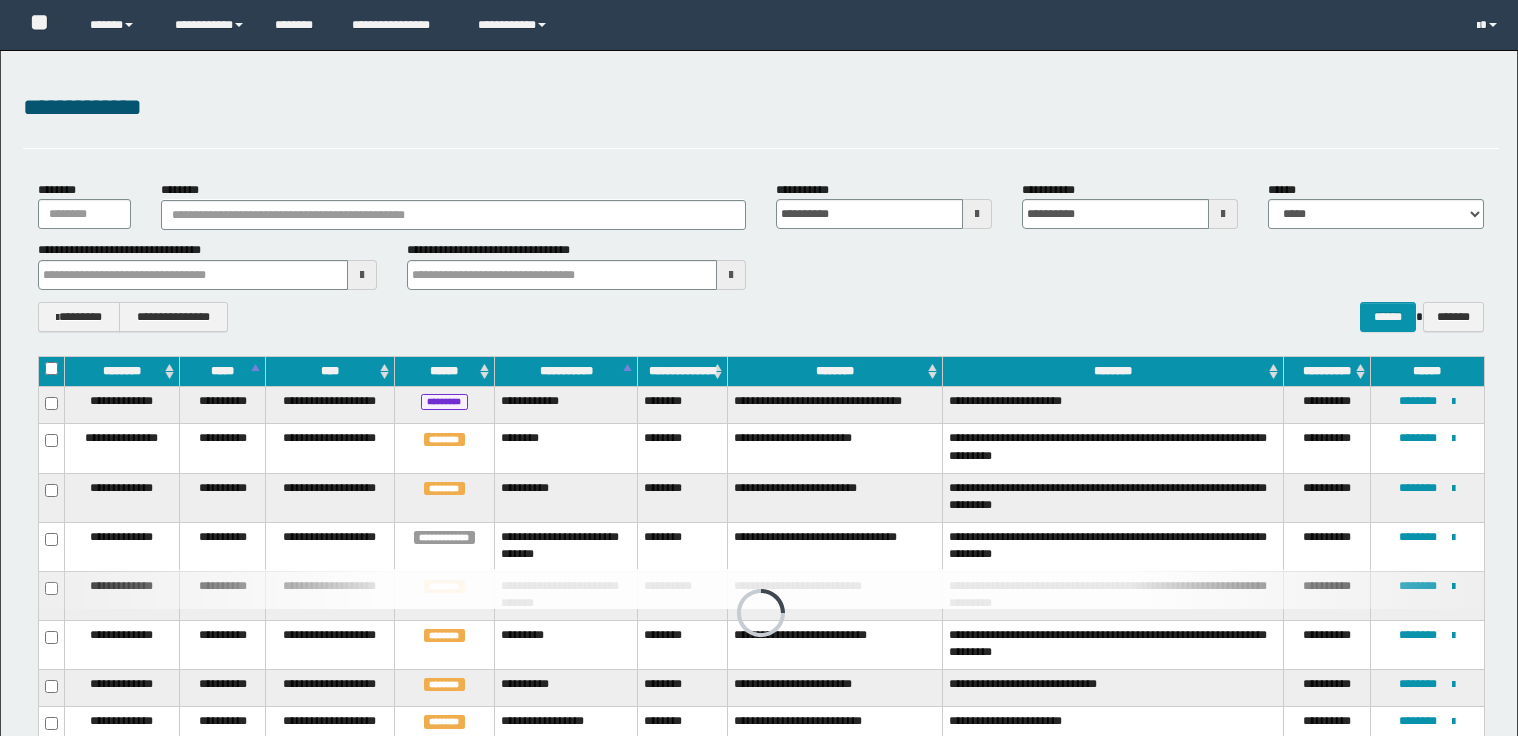 scroll, scrollTop: 160, scrollLeft: 0, axis: vertical 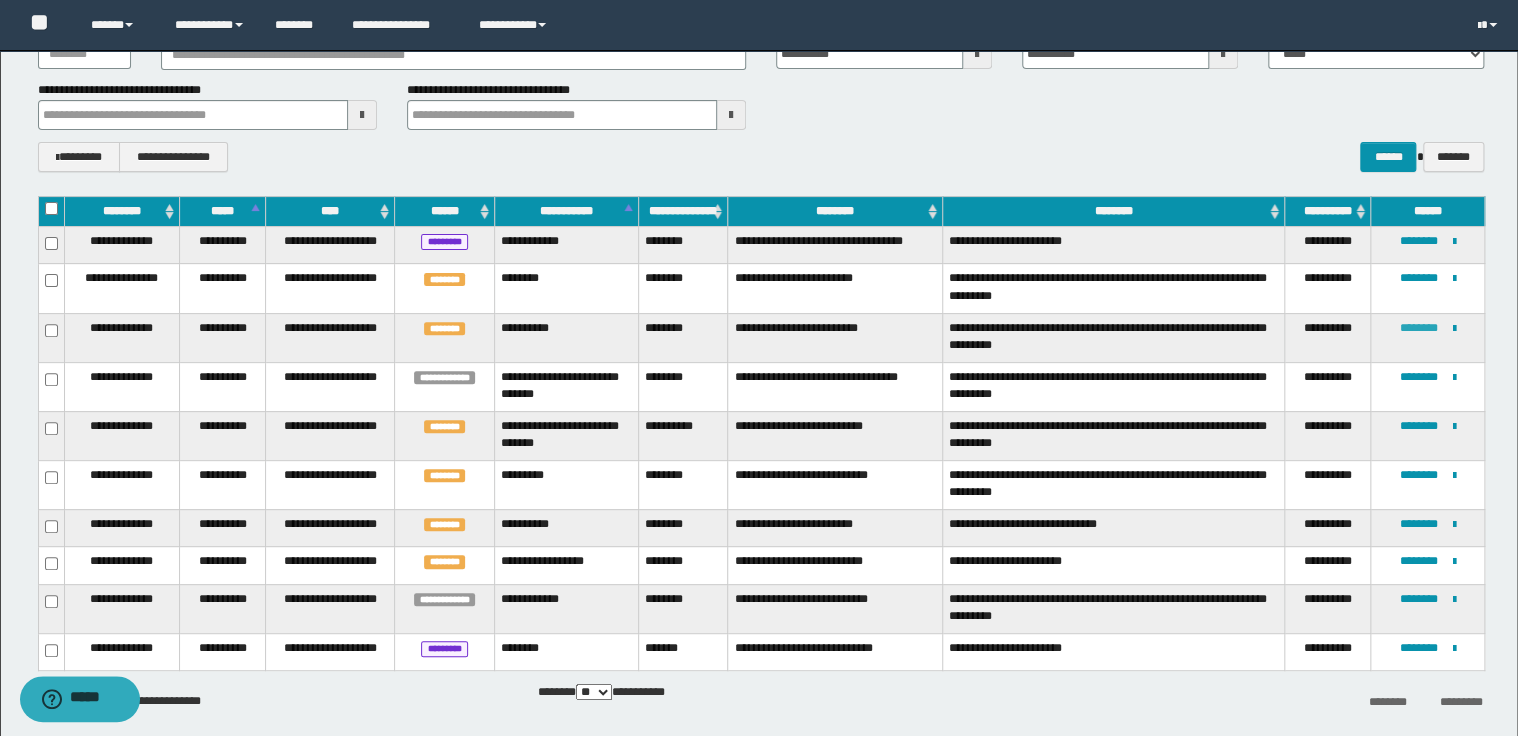 click on "********" at bounding box center [1419, 328] 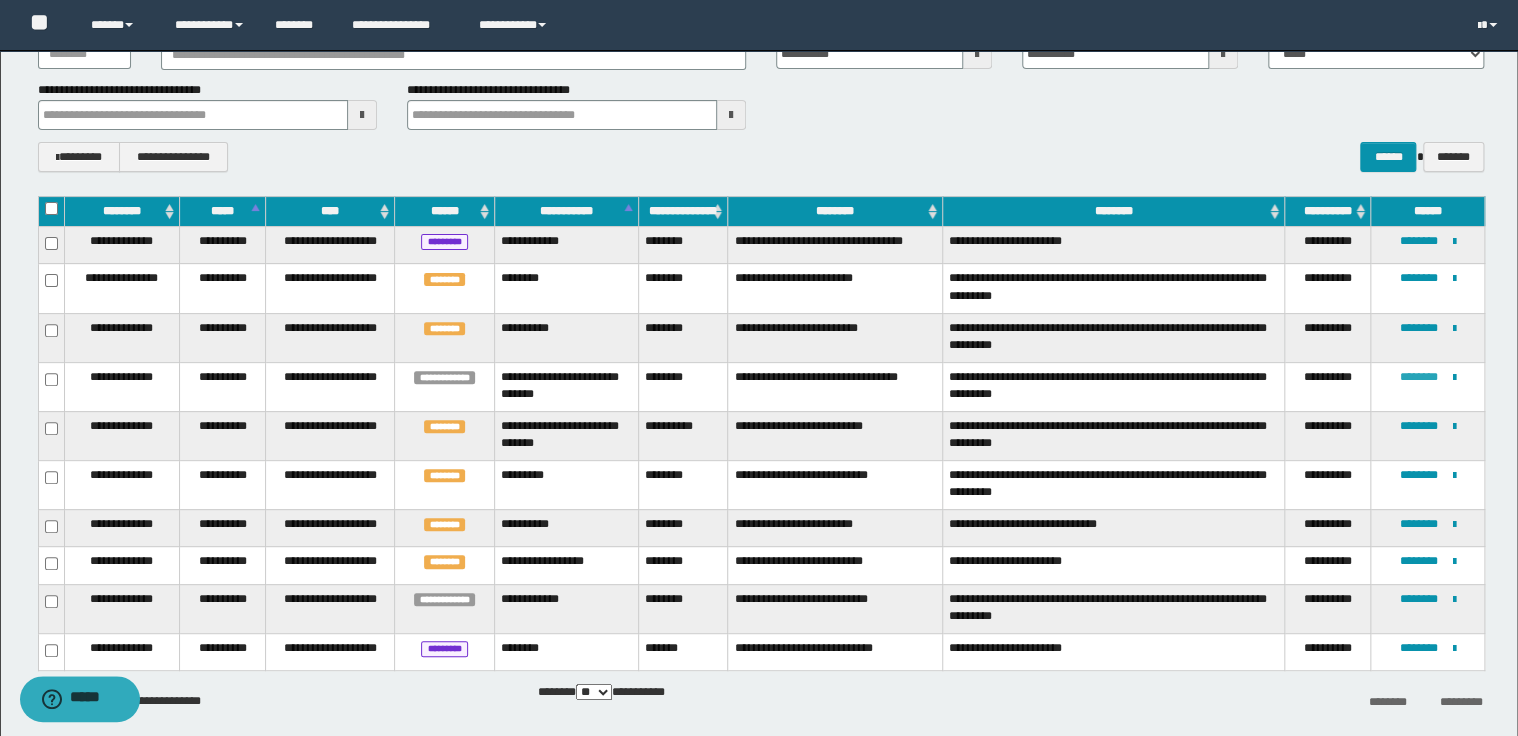 click on "********" at bounding box center [1419, 377] 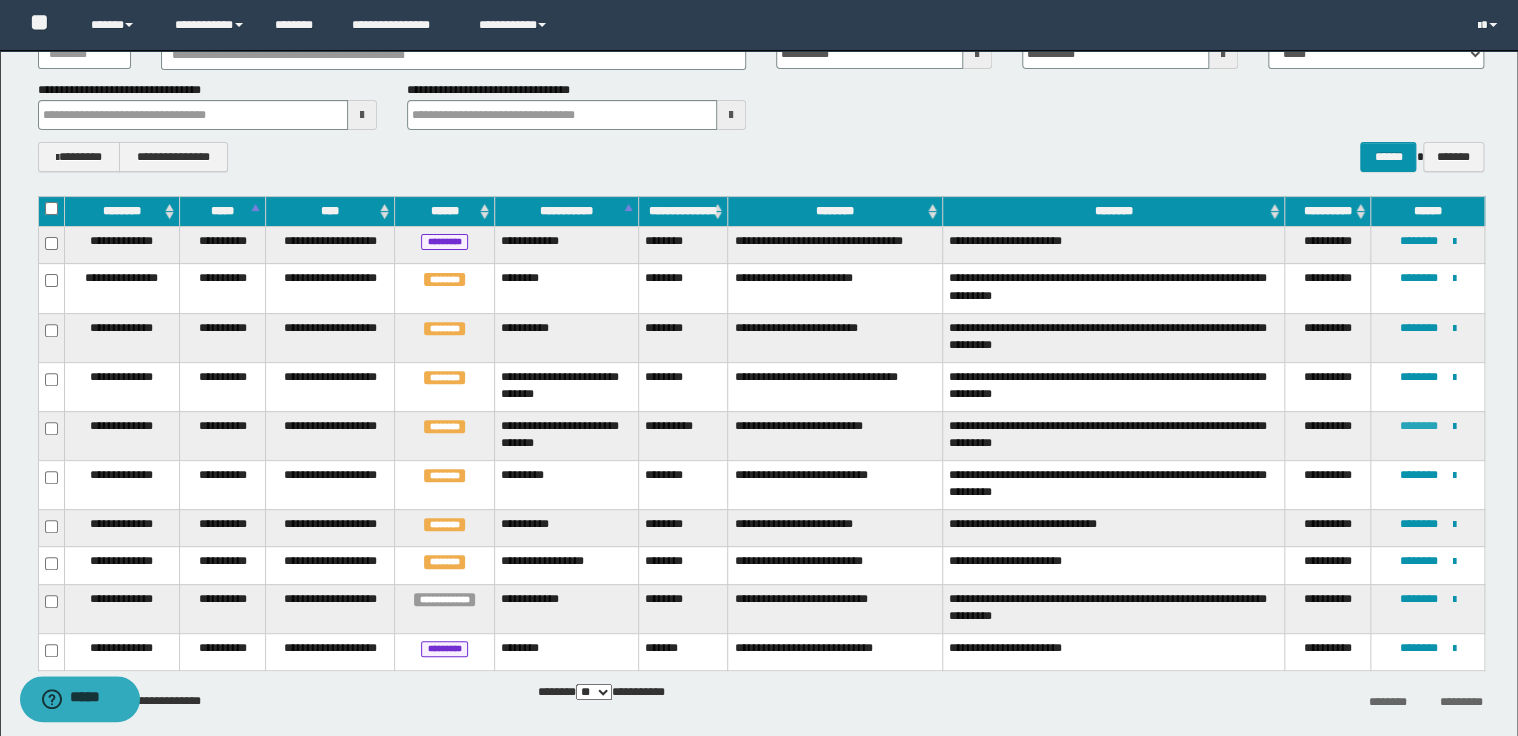 click on "********" at bounding box center (1419, 426) 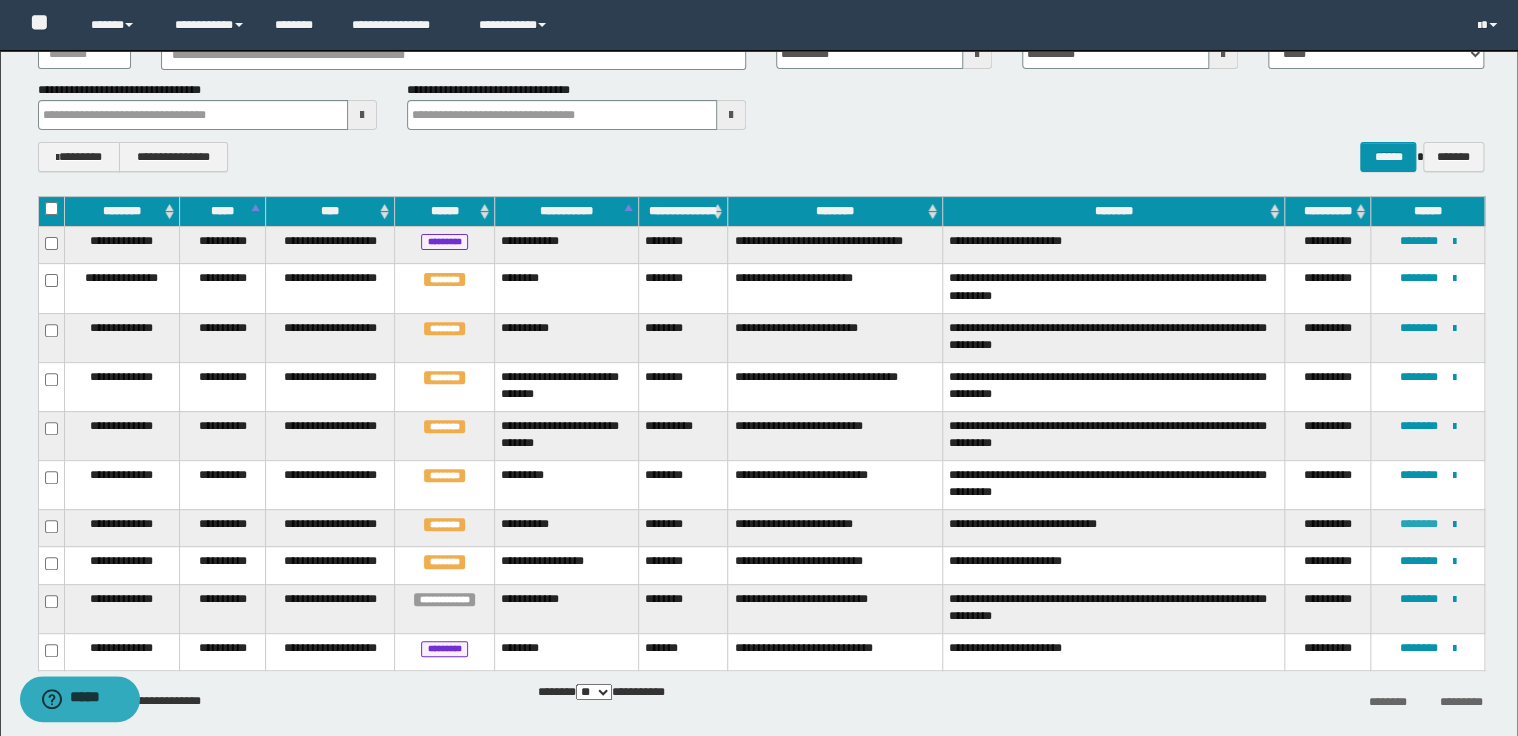 click on "********" at bounding box center (1419, 524) 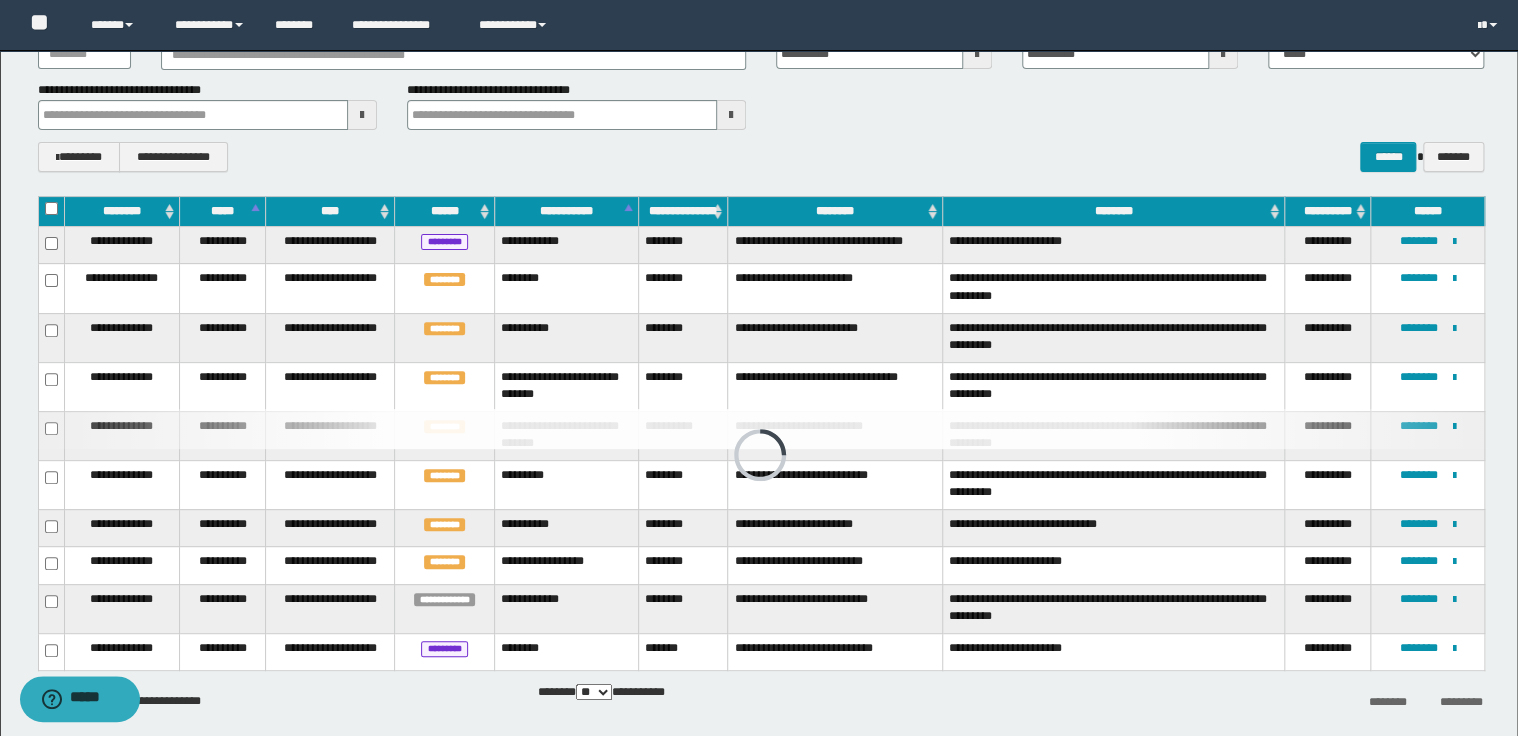 click on "**********" at bounding box center [761, 434] 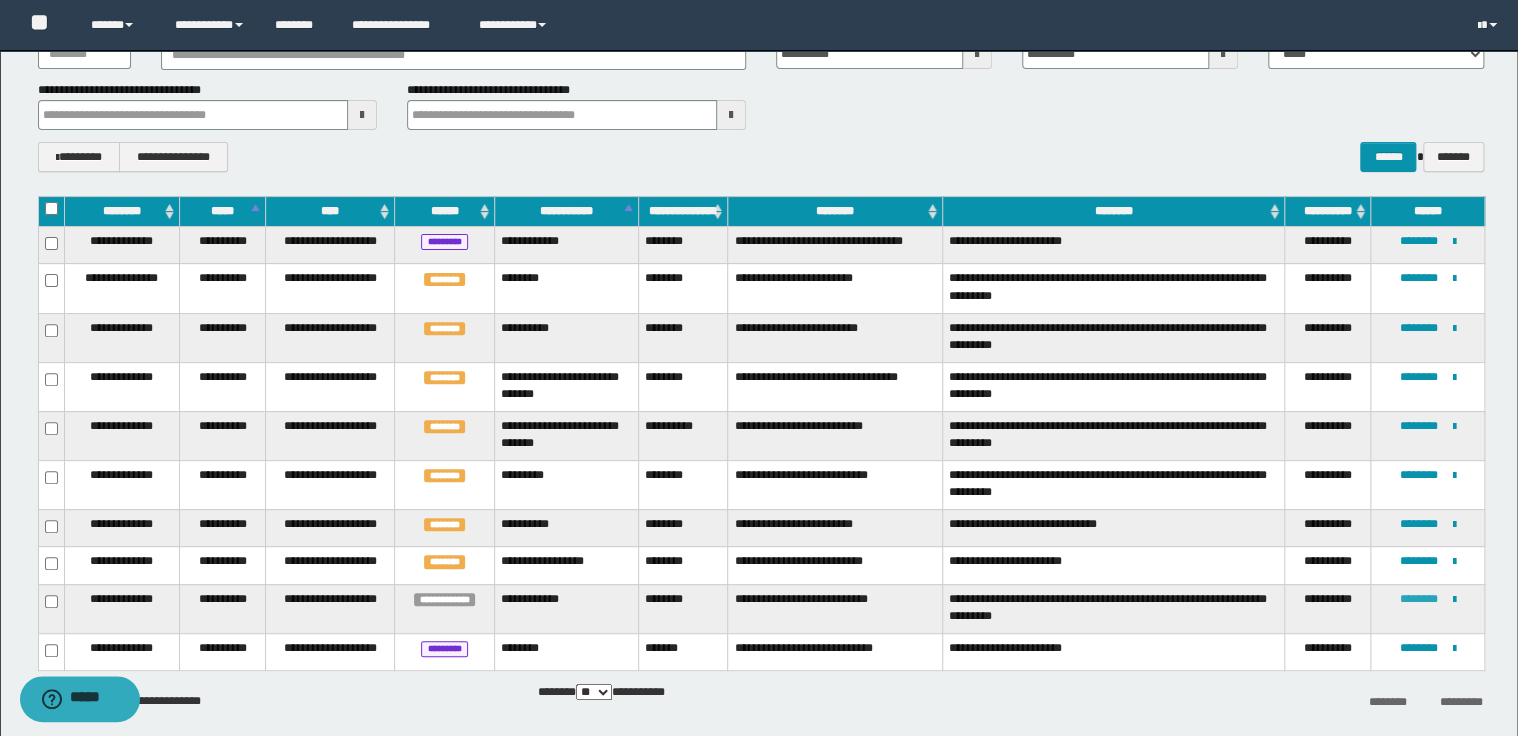 click on "********" at bounding box center (1419, 599) 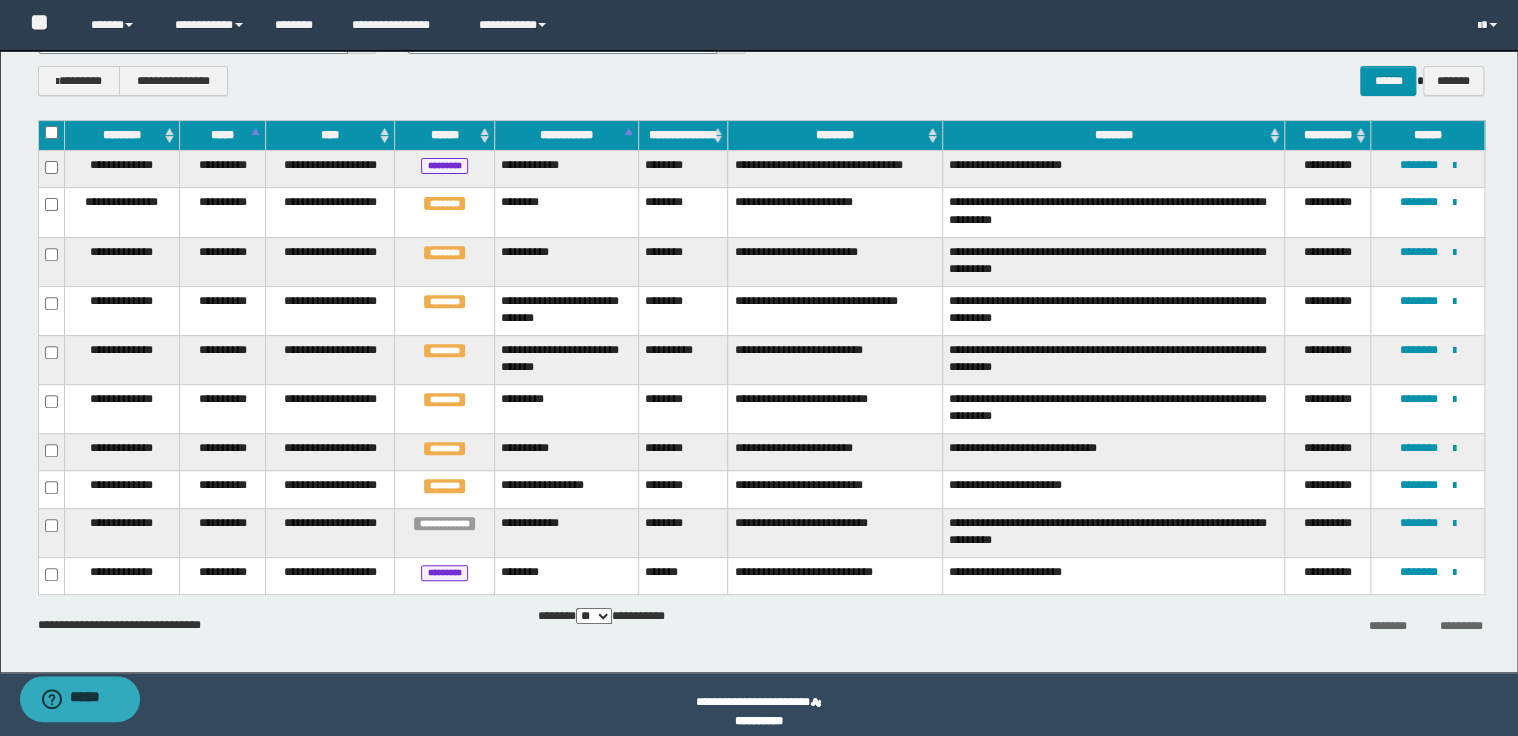 scroll, scrollTop: 240, scrollLeft: 0, axis: vertical 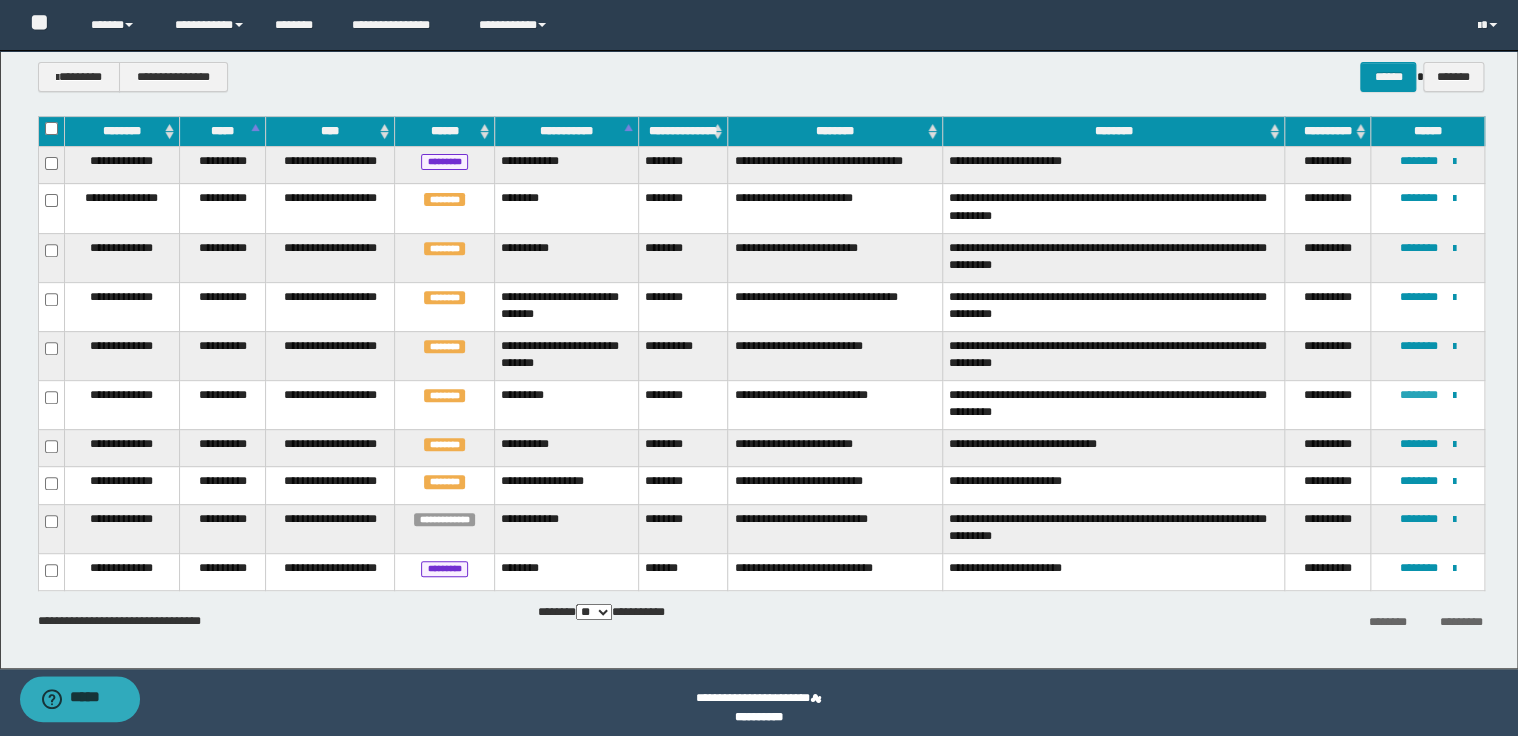 click on "********" at bounding box center [1419, 395] 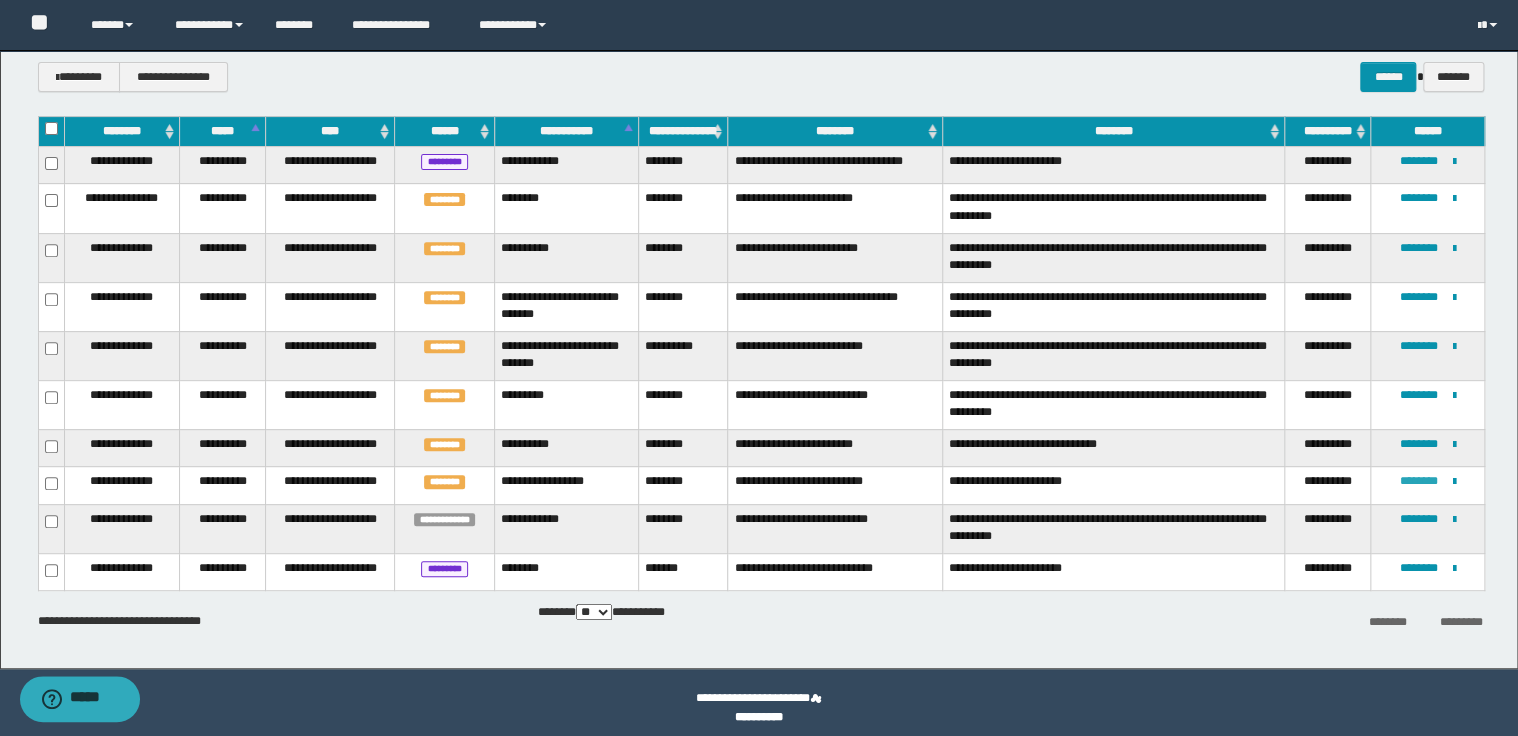click on "********" at bounding box center [1419, 481] 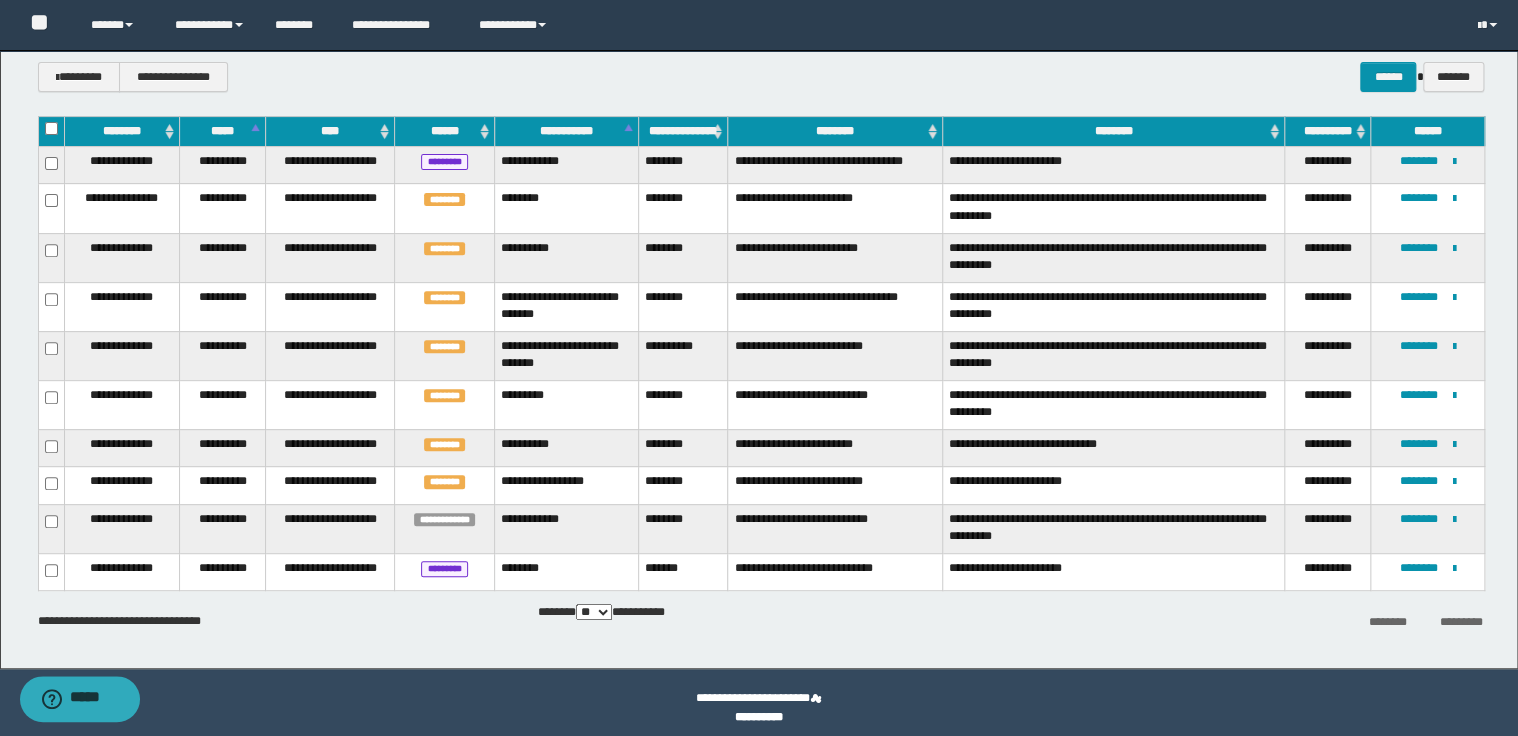 scroll, scrollTop: 251, scrollLeft: 0, axis: vertical 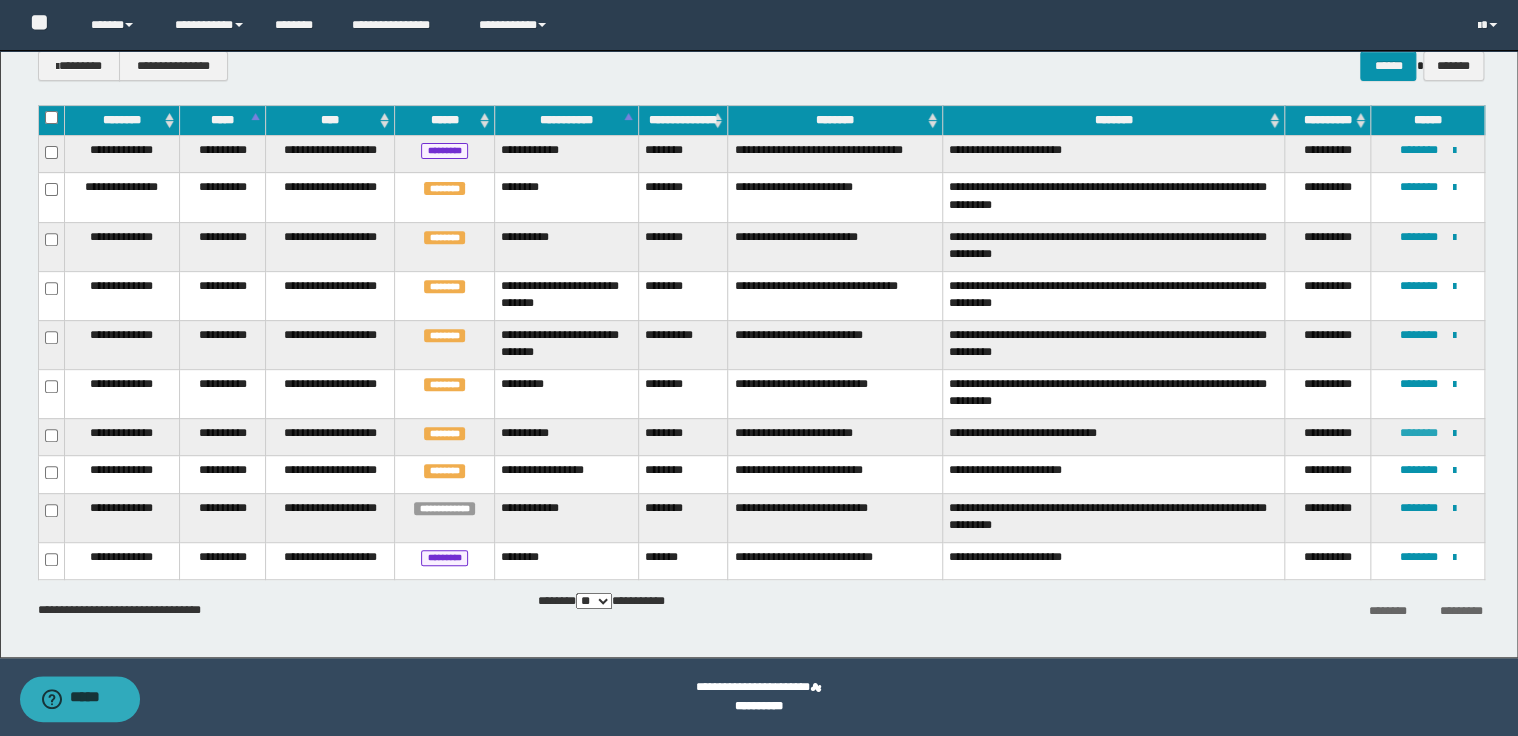 click on "********" at bounding box center [1419, 433] 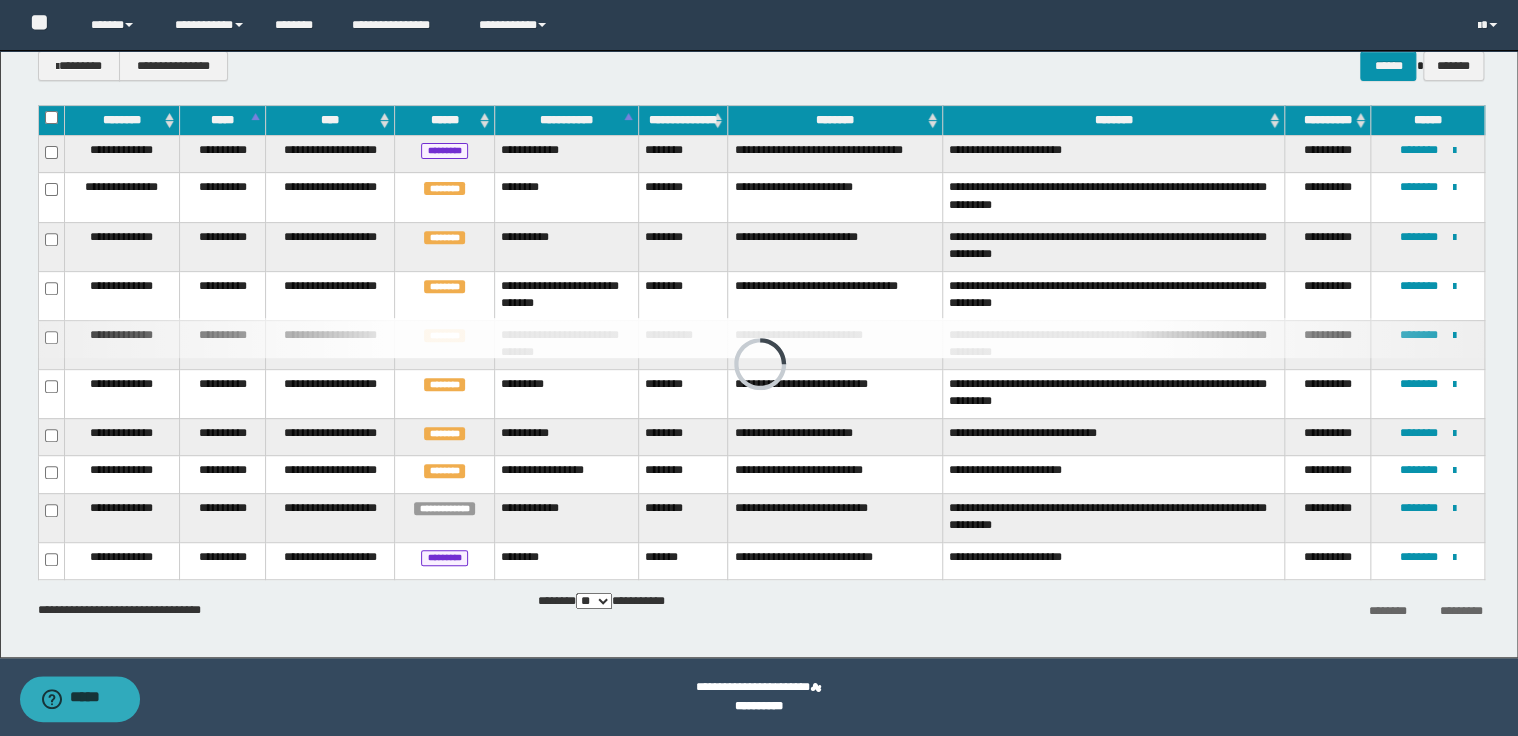 scroll, scrollTop: 0, scrollLeft: 0, axis: both 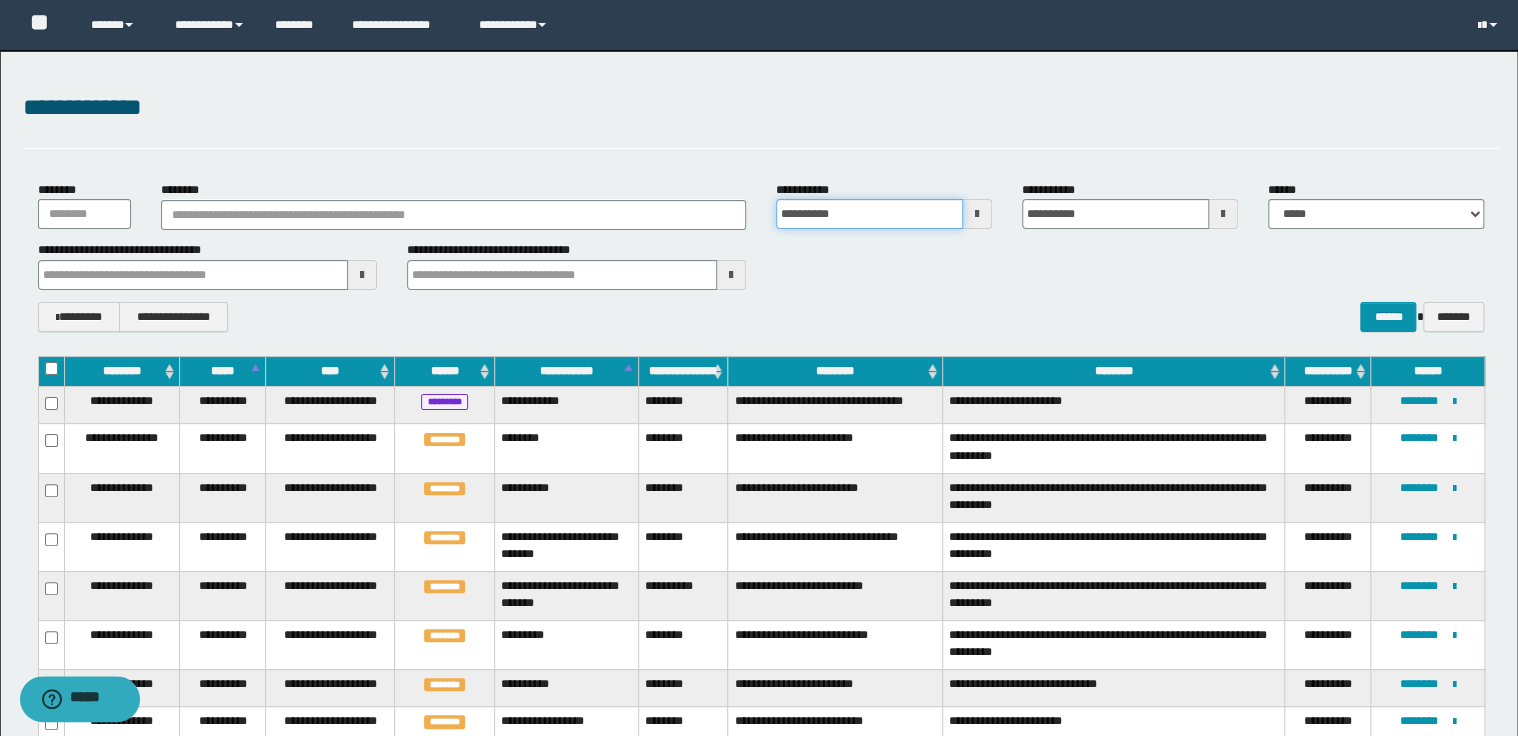 click on "**********" at bounding box center [869, 214] 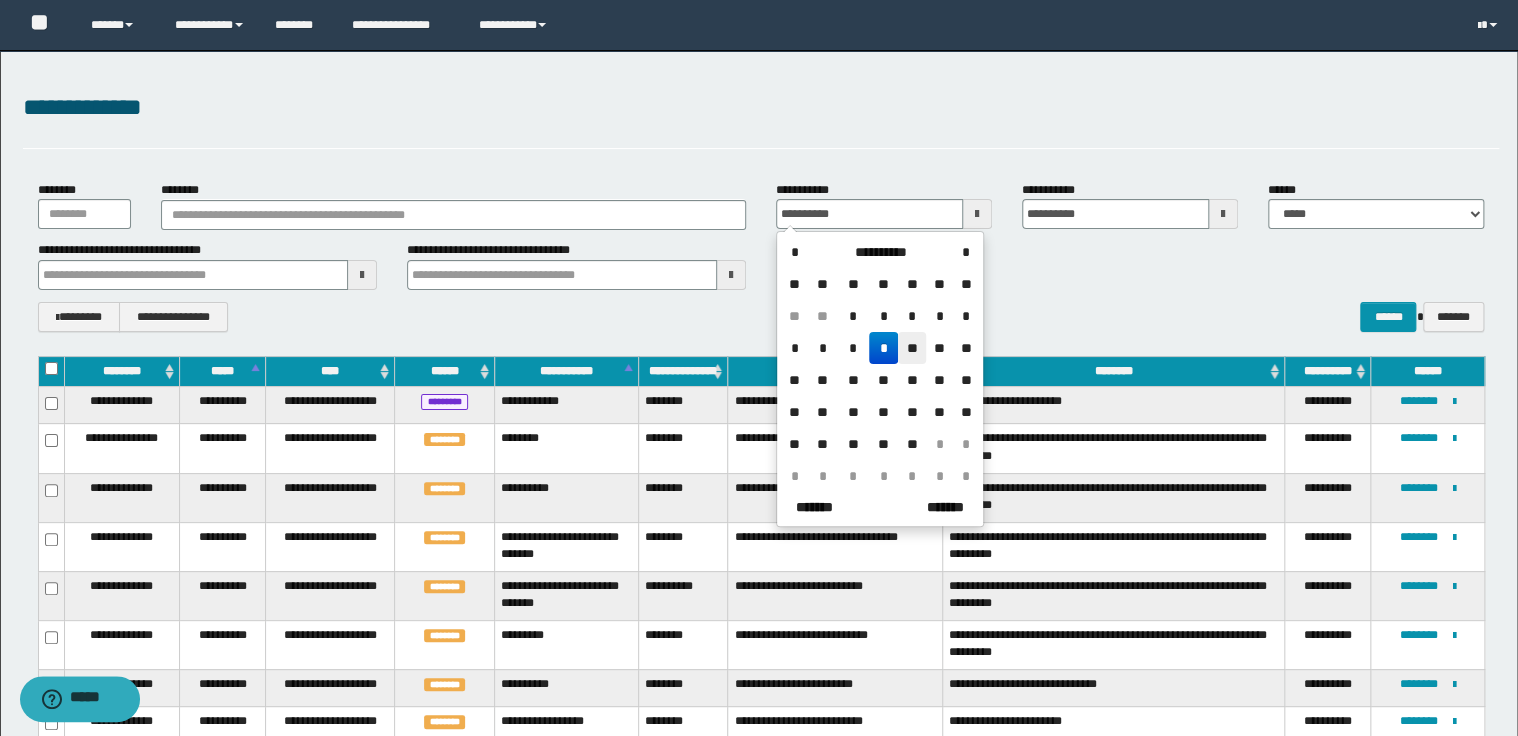 click on "**" at bounding box center (912, 348) 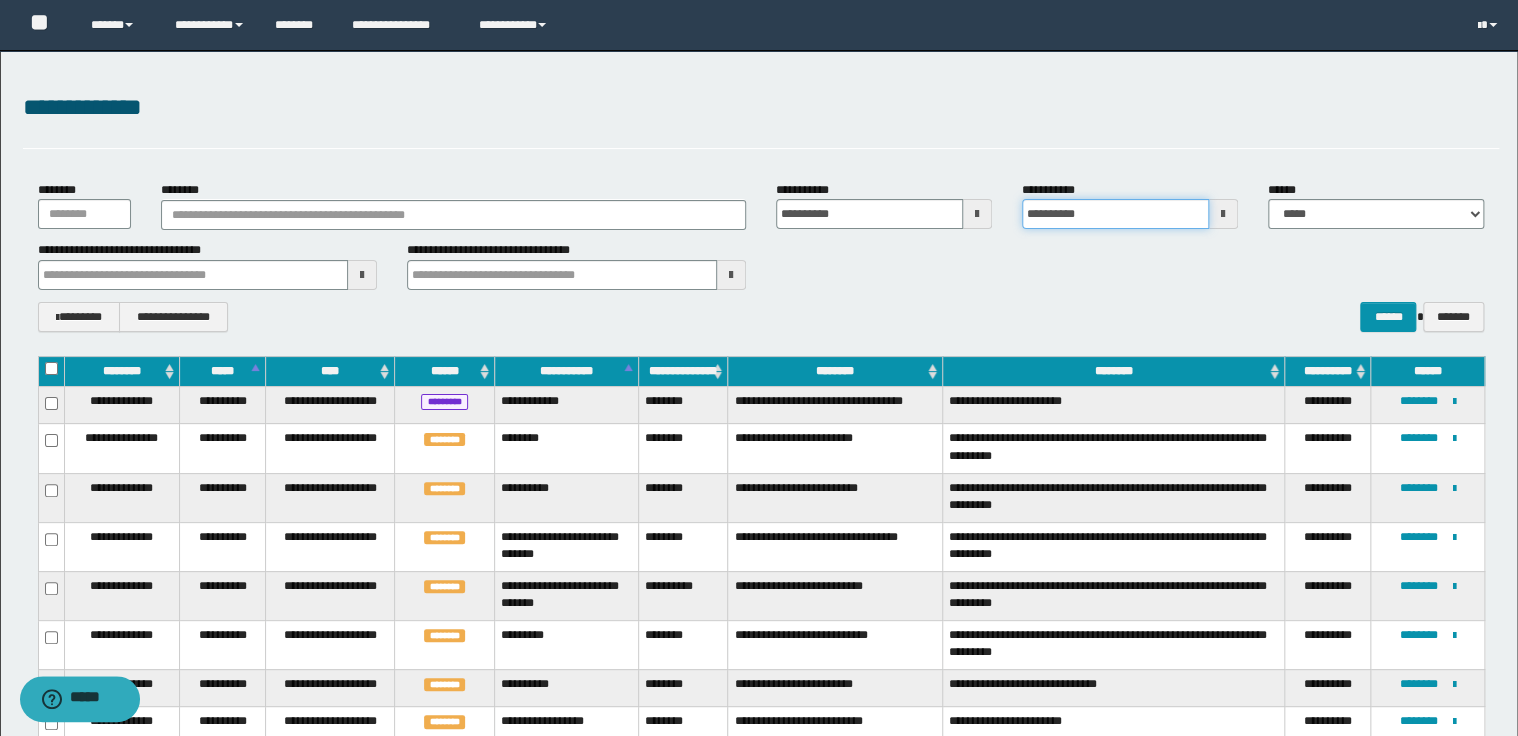 click on "**********" at bounding box center (1115, 214) 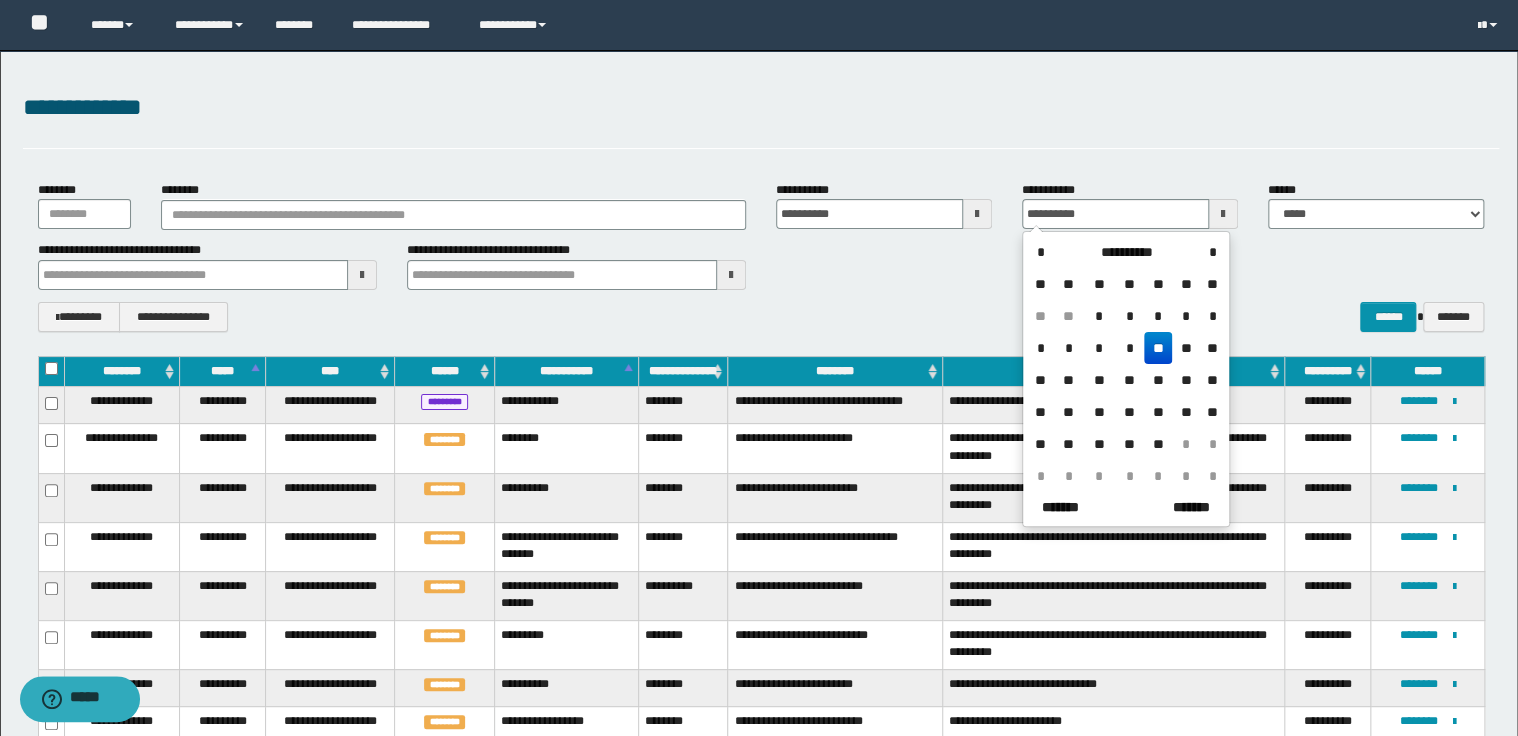 click on "**" at bounding box center [1158, 348] 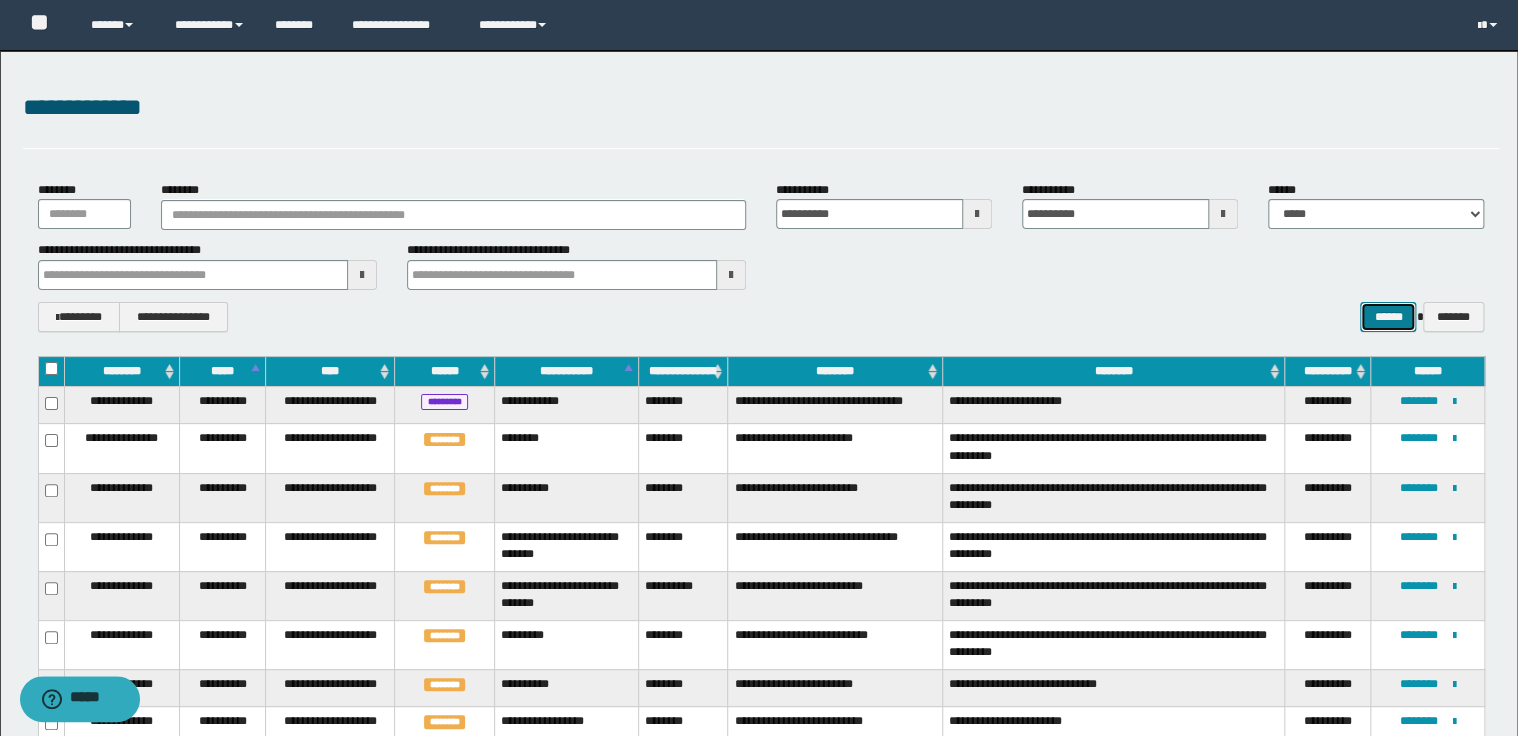 click on "******" at bounding box center [1388, 317] 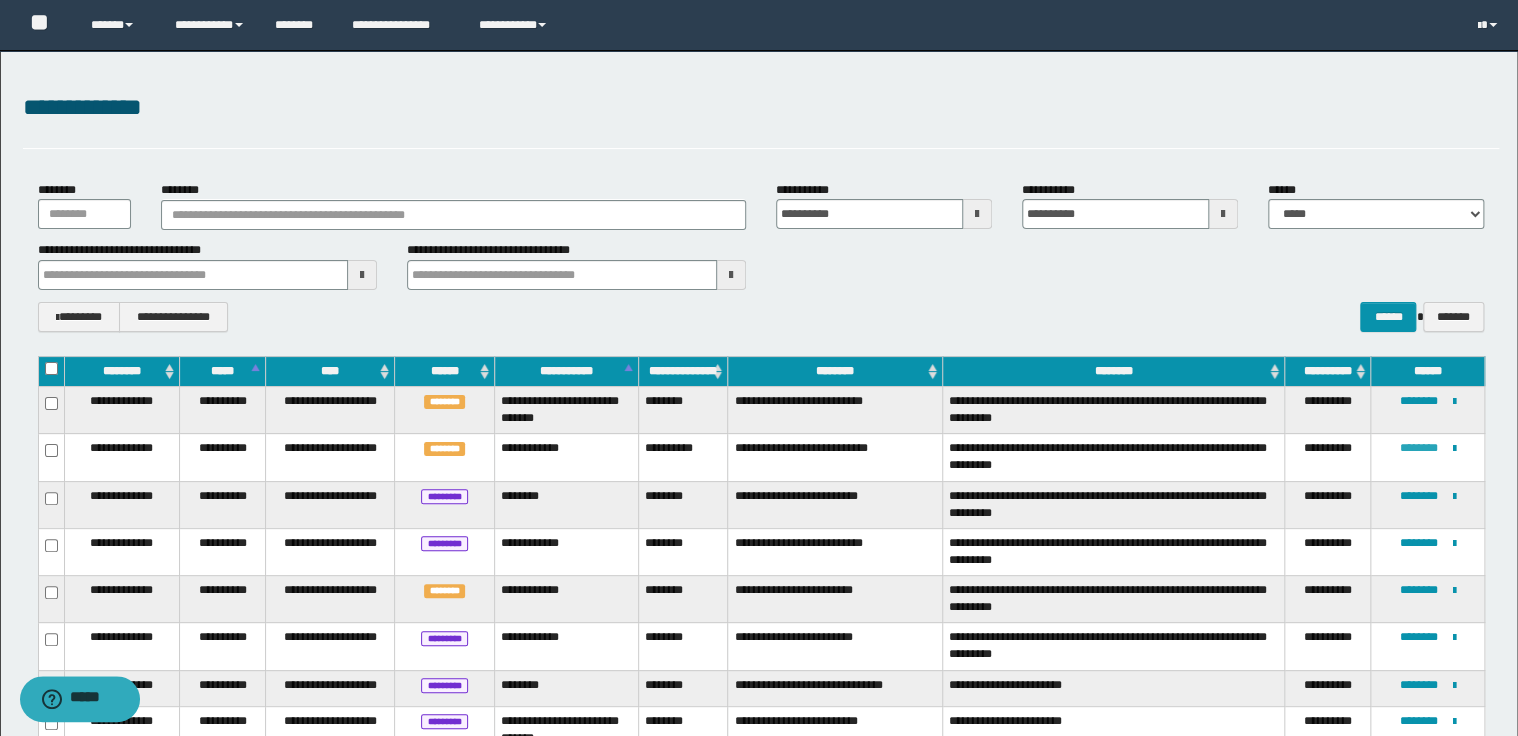 click on "********" at bounding box center (1419, 448) 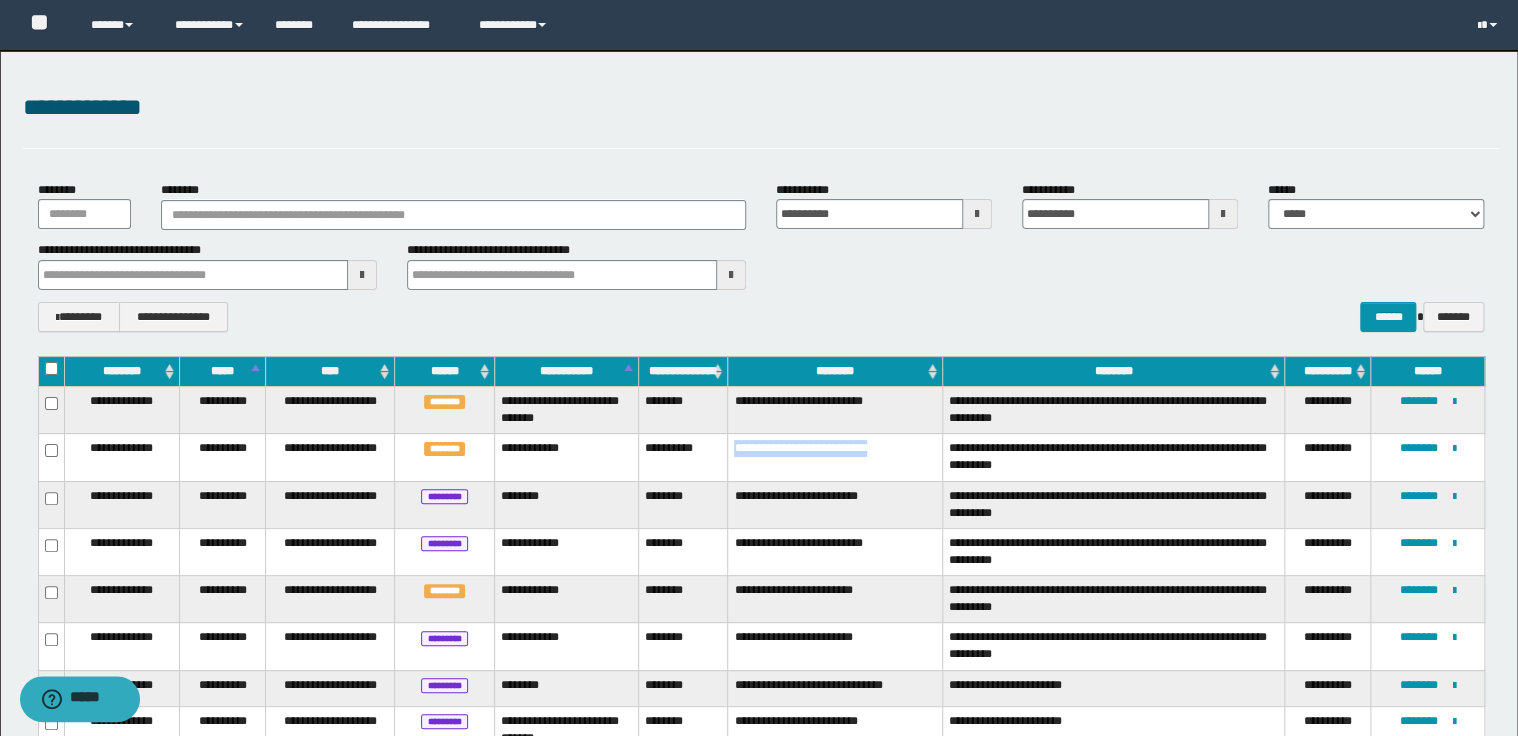 drag, startPoint x: 732, startPoint y: 444, endPoint x: 901, endPoint y: 442, distance: 169.01184 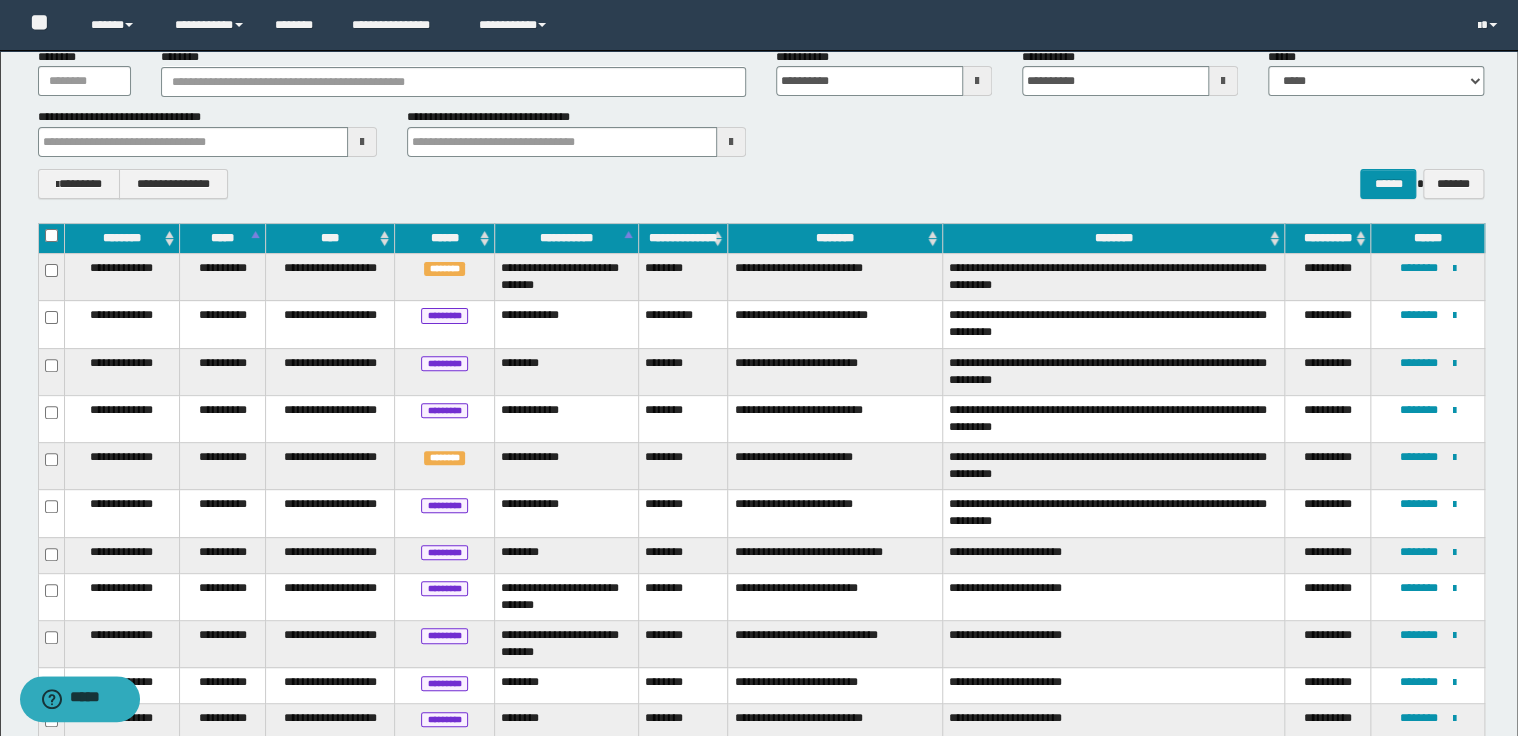 scroll, scrollTop: 0, scrollLeft: 0, axis: both 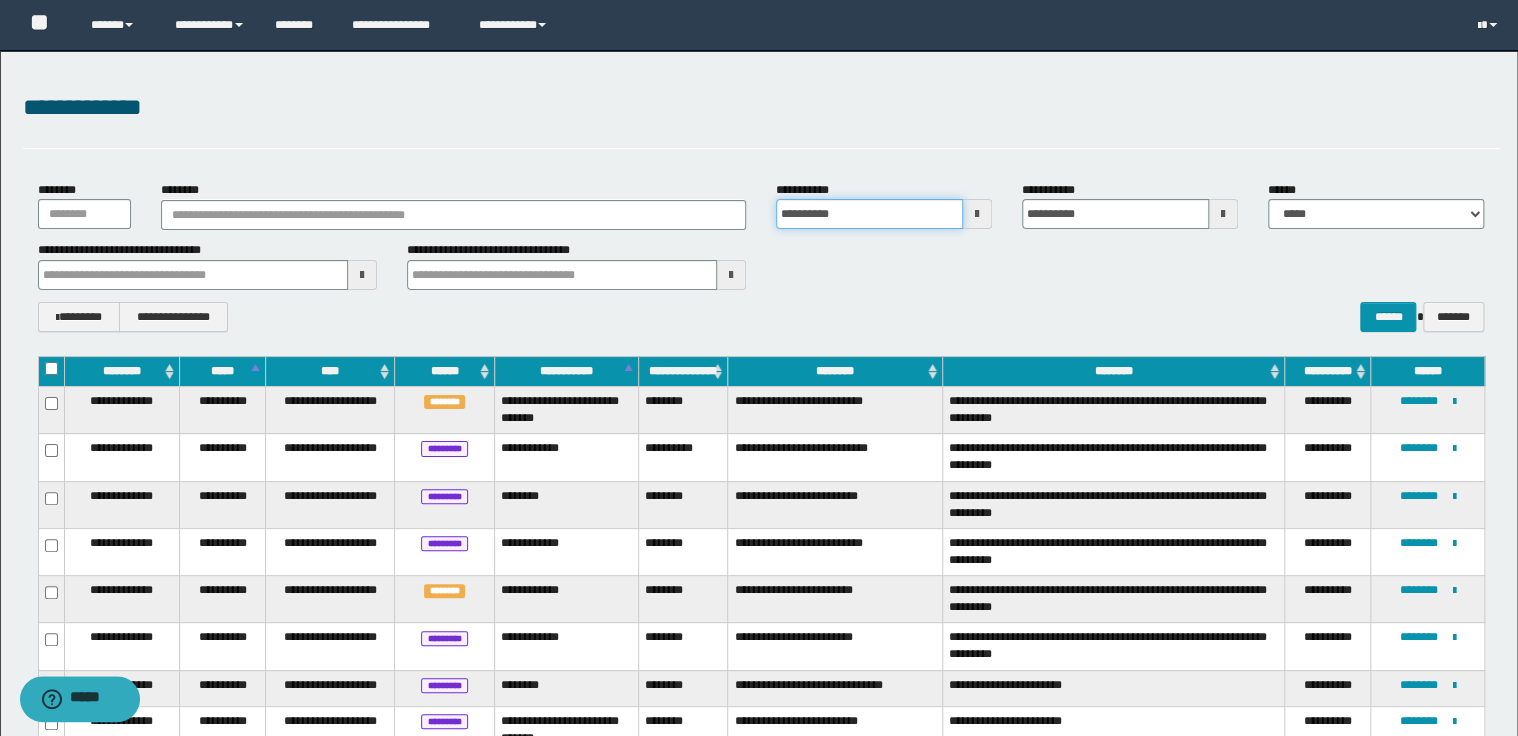 click on "**********" at bounding box center (869, 214) 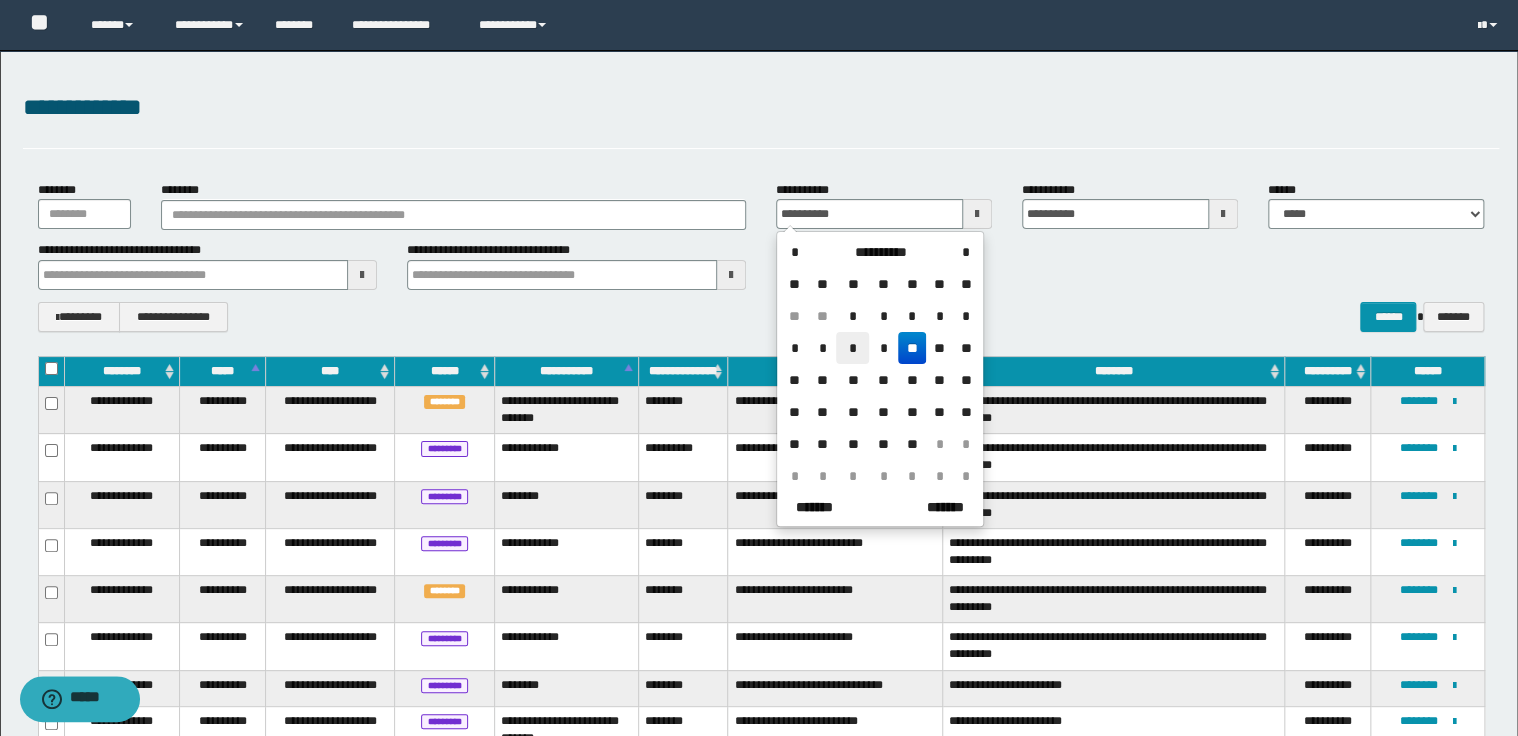 click on "*" at bounding box center [852, 348] 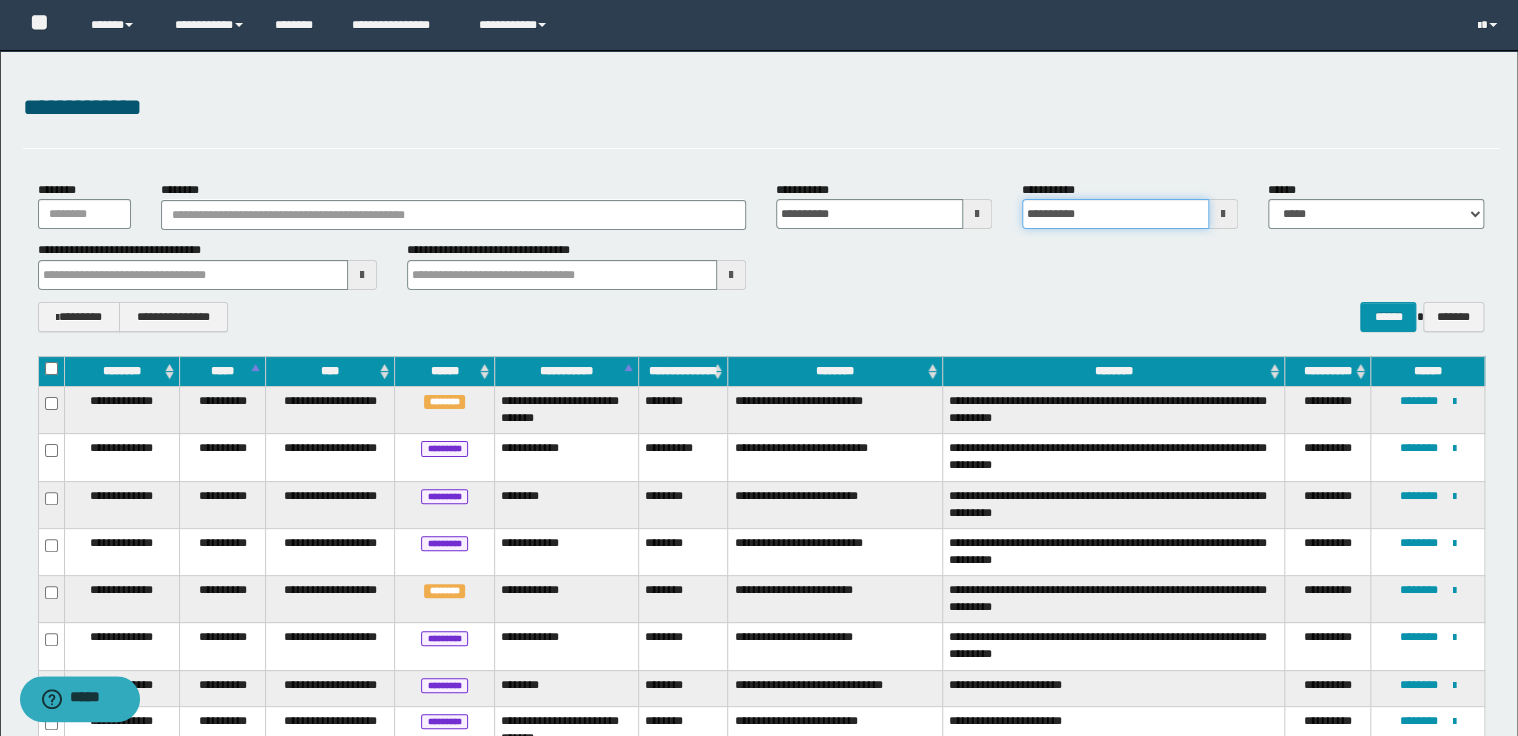 click on "**********" at bounding box center (1115, 214) 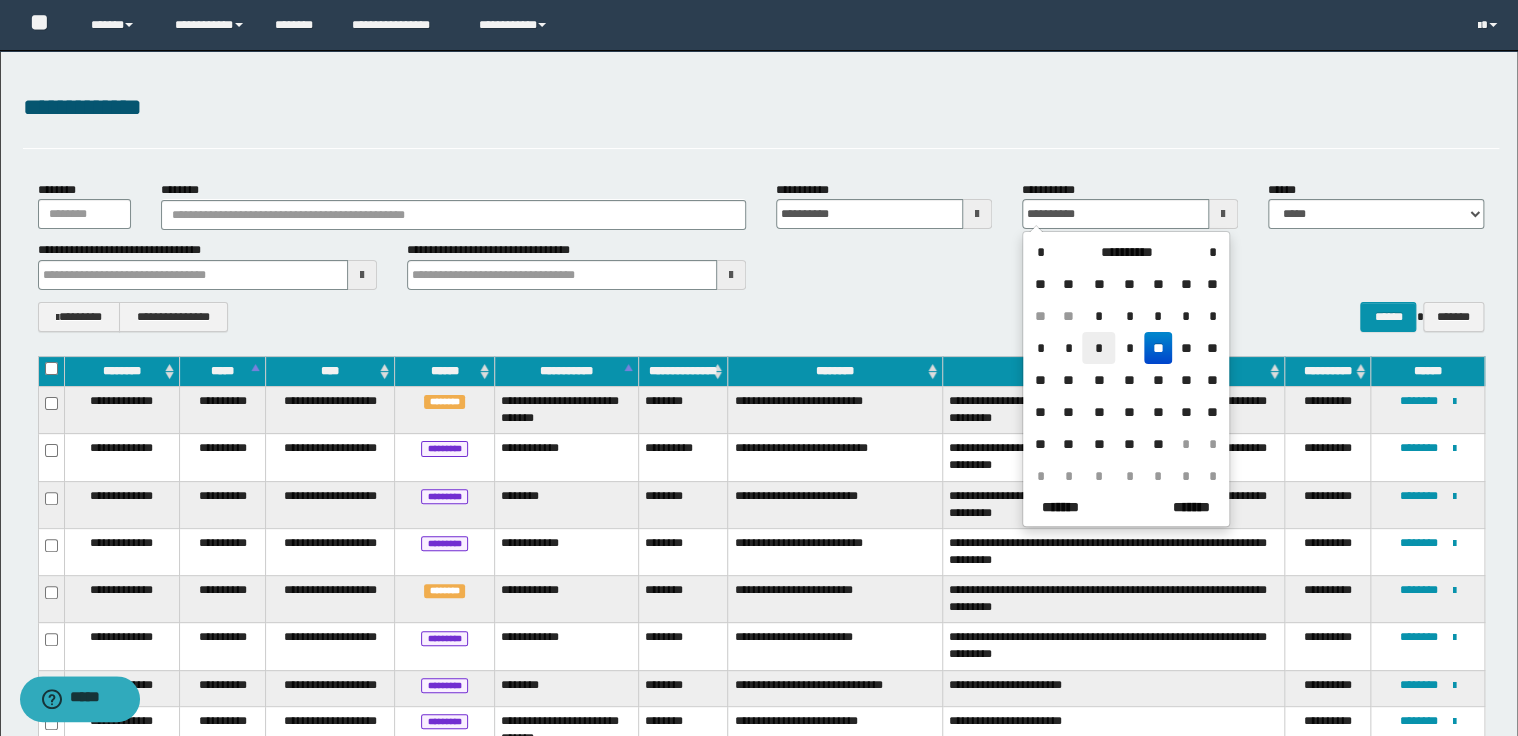 click on "*" at bounding box center [1098, 348] 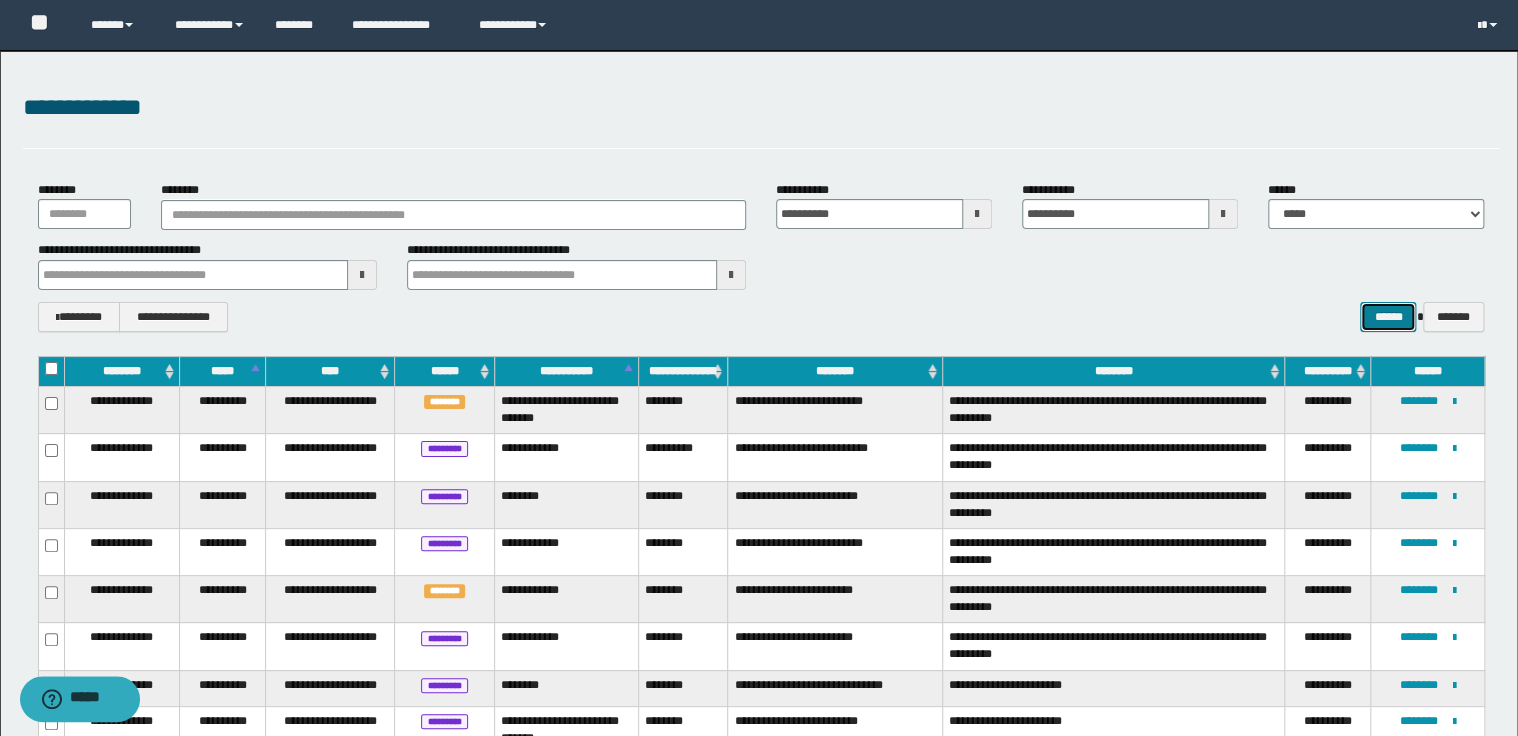 click on "******" at bounding box center [1388, 317] 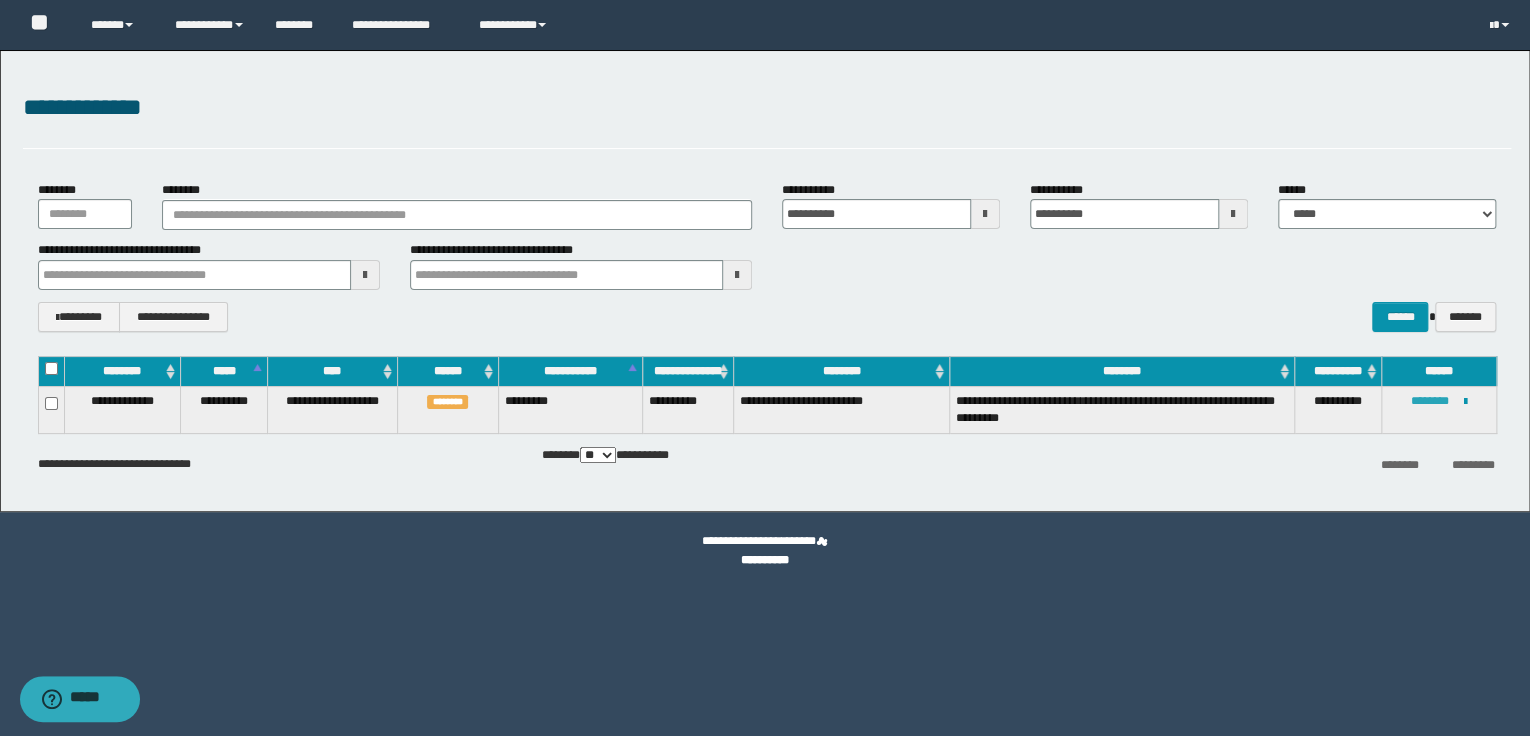 click on "********" at bounding box center [1430, 401] 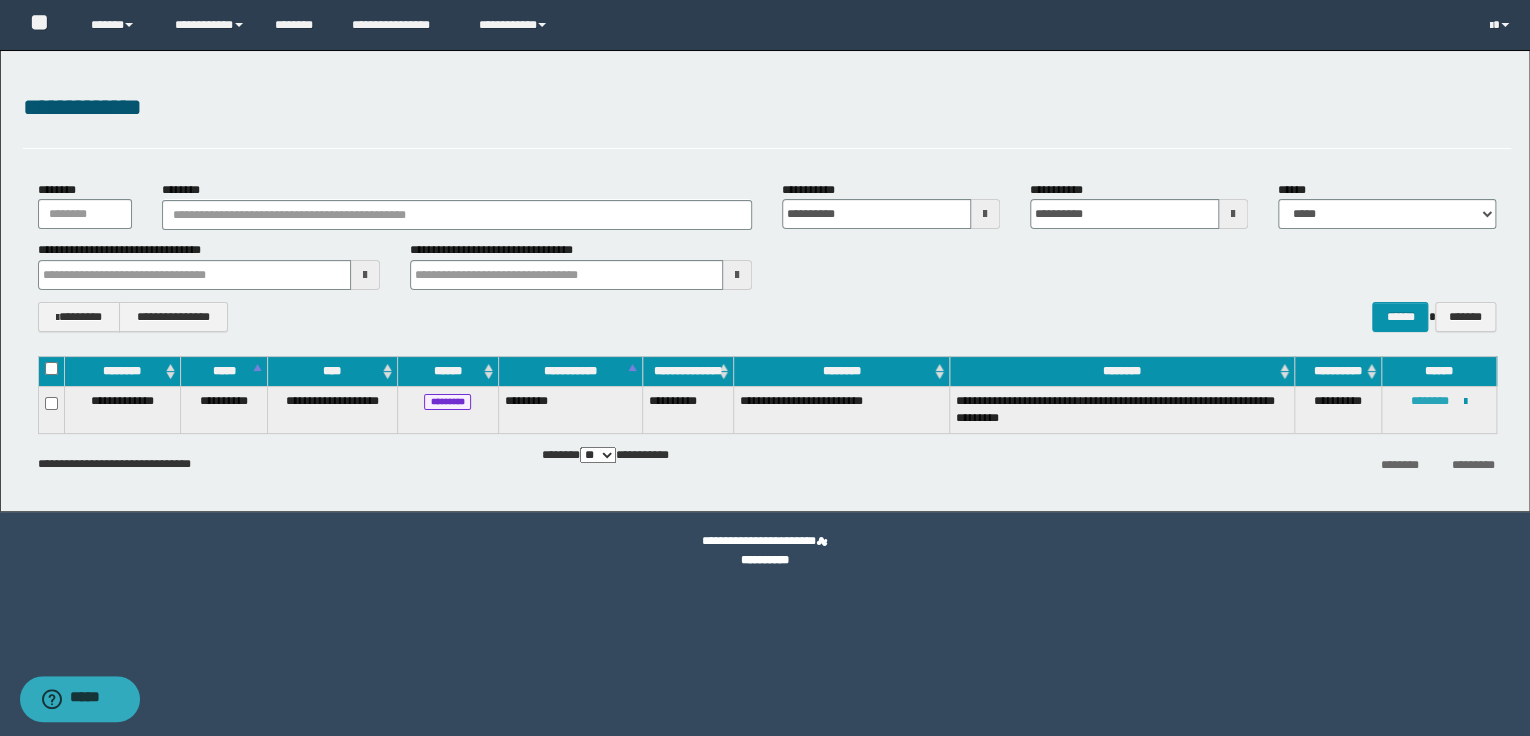 click on "********" at bounding box center [1430, 401] 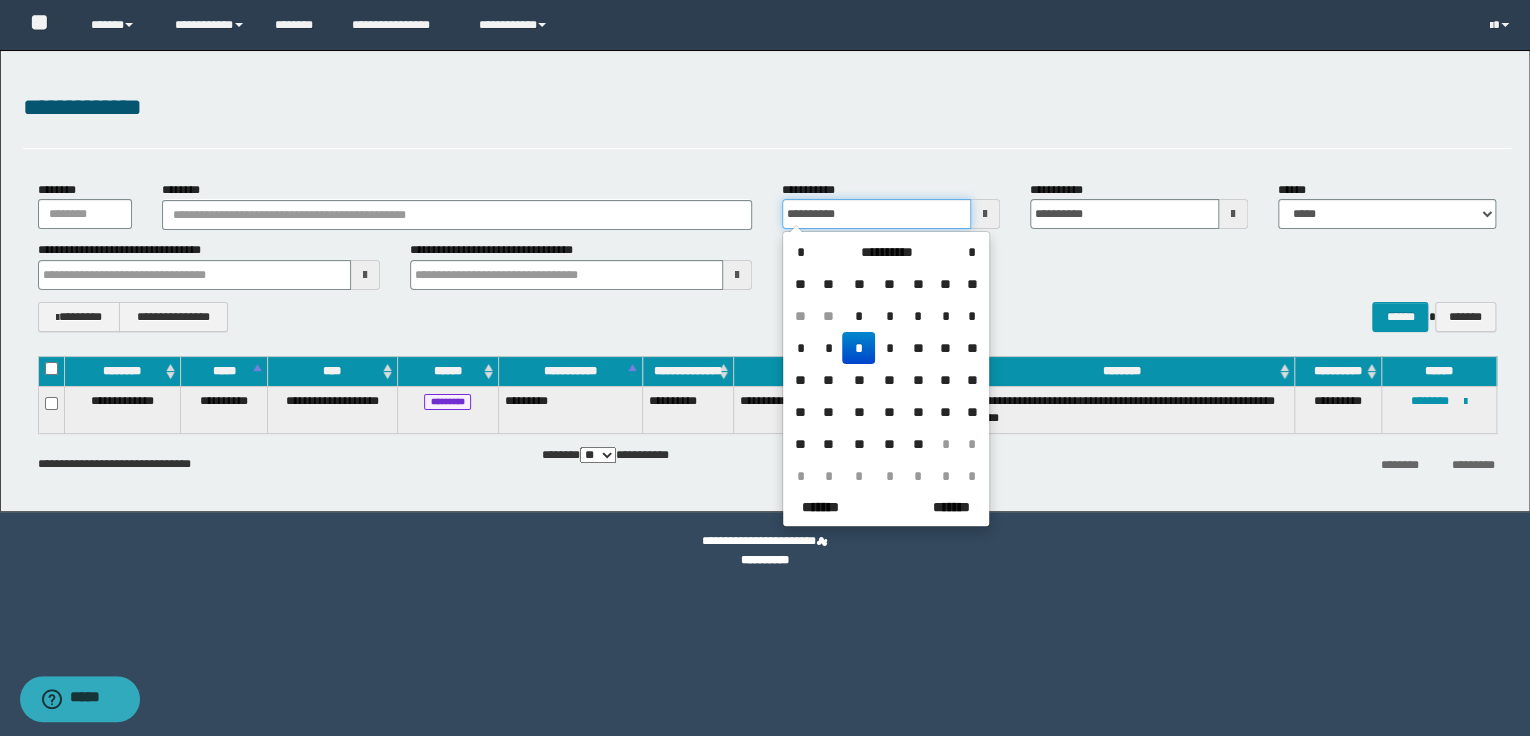 click on "**********" at bounding box center (876, 214) 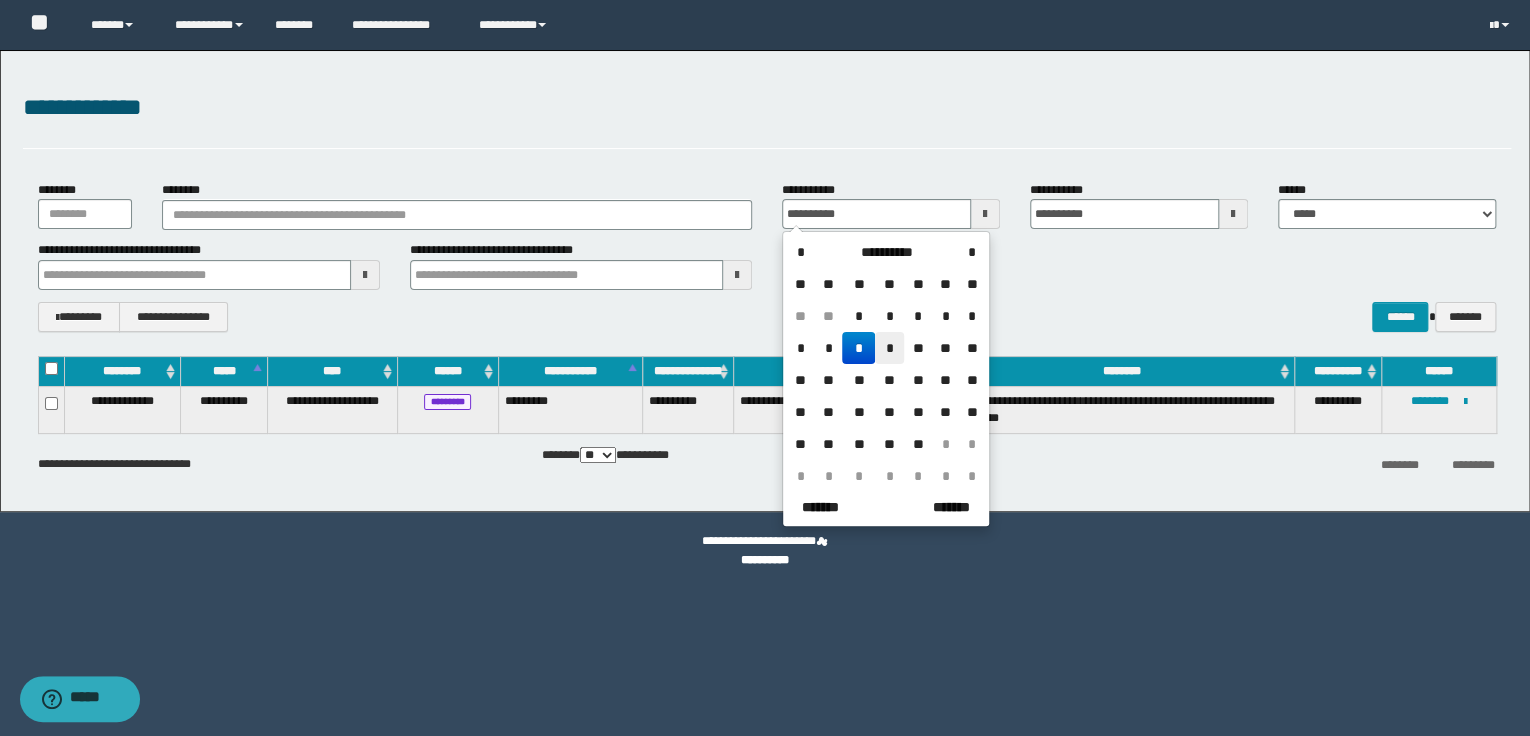 click on "*" at bounding box center (889, 348) 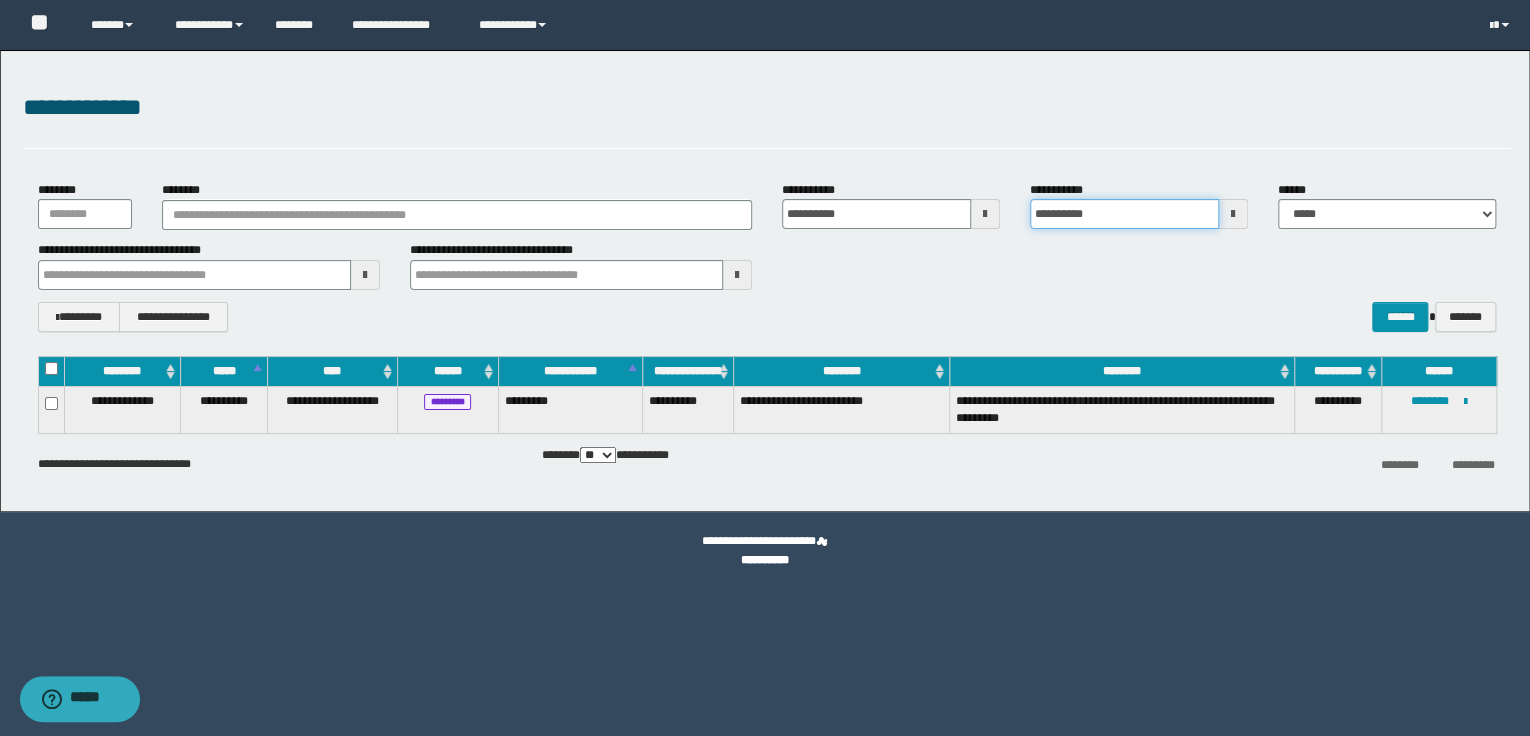 click on "**********" at bounding box center [1124, 214] 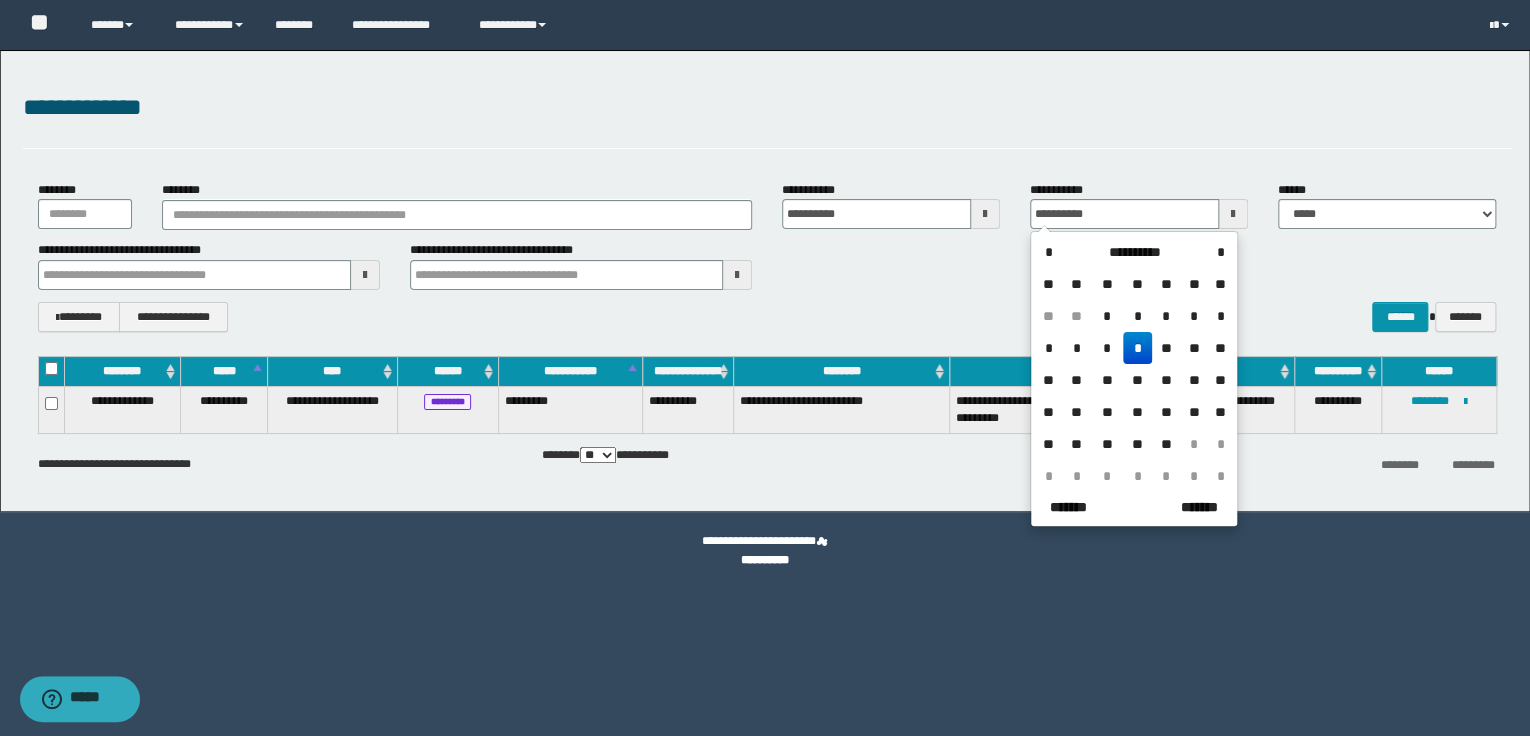 click on "*" at bounding box center (1137, 348) 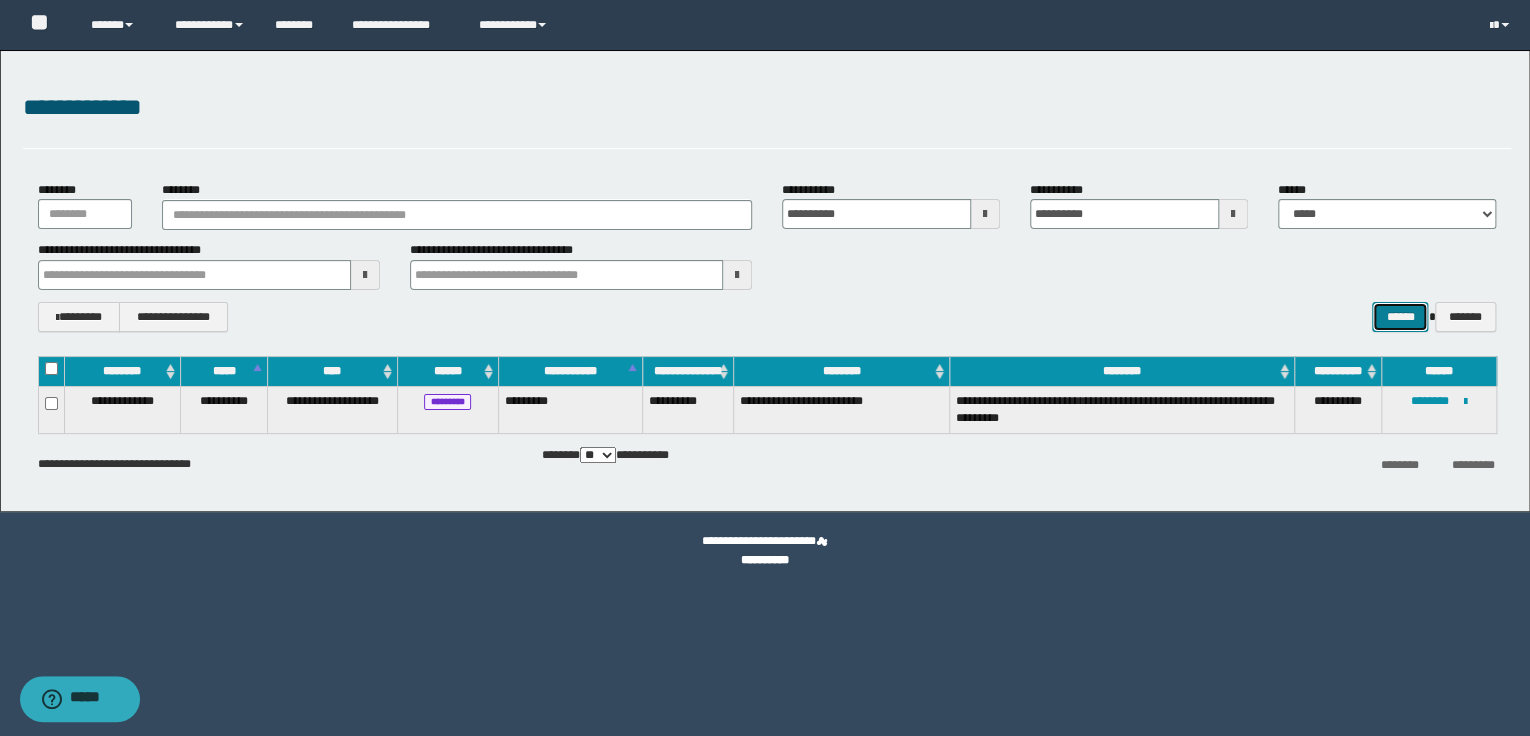 click on "******" at bounding box center [1400, 317] 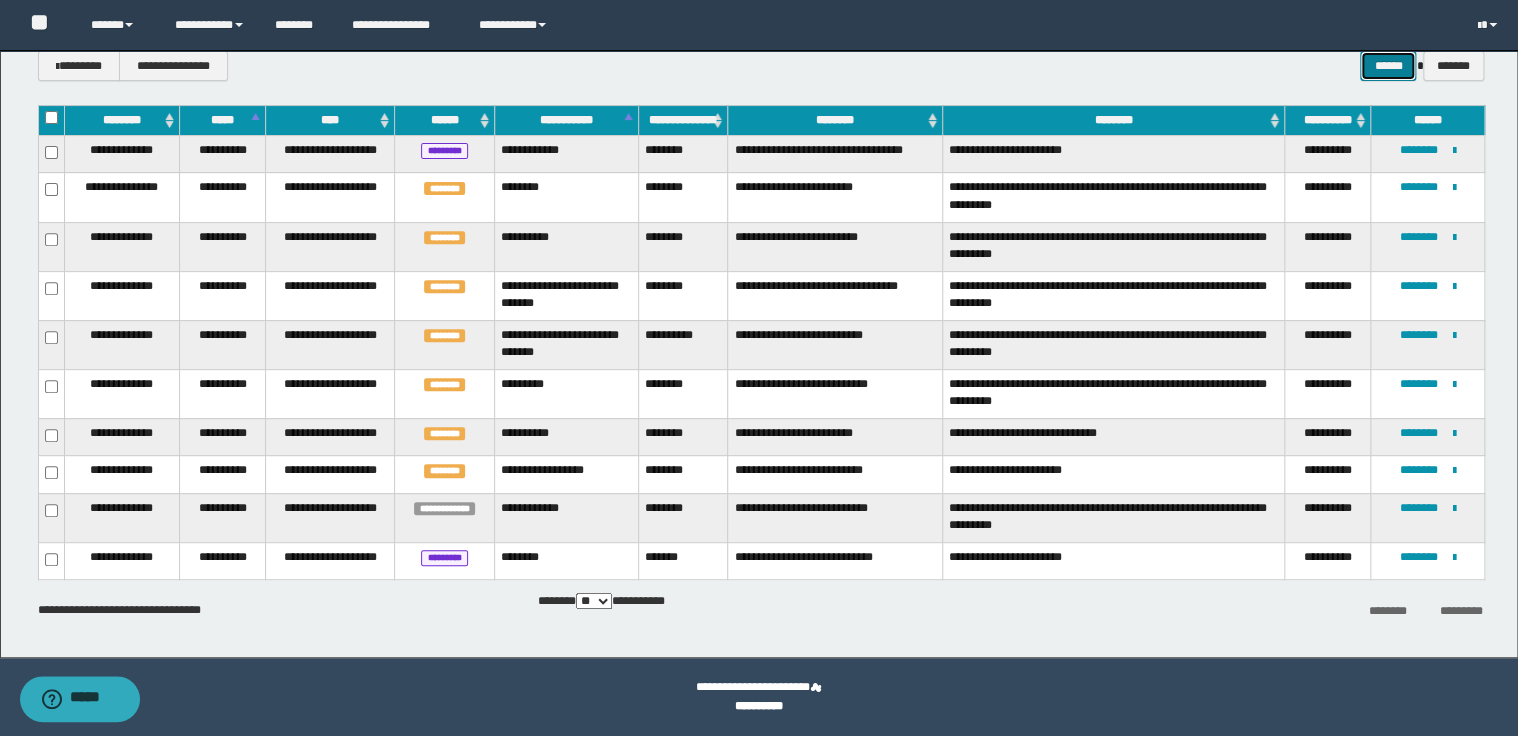 scroll, scrollTop: 171, scrollLeft: 0, axis: vertical 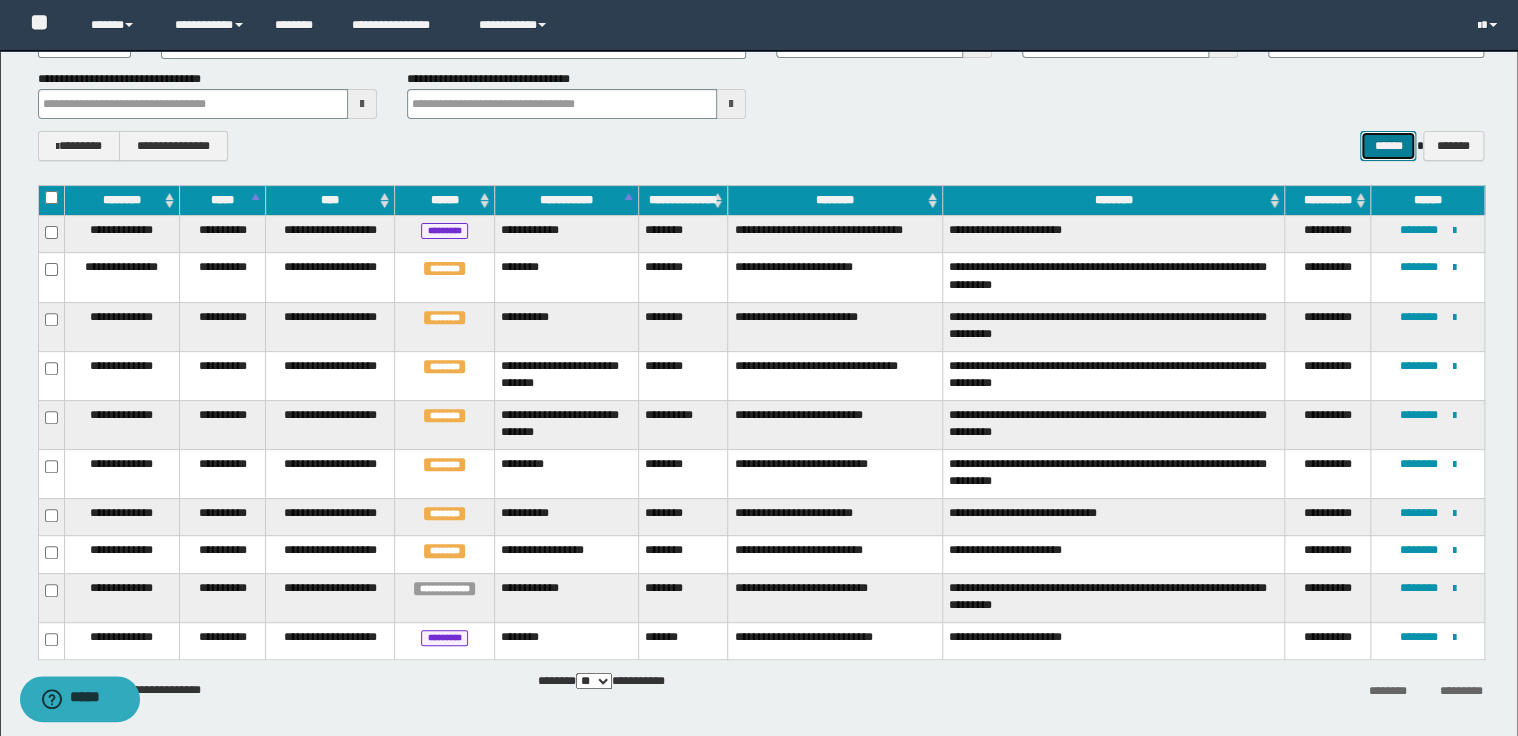 type 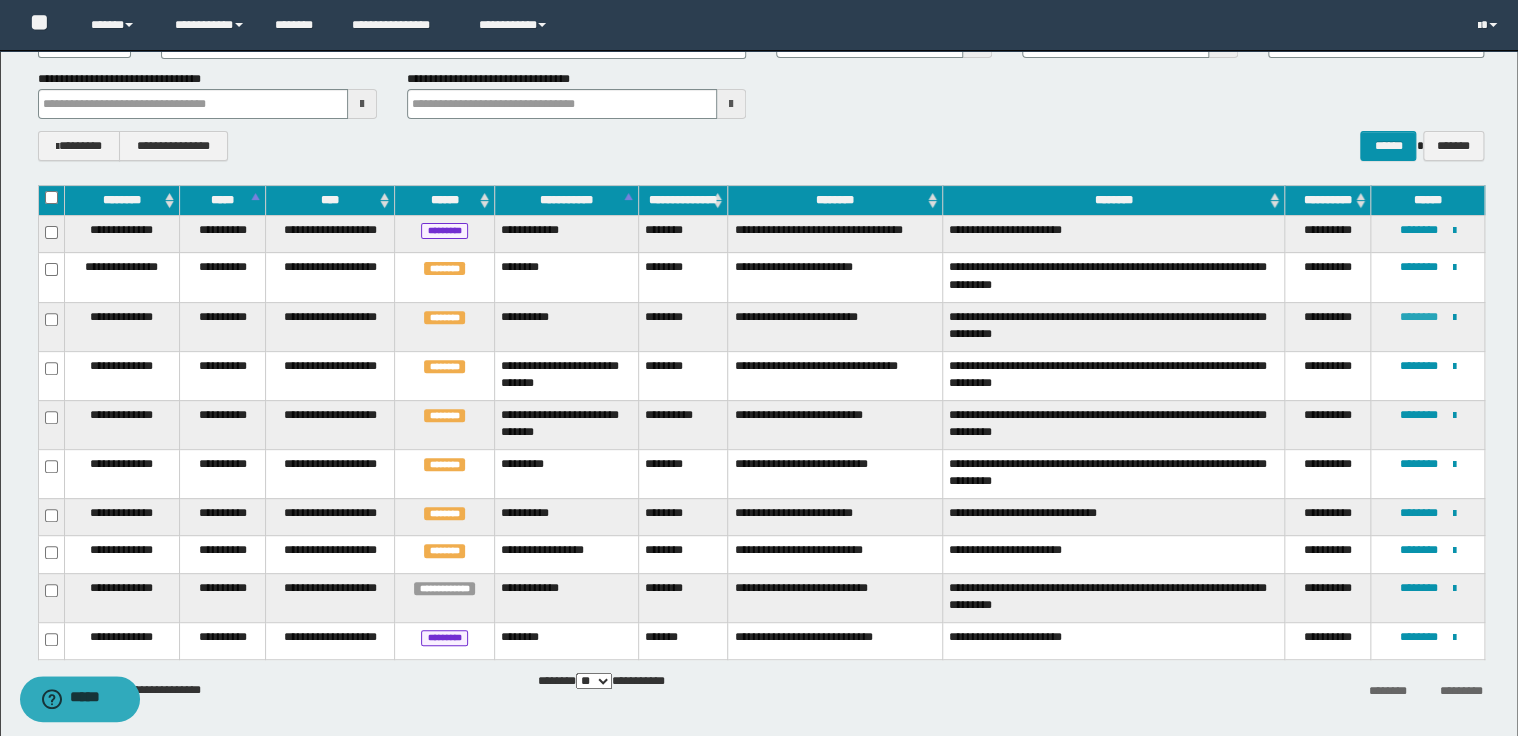 click on "********" at bounding box center [1419, 317] 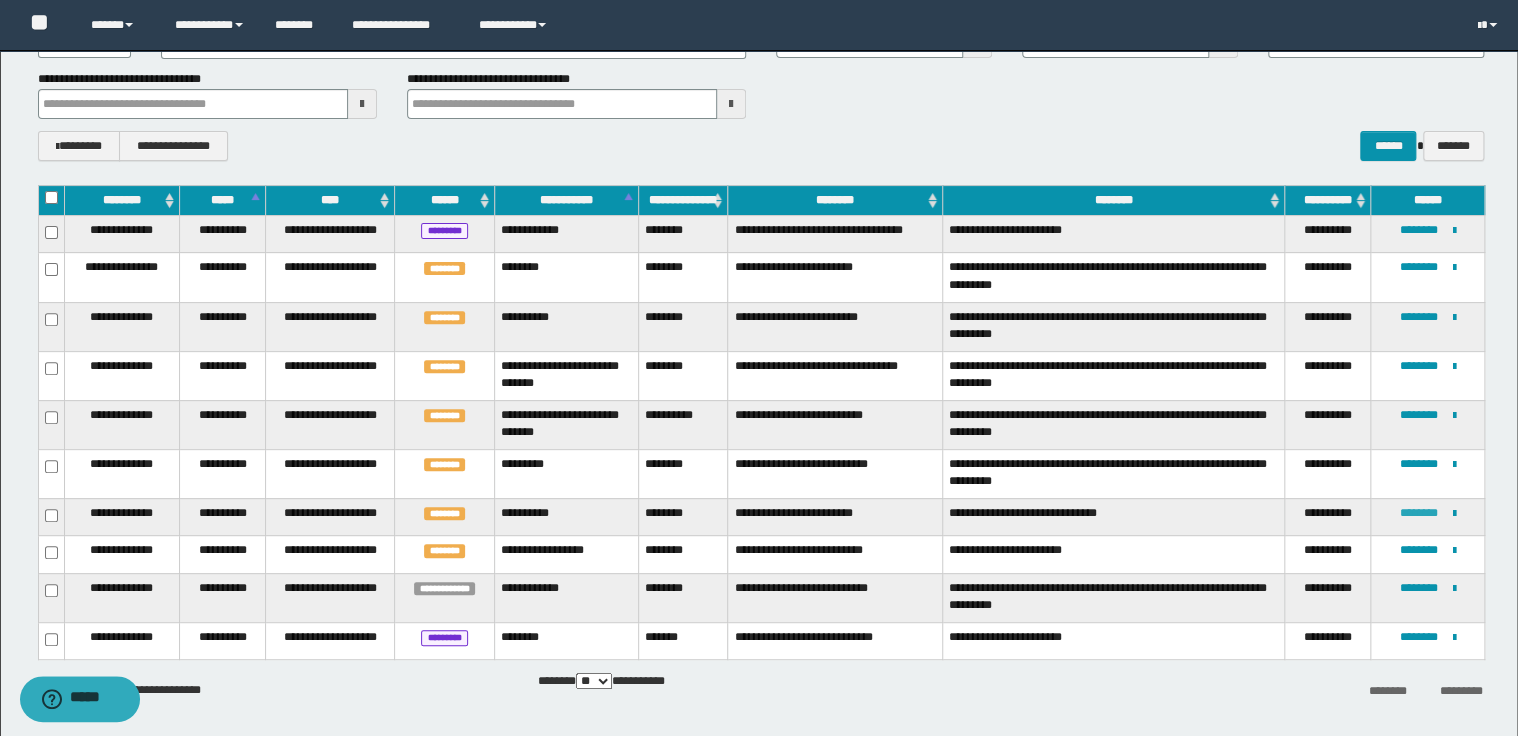 click on "********" at bounding box center [1419, 513] 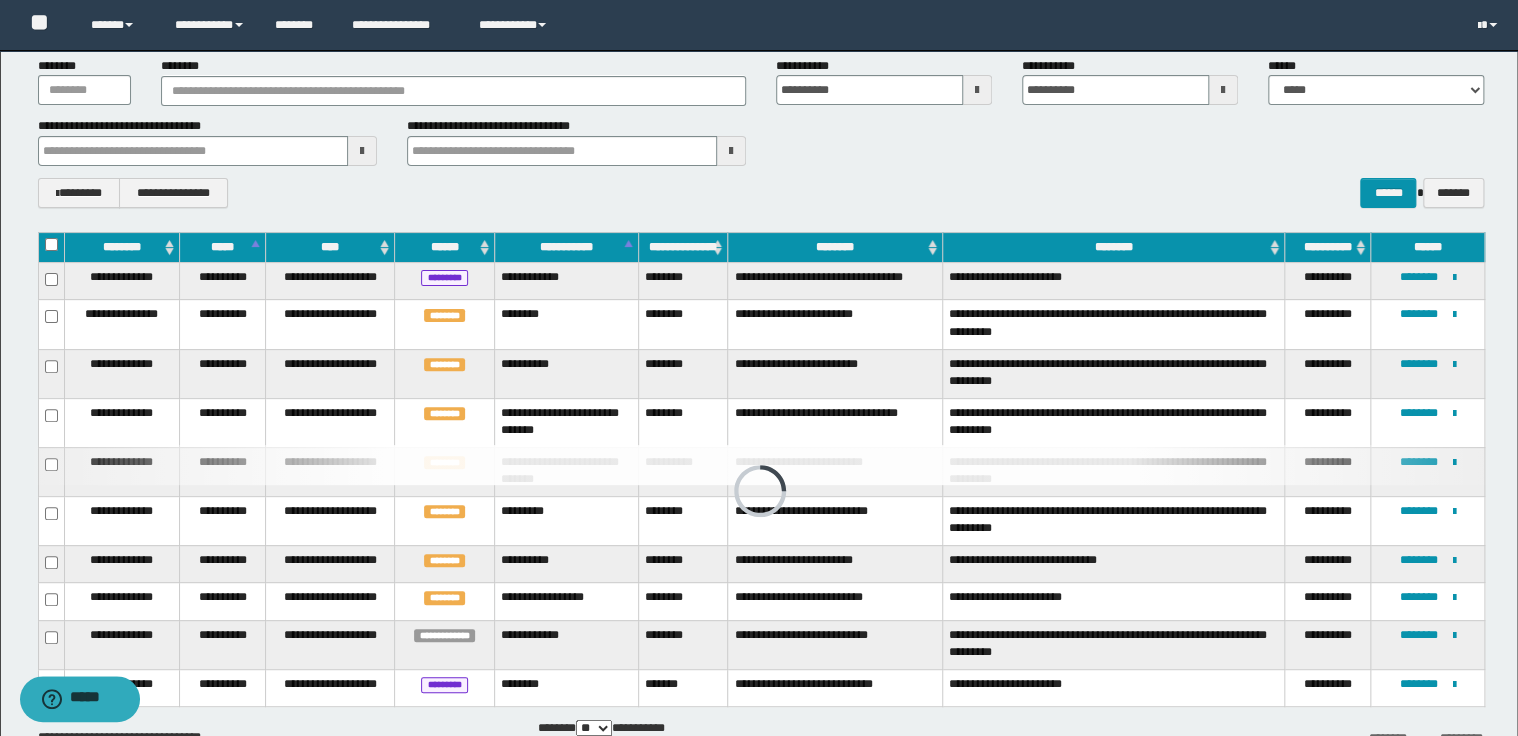 scroll, scrollTop: 240, scrollLeft: 0, axis: vertical 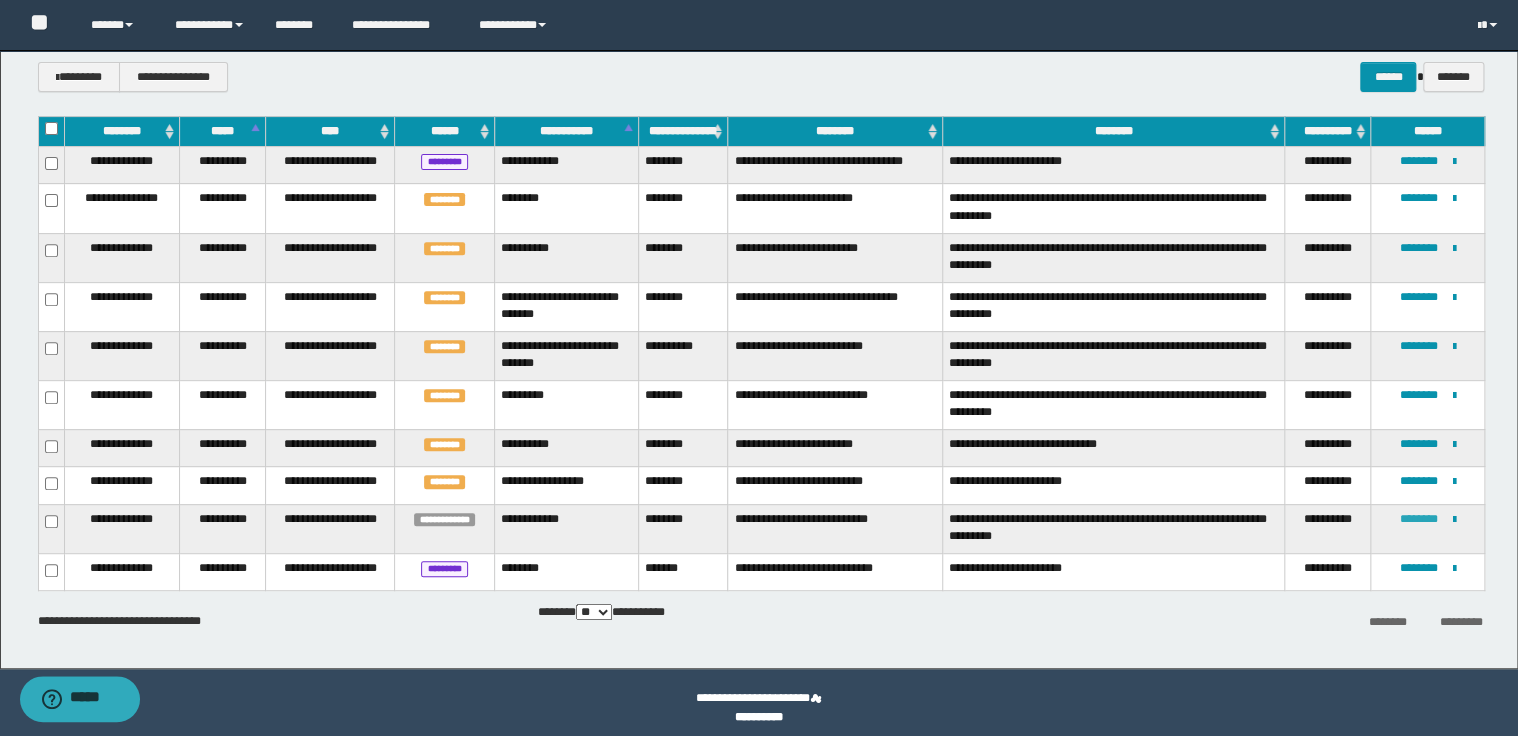 click on "********" at bounding box center [1419, 519] 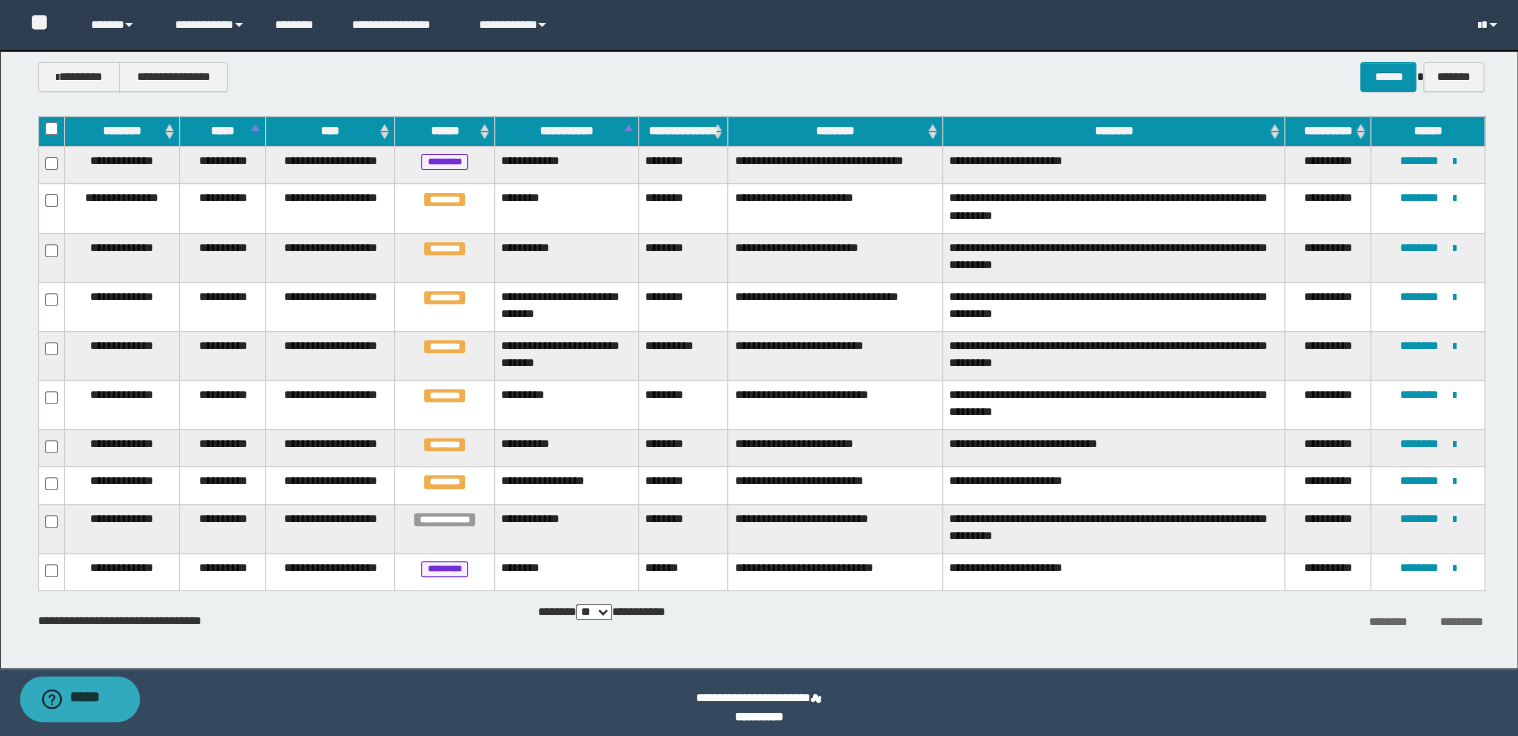 scroll, scrollTop: 251, scrollLeft: 0, axis: vertical 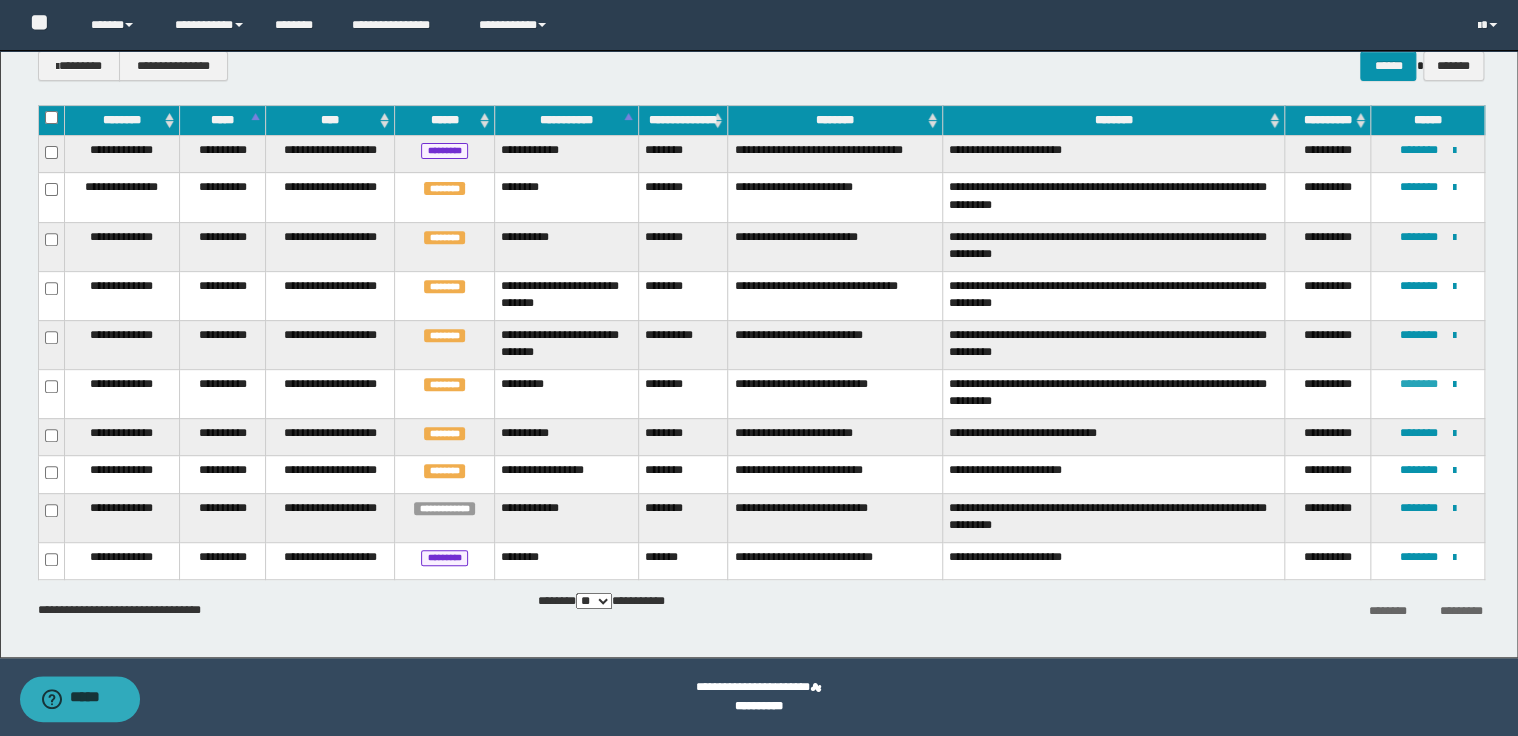 click on "********" at bounding box center [1419, 384] 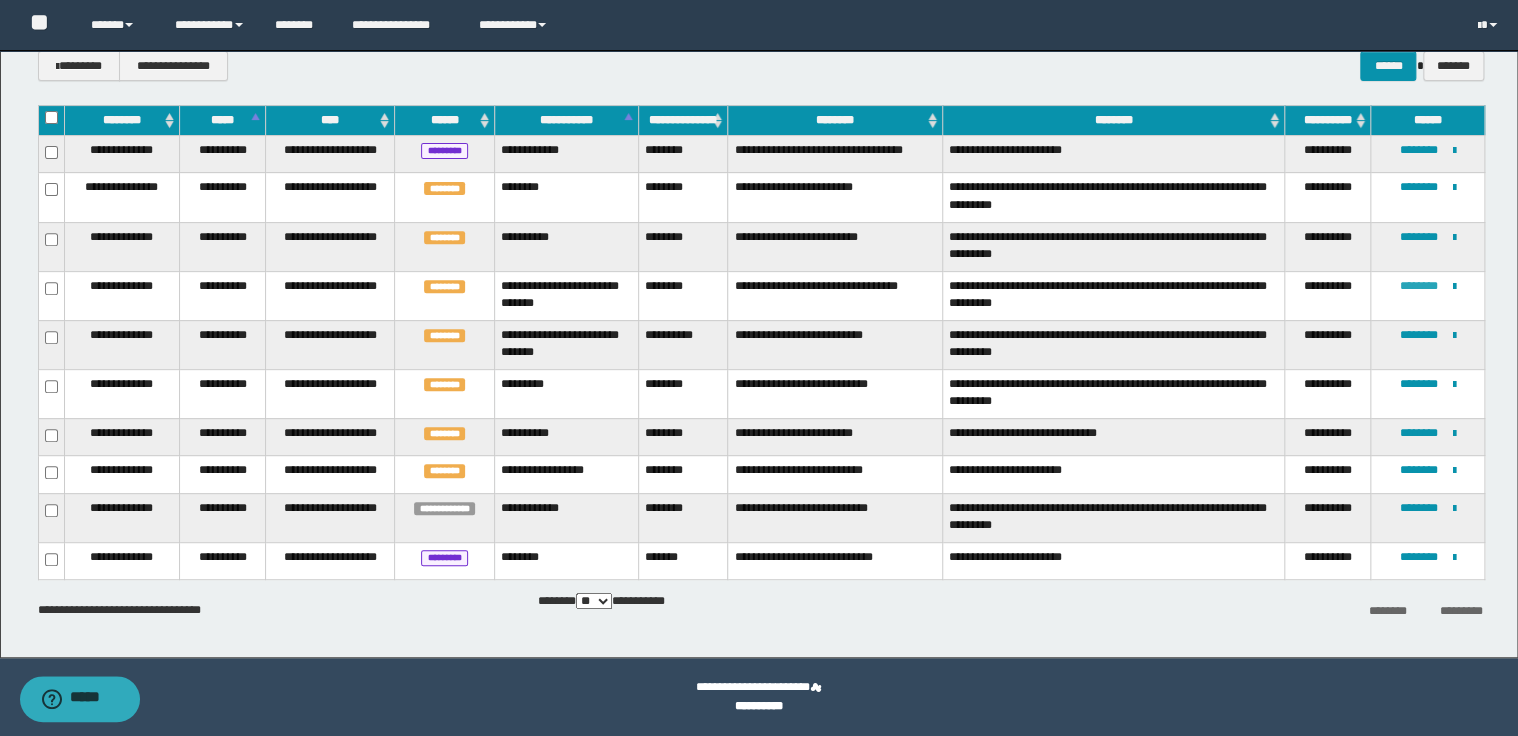 click on "********" at bounding box center (1419, 286) 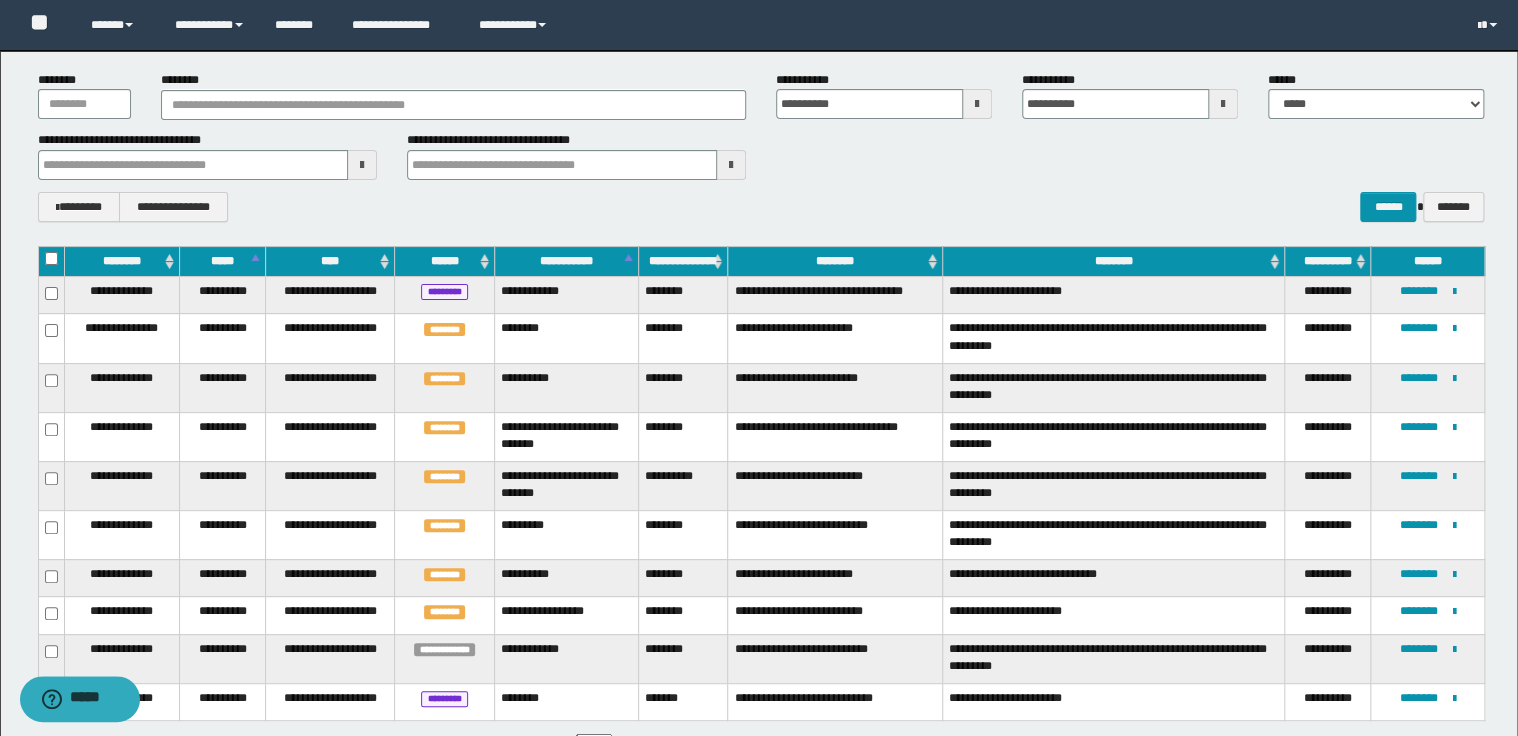scroll, scrollTop: 91, scrollLeft: 0, axis: vertical 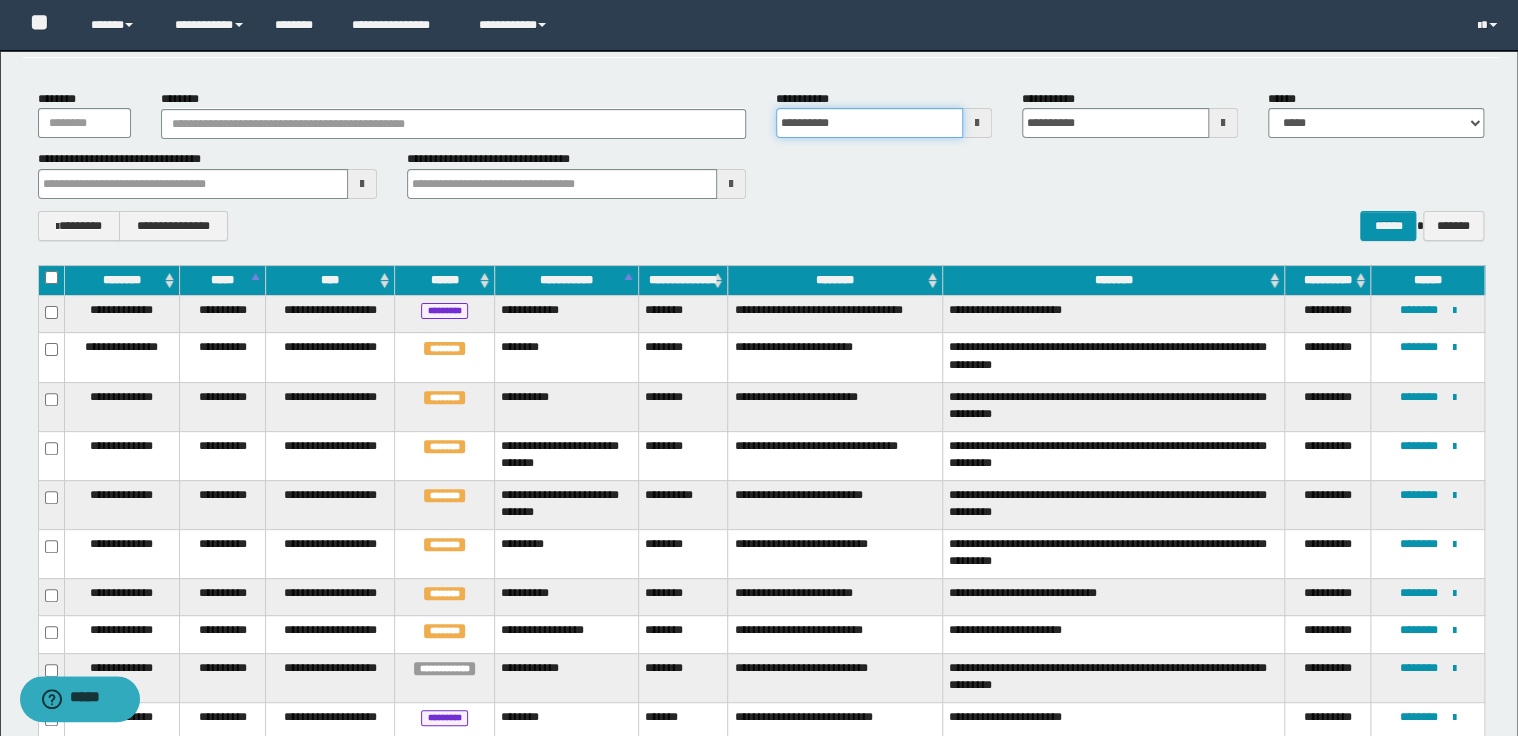 click on "**********" at bounding box center [869, 123] 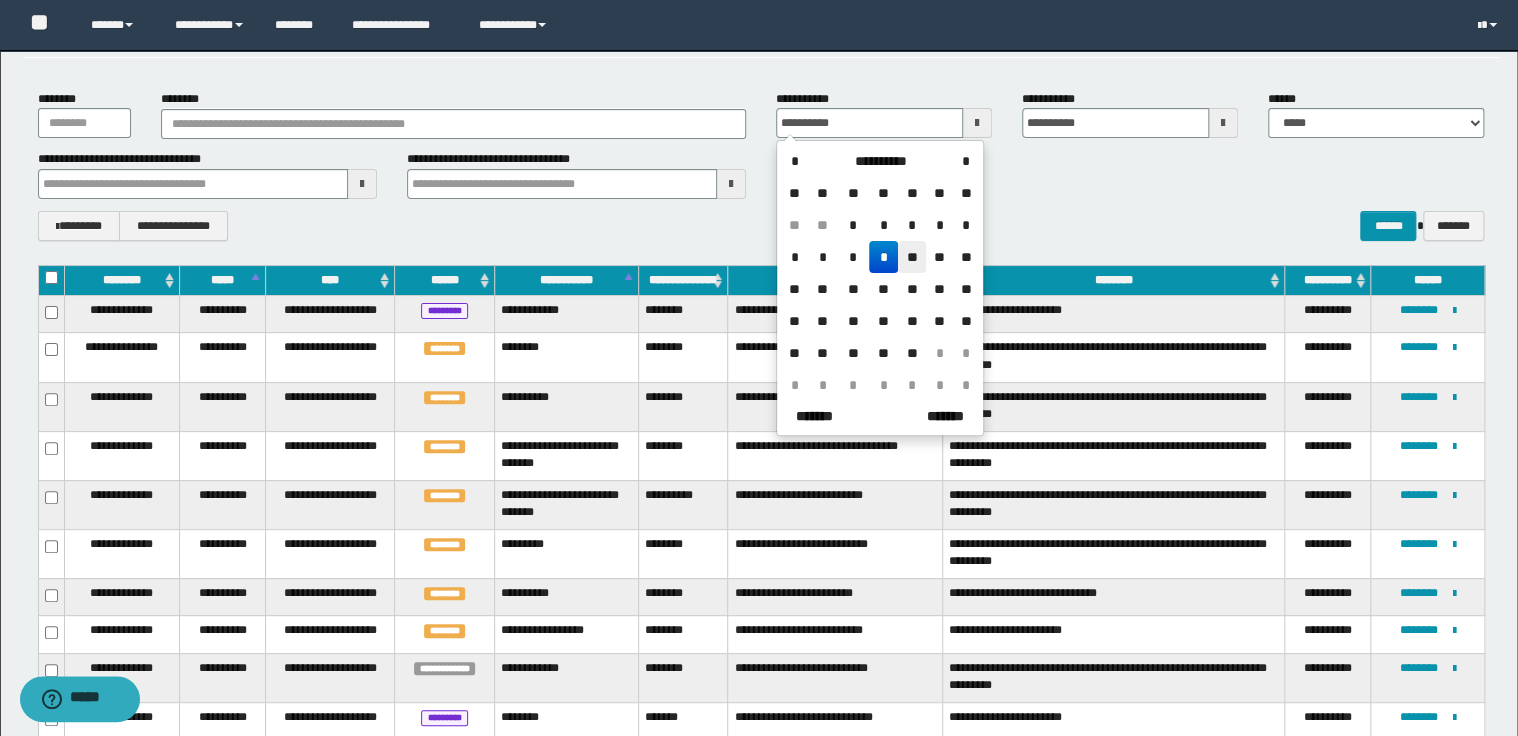 click on "**" at bounding box center [912, 257] 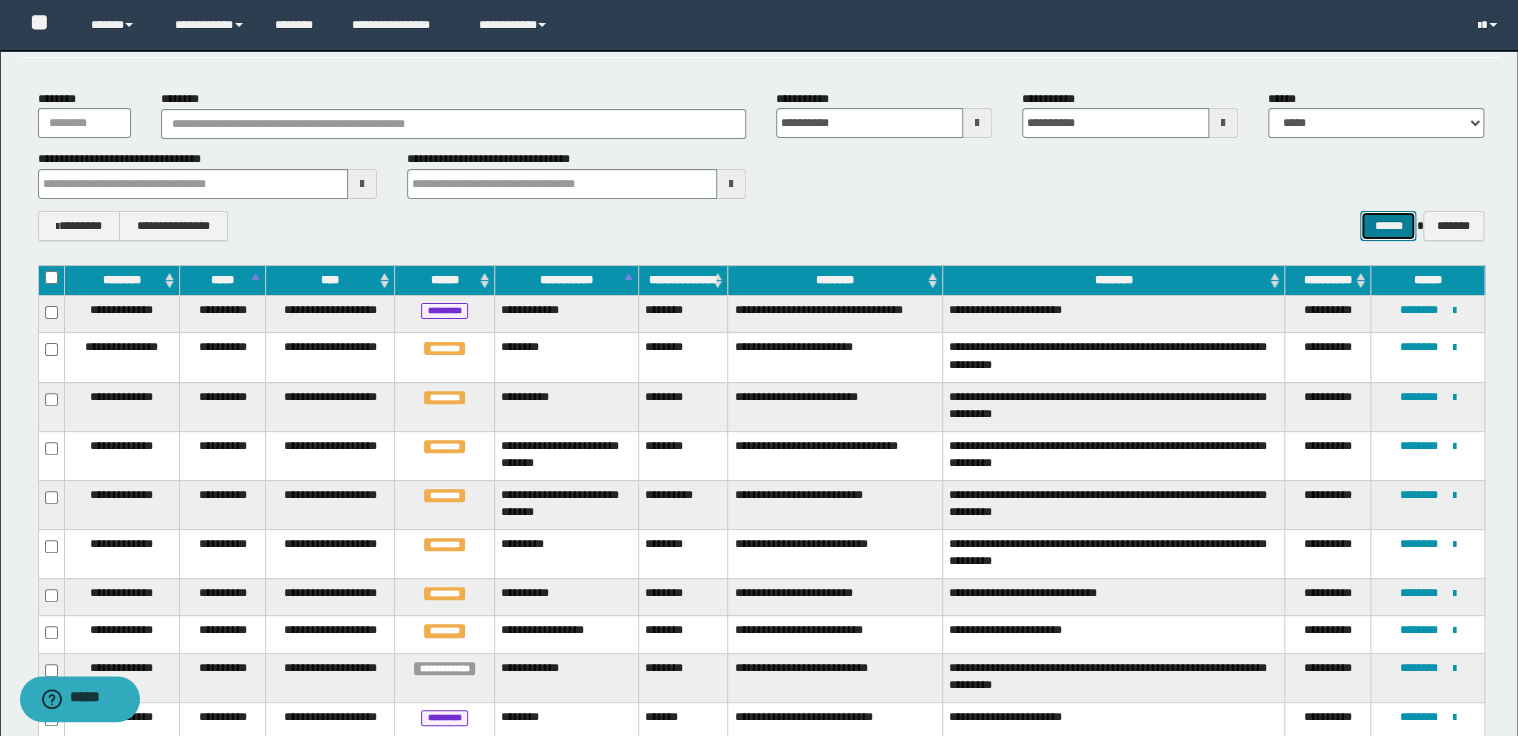 click on "******" at bounding box center (1388, 226) 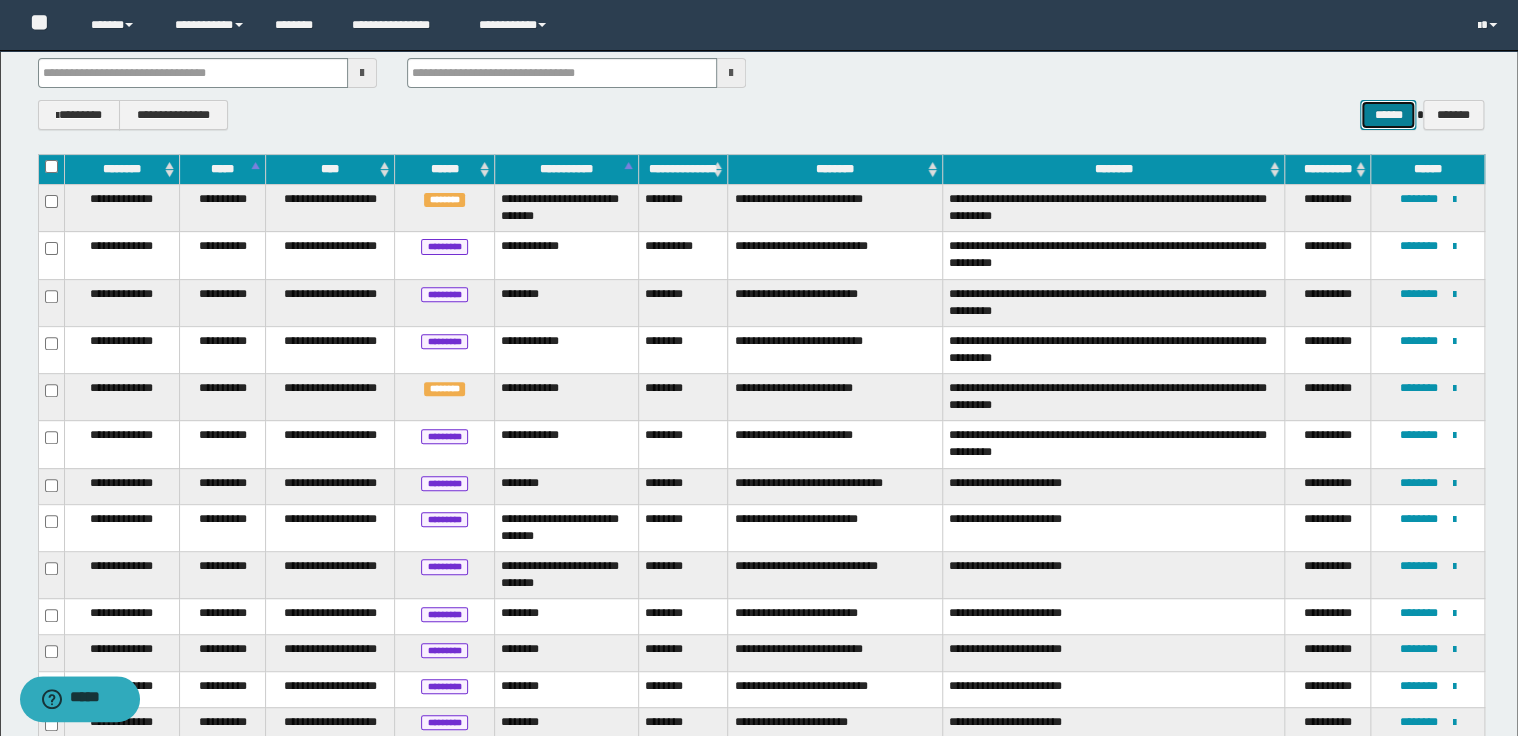 scroll, scrollTop: 138, scrollLeft: 0, axis: vertical 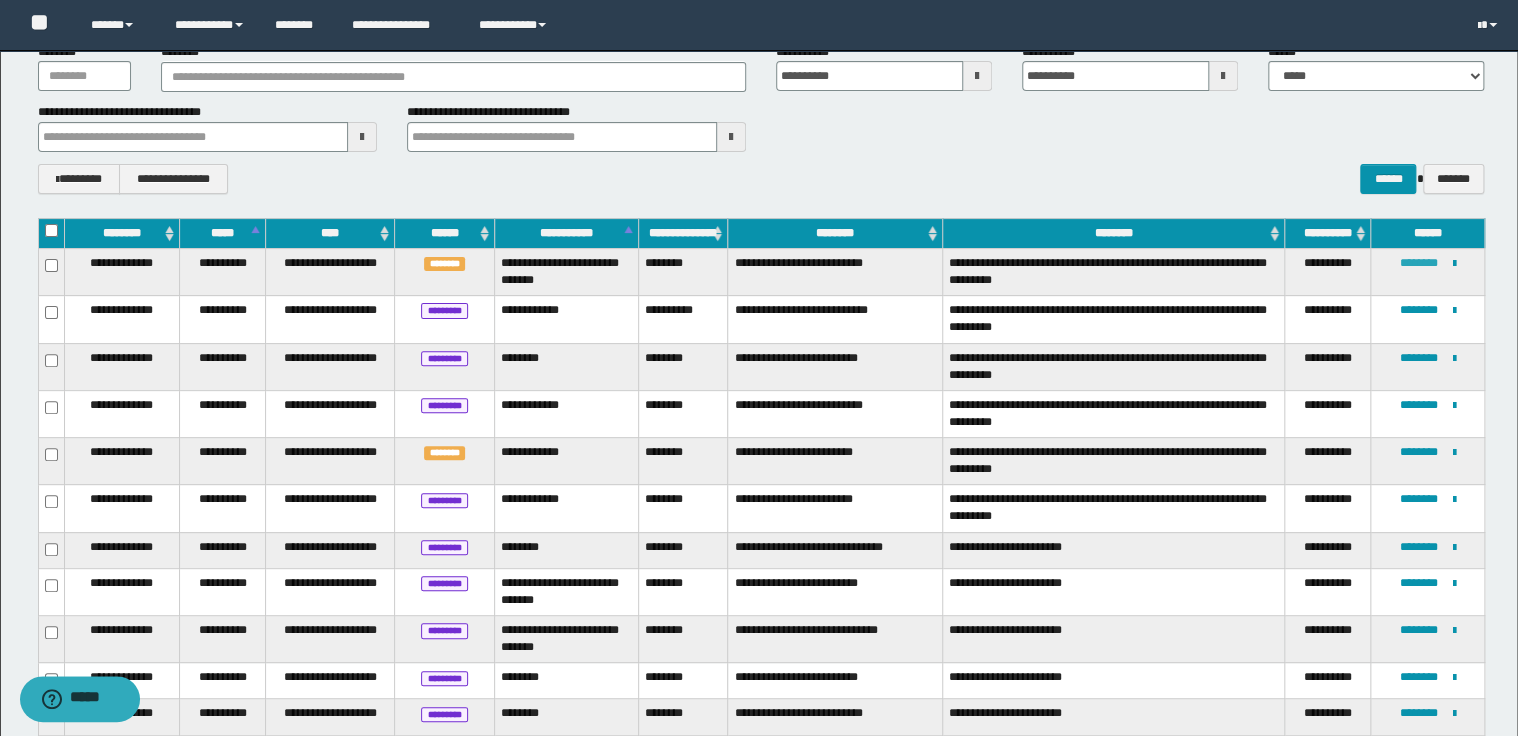 click on "********" at bounding box center (1419, 263) 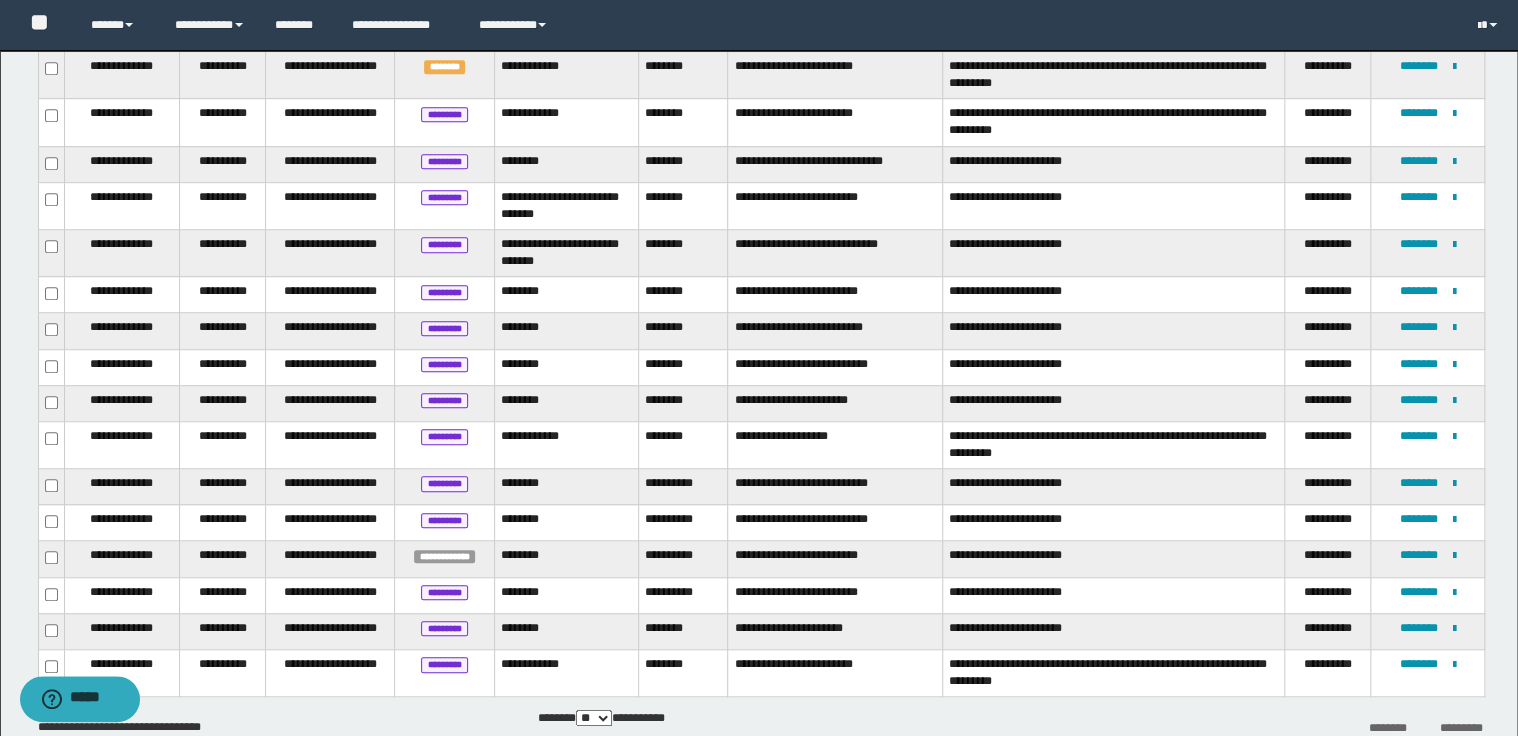 scroll, scrollTop: 538, scrollLeft: 0, axis: vertical 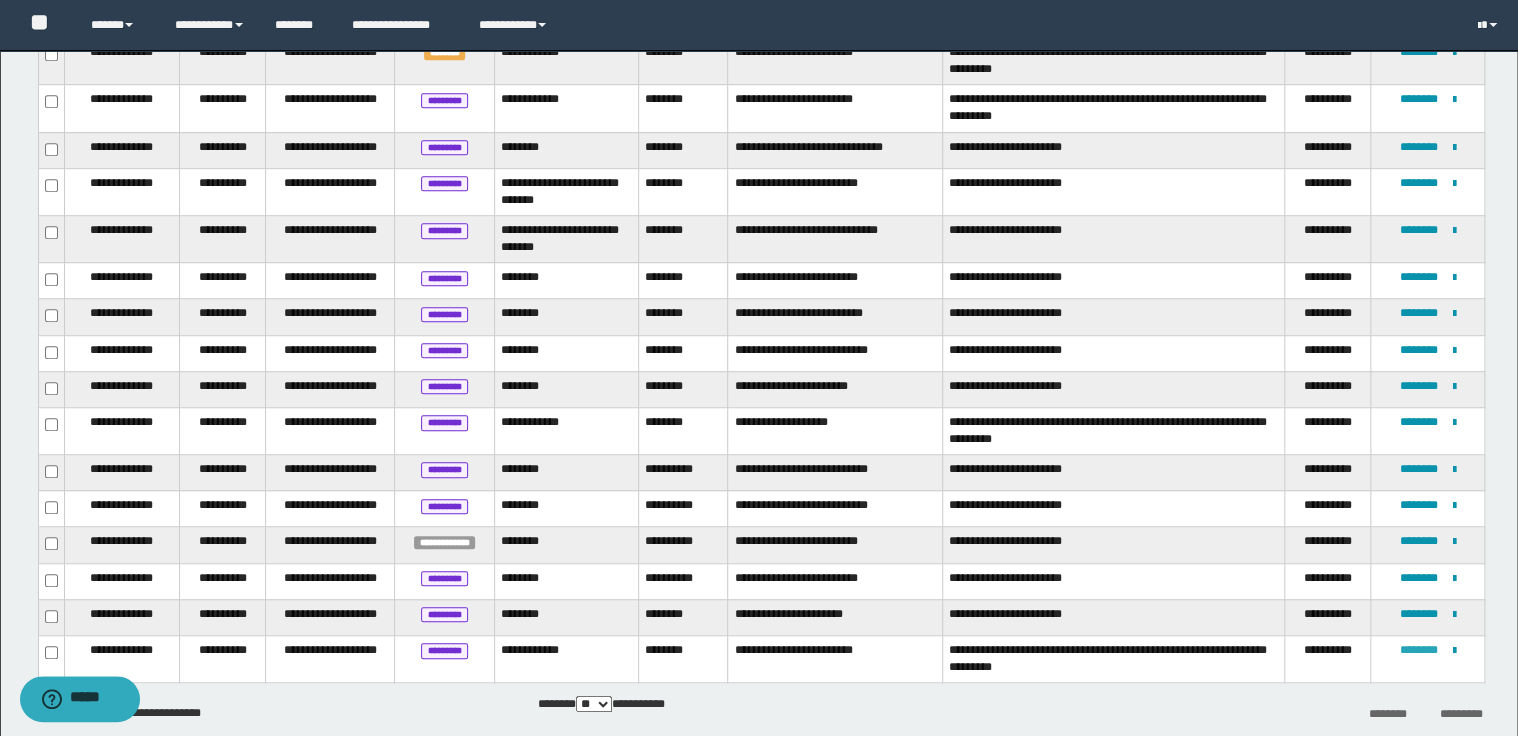 click on "********" at bounding box center [1419, 650] 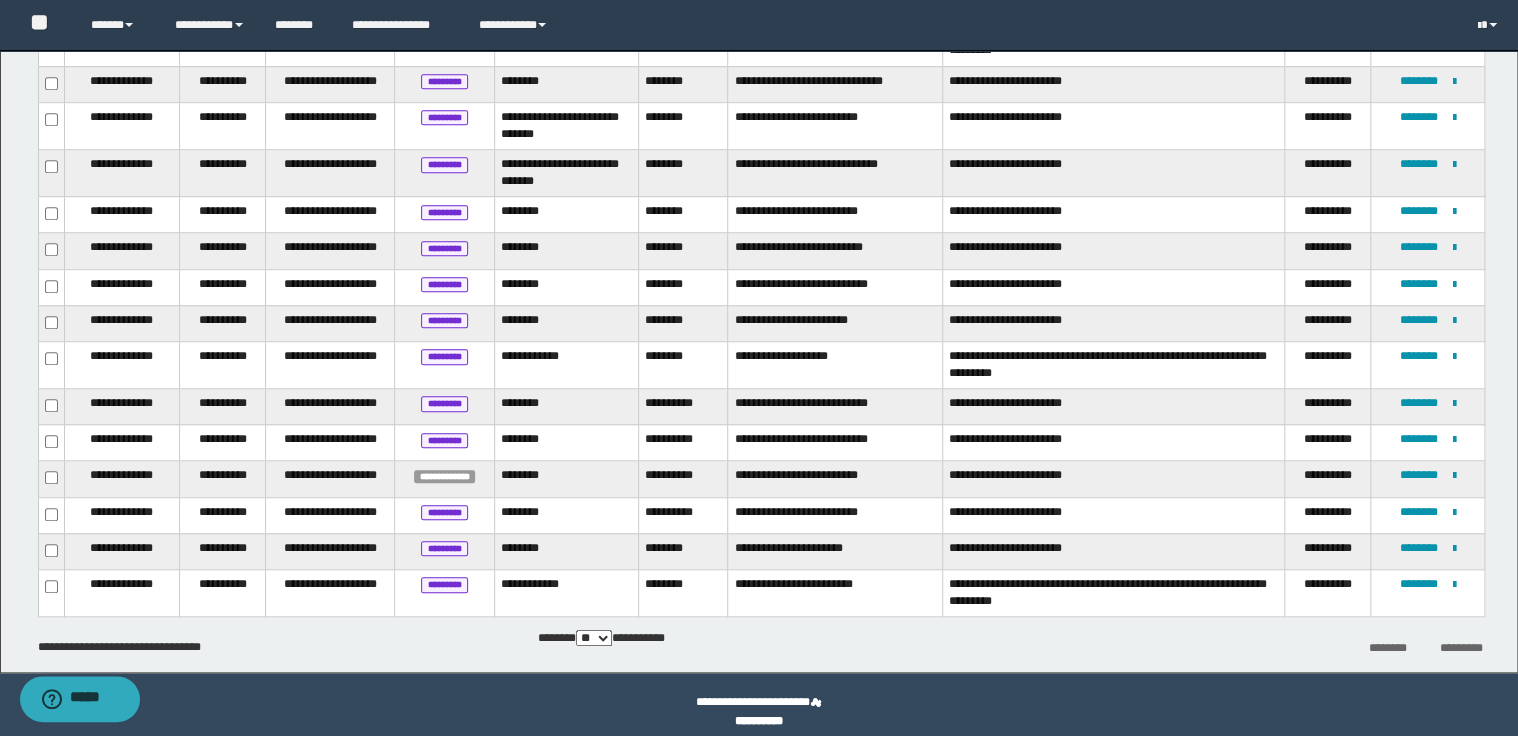 scroll, scrollTop: 618, scrollLeft: 0, axis: vertical 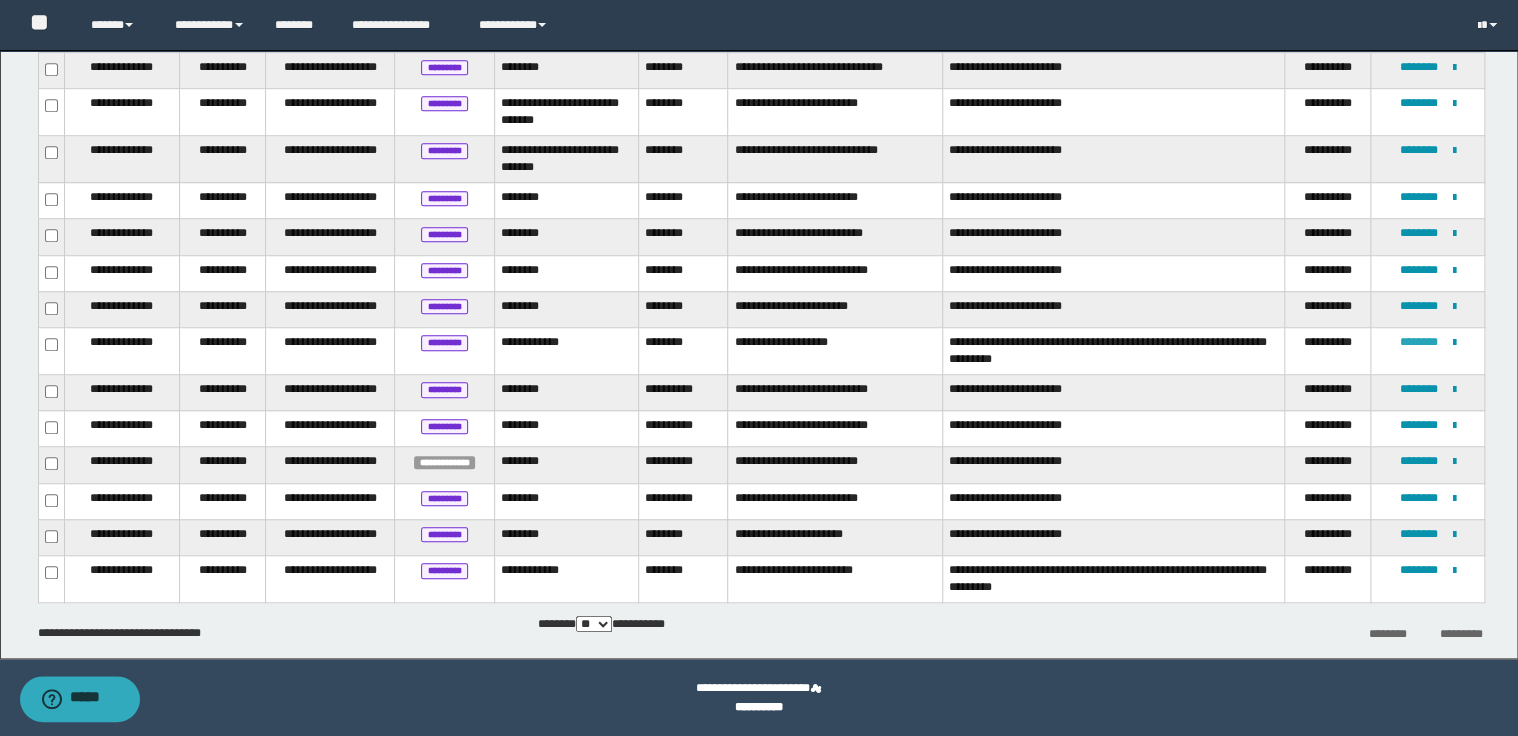 click on "********" at bounding box center [1419, 342] 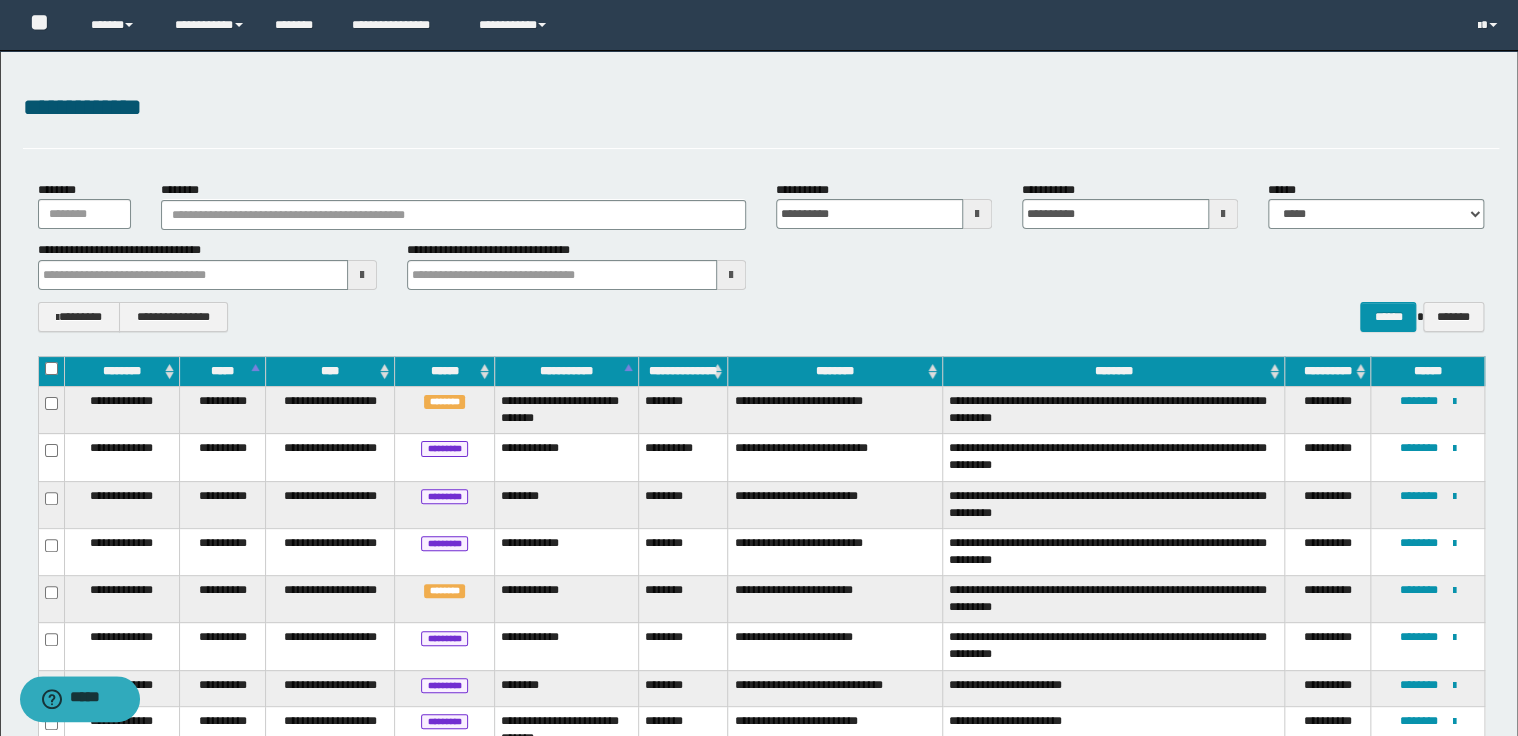 scroll, scrollTop: 80, scrollLeft: 0, axis: vertical 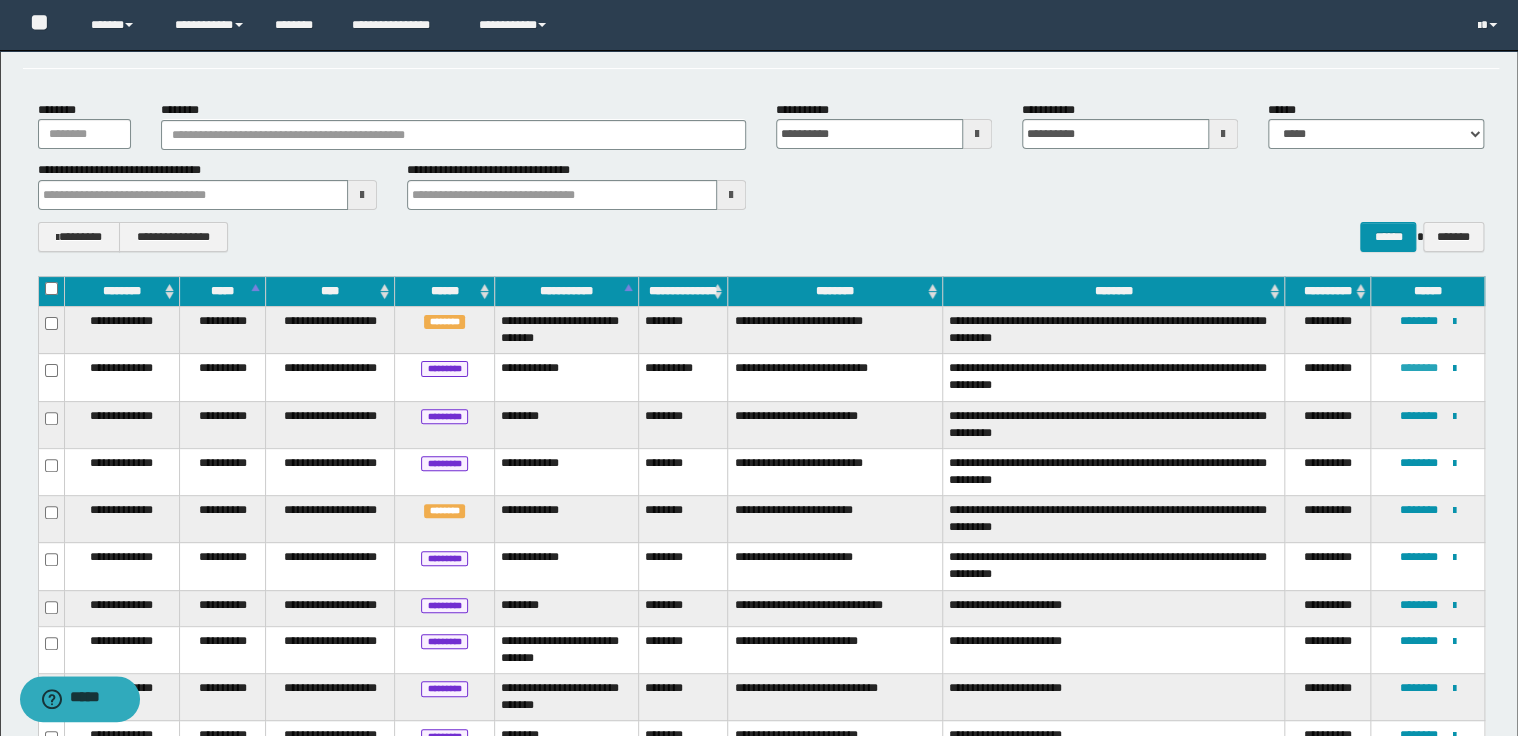 click on "********" at bounding box center [1419, 368] 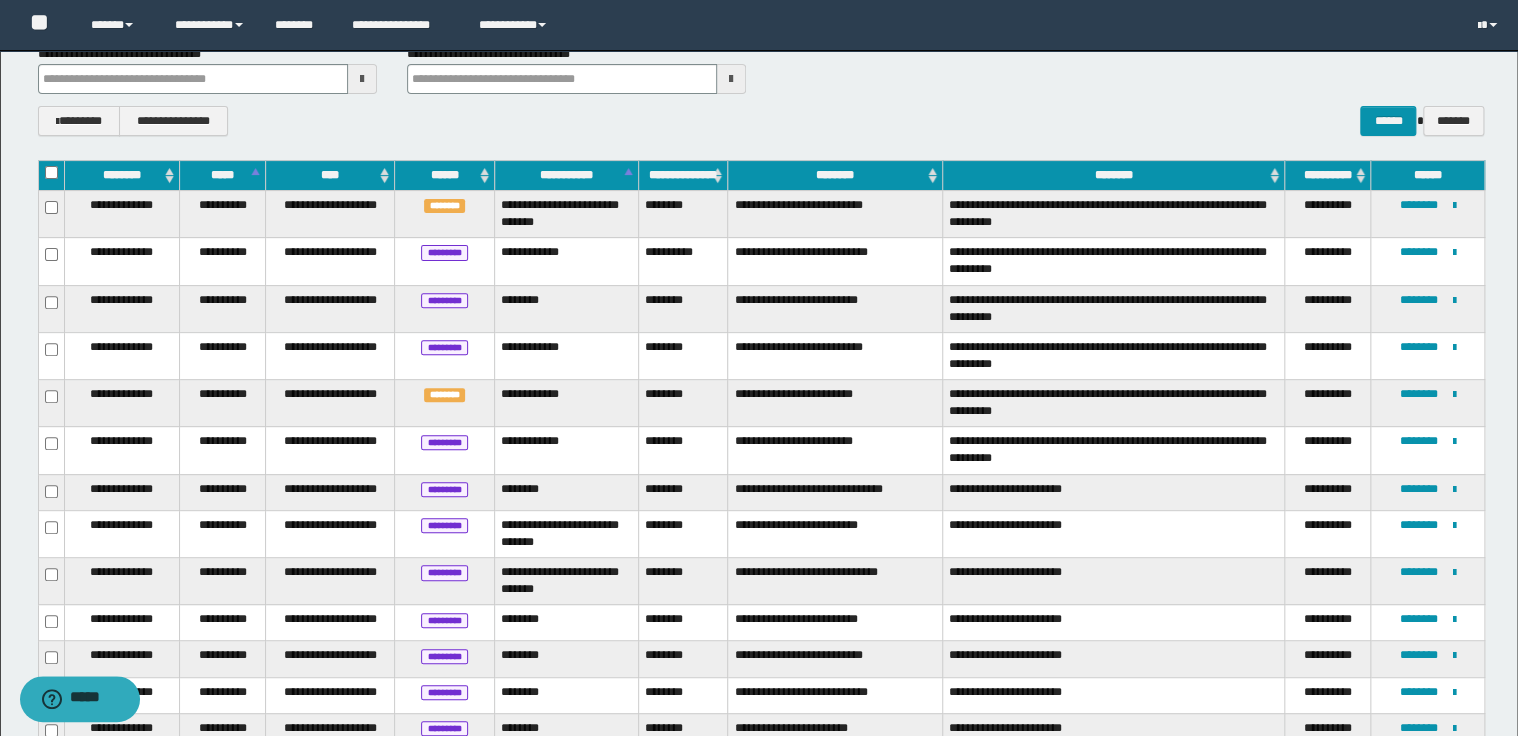scroll, scrollTop: 160, scrollLeft: 0, axis: vertical 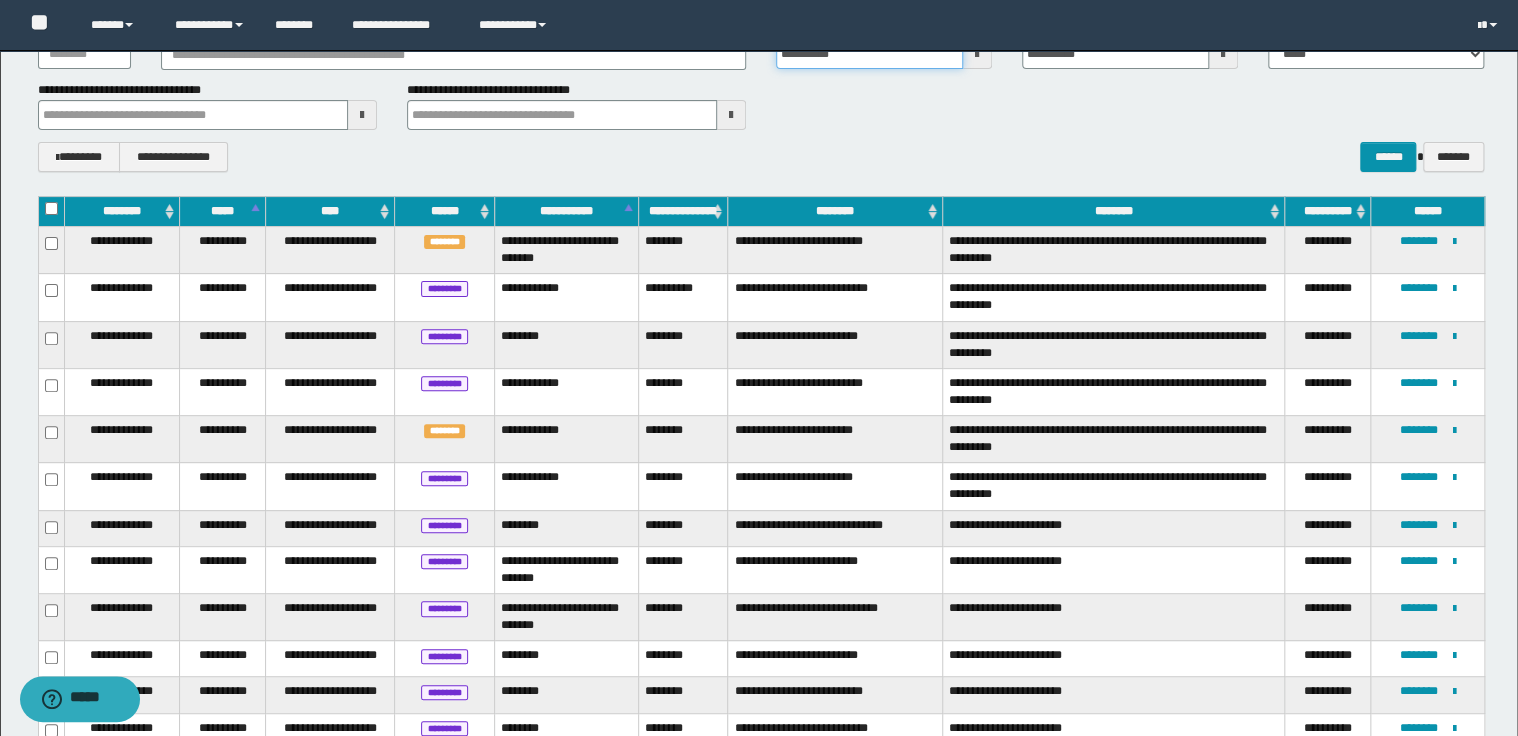 click on "**********" at bounding box center (869, 54) 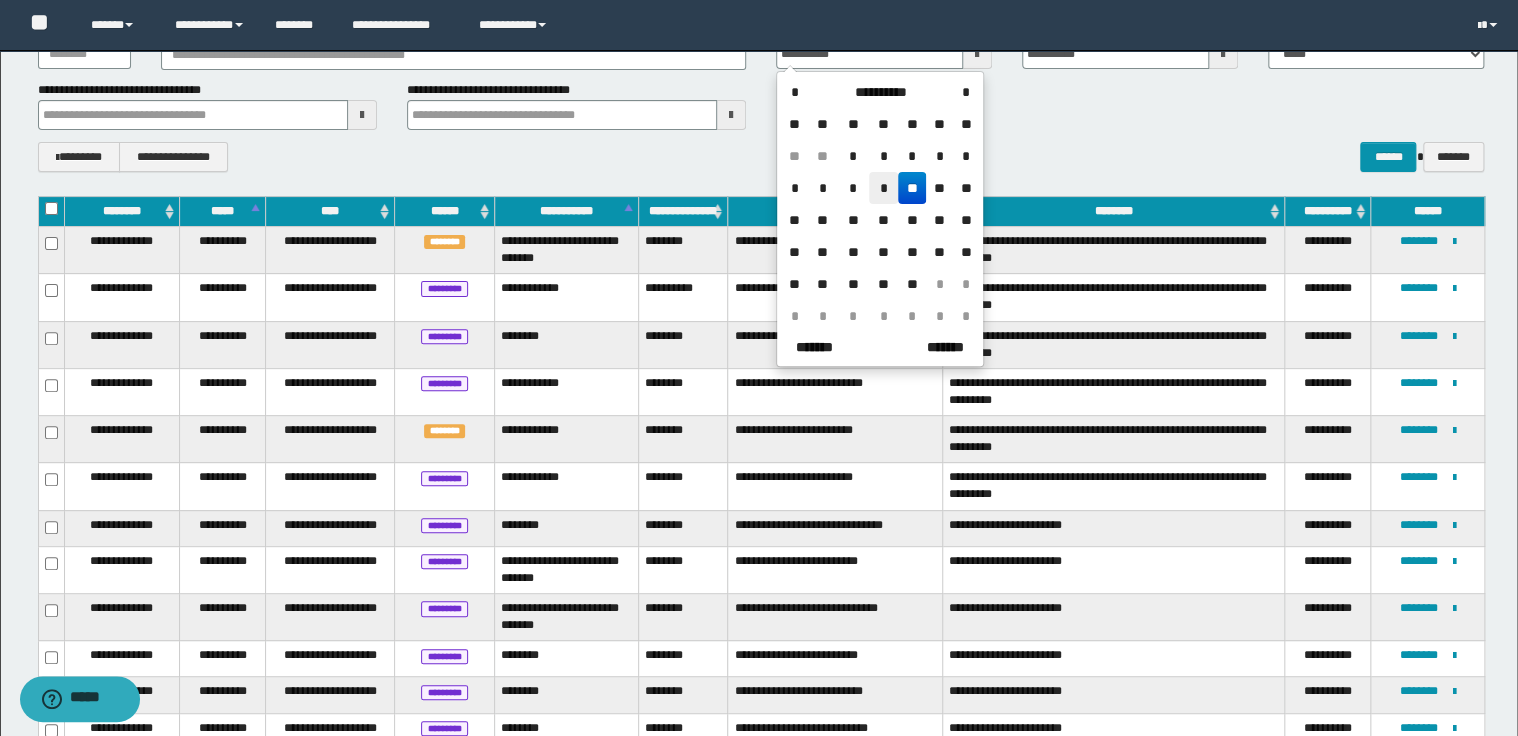 click on "*" at bounding box center [883, 188] 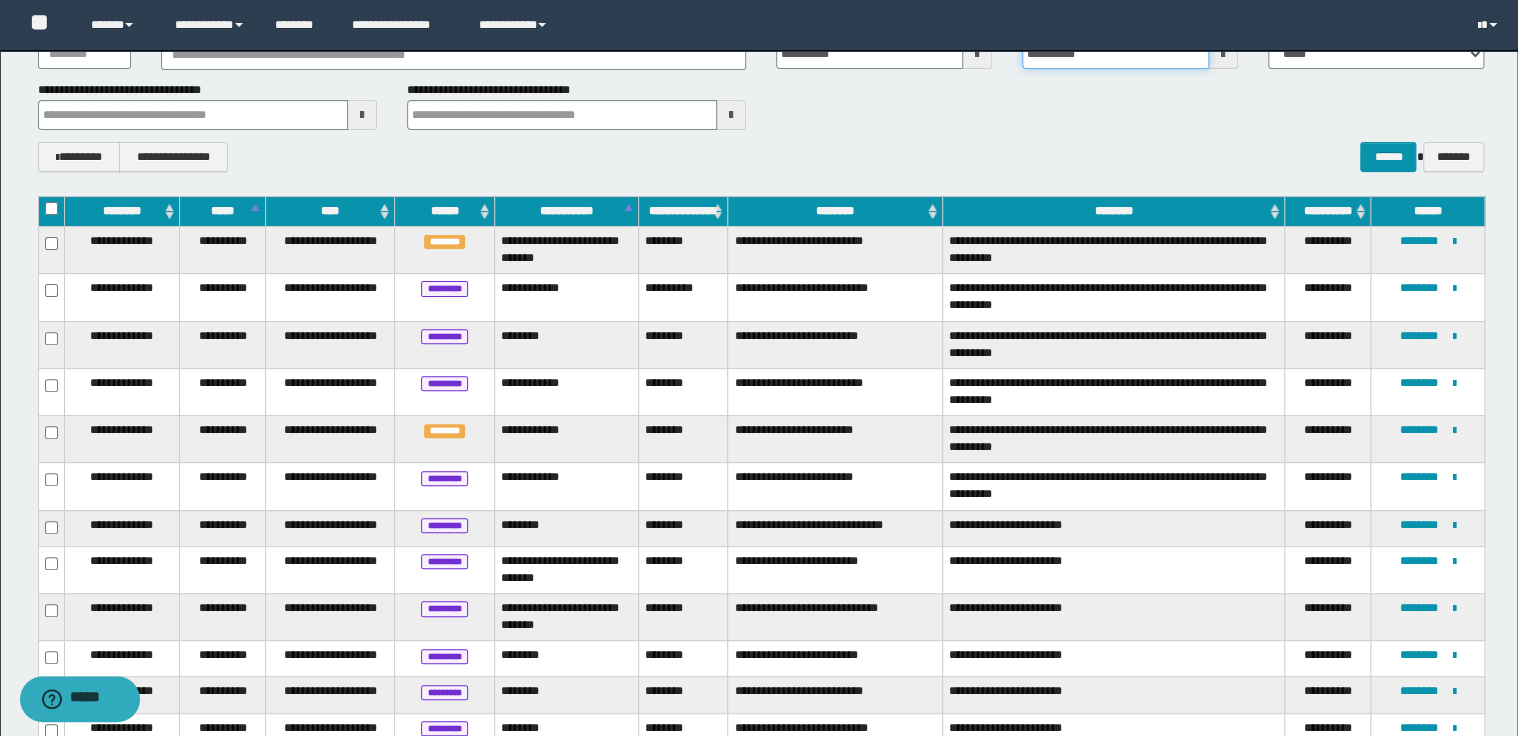 click on "**********" at bounding box center (1115, 54) 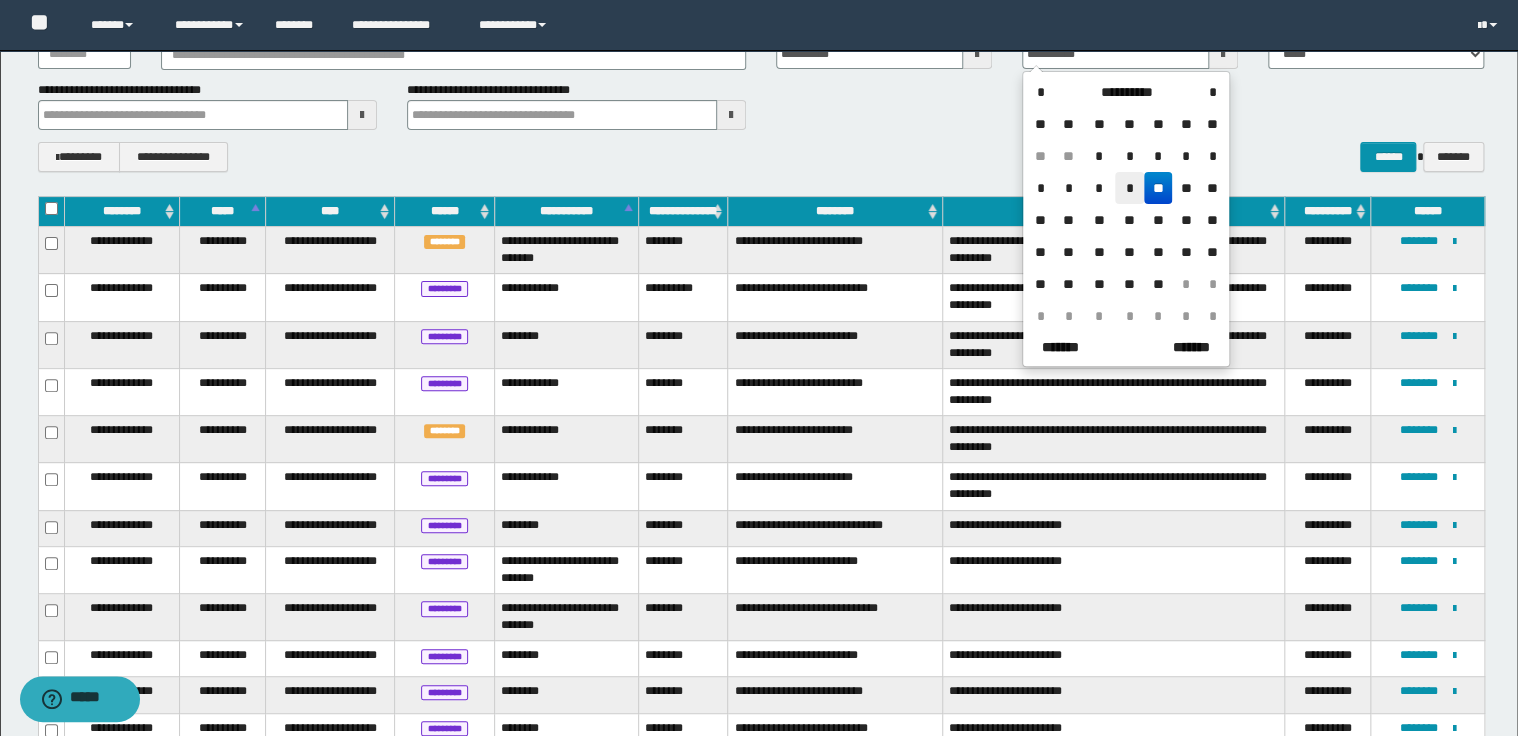 click on "*" at bounding box center [1129, 188] 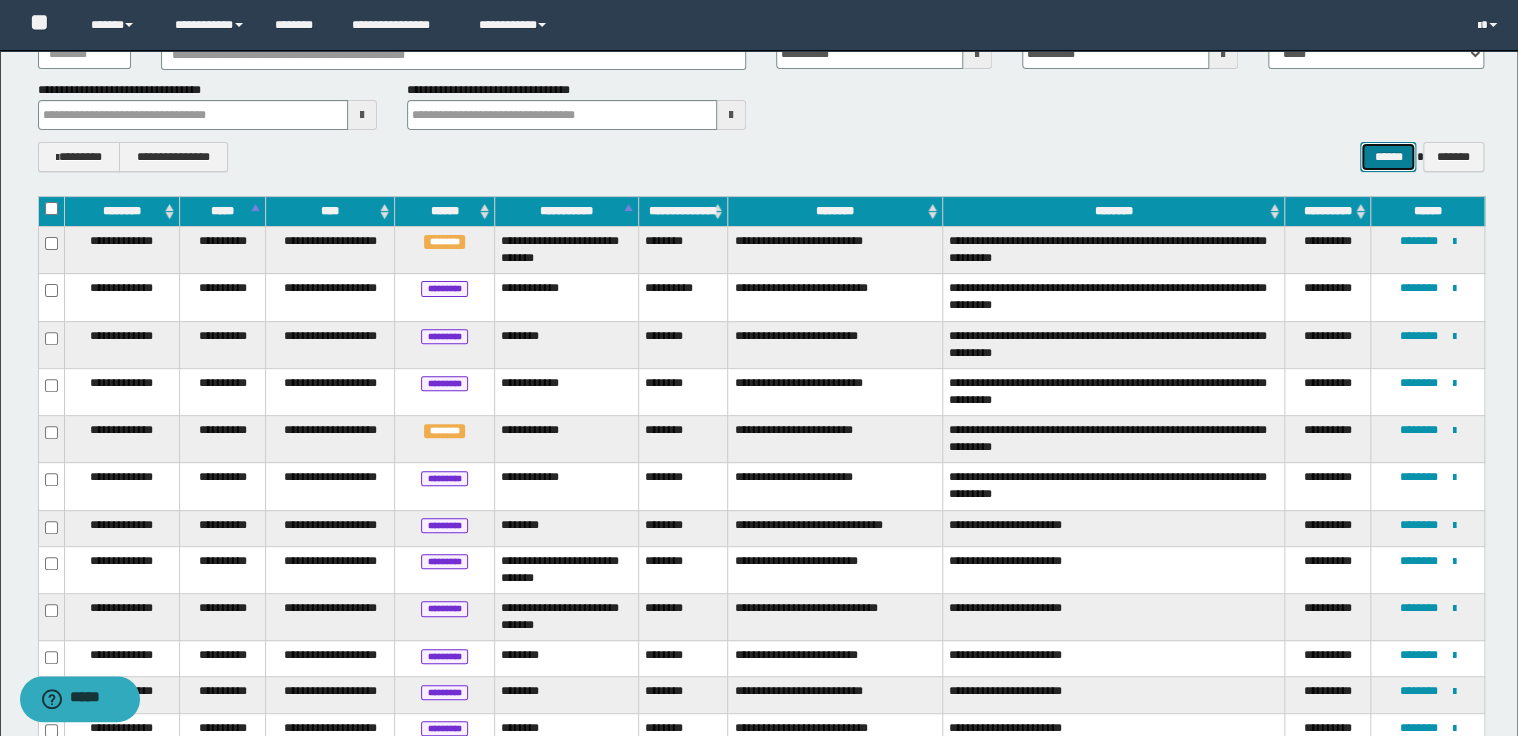 click on "******" at bounding box center (1388, 157) 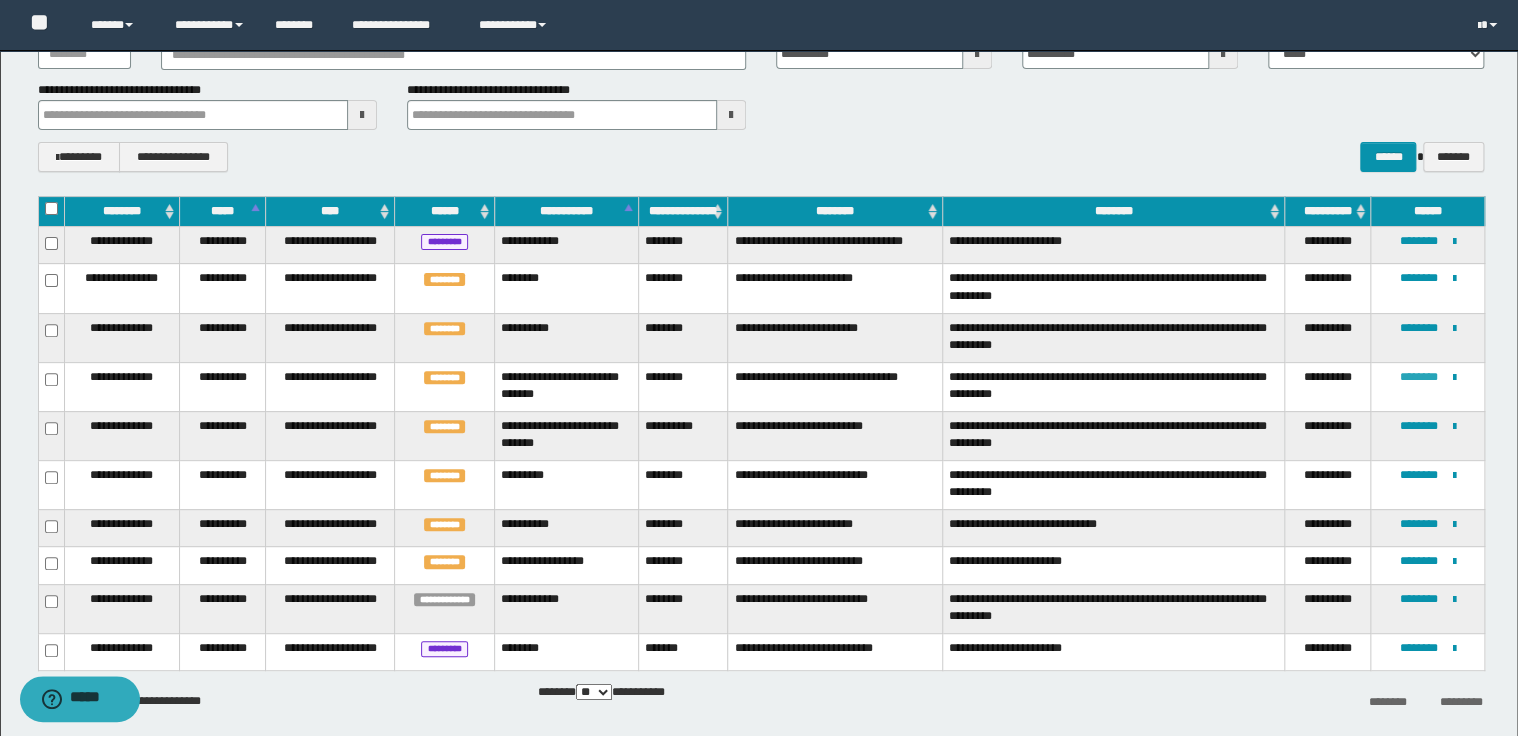 click on "********" at bounding box center [1419, 377] 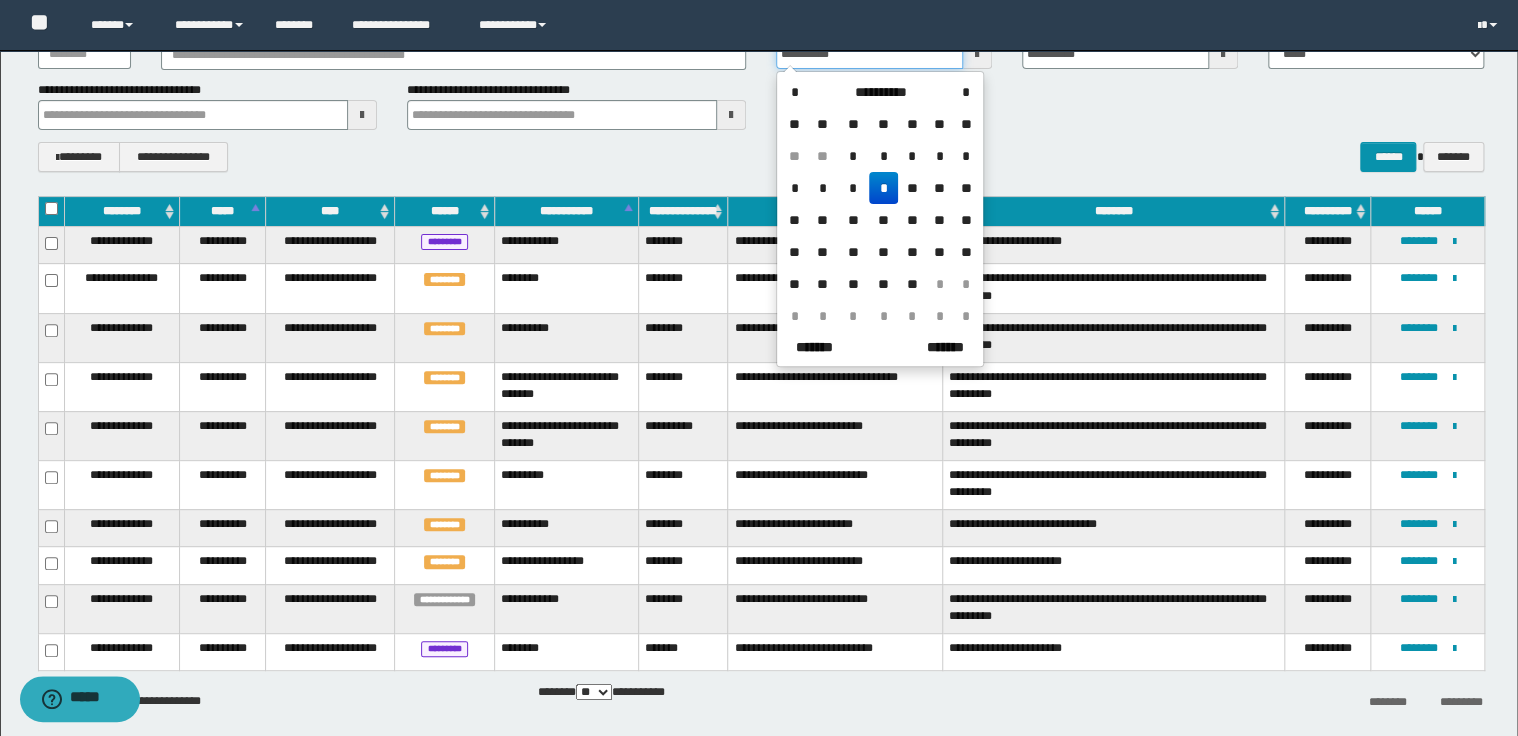 click on "**********" at bounding box center [869, 54] 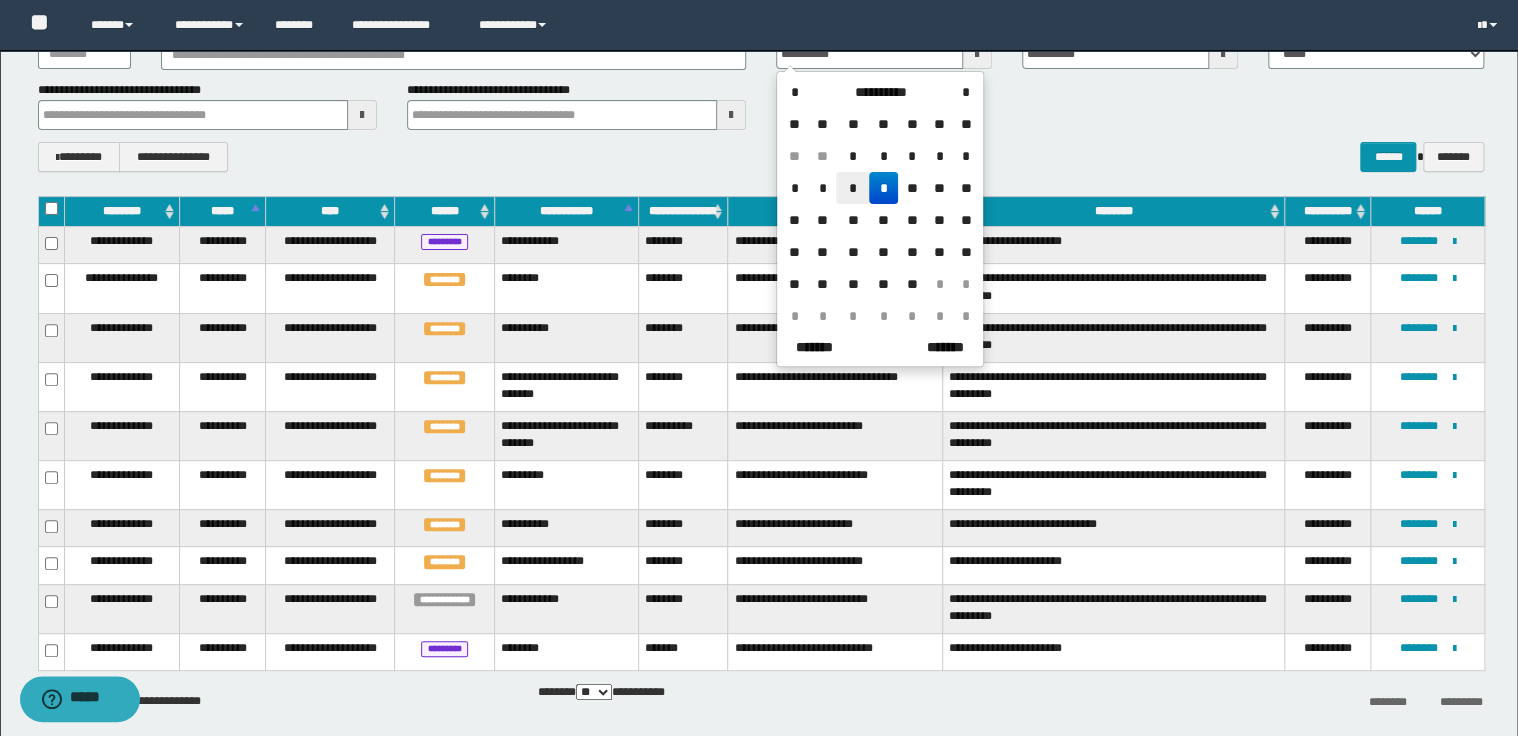click on "*" at bounding box center (852, 188) 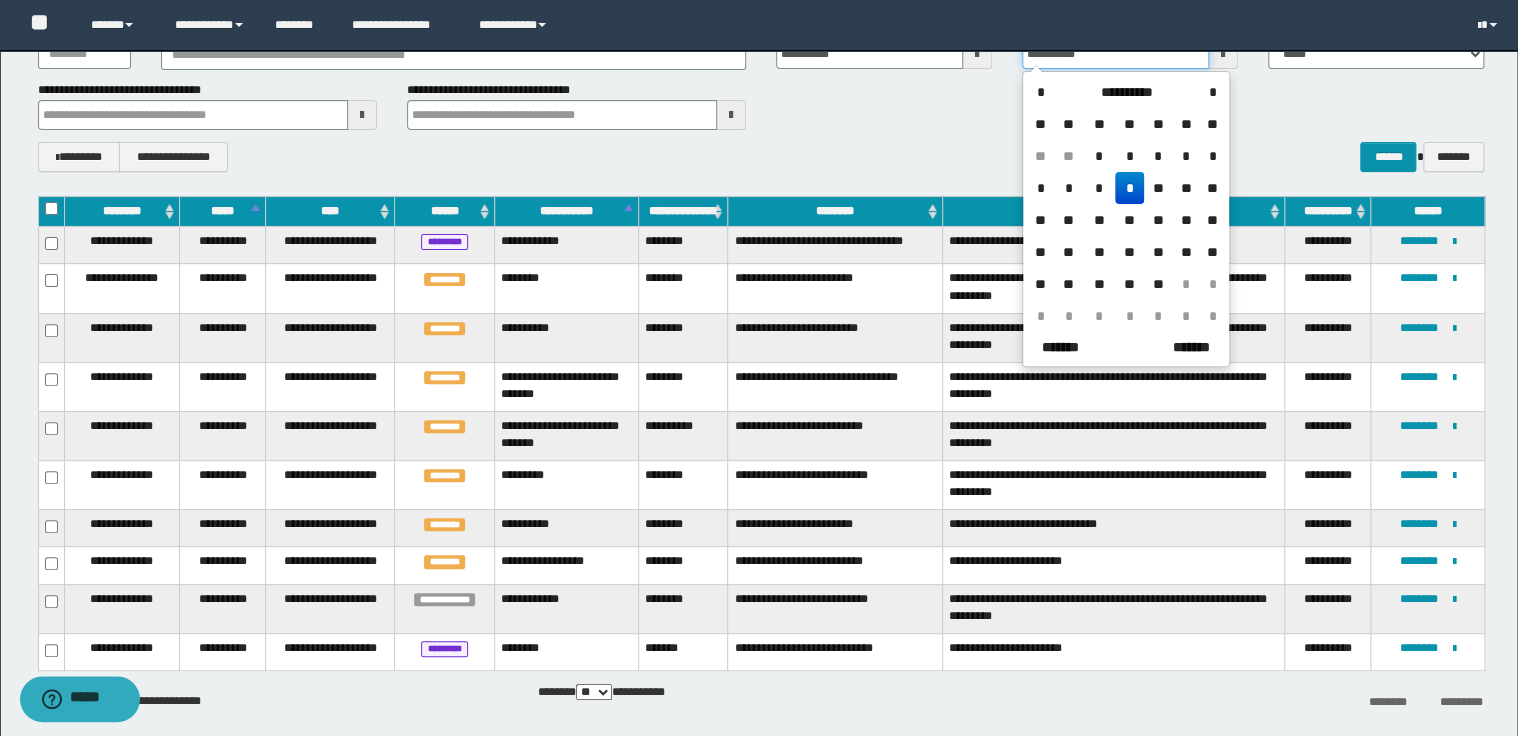 click on "**********" at bounding box center [1115, 54] 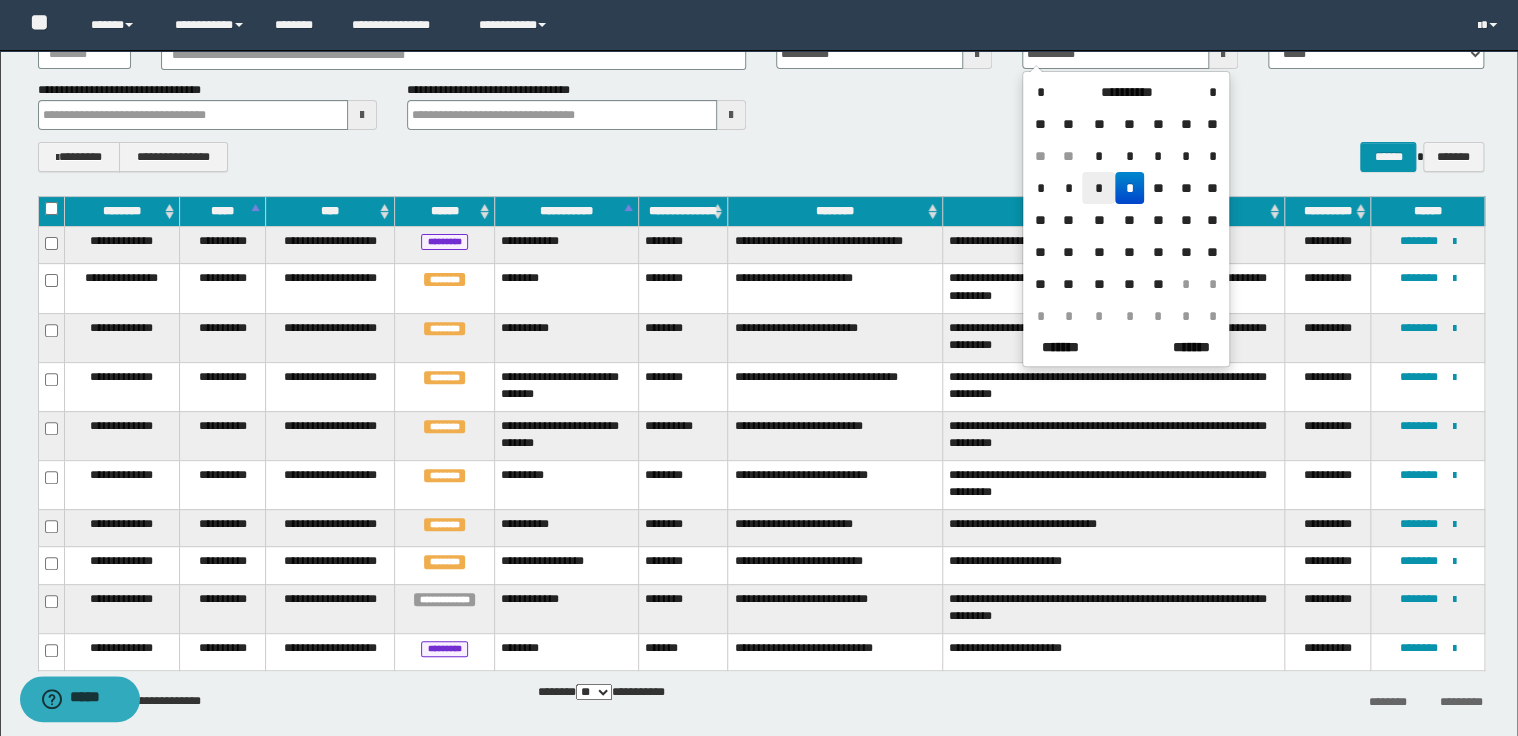 click on "*" at bounding box center (1098, 188) 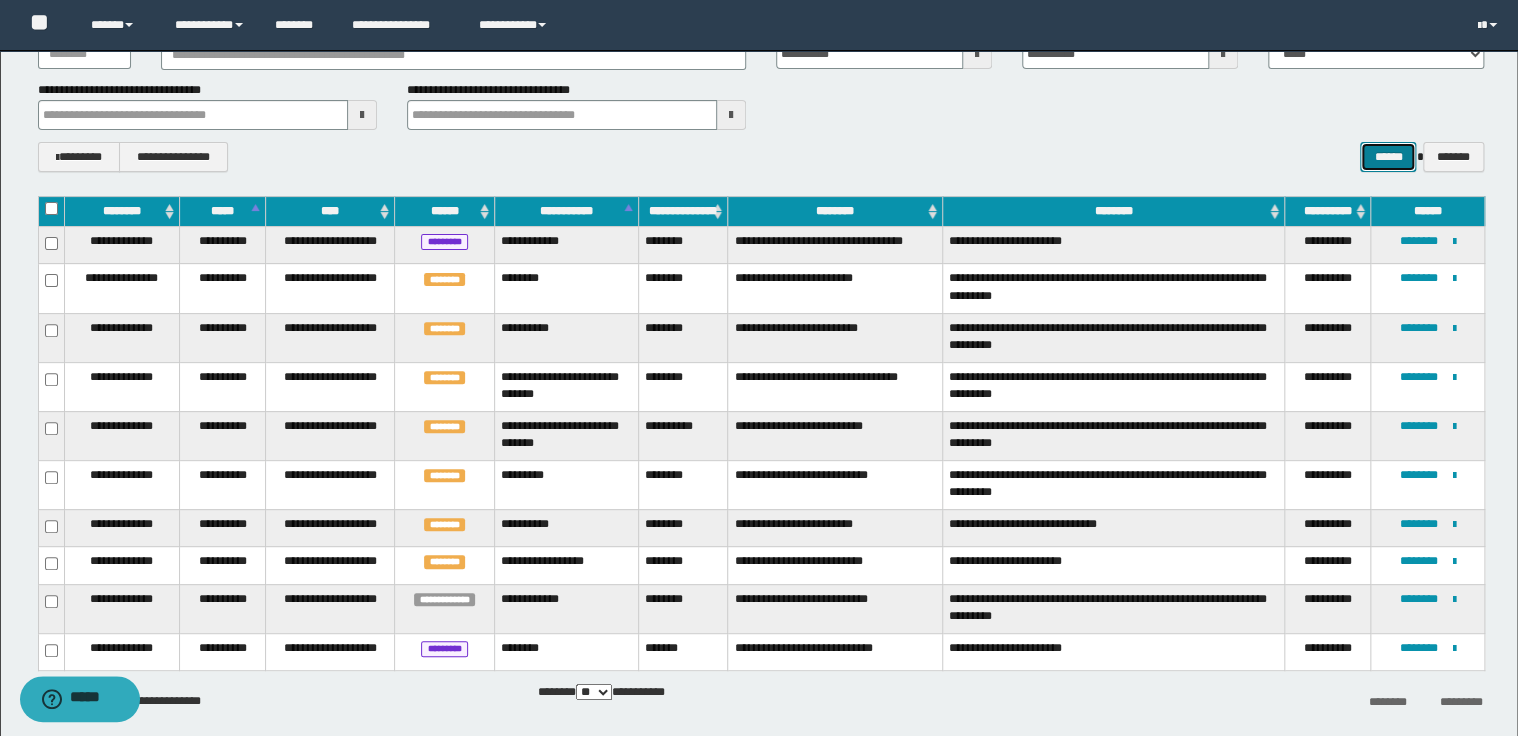 click on "******" at bounding box center [1388, 157] 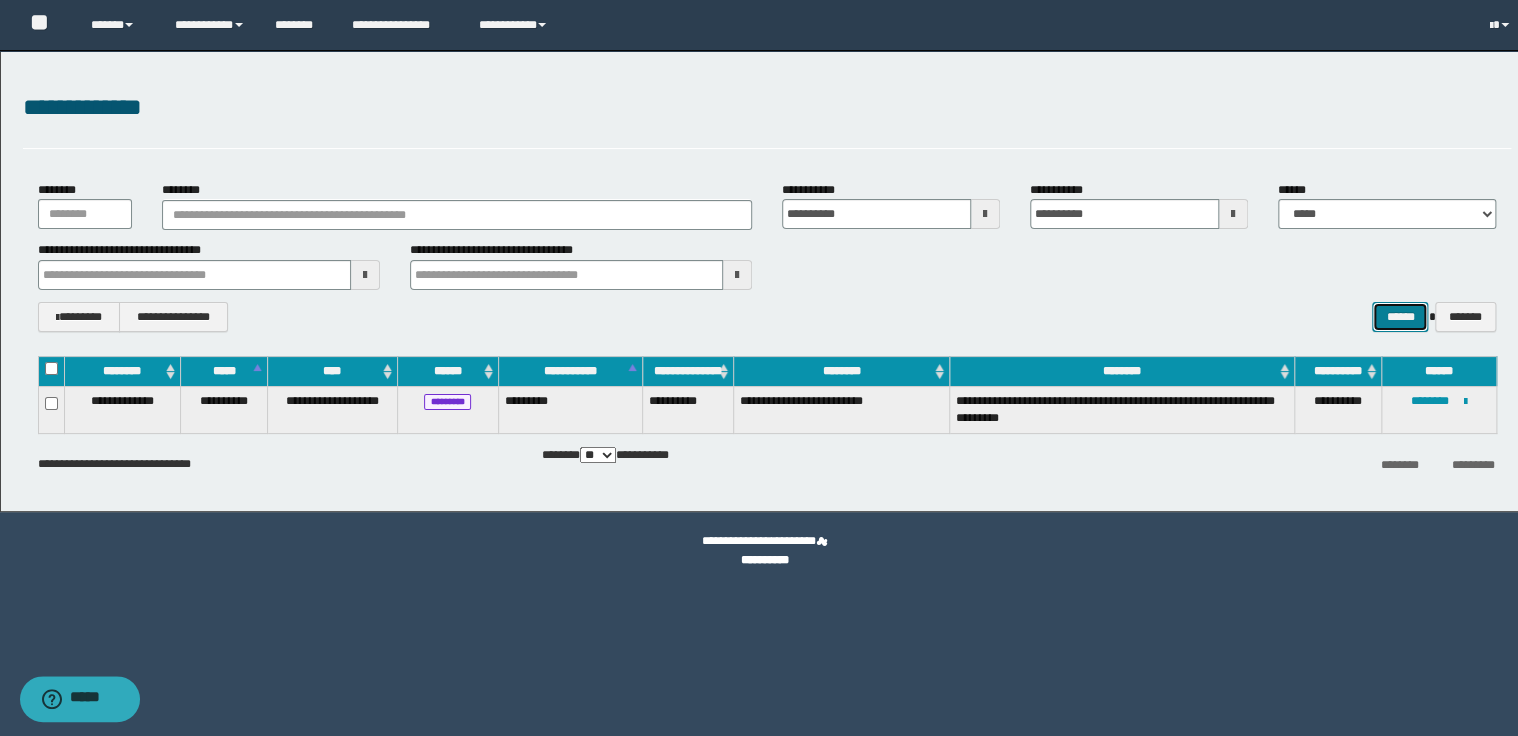 scroll, scrollTop: 0, scrollLeft: 0, axis: both 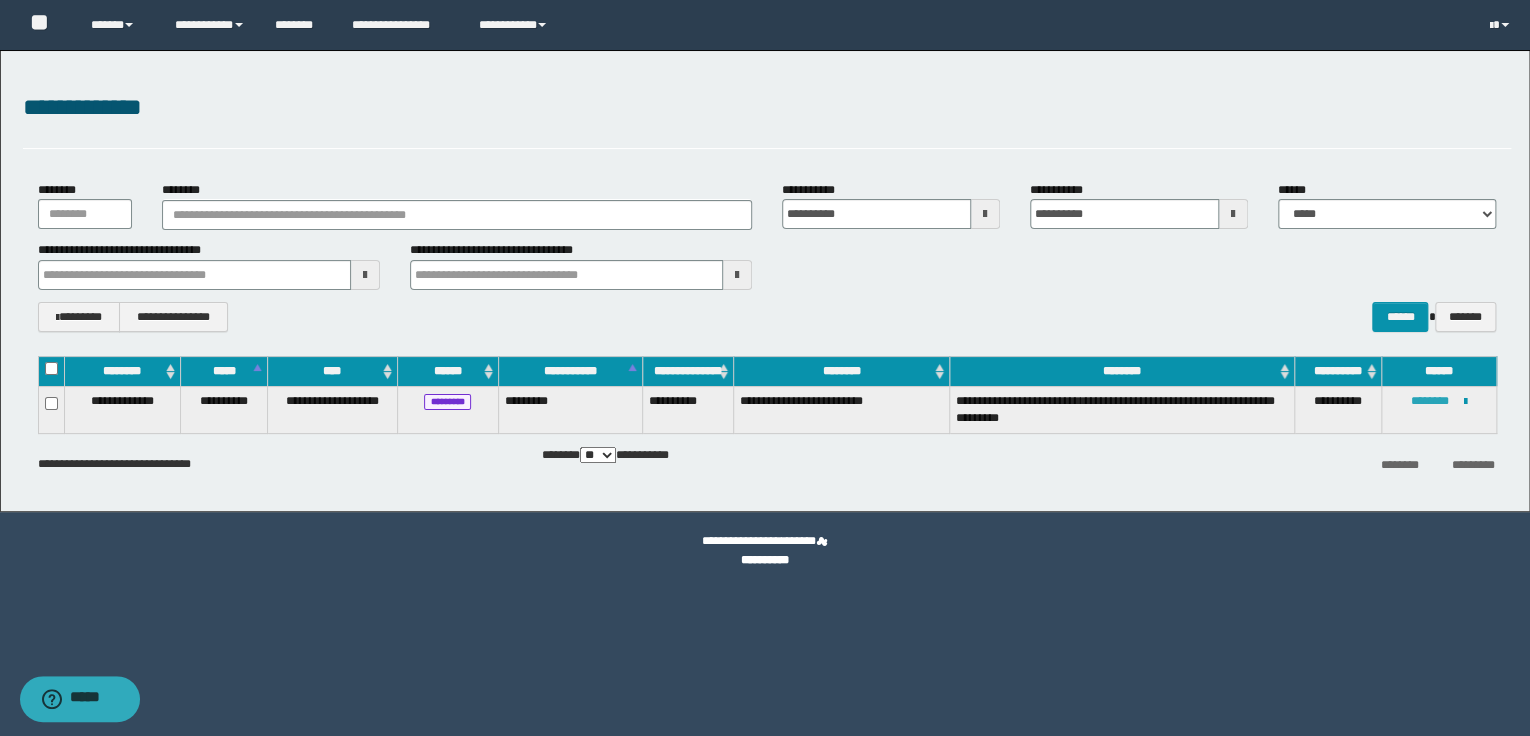 click on "********" at bounding box center (1430, 401) 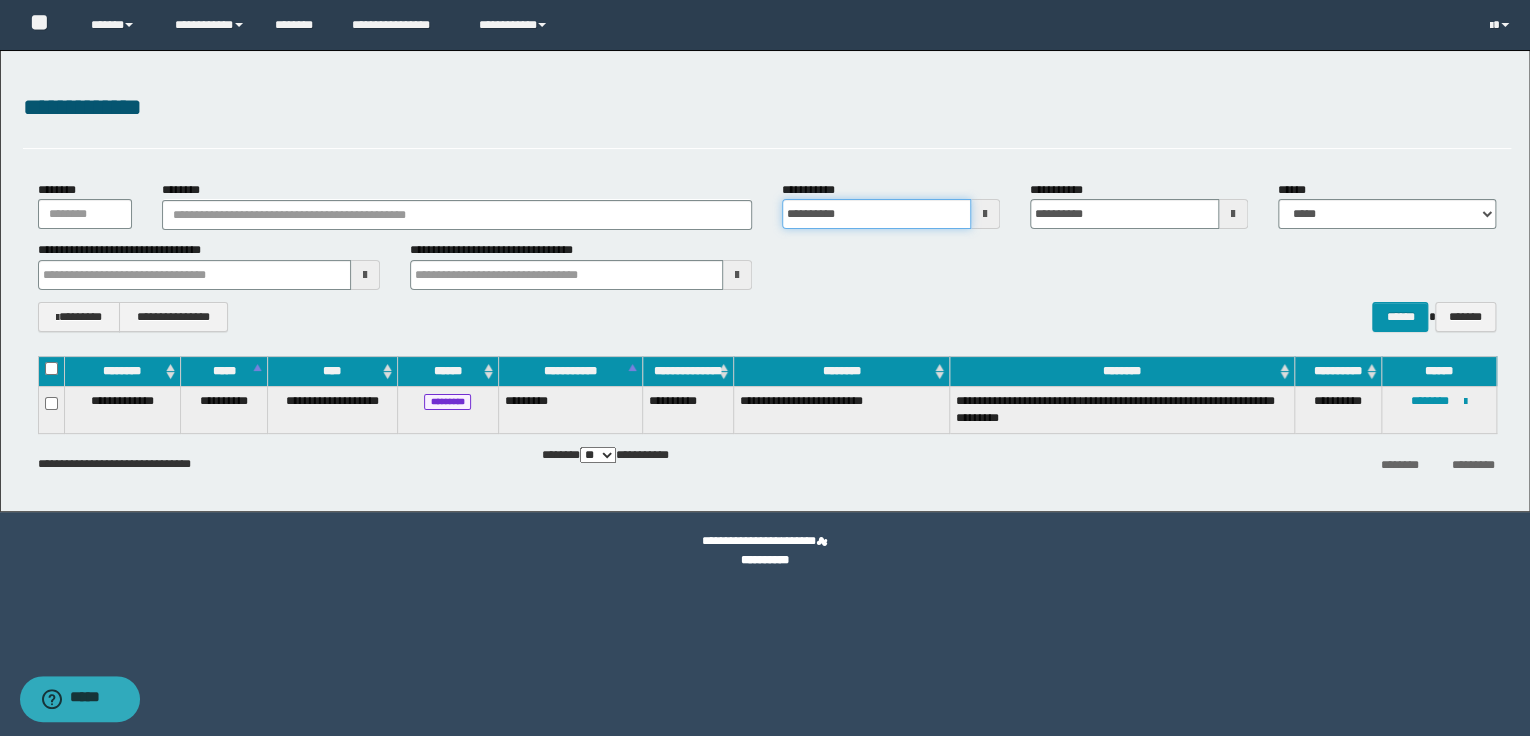 click on "**********" at bounding box center (876, 214) 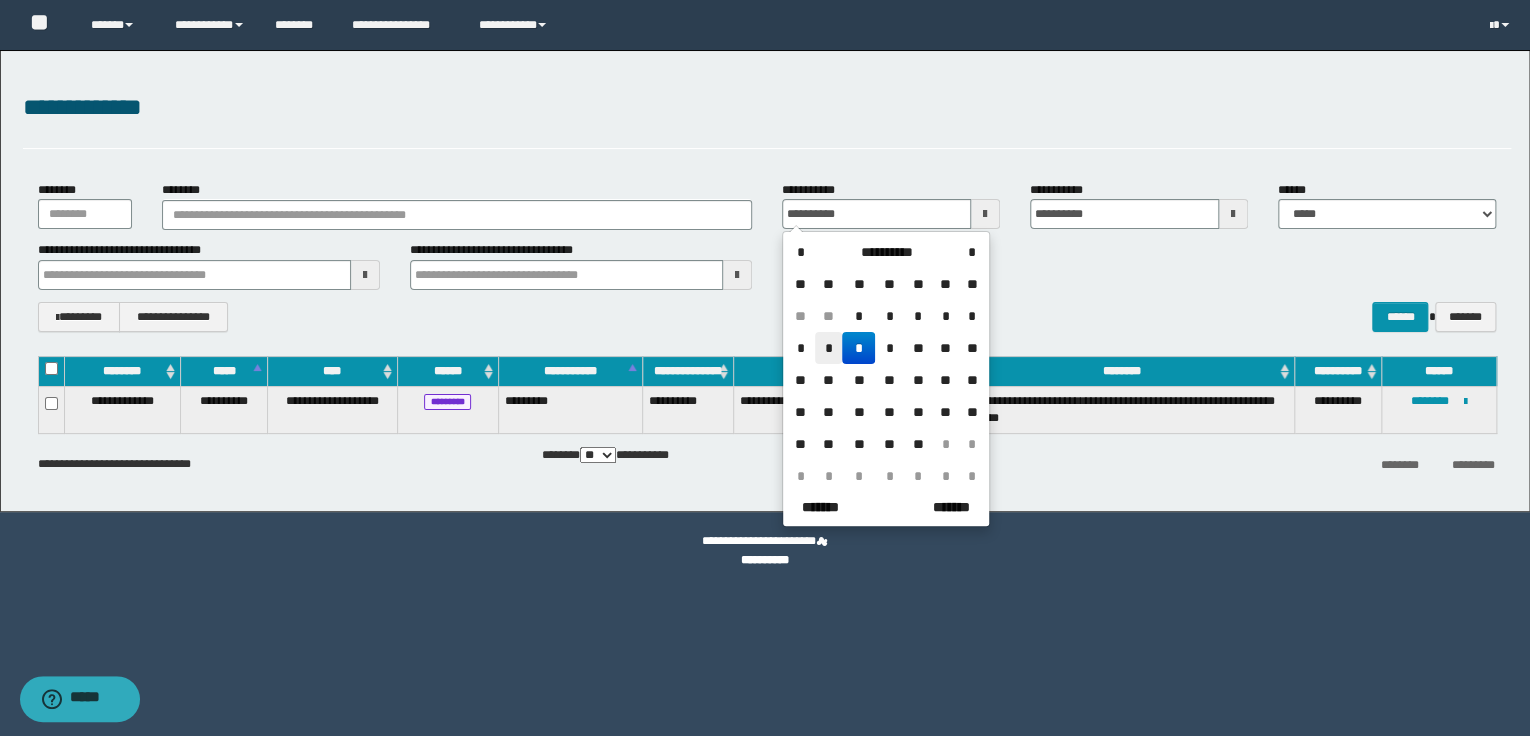 click on "*" at bounding box center (829, 348) 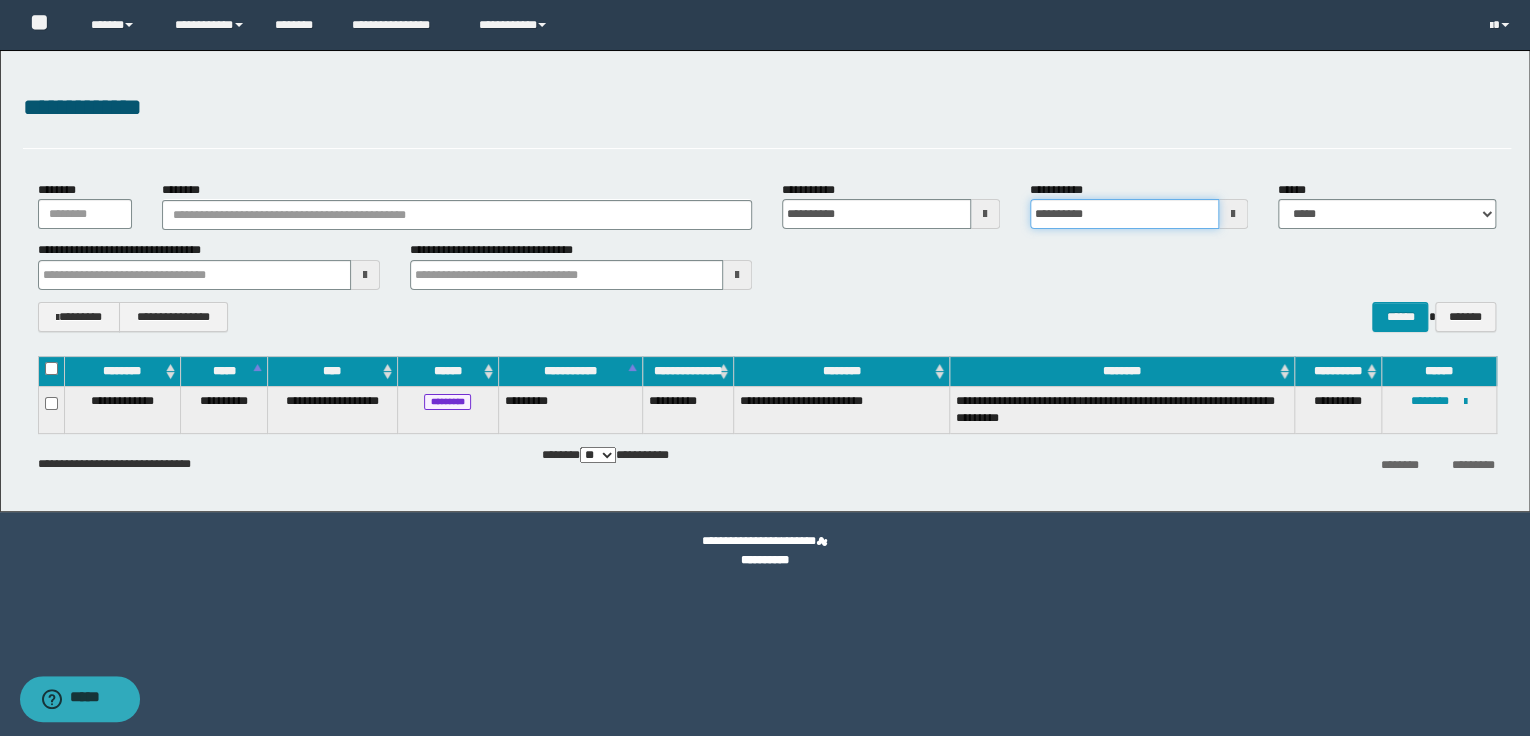 click on "**********" at bounding box center (1124, 214) 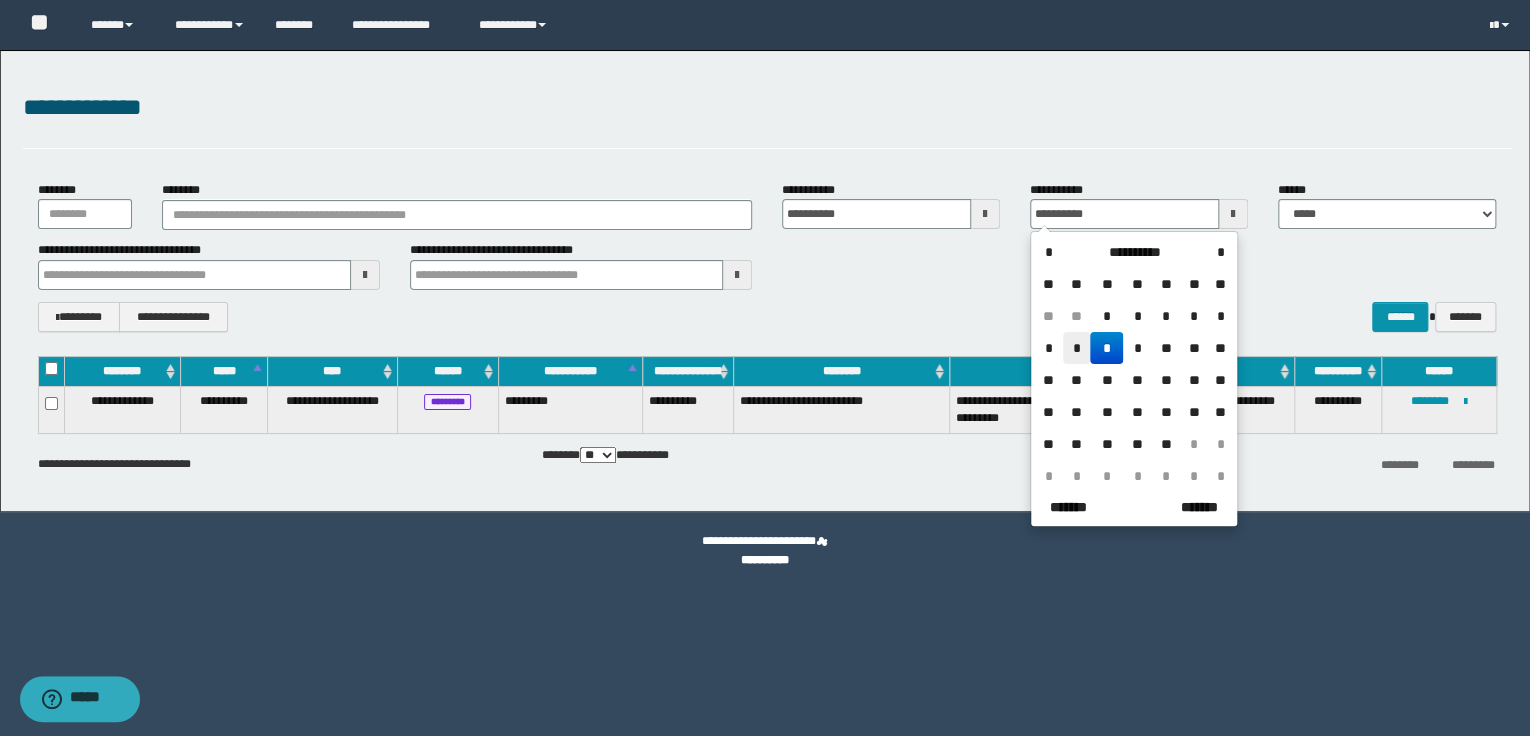click on "*" at bounding box center [1077, 348] 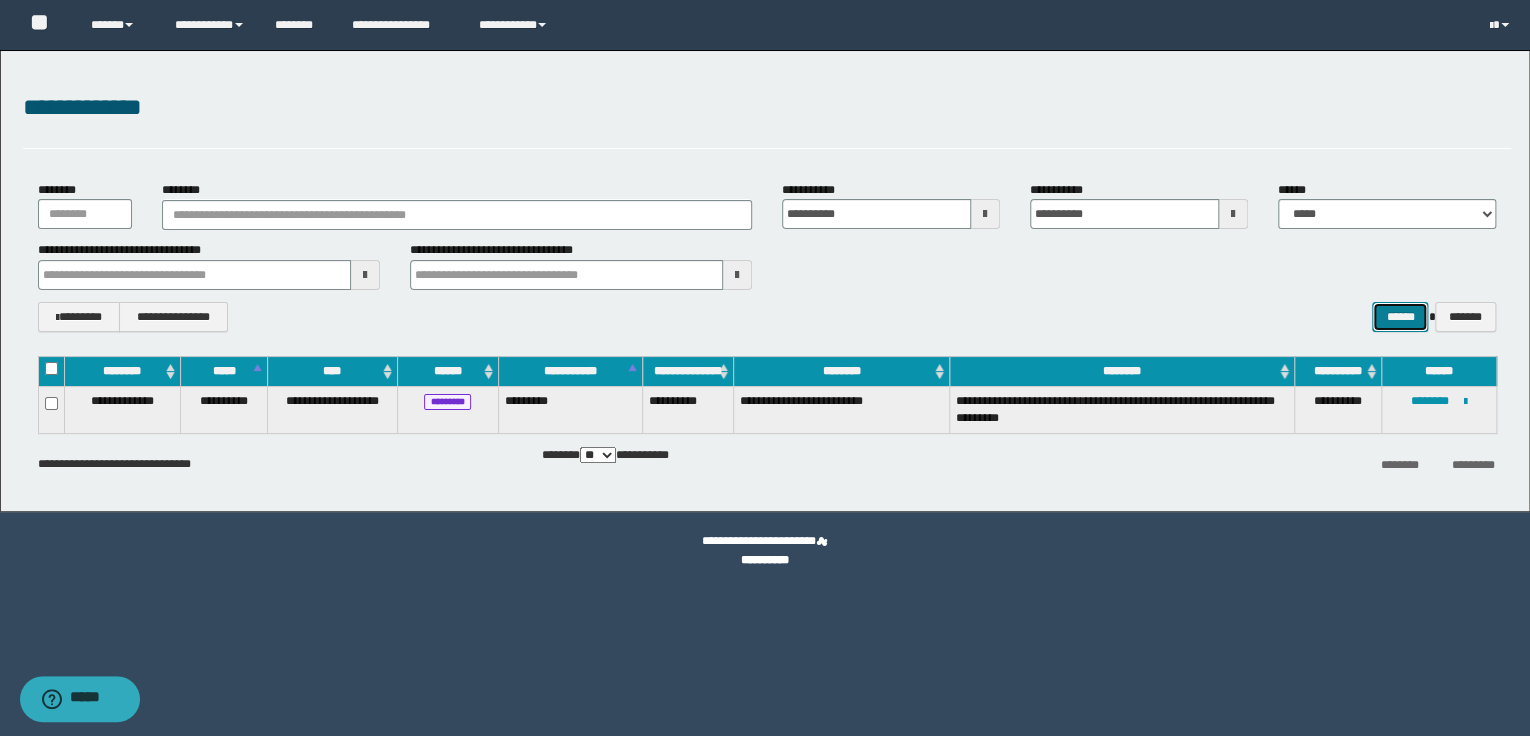click on "******" at bounding box center [1400, 317] 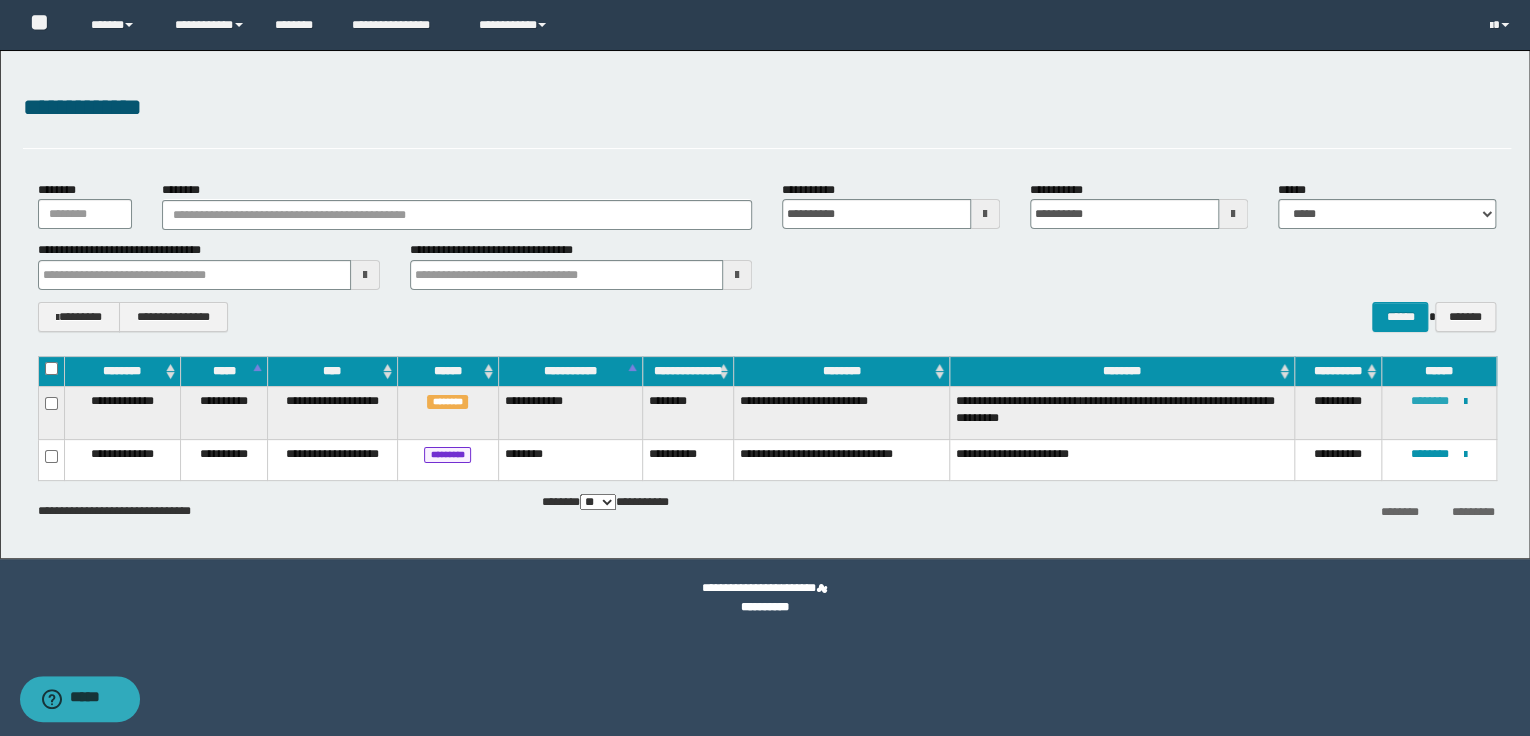 click on "********" at bounding box center (1430, 401) 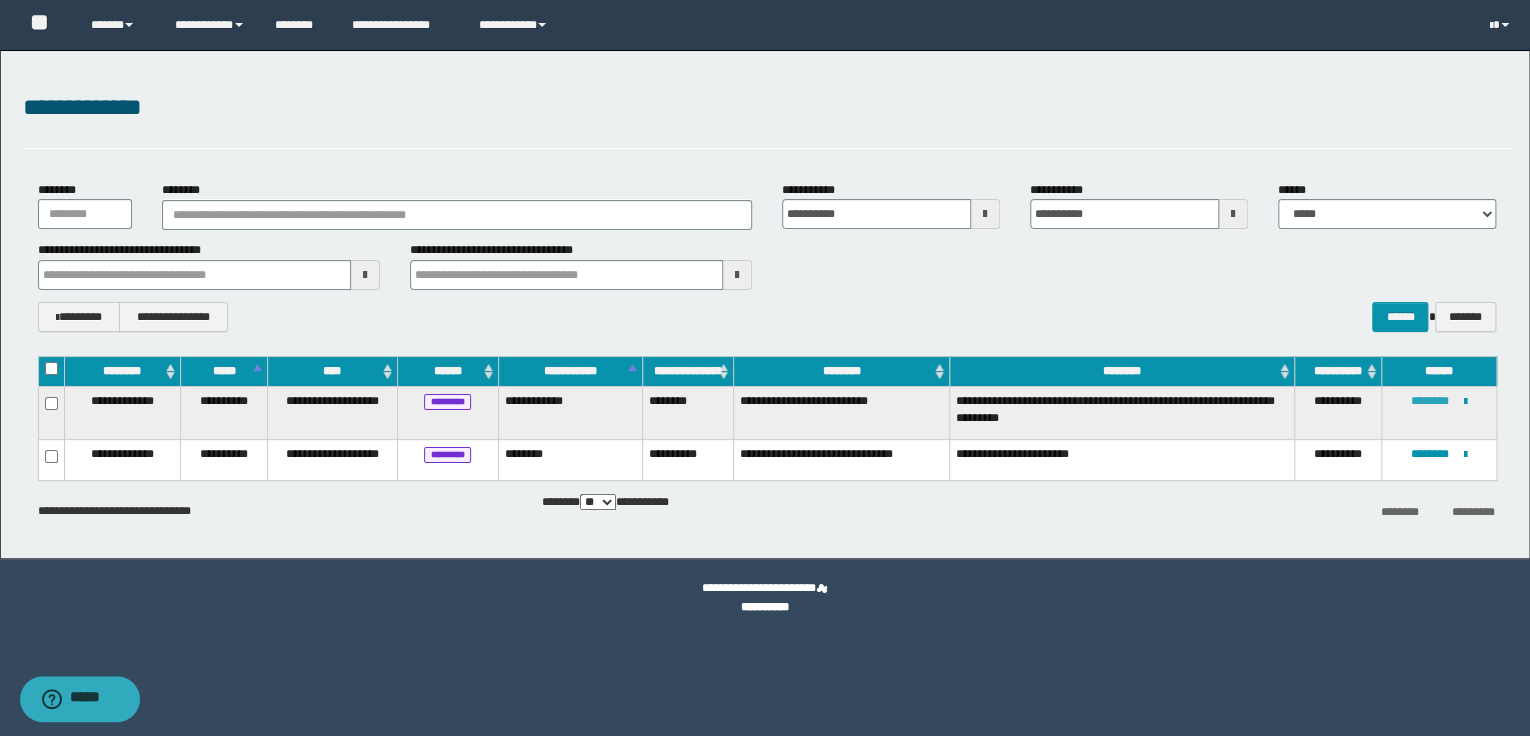 drag, startPoint x: 1441, startPoint y: 403, endPoint x: 1428, endPoint y: 398, distance: 13.928389 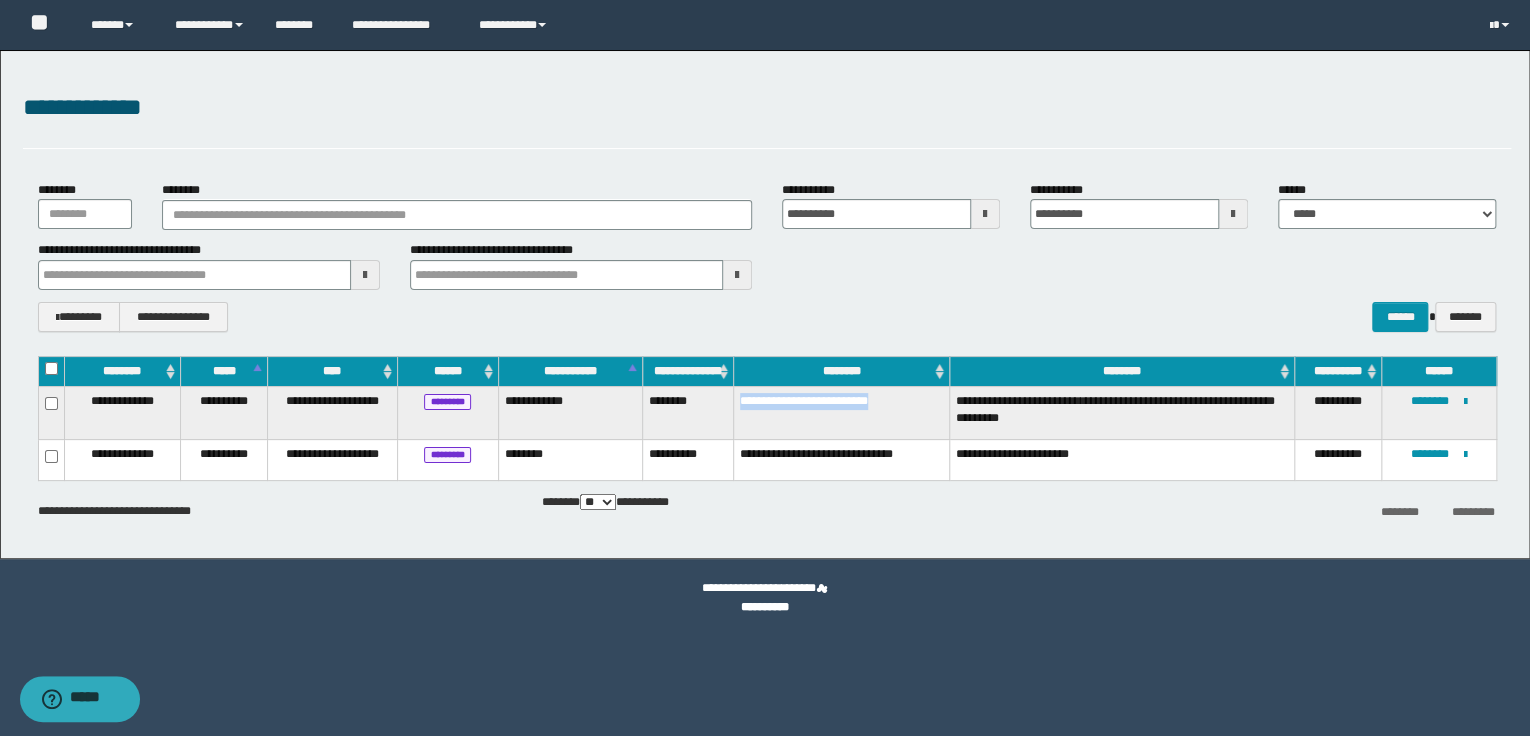 drag, startPoint x: 740, startPoint y: 402, endPoint x: 924, endPoint y: 398, distance: 184.04347 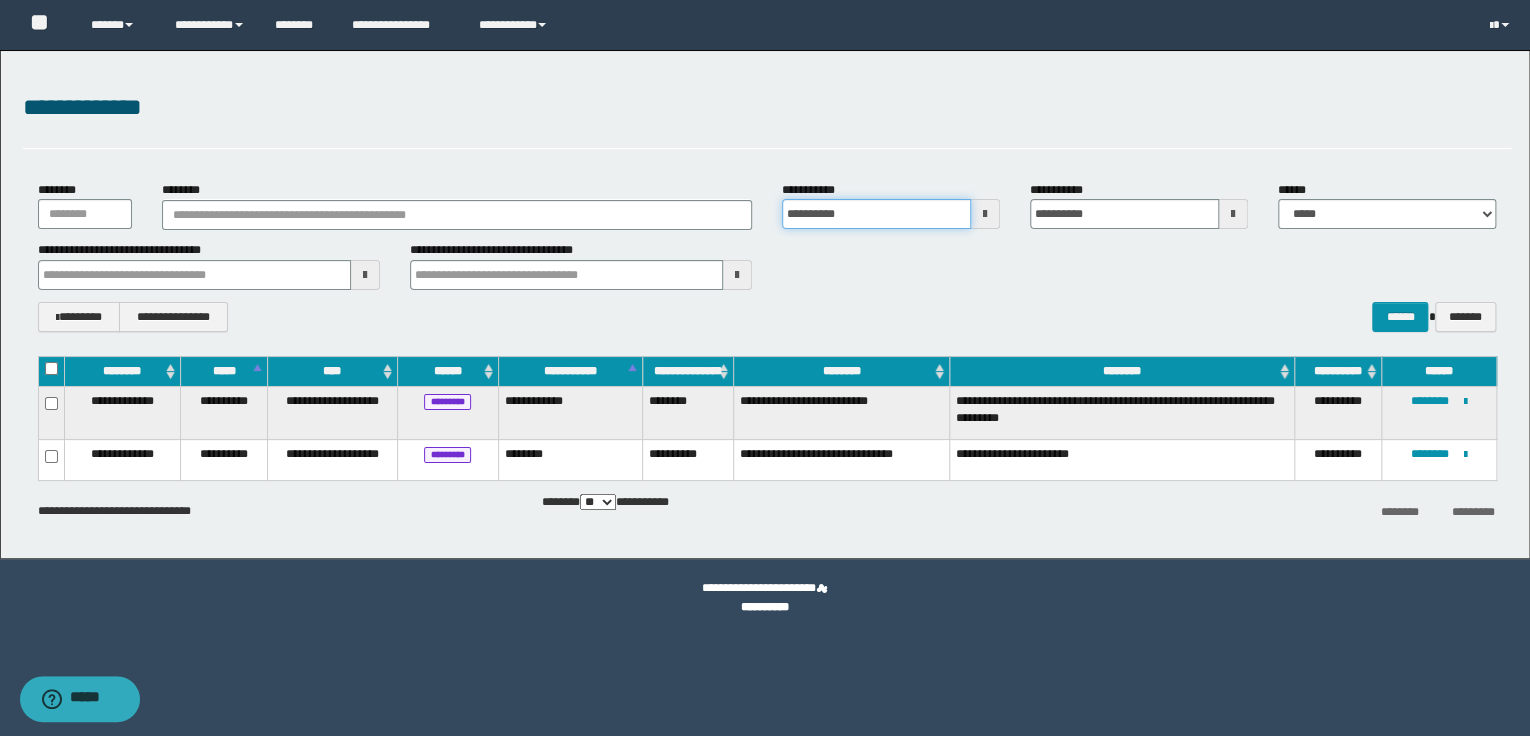 click on "**********" at bounding box center [876, 214] 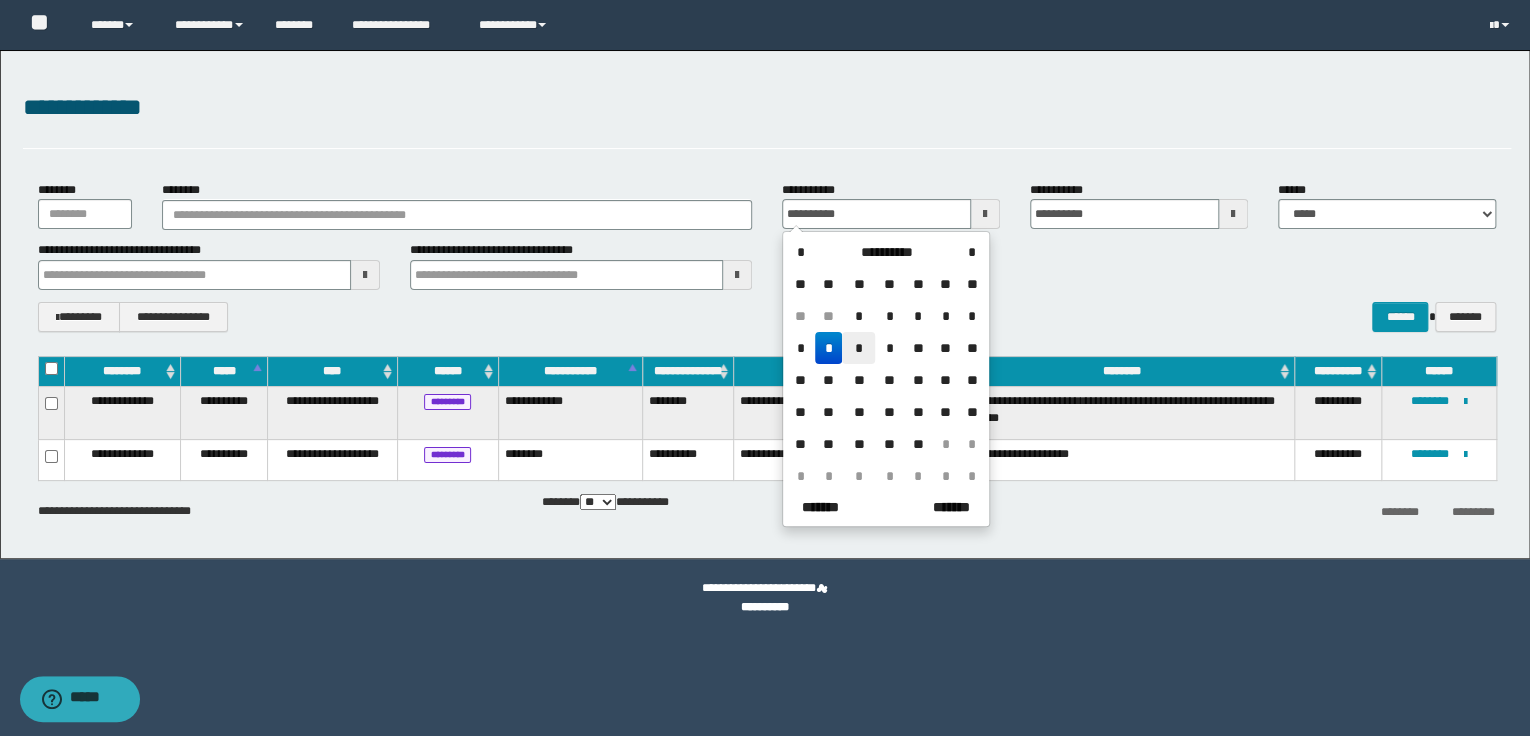 click on "*" at bounding box center [858, 348] 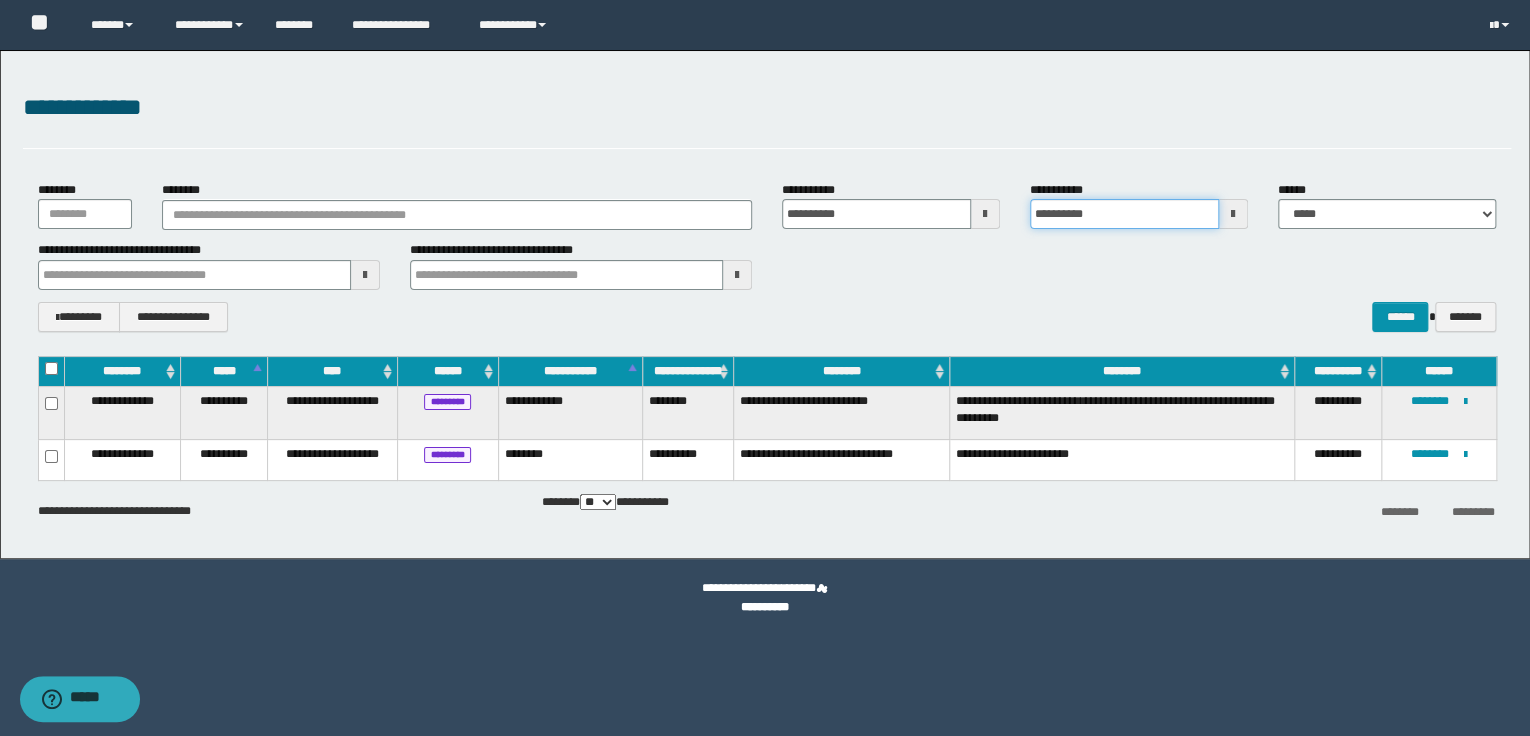 click on "**********" at bounding box center (1124, 214) 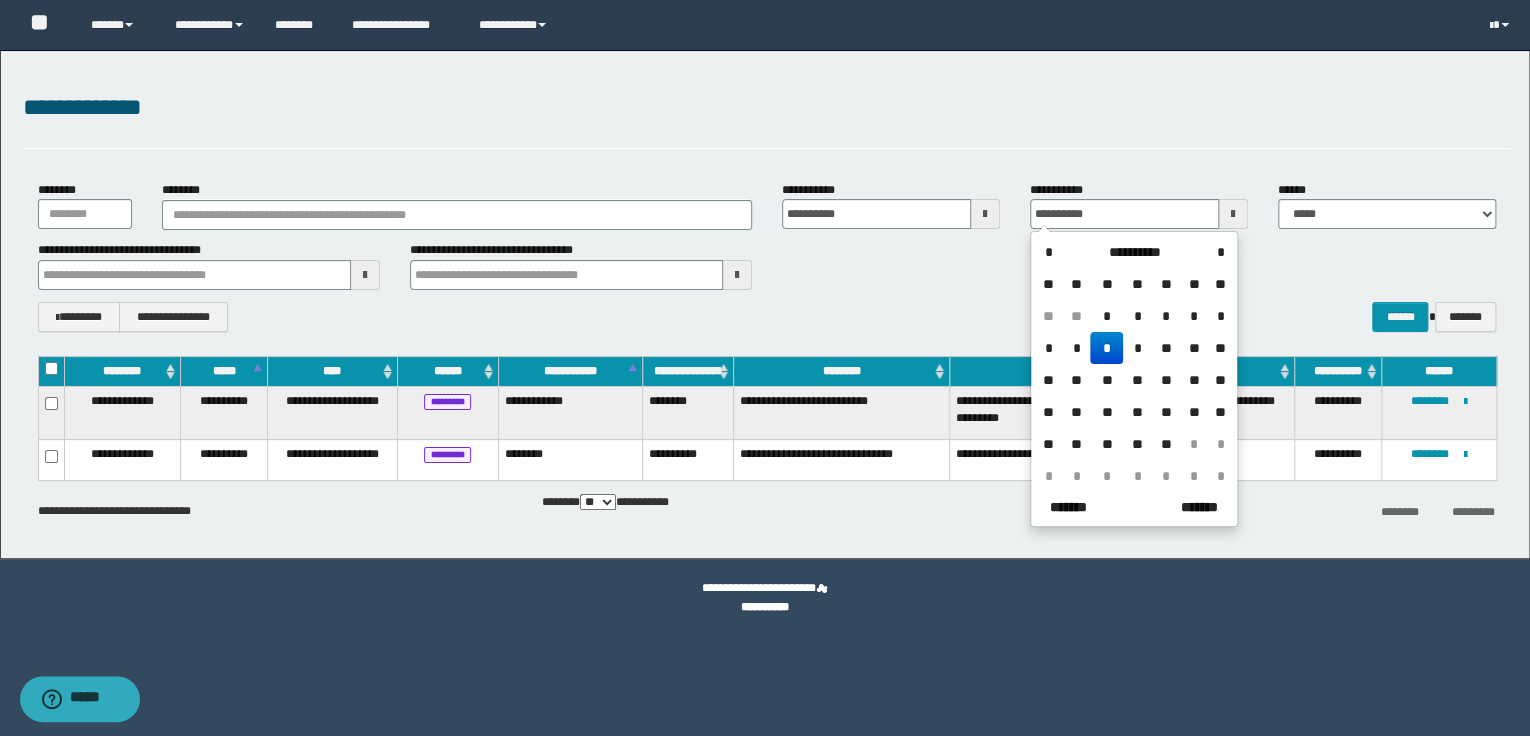 click on "*" at bounding box center [1106, 348] 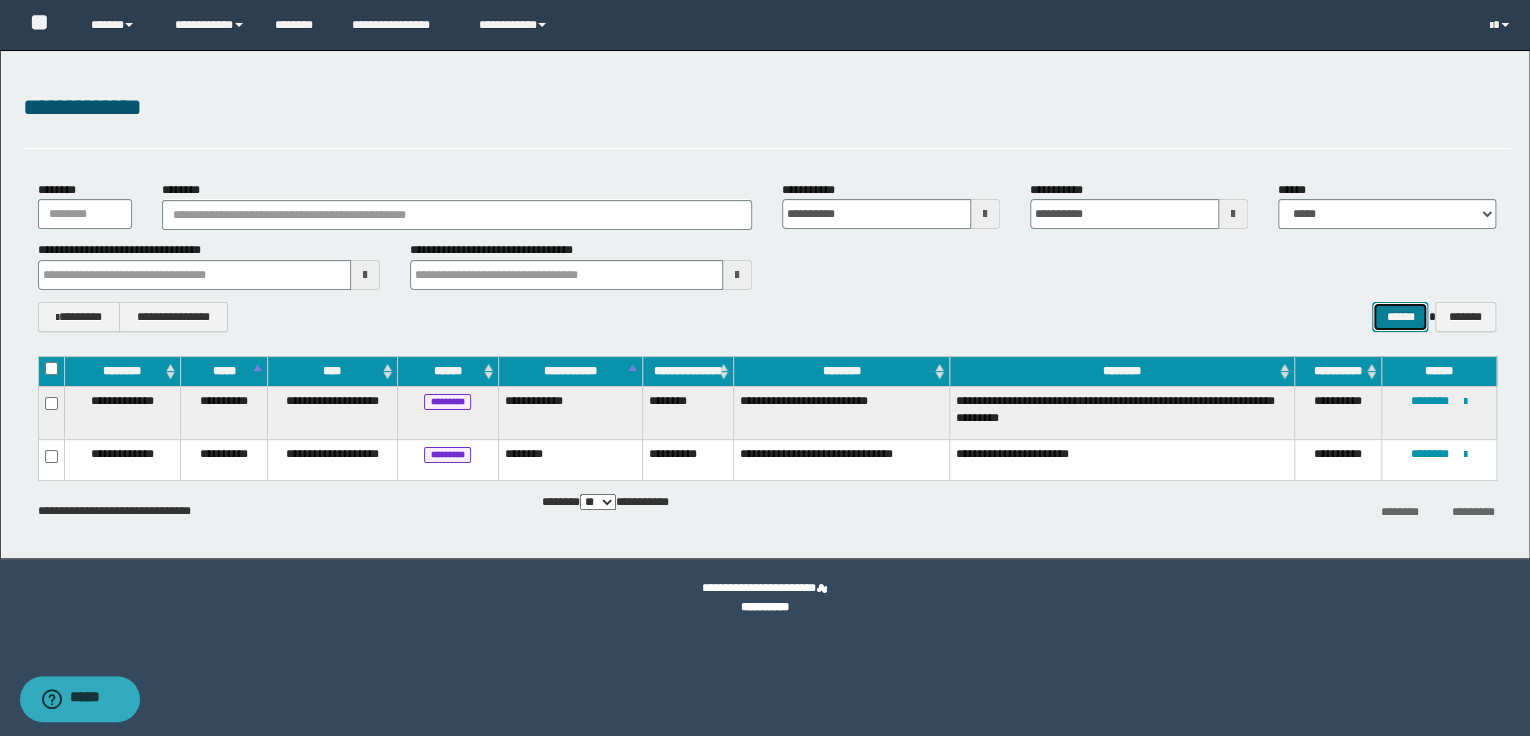 click on "******" at bounding box center (1400, 317) 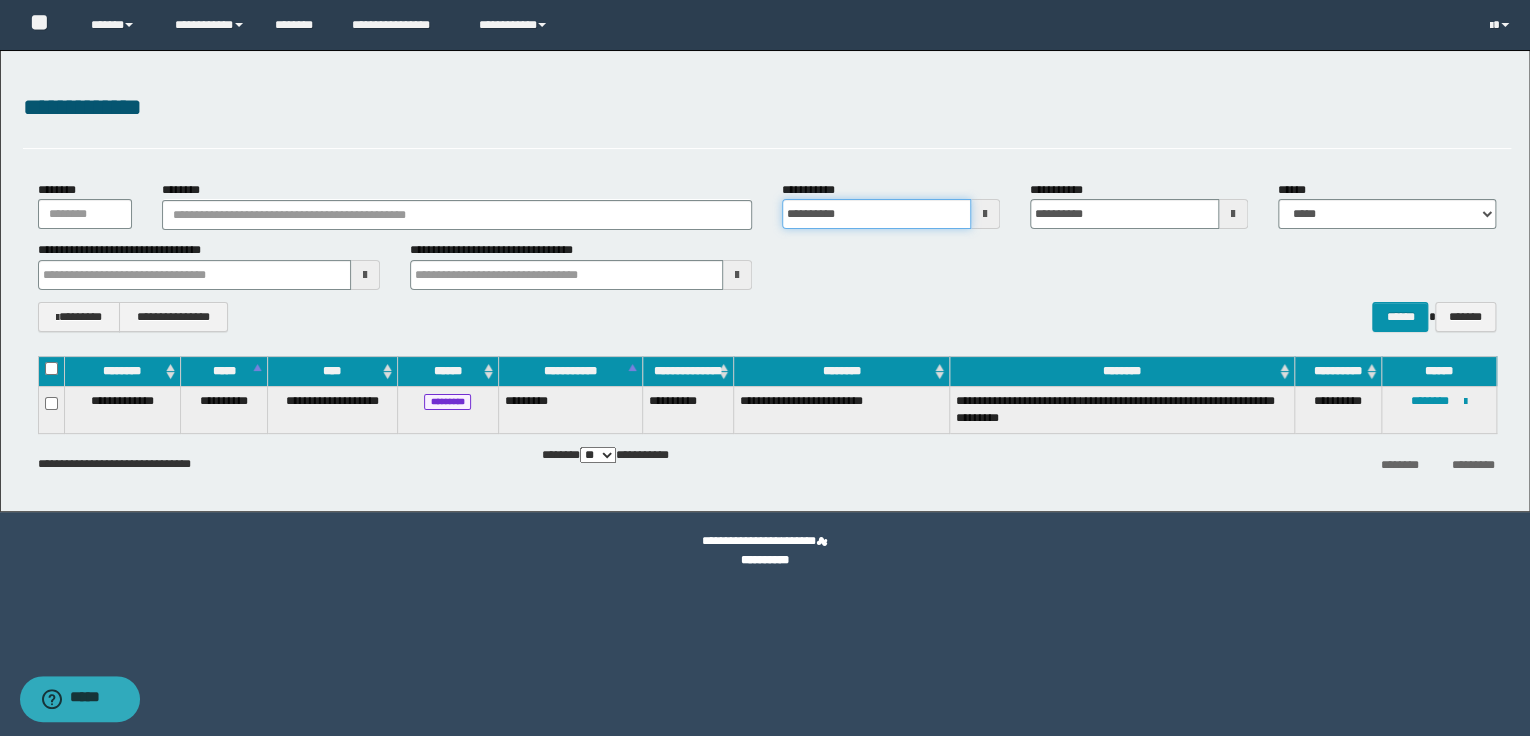 click on "**********" at bounding box center (876, 214) 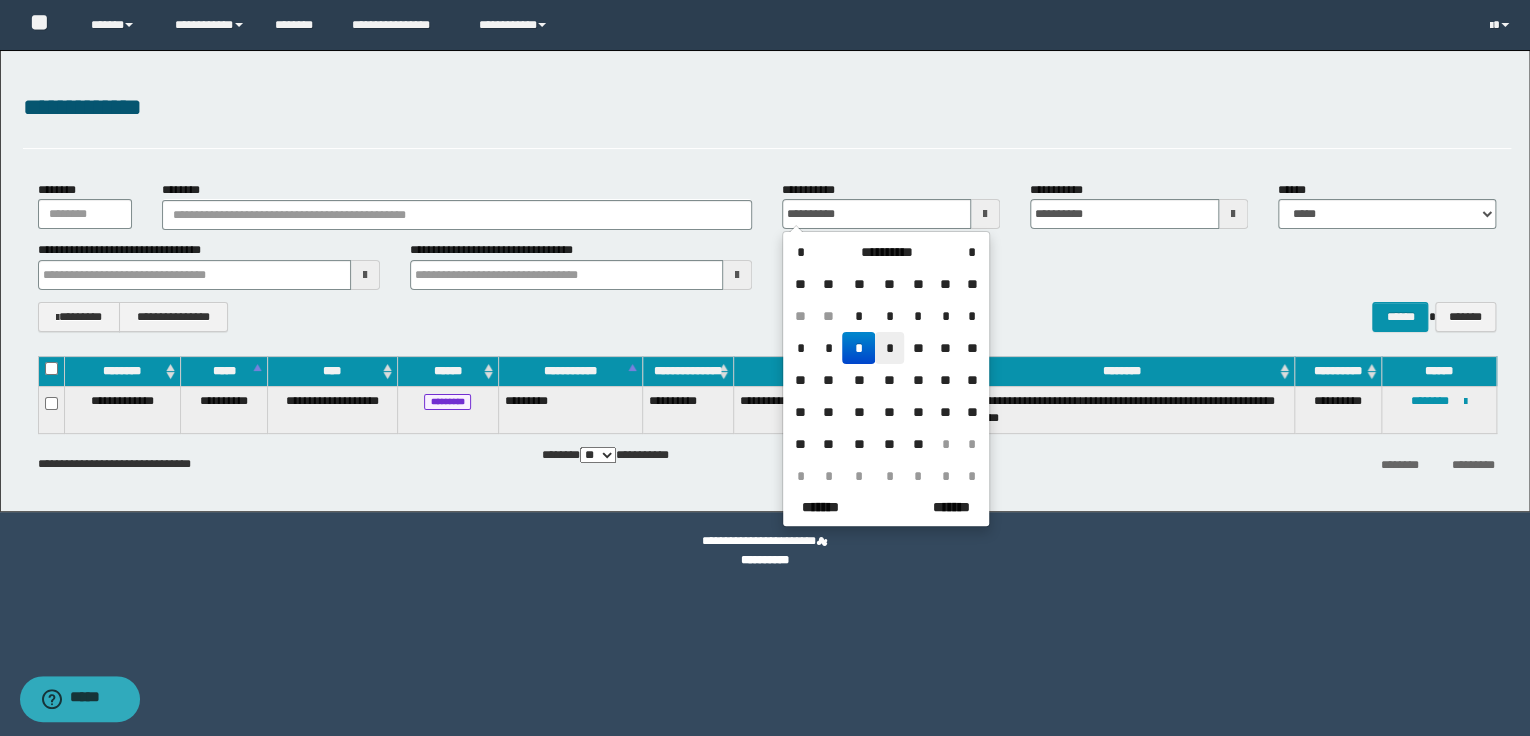 click on "*" at bounding box center [889, 348] 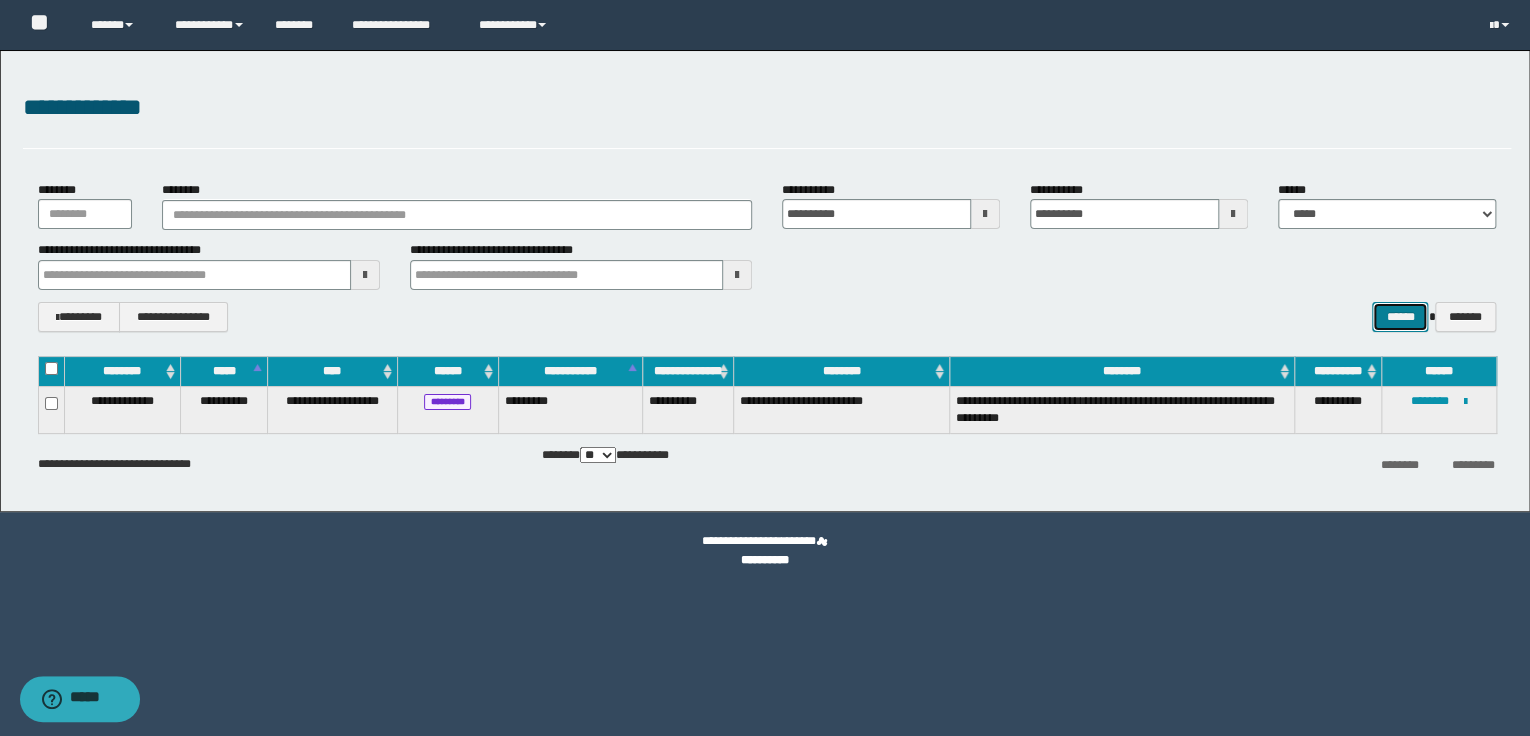 click on "******" at bounding box center (1400, 317) 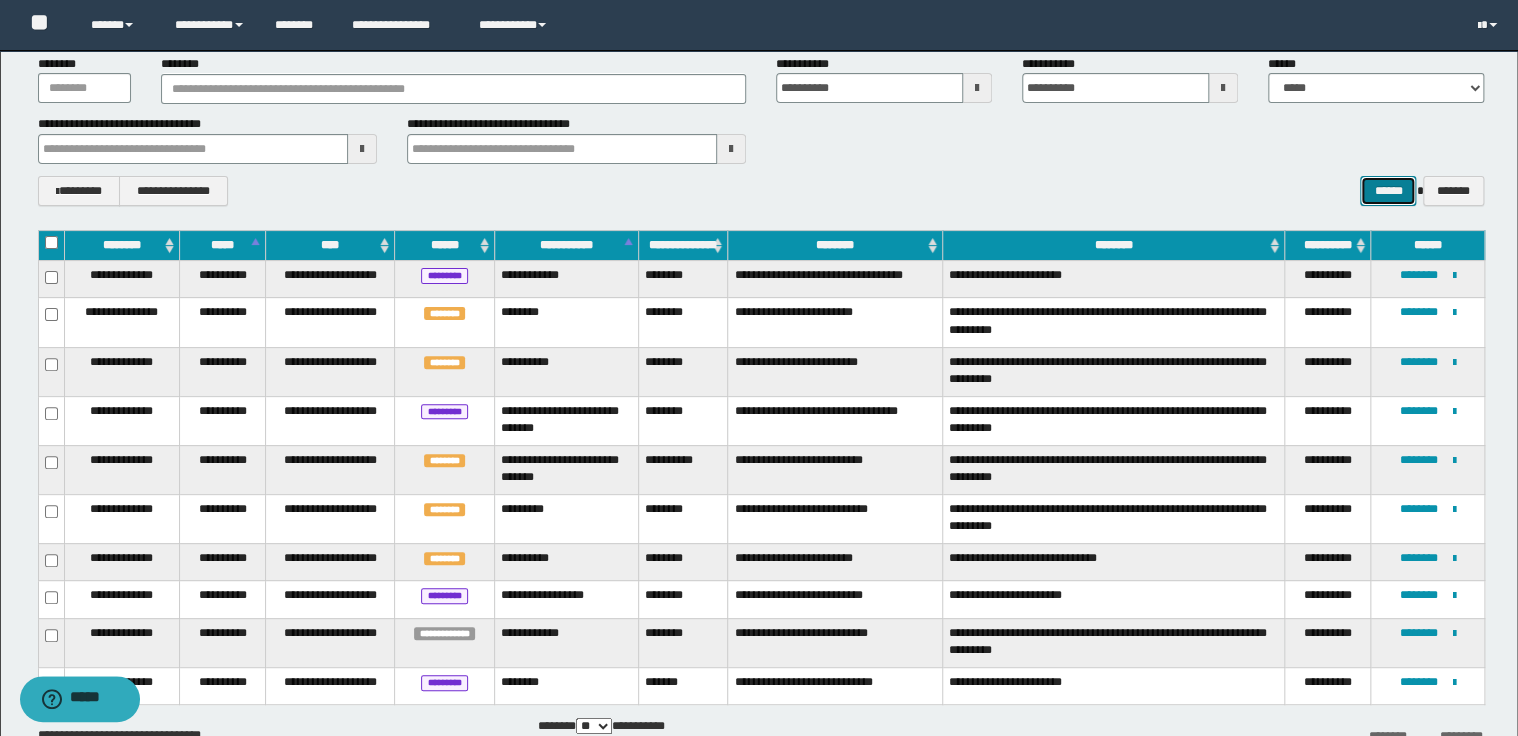 scroll, scrollTop: 160, scrollLeft: 0, axis: vertical 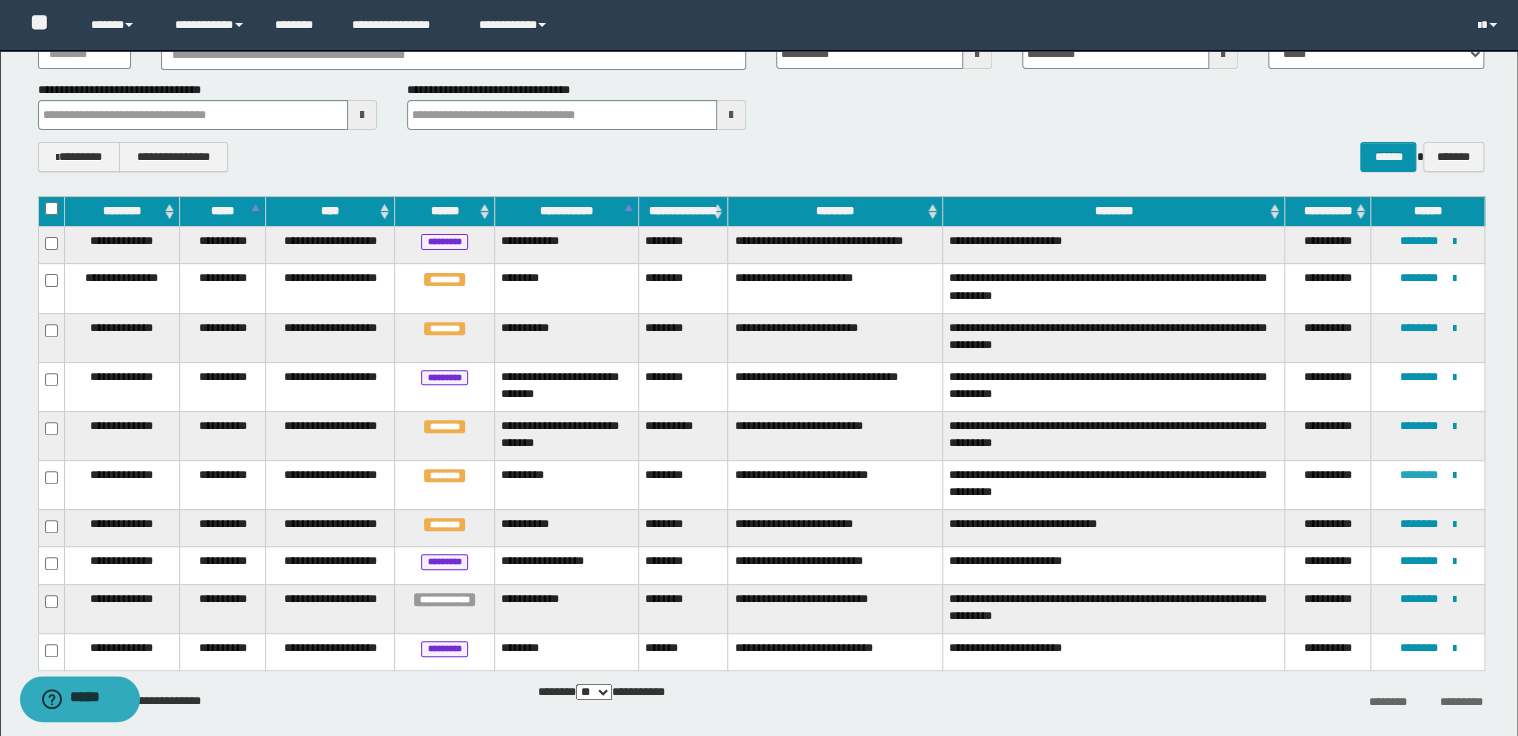 click on "********" at bounding box center (1419, 475) 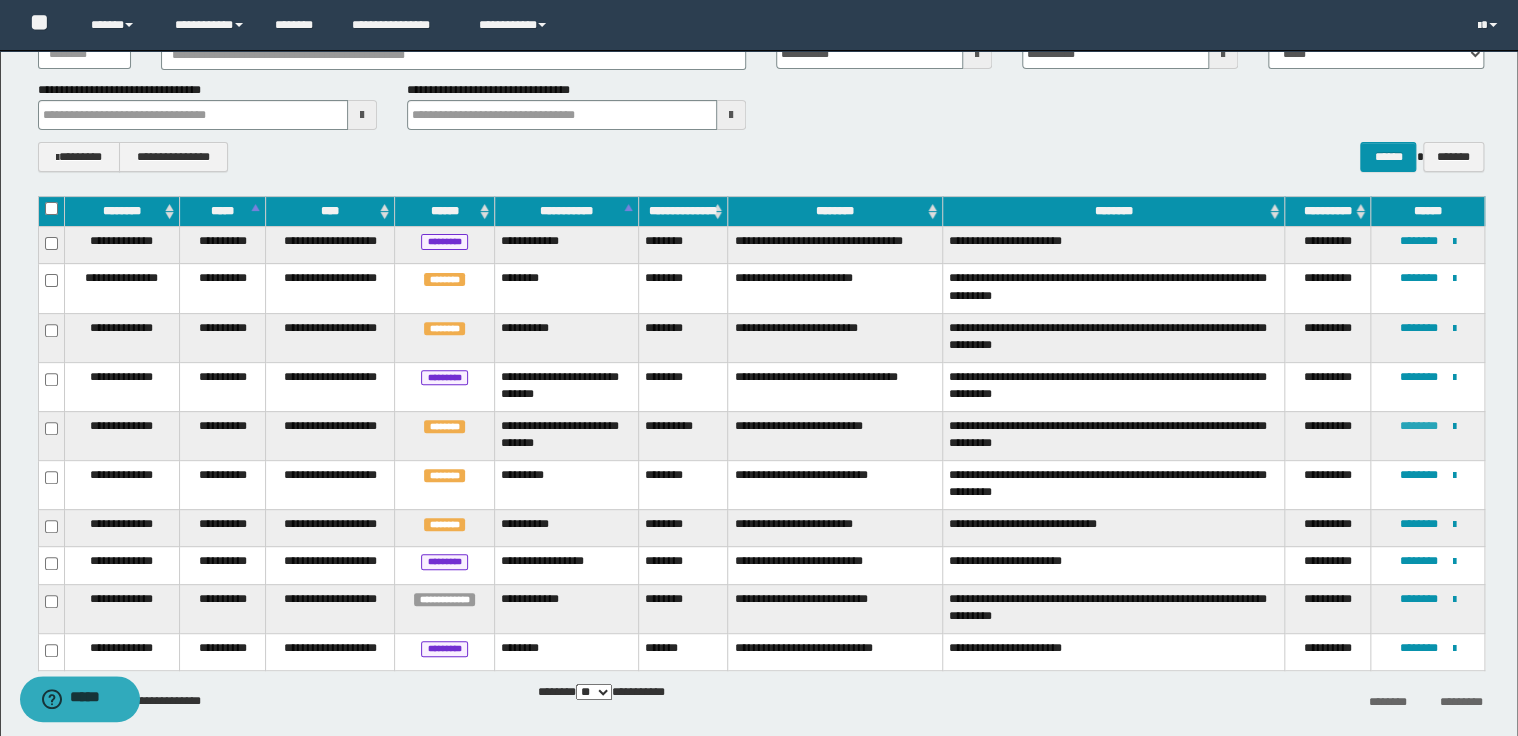 click on "********" at bounding box center (1419, 426) 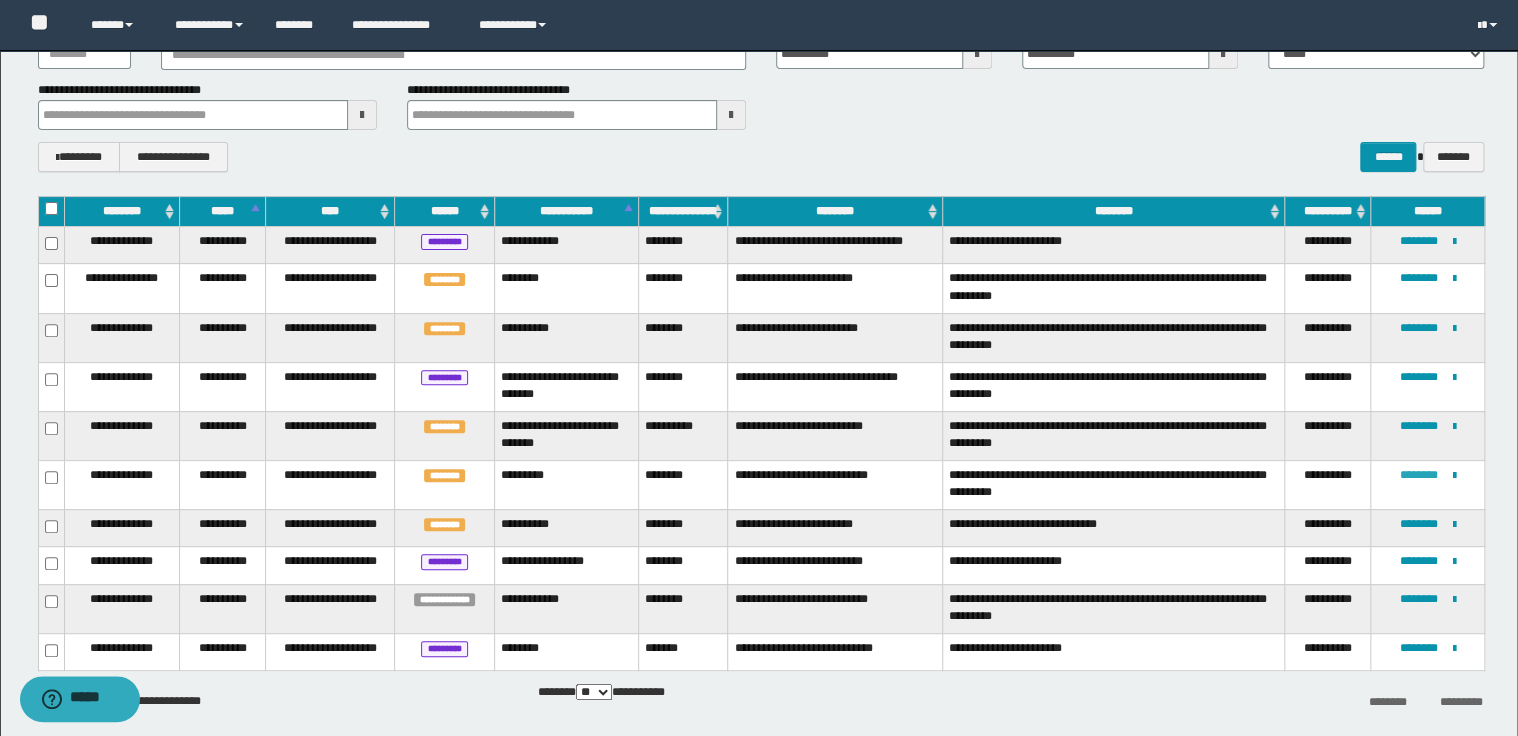 click on "********" at bounding box center [1419, 475] 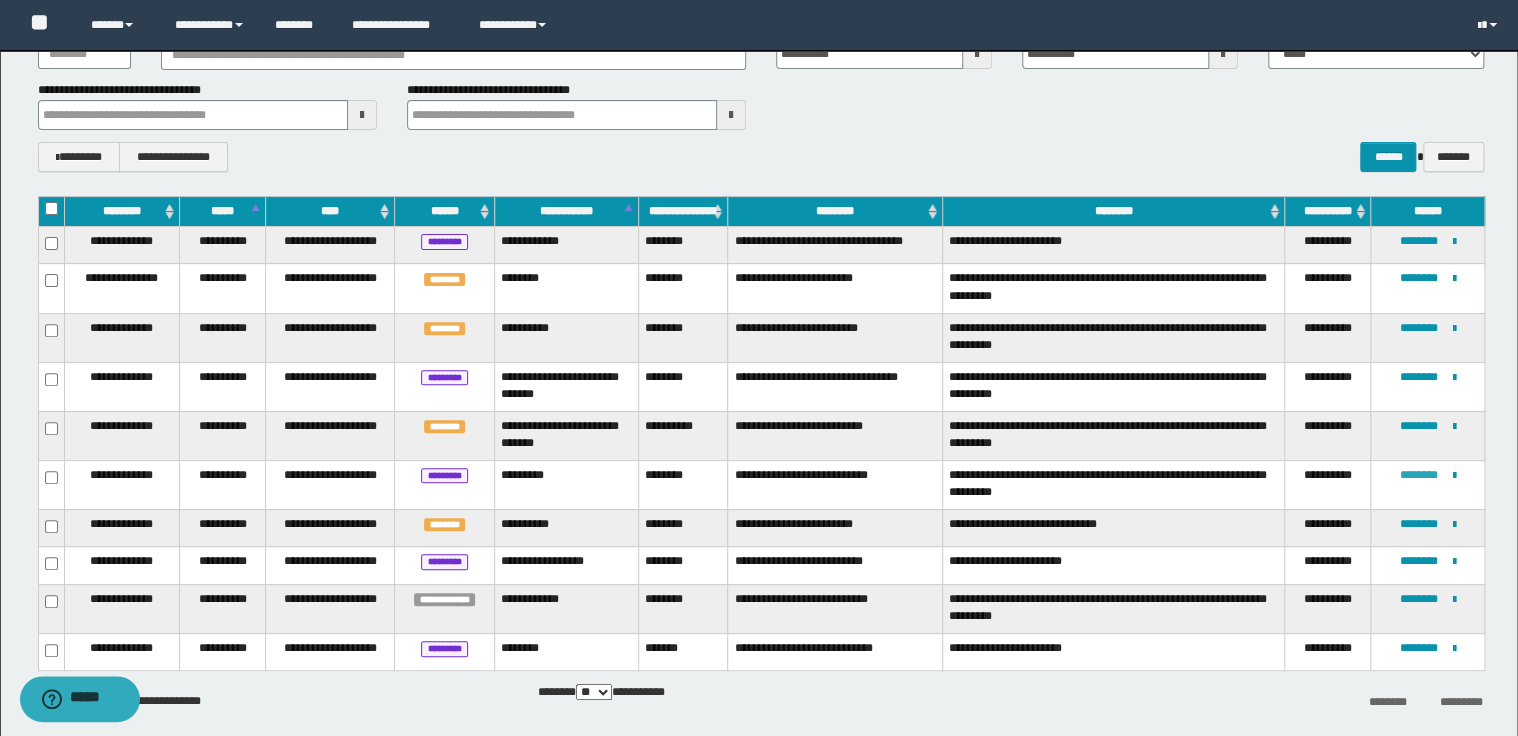 click on "********" at bounding box center (1419, 475) 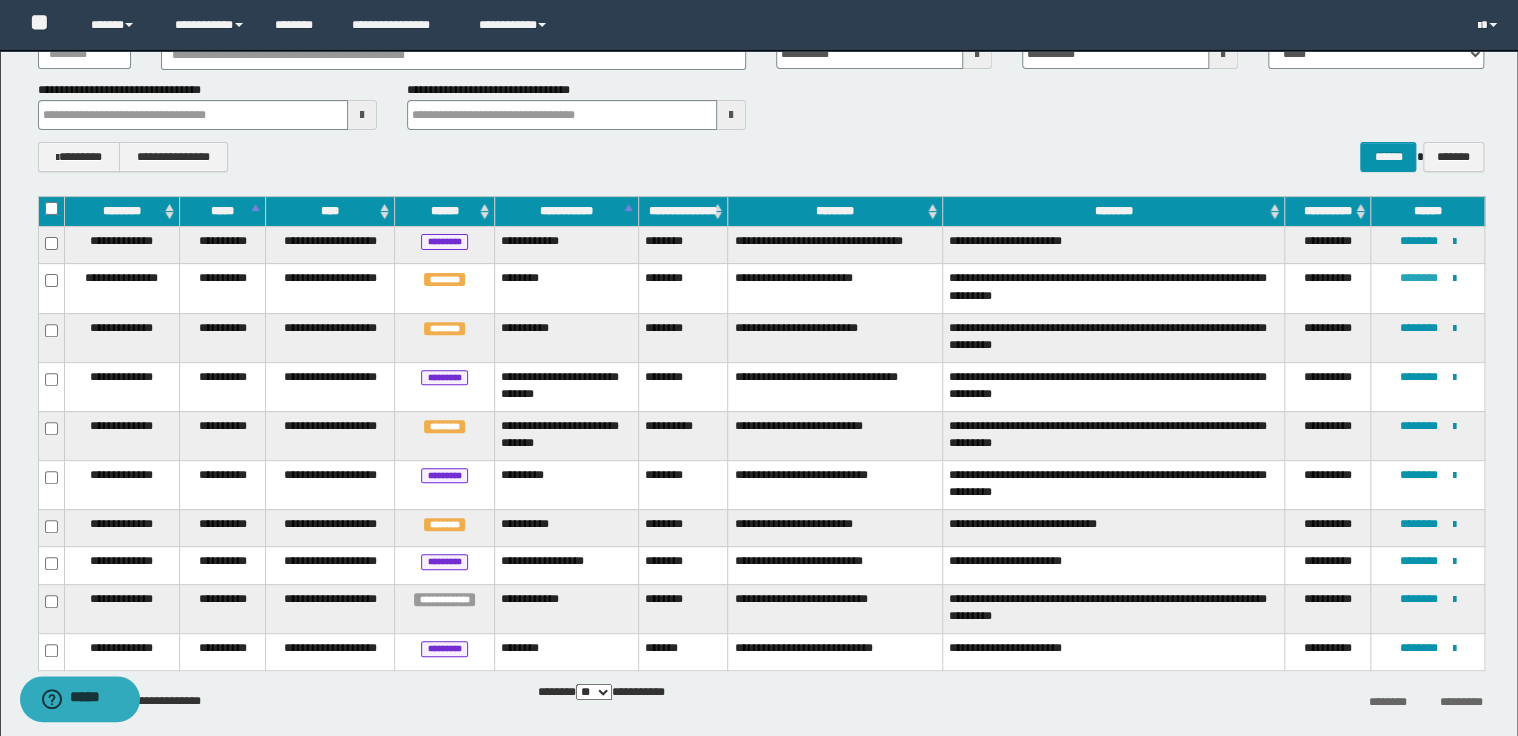 click on "********" at bounding box center (1419, 278) 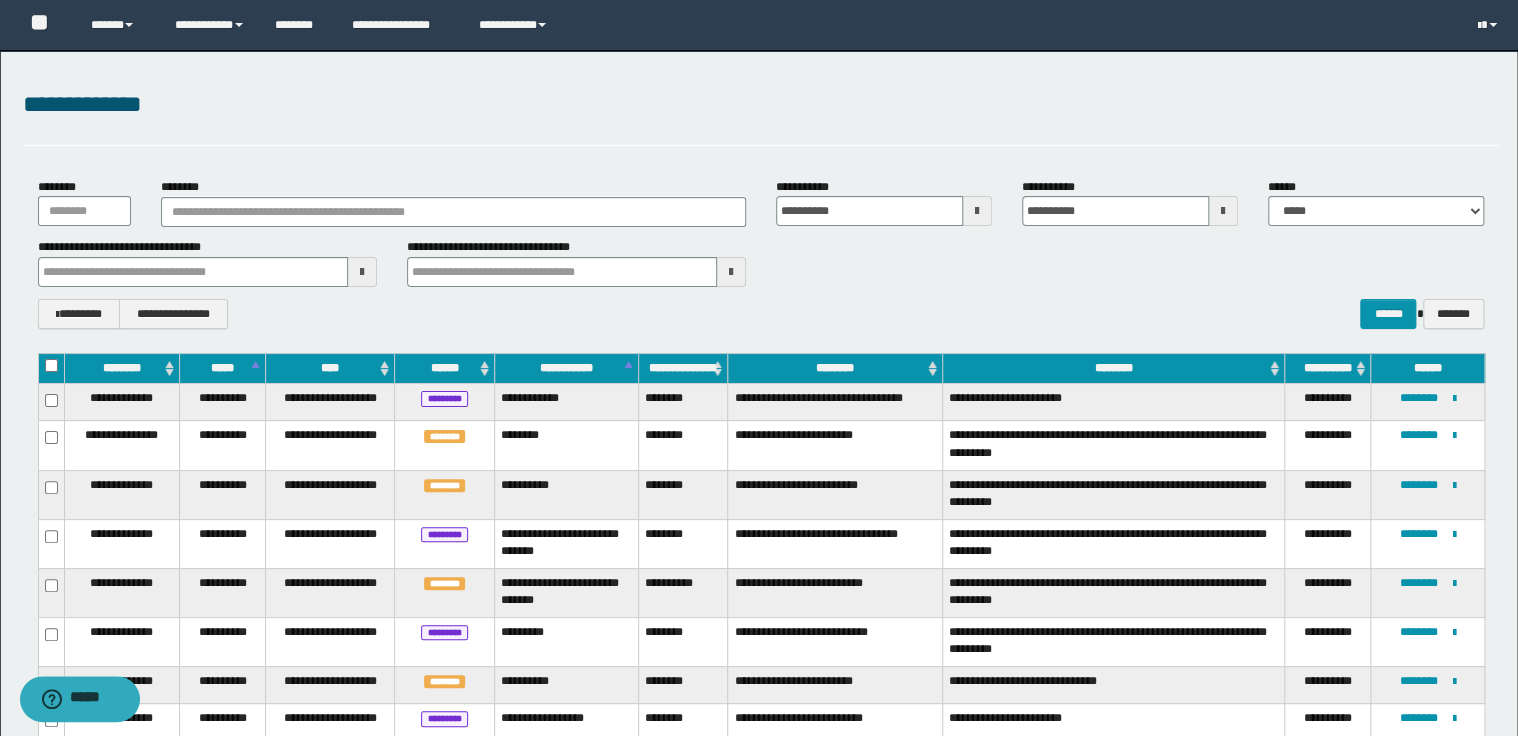 scroll, scrollTop: 0, scrollLeft: 0, axis: both 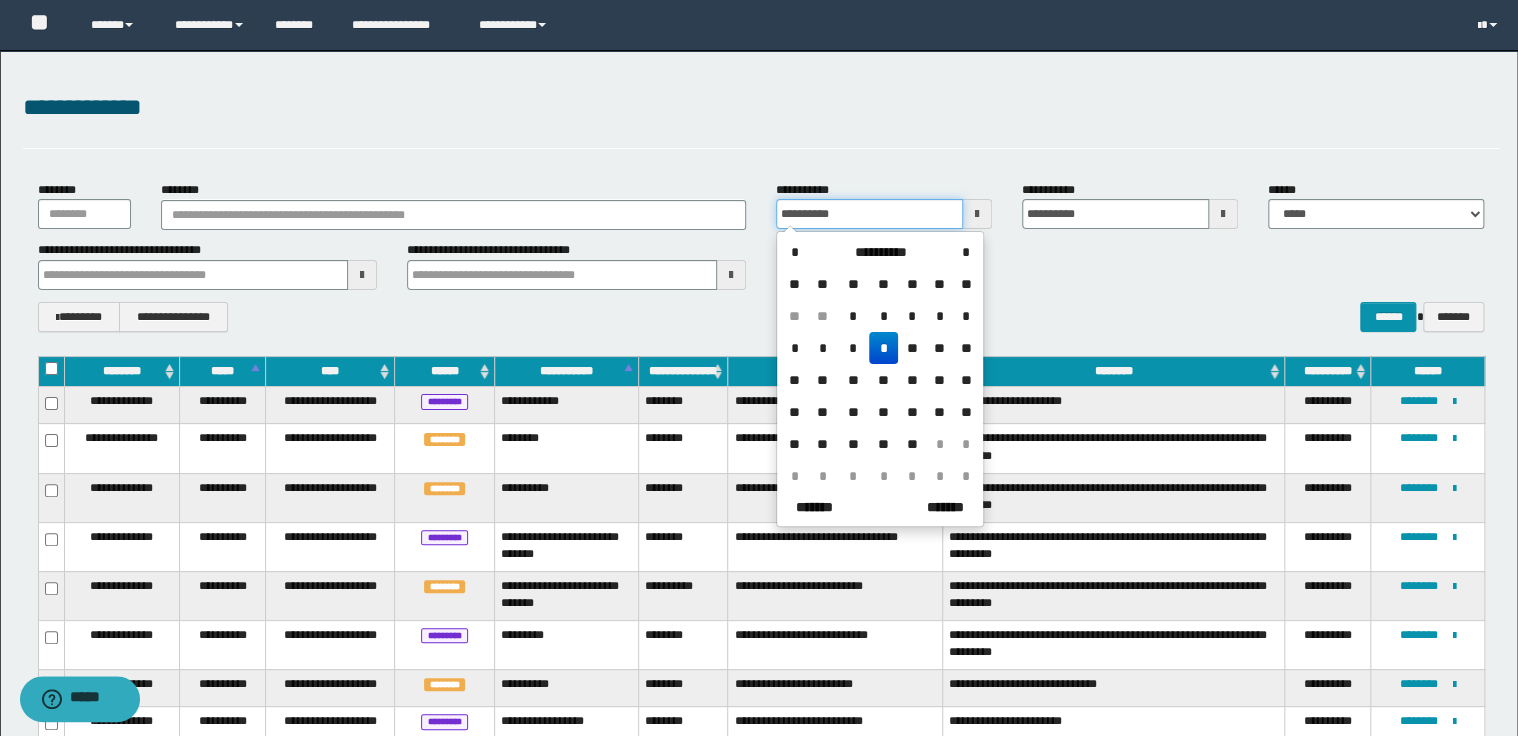 click on "**********" at bounding box center (869, 214) 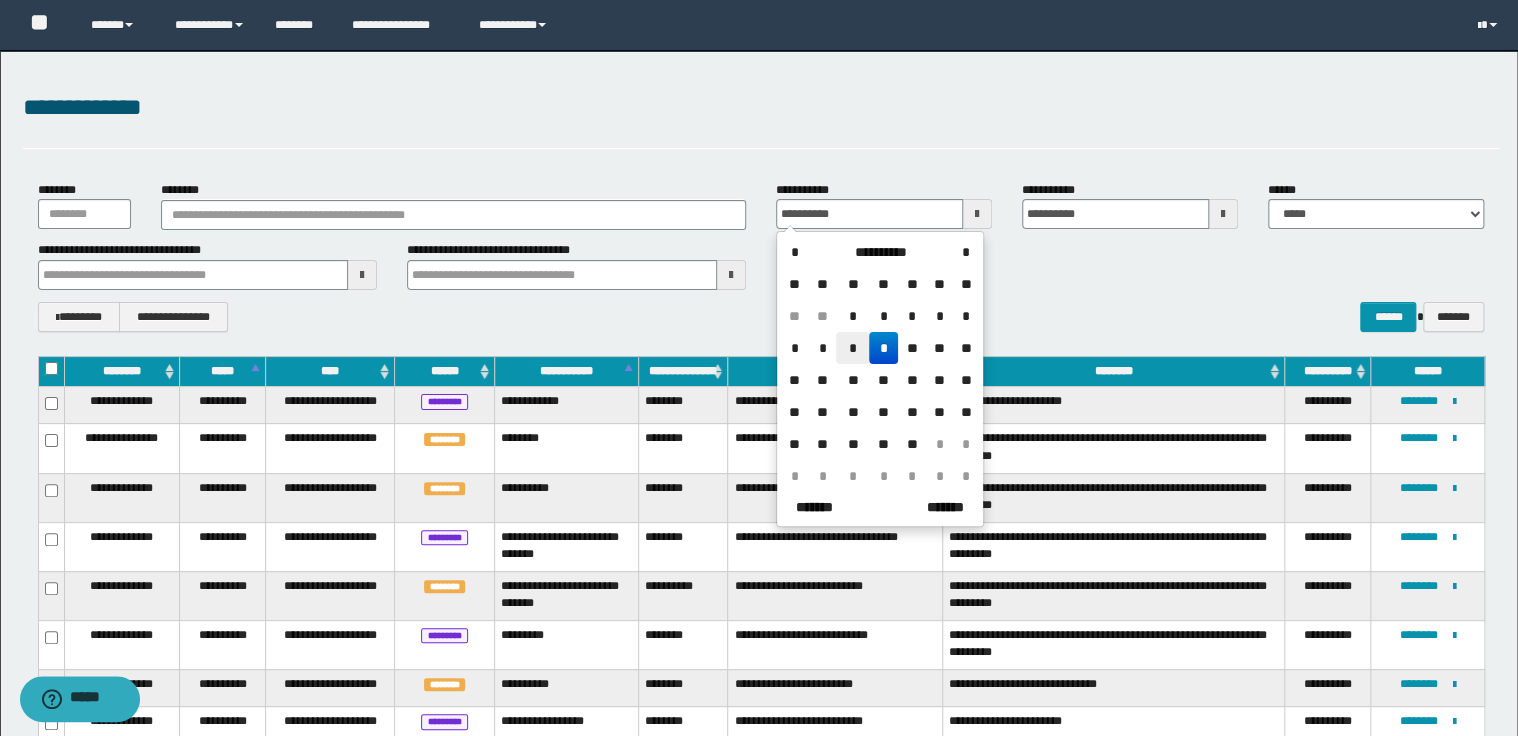 click on "*" at bounding box center (852, 348) 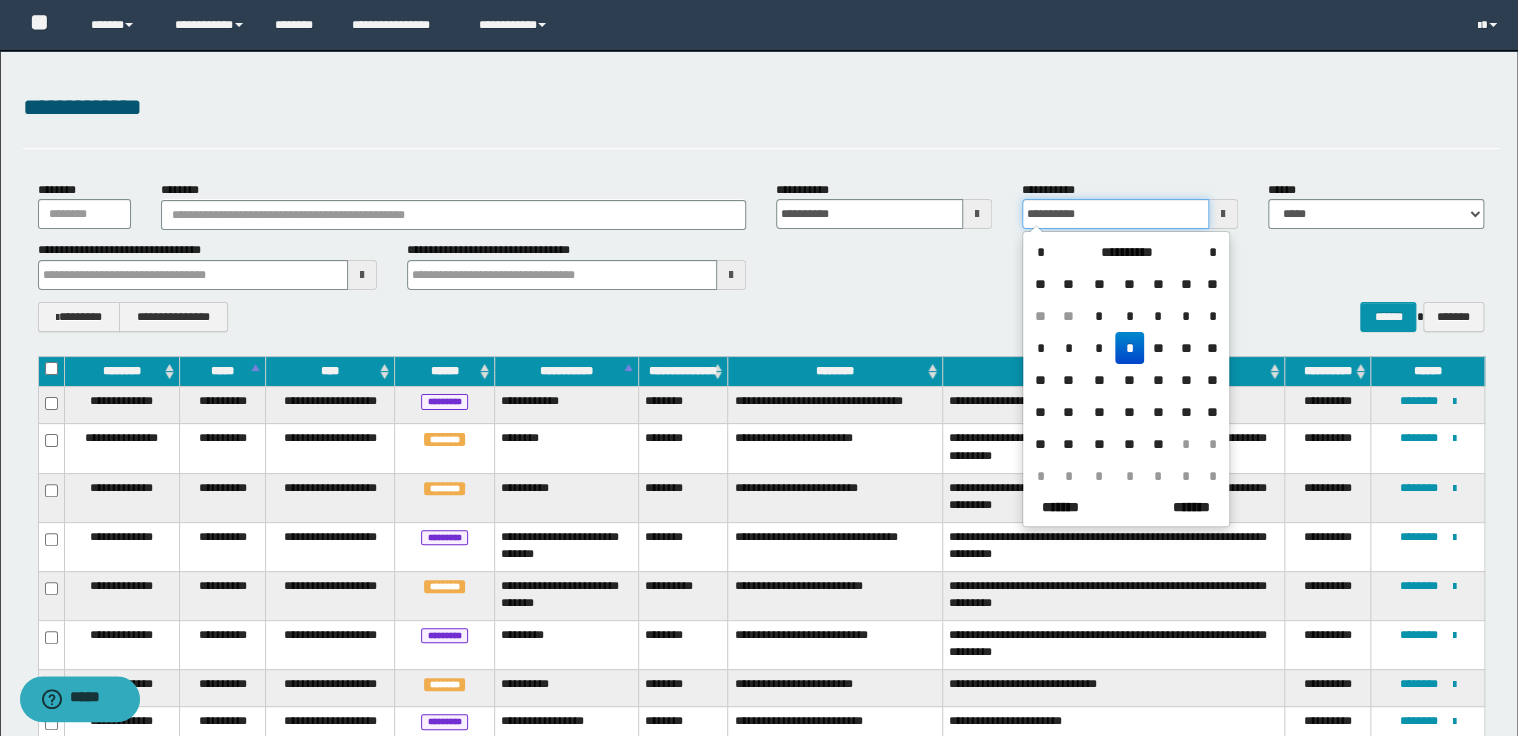 click on "**********" at bounding box center (1115, 214) 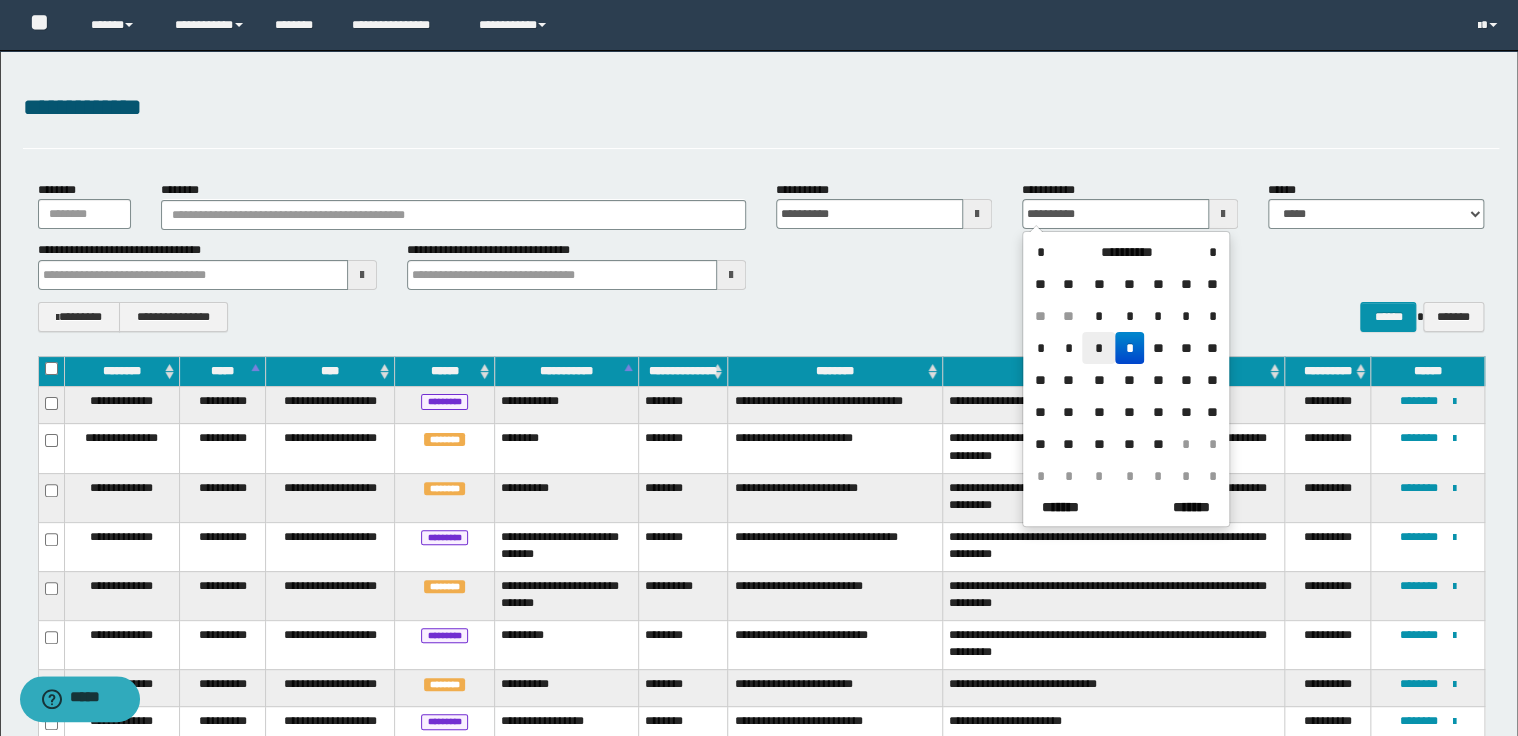 click on "*" at bounding box center [1098, 348] 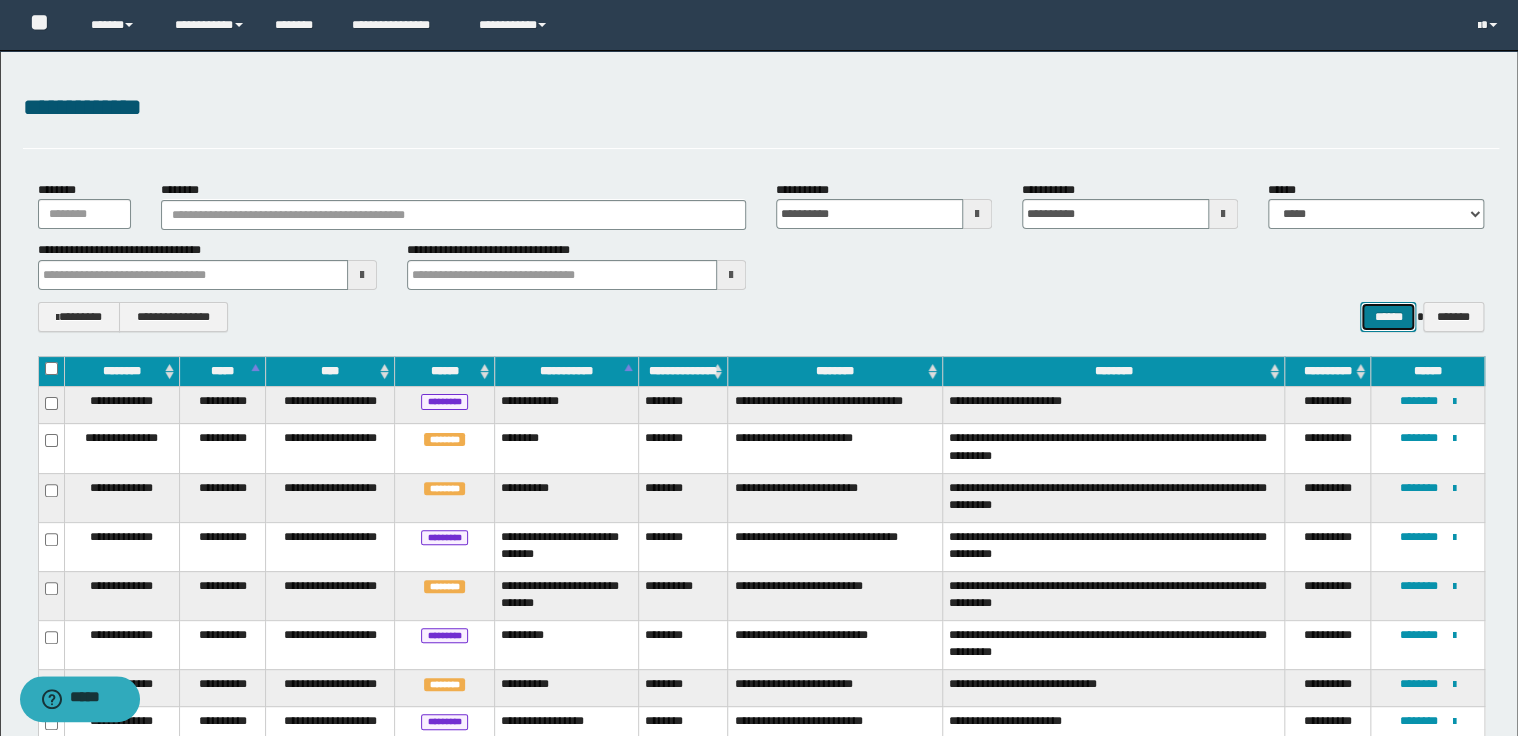 click on "******" at bounding box center (1388, 317) 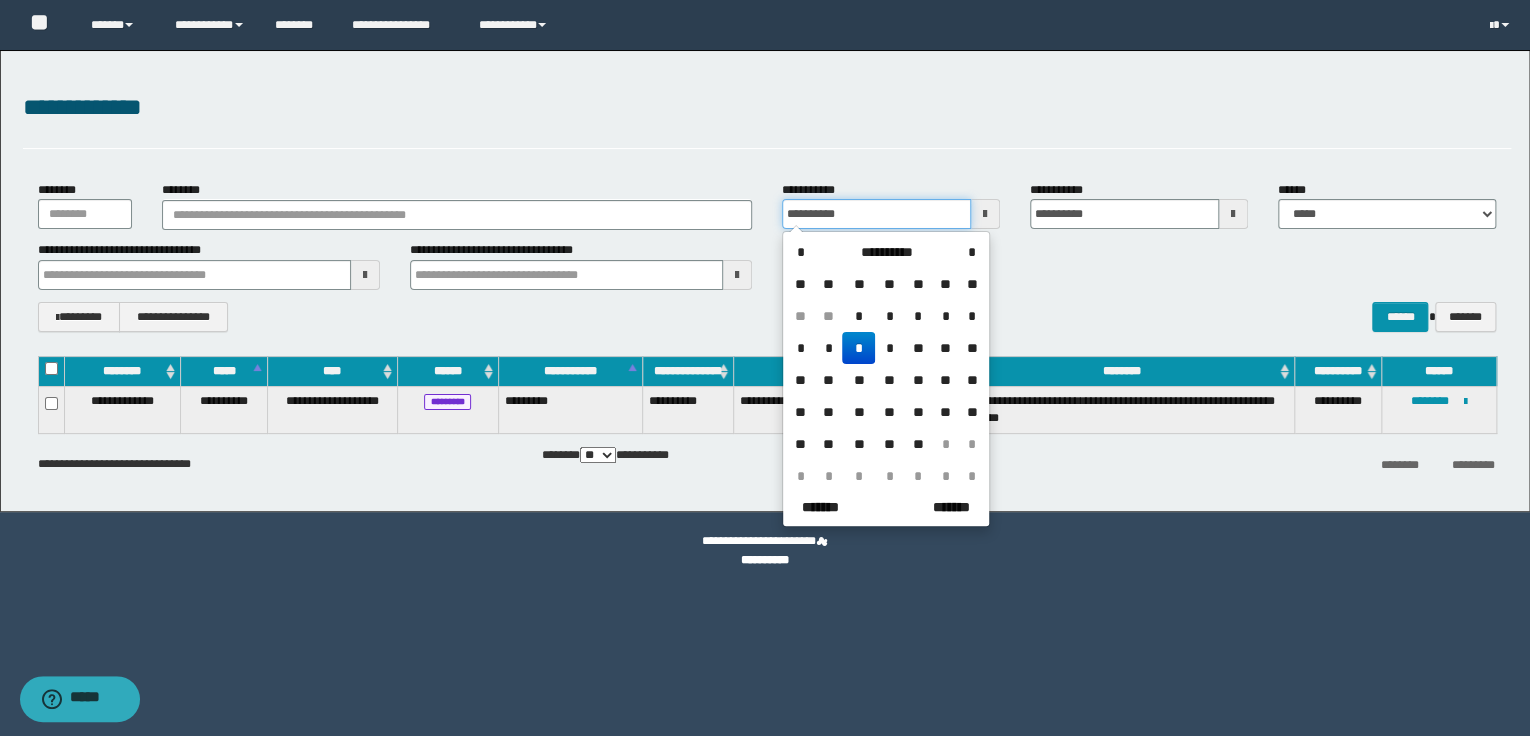 click on "**********" at bounding box center [876, 214] 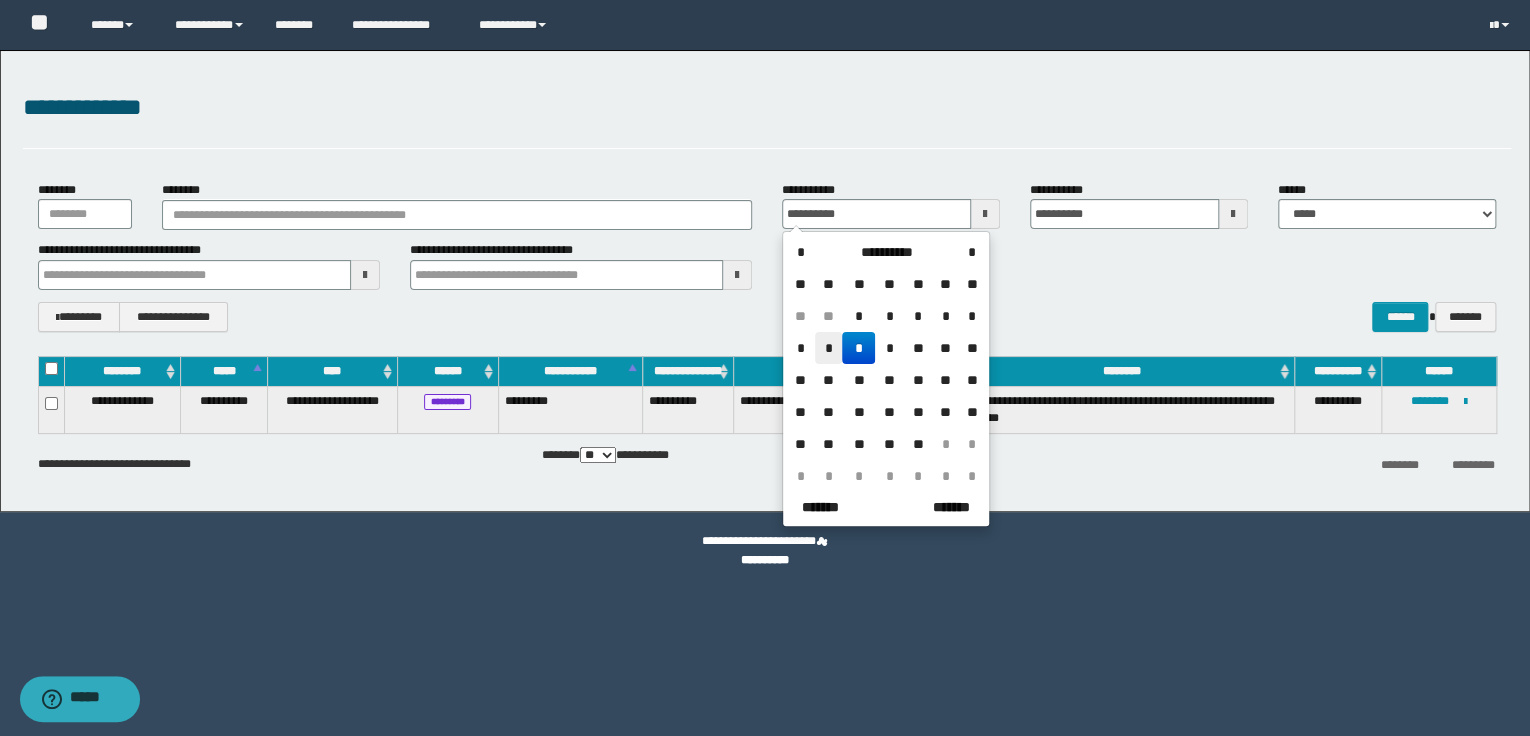 click on "*" at bounding box center (829, 348) 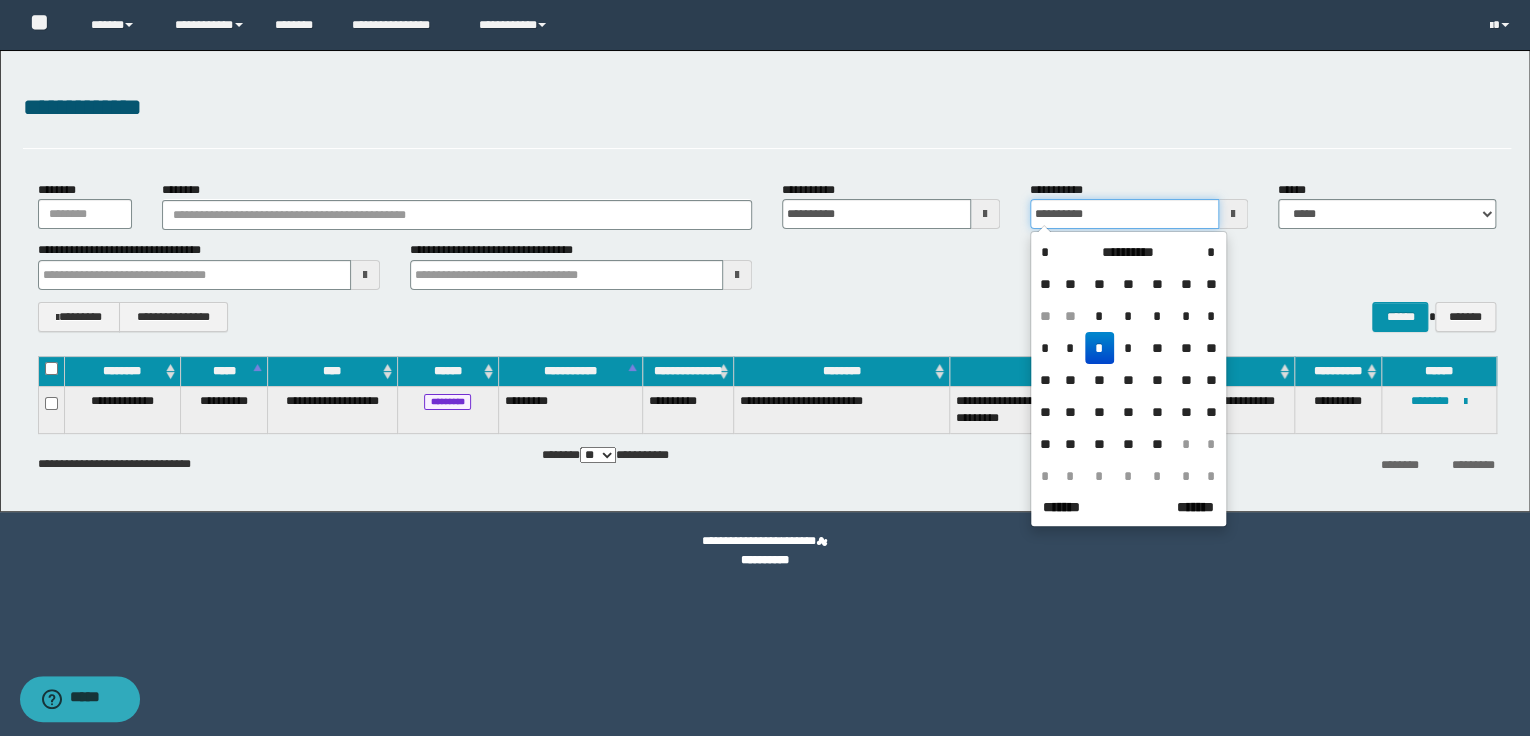 click on "**********" at bounding box center (1124, 214) 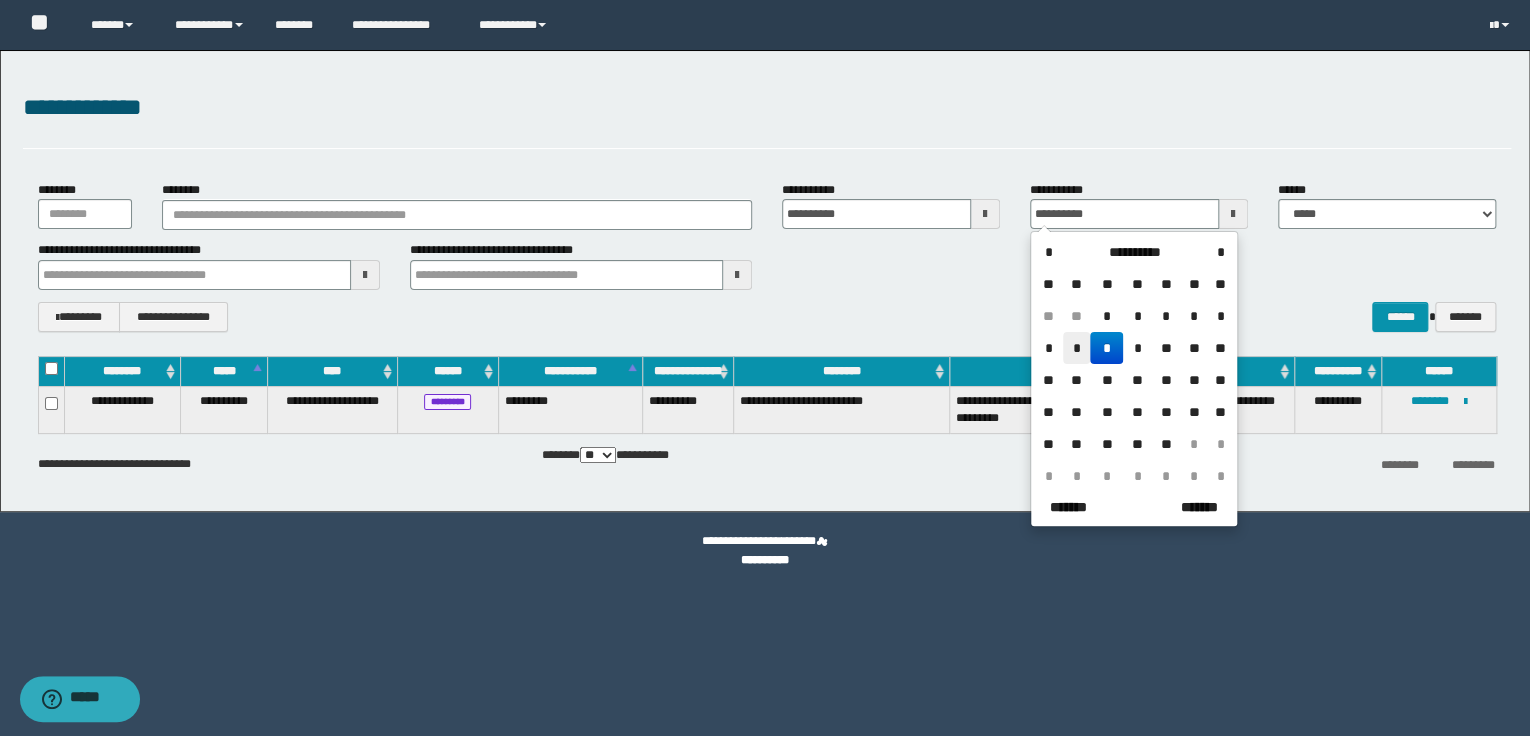click on "*" at bounding box center (1077, 348) 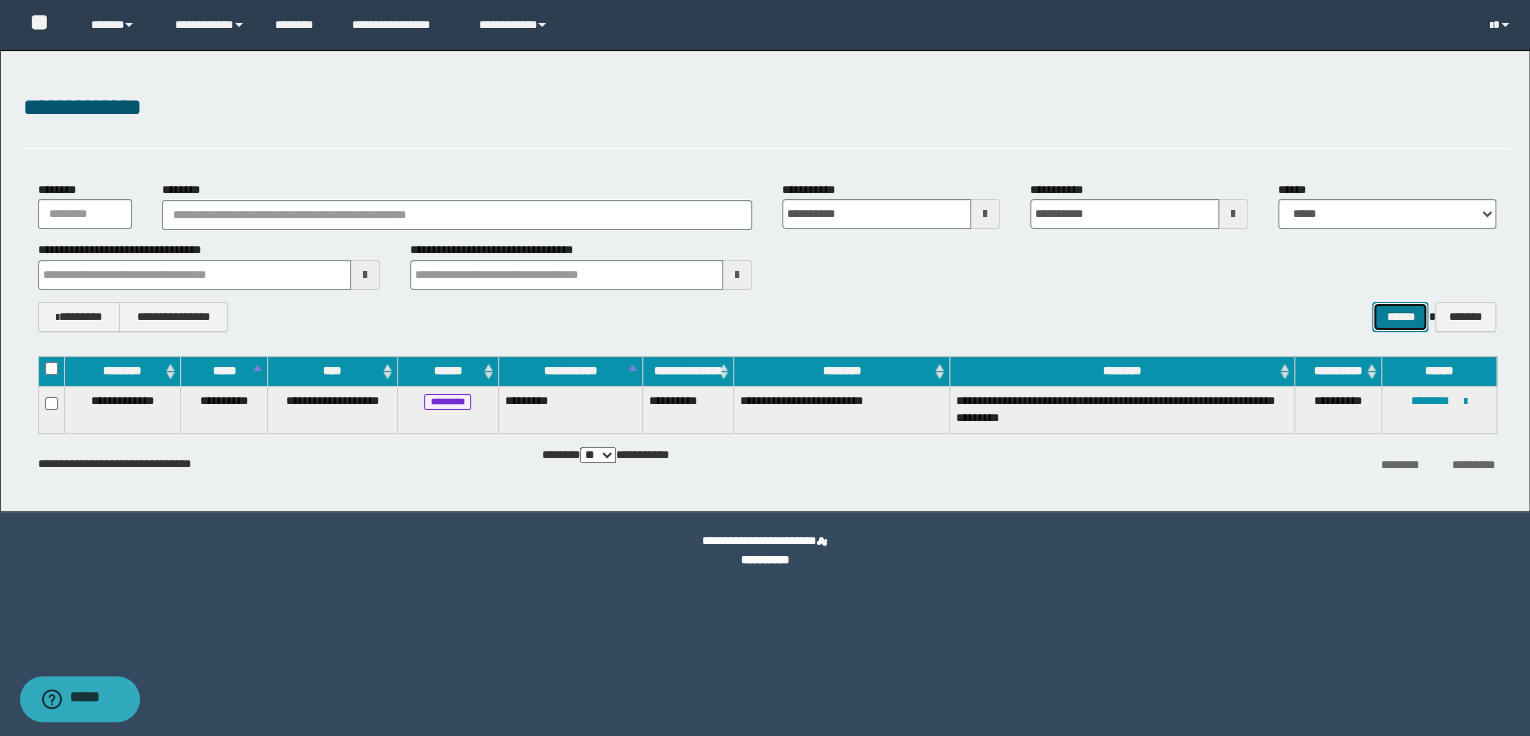 click on "******" at bounding box center (1400, 317) 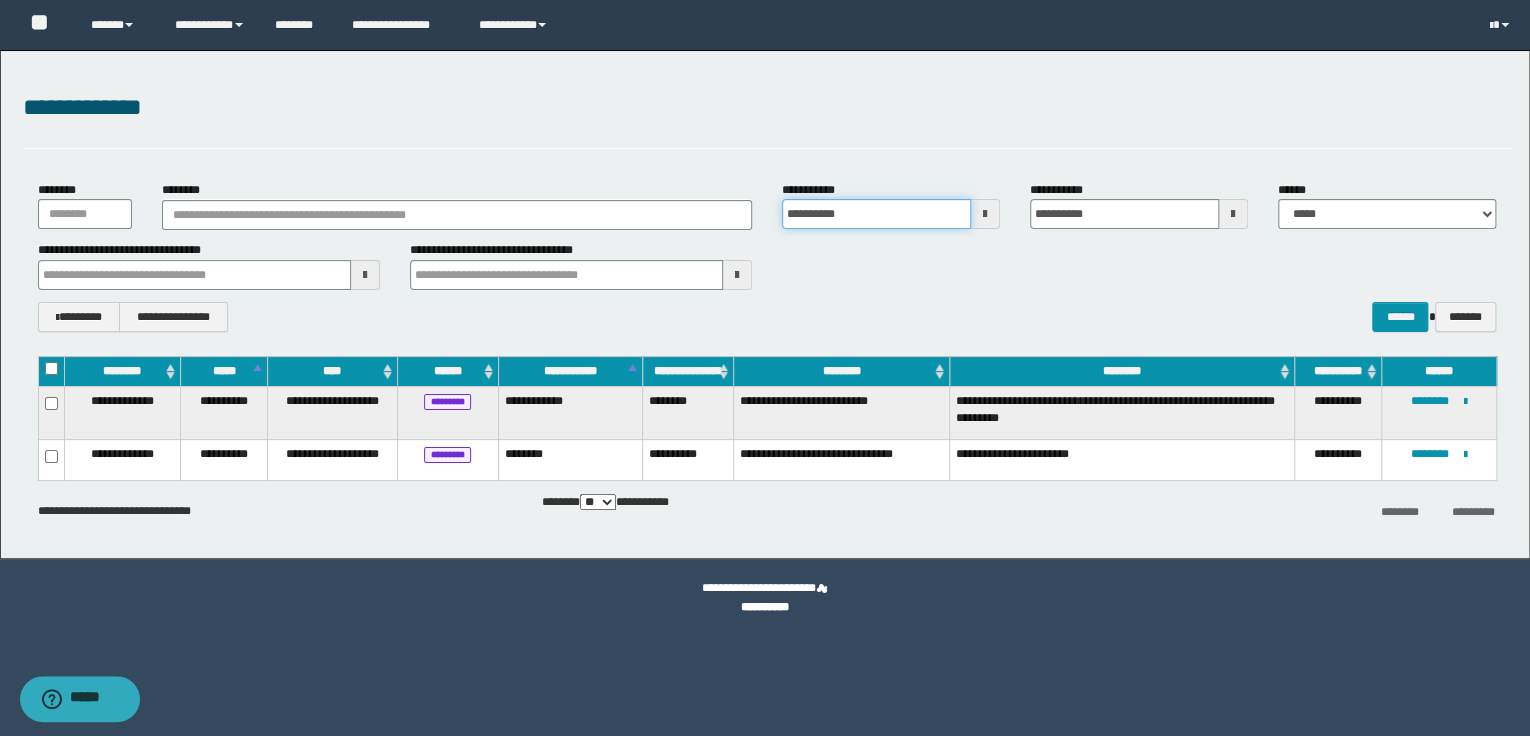 click on "**********" at bounding box center (876, 214) 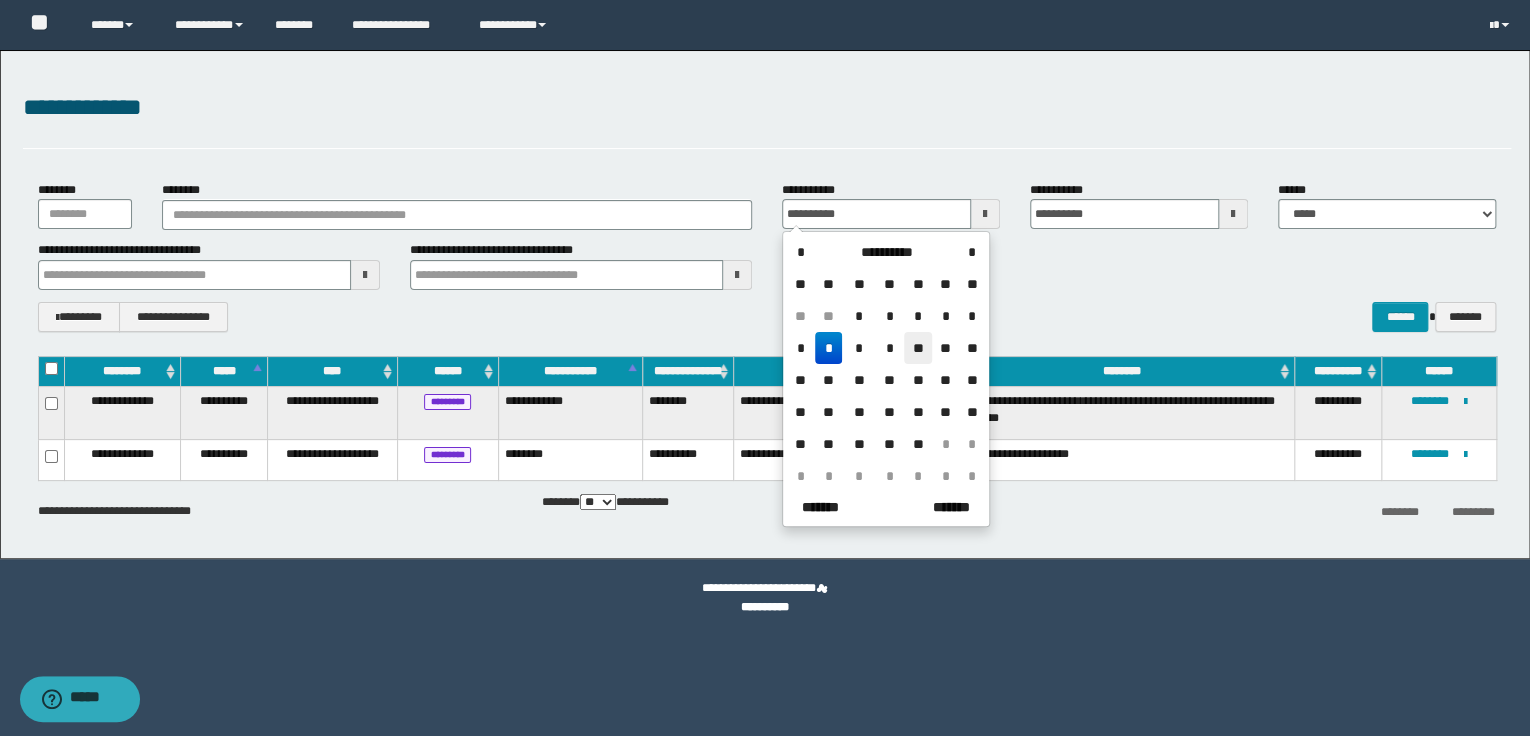 click on "**" at bounding box center (918, 348) 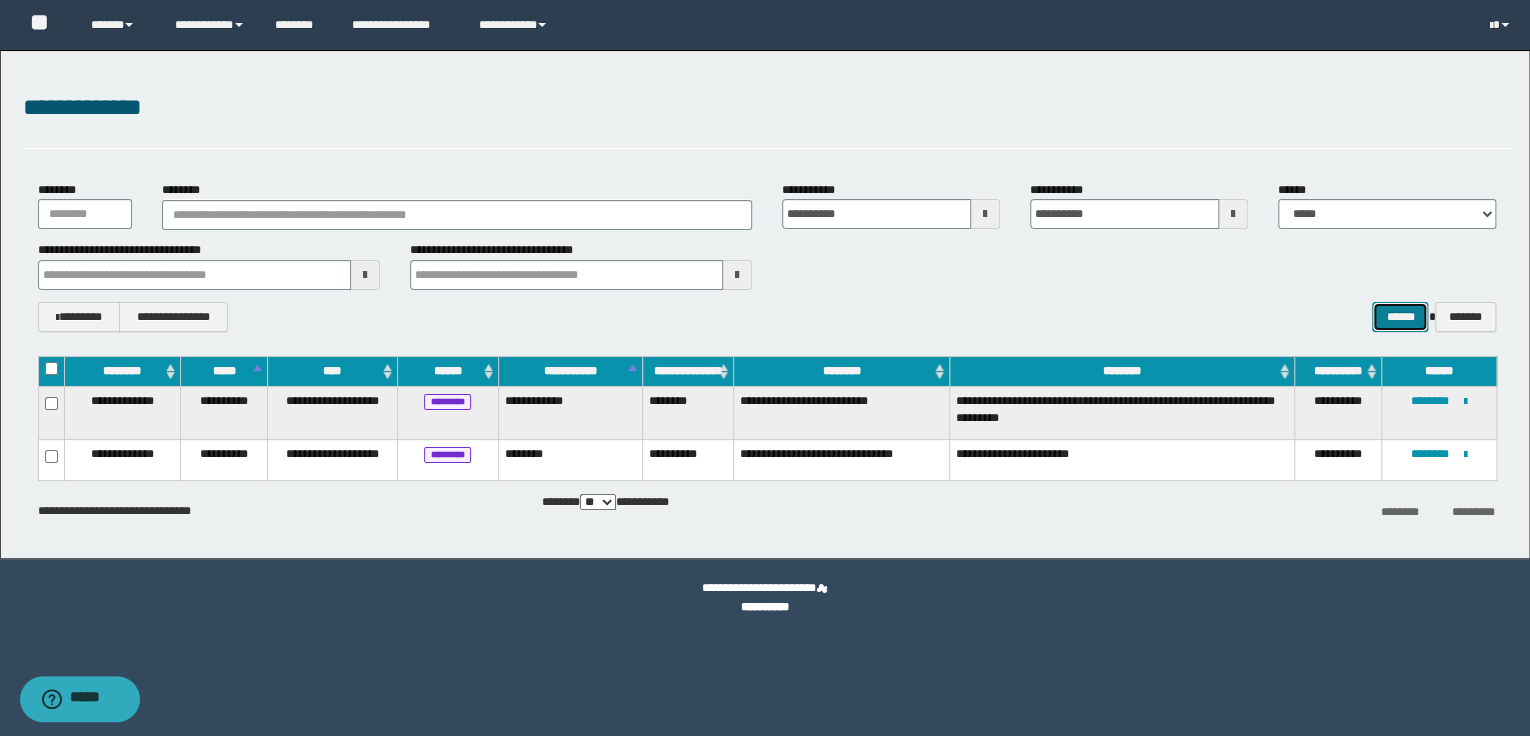 click on "******" at bounding box center [1400, 317] 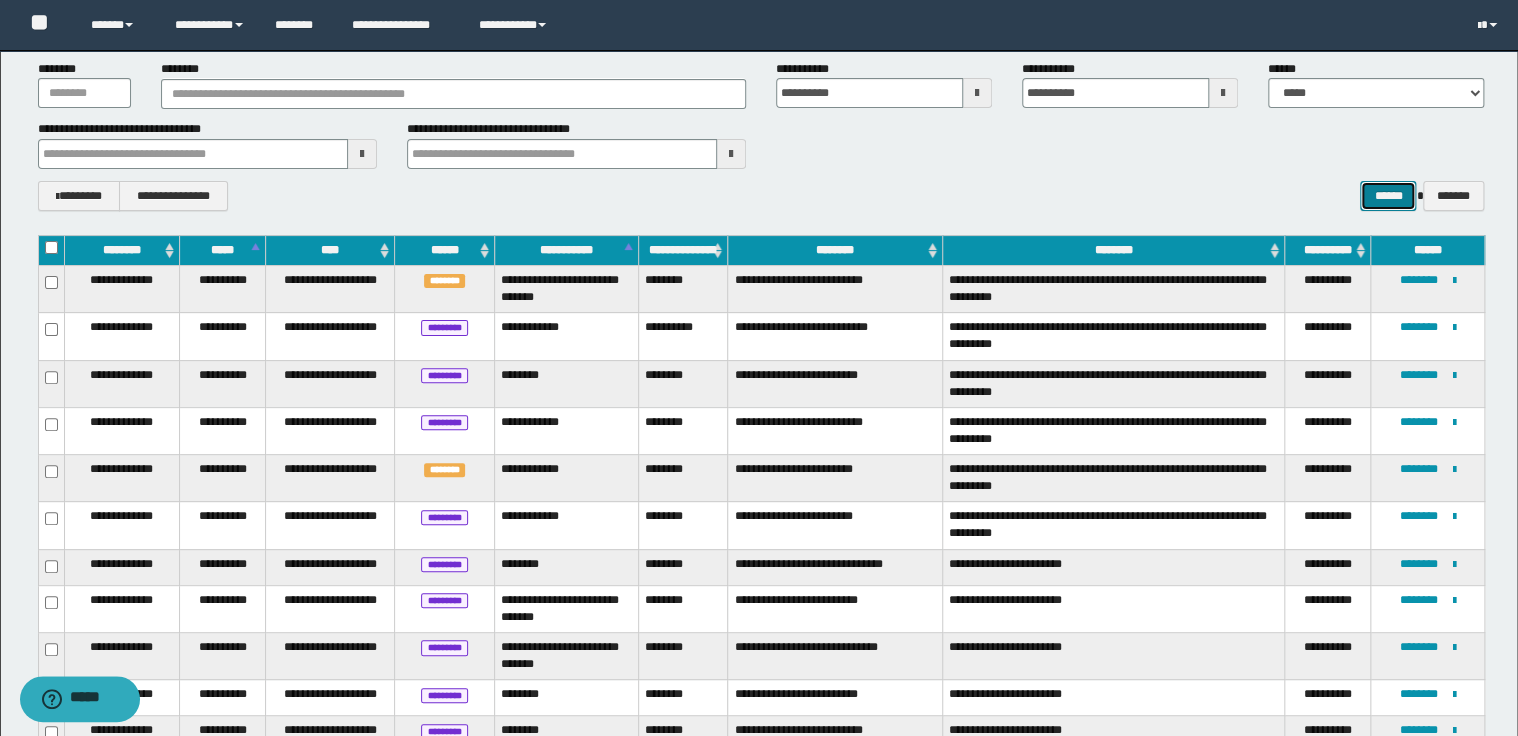 scroll, scrollTop: 160, scrollLeft: 0, axis: vertical 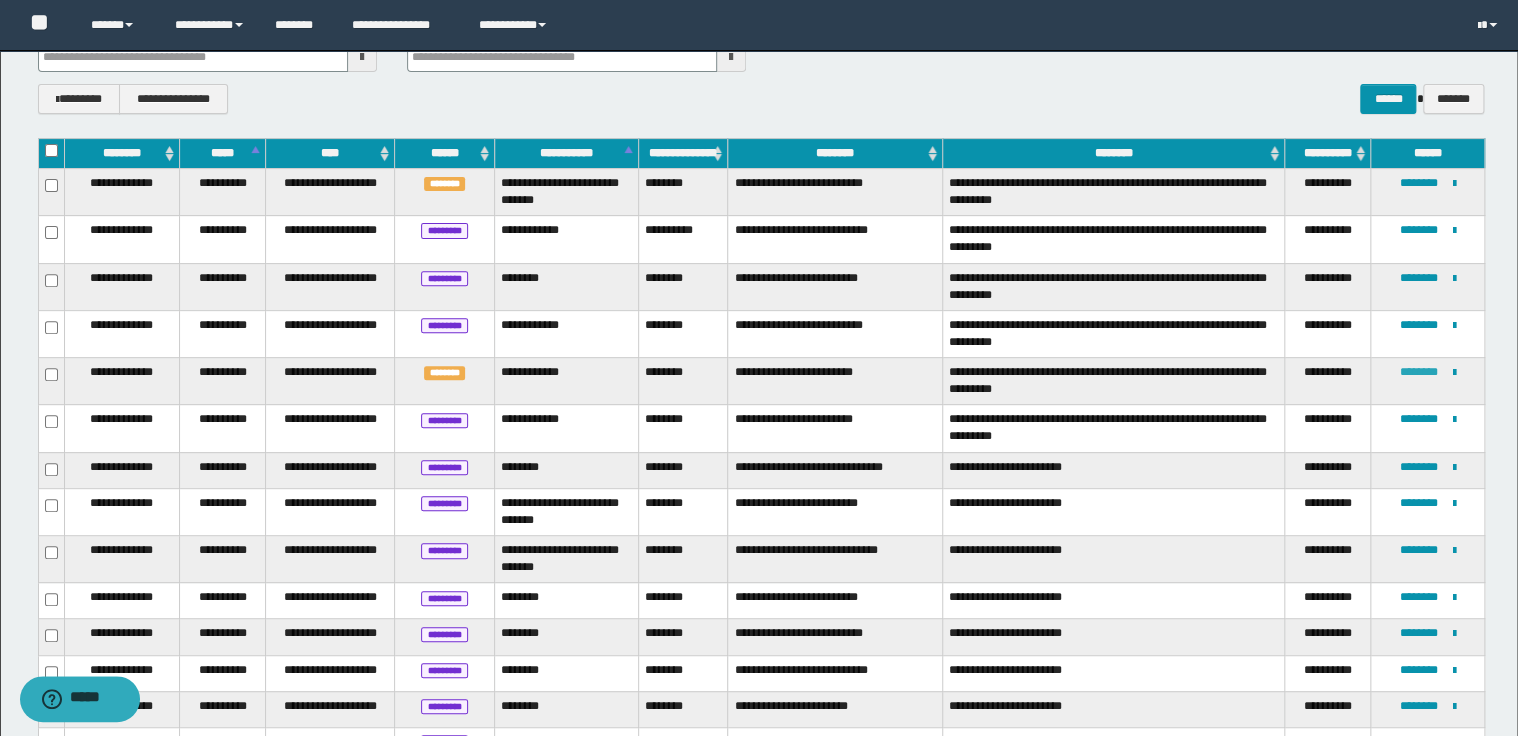 click on "********" at bounding box center [1419, 372] 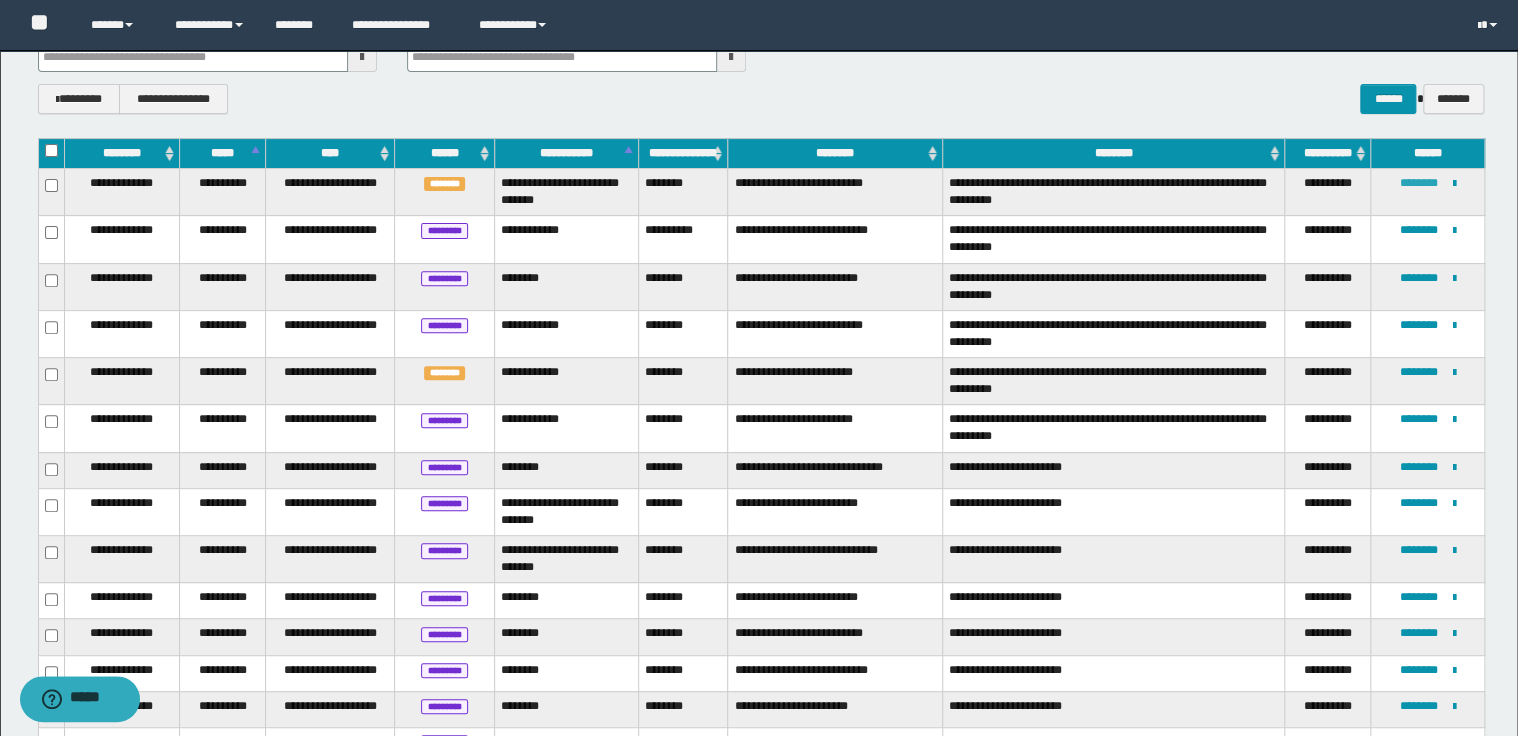 click on "********" at bounding box center [1419, 183] 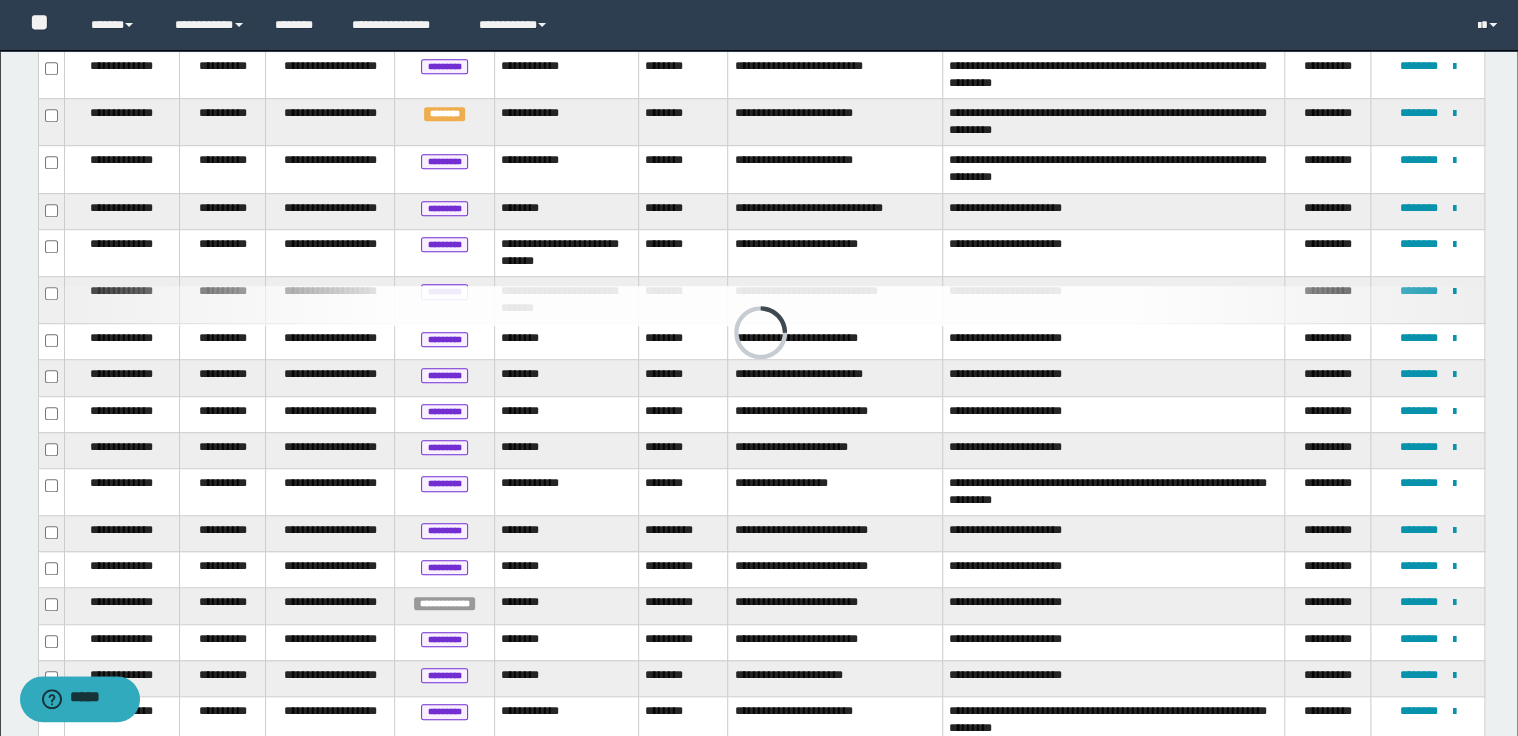 scroll, scrollTop: 618, scrollLeft: 0, axis: vertical 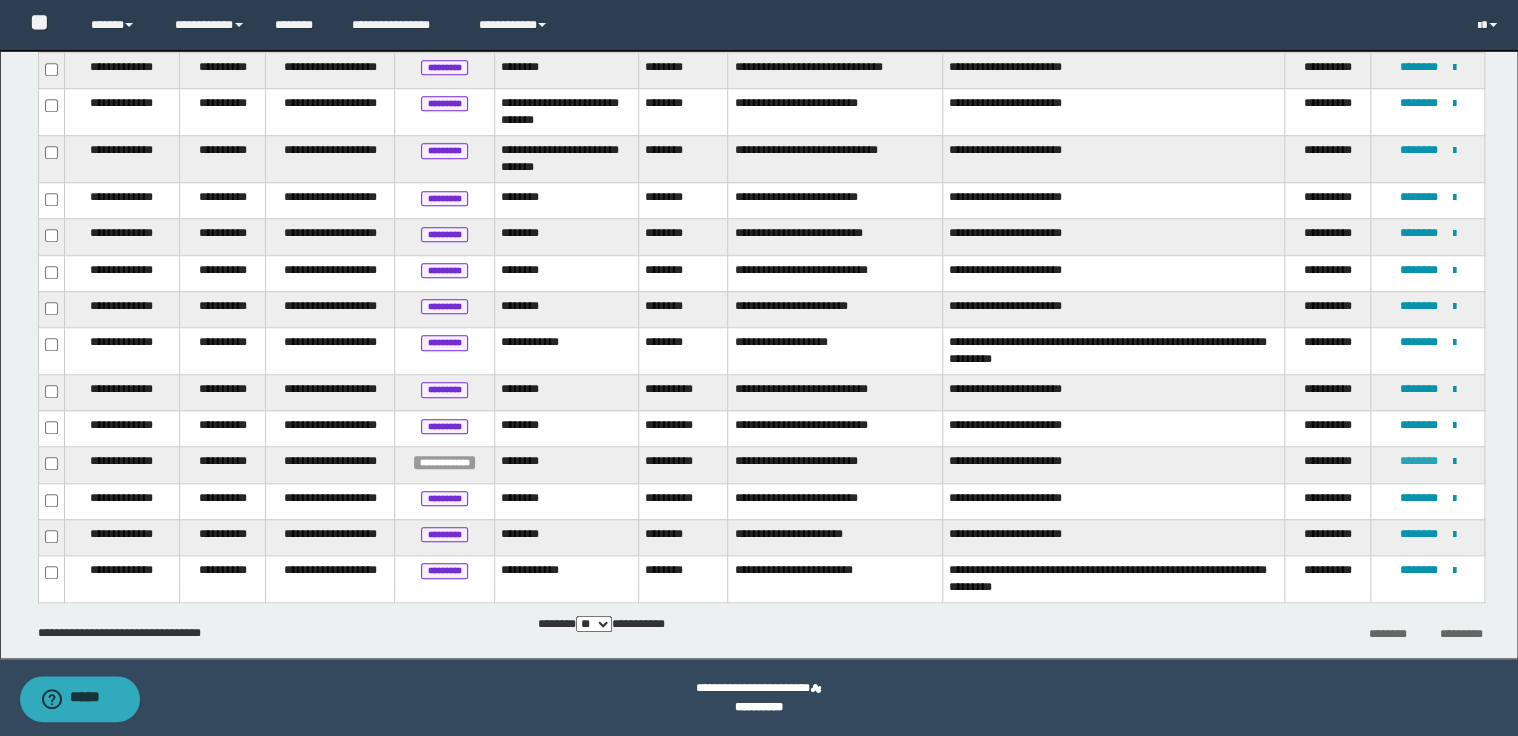 click on "********" at bounding box center [1419, 461] 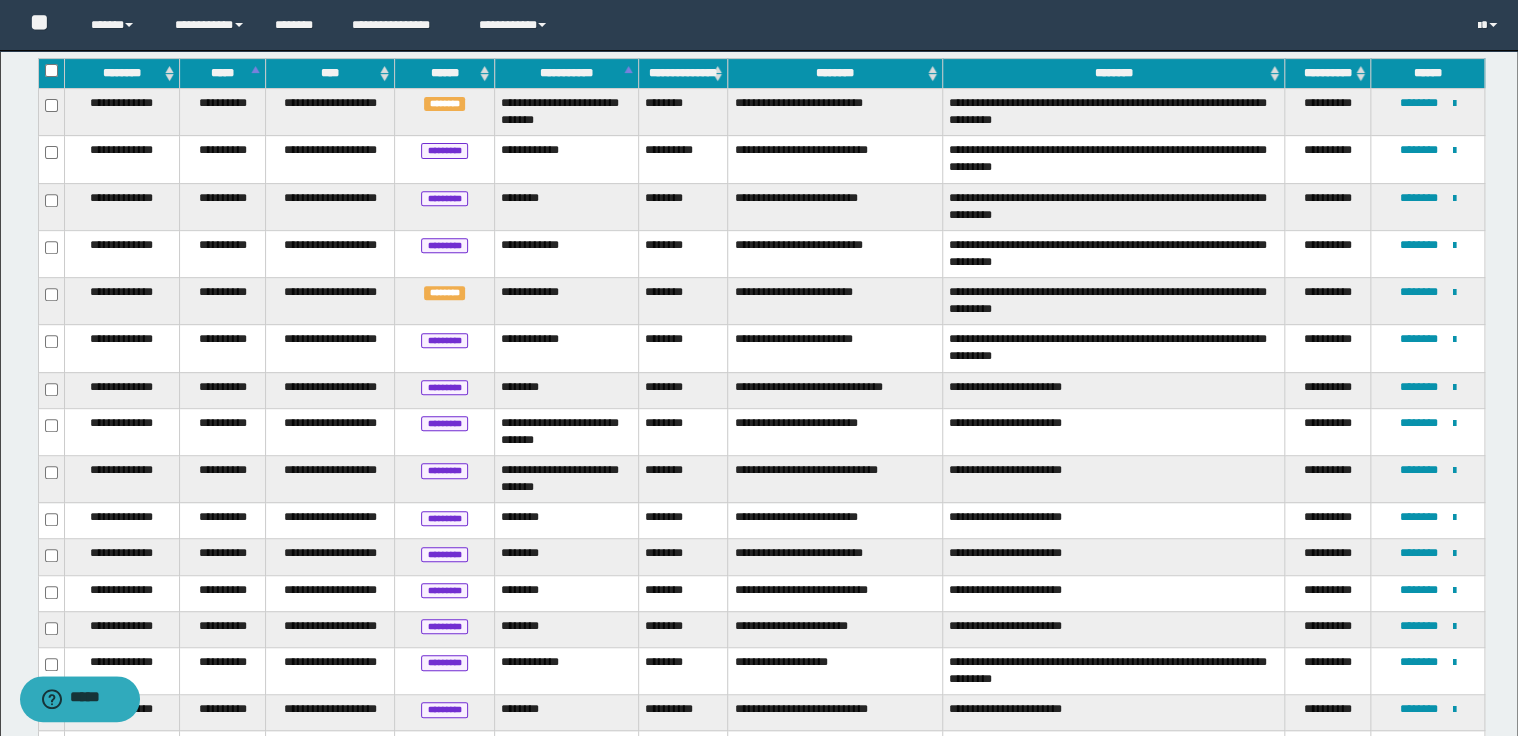 scroll, scrollTop: 0, scrollLeft: 0, axis: both 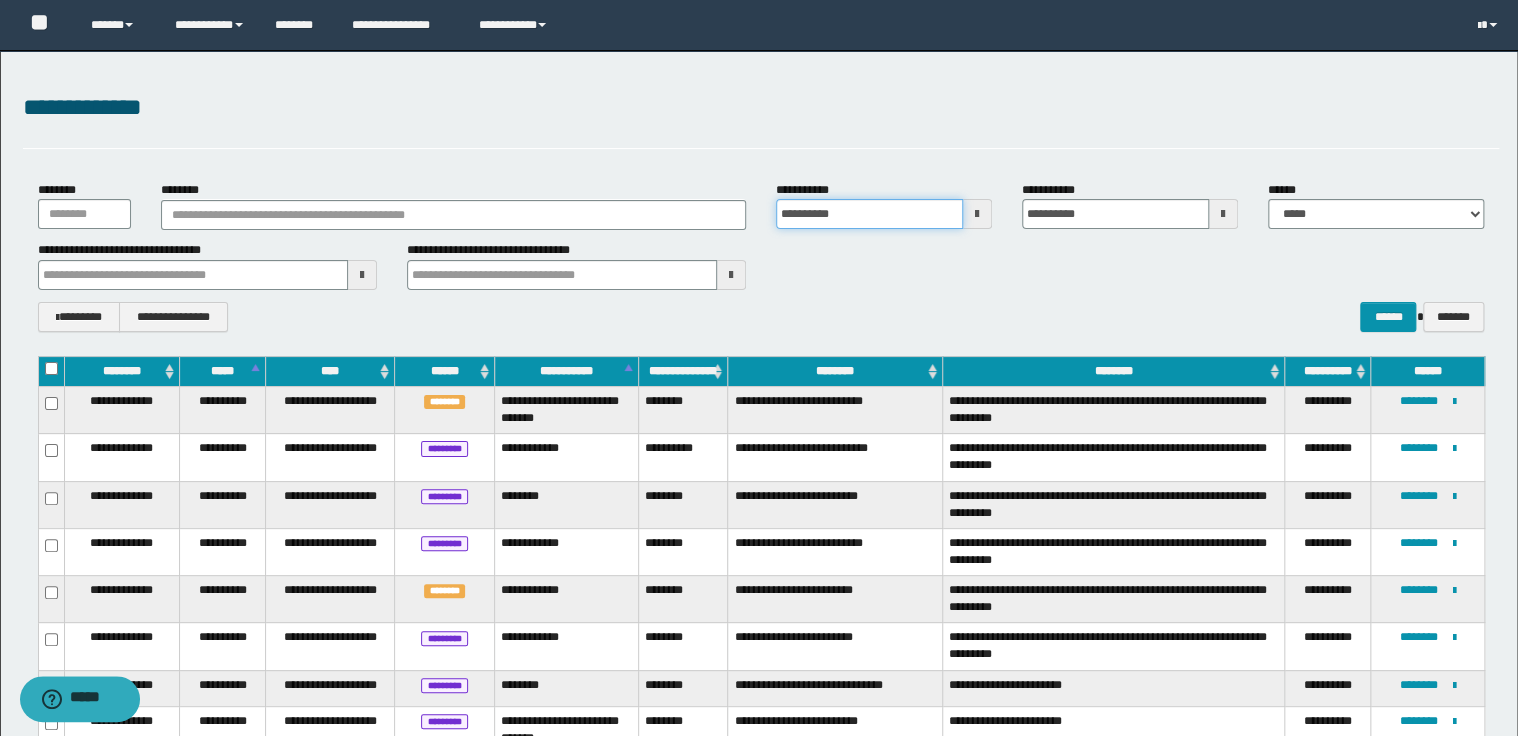 click on "**********" at bounding box center [869, 214] 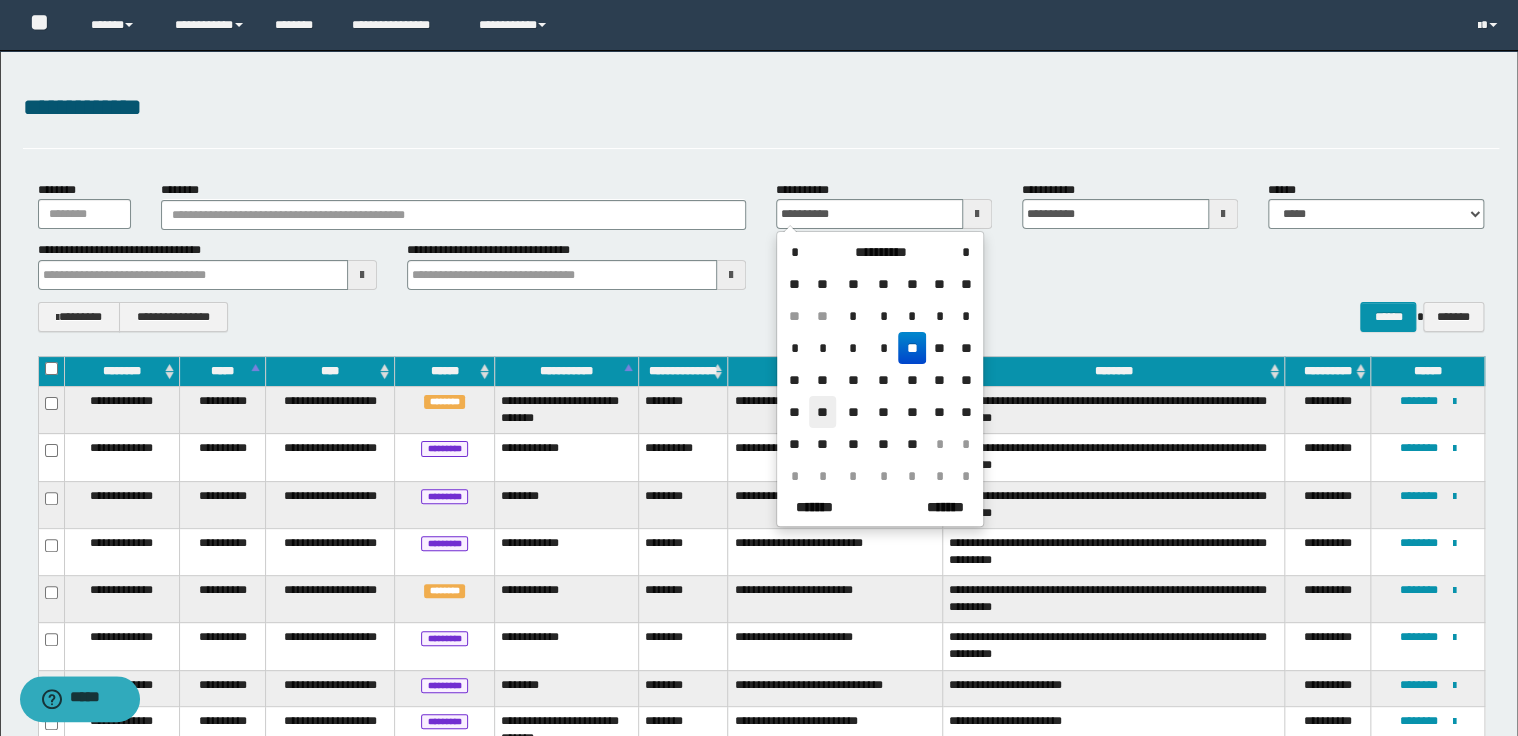click on "**" at bounding box center (823, 412) 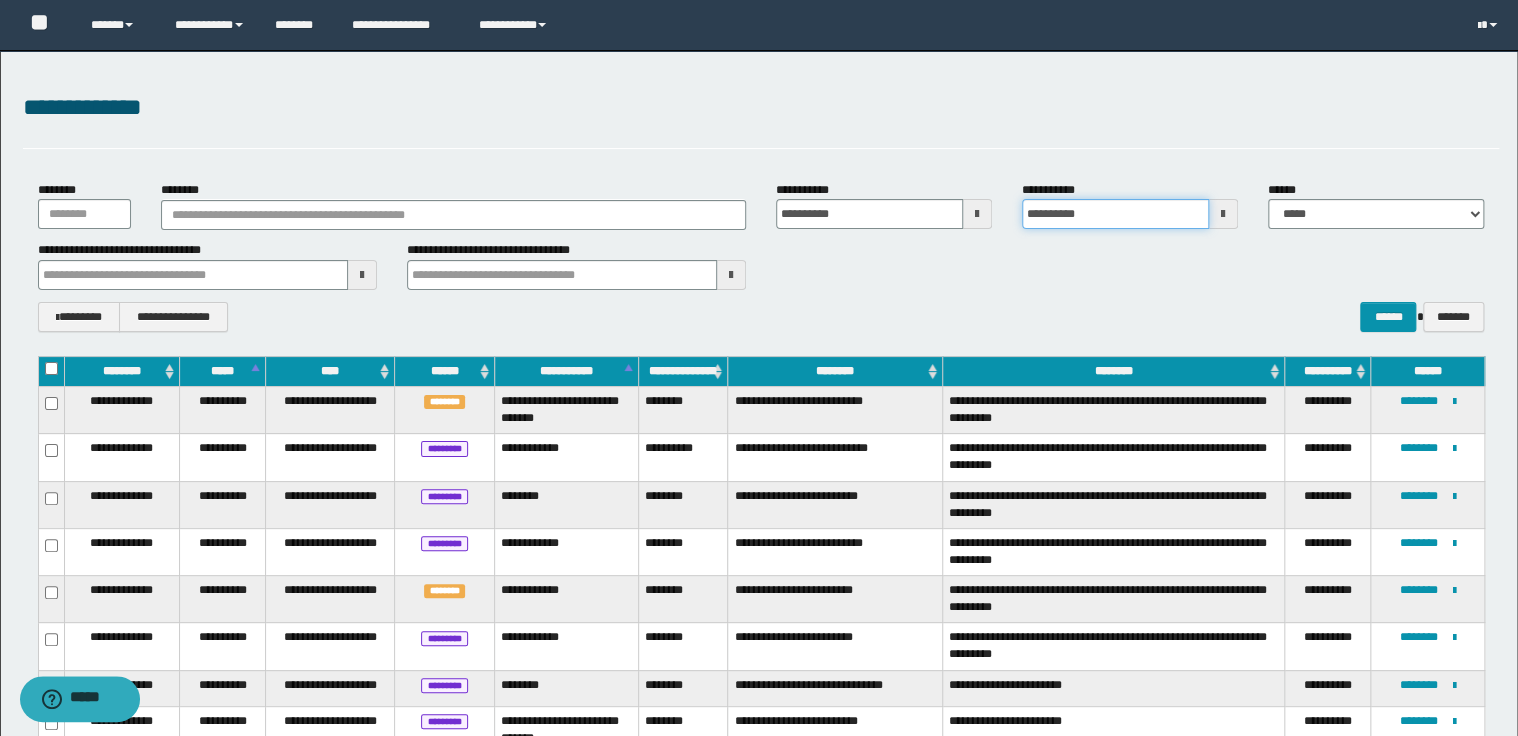 click on "**********" at bounding box center [1115, 214] 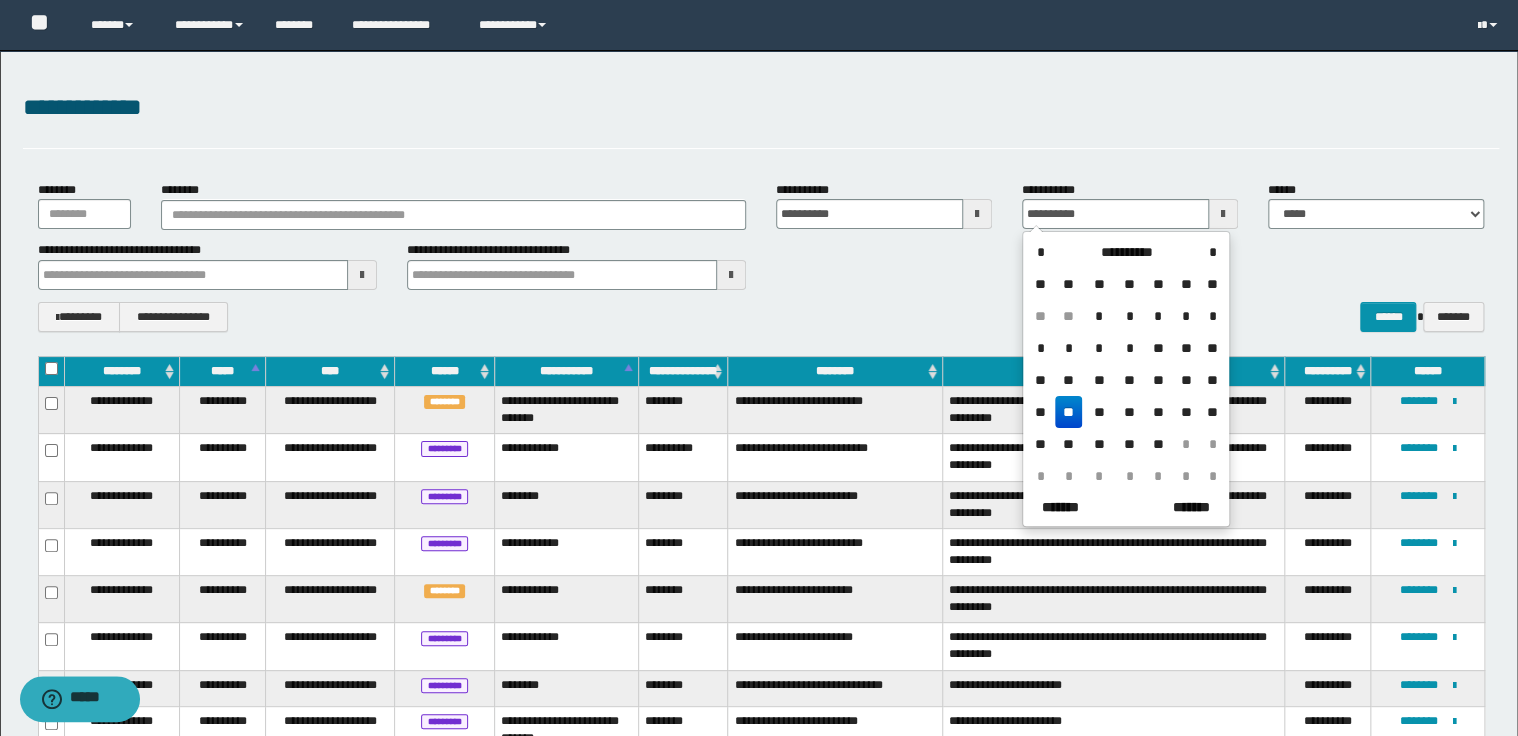 click on "**" at bounding box center [1069, 412] 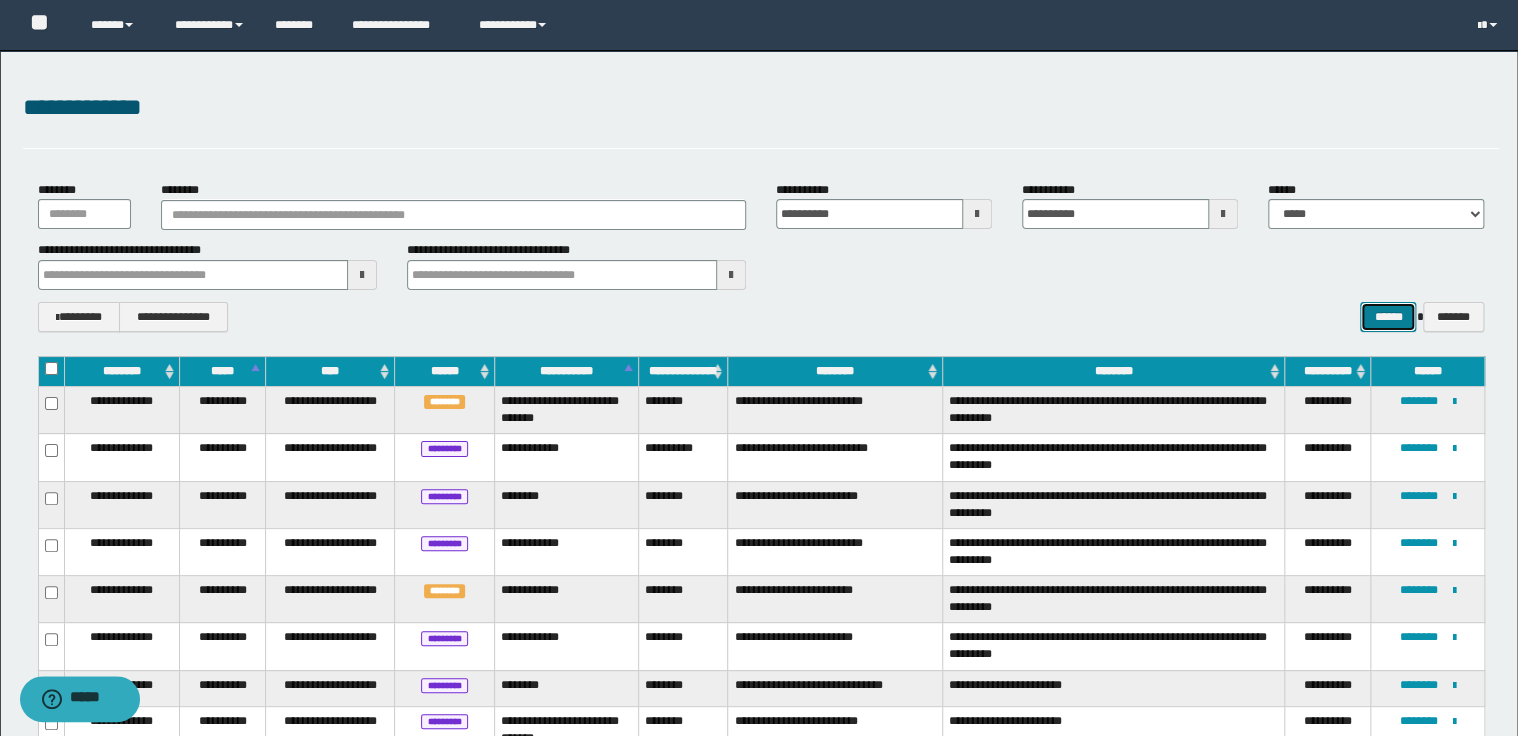 click on "******" at bounding box center (1388, 317) 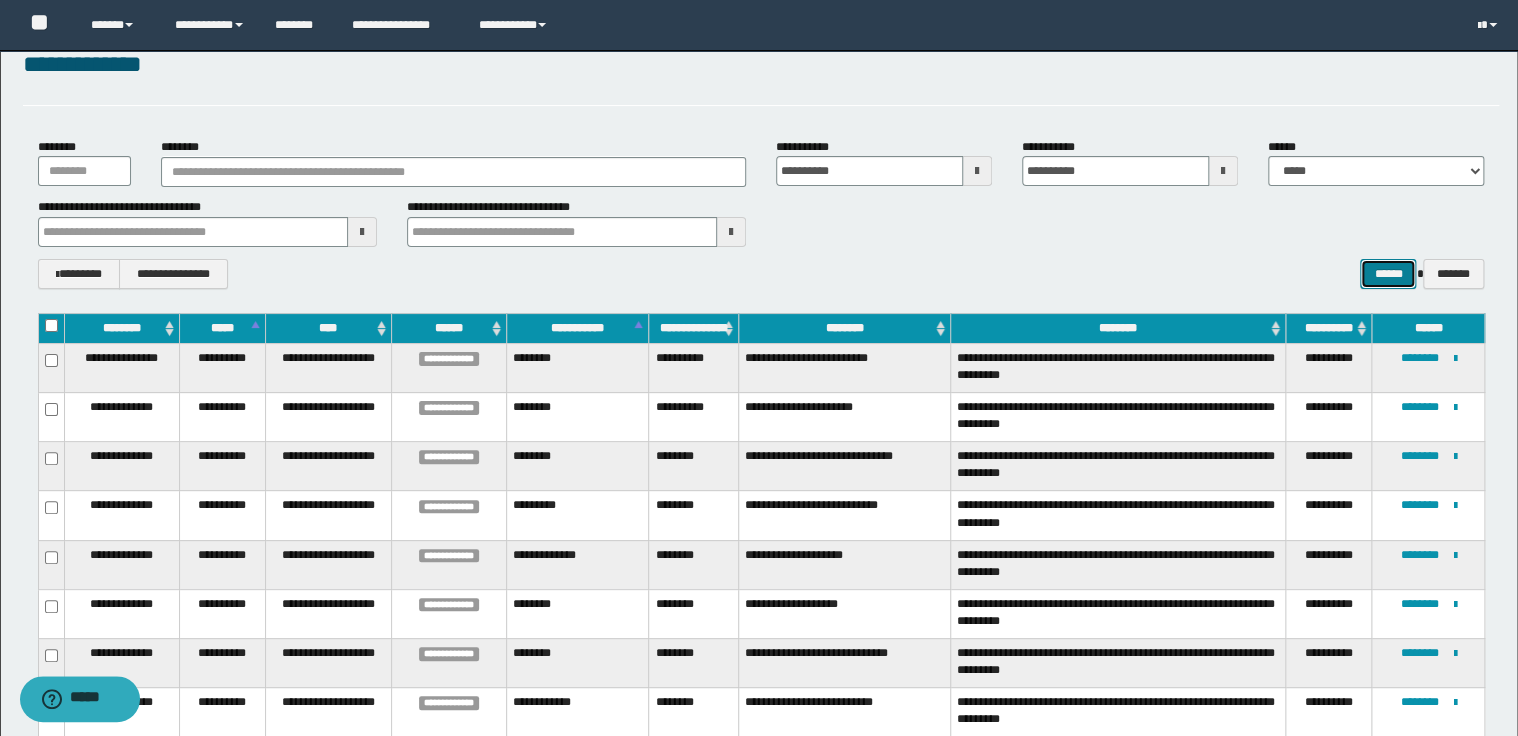 scroll, scrollTop: 80, scrollLeft: 0, axis: vertical 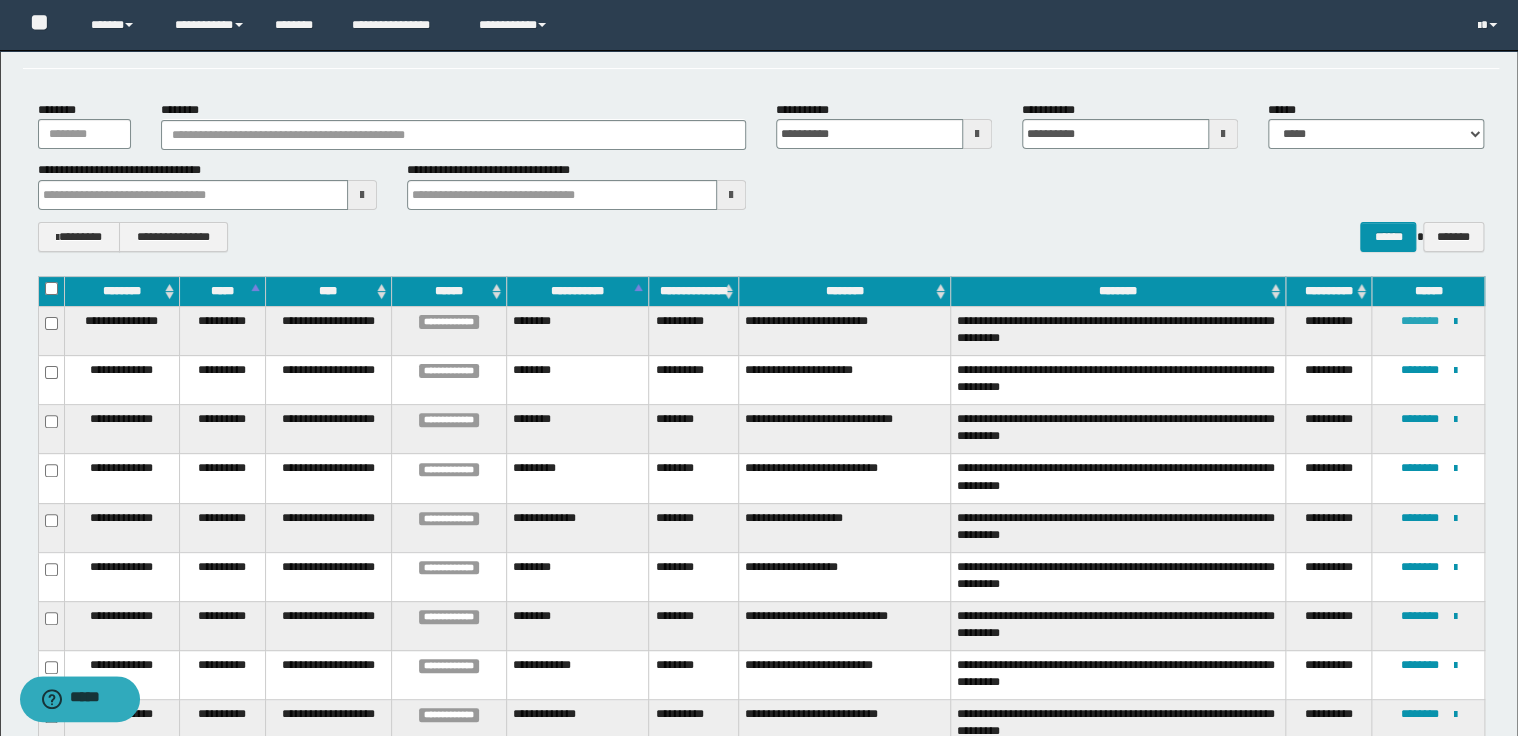 click on "********" at bounding box center (1419, 321) 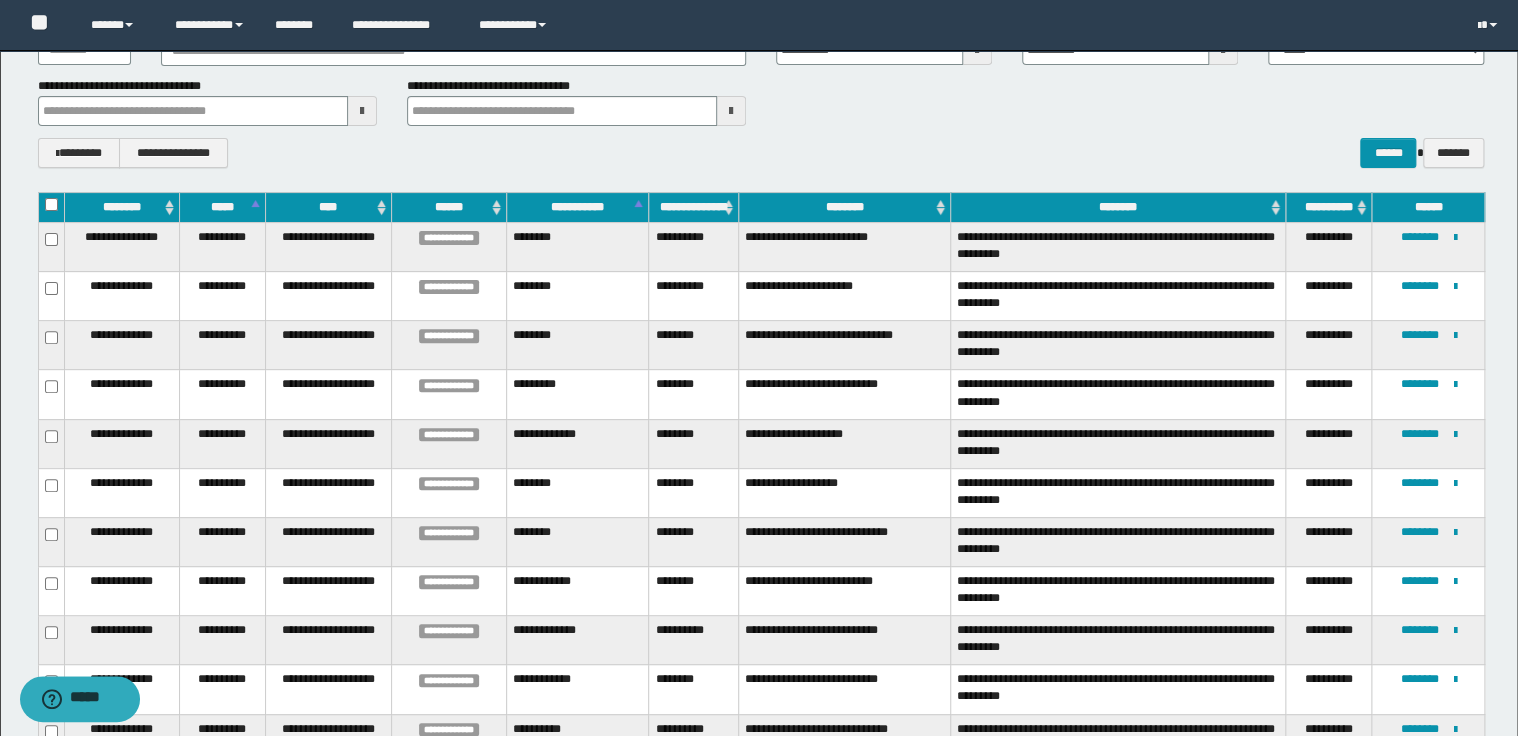 scroll, scrollTop: 0, scrollLeft: 0, axis: both 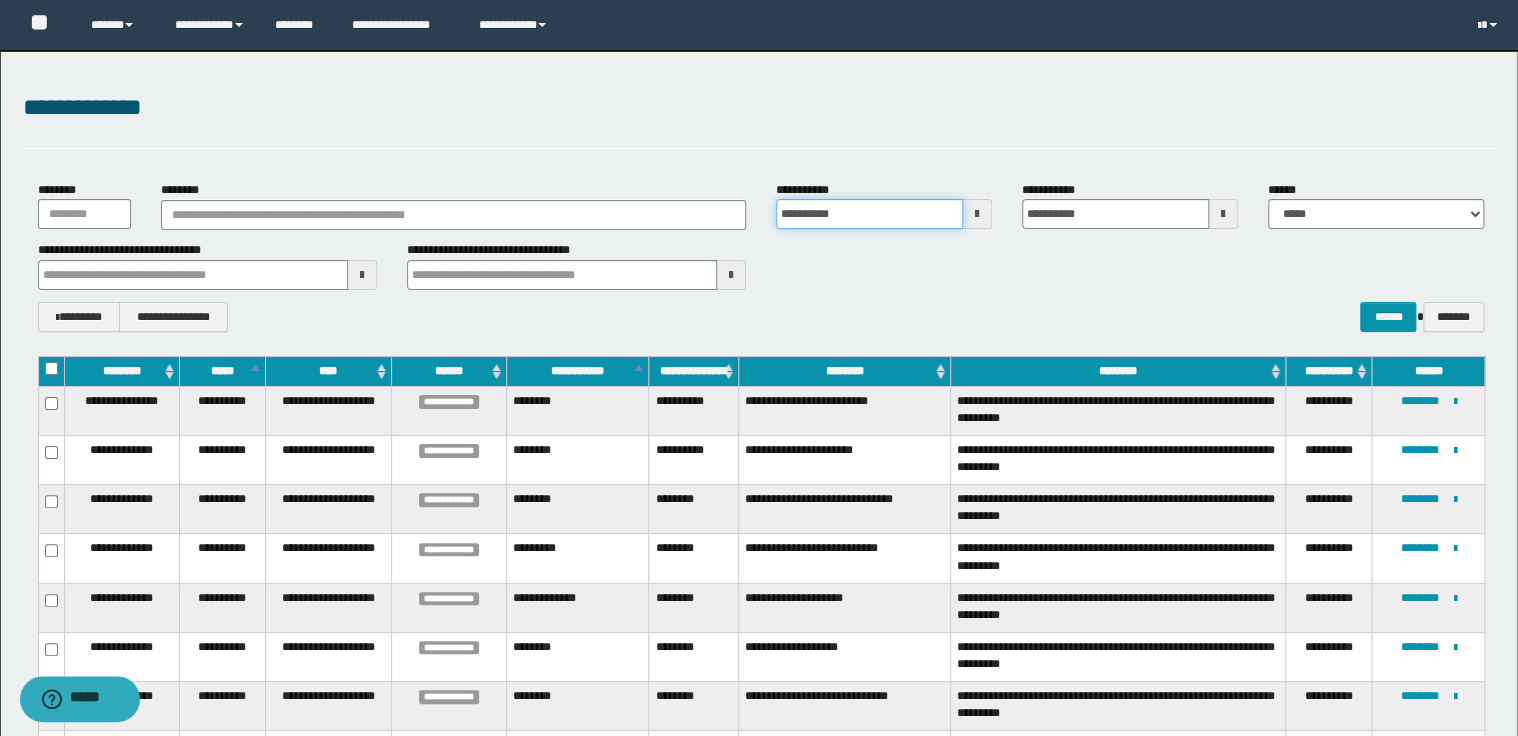 click on "**********" at bounding box center (869, 214) 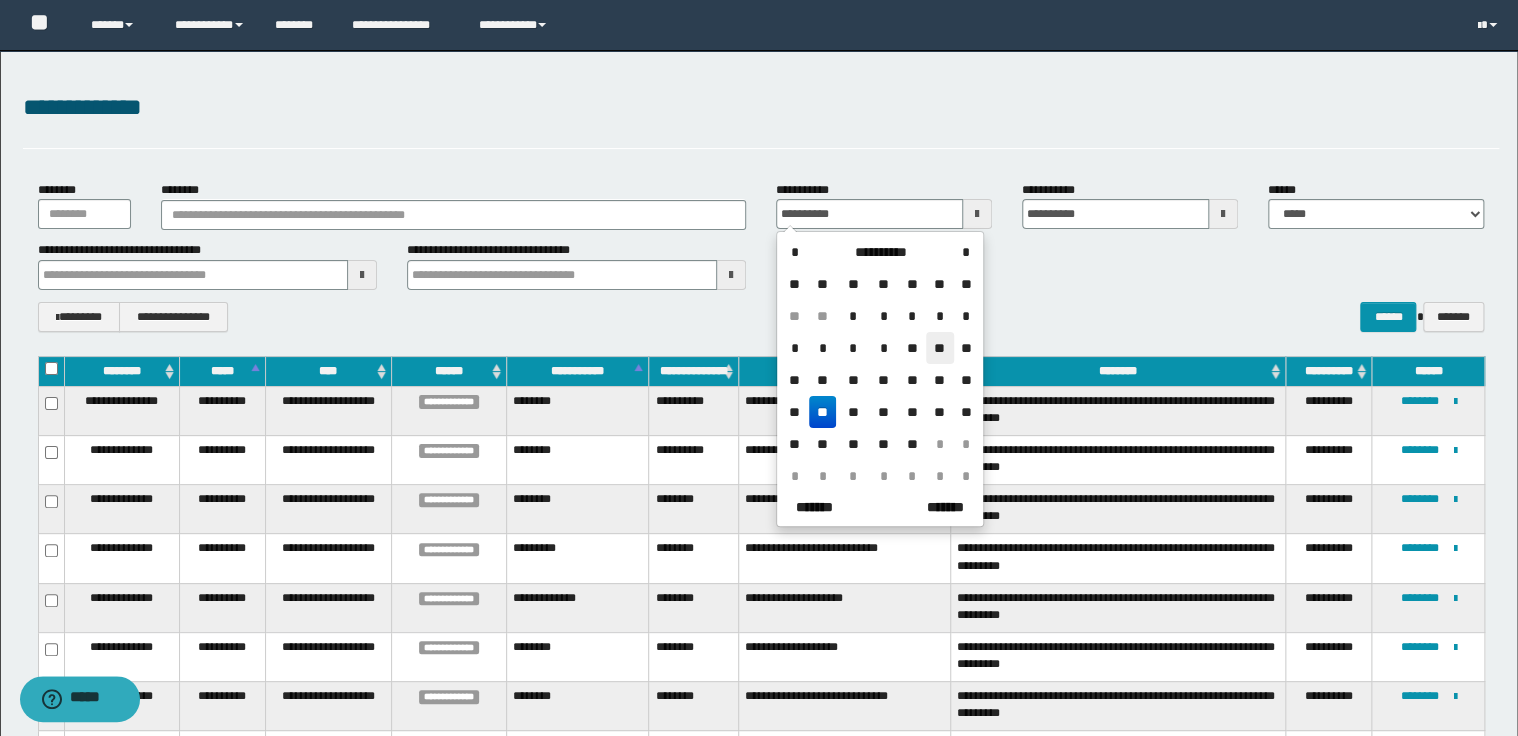 click on "**" at bounding box center (940, 348) 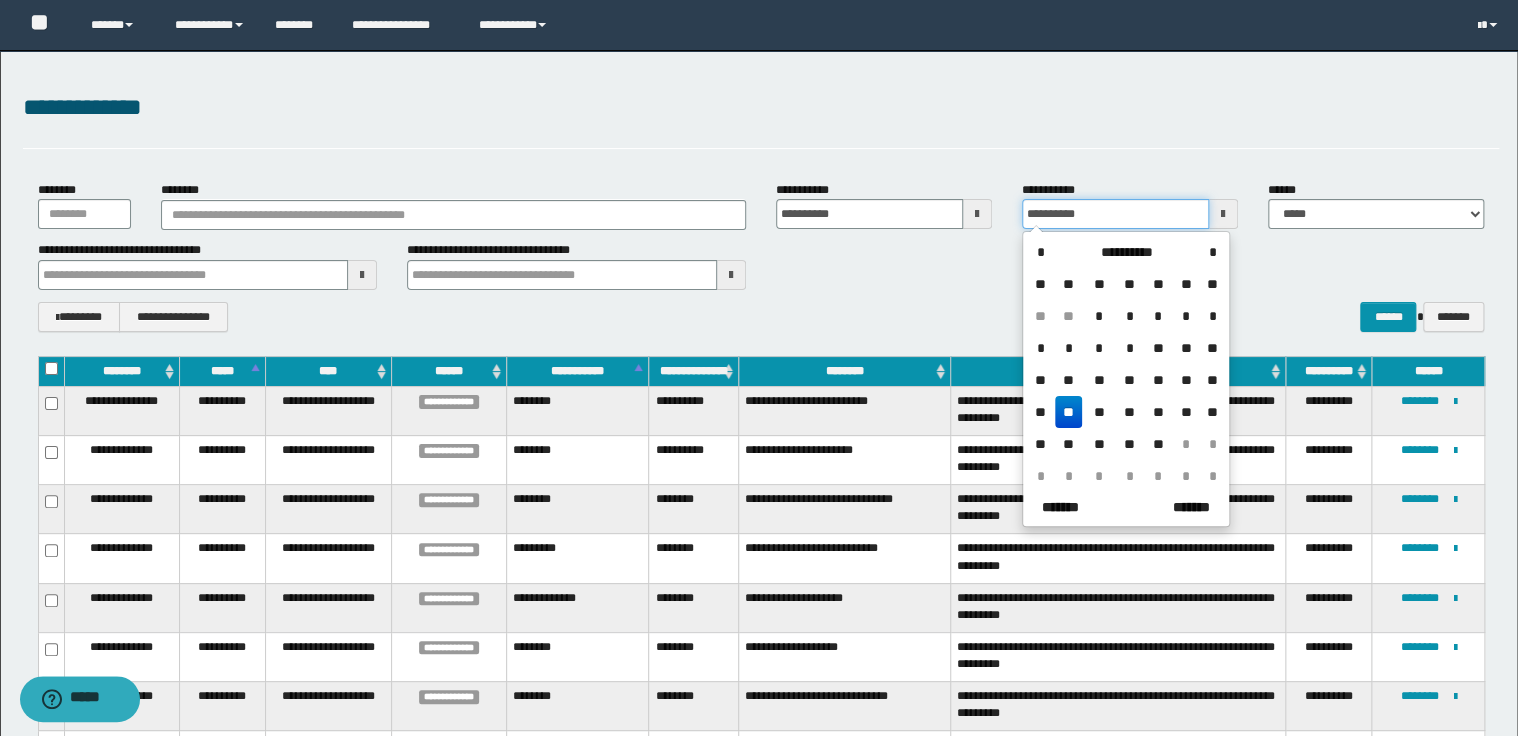 click on "**********" at bounding box center (1115, 214) 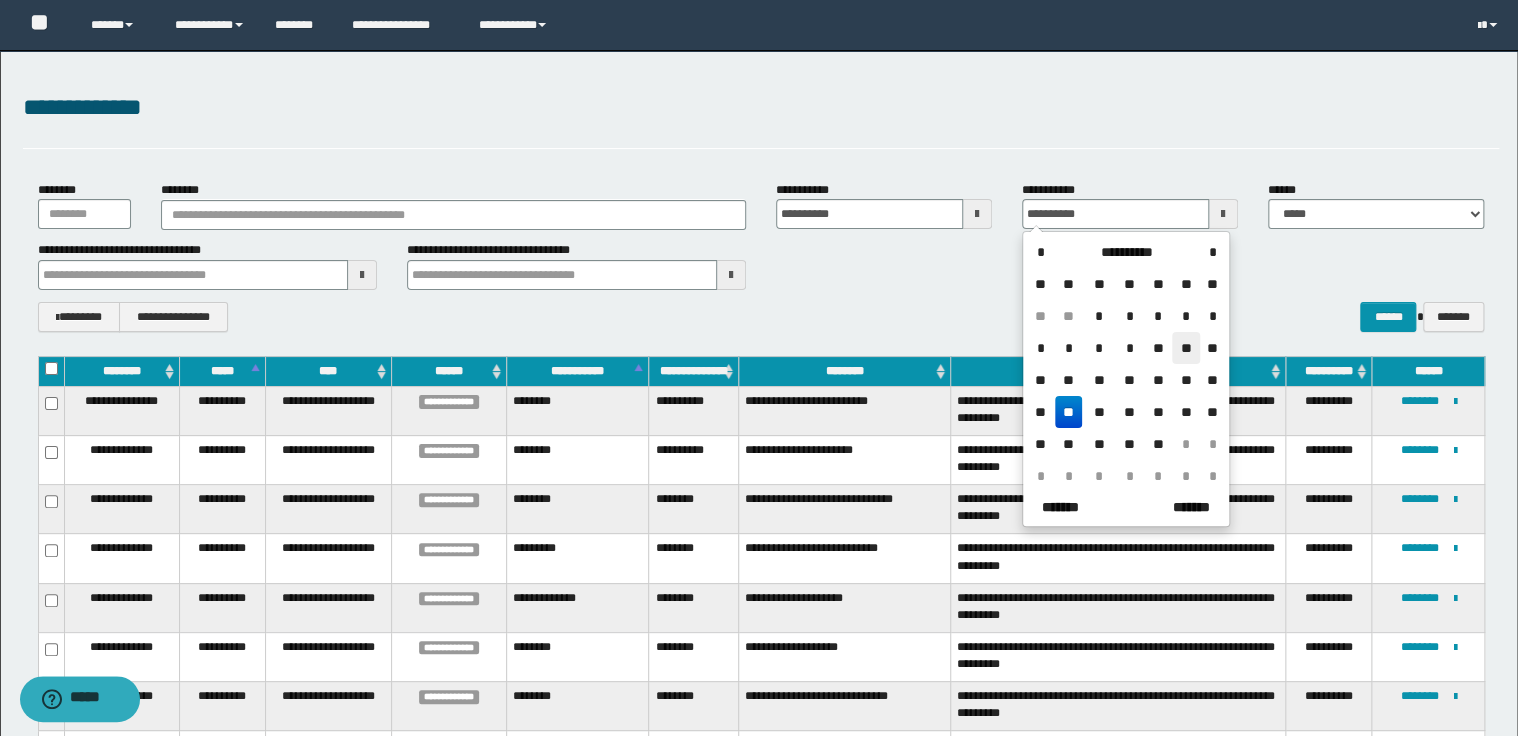 click on "**" at bounding box center [1186, 348] 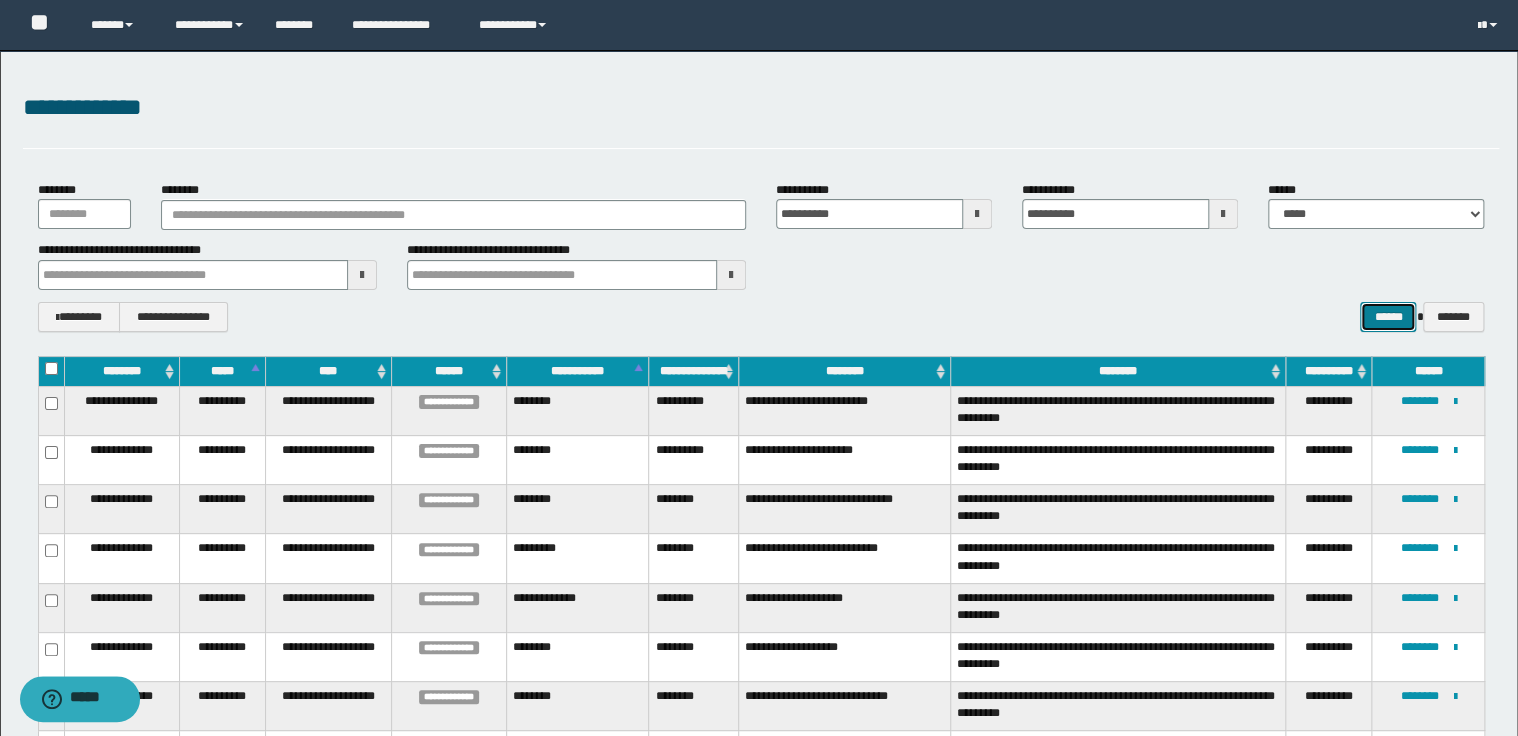 click on "******" at bounding box center (1388, 317) 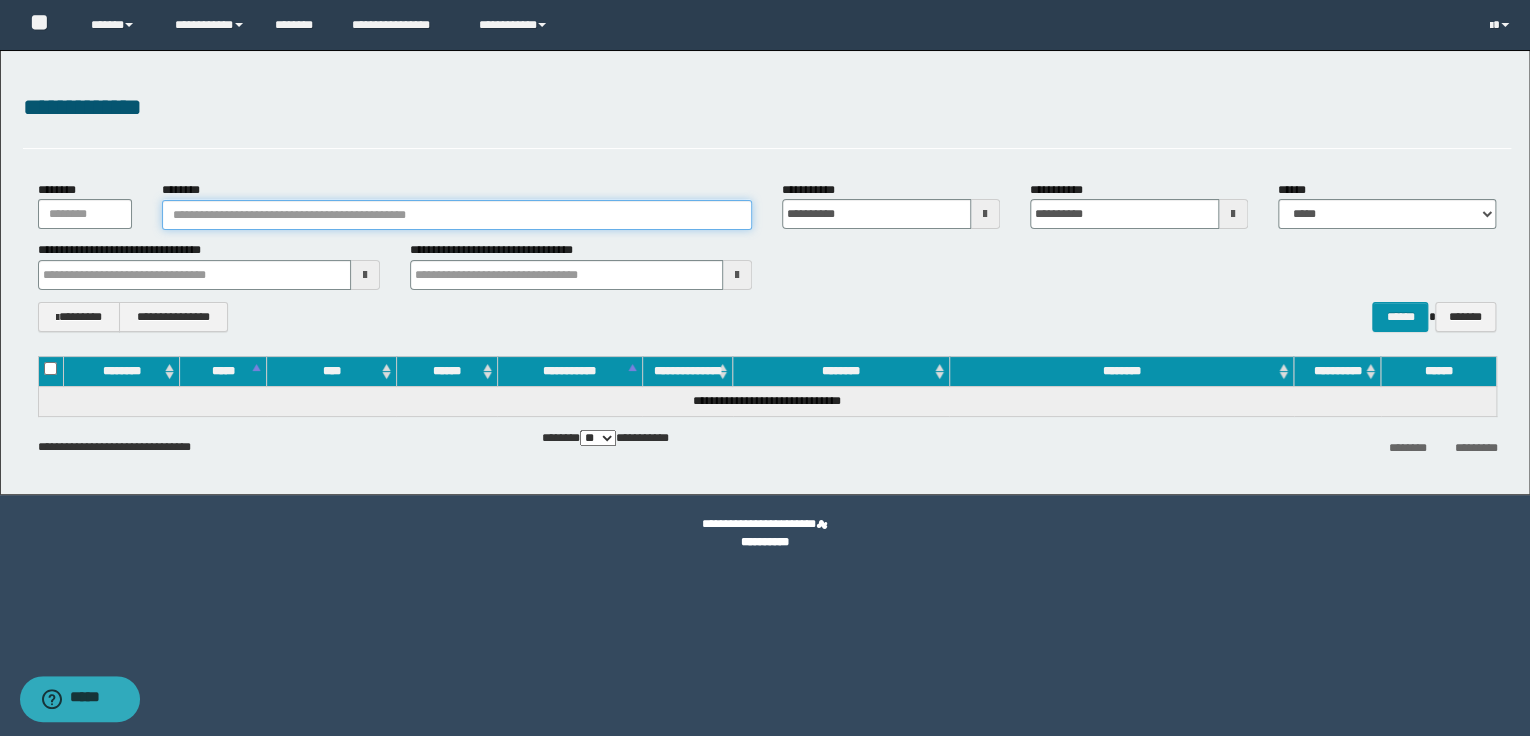 click on "********" at bounding box center (457, 215) 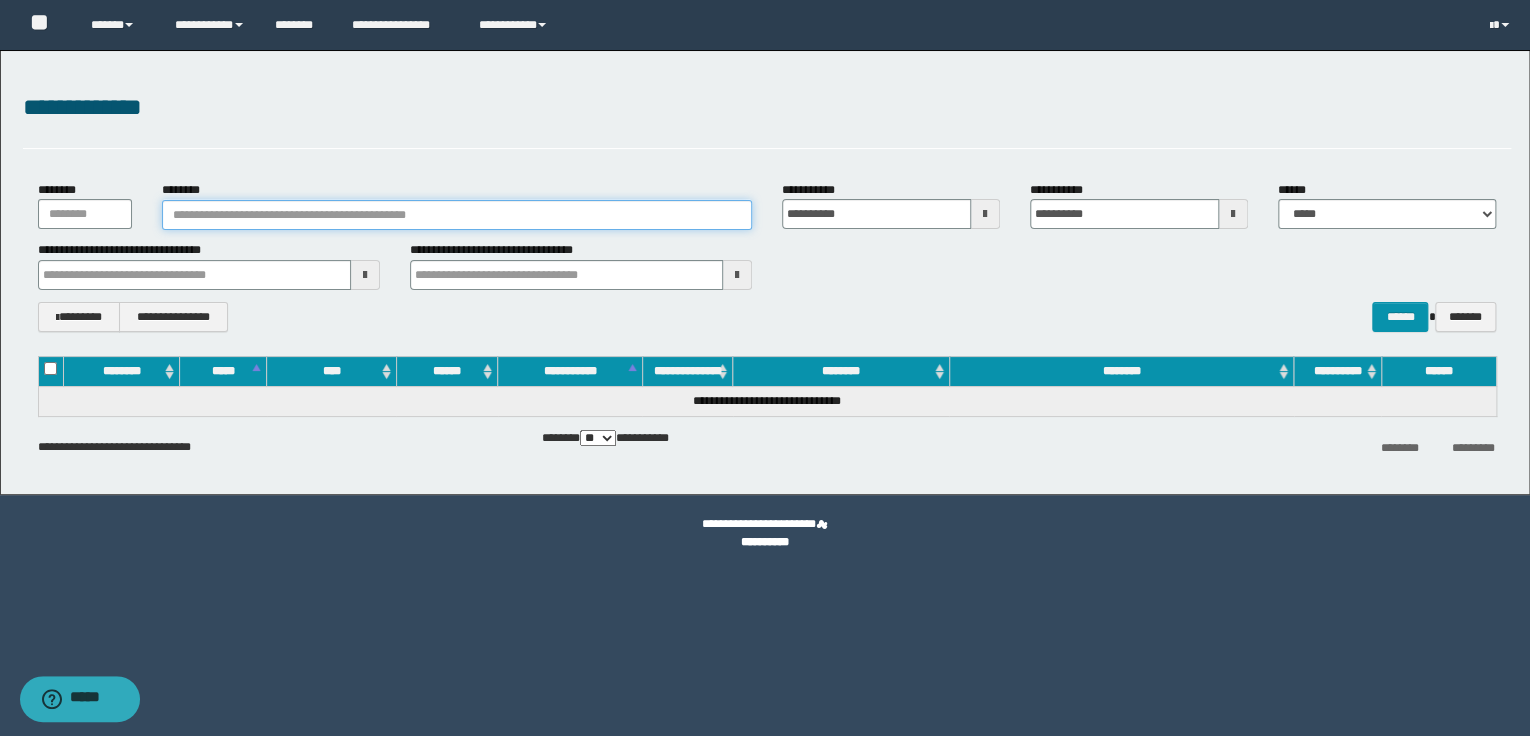 paste on "**********" 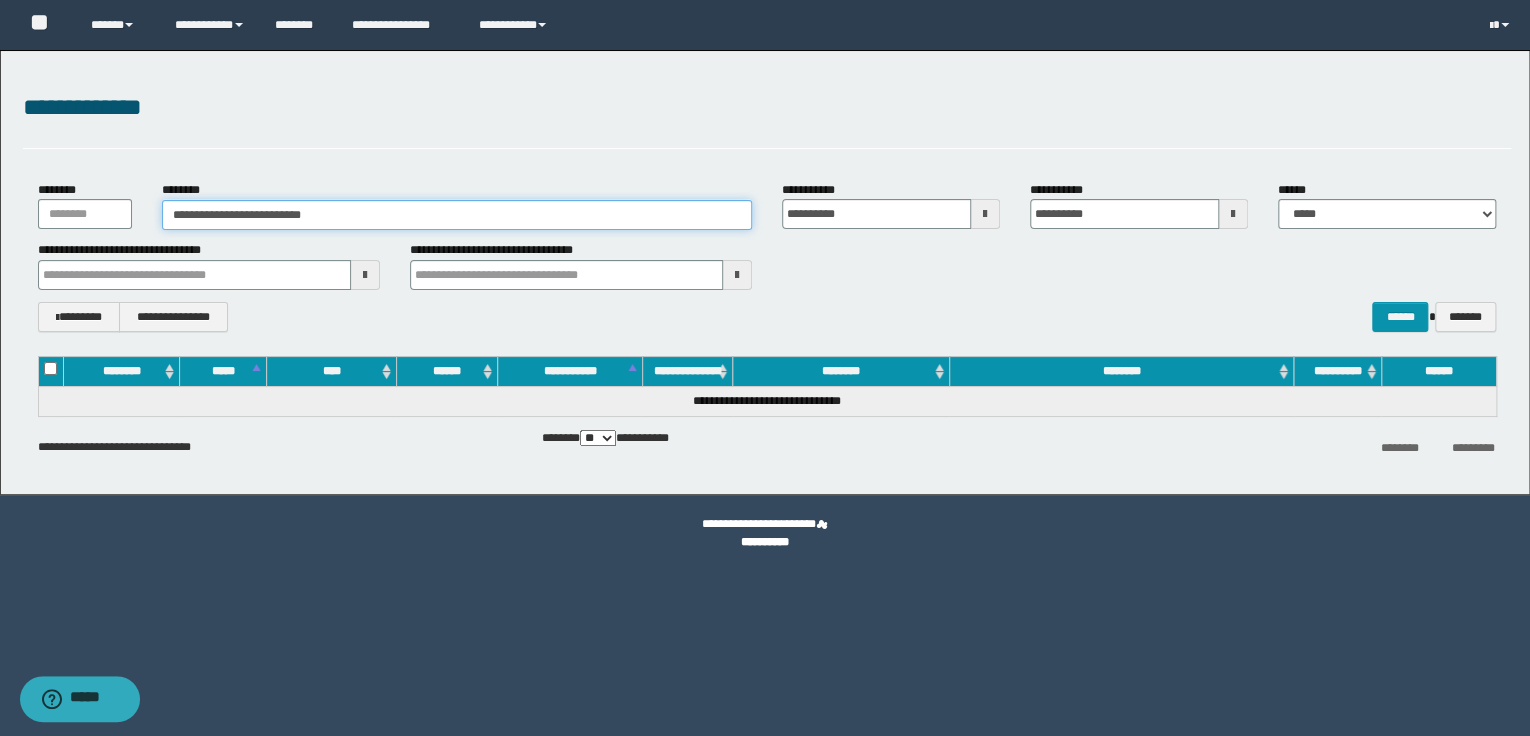type on "**********" 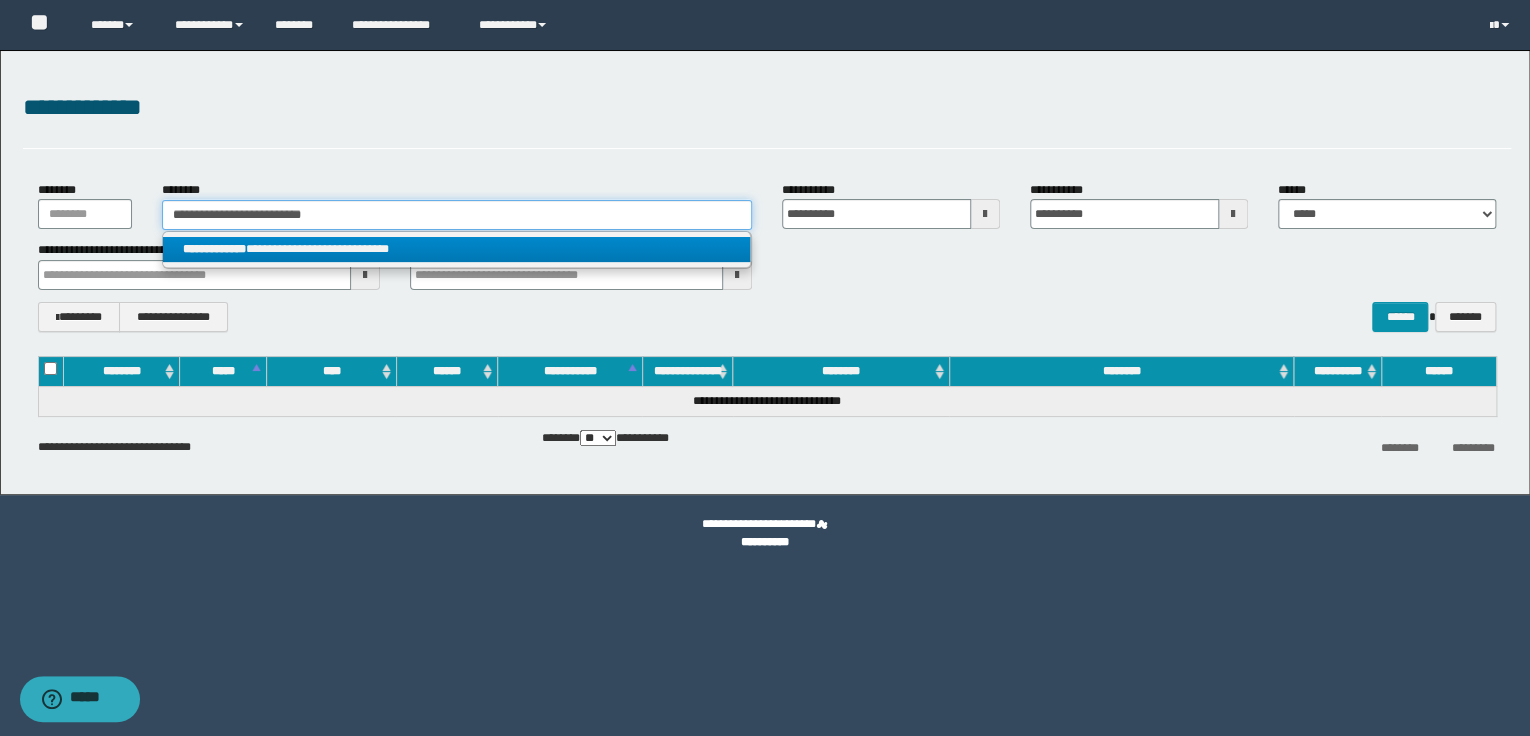 type on "**********" 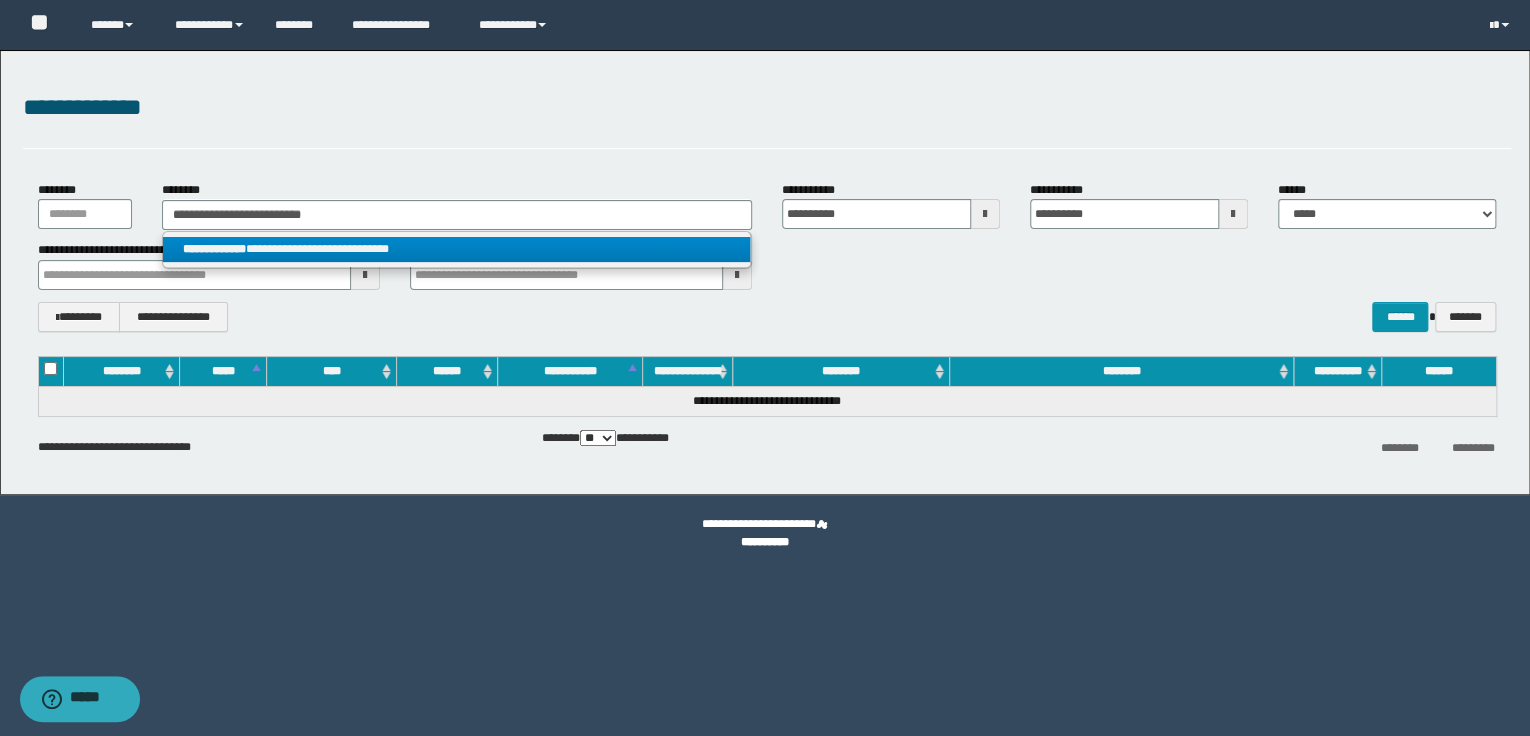 click on "**********" at bounding box center [457, 249] 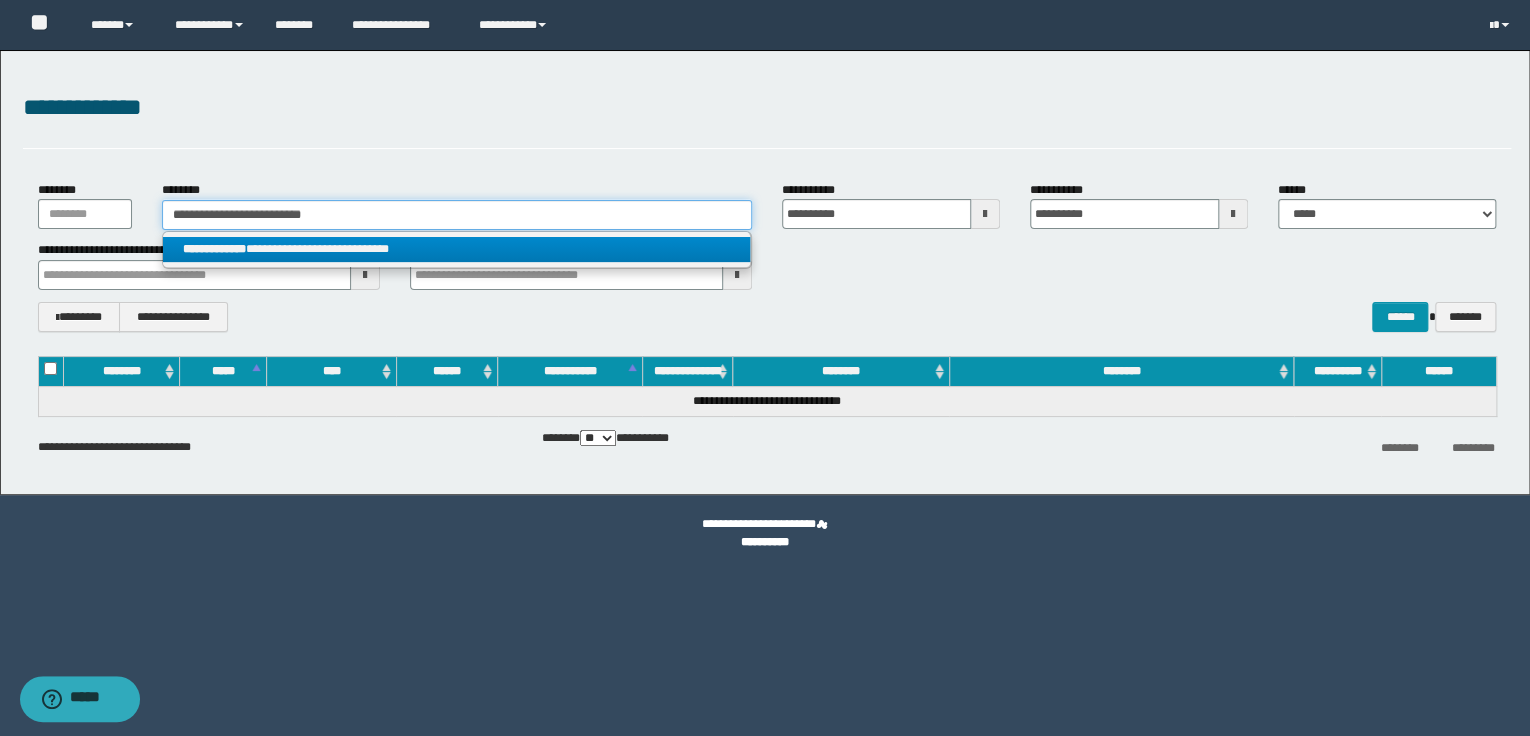 type 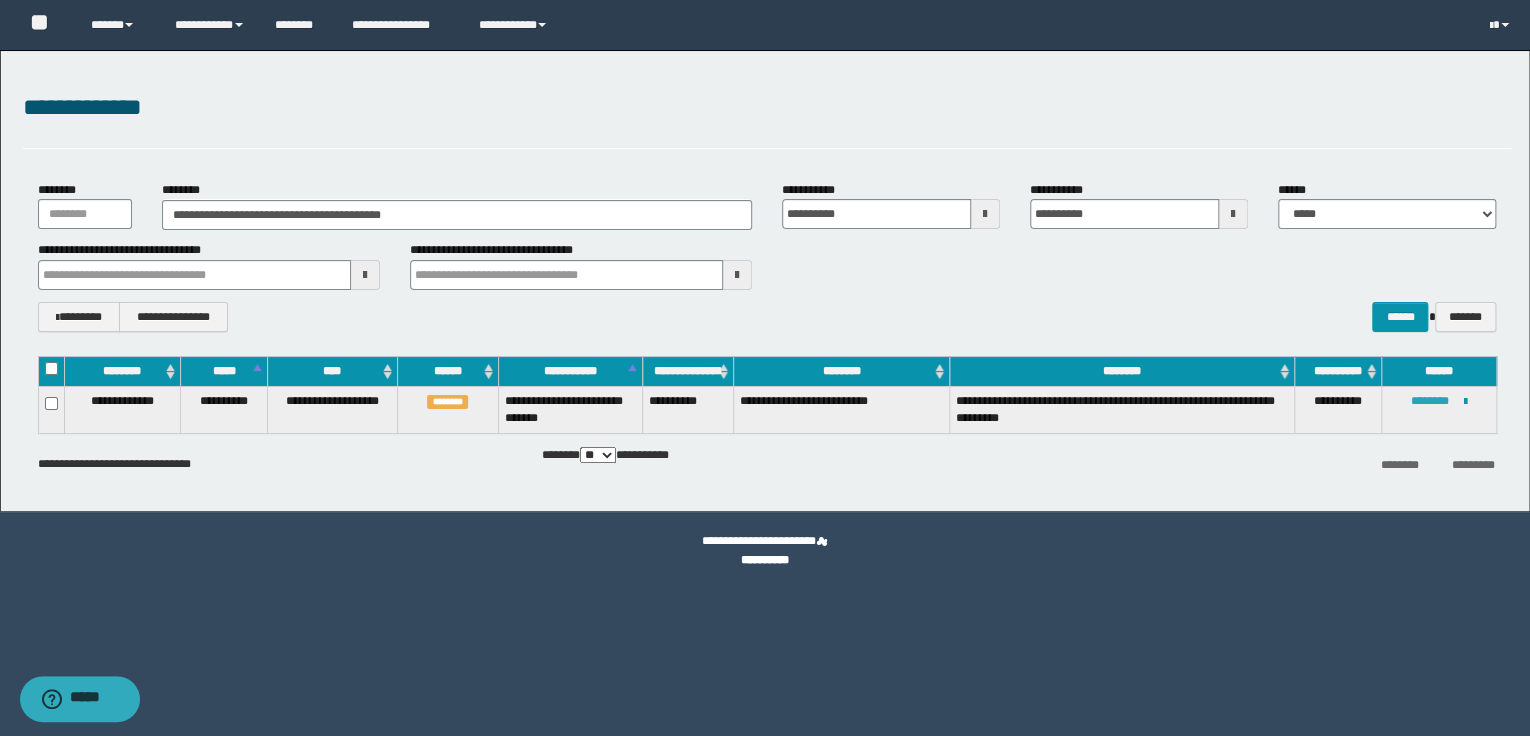 click on "********" at bounding box center (1430, 401) 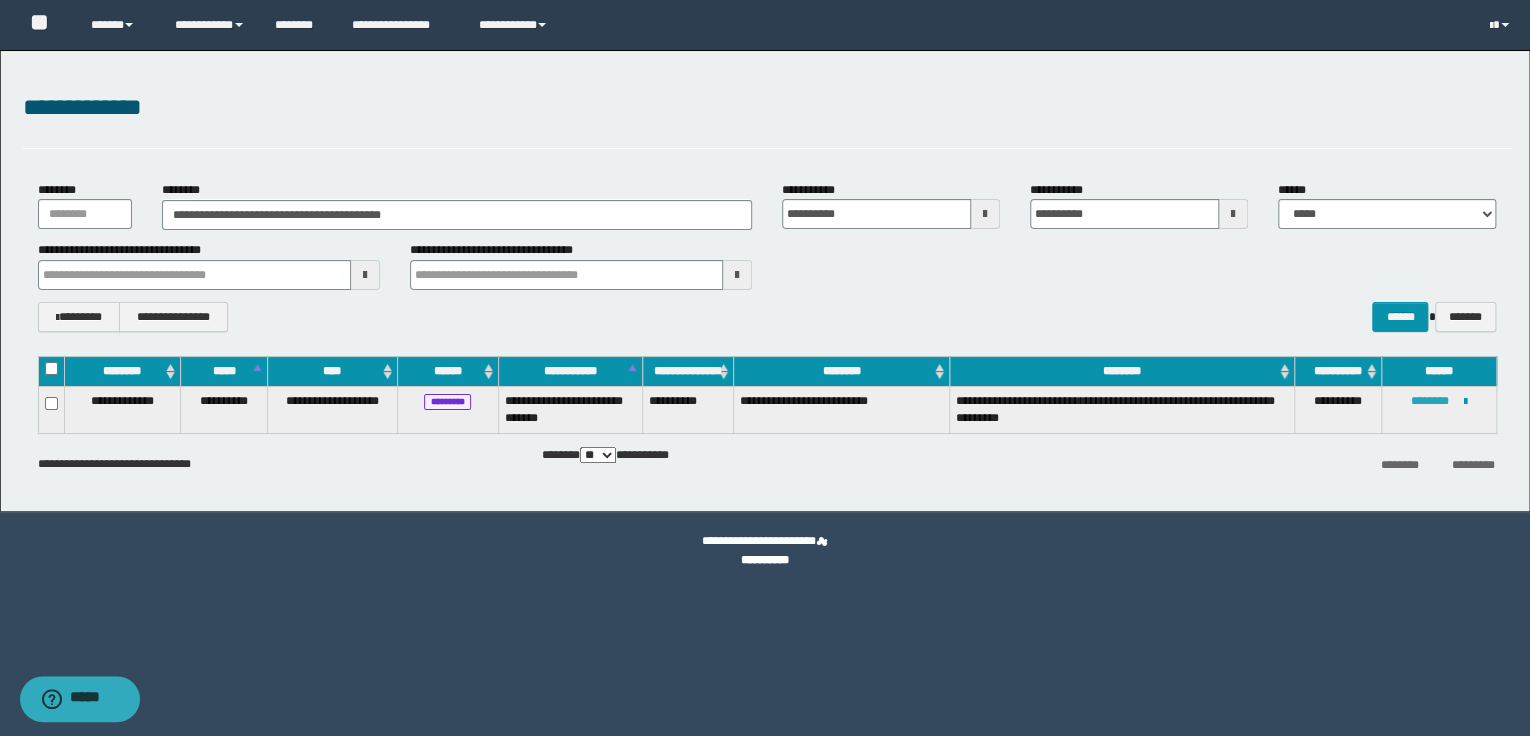 click on "********" at bounding box center (1430, 401) 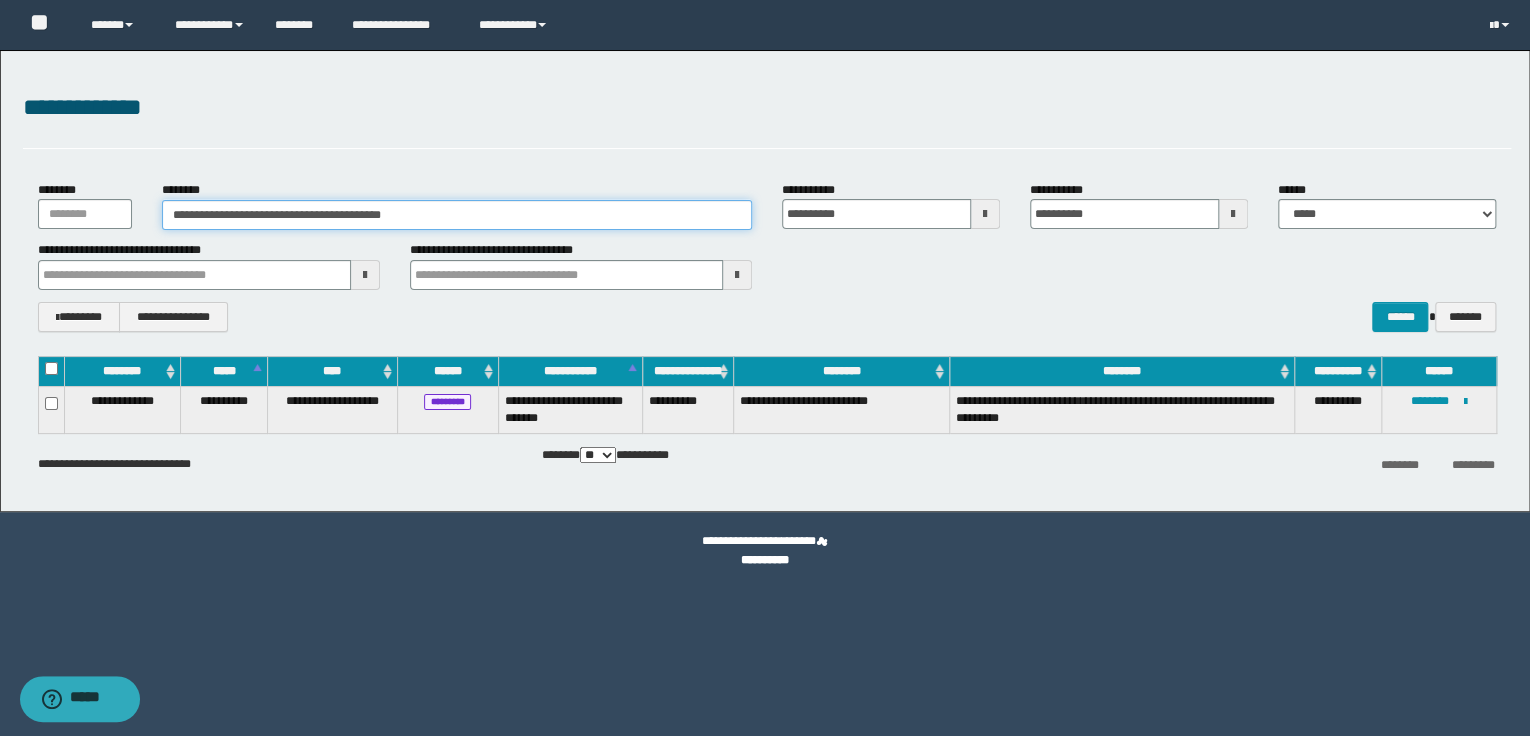 drag, startPoint x: 468, startPoint y: 212, endPoint x: 164, endPoint y: 210, distance: 304.0066 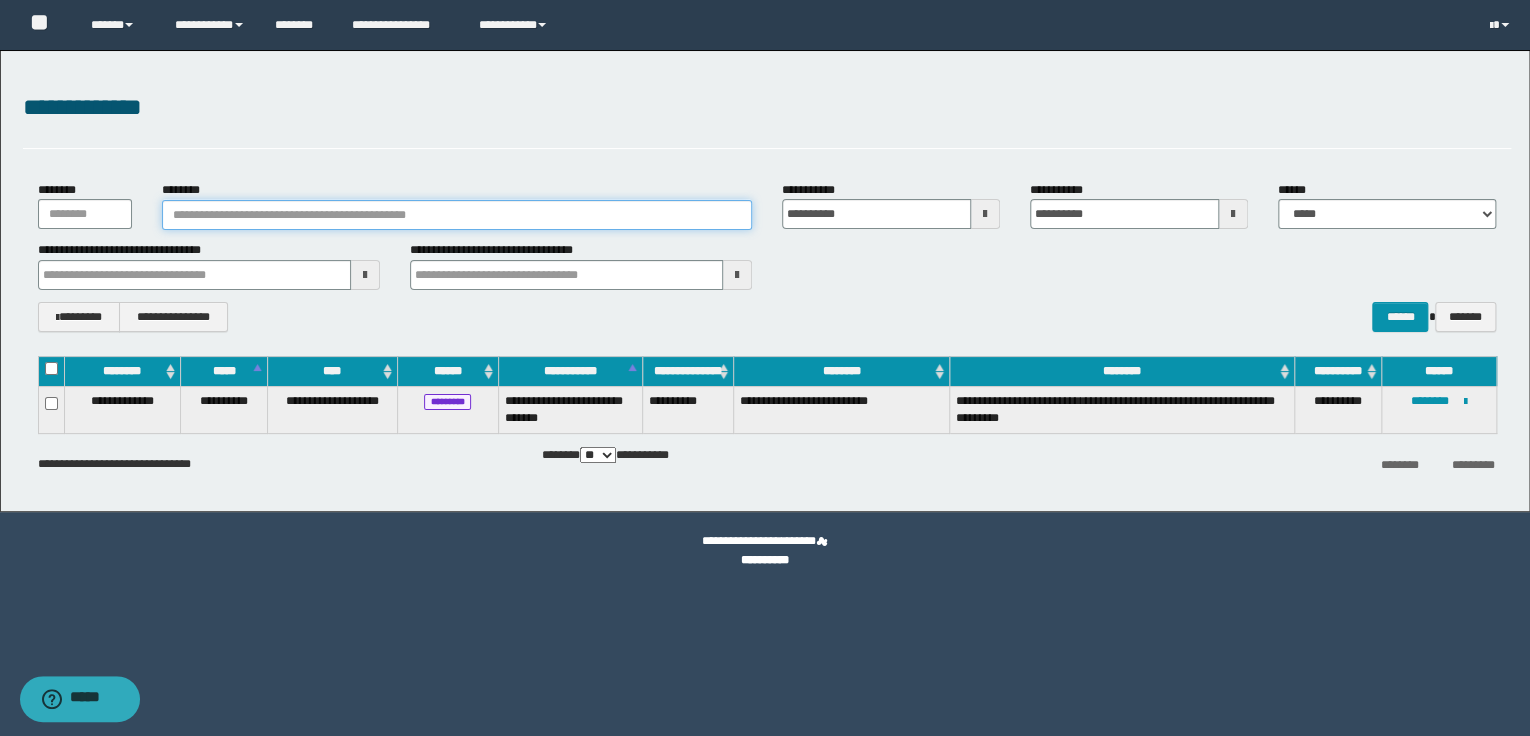 type 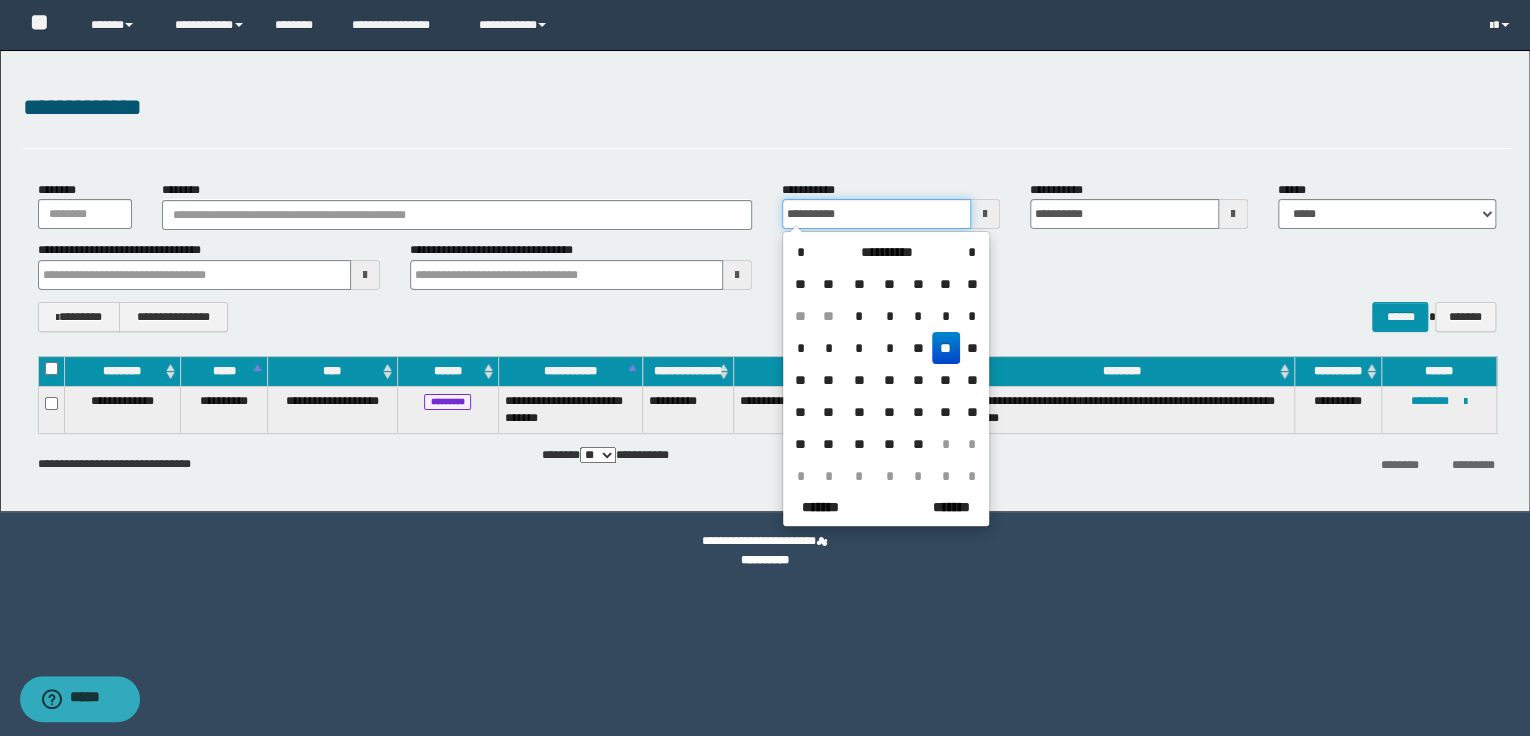 click on "**********" at bounding box center (876, 214) 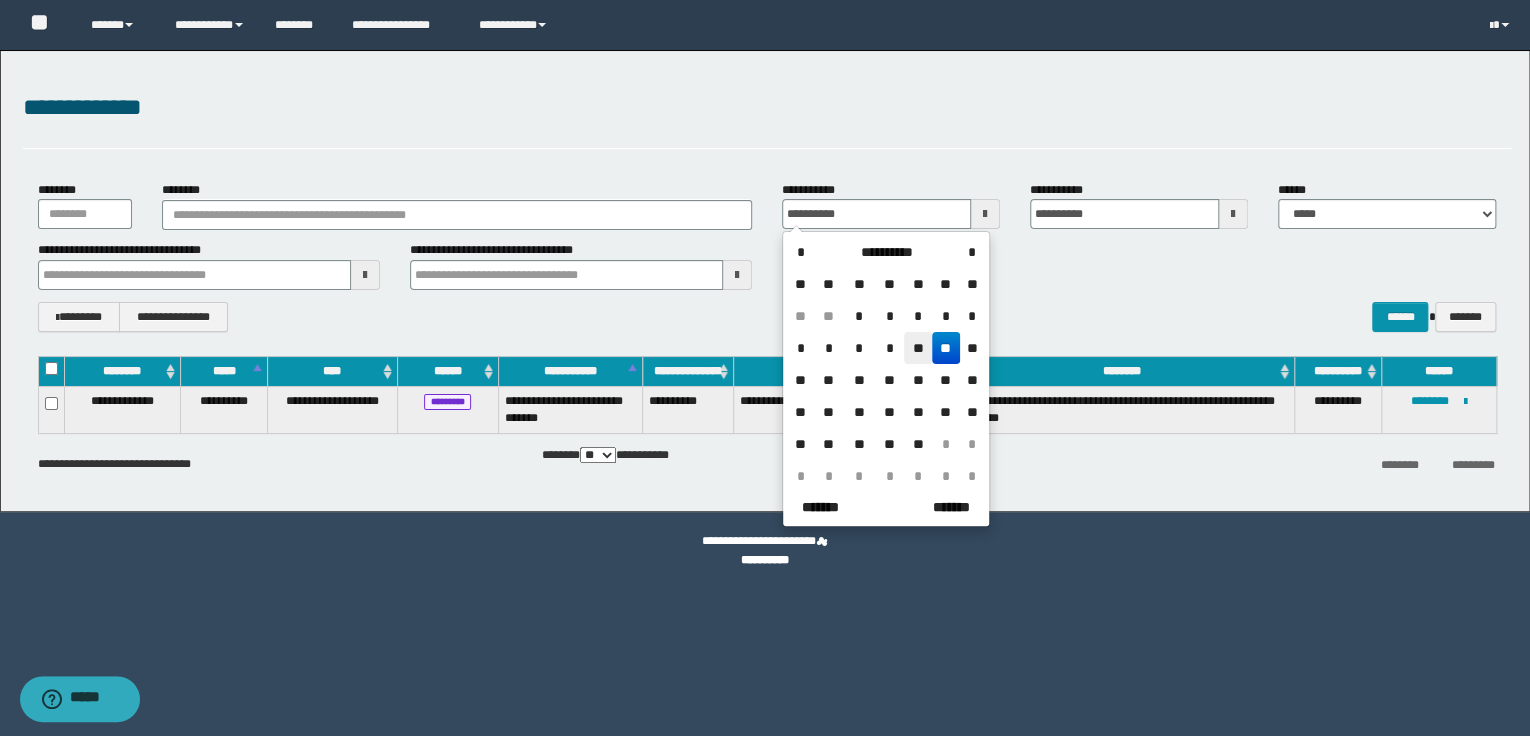 click on "**" at bounding box center [918, 348] 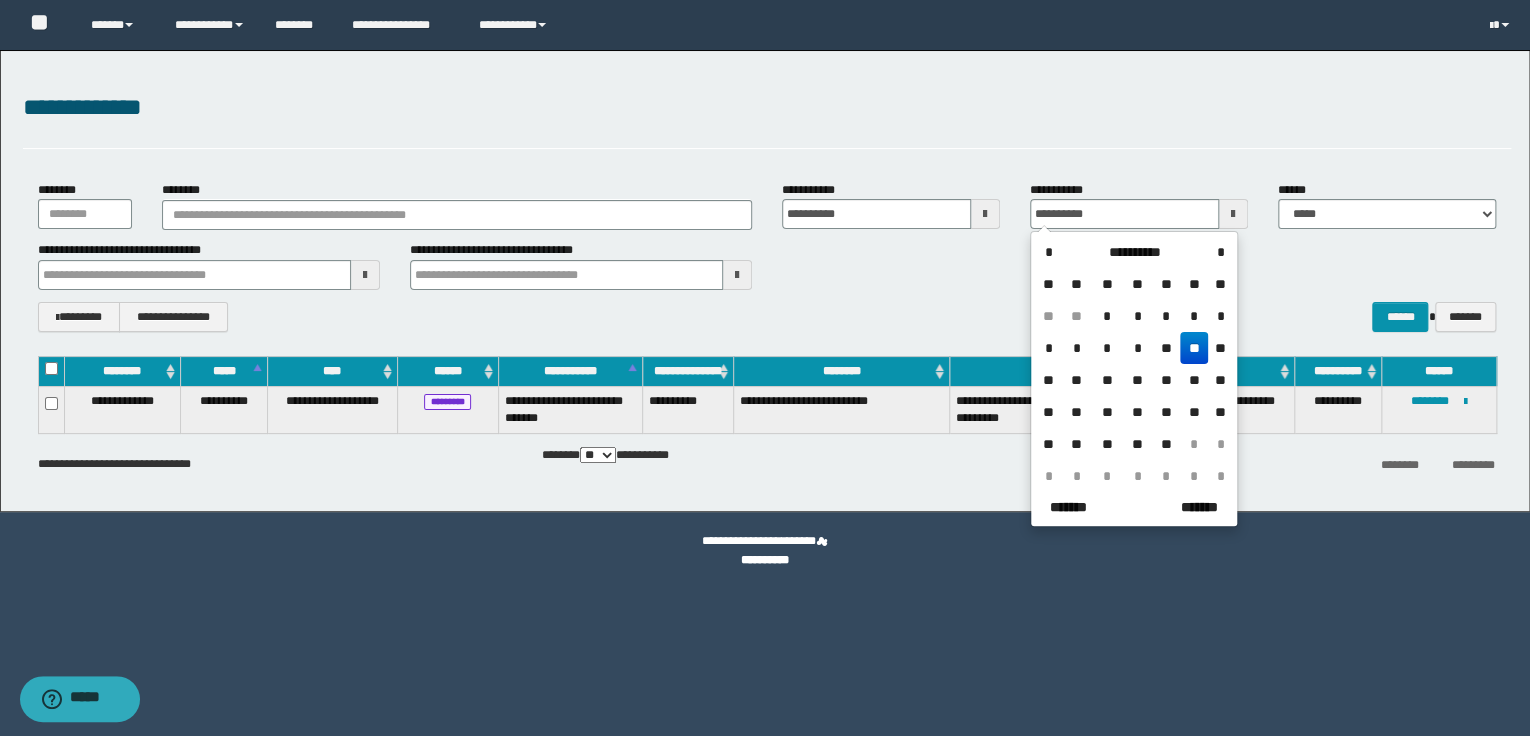 drag, startPoint x: 1309, startPoint y: 255, endPoint x: 1275, endPoint y: 244, distance: 35.735138 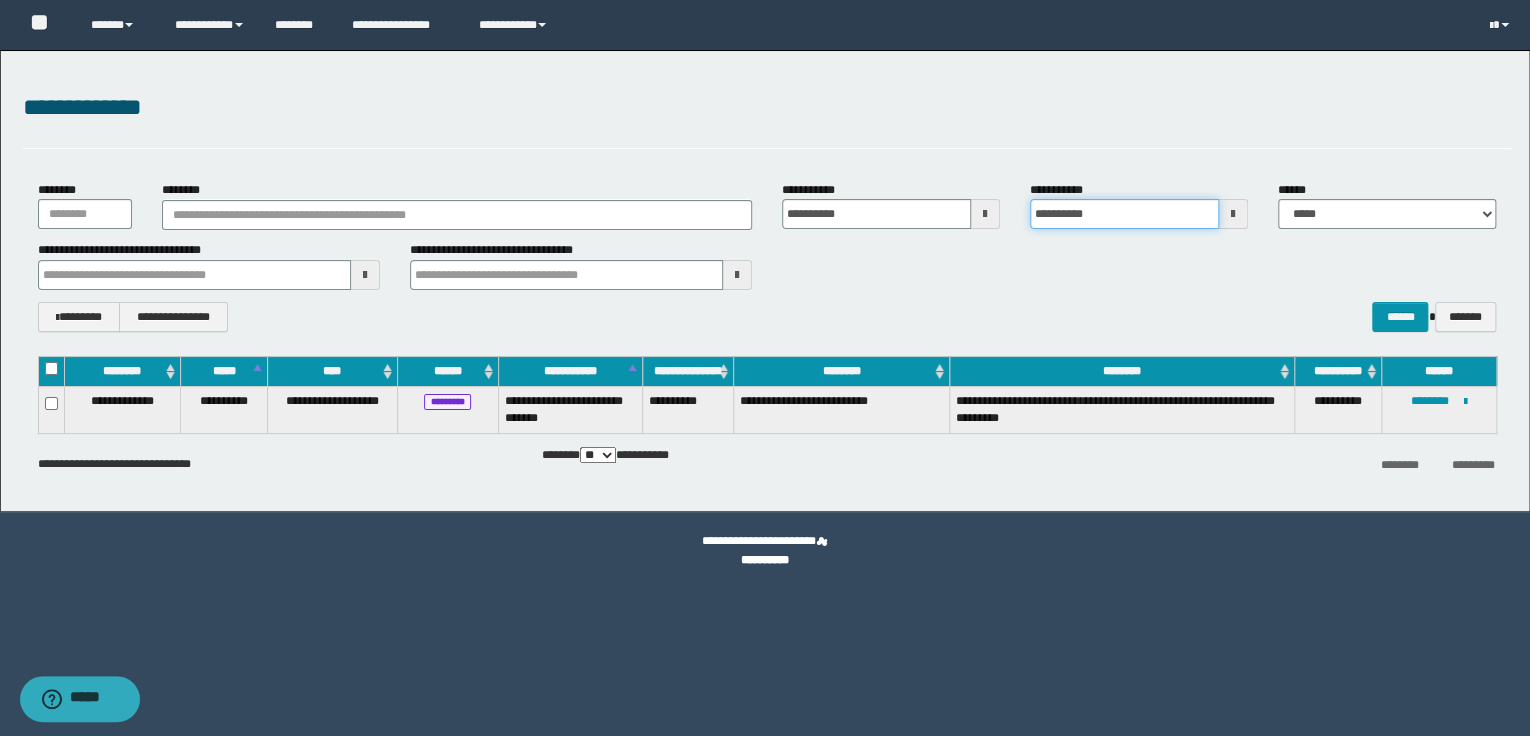 click on "**********" at bounding box center (1124, 214) 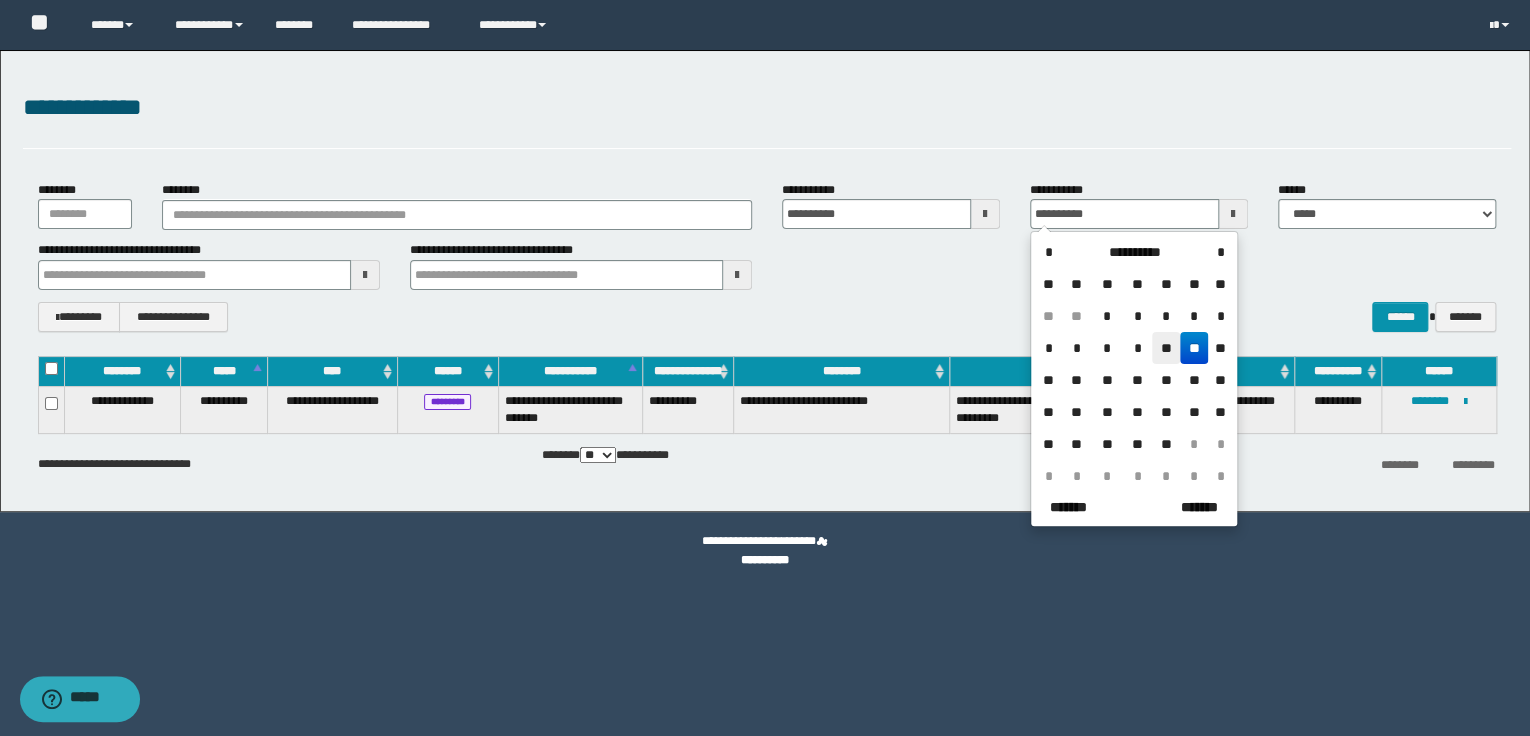 click on "**" at bounding box center [1166, 348] 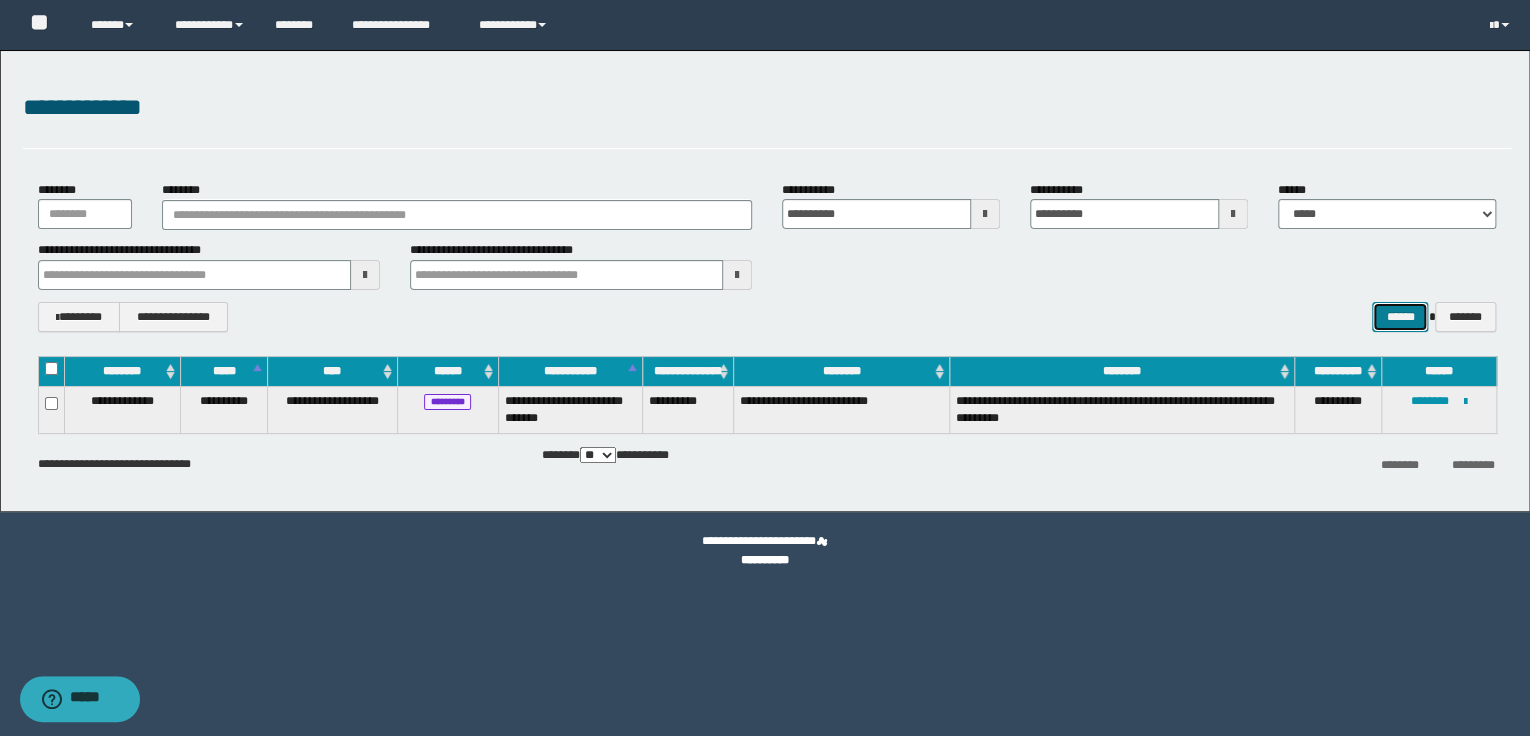 click on "******" at bounding box center (1400, 317) 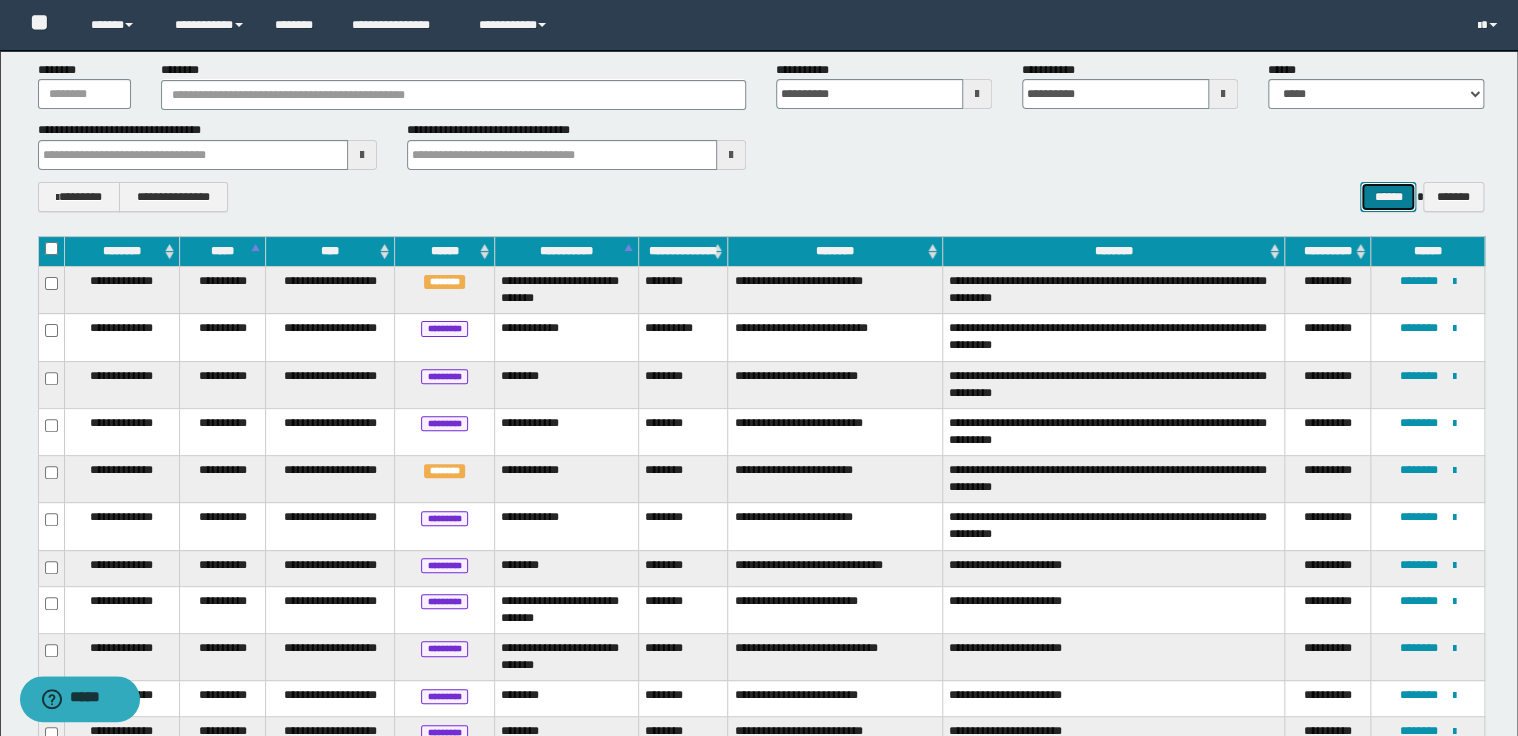 scroll, scrollTop: 160, scrollLeft: 0, axis: vertical 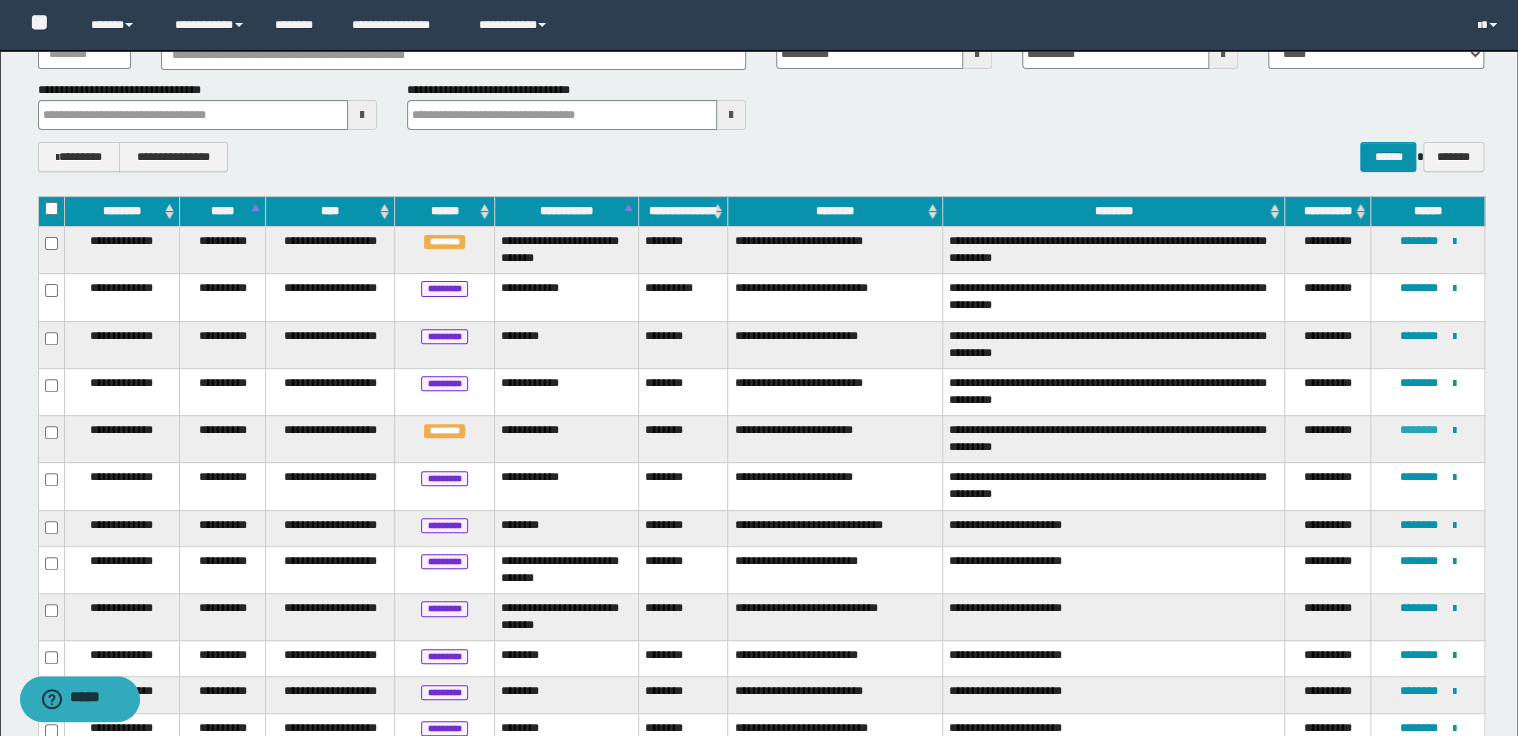 click on "********" at bounding box center [1419, 430] 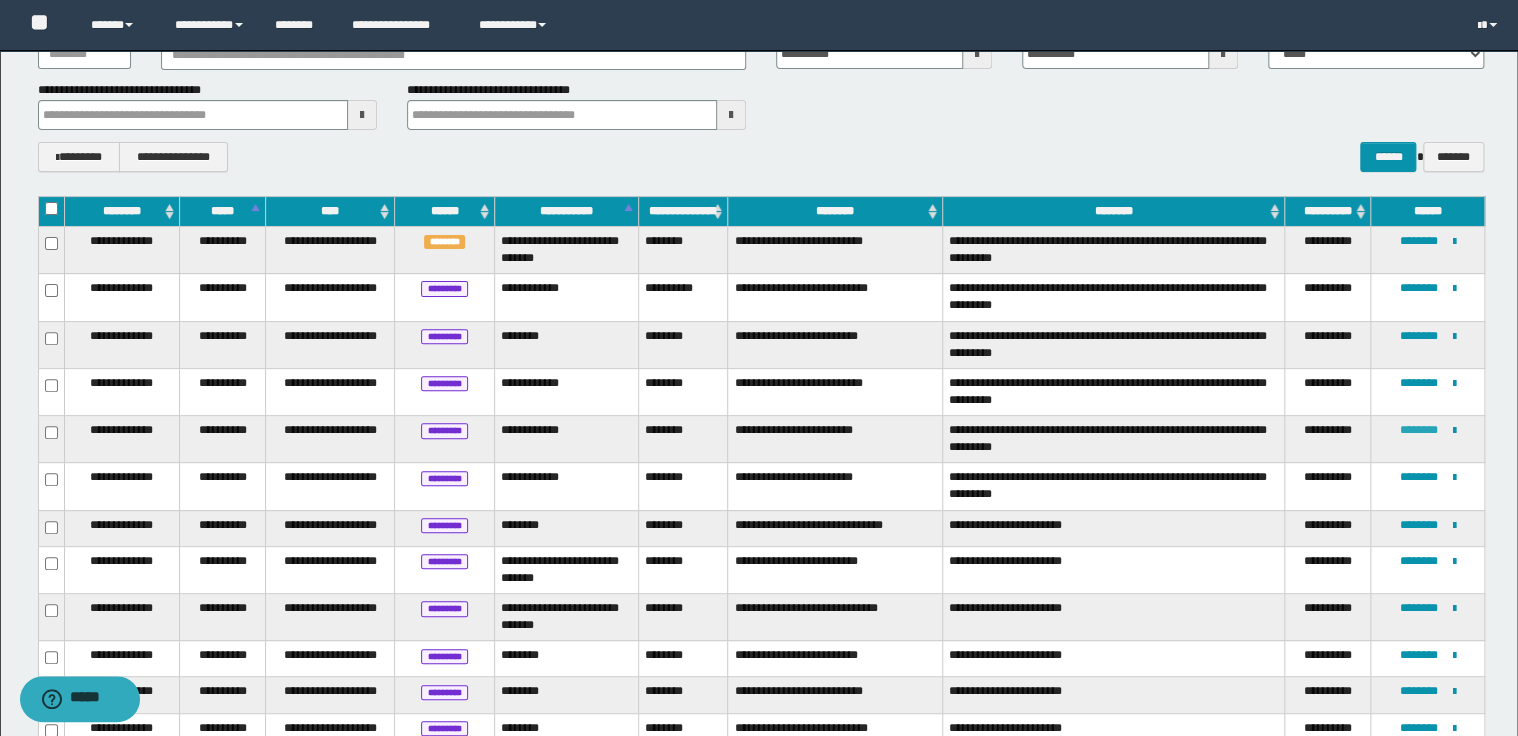 click on "********" at bounding box center (1419, 430) 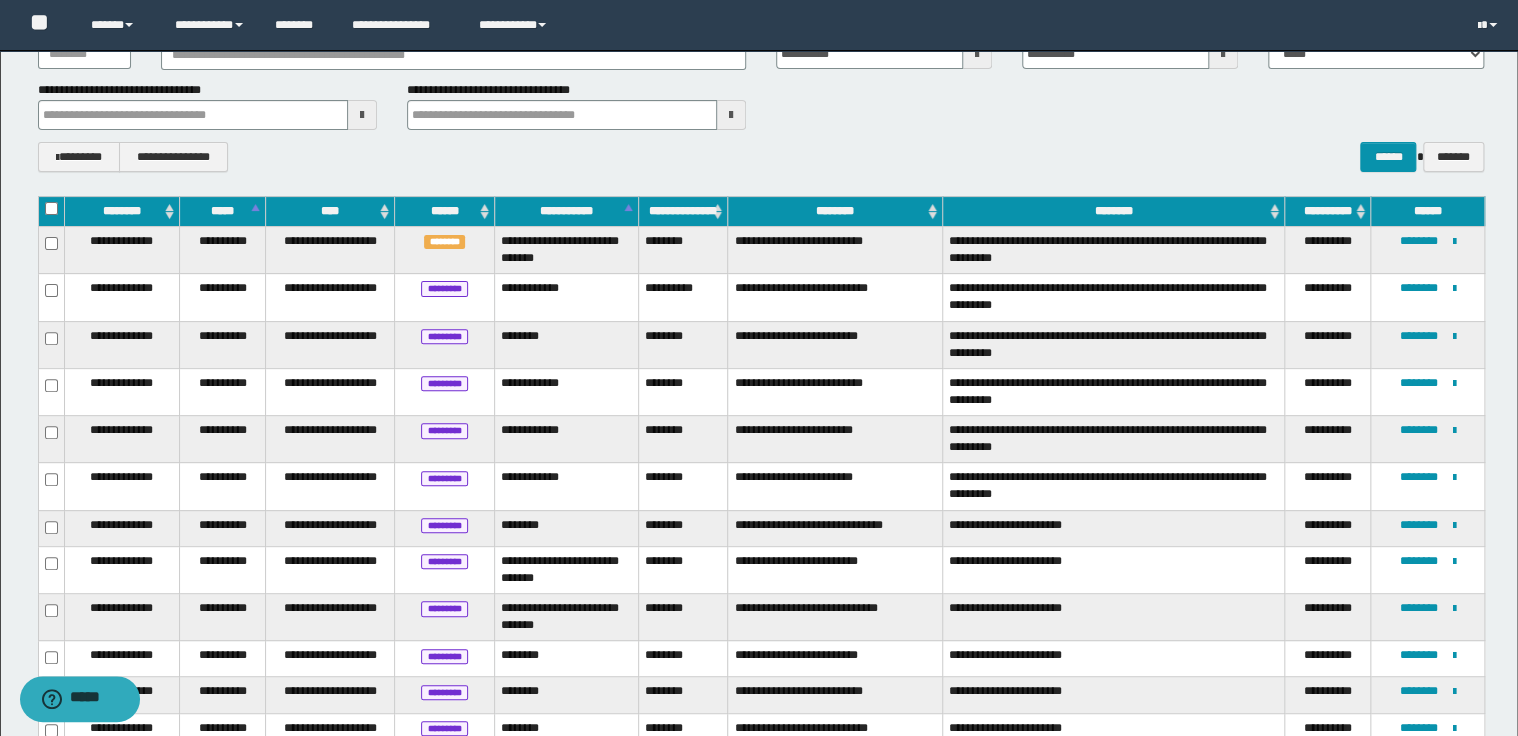 click on "**********" at bounding box center [835, 391] 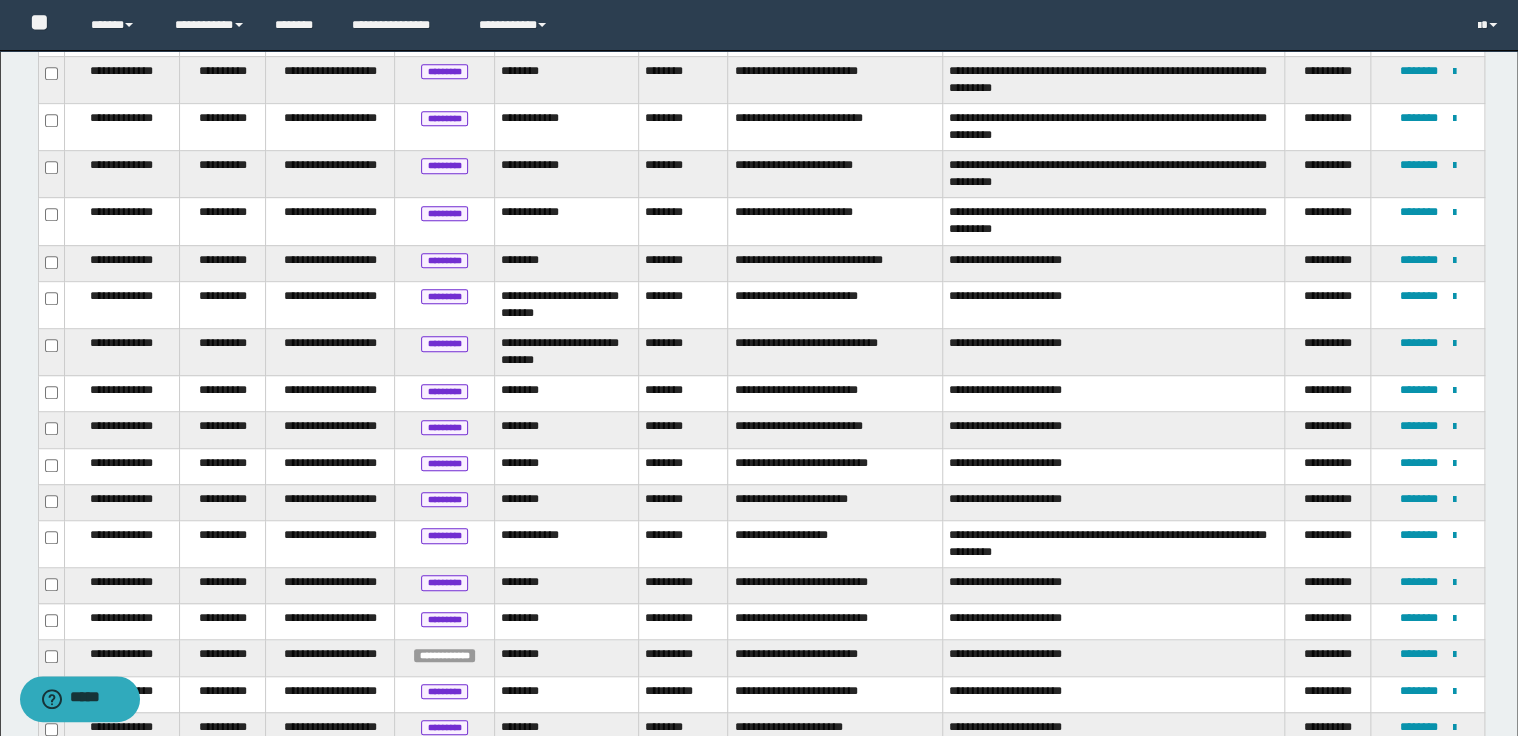 scroll, scrollTop: 618, scrollLeft: 0, axis: vertical 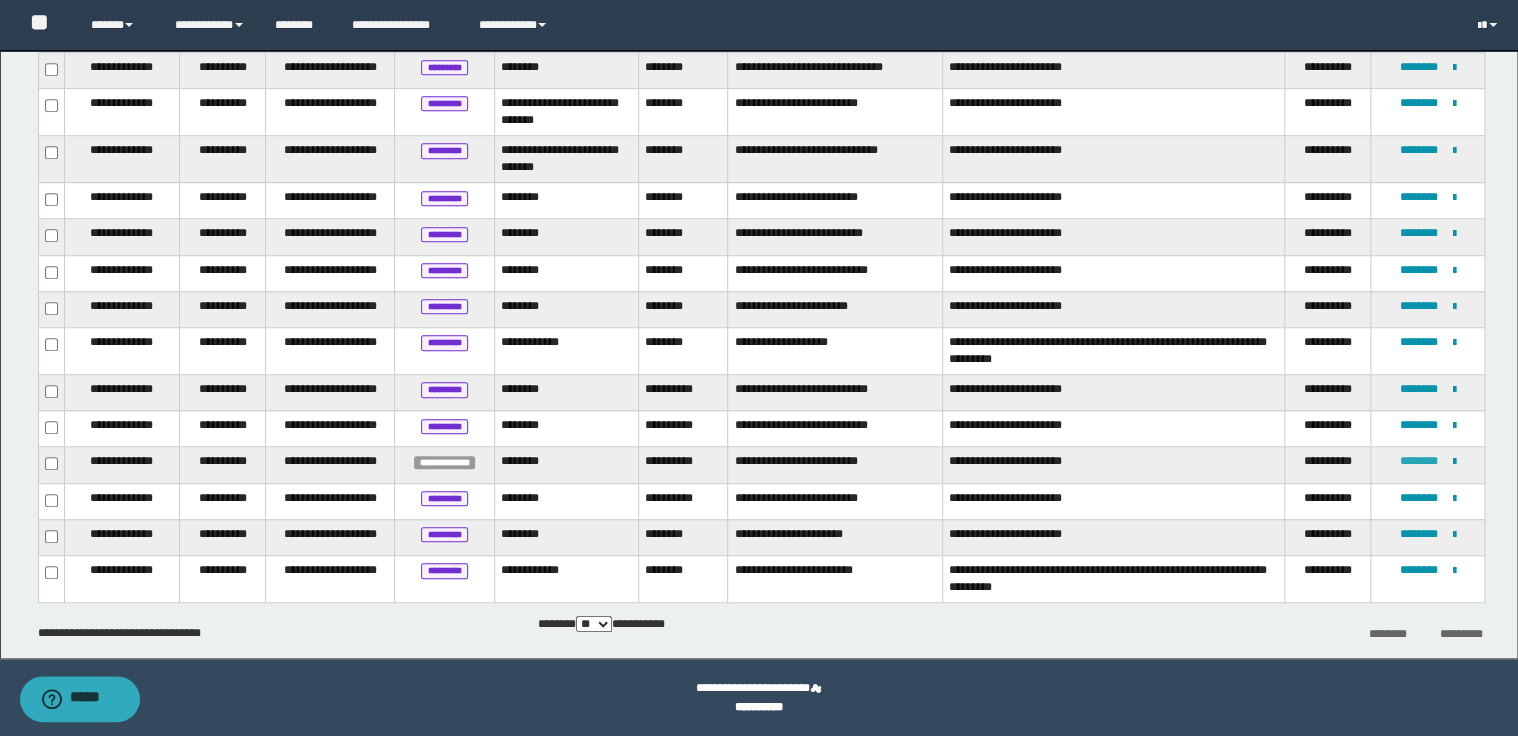click on "********" at bounding box center (1419, 461) 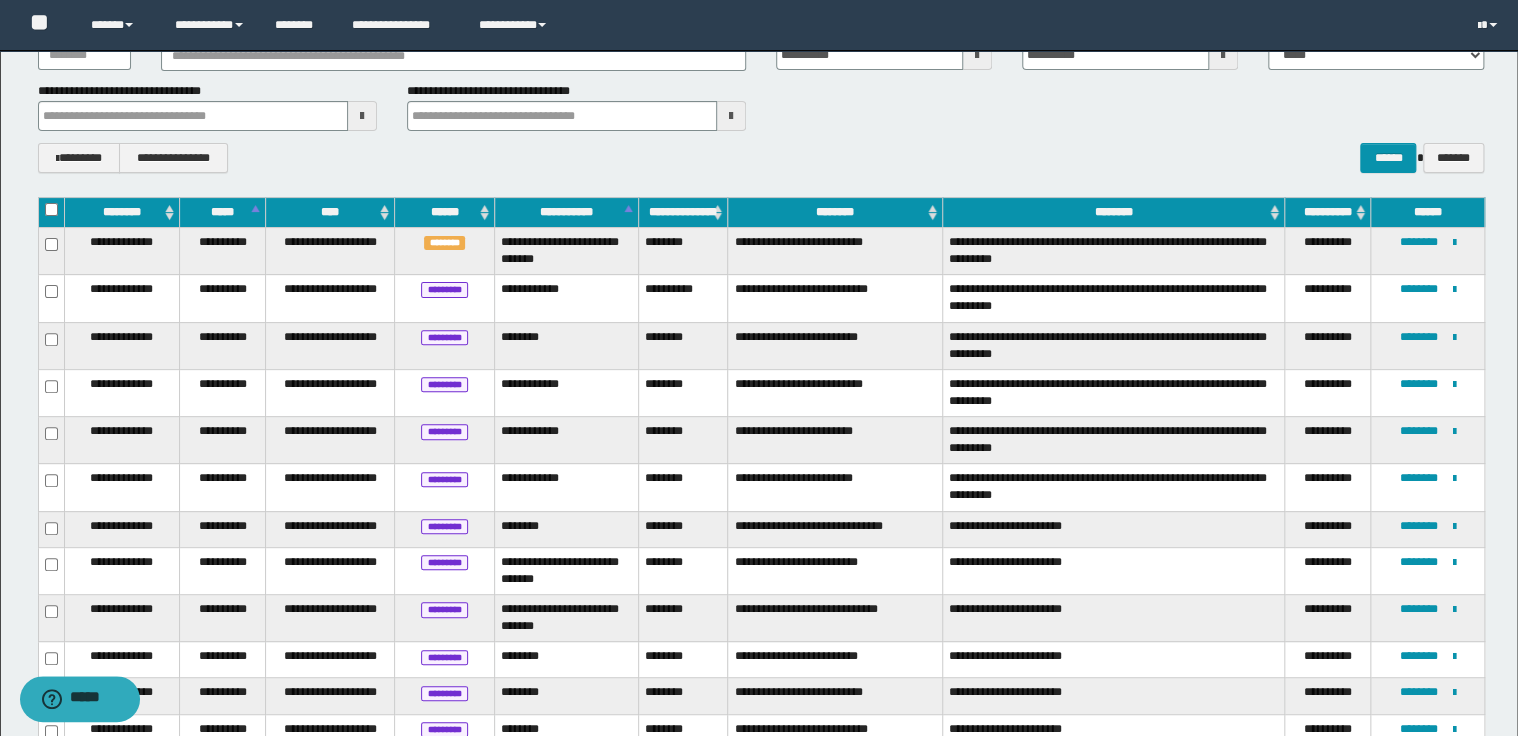 scroll, scrollTop: 160, scrollLeft: 0, axis: vertical 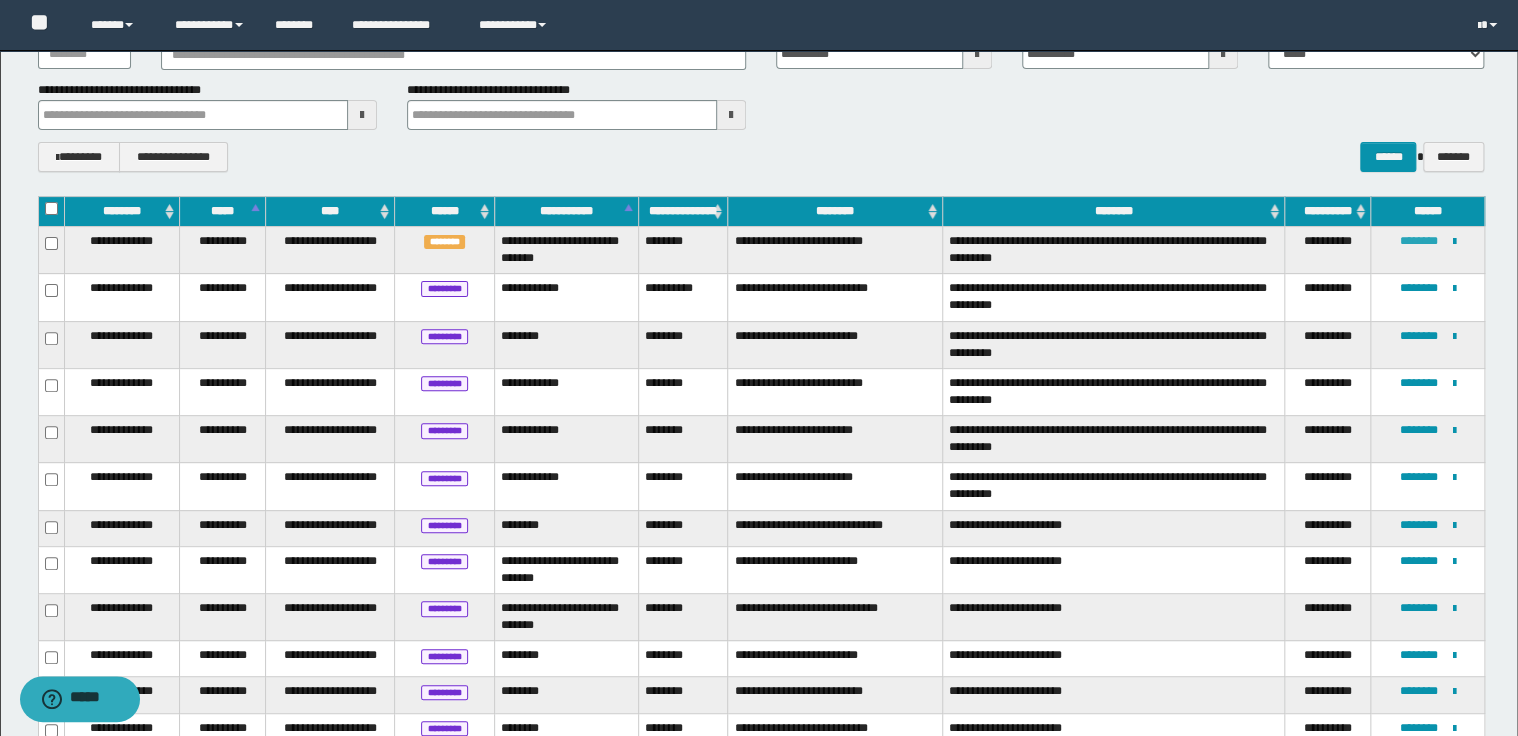 click on "********" at bounding box center [1419, 241] 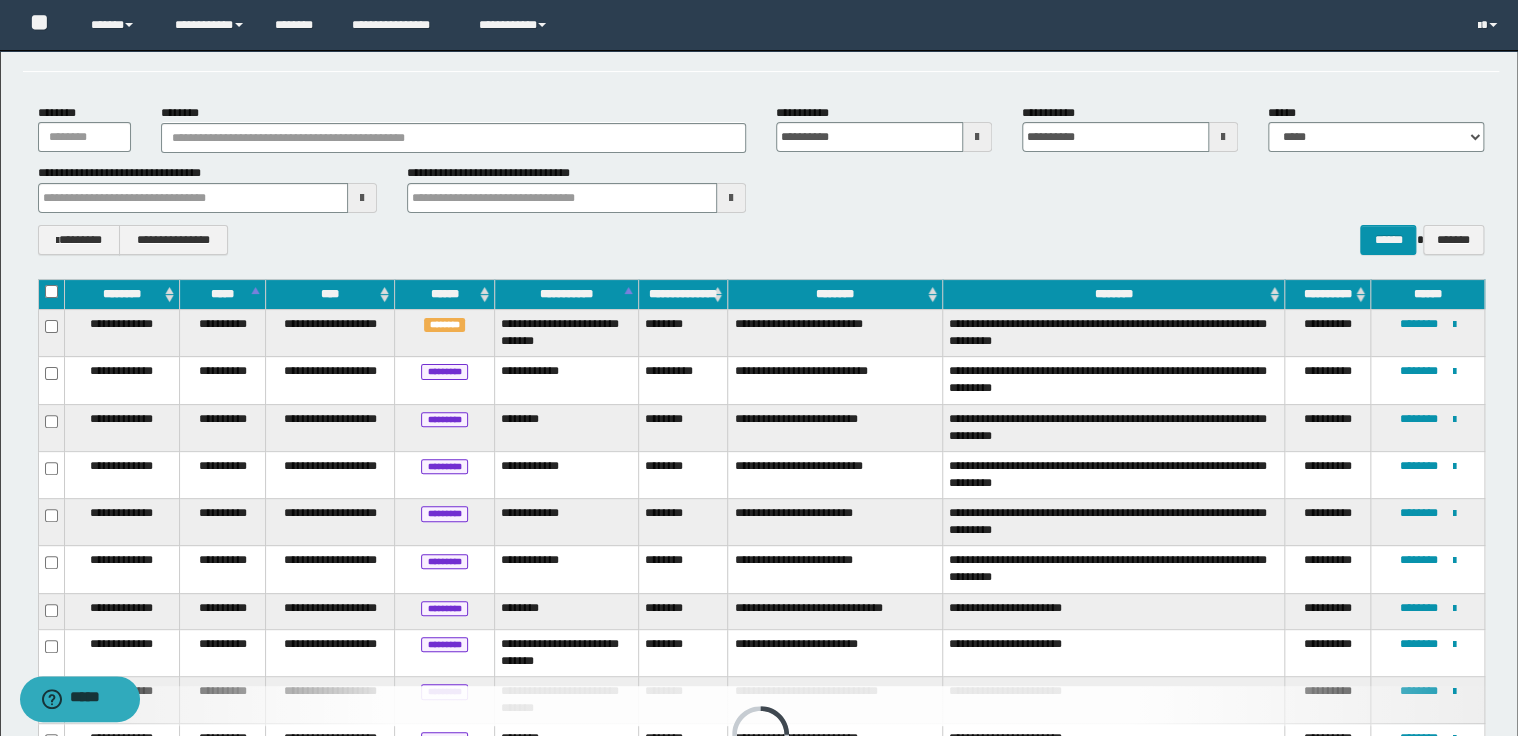 scroll, scrollTop: 0, scrollLeft: 0, axis: both 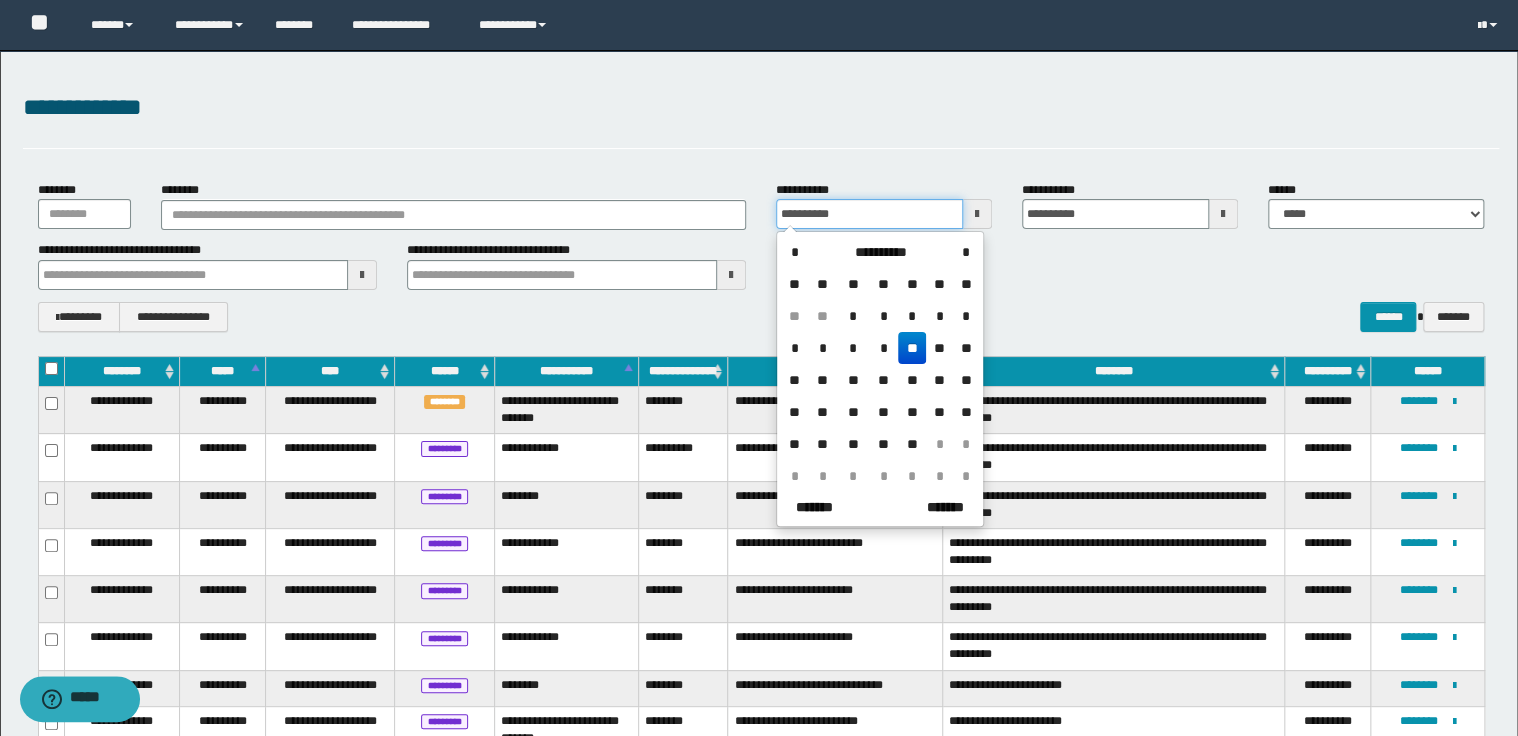 drag, startPoint x: 845, startPoint y: 206, endPoint x: 778, endPoint y: 214, distance: 67.47592 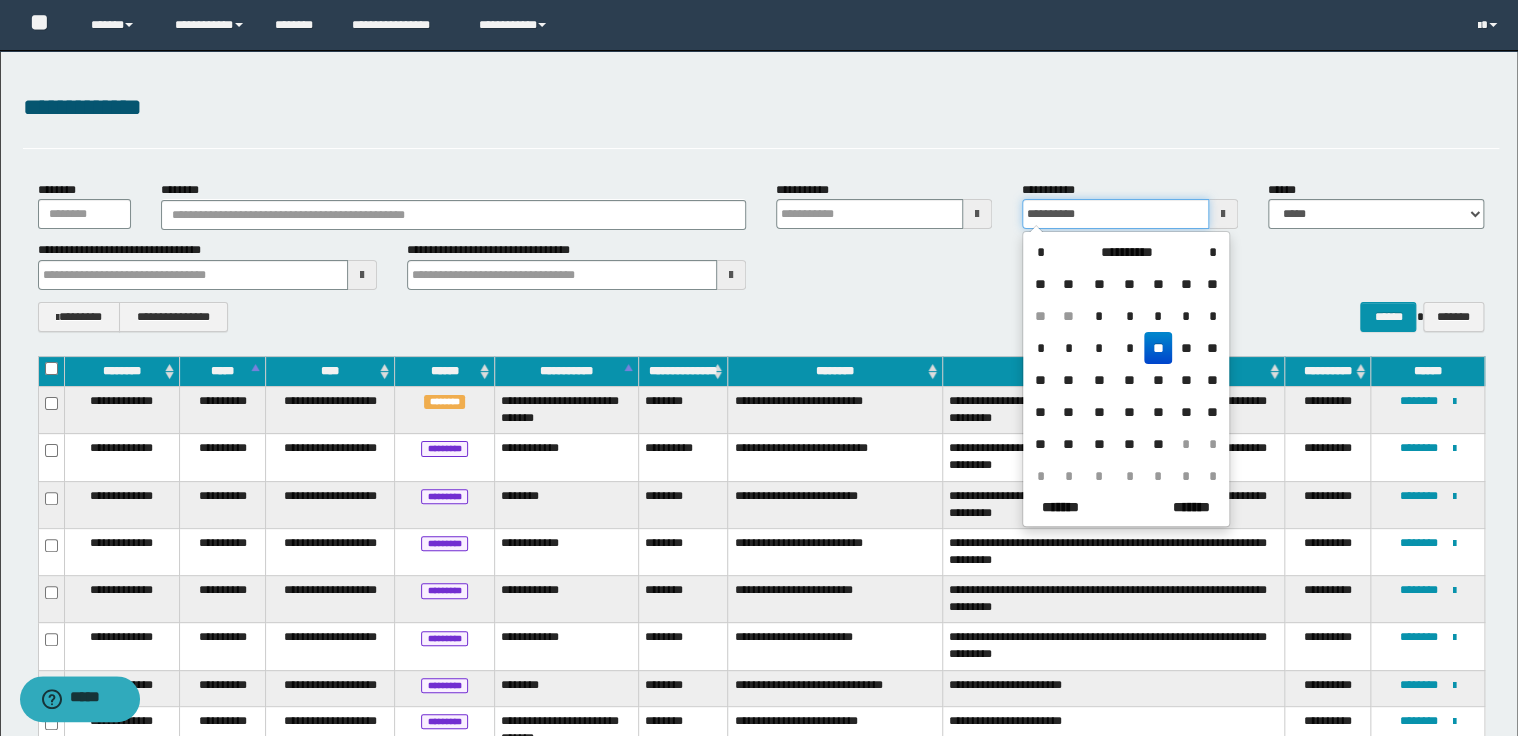 drag, startPoint x: 1088, startPoint y: 208, endPoint x: 1024, endPoint y: 210, distance: 64.03124 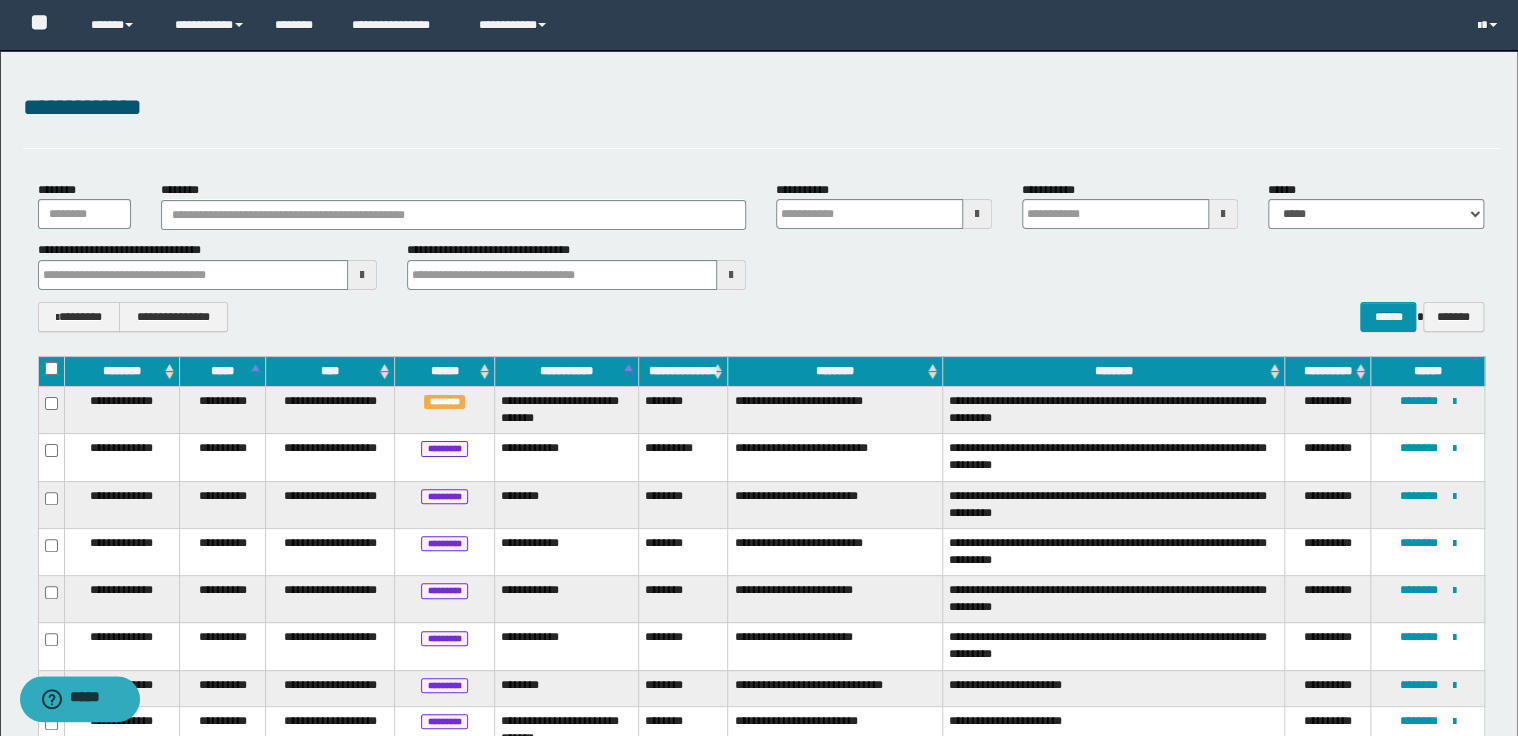 click at bounding box center [362, 275] 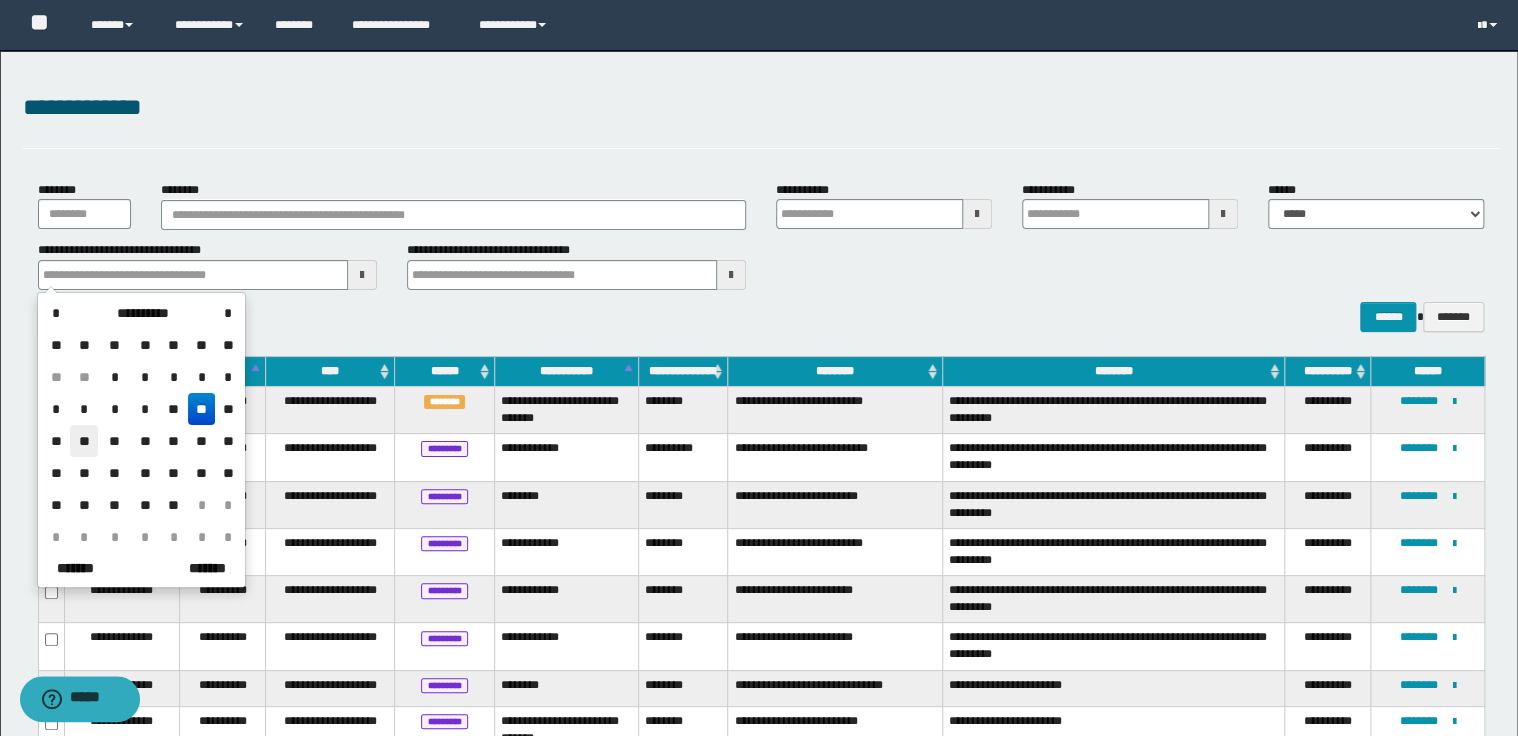 click on "**" at bounding box center [84, 441] 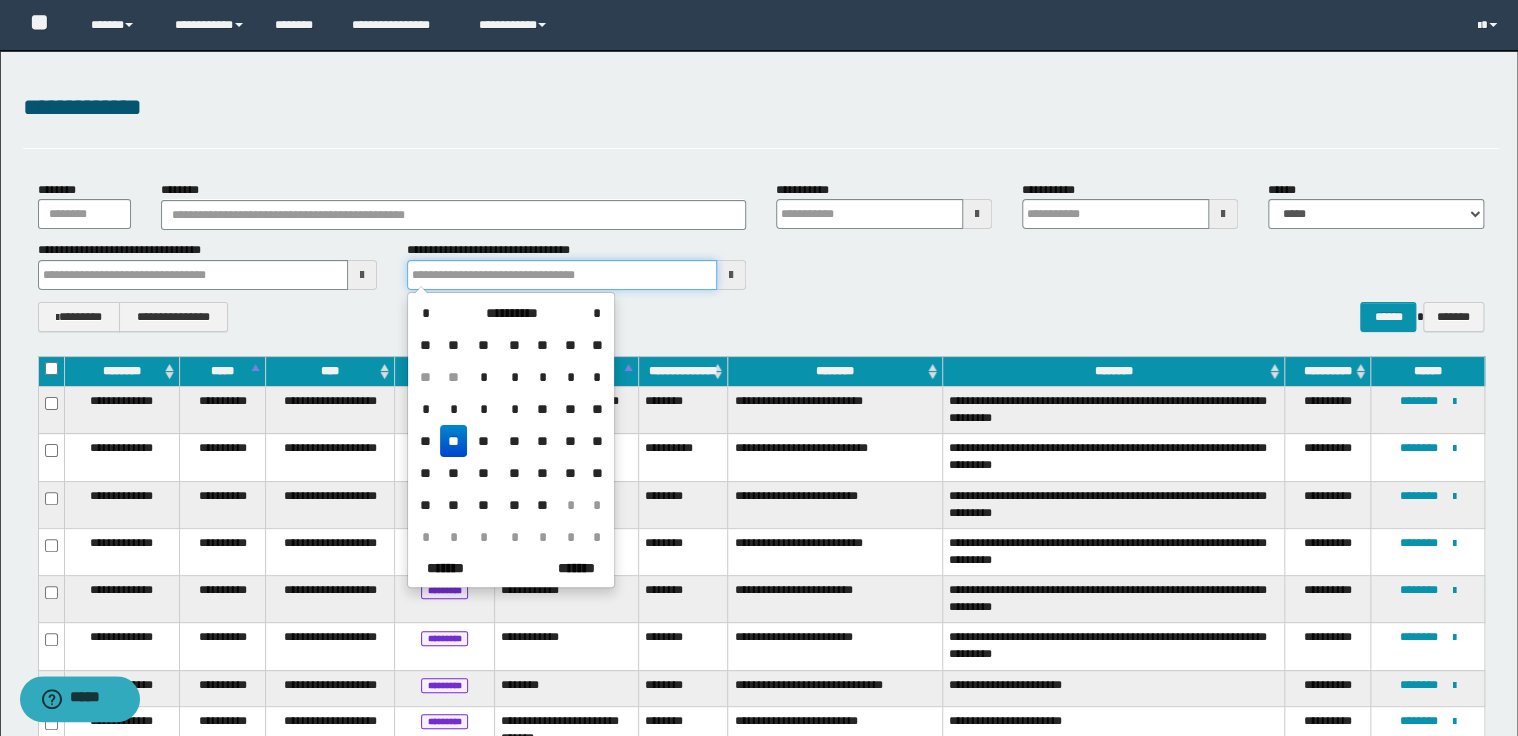 click at bounding box center [562, 275] 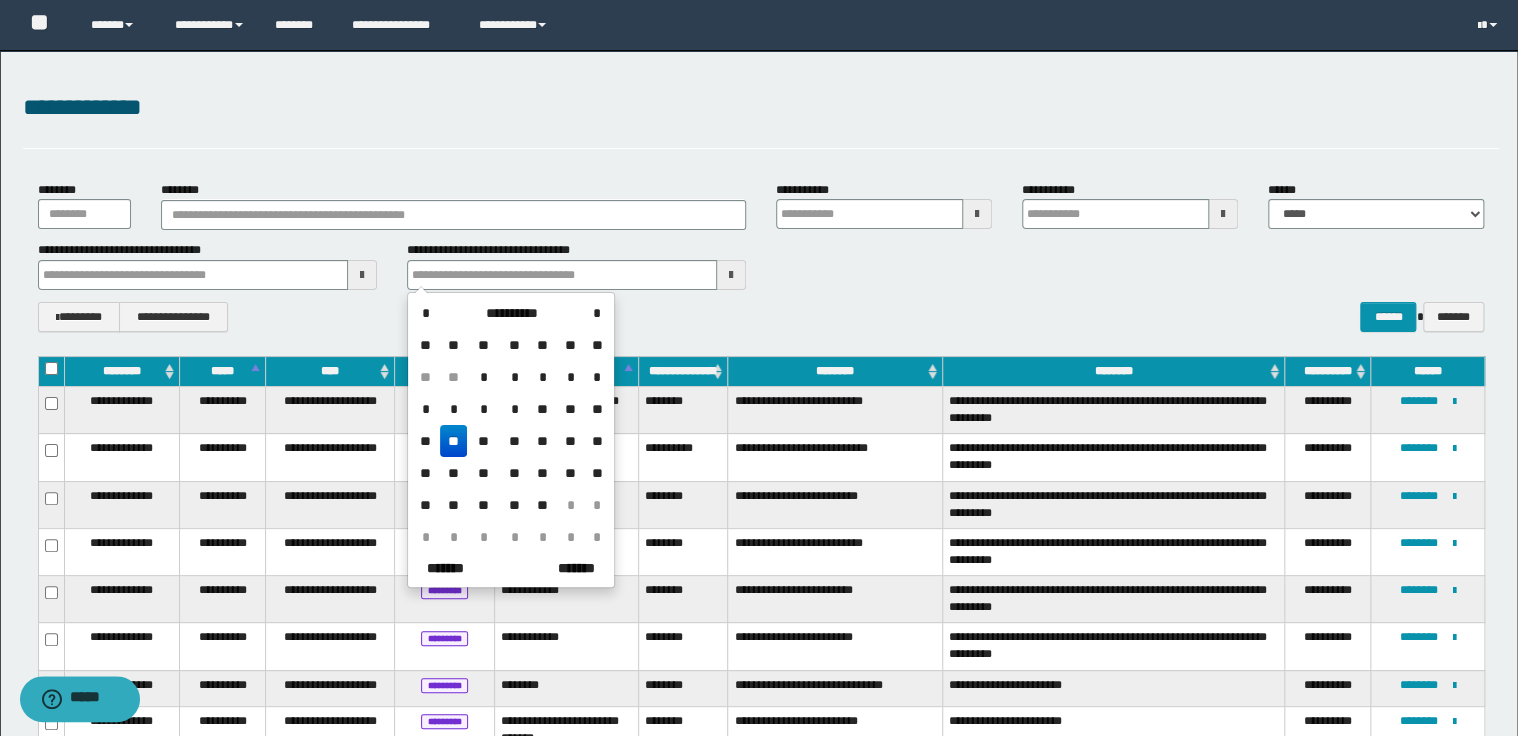click on "**" at bounding box center [454, 441] 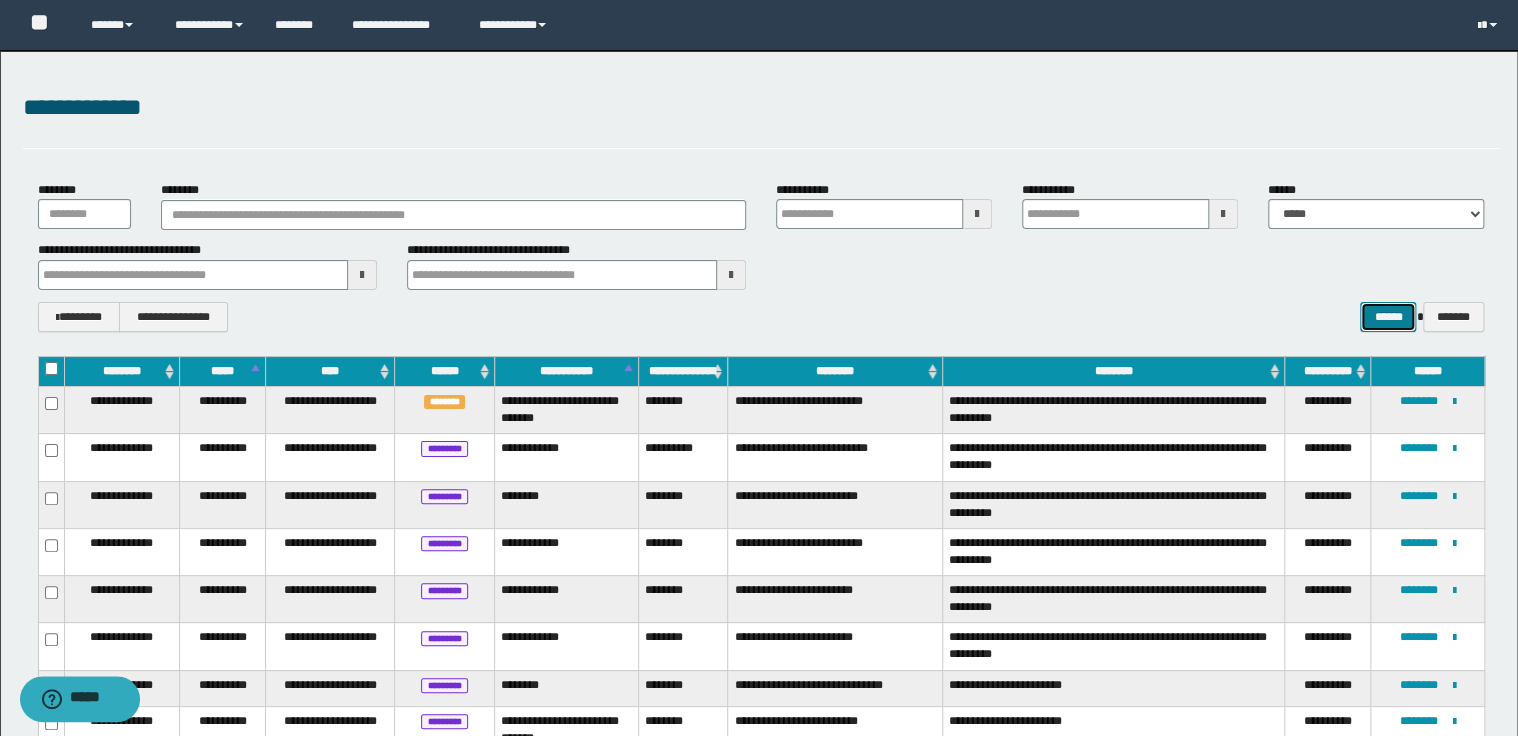 click on "******" at bounding box center [1388, 317] 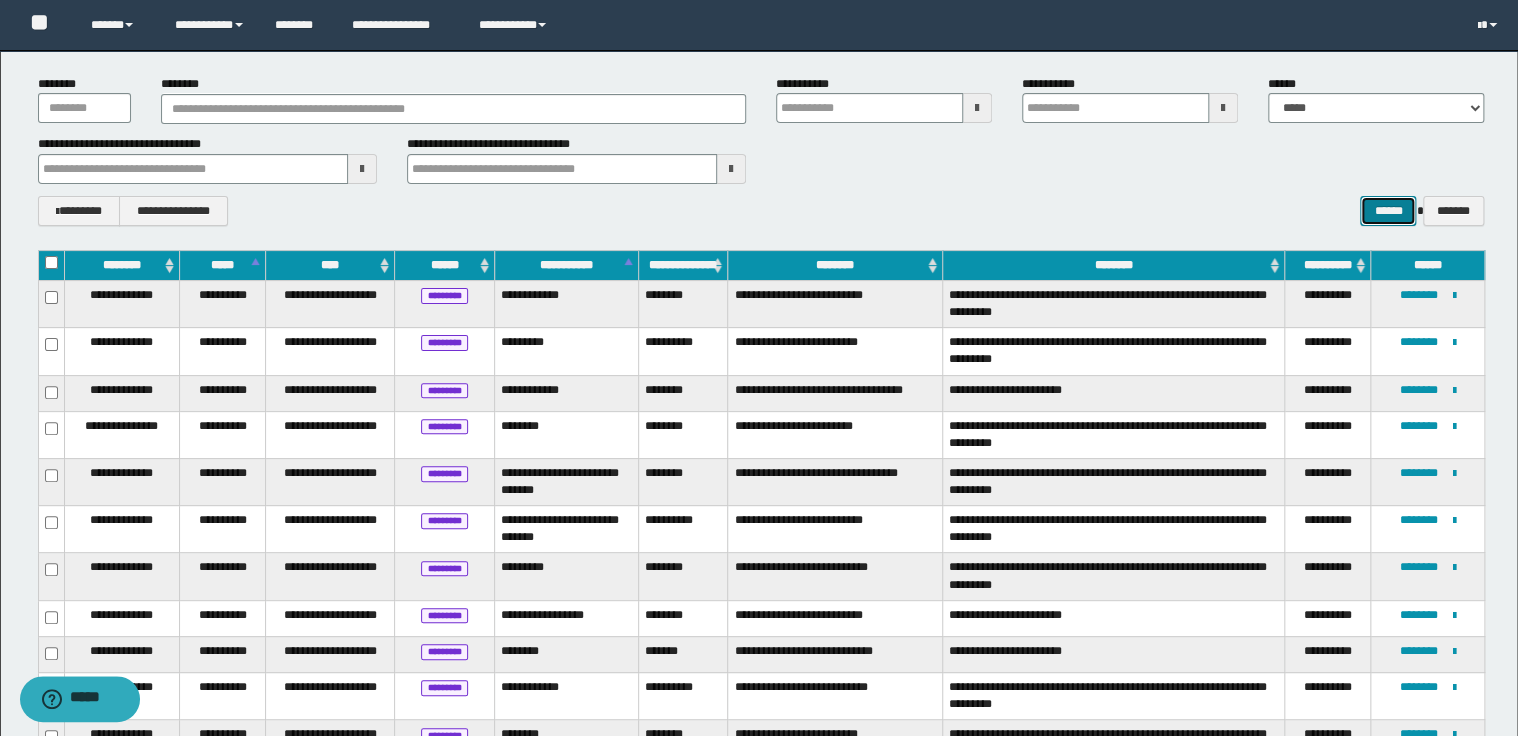 scroll, scrollTop: 68, scrollLeft: 0, axis: vertical 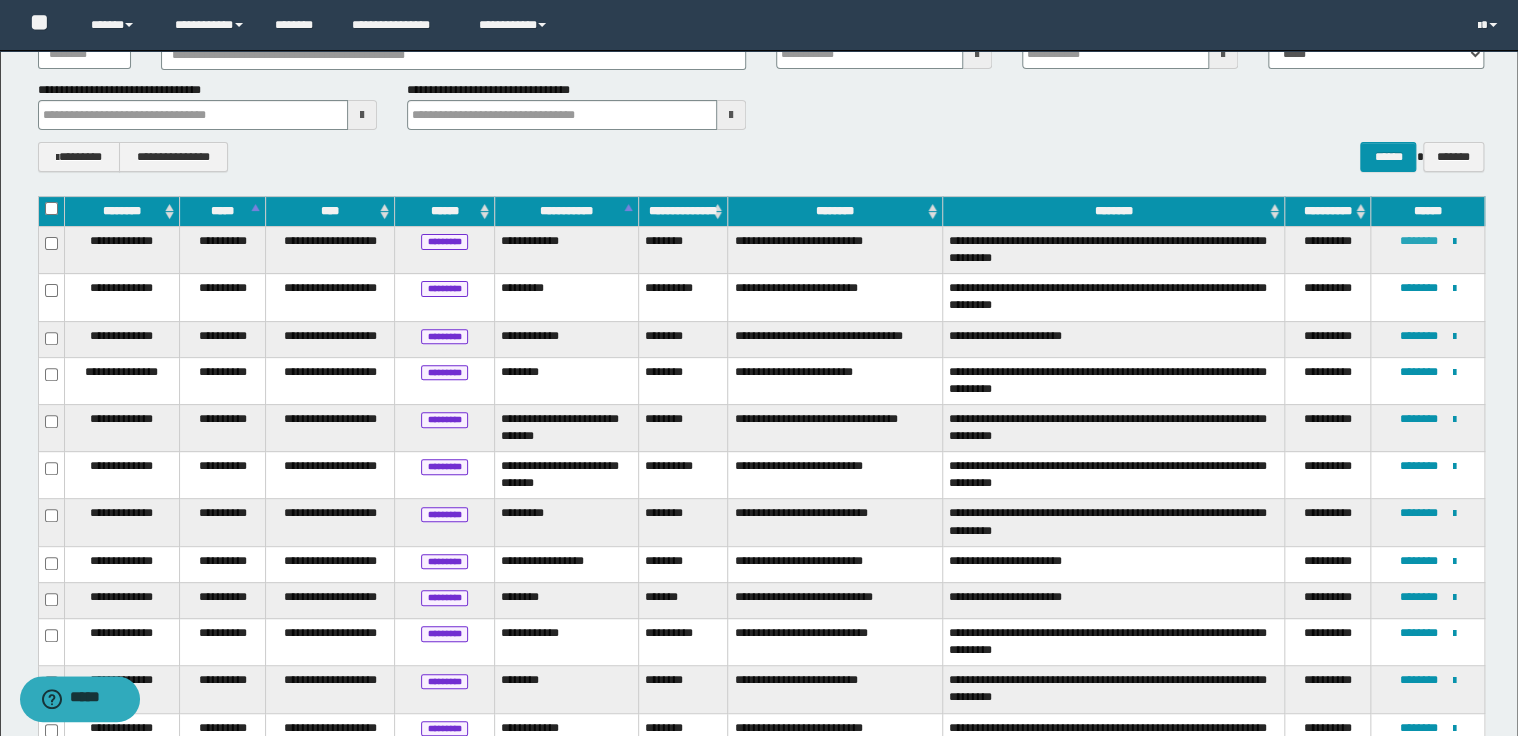 click on "********" at bounding box center [1419, 241] 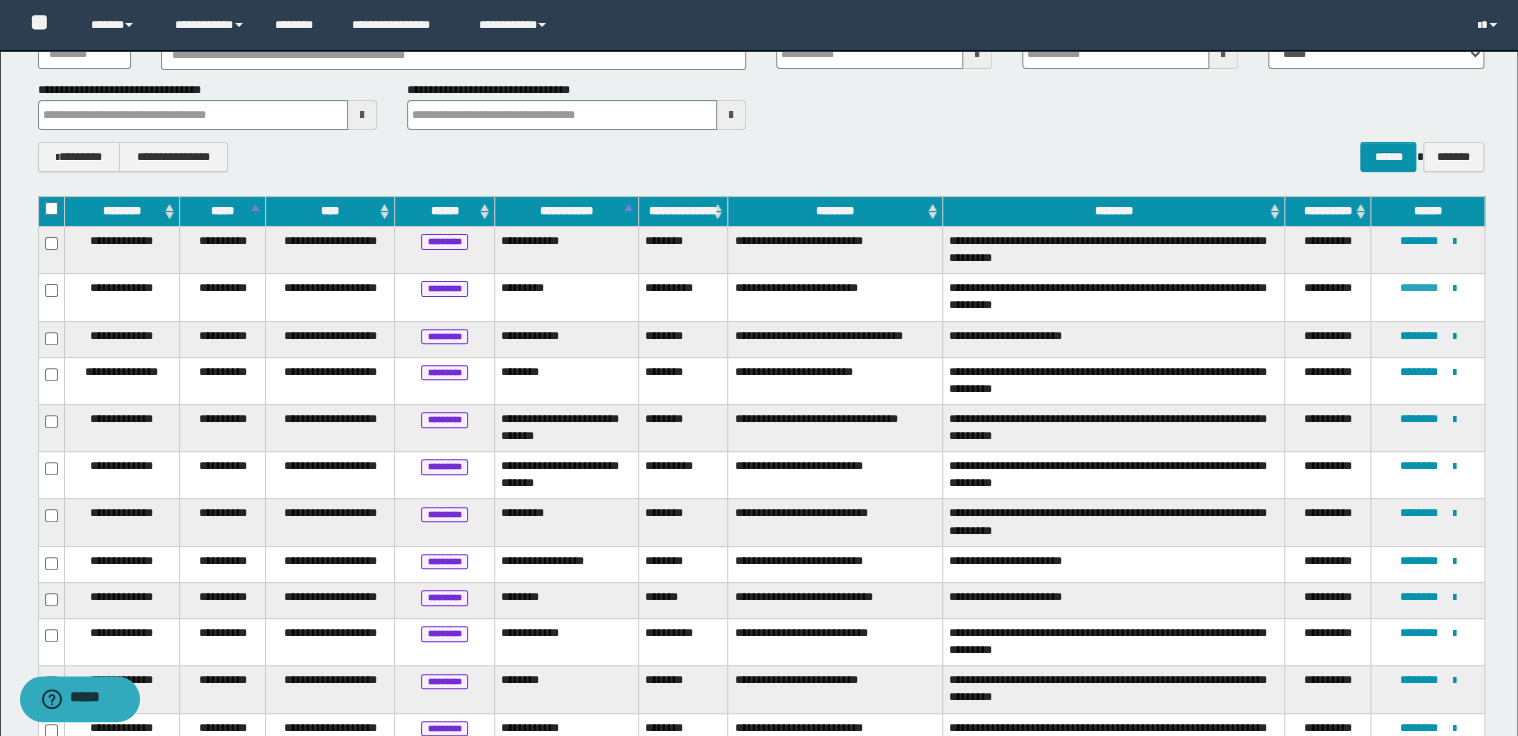 click on "********" at bounding box center [1419, 288] 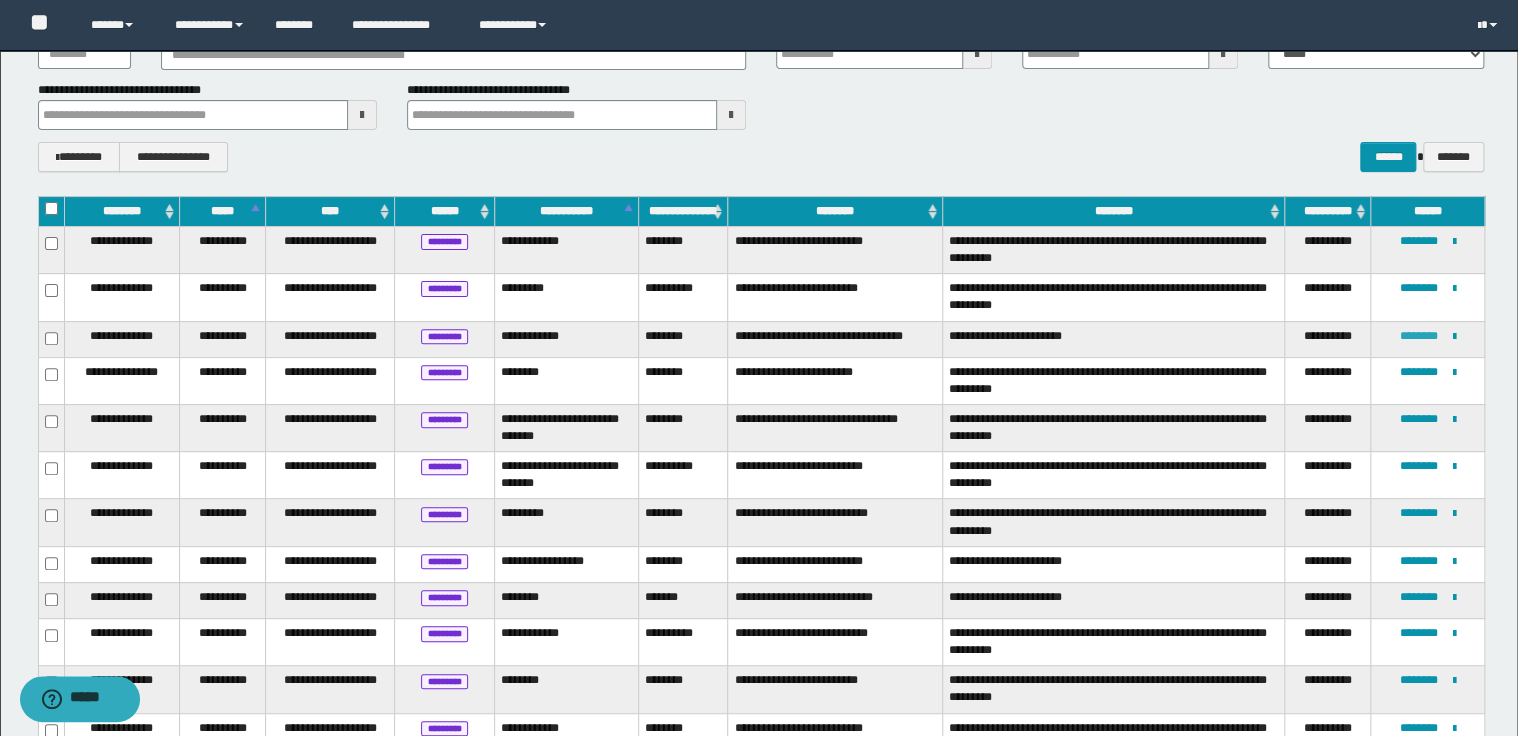 click on "********" at bounding box center [1419, 336] 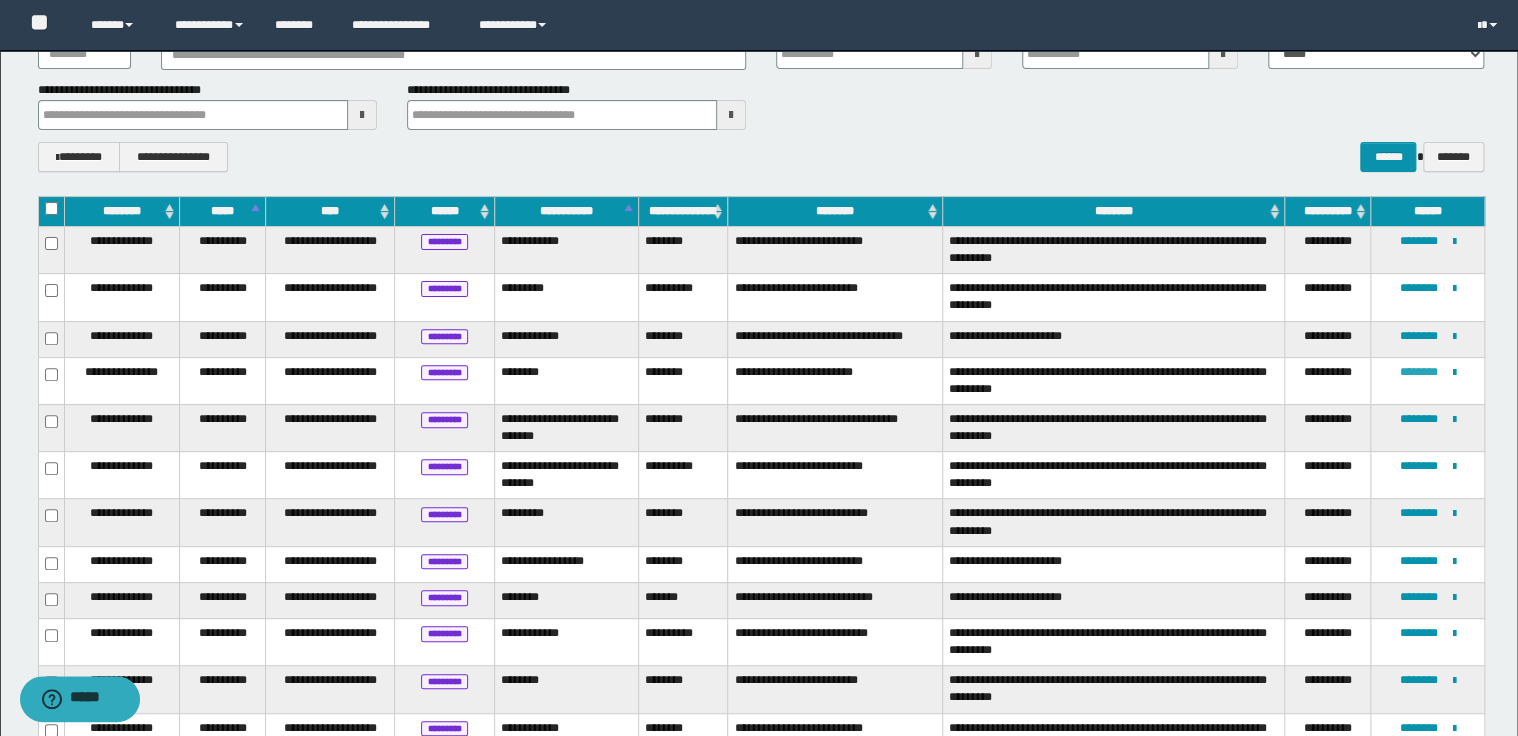 click on "********" at bounding box center [1419, 372] 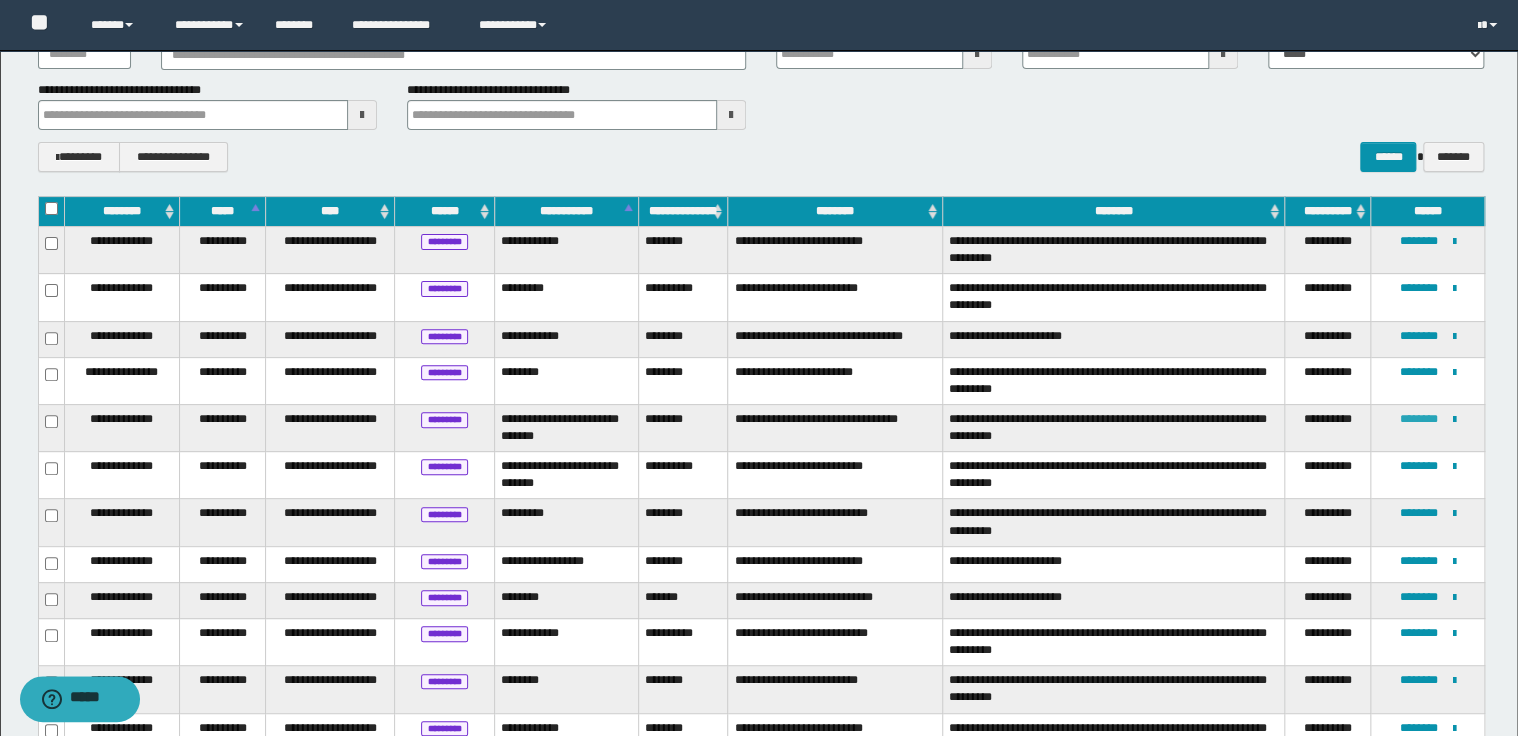 click on "********" at bounding box center (1419, 419) 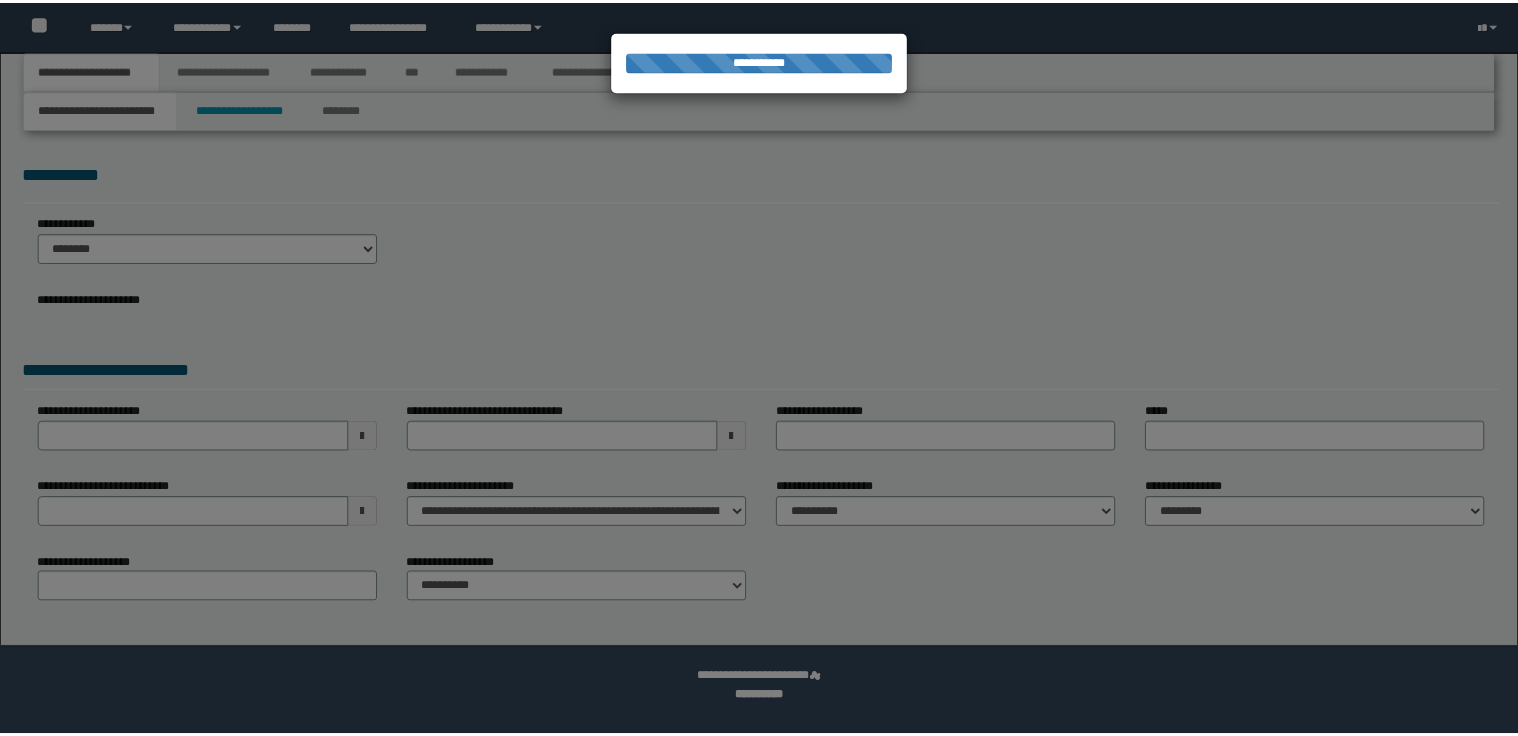 scroll, scrollTop: 0, scrollLeft: 0, axis: both 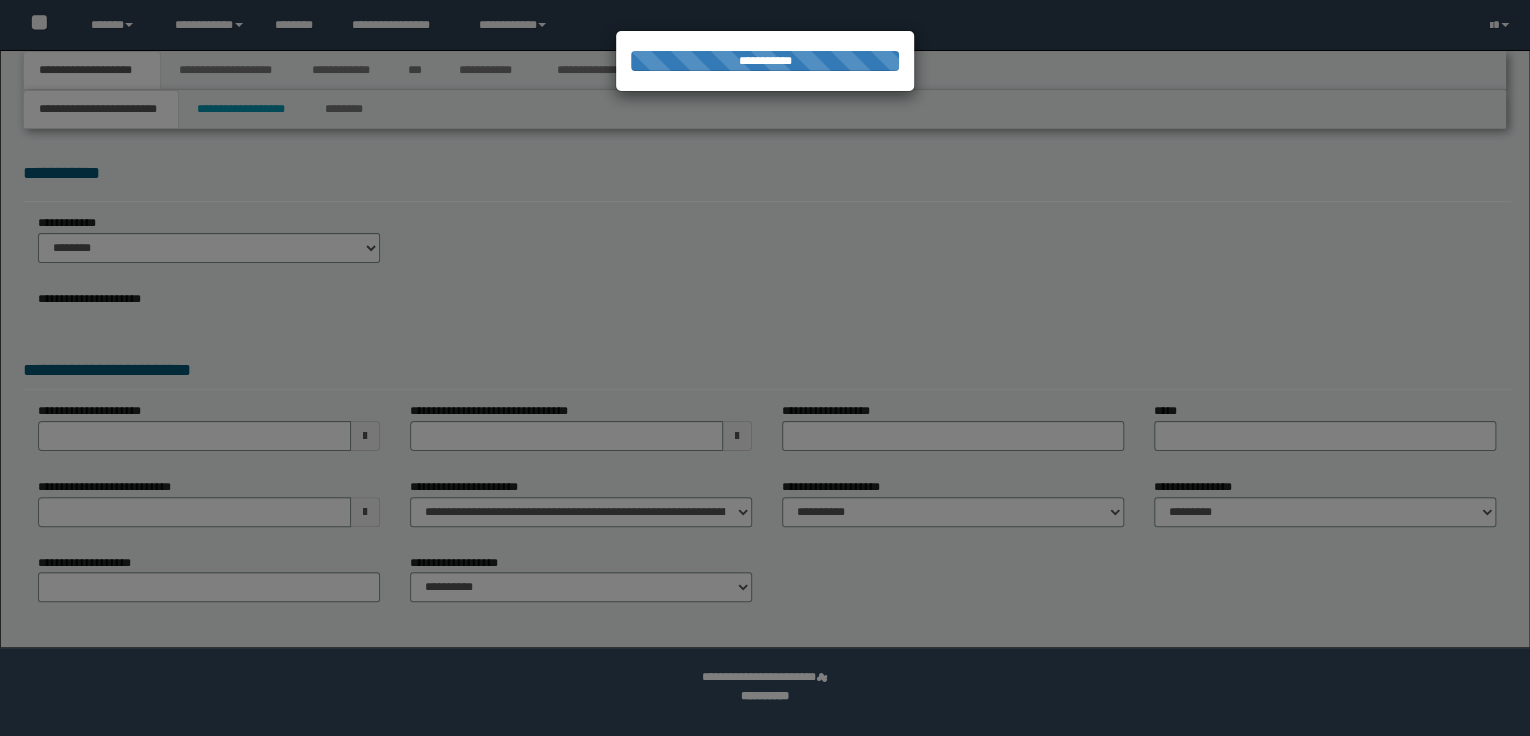 select on "*" 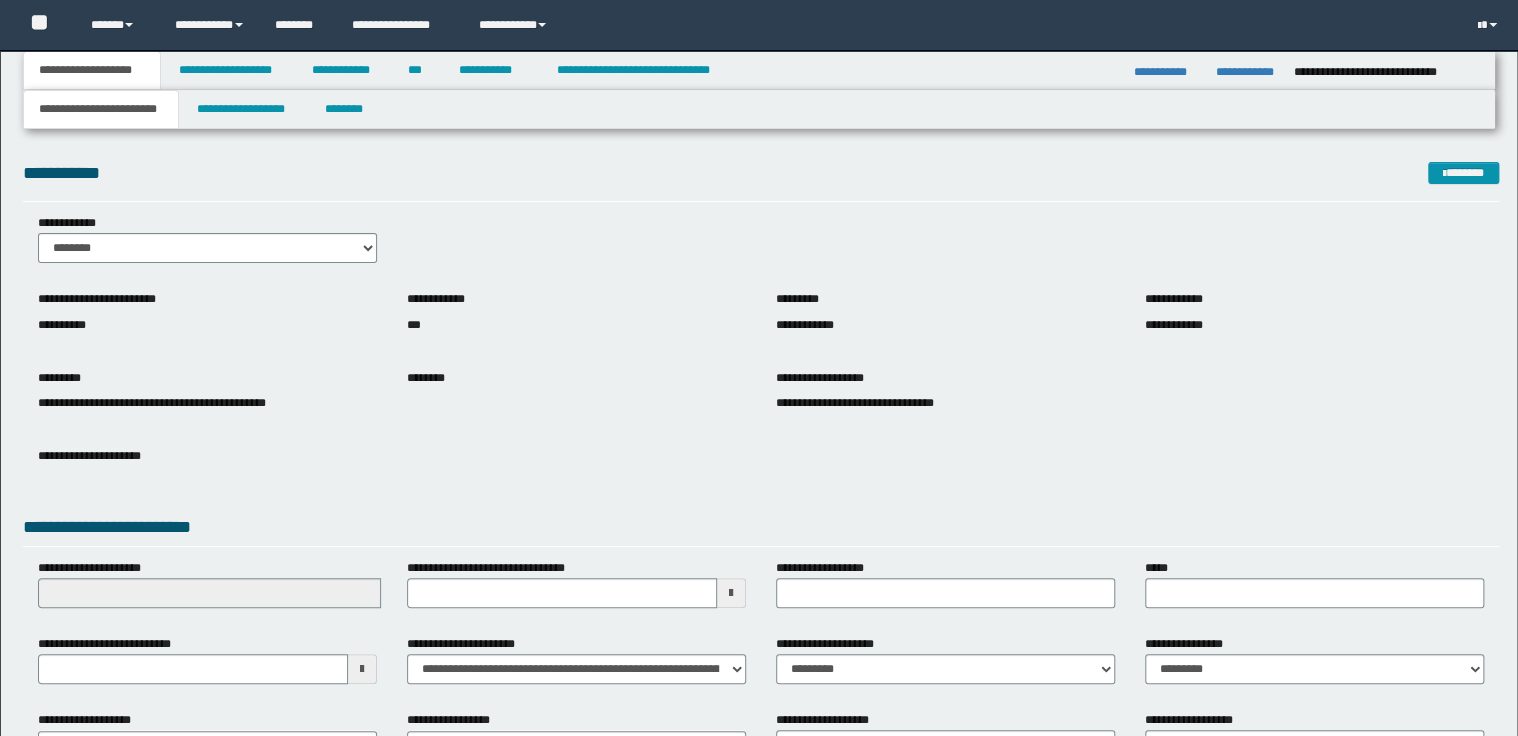 scroll, scrollTop: 0, scrollLeft: 0, axis: both 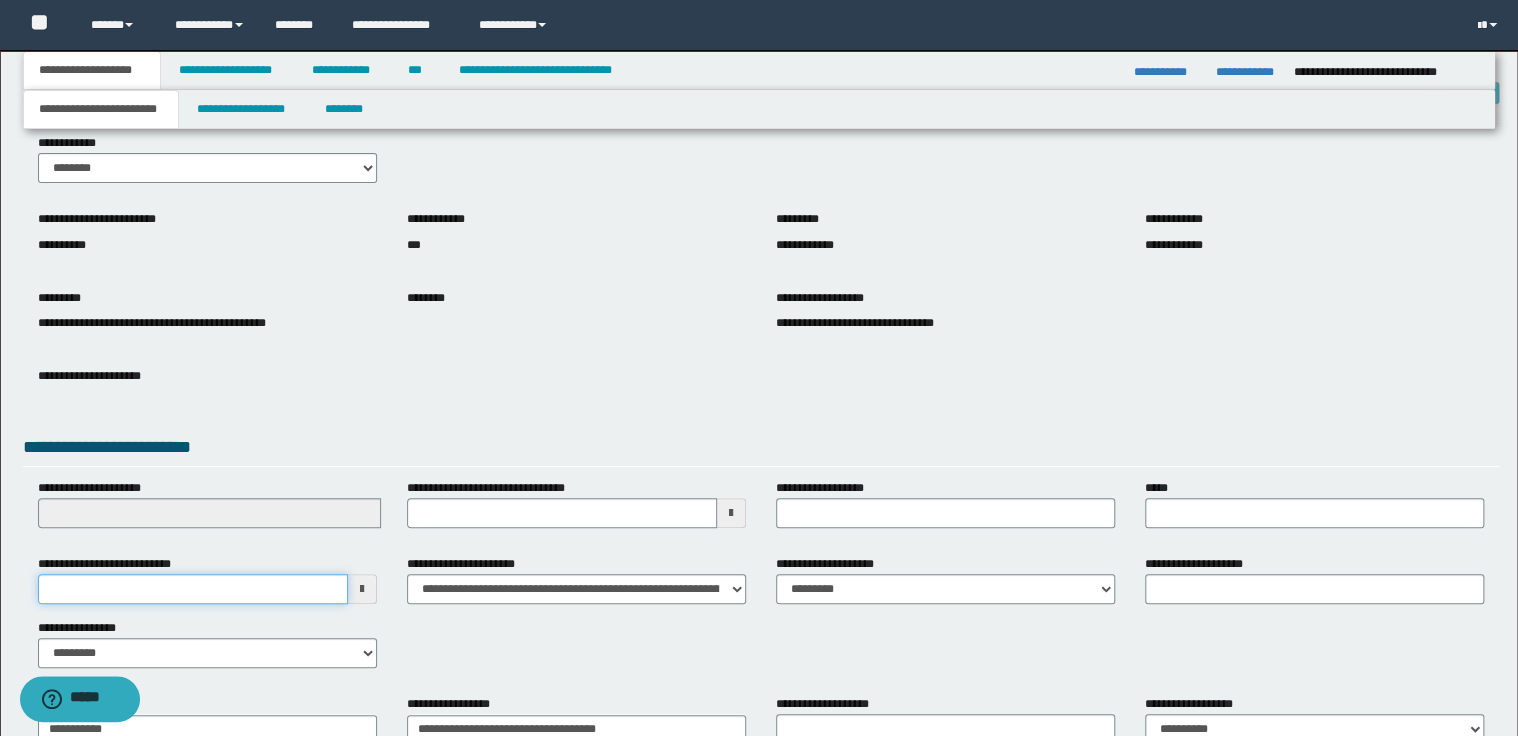 click on "**********" at bounding box center (193, 589) 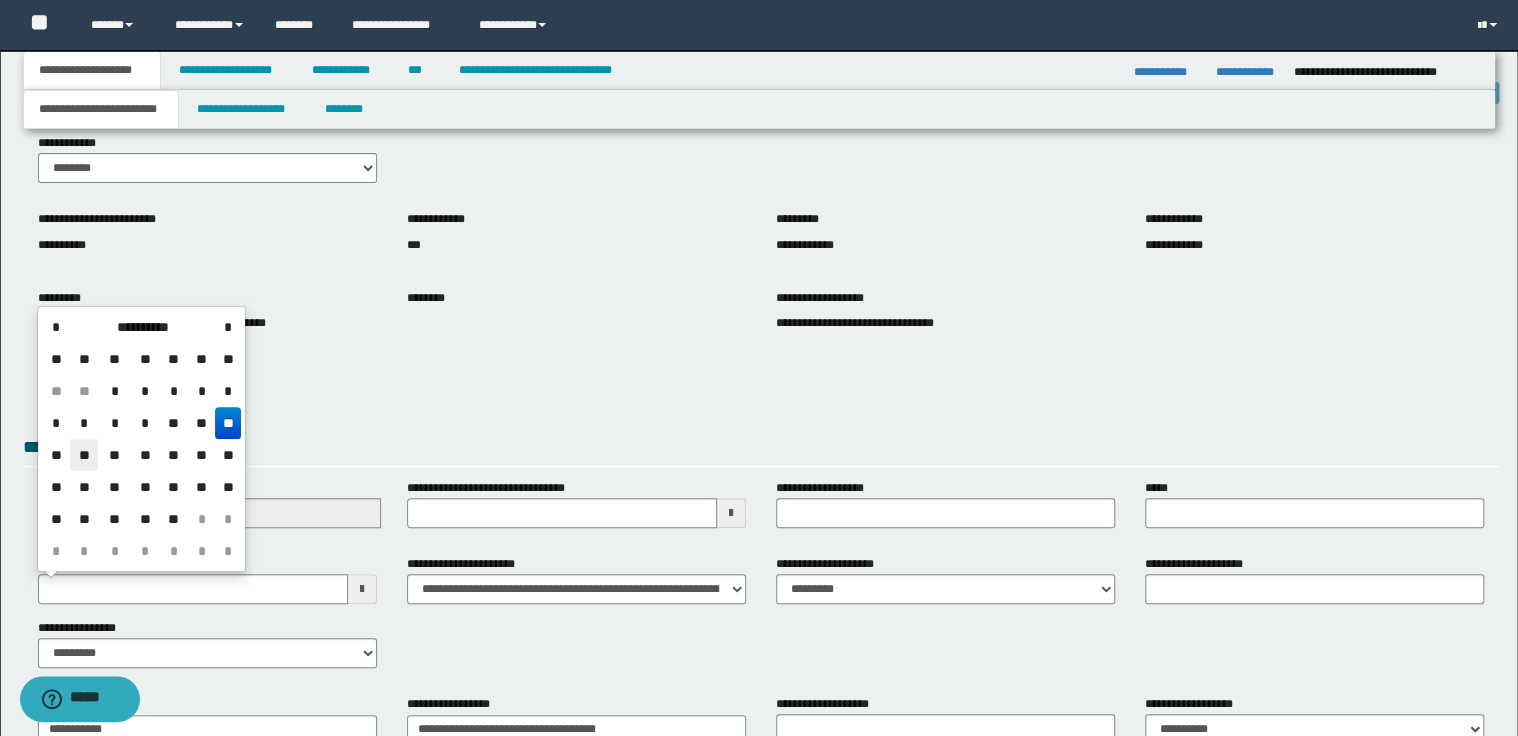 click on "**" at bounding box center (84, 455) 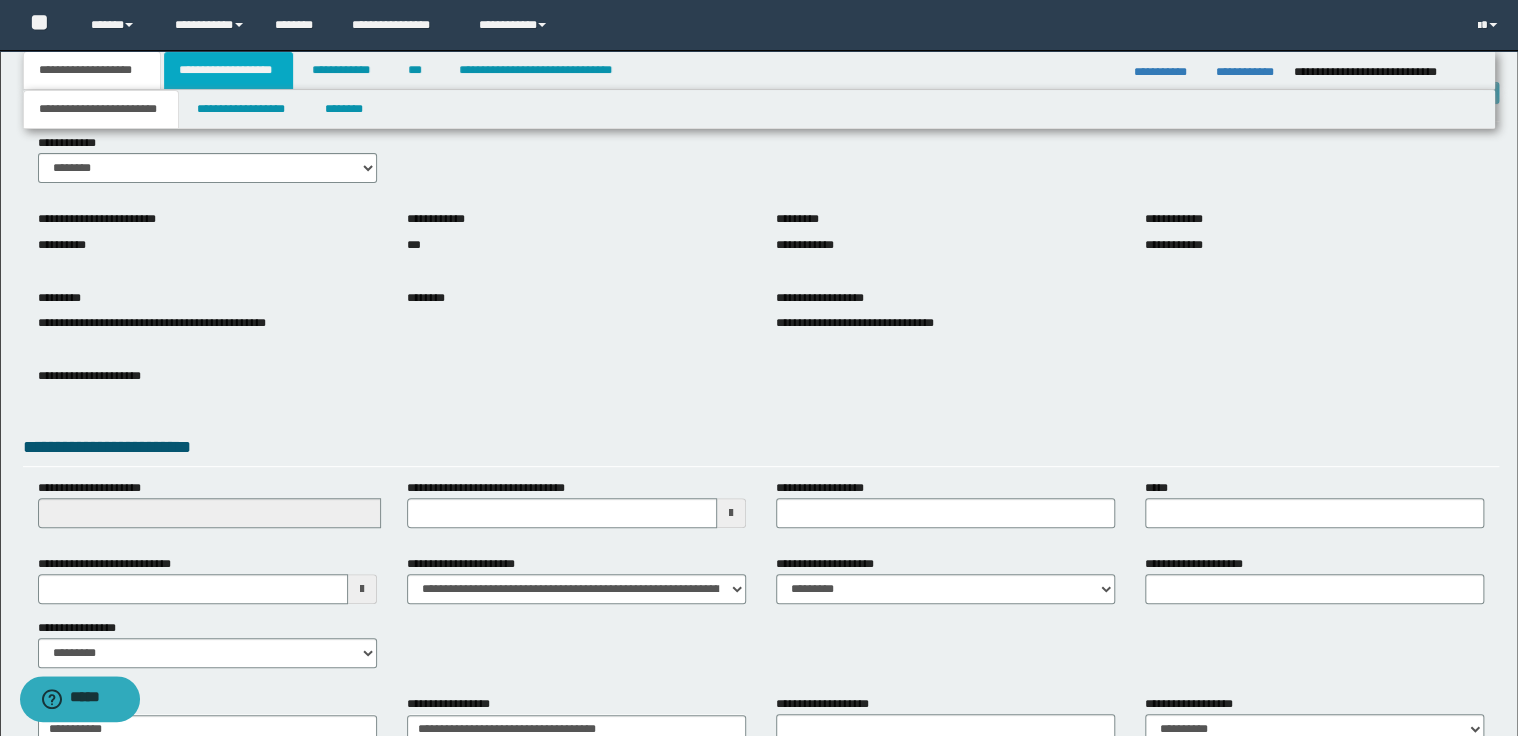 click on "**********" at bounding box center [228, 70] 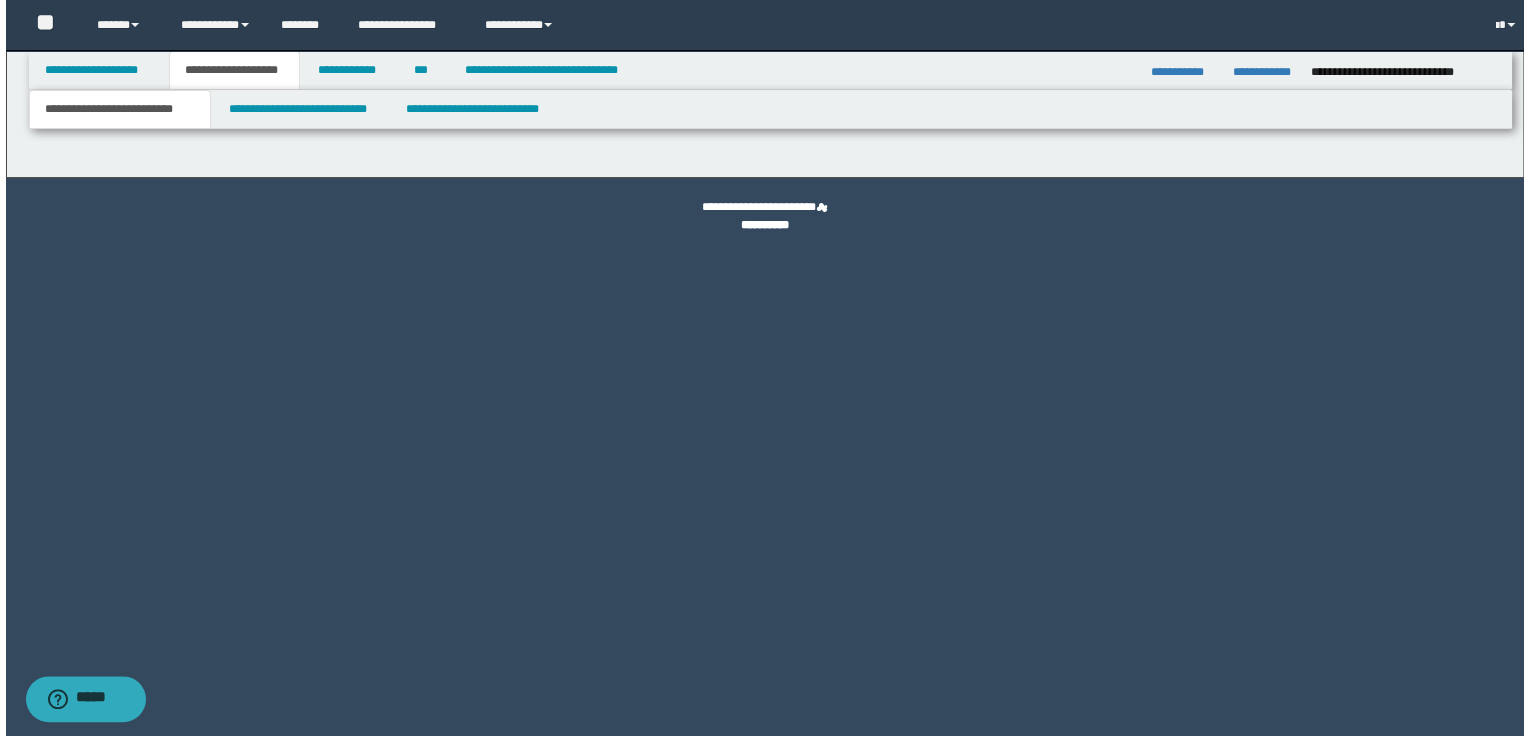 scroll, scrollTop: 0, scrollLeft: 0, axis: both 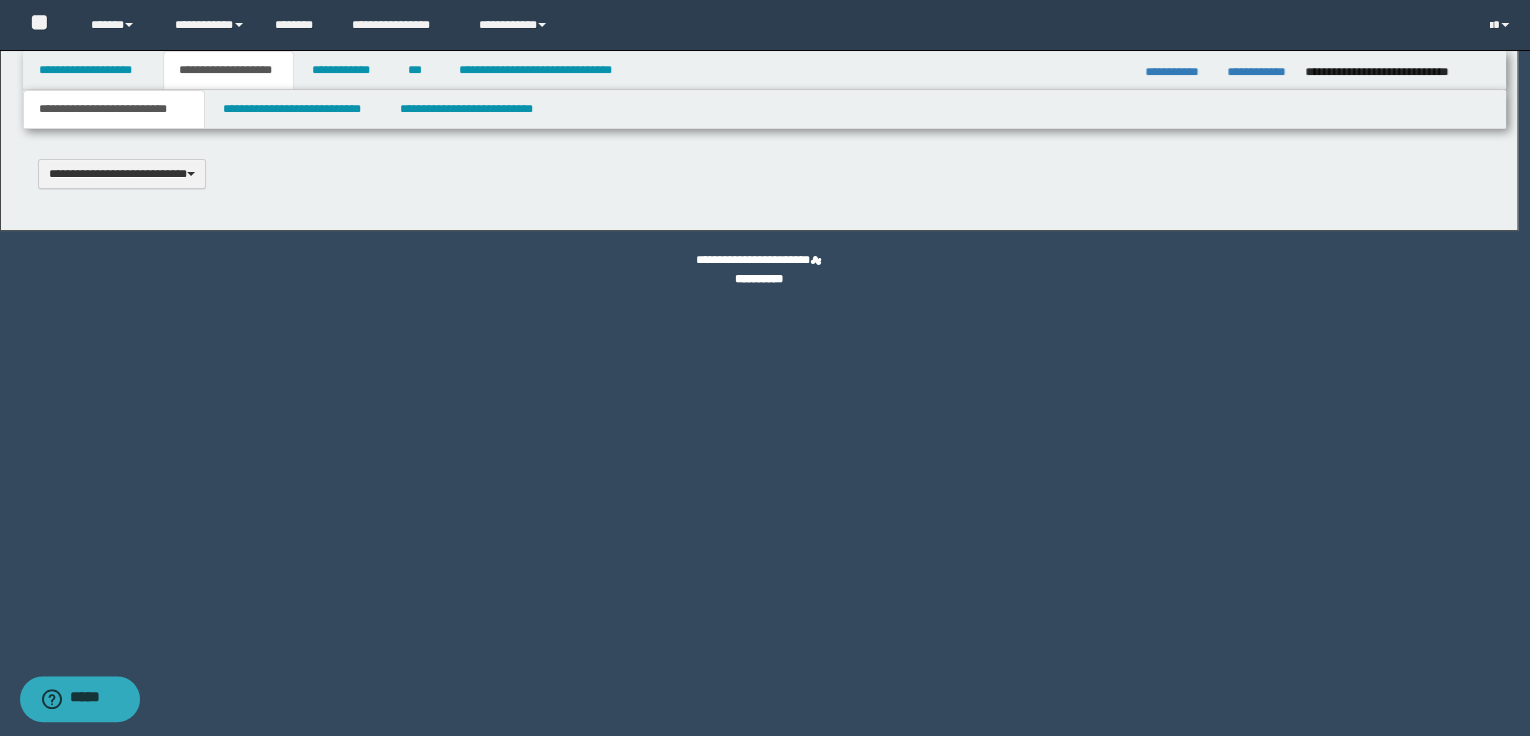 type 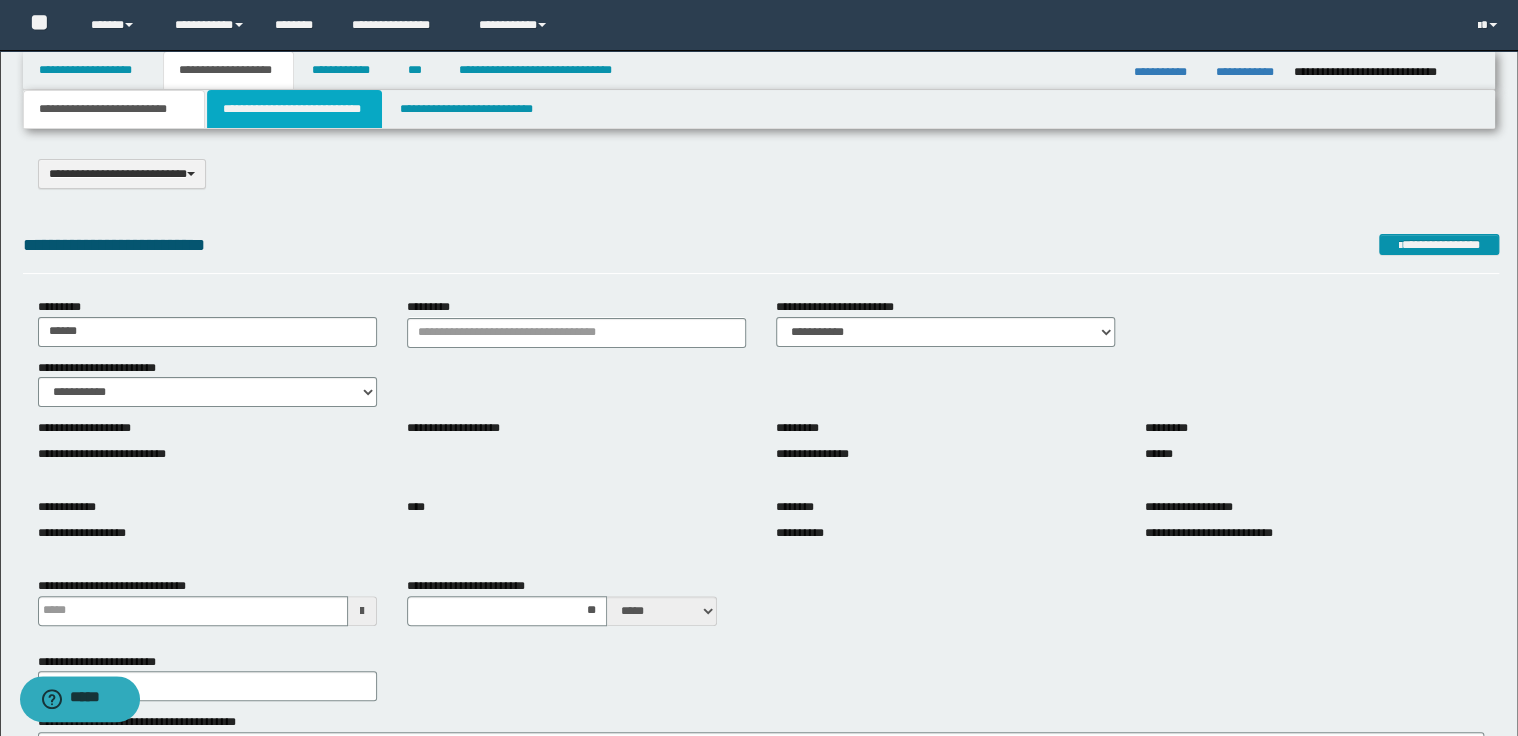 click on "**********" at bounding box center [294, 109] 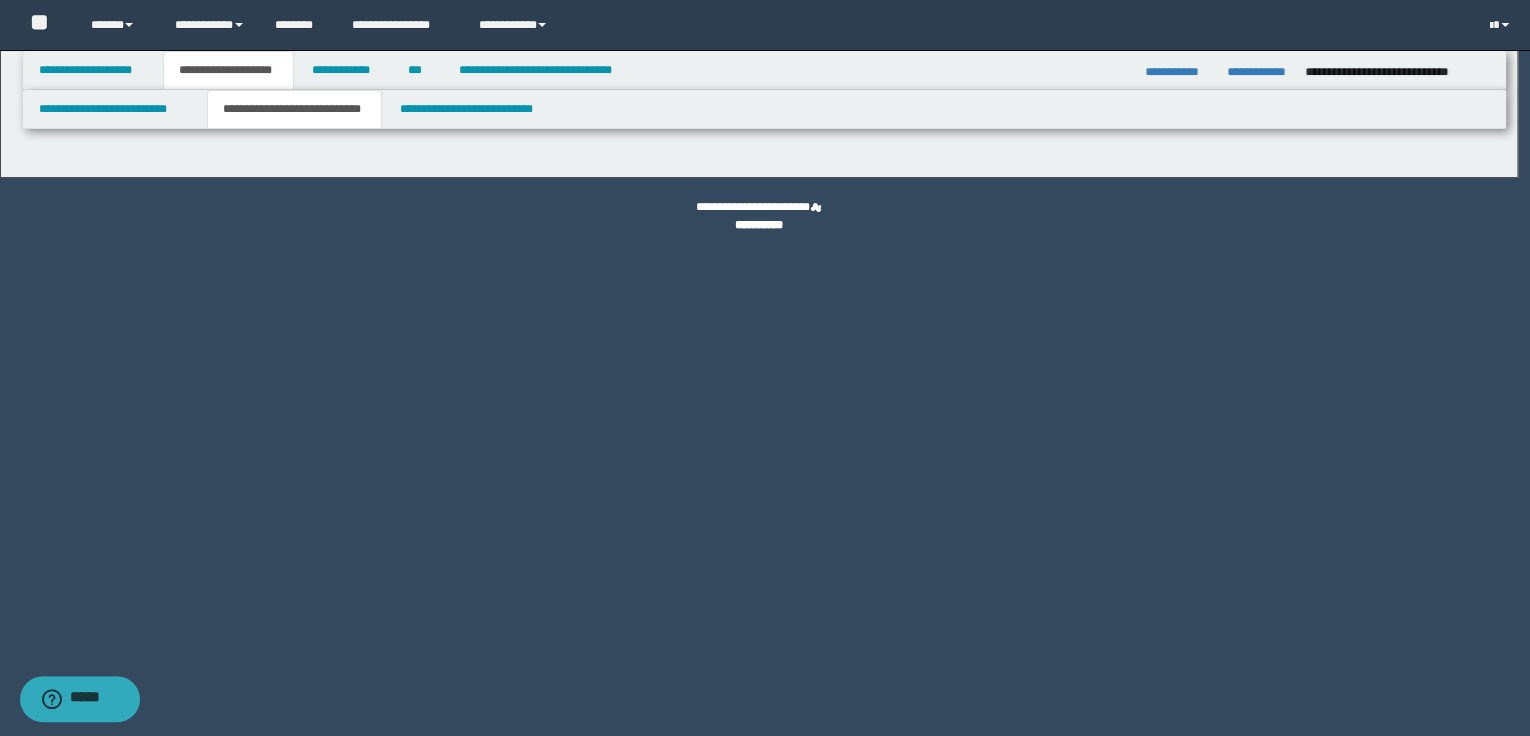 select on "*" 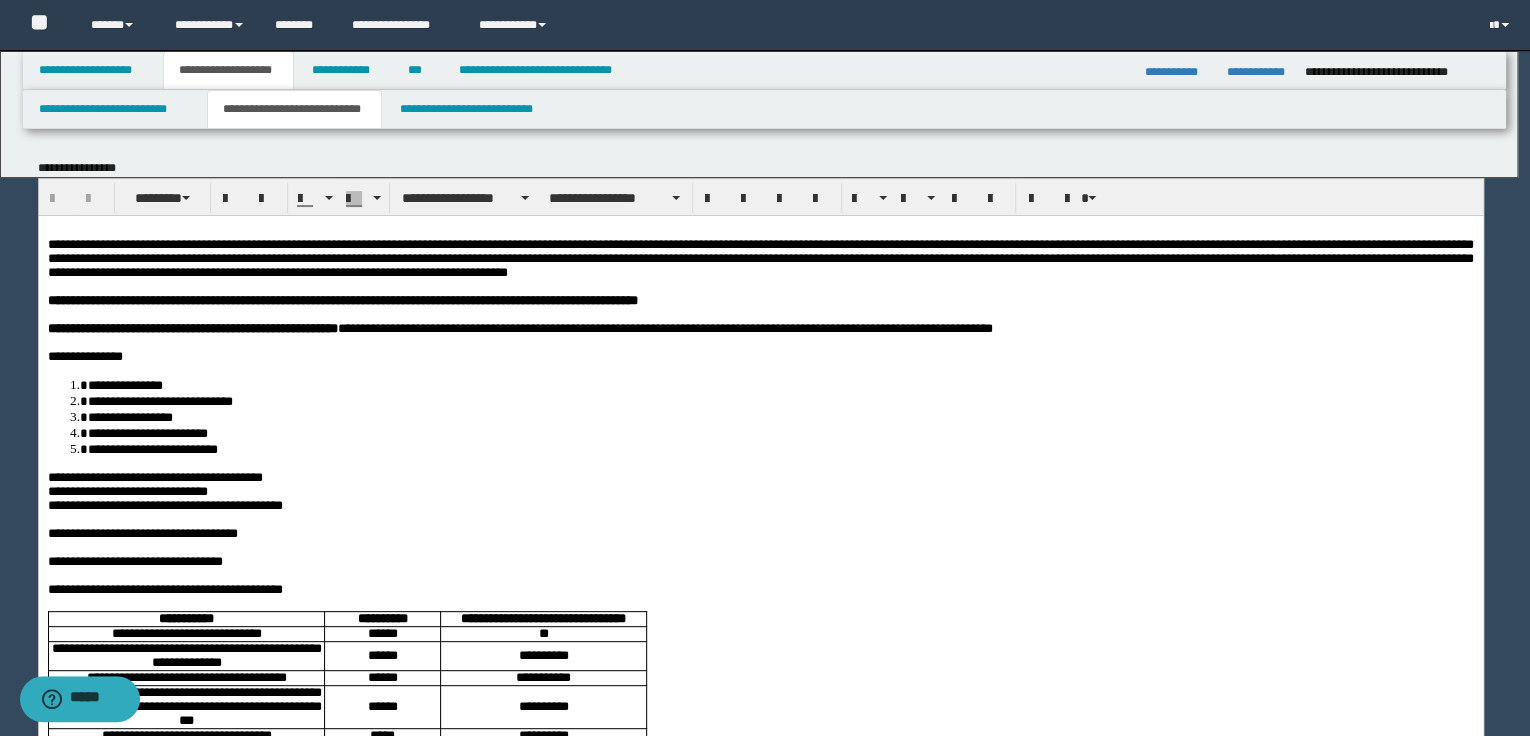 scroll, scrollTop: 0, scrollLeft: 0, axis: both 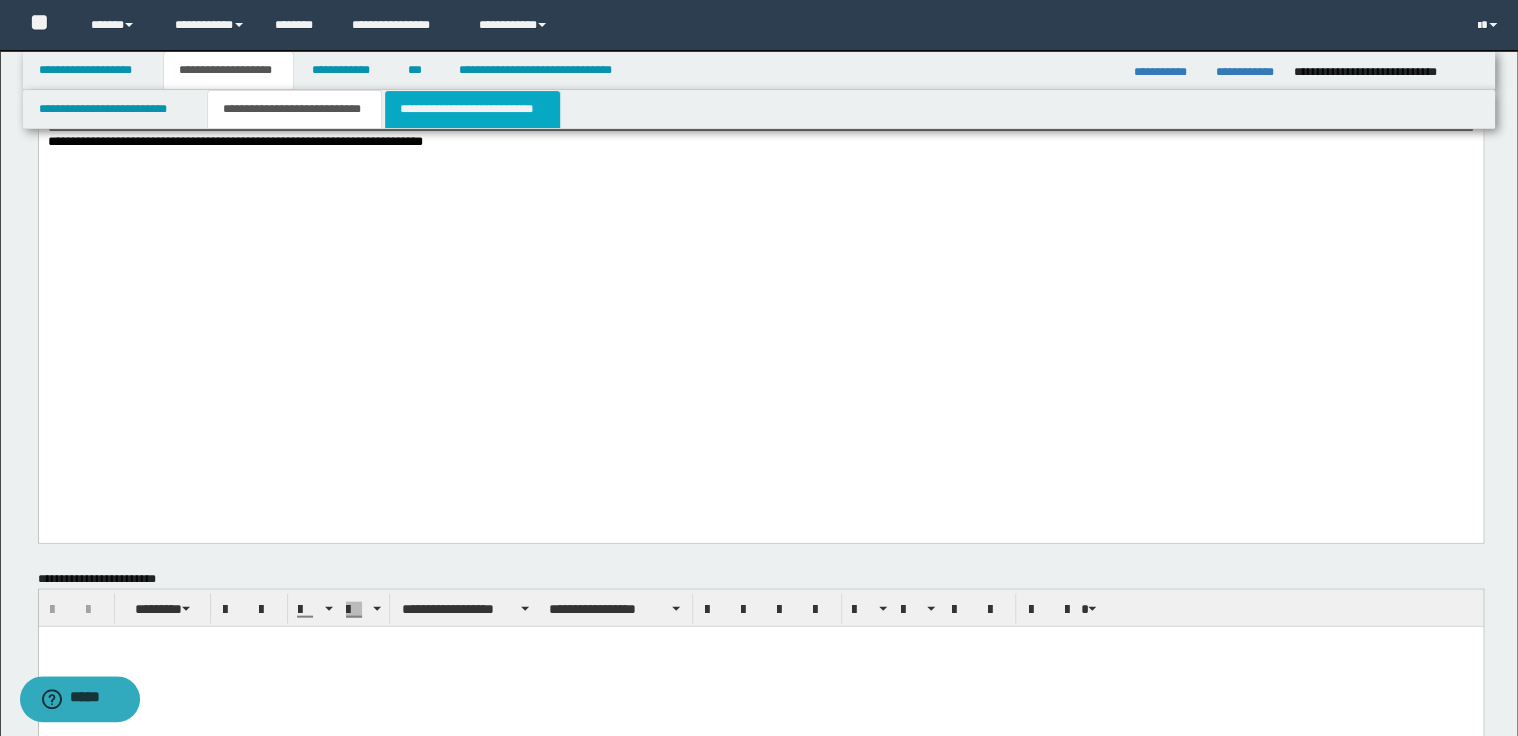 click on "**********" at bounding box center (472, 109) 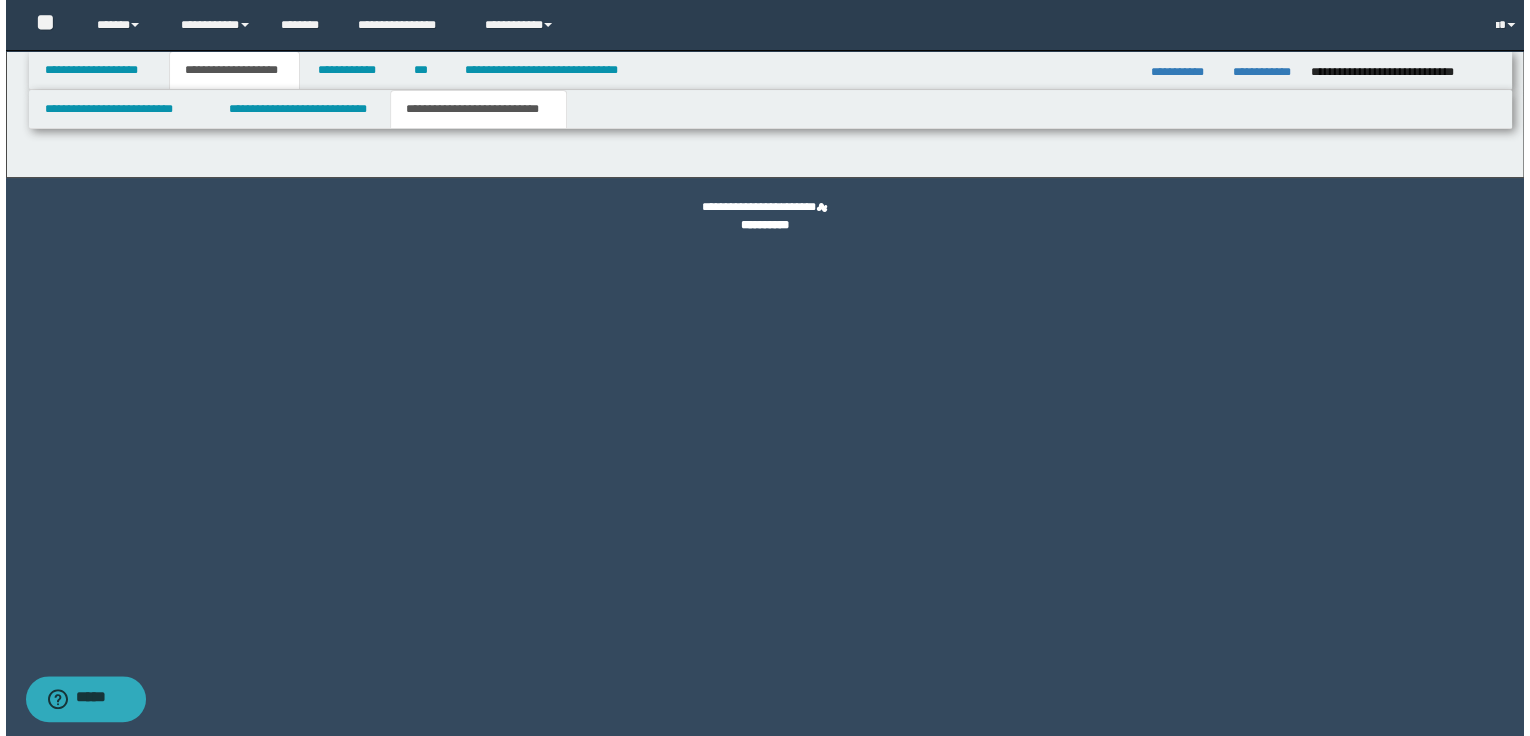 scroll, scrollTop: 0, scrollLeft: 0, axis: both 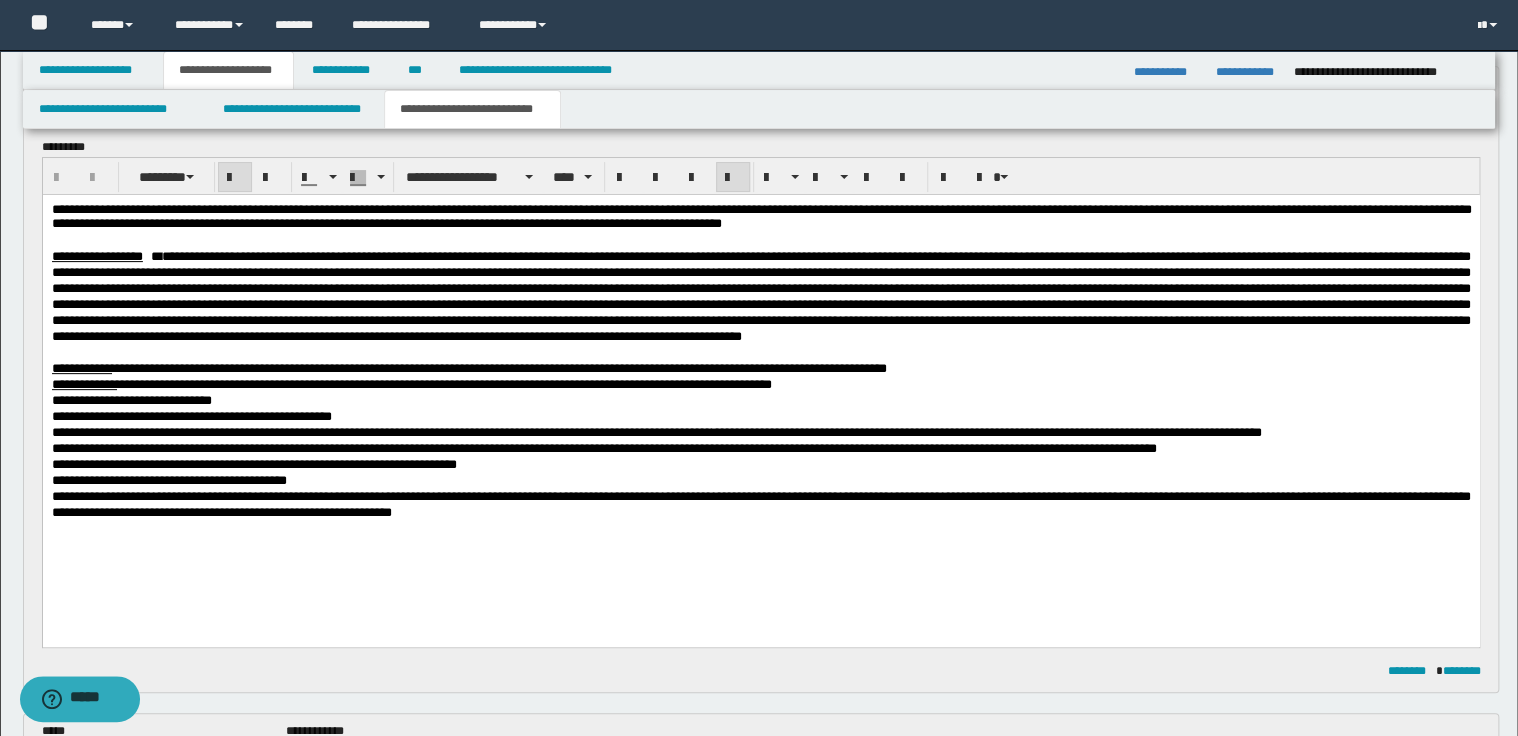 click at bounding box center [760, 241] 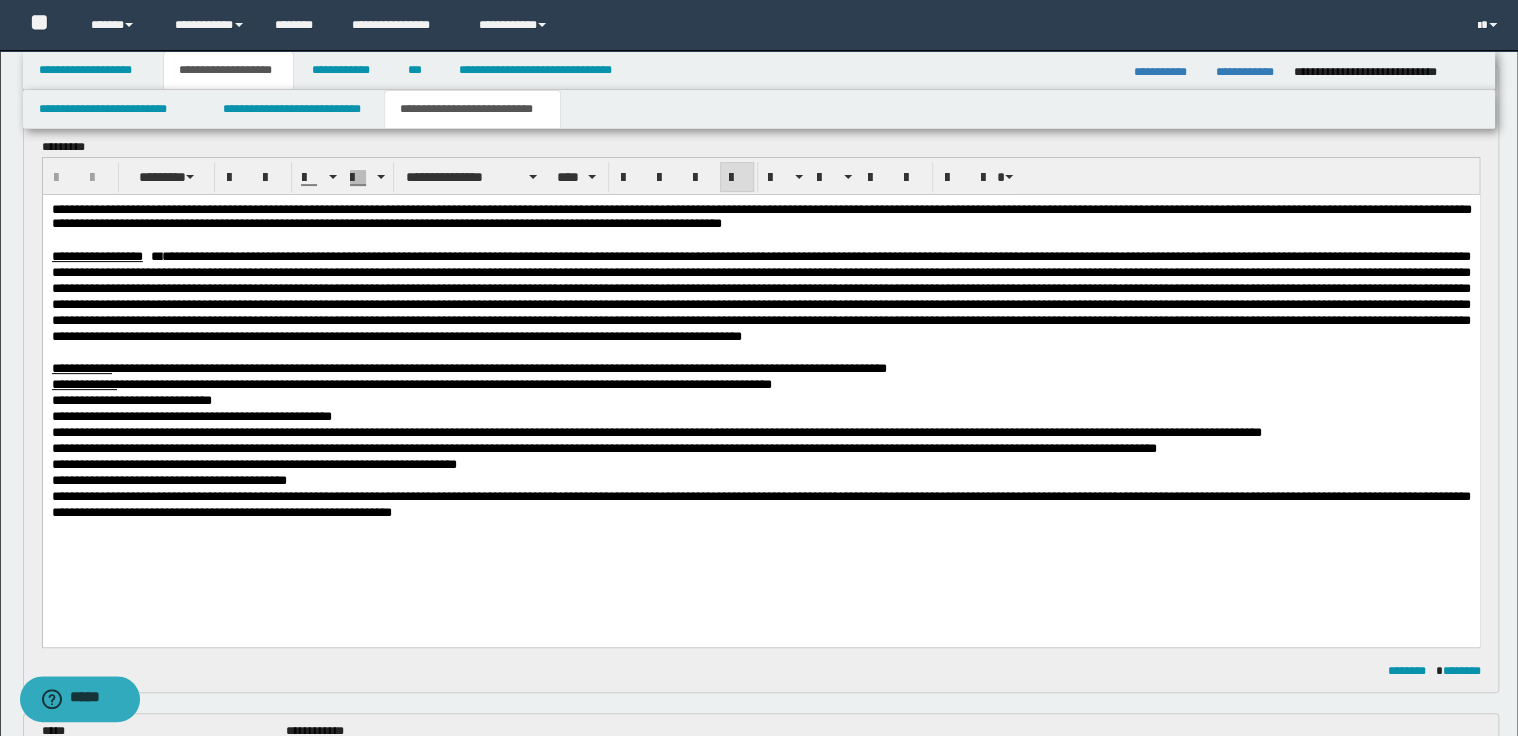 type 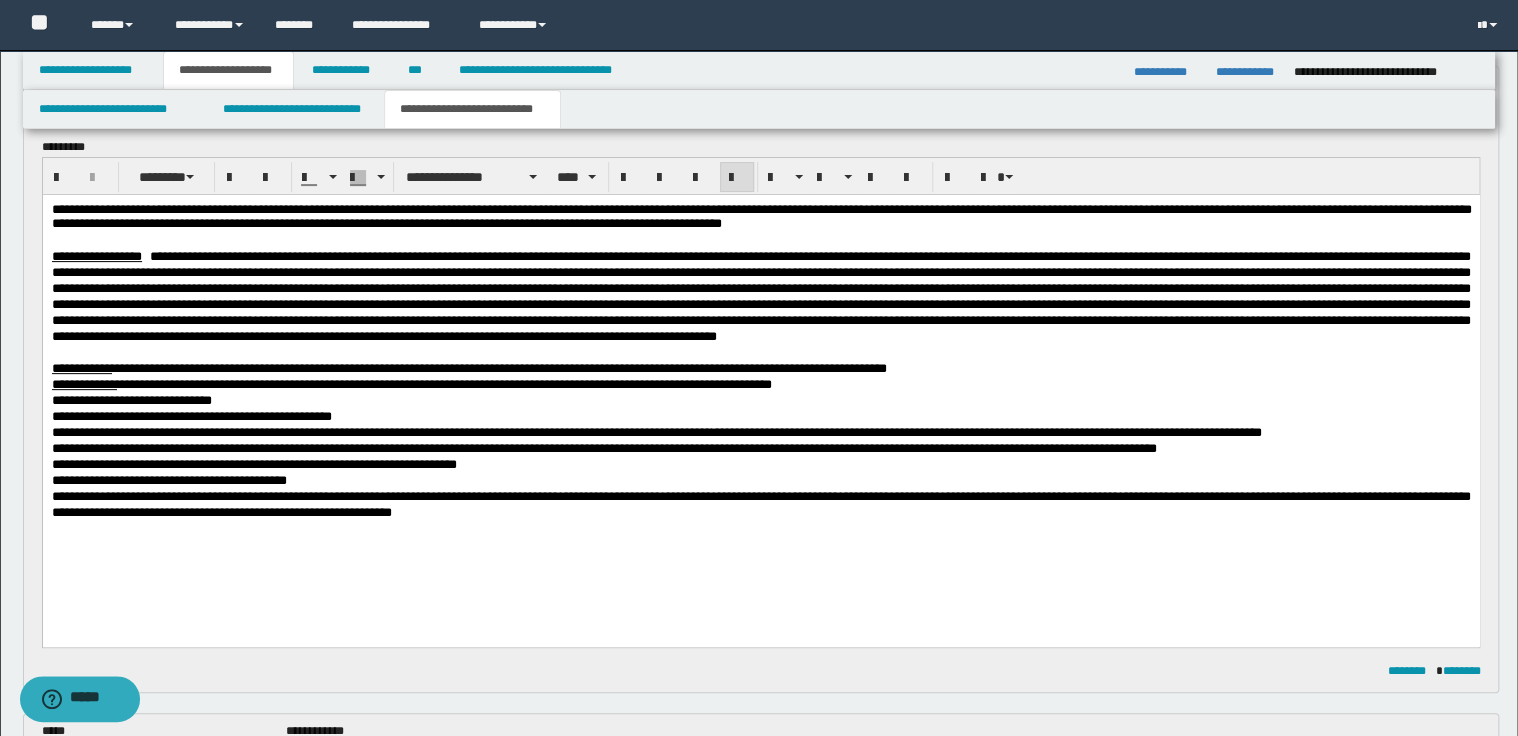 click on "**********" at bounding box center (761, 218) 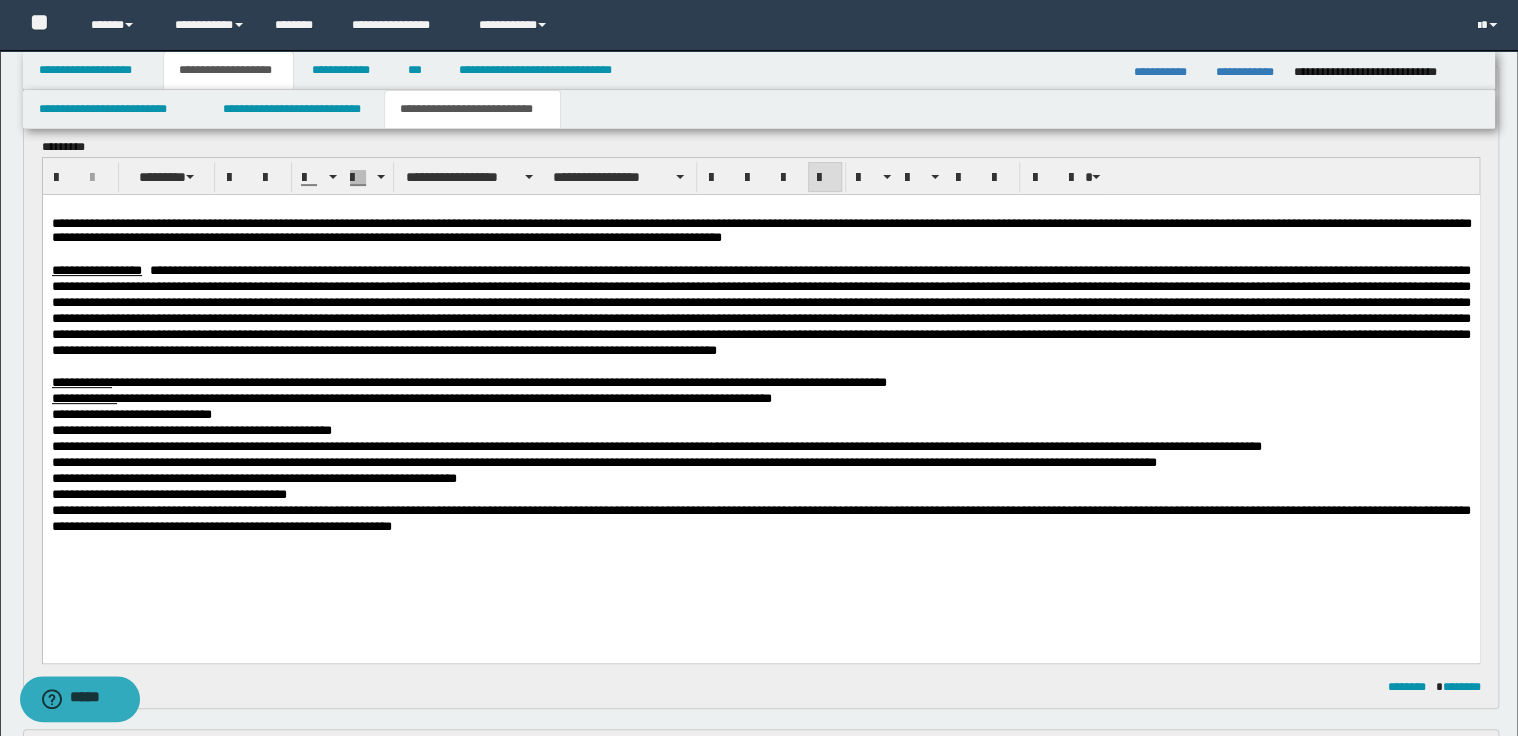 click at bounding box center (145, 269) 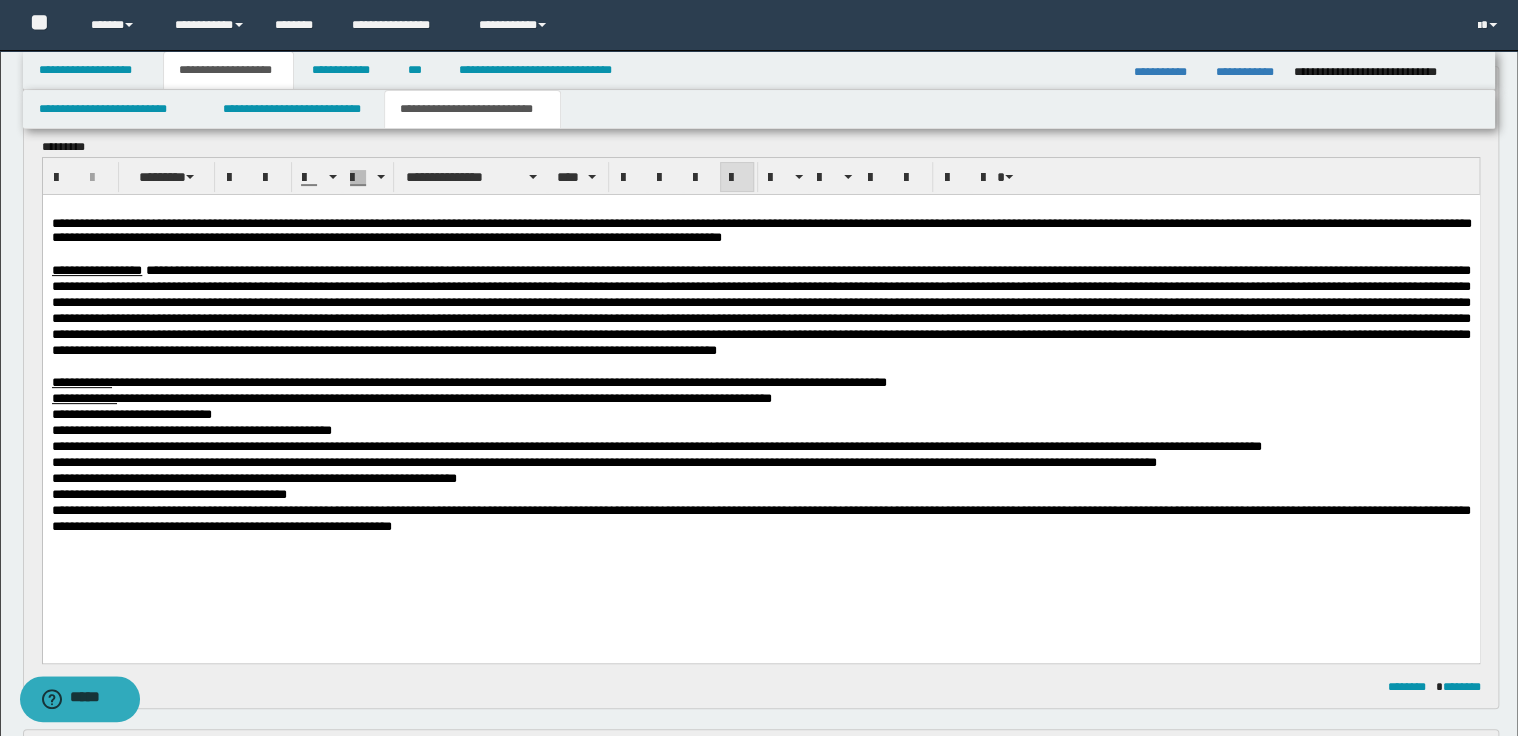 click on "**********" at bounding box center (760, 382) 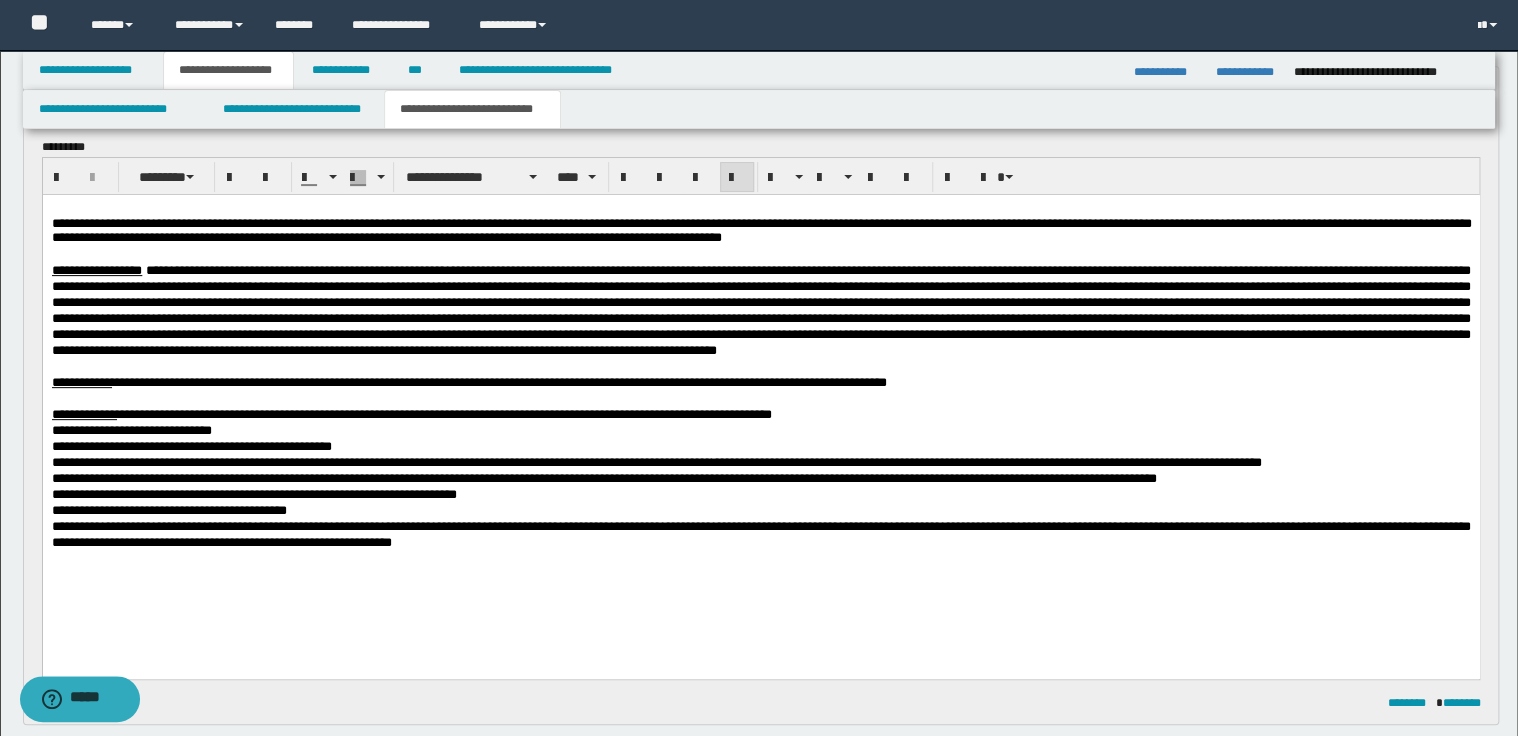 click on "**********" at bounding box center [760, 414] 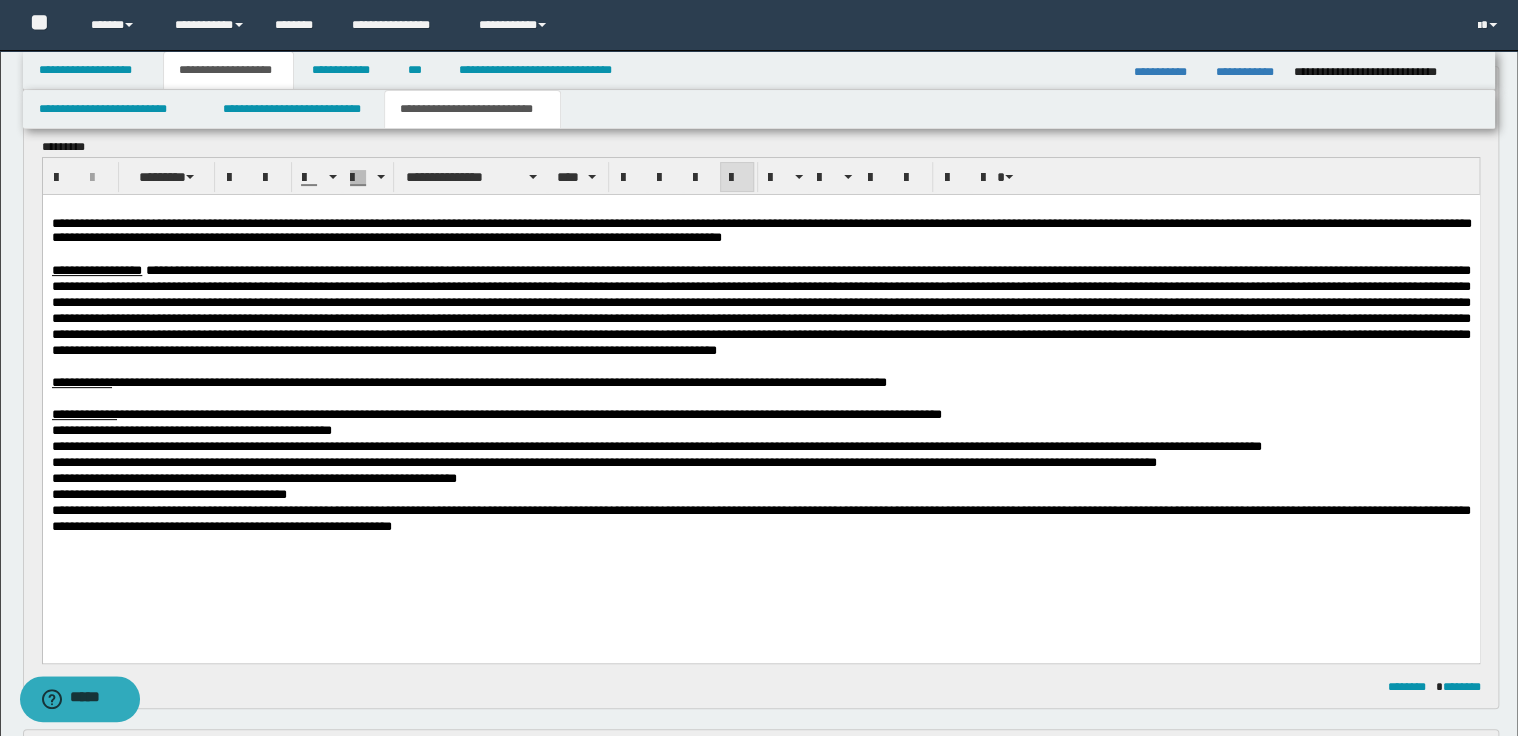 click on "**********" at bounding box center [760, 414] 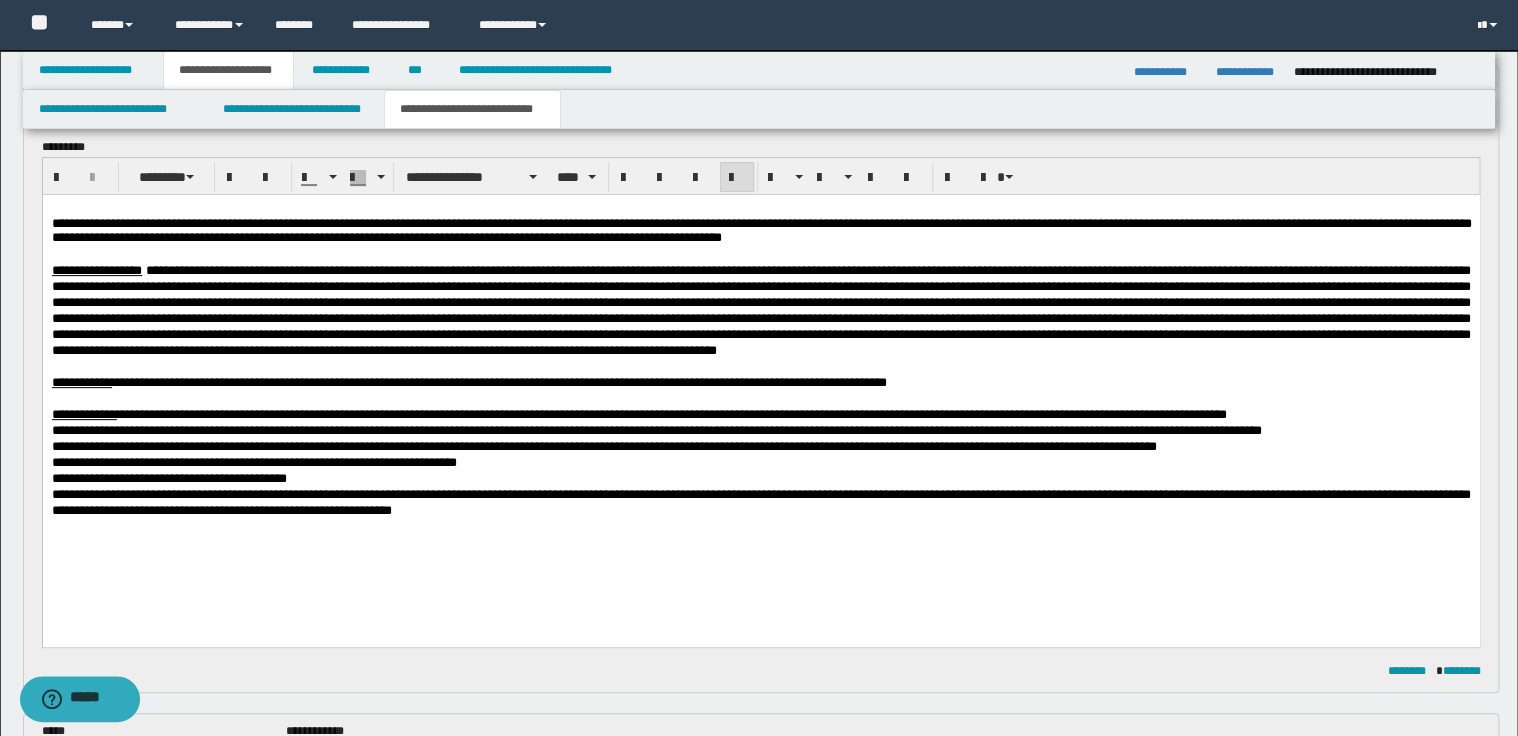click on "**********" at bounding box center (760, 414) 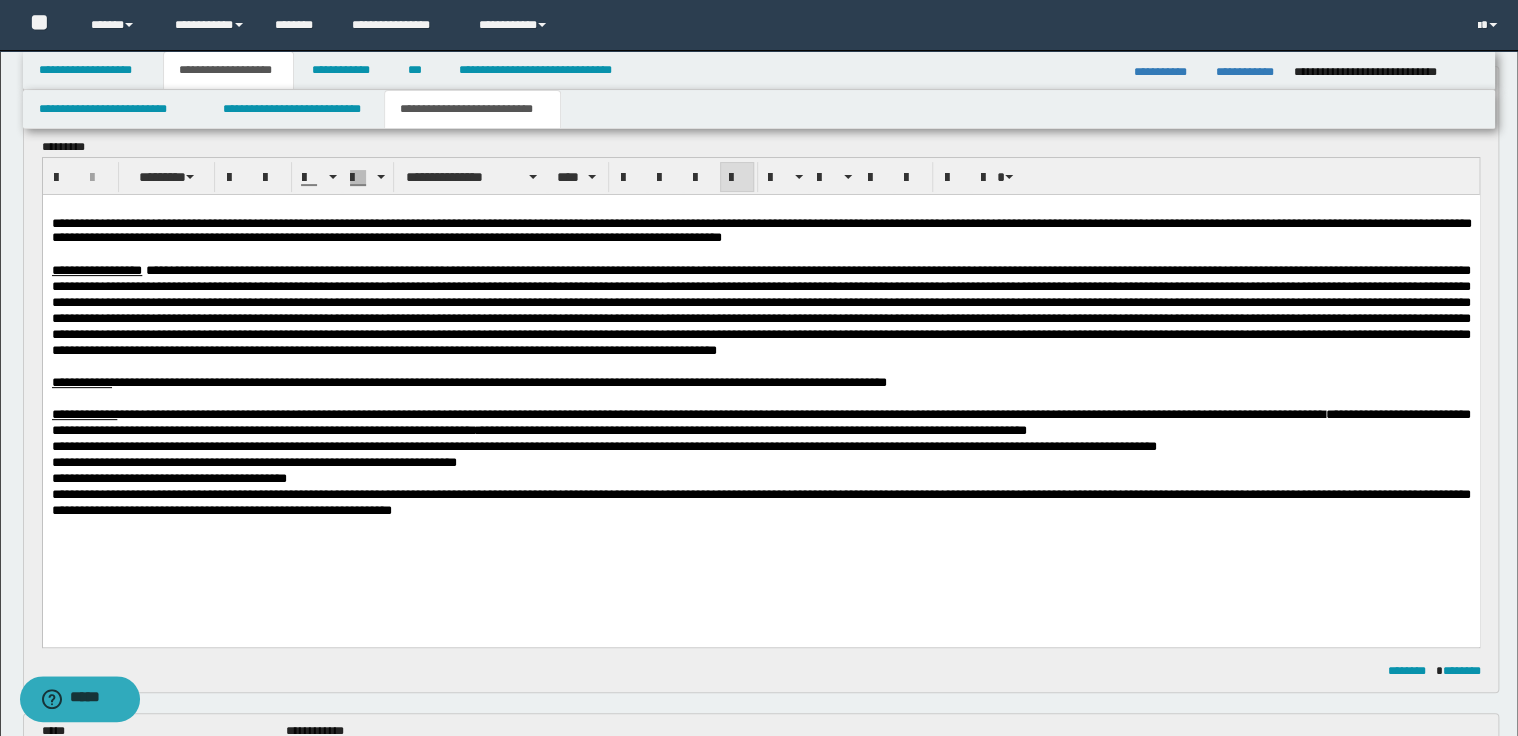 click on "**********" at bounding box center [631, 429] 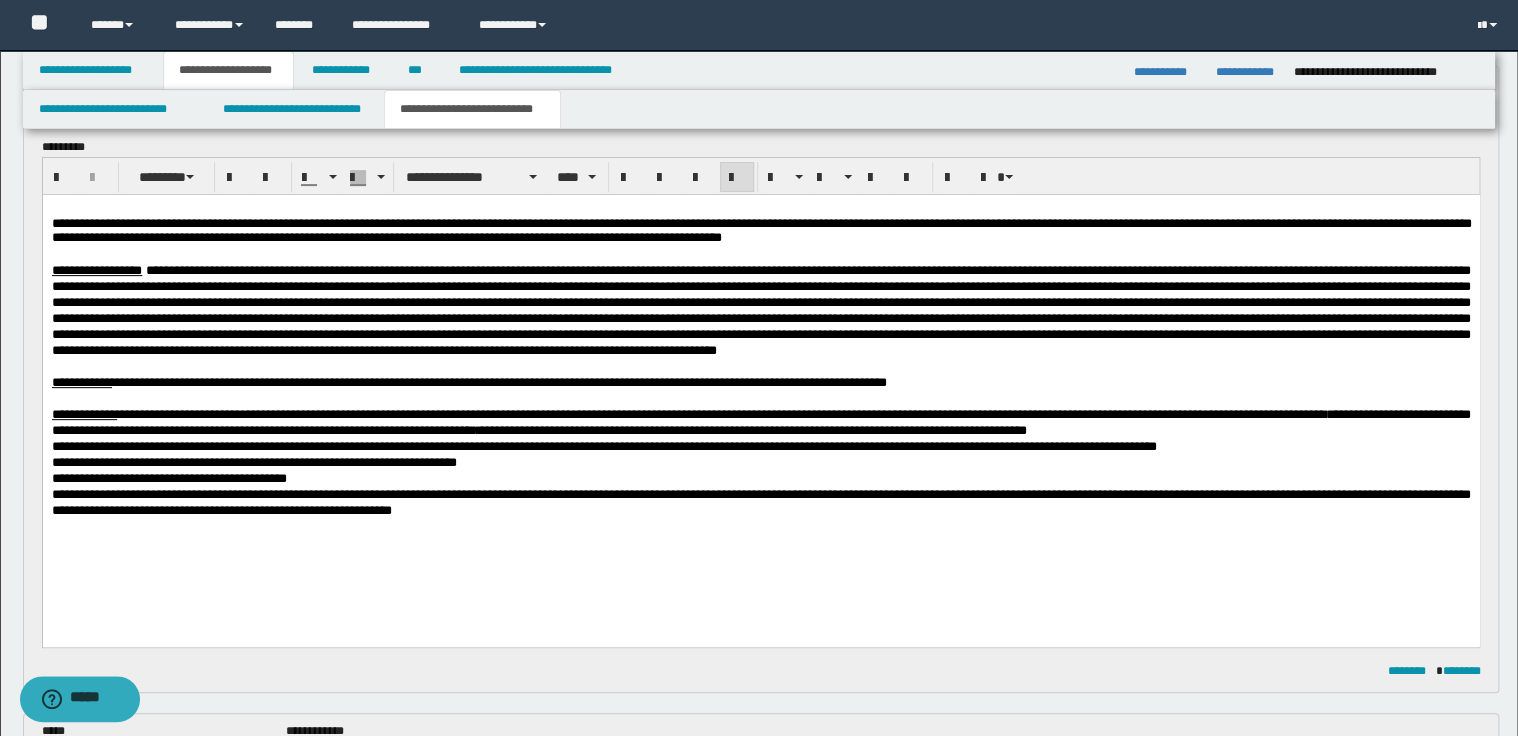 click on "**********" at bounding box center [193, 413] 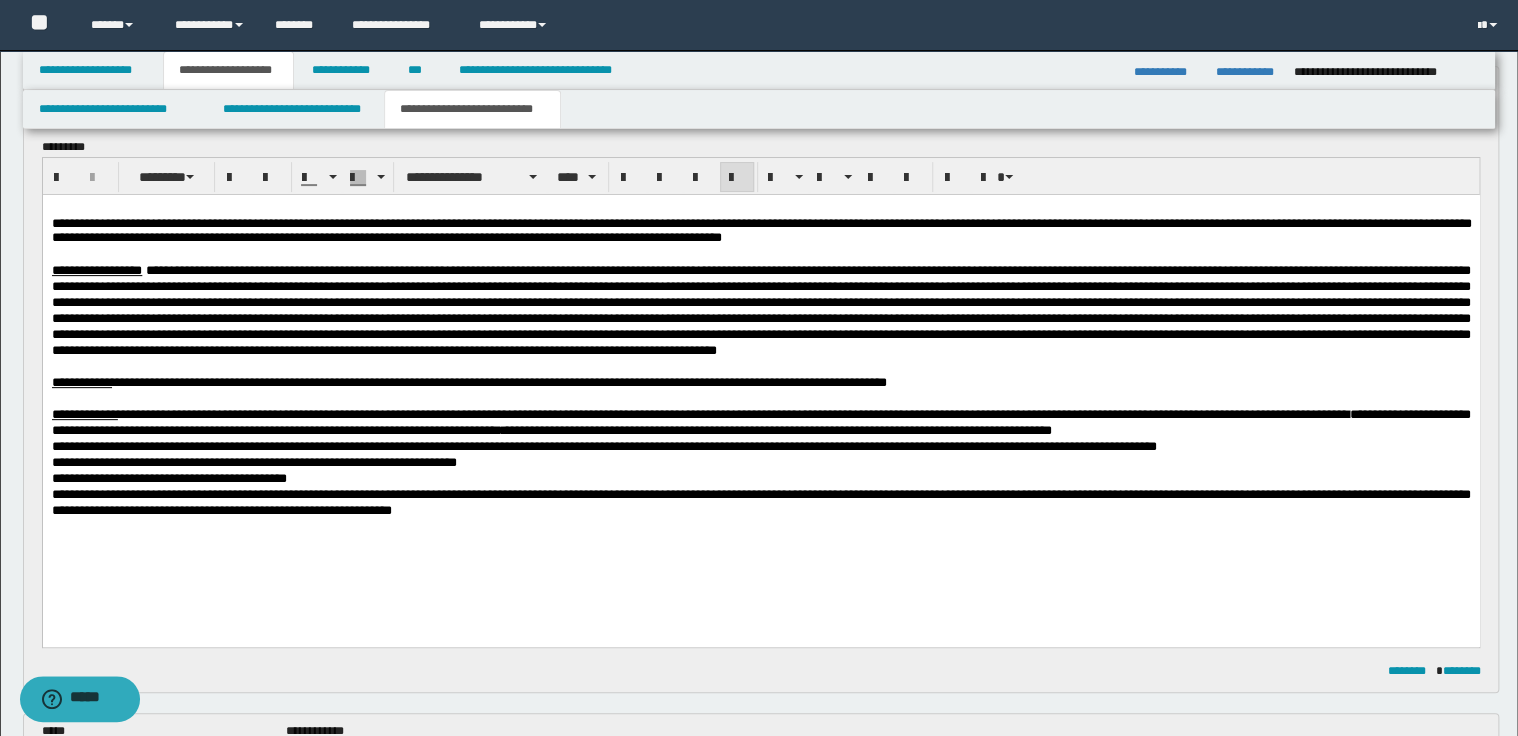 click on "**********" at bounding box center [760, 422] 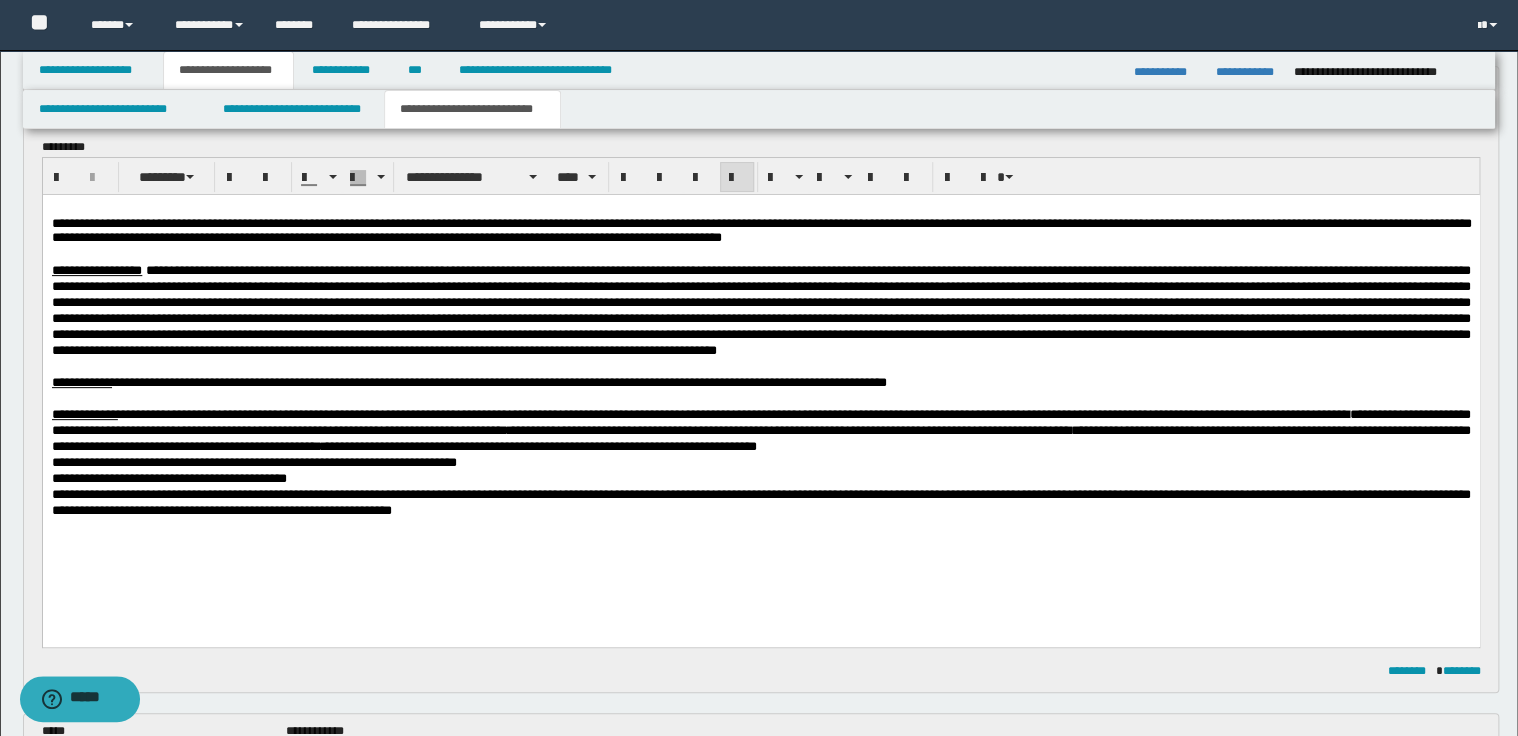 click on "**********" at bounding box center (760, 430) 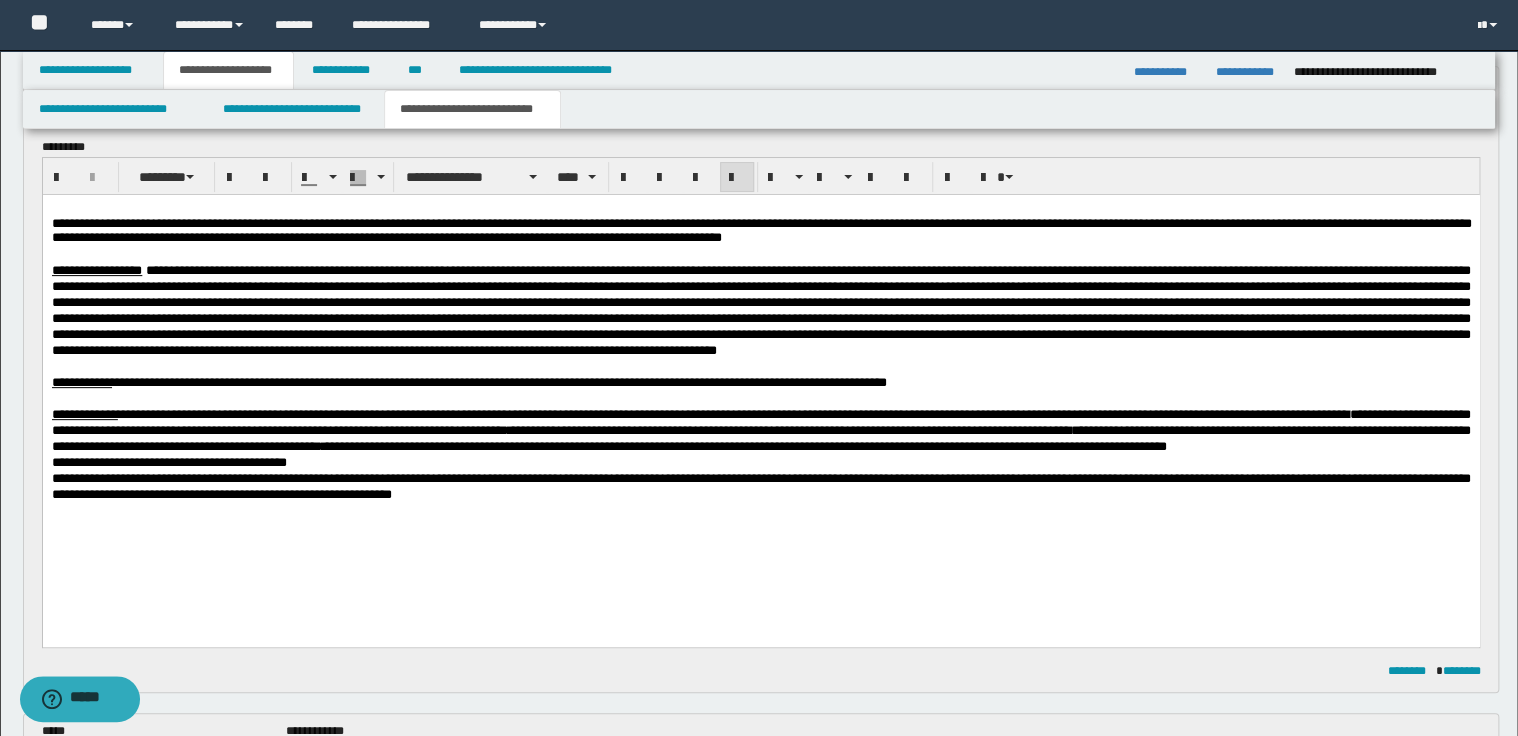 click on "**********" at bounding box center [760, 430] 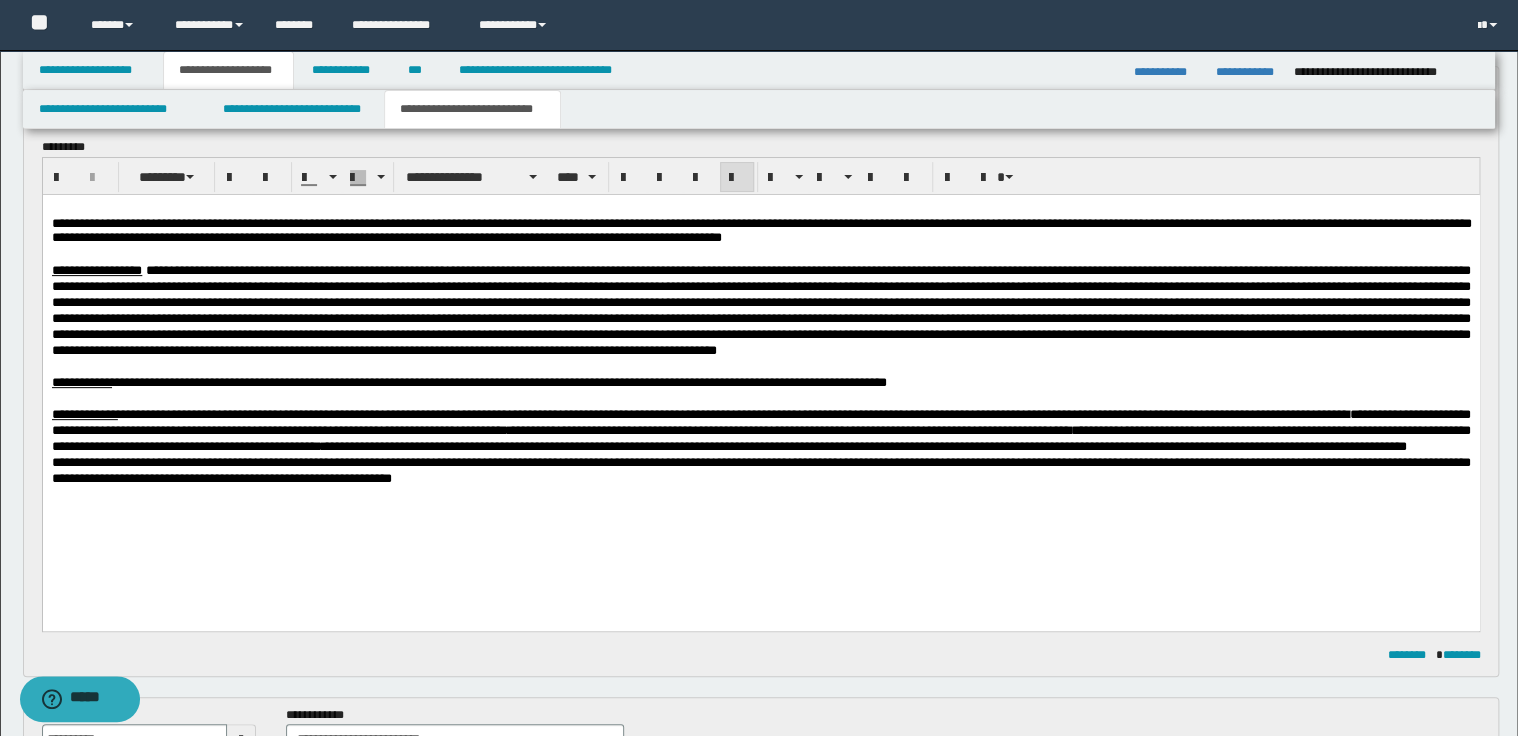 click on "**********" at bounding box center [760, 430] 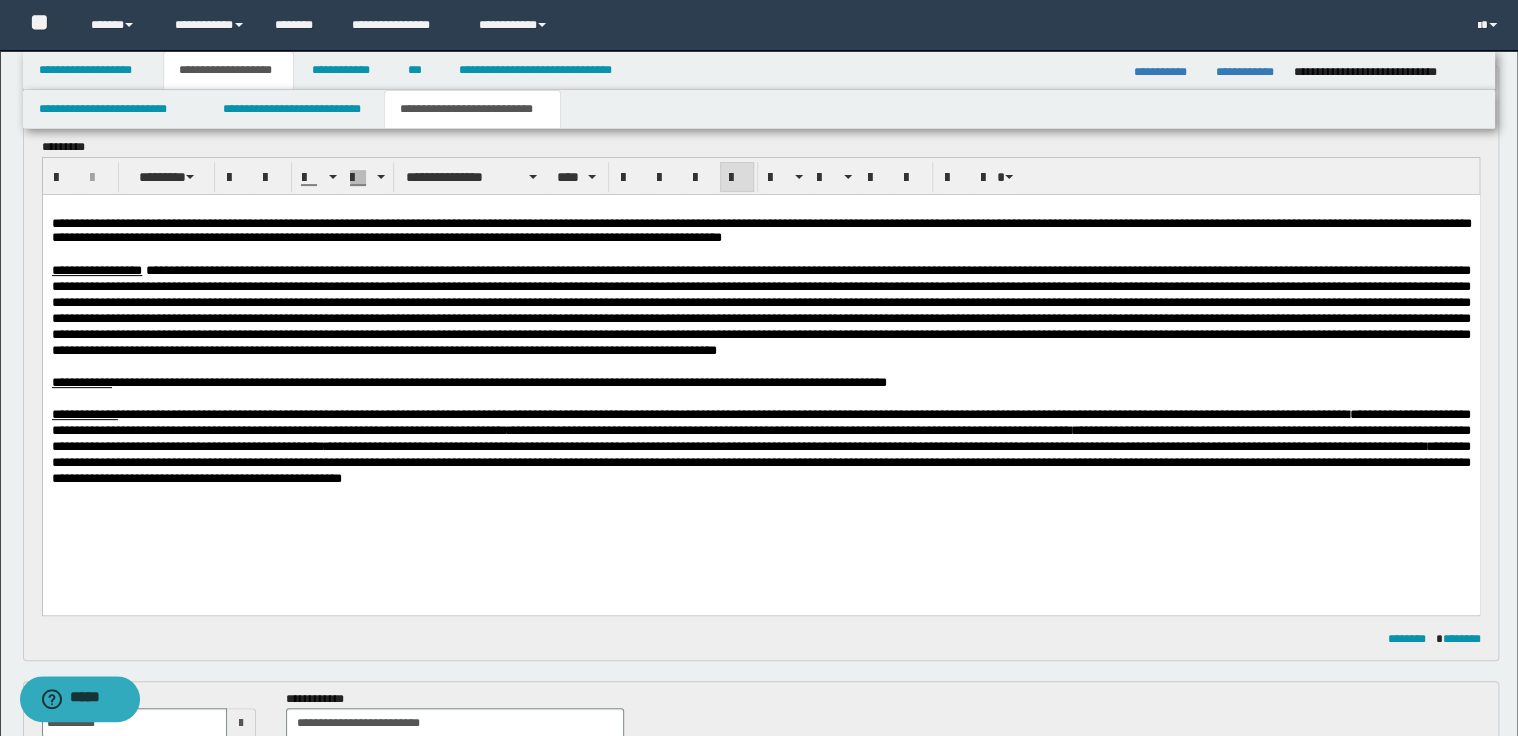 drag, startPoint x: 827, startPoint y: 498, endPoint x: 818, endPoint y: 401, distance: 97.41663 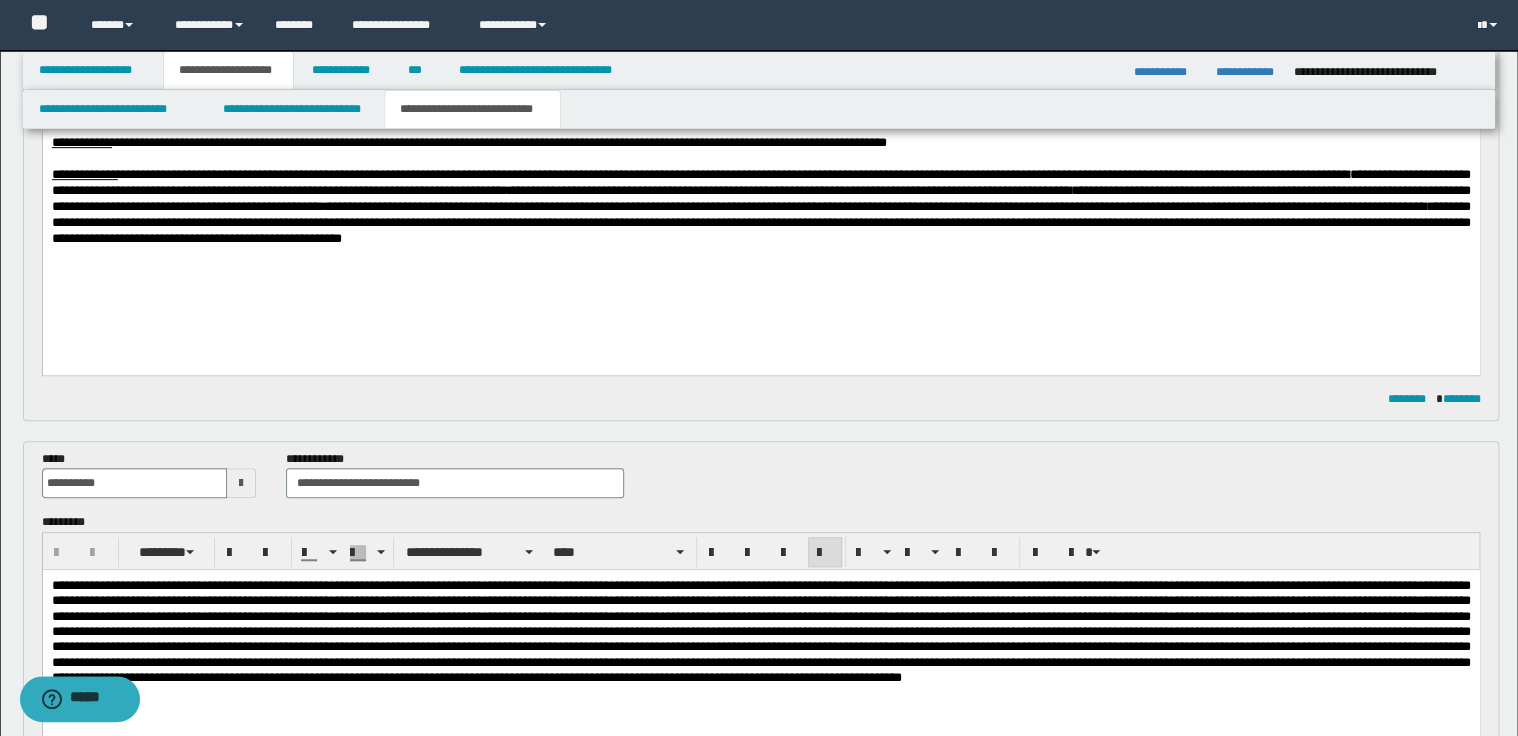 click at bounding box center (760, 631) 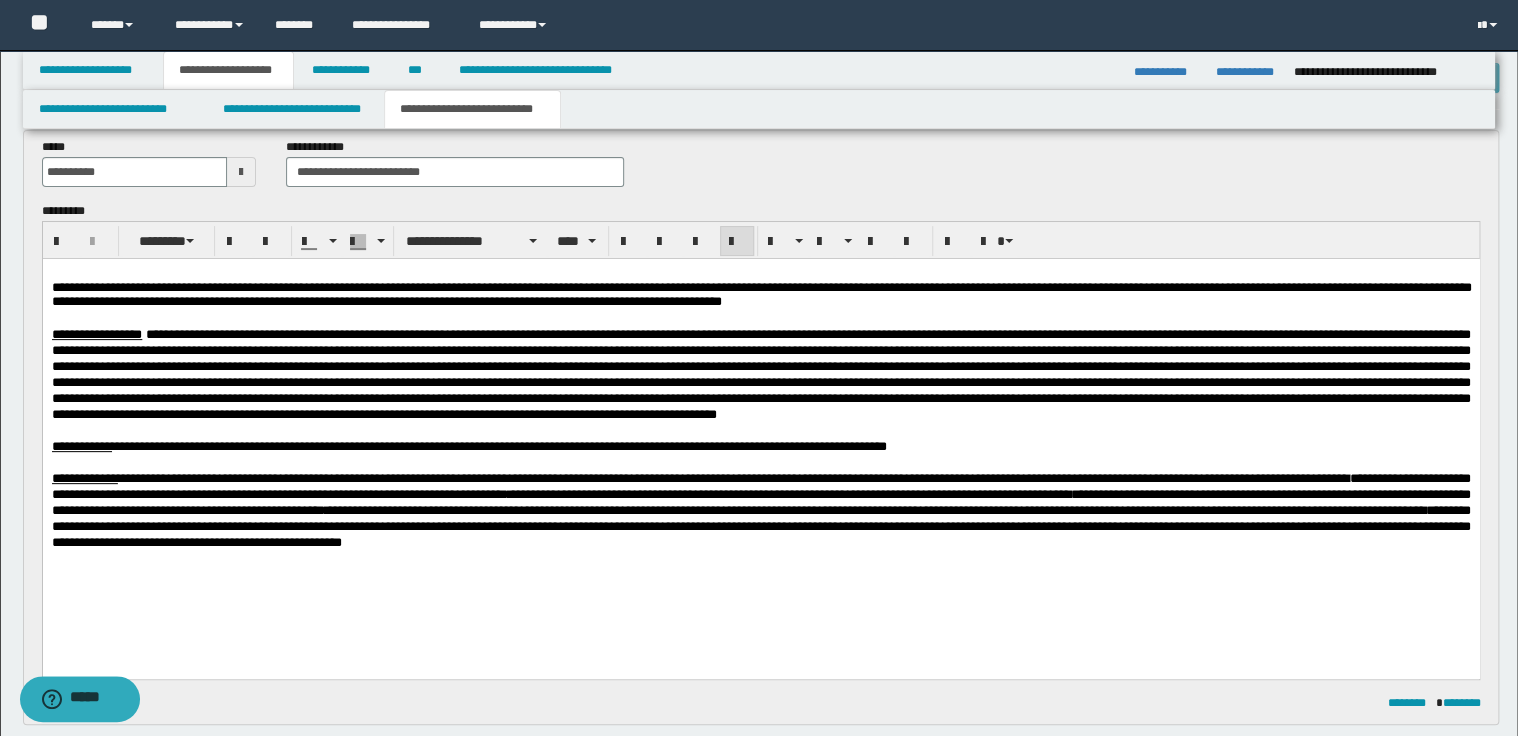 scroll, scrollTop: 80, scrollLeft: 0, axis: vertical 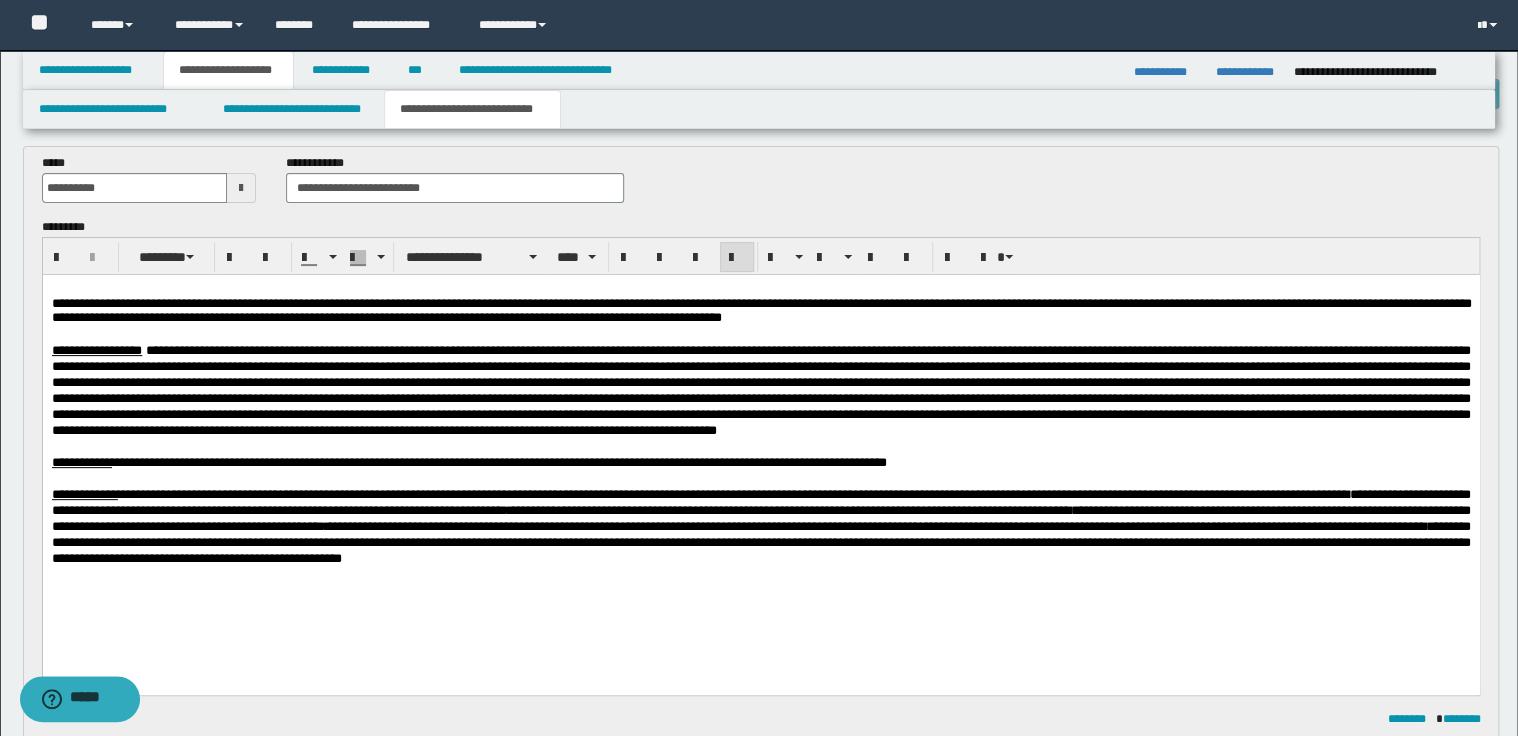 click at bounding box center (760, 390) 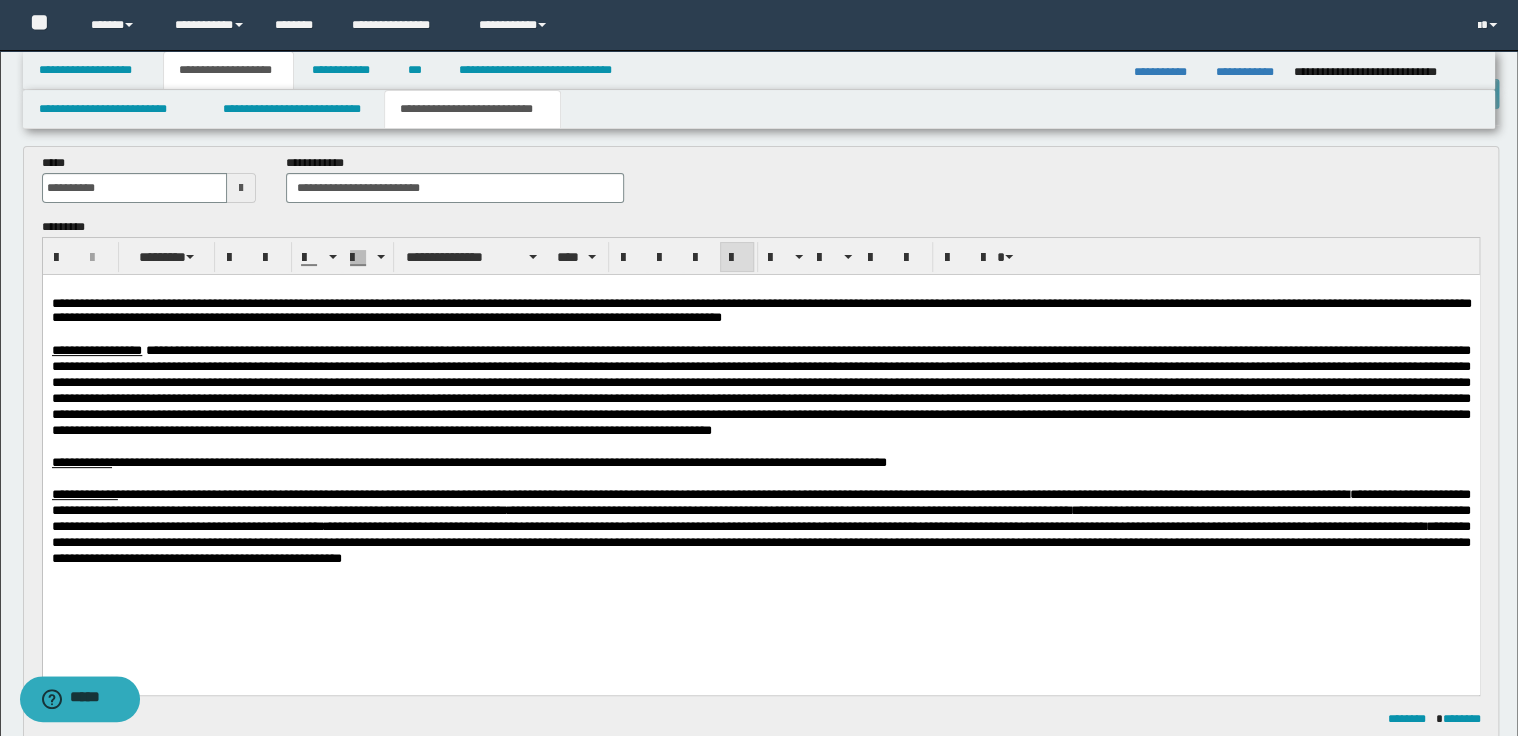 click at bounding box center (760, 390) 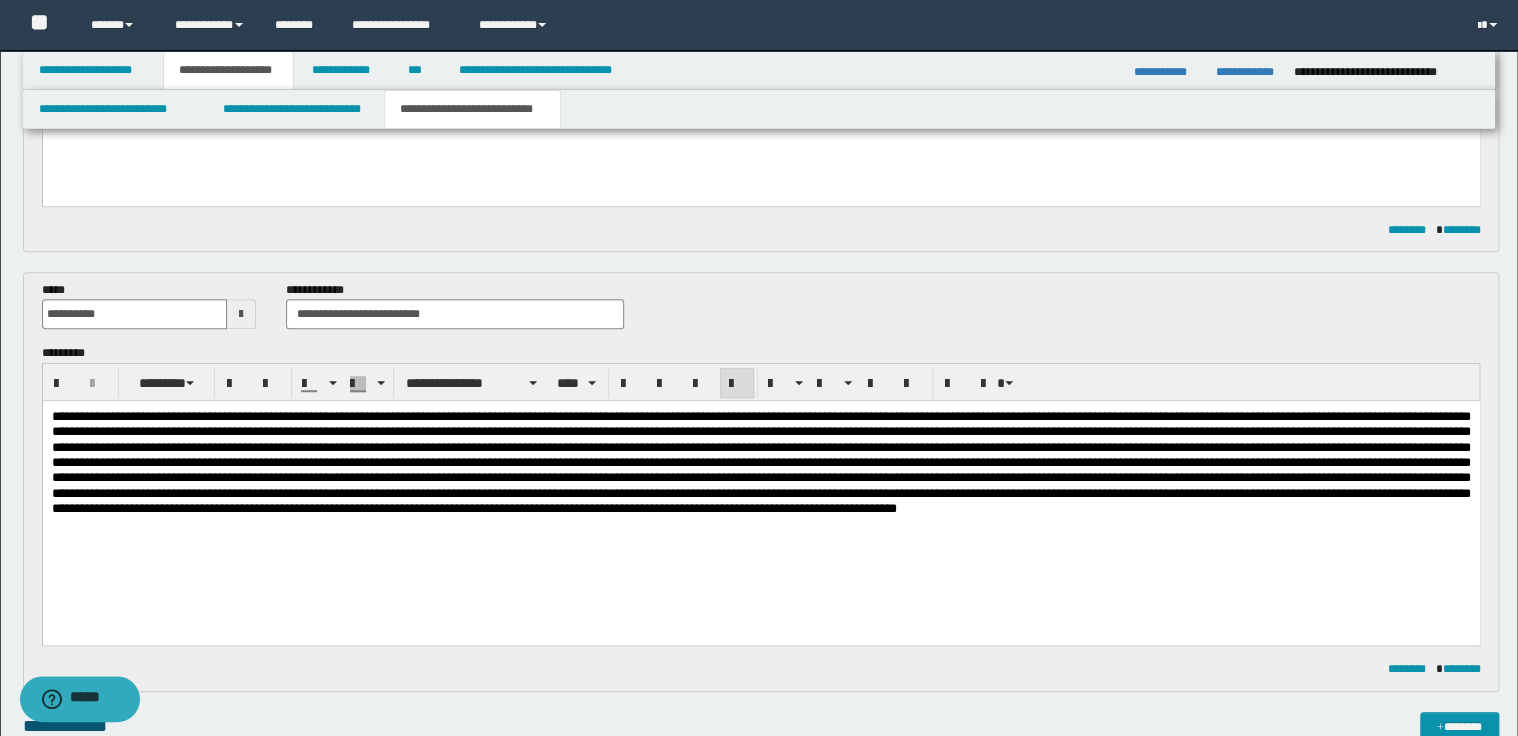 scroll, scrollTop: 560, scrollLeft: 0, axis: vertical 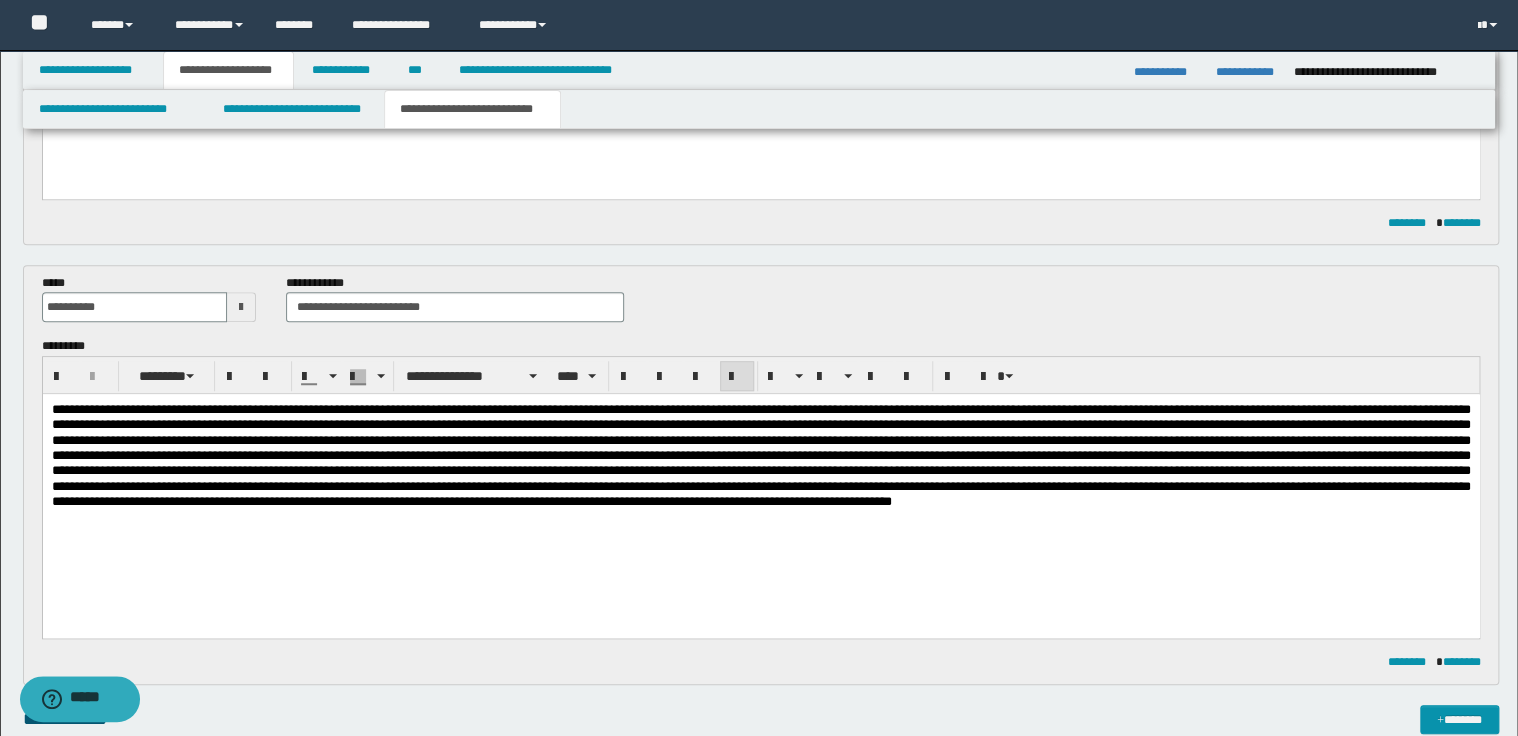drag, startPoint x: 995, startPoint y: 455, endPoint x: 1091, endPoint y: 422, distance: 101.51354 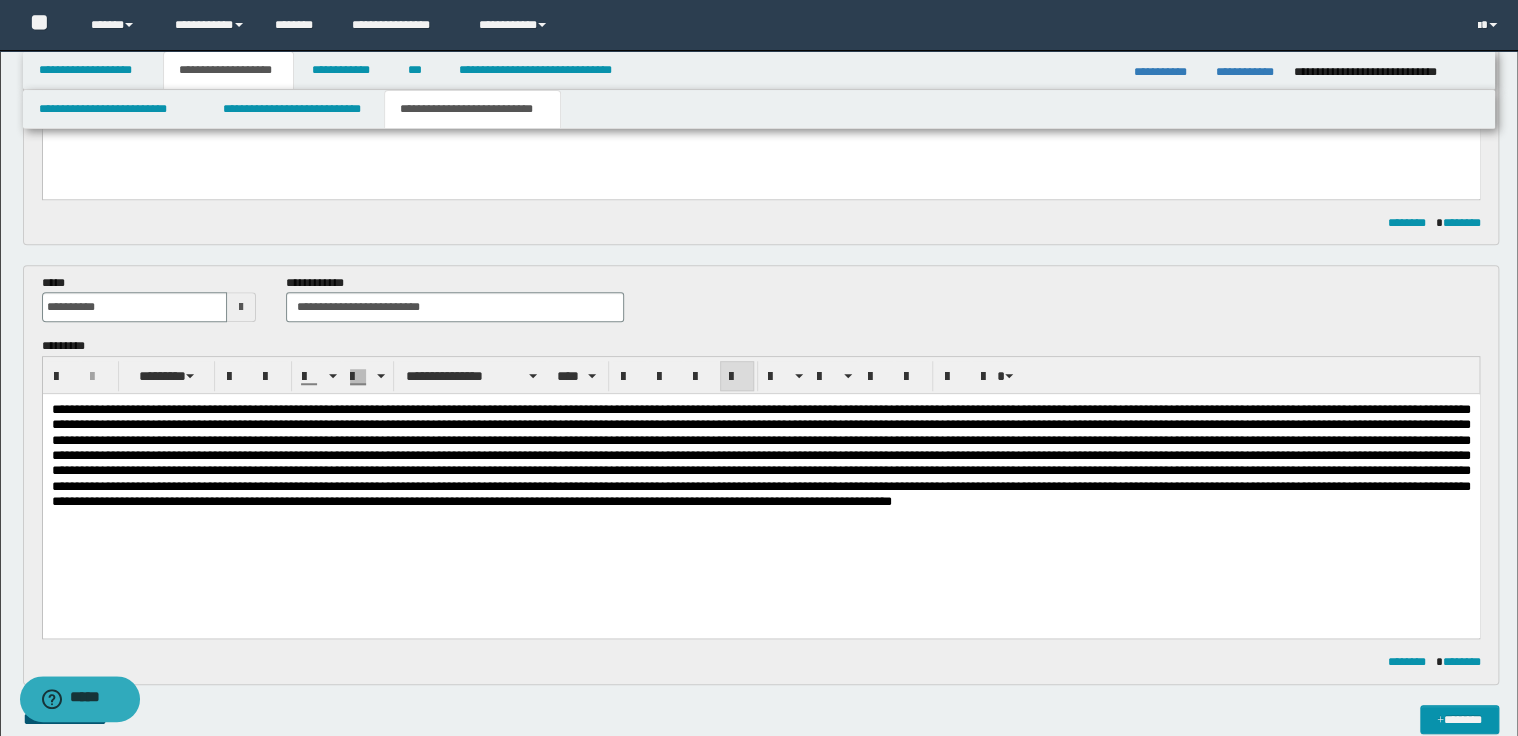 click at bounding box center (760, 455) 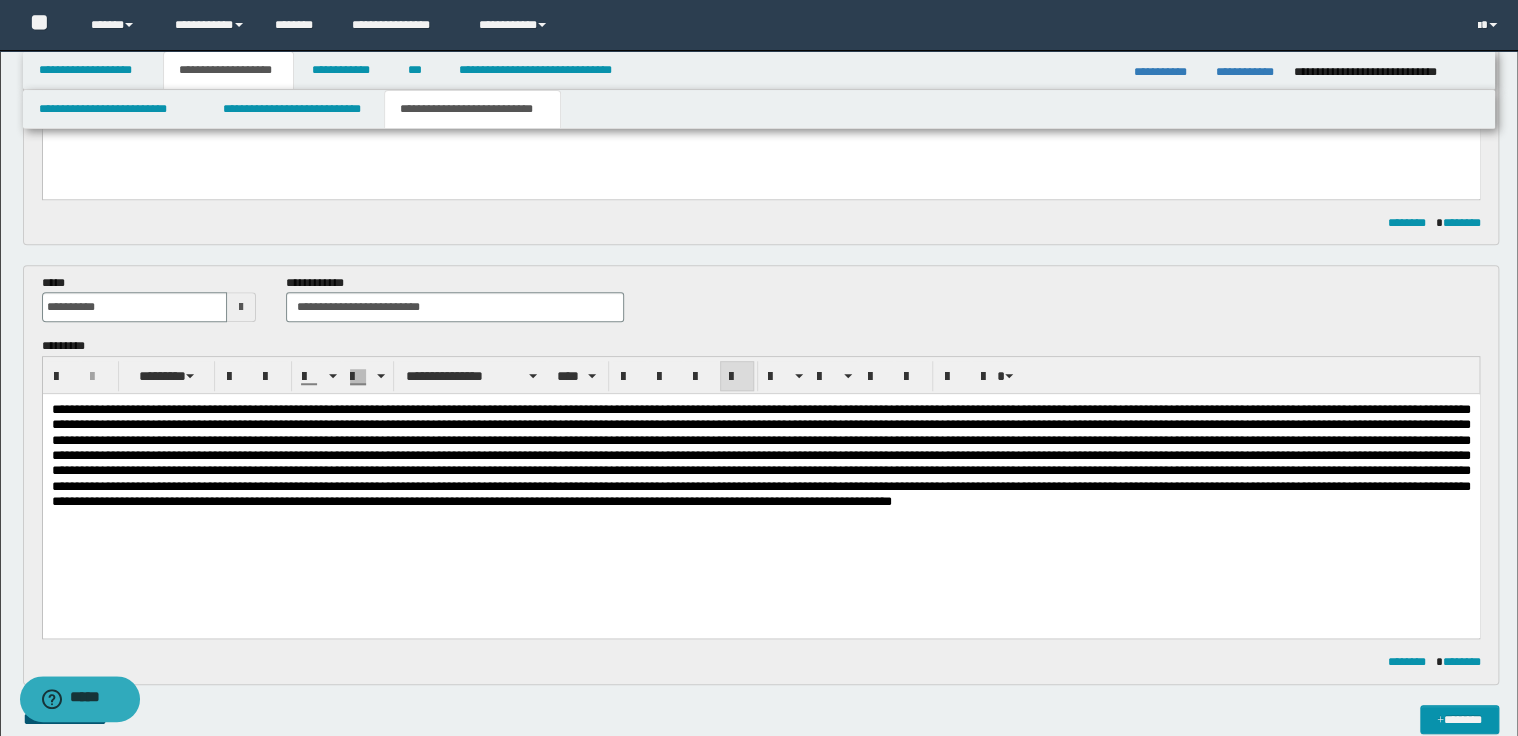 click at bounding box center [760, 455] 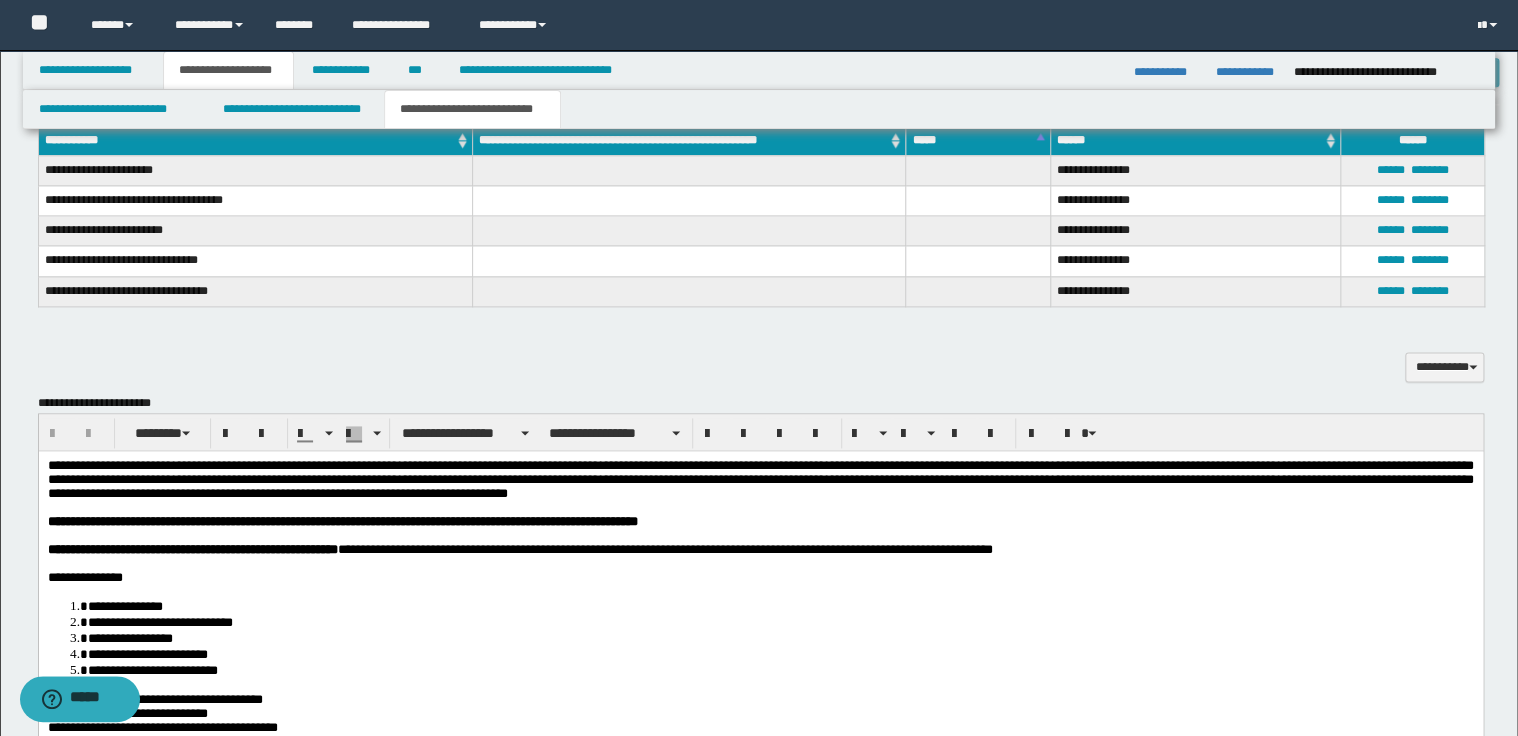scroll, scrollTop: 1360, scrollLeft: 0, axis: vertical 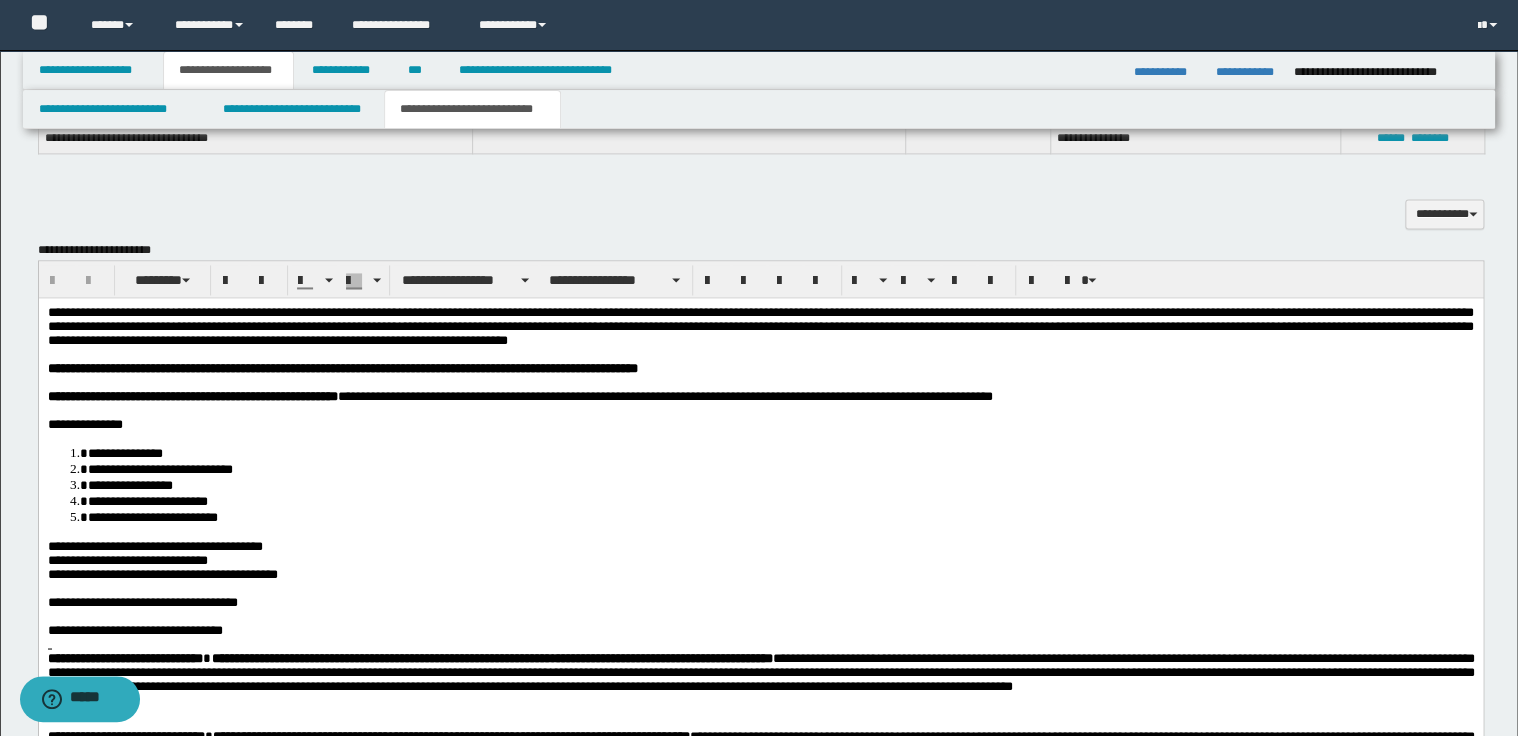 click on "**********" at bounding box center (760, 325) 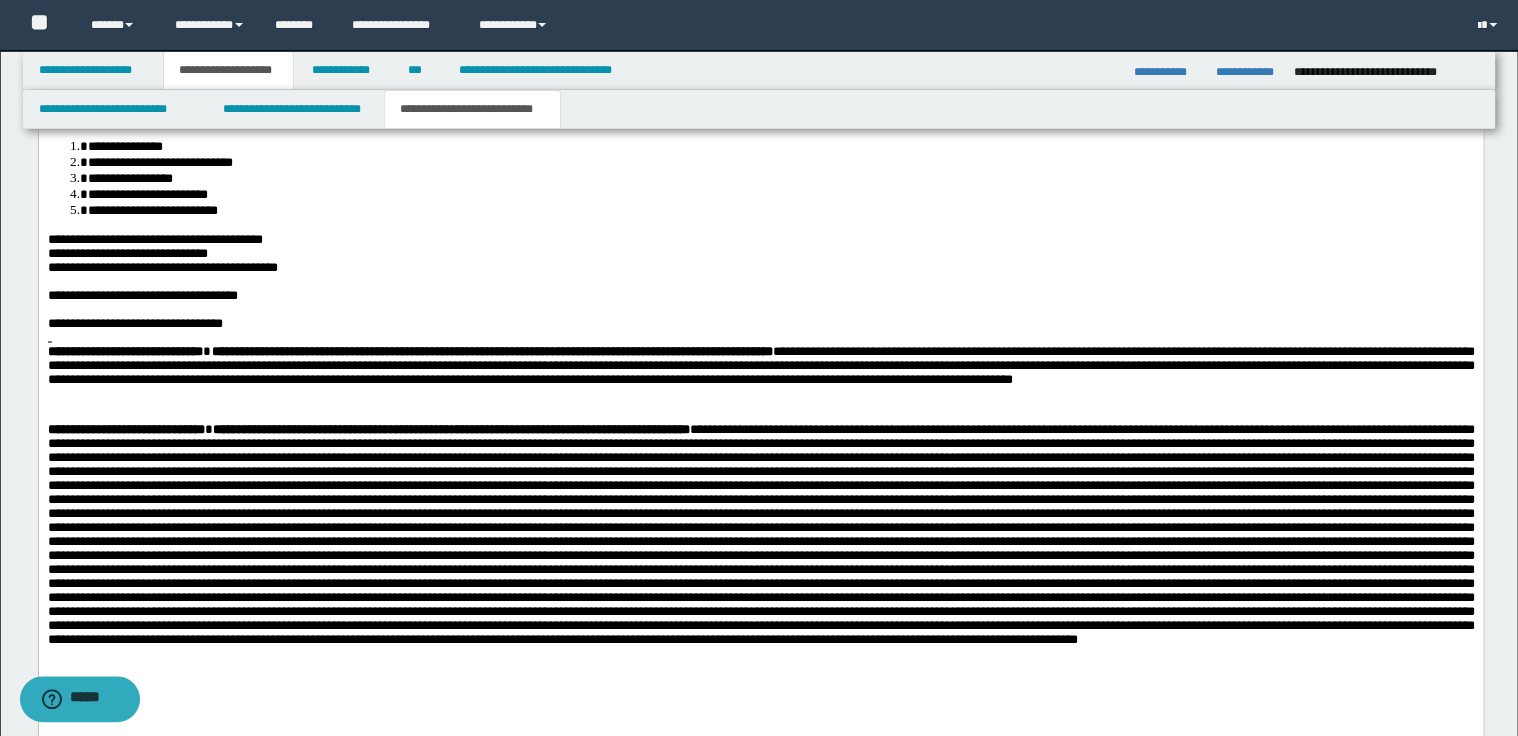 scroll, scrollTop: 1680, scrollLeft: 0, axis: vertical 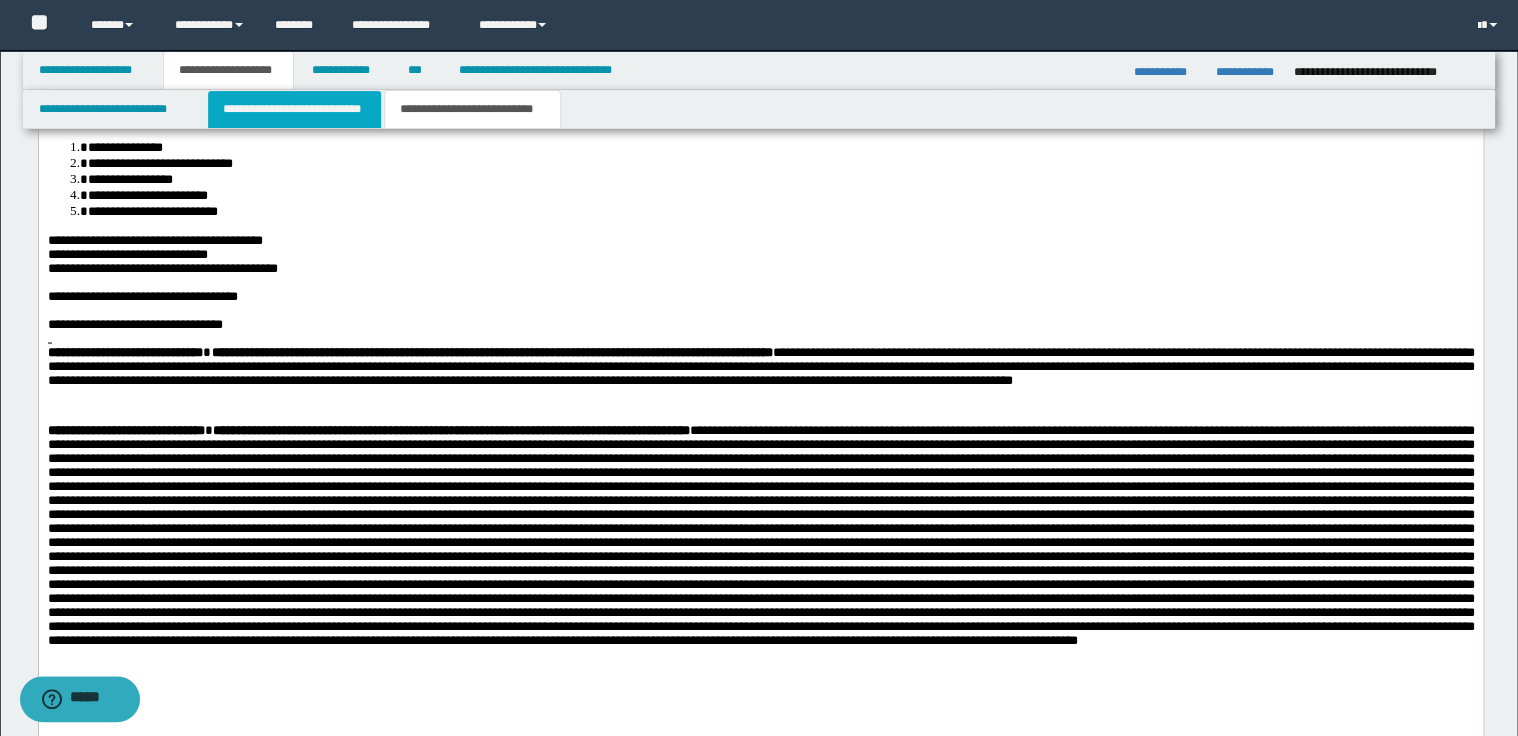 click on "**********" at bounding box center (294, 109) 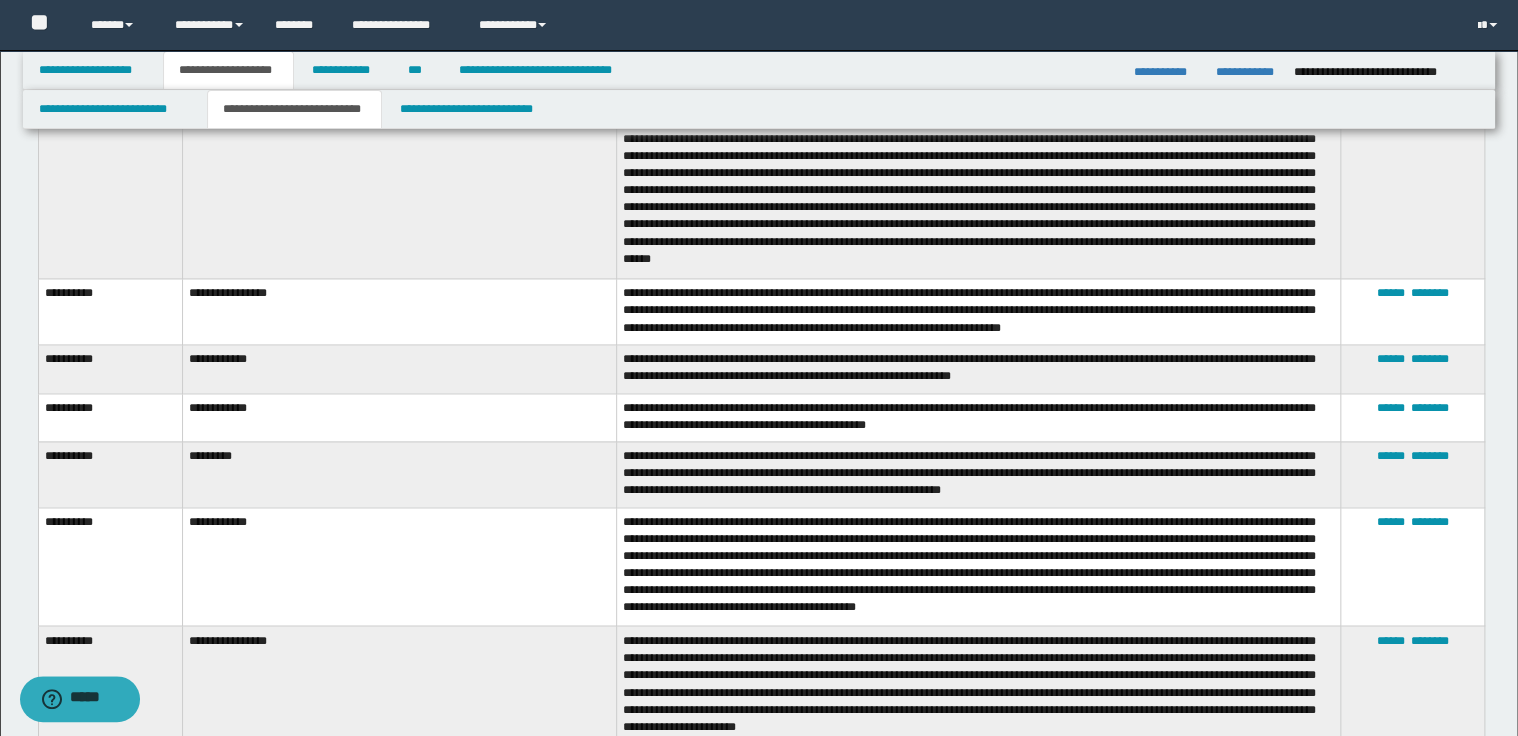 scroll, scrollTop: 1120, scrollLeft: 0, axis: vertical 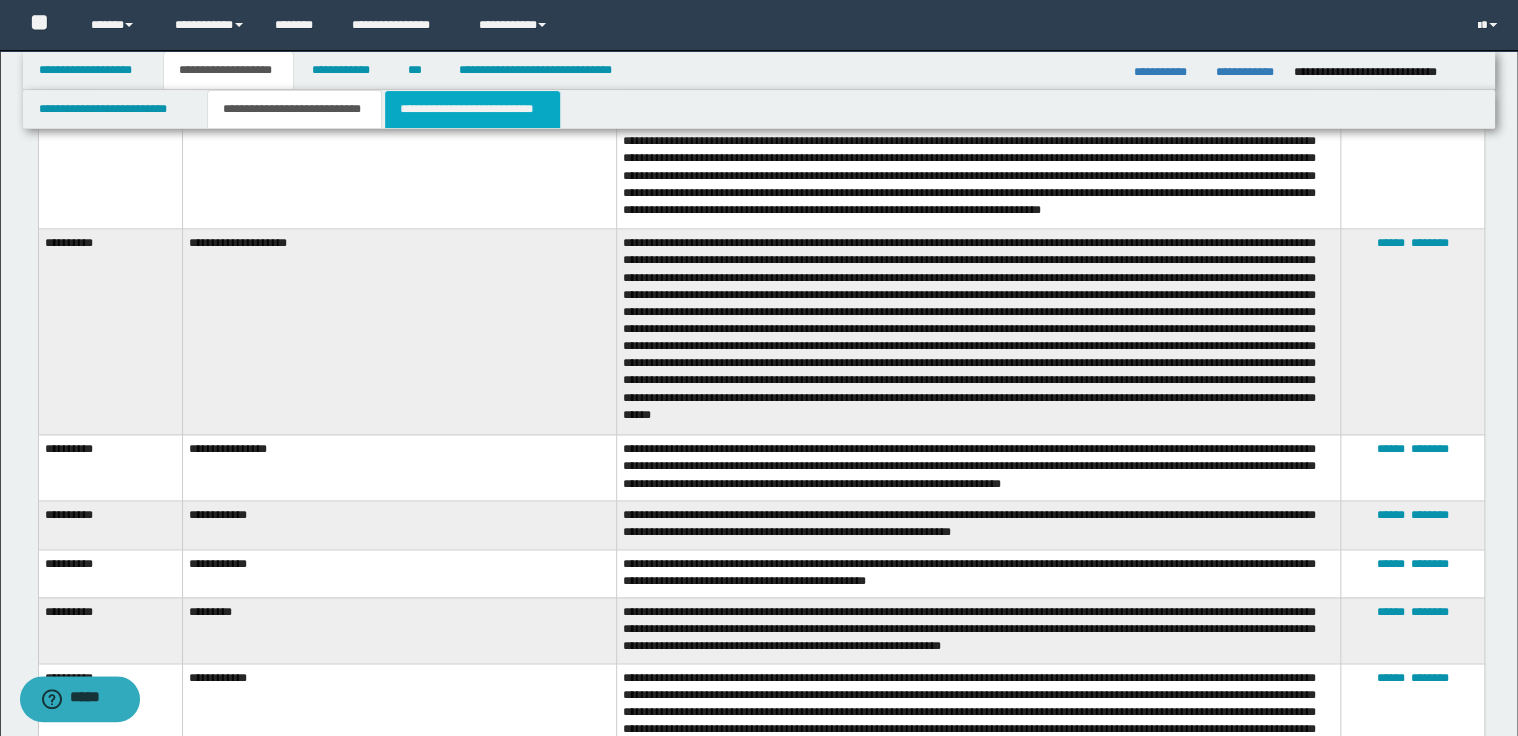 click on "**********" at bounding box center [472, 109] 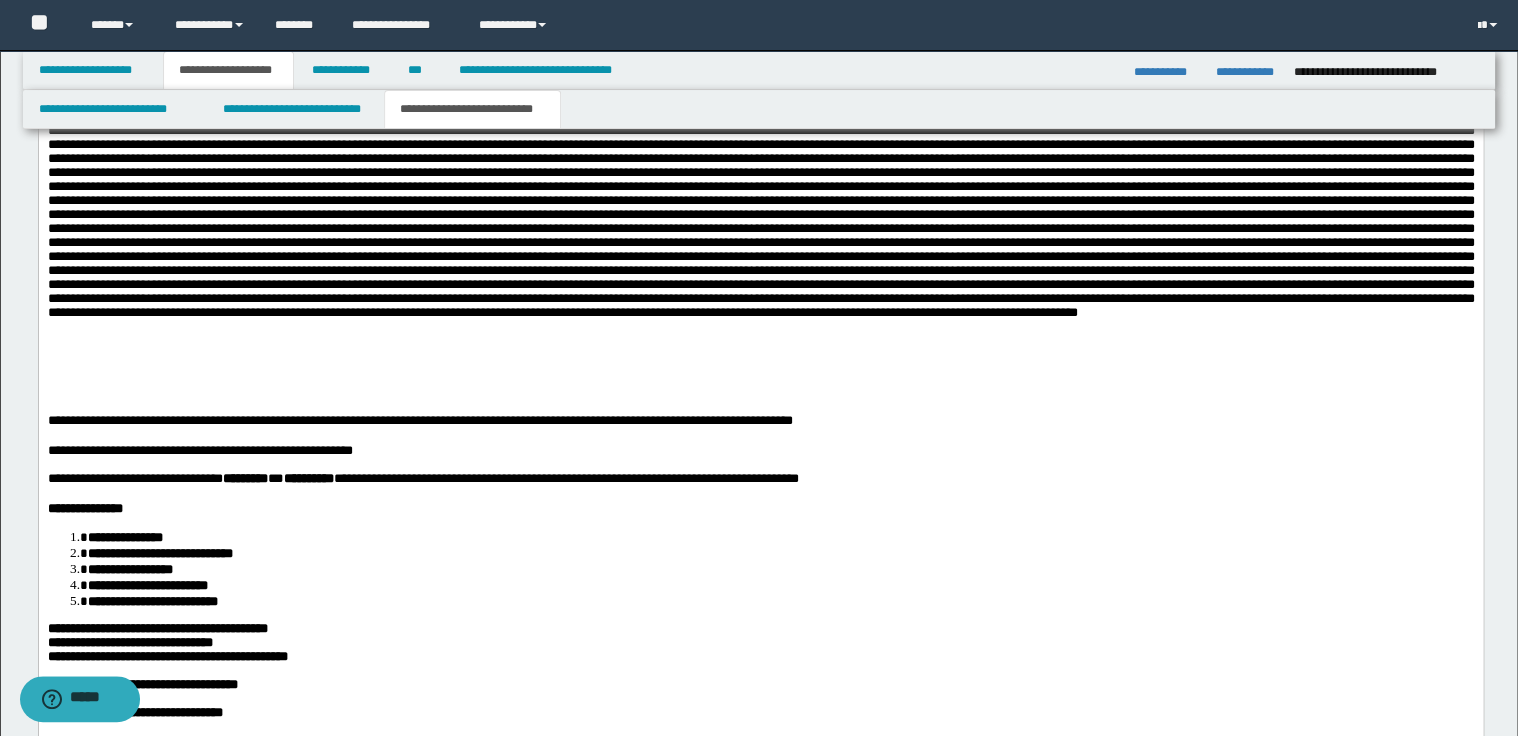 scroll, scrollTop: 2160, scrollLeft: 0, axis: vertical 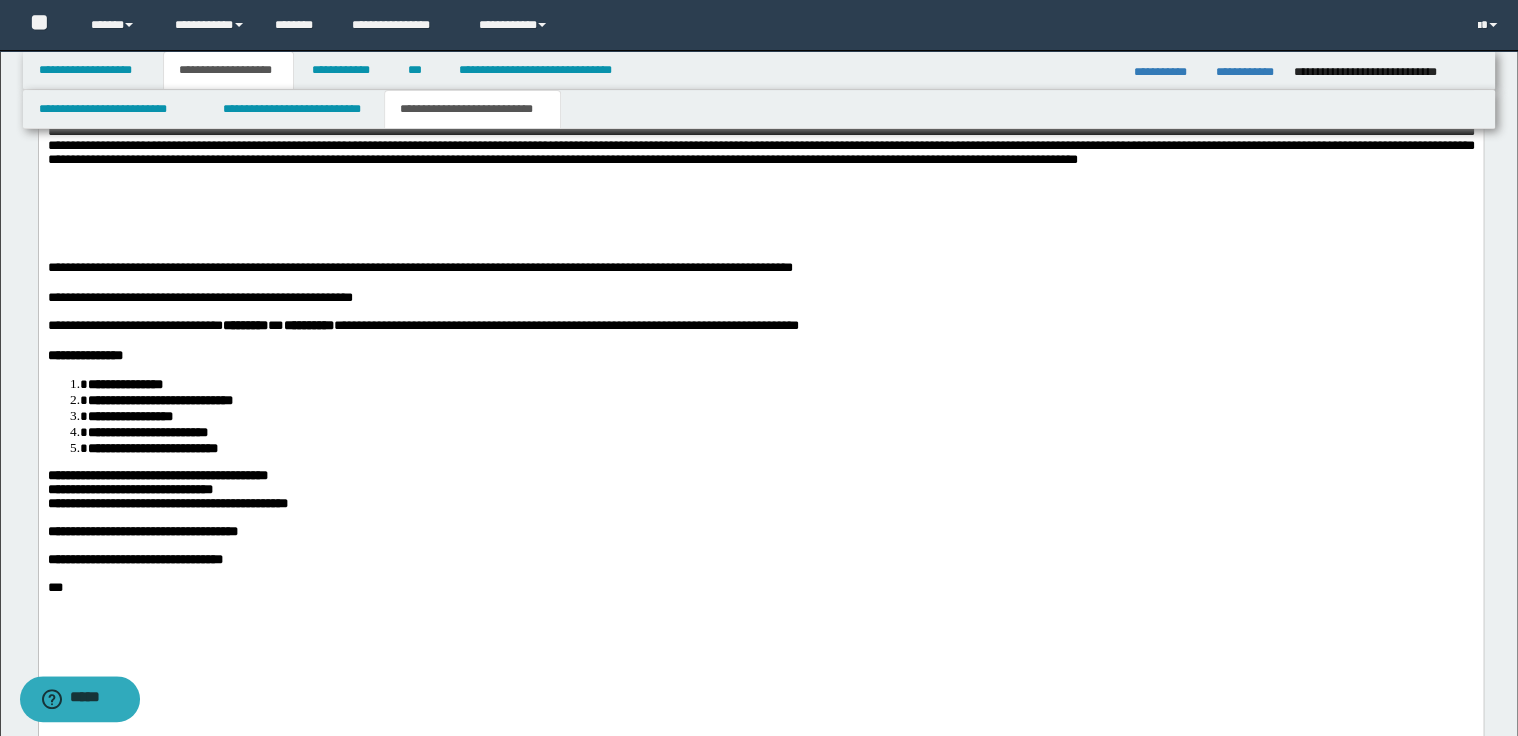 click on "**********" at bounding box center (760, 268) 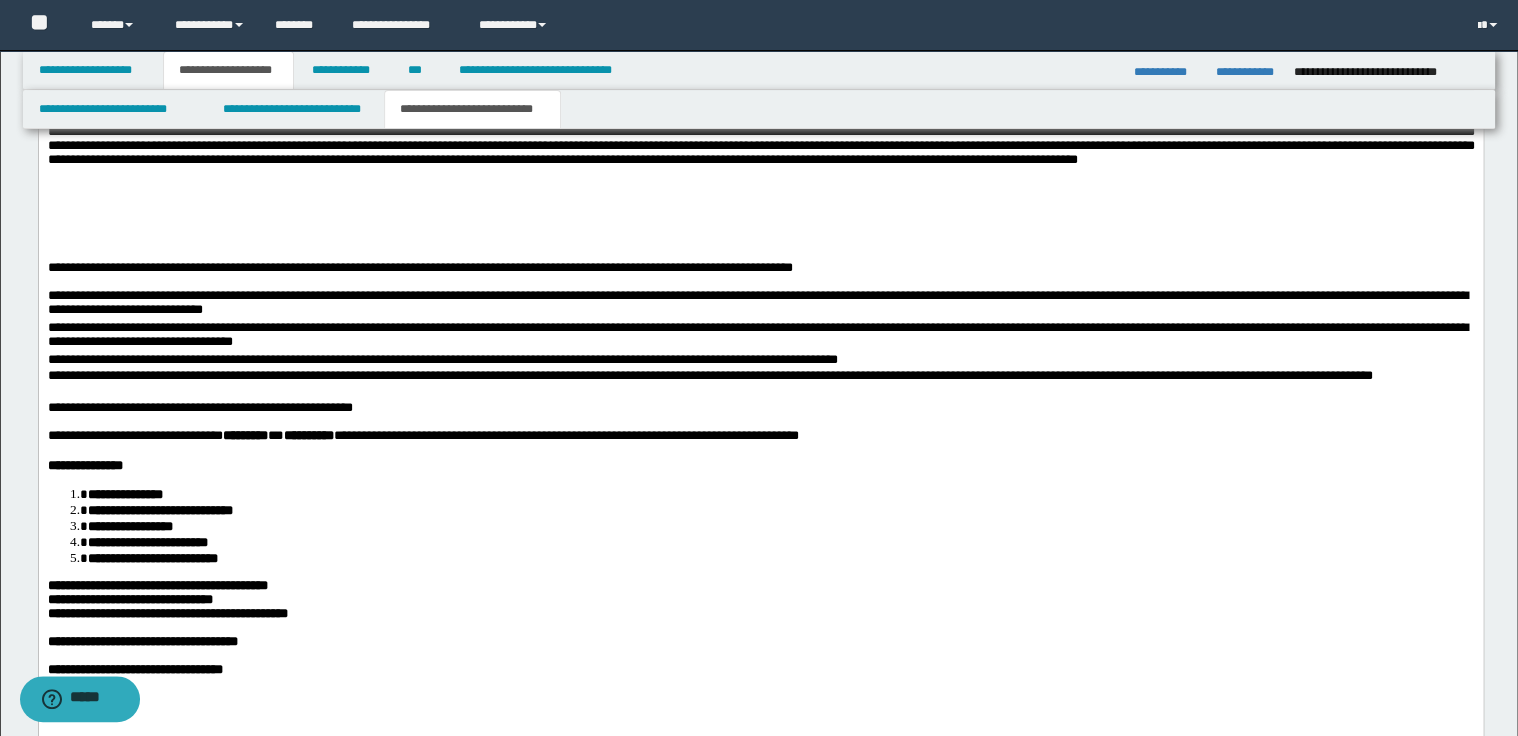 click on "**********" at bounding box center [760, 305] 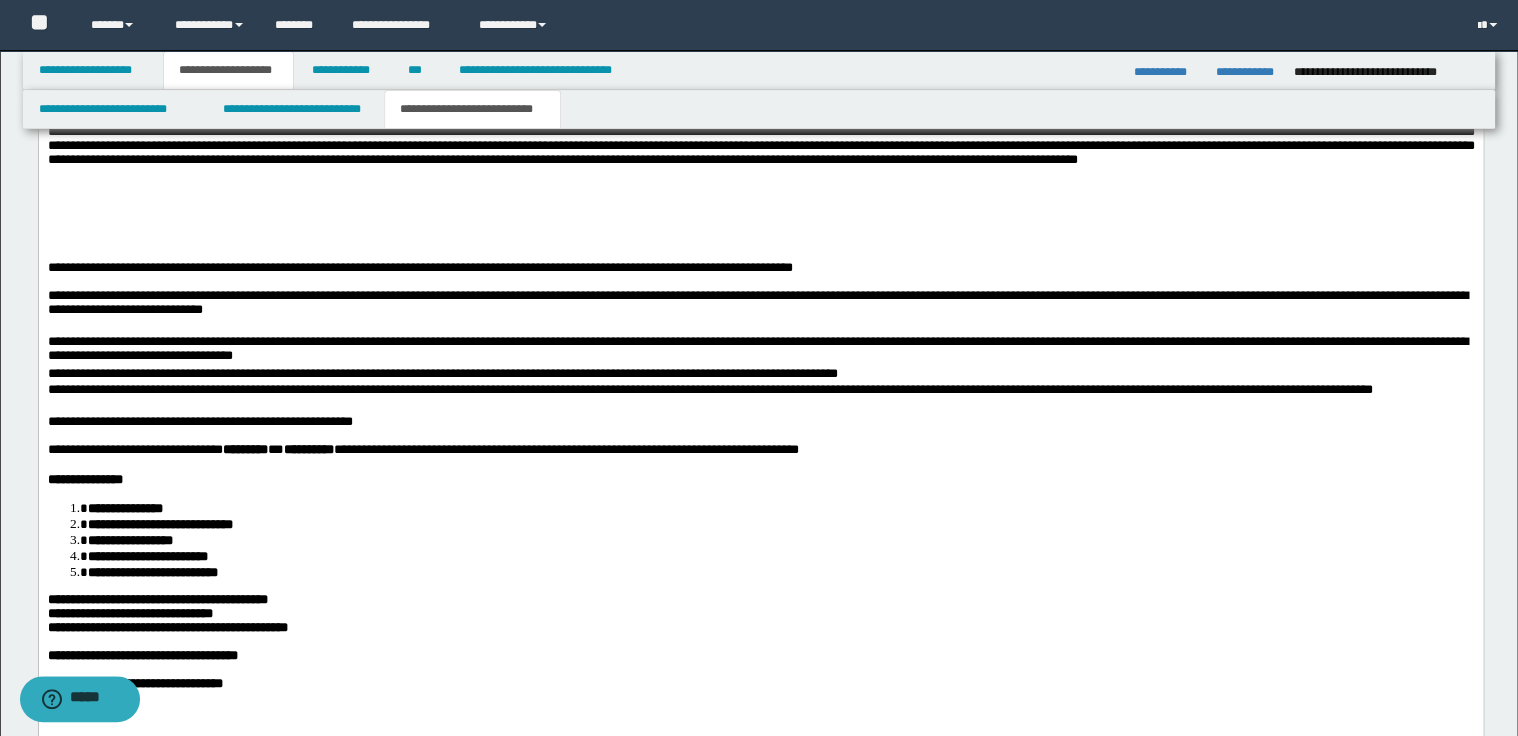 click on "**********" at bounding box center (760, 351) 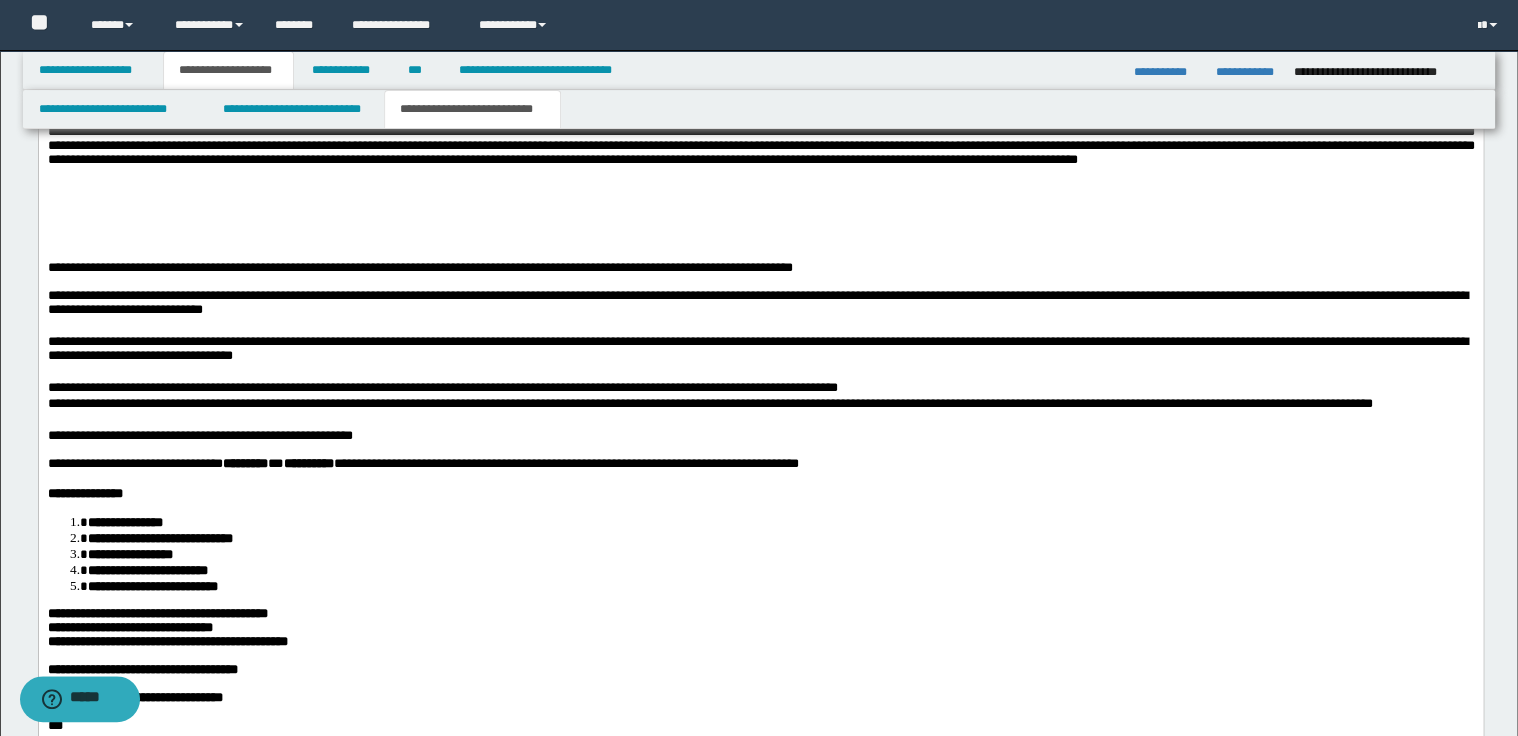click on "**********" at bounding box center [760, 389] 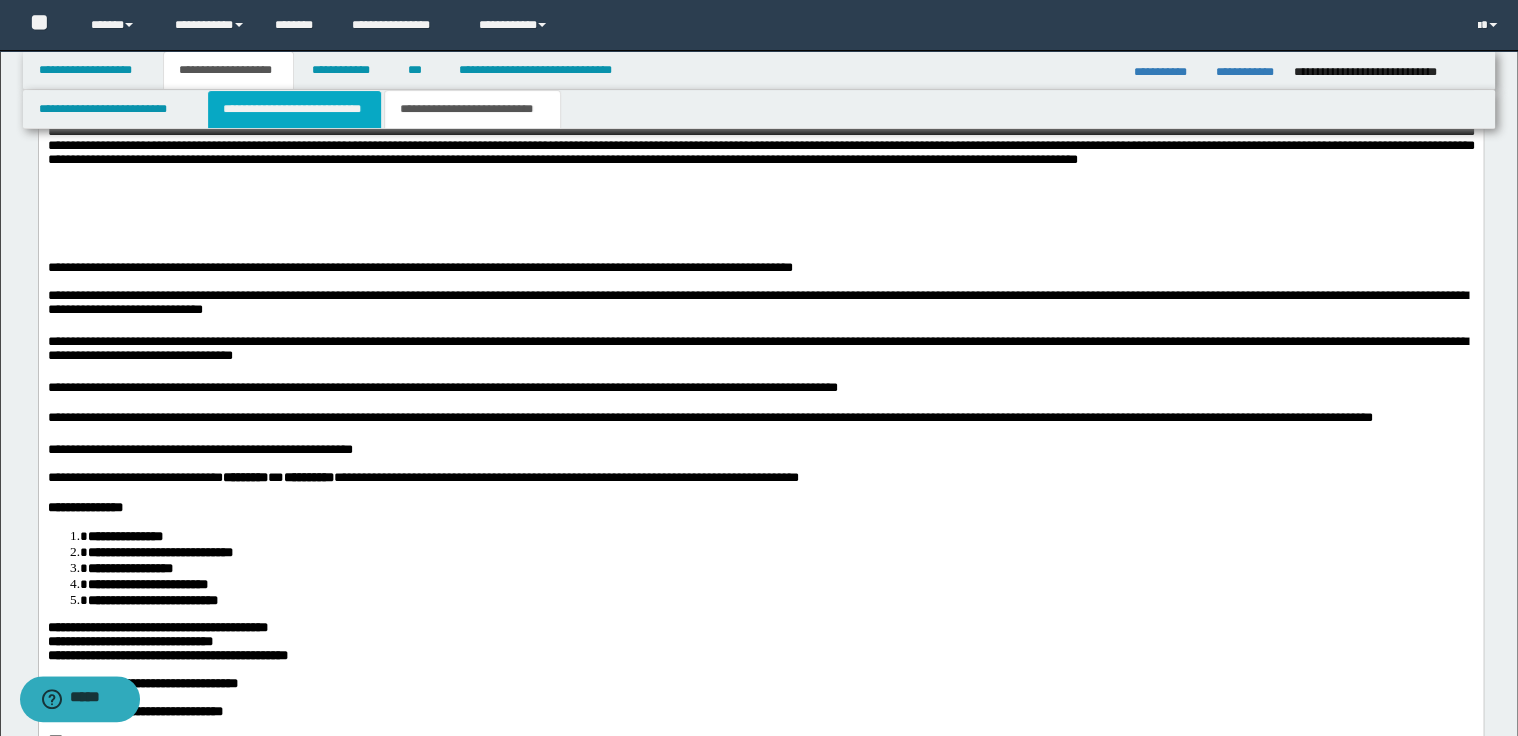 click on "**********" at bounding box center [294, 109] 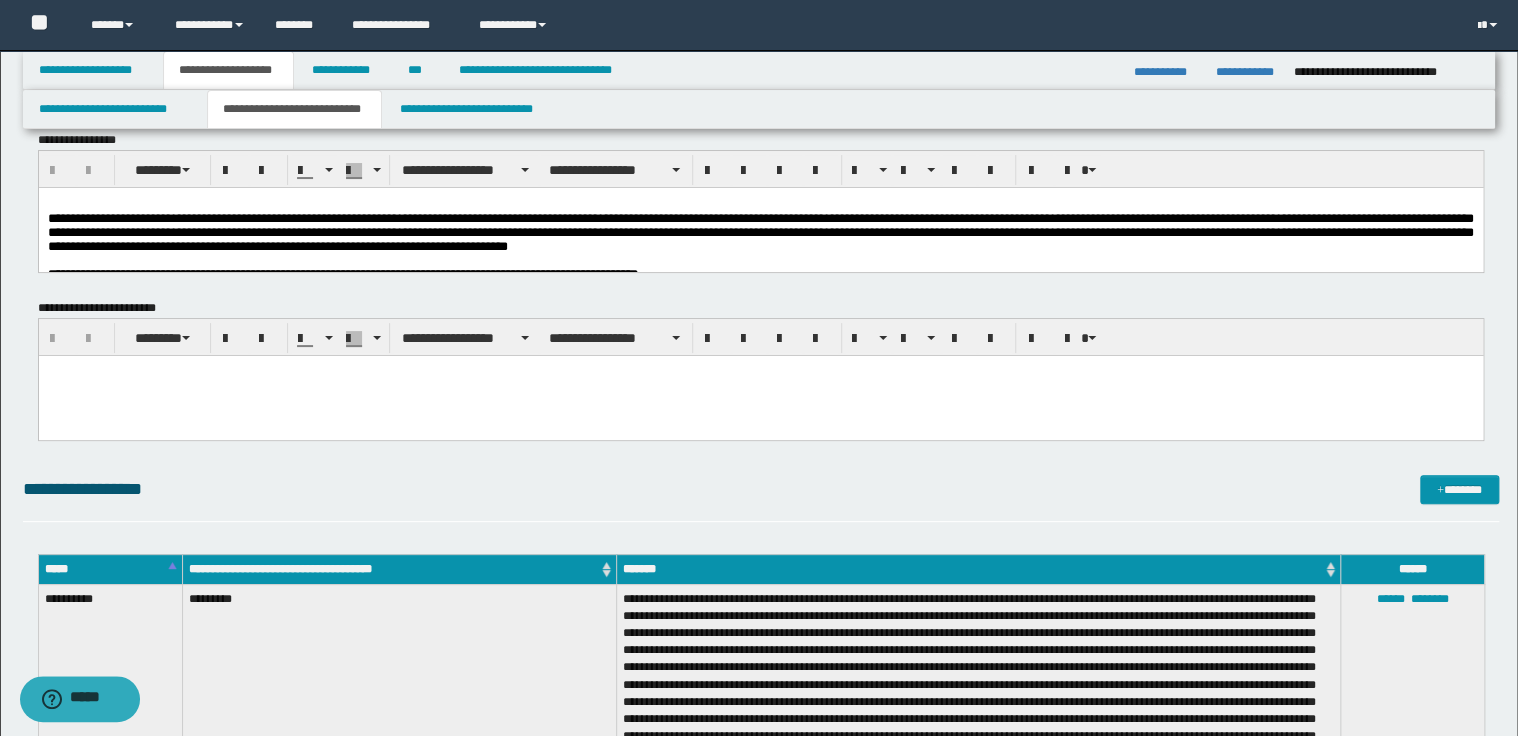 scroll, scrollTop: 0, scrollLeft: 0, axis: both 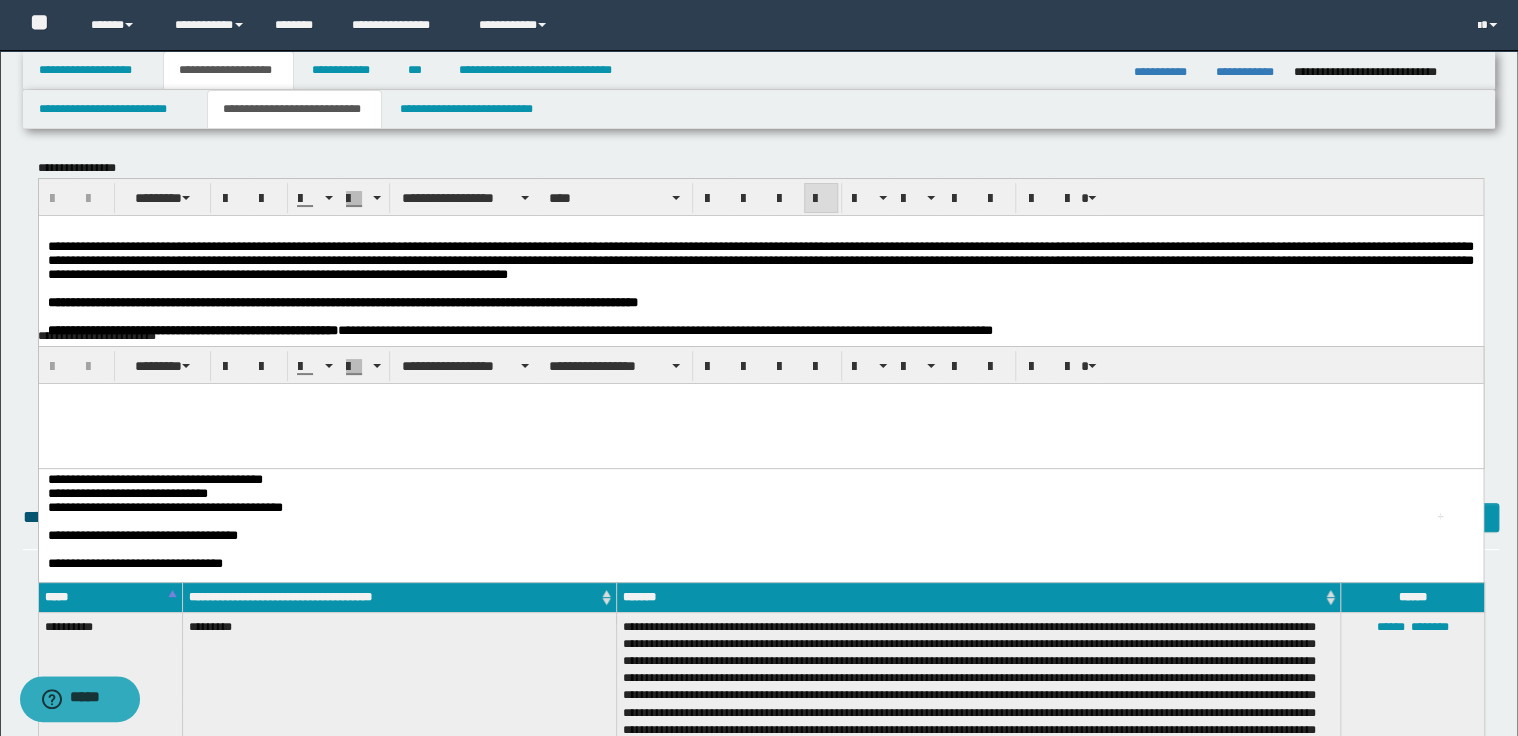 click on "**********" at bounding box center [760, 259] 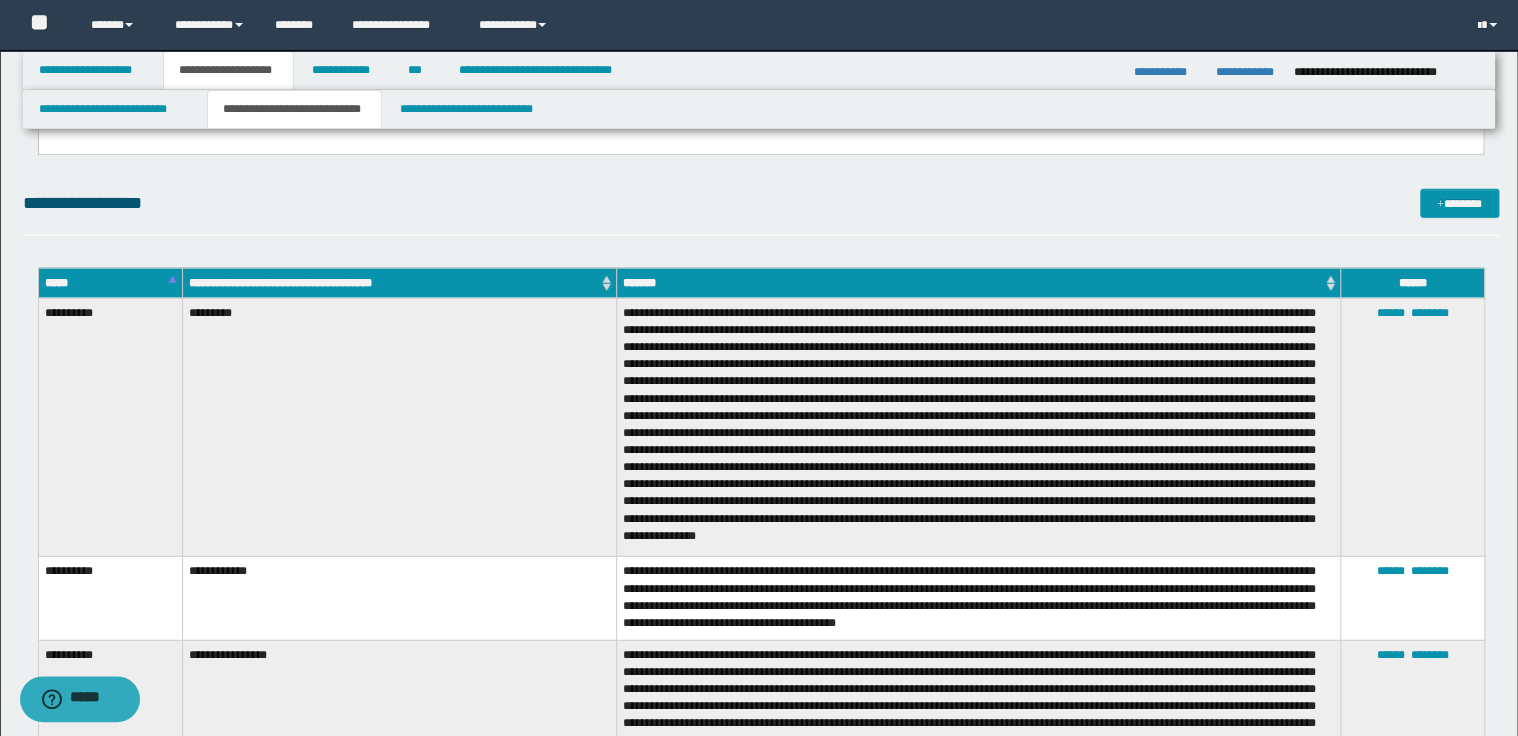 scroll, scrollTop: 2400, scrollLeft: 0, axis: vertical 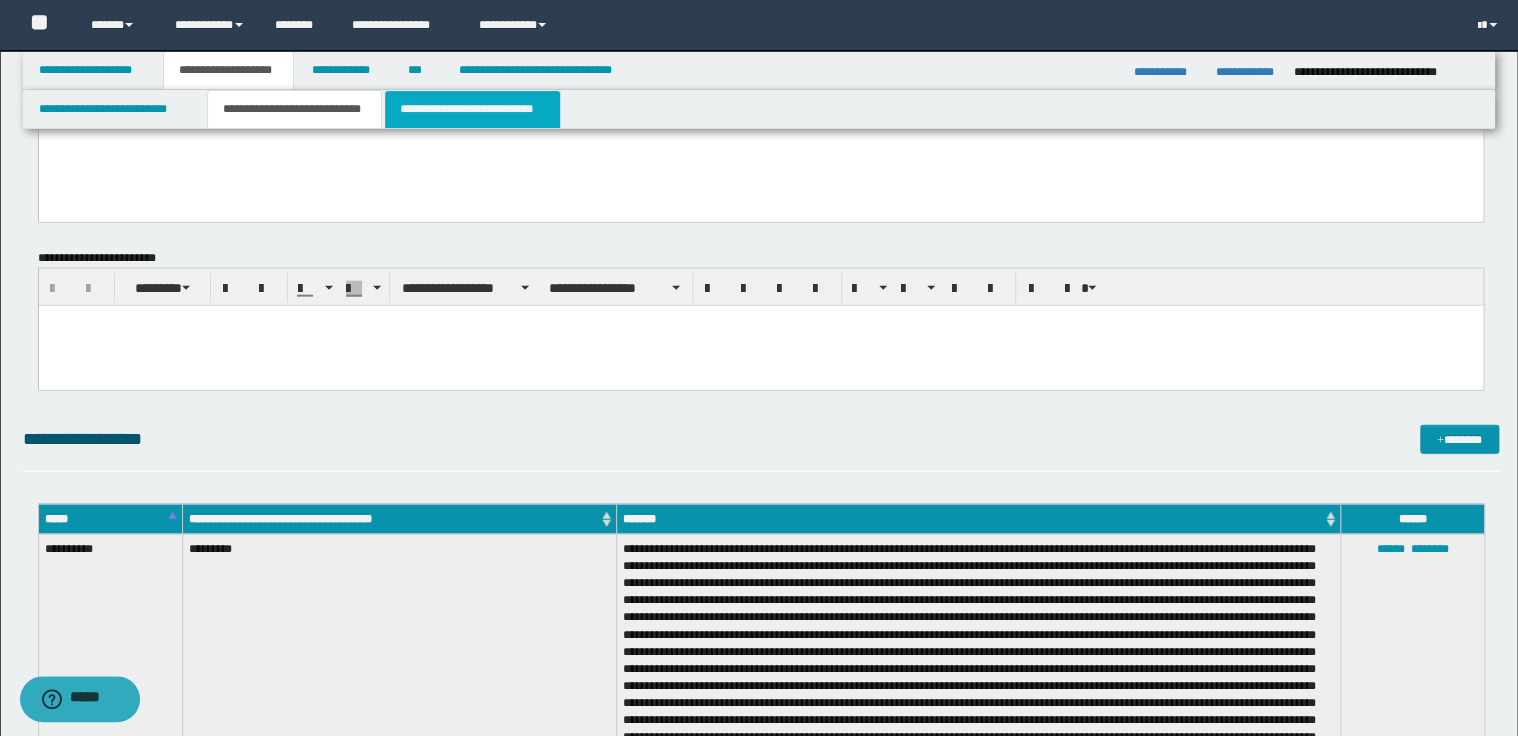 click on "**********" at bounding box center (472, 109) 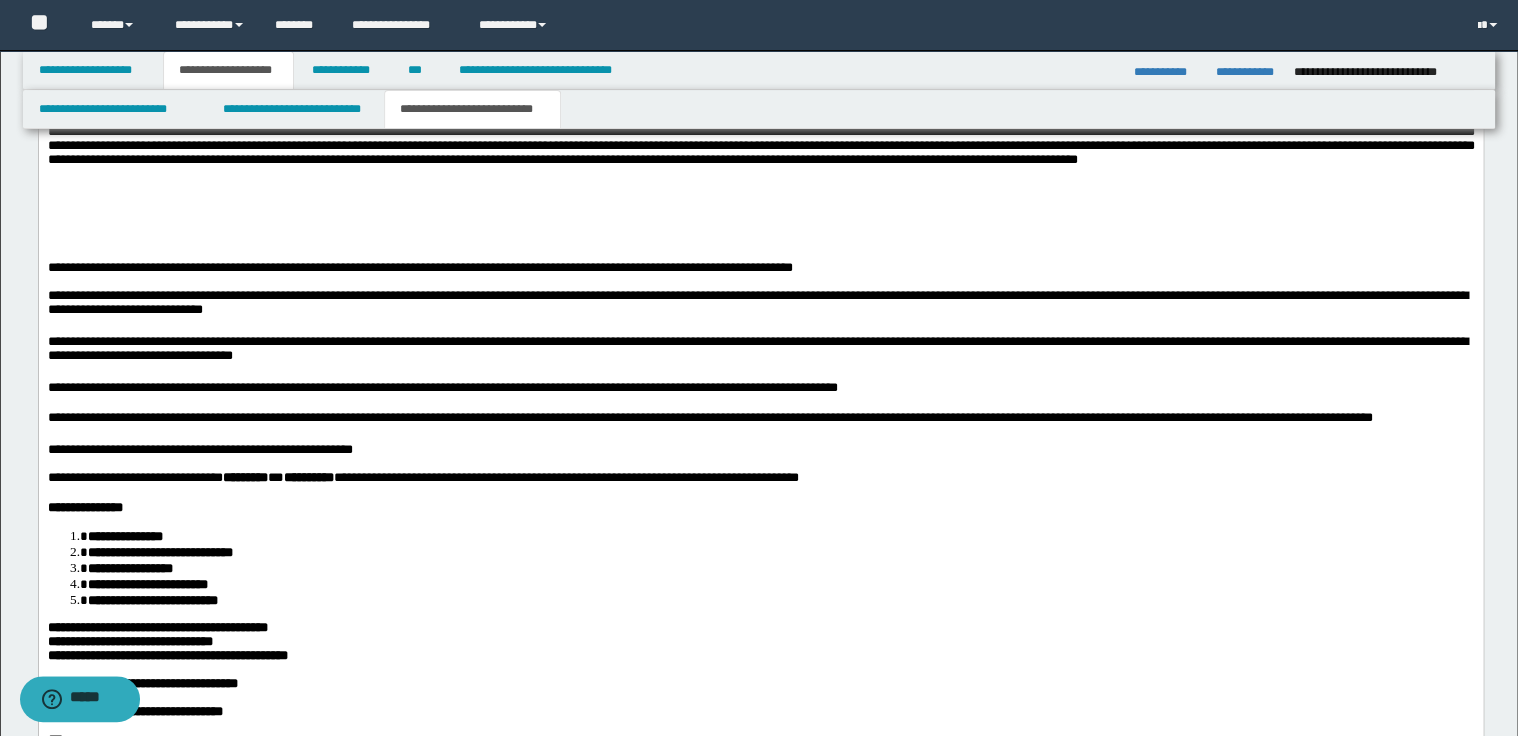 click on "**********" at bounding box center (760, 419) 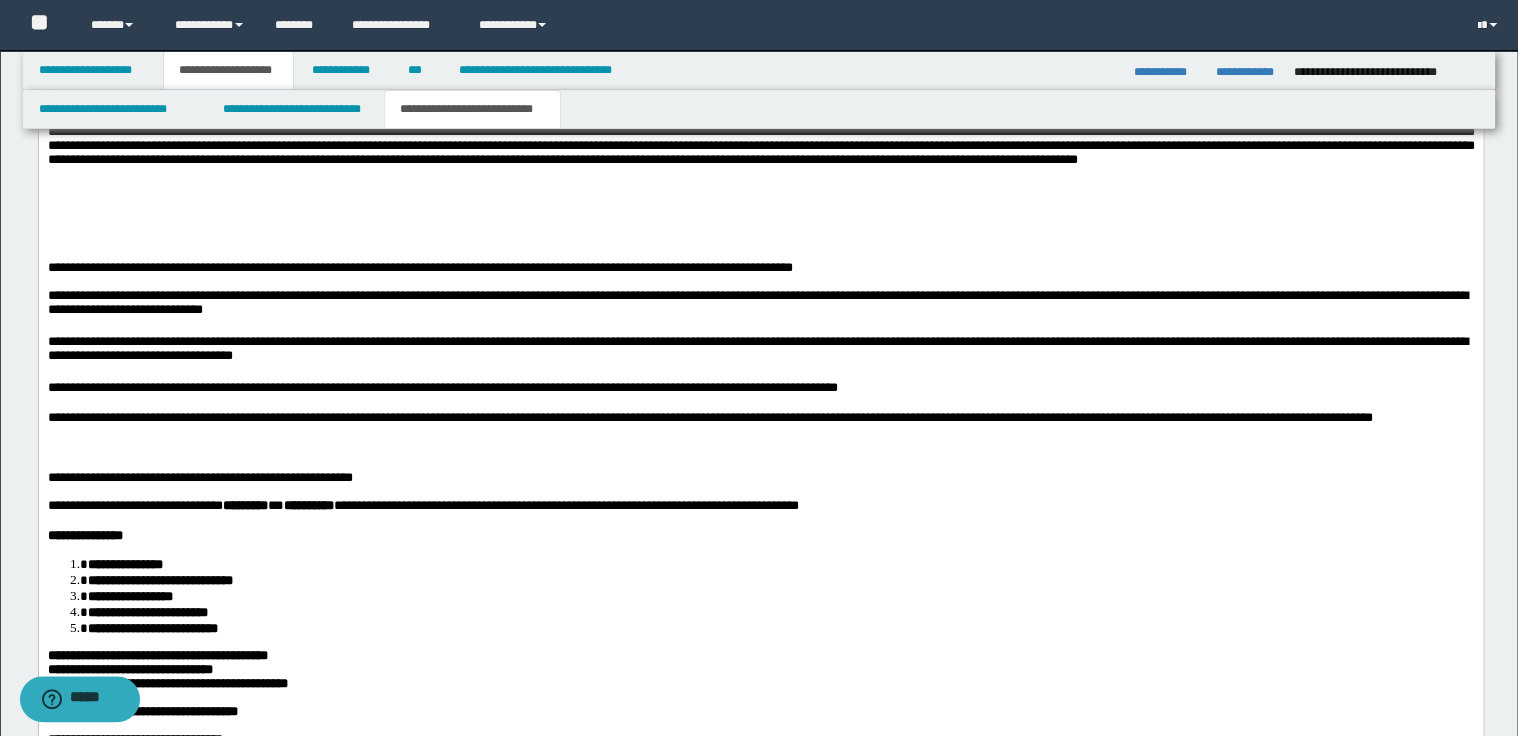 paste 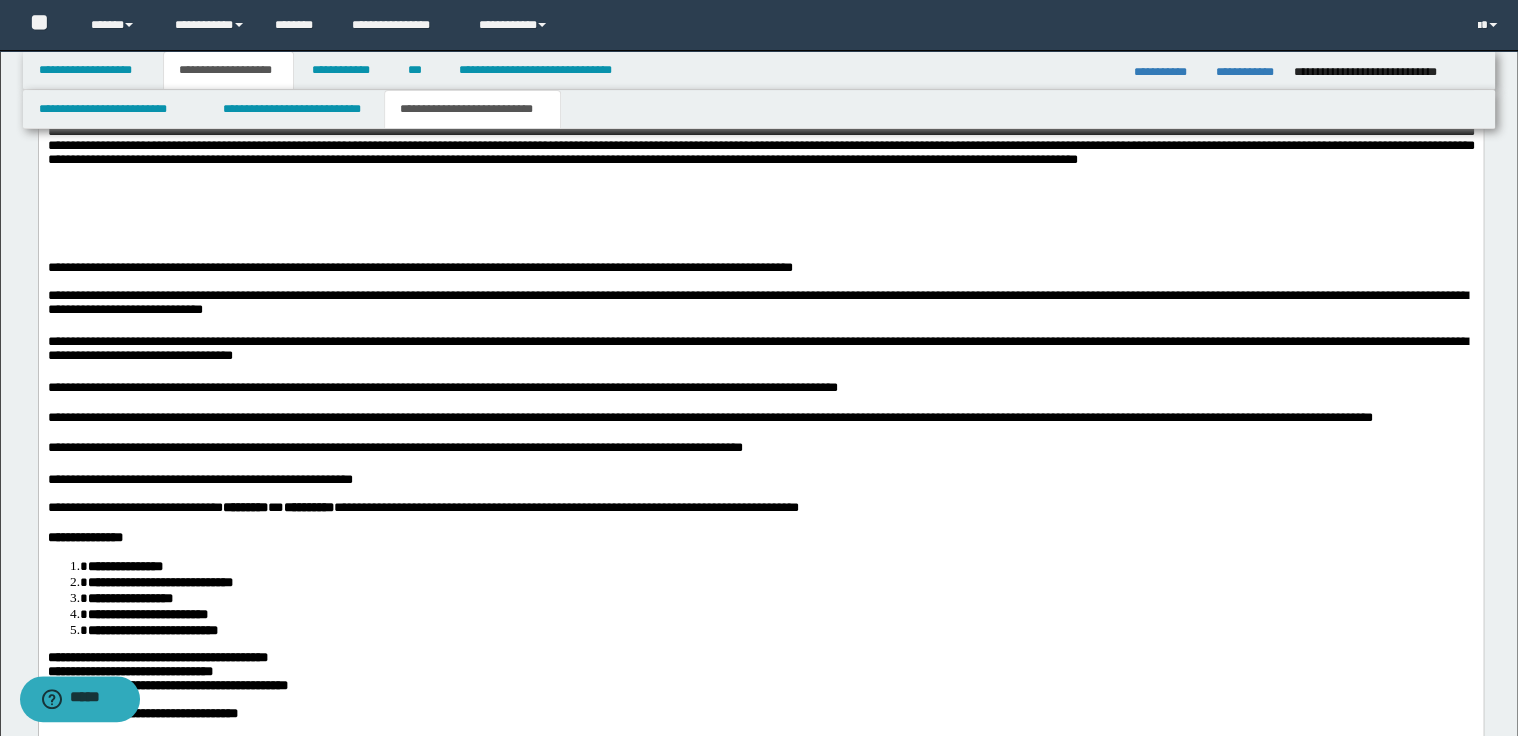 drag, startPoint x: 48, startPoint y: 499, endPoint x: 65, endPoint y: 501, distance: 17.117243 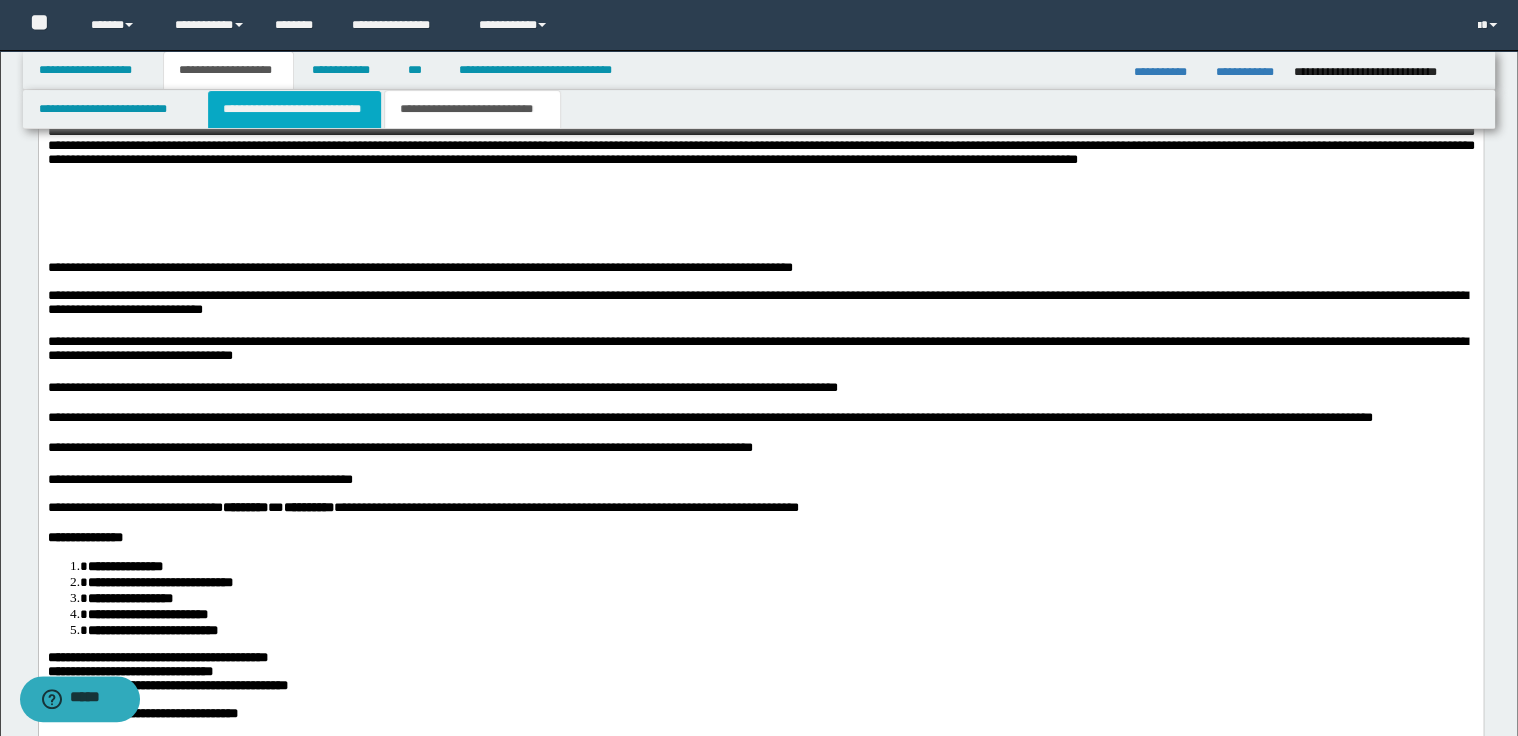 click on "**********" at bounding box center (294, 109) 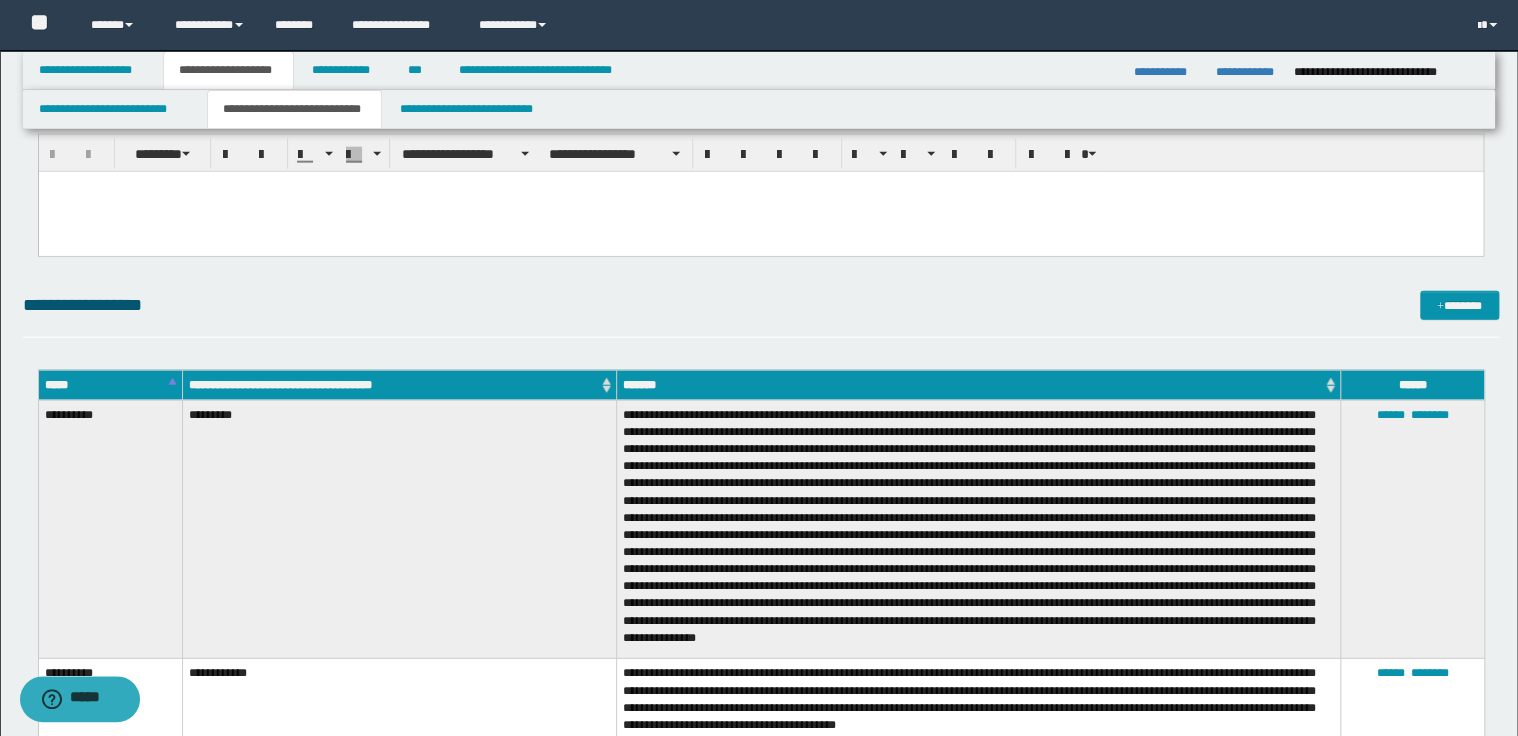 scroll, scrollTop: 2320, scrollLeft: 0, axis: vertical 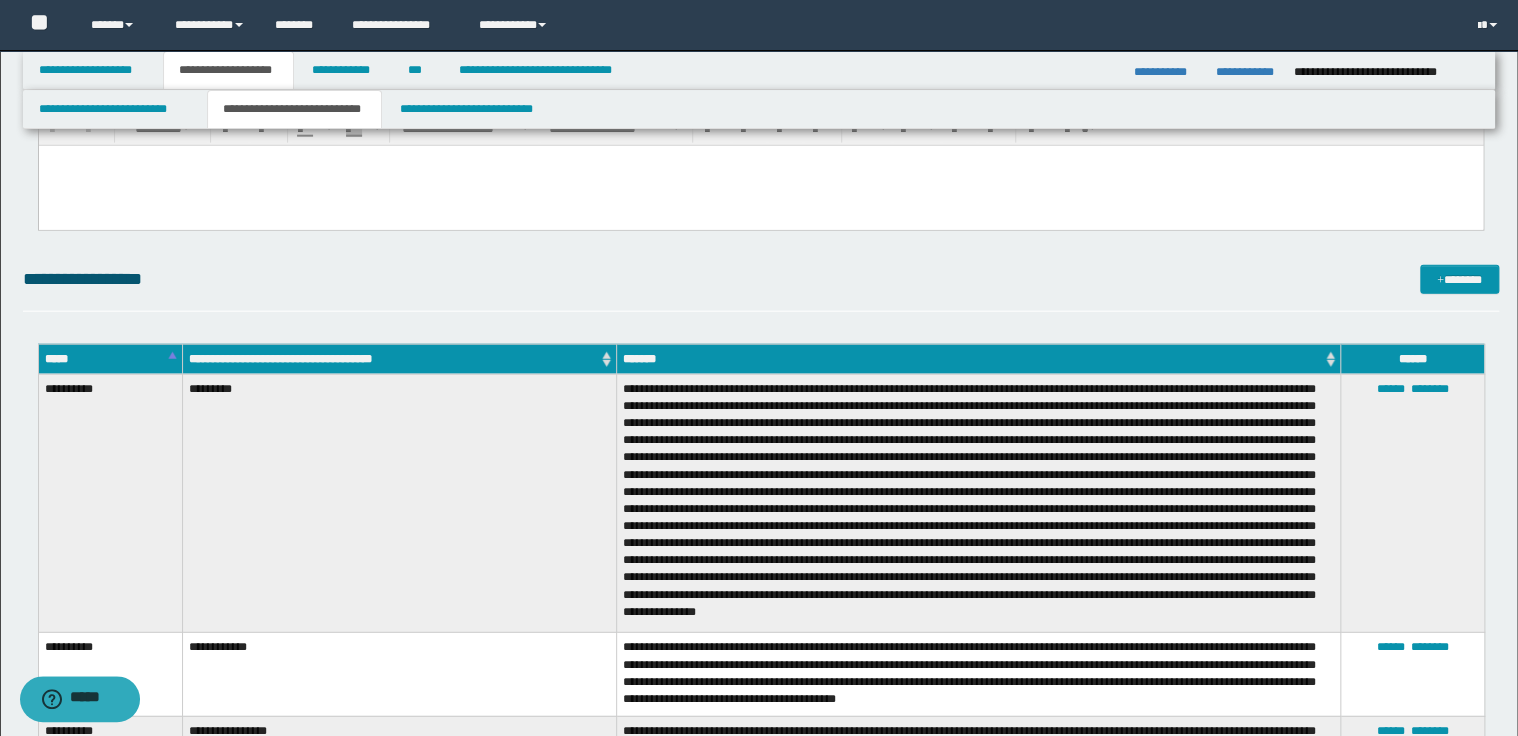 click on "*****" at bounding box center (110, 359) 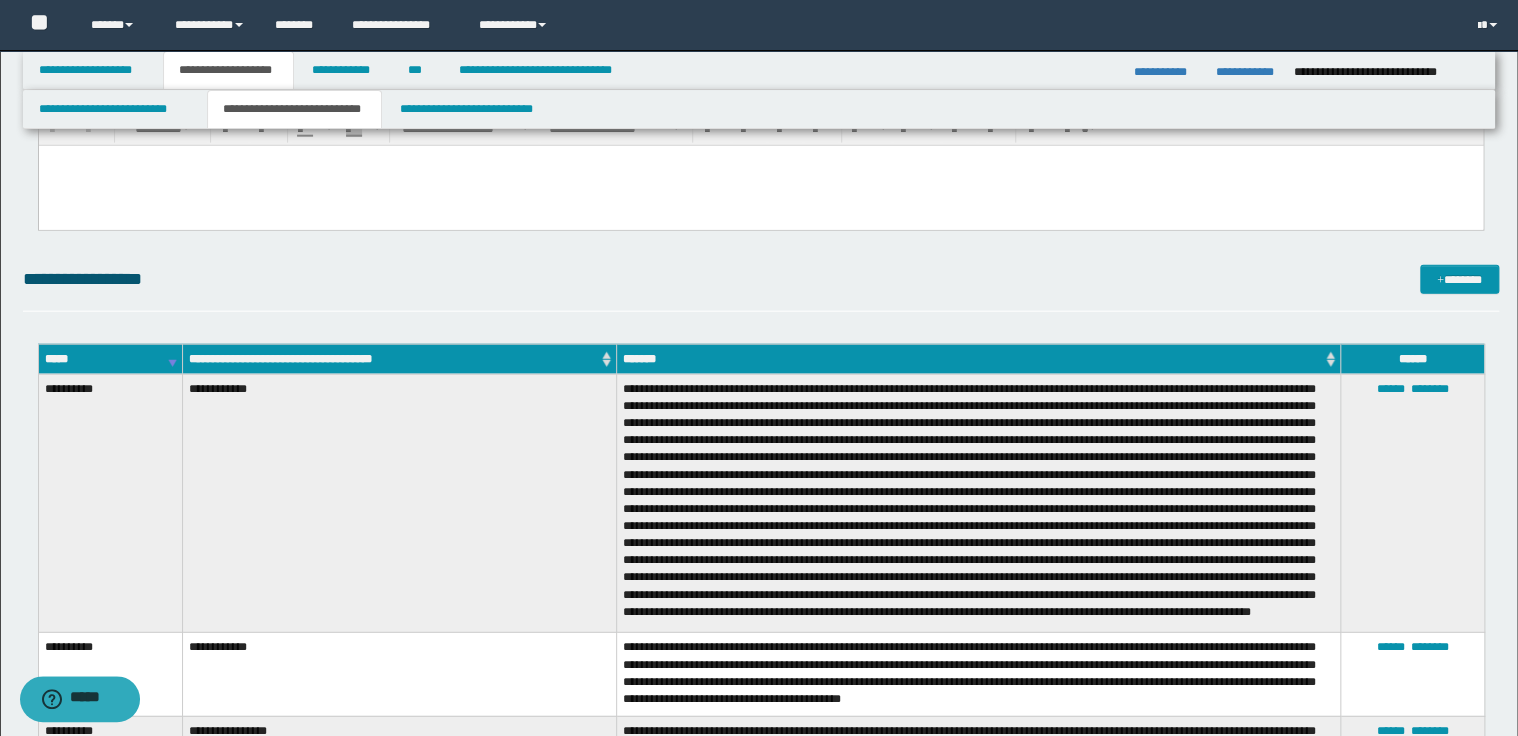 scroll, scrollTop: 2240, scrollLeft: 0, axis: vertical 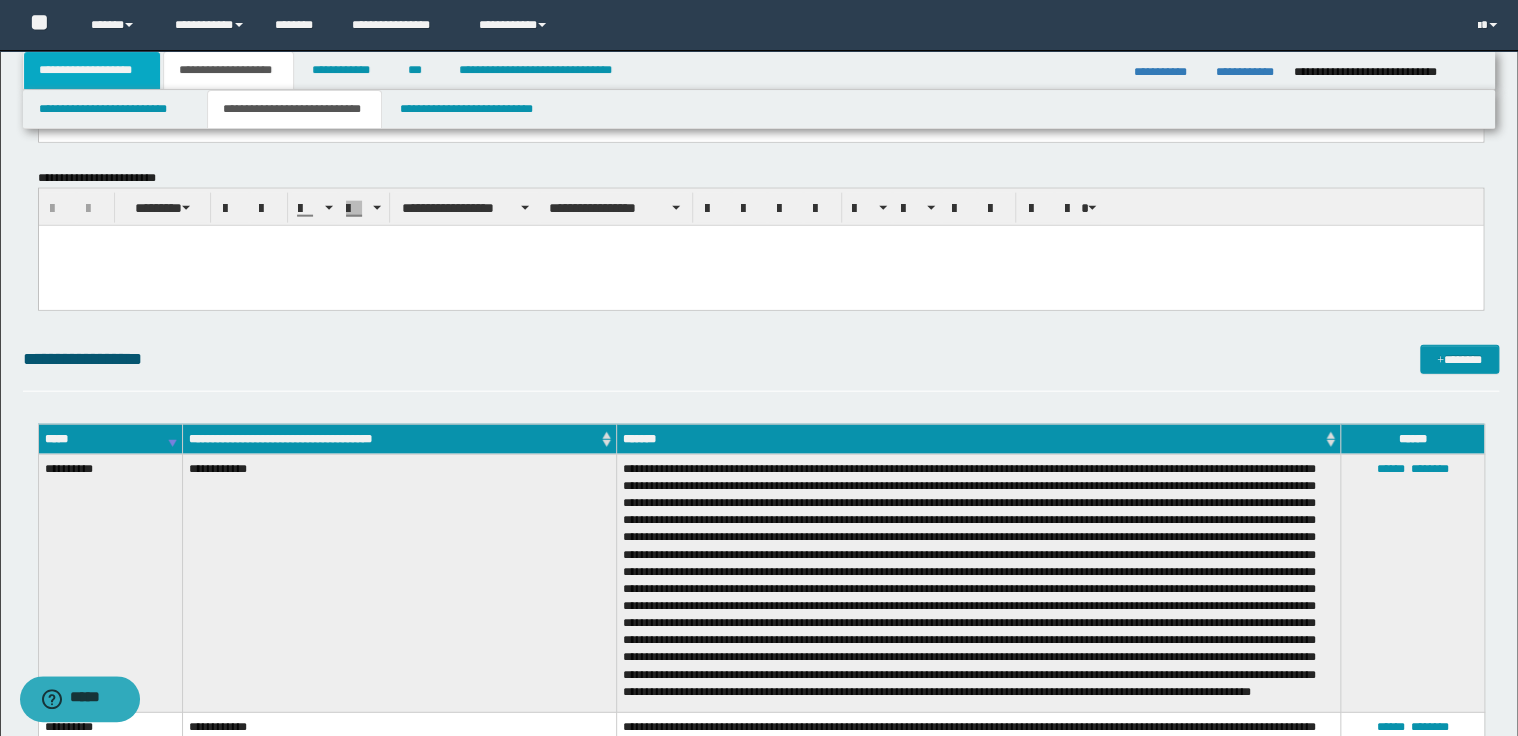 drag, startPoint x: 92, startPoint y: 75, endPoint x: 111, endPoint y: 75, distance: 19 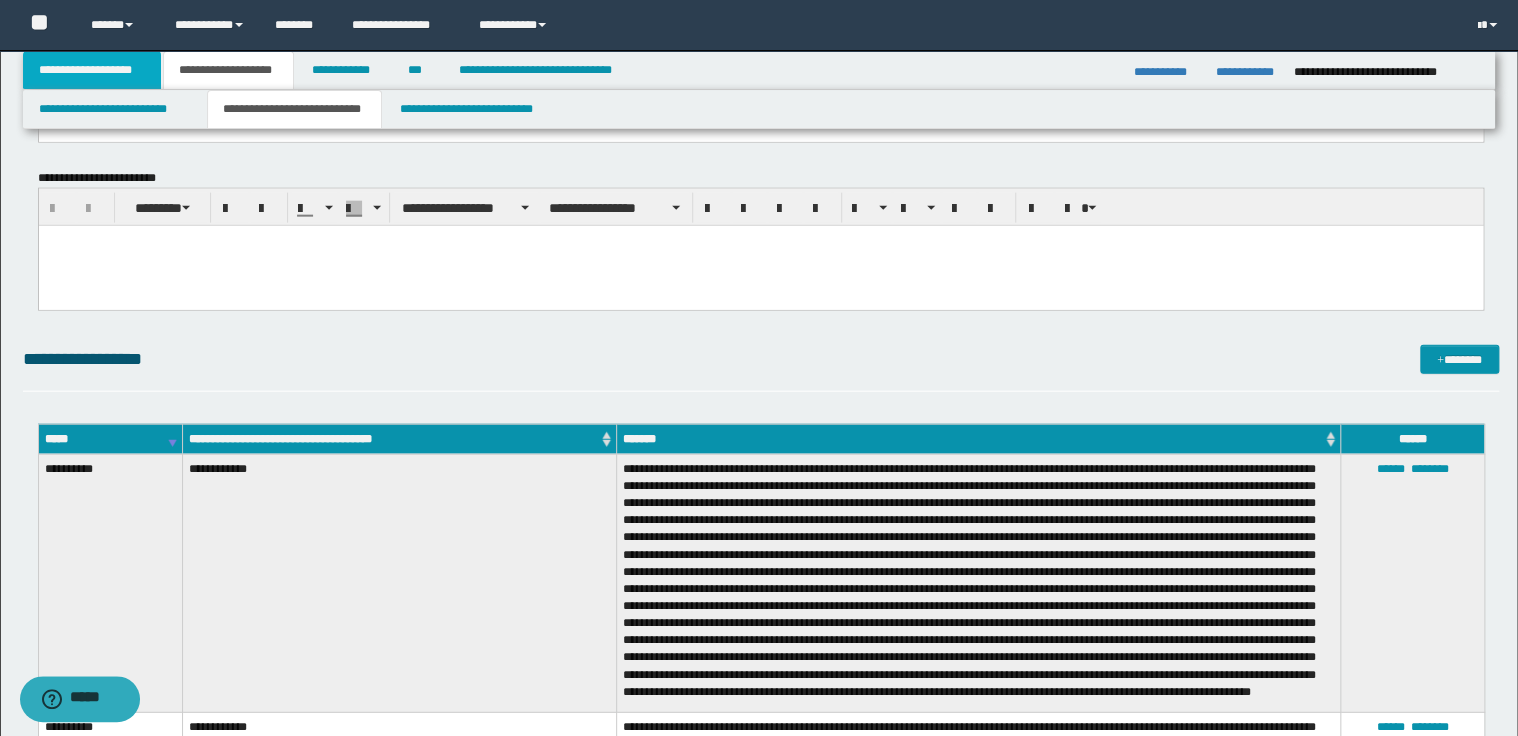 scroll, scrollTop: 211, scrollLeft: 0, axis: vertical 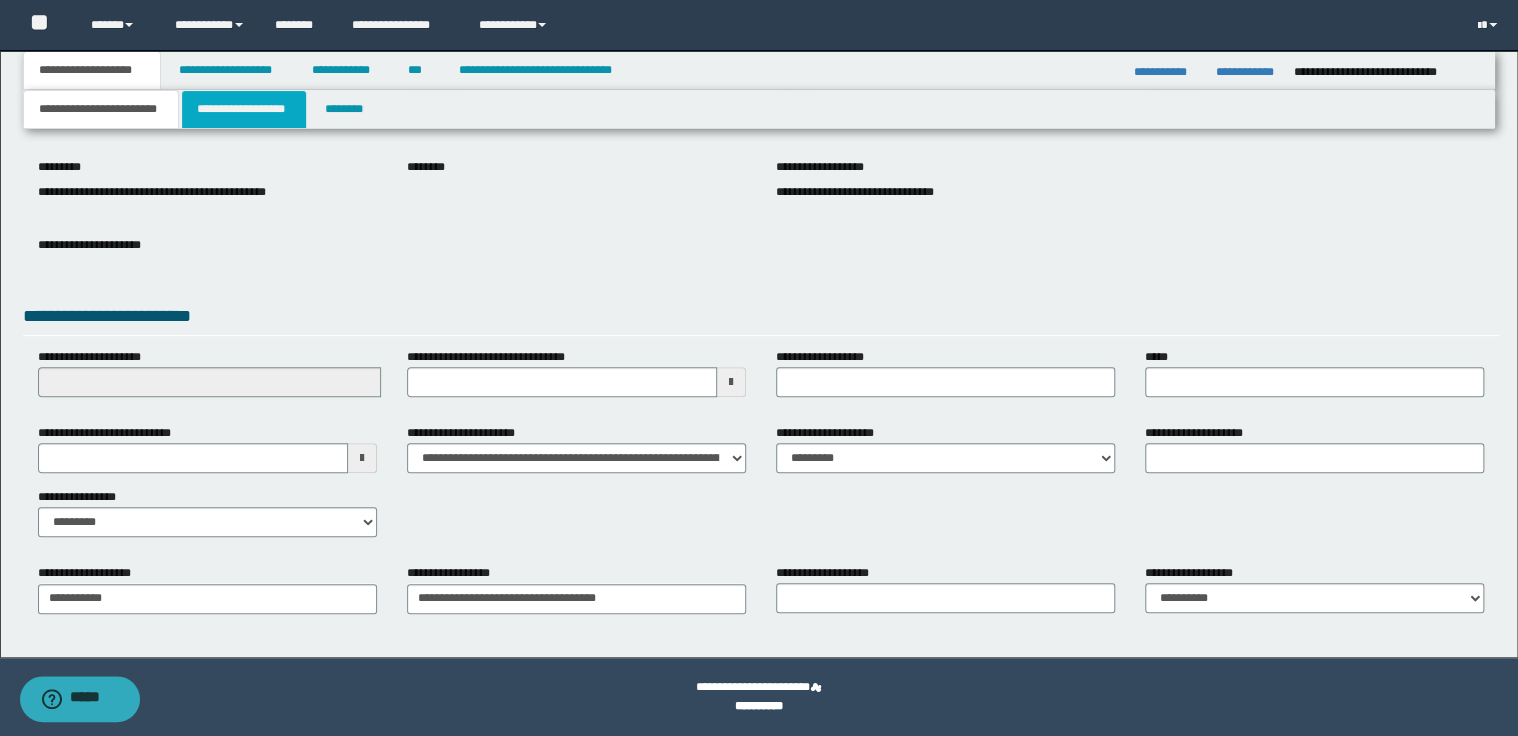 click on "**********" at bounding box center [244, 109] 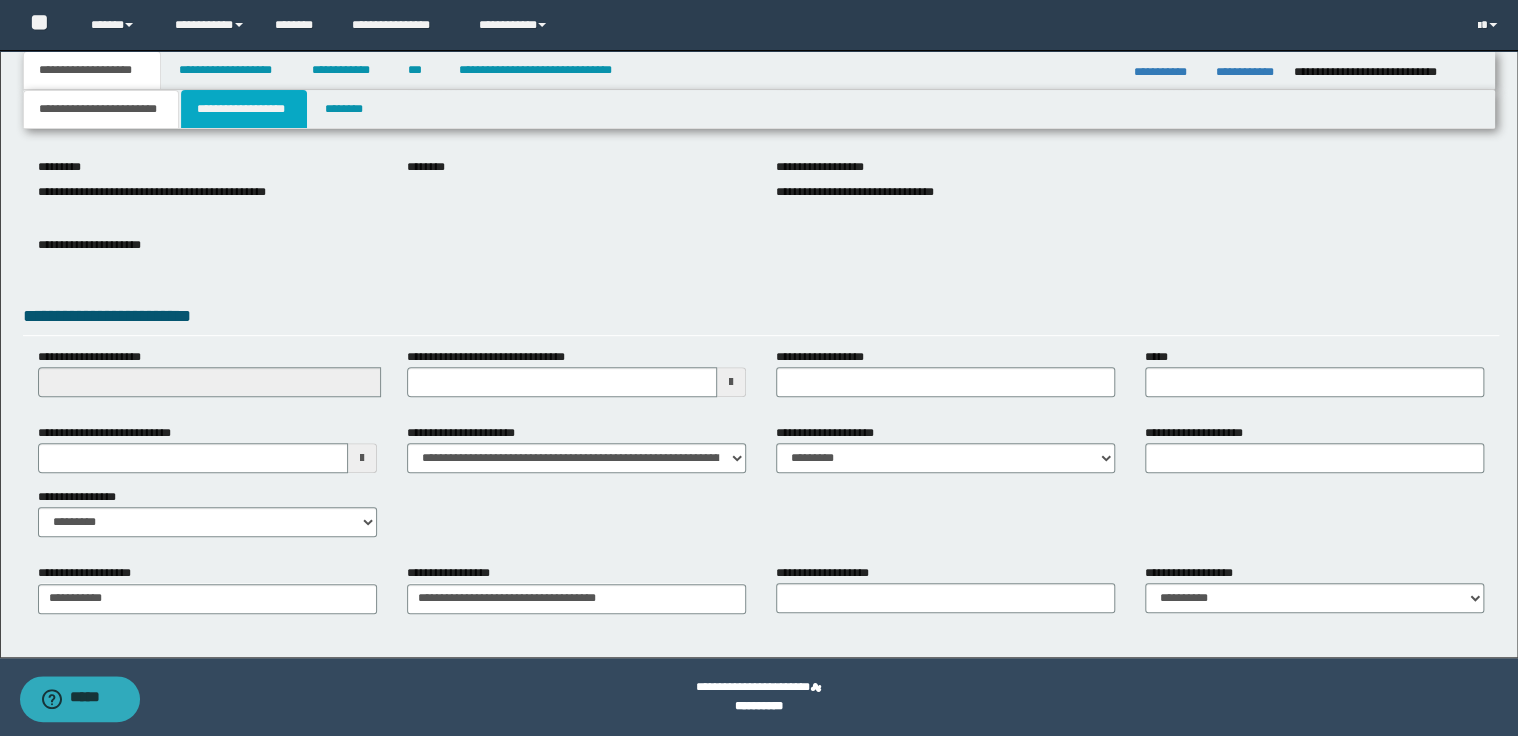 scroll, scrollTop: 0, scrollLeft: 0, axis: both 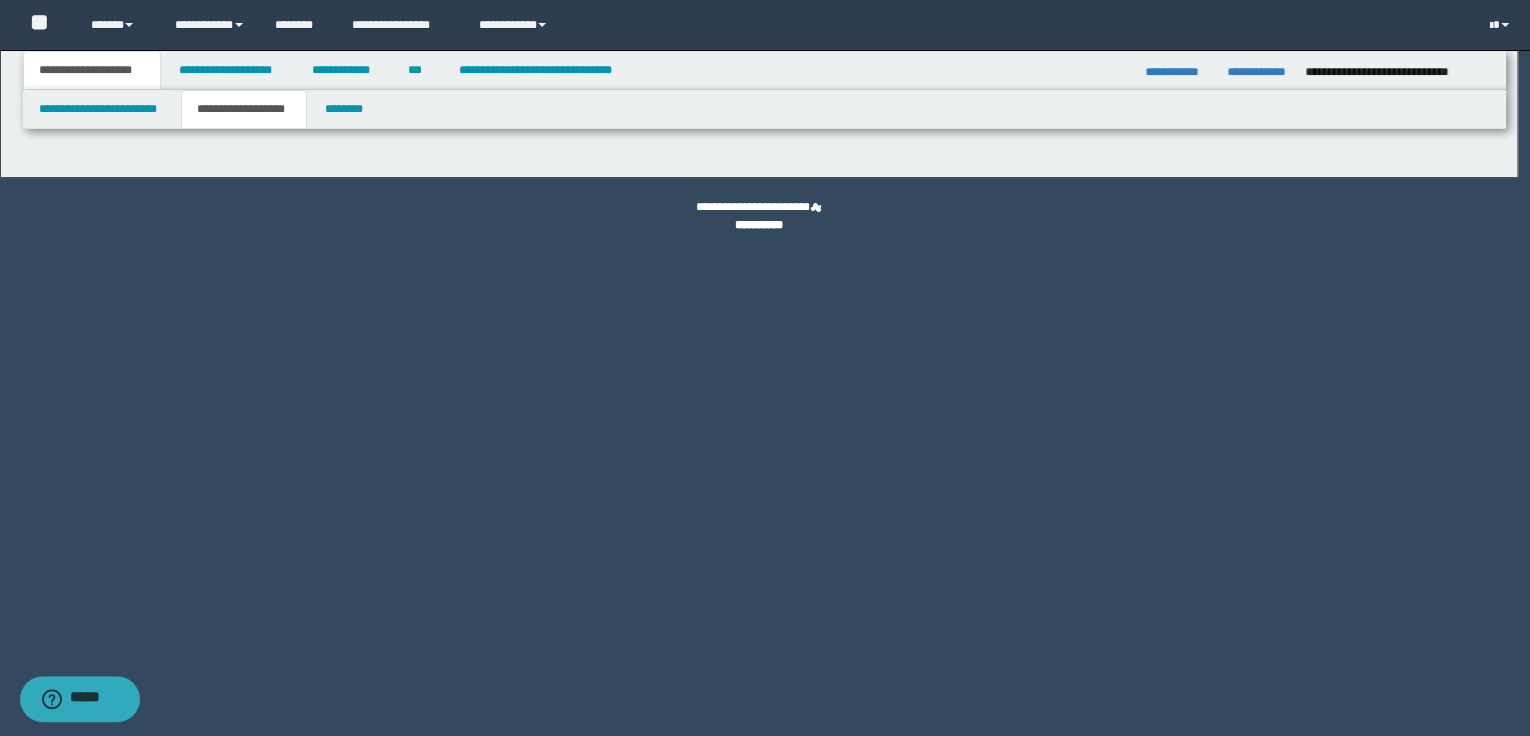 type on "********" 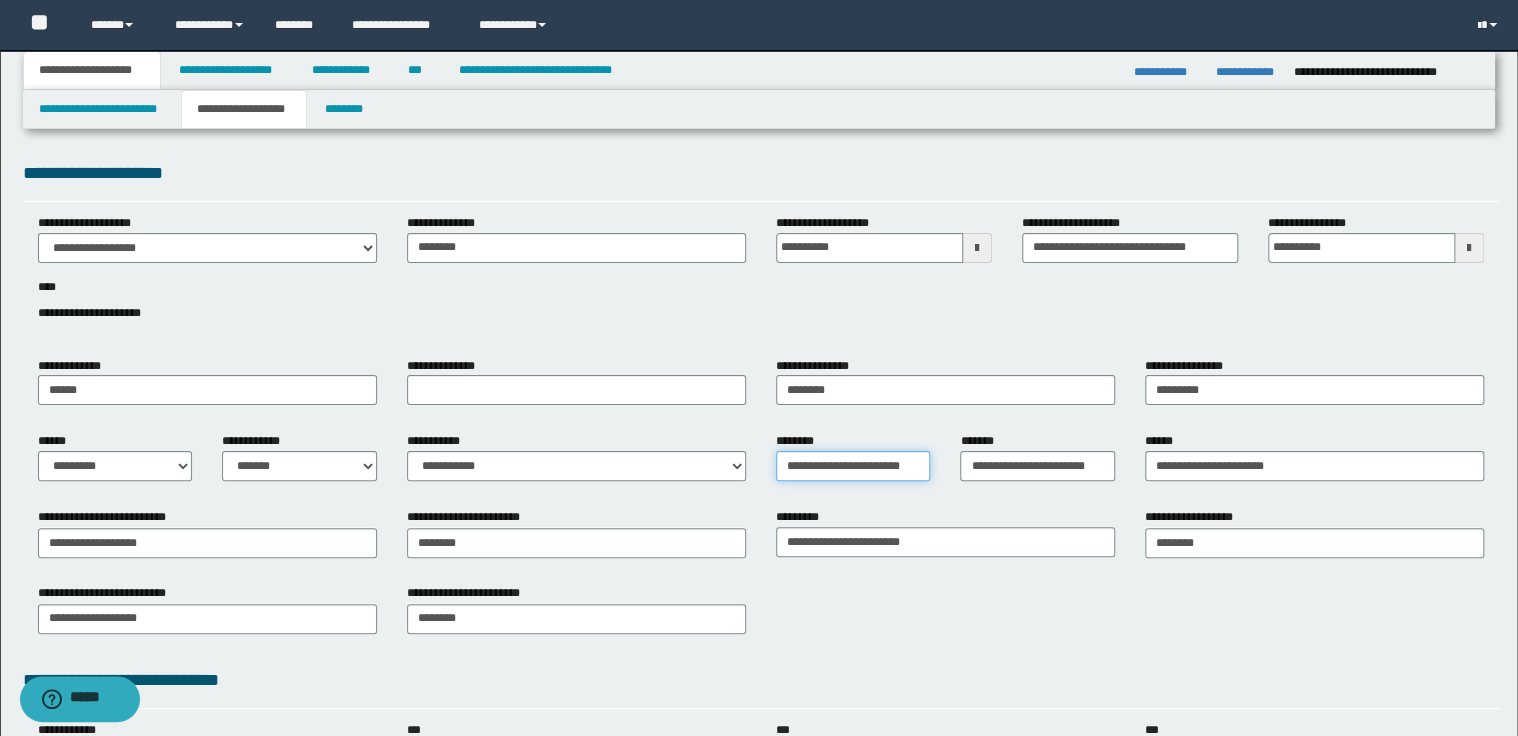 drag, startPoint x: 786, startPoint y: 462, endPoint x: 848, endPoint y: 461, distance: 62.008064 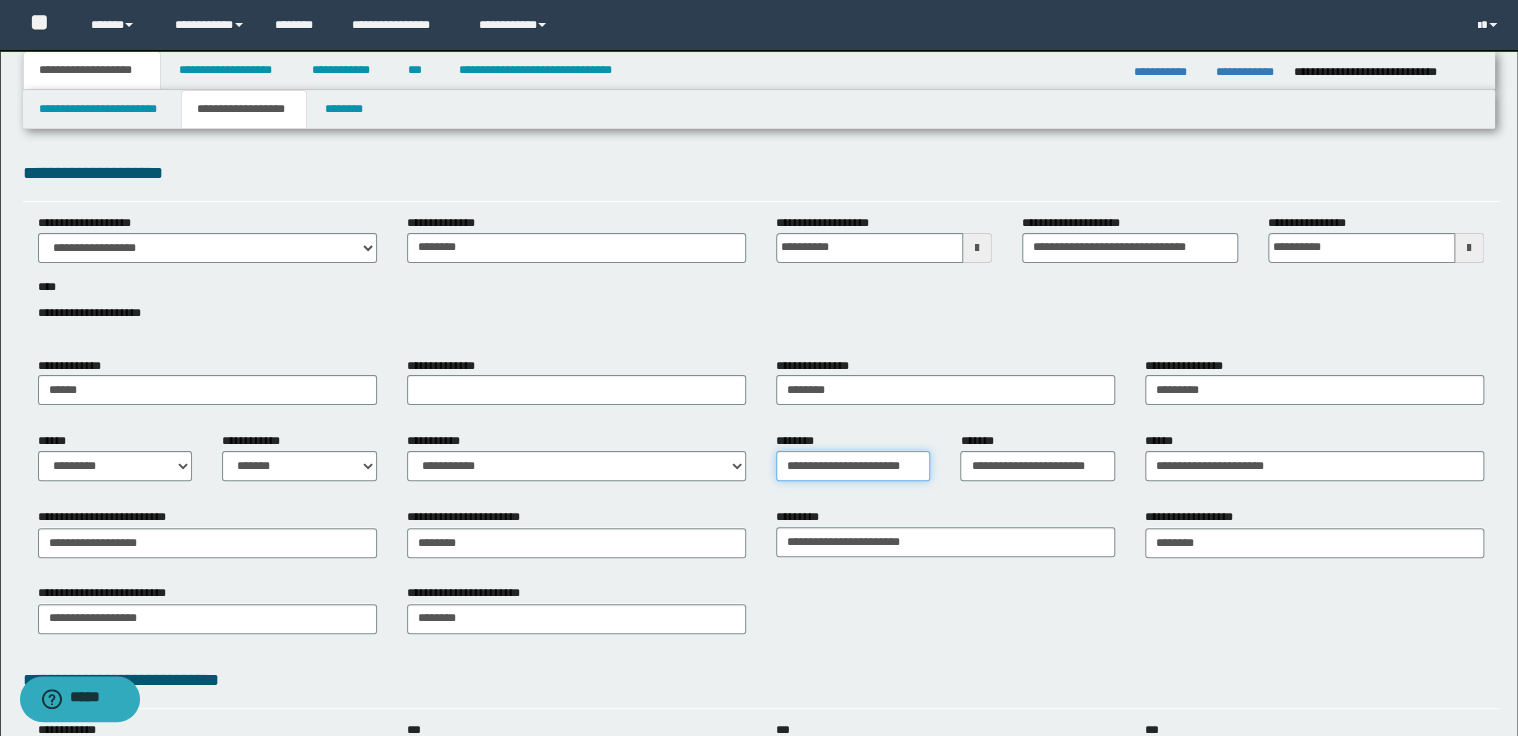 click on "**********" at bounding box center (853, 466) 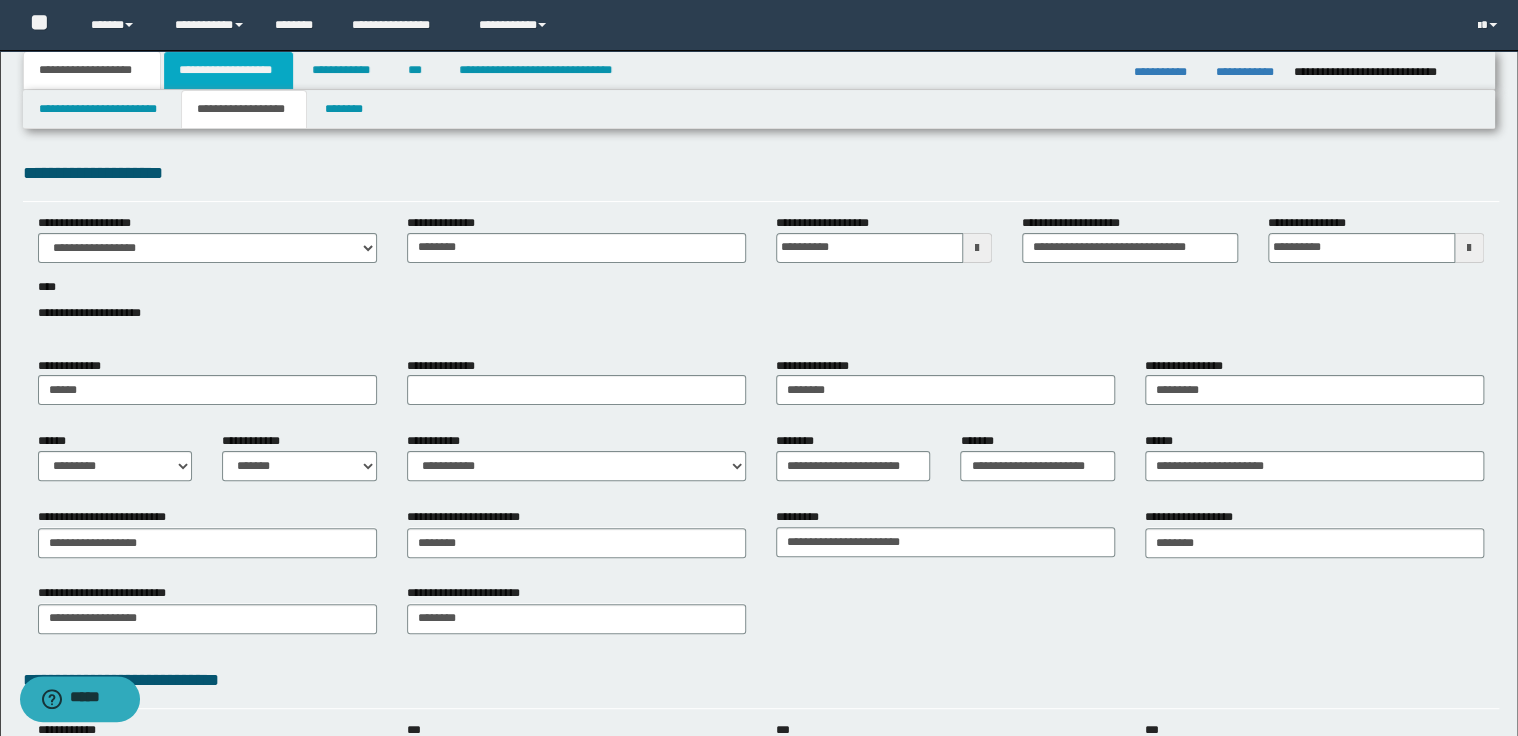 click on "**********" at bounding box center [228, 70] 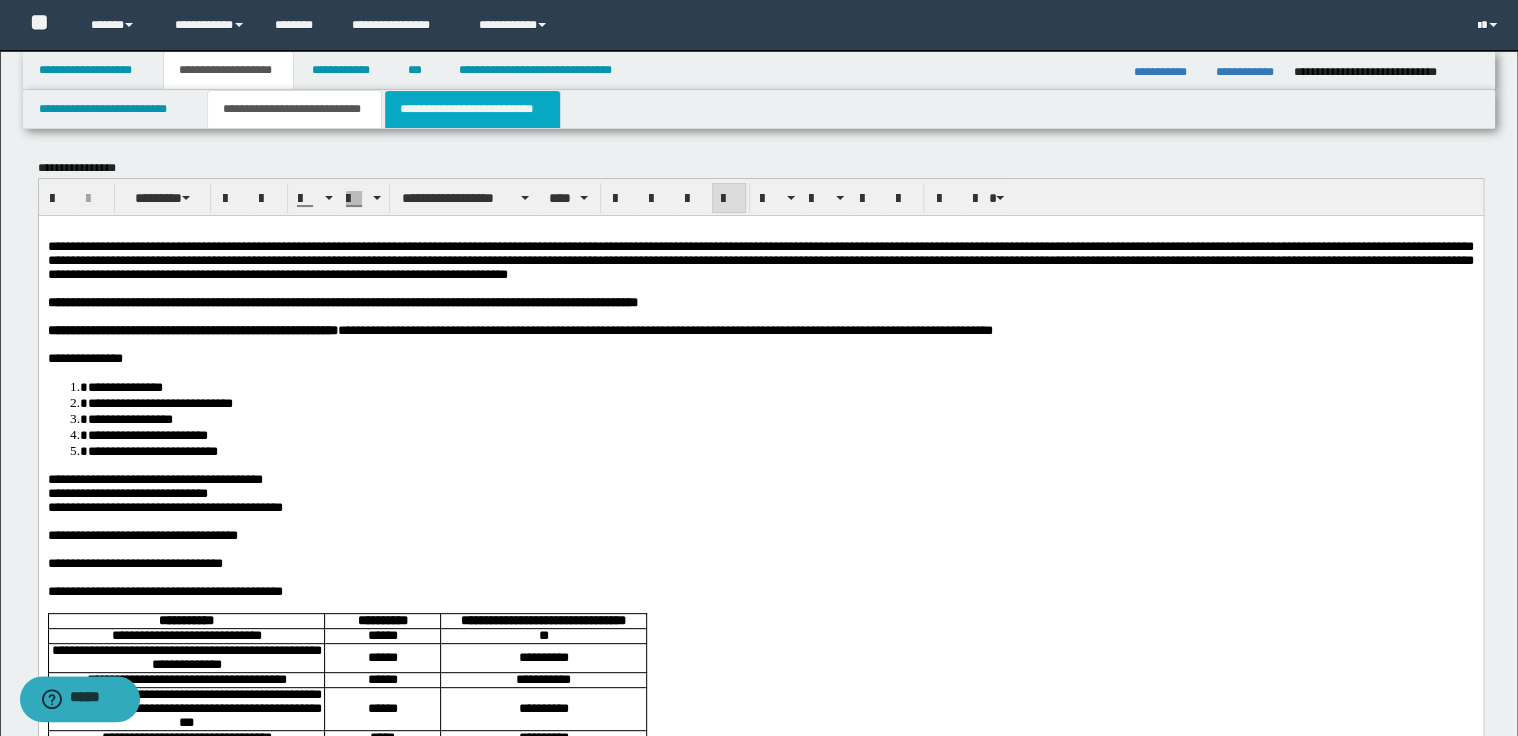 click on "**********" at bounding box center [472, 109] 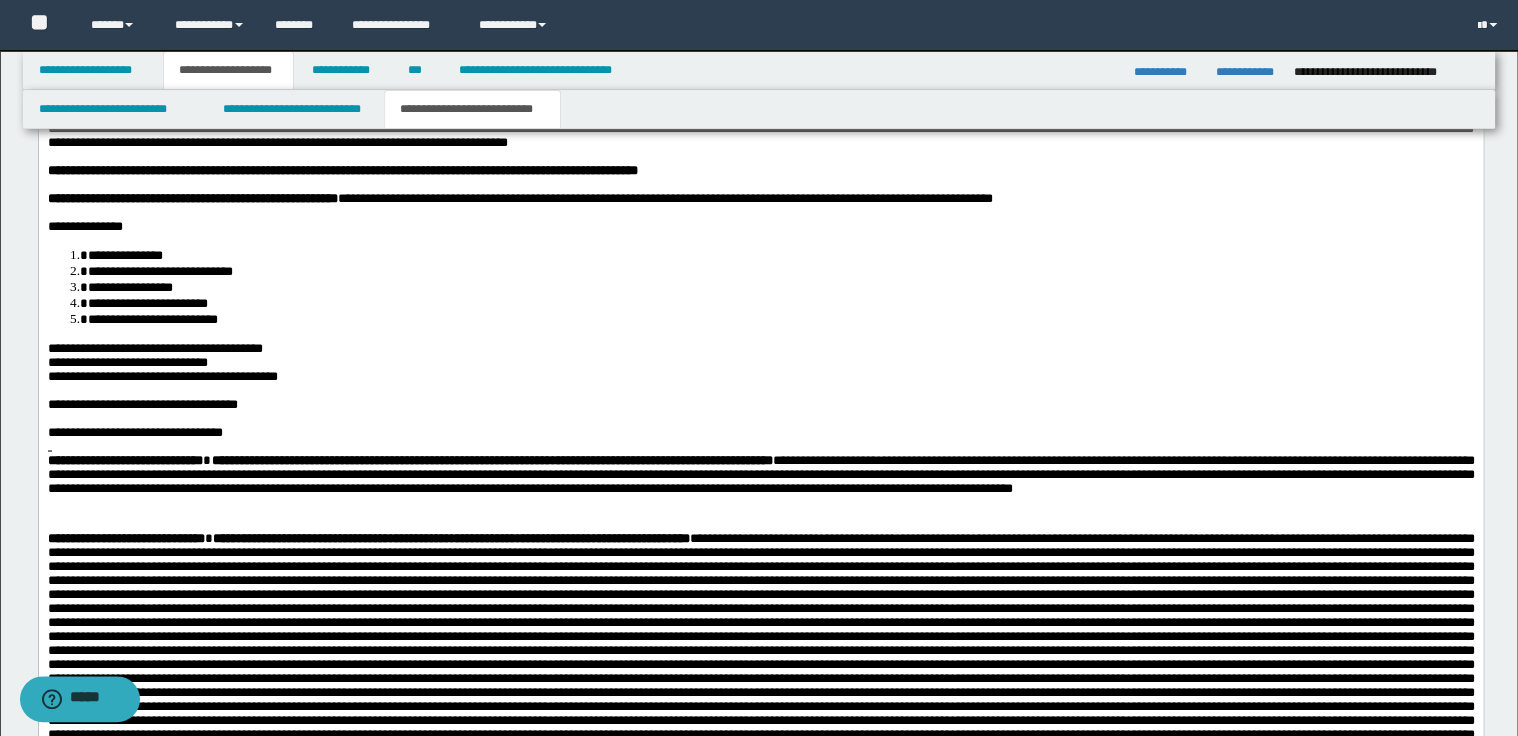 scroll, scrollTop: 1600, scrollLeft: 0, axis: vertical 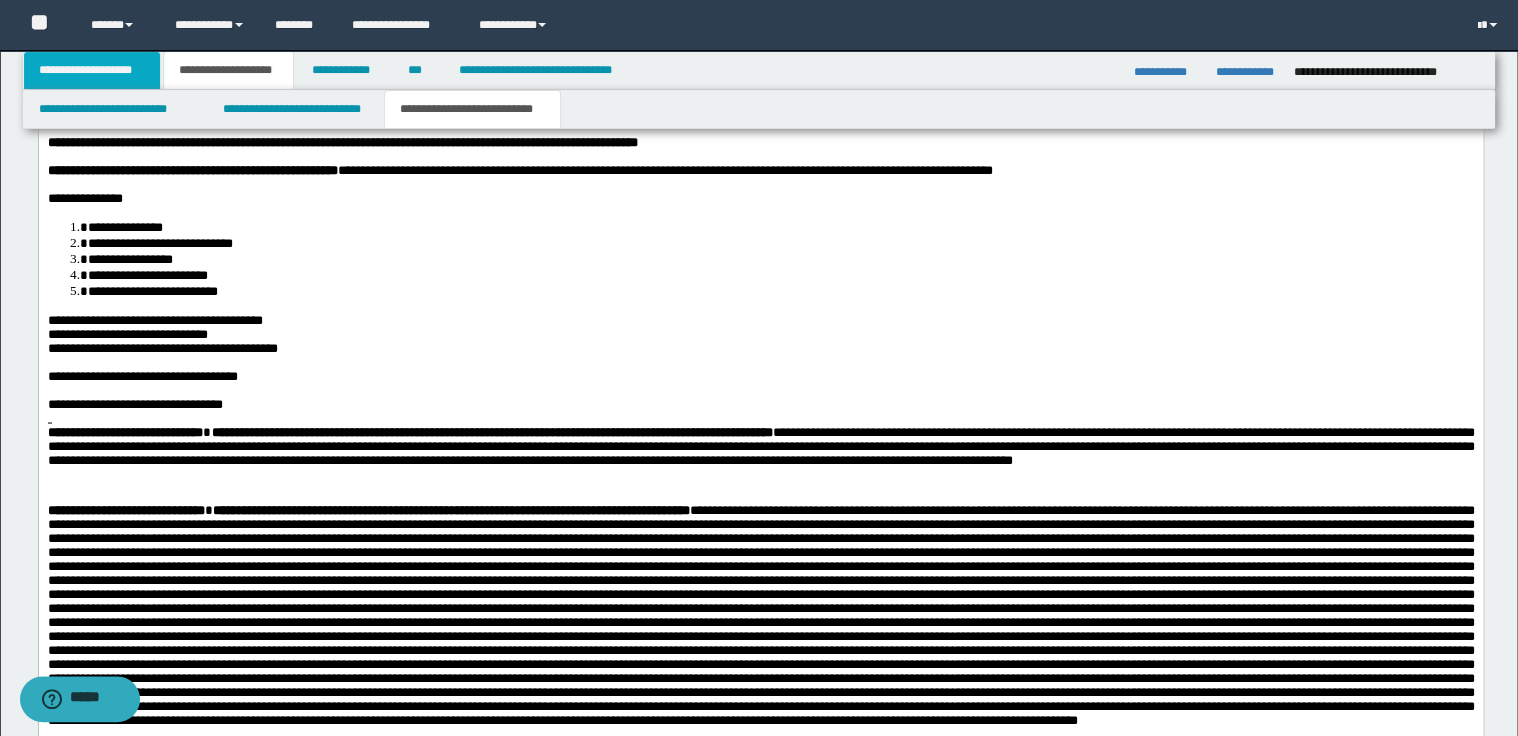 click on "**********" at bounding box center [92, 70] 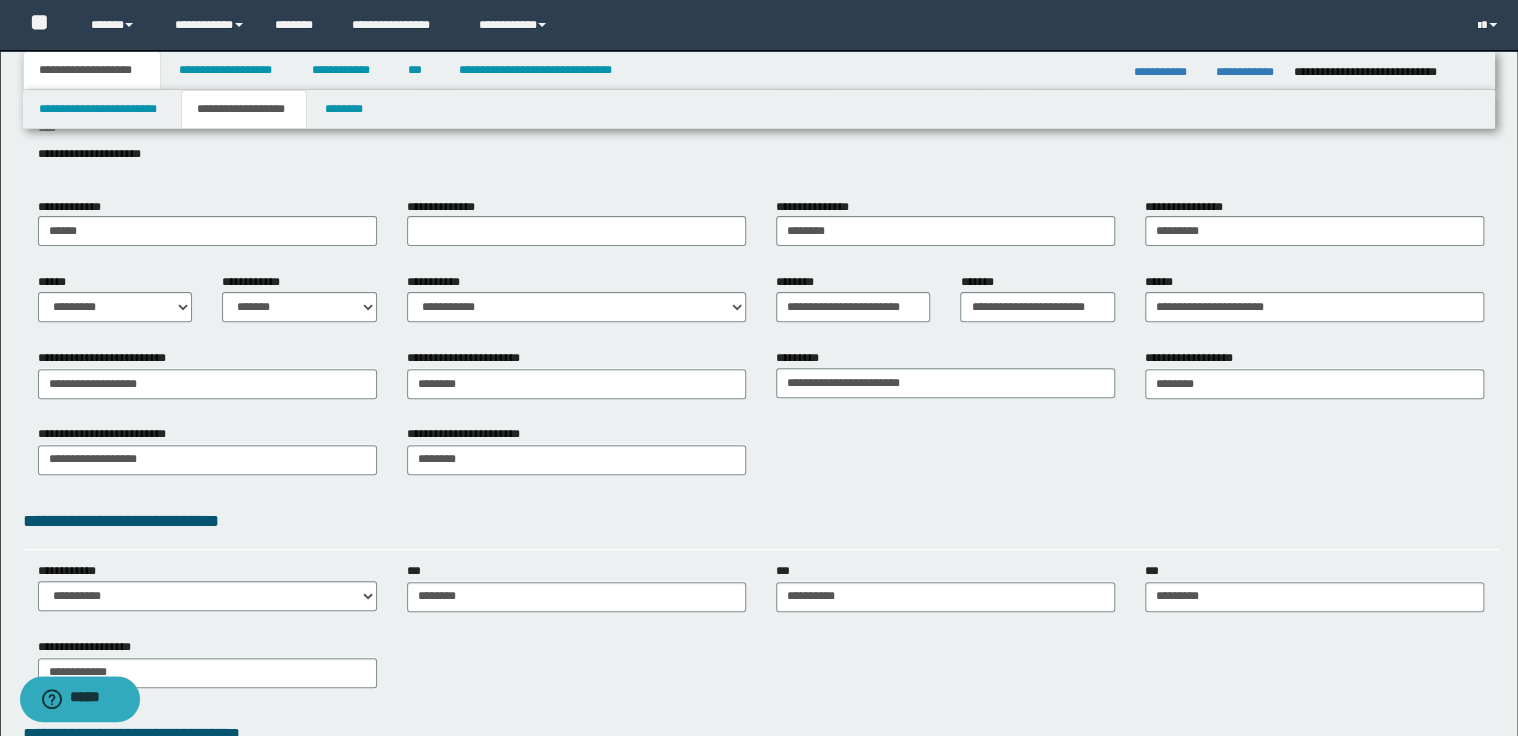 scroll, scrollTop: 130, scrollLeft: 0, axis: vertical 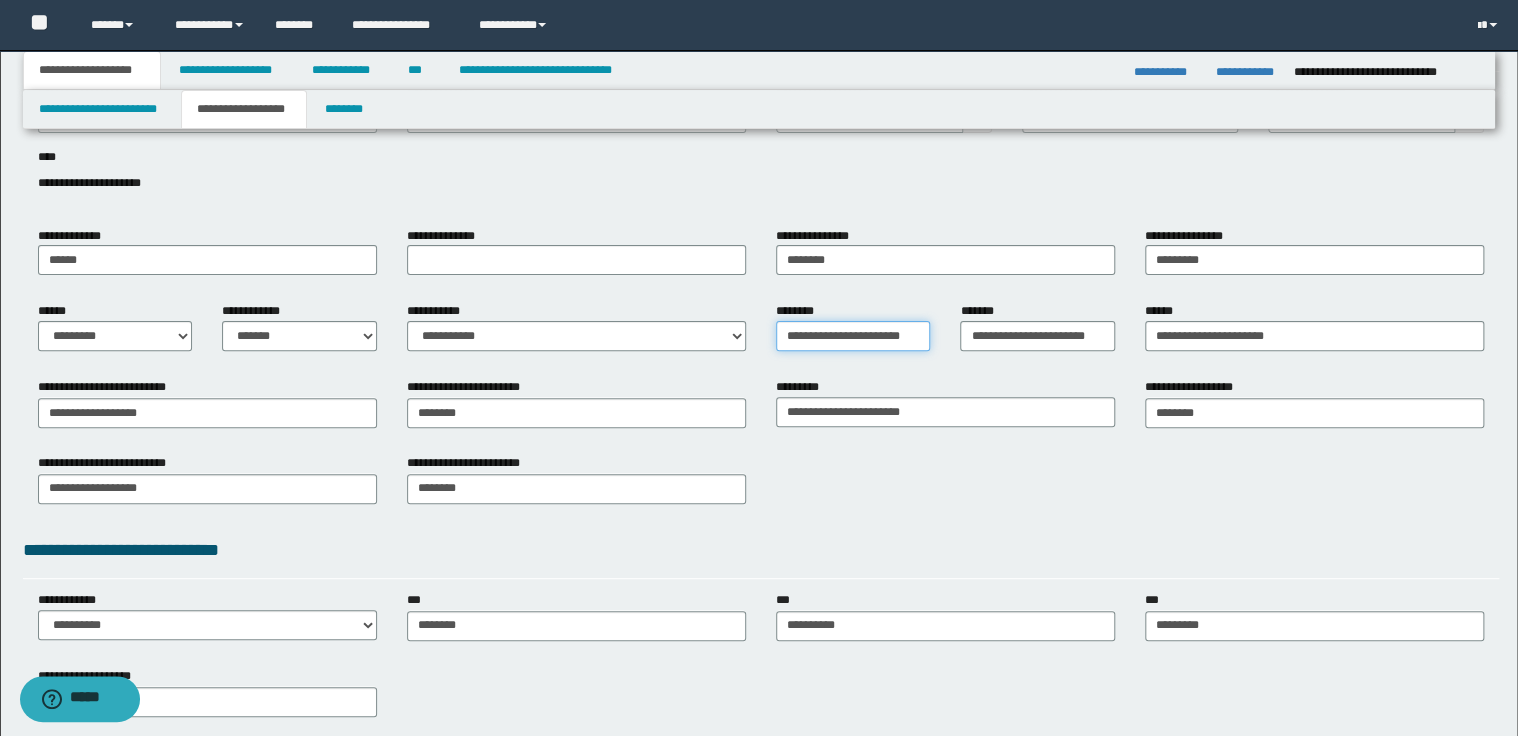 drag, startPoint x: 863, startPoint y: 334, endPoint x: 921, endPoint y: 334, distance: 58 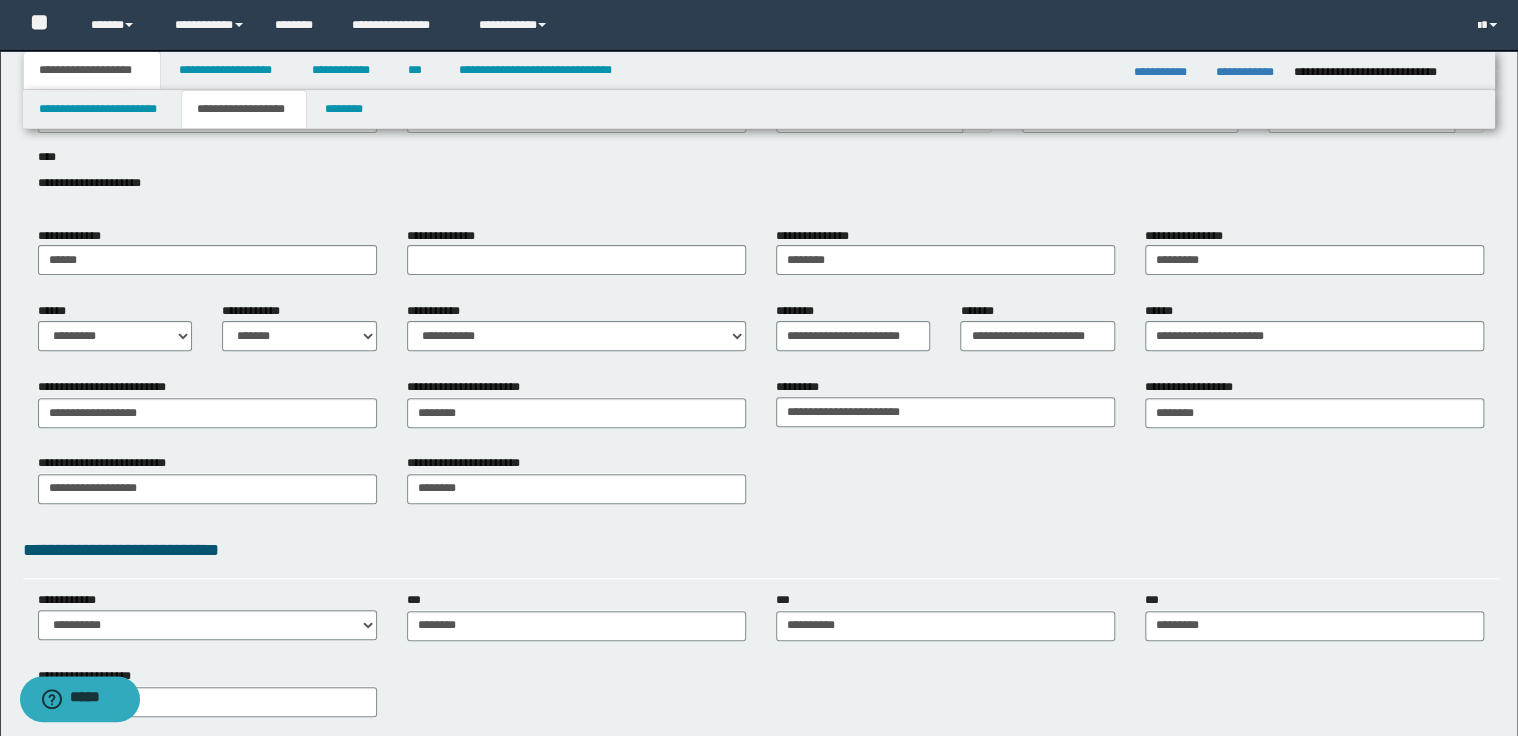 scroll, scrollTop: 0, scrollLeft: 0, axis: both 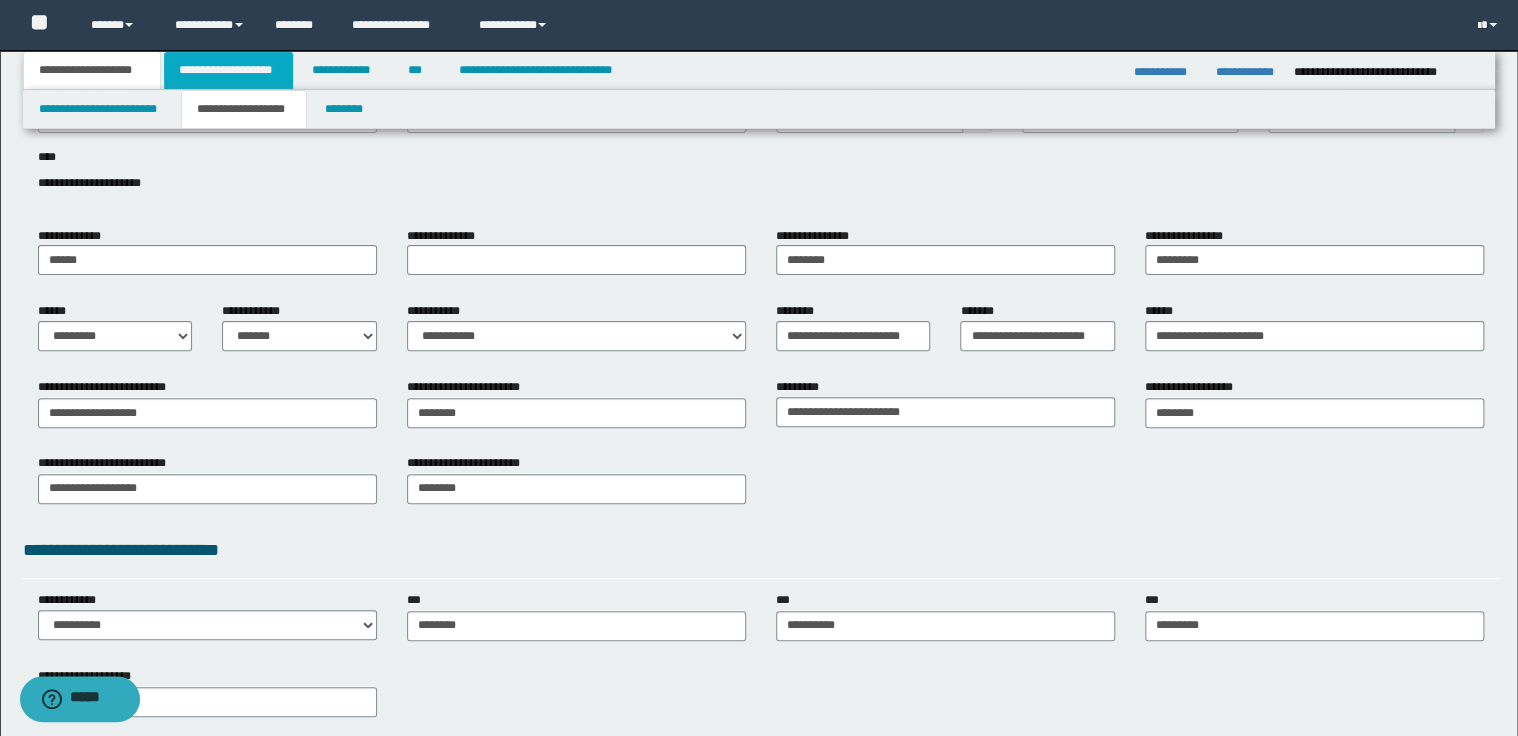 click on "**********" at bounding box center (228, 70) 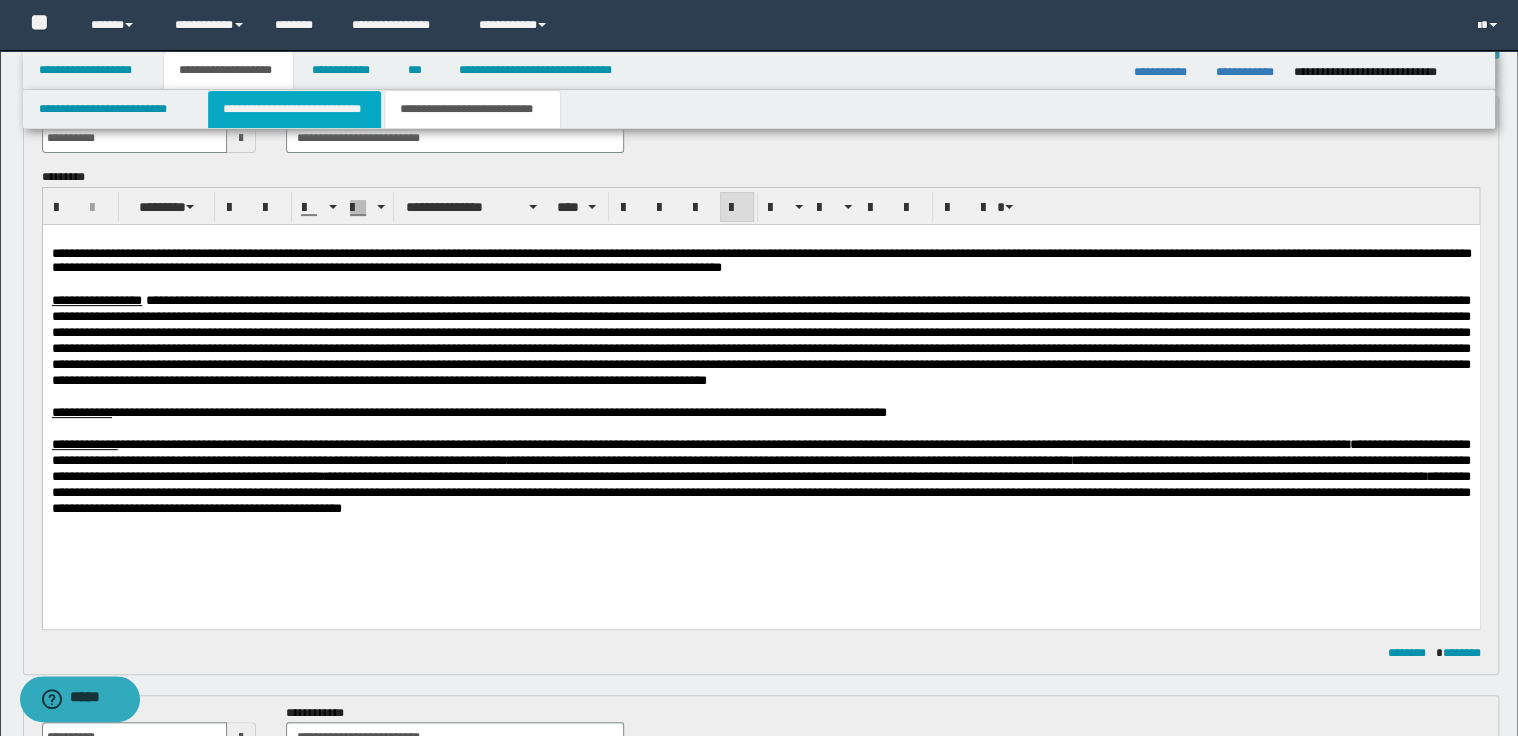 click on "**********" at bounding box center (294, 109) 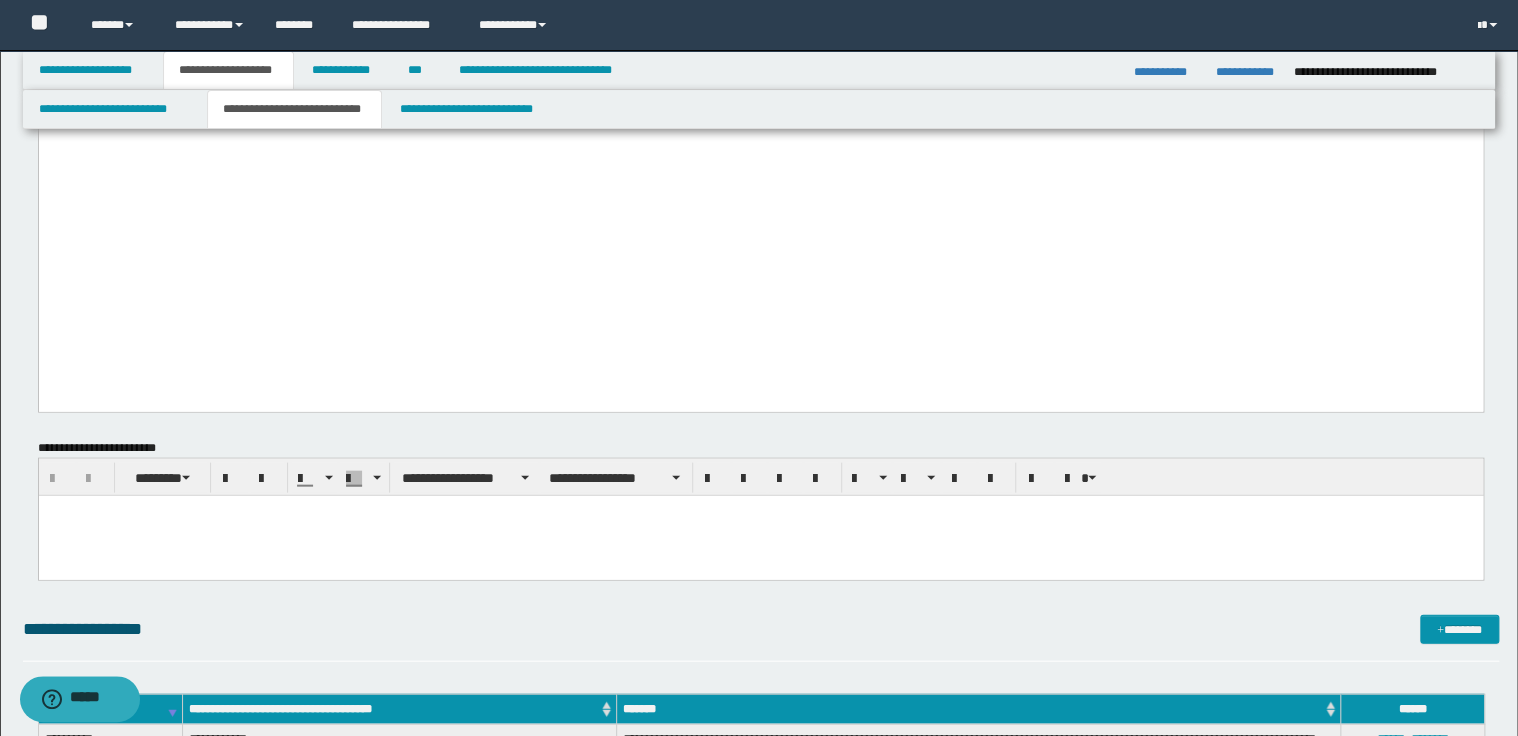 scroll, scrollTop: 1650, scrollLeft: 0, axis: vertical 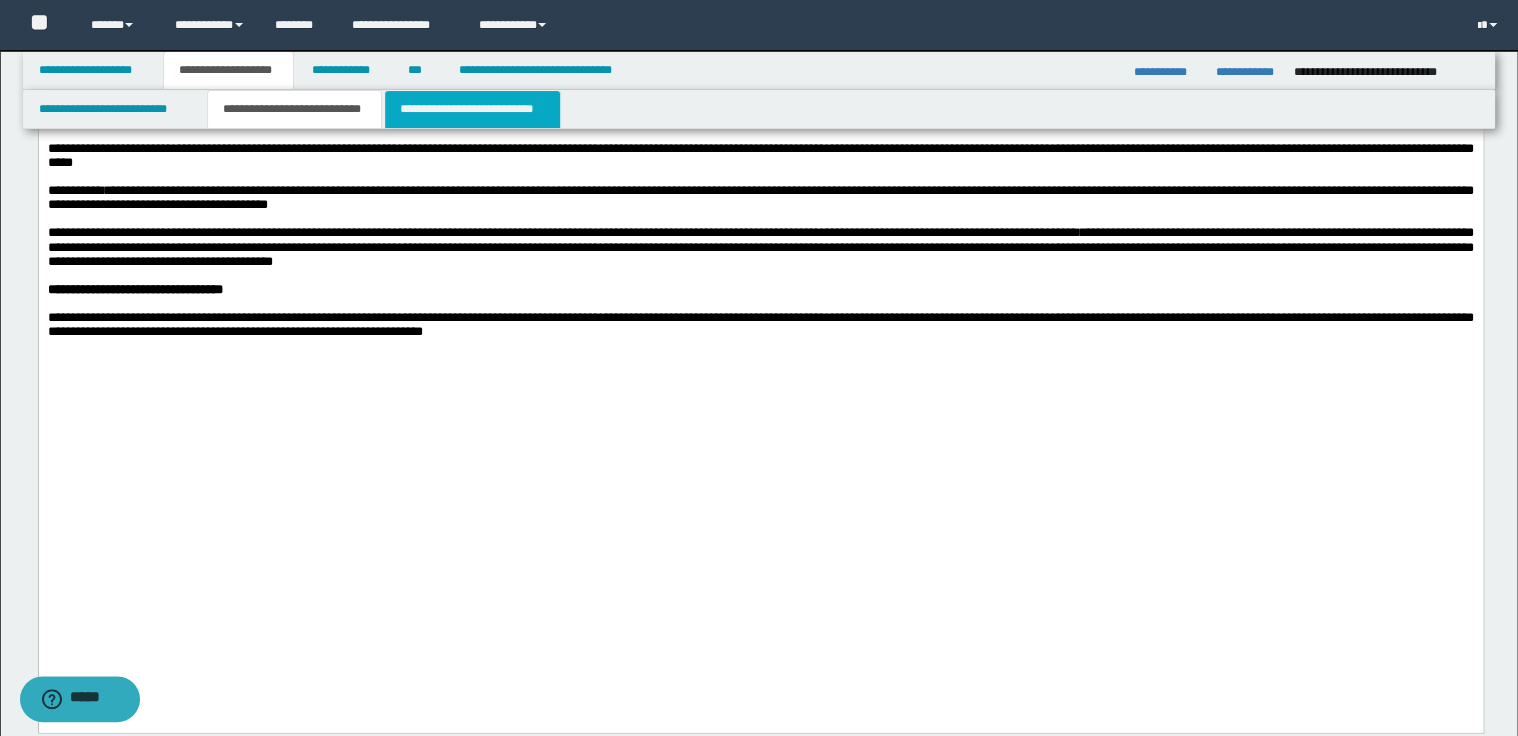 click on "**********" at bounding box center [472, 109] 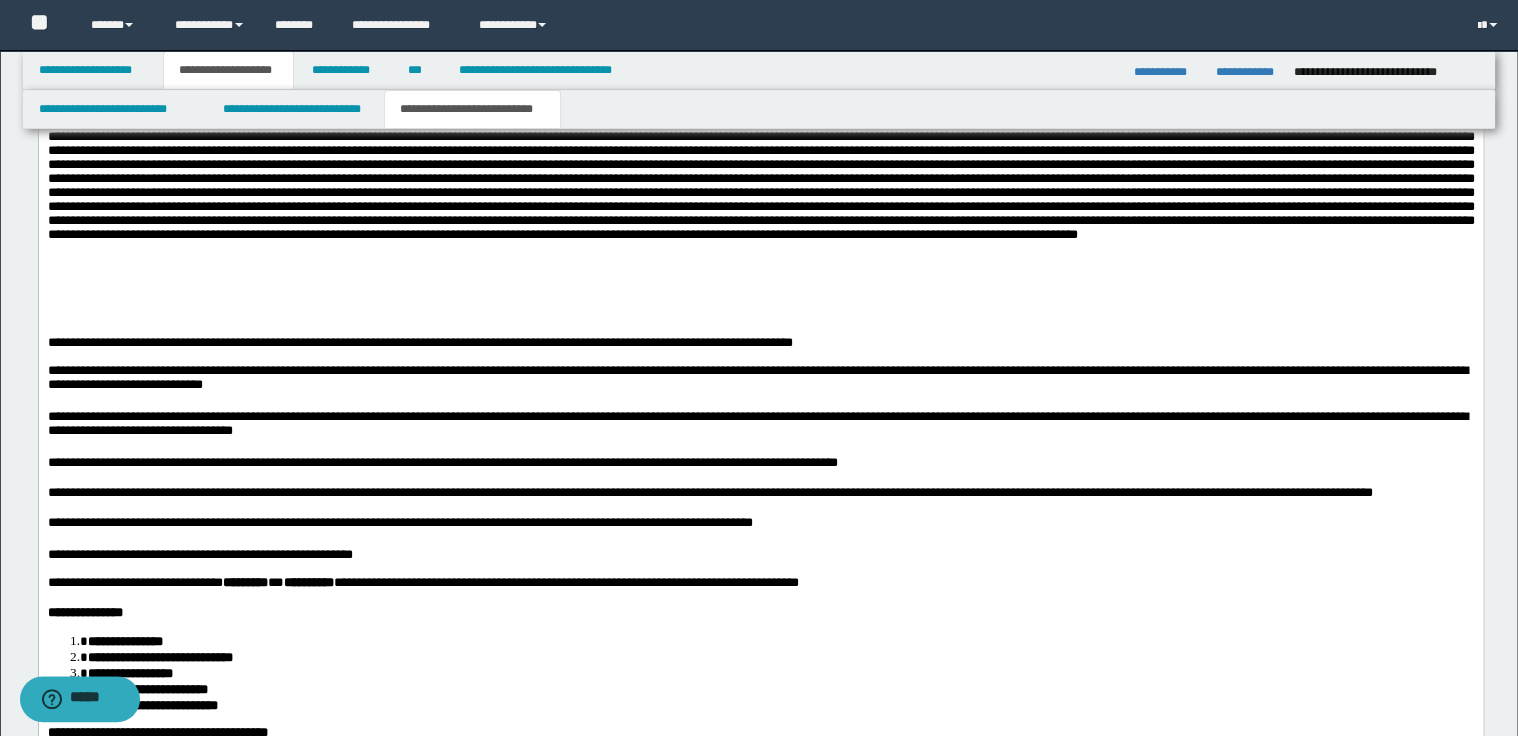 scroll, scrollTop: 2210, scrollLeft: 0, axis: vertical 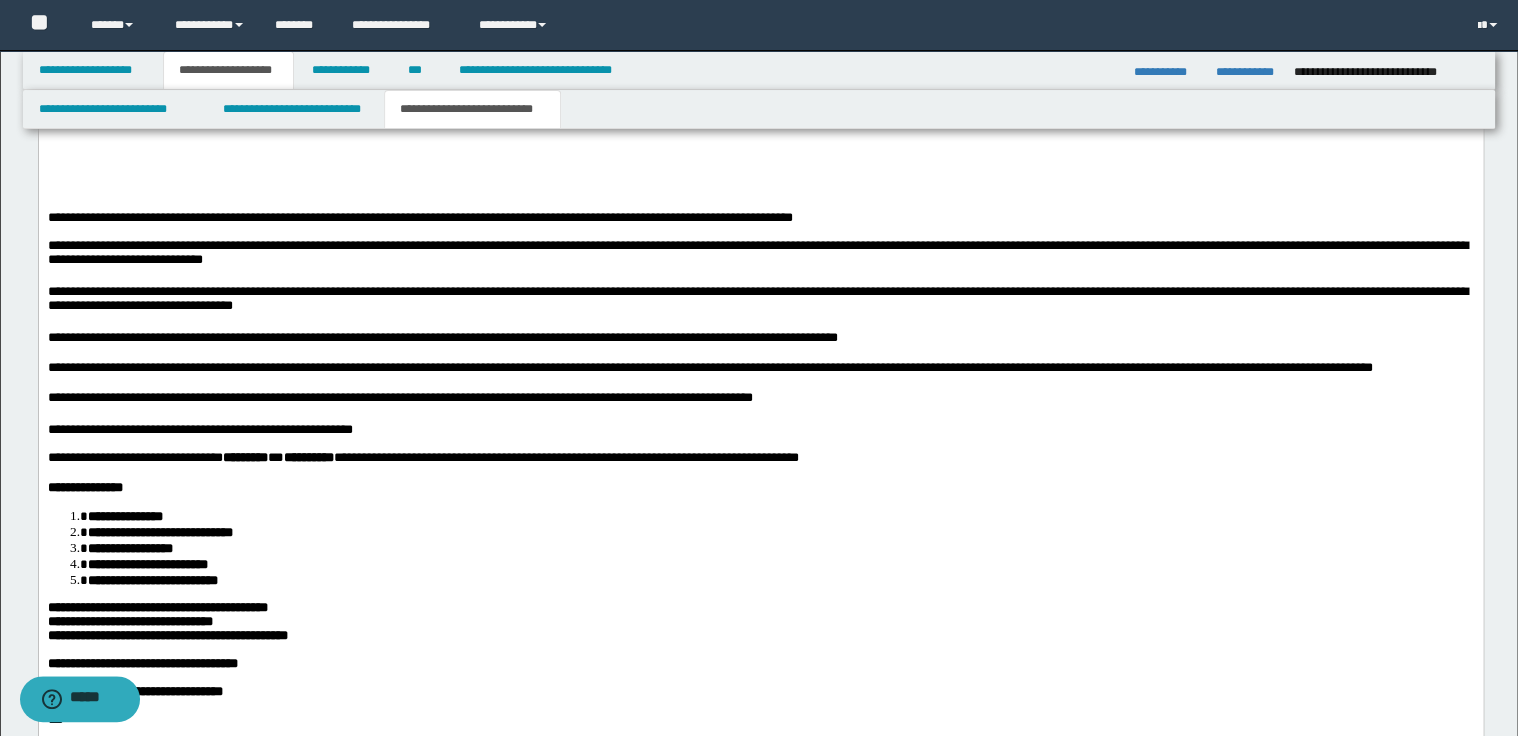 click on "**********" at bounding box center [760, 399] 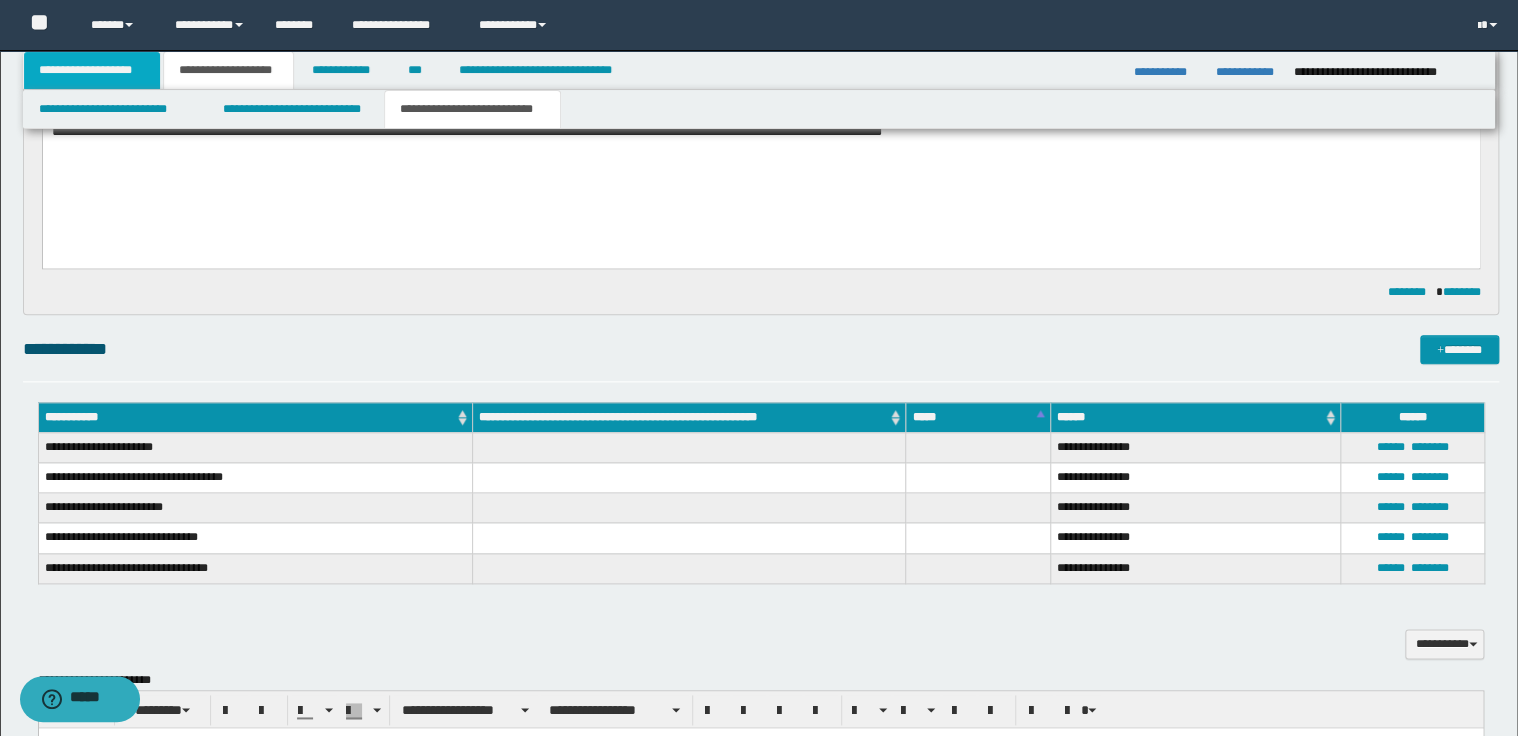 click on "**********" at bounding box center (92, 70) 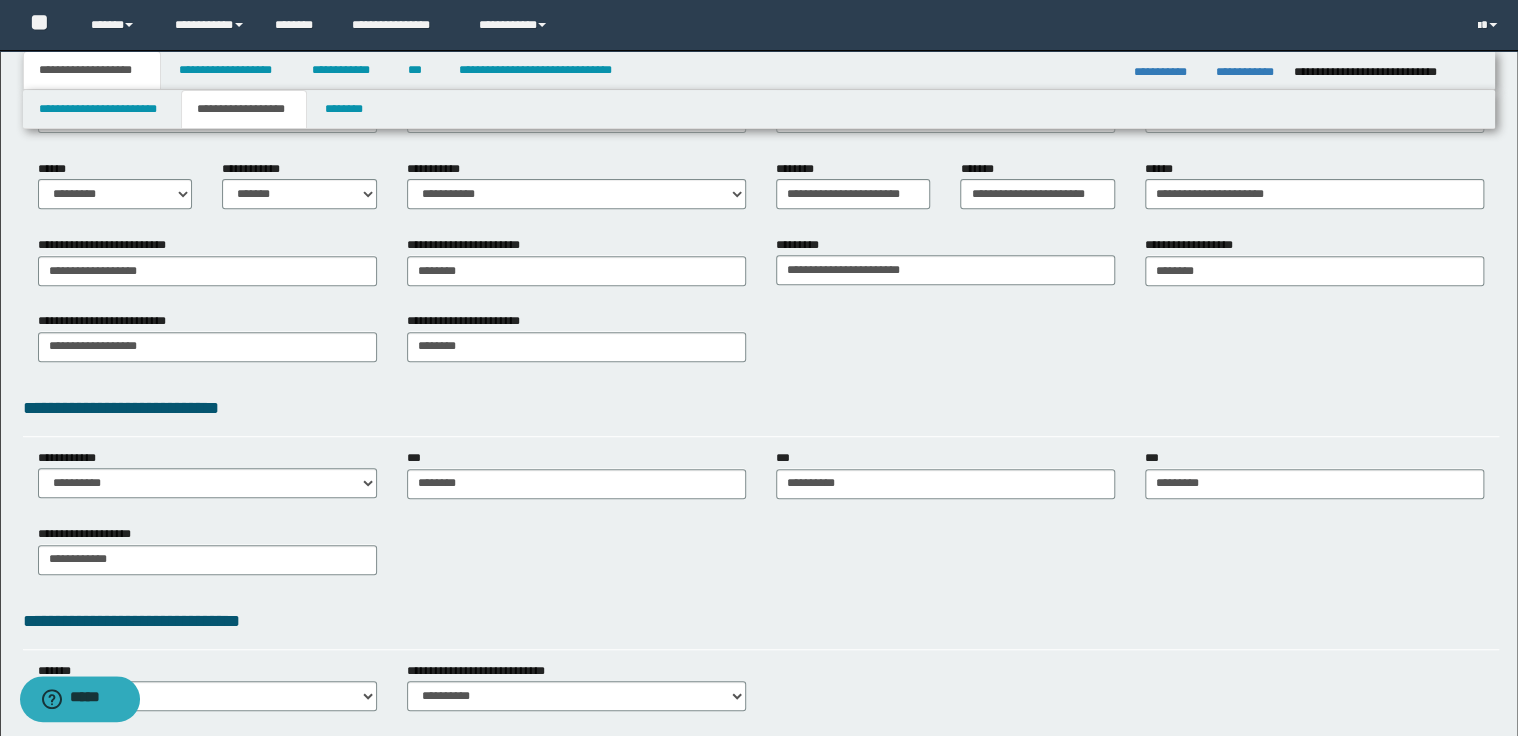 scroll, scrollTop: 130, scrollLeft: 0, axis: vertical 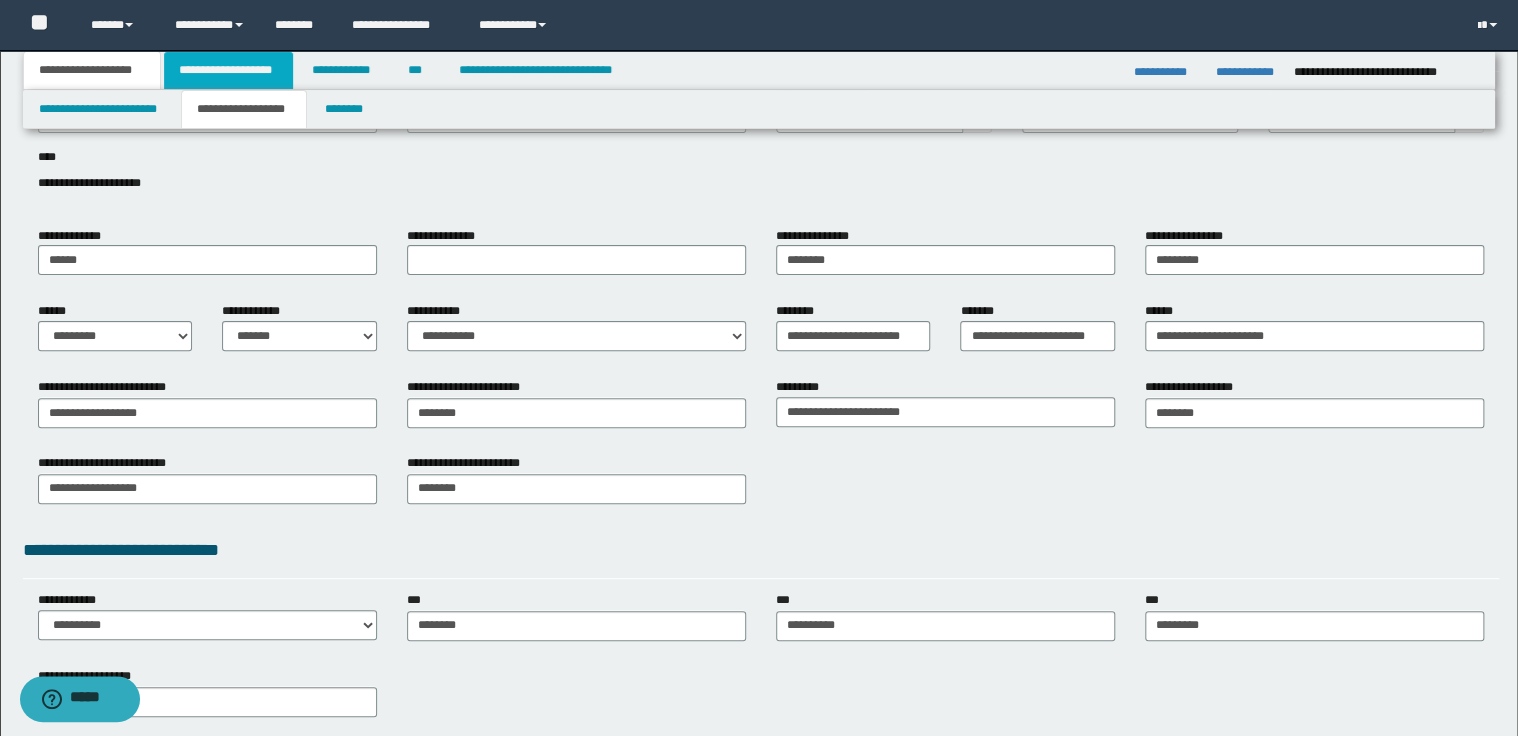click on "**********" at bounding box center (228, 70) 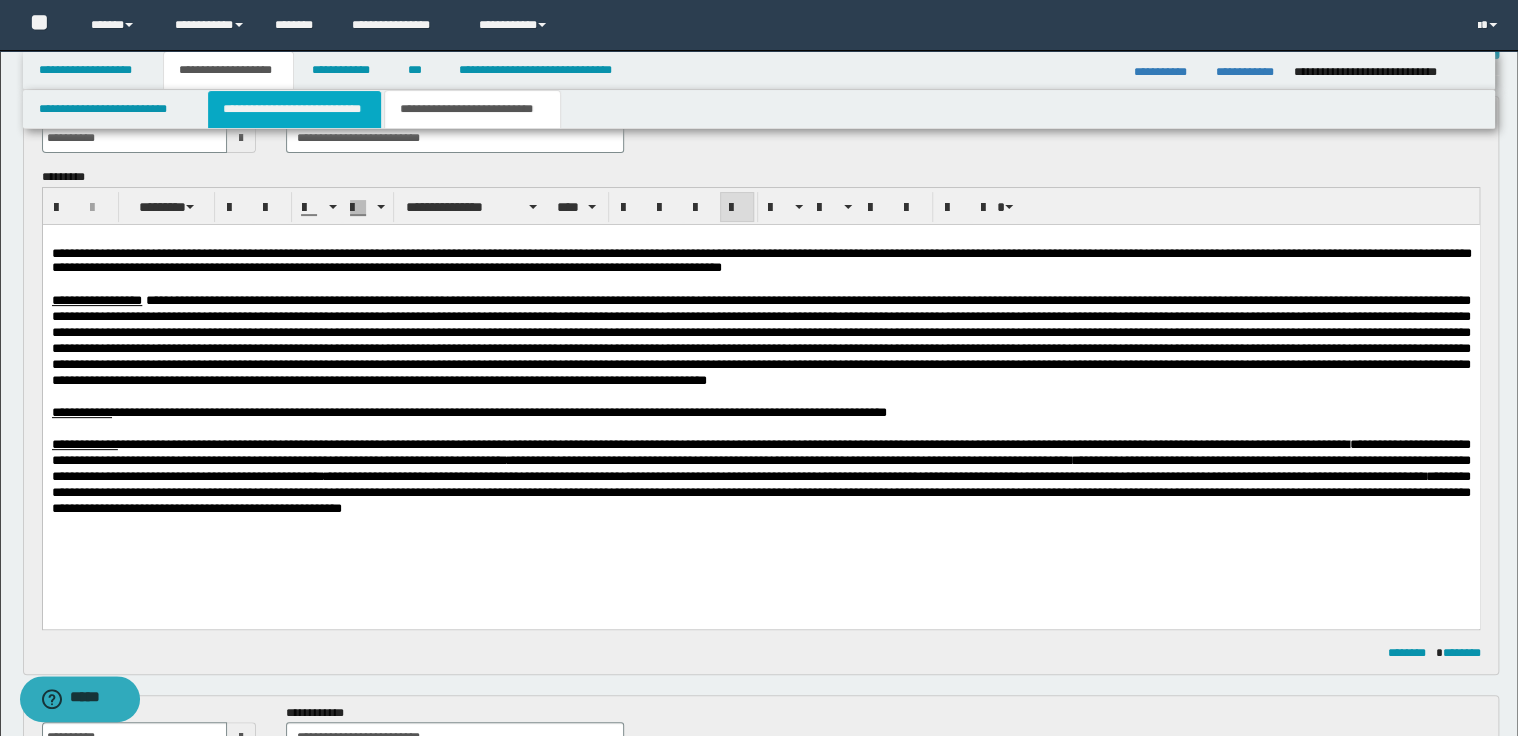 click on "**********" at bounding box center [294, 109] 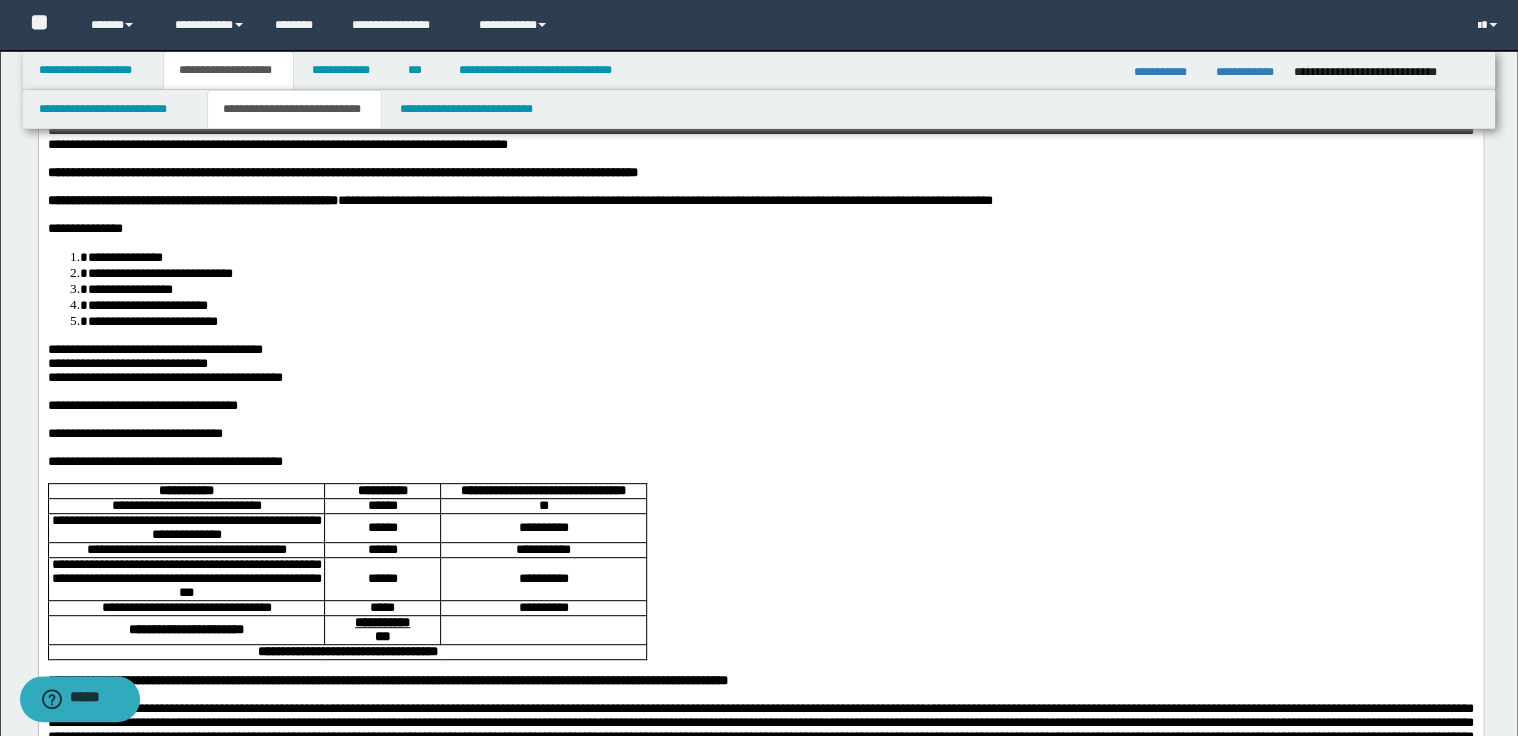 scroll, scrollTop: 210, scrollLeft: 0, axis: vertical 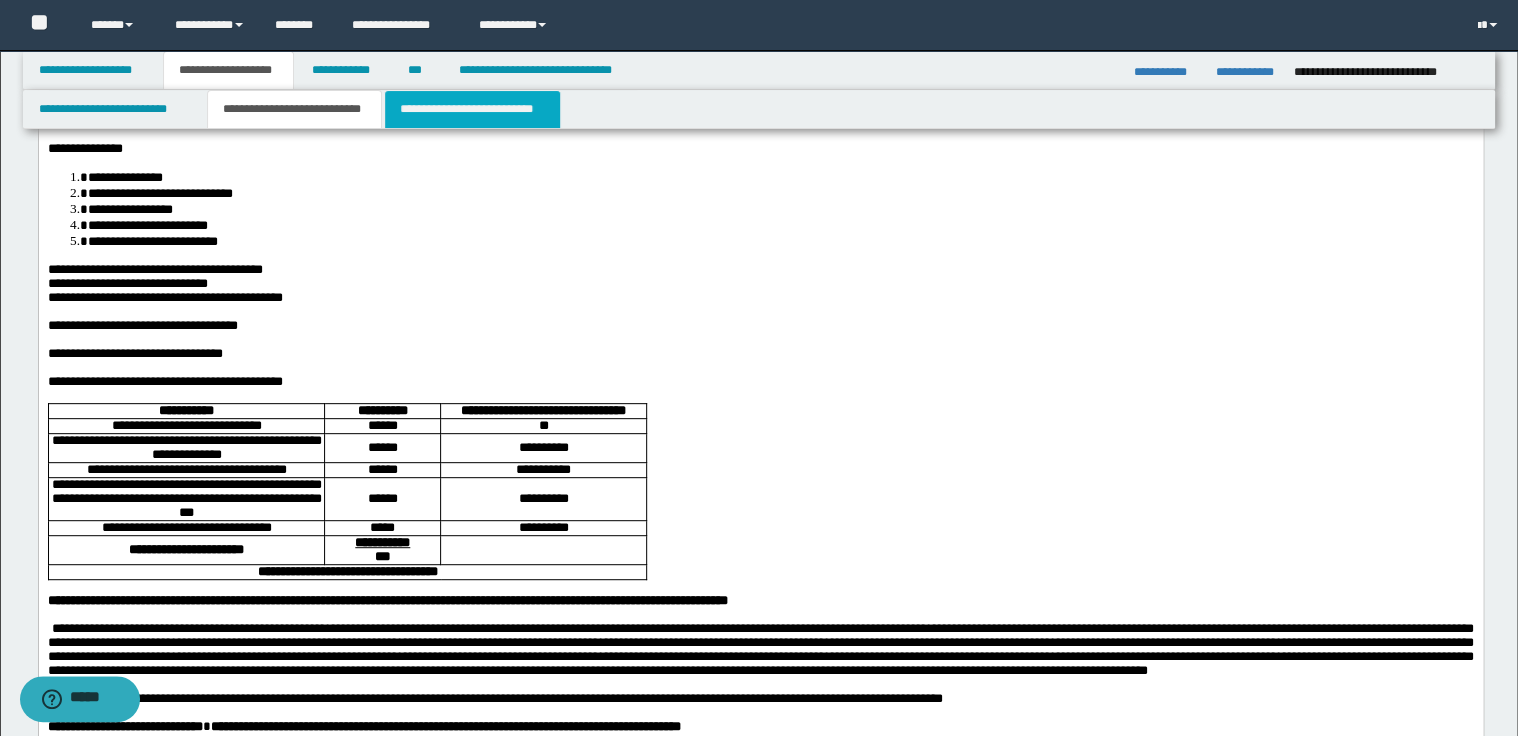 click on "**********" at bounding box center [472, 109] 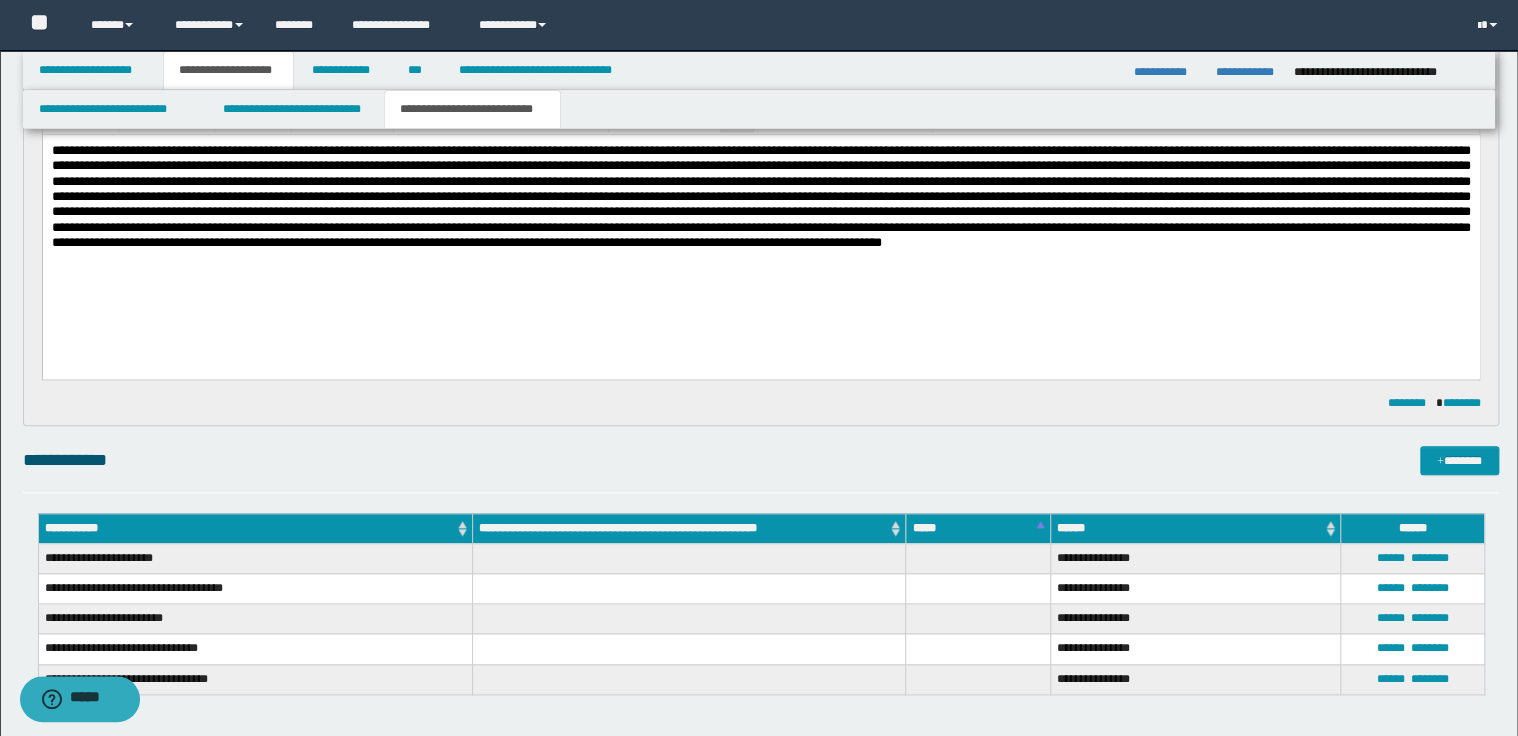 scroll, scrollTop: 690, scrollLeft: 0, axis: vertical 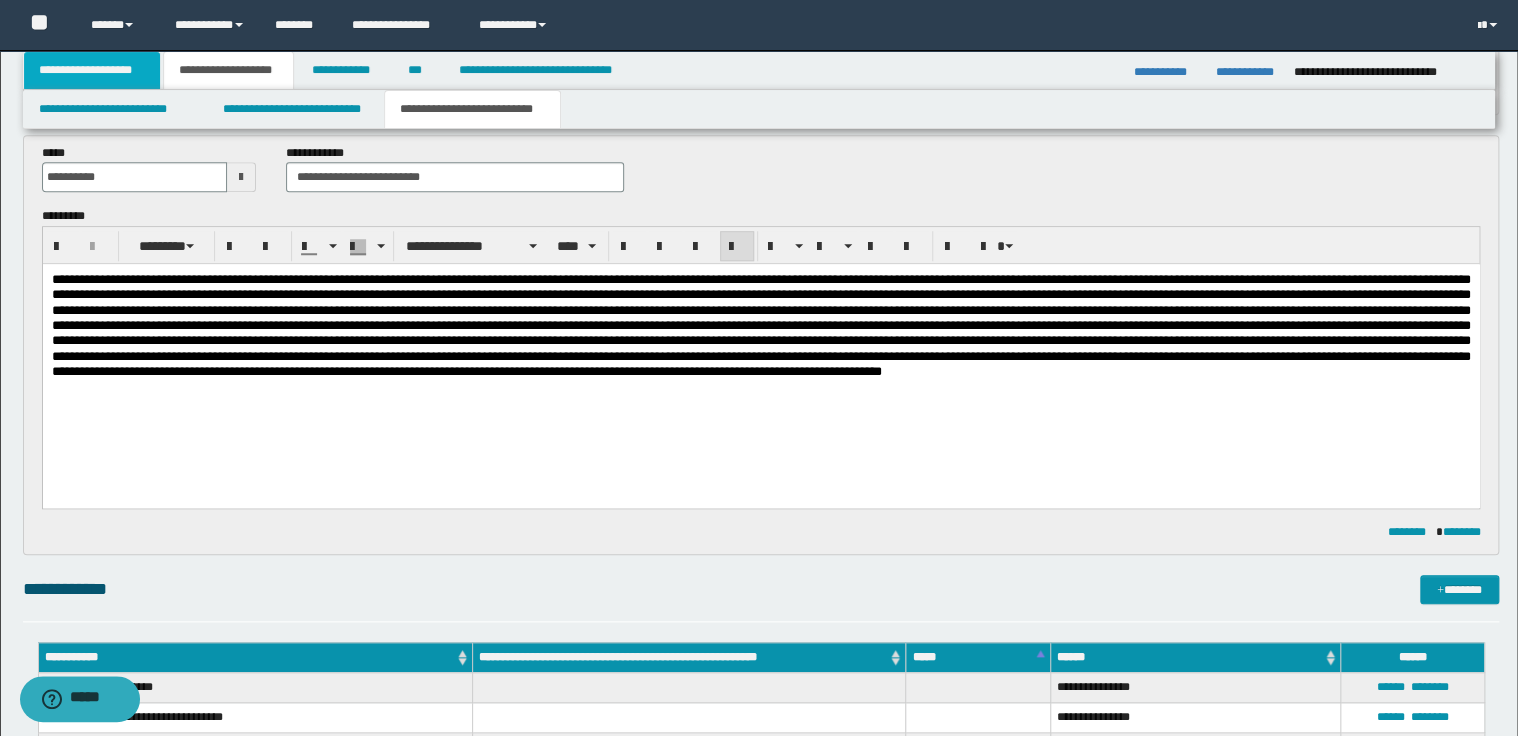 click on "**********" at bounding box center (92, 70) 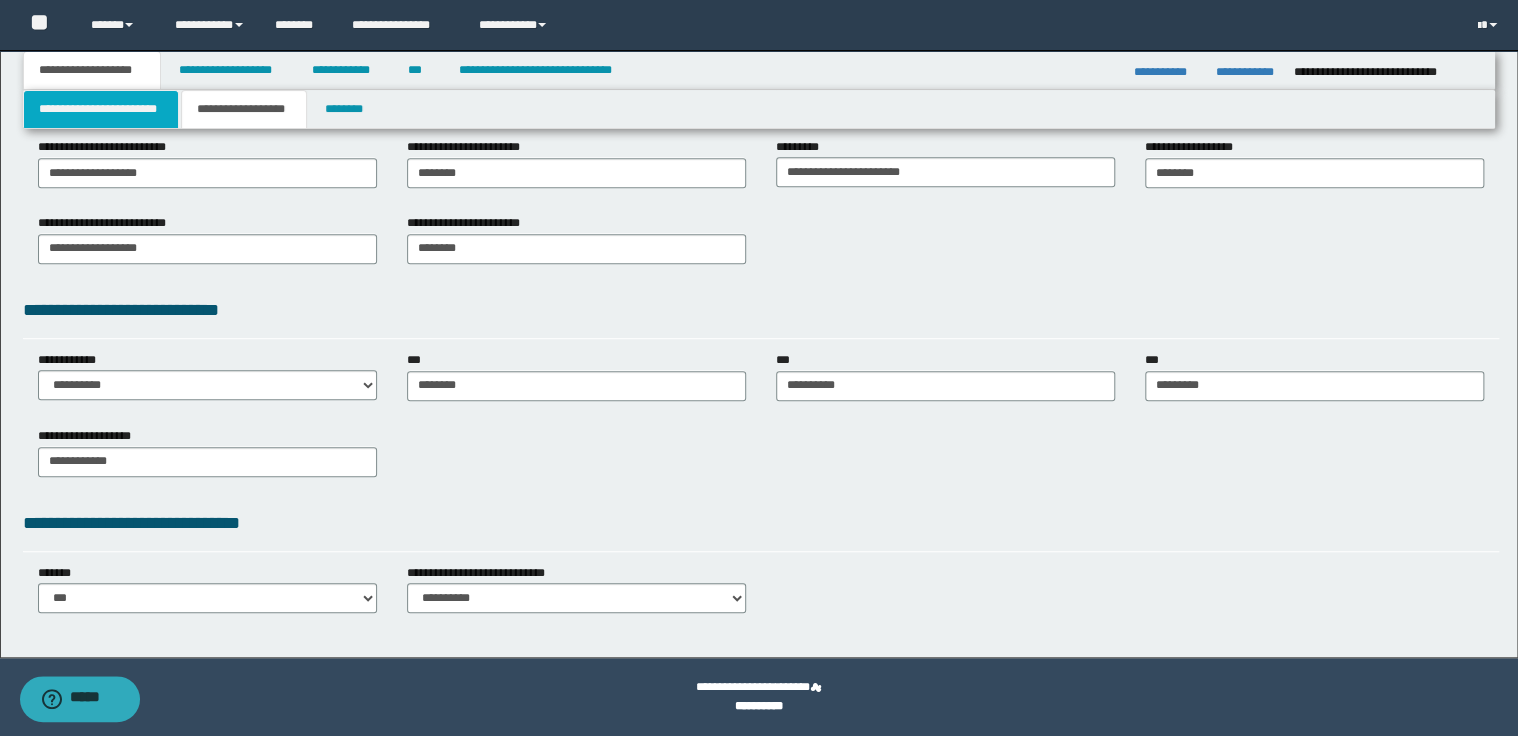 click on "**********" at bounding box center (101, 109) 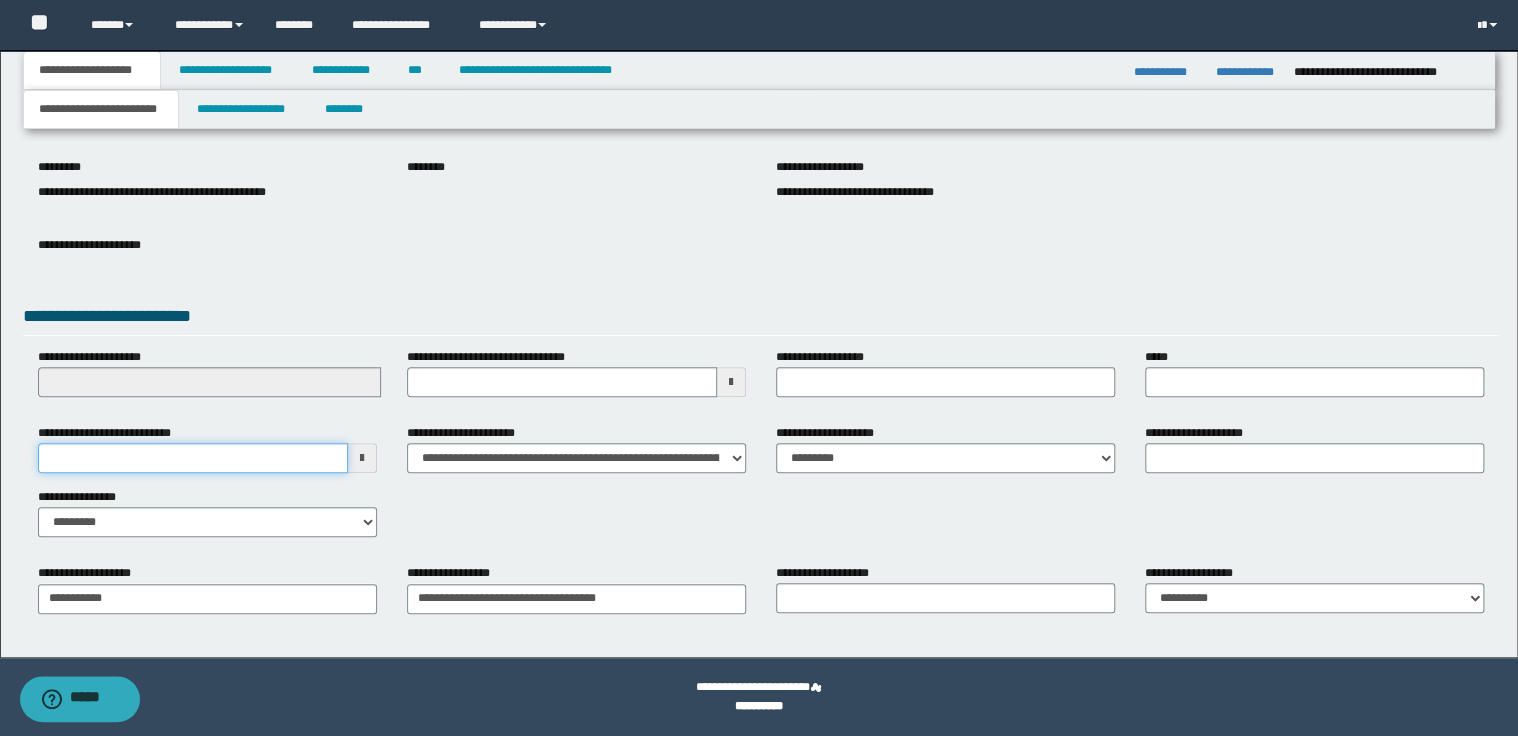 click on "**********" at bounding box center (193, 458) 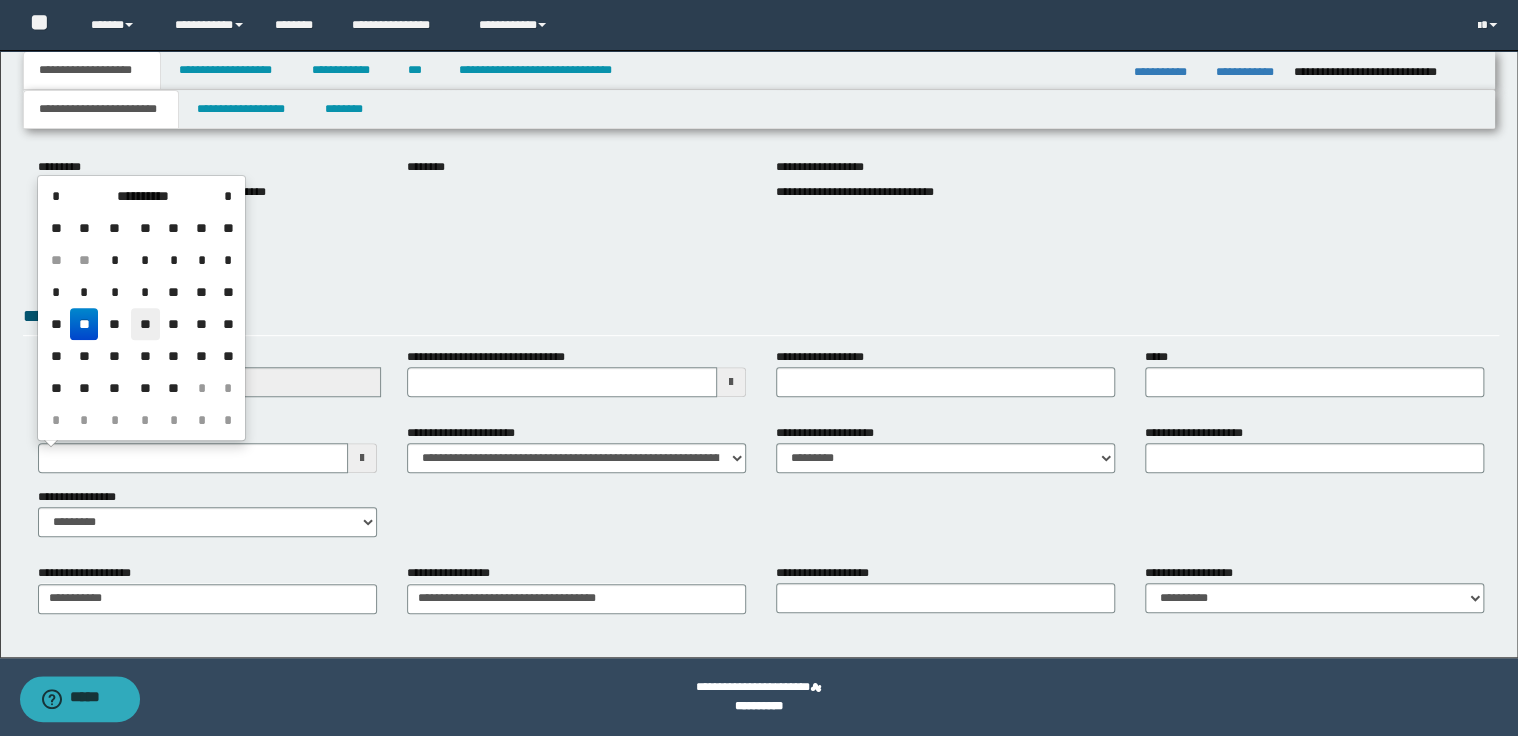 click on "**" at bounding box center (145, 324) 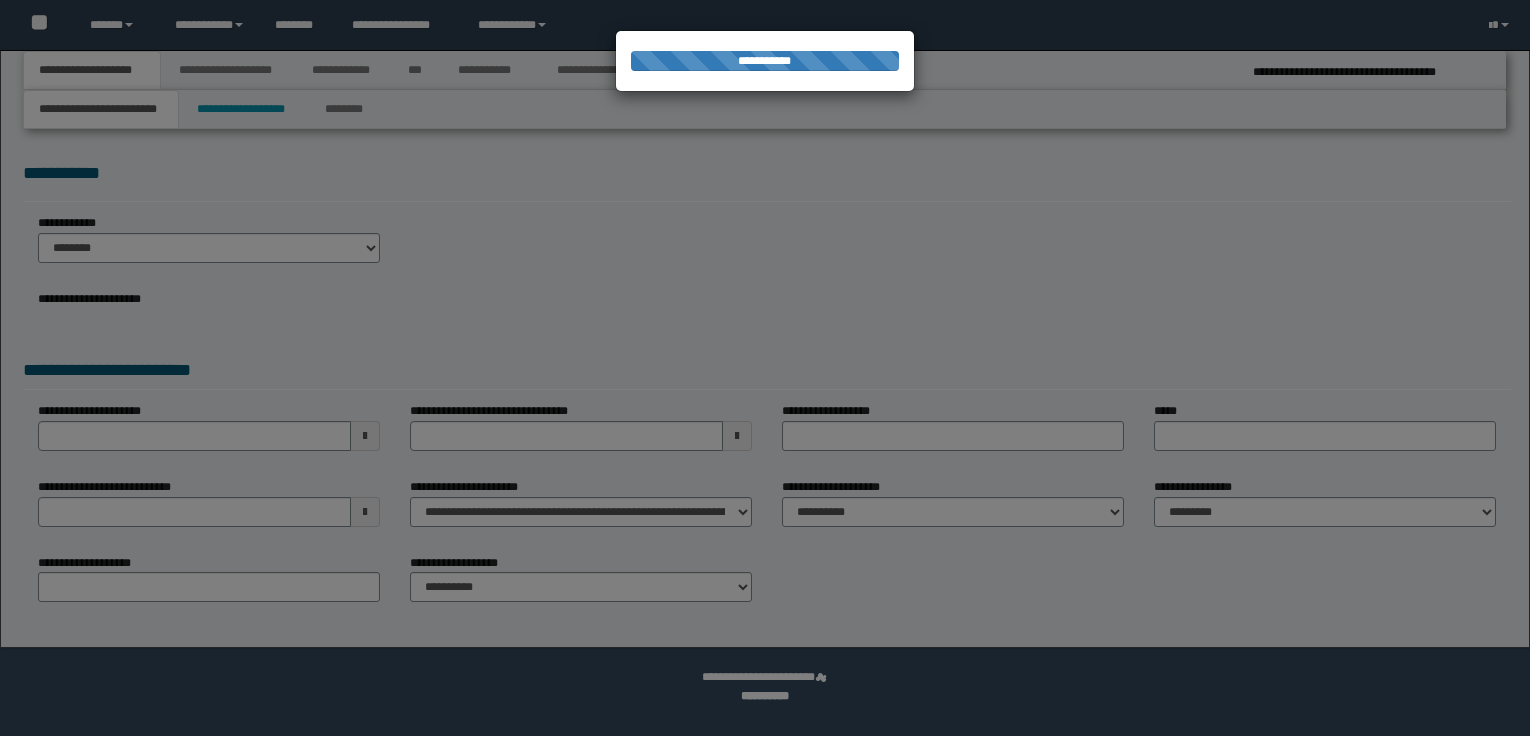 scroll, scrollTop: 0, scrollLeft: 0, axis: both 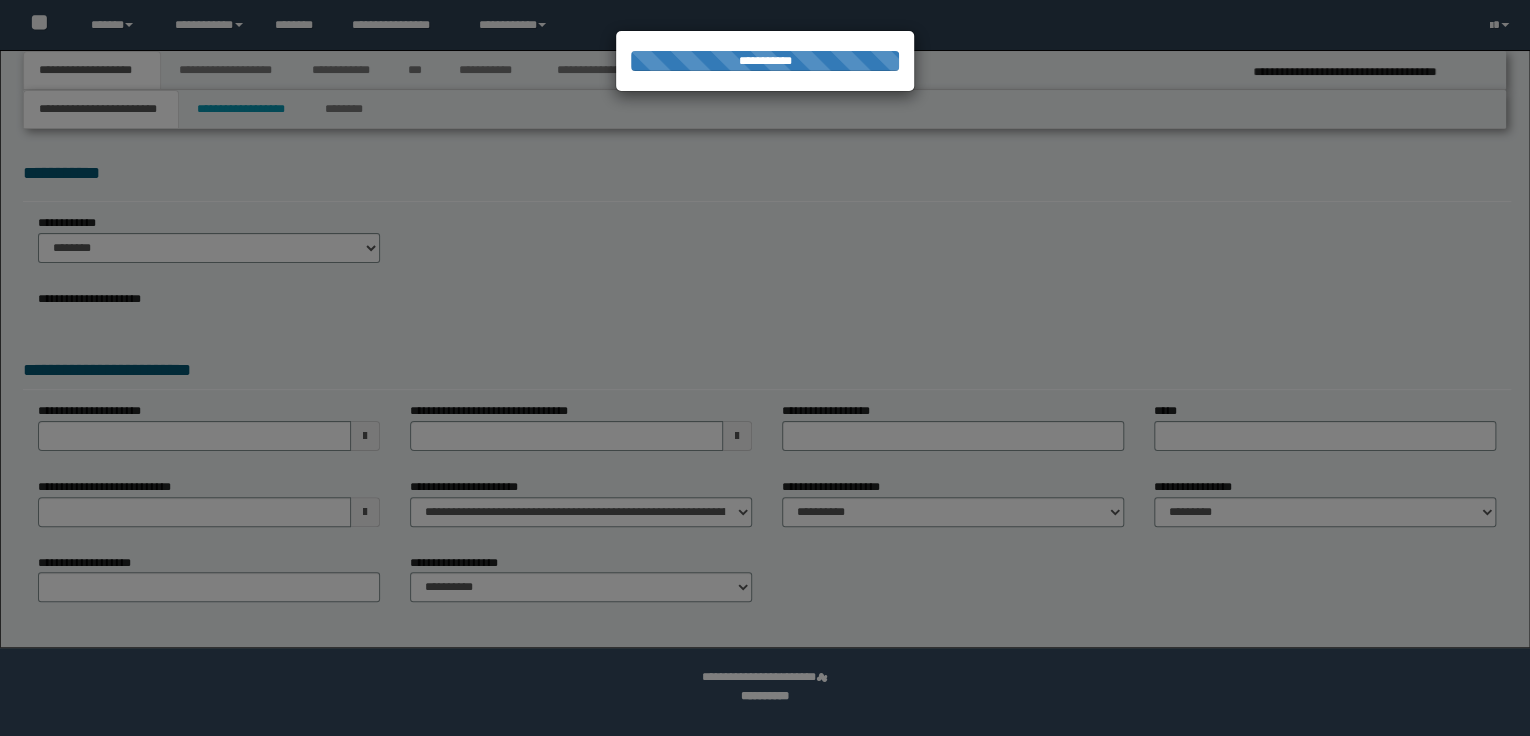 select on "*" 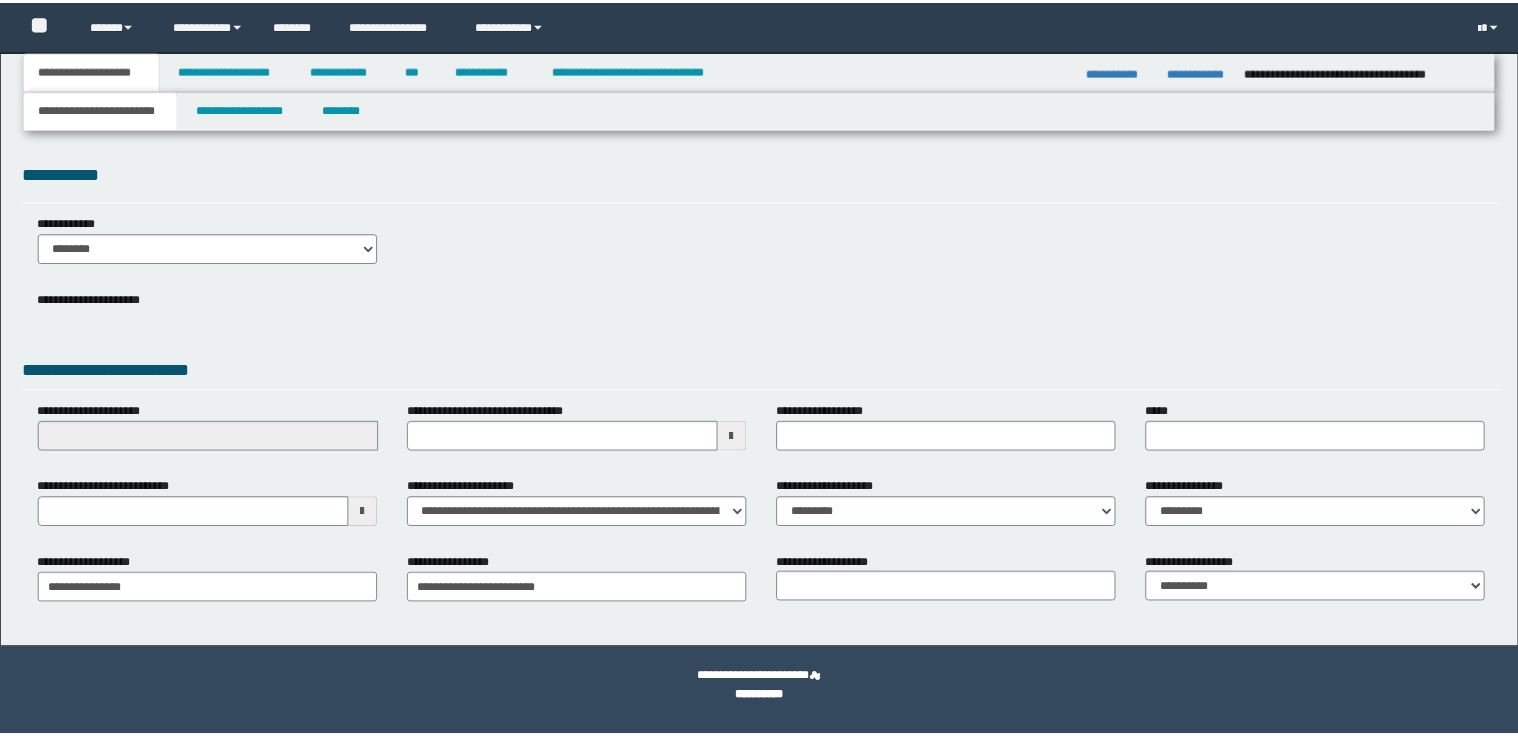 scroll, scrollTop: 0, scrollLeft: 0, axis: both 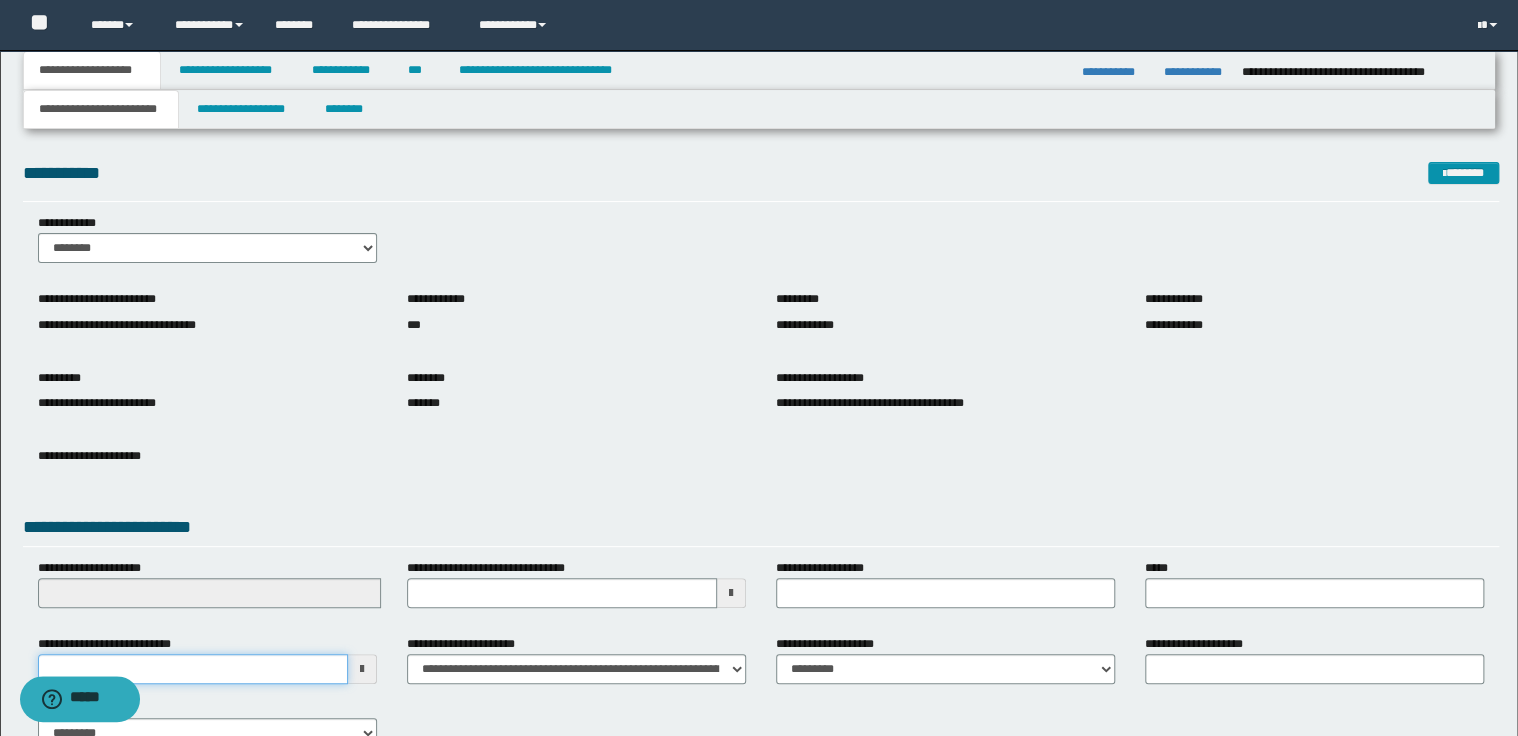 click on "**********" at bounding box center (193, 669) 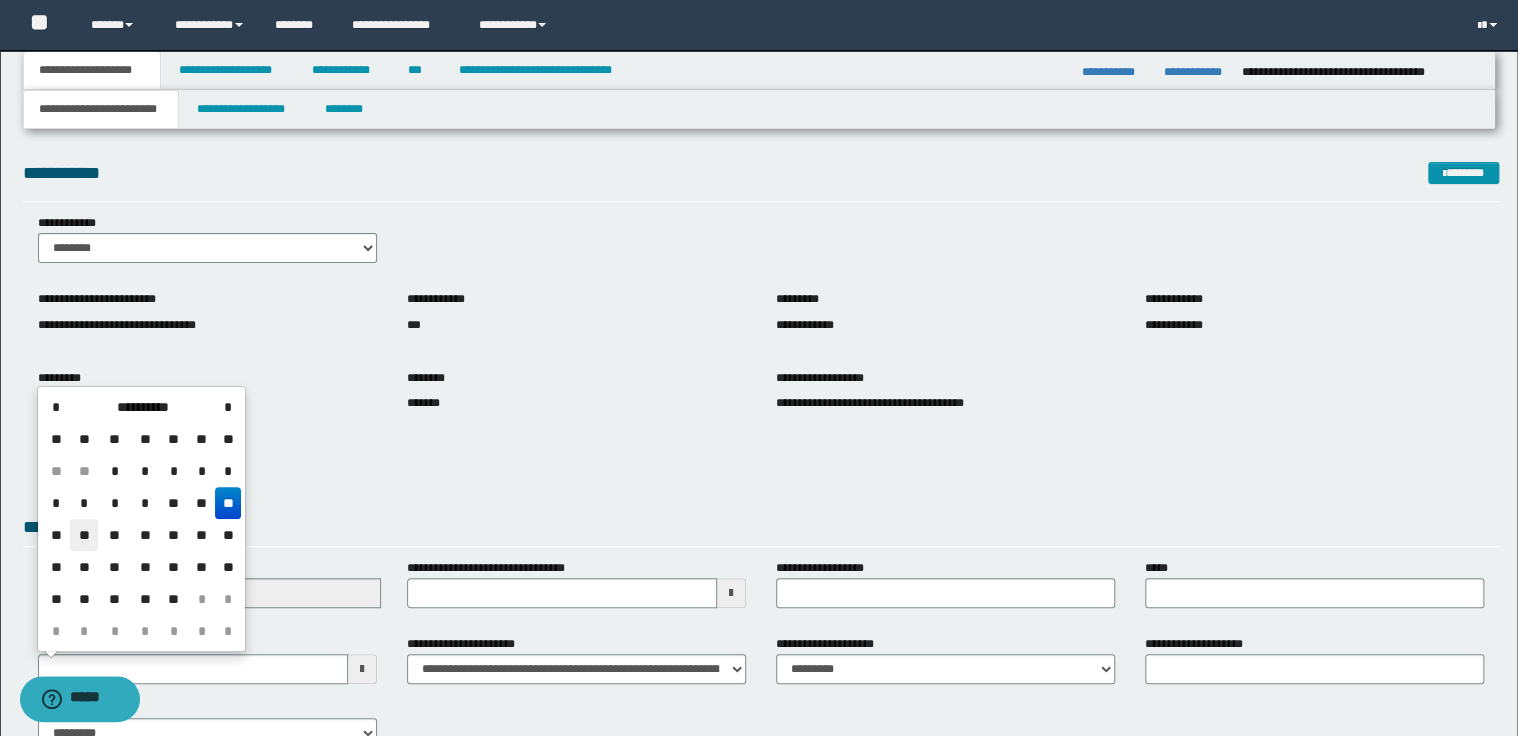 click on "**" at bounding box center (84, 535) 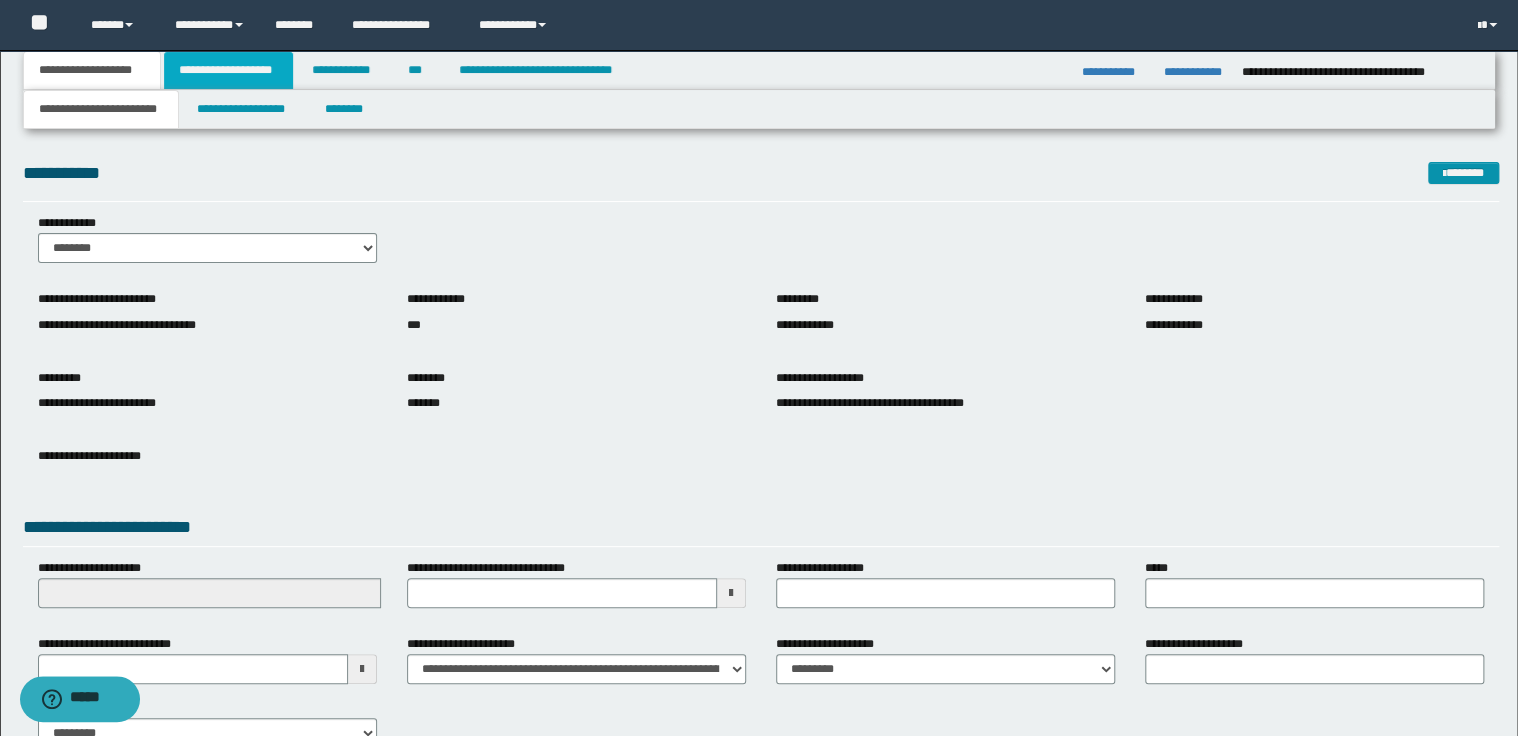 click on "**********" at bounding box center [228, 70] 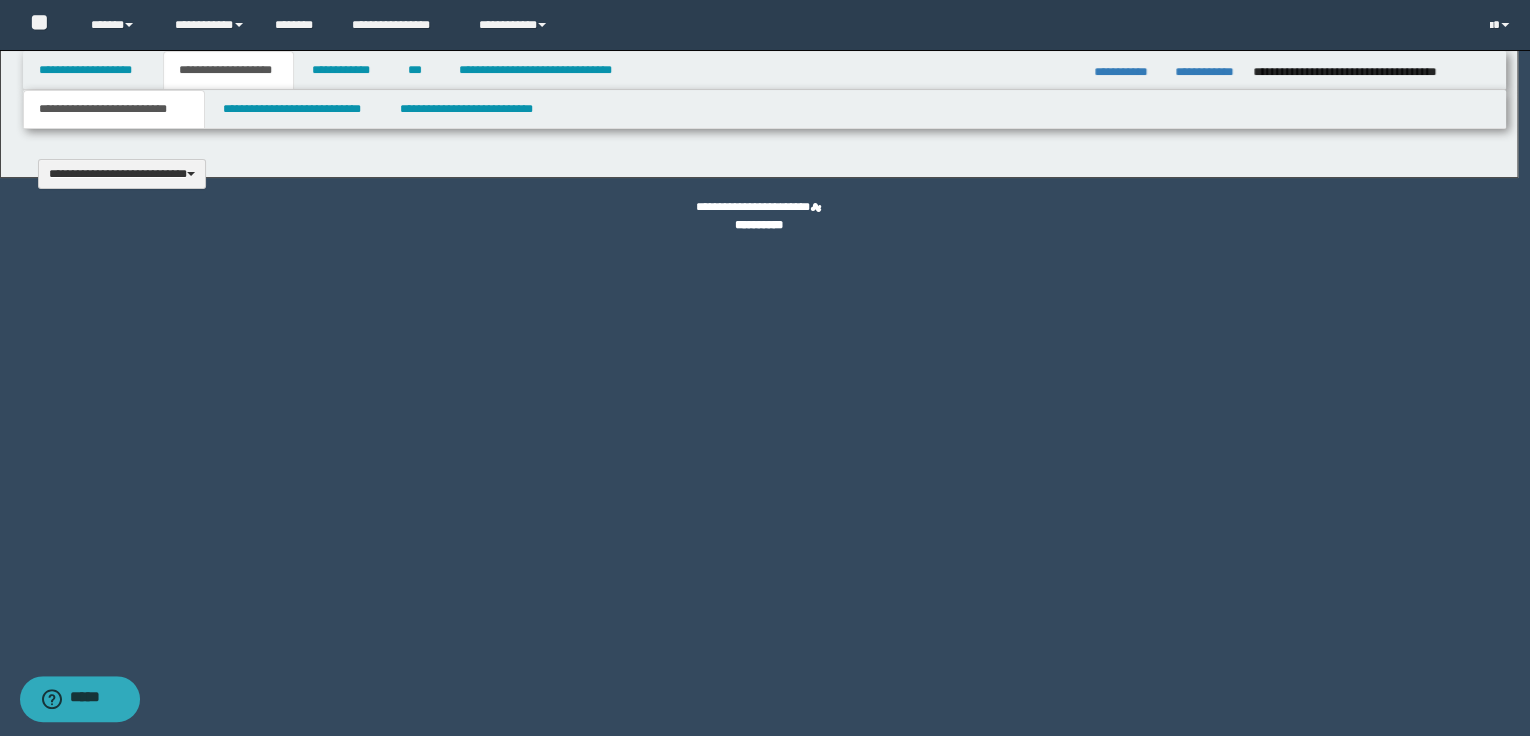 type 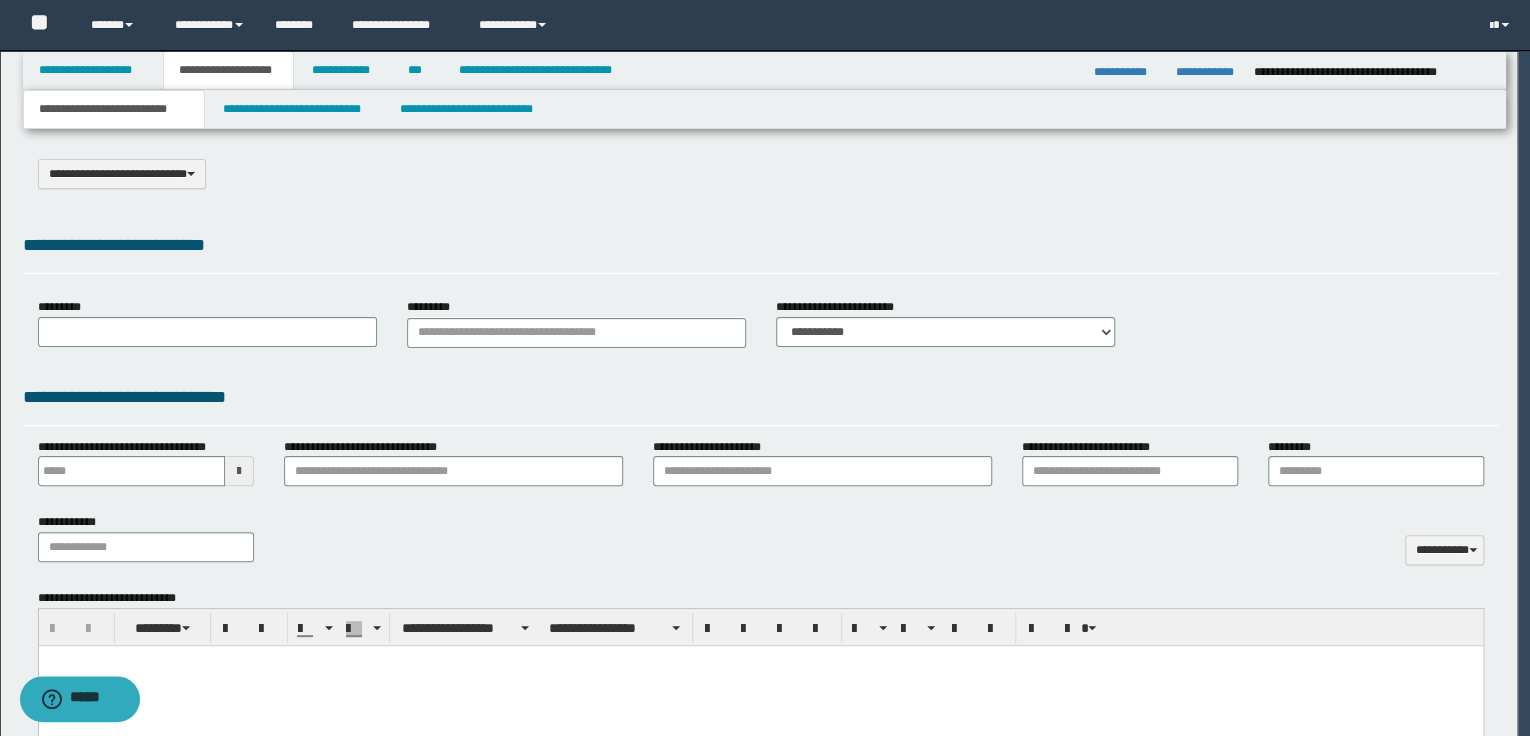 type on "**********" 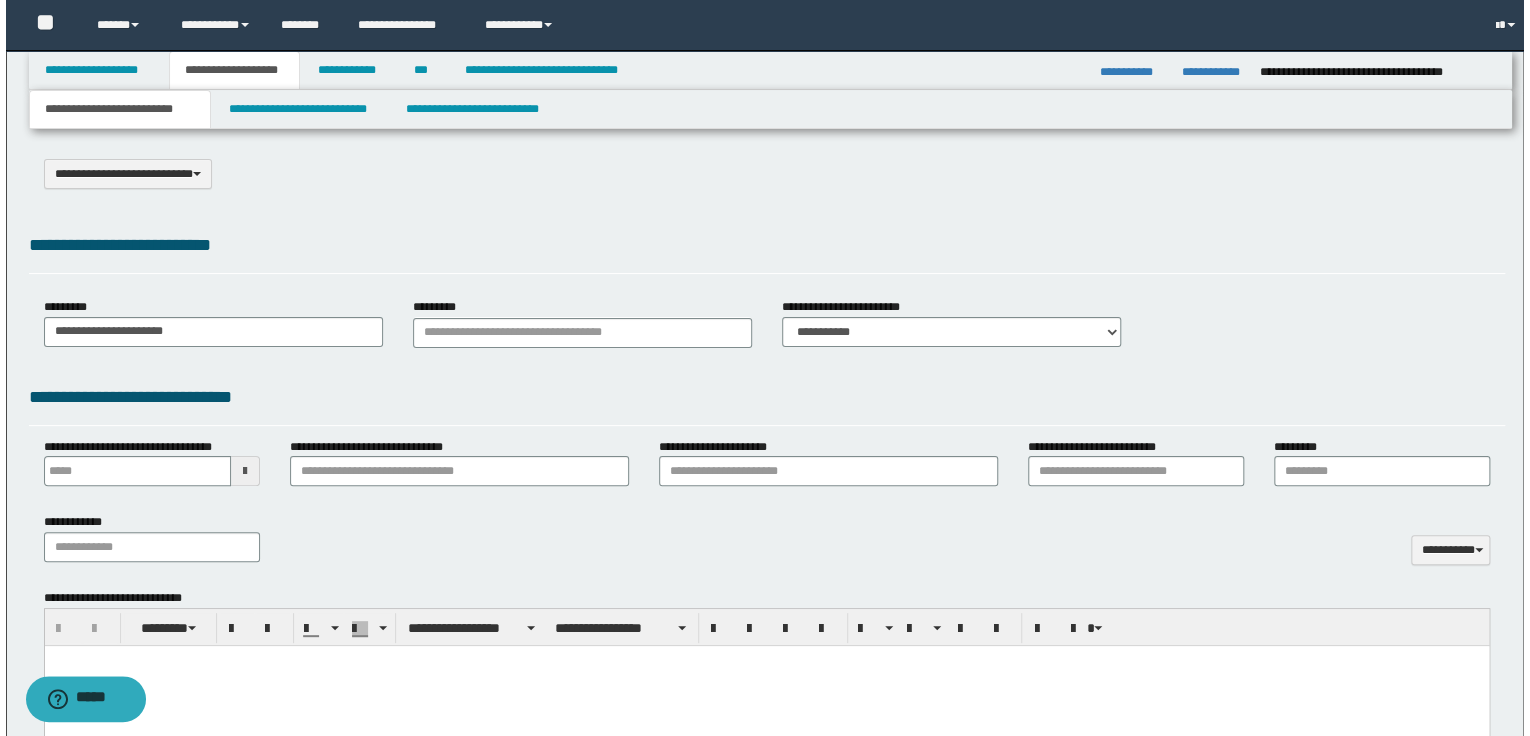 scroll, scrollTop: 0, scrollLeft: 0, axis: both 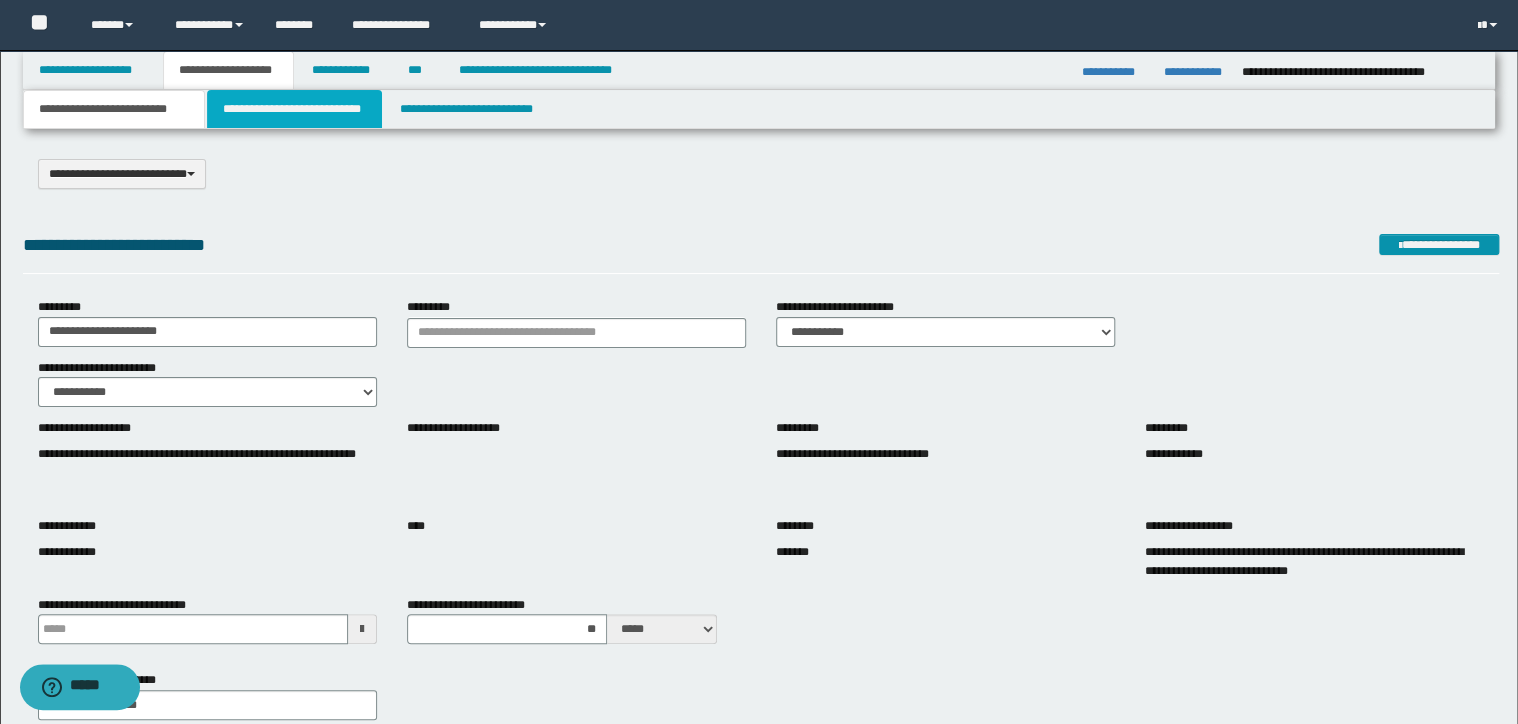 click on "**********" at bounding box center (294, 109) 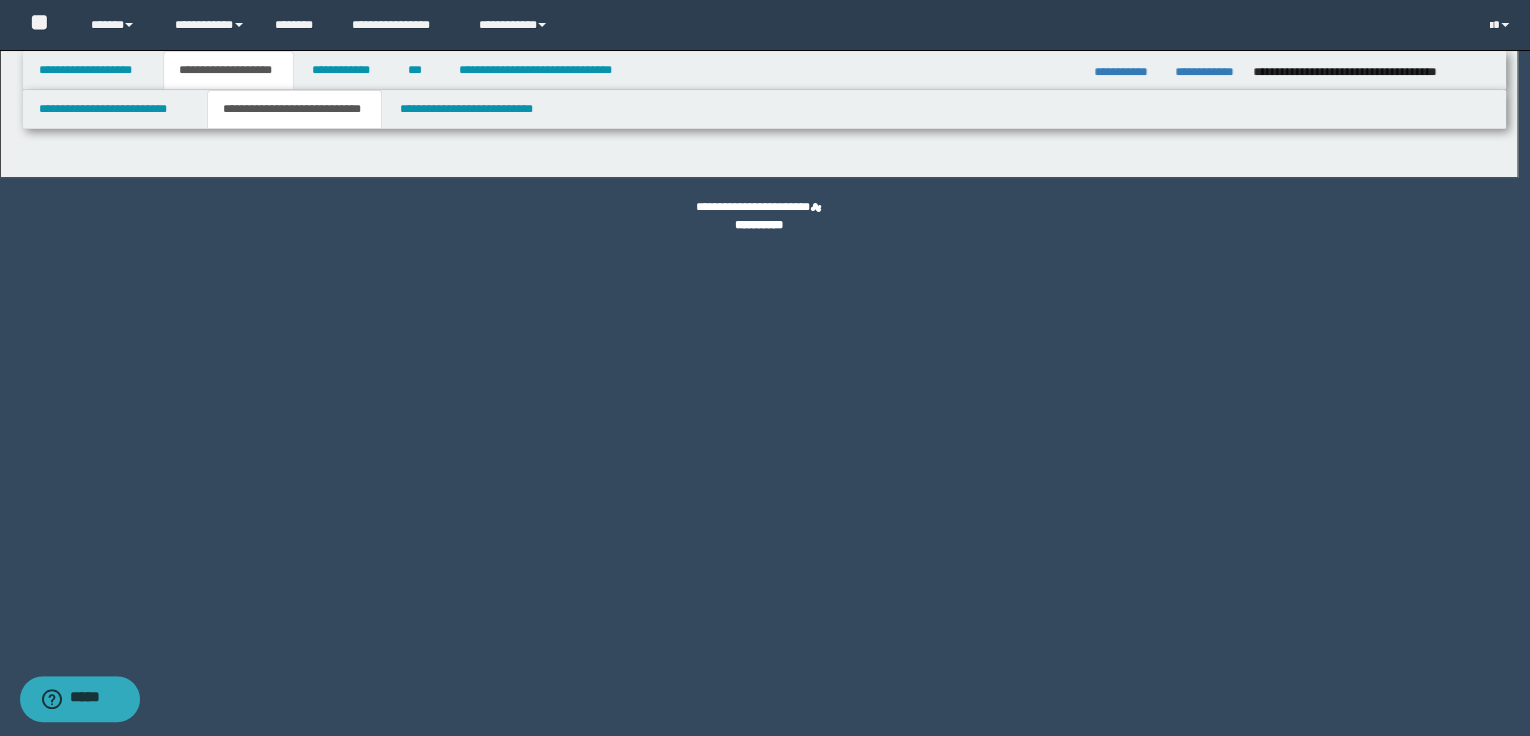 select on "*" 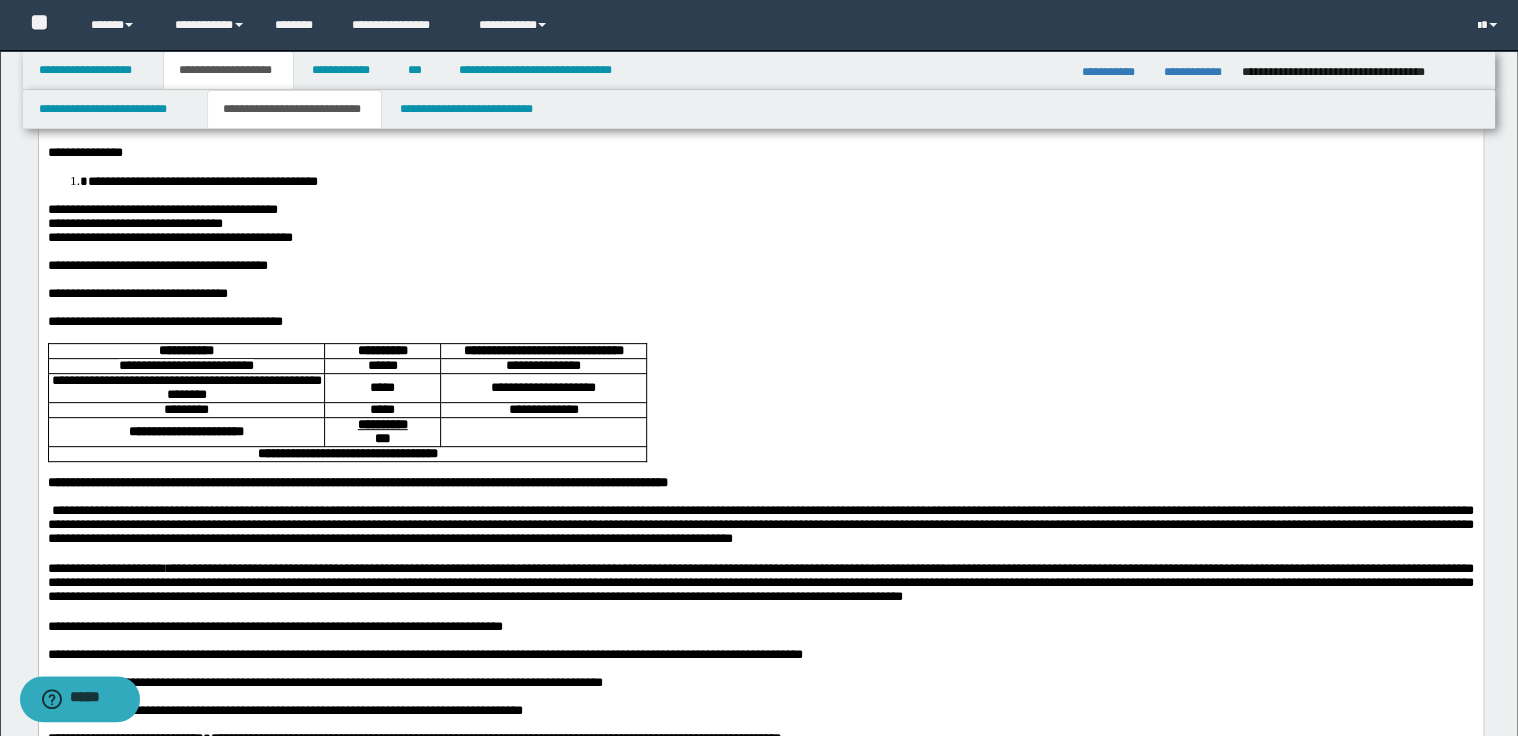 scroll, scrollTop: 240, scrollLeft: 0, axis: vertical 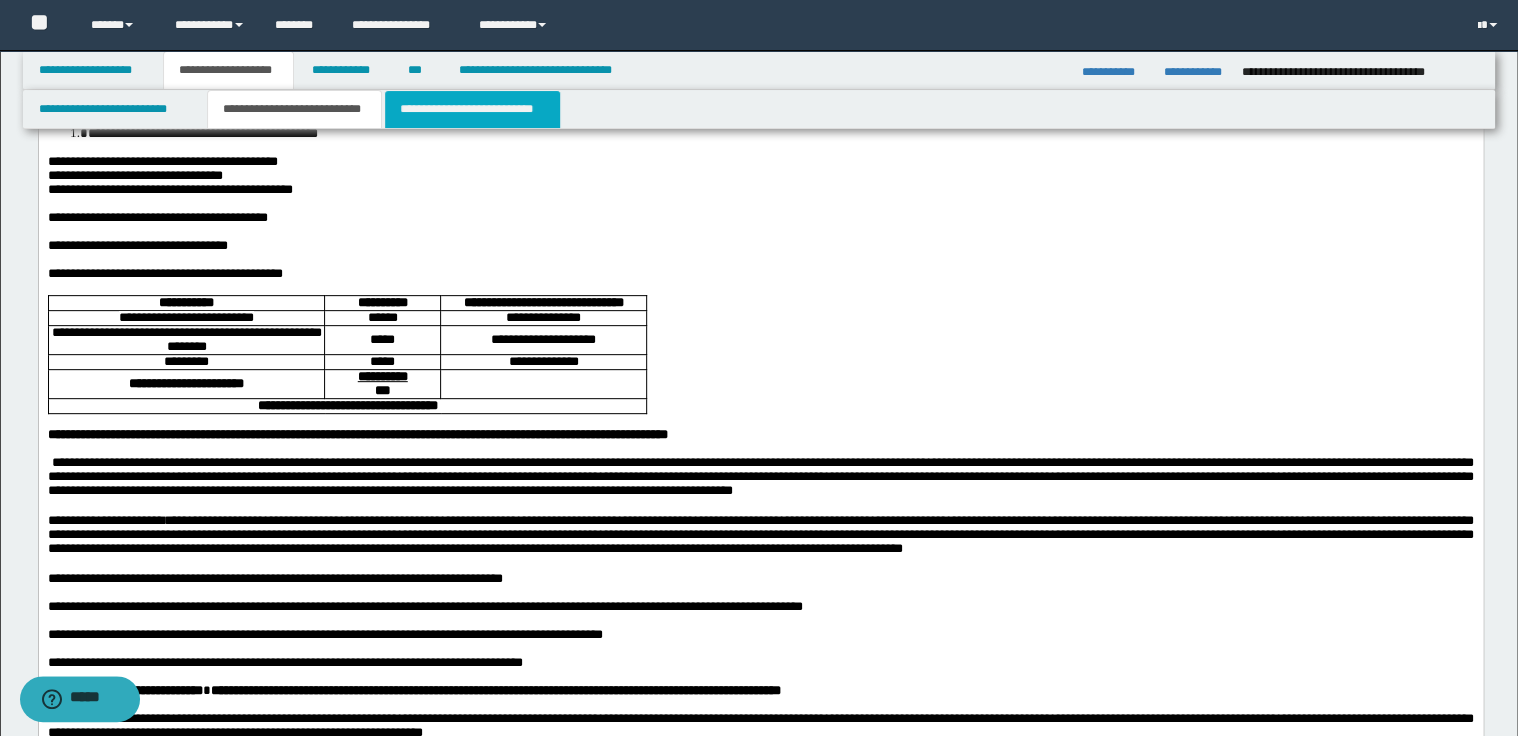click on "**********" at bounding box center [472, 109] 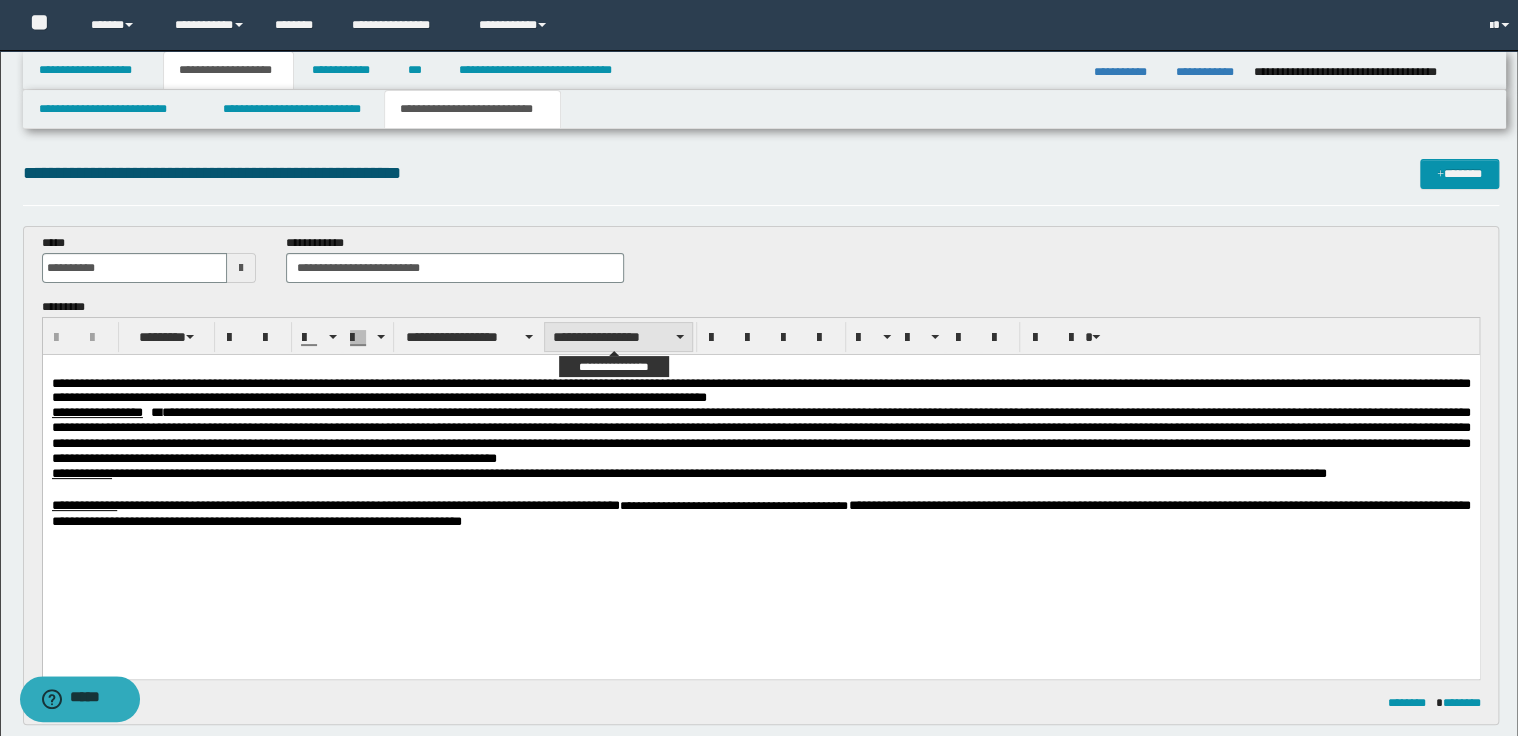 scroll, scrollTop: 0, scrollLeft: 0, axis: both 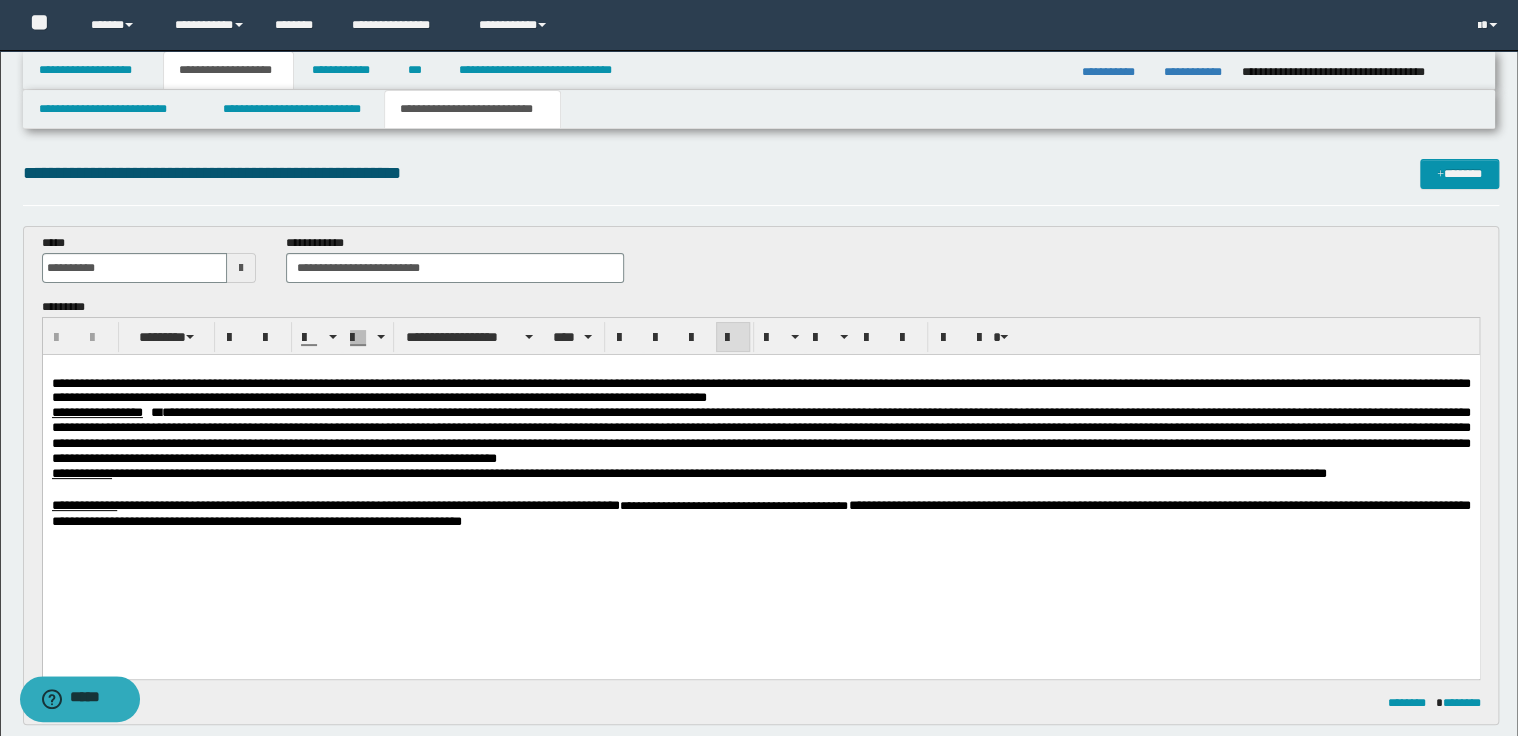 click on "*" at bounding box center [706, 397] 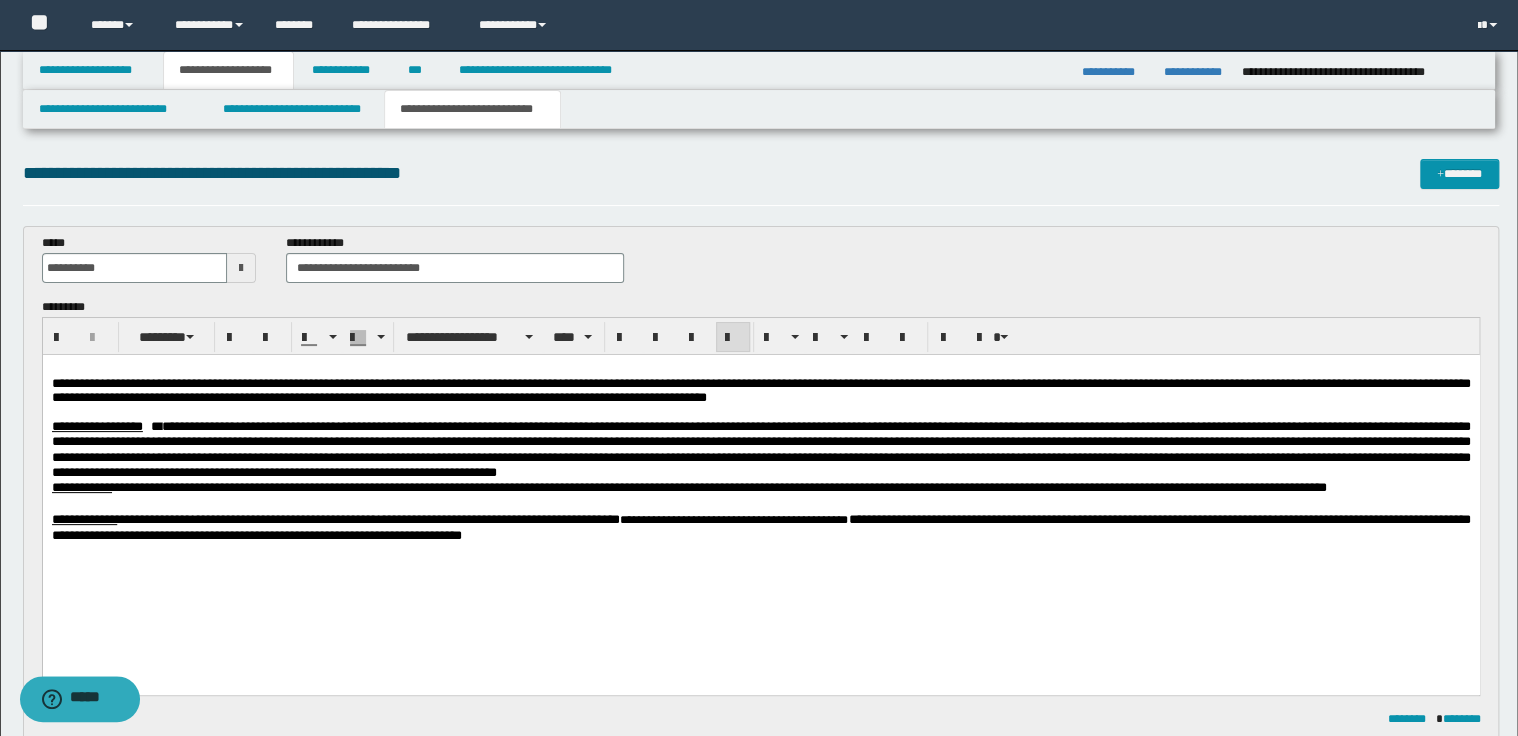 click on "**********" at bounding box center (760, 449) 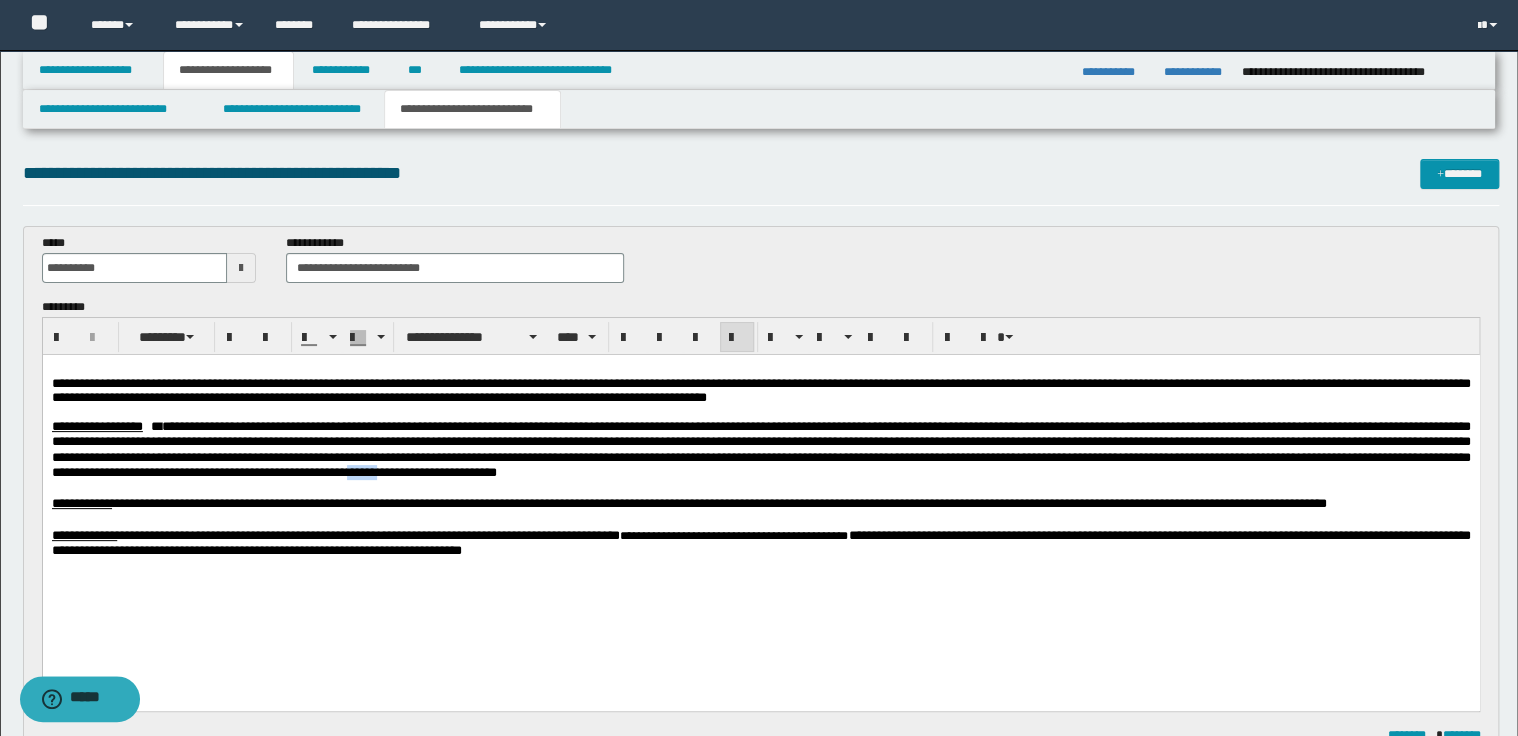 drag, startPoint x: 764, startPoint y: 479, endPoint x: 795, endPoint y: 481, distance: 31.06445 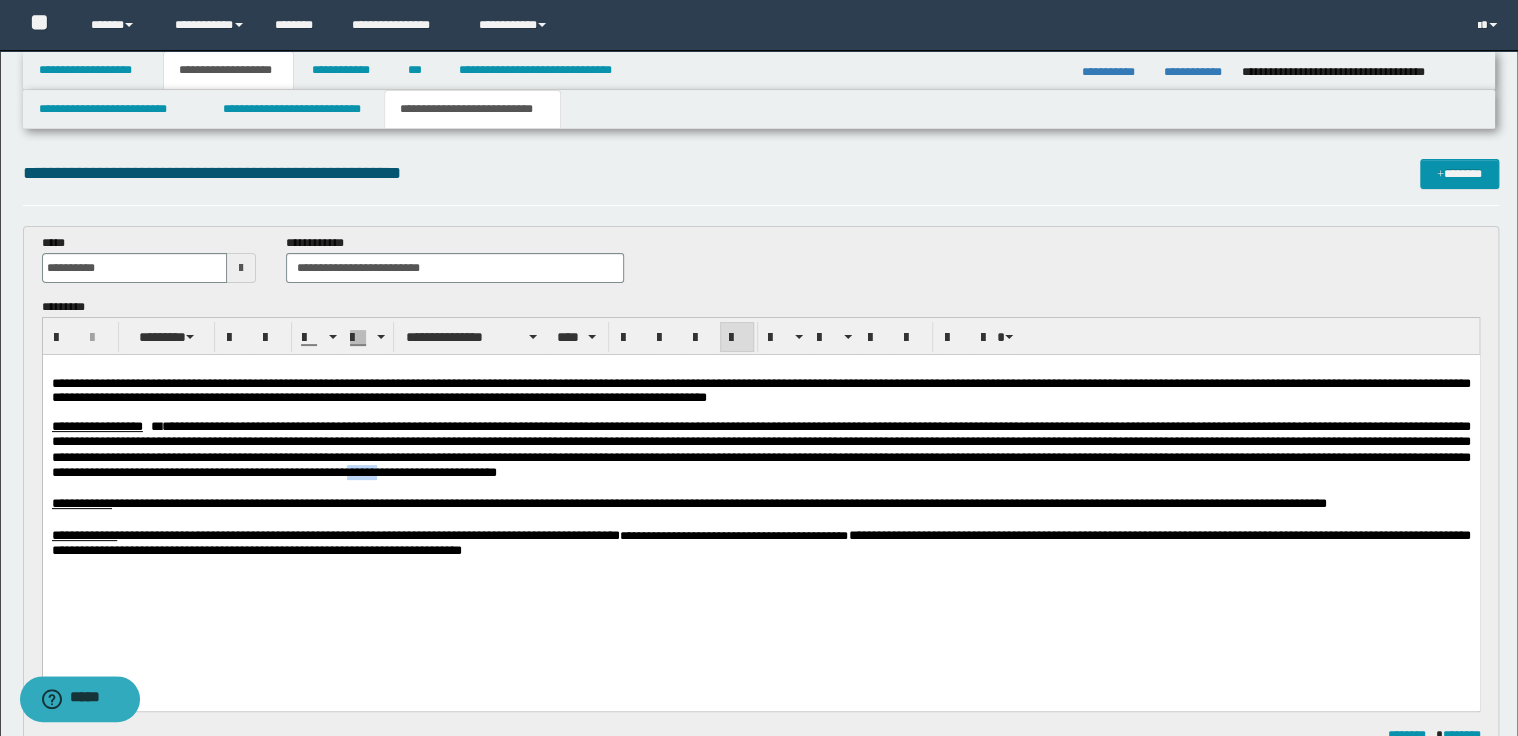 click on "**********" at bounding box center (760, 449) 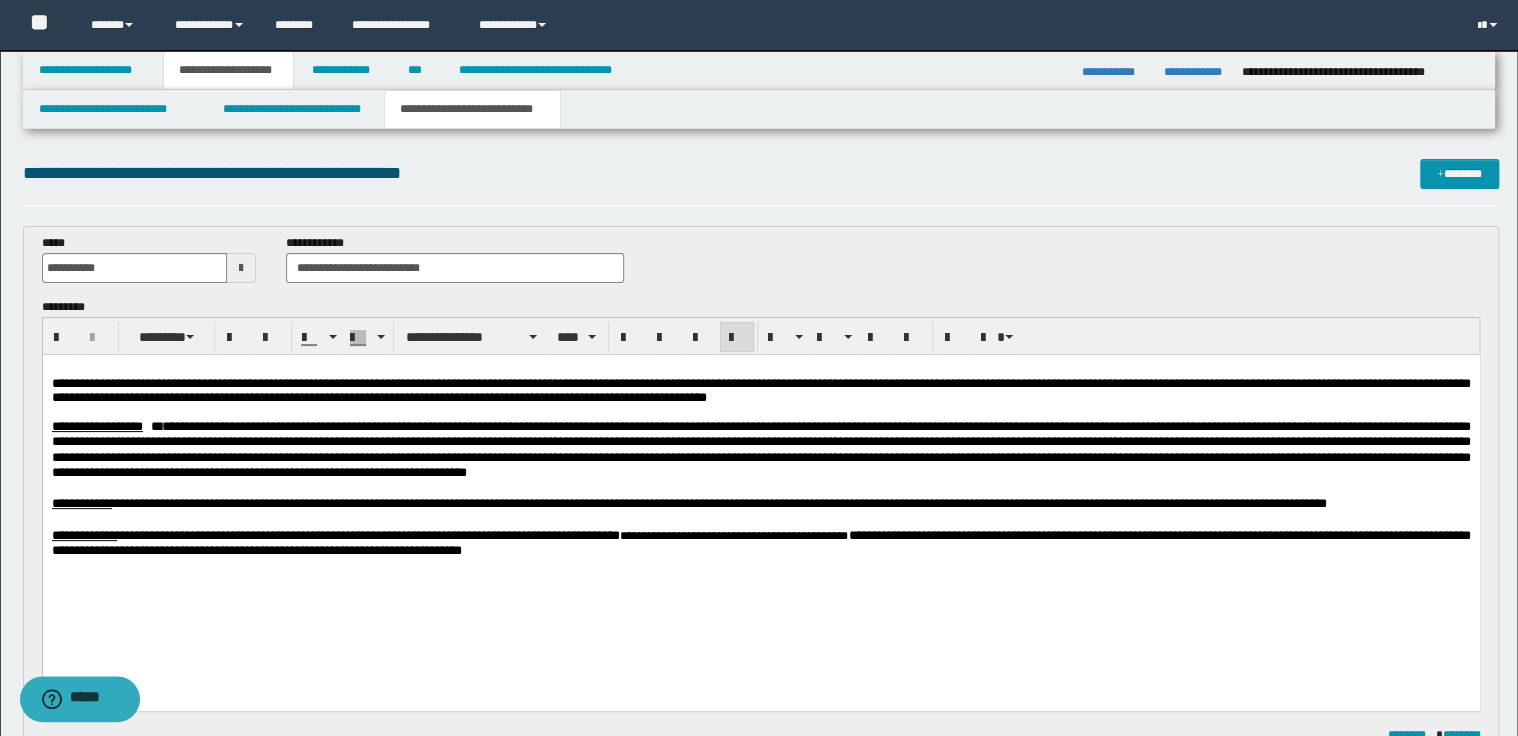 scroll, scrollTop: 80, scrollLeft: 0, axis: vertical 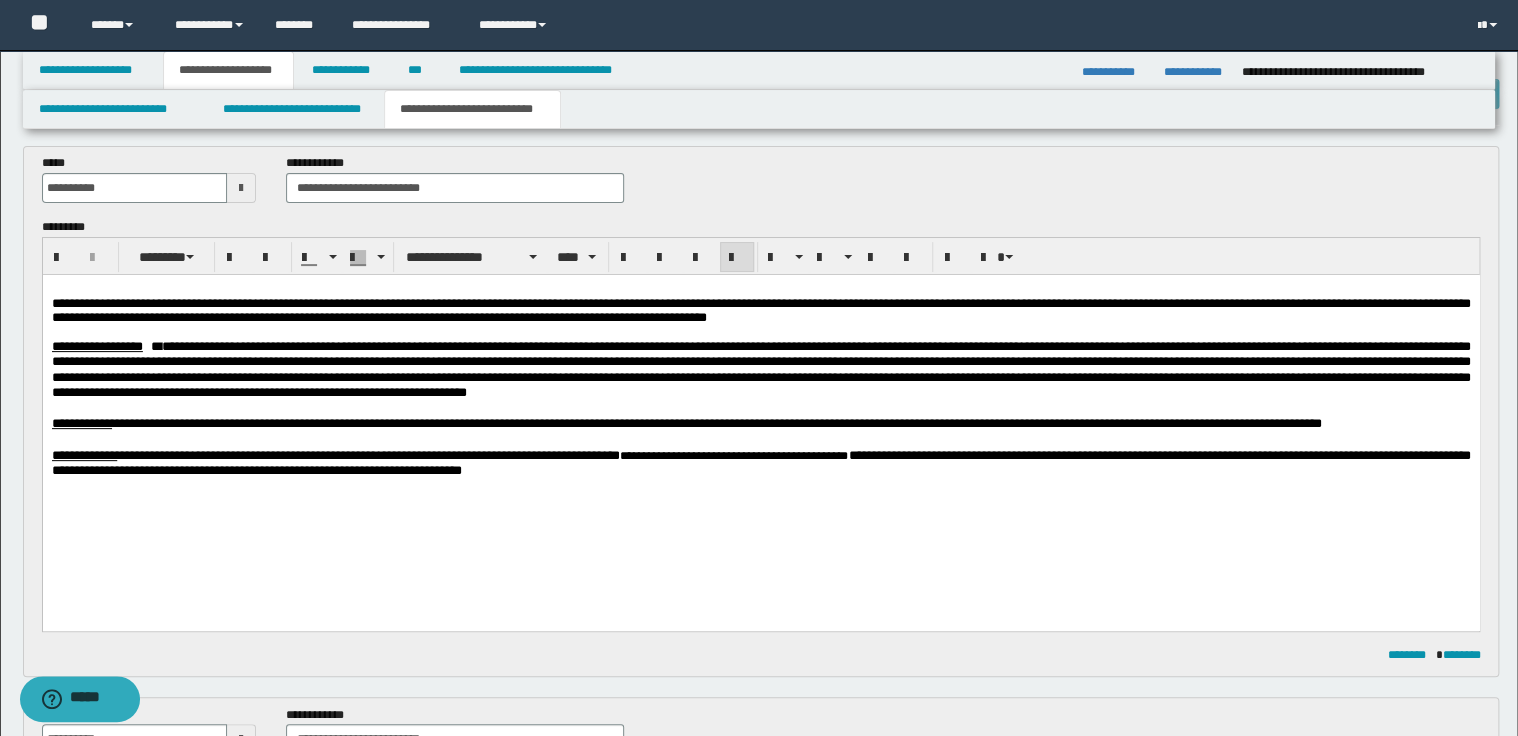 drag, startPoint x: 576, startPoint y: 433, endPoint x: 455, endPoint y: 385, distance: 130.17296 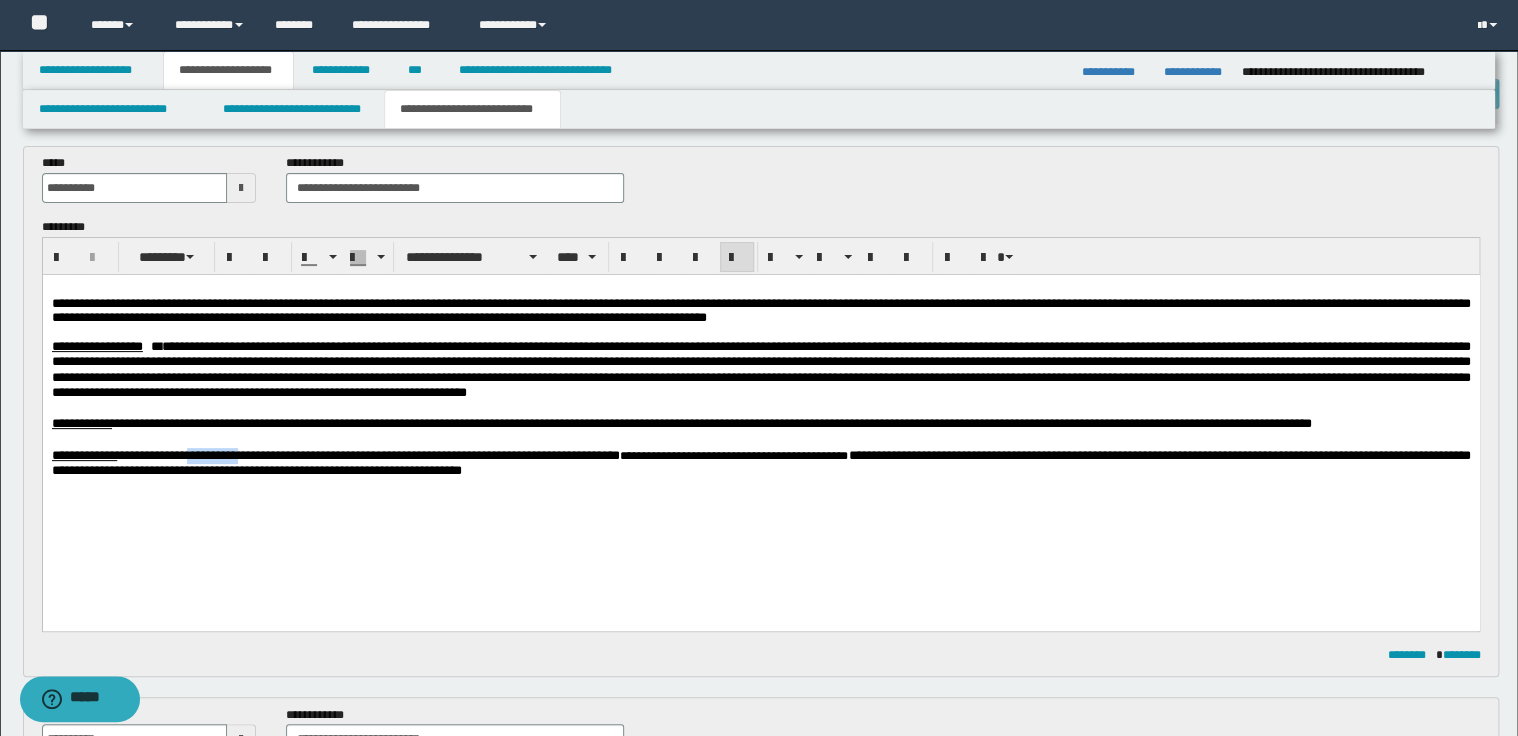 drag, startPoint x: 252, startPoint y: 465, endPoint x: 204, endPoint y: 463, distance: 48.04165 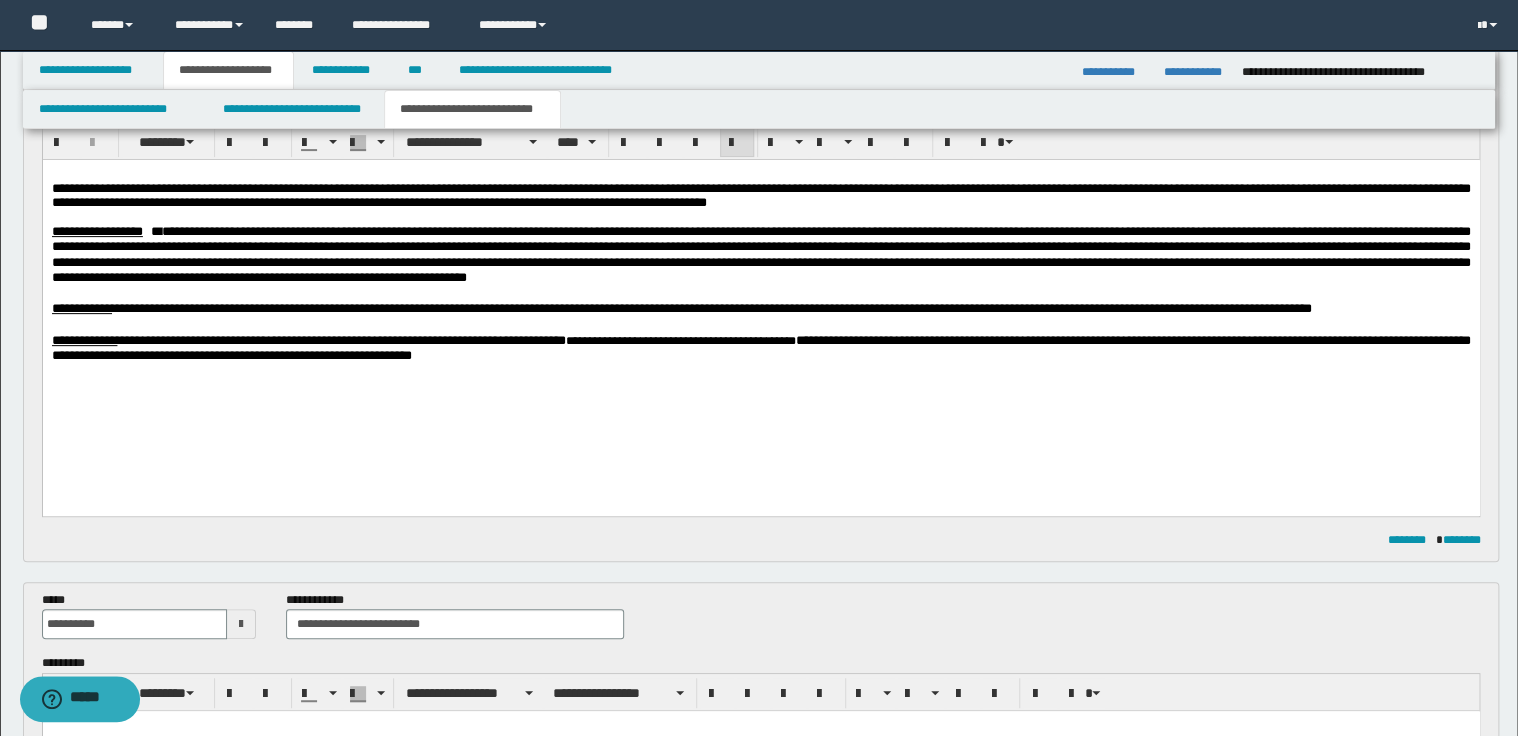 scroll, scrollTop: 240, scrollLeft: 0, axis: vertical 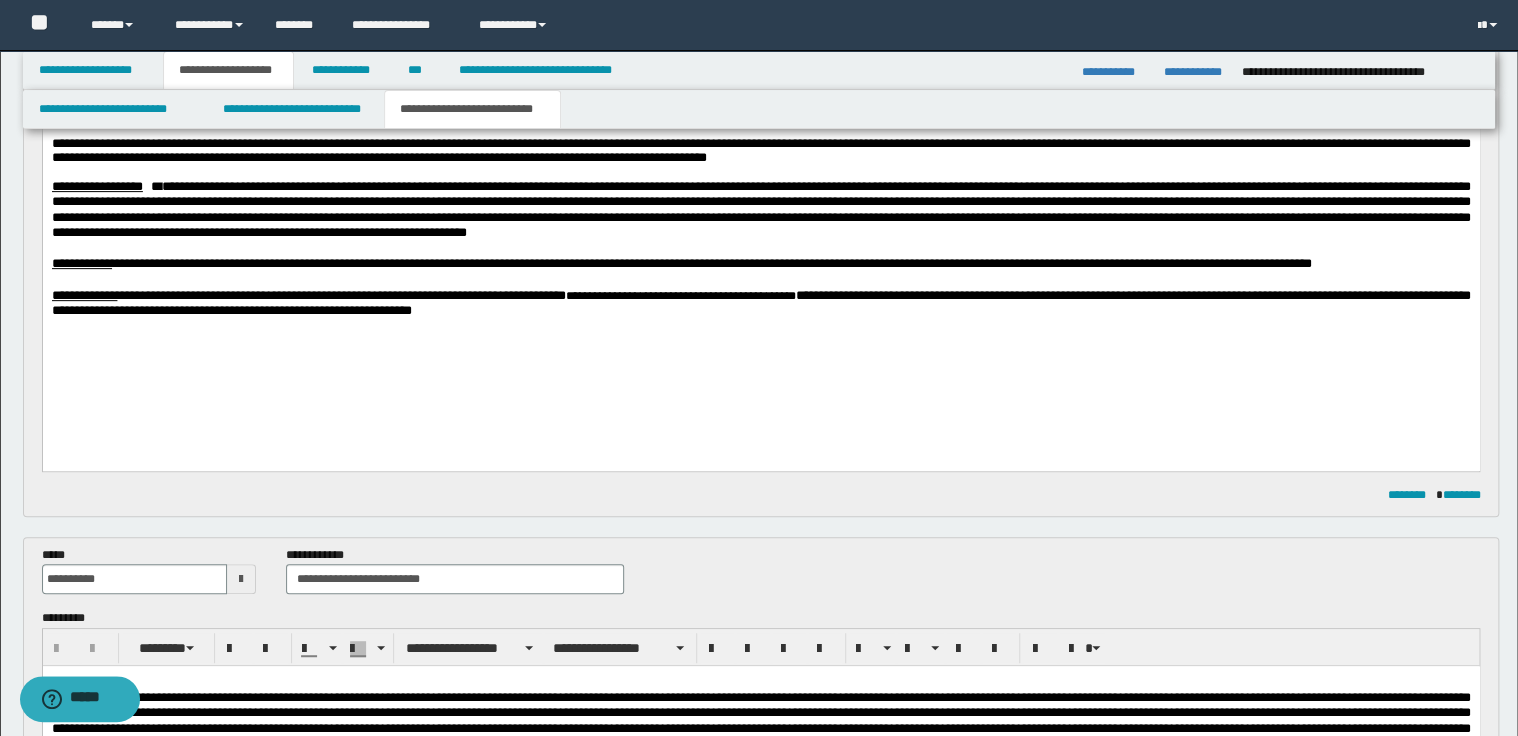 click on "**********" at bounding box center (760, 302) 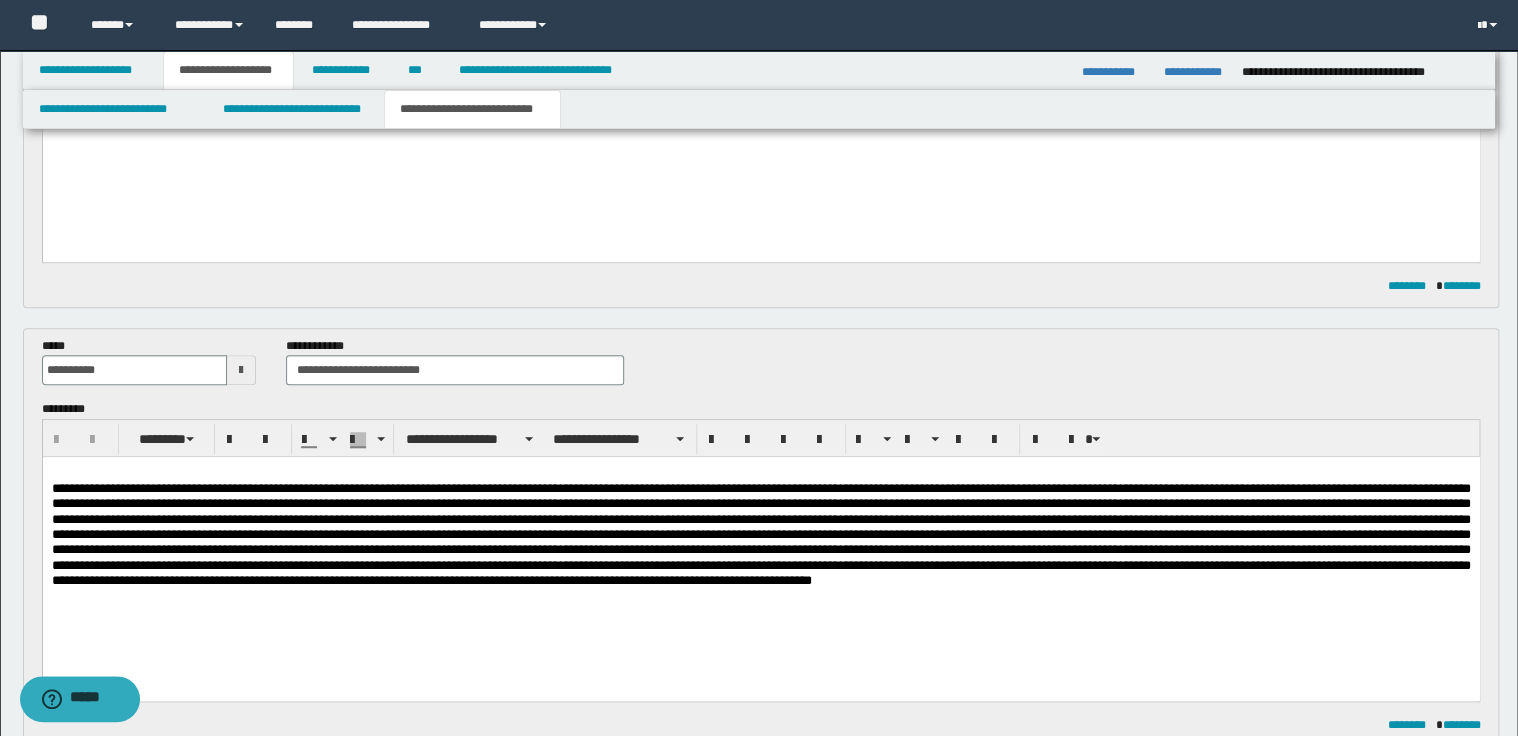 scroll, scrollTop: 480, scrollLeft: 0, axis: vertical 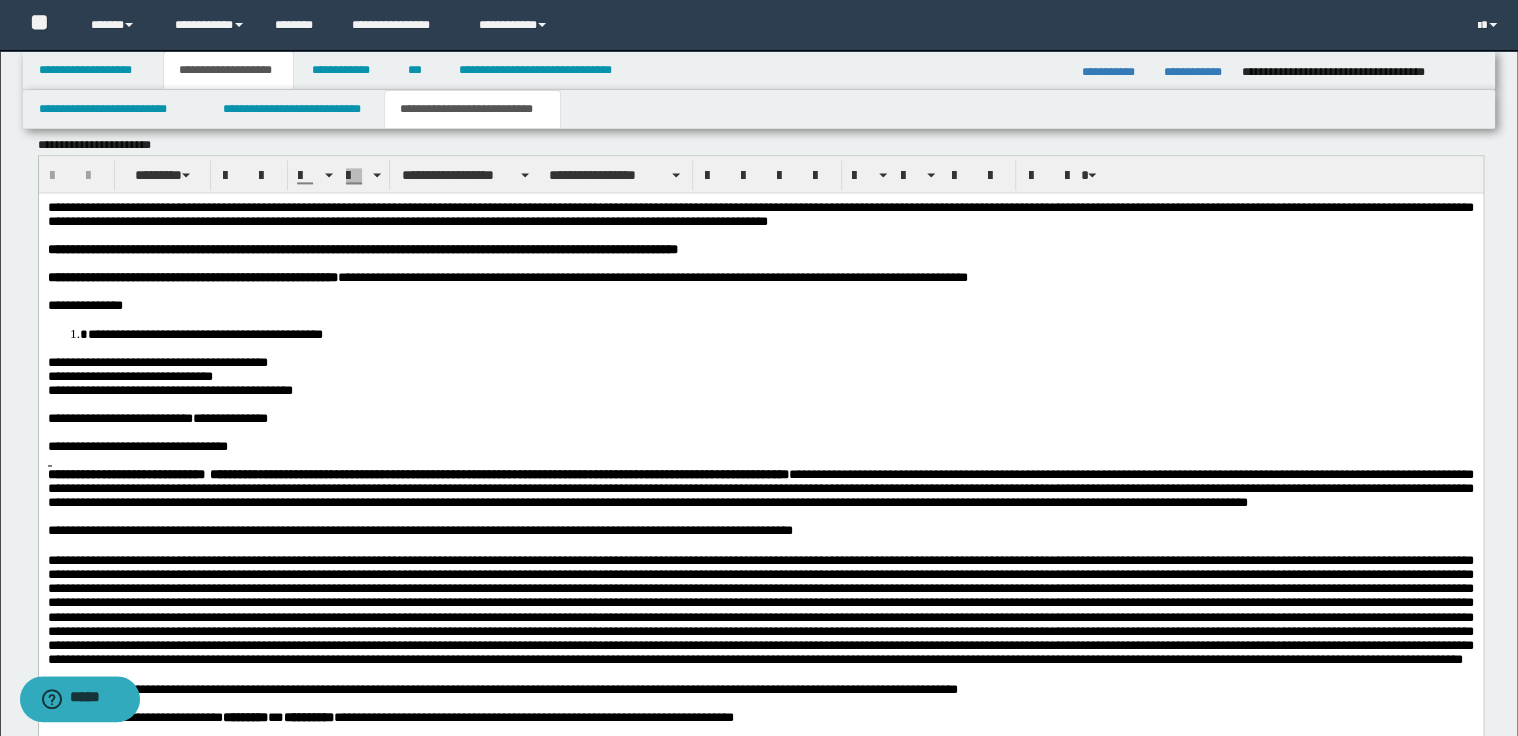 click on "**********" at bounding box center [760, 214] 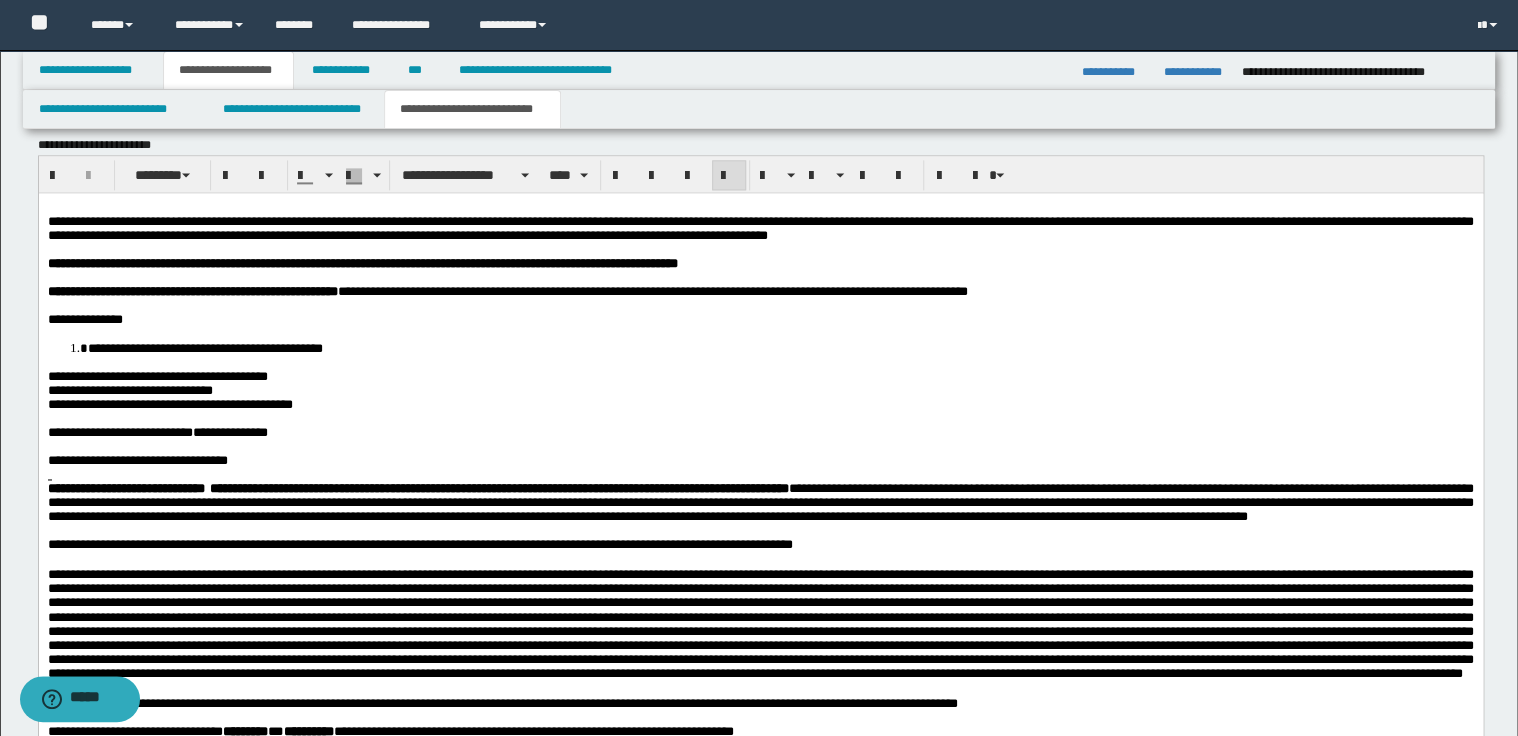 scroll, scrollTop: 1600, scrollLeft: 0, axis: vertical 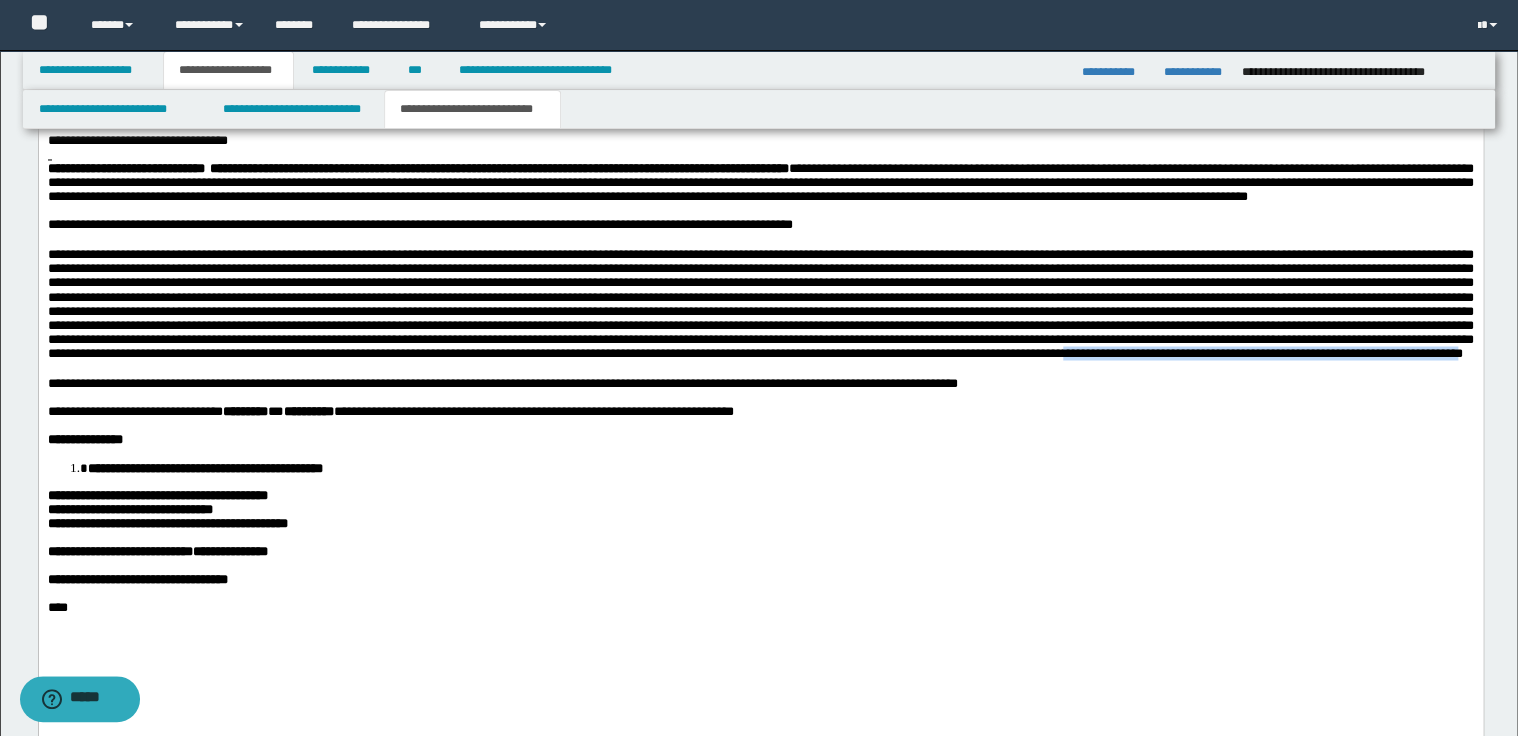 drag, startPoint x: 459, startPoint y: 440, endPoint x: 857, endPoint y: 441, distance: 398.00125 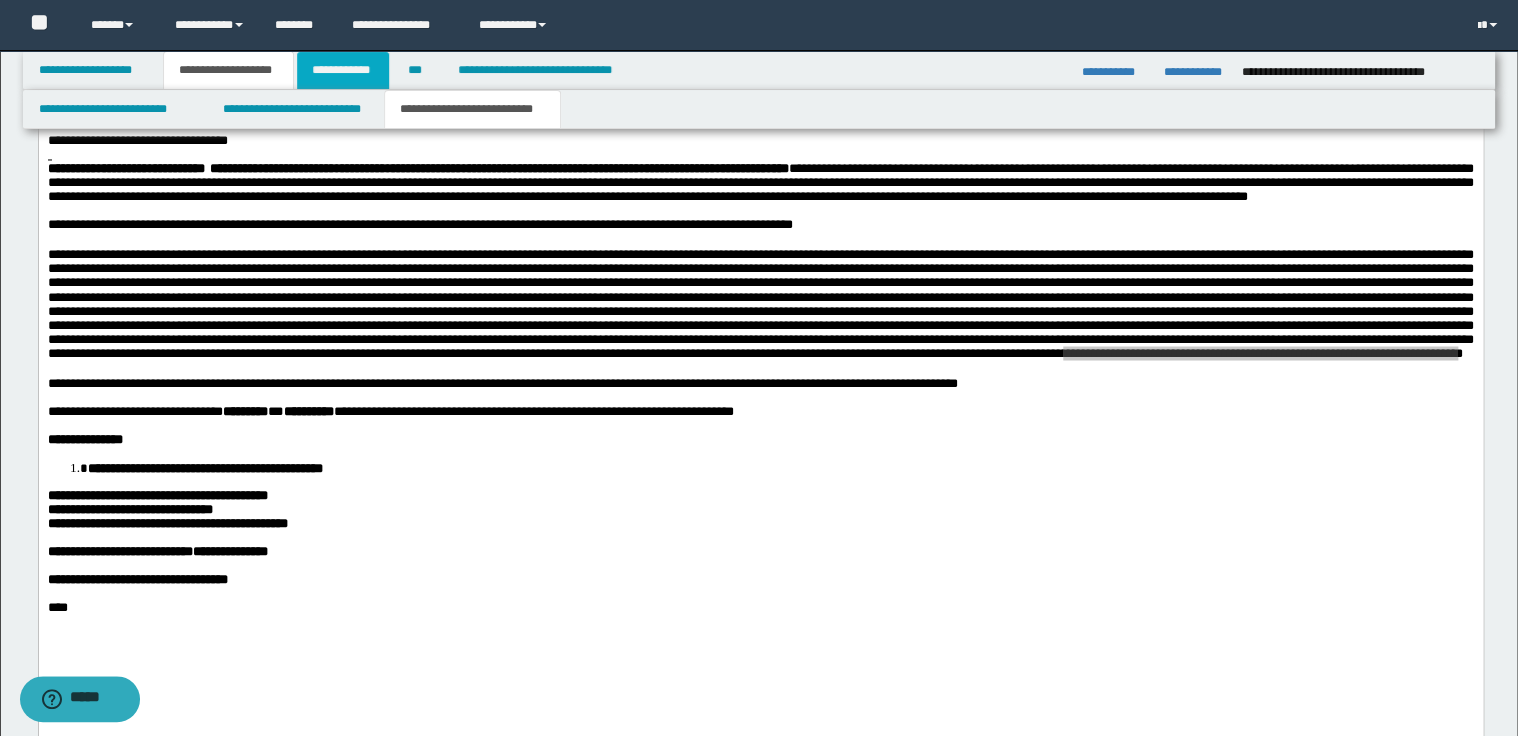 click on "**********" at bounding box center (343, 70) 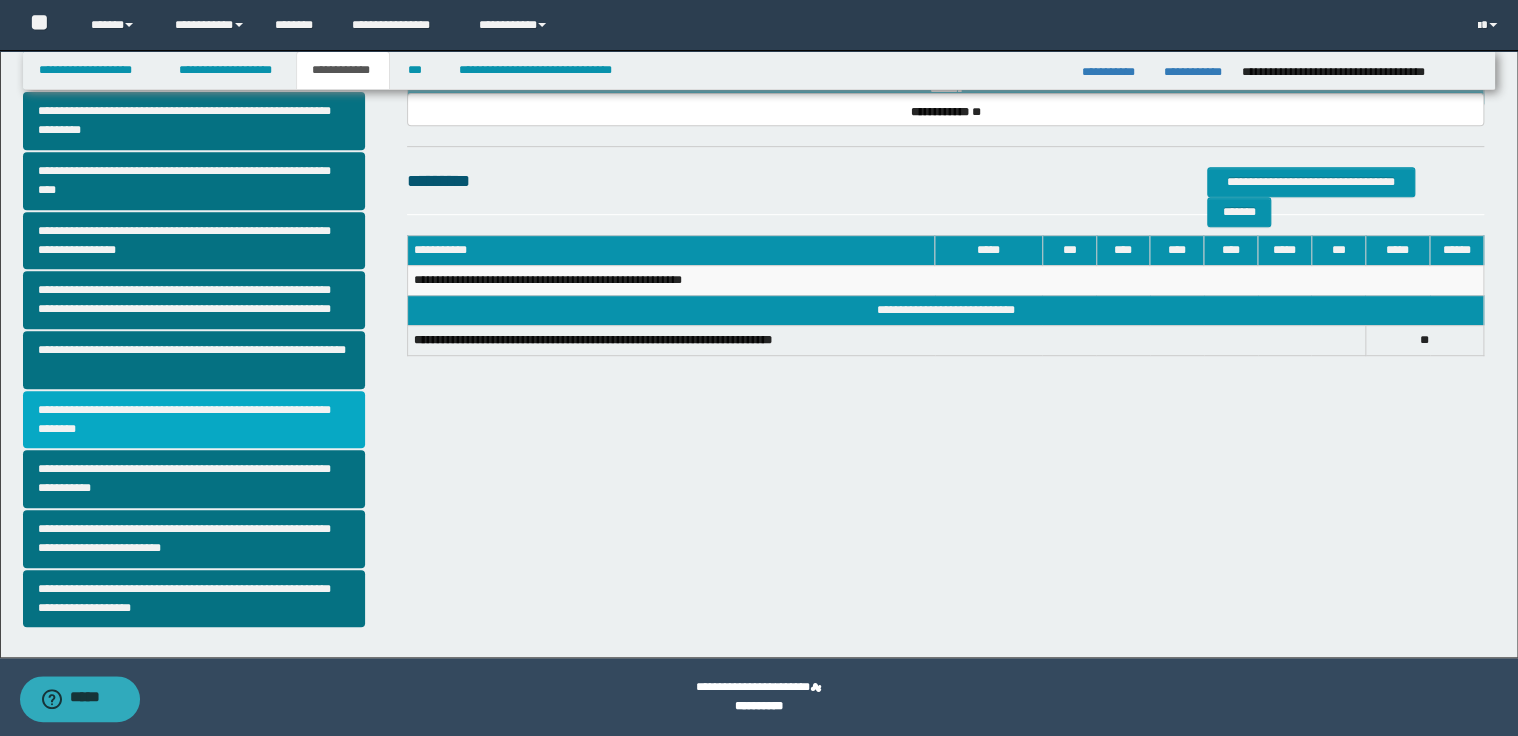 click on "**********" at bounding box center (194, 420) 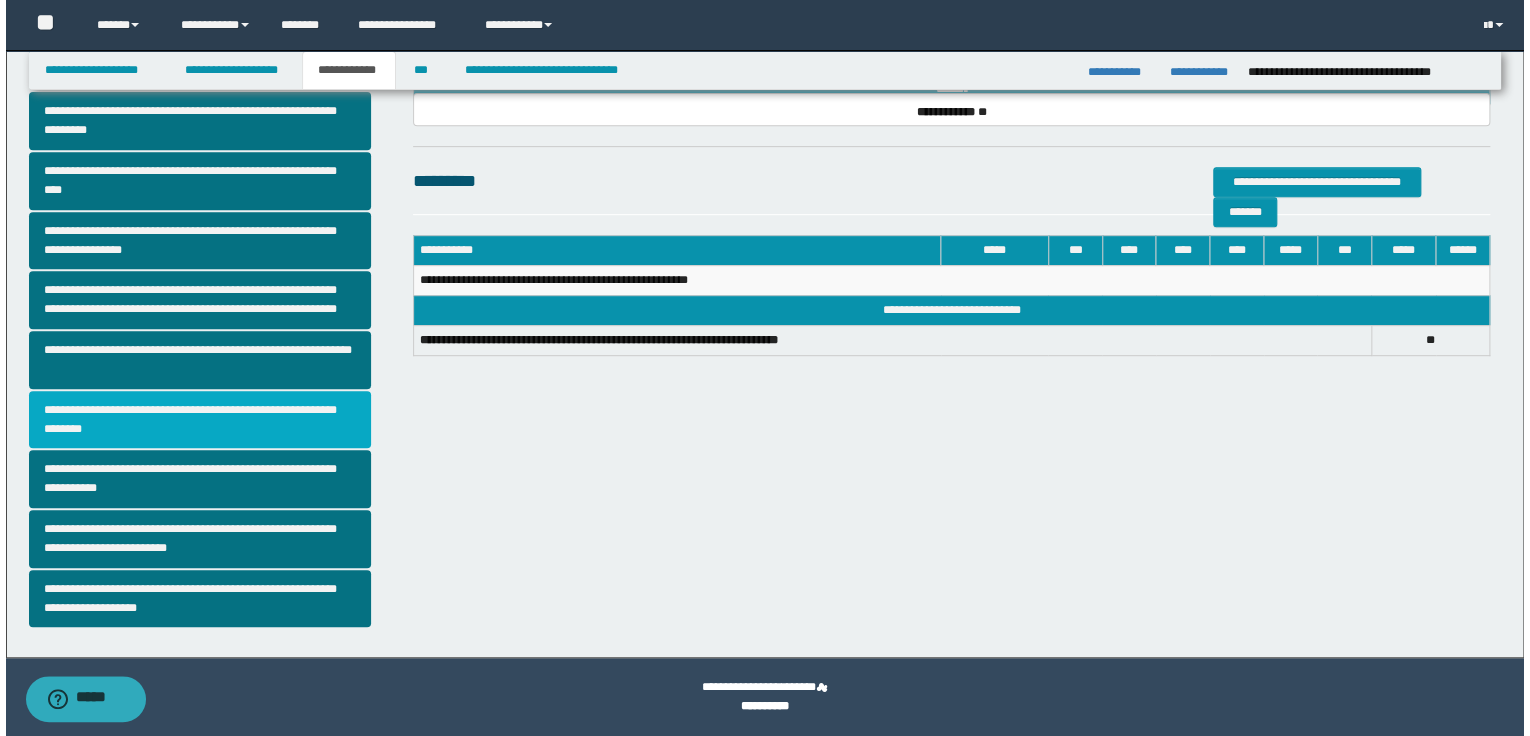 scroll, scrollTop: 0, scrollLeft: 0, axis: both 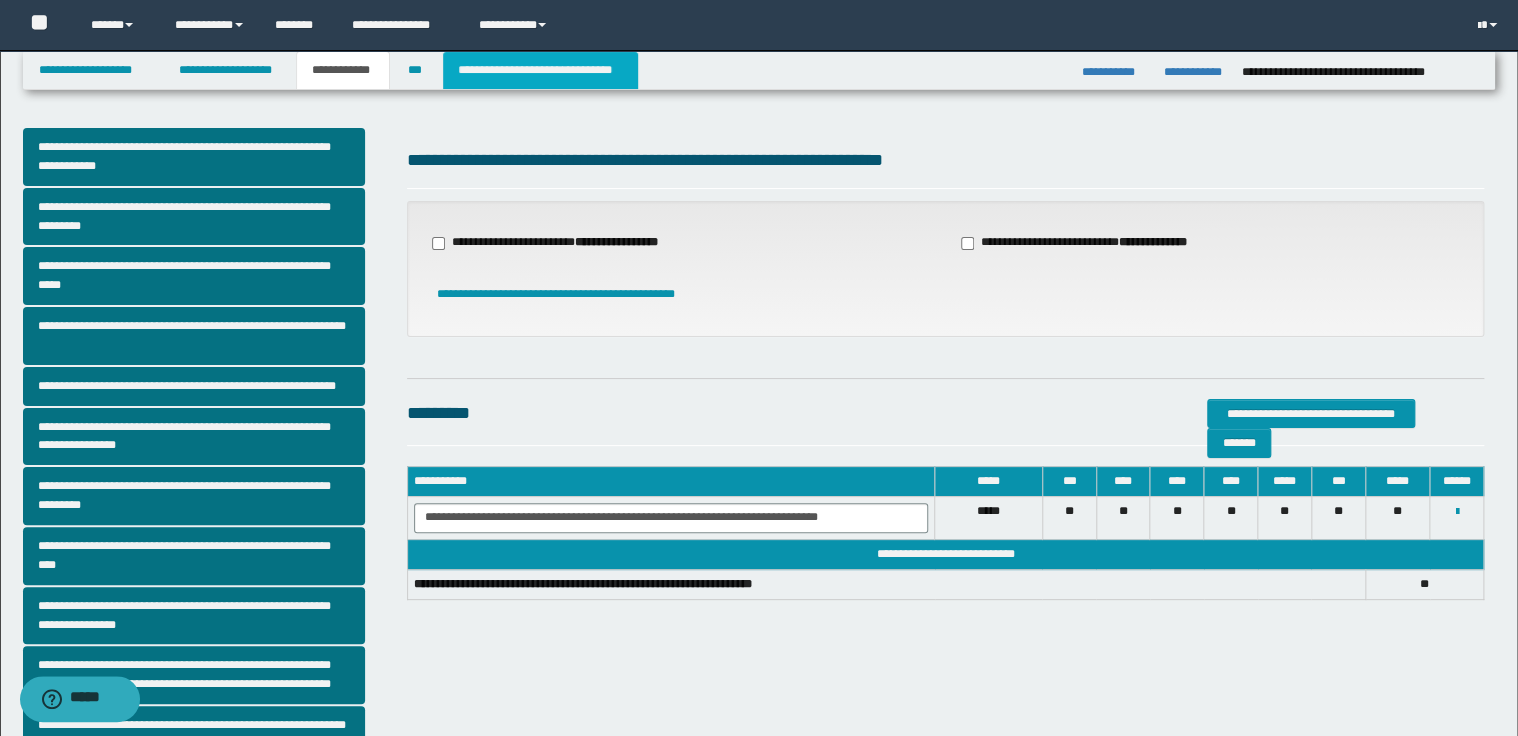 click on "**********" at bounding box center (540, 70) 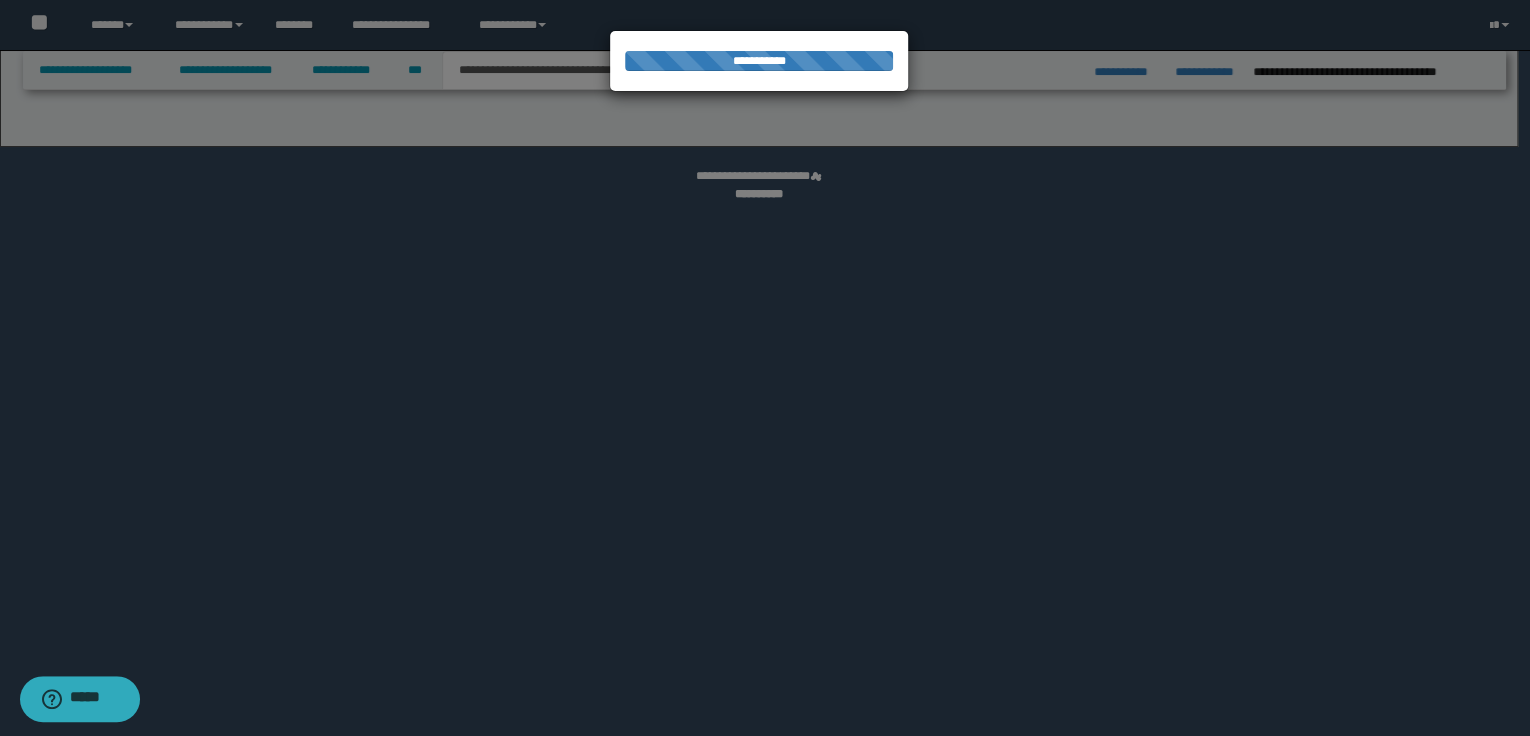 select on "*" 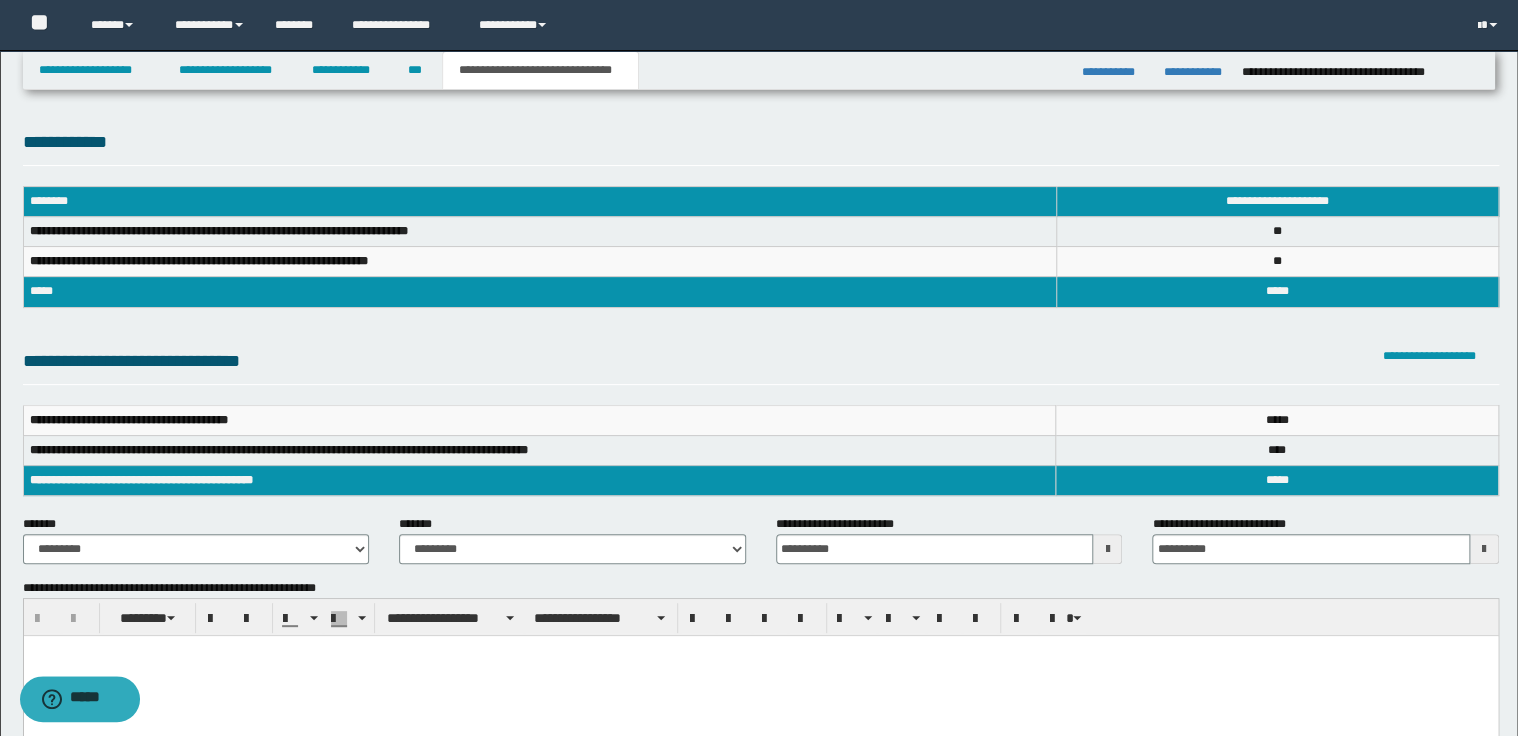 scroll, scrollTop: 80, scrollLeft: 0, axis: vertical 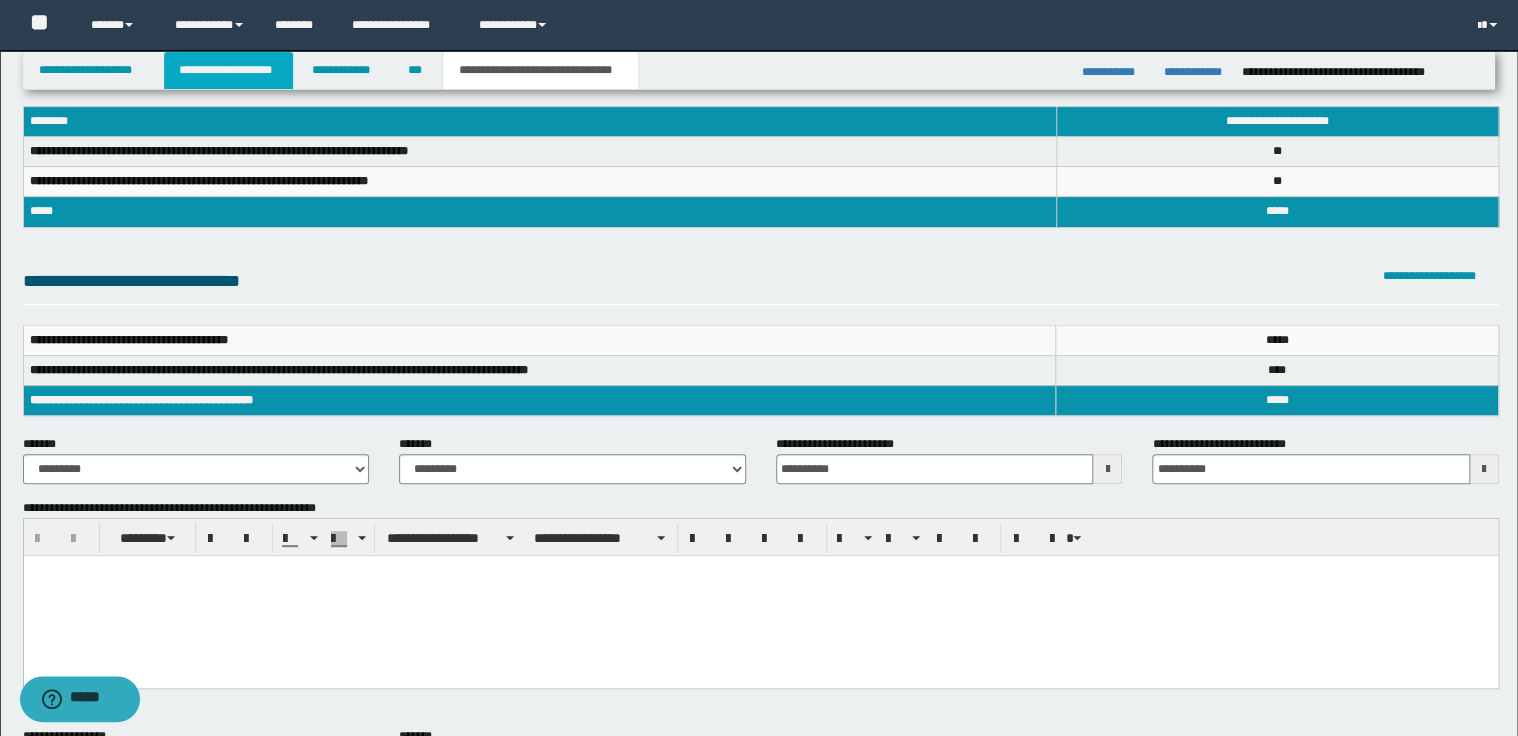 click on "**********" at bounding box center [228, 70] 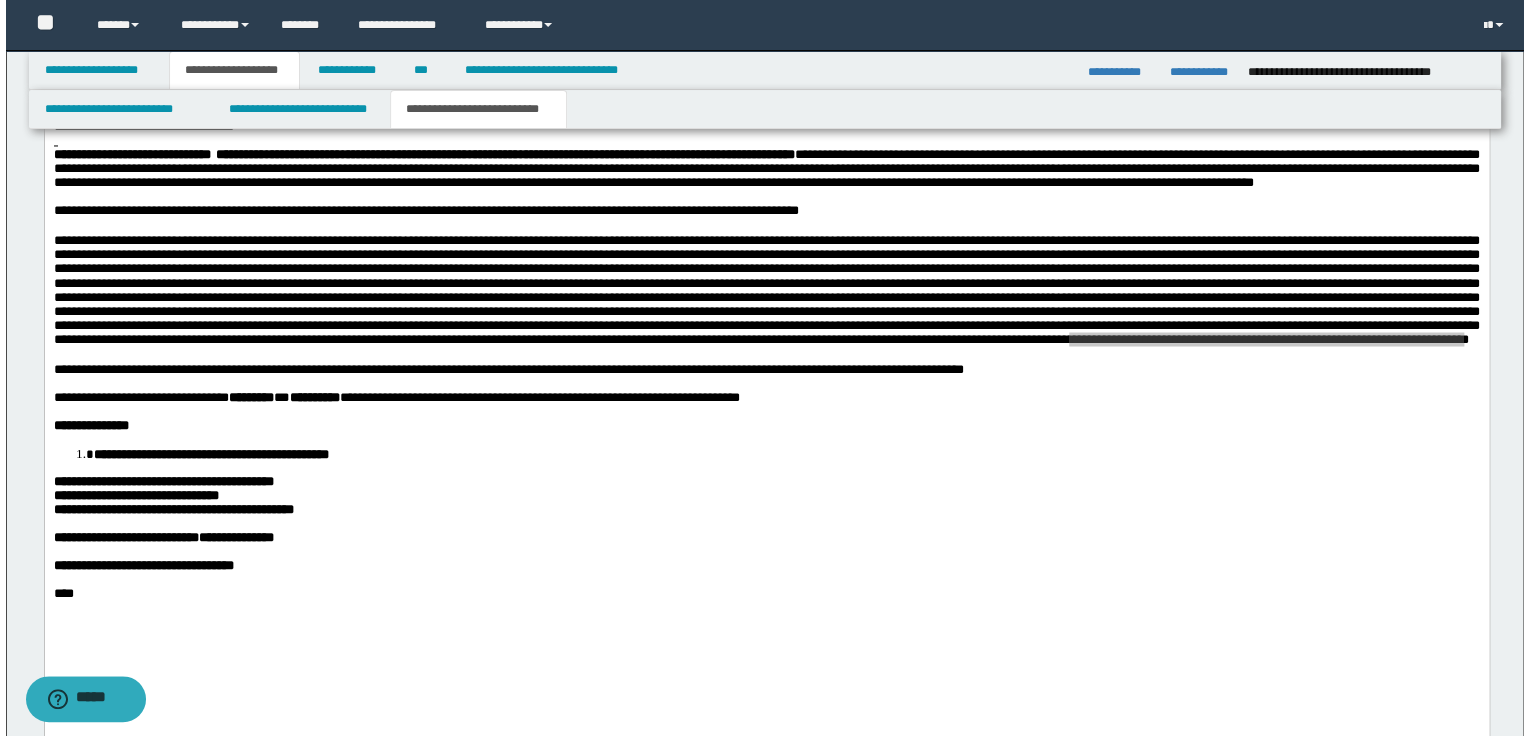 scroll, scrollTop: 1711, scrollLeft: 0, axis: vertical 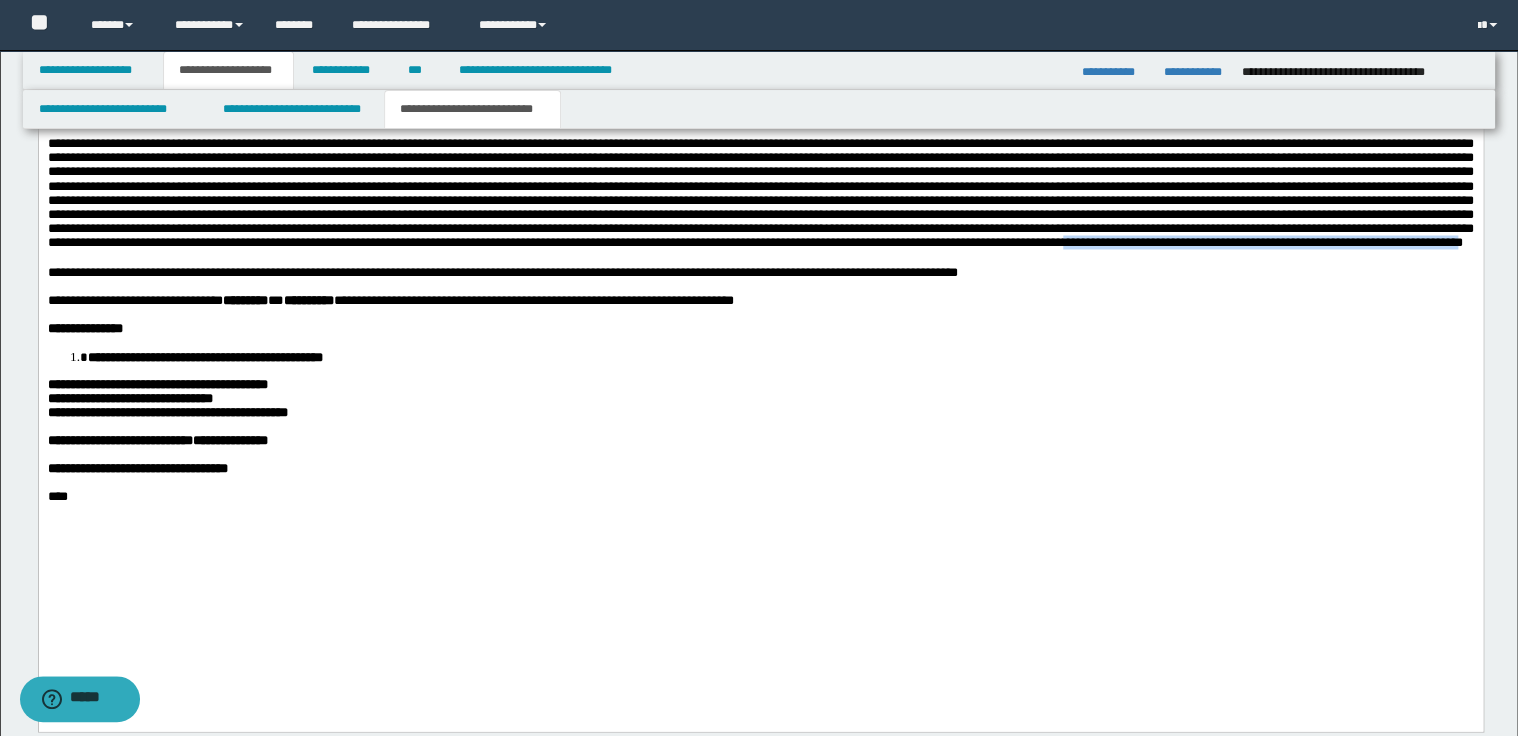 click on "**********" at bounding box center [502, 272] 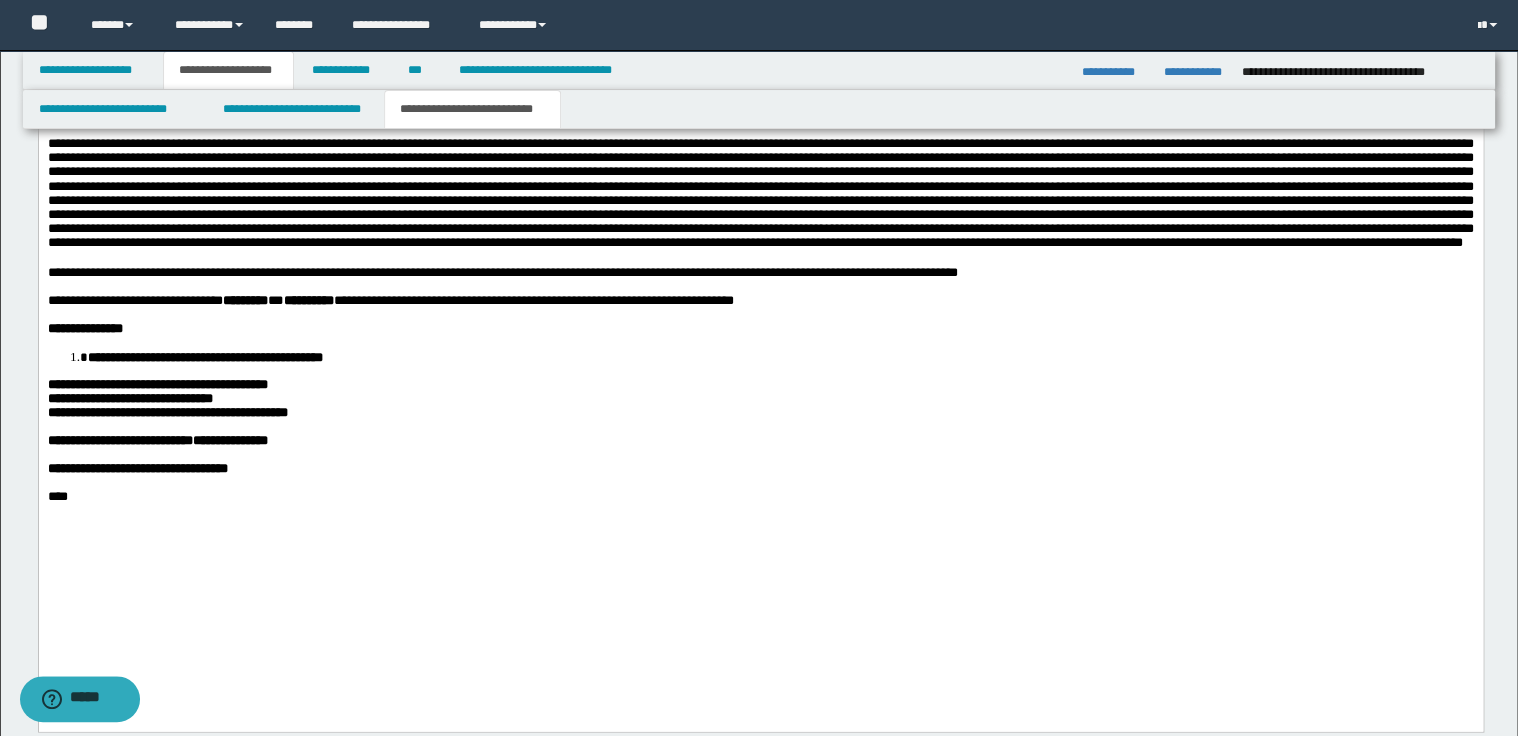click on "**********" at bounding box center (760, 273) 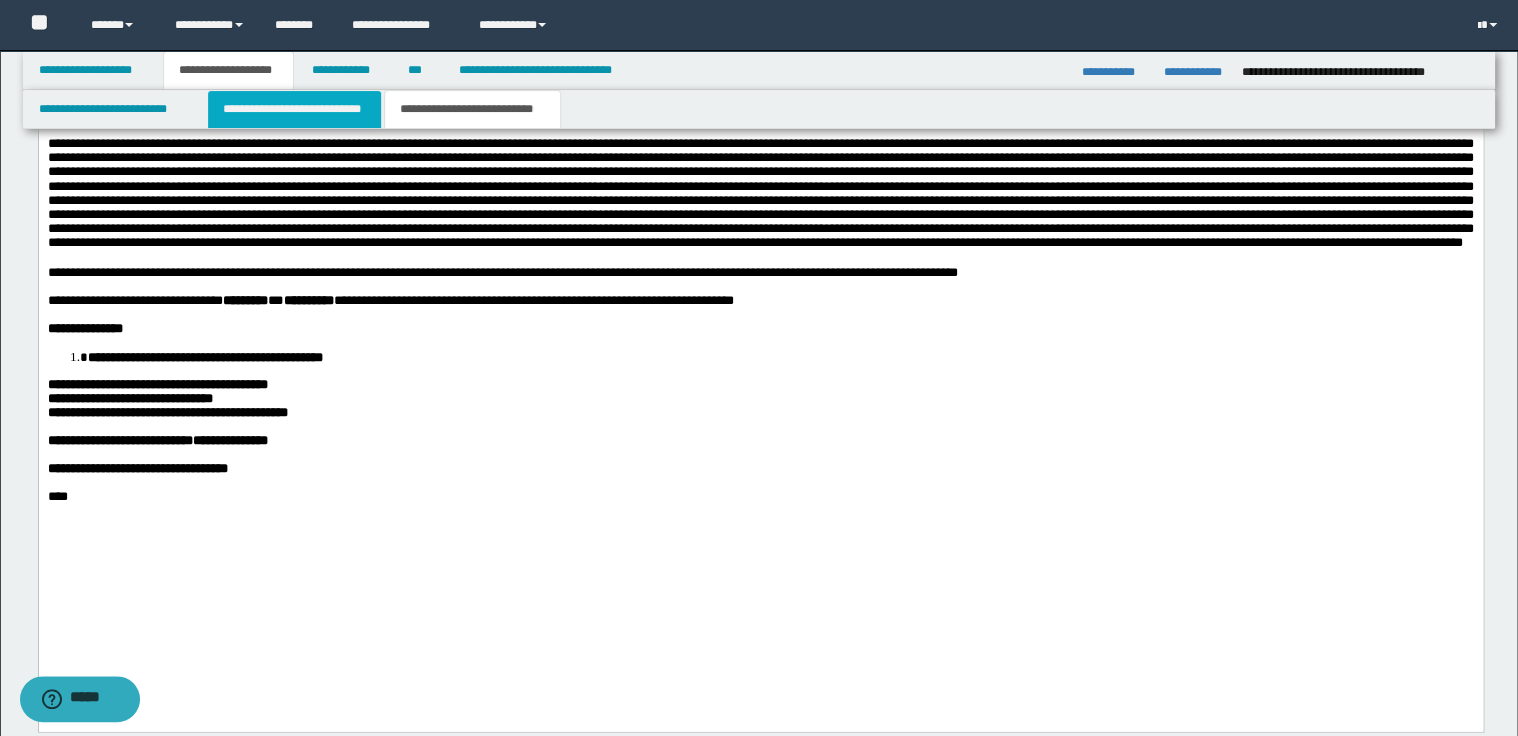 click on "**********" at bounding box center [294, 109] 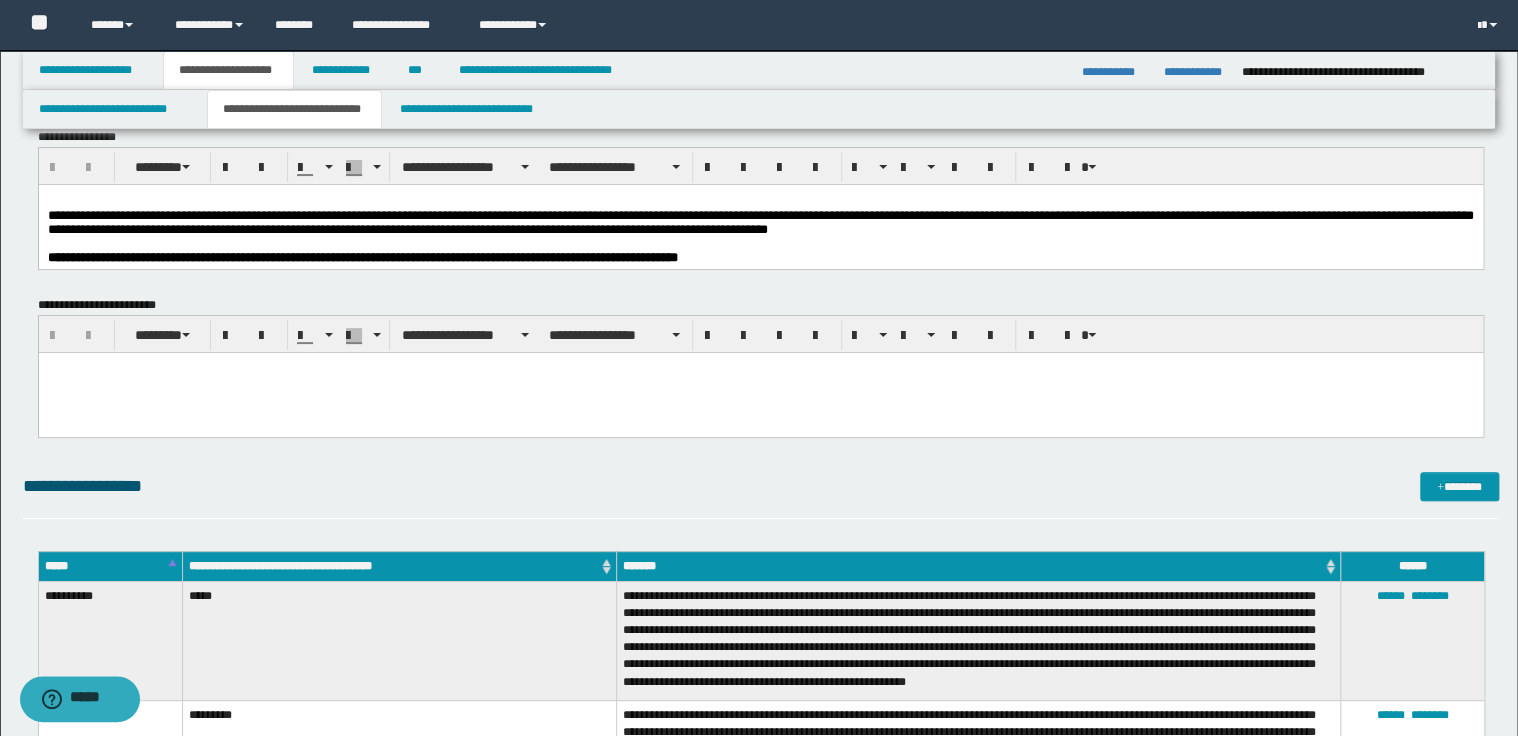 scroll, scrollTop: 0, scrollLeft: 0, axis: both 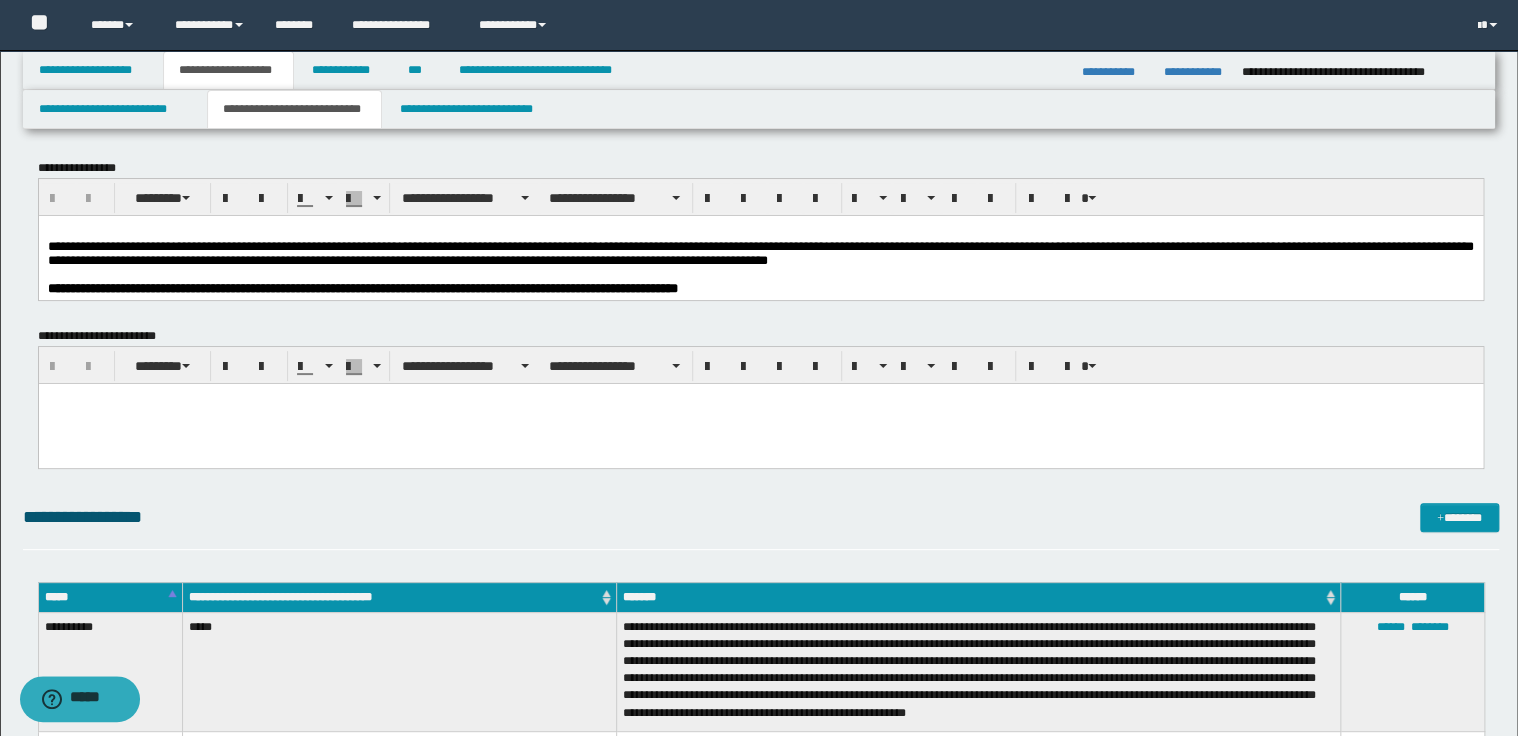 click at bounding box center (760, 274) 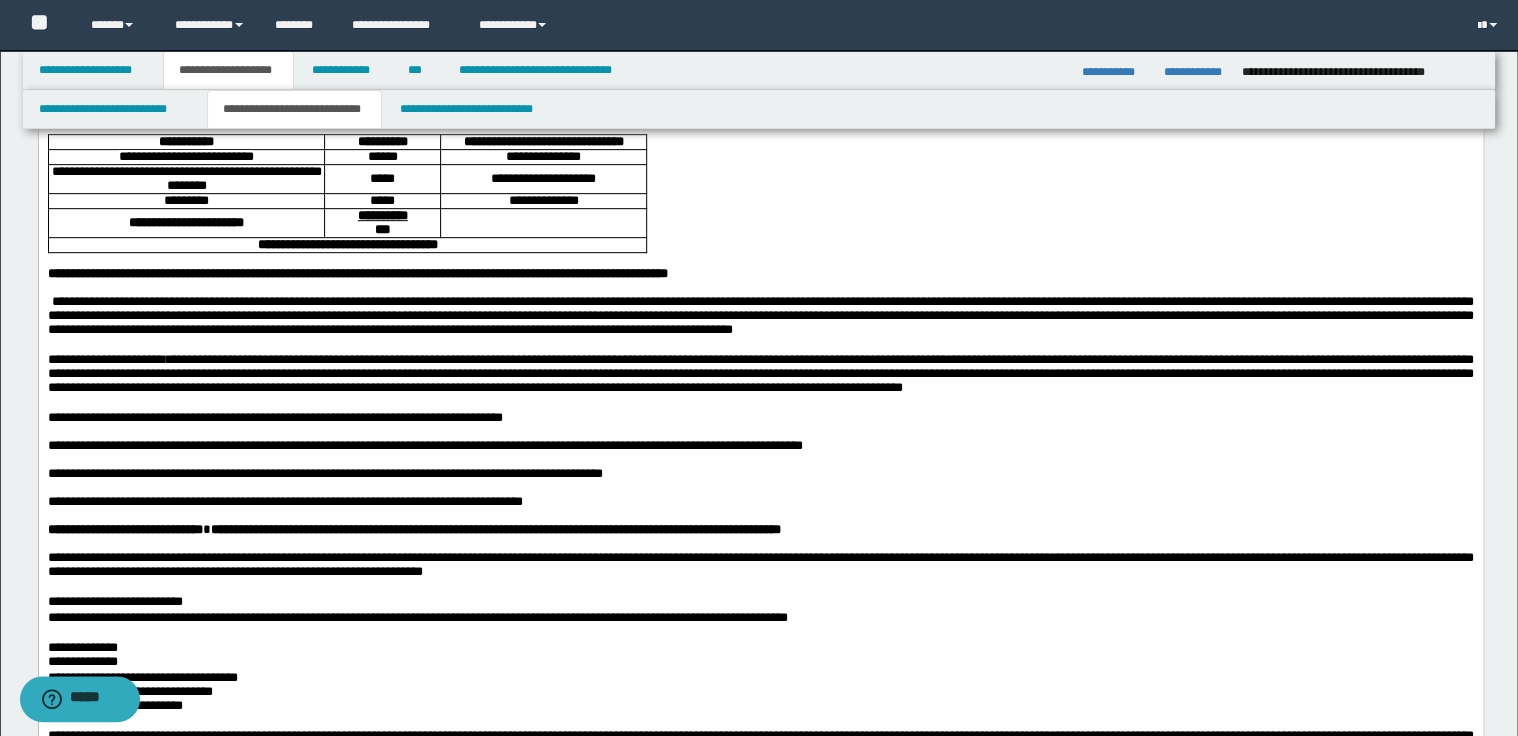 scroll, scrollTop: 400, scrollLeft: 0, axis: vertical 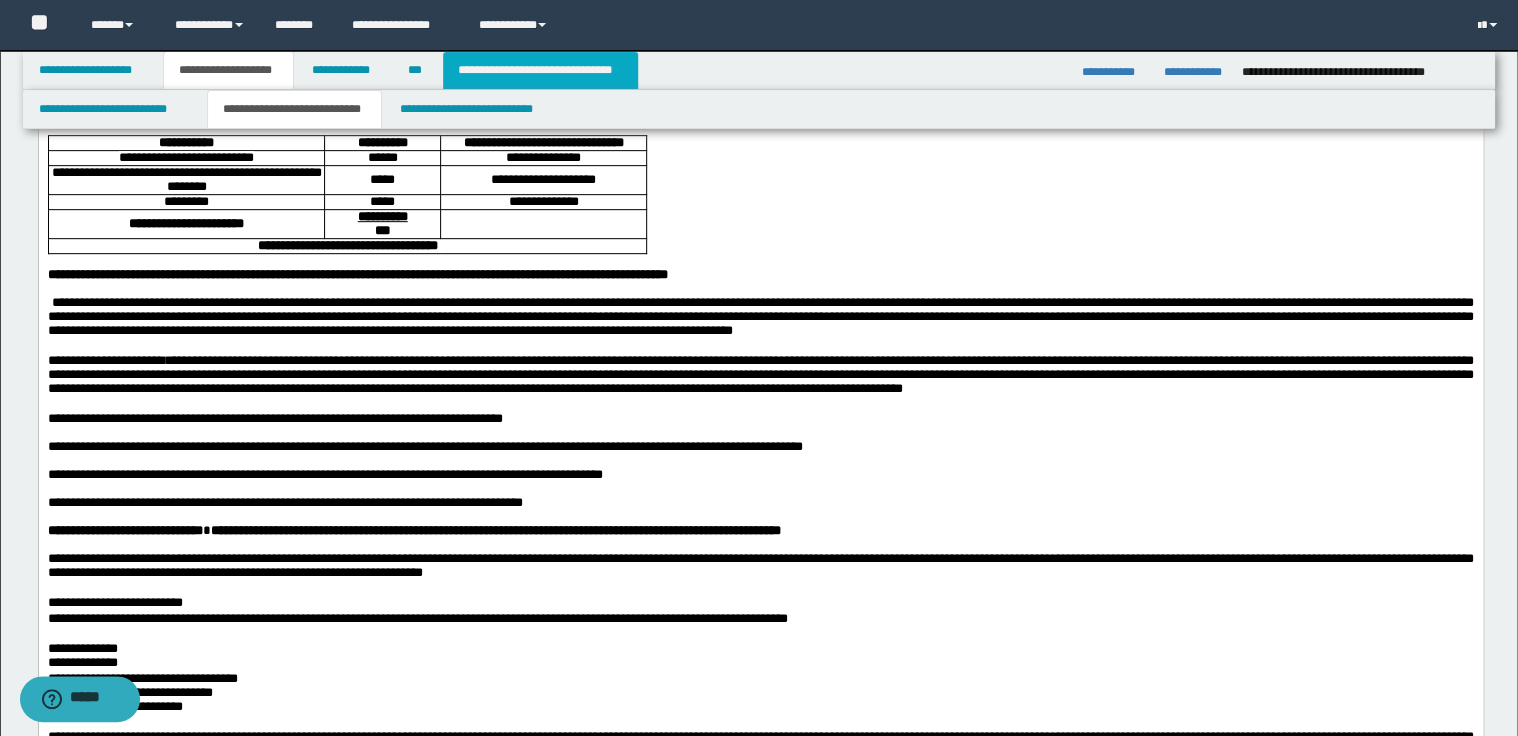 click on "**********" at bounding box center [540, 70] 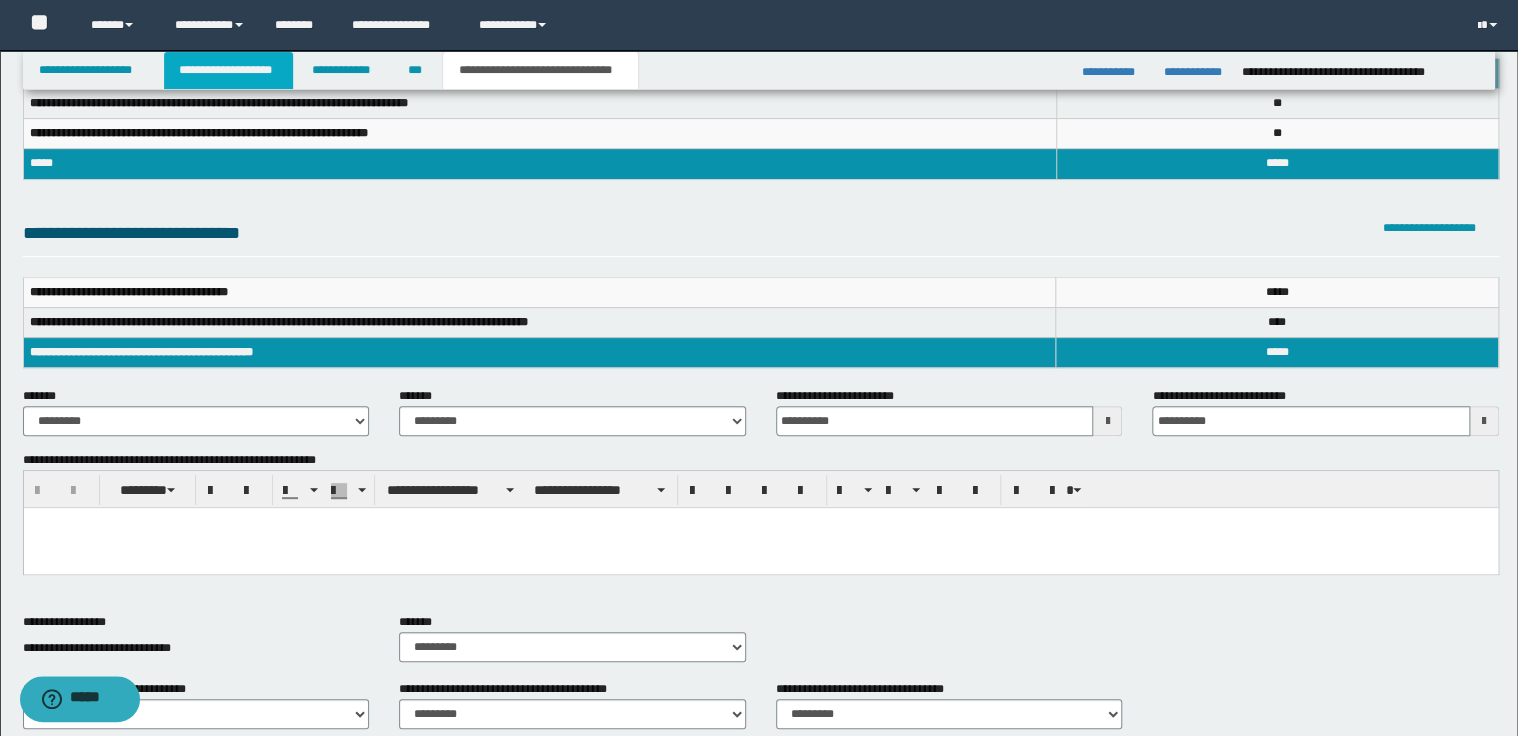click on "**********" at bounding box center (228, 70) 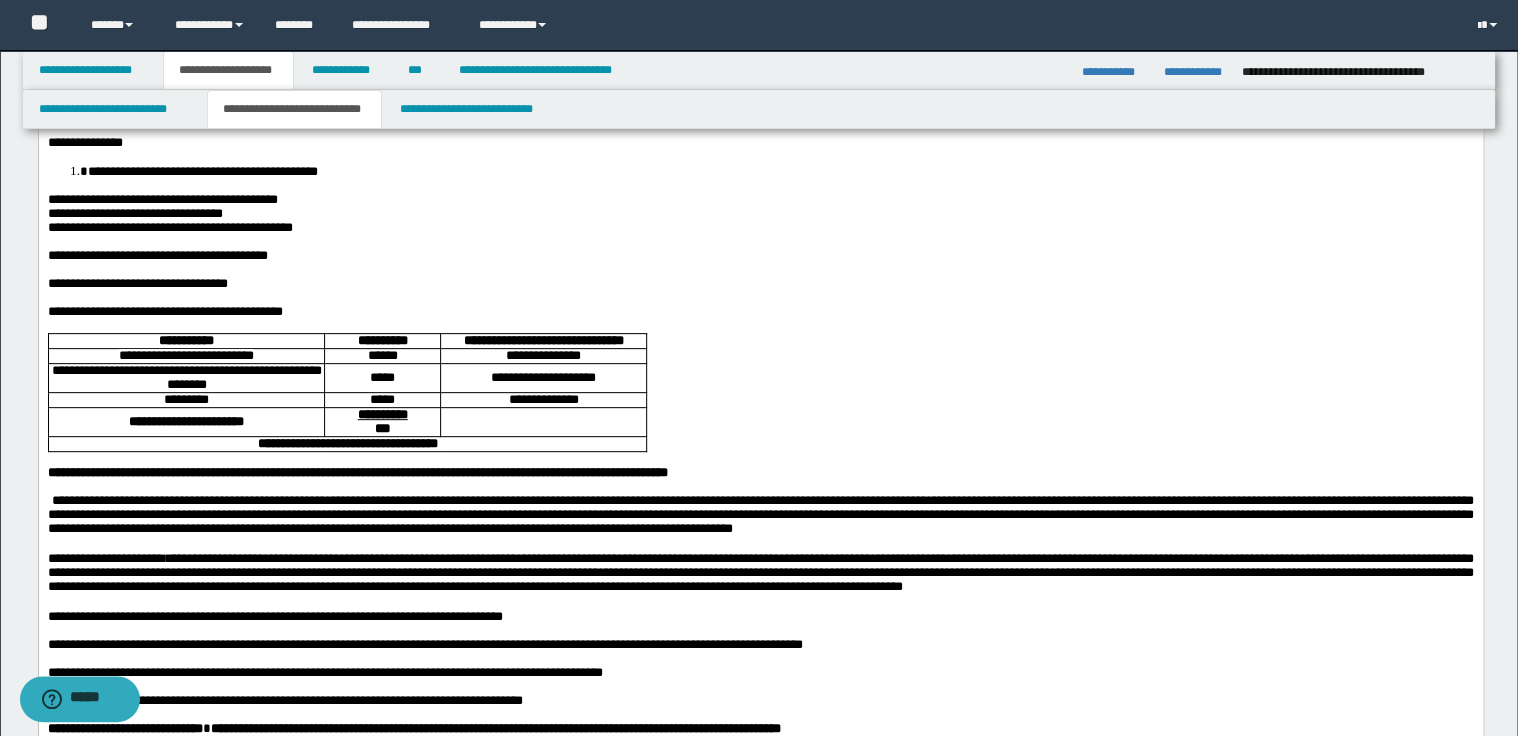 scroll, scrollTop: 240, scrollLeft: 0, axis: vertical 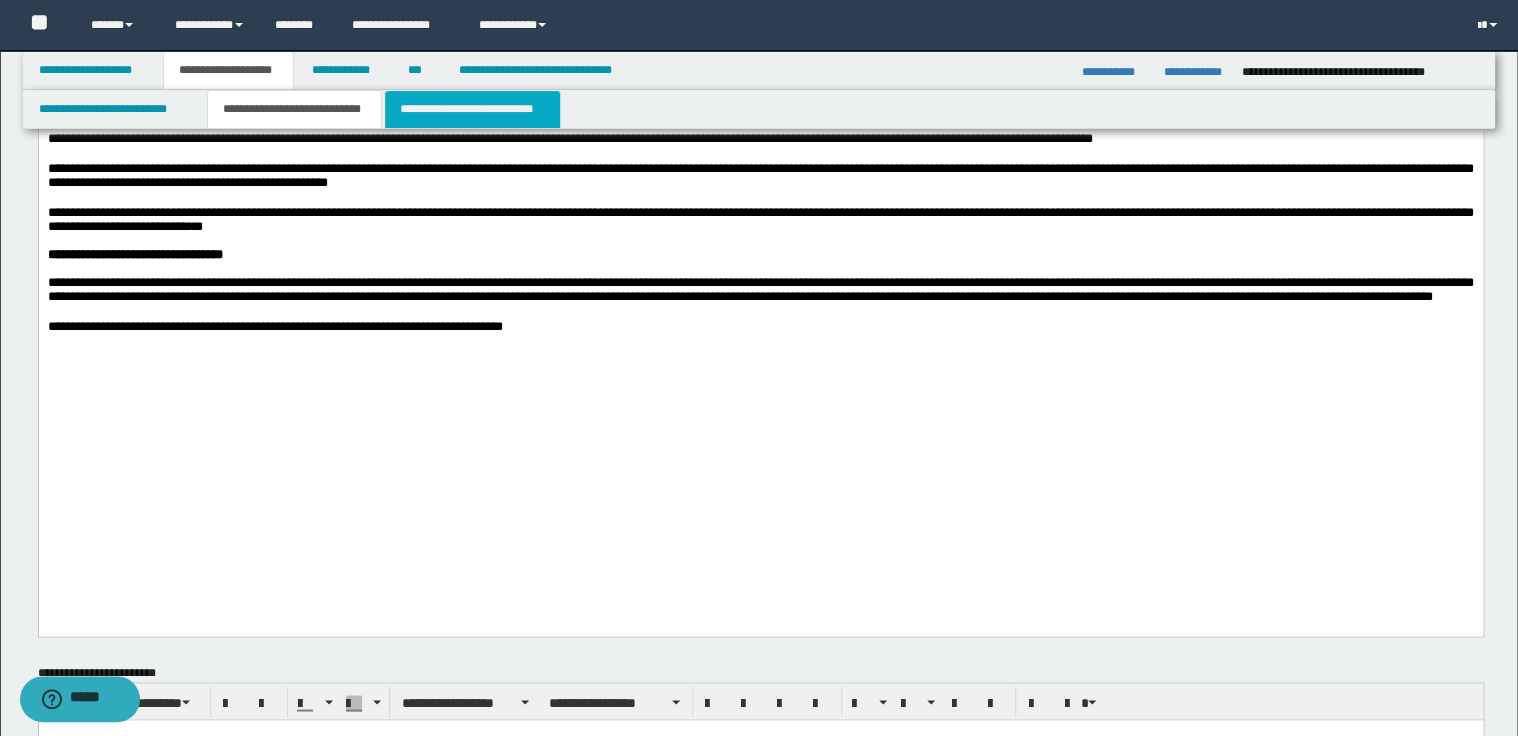 click on "**********" at bounding box center [472, 109] 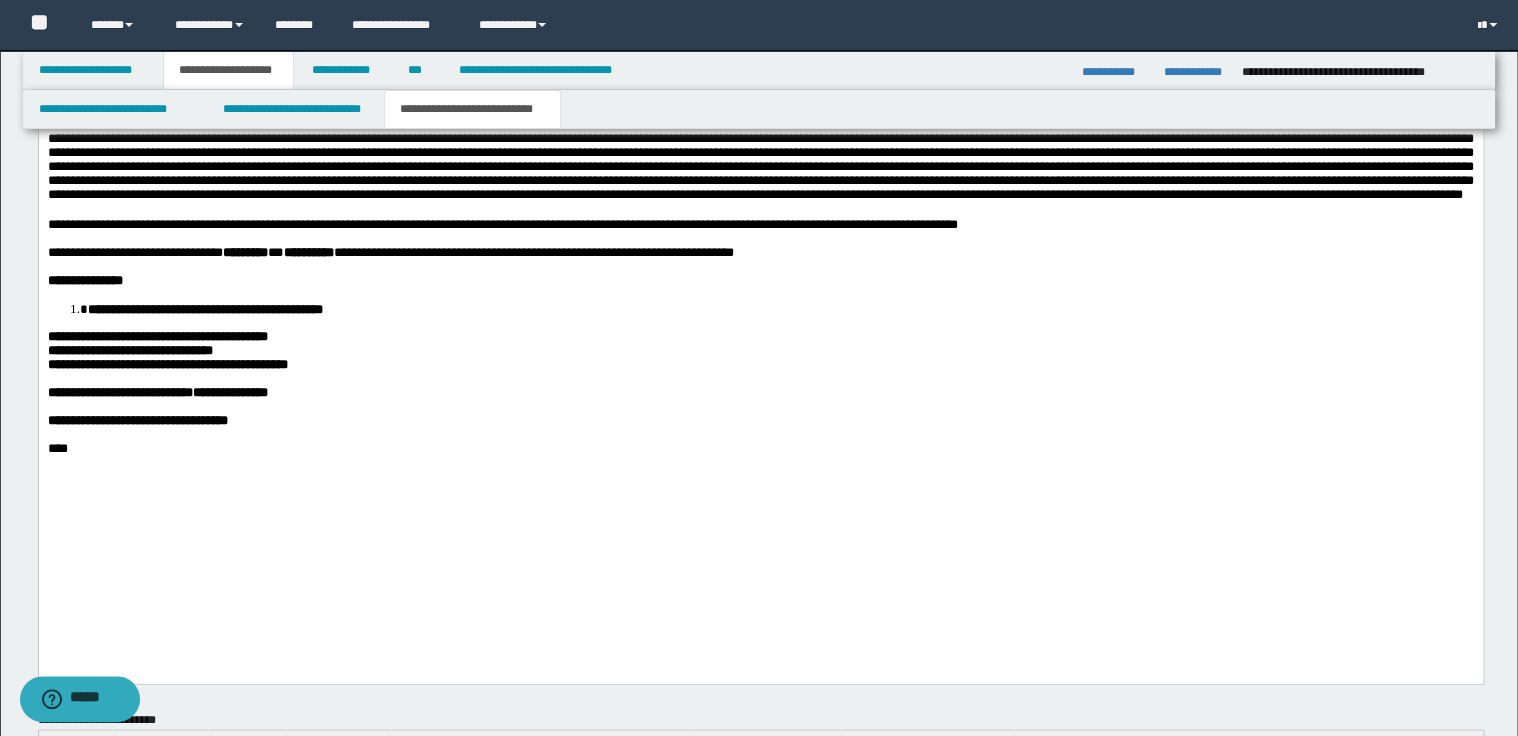 scroll, scrollTop: 1760, scrollLeft: 0, axis: vertical 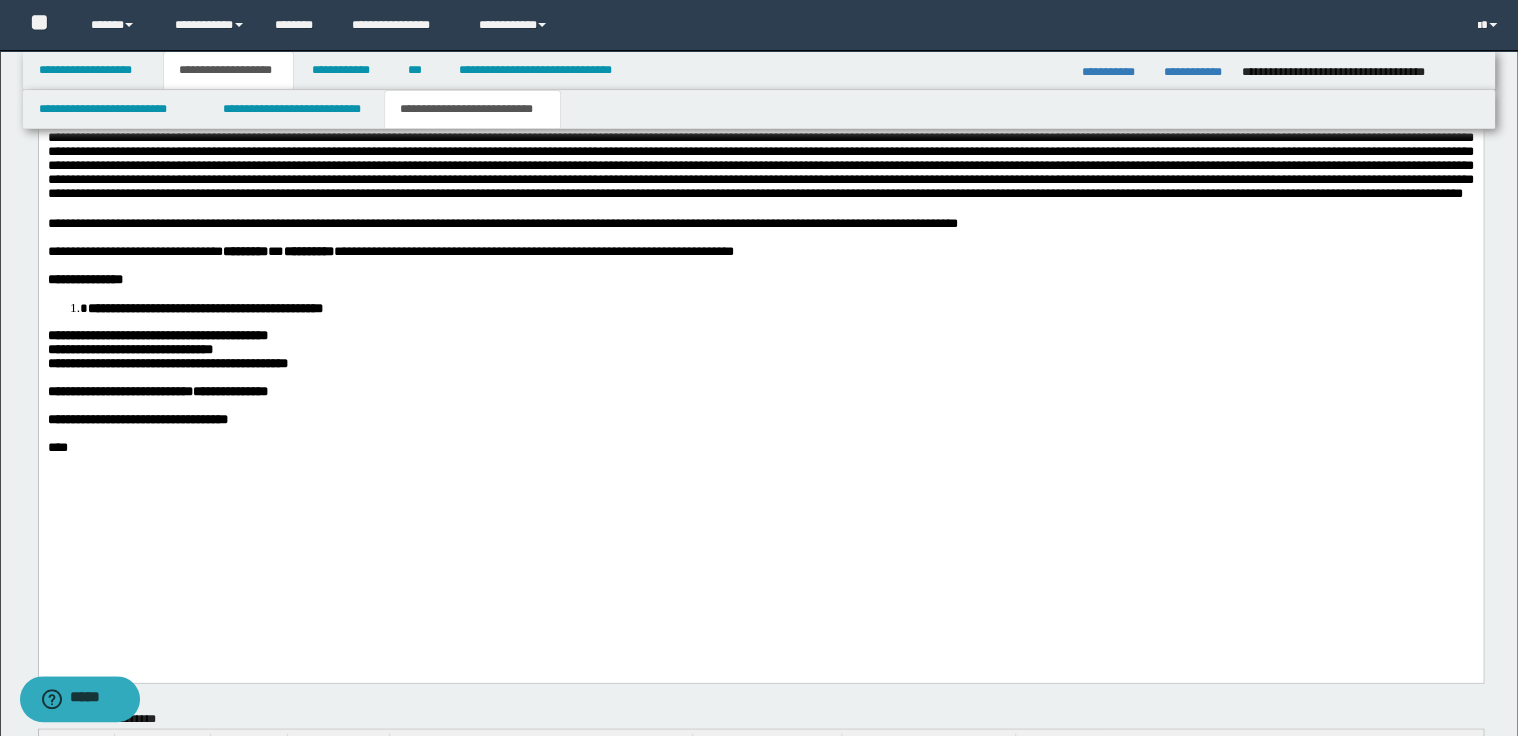 click on "**********" at bounding box center (760, 224) 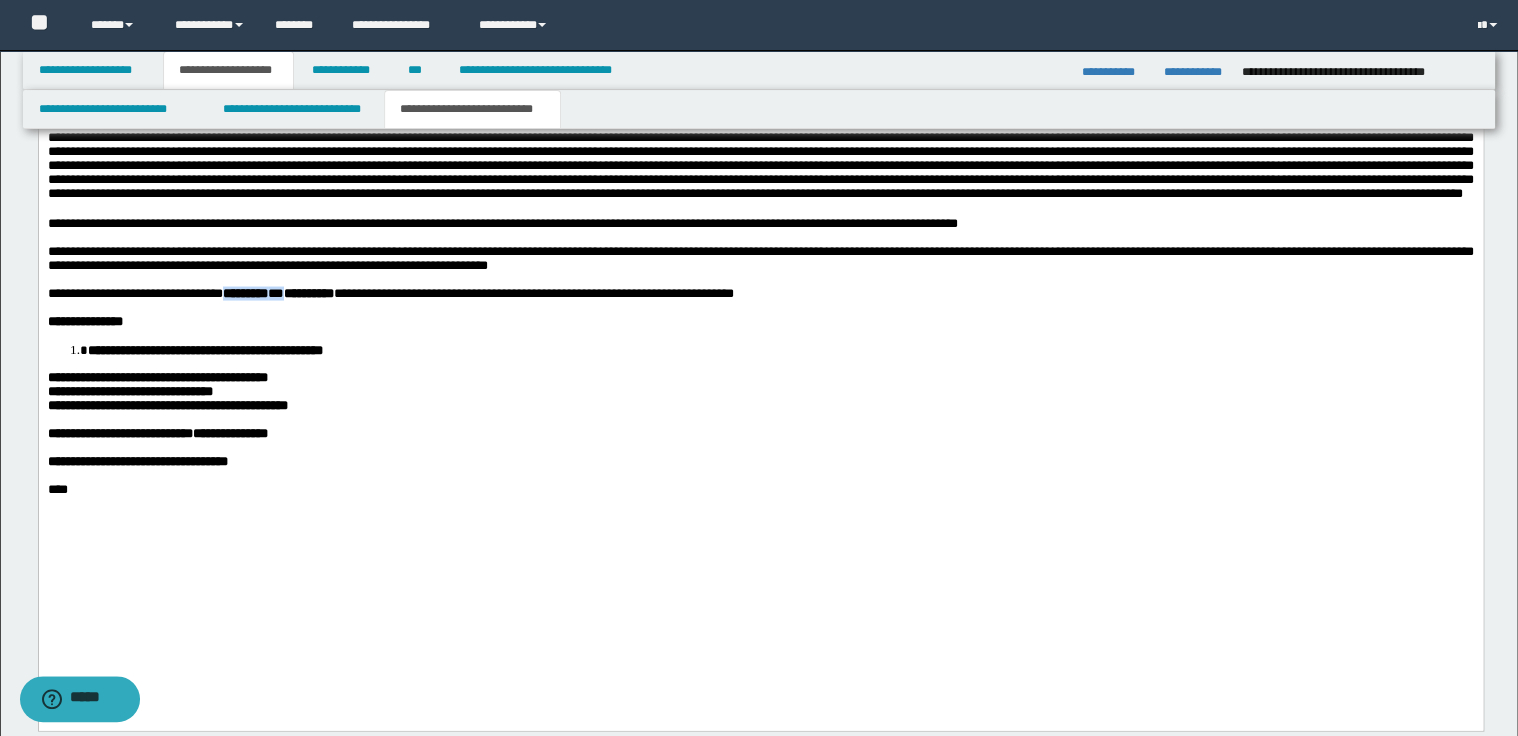 drag, startPoint x: 316, startPoint y: 396, endPoint x: 223, endPoint y: 396, distance: 93 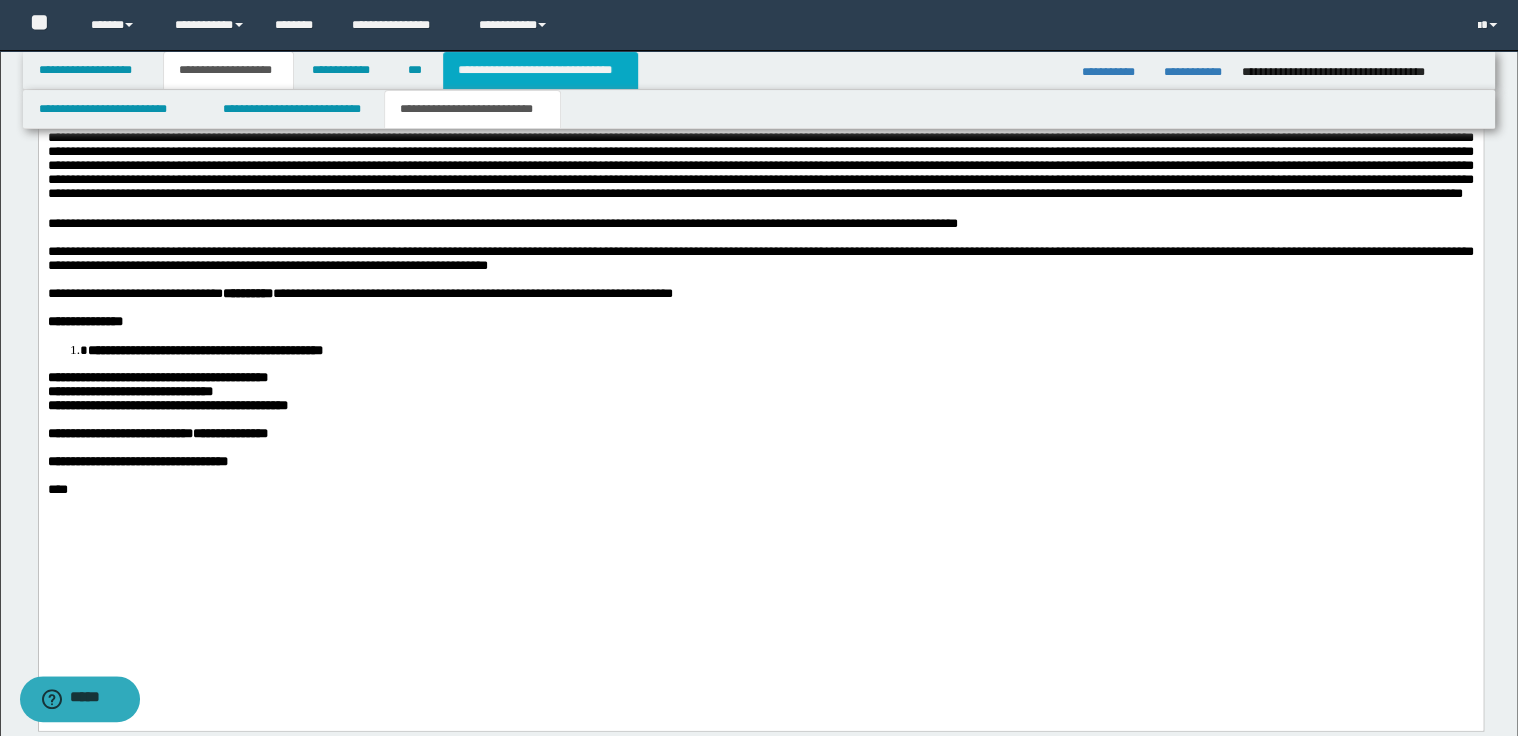 click on "**********" at bounding box center (540, 70) 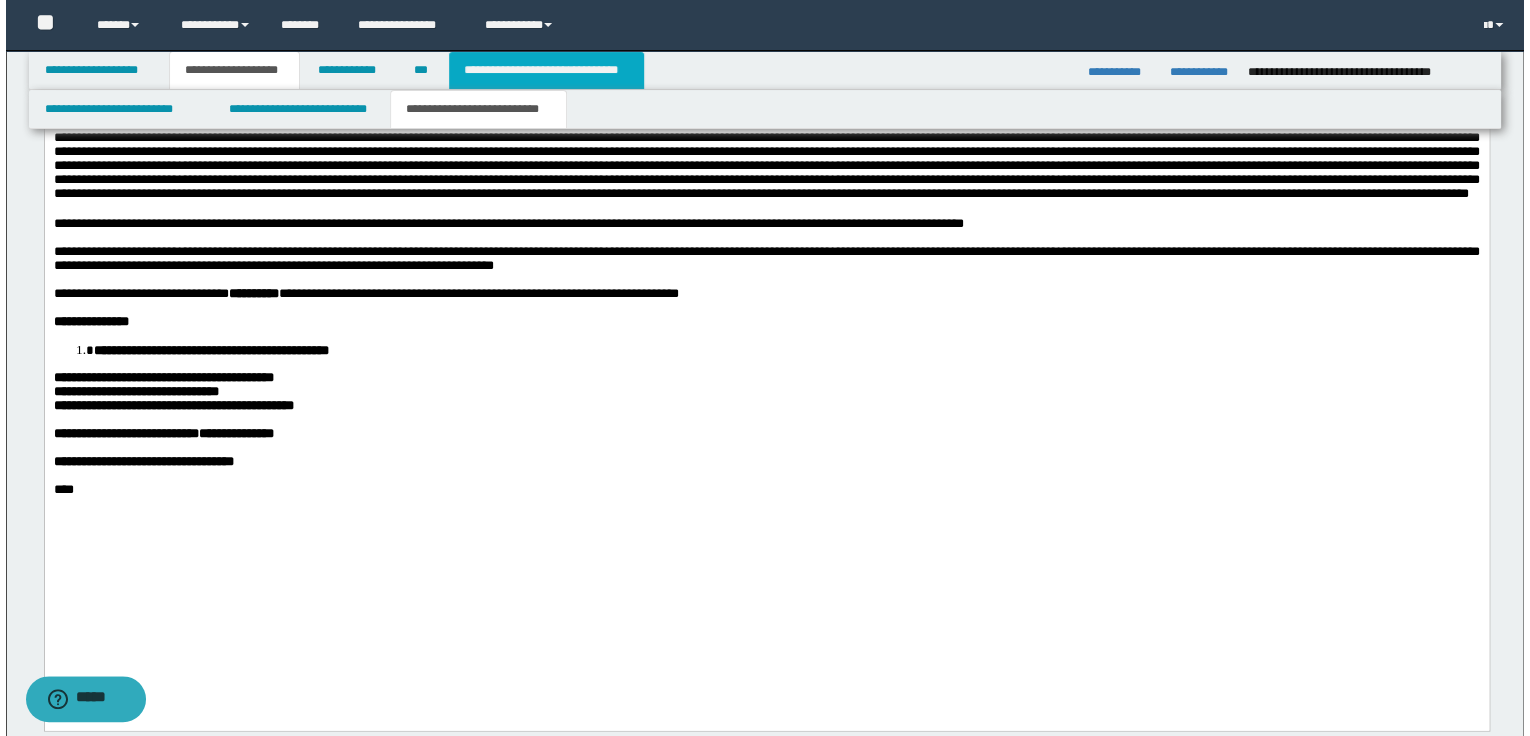 scroll, scrollTop: 656, scrollLeft: 0, axis: vertical 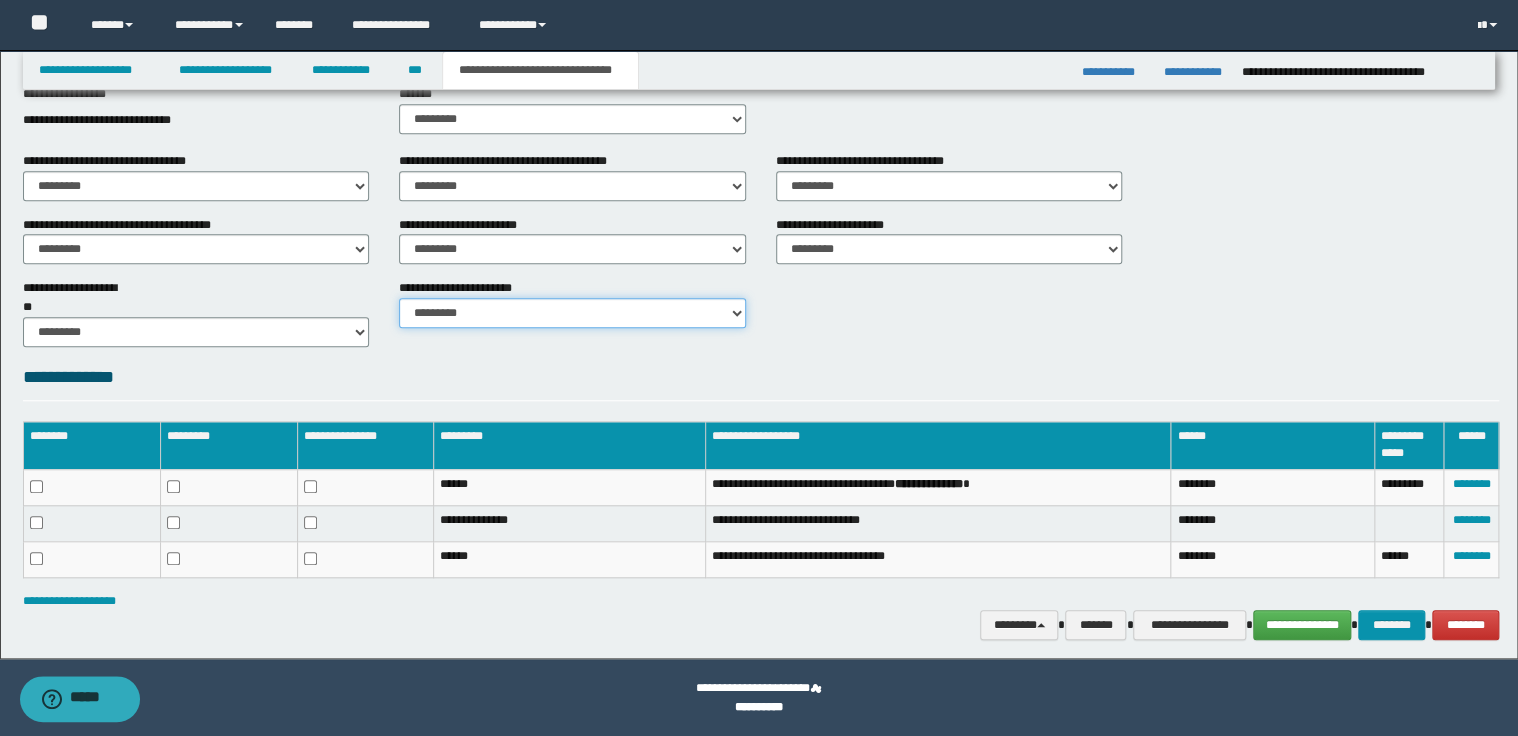 click on "*********
*********
*********" at bounding box center (572, 313) 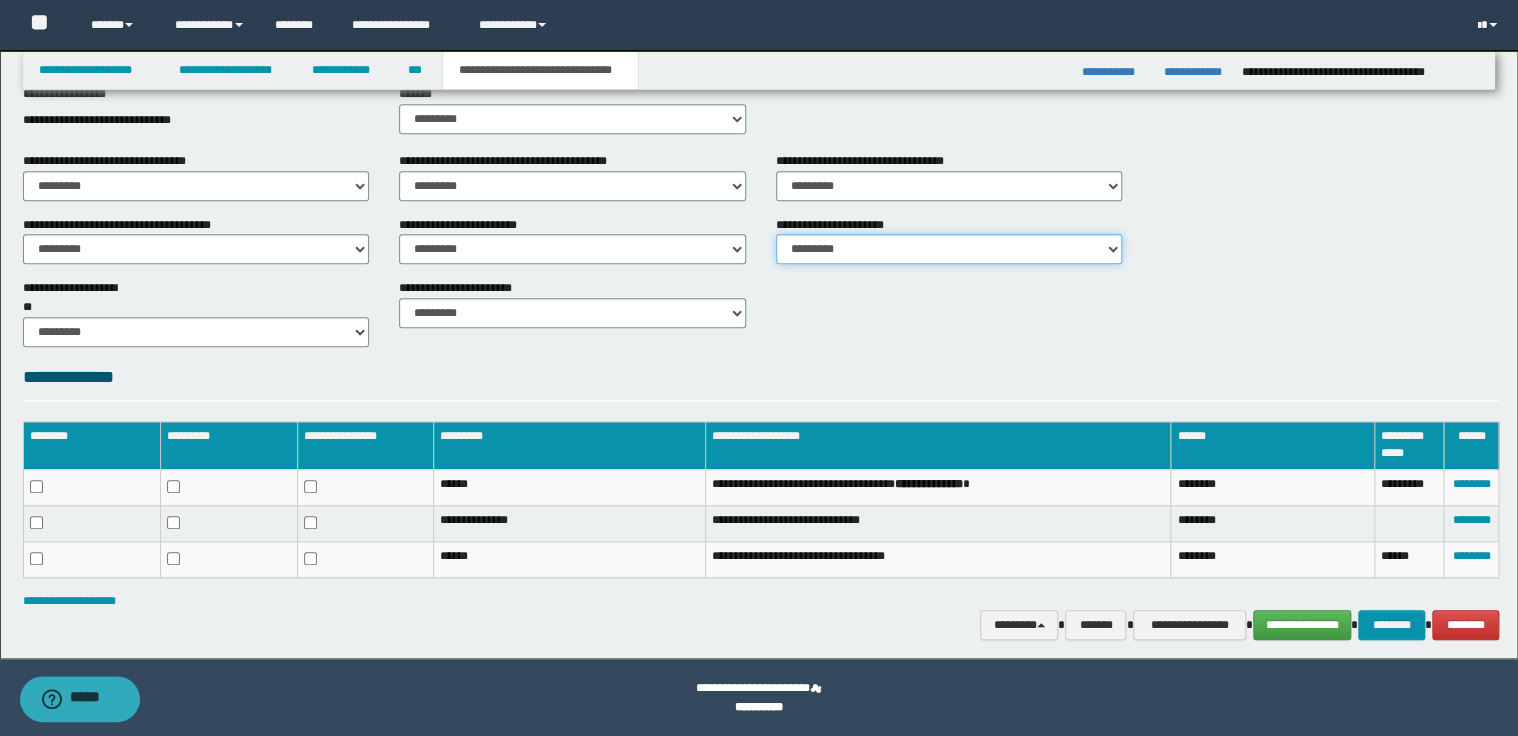 drag, startPoint x: 840, startPoint y: 251, endPoint x: 840, endPoint y: 265, distance: 14 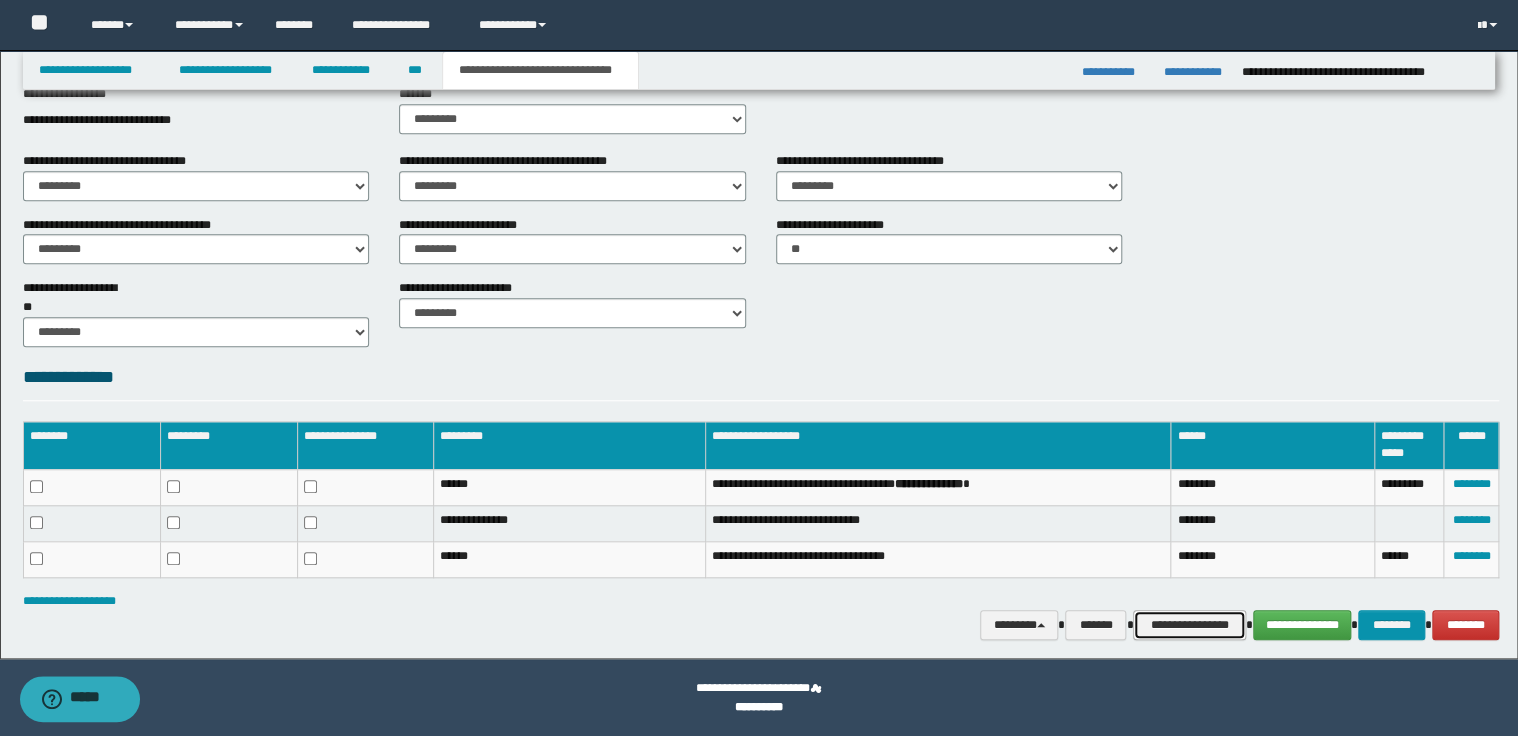 click on "**********" at bounding box center (1189, 625) 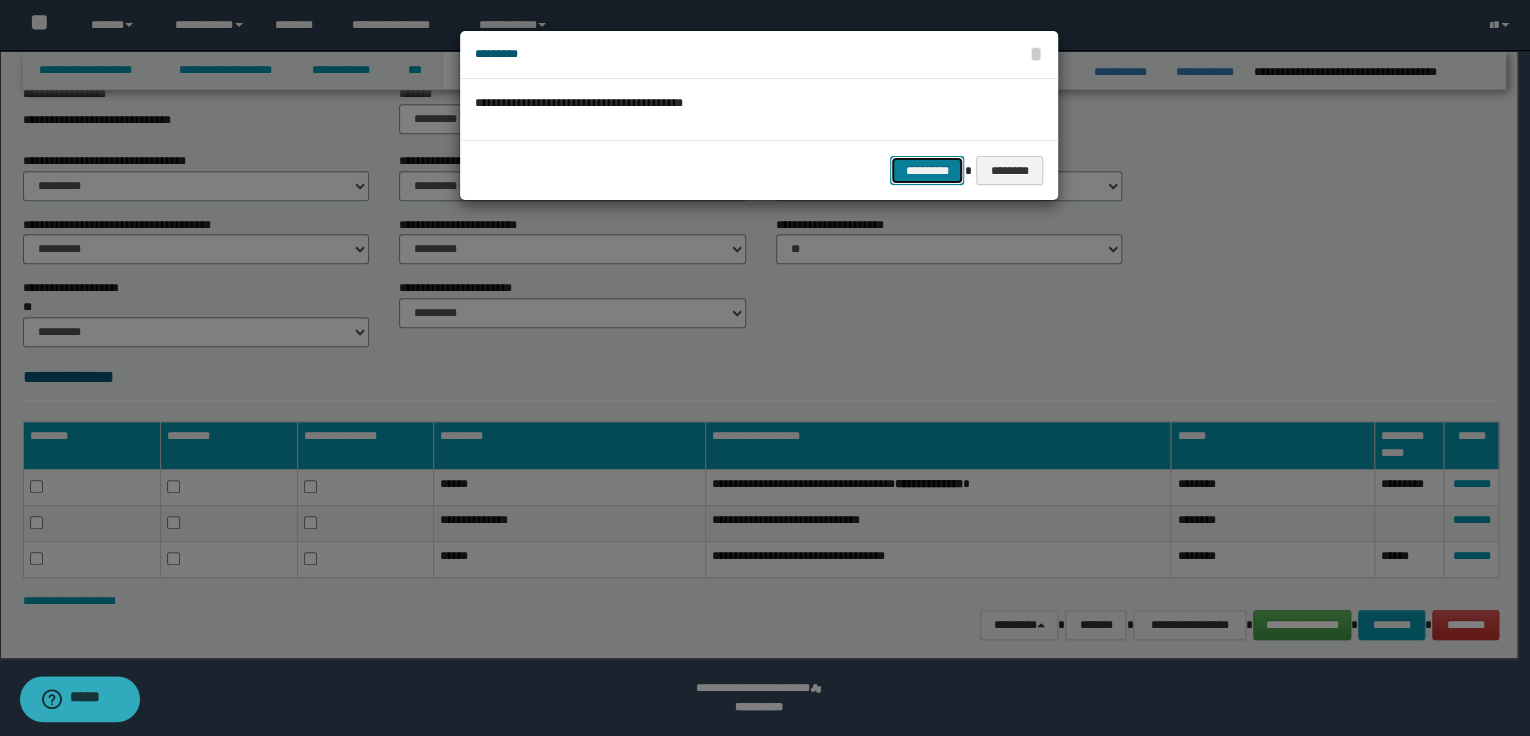 click on "*********" at bounding box center (927, 171) 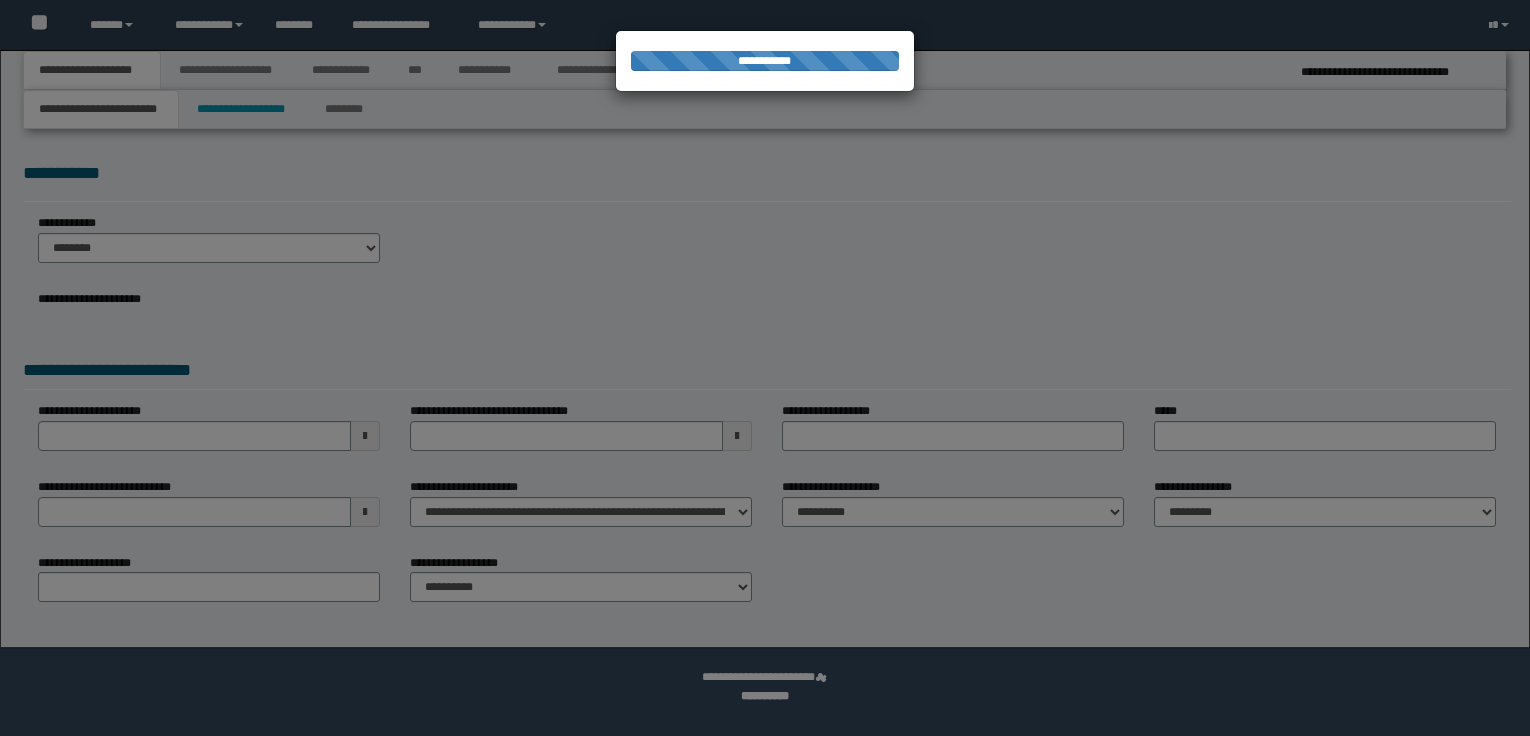 scroll, scrollTop: 0, scrollLeft: 0, axis: both 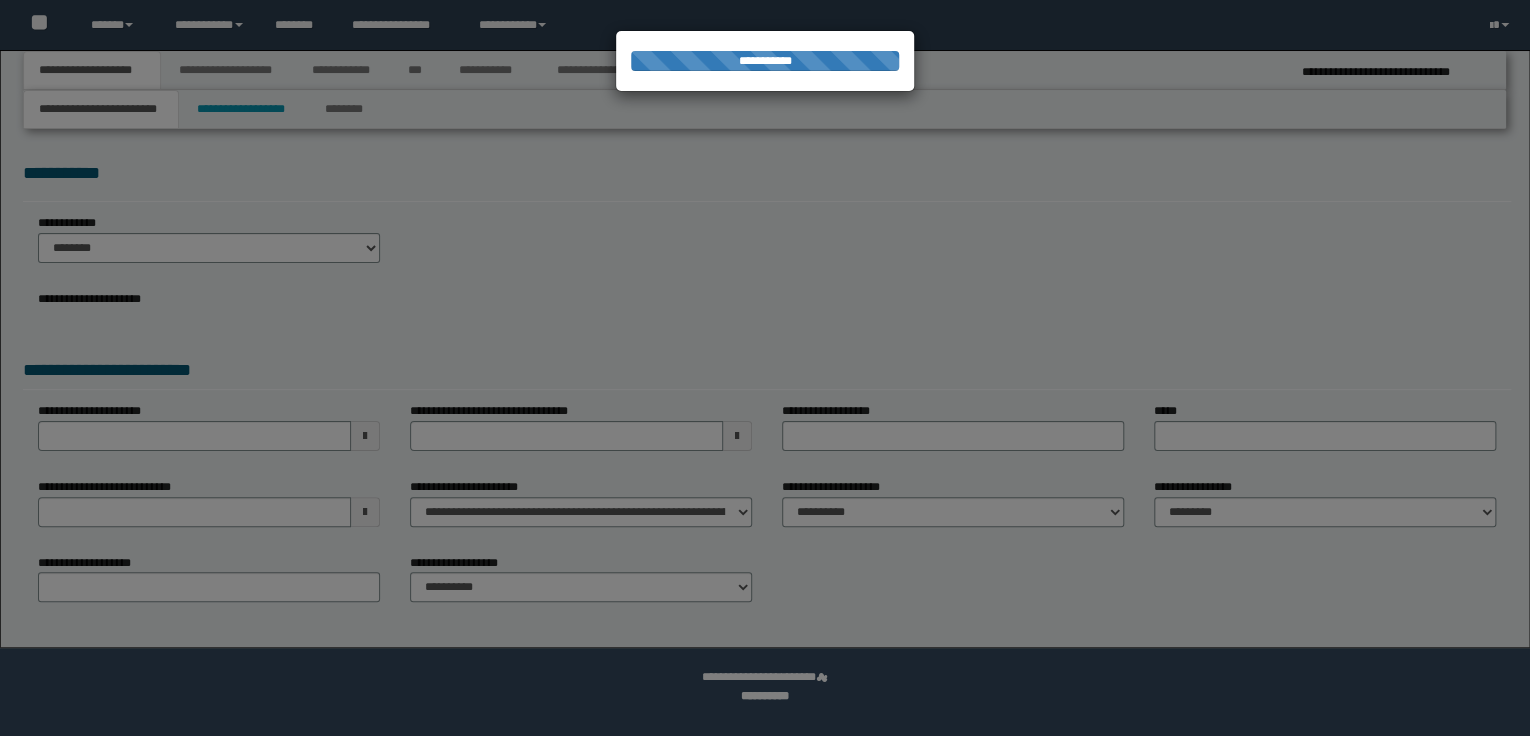 select on "*" 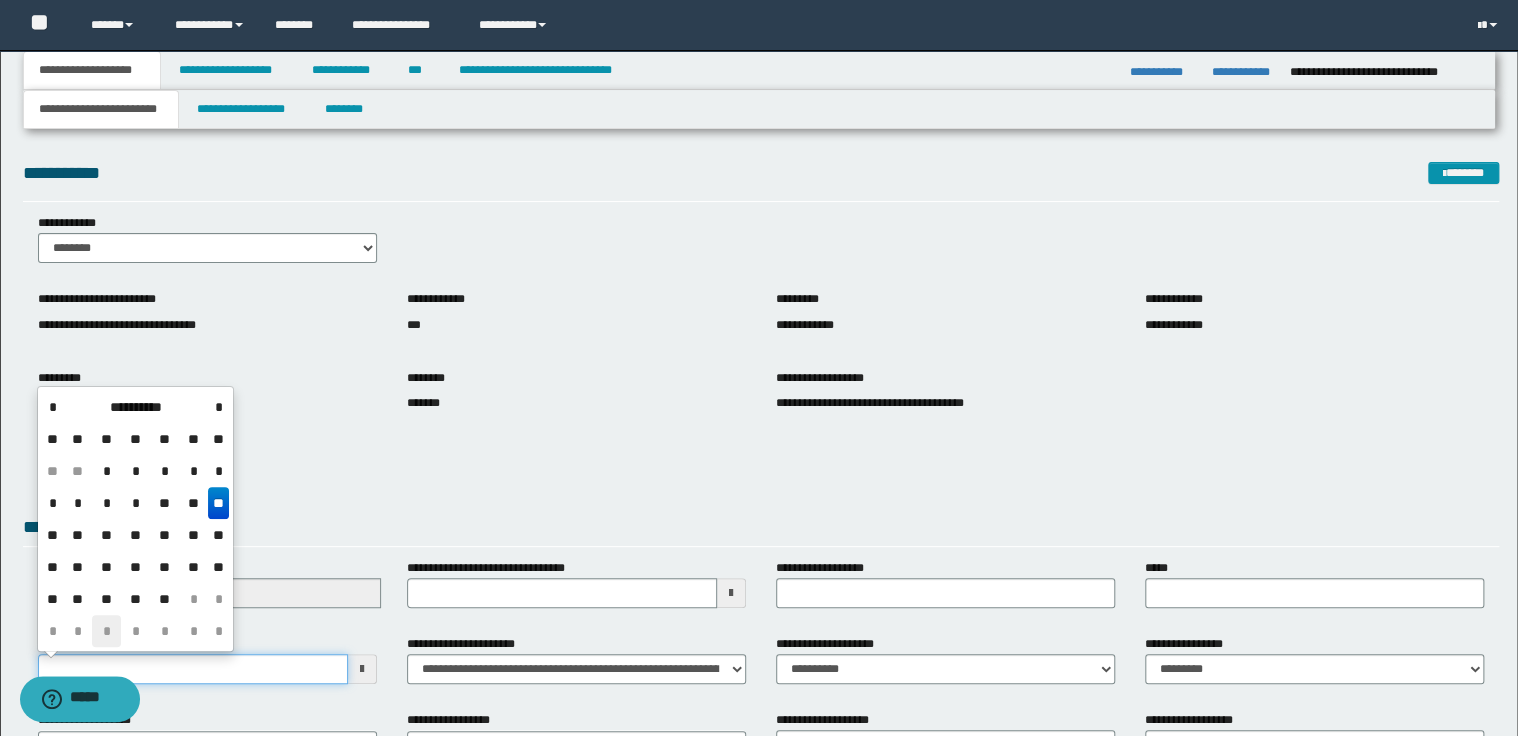 drag, startPoint x: 117, startPoint y: 656, endPoint x: 107, endPoint y: 634, distance: 24.166092 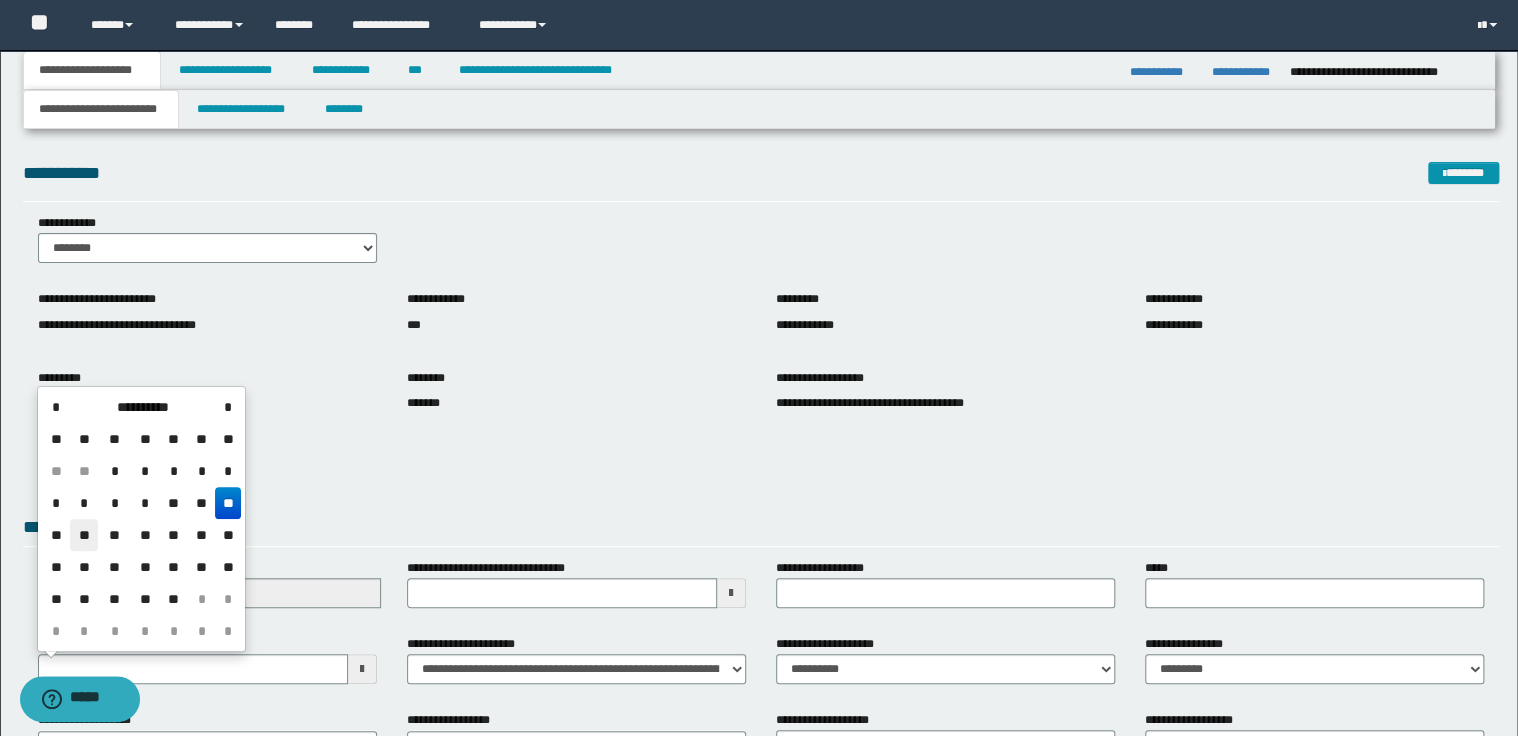 click on "**" at bounding box center [84, 535] 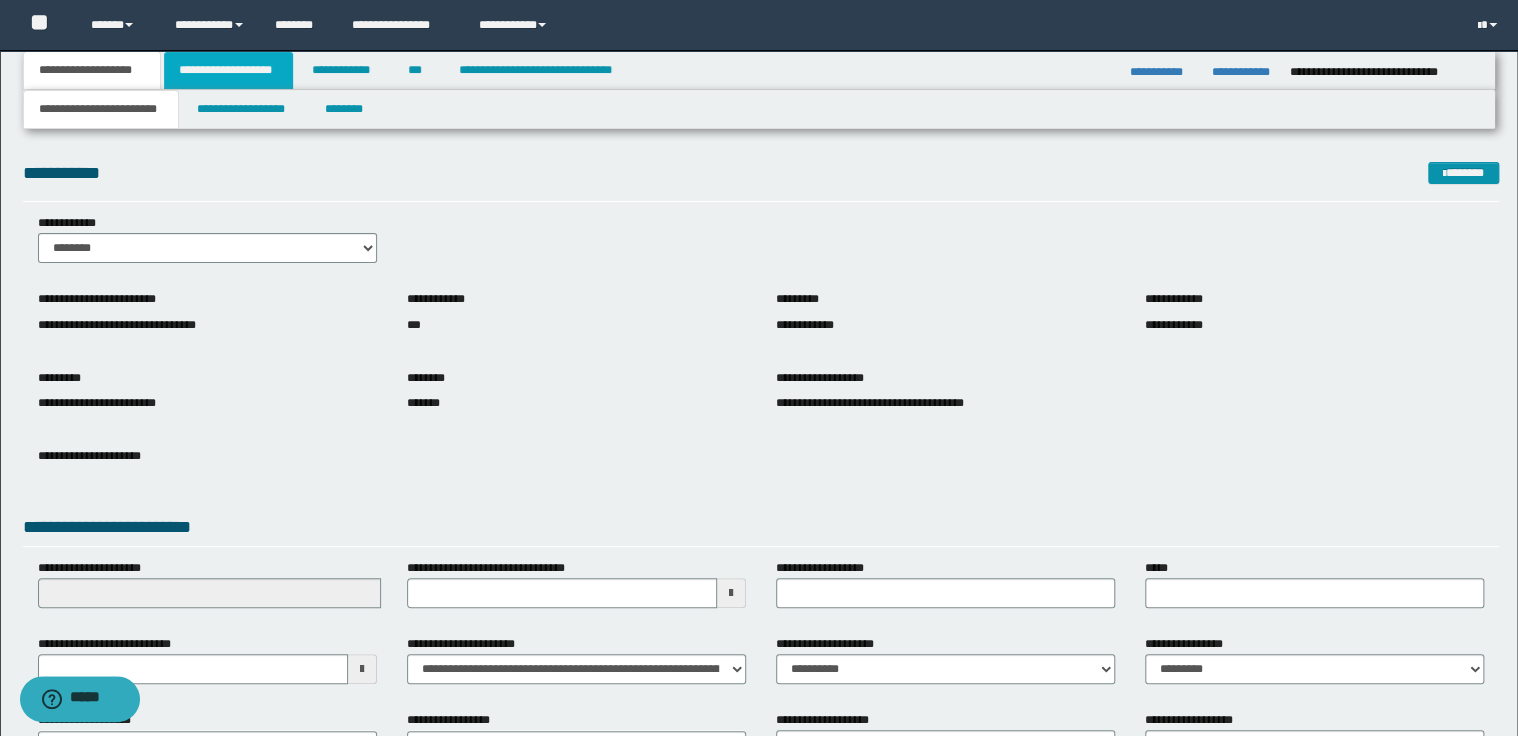 drag, startPoint x: 233, startPoint y: 66, endPoint x: 268, endPoint y: 71, distance: 35.35534 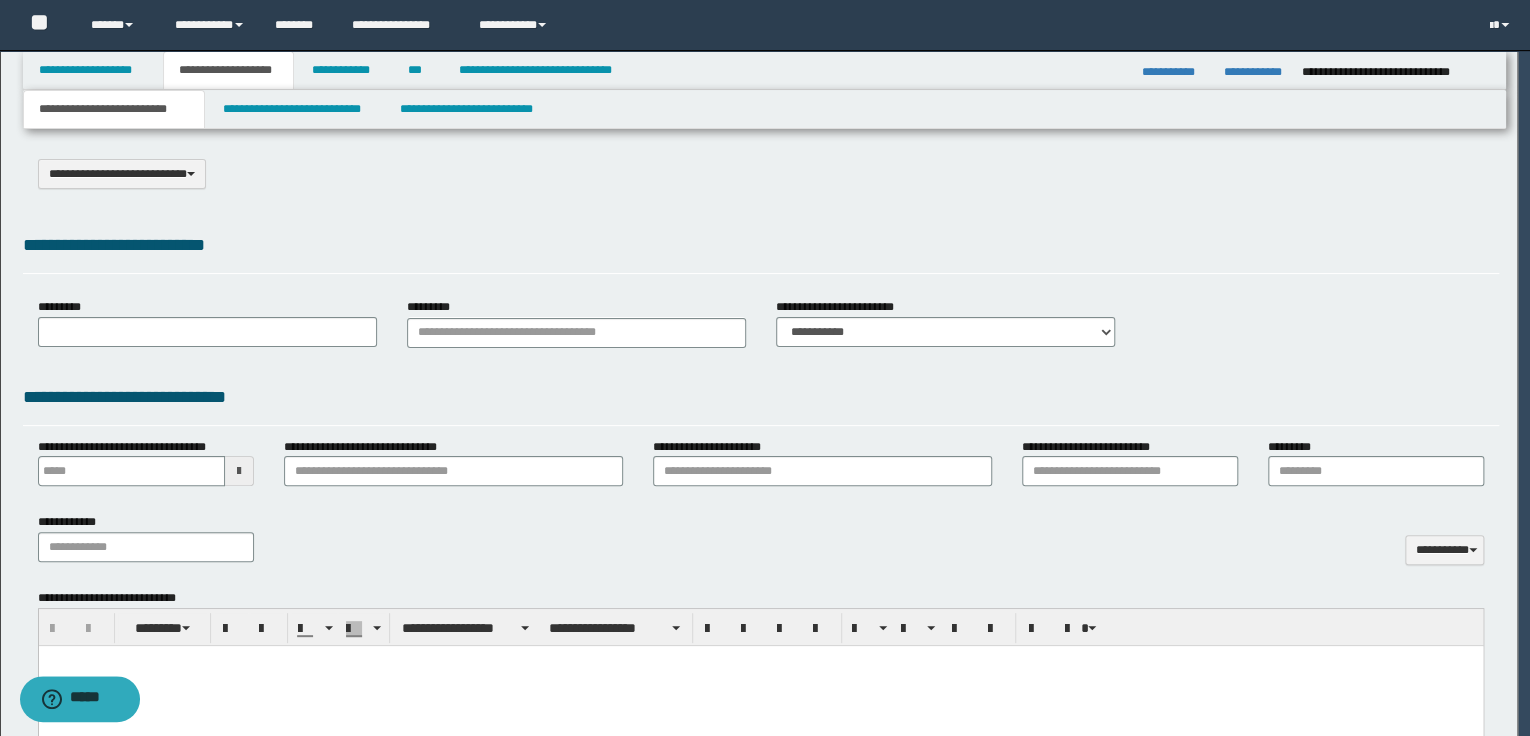 scroll, scrollTop: 0, scrollLeft: 0, axis: both 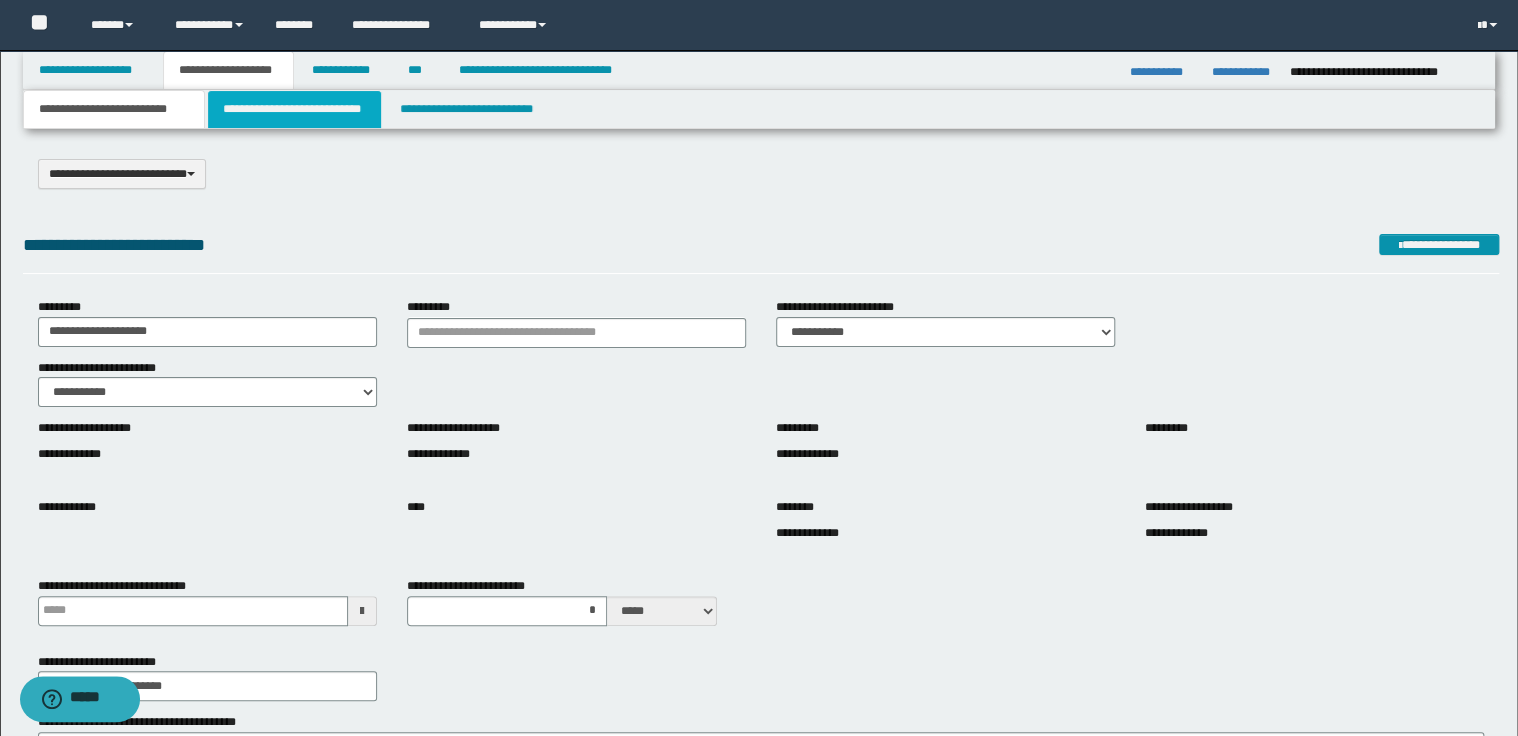 click on "**********" at bounding box center (294, 109) 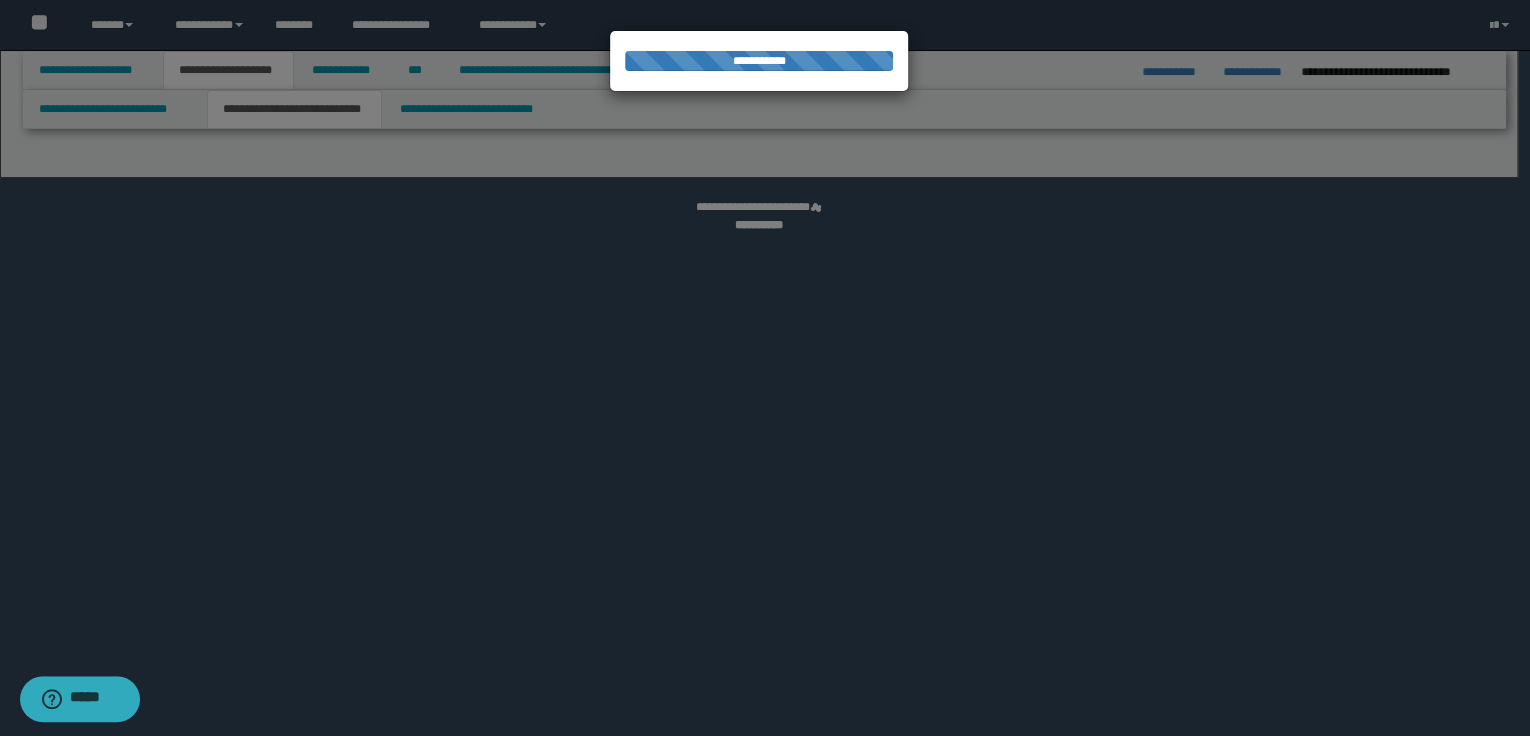 select on "*" 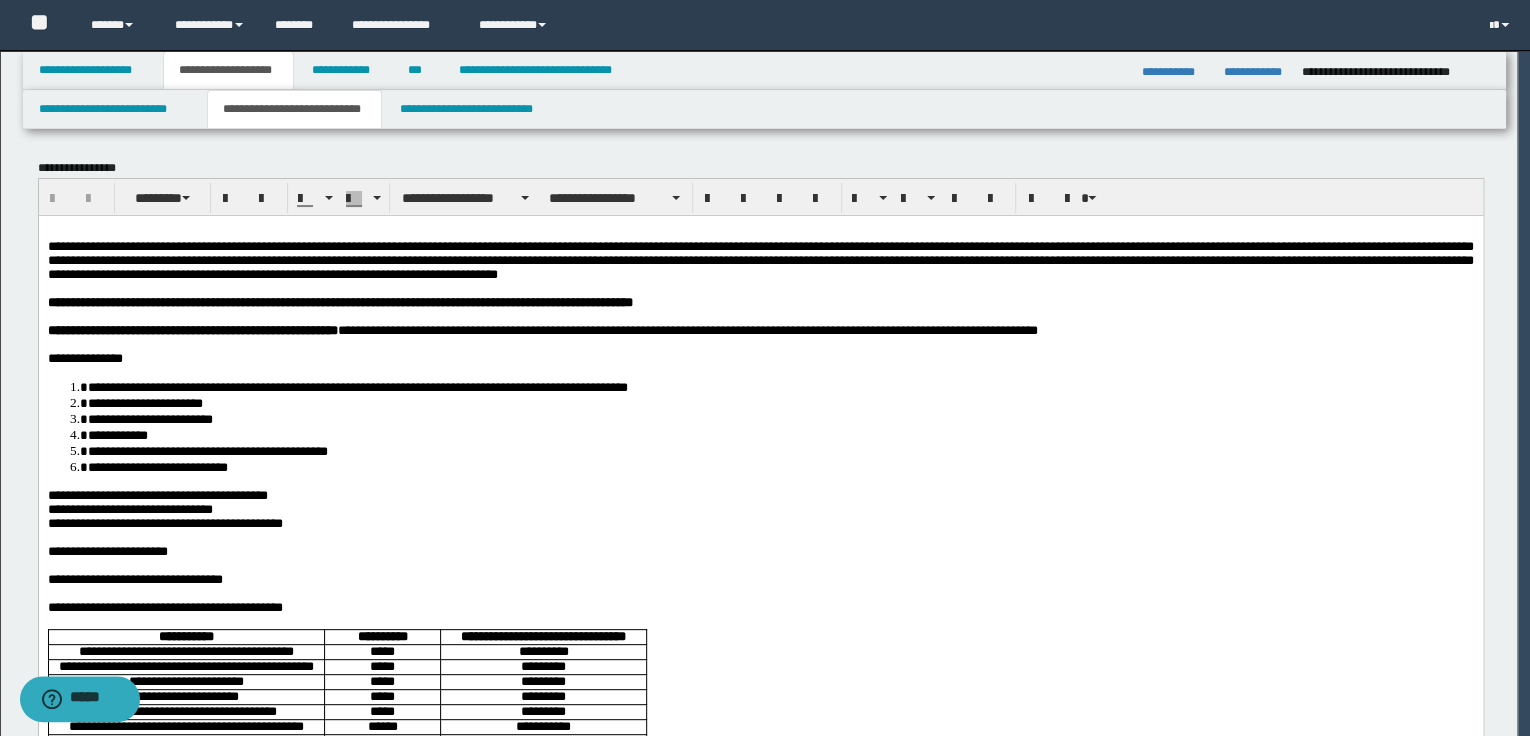 scroll, scrollTop: 0, scrollLeft: 0, axis: both 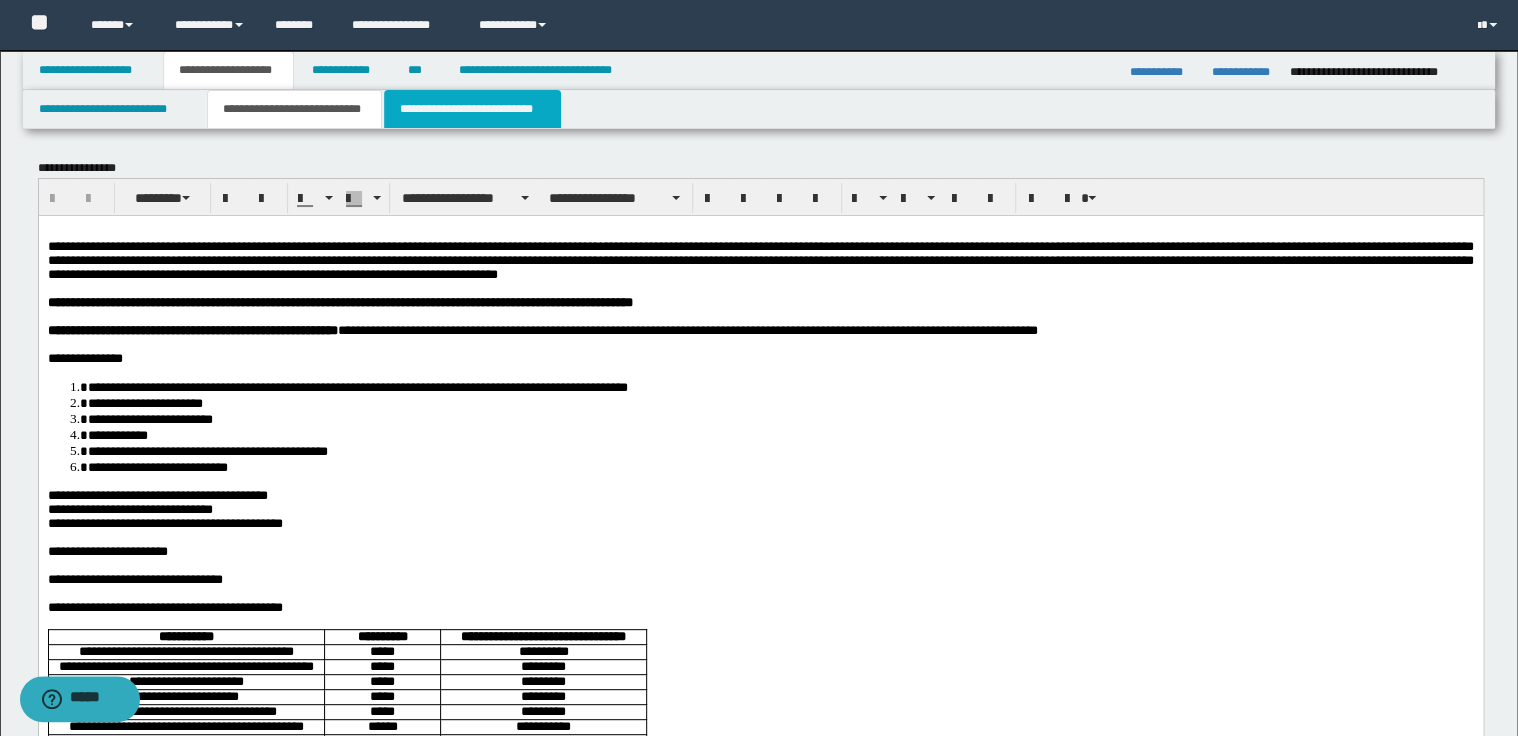 click on "**********" at bounding box center [472, 109] 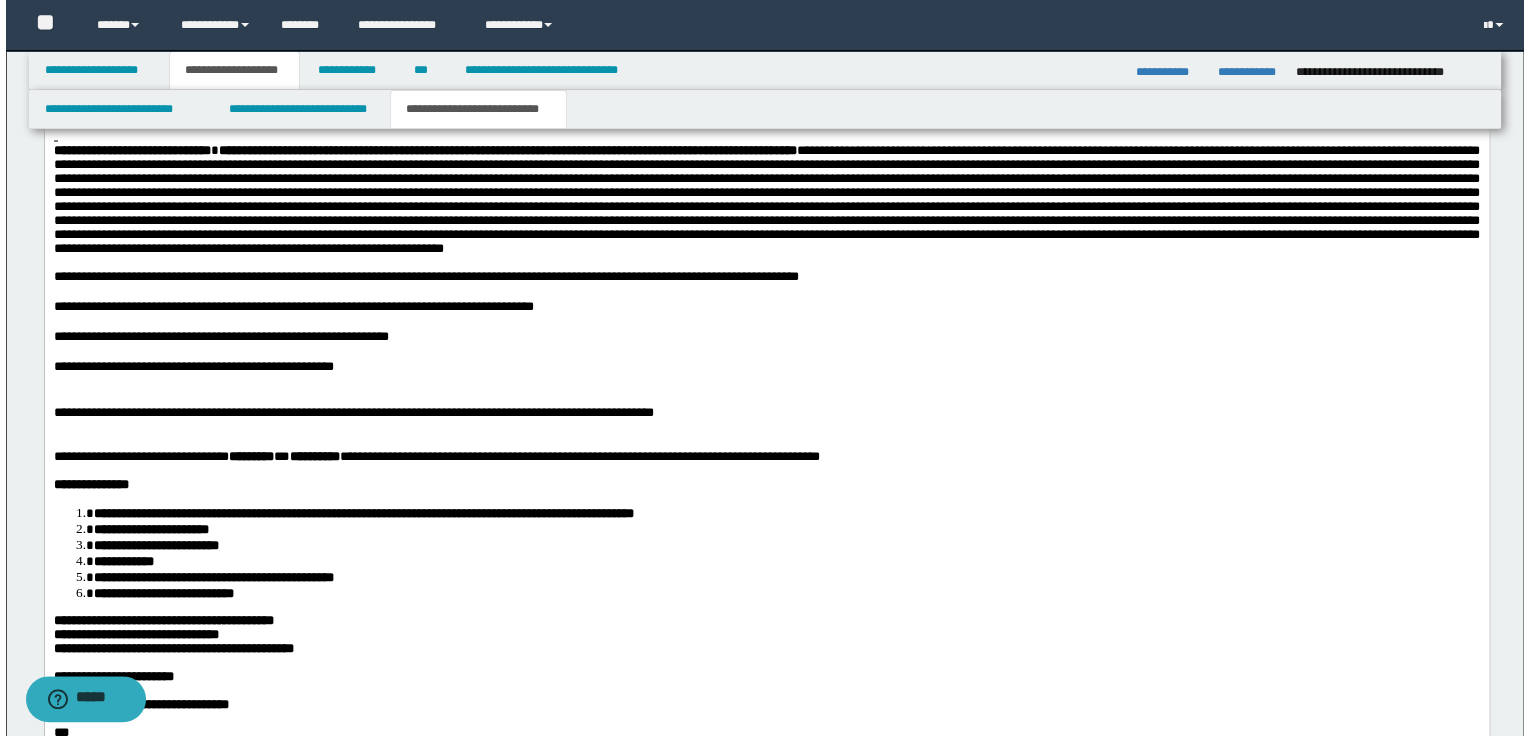 scroll, scrollTop: 1920, scrollLeft: 0, axis: vertical 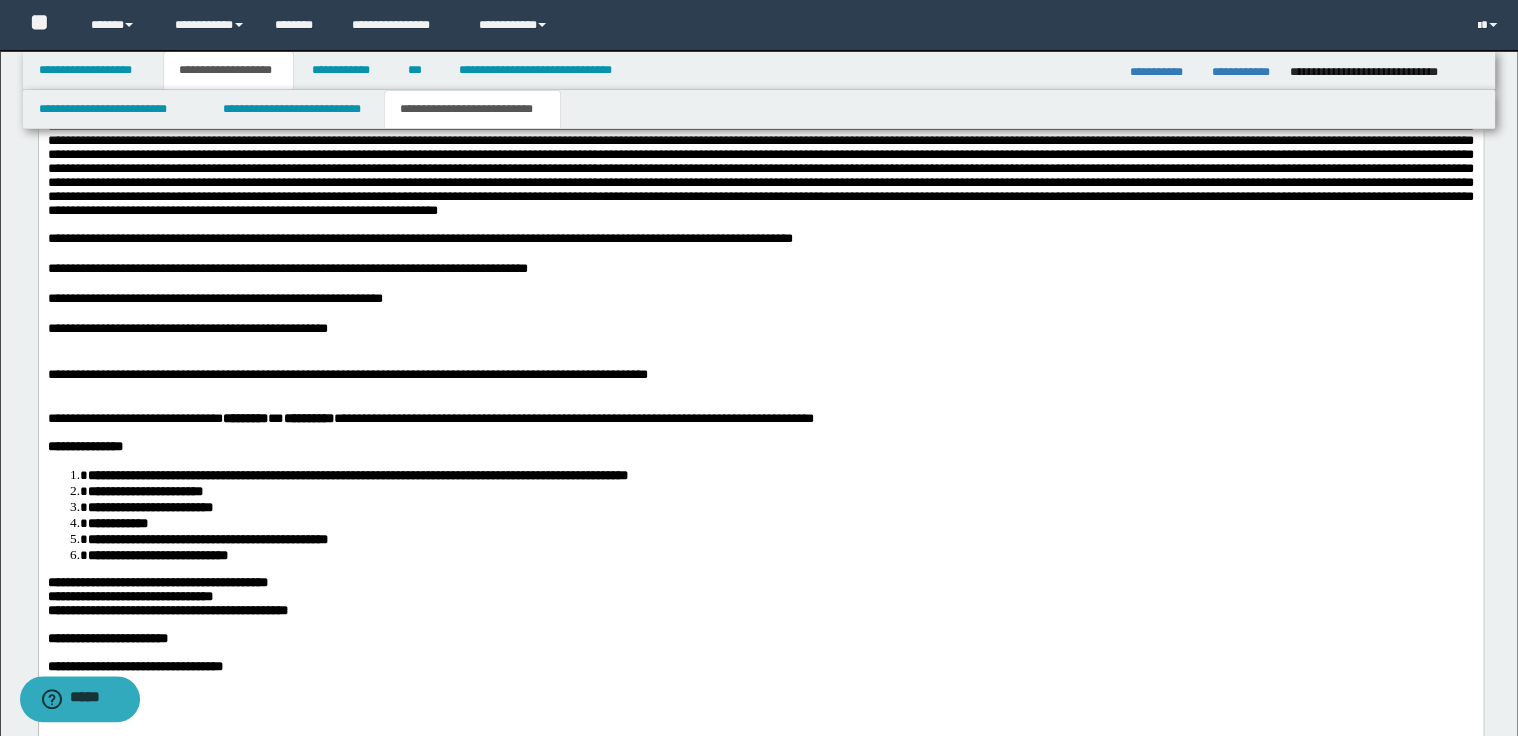 click at bounding box center (760, 360) 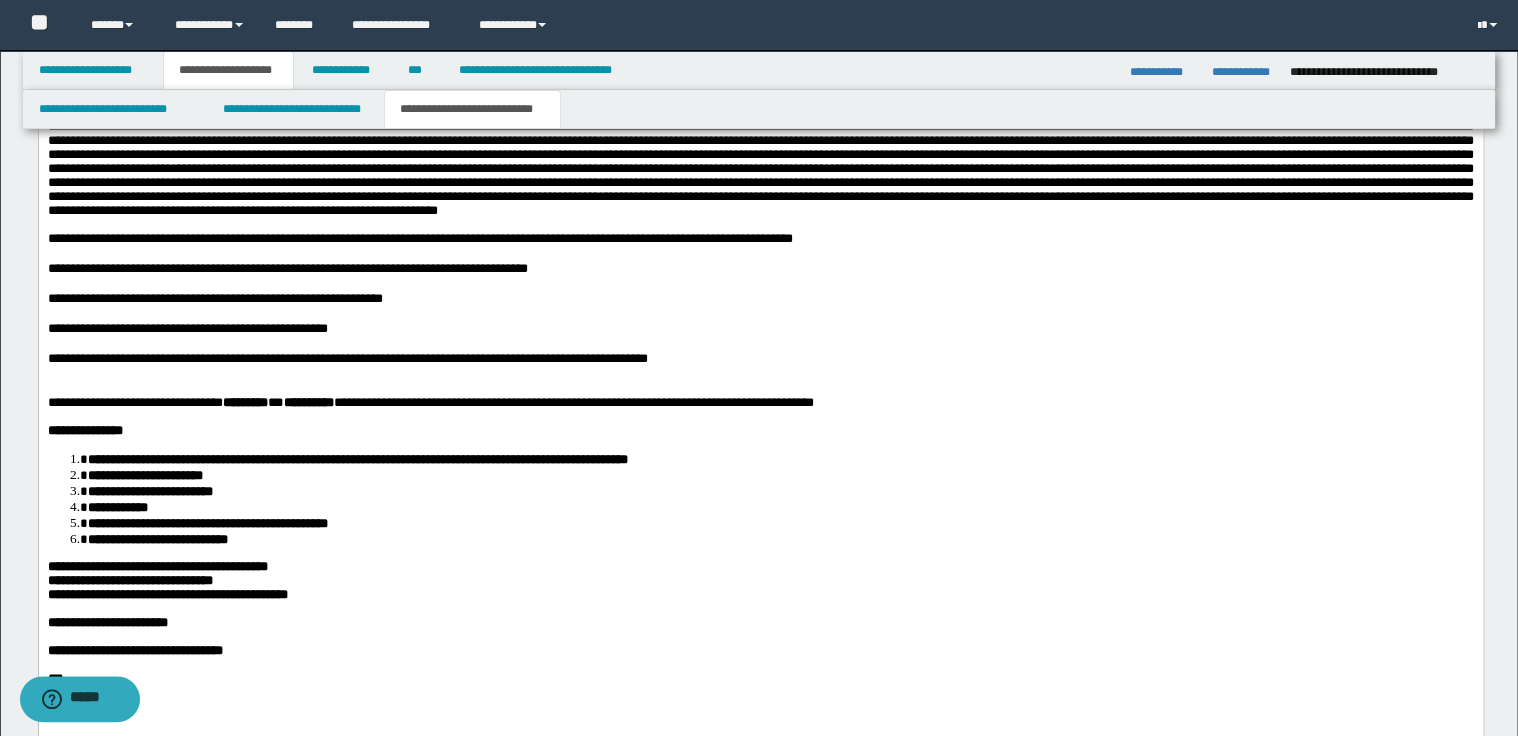 click on "**********" at bounding box center [287, 268] 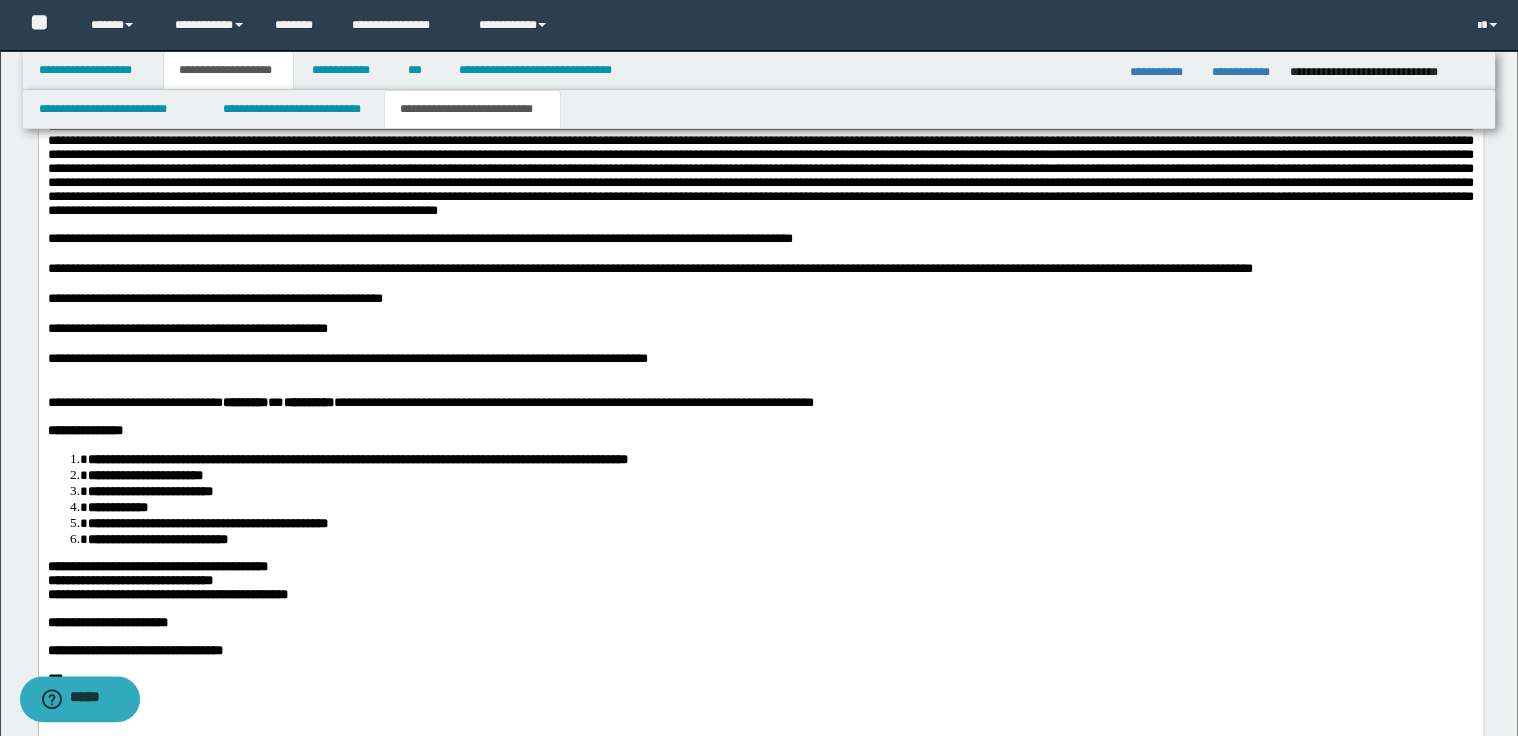 click on "**********" at bounding box center (649, 268) 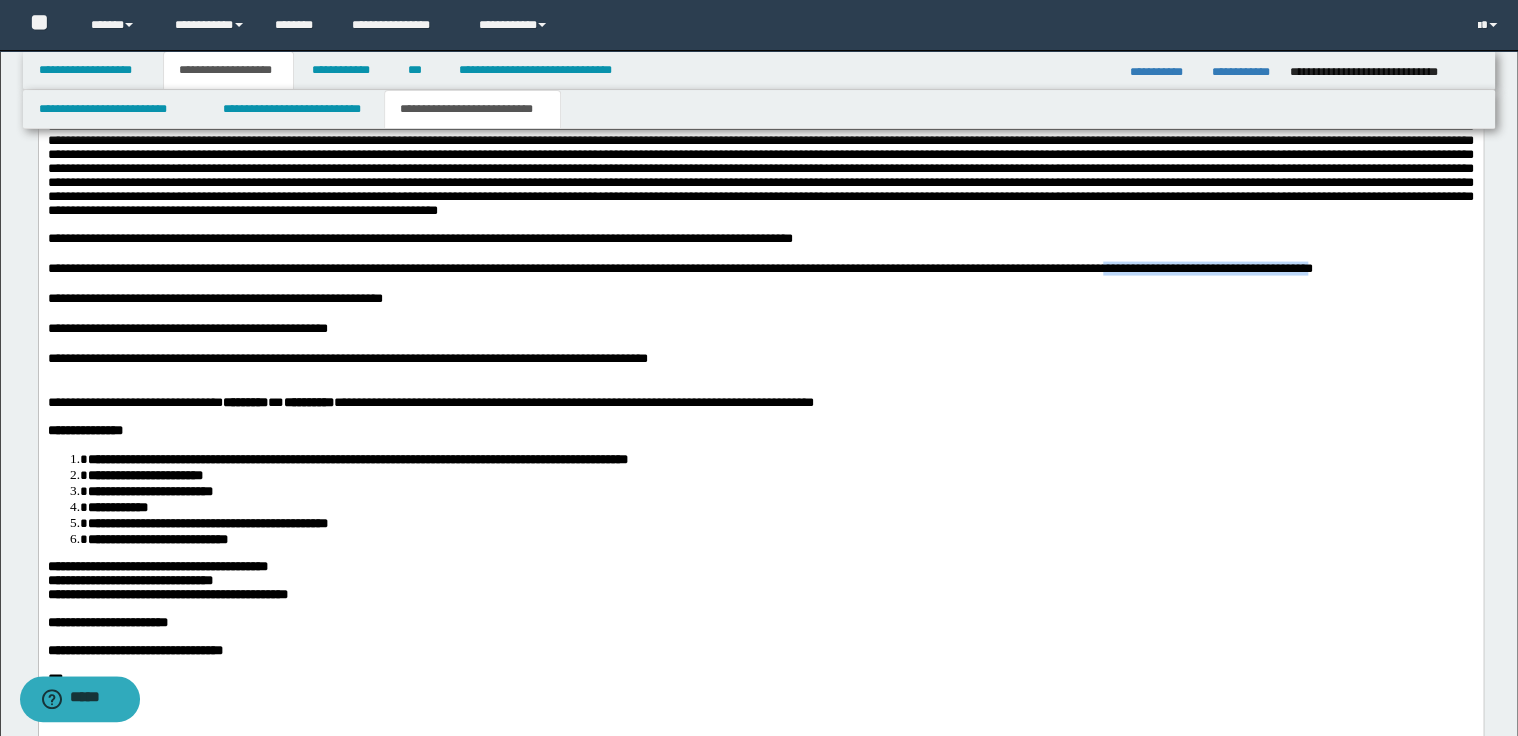 drag, startPoint x: 1128, startPoint y: 324, endPoint x: 1342, endPoint y: 318, distance: 214.08409 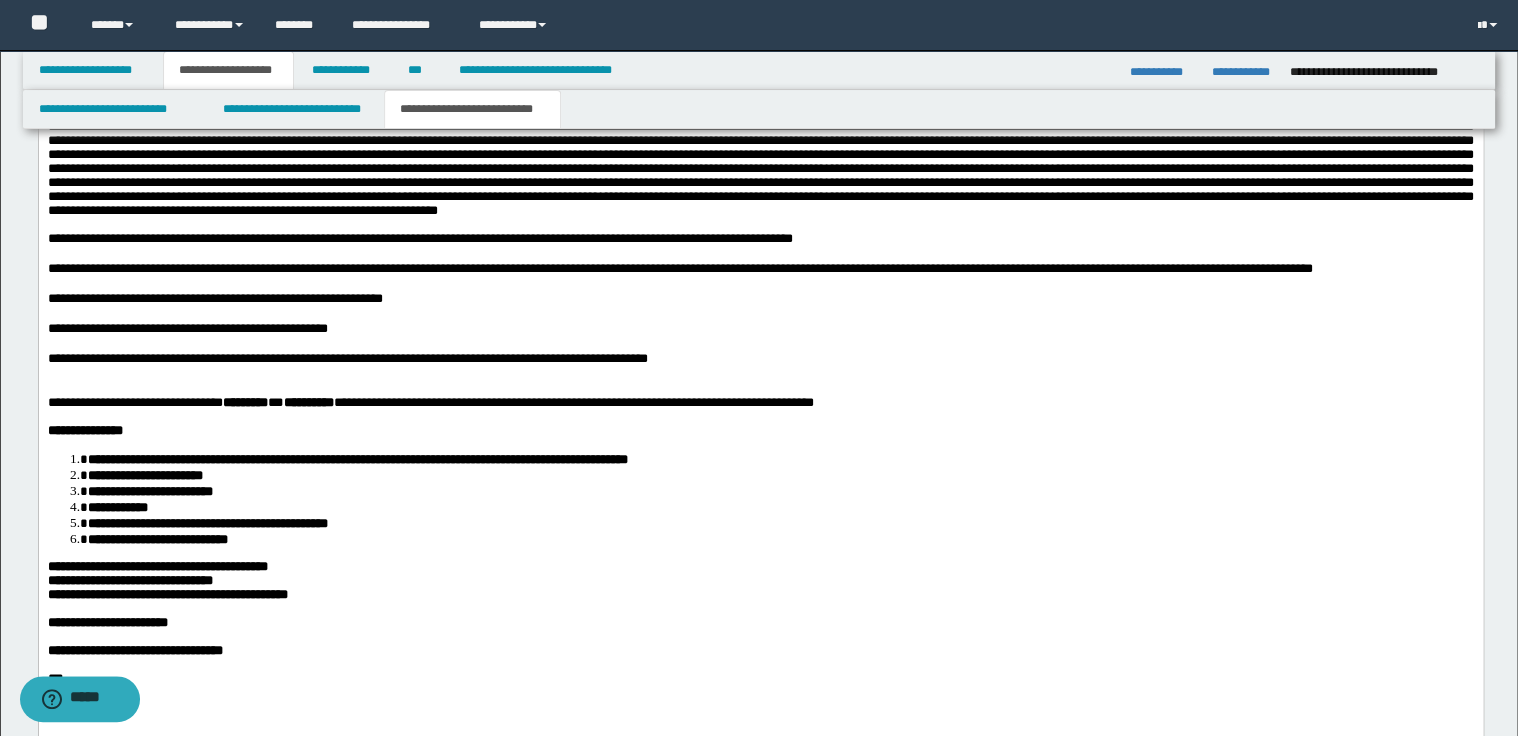 click on "**********" at bounding box center (679, 268) 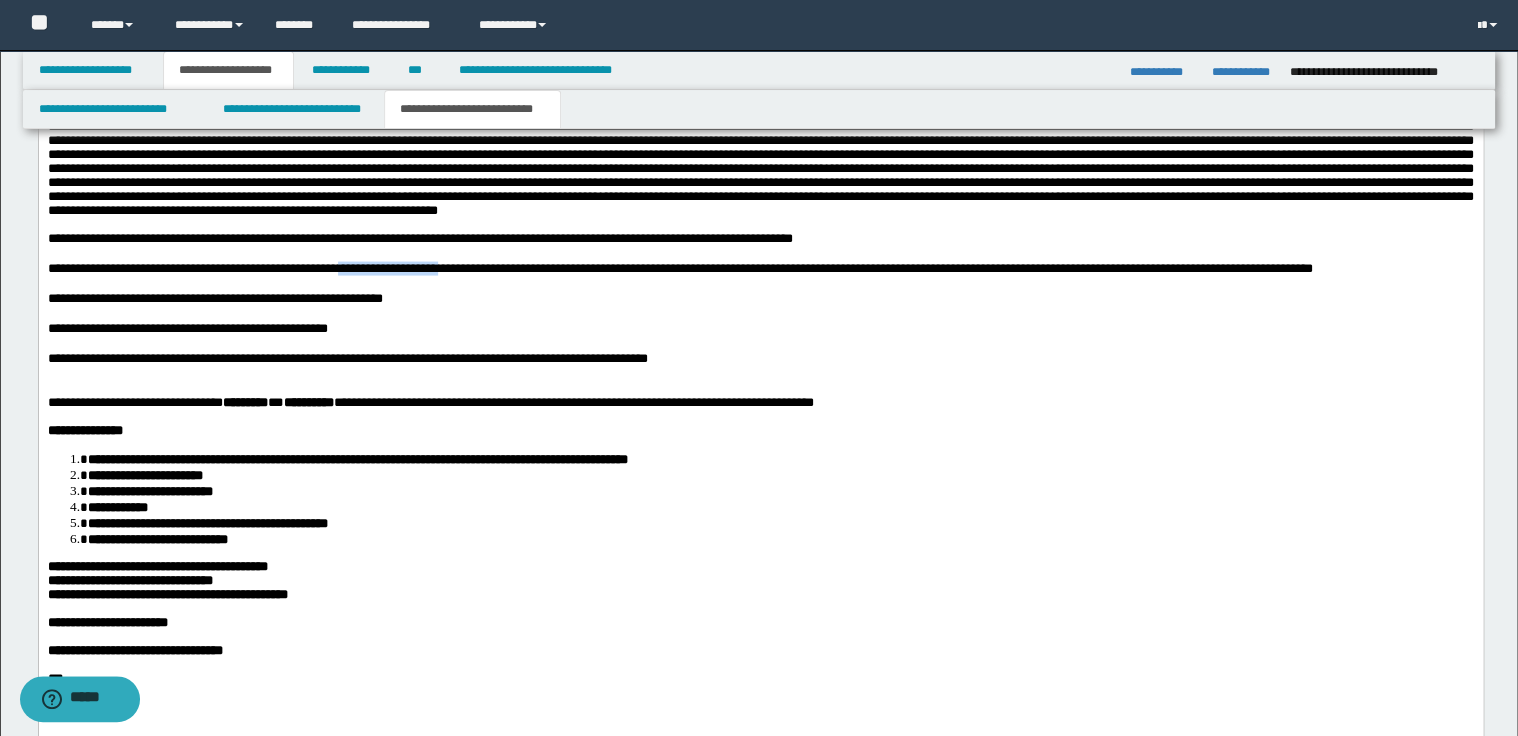 drag, startPoint x: 347, startPoint y: 322, endPoint x: 441, endPoint y: 322, distance: 94 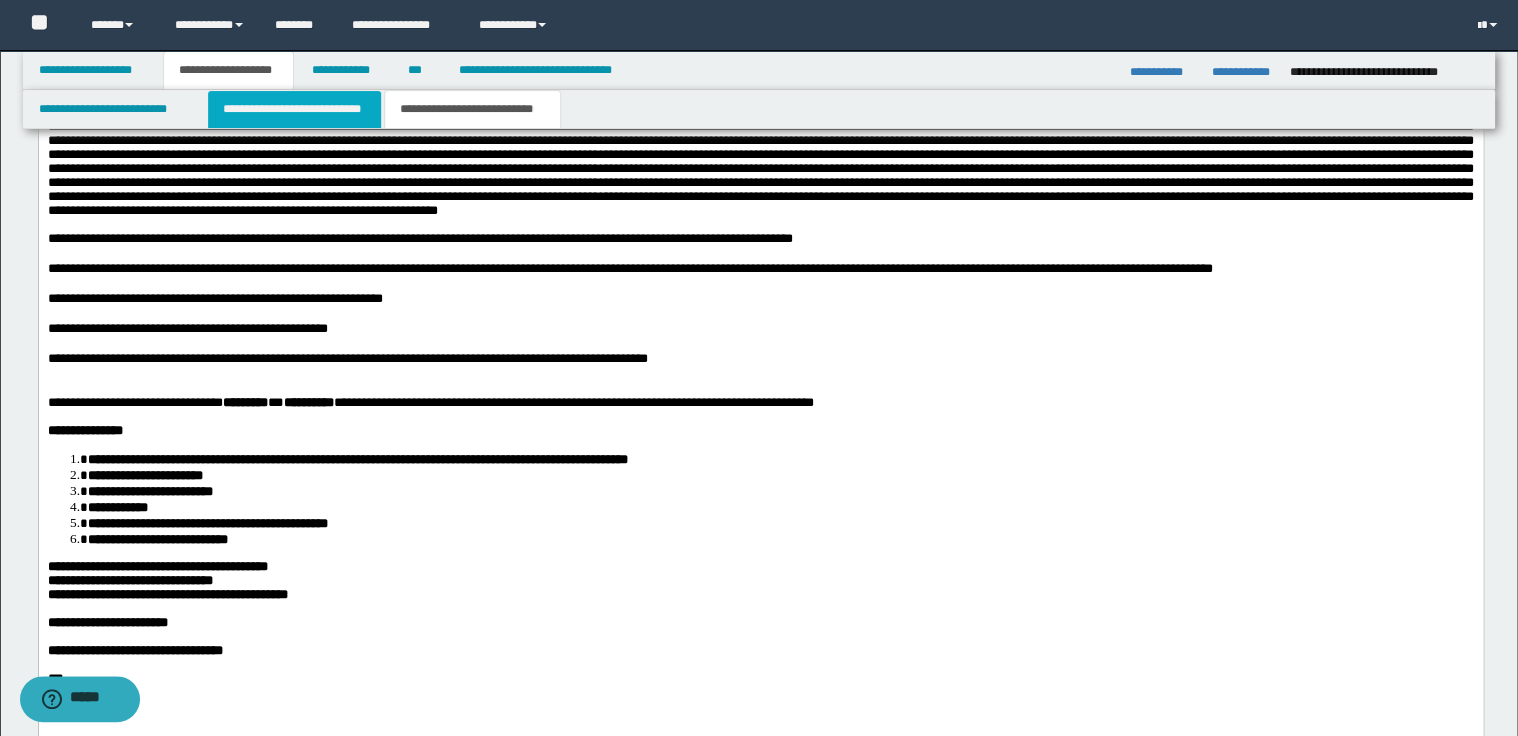 click on "**********" at bounding box center [294, 109] 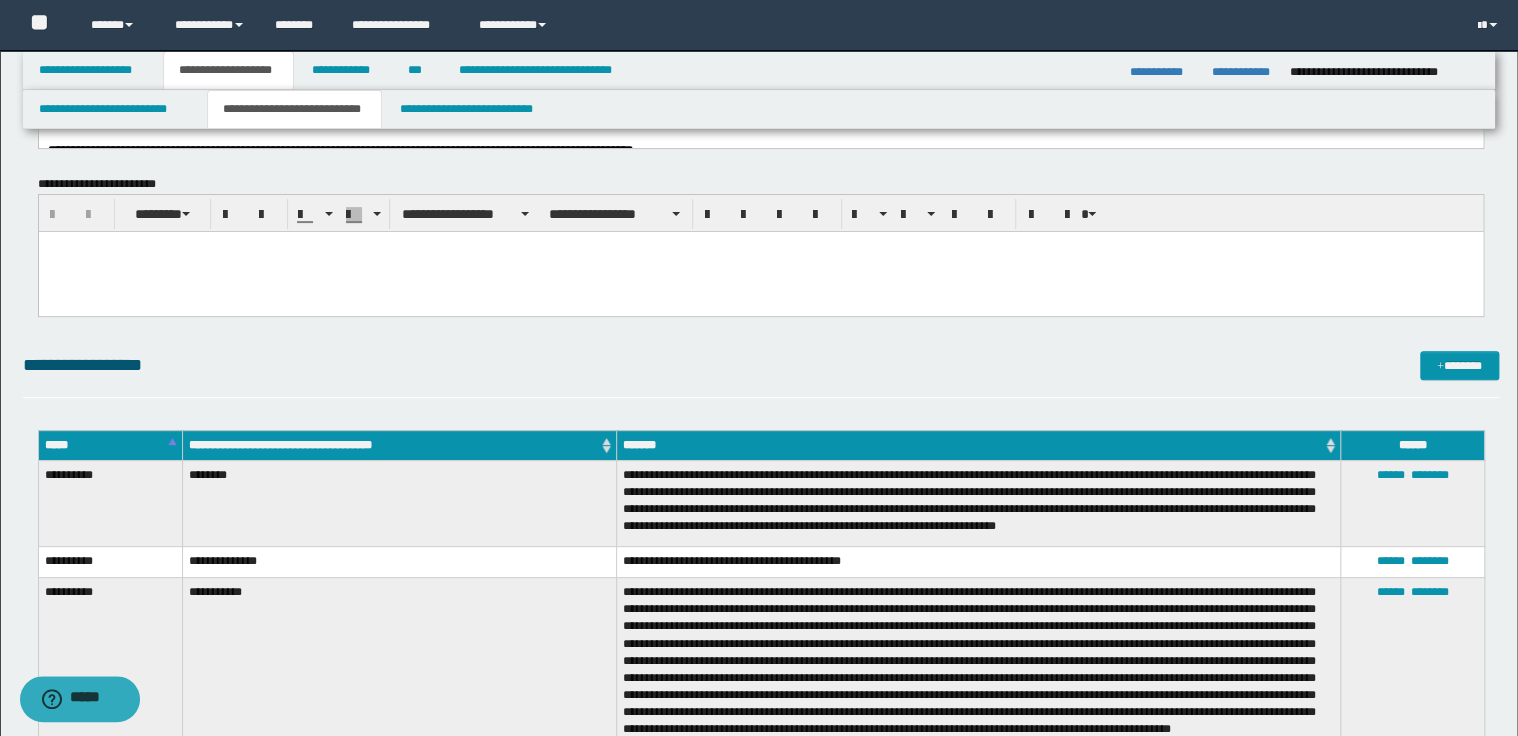 scroll, scrollTop: 0, scrollLeft: 0, axis: both 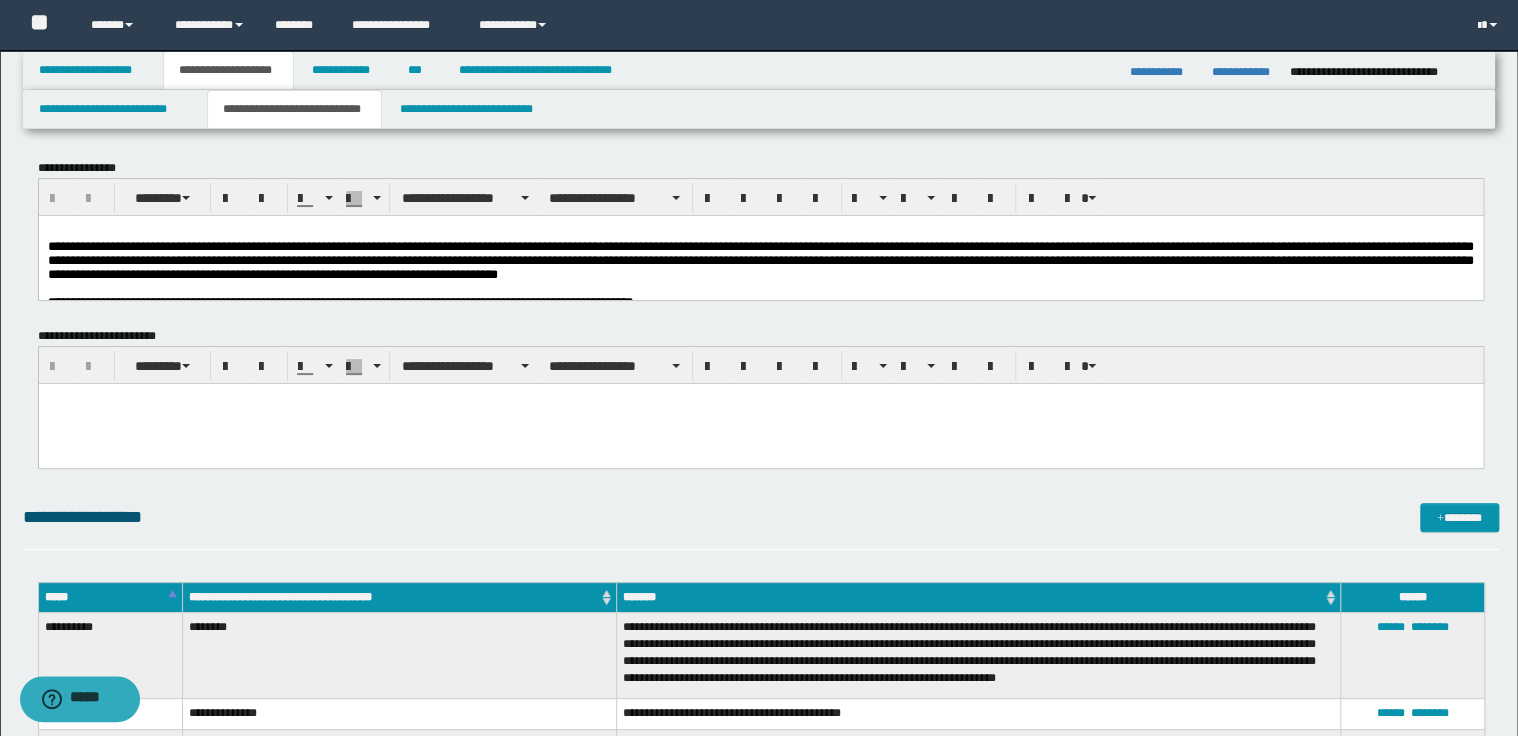 click on "**********" at bounding box center [760, 259] 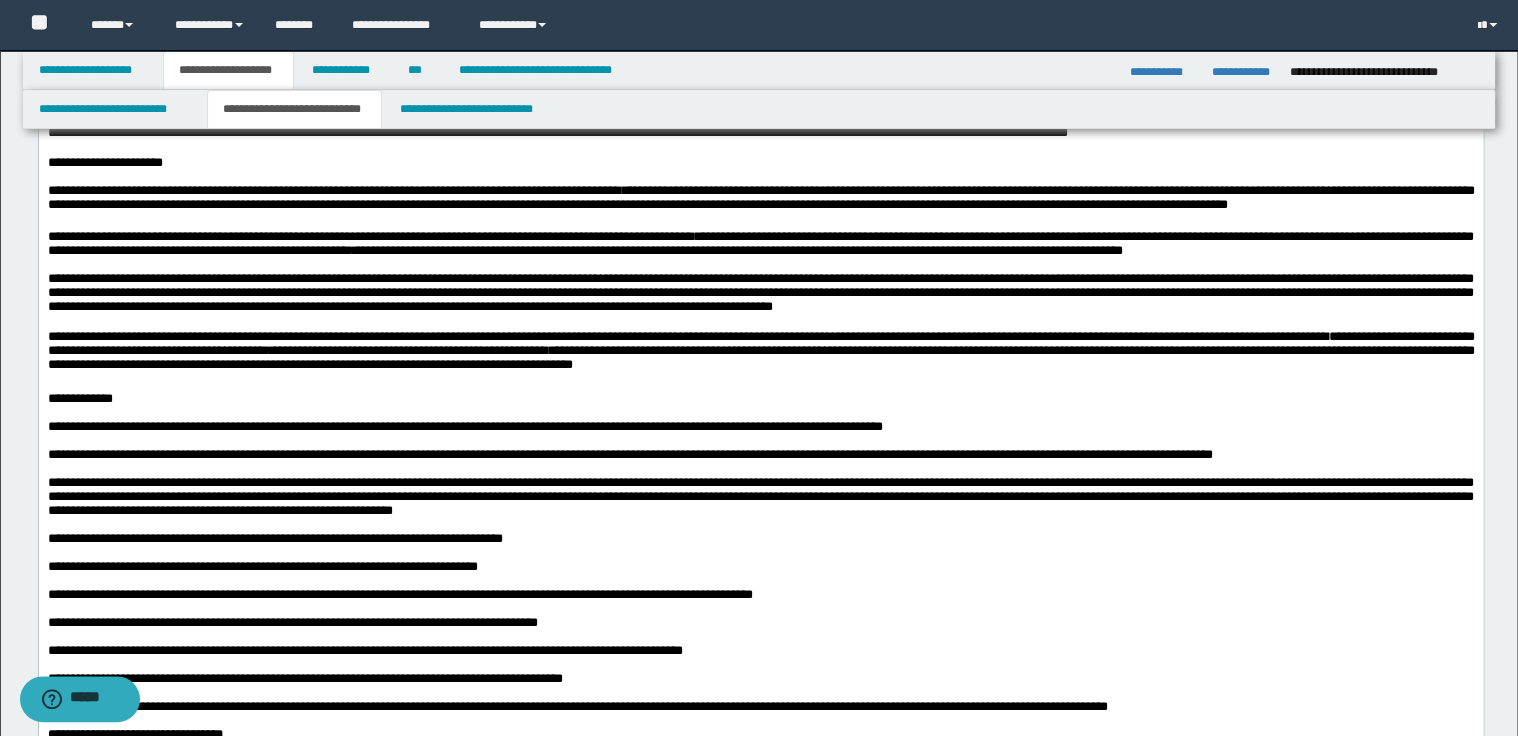 scroll, scrollTop: 3440, scrollLeft: 0, axis: vertical 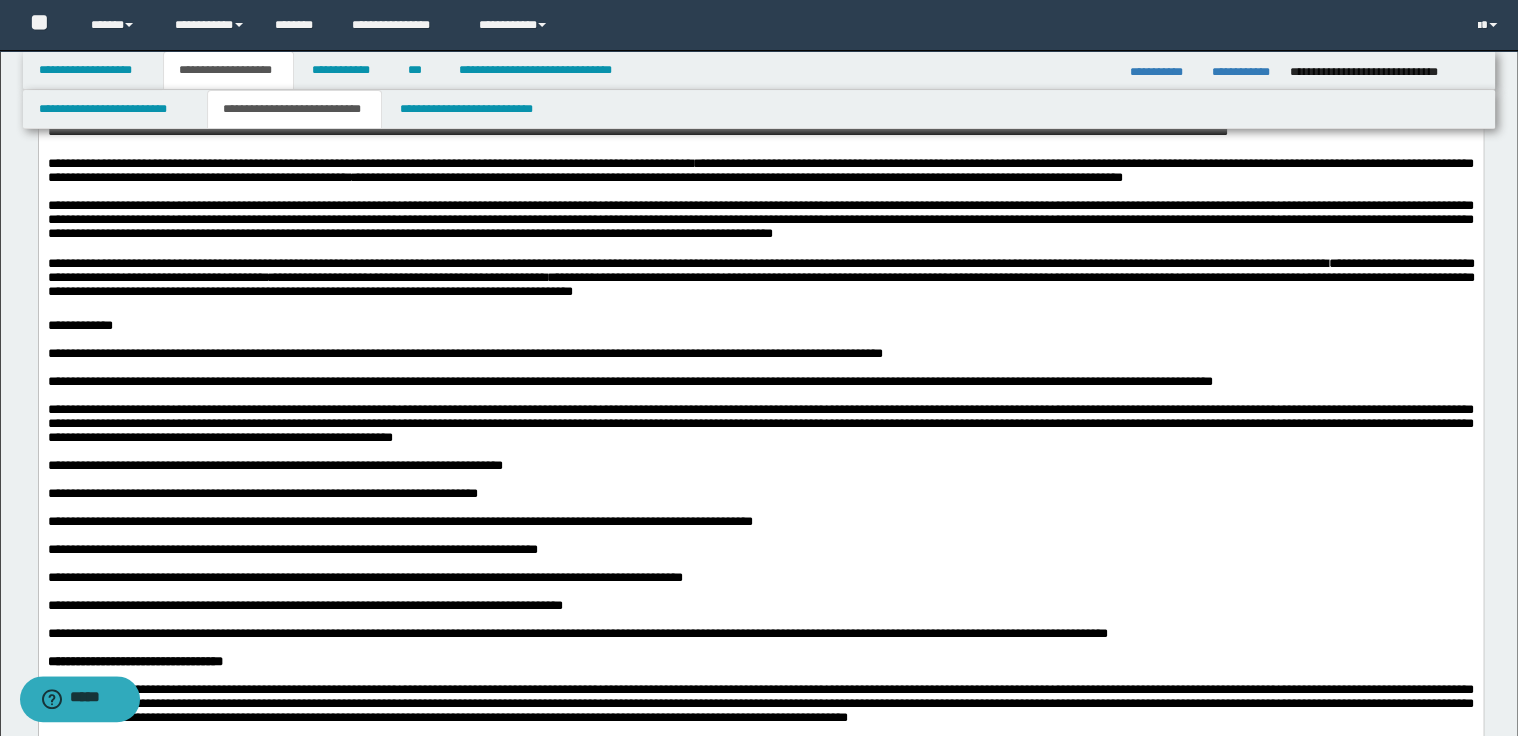 click on "**********" at bounding box center [1057, -212] 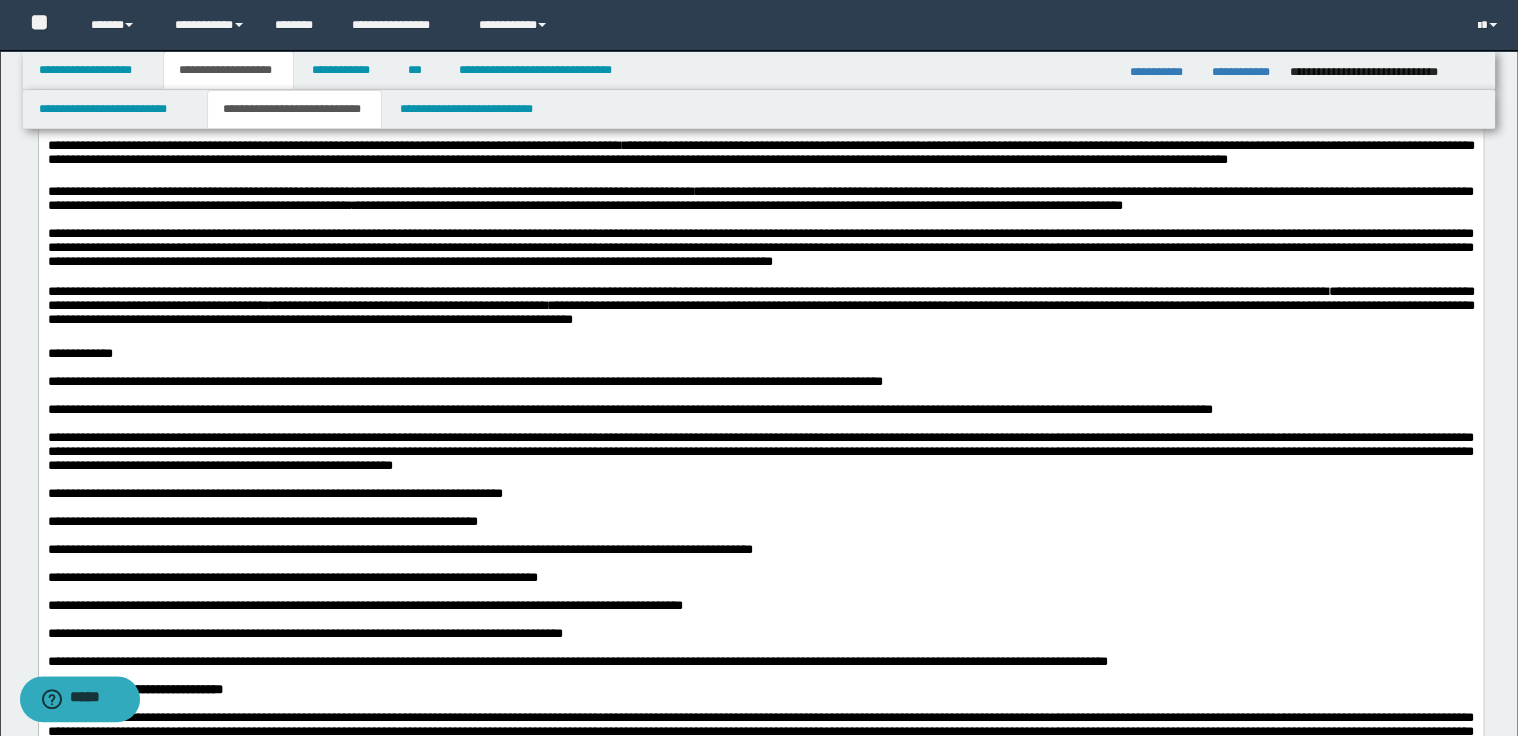 click on "**********" at bounding box center (760, -183) 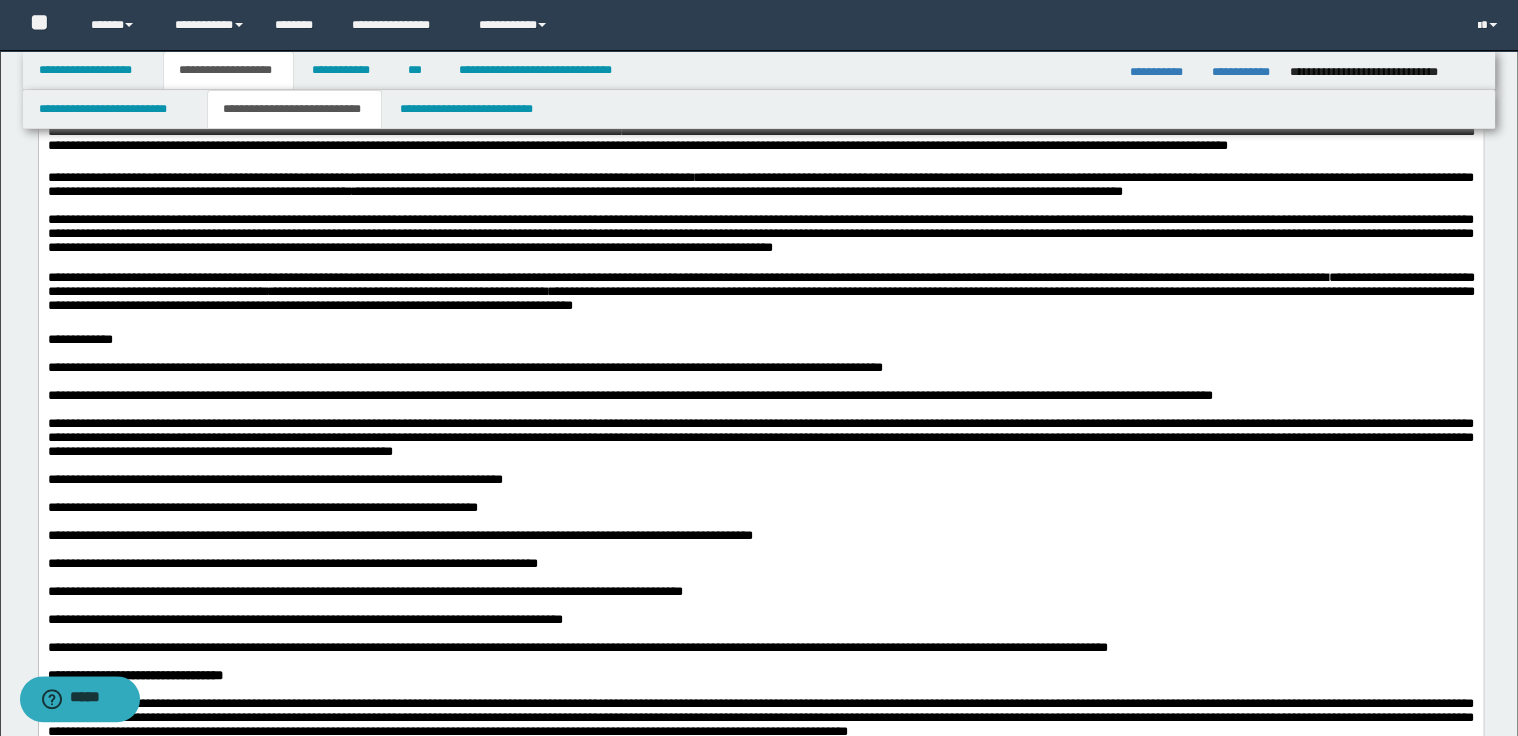 click on "**********" at bounding box center (447, -142) 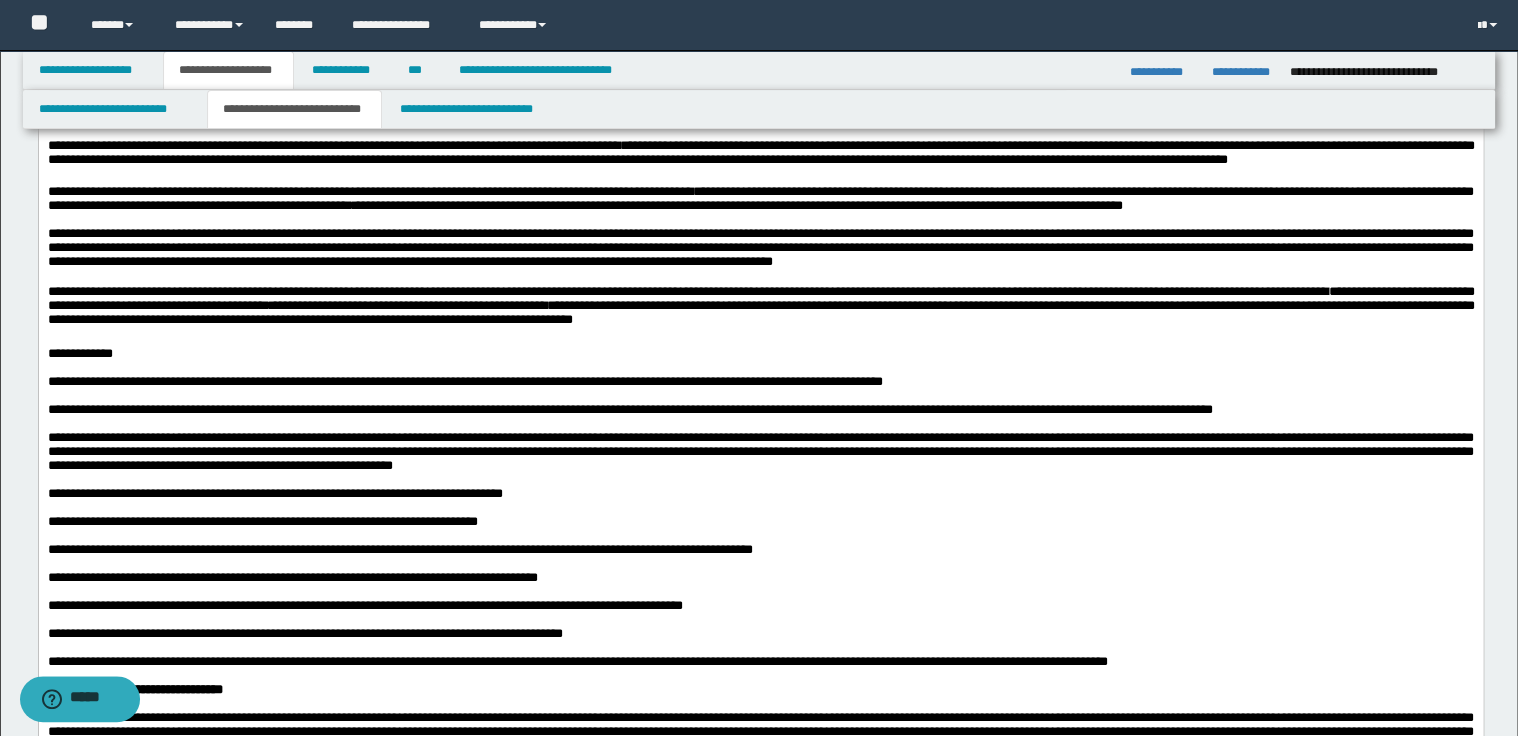 click on "**********" at bounding box center (760, -127) 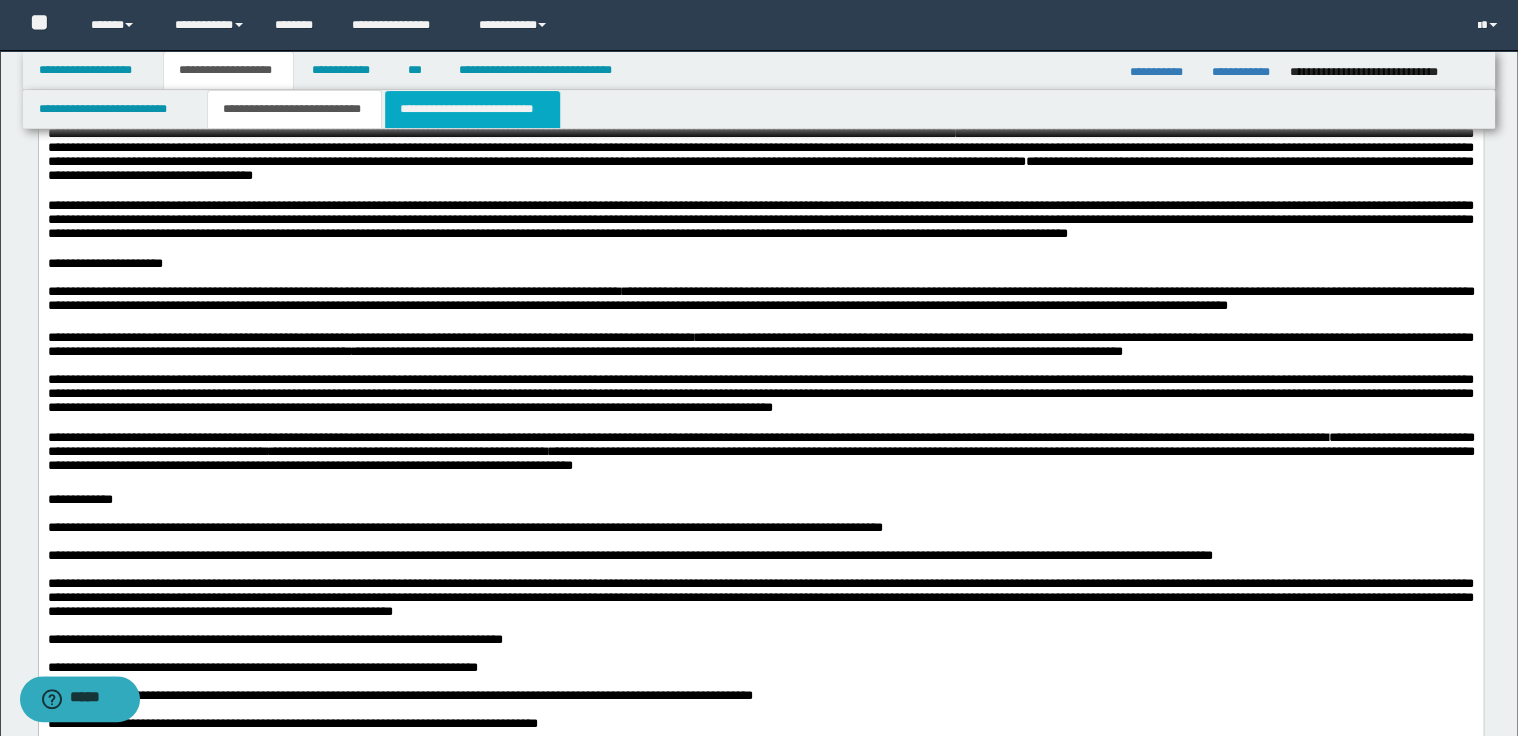 click on "**********" at bounding box center (472, 109) 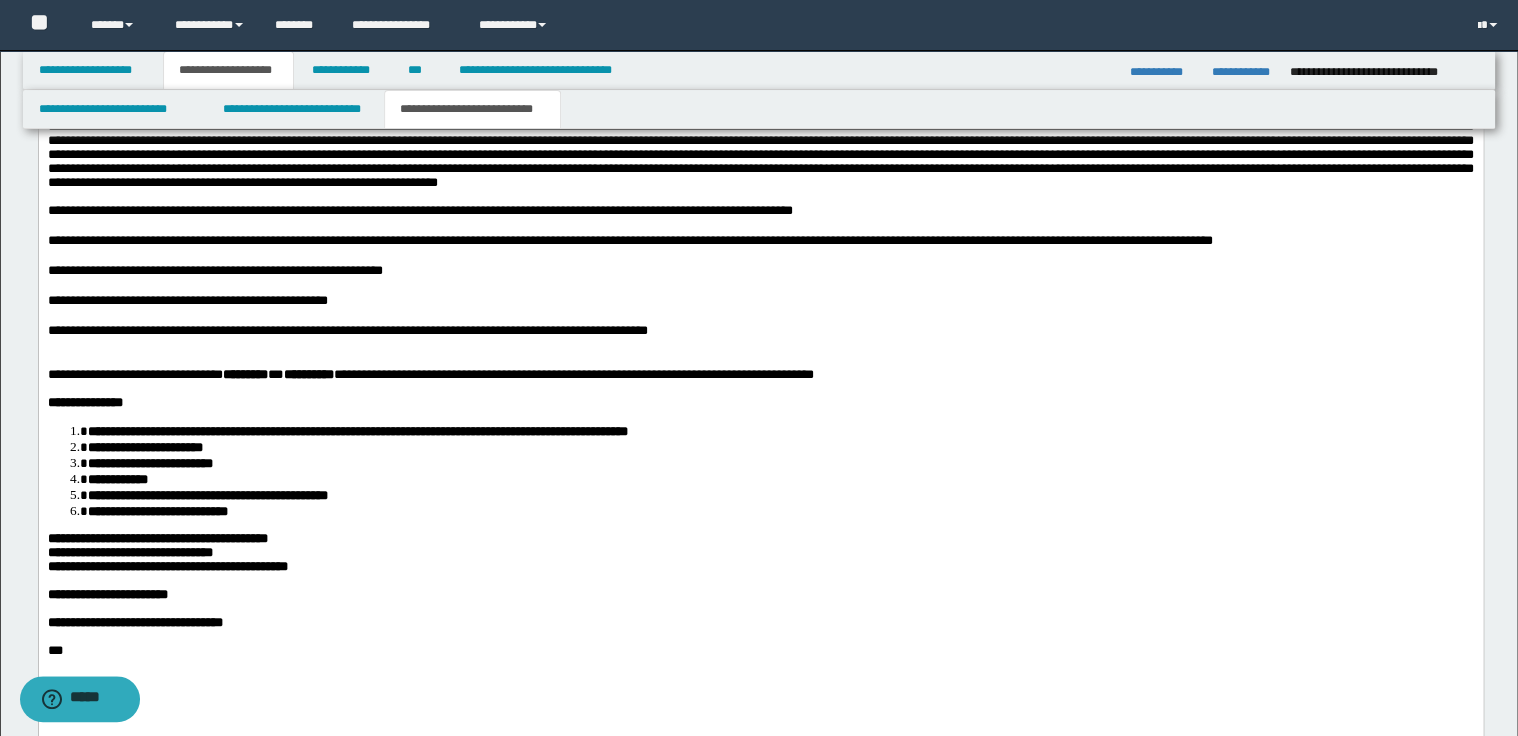 scroll, scrollTop: 1931, scrollLeft: 0, axis: vertical 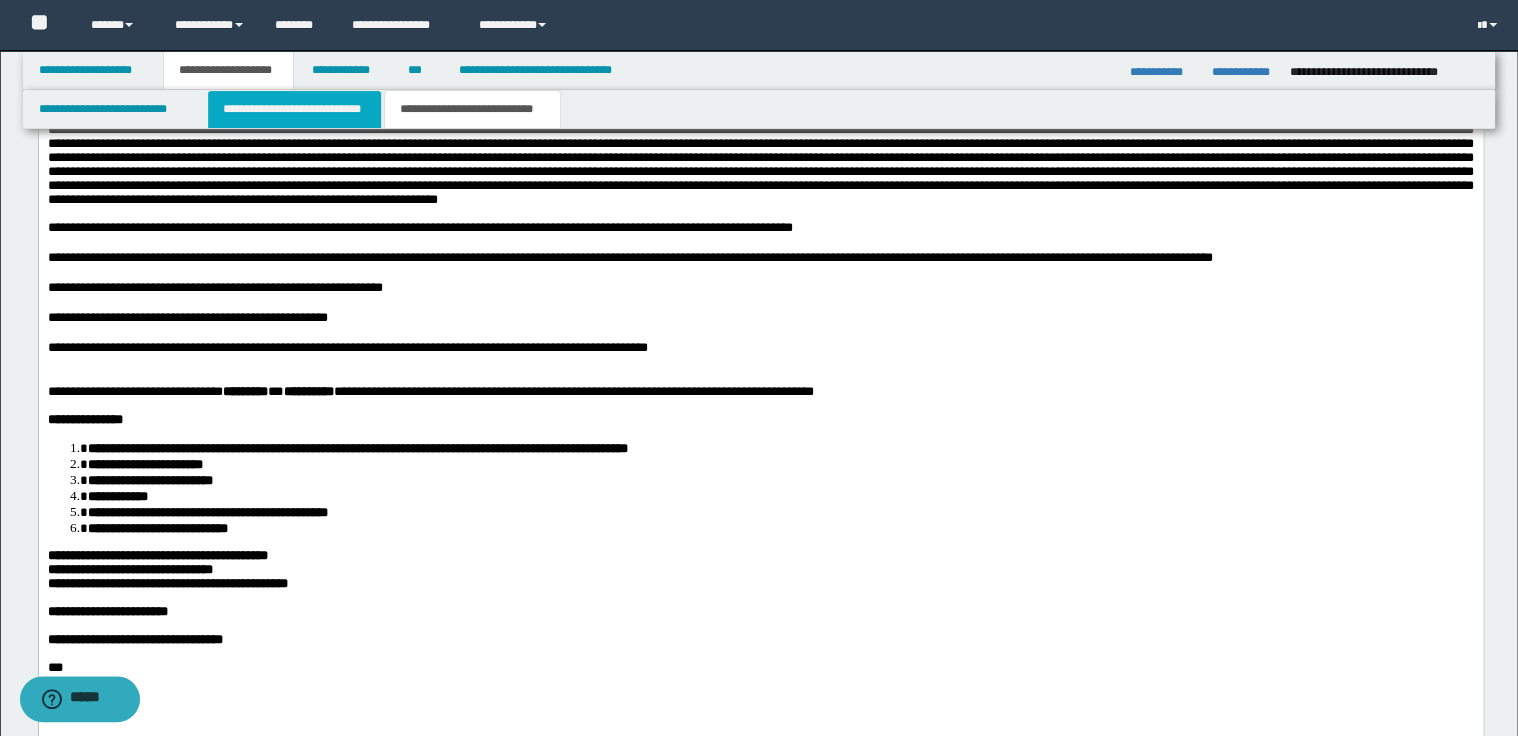 click on "**********" at bounding box center (294, 109) 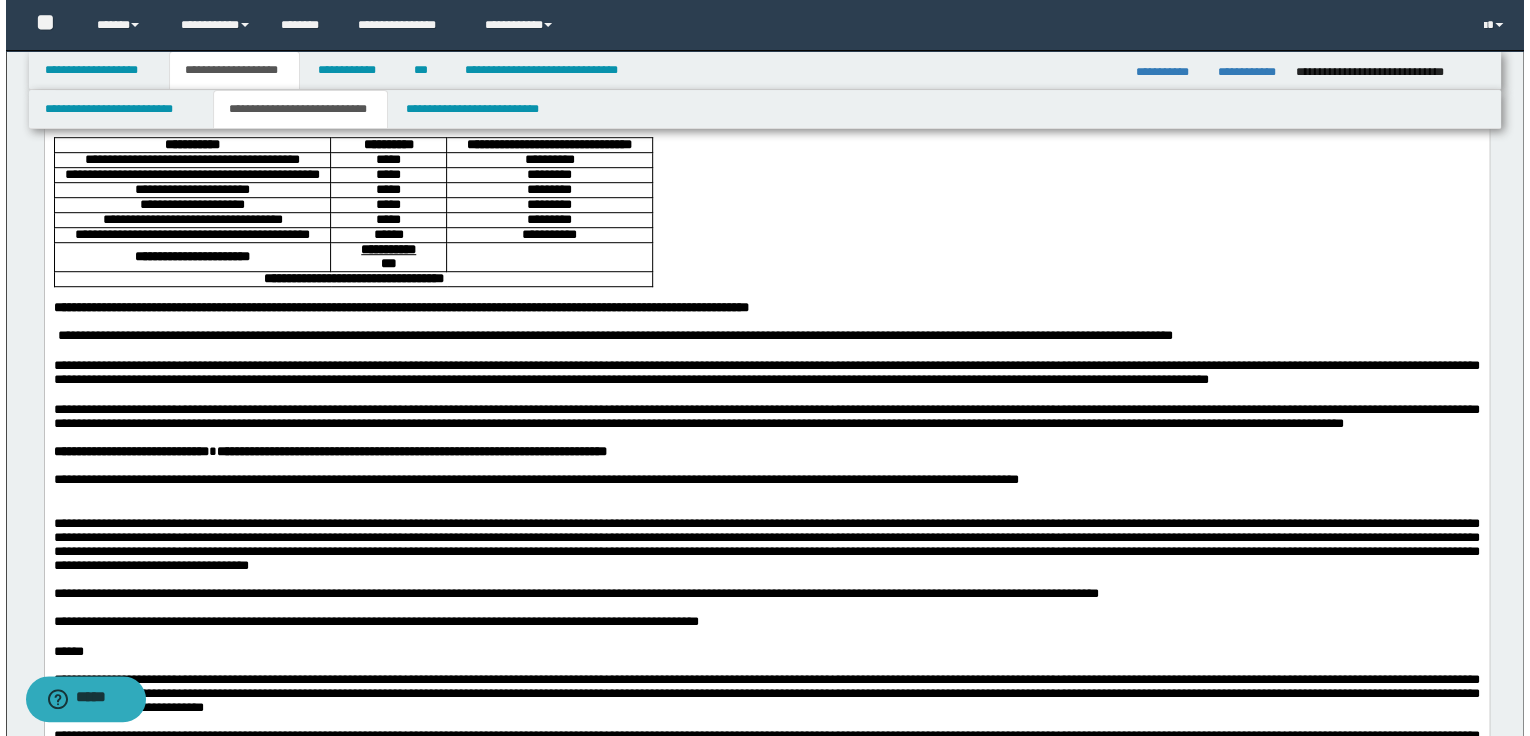 scroll, scrollTop: 331, scrollLeft: 0, axis: vertical 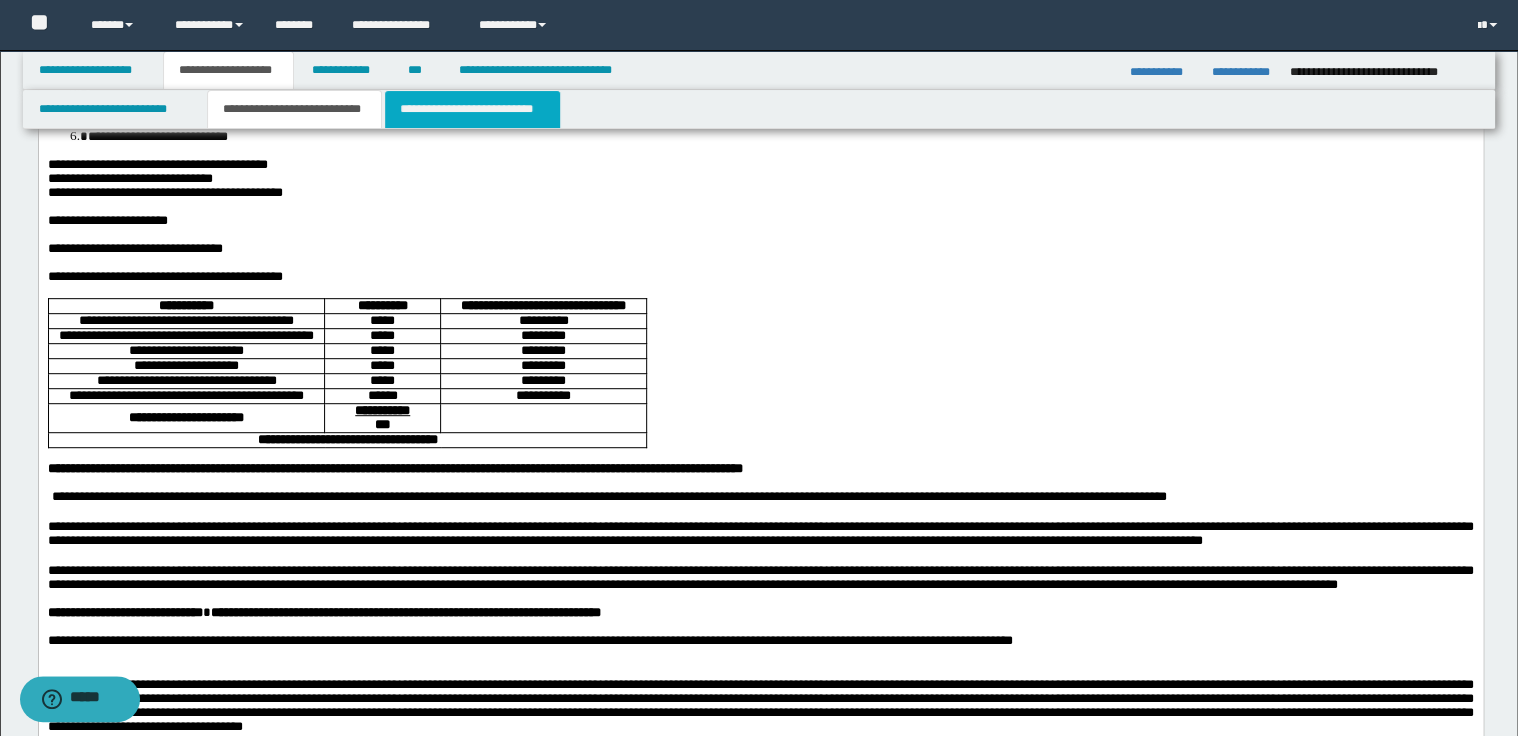 click on "**********" at bounding box center (472, 109) 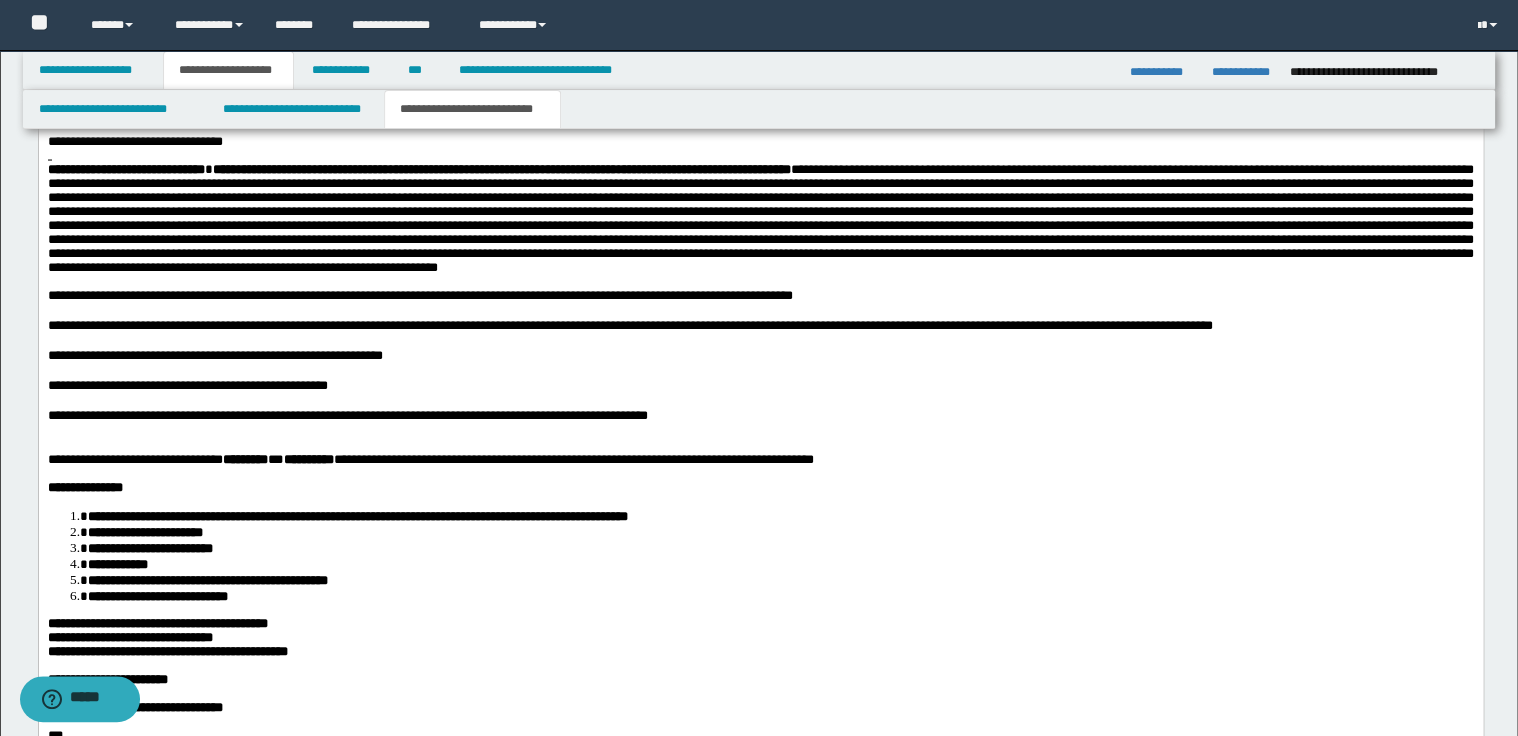scroll, scrollTop: 1931, scrollLeft: 0, axis: vertical 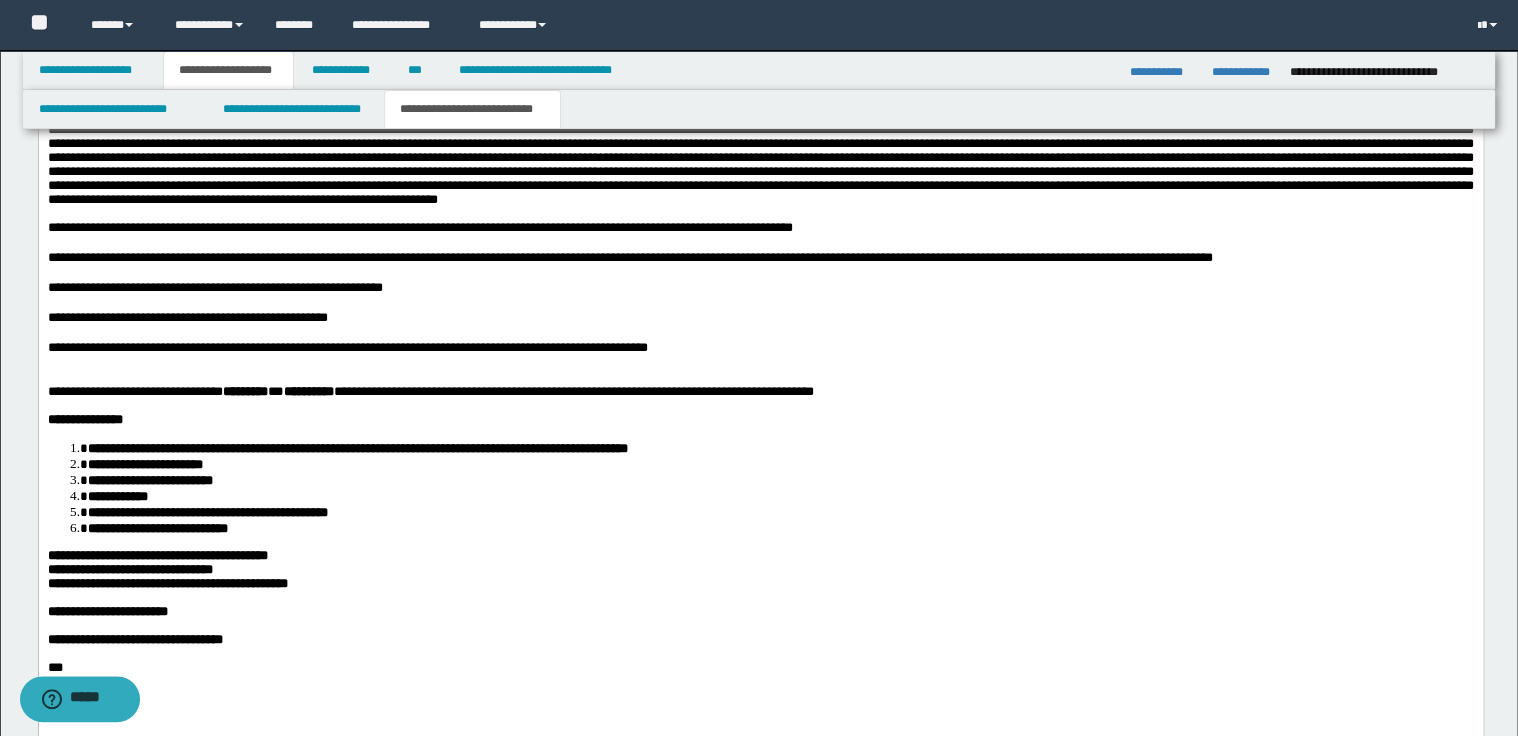 click on "**********" at bounding box center (760, 258) 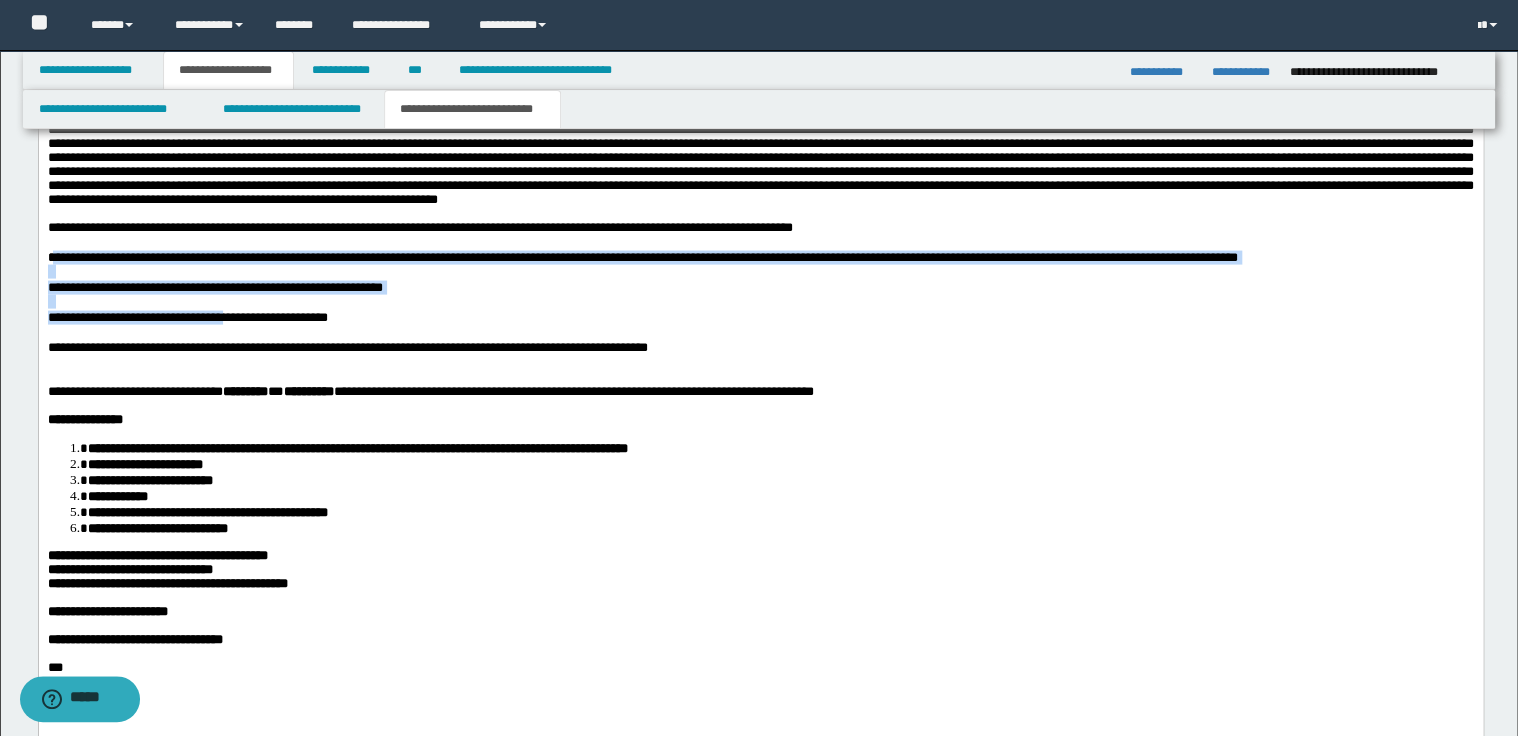 drag, startPoint x: 53, startPoint y: 309, endPoint x: 251, endPoint y: 377, distance: 209.35138 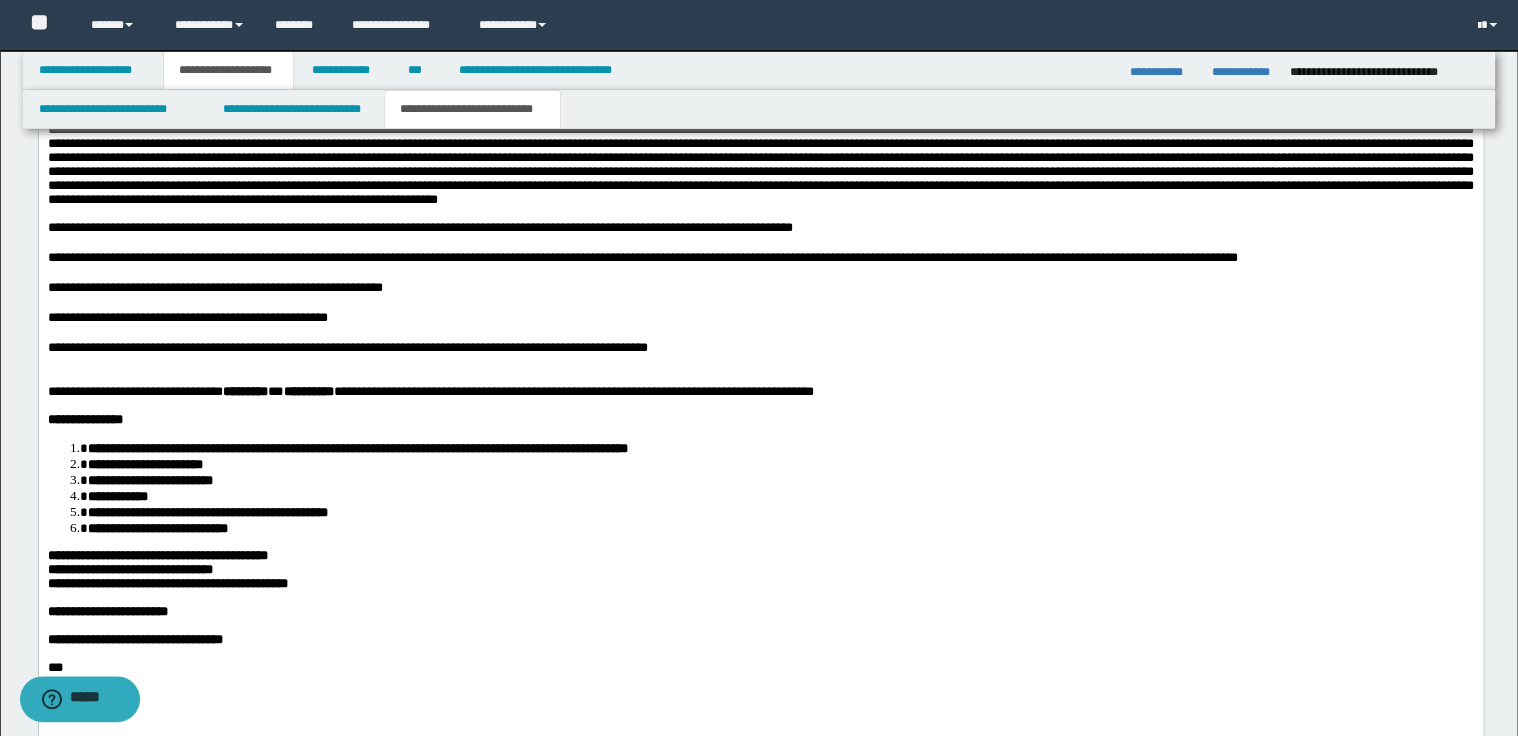 click at bounding box center (760, 333) 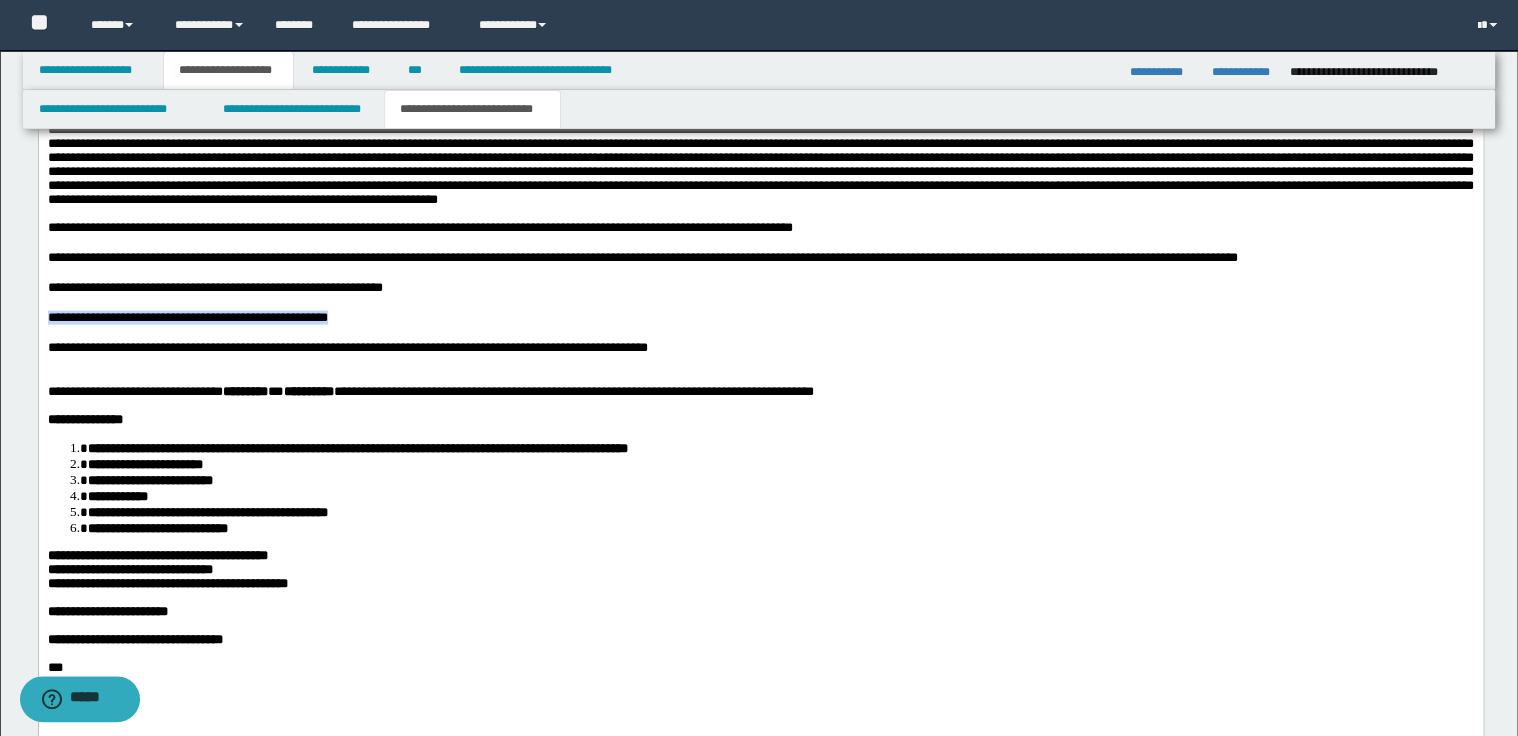 drag, startPoint x: 47, startPoint y: 374, endPoint x: 356, endPoint y: 378, distance: 309.02588 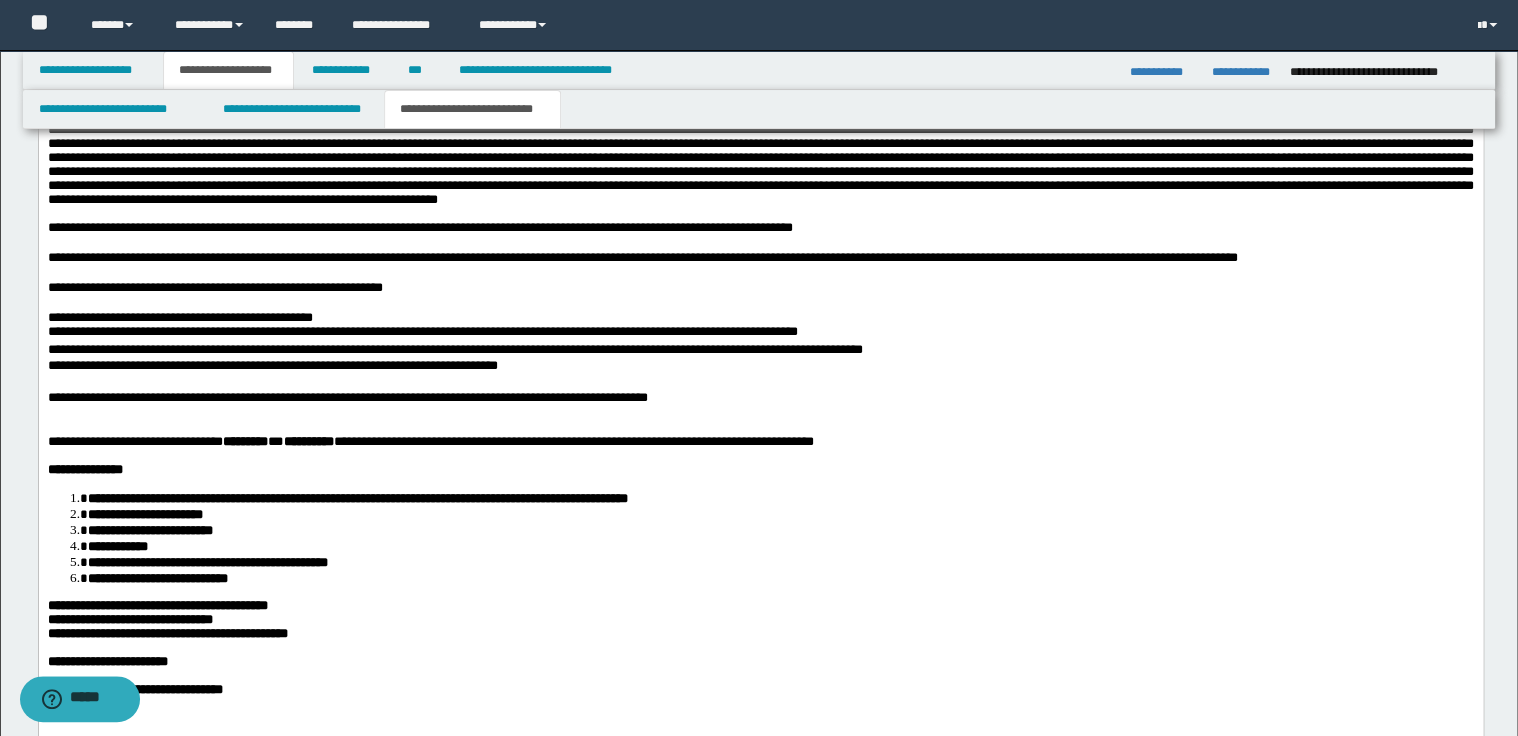 click on "**********" at bounding box center [760, 327] 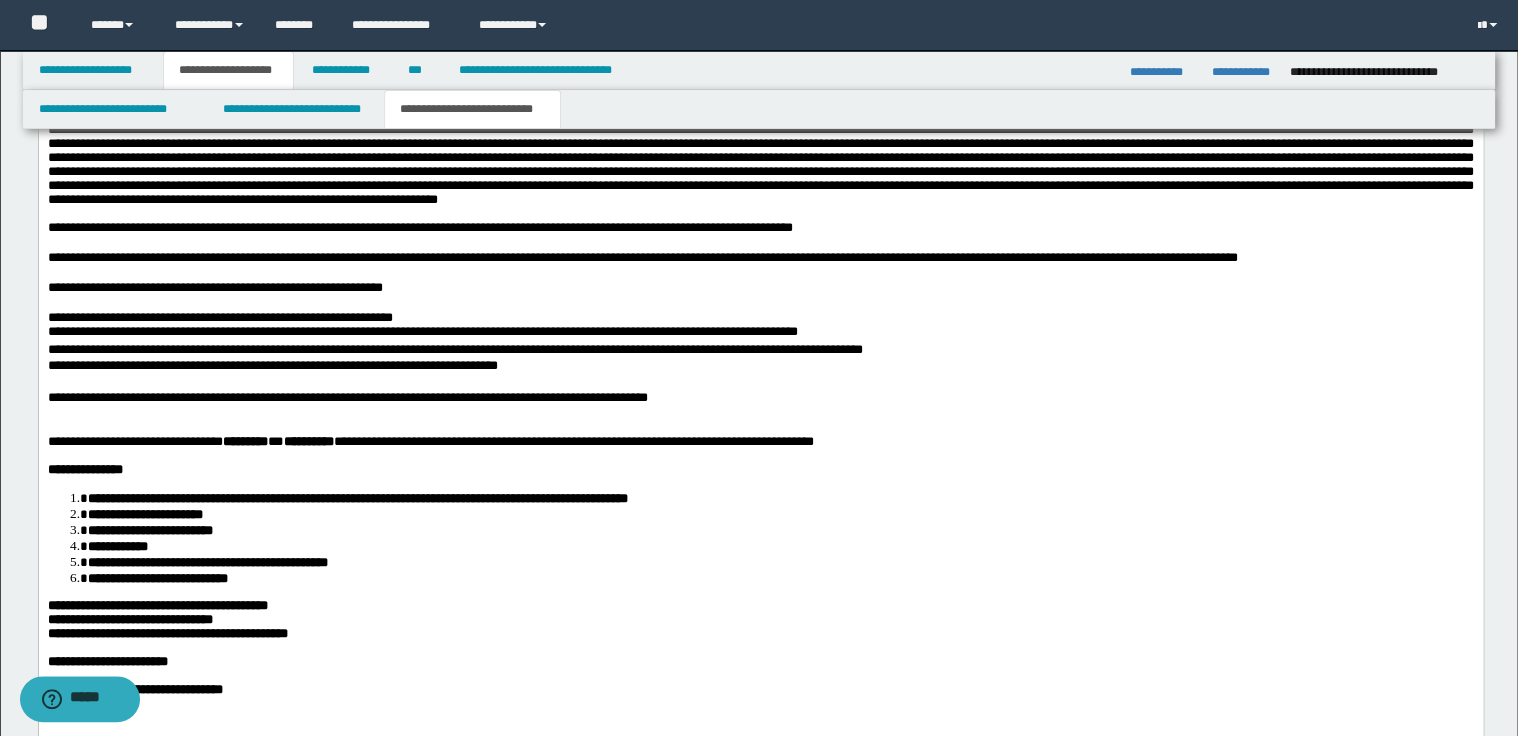 click on "**********" at bounding box center (760, 327) 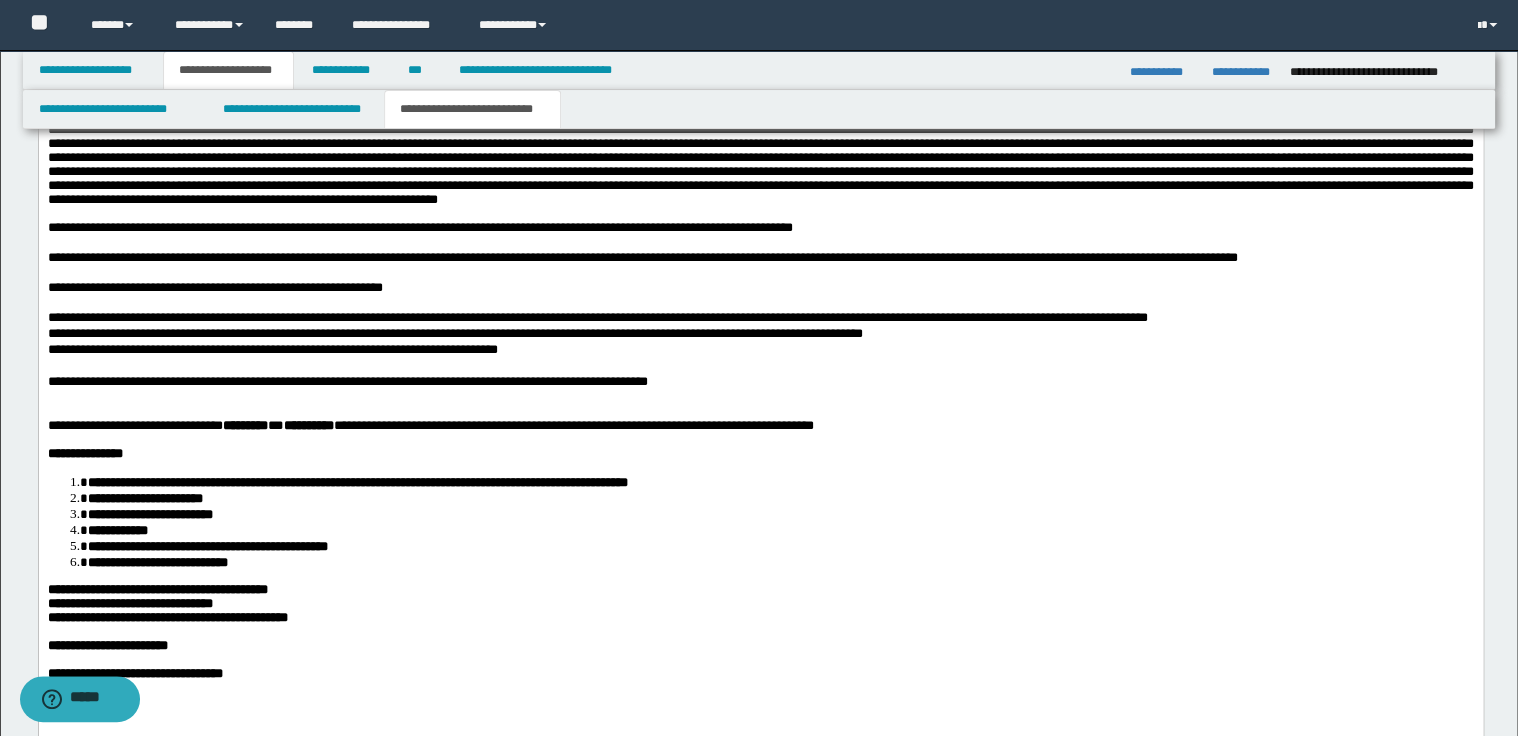 click on "**********" at bounding box center (760, 319) 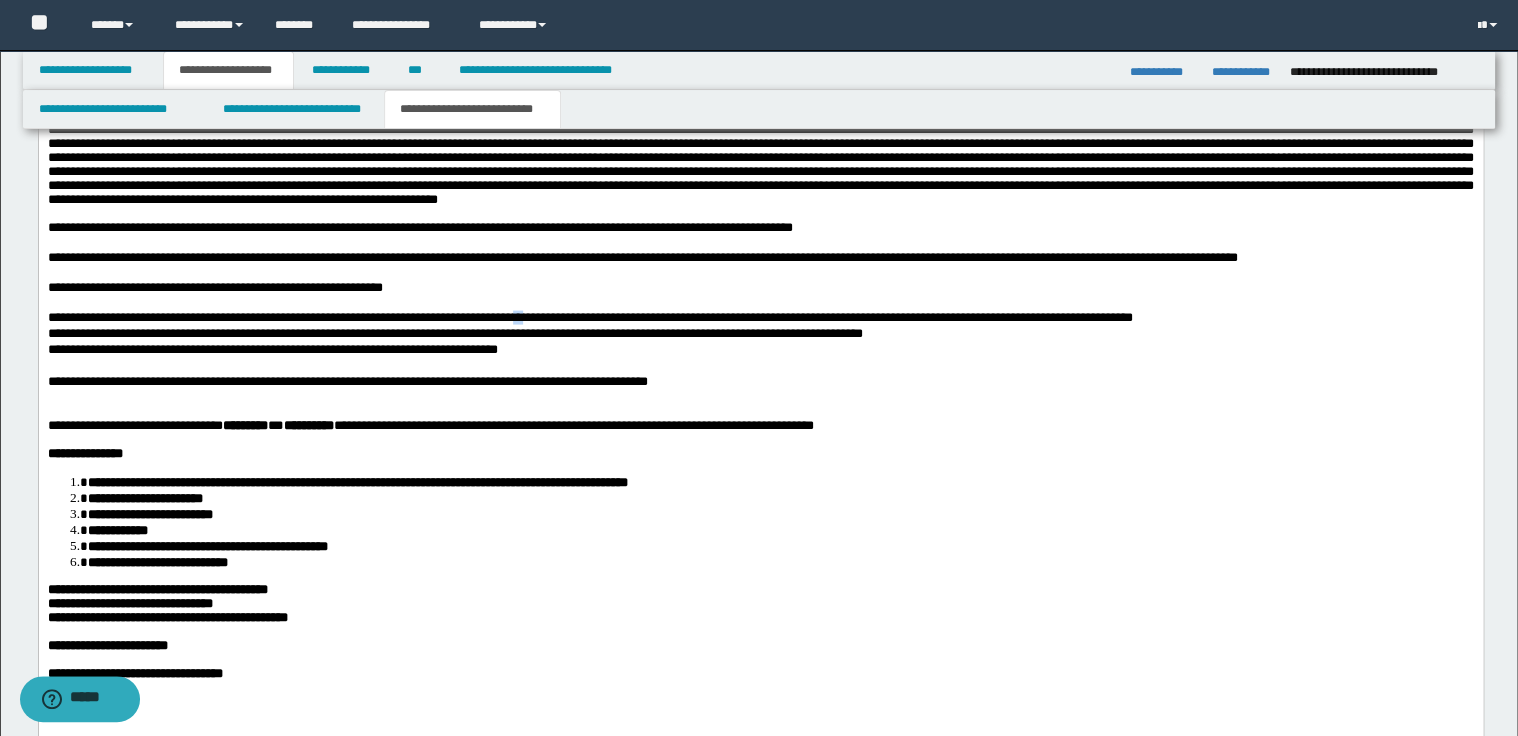 drag, startPoint x: 548, startPoint y: 374, endPoint x: 559, endPoint y: 373, distance: 11.045361 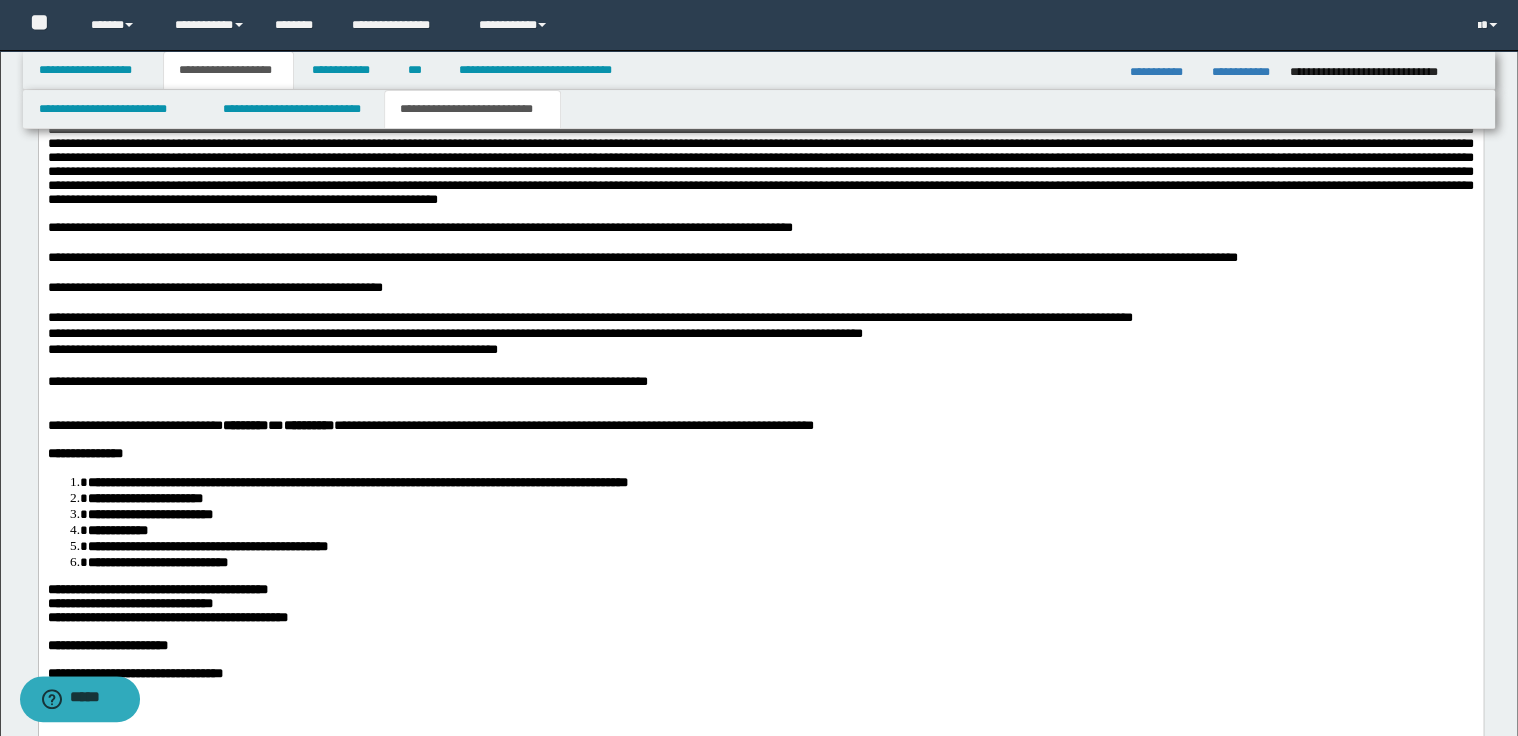 click on "**********" at bounding box center (760, 319) 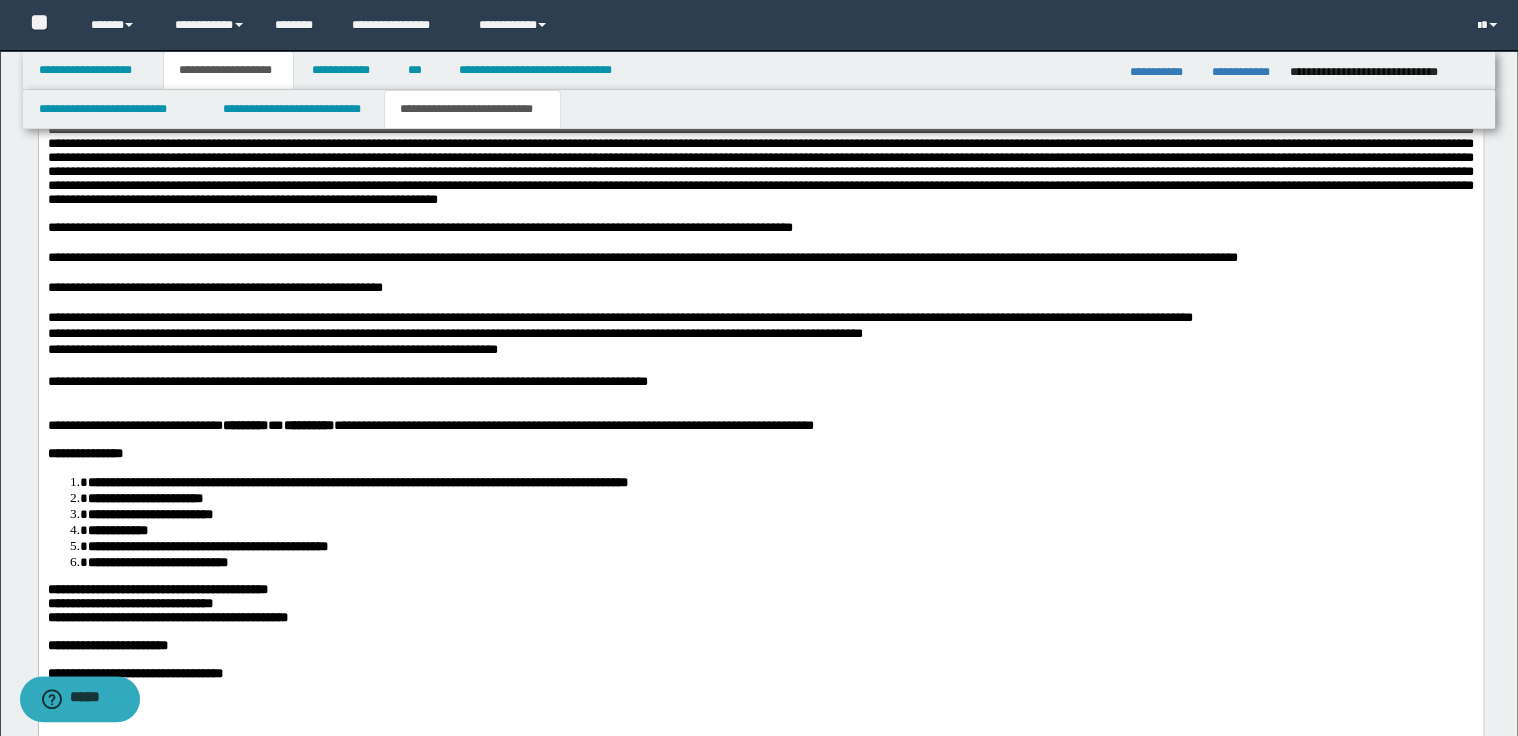 click on "**********" at bounding box center [760, 319] 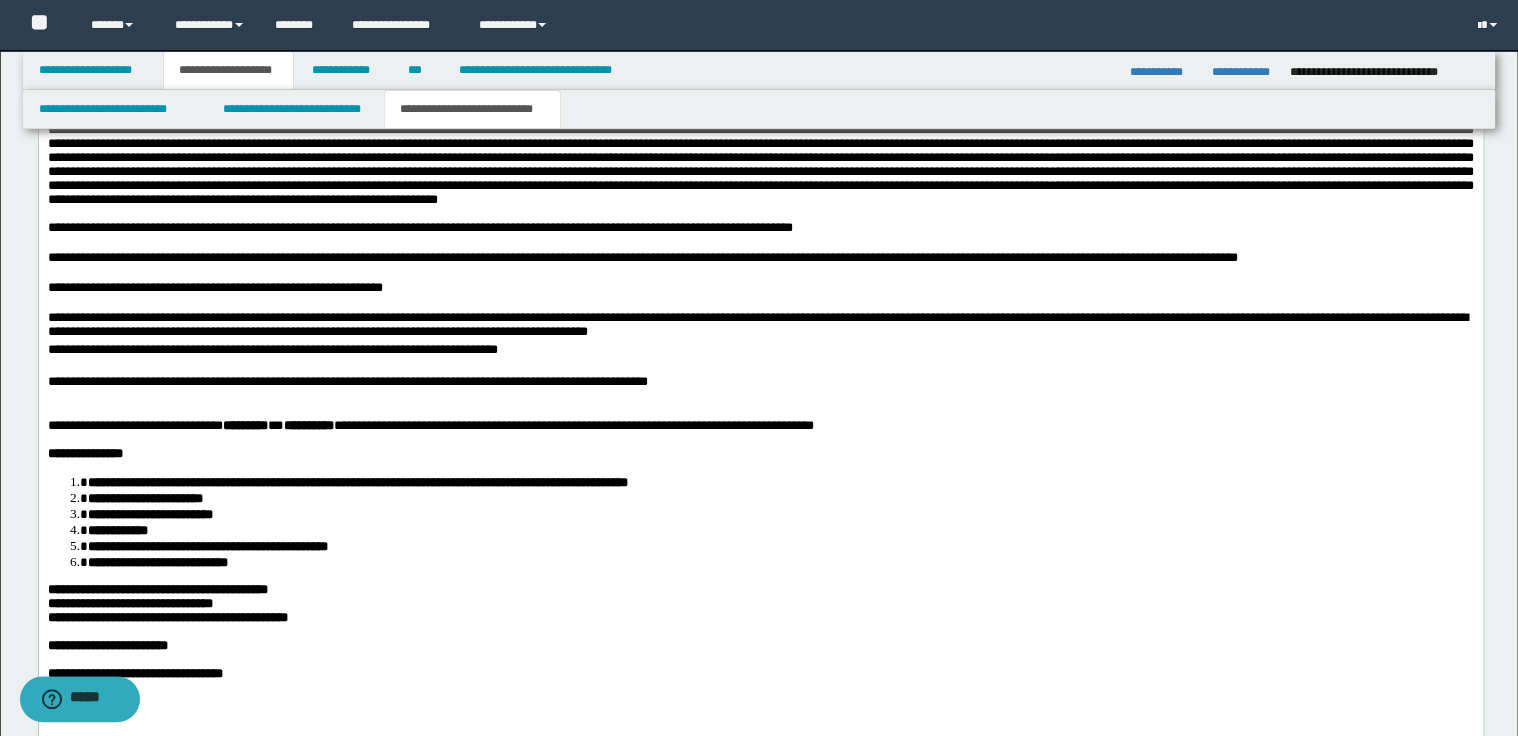 click on "**********" at bounding box center (760, 327) 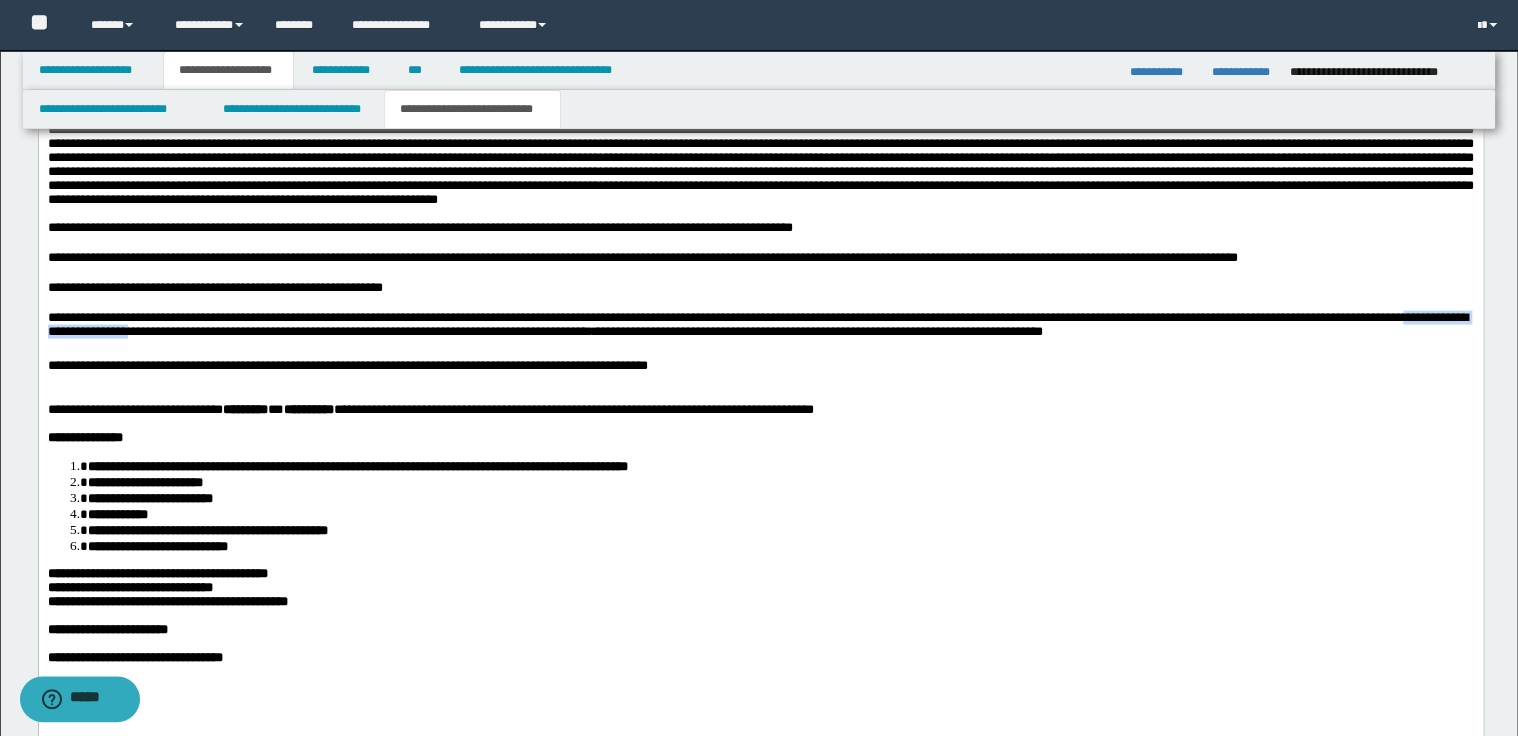 drag, startPoint x: 95, startPoint y: 390, endPoint x: 248, endPoint y: 390, distance: 153 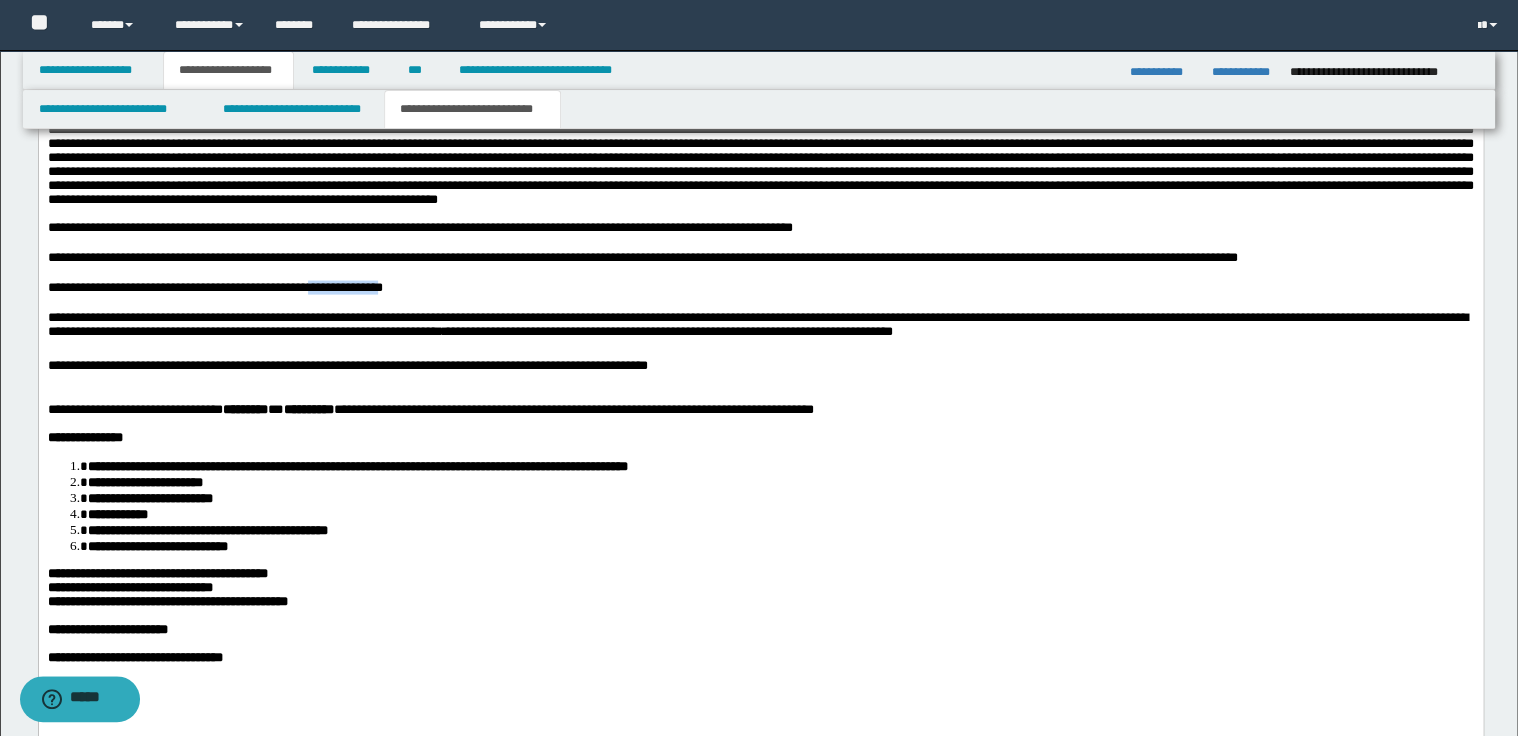drag, startPoint x: 314, startPoint y: 341, endPoint x: 380, endPoint y: 342, distance: 66.007576 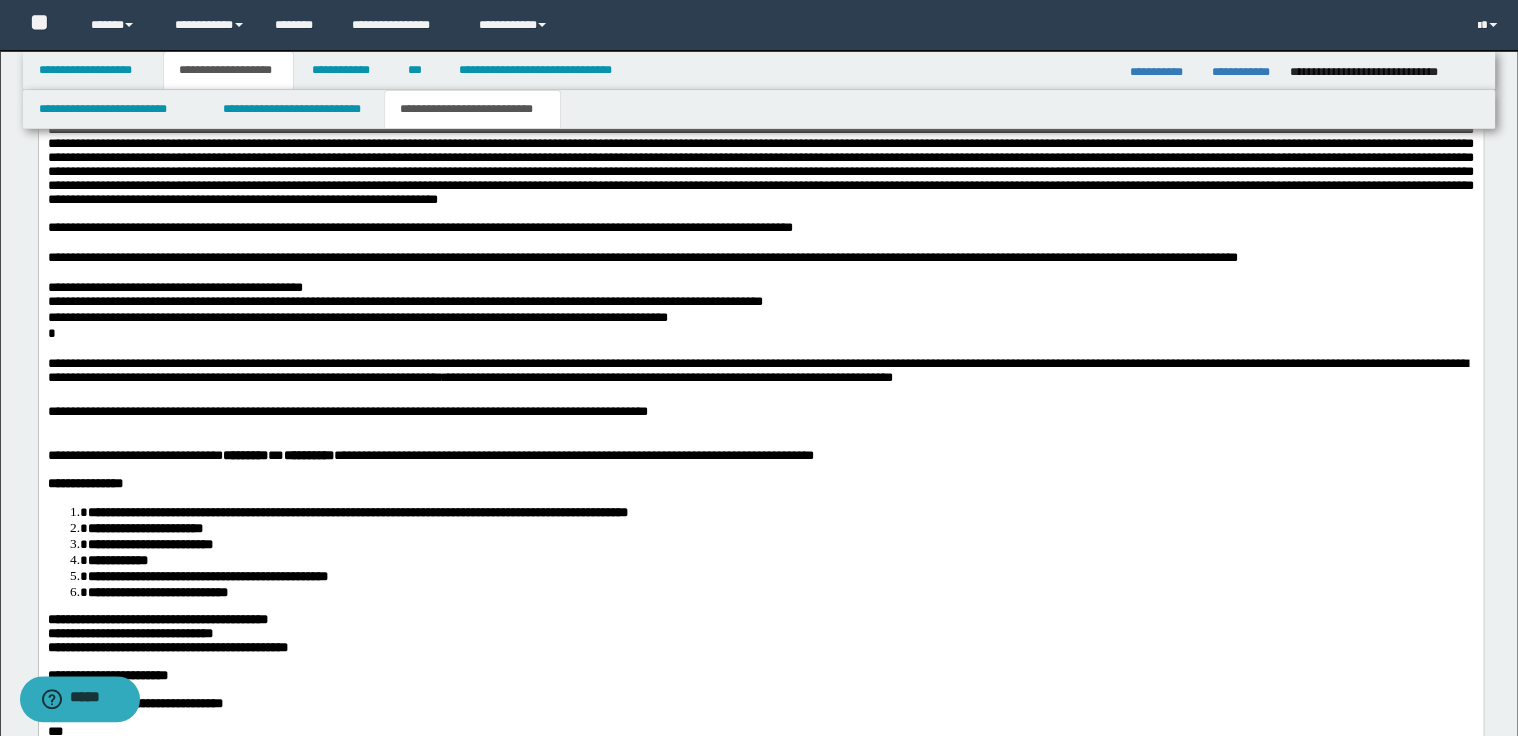 click on "**********" at bounding box center [760, 288] 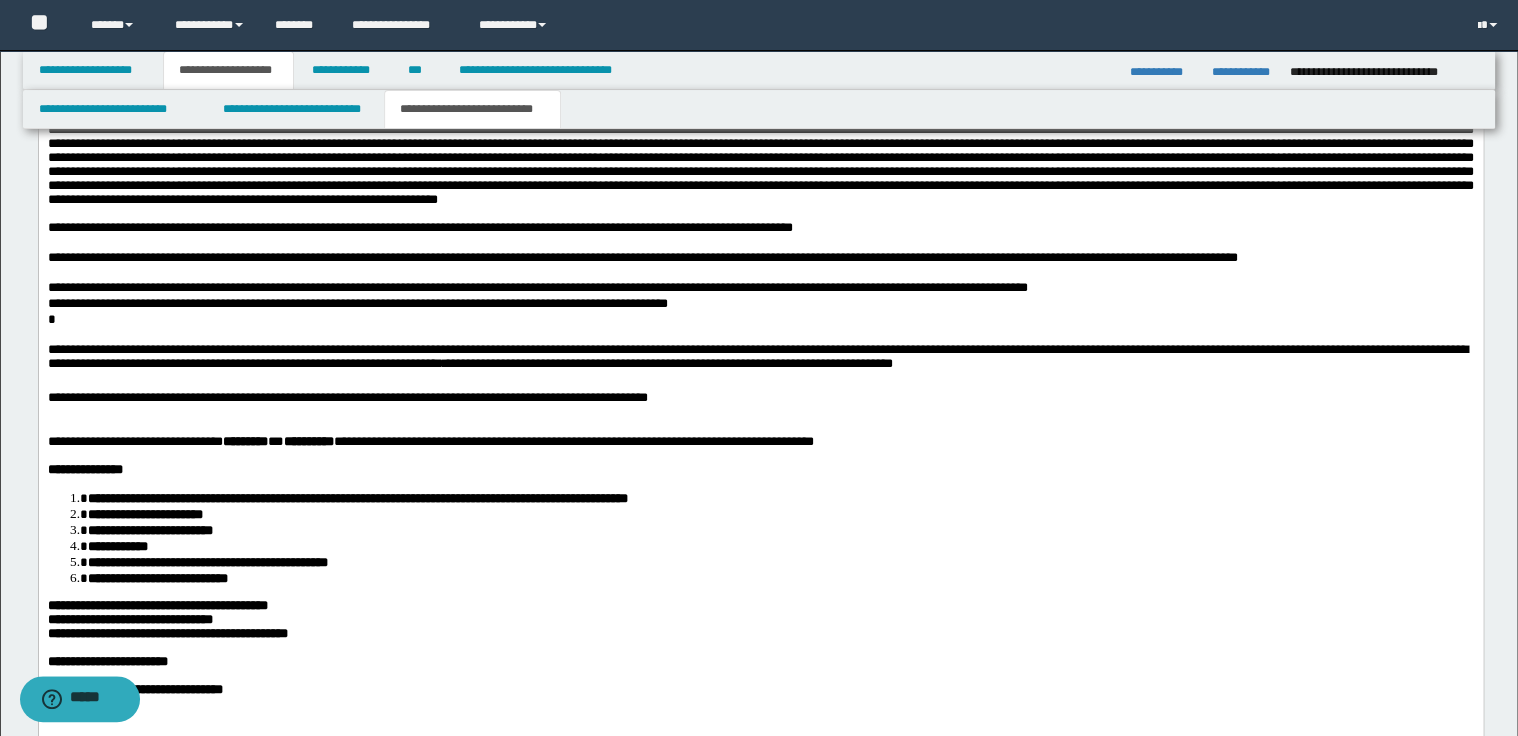 click on "**********" at bounding box center [179, 287] 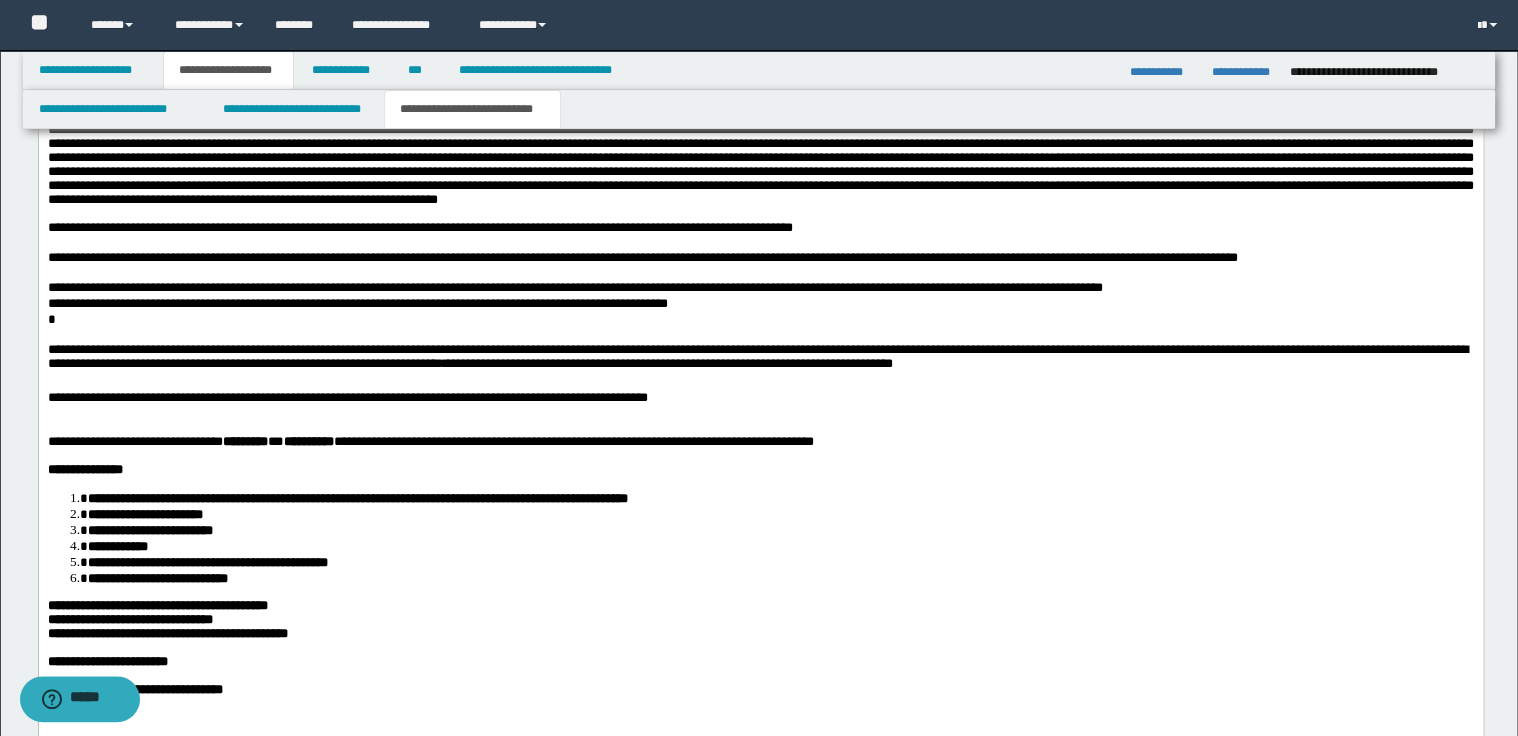 click on "*" at bounding box center [760, 320] 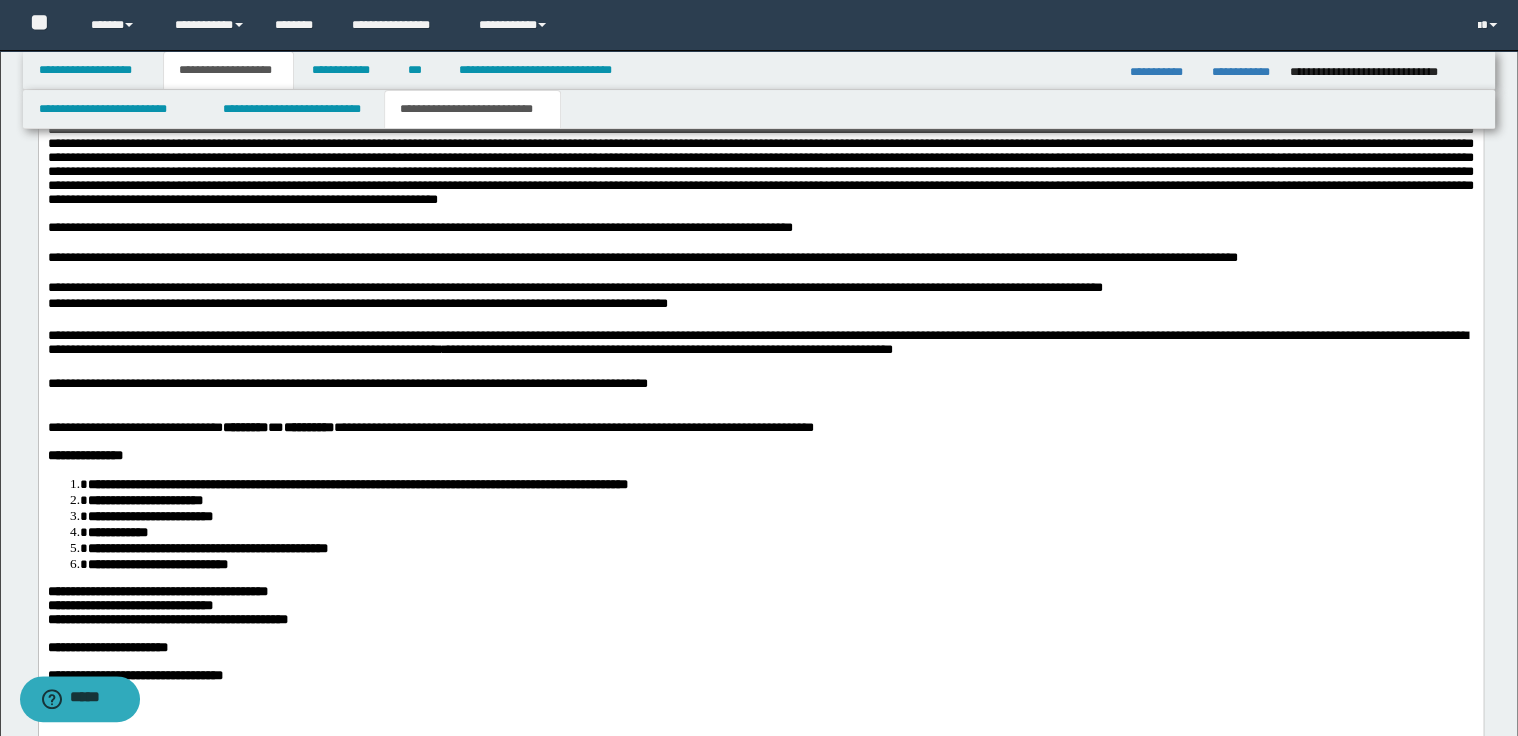 click on "**********" at bounding box center (217, 287) 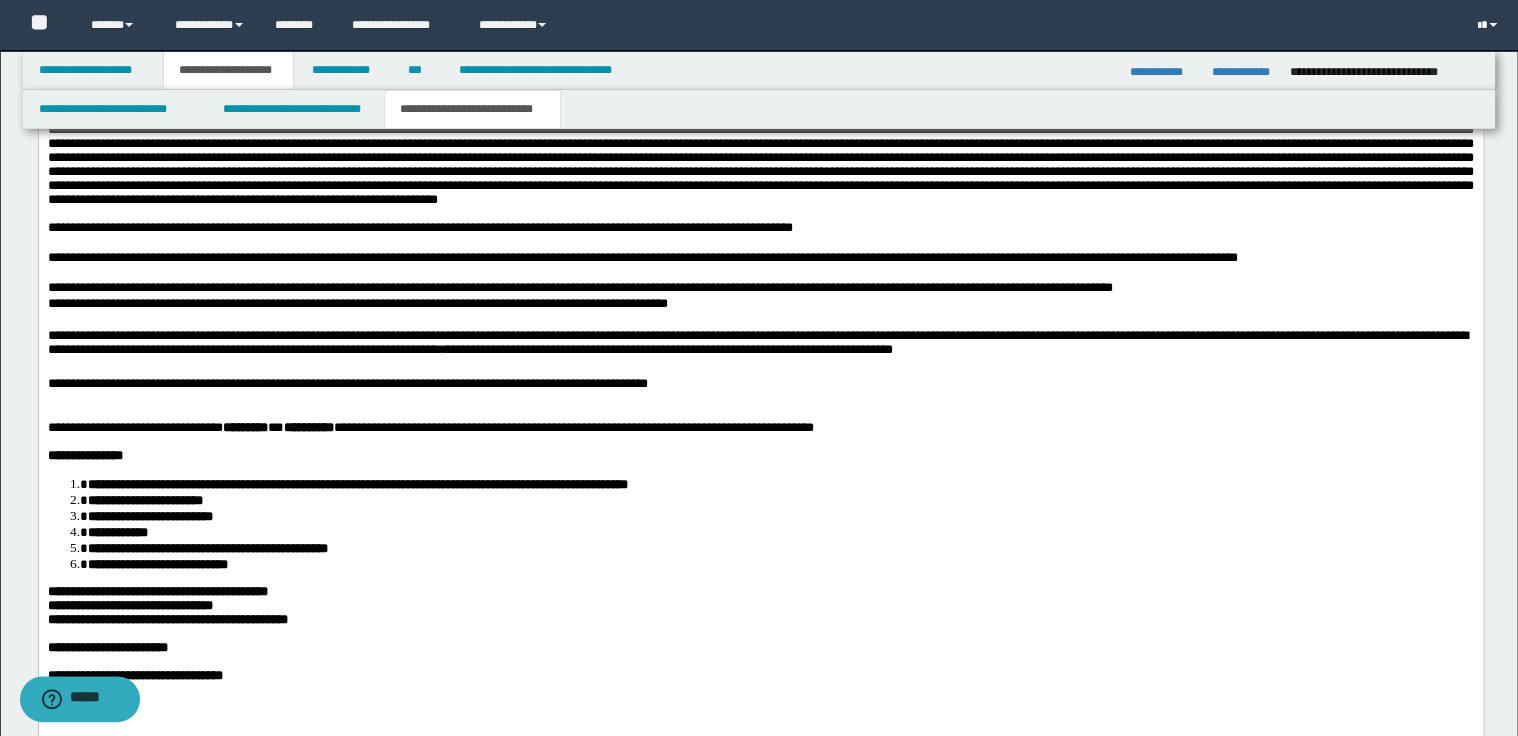 click on "**********" at bounding box center [760, 289] 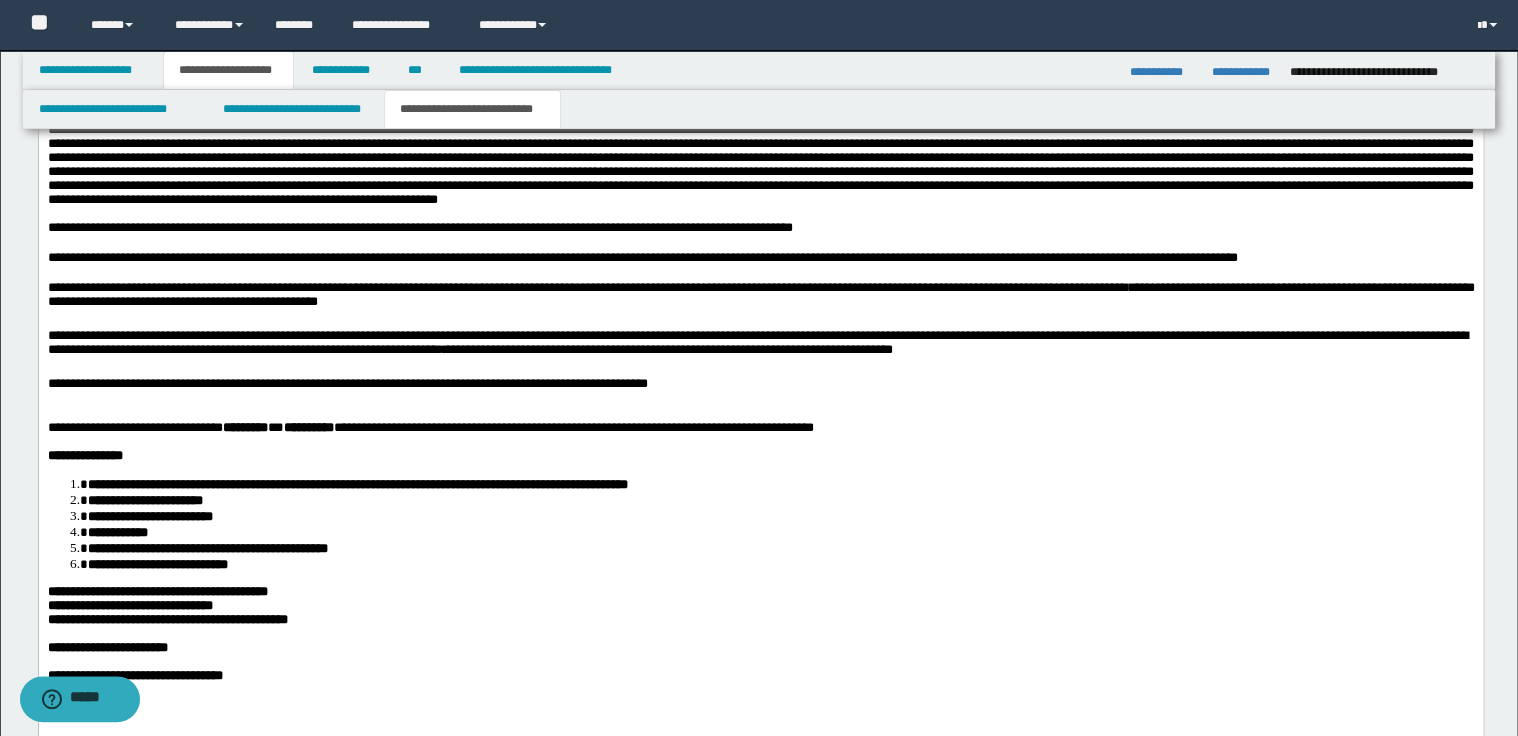 click on "**********" at bounding box center [760, 297] 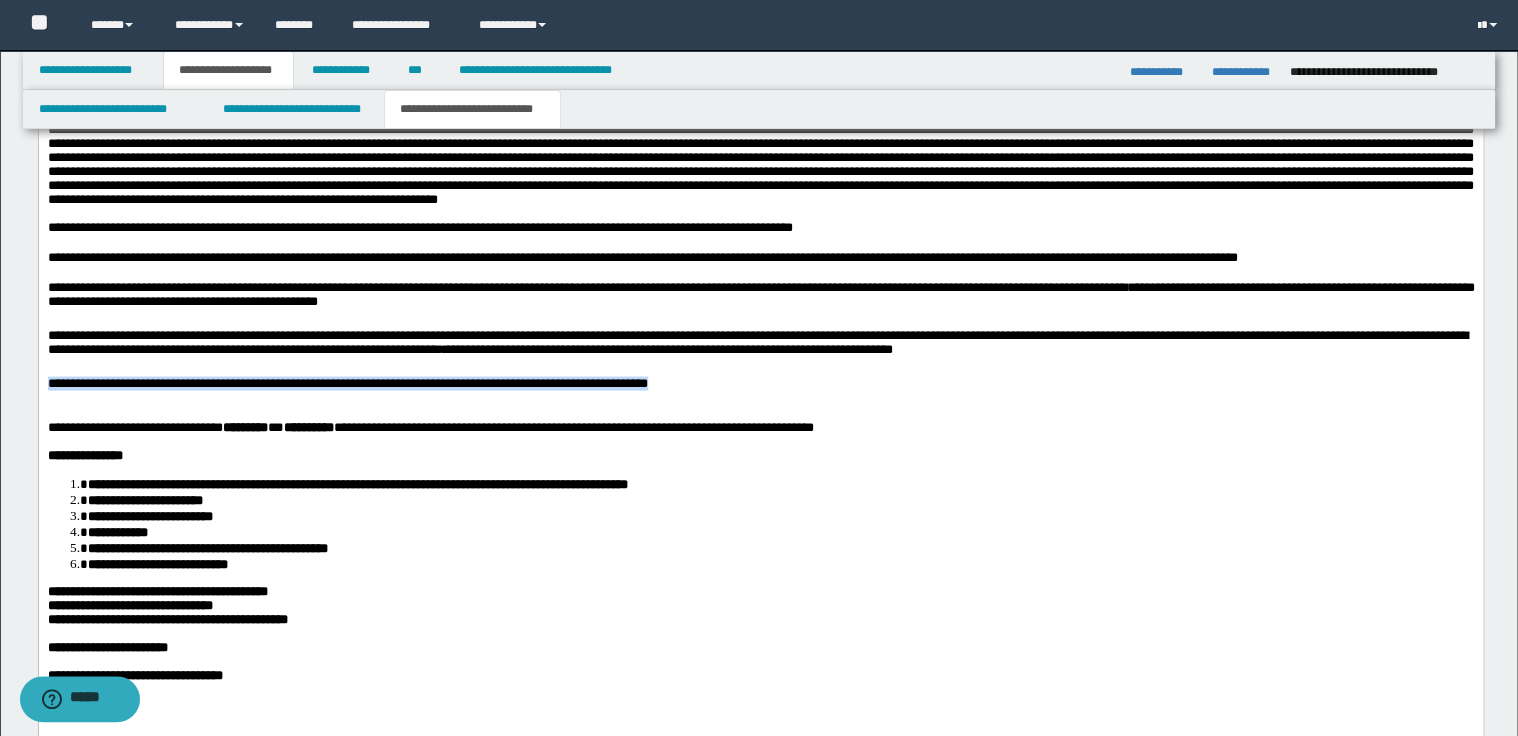 drag, startPoint x: 47, startPoint y: 441, endPoint x: 682, endPoint y: 445, distance: 635.0126 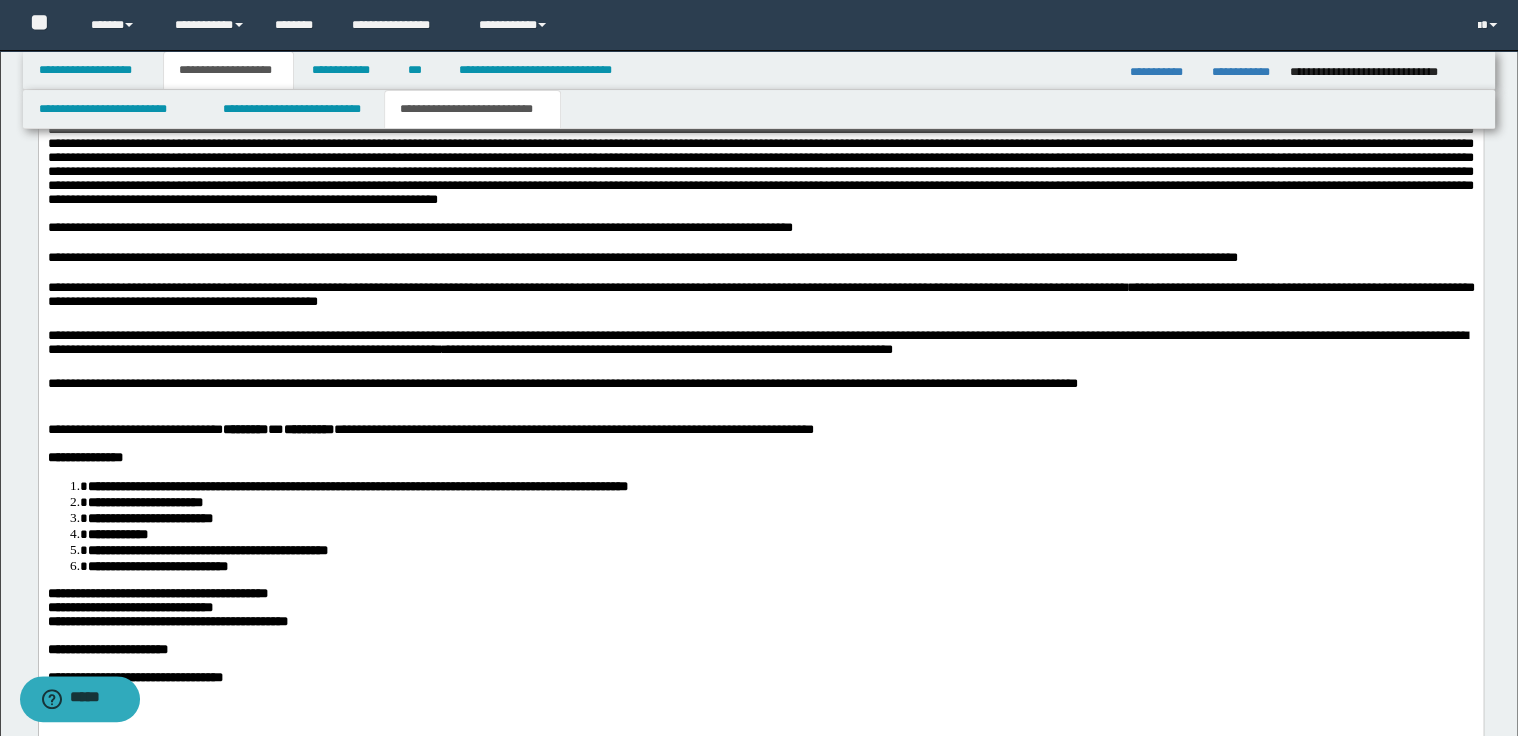 click on "**********" at bounding box center [760, 385] 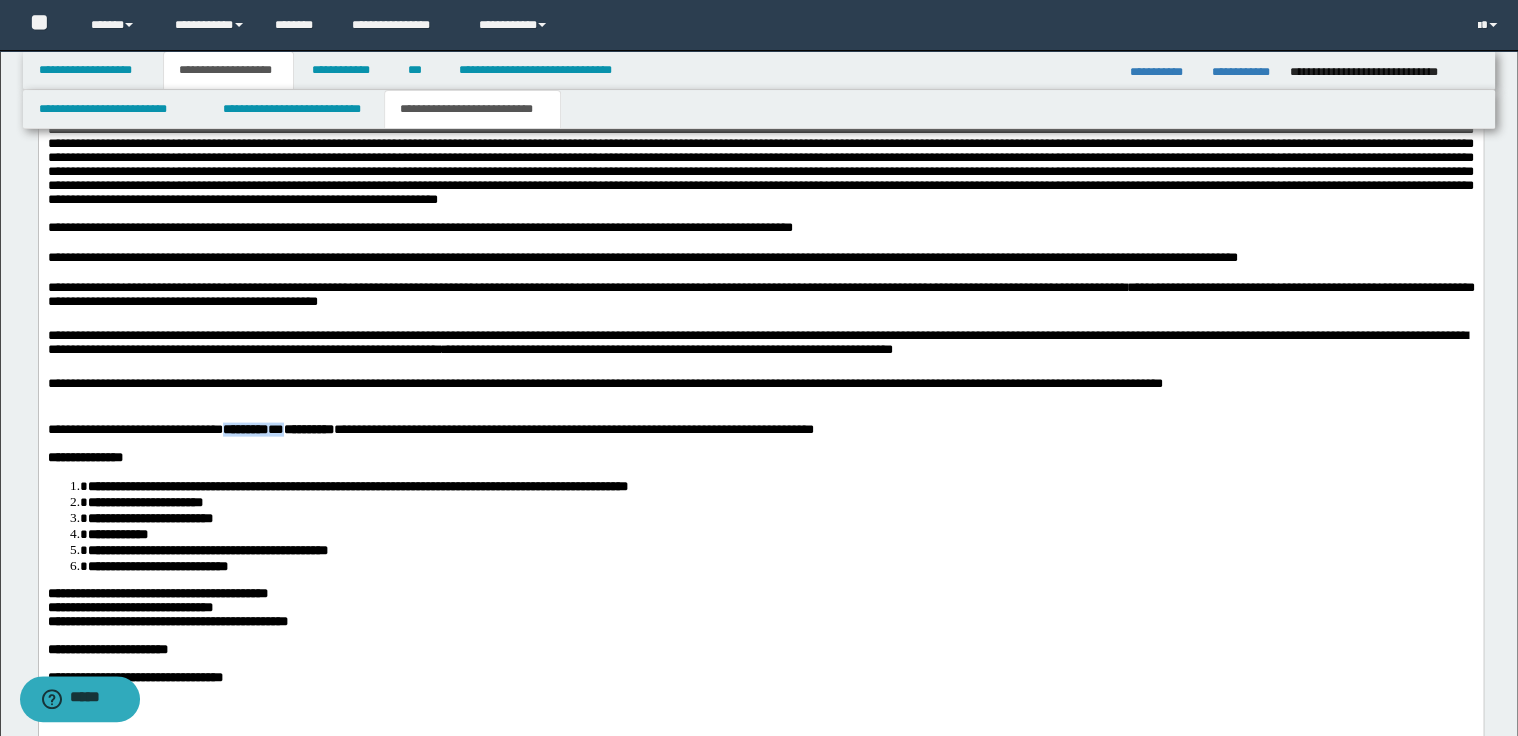 drag, startPoint x: 318, startPoint y: 486, endPoint x: 226, endPoint y: 487, distance: 92.00543 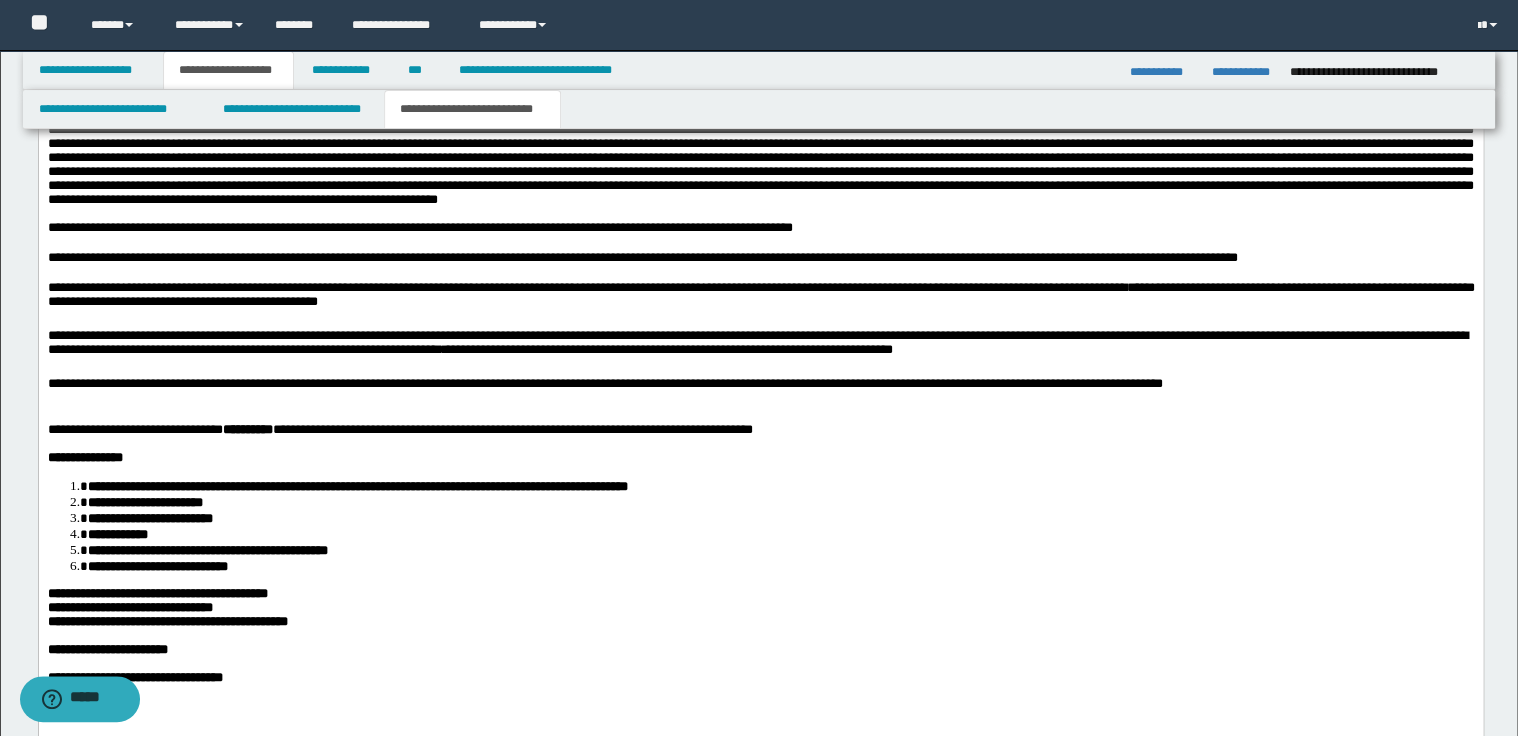 click at bounding box center [760, 400] 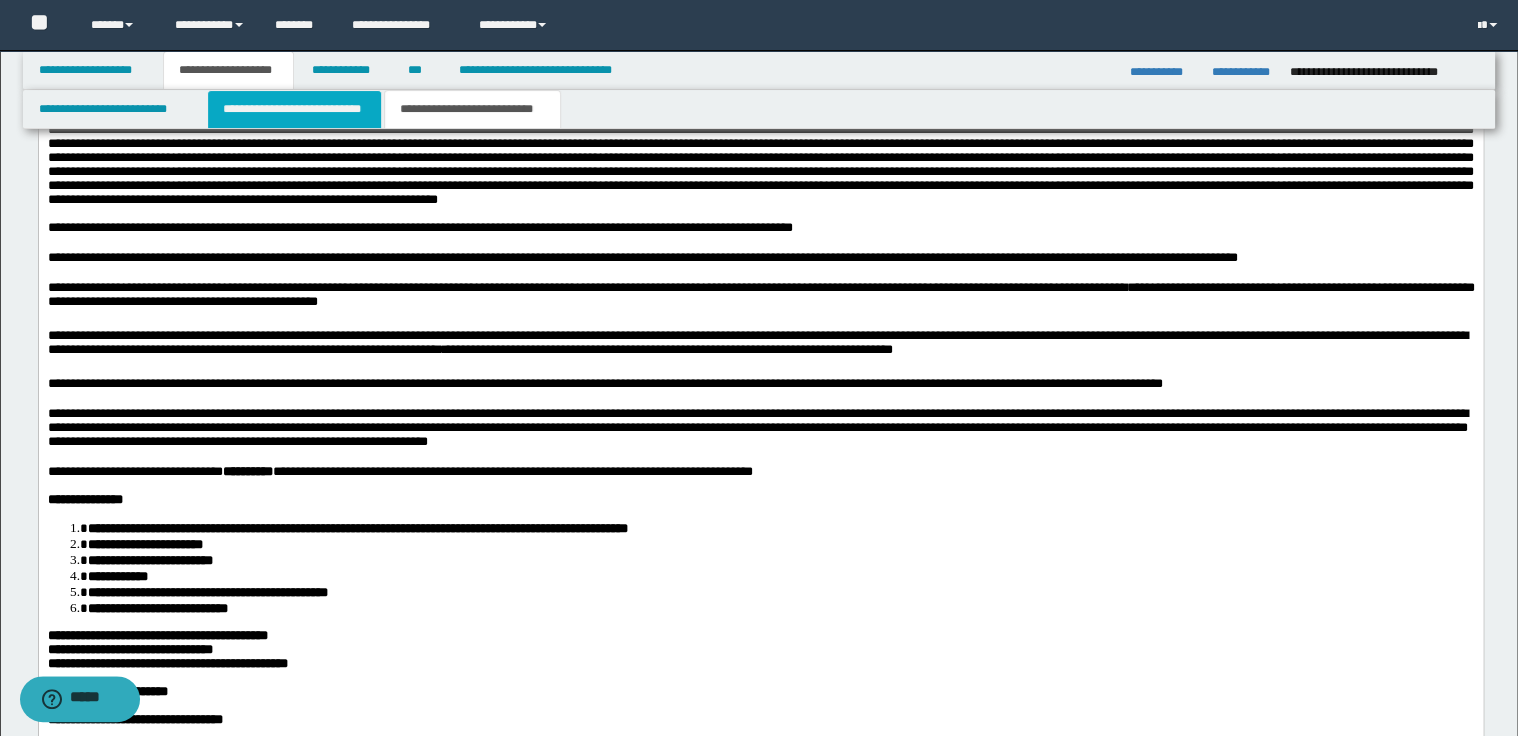 click on "**********" at bounding box center (294, 109) 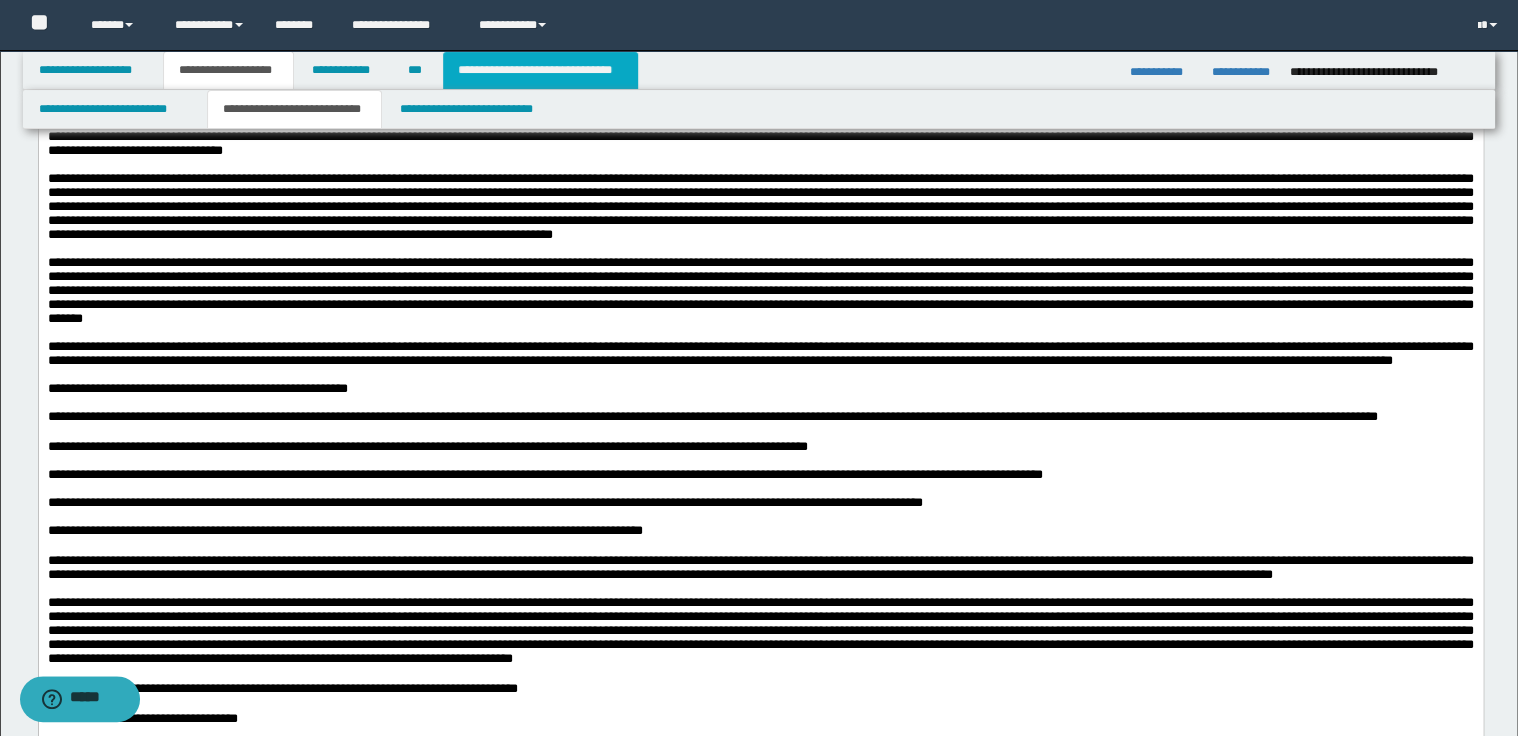click on "**********" at bounding box center [540, 70] 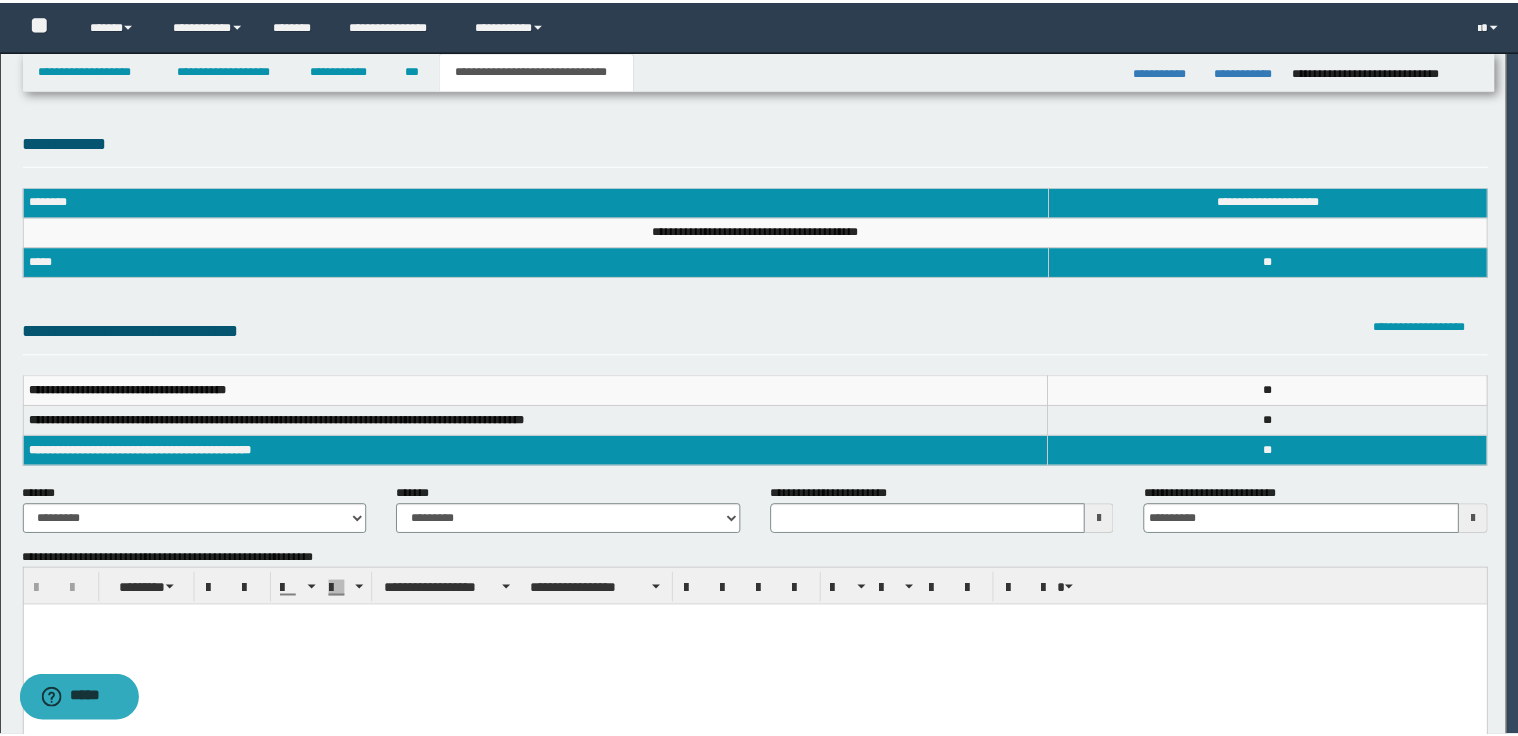 scroll, scrollTop: 0, scrollLeft: 0, axis: both 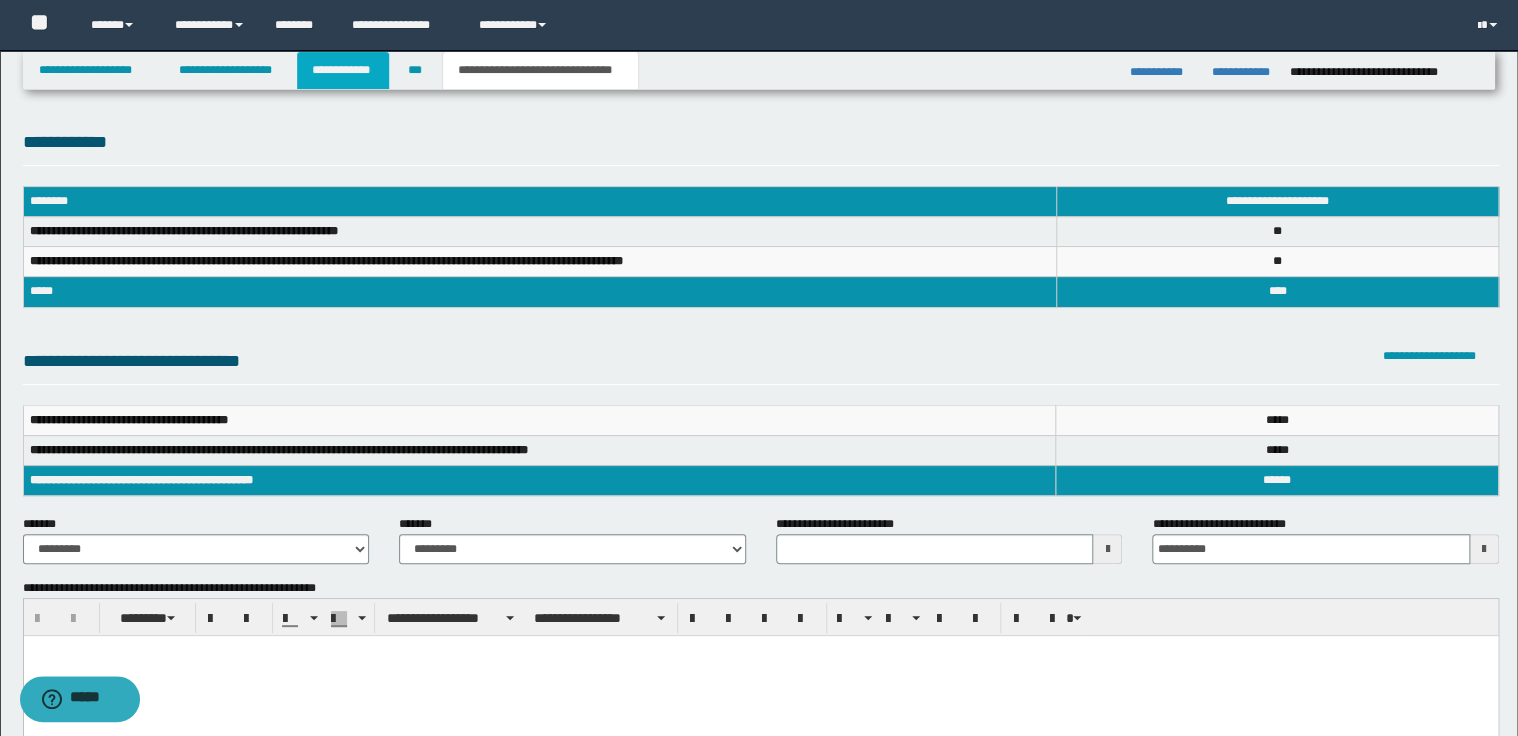 click on "**********" at bounding box center (343, 70) 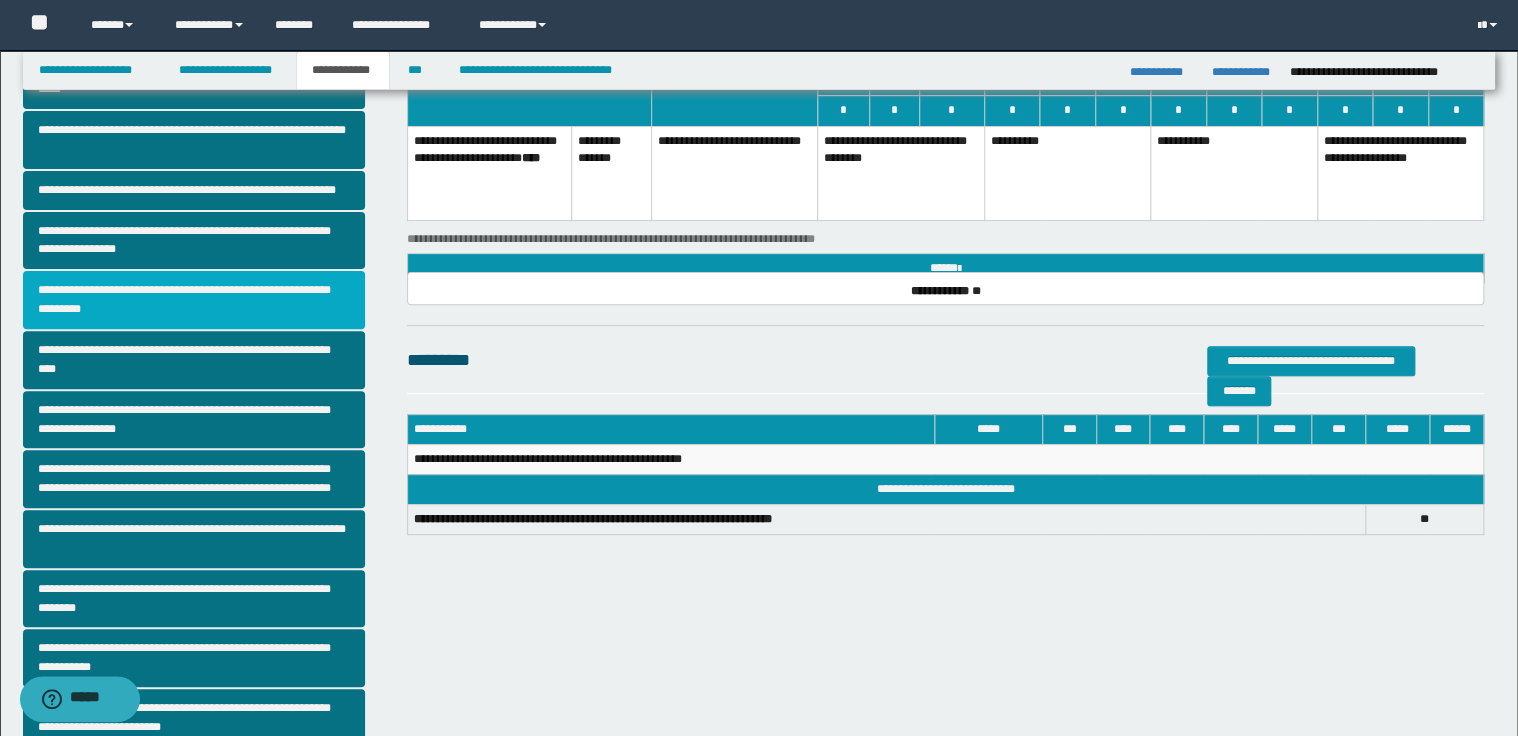 scroll, scrollTop: 160, scrollLeft: 0, axis: vertical 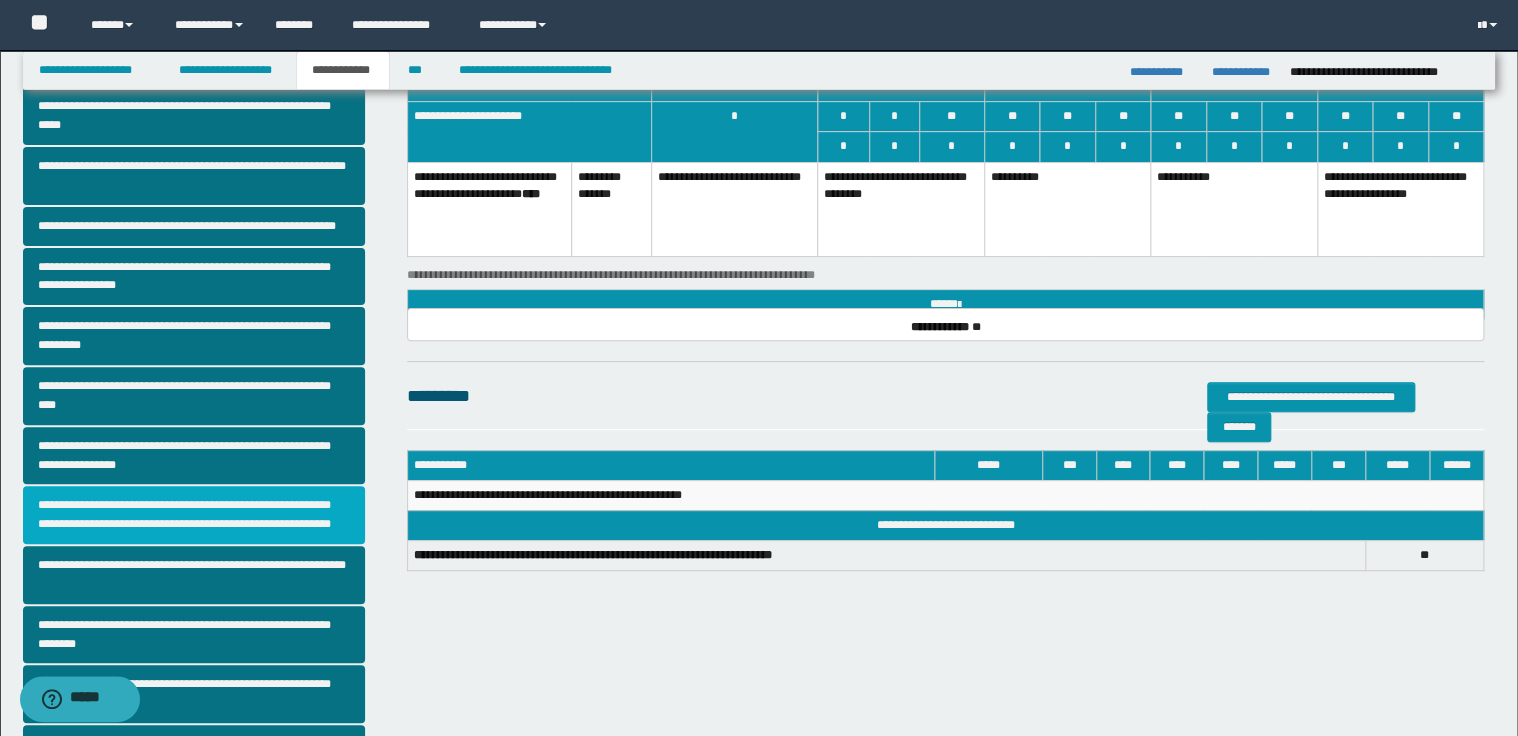 click on "**********" at bounding box center (194, 515) 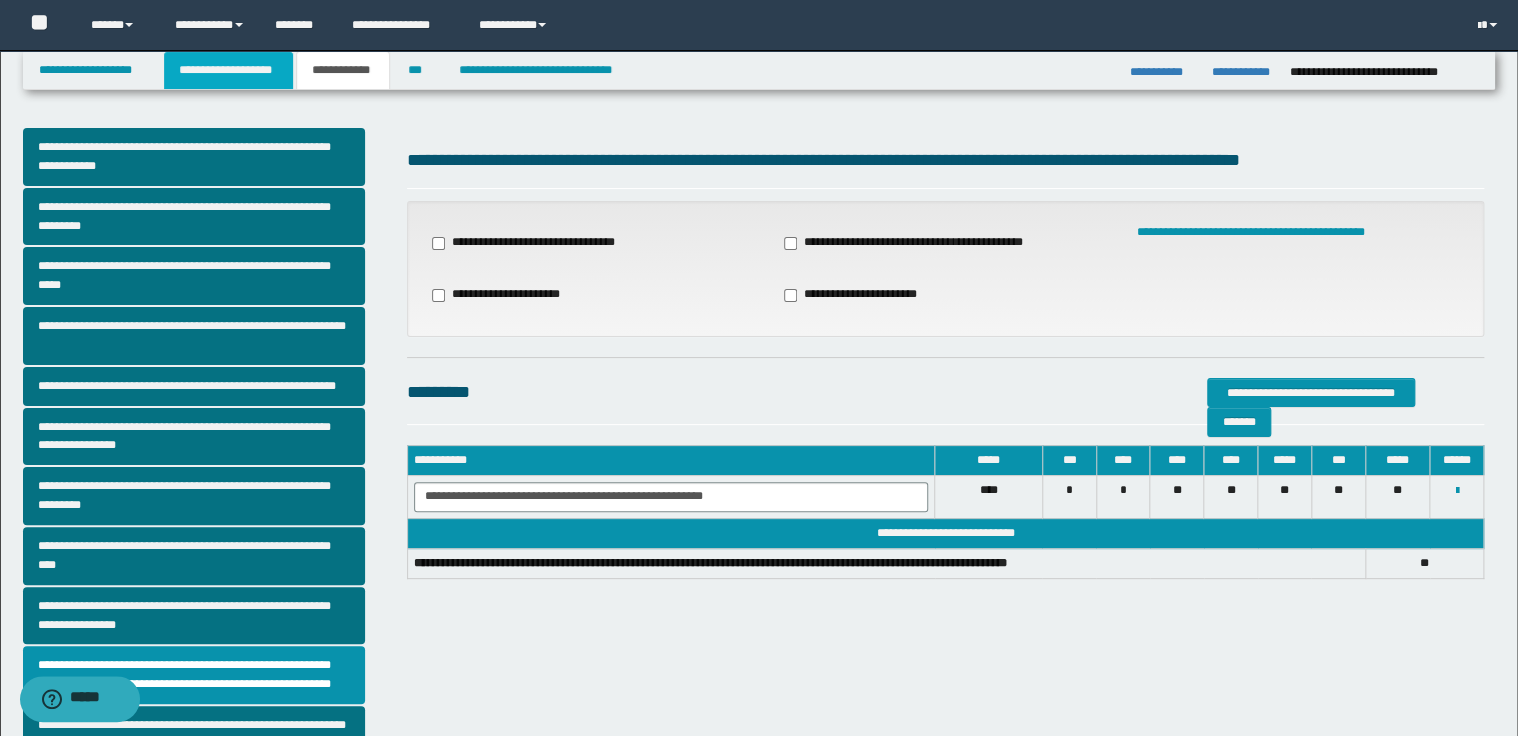 click on "**********" at bounding box center (228, 70) 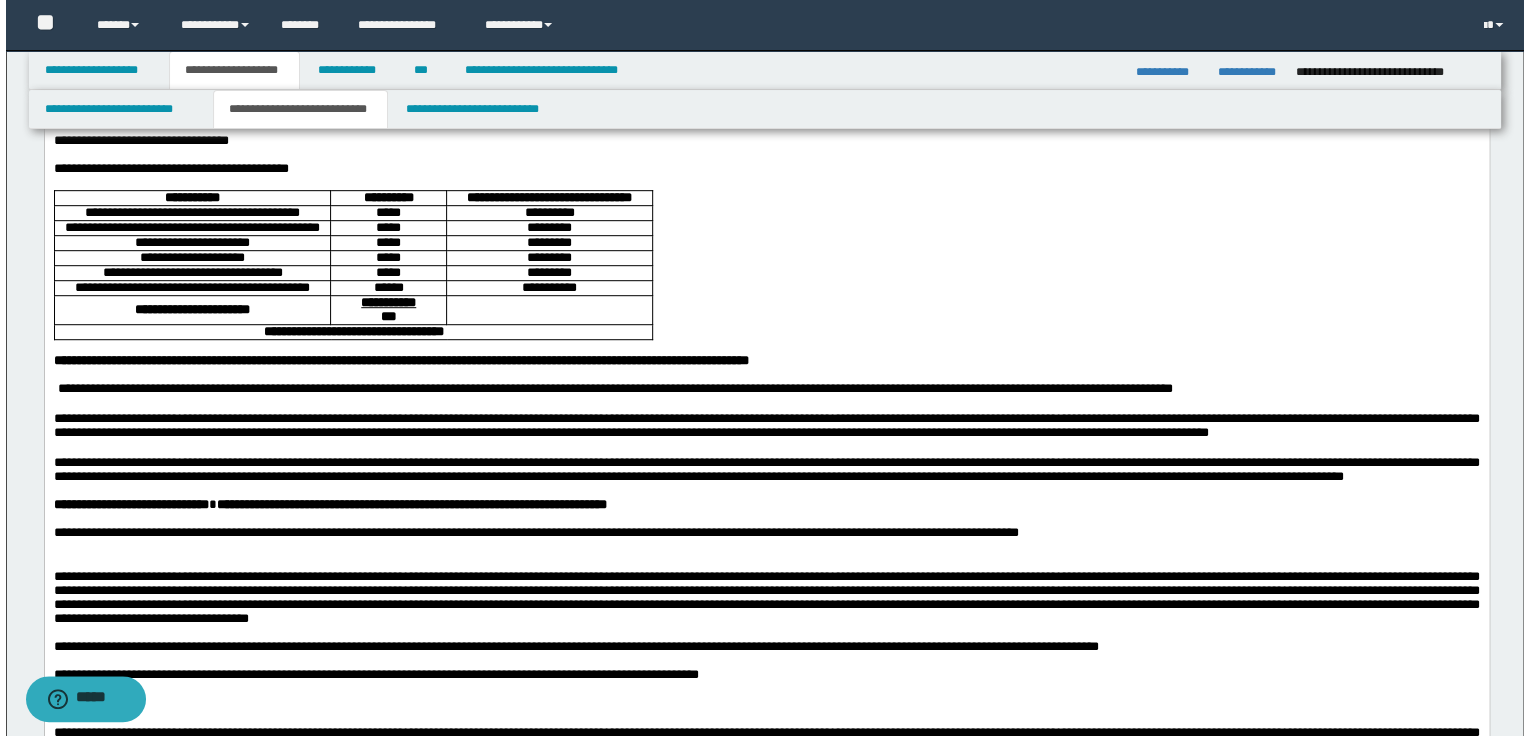 scroll, scrollTop: 480, scrollLeft: 0, axis: vertical 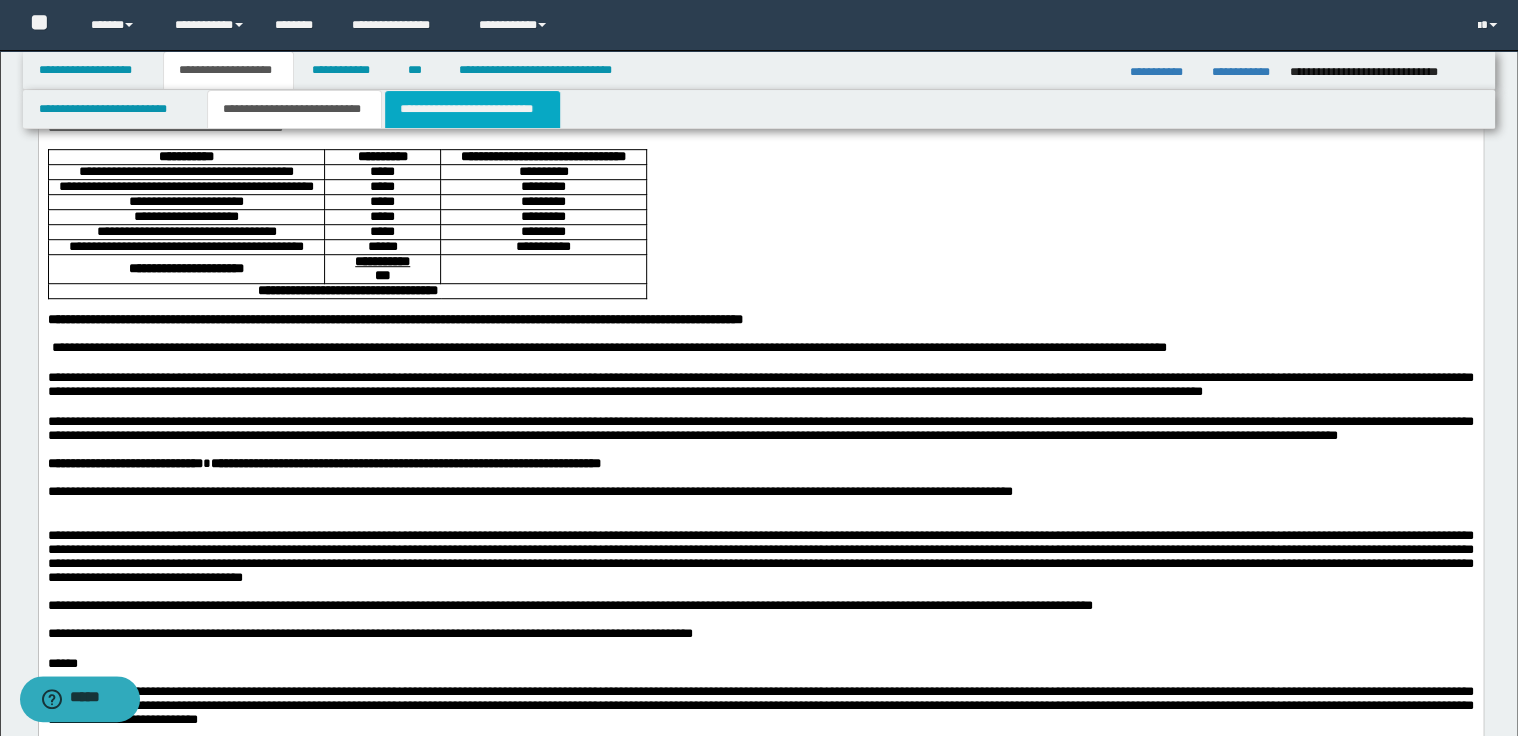 click on "**********" at bounding box center [472, 109] 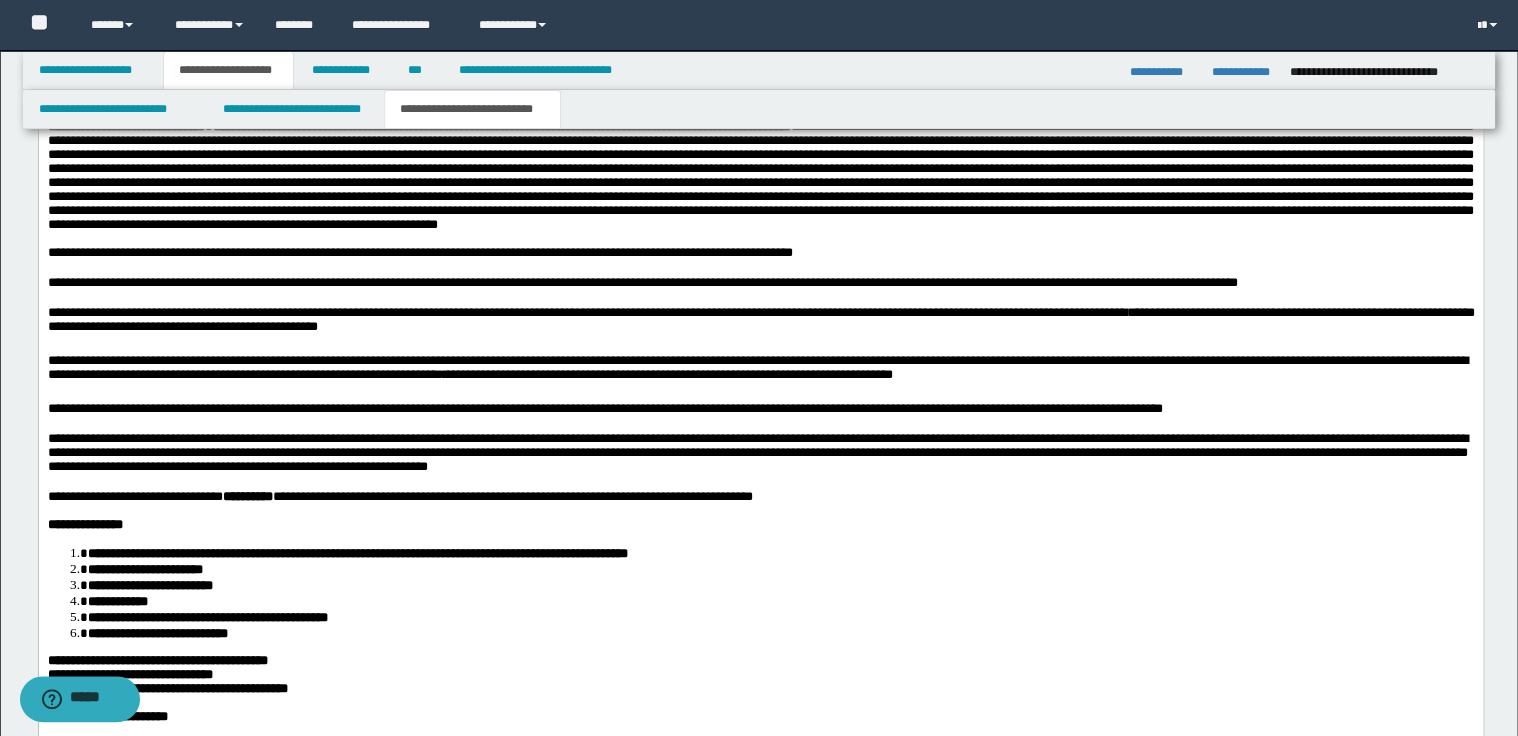 scroll, scrollTop: 1920, scrollLeft: 0, axis: vertical 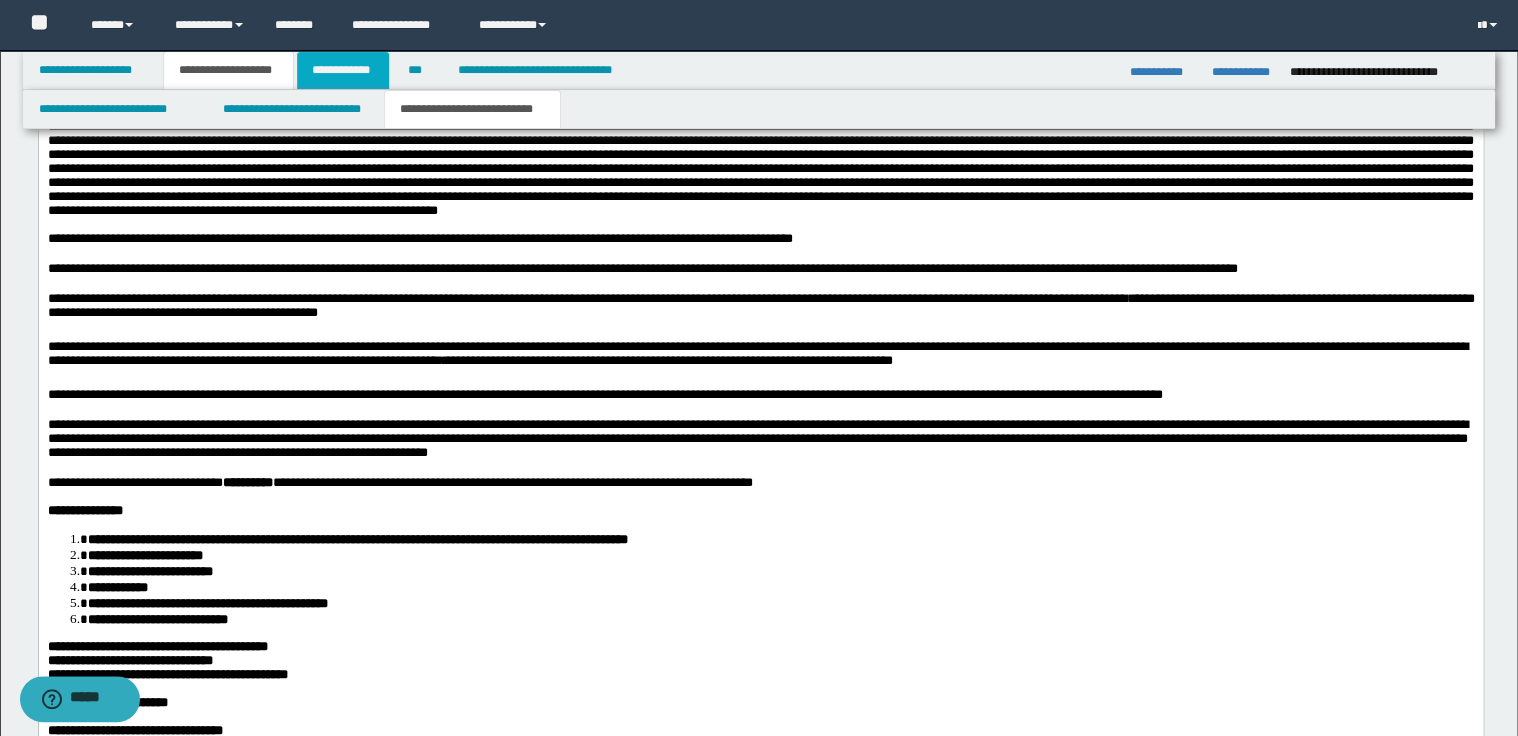 click on "**********" at bounding box center [343, 70] 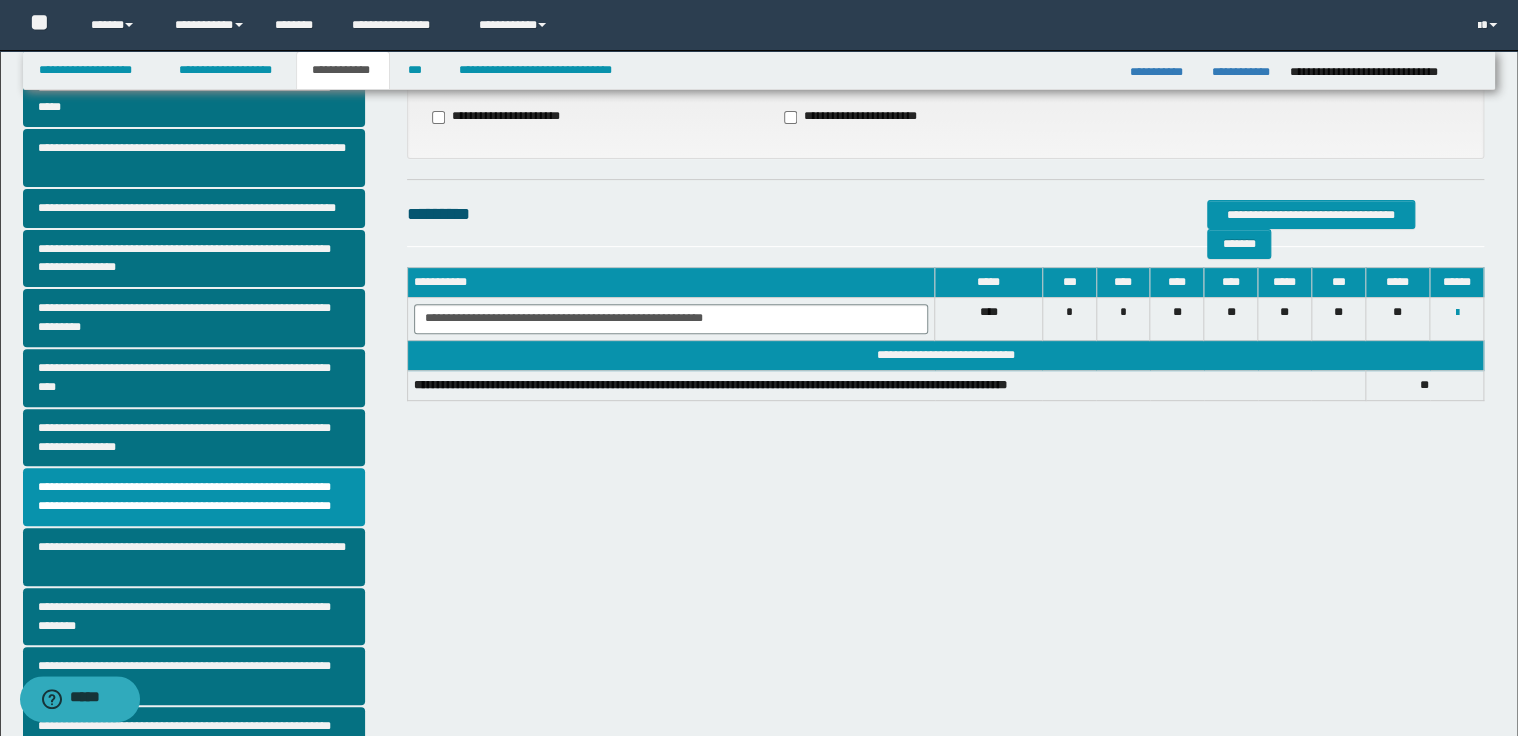 scroll, scrollTop: 135, scrollLeft: 0, axis: vertical 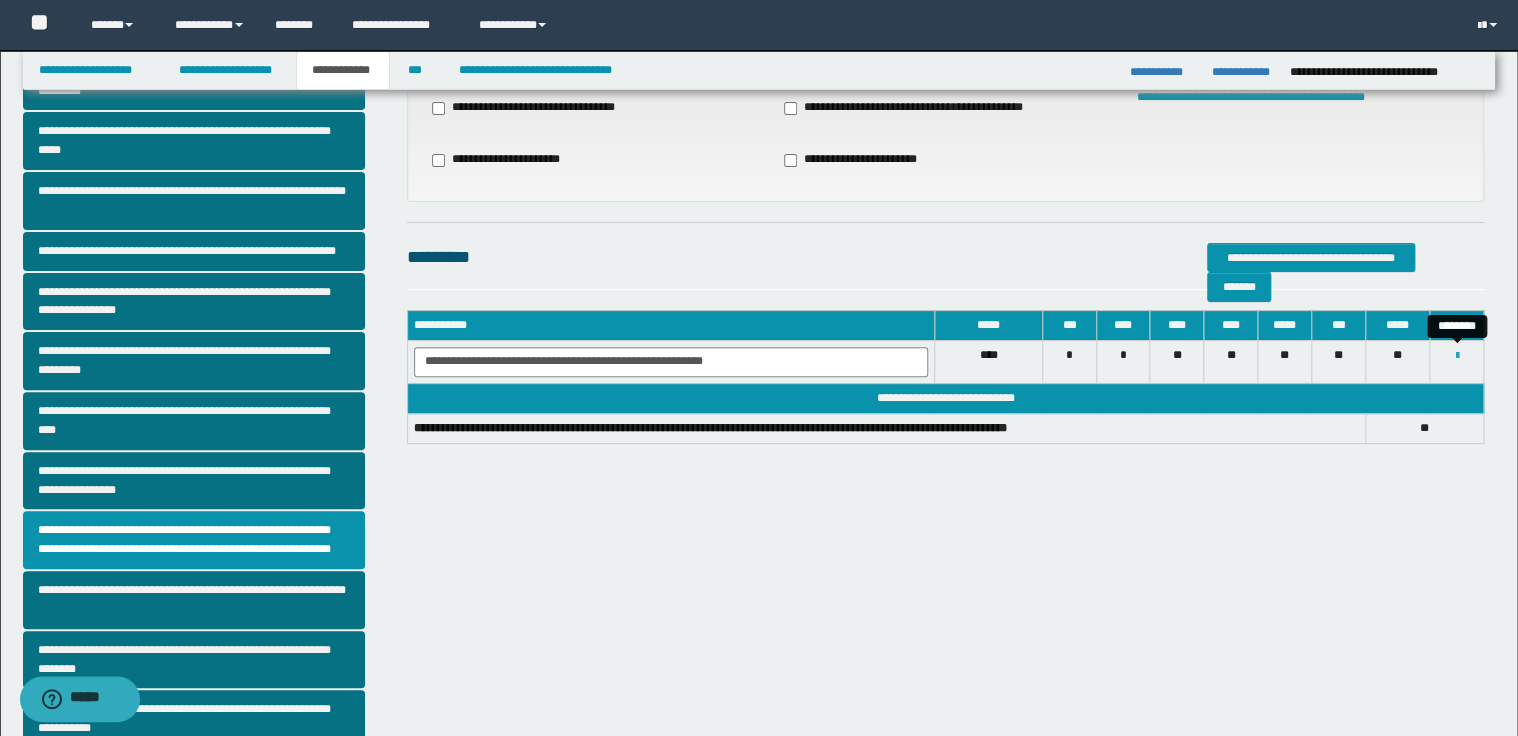 click at bounding box center (1456, 356) 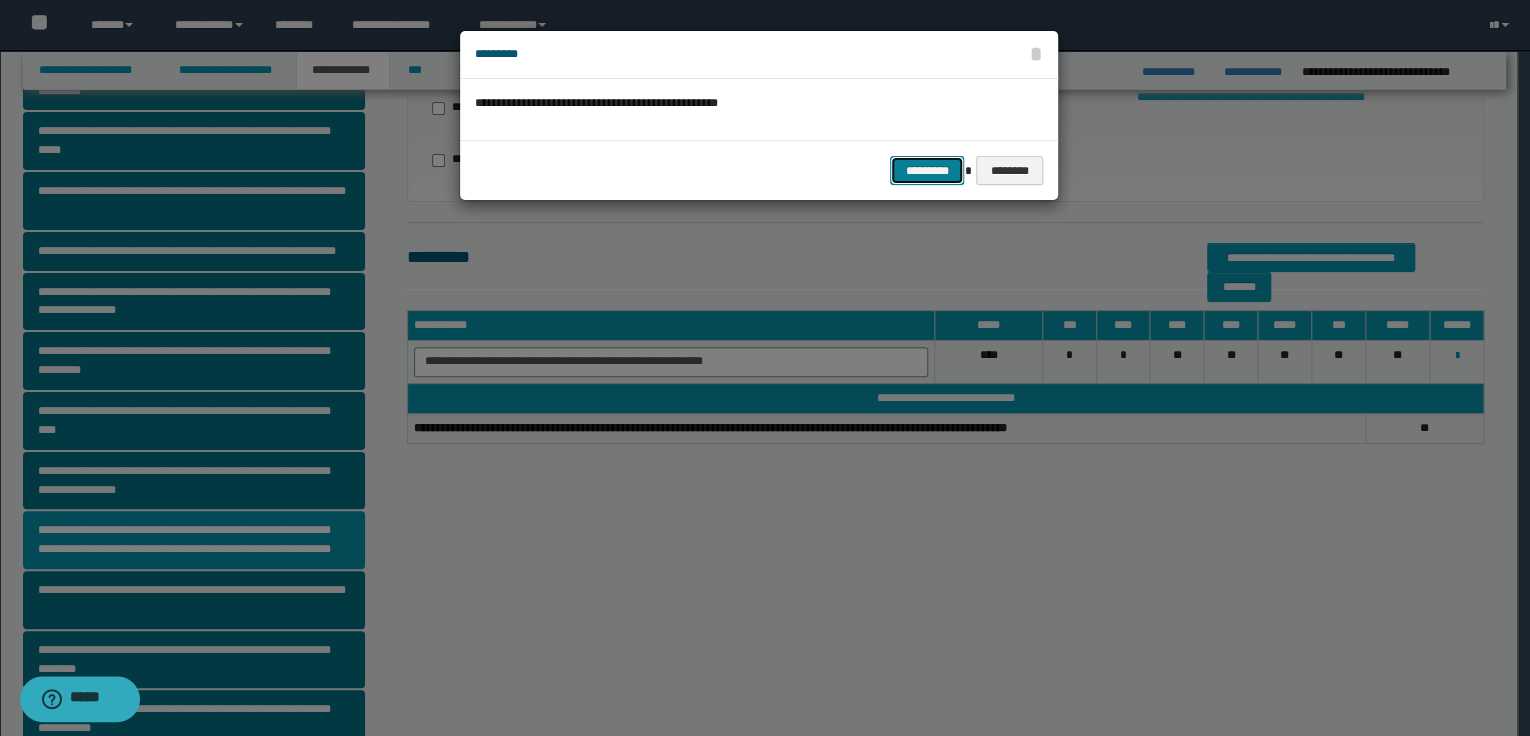 click on "*********" at bounding box center (927, 171) 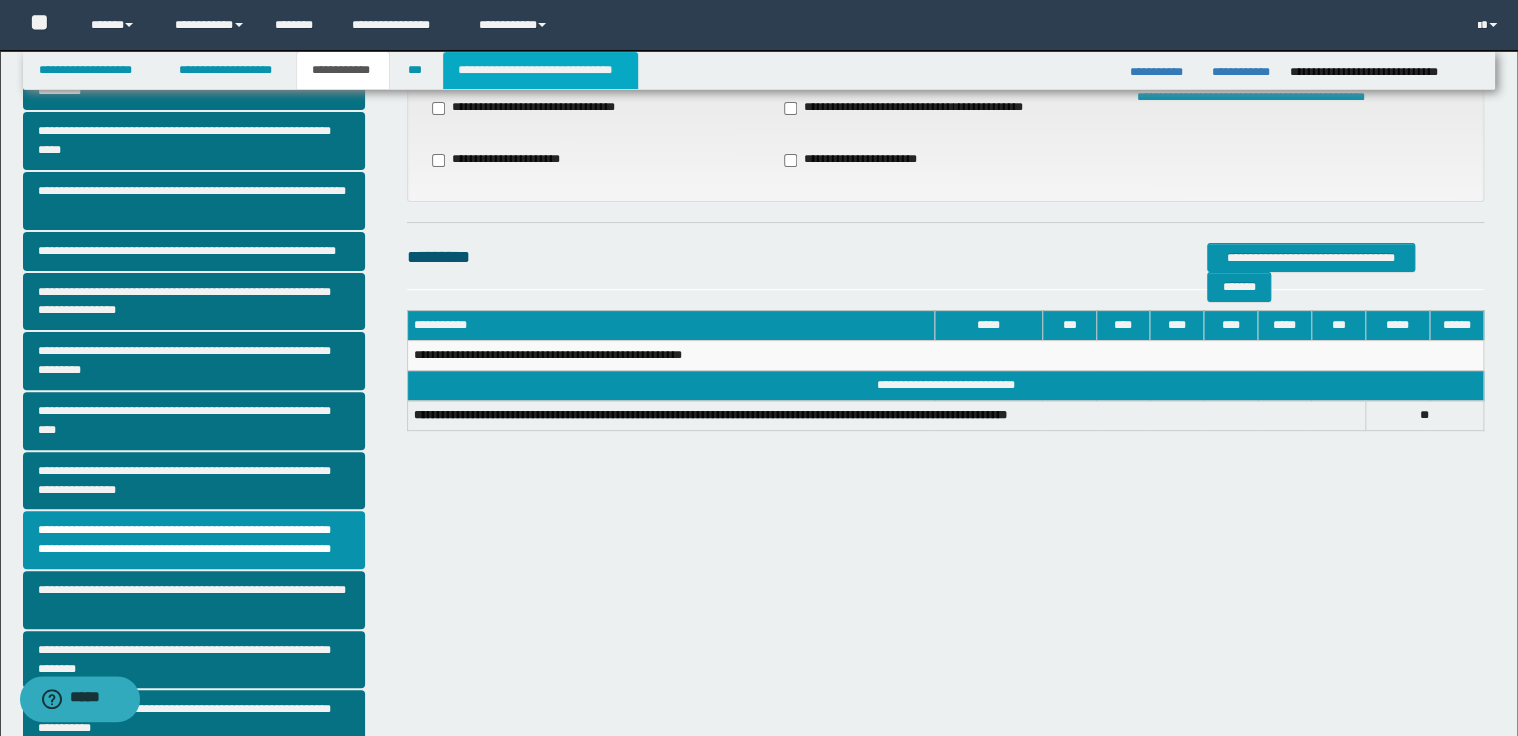 click on "**********" at bounding box center (540, 70) 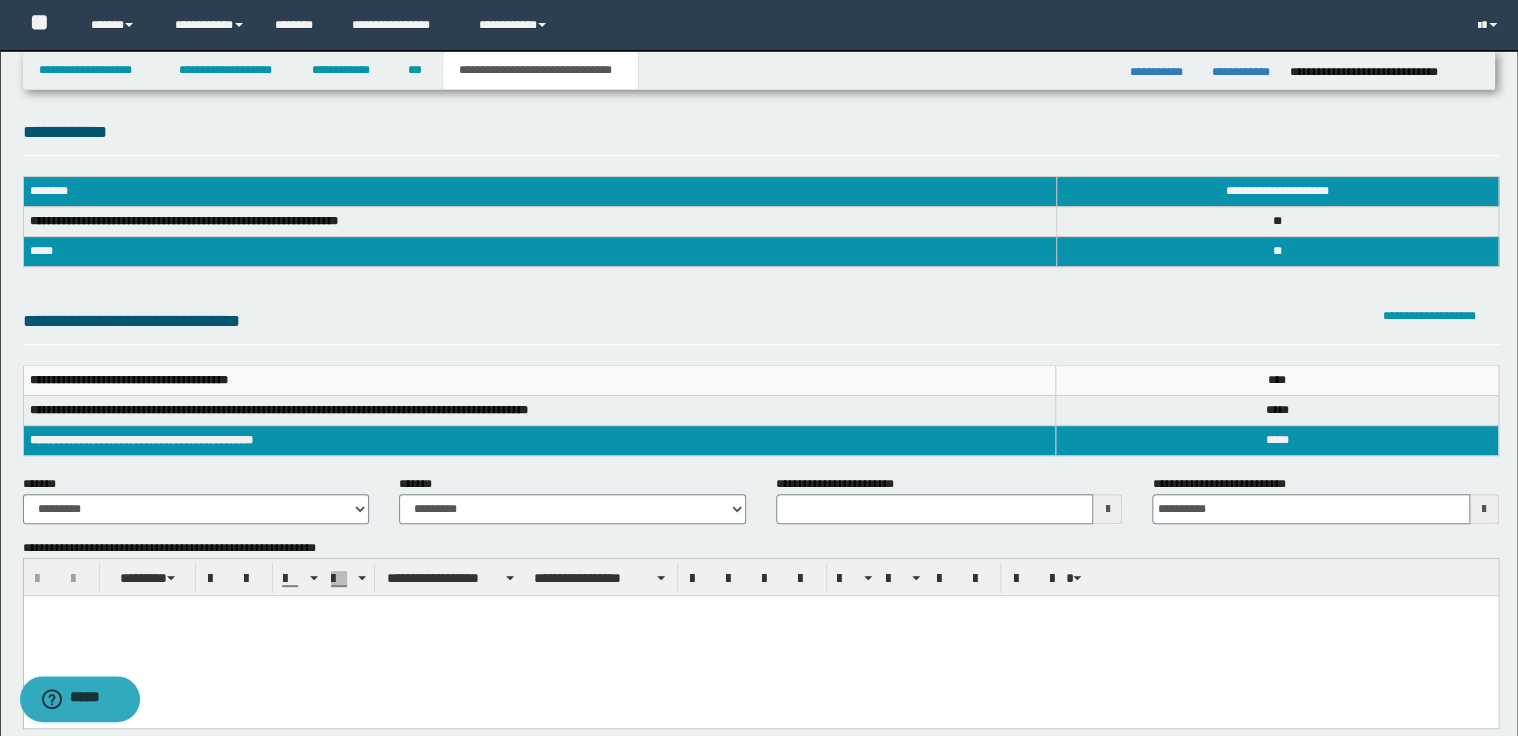 scroll, scrollTop: 0, scrollLeft: 0, axis: both 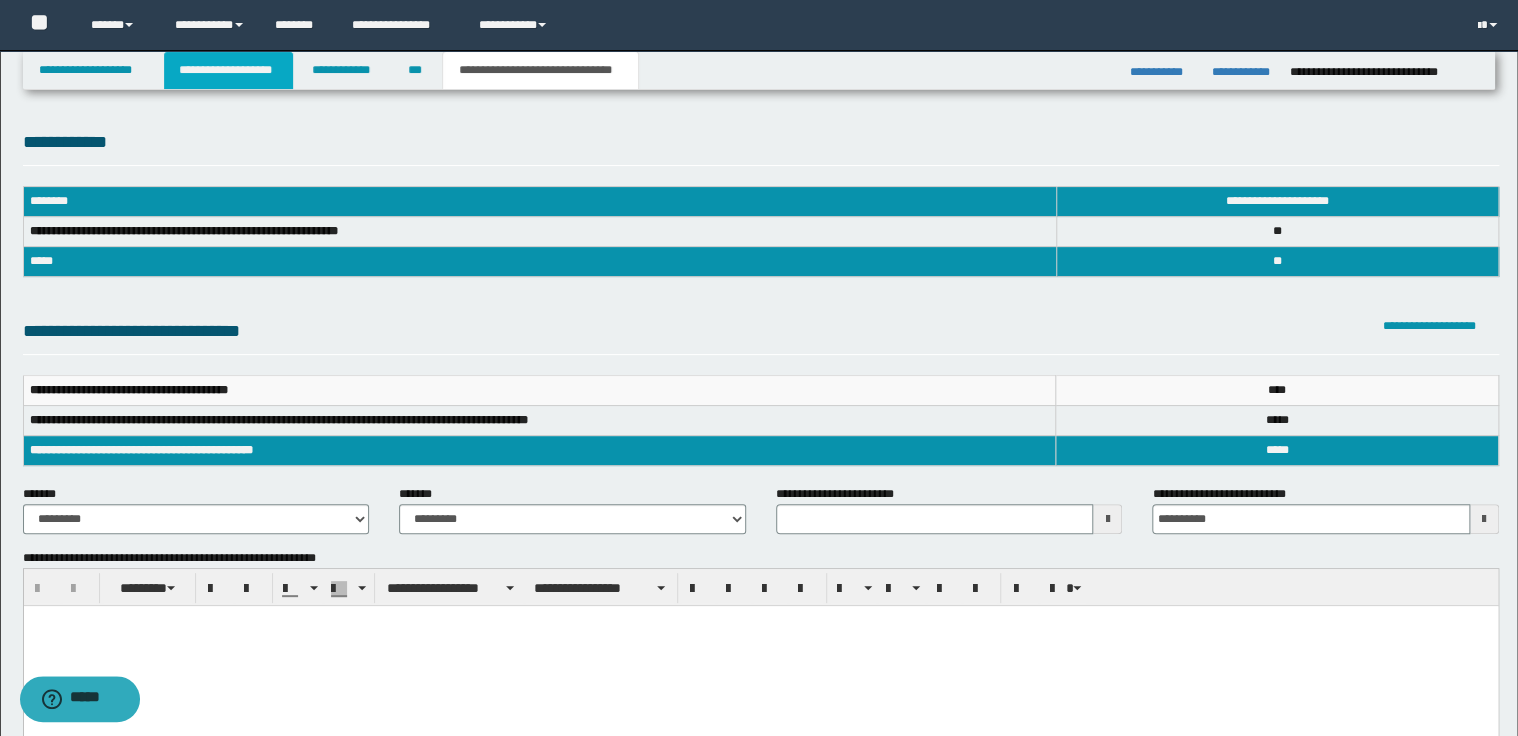 click on "**********" at bounding box center (228, 70) 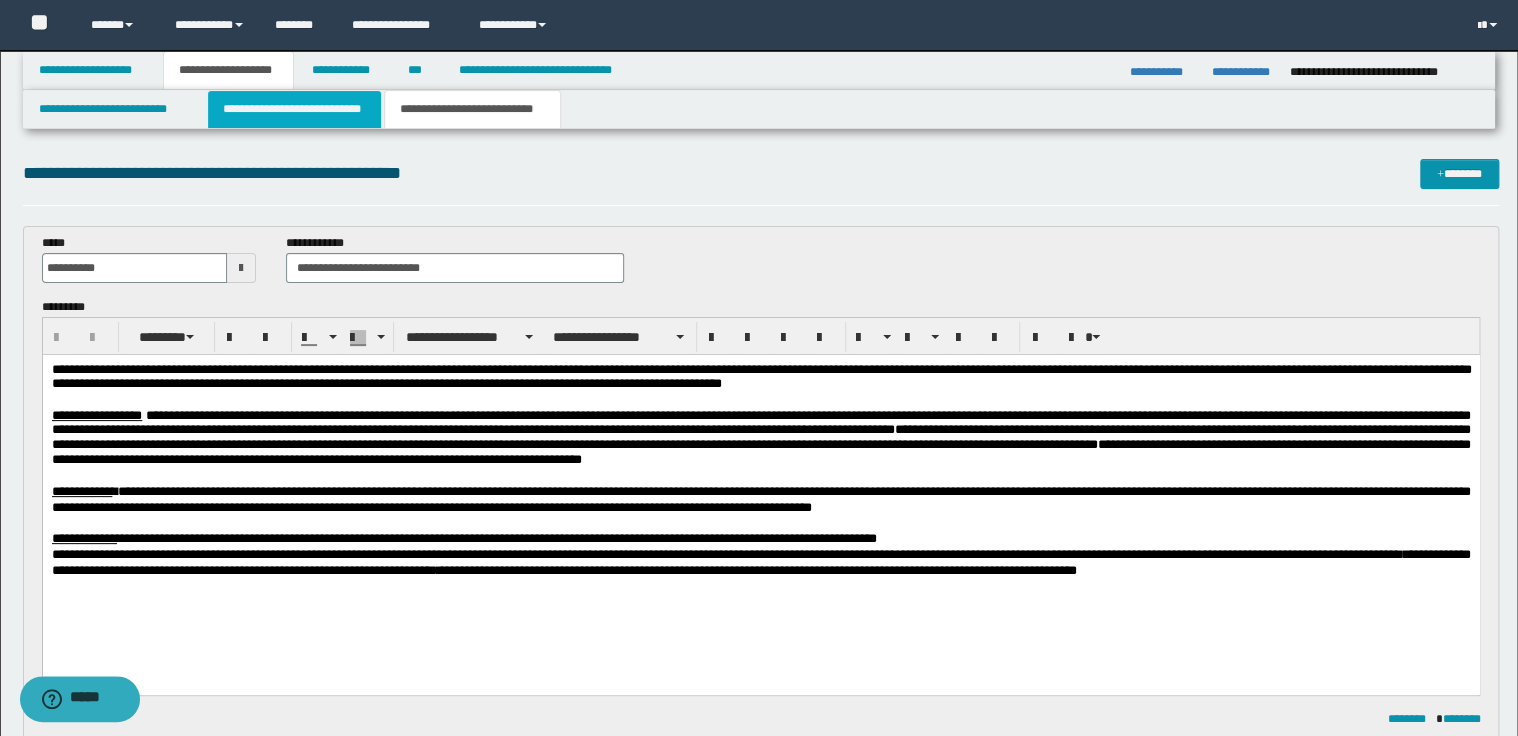 click on "**********" at bounding box center [294, 109] 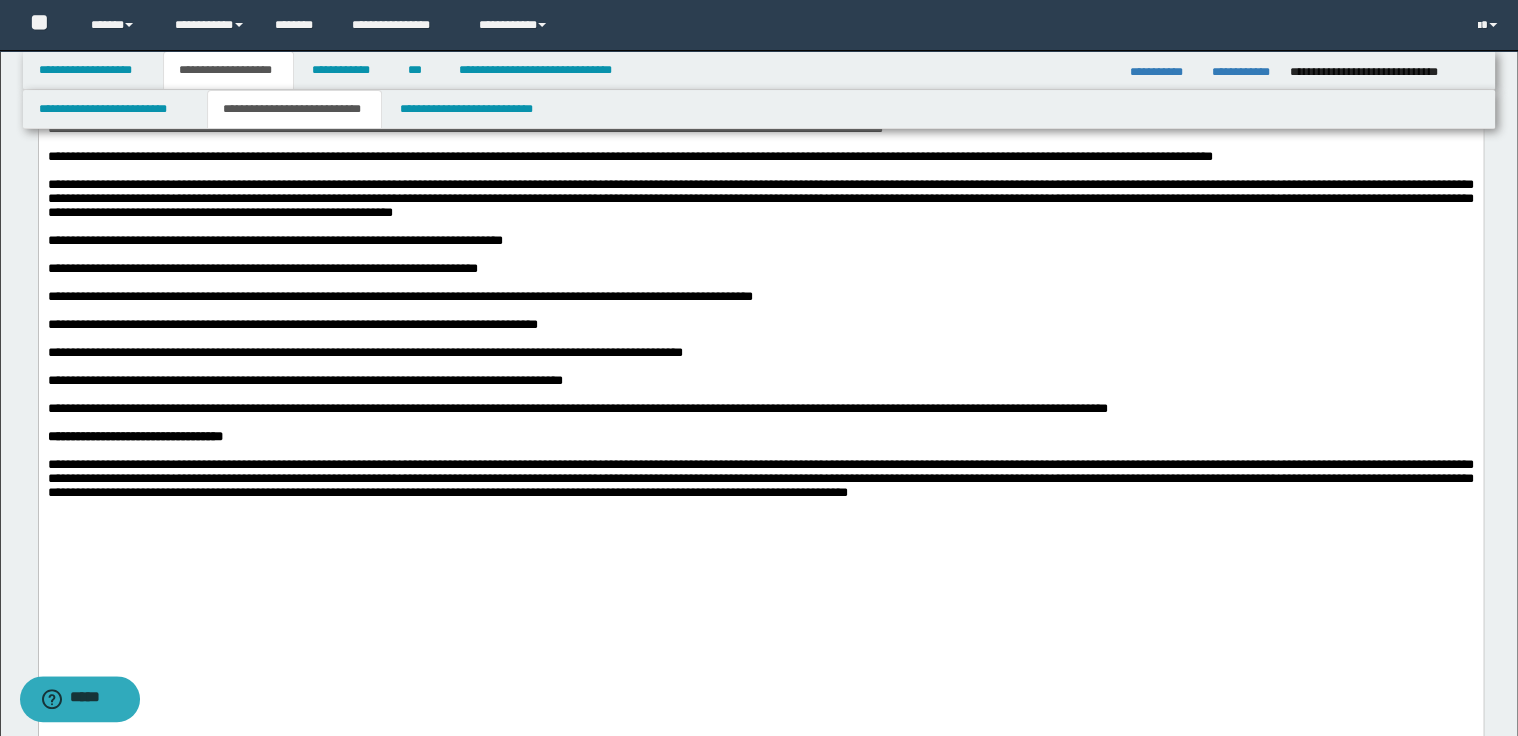 scroll, scrollTop: 3680, scrollLeft: 0, axis: vertical 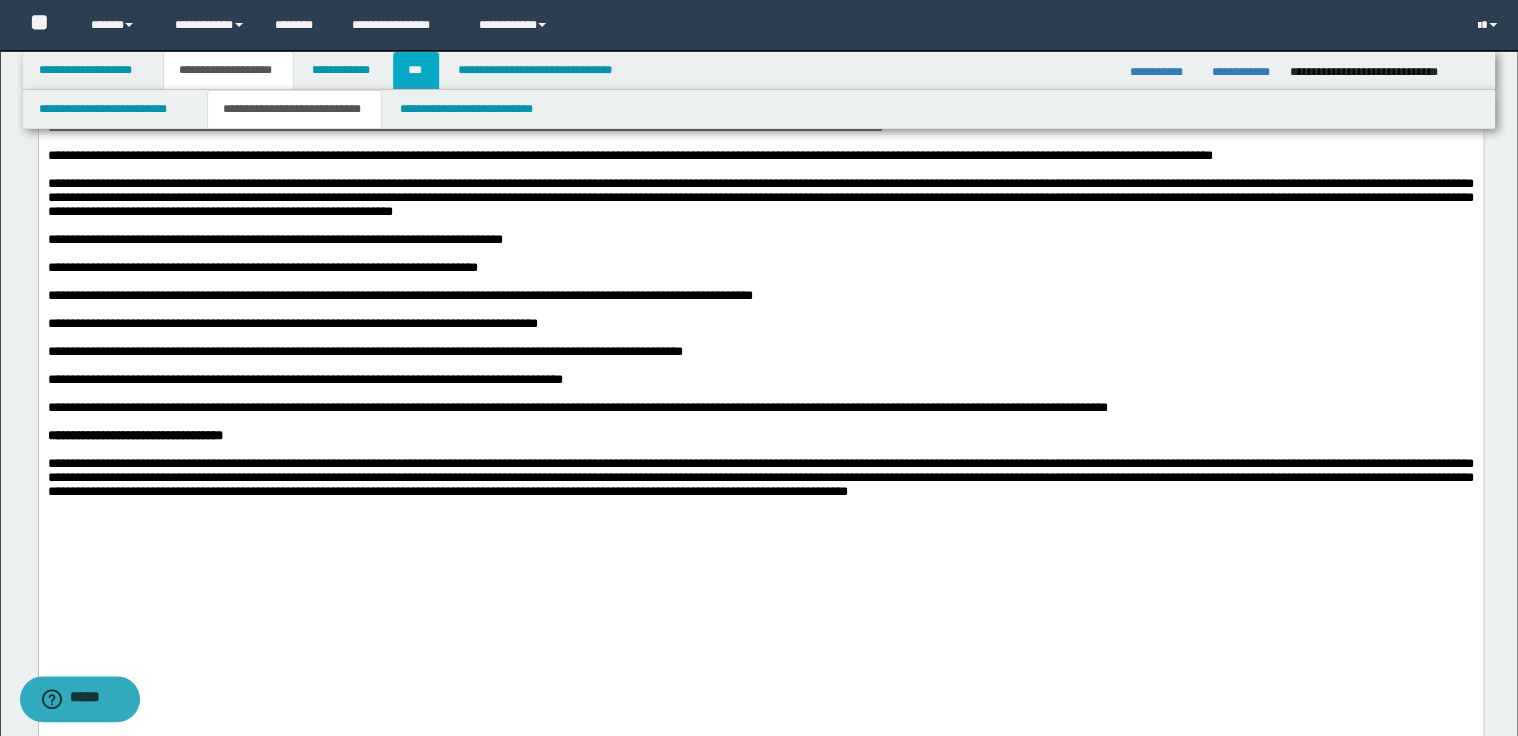 click on "***" at bounding box center [416, 70] 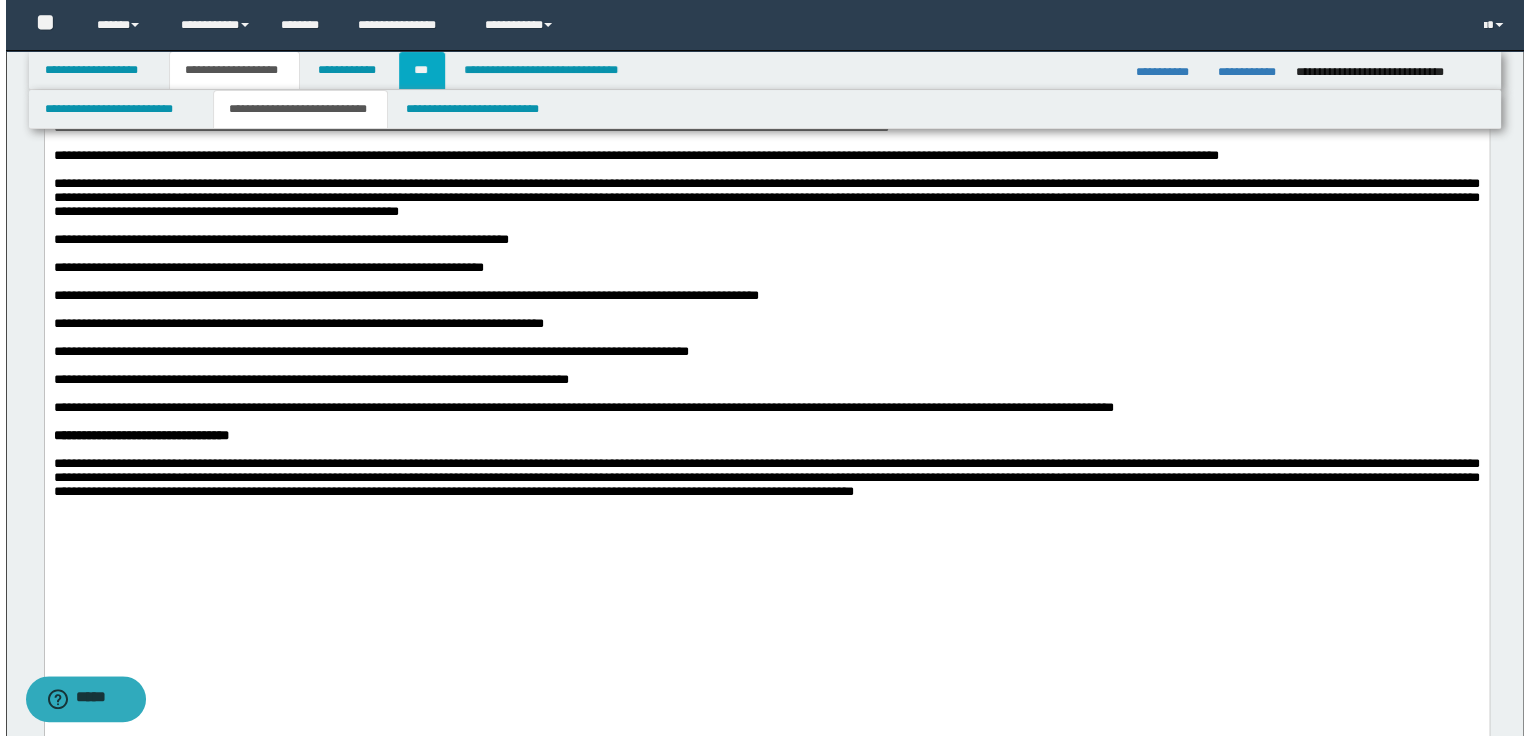 scroll, scrollTop: 0, scrollLeft: 0, axis: both 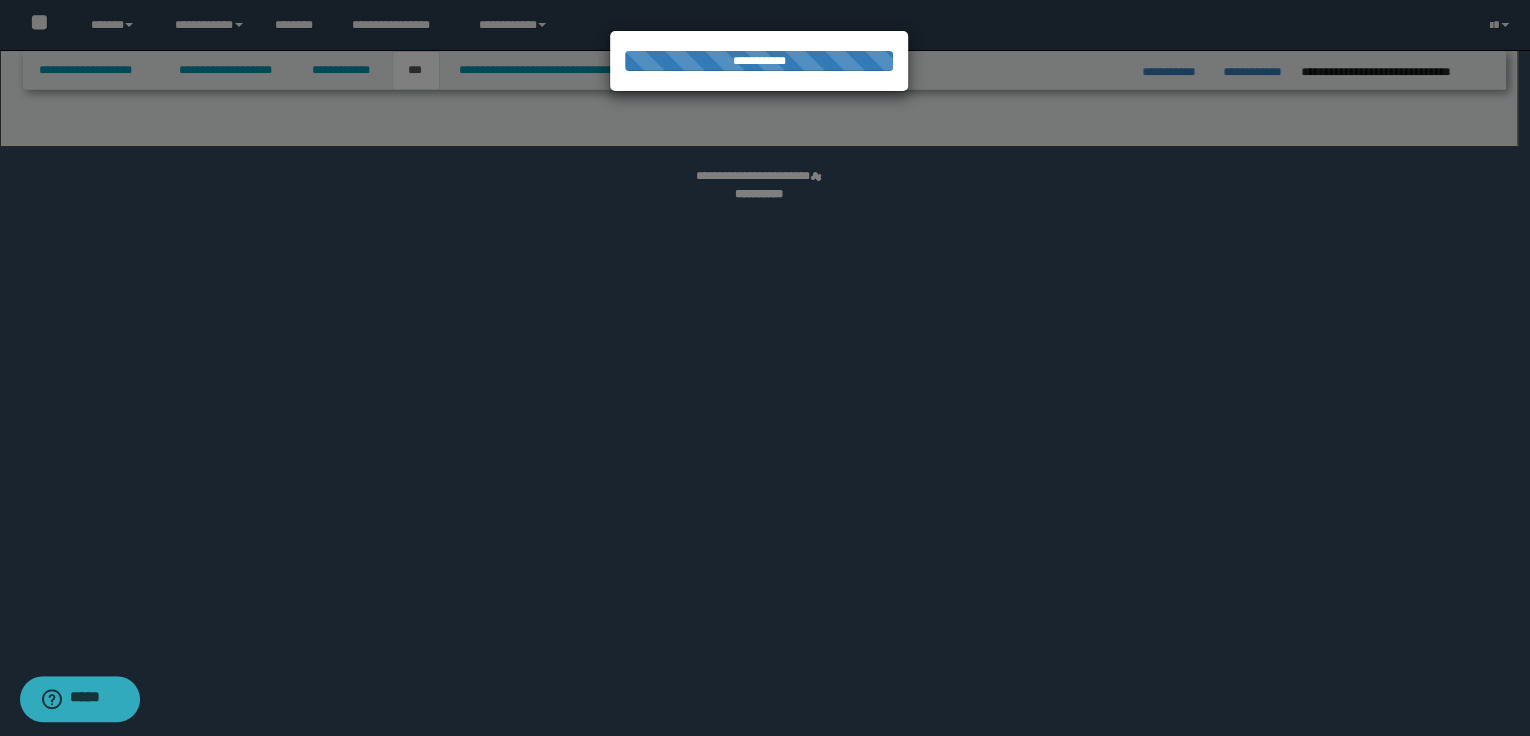 select on "**" 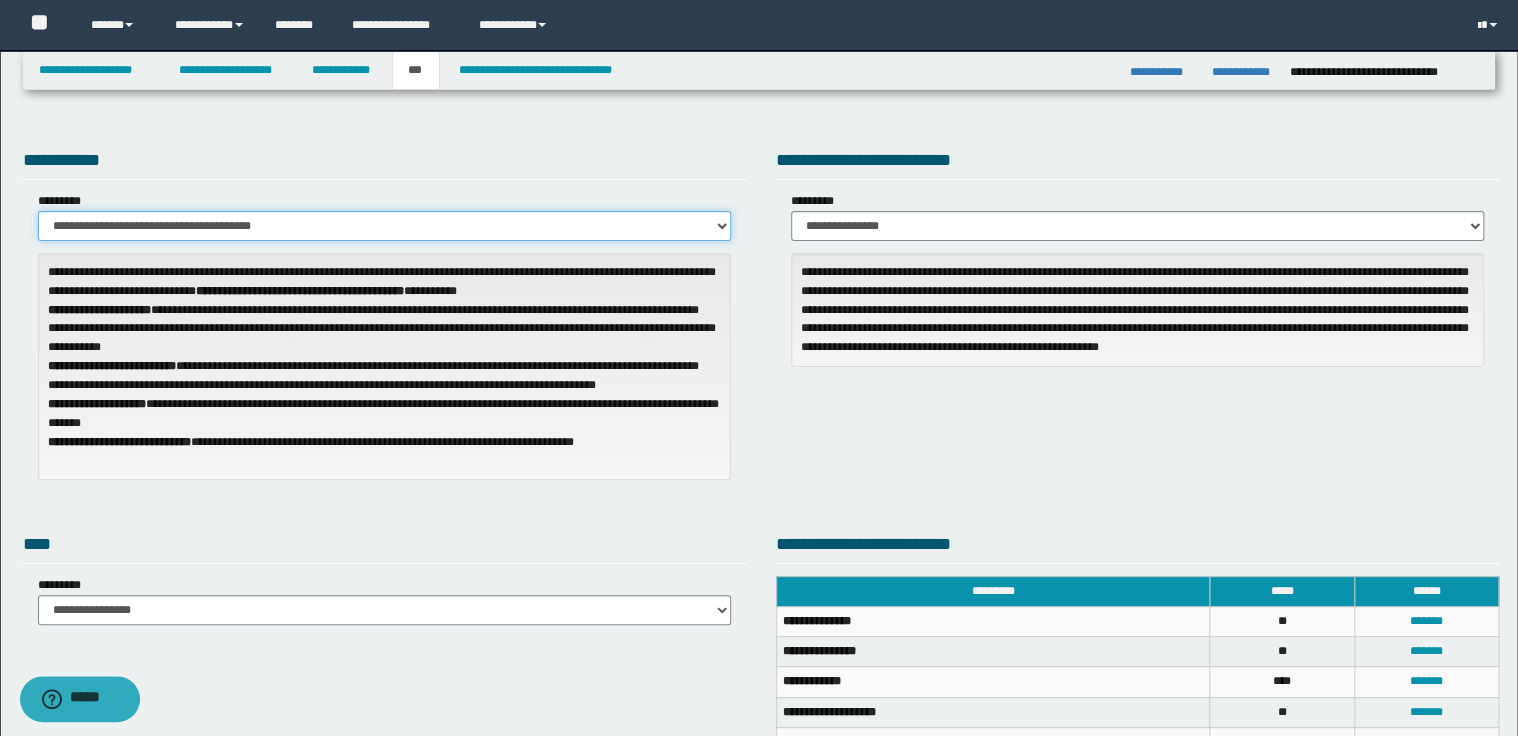click on "**********" at bounding box center (384, 226) 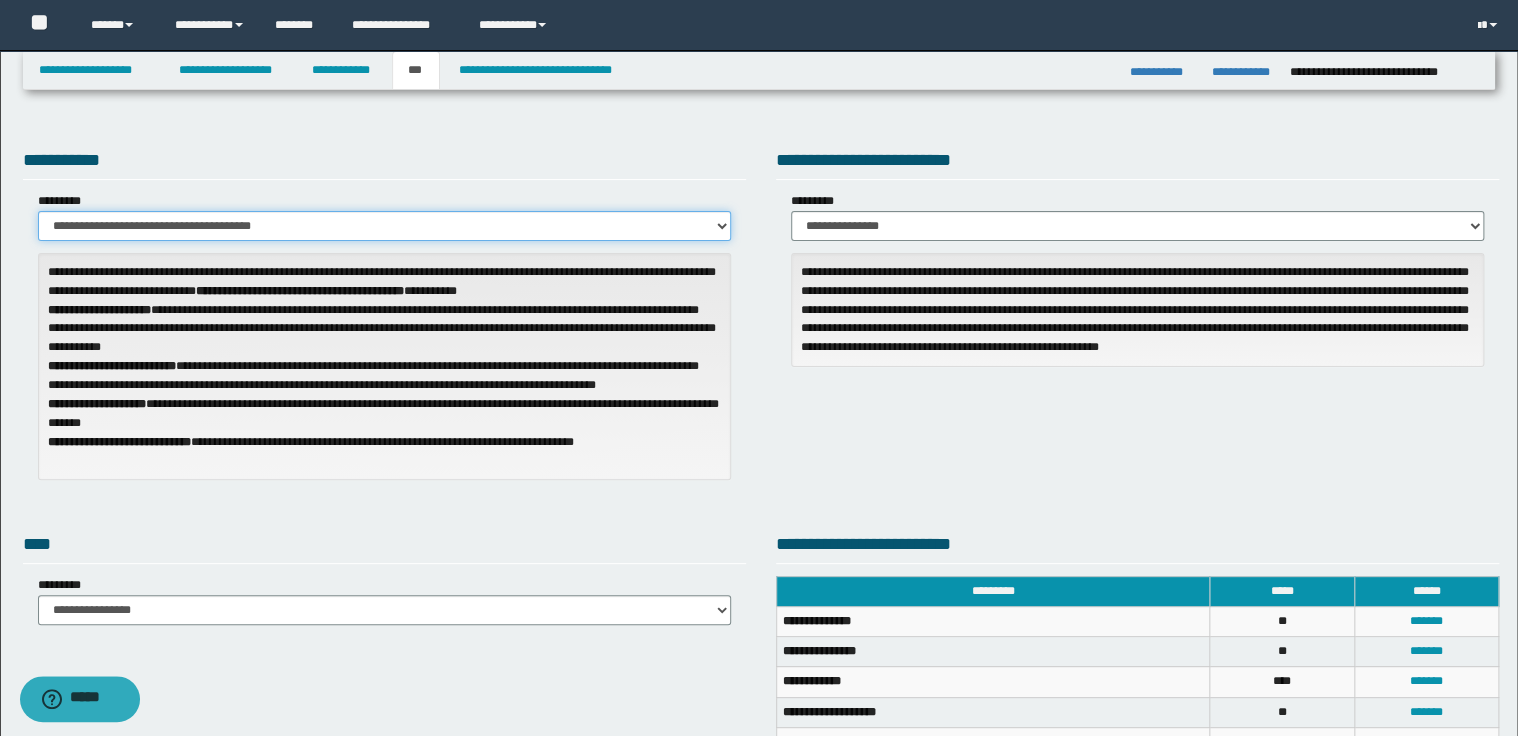 select on "*" 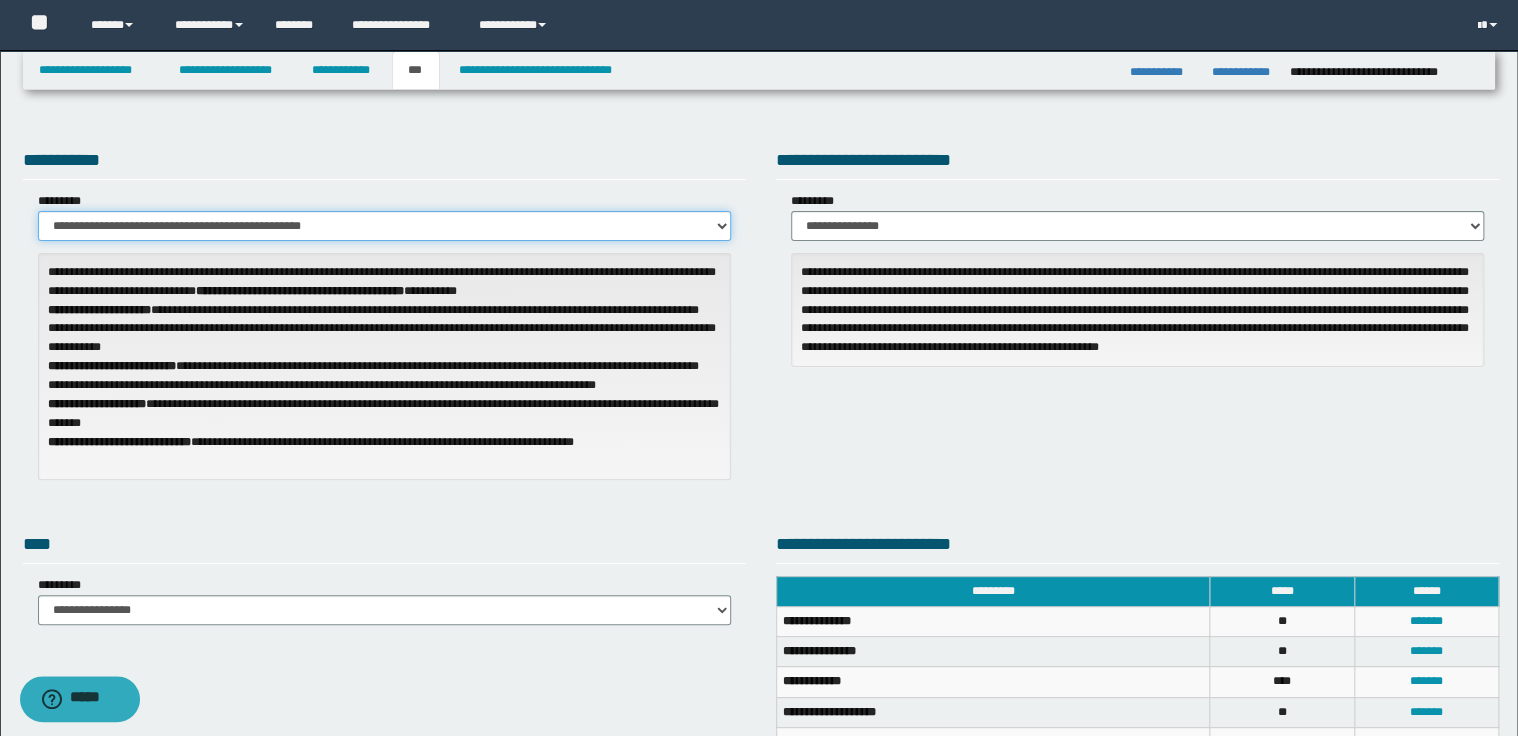 click on "**********" at bounding box center (384, 226) 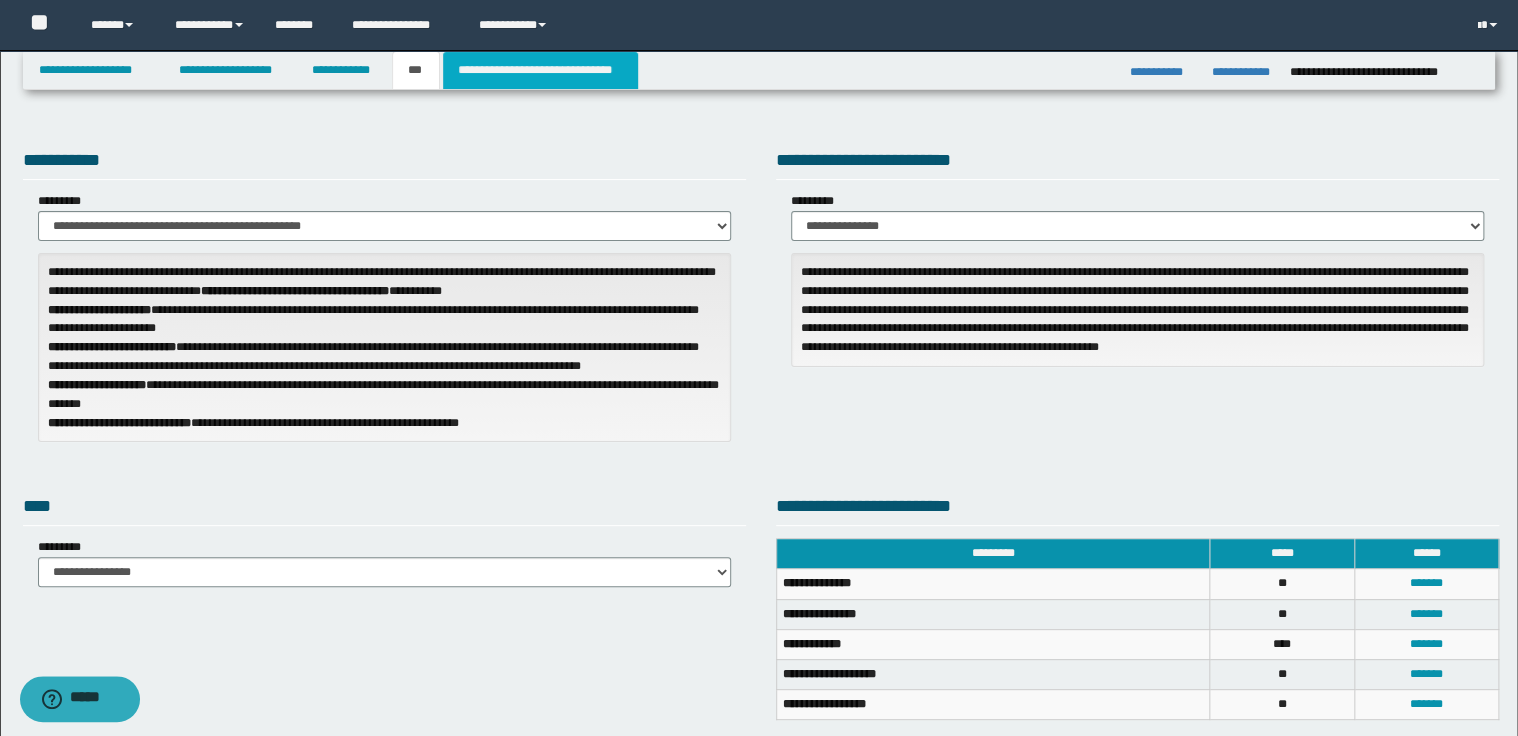 click on "**********" at bounding box center [540, 70] 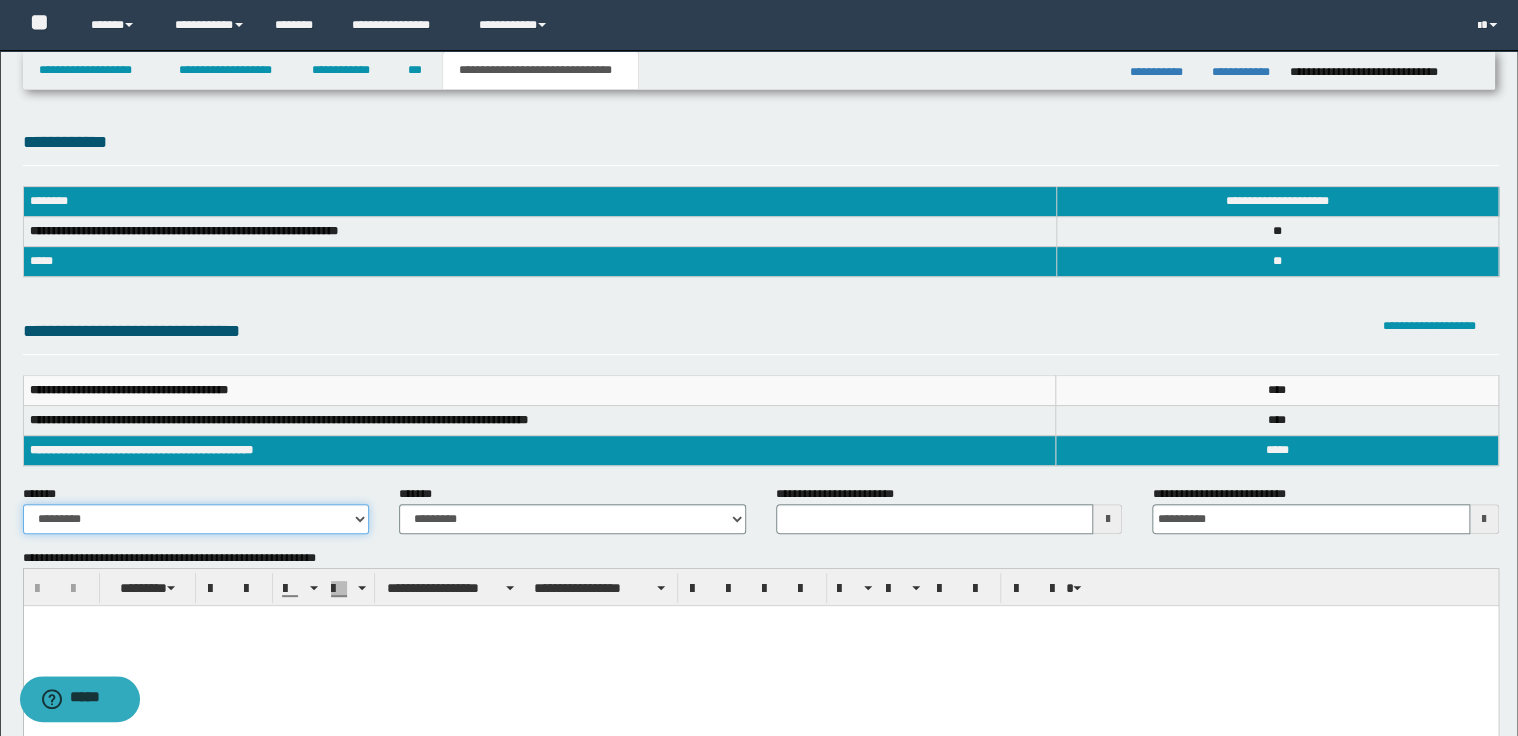click on "**********" at bounding box center (196, 519) 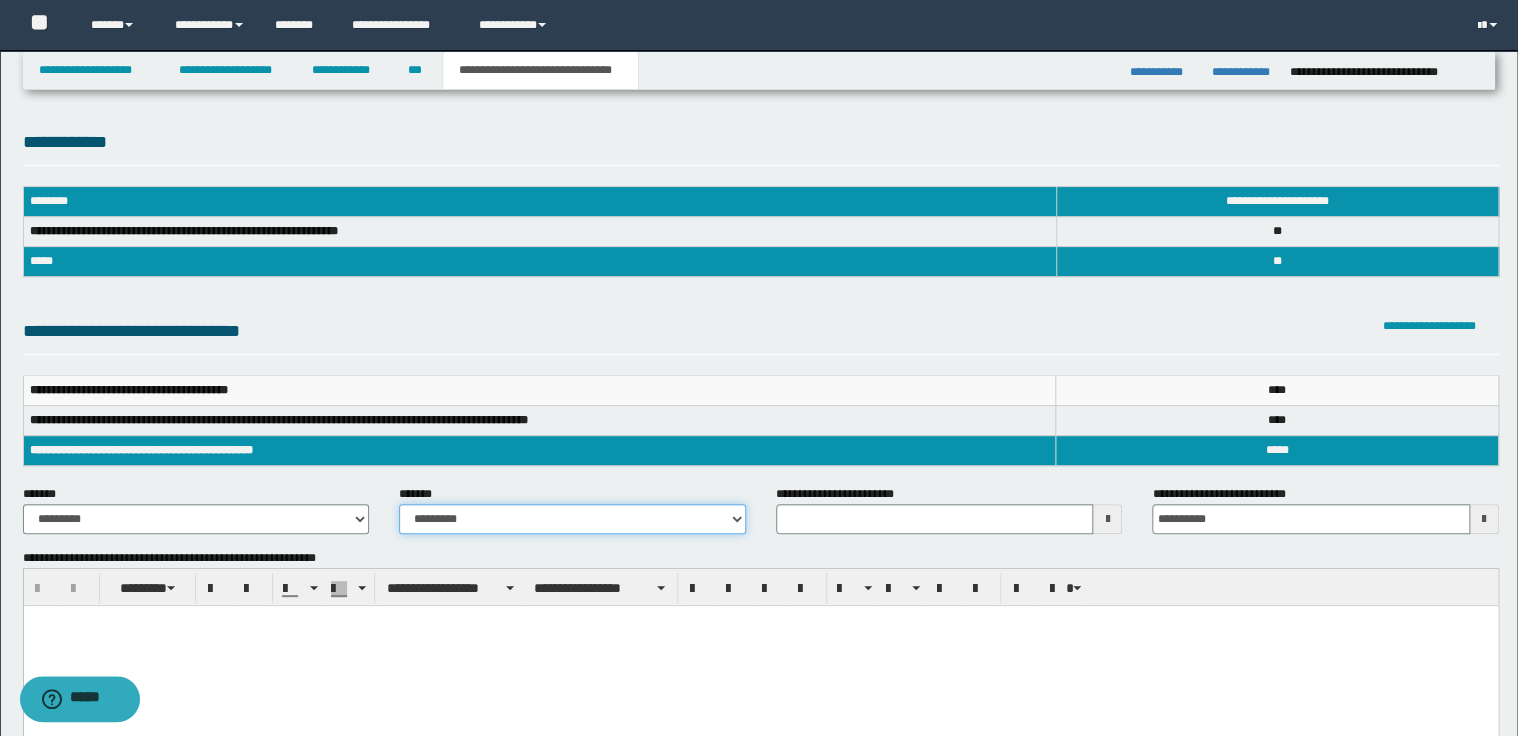 click on "**********" at bounding box center [572, 519] 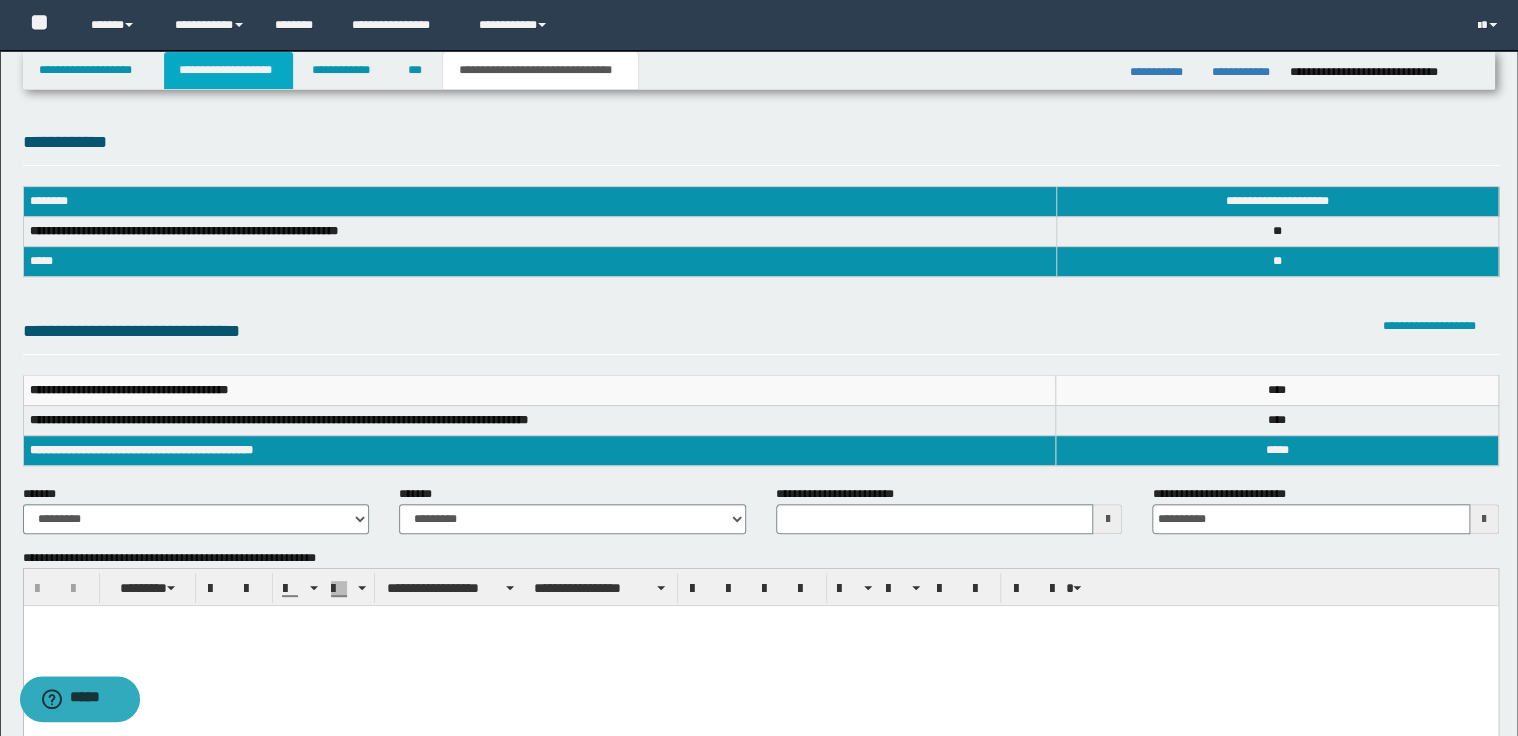 click on "**********" at bounding box center [228, 70] 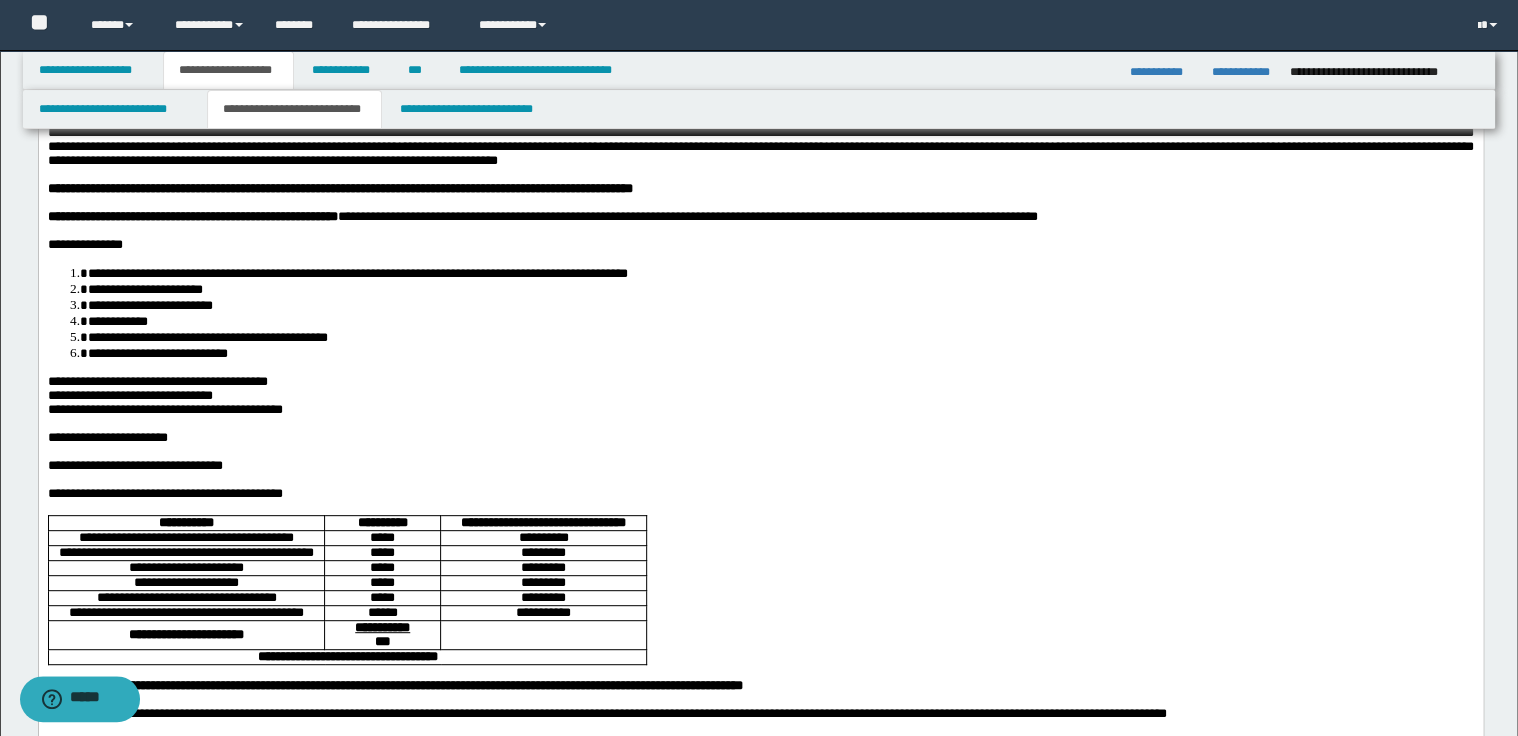 scroll, scrollTop: 160, scrollLeft: 0, axis: vertical 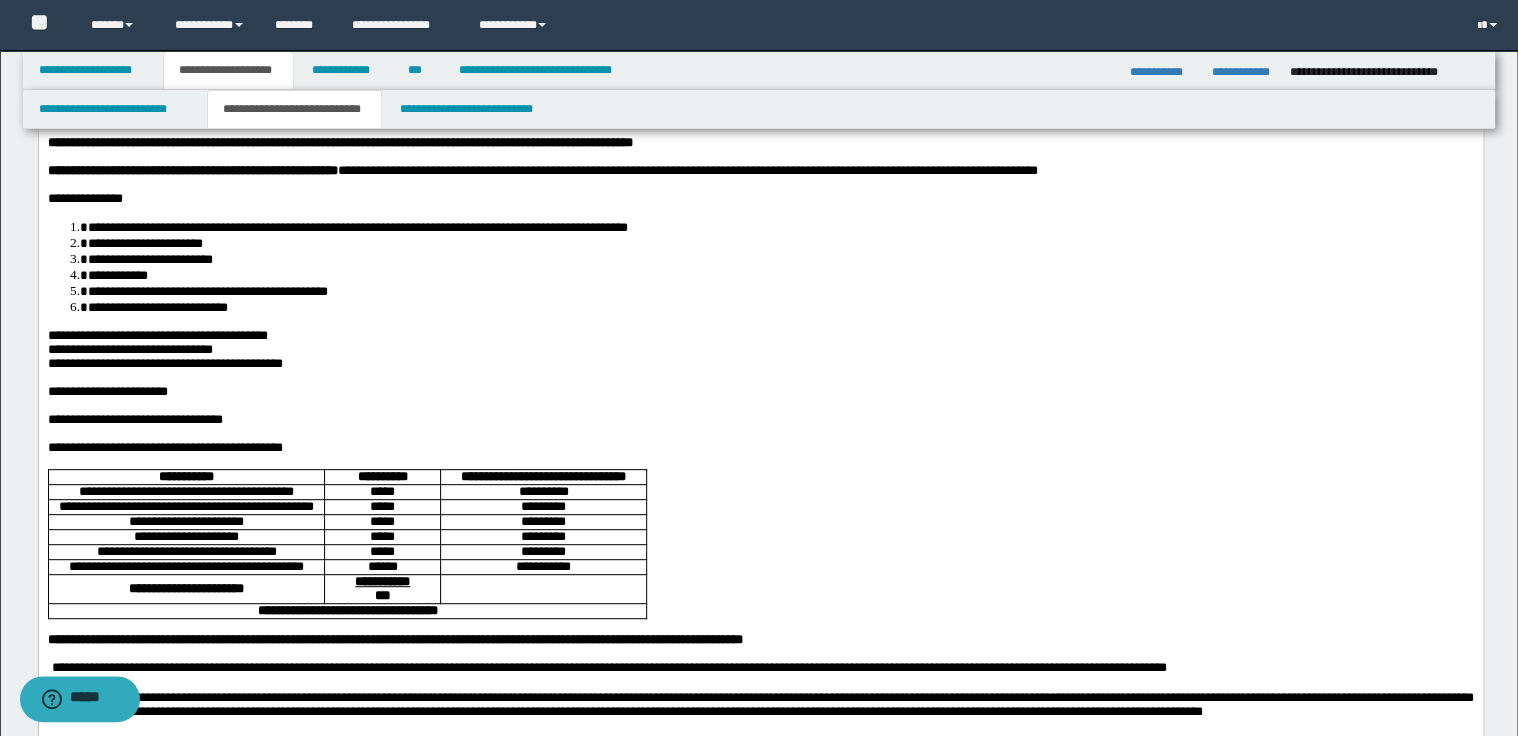 click on "**********" at bounding box center (134, 418) 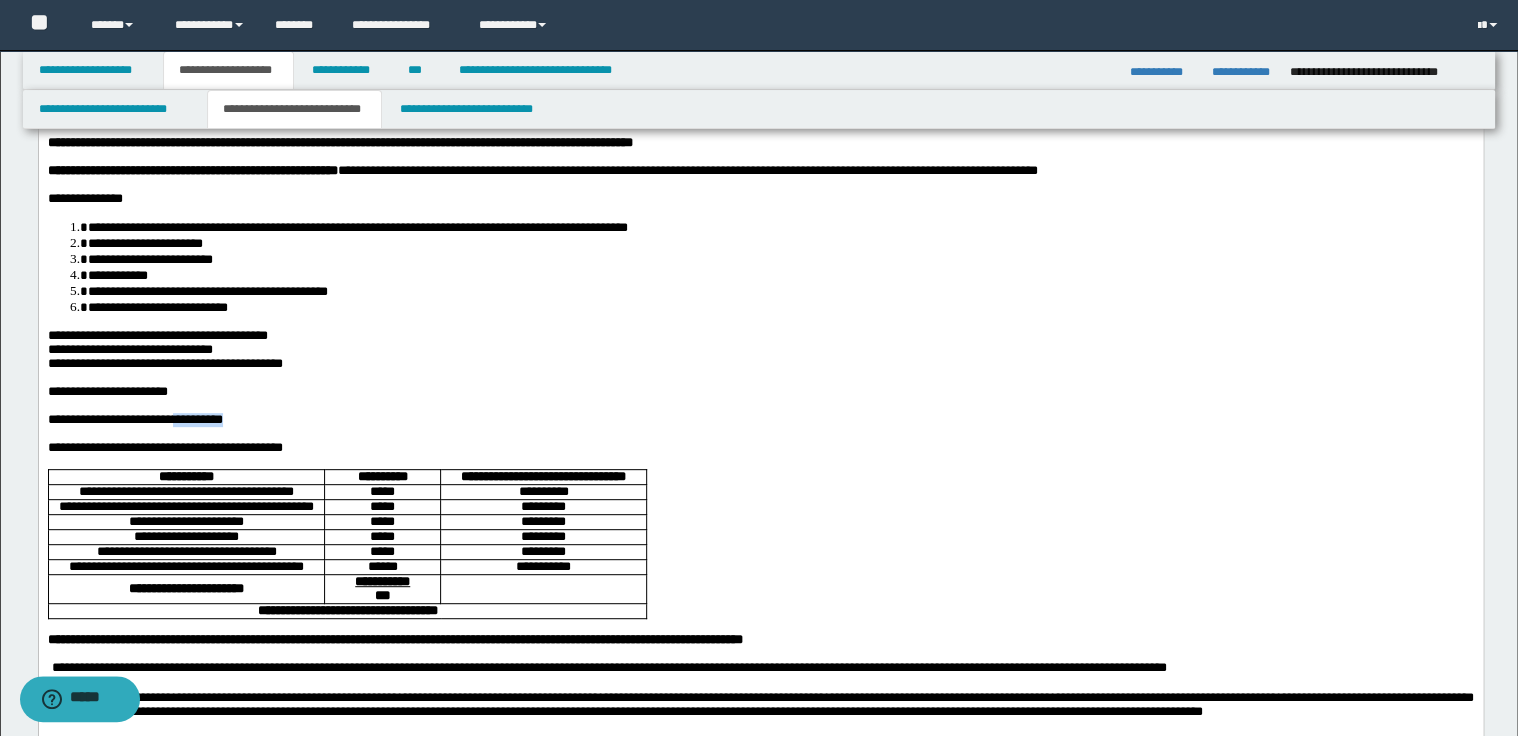 drag, startPoint x: 241, startPoint y: 446, endPoint x: 304, endPoint y: 441, distance: 63.1981 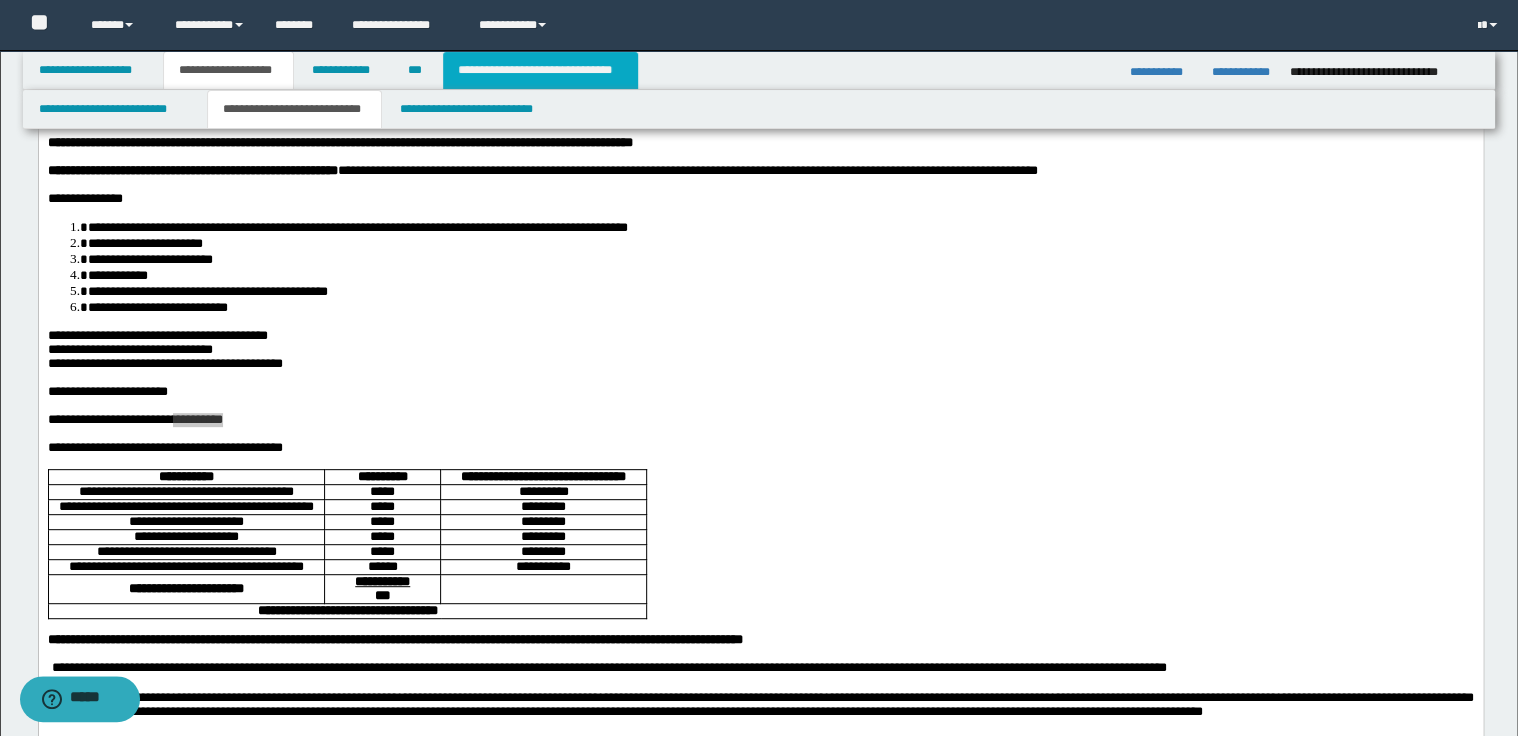 click on "**********" at bounding box center [540, 70] 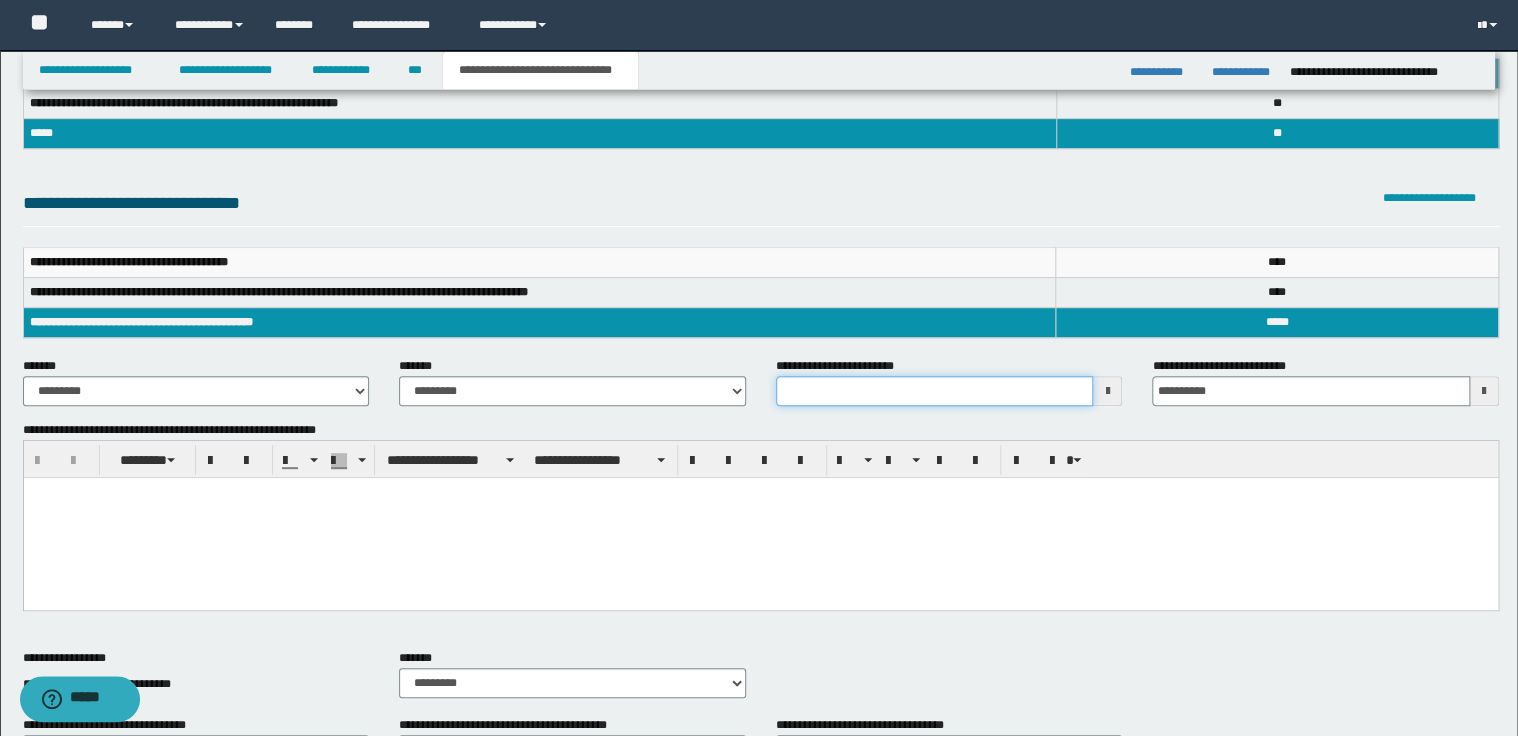 click on "**********" at bounding box center [935, 391] 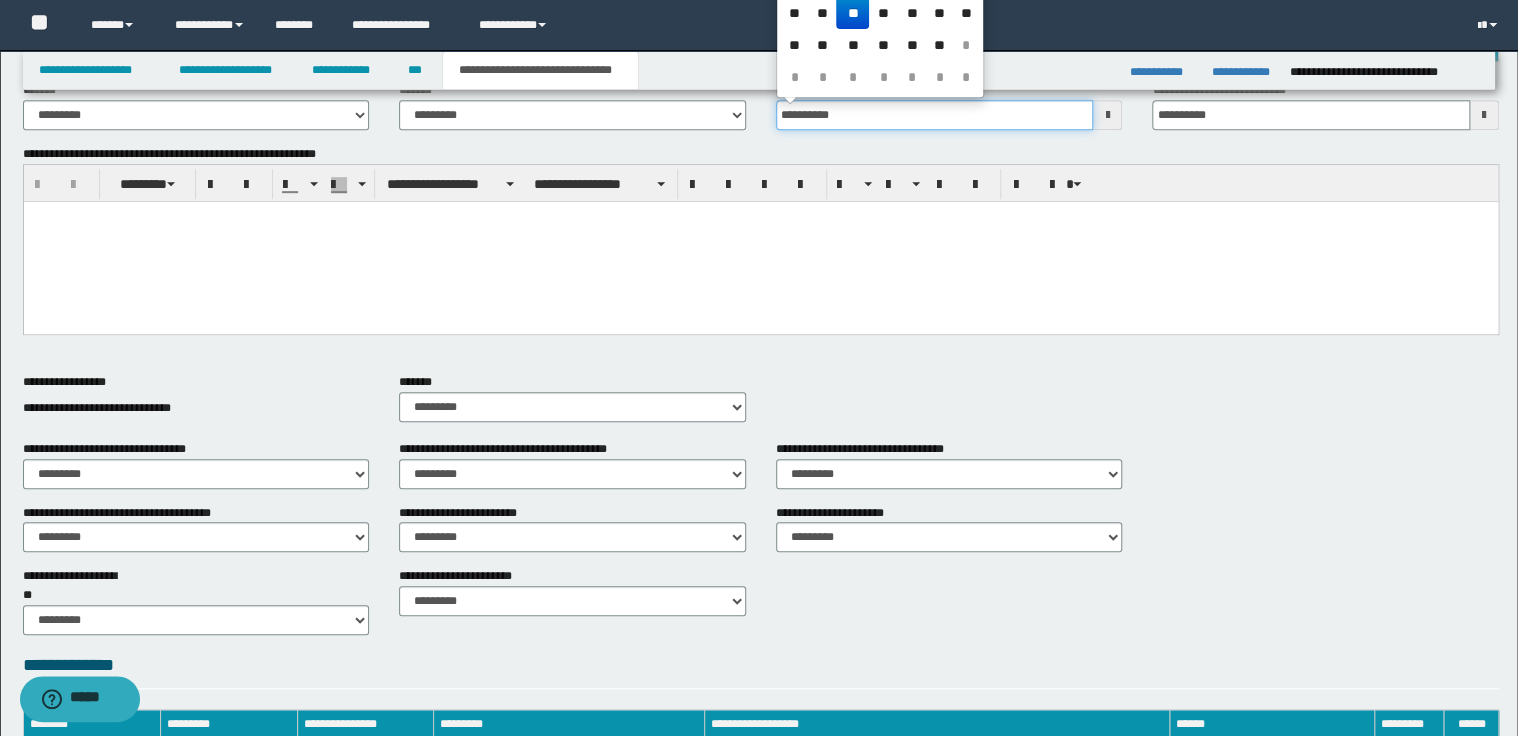 scroll, scrollTop: 528, scrollLeft: 0, axis: vertical 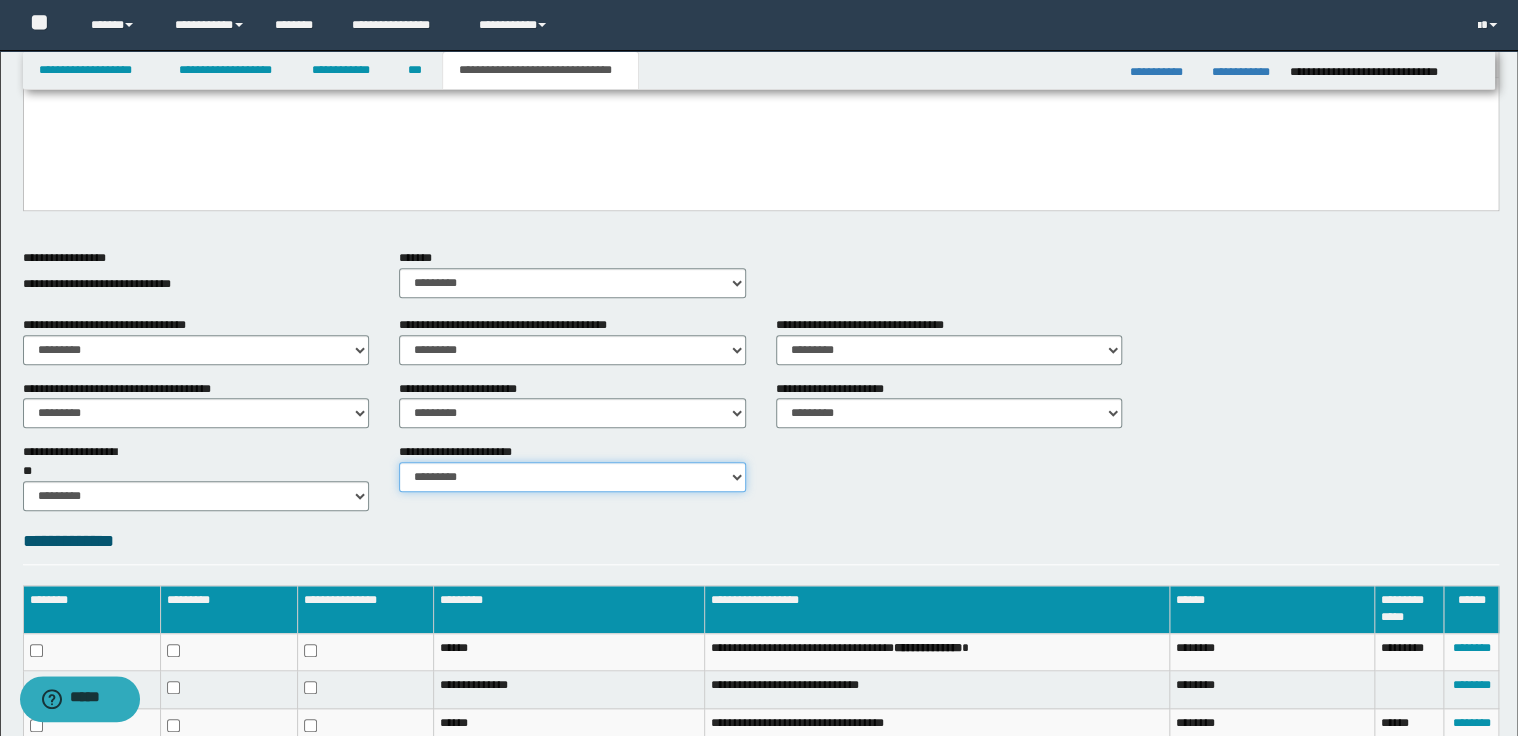 type on "**********" 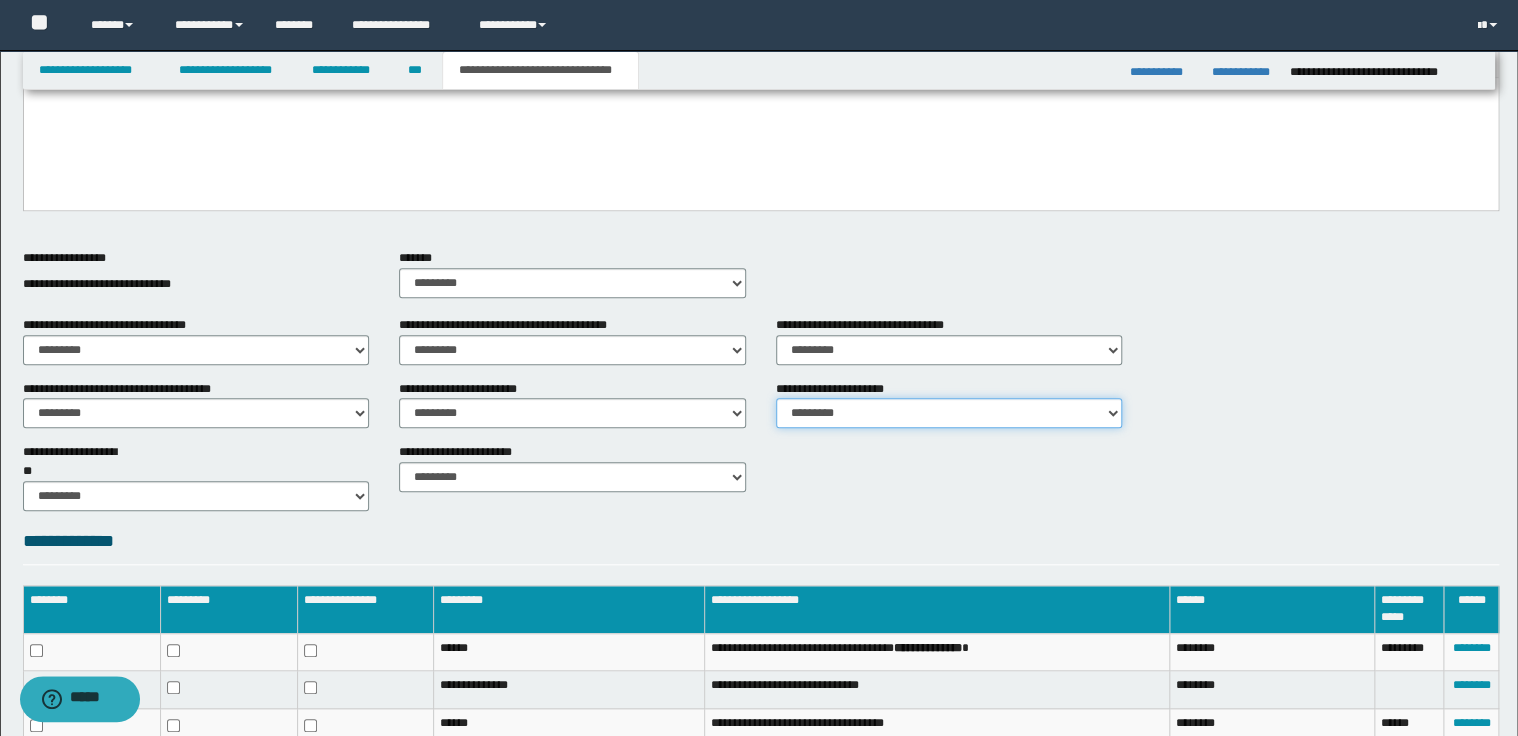 drag, startPoint x: 883, startPoint y: 414, endPoint x: 867, endPoint y: 419, distance: 16.763054 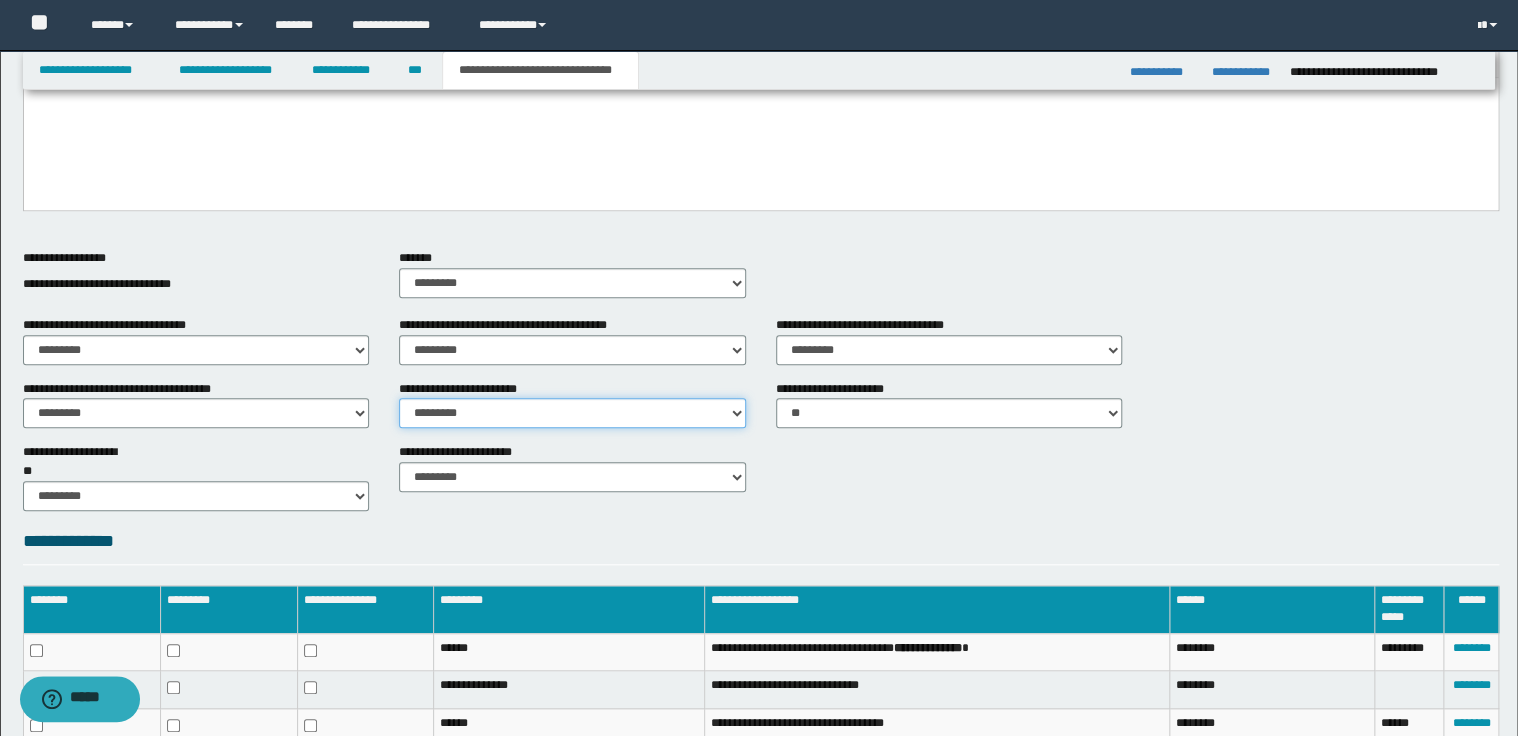 click on "*********
**
**" at bounding box center [572, 413] 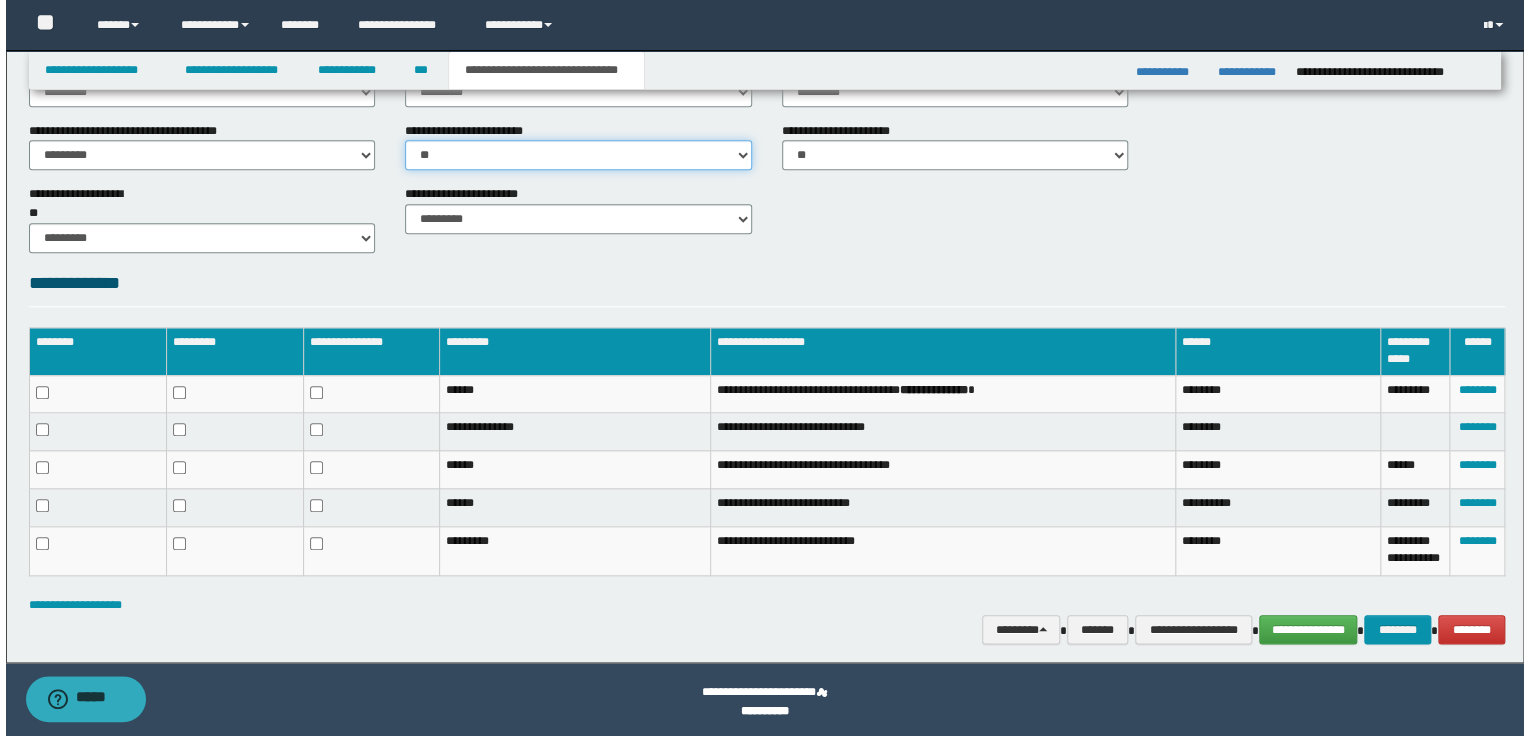 scroll, scrollTop: 790, scrollLeft: 0, axis: vertical 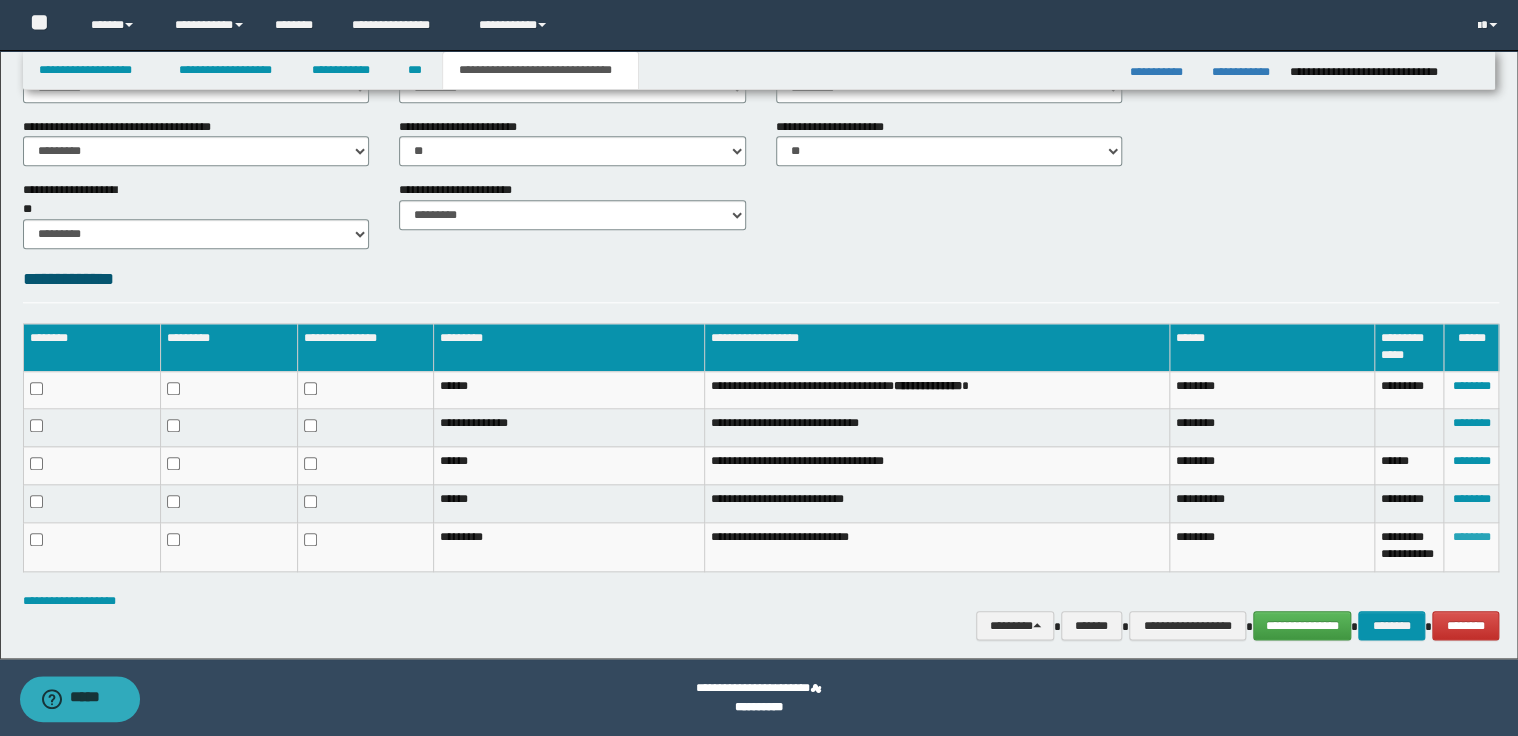 click on "********" at bounding box center (1471, 537) 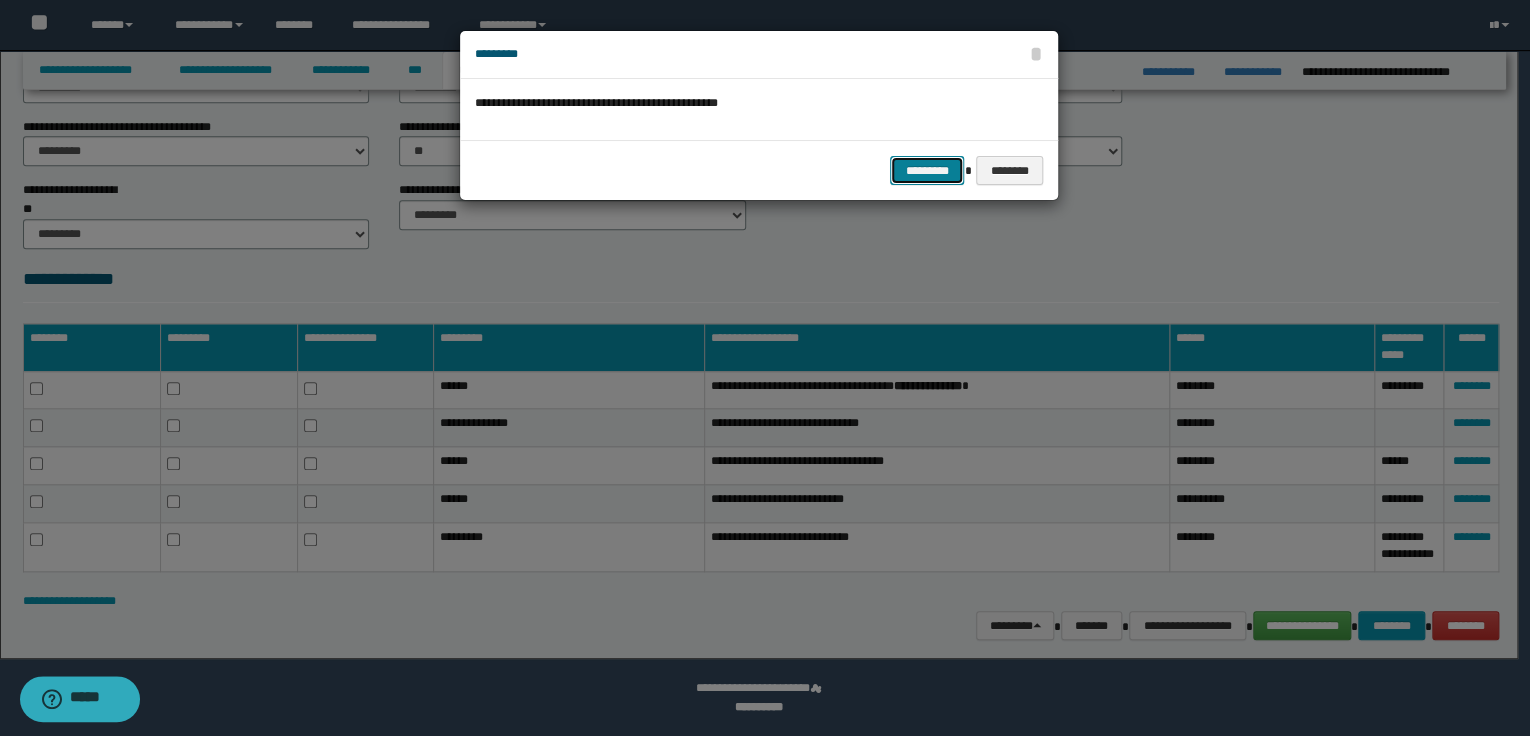 click on "*********" at bounding box center [927, 171] 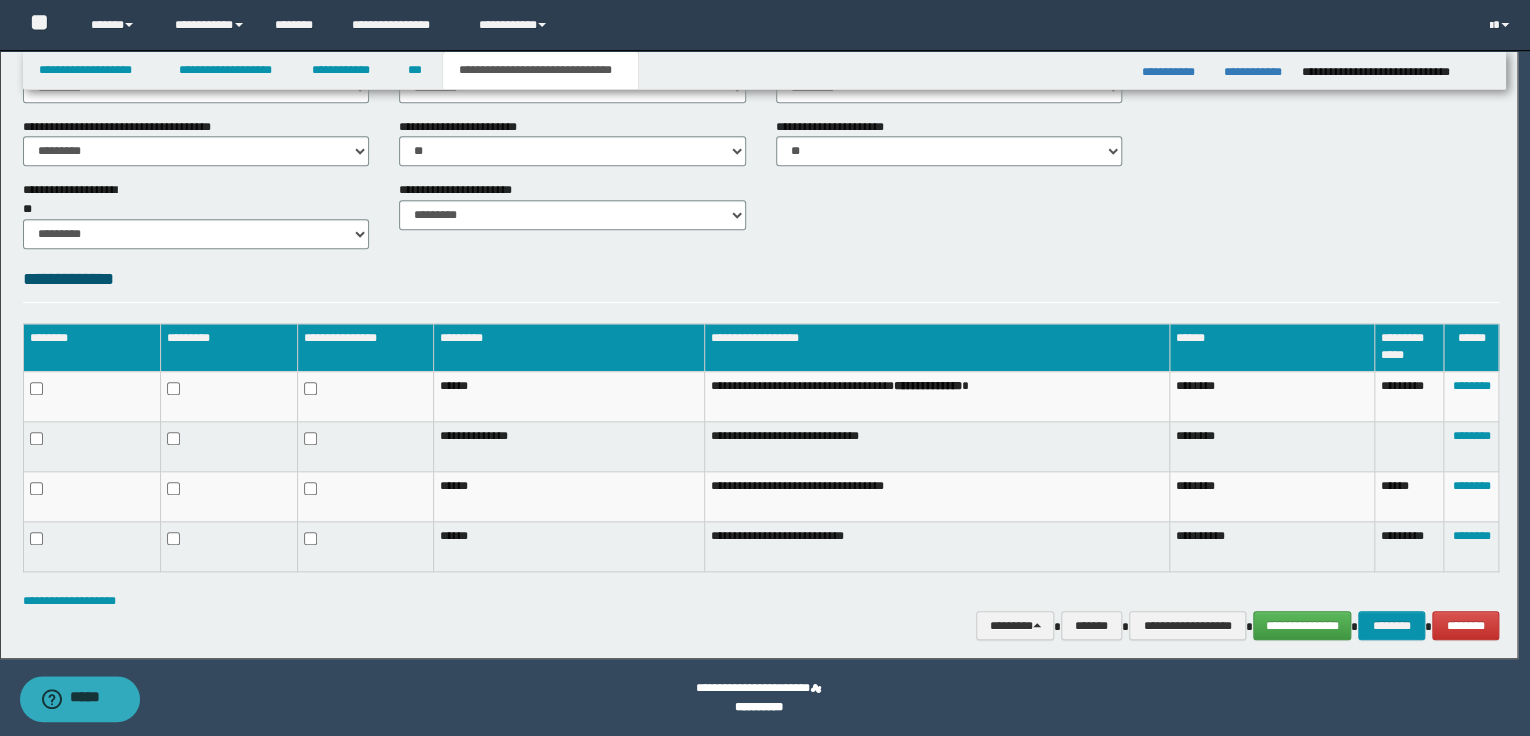 scroll, scrollTop: 726, scrollLeft: 0, axis: vertical 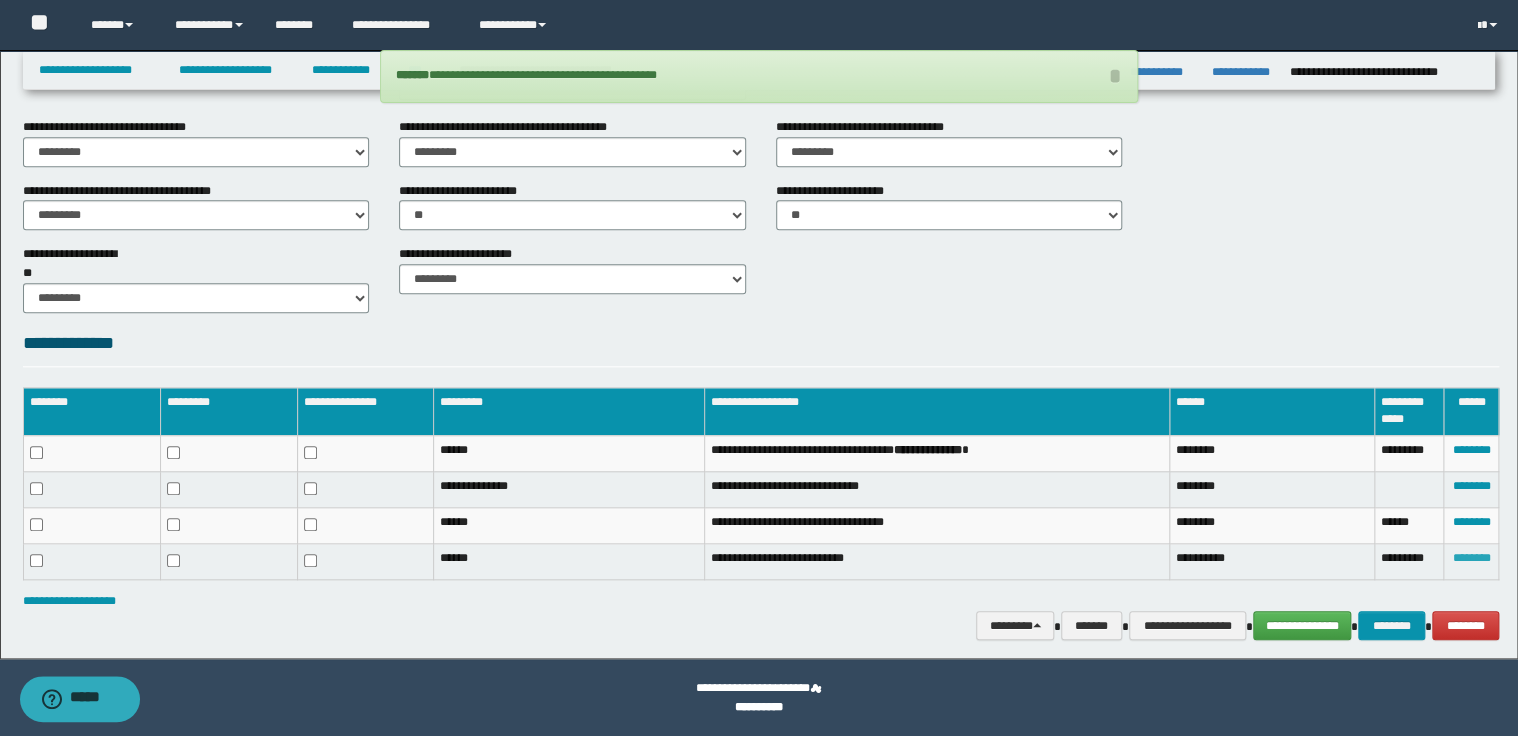 click on "********" at bounding box center [1471, 558] 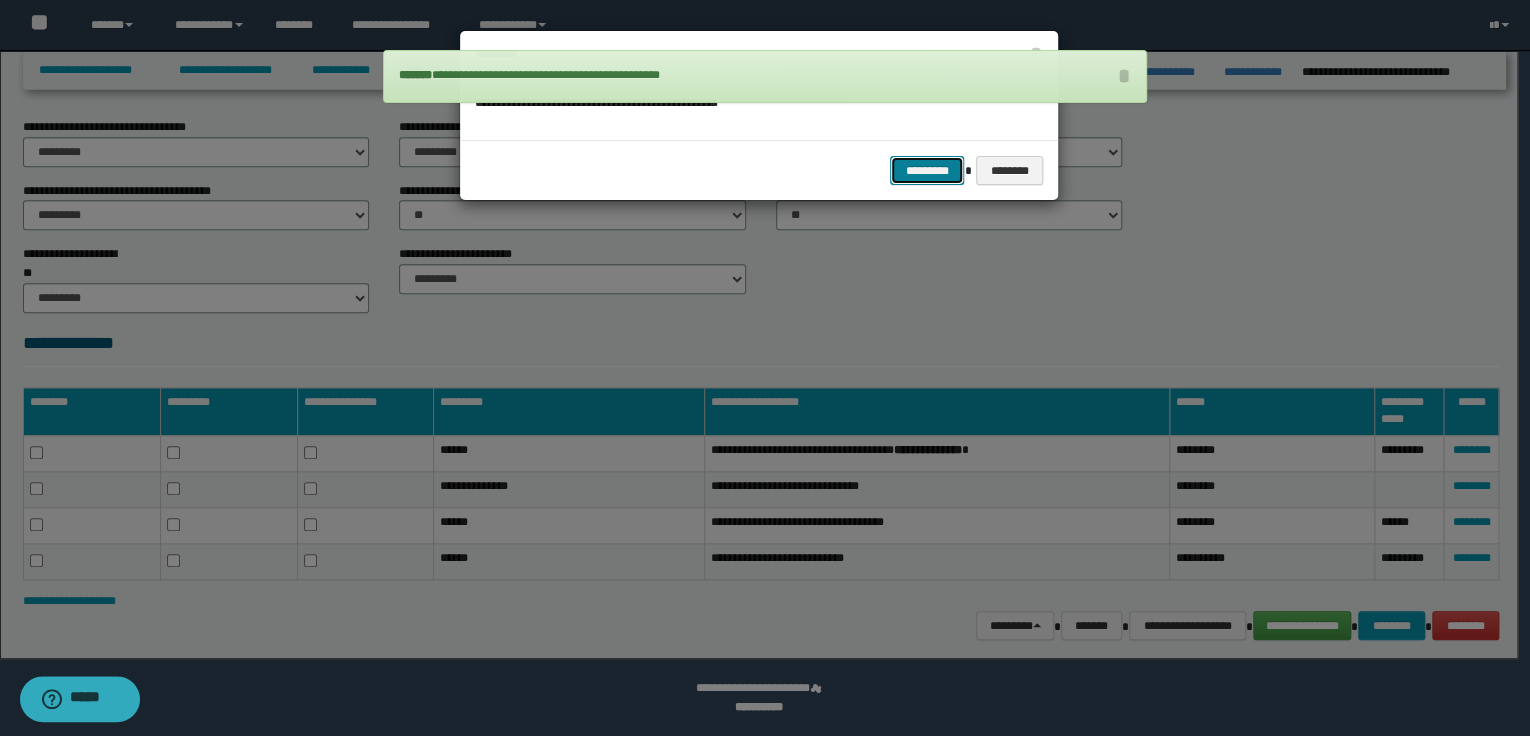 click on "*********" at bounding box center (927, 171) 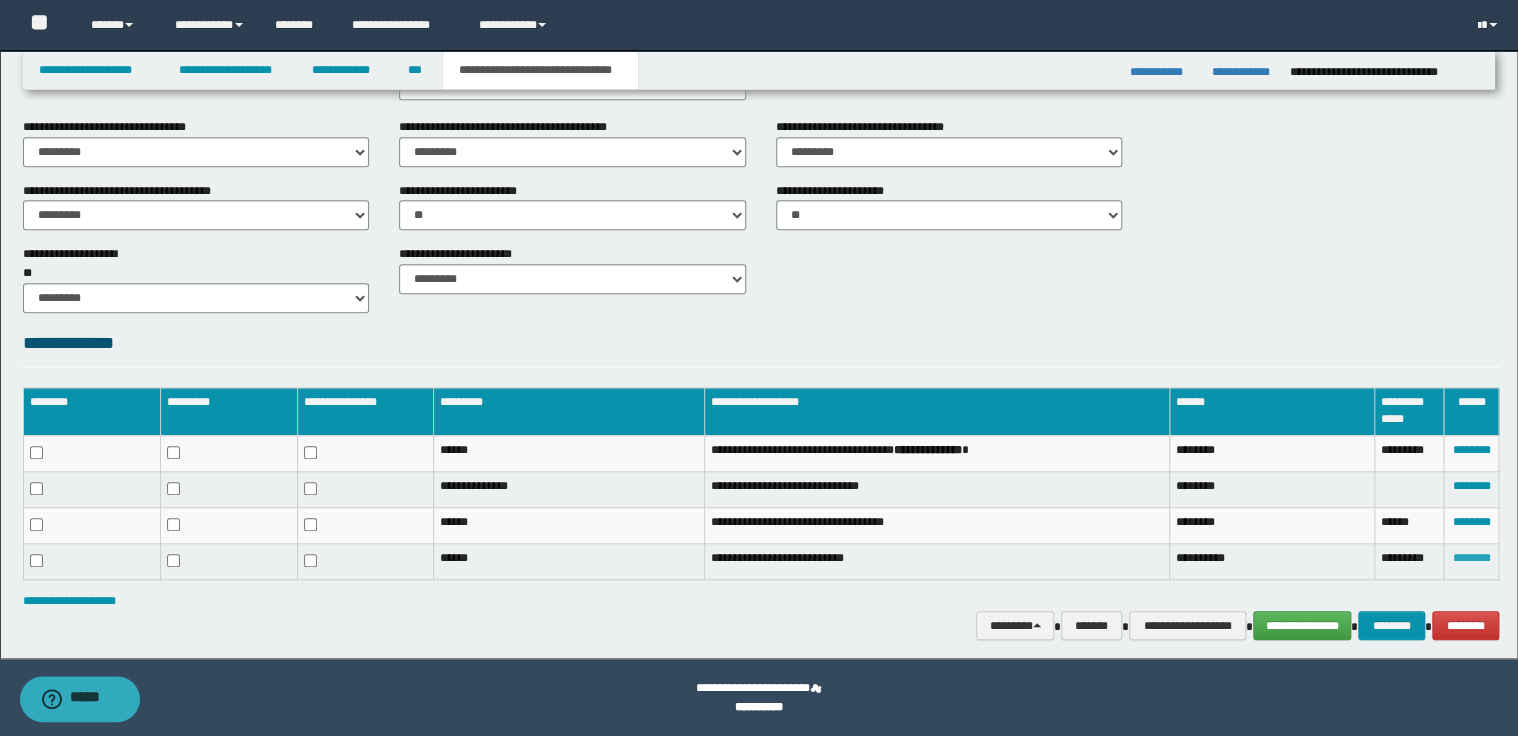 click on "********" at bounding box center (1471, 558) 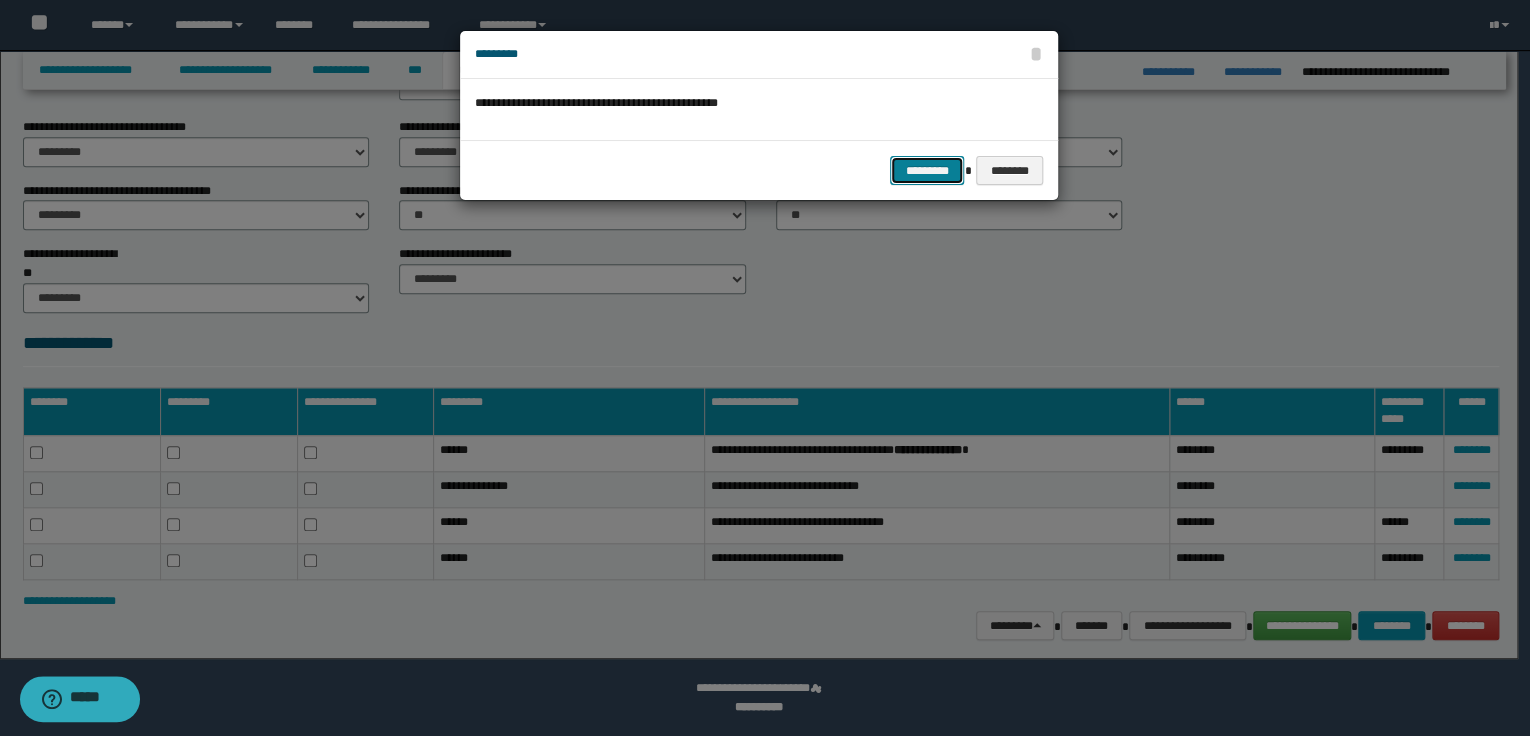 click on "*********" at bounding box center [927, 171] 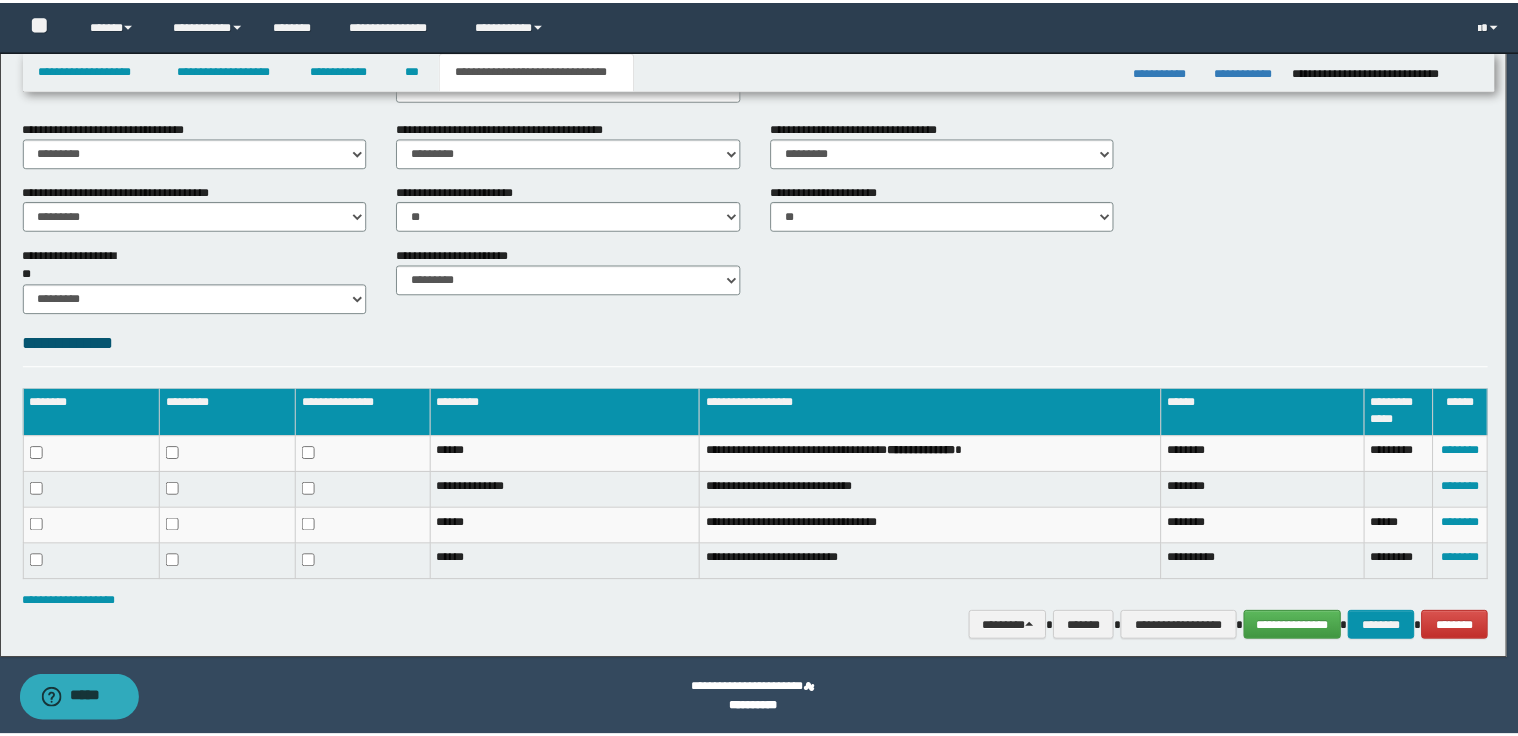 scroll, scrollTop: 692, scrollLeft: 0, axis: vertical 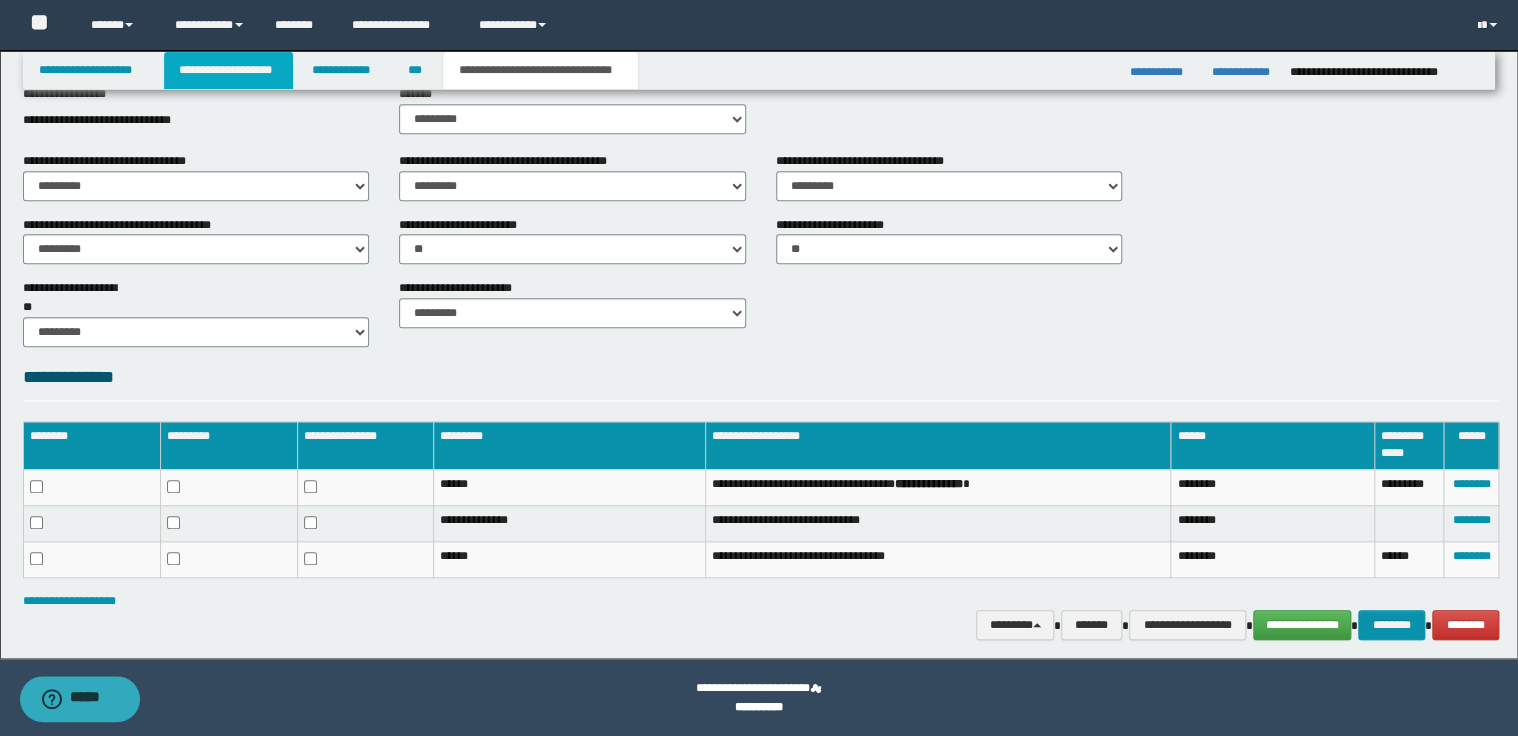 click on "**********" at bounding box center (228, 70) 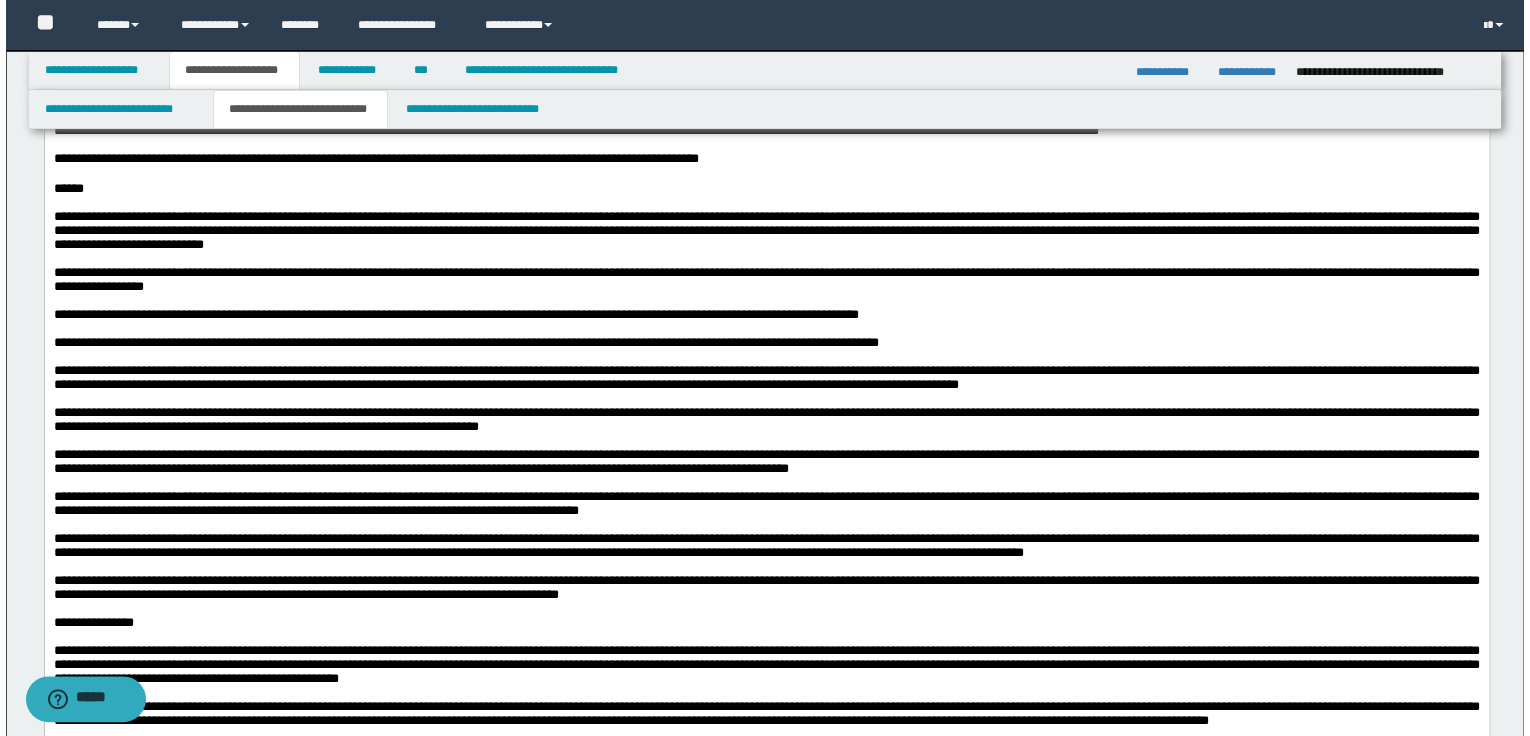scroll, scrollTop: 964, scrollLeft: 0, axis: vertical 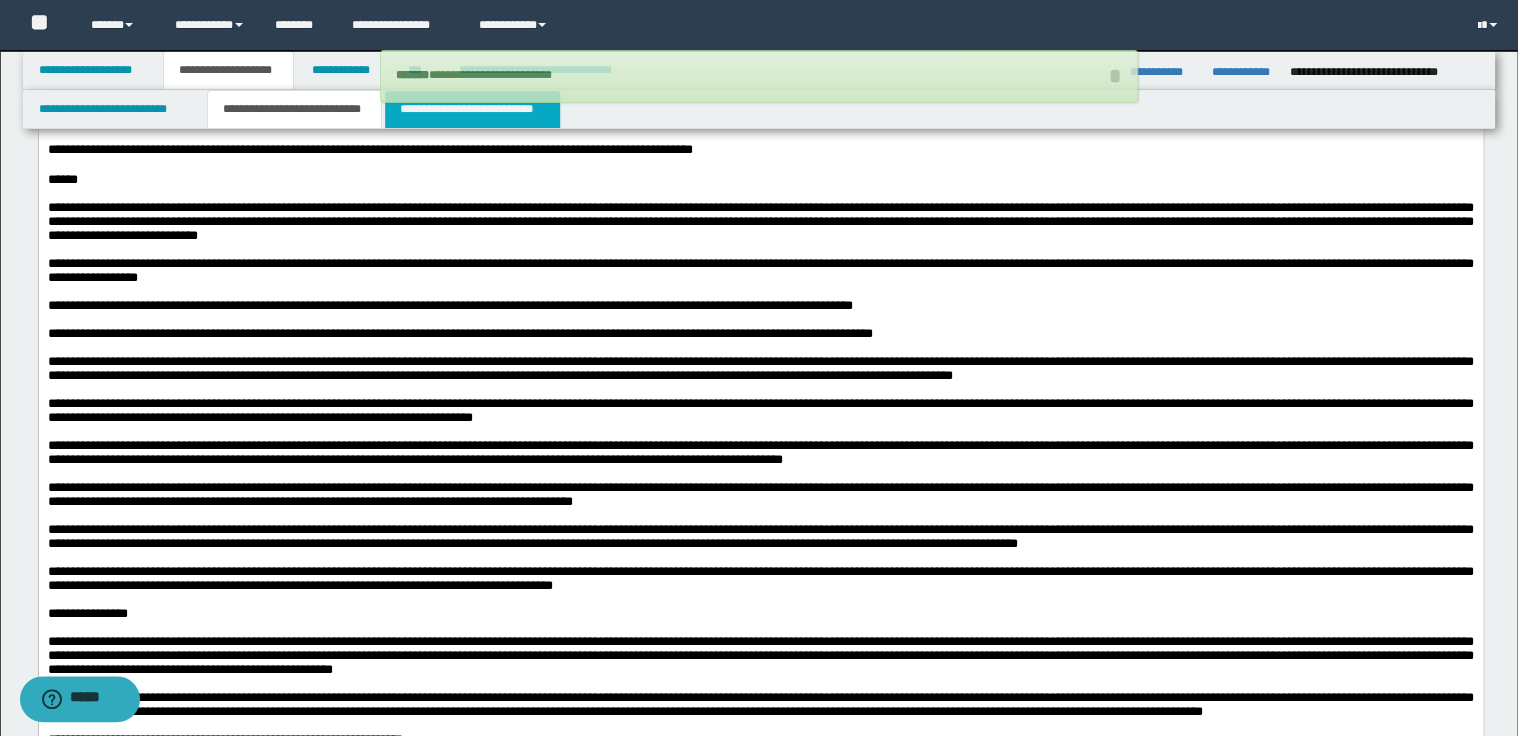 click on "**********" at bounding box center (472, 109) 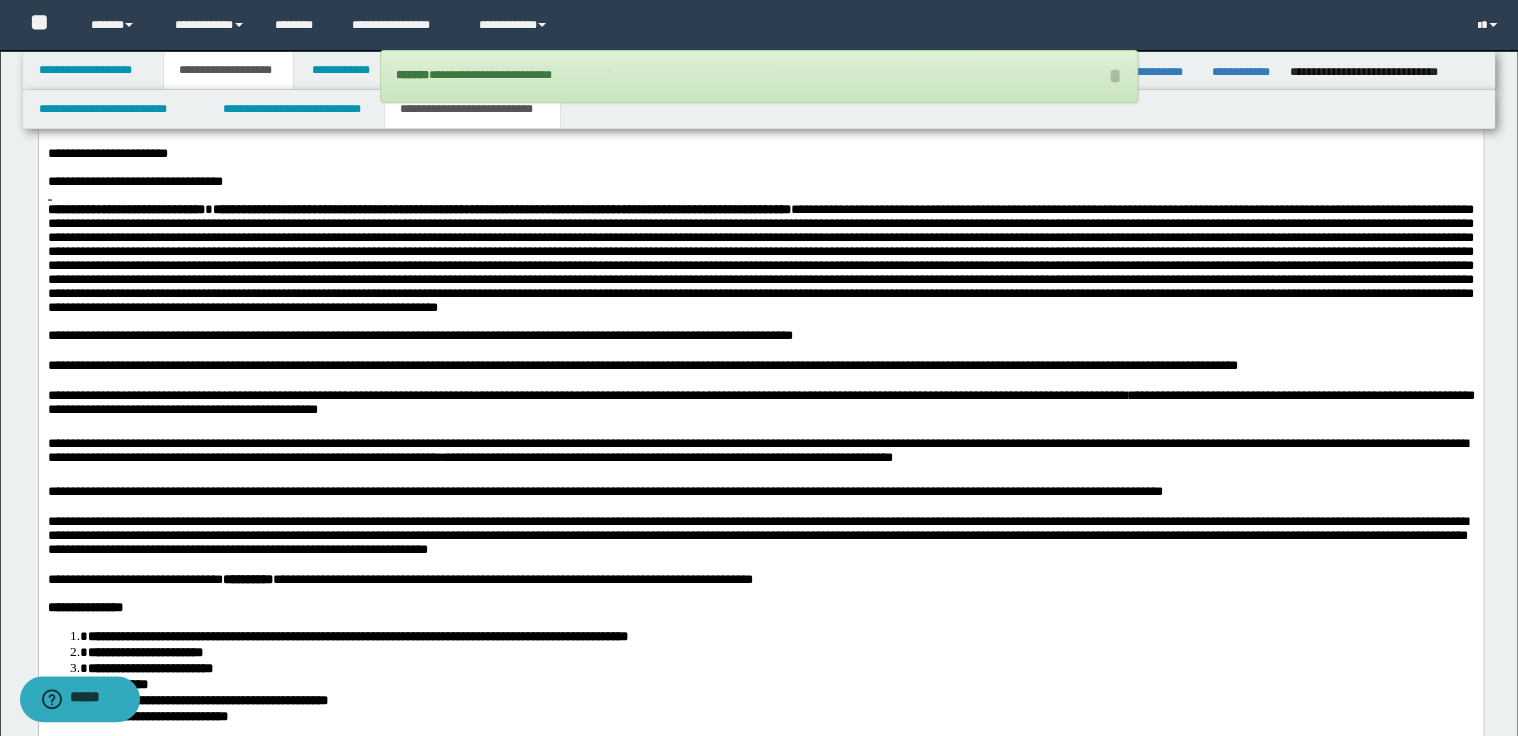 scroll, scrollTop: 1924, scrollLeft: 0, axis: vertical 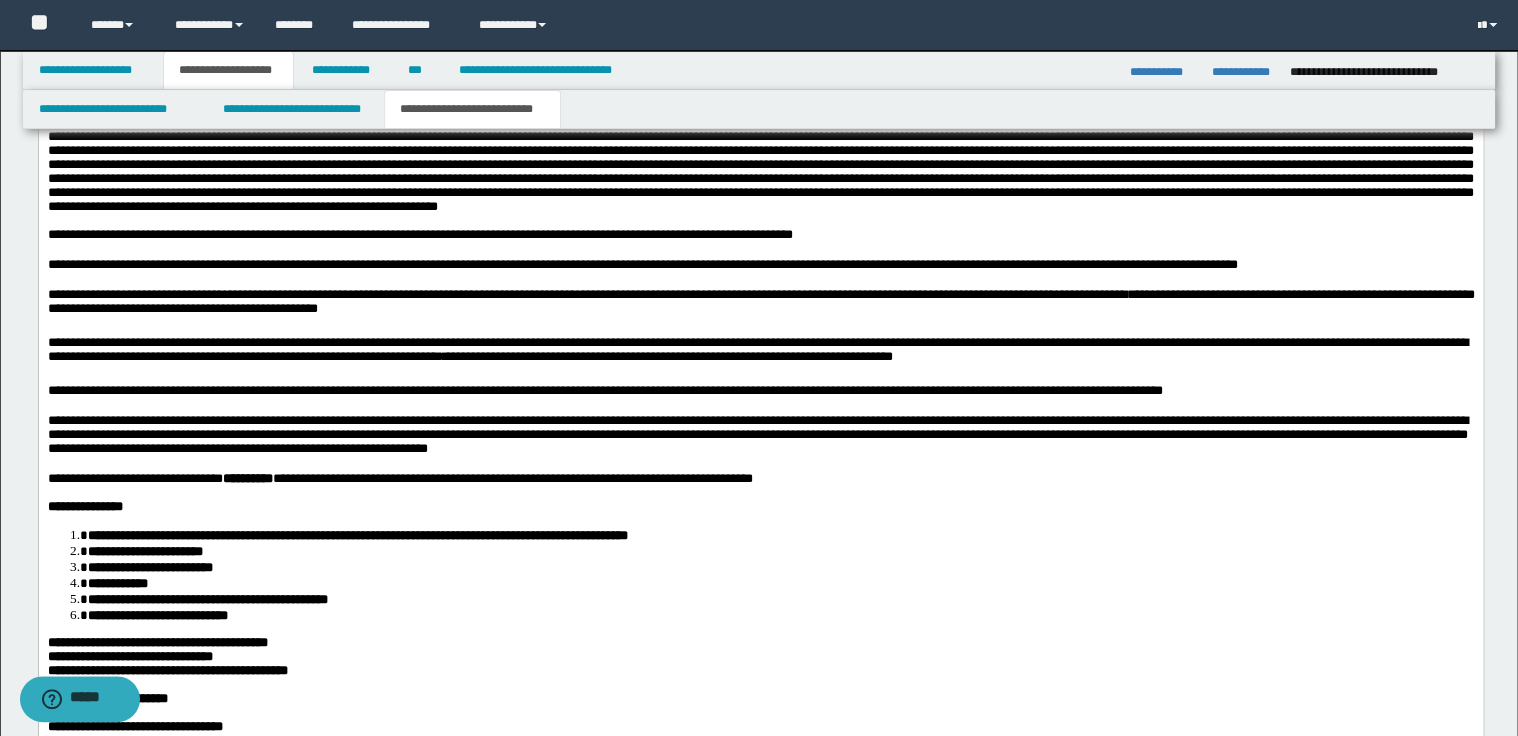 click on "**********" at bounding box center (760, 392) 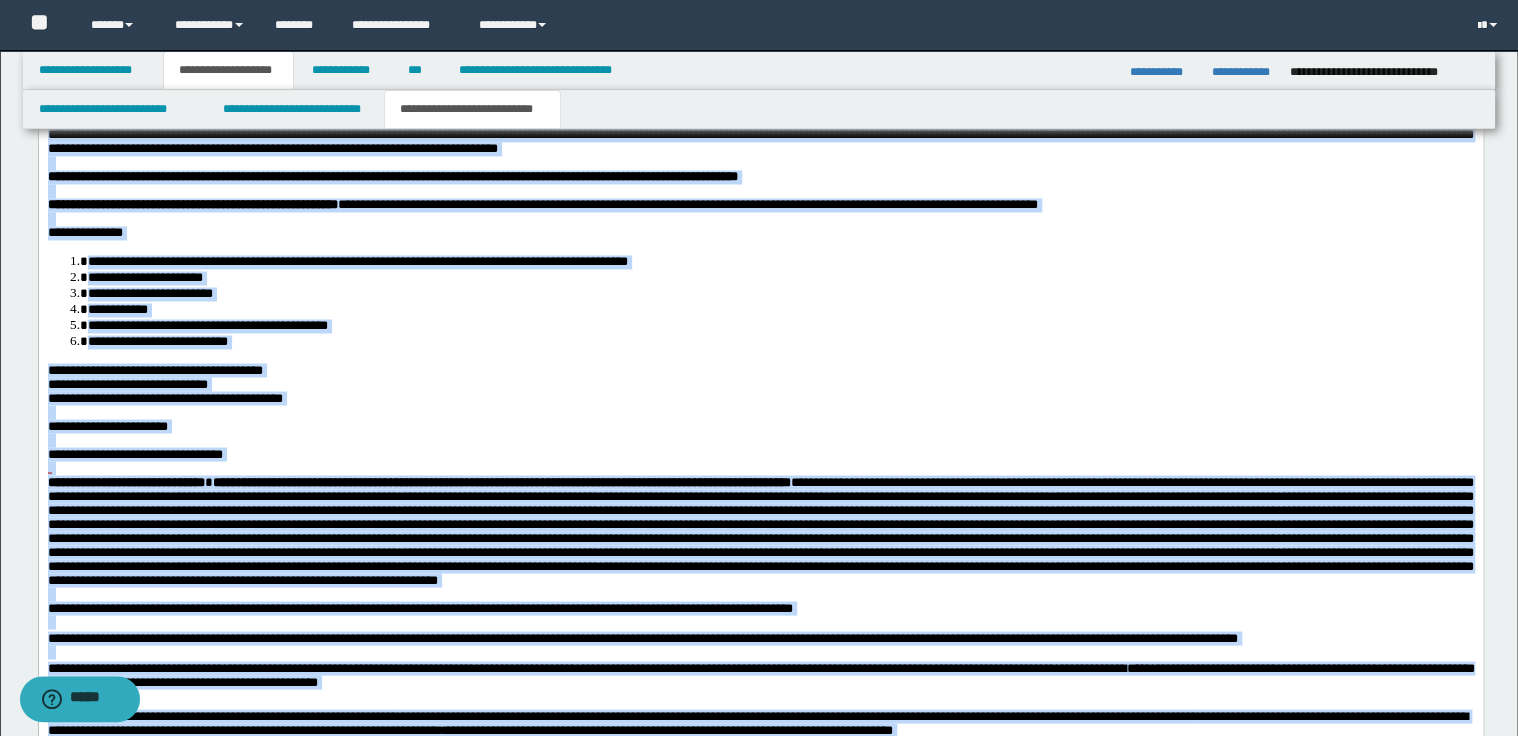 scroll, scrollTop: 1364, scrollLeft: 0, axis: vertical 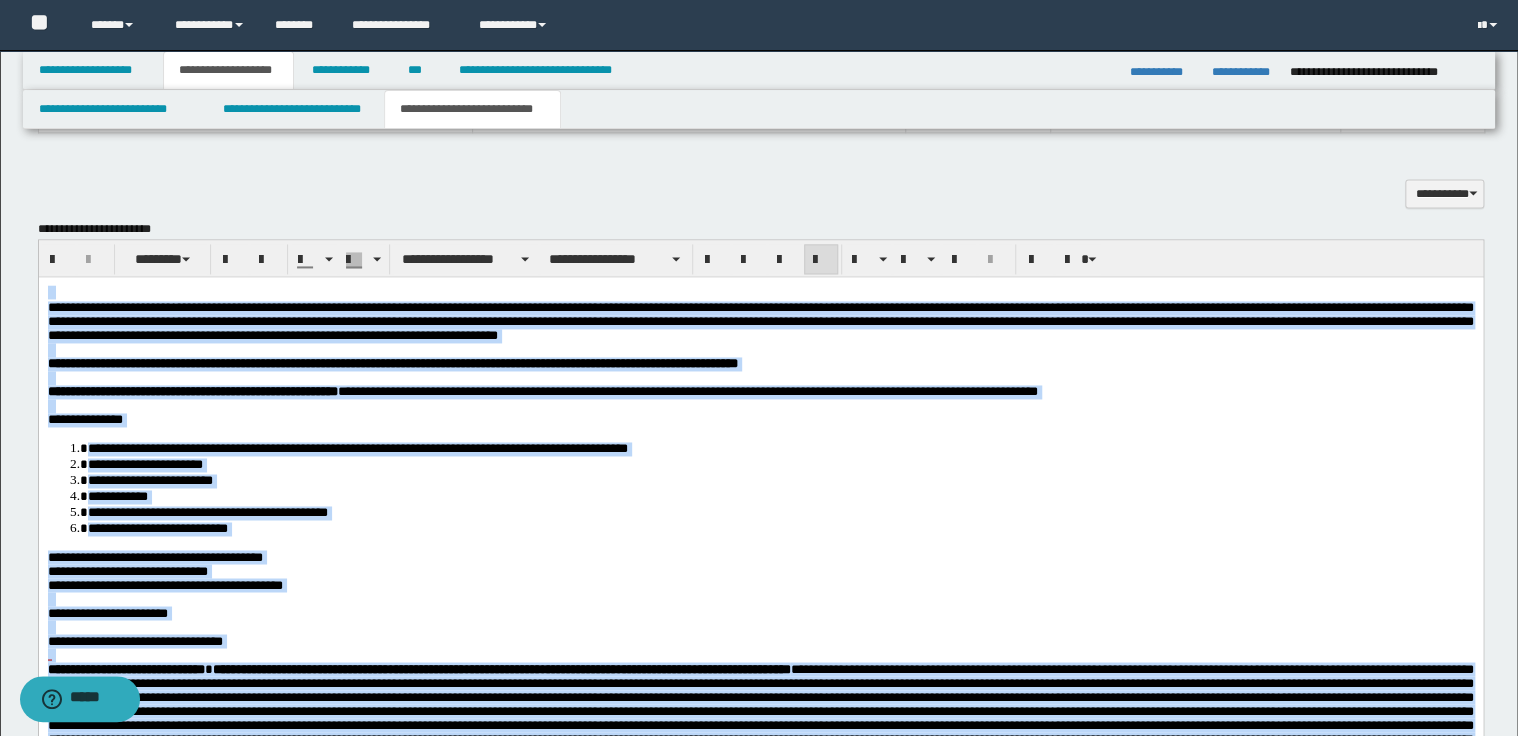 click at bounding box center [821, 260] 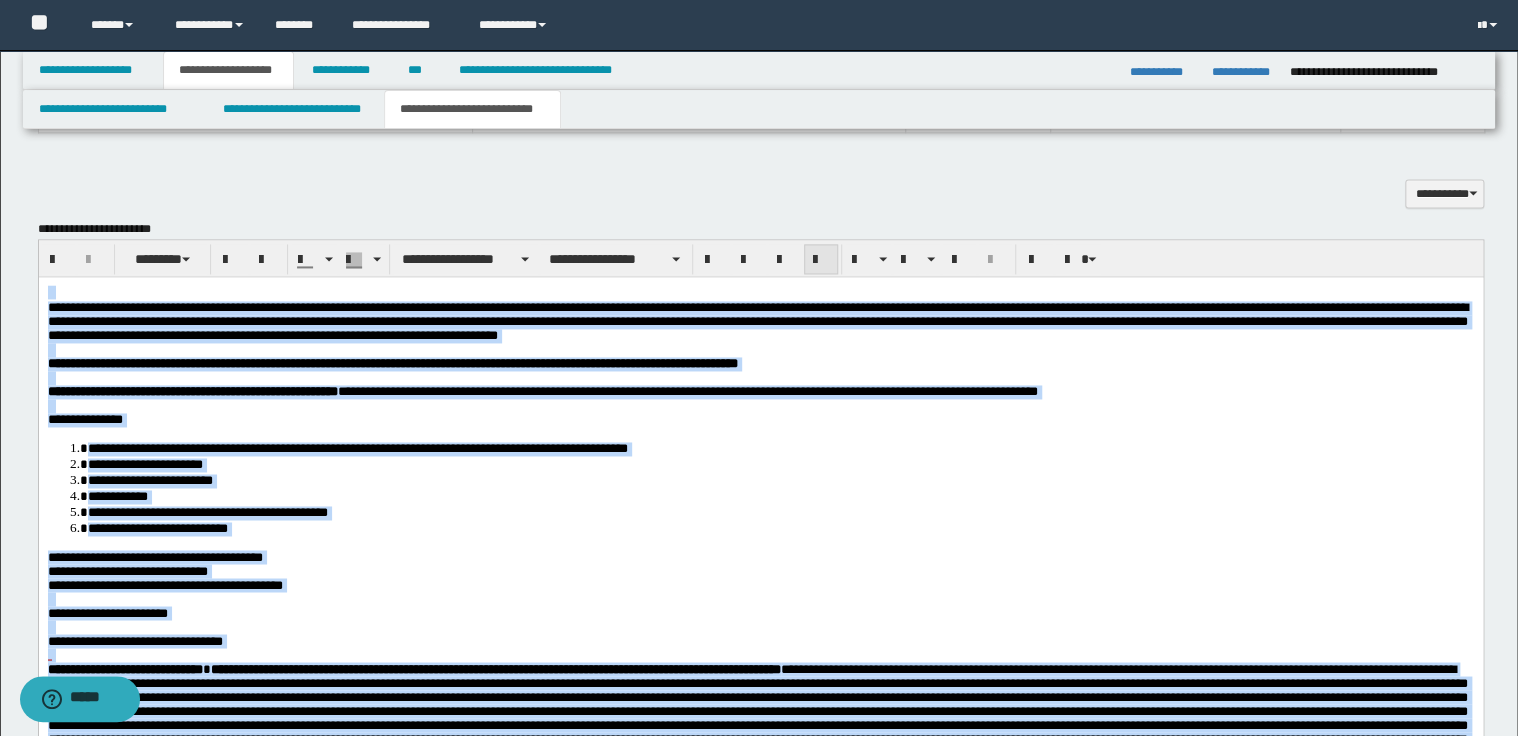 click at bounding box center [821, 260] 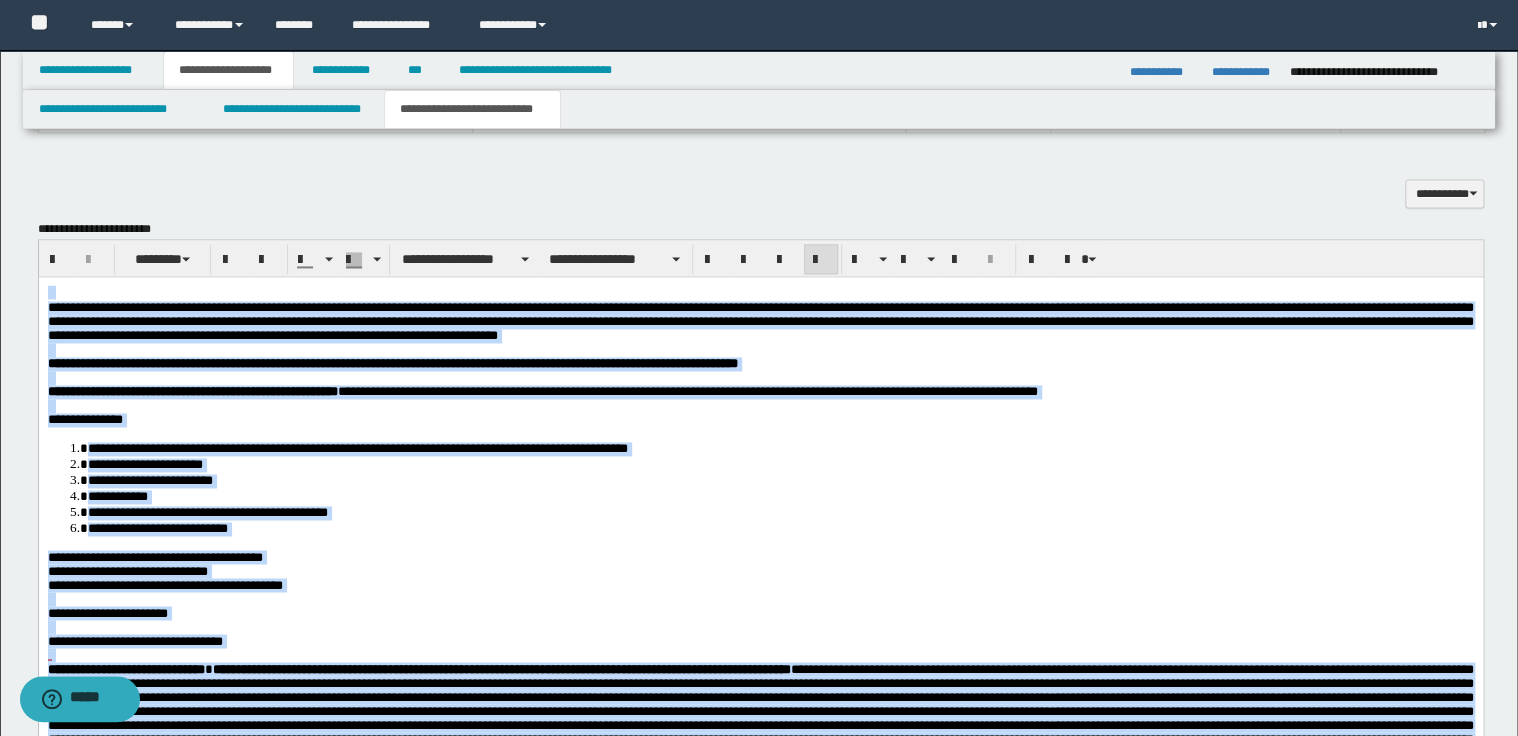 click on "**********" at bounding box center [687, 391] 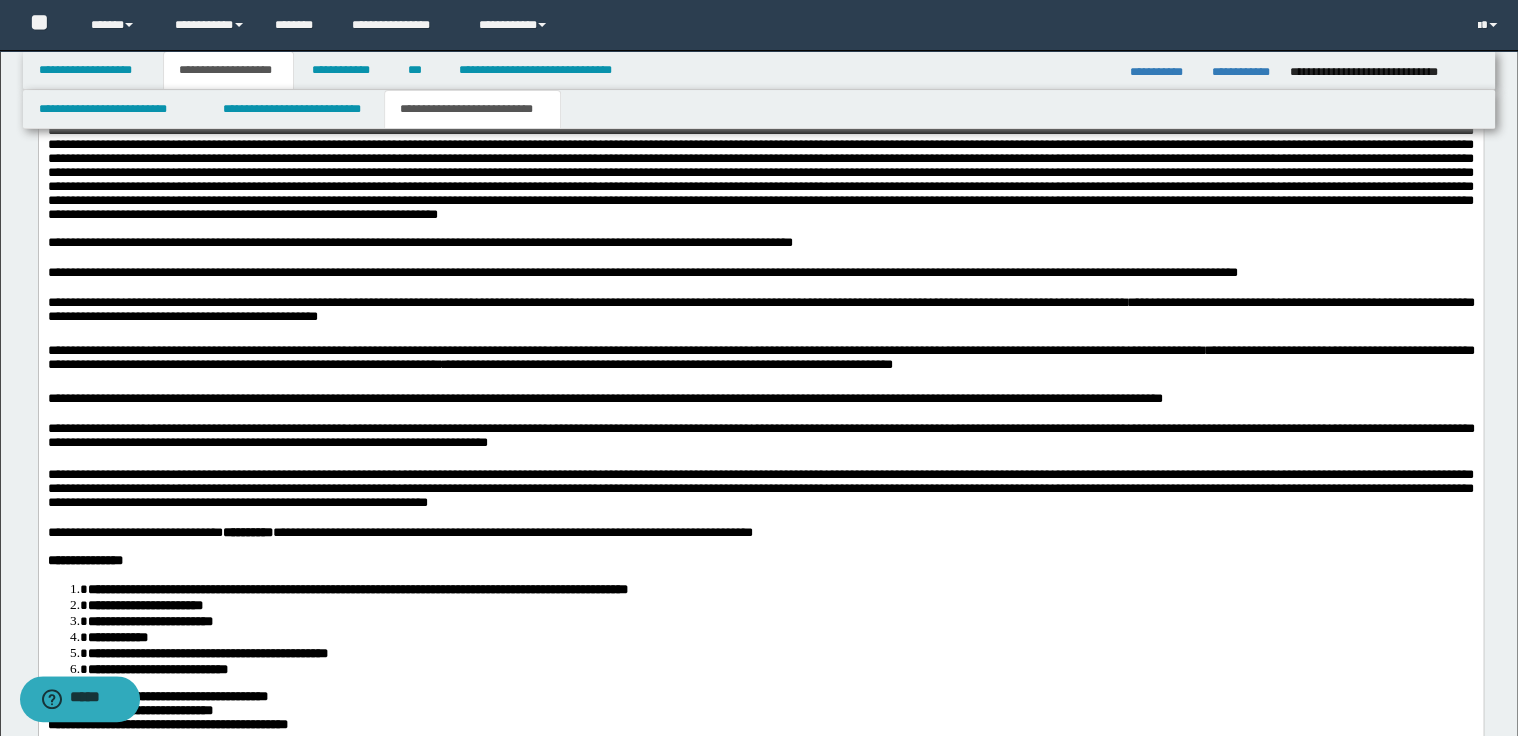 scroll, scrollTop: 2084, scrollLeft: 0, axis: vertical 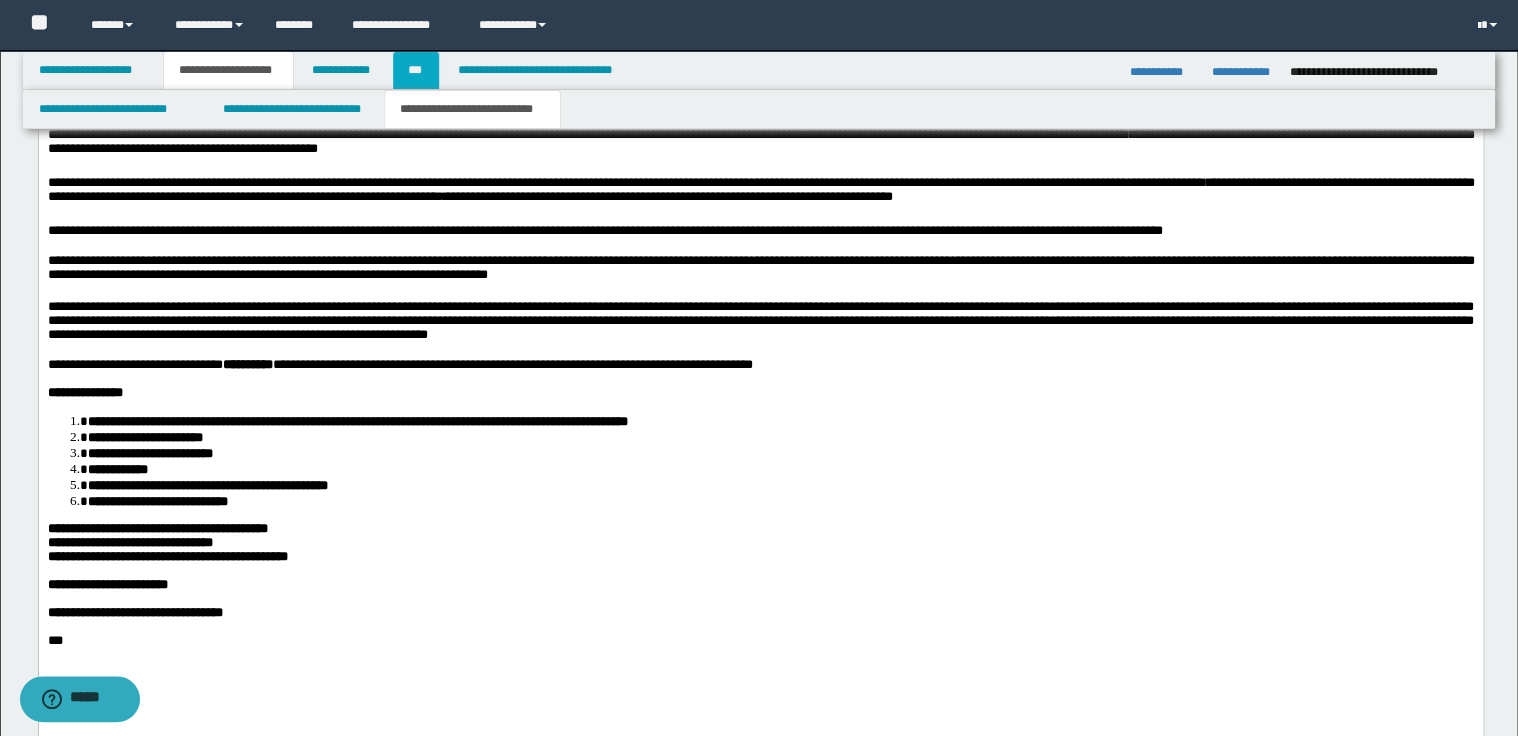 click on "***" at bounding box center [416, 70] 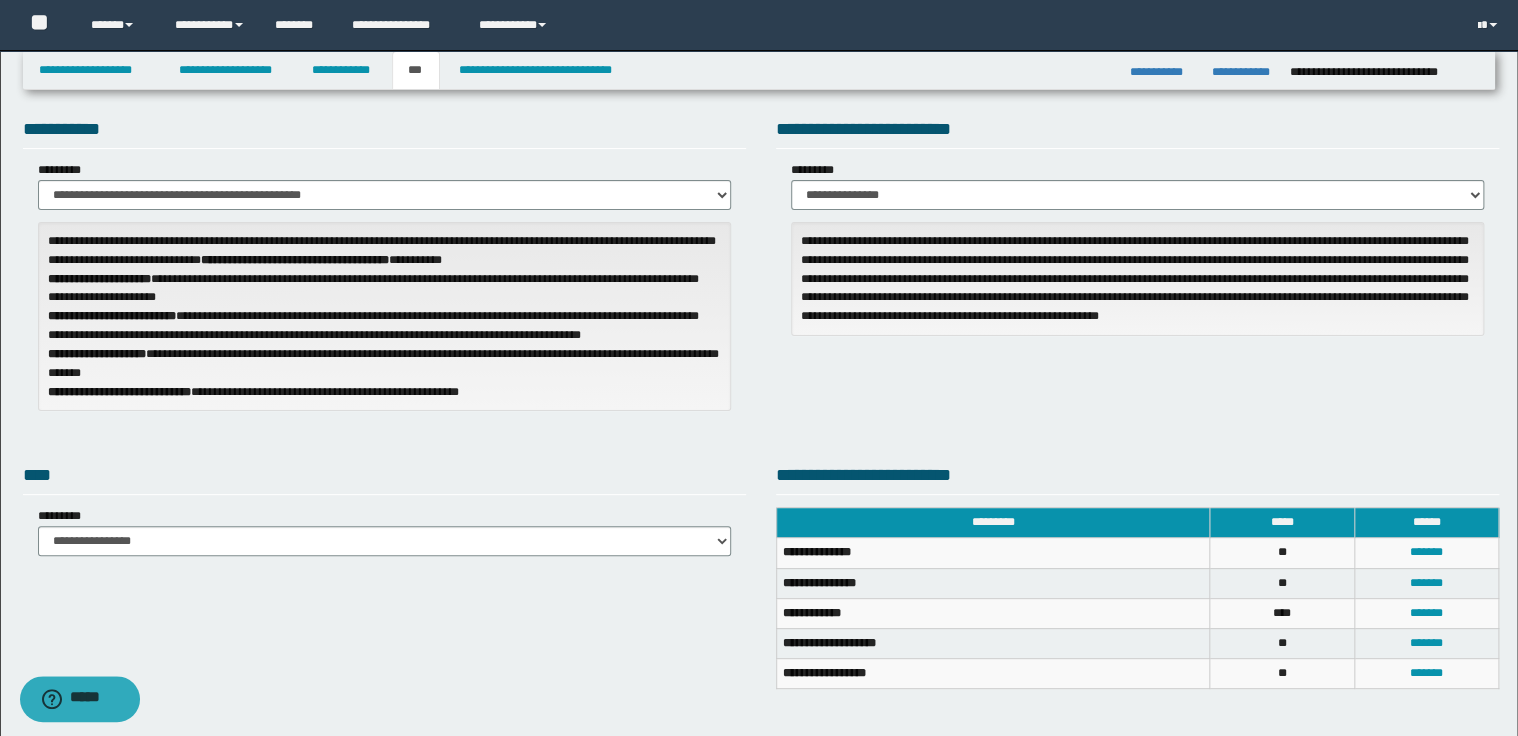 scroll, scrollTop: 29, scrollLeft: 0, axis: vertical 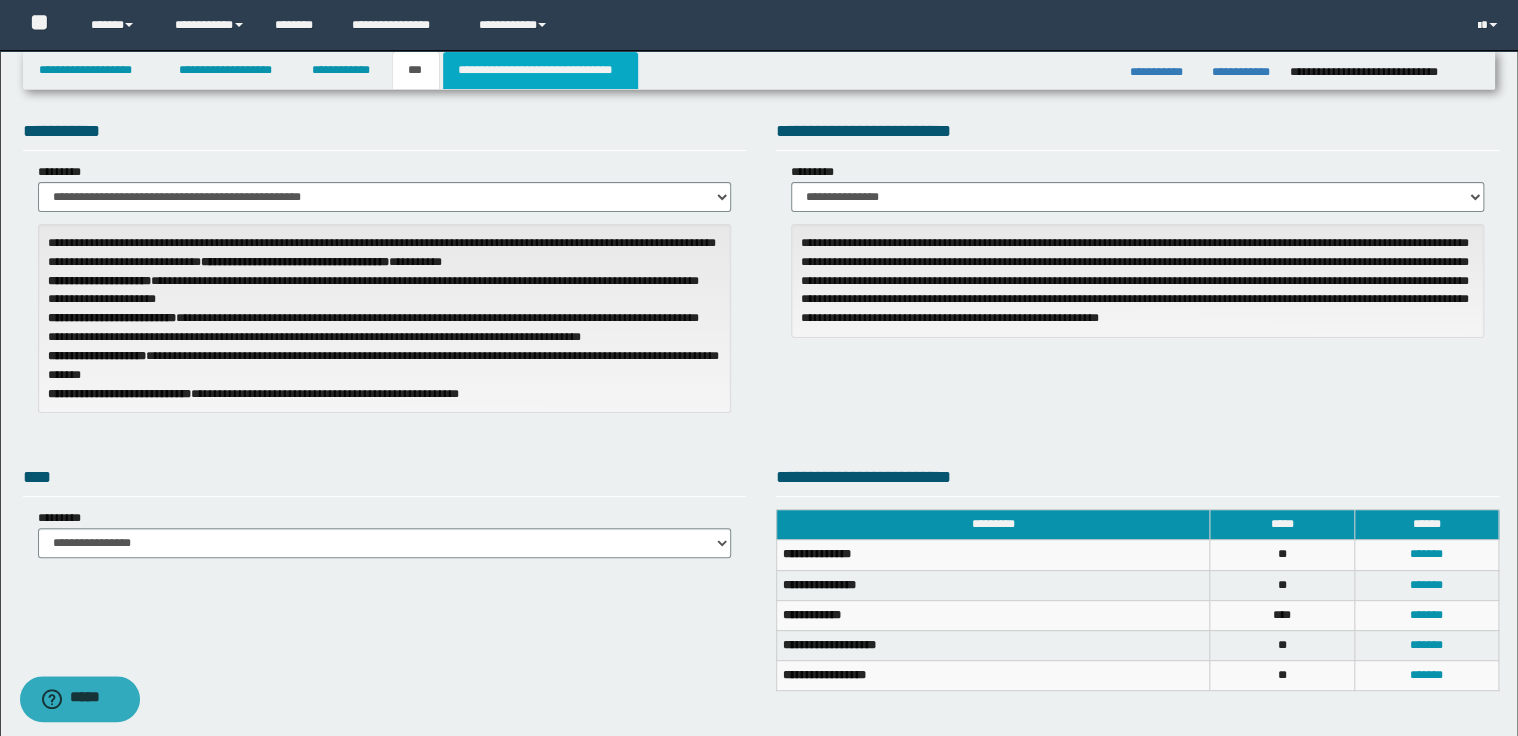 click on "**********" at bounding box center [540, 70] 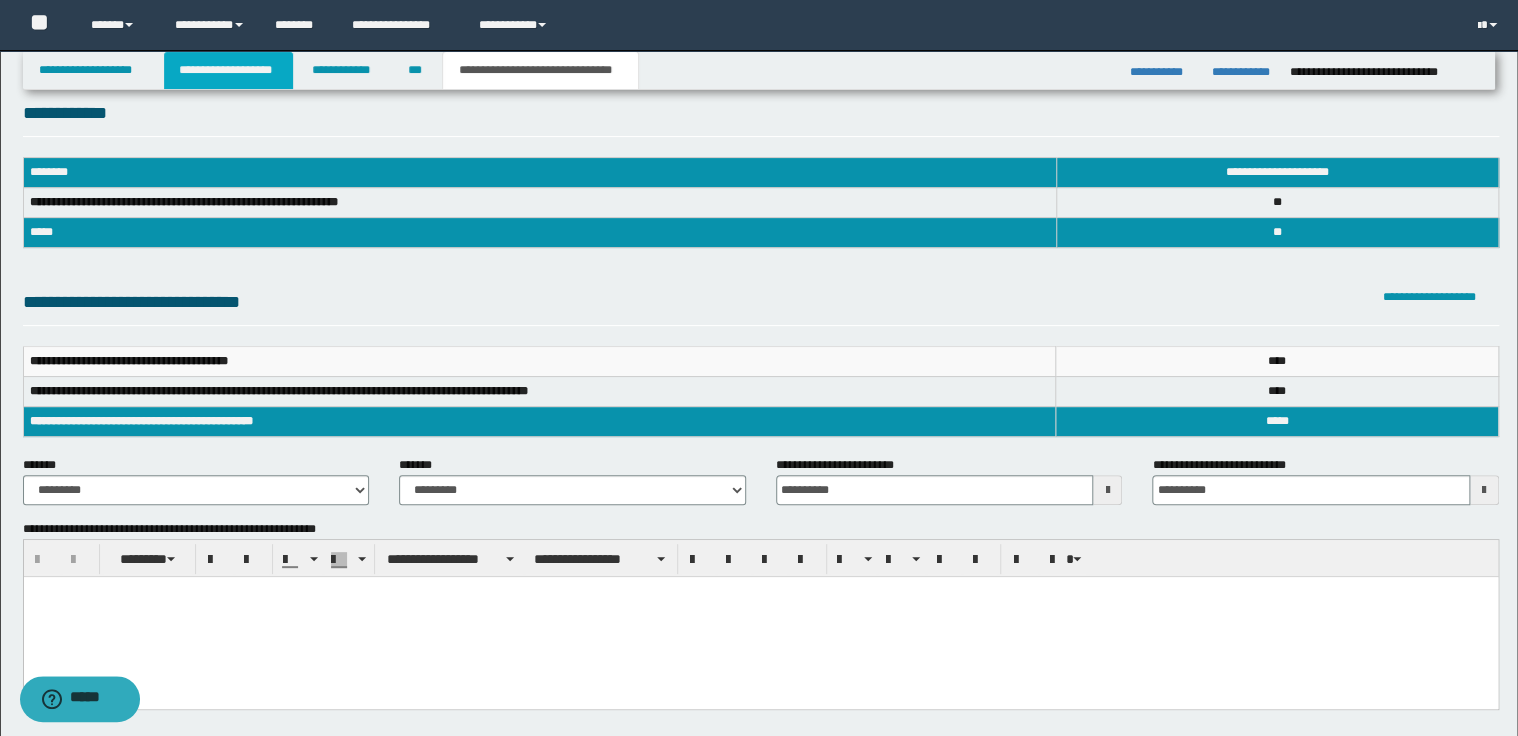 click on "**********" at bounding box center (228, 70) 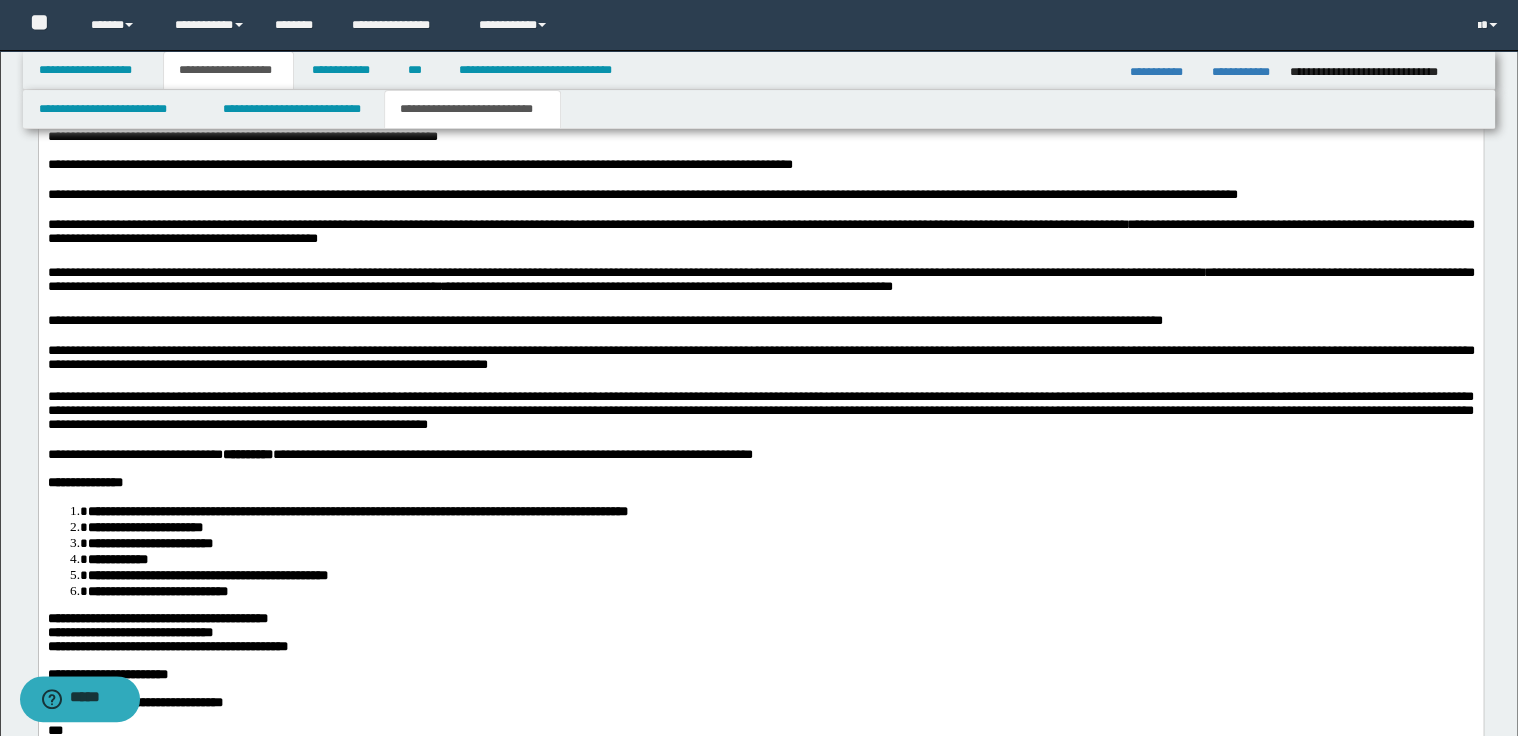 scroll, scrollTop: 2220, scrollLeft: 0, axis: vertical 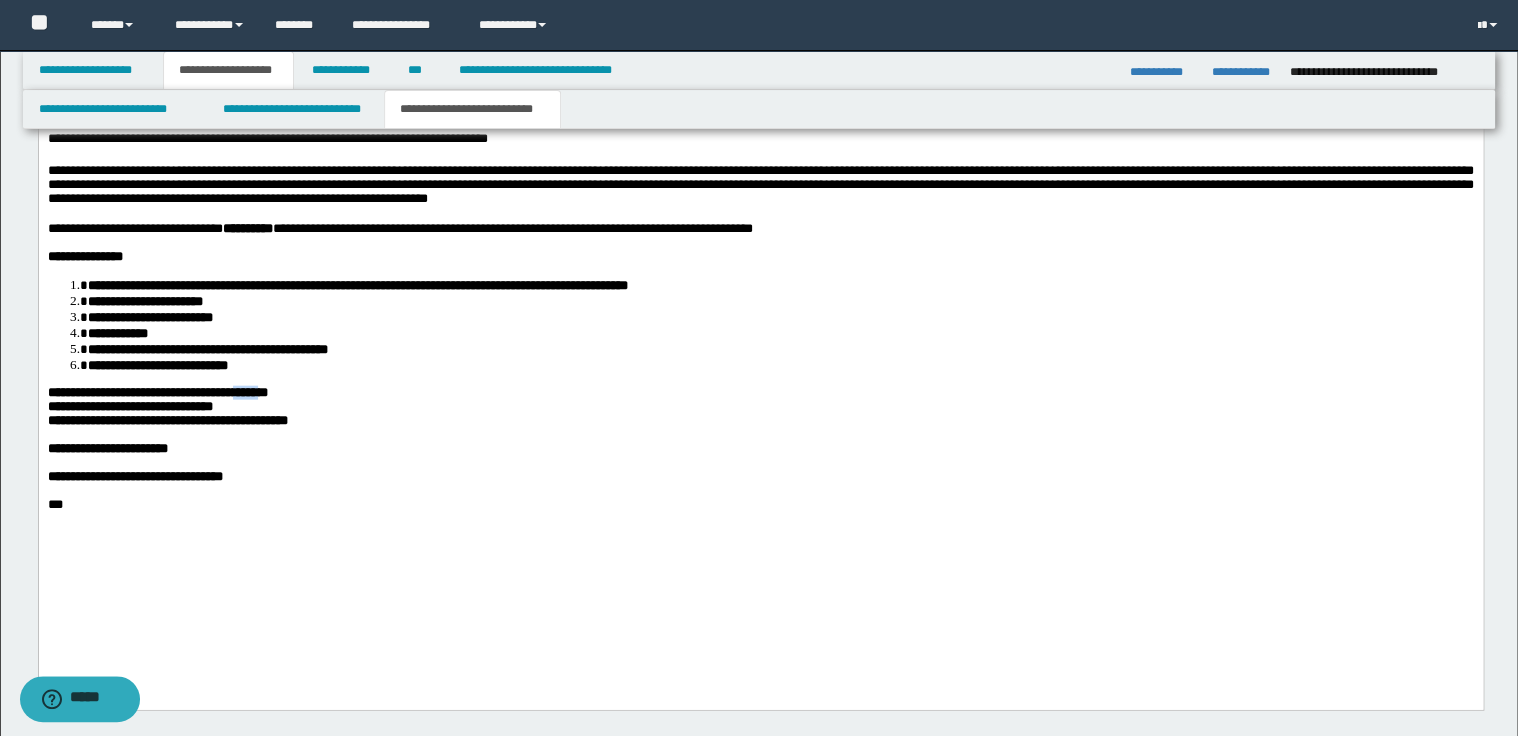 drag, startPoint x: 229, startPoint y: 468, endPoint x: 257, endPoint y: 466, distance: 28.071337 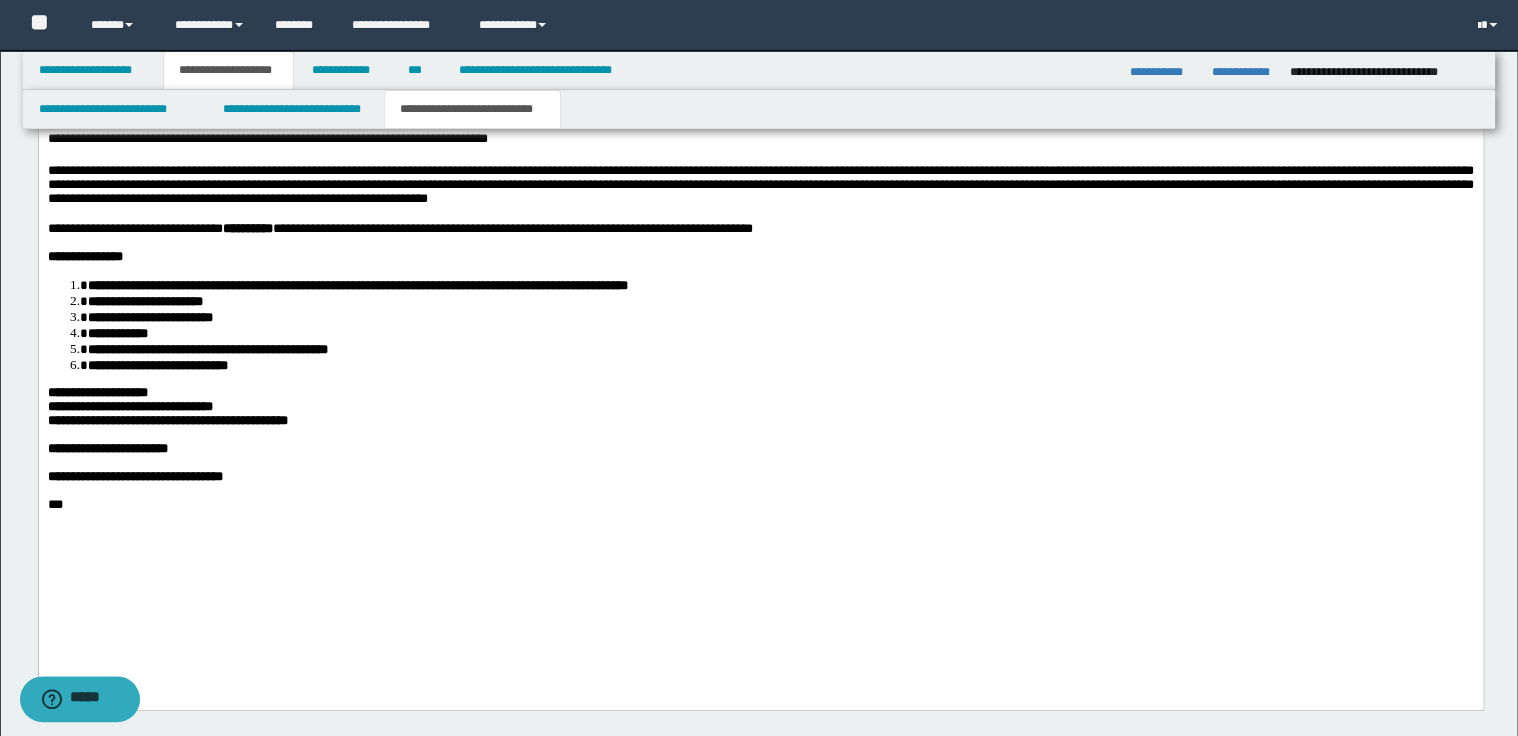 click on "**********" at bounding box center [129, 406] 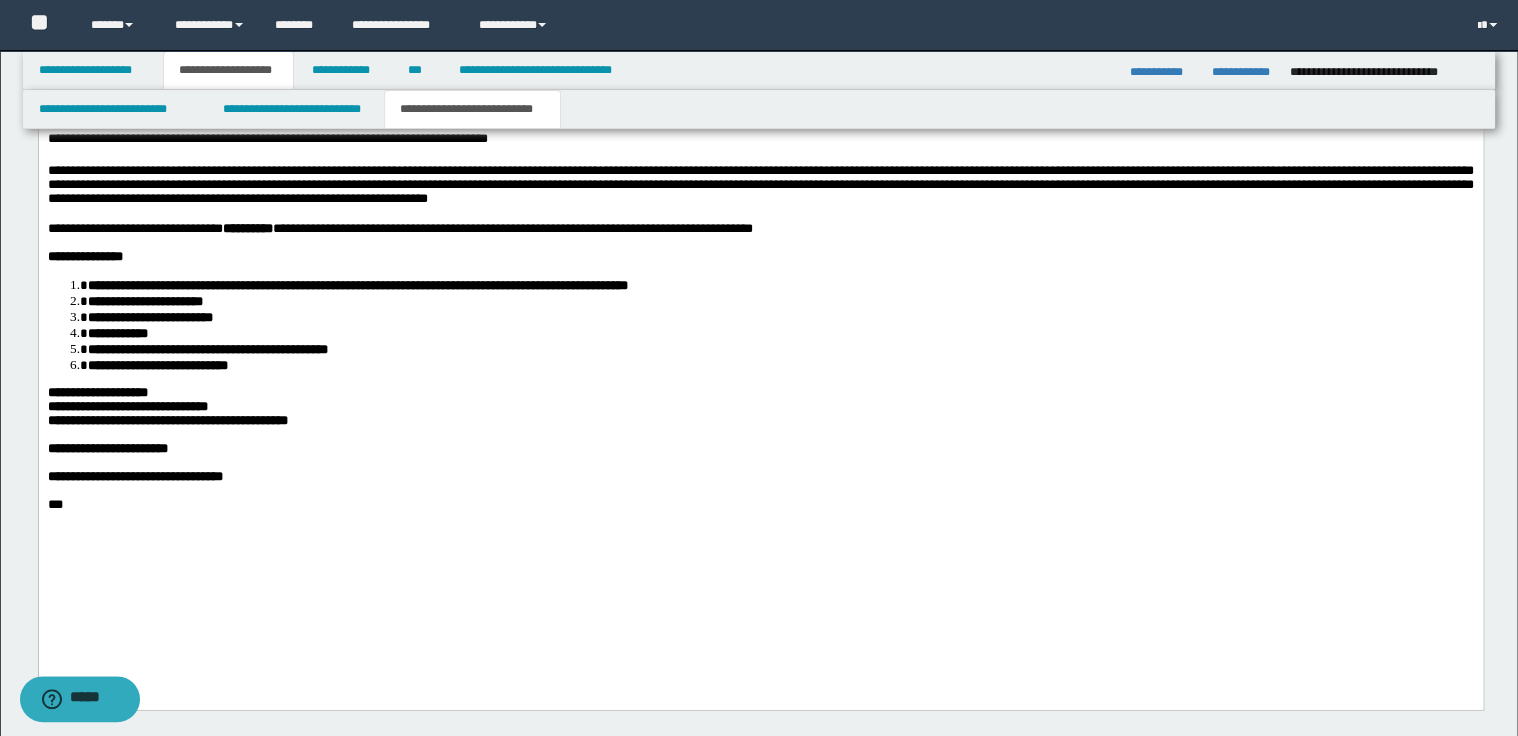 click on "**********" at bounding box center (167, 420) 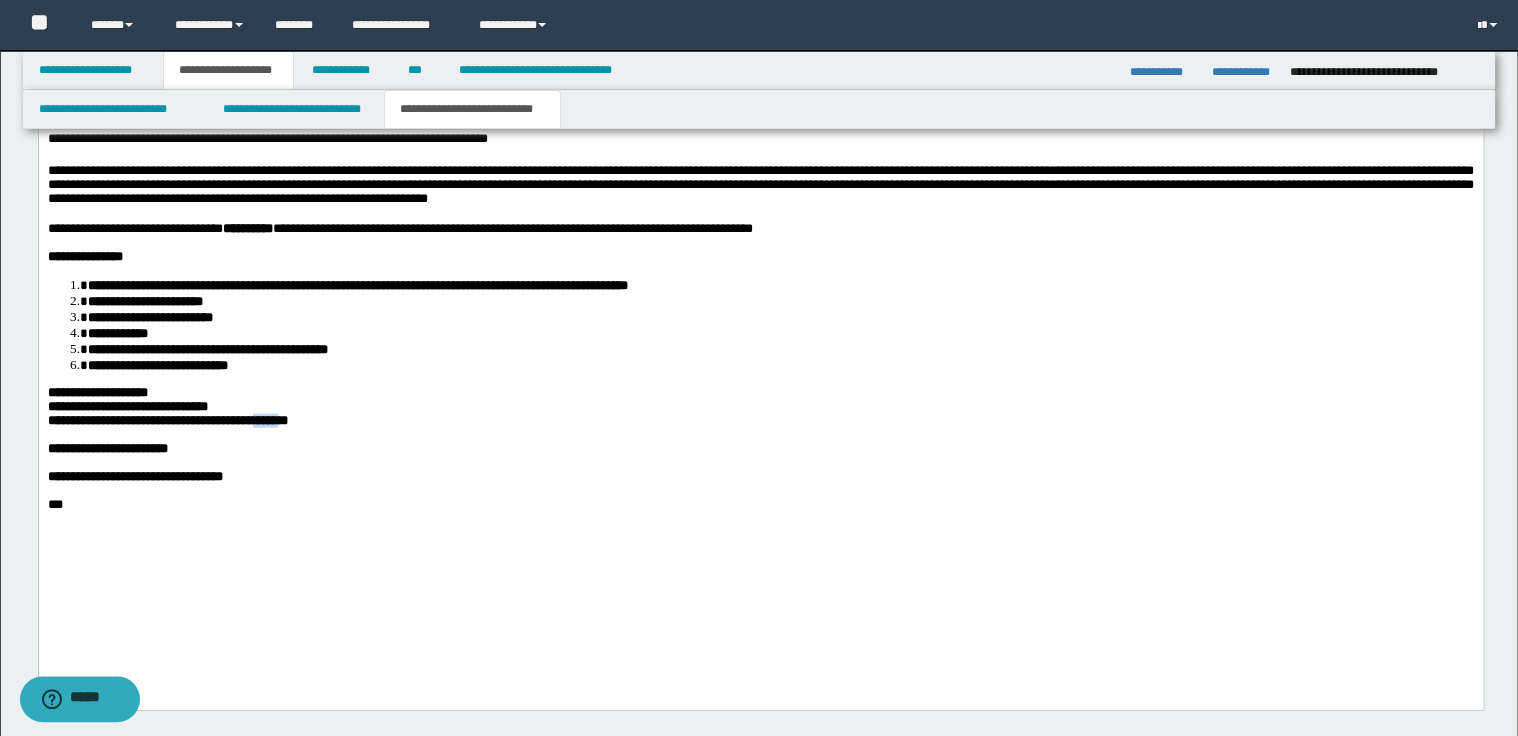 drag, startPoint x: 228, startPoint y: 494, endPoint x: 258, endPoint y: 494, distance: 30 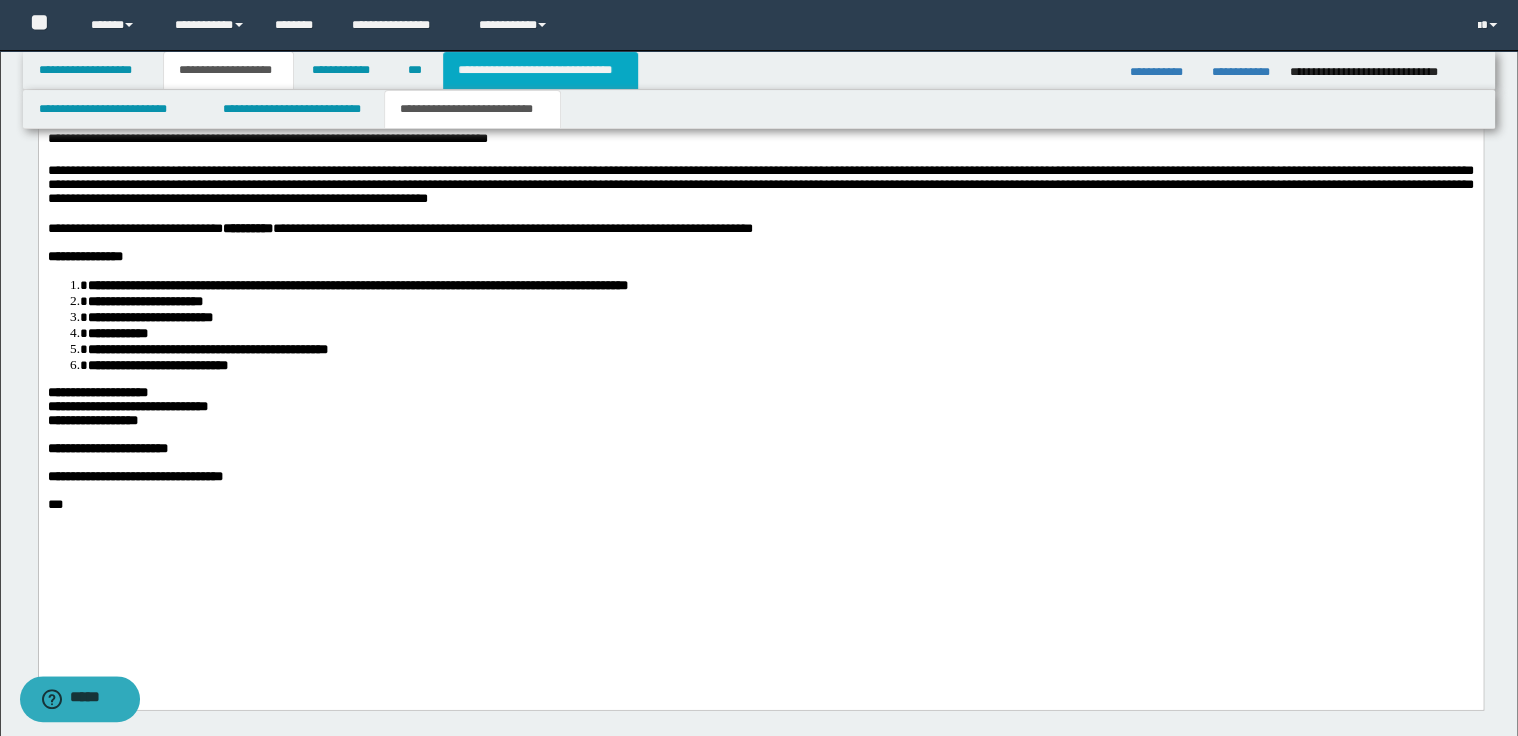 click on "**********" at bounding box center (540, 70) 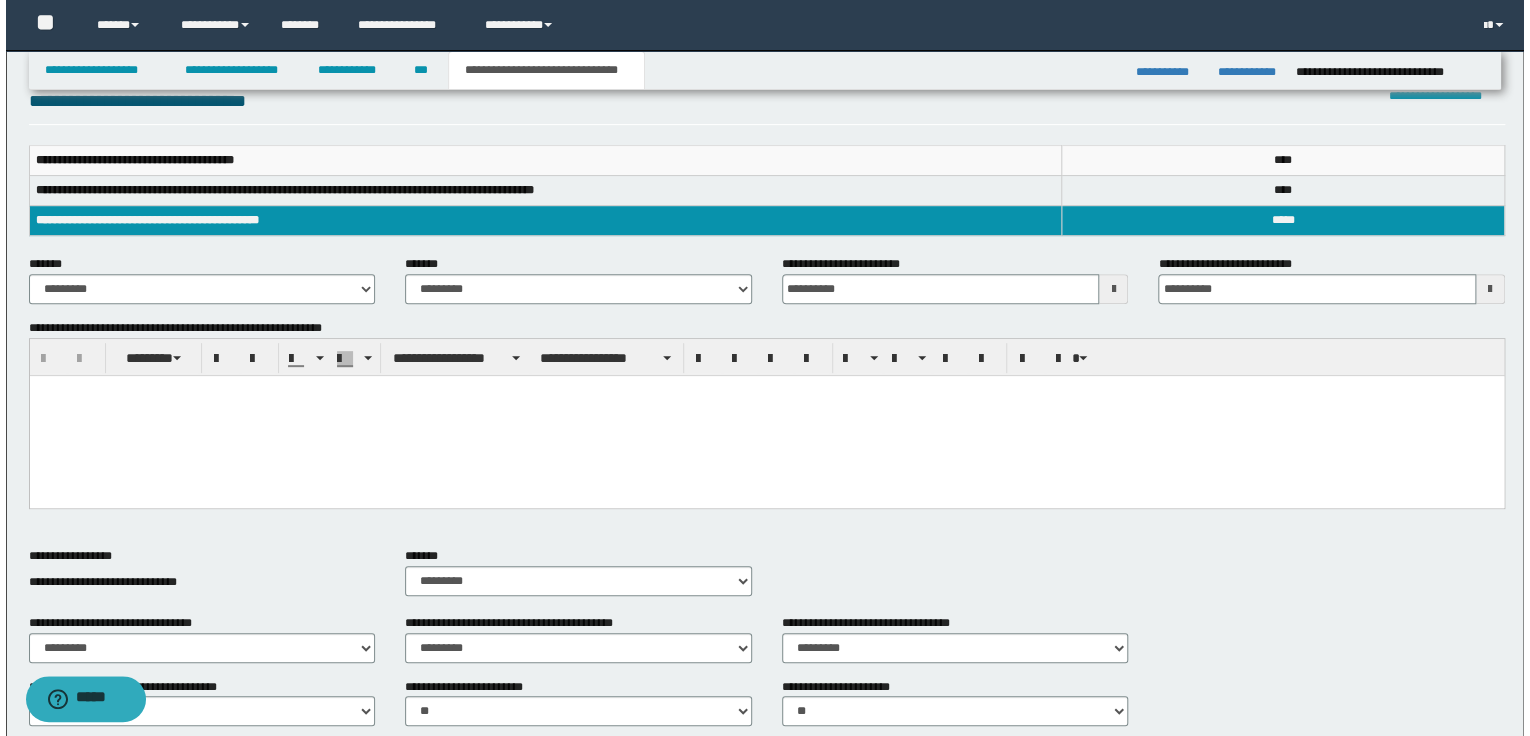 scroll, scrollTop: 0, scrollLeft: 0, axis: both 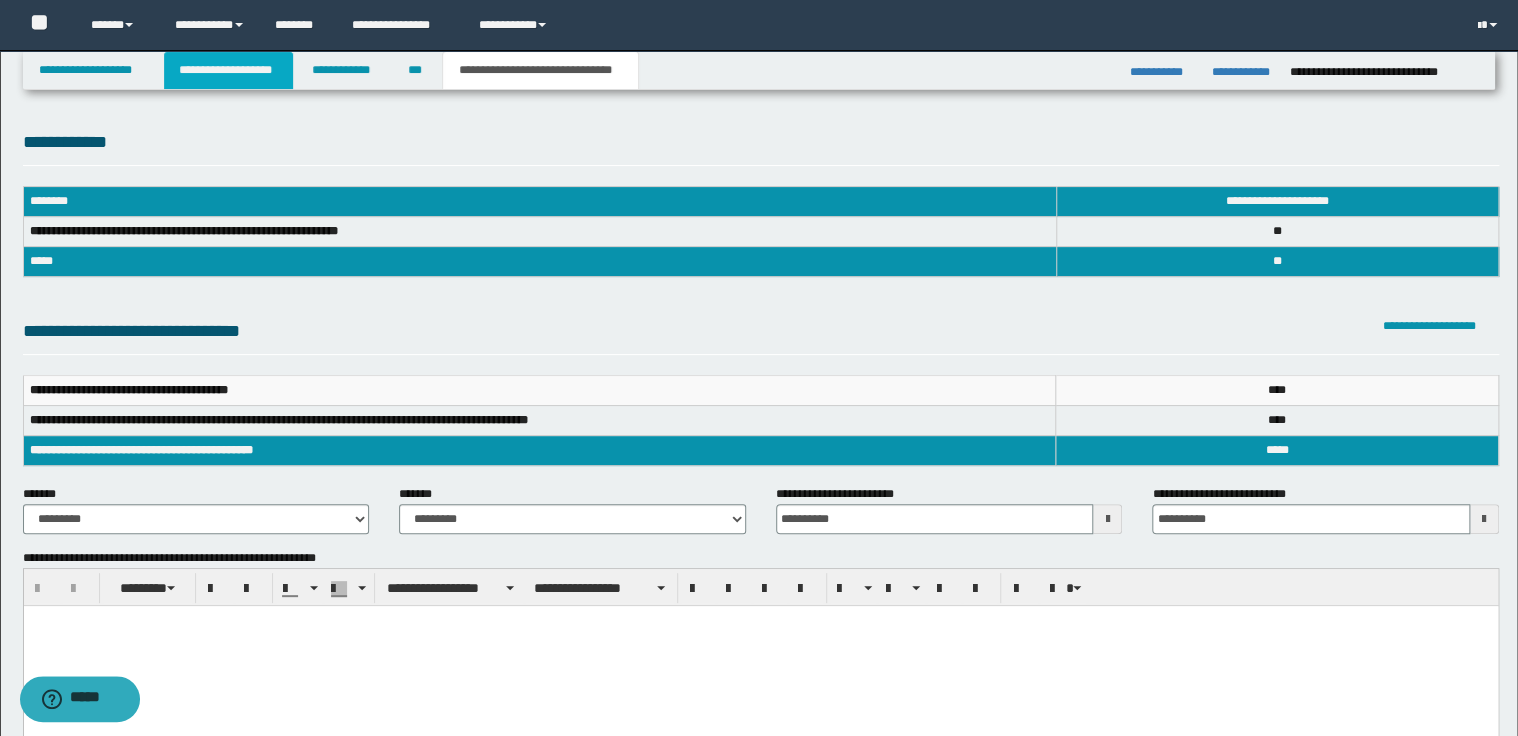 click on "**********" at bounding box center [228, 70] 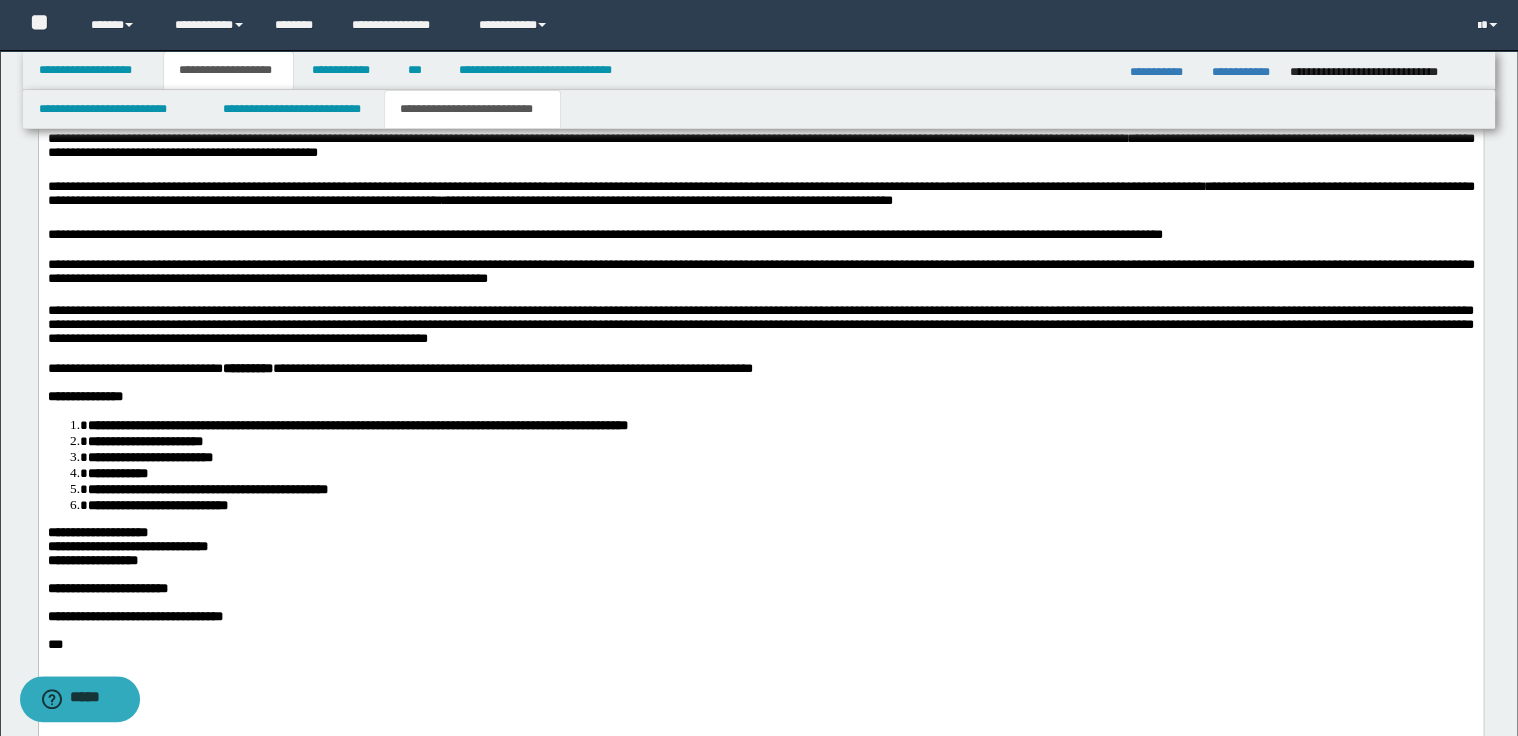 scroll, scrollTop: 2160, scrollLeft: 0, axis: vertical 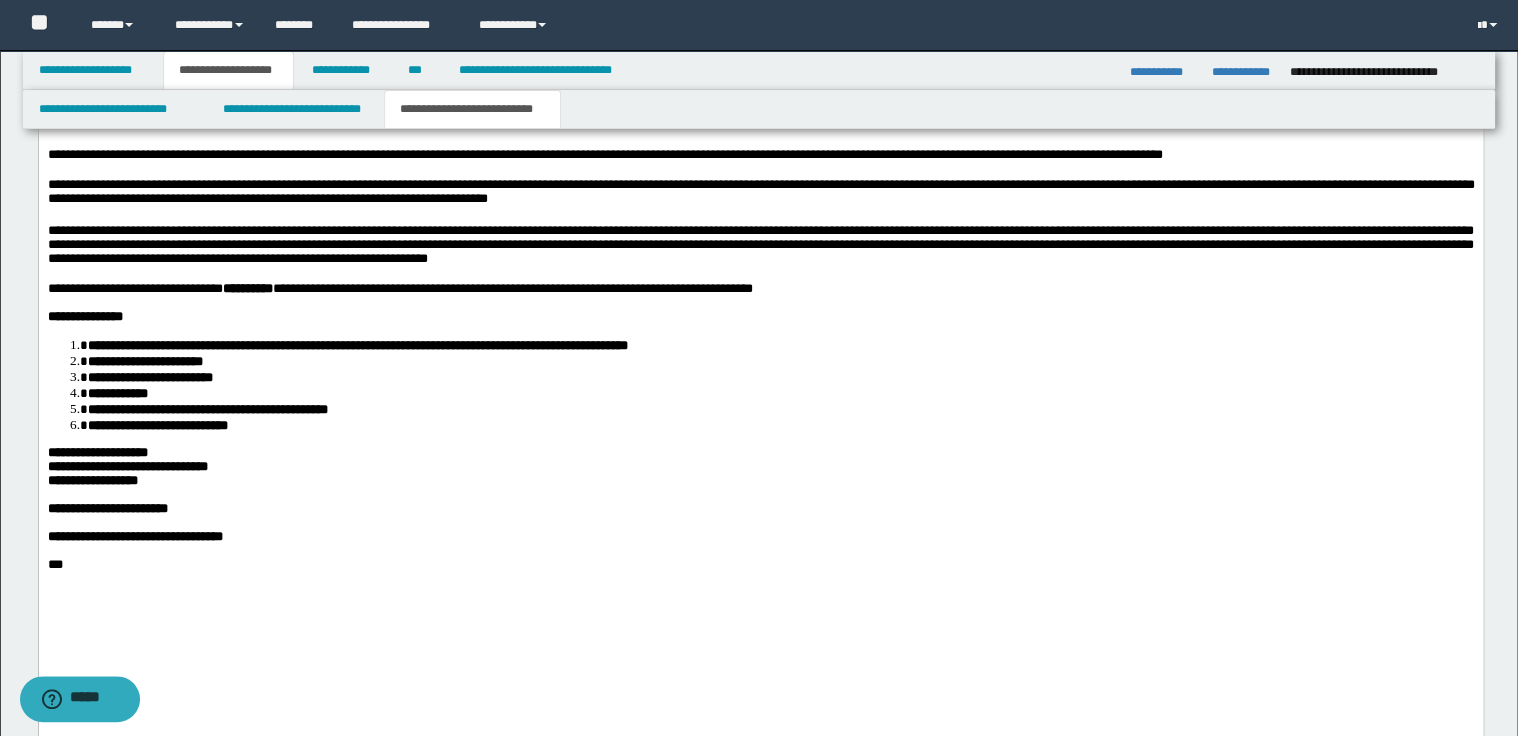 click on "**********" at bounding box center [92, 480] 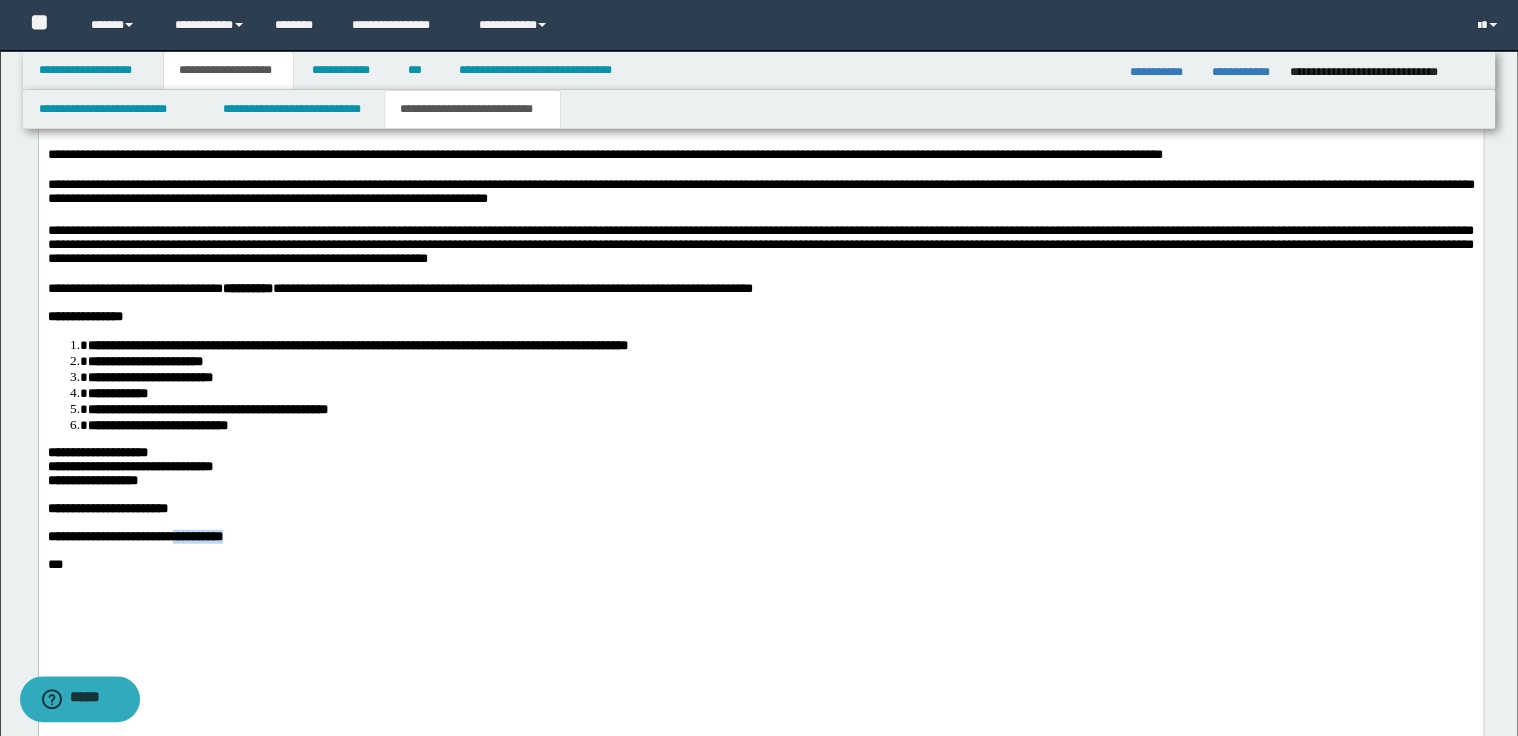 drag, startPoint x: 253, startPoint y: 617, endPoint x: 321, endPoint y: 617, distance: 68 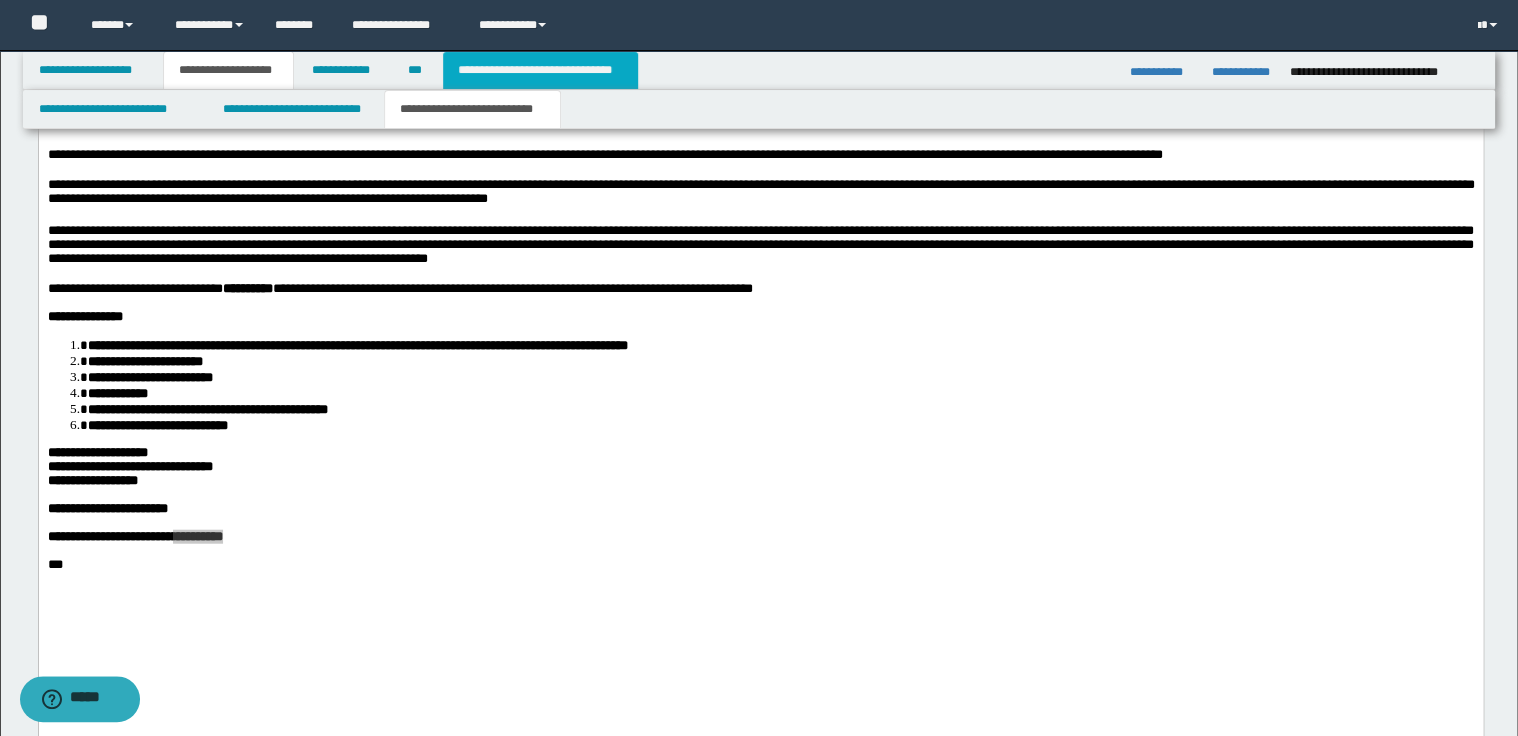 click on "**********" at bounding box center [540, 70] 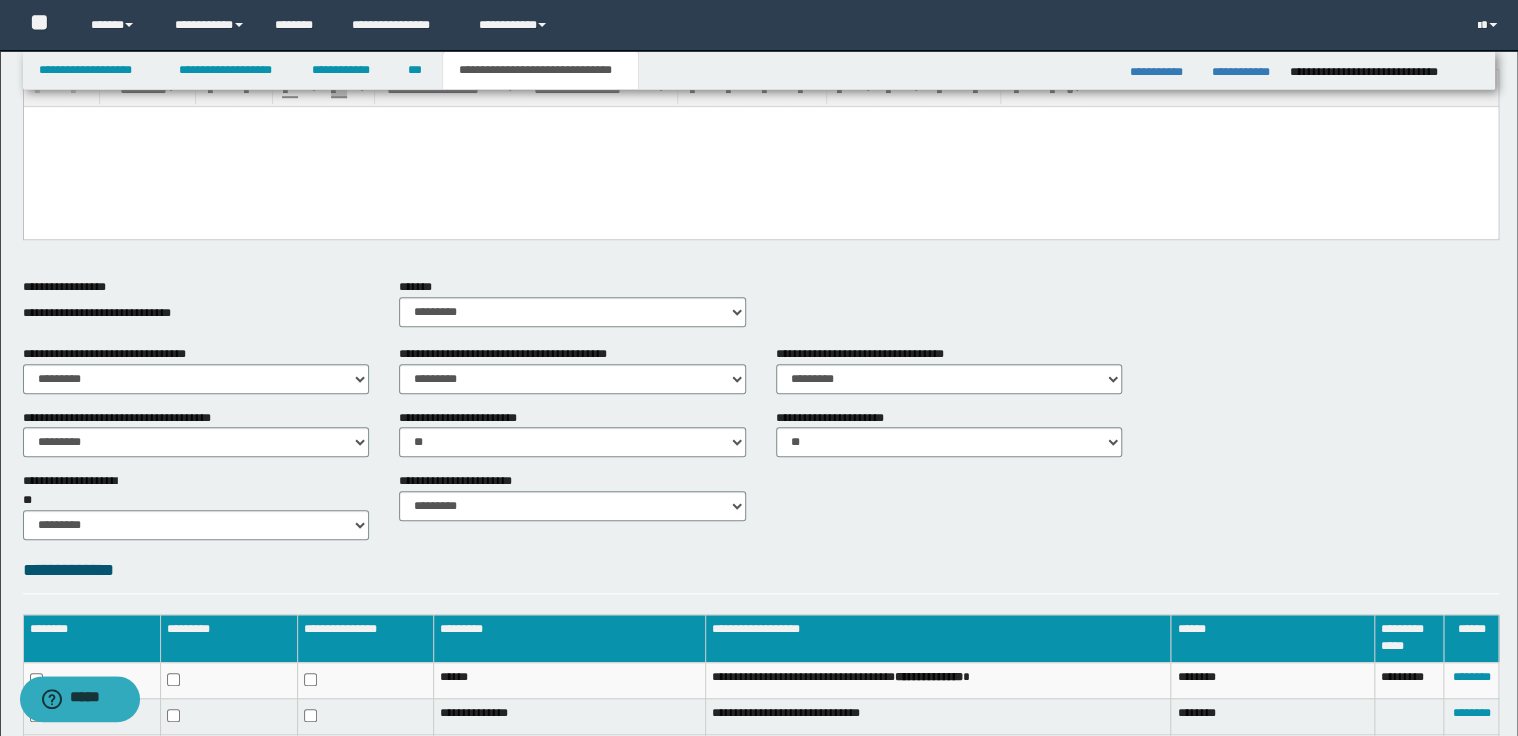 scroll, scrollTop: 452, scrollLeft: 0, axis: vertical 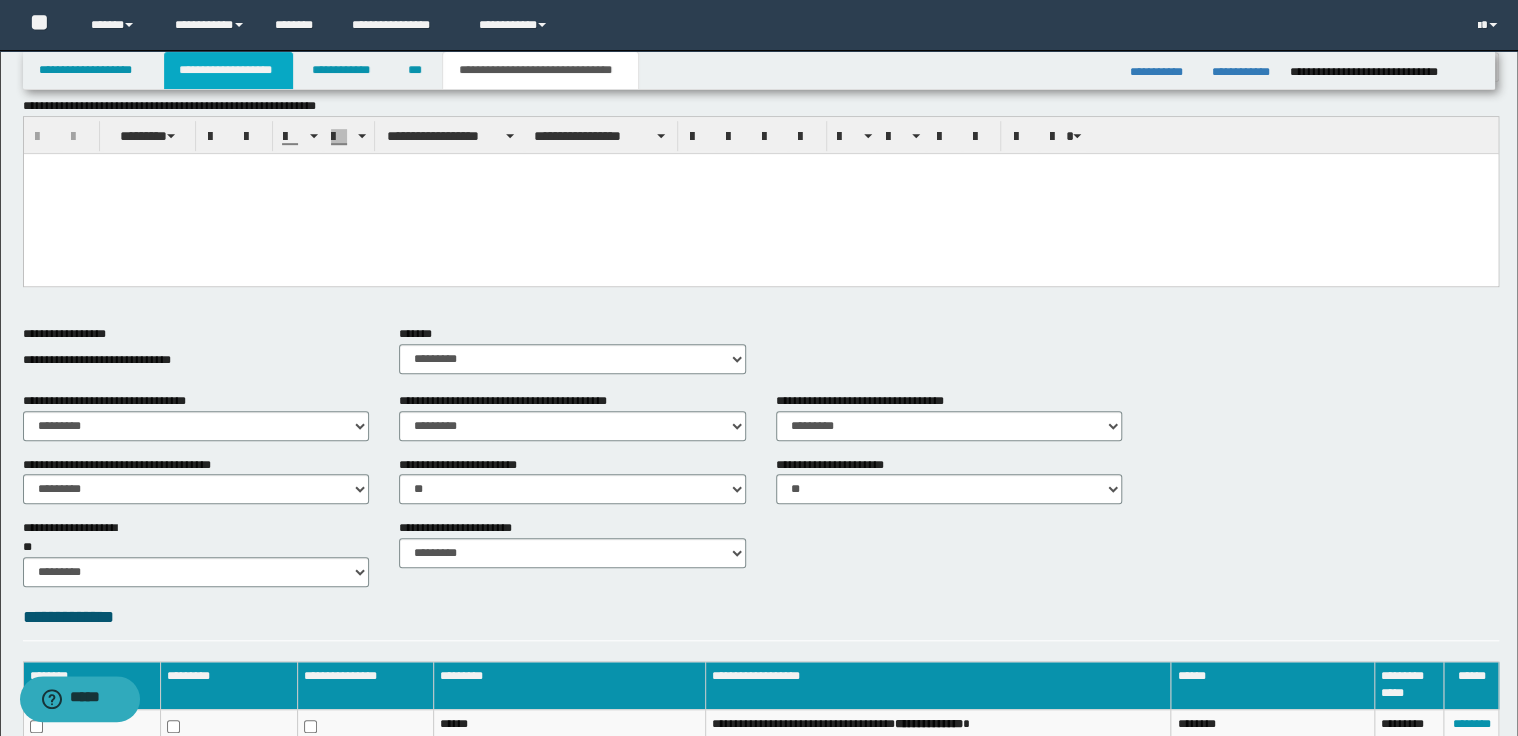 click on "**********" at bounding box center [228, 70] 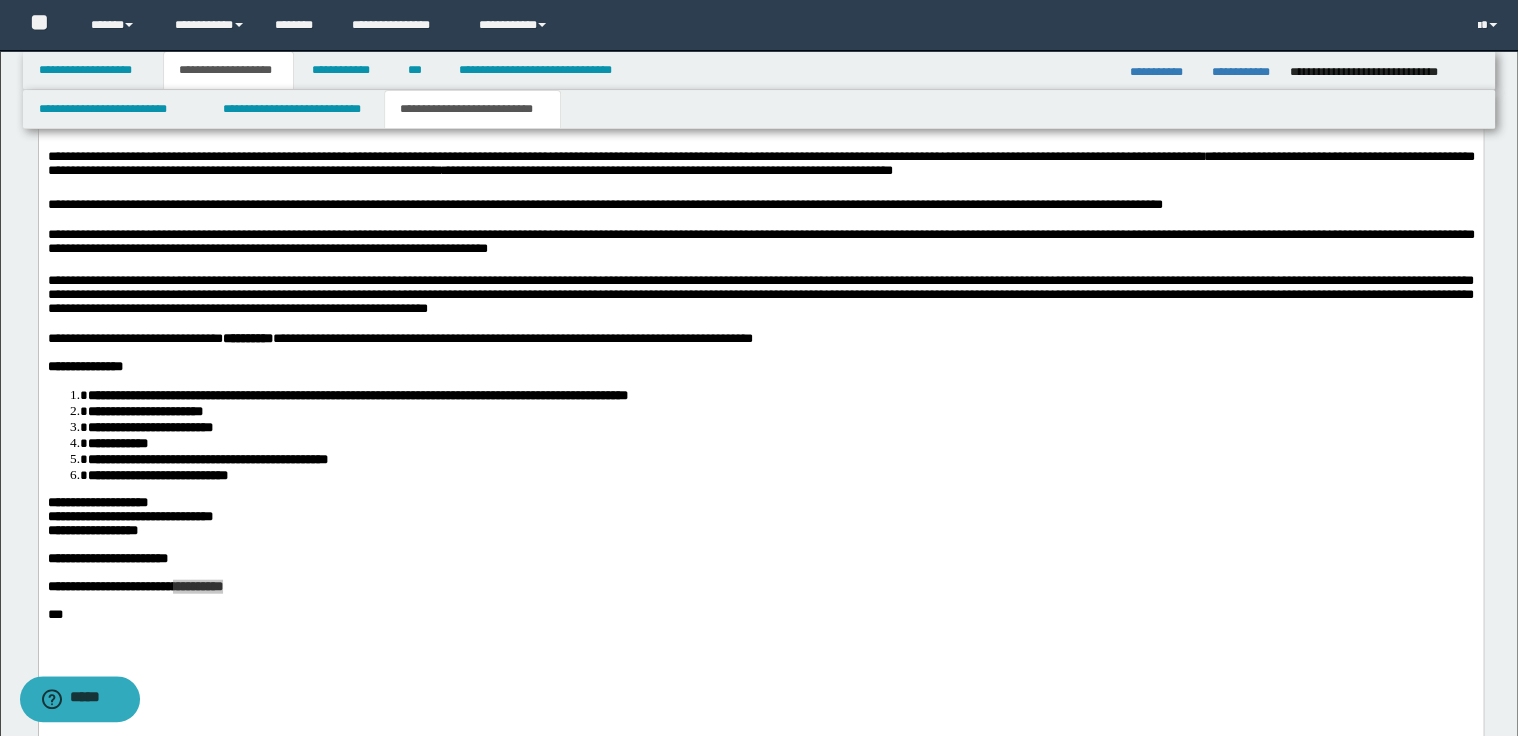 scroll, scrollTop: 2164, scrollLeft: 0, axis: vertical 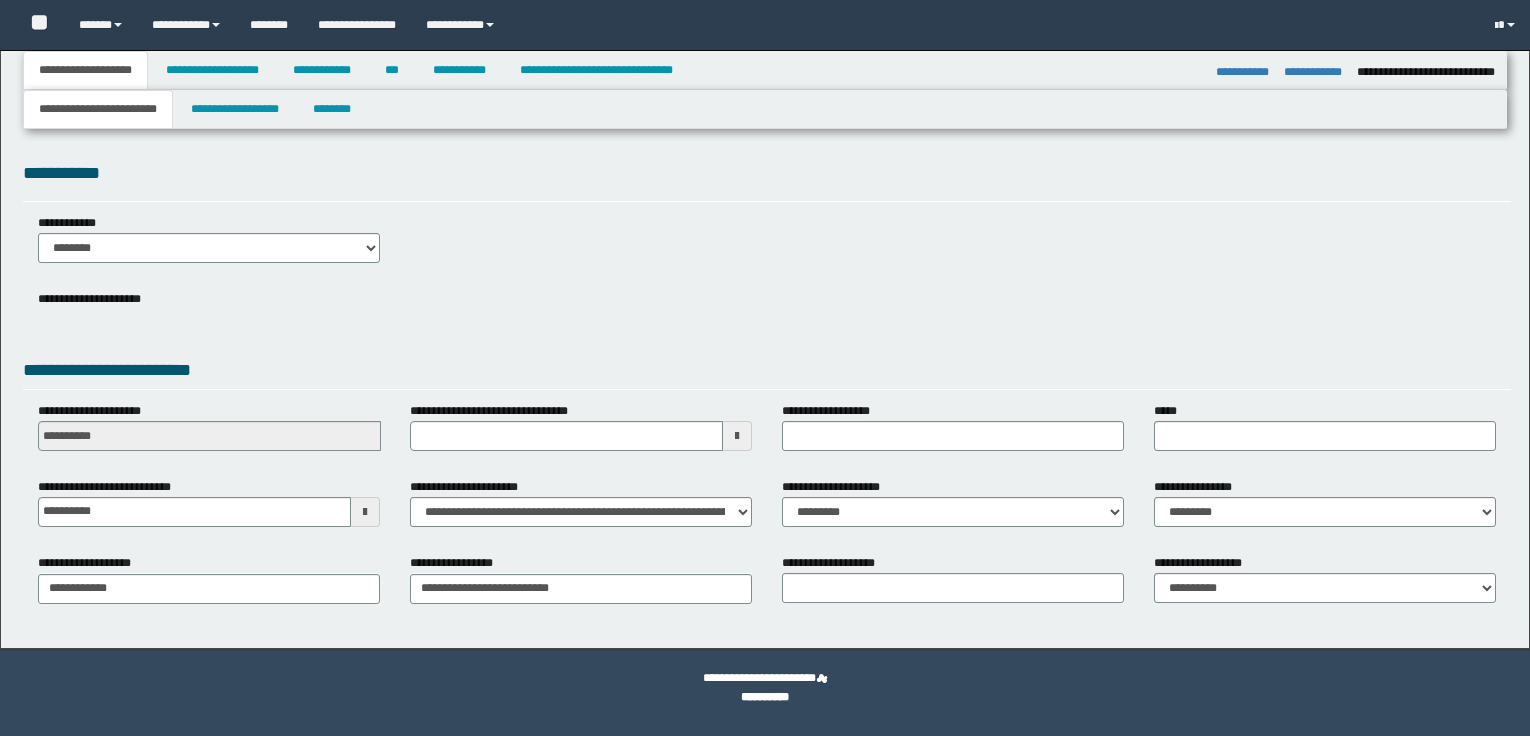 select on "**" 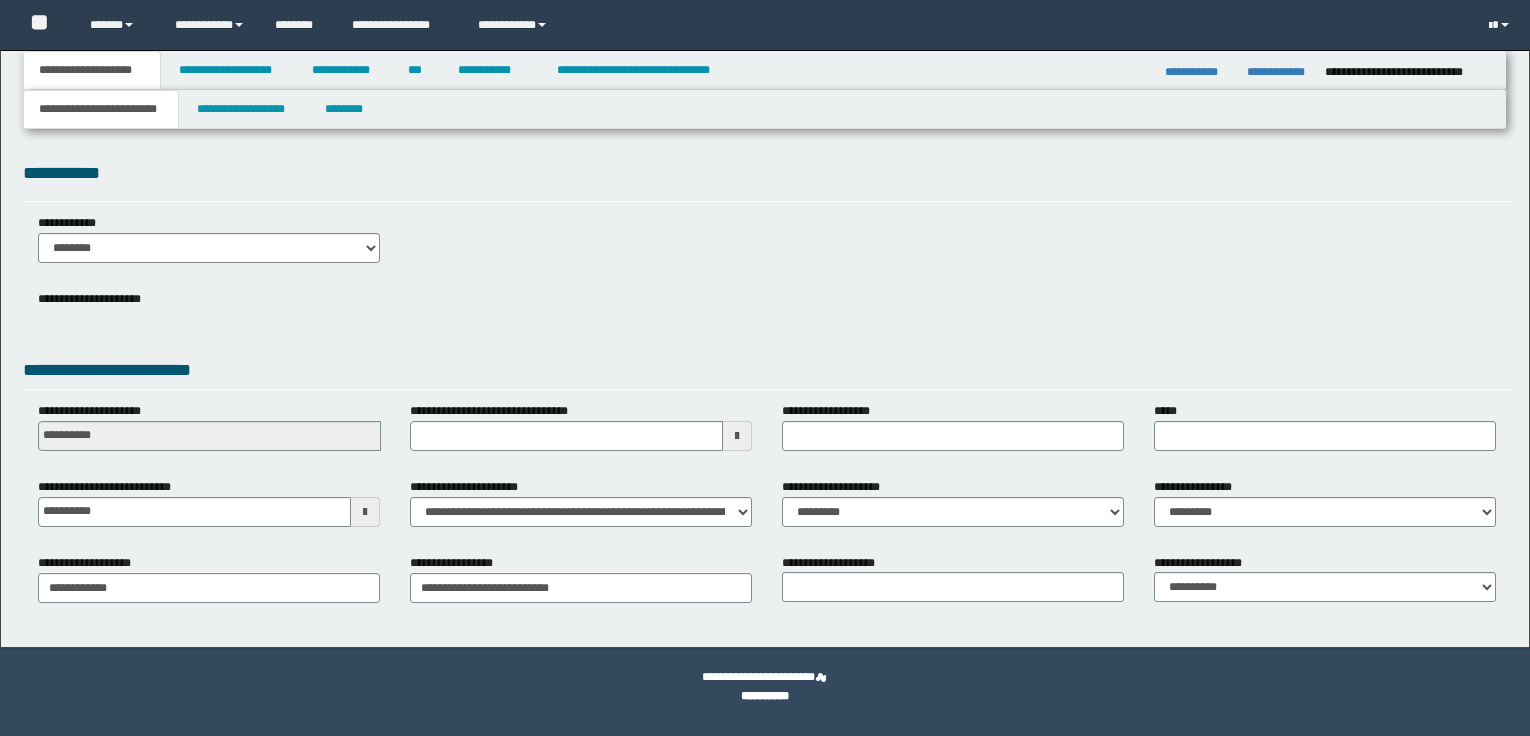 scroll, scrollTop: 0, scrollLeft: 0, axis: both 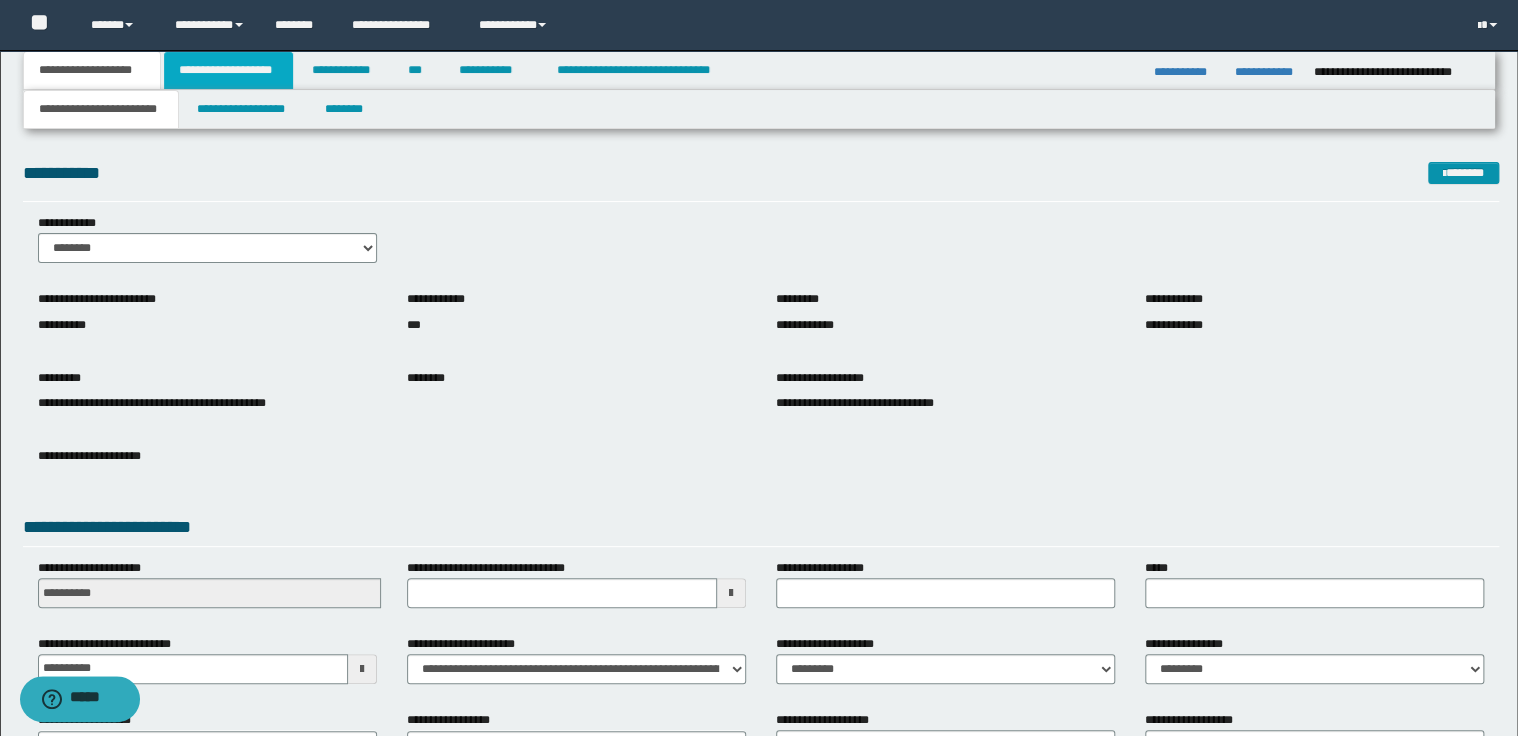 click on "**********" at bounding box center [228, 70] 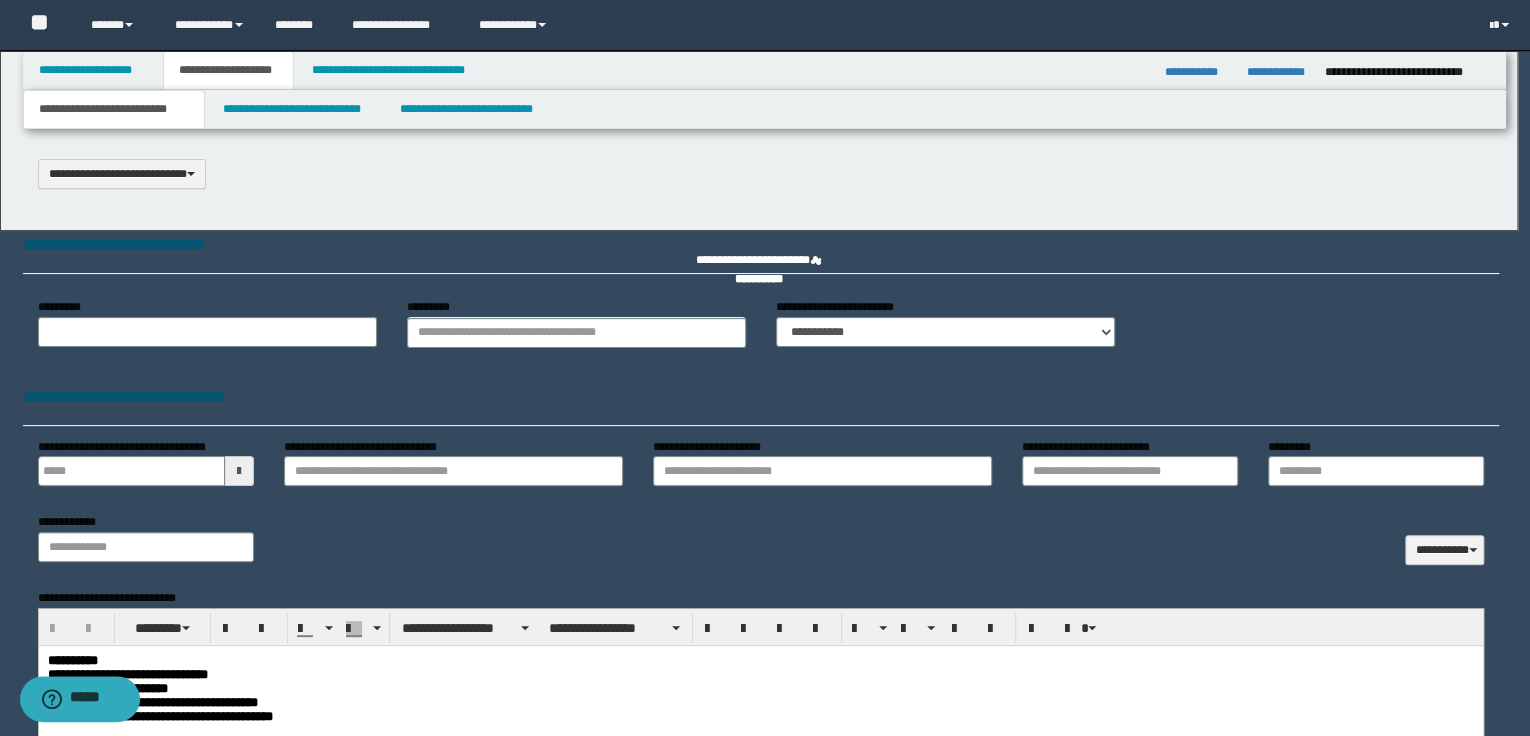 type on "**********" 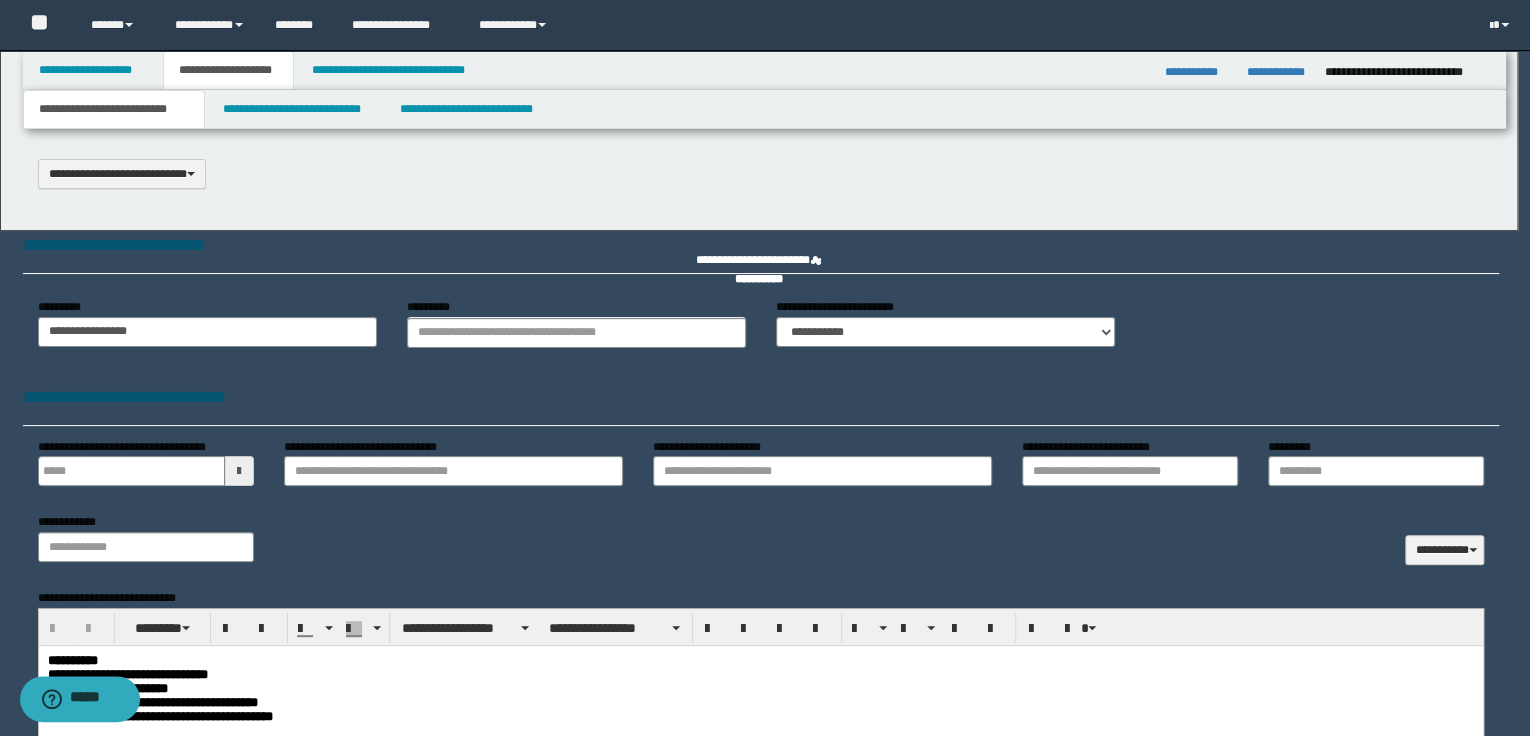 scroll, scrollTop: 0, scrollLeft: 0, axis: both 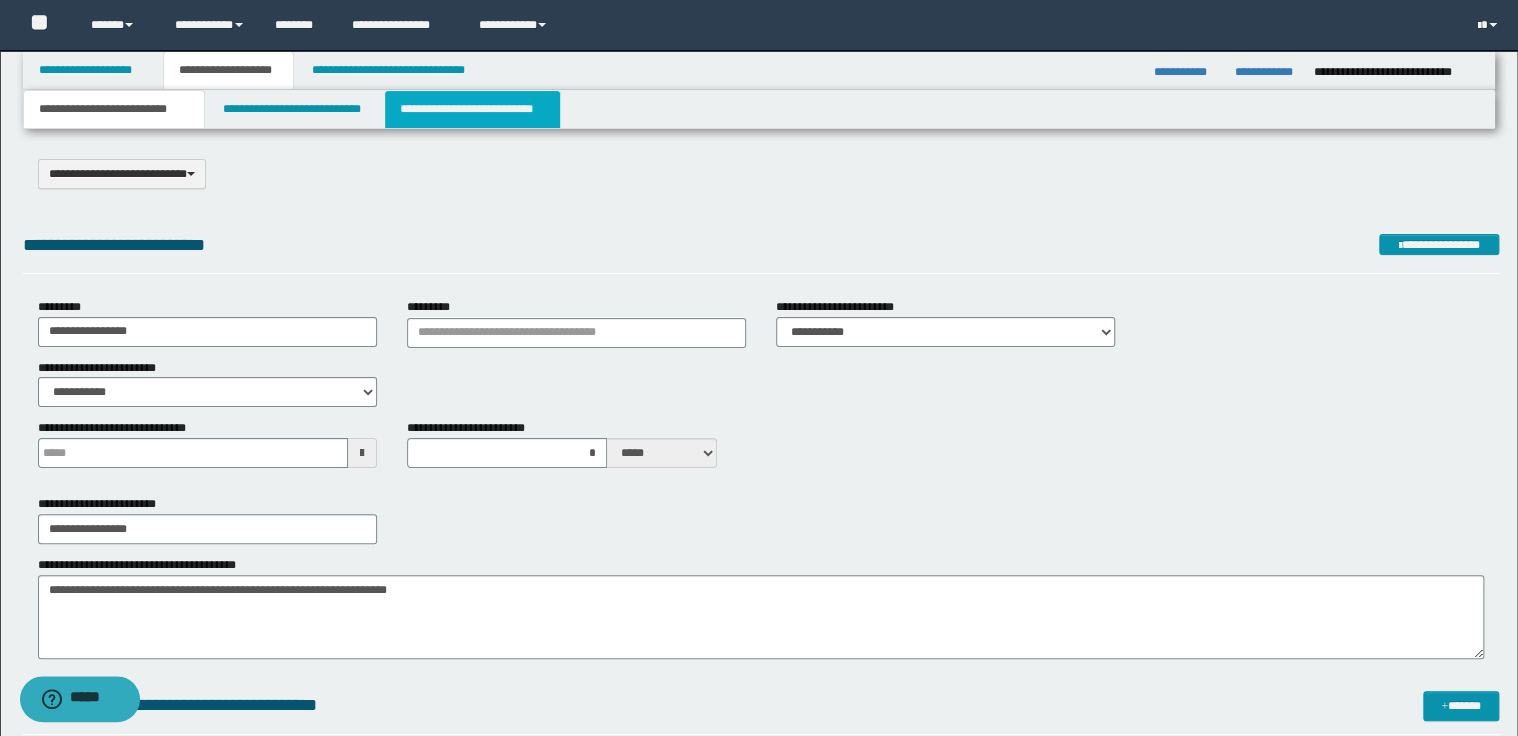 click on "**********" at bounding box center [472, 109] 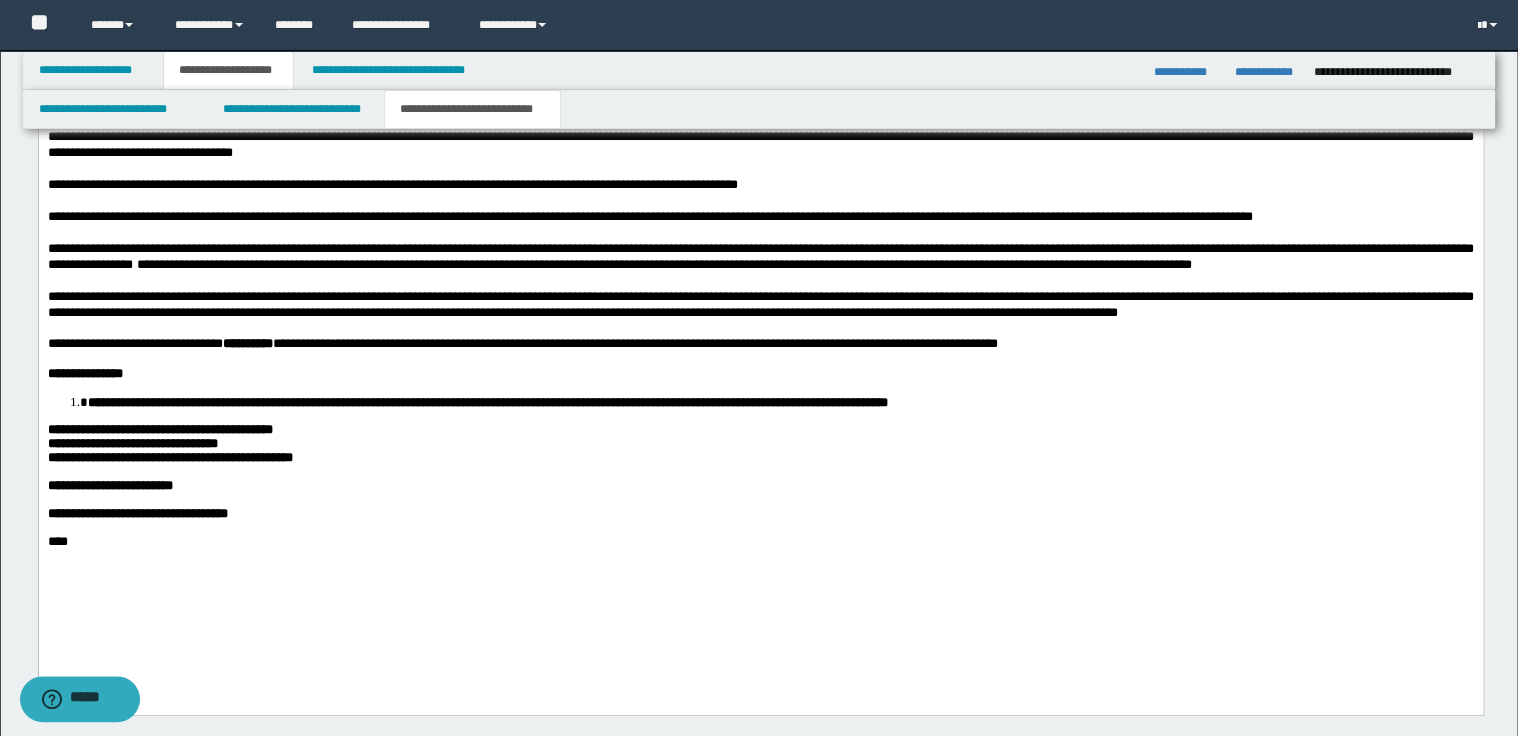 scroll, scrollTop: 1600, scrollLeft: 0, axis: vertical 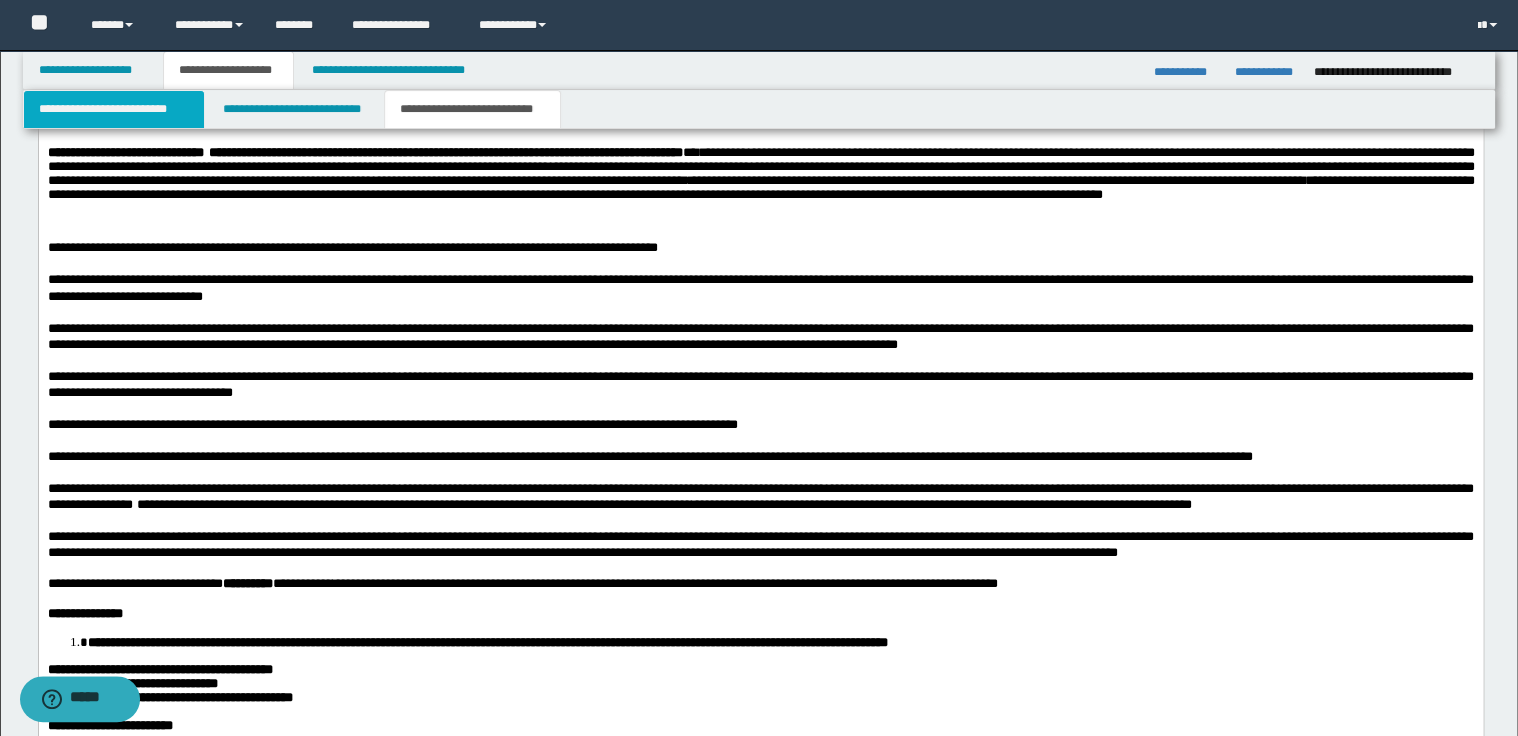 click on "**********" at bounding box center (114, 109) 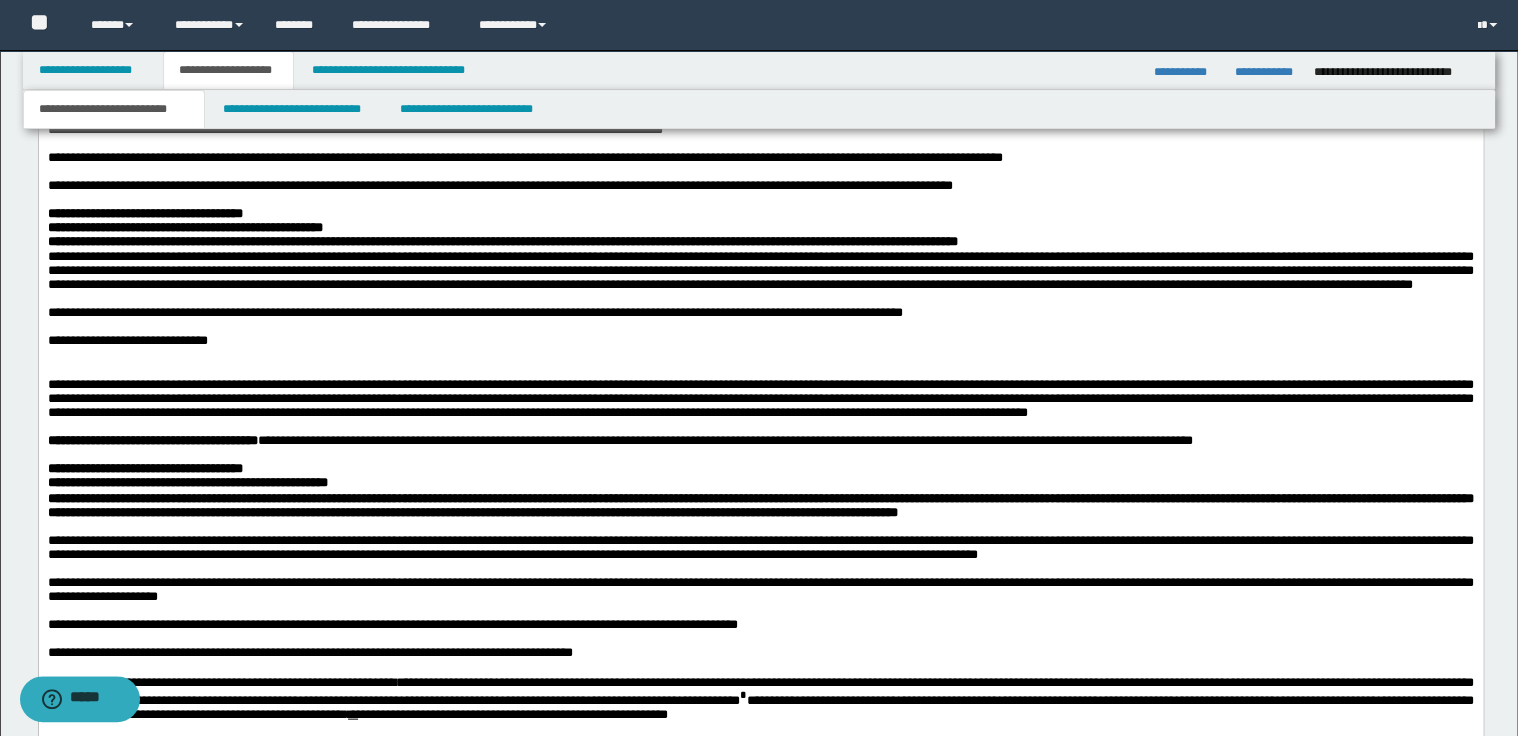 scroll, scrollTop: 1680, scrollLeft: 0, axis: vertical 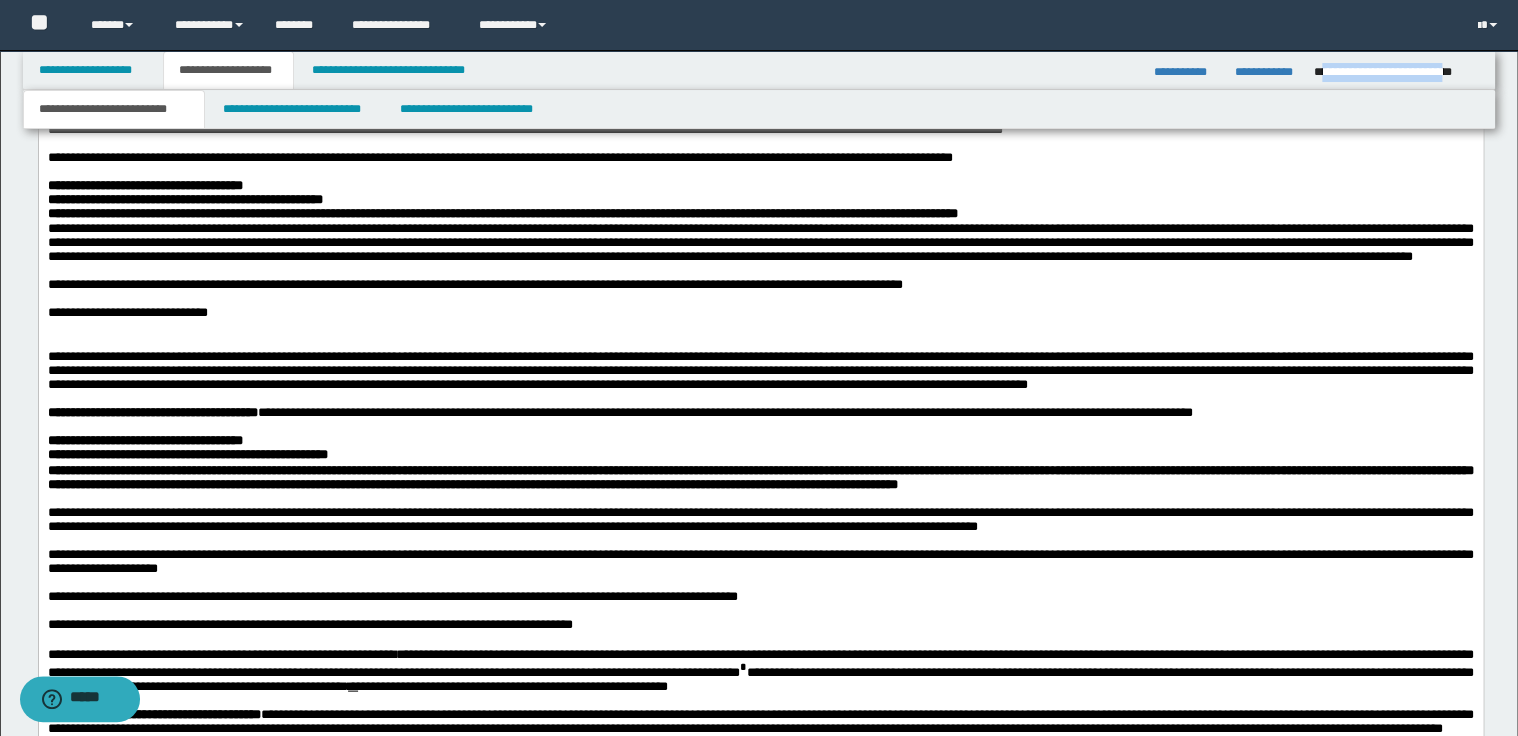 drag, startPoint x: 1320, startPoint y: 73, endPoint x: 1472, endPoint y: 70, distance: 152.0296 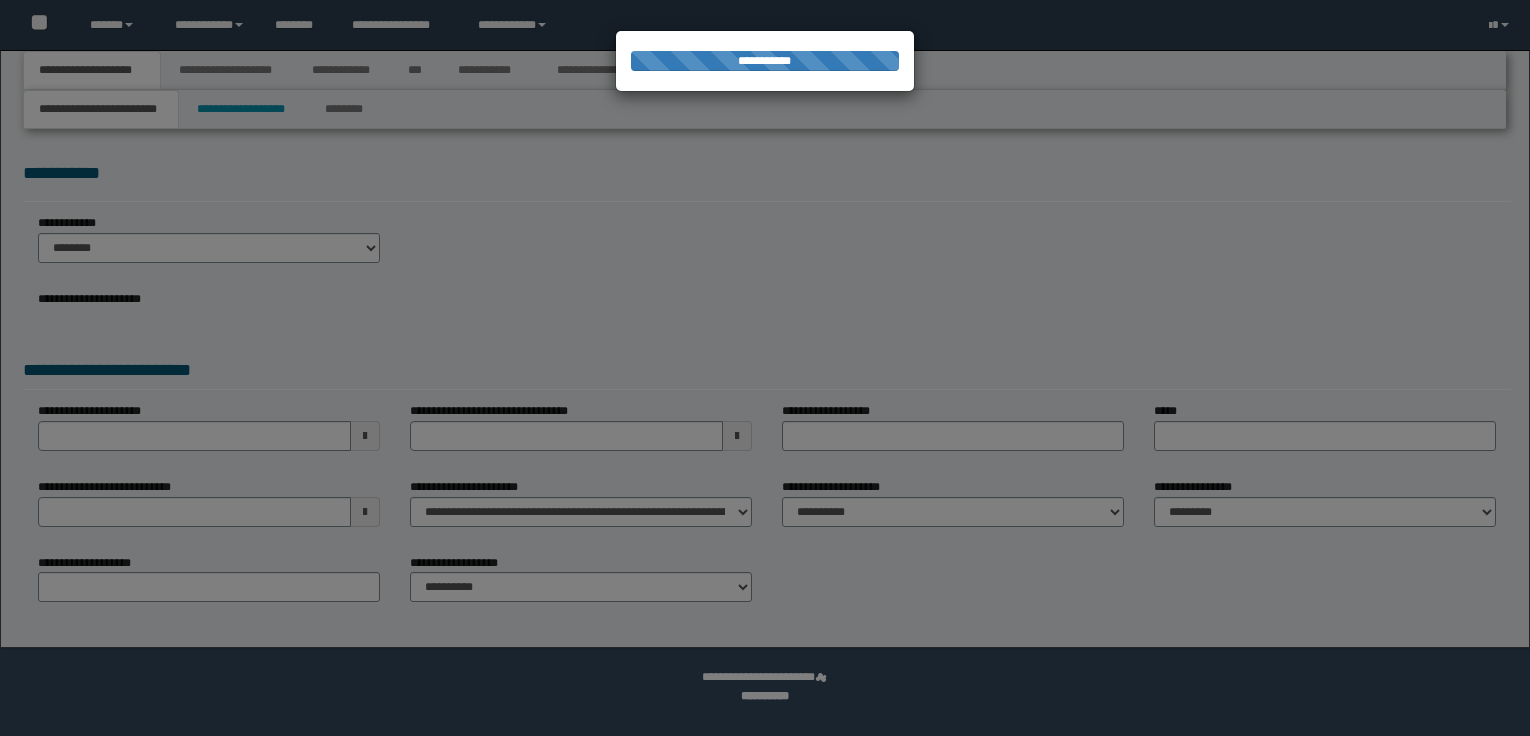 scroll, scrollTop: 0, scrollLeft: 0, axis: both 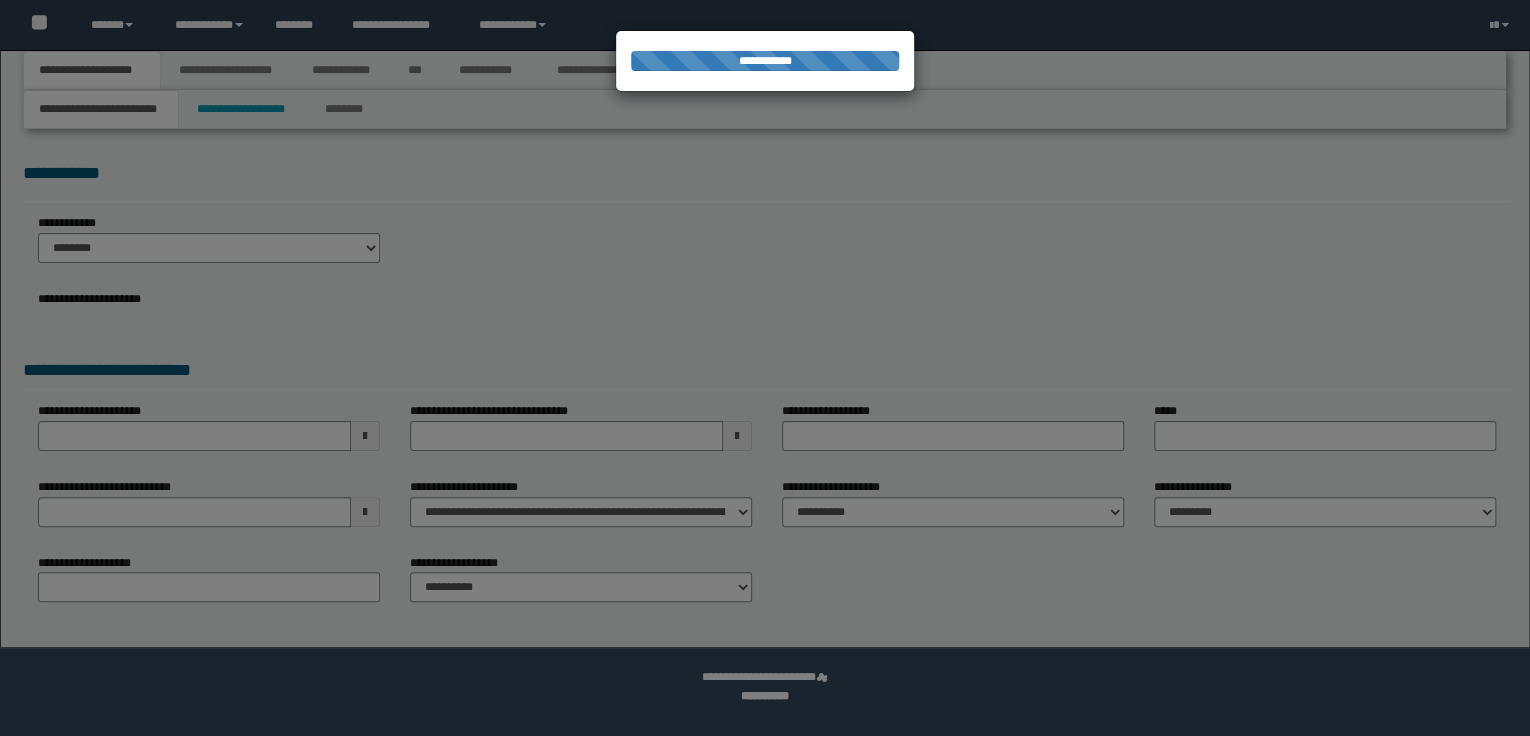 select on "*" 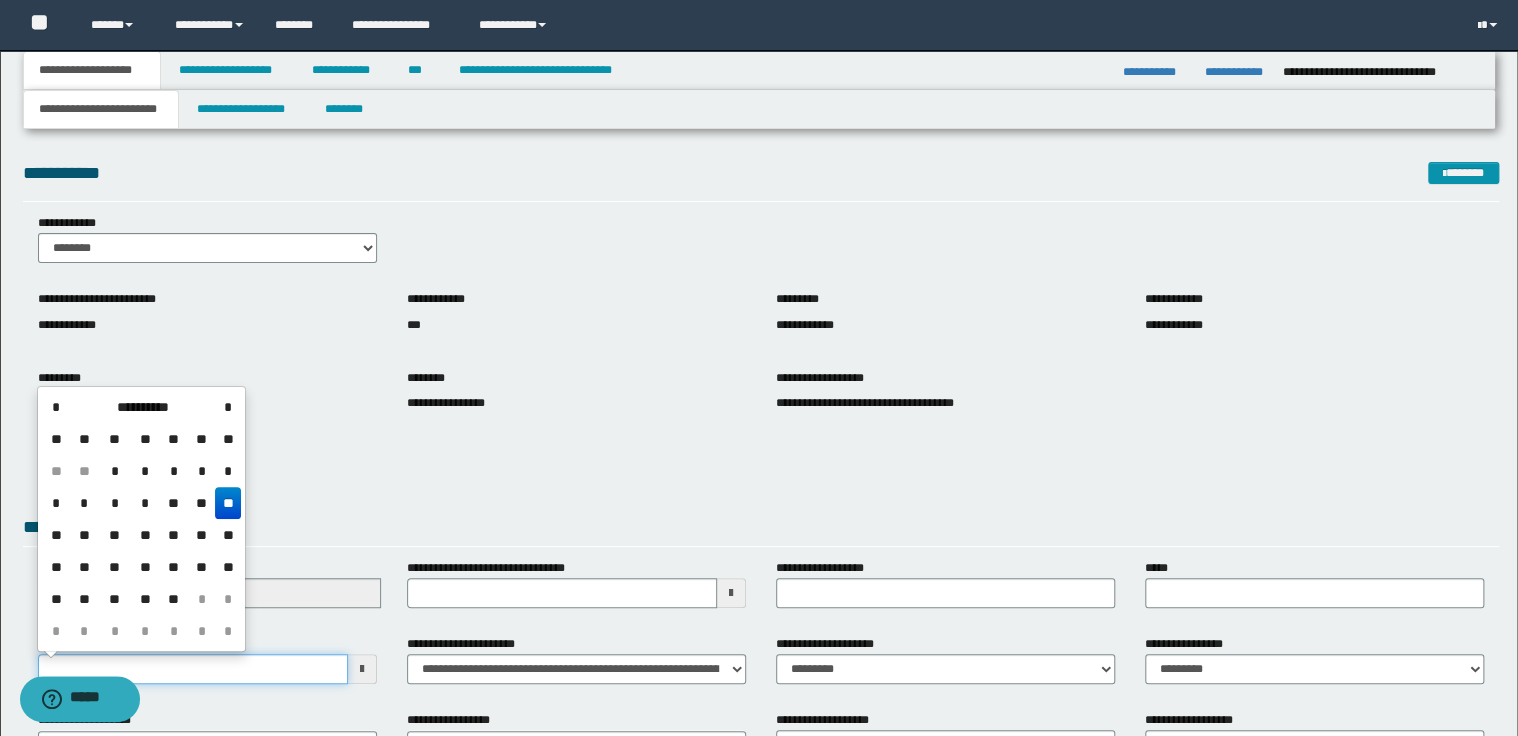 click on "**********" at bounding box center [193, 669] 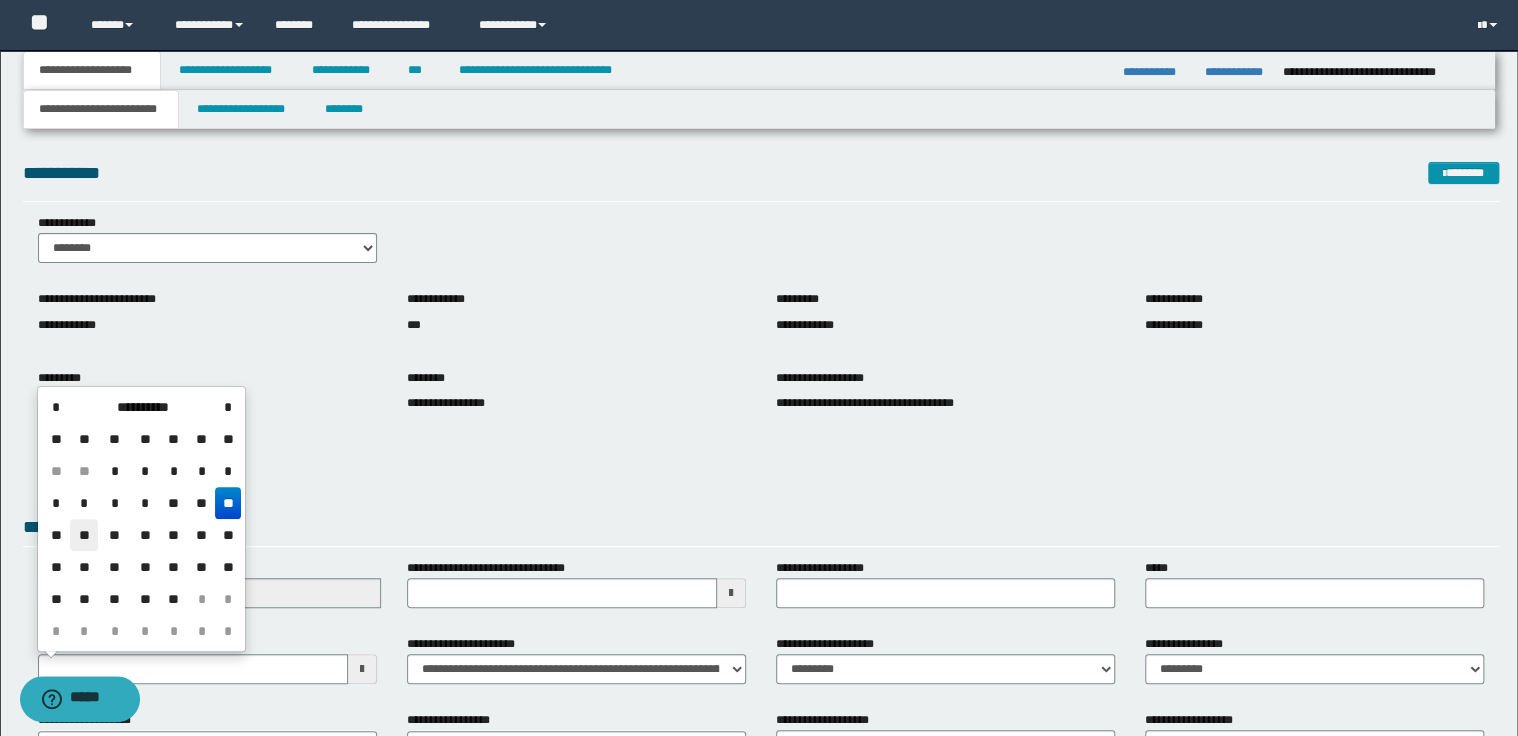 click on "**" at bounding box center [84, 535] 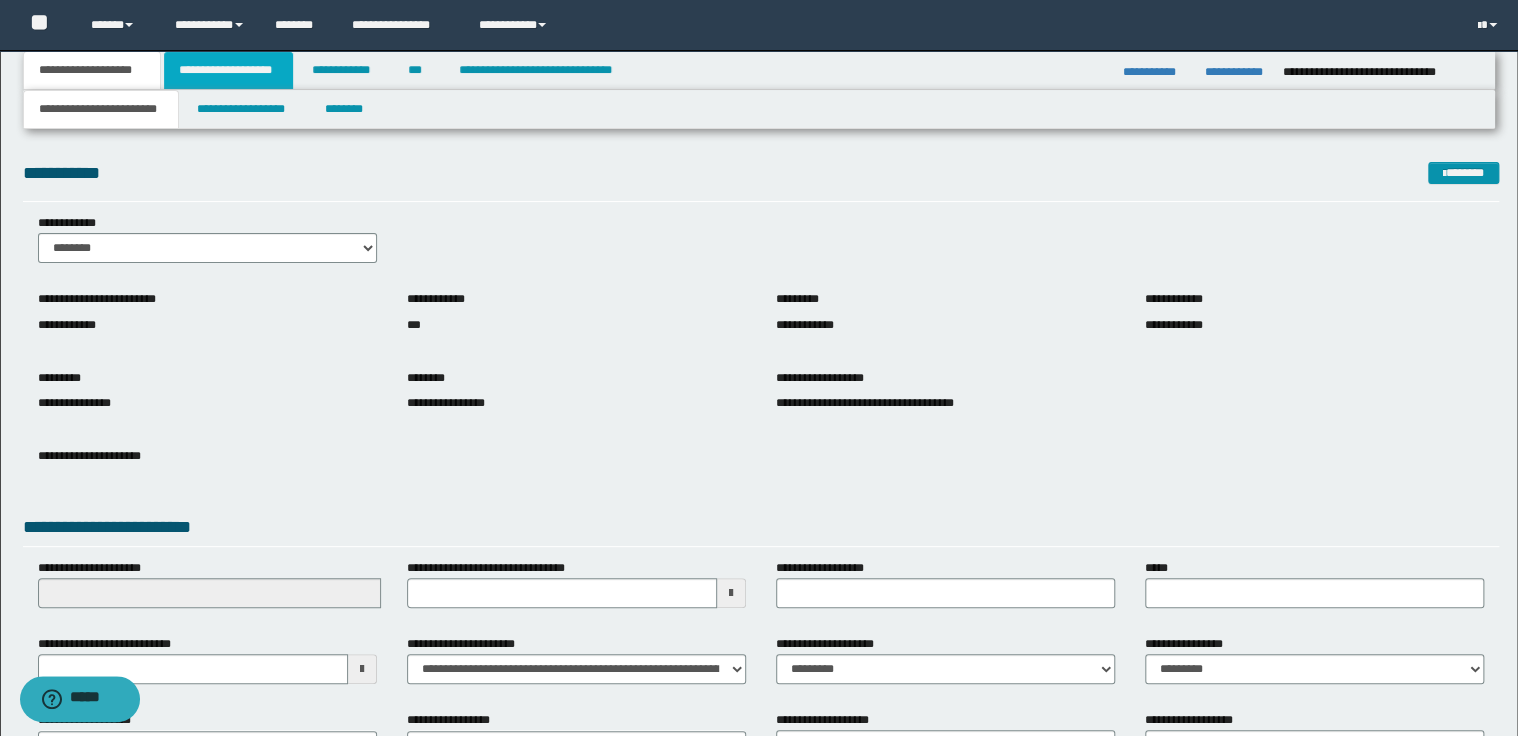 drag, startPoint x: 248, startPoint y: 70, endPoint x: 293, endPoint y: 69, distance: 45.01111 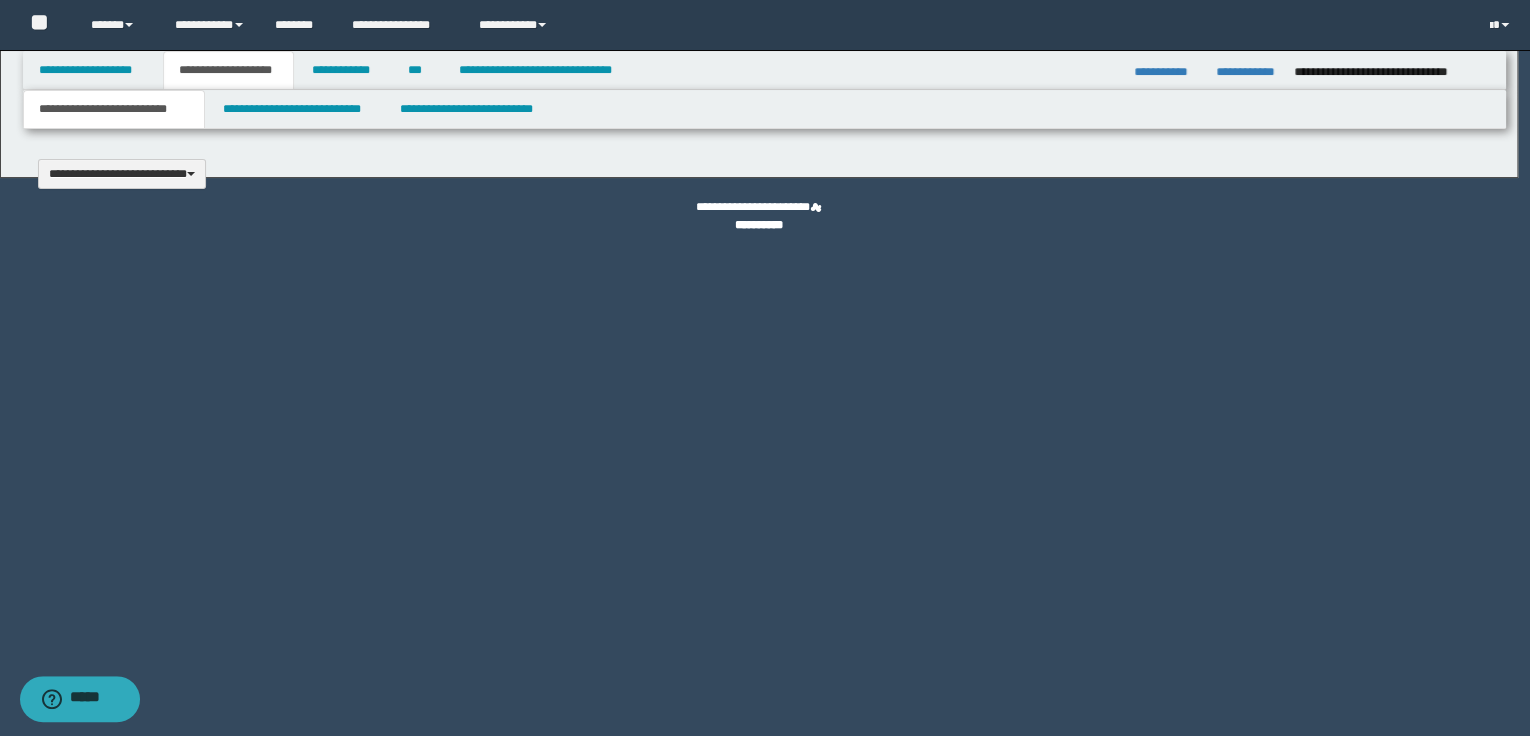 type 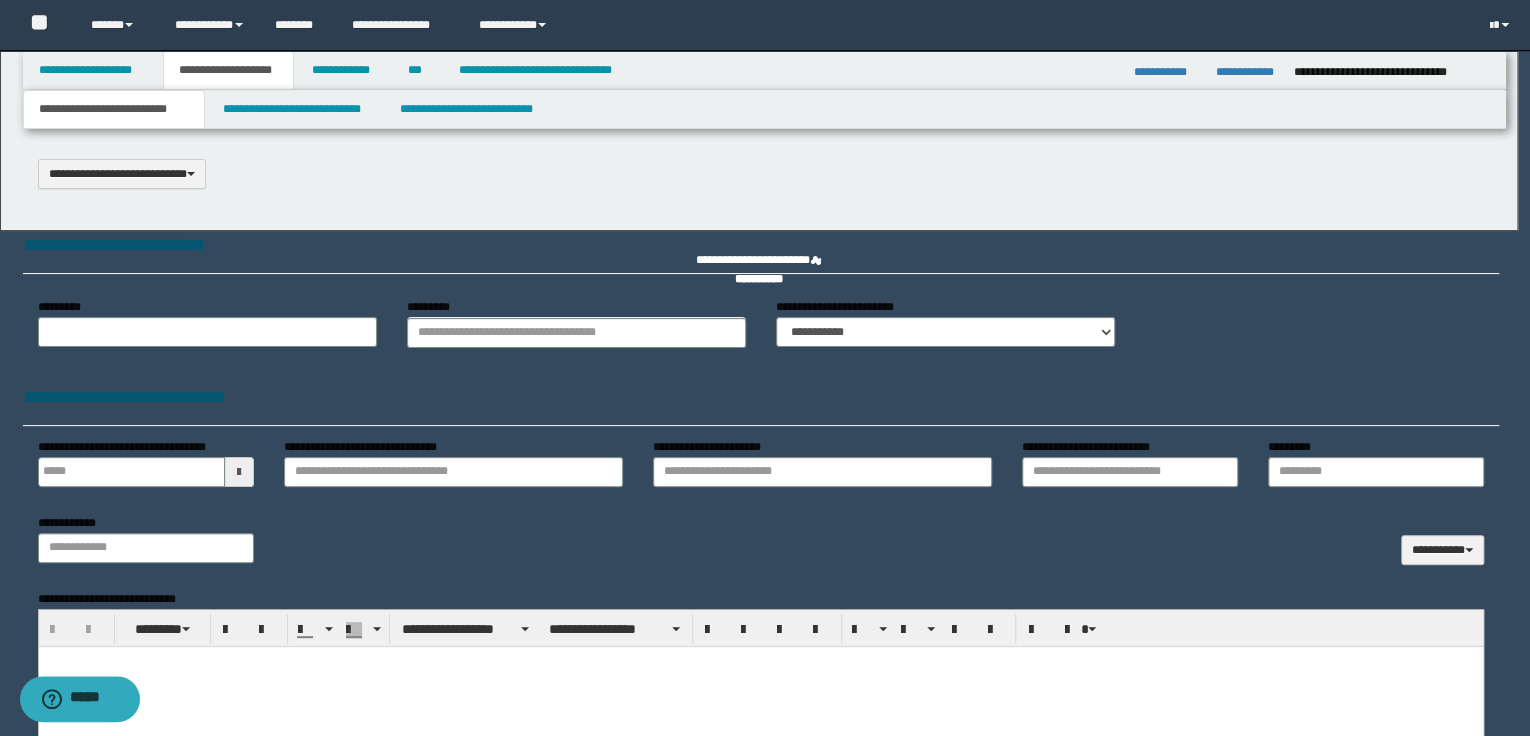 scroll, scrollTop: 0, scrollLeft: 0, axis: both 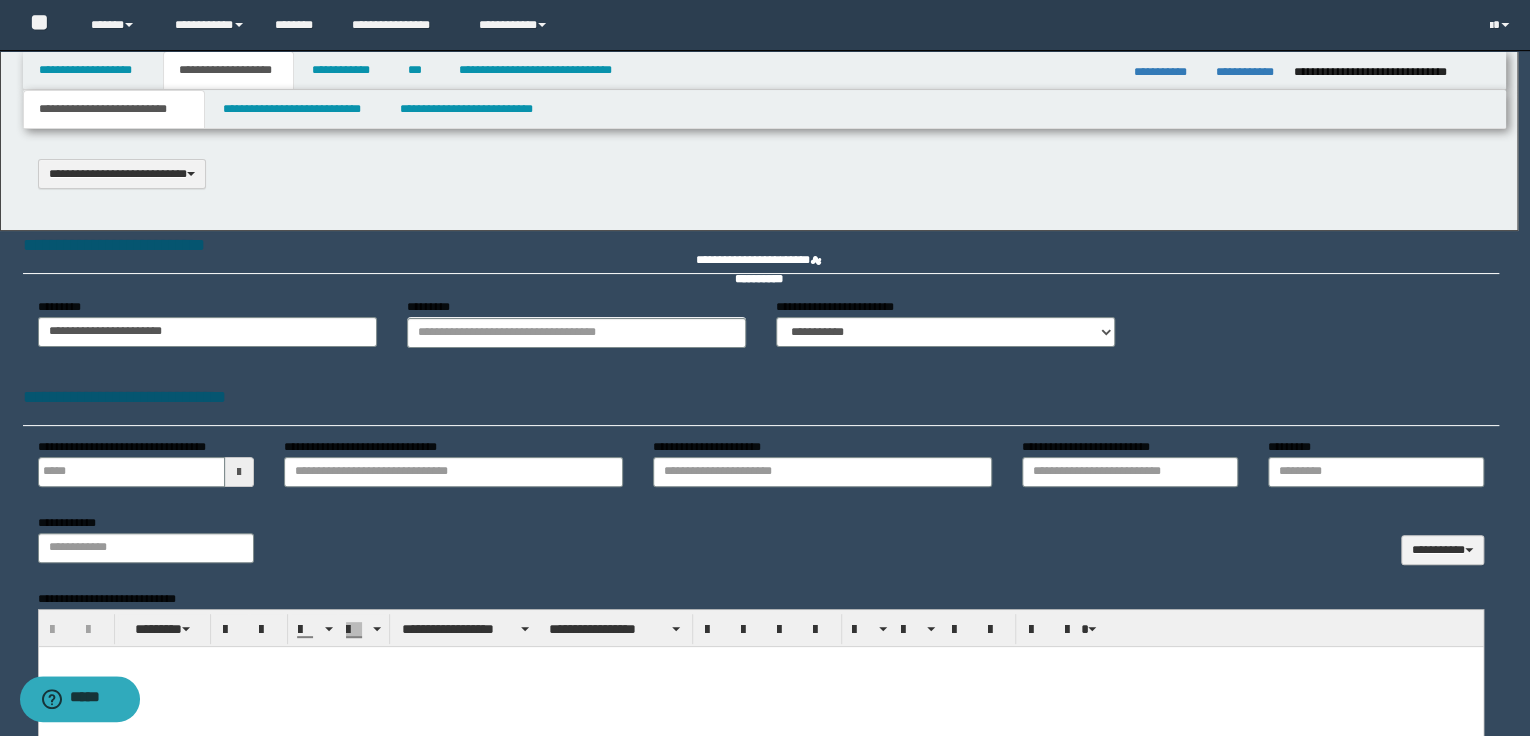 type 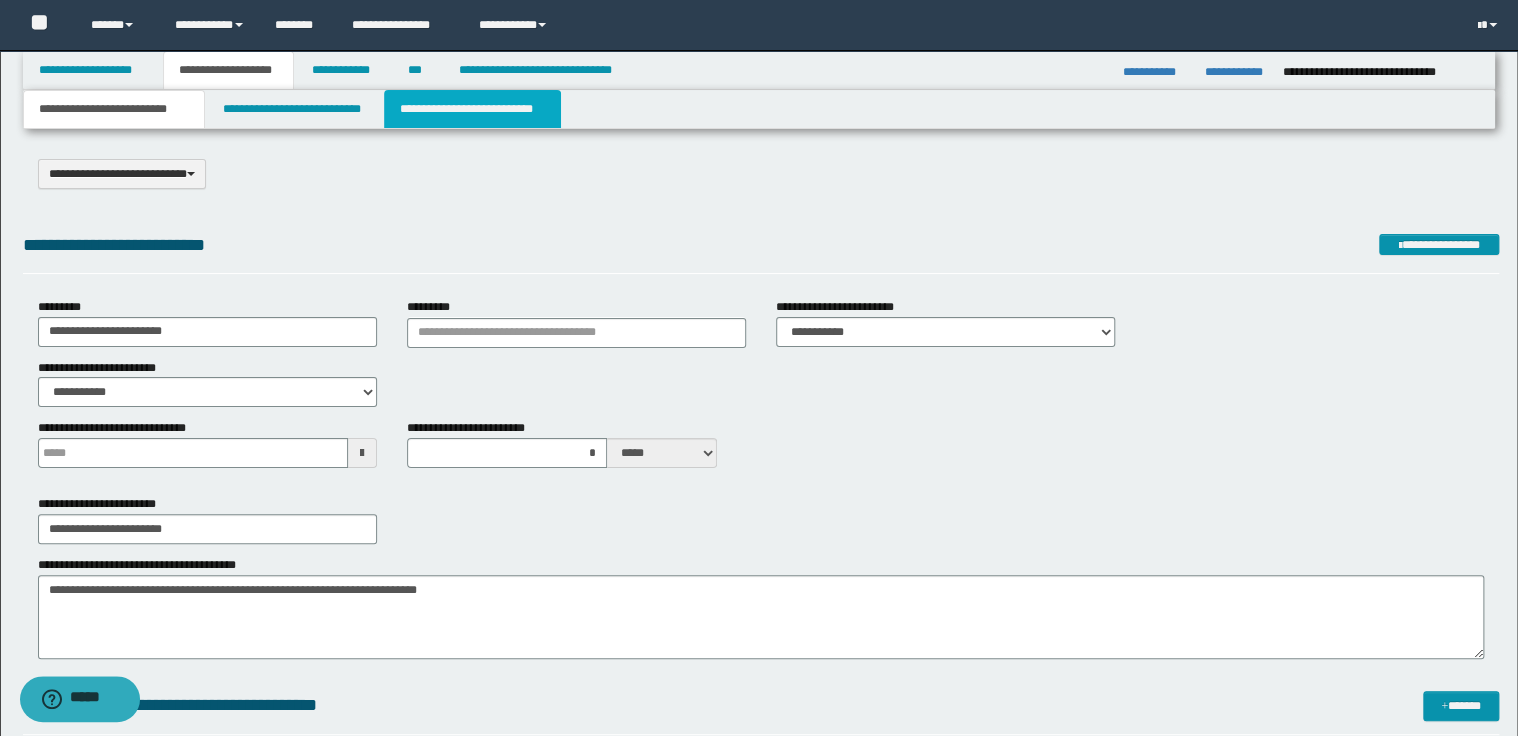 click on "**********" at bounding box center (472, 109) 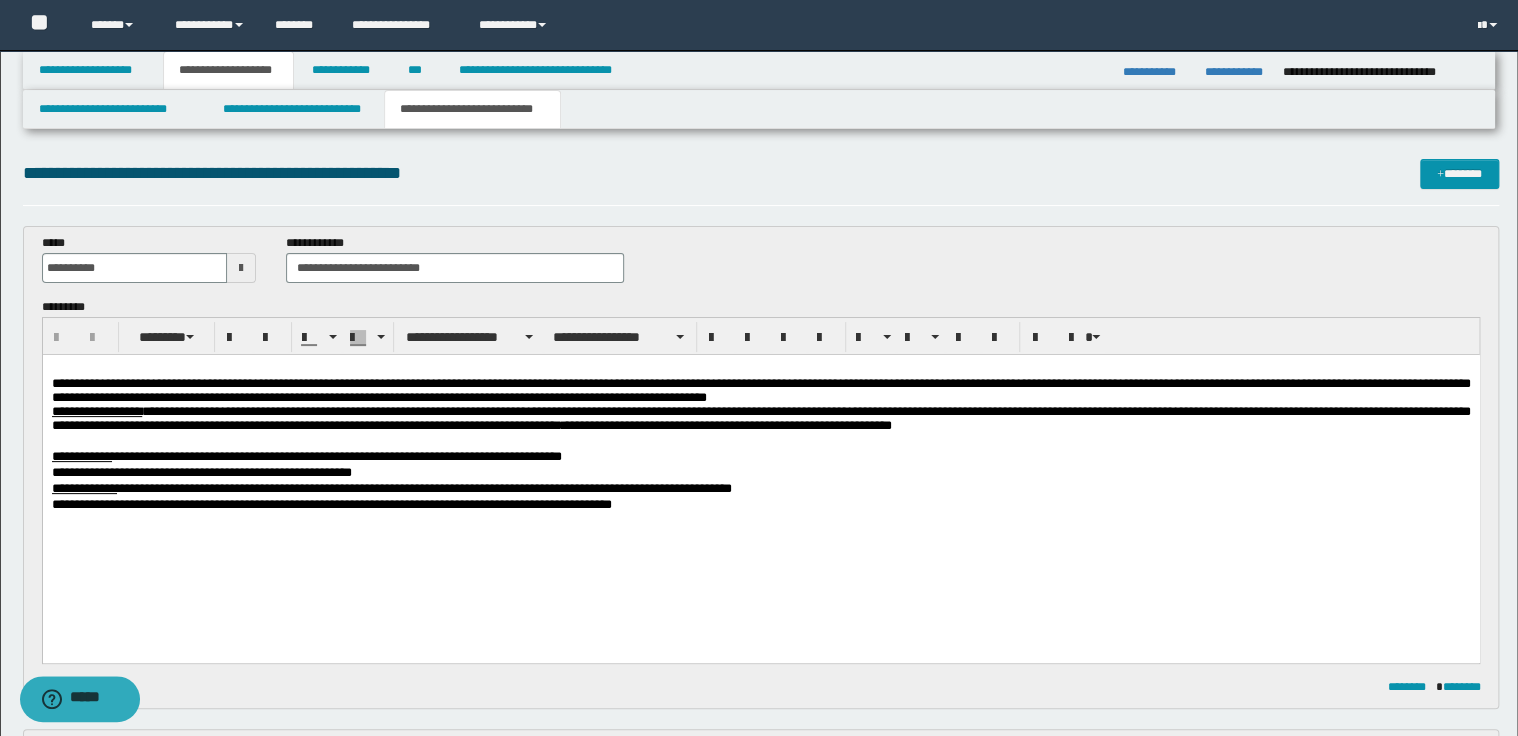 scroll, scrollTop: 80, scrollLeft: 0, axis: vertical 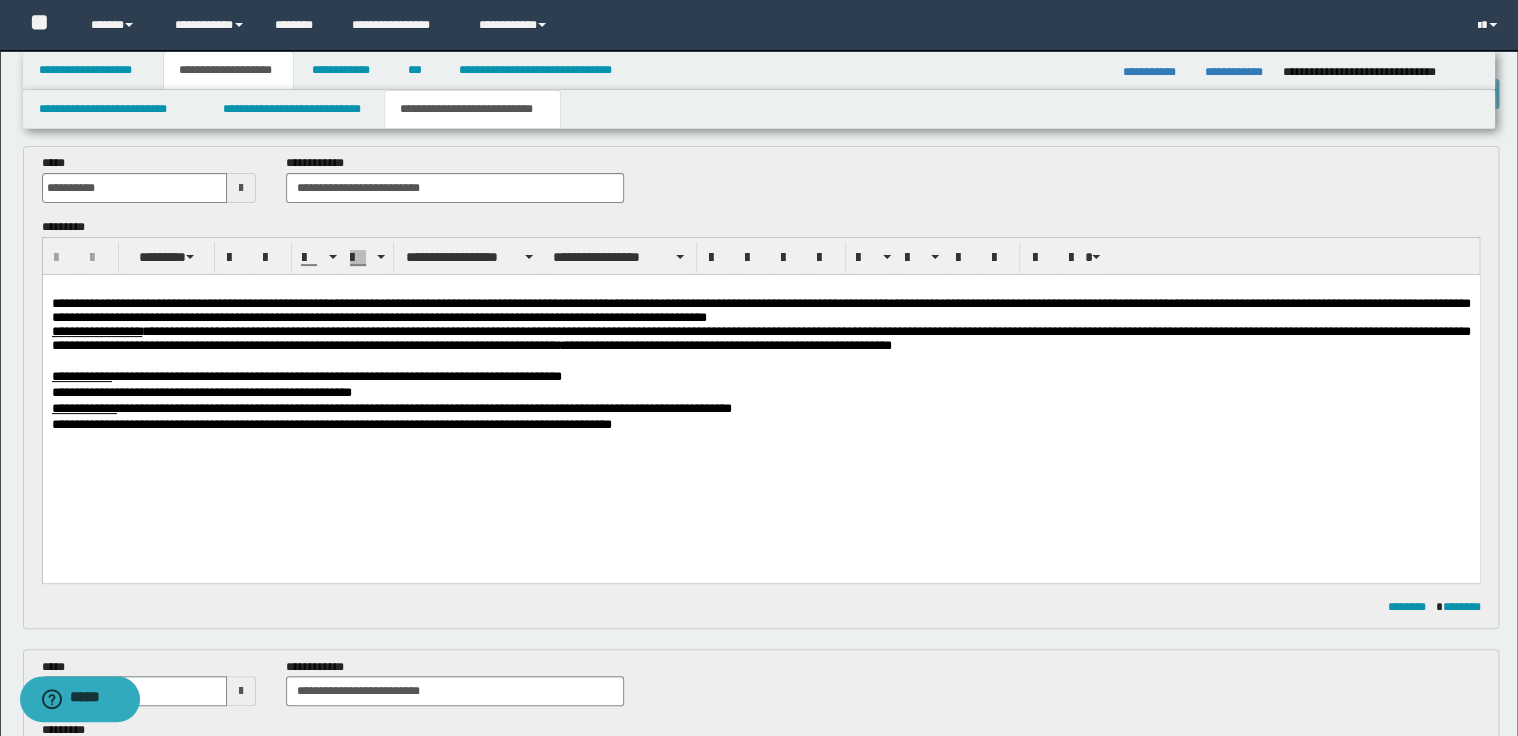 click on "*" at bounding box center [706, 317] 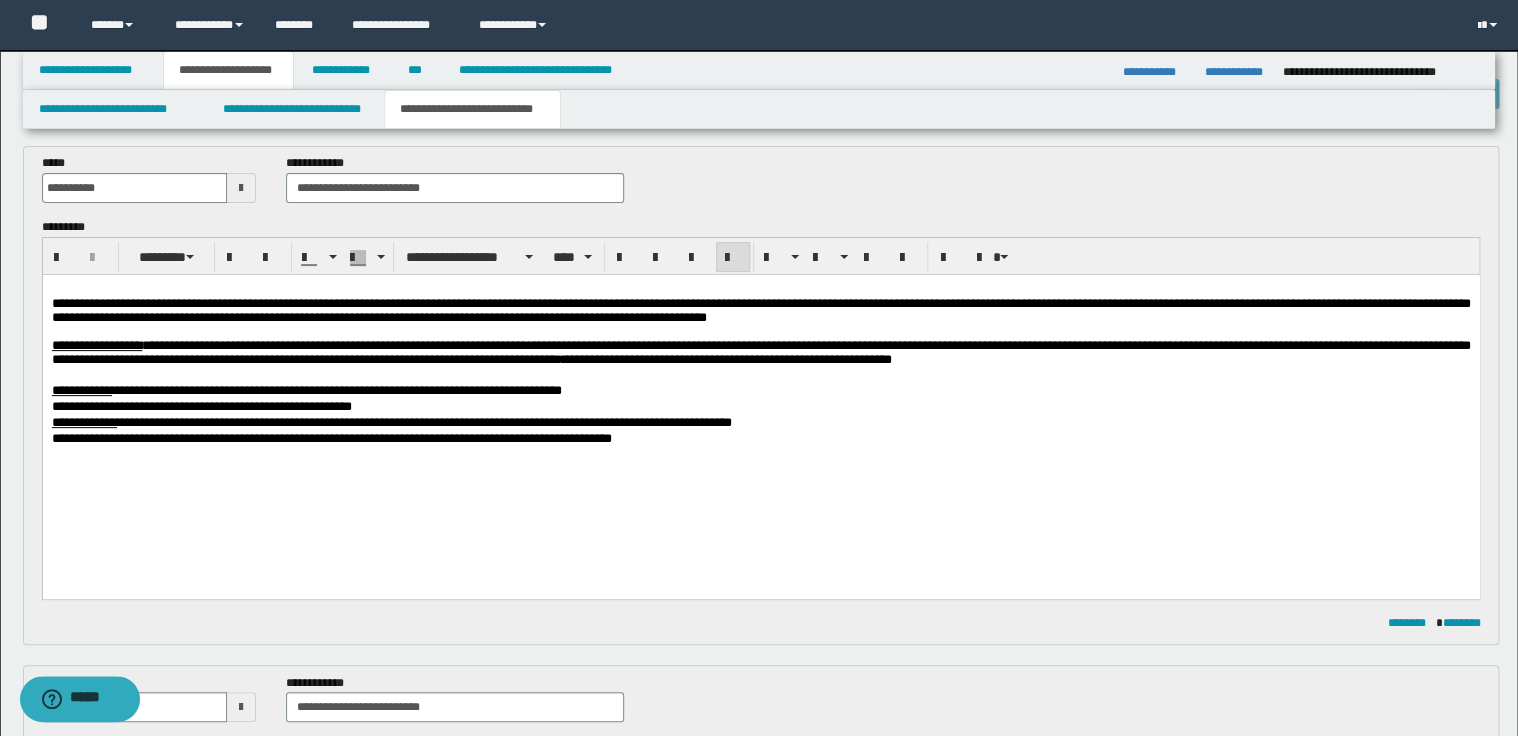 click on "**********" at bounding box center (760, 391) 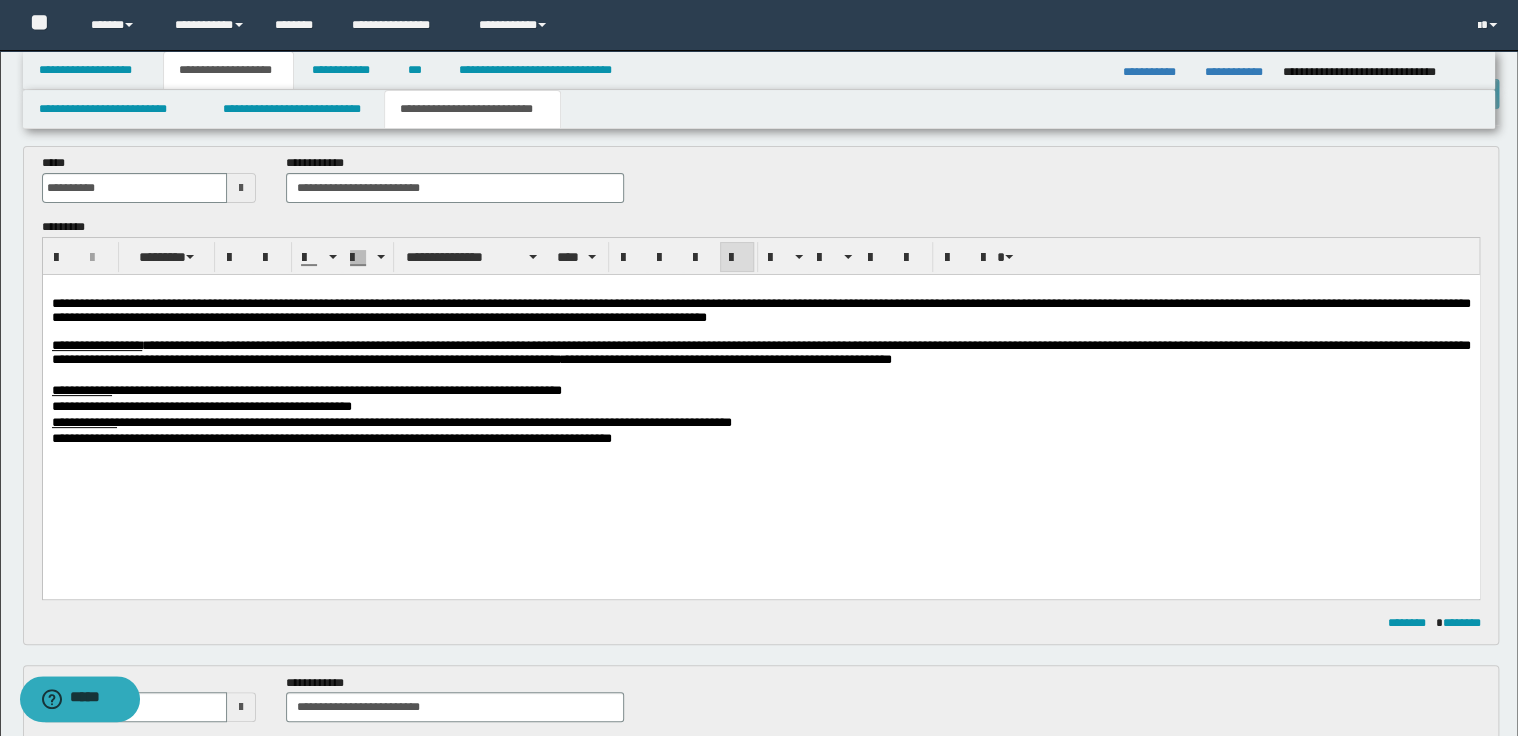 type 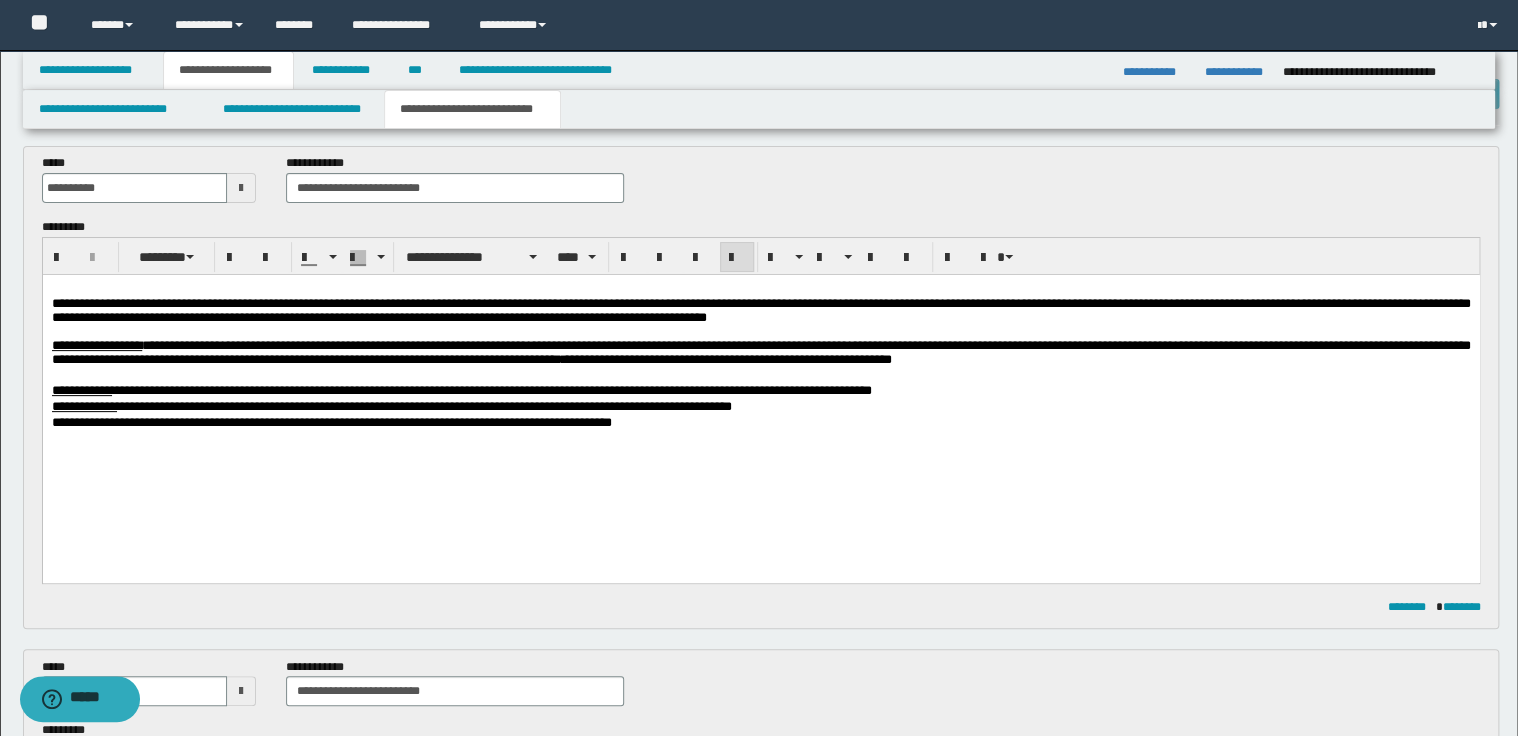 click on "**********" at bounding box center [760, 391] 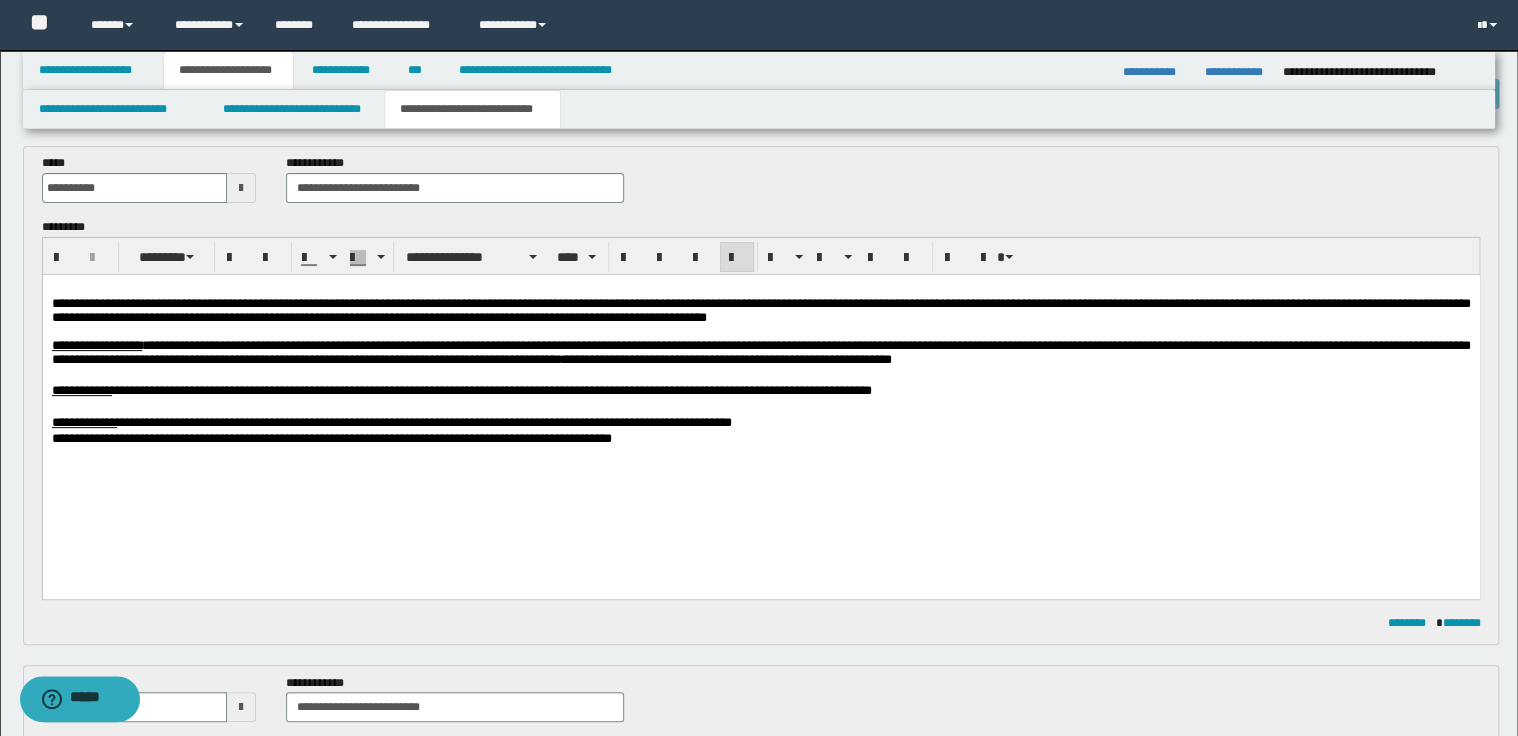 click on "**********" at bounding box center (760, 423) 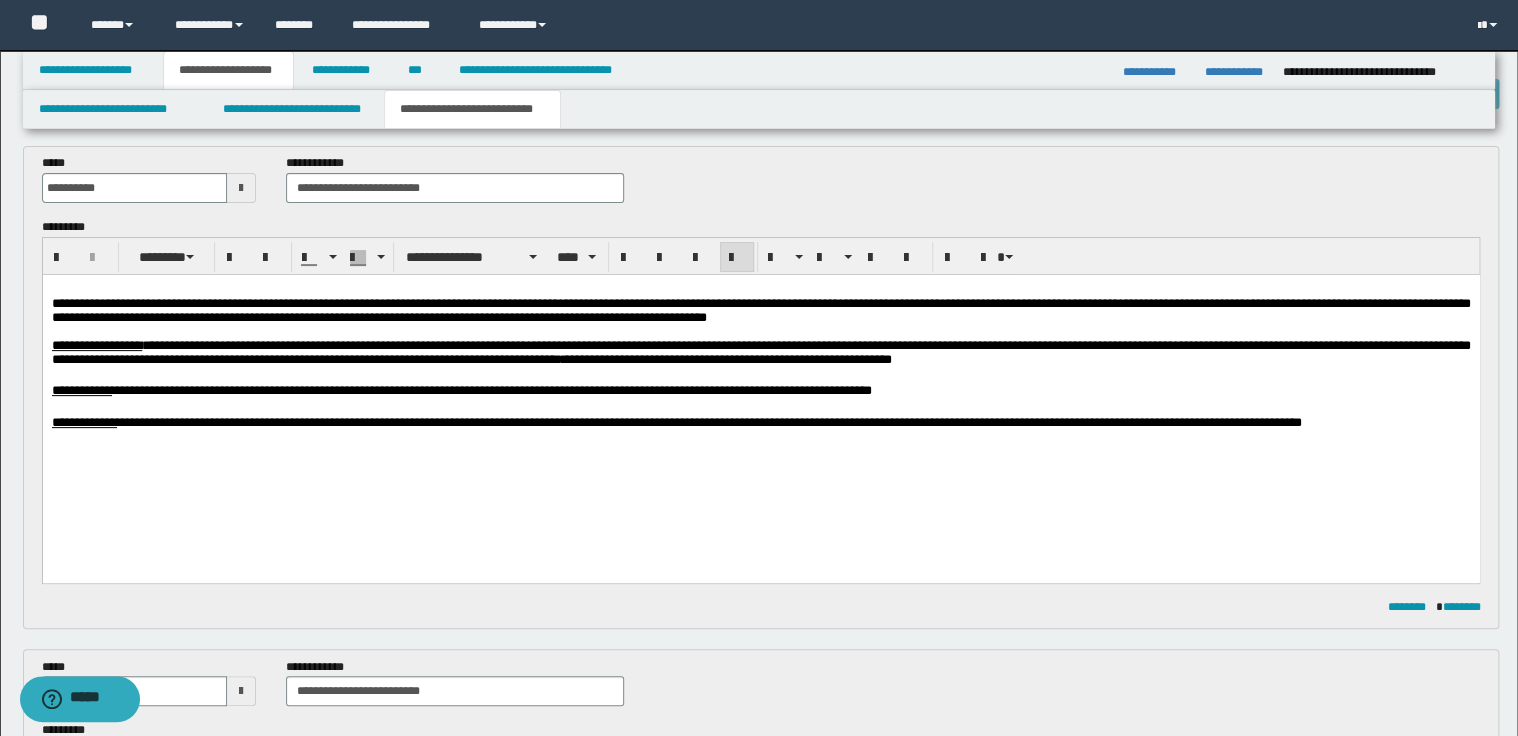 click on "**********" at bounding box center [760, 423] 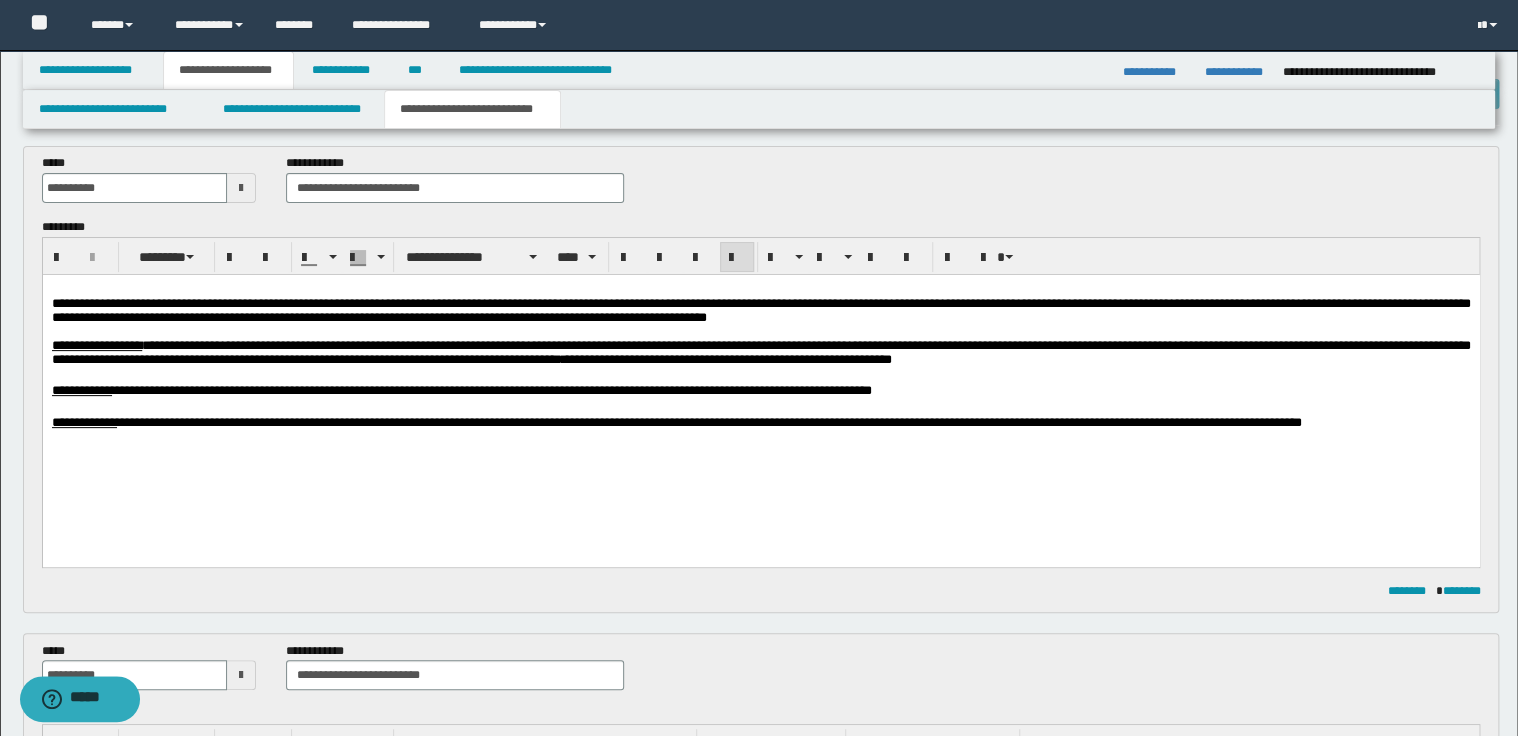 scroll, scrollTop: 160, scrollLeft: 0, axis: vertical 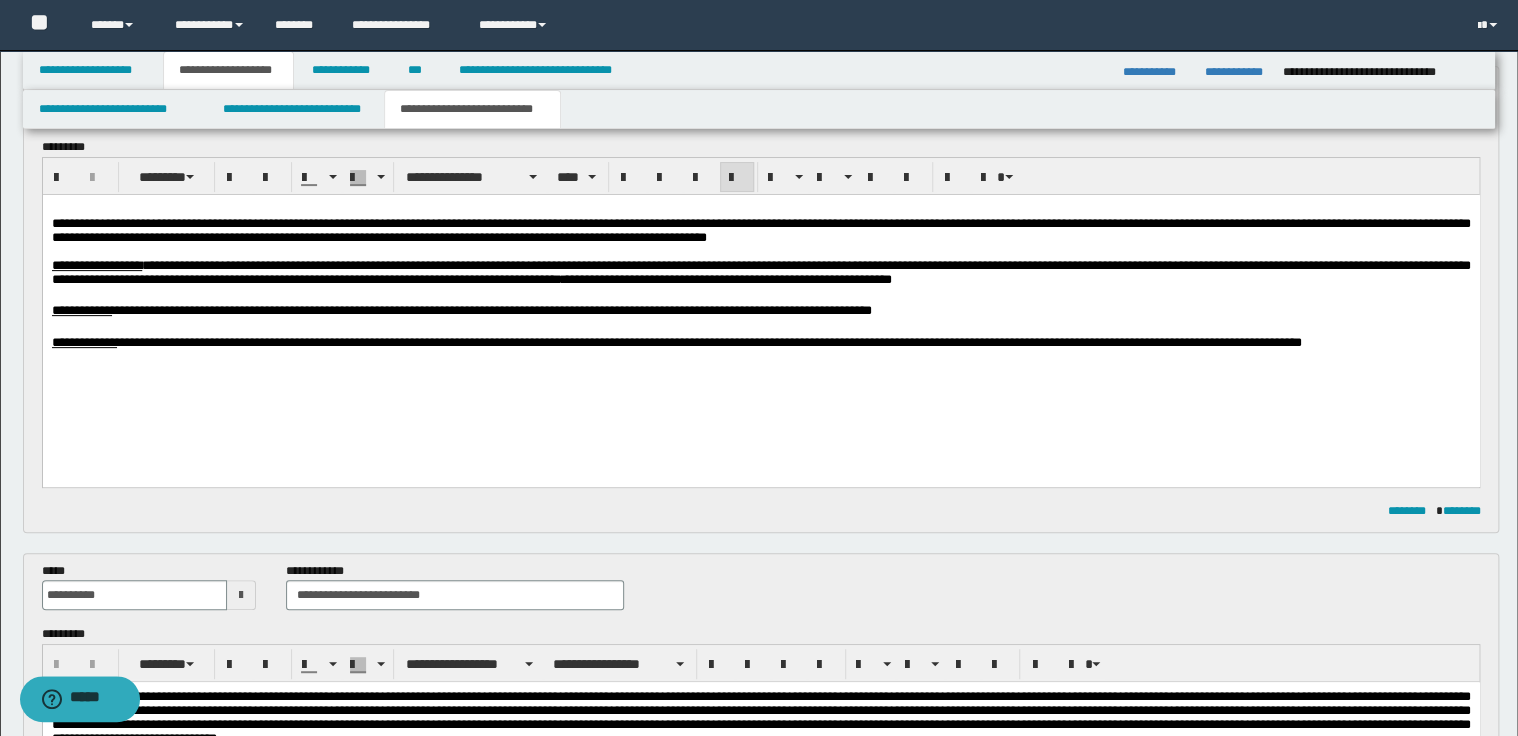 click on "**********" at bounding box center [760, 271] 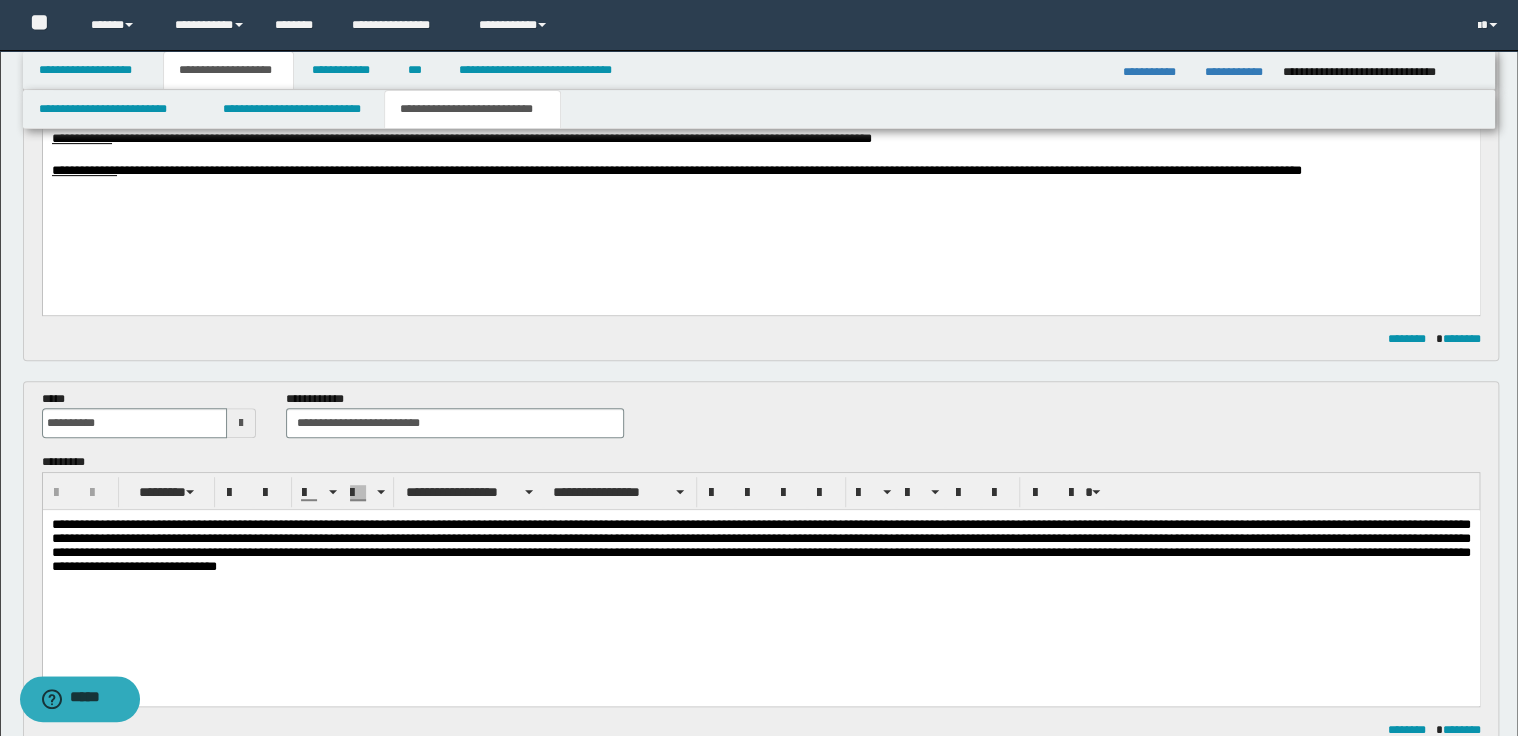 scroll, scrollTop: 400, scrollLeft: 0, axis: vertical 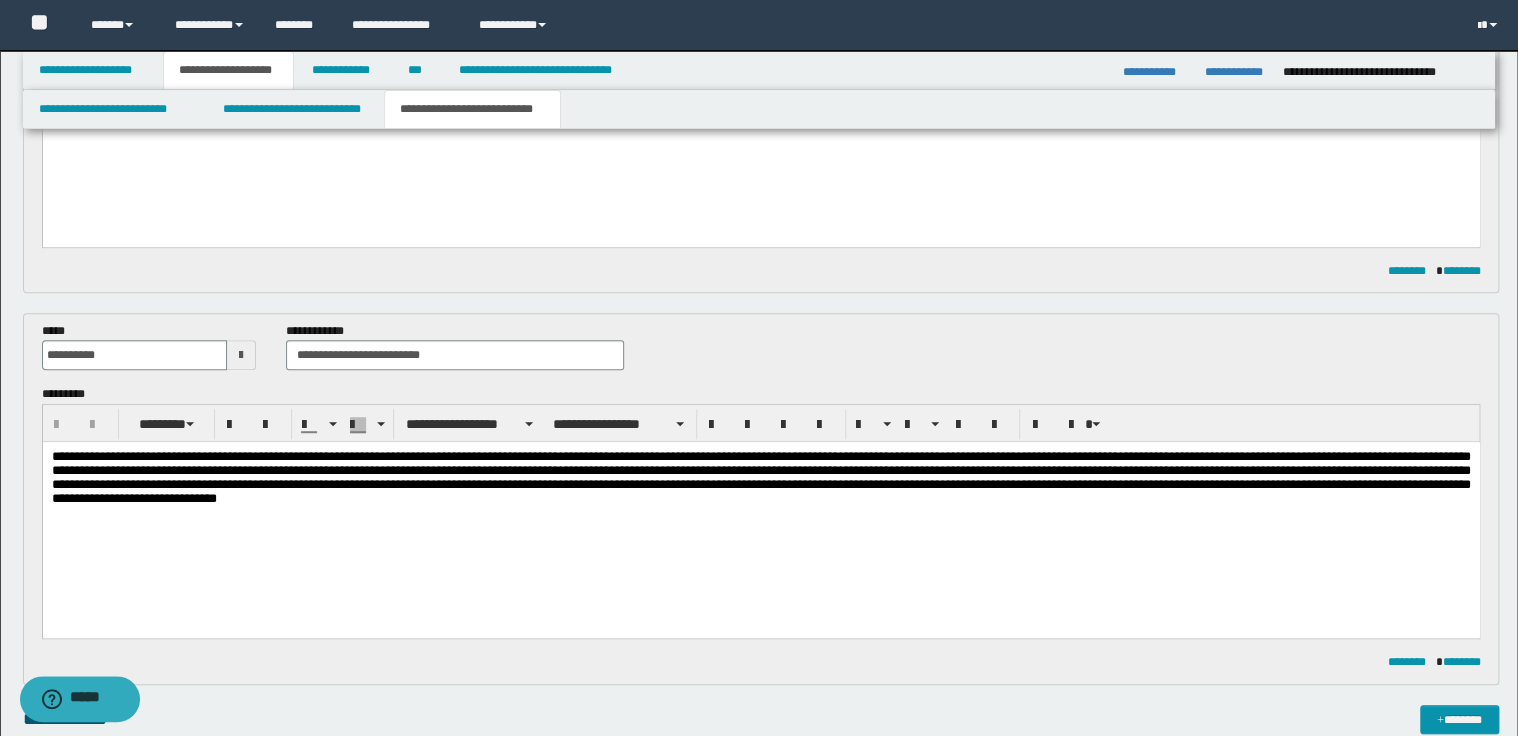 click on "**********" at bounding box center [760, 477] 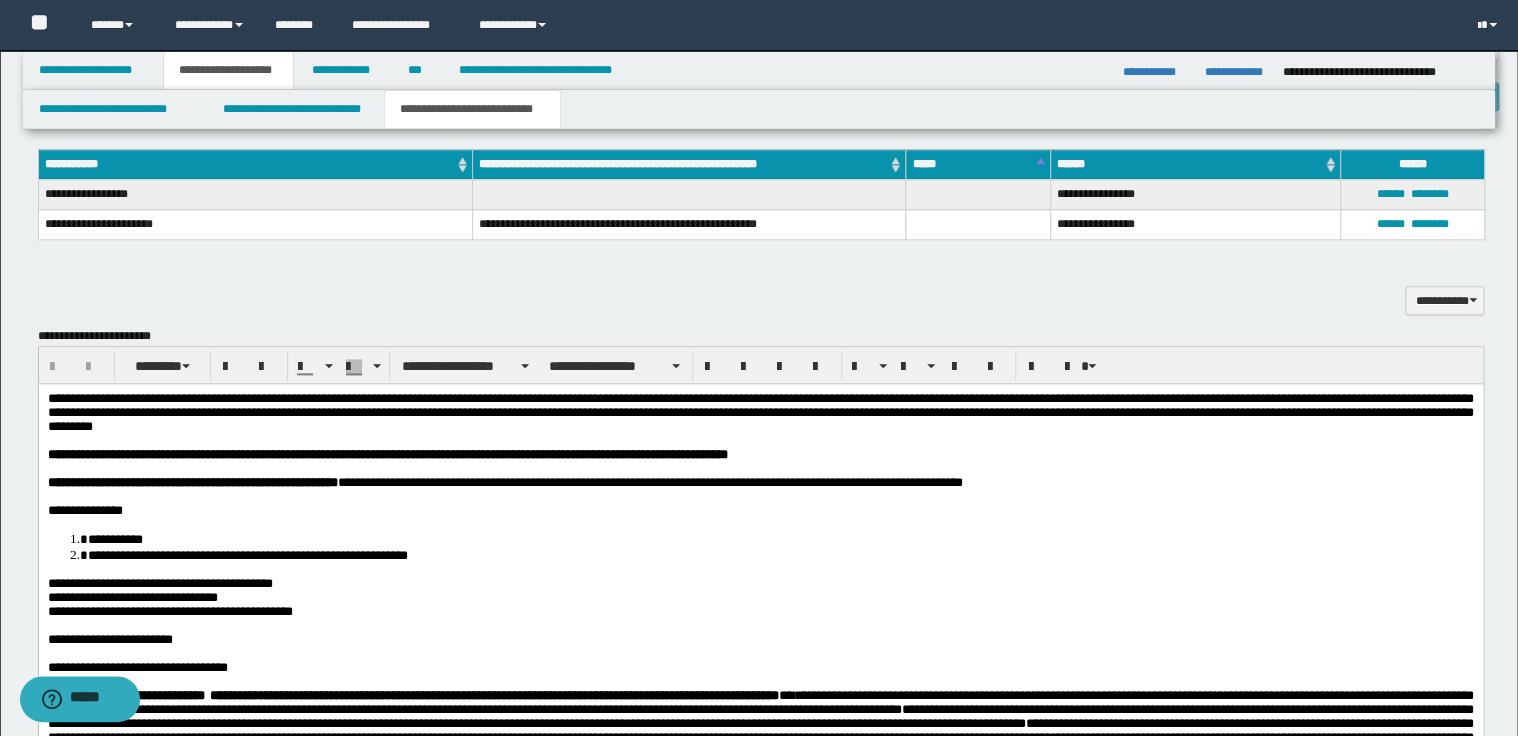 scroll, scrollTop: 1040, scrollLeft: 0, axis: vertical 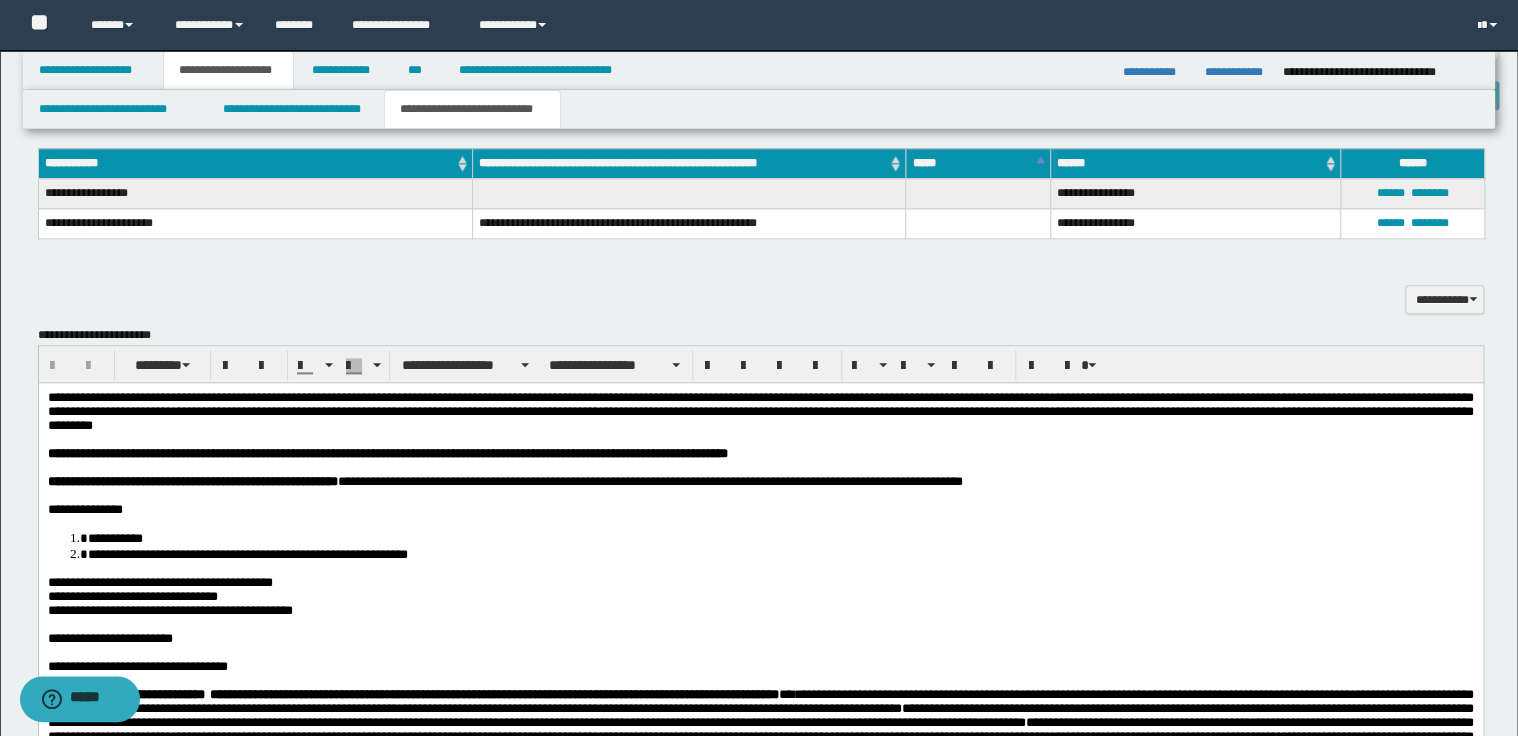 click on "**********" at bounding box center (760, 411) 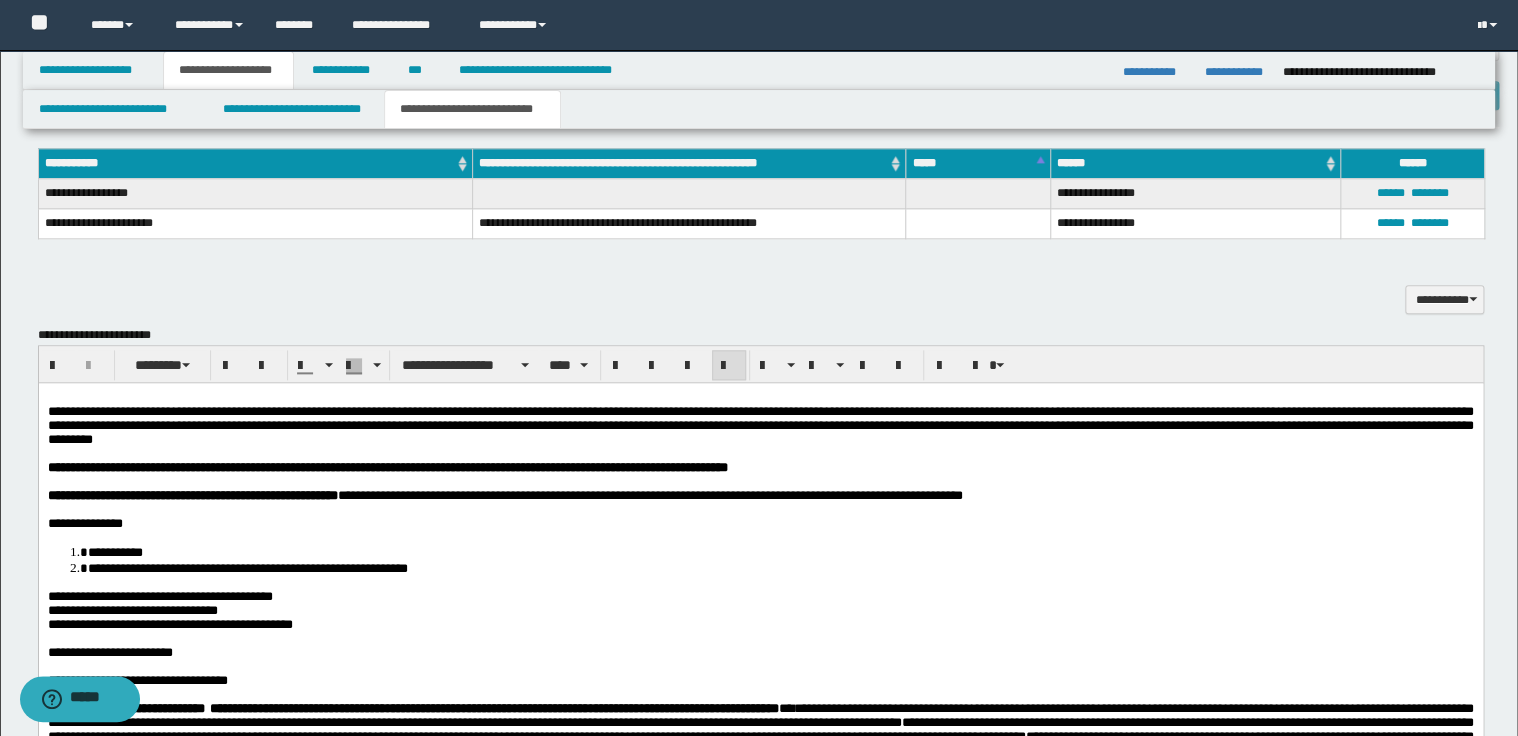 click on "**********" at bounding box center (760, 425) 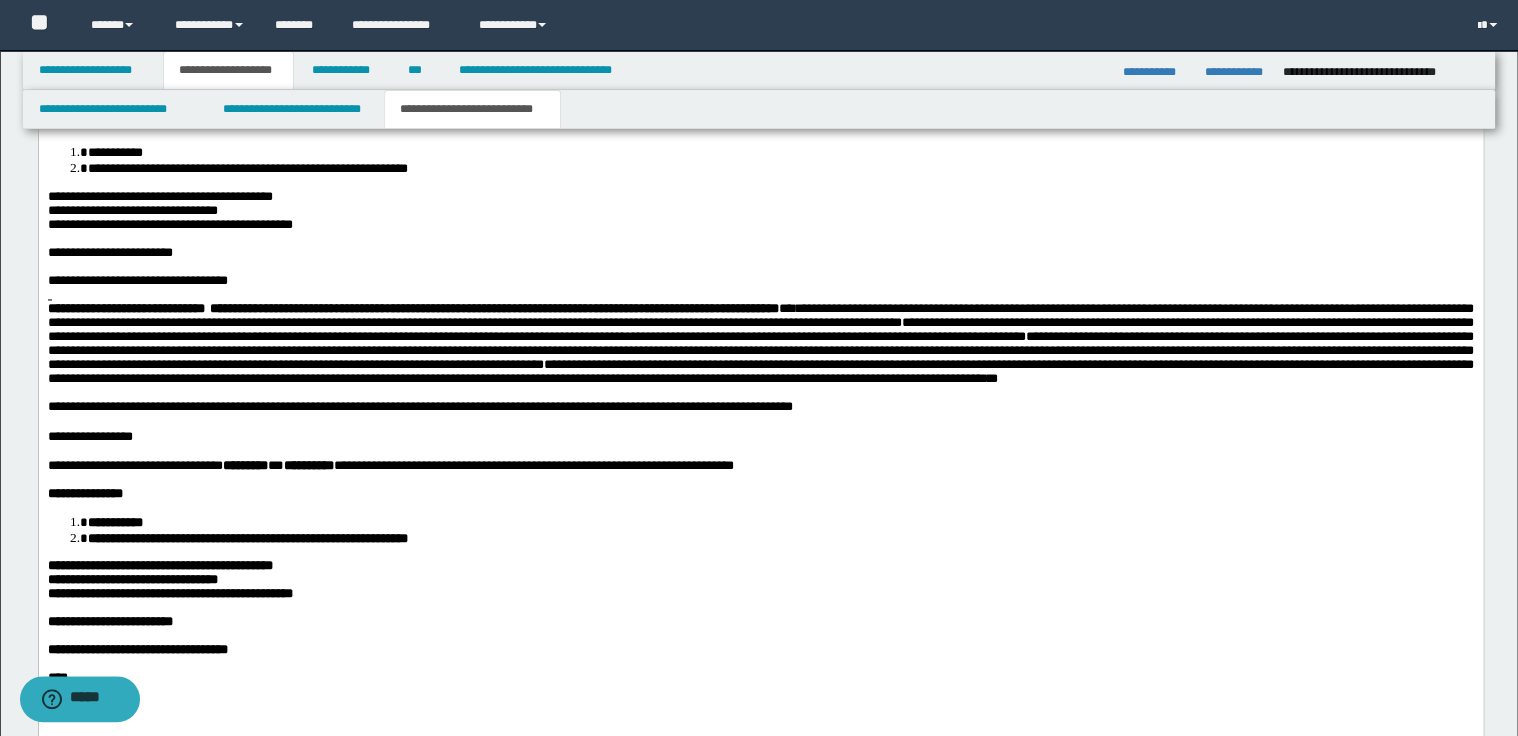 scroll, scrollTop: 1520, scrollLeft: 0, axis: vertical 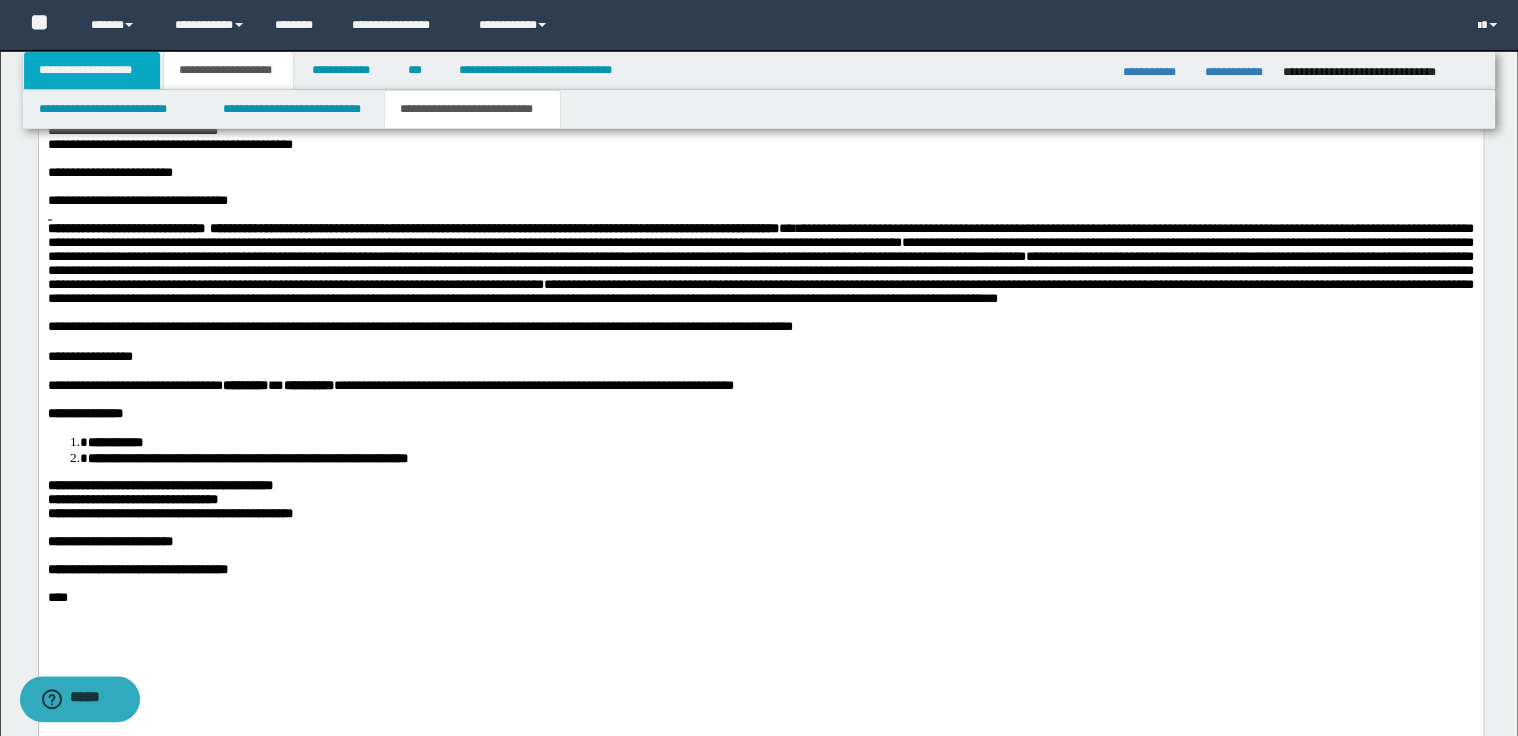 click on "**********" at bounding box center [92, 70] 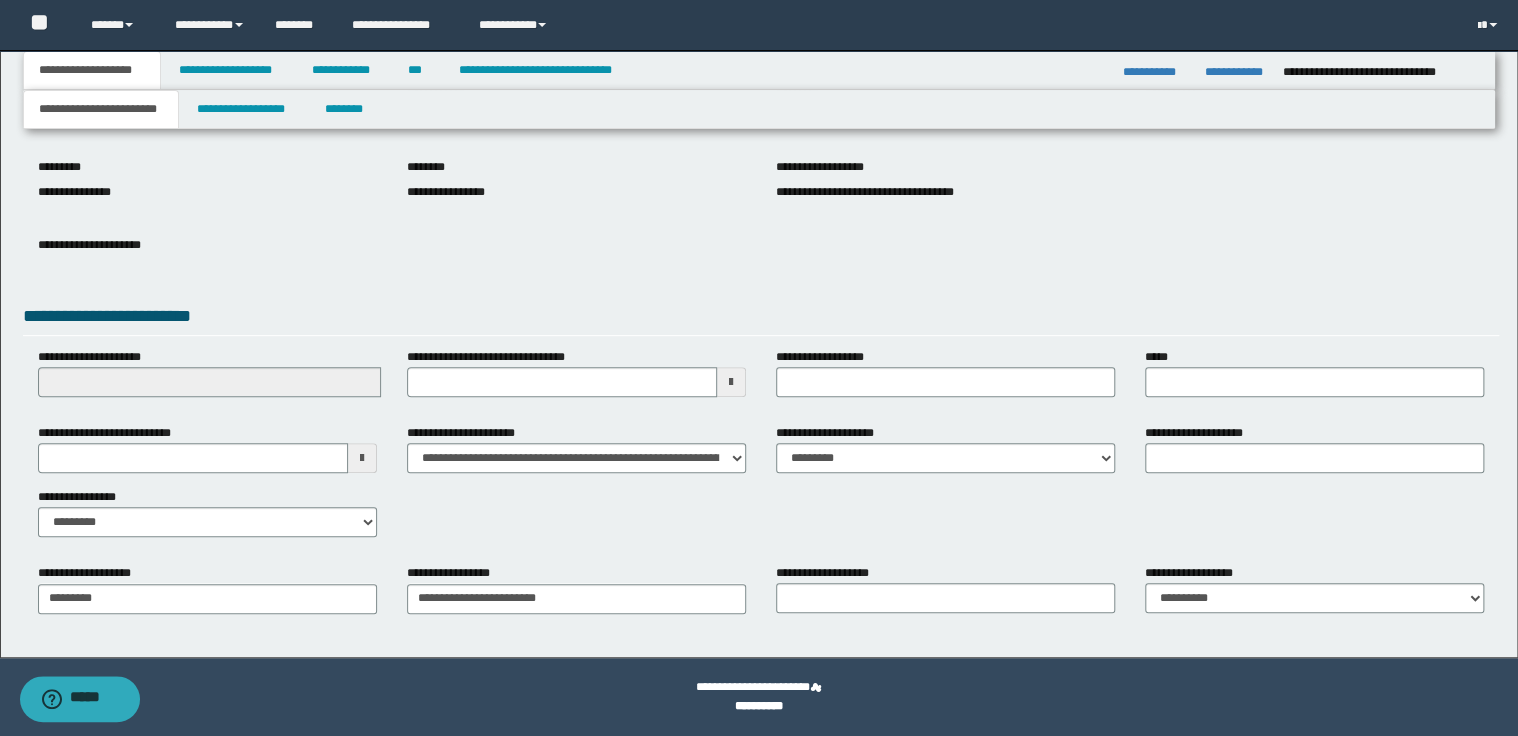 scroll, scrollTop: 211, scrollLeft: 0, axis: vertical 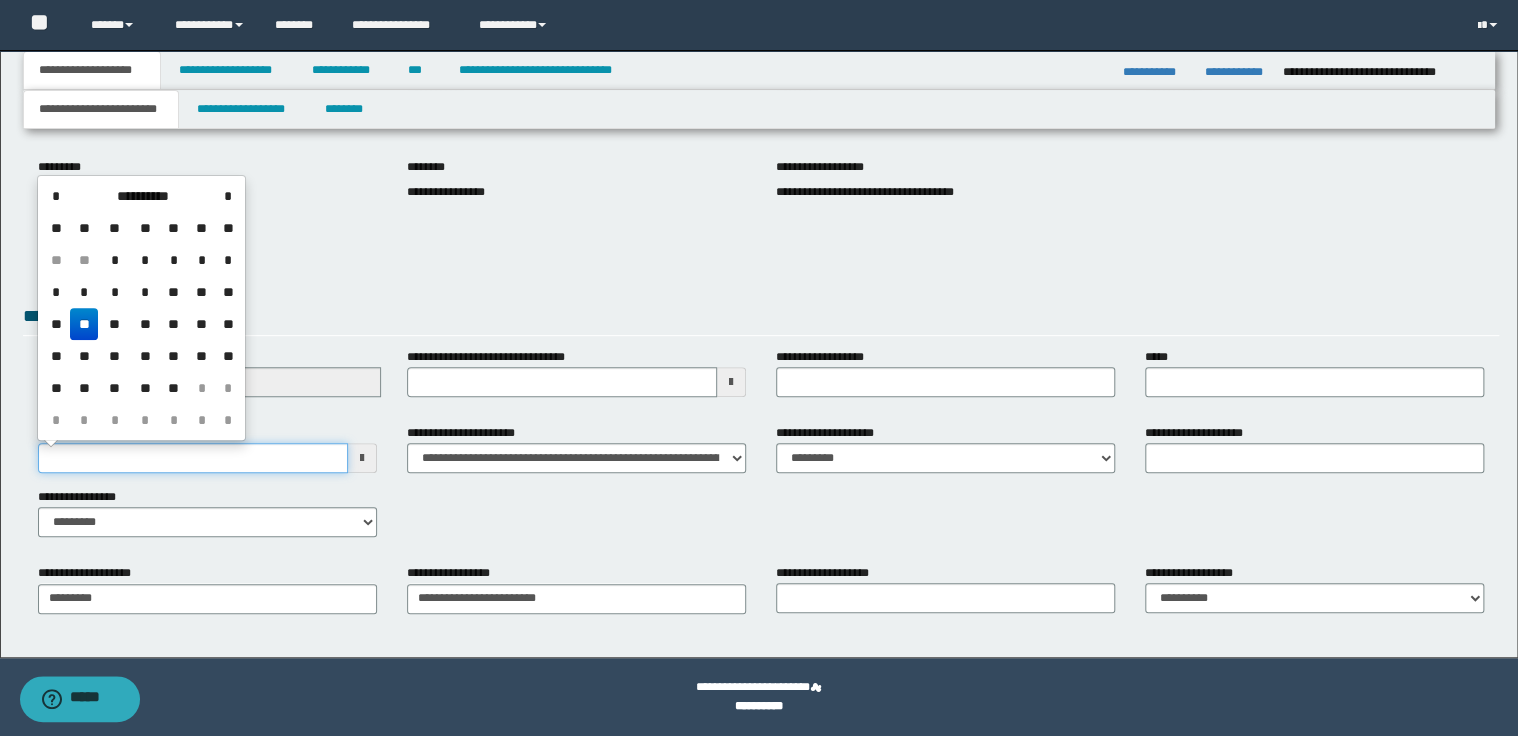 click on "**********" at bounding box center [193, 458] 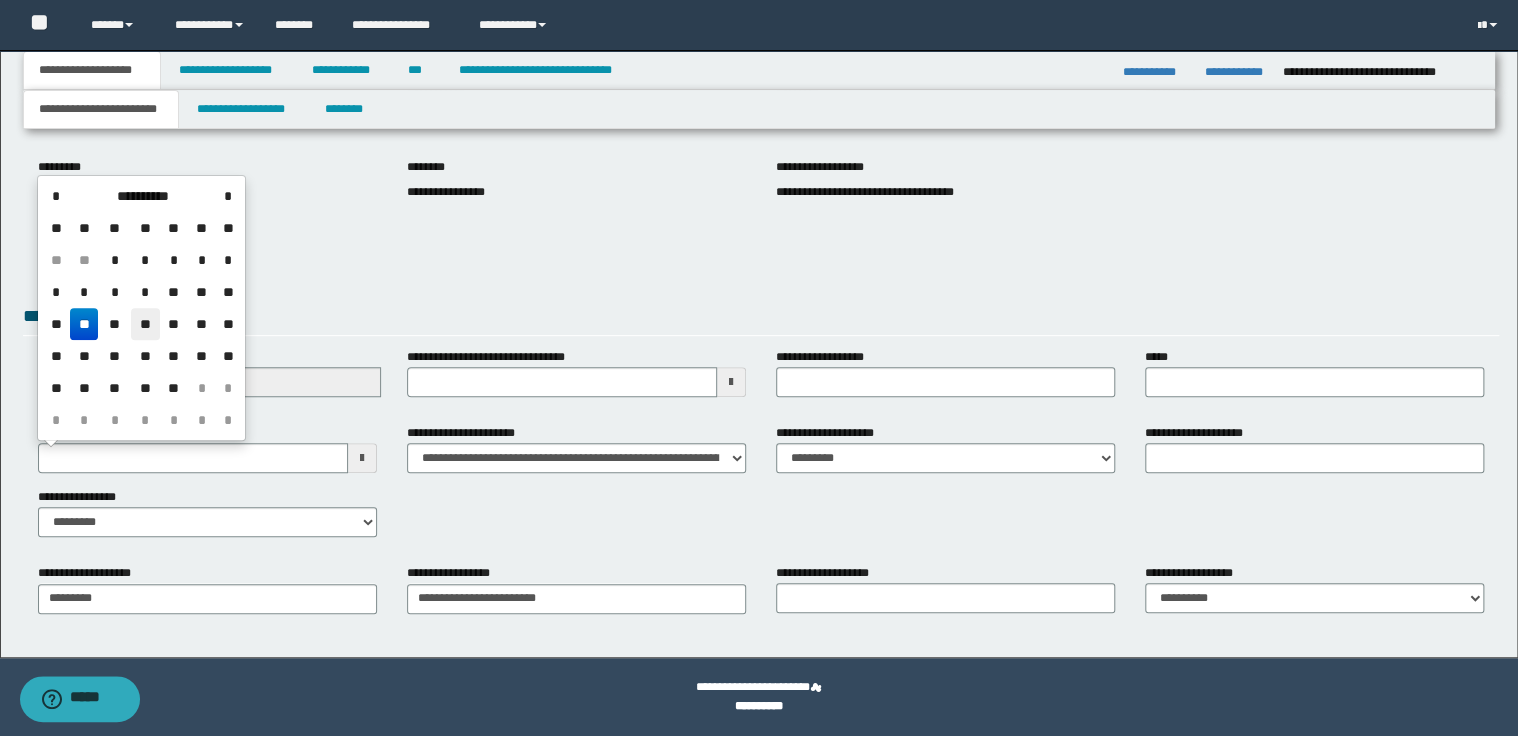 click on "**" at bounding box center [145, 324] 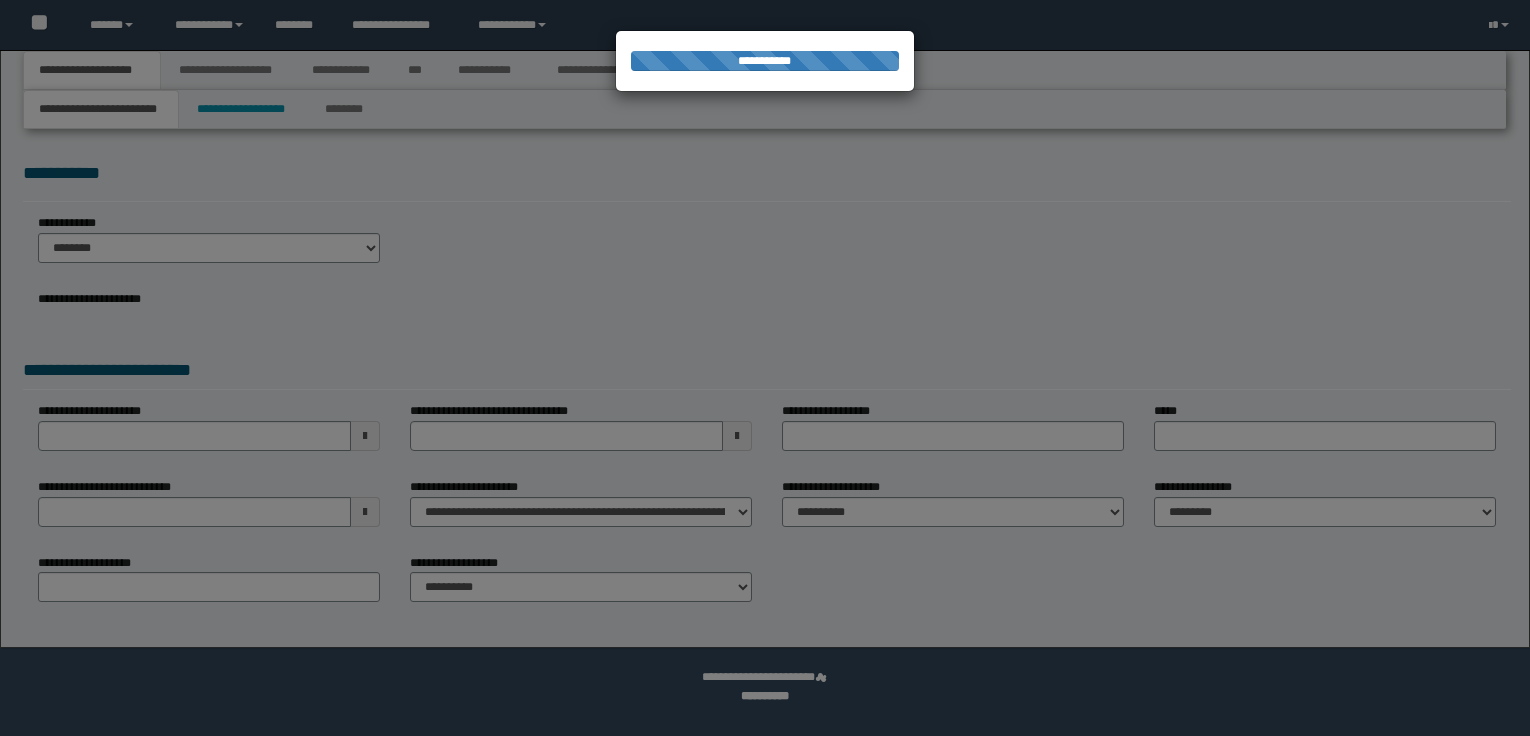 scroll, scrollTop: 0, scrollLeft: 0, axis: both 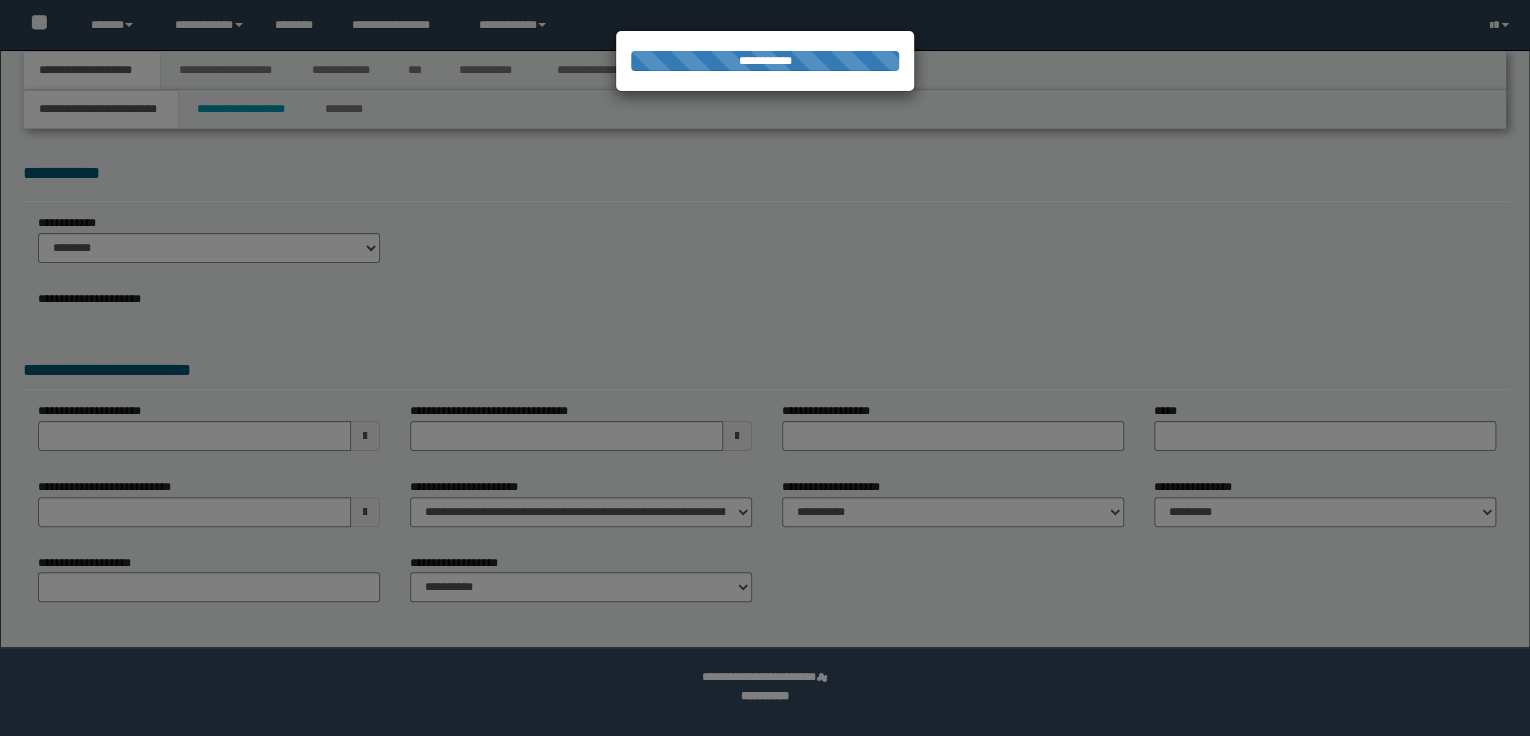 select on "*" 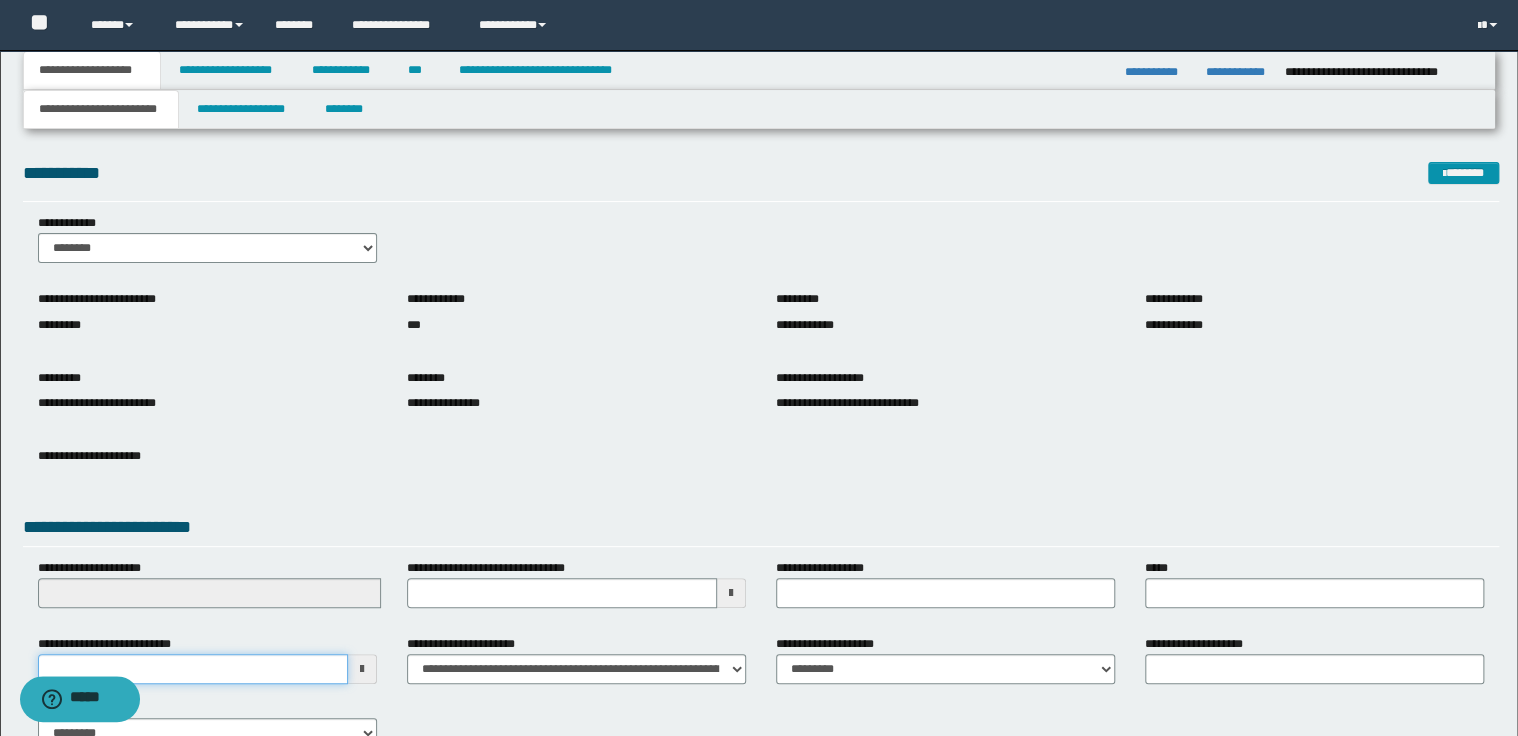 click on "**********" at bounding box center (193, 669) 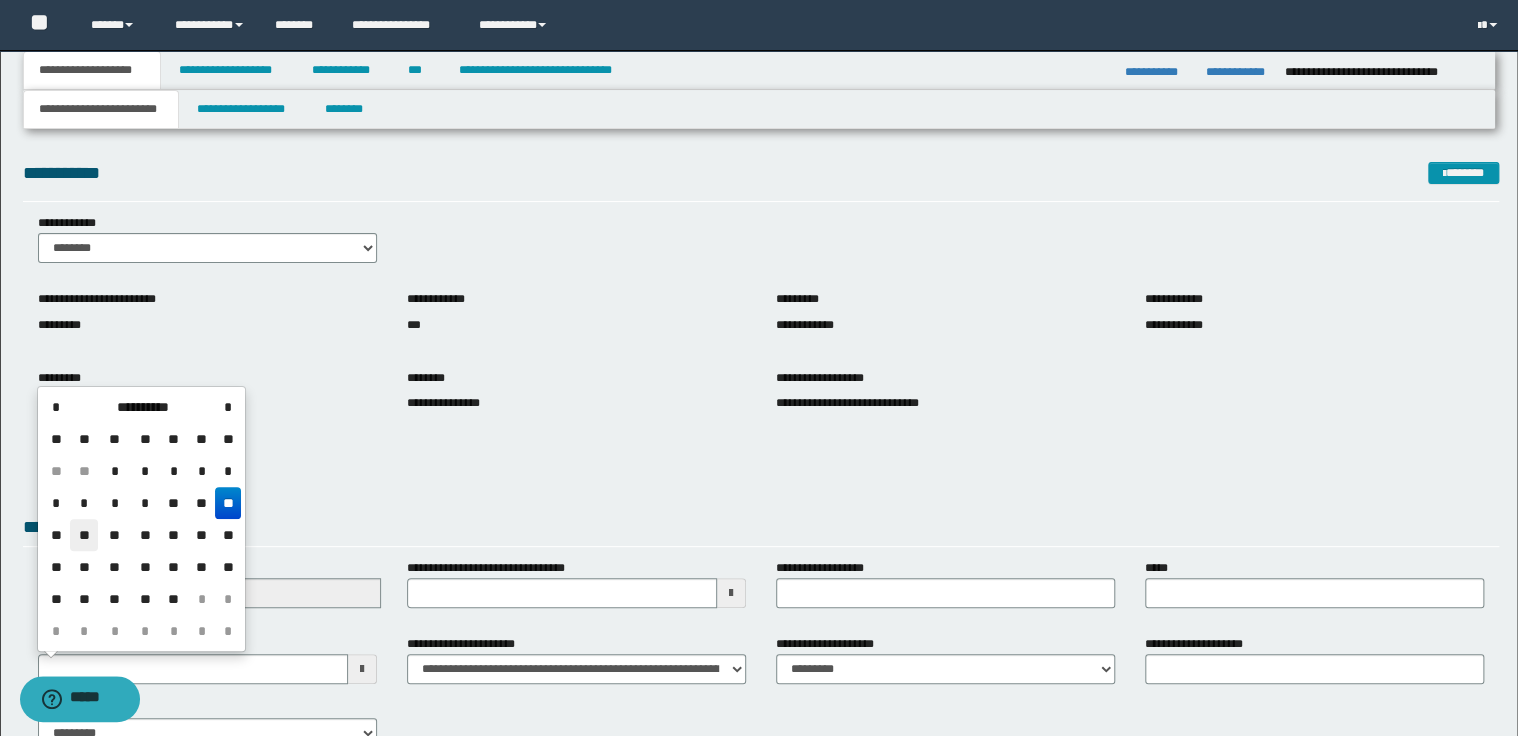 click on "**" at bounding box center [84, 535] 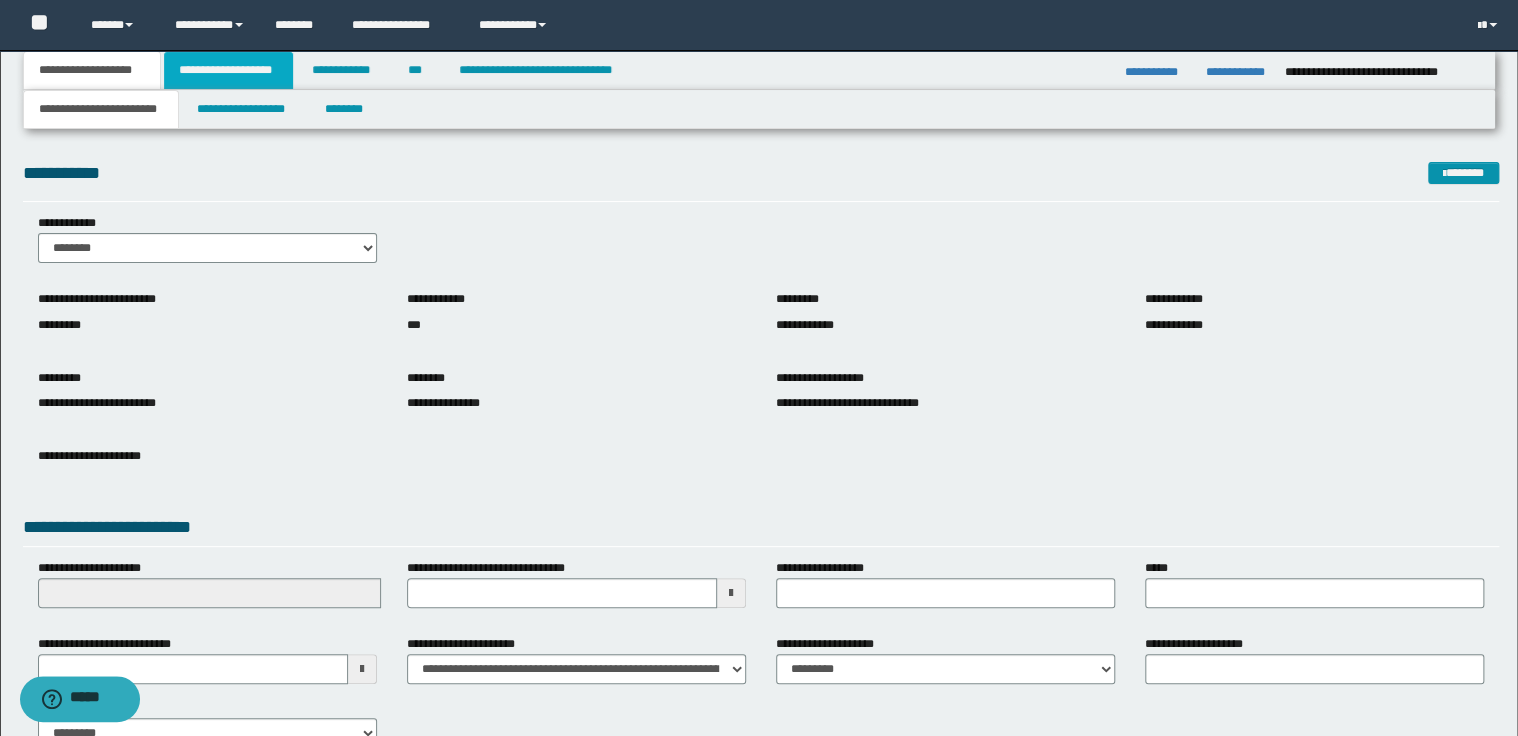 drag, startPoint x: 228, startPoint y: 72, endPoint x: 266, endPoint y: 80, distance: 38.832977 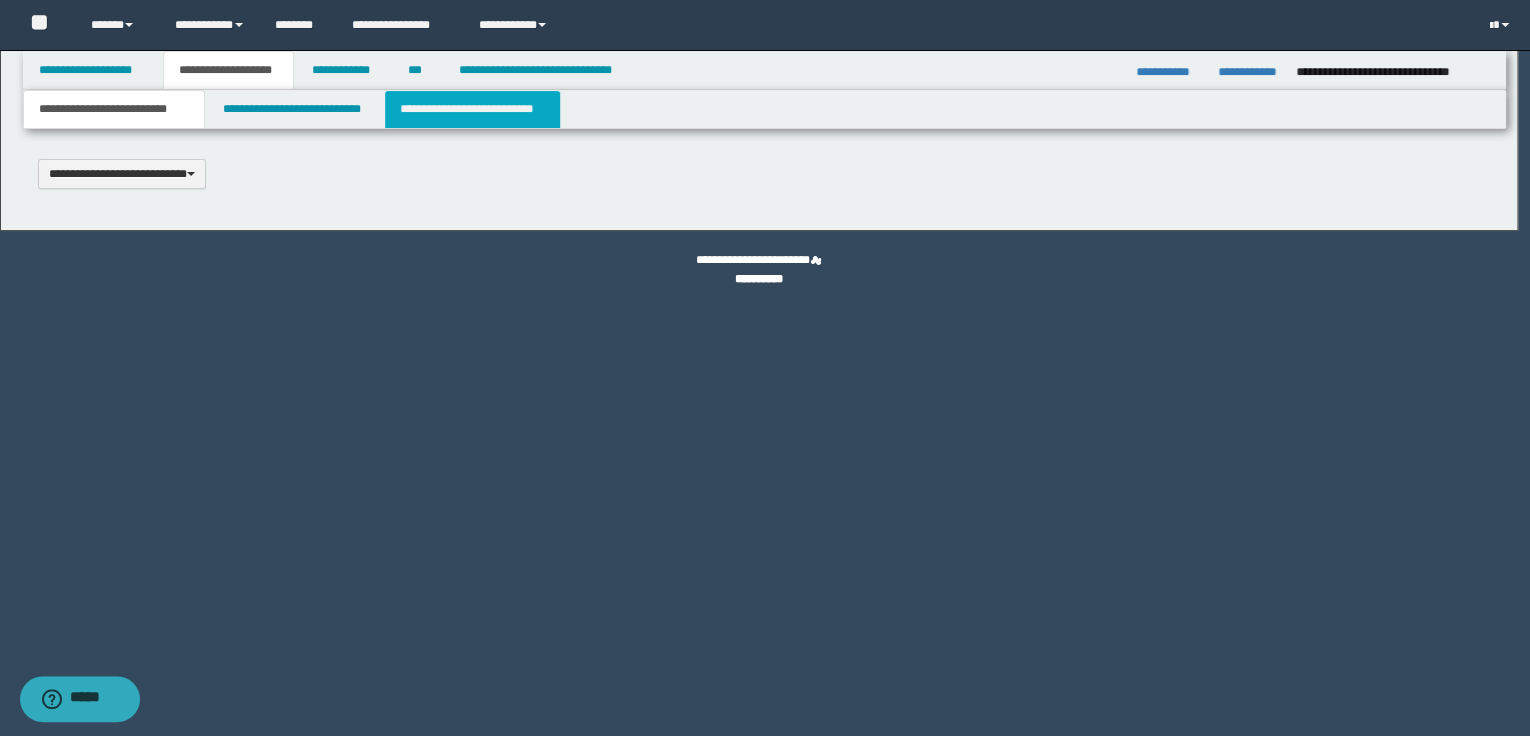 type 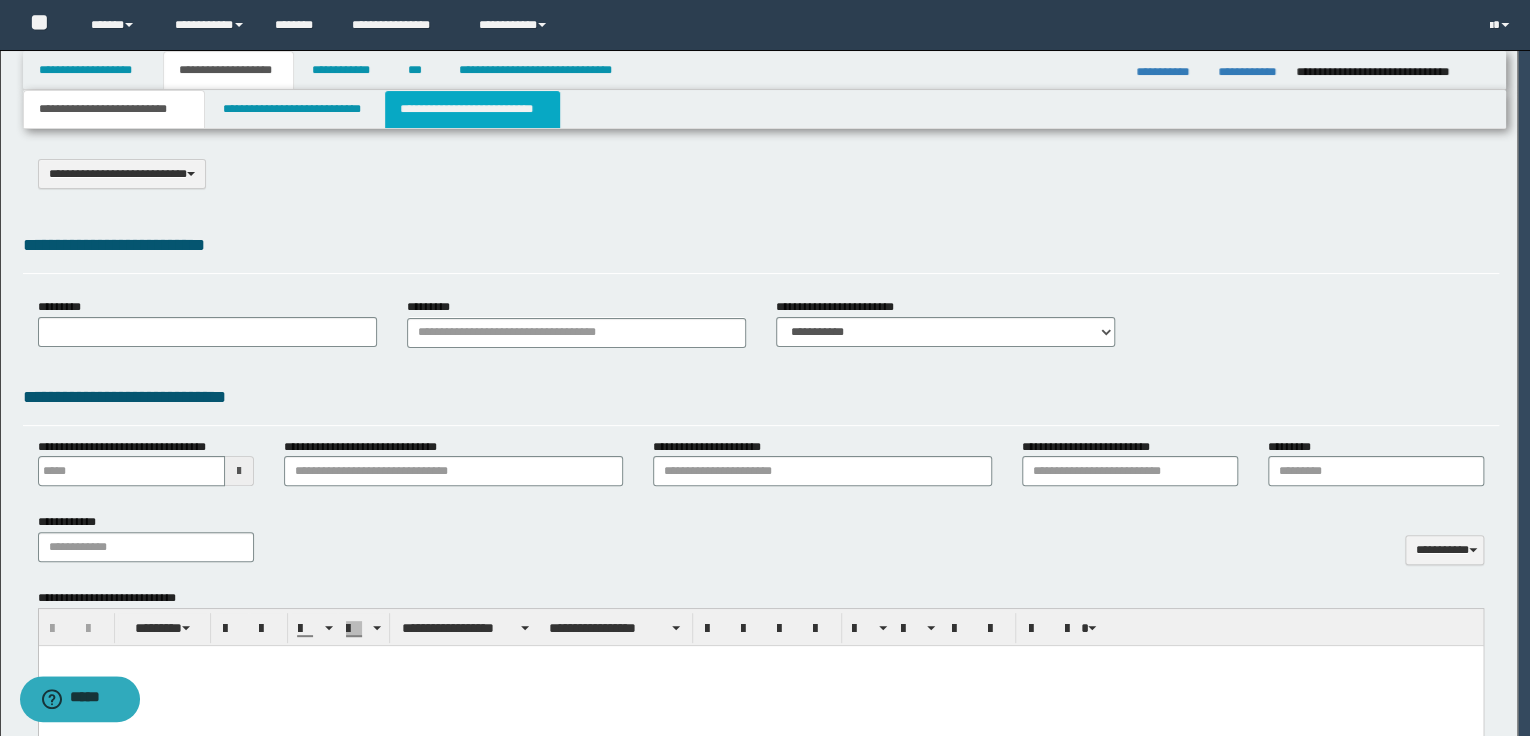 type on "**********" 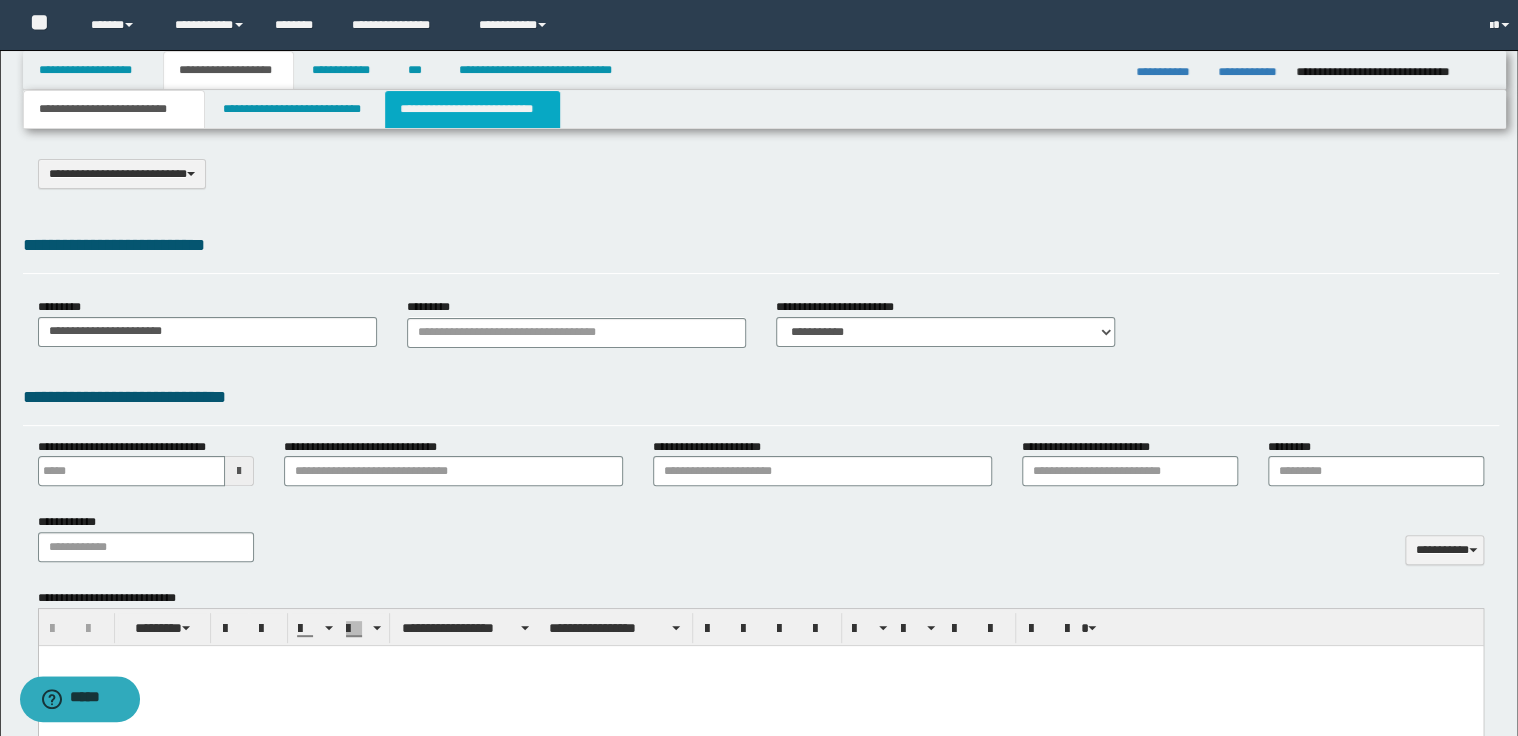 click on "**********" at bounding box center (472, 109) 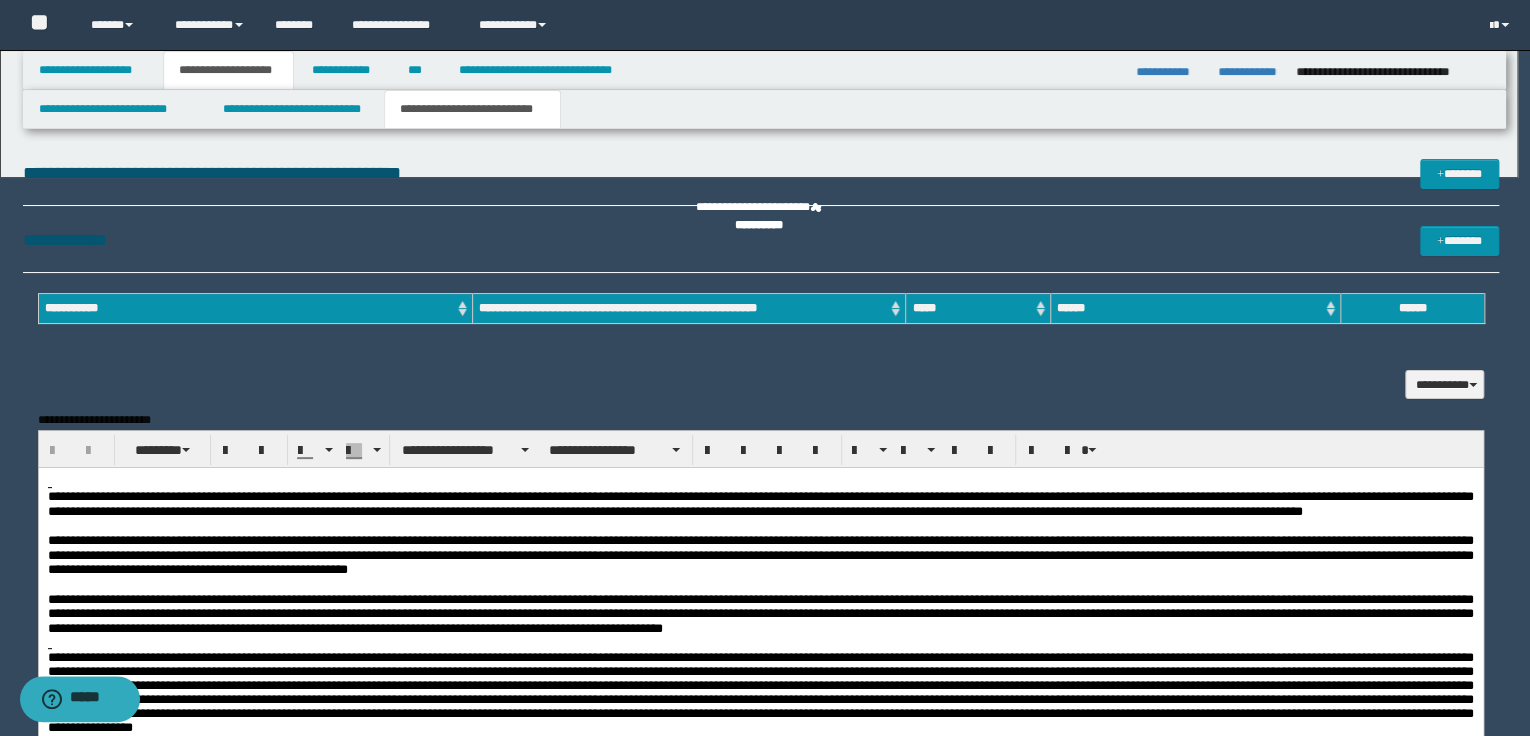 scroll, scrollTop: 0, scrollLeft: 0, axis: both 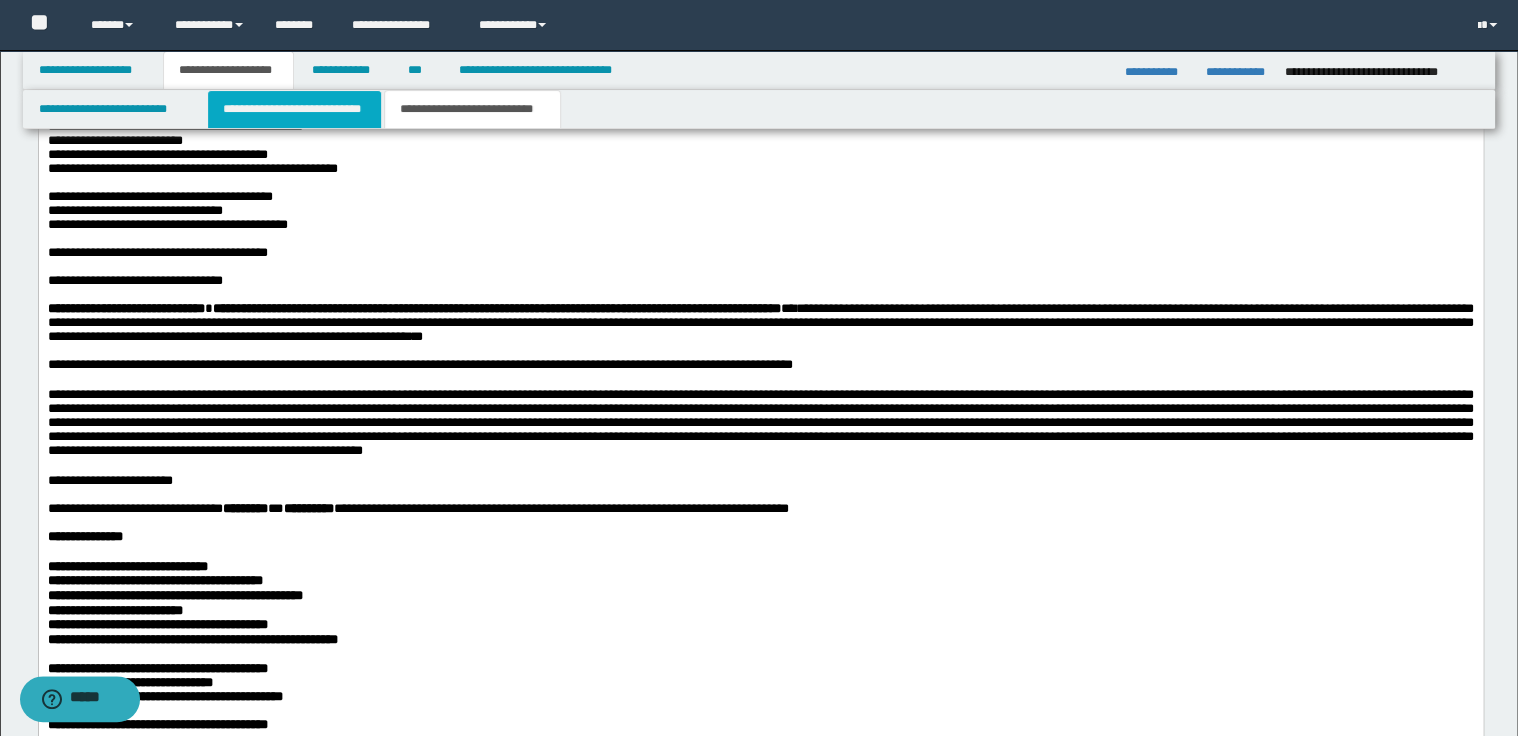 click on "**********" at bounding box center [294, 109] 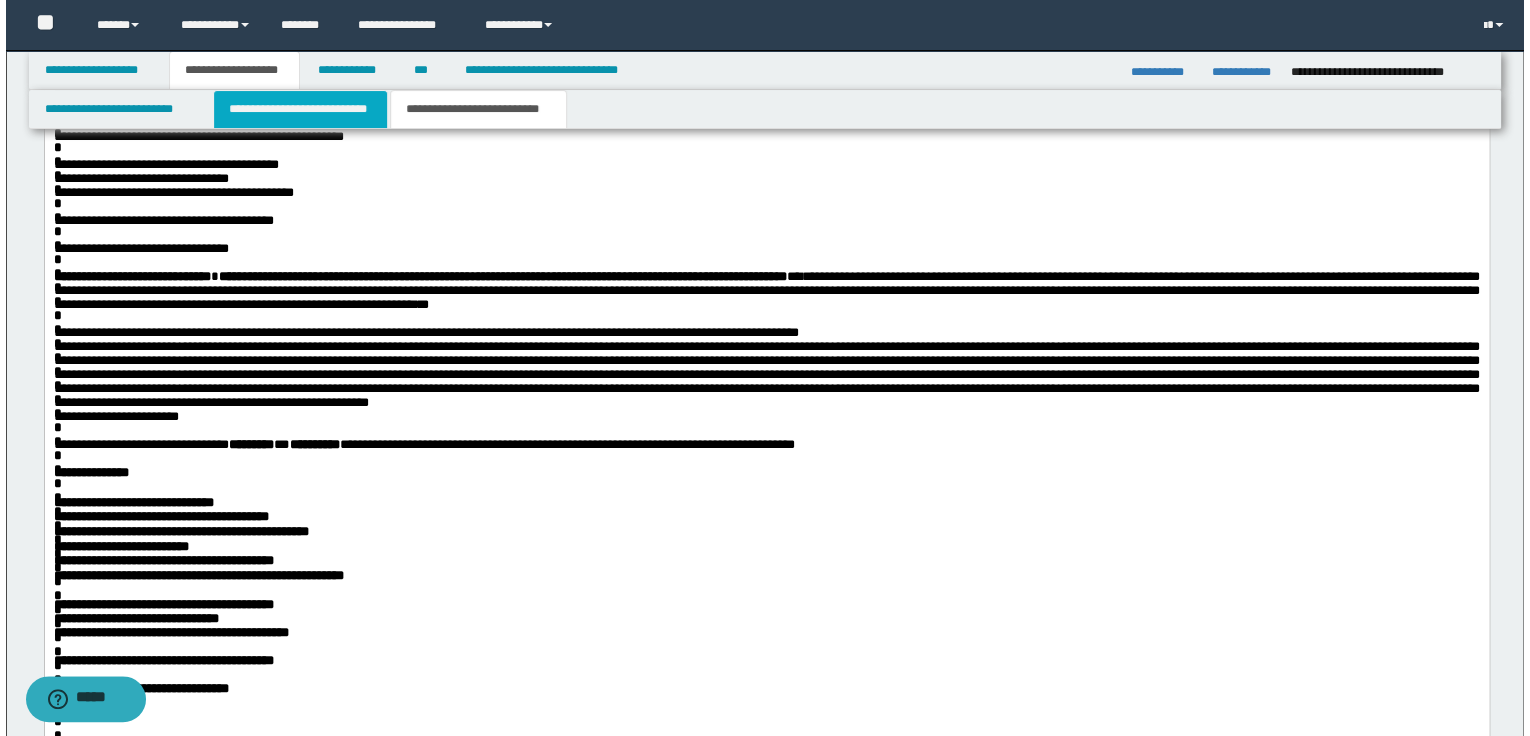 scroll, scrollTop: 0, scrollLeft: 0, axis: both 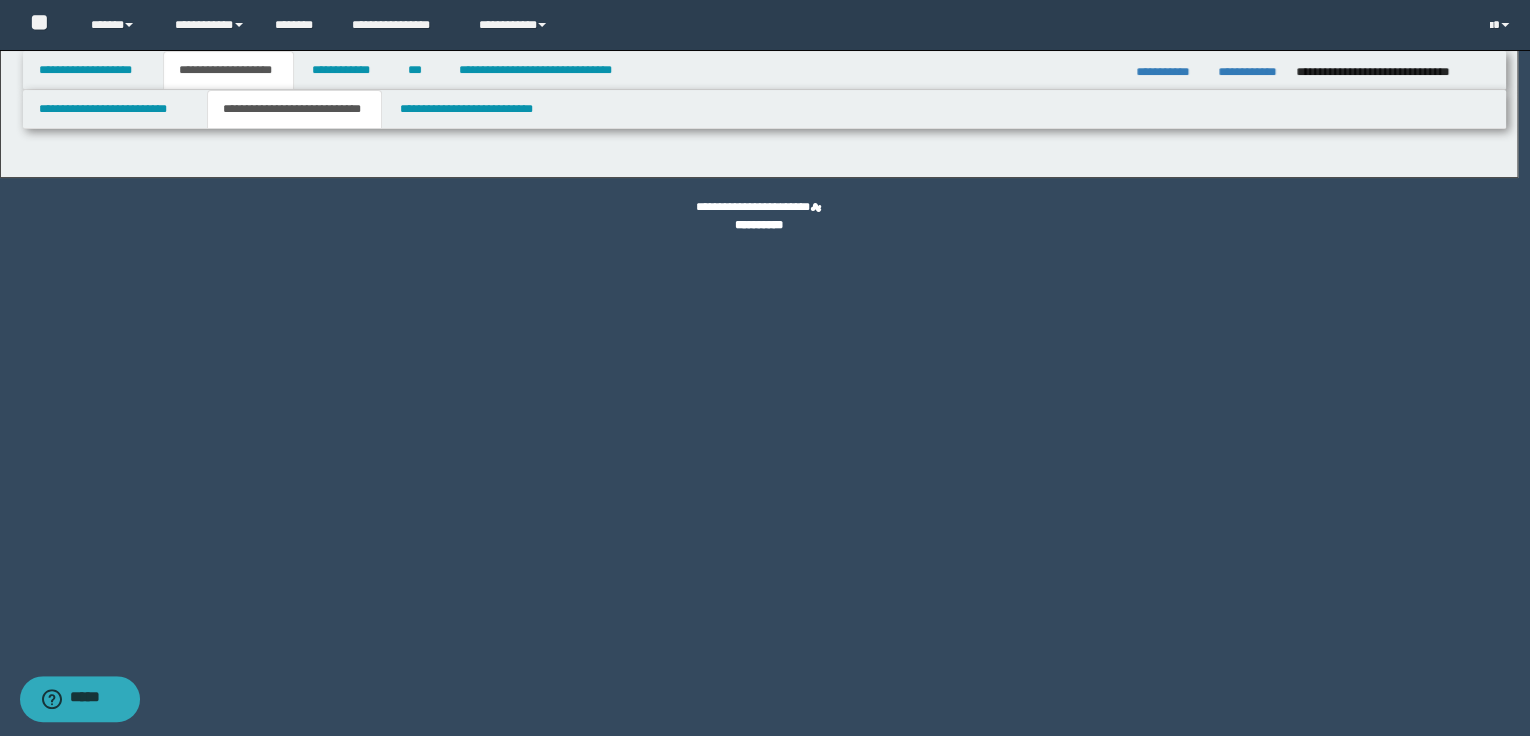 select on "*" 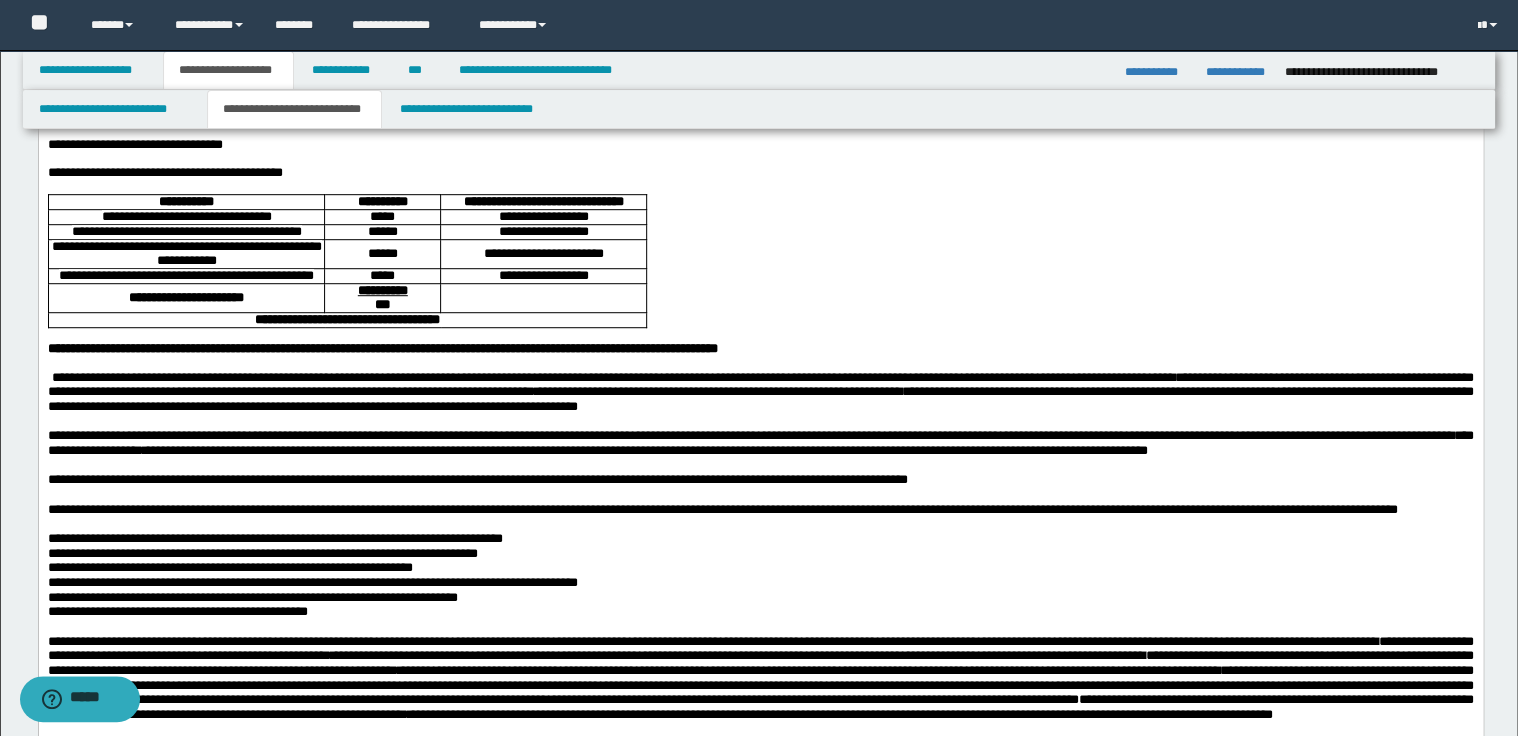 scroll, scrollTop: 560, scrollLeft: 0, axis: vertical 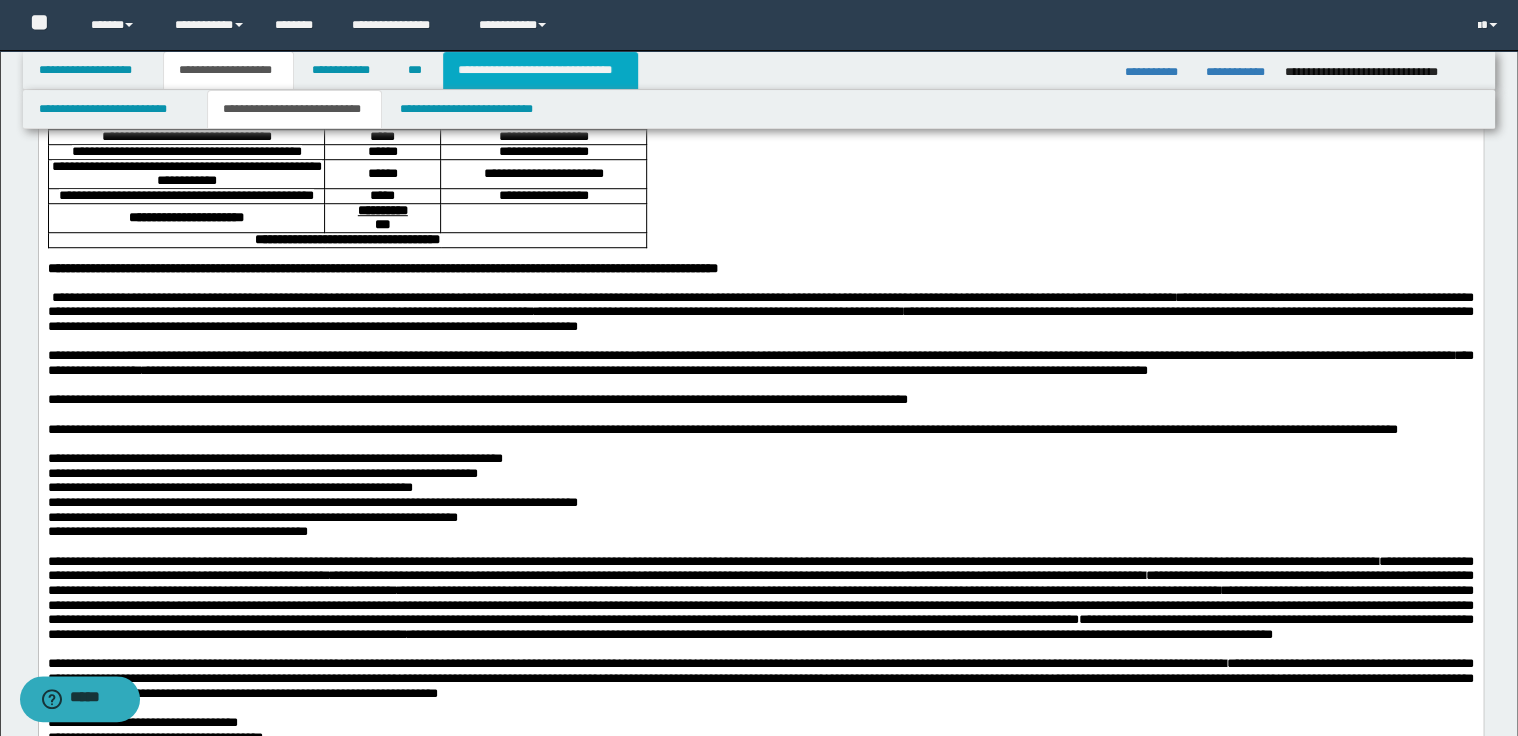 click on "**********" at bounding box center [540, 70] 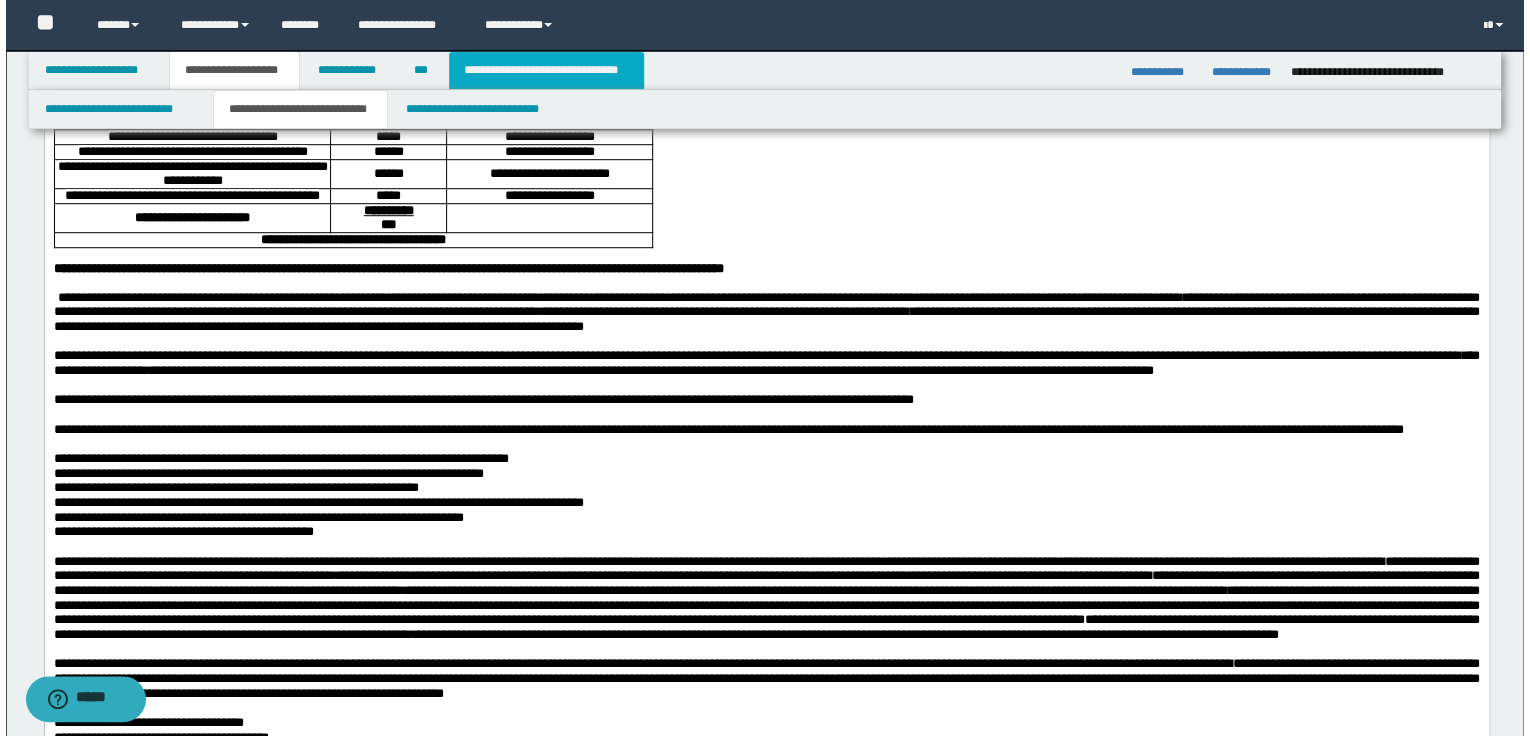 scroll, scrollTop: 0, scrollLeft: 0, axis: both 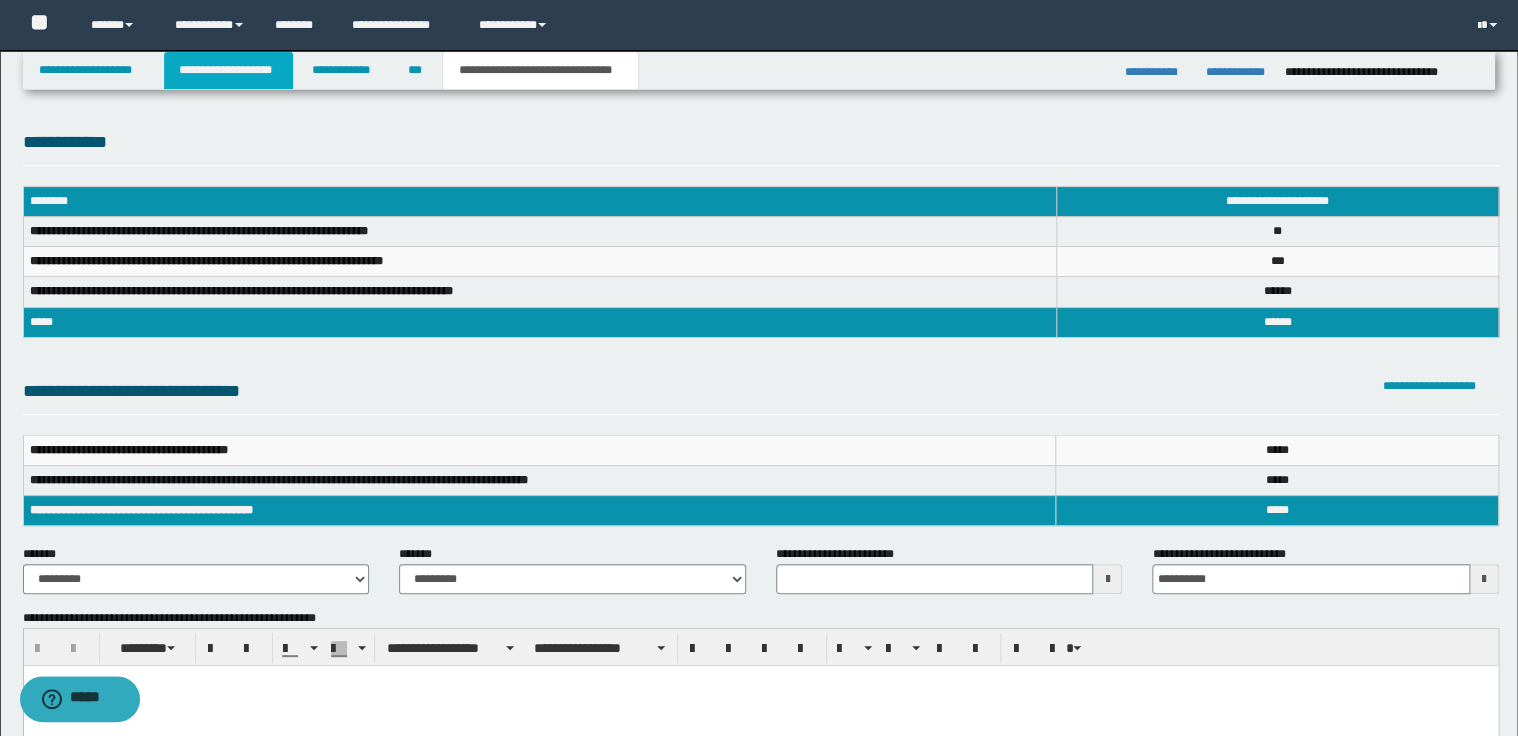 click on "**********" at bounding box center [228, 70] 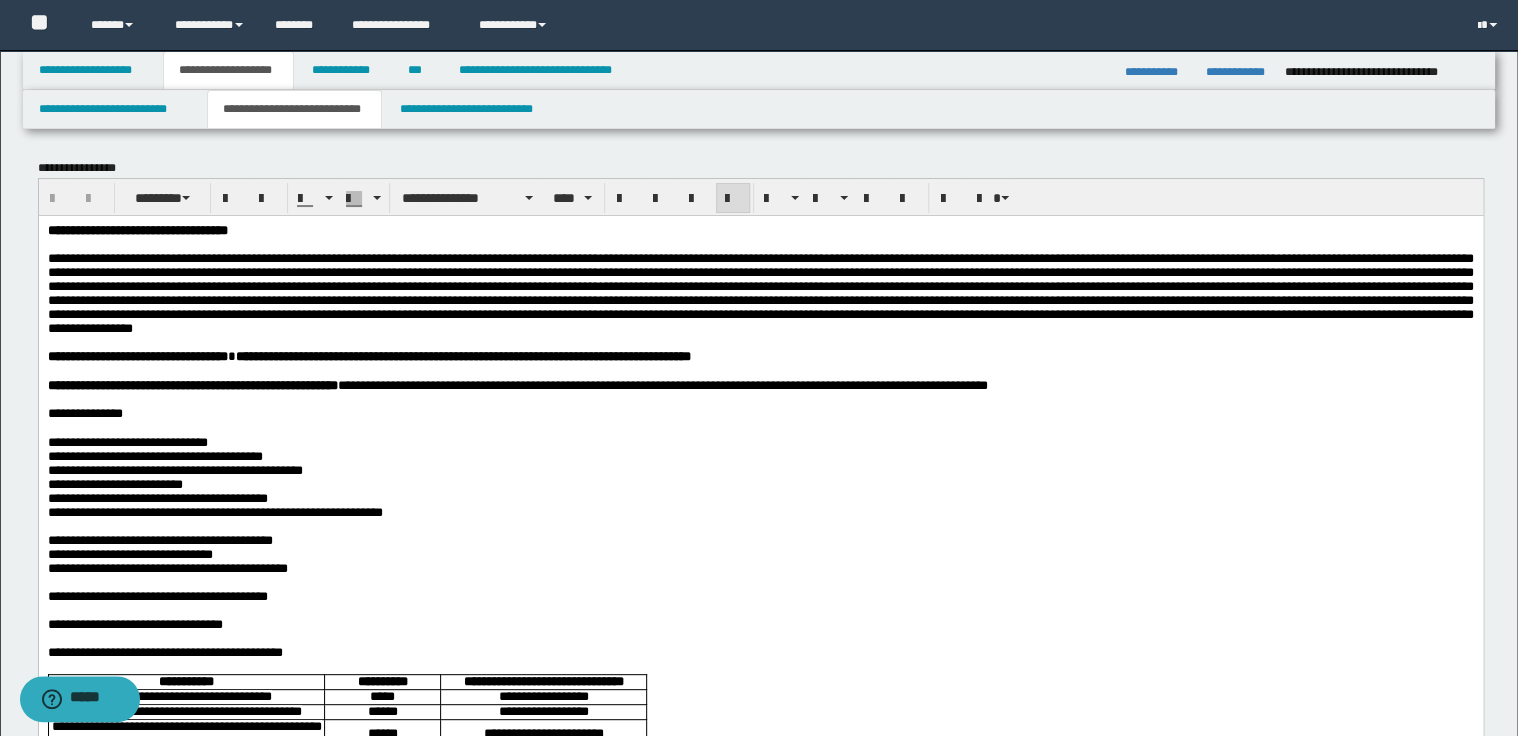 click at bounding box center (760, 244) 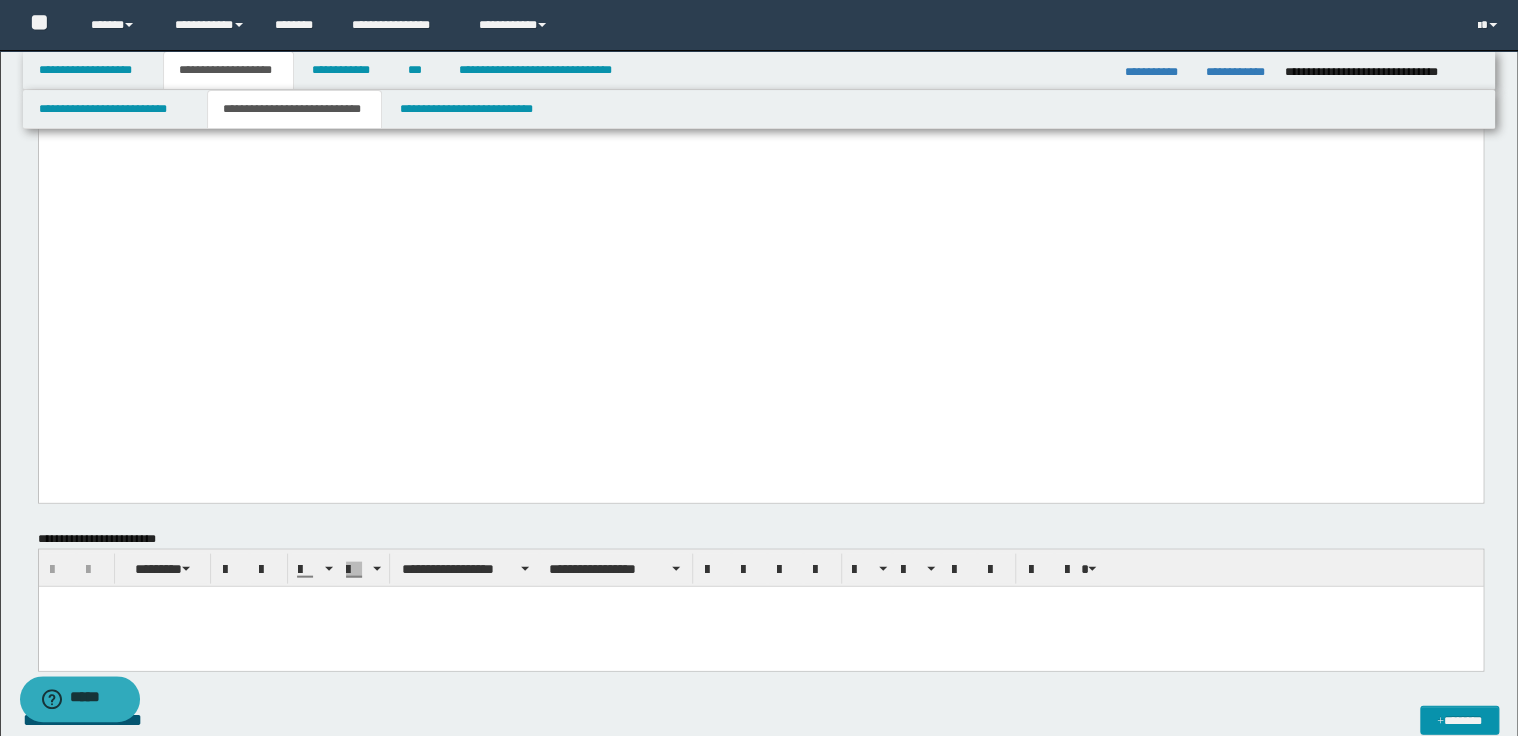 scroll, scrollTop: 1680, scrollLeft: 0, axis: vertical 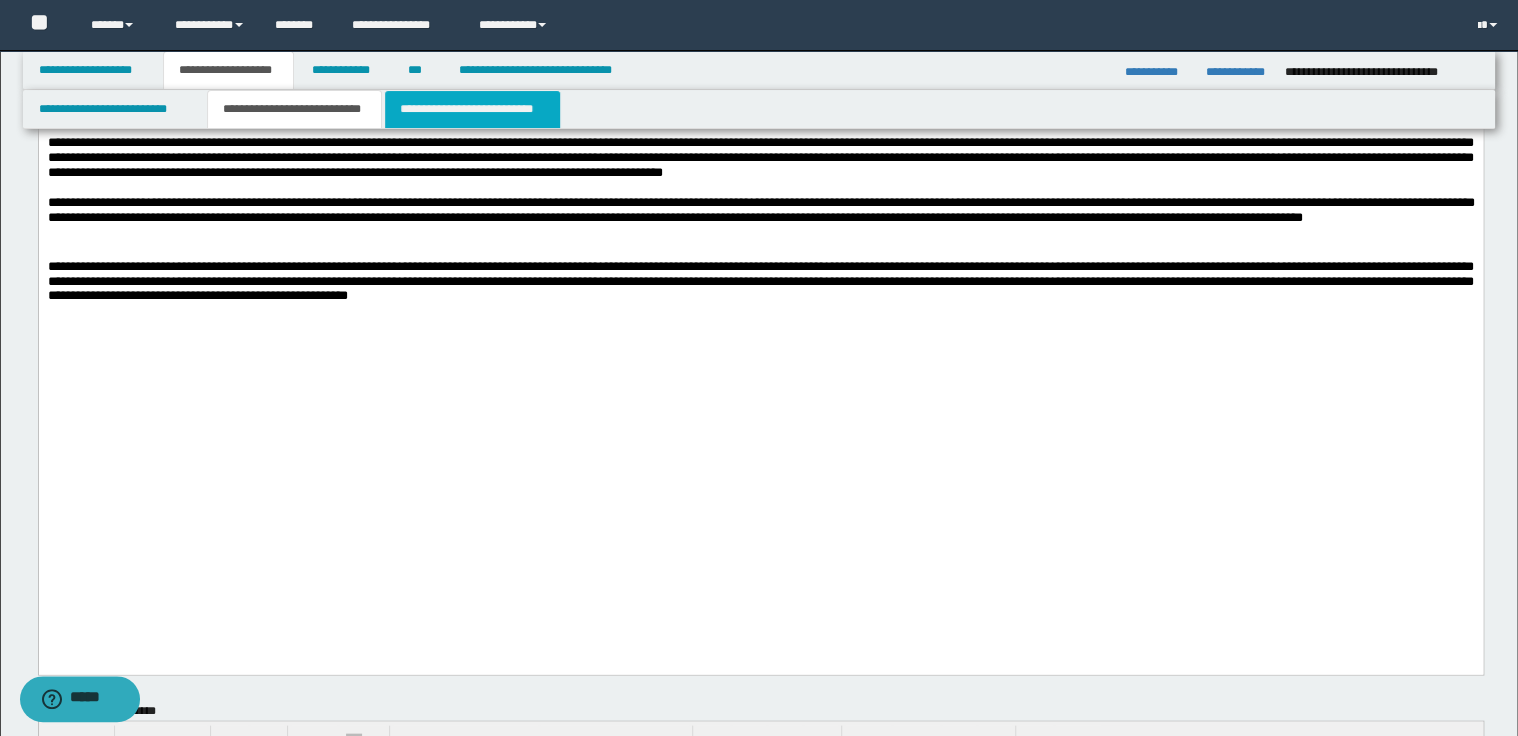 click on "**********" at bounding box center (472, 109) 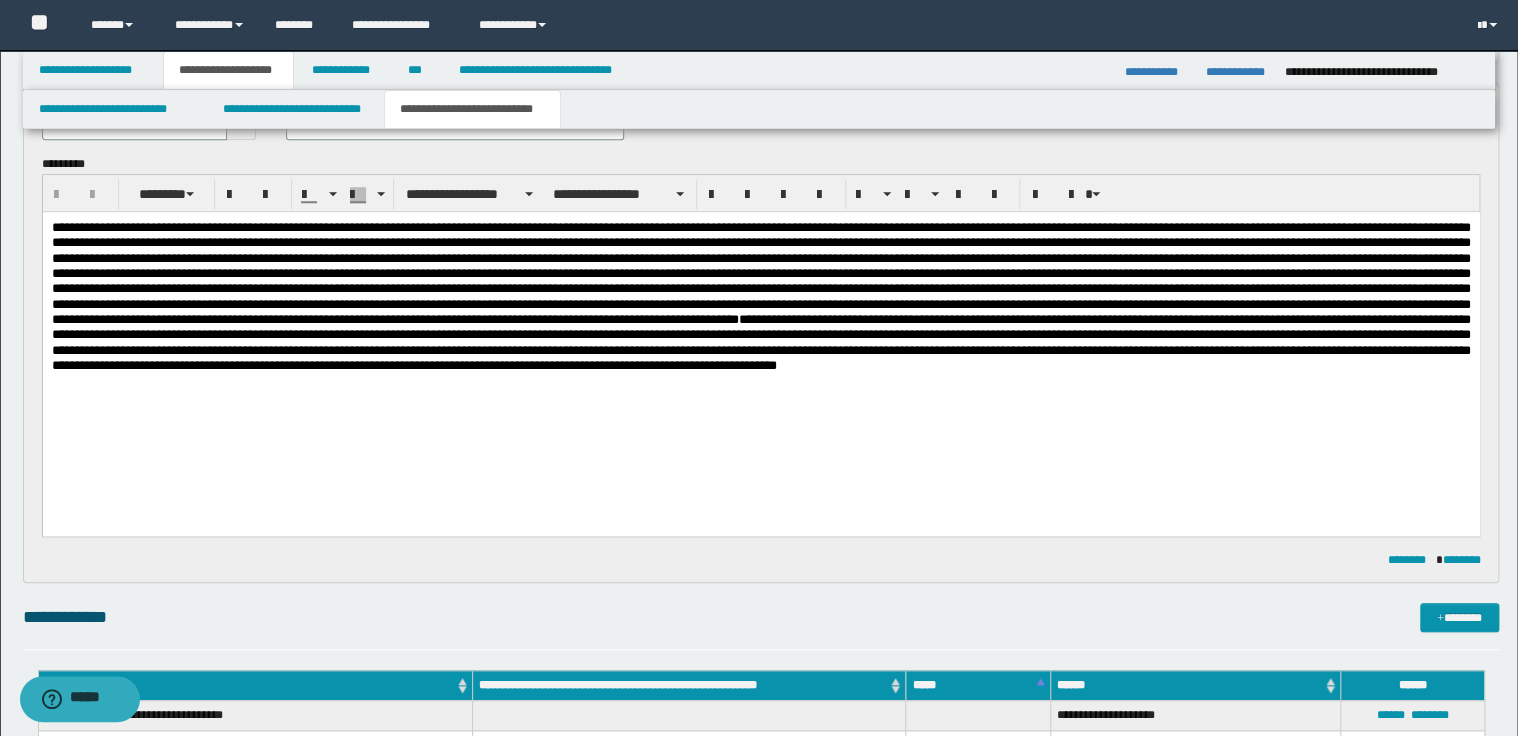 scroll, scrollTop: 560, scrollLeft: 0, axis: vertical 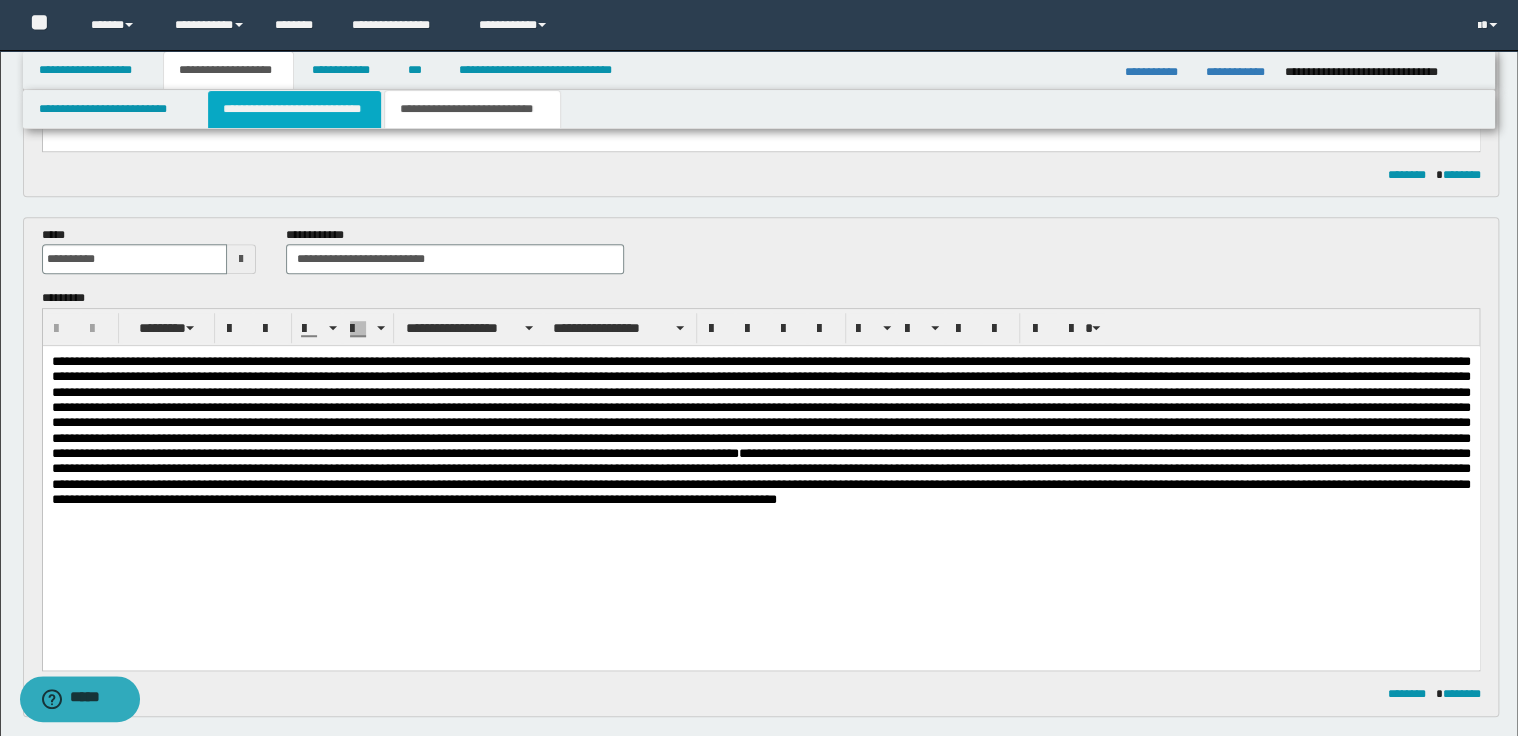 click on "**********" at bounding box center (294, 109) 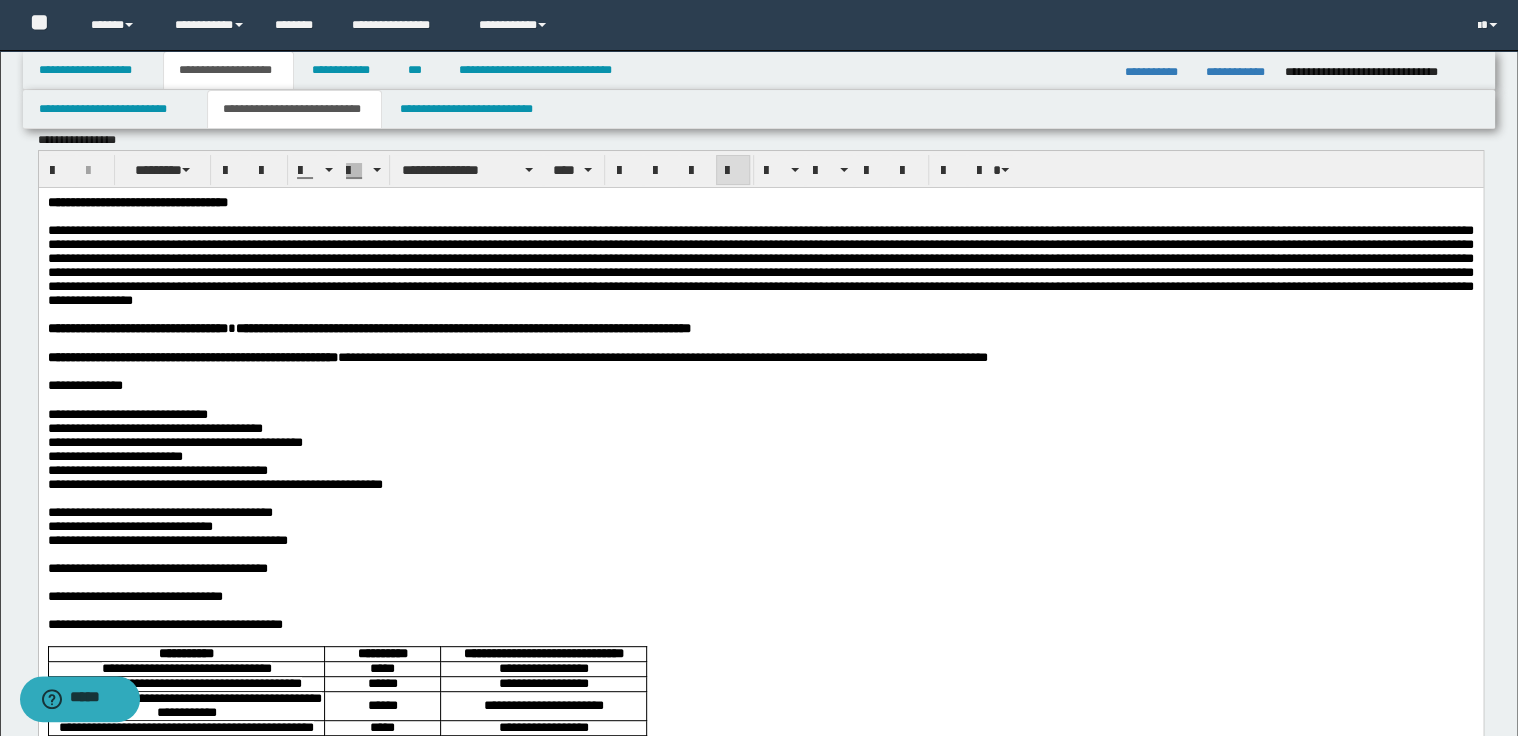 scroll, scrollTop: 0, scrollLeft: 0, axis: both 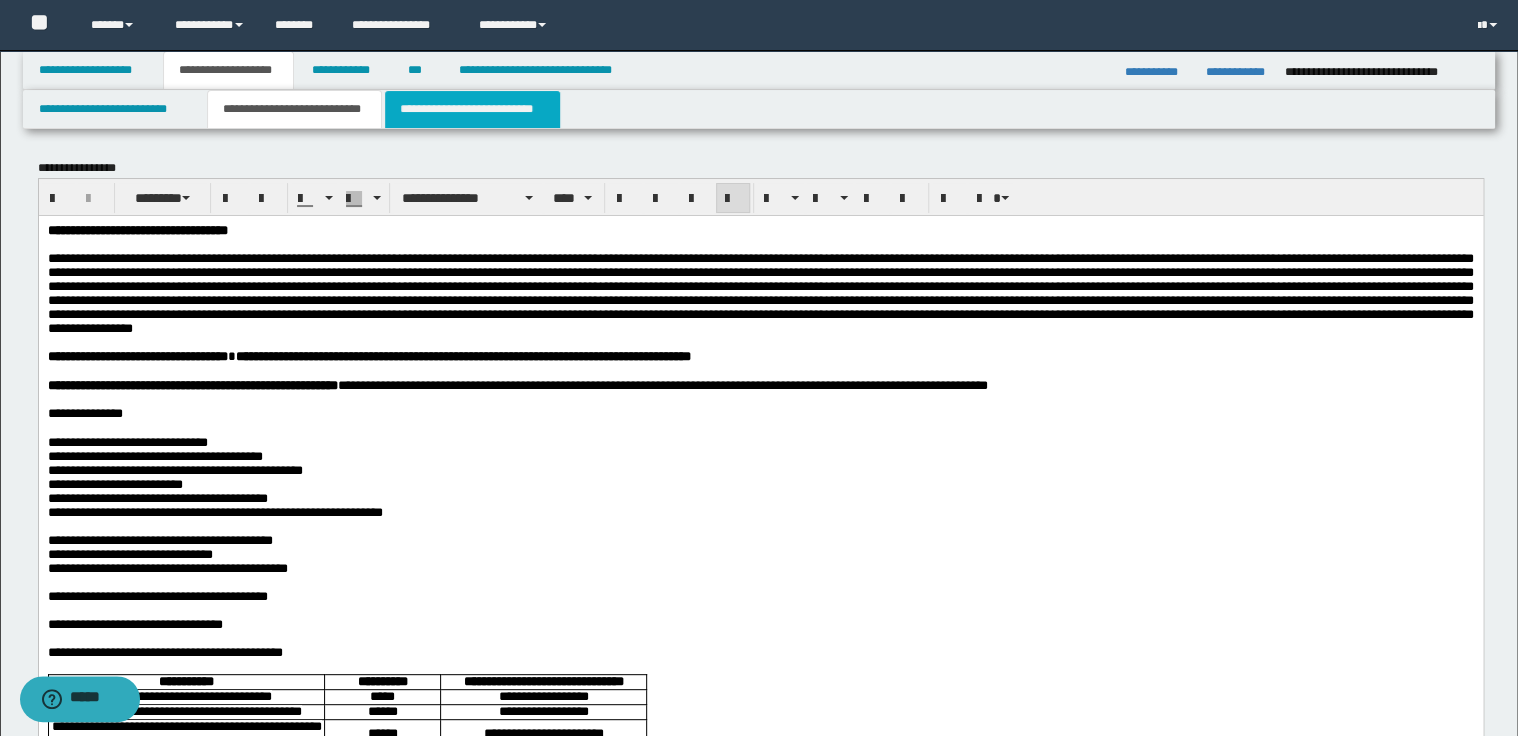 click on "**********" at bounding box center [472, 109] 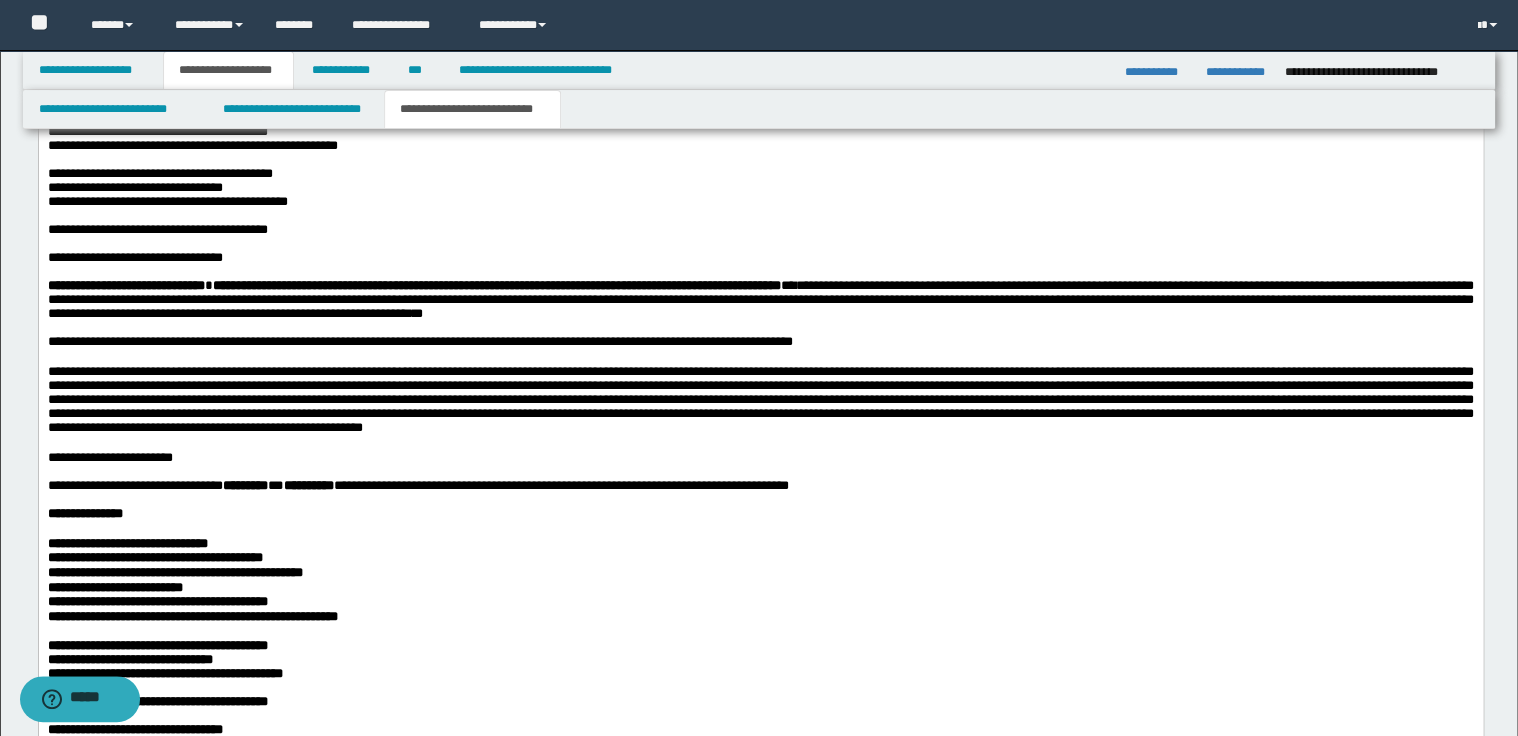 scroll, scrollTop: 2160, scrollLeft: 0, axis: vertical 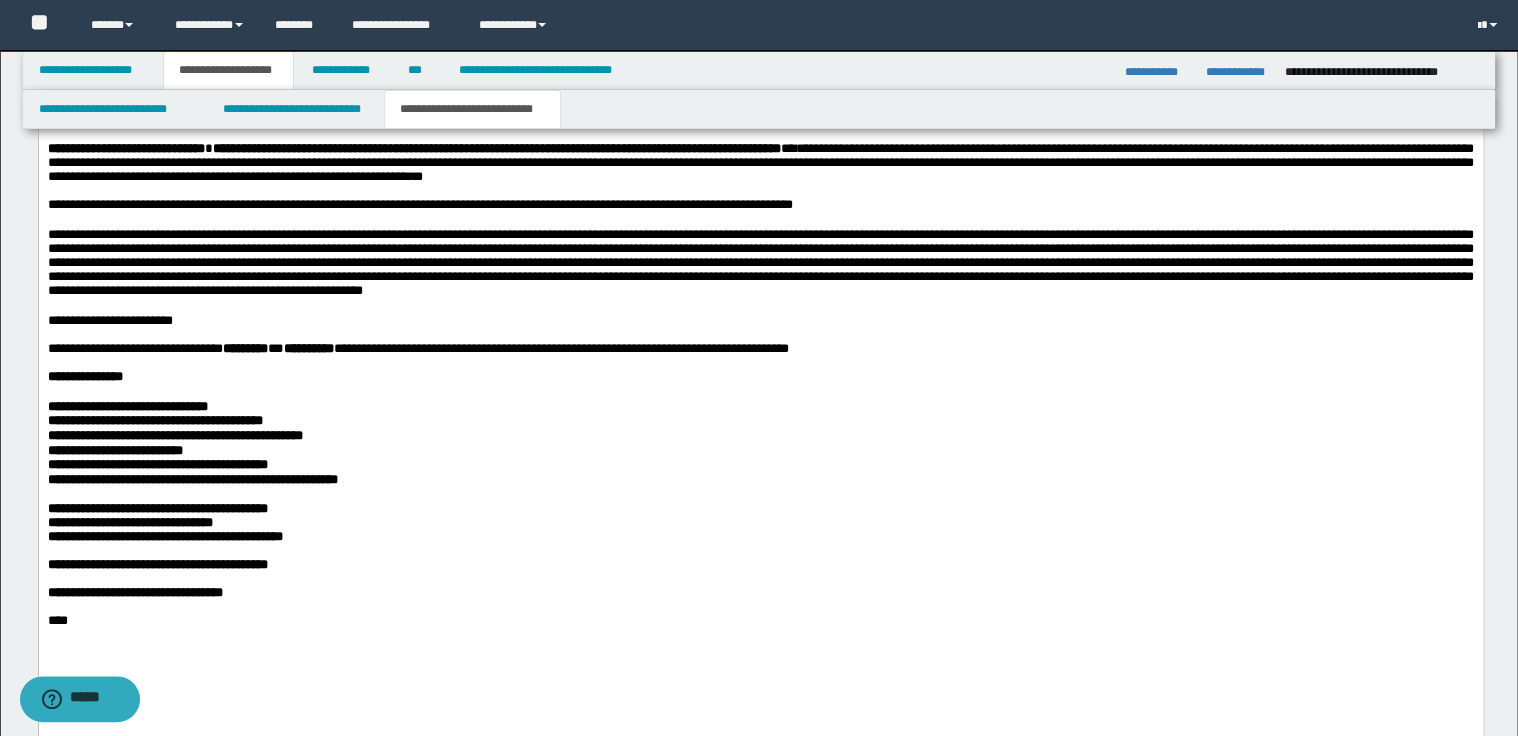 click on "**********" at bounding box center (760, 205) 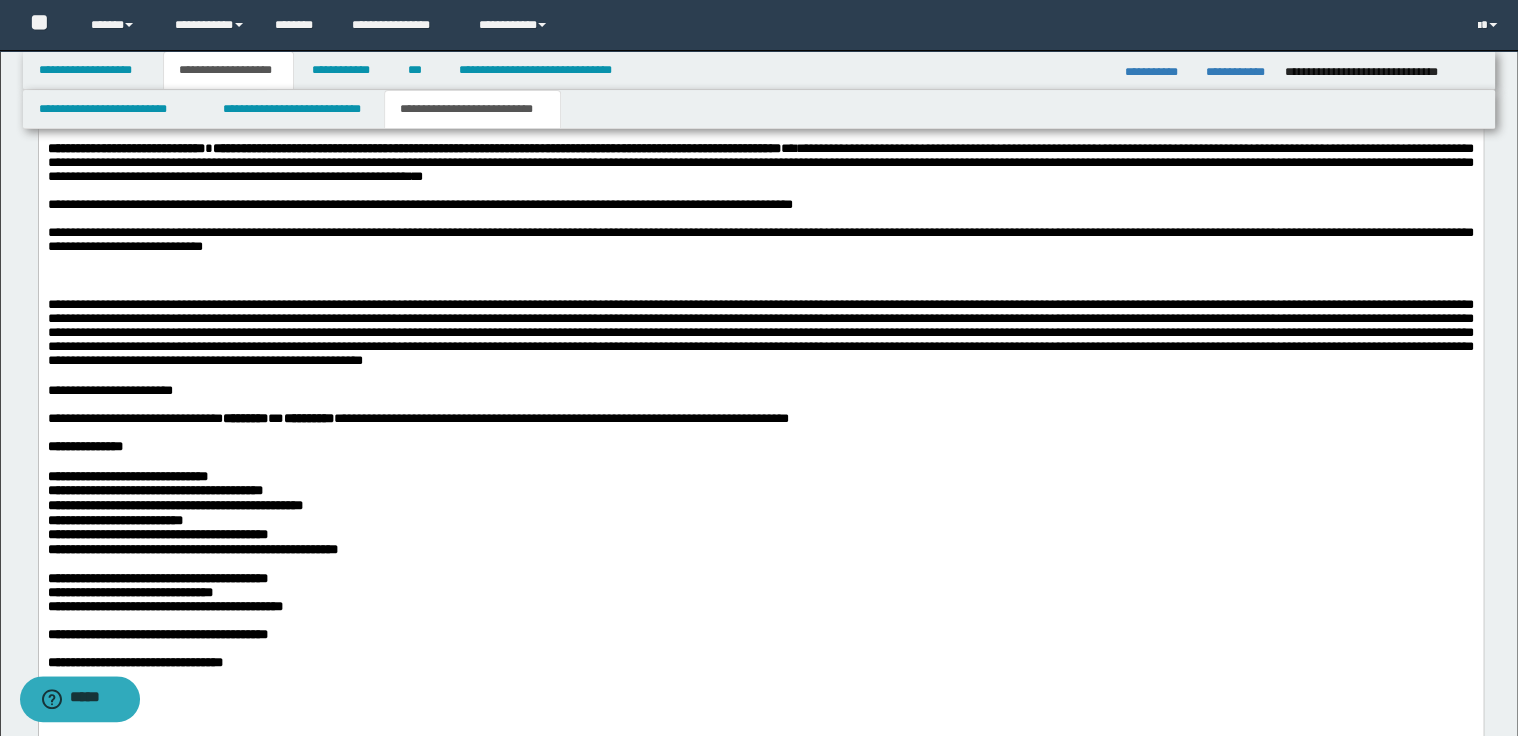 paste 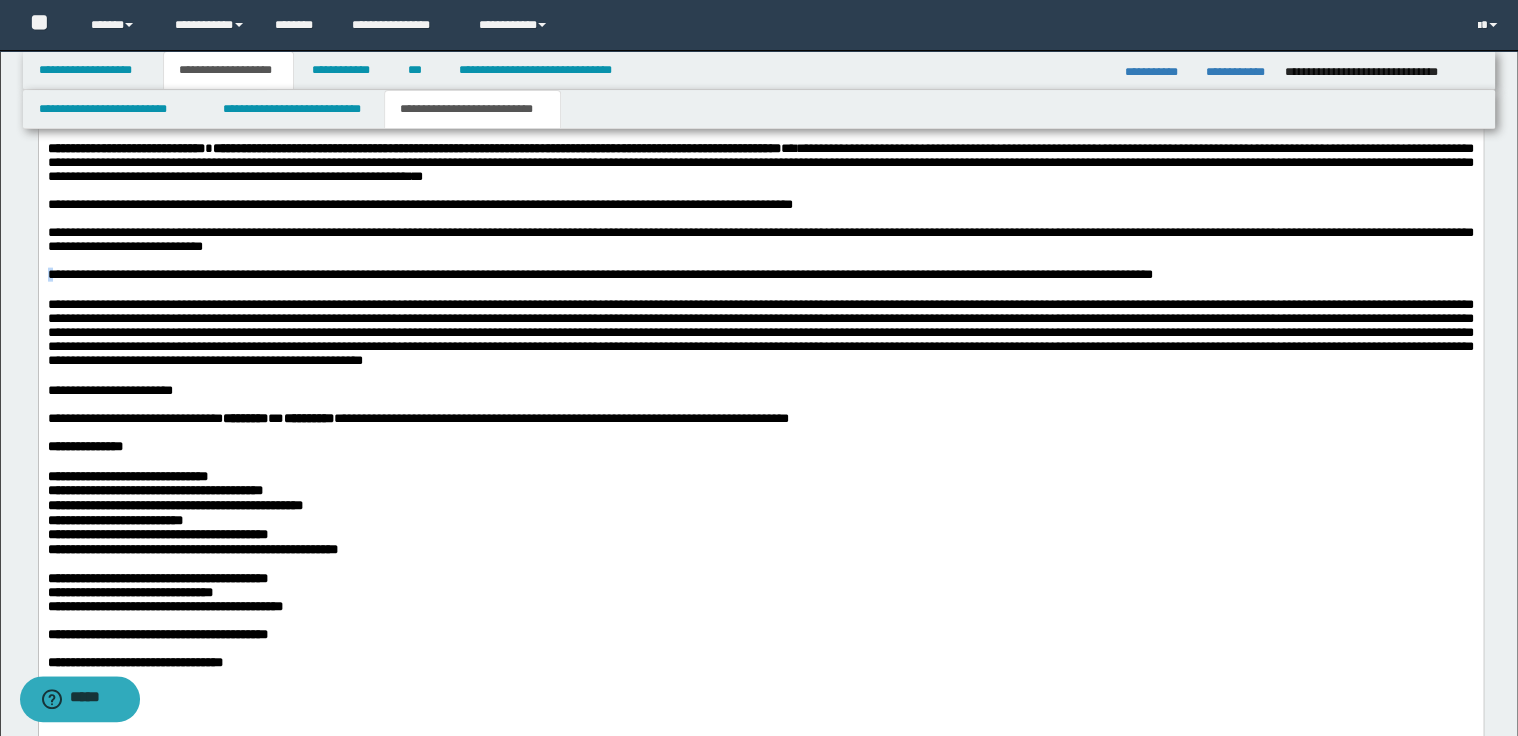 drag, startPoint x: 57, startPoint y: 376, endPoint x: 37, endPoint y: 378, distance: 20.09975 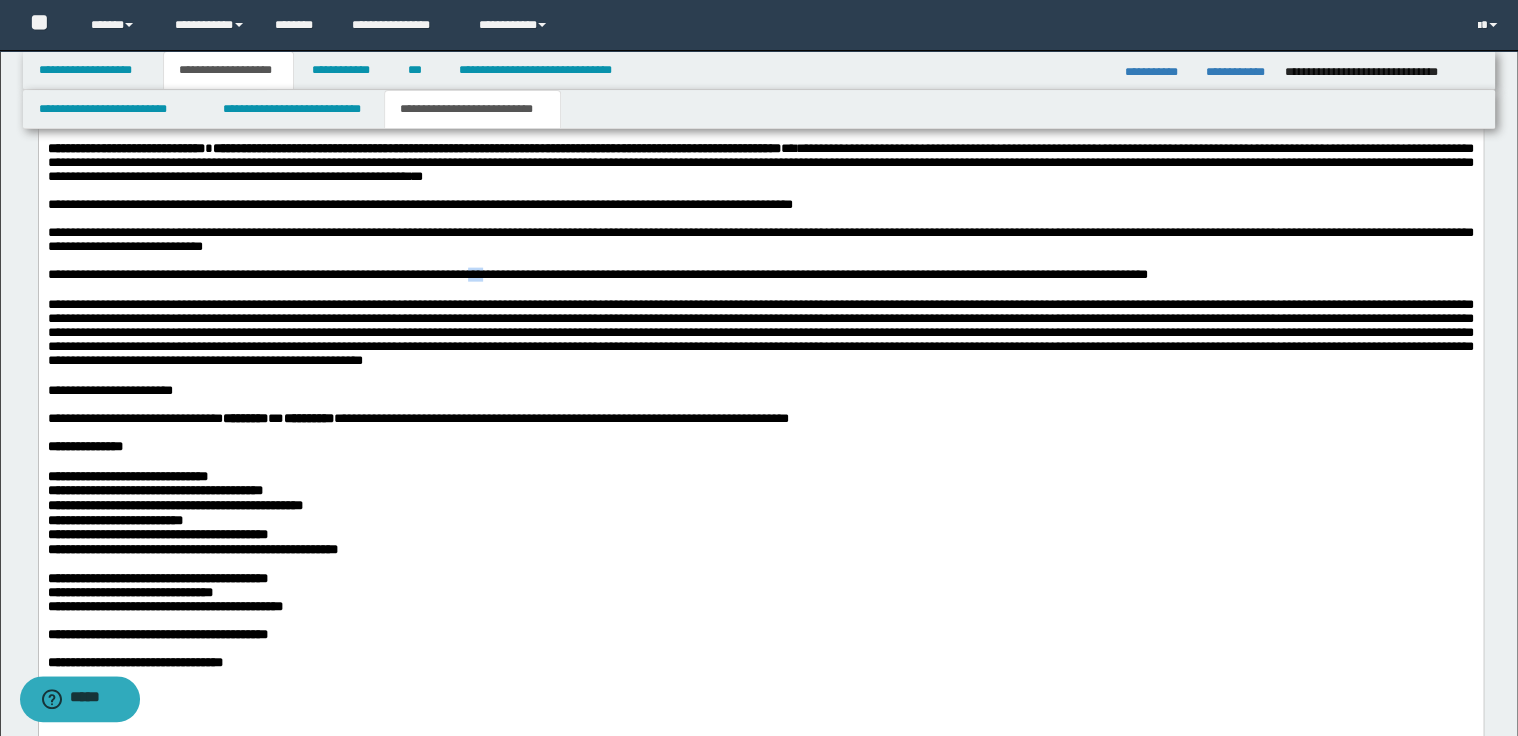 drag, startPoint x: 488, startPoint y: 379, endPoint x: 517, endPoint y: 374, distance: 29.427877 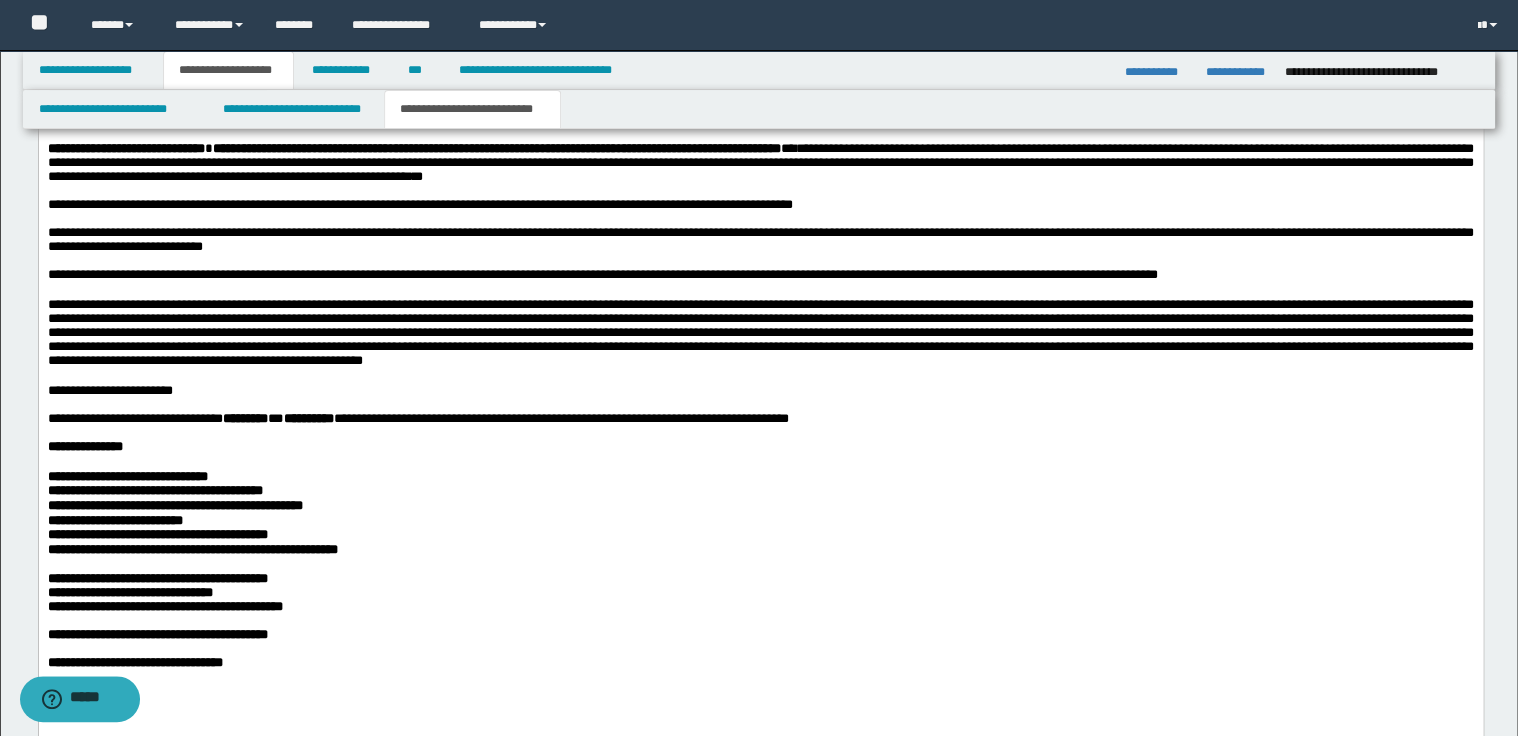 click on "**********" at bounding box center (760, 240) 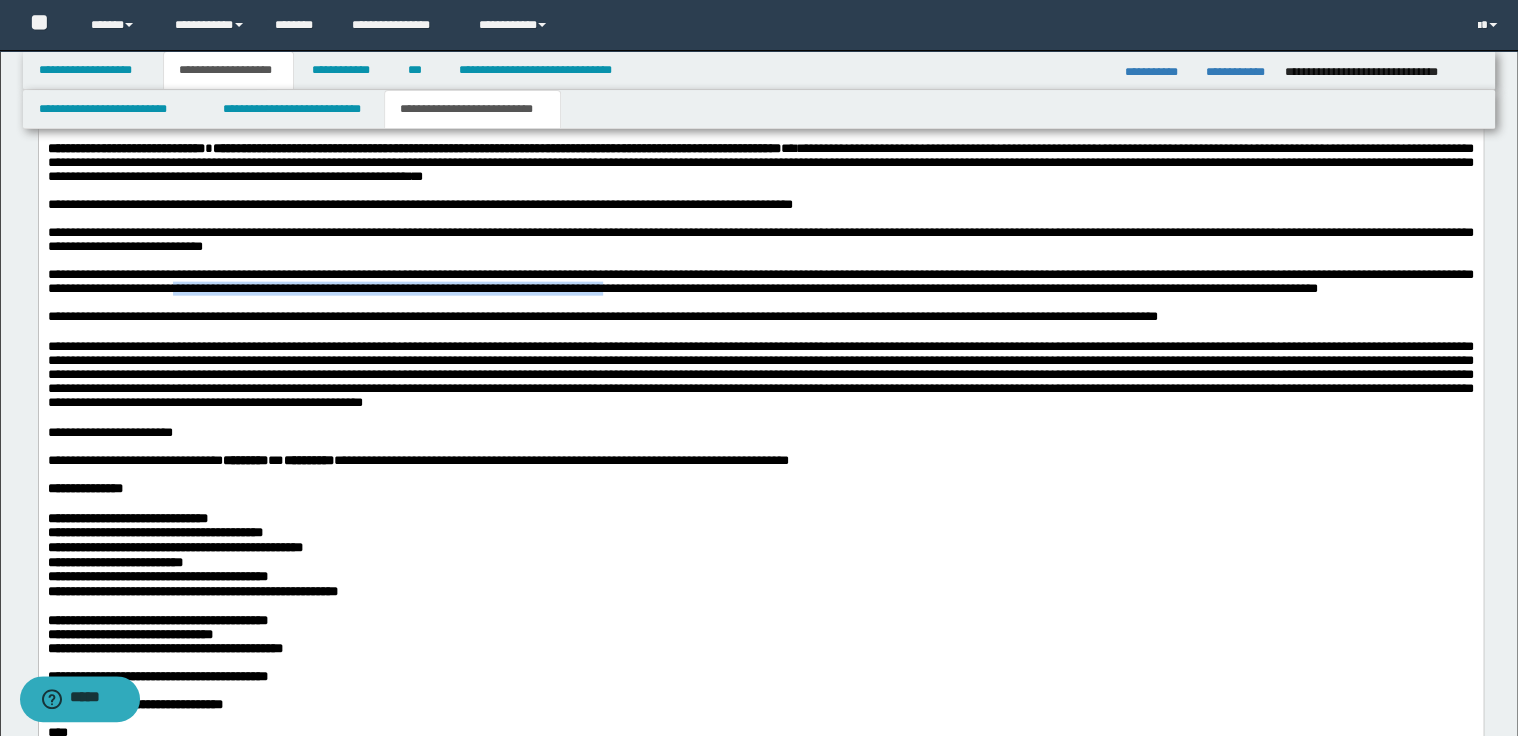 drag, startPoint x: 268, startPoint y: 393, endPoint x: 735, endPoint y: 393, distance: 467 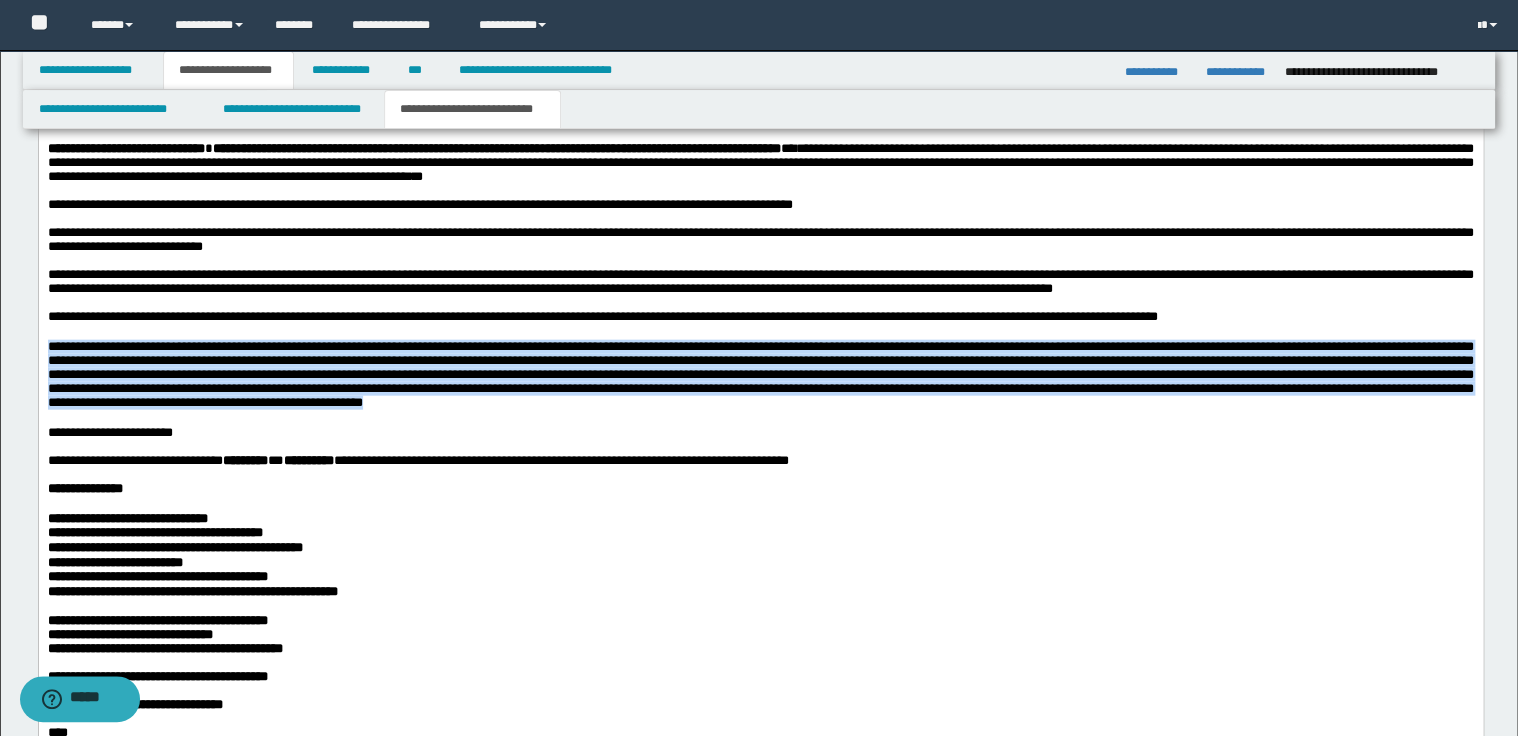 drag, startPoint x: 50, startPoint y: 454, endPoint x: 897, endPoint y: 521, distance: 849.6458 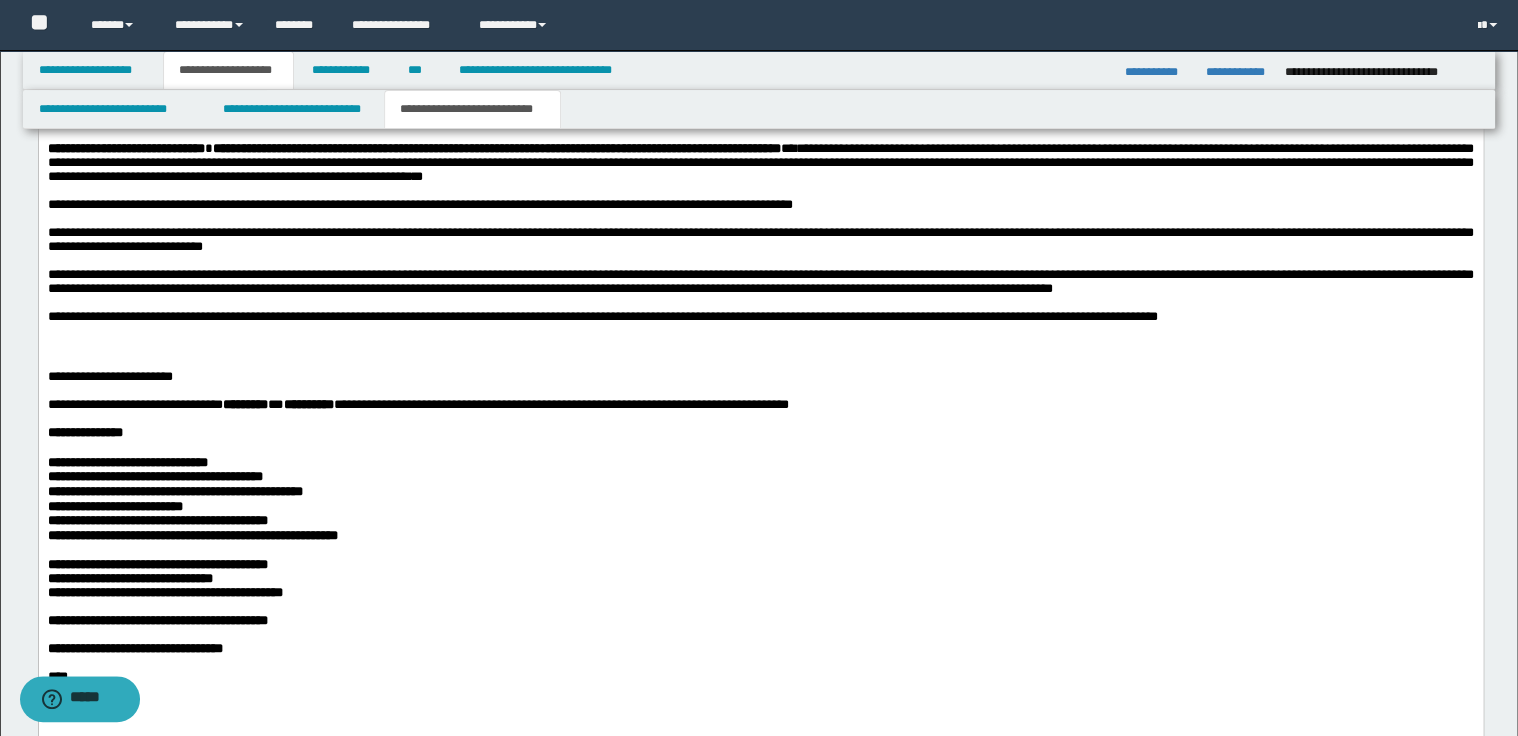 click on "**********" at bounding box center (760, 281) 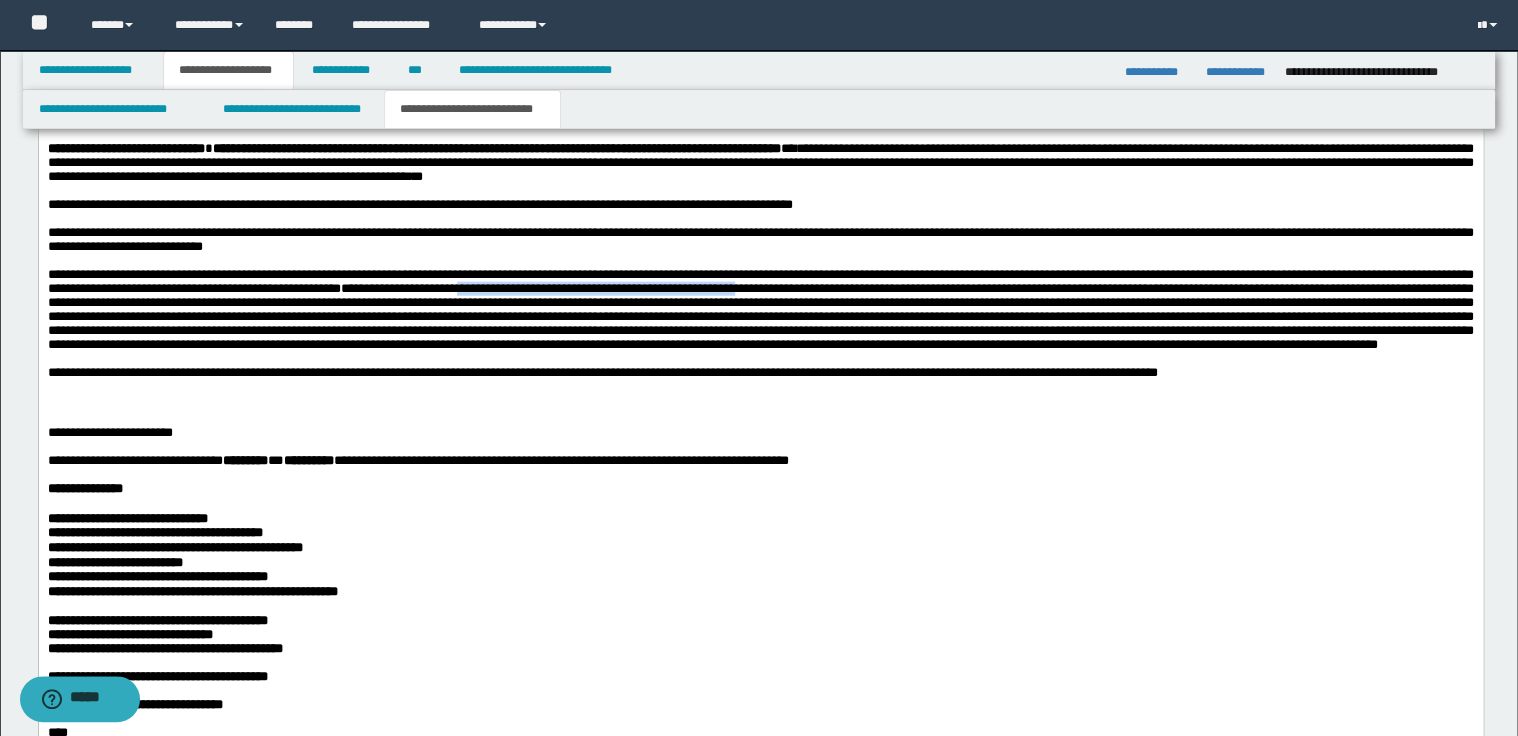 drag, startPoint x: 627, startPoint y: 392, endPoint x: 939, endPoint y: 392, distance: 312 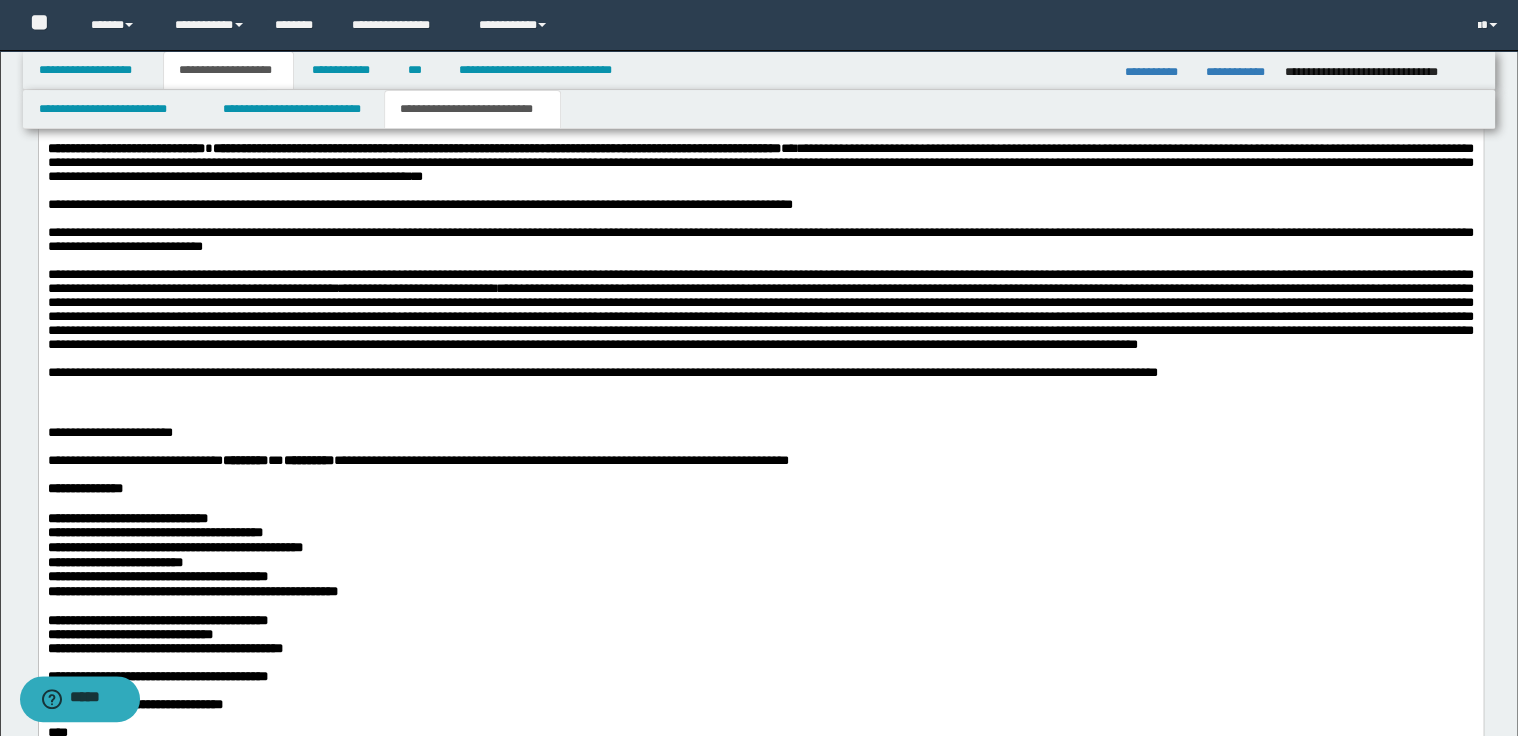 click on "**********" at bounding box center [760, 309] 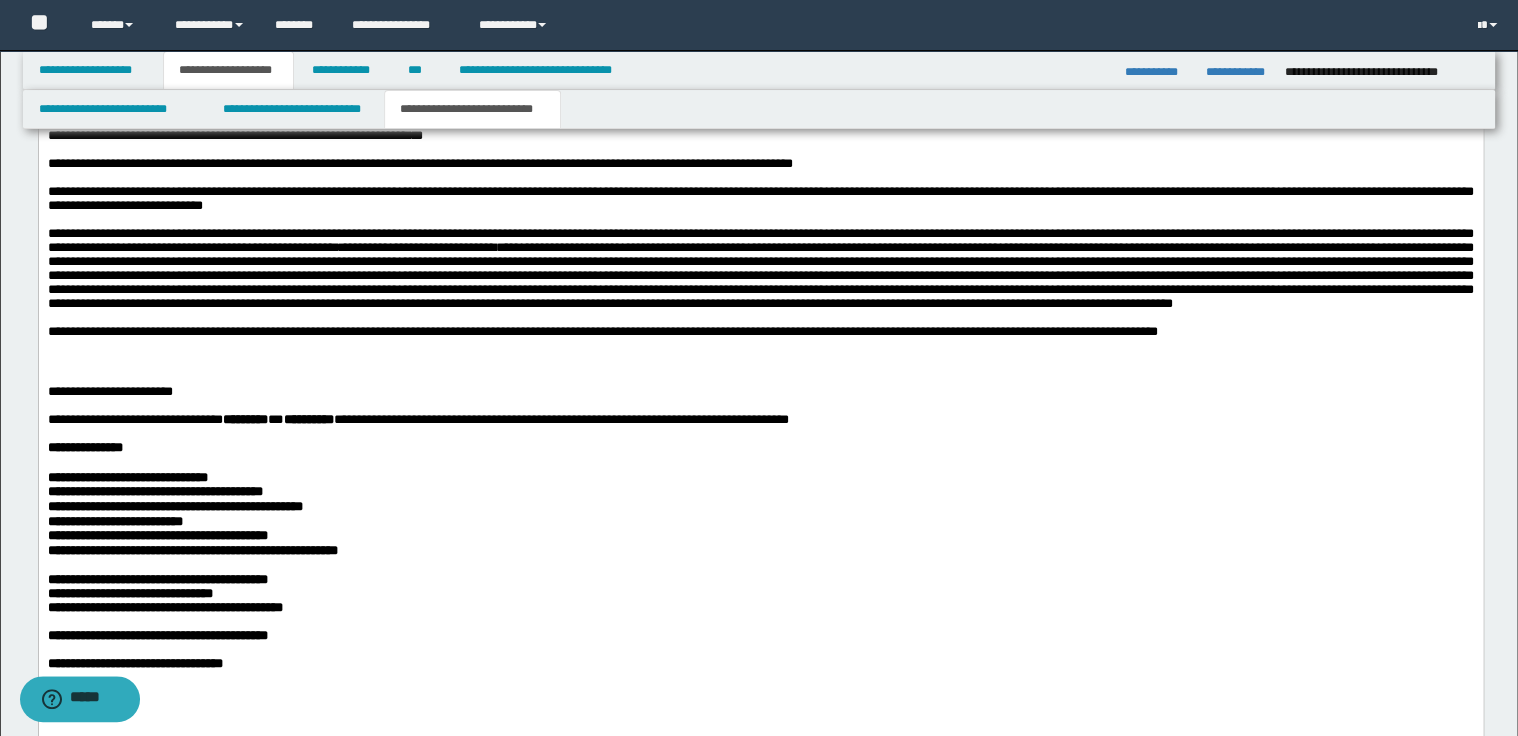 scroll, scrollTop: 2240, scrollLeft: 0, axis: vertical 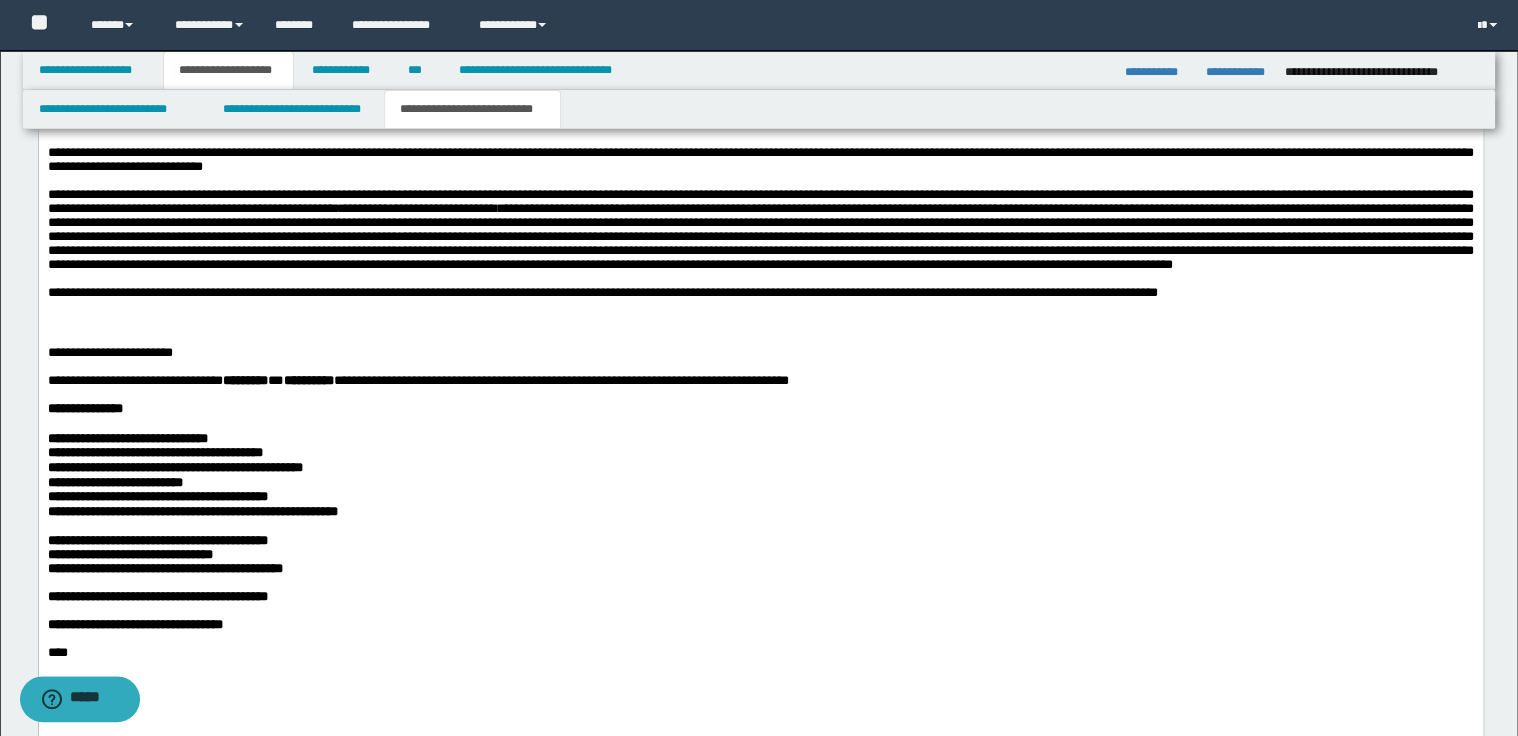 click at bounding box center [760, 323] 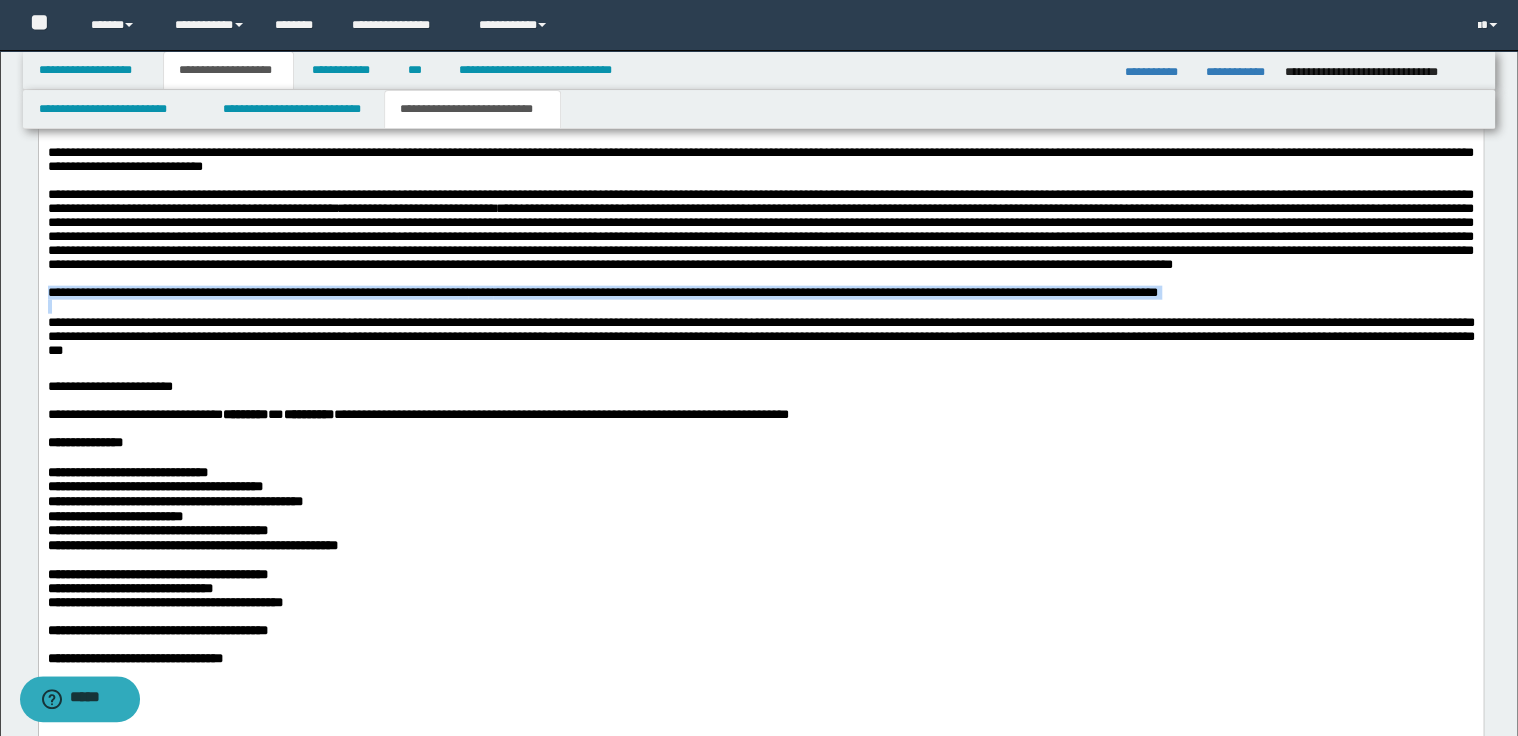 drag, startPoint x: 48, startPoint y: 421, endPoint x: 106, endPoint y: 433, distance: 59.22837 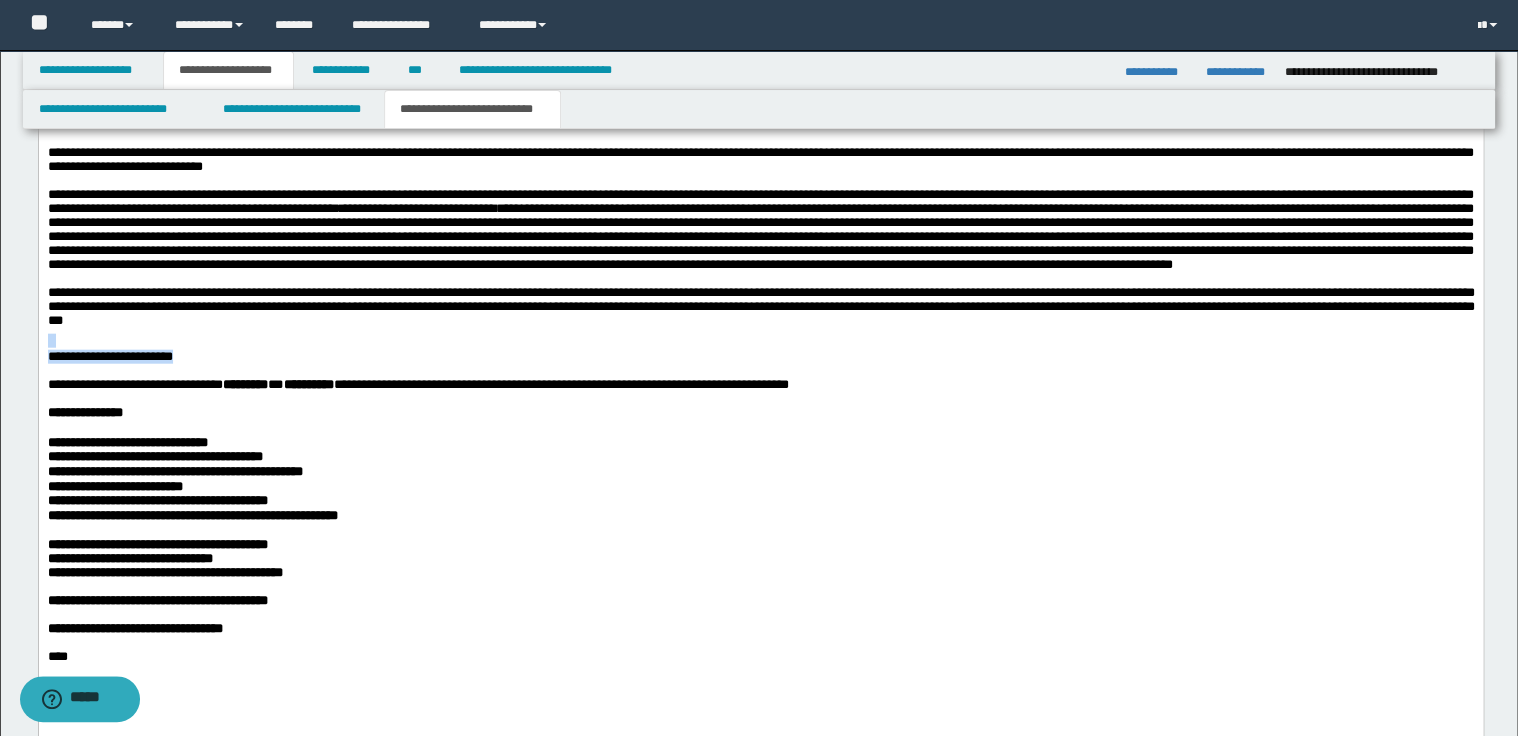 drag, startPoint x: 171, startPoint y: 488, endPoint x: 42, endPoint y: 471, distance: 130.11533 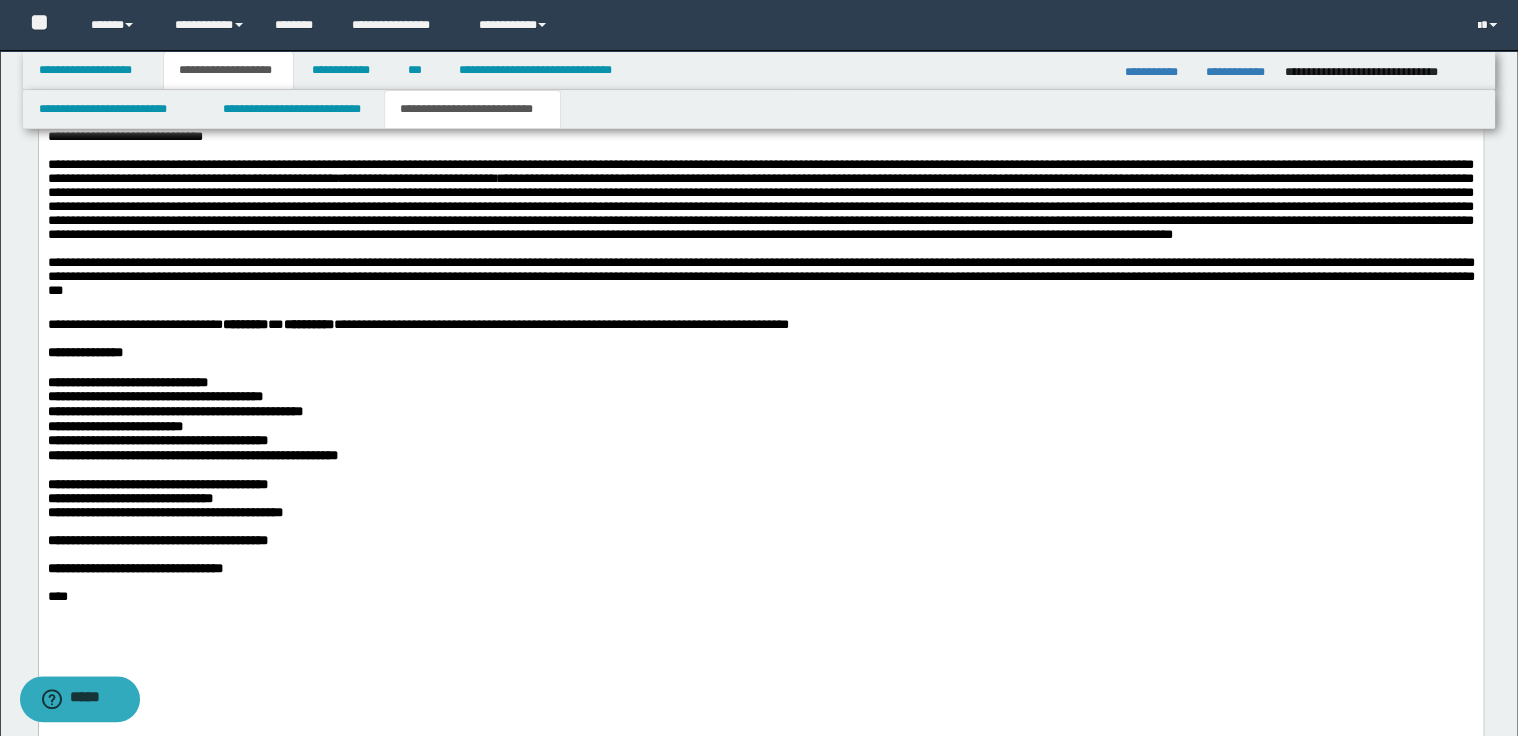 scroll, scrollTop: 2320, scrollLeft: 0, axis: vertical 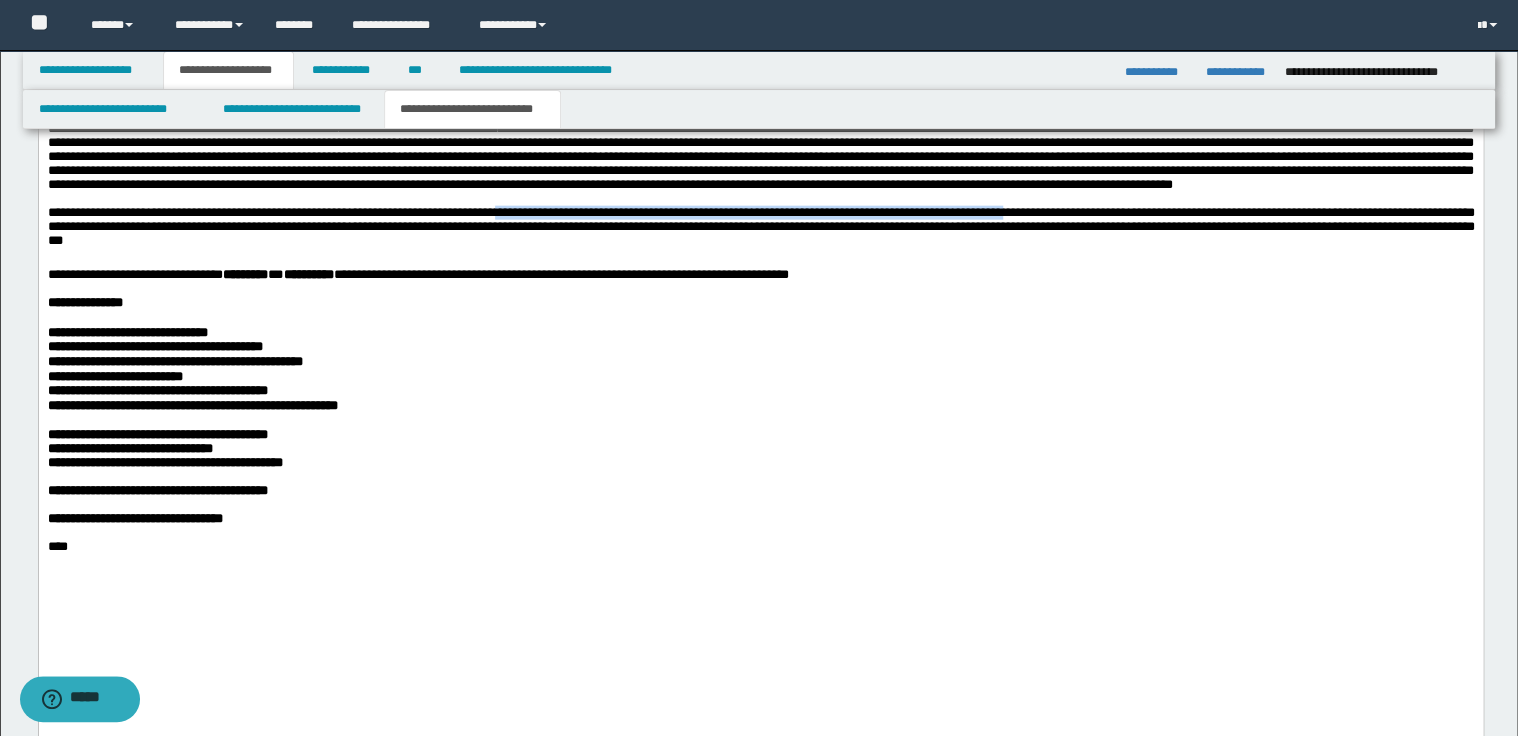 drag, startPoint x: 511, startPoint y: 344, endPoint x: 1049, endPoint y: 344, distance: 538 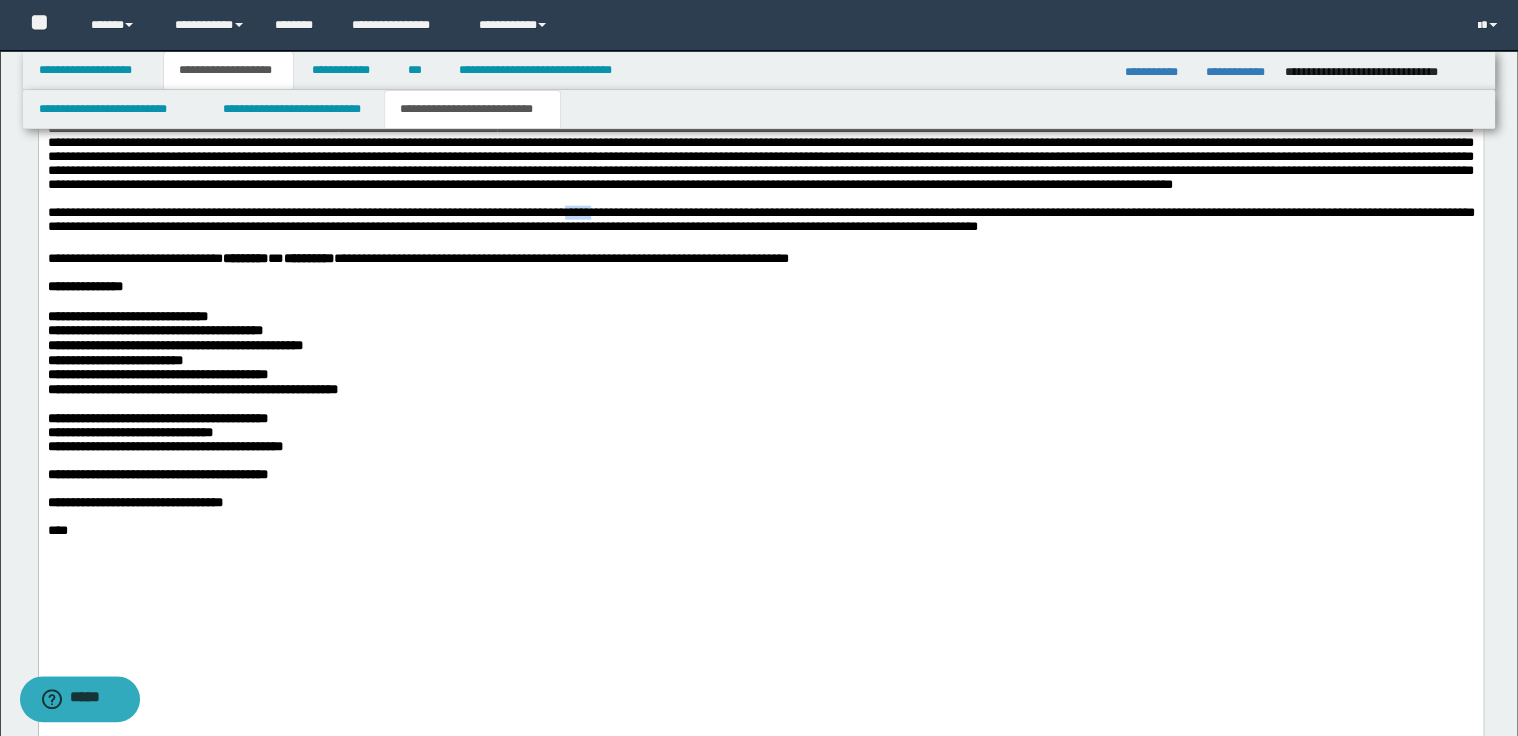 drag, startPoint x: 579, startPoint y: 341, endPoint x: 614, endPoint y: 341, distance: 35 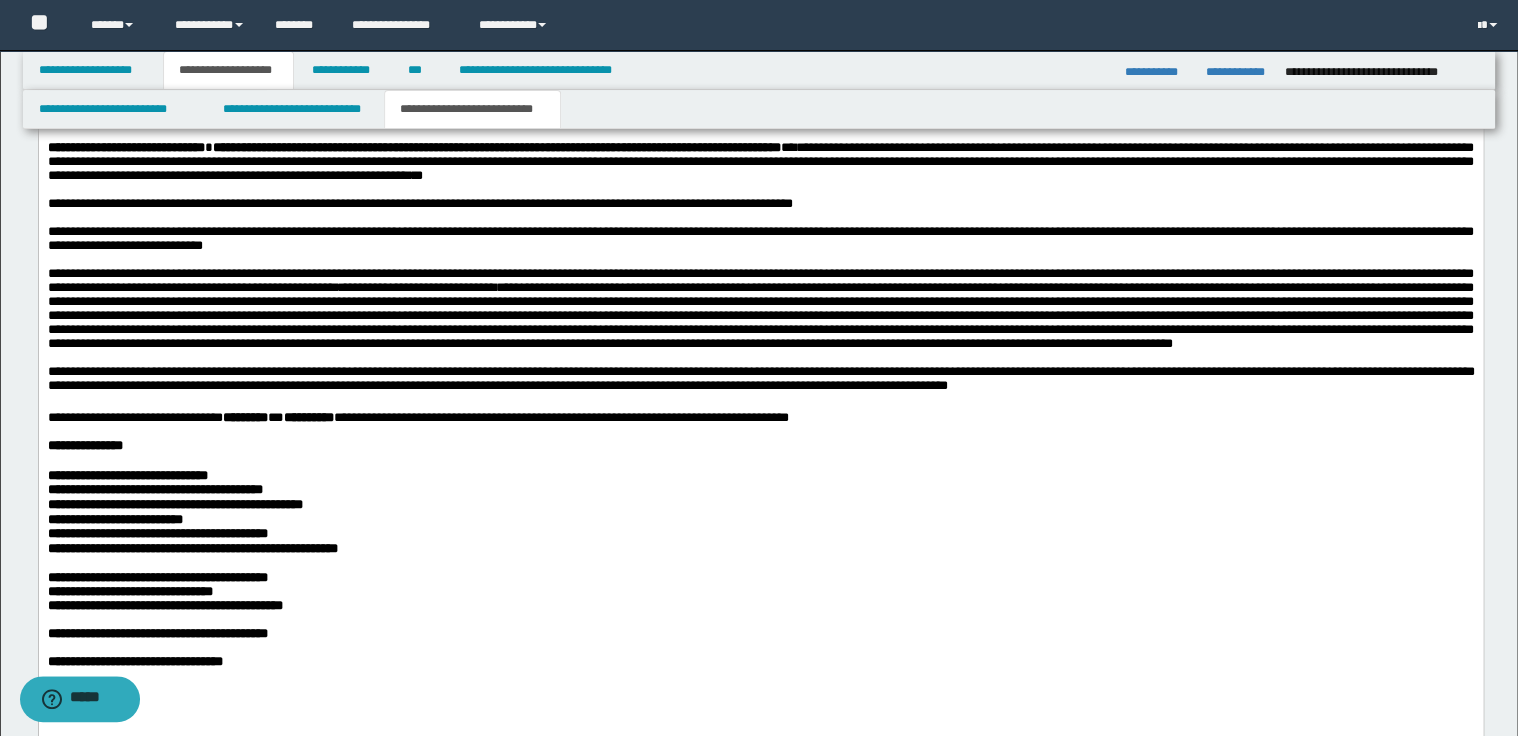 scroll, scrollTop: 2160, scrollLeft: 0, axis: vertical 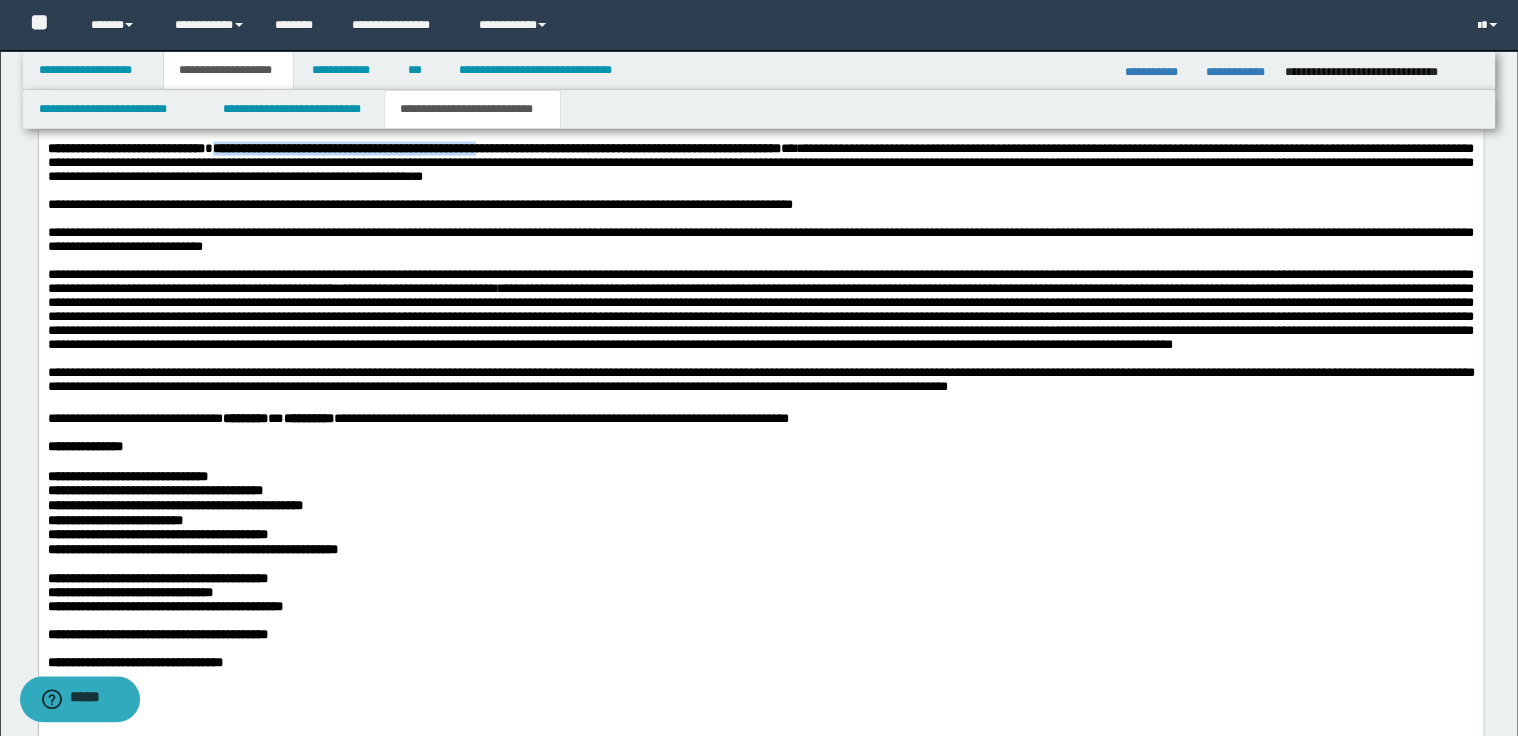 drag, startPoint x: 237, startPoint y: 230, endPoint x: 579, endPoint y: 227, distance: 342.01315 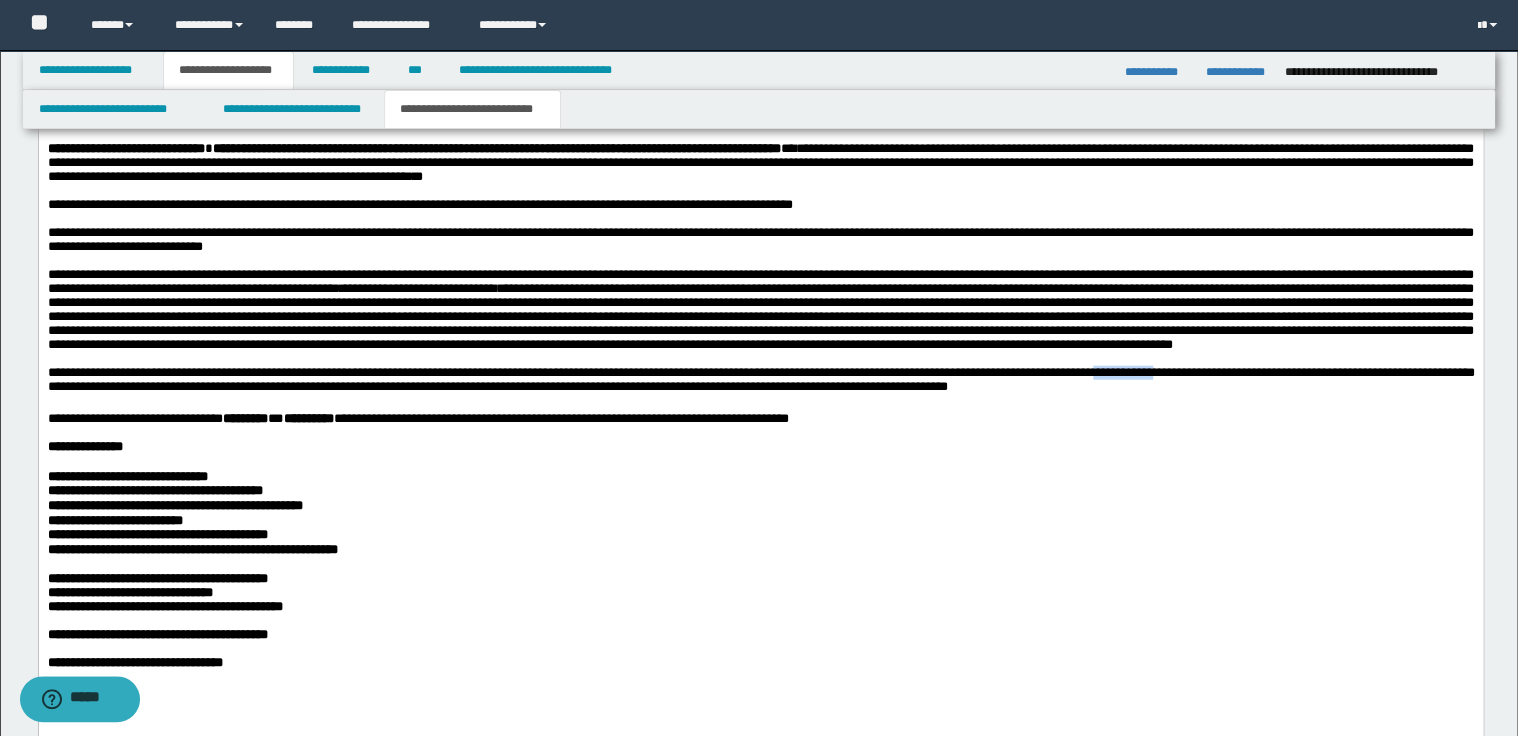 drag, startPoint x: 1126, startPoint y: 504, endPoint x: 1197, endPoint y: 502, distance: 71.02816 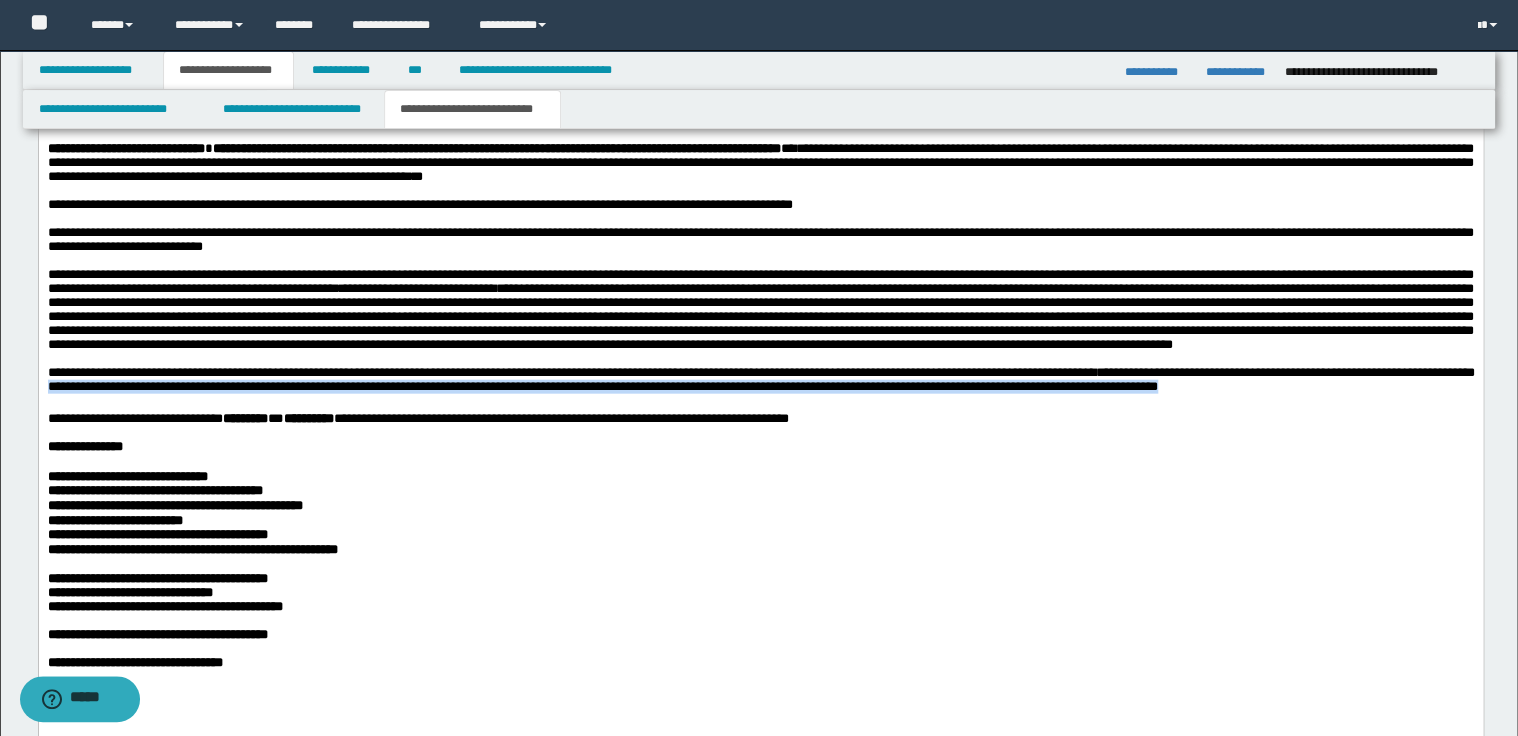 drag, startPoint x: 167, startPoint y: 517, endPoint x: 1383, endPoint y: 520, distance: 1216.0037 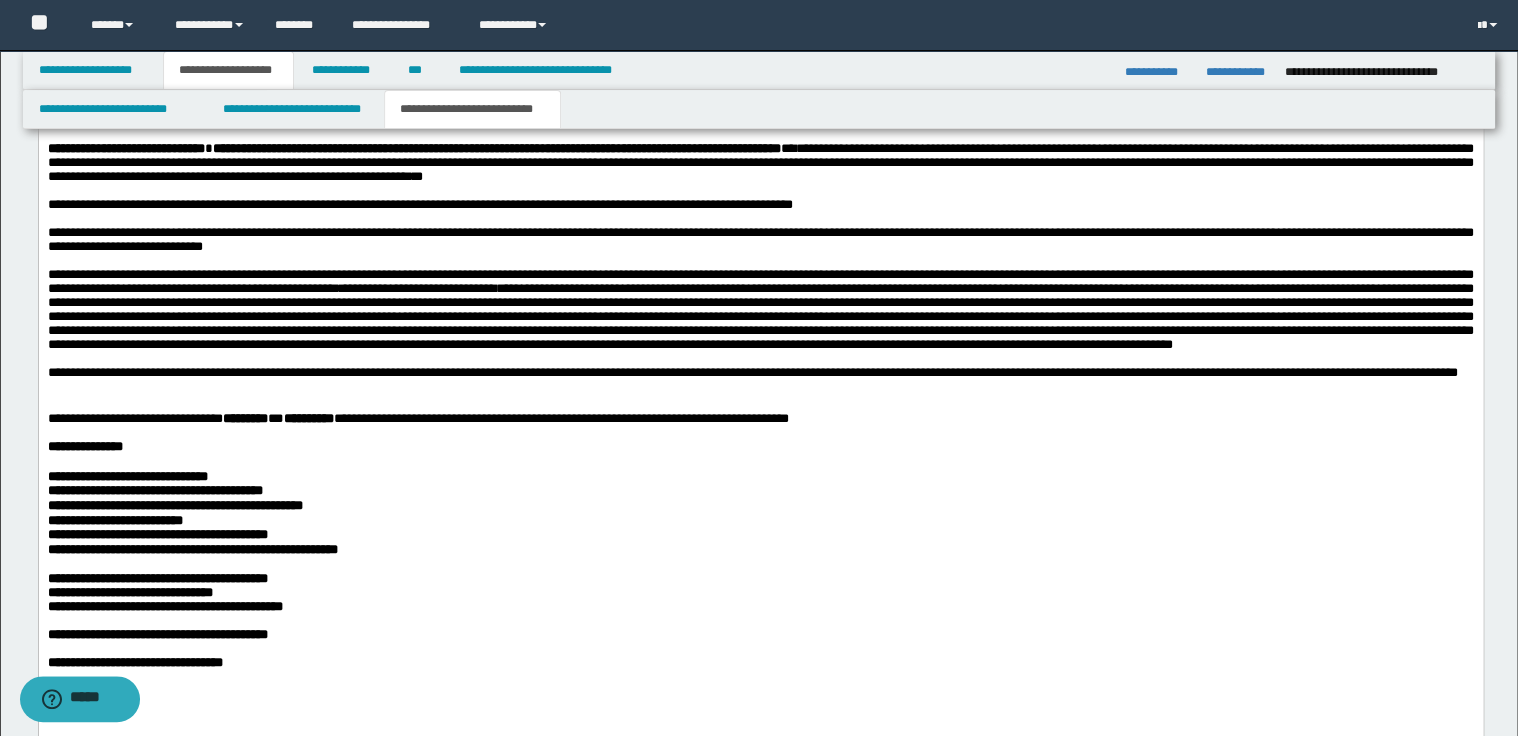 click on "**********" at bounding box center (760, 382) 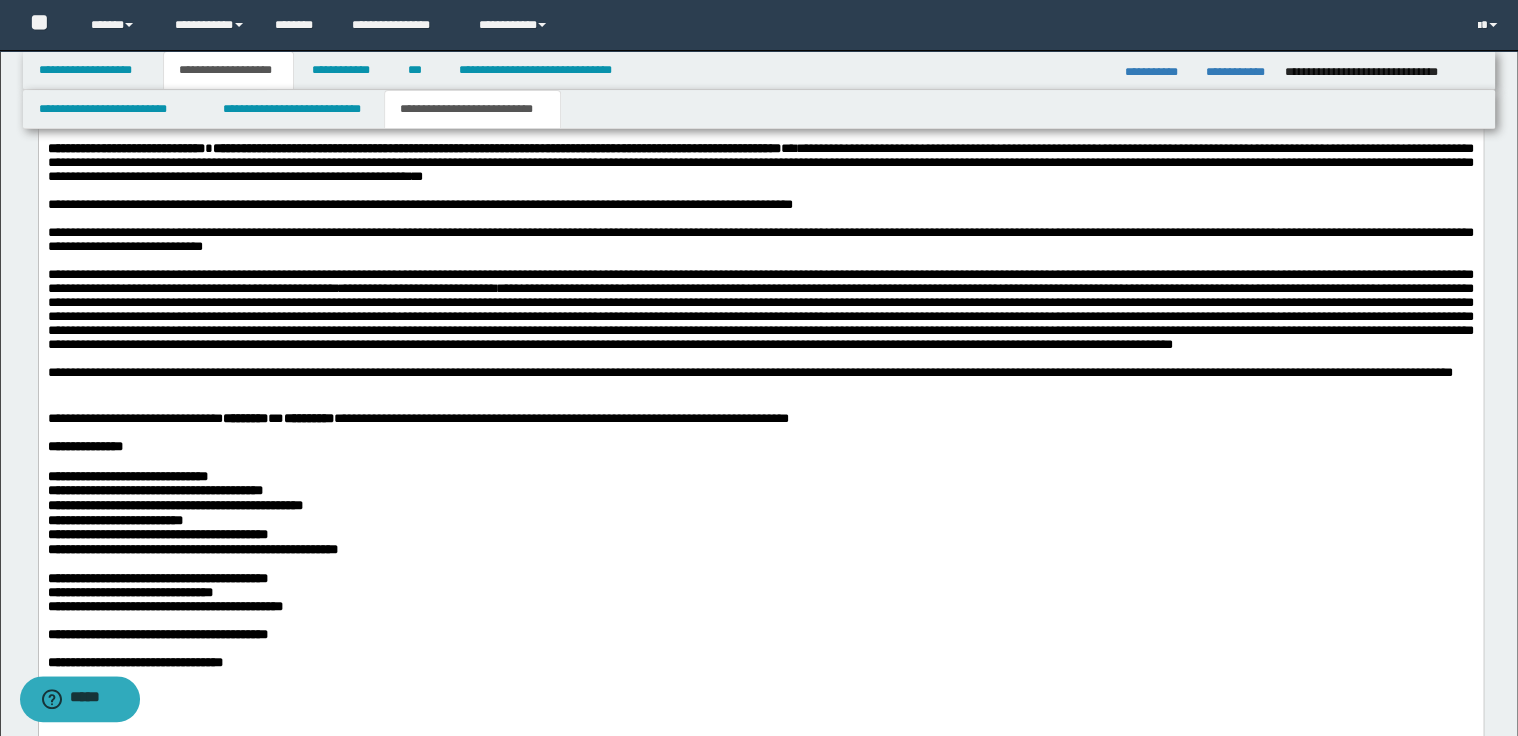 click on "**********" at bounding box center (760, 382) 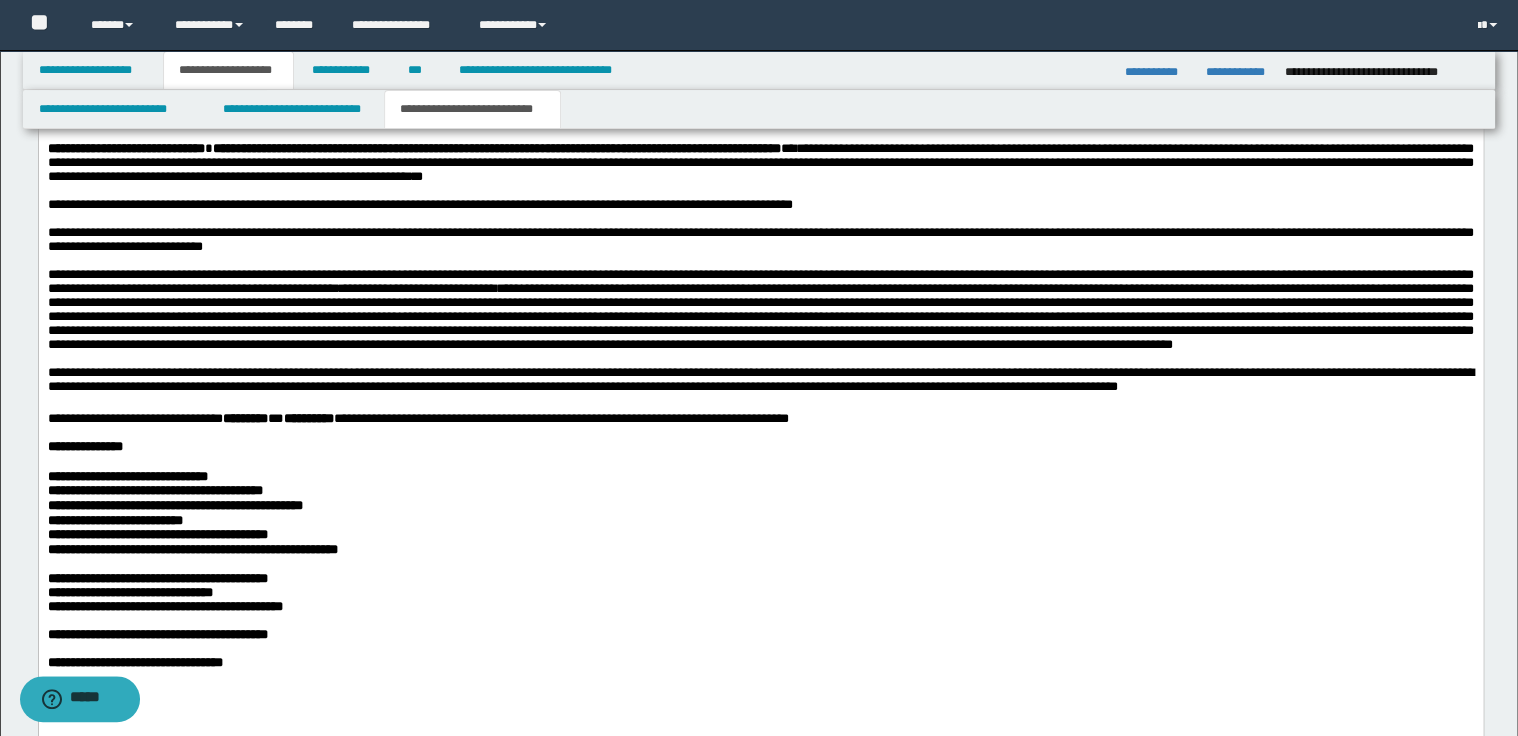 click on "**********" at bounding box center [760, 382] 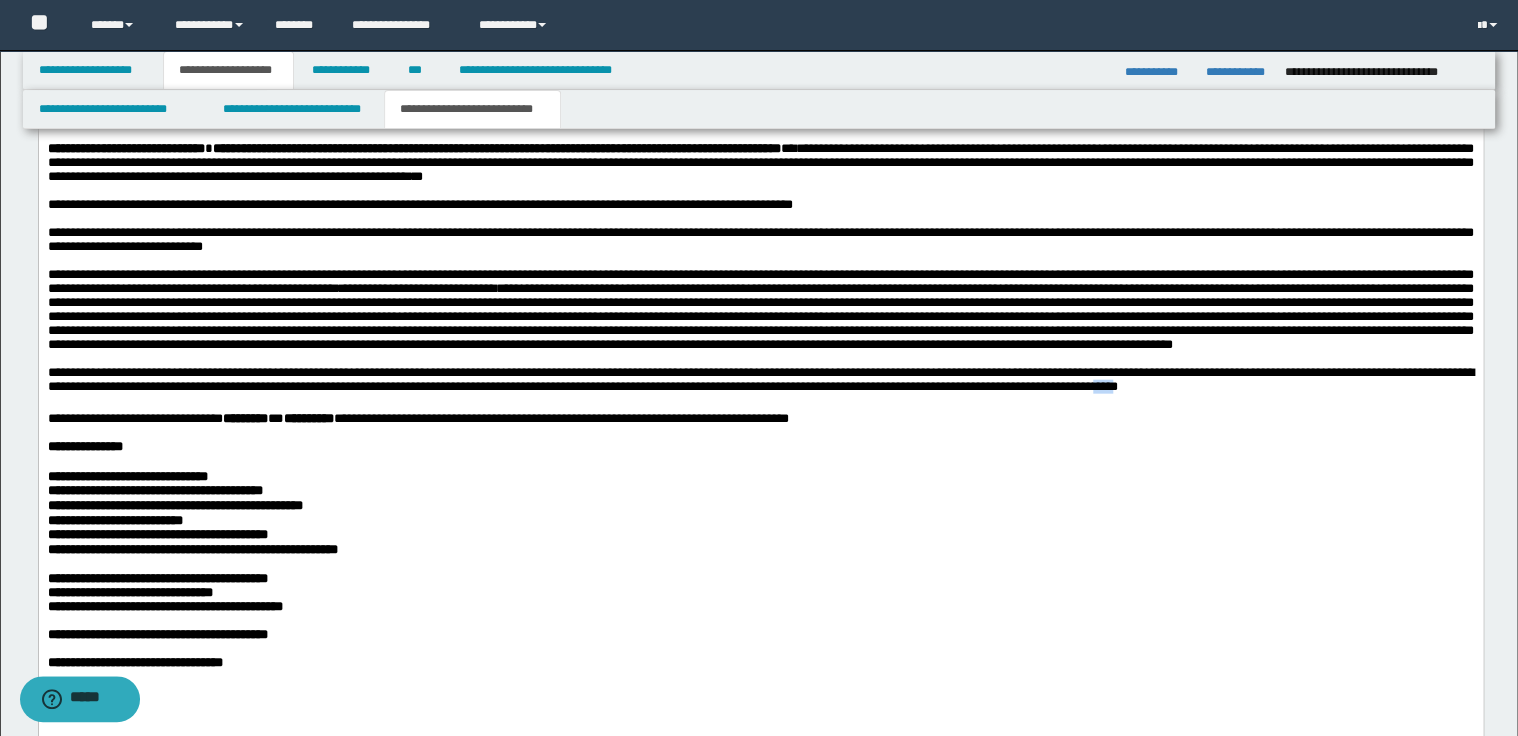 drag, startPoint x: 1283, startPoint y: 517, endPoint x: 1309, endPoint y: 517, distance: 26 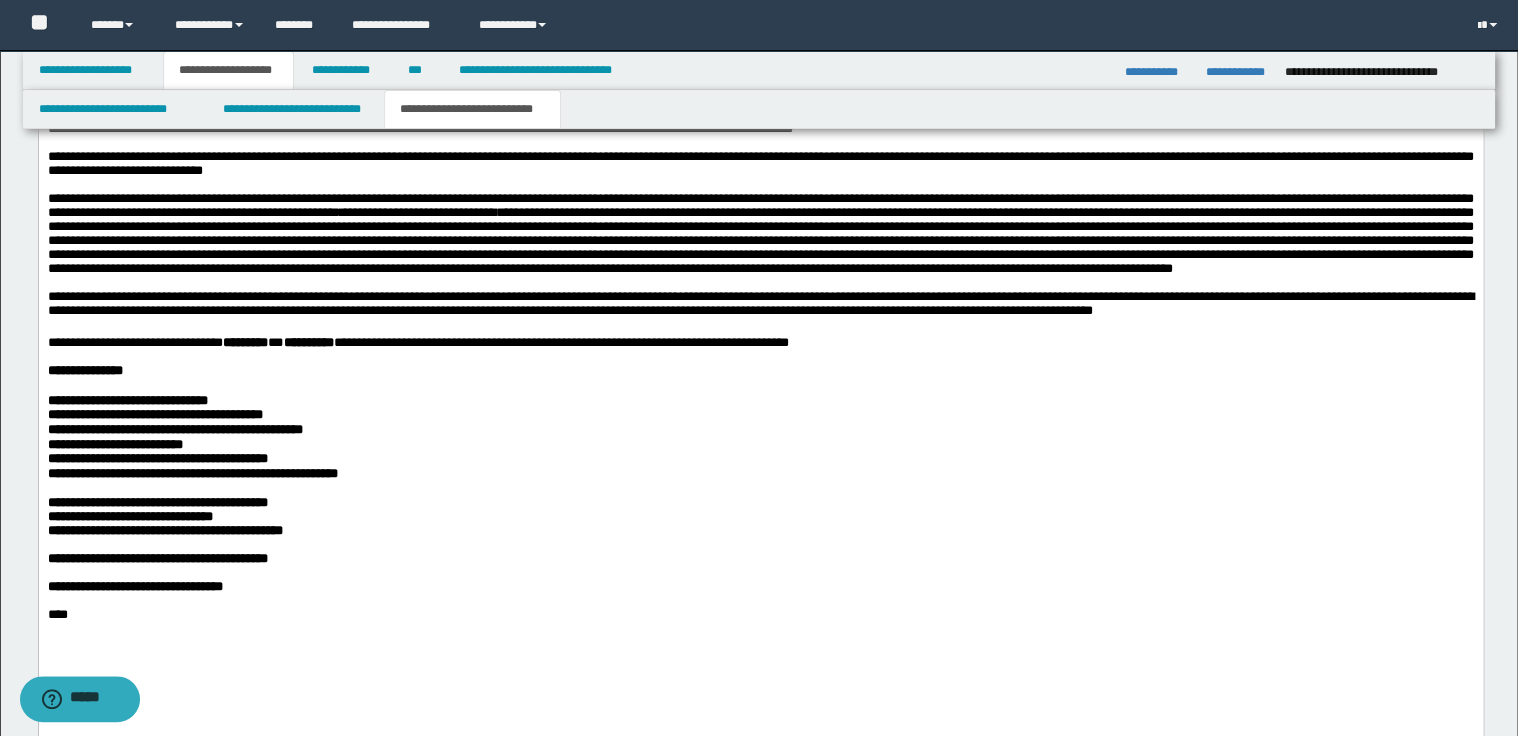 scroll, scrollTop: 2240, scrollLeft: 0, axis: vertical 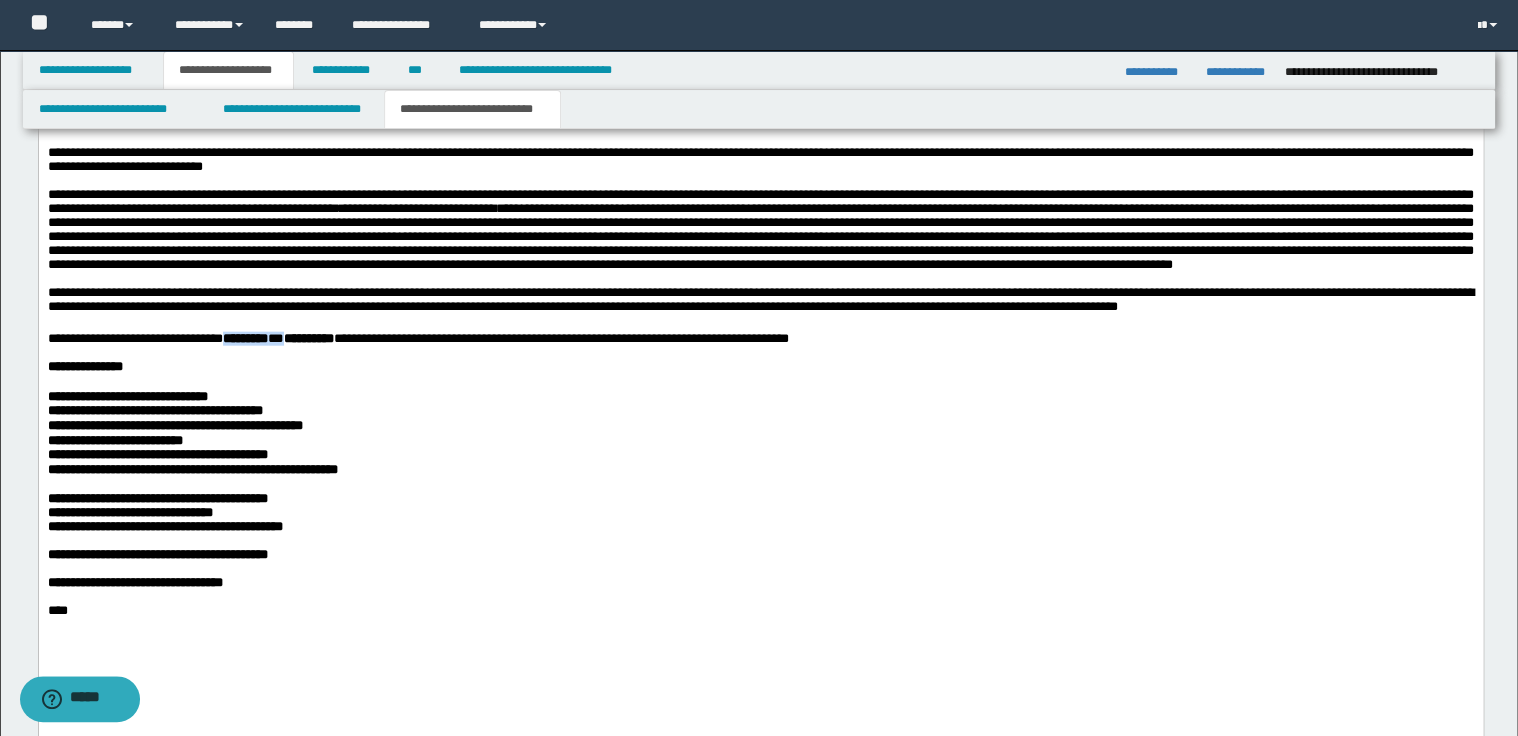 drag, startPoint x: 319, startPoint y: 470, endPoint x: 225, endPoint y: 467, distance: 94.04786 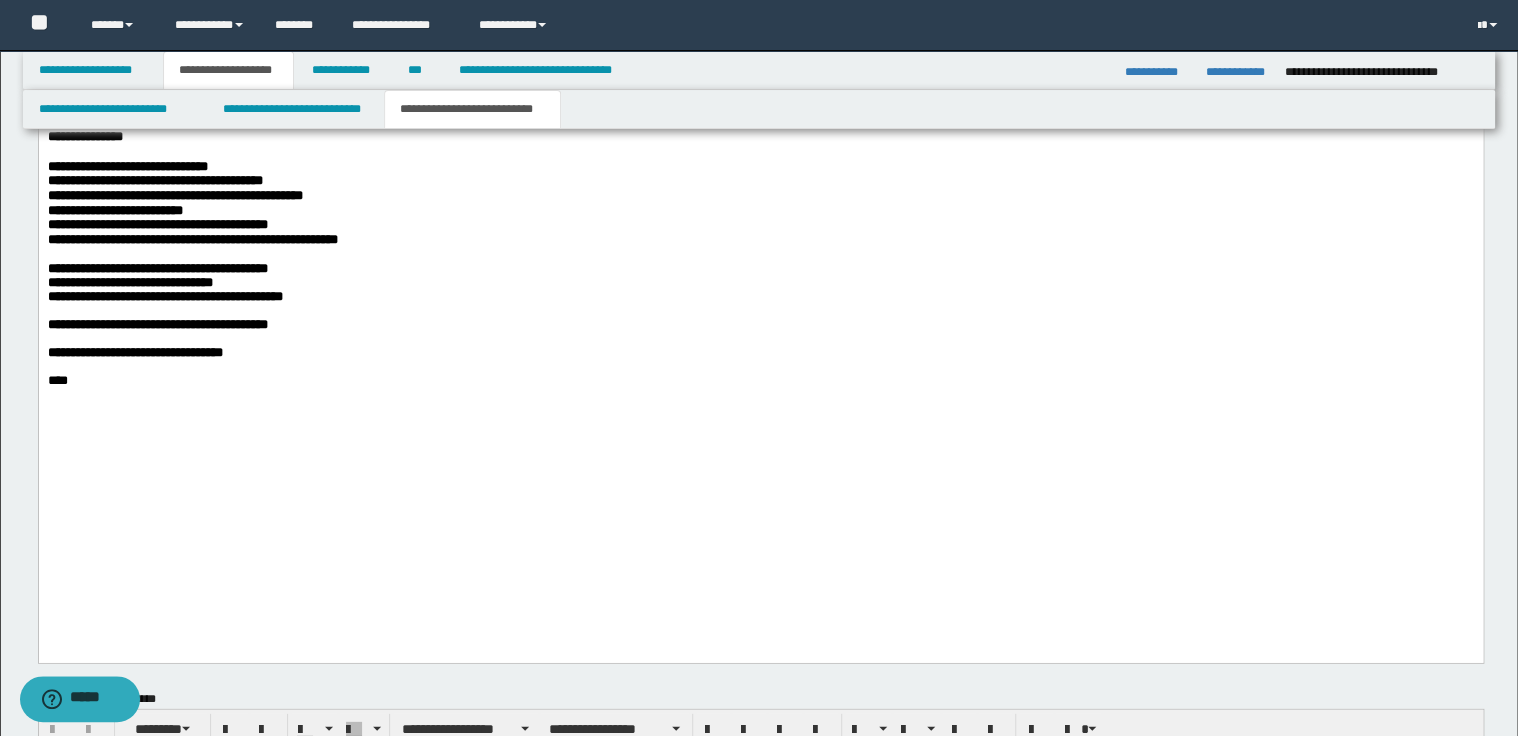 scroll, scrollTop: 2480, scrollLeft: 0, axis: vertical 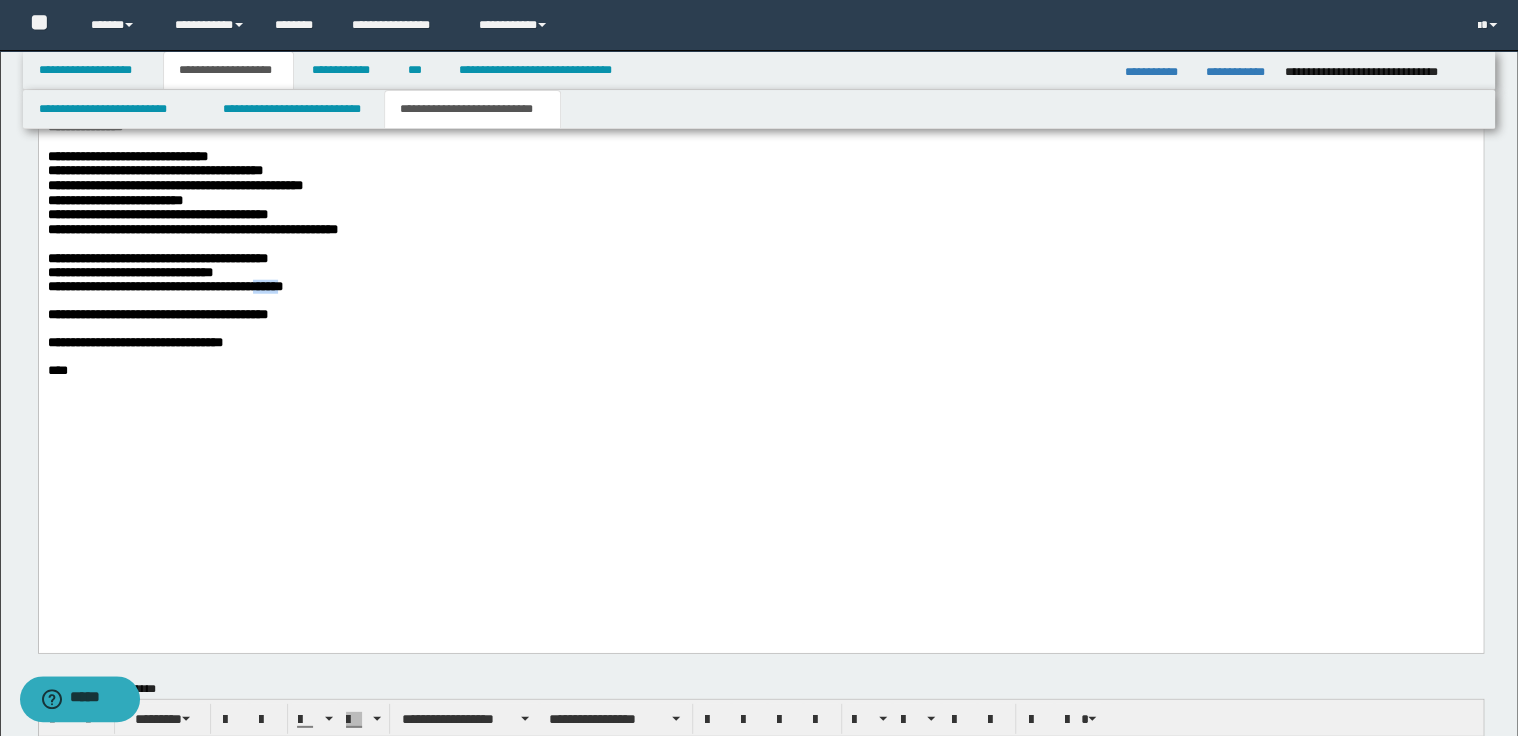 drag, startPoint x: 227, startPoint y: 440, endPoint x: 259, endPoint y: 439, distance: 32.01562 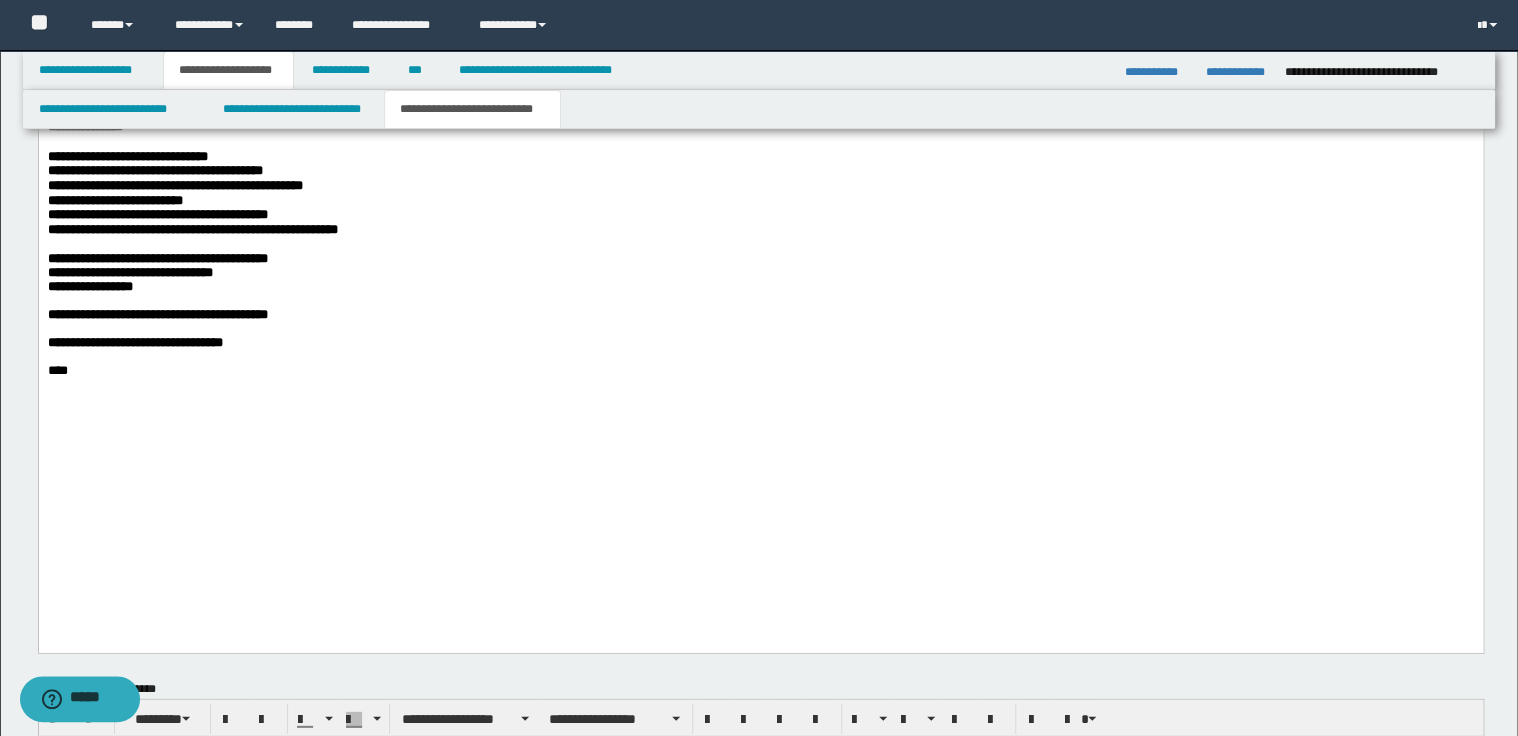 click on "**********" at bounding box center [89, 286] 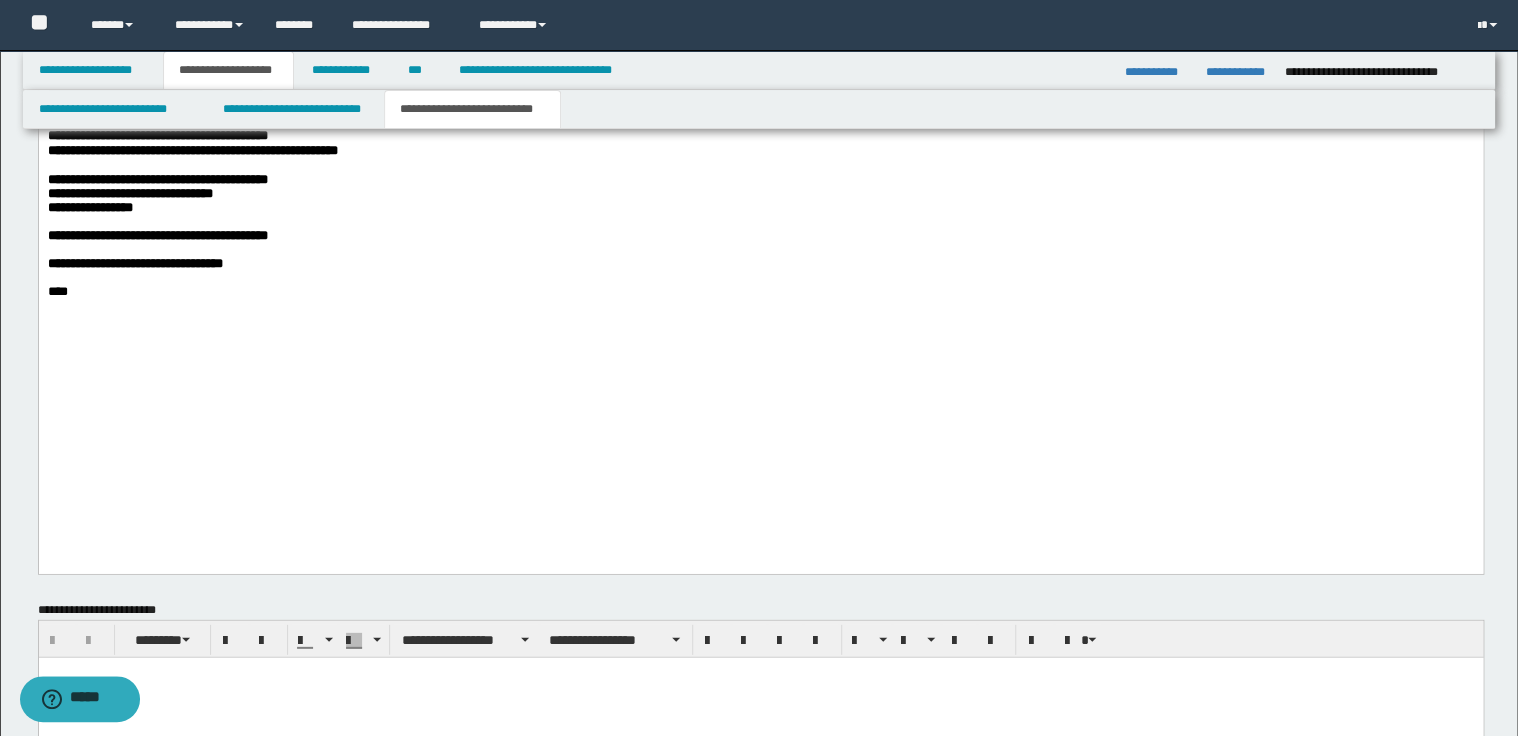 scroll, scrollTop: 2560, scrollLeft: 0, axis: vertical 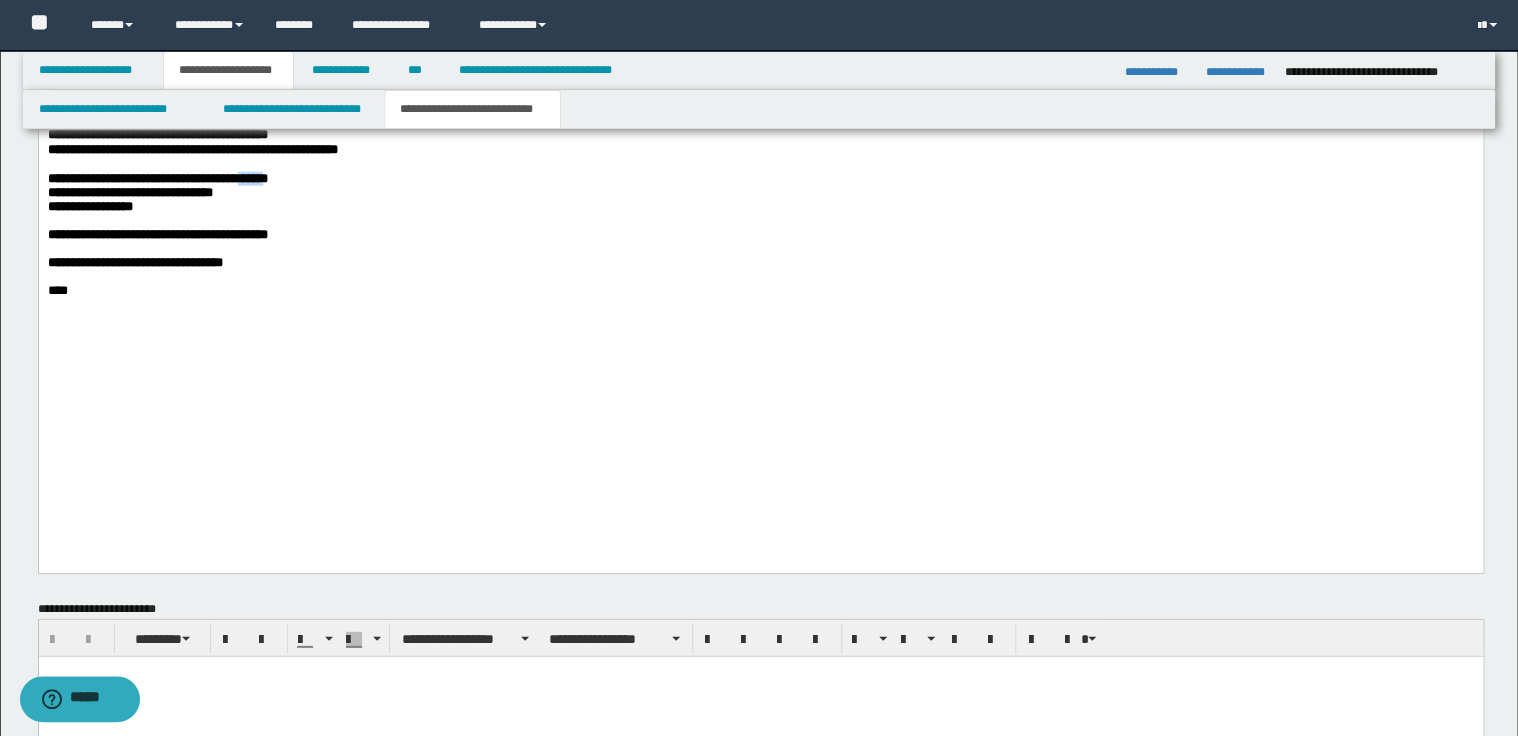 drag, startPoint x: 233, startPoint y: 325, endPoint x: 260, endPoint y: 325, distance: 27 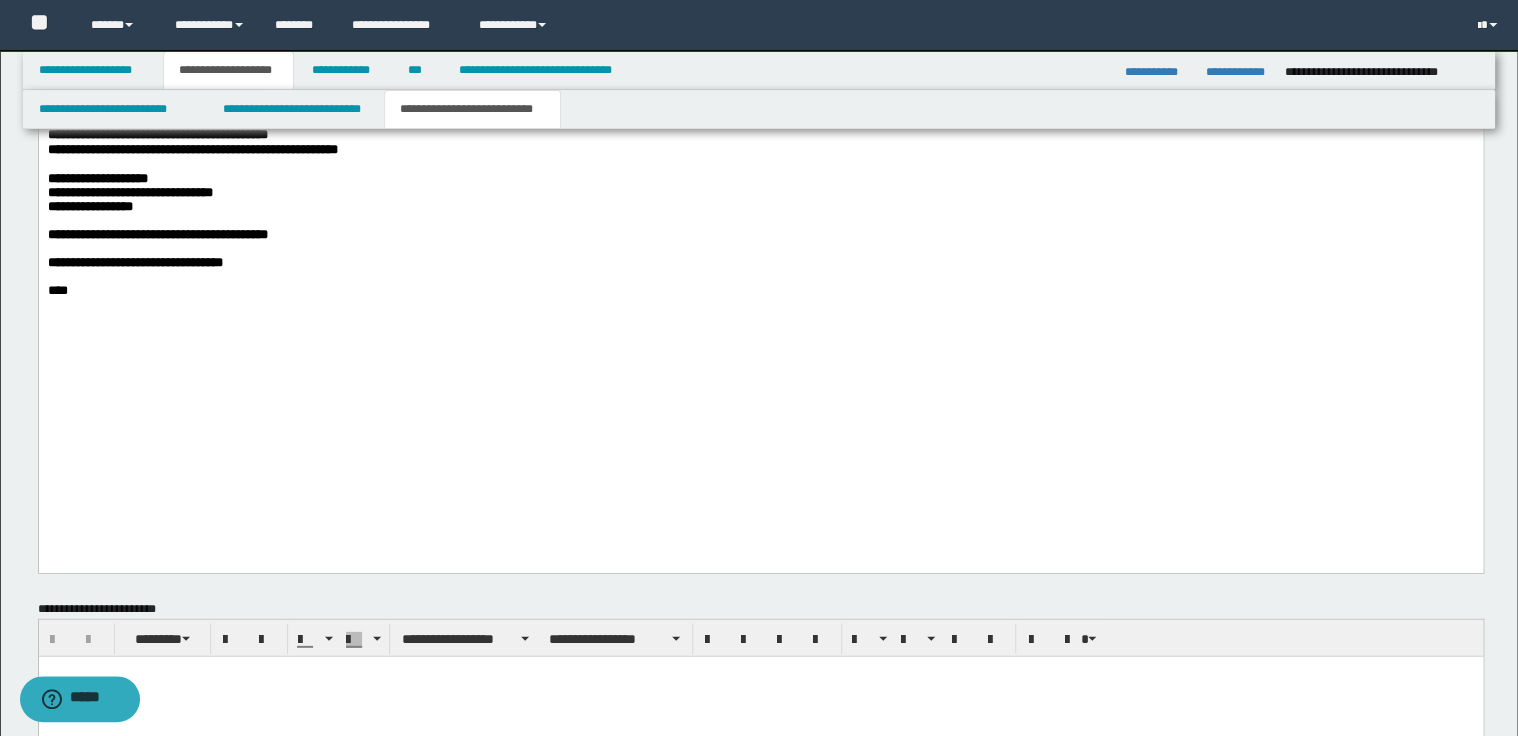 click on "**********" at bounding box center (129, 192) 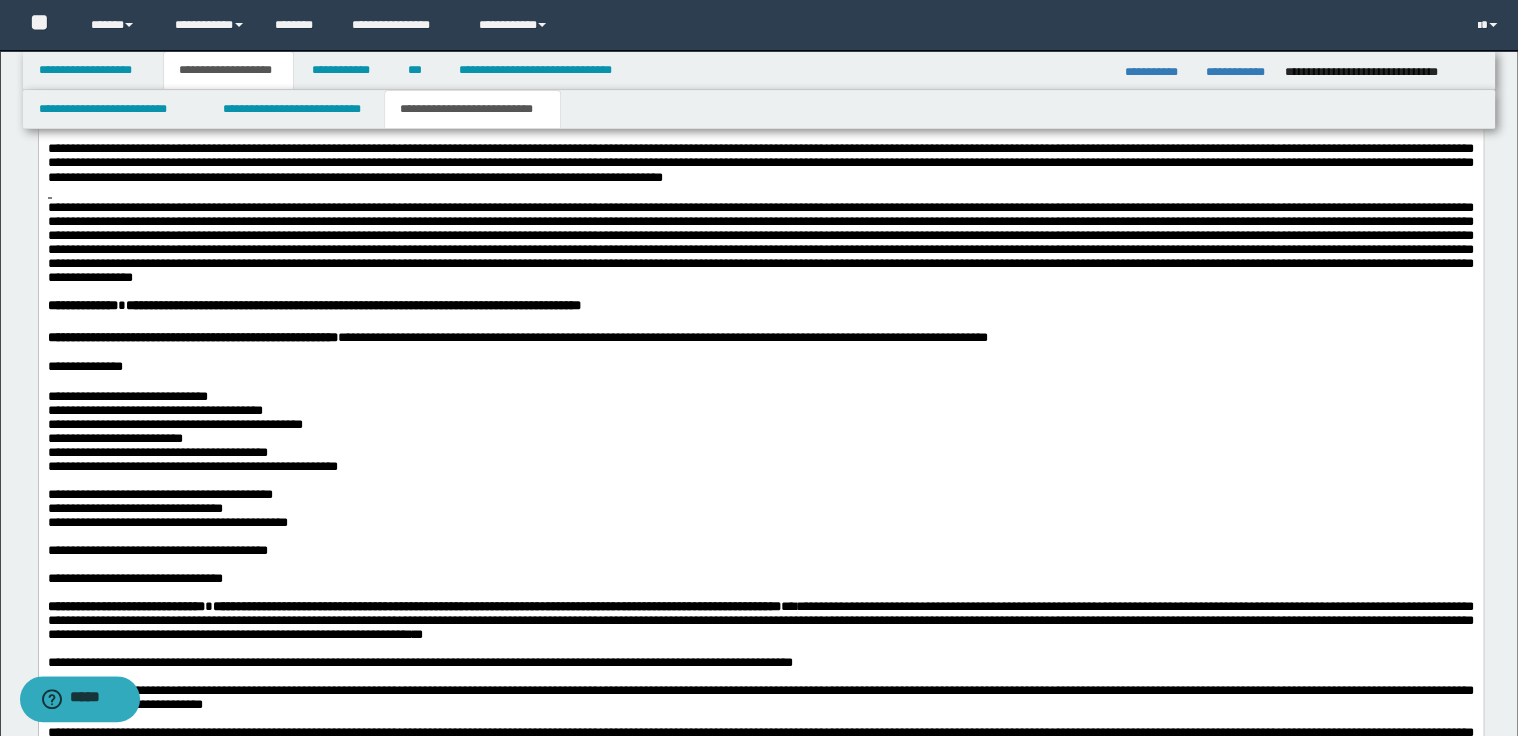 scroll, scrollTop: 1760, scrollLeft: 0, axis: vertical 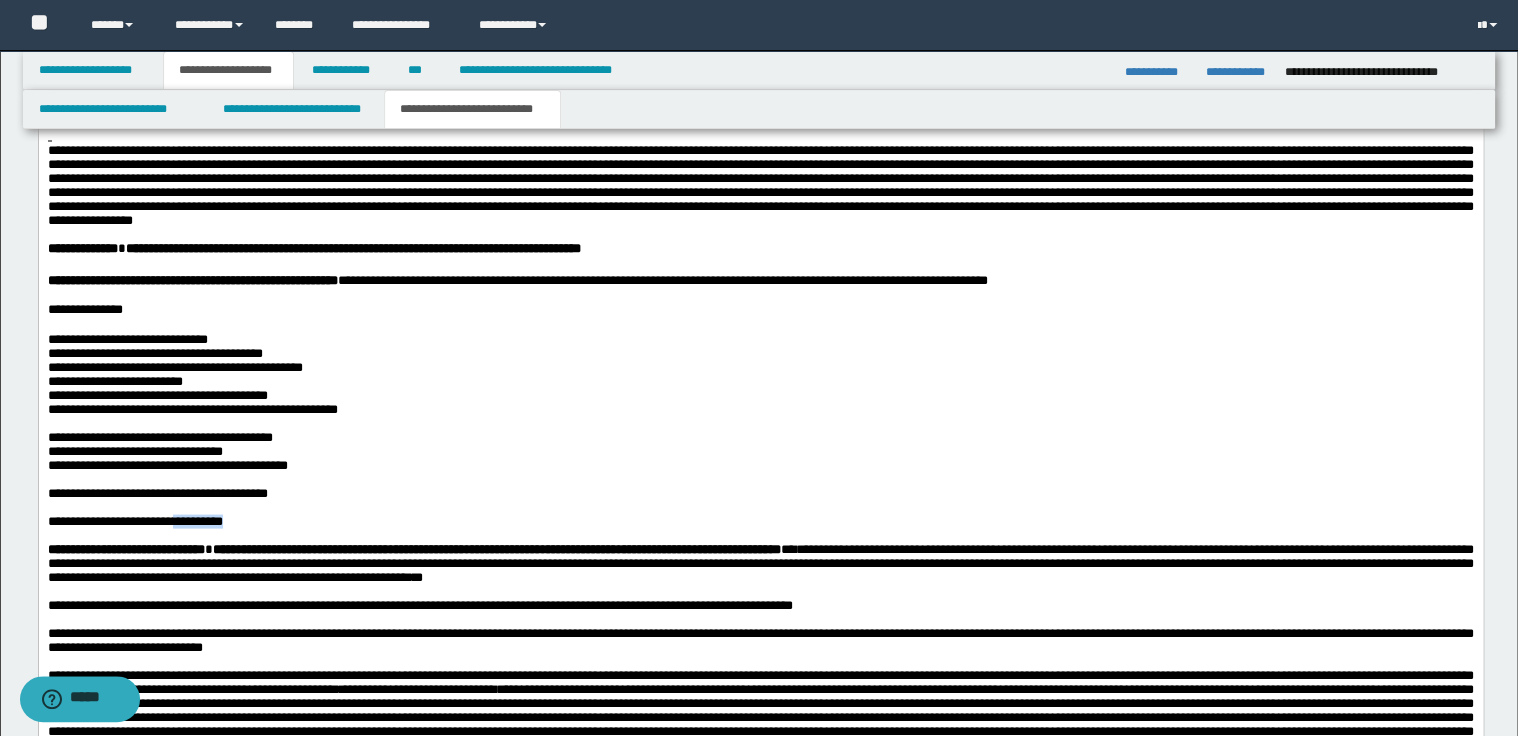 drag, startPoint x: 240, startPoint y: 599, endPoint x: 305, endPoint y: 597, distance: 65.03076 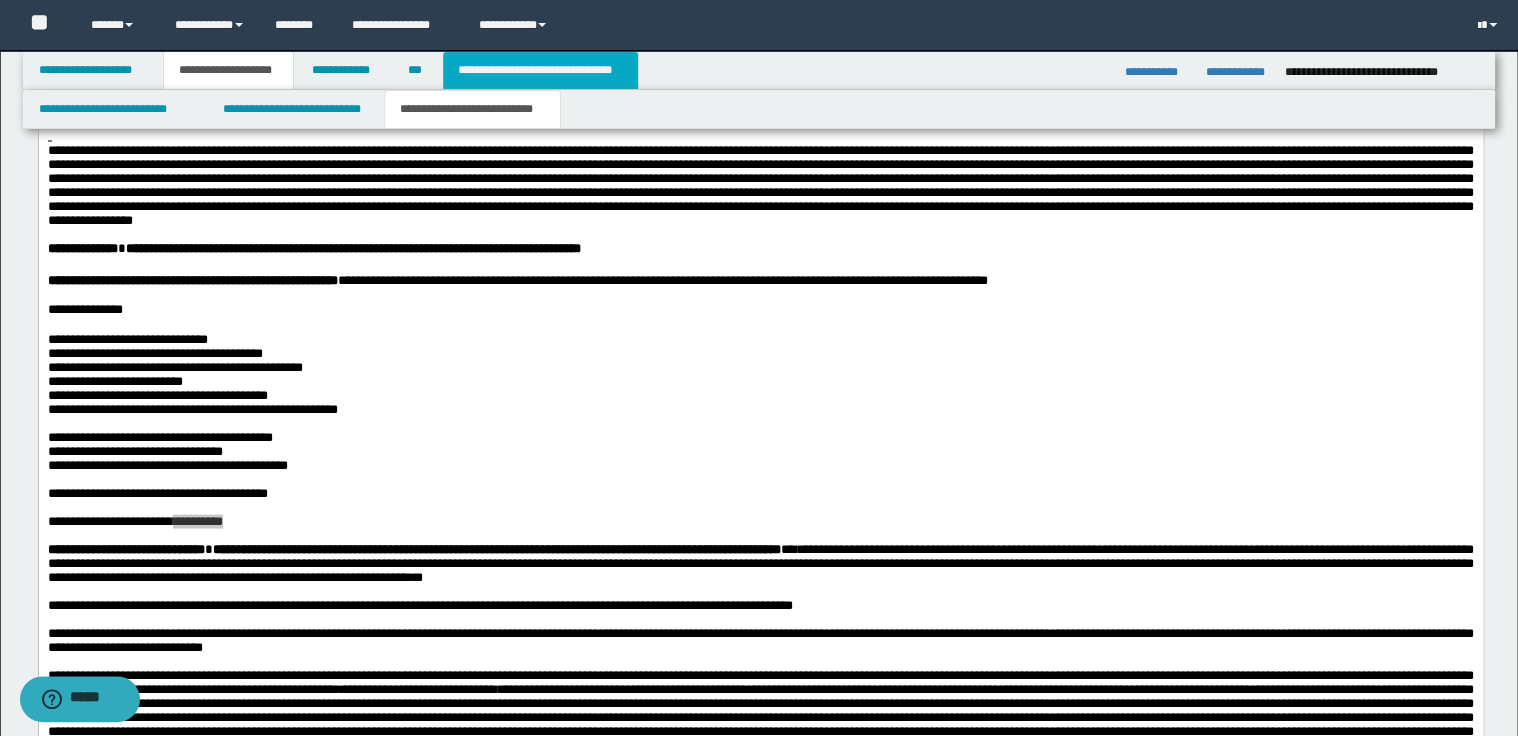 click on "**********" at bounding box center [540, 70] 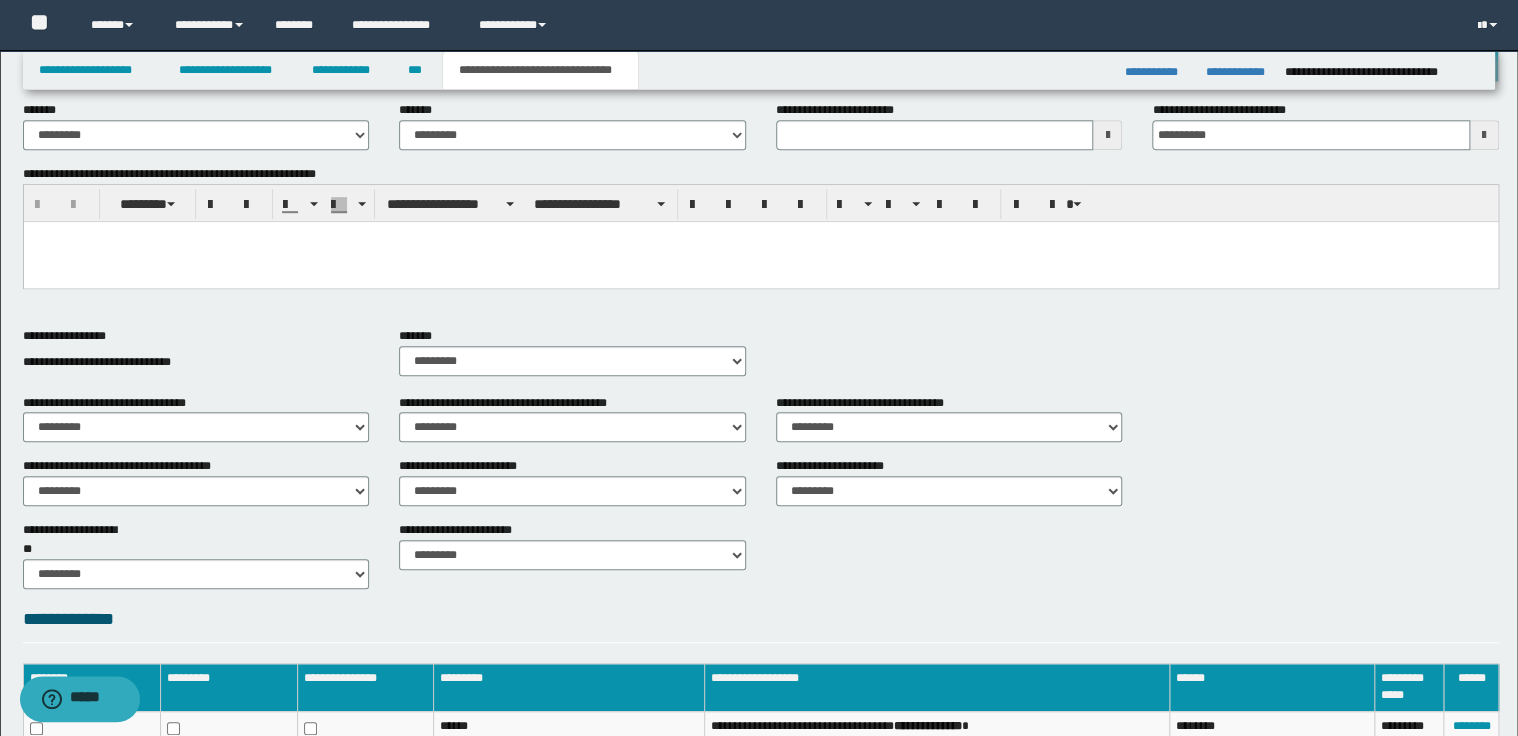 scroll, scrollTop: 384, scrollLeft: 0, axis: vertical 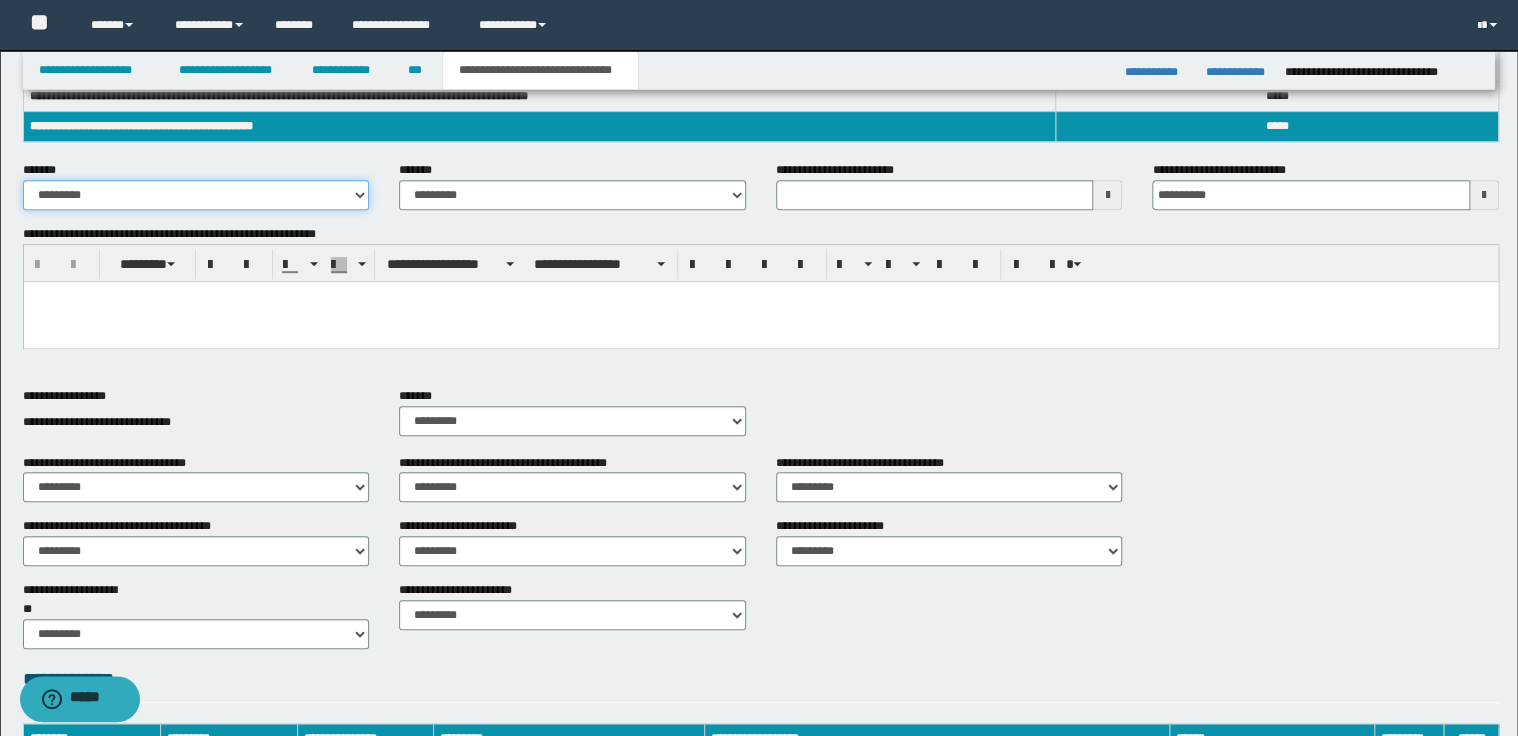 click on "**********" at bounding box center (196, 195) 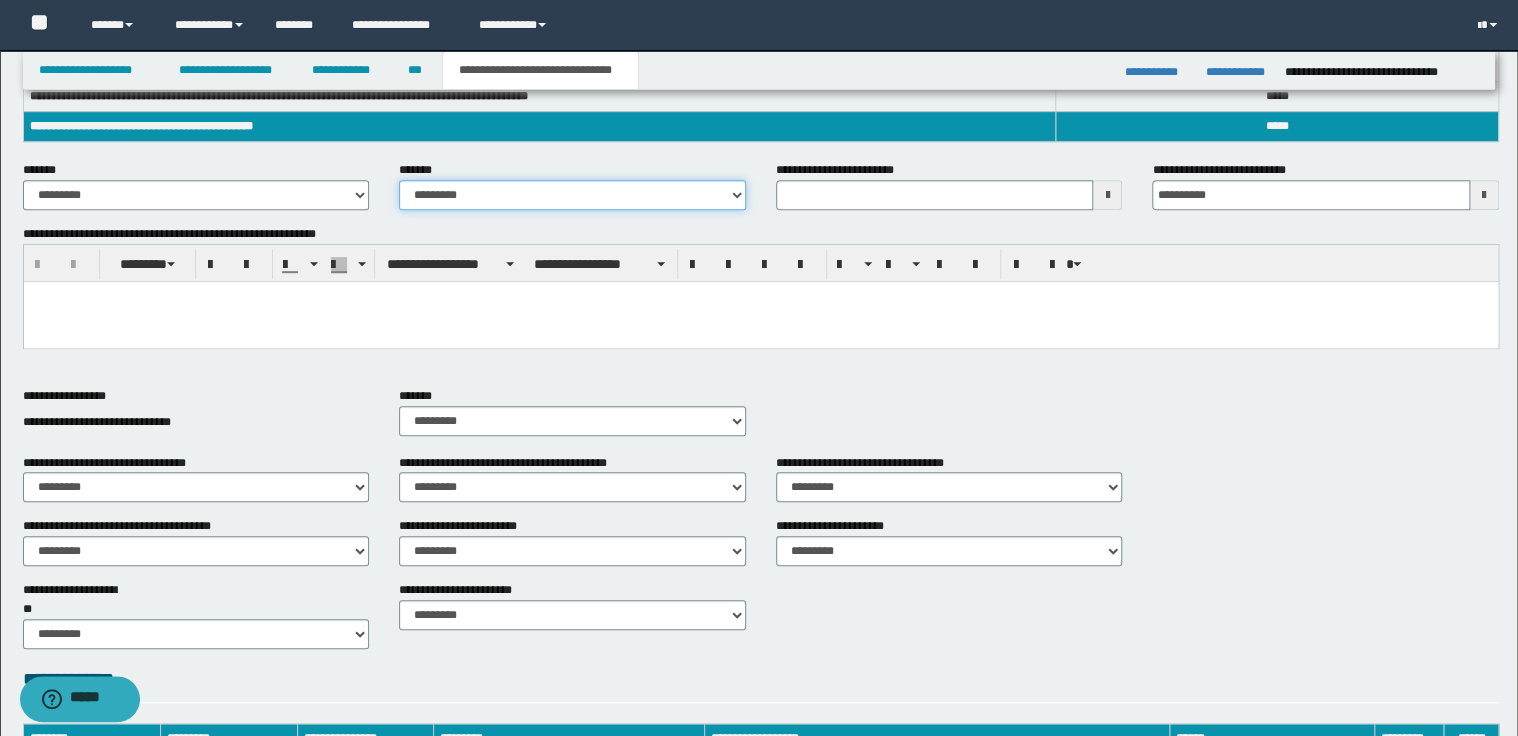 drag, startPoint x: 527, startPoint y: 195, endPoint x: 500, endPoint y: 210, distance: 30.88689 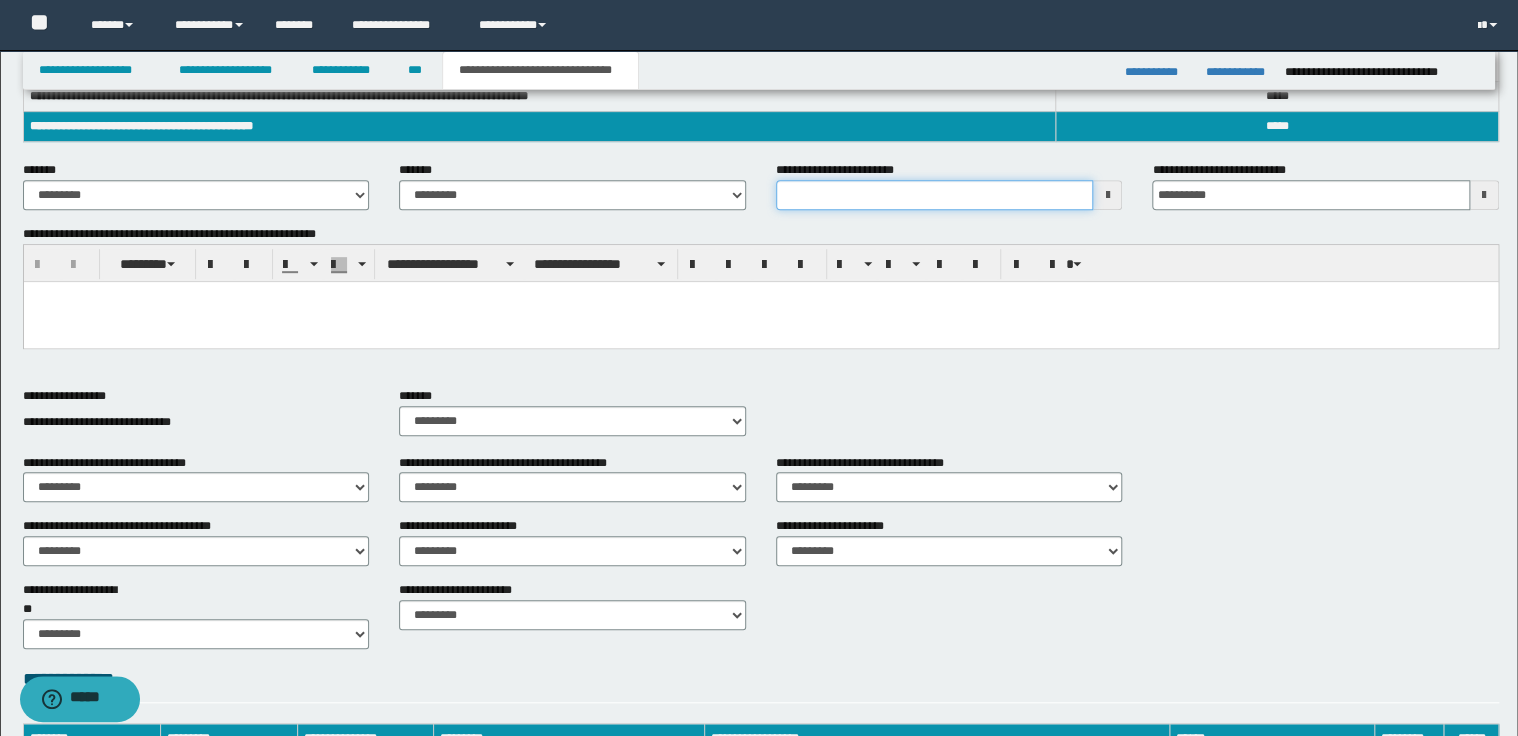 click on "**********" at bounding box center (935, 195) 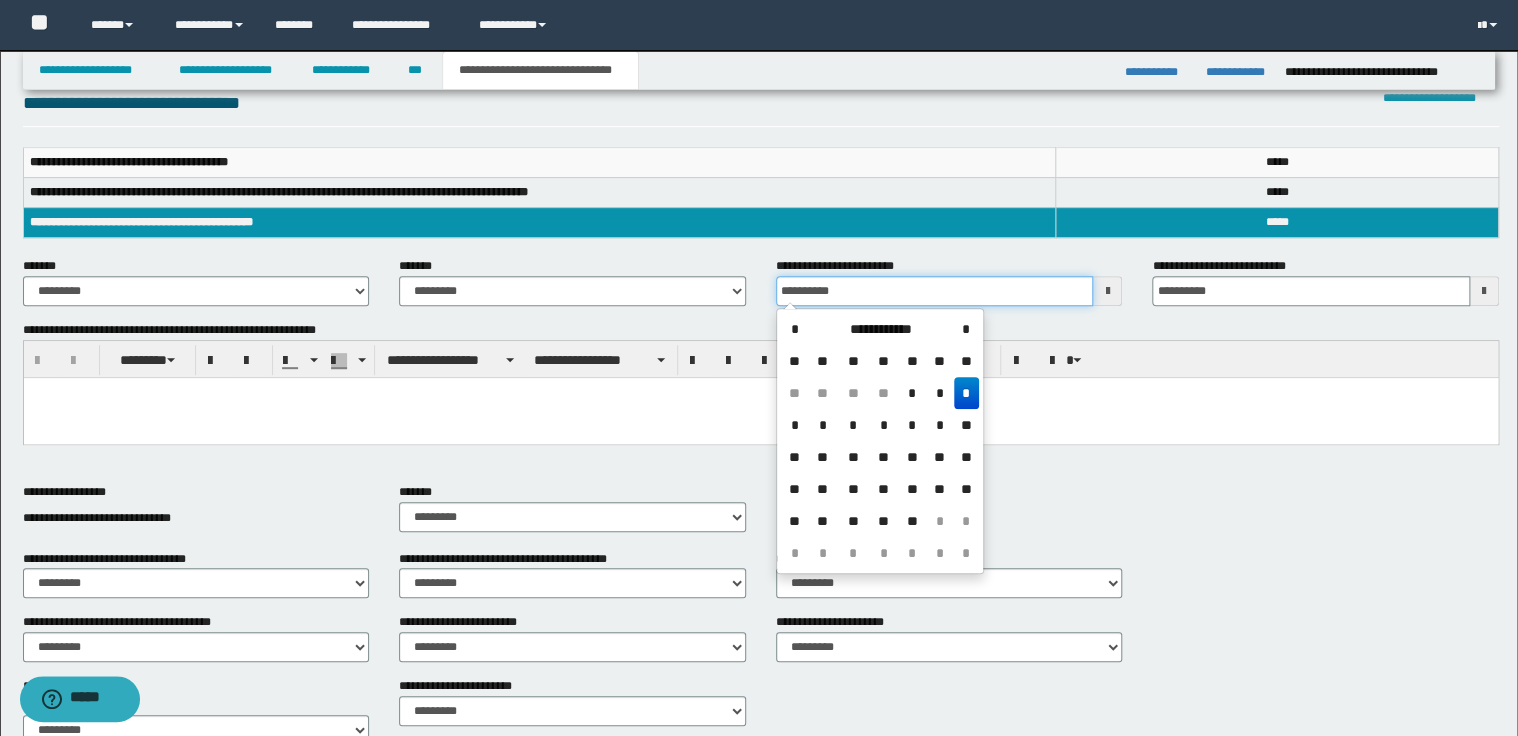 scroll, scrollTop: 64, scrollLeft: 0, axis: vertical 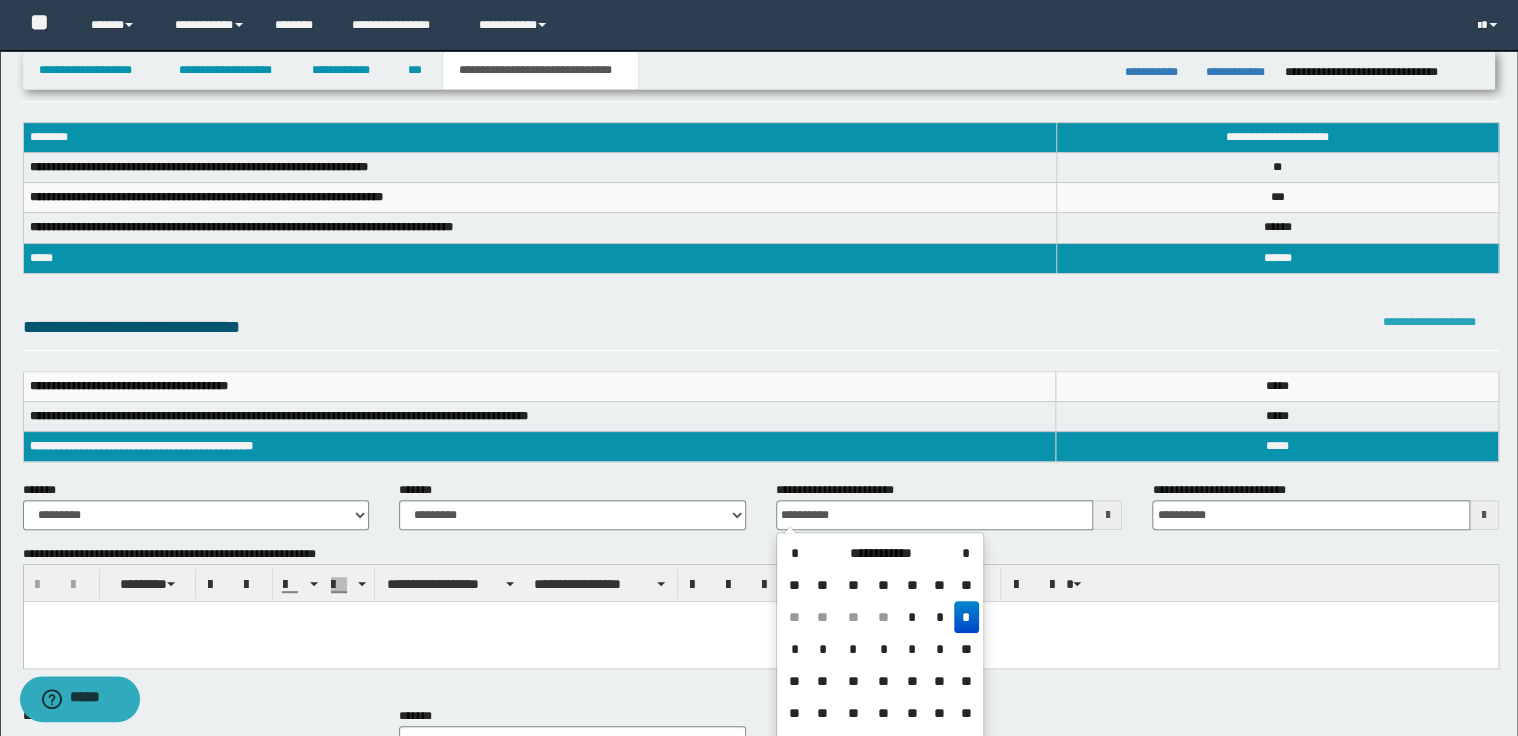 type on "**********" 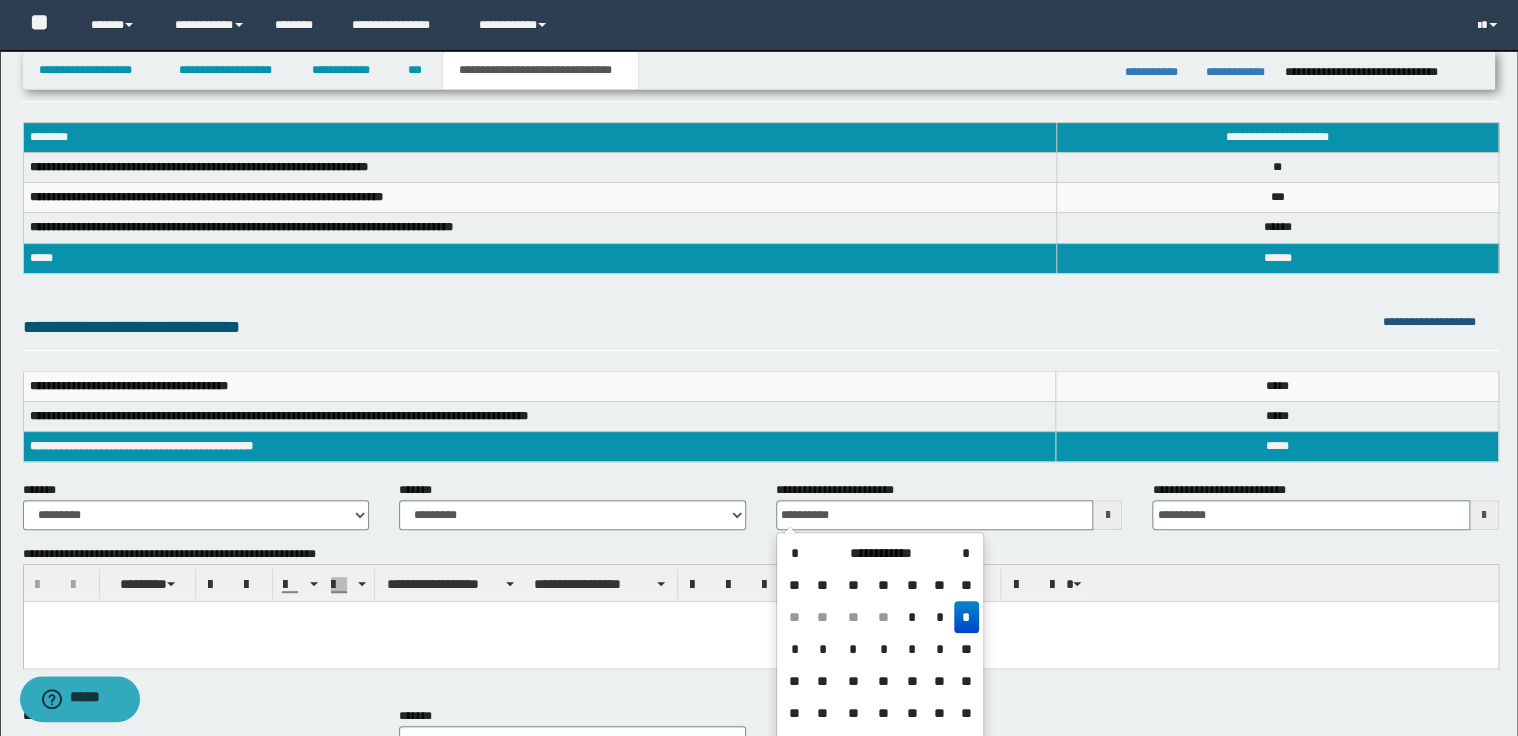 drag, startPoint x: 1451, startPoint y: 323, endPoint x: 1432, endPoint y: 305, distance: 26.172504 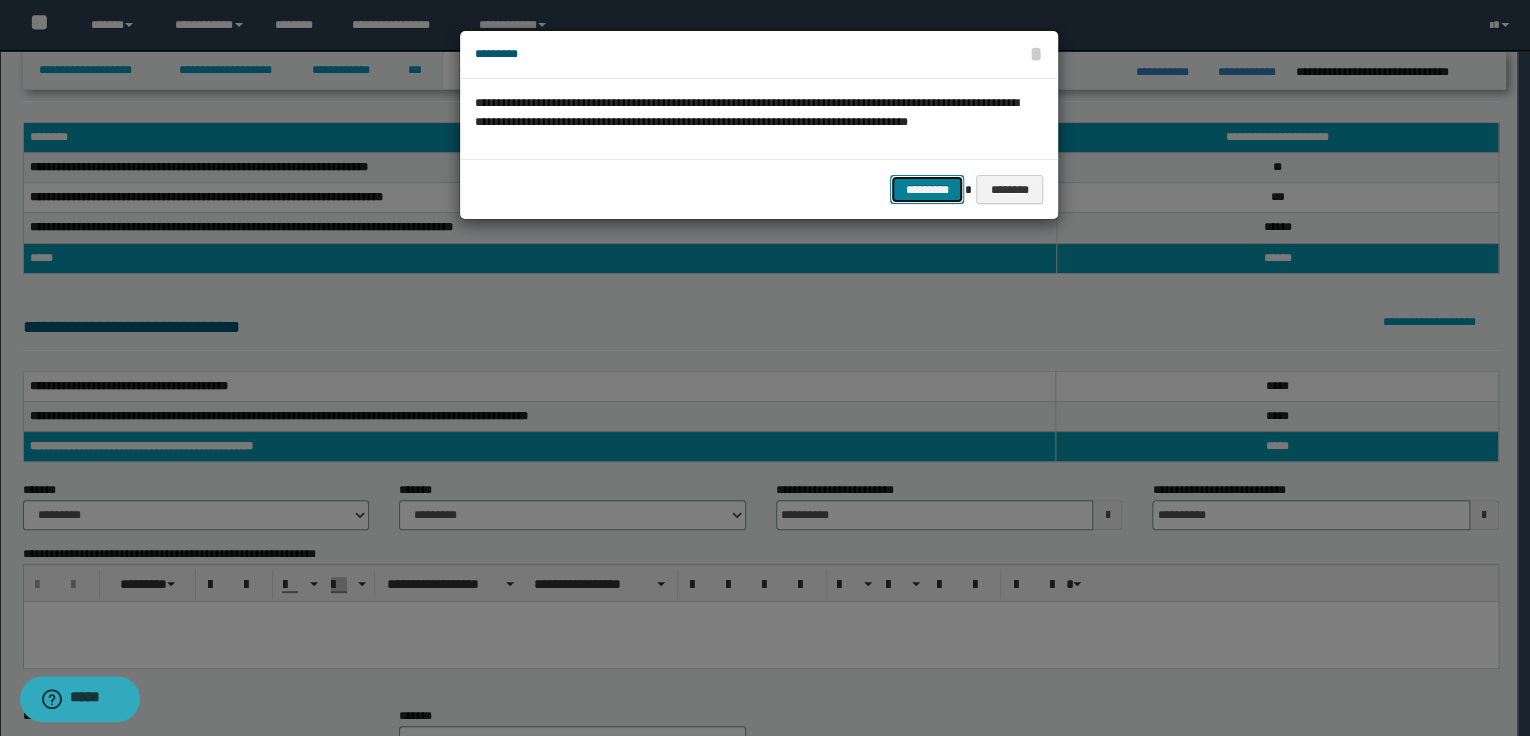 click on "*********" at bounding box center (927, 190) 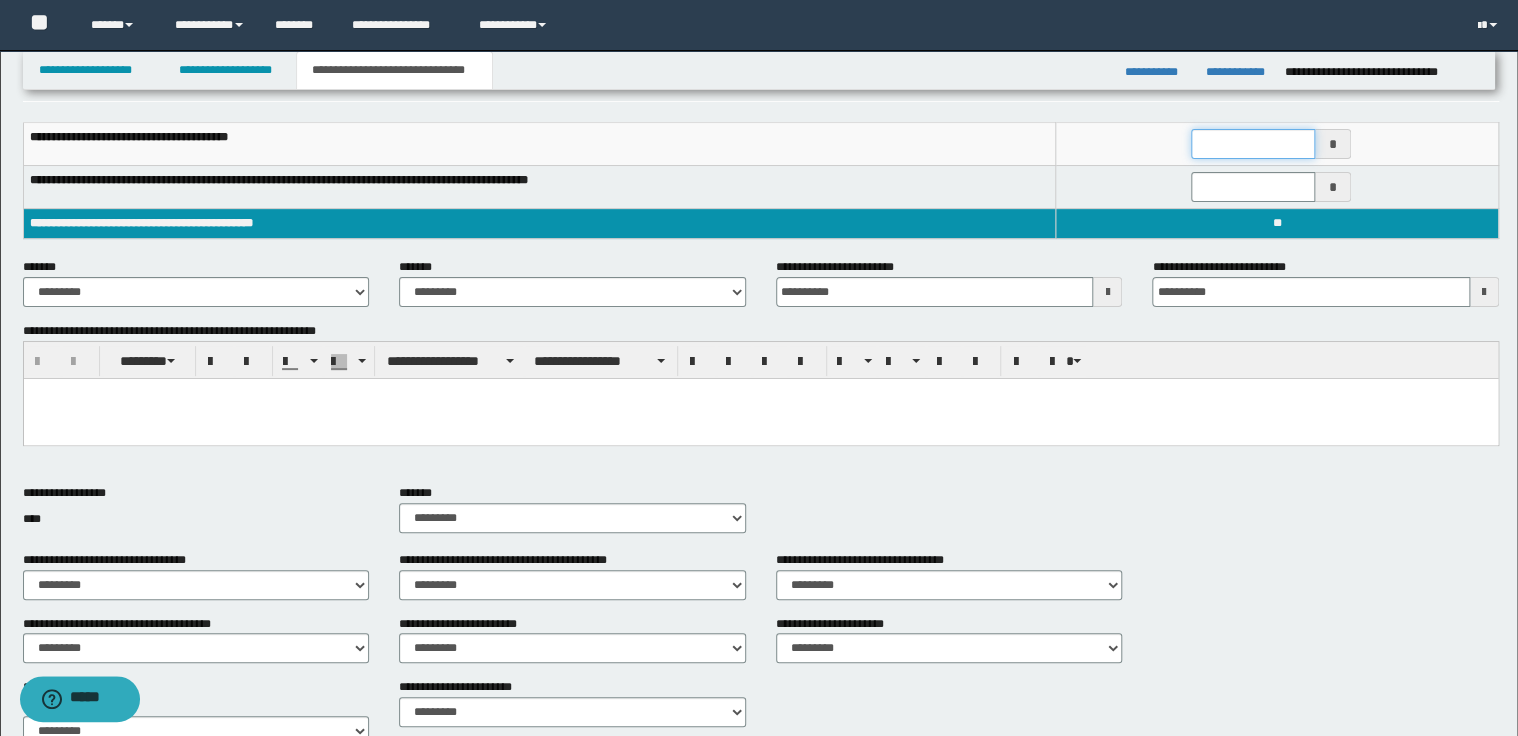 click at bounding box center (1253, 144) 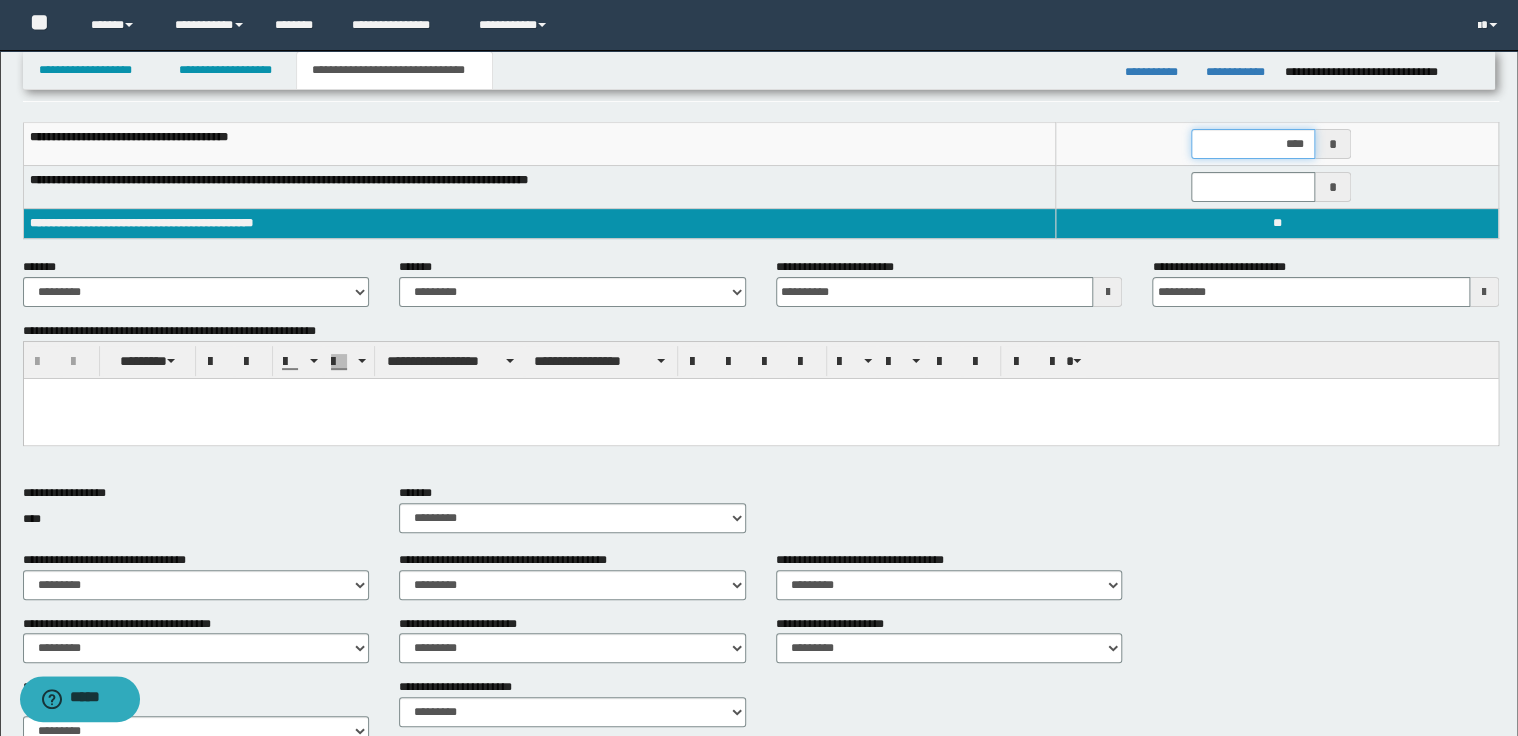 type on "*****" 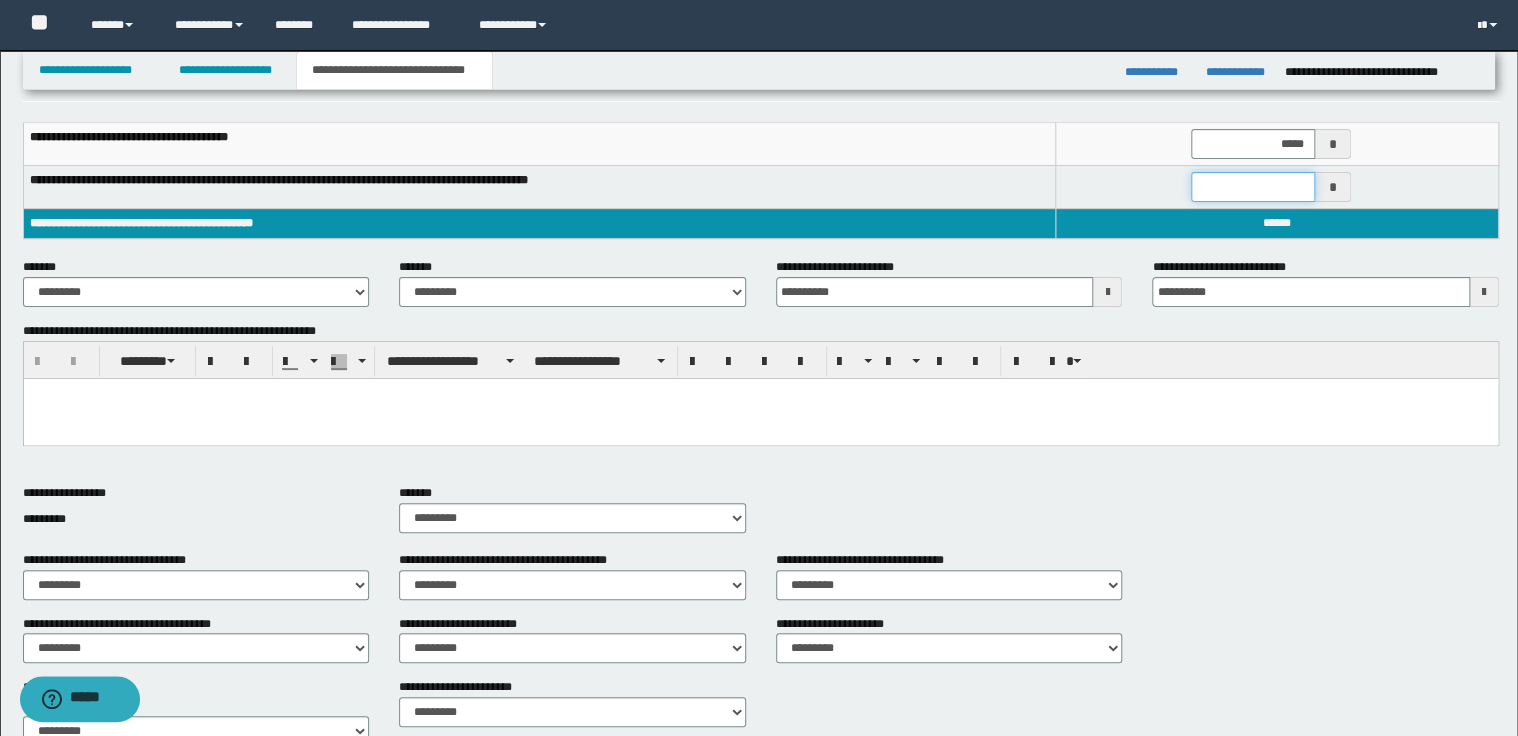 click at bounding box center [1253, 187] 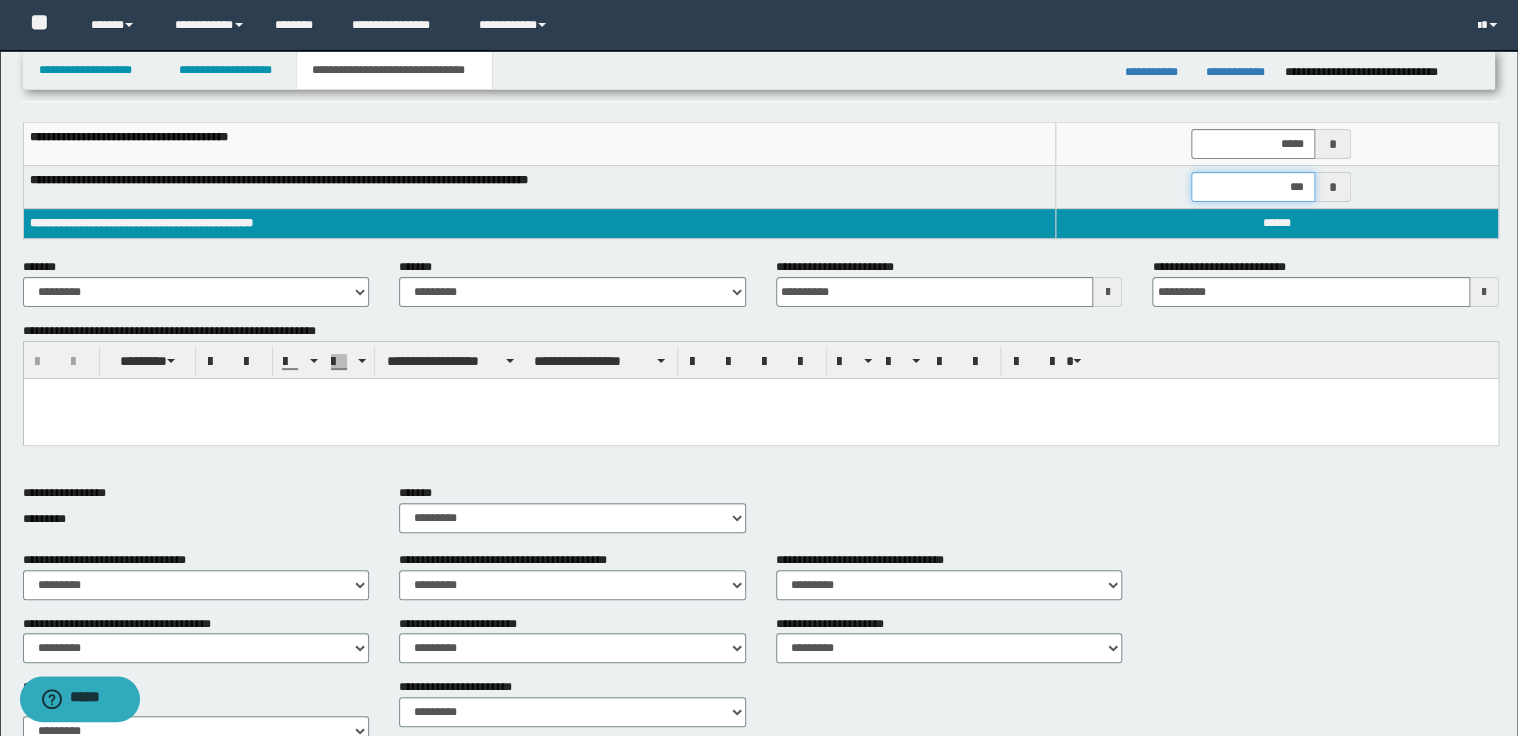 type on "****" 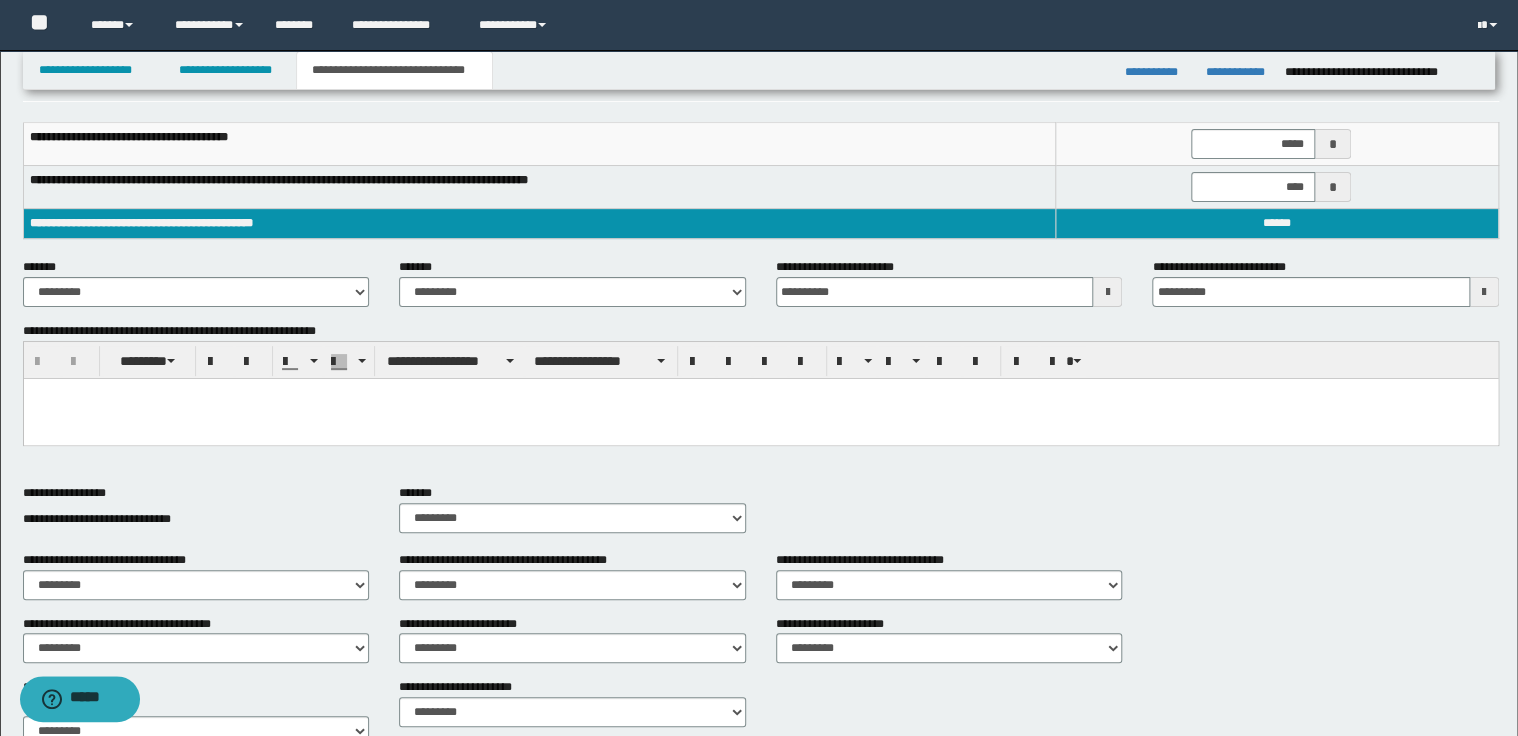 click on "**********" at bounding box center (761, 190) 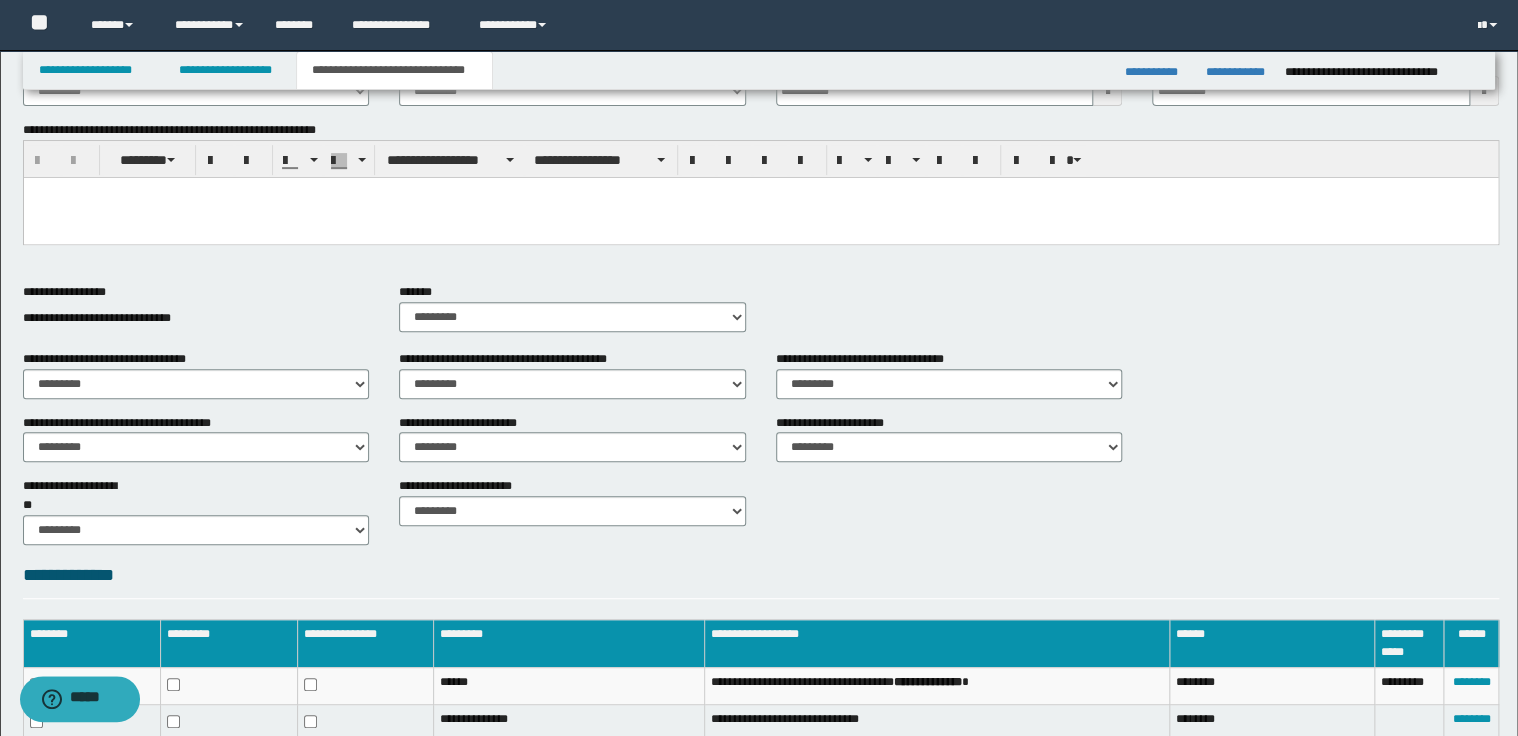 scroll, scrollTop: 304, scrollLeft: 0, axis: vertical 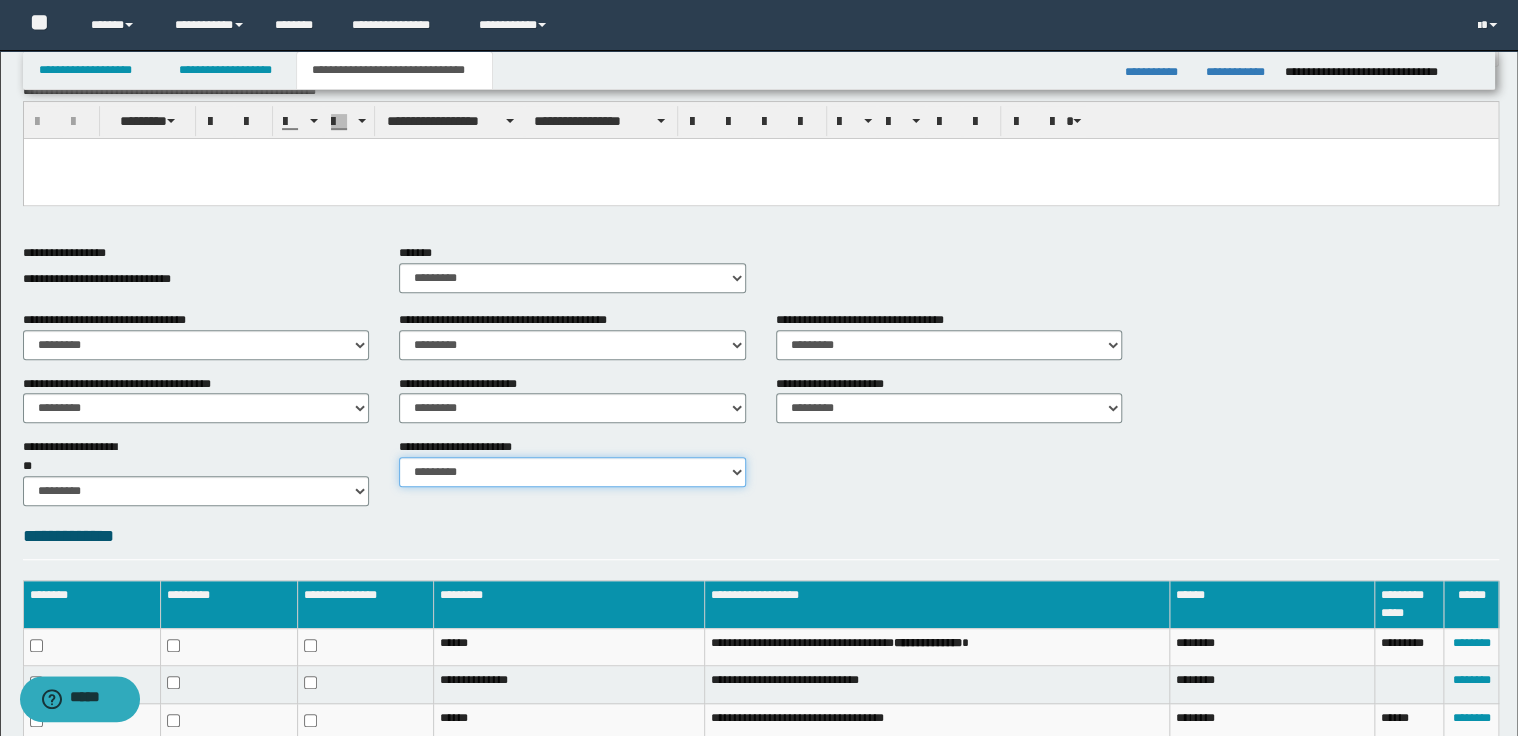 click on "*********
*********
*********" at bounding box center [572, 472] 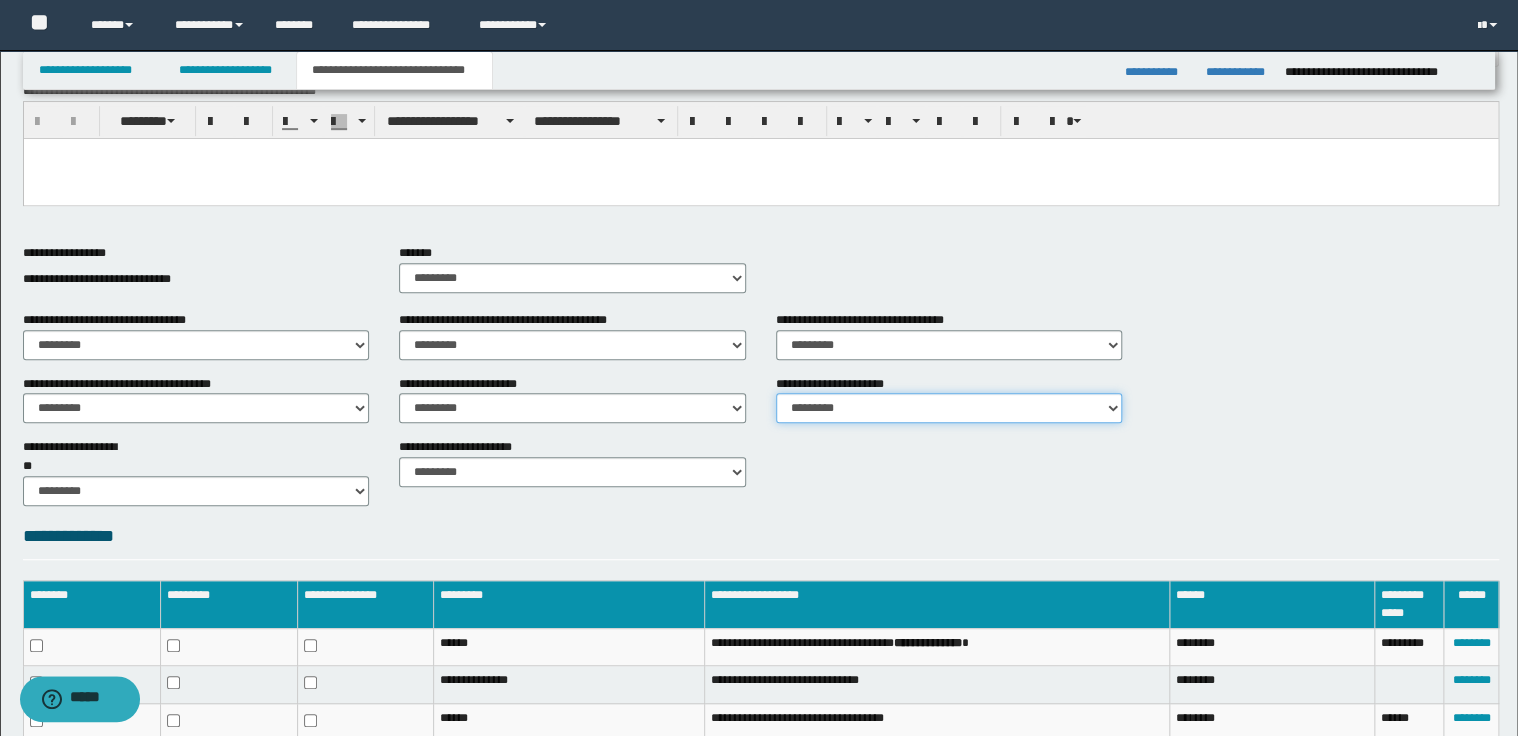 click on "*********
**
**" at bounding box center (949, 408) 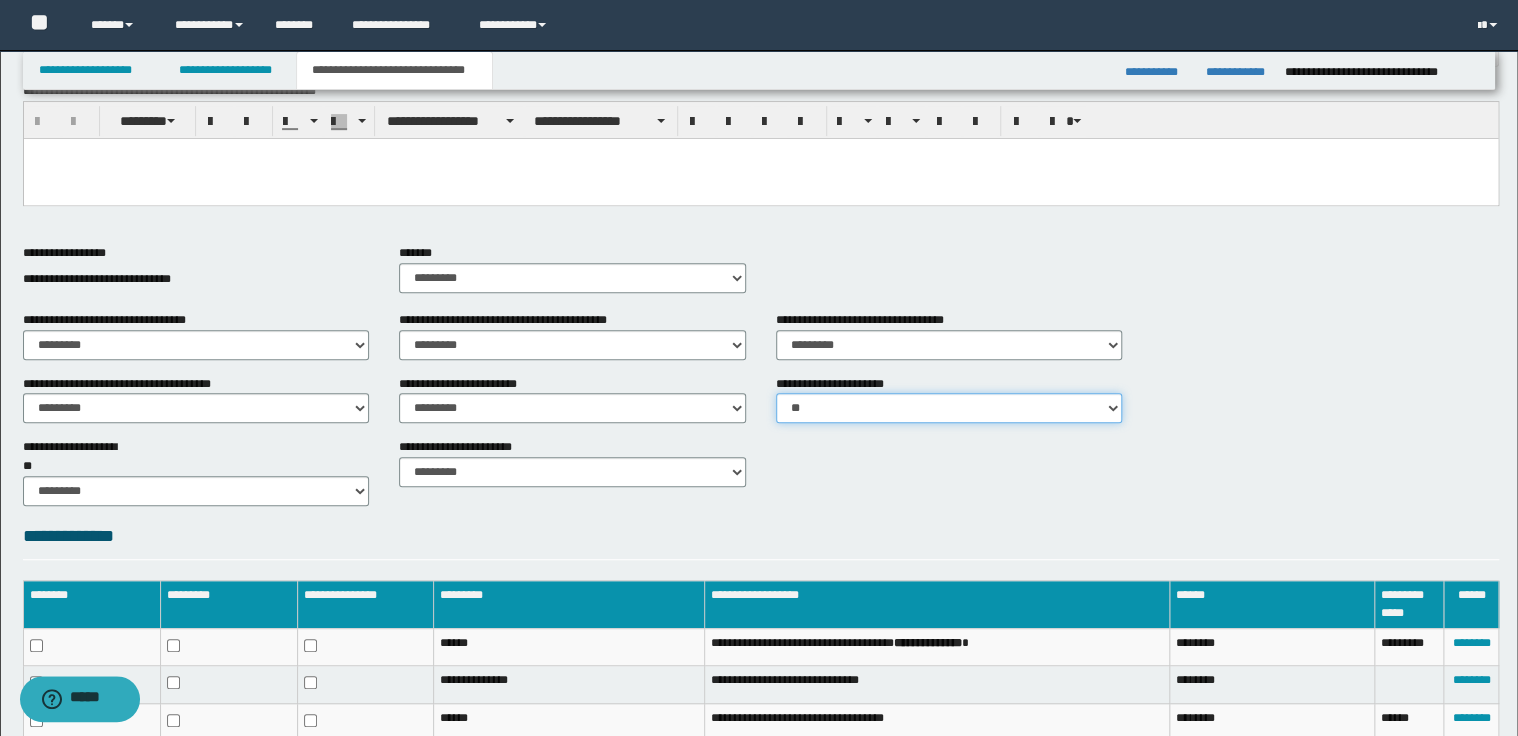 click on "*********
**
**" at bounding box center [949, 408] 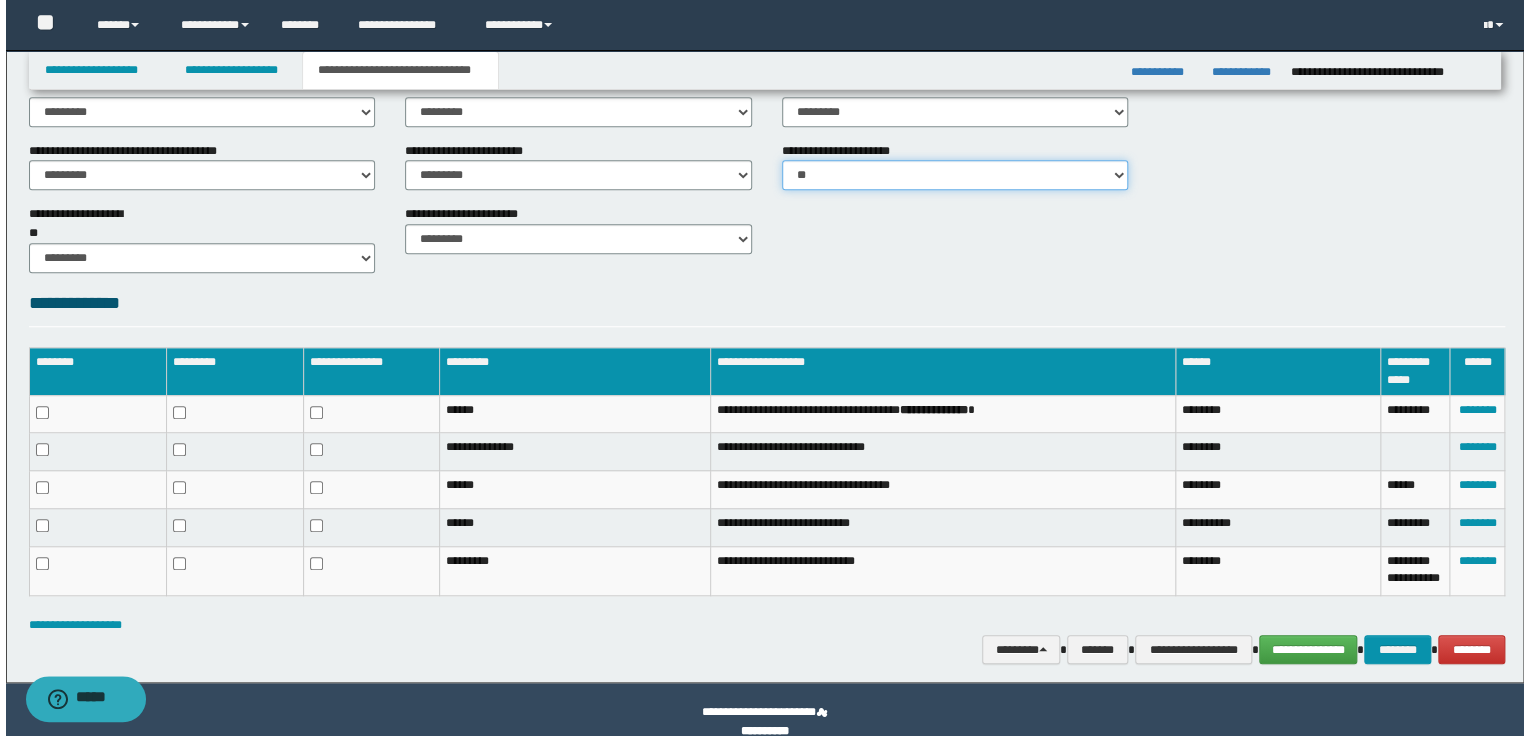 scroll, scrollTop: 544, scrollLeft: 0, axis: vertical 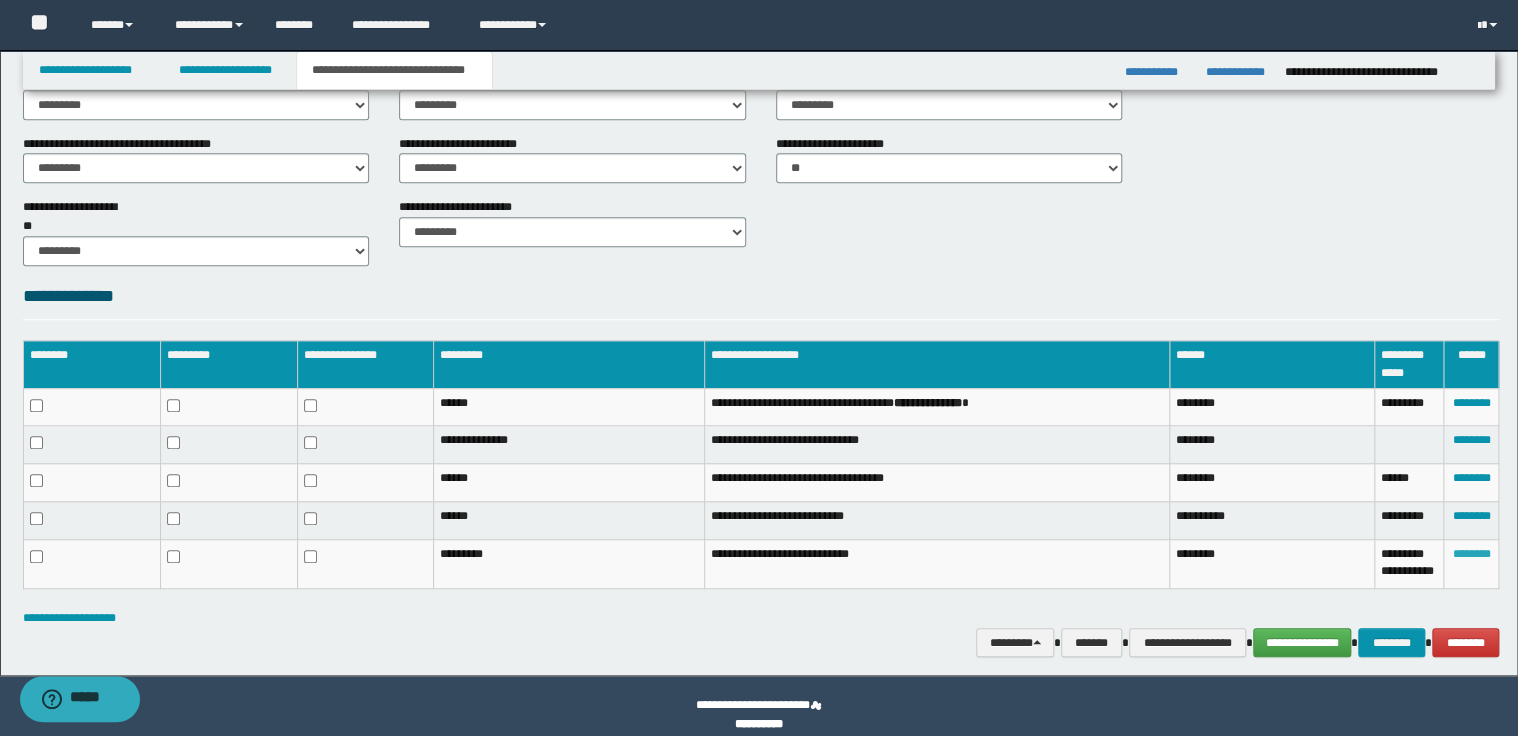 click on "********" at bounding box center [1471, 554] 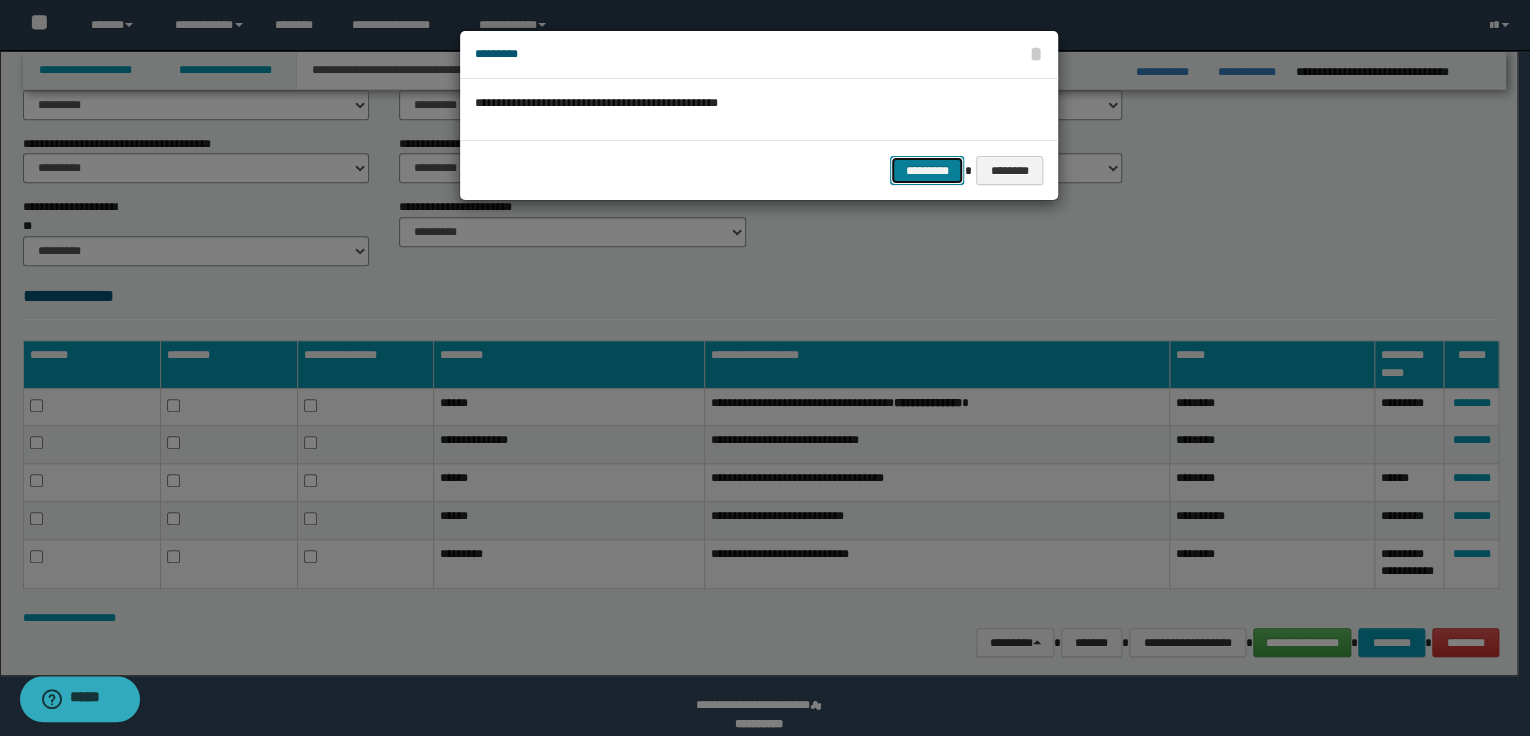 click on "*********" at bounding box center [927, 171] 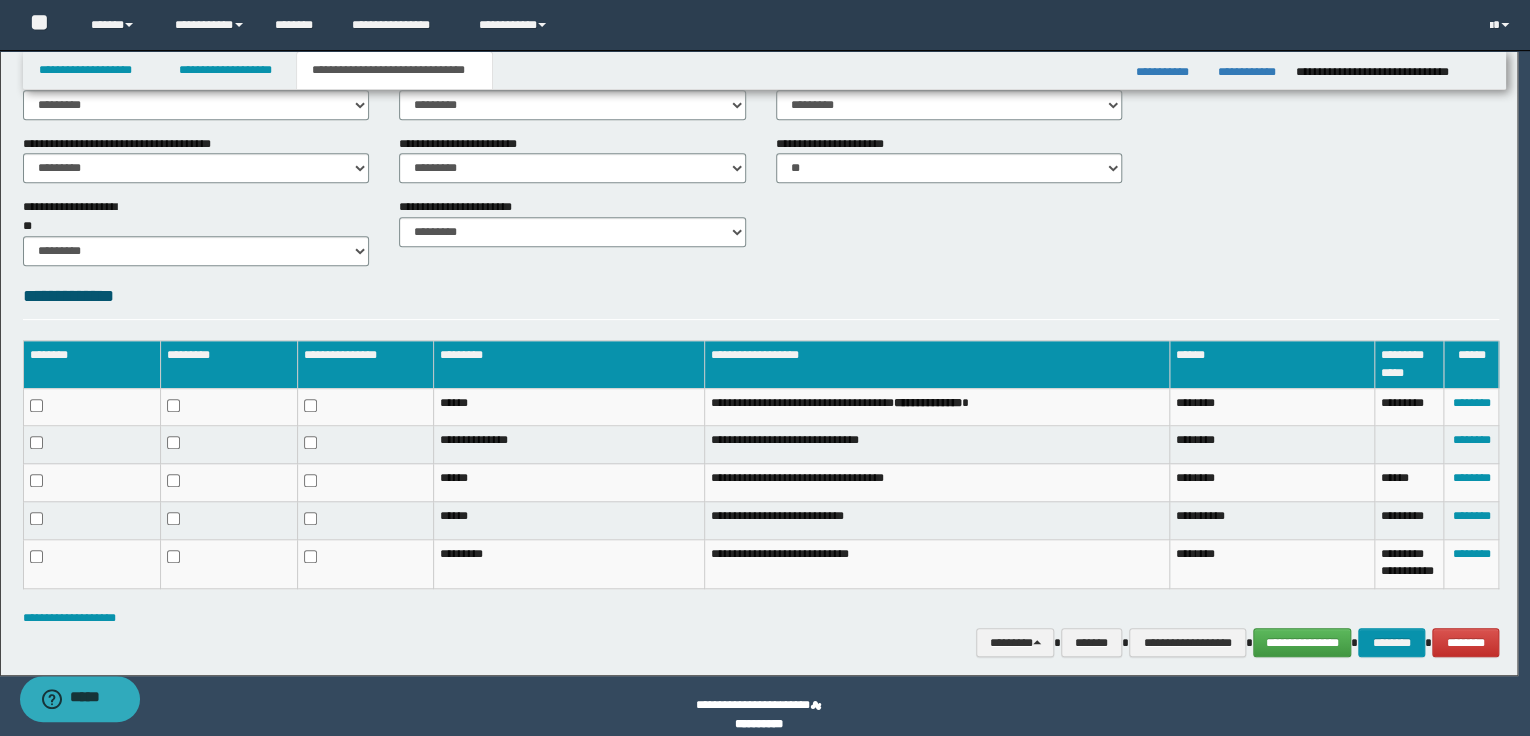 scroll, scrollTop: 497, scrollLeft: 0, axis: vertical 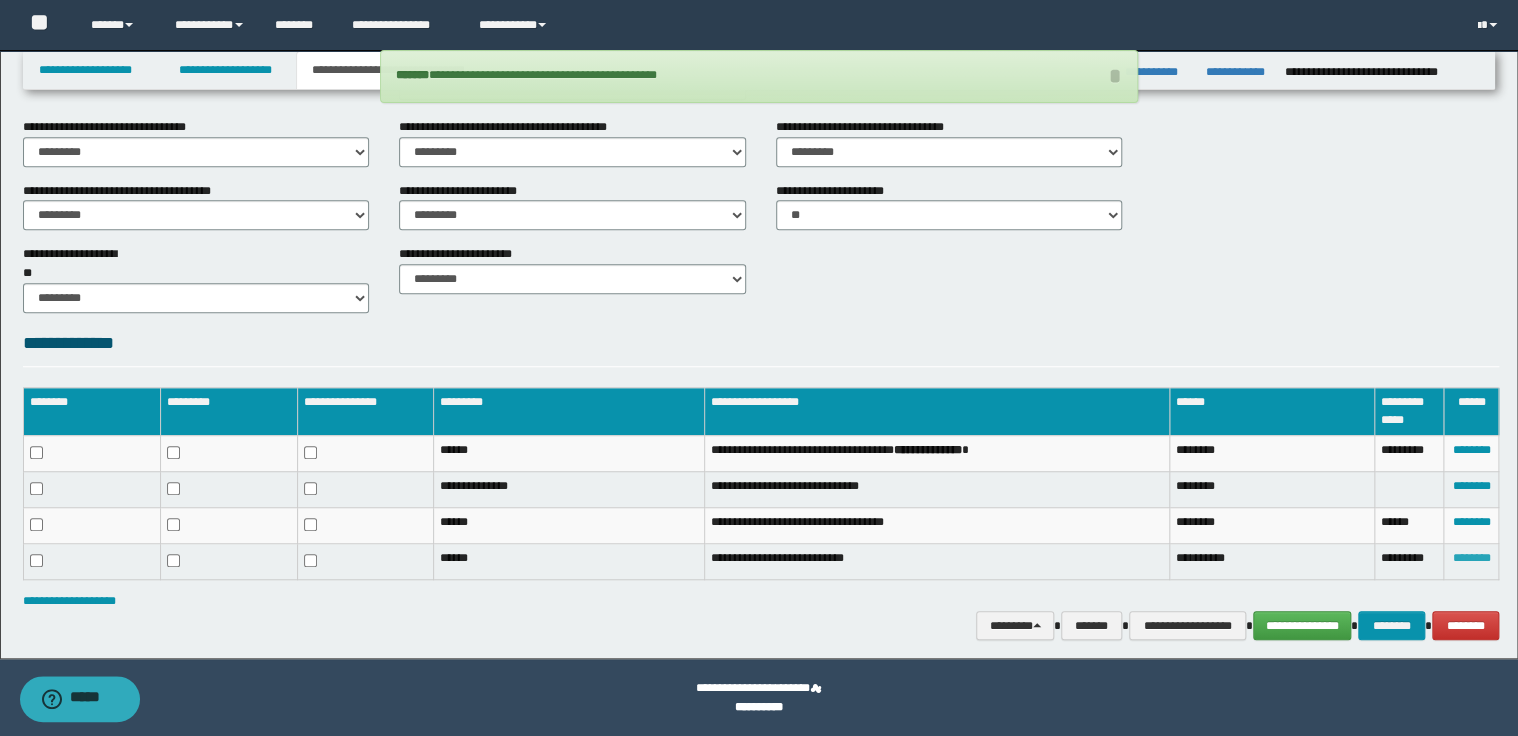 click on "********" at bounding box center [1471, 558] 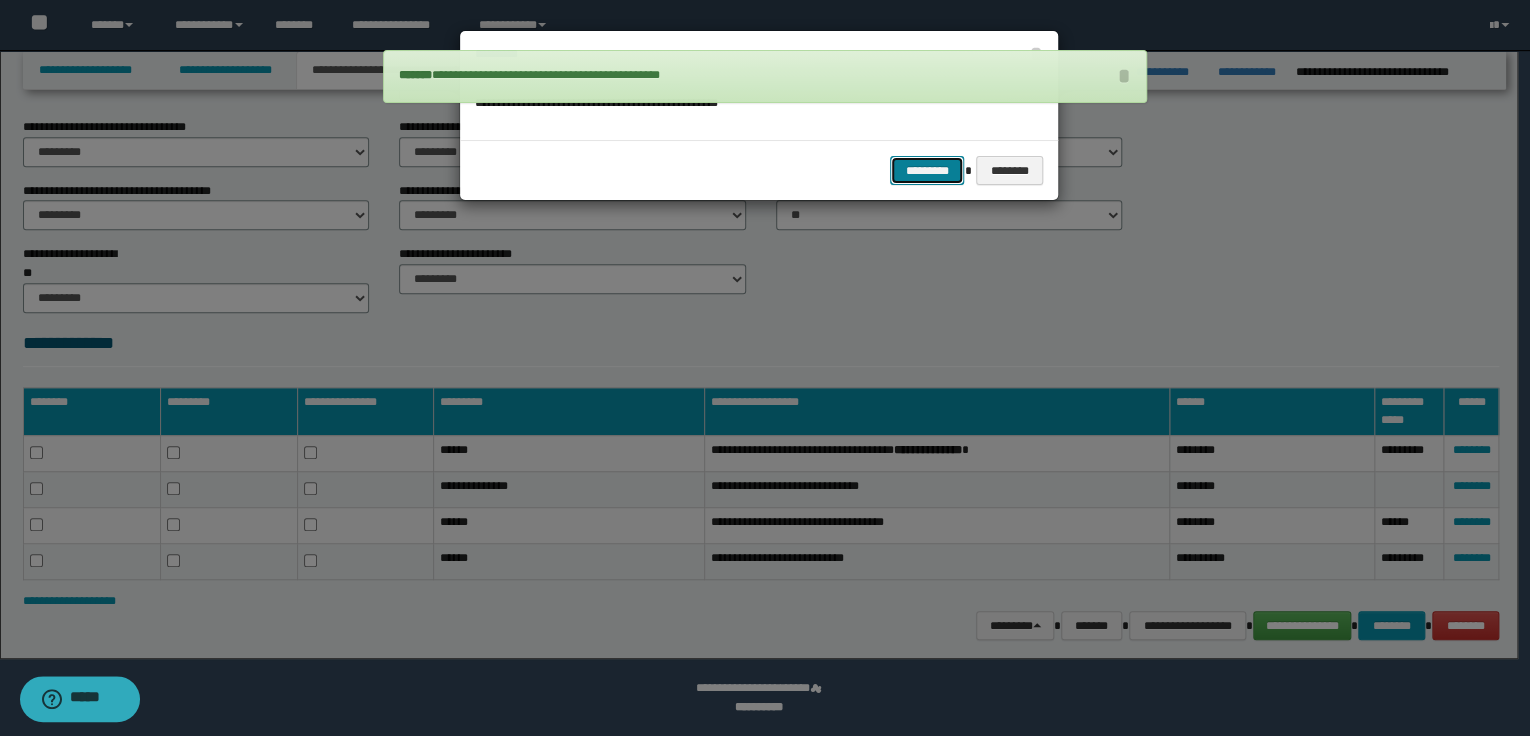 click on "*********" at bounding box center (927, 171) 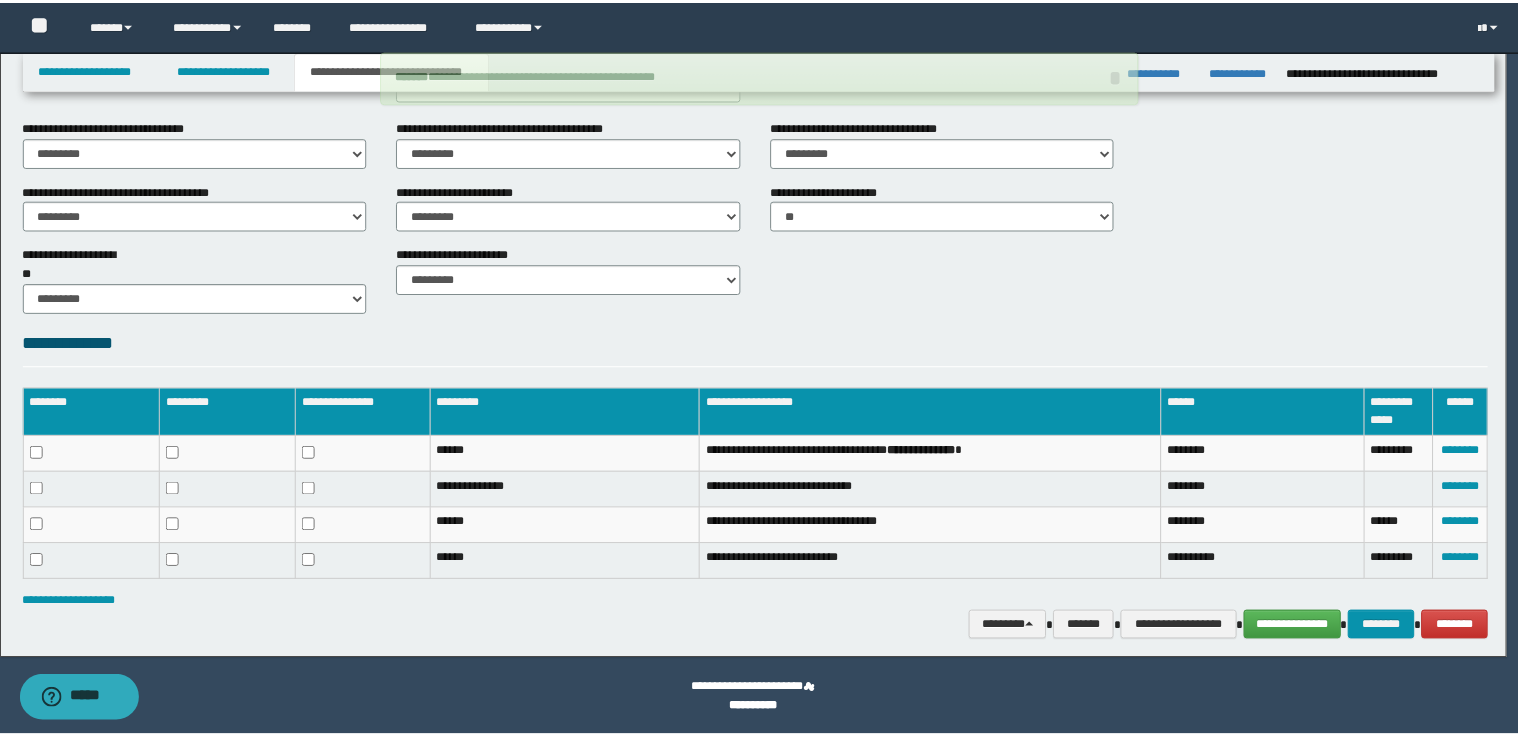scroll, scrollTop: 463, scrollLeft: 0, axis: vertical 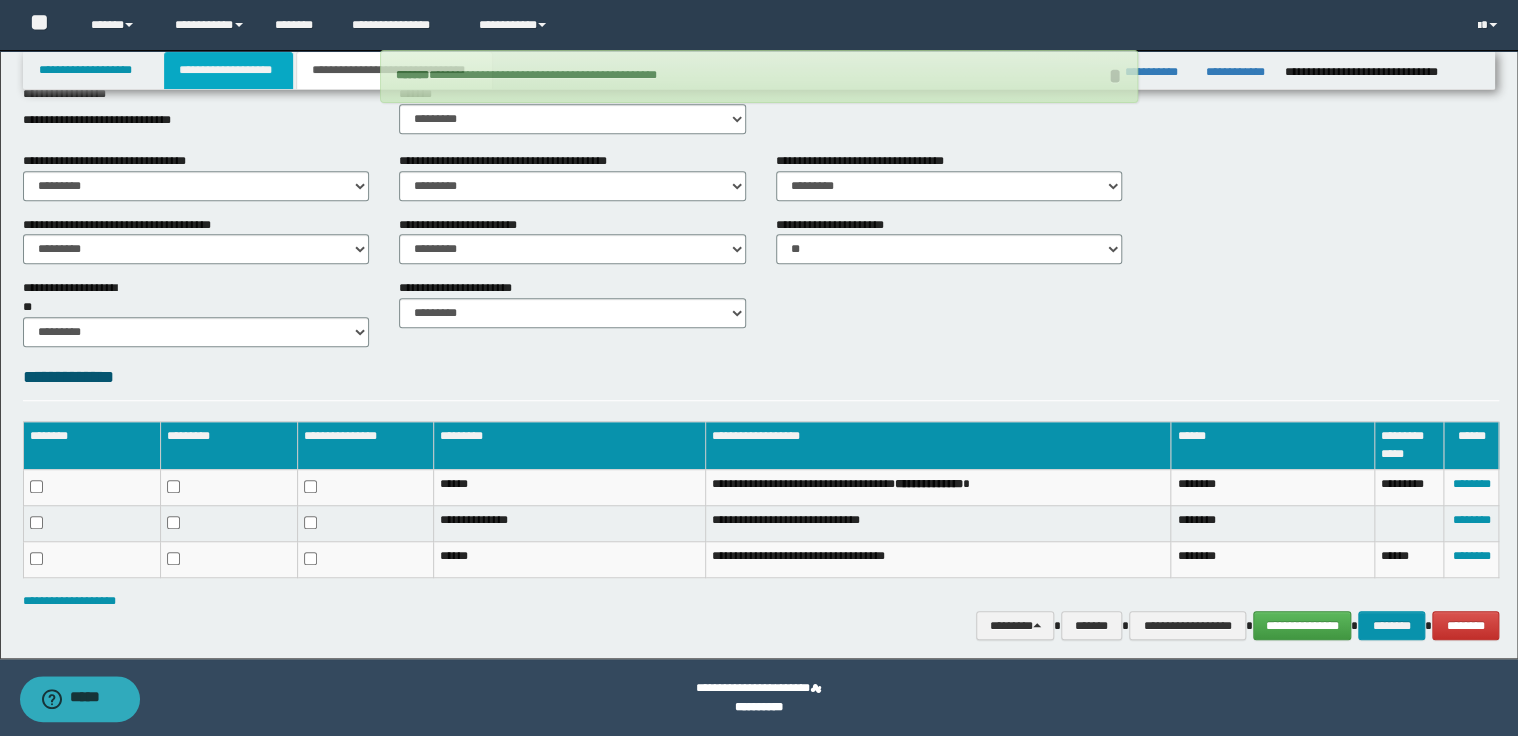 click on "**********" at bounding box center (228, 70) 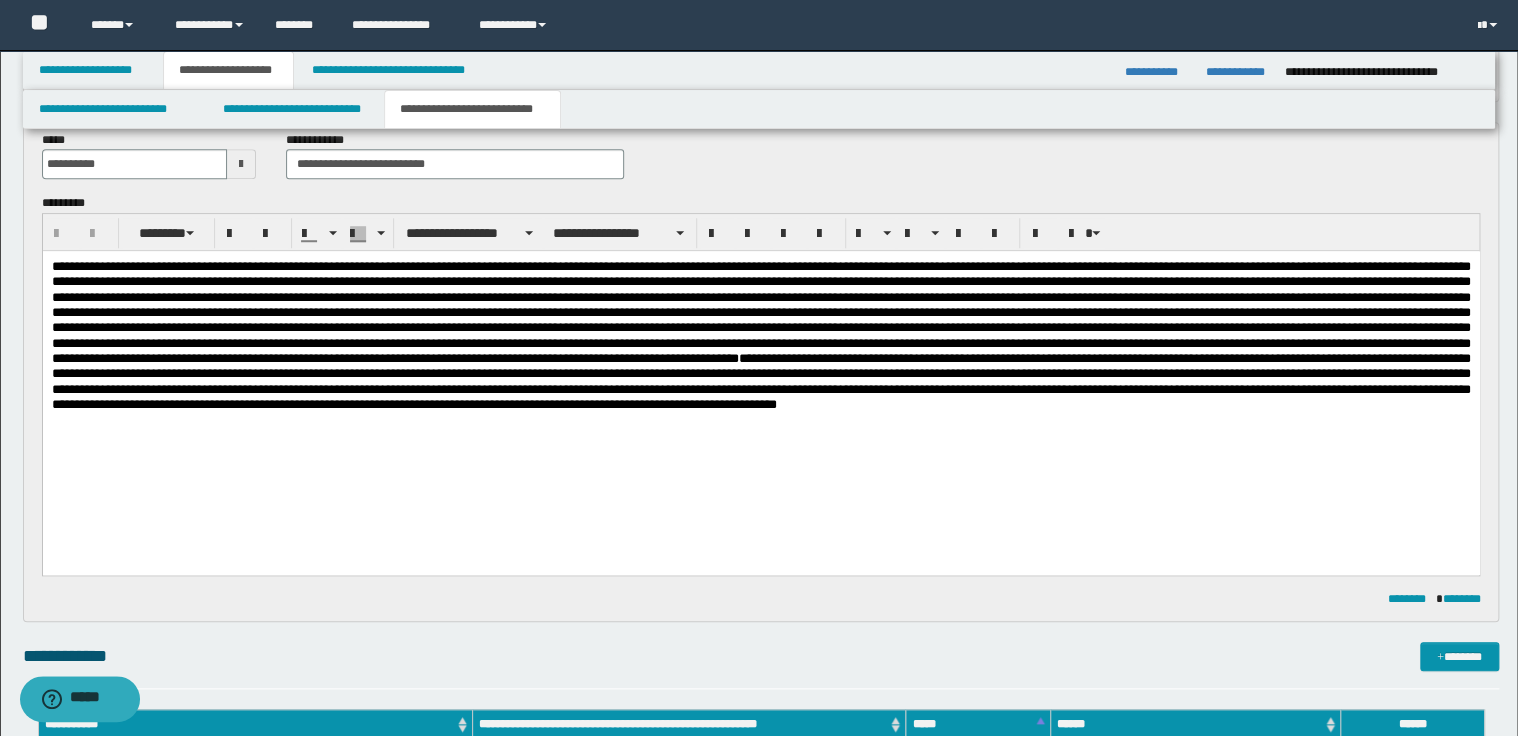 scroll, scrollTop: 654, scrollLeft: 0, axis: vertical 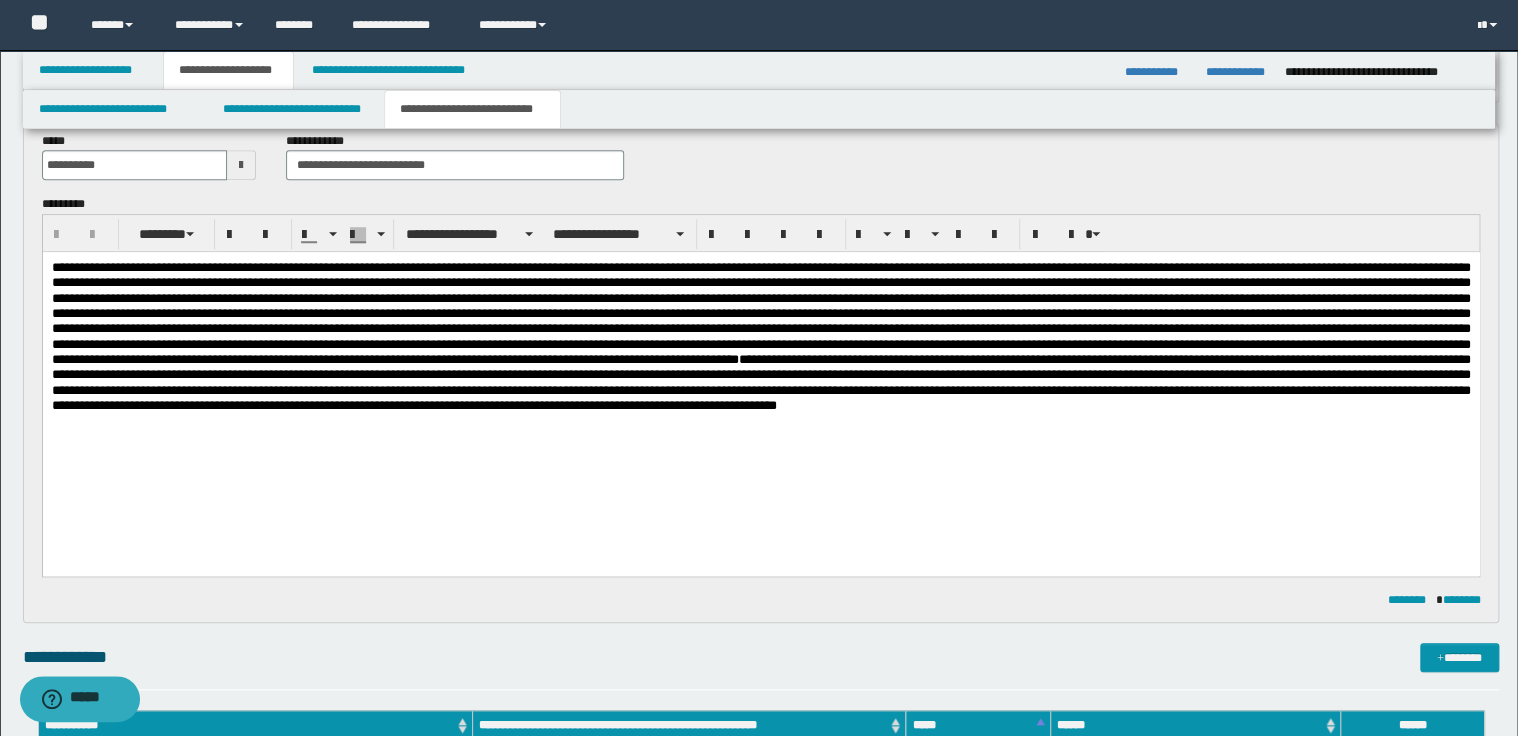 click at bounding box center (760, 313) 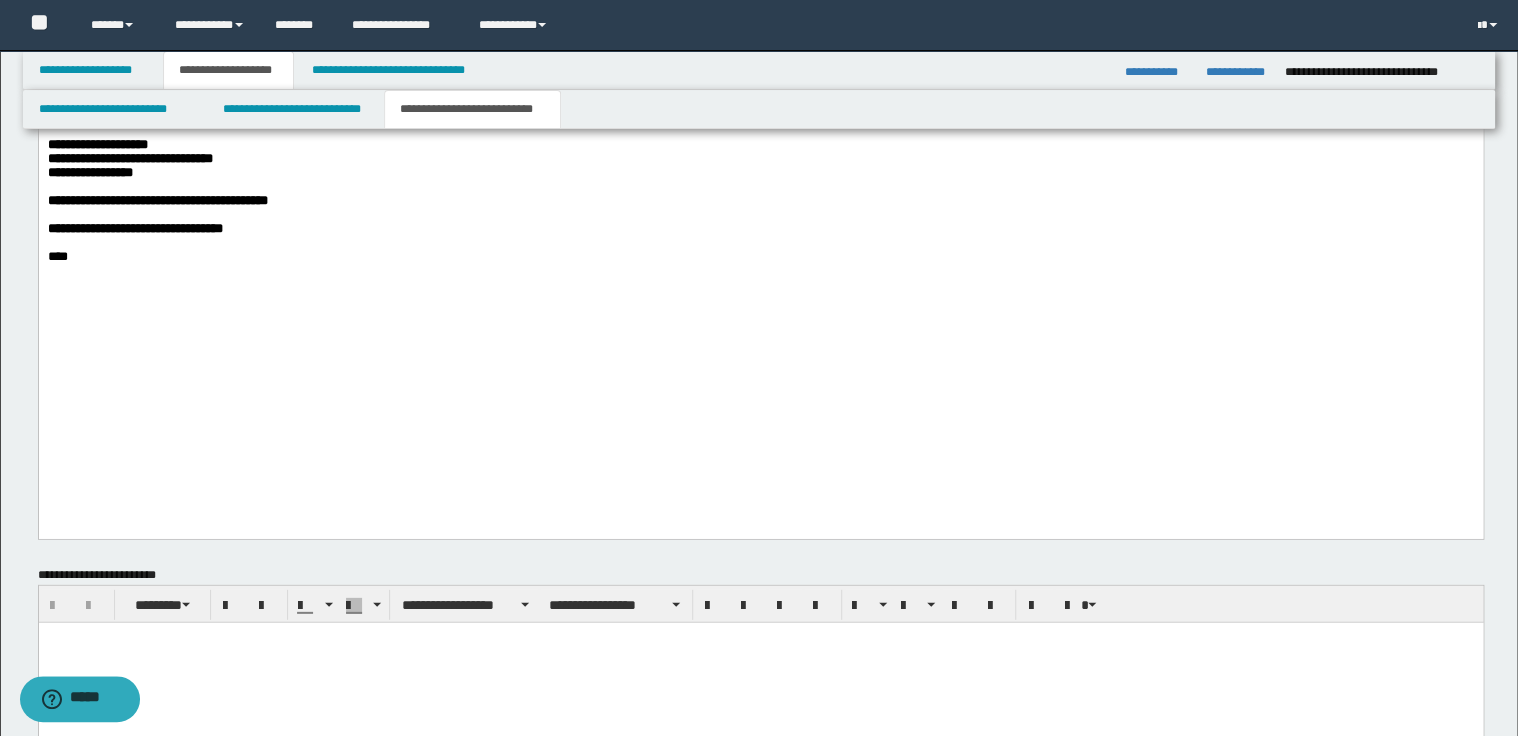 scroll, scrollTop: 2574, scrollLeft: 0, axis: vertical 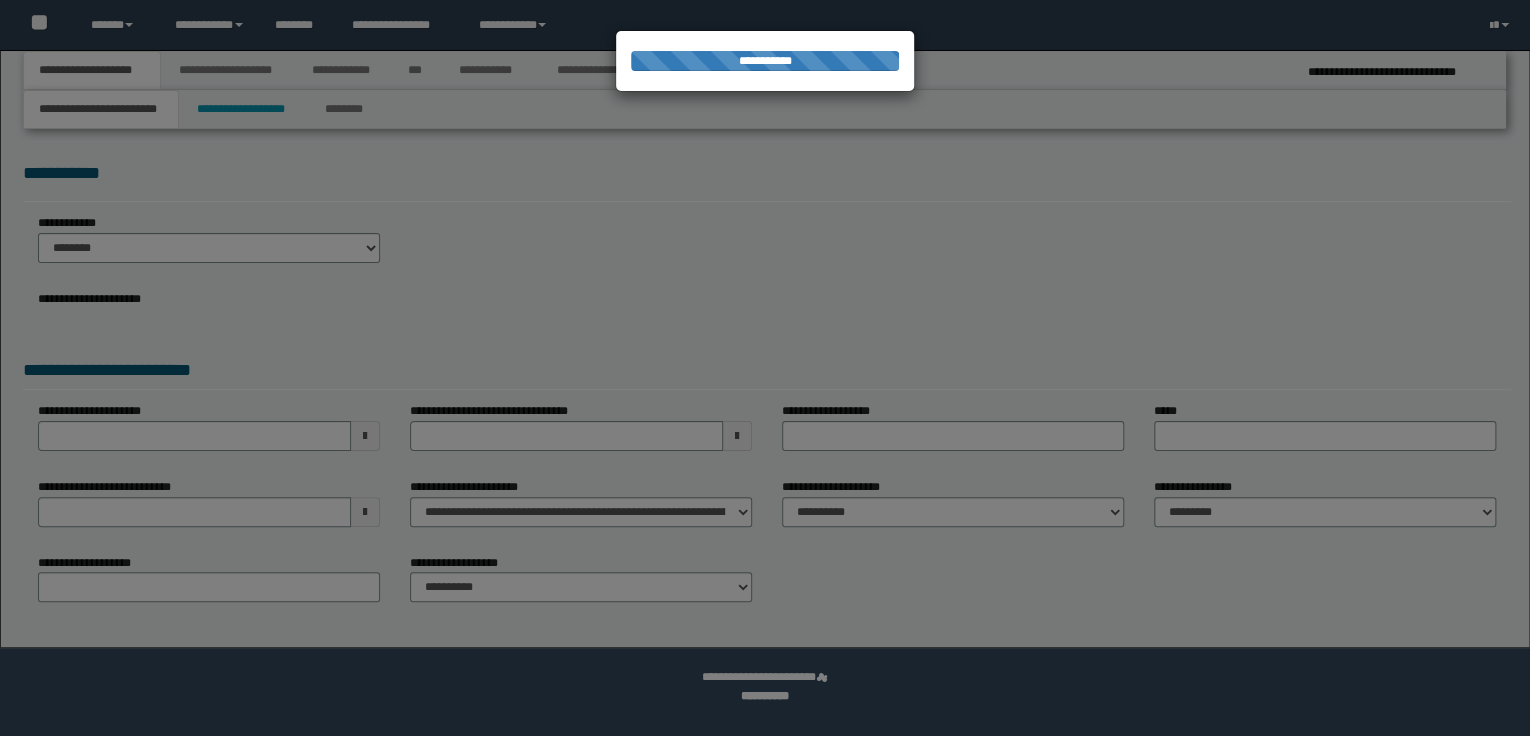 select on "**" 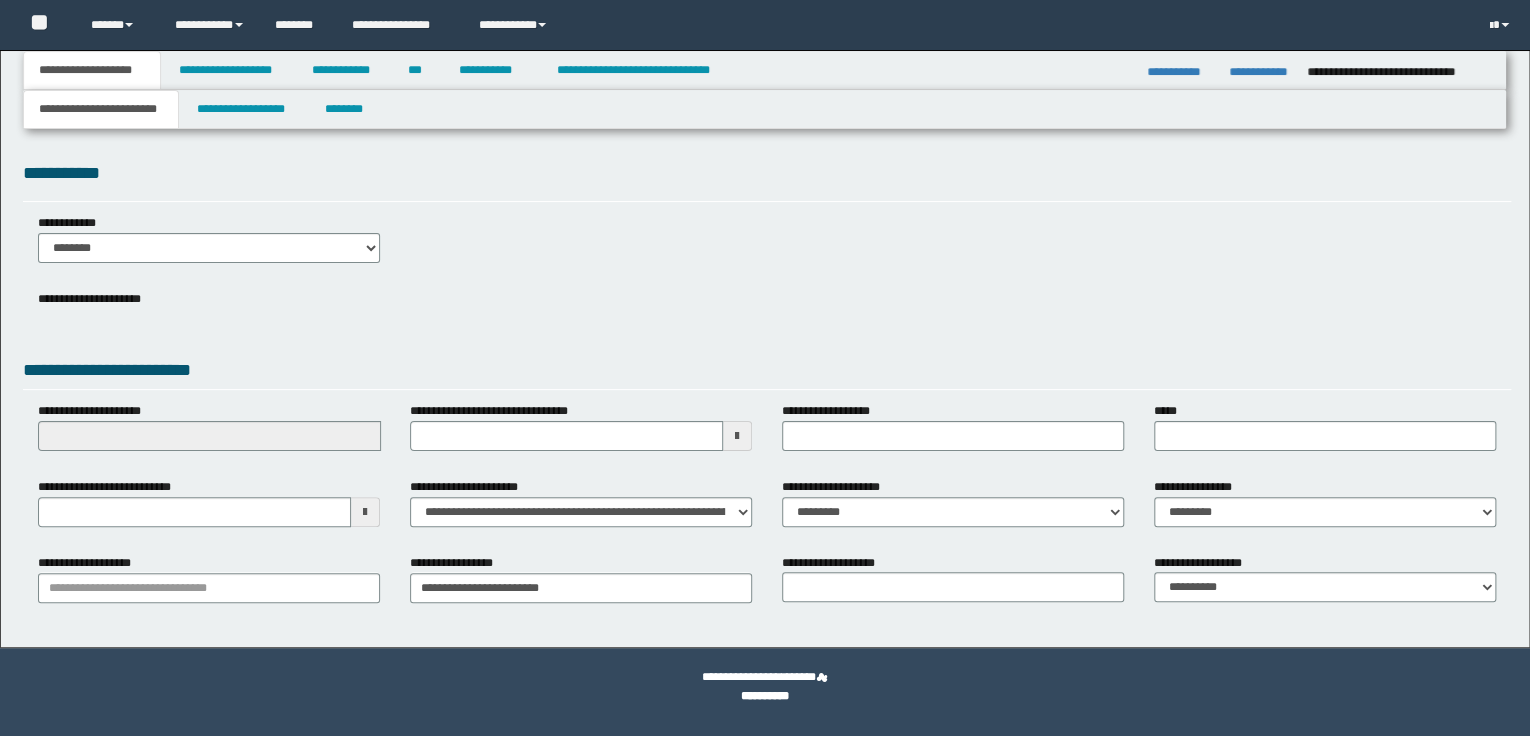 scroll, scrollTop: 0, scrollLeft: 0, axis: both 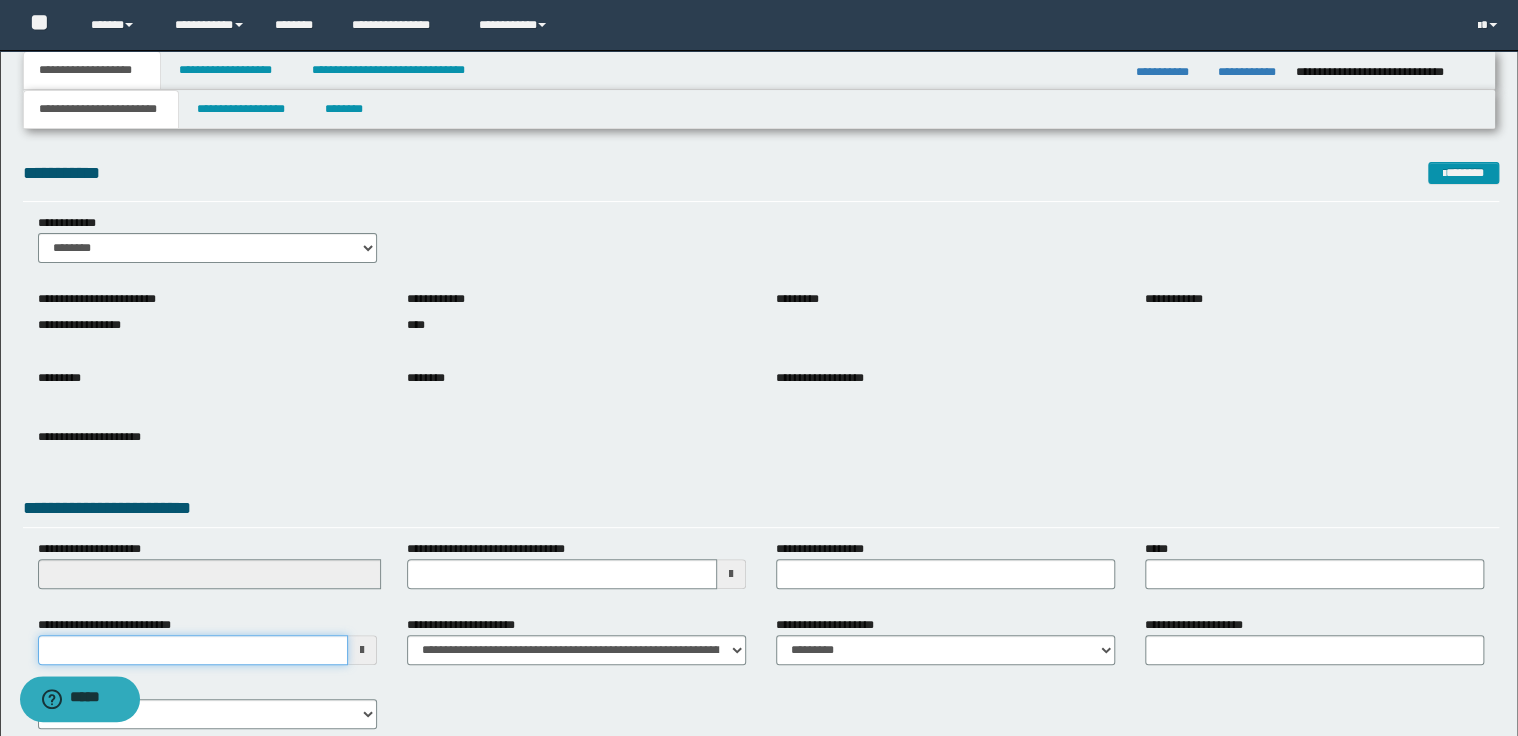 click on "**********" at bounding box center (193, 650) 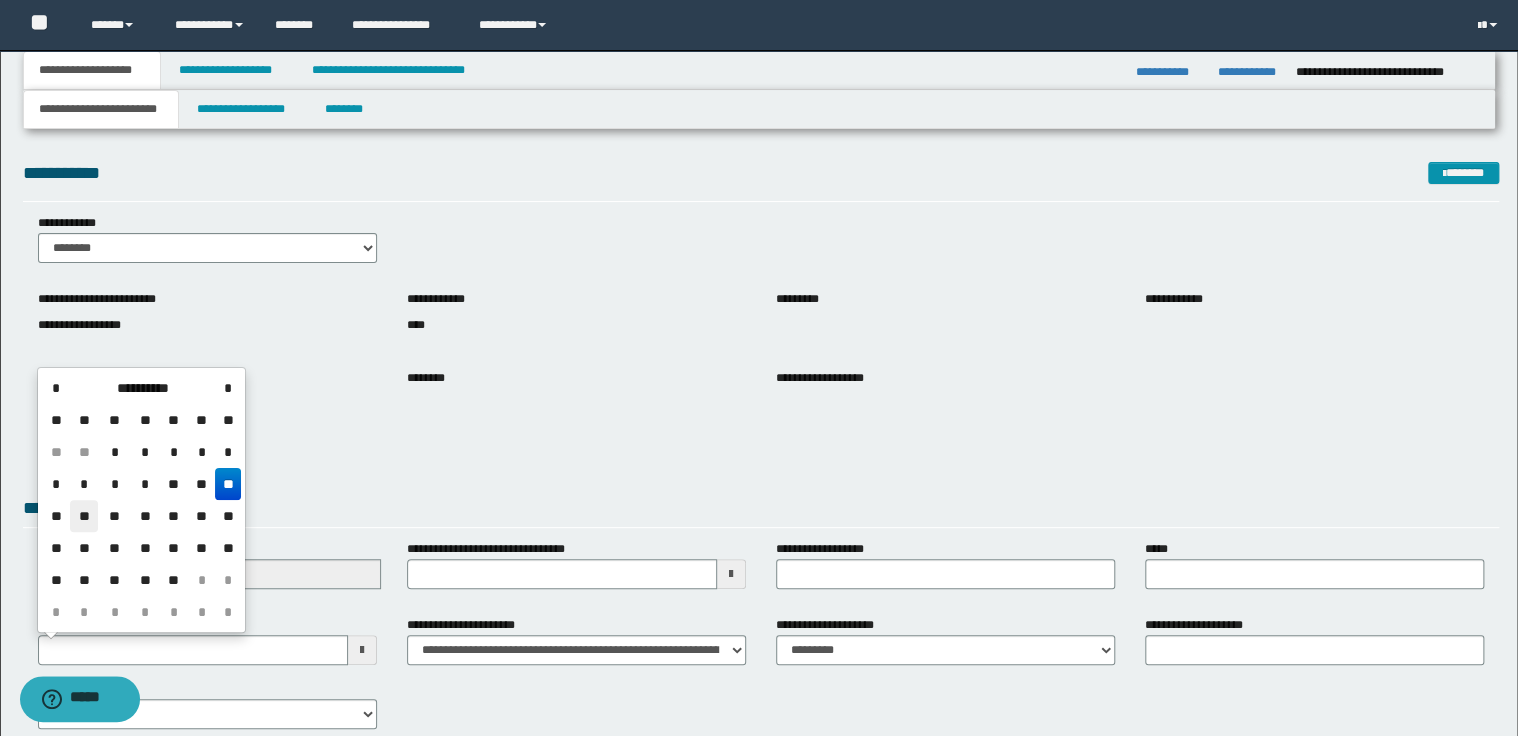 click on "**" at bounding box center (84, 516) 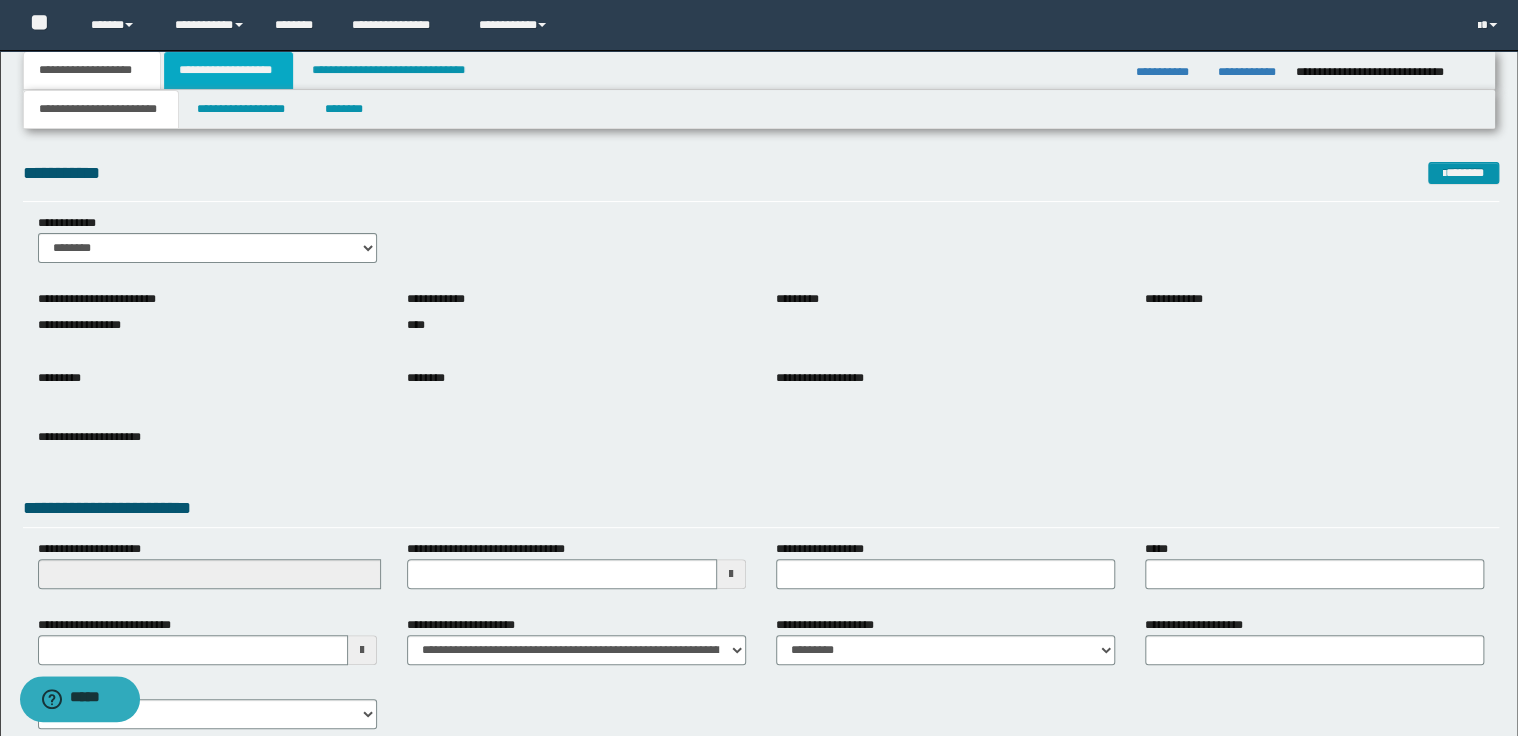 click on "**********" at bounding box center [228, 70] 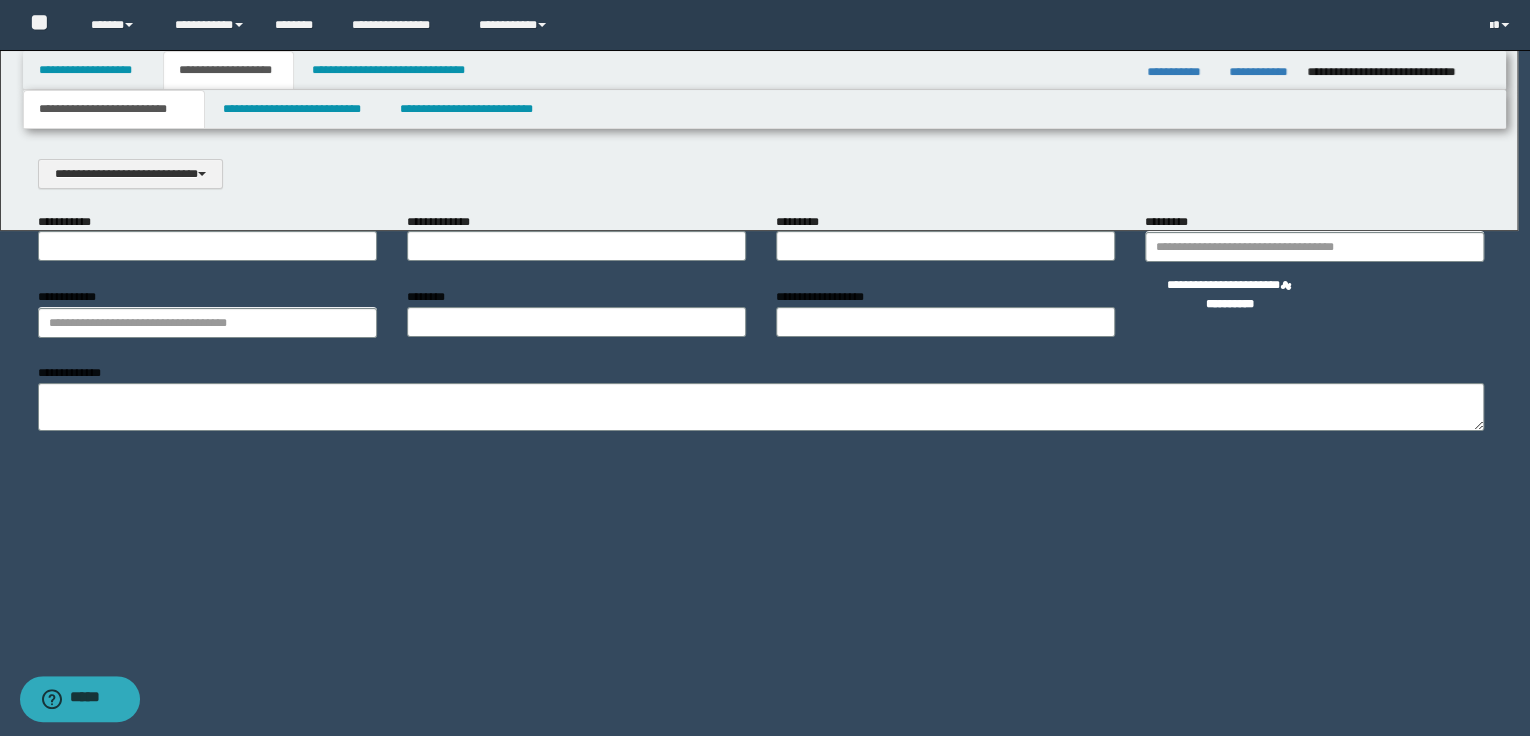 scroll, scrollTop: 0, scrollLeft: 0, axis: both 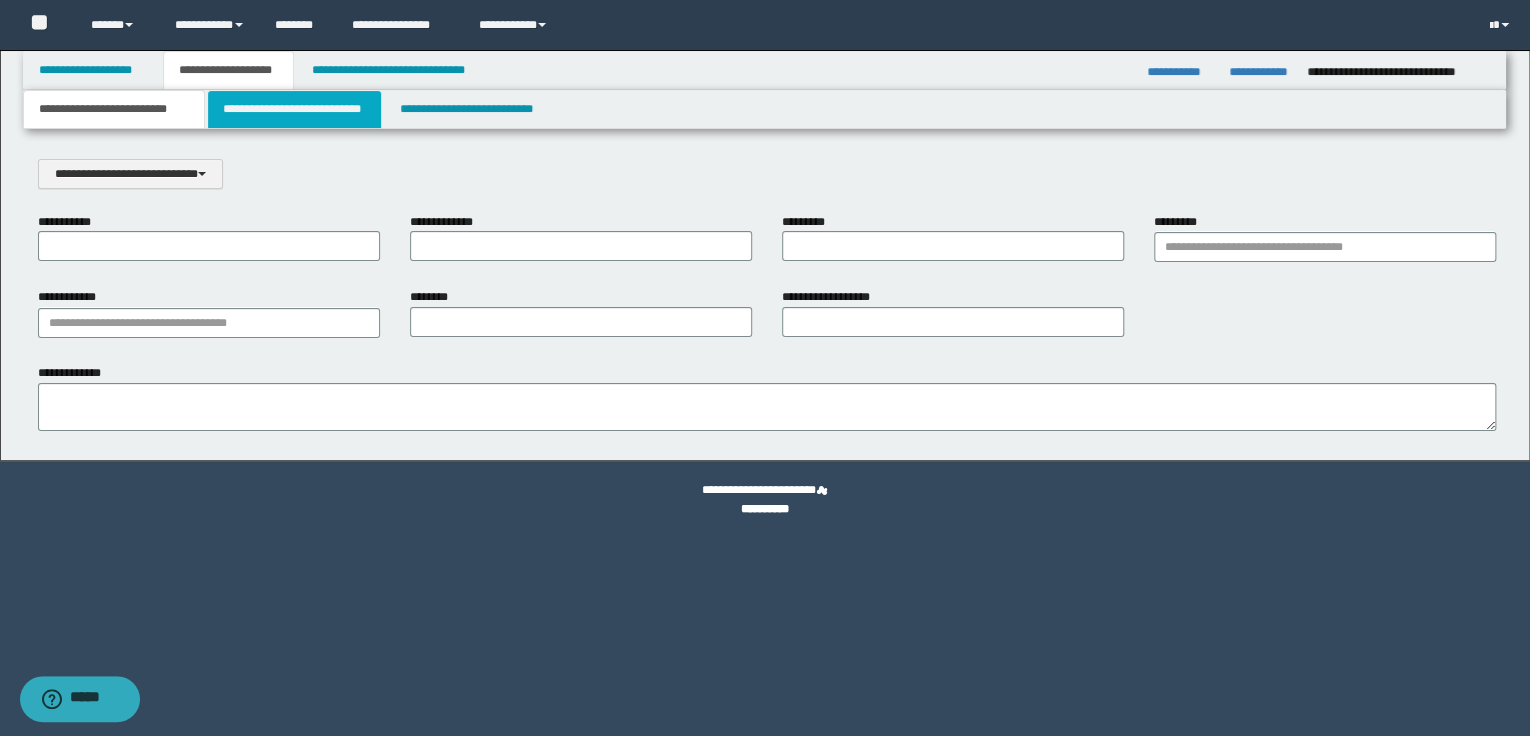 click on "**********" at bounding box center (294, 109) 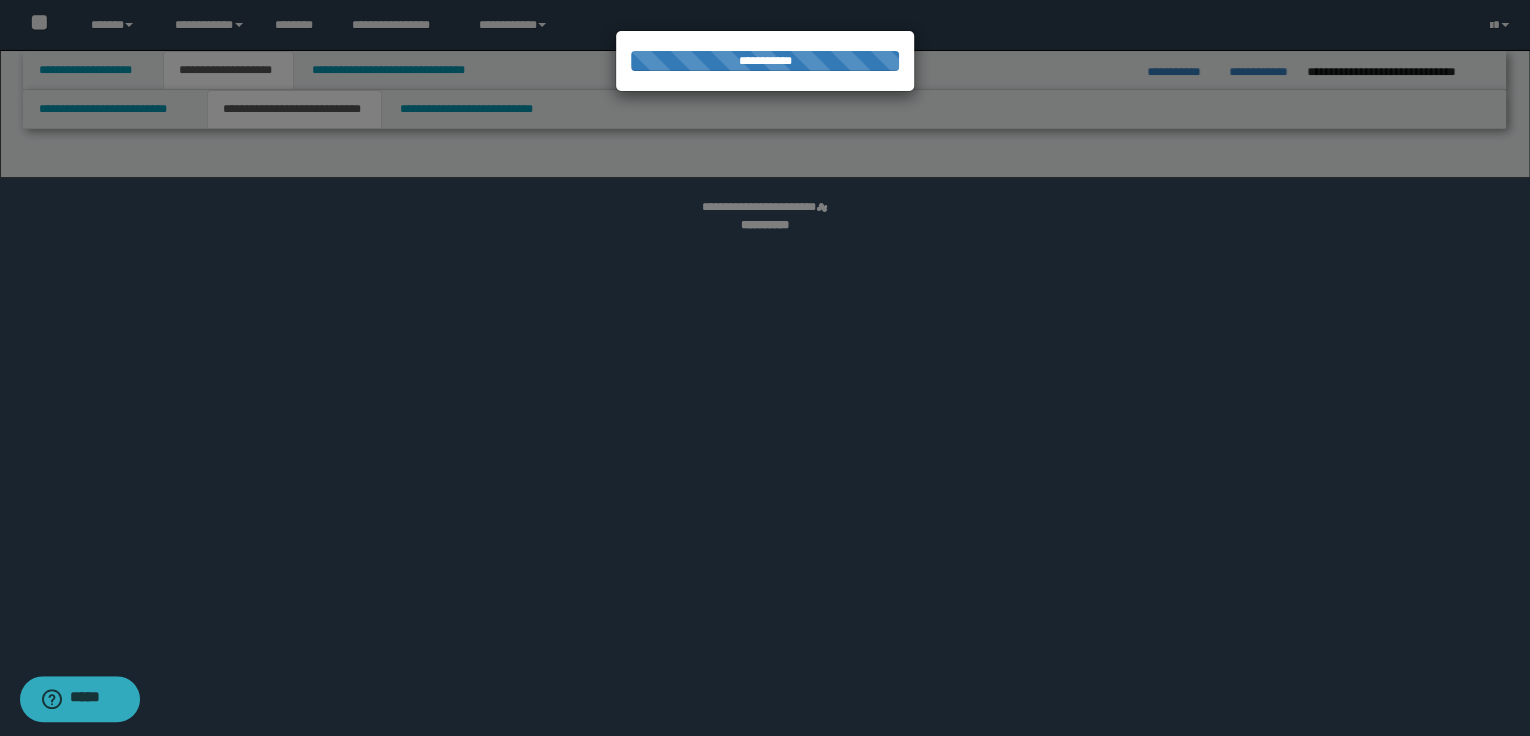 select on "*" 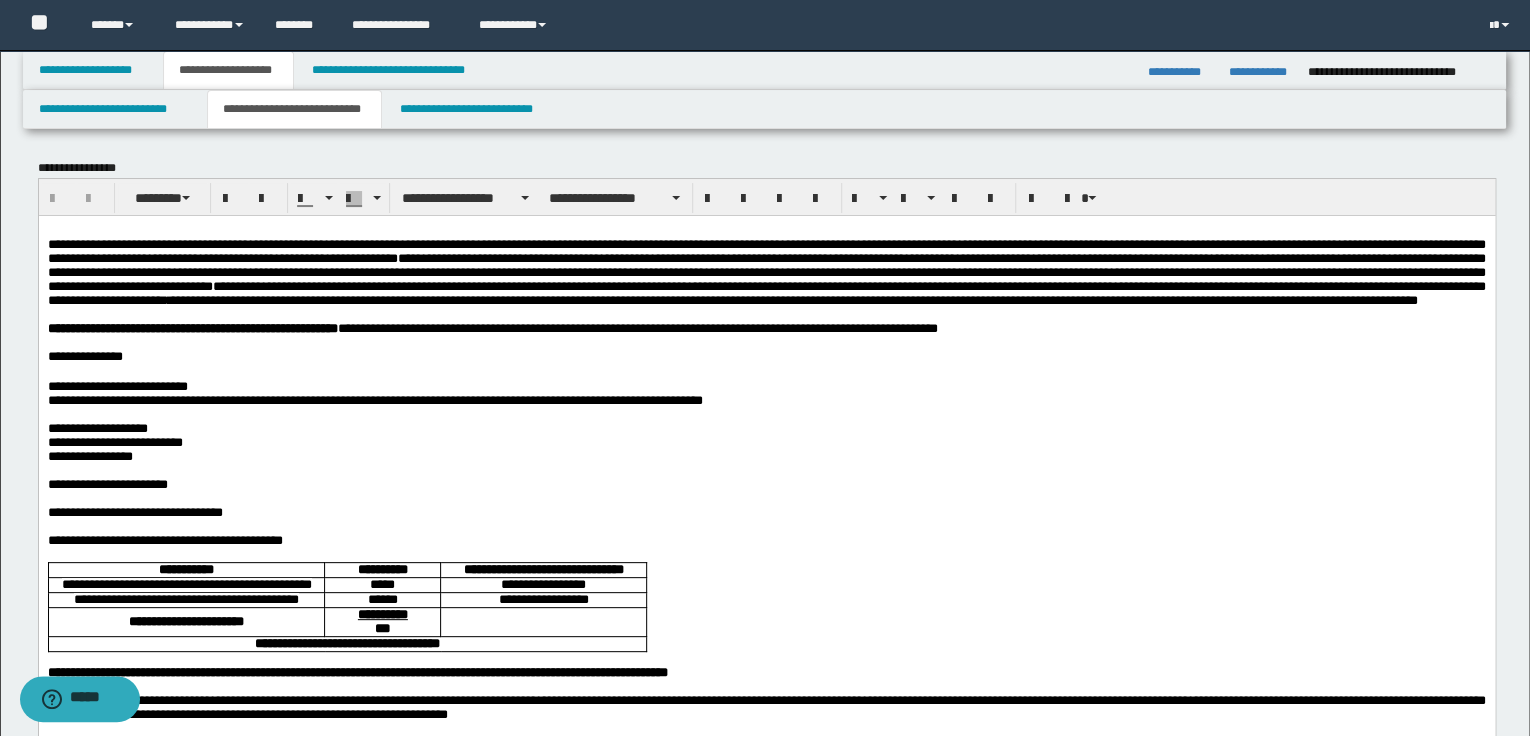 scroll, scrollTop: 0, scrollLeft: 0, axis: both 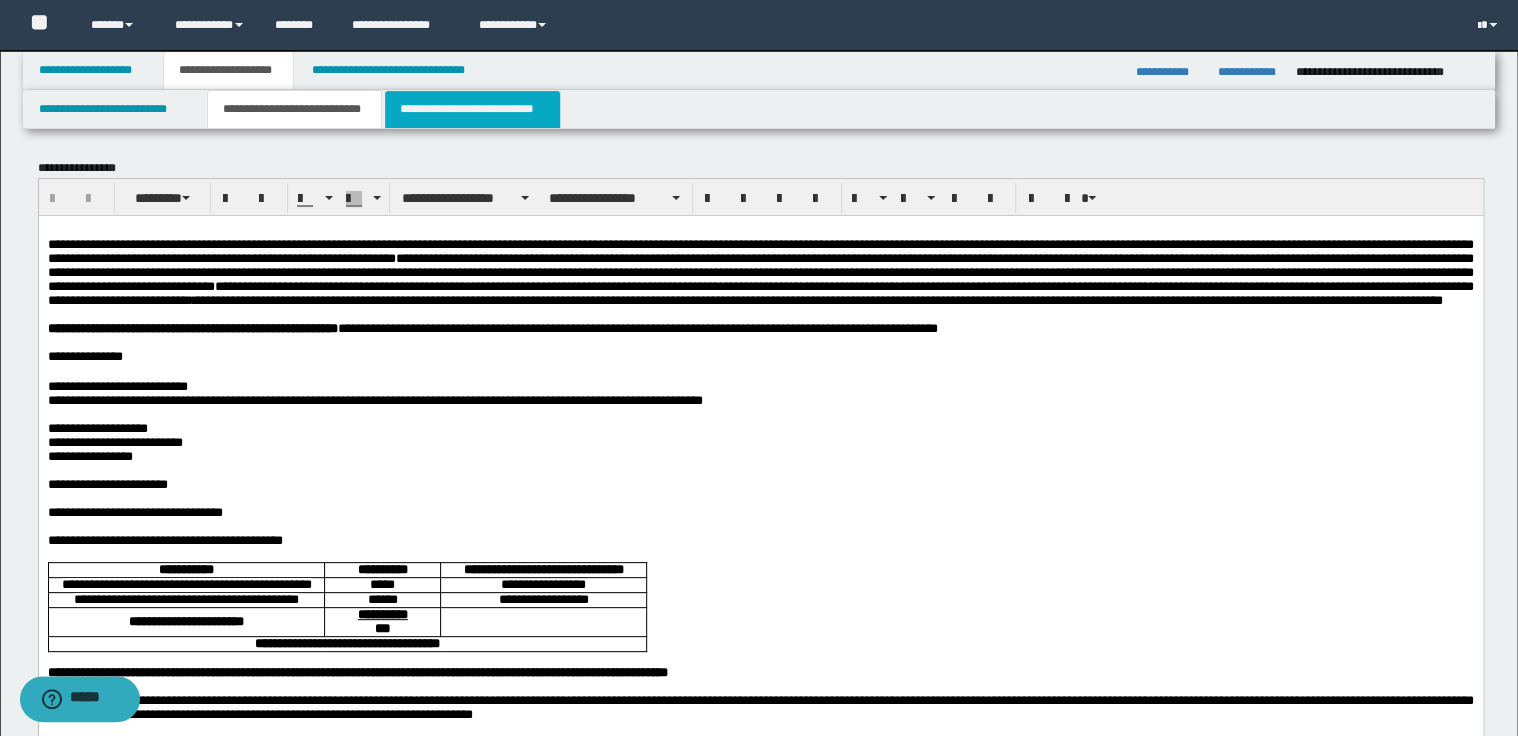 click on "**********" at bounding box center [472, 109] 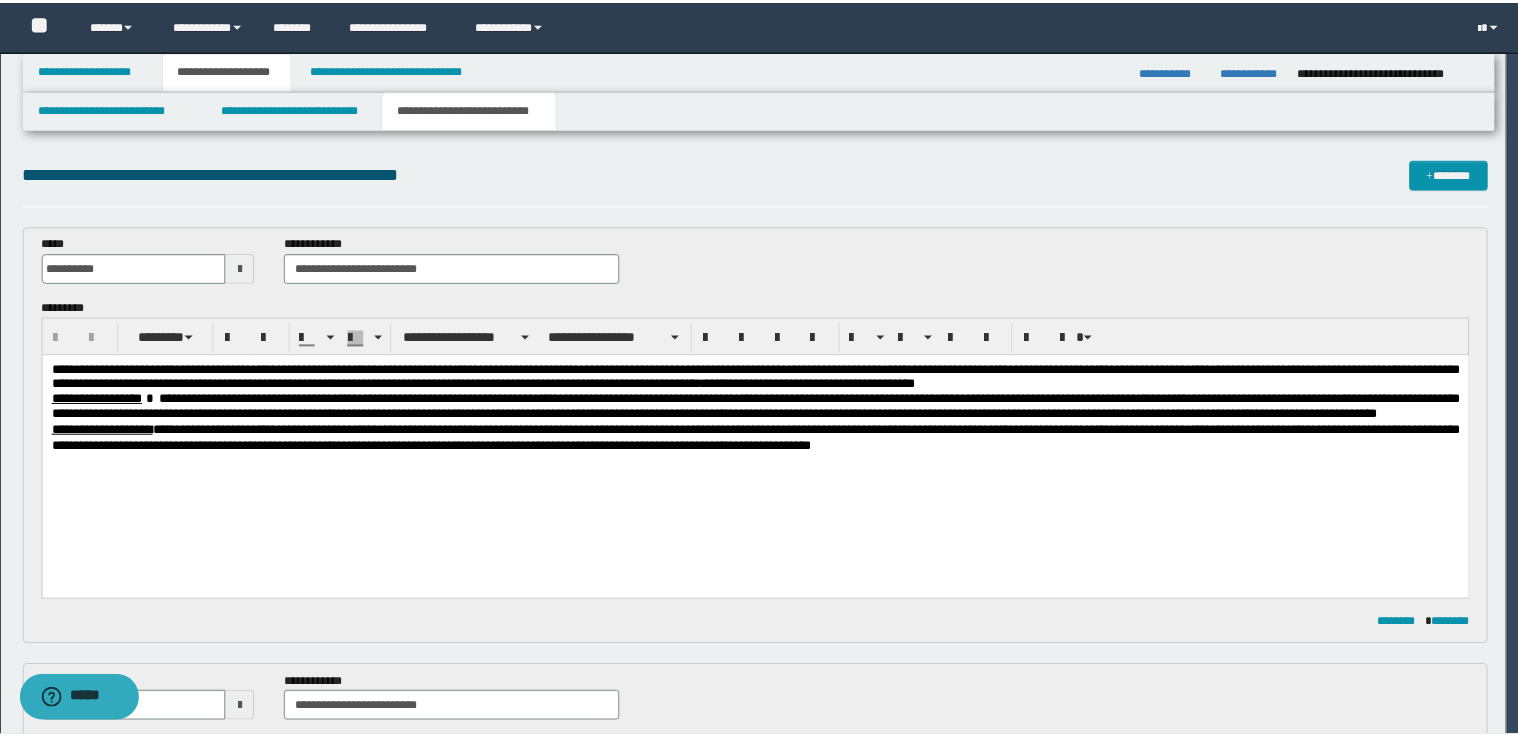 scroll, scrollTop: 0, scrollLeft: 0, axis: both 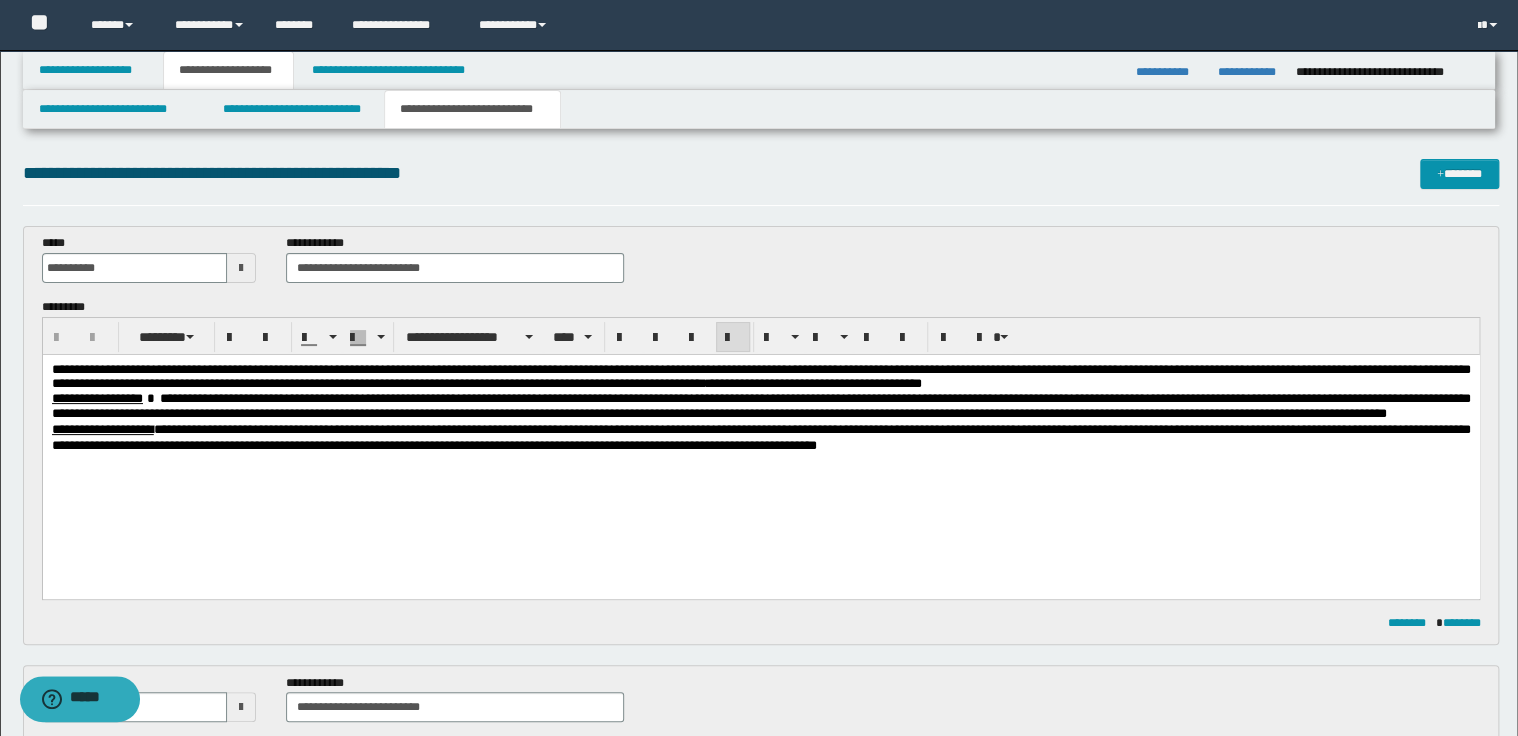 click on "**********" at bounding box center (760, 377) 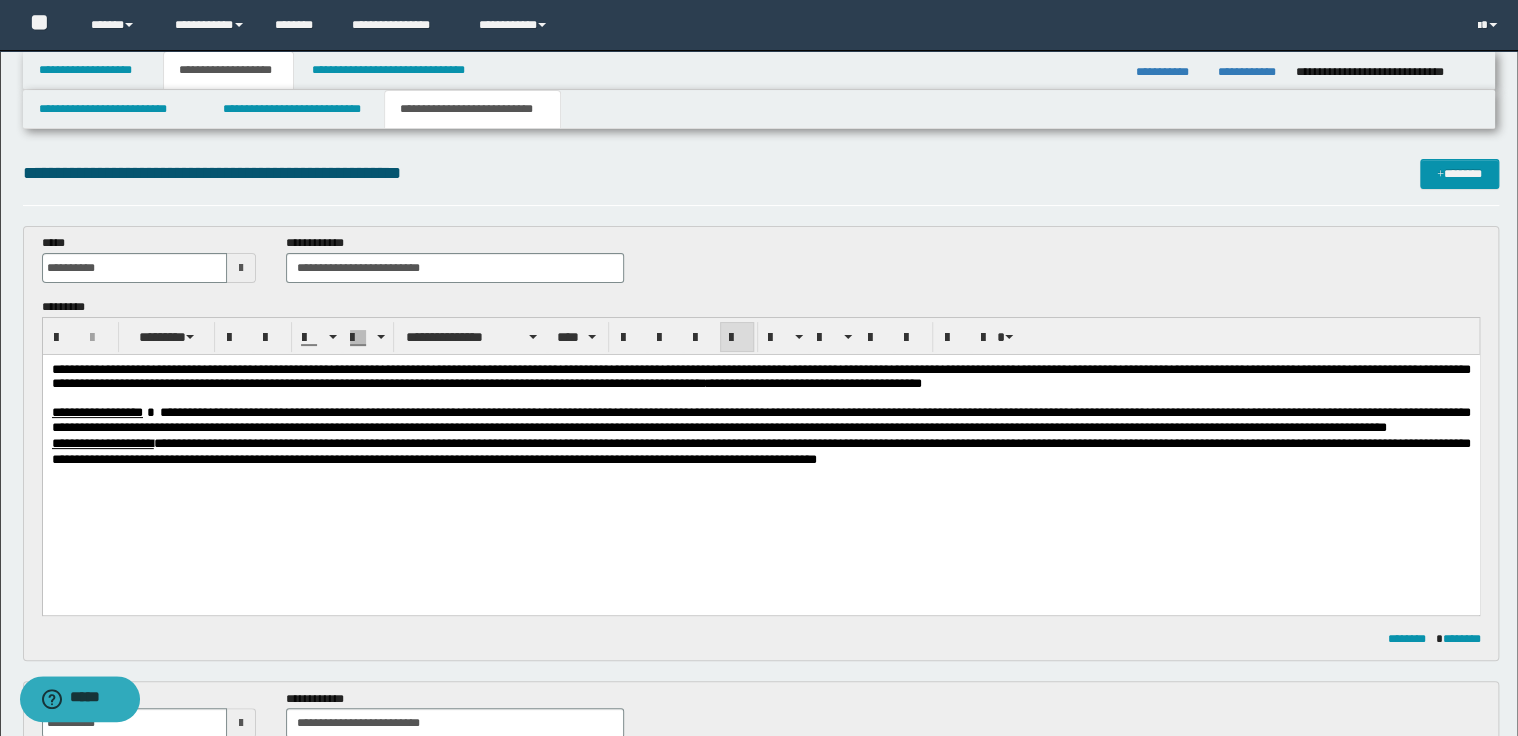 click at bounding box center (150, 412) 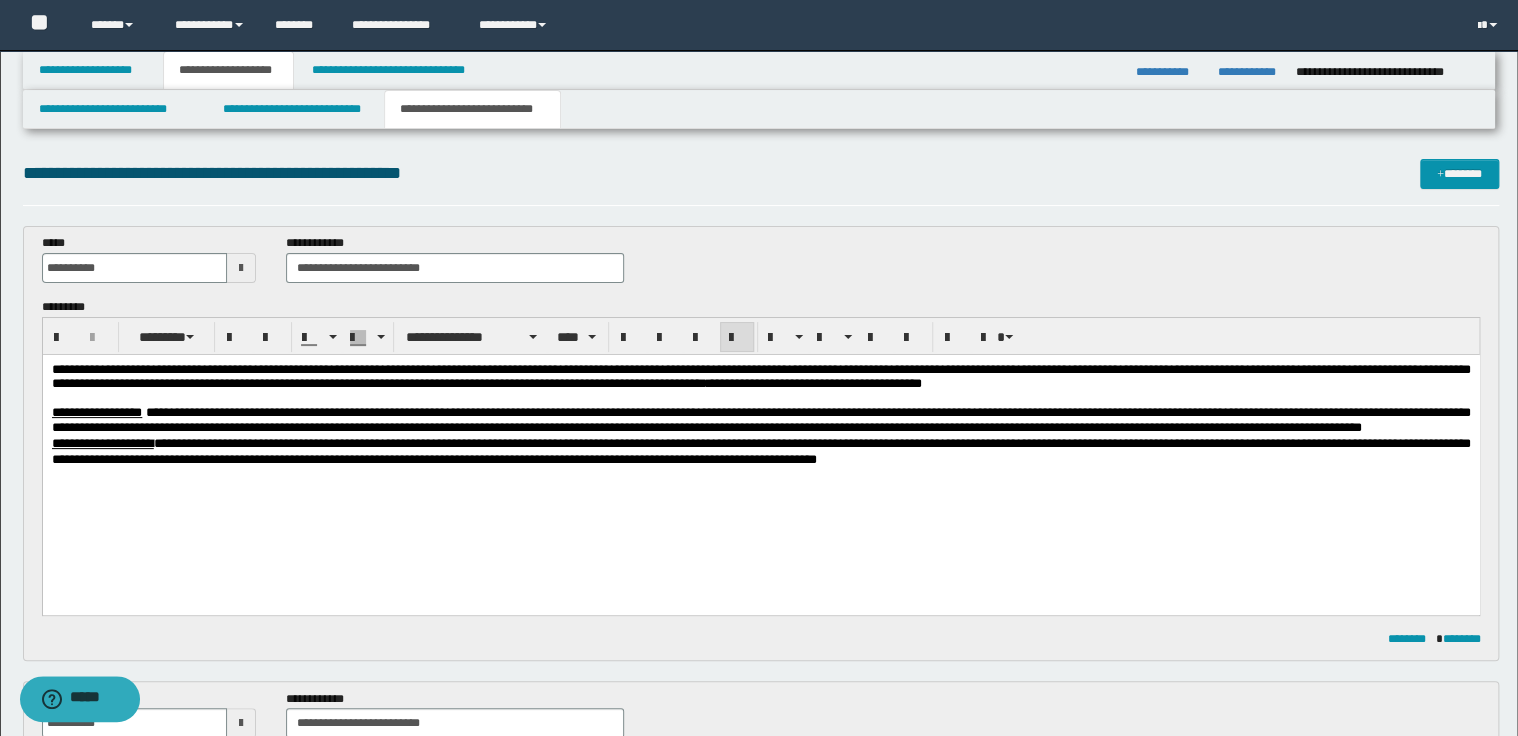 click on "**********" at bounding box center [760, 376] 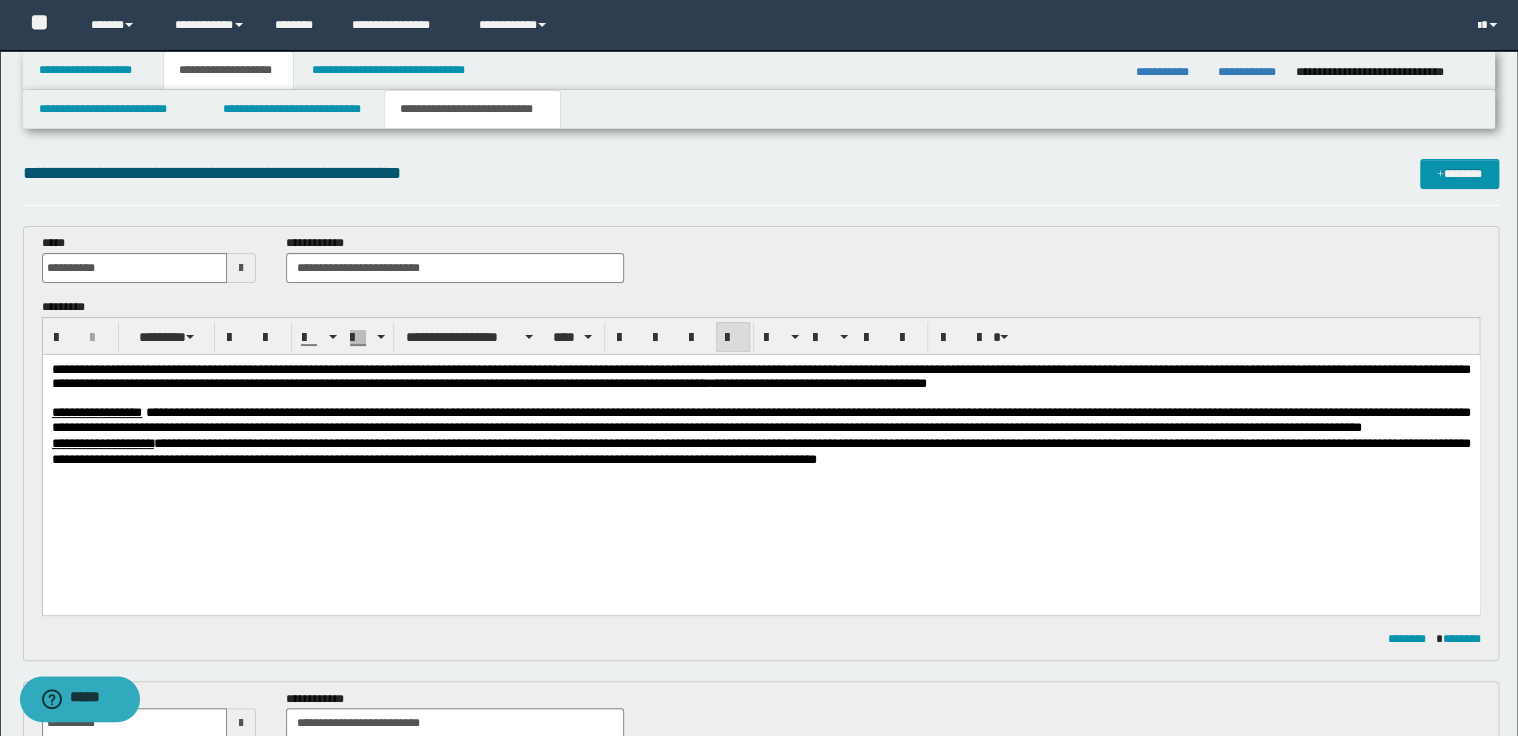 click on "**********" at bounding box center (760, 376) 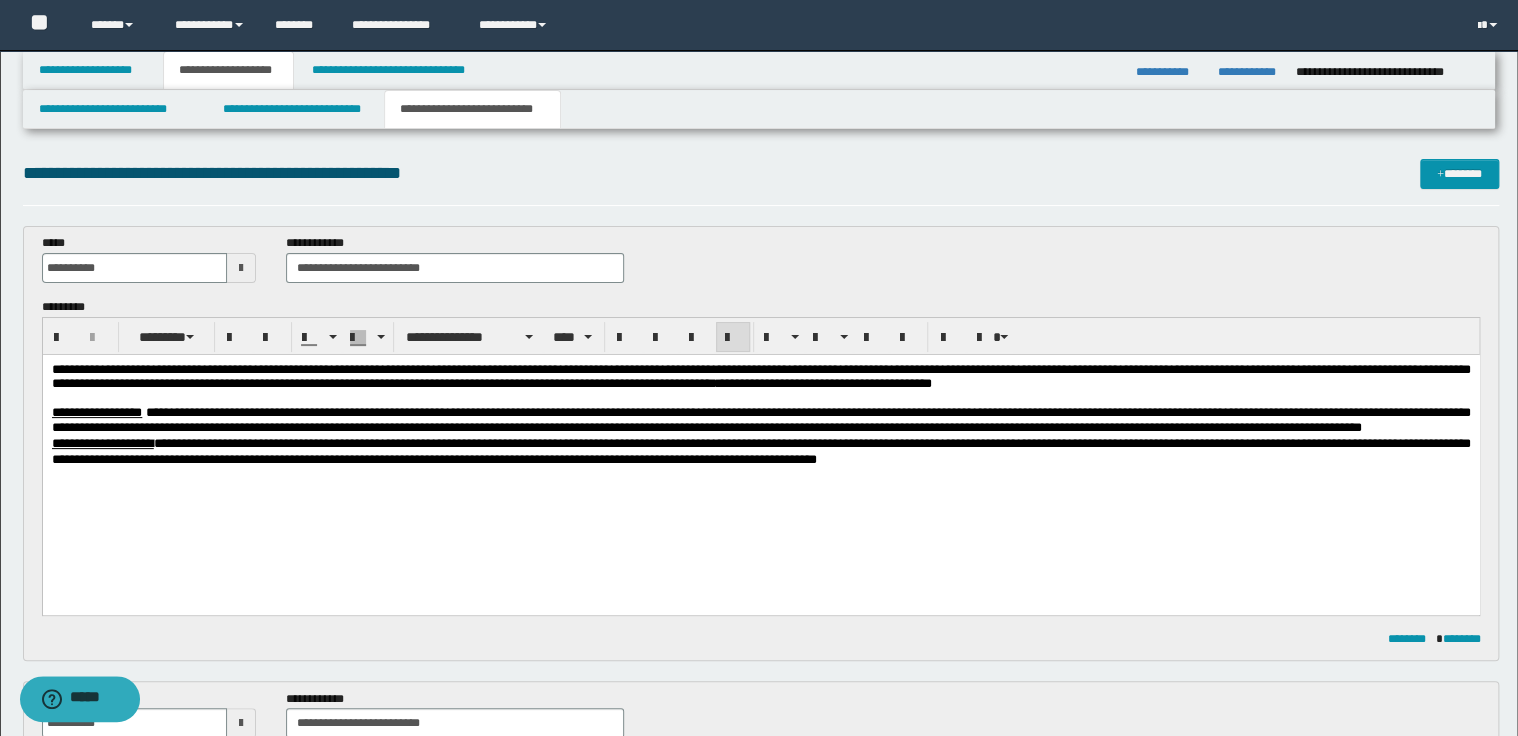 click on "**********" at bounding box center (760, 420) 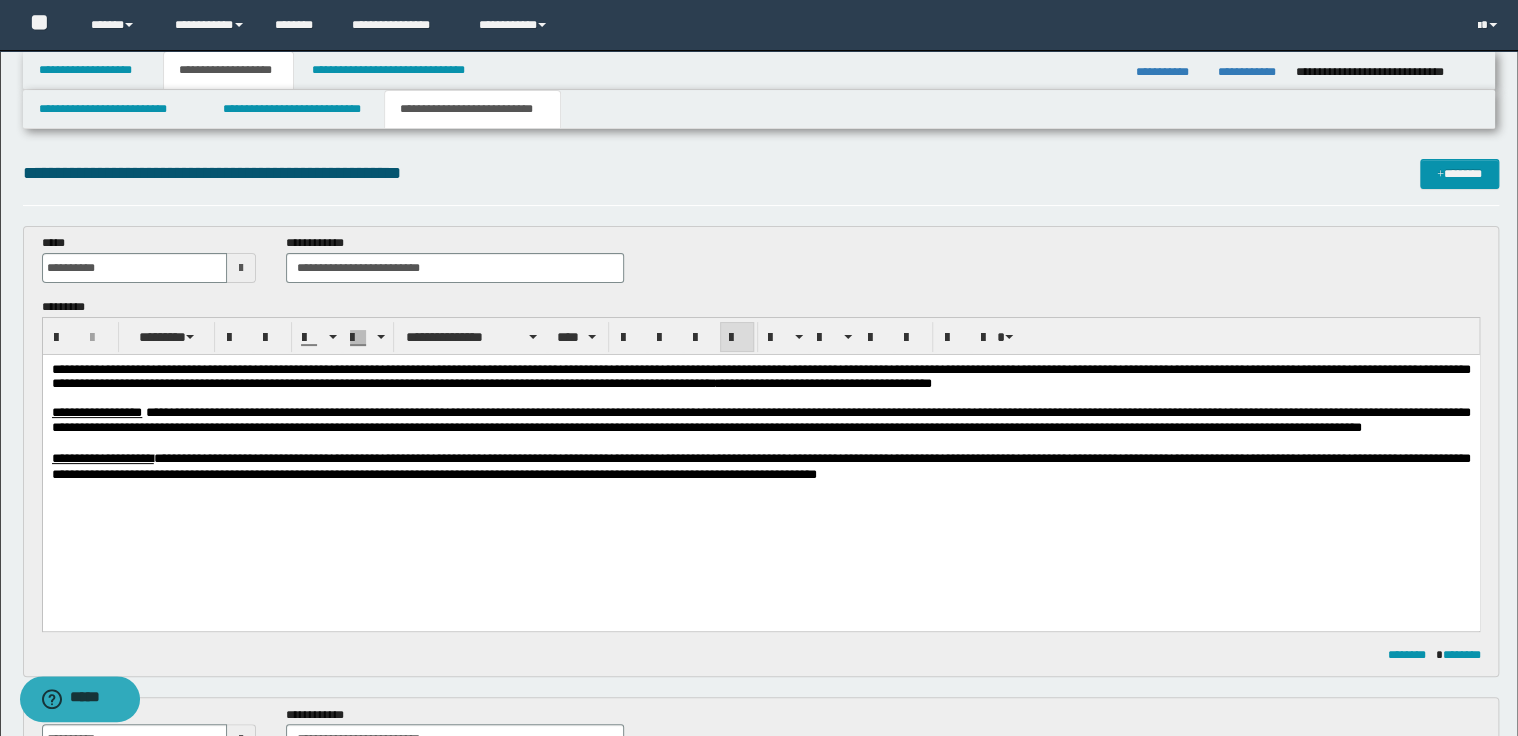click on "**********" at bounding box center (760, 420) 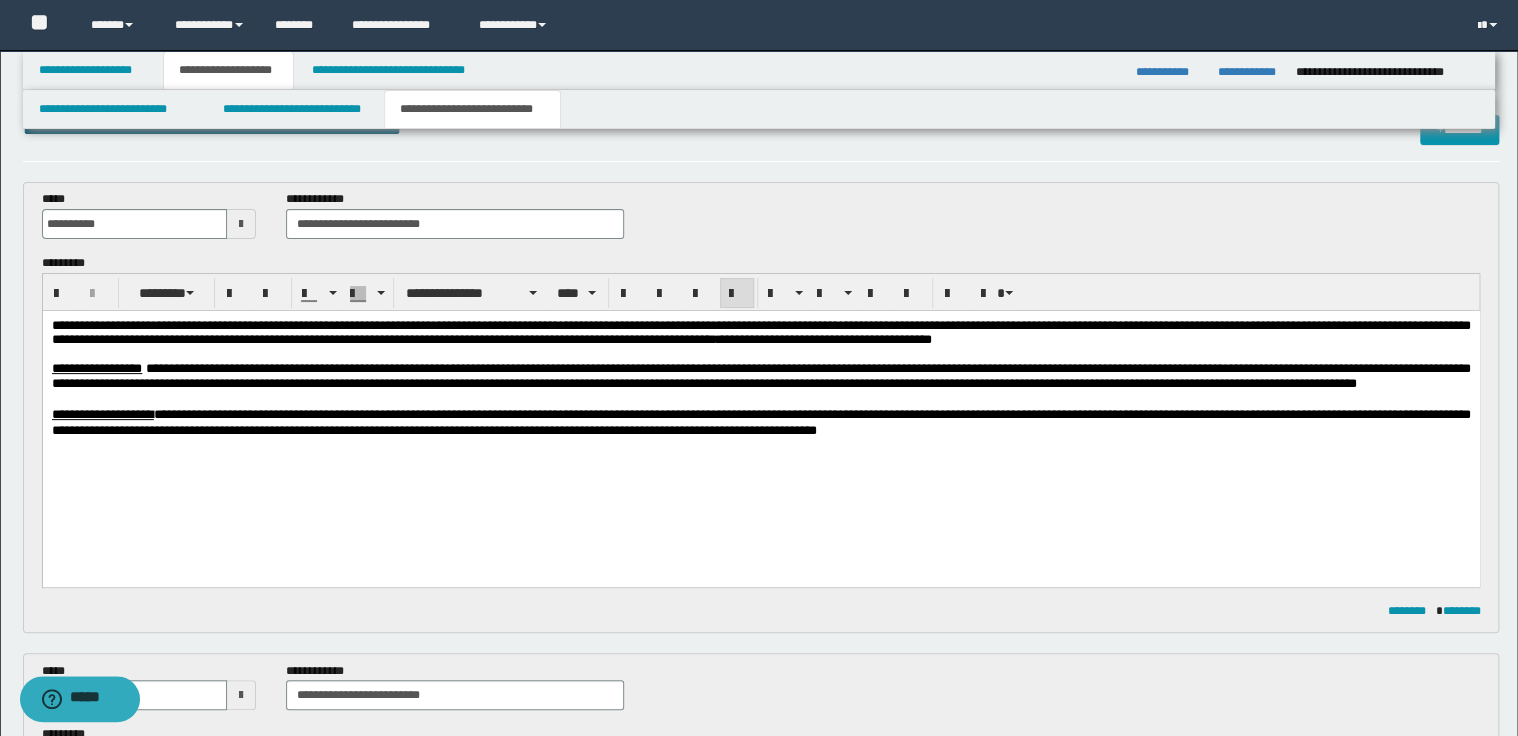scroll, scrollTop: 80, scrollLeft: 0, axis: vertical 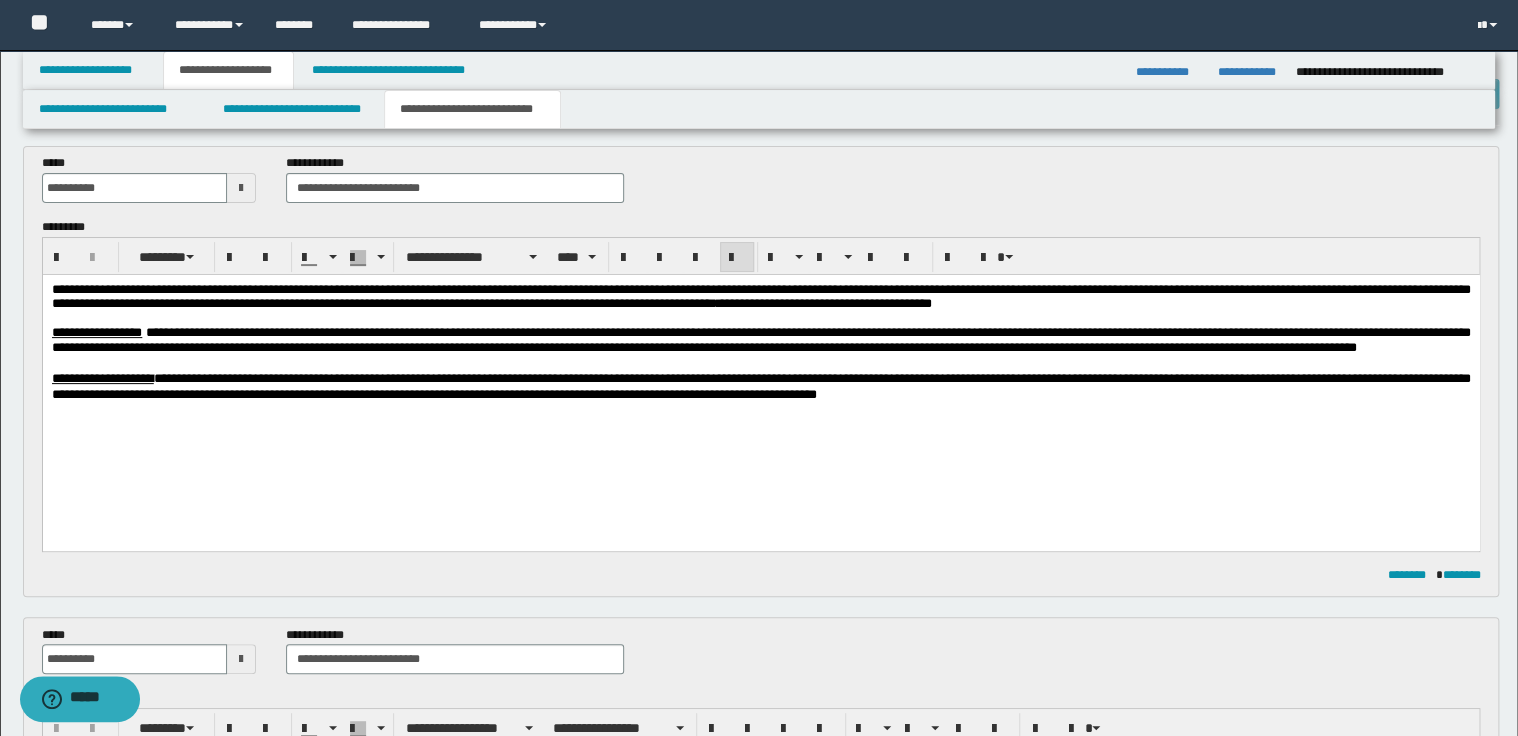 click on "**********" at bounding box center (760, 386) 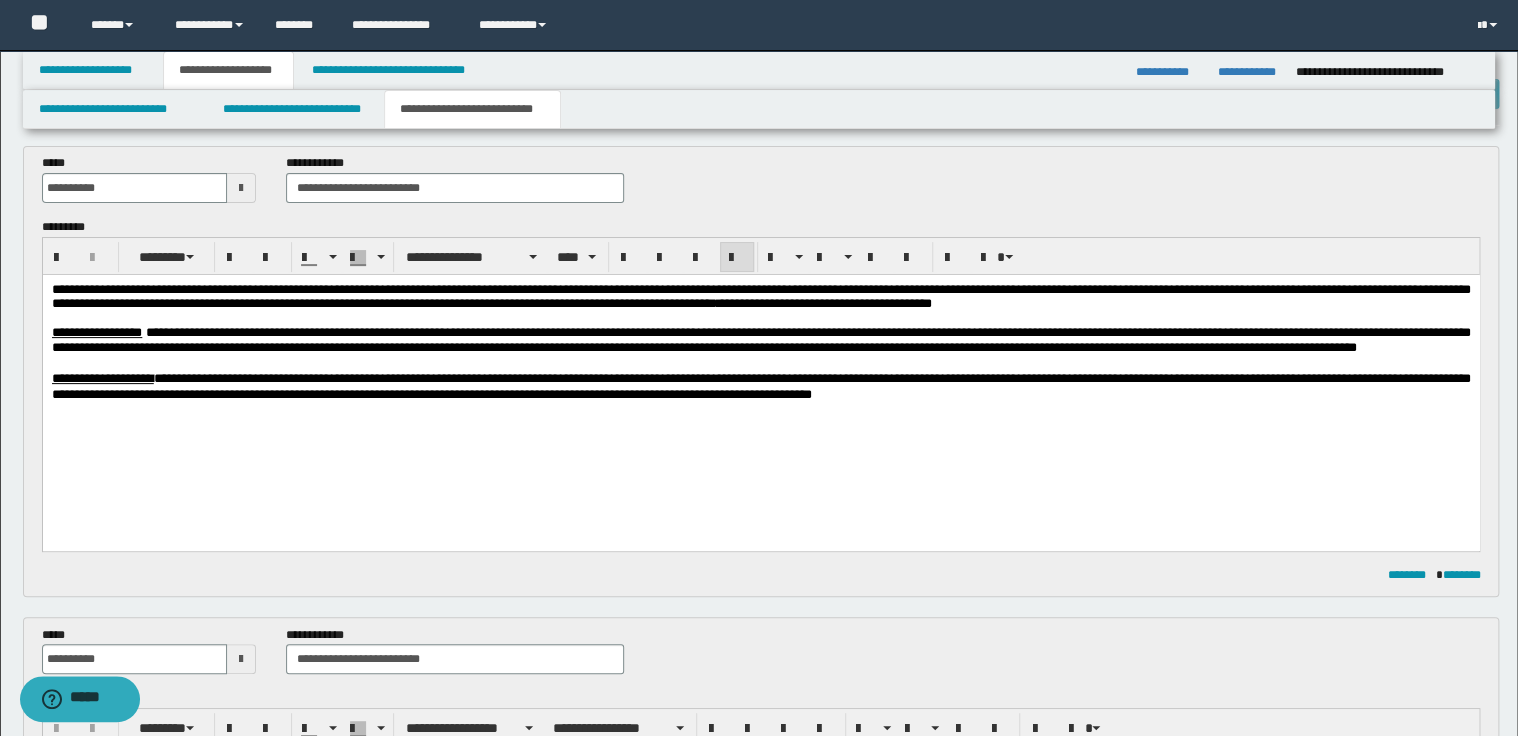 scroll, scrollTop: 400, scrollLeft: 0, axis: vertical 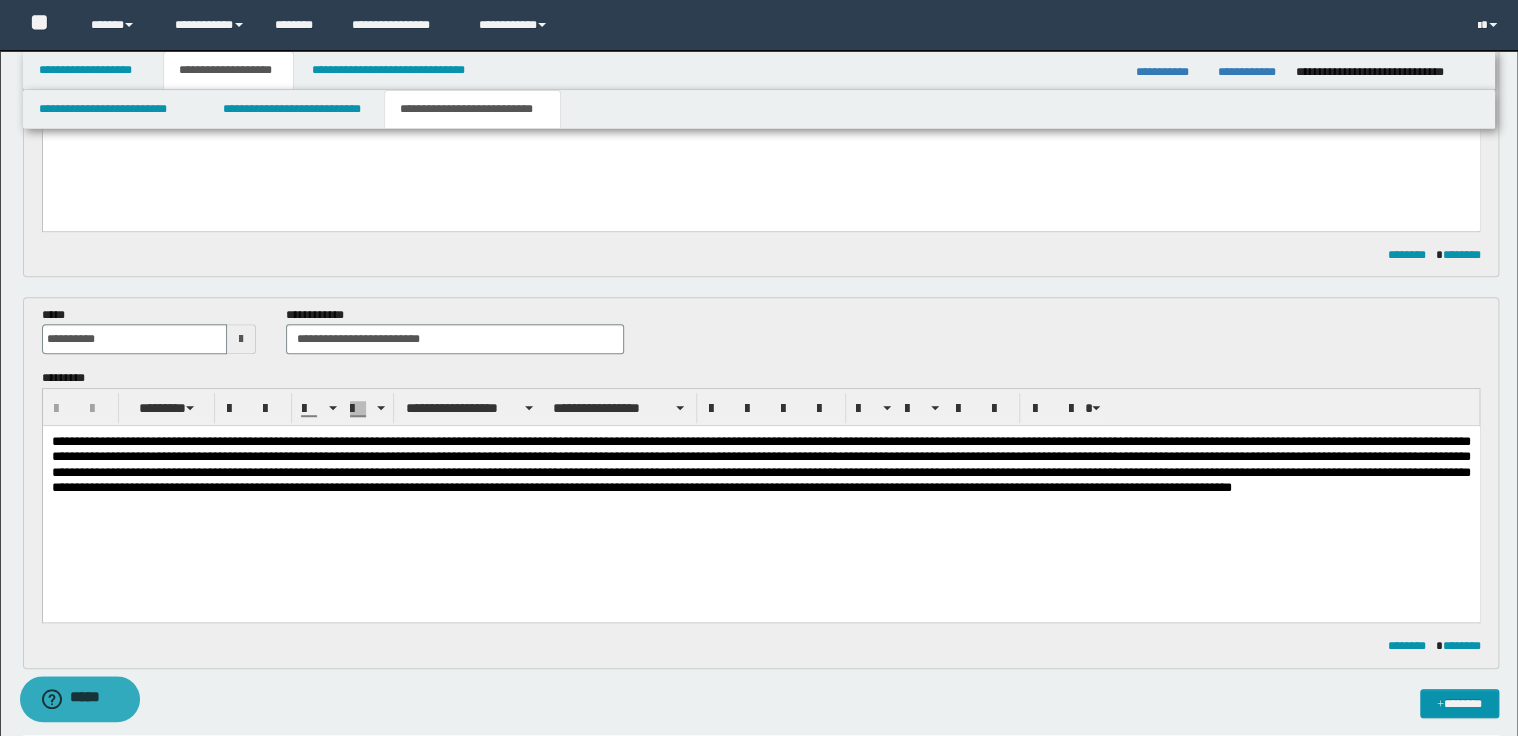 click at bounding box center (760, 464) 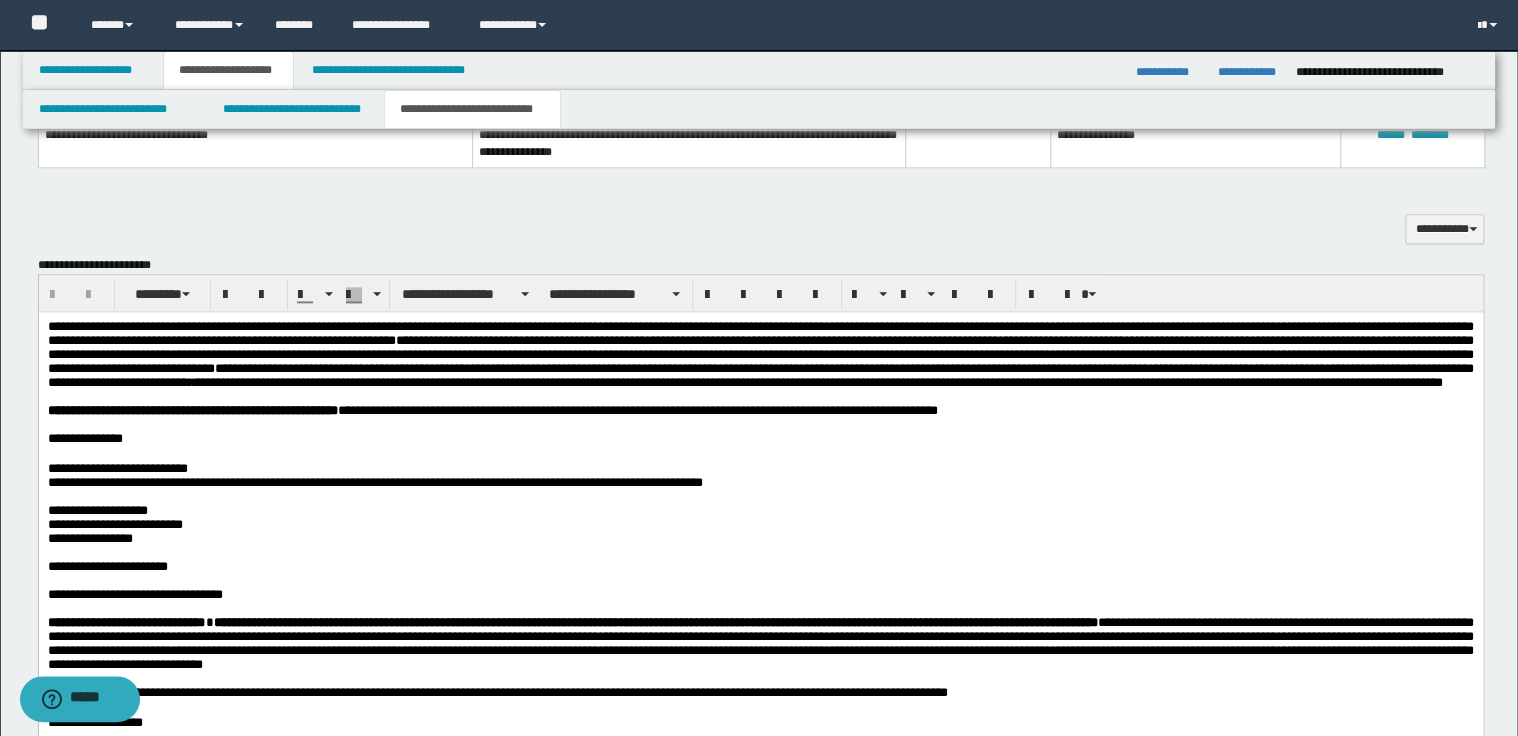 scroll, scrollTop: 1120, scrollLeft: 0, axis: vertical 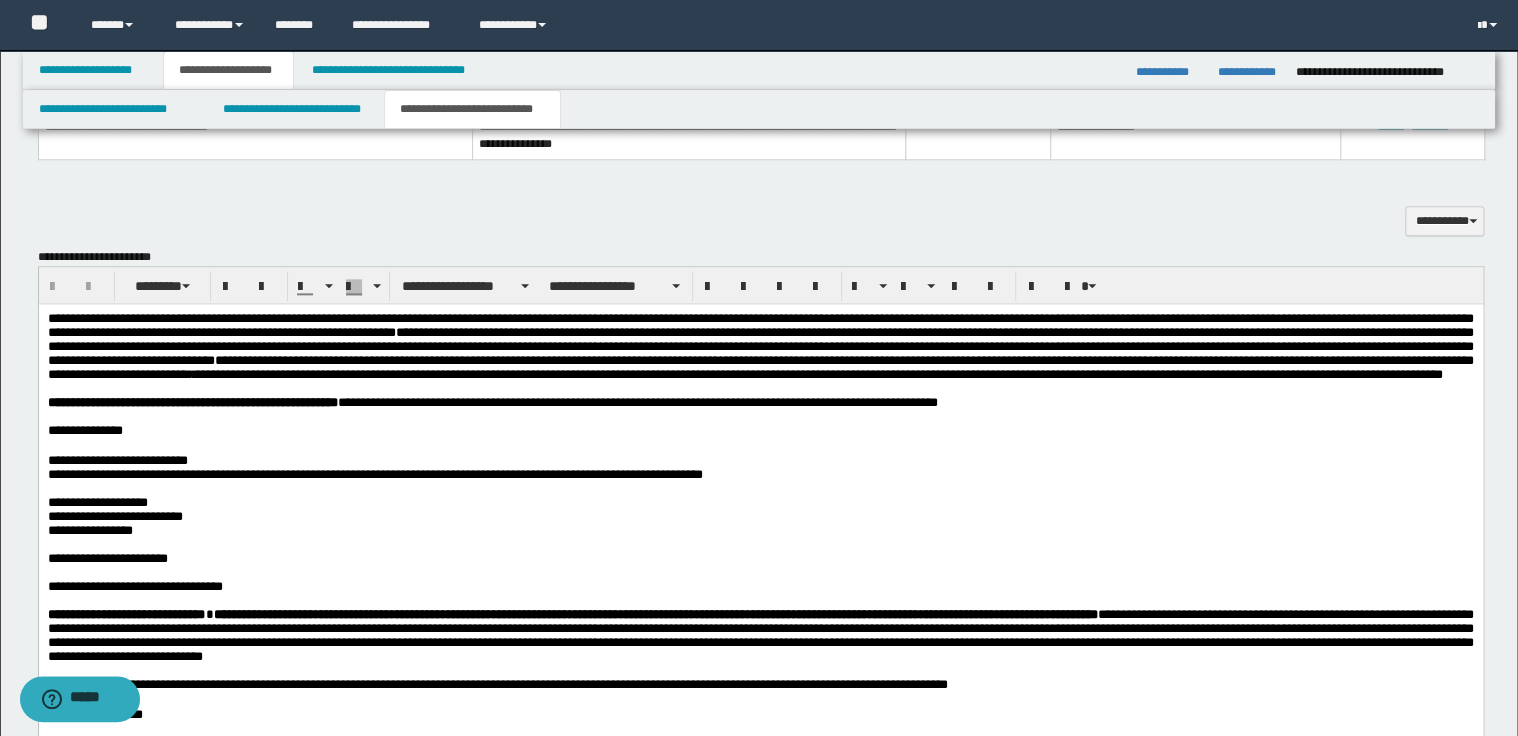 click on "**********" at bounding box center (760, 662) 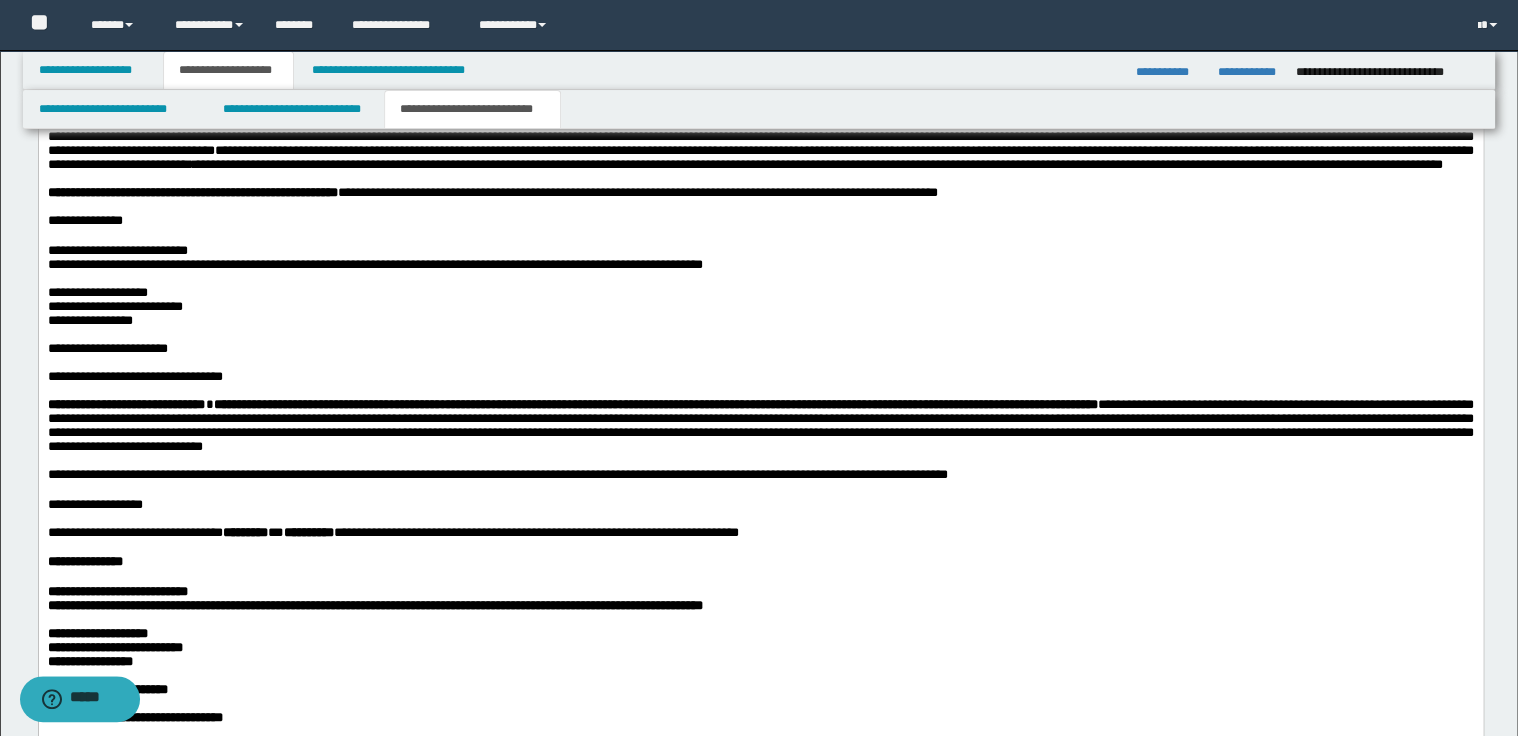 scroll, scrollTop: 1440, scrollLeft: 0, axis: vertical 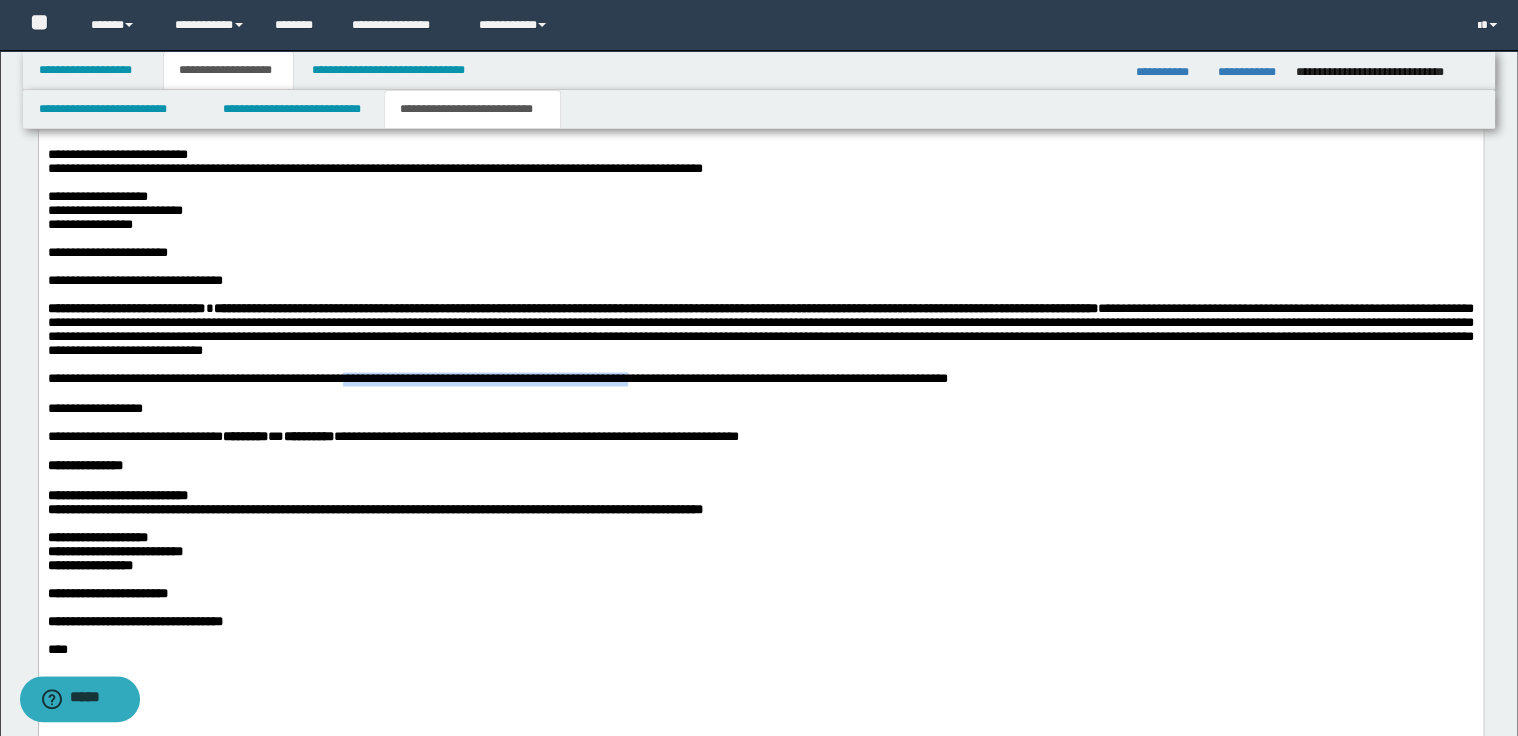 drag, startPoint x: 349, startPoint y: 465, endPoint x: 641, endPoint y: 466, distance: 292.0017 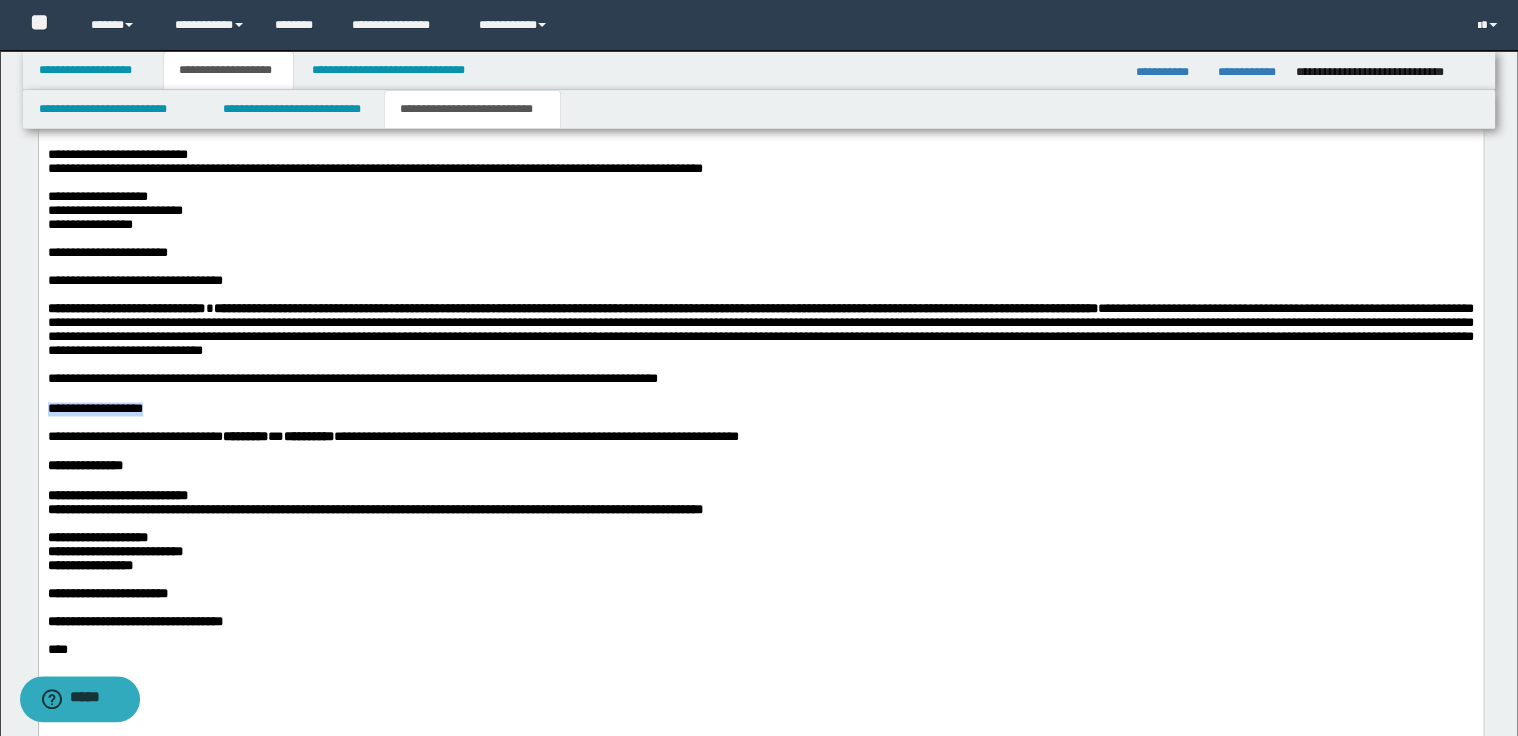 drag, startPoint x: 171, startPoint y: 495, endPoint x: 45, endPoint y: 492, distance: 126.035706 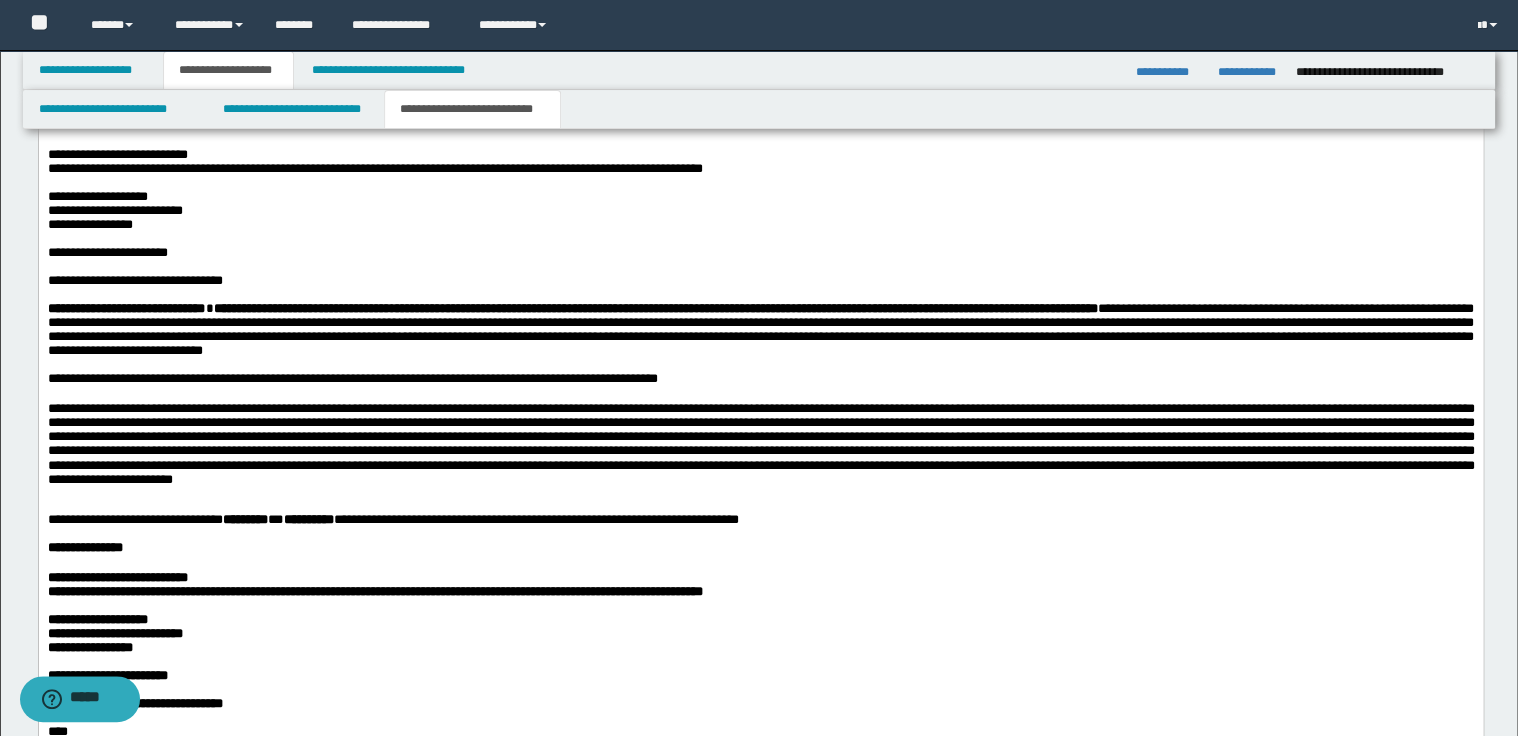 click at bounding box center (760, 451) 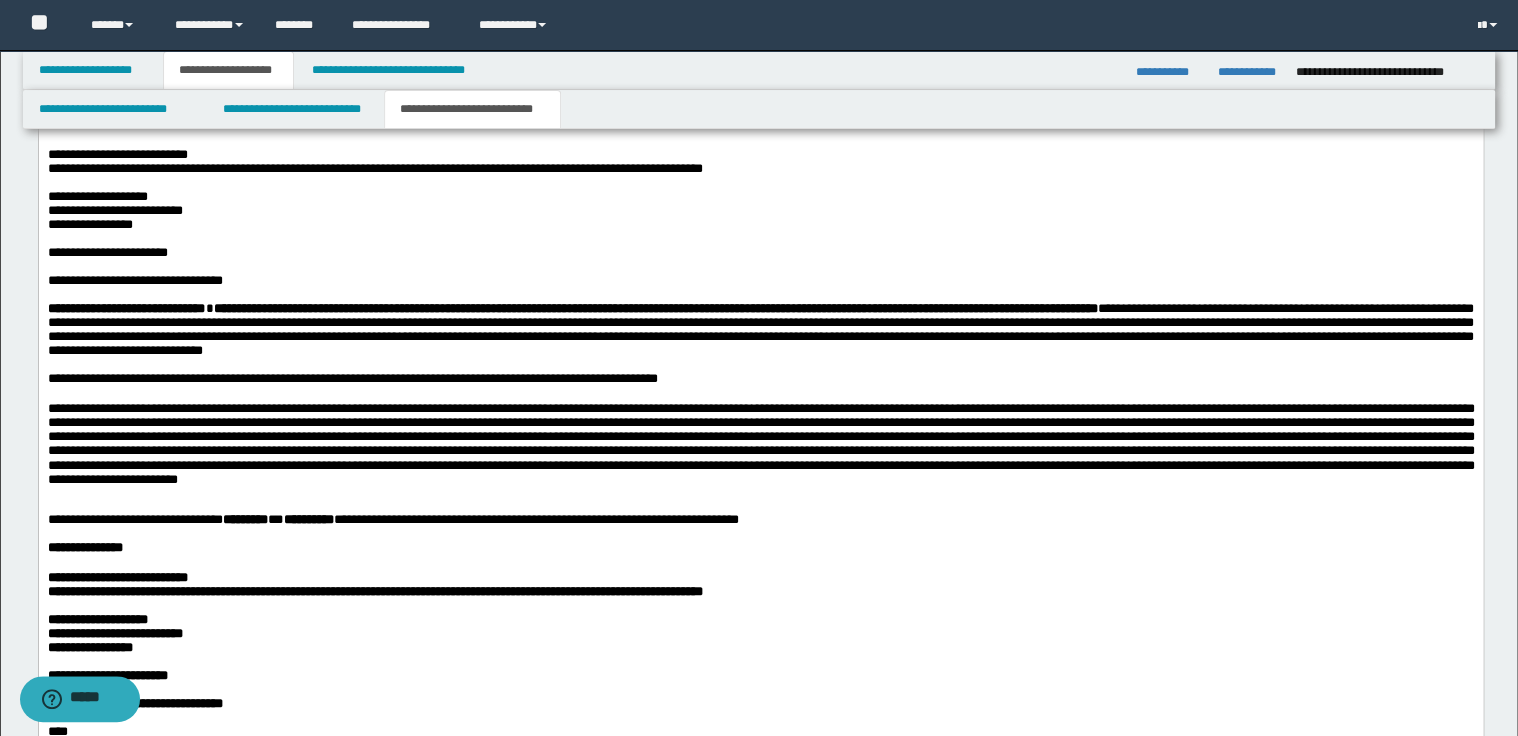 click at bounding box center (760, 451) 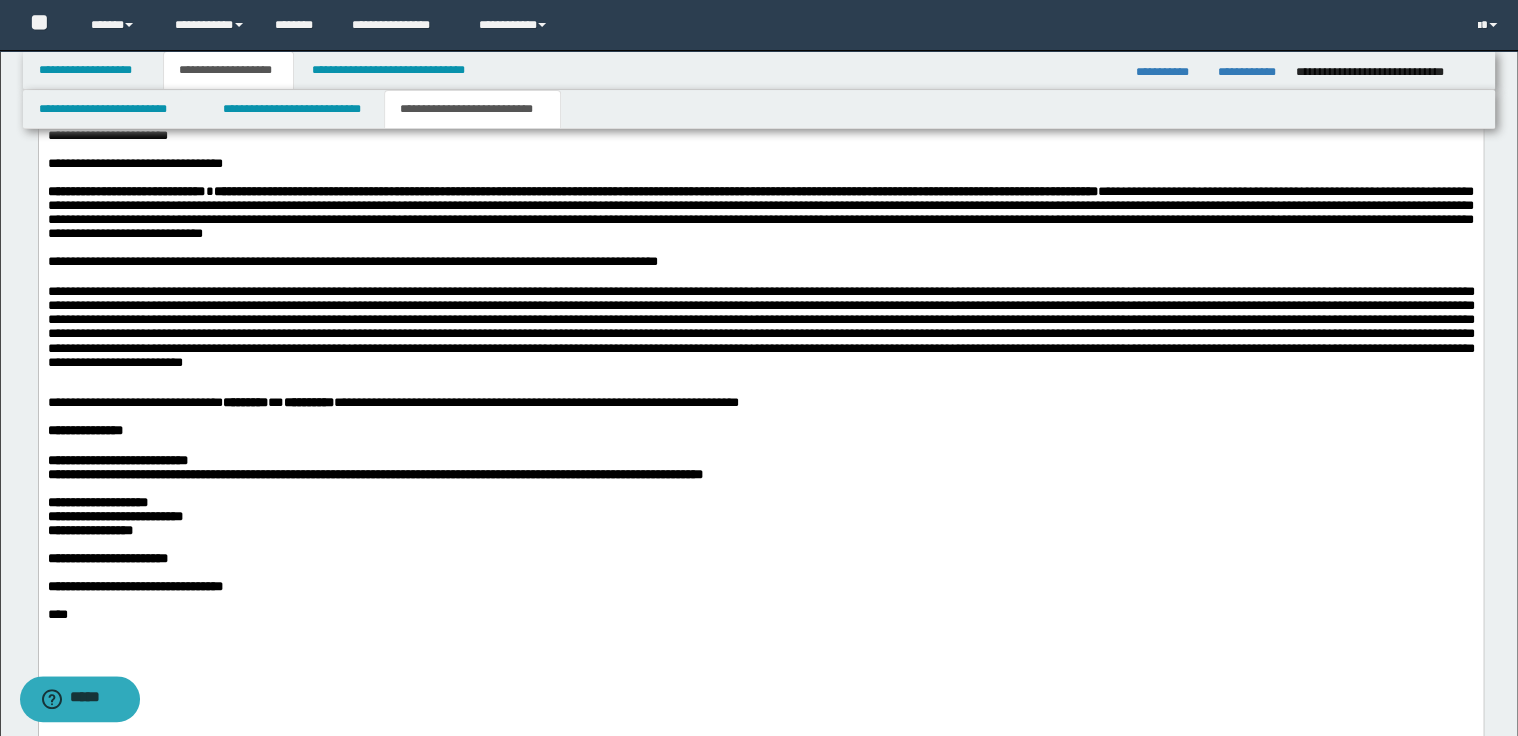 scroll, scrollTop: 1520, scrollLeft: 0, axis: vertical 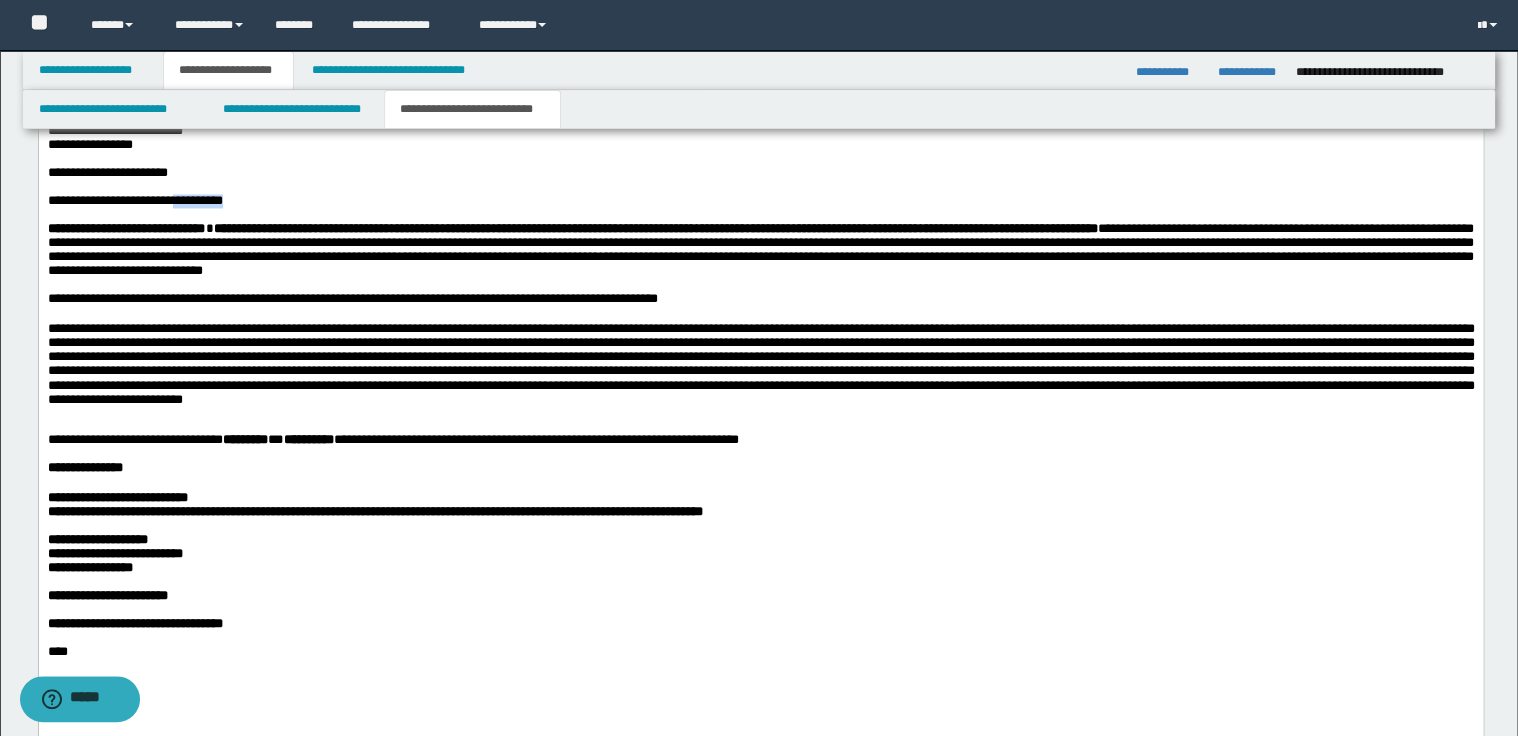drag, startPoint x: 242, startPoint y: 268, endPoint x: 299, endPoint y: 271, distance: 57.07889 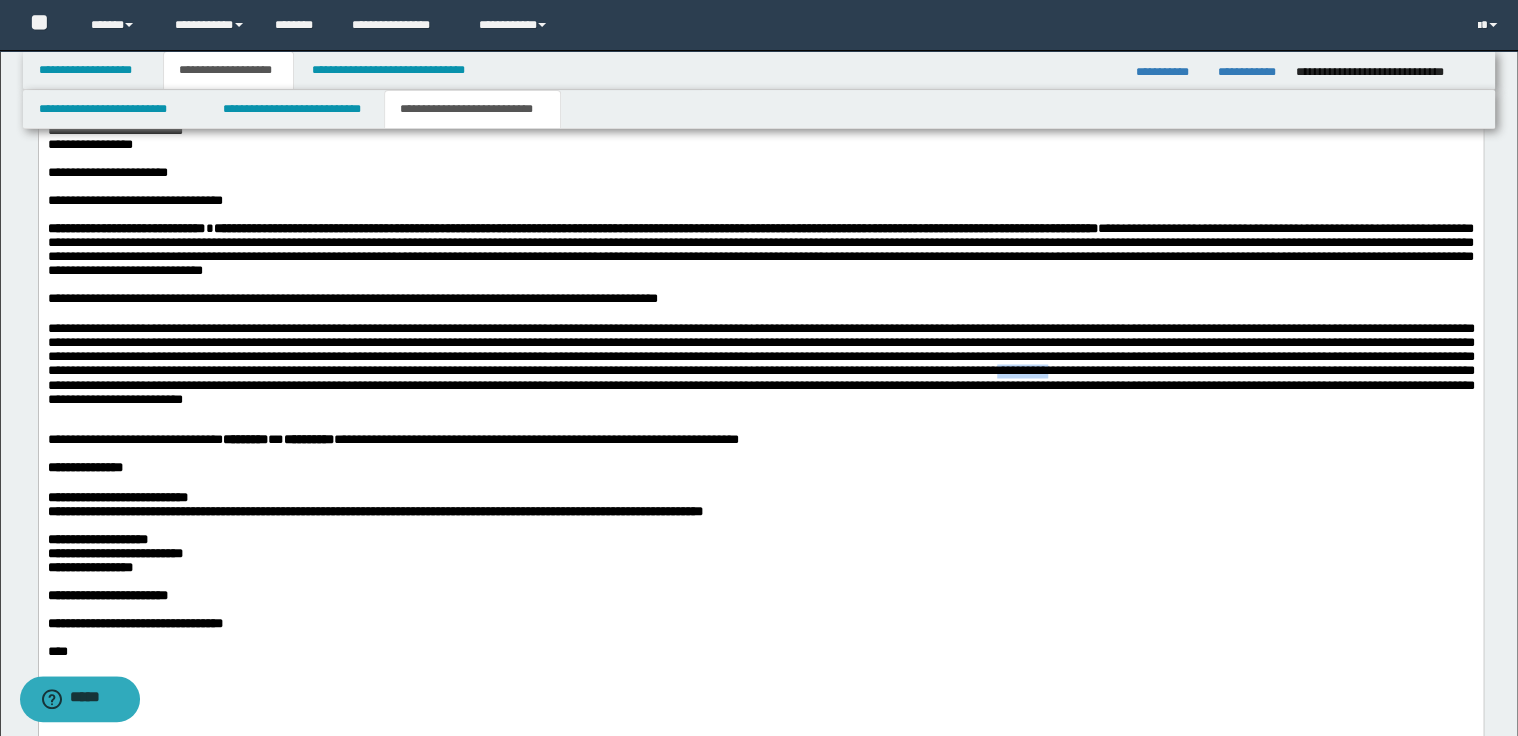 drag, startPoint x: 1391, startPoint y: 463, endPoint x: 1449, endPoint y: 464, distance: 58.00862 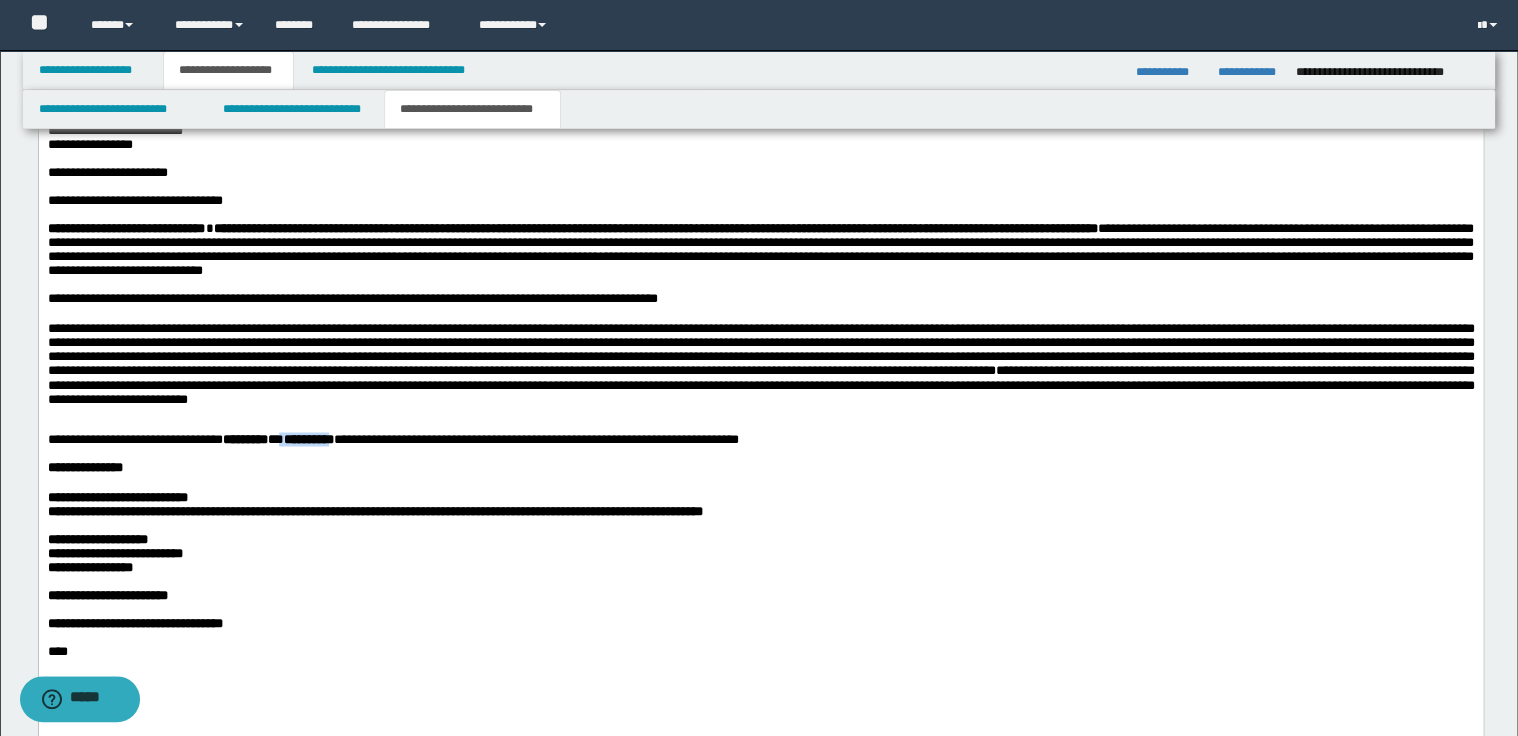 drag, startPoint x: 315, startPoint y: 528, endPoint x: 396, endPoint y: 526, distance: 81.02469 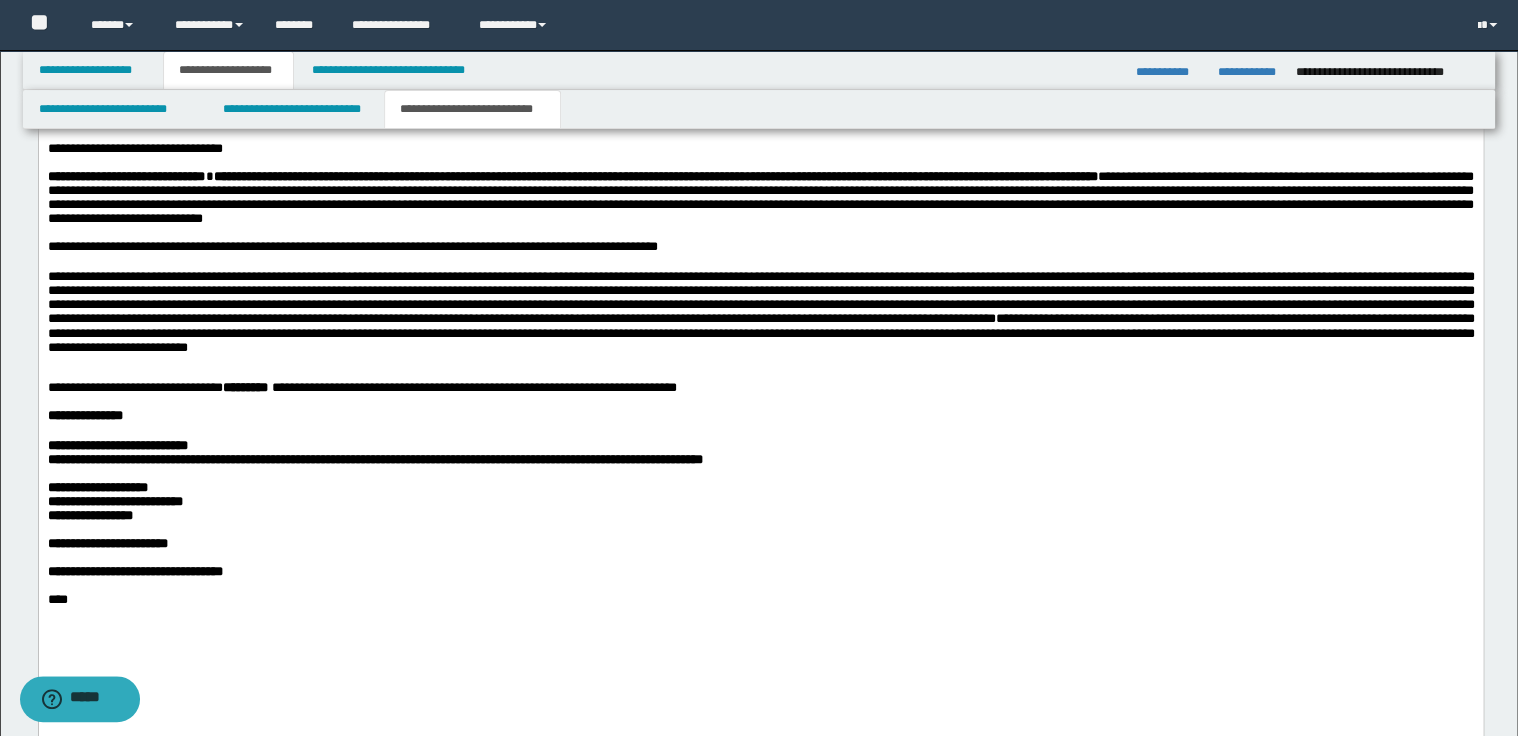 scroll, scrollTop: 1600, scrollLeft: 0, axis: vertical 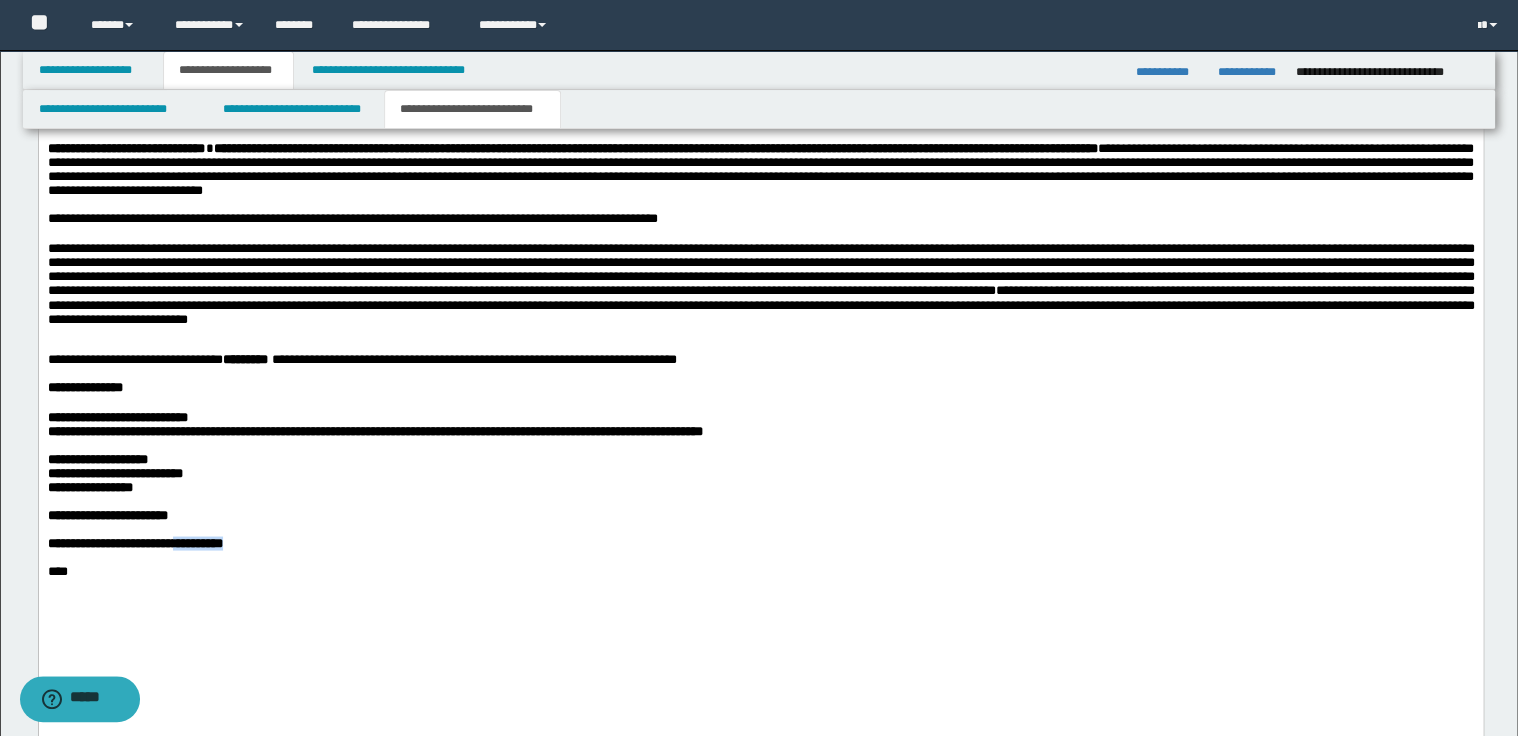 drag, startPoint x: 252, startPoint y: 655, endPoint x: 319, endPoint y: 655, distance: 67 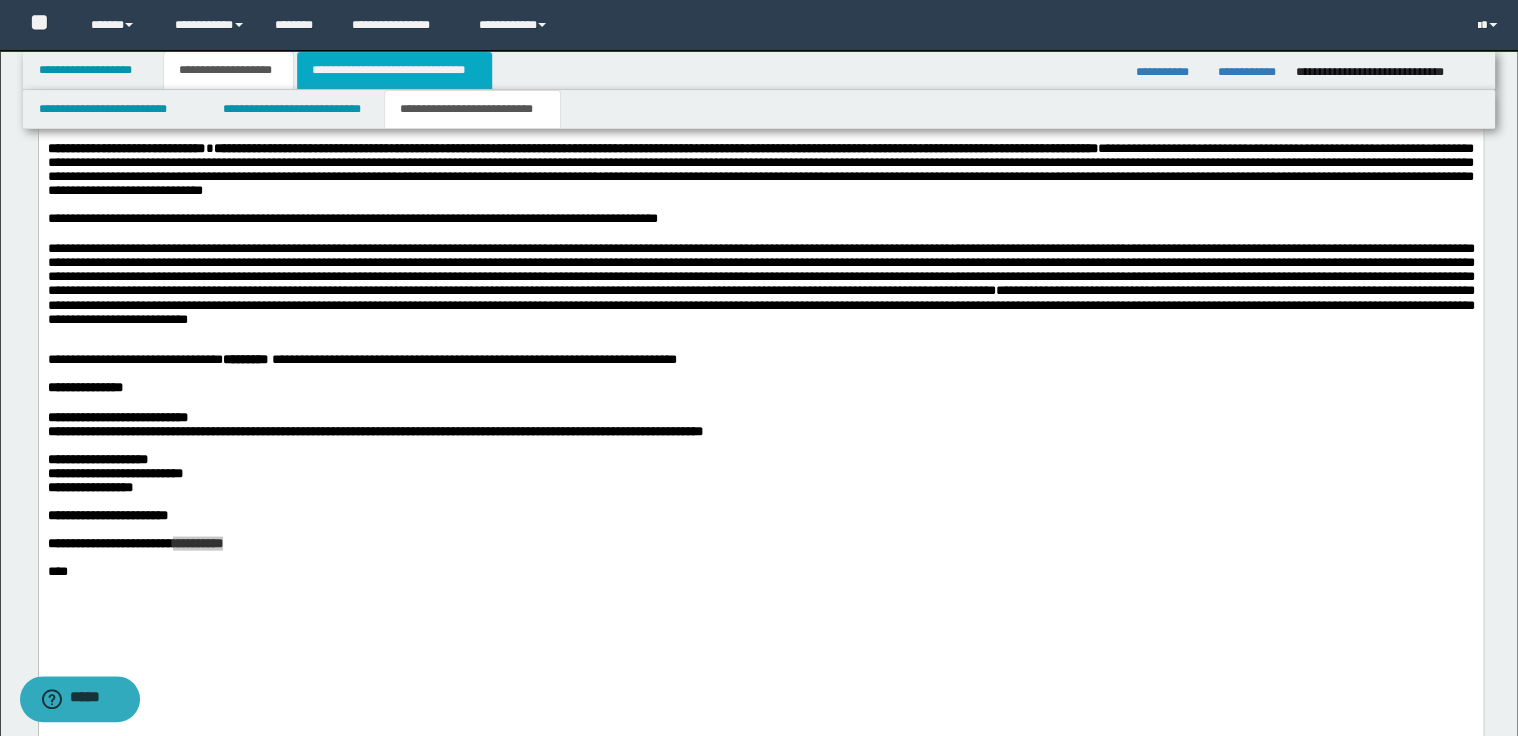 click on "**********" at bounding box center (394, 70) 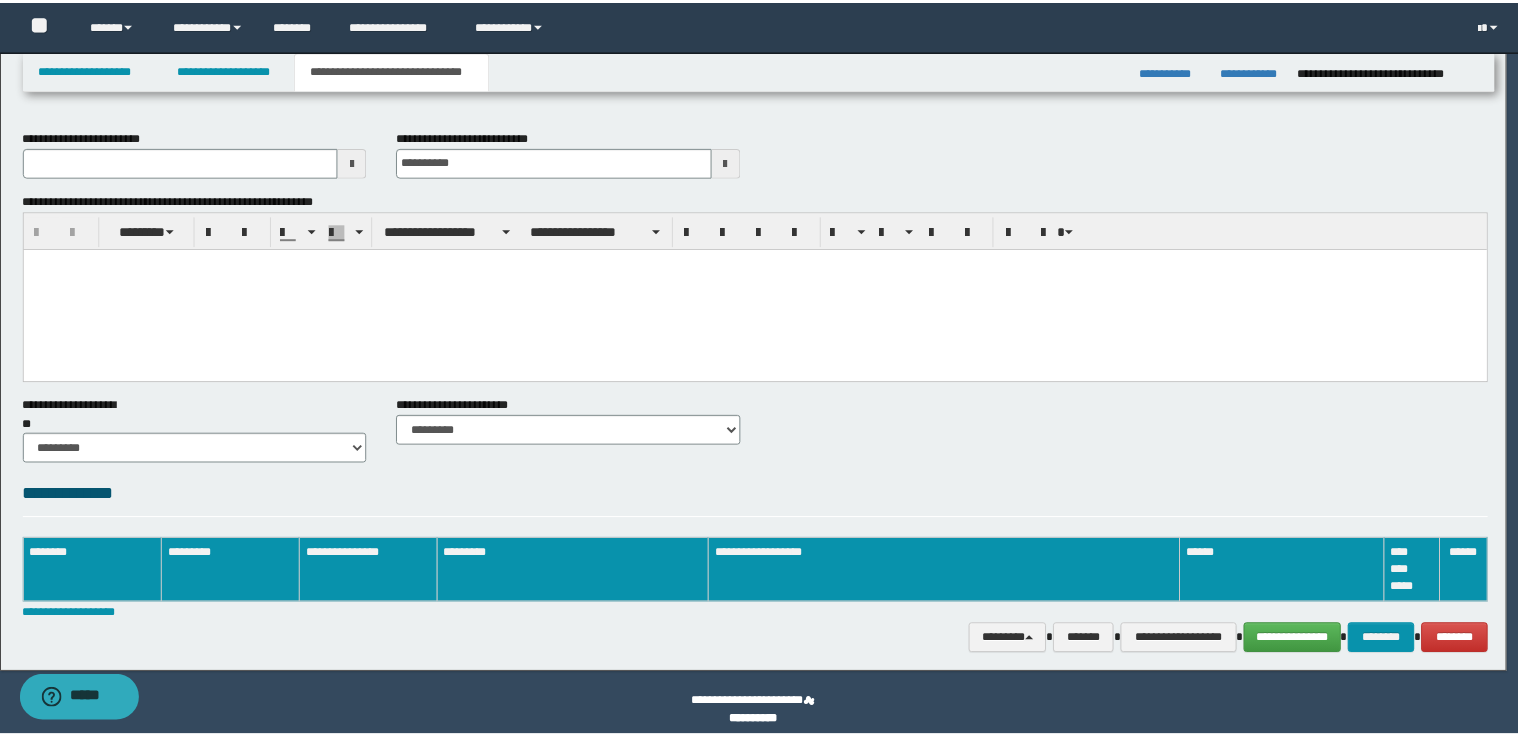 scroll, scrollTop: 0, scrollLeft: 0, axis: both 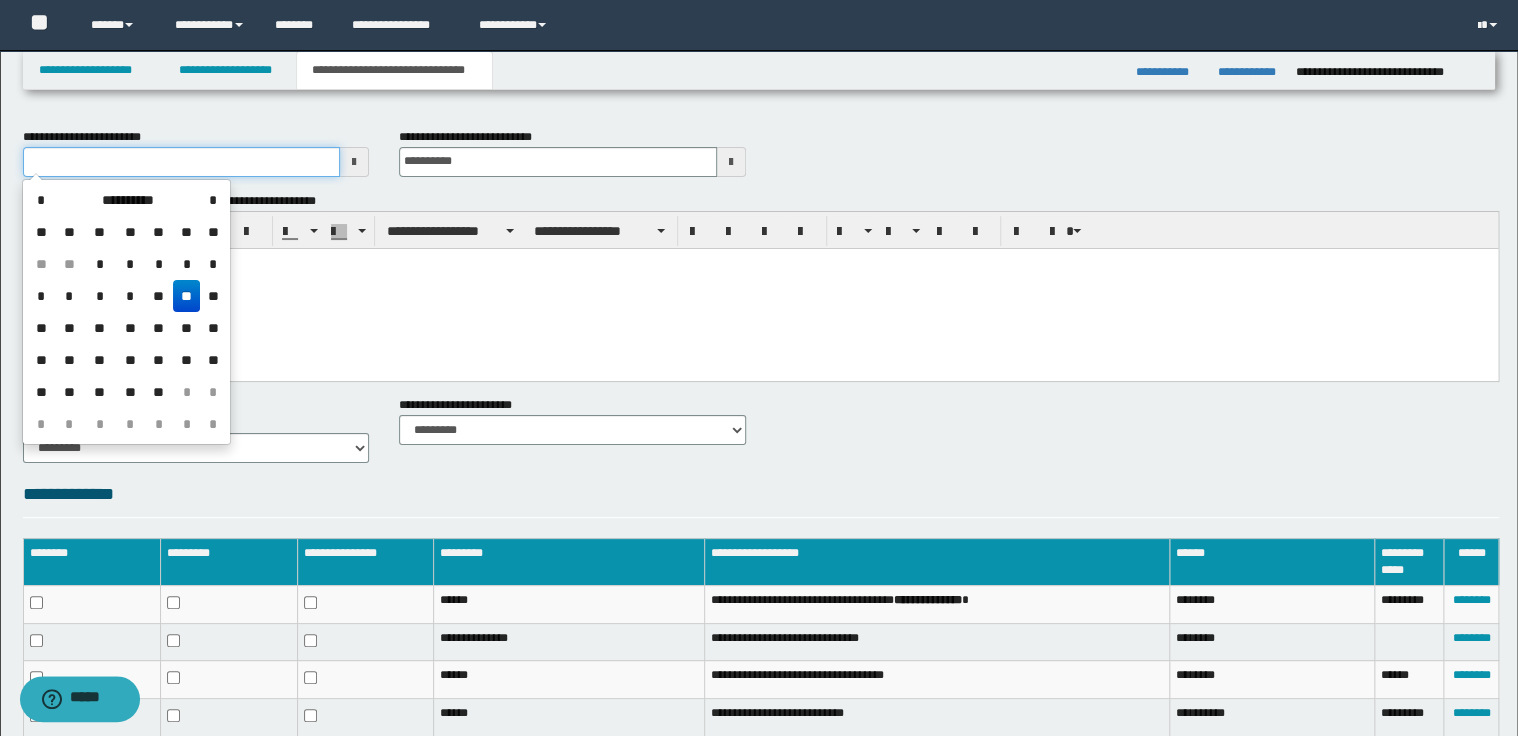 click on "**********" at bounding box center [182, 162] 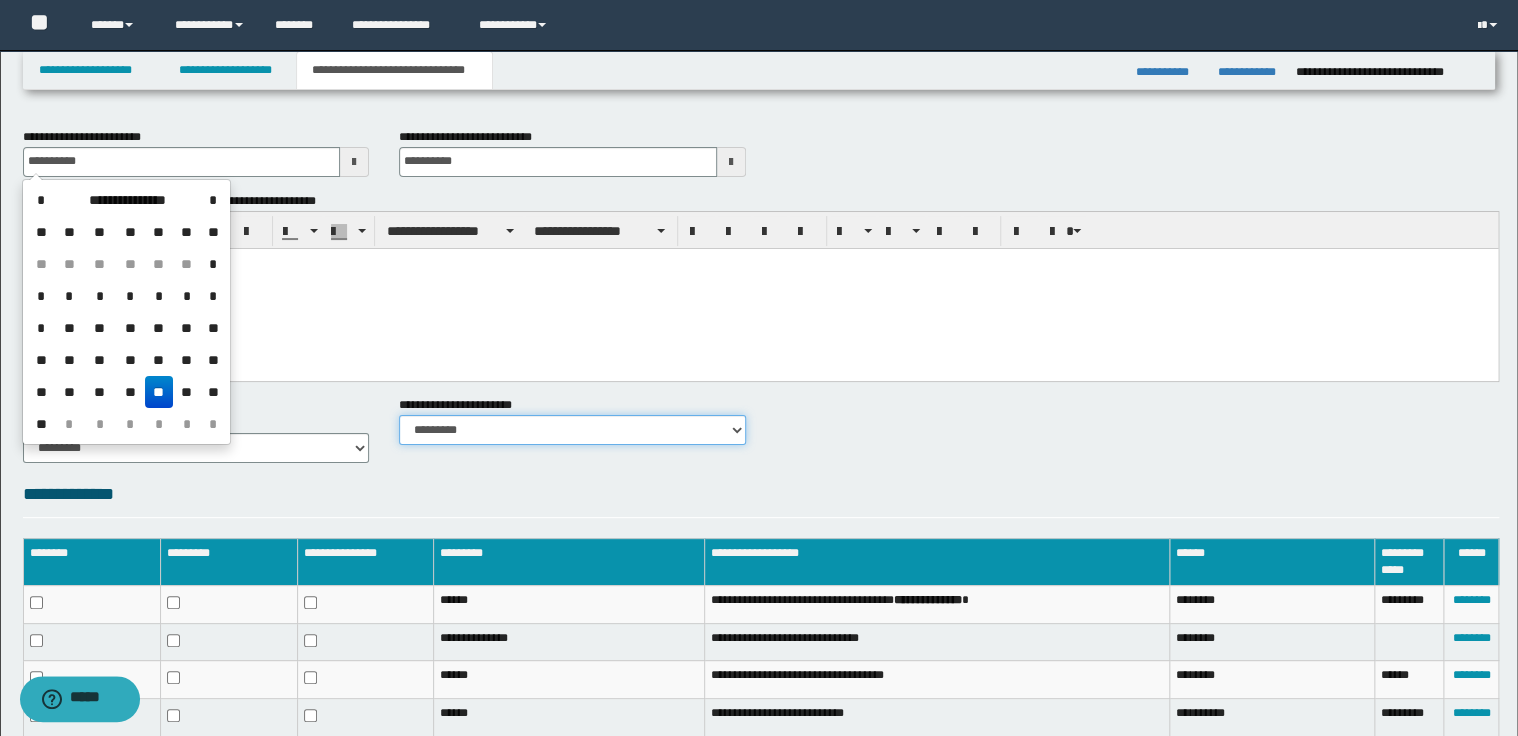 type on "**********" 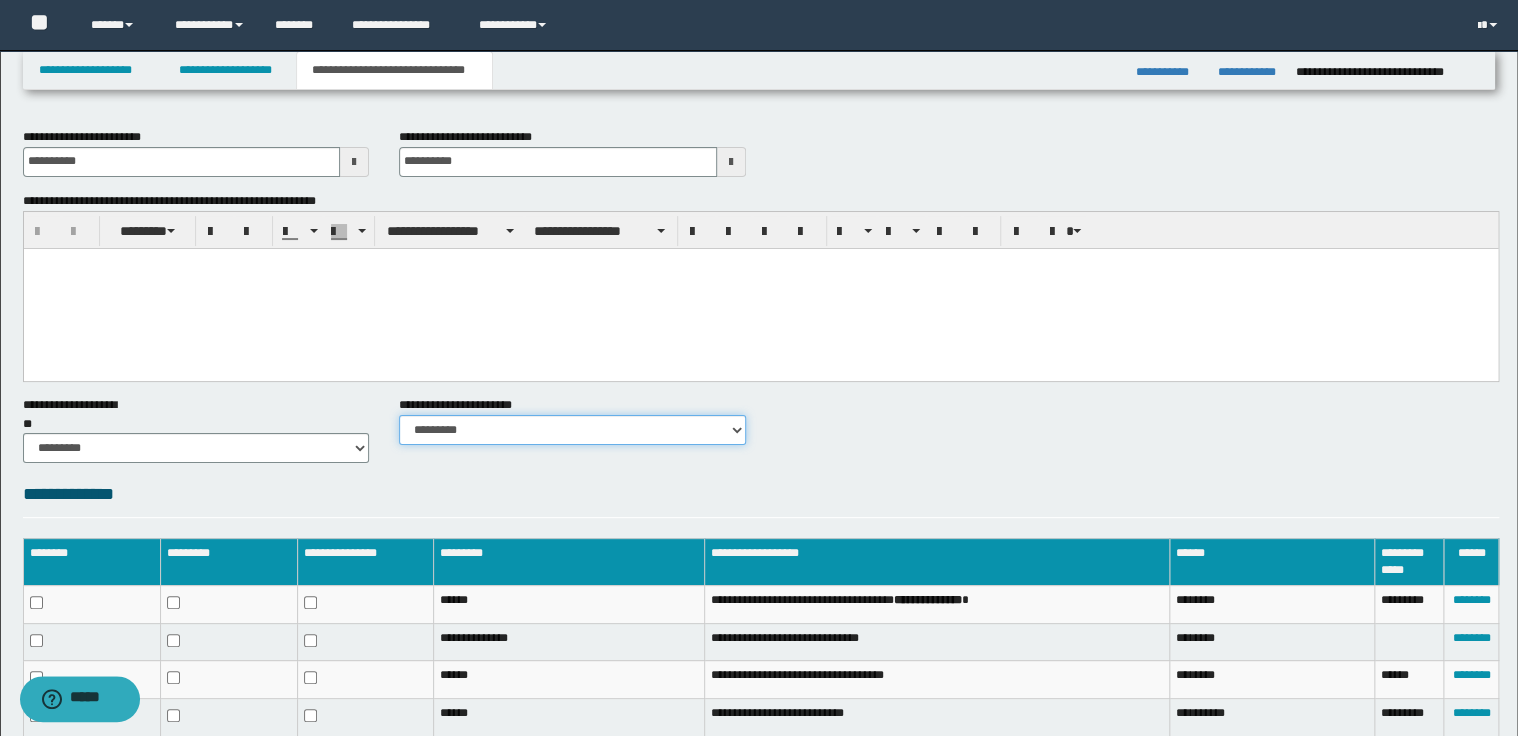 select on "*" 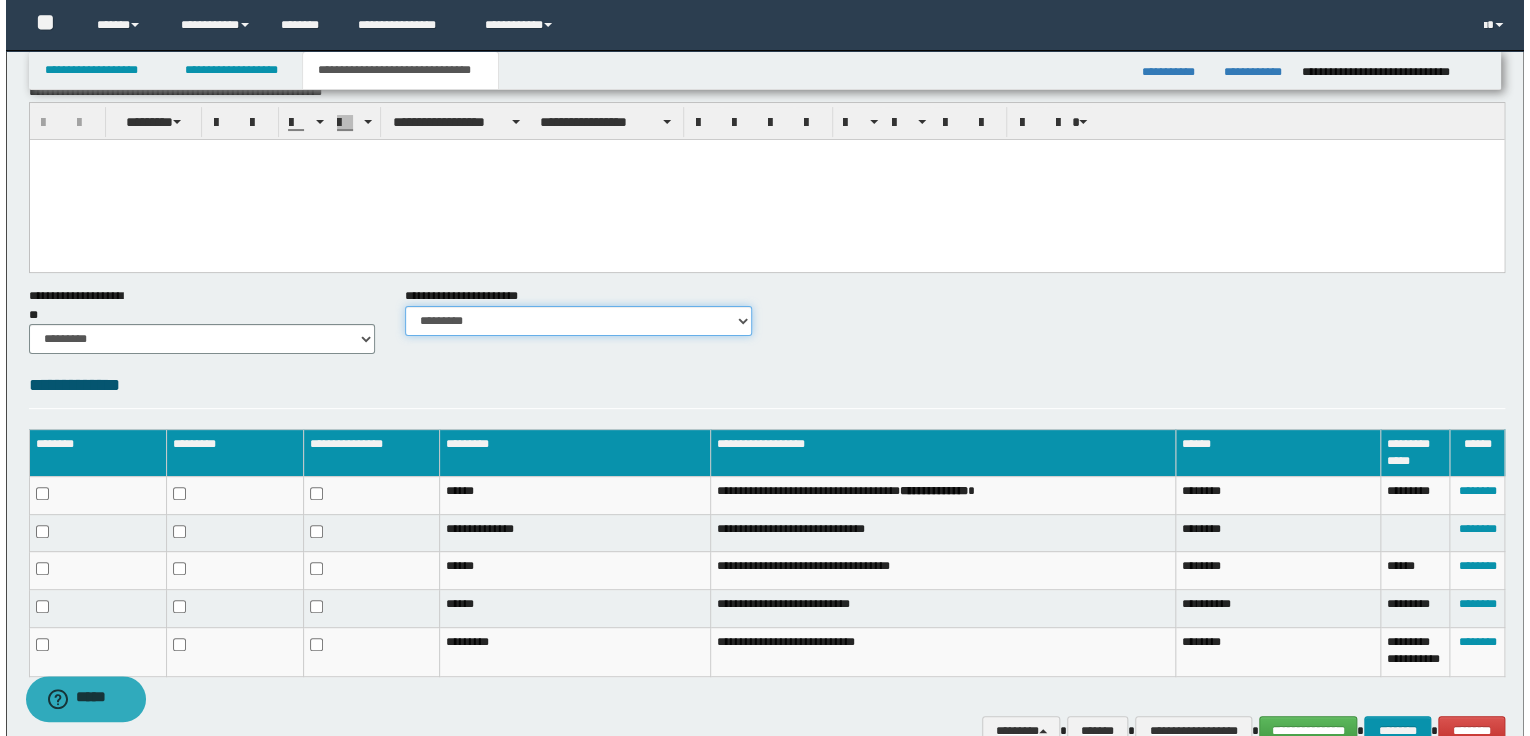scroll, scrollTop: 215, scrollLeft: 0, axis: vertical 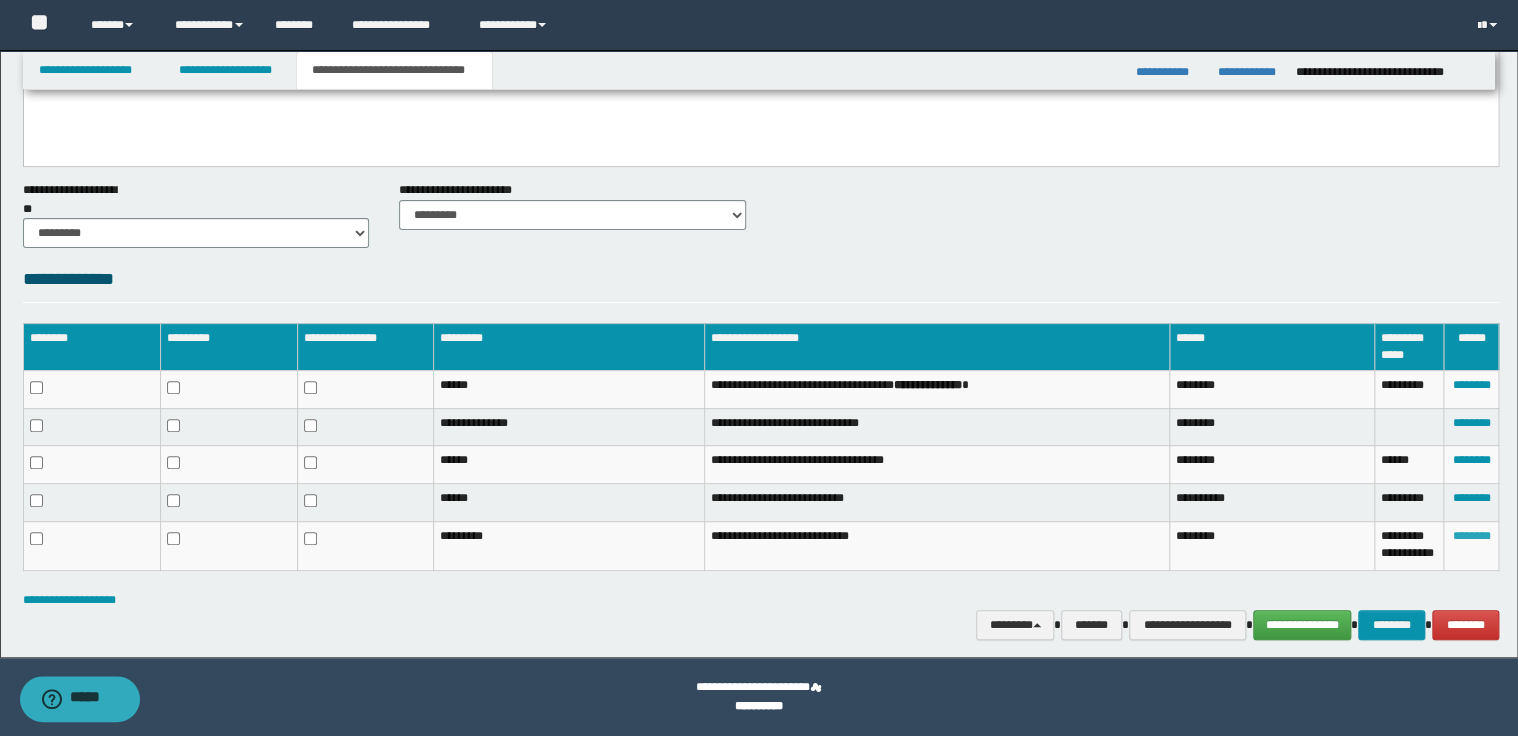 click on "********" at bounding box center (1471, 536) 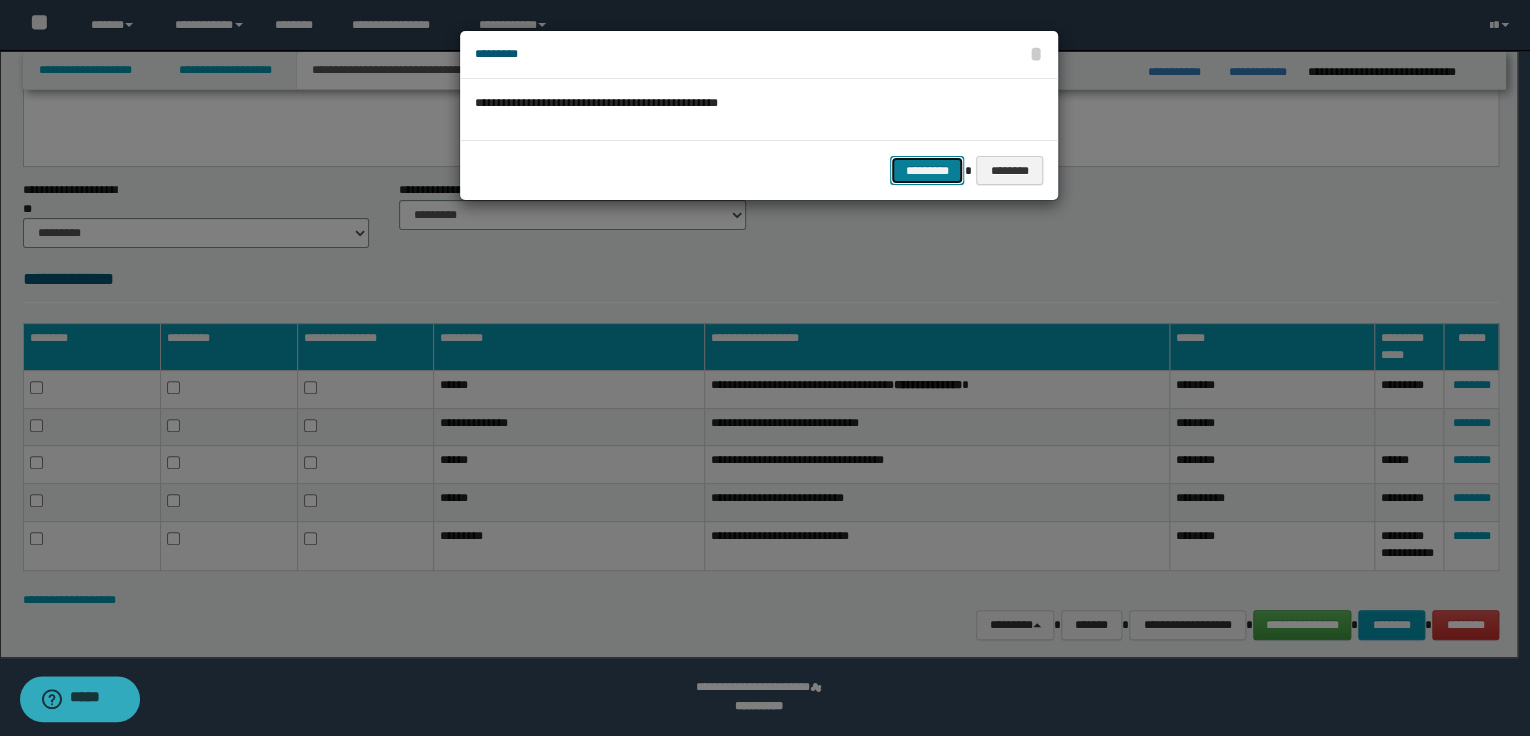 click on "*********" at bounding box center (927, 171) 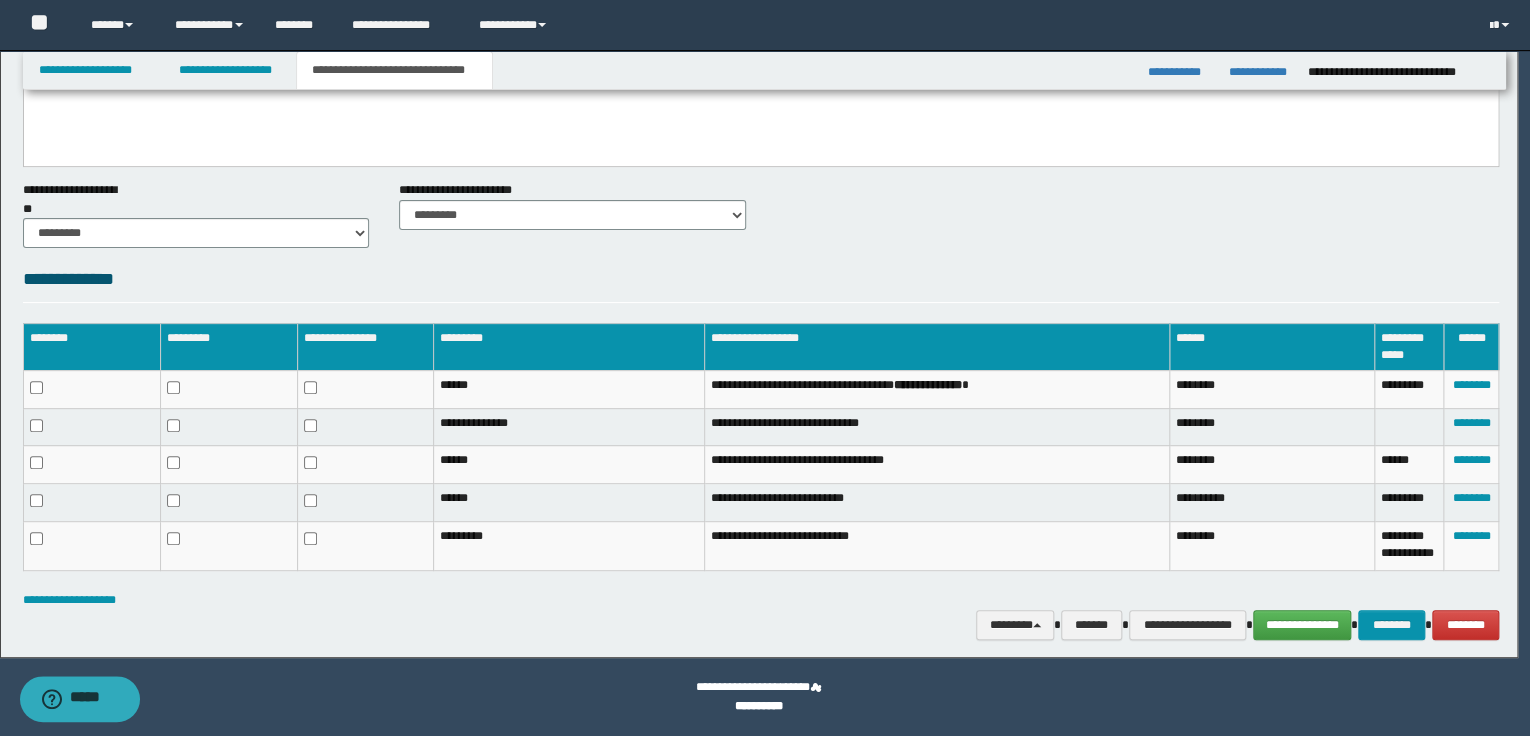 scroll, scrollTop: 151, scrollLeft: 0, axis: vertical 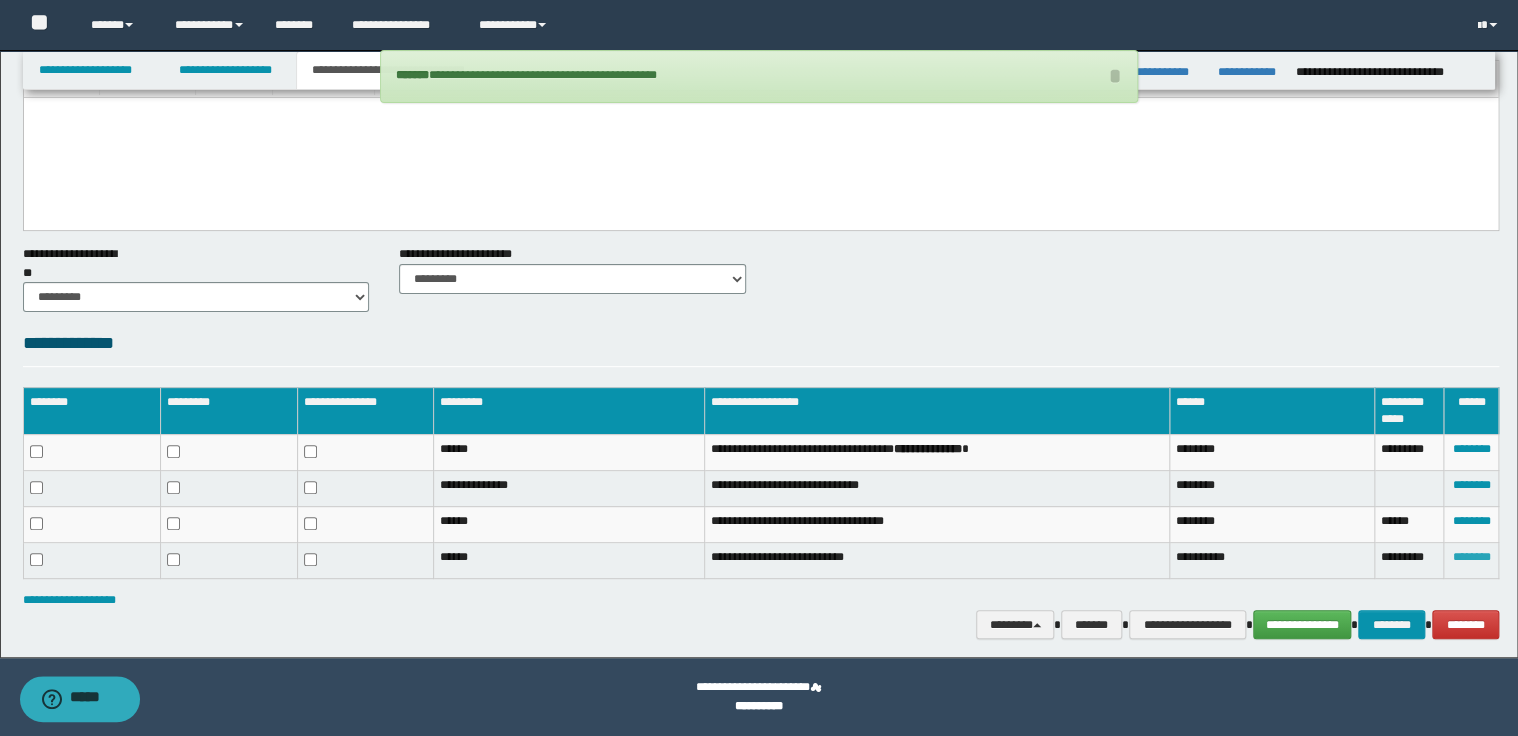click on "********" at bounding box center [1471, 557] 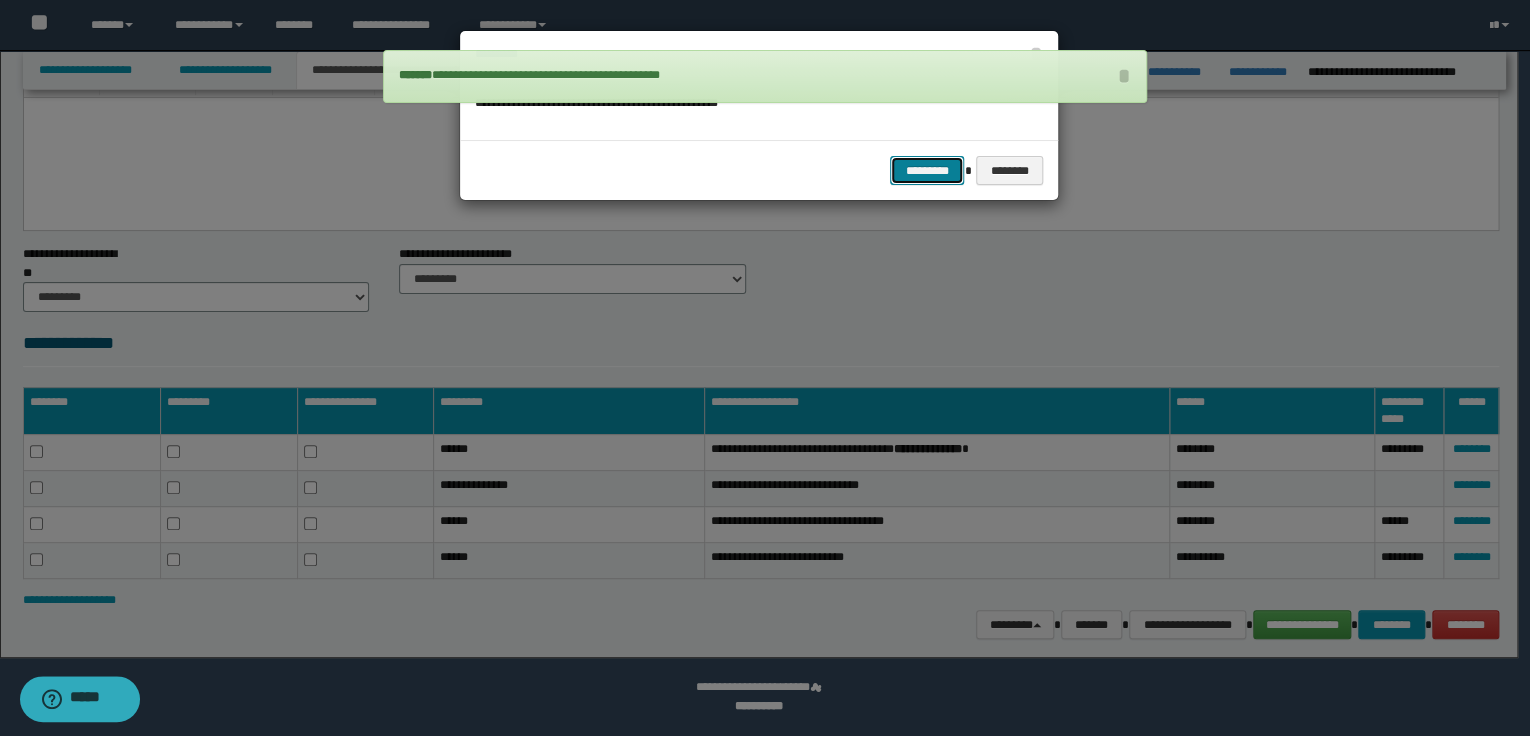 click on "*********" at bounding box center (927, 171) 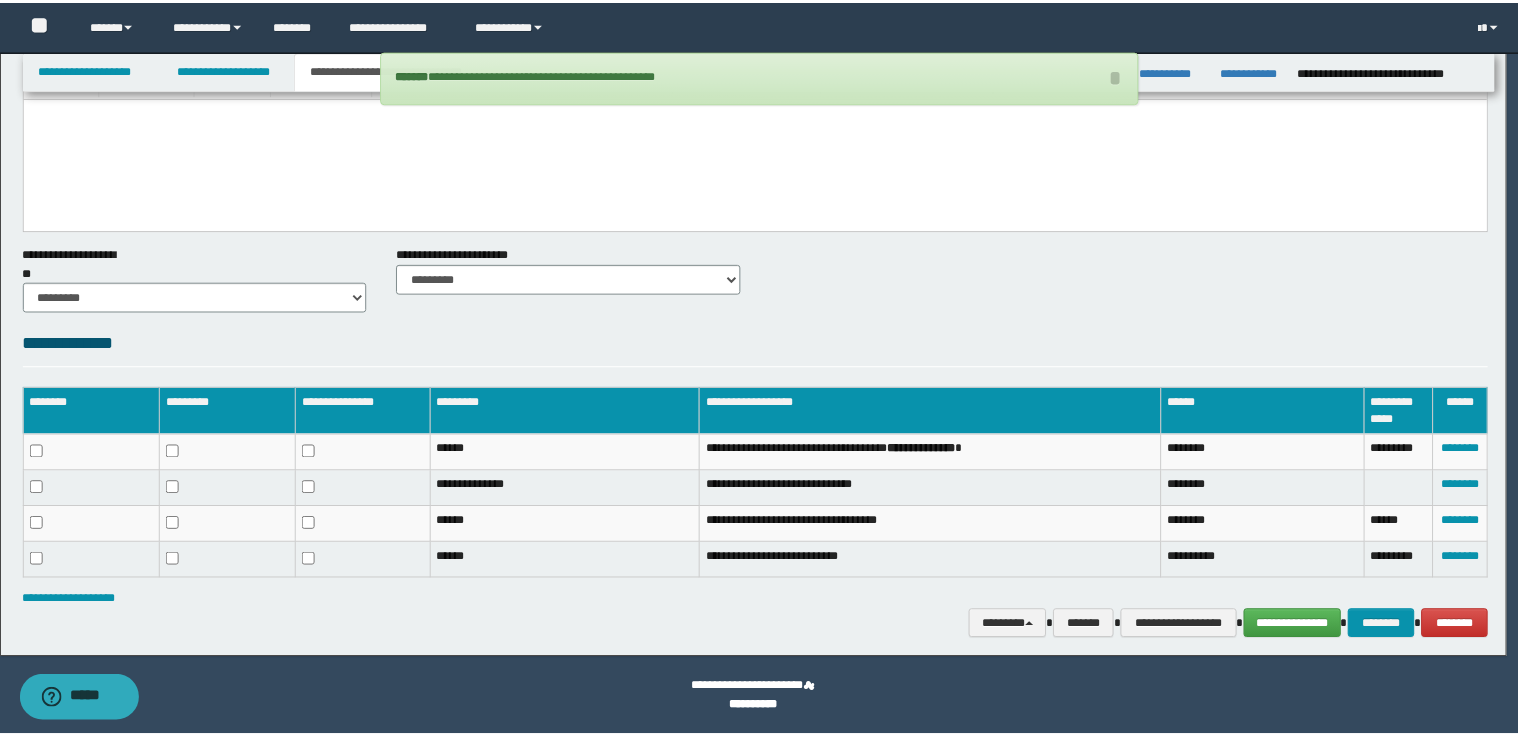 scroll, scrollTop: 116, scrollLeft: 0, axis: vertical 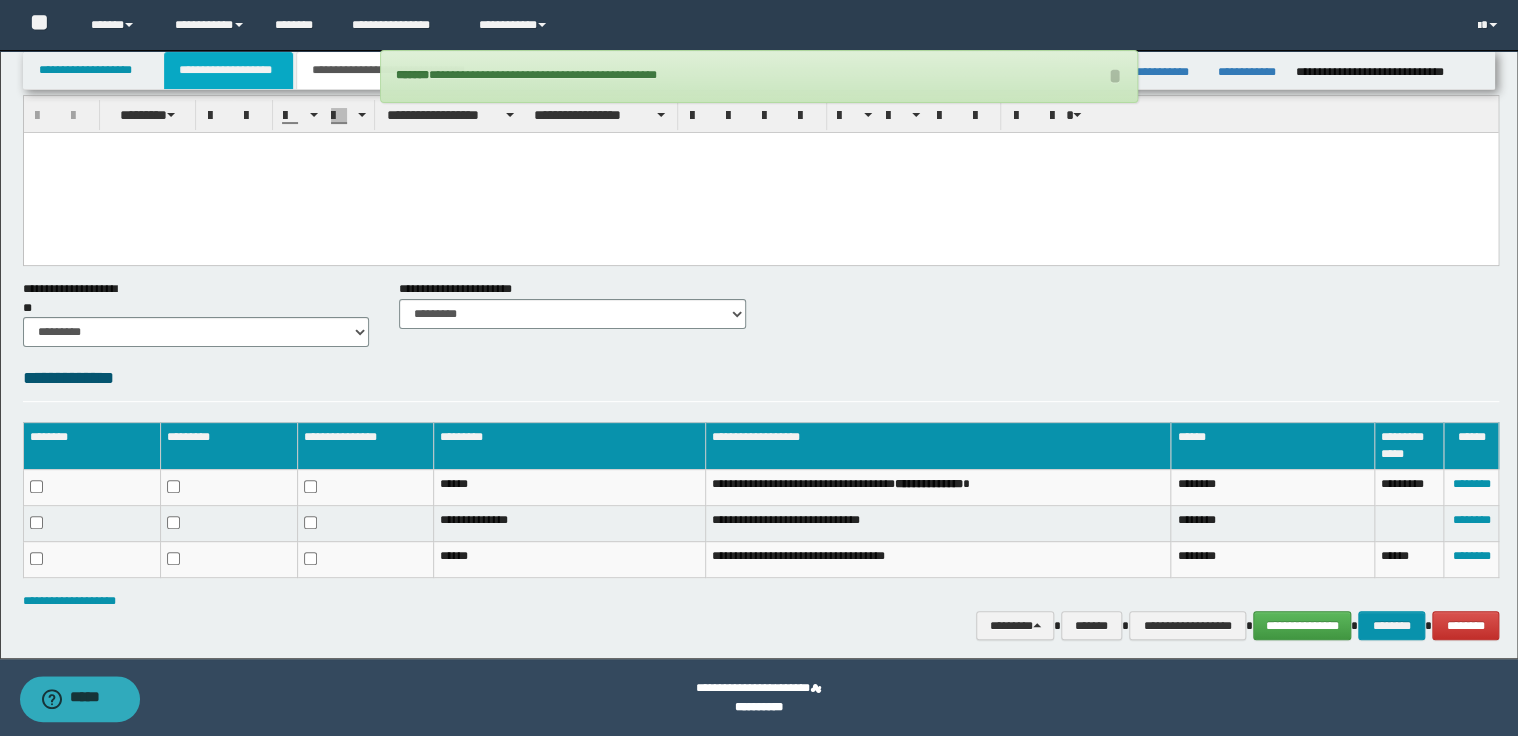 click on "**********" at bounding box center [228, 70] 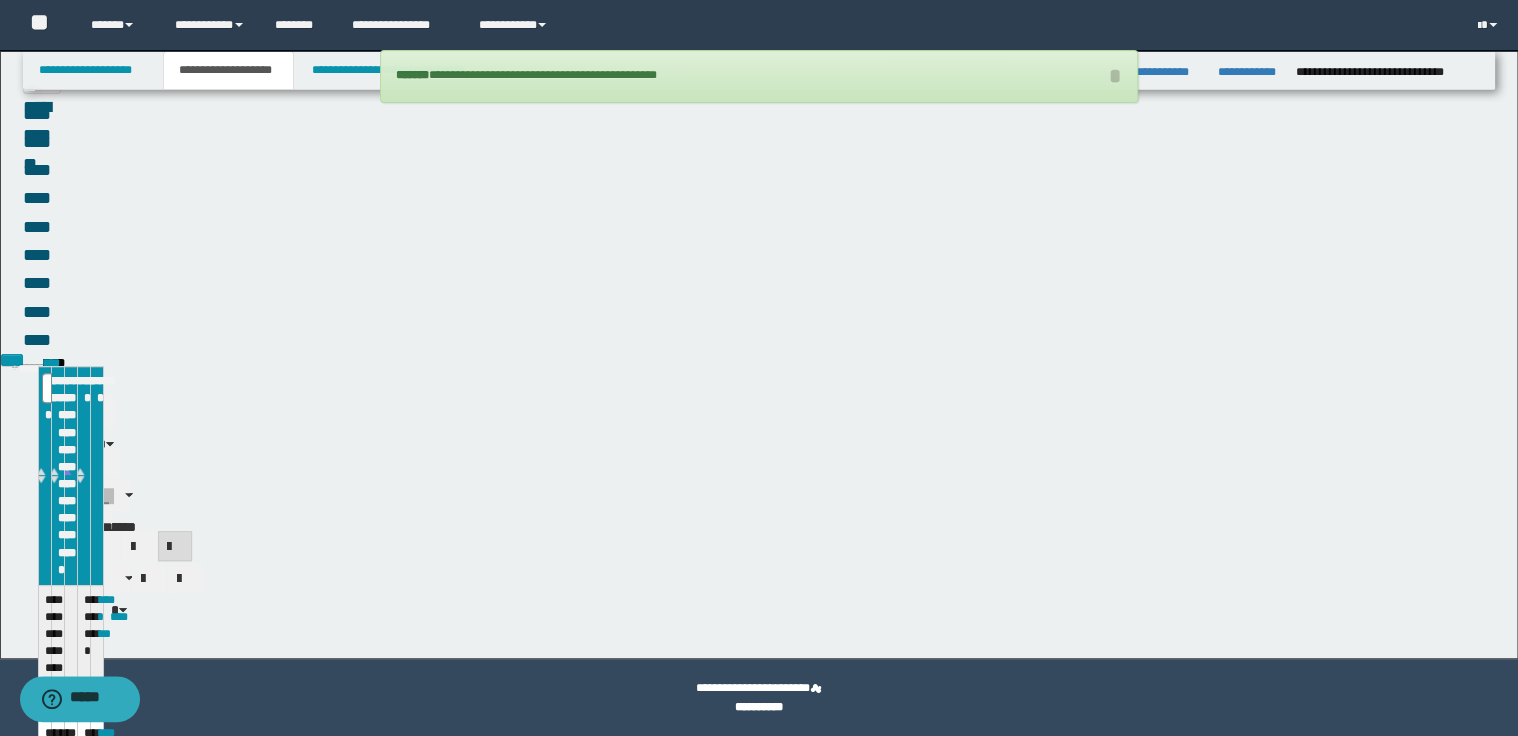 scroll, scrollTop: 148, scrollLeft: 0, axis: vertical 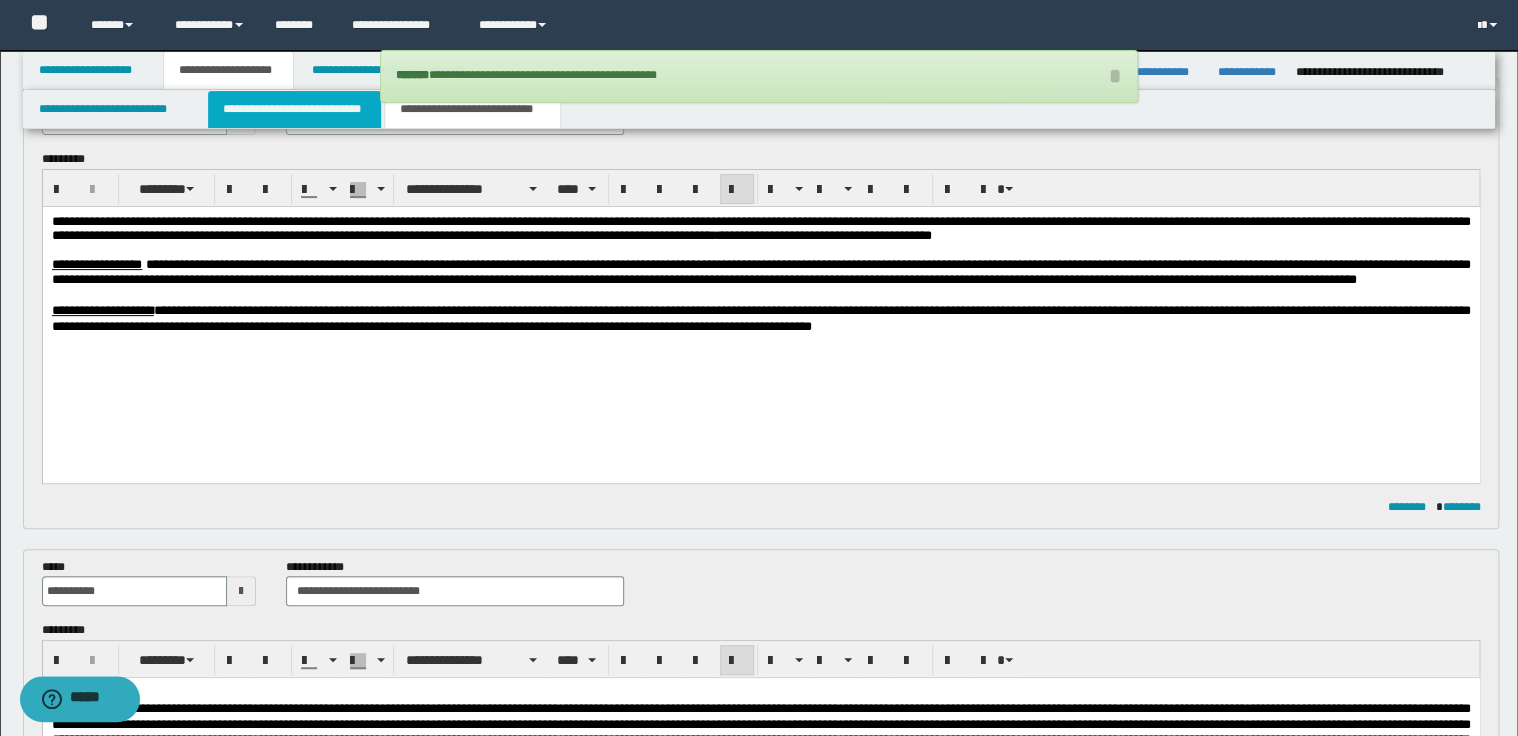 click on "**********" at bounding box center (294, 109) 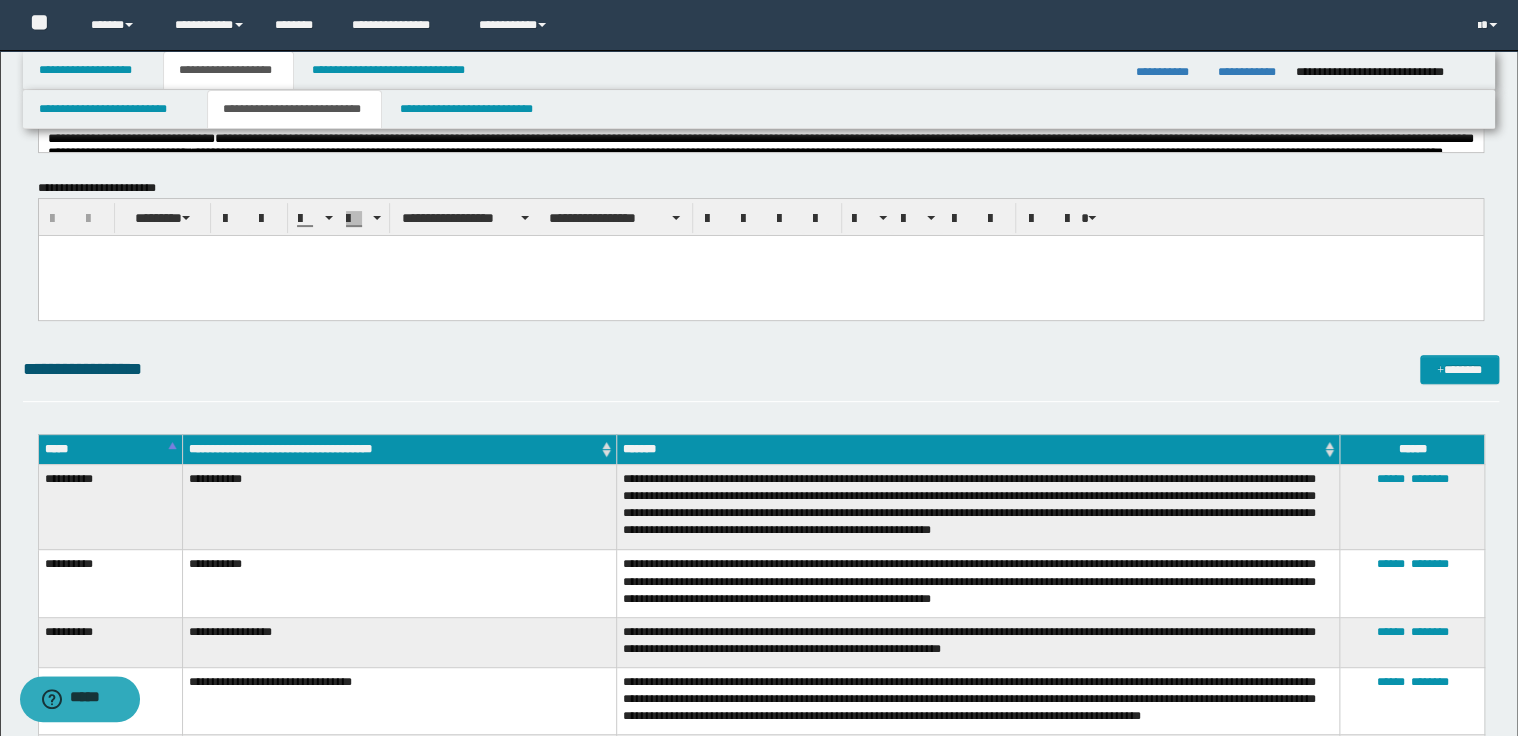 click on "**********" at bounding box center (760, 123) 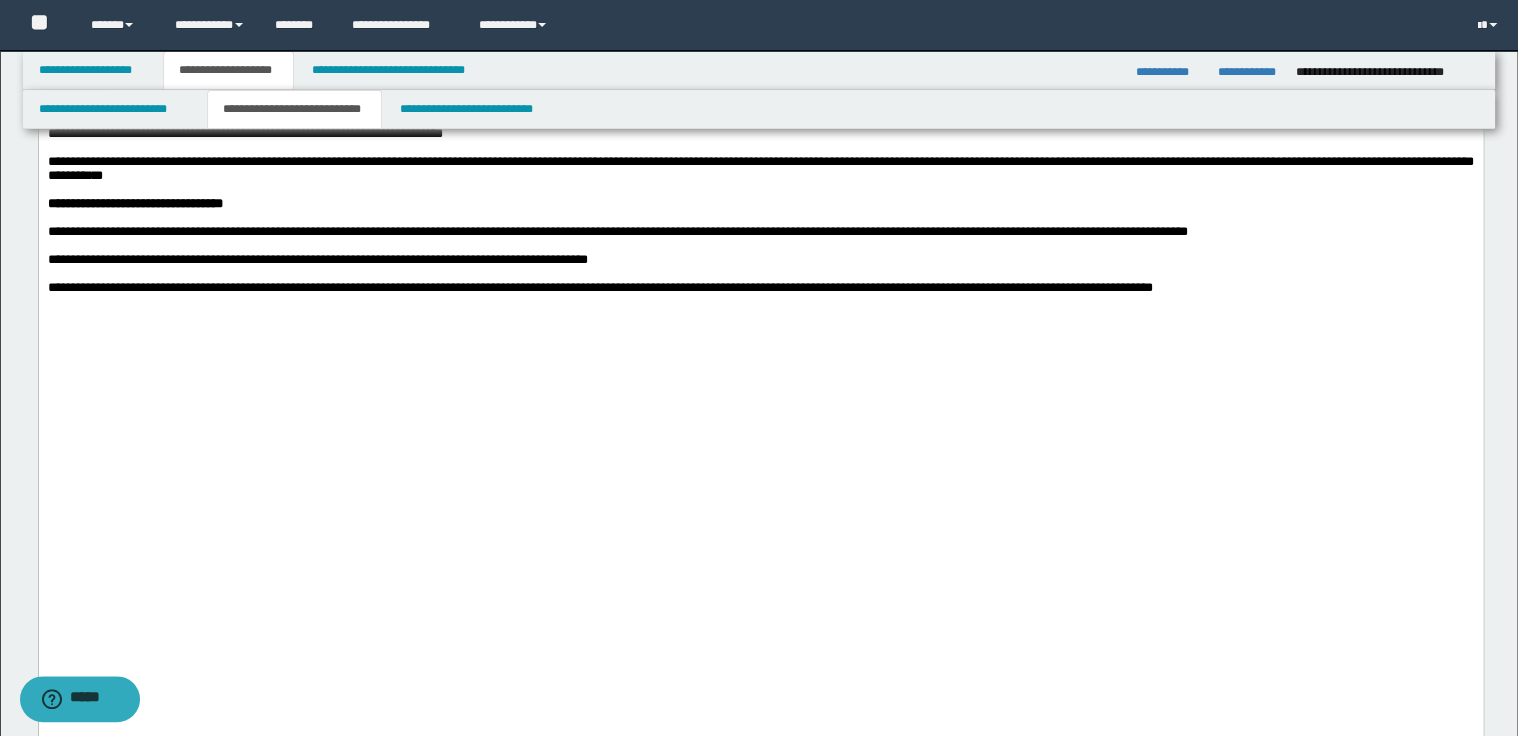 scroll, scrollTop: 1668, scrollLeft: 0, axis: vertical 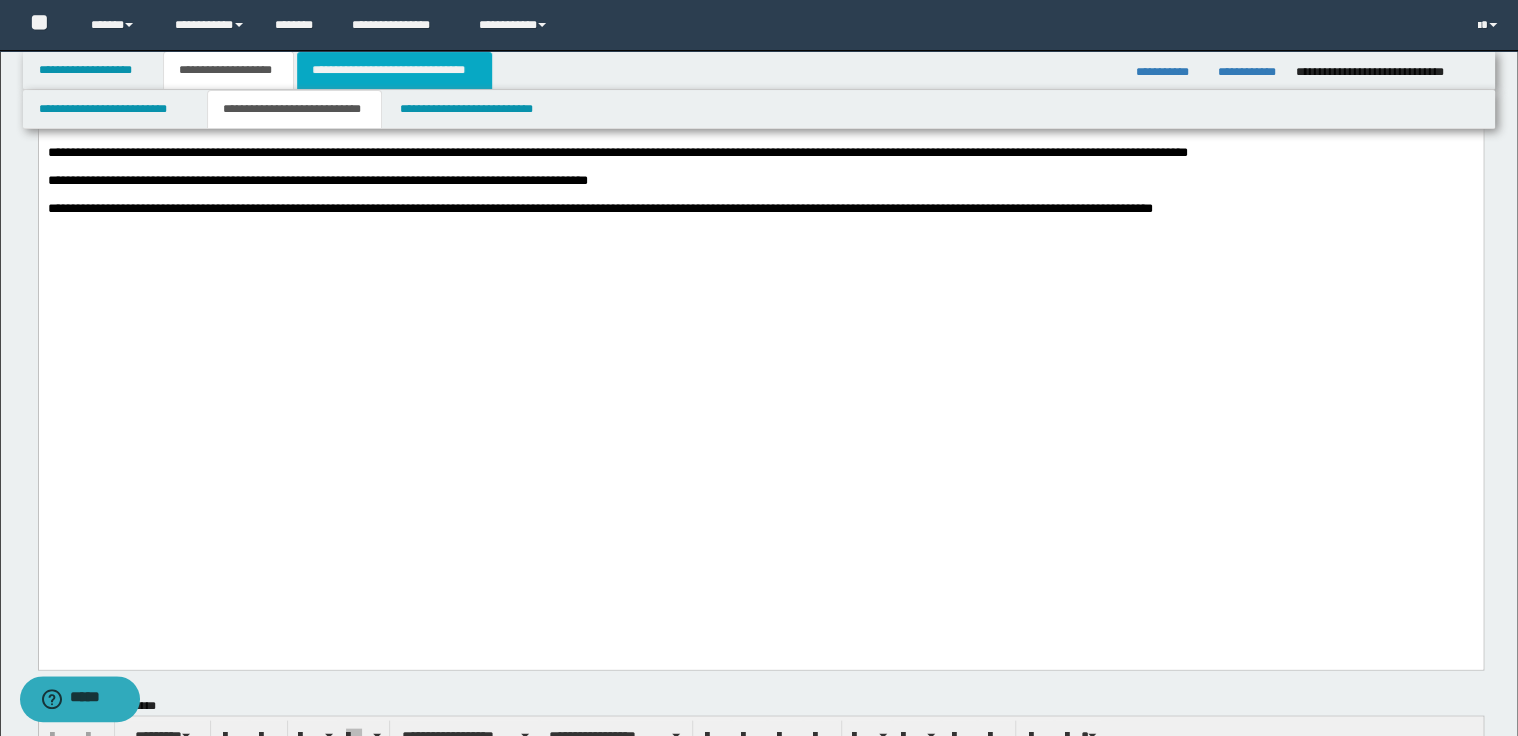 click on "**********" at bounding box center (394, 70) 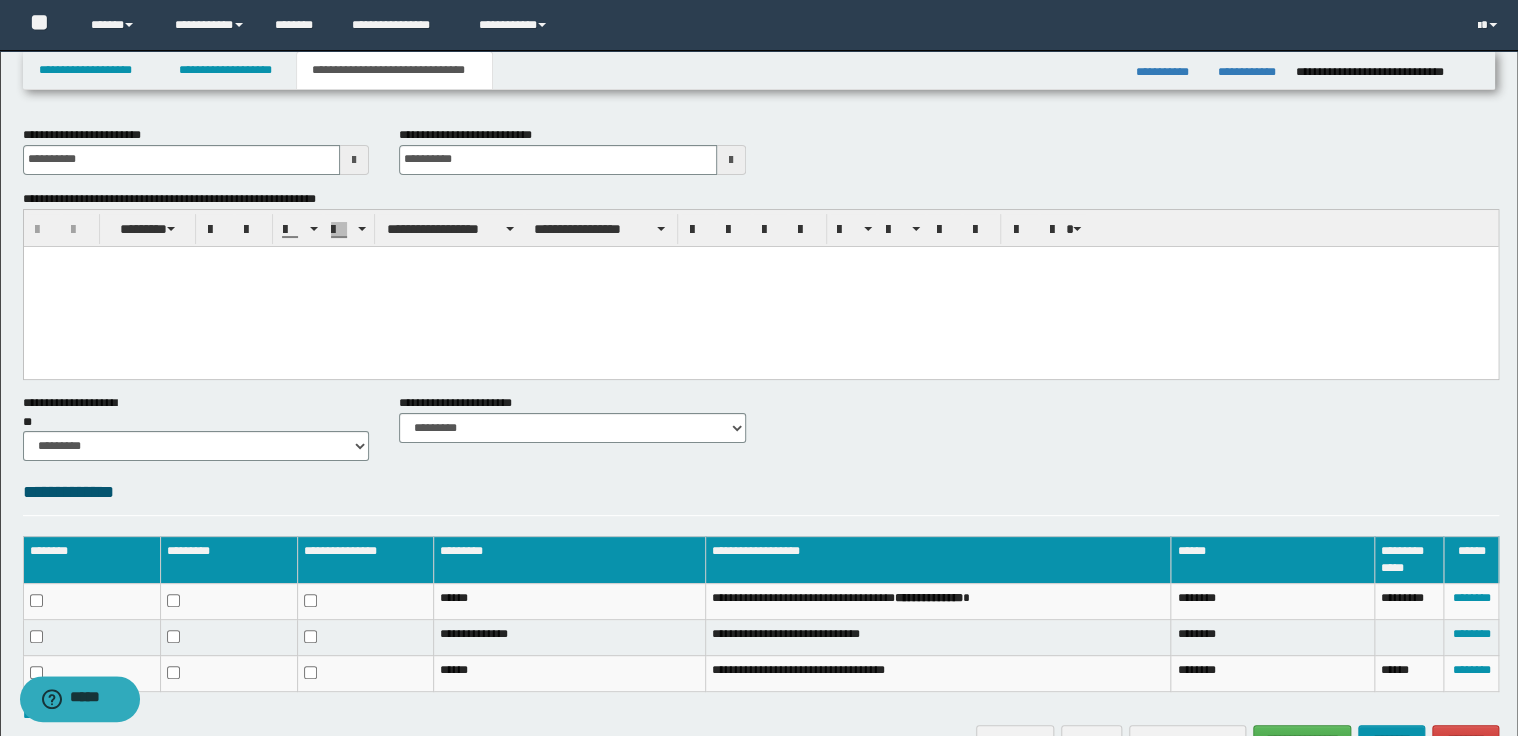 scroll, scrollTop: 0, scrollLeft: 0, axis: both 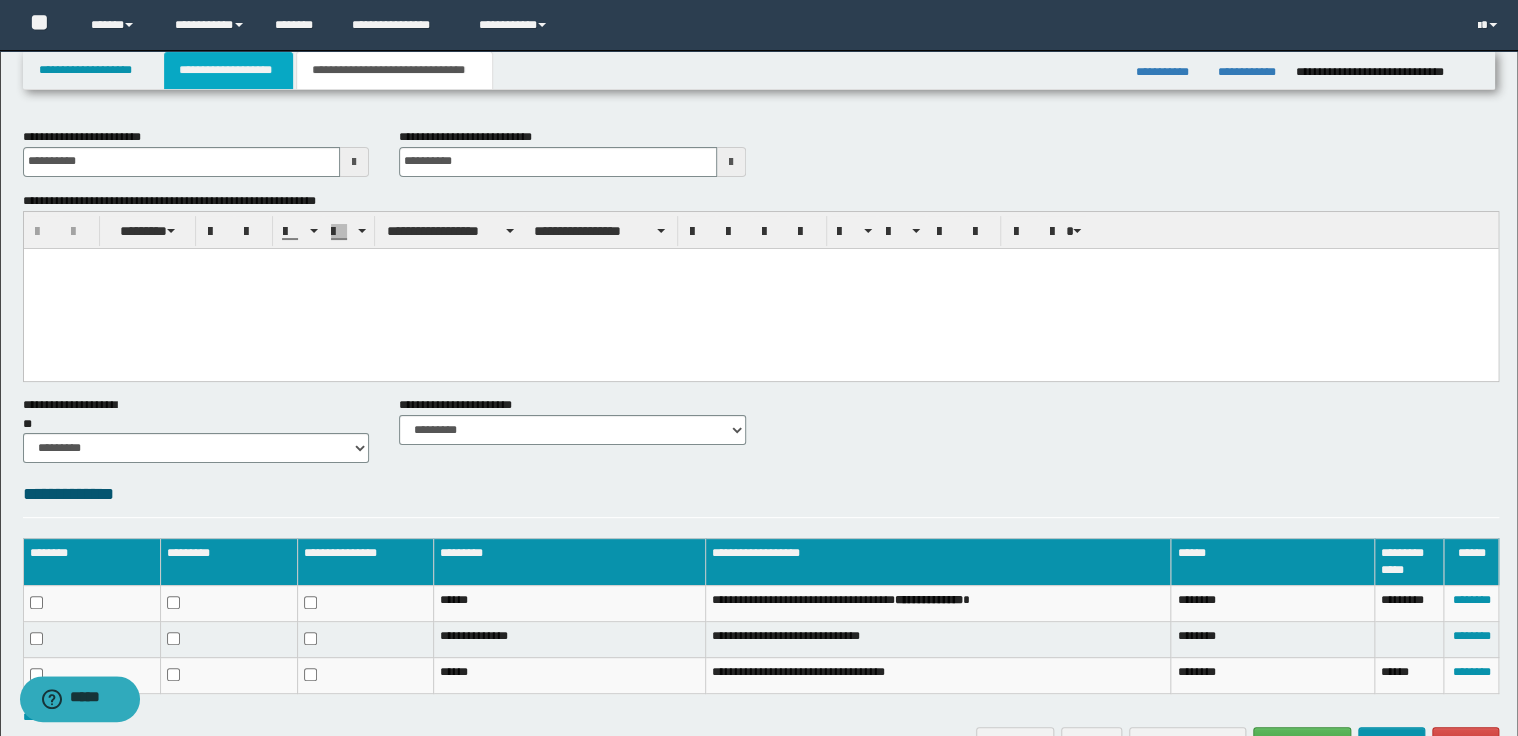 click on "**********" at bounding box center (228, 70) 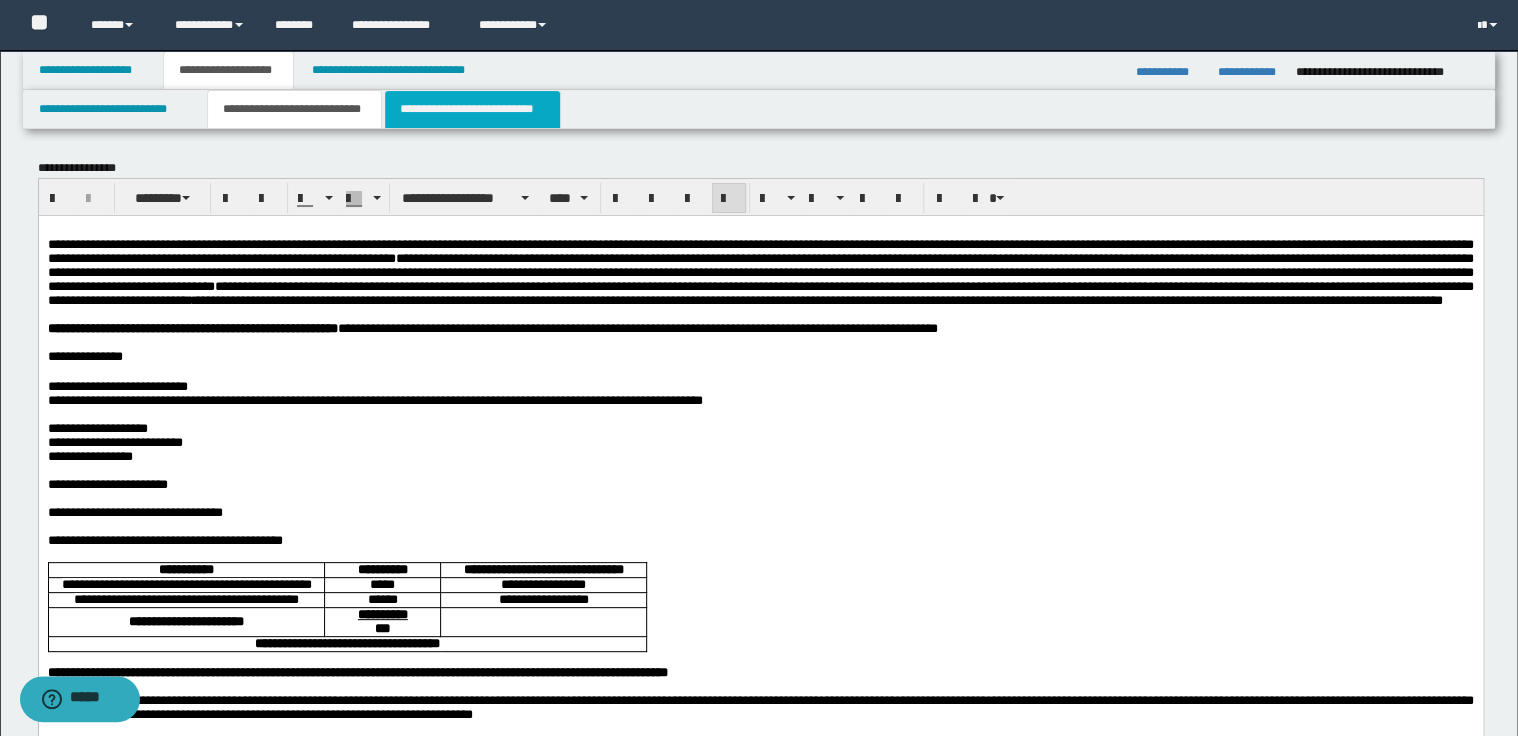 click on "**********" at bounding box center [472, 109] 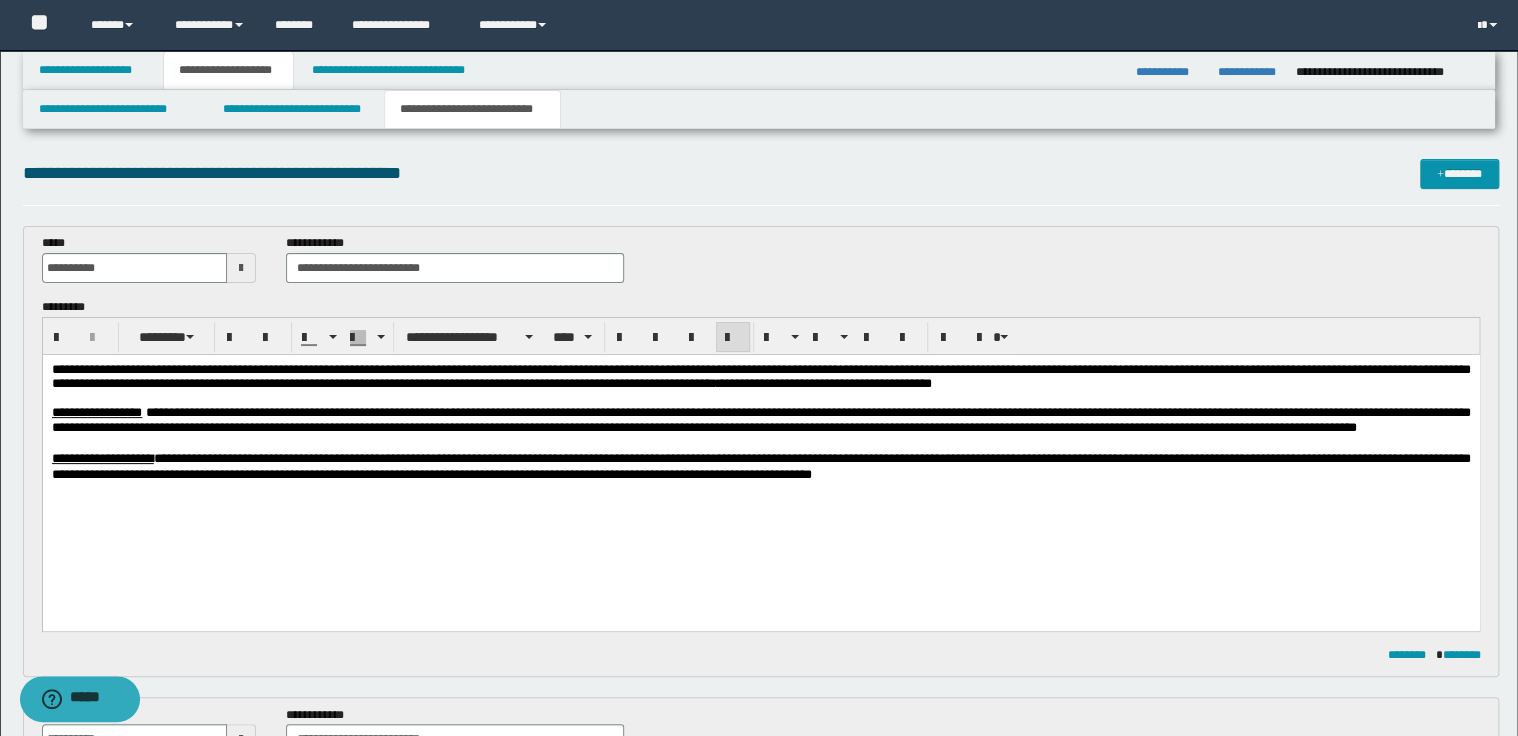 click on "**********" at bounding box center [760, 376] 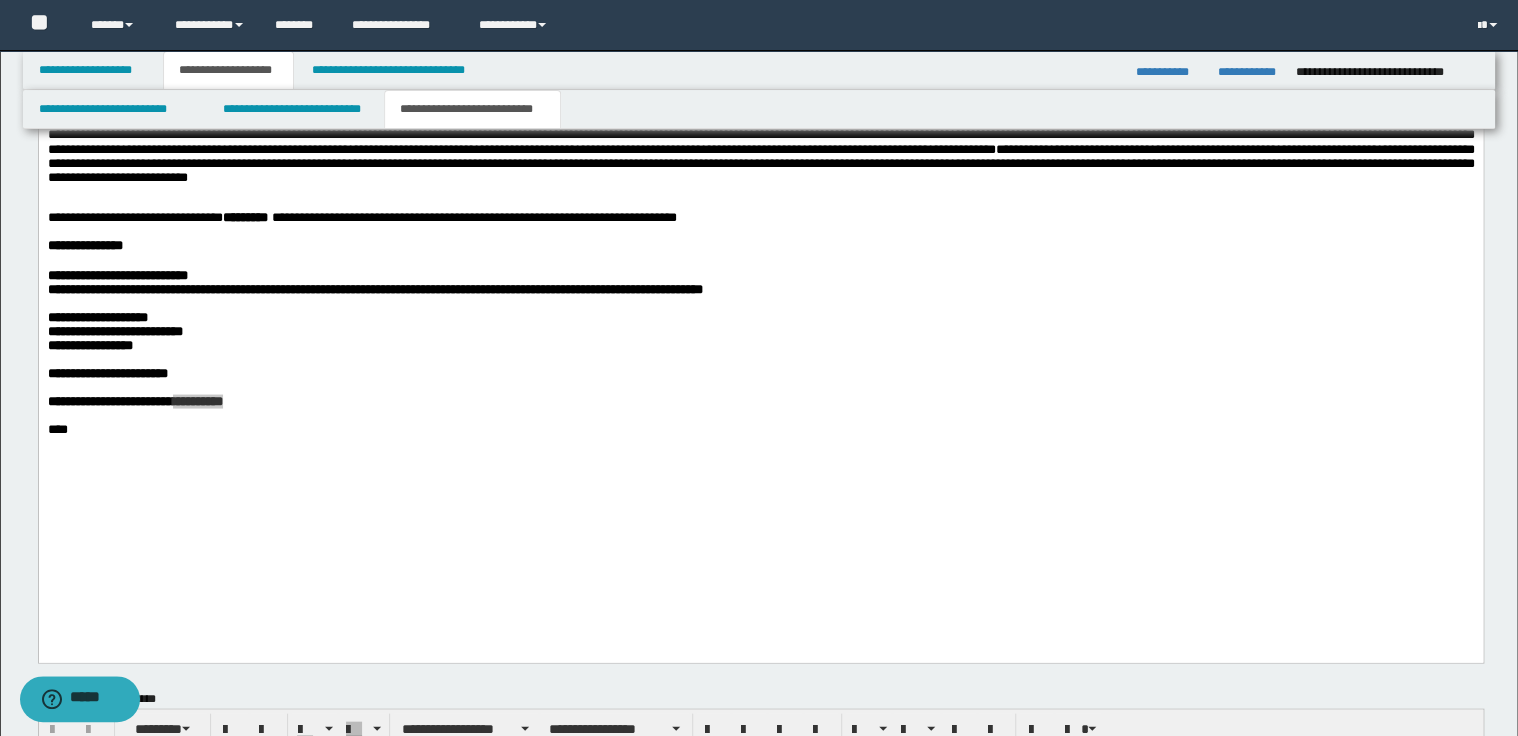 scroll, scrollTop: 1680, scrollLeft: 0, axis: vertical 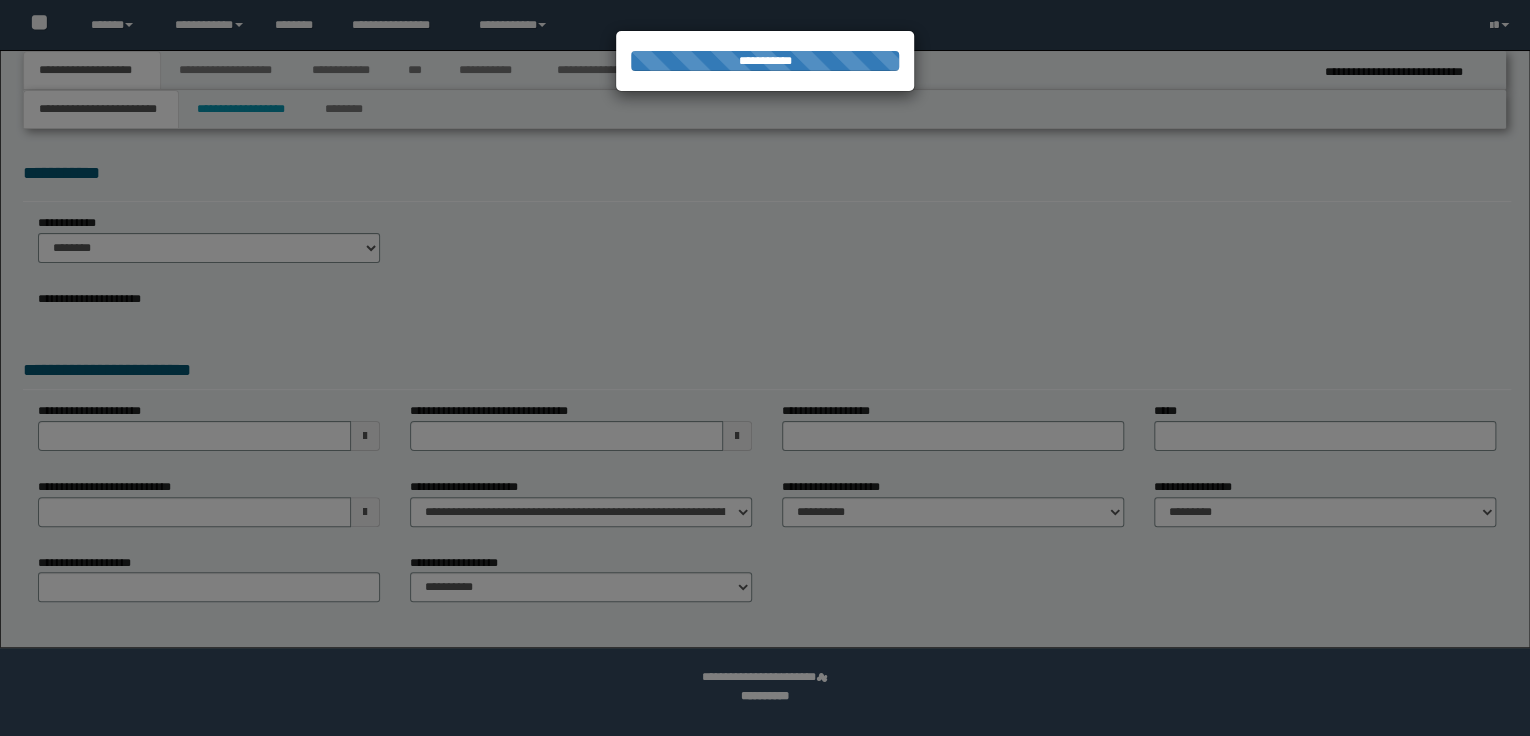 select on "**" 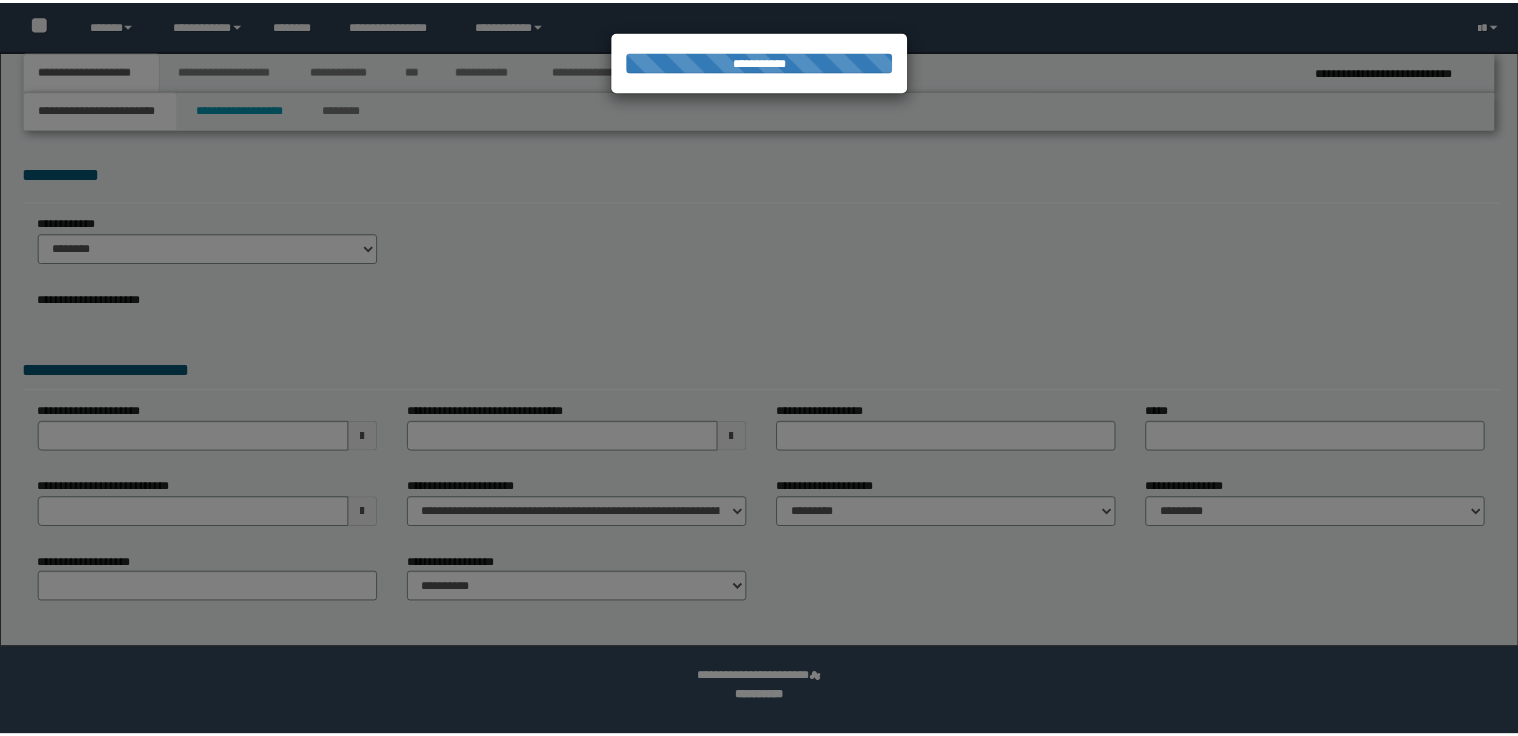 scroll, scrollTop: 0, scrollLeft: 0, axis: both 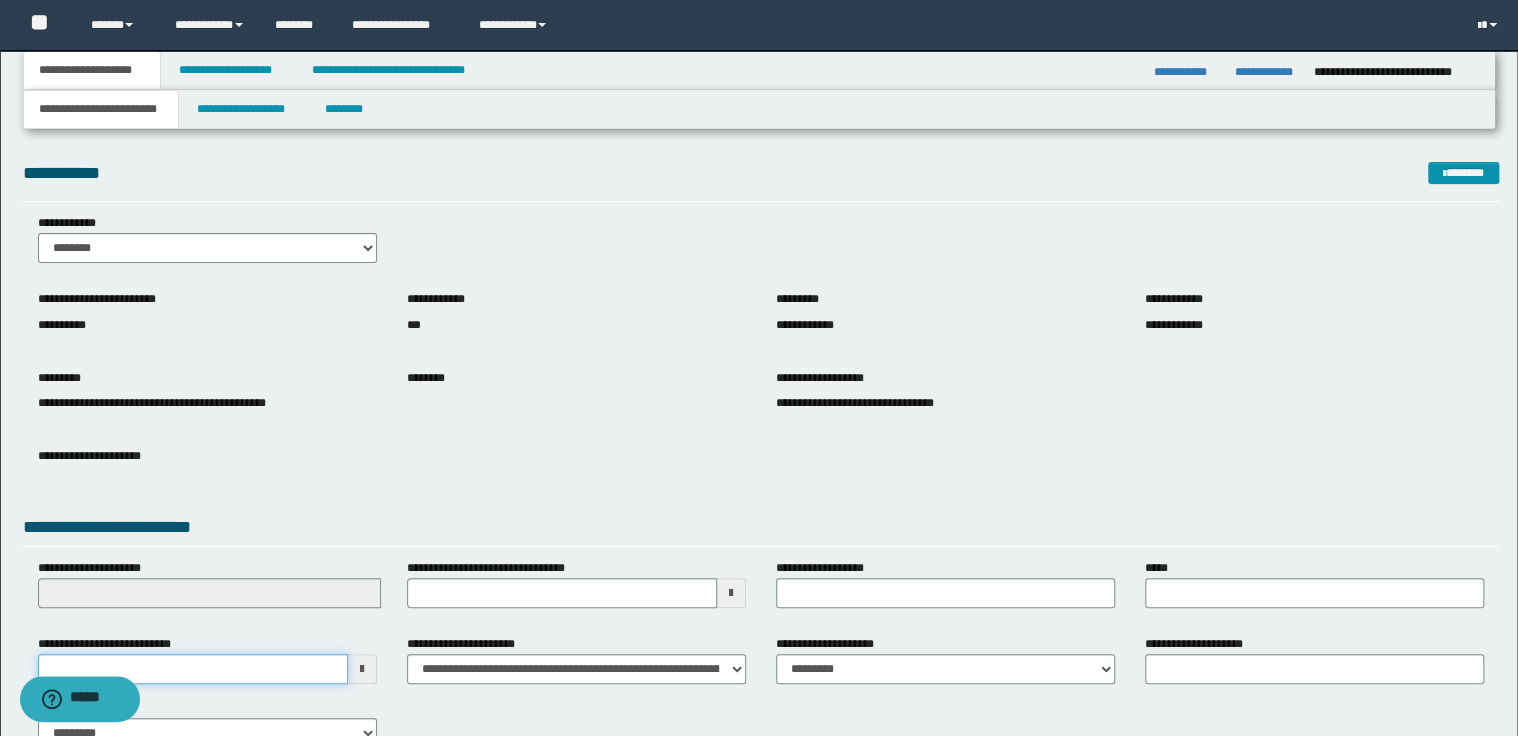 click on "**********" at bounding box center (193, 669) 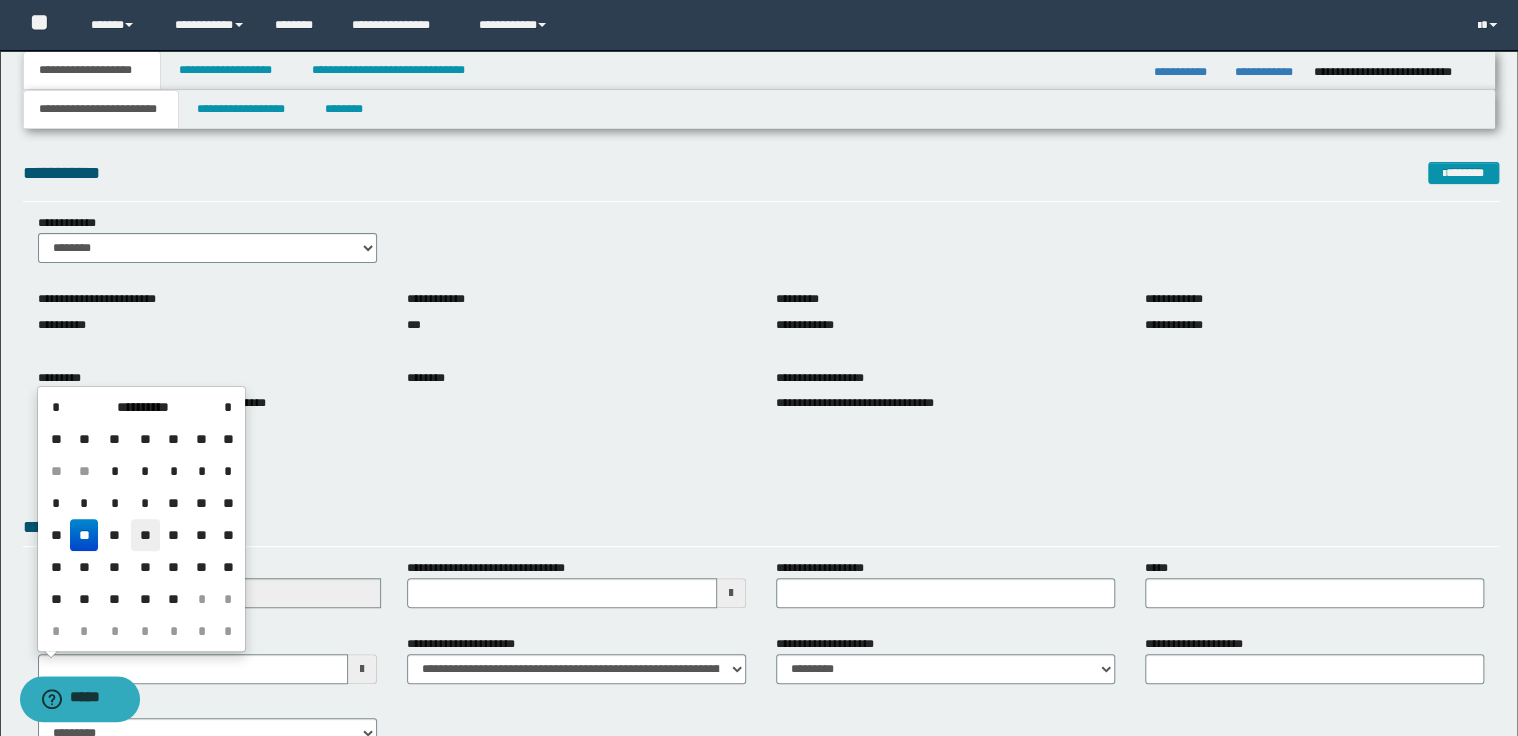 click on "**" at bounding box center (145, 535) 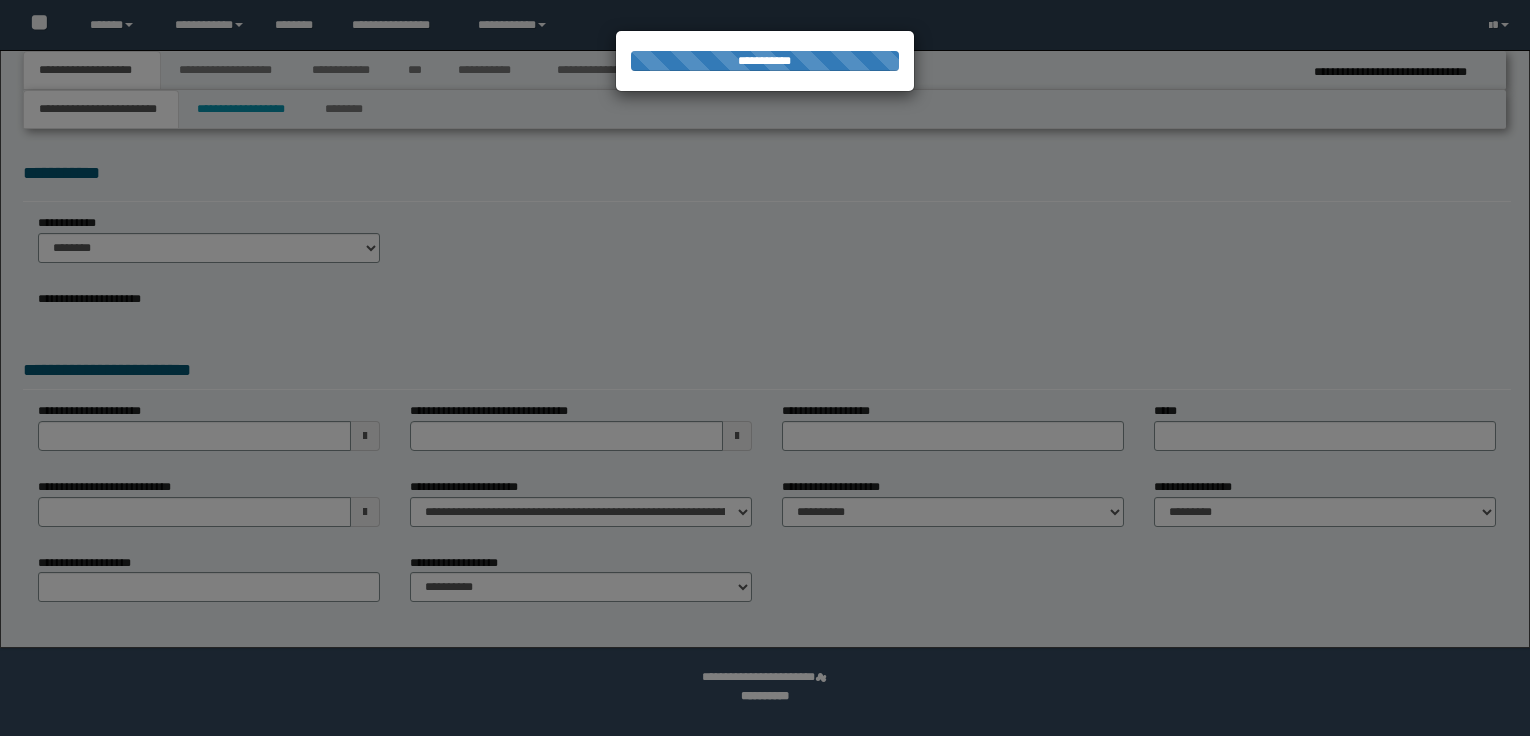 scroll, scrollTop: 0, scrollLeft: 0, axis: both 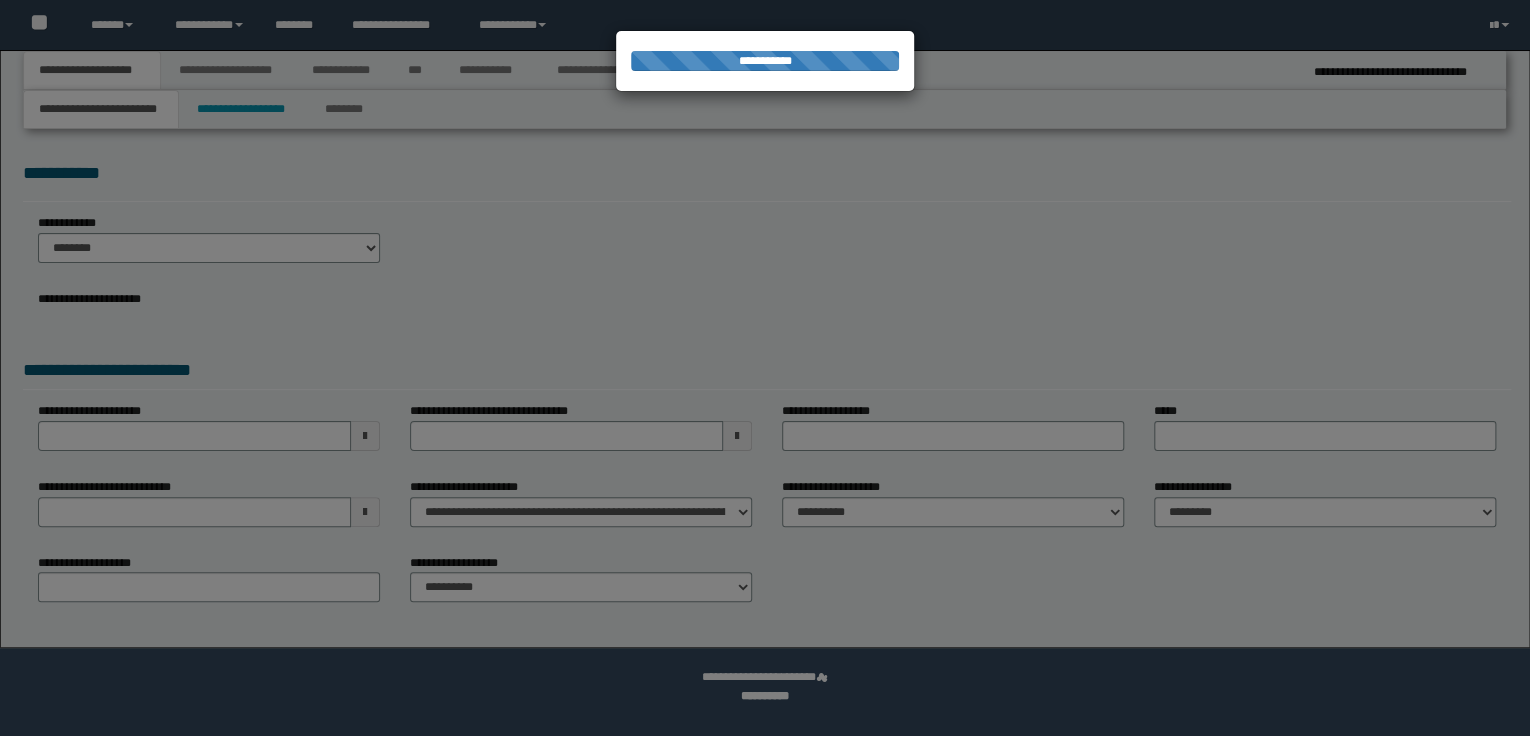 select on "*" 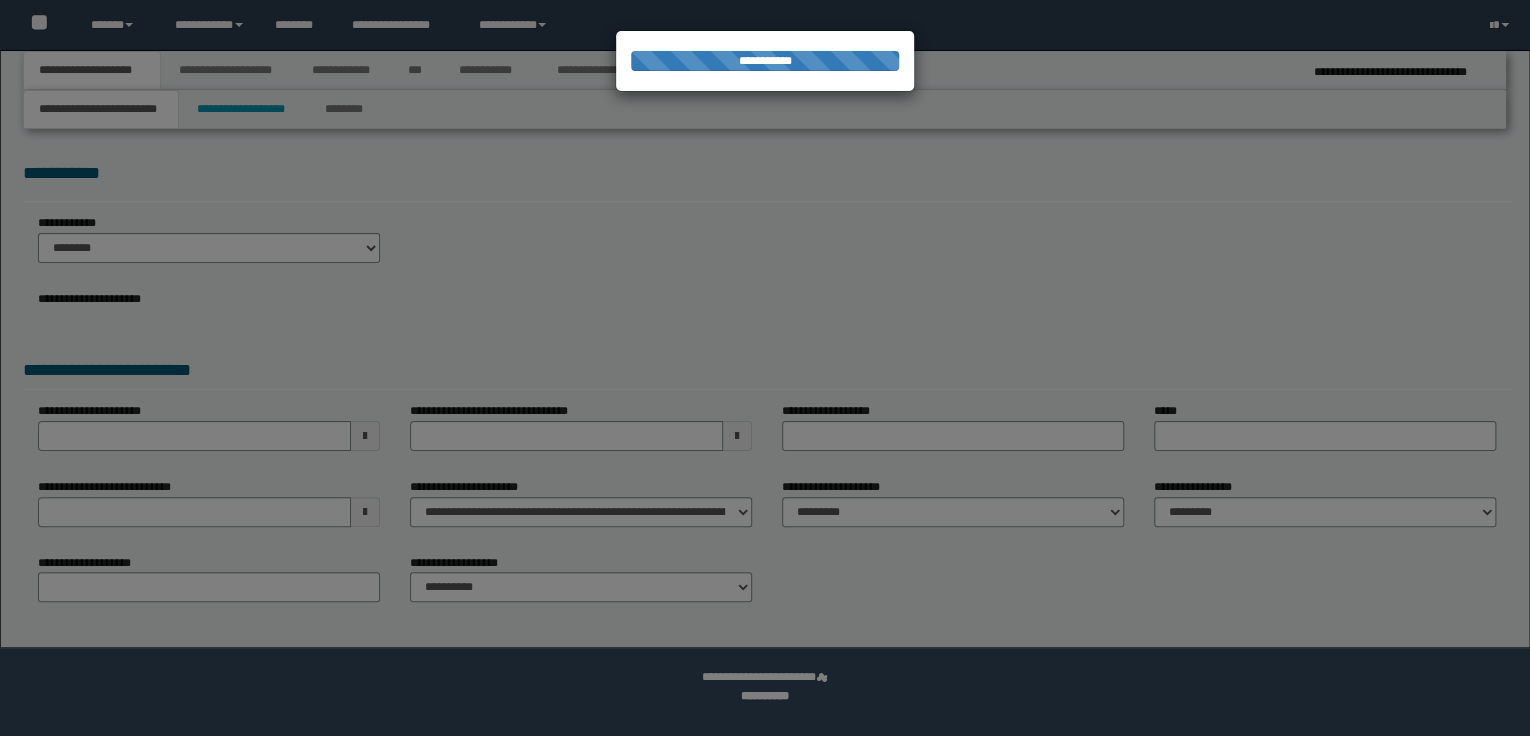 scroll, scrollTop: 0, scrollLeft: 0, axis: both 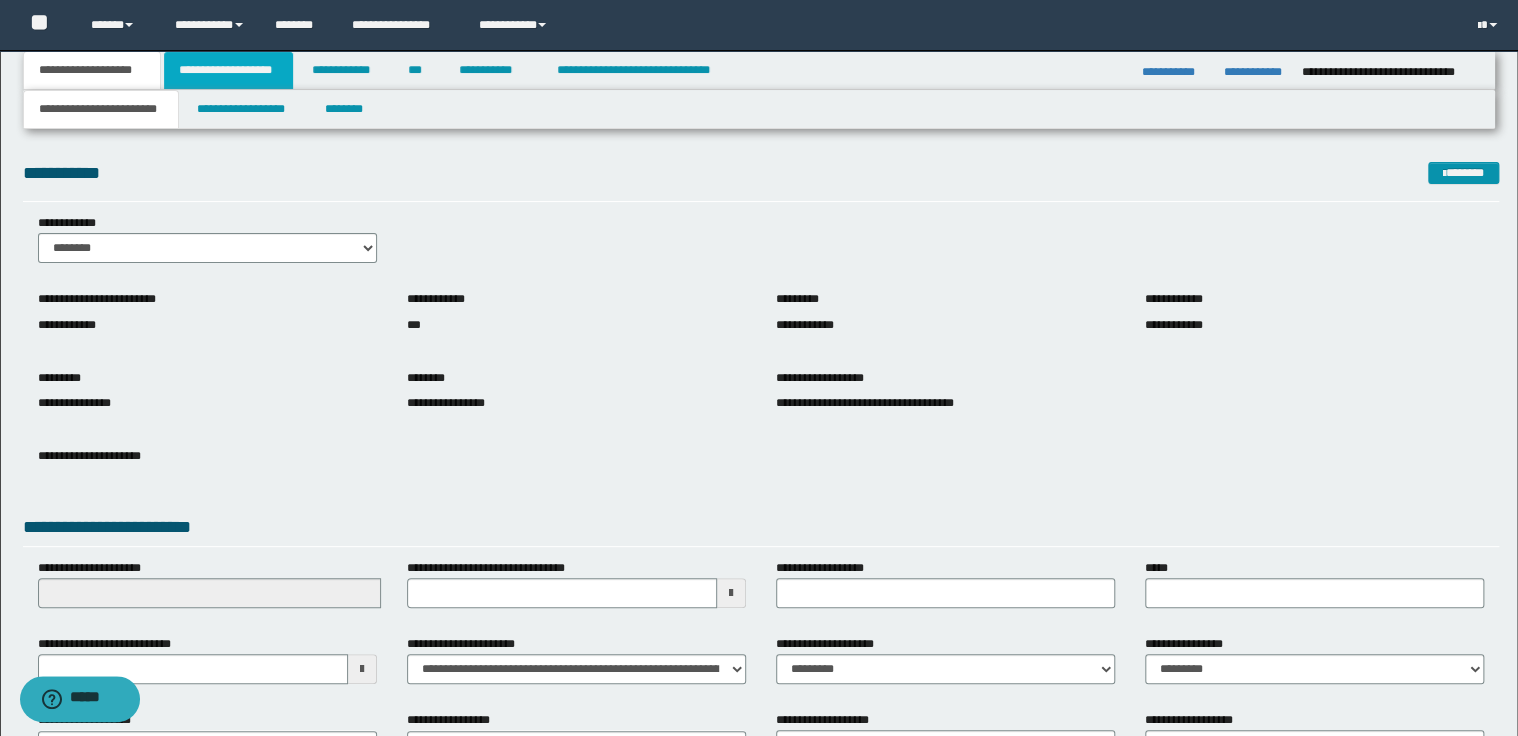 click on "**********" at bounding box center [228, 70] 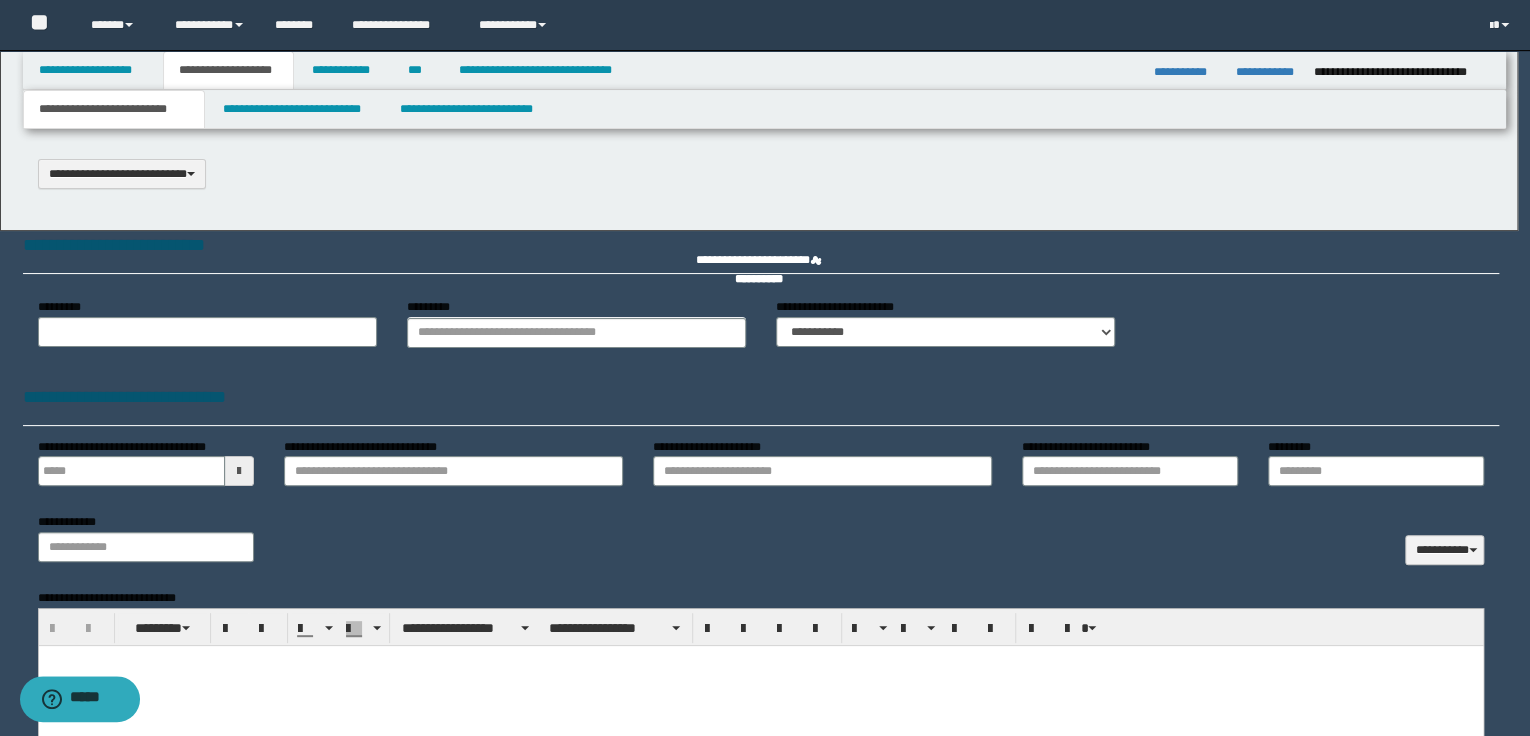 scroll, scrollTop: 0, scrollLeft: 0, axis: both 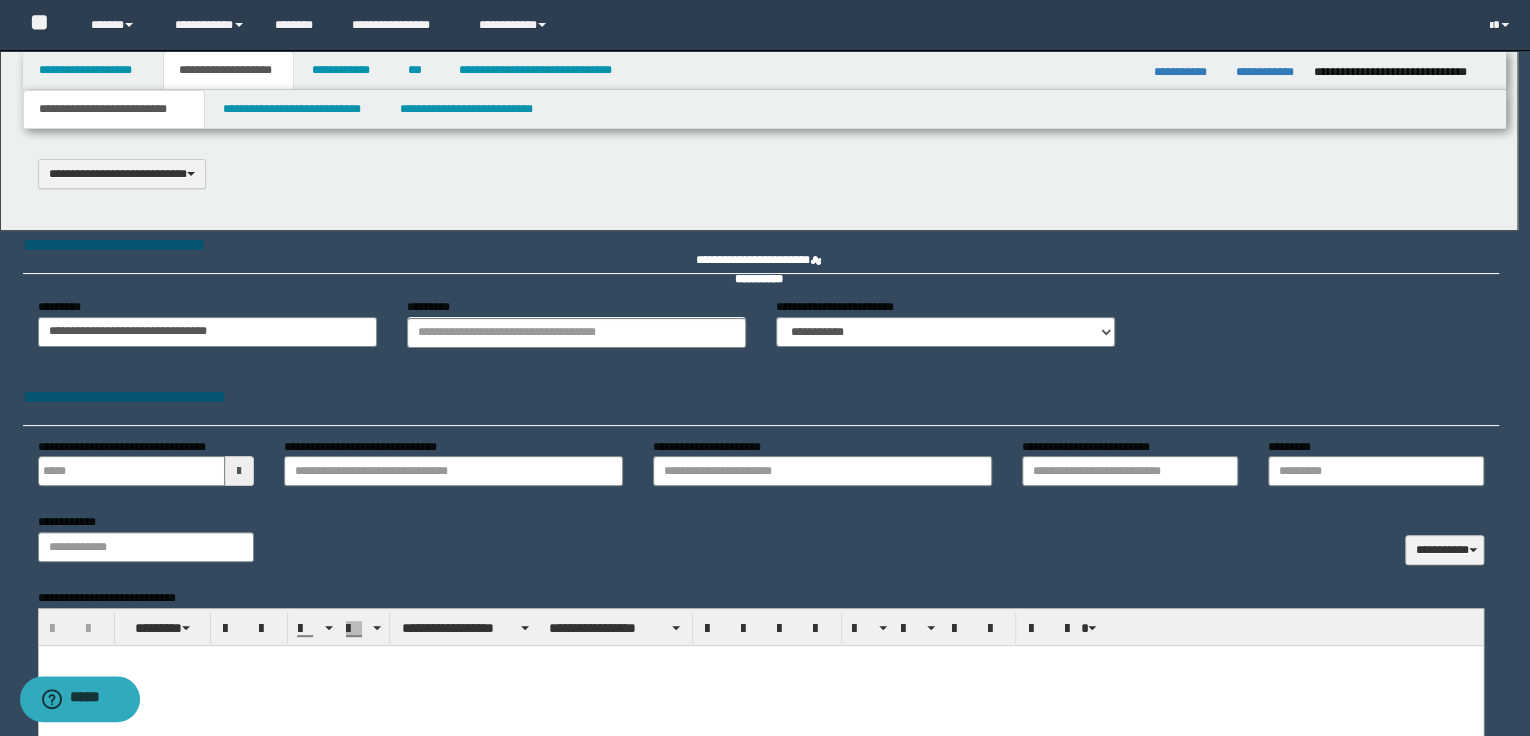 select on "*" 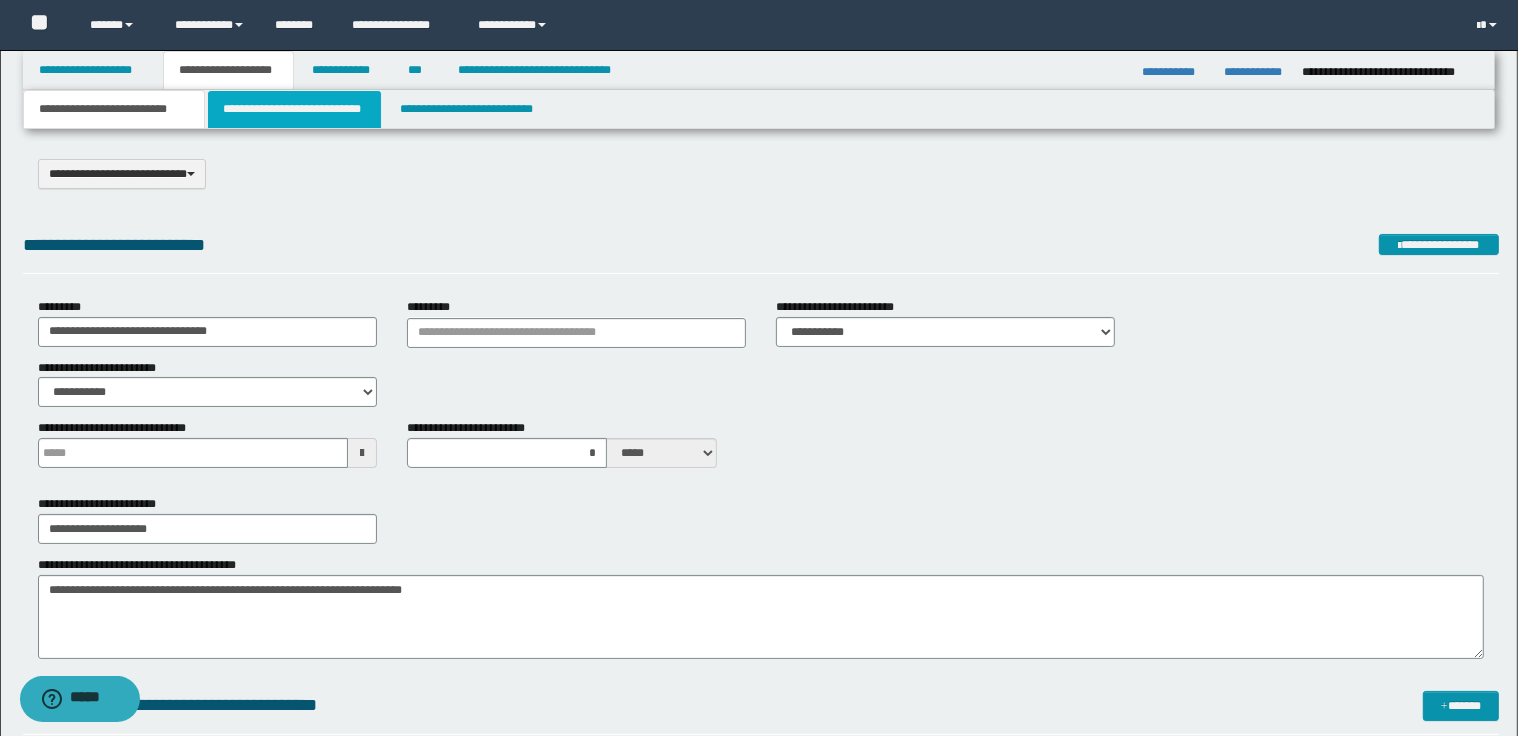 click on "**********" at bounding box center (294, 109) 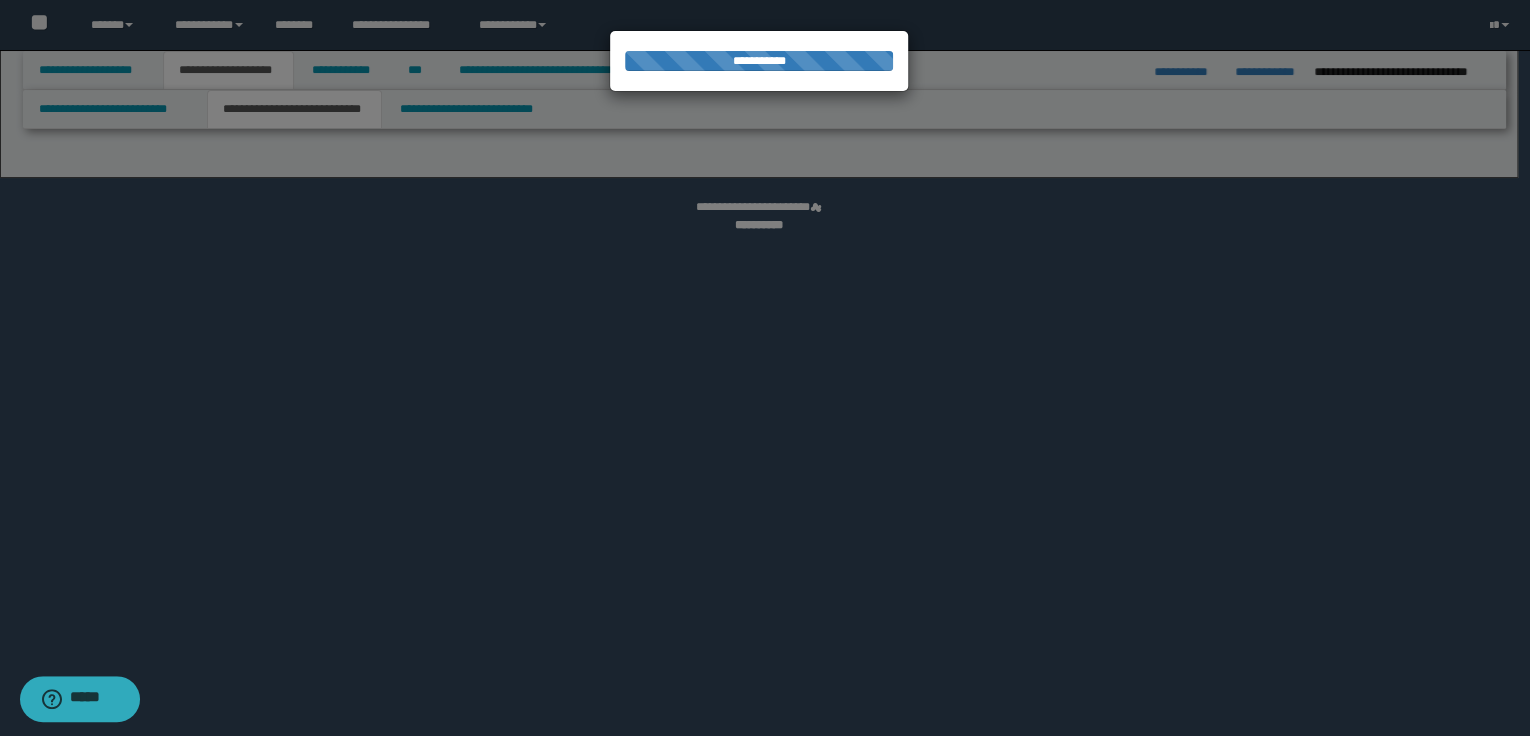 select on "*" 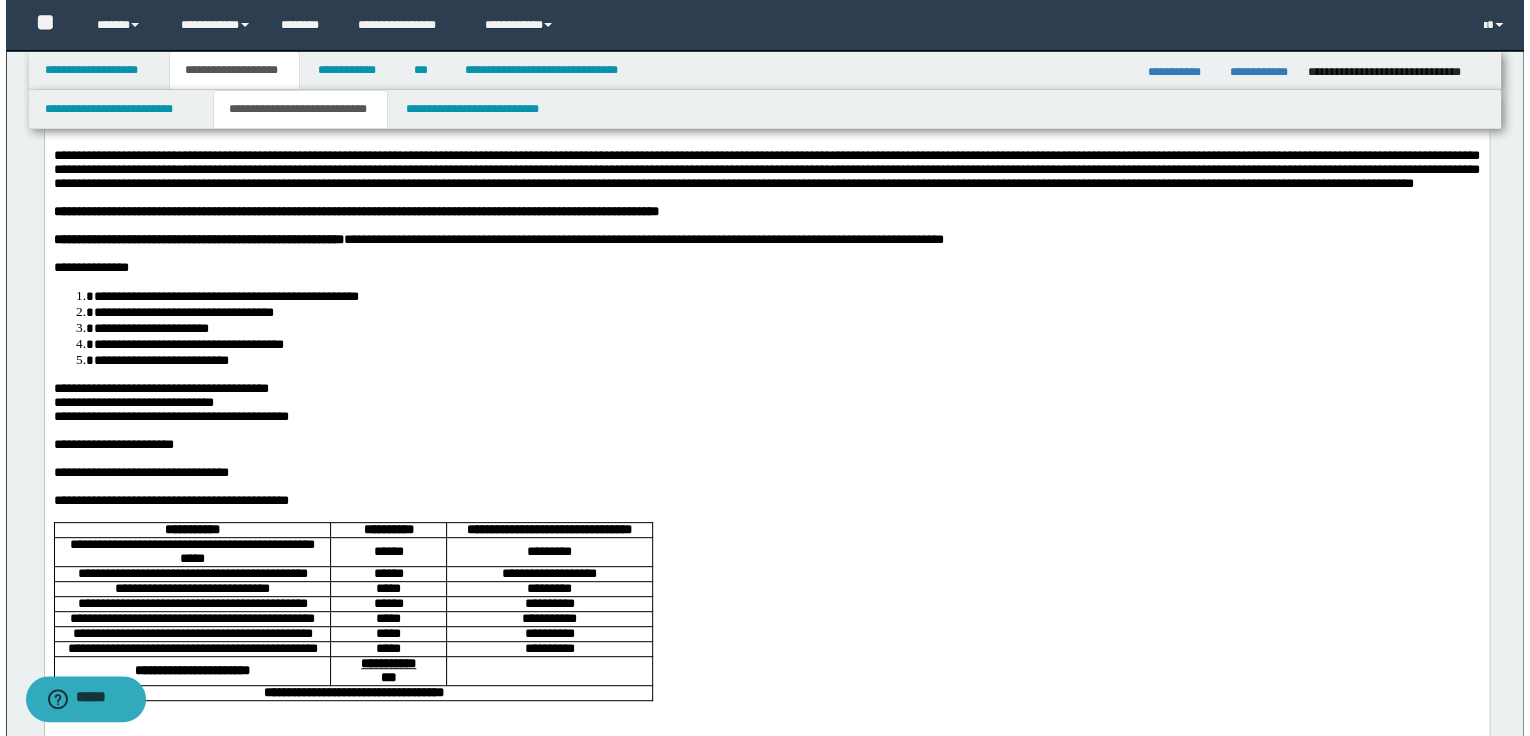 scroll, scrollTop: 0, scrollLeft: 0, axis: both 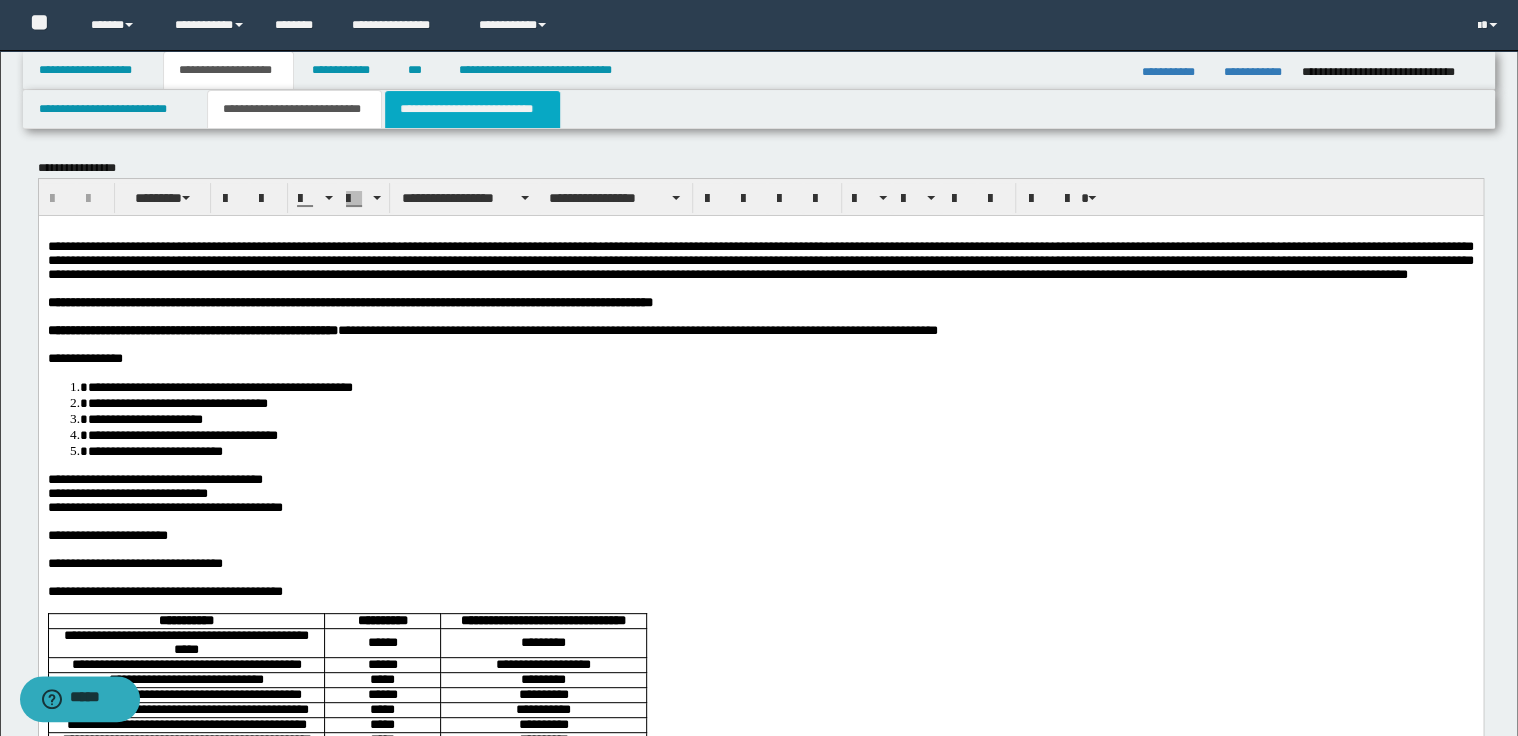 click on "**********" at bounding box center (472, 109) 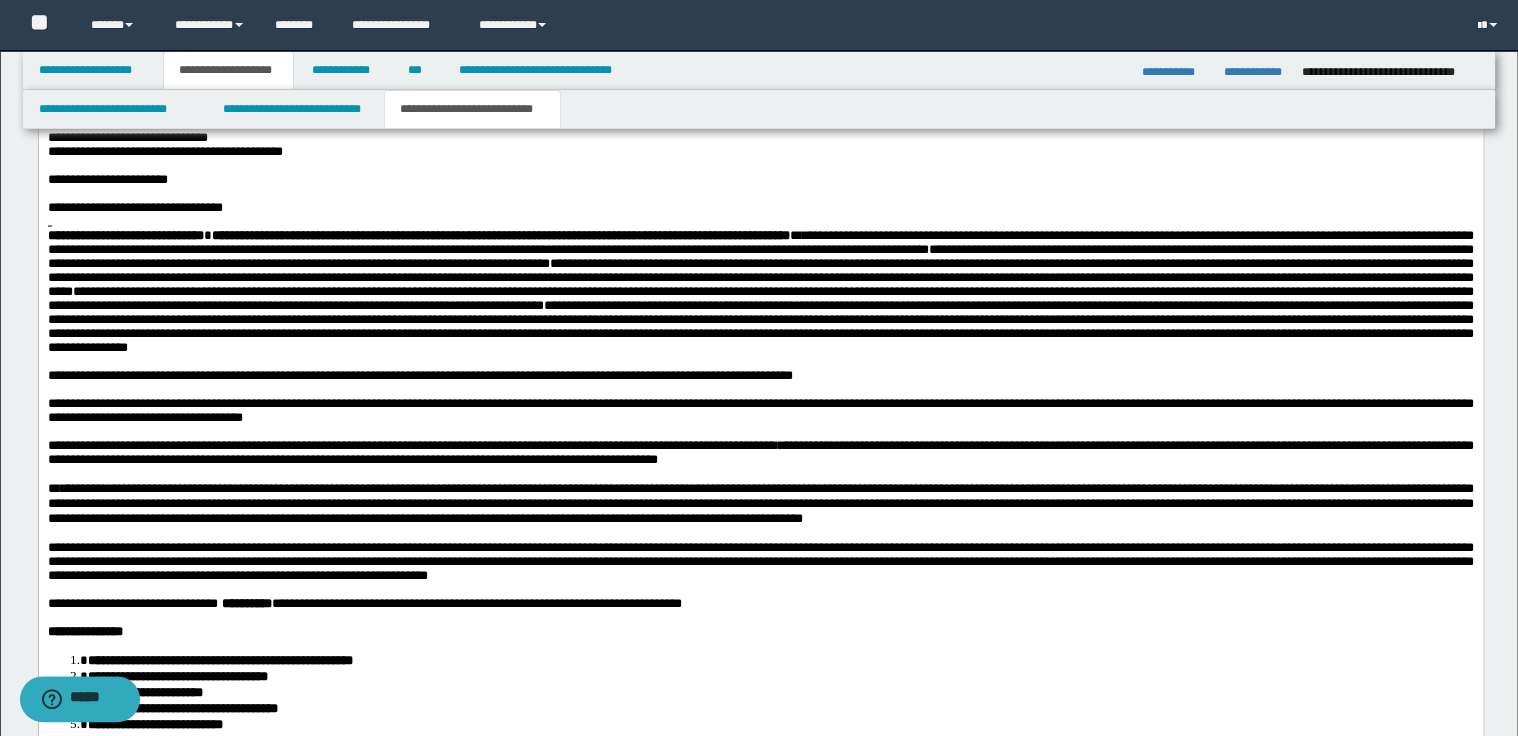 scroll, scrollTop: 2000, scrollLeft: 0, axis: vertical 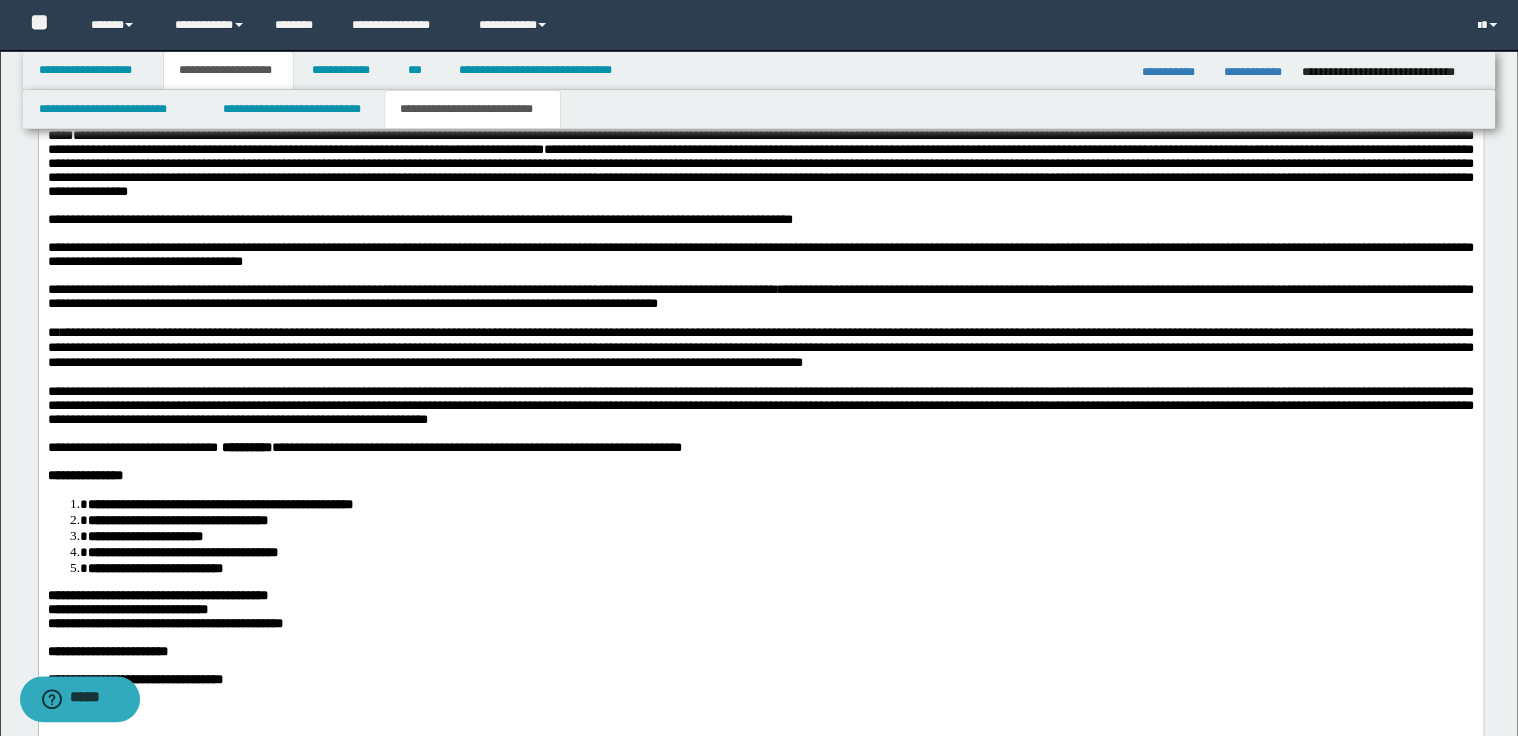 click on "**********" at bounding box center (760, 348) 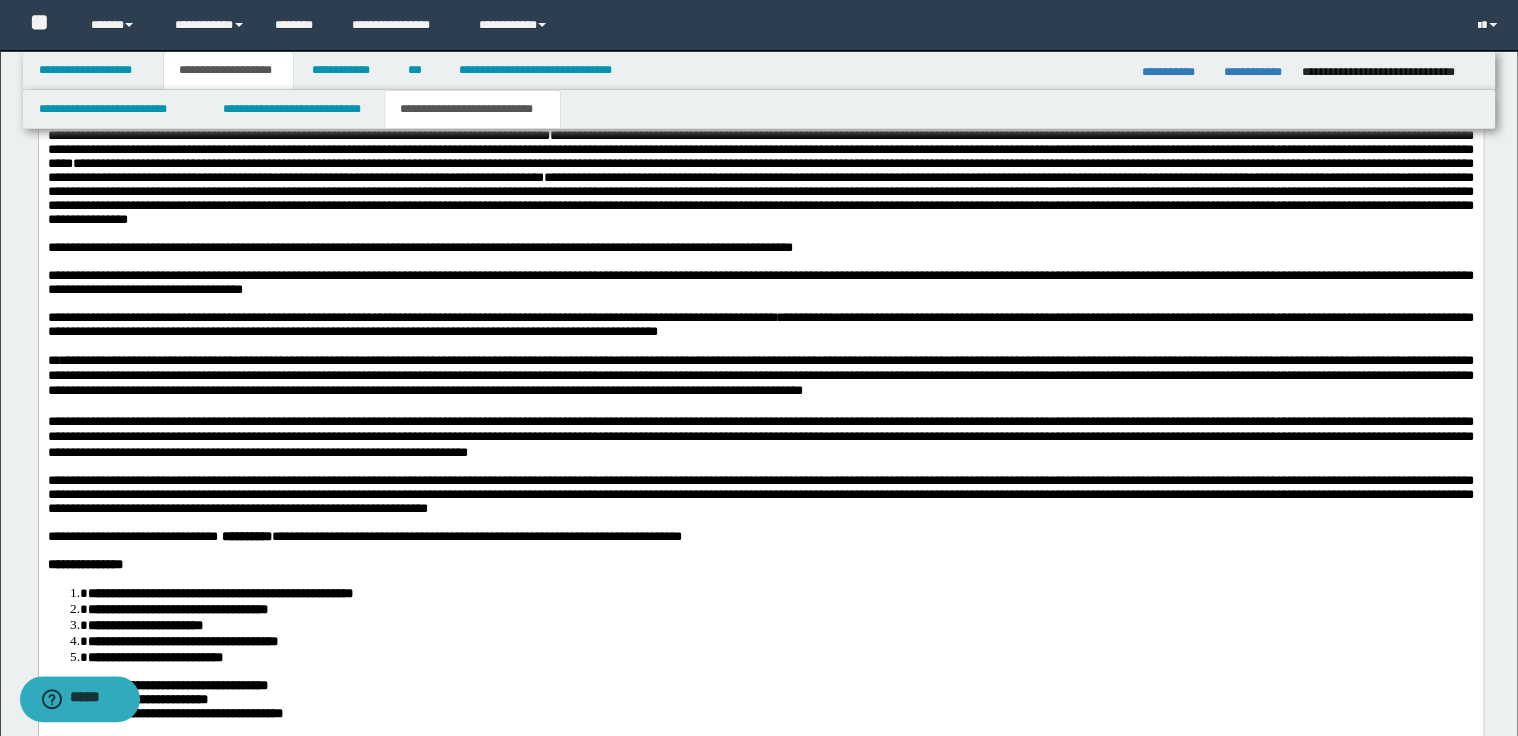 scroll, scrollTop: 2000, scrollLeft: 0, axis: vertical 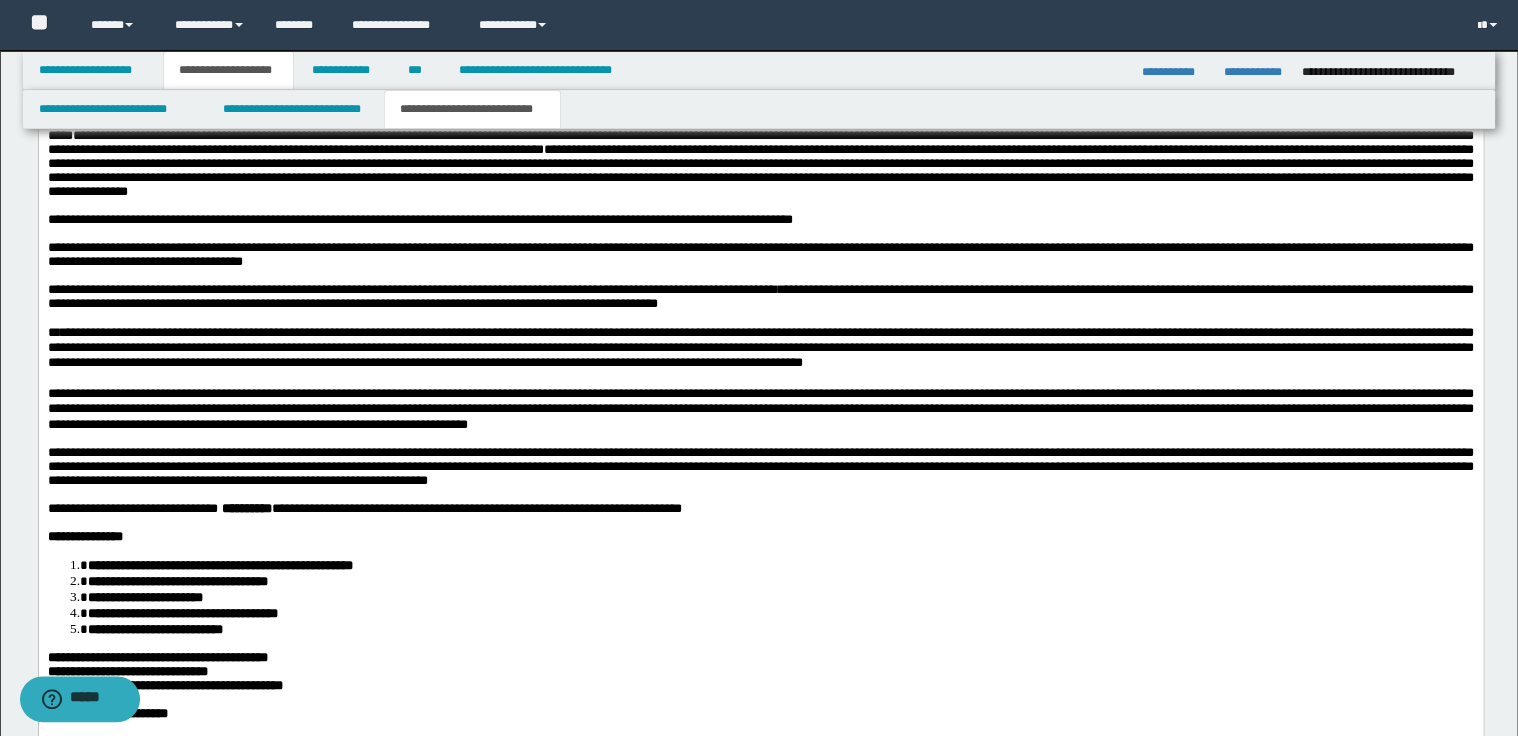 click on "**********" at bounding box center [760, 409] 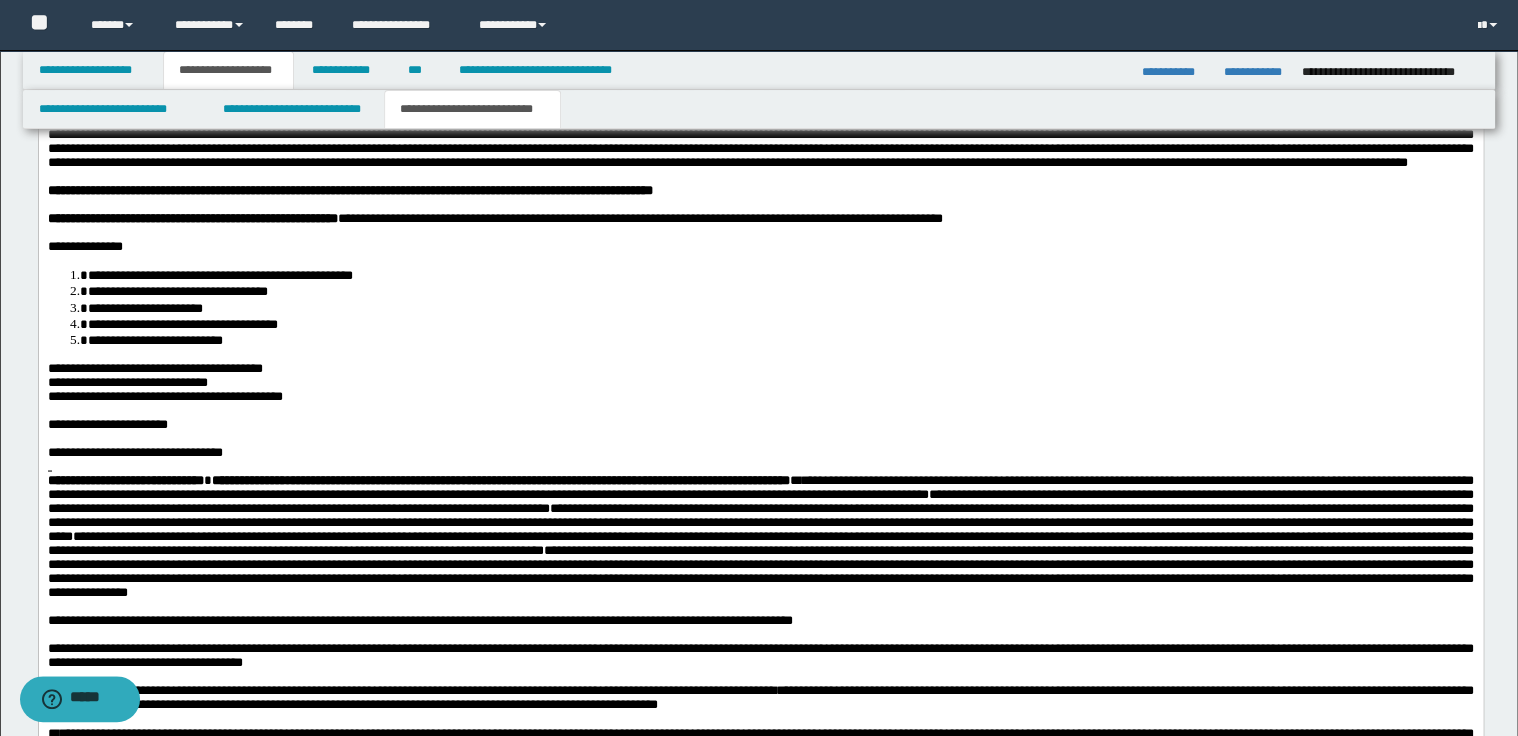 scroll, scrollTop: 1360, scrollLeft: 0, axis: vertical 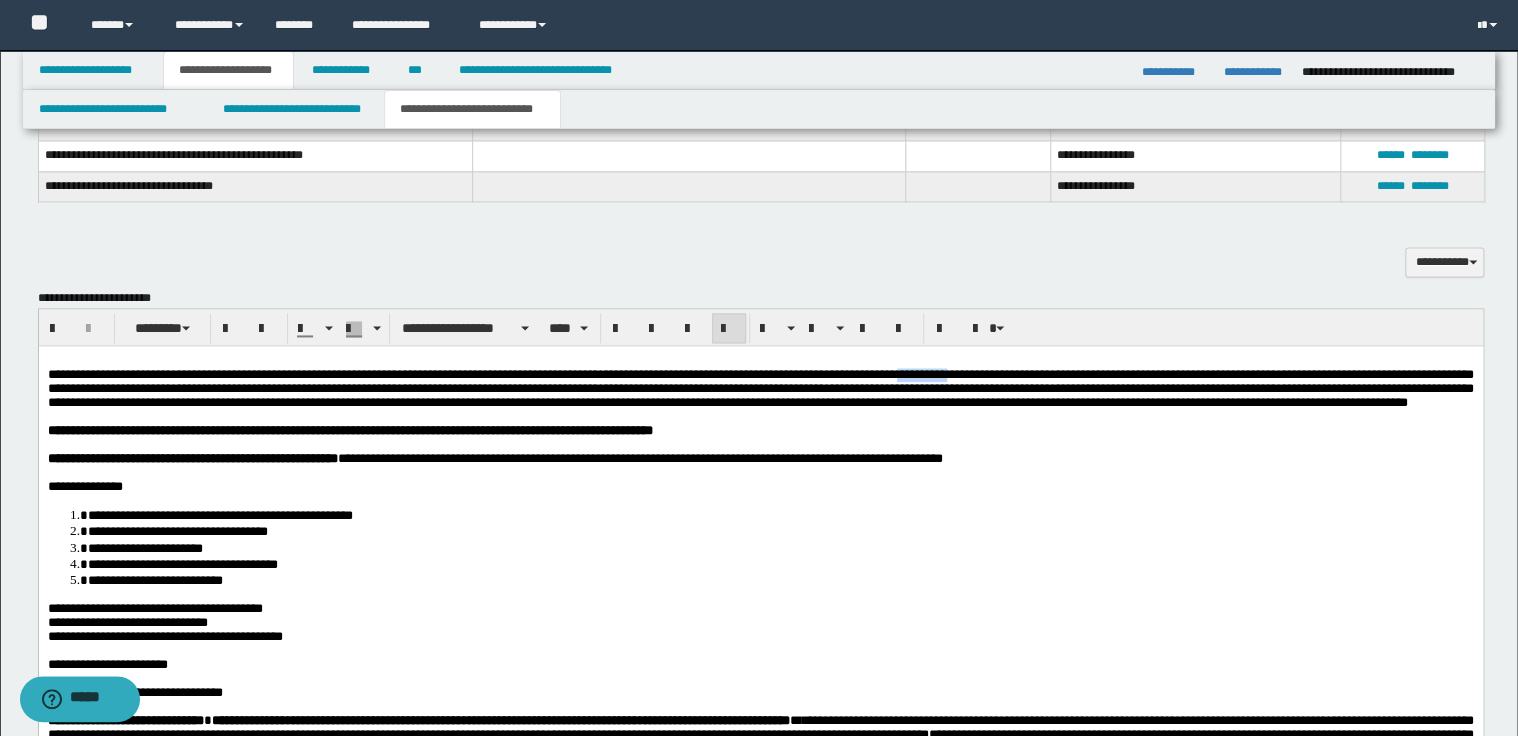 drag, startPoint x: 1032, startPoint y: 374, endPoint x: 1091, endPoint y: 374, distance: 59 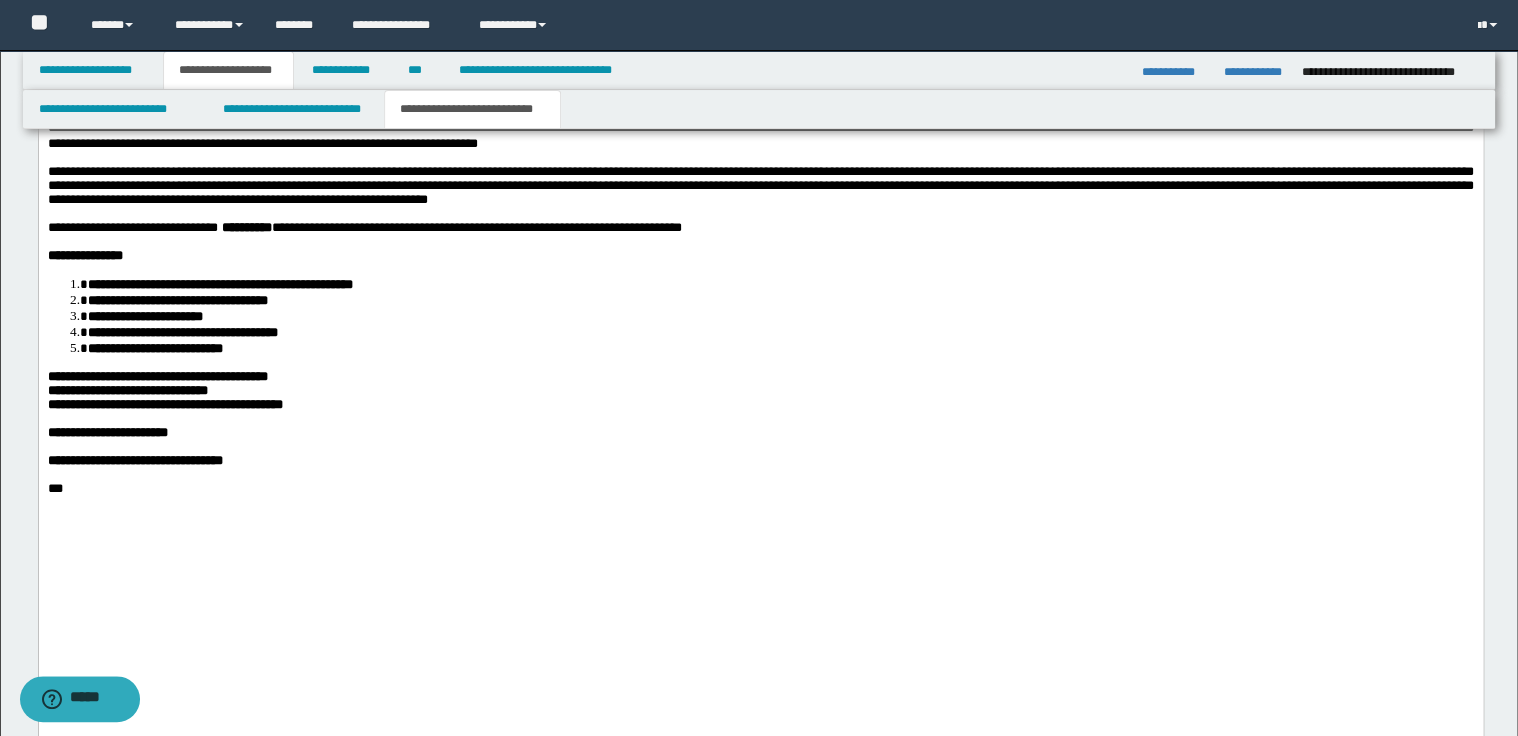 scroll, scrollTop: 2320, scrollLeft: 0, axis: vertical 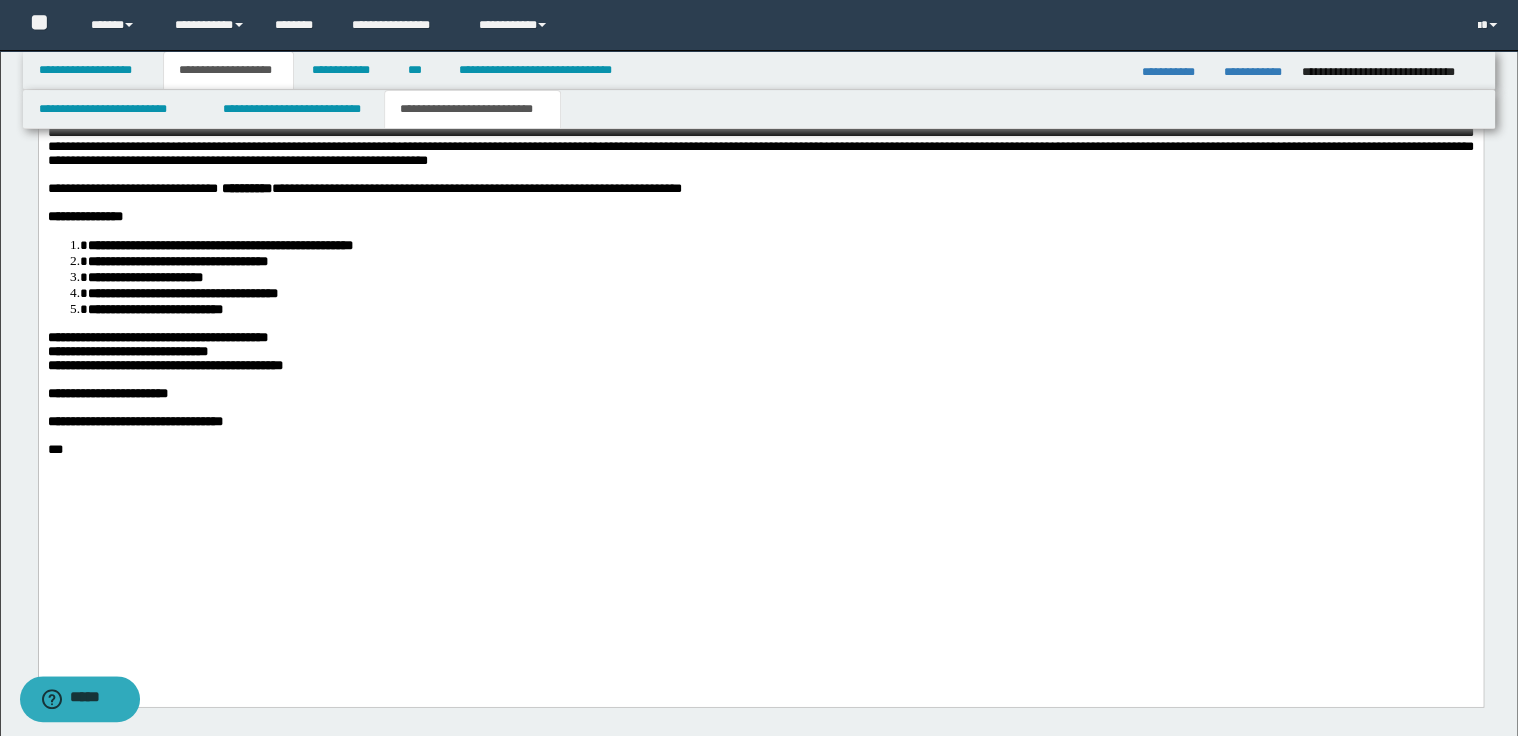 drag, startPoint x: 251, startPoint y: 545, endPoint x: 302, endPoint y: 542, distance: 51.088158 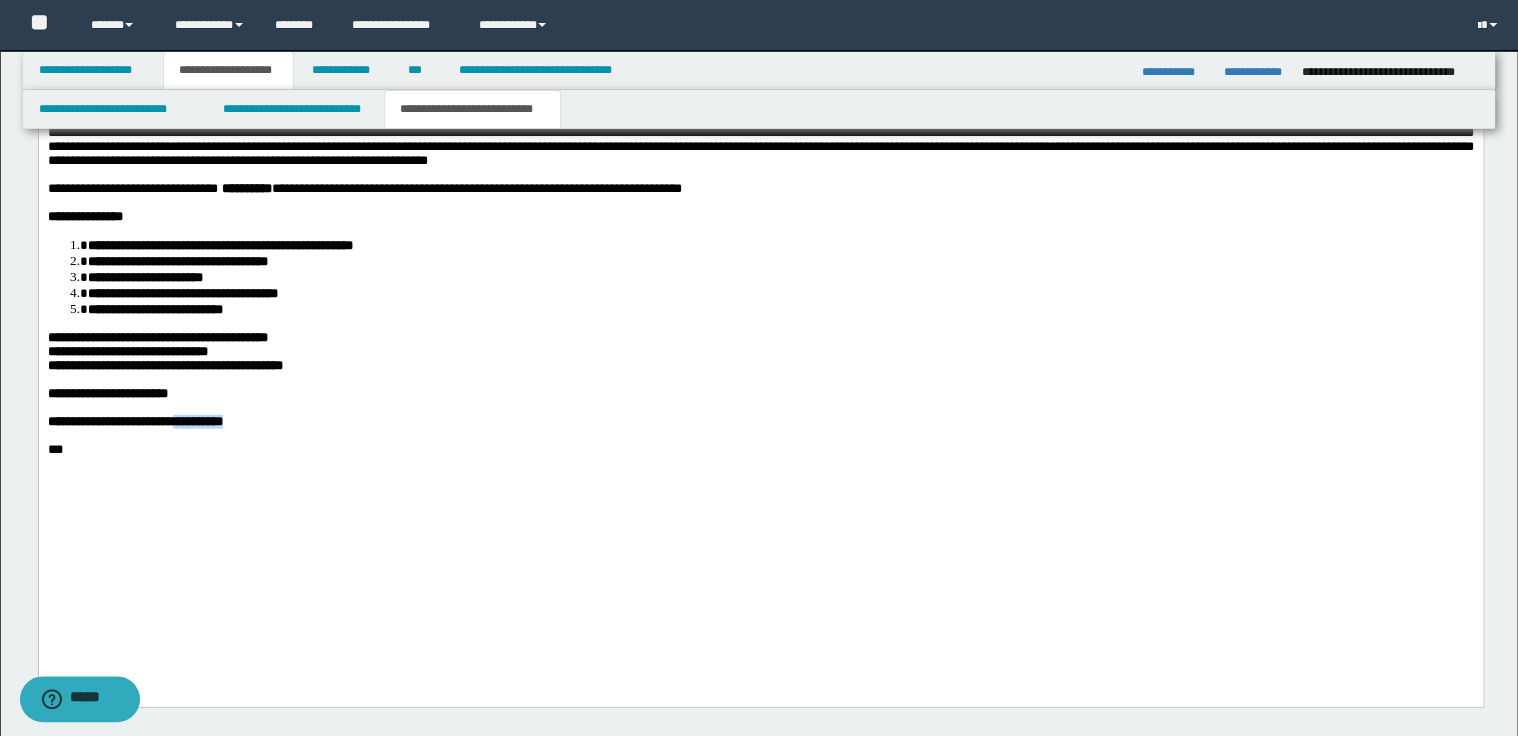 drag, startPoint x: 253, startPoint y: 541, endPoint x: 311, endPoint y: 540, distance: 58.00862 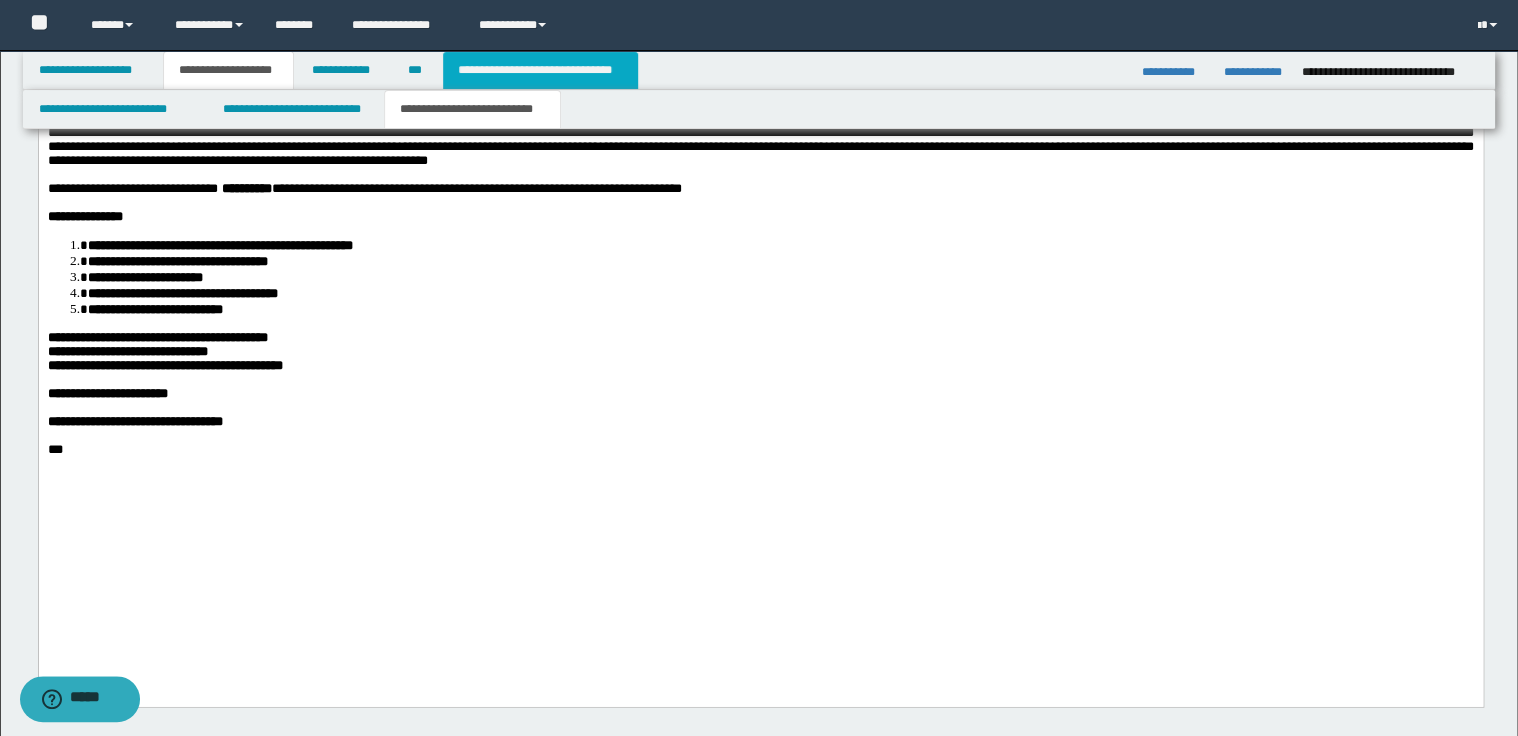 click on "**********" at bounding box center [540, 70] 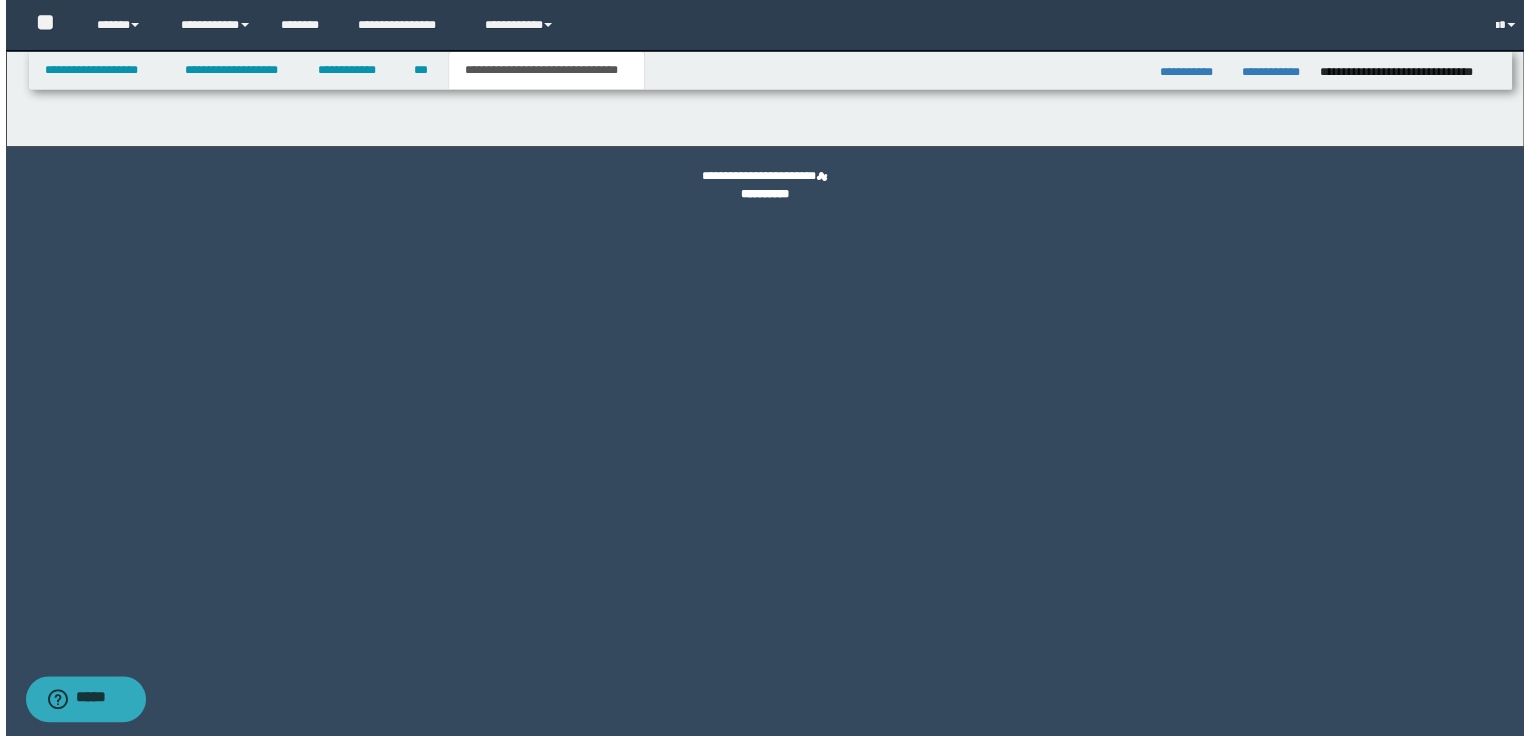 scroll, scrollTop: 0, scrollLeft: 0, axis: both 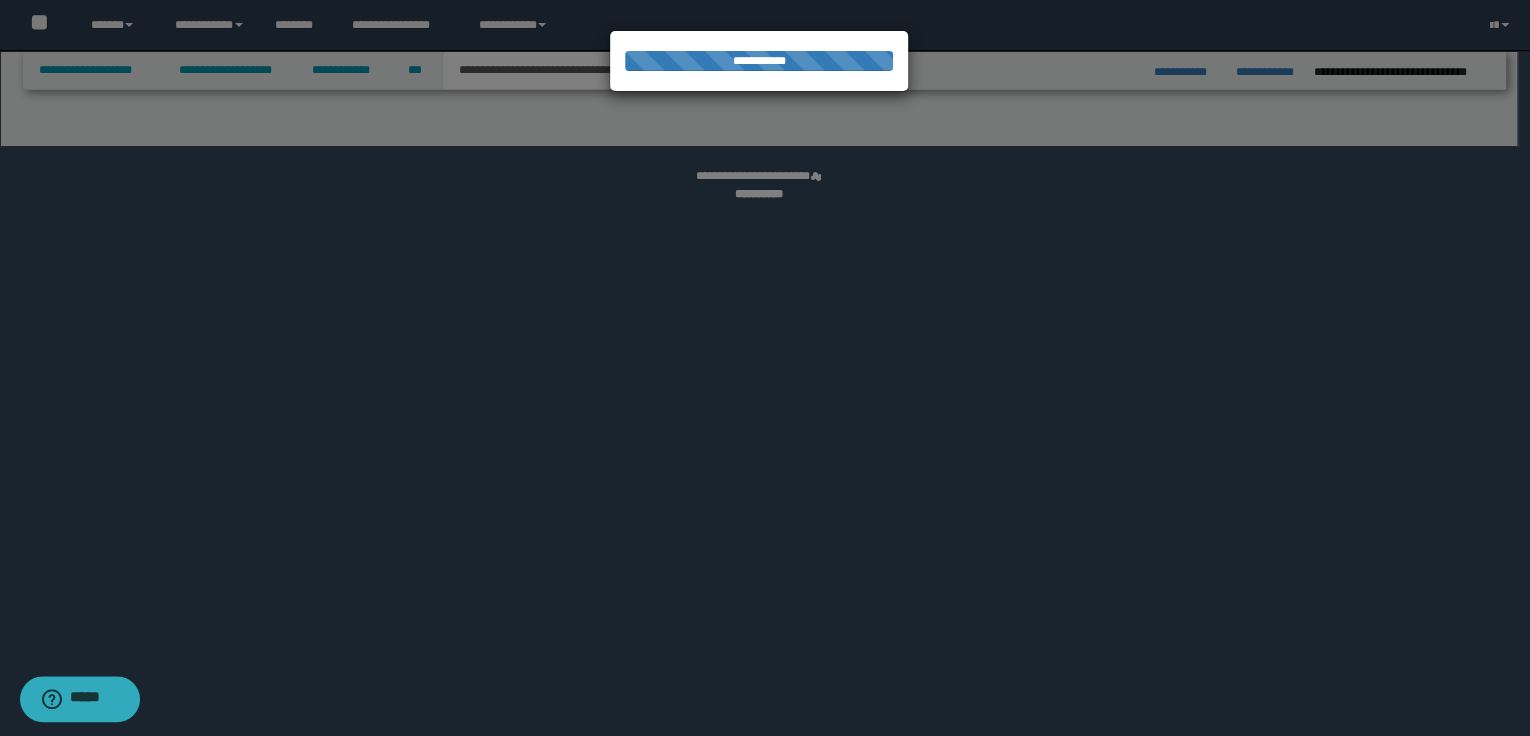 select on "*" 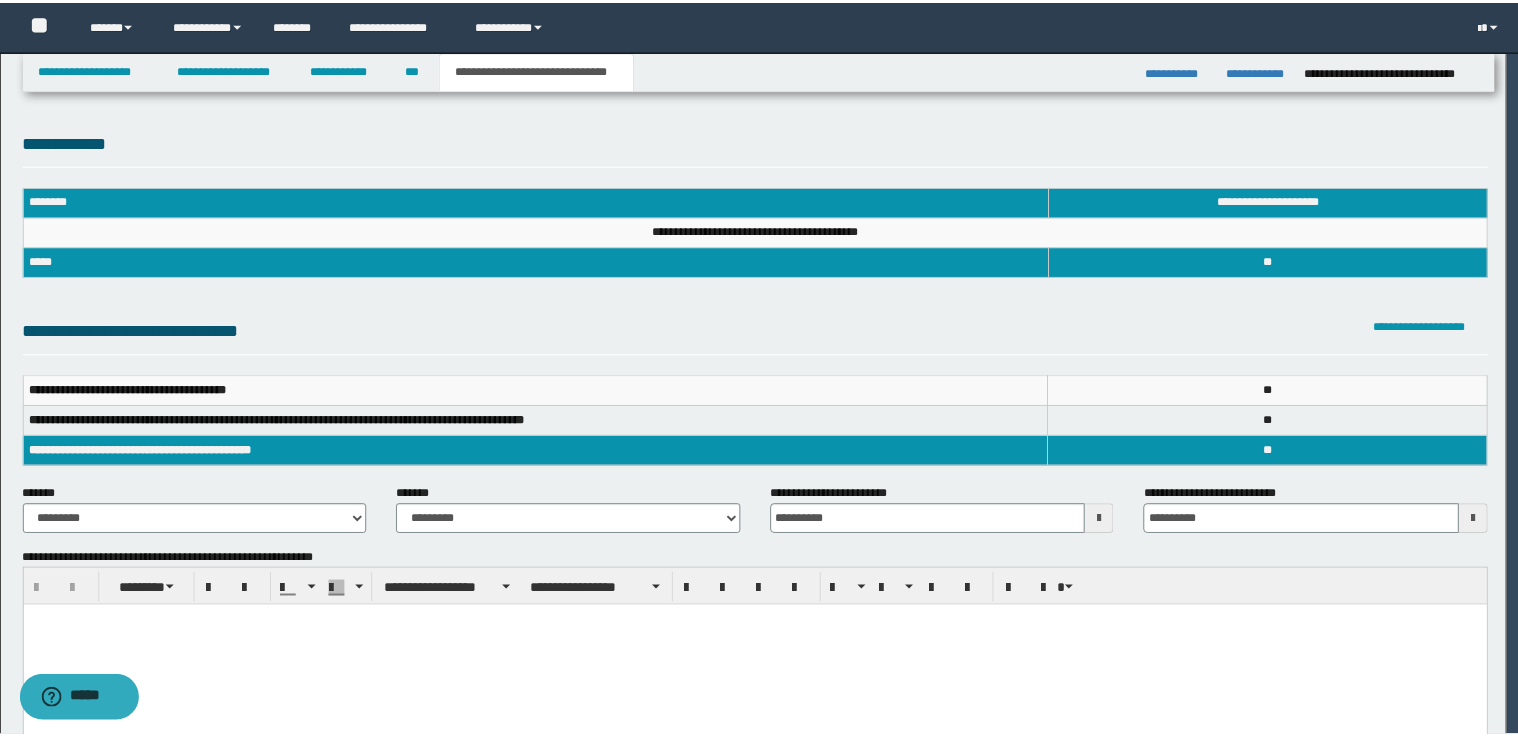 scroll, scrollTop: 0, scrollLeft: 0, axis: both 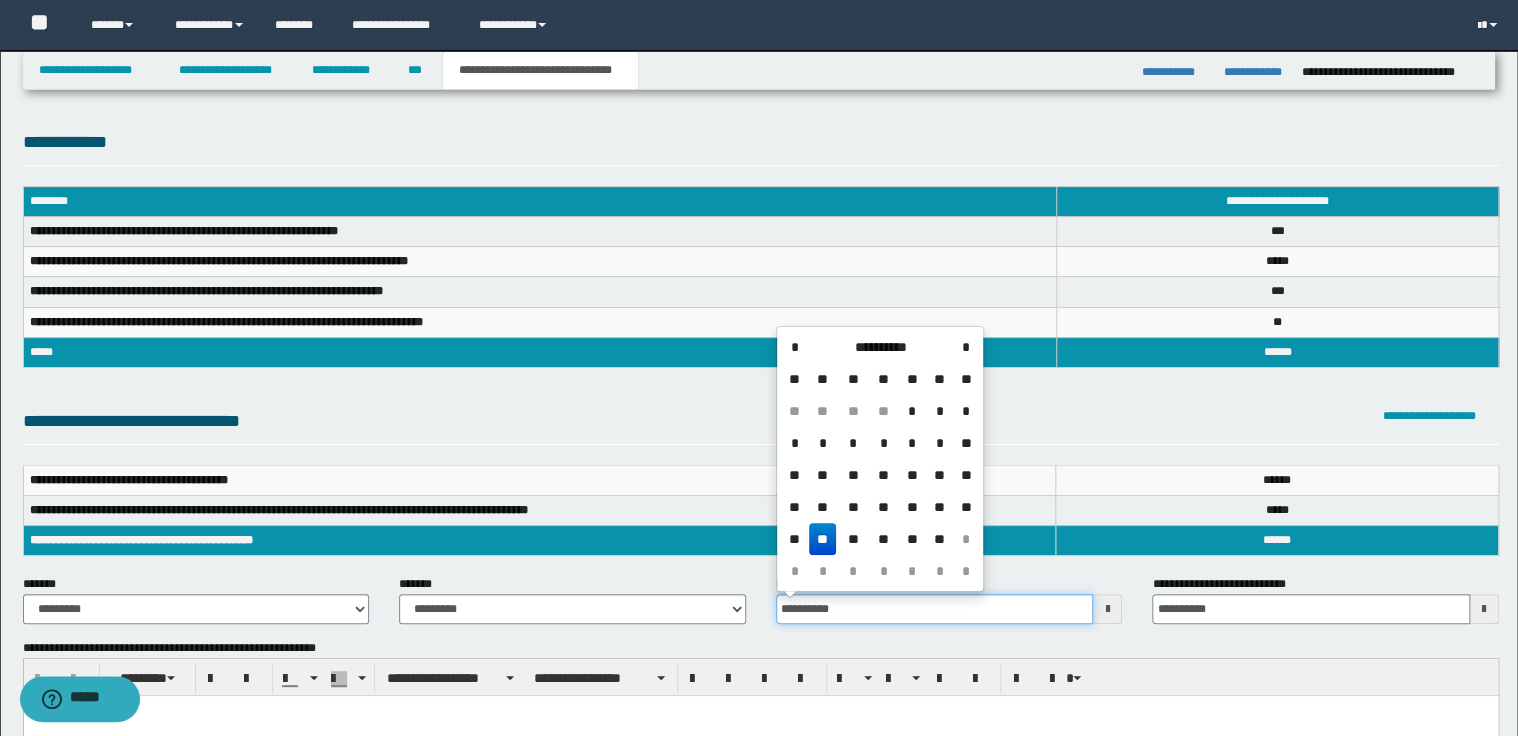 drag, startPoint x: 860, startPoint y: 614, endPoint x: 771, endPoint y: 614, distance: 89 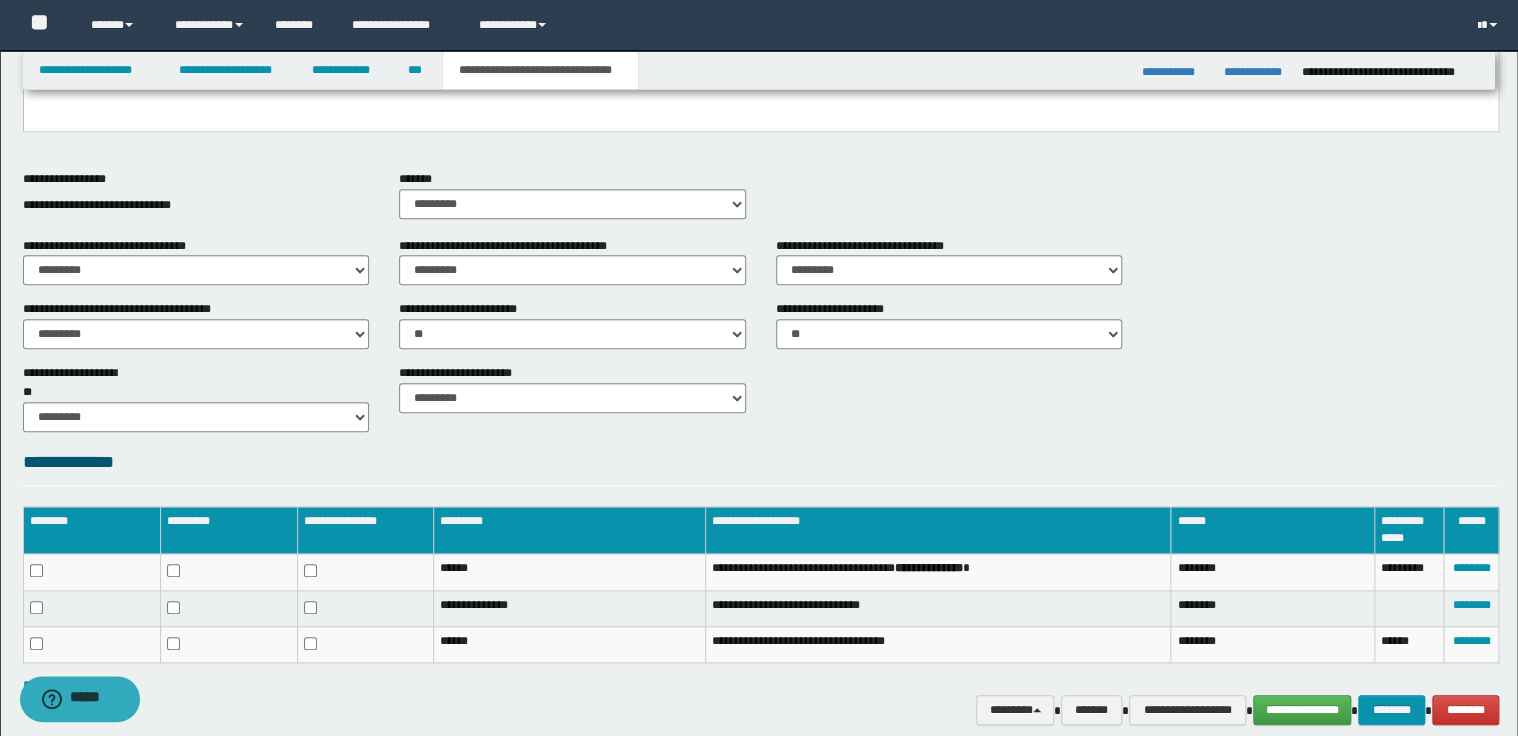 scroll, scrollTop: 782, scrollLeft: 0, axis: vertical 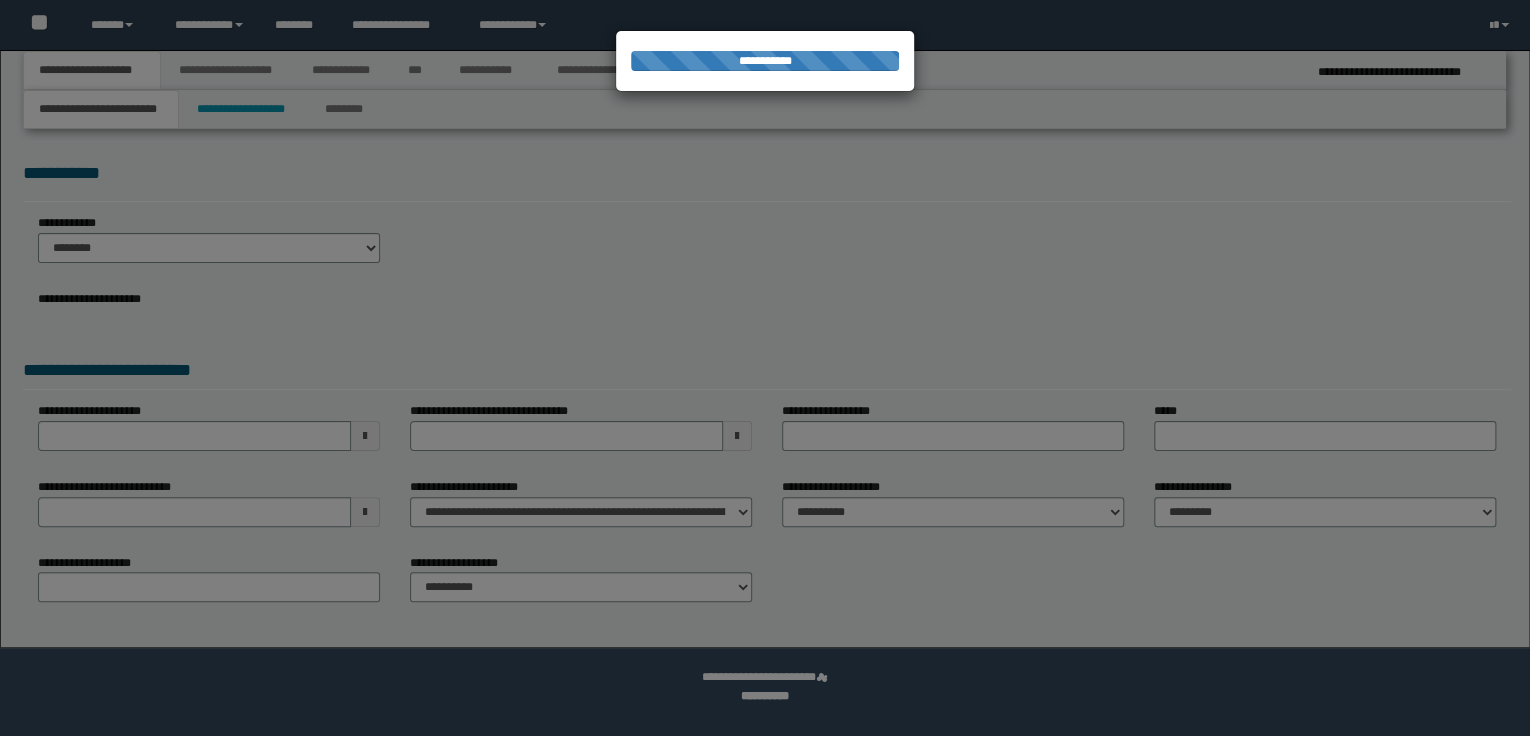 select on "*" 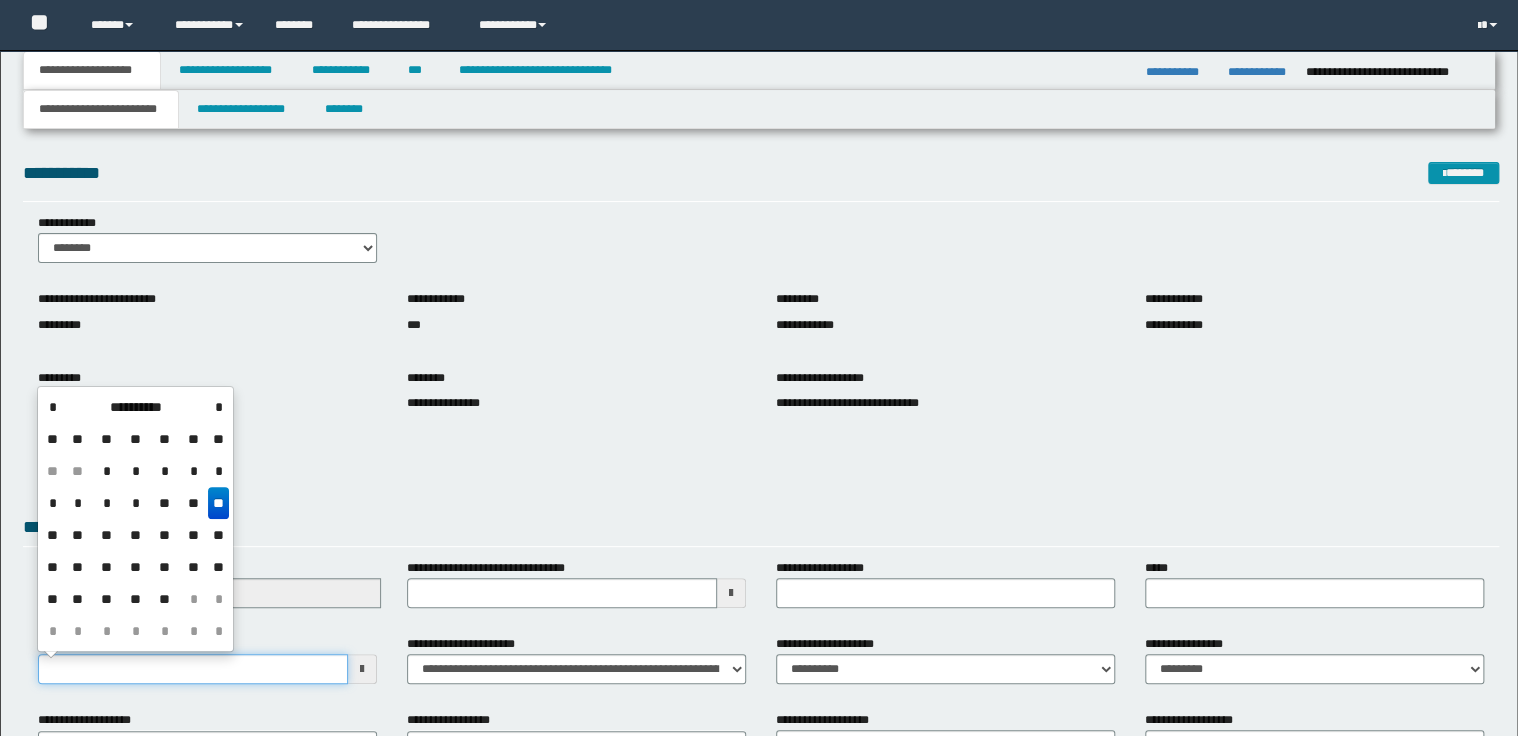 click on "**********" at bounding box center (193, 669) 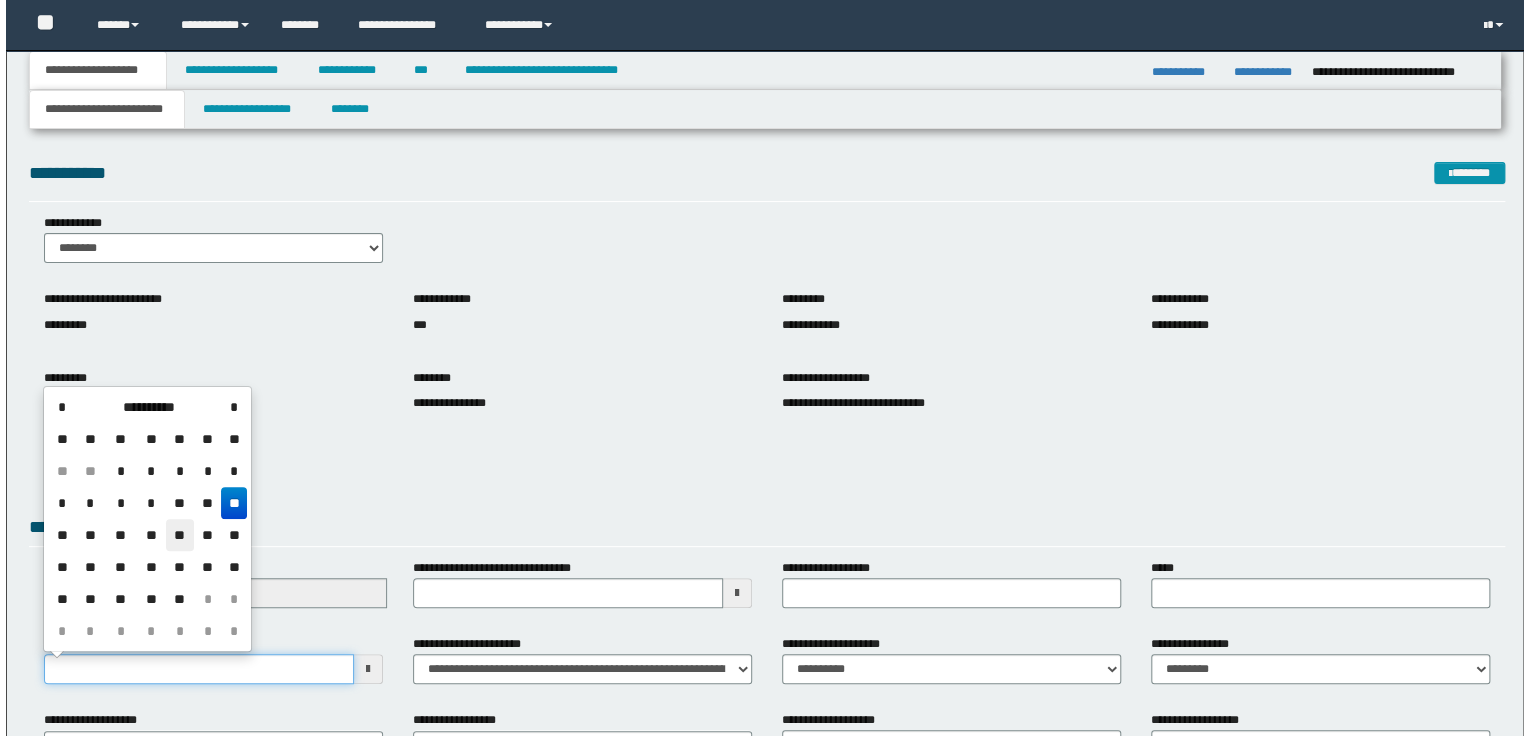 scroll, scrollTop: 0, scrollLeft: 0, axis: both 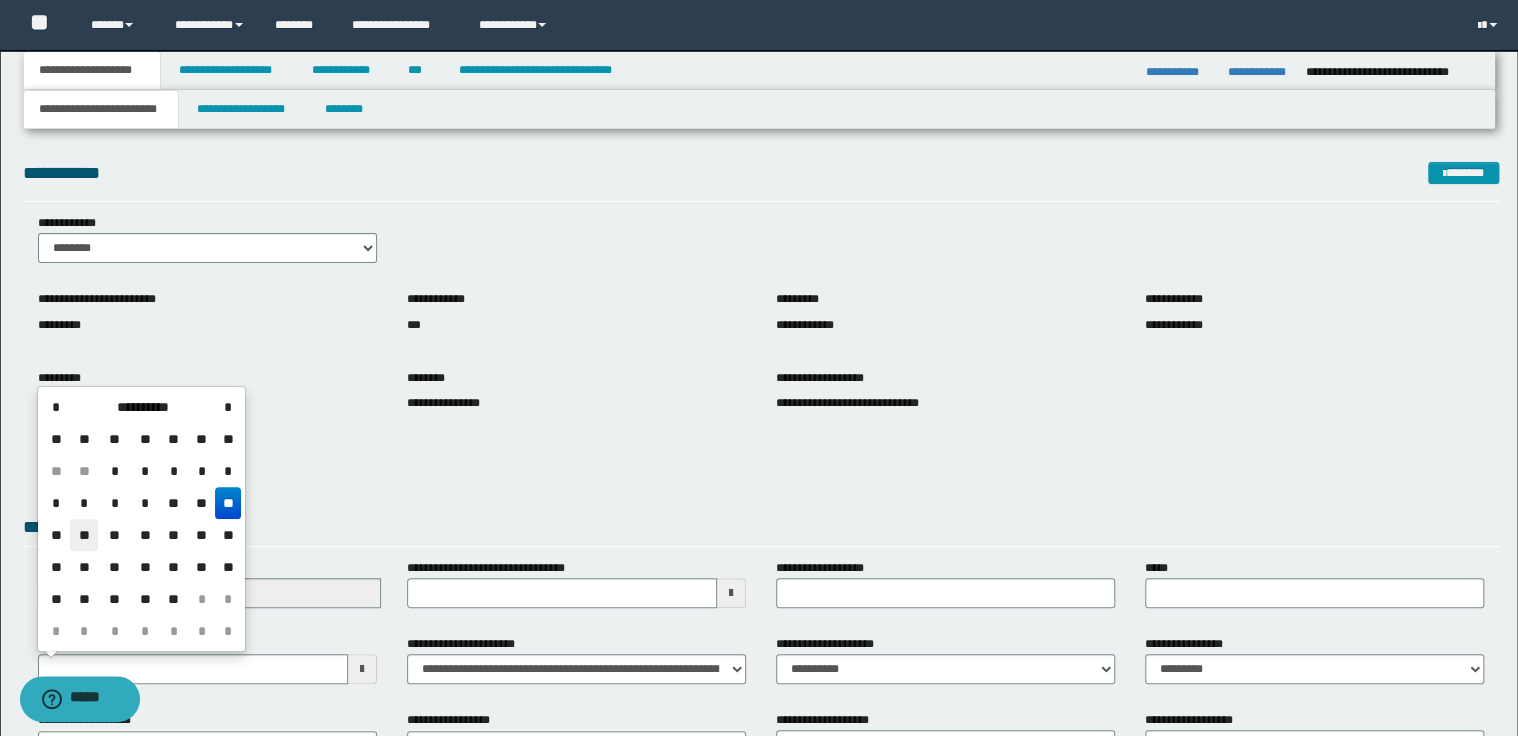 click on "**" at bounding box center (84, 535) 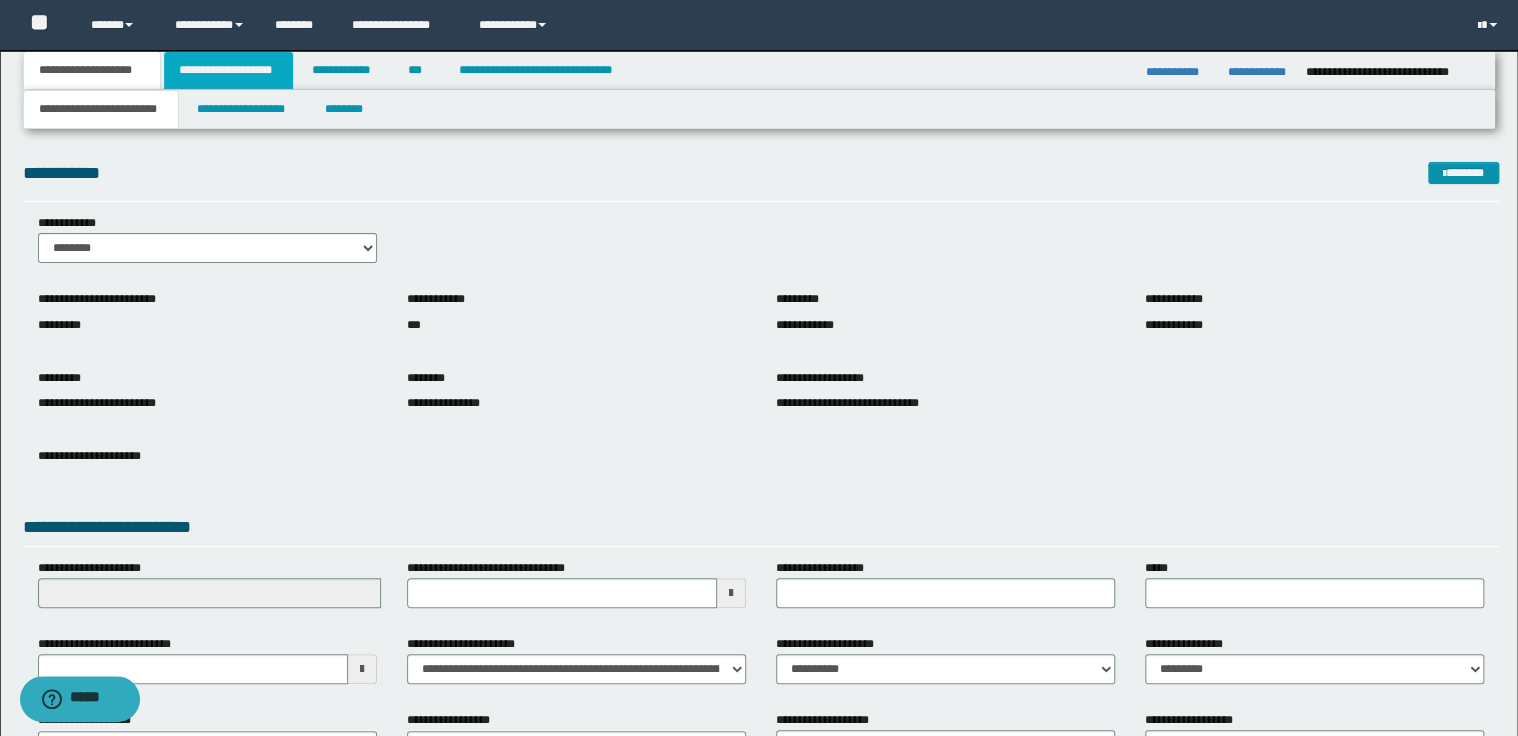 click on "**********" at bounding box center [228, 70] 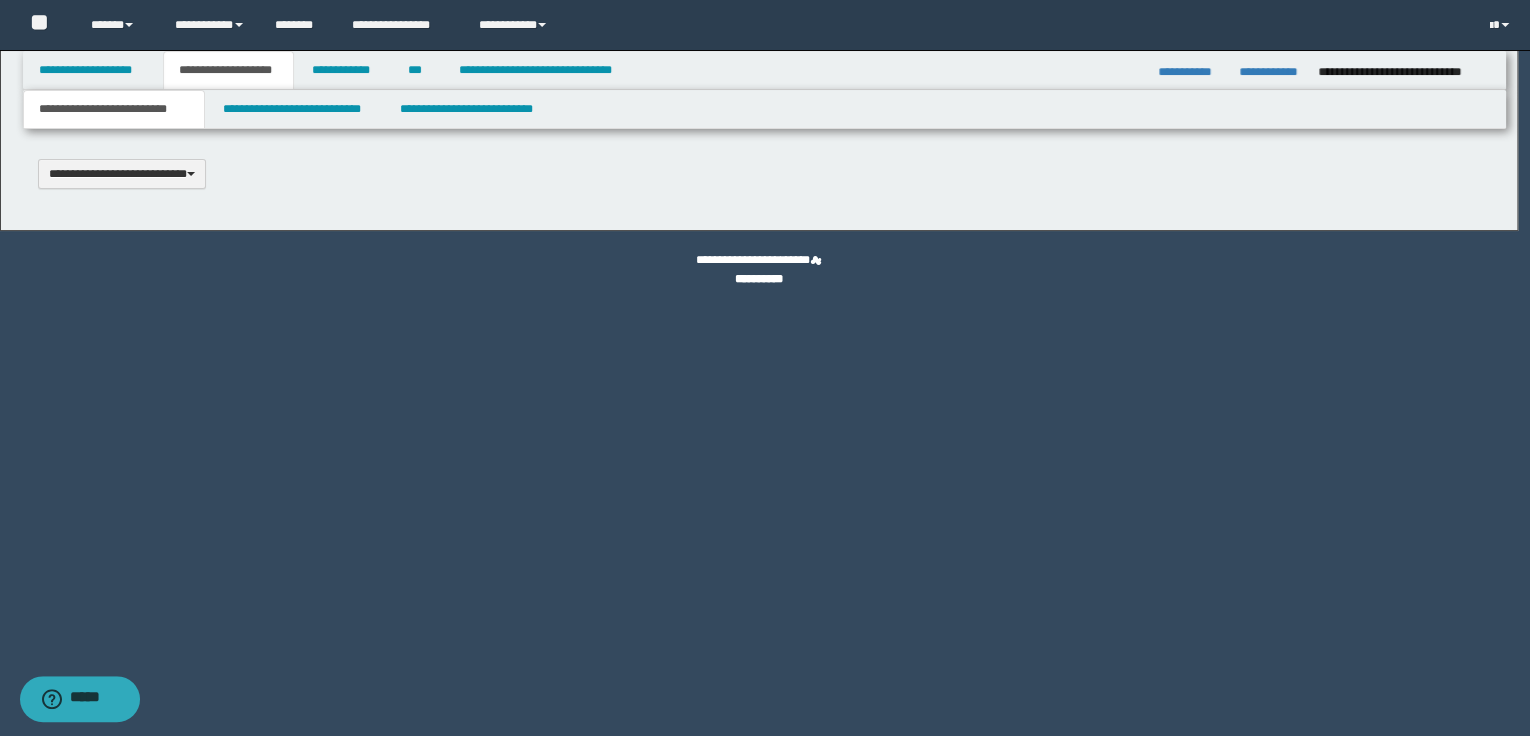 type 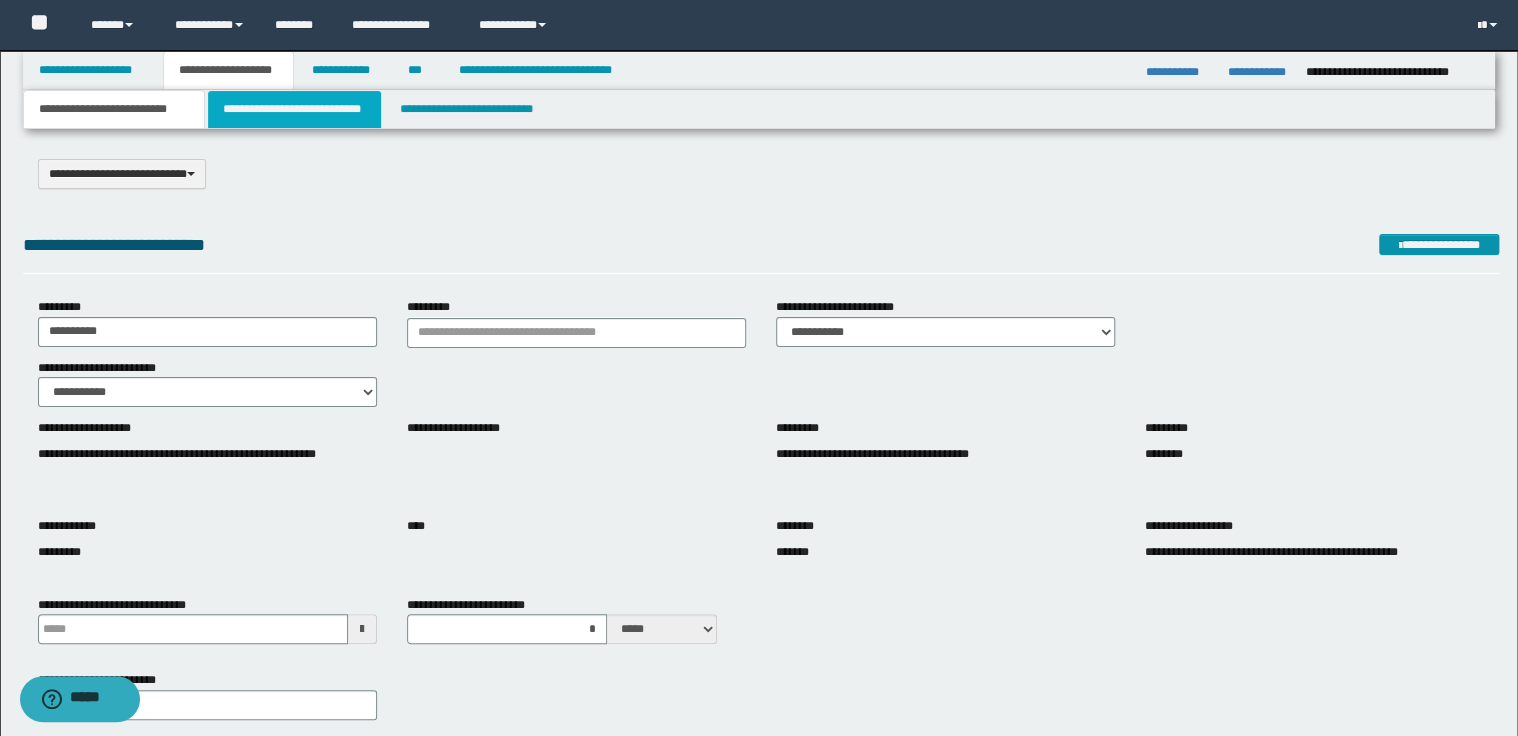 click on "**********" at bounding box center (294, 109) 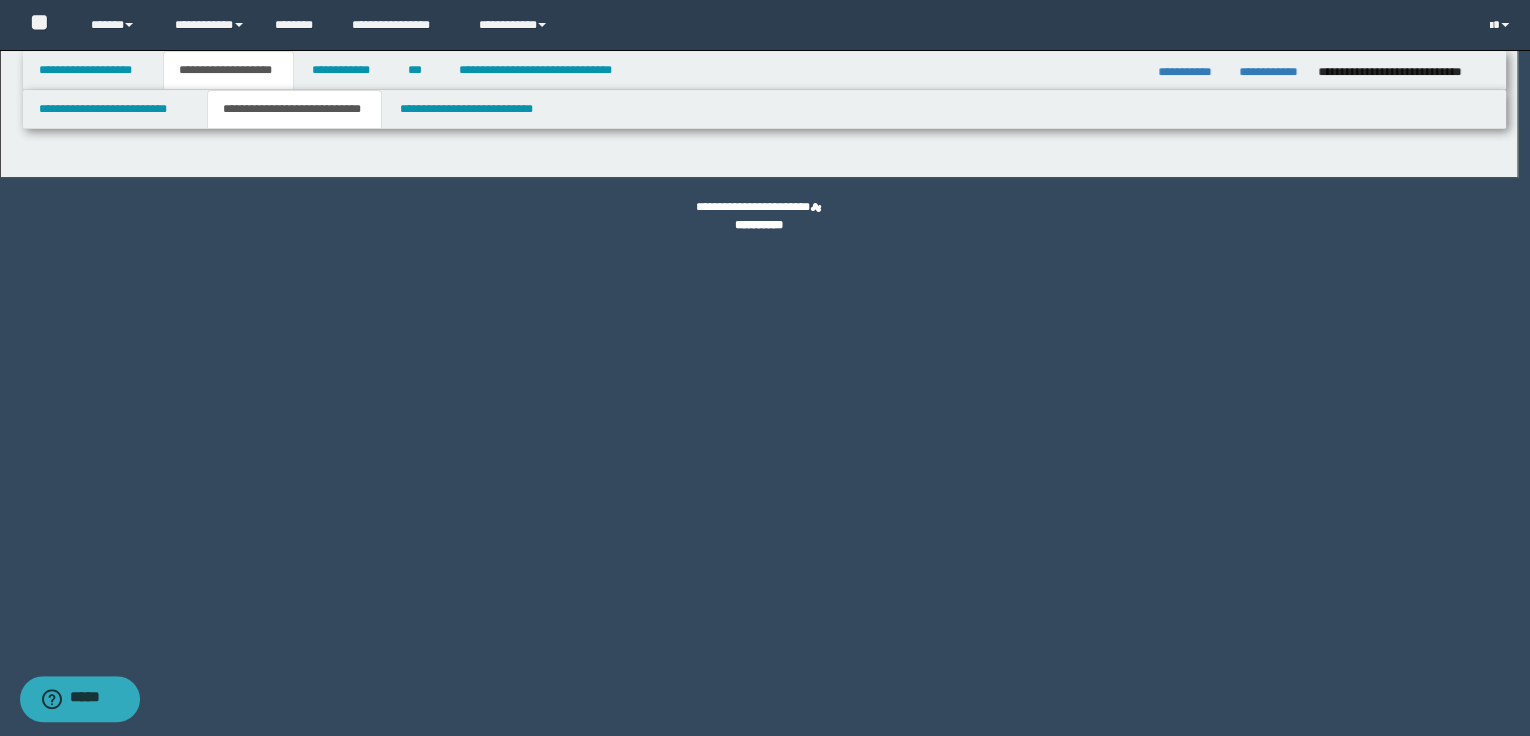 select on "*" 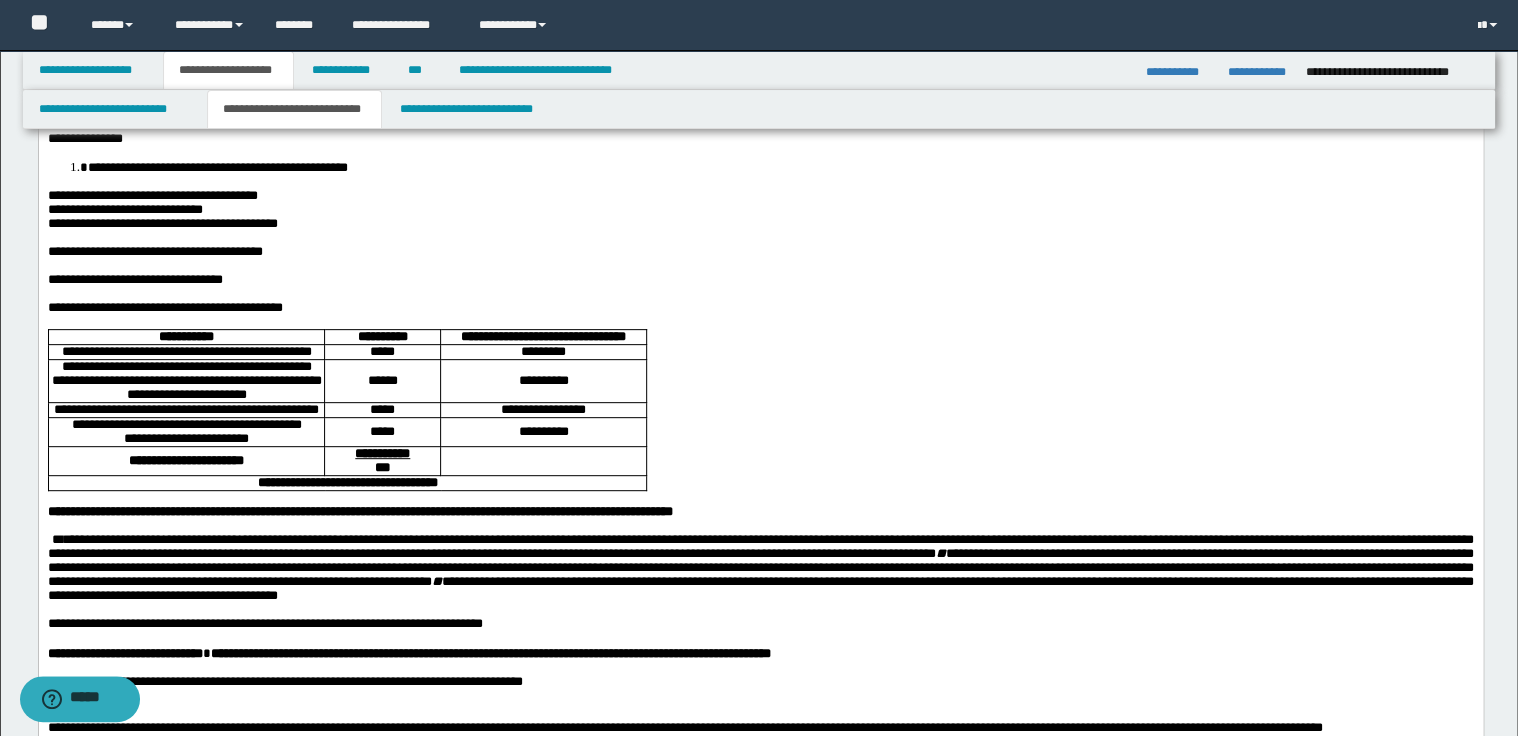 scroll, scrollTop: 240, scrollLeft: 0, axis: vertical 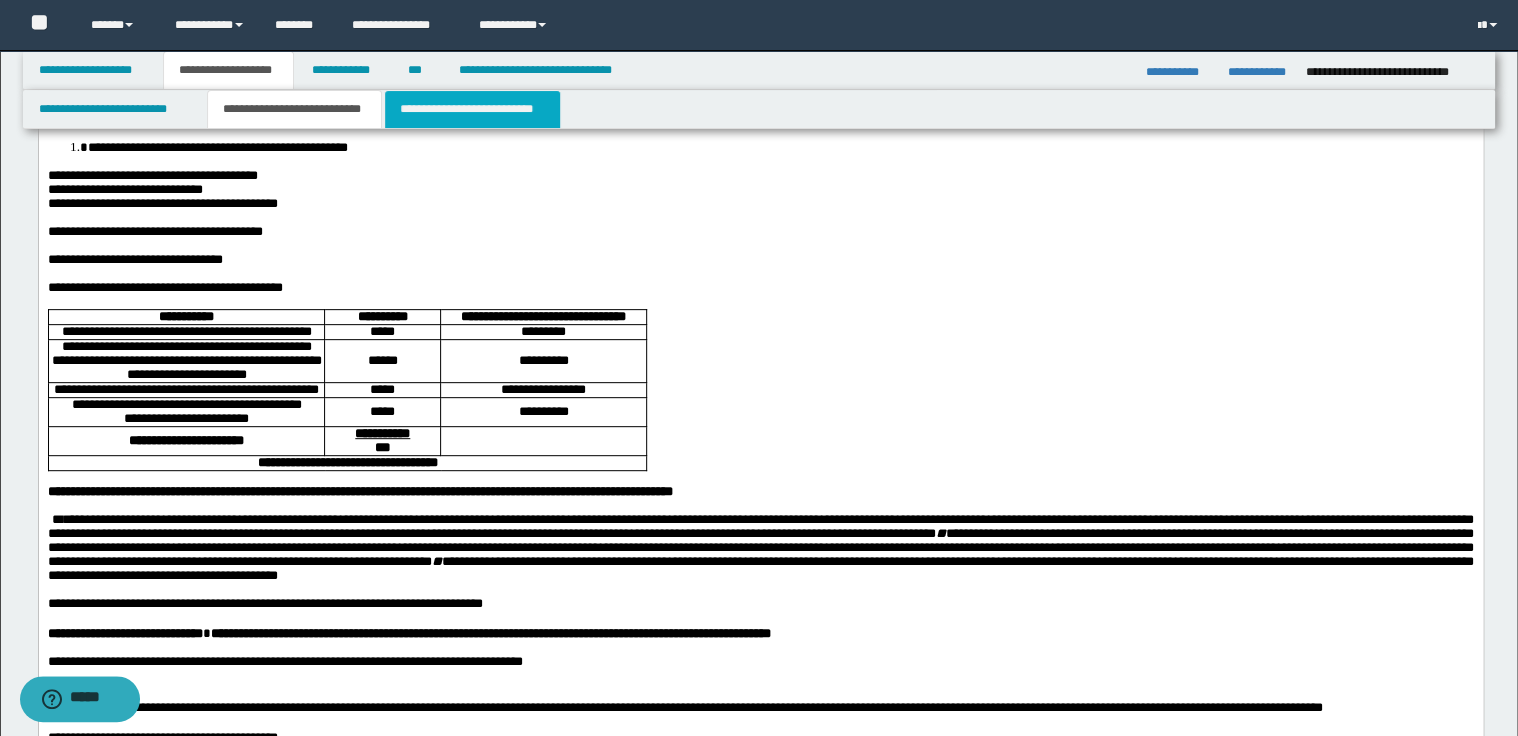 click on "**********" at bounding box center (472, 109) 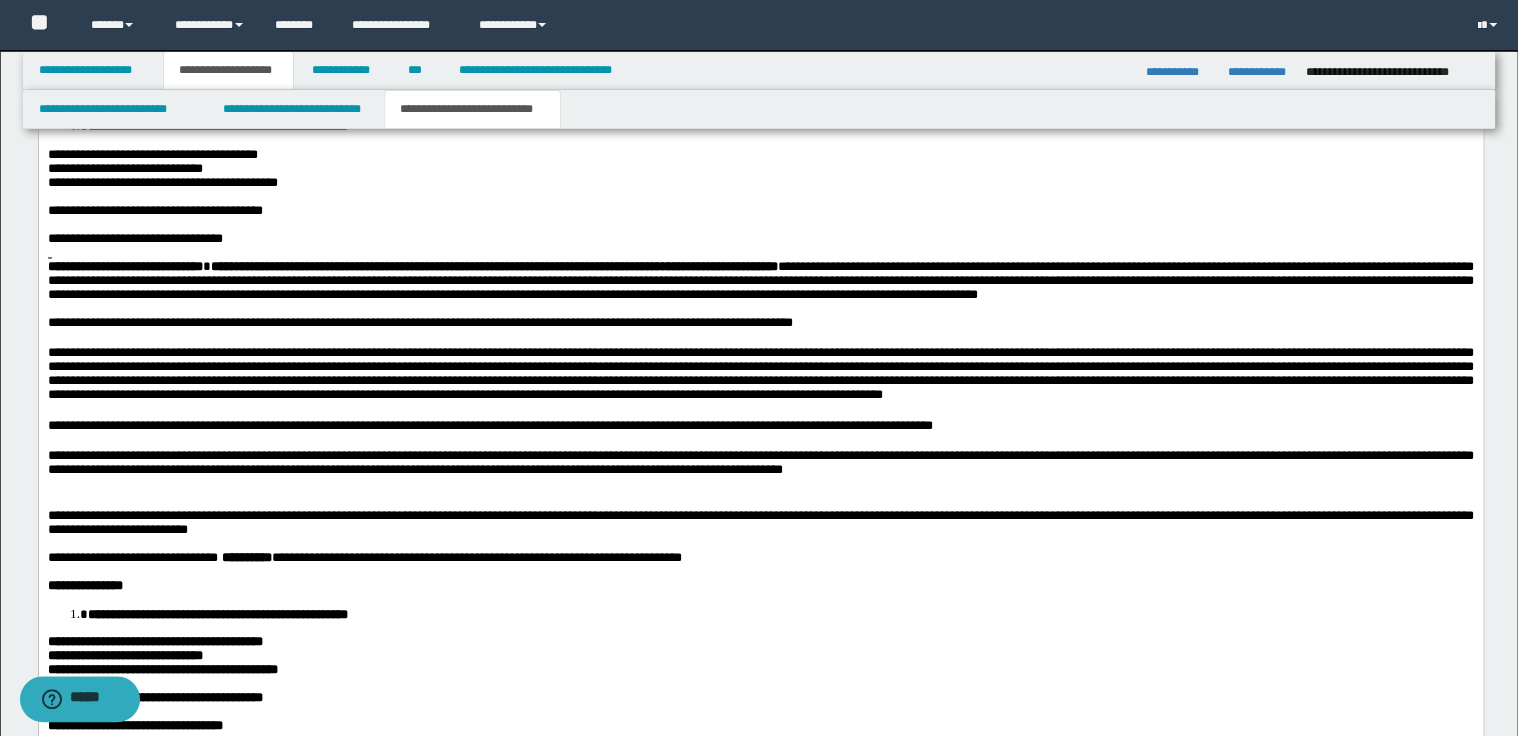scroll, scrollTop: 1520, scrollLeft: 0, axis: vertical 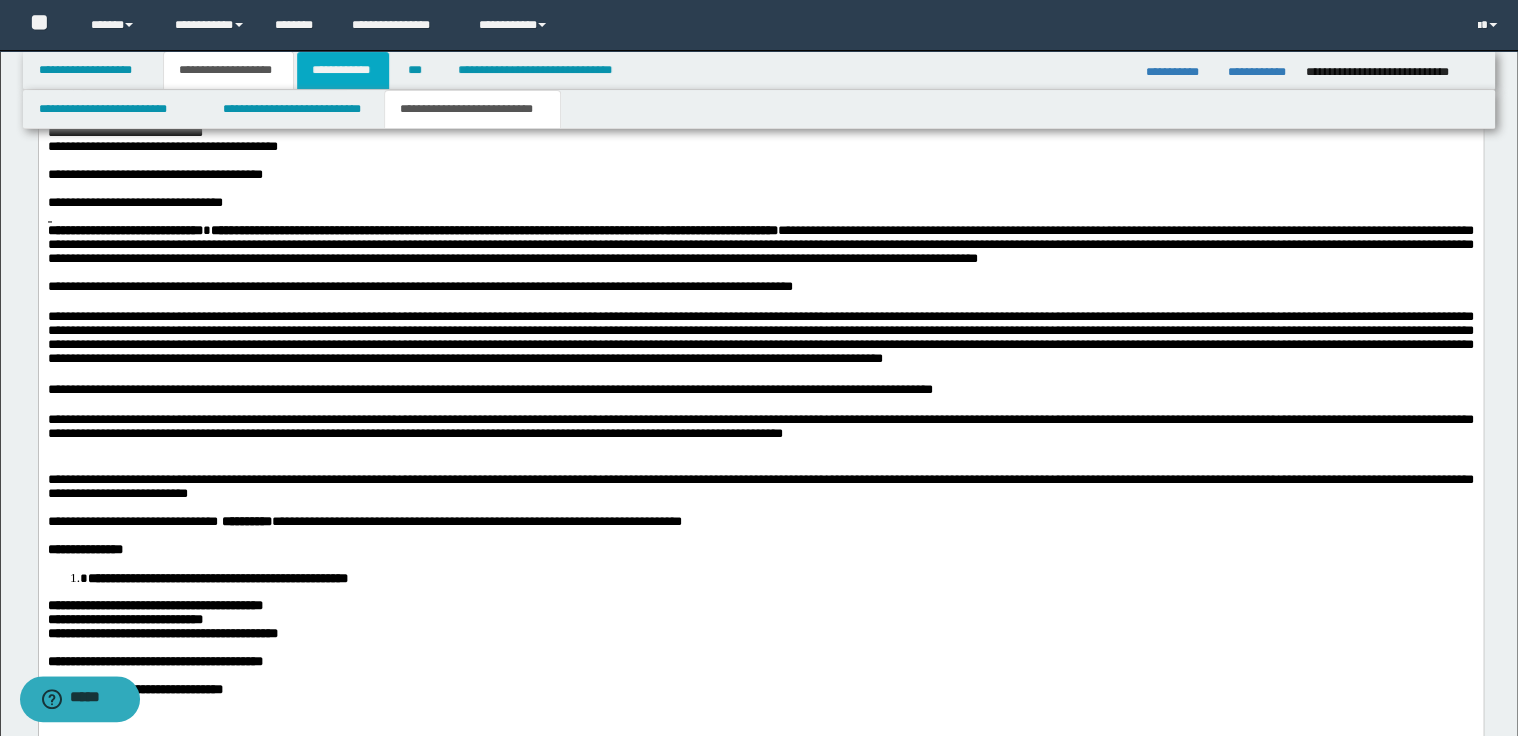 click on "**********" at bounding box center (343, 70) 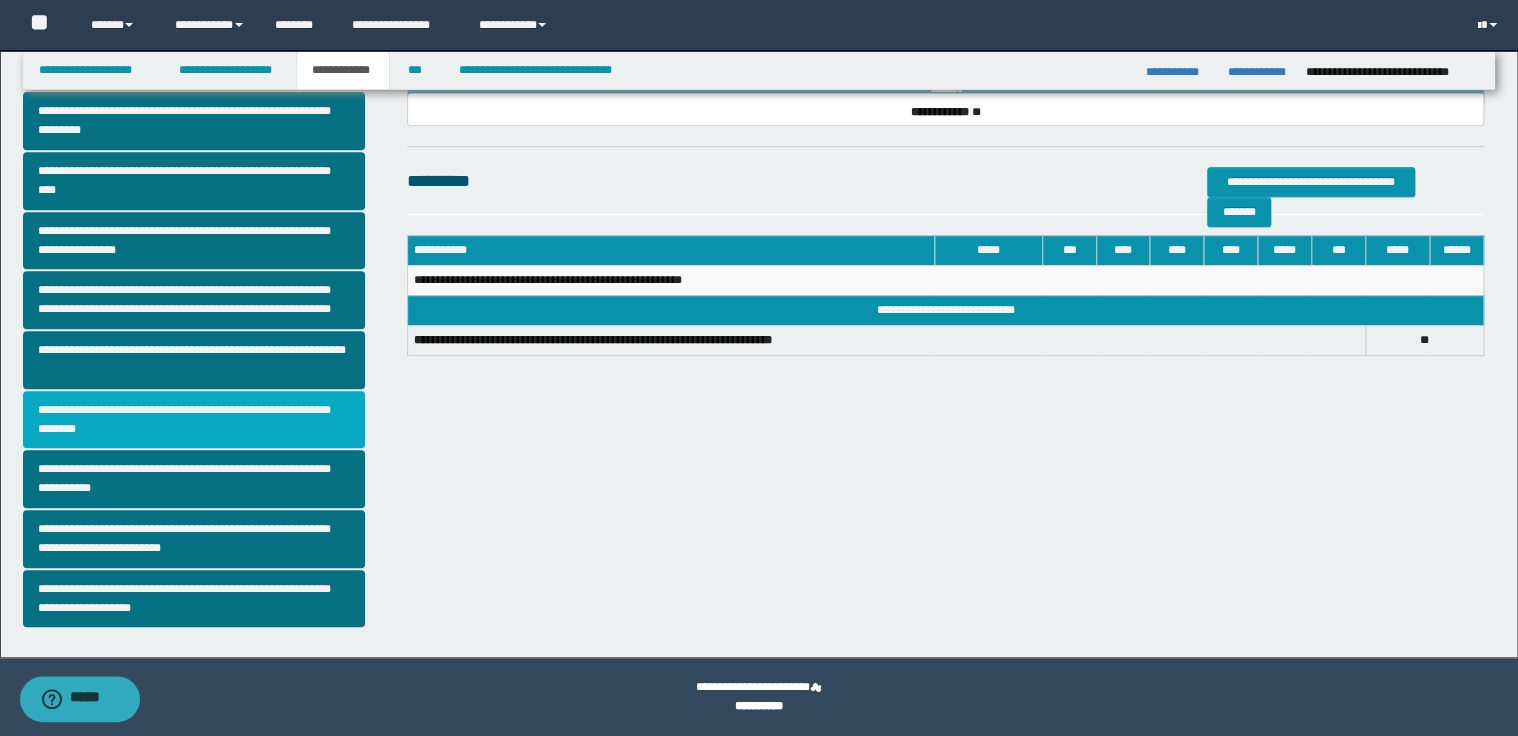 click on "**********" at bounding box center (194, 420) 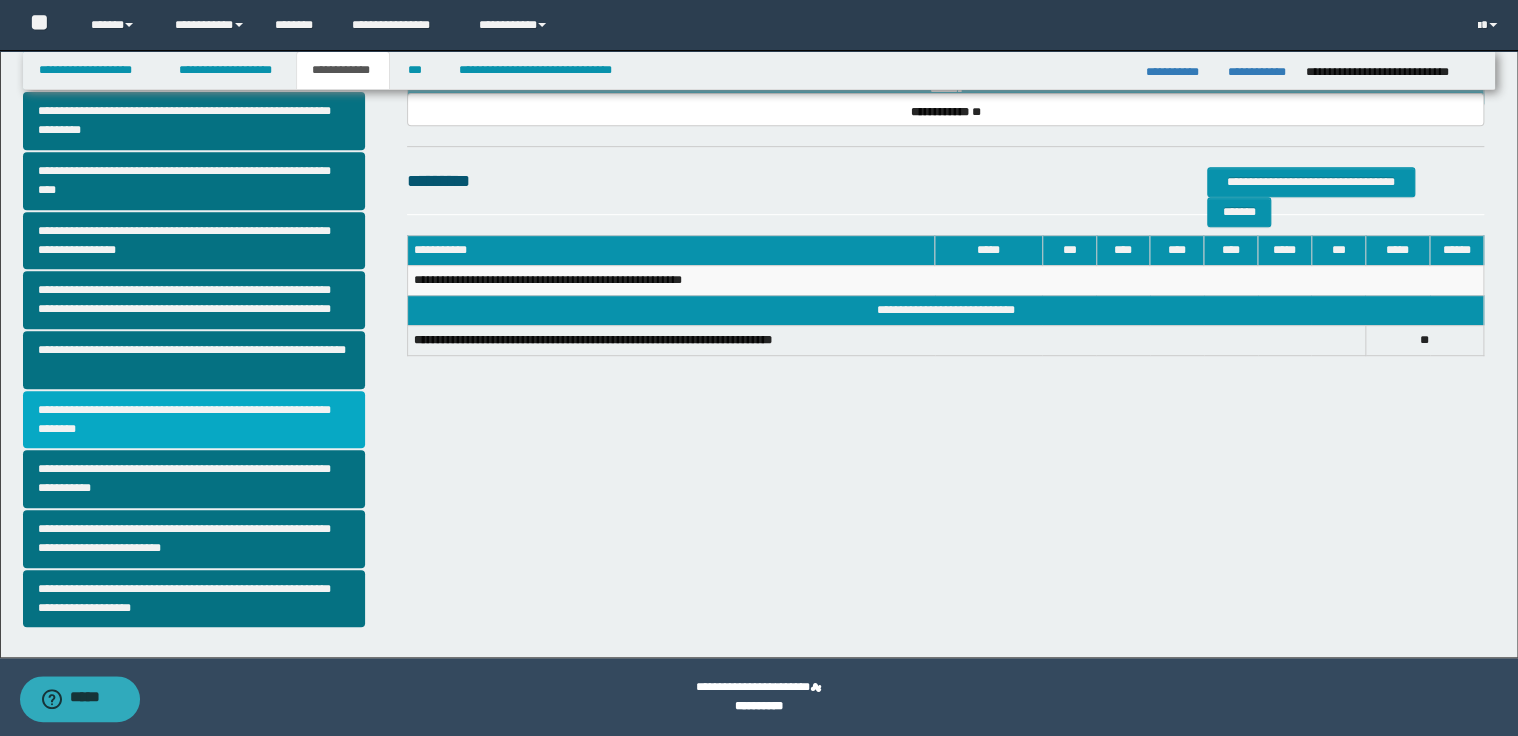 scroll, scrollTop: 0, scrollLeft: 0, axis: both 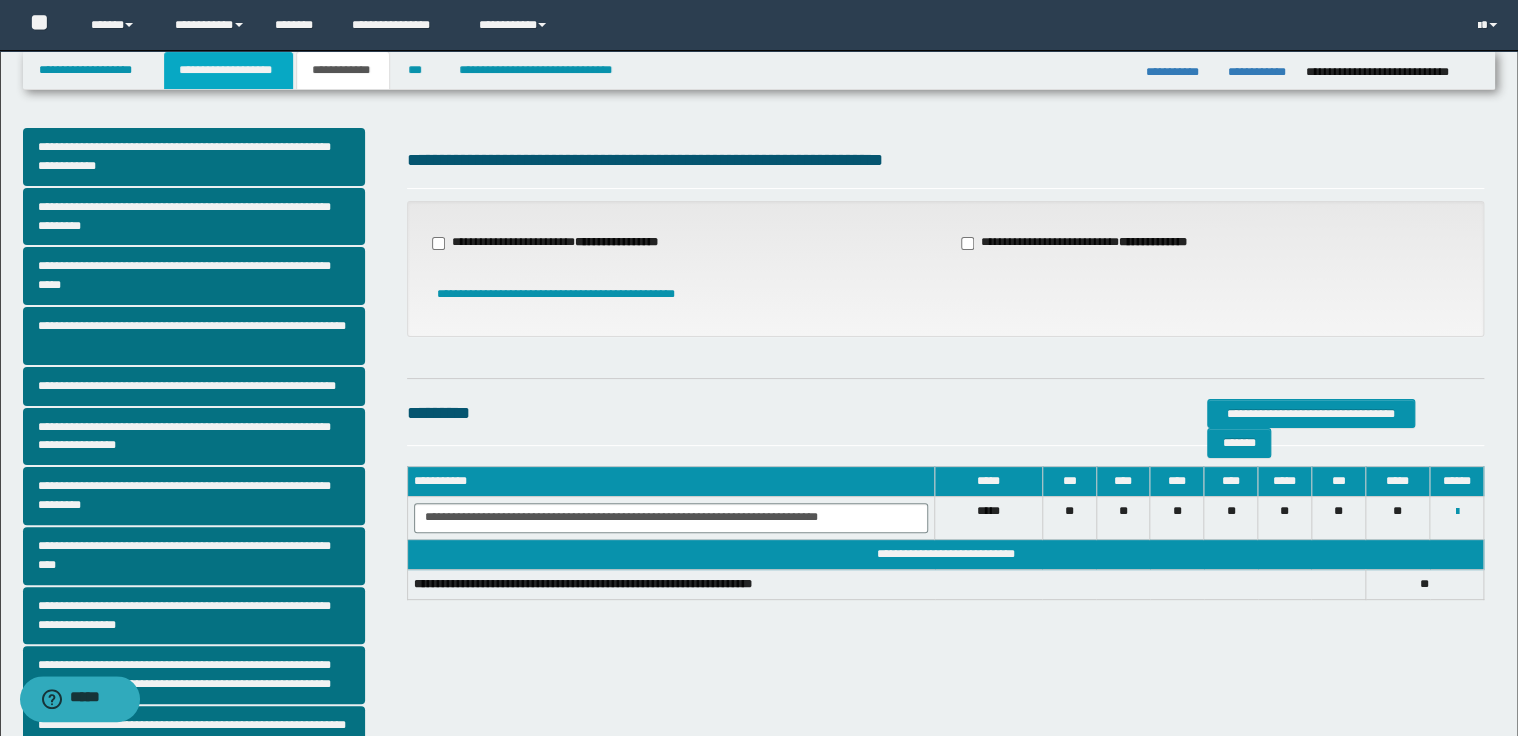 click on "**********" at bounding box center [228, 70] 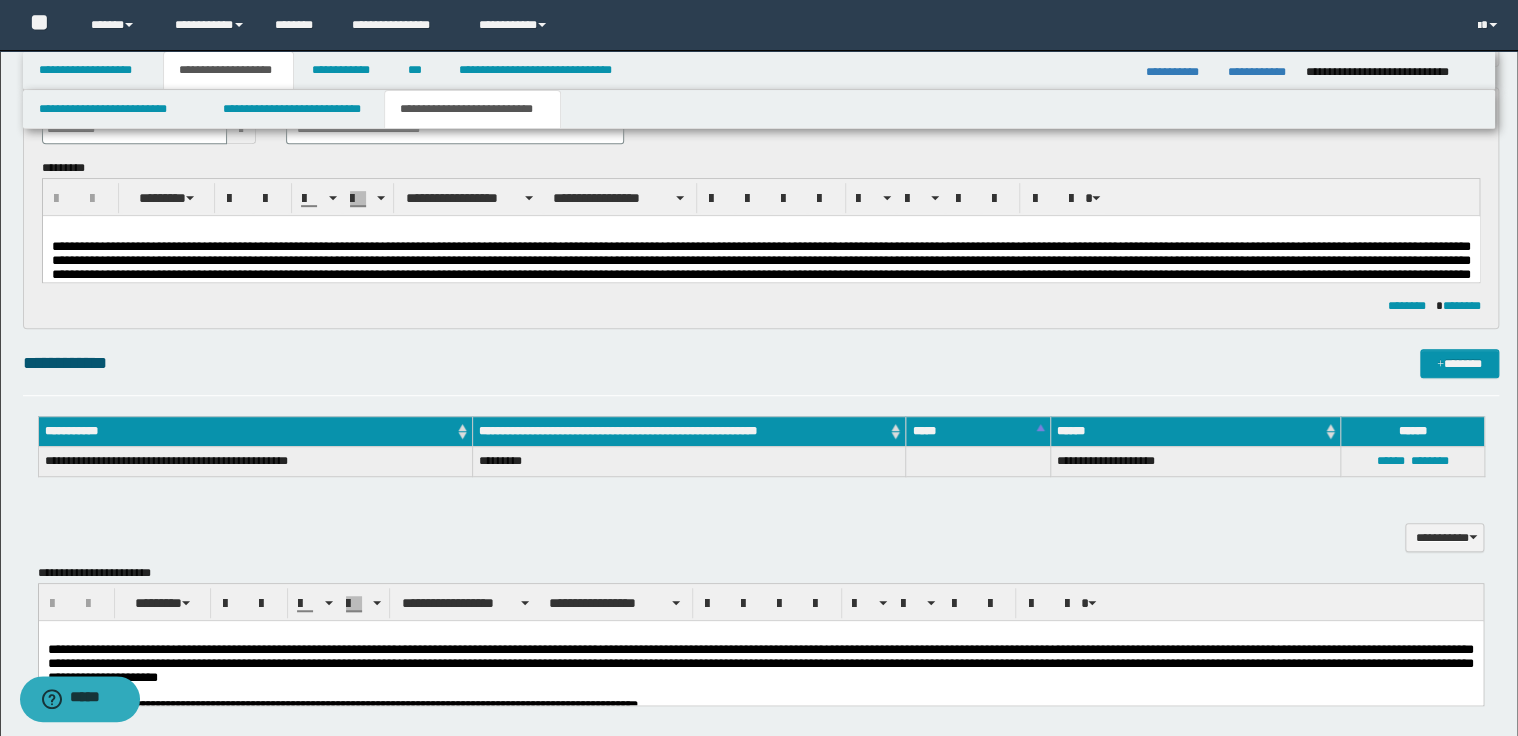 click at bounding box center (760, 274) 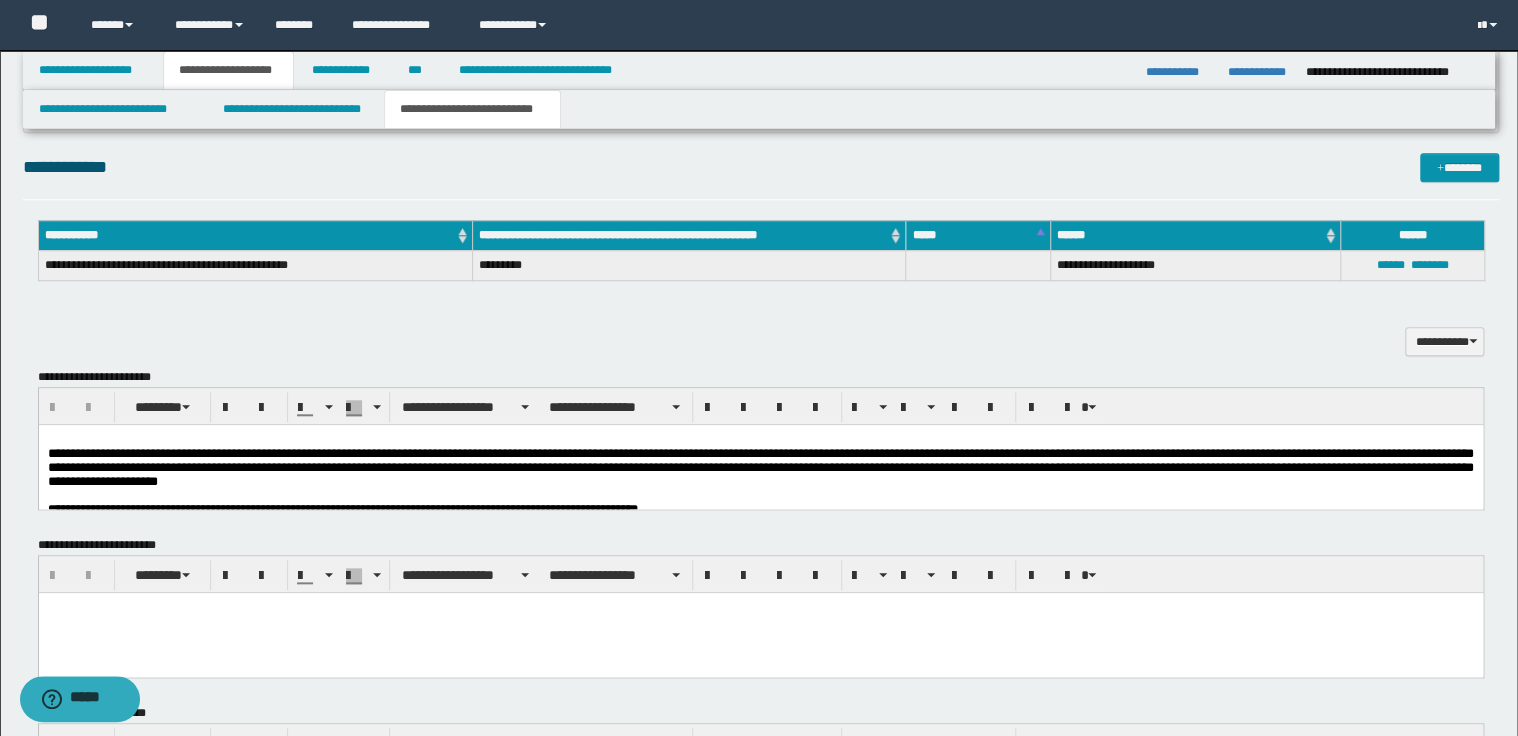 scroll, scrollTop: 960, scrollLeft: 0, axis: vertical 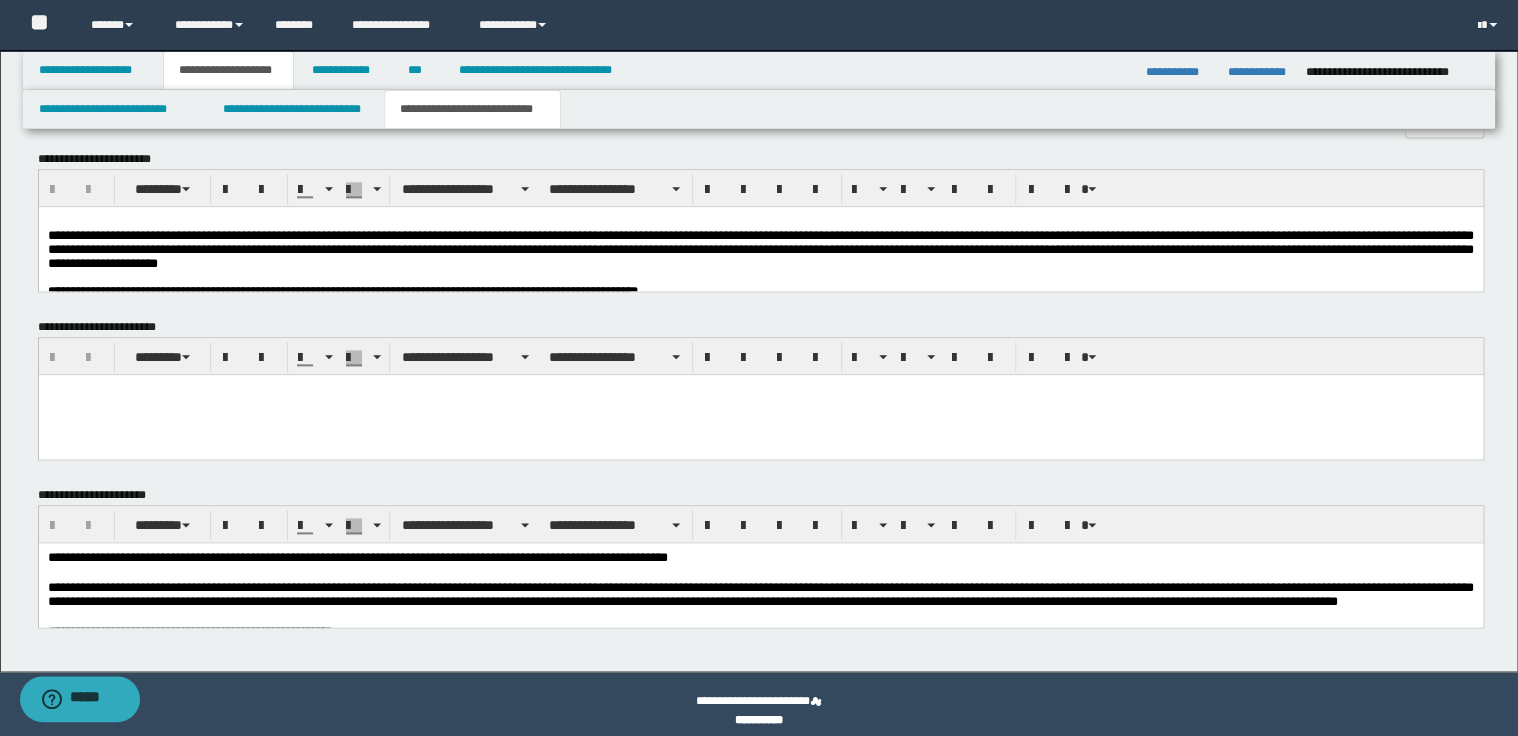 click on "**********" at bounding box center [760, 250] 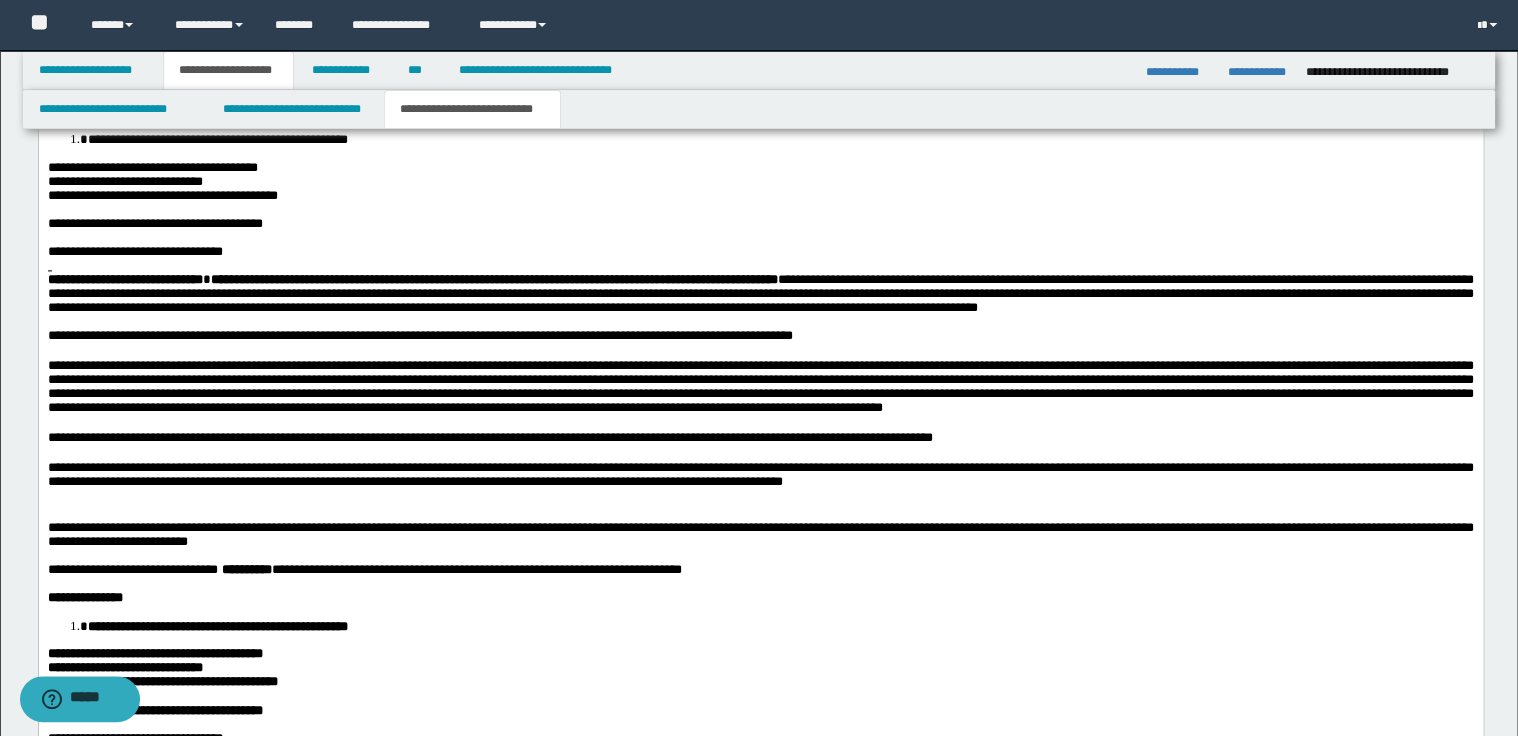 scroll, scrollTop: 1200, scrollLeft: 0, axis: vertical 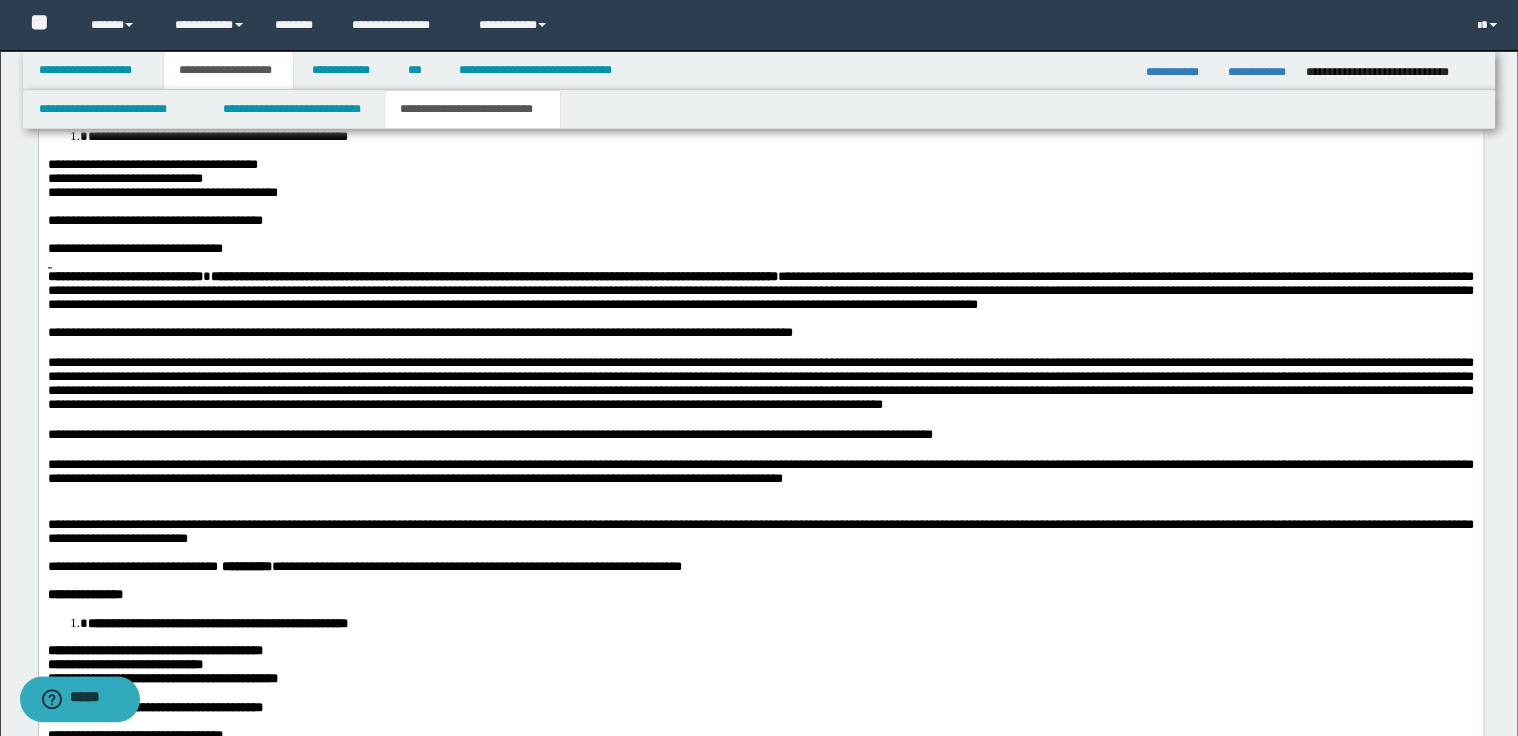click at bounding box center (760, 511) 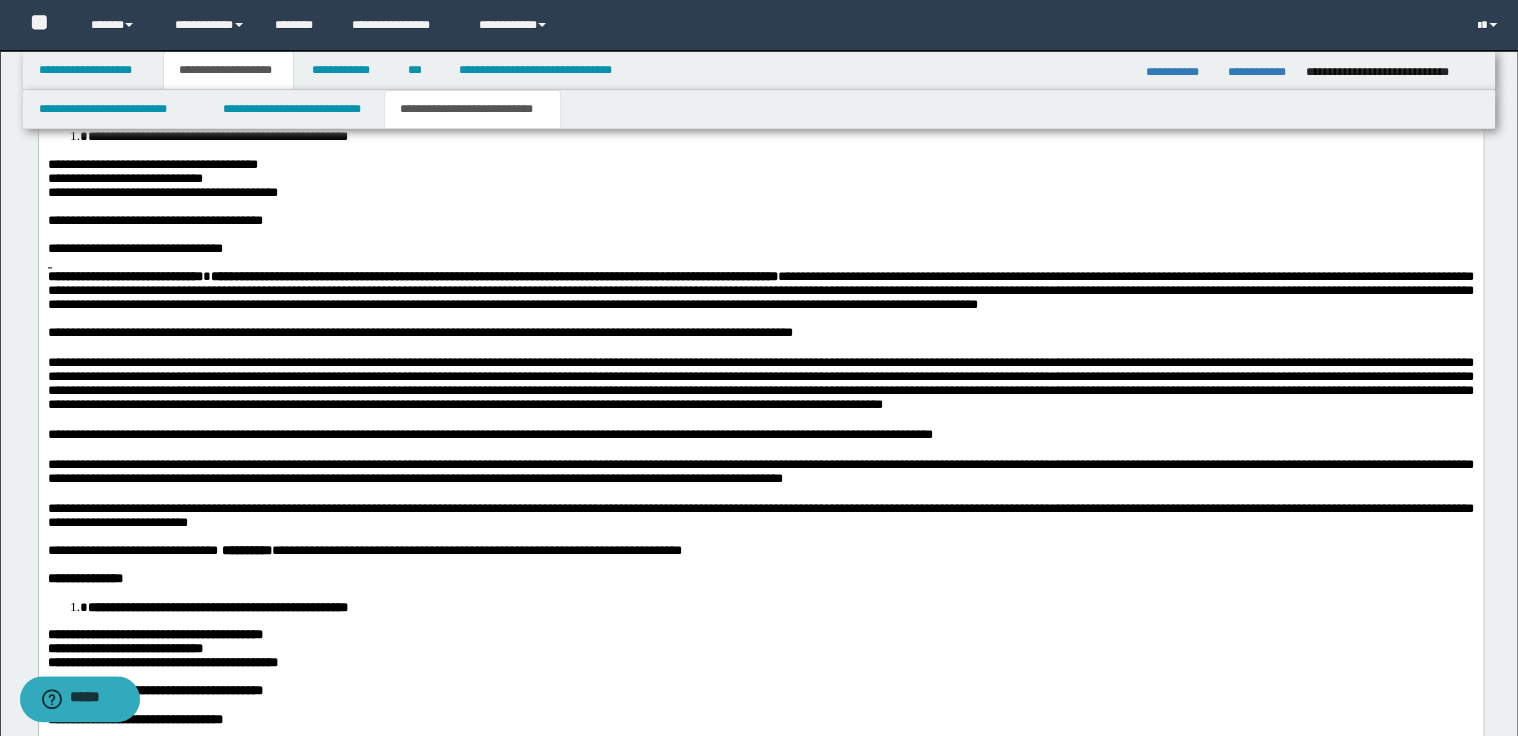 click on "**********" at bounding box center (760, 516) 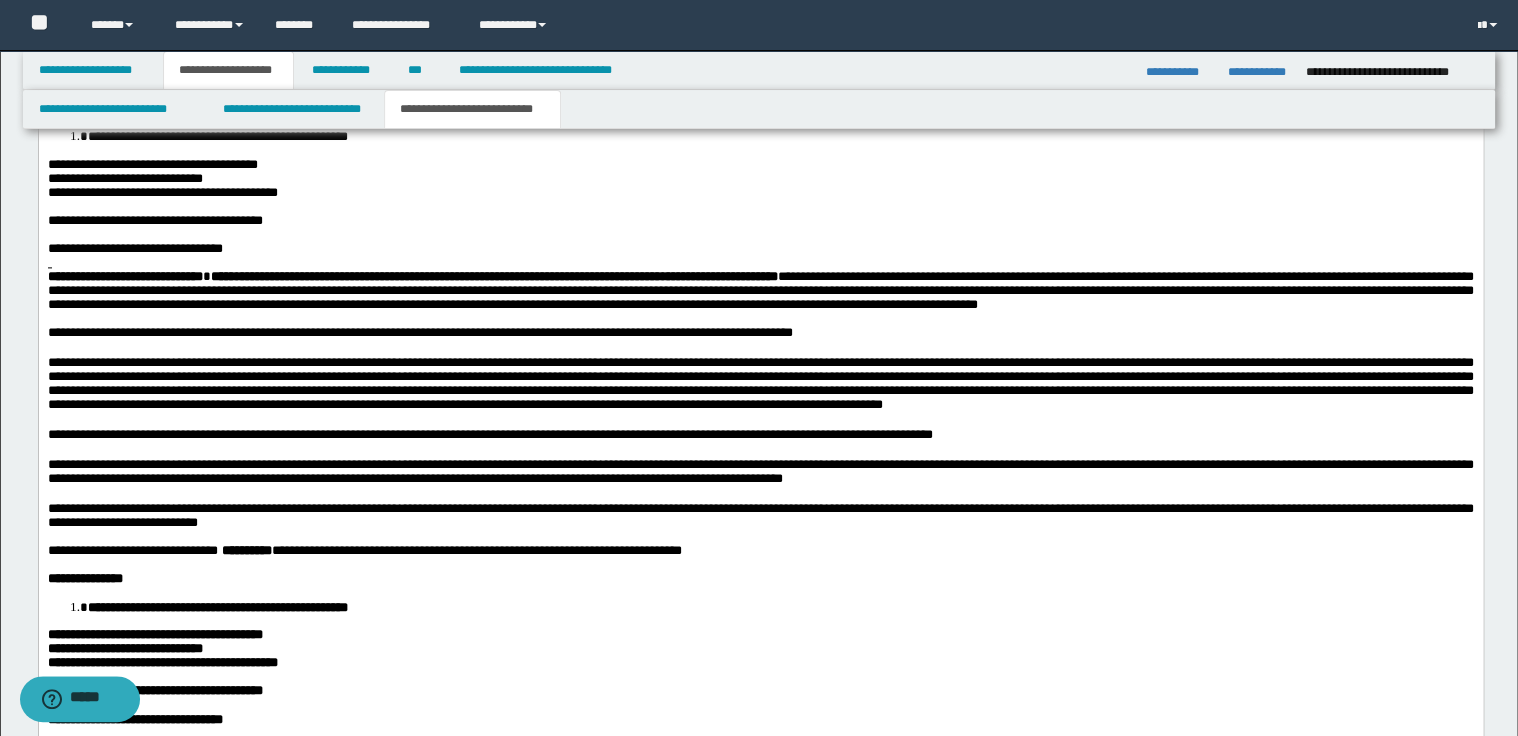 scroll, scrollTop: 1280, scrollLeft: 0, axis: vertical 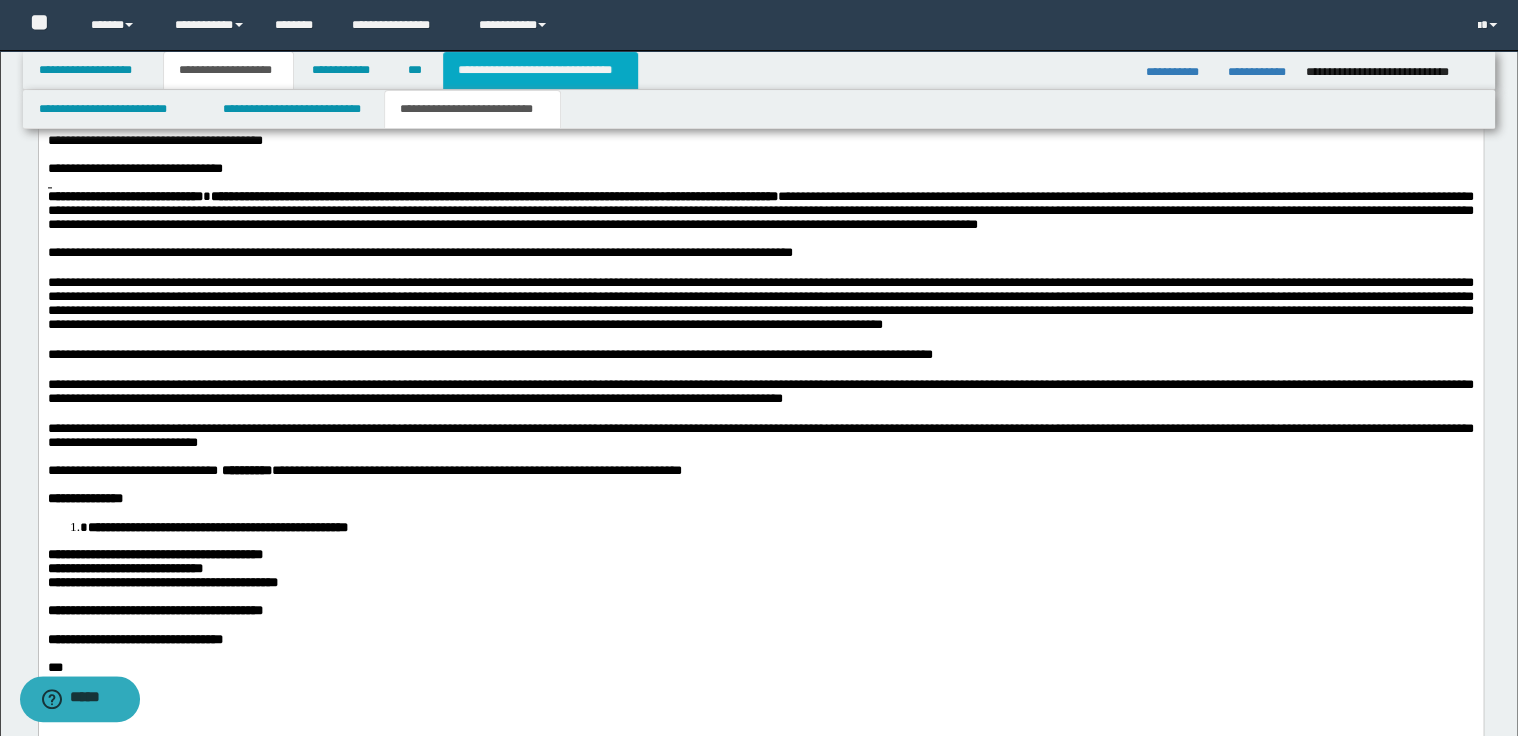 click on "**********" at bounding box center [540, 70] 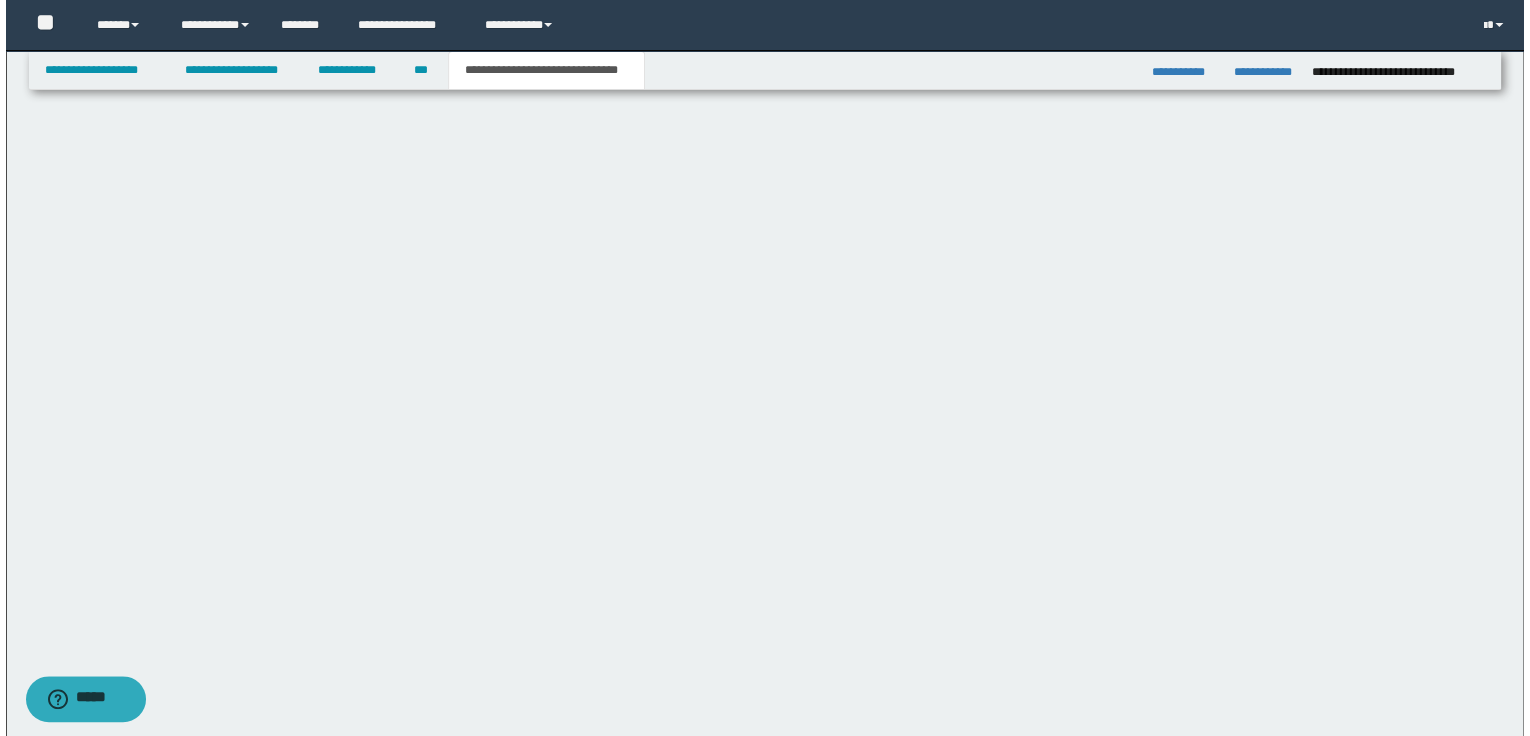 scroll, scrollTop: 0, scrollLeft: 0, axis: both 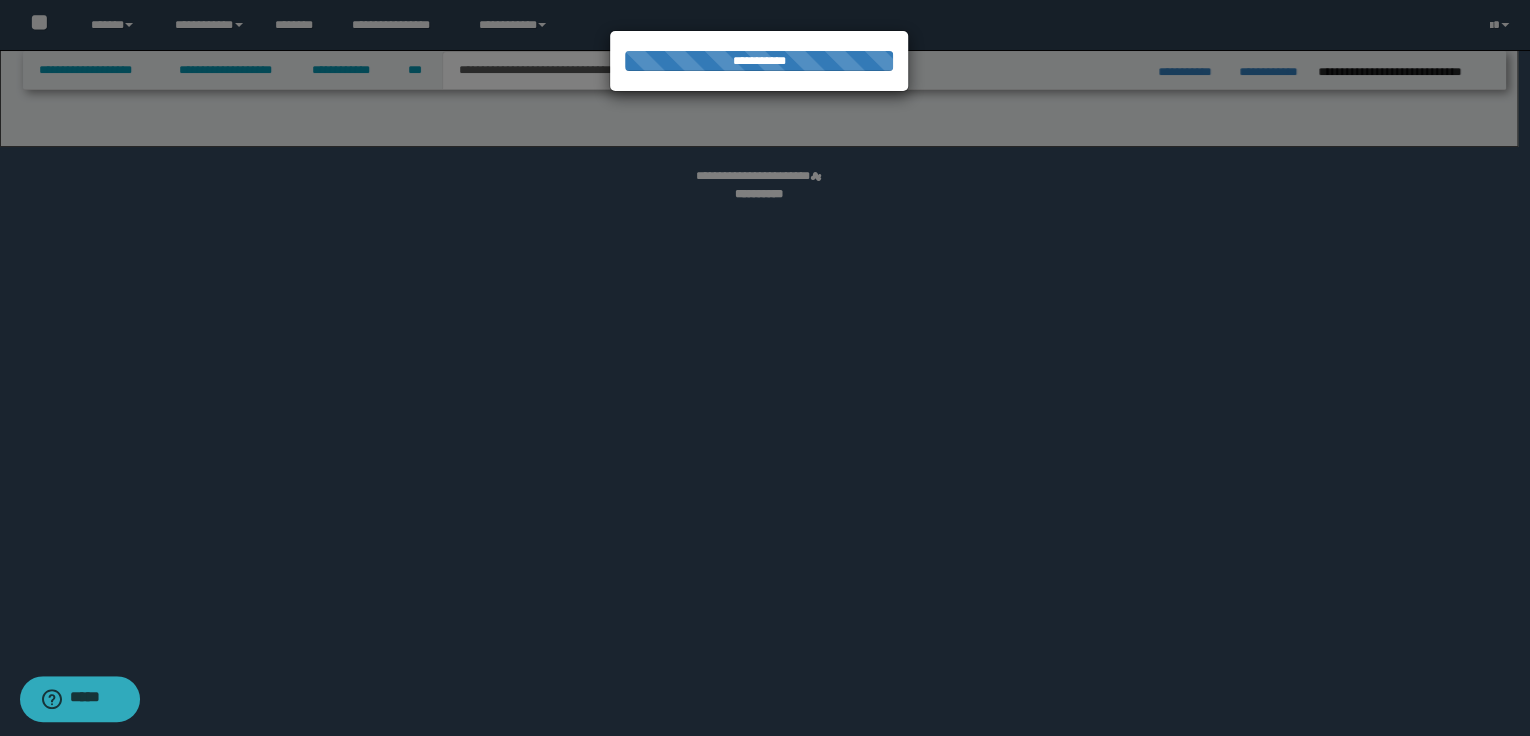 select on "*" 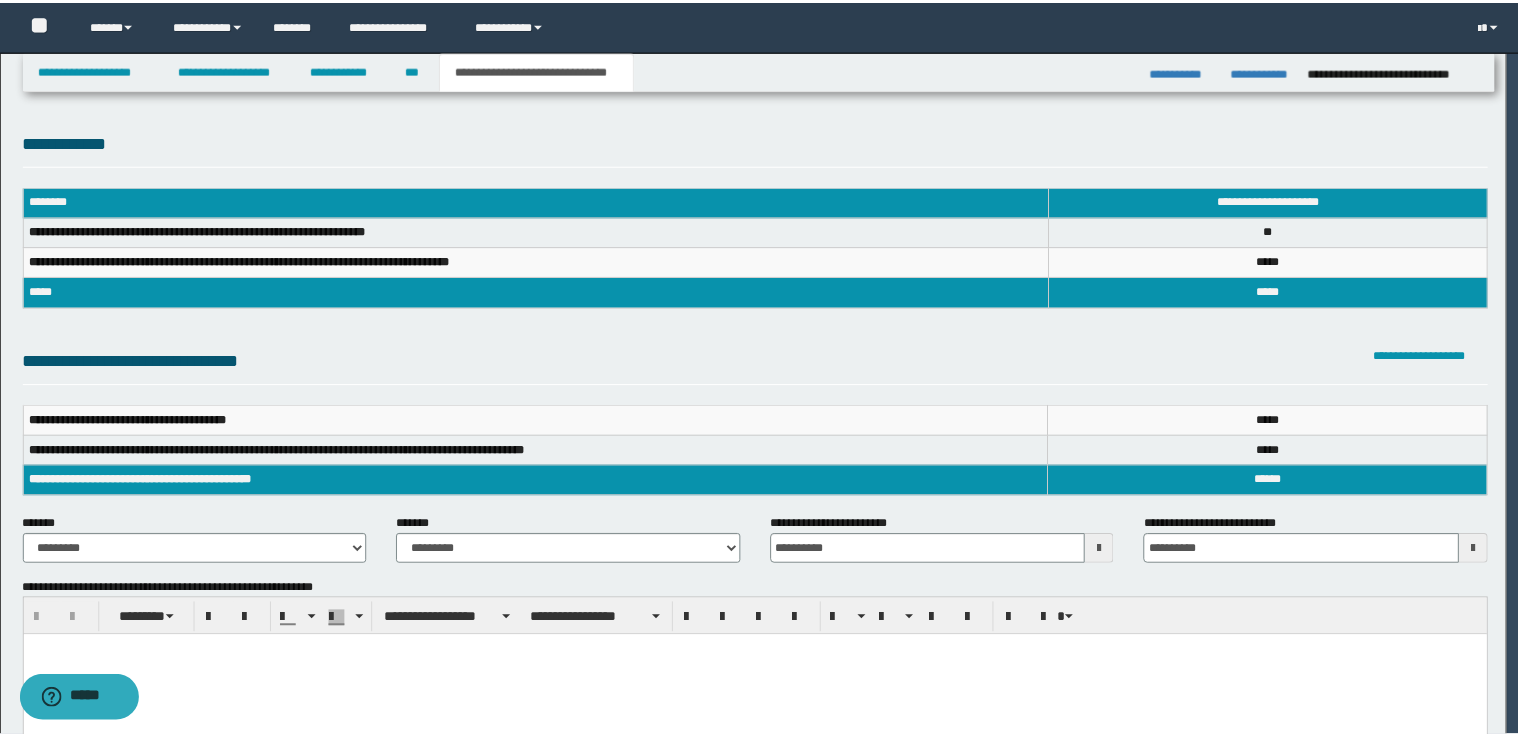 scroll, scrollTop: 0, scrollLeft: 0, axis: both 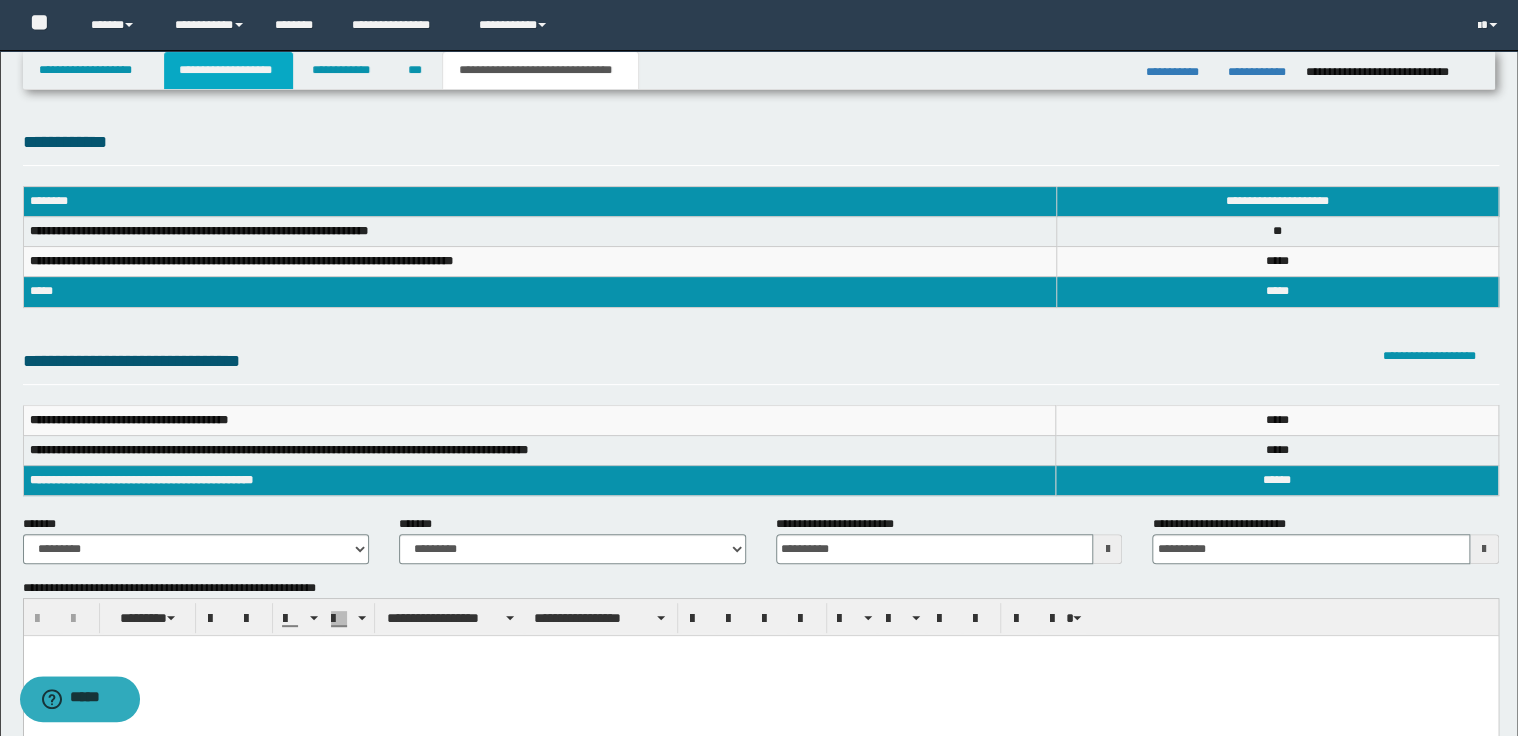 click on "**********" at bounding box center (228, 70) 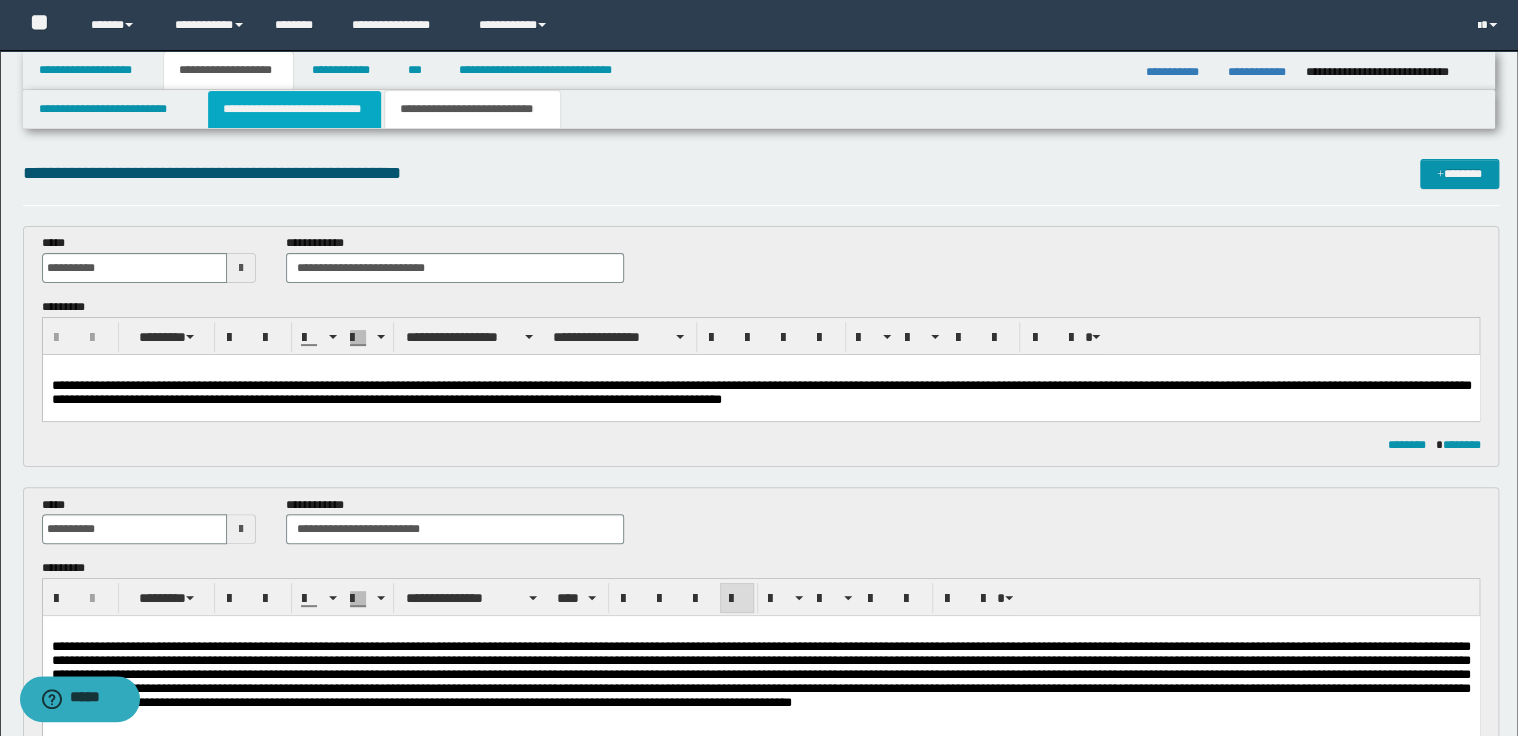 click on "**********" at bounding box center [294, 109] 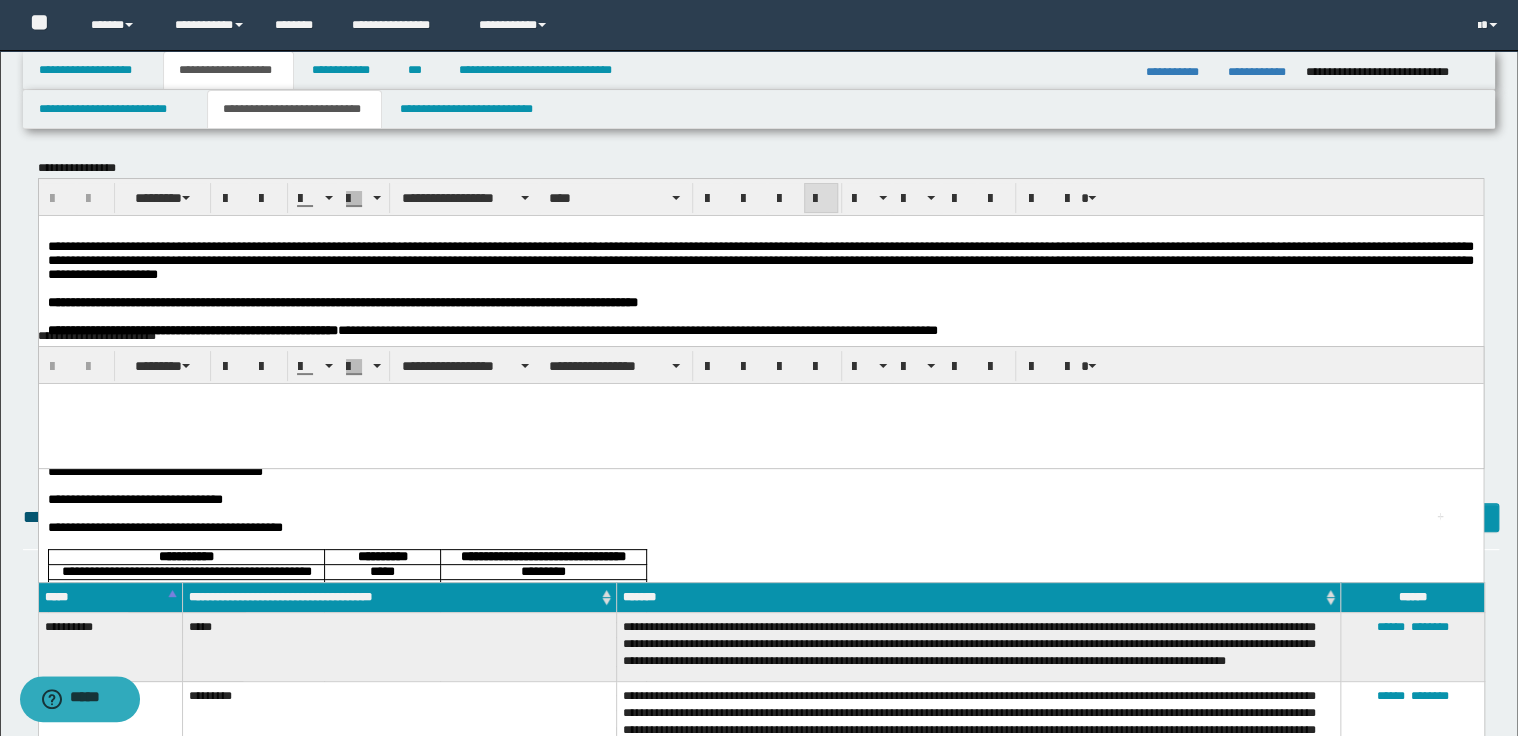 click on "**********" at bounding box center (760, 259) 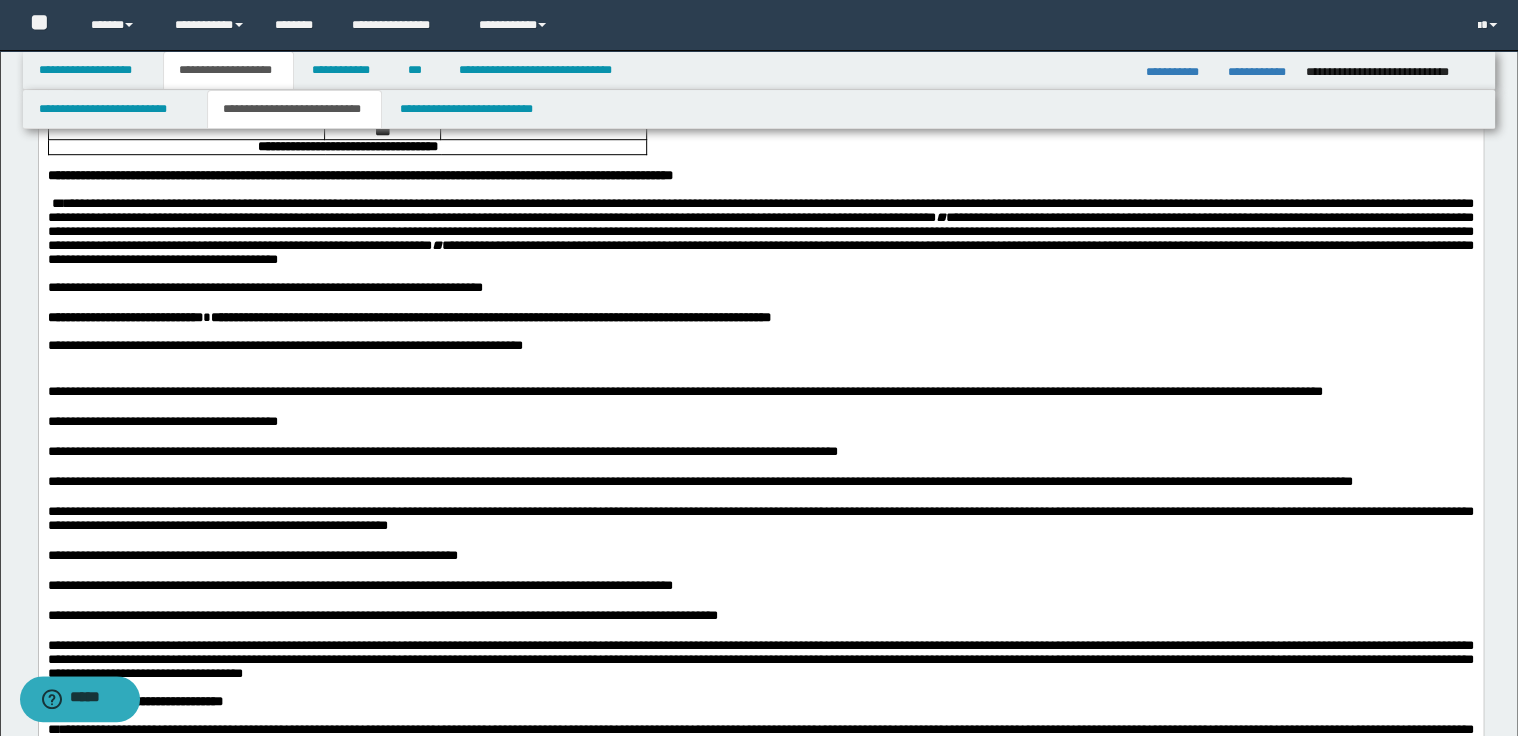scroll, scrollTop: 560, scrollLeft: 0, axis: vertical 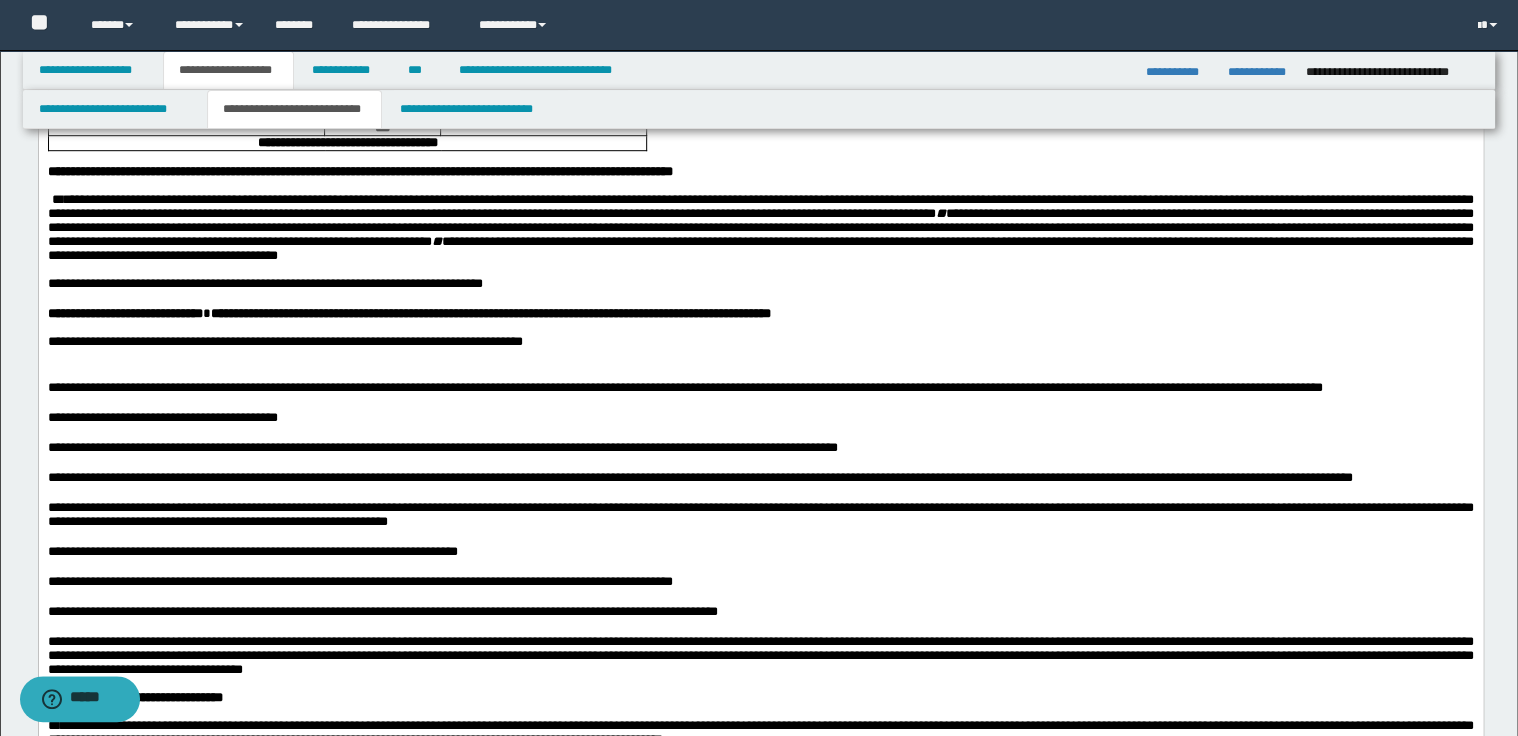 click at bounding box center [760, 373] 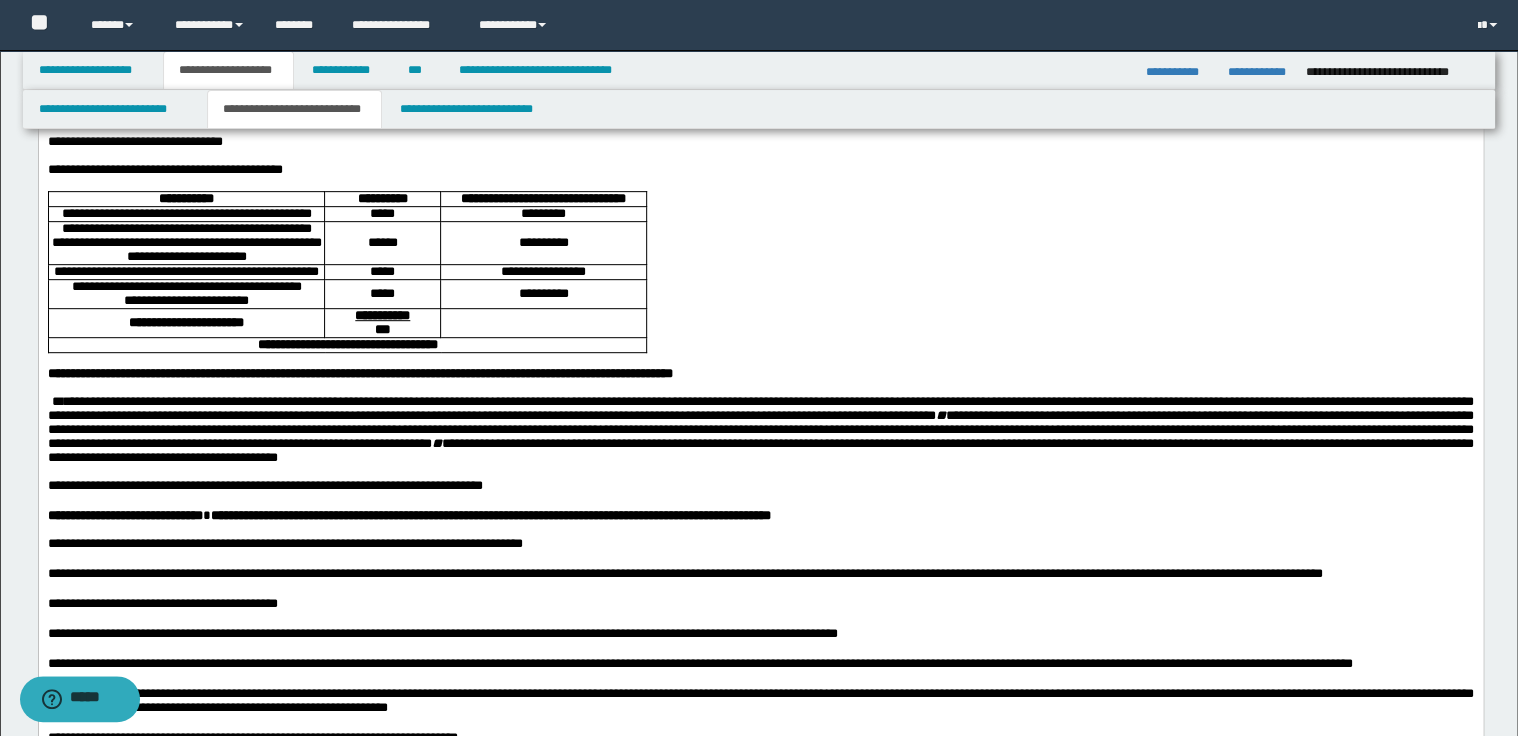 scroll, scrollTop: 320, scrollLeft: 0, axis: vertical 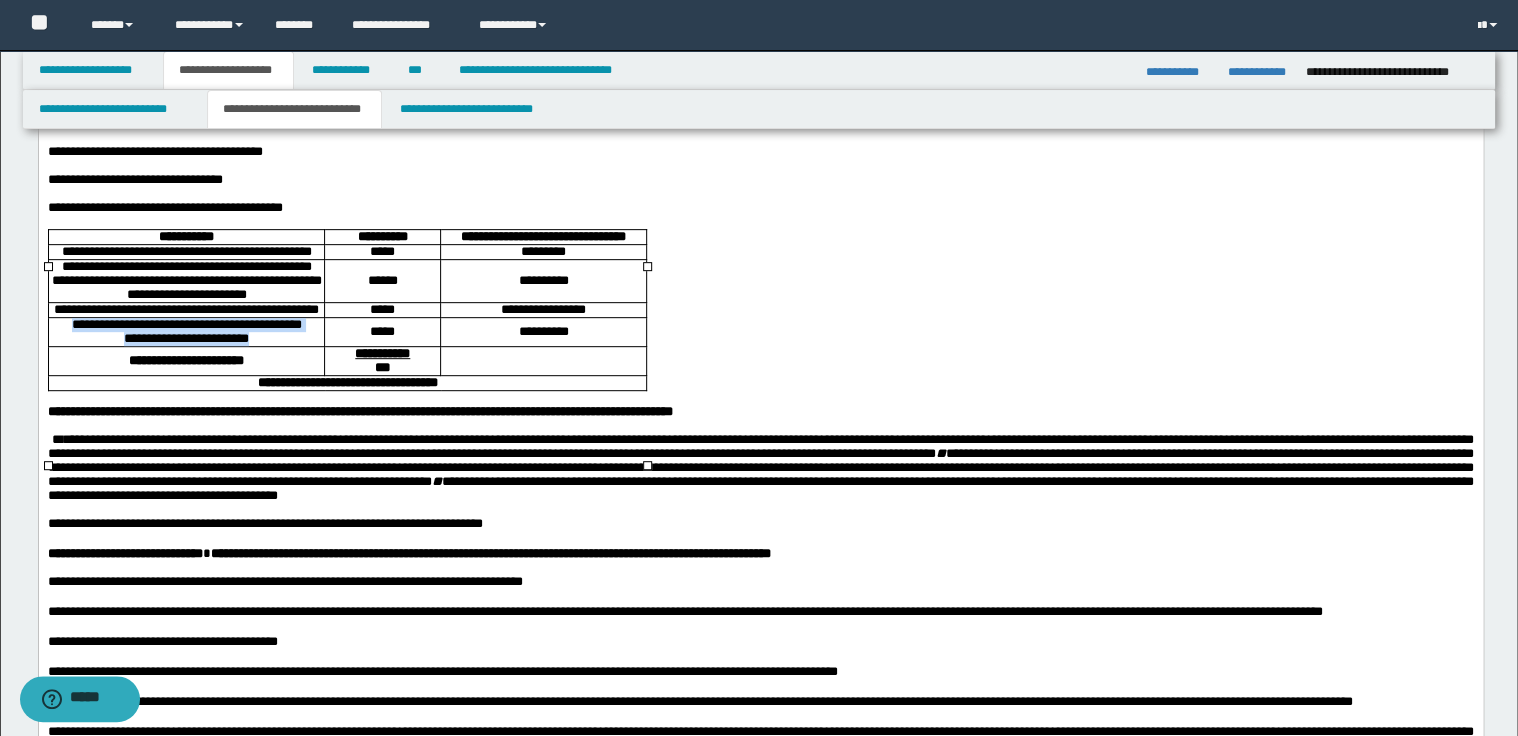 drag, startPoint x: 61, startPoint y: 389, endPoint x: 261, endPoint y: 401, distance: 200.35968 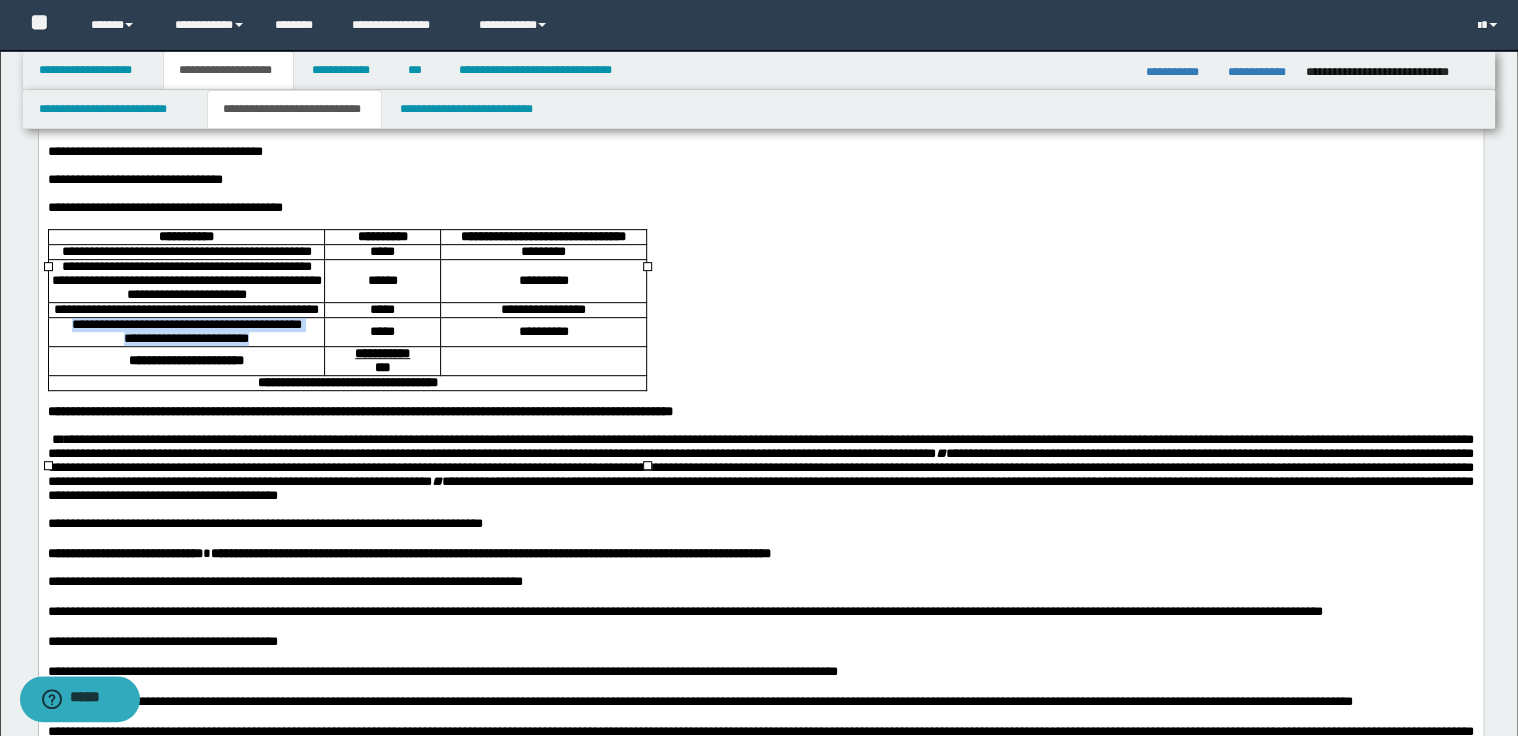 click on "**********" at bounding box center [186, 331] 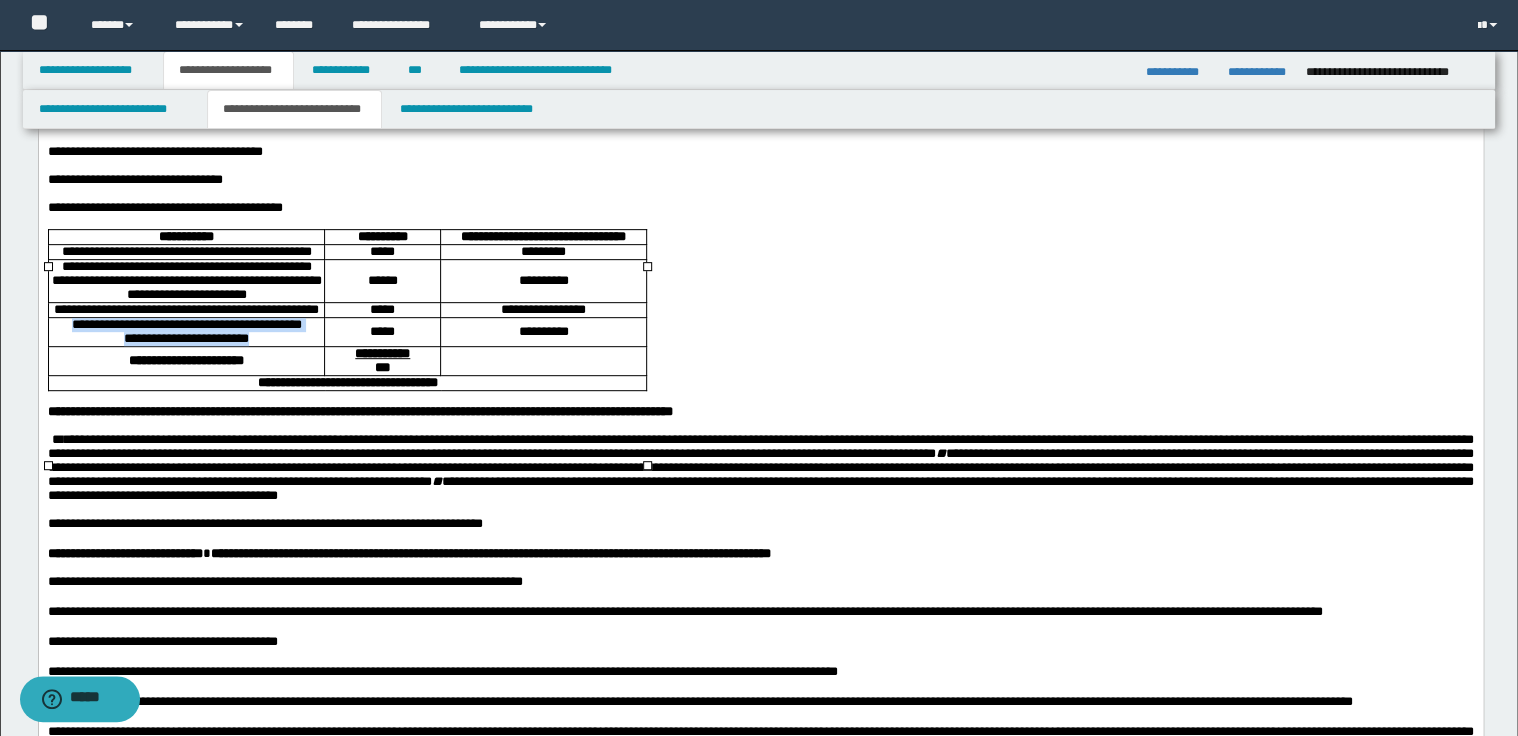copy on "**********" 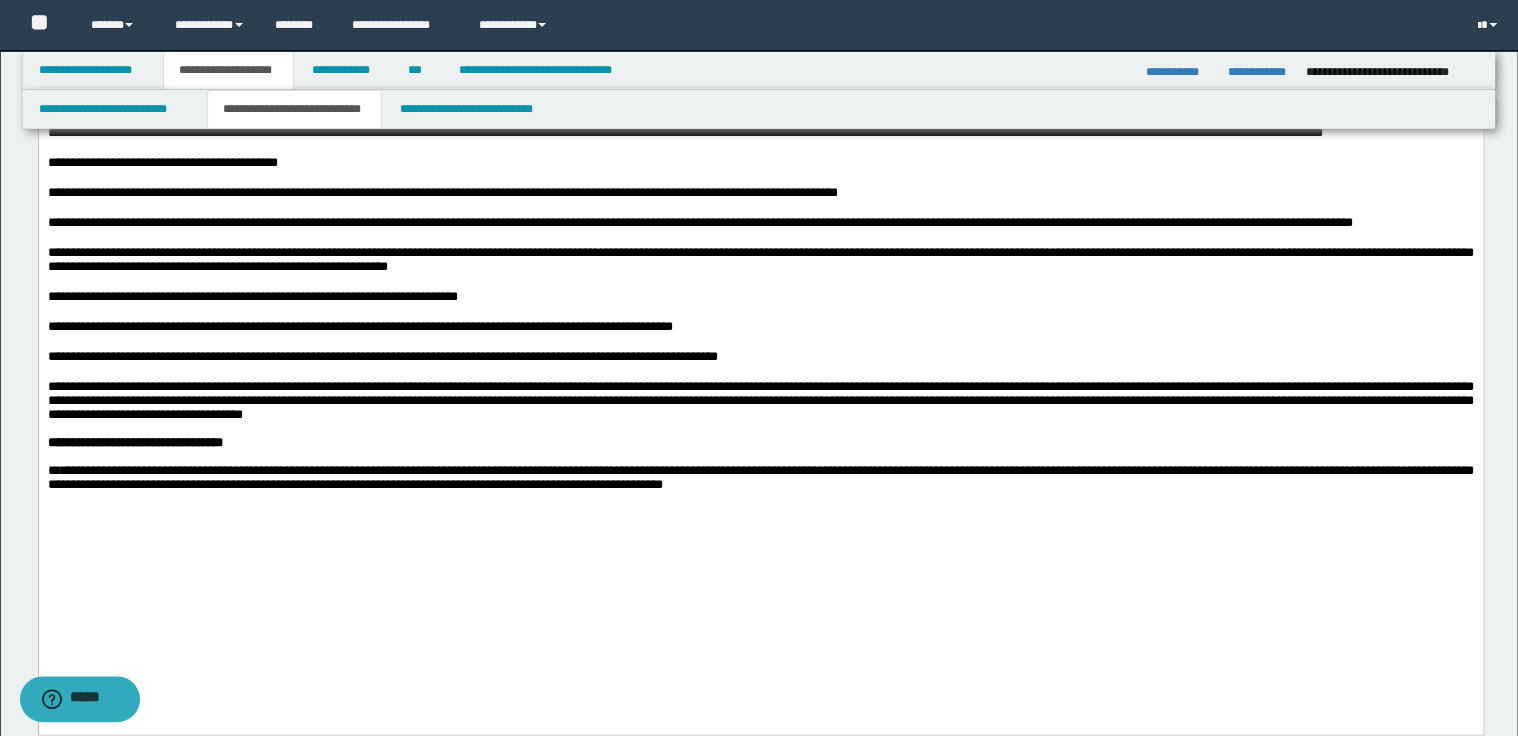 scroll, scrollTop: 800, scrollLeft: 0, axis: vertical 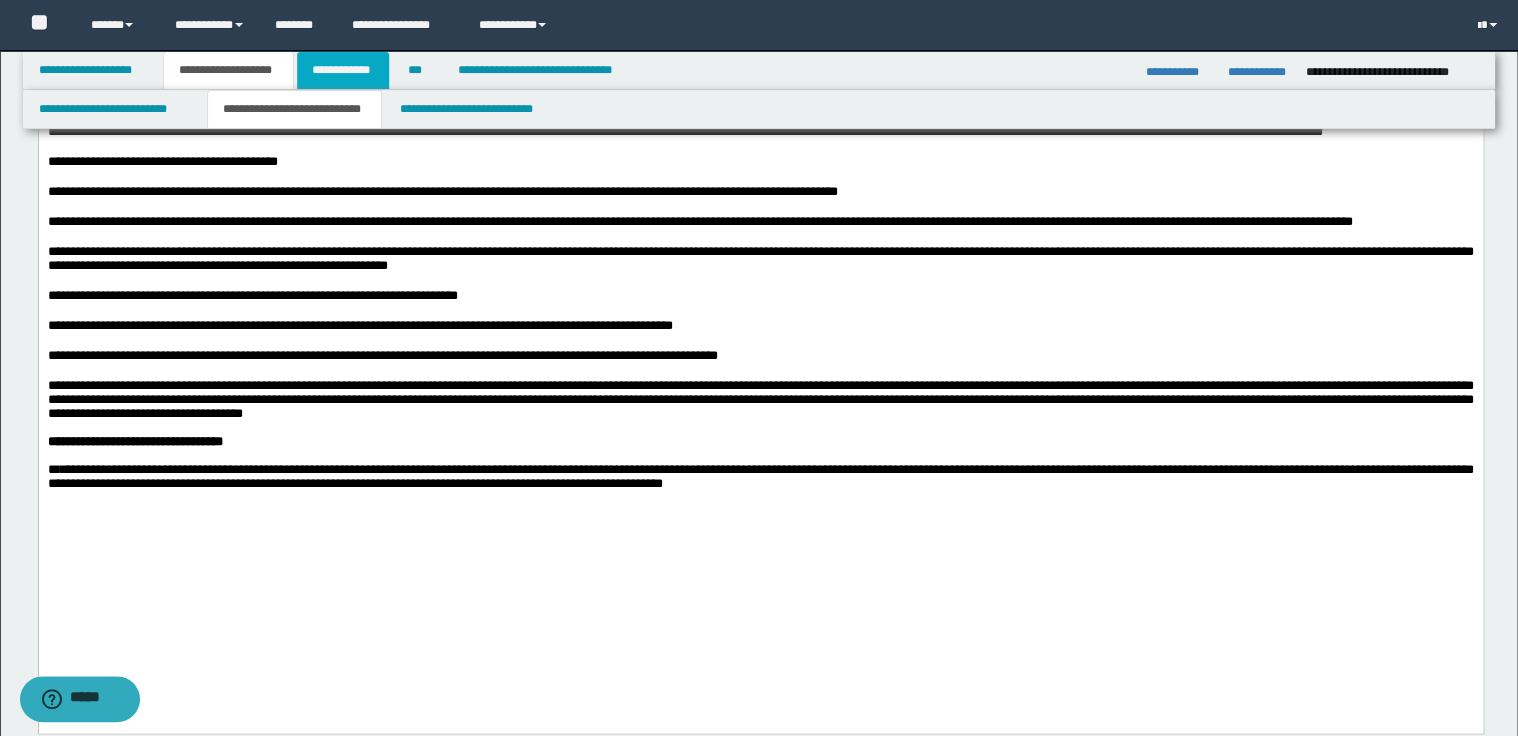 click on "**********" at bounding box center (343, 70) 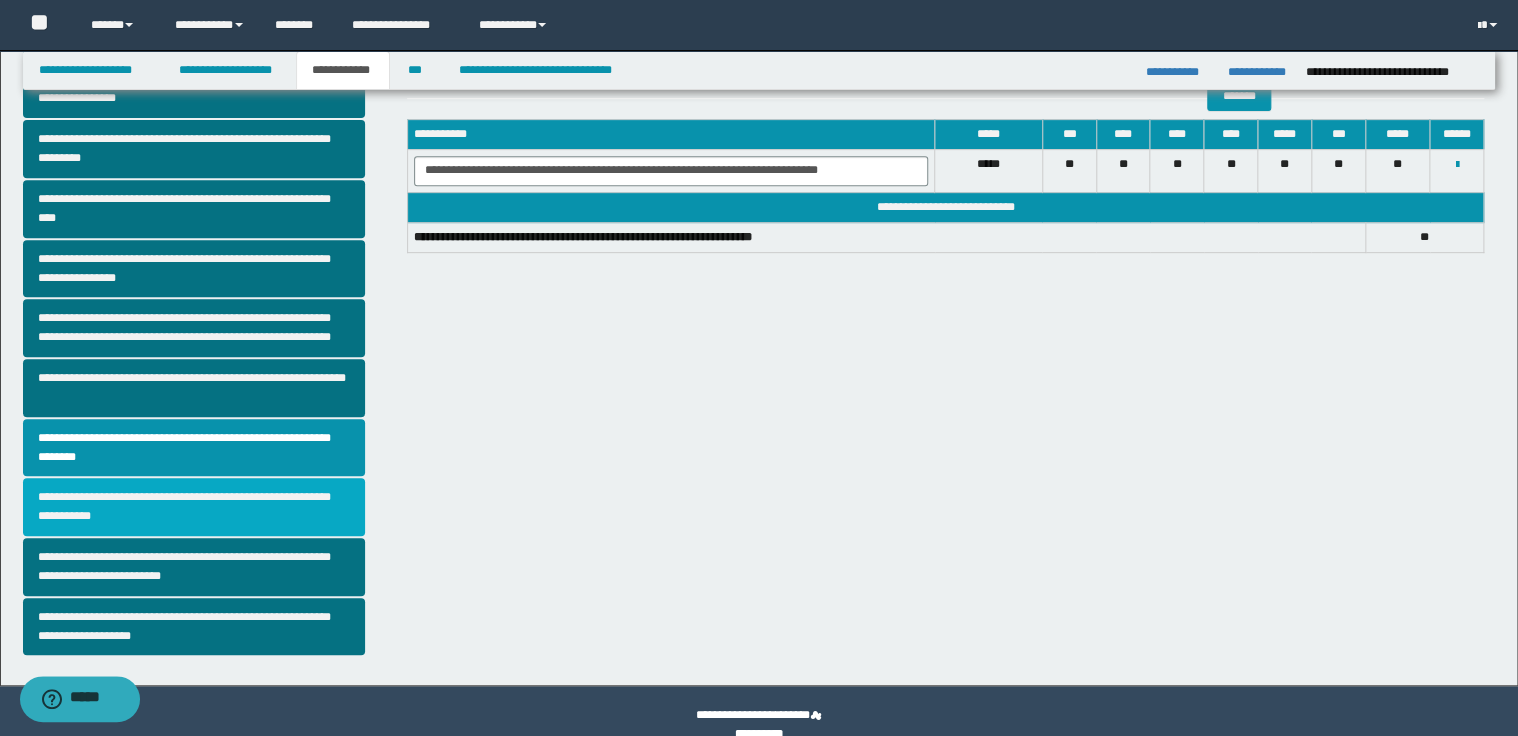 scroll, scrollTop: 375, scrollLeft: 0, axis: vertical 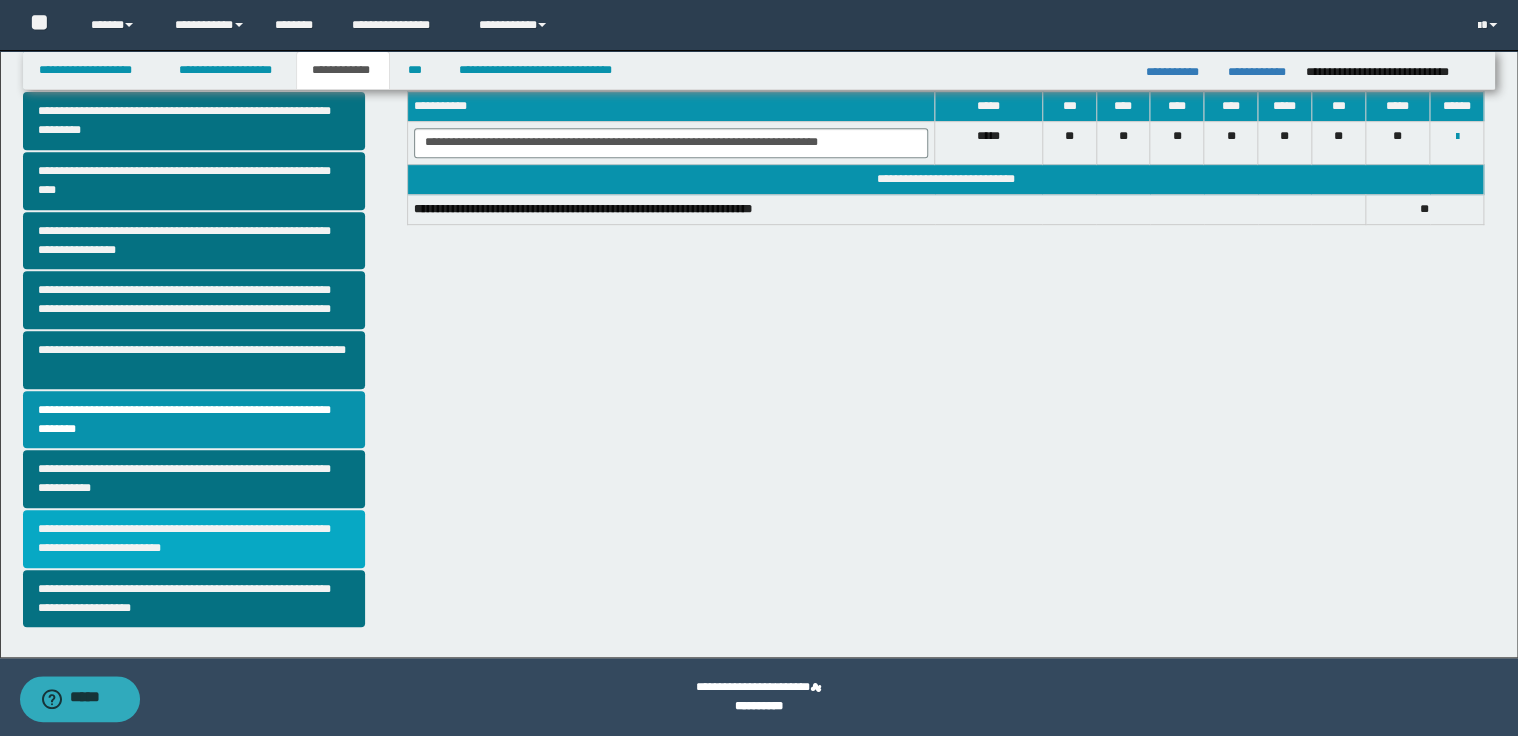 click on "**********" at bounding box center (194, 539) 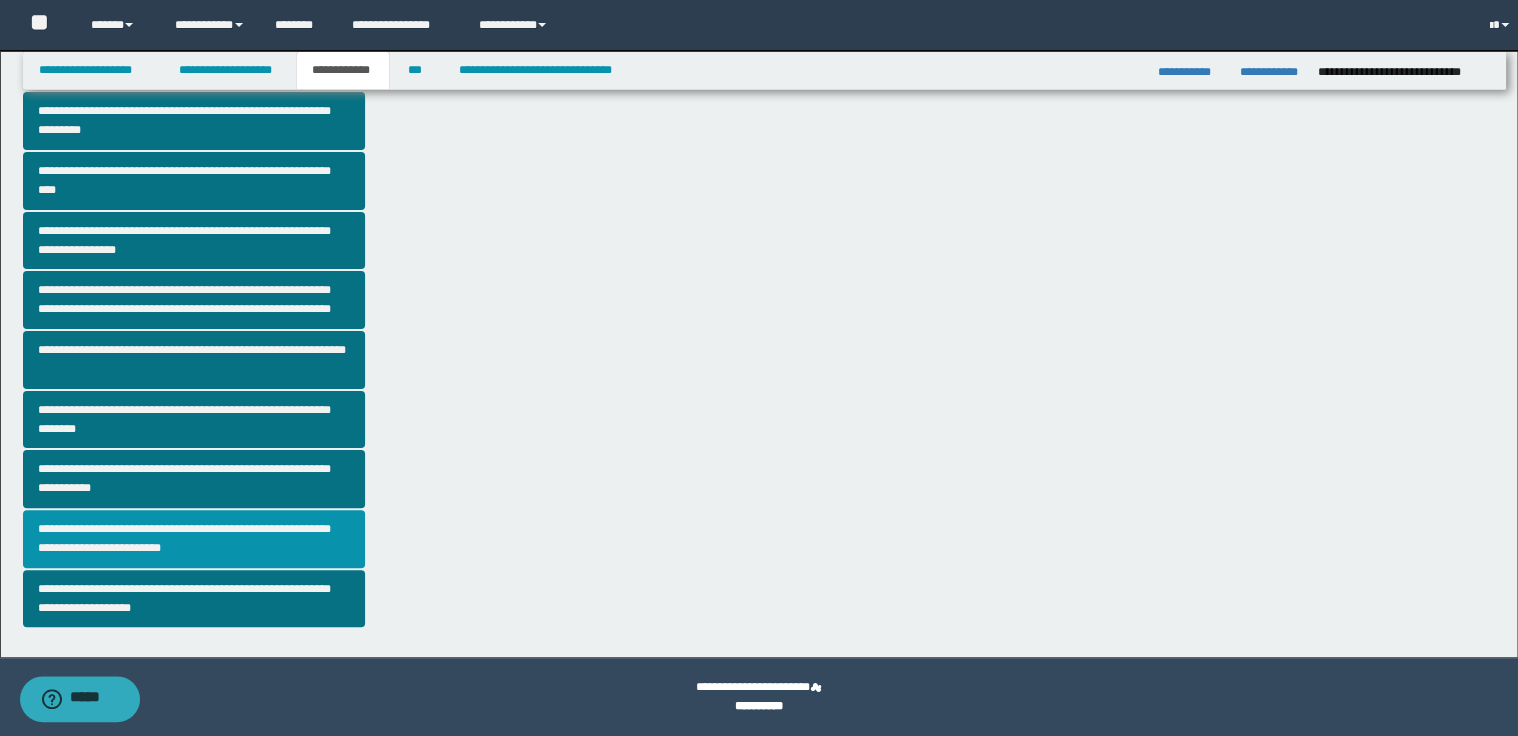 scroll, scrollTop: 0, scrollLeft: 0, axis: both 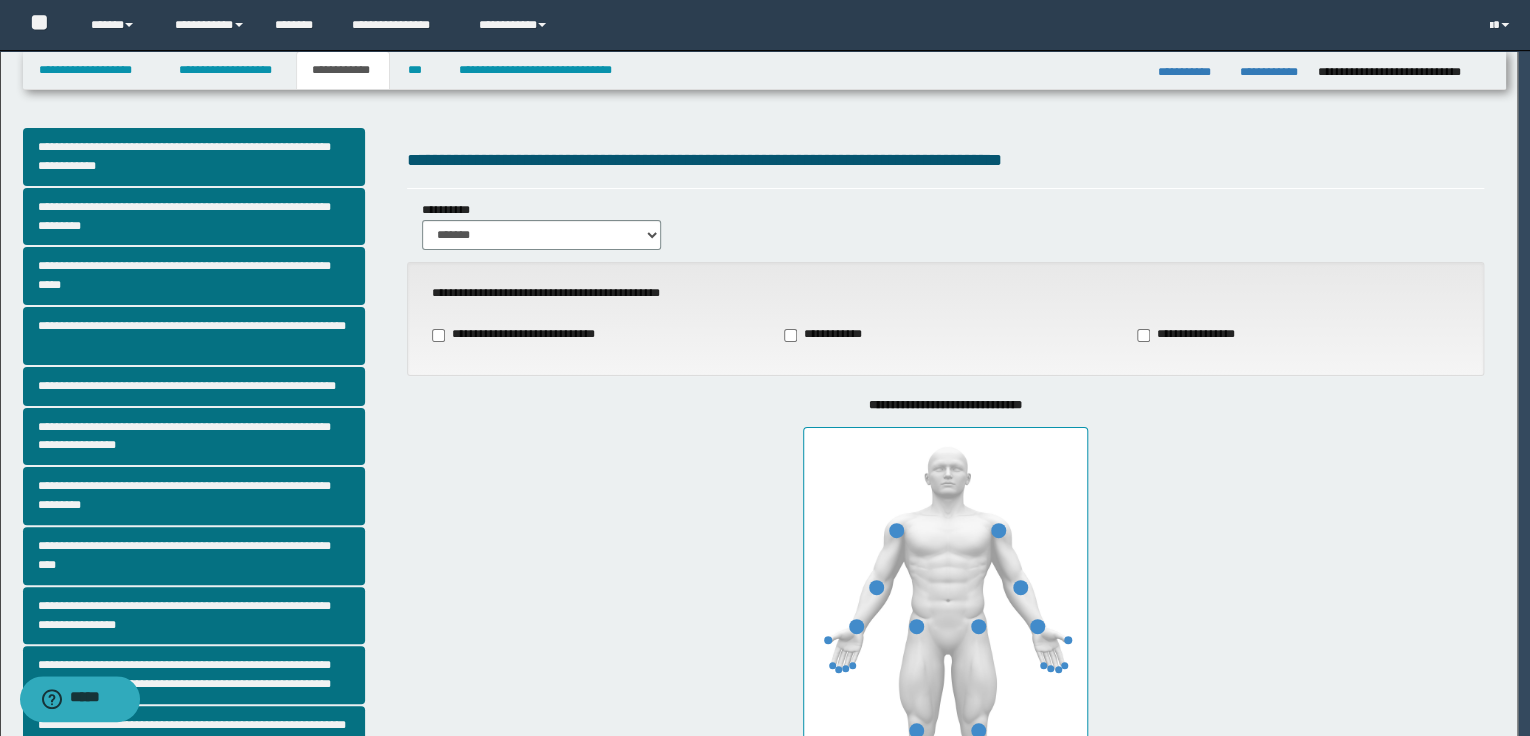 type on "**" 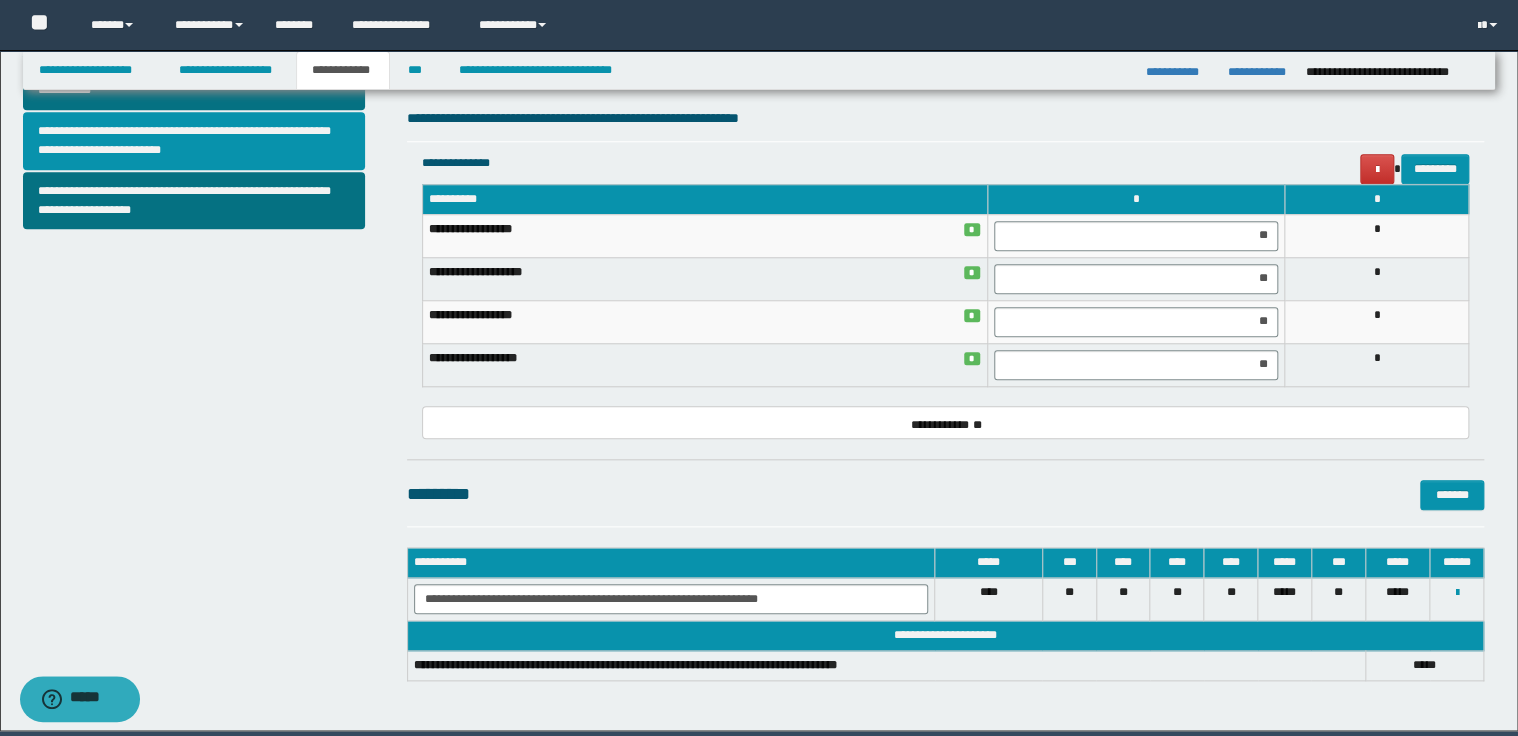 scroll, scrollTop: 845, scrollLeft: 0, axis: vertical 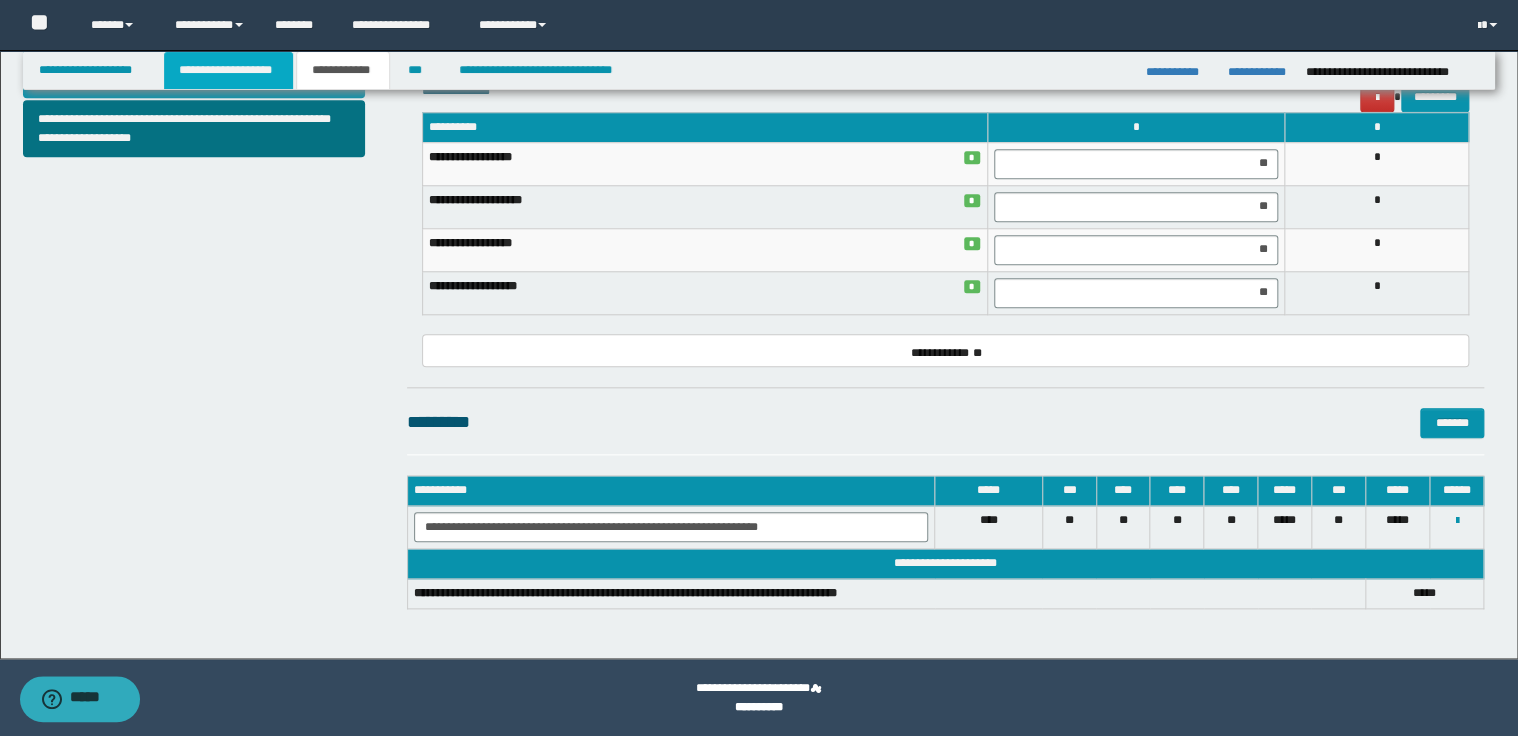 click on "**********" at bounding box center (228, 70) 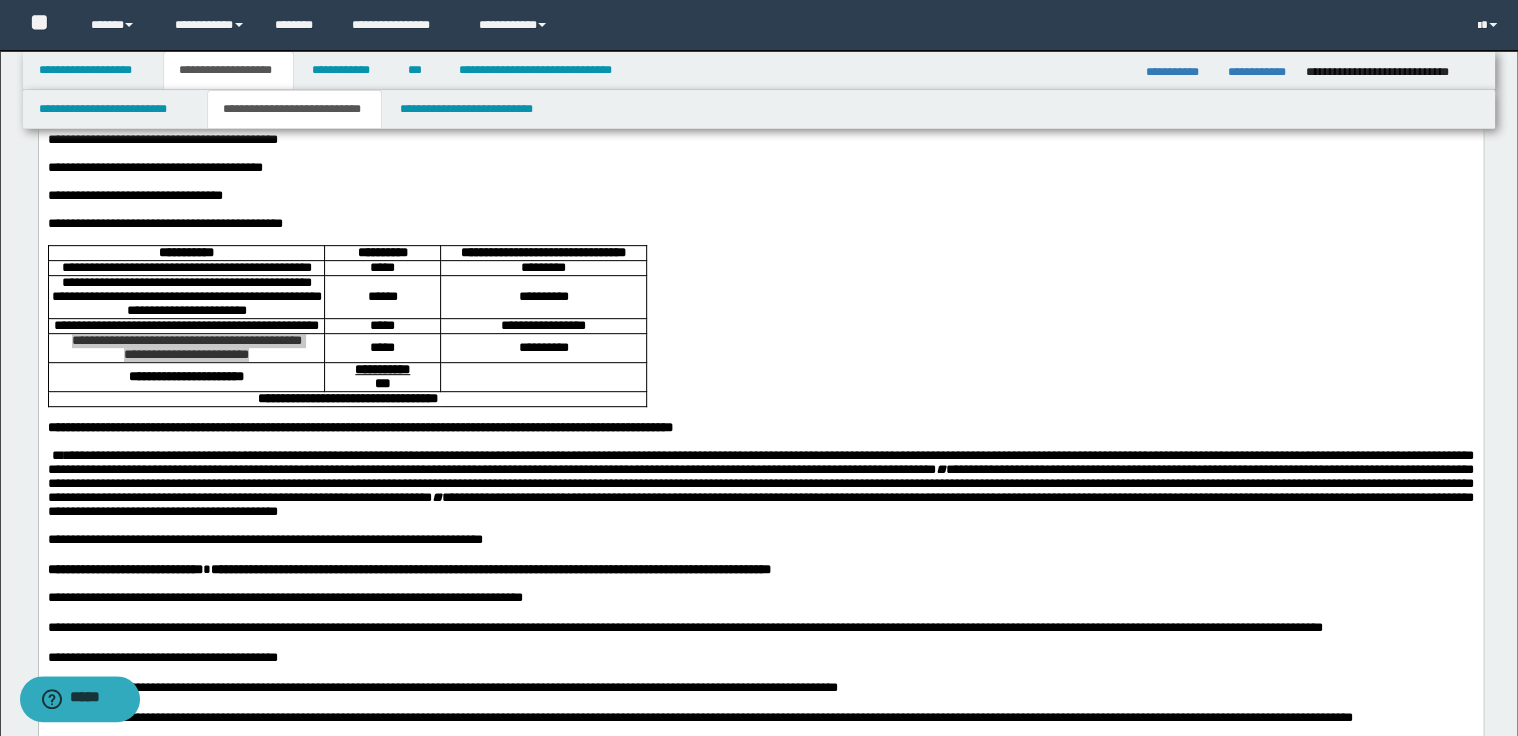 scroll, scrollTop: 156, scrollLeft: 0, axis: vertical 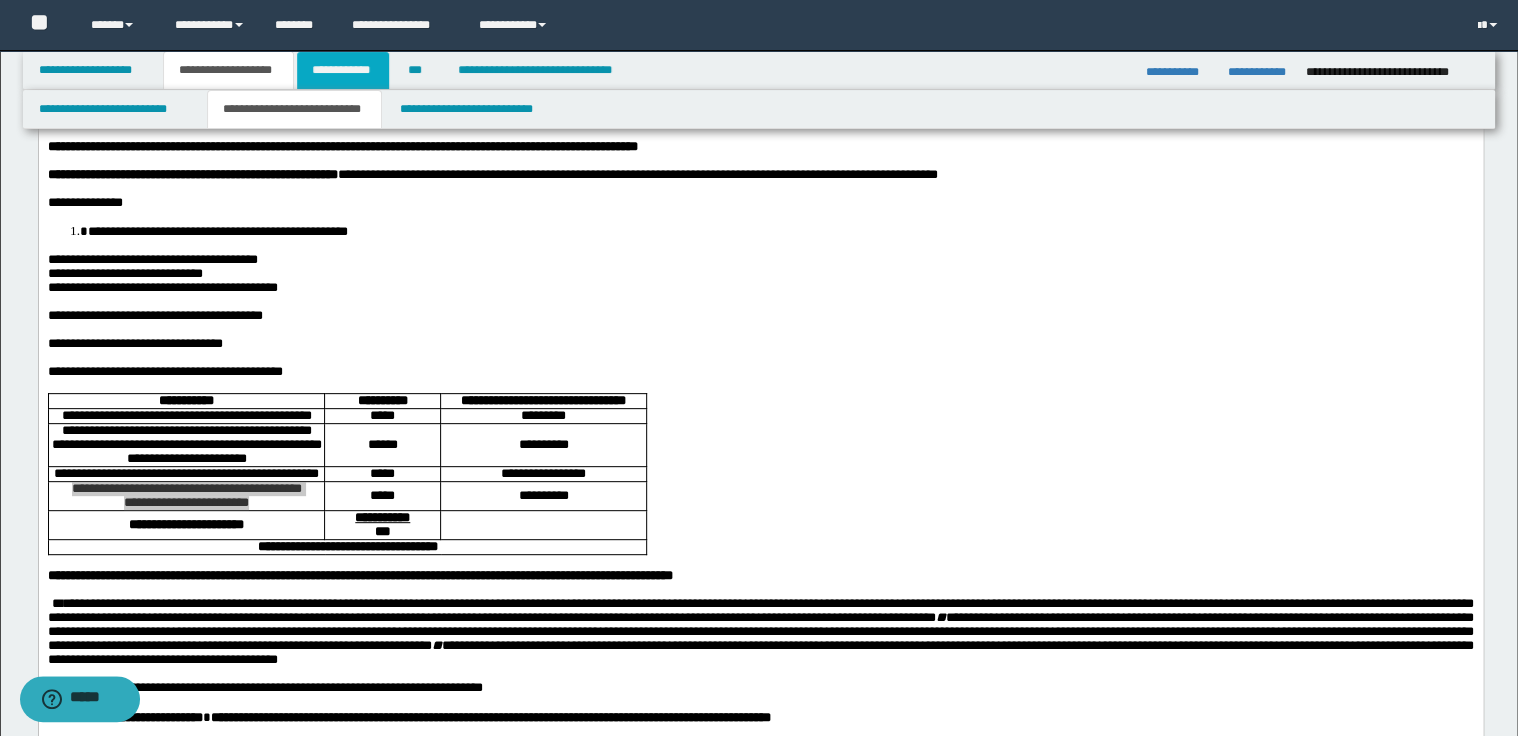click on "**********" at bounding box center [343, 70] 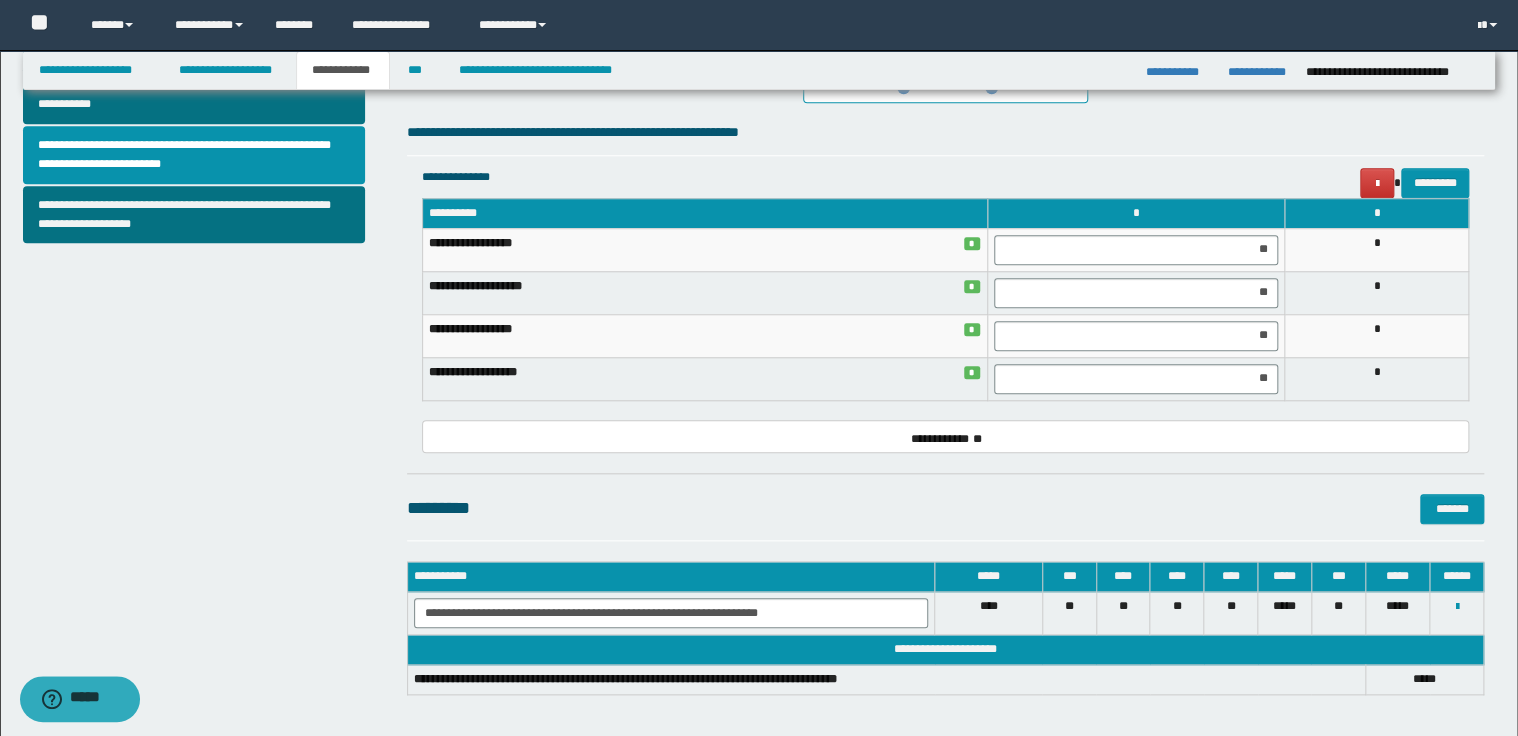 scroll, scrollTop: 845, scrollLeft: 0, axis: vertical 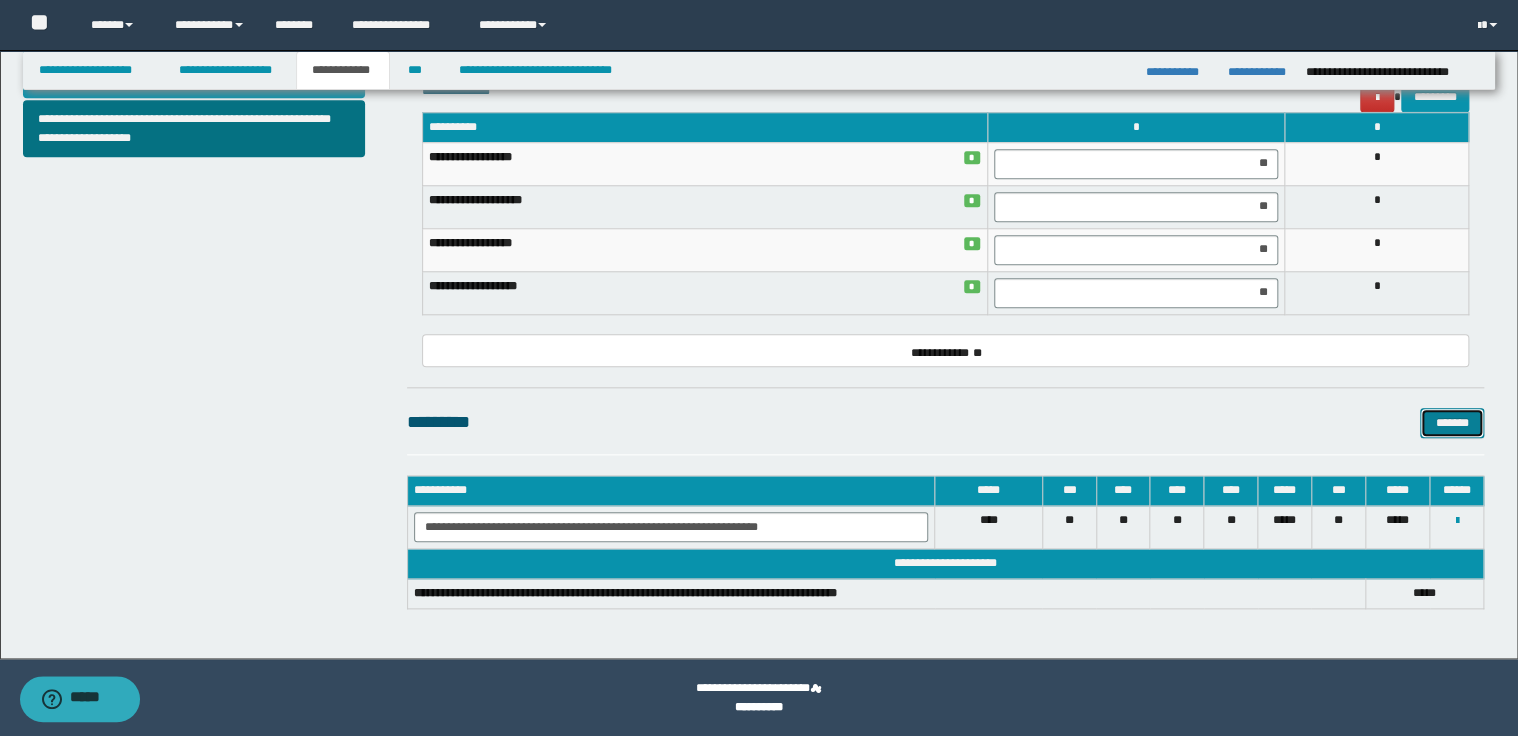 click on "*******" at bounding box center [1452, 423] 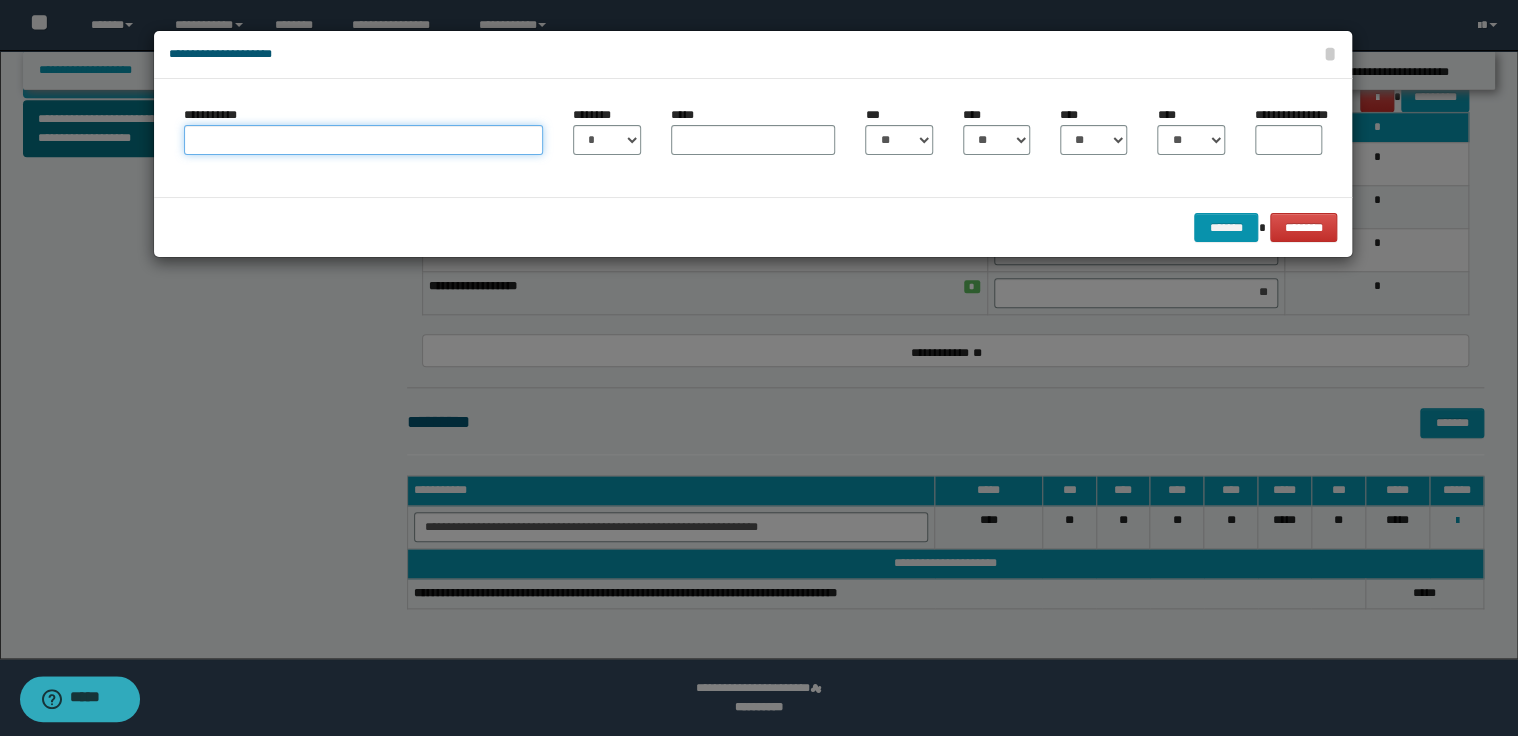 click on "**********" at bounding box center (363, 140) 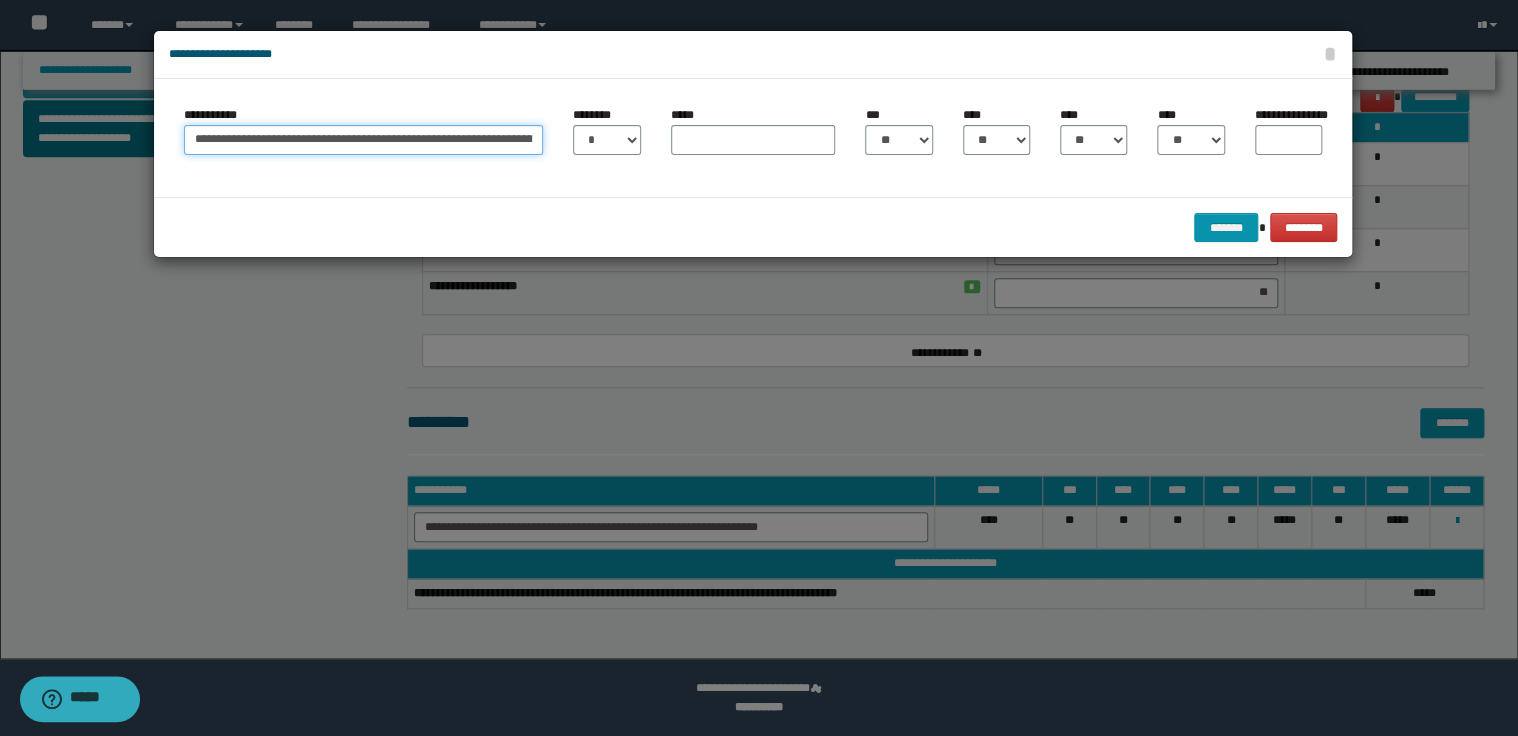 scroll, scrollTop: 0, scrollLeft: 71, axis: horizontal 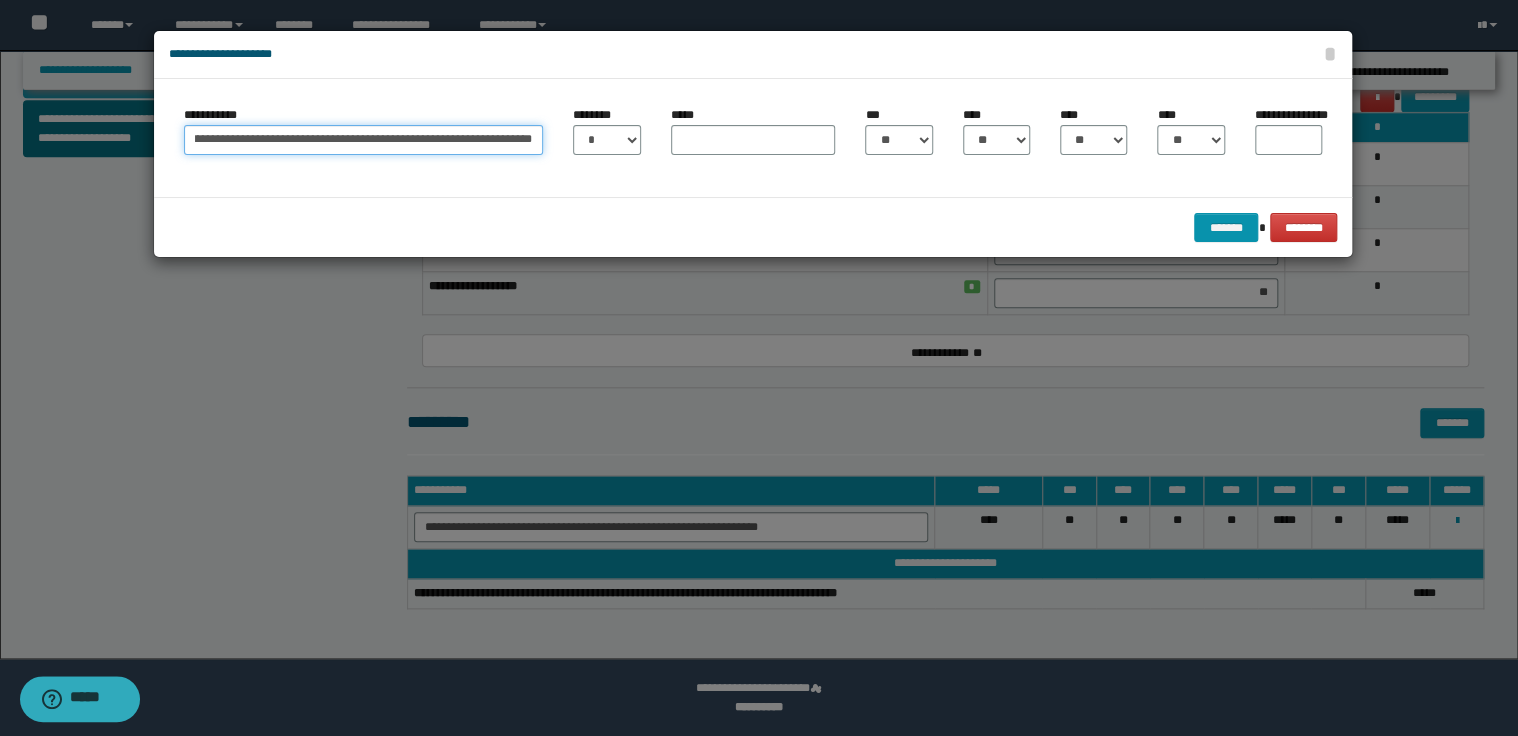 type on "**********" 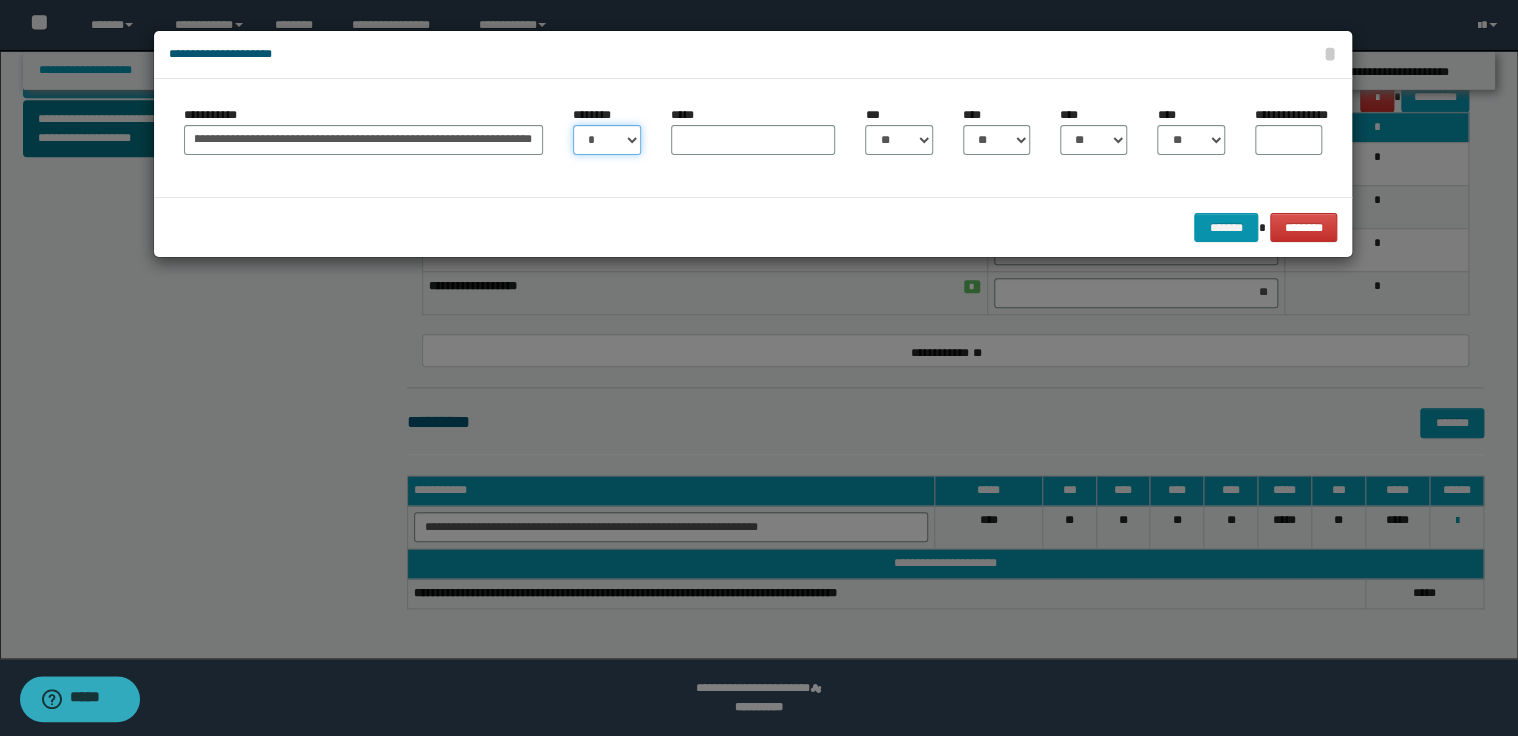 click on "*
*
*
*
*
*
*
*
*
**
**
**
**
**
**" at bounding box center [606, 140] 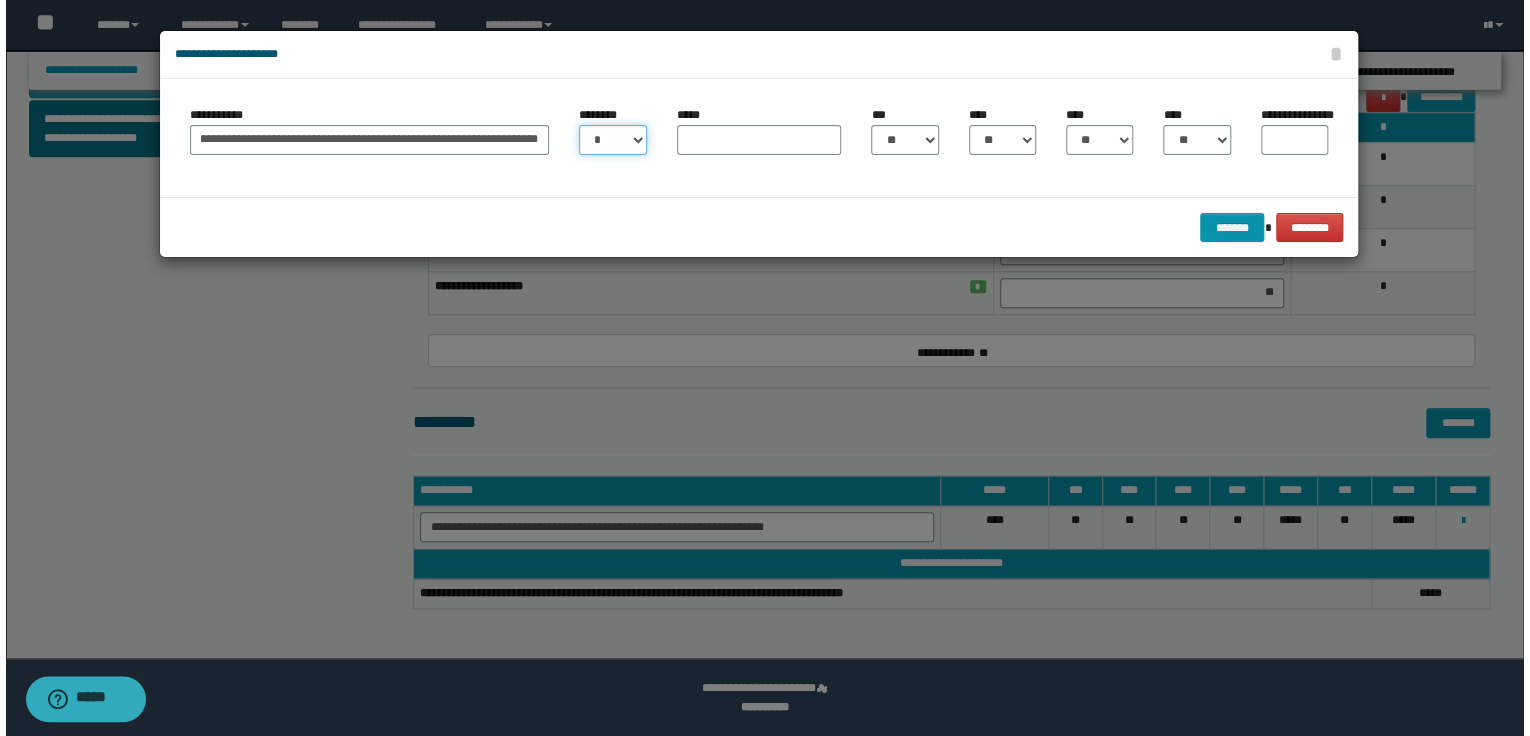 scroll, scrollTop: 0, scrollLeft: 0, axis: both 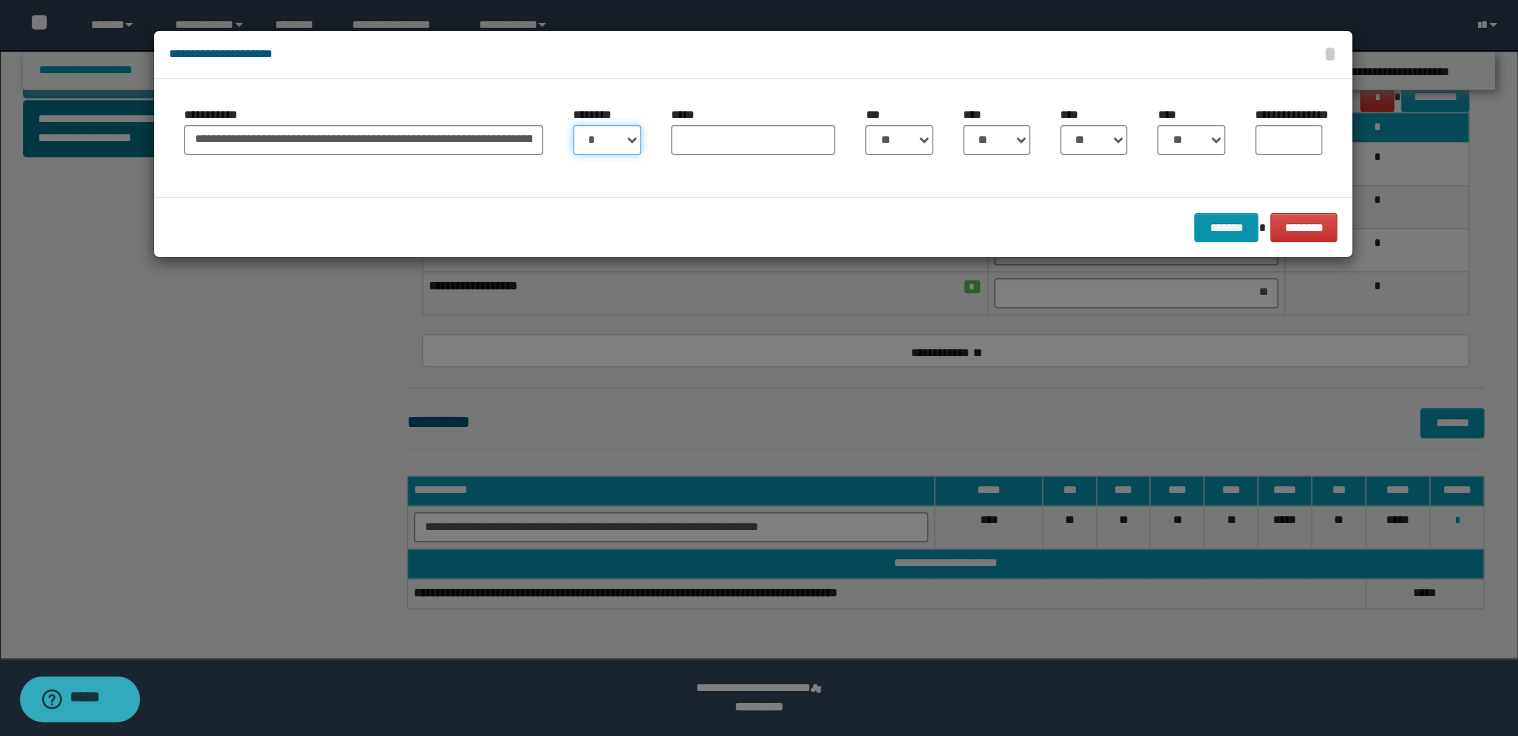 select on "**" 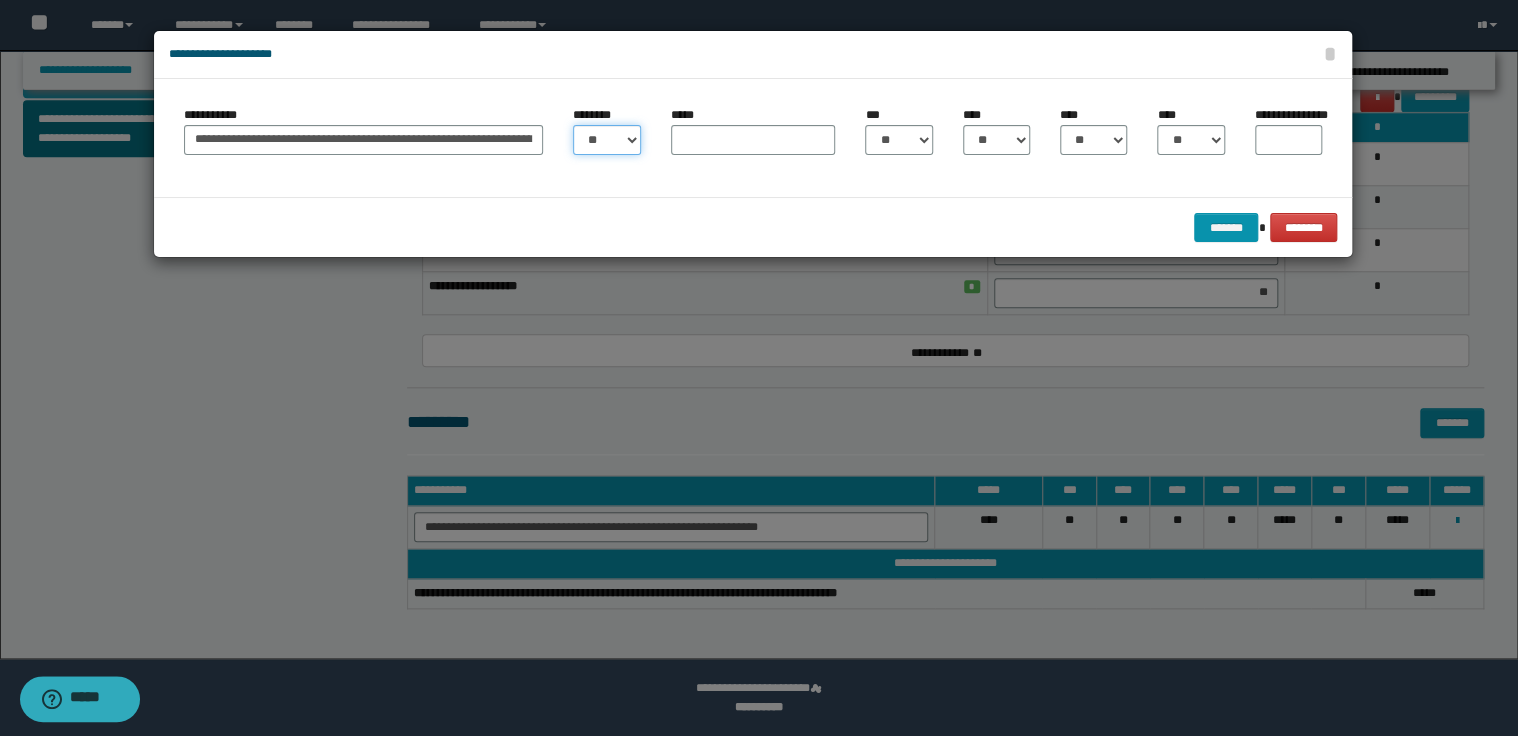click on "*
*
*
*
*
*
*
*
*
**
**
**
**
**
**" at bounding box center (606, 140) 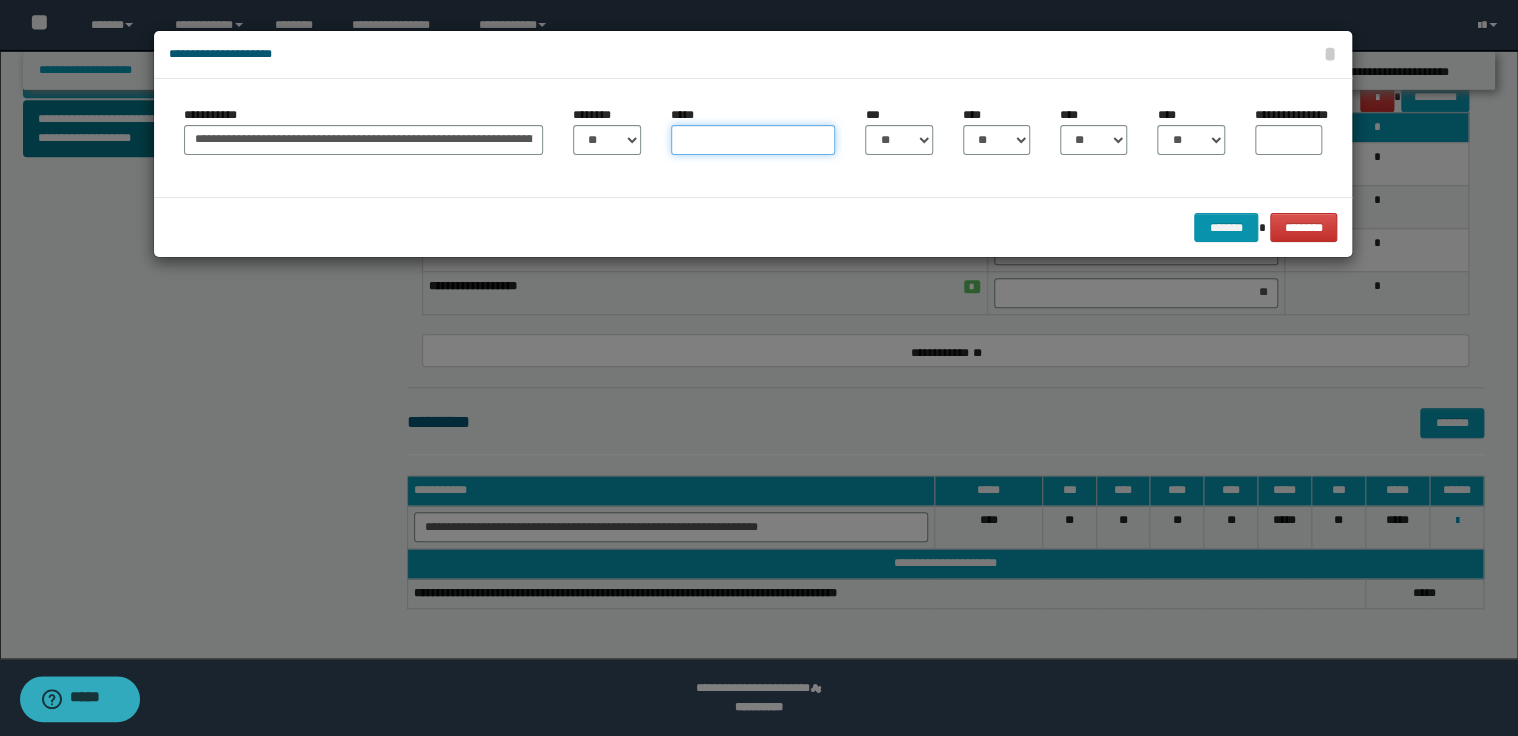 click on "*****" at bounding box center [753, 140] 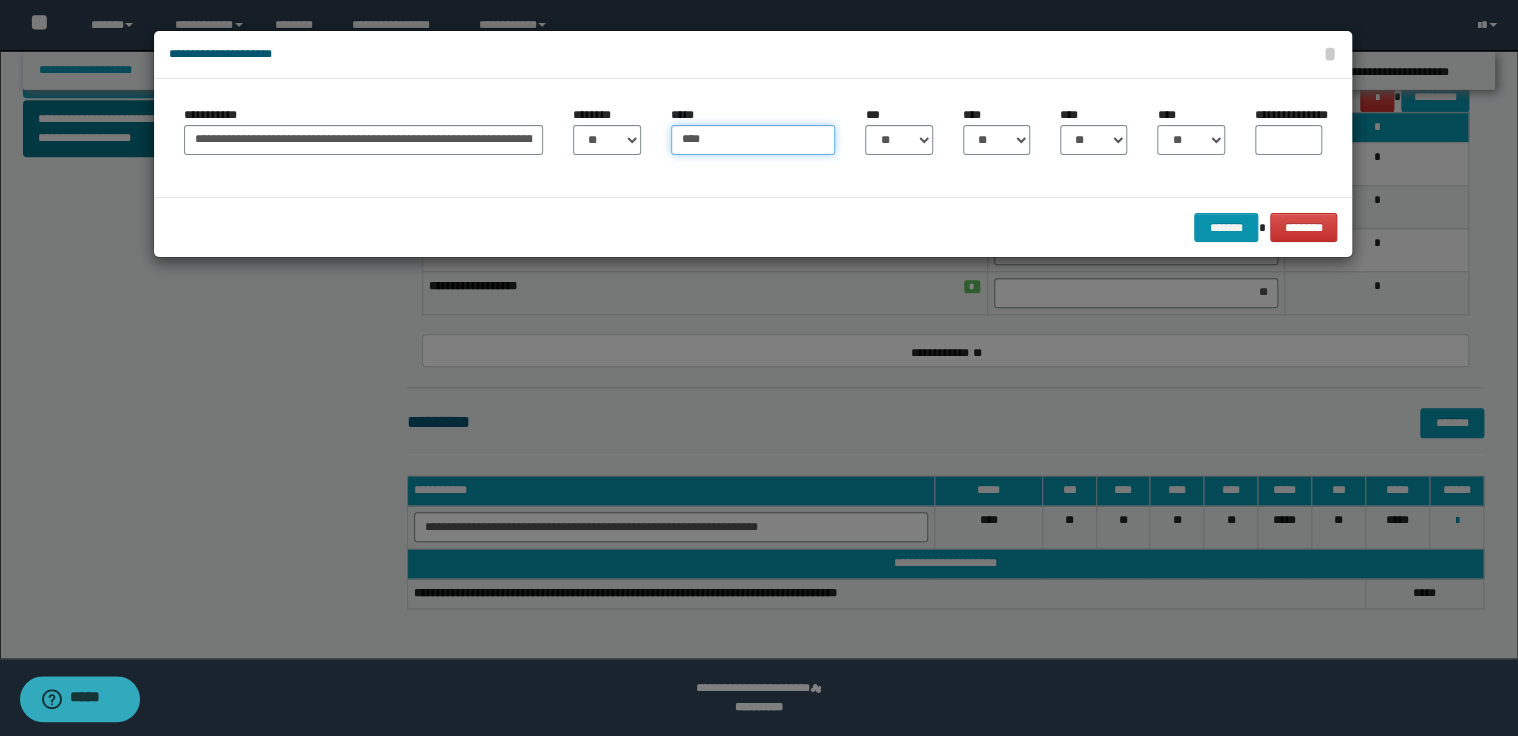 type on "****" 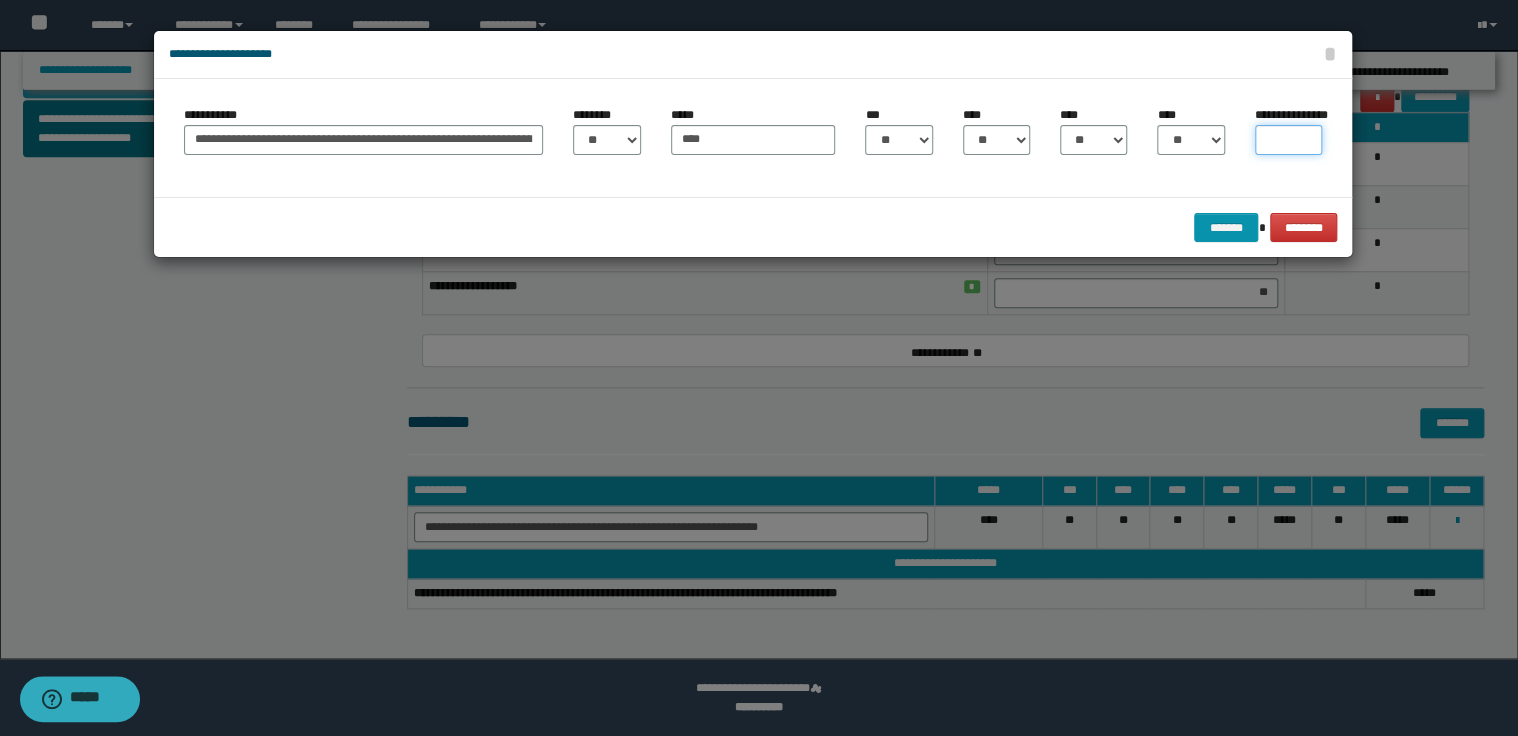 click on "**********" at bounding box center (1288, 140) 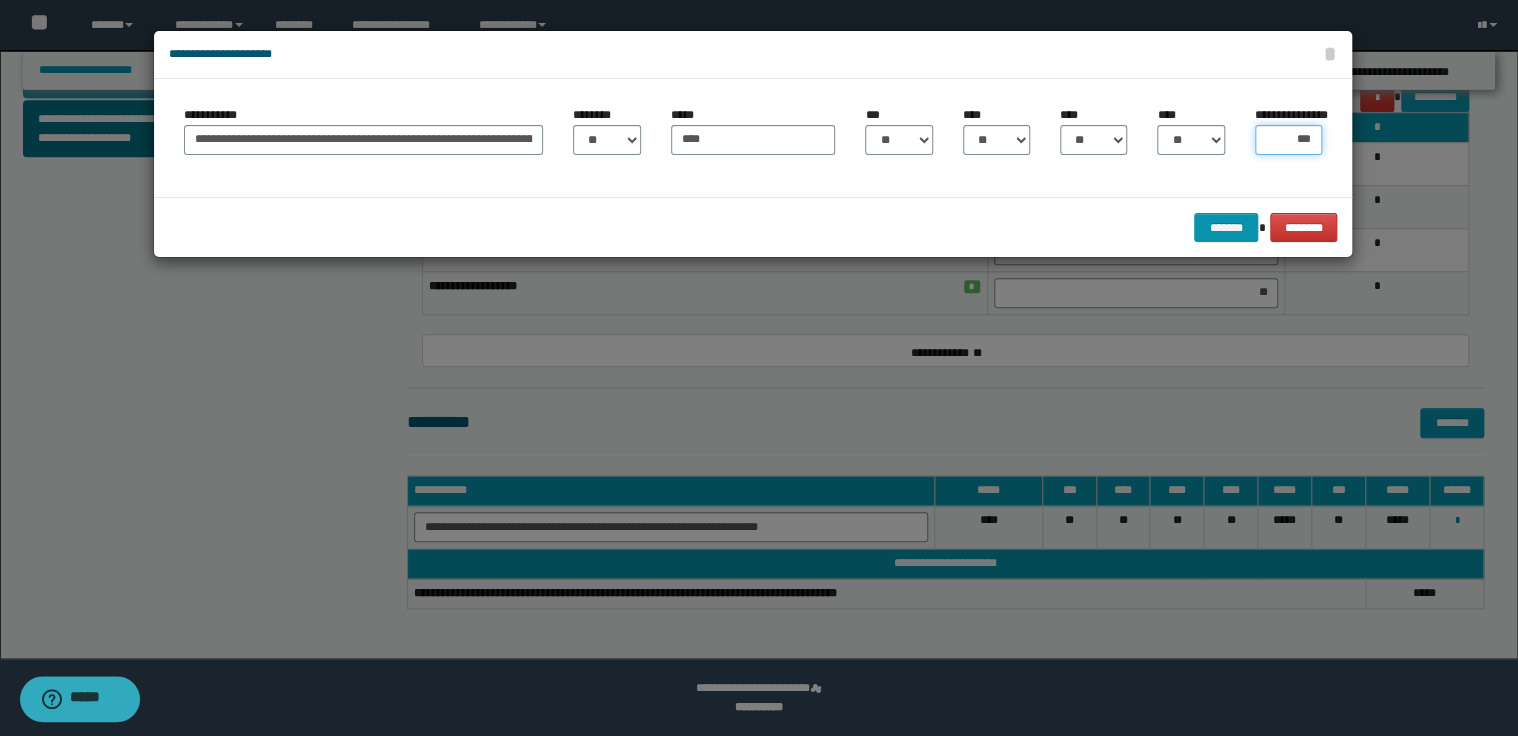 type on "****" 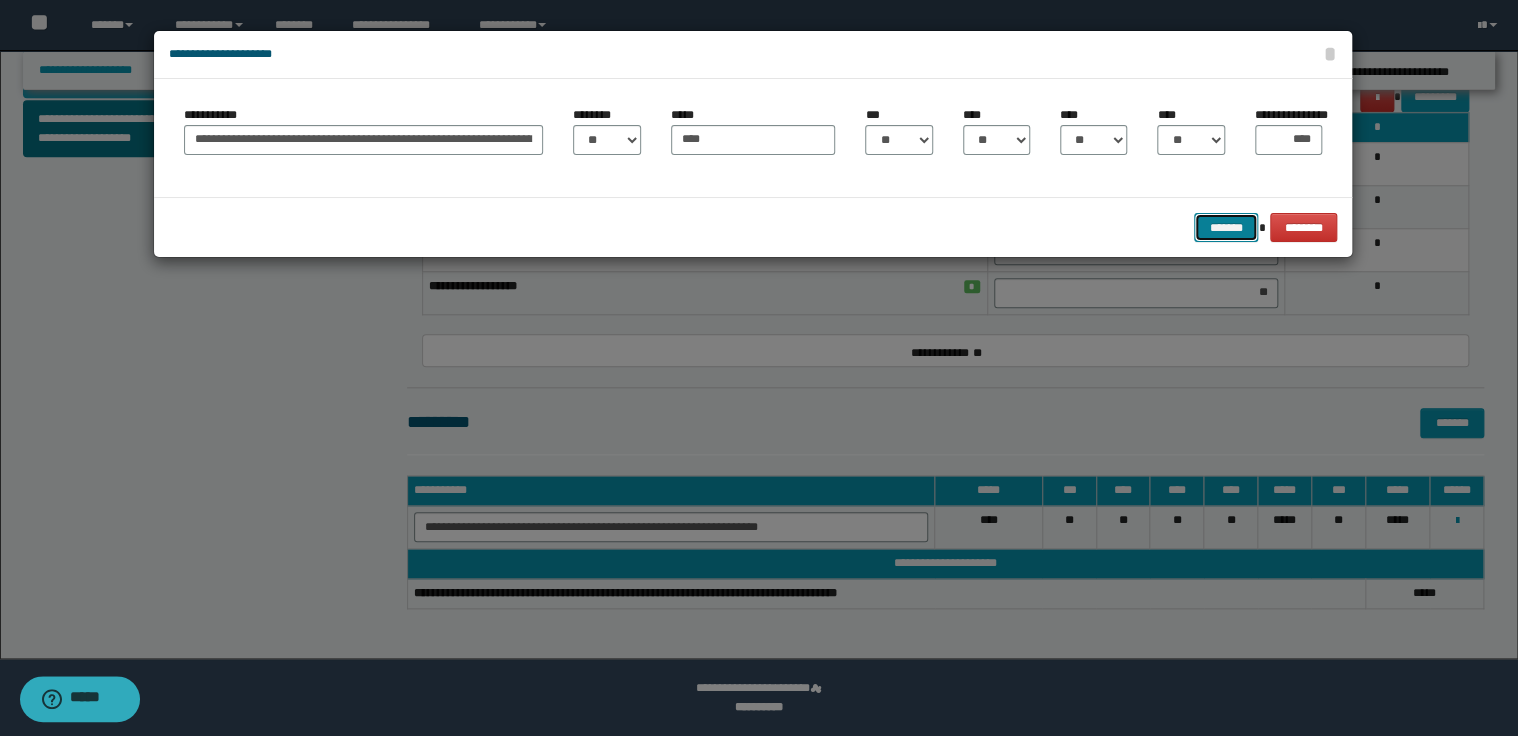 click on "*******" at bounding box center (1226, 228) 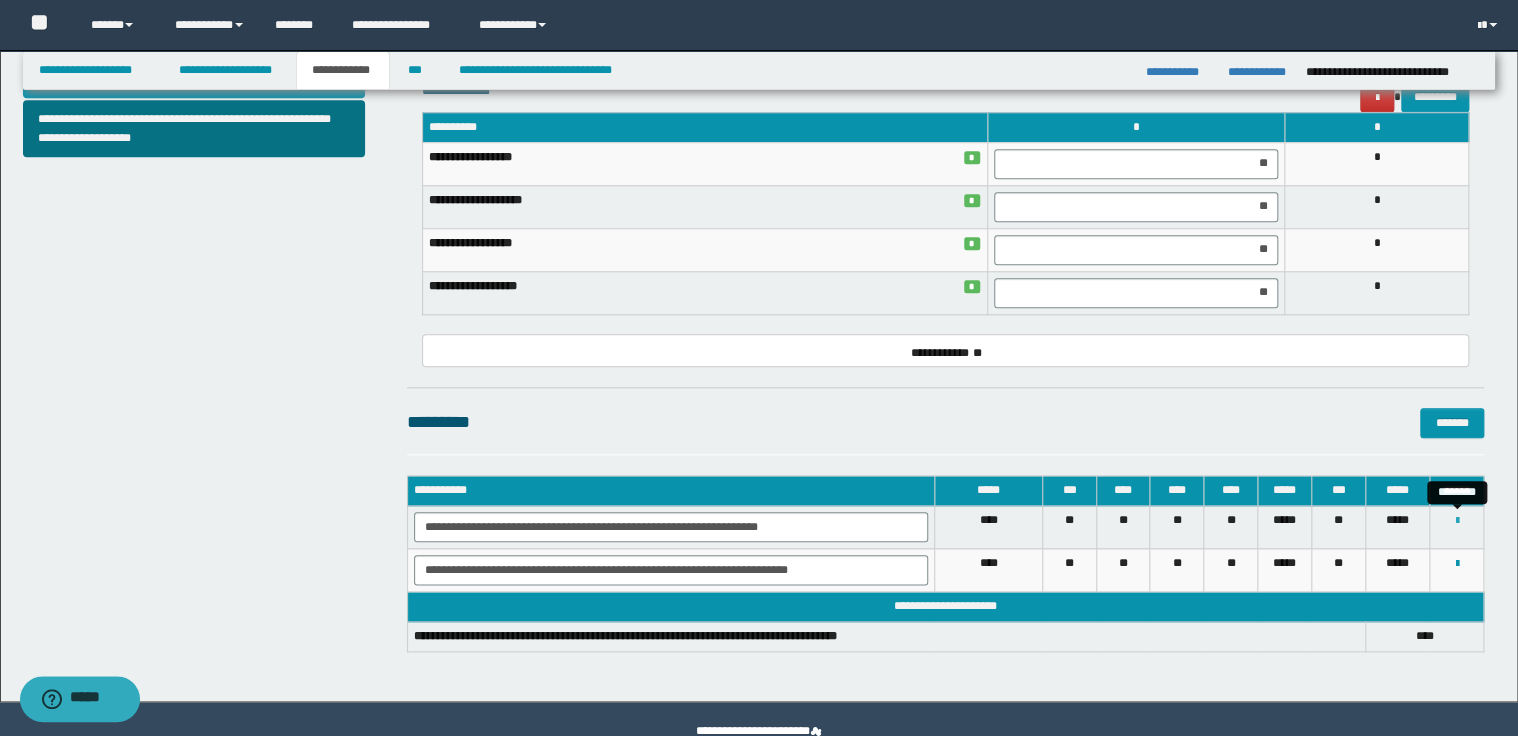 click at bounding box center [1456, 521] 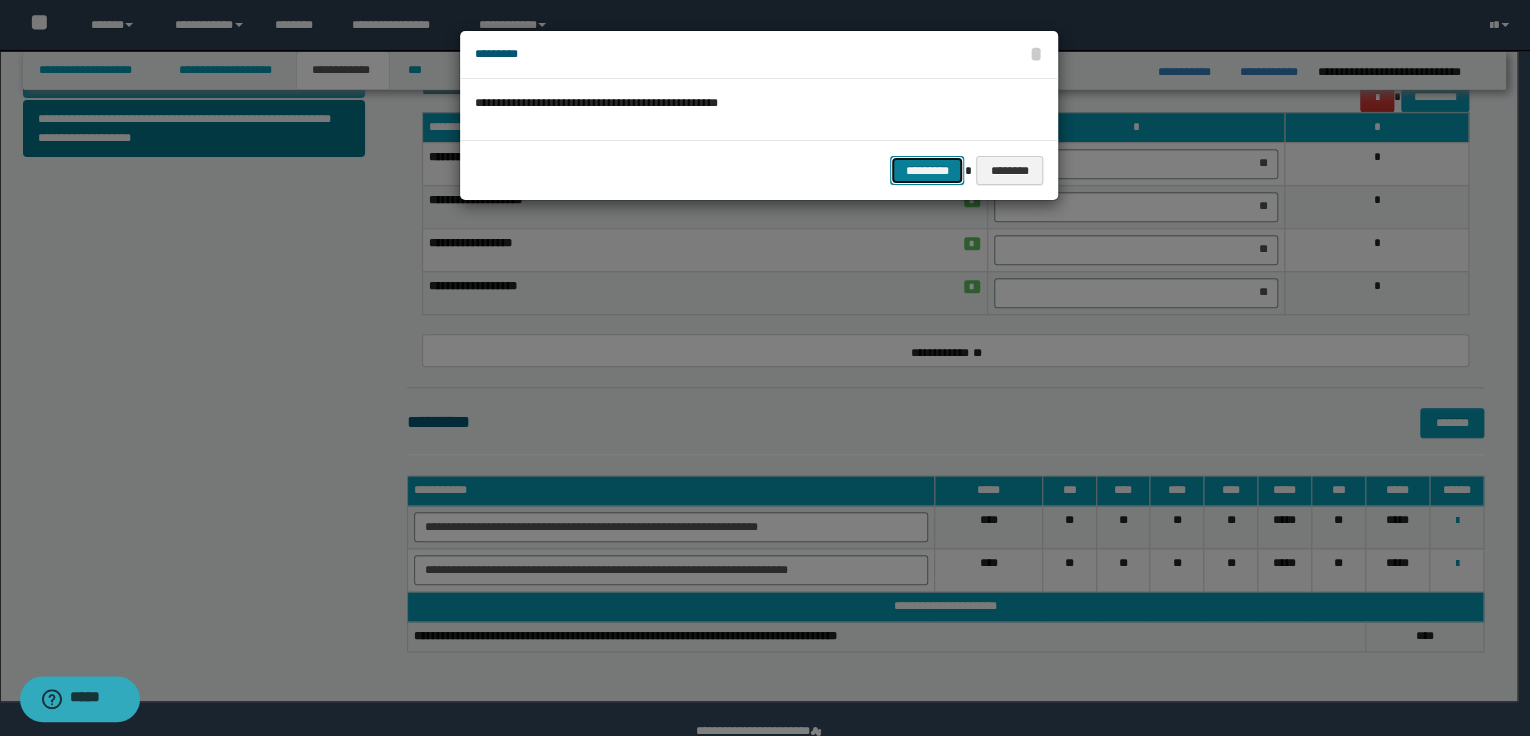click on "*********" at bounding box center [927, 171] 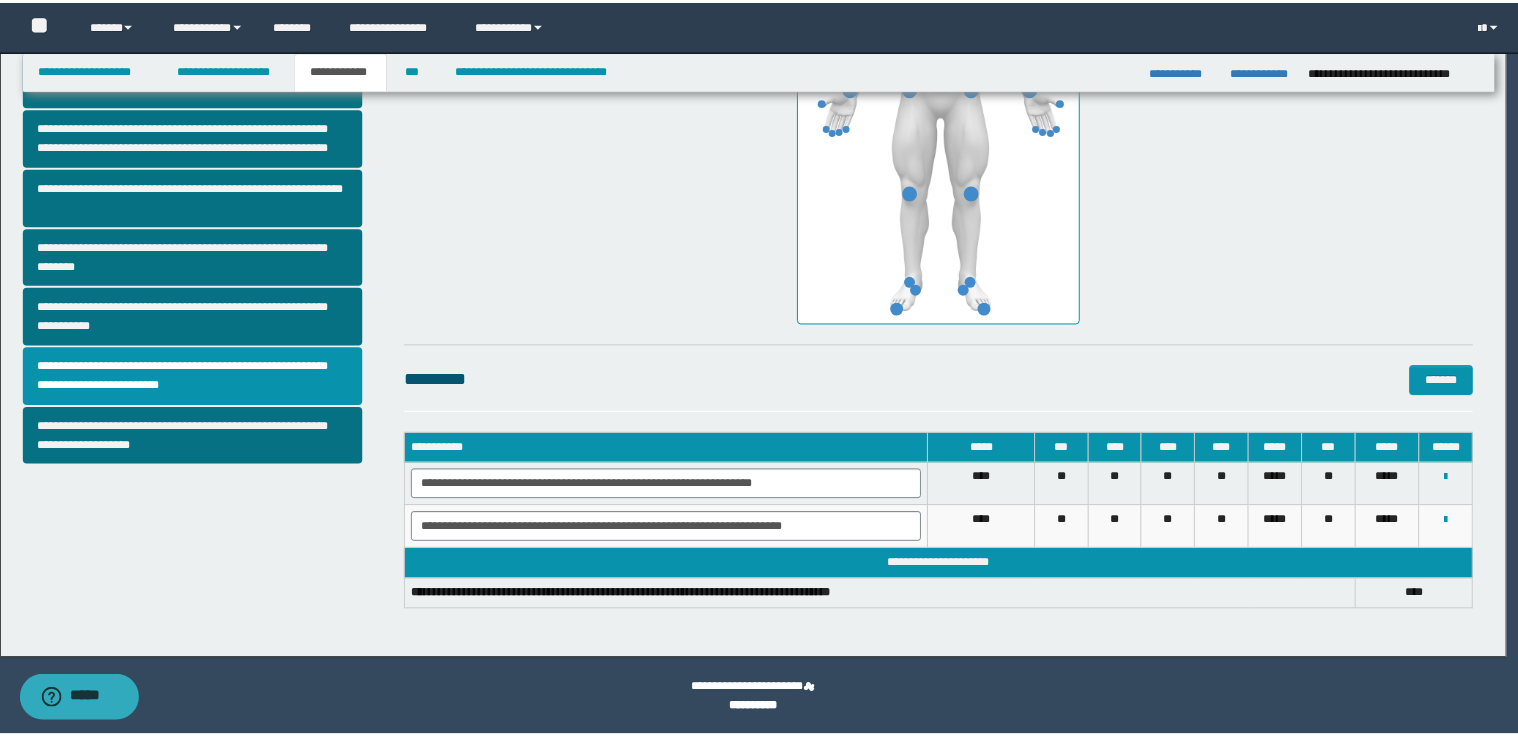 scroll, scrollTop: 496, scrollLeft: 0, axis: vertical 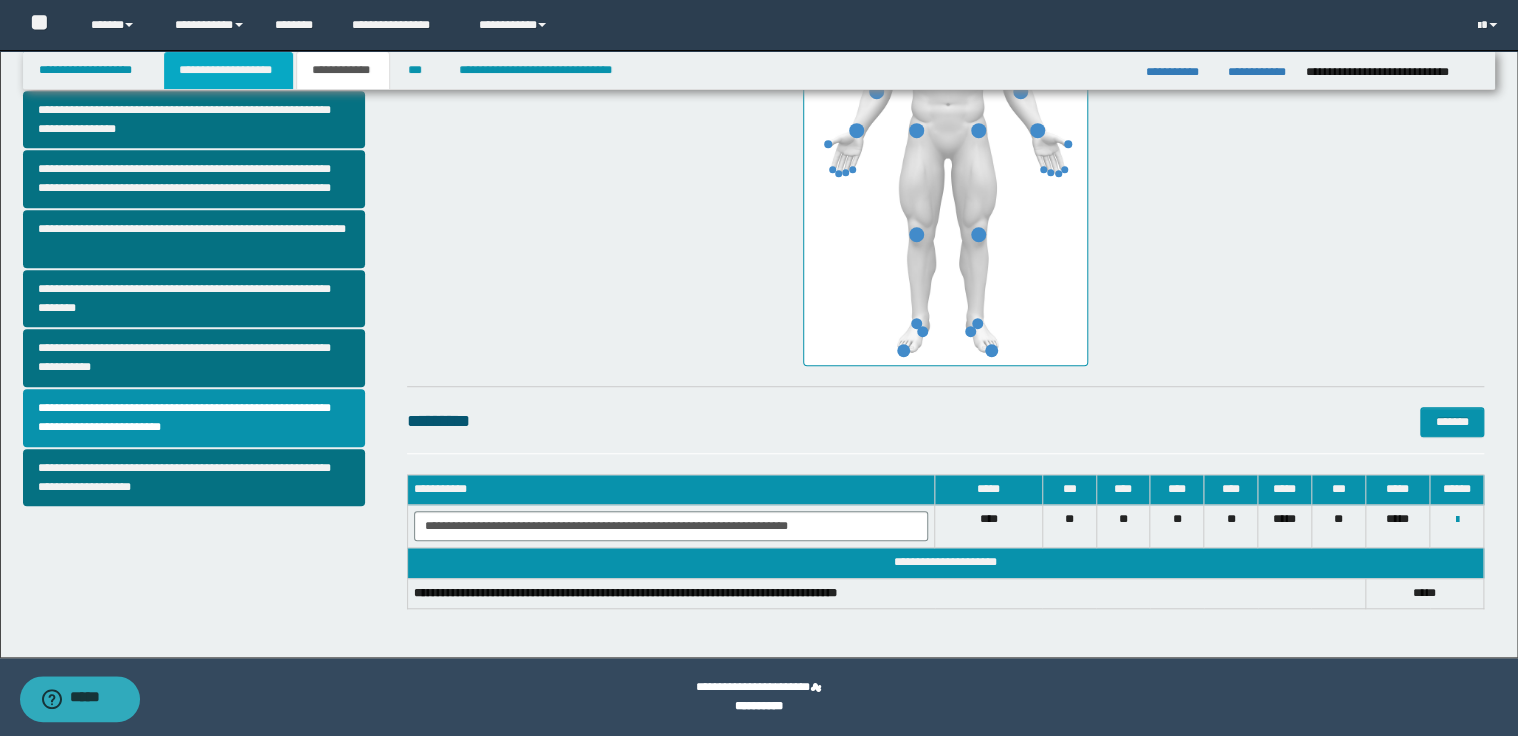 click on "**********" at bounding box center (228, 70) 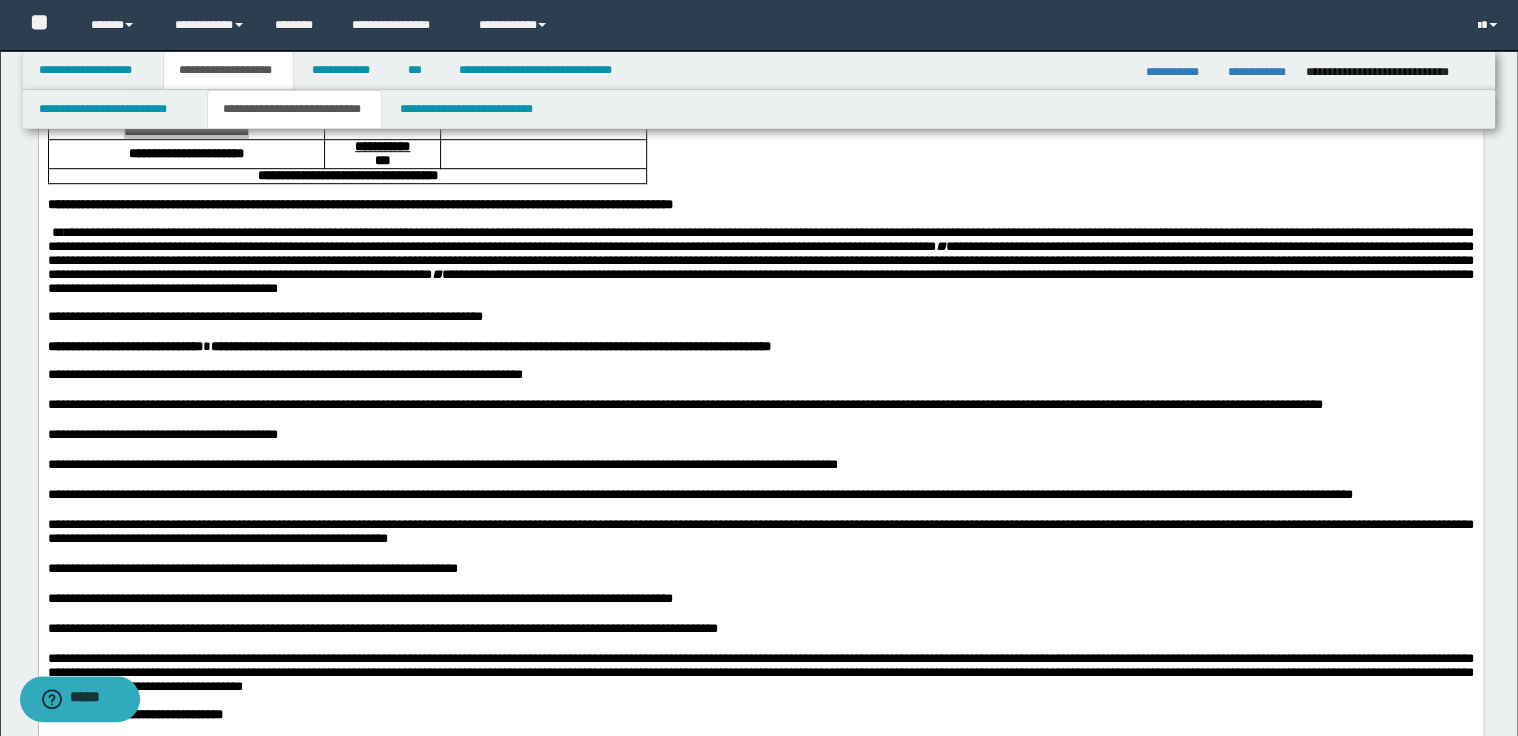 scroll, scrollTop: 847, scrollLeft: 0, axis: vertical 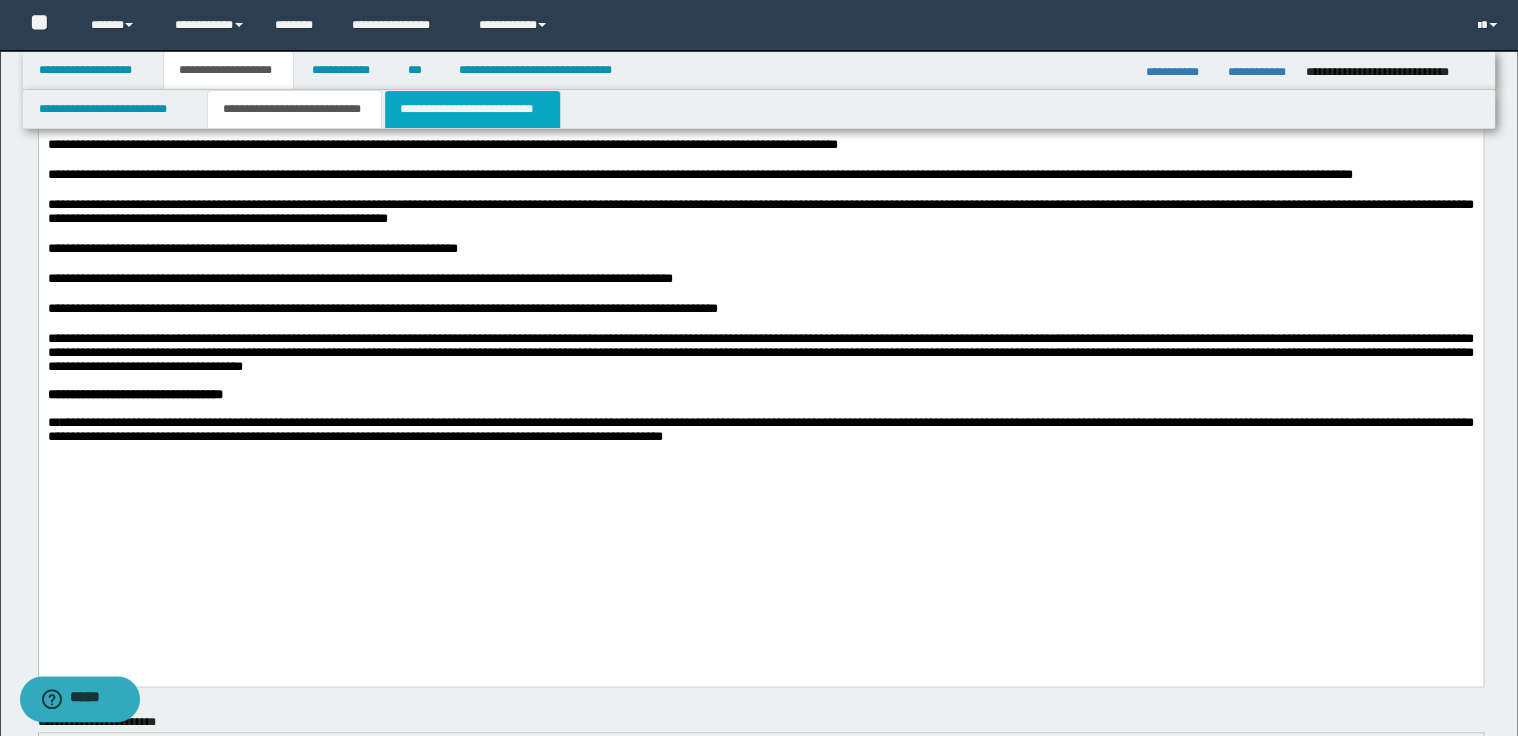 click on "**********" at bounding box center (472, 109) 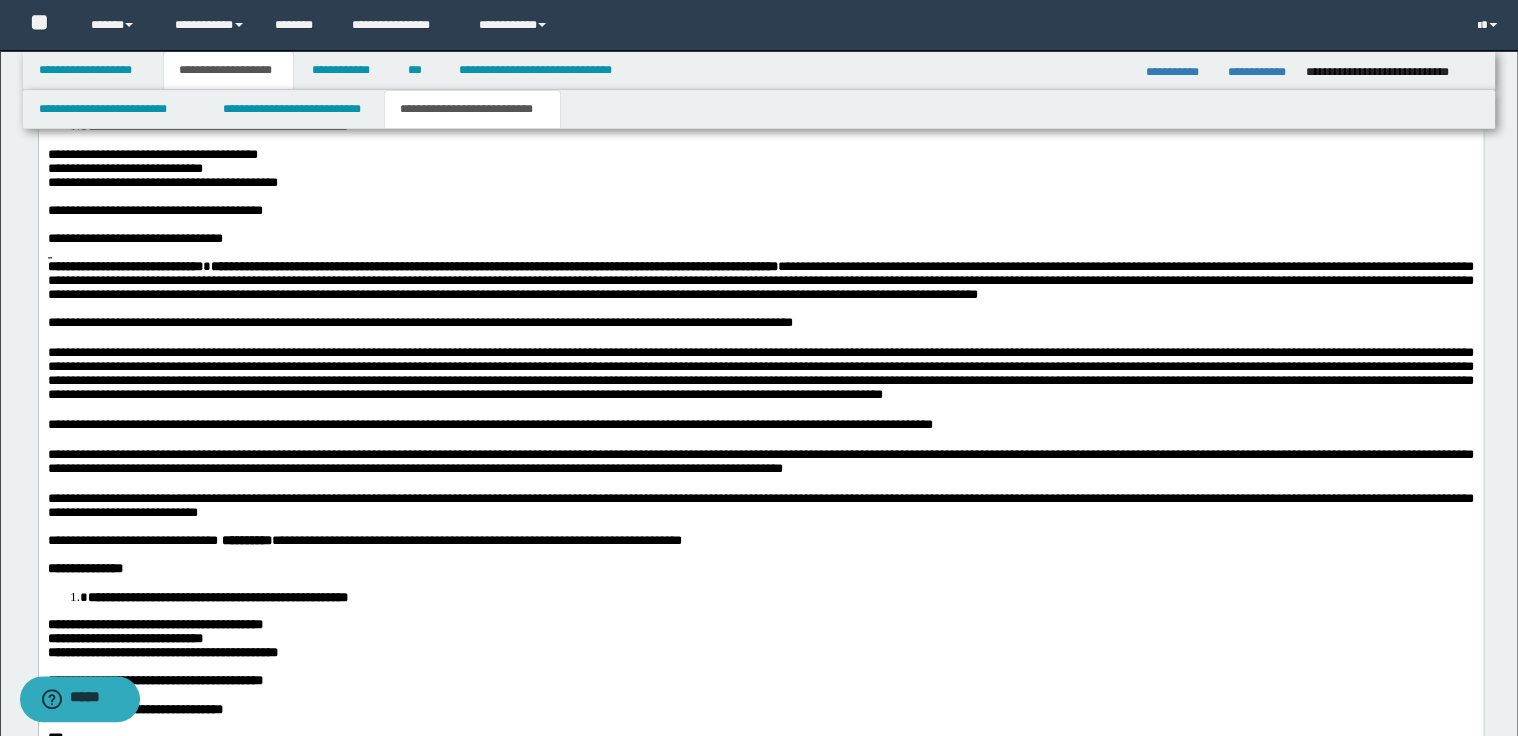 scroll, scrollTop: 1247, scrollLeft: 0, axis: vertical 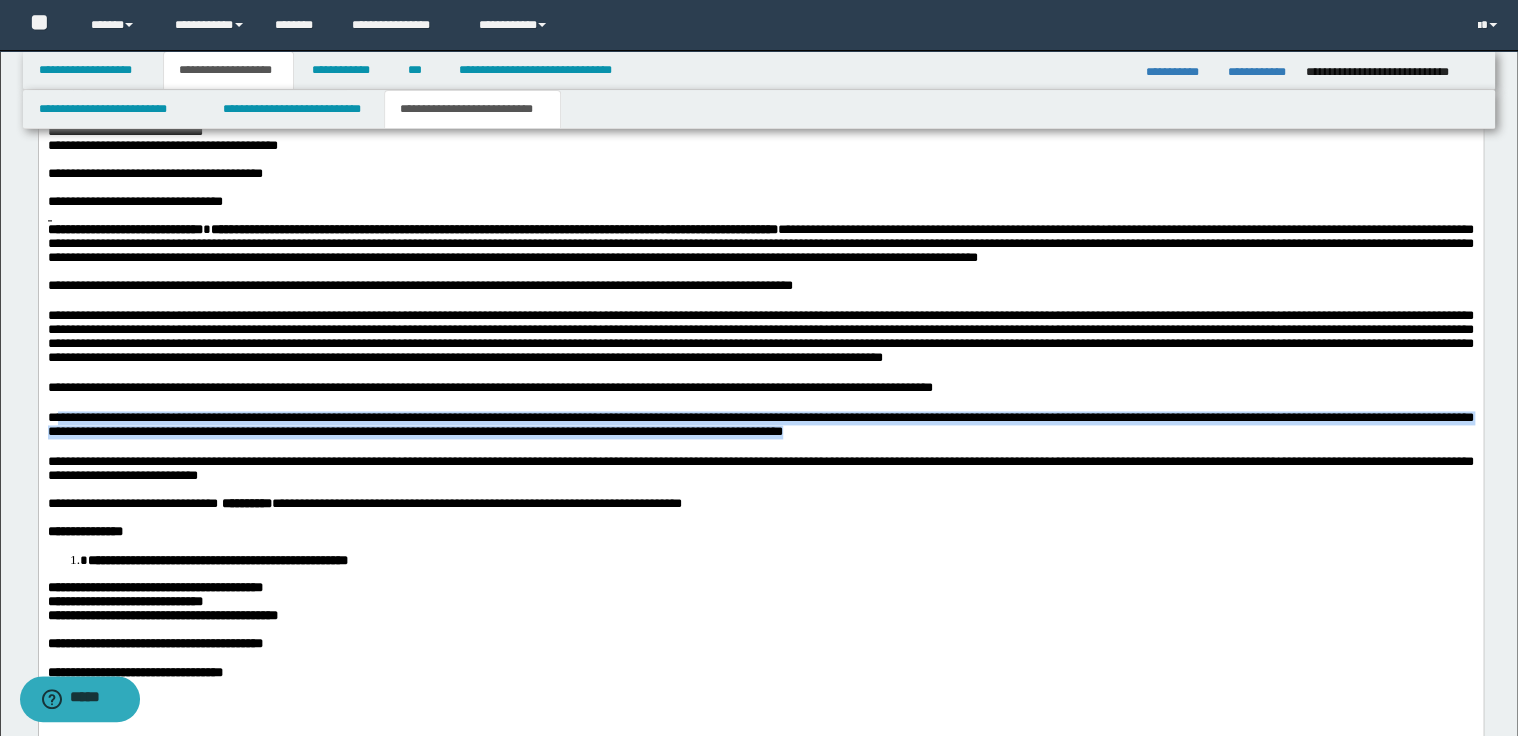 drag, startPoint x: 54, startPoint y: 473, endPoint x: 1002, endPoint y: 485, distance: 948.0759 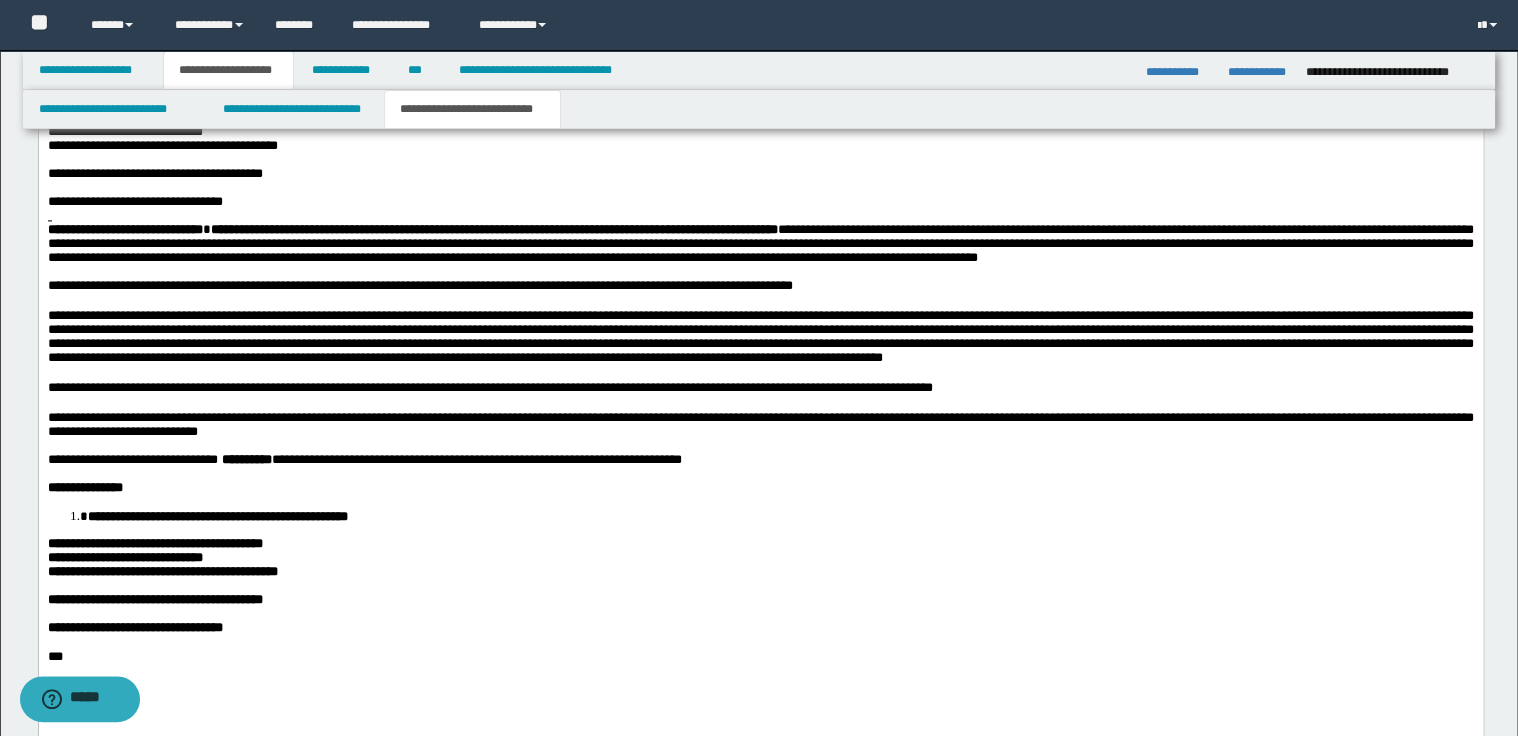 click on "**********" at bounding box center (760, 426) 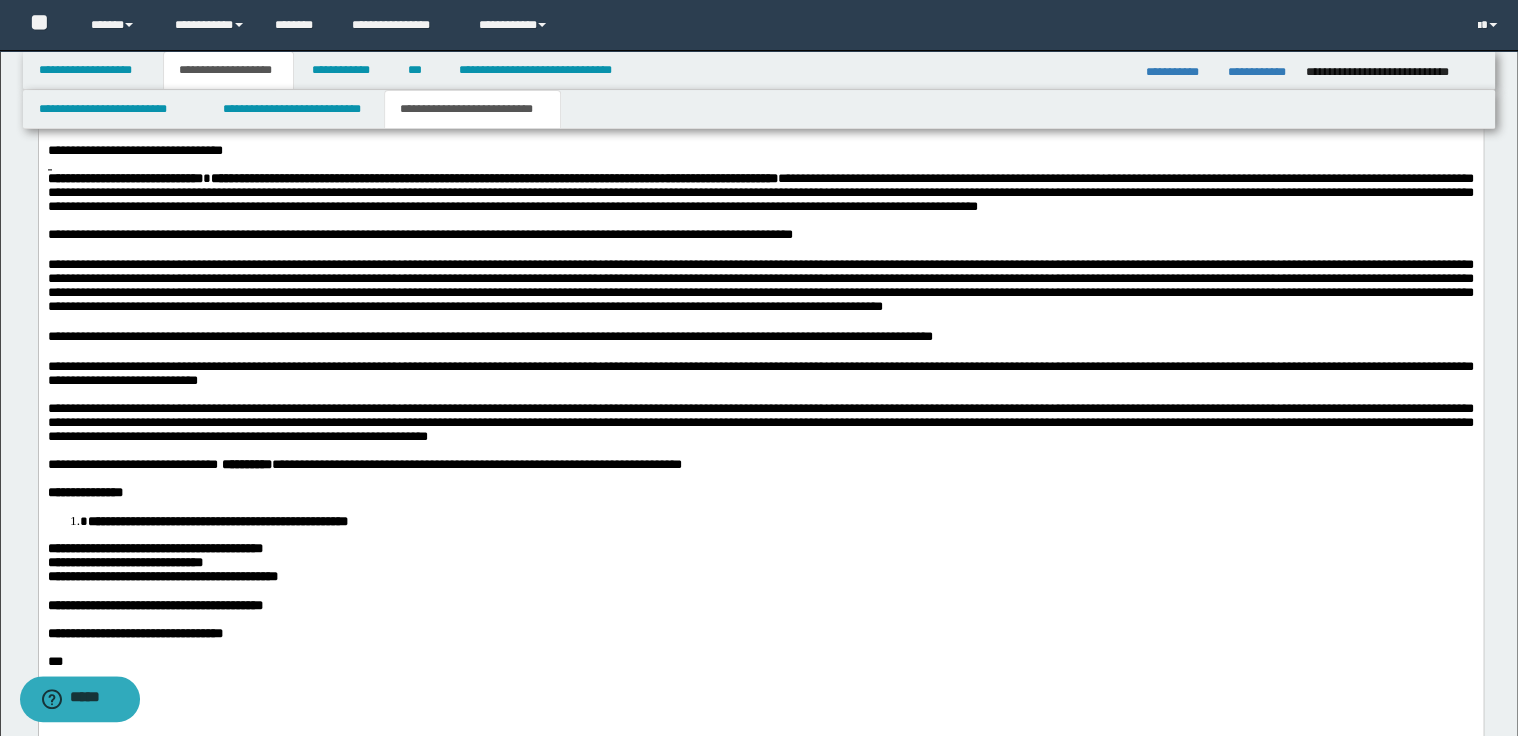 scroll, scrollTop: 1327, scrollLeft: 0, axis: vertical 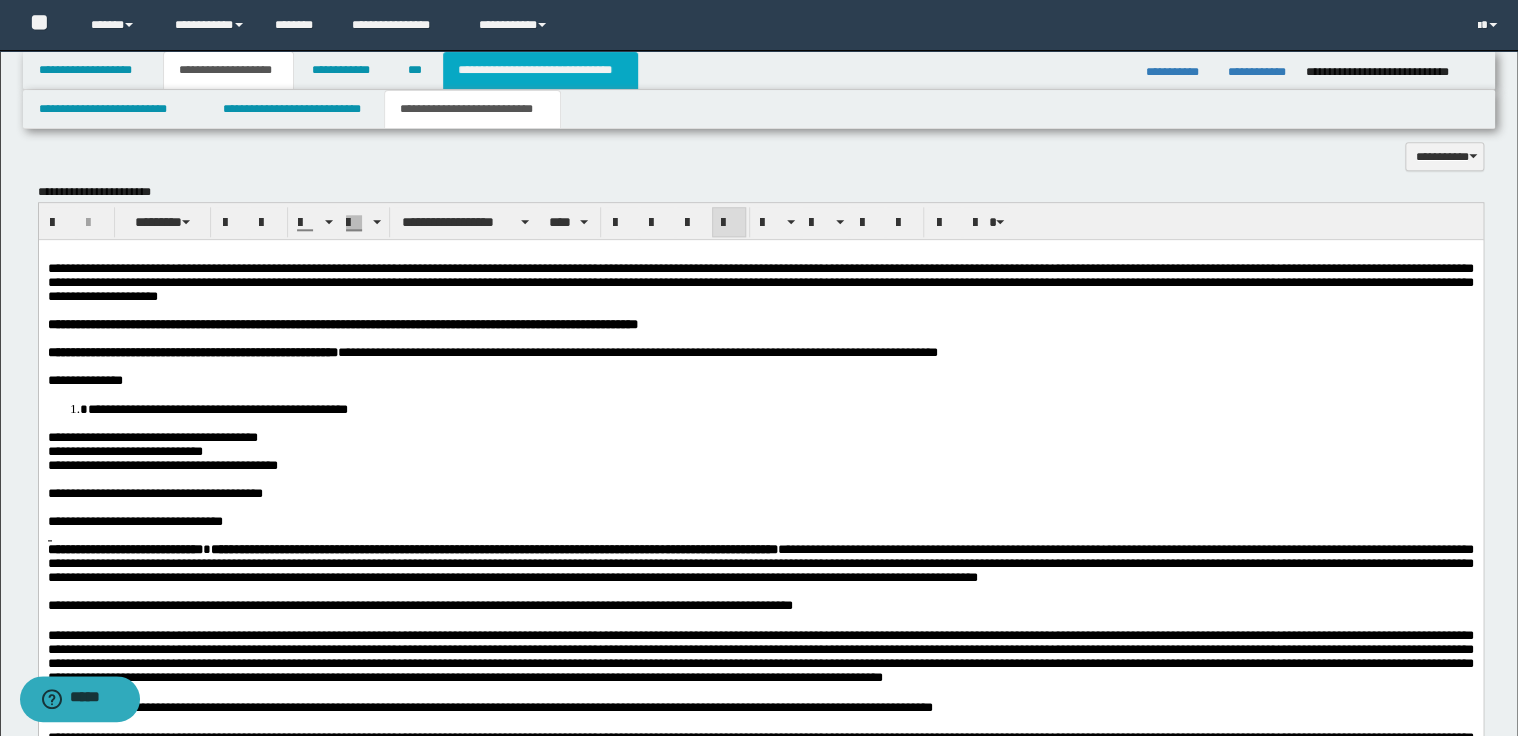 click on "**********" at bounding box center [540, 70] 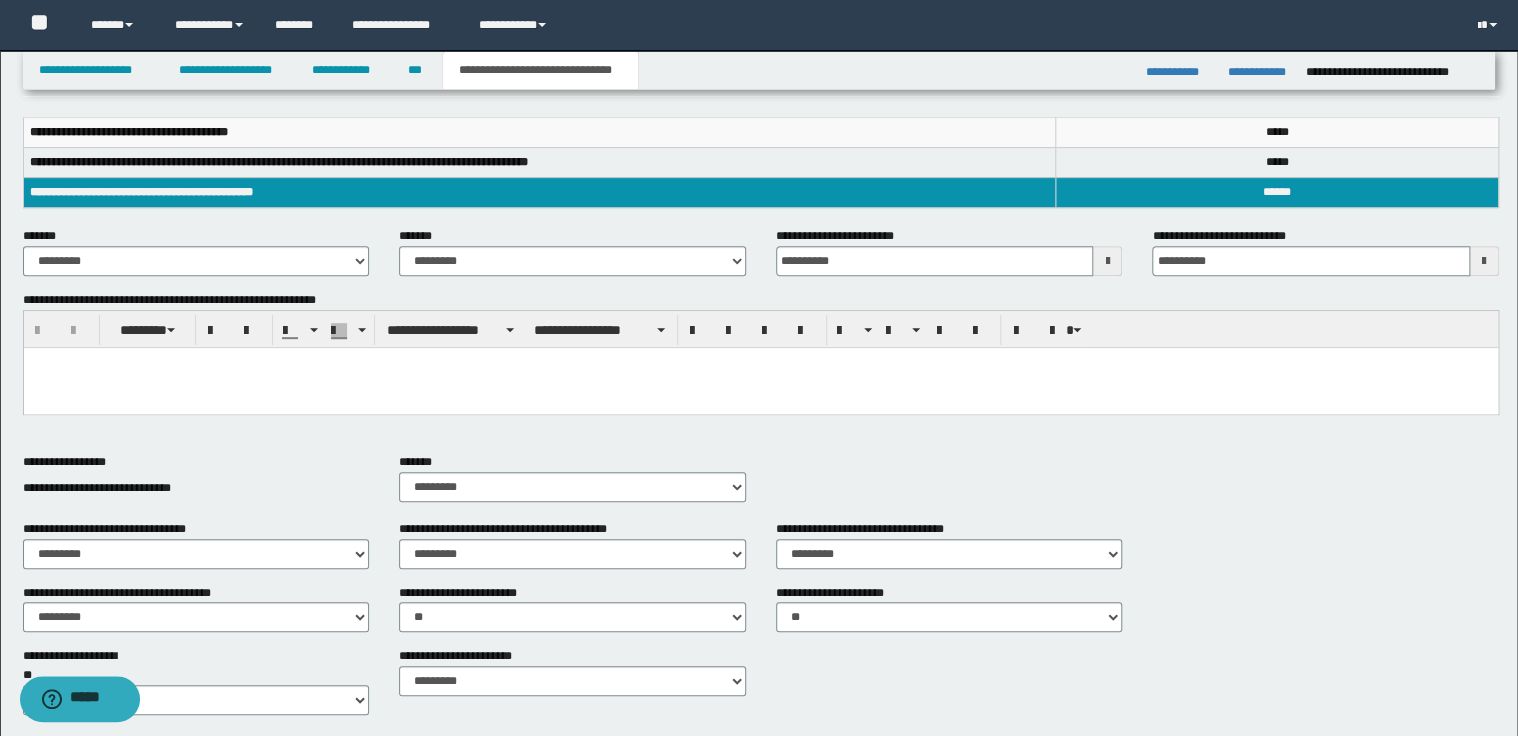 scroll, scrollTop: 256, scrollLeft: 0, axis: vertical 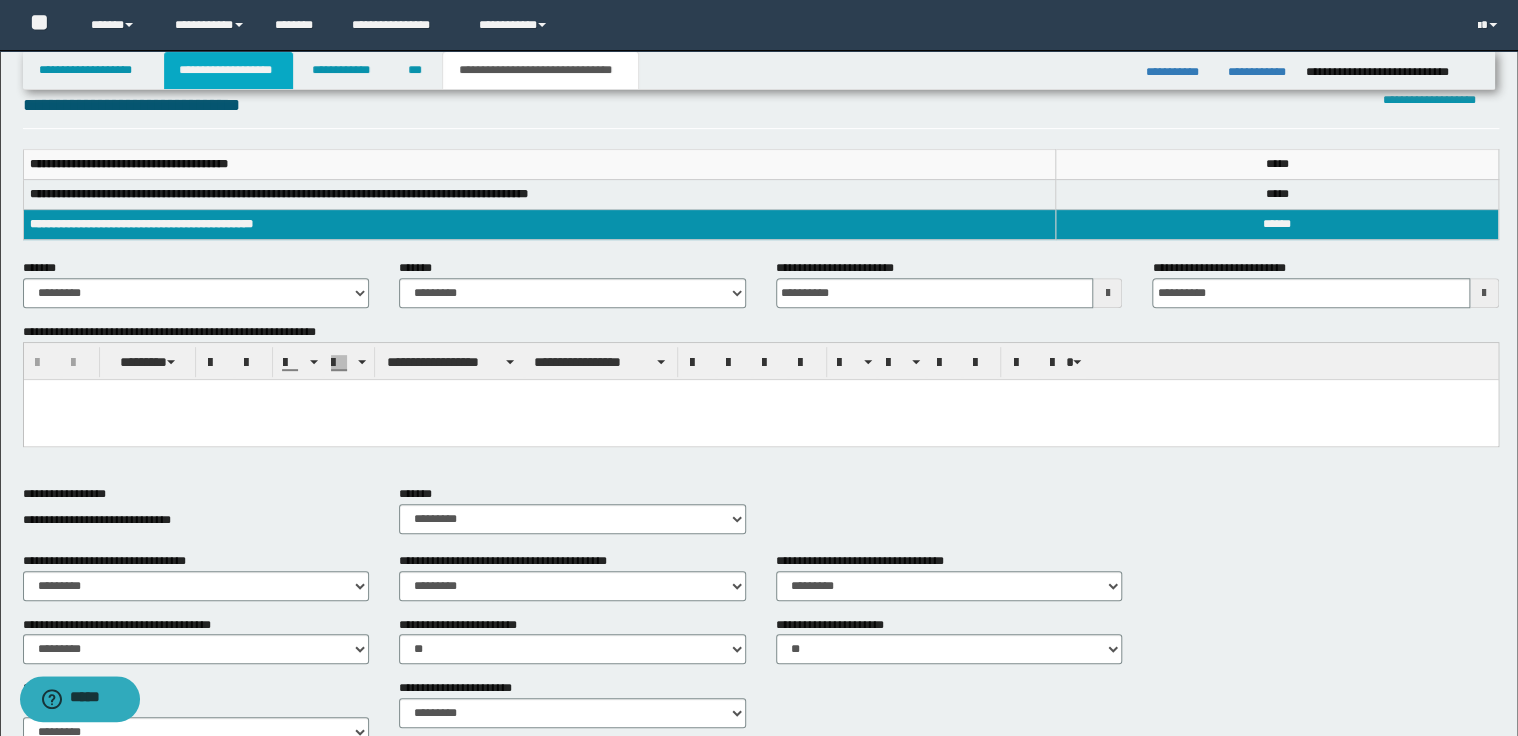 click on "**********" at bounding box center (228, 70) 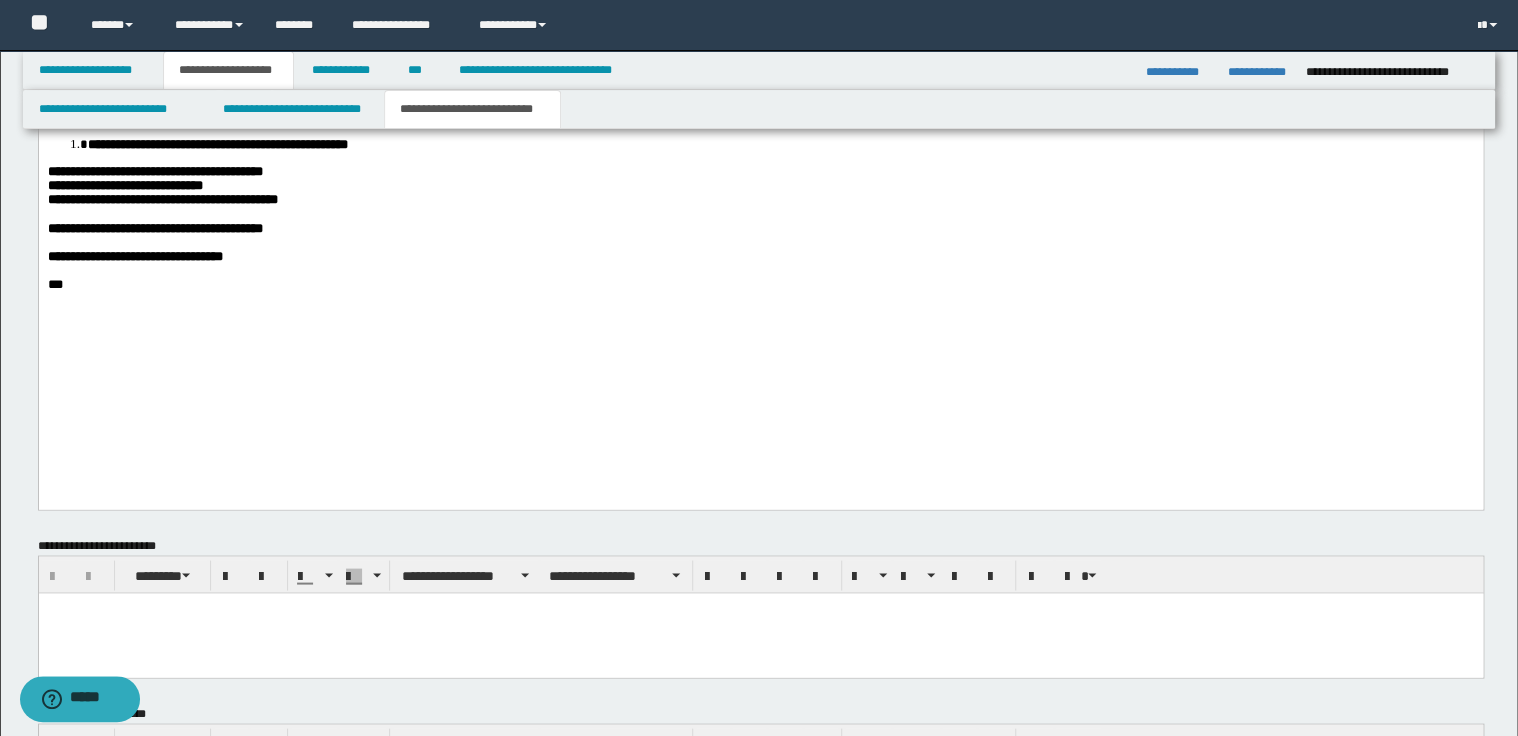 scroll, scrollTop: 1647, scrollLeft: 0, axis: vertical 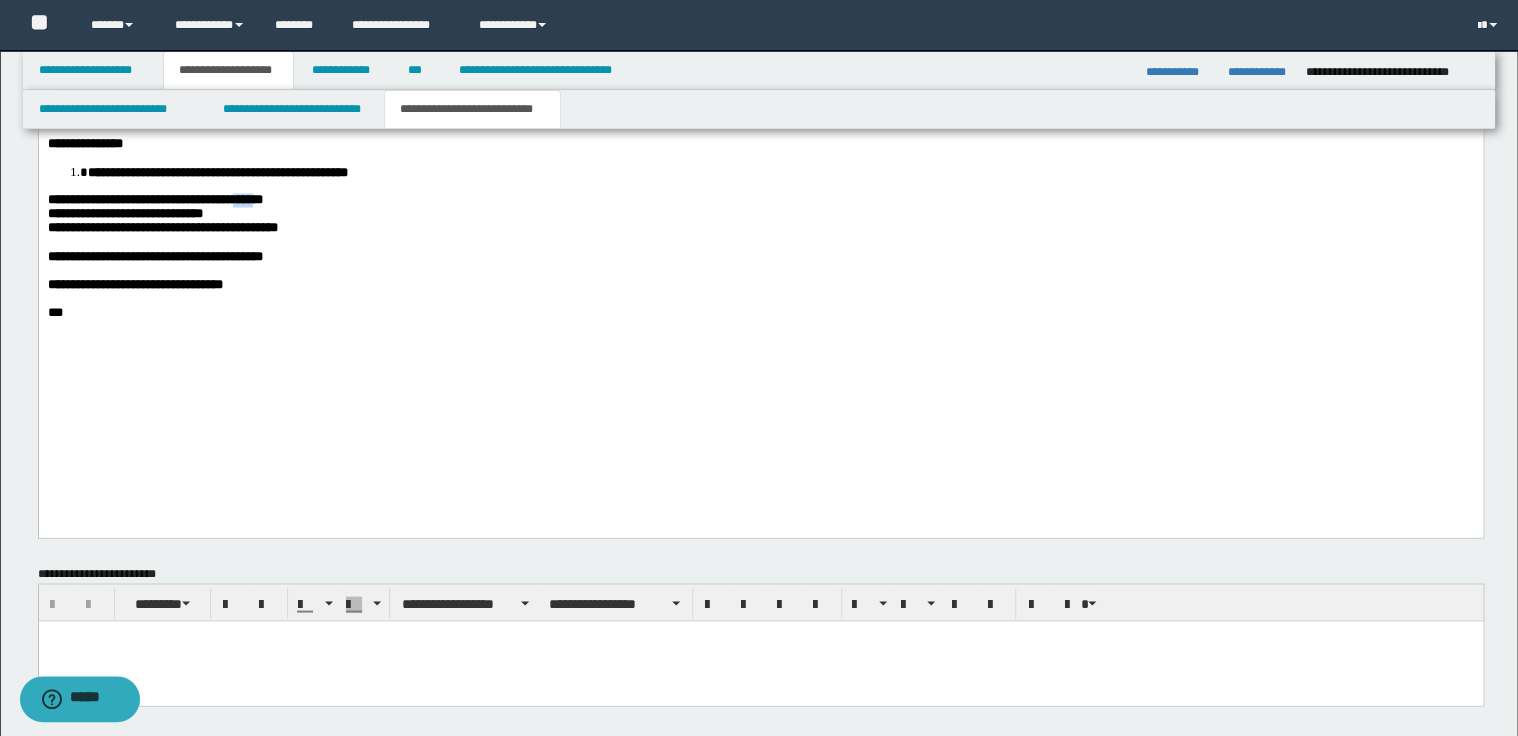 drag, startPoint x: 229, startPoint y: 277, endPoint x: 251, endPoint y: 276, distance: 22.022715 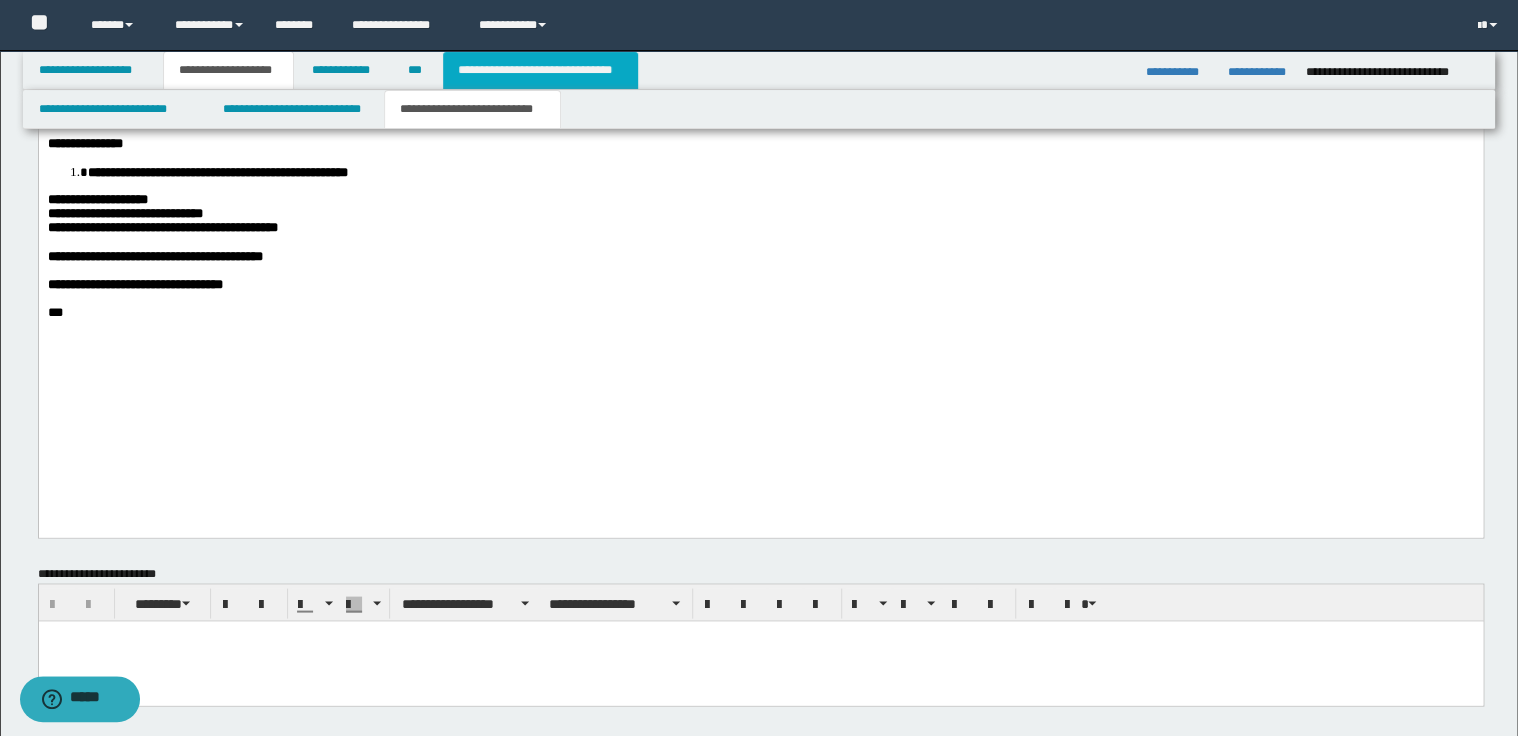 click on "**********" at bounding box center (540, 70) 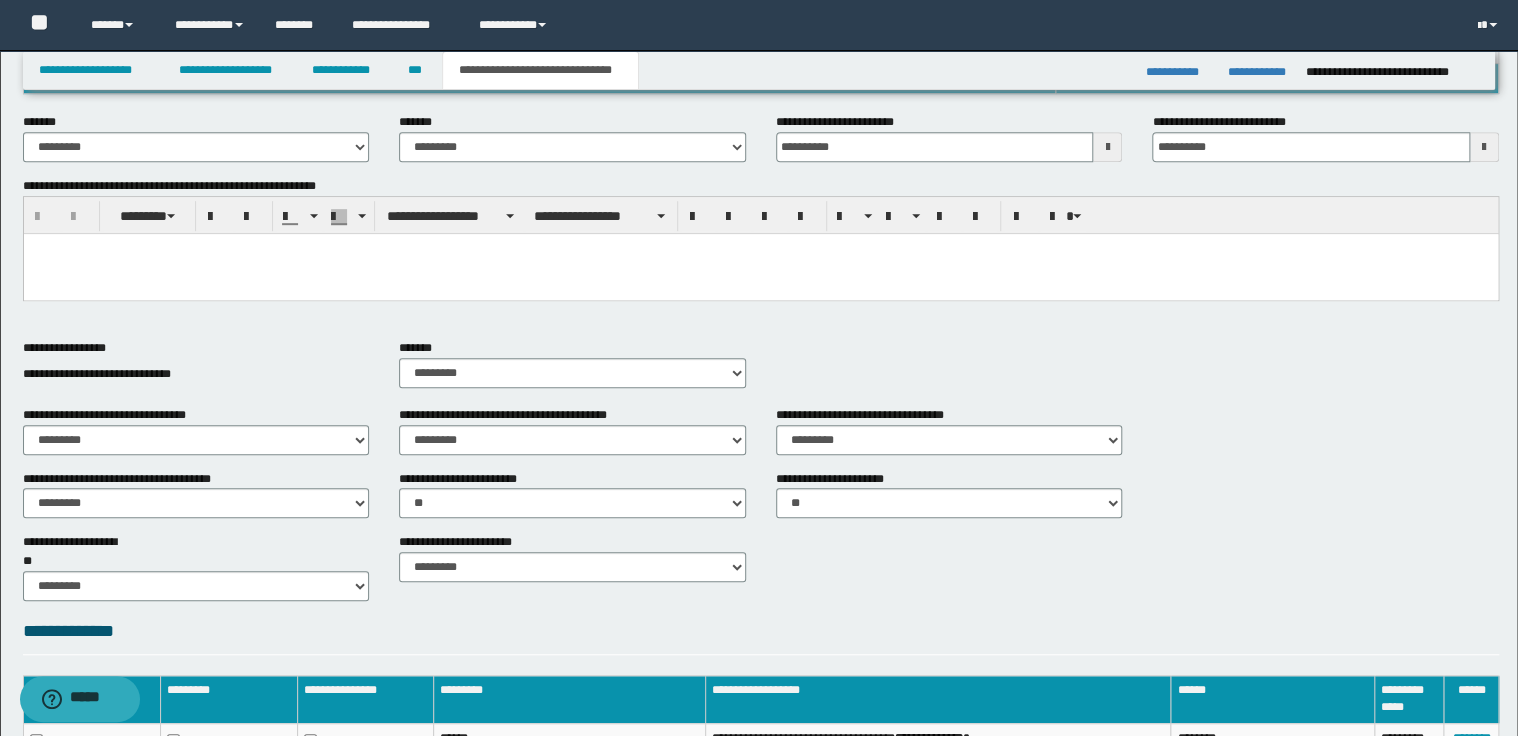 scroll, scrollTop: 176, scrollLeft: 0, axis: vertical 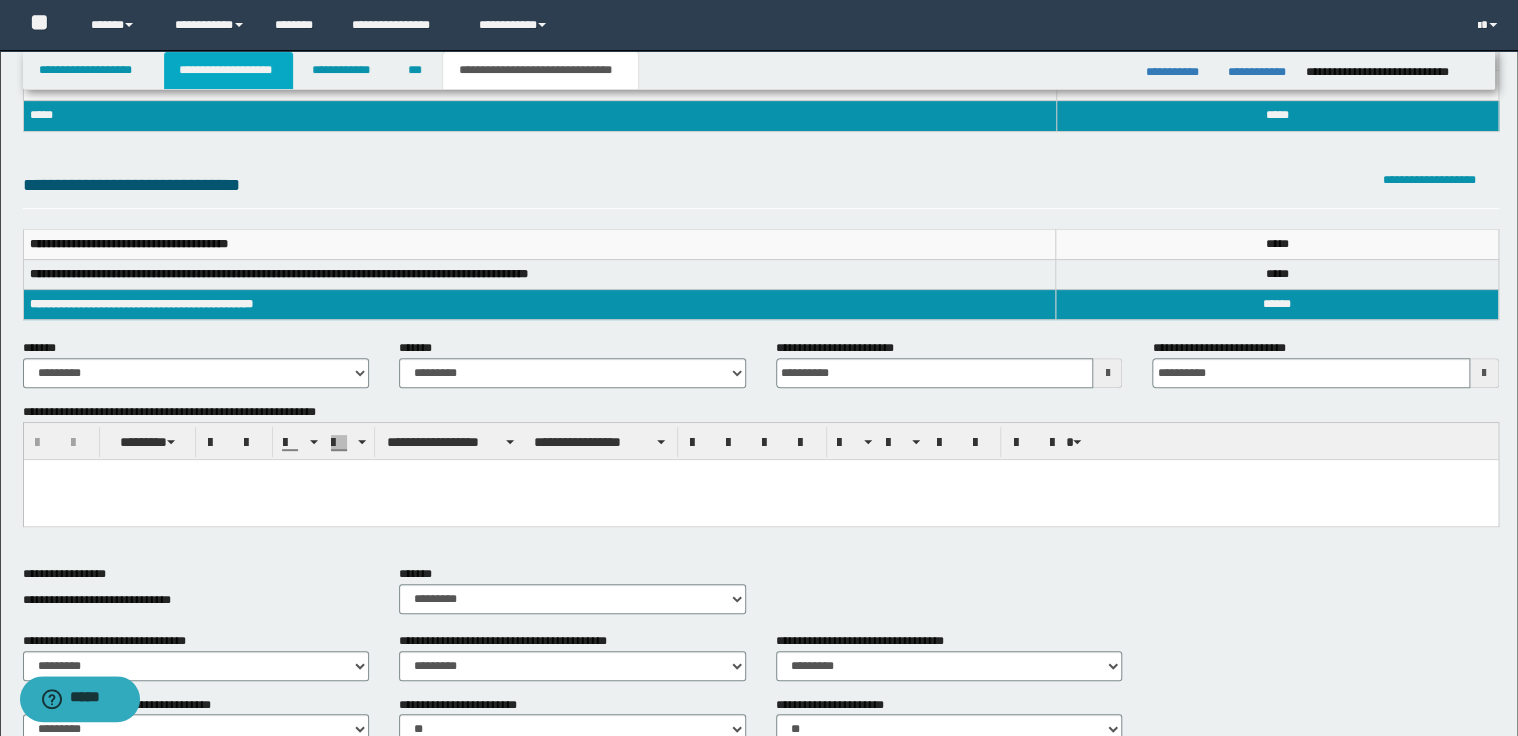 click on "**********" at bounding box center (228, 70) 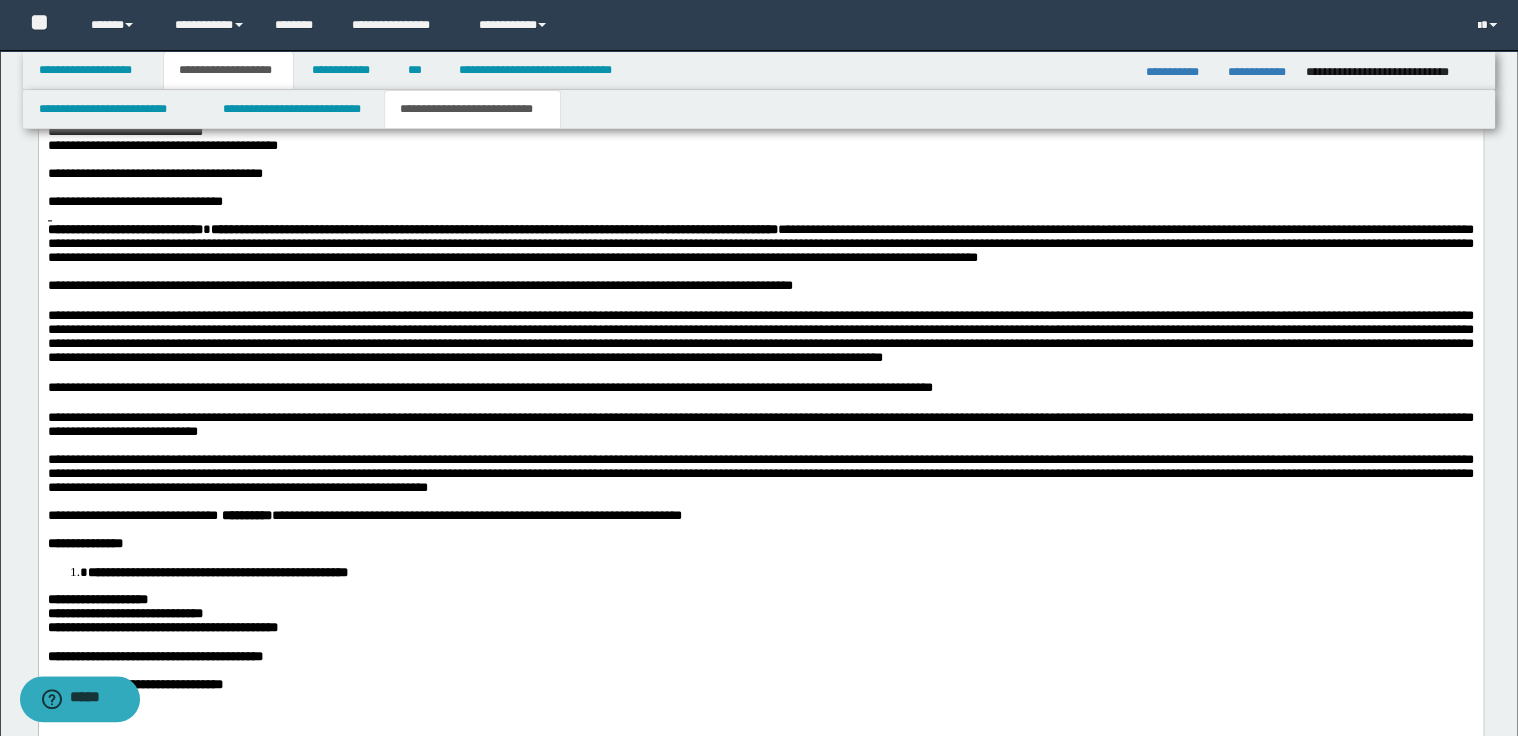 scroll, scrollTop: 1487, scrollLeft: 0, axis: vertical 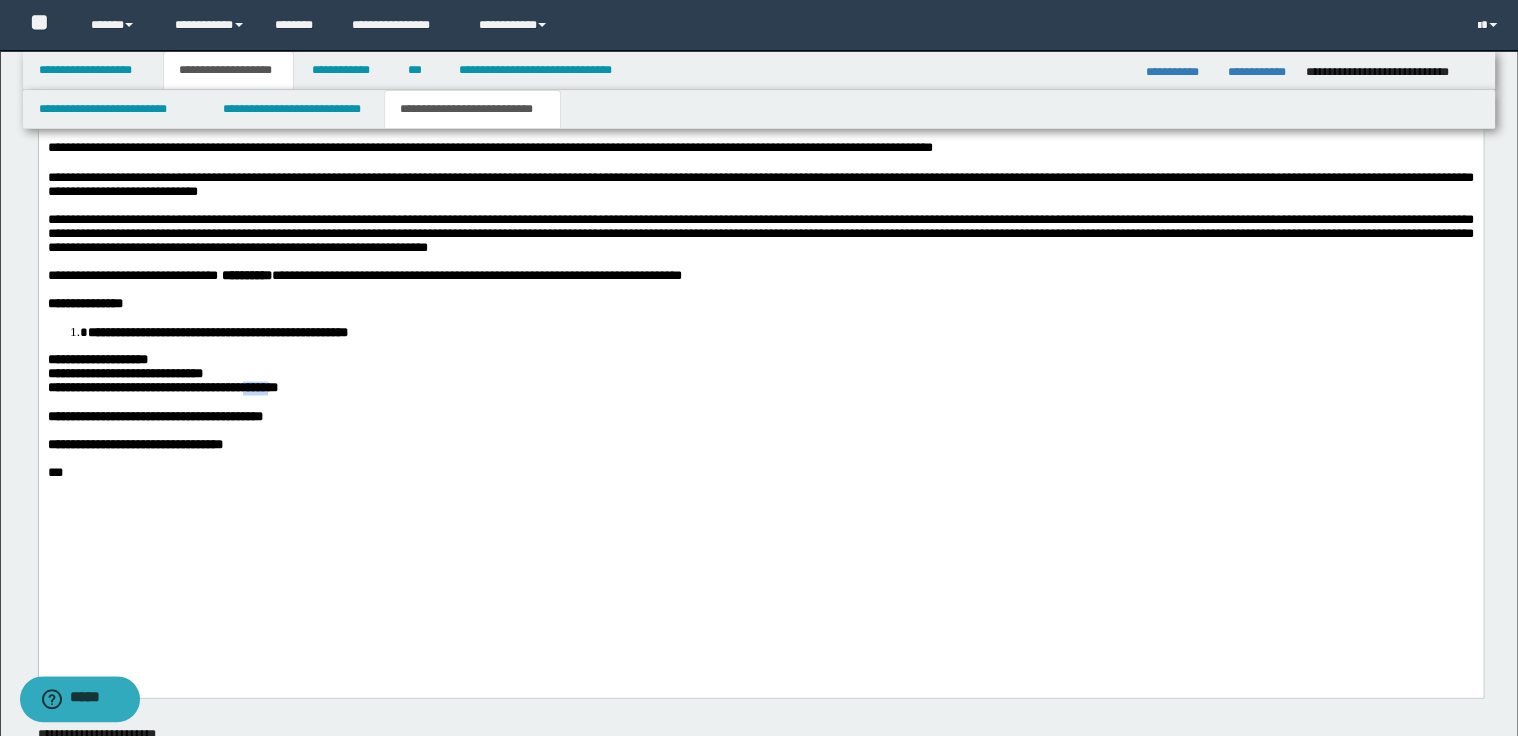 drag, startPoint x: 223, startPoint y: 468, endPoint x: 249, endPoint y: 467, distance: 26.019224 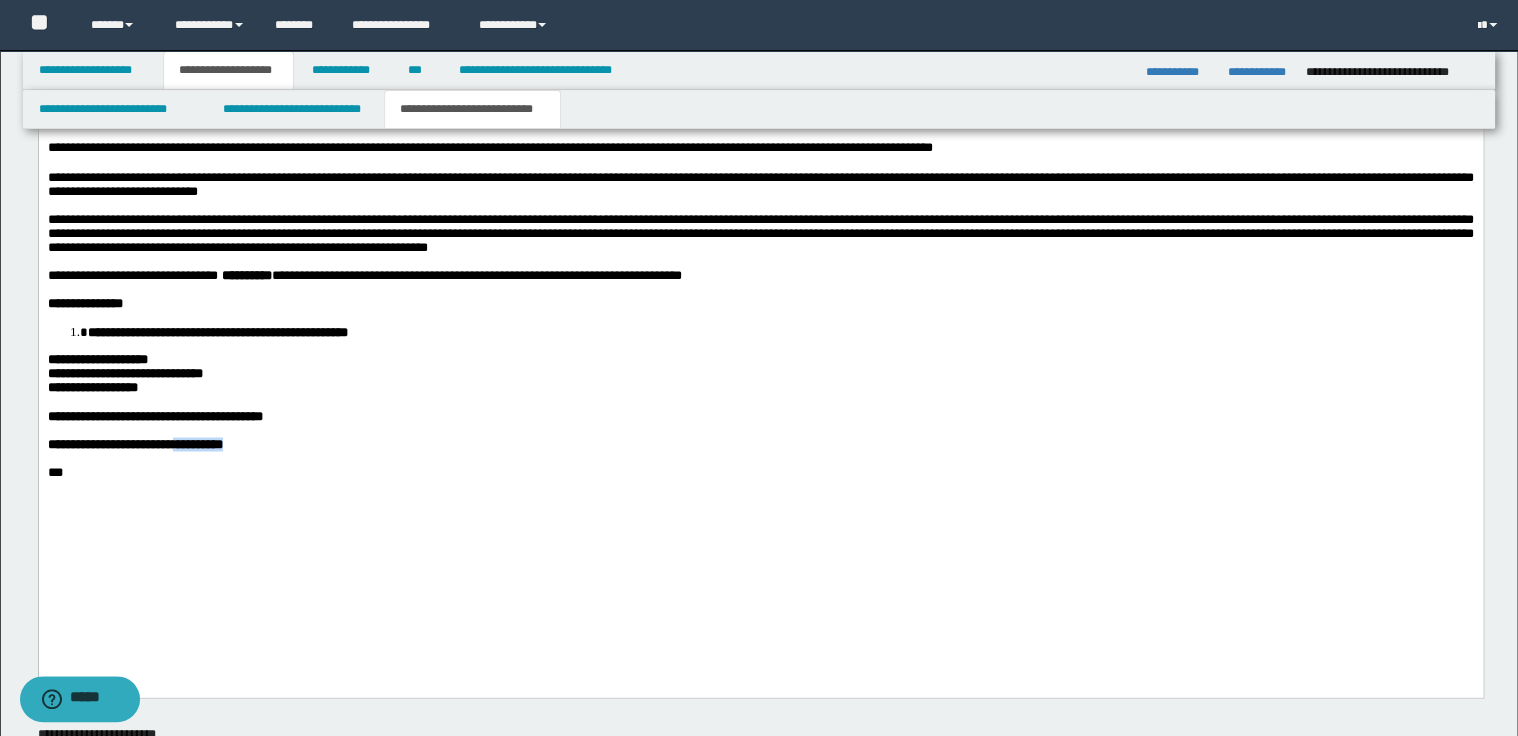 drag, startPoint x: 254, startPoint y: 529, endPoint x: 316, endPoint y: 532, distance: 62.072536 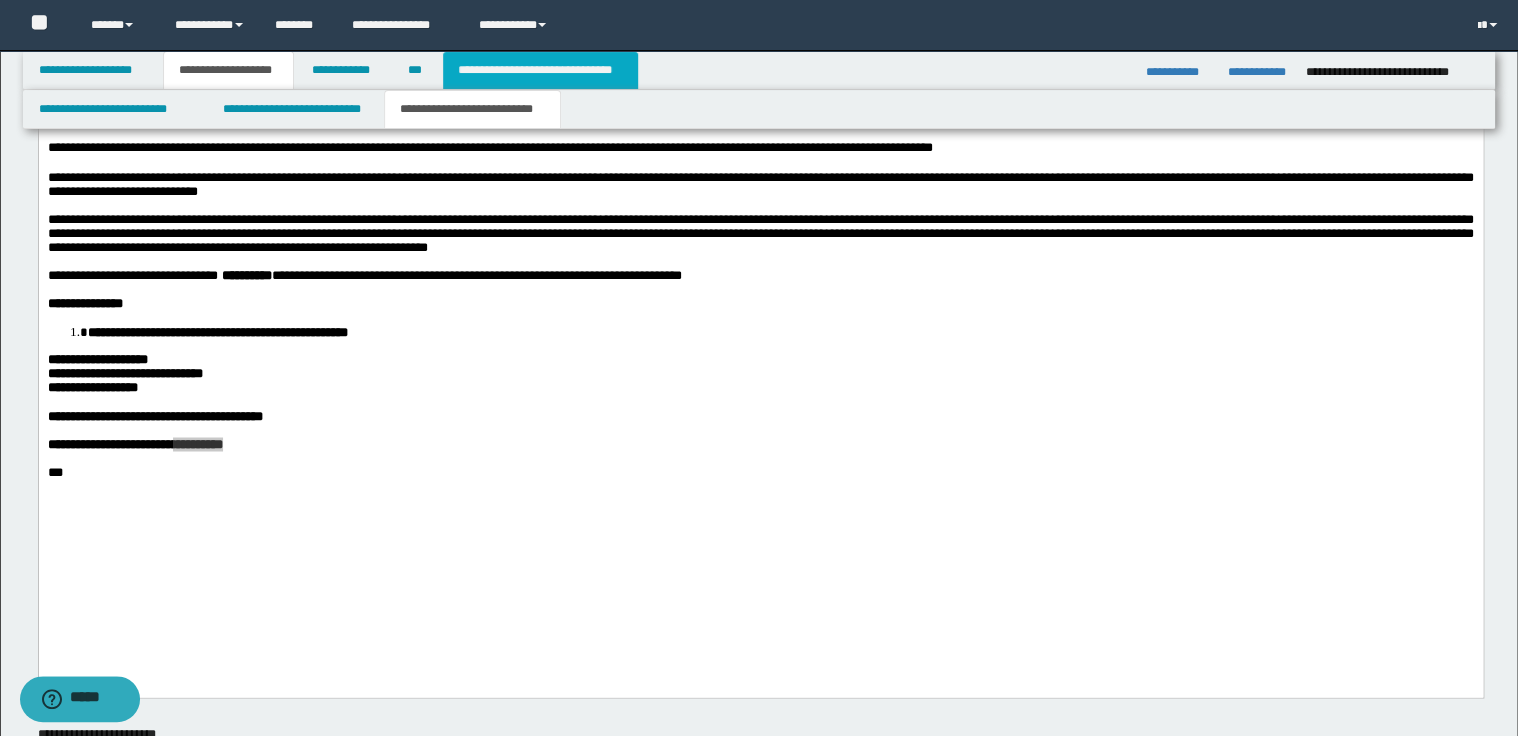 click on "**********" at bounding box center (540, 70) 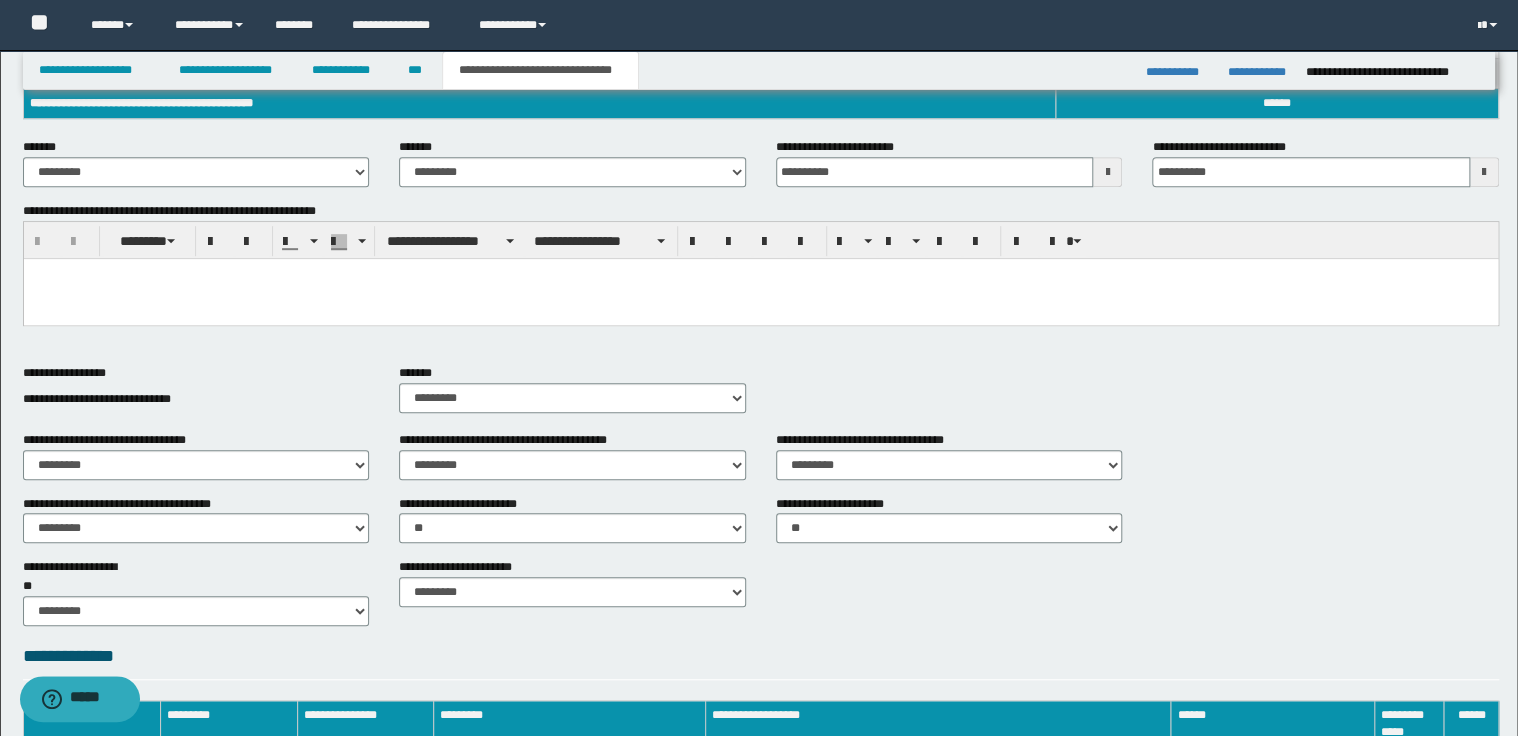 scroll, scrollTop: 416, scrollLeft: 0, axis: vertical 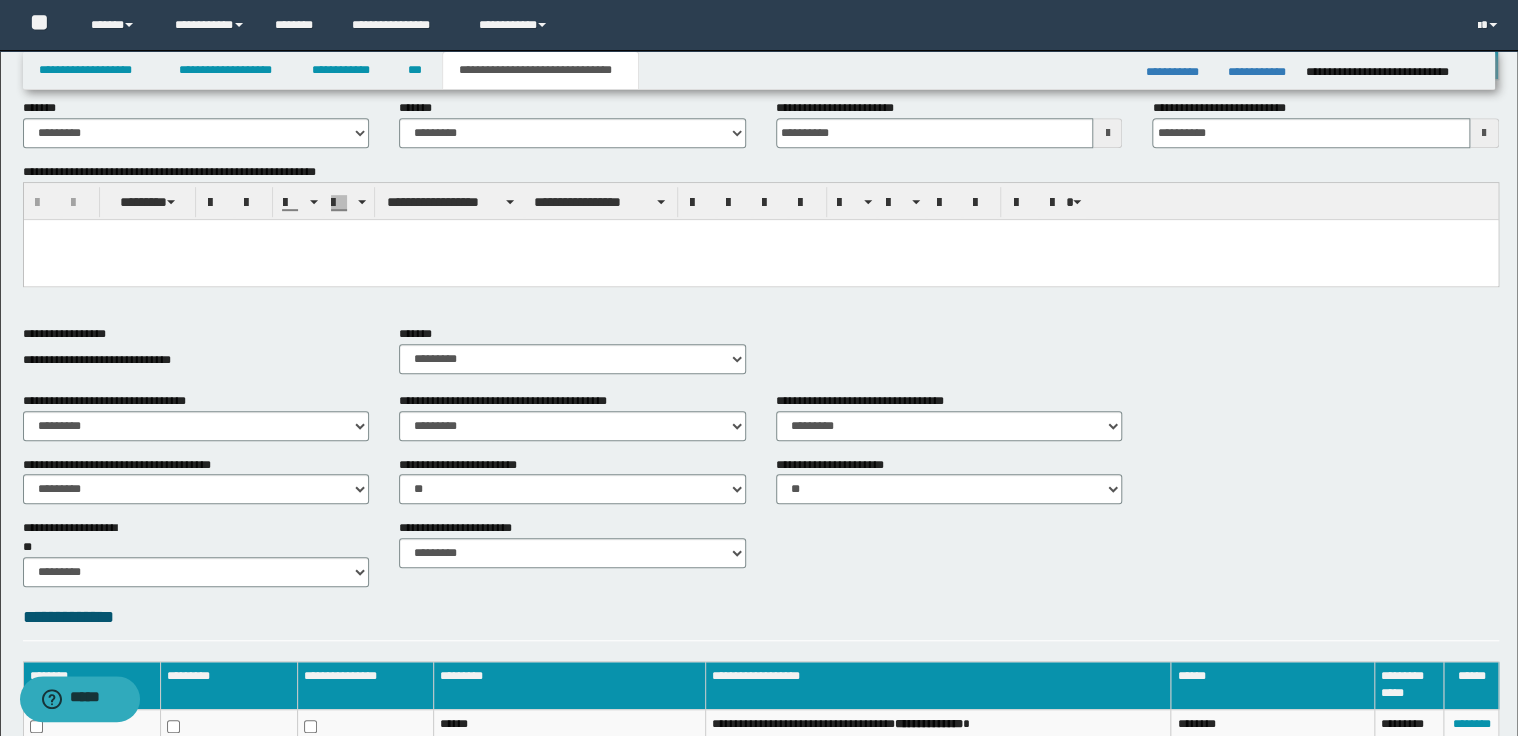 click on "**********" at bounding box center (761, 551) 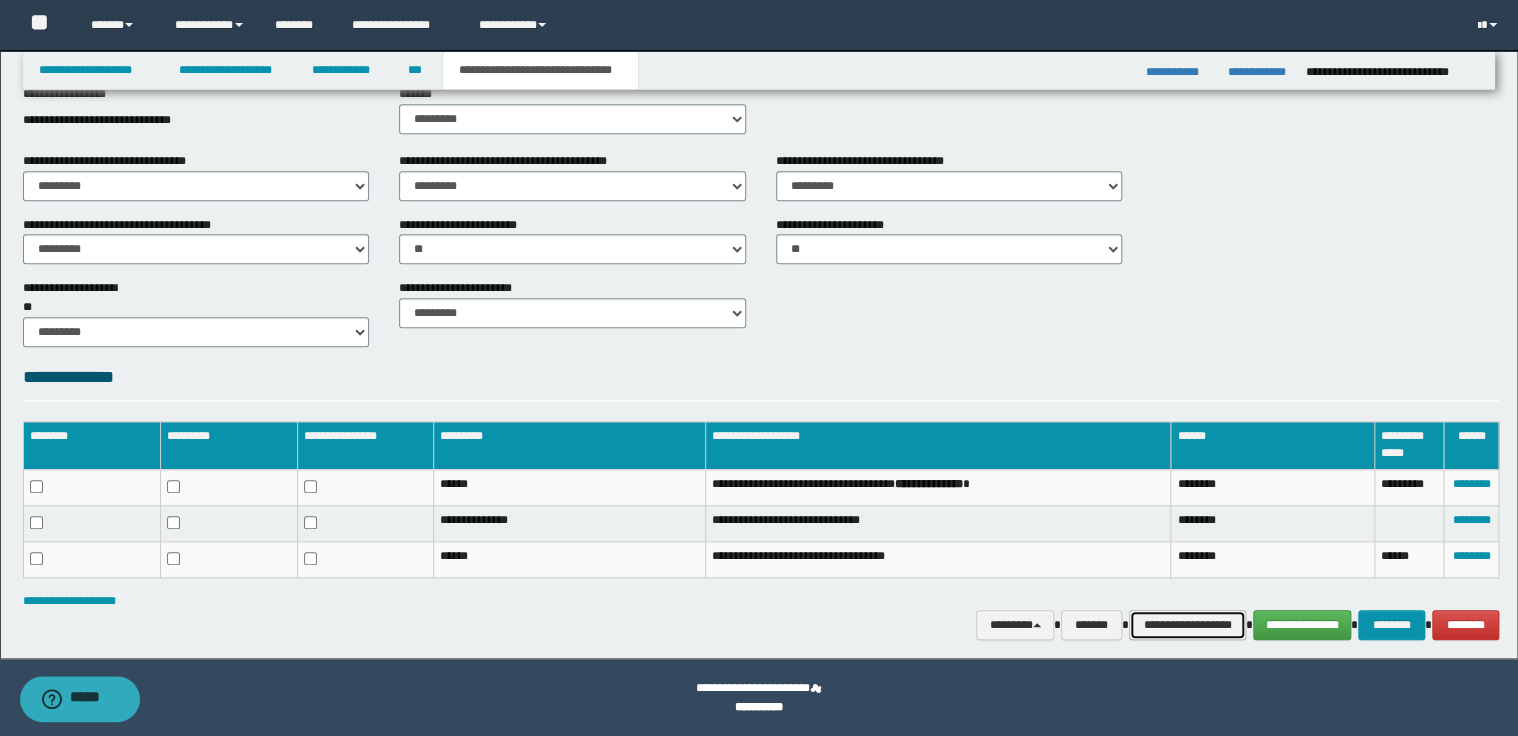click on "**********" at bounding box center (1187, 625) 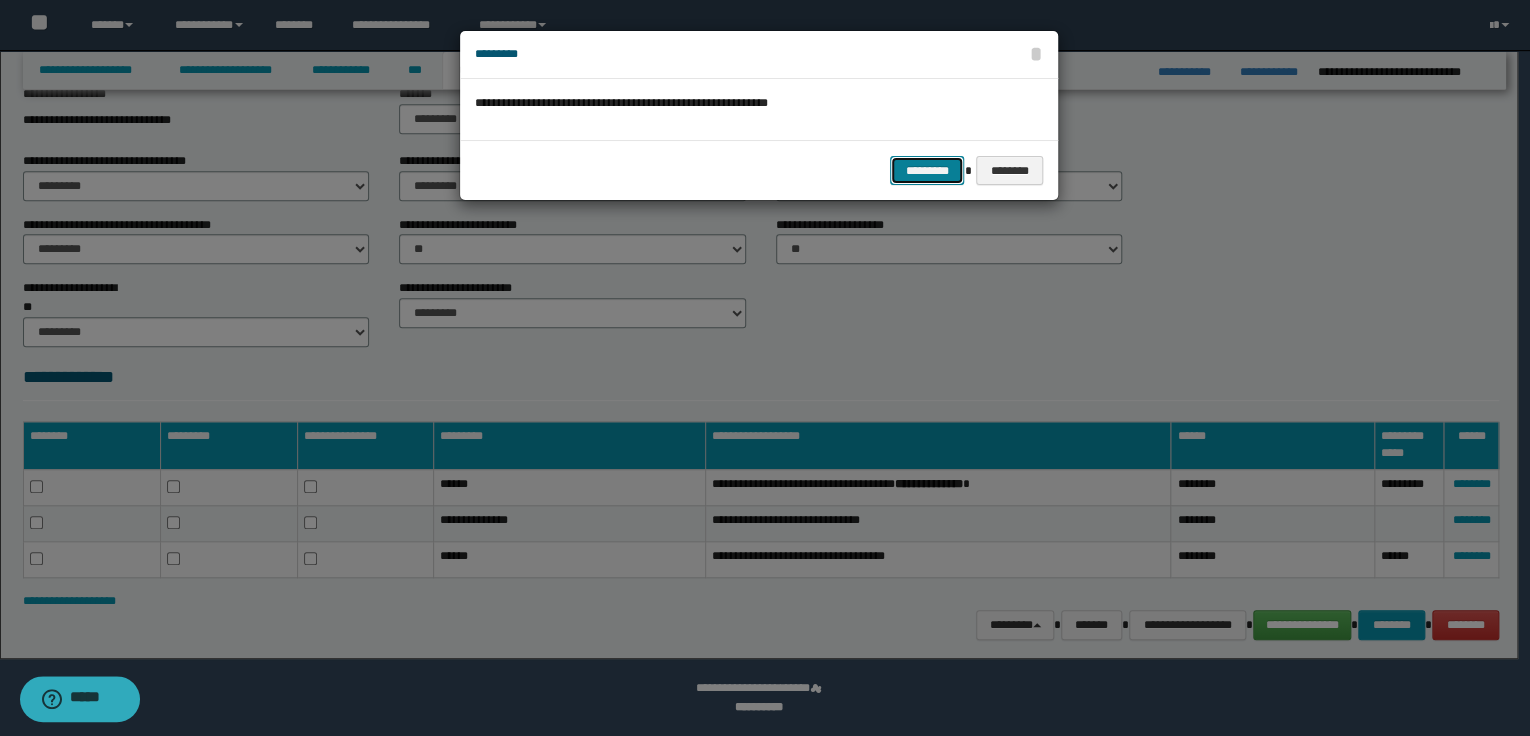 click on "*********" at bounding box center (927, 171) 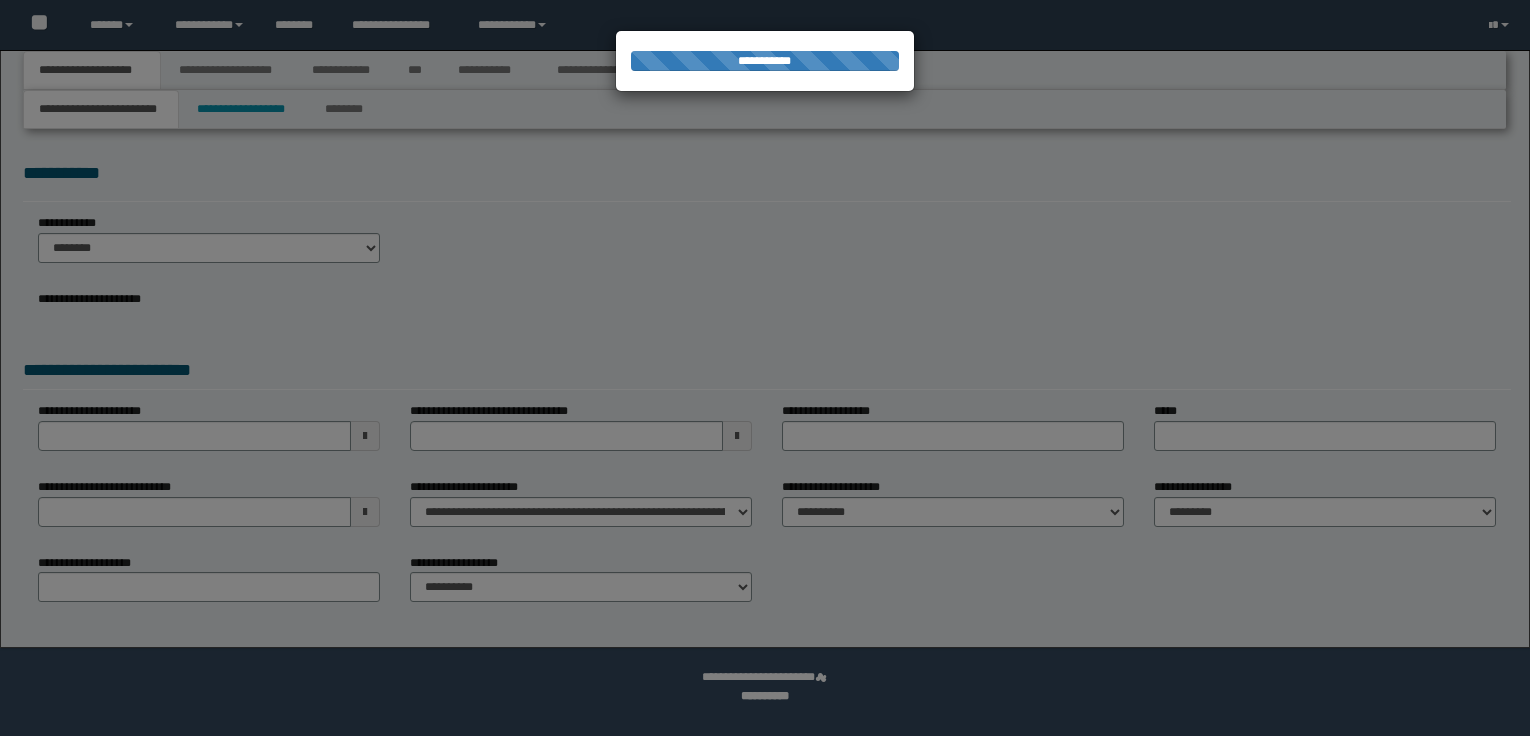 scroll, scrollTop: 0, scrollLeft: 0, axis: both 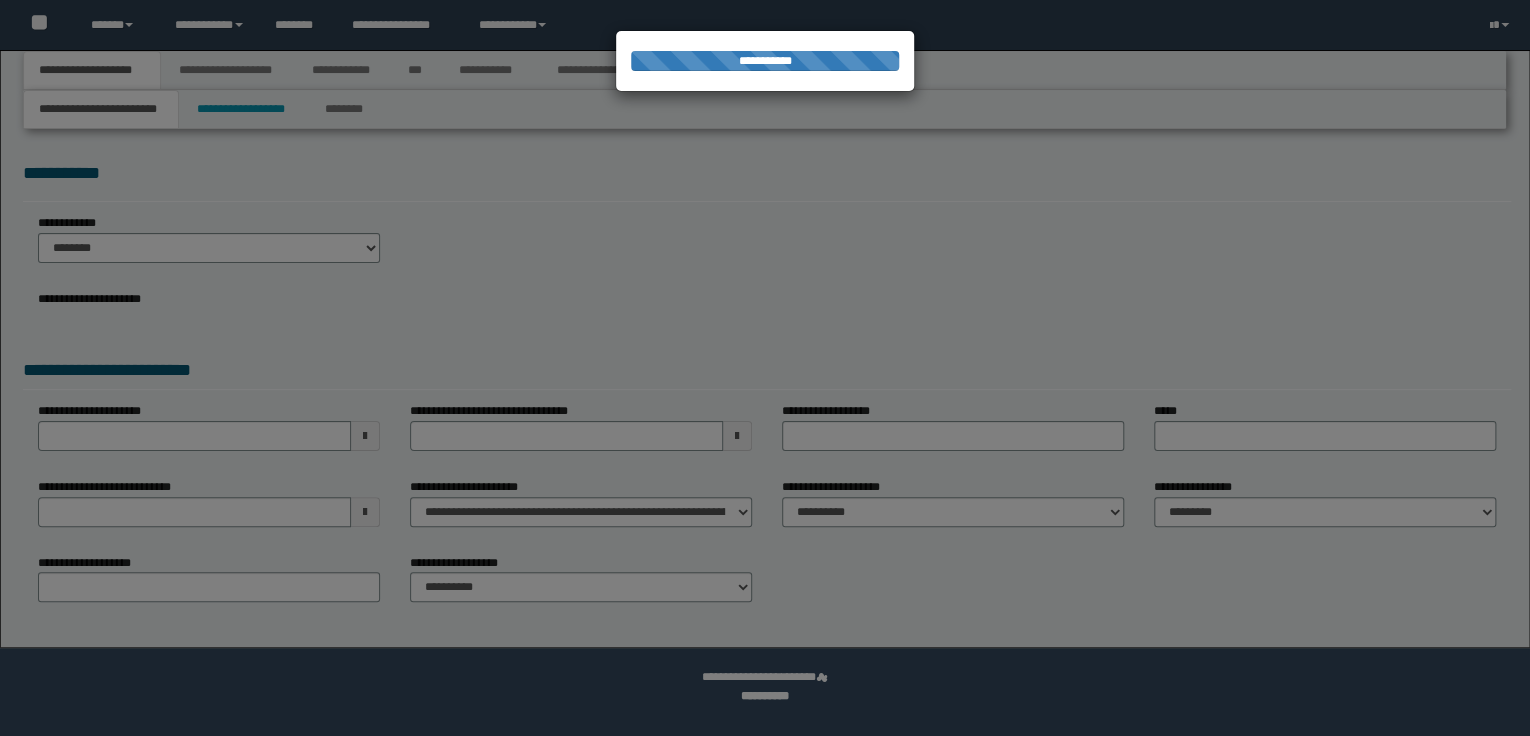 select on "*" 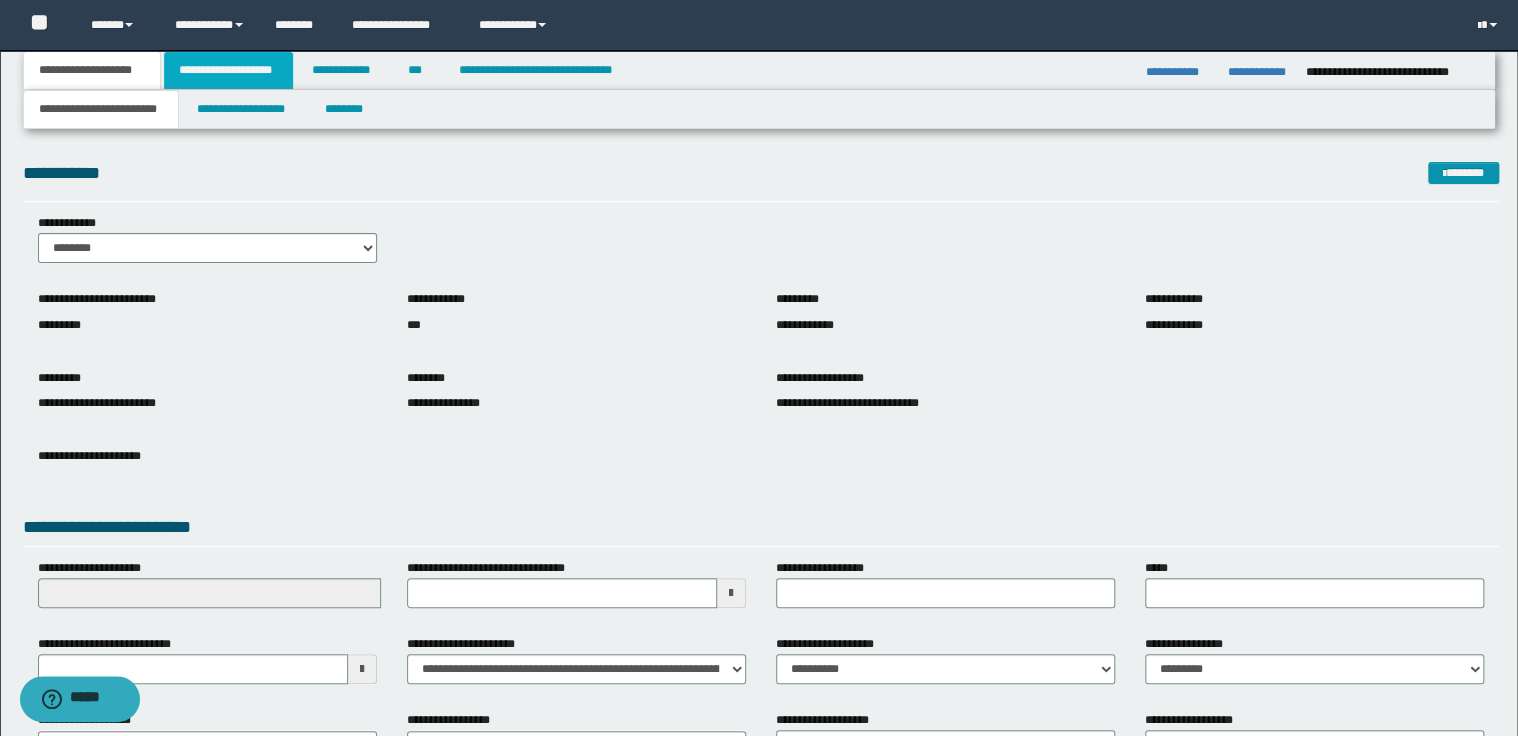 click on "**********" at bounding box center (228, 70) 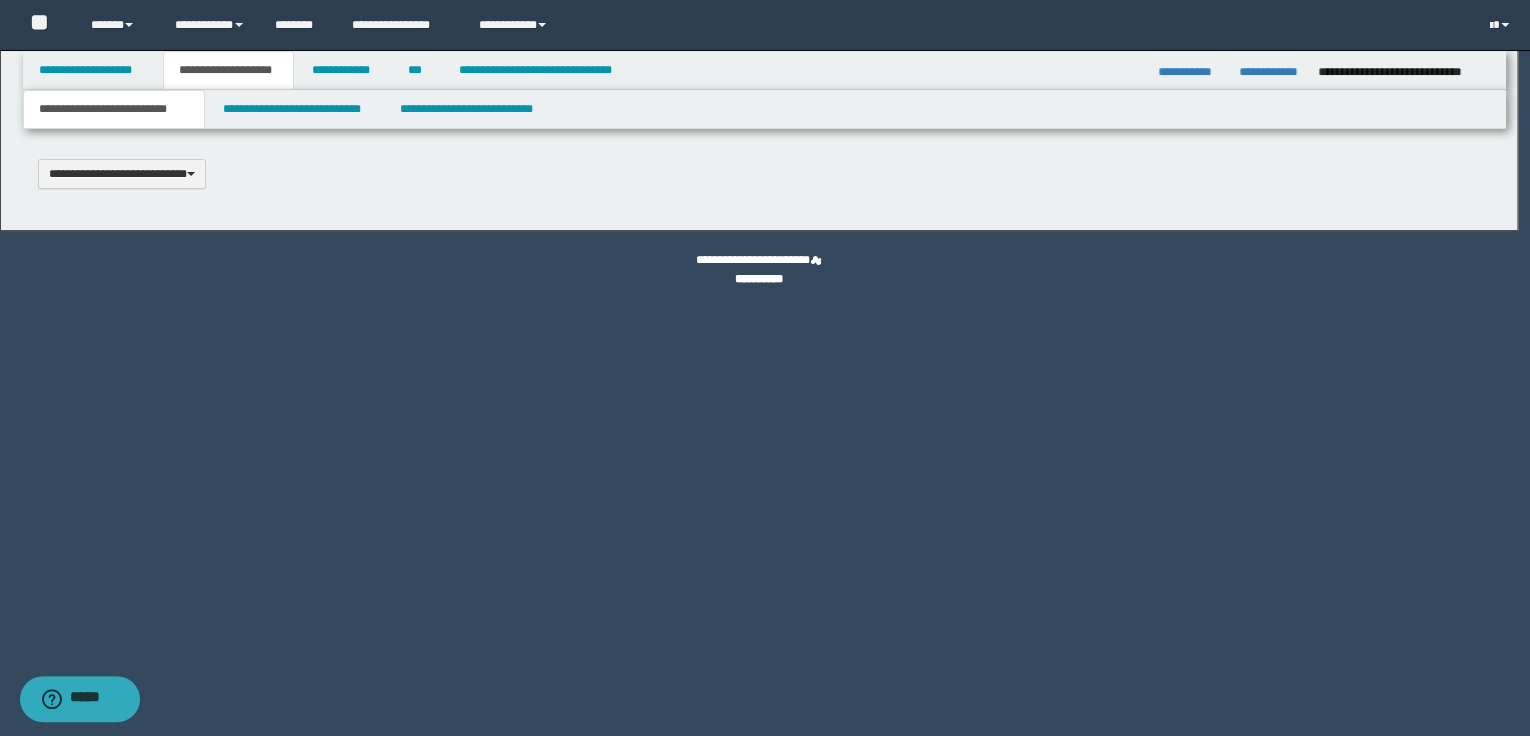 scroll, scrollTop: 0, scrollLeft: 0, axis: both 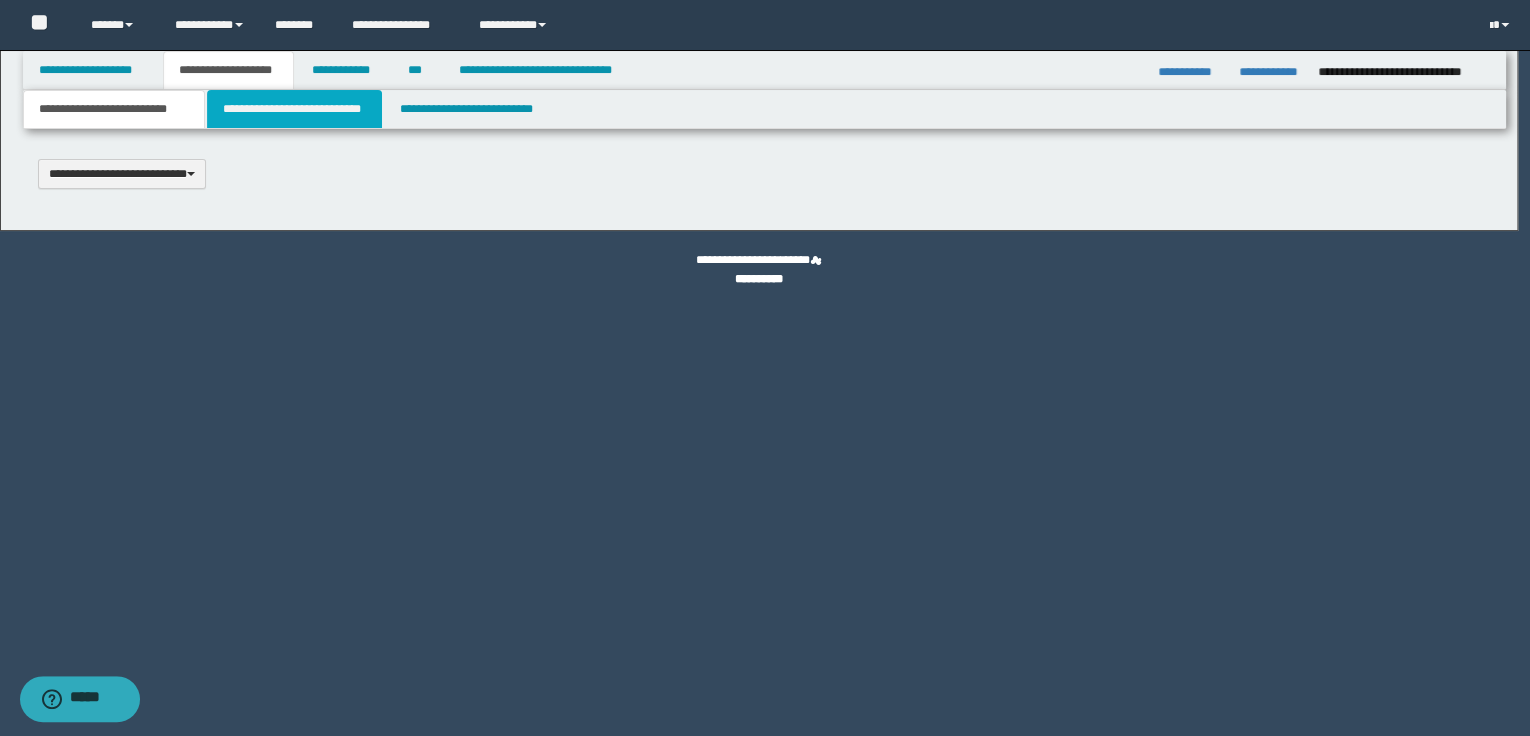 click on "**********" at bounding box center (294, 109) 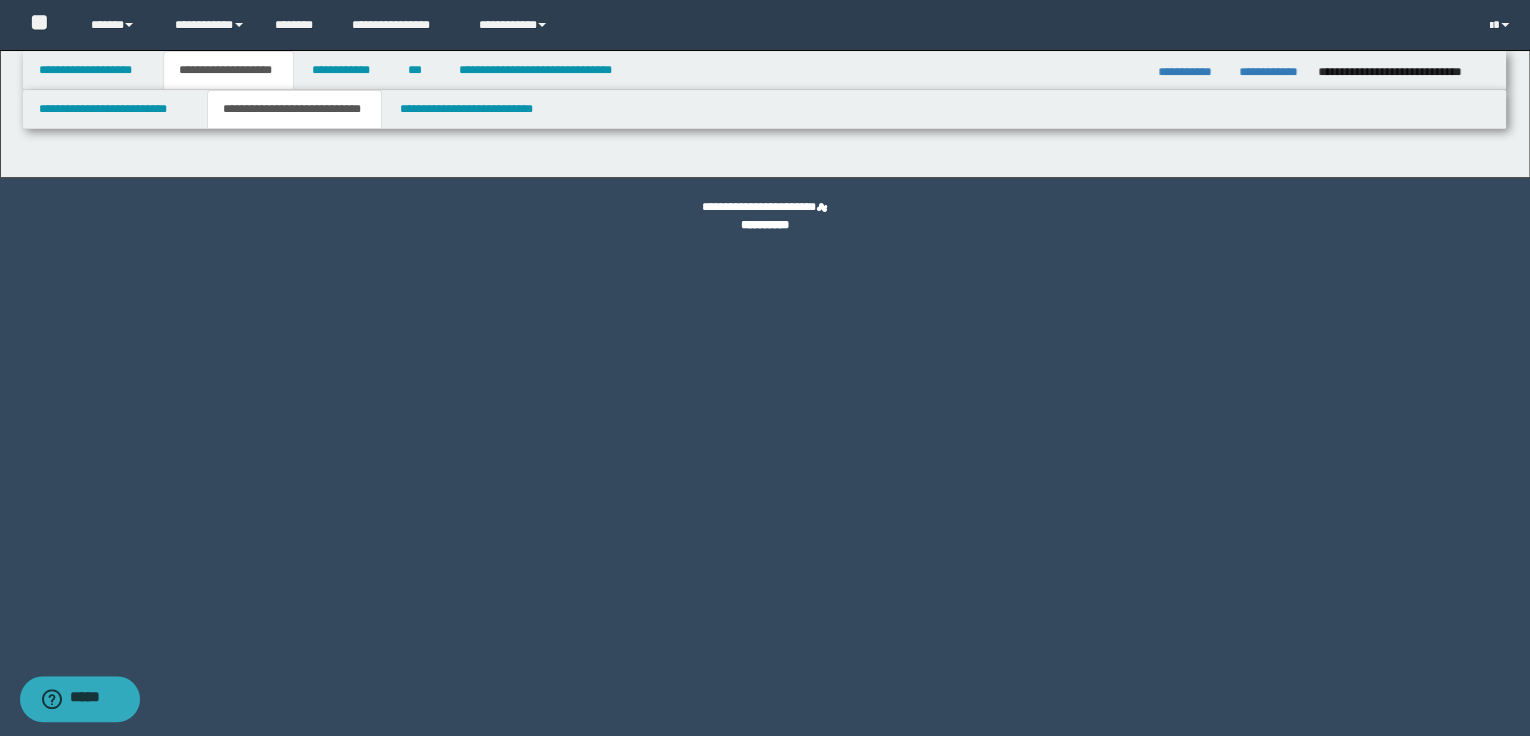 select on "*" 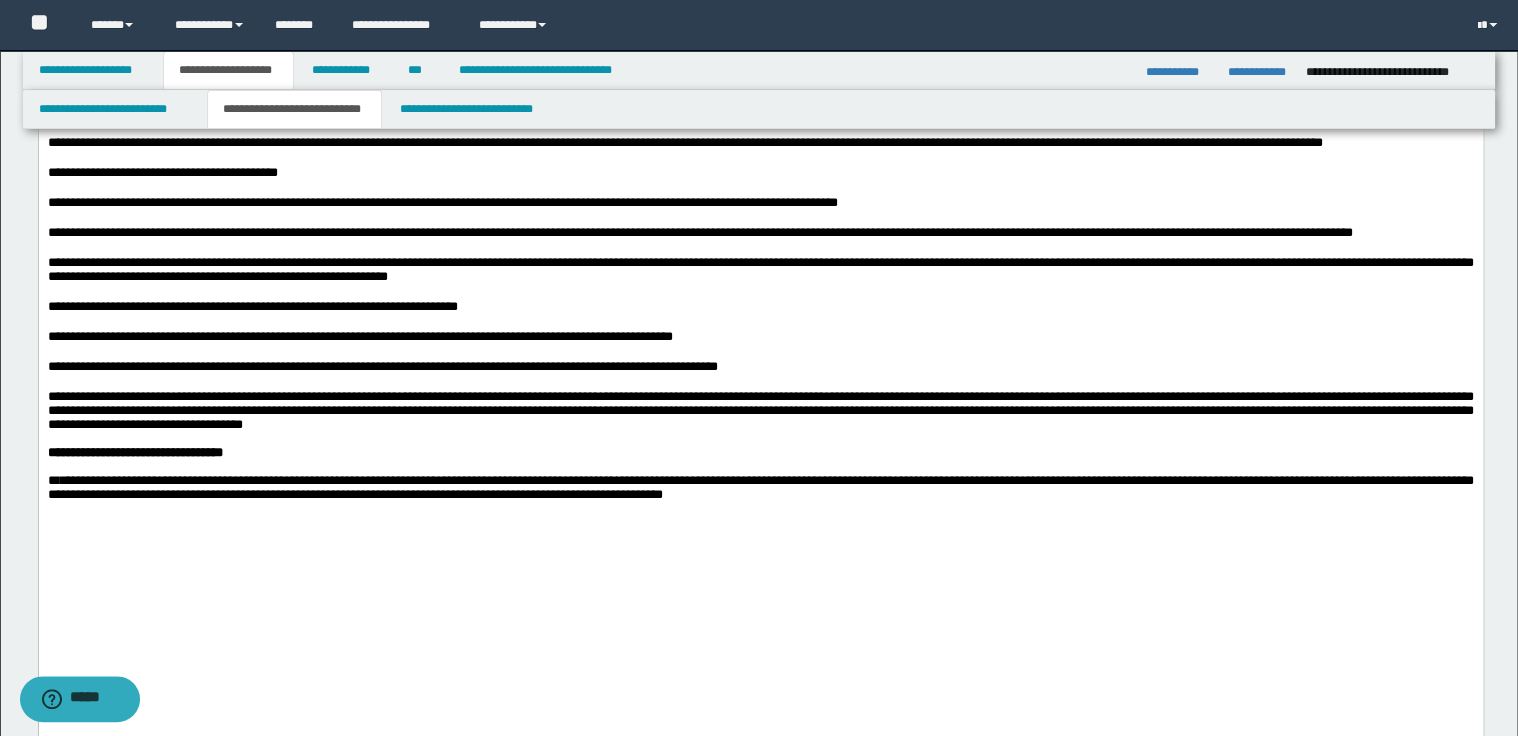 scroll, scrollTop: 800, scrollLeft: 0, axis: vertical 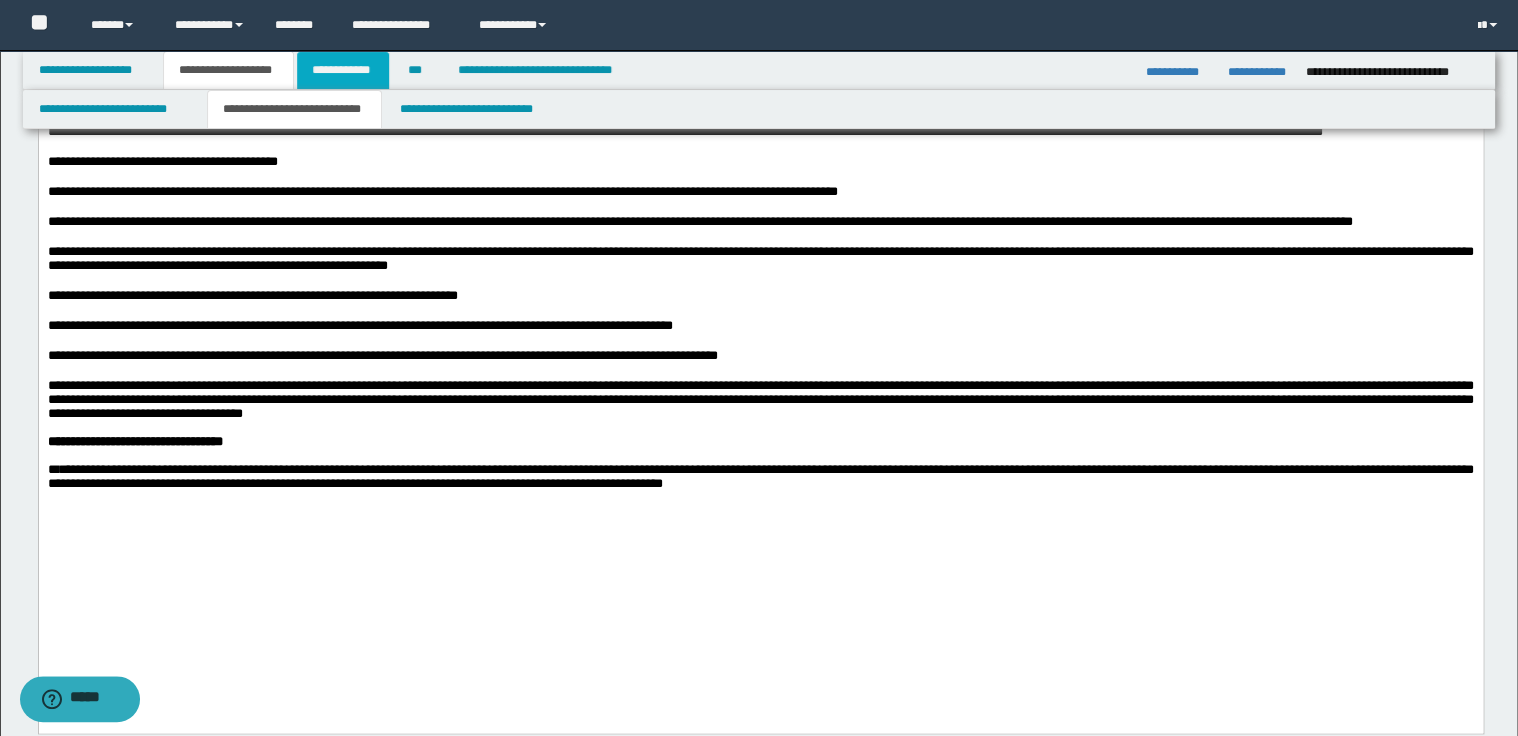 click on "**********" at bounding box center [343, 70] 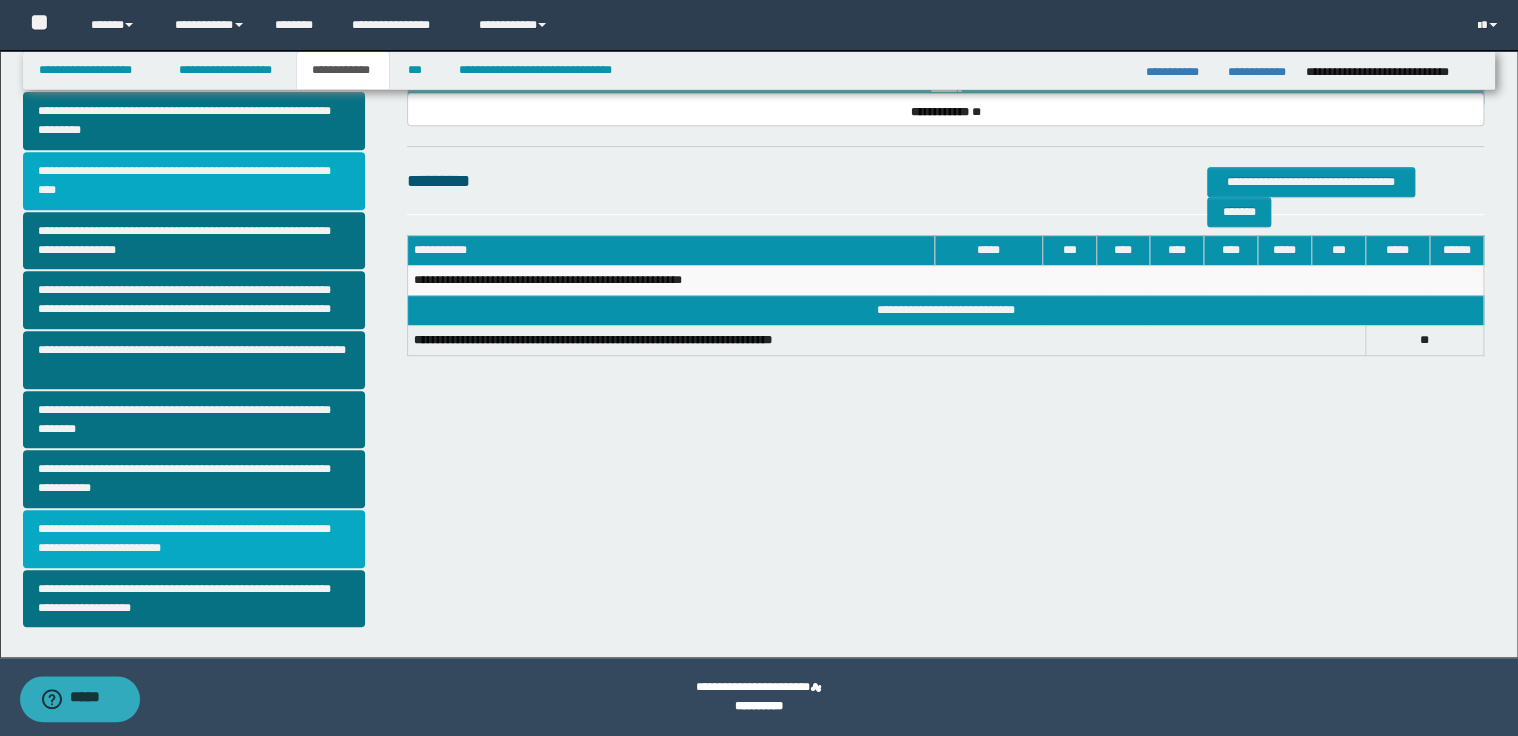click on "**********" at bounding box center (194, 539) 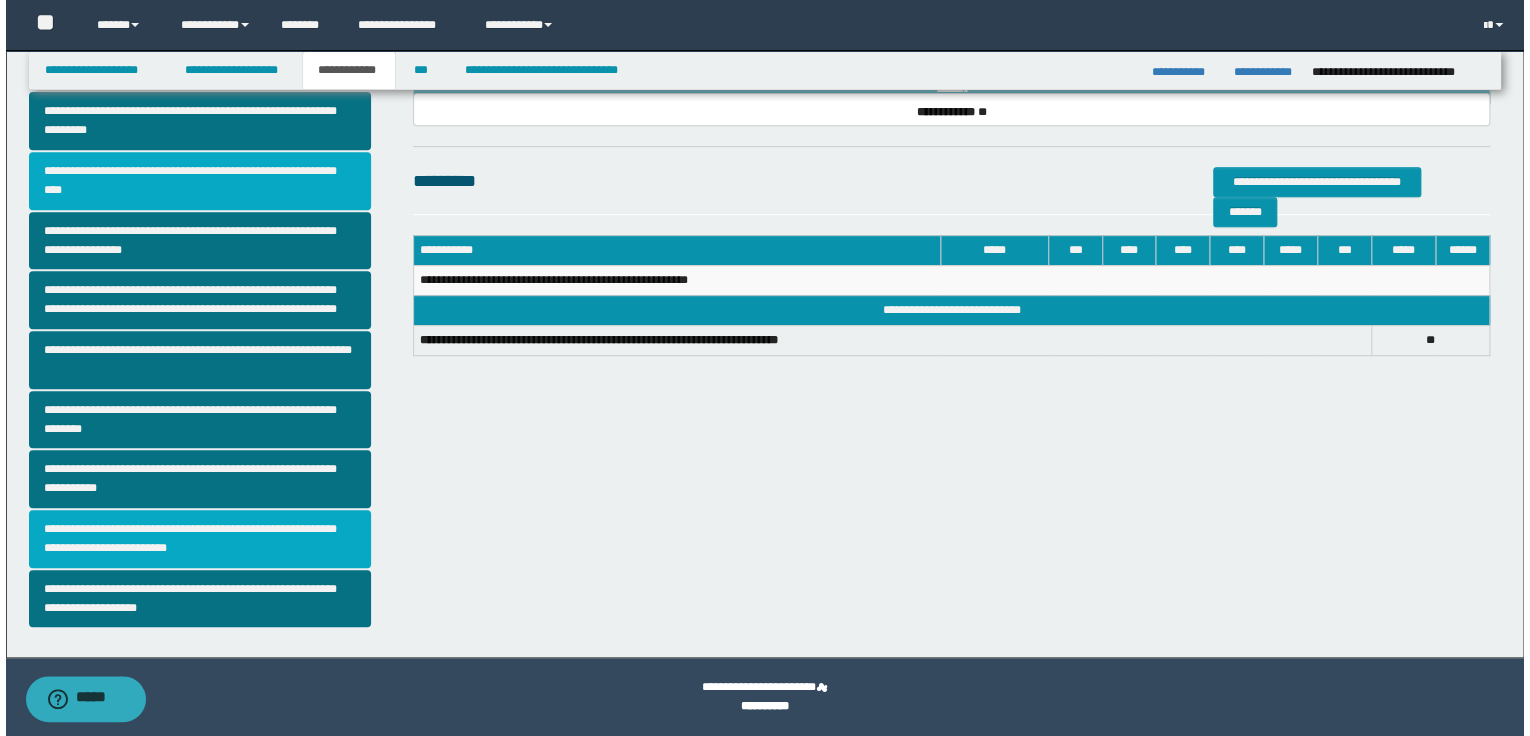 scroll, scrollTop: 0, scrollLeft: 0, axis: both 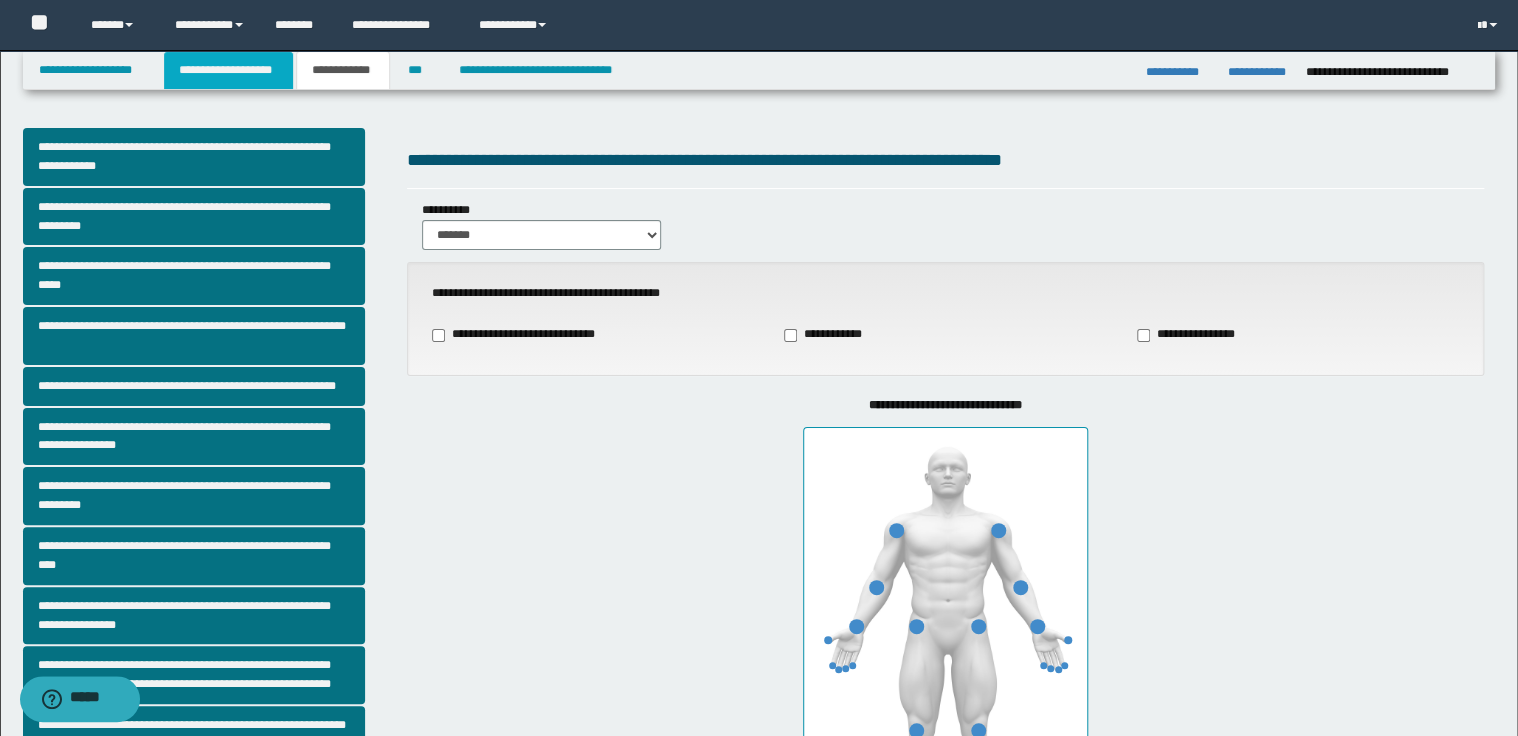 click on "**********" at bounding box center (228, 70) 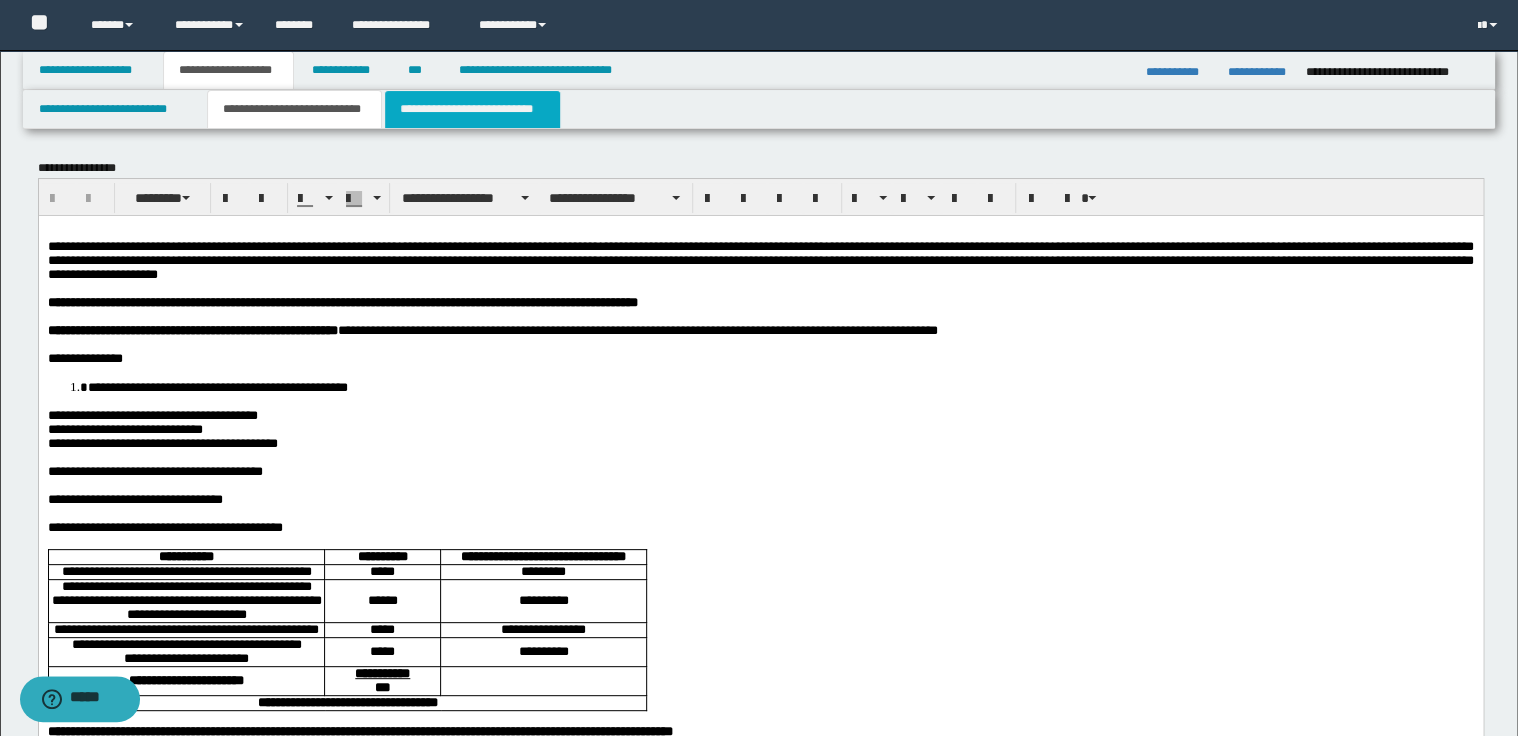 click on "**********" at bounding box center [472, 109] 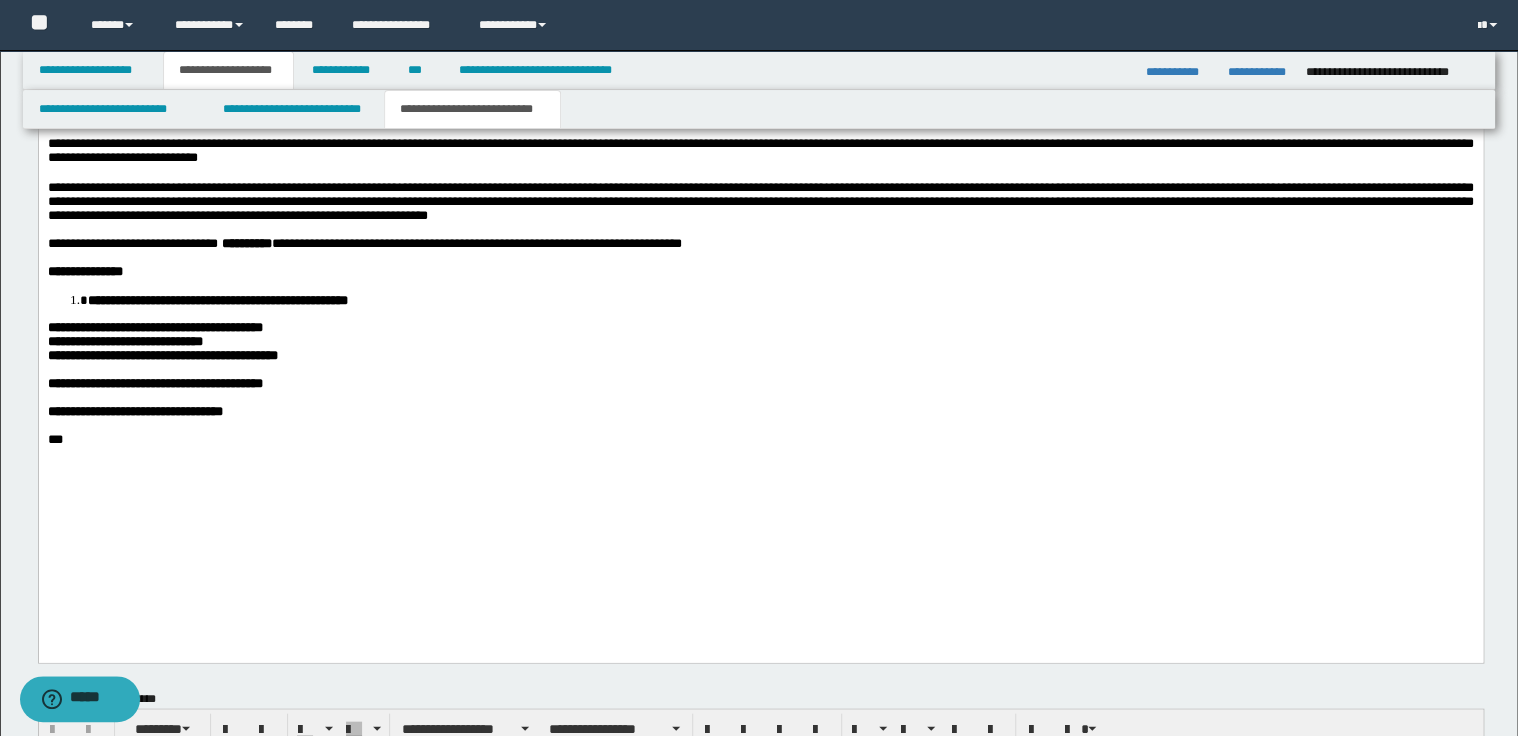 scroll, scrollTop: 1760, scrollLeft: 0, axis: vertical 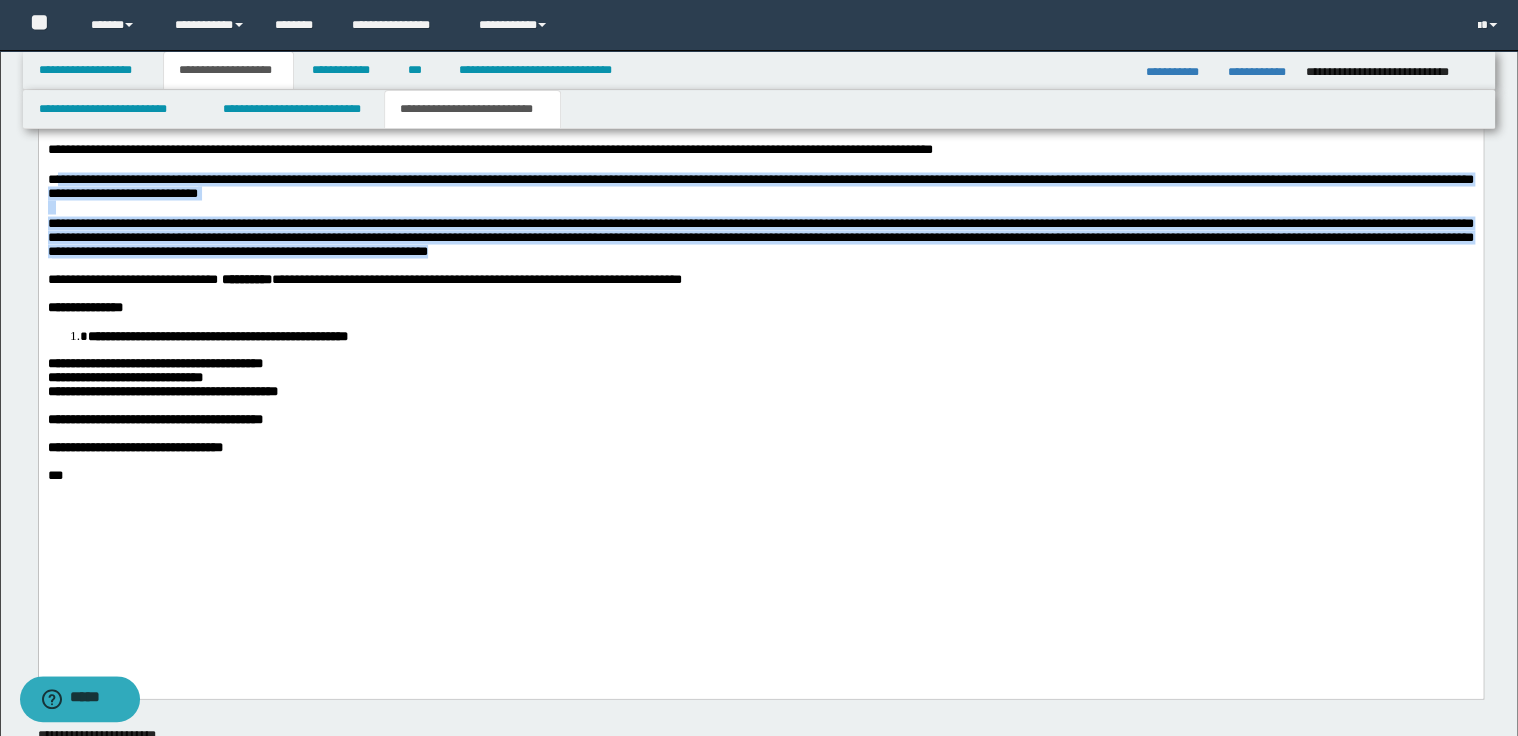 drag, startPoint x: 54, startPoint y: 233, endPoint x: 775, endPoint y: 308, distance: 724.8903 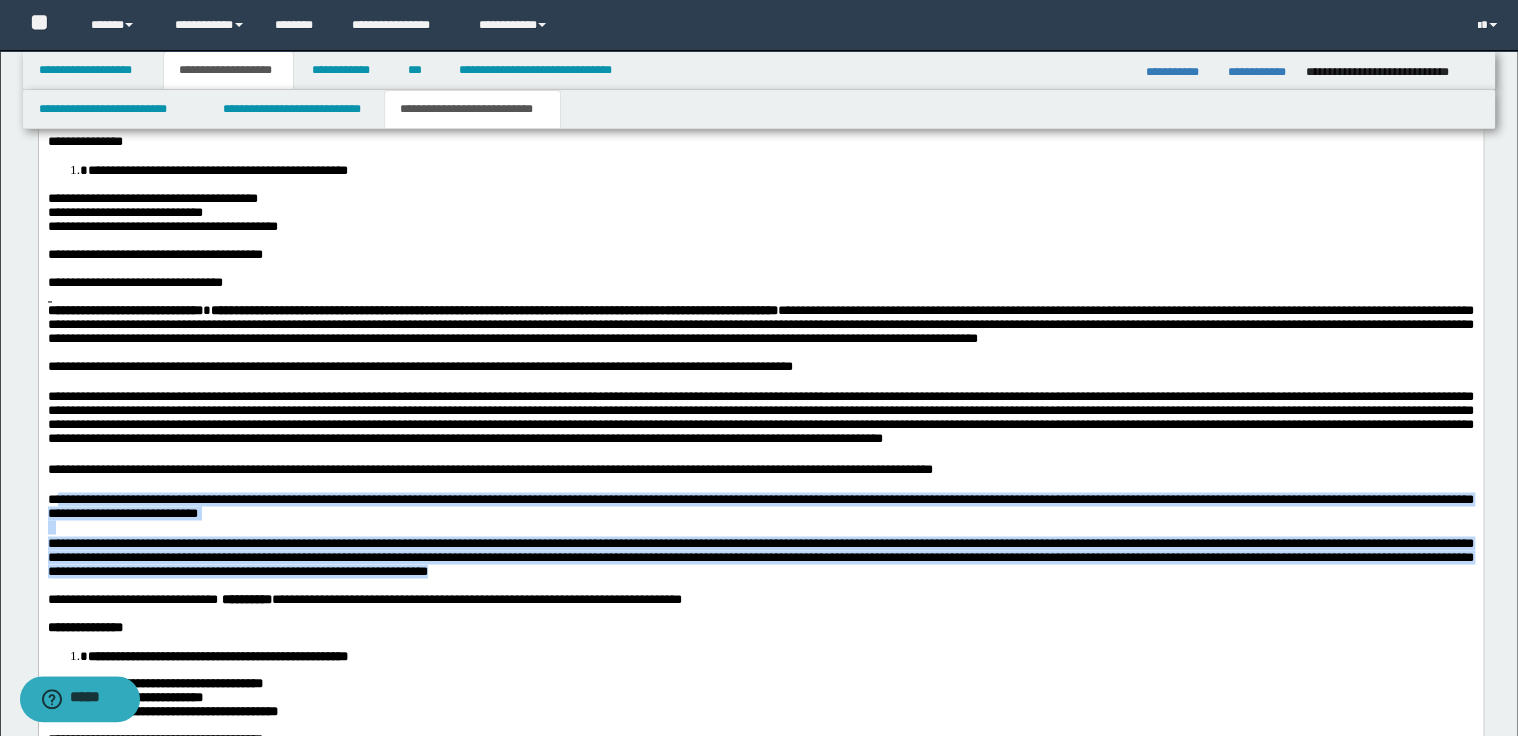 scroll, scrollTop: 1280, scrollLeft: 0, axis: vertical 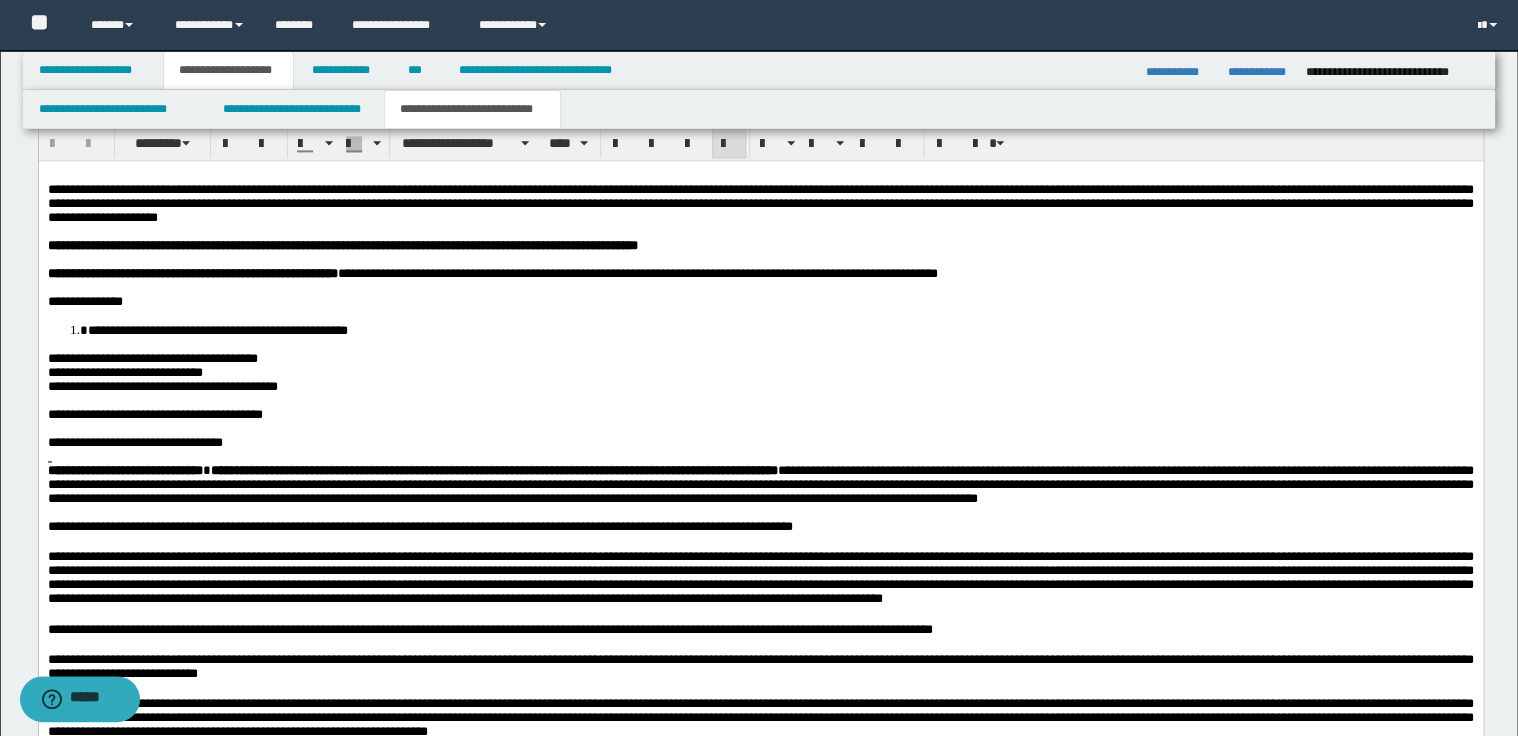 click on "**********" at bounding box center (760, 359) 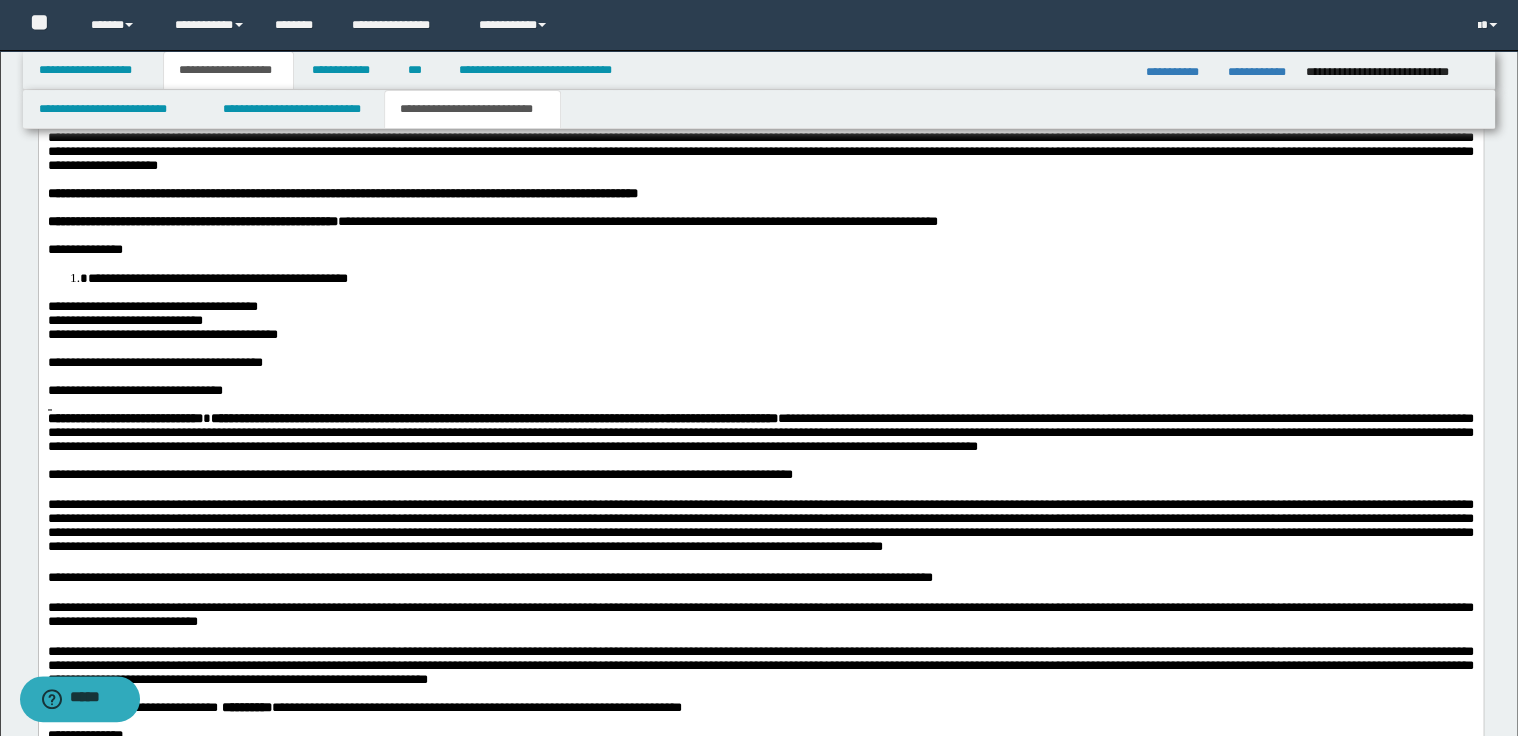 scroll, scrollTop: 1360, scrollLeft: 0, axis: vertical 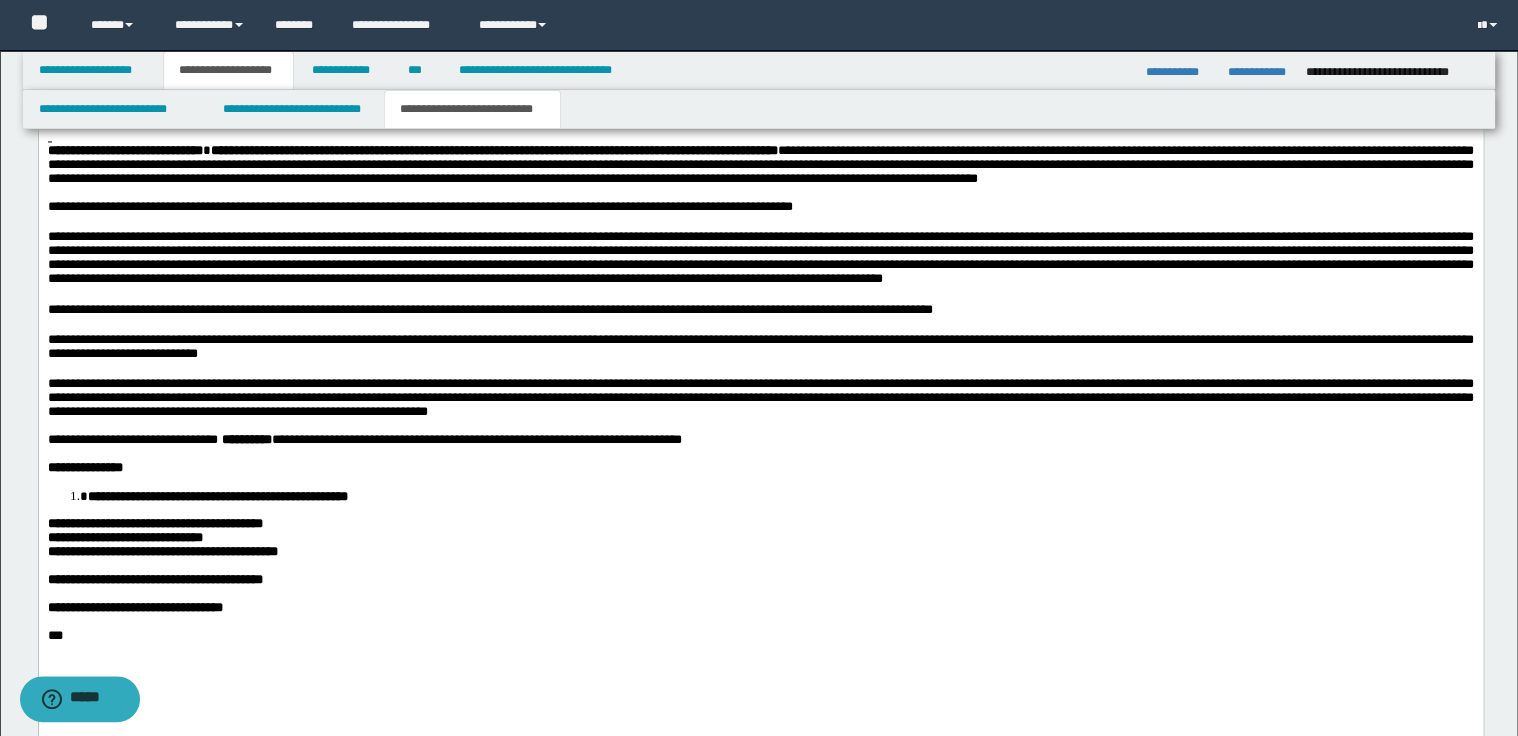 click on "**********" at bounding box center (760, 310) 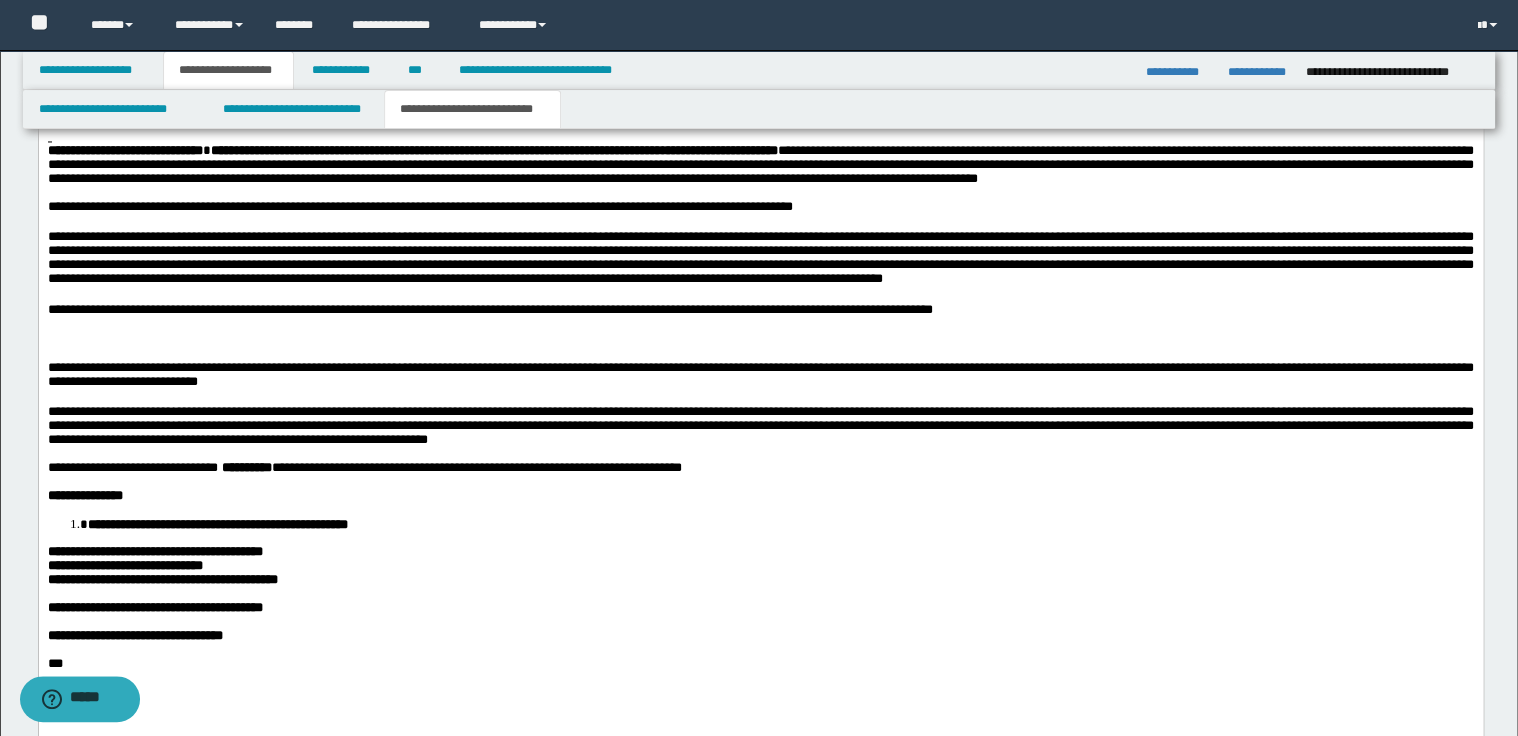 paste 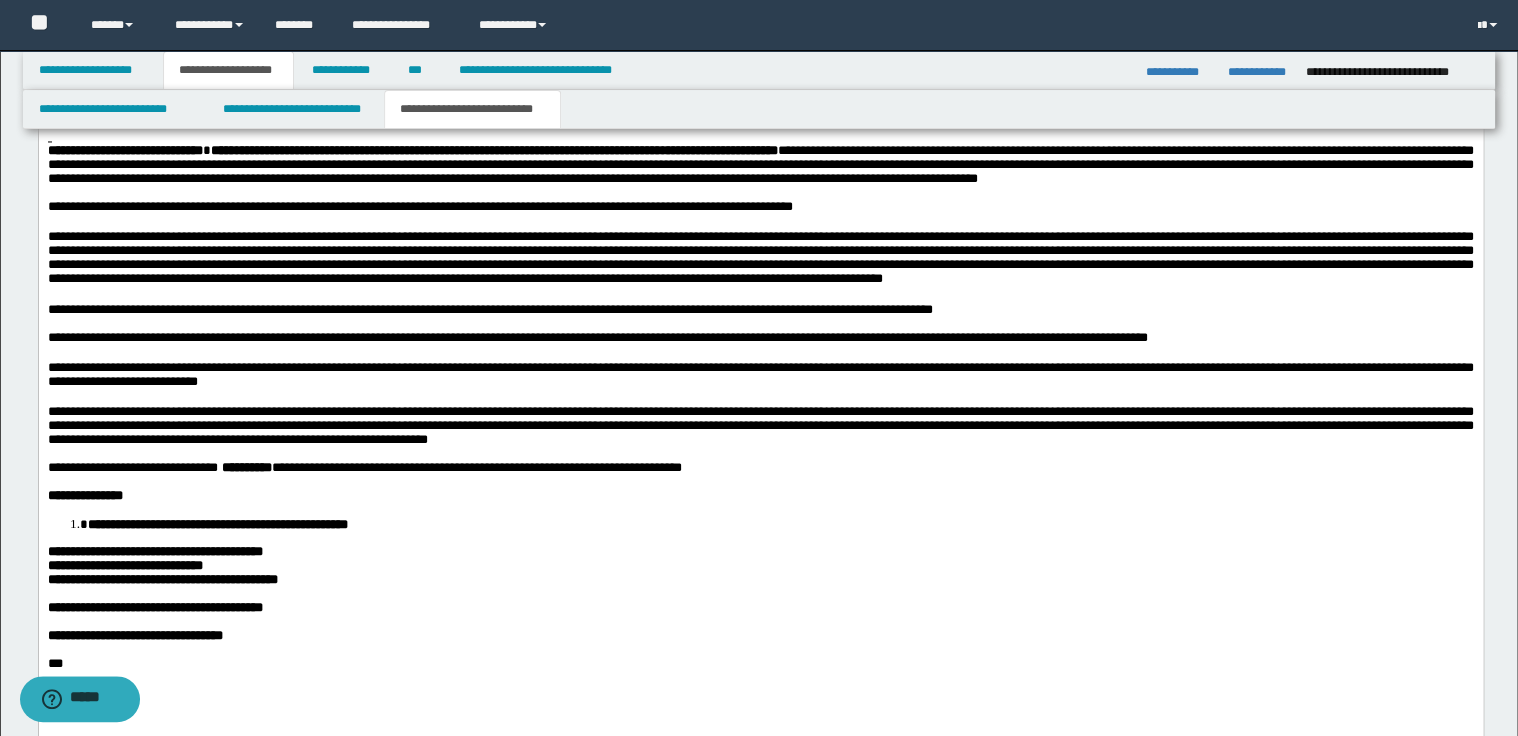 click on "**********" at bounding box center (597, 337) 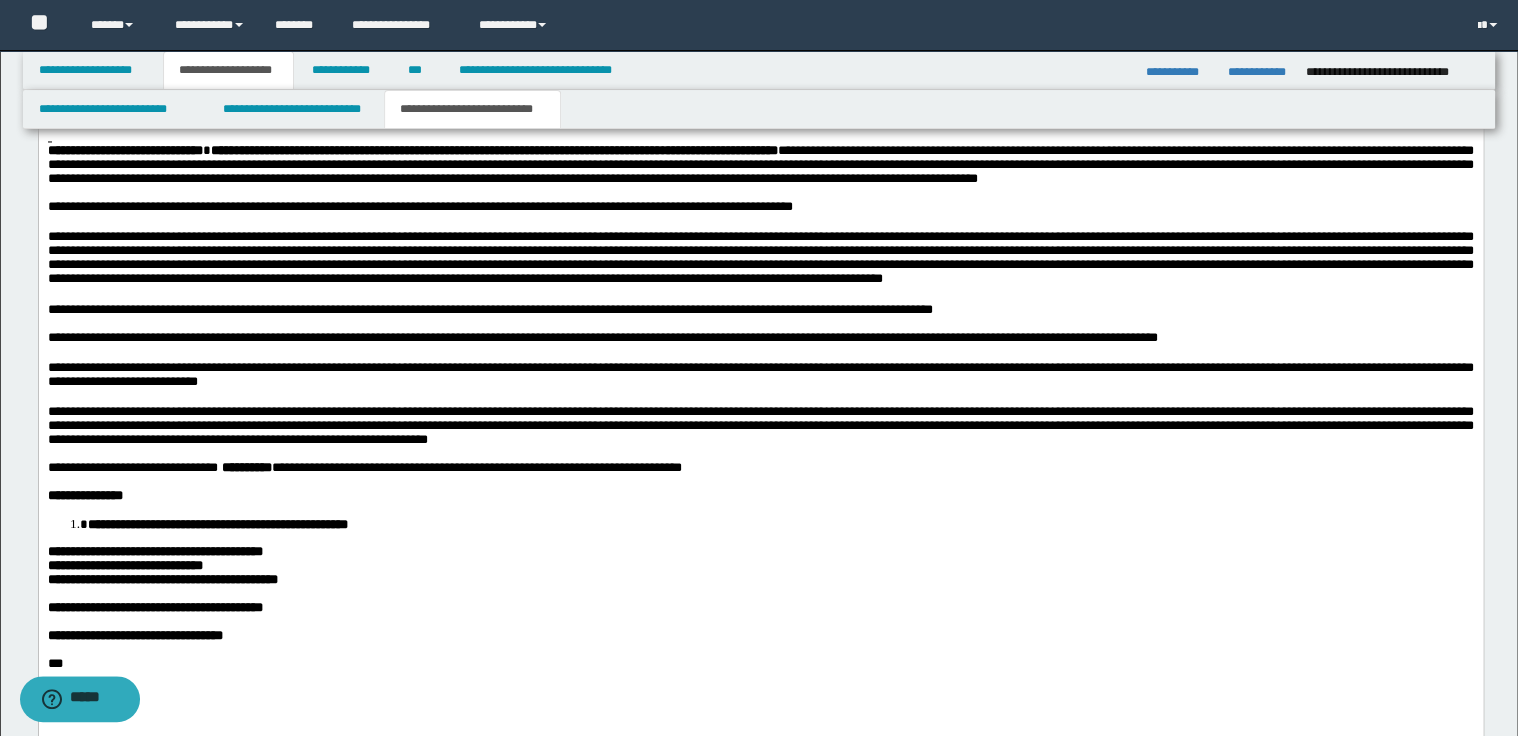 click on "**********" at bounding box center [602, 337] 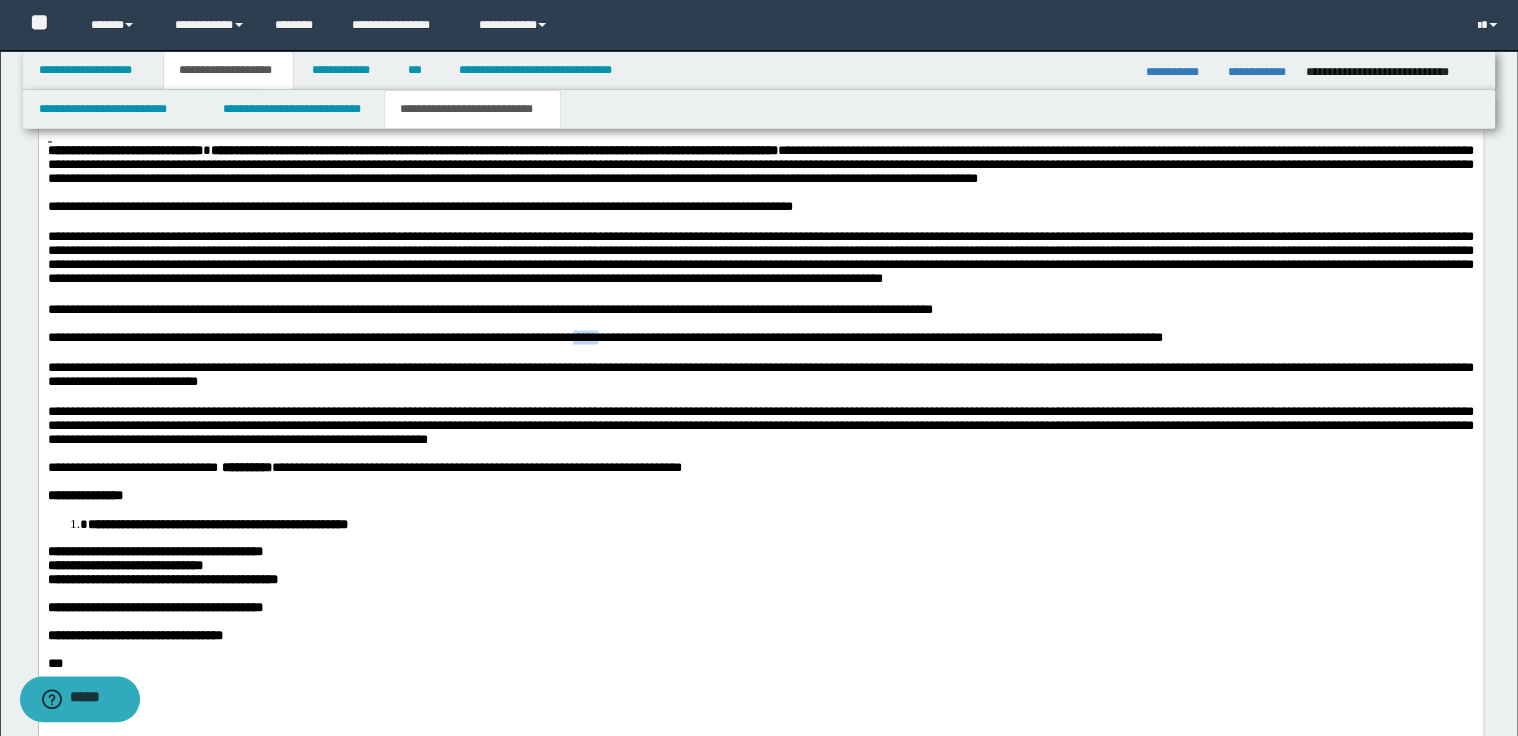 drag, startPoint x: 608, startPoint y: 394, endPoint x: 655, endPoint y: 395, distance: 47.010635 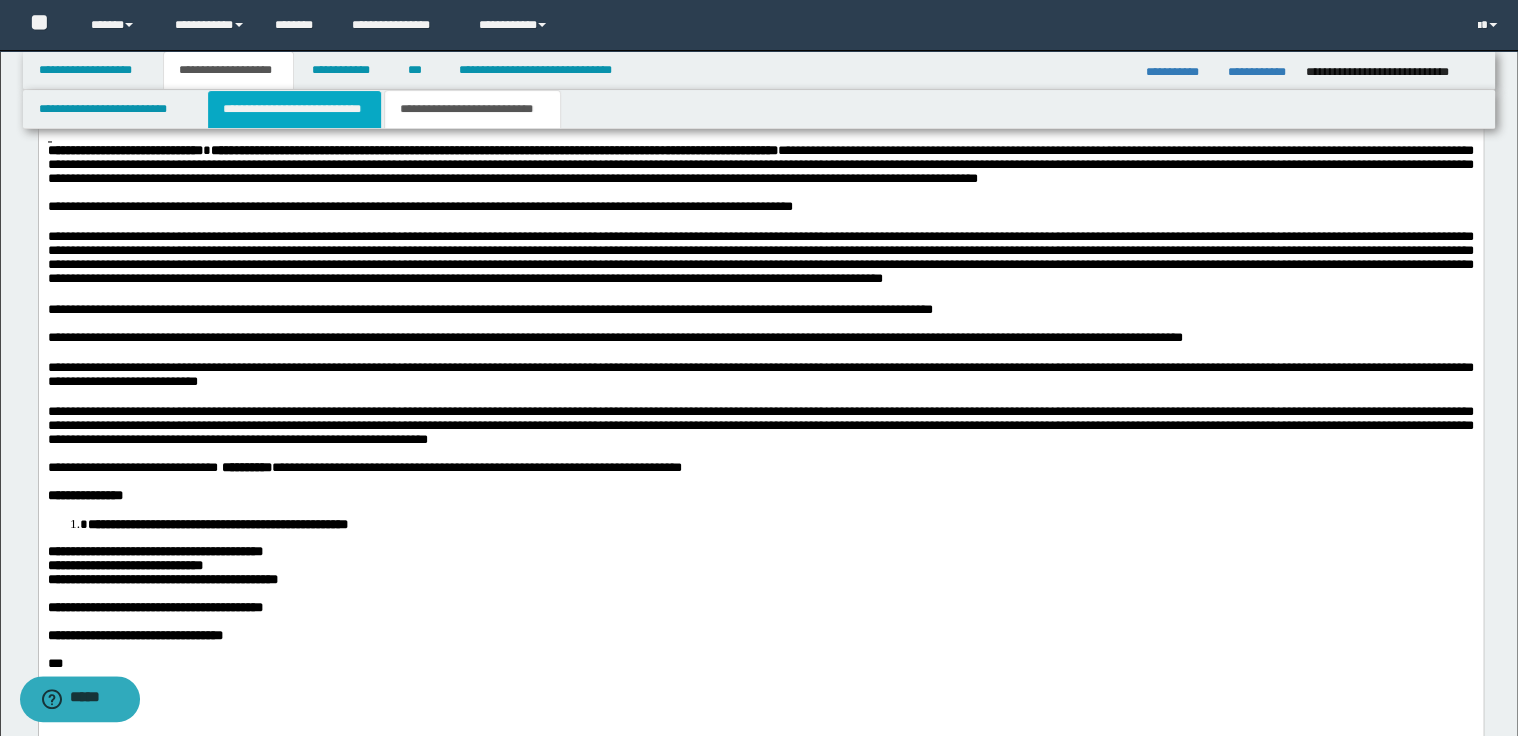 click on "**********" at bounding box center [294, 109] 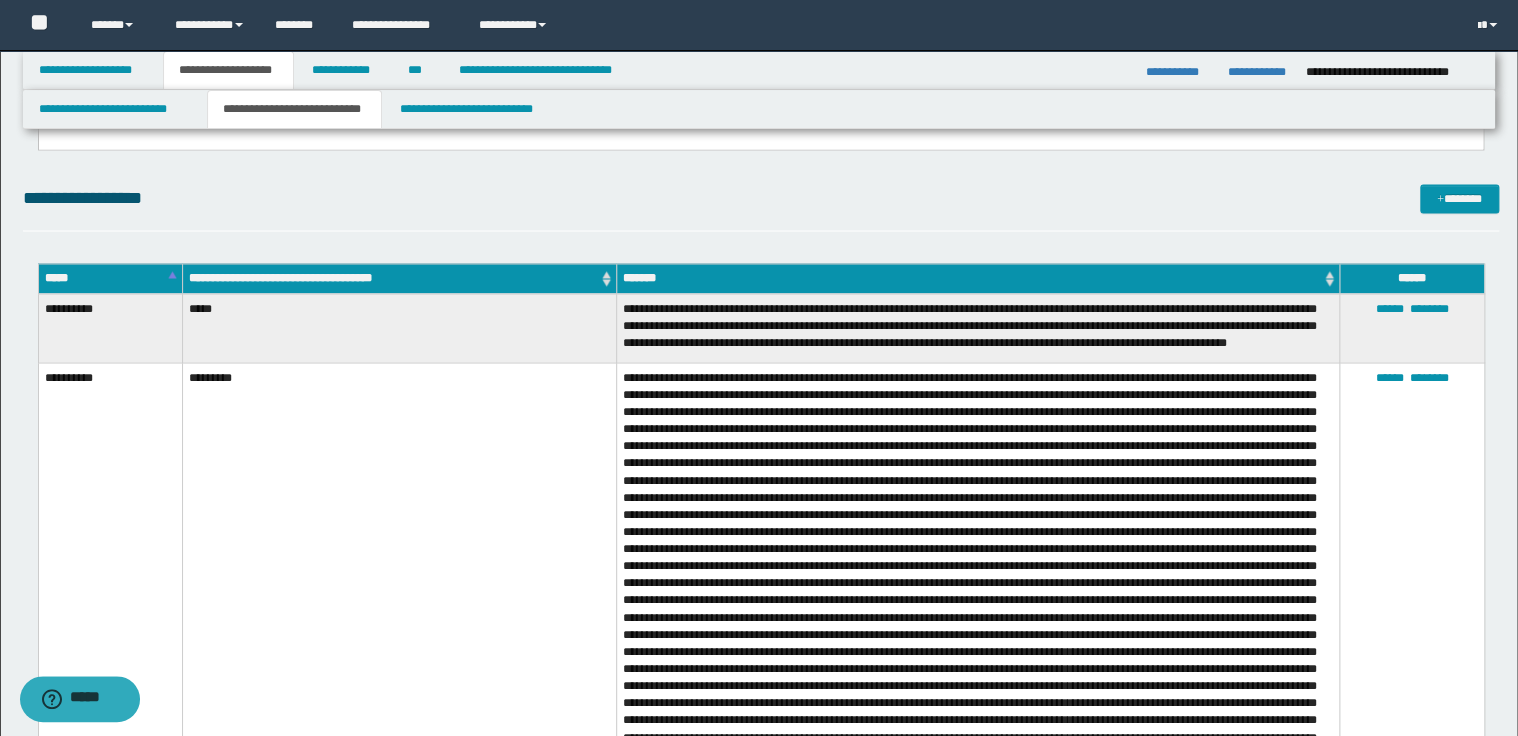click on "*****" at bounding box center (110, 278) 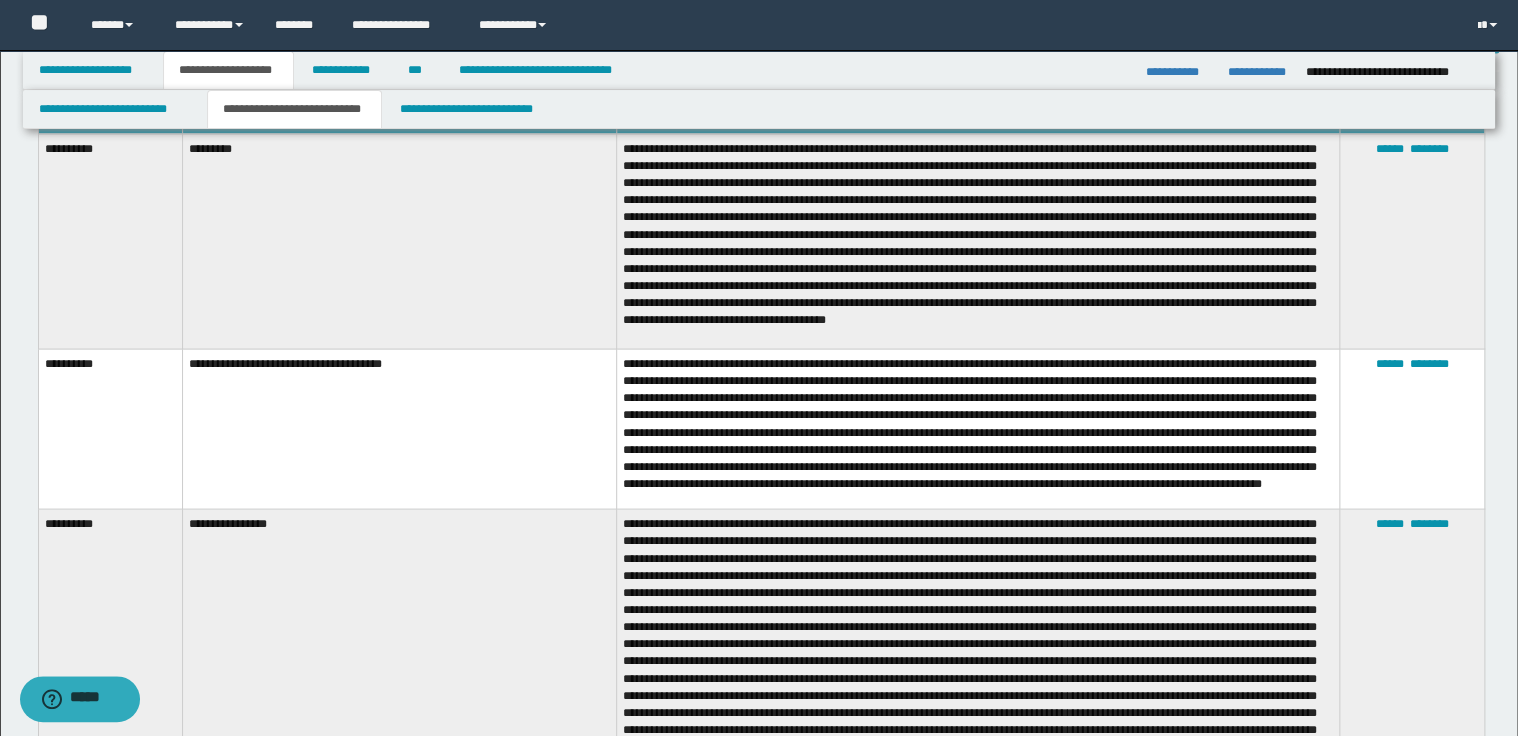 scroll, scrollTop: 1680, scrollLeft: 0, axis: vertical 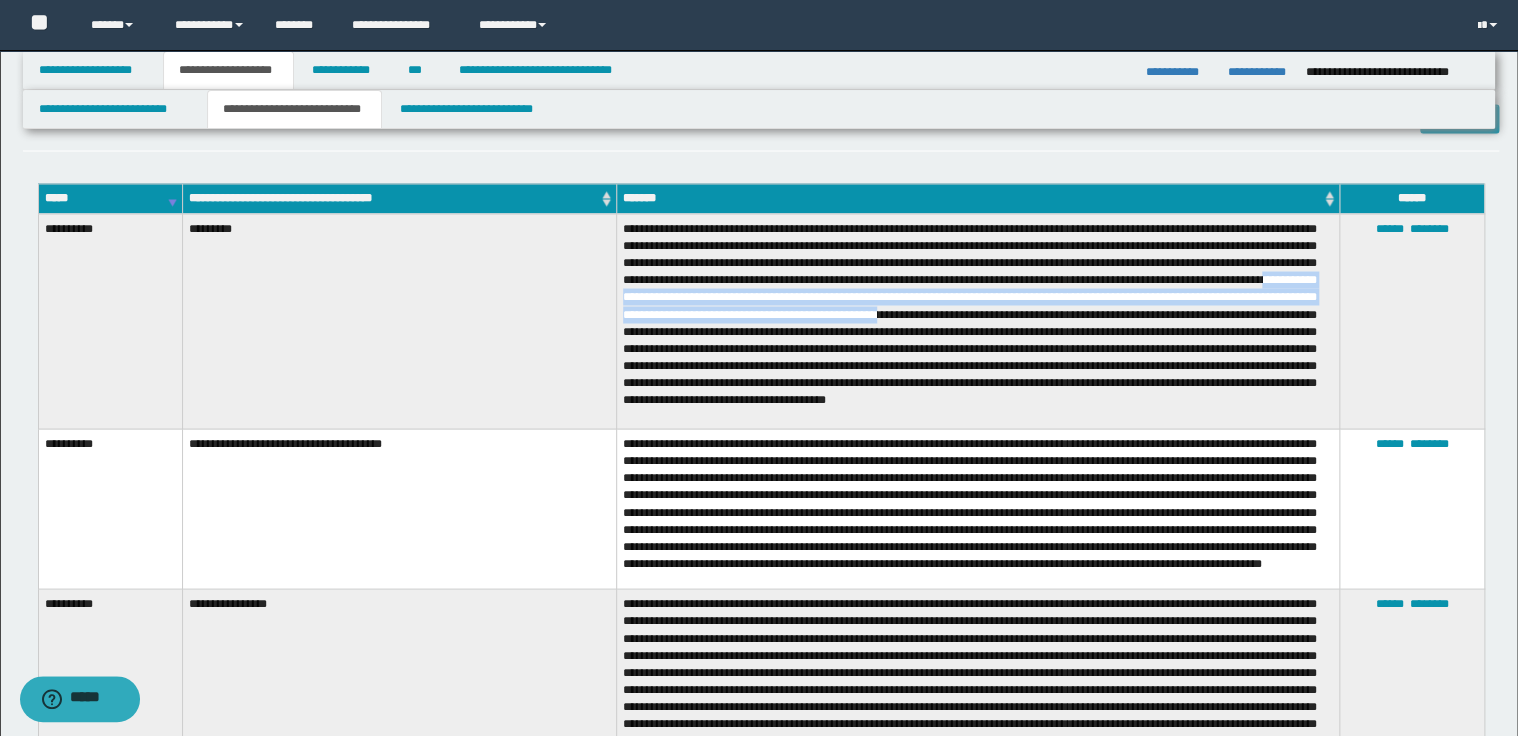 drag, startPoint x: 762, startPoint y: 296, endPoint x: 1146, endPoint y: 317, distance: 384.5738 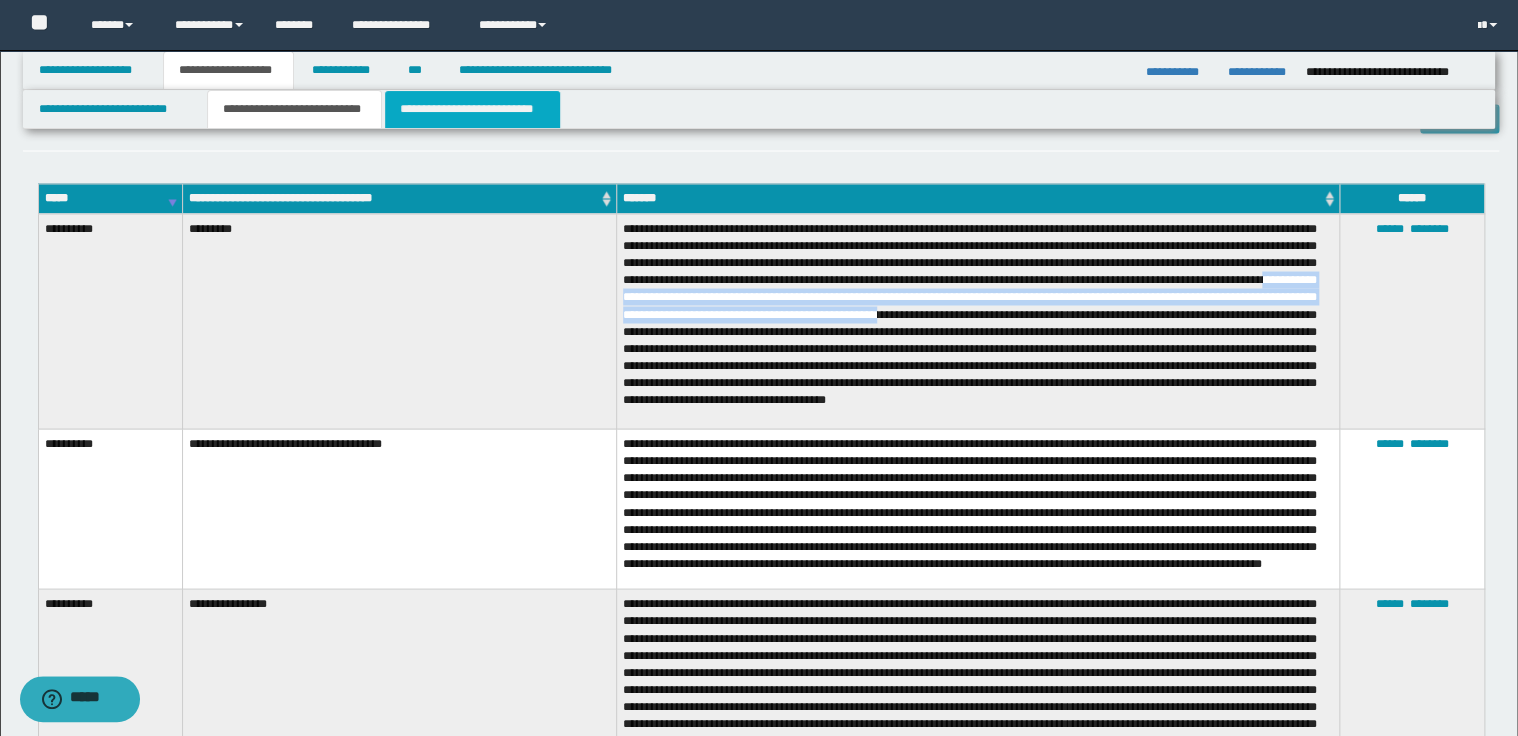 click on "**********" at bounding box center (472, 109) 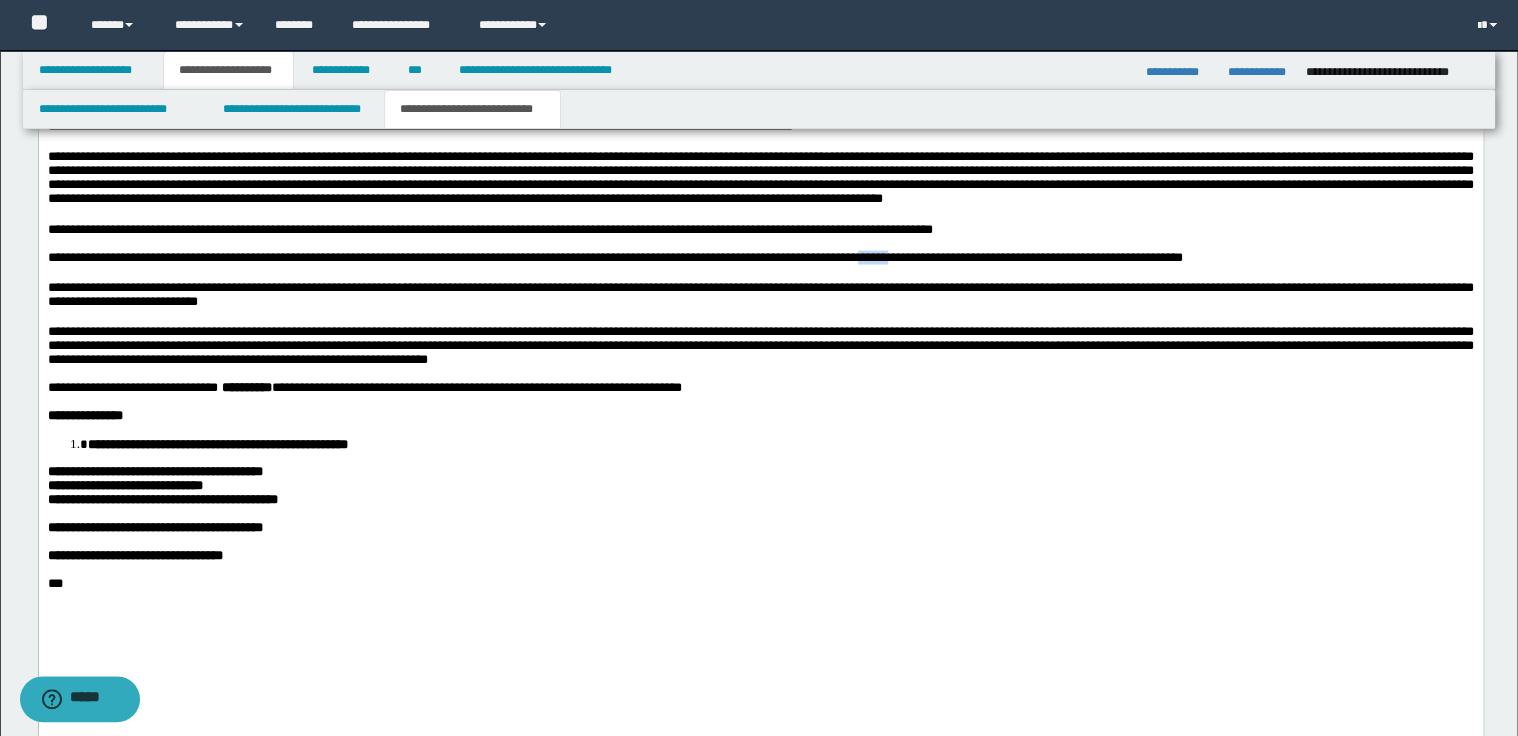 drag, startPoint x: 948, startPoint y: 315, endPoint x: 999, endPoint y: 316, distance: 51.009804 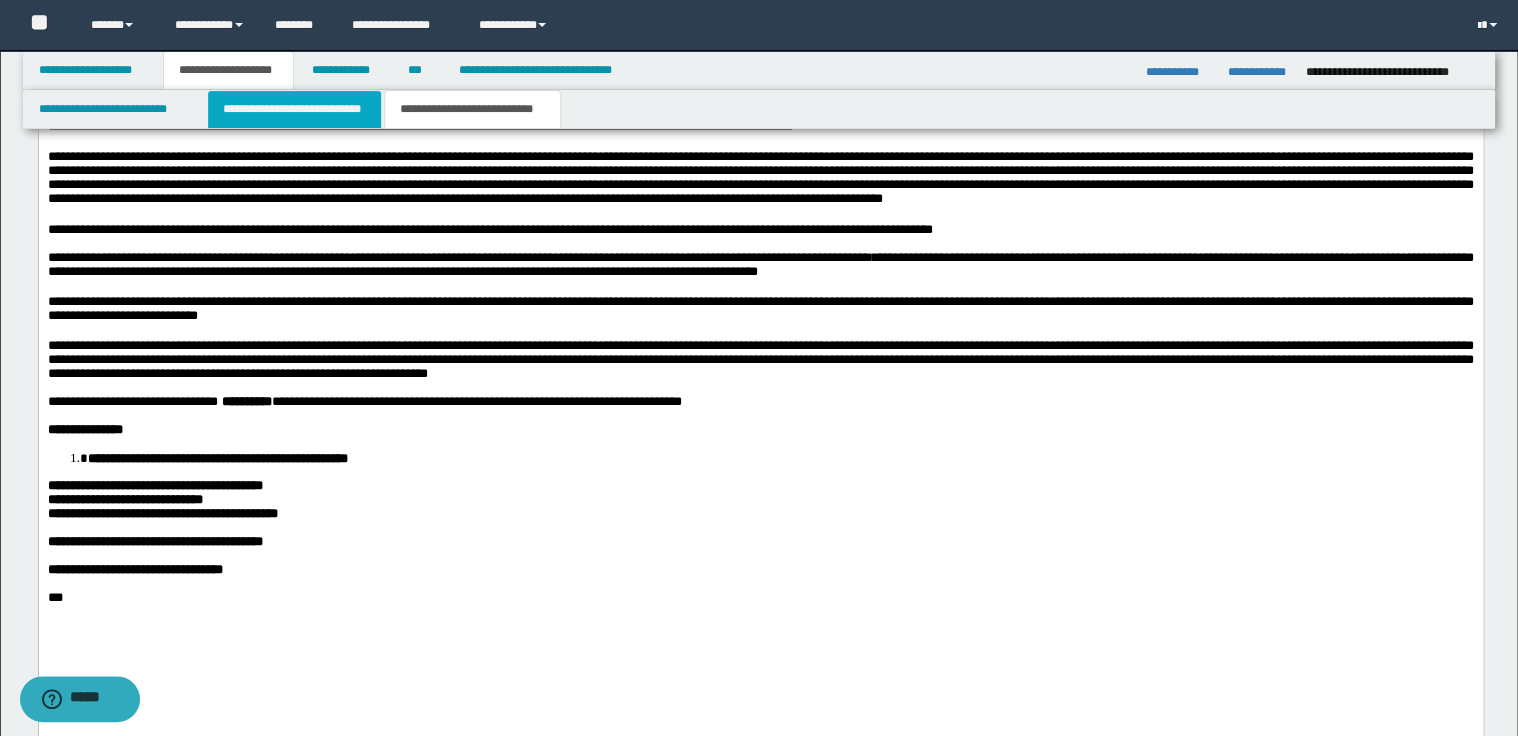 click on "**********" at bounding box center (294, 109) 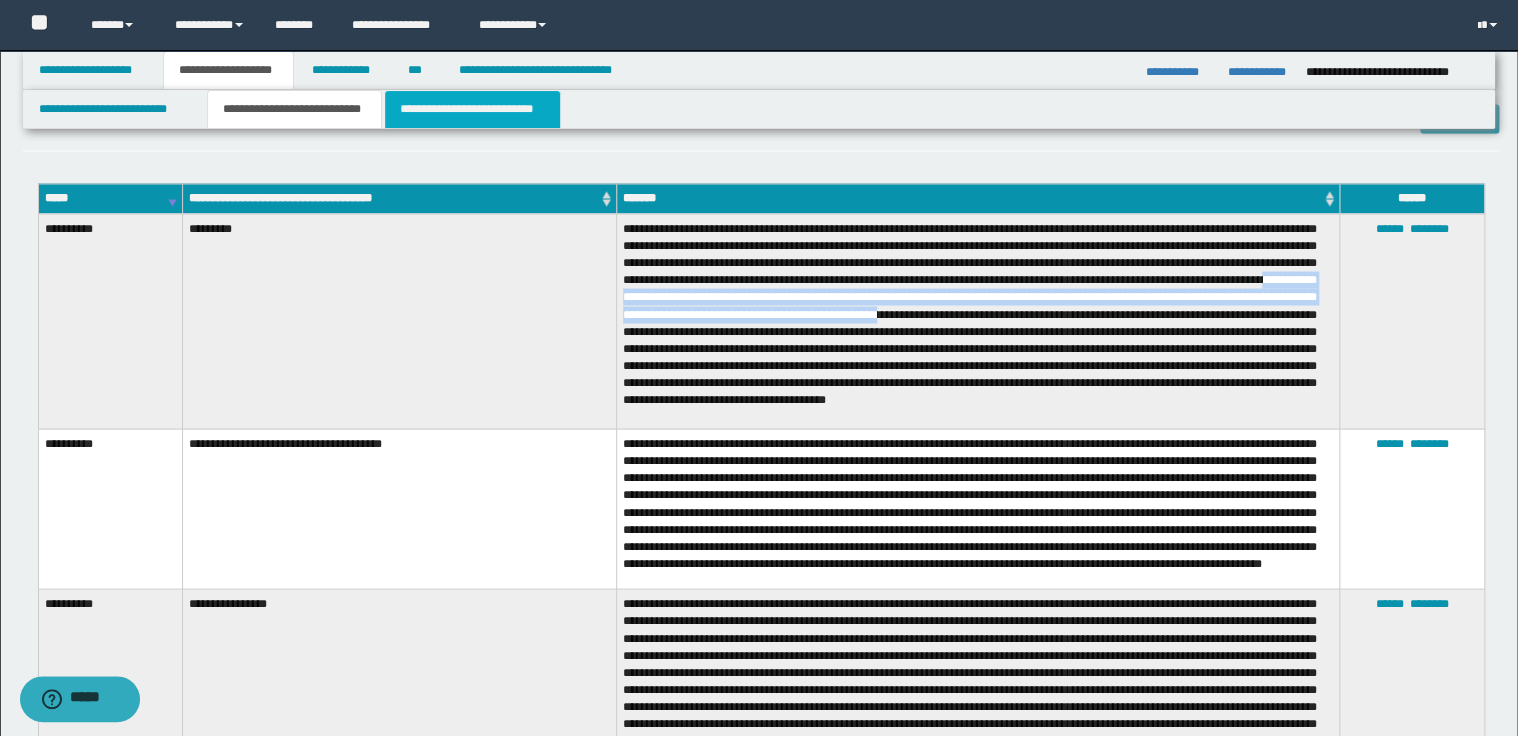 click on "**********" at bounding box center (472, 109) 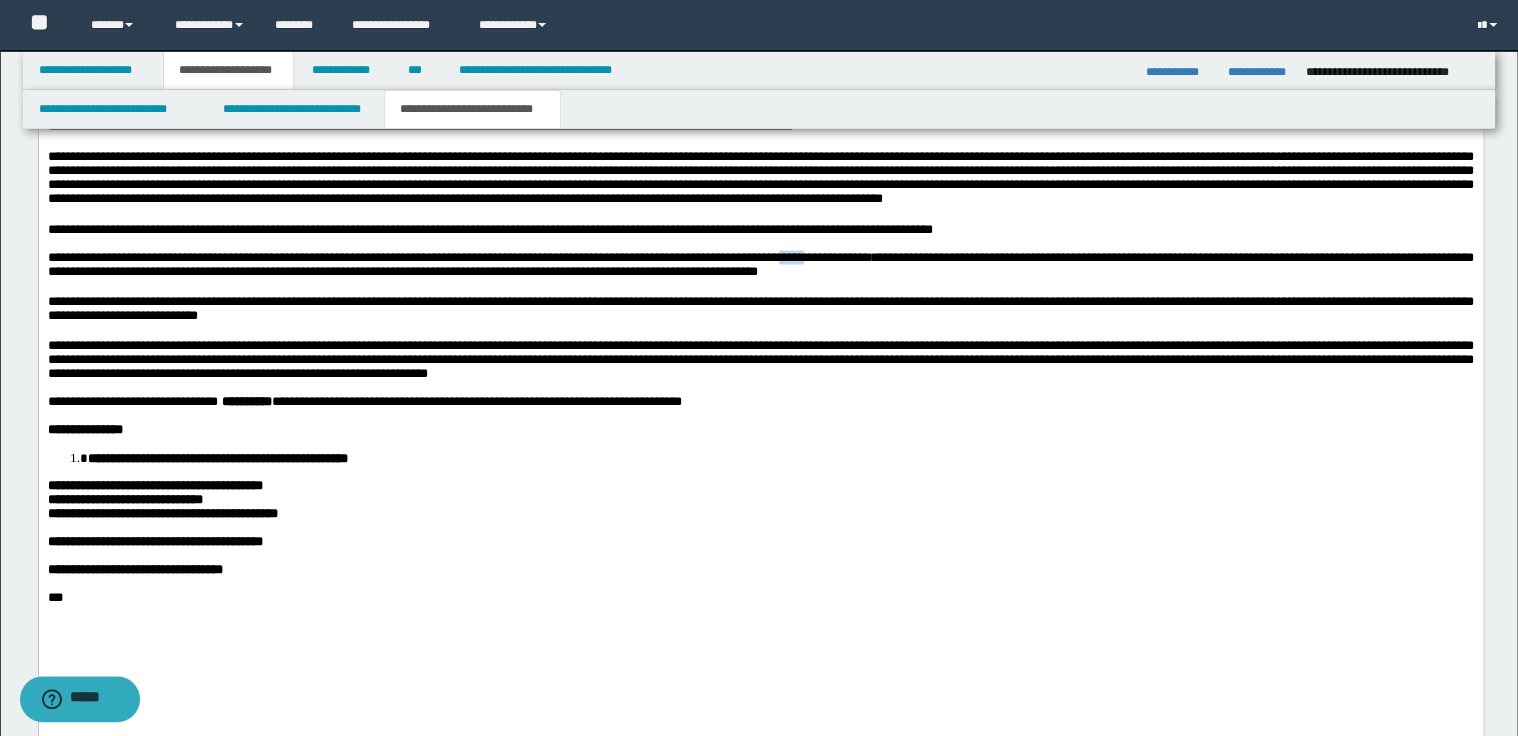drag, startPoint x: 843, startPoint y: 314, endPoint x: 891, endPoint y: 314, distance: 48 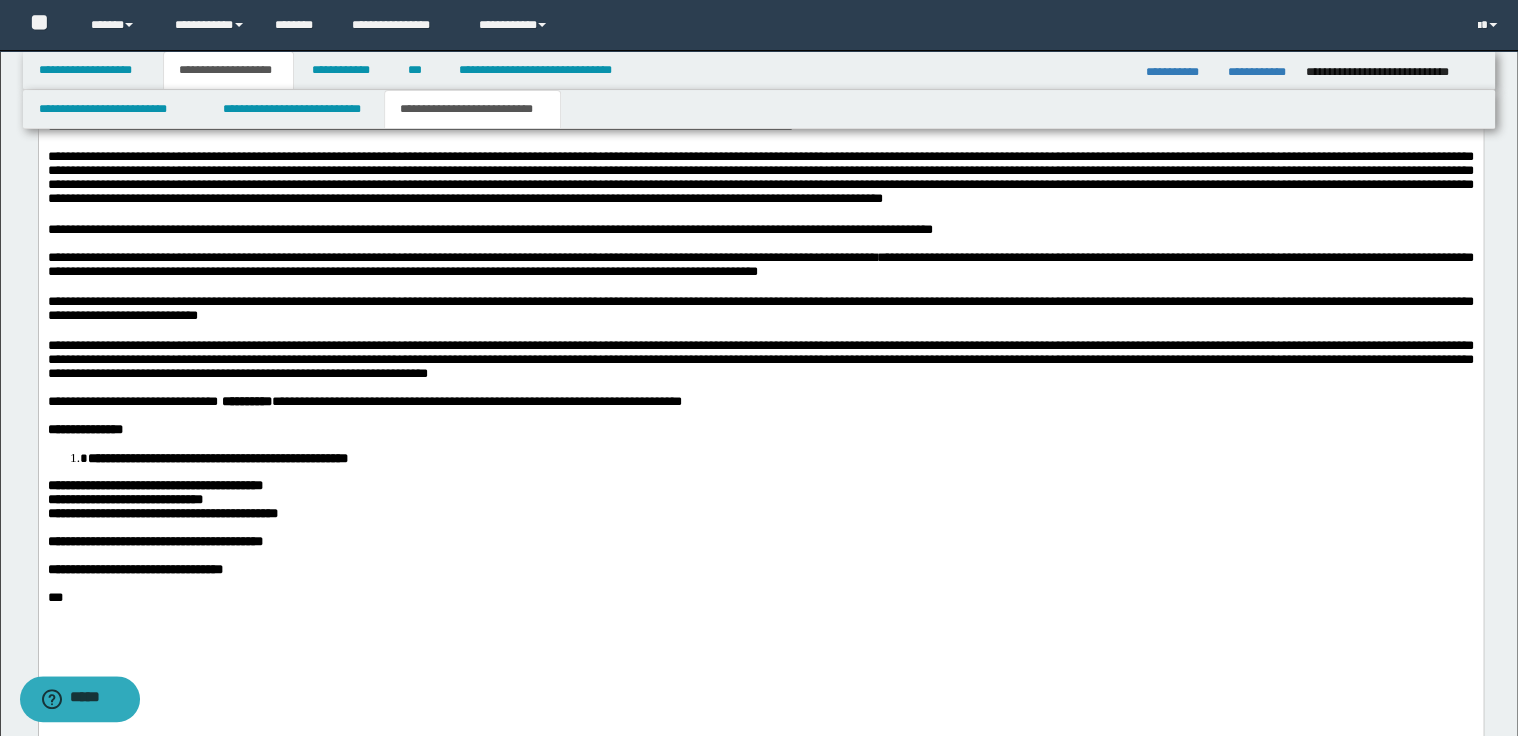 click on "**********" at bounding box center [760, 264] 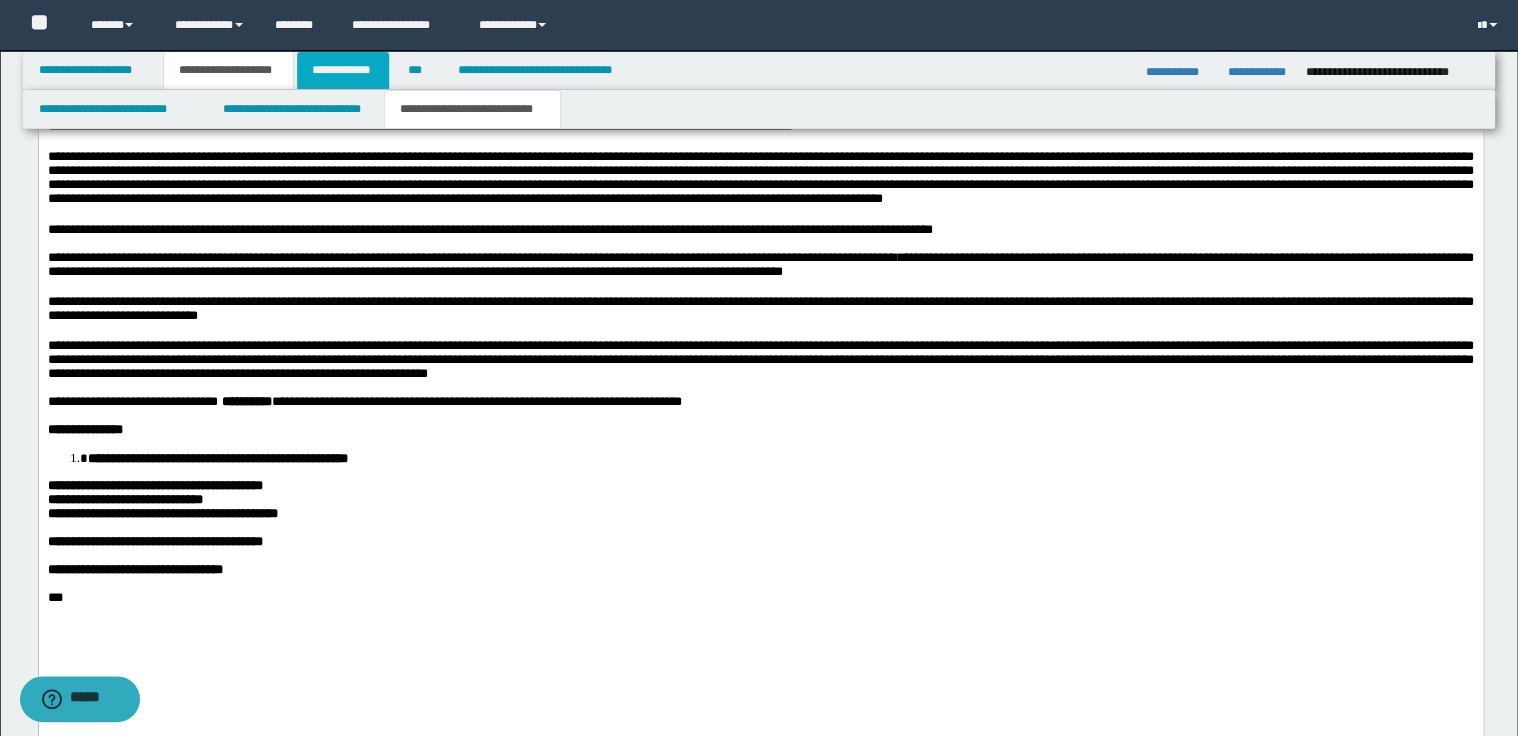 click on "**********" at bounding box center [343, 70] 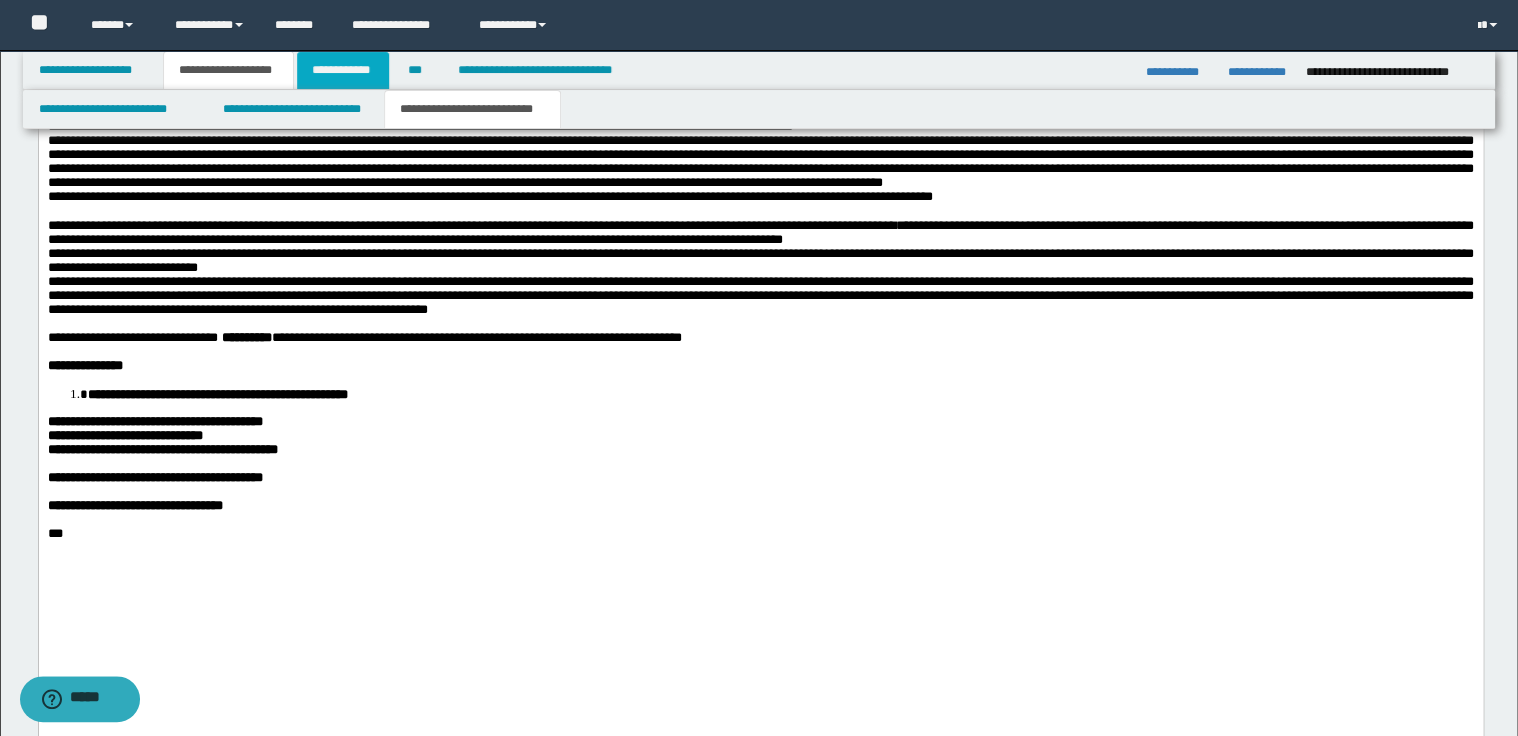 scroll, scrollTop: 496, scrollLeft: 0, axis: vertical 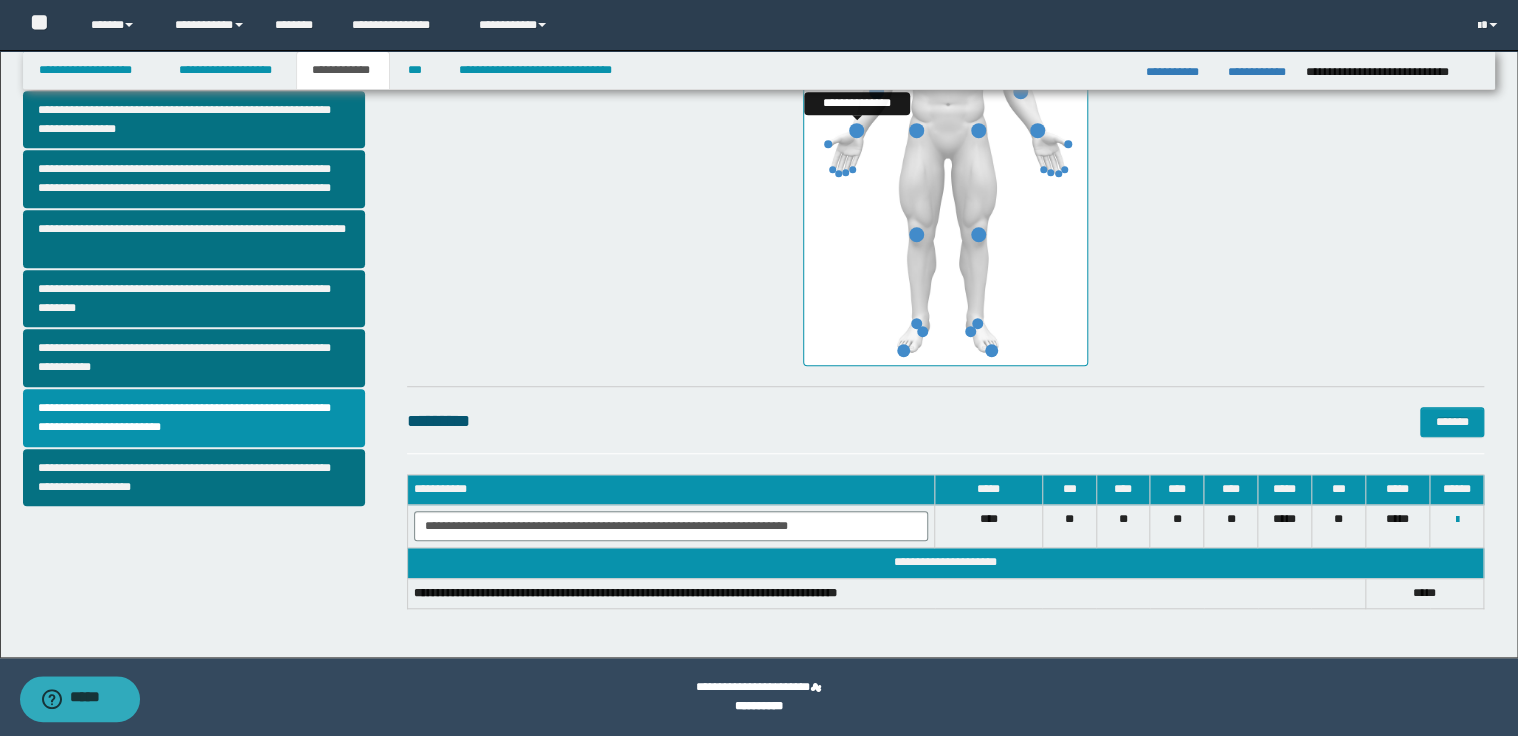 click at bounding box center [856, 130] 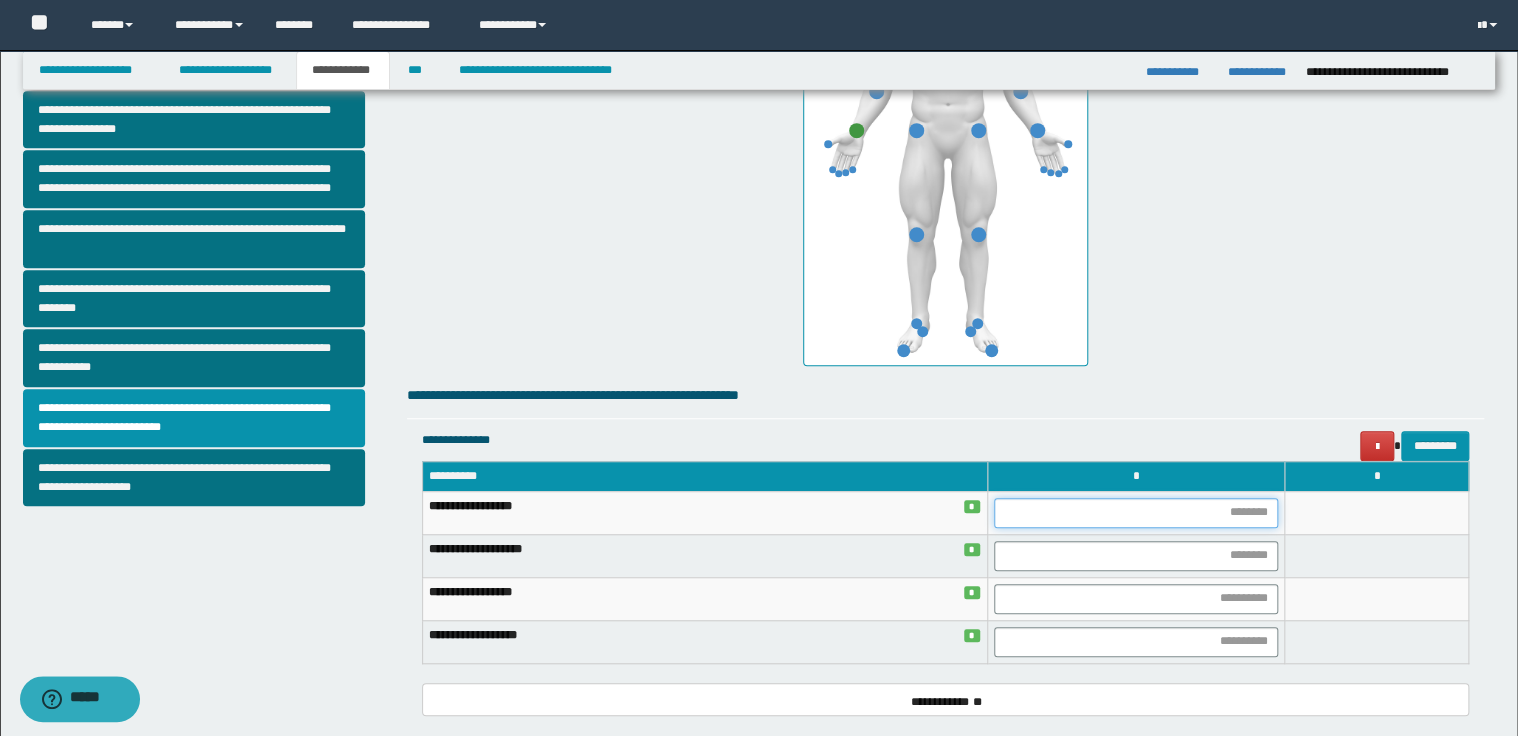 click at bounding box center [1136, 513] 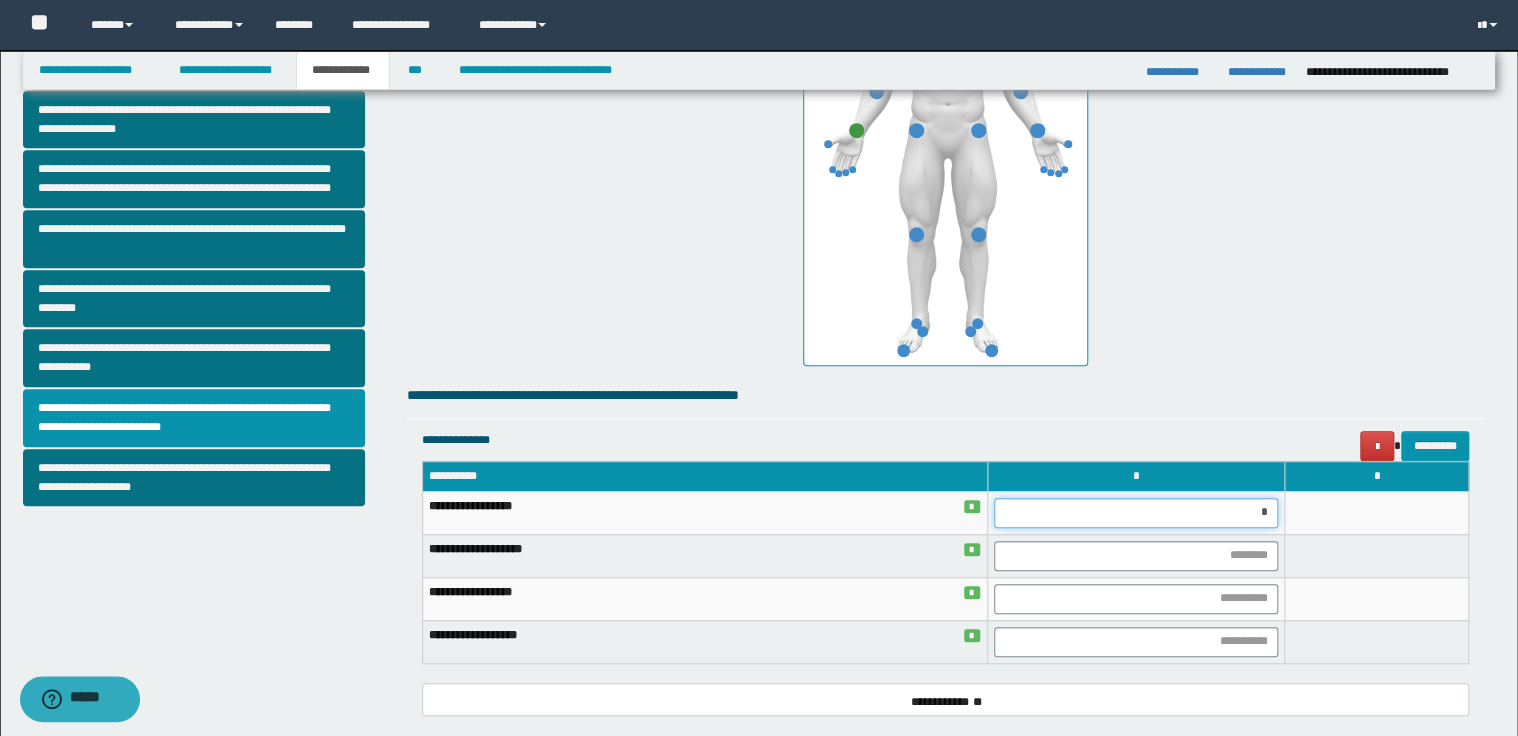 type on "**" 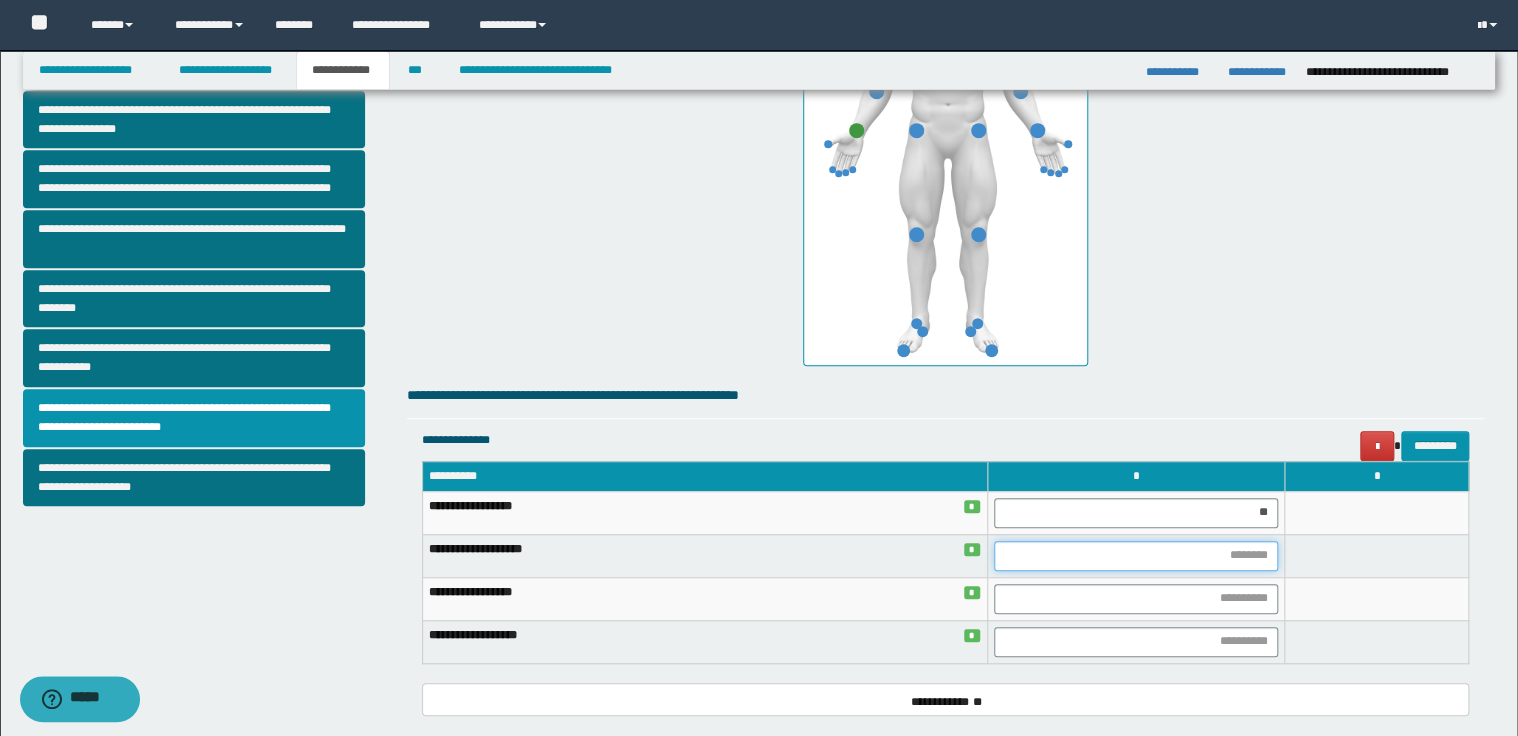click at bounding box center (1136, 556) 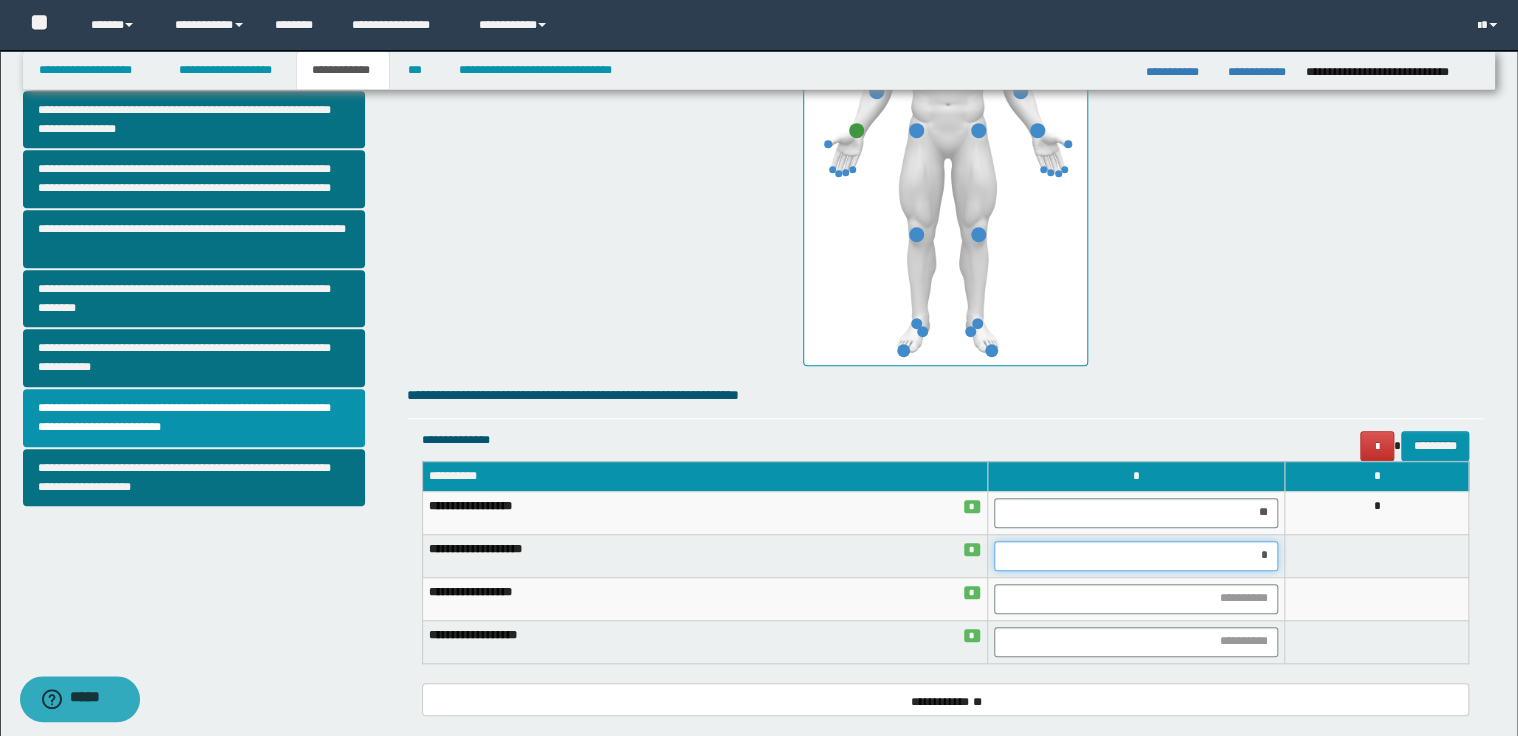 type on "**" 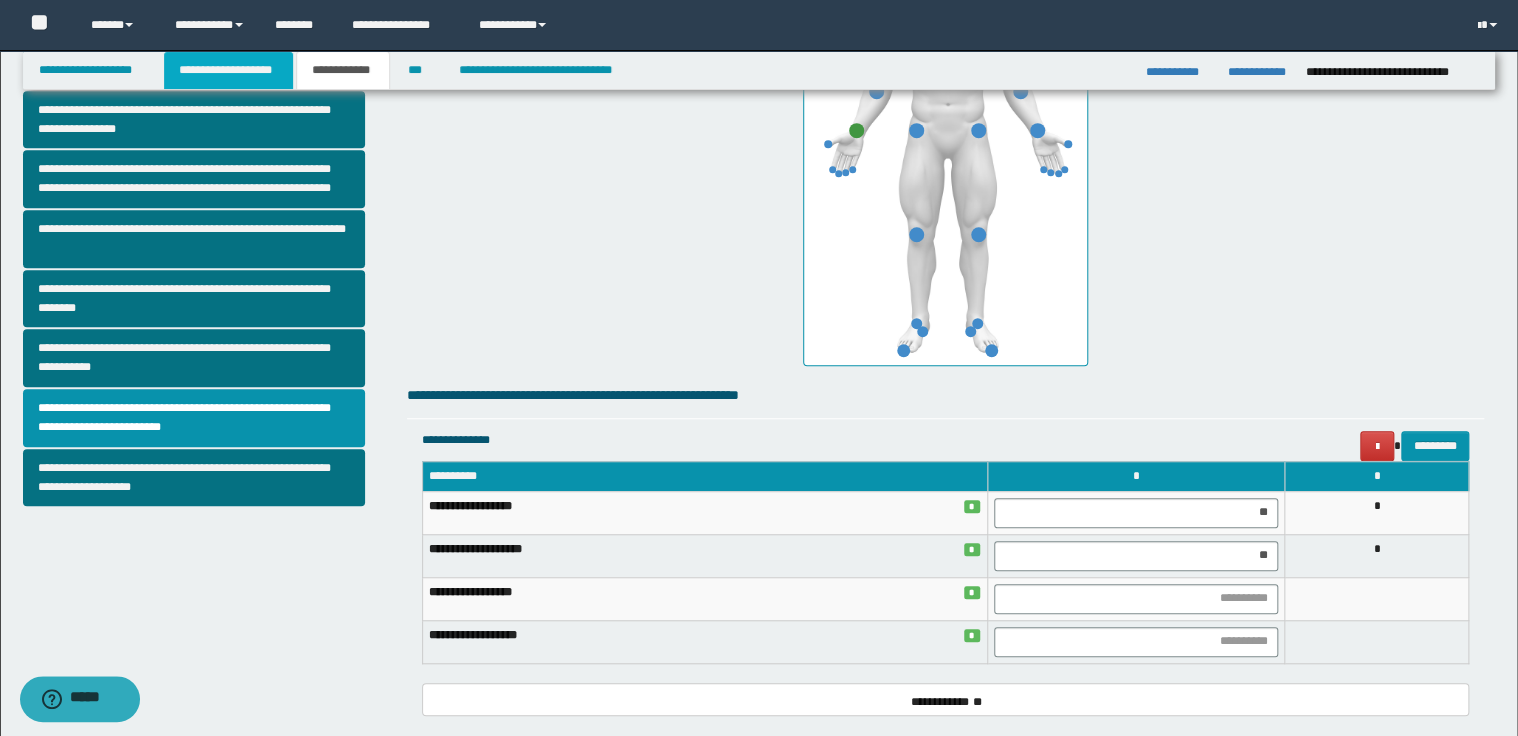 click on "**********" at bounding box center [228, 70] 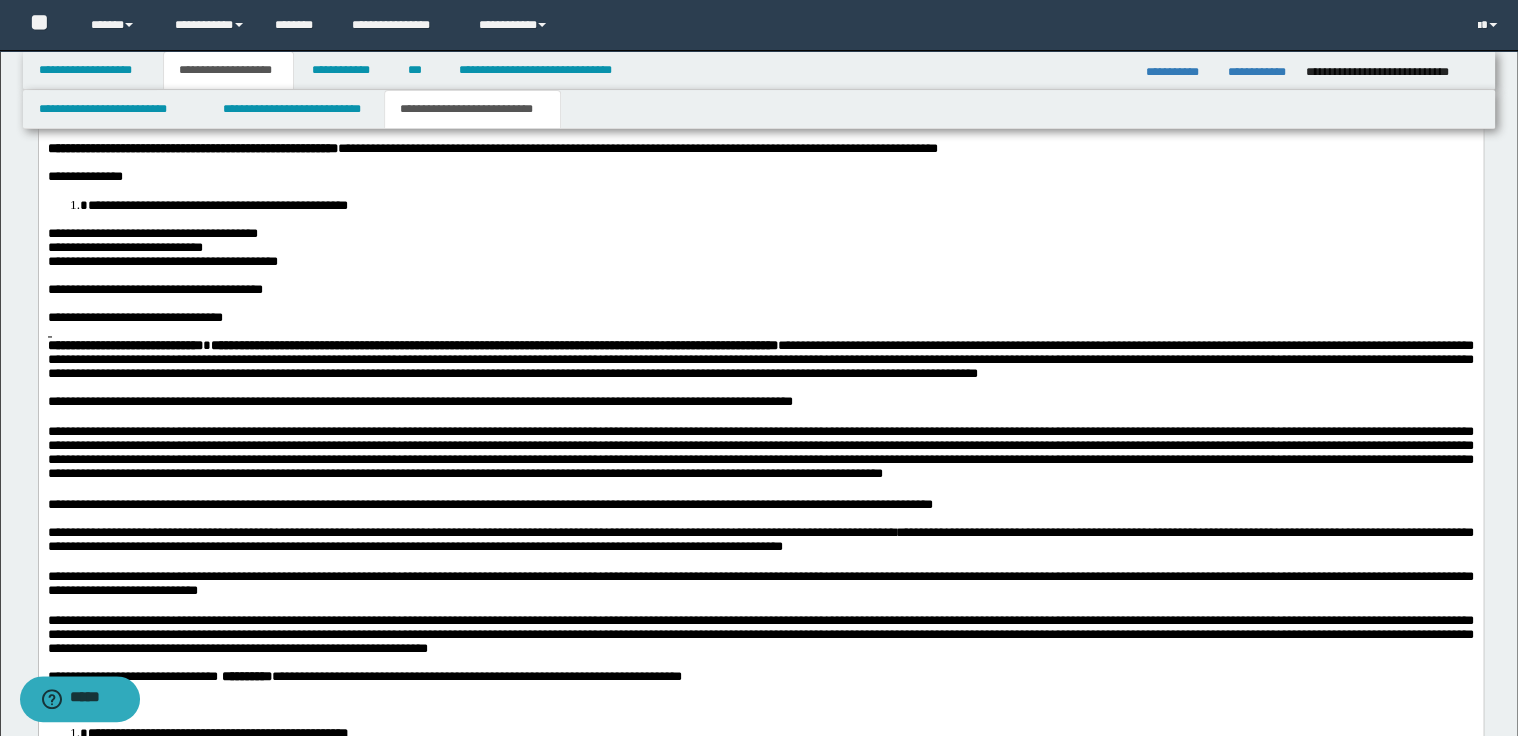scroll, scrollTop: 1407, scrollLeft: 0, axis: vertical 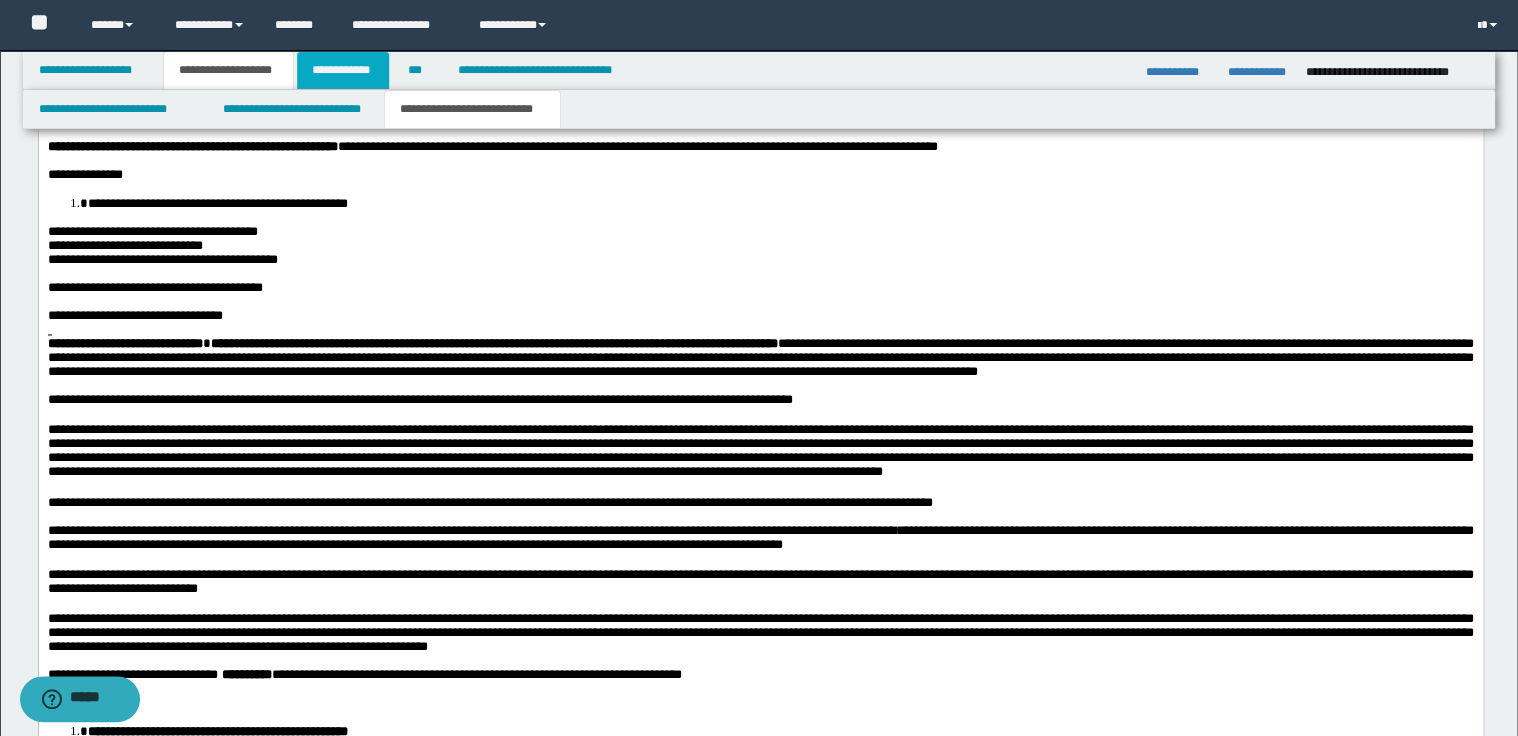 click on "**********" at bounding box center [343, 70] 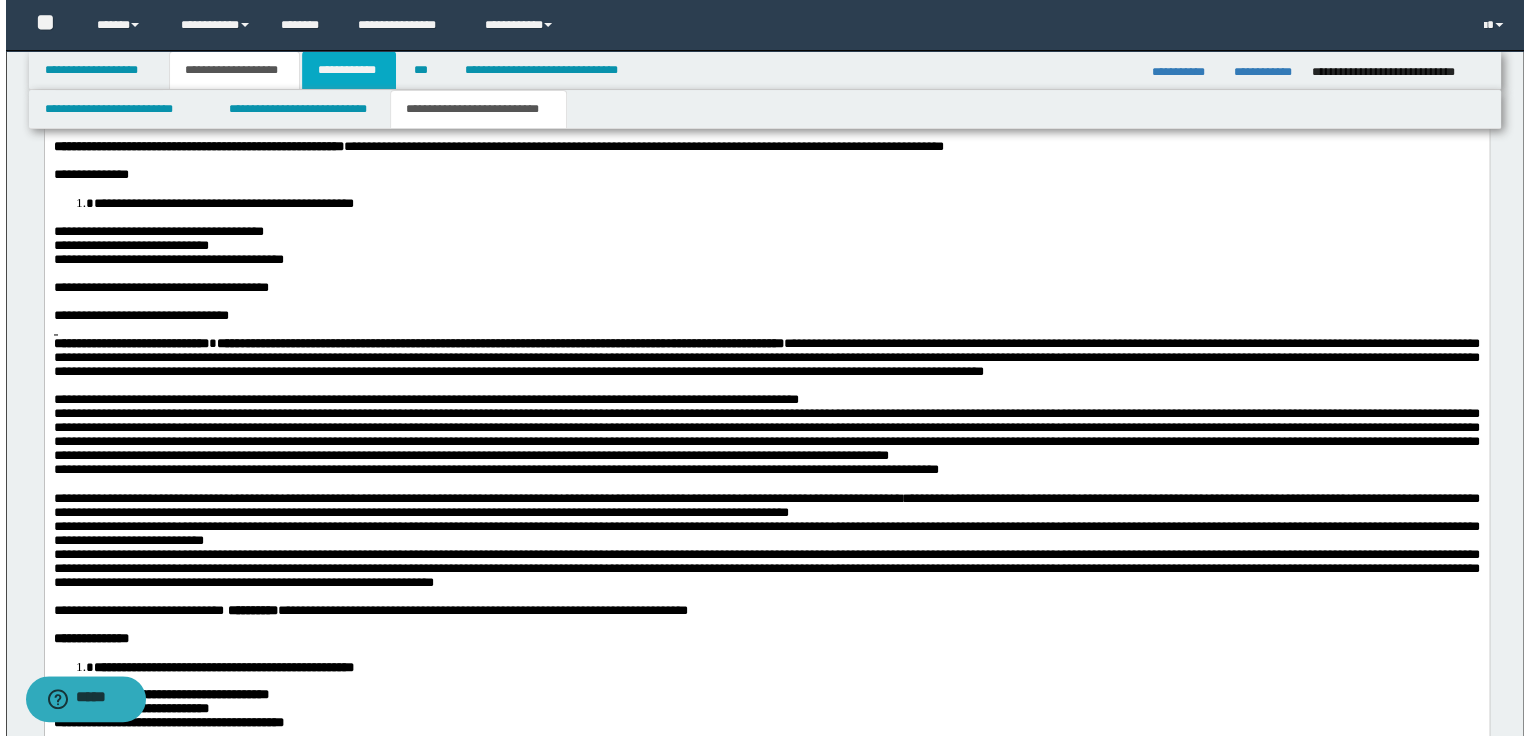 scroll, scrollTop: 888, scrollLeft: 0, axis: vertical 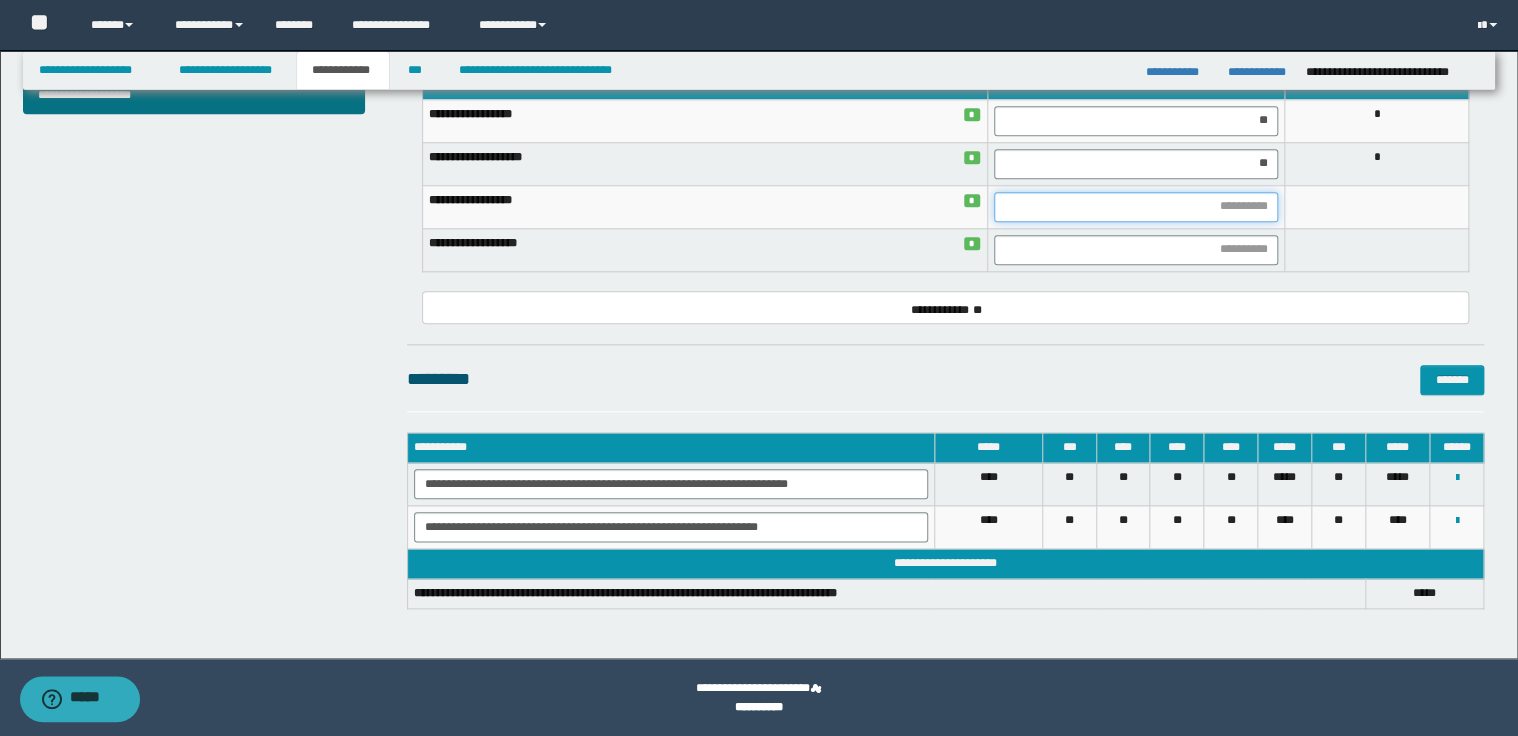 click at bounding box center (1136, 207) 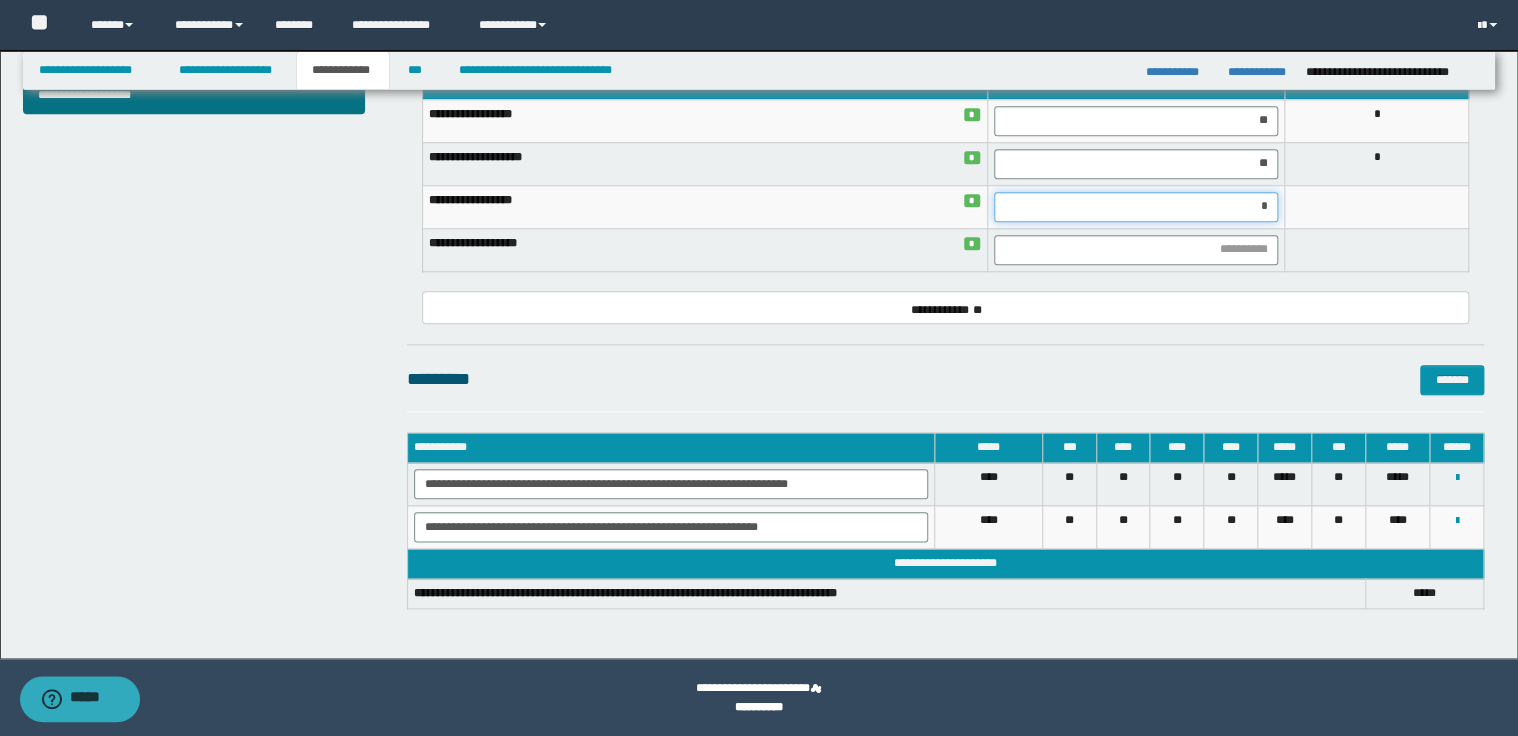 type on "**" 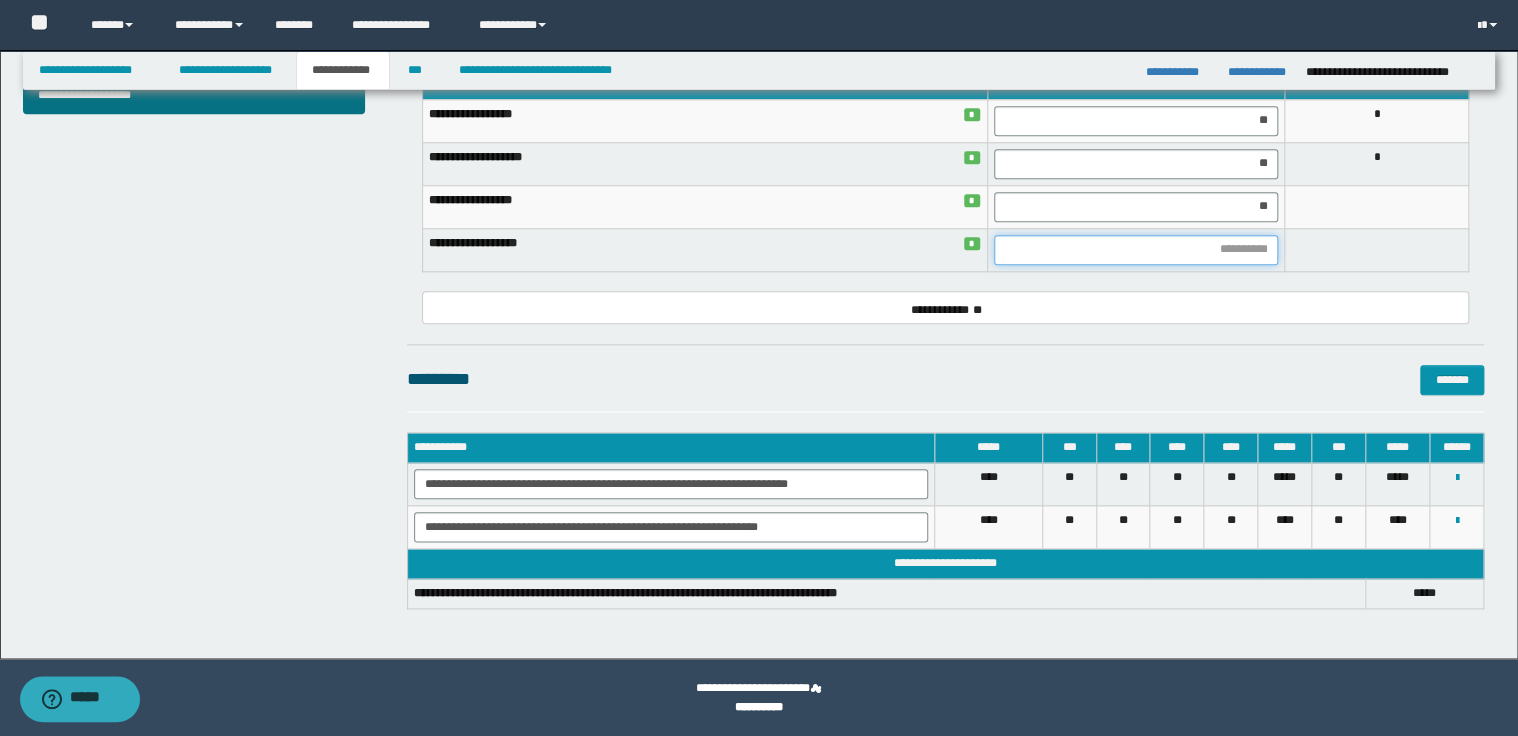 click at bounding box center [1136, 250] 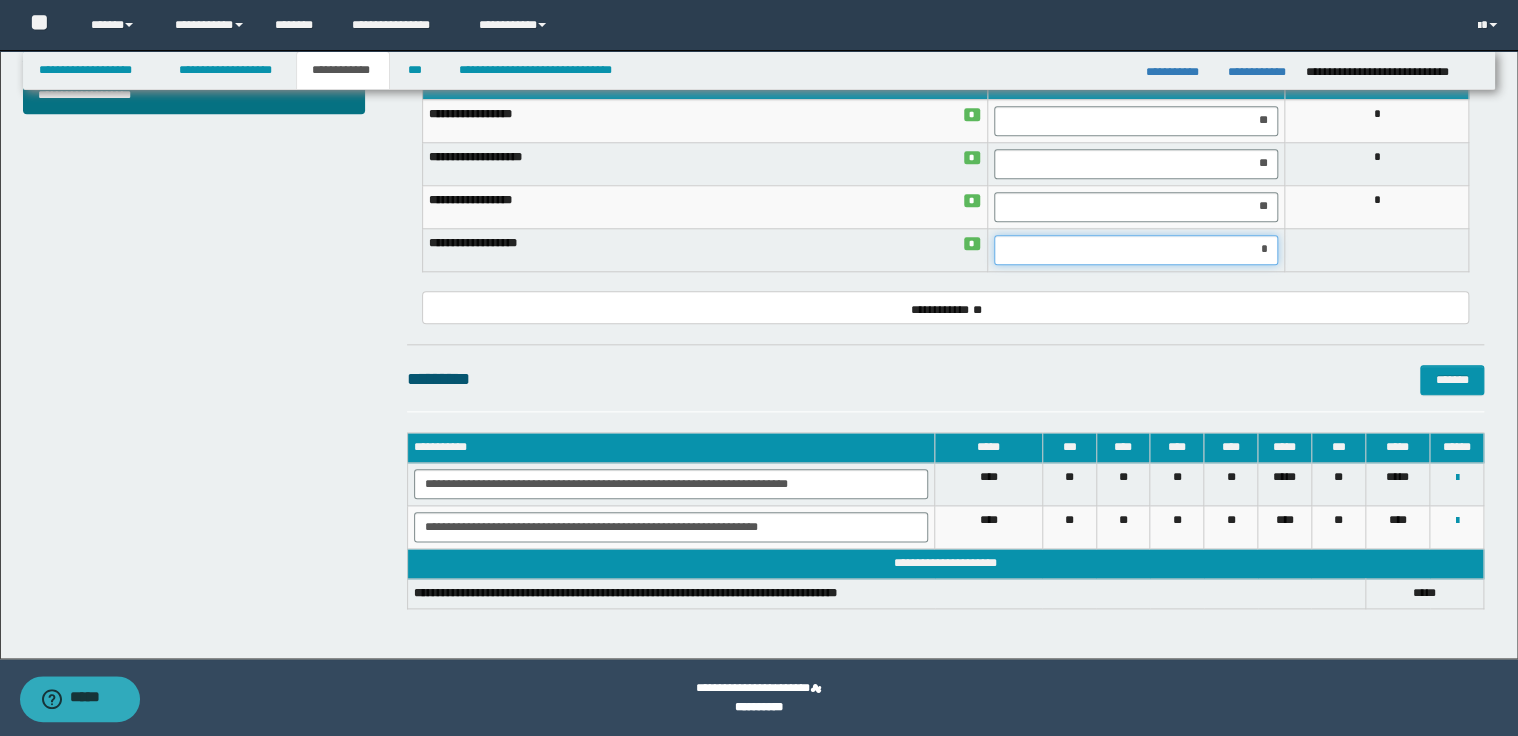 type on "**" 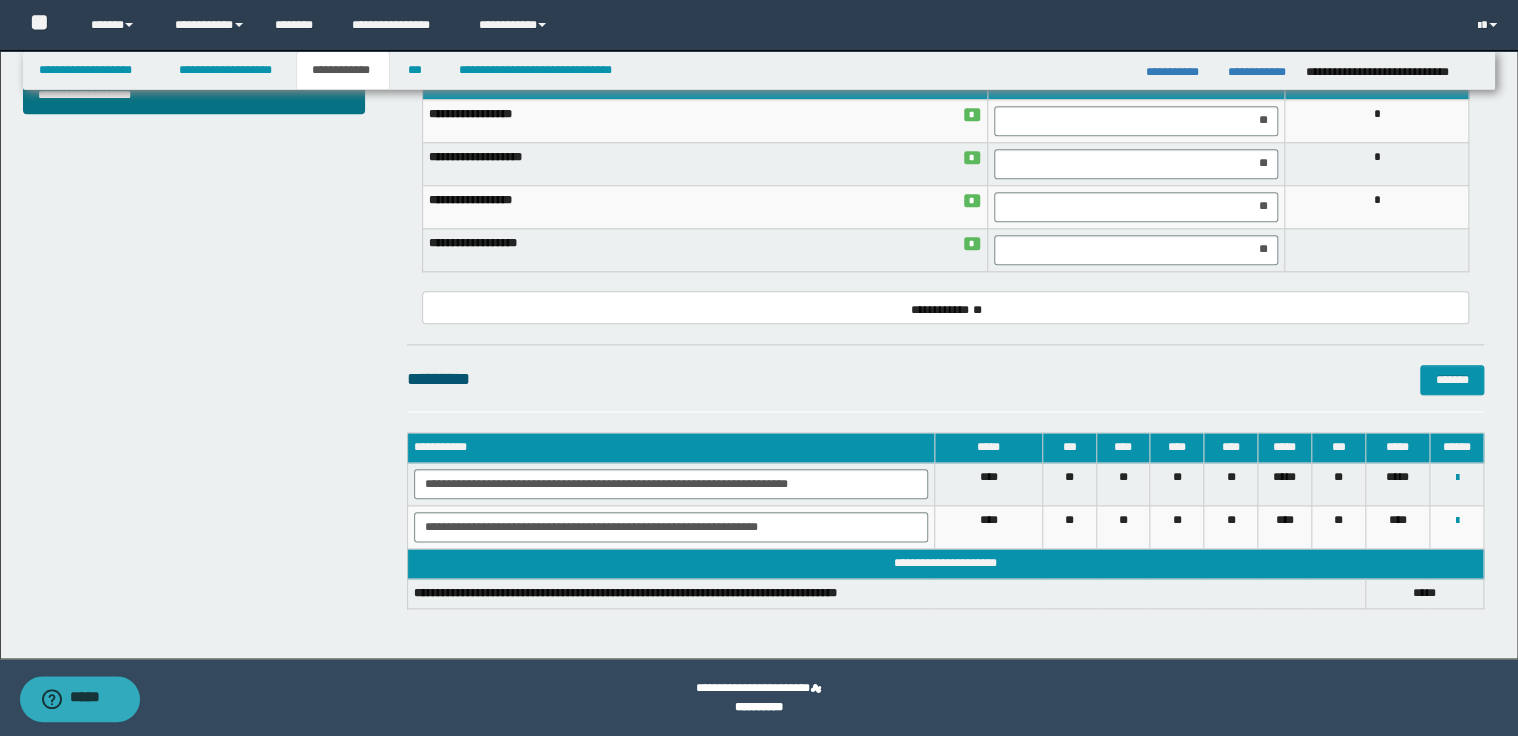 click on "**********" at bounding box center (945, 307) 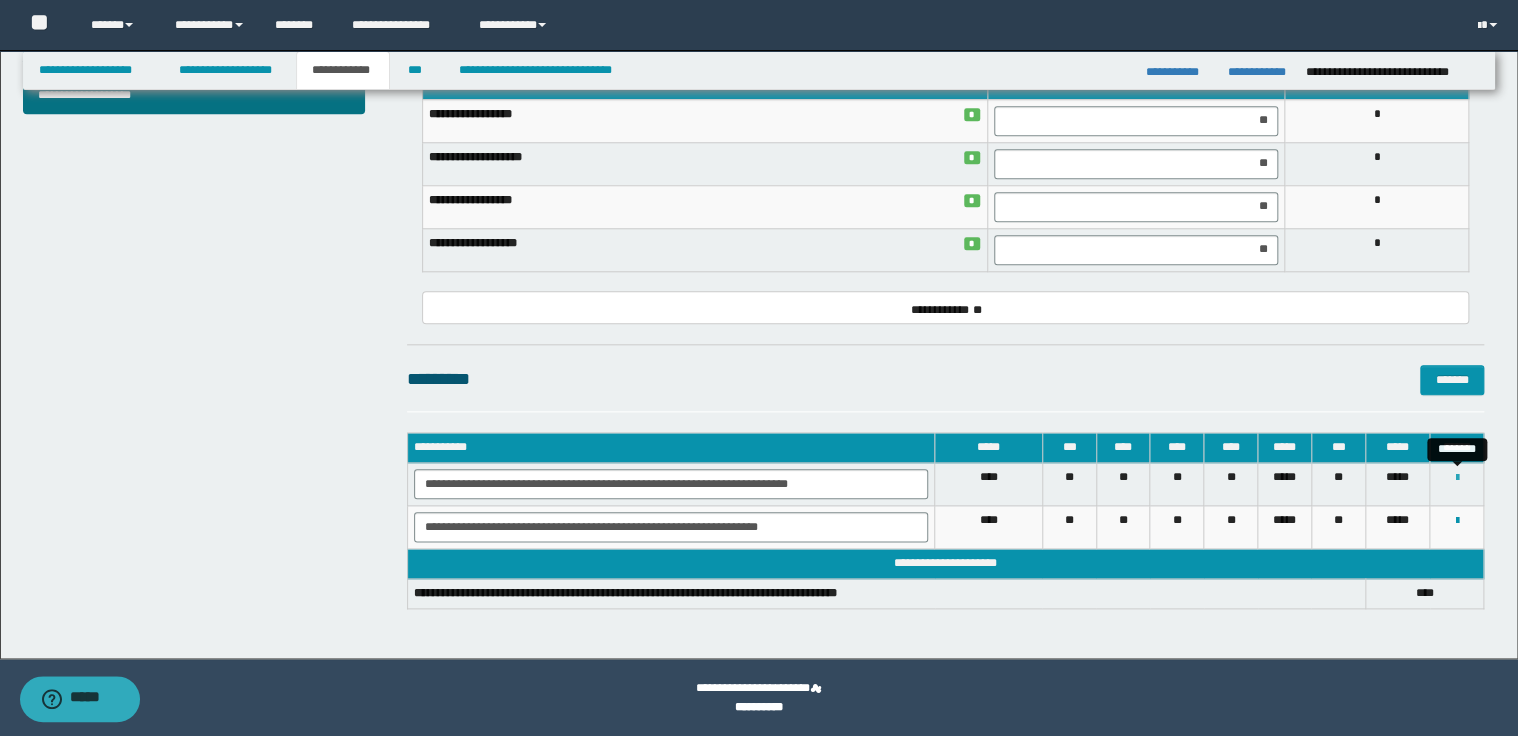 click at bounding box center (1456, 478) 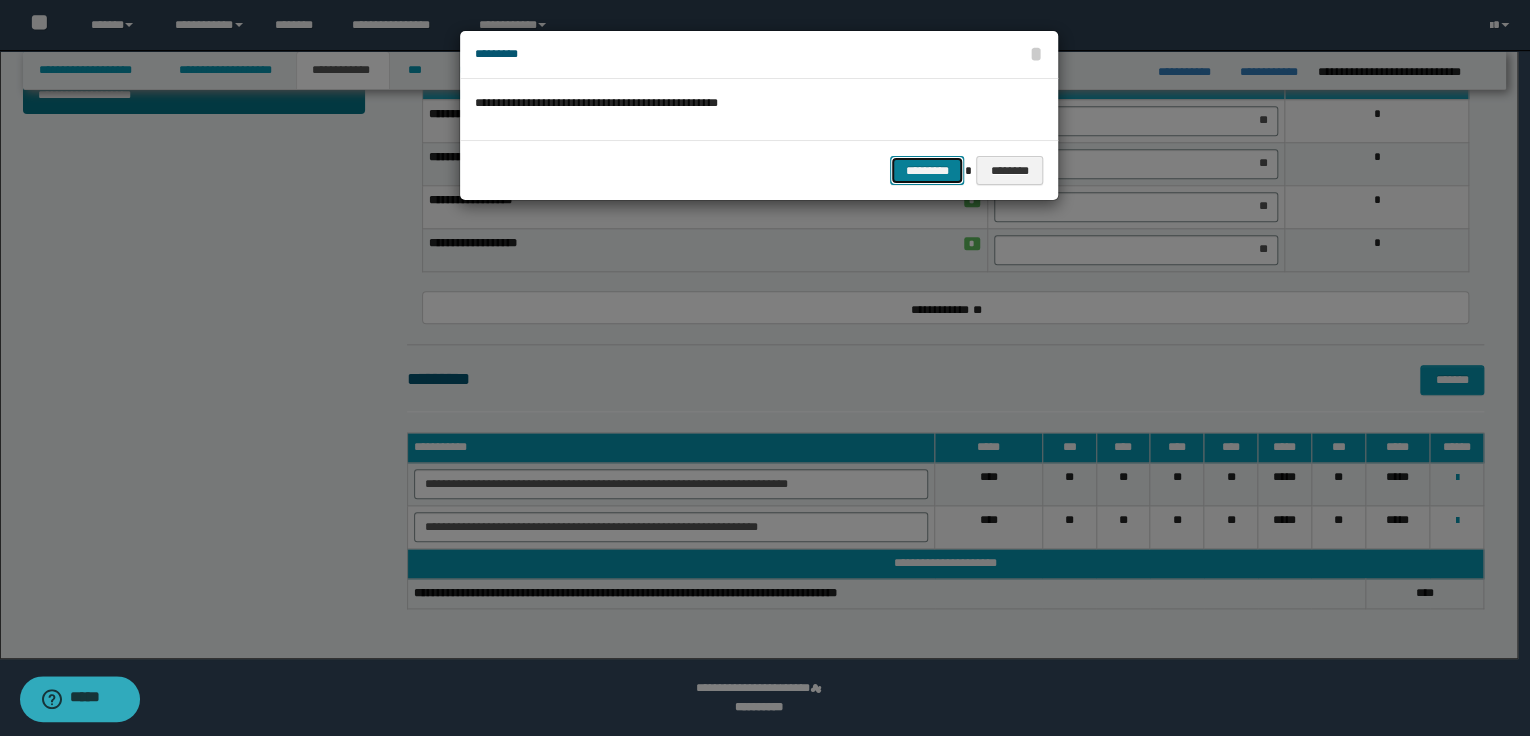 click on "*********" at bounding box center (927, 171) 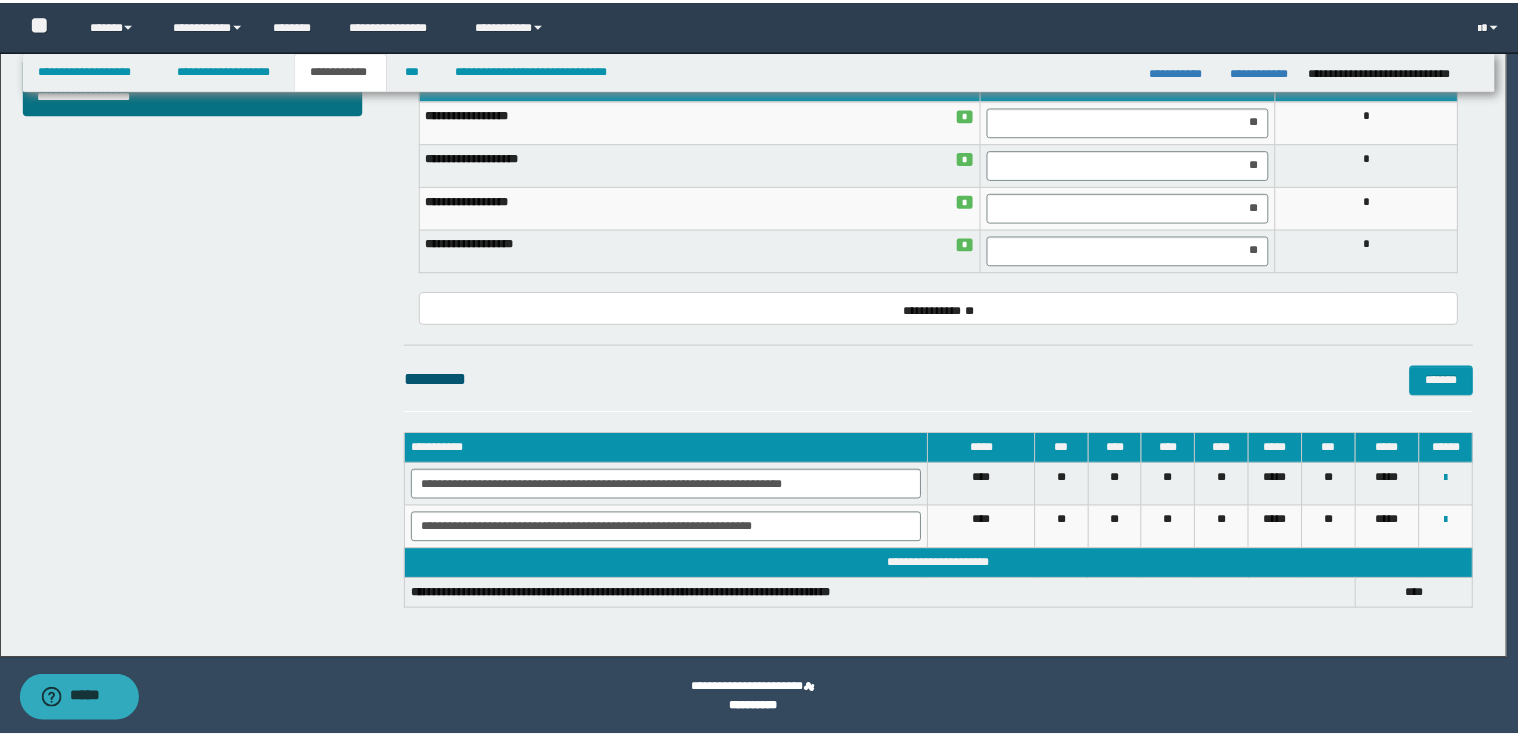 scroll, scrollTop: 845, scrollLeft: 0, axis: vertical 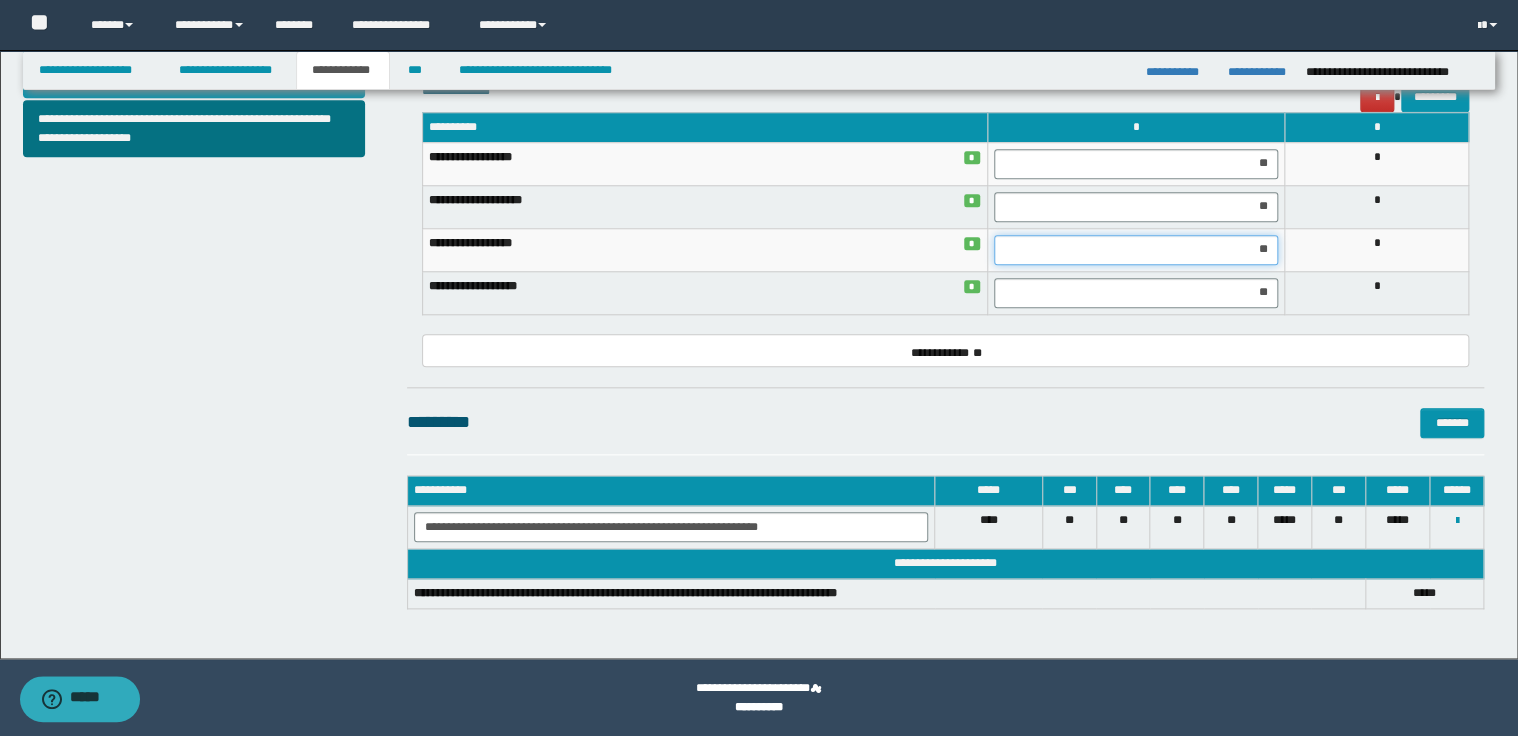 click on "**" at bounding box center (1136, 250) 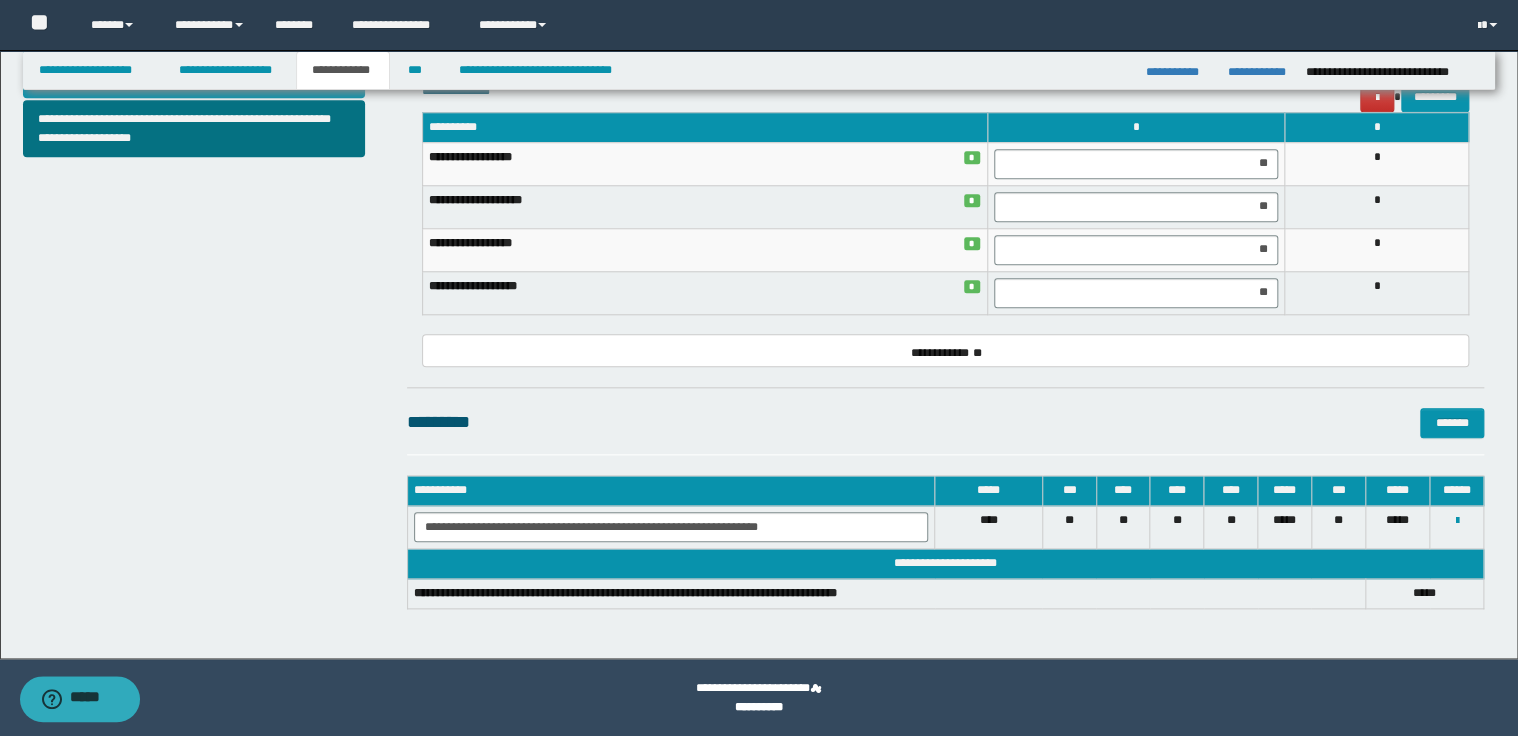 click on "**********" at bounding box center [945, 223] 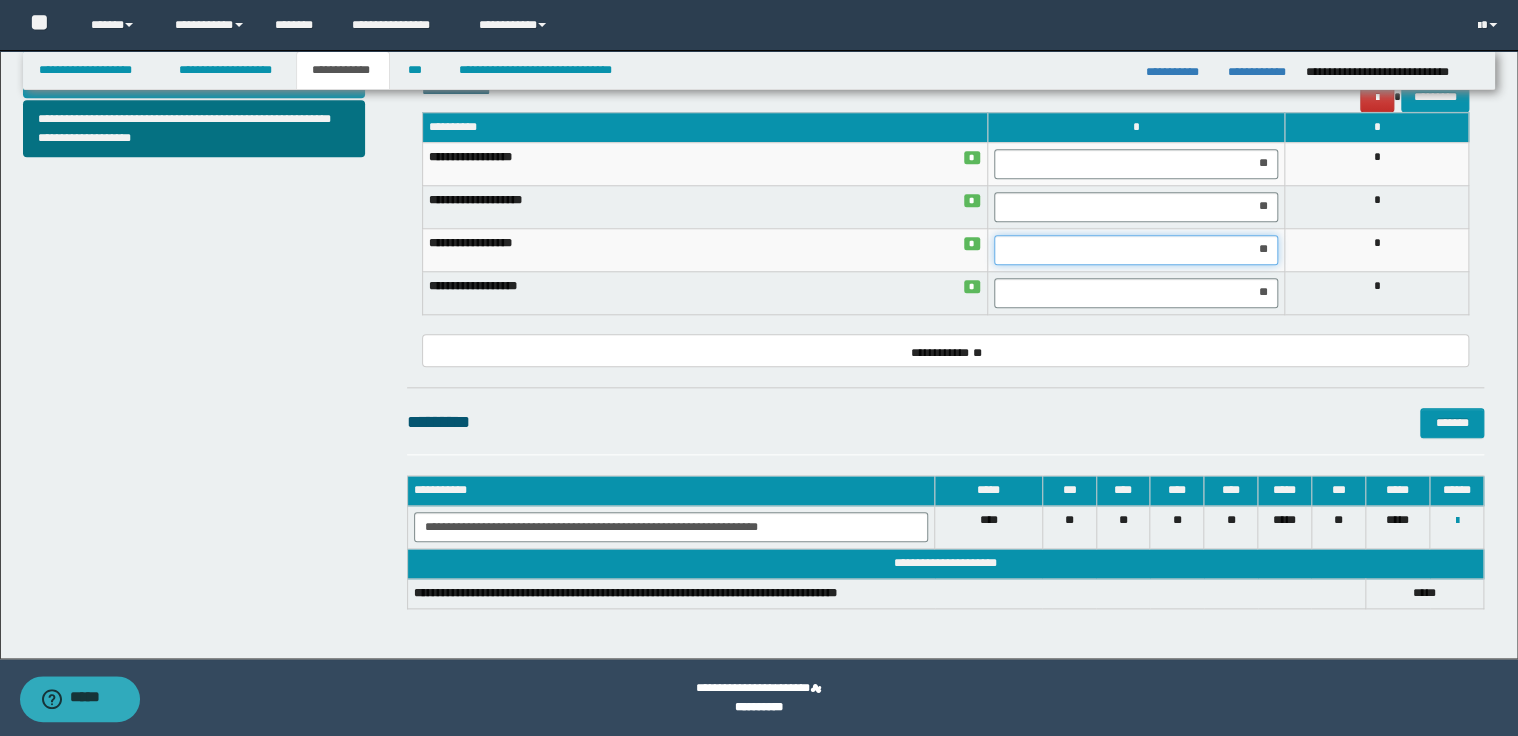 drag, startPoint x: 1256, startPoint y: 246, endPoint x: 1273, endPoint y: 246, distance: 17 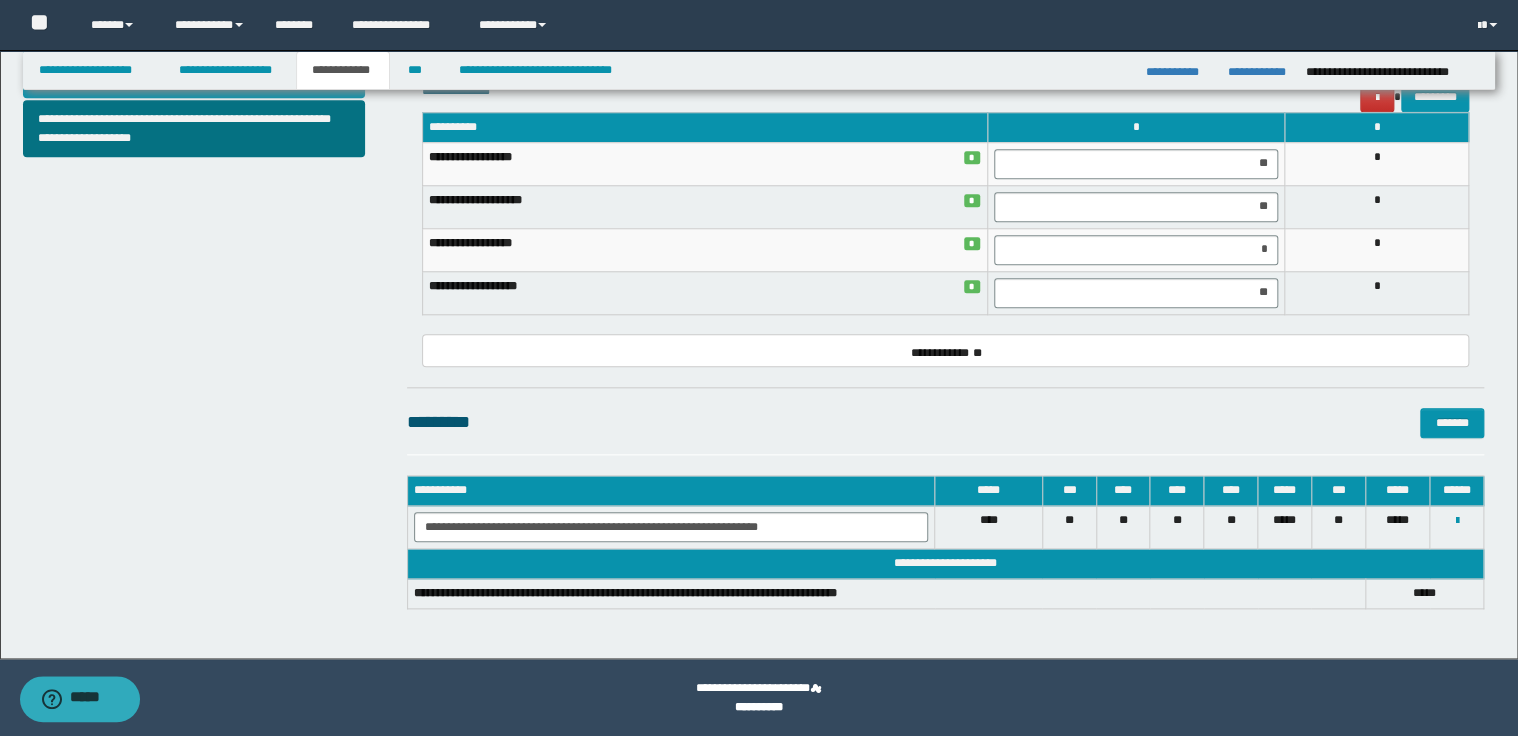 click on "**********" at bounding box center (945, 223) 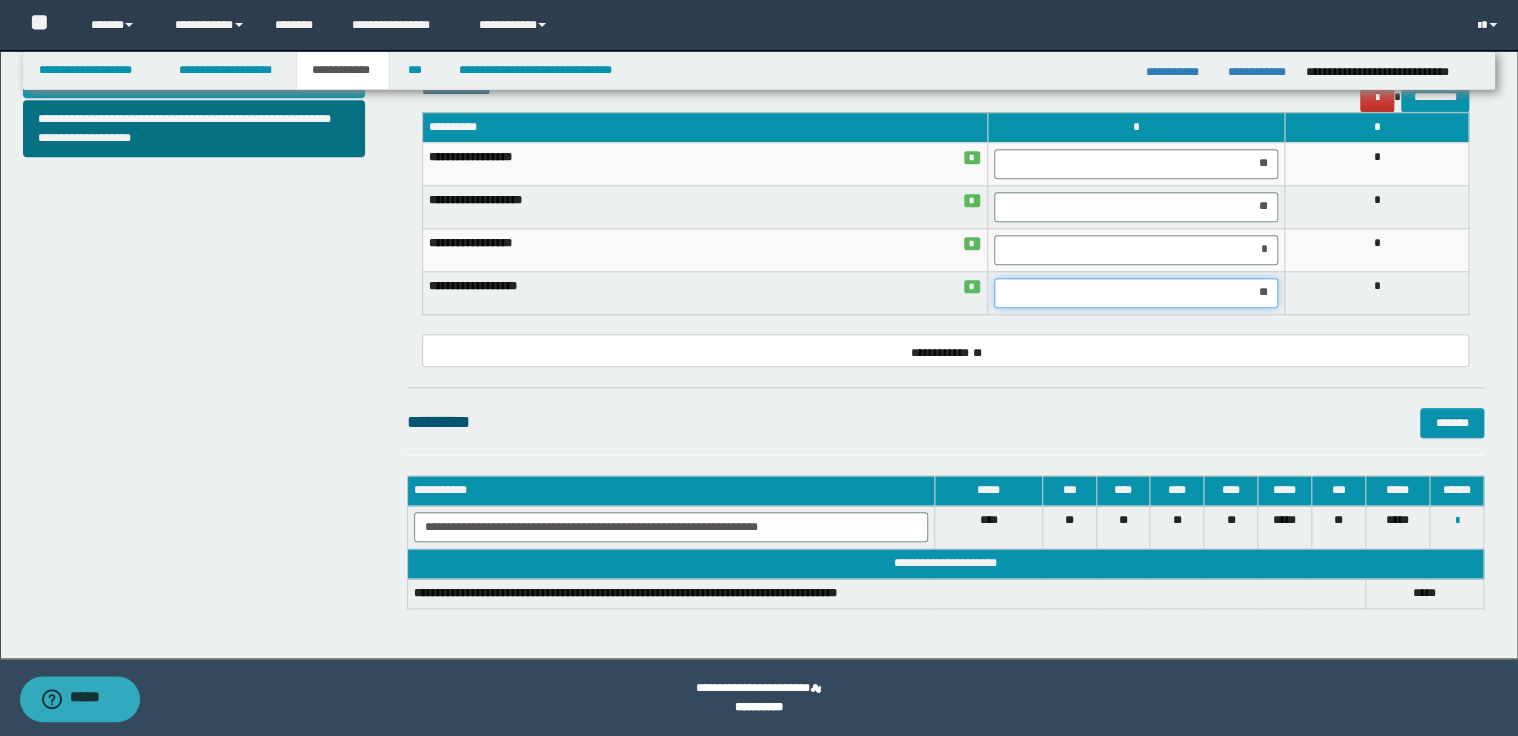 drag, startPoint x: 1256, startPoint y: 291, endPoint x: 1272, endPoint y: 289, distance: 16.124516 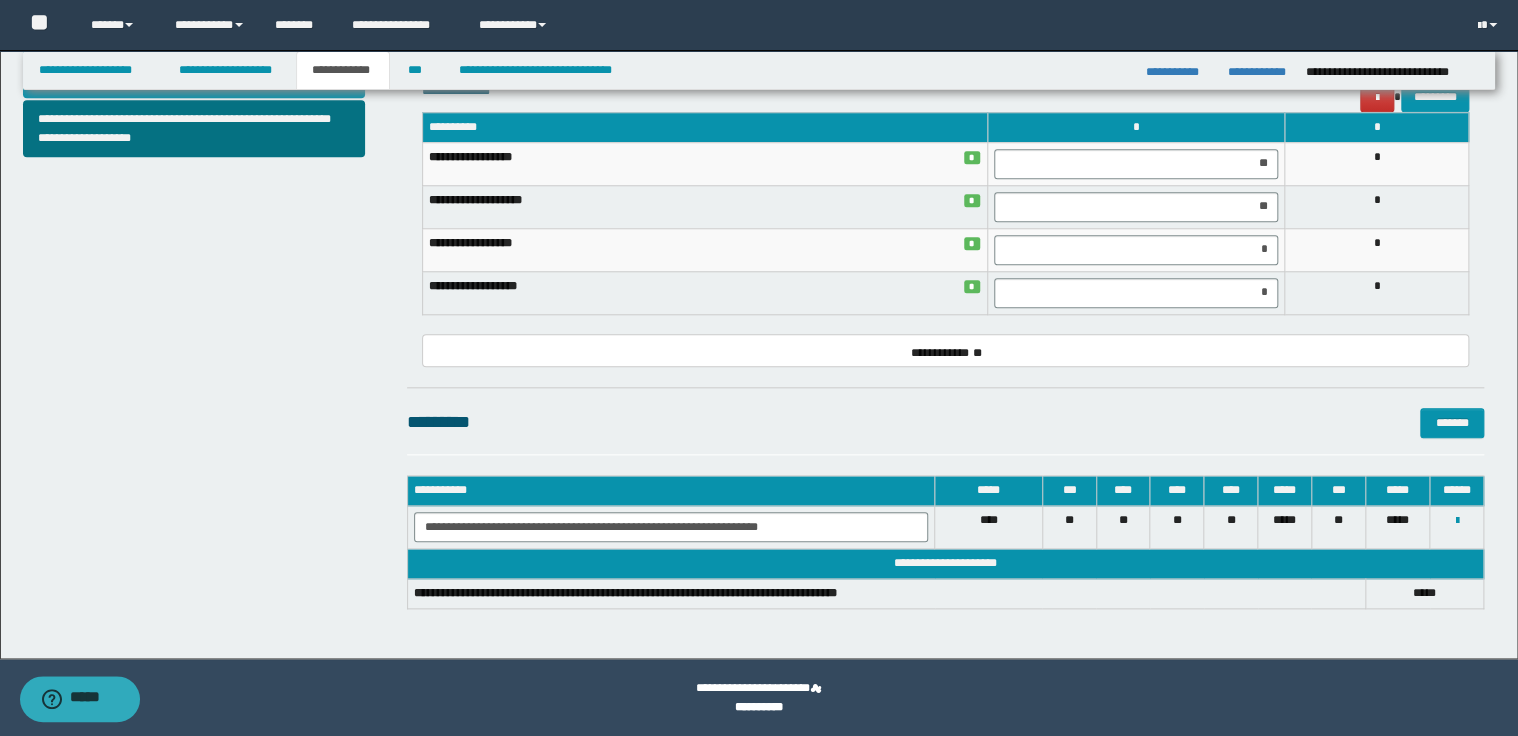 click on "**********" at bounding box center [945, 350] 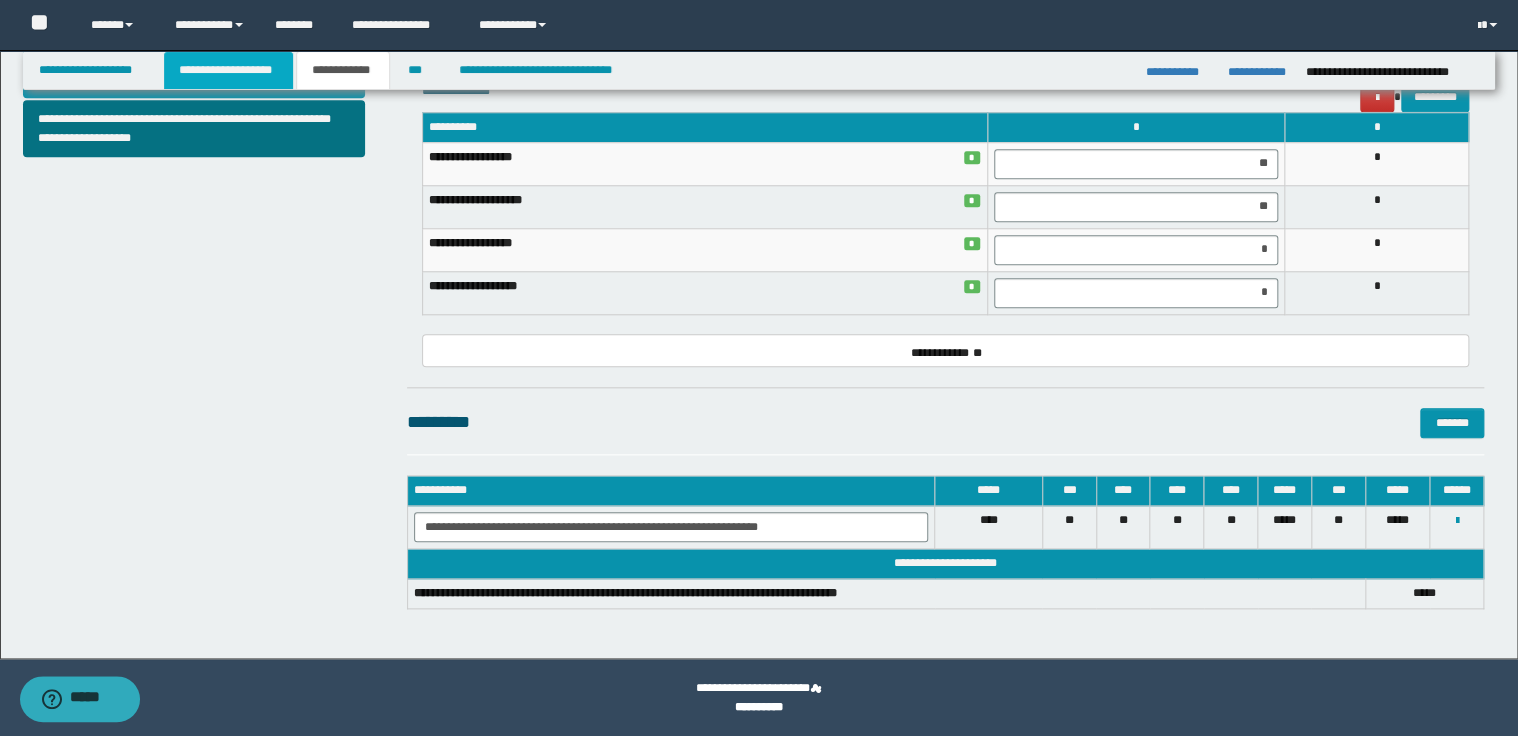 click on "**********" at bounding box center (228, 70) 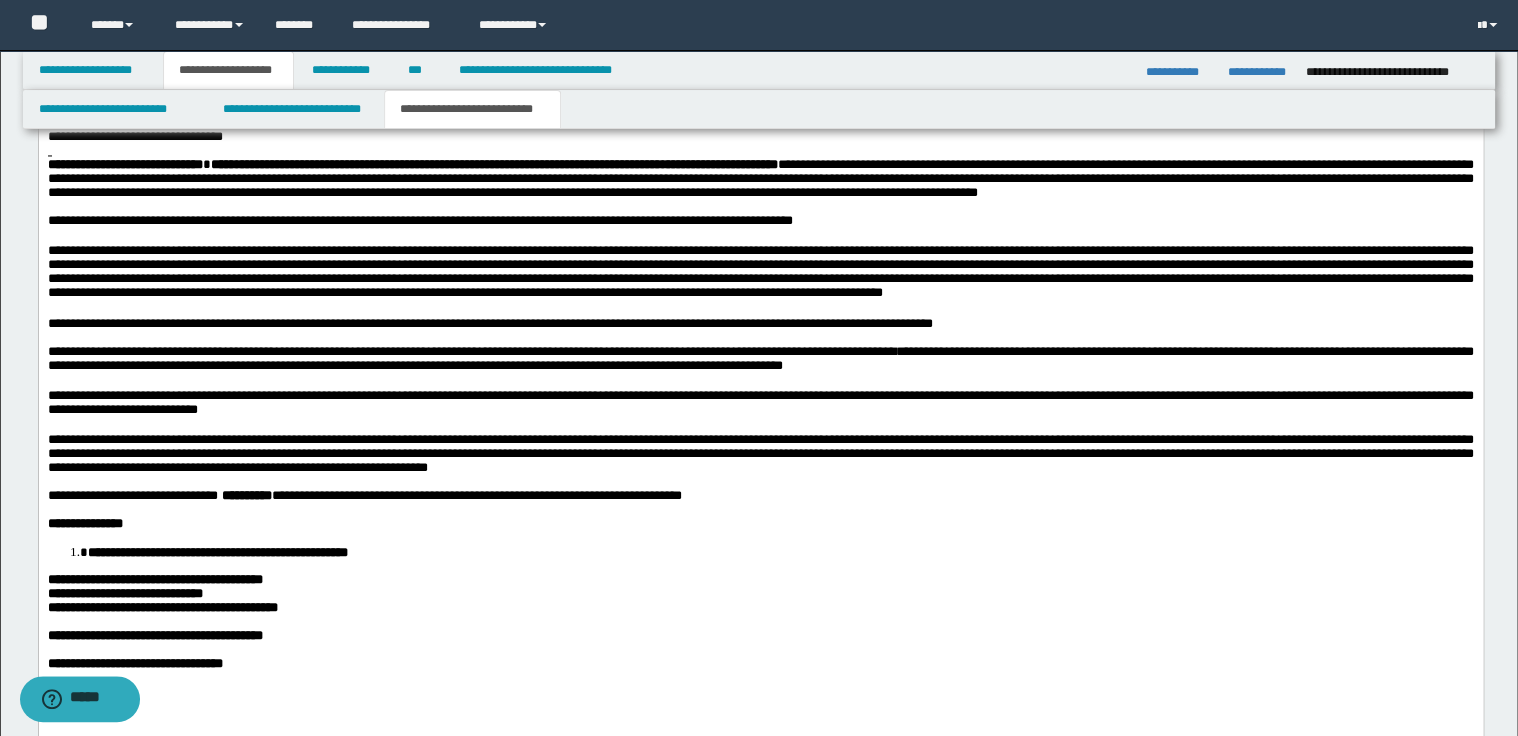 scroll, scrollTop: 1676, scrollLeft: 0, axis: vertical 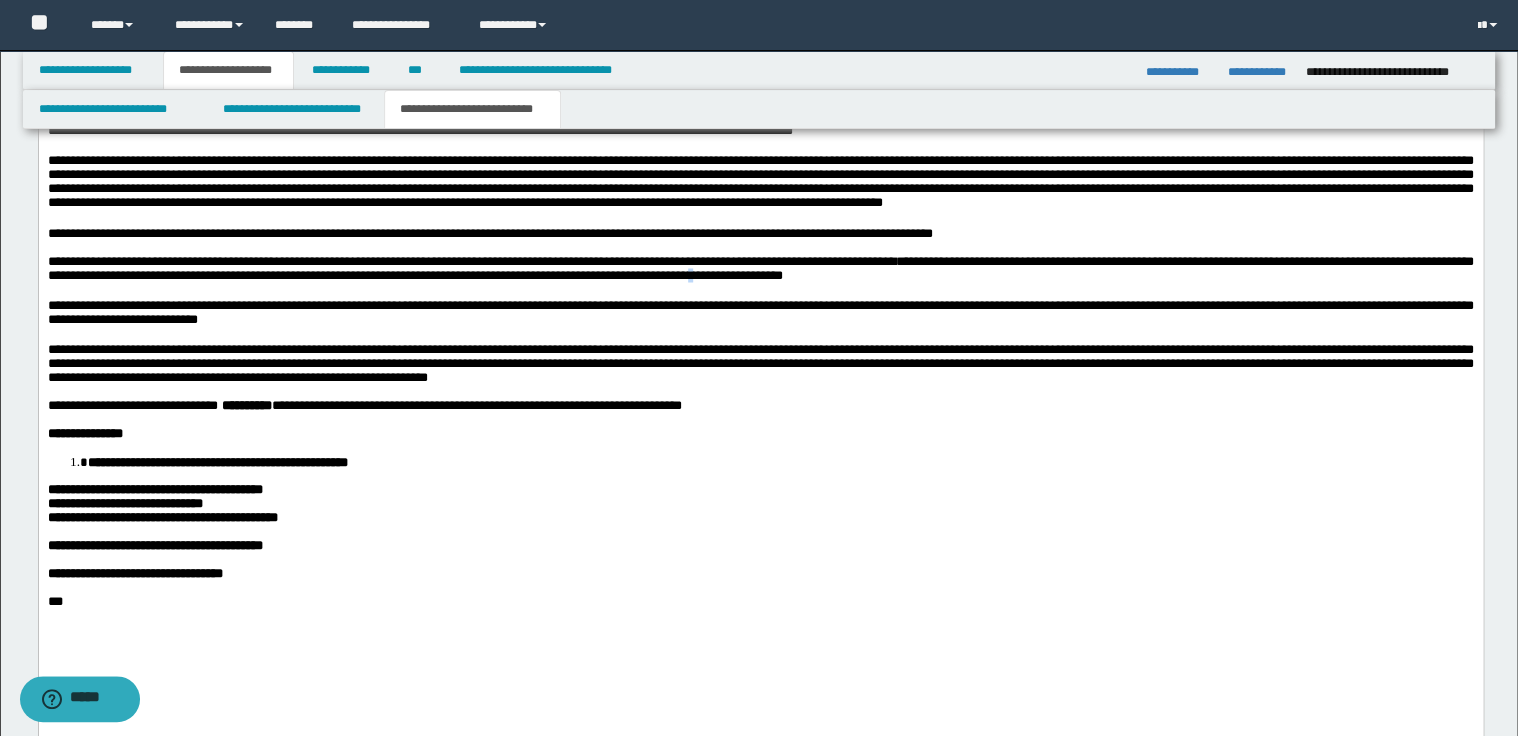 click on "**********" at bounding box center (760, 268) 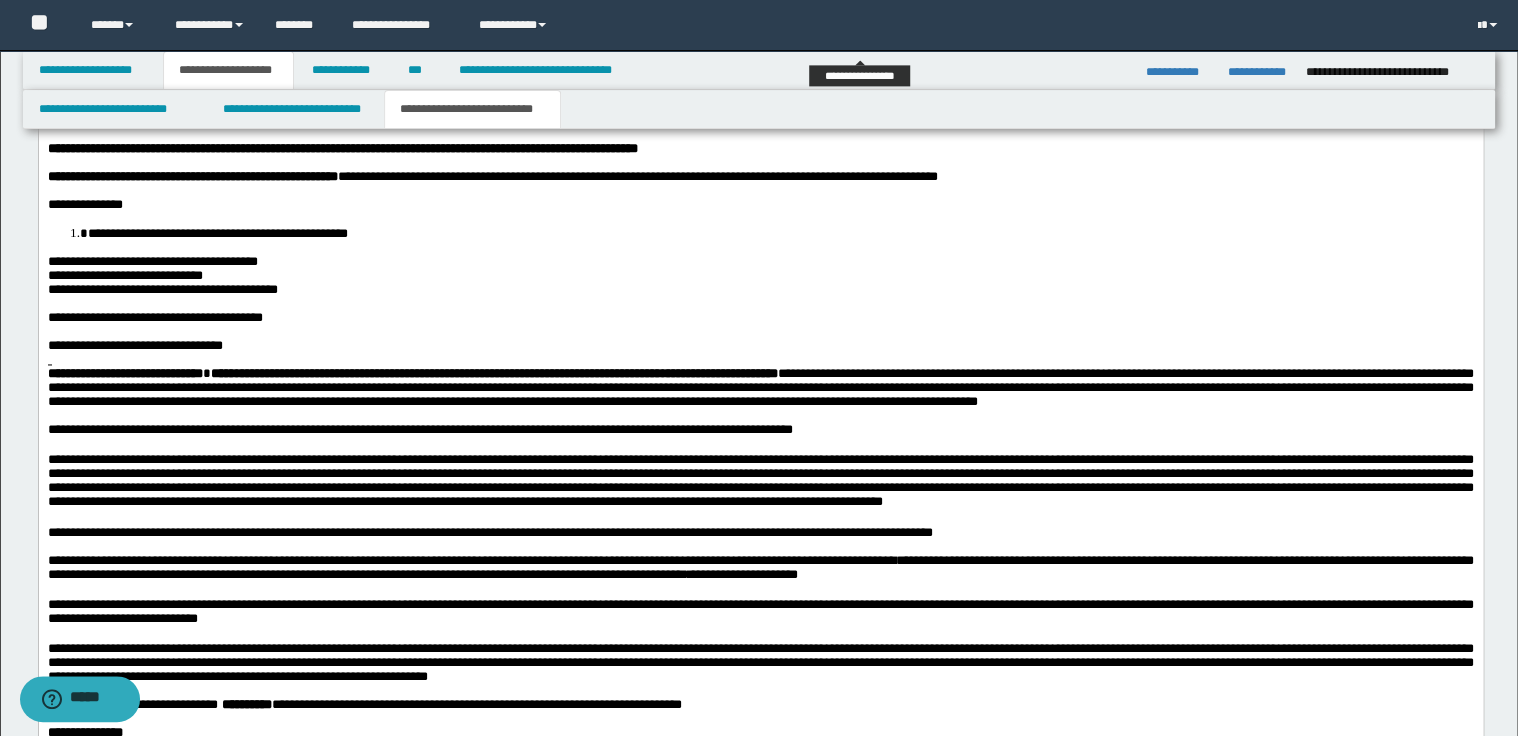 scroll, scrollTop: 1516, scrollLeft: 0, axis: vertical 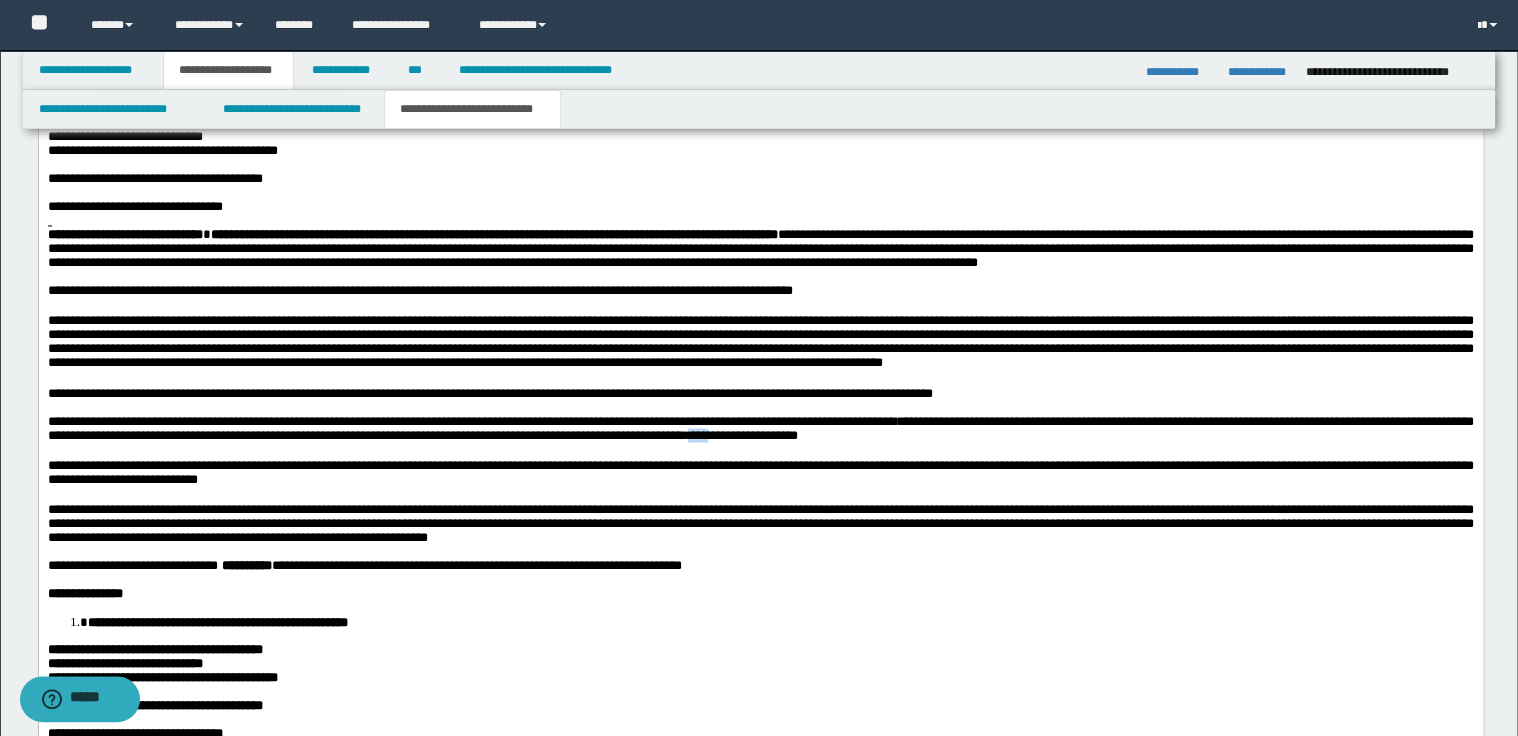 drag, startPoint x: 859, startPoint y: 494, endPoint x: 880, endPoint y: 494, distance: 21 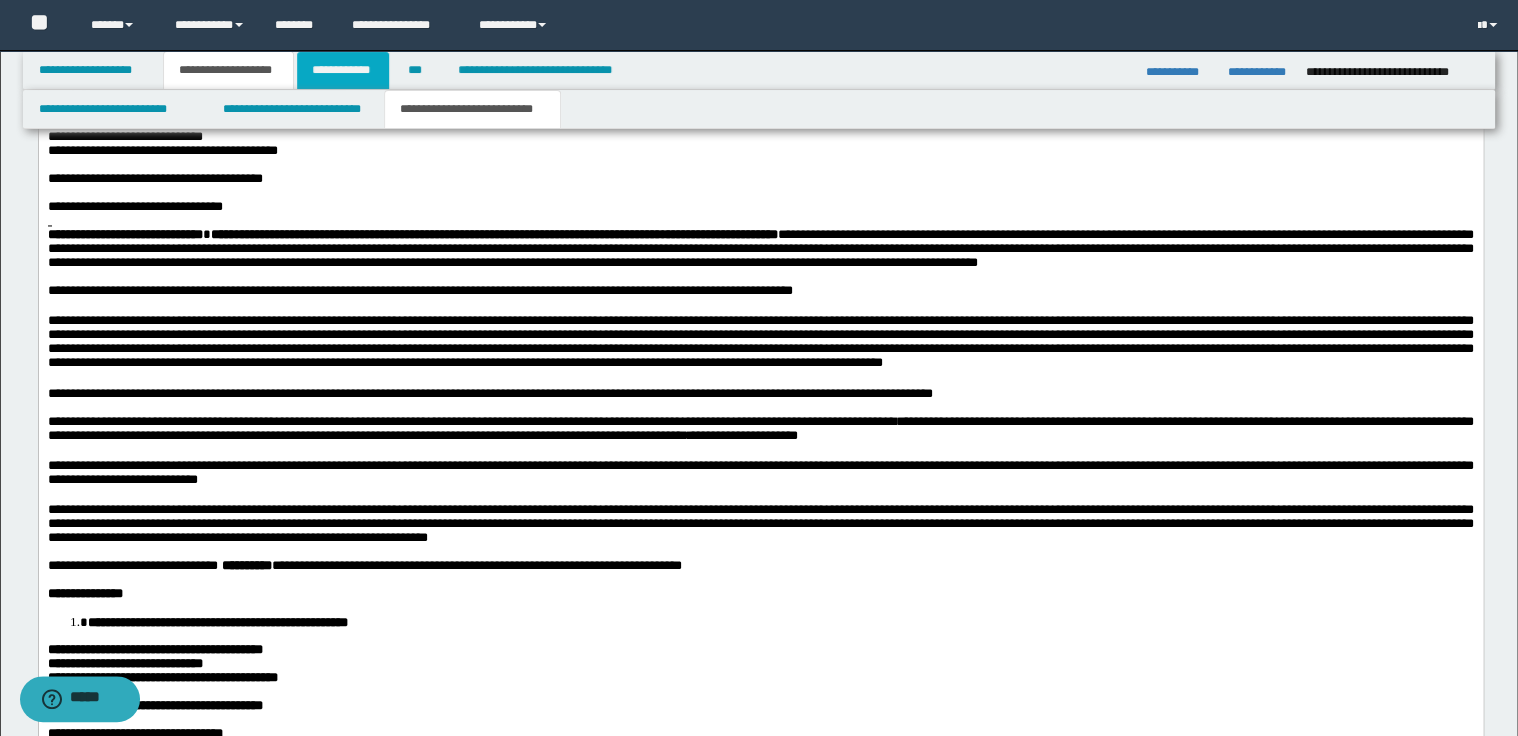click on "**********" at bounding box center (343, 70) 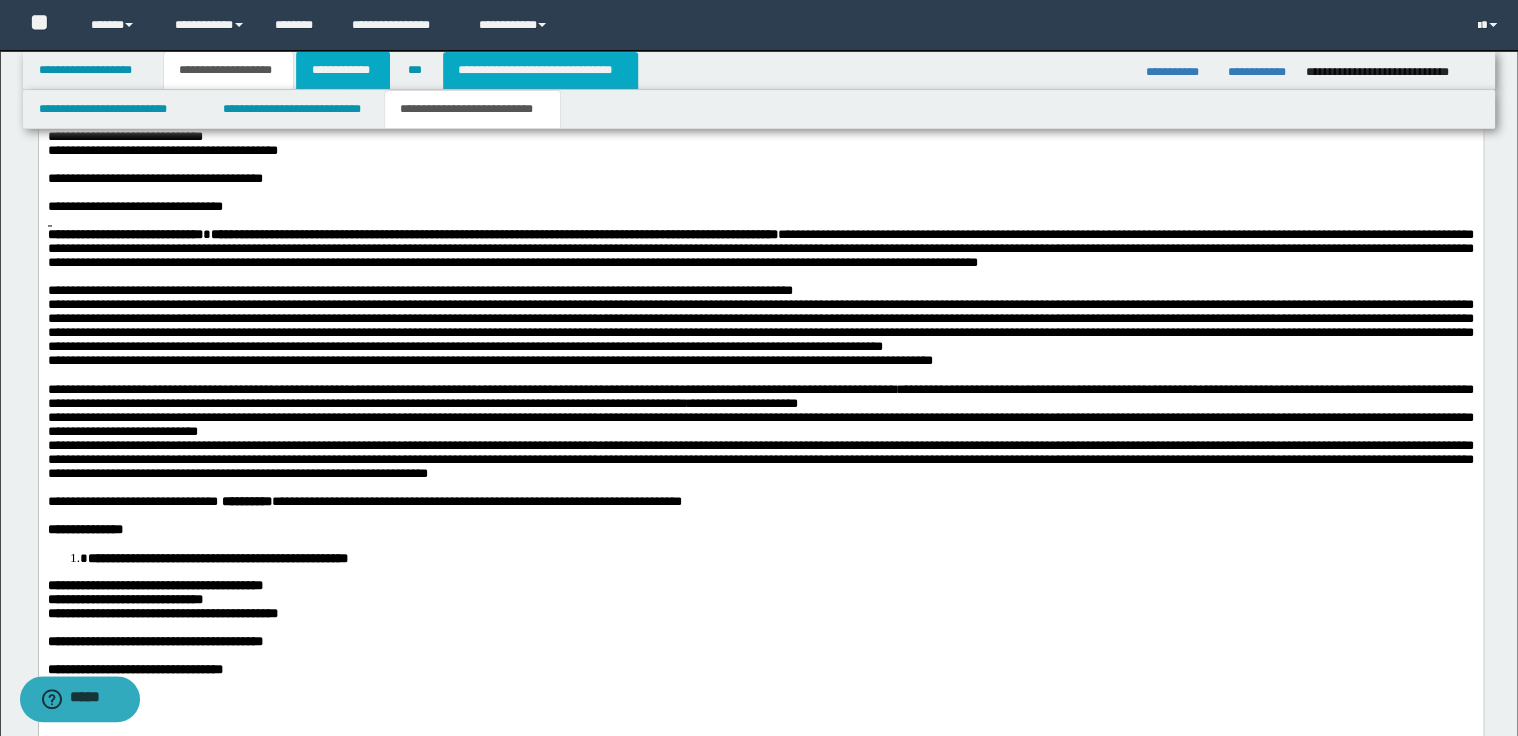 scroll, scrollTop: 845, scrollLeft: 0, axis: vertical 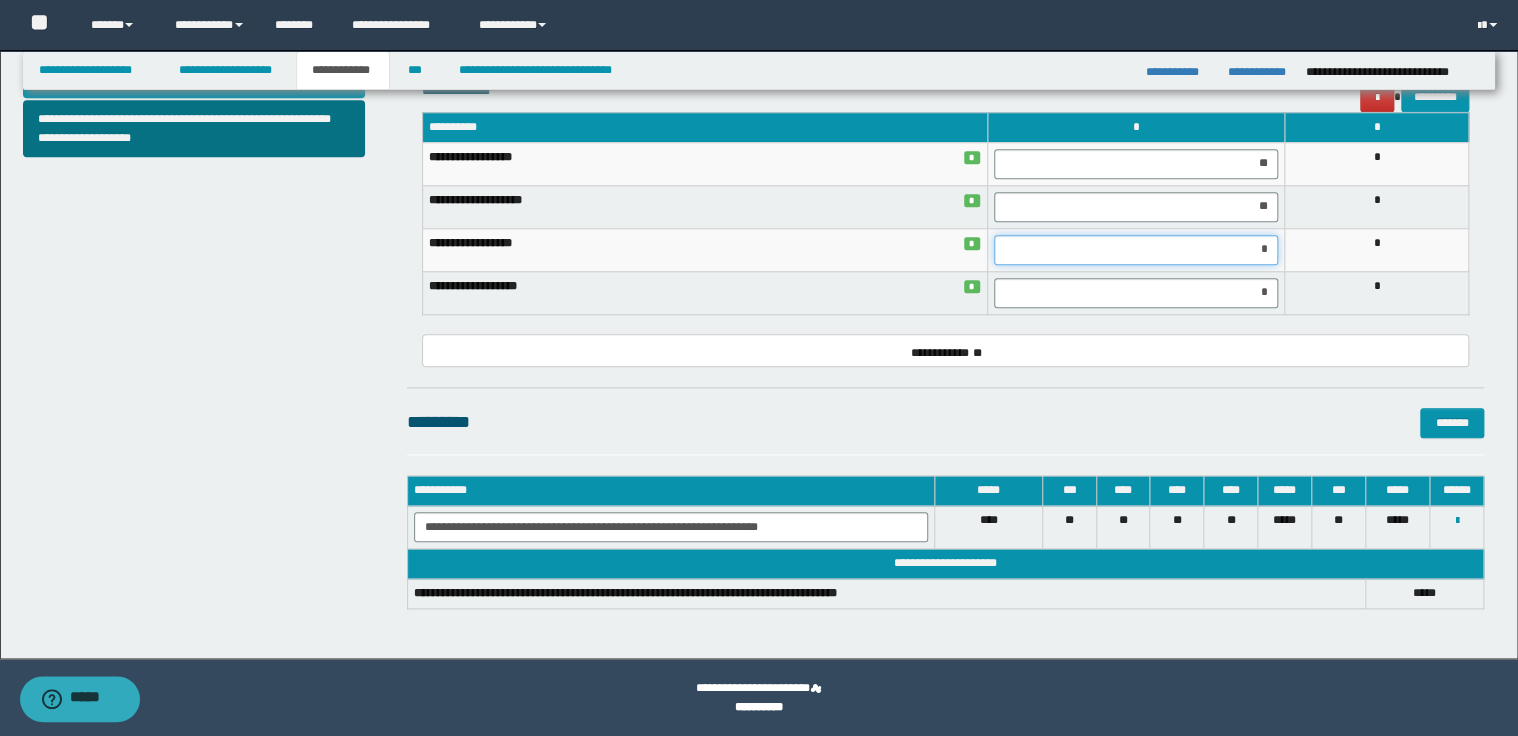 drag, startPoint x: 1252, startPoint y: 253, endPoint x: 1273, endPoint y: 253, distance: 21 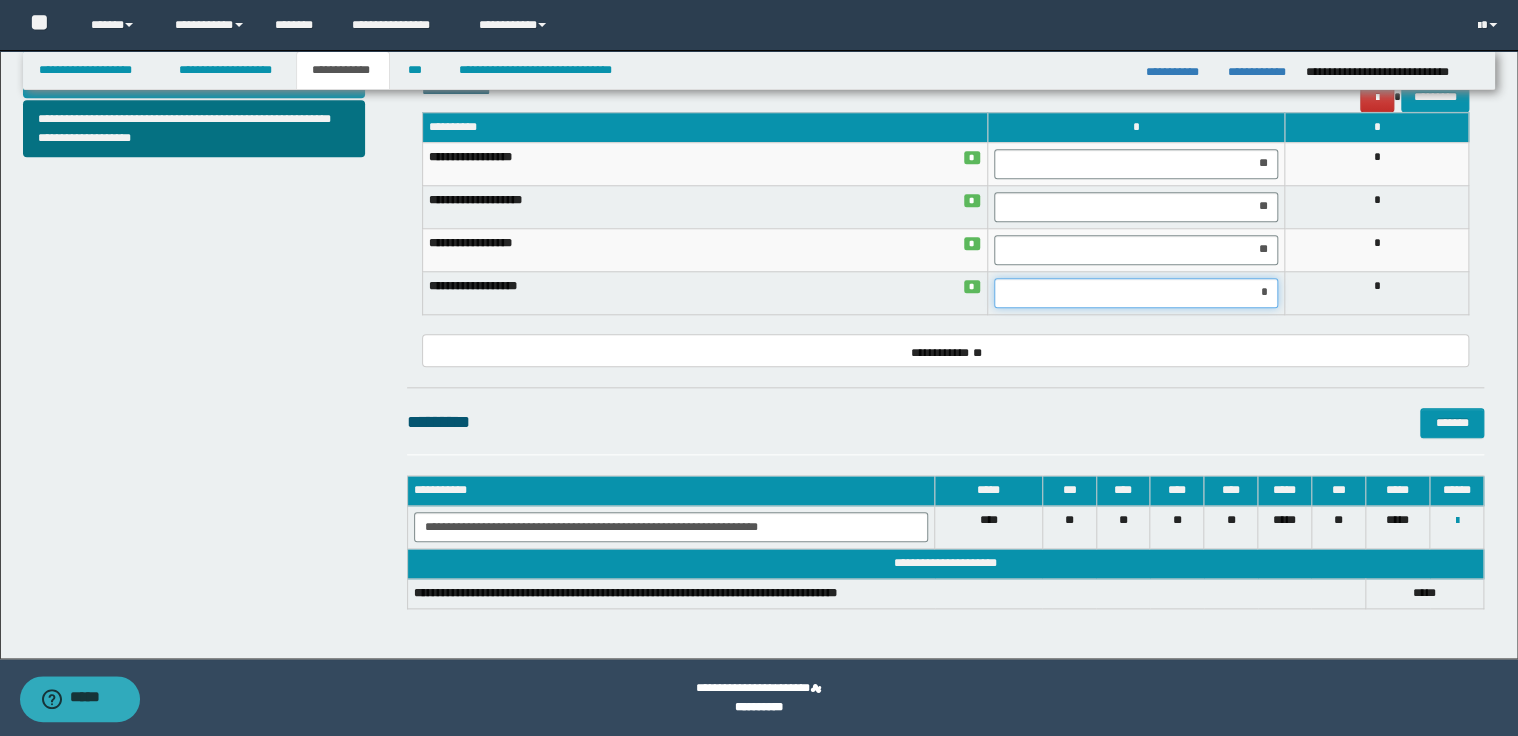drag, startPoint x: 1255, startPoint y: 288, endPoint x: 1269, endPoint y: 290, distance: 14.142136 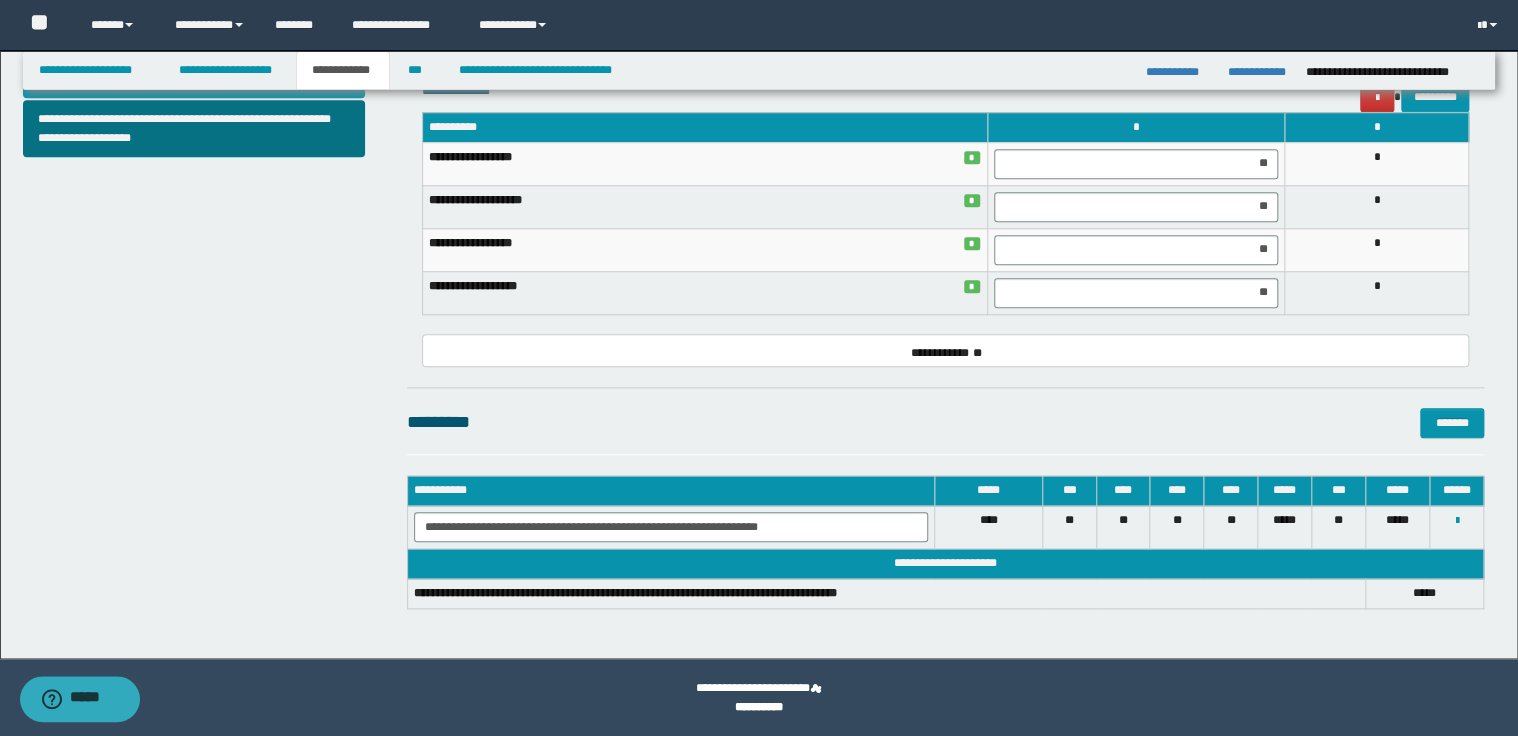 click on "**********" at bounding box center [945, 350] 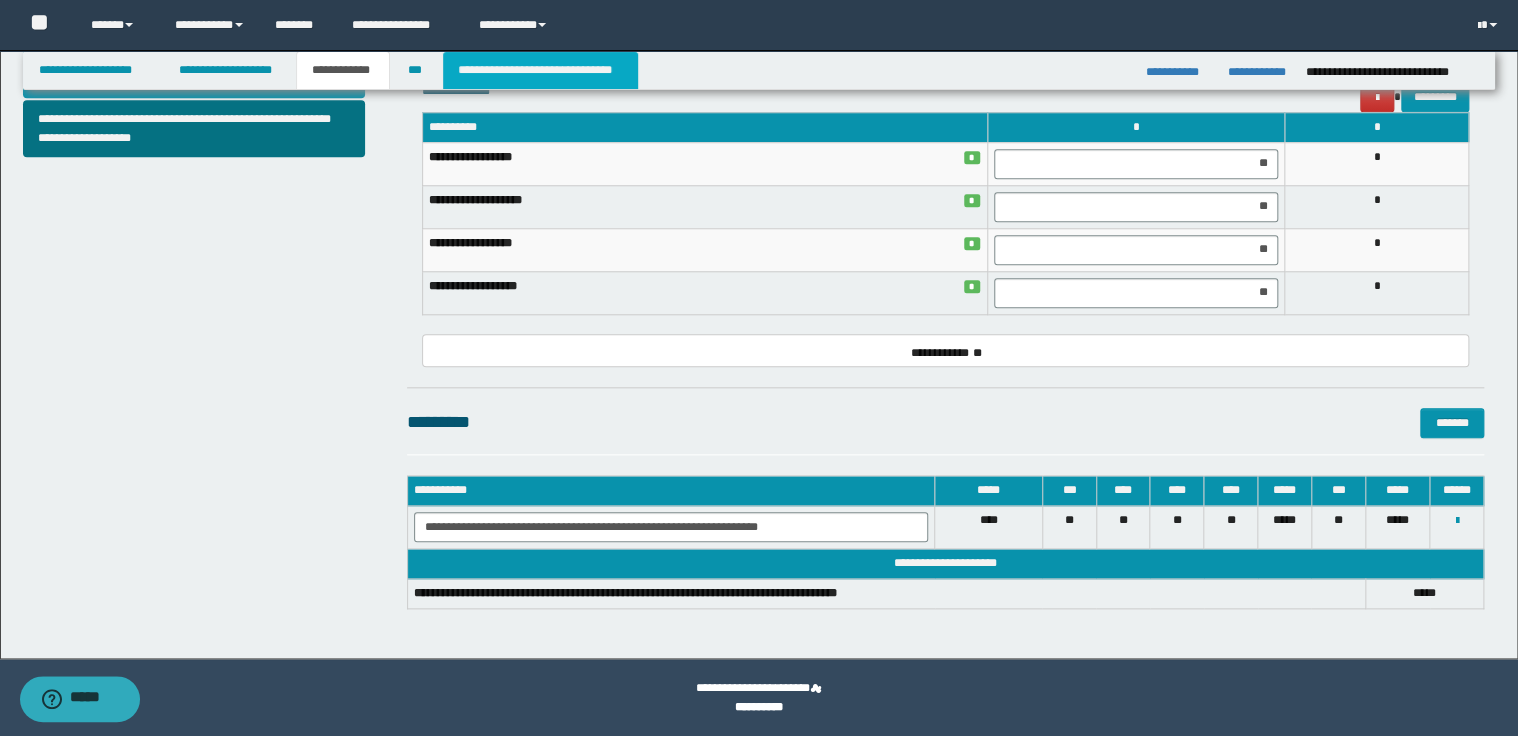 click on "**********" at bounding box center (540, 70) 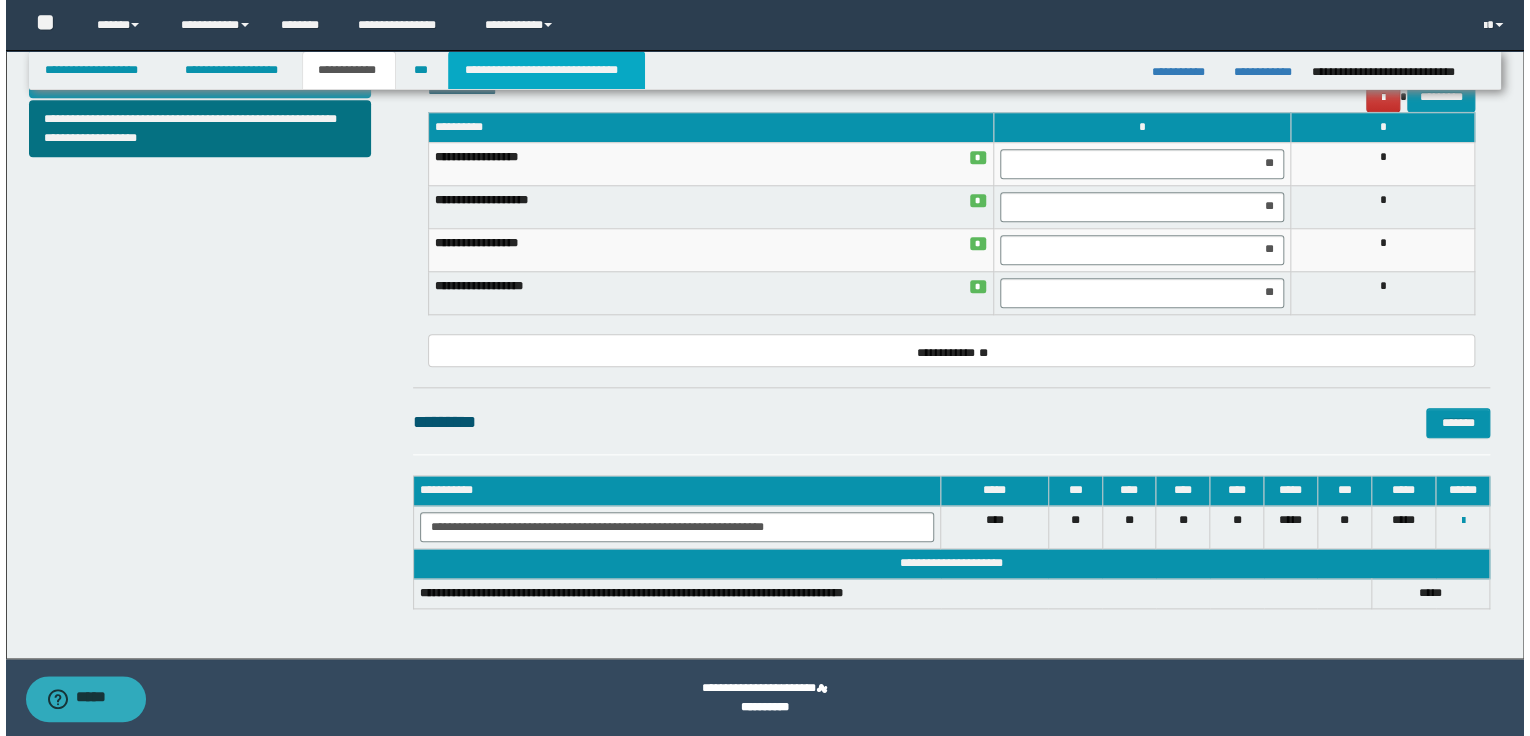 scroll, scrollTop: 0, scrollLeft: 0, axis: both 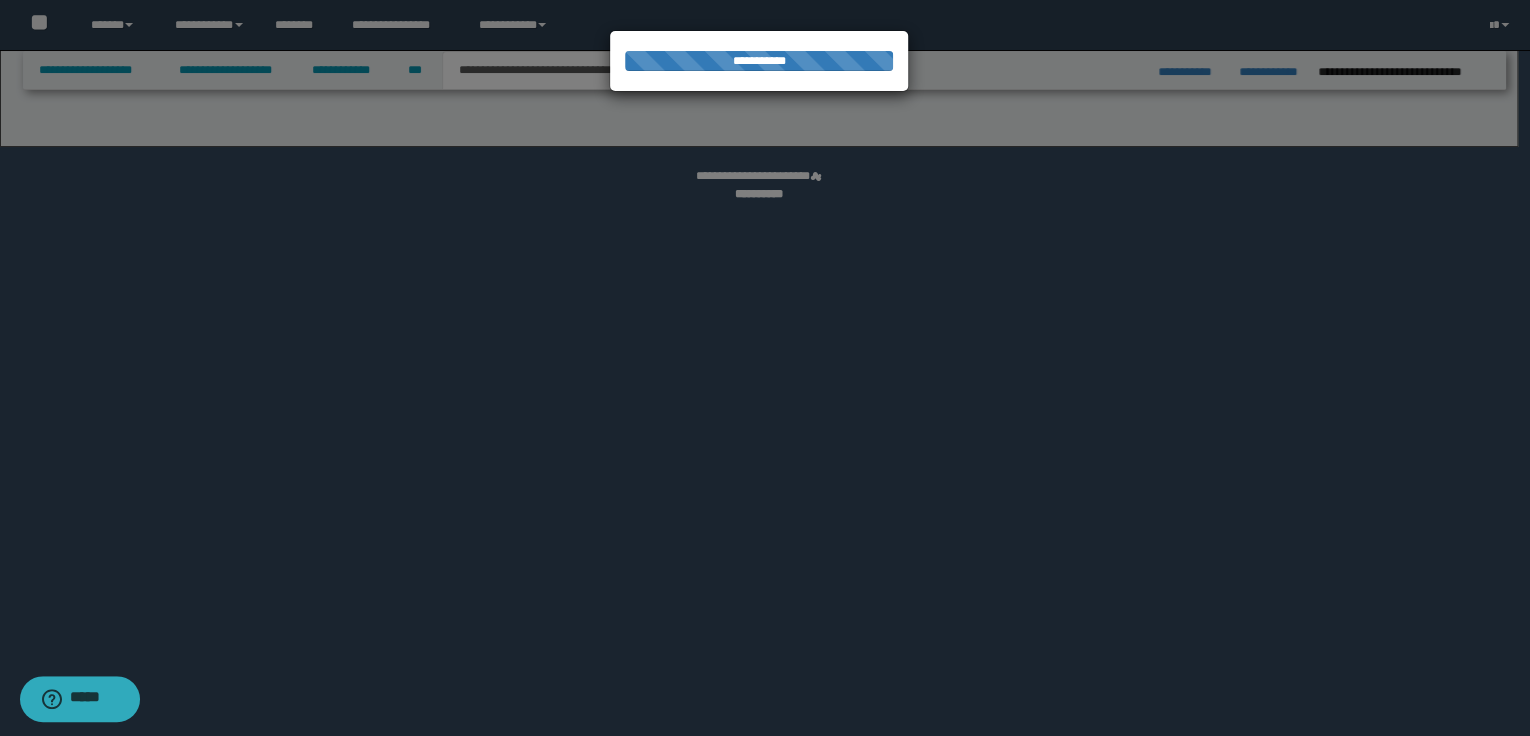 select on "*" 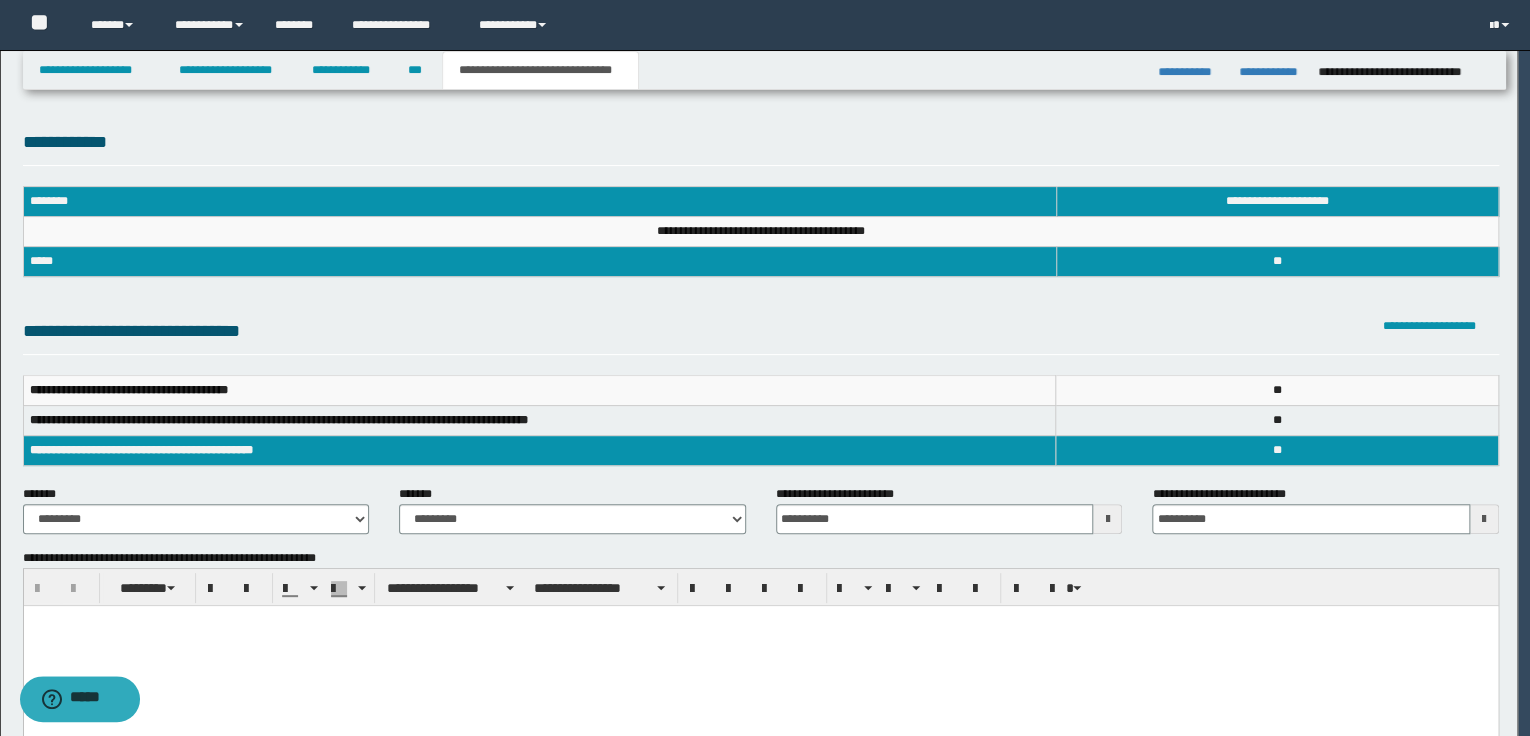 scroll, scrollTop: 0, scrollLeft: 0, axis: both 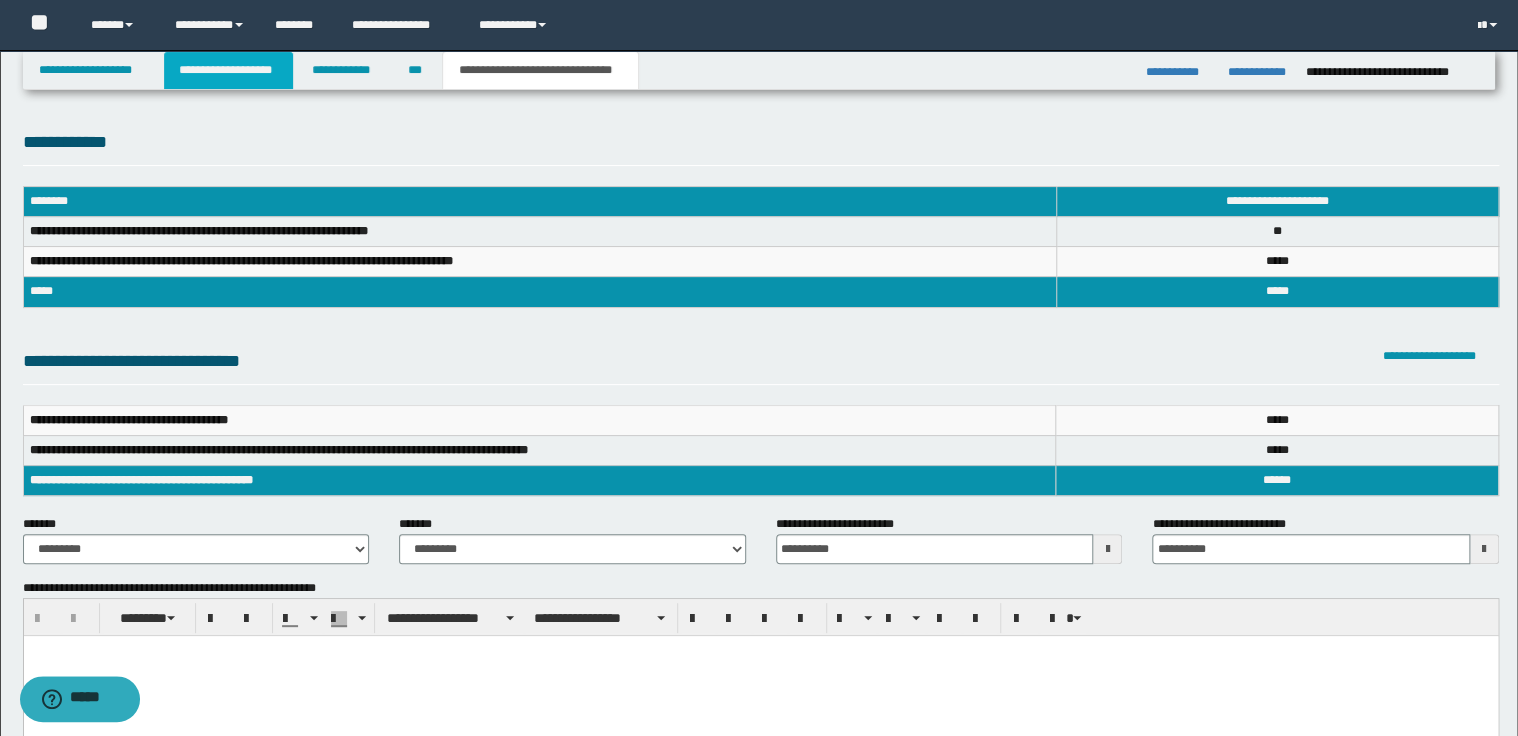 click on "**********" at bounding box center [228, 70] 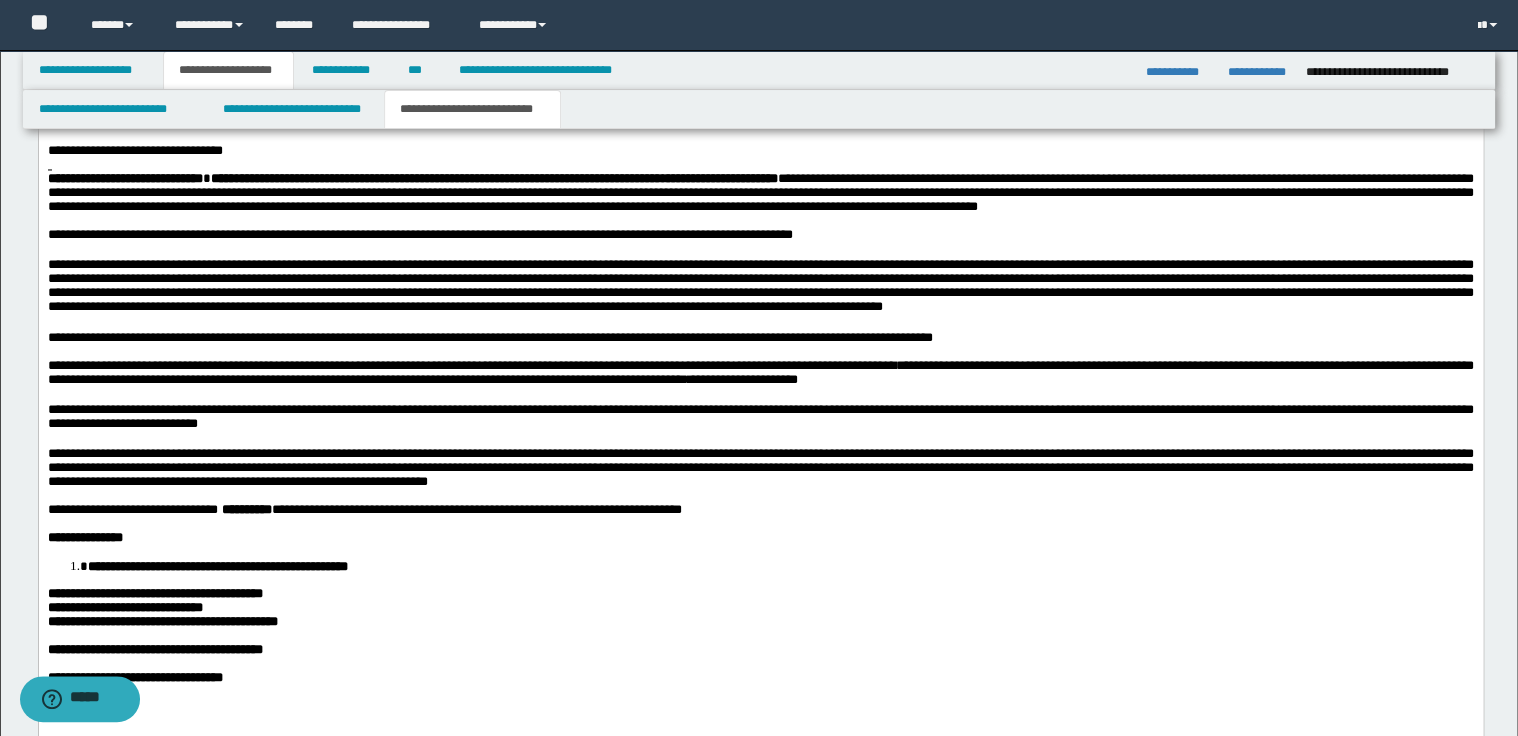 scroll, scrollTop: 1600, scrollLeft: 0, axis: vertical 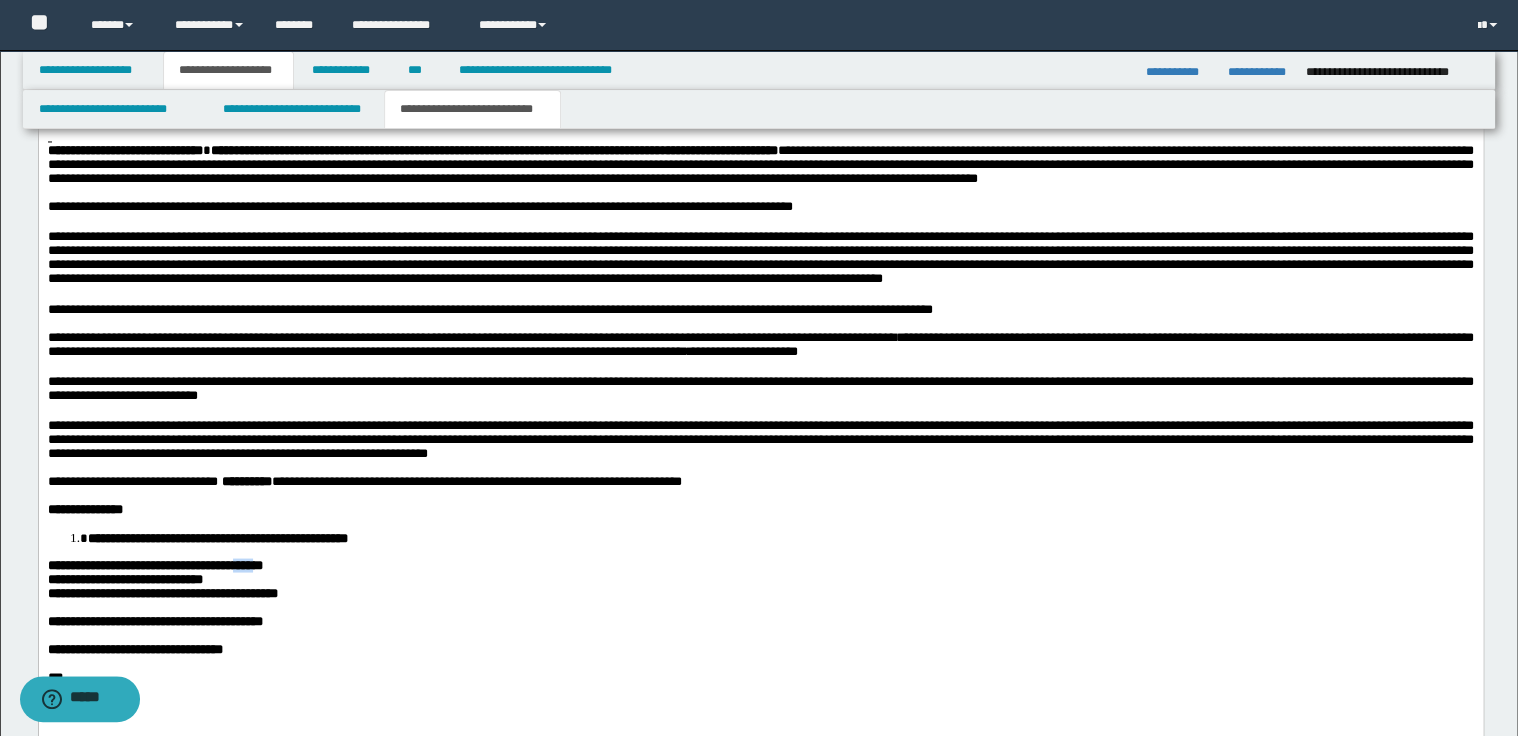 drag, startPoint x: 228, startPoint y: 647, endPoint x: 251, endPoint y: 644, distance: 23.194826 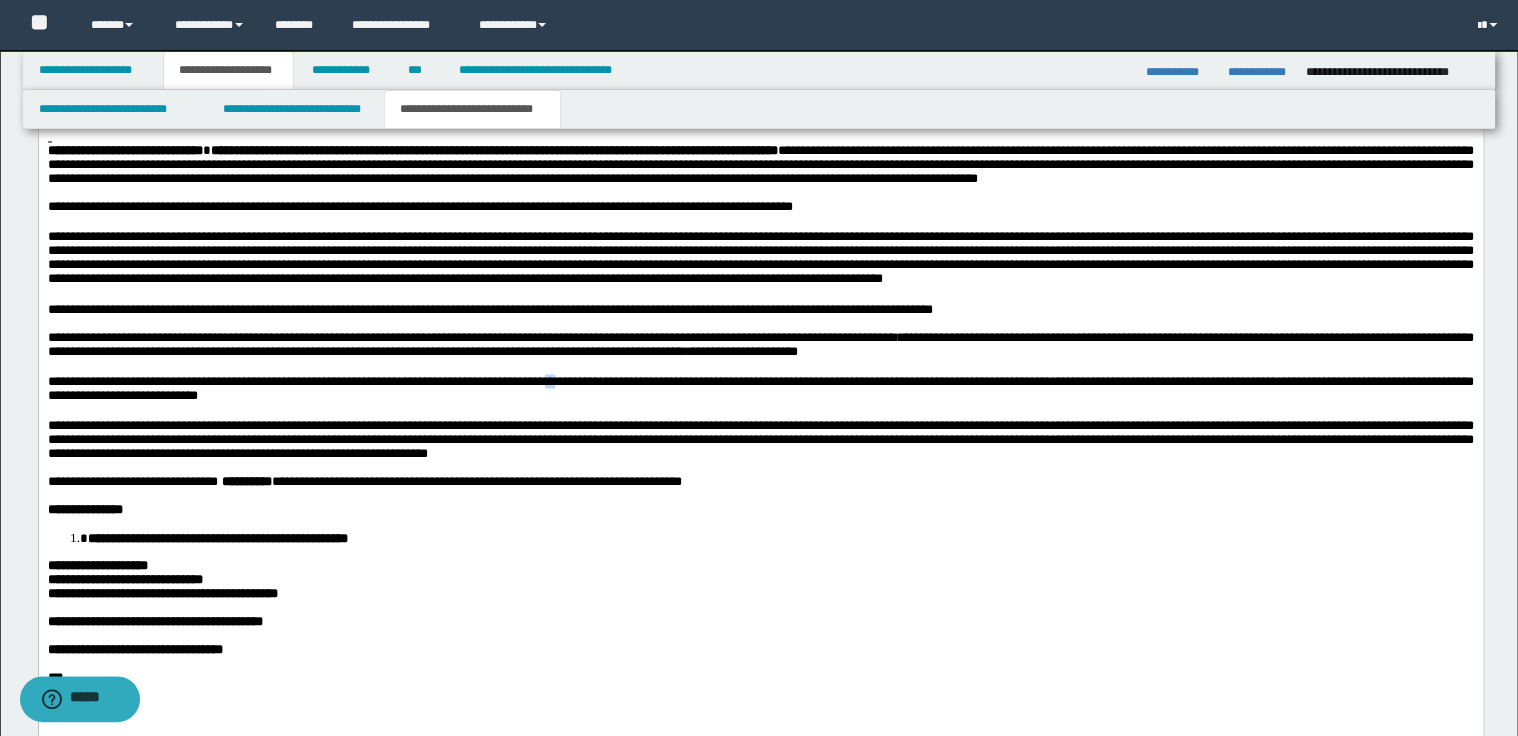 click on "**********" at bounding box center [760, 388] 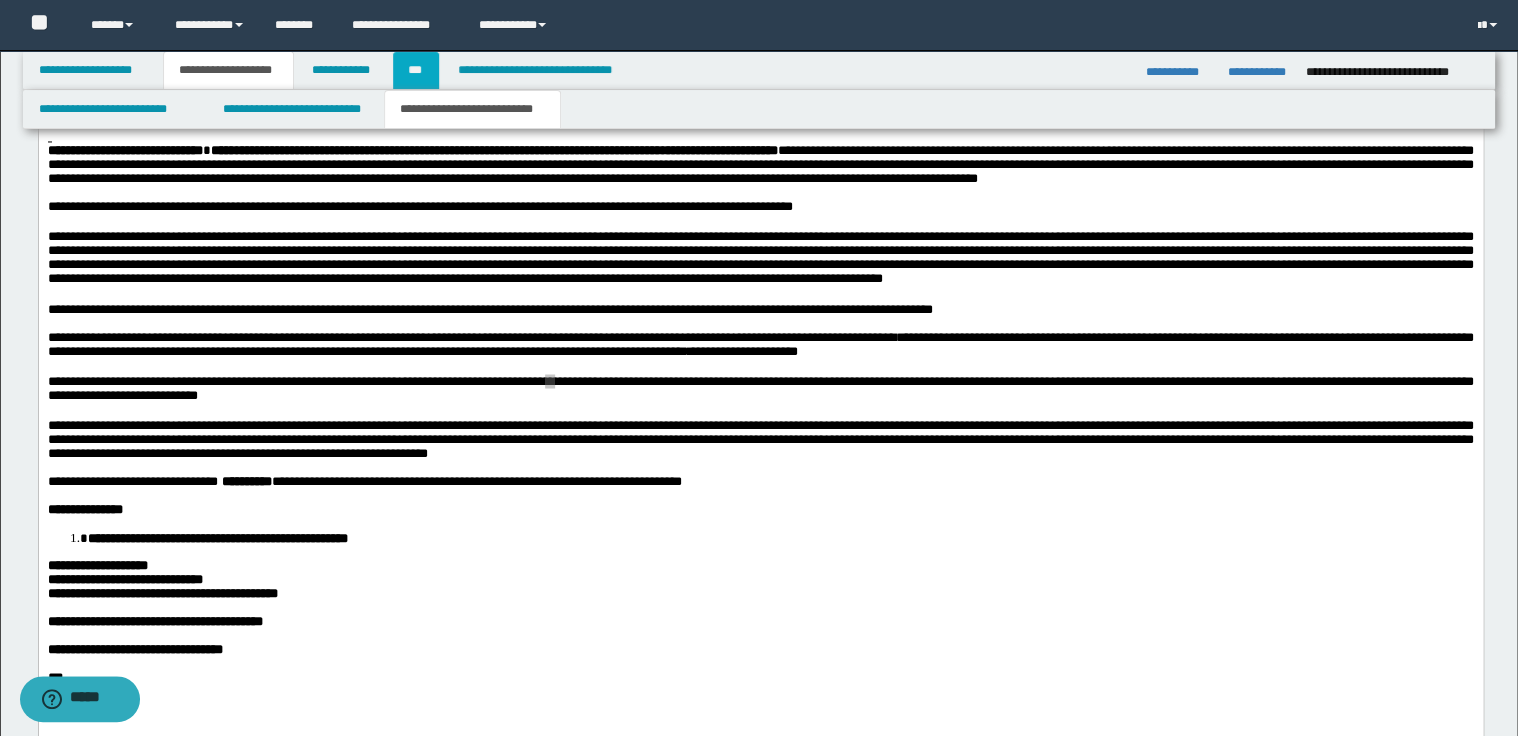click on "***" at bounding box center (416, 70) 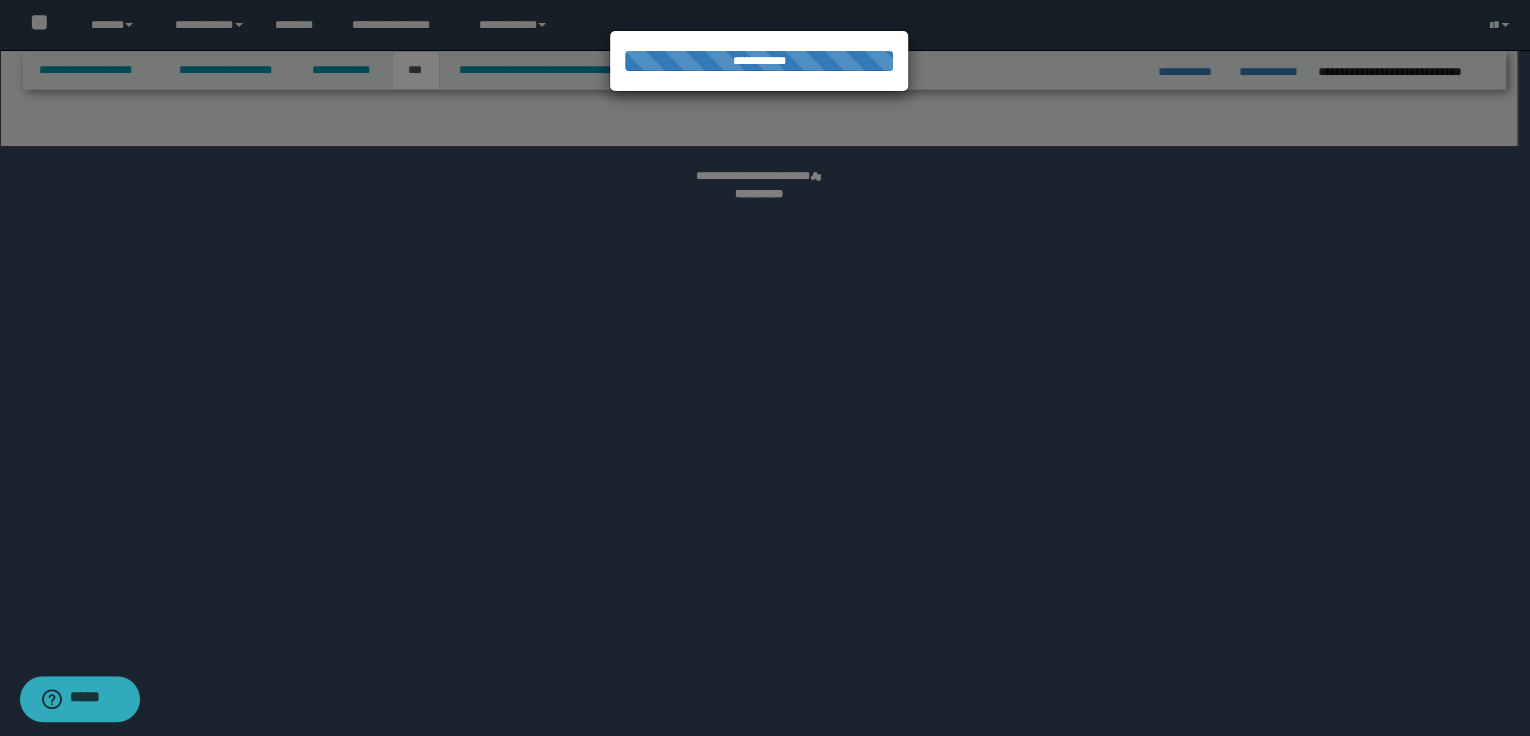 select on "**" 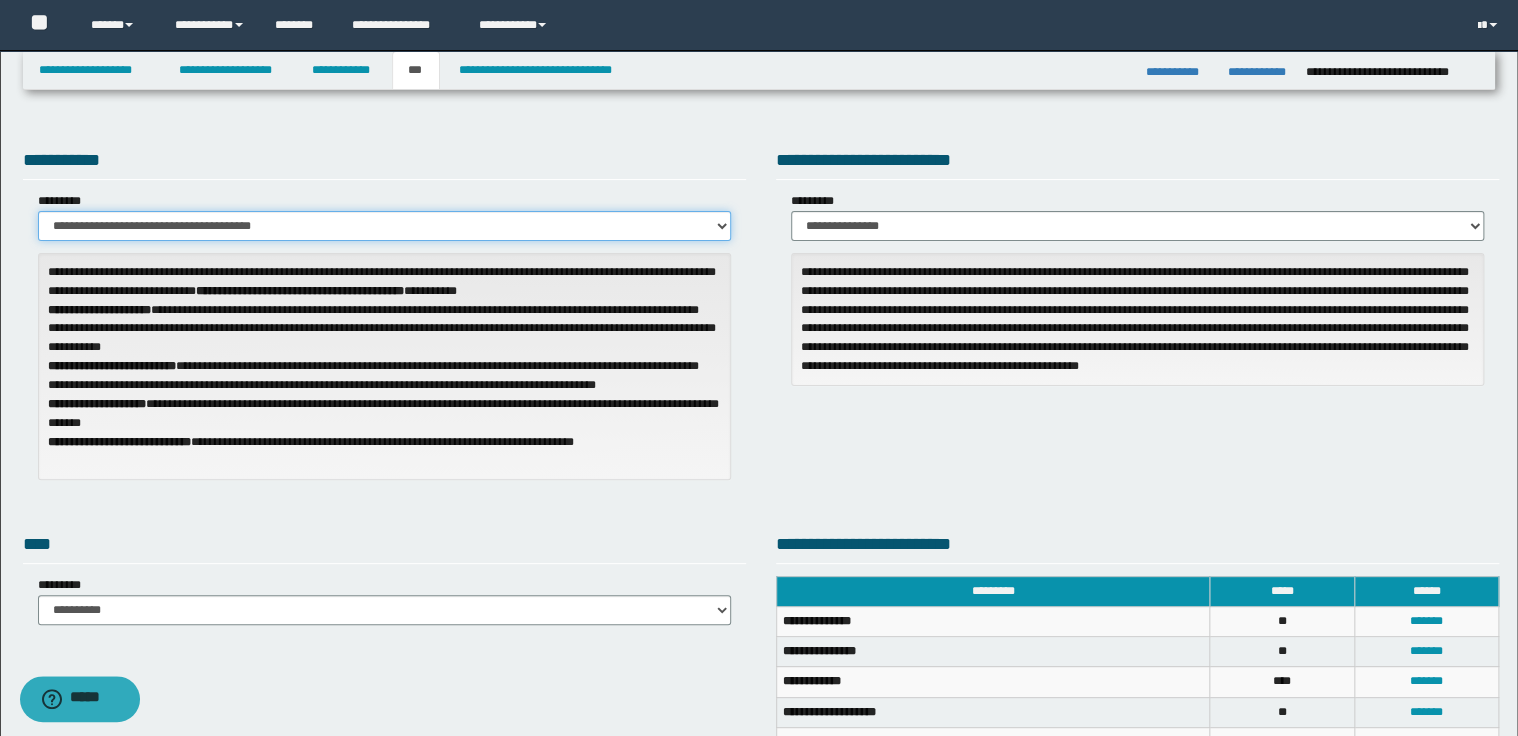 click on "**********" at bounding box center (384, 226) 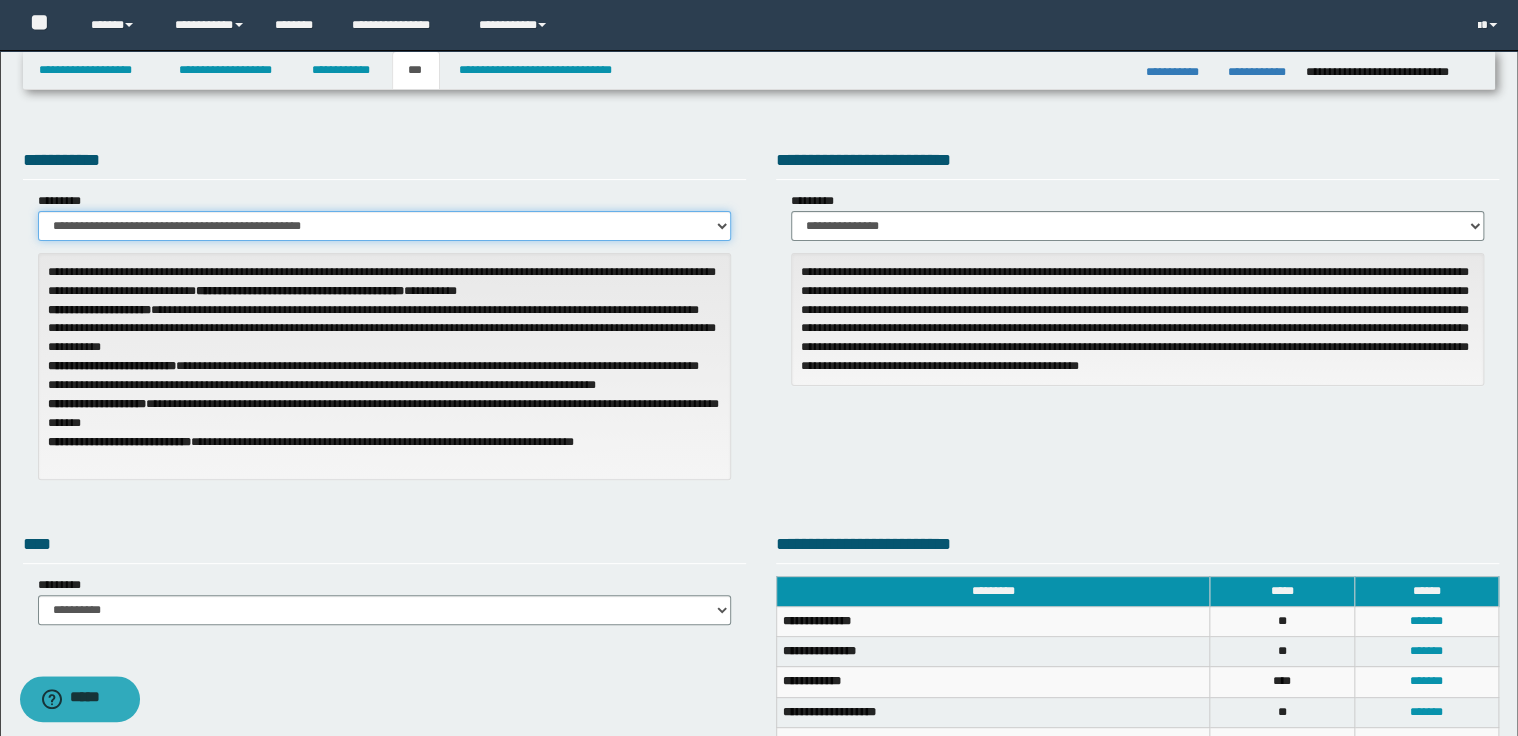 click on "**********" at bounding box center [384, 226] 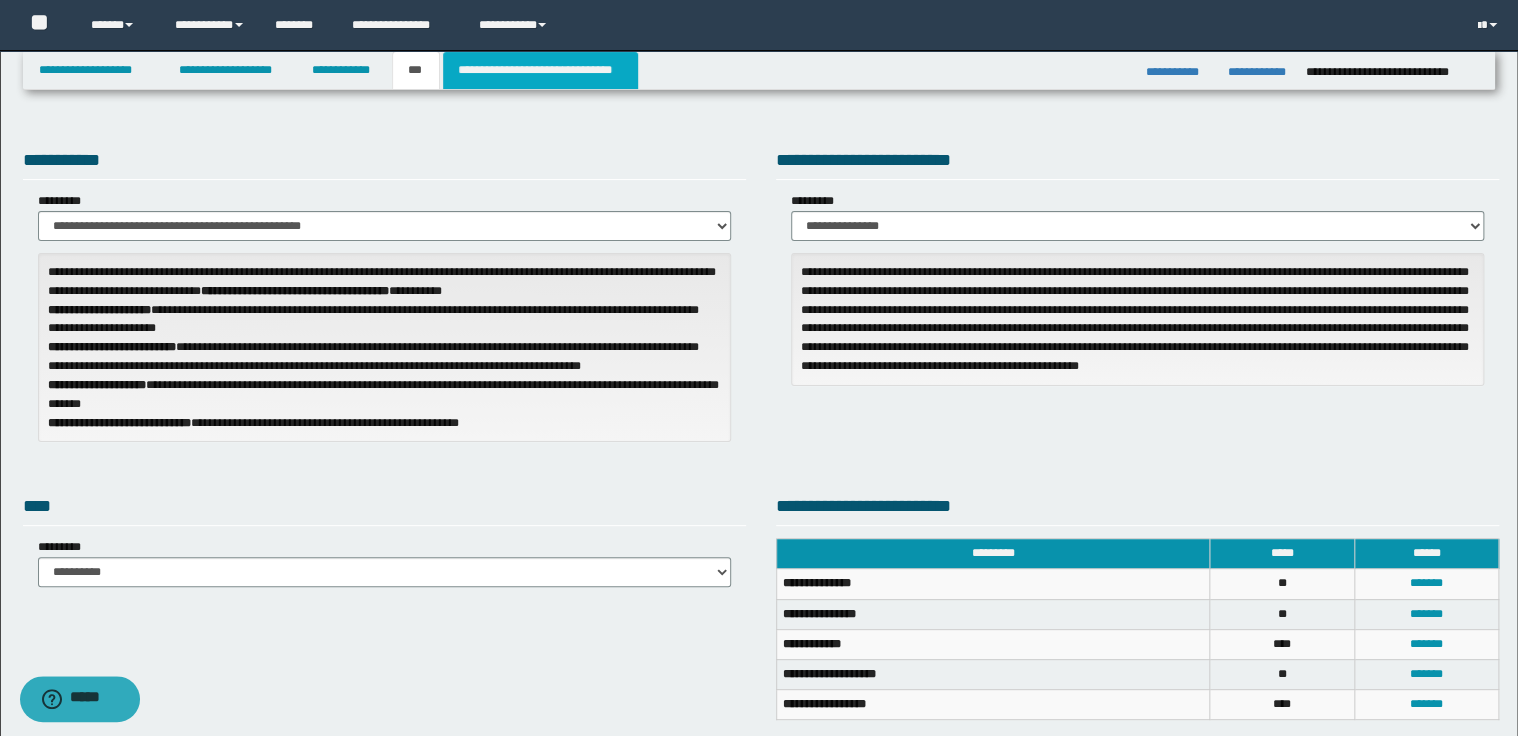 click on "**********" at bounding box center [540, 70] 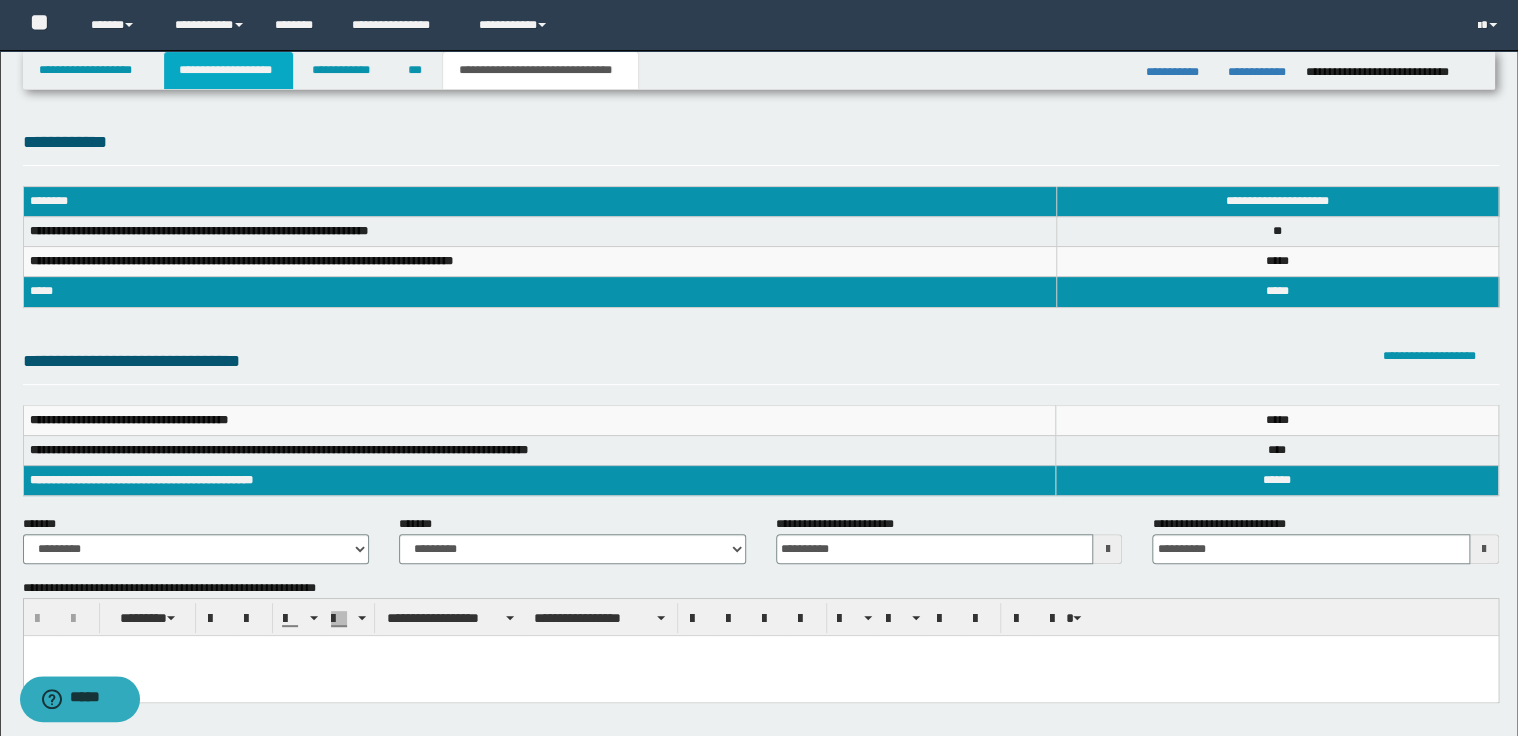 click on "**********" at bounding box center [228, 70] 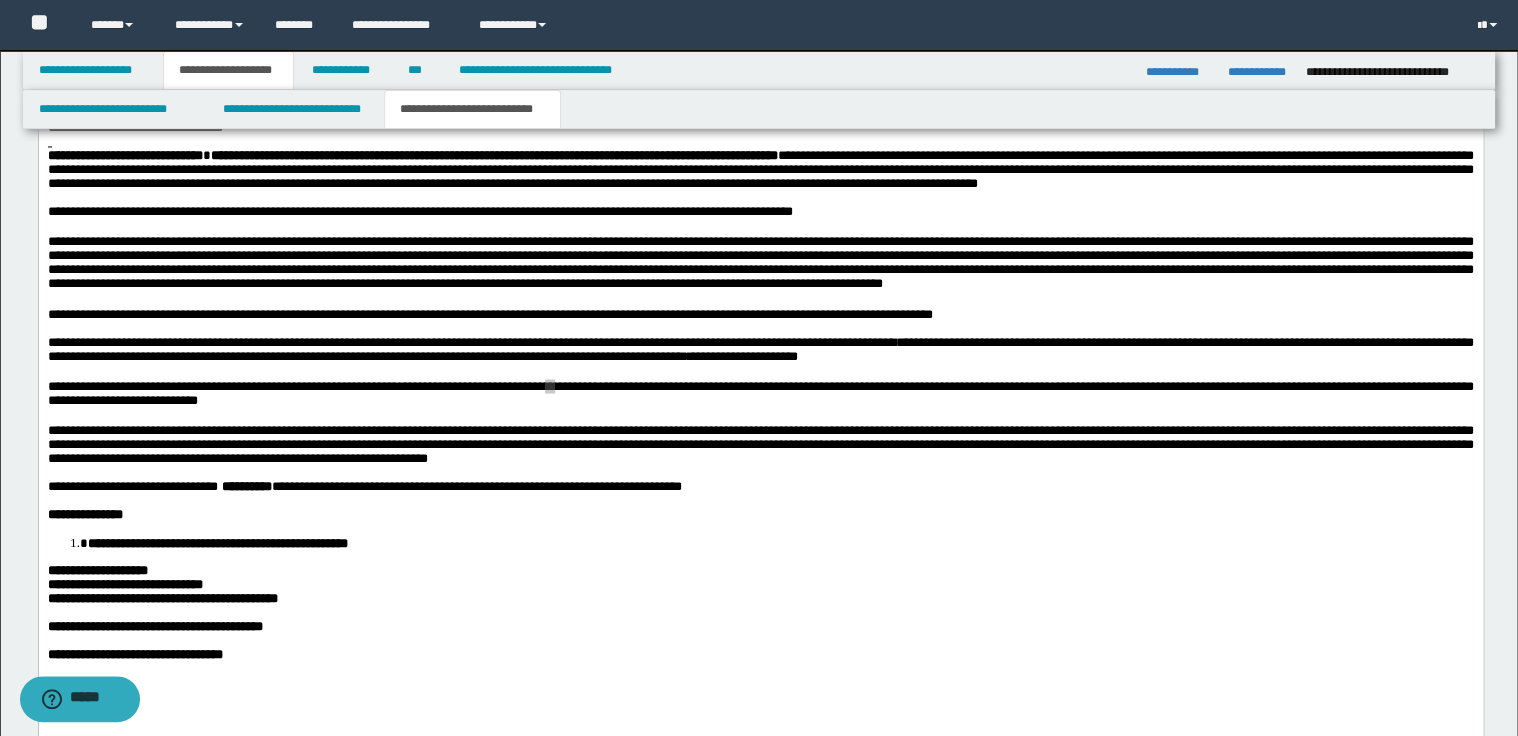 scroll, scrollTop: 1680, scrollLeft: 0, axis: vertical 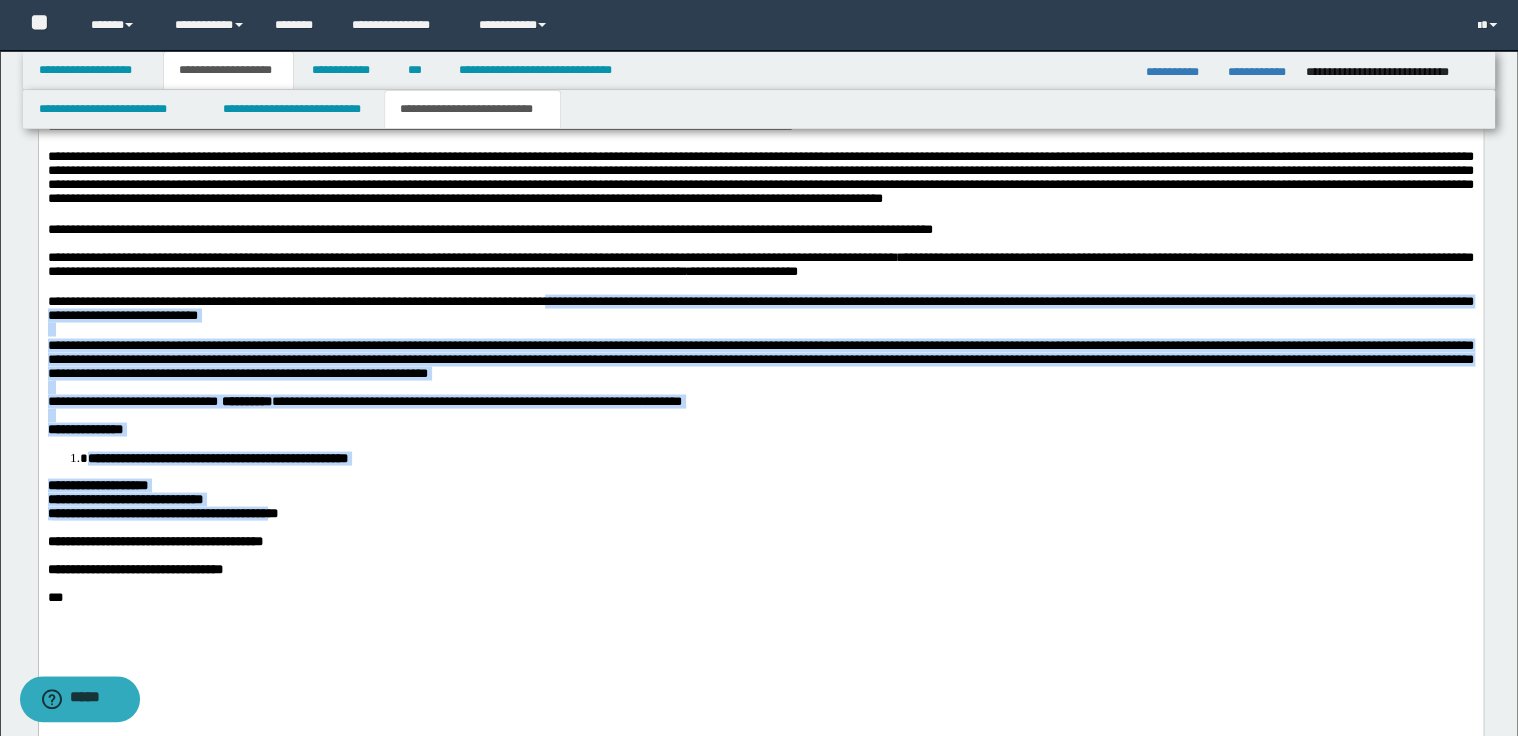 drag, startPoint x: 224, startPoint y: 596, endPoint x: 252, endPoint y: 596, distance: 28 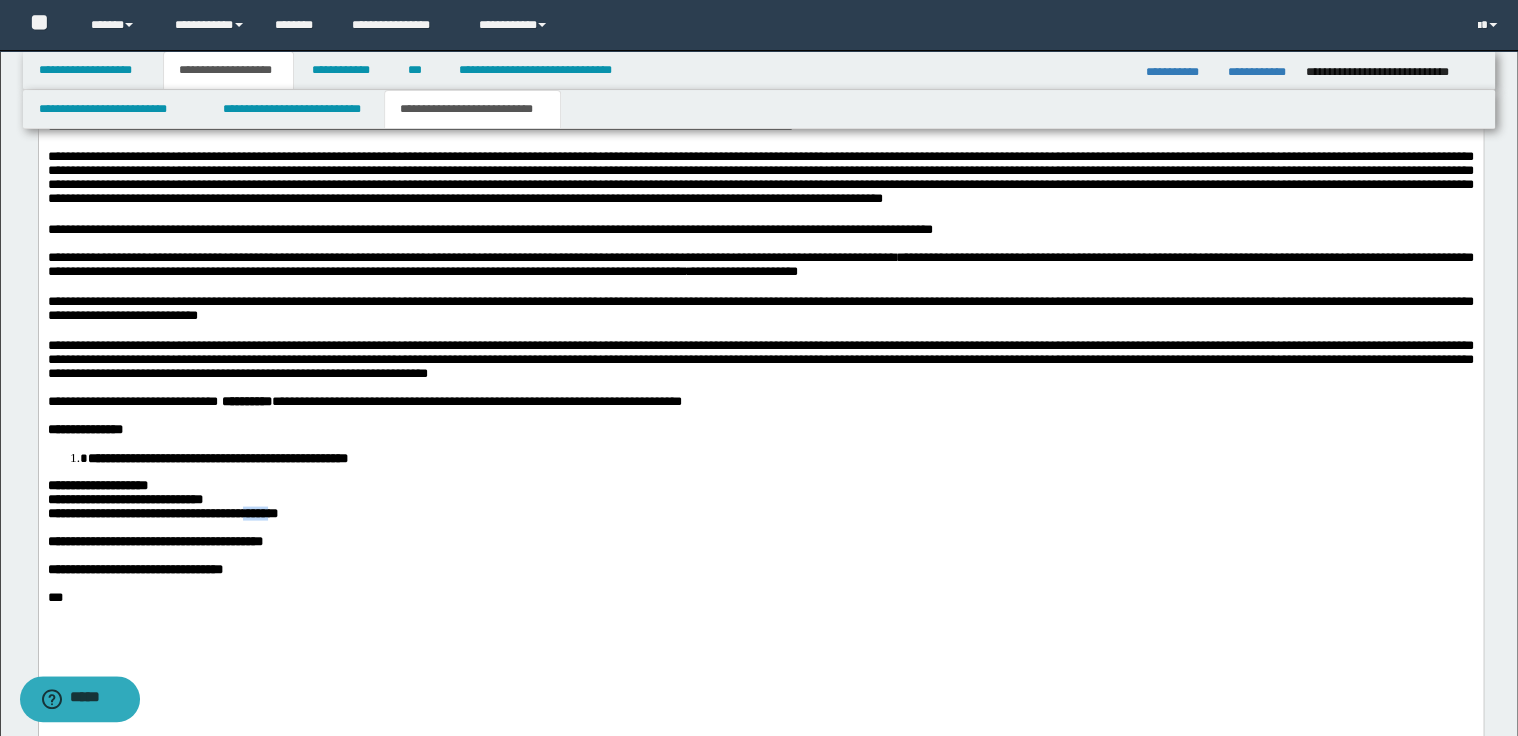 drag, startPoint x: 224, startPoint y: 598, endPoint x: 252, endPoint y: 597, distance: 28.01785 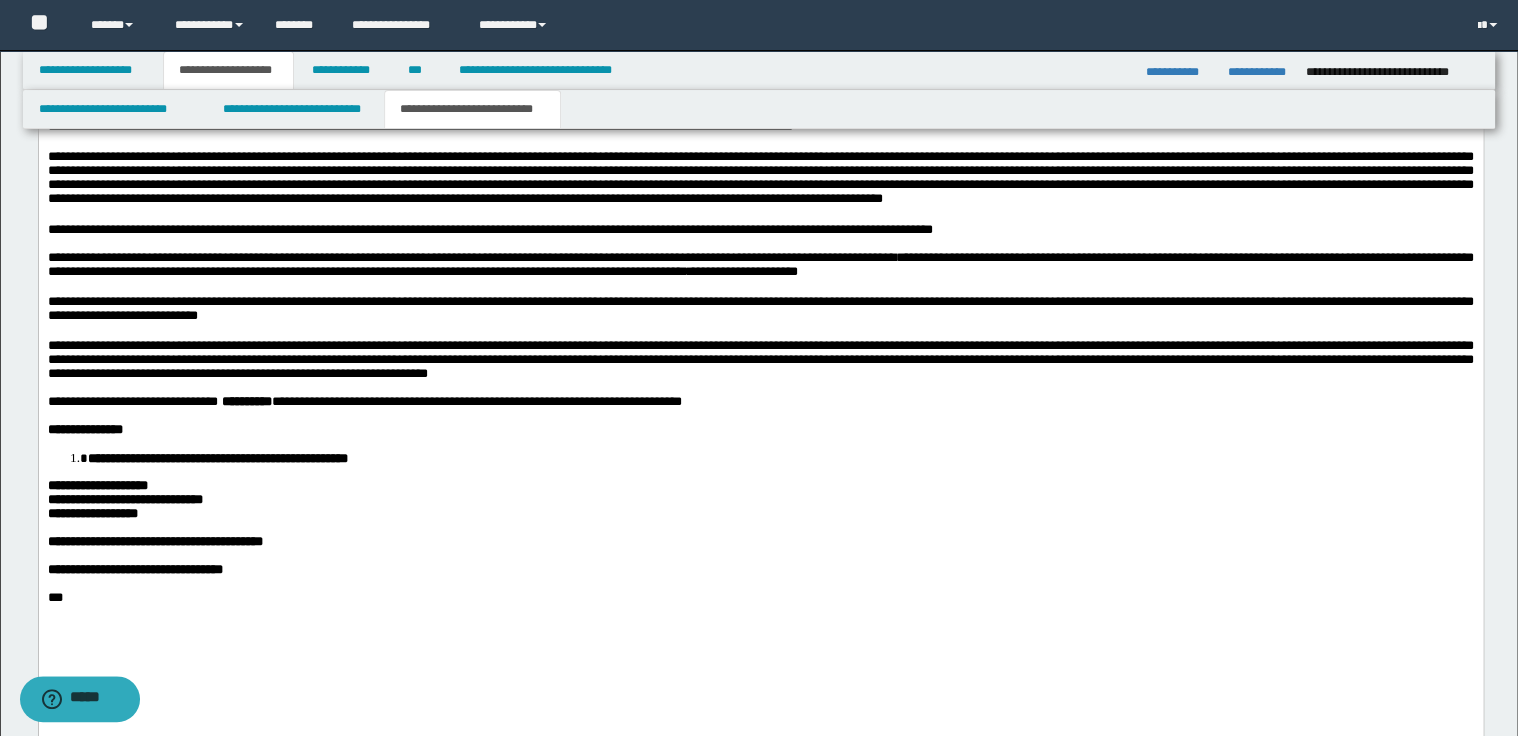 click on "**********" at bounding box center (124, 499) 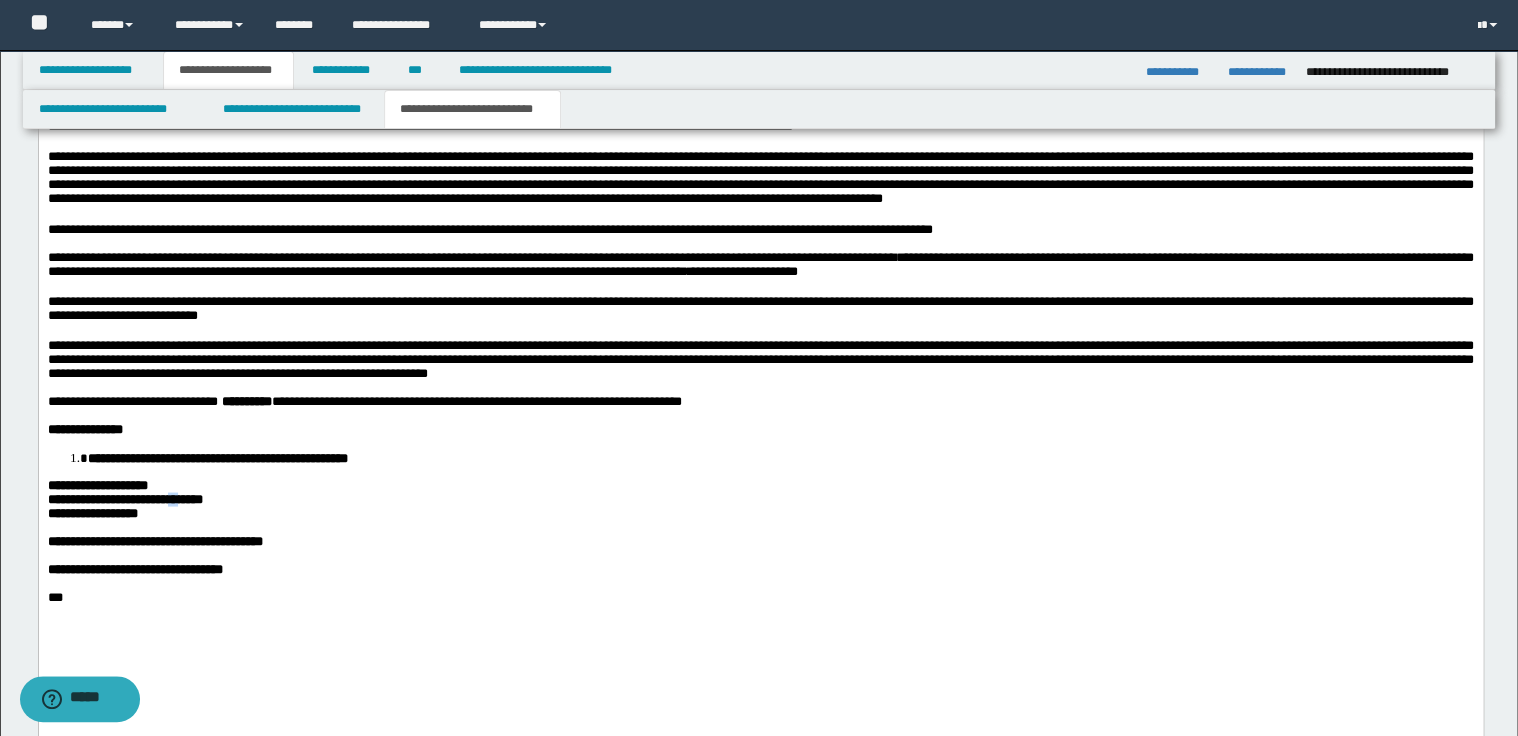 click on "**********" at bounding box center [124, 499] 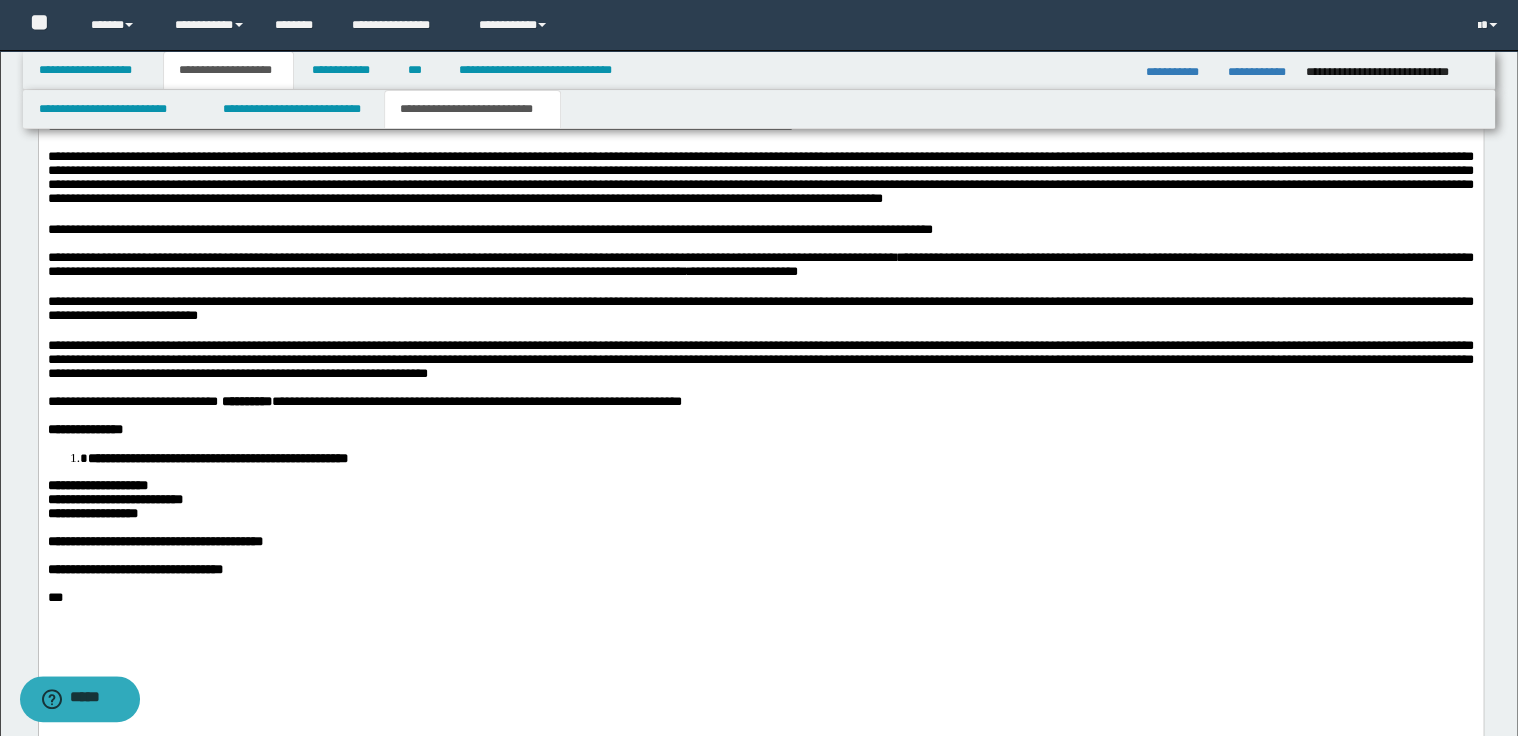 click on "**********" at bounding box center (114, 499) 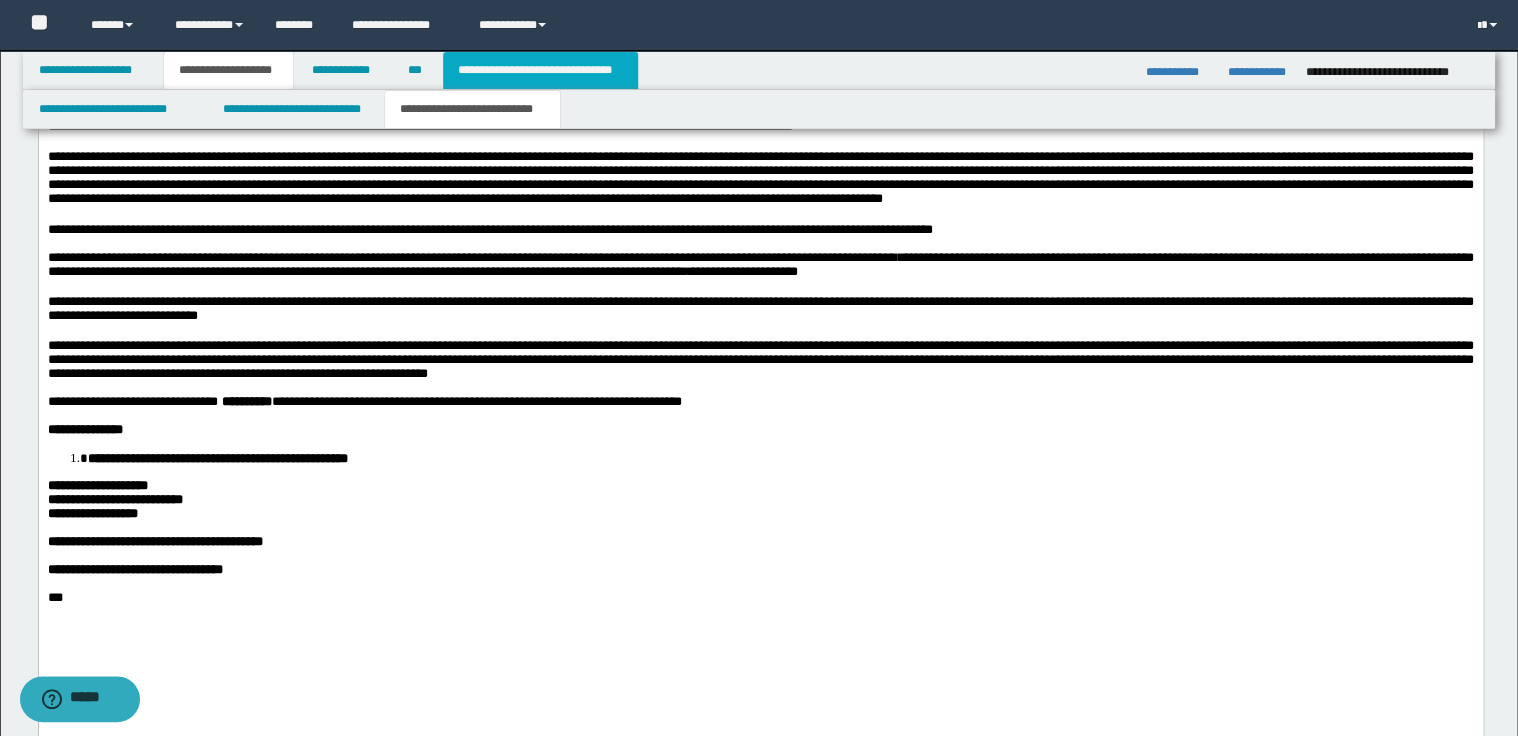 click on "**********" at bounding box center (540, 70) 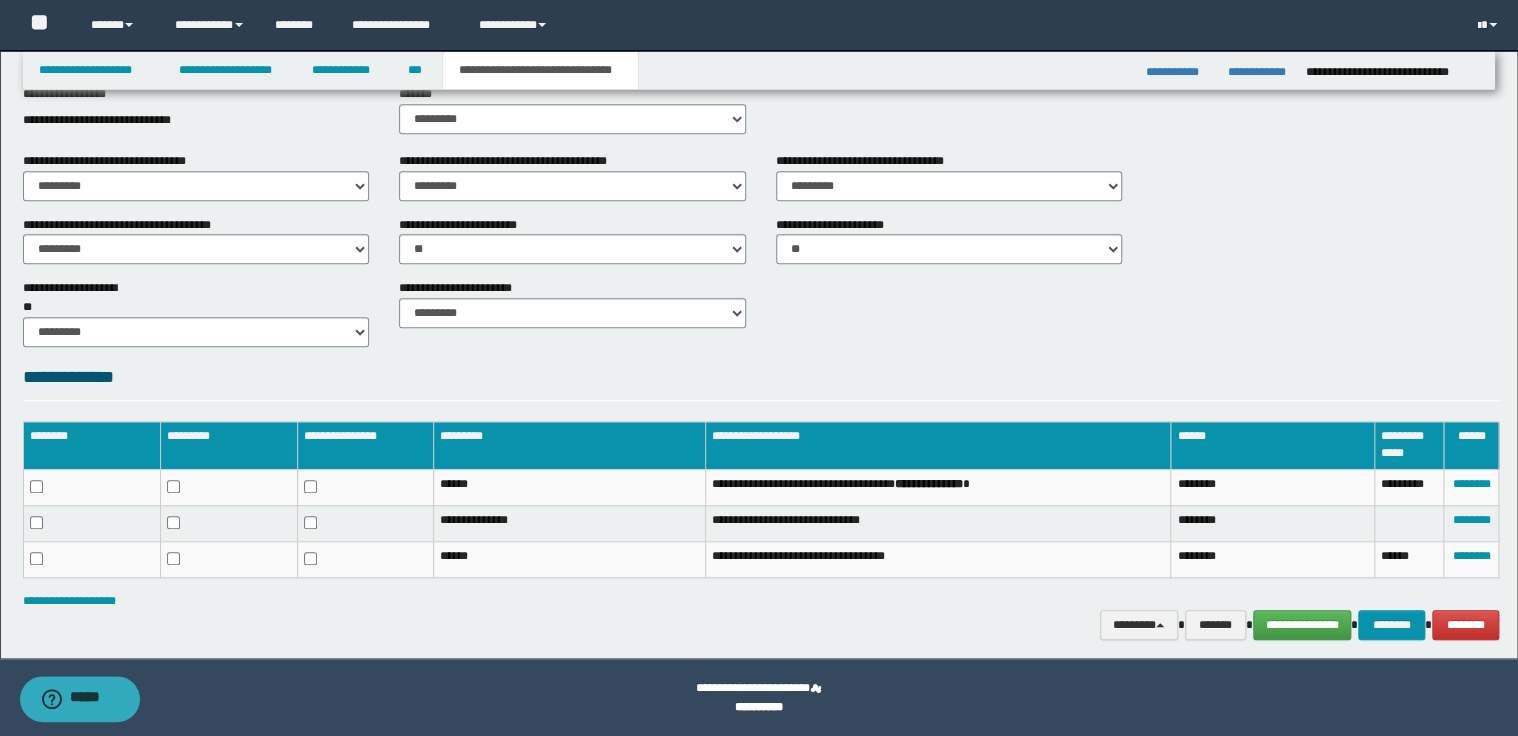scroll, scrollTop: 256, scrollLeft: 0, axis: vertical 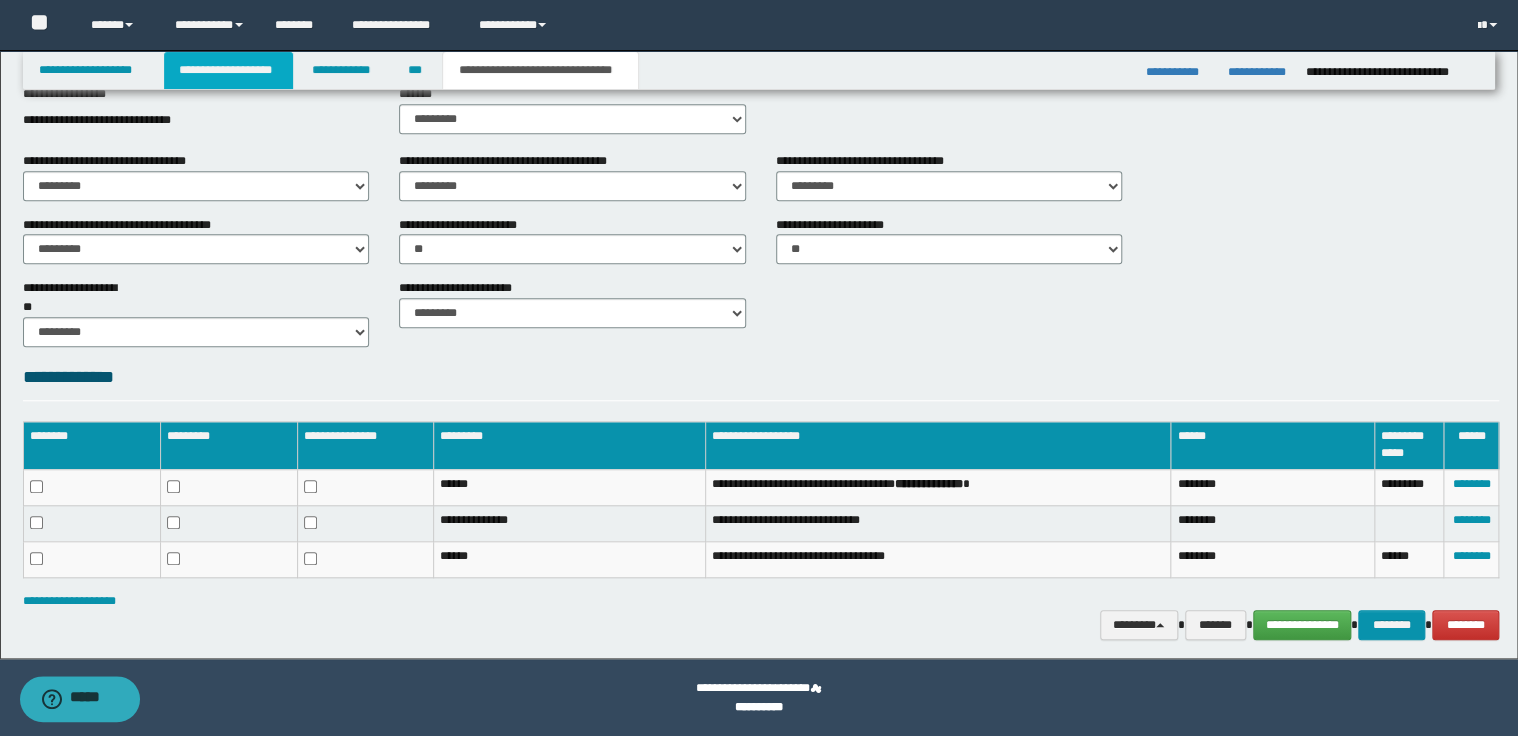 click on "**********" at bounding box center (228, 70) 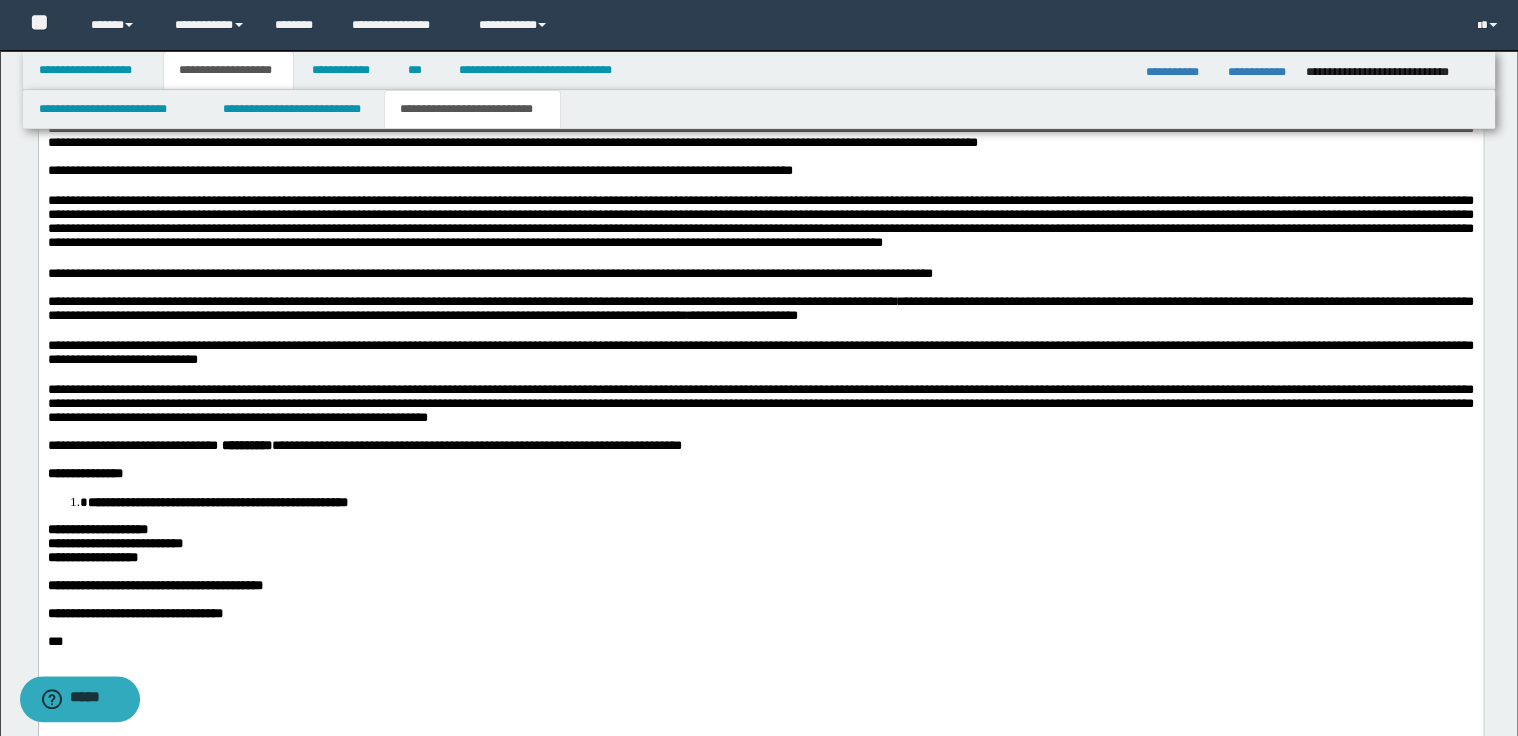 scroll, scrollTop: 1647, scrollLeft: 0, axis: vertical 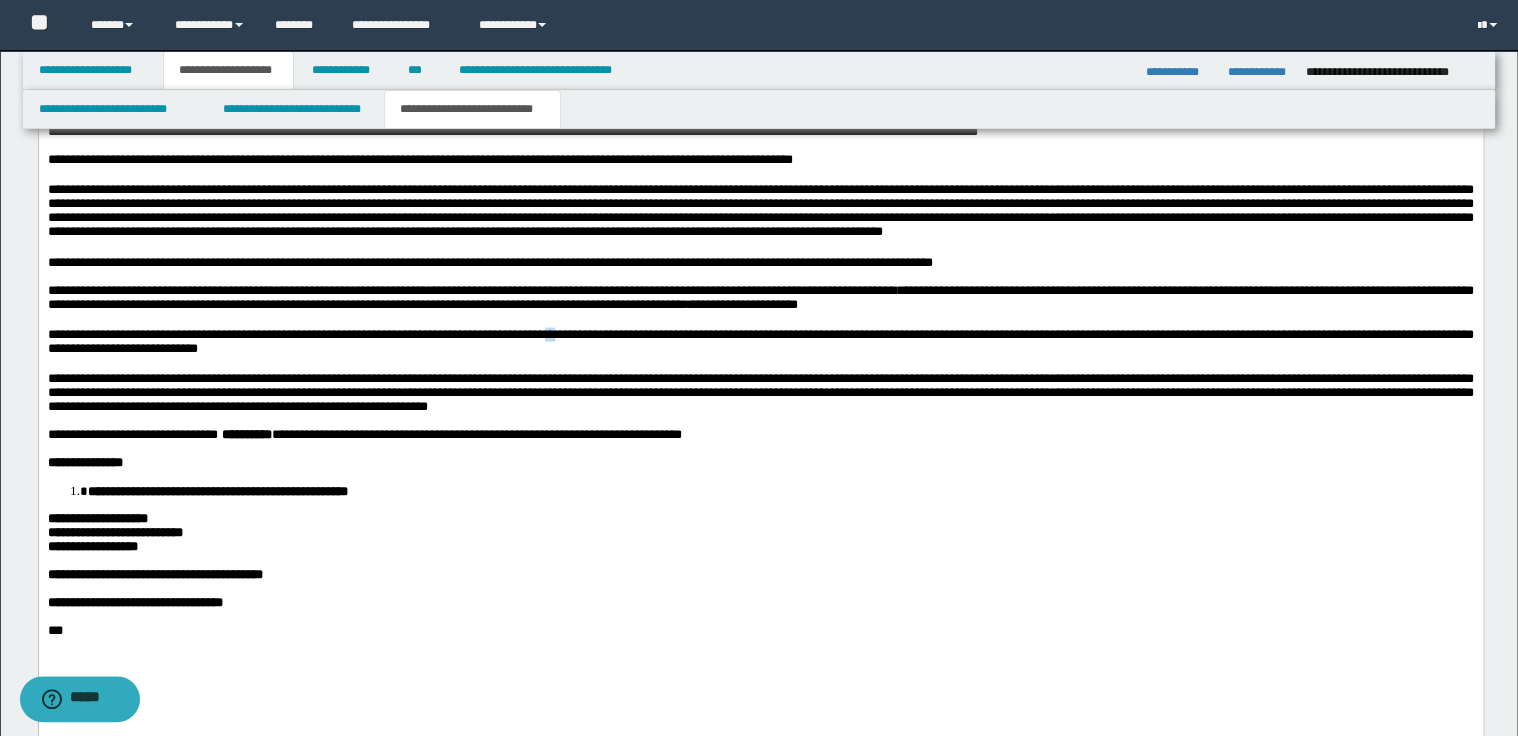 drag, startPoint x: 556, startPoint y: 394, endPoint x: 567, endPoint y: 394, distance: 11 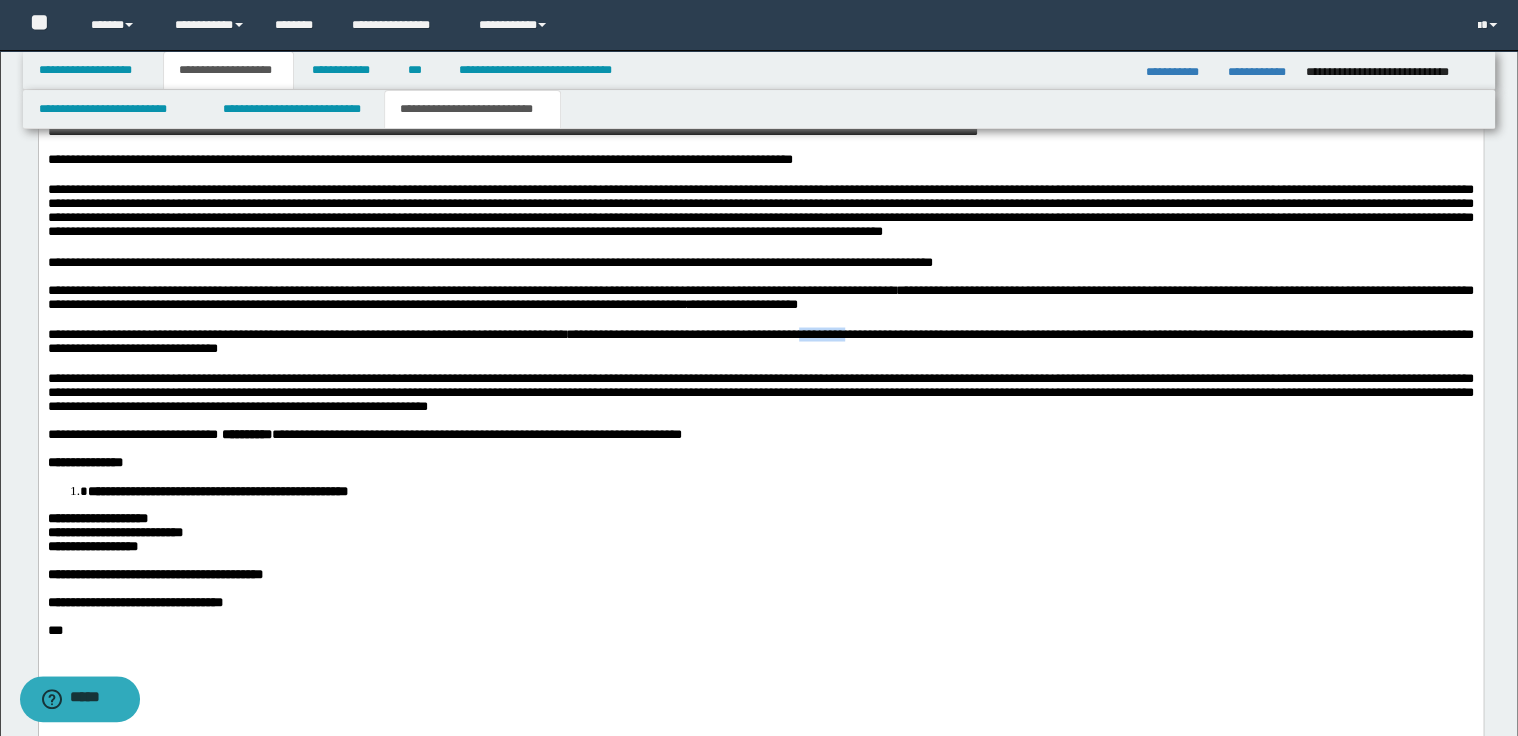 drag, startPoint x: 813, startPoint y: 398, endPoint x: 871, endPoint y: 398, distance: 58 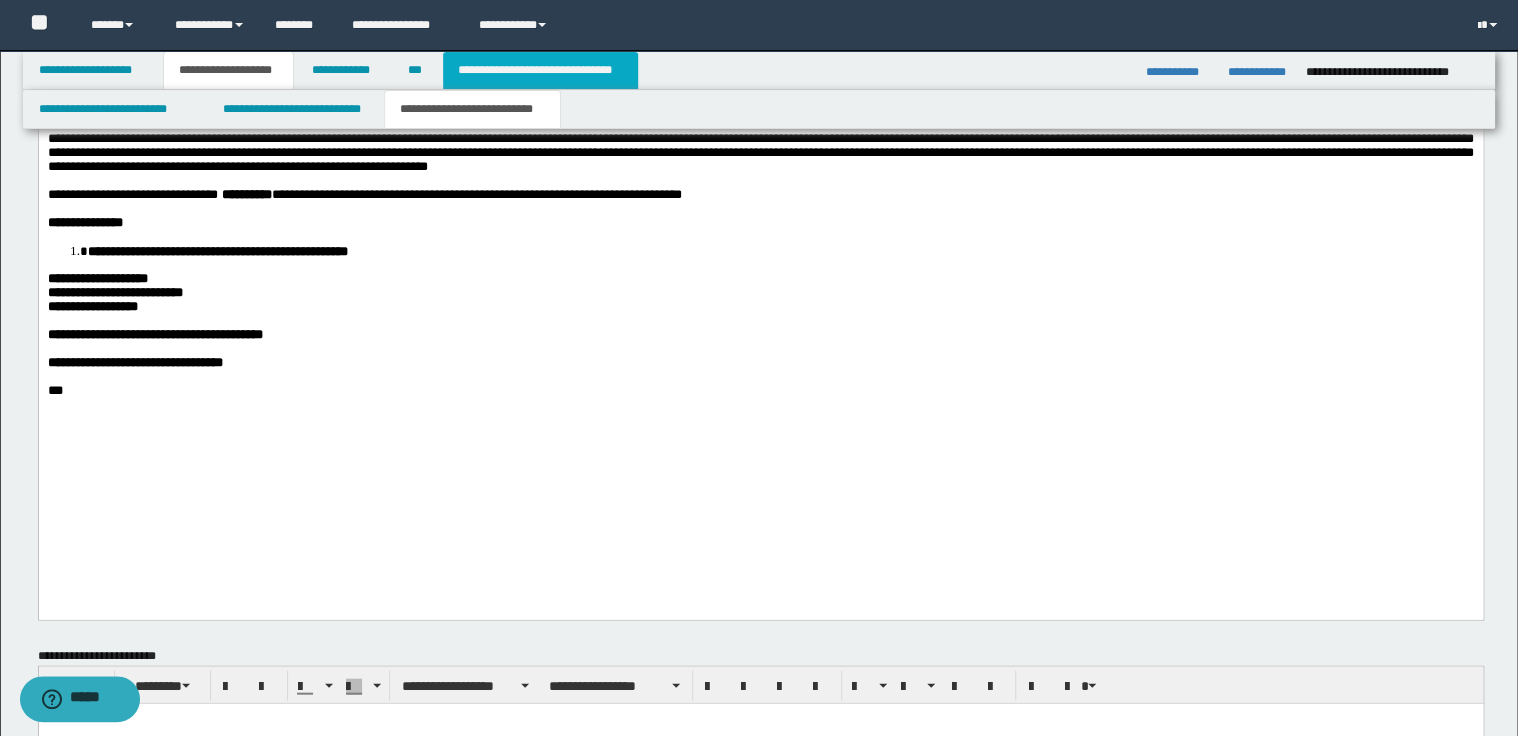 click on "**********" at bounding box center (540, 70) 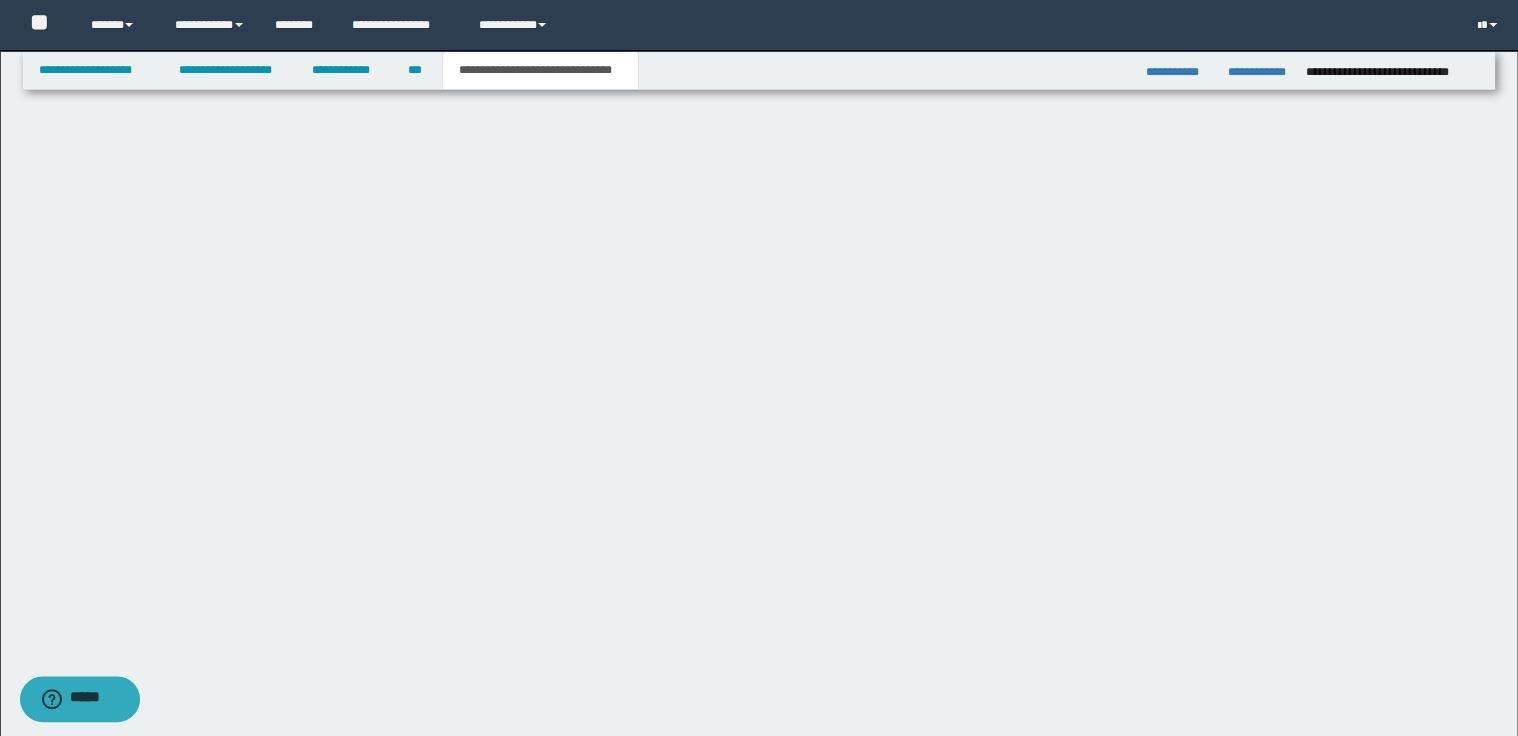 scroll, scrollTop: 656, scrollLeft: 0, axis: vertical 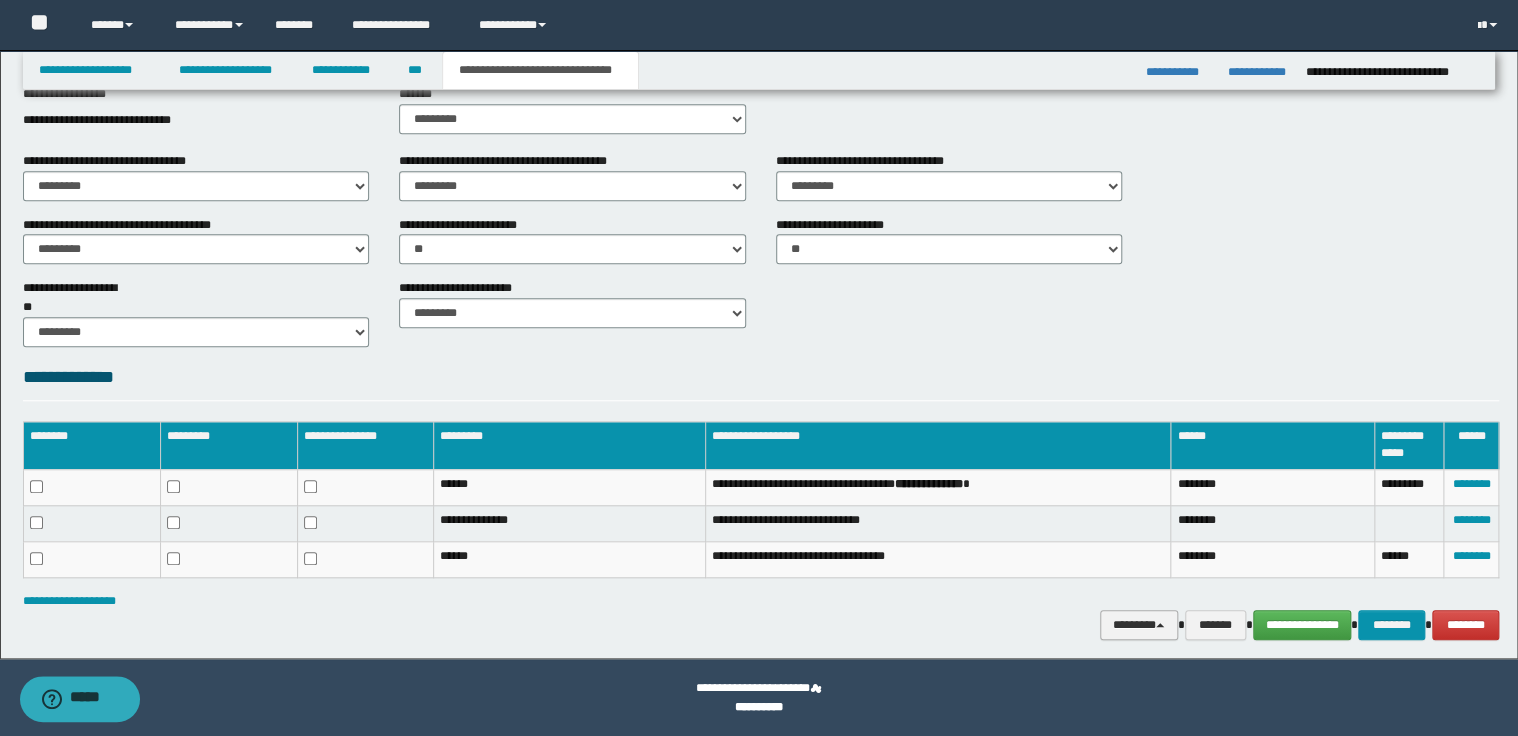 drag, startPoint x: 1180, startPoint y: 631, endPoint x: 1165, endPoint y: 614, distance: 22.671568 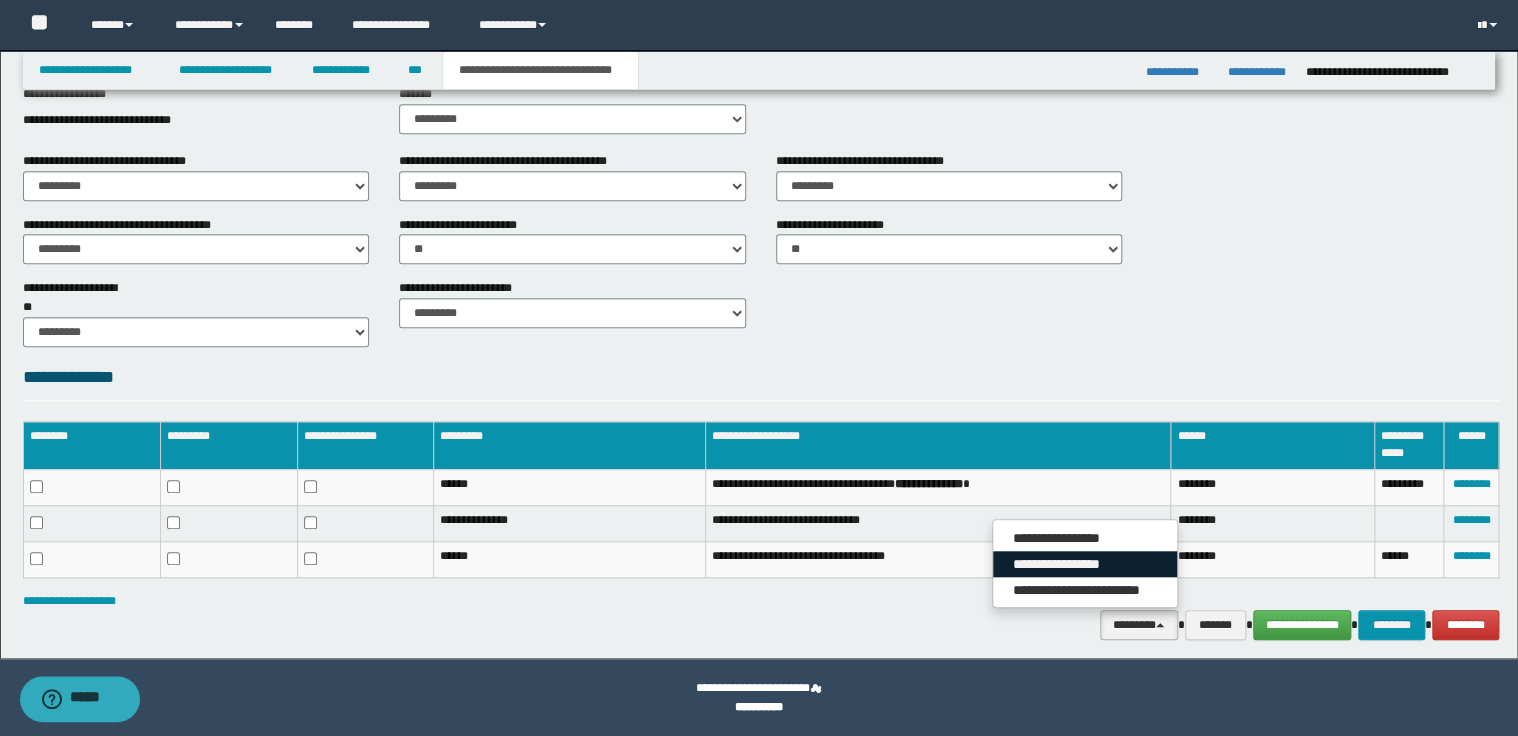 click on "**********" at bounding box center [1085, 564] 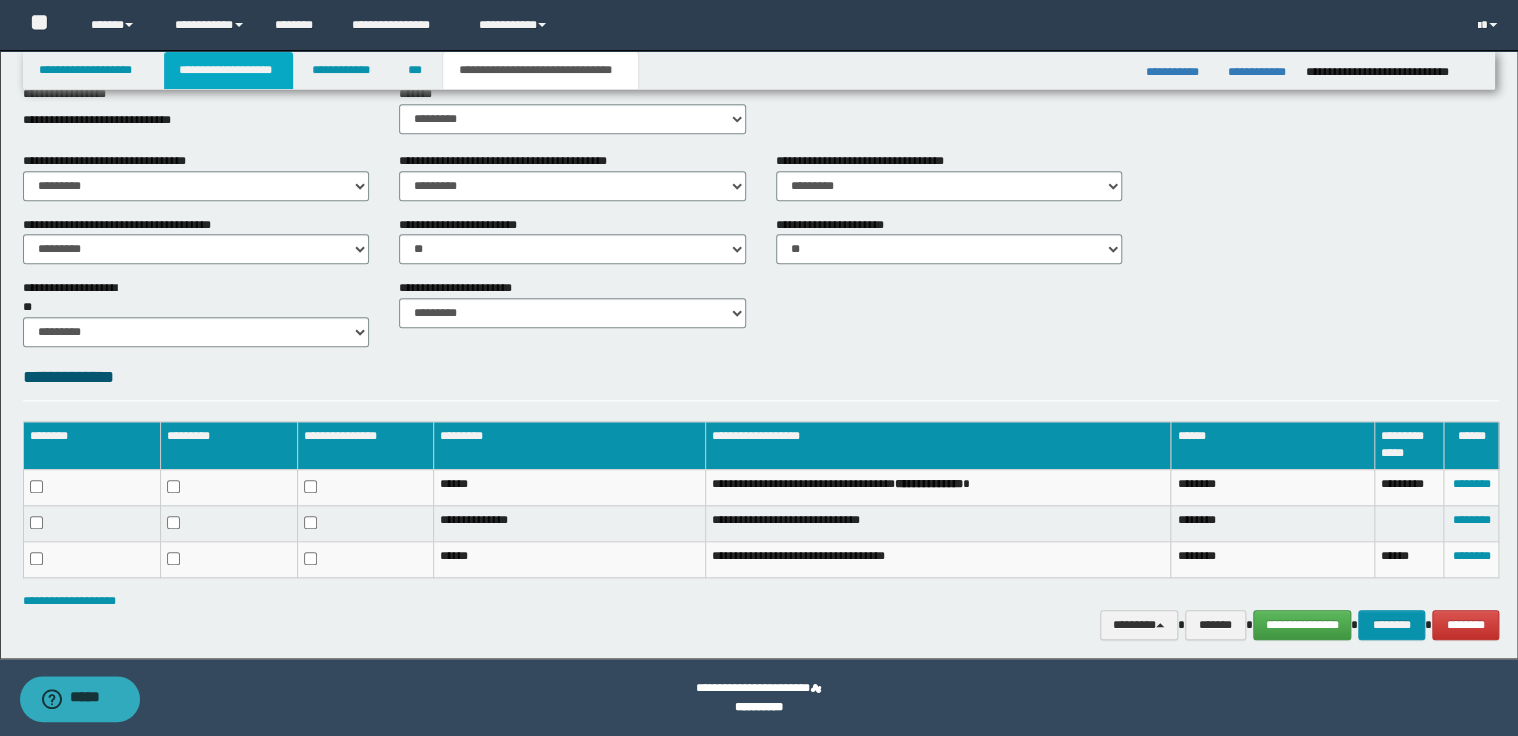 click on "**********" at bounding box center (228, 70) 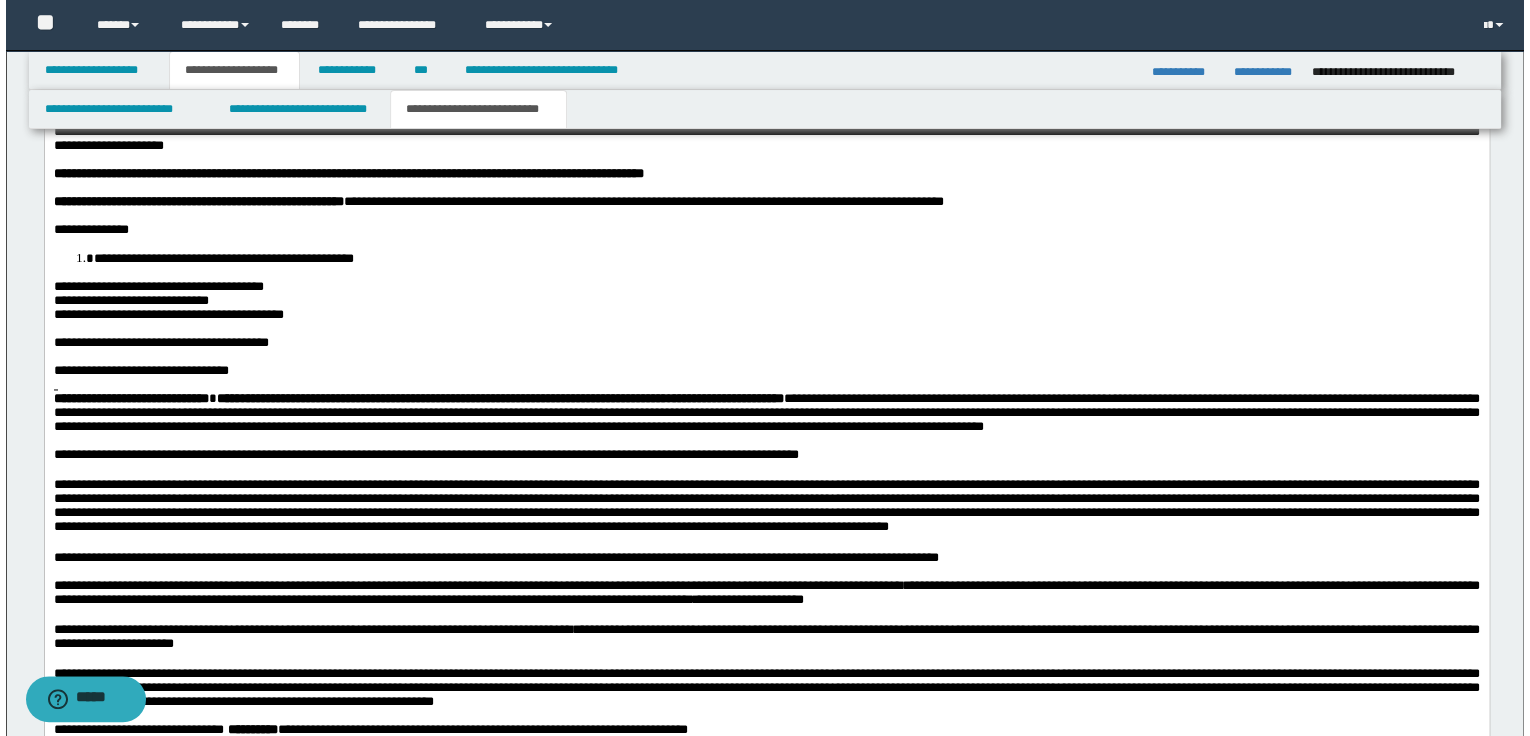 scroll, scrollTop: 1487, scrollLeft: 0, axis: vertical 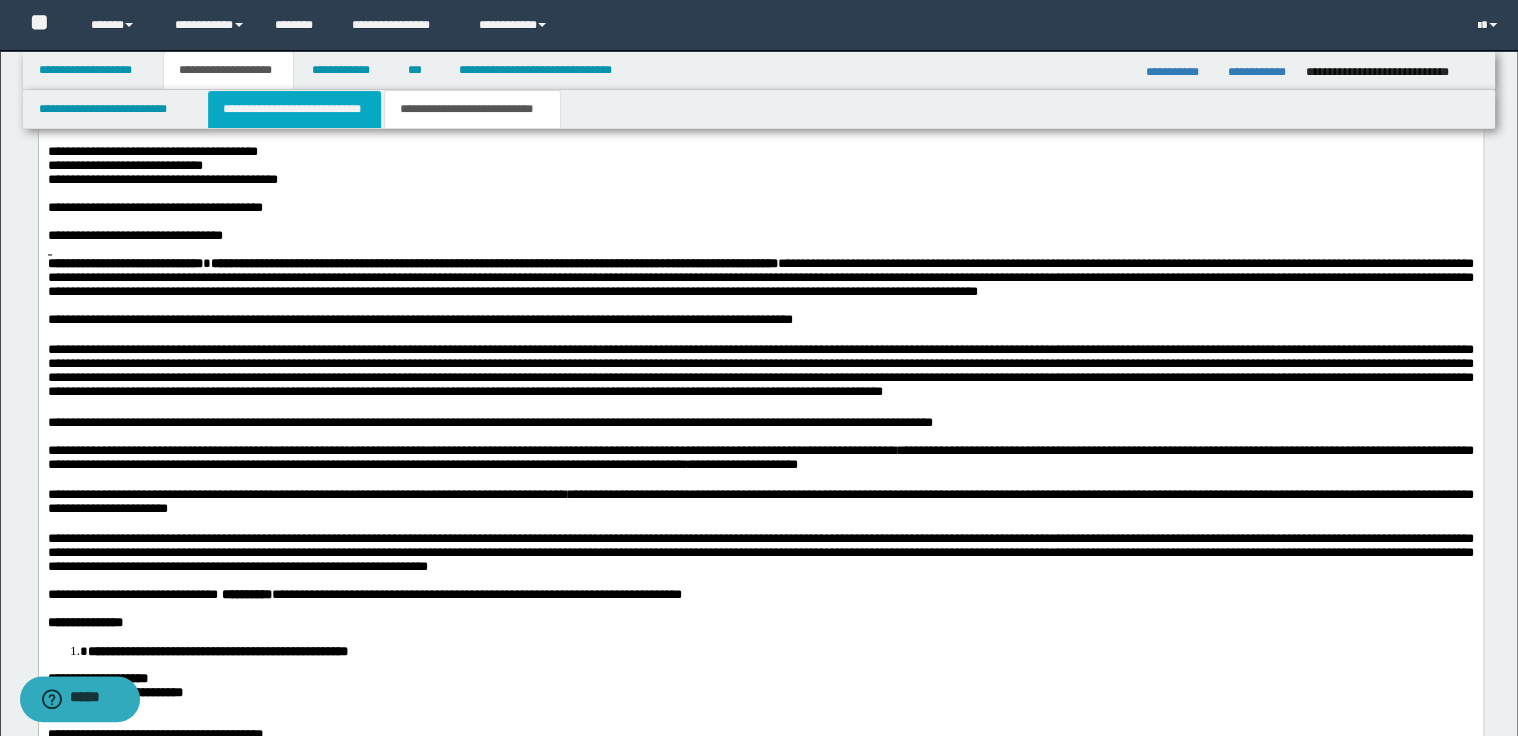 click on "**********" at bounding box center (294, 109) 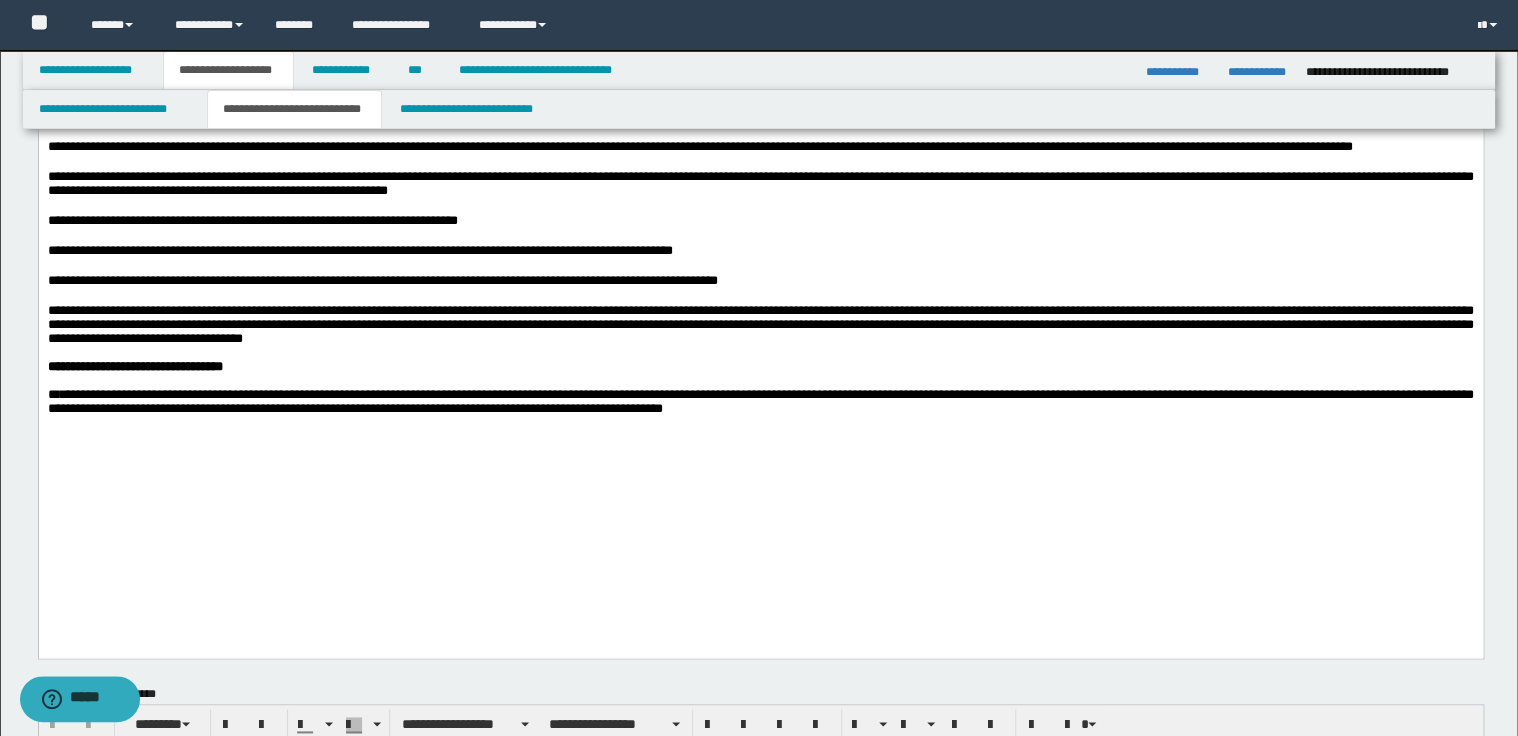 scroll, scrollTop: 847, scrollLeft: 0, axis: vertical 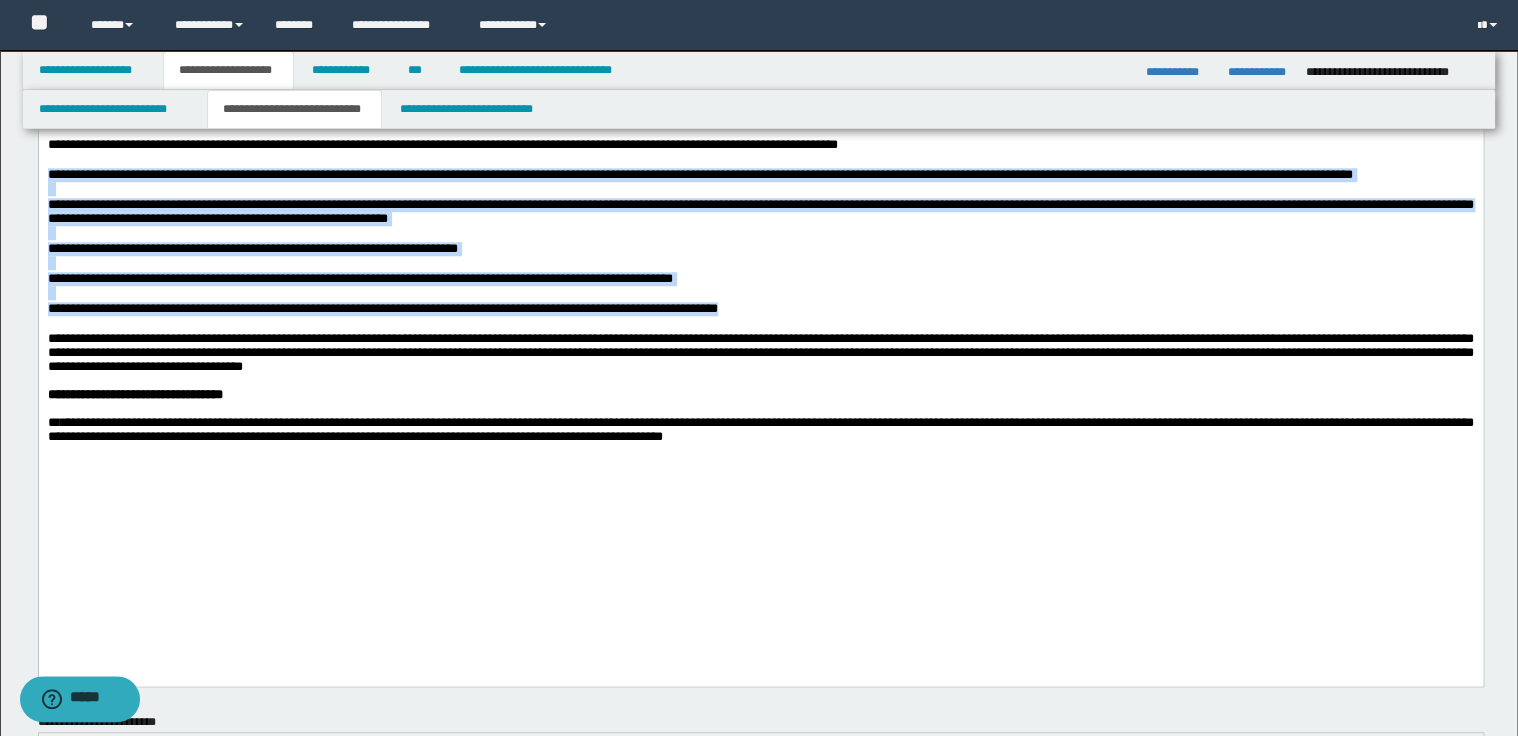 drag, startPoint x: 47, startPoint y: 283, endPoint x: 761, endPoint y: 424, distance: 727.7891 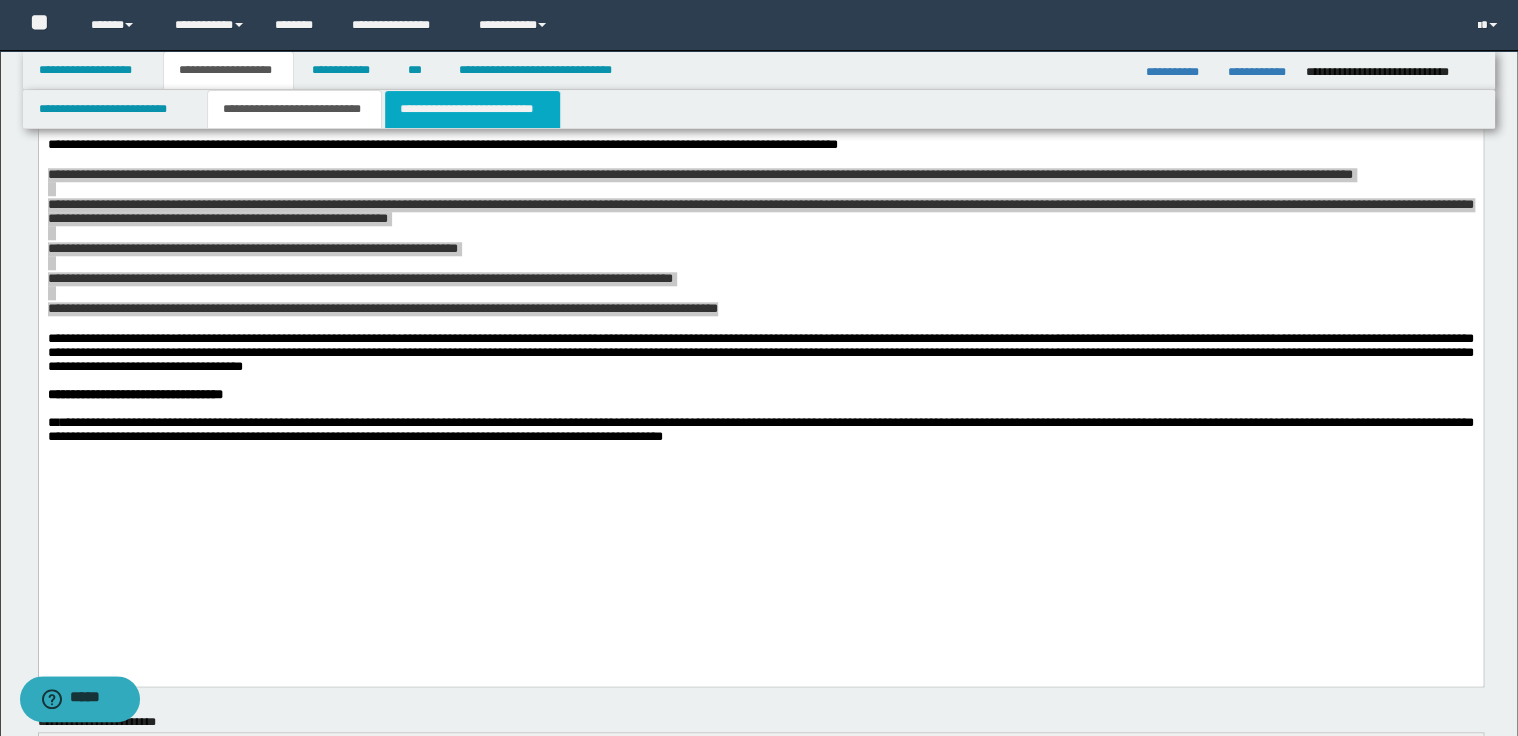 click on "**********" at bounding box center [472, 109] 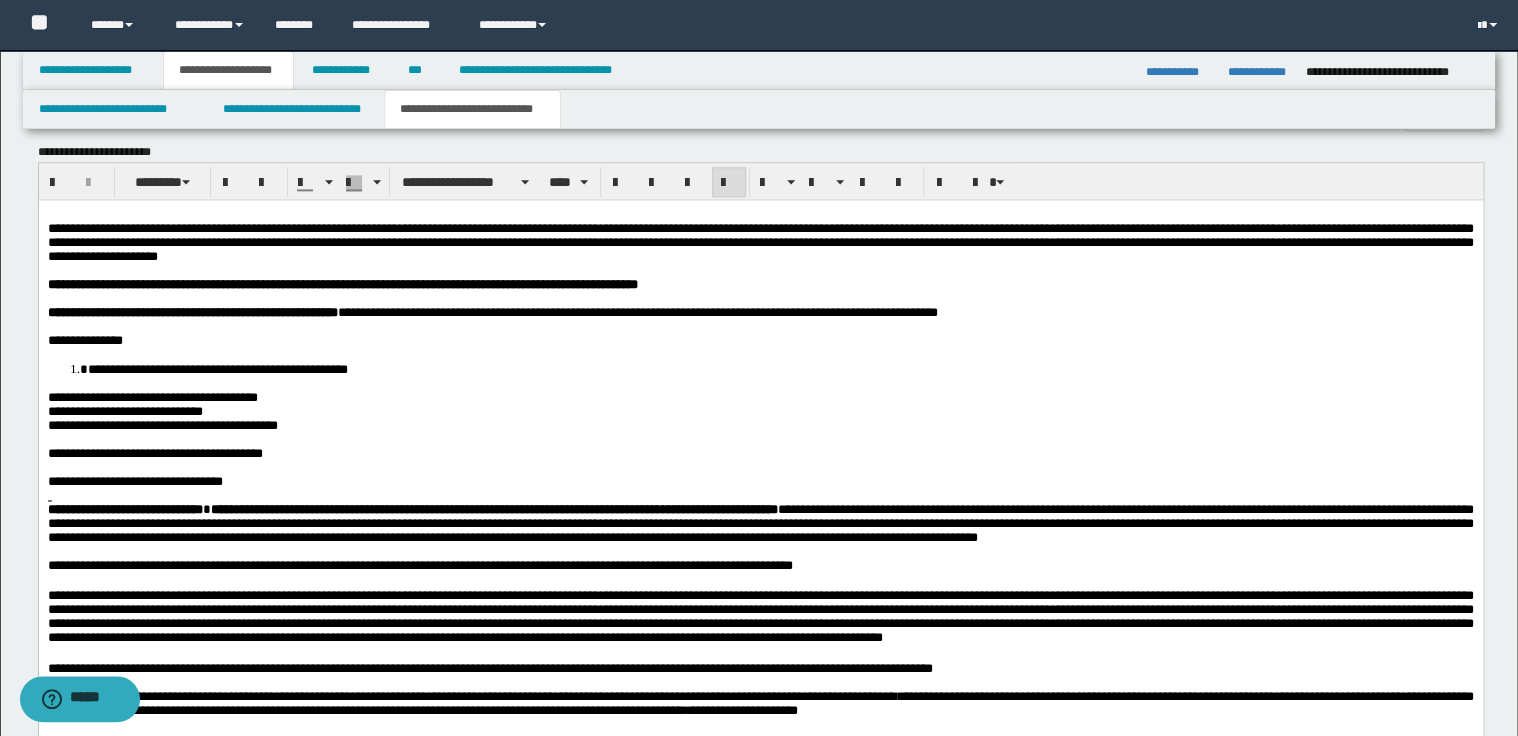 scroll, scrollTop: 1327, scrollLeft: 0, axis: vertical 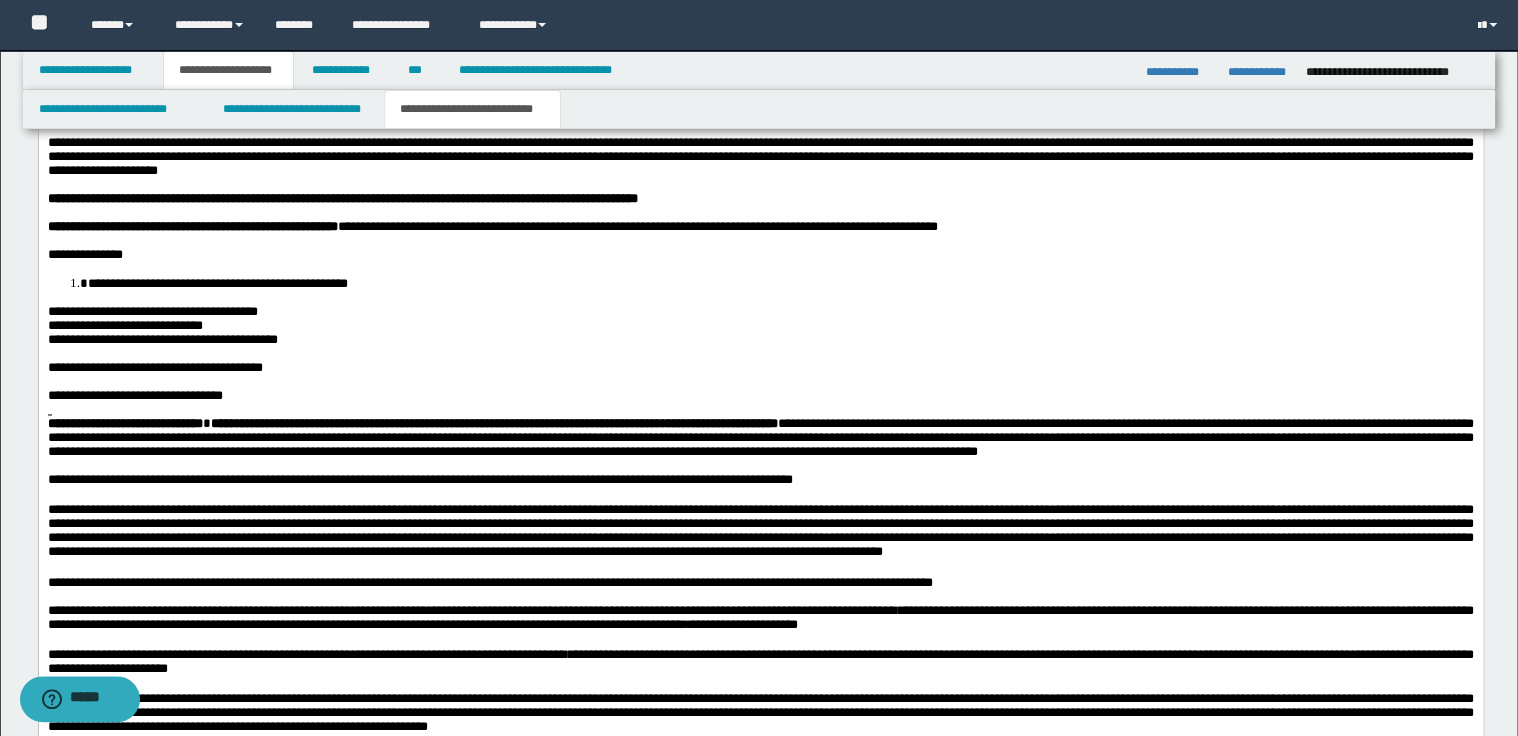 click on "**********" at bounding box center (760, 437) 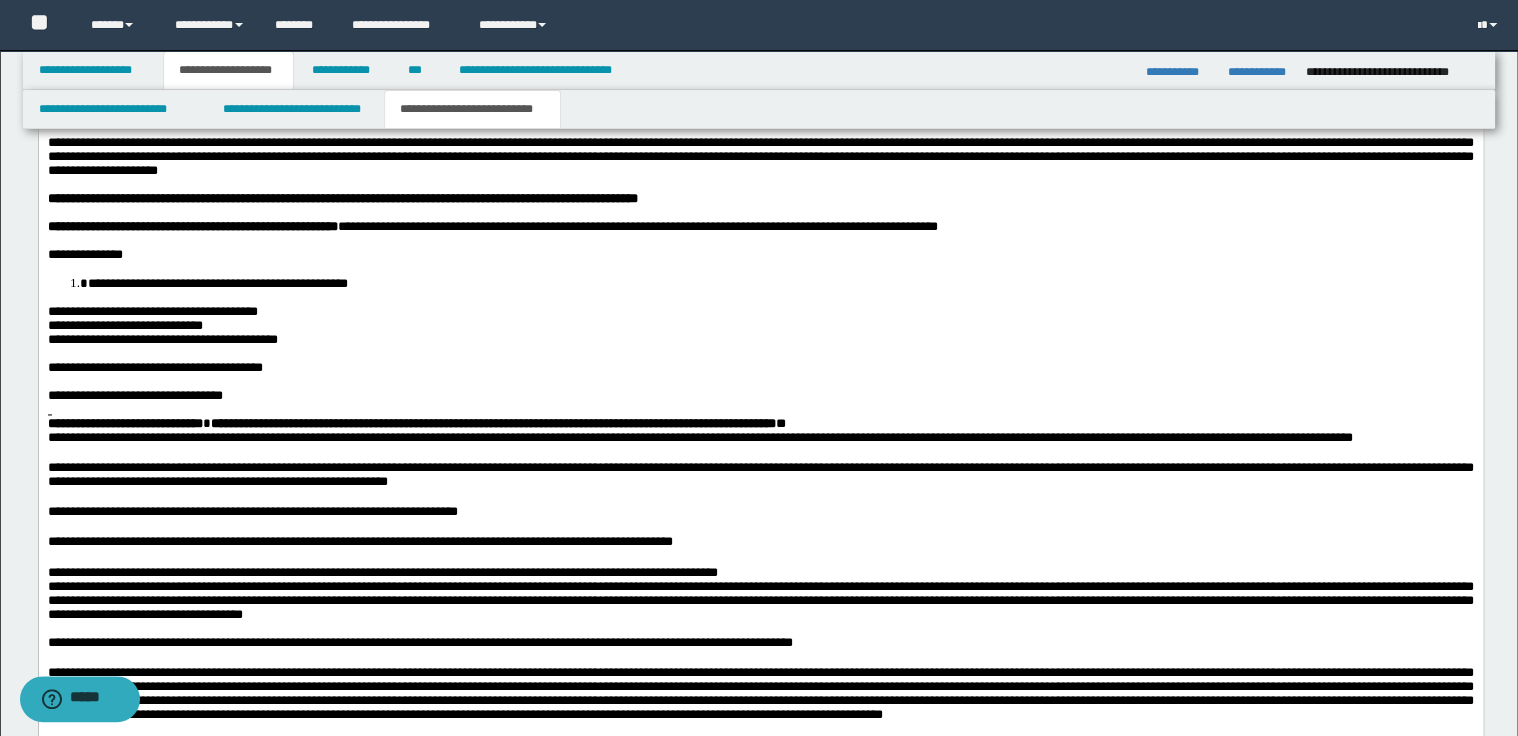 click on "**********" at bounding box center (760, 424) 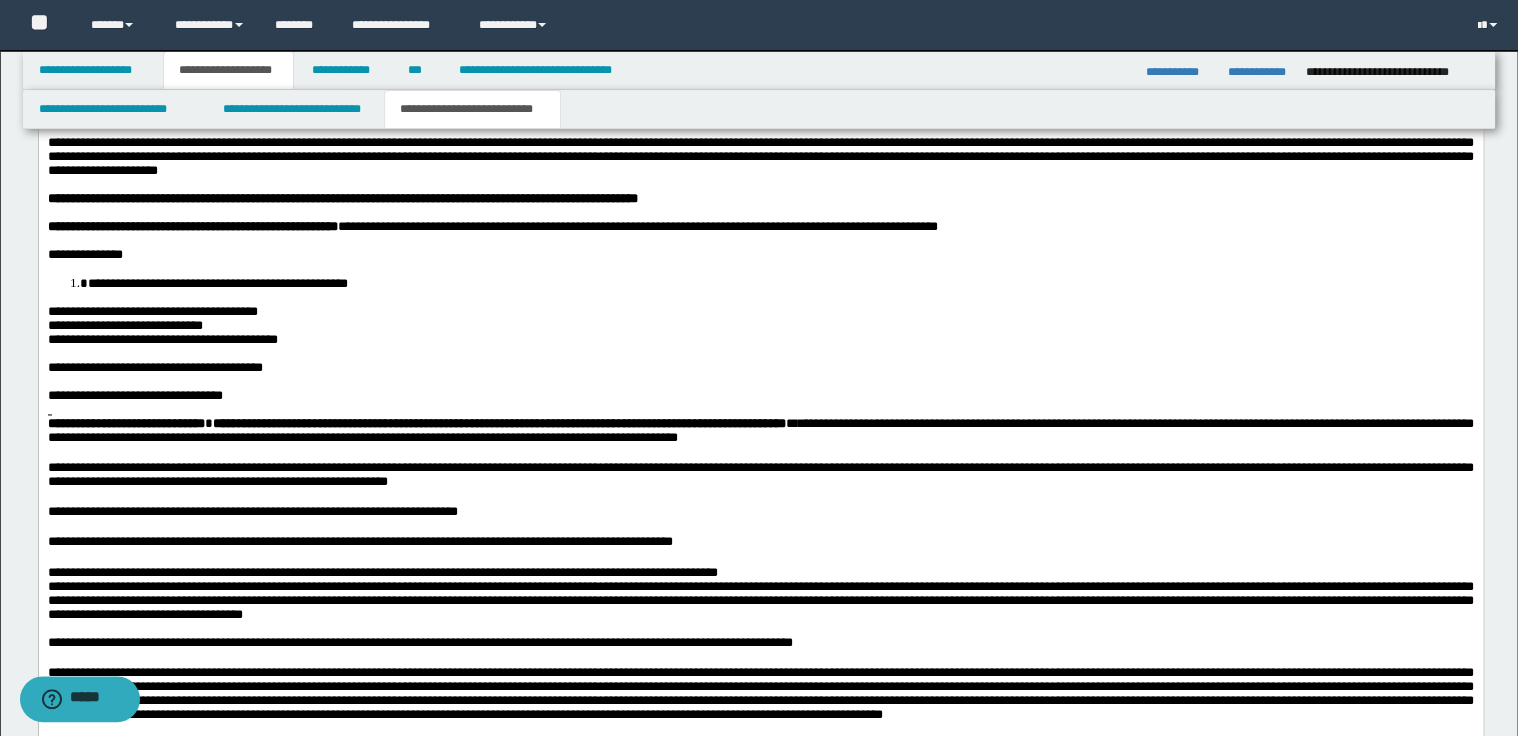 click on "**********" at bounding box center [760, 431] 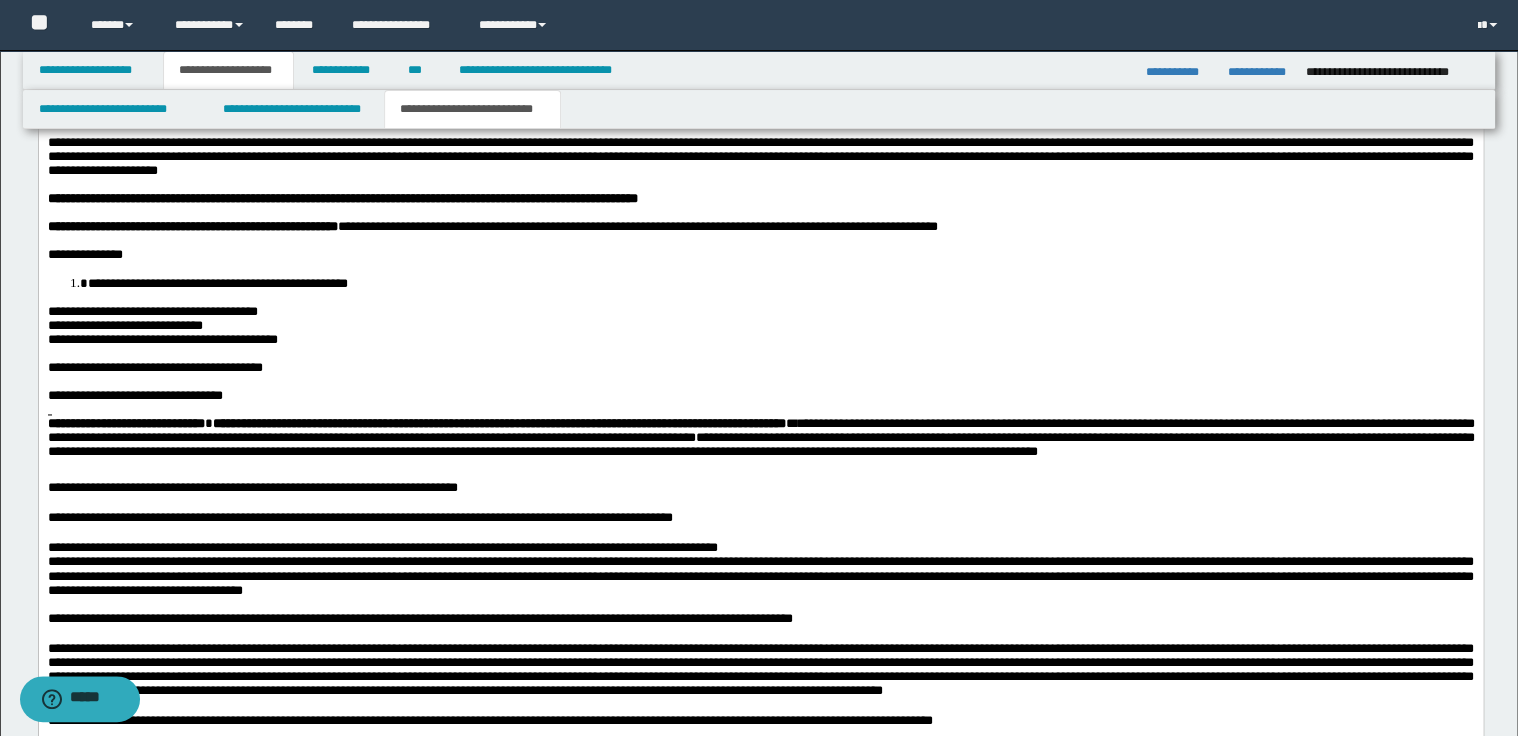 click on "**********" at bounding box center (760, 441) 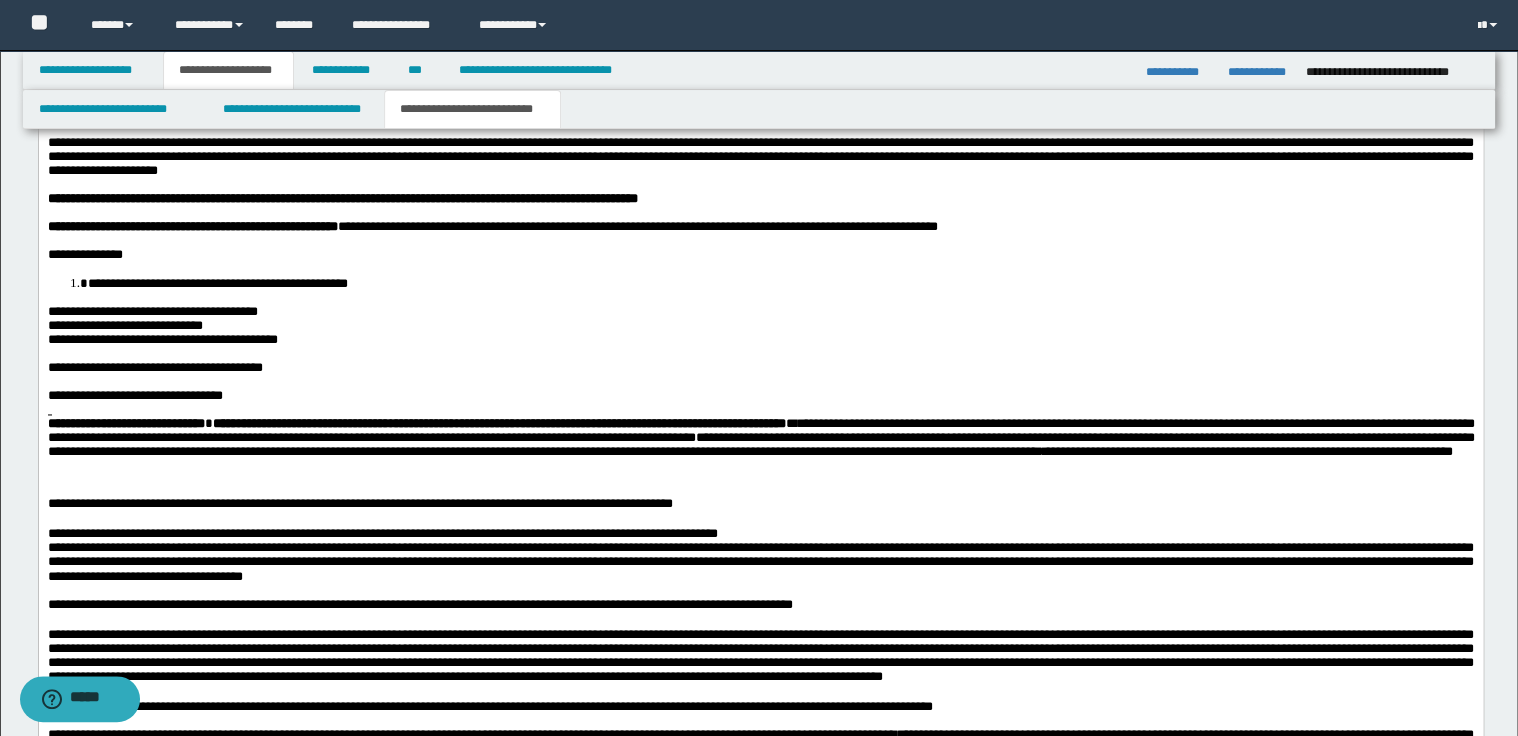 click on "**********" at bounding box center [760, 449] 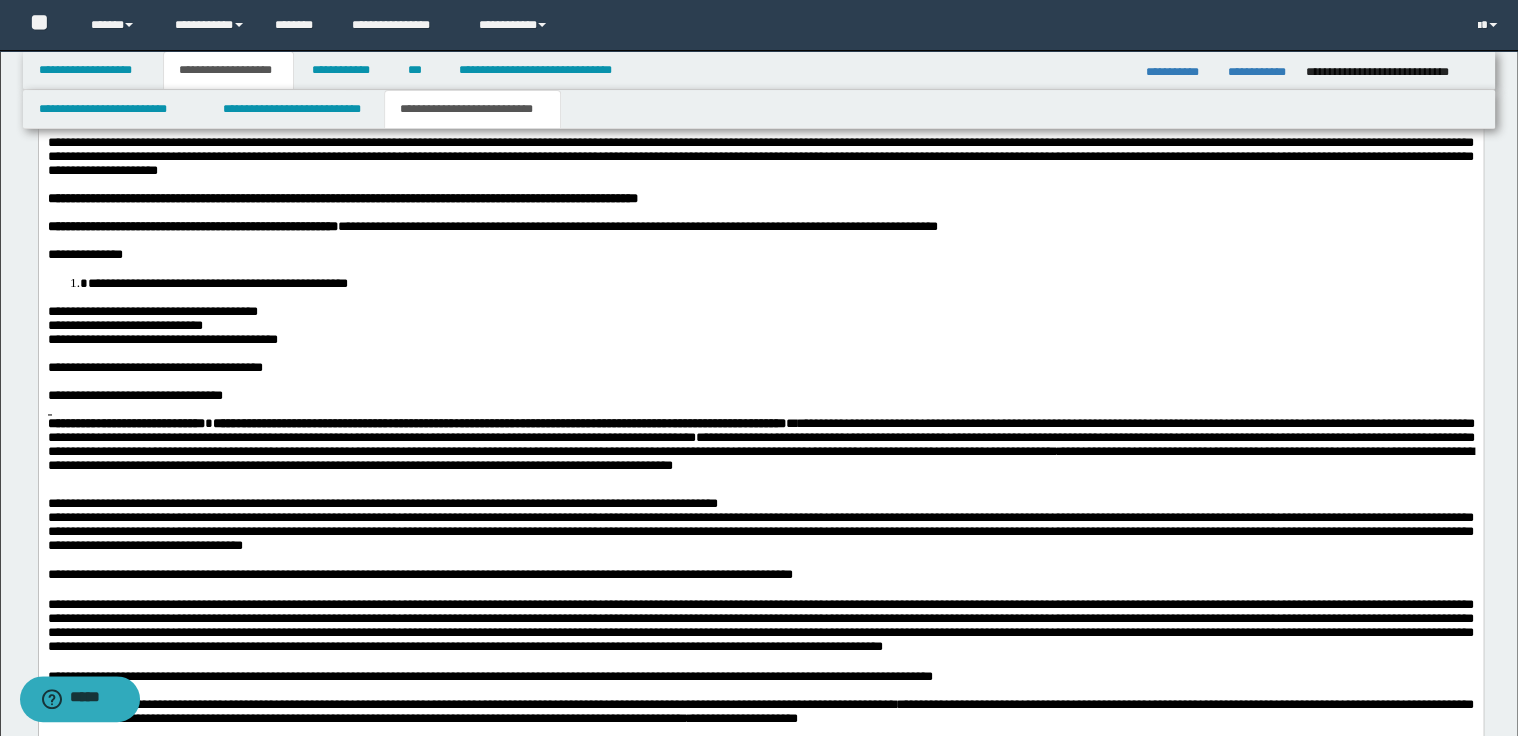 click on "**********" at bounding box center [760, 449] 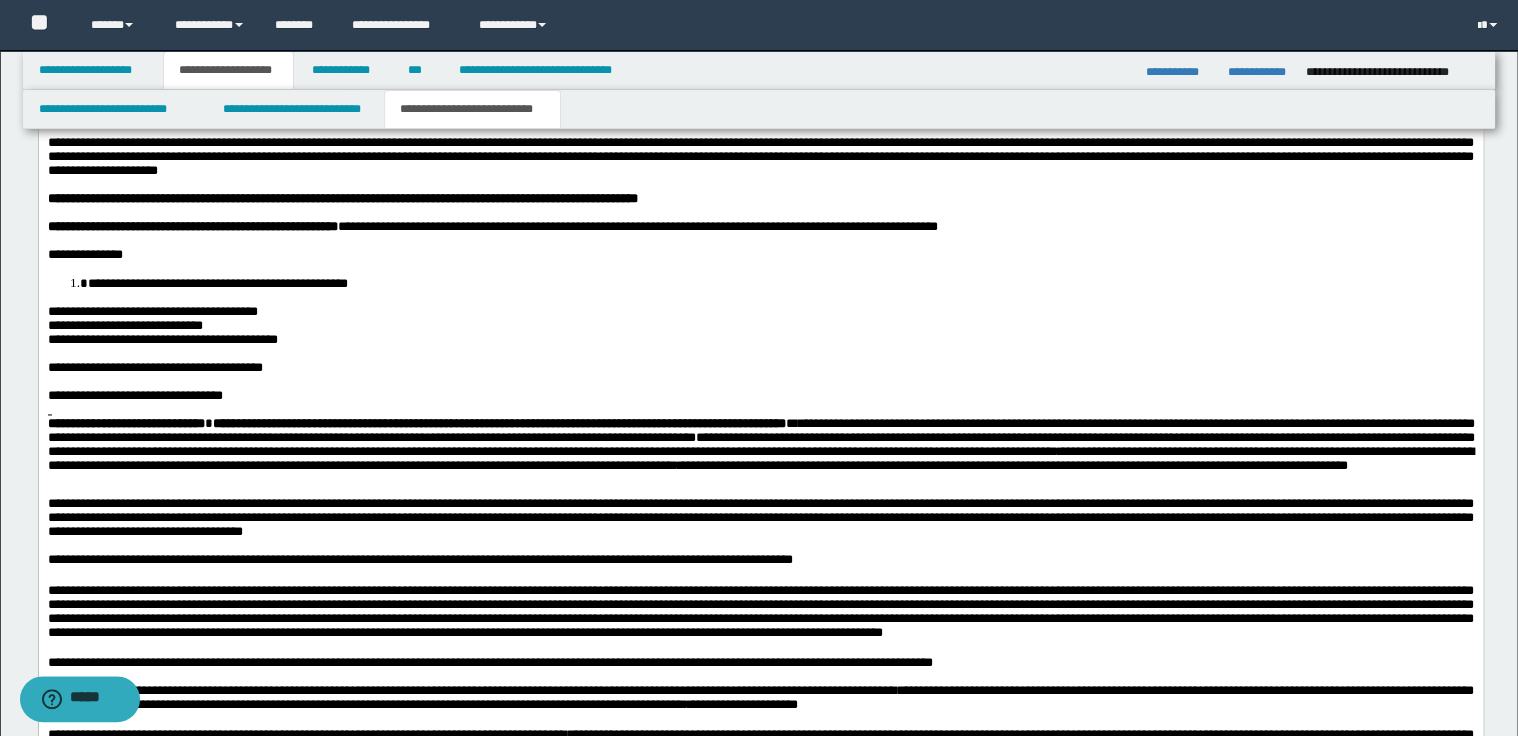 click on "**********" at bounding box center (760, 457) 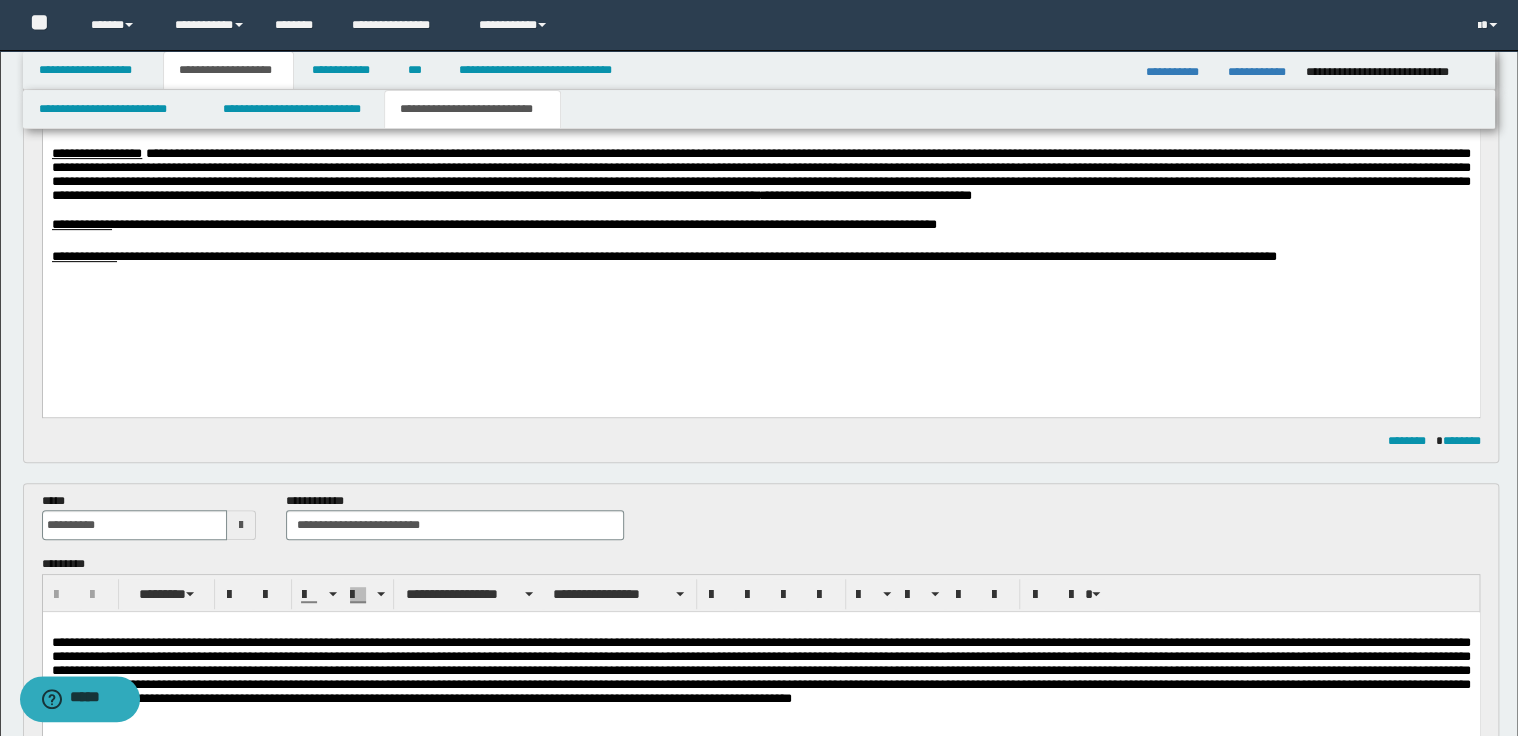 scroll, scrollTop: 47, scrollLeft: 0, axis: vertical 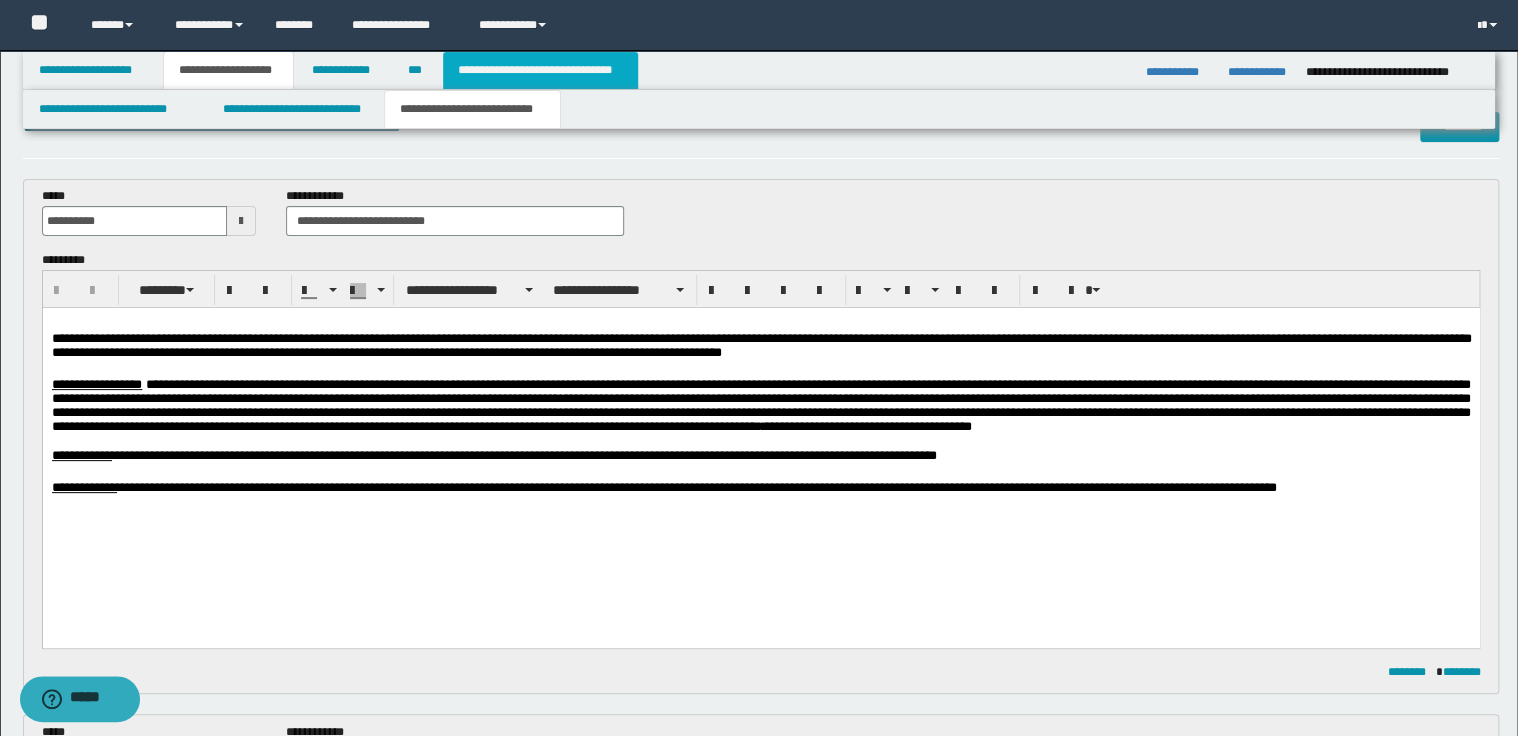 click on "**********" at bounding box center (540, 70) 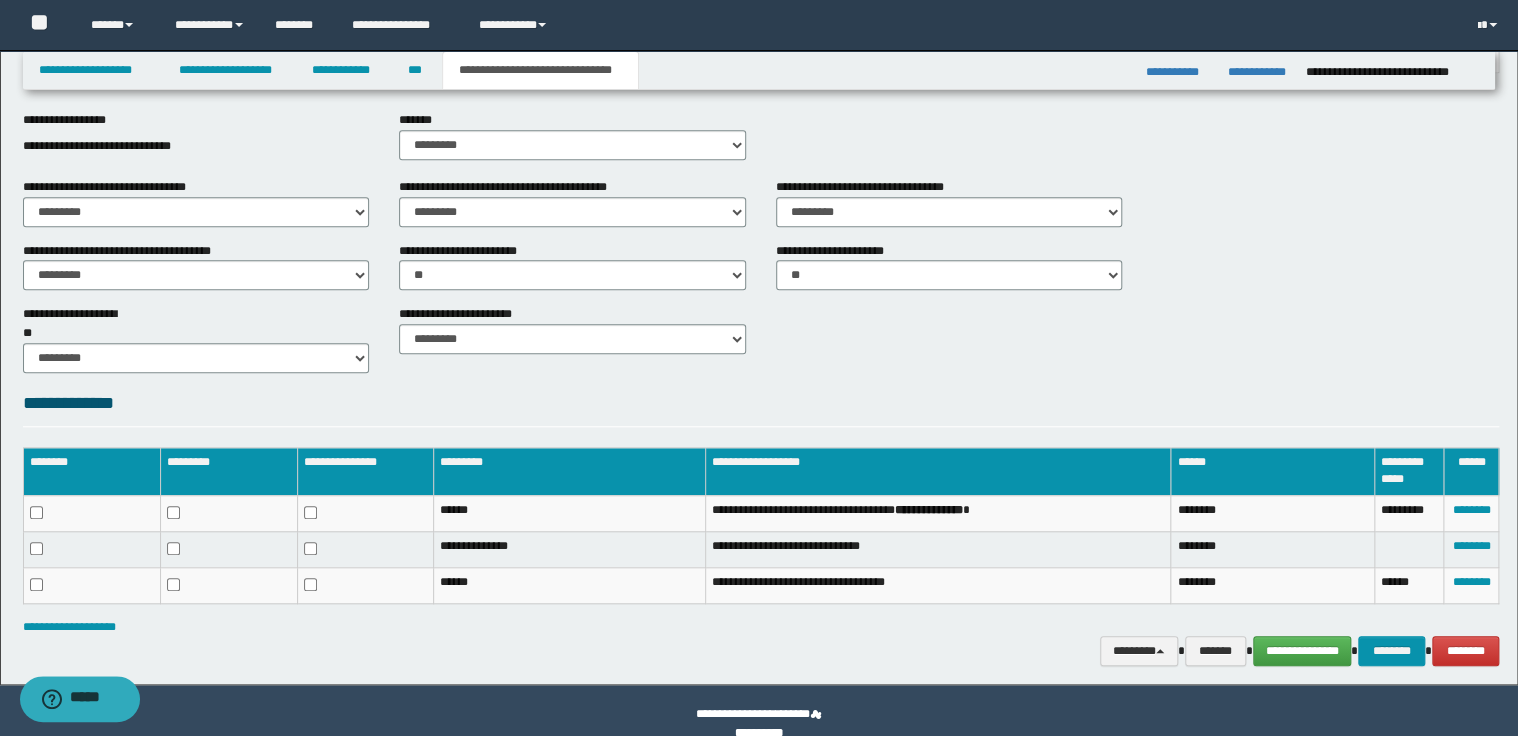 scroll, scrollTop: 656, scrollLeft: 0, axis: vertical 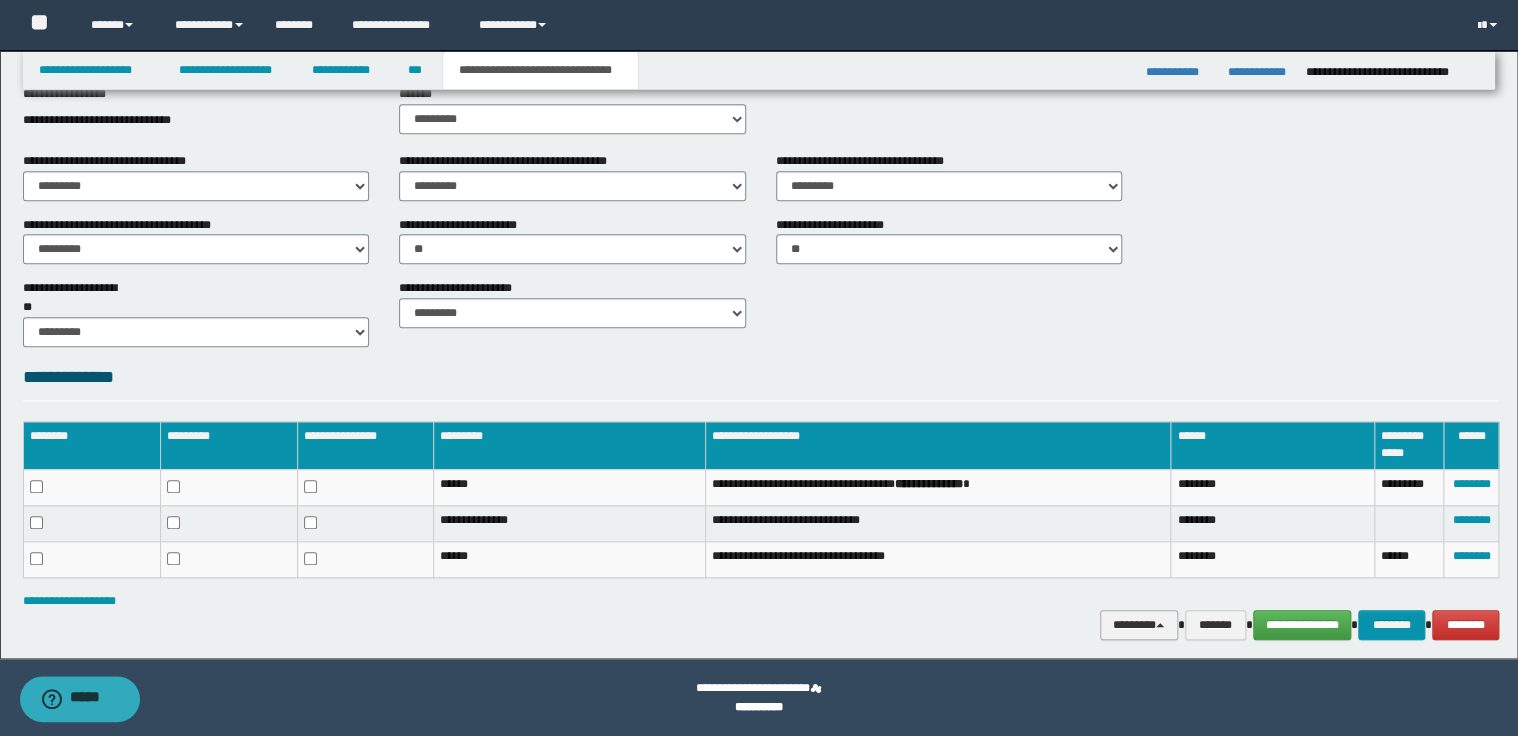 click on "********" at bounding box center [1139, 625] 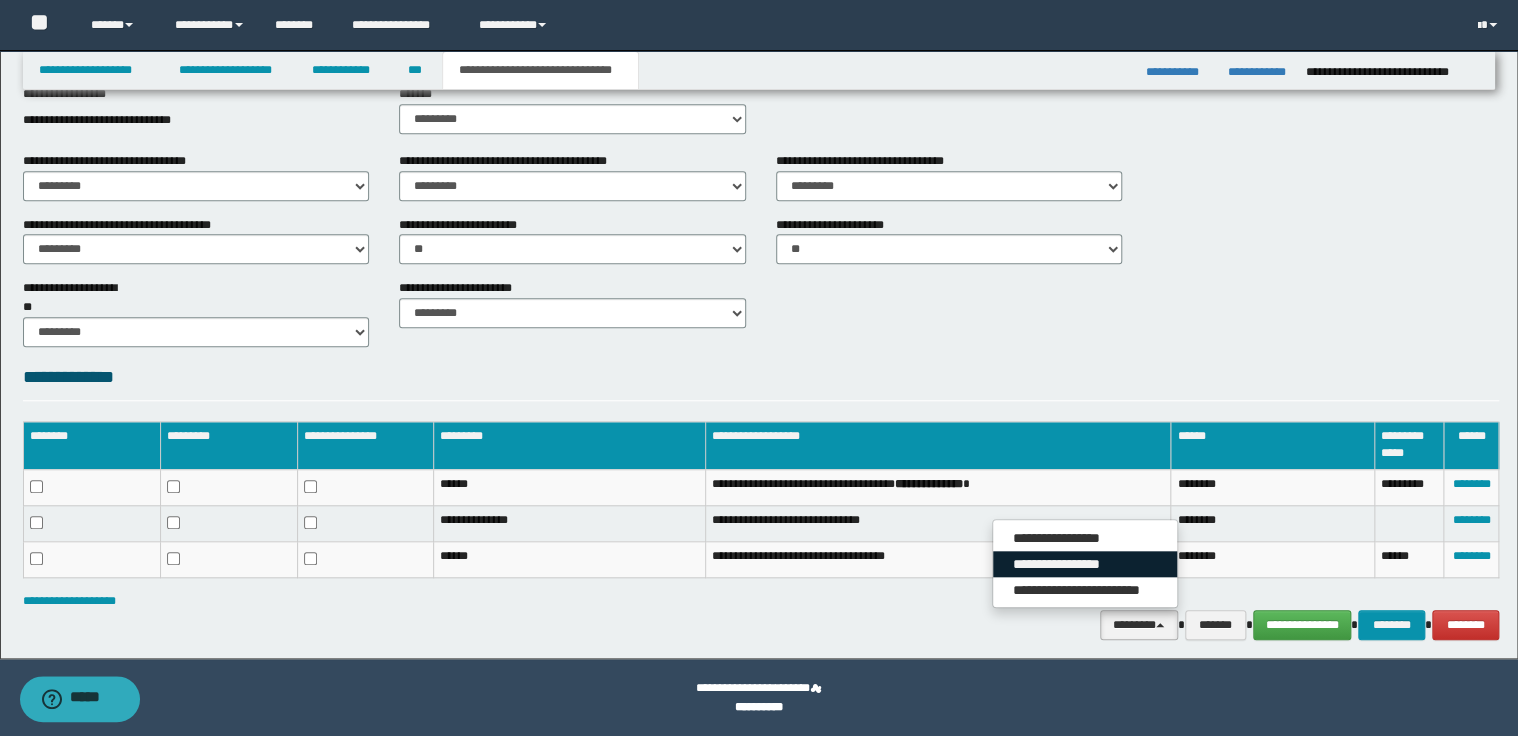 click on "**********" at bounding box center (1085, 564) 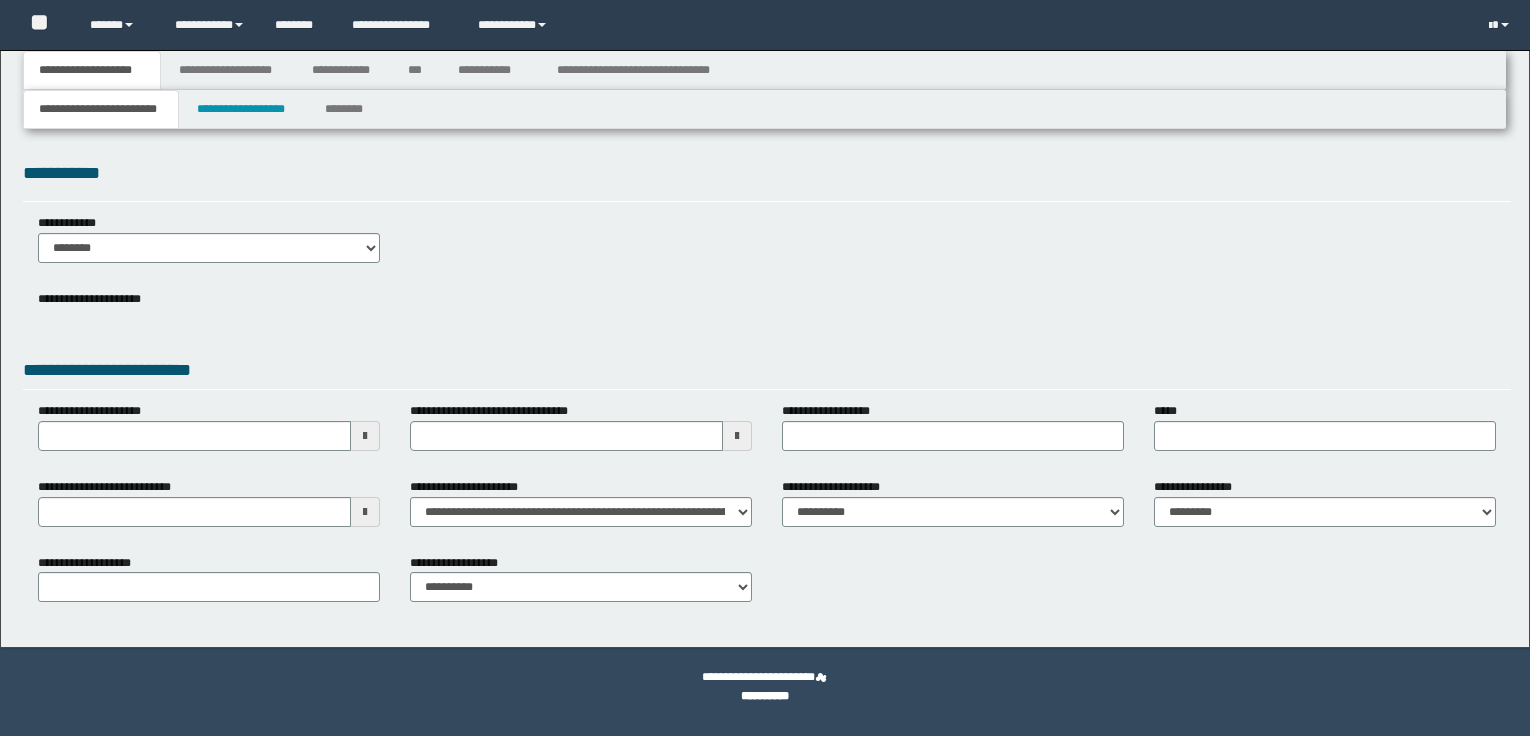 scroll, scrollTop: 0, scrollLeft: 0, axis: both 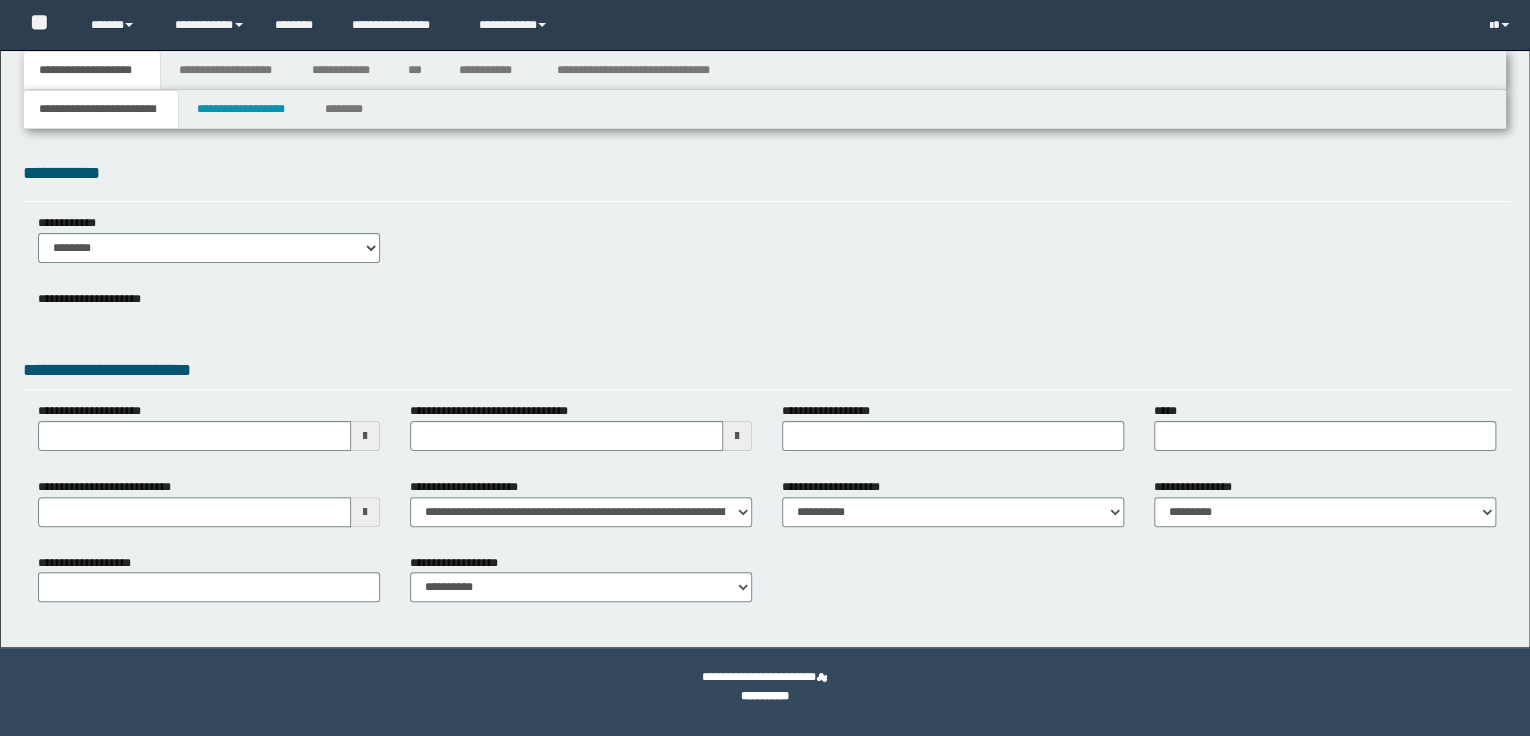 select on "*" 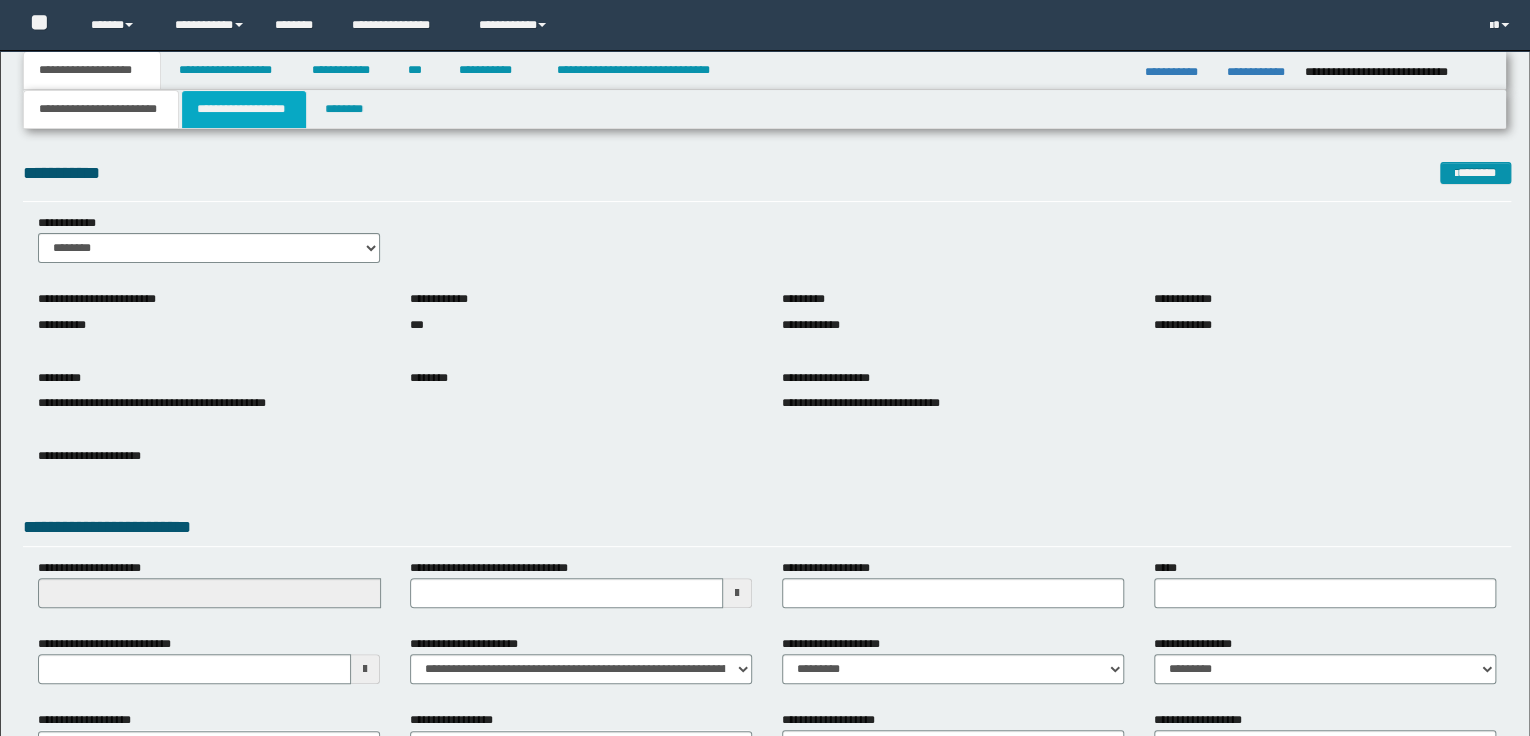 scroll, scrollTop: 0, scrollLeft: 0, axis: both 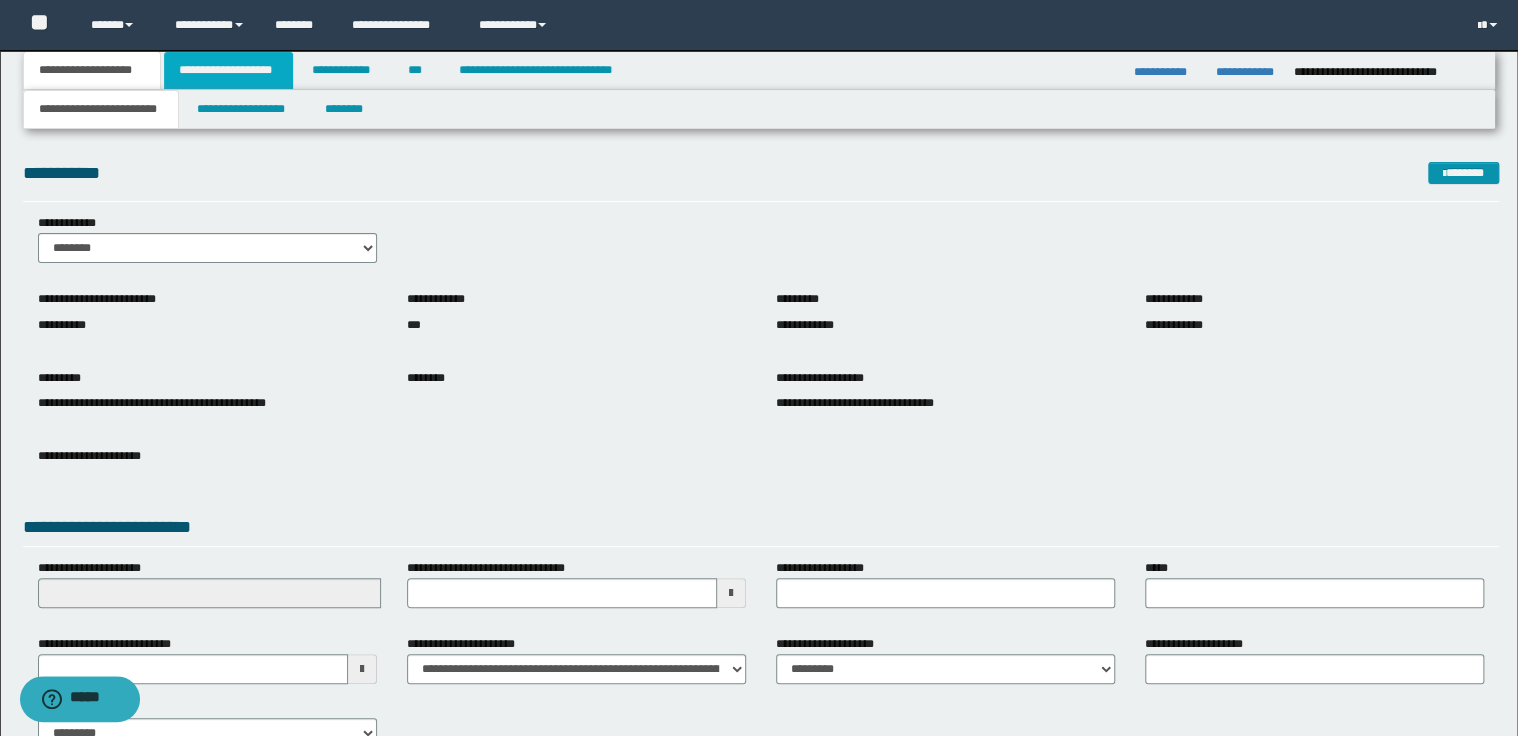 click on "**********" at bounding box center (228, 70) 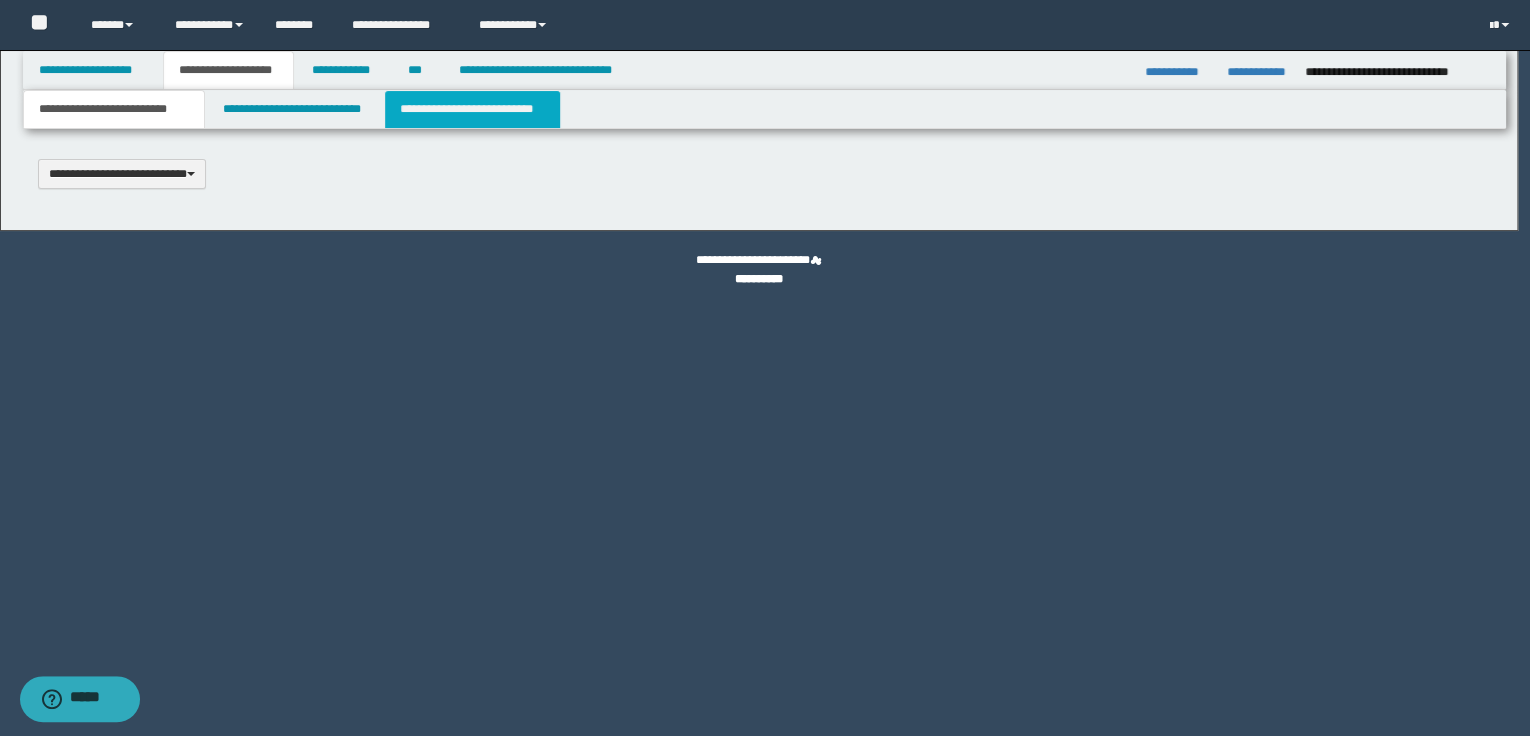 type 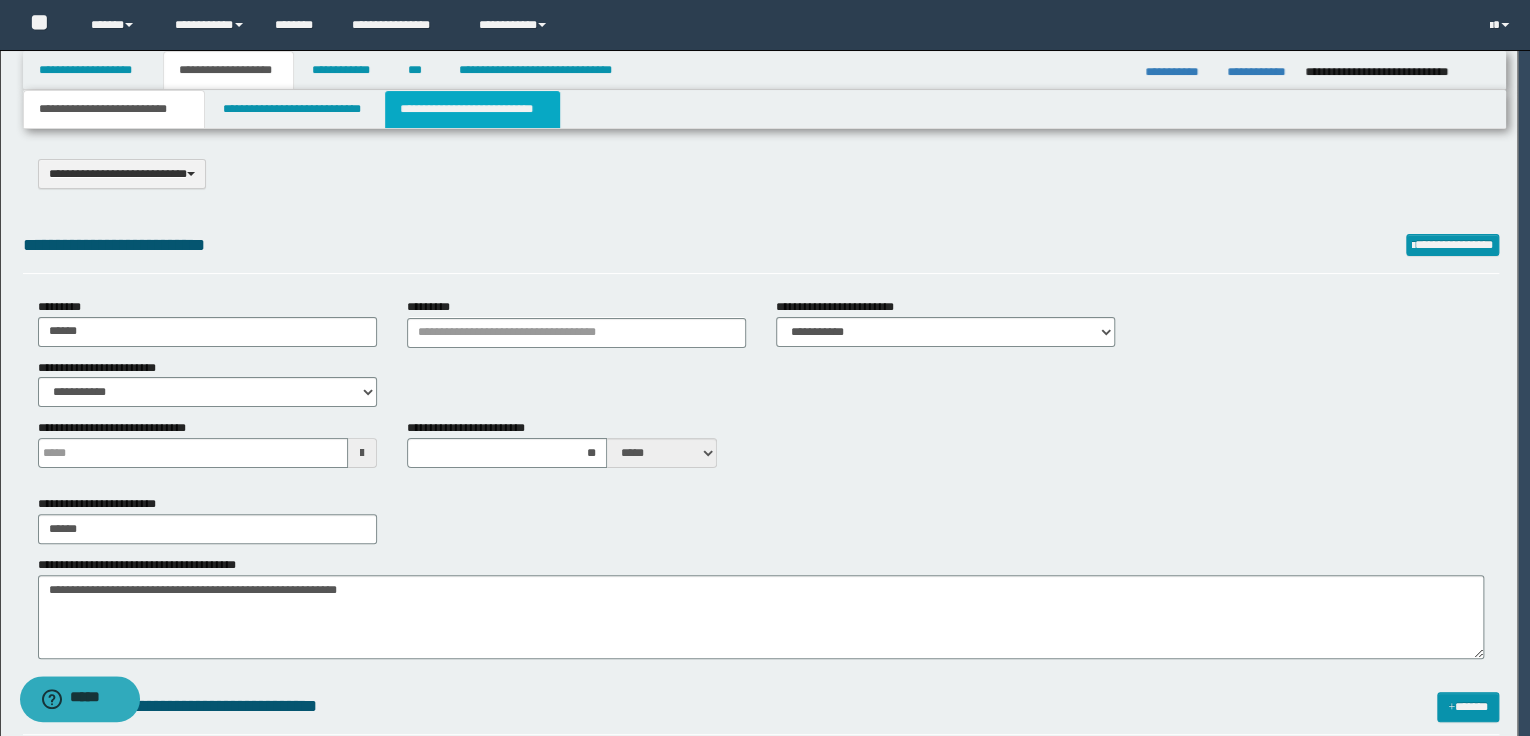 click on "**********" at bounding box center (472, 109) 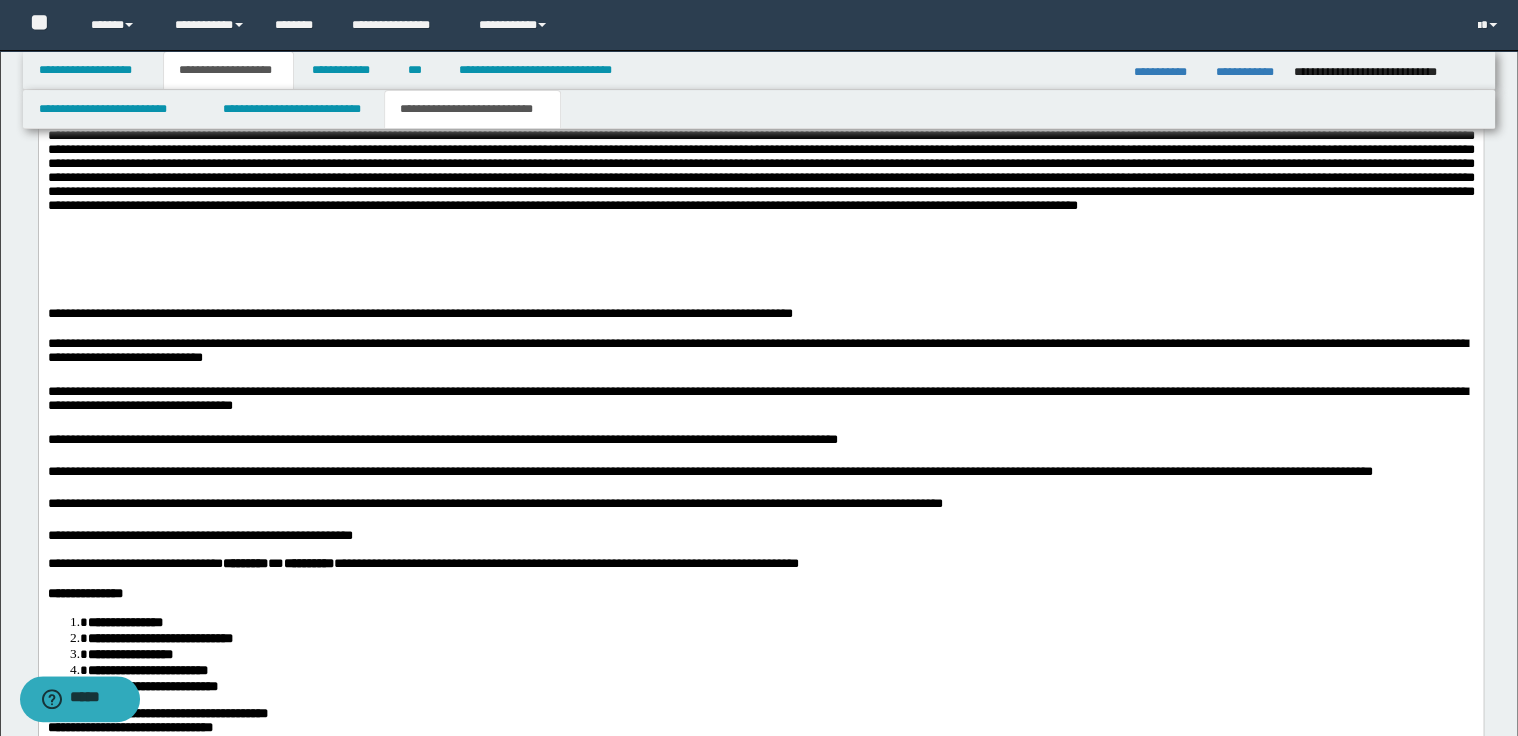scroll, scrollTop: 2080, scrollLeft: 0, axis: vertical 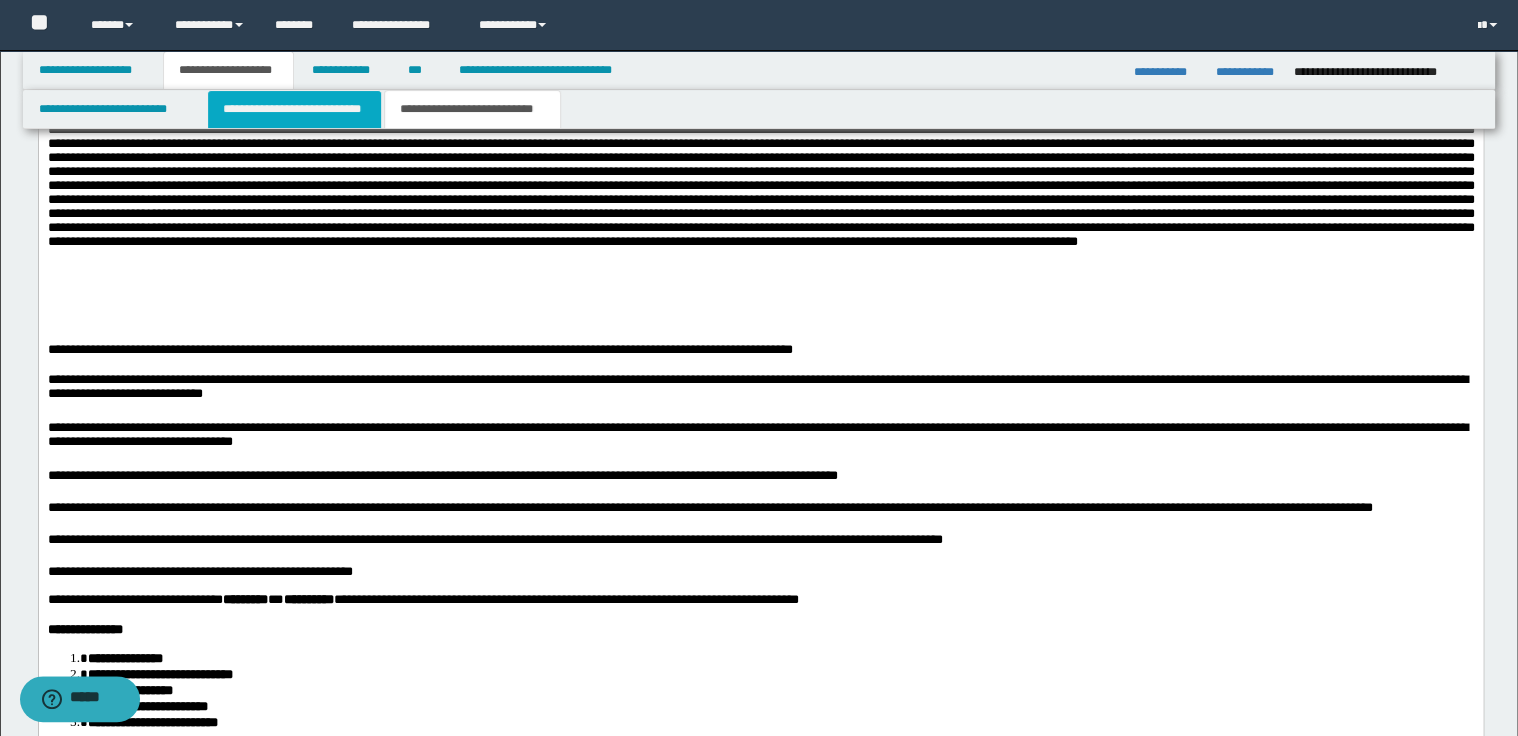 click on "**********" at bounding box center (294, 109) 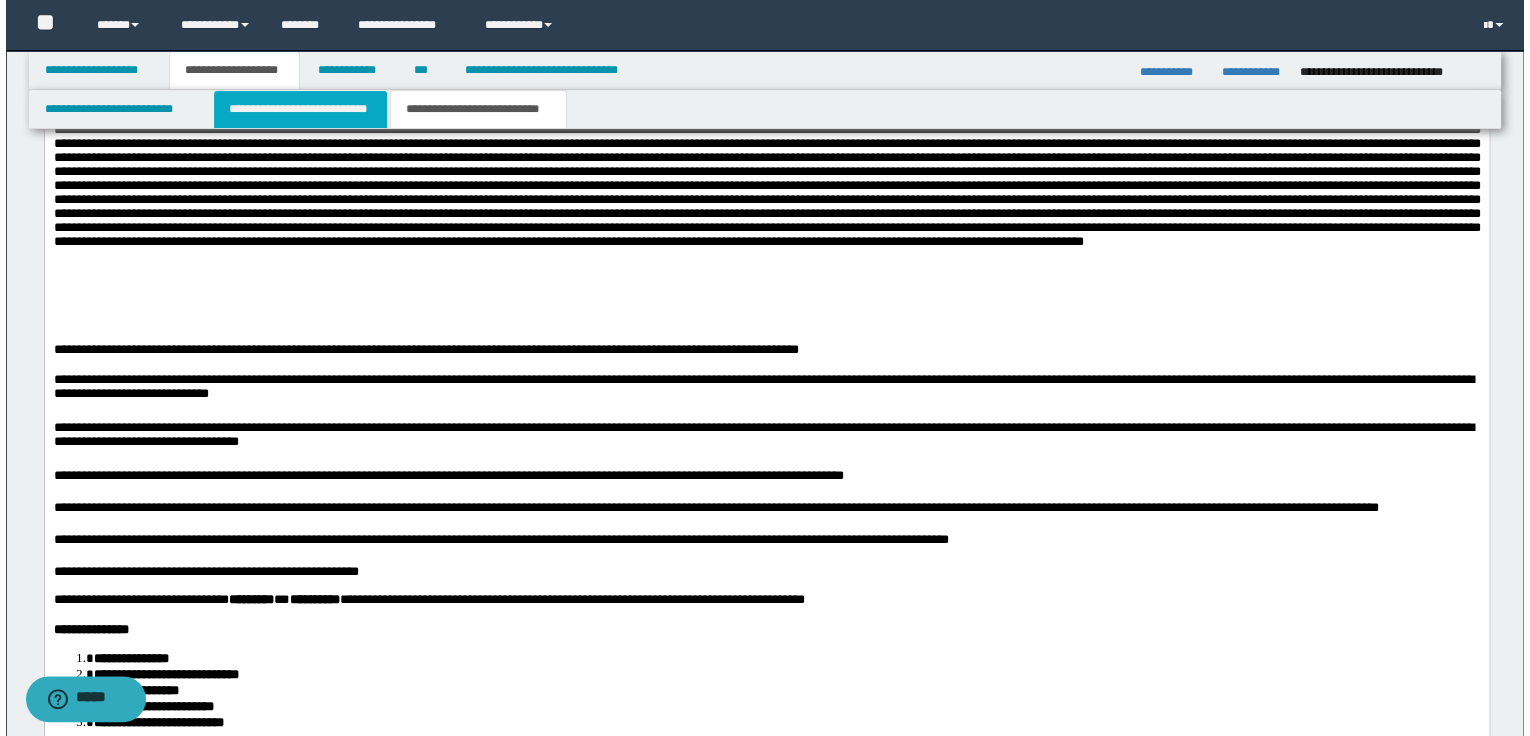 scroll, scrollTop: 0, scrollLeft: 0, axis: both 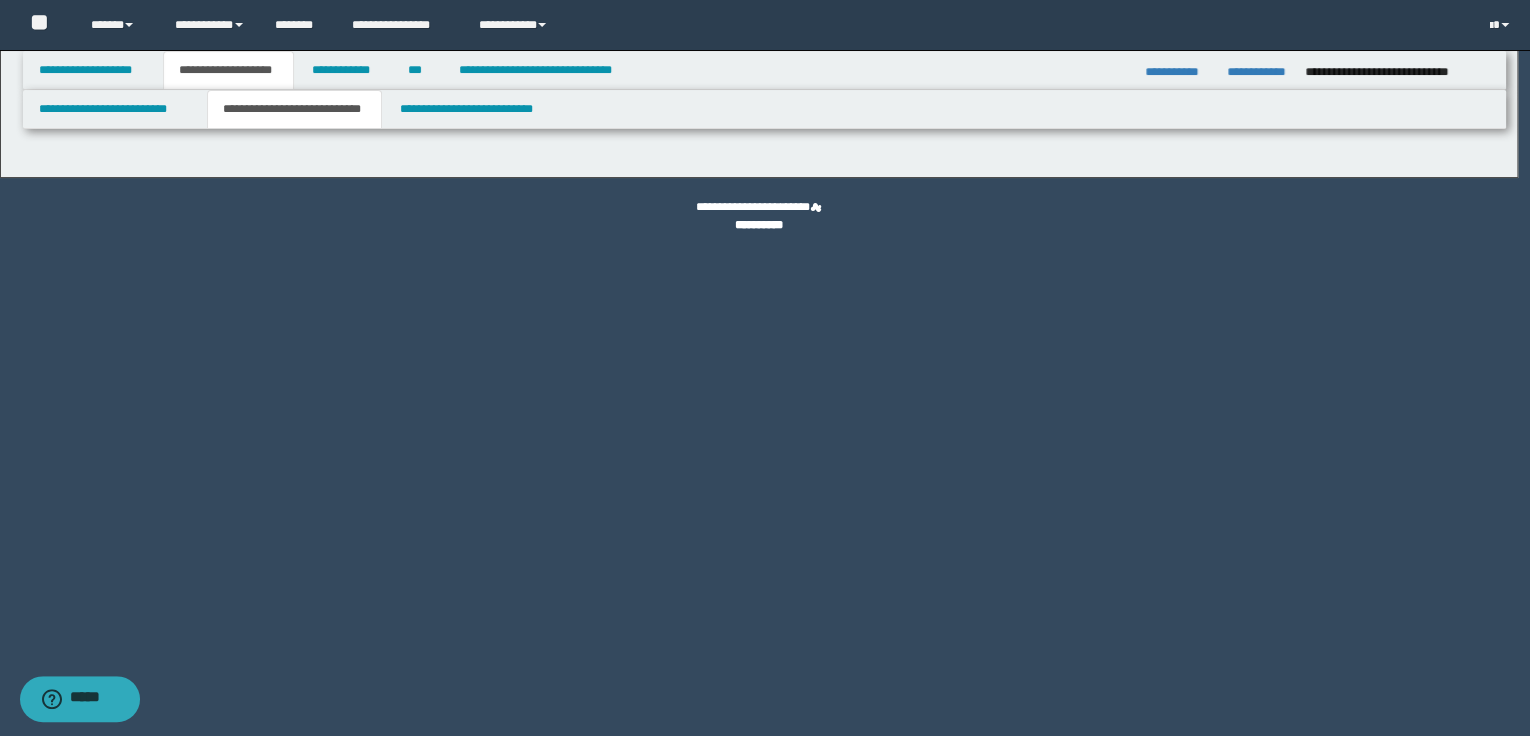 select on "*" 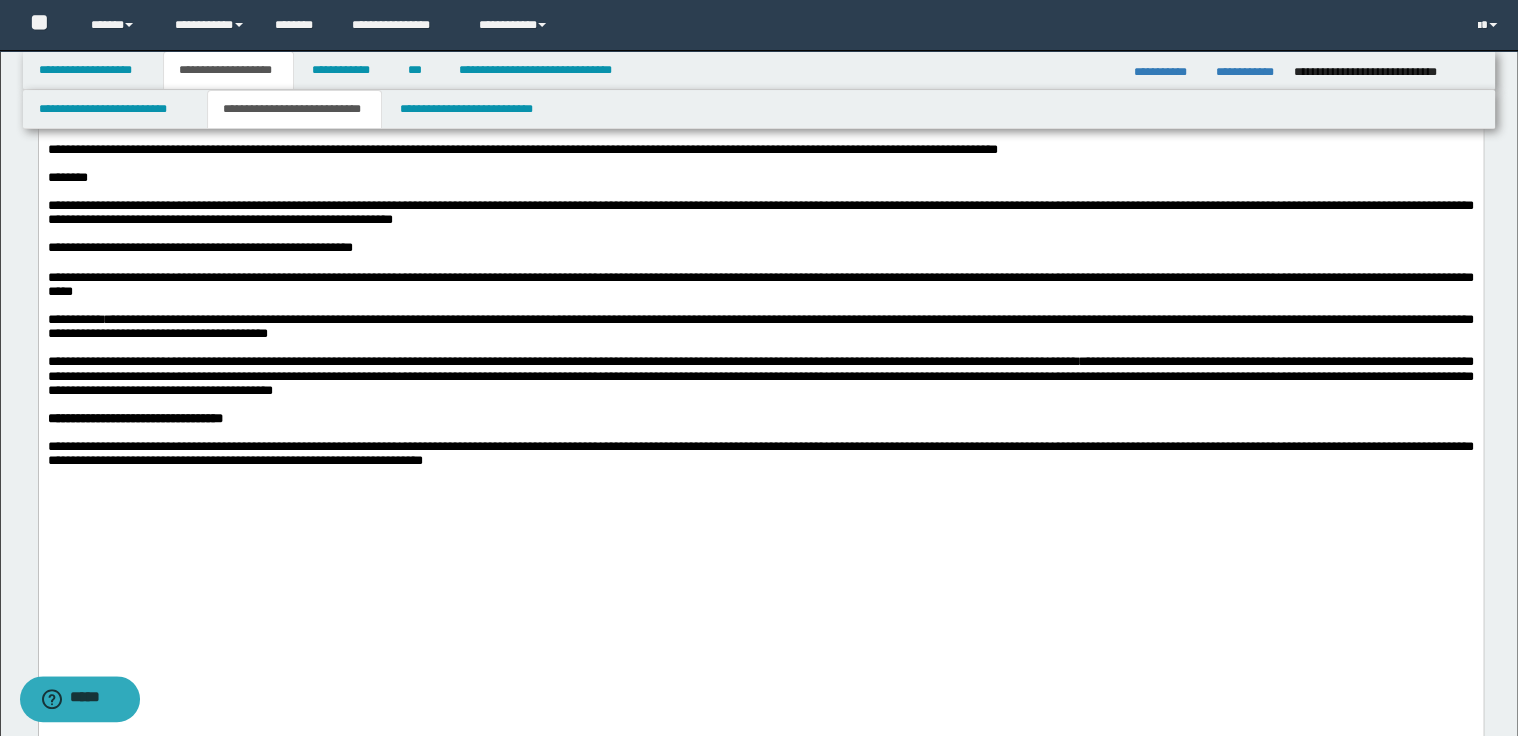 scroll, scrollTop: 1520, scrollLeft: 0, axis: vertical 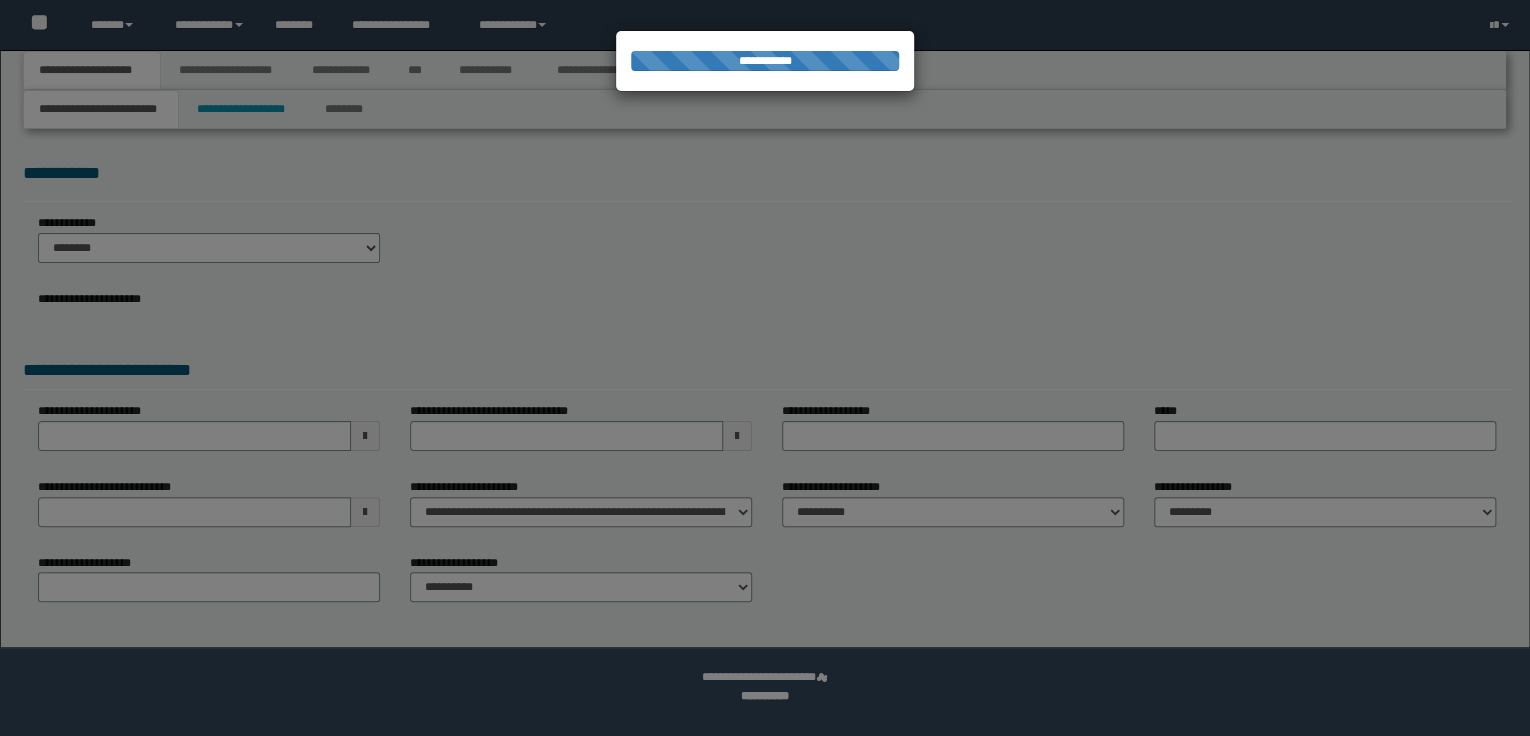 select on "**" 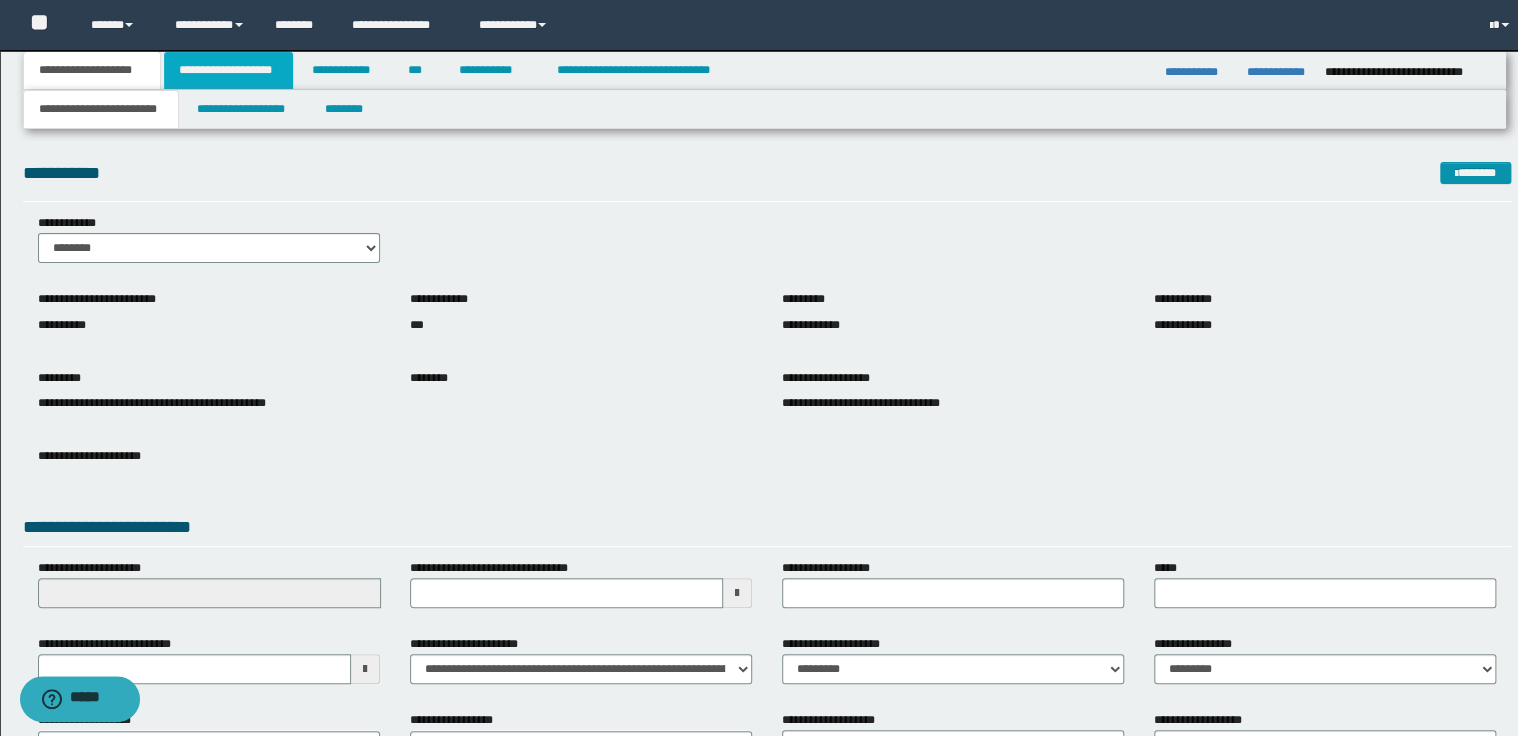 click on "**********" at bounding box center (228, 70) 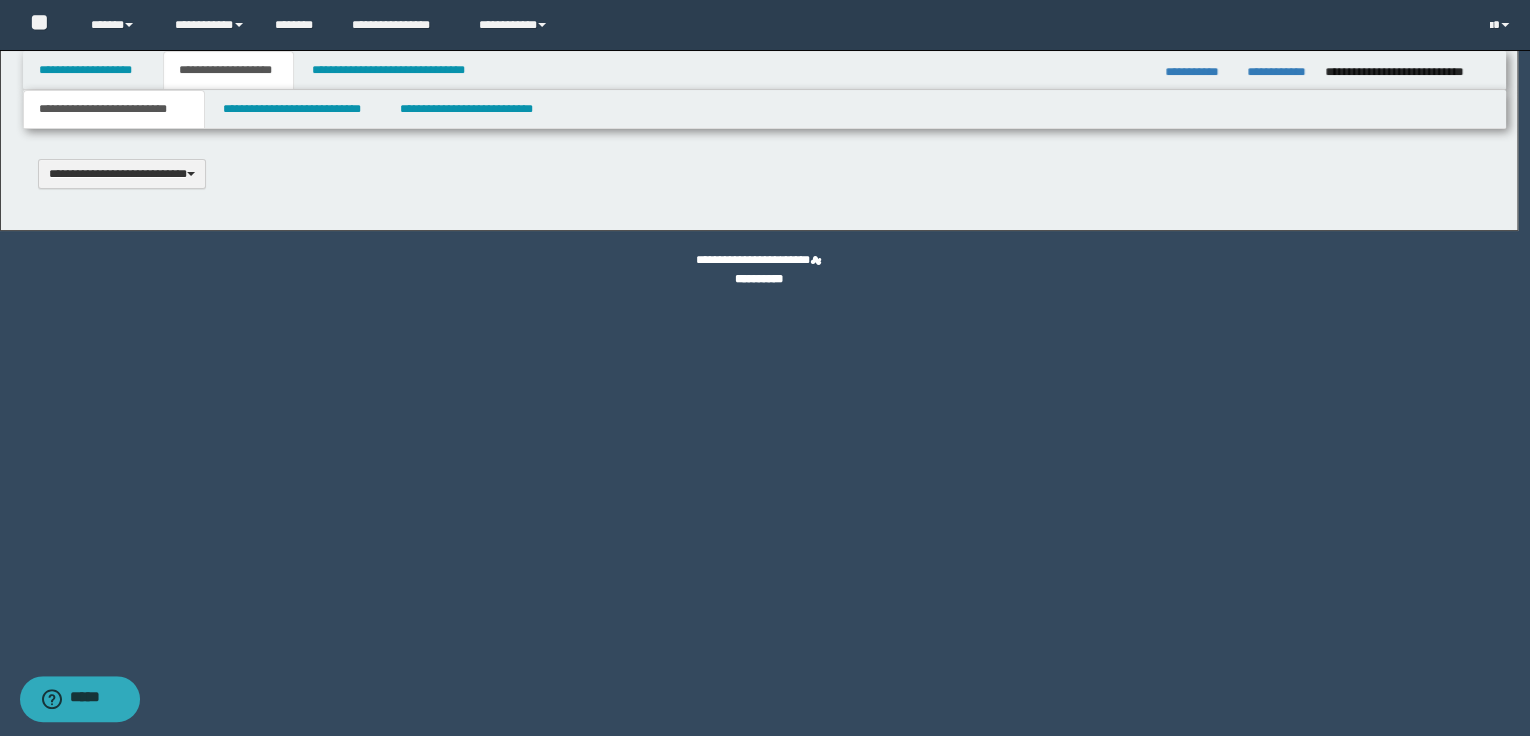 type 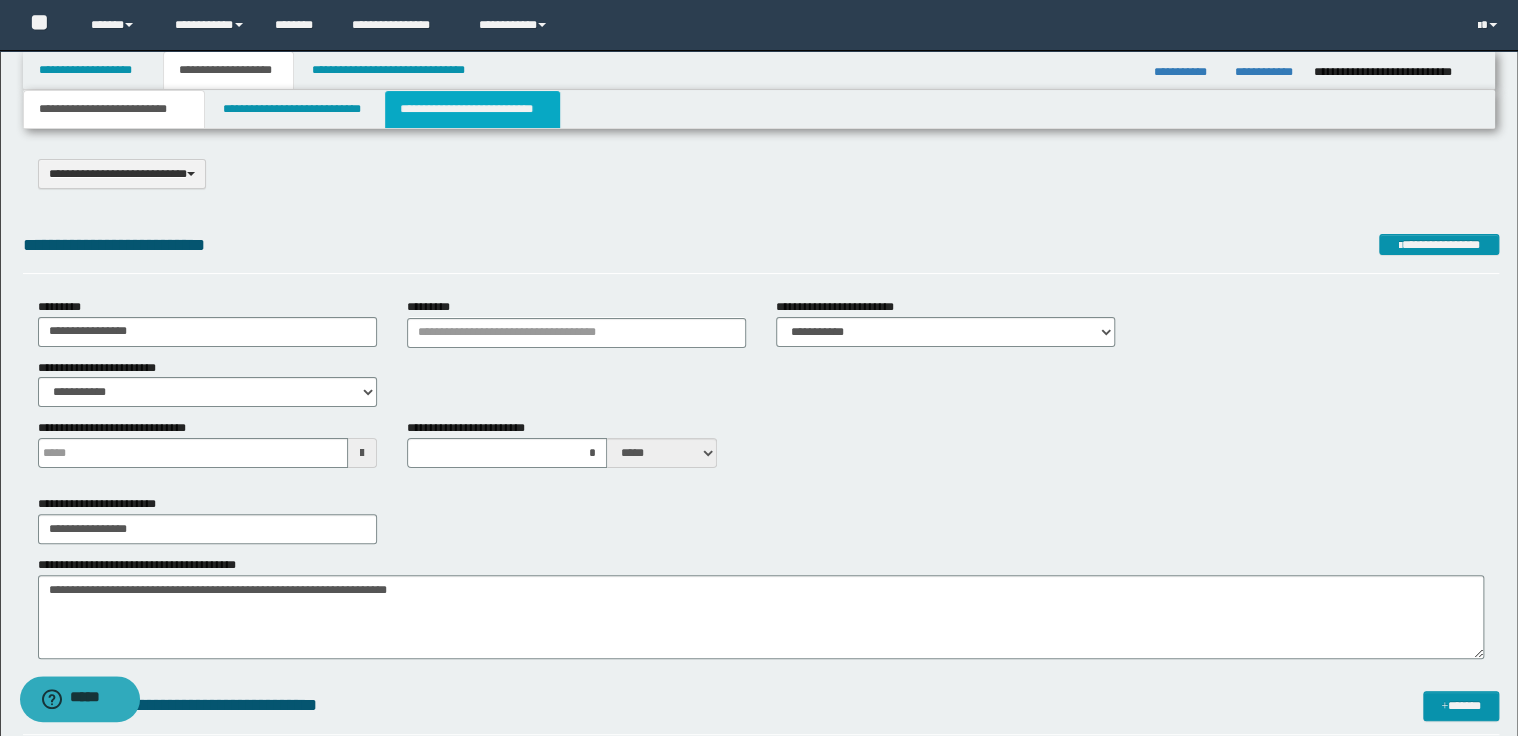 click on "**********" at bounding box center (472, 109) 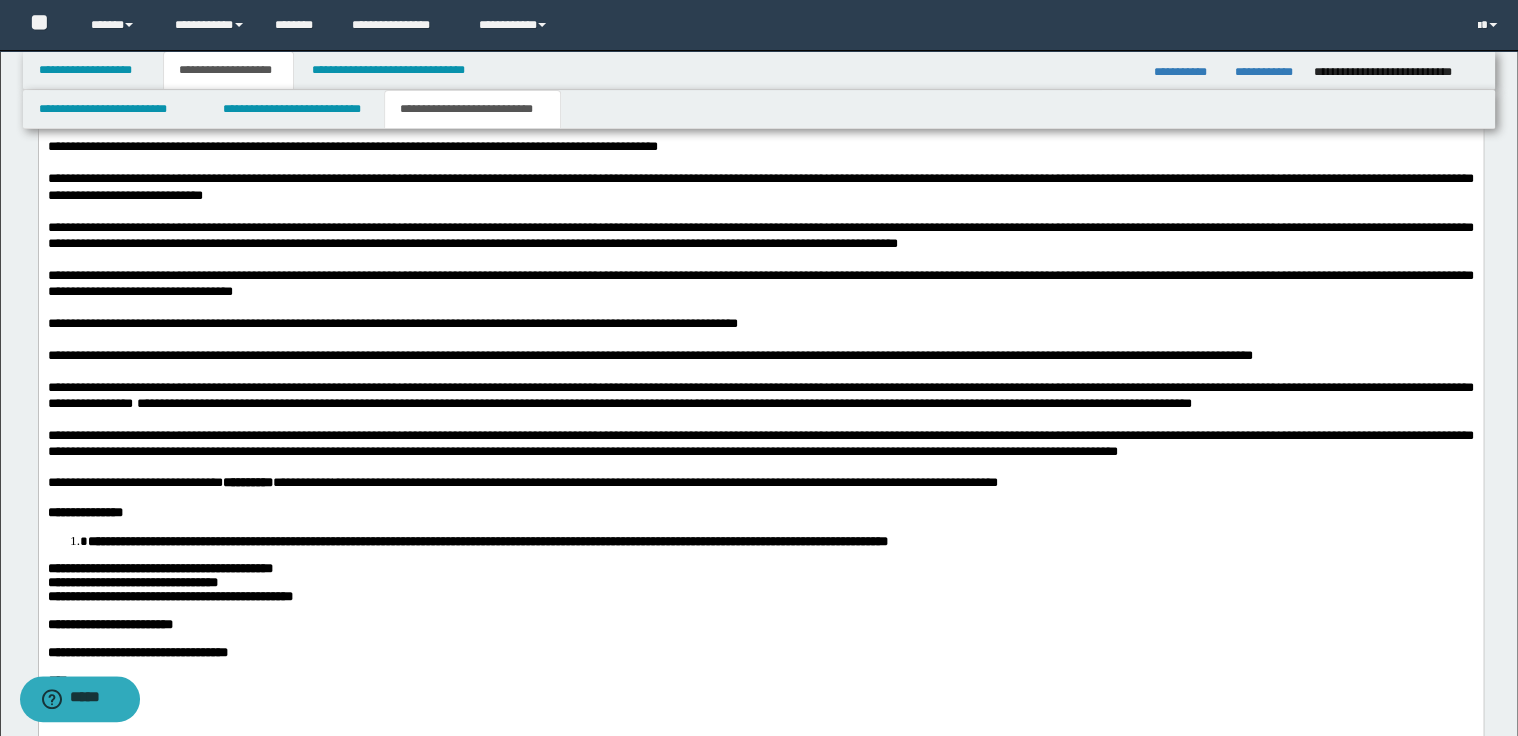 scroll, scrollTop: 1680, scrollLeft: 0, axis: vertical 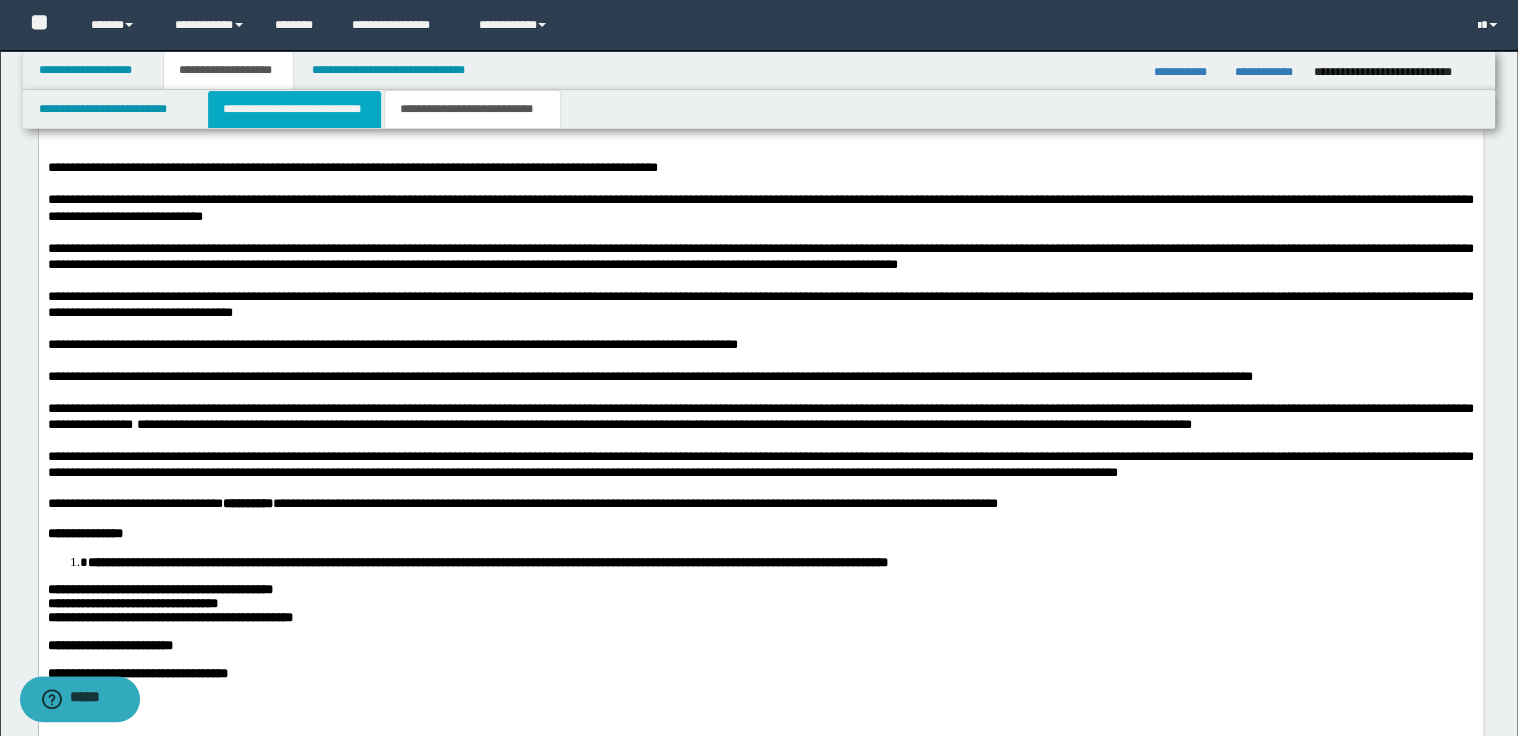 click on "**********" at bounding box center (294, 109) 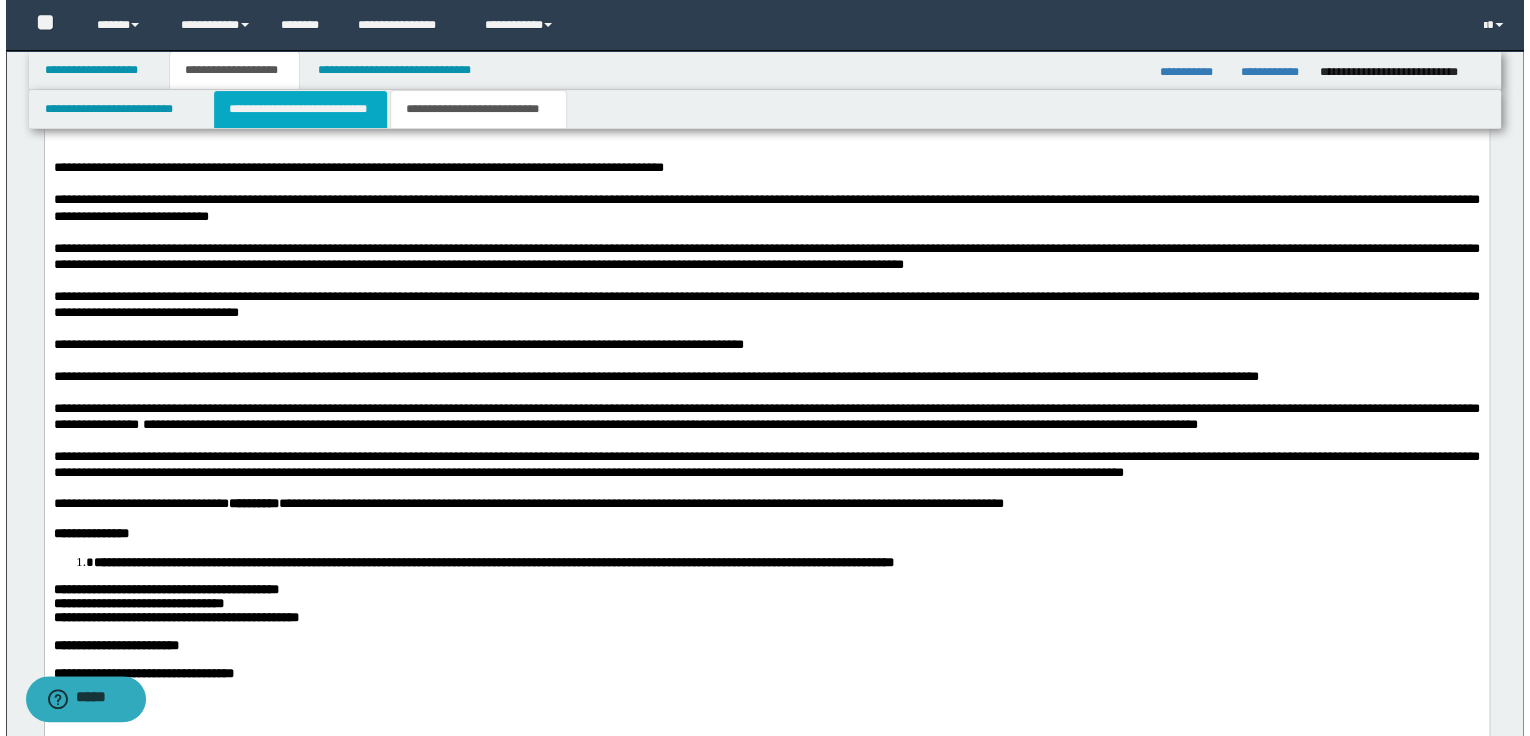 scroll, scrollTop: 0, scrollLeft: 0, axis: both 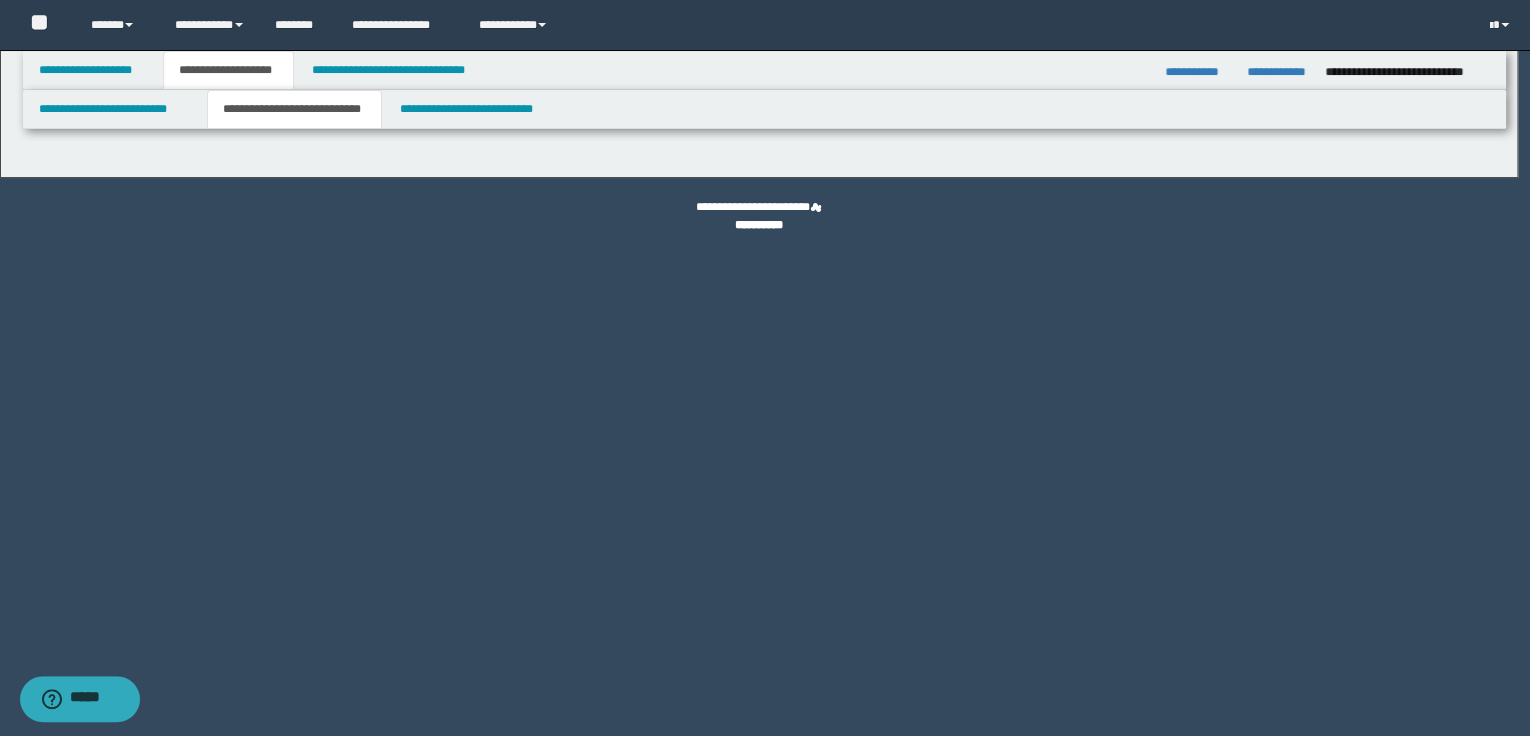 select on "*" 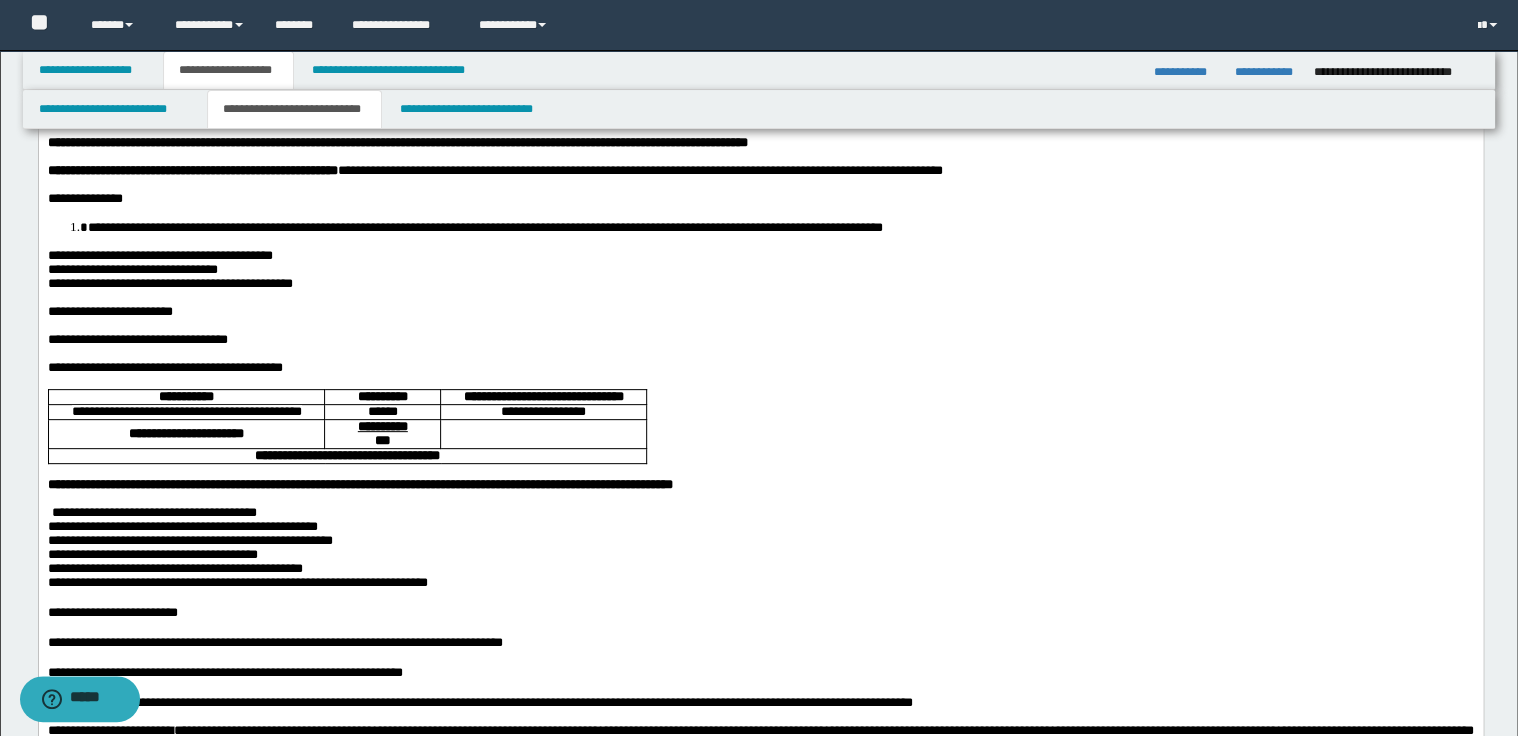 scroll, scrollTop: 160, scrollLeft: 0, axis: vertical 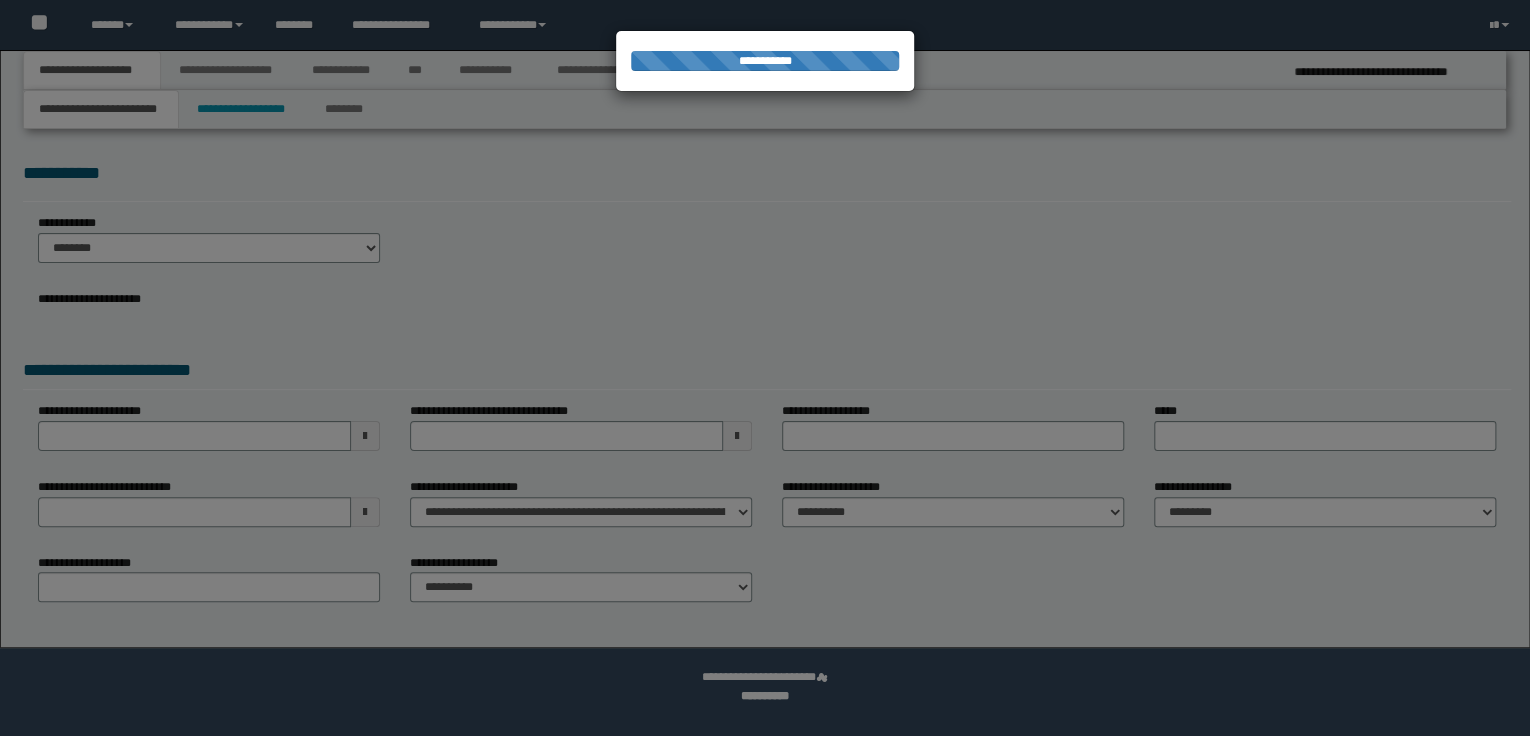 select on "*" 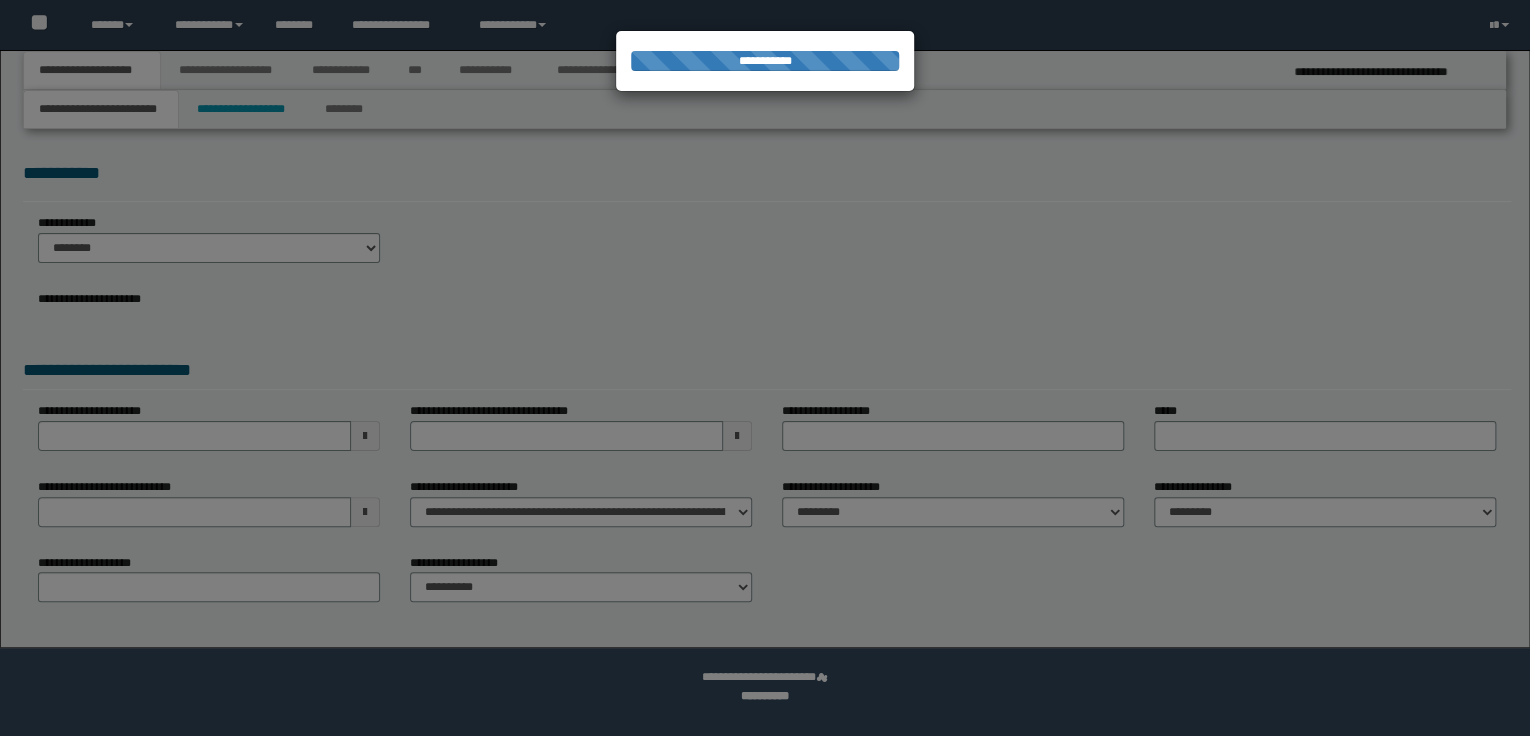 scroll, scrollTop: 0, scrollLeft: 0, axis: both 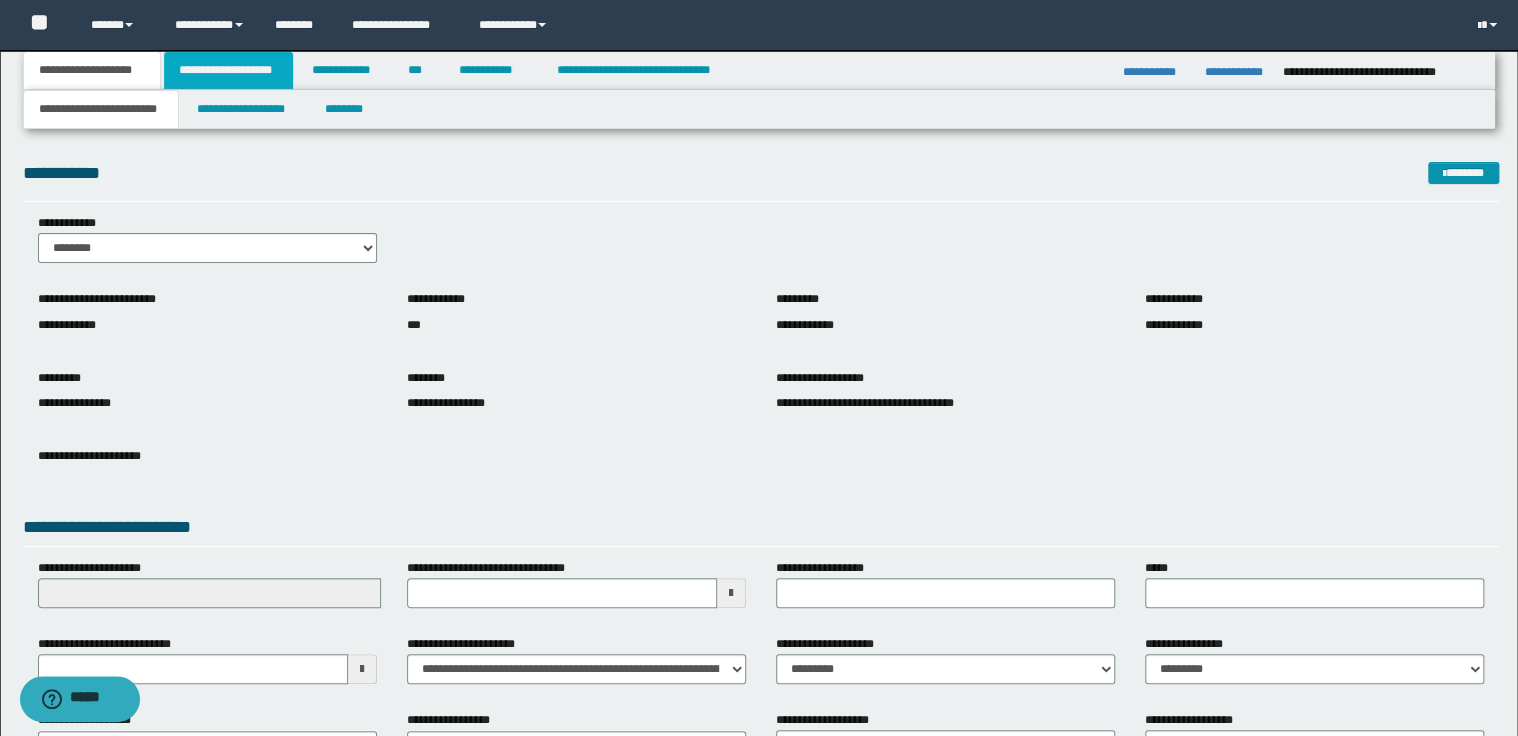 click on "**********" at bounding box center (228, 70) 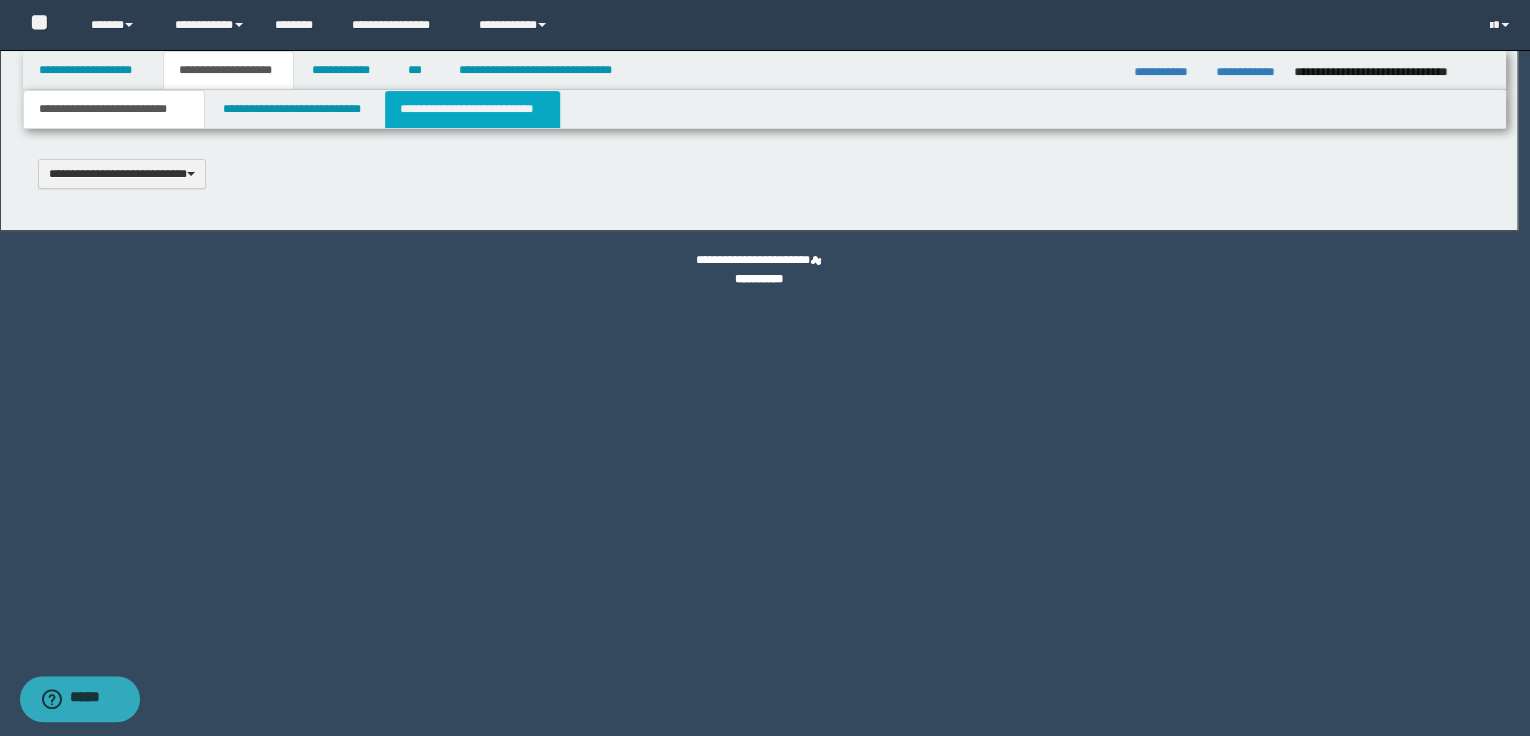 type 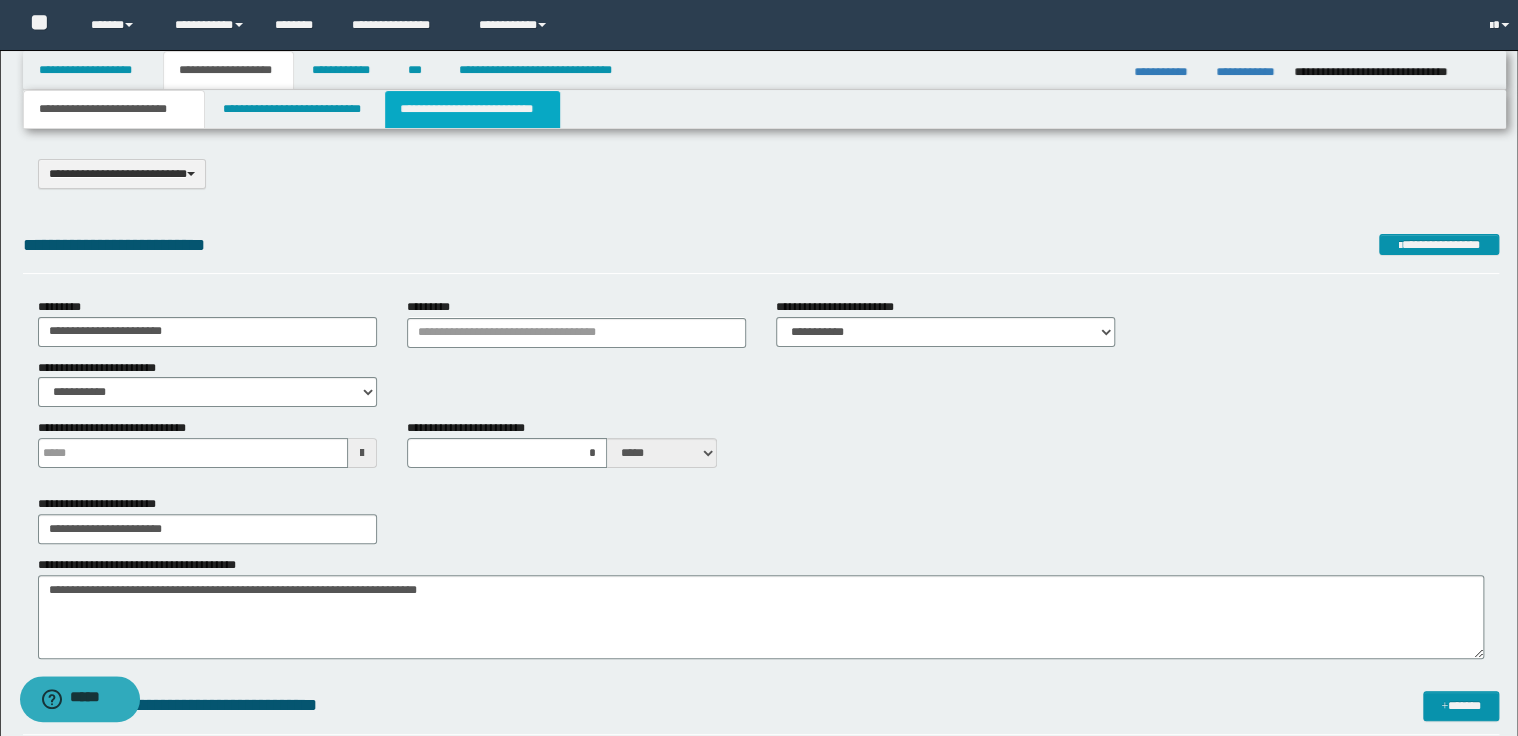 click on "**********" at bounding box center [472, 109] 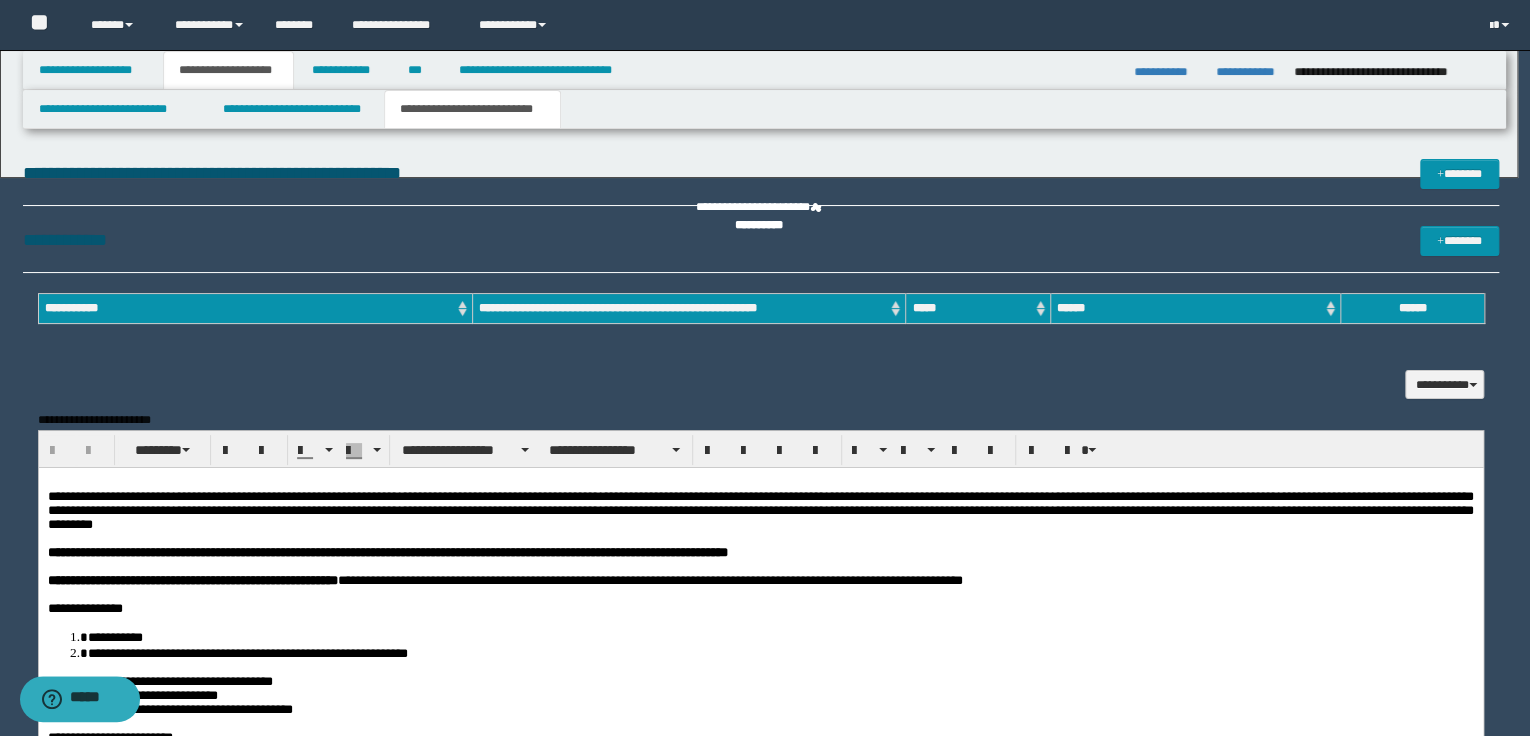 scroll, scrollTop: 0, scrollLeft: 0, axis: both 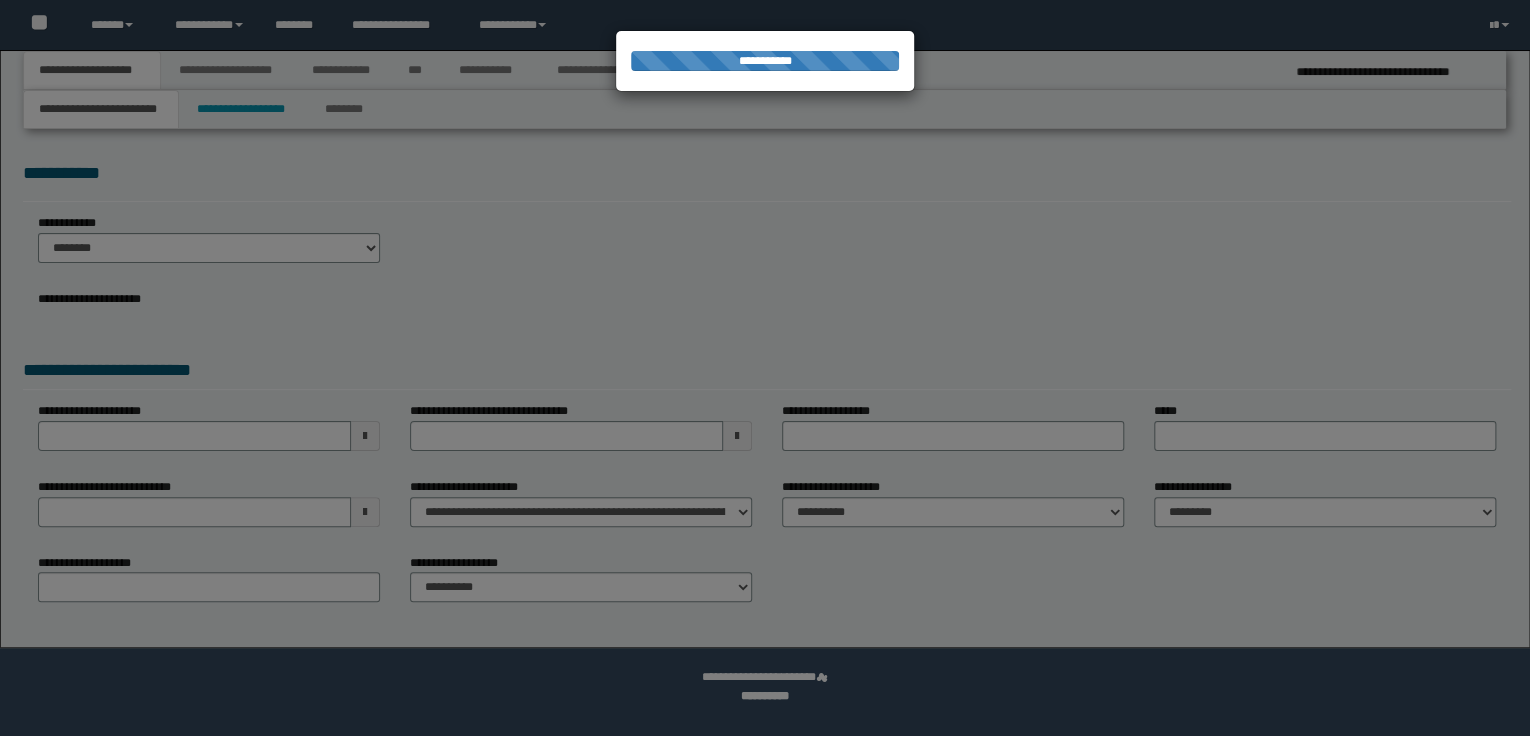 select on "*" 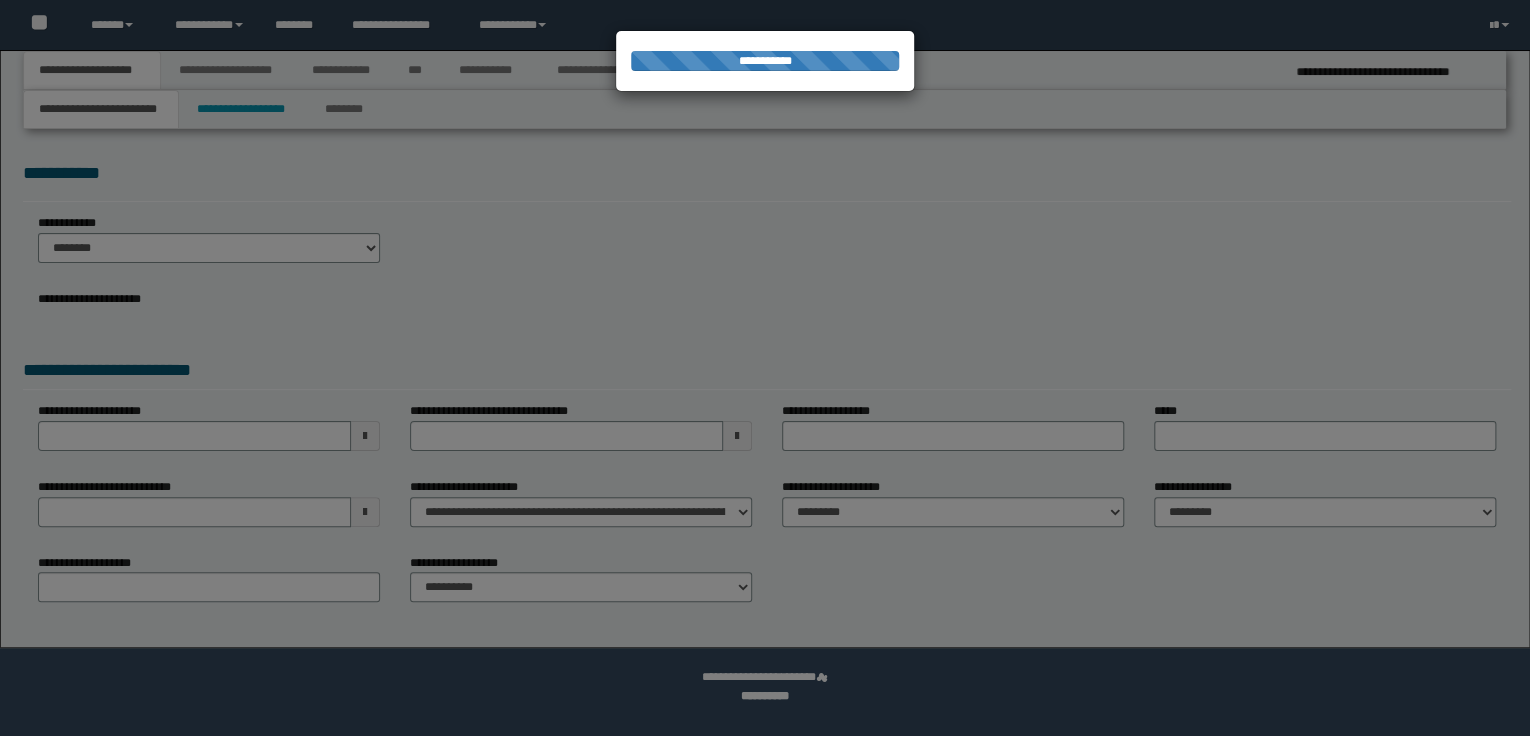 scroll, scrollTop: 0, scrollLeft: 0, axis: both 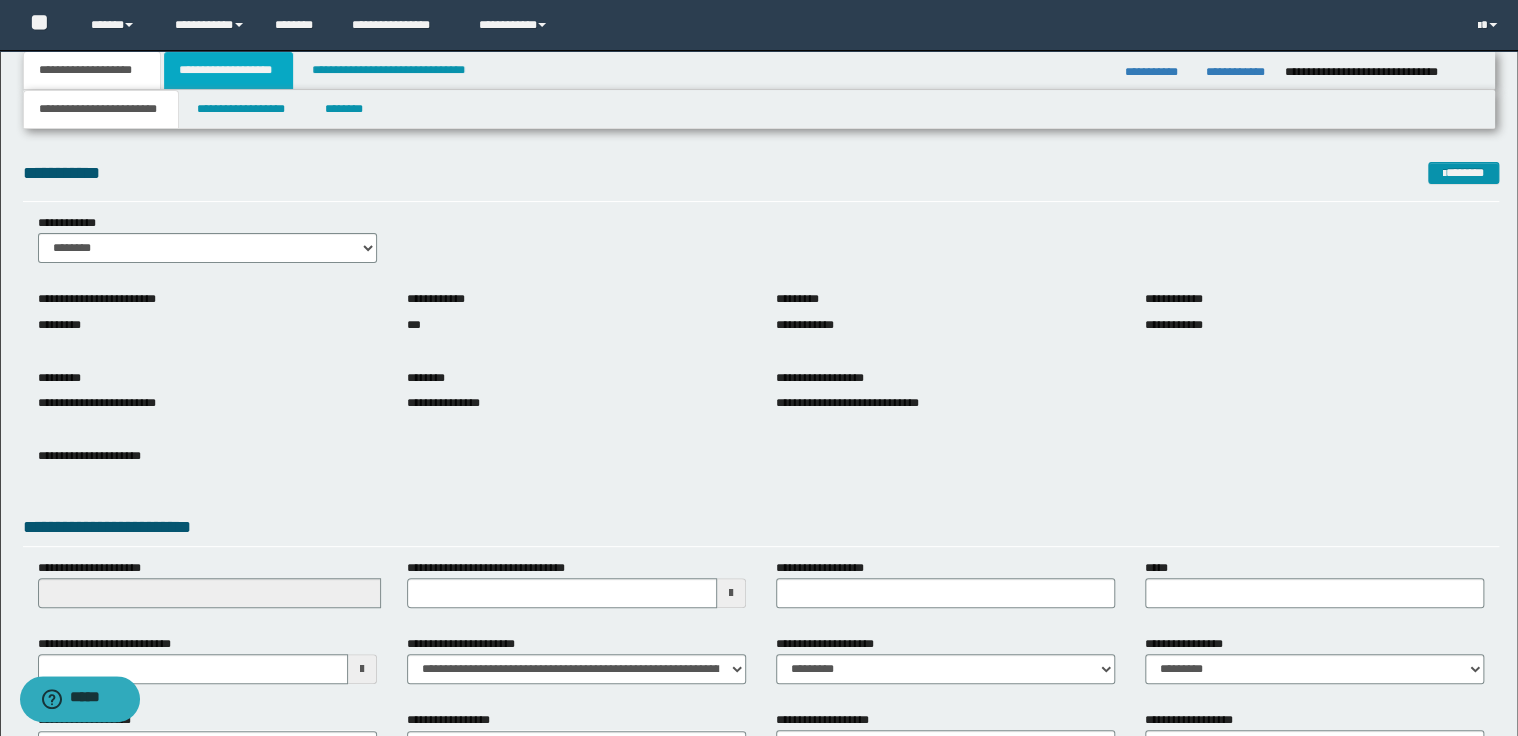 click on "**********" at bounding box center (228, 70) 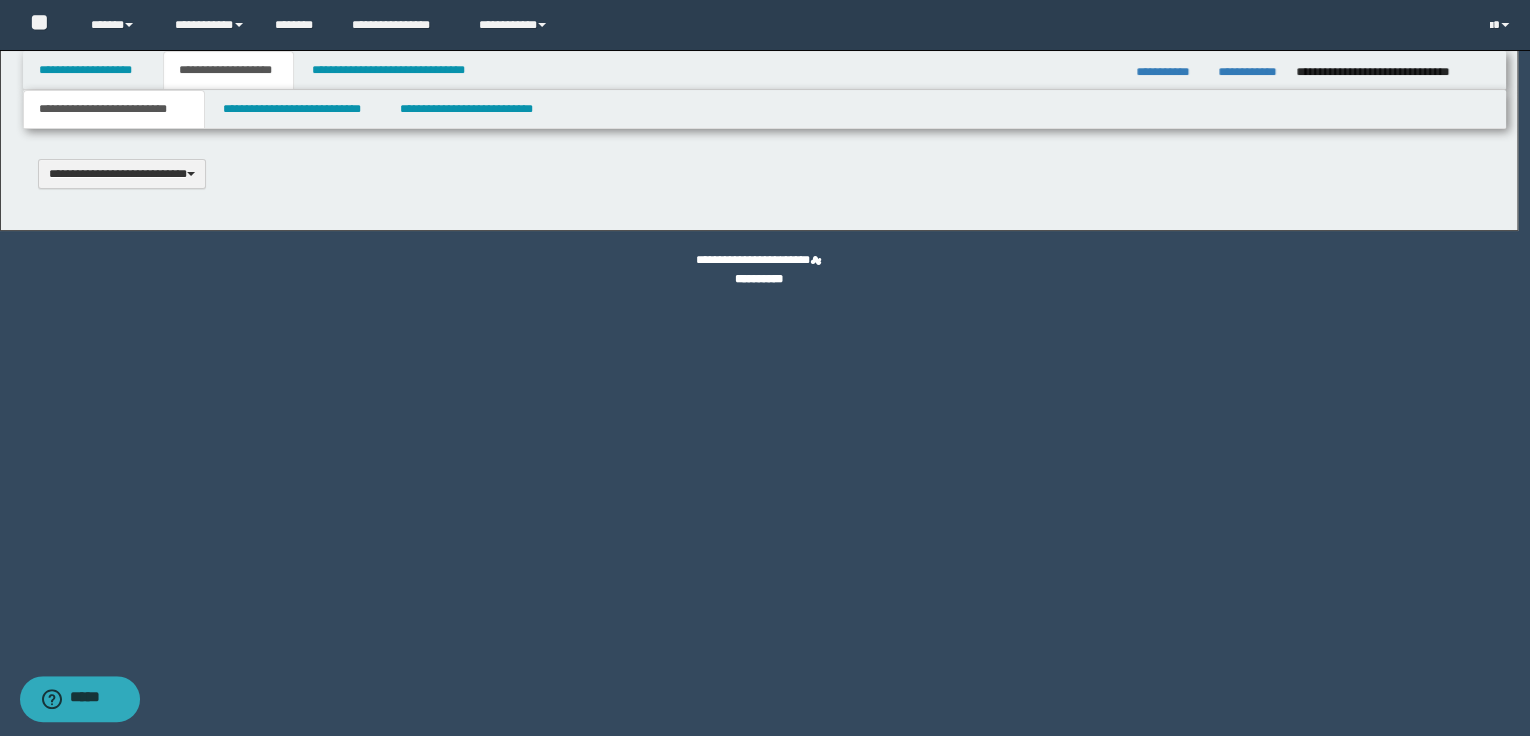 type 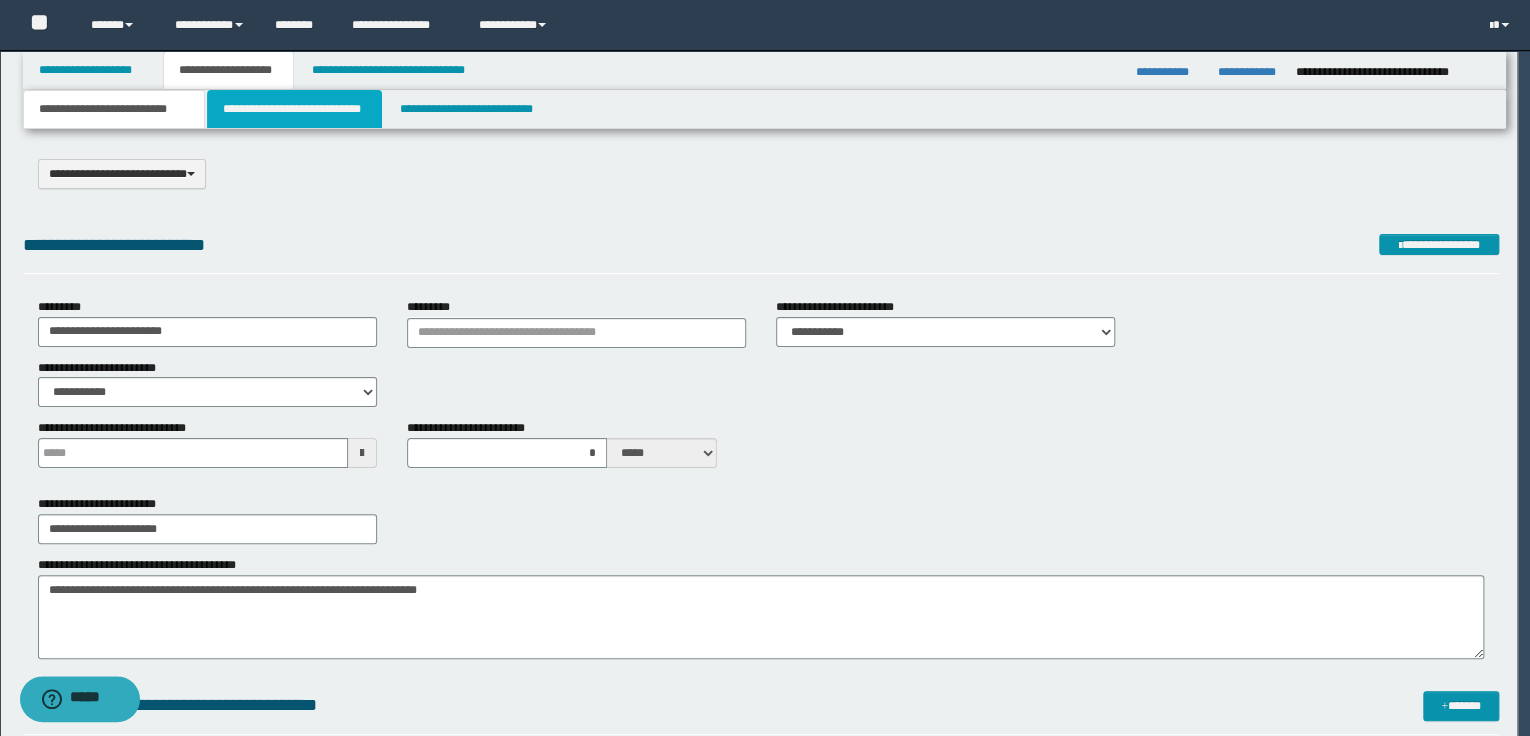 click on "**********" at bounding box center (294, 109) 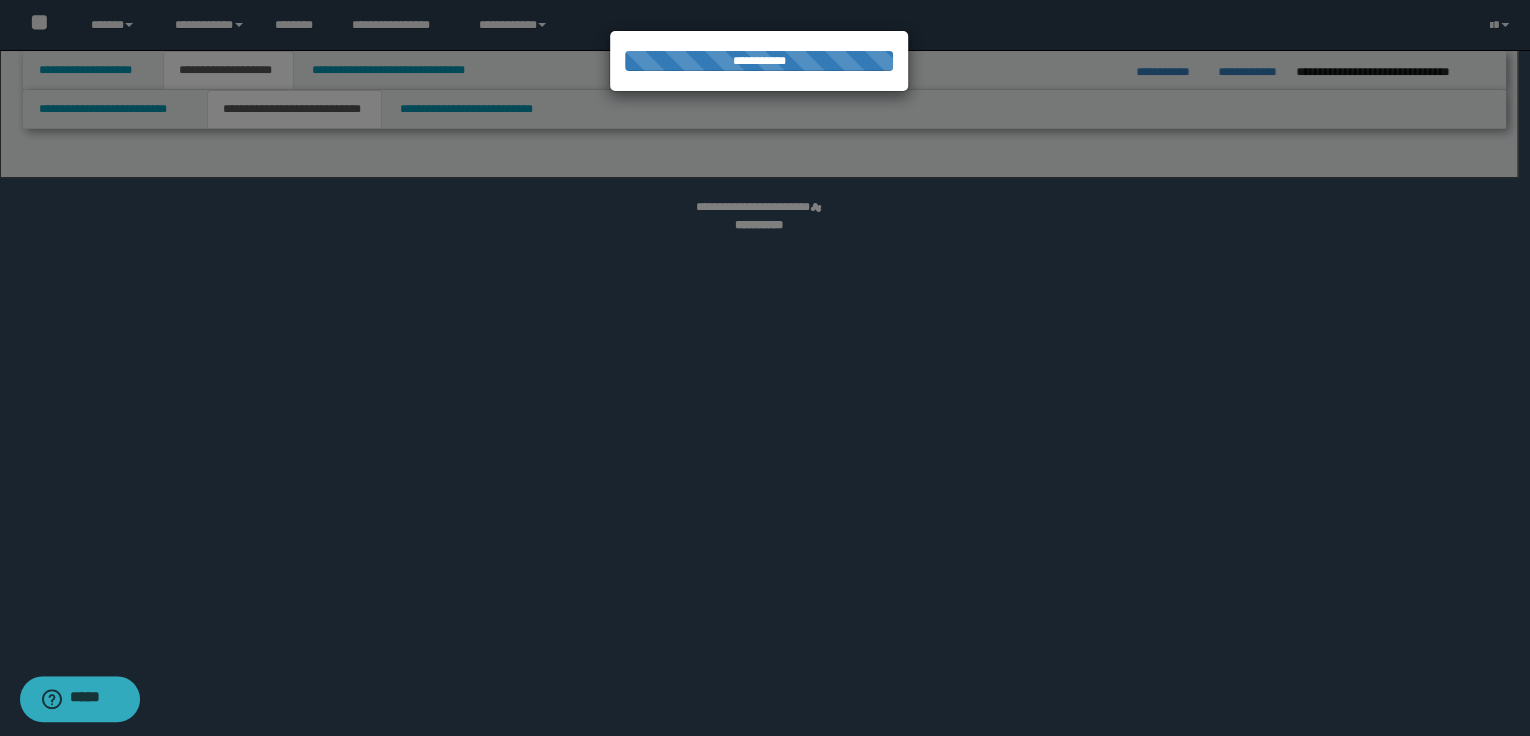 select on "*" 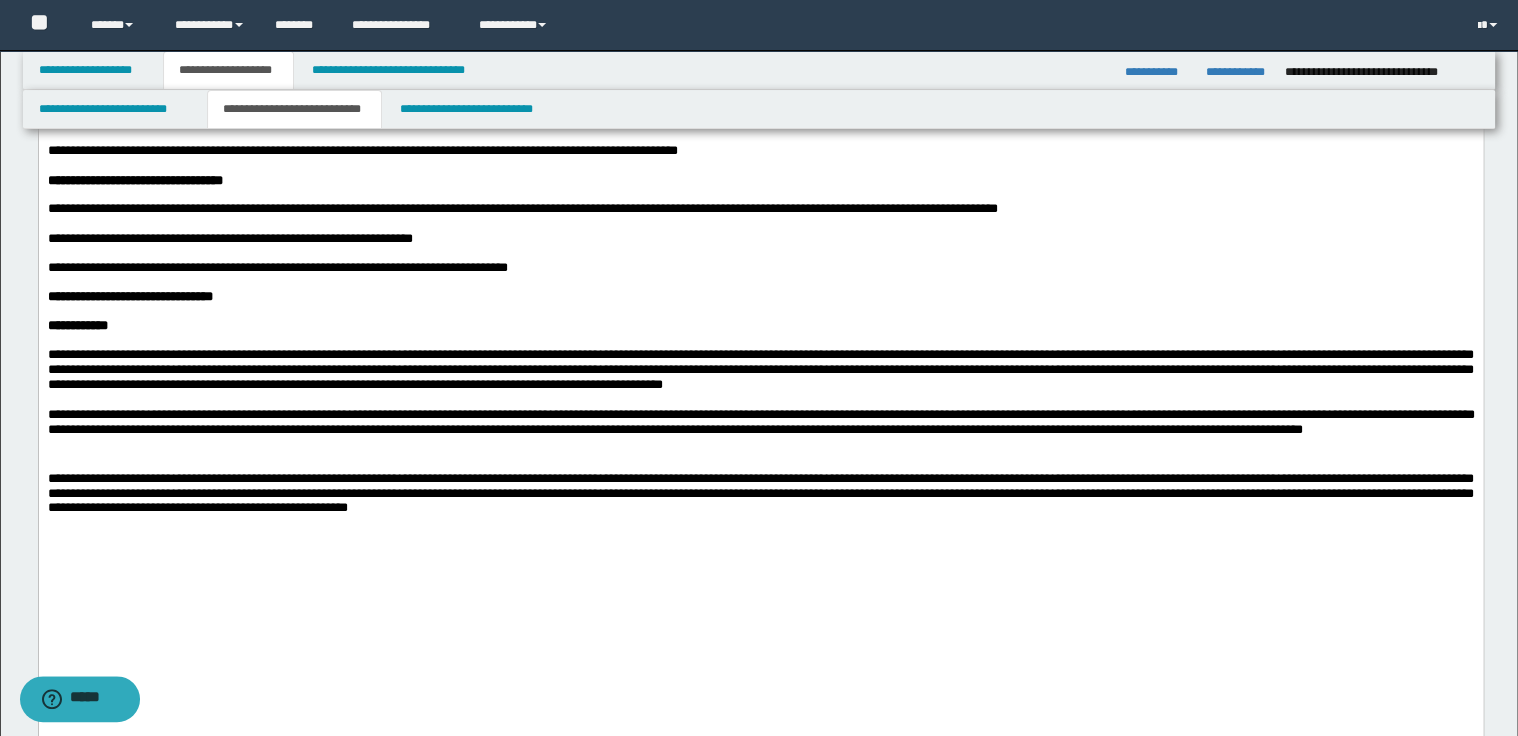 scroll, scrollTop: 1440, scrollLeft: 0, axis: vertical 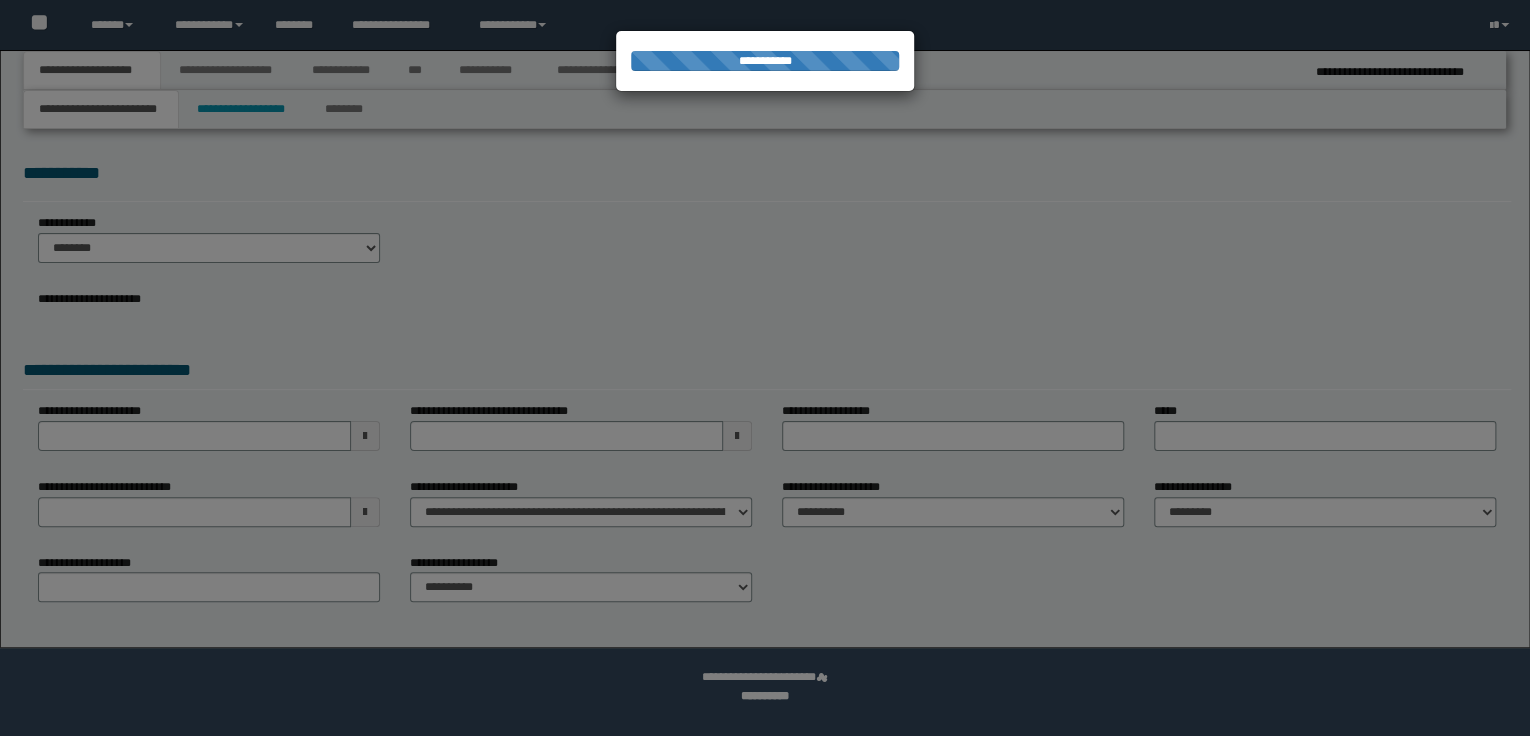 select on "*" 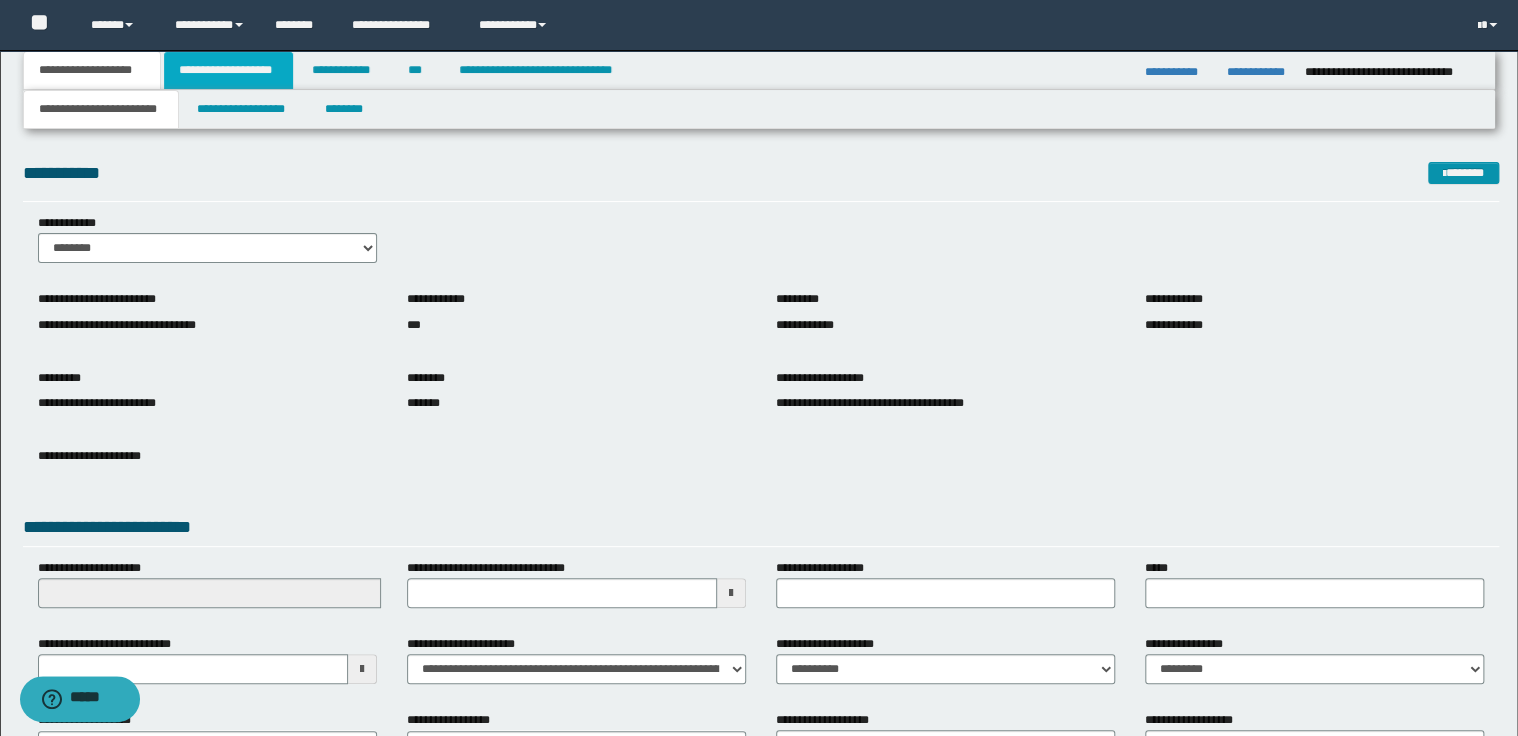 click on "**********" at bounding box center [228, 70] 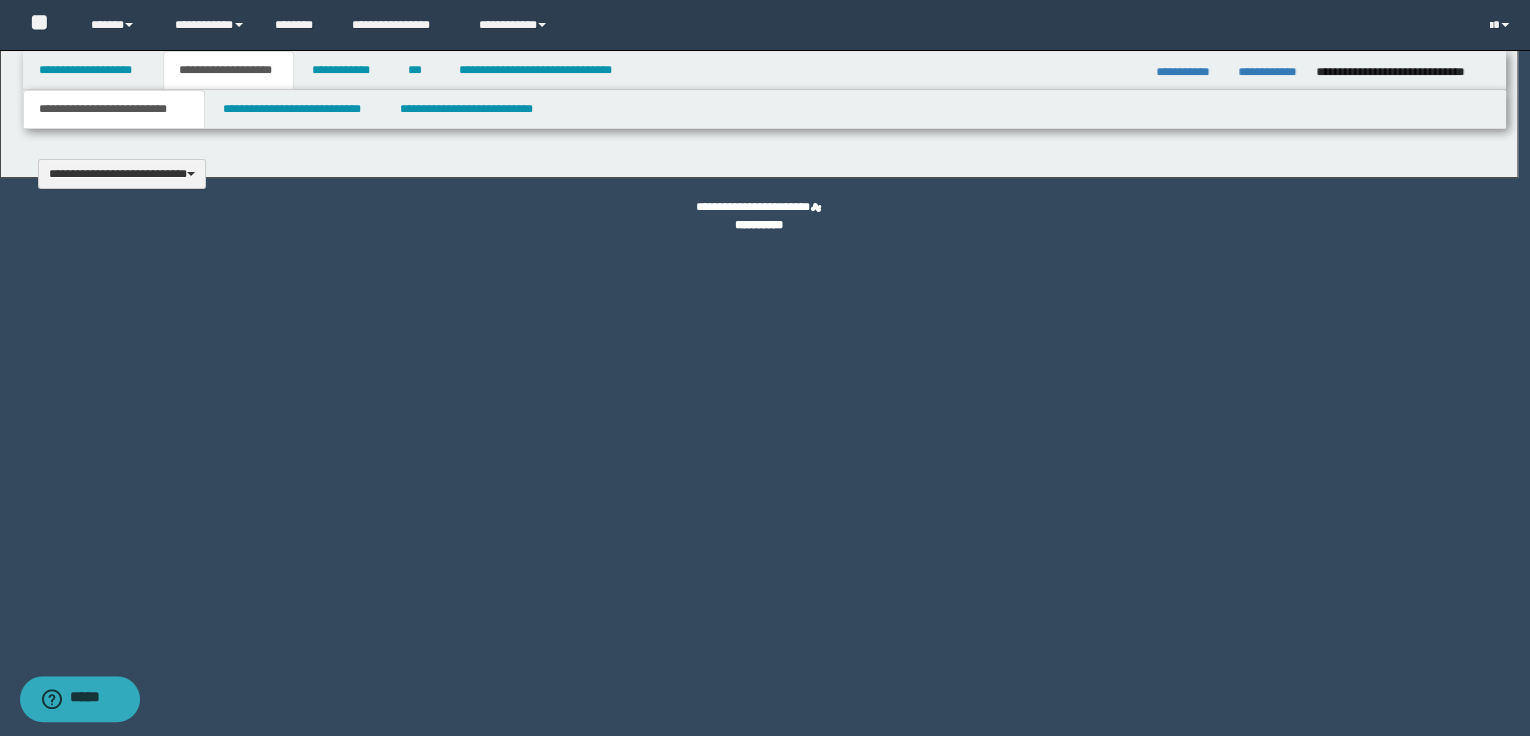 type 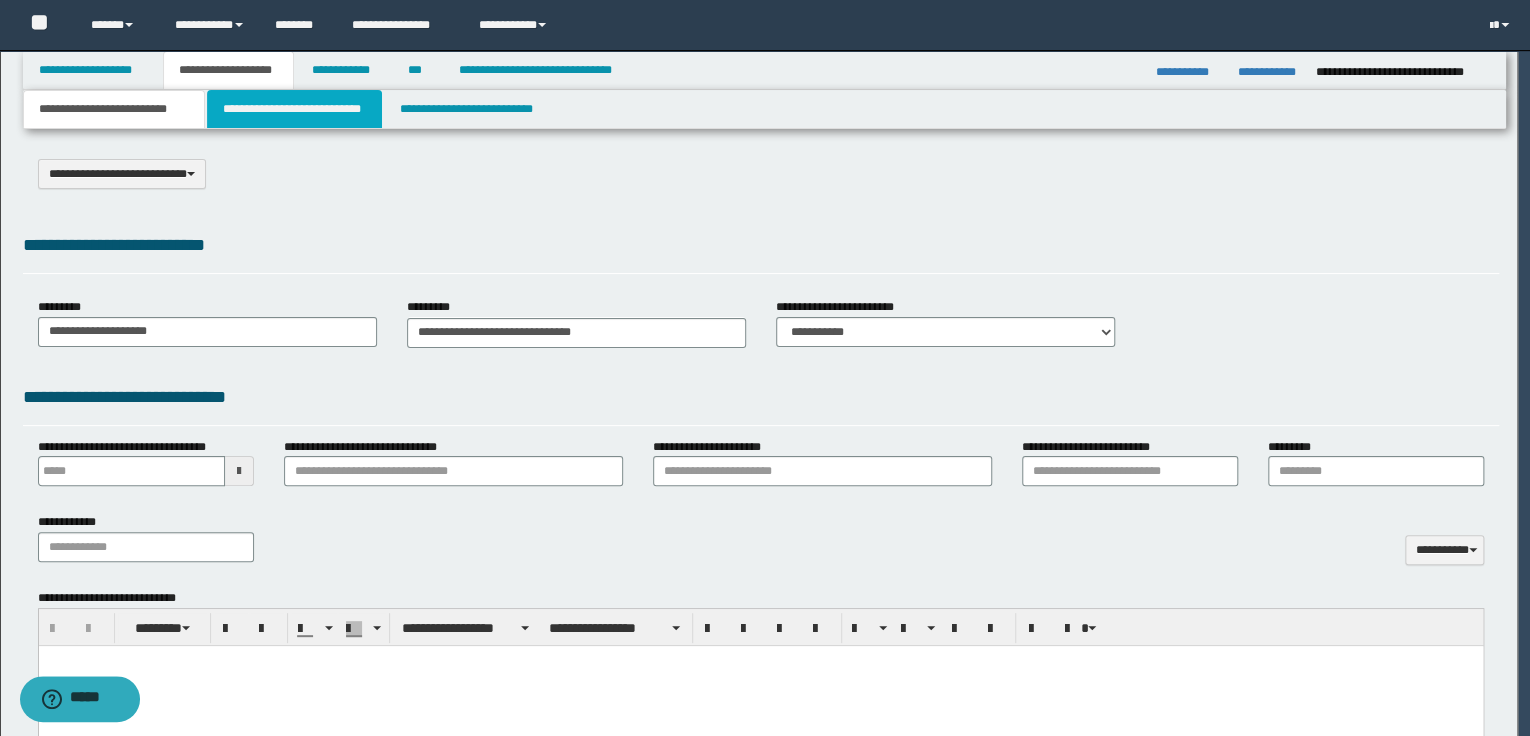 scroll, scrollTop: 0, scrollLeft: 0, axis: both 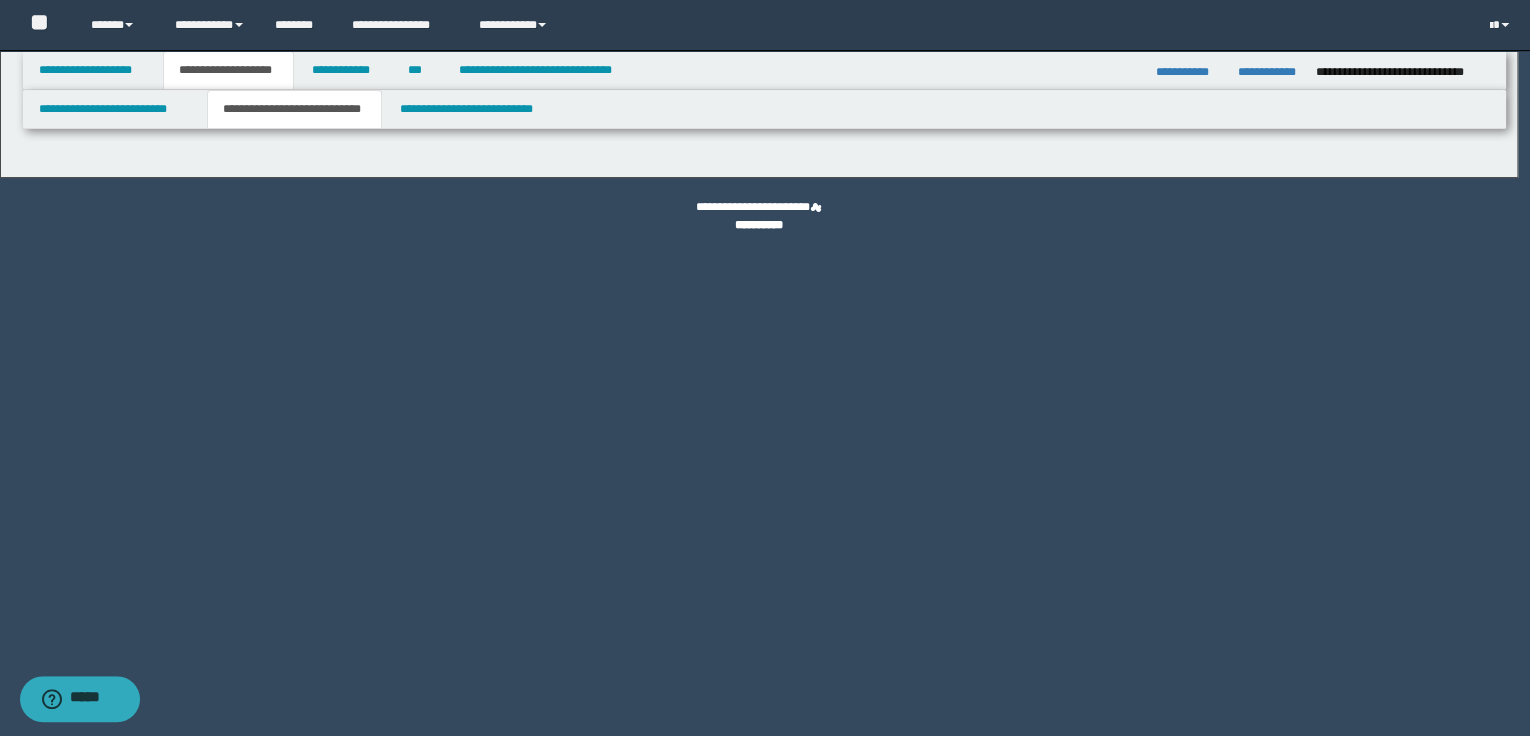select on "*" 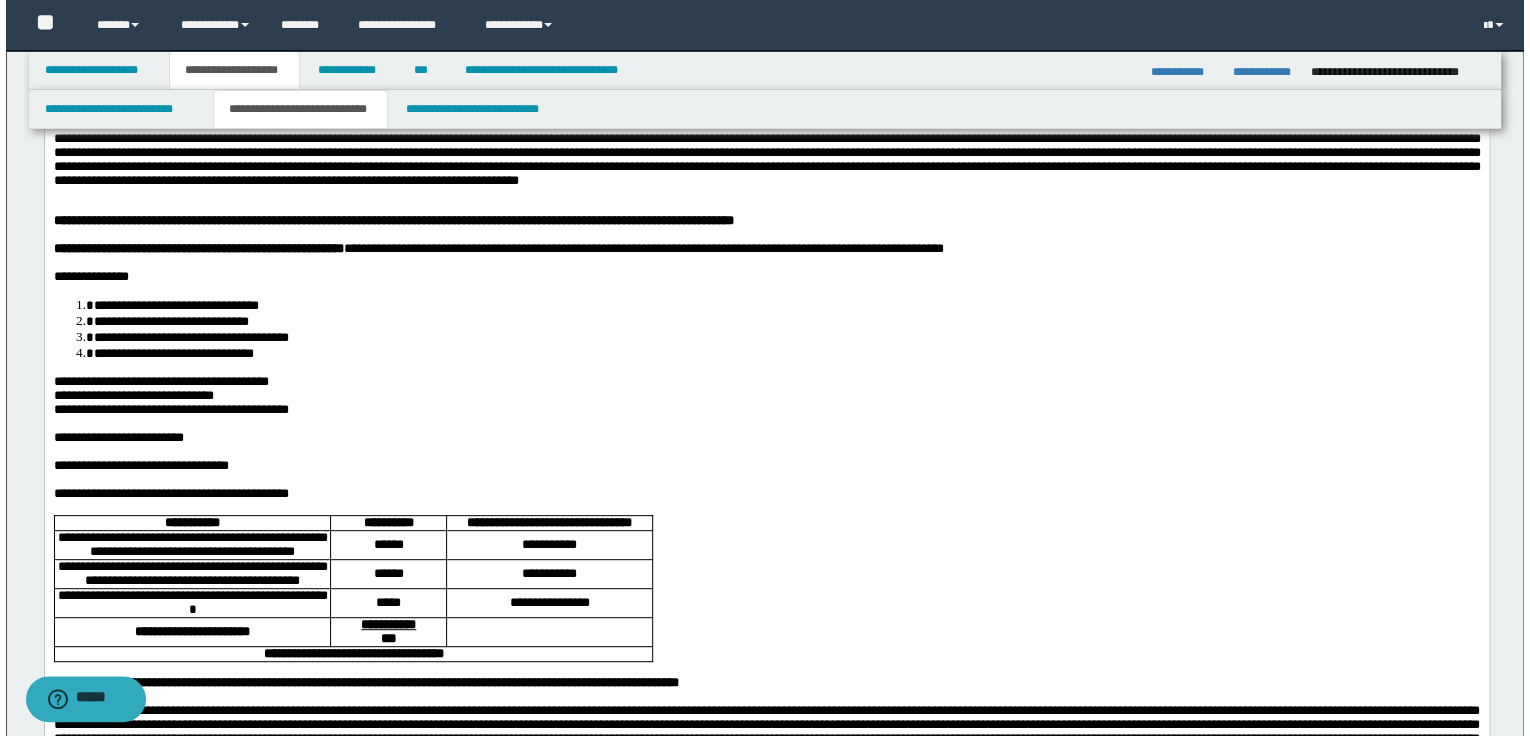 scroll, scrollTop: 0, scrollLeft: 0, axis: both 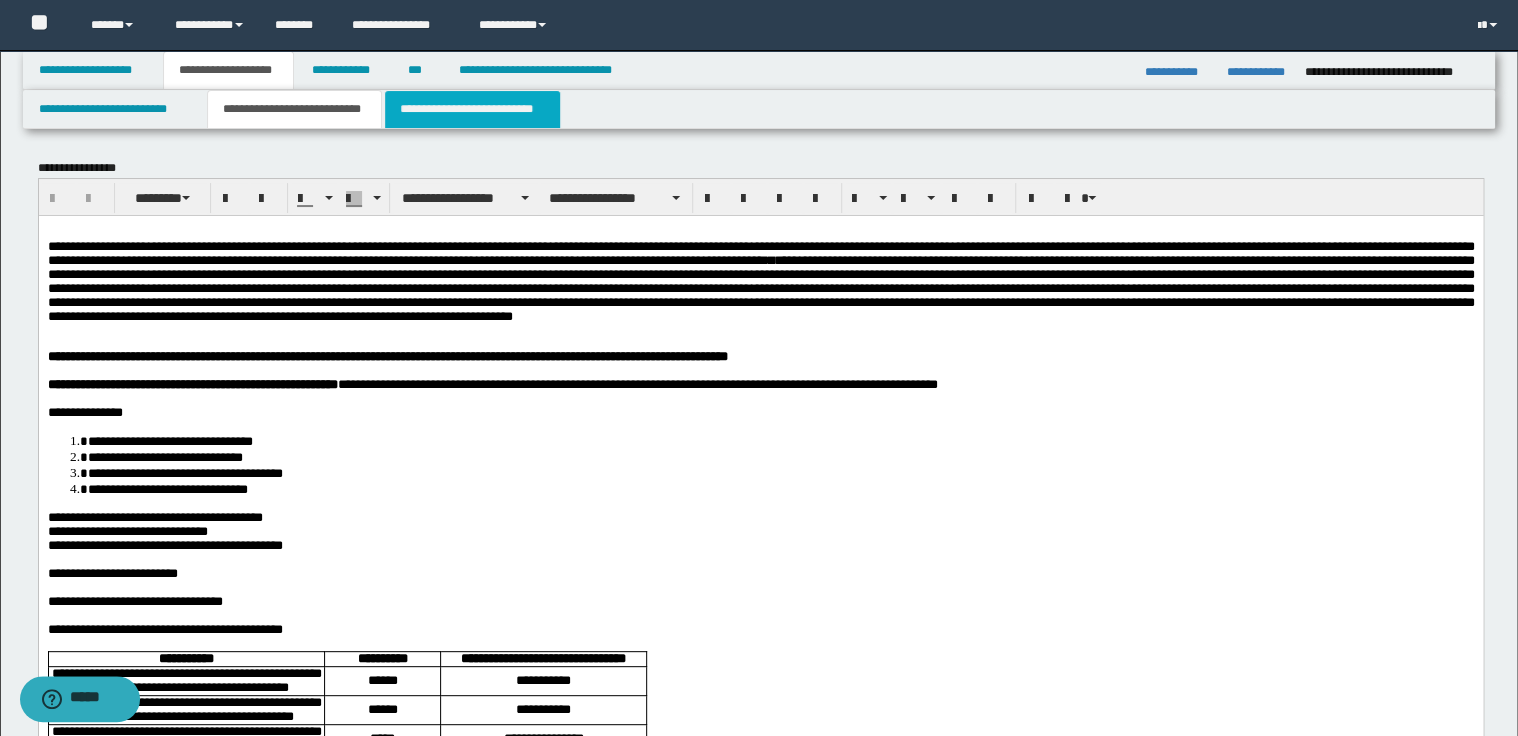 click on "**********" at bounding box center [472, 109] 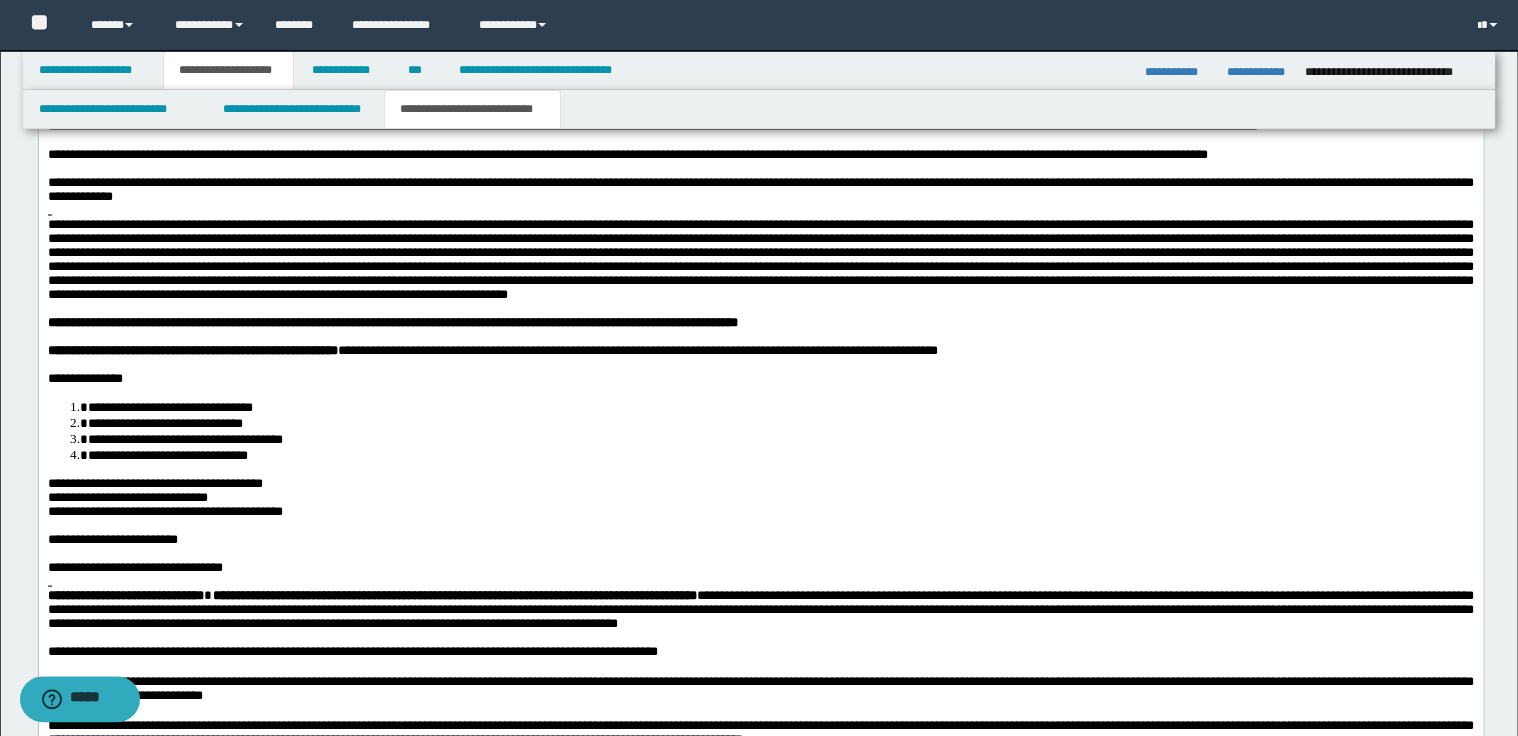 scroll, scrollTop: 1760, scrollLeft: 0, axis: vertical 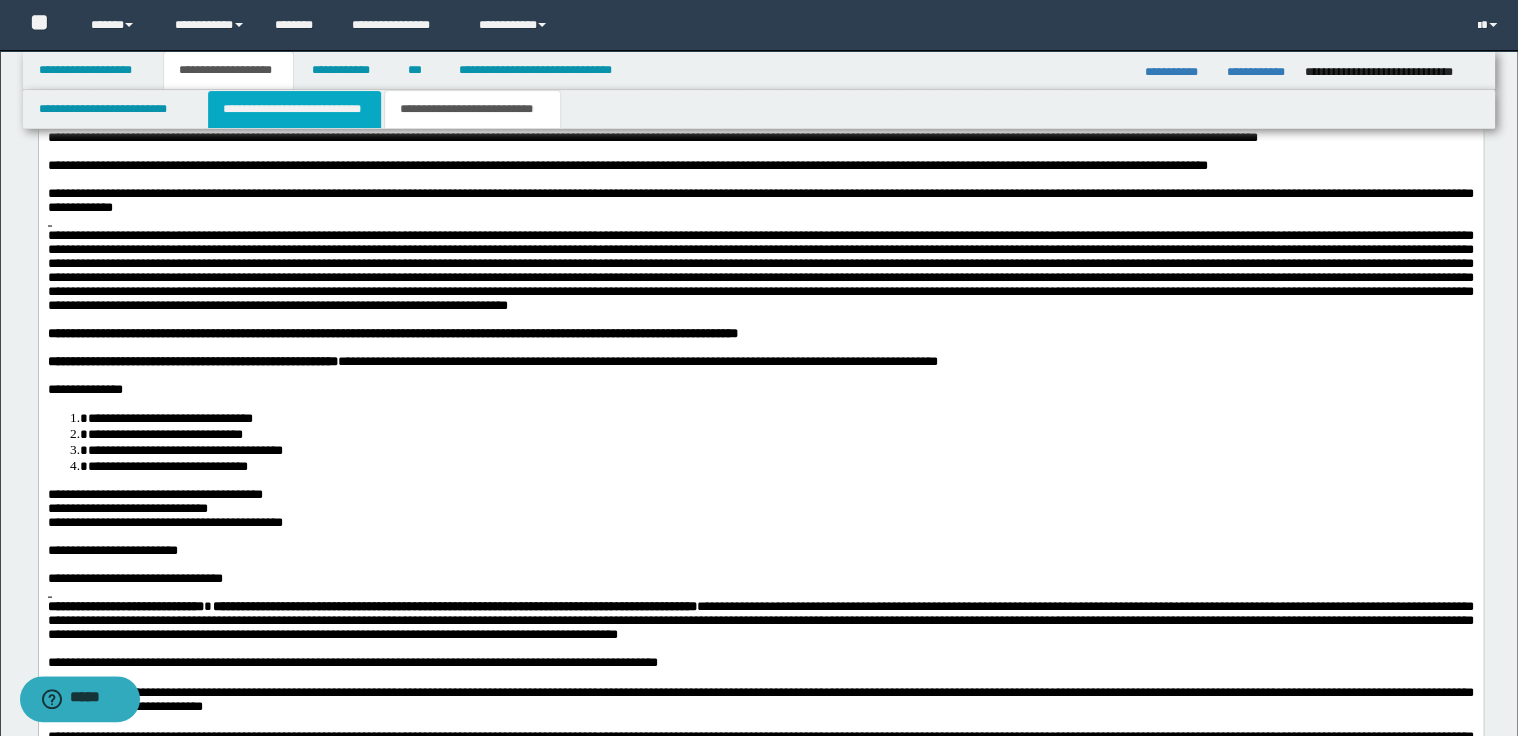 click on "**********" at bounding box center (294, 109) 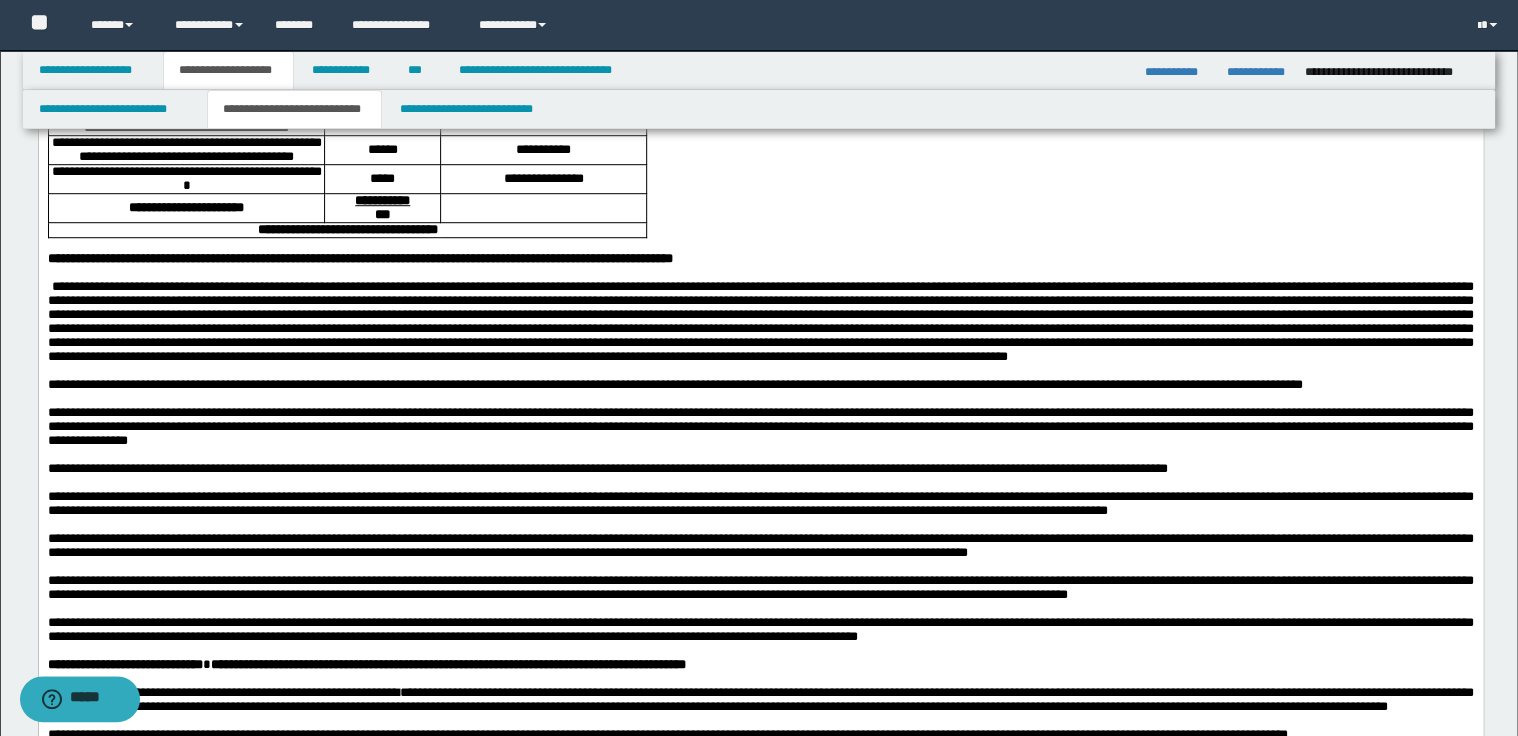 scroll, scrollTop: 400, scrollLeft: 0, axis: vertical 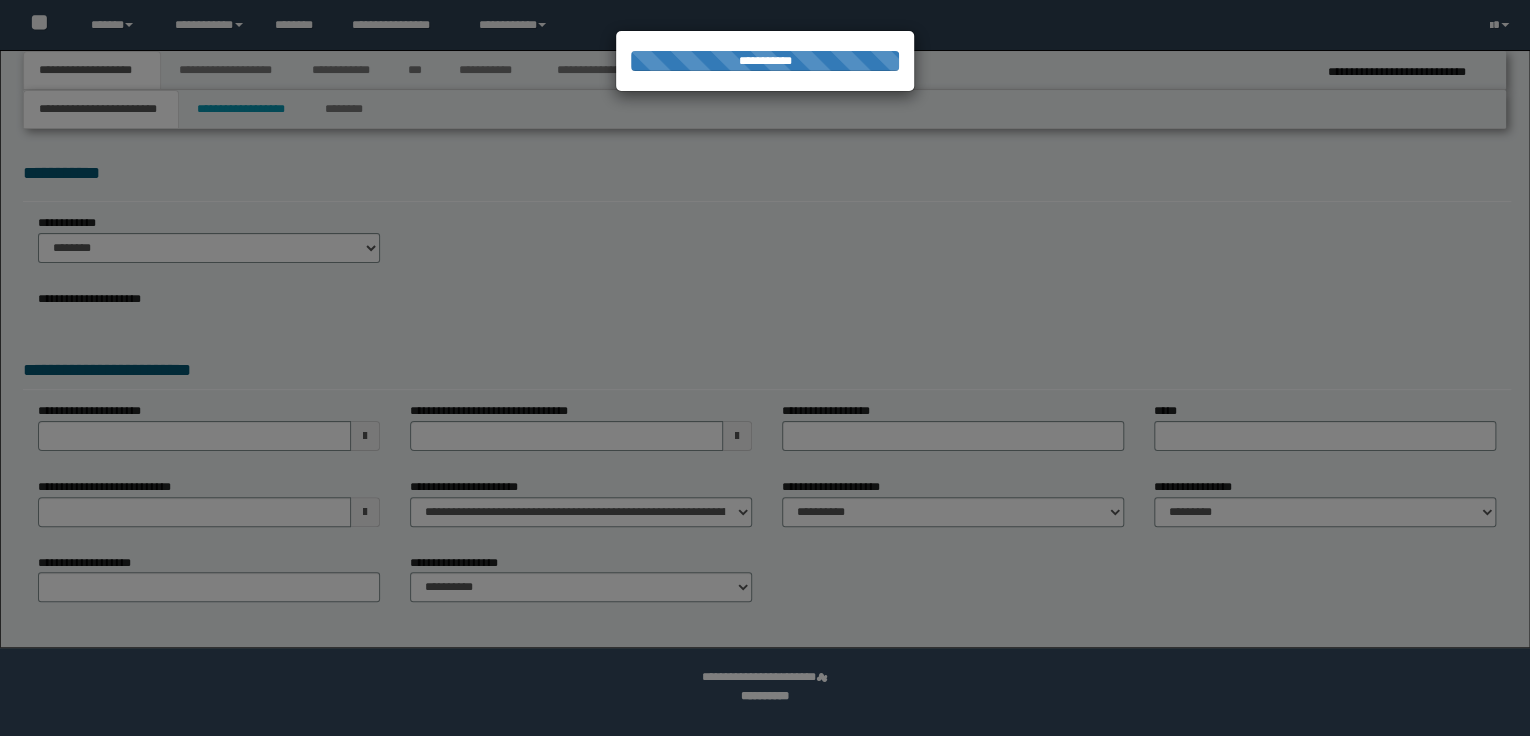 select on "*" 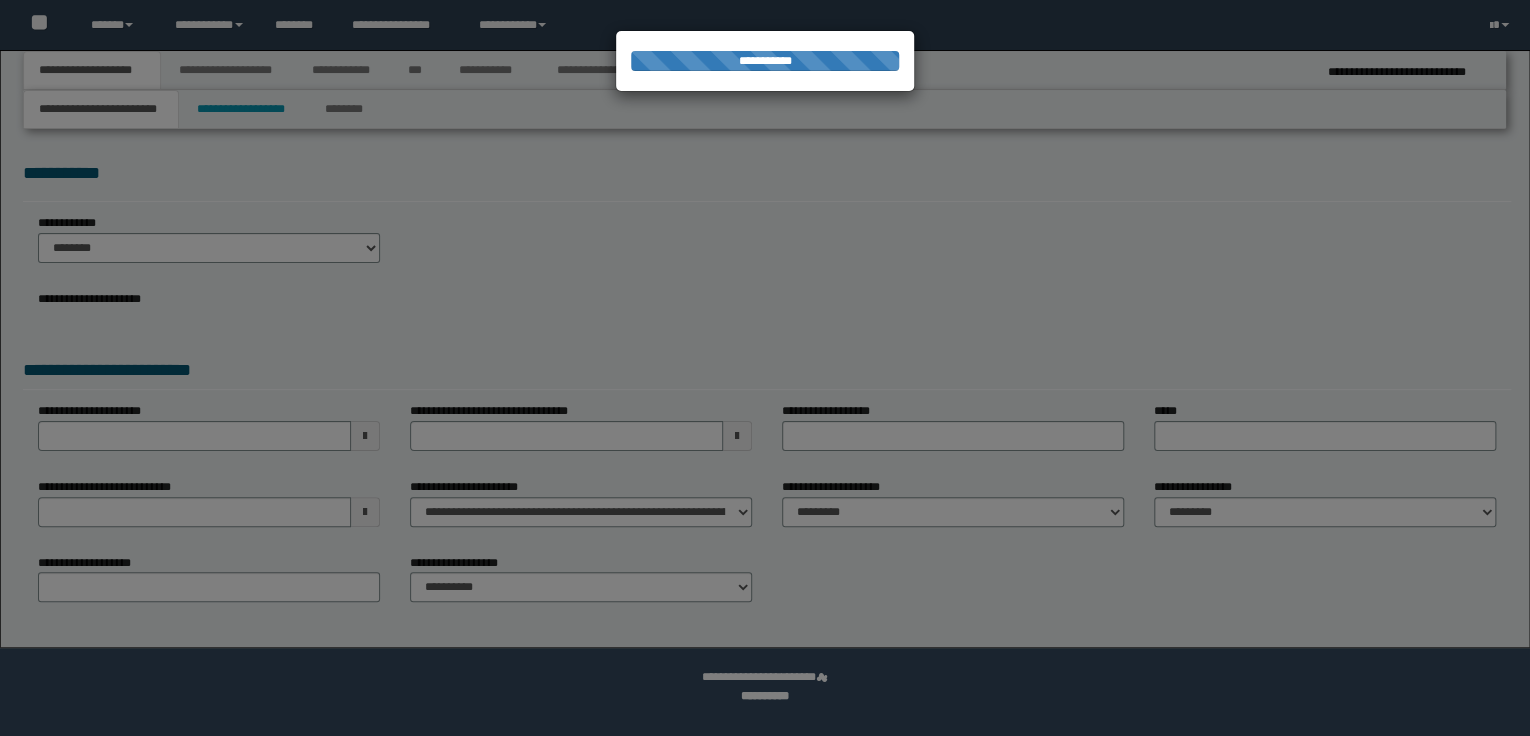 scroll, scrollTop: 0, scrollLeft: 0, axis: both 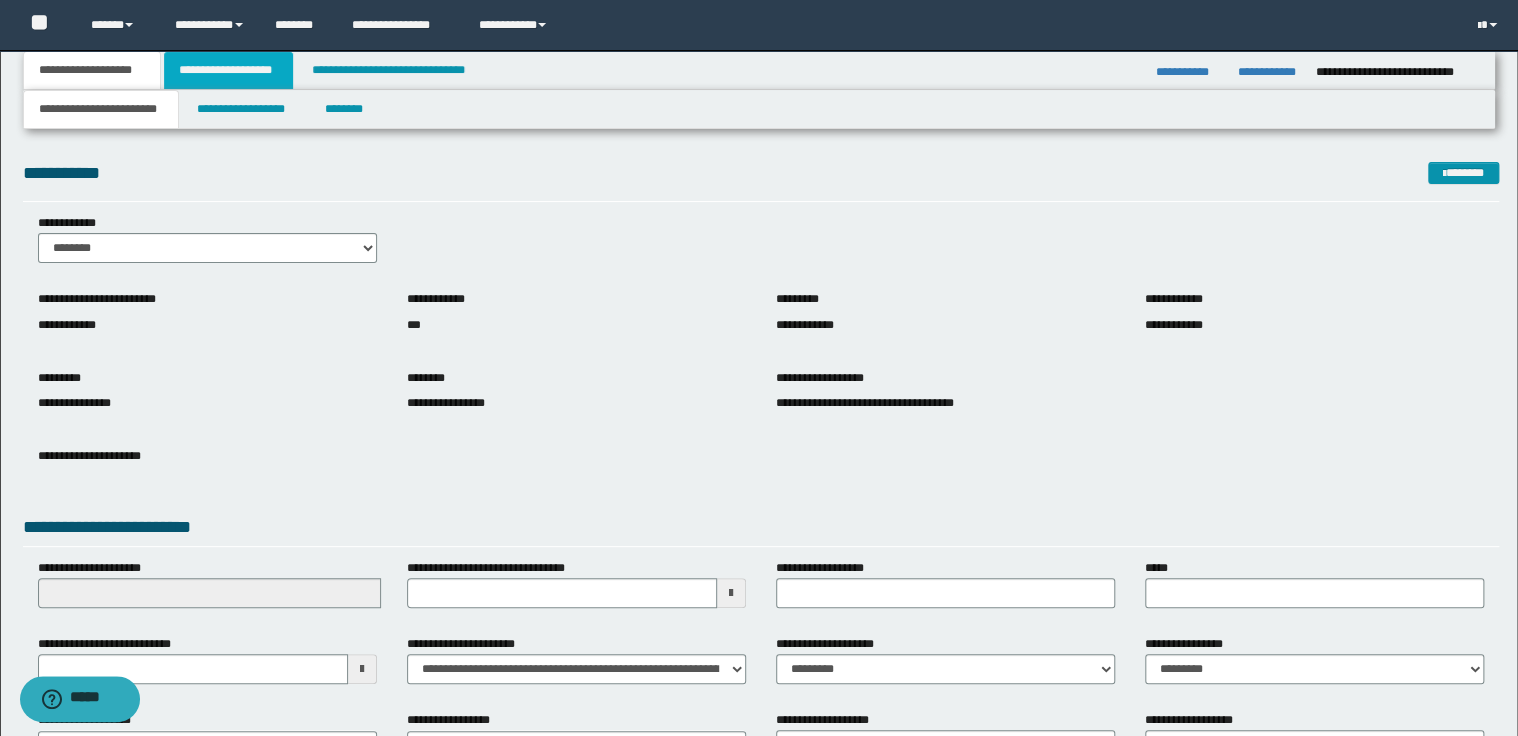 drag, startPoint x: 225, startPoint y: 64, endPoint x: 260, endPoint y: 76, distance: 37 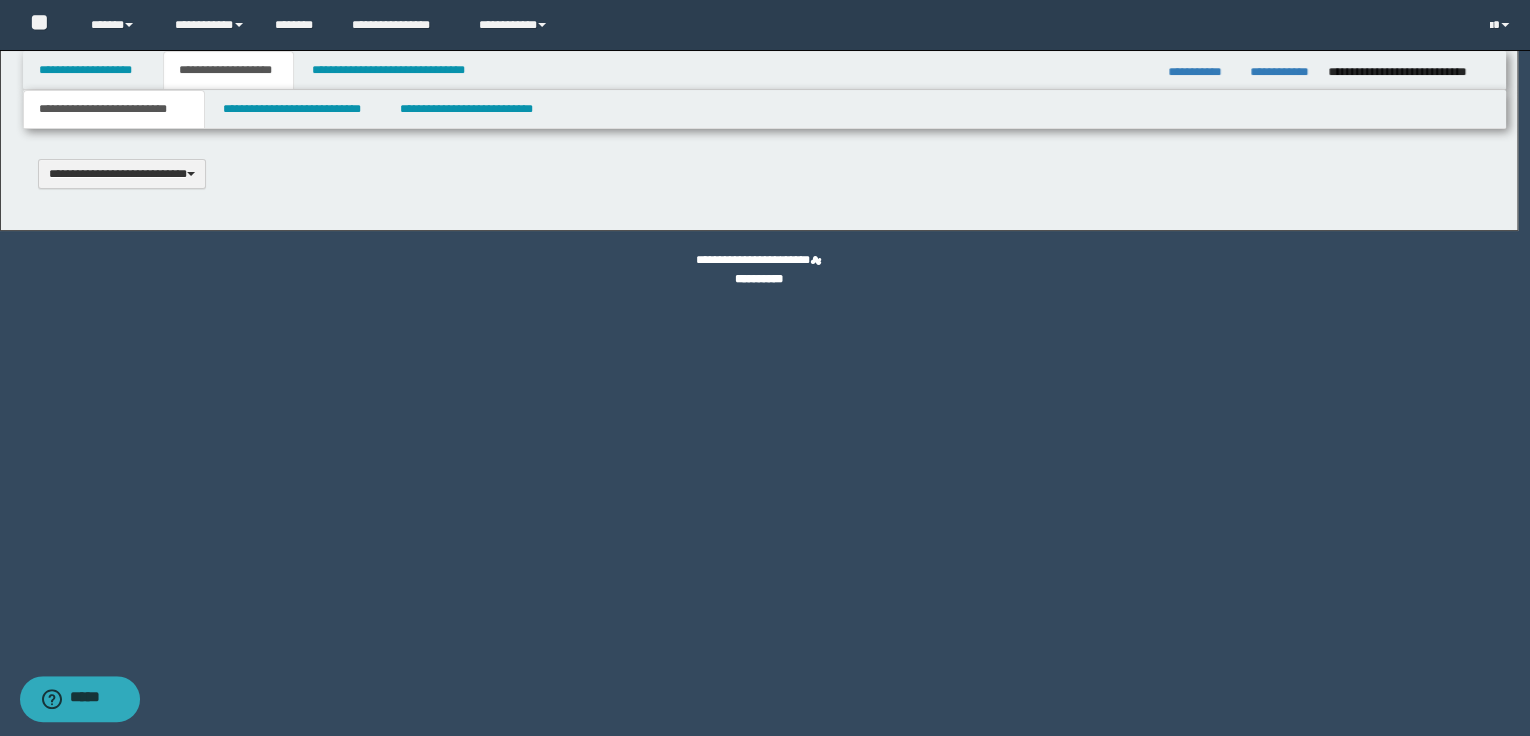 type 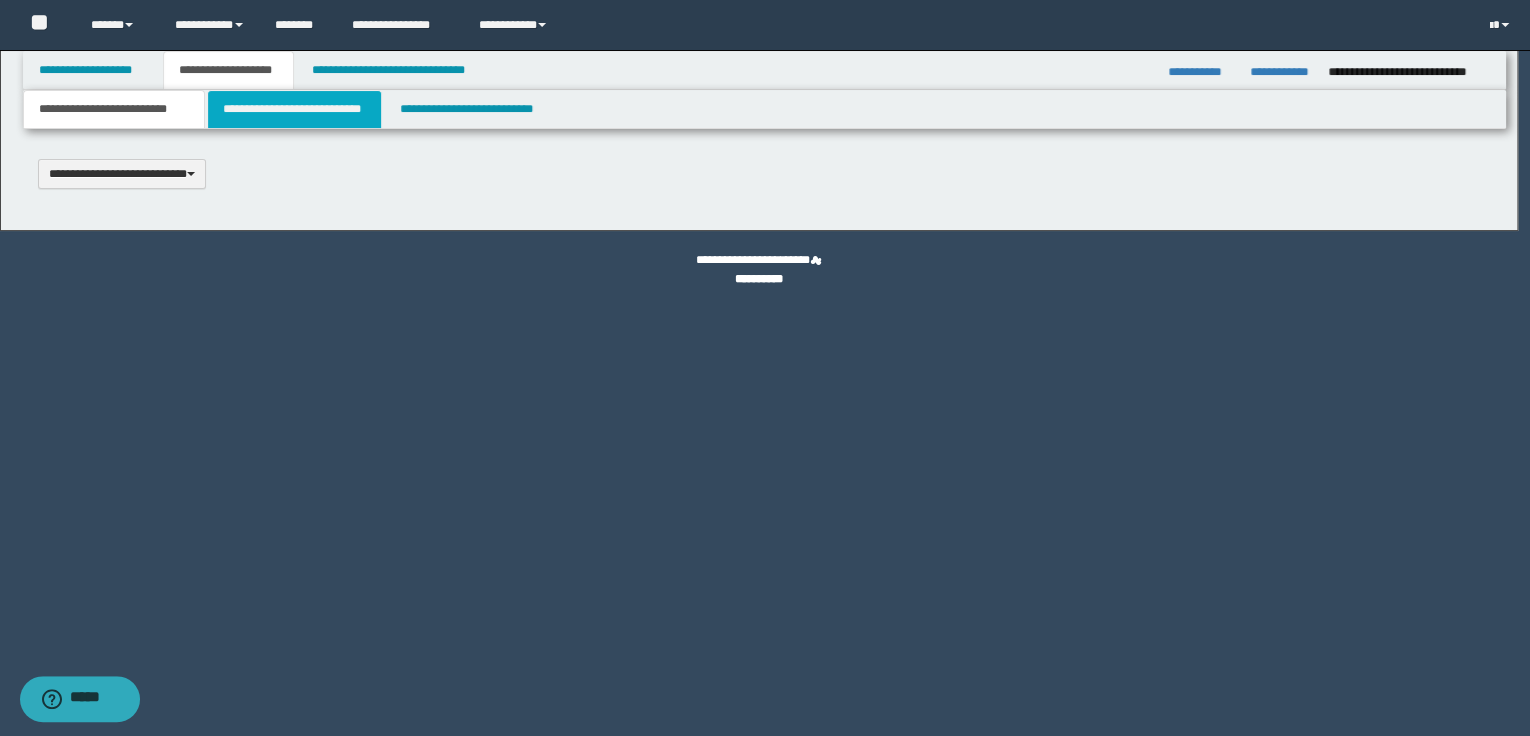 scroll, scrollTop: 0, scrollLeft: 0, axis: both 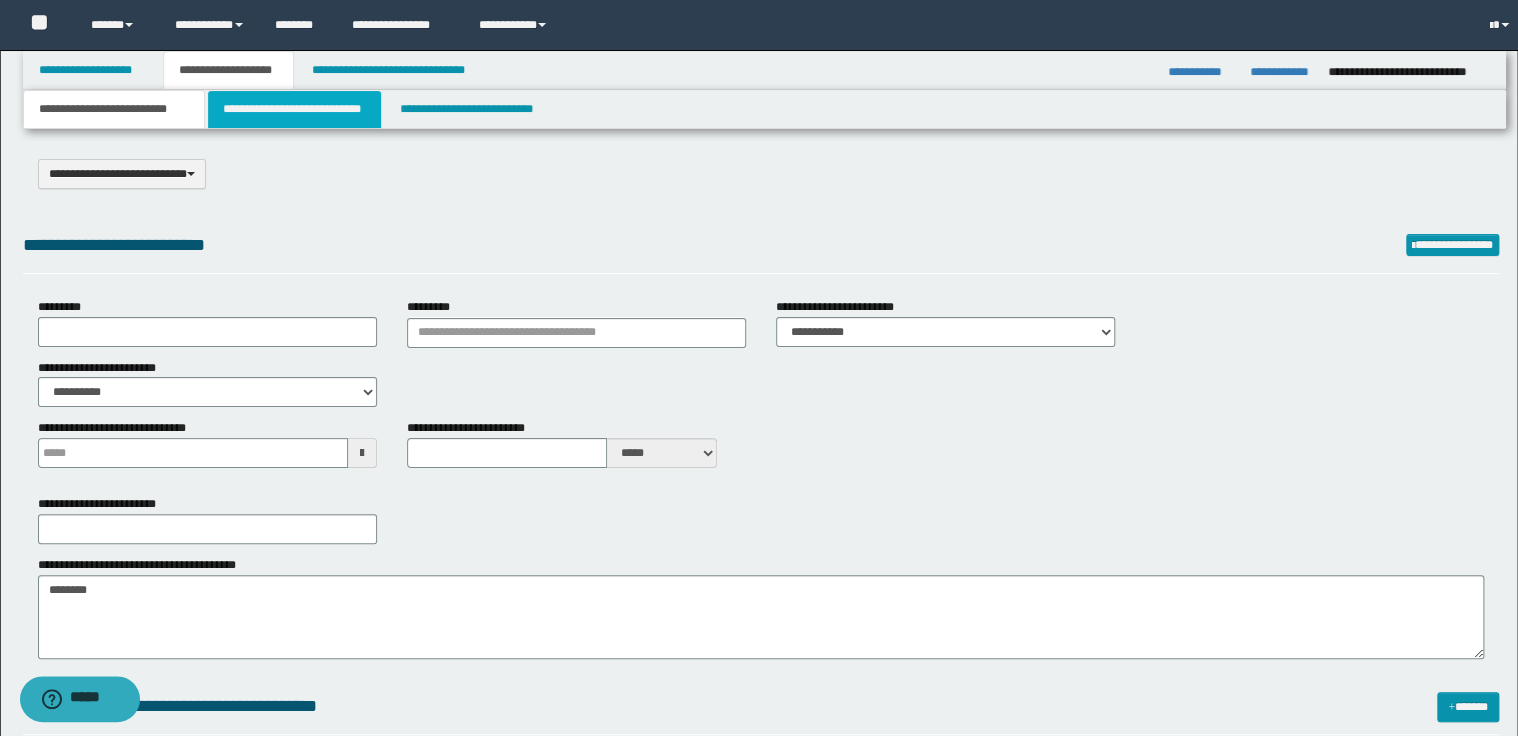 click on "**********" at bounding box center [294, 109] 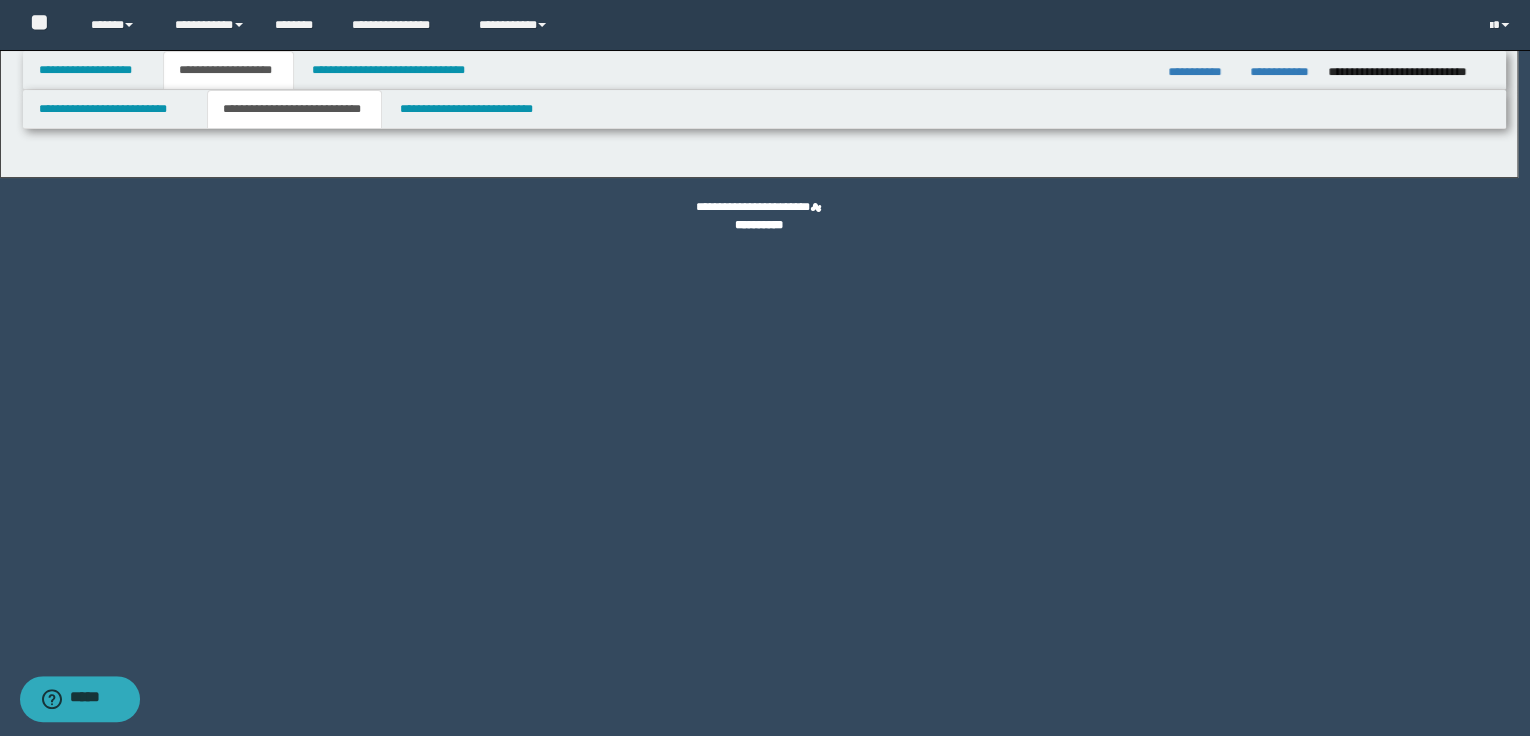 select on "*" 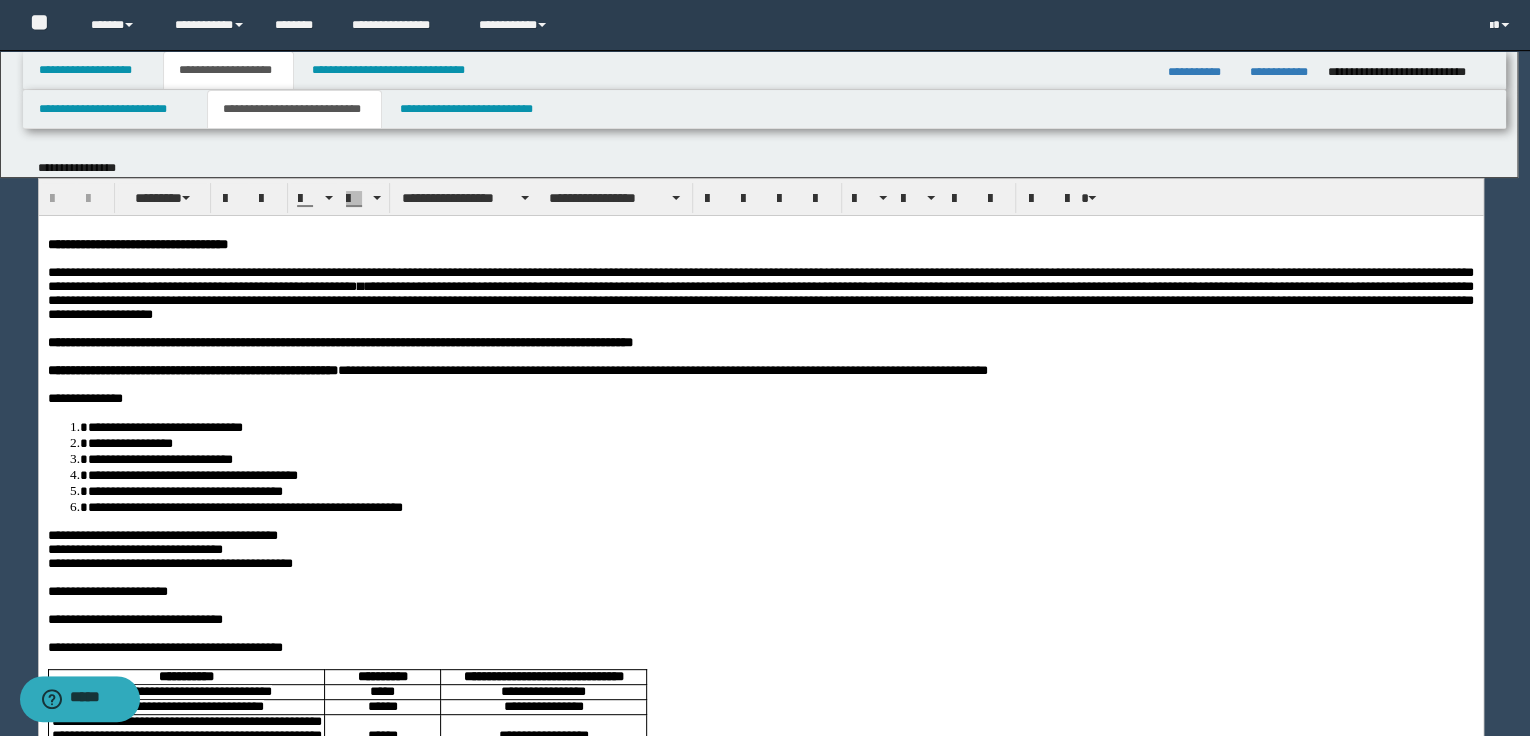 scroll, scrollTop: 0, scrollLeft: 0, axis: both 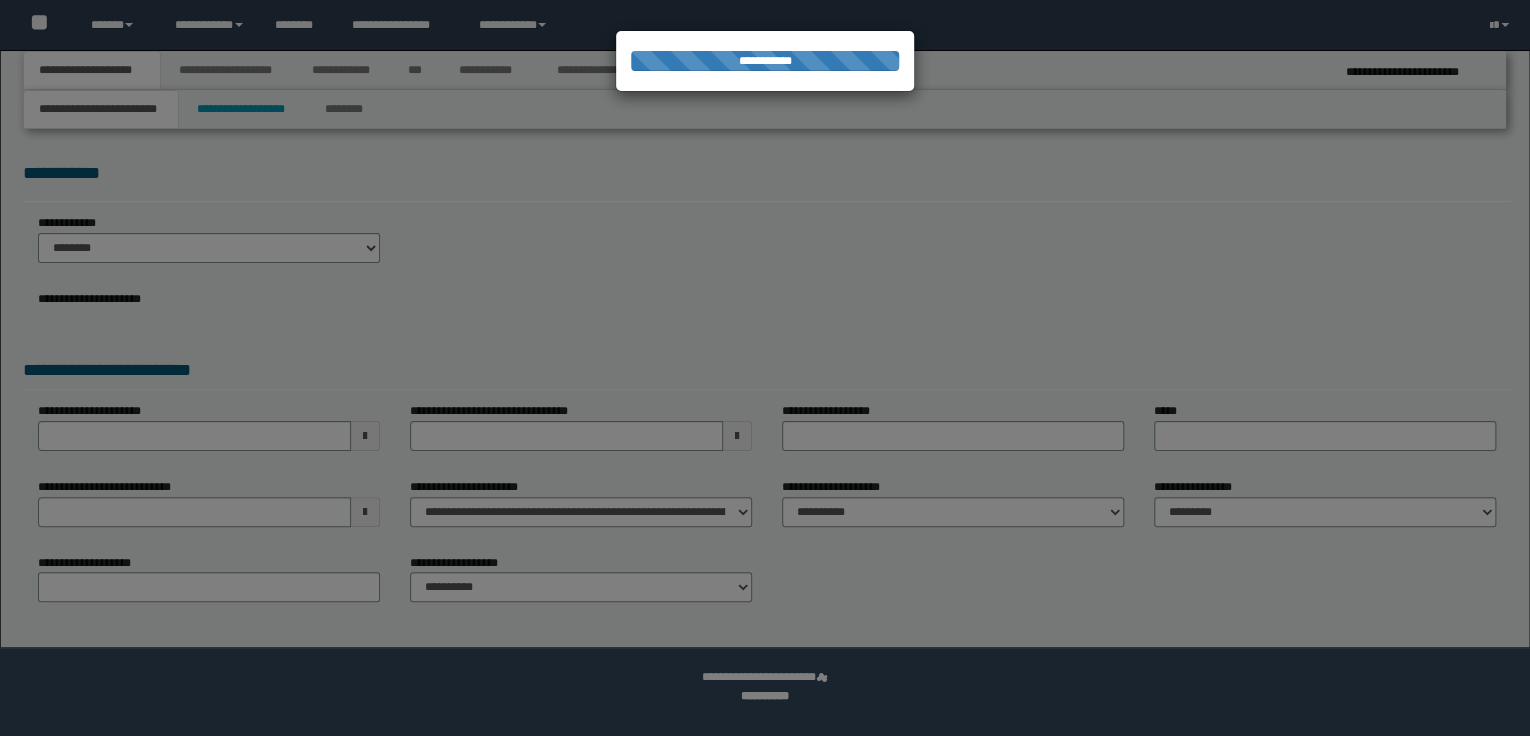 select on "*" 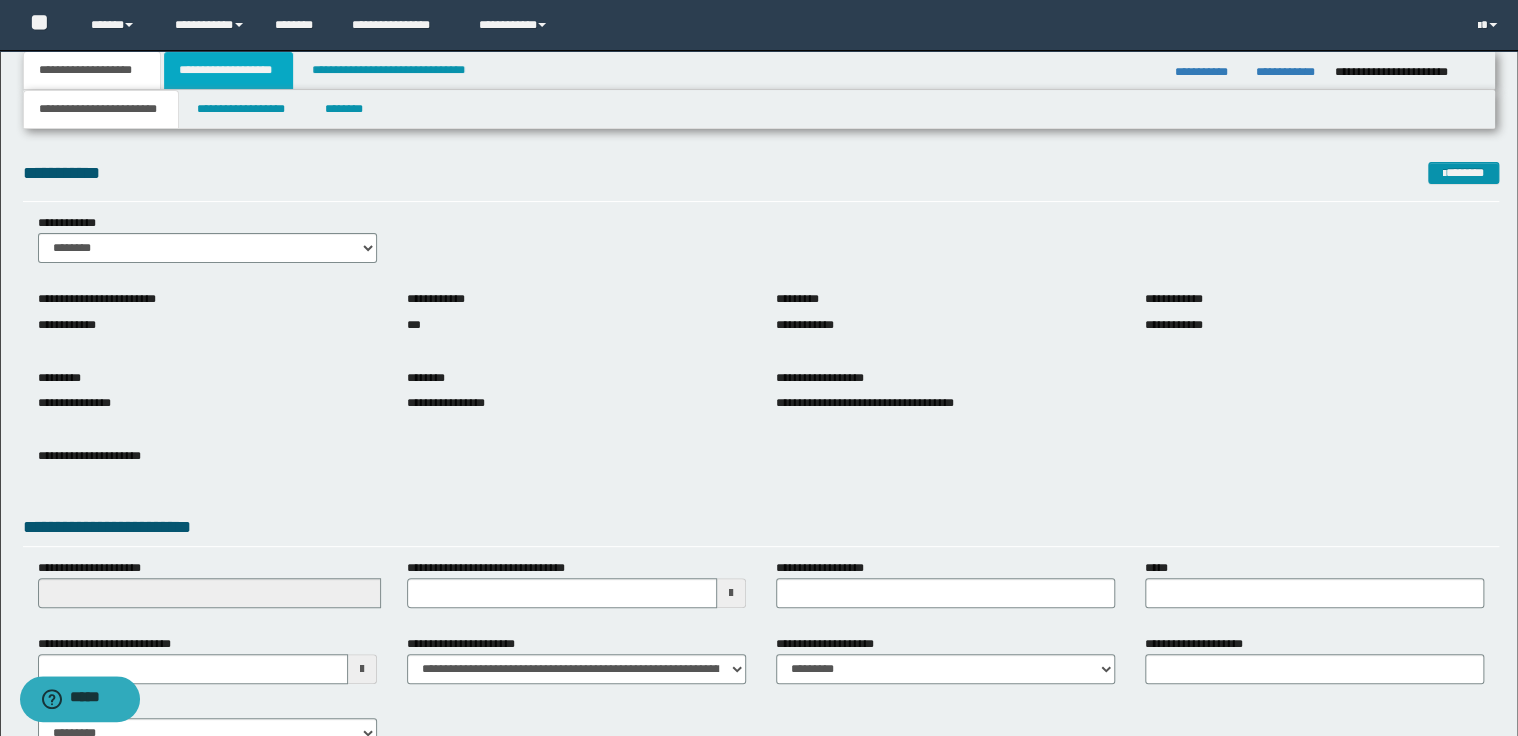 click on "**********" at bounding box center (228, 70) 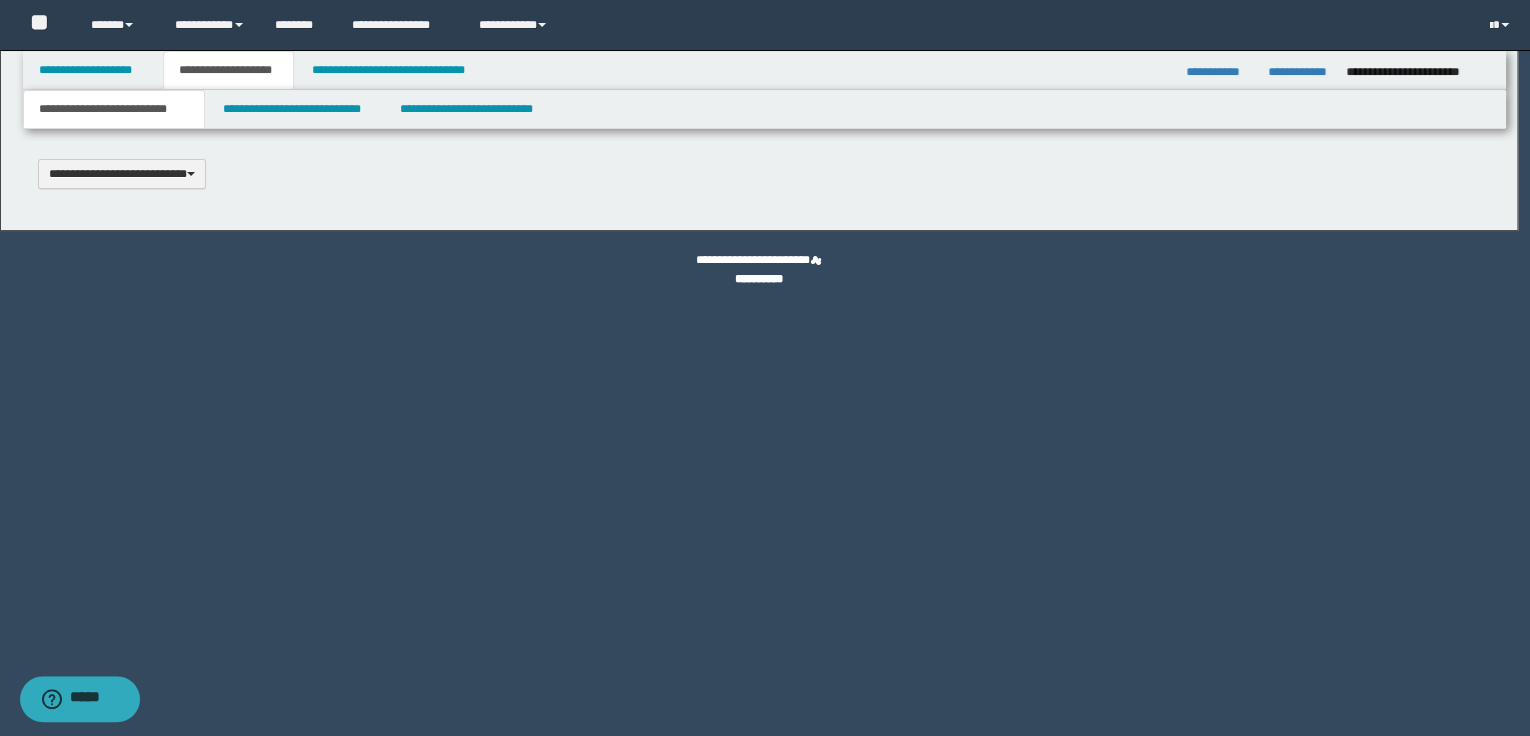 type 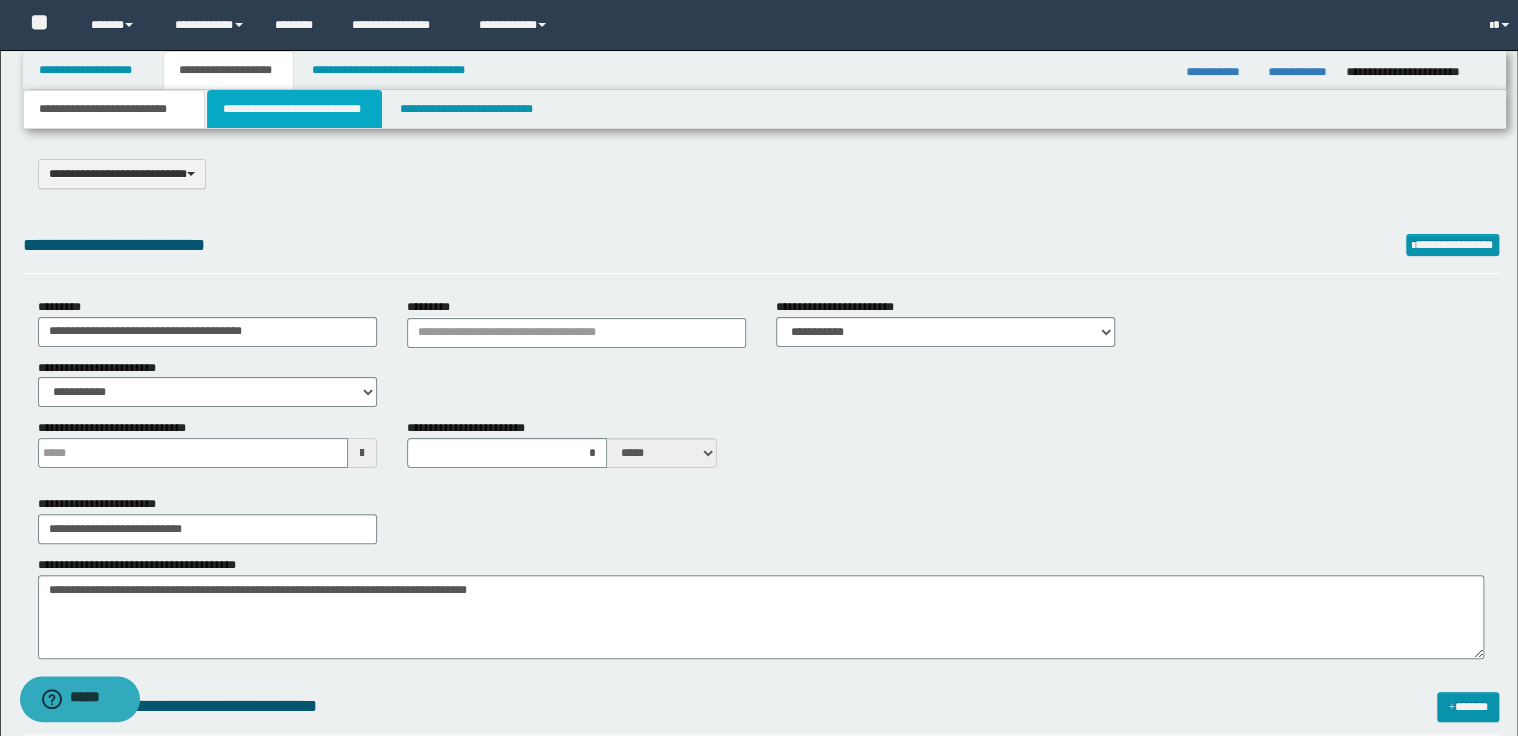 click on "**********" at bounding box center [294, 109] 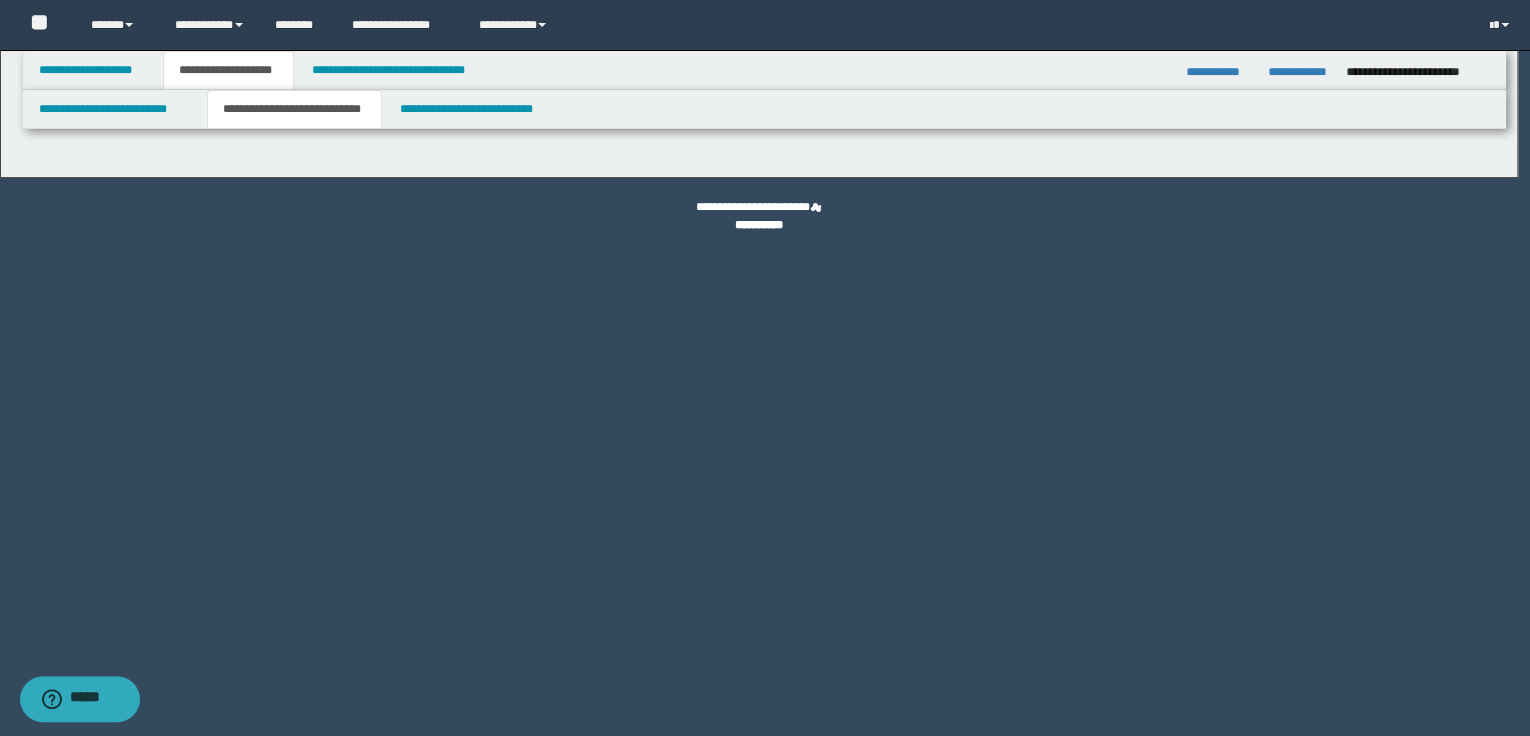 select on "*" 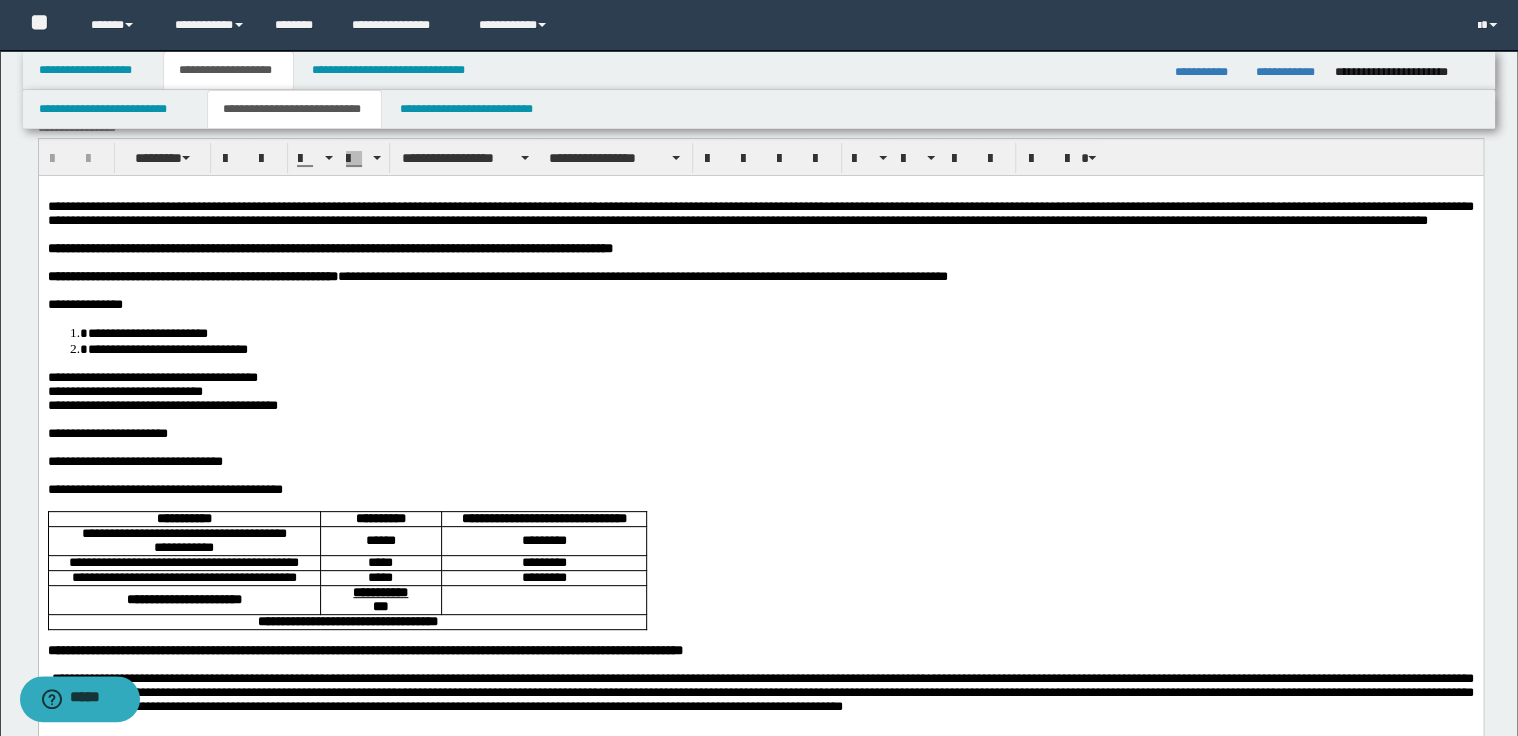 scroll, scrollTop: 80, scrollLeft: 0, axis: vertical 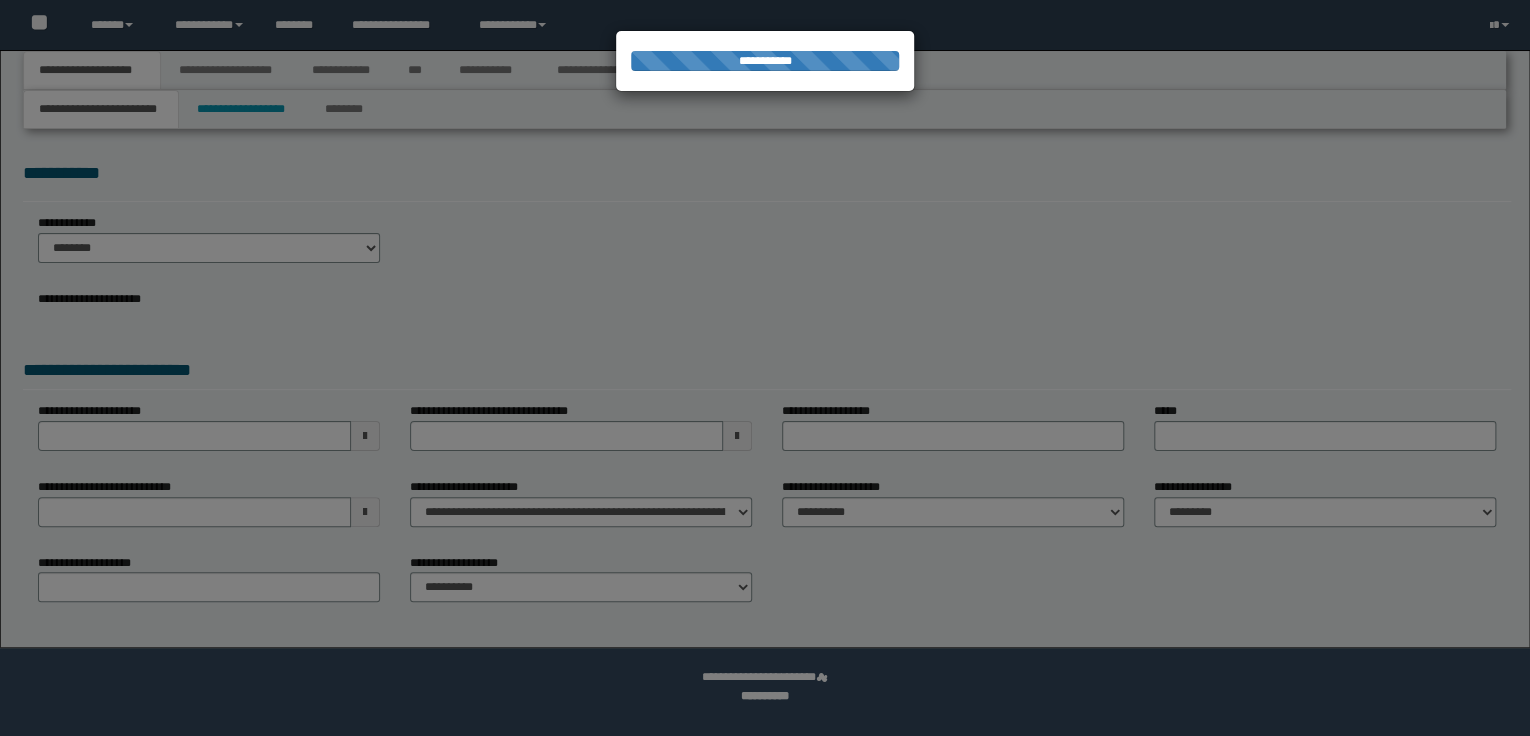 select on "*" 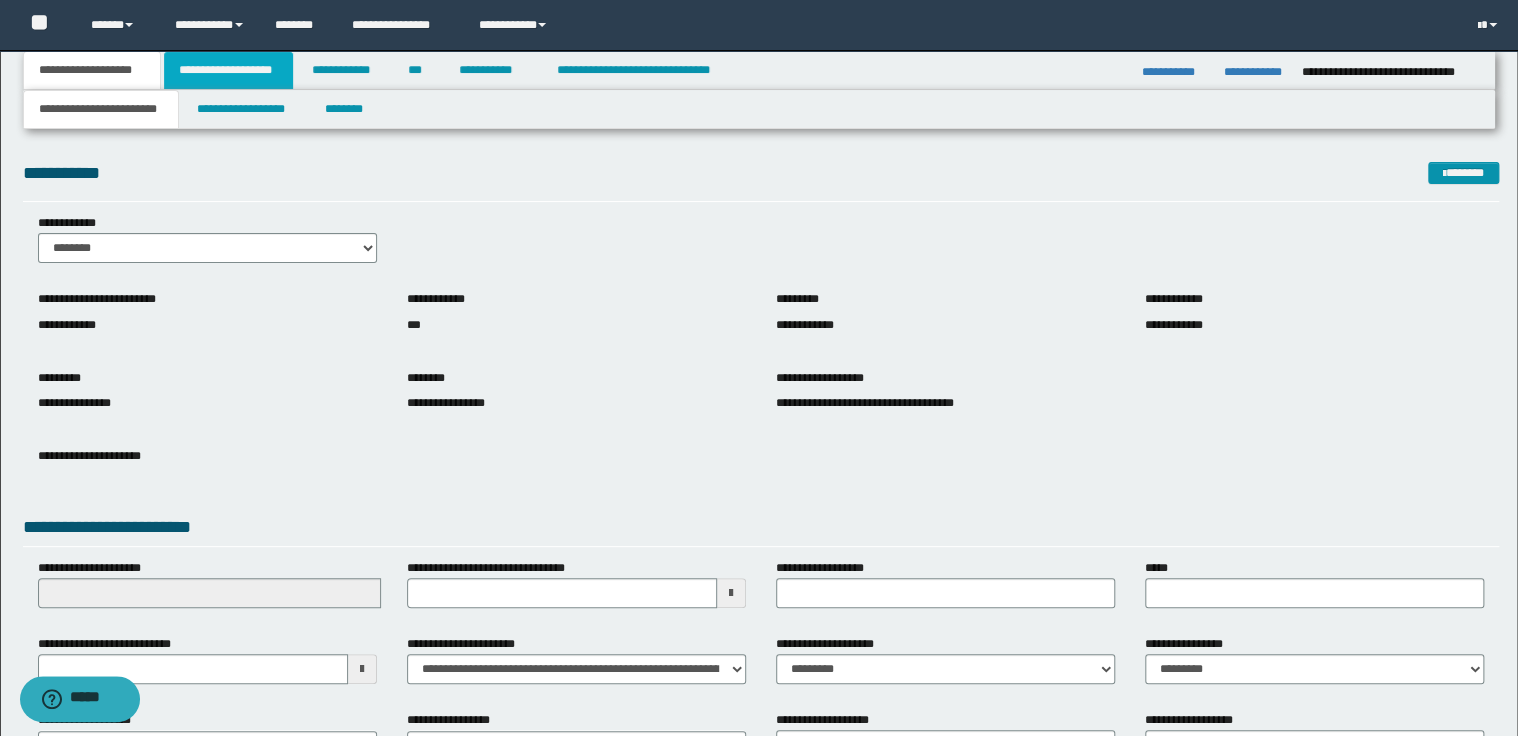 click on "**********" at bounding box center (228, 70) 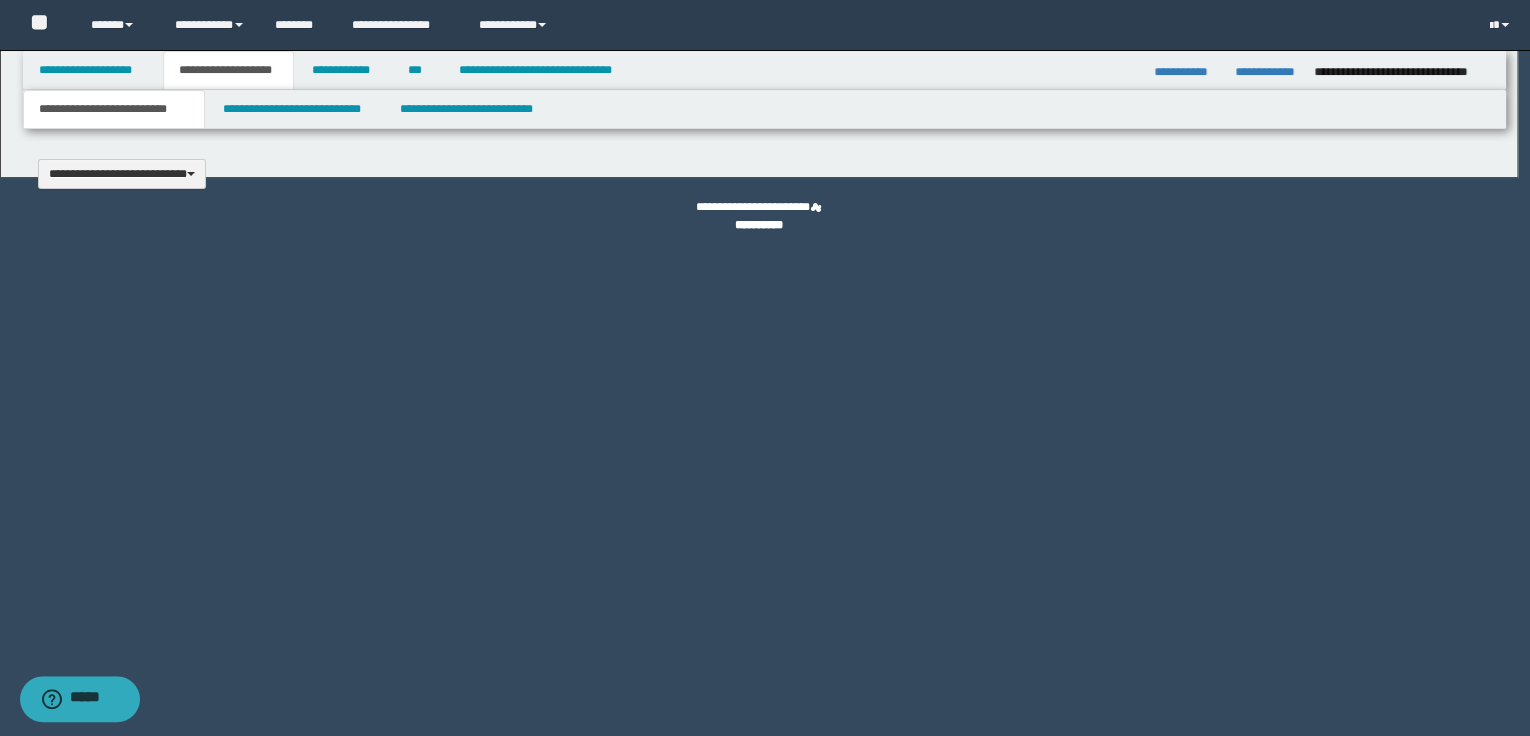 type 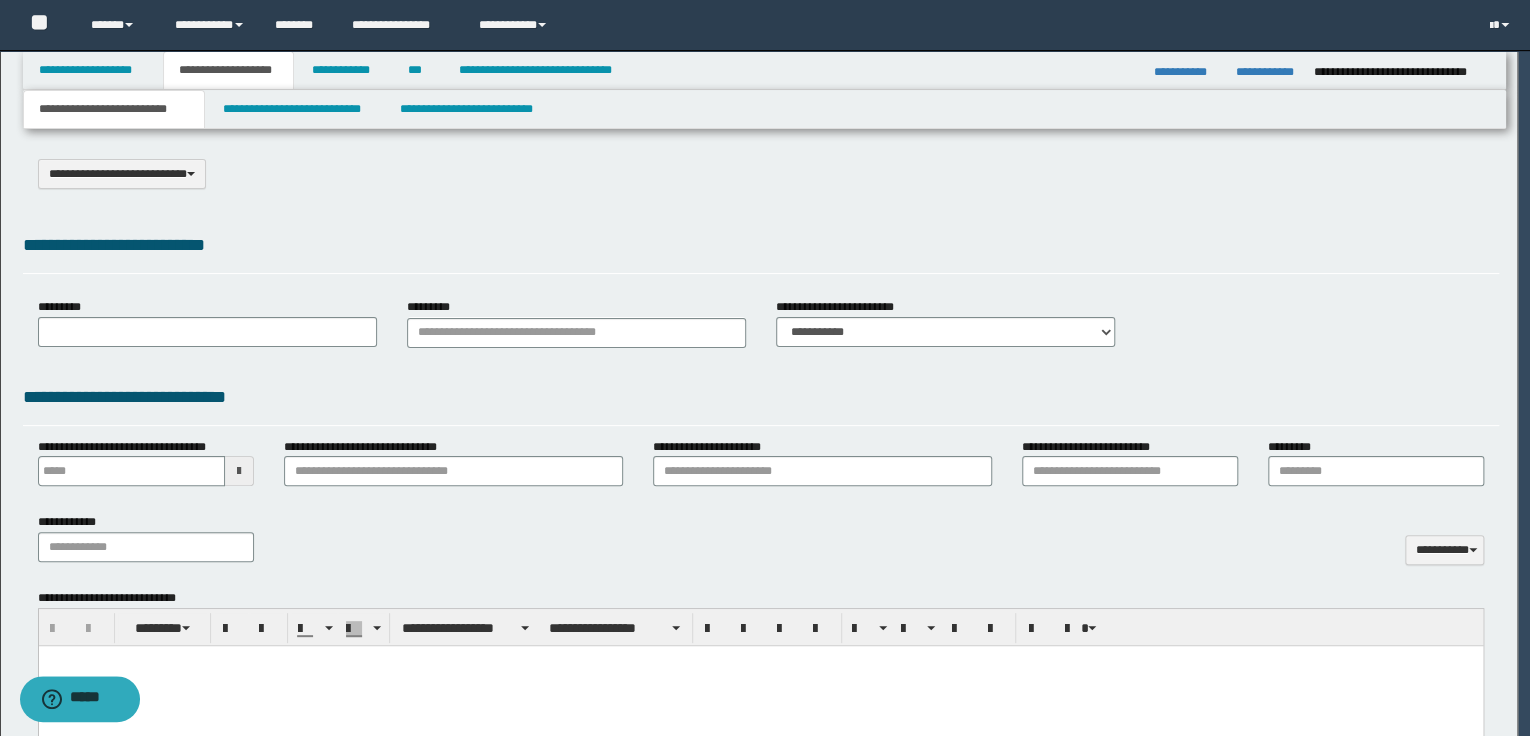 type on "**********" 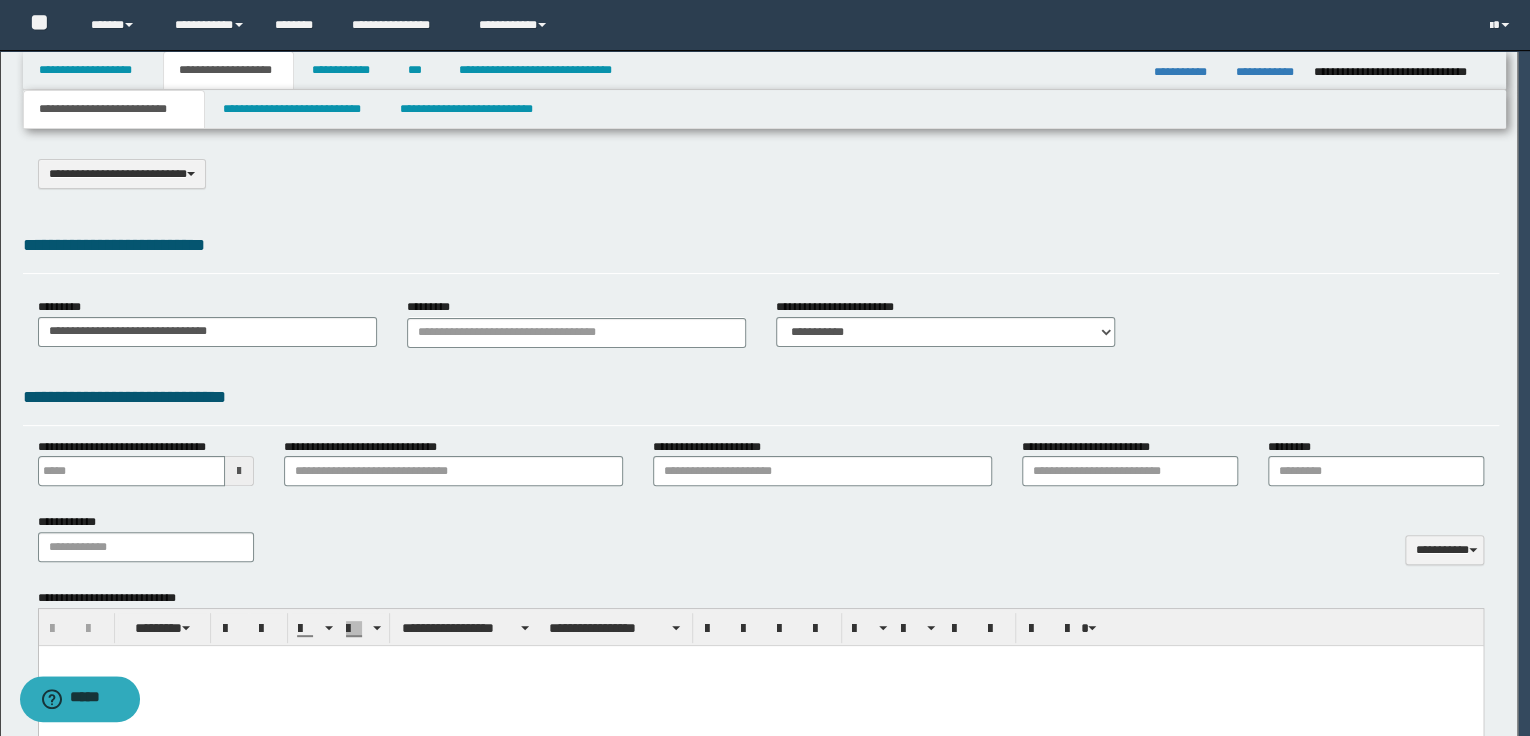 scroll, scrollTop: 0, scrollLeft: 0, axis: both 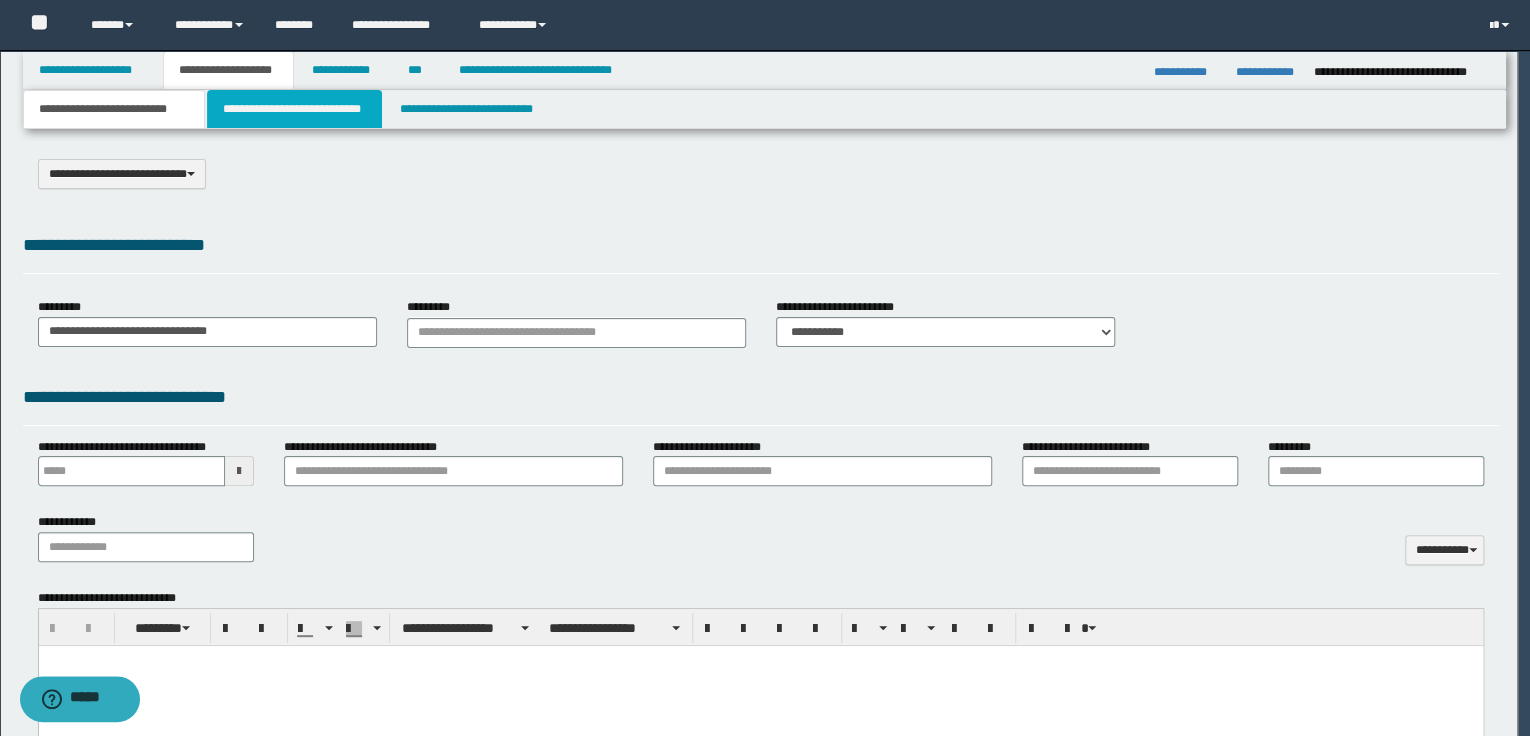 click on "**********" at bounding box center (294, 109) 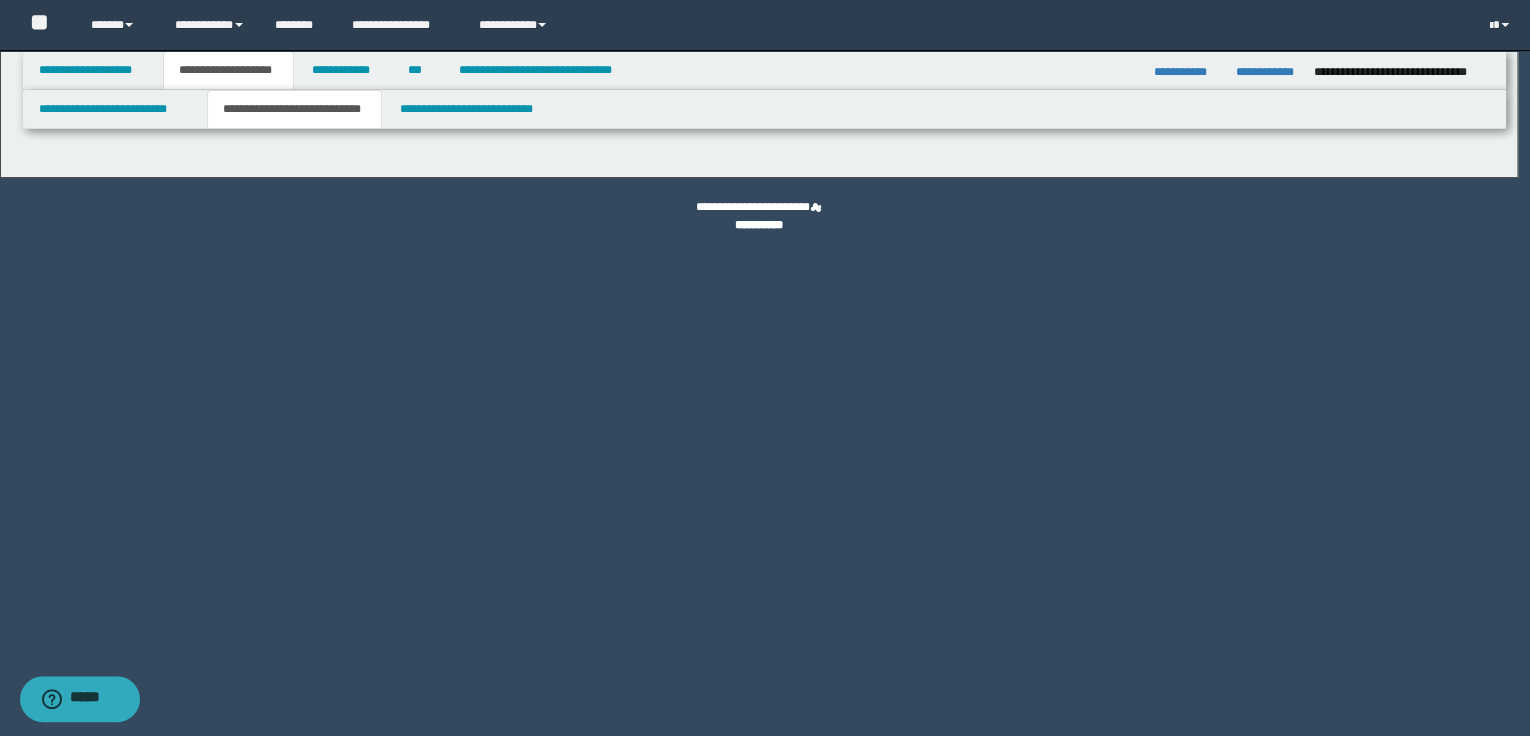 select on "*" 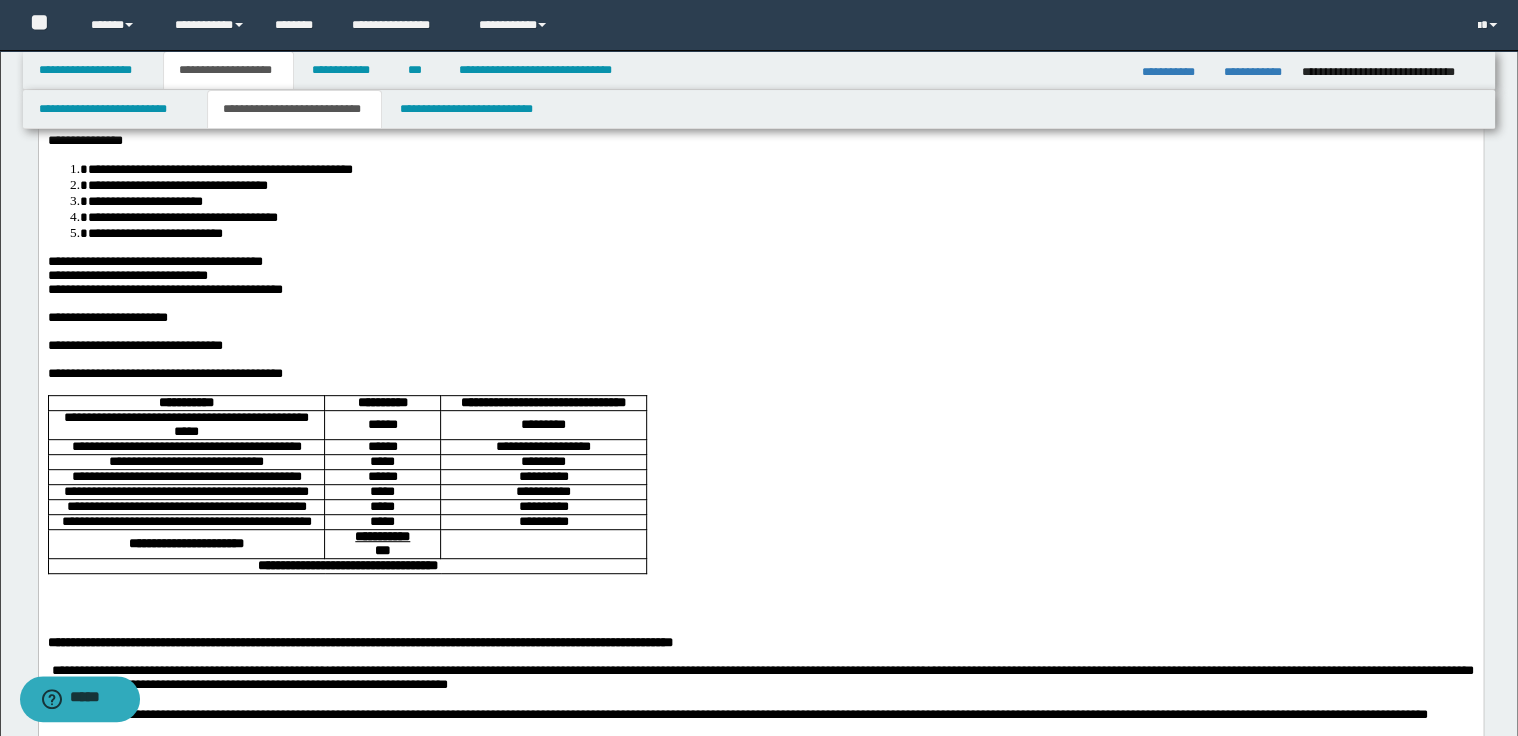 scroll, scrollTop: 240, scrollLeft: 0, axis: vertical 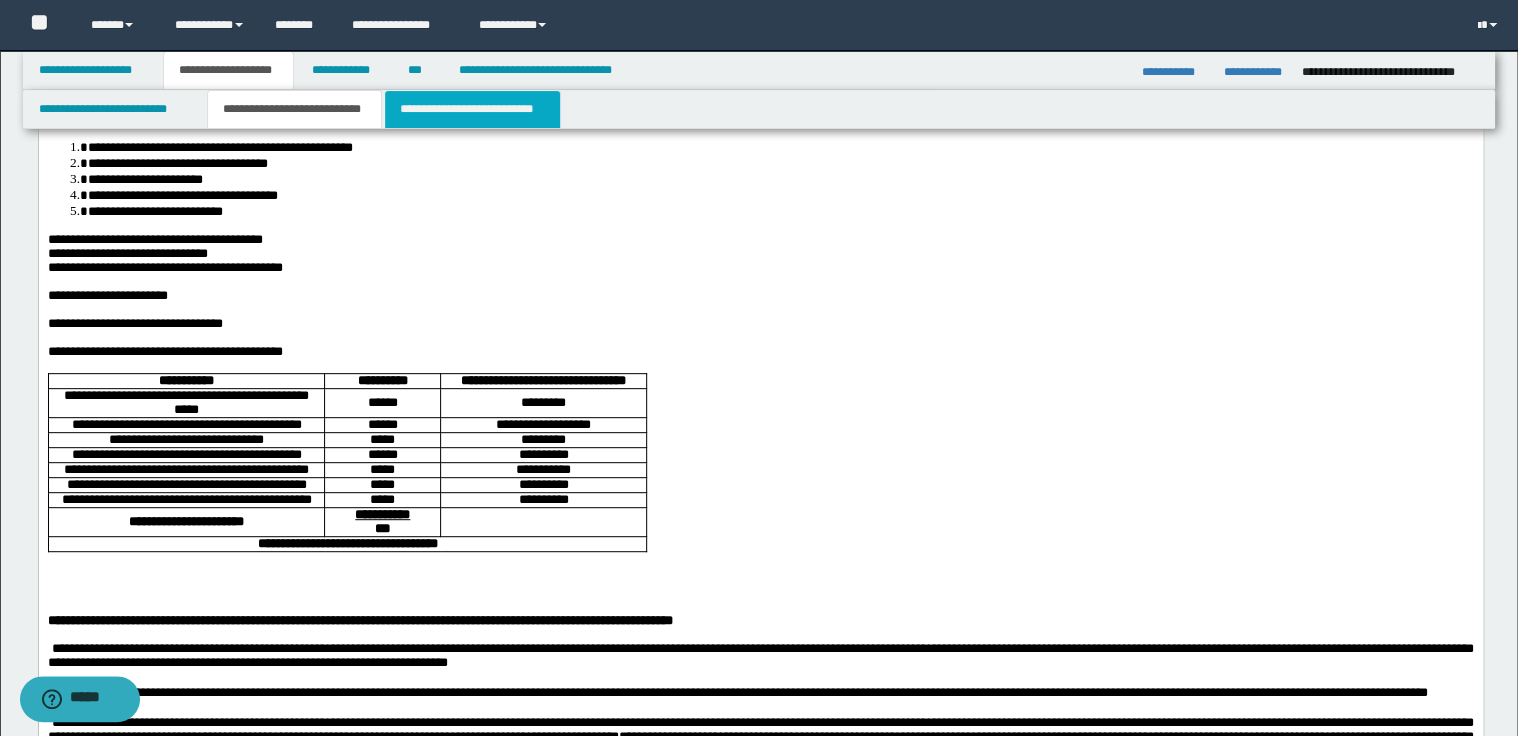 click on "**********" at bounding box center [472, 109] 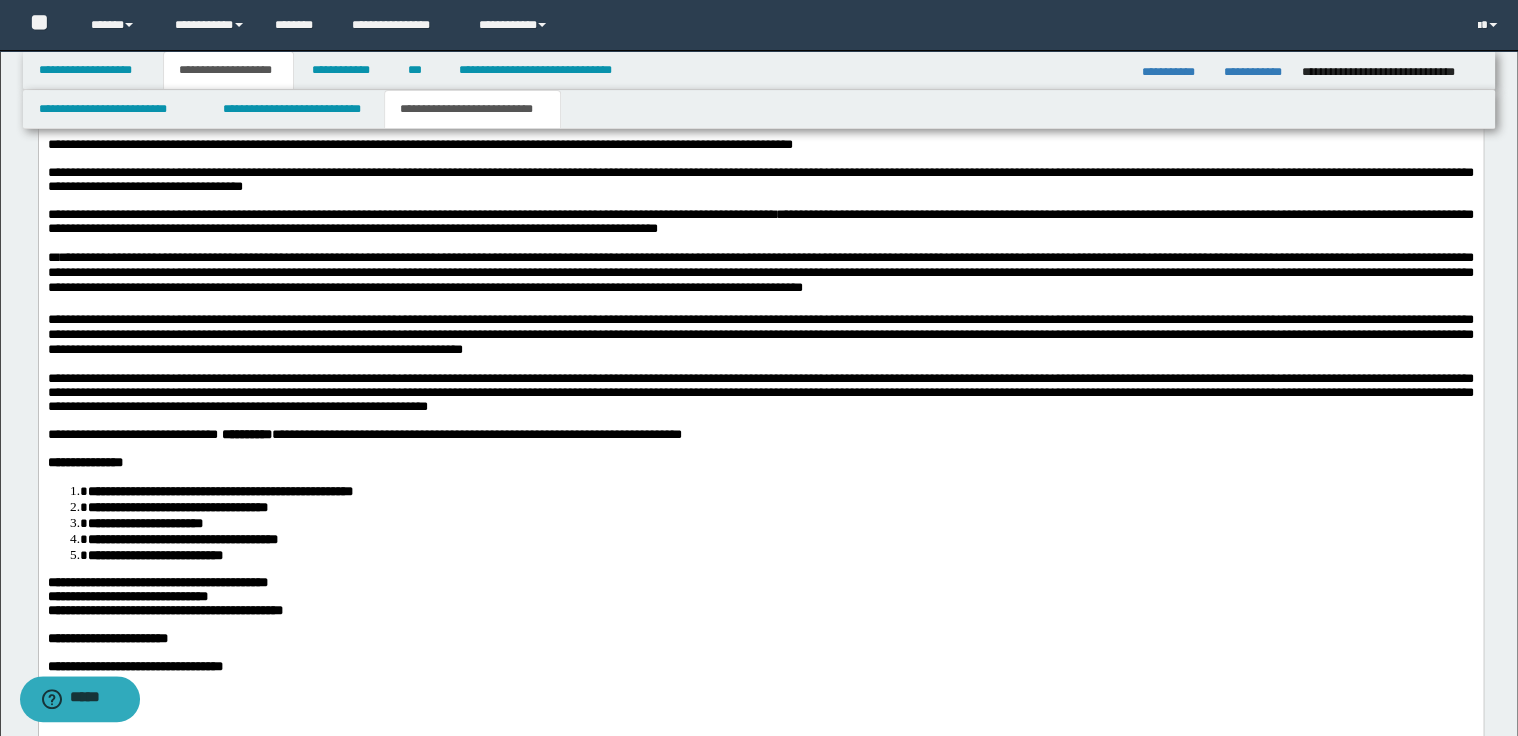 scroll, scrollTop: 2160, scrollLeft: 0, axis: vertical 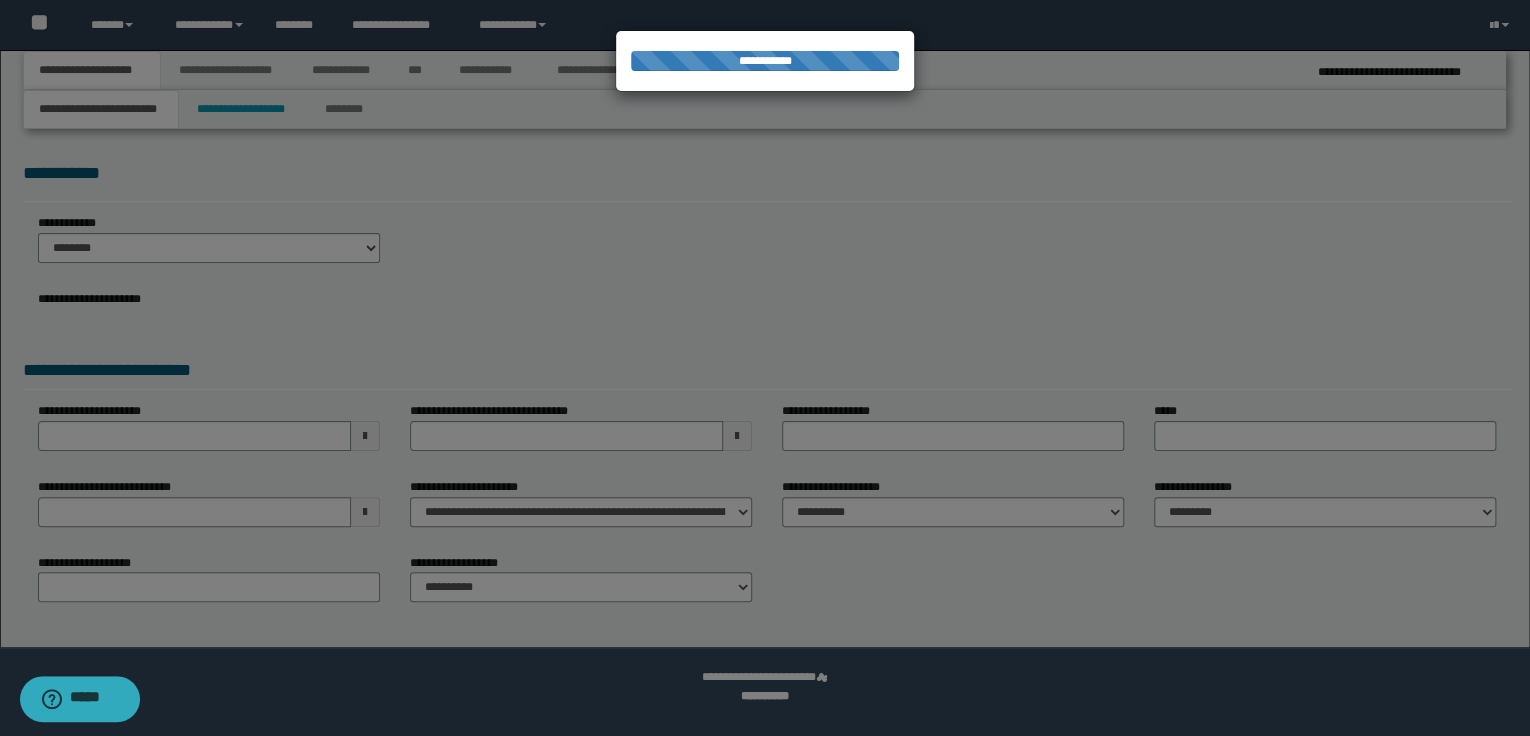 select on "*" 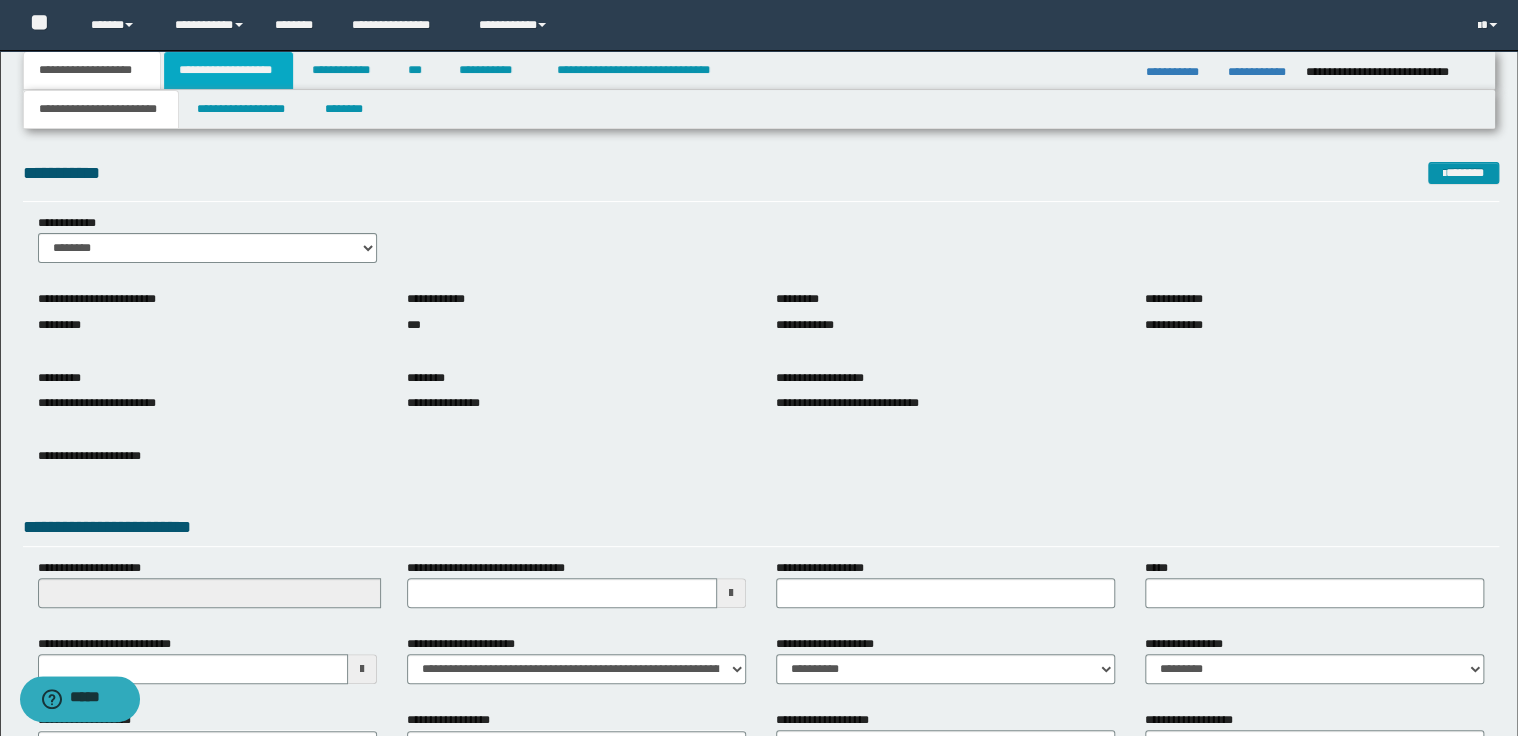 click on "**********" at bounding box center [228, 70] 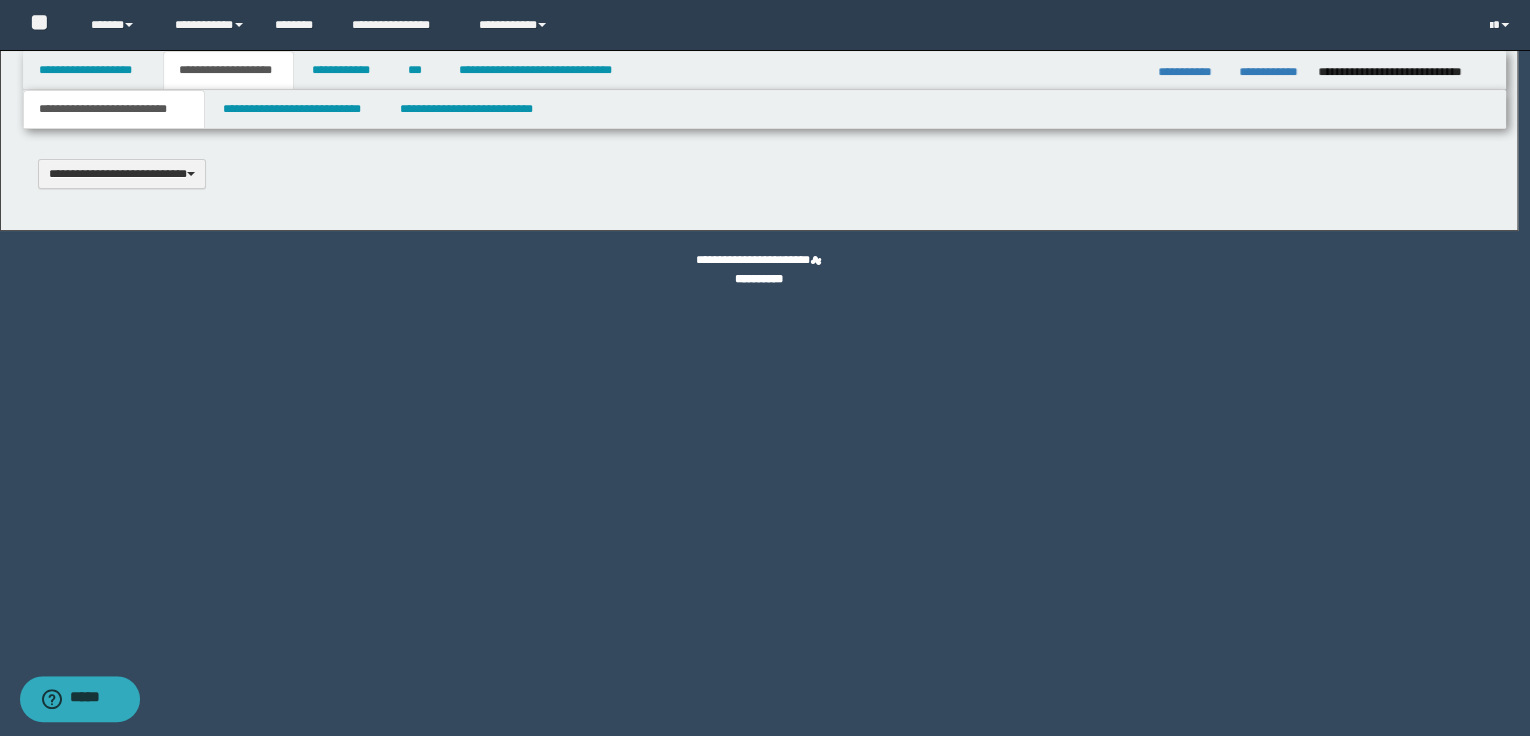 scroll, scrollTop: 0, scrollLeft: 0, axis: both 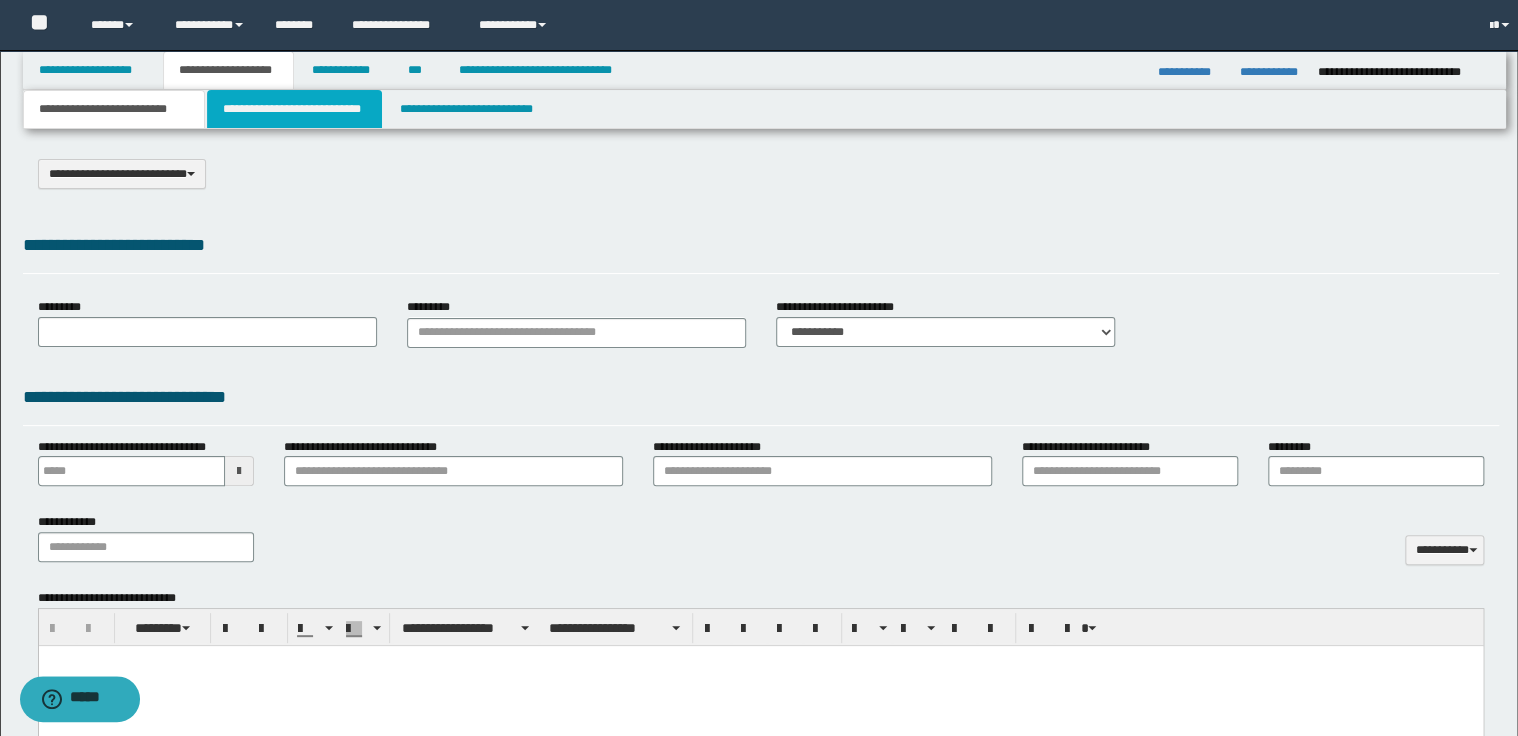 type on "*********" 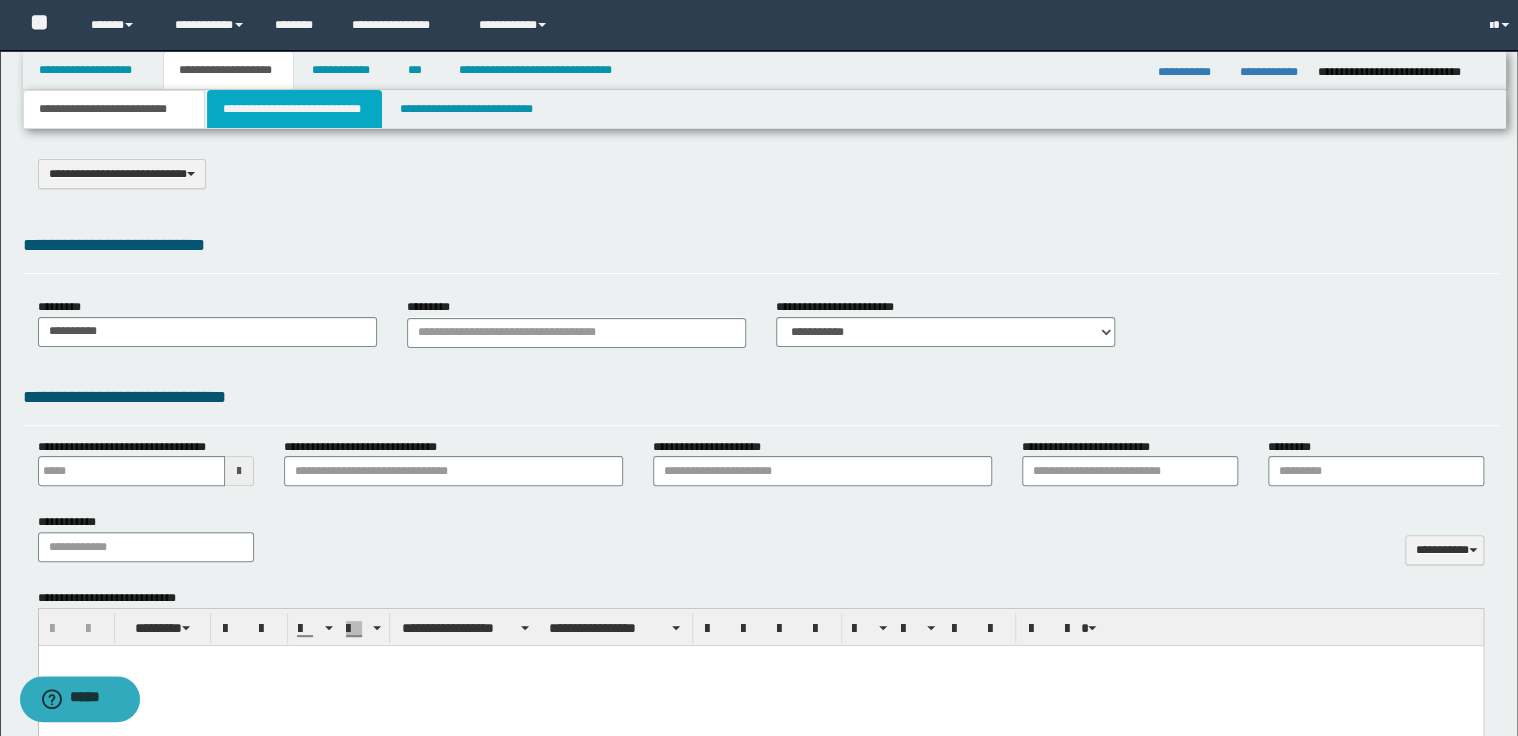 click on "**********" at bounding box center (294, 109) 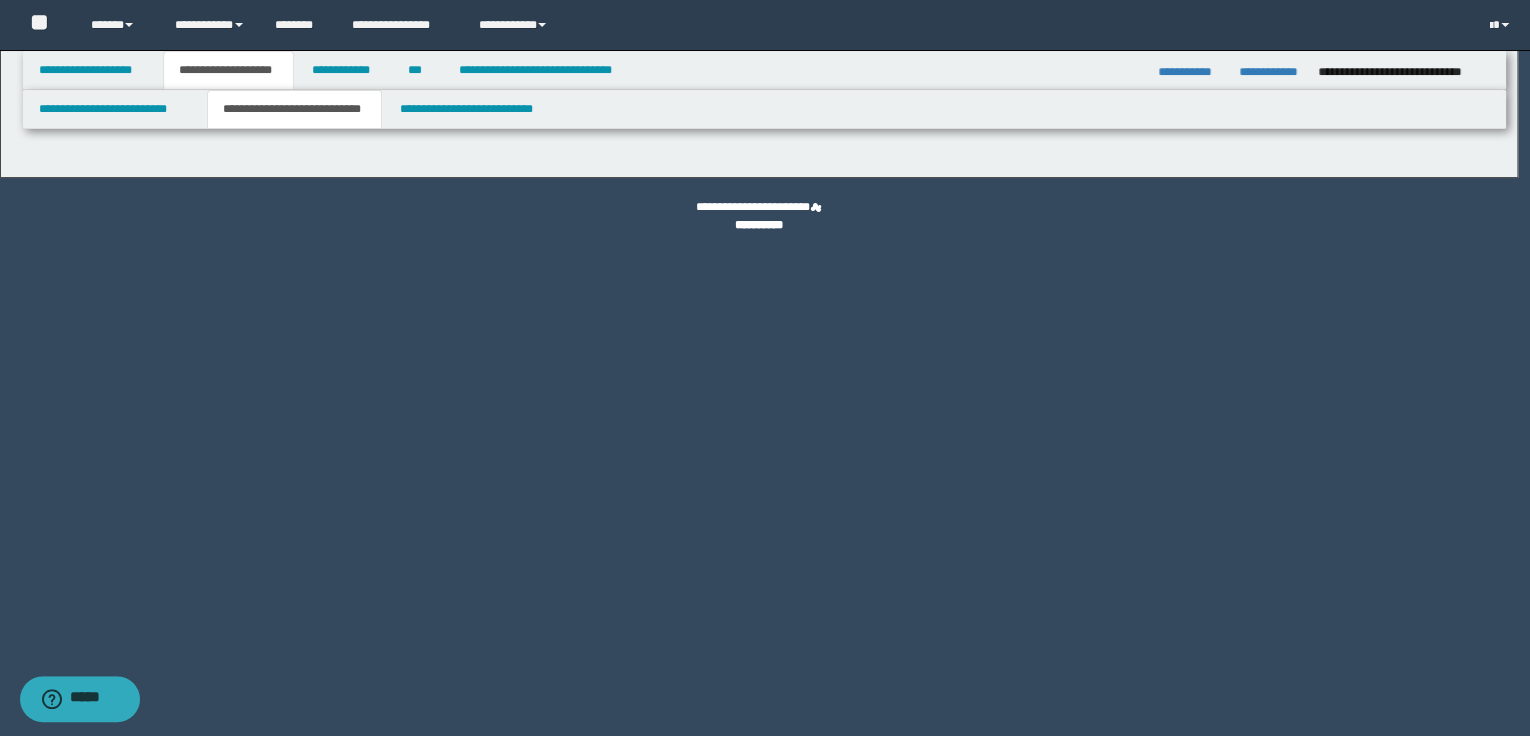 select on "*" 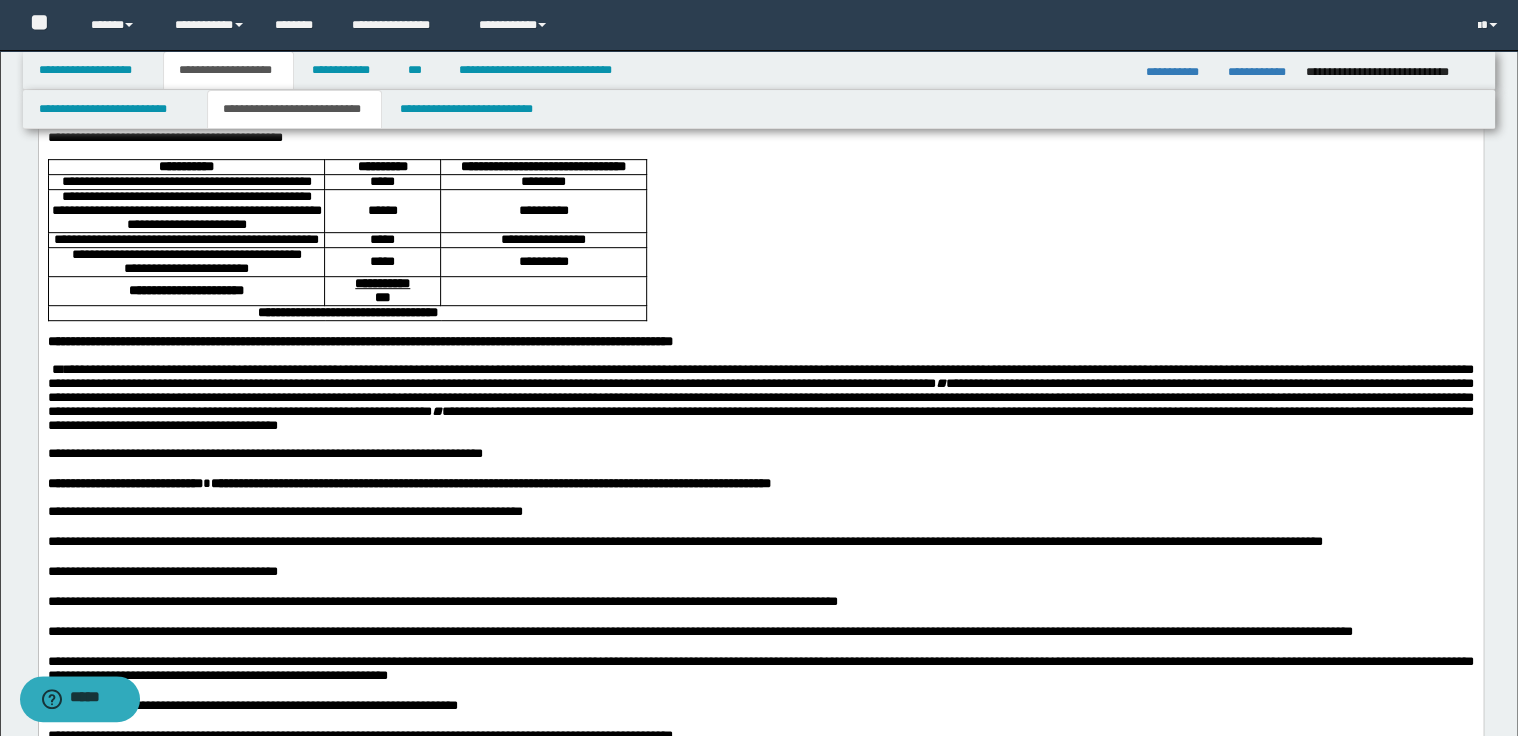scroll, scrollTop: 400, scrollLeft: 0, axis: vertical 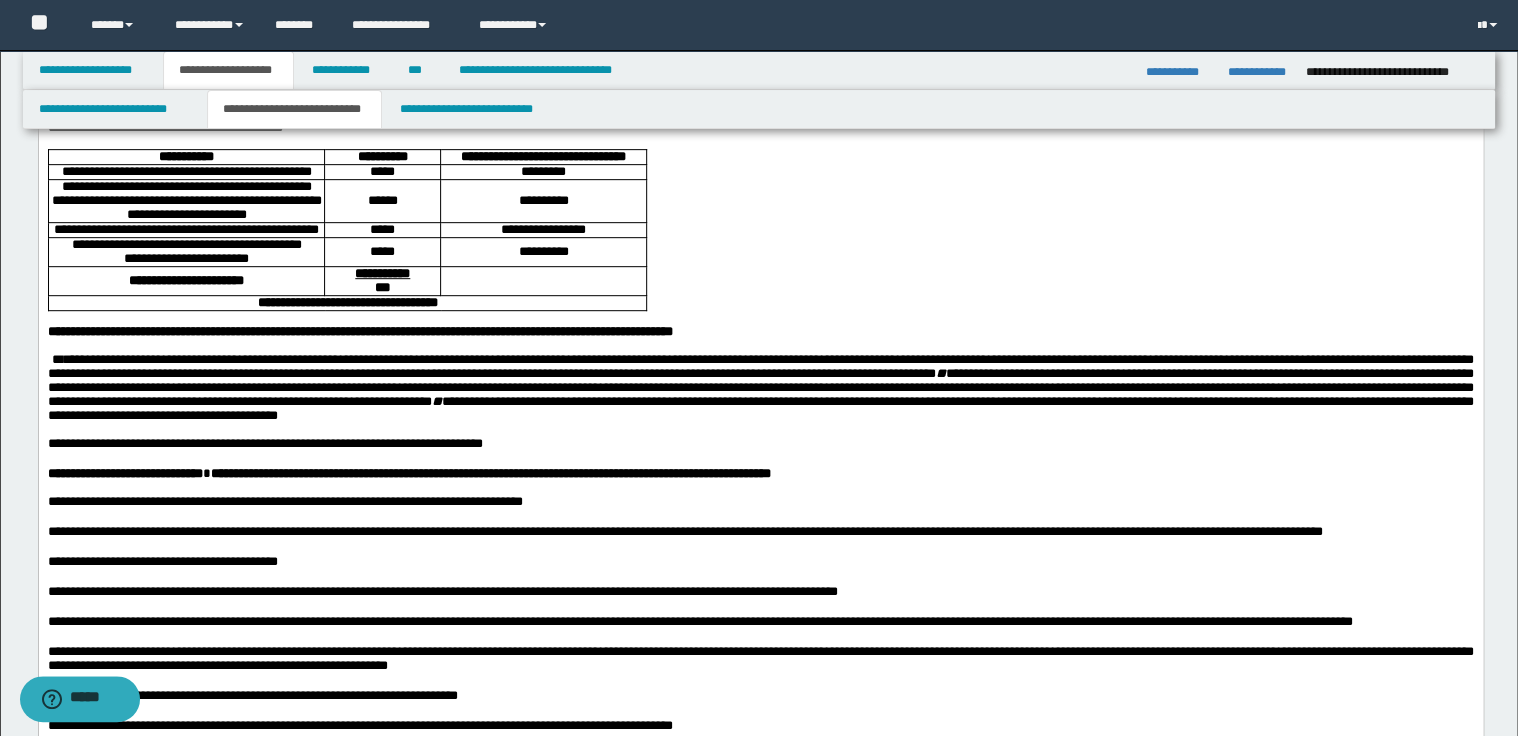 click on "**********" at bounding box center (760, 387) 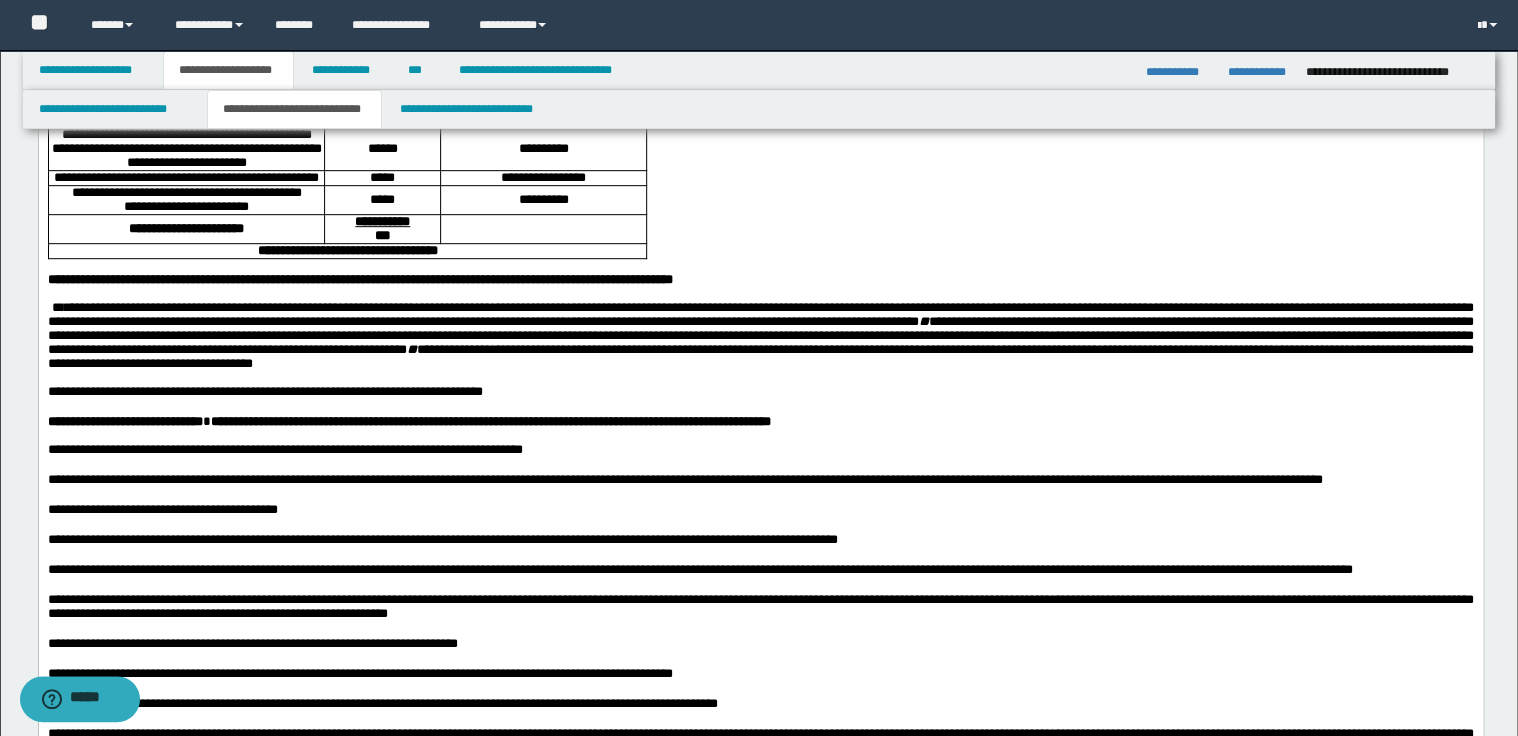 scroll, scrollTop: 480, scrollLeft: 0, axis: vertical 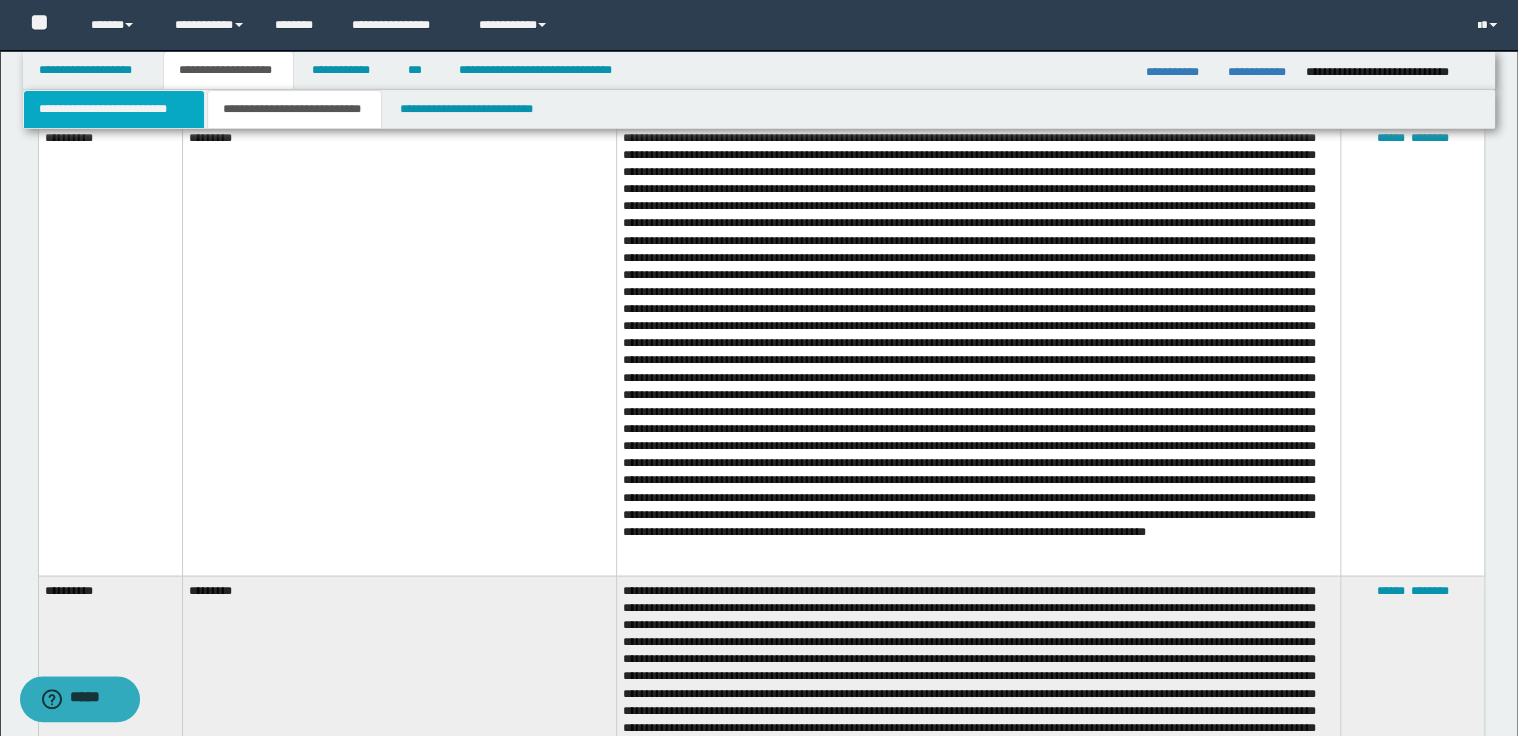 click on "**********" at bounding box center [114, 109] 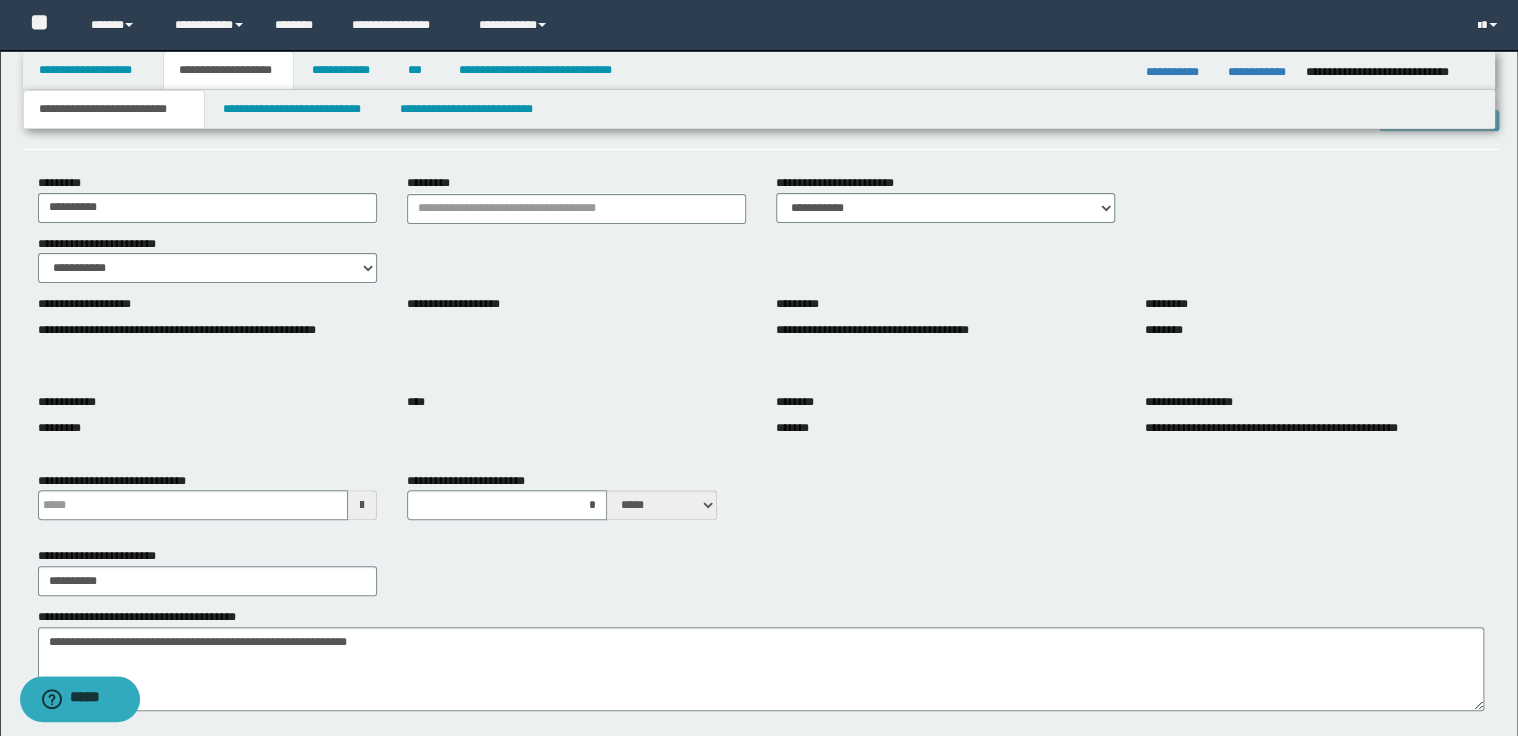 scroll, scrollTop: 108, scrollLeft: 0, axis: vertical 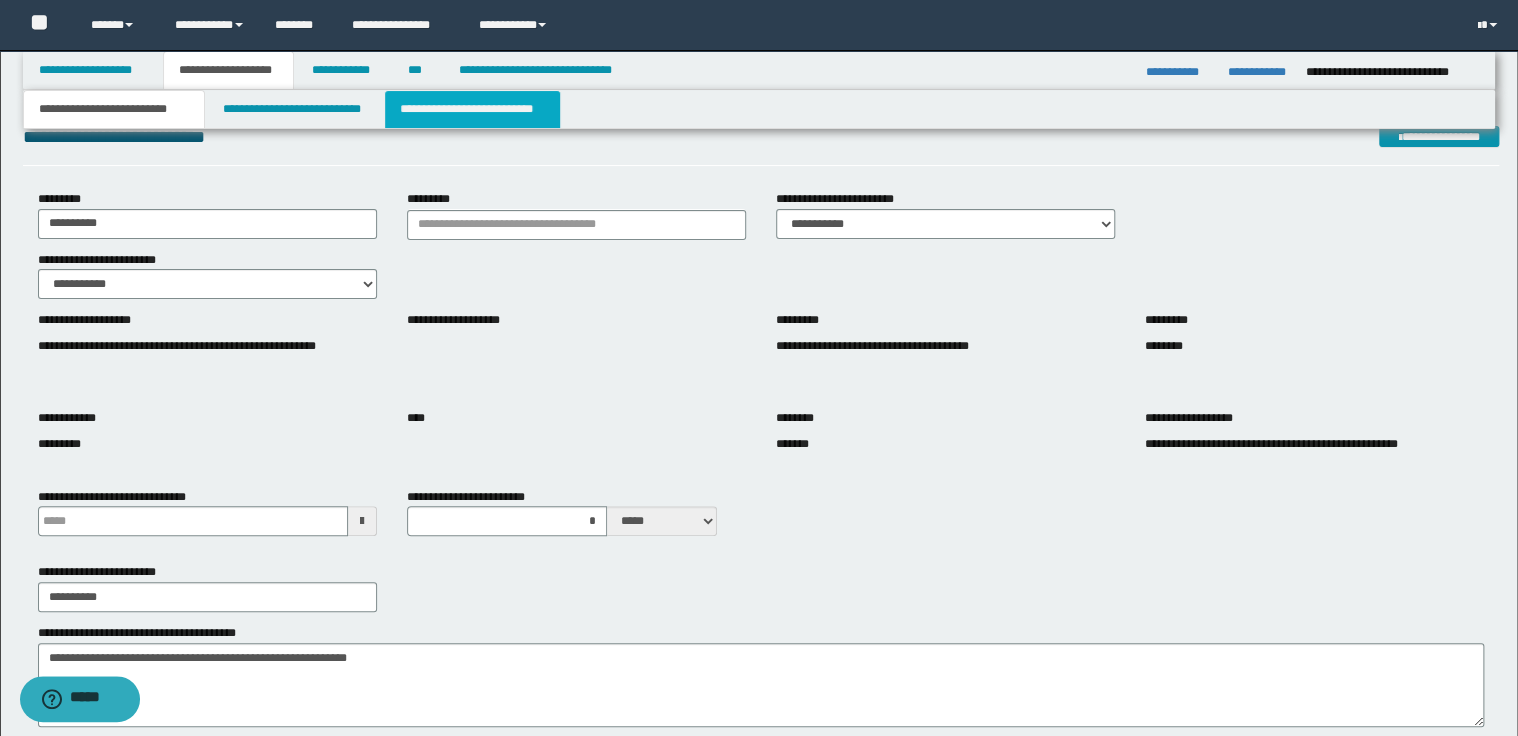 click on "**********" at bounding box center [472, 109] 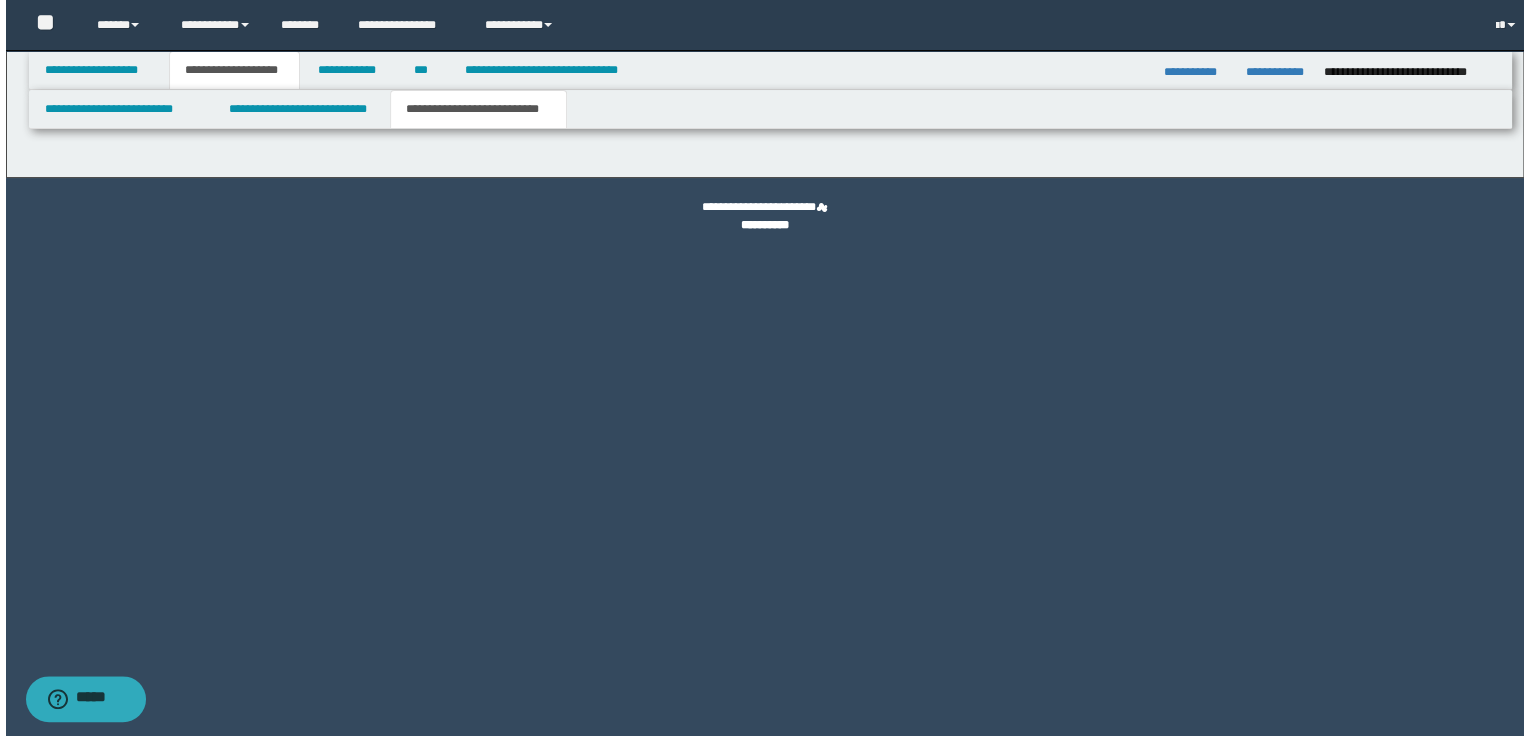scroll, scrollTop: 0, scrollLeft: 0, axis: both 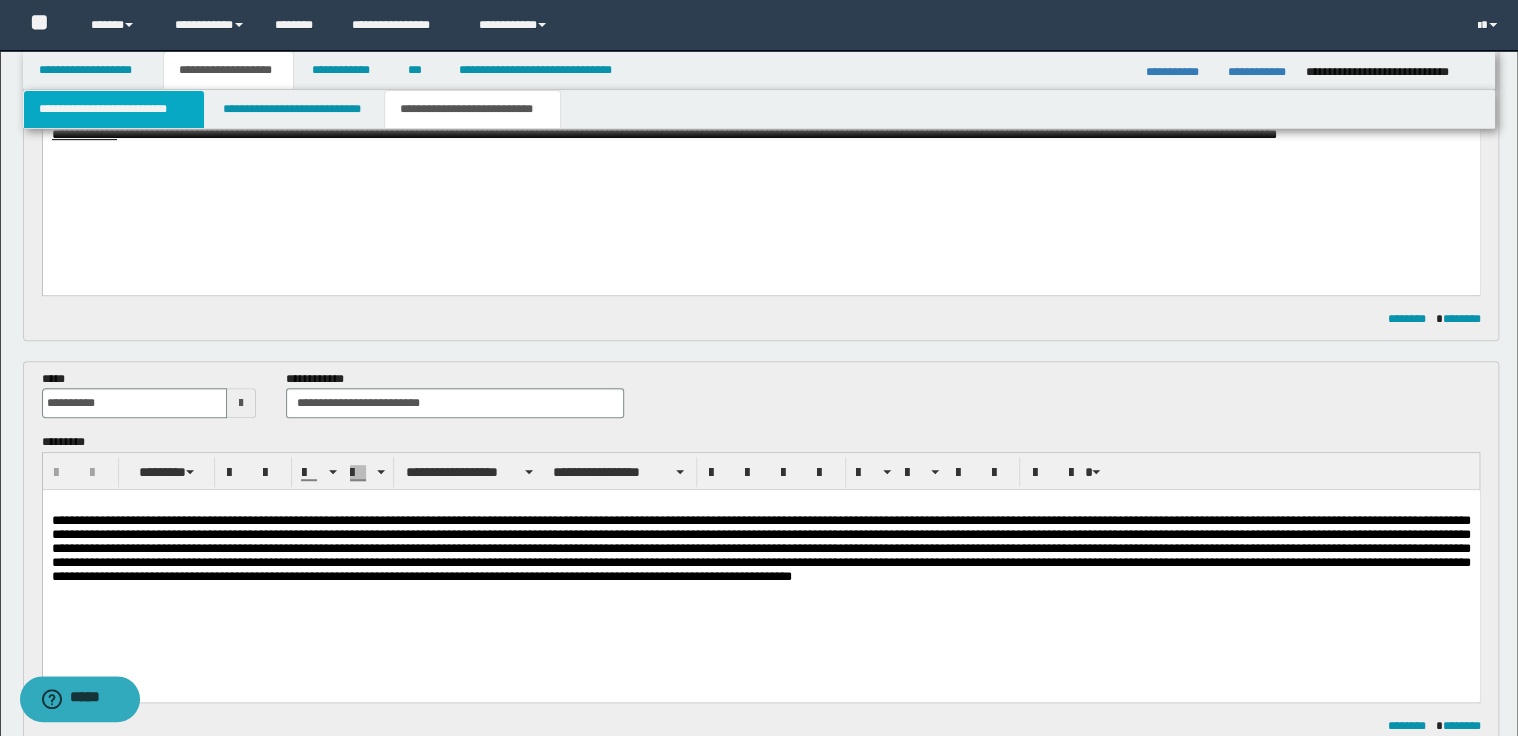 click on "**********" at bounding box center (114, 109) 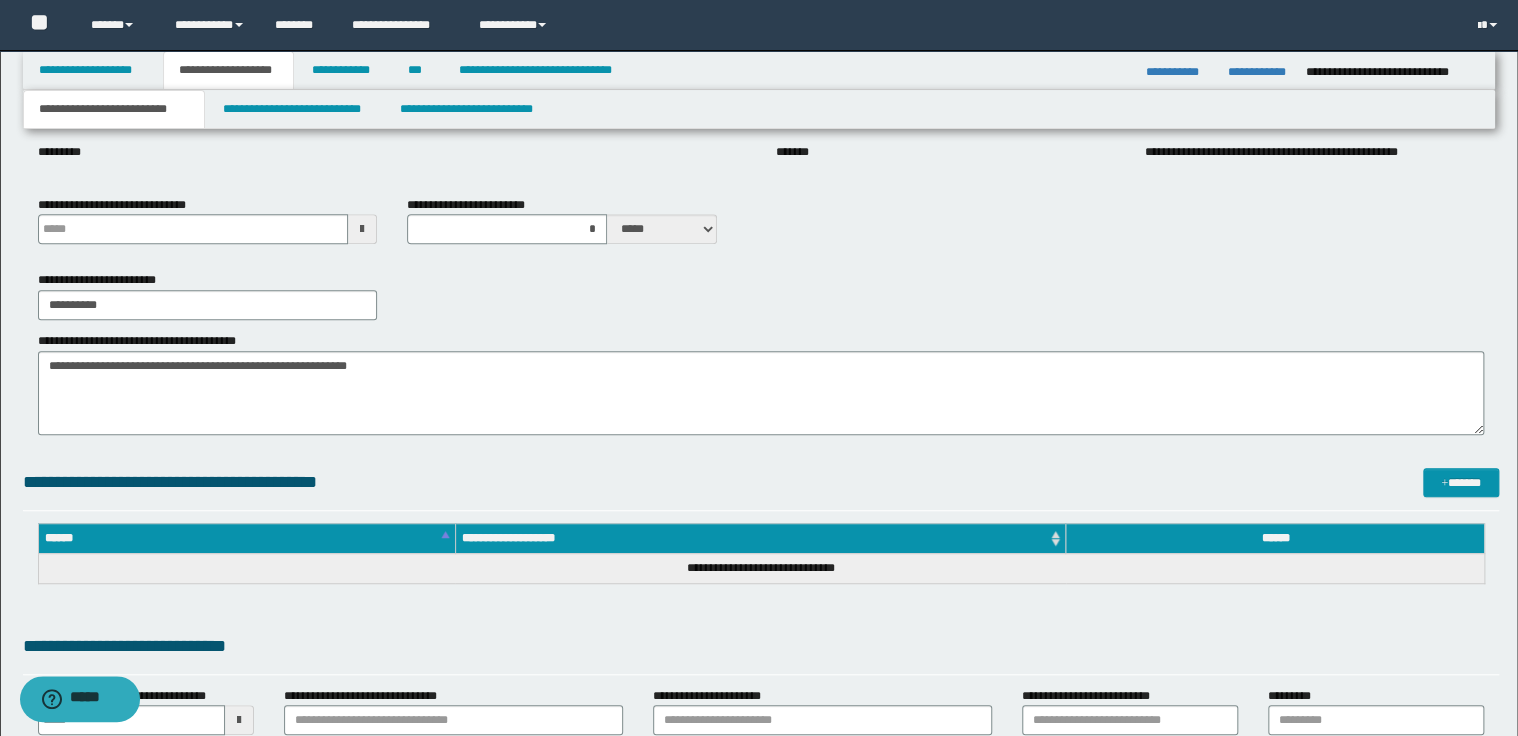 type 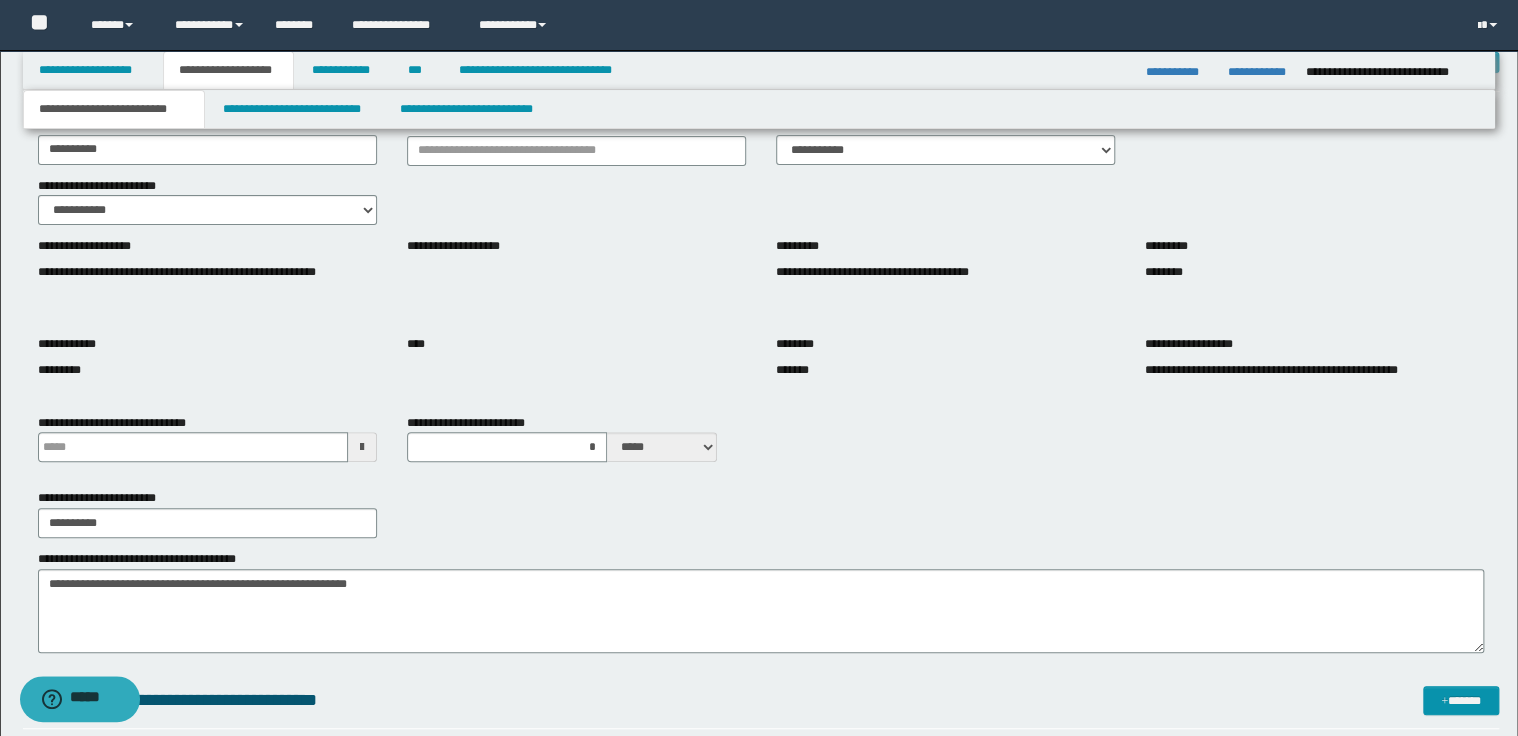 scroll, scrollTop: 160, scrollLeft: 0, axis: vertical 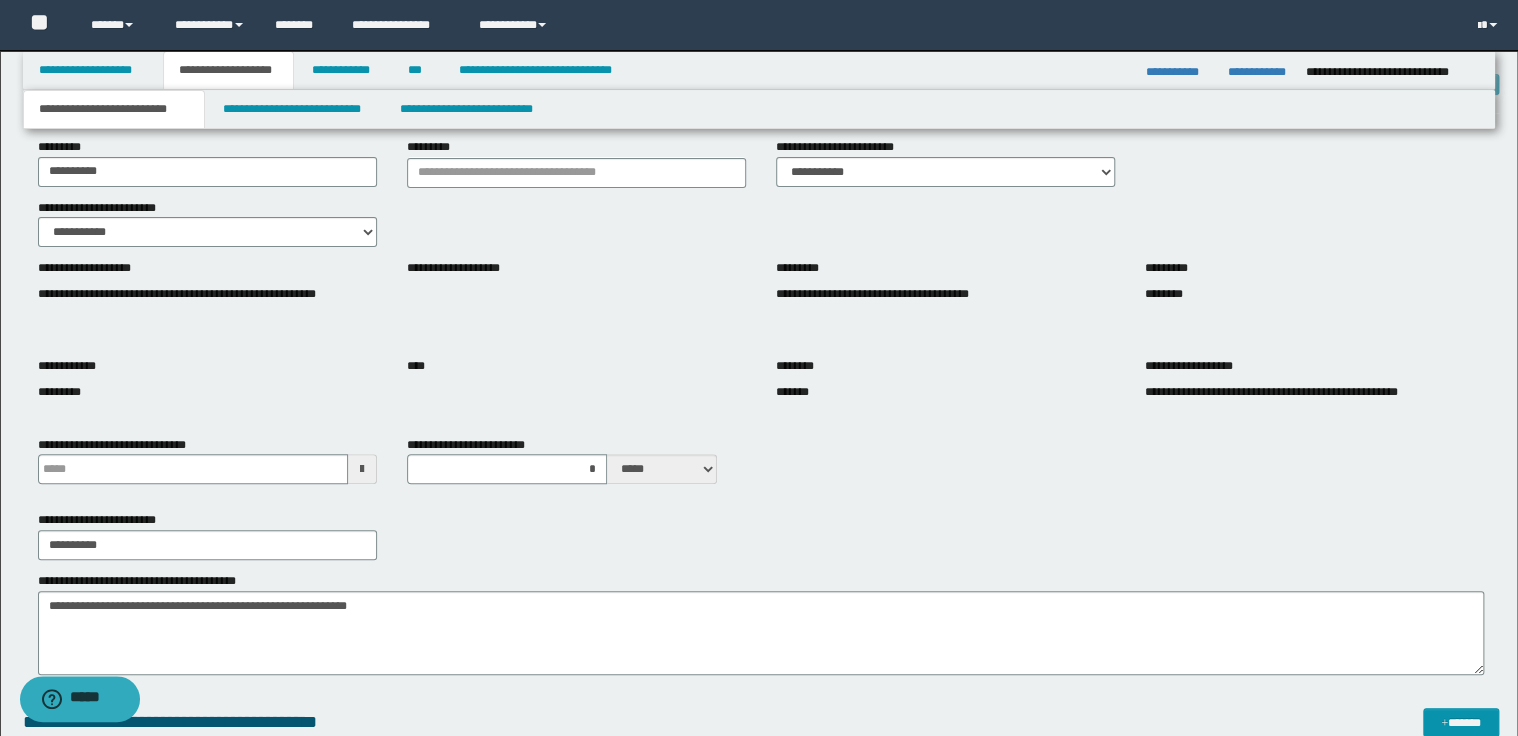 click on "**********" at bounding box center (1394, 72) 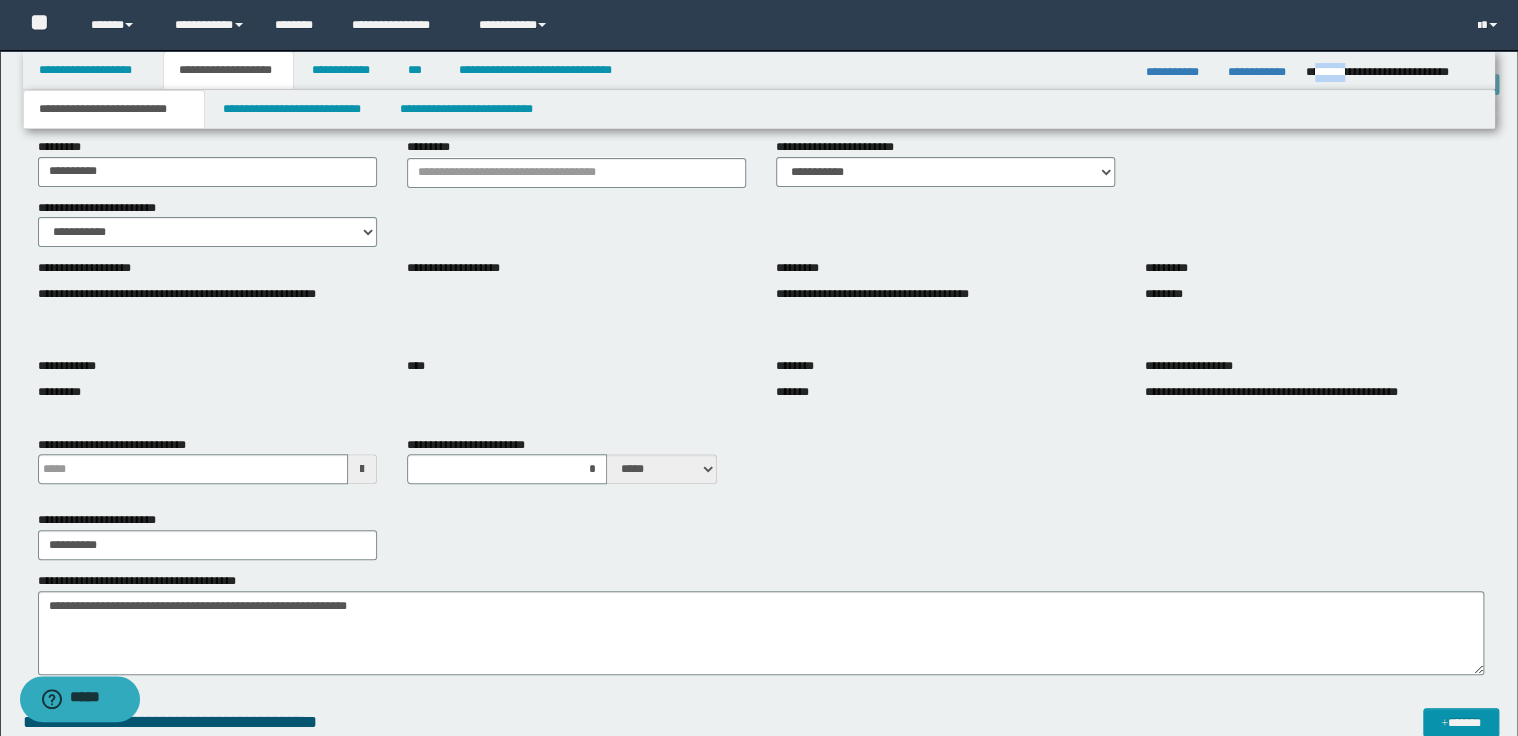 click on "**********" at bounding box center [1394, 72] 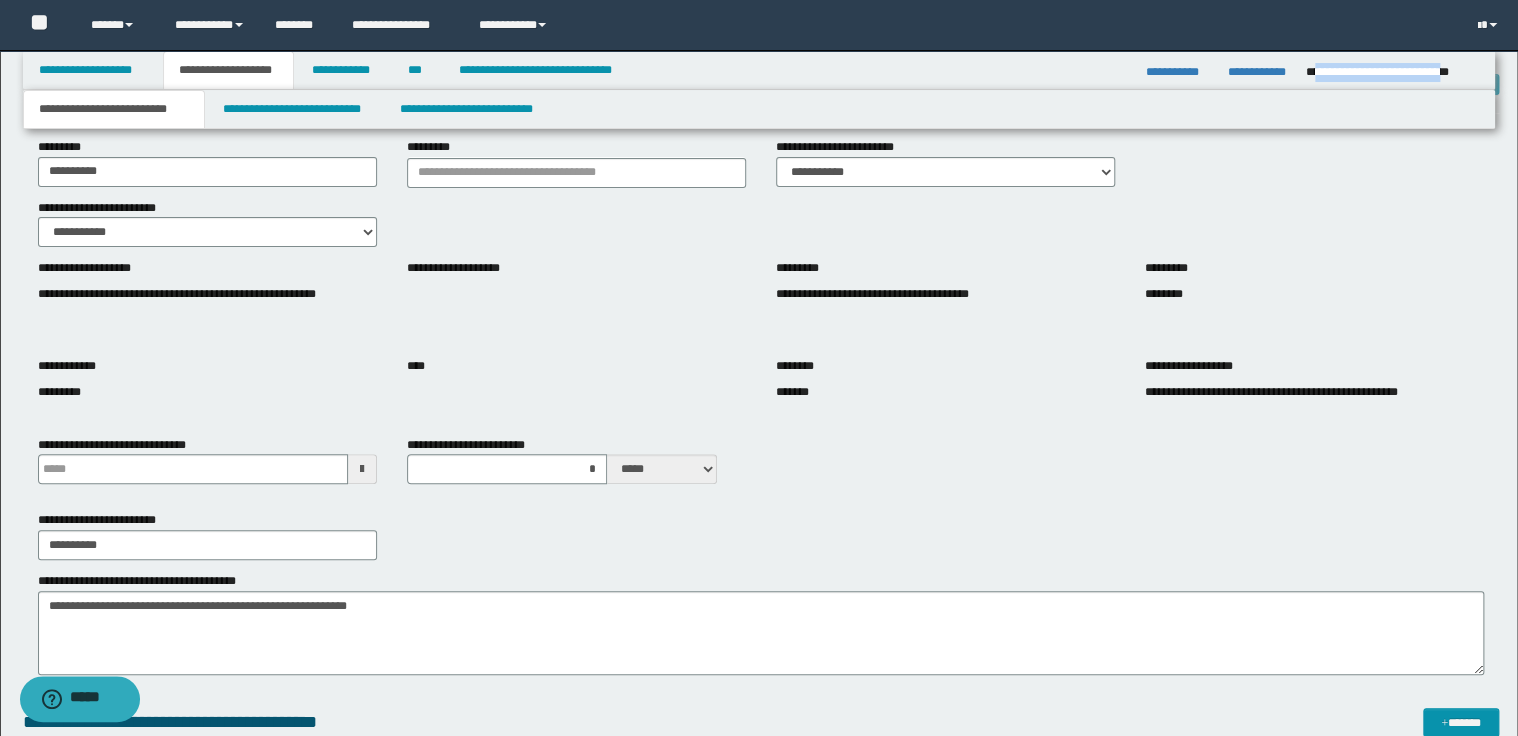 drag, startPoint x: 1314, startPoint y: 69, endPoint x: 1473, endPoint y: 65, distance: 159.05031 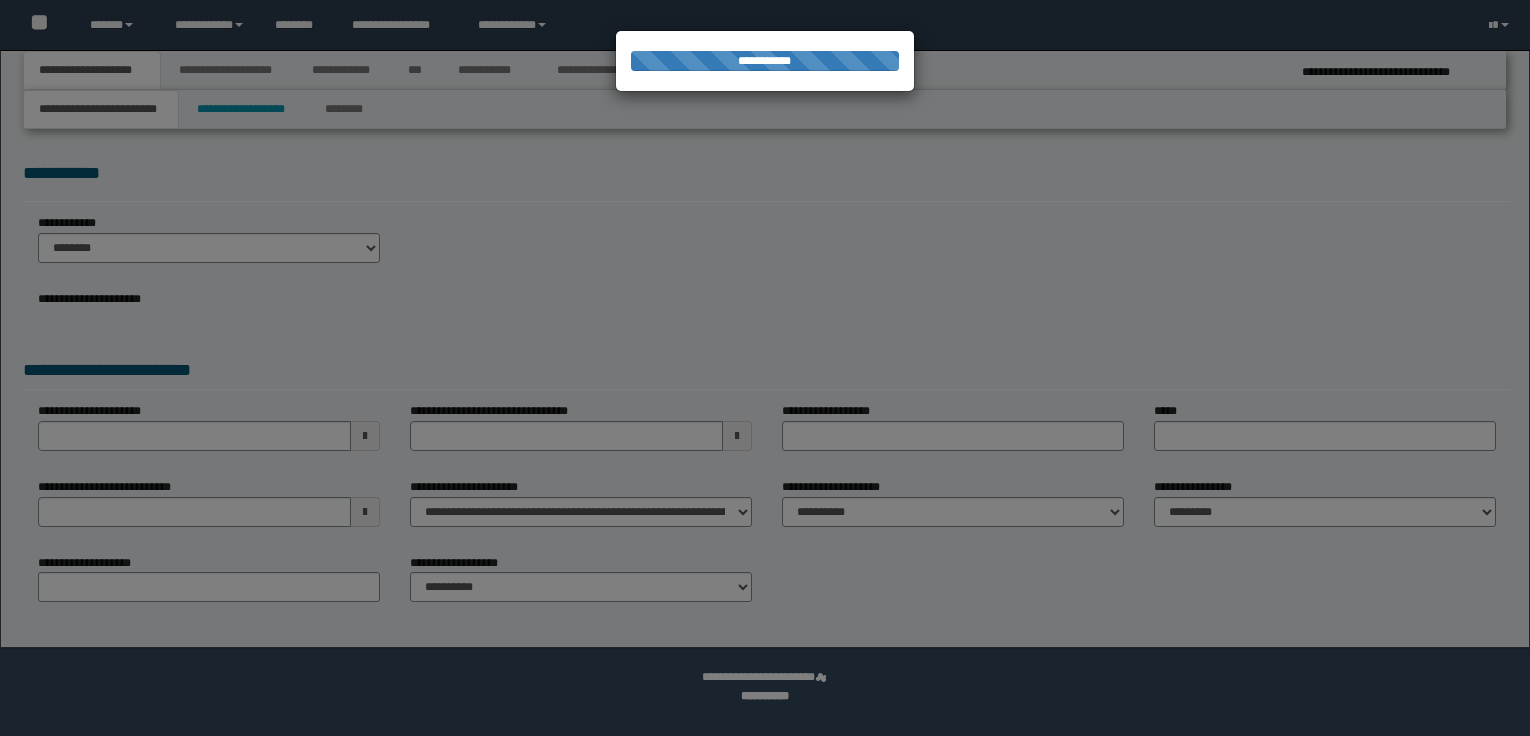 scroll, scrollTop: 0, scrollLeft: 0, axis: both 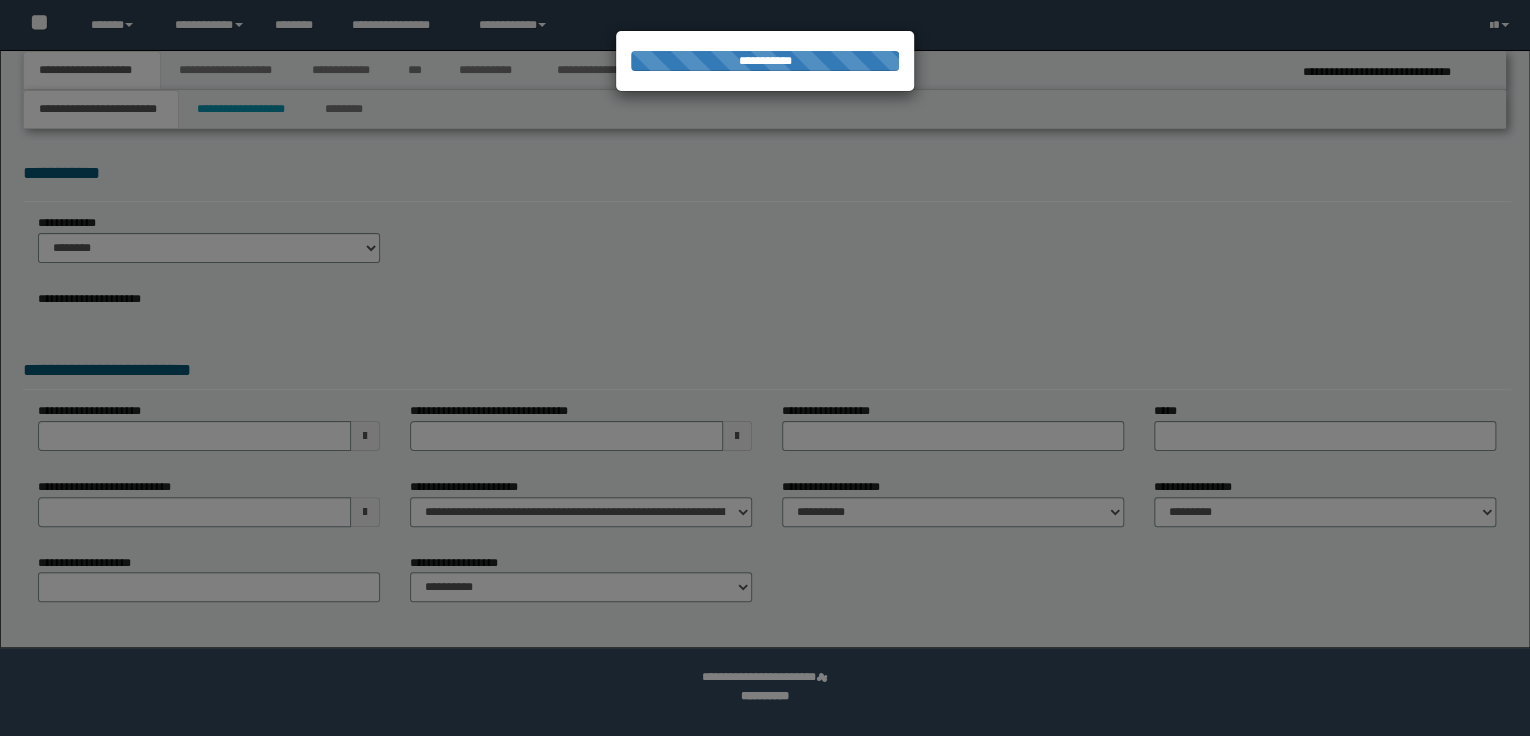 select on "*" 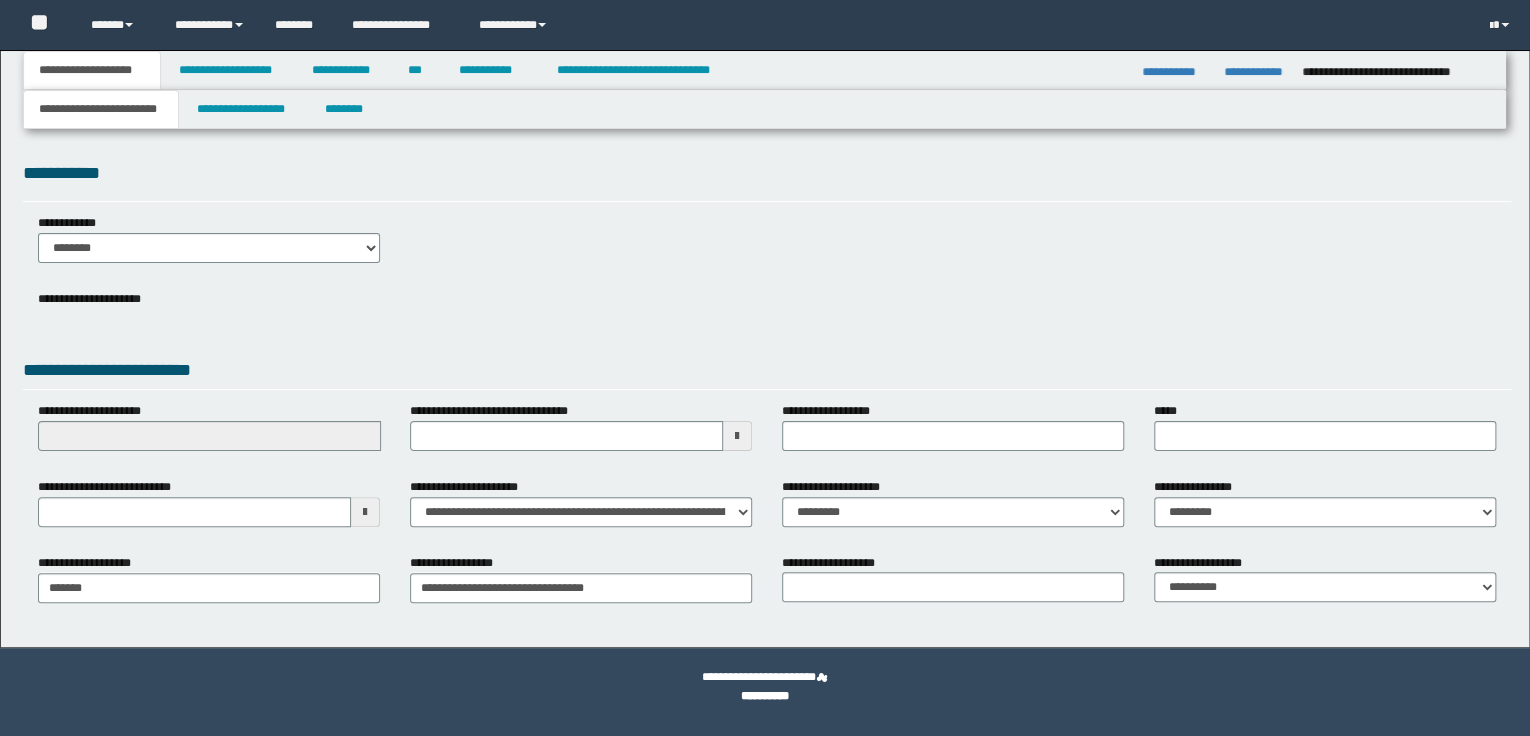 scroll, scrollTop: 0, scrollLeft: 0, axis: both 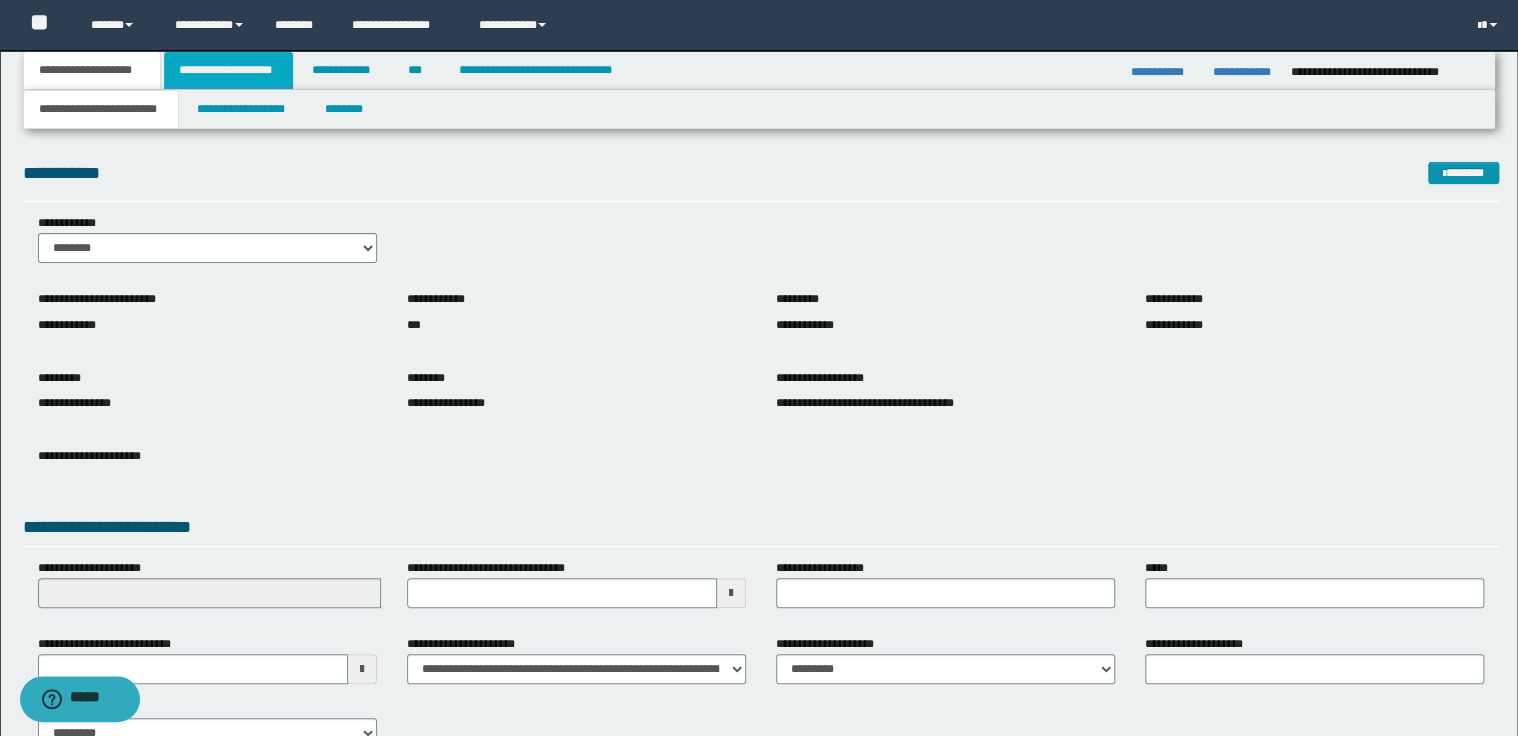 click on "**********" at bounding box center [228, 70] 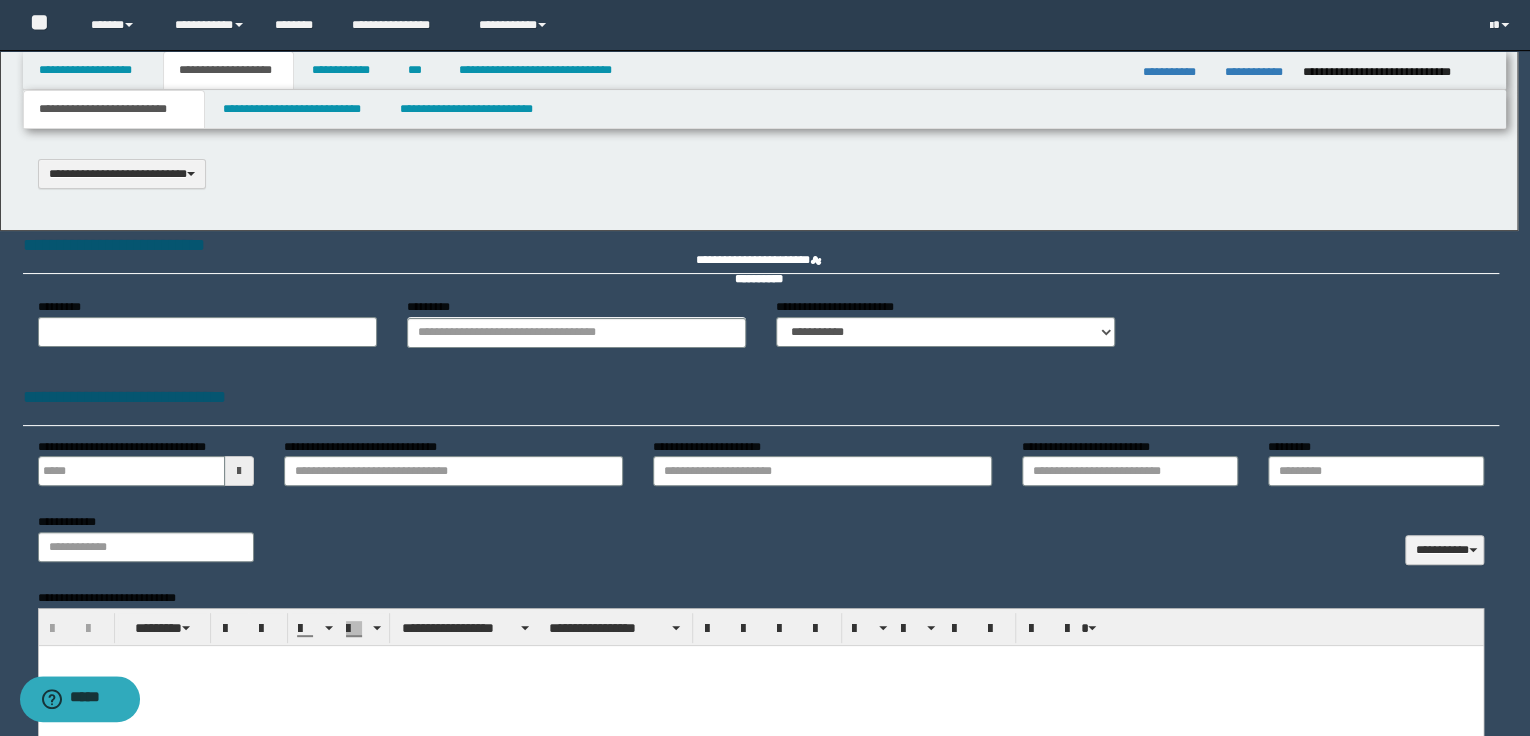 scroll, scrollTop: 0, scrollLeft: 0, axis: both 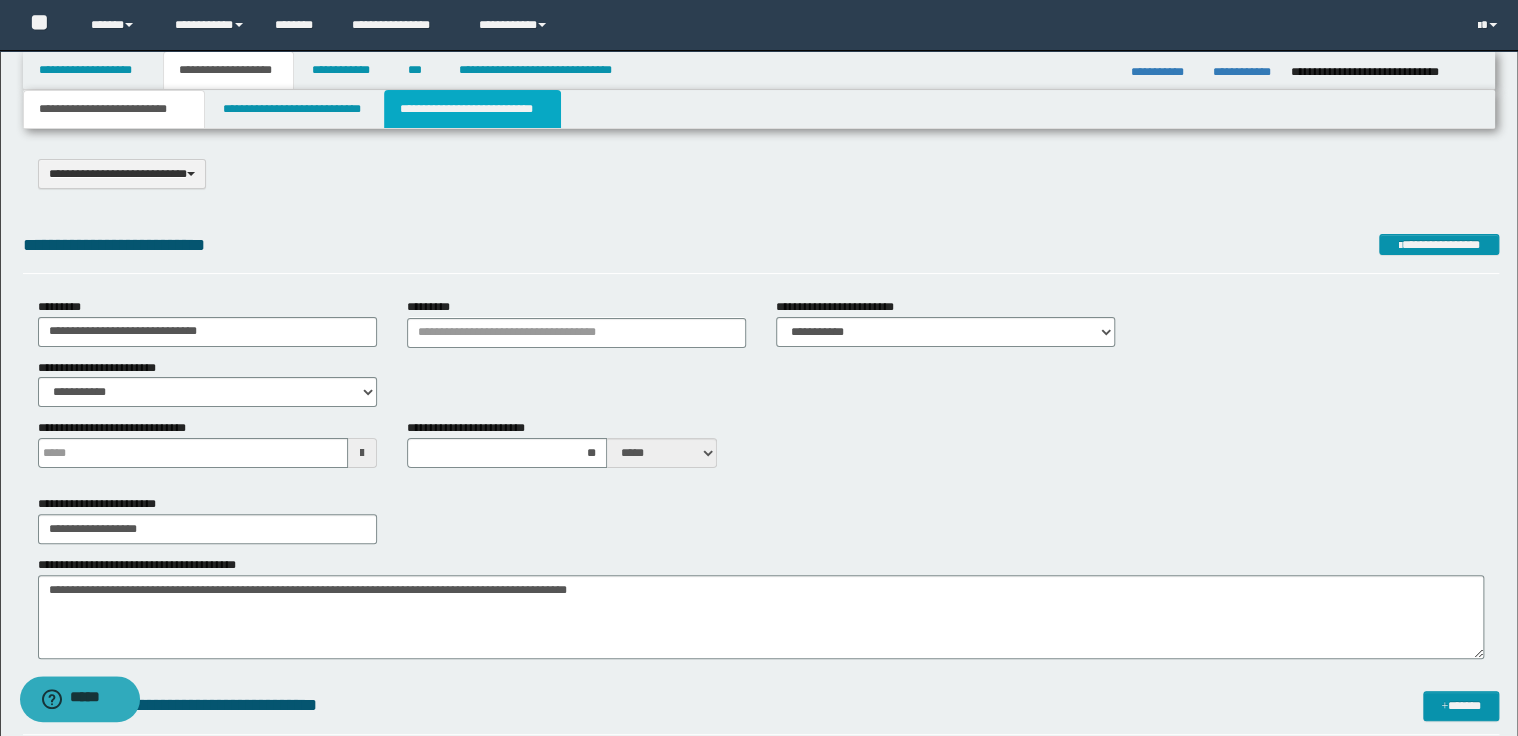 click on "**********" at bounding box center [472, 109] 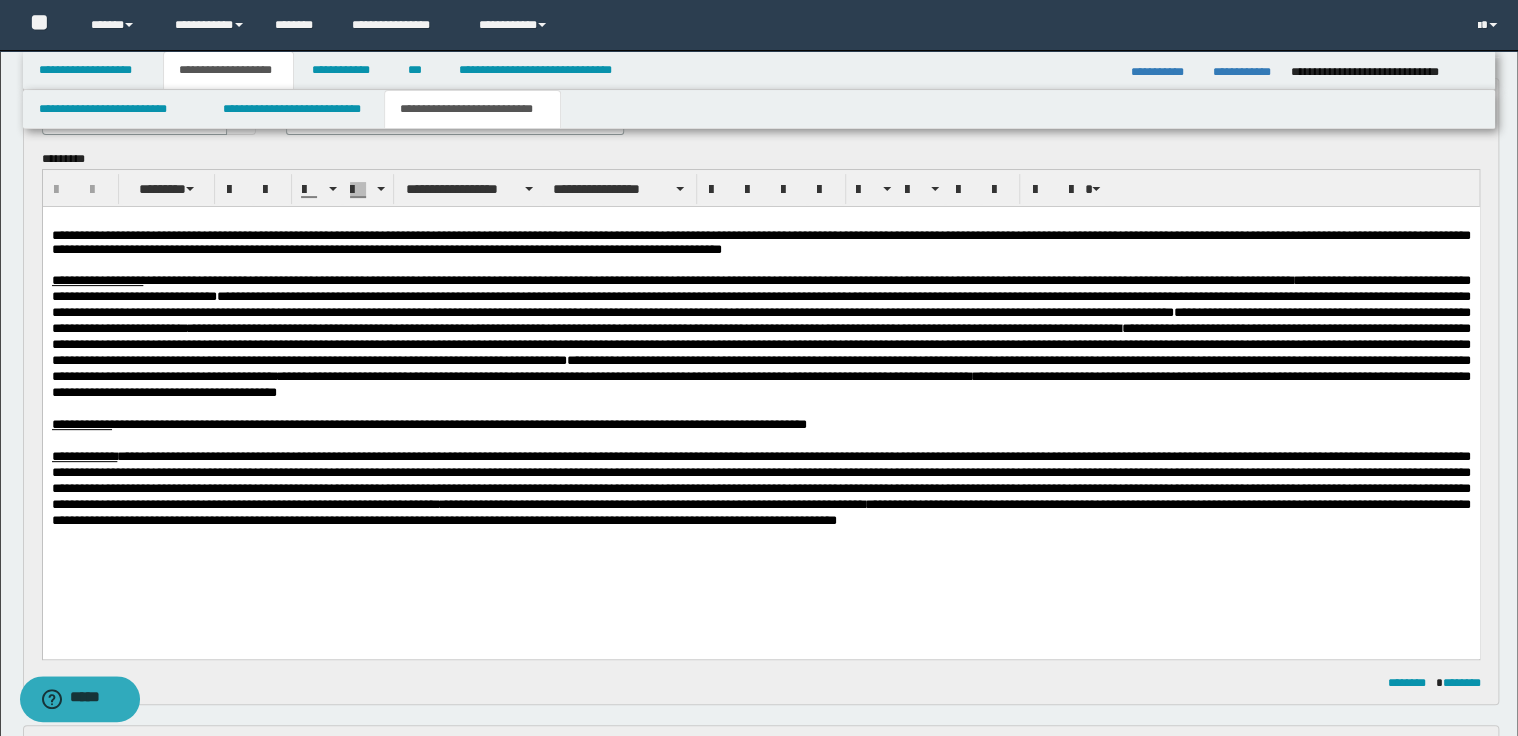 scroll, scrollTop: 160, scrollLeft: 0, axis: vertical 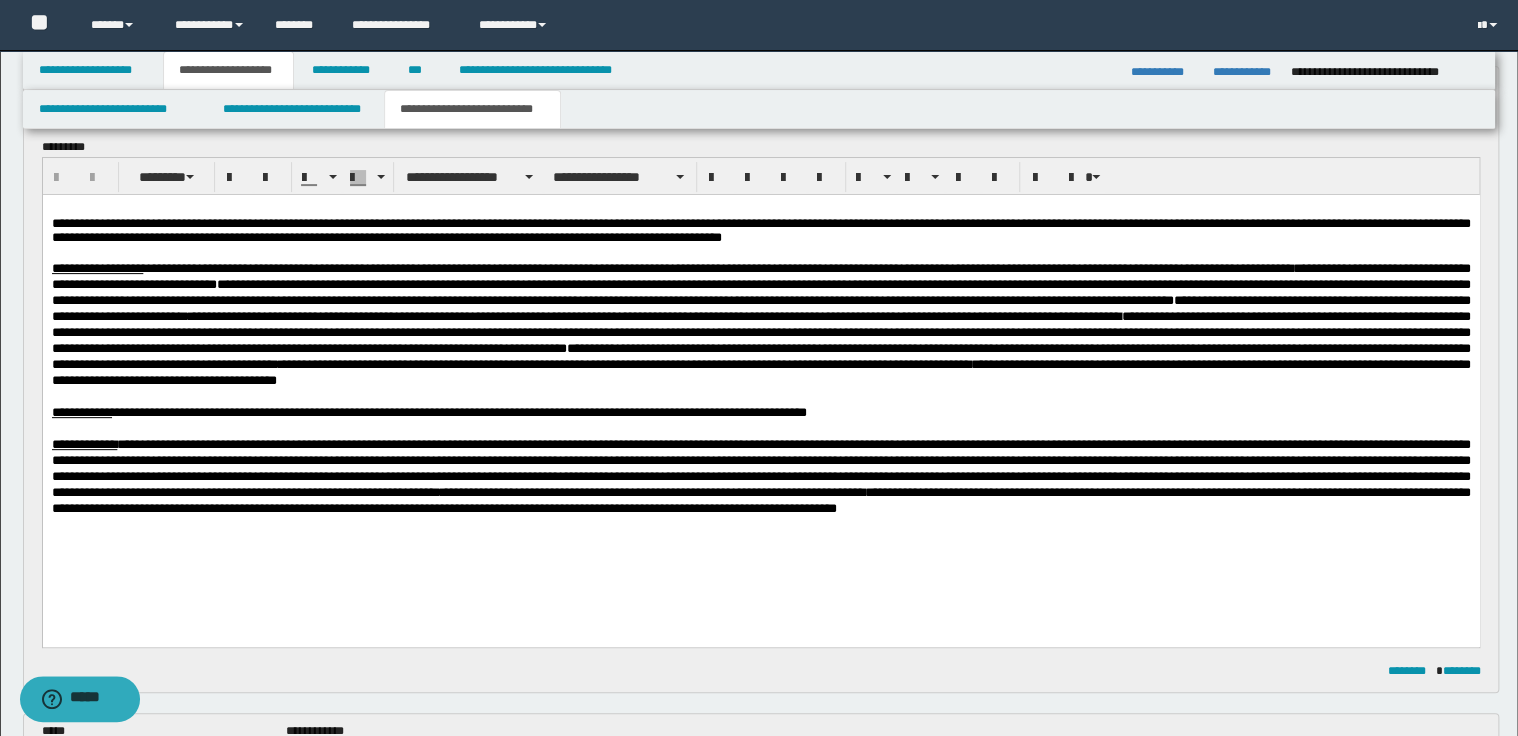 click on "**********" at bounding box center (760, 323) 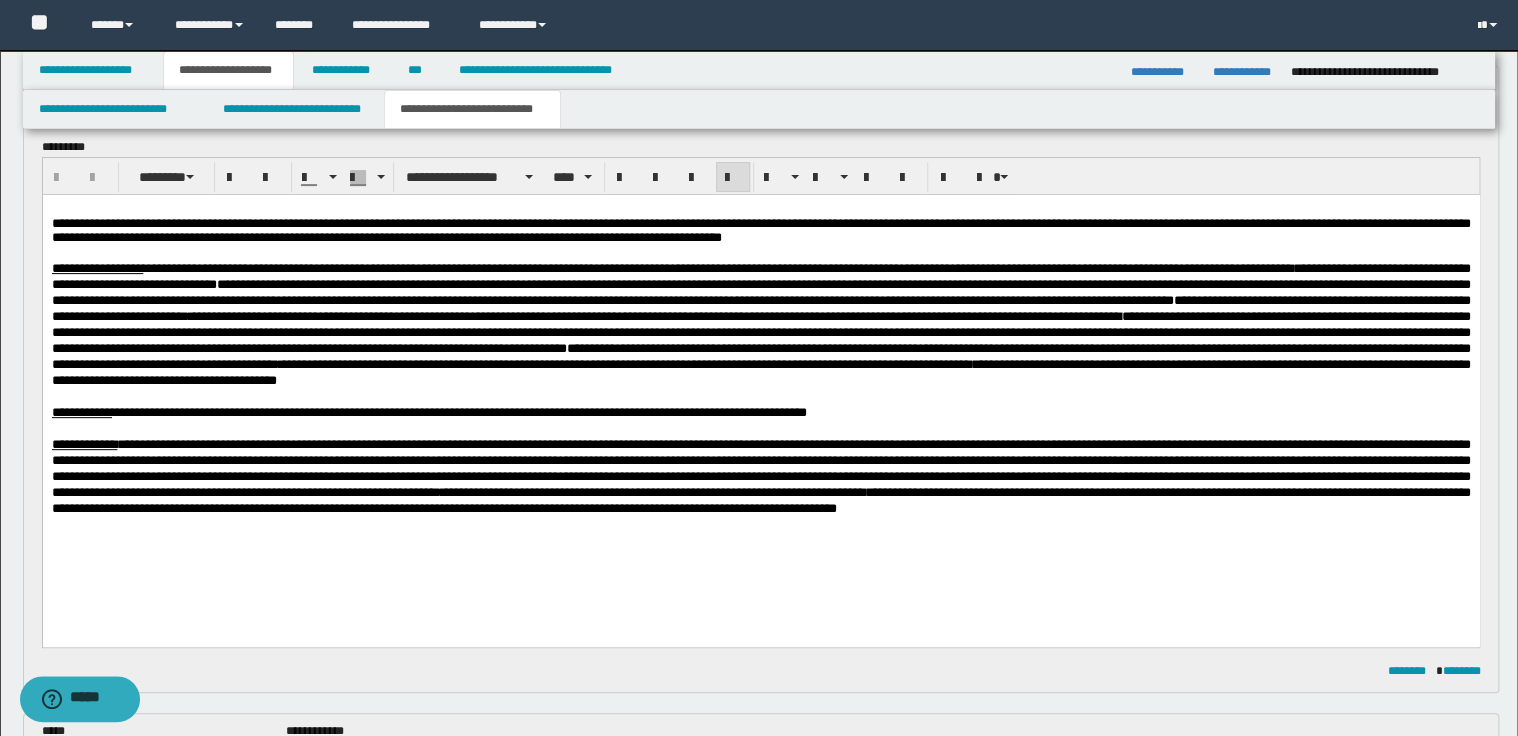 type 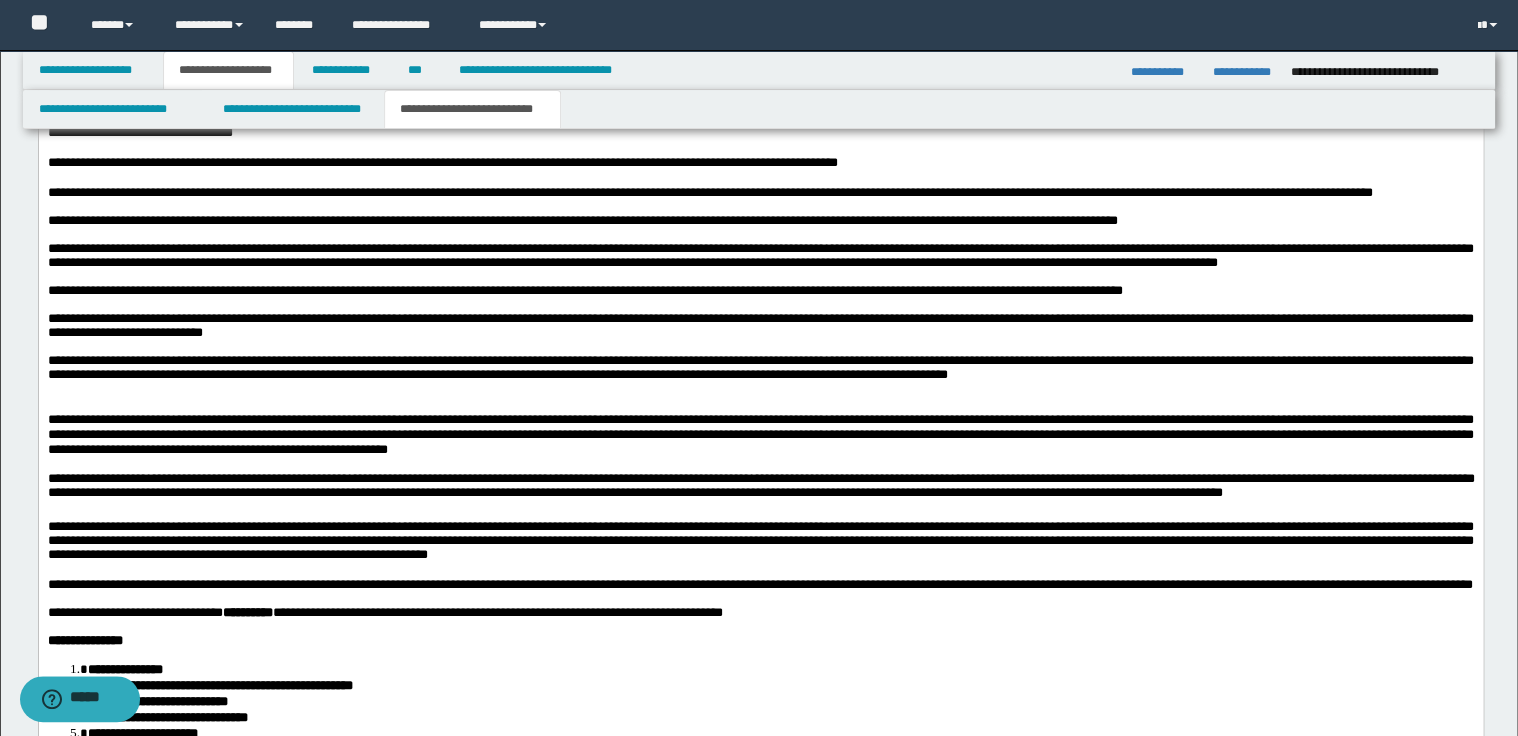 scroll, scrollTop: 2720, scrollLeft: 0, axis: vertical 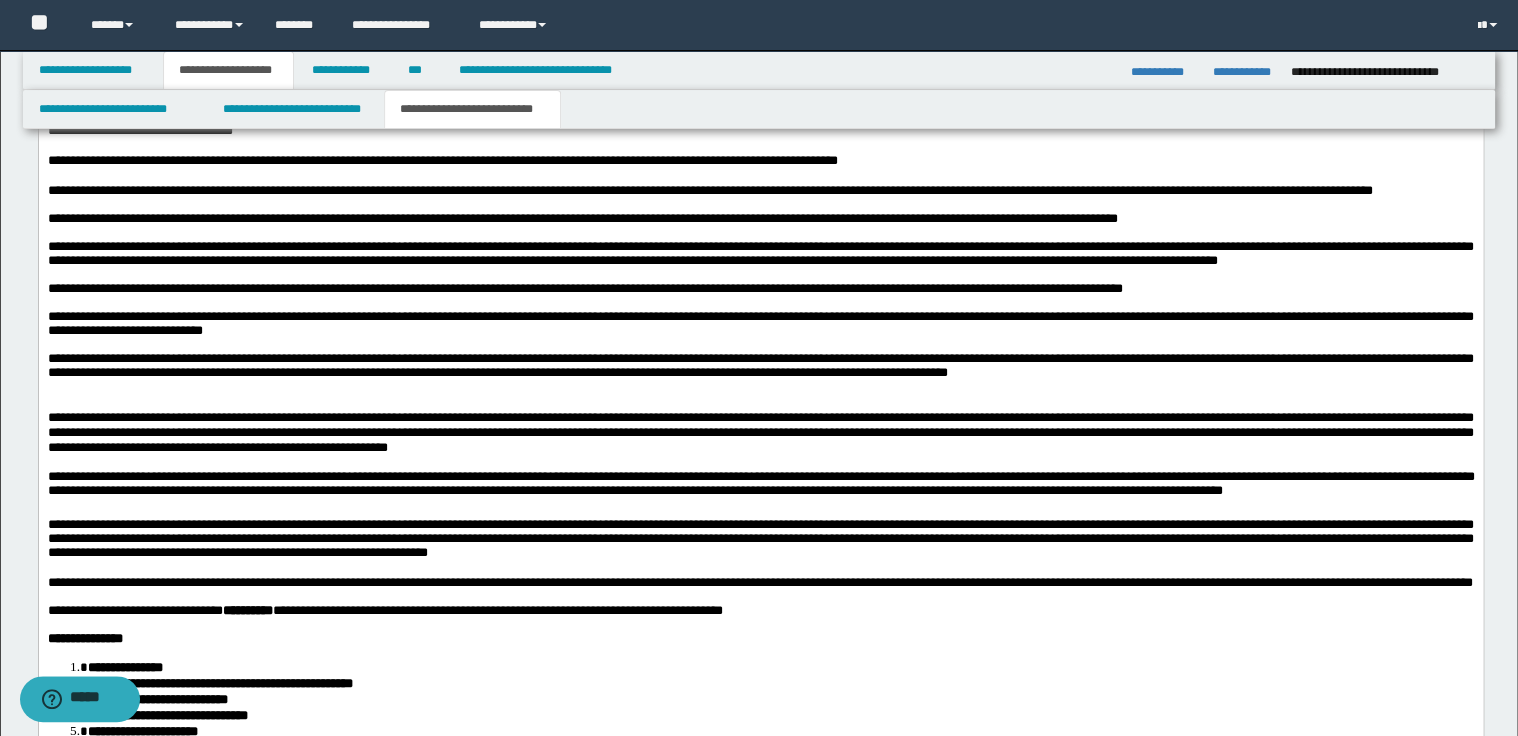 click on "**********" at bounding box center [760, 433] 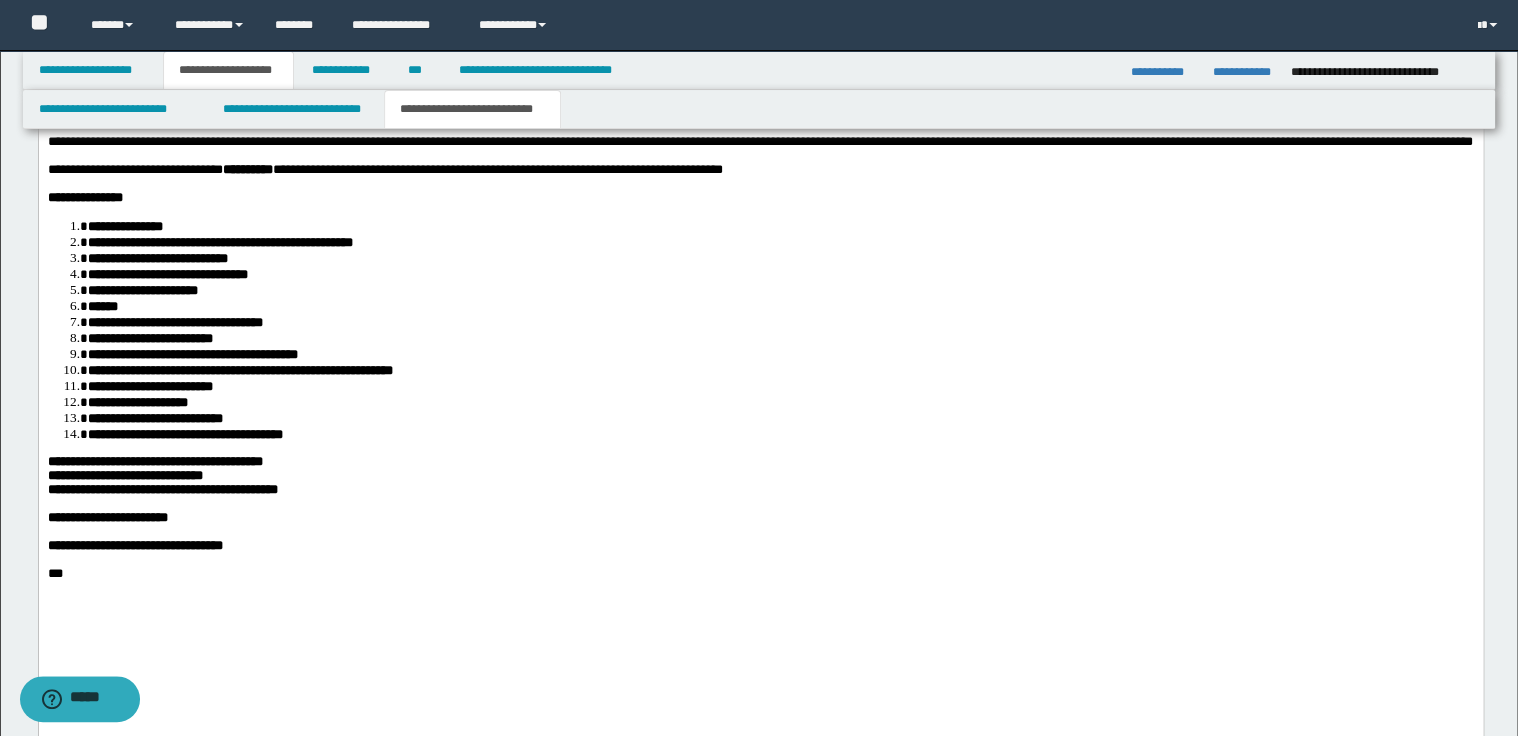 scroll, scrollTop: 3200, scrollLeft: 0, axis: vertical 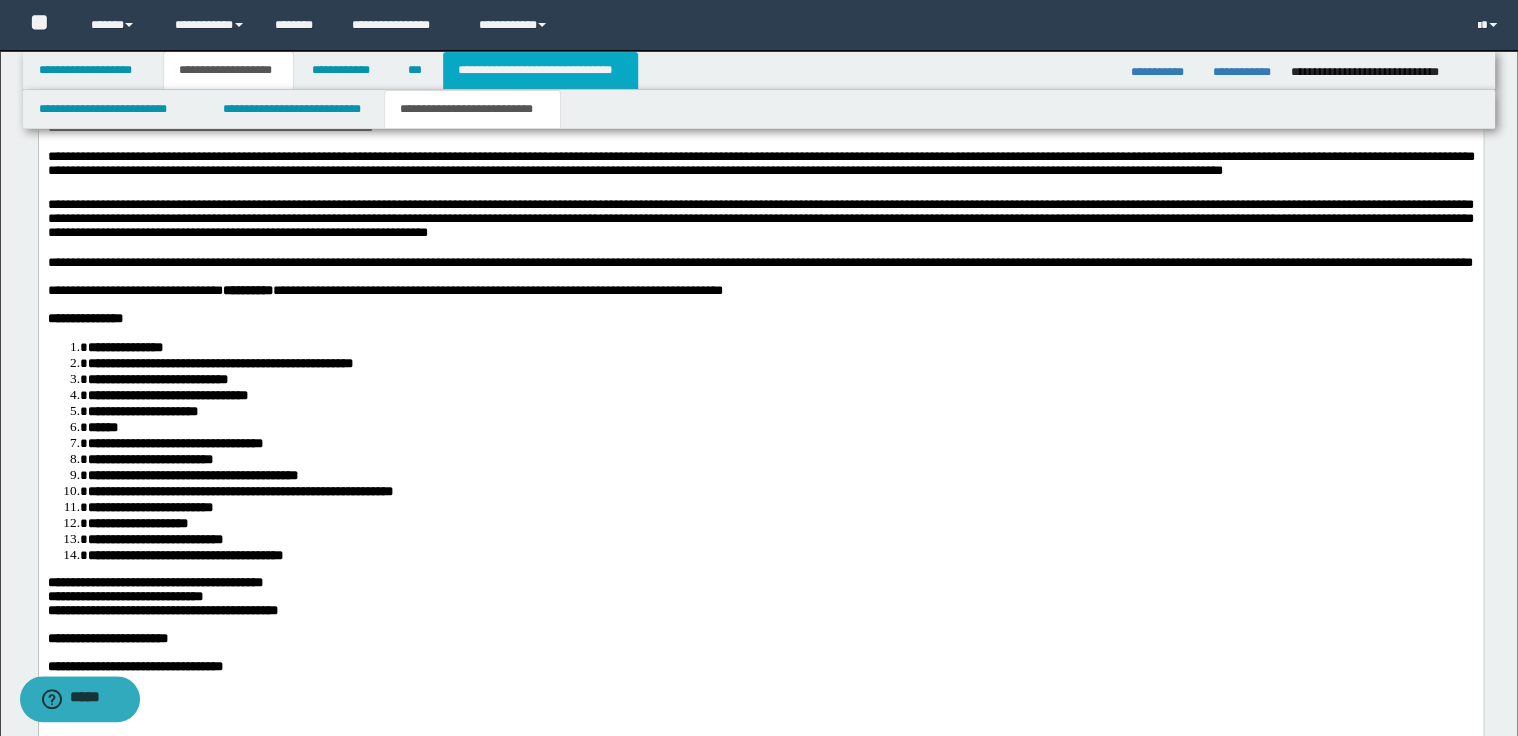 click on "**********" at bounding box center [540, 70] 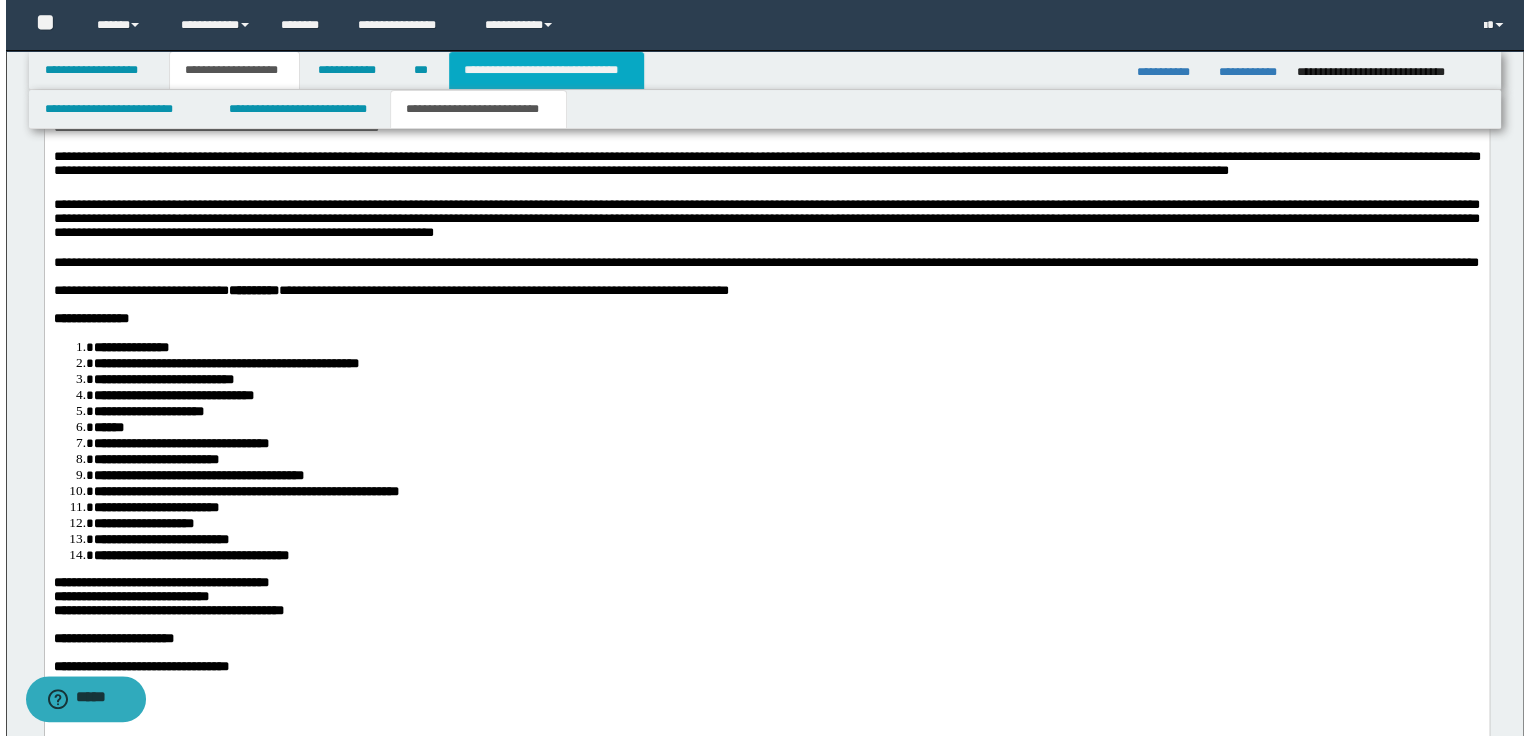 scroll, scrollTop: 0, scrollLeft: 0, axis: both 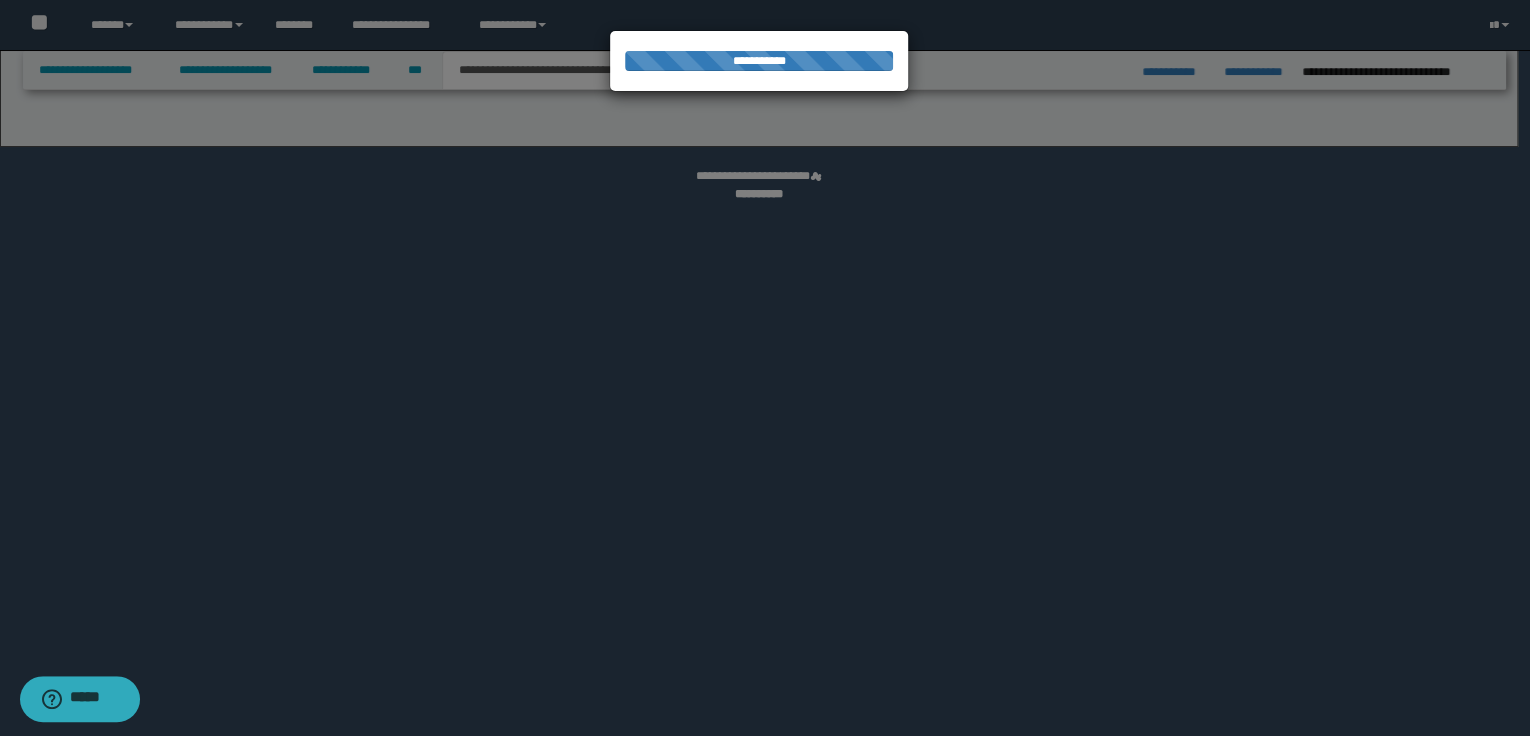 select on "*" 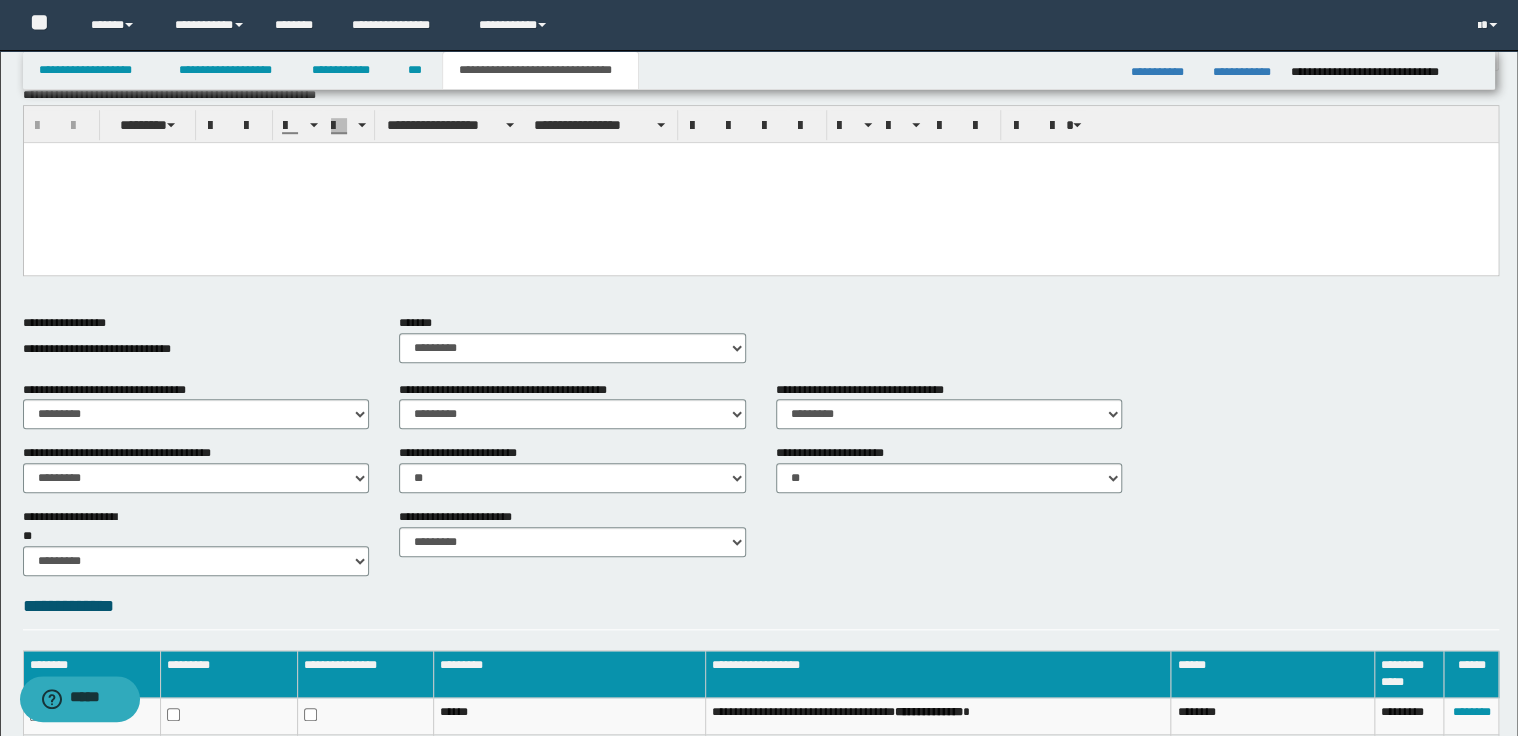 scroll, scrollTop: 720, scrollLeft: 0, axis: vertical 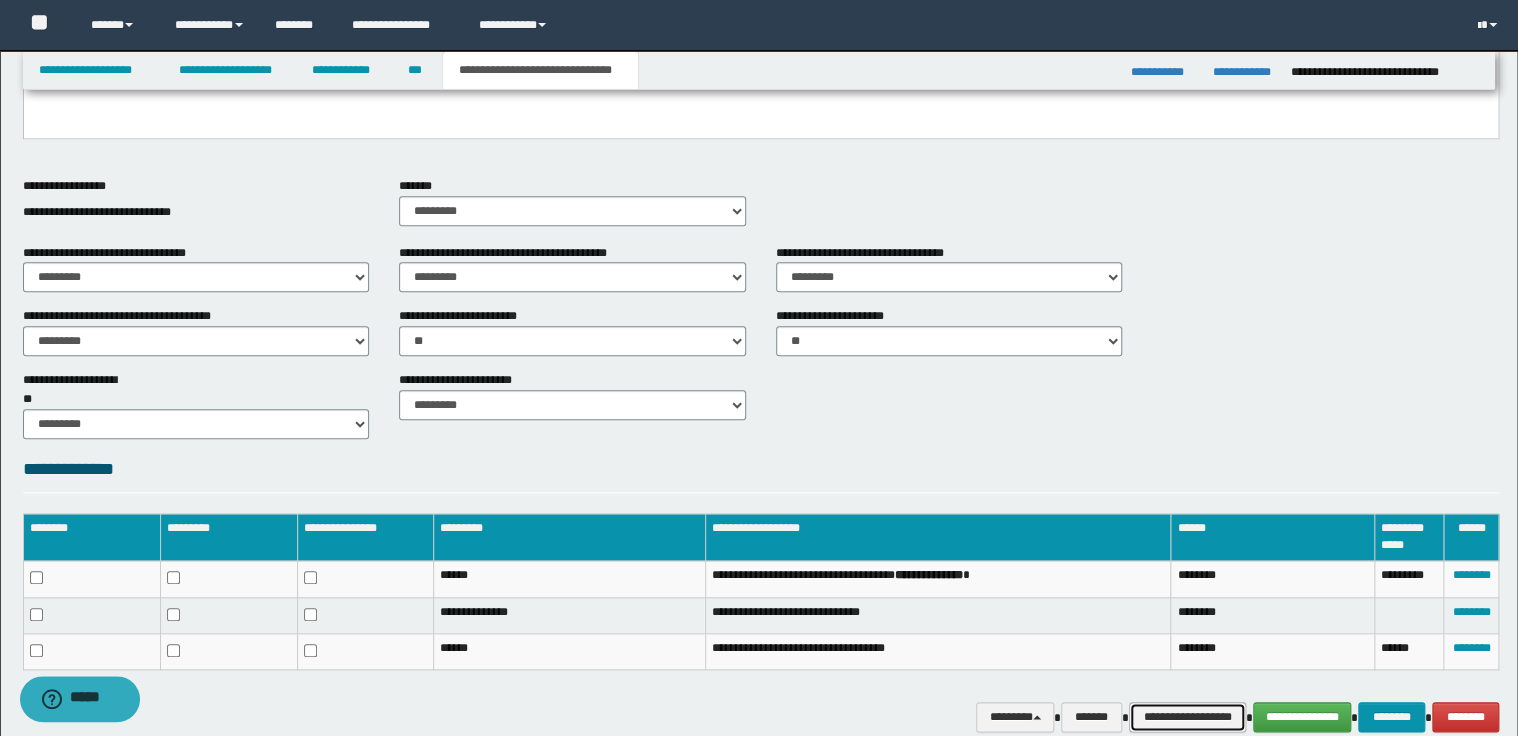 click on "**********" at bounding box center [1187, 717] 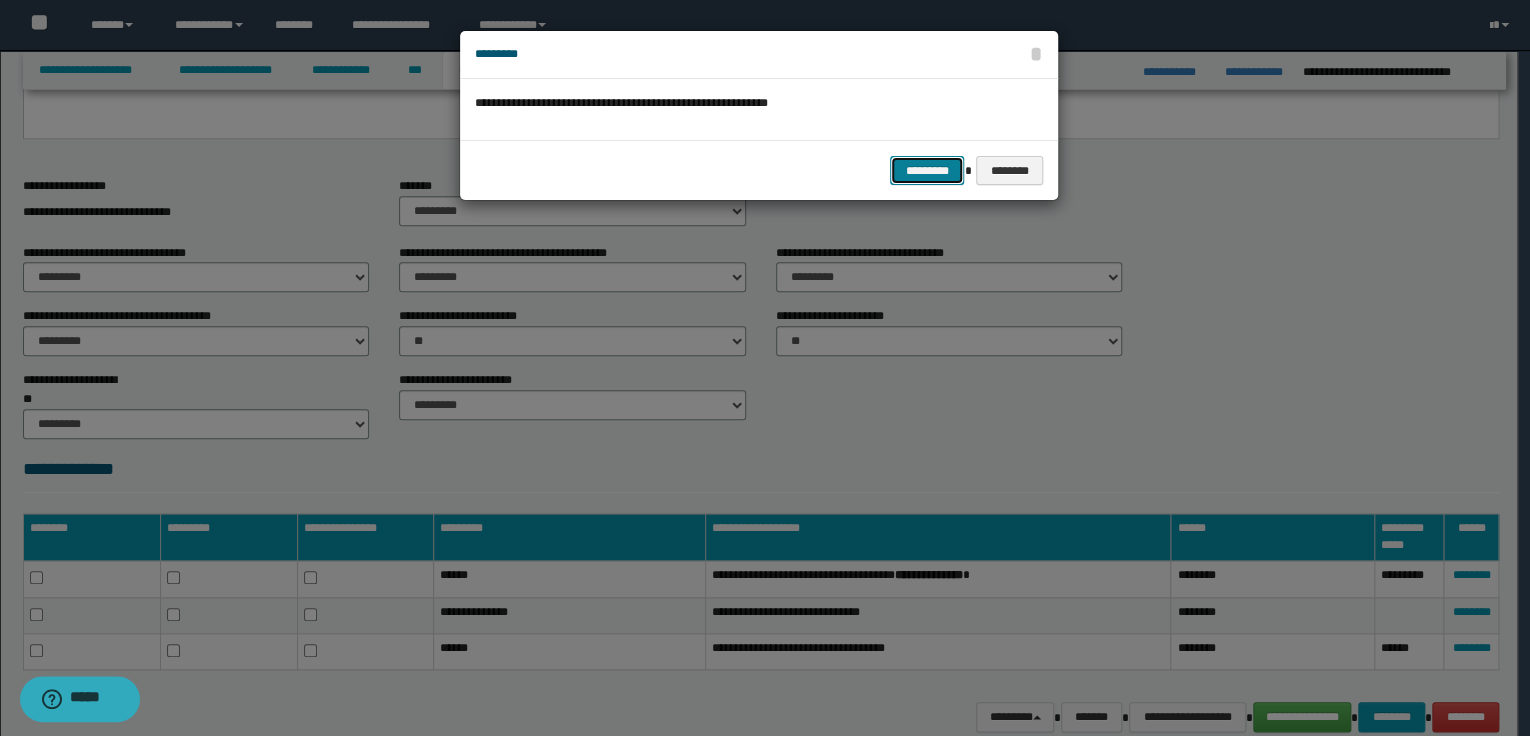 click on "*********" at bounding box center [927, 171] 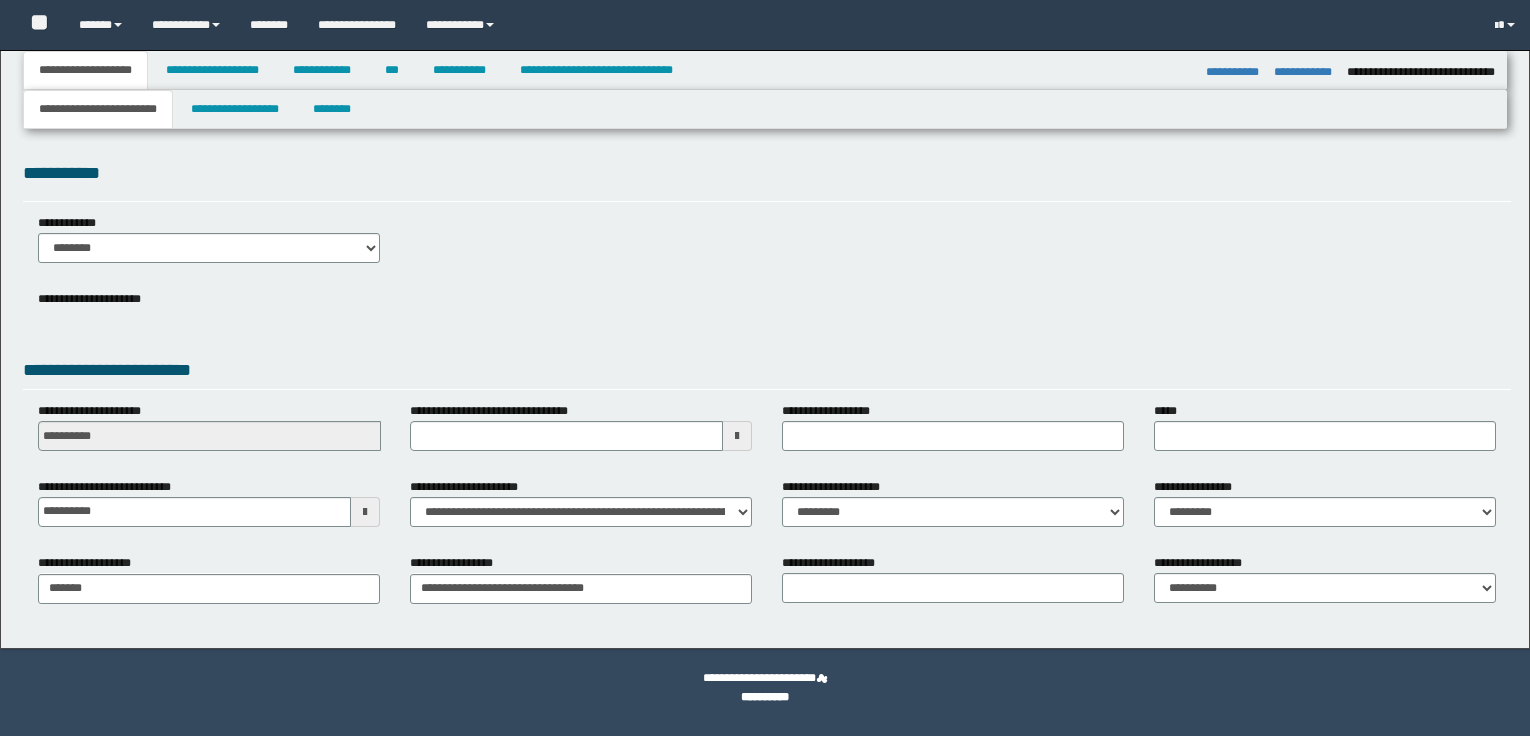 select on "*" 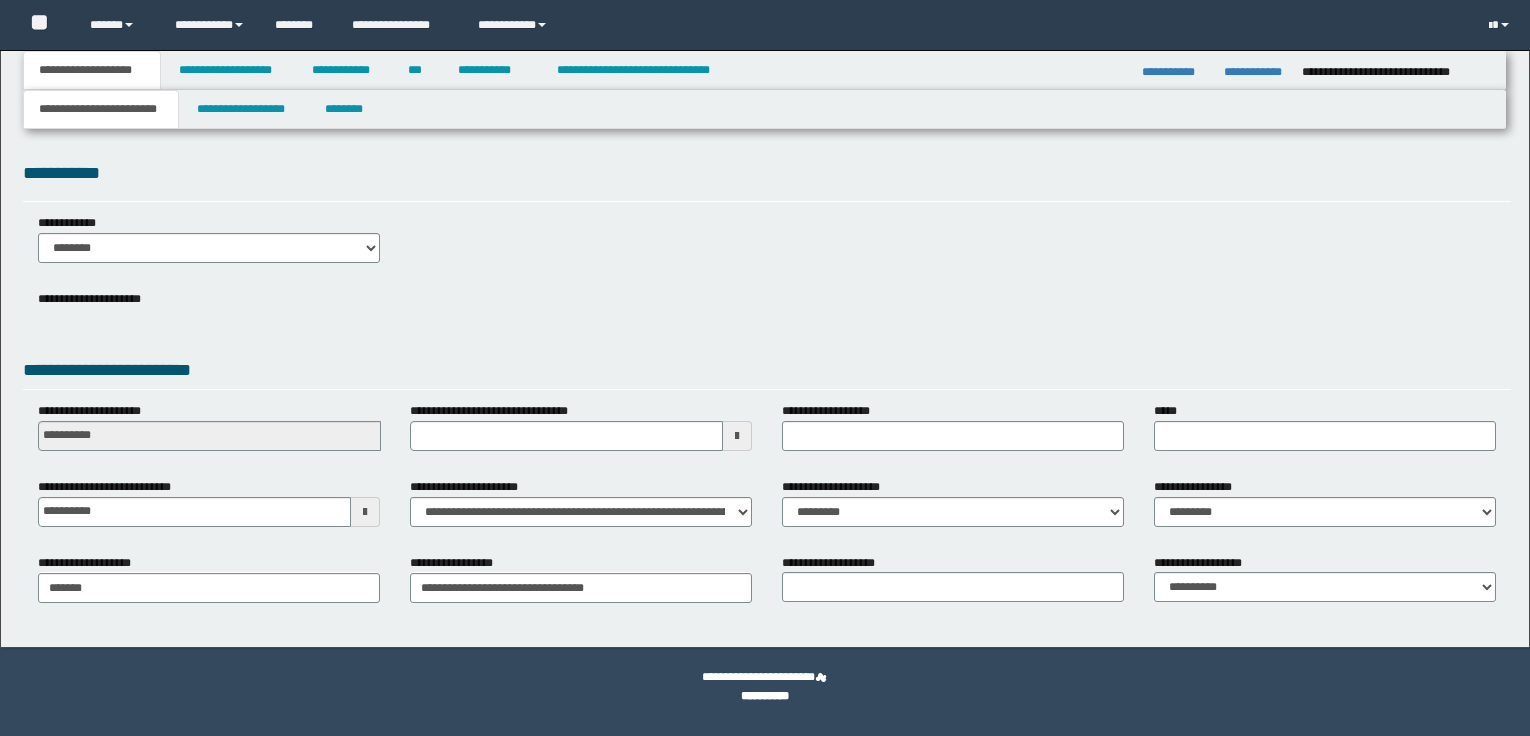 scroll, scrollTop: 0, scrollLeft: 0, axis: both 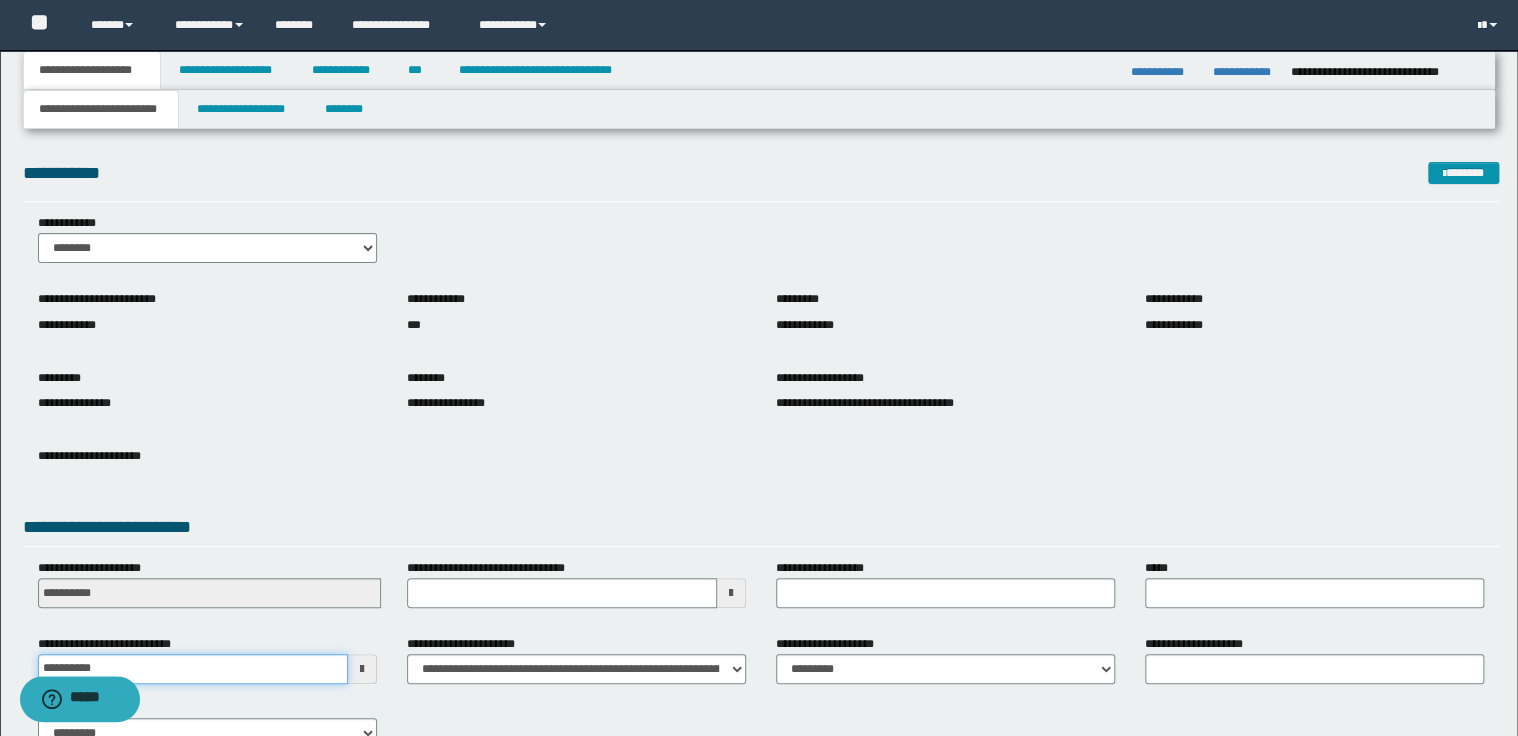 click on "**********" at bounding box center [193, 669] 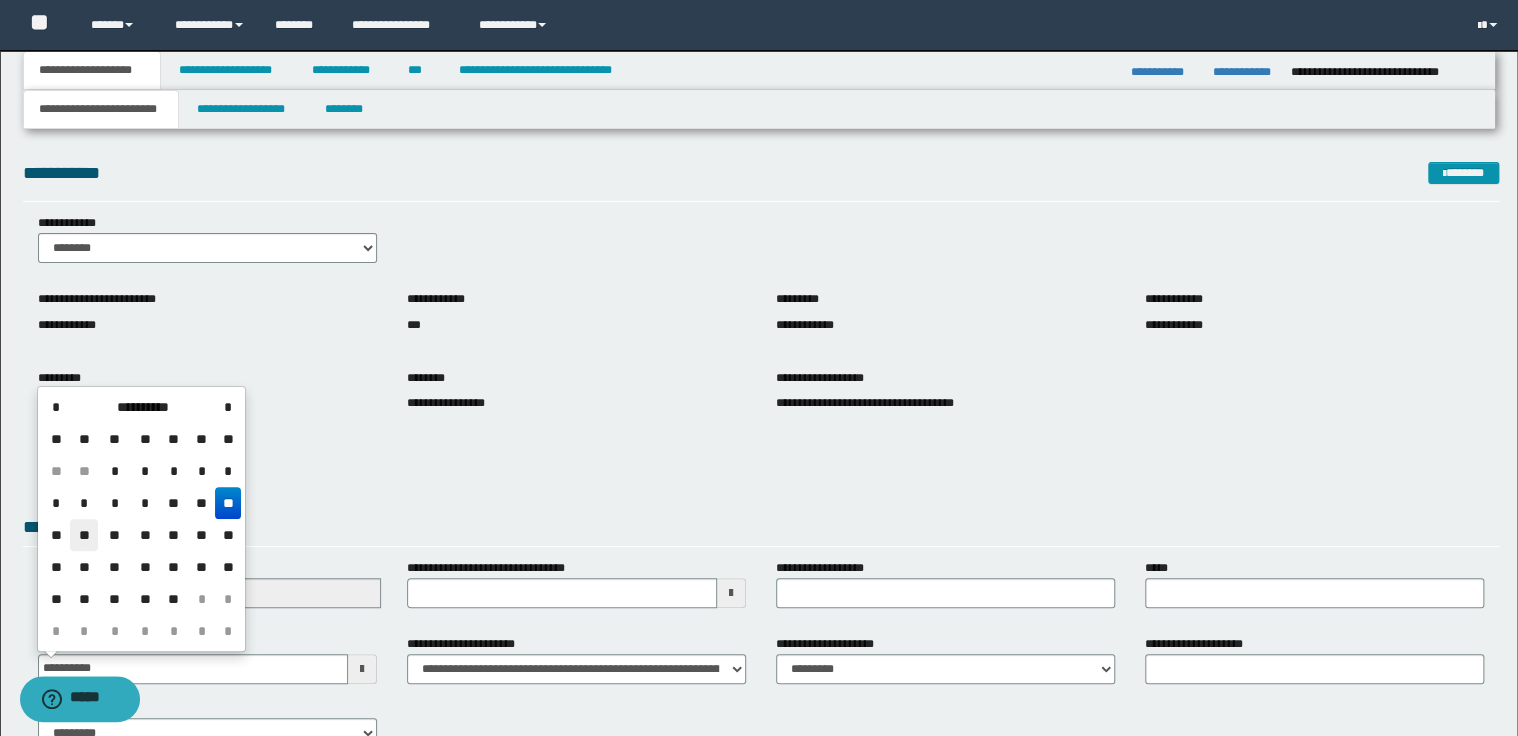 click on "**" at bounding box center (84, 535) 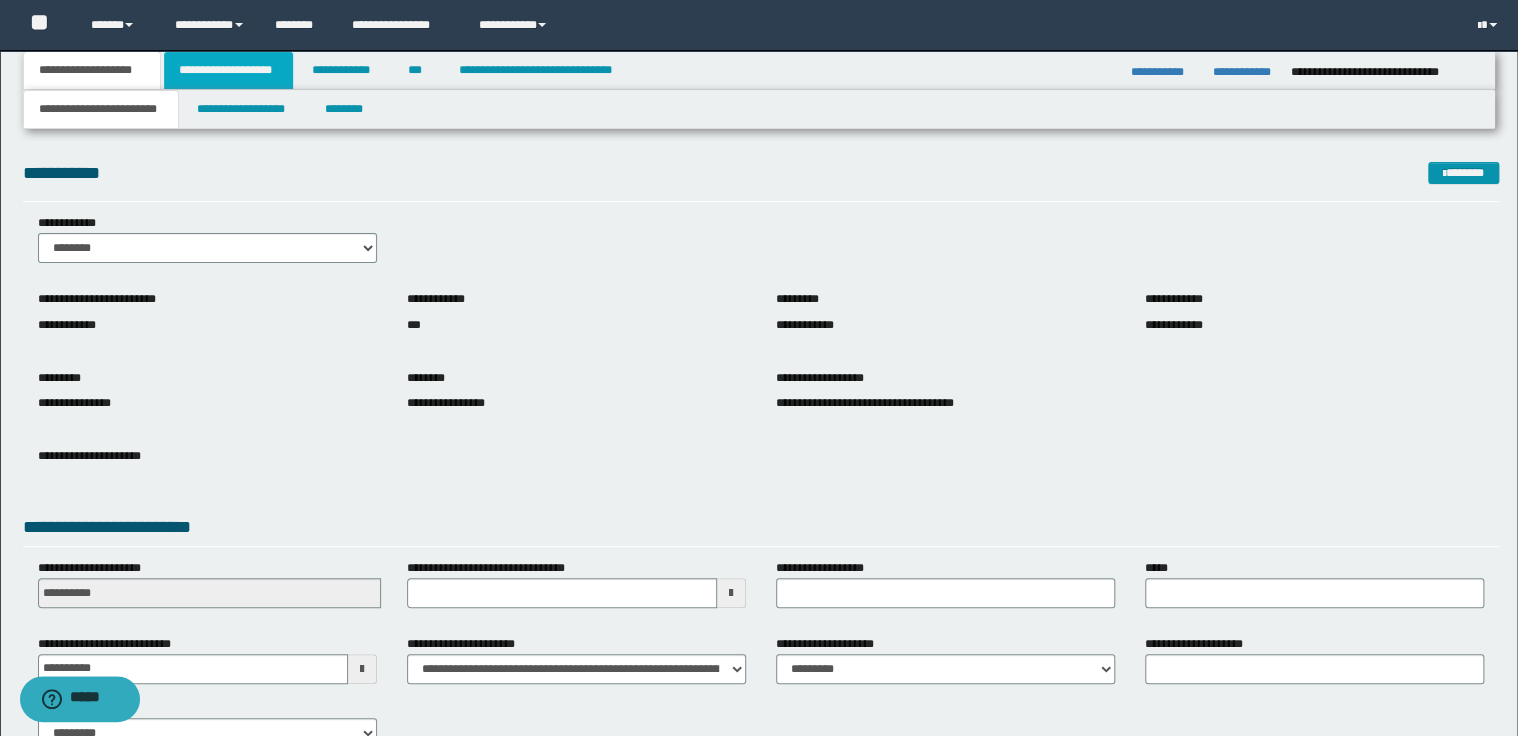 click on "**********" at bounding box center (228, 70) 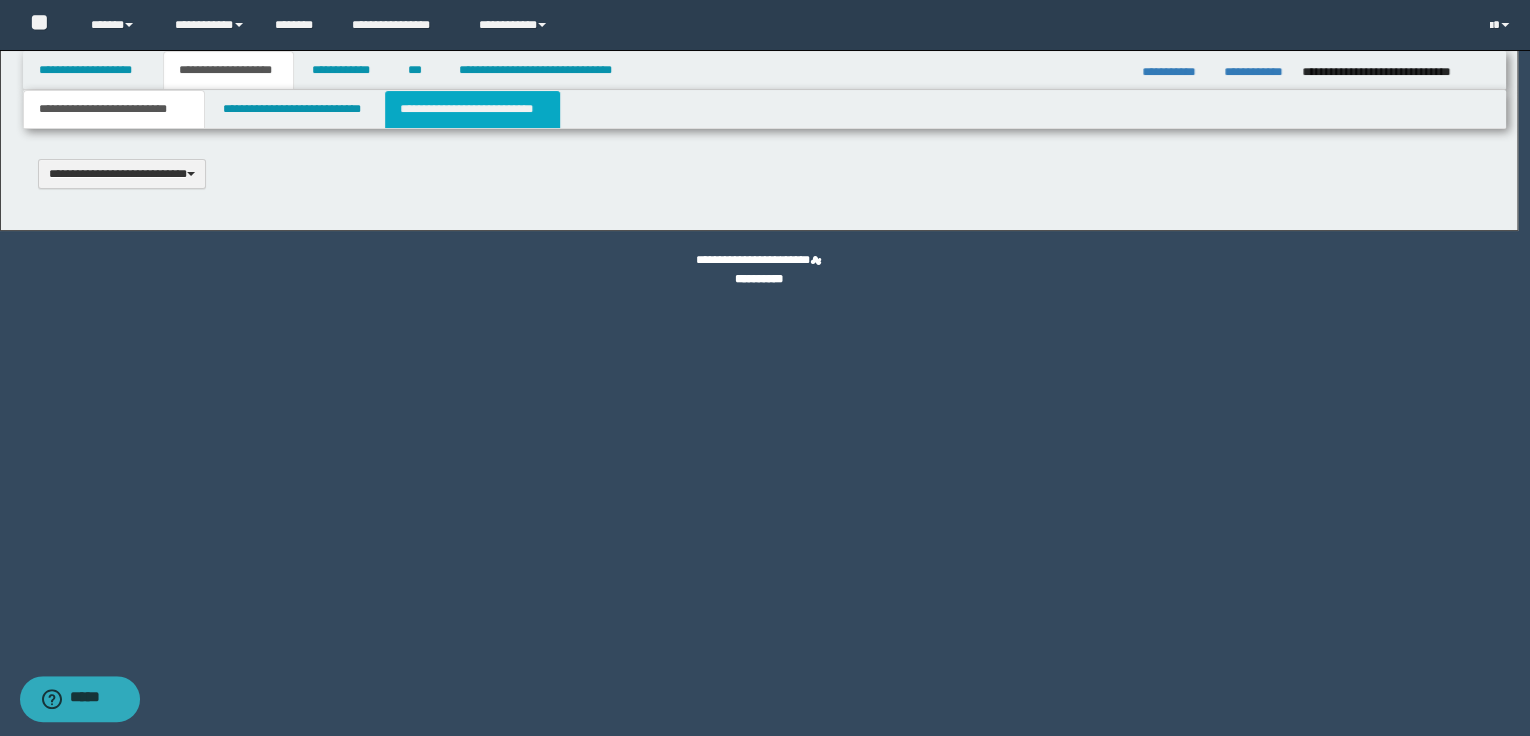 type 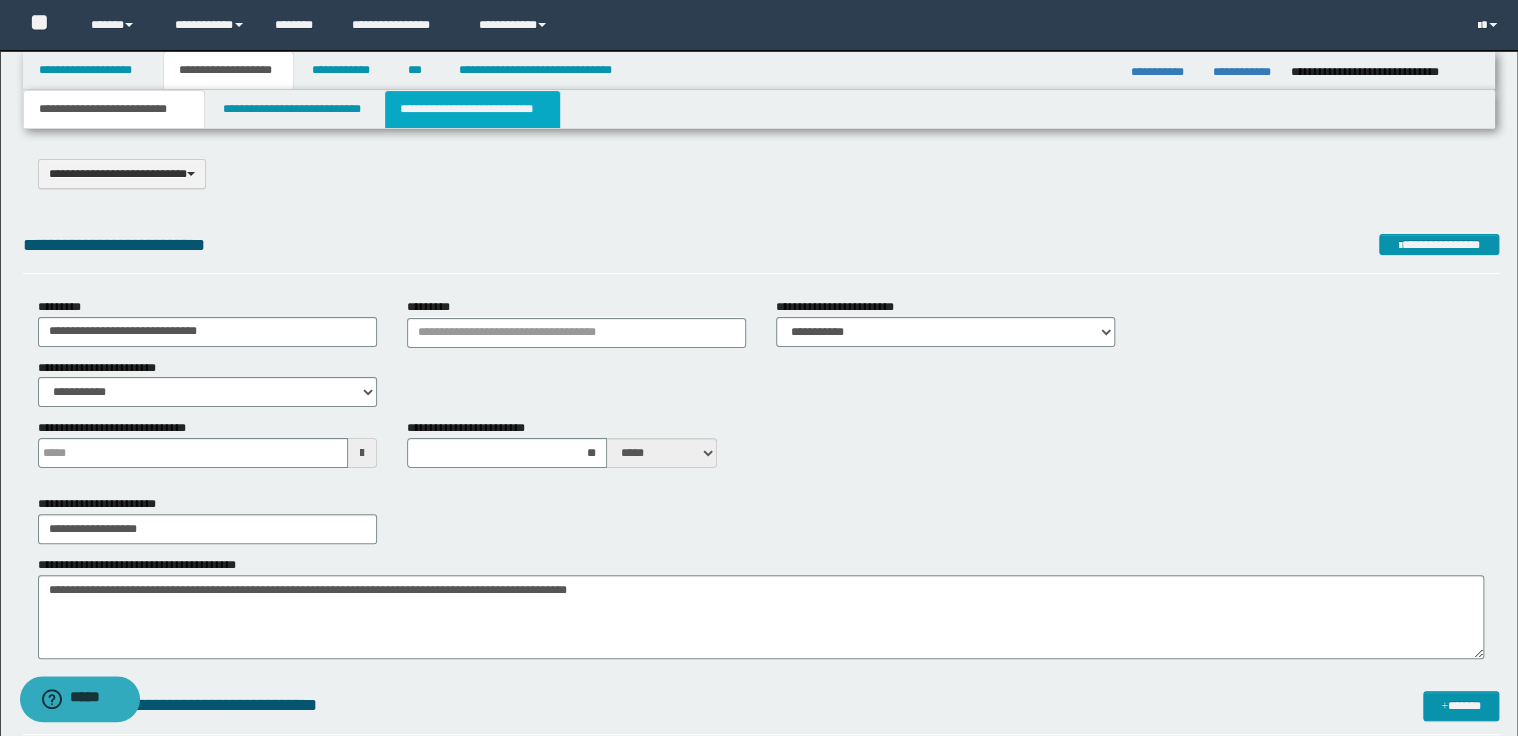 click on "**********" at bounding box center (472, 109) 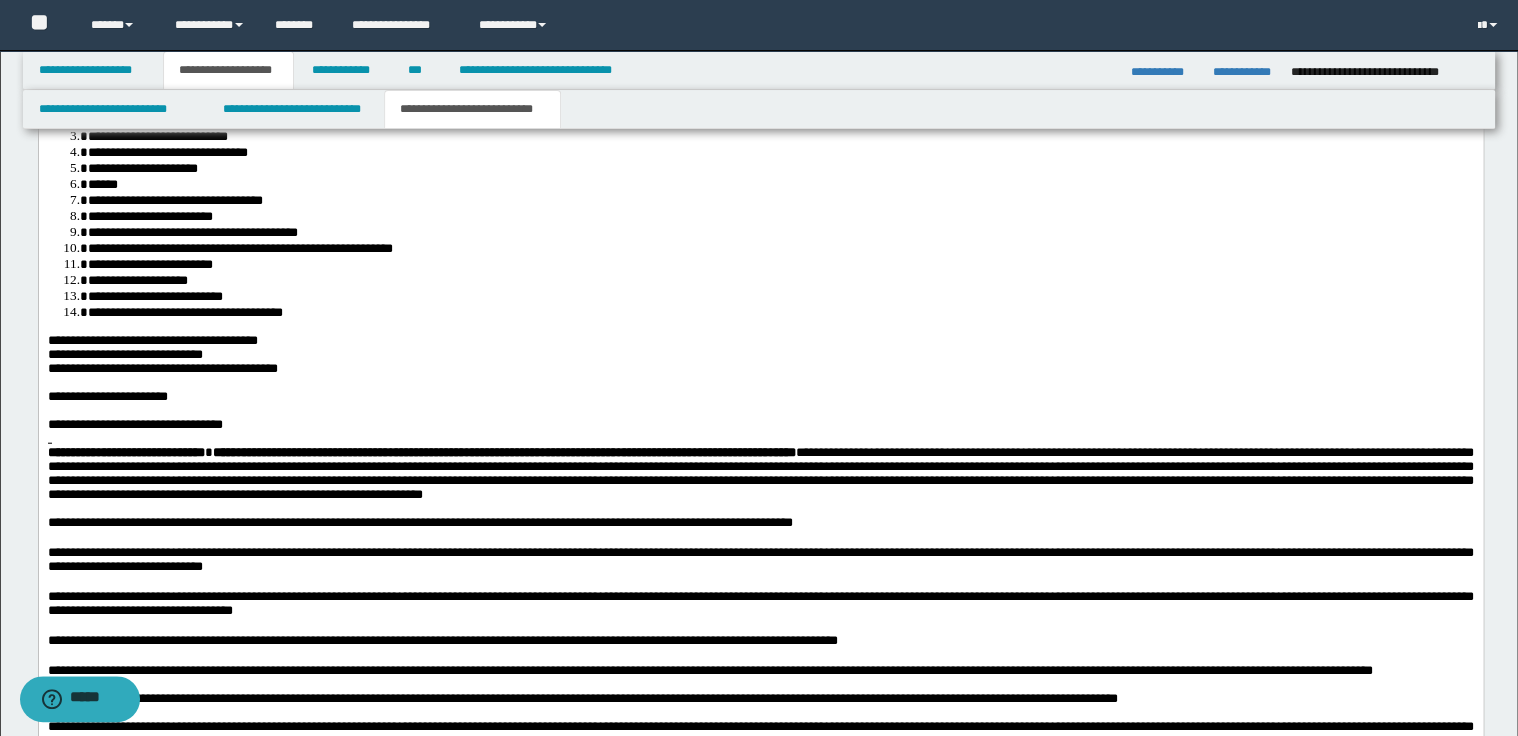 scroll, scrollTop: 2560, scrollLeft: 0, axis: vertical 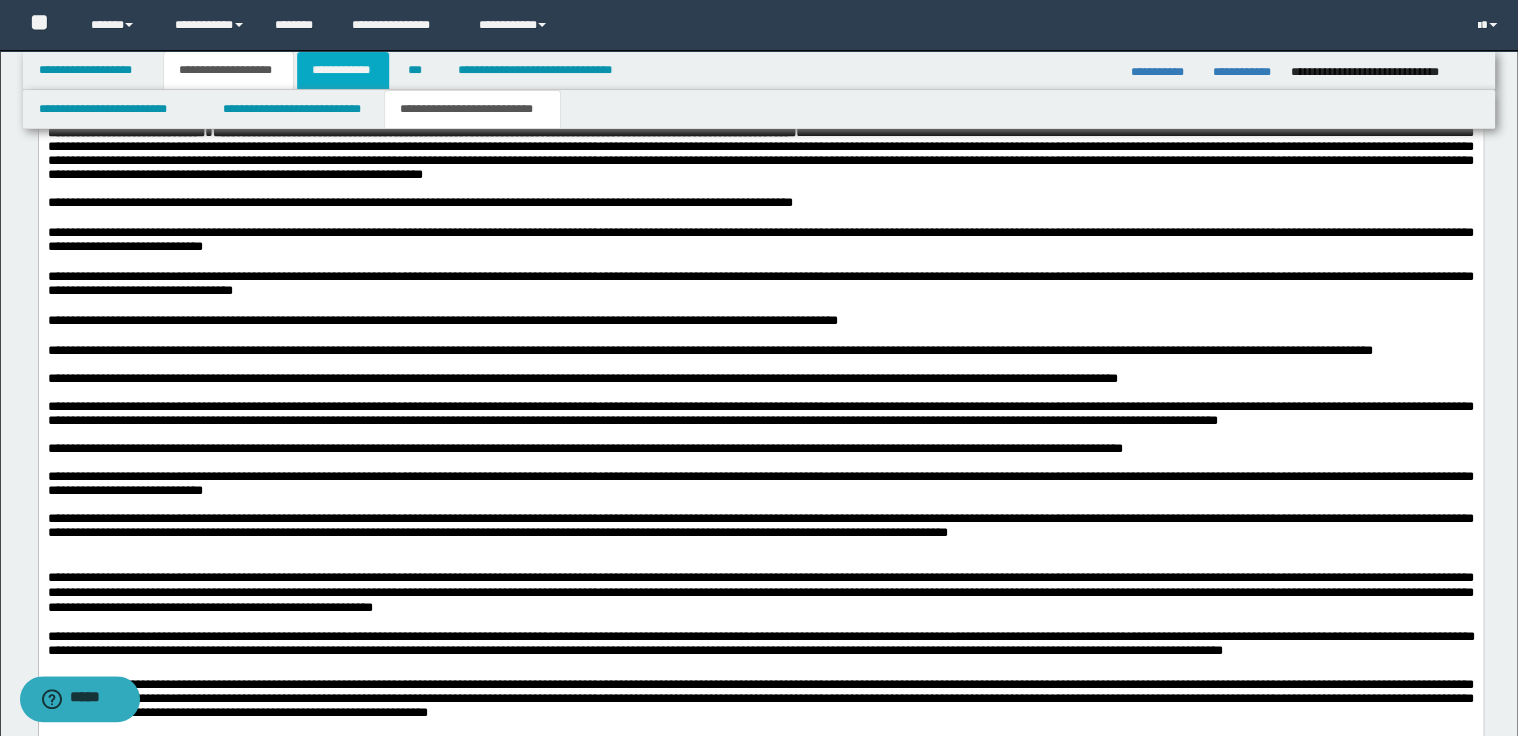 click on "**********" at bounding box center [343, 70] 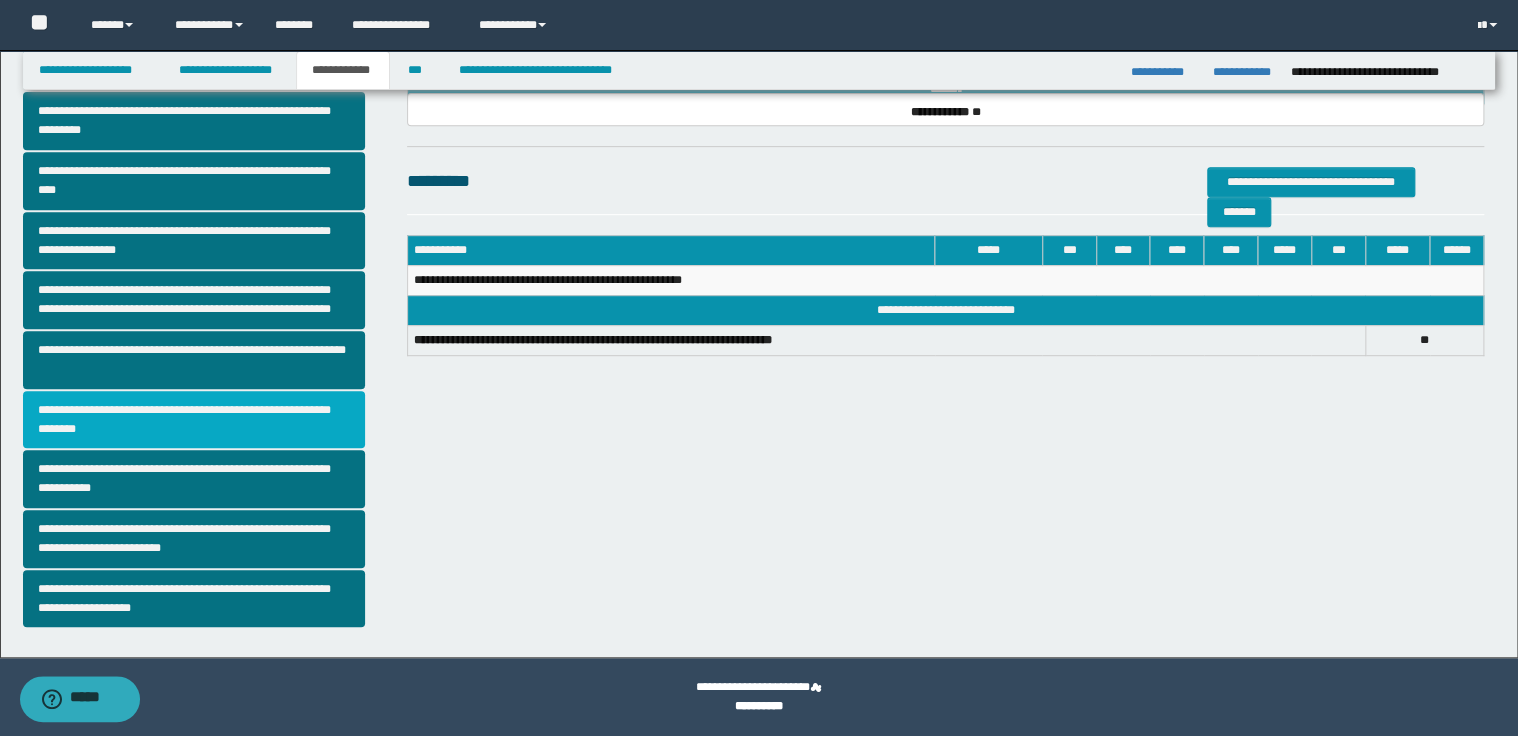 click on "**********" at bounding box center (194, 420) 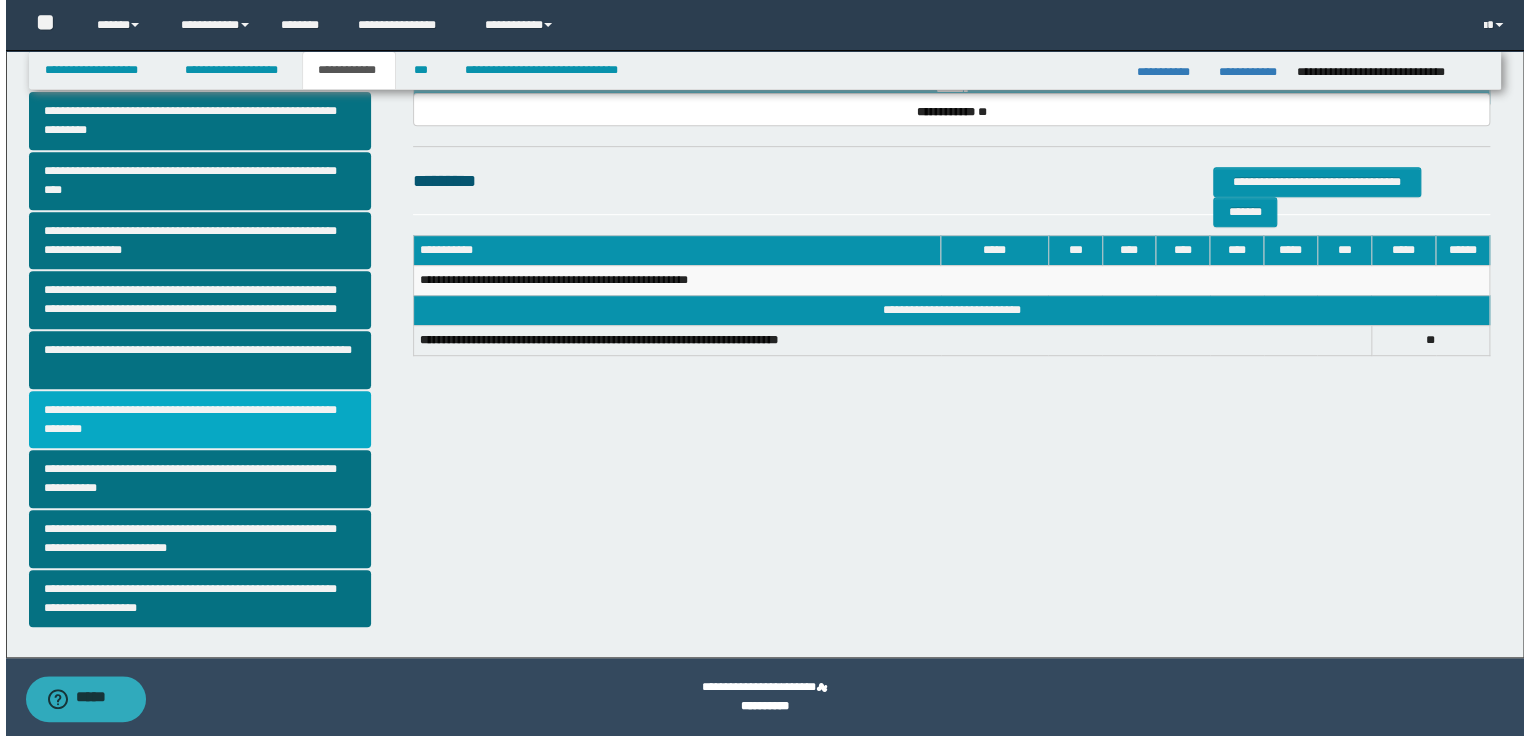 scroll, scrollTop: 0, scrollLeft: 0, axis: both 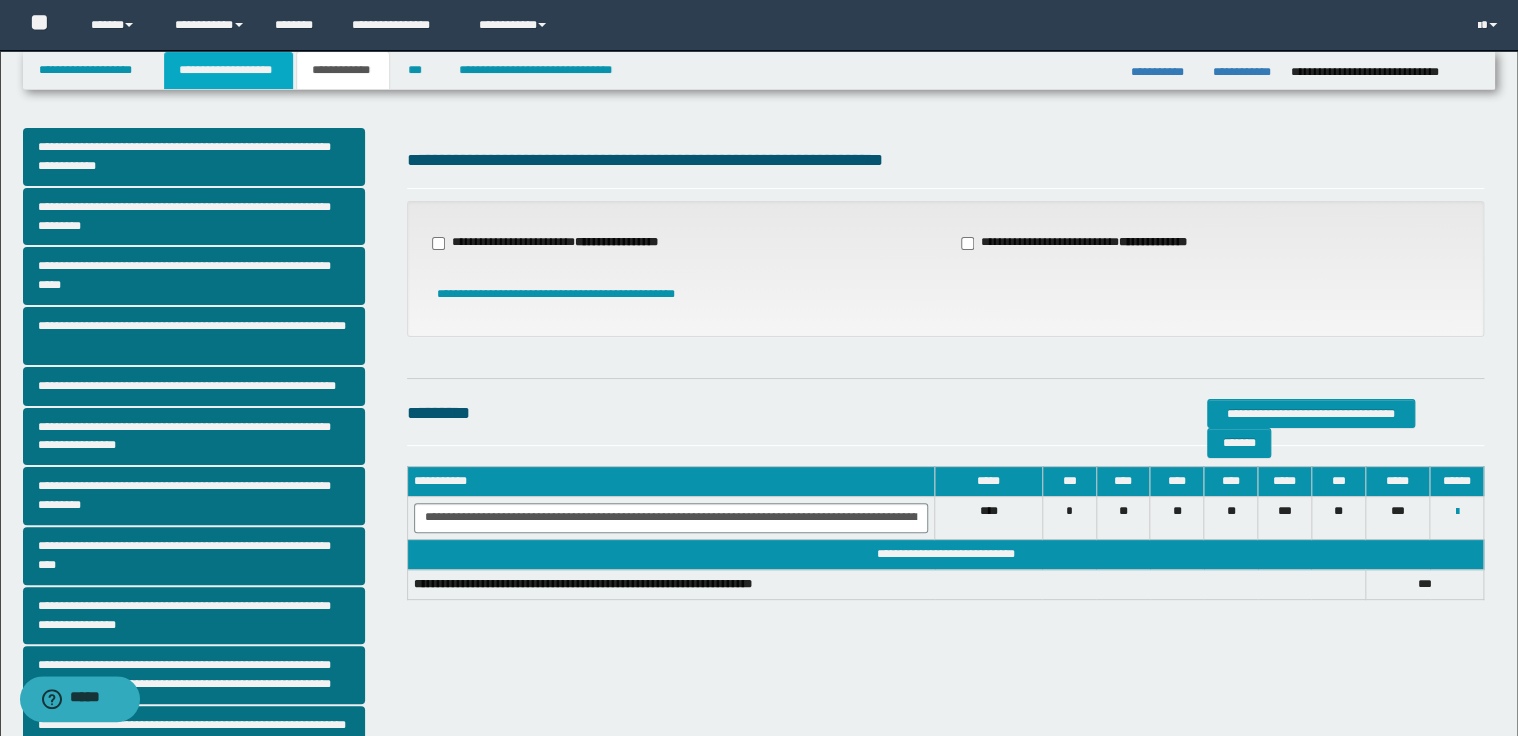 click on "**********" at bounding box center [228, 70] 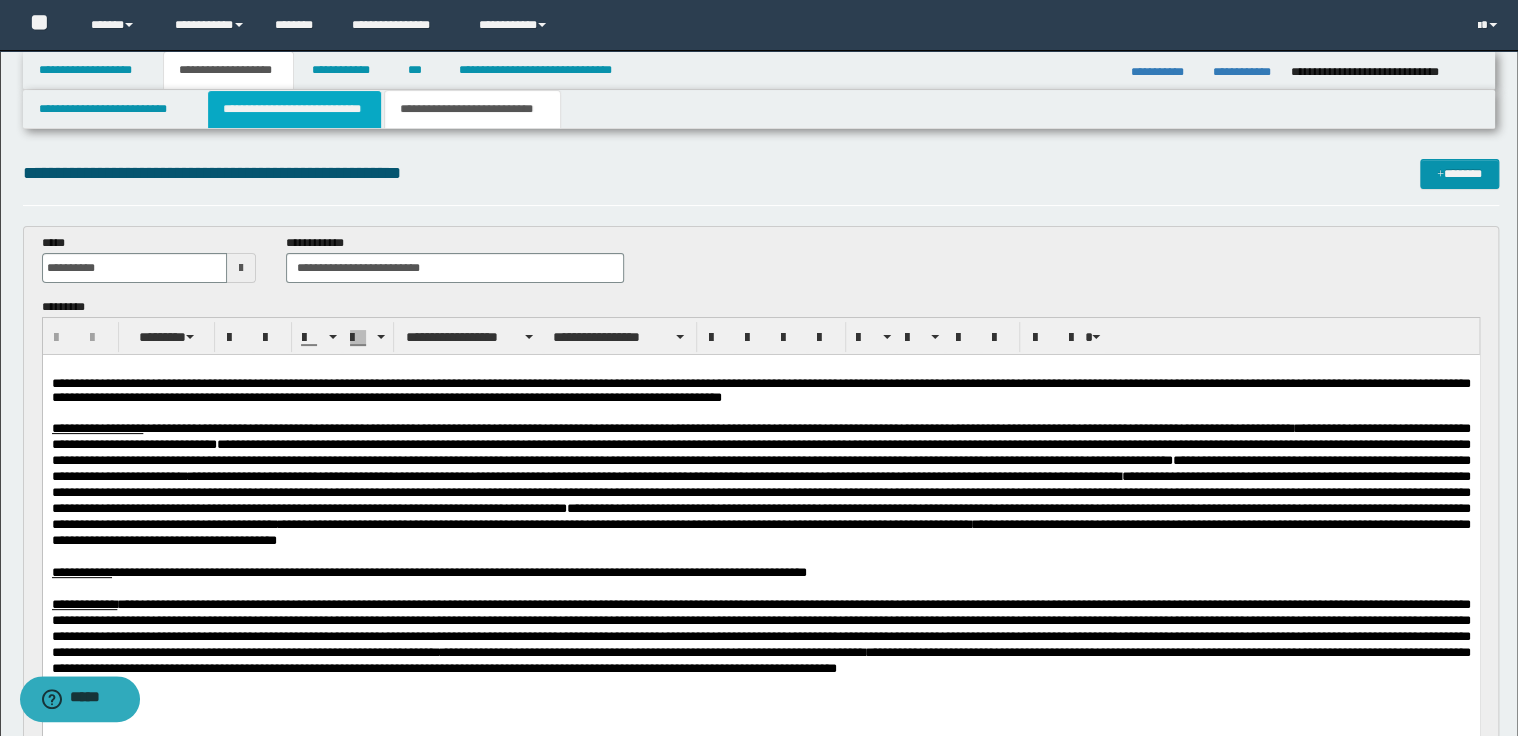 click on "**********" at bounding box center (294, 109) 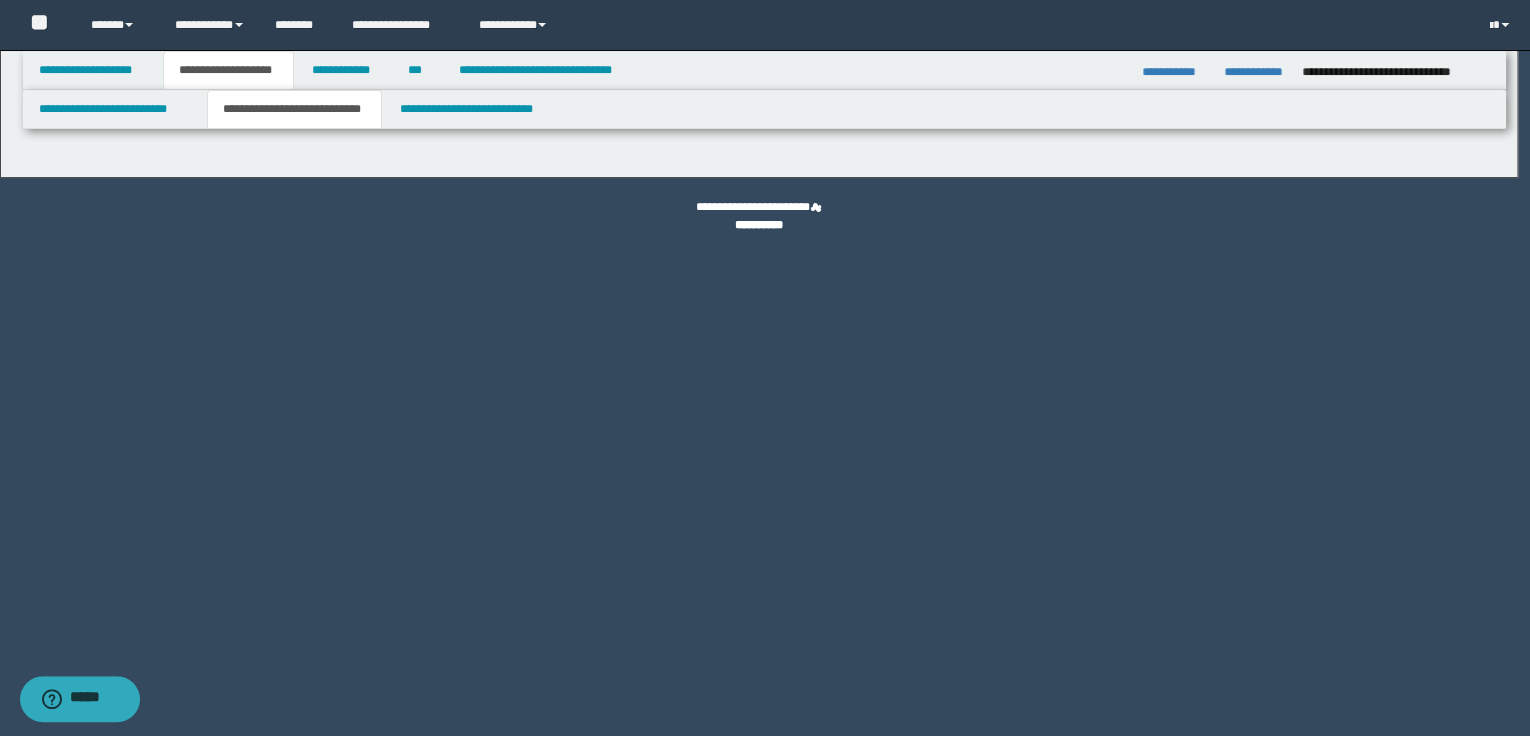 select on "*" 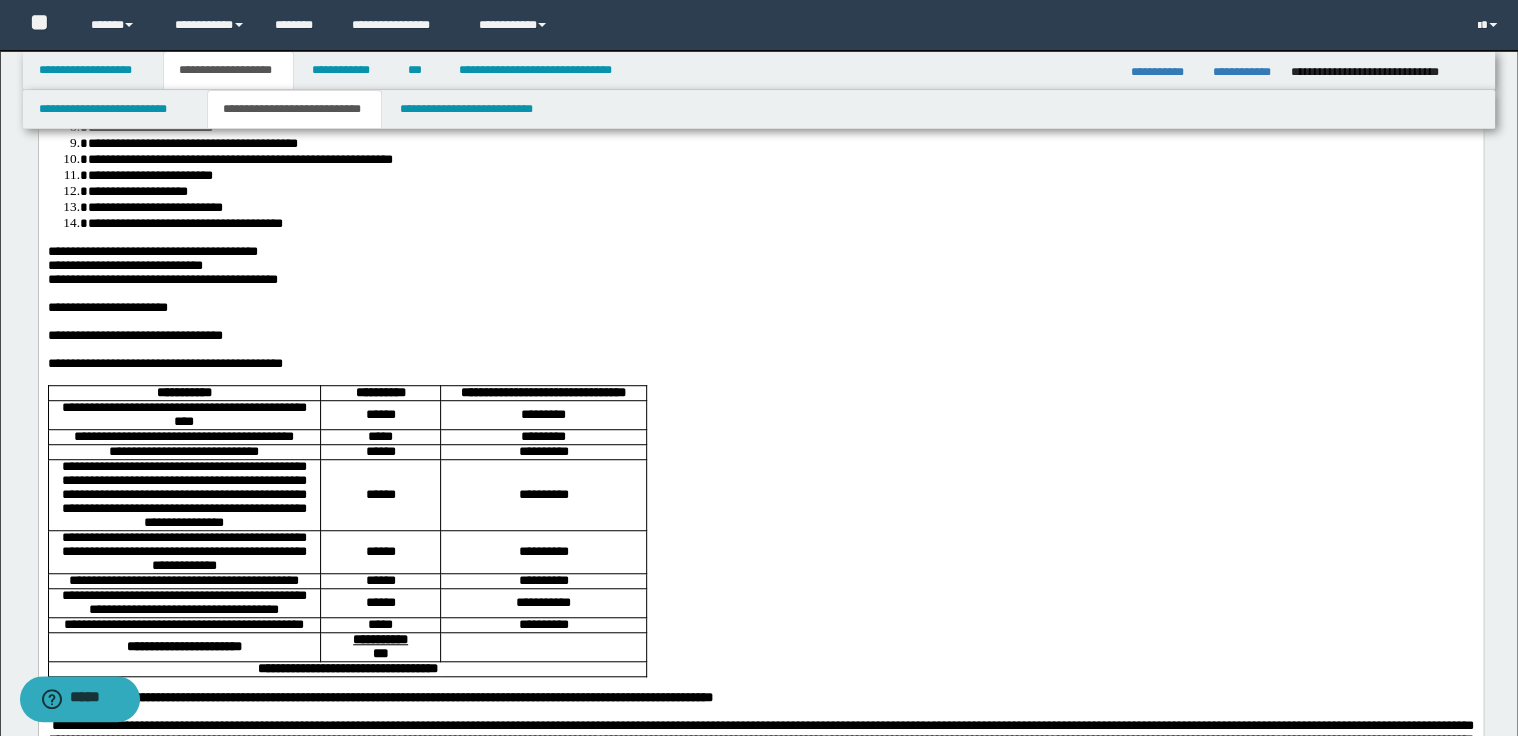 scroll, scrollTop: 400, scrollLeft: 0, axis: vertical 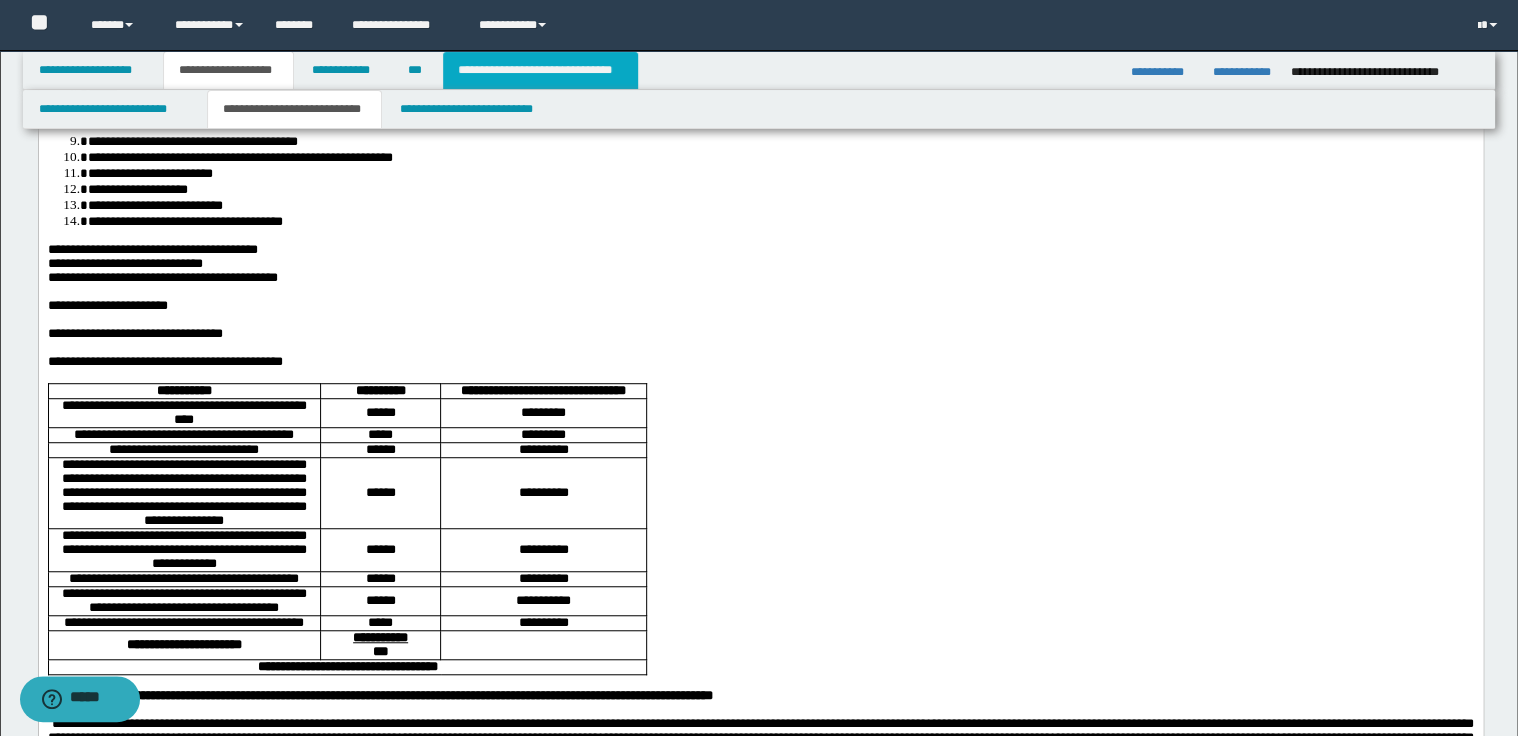 click on "**********" at bounding box center (540, 70) 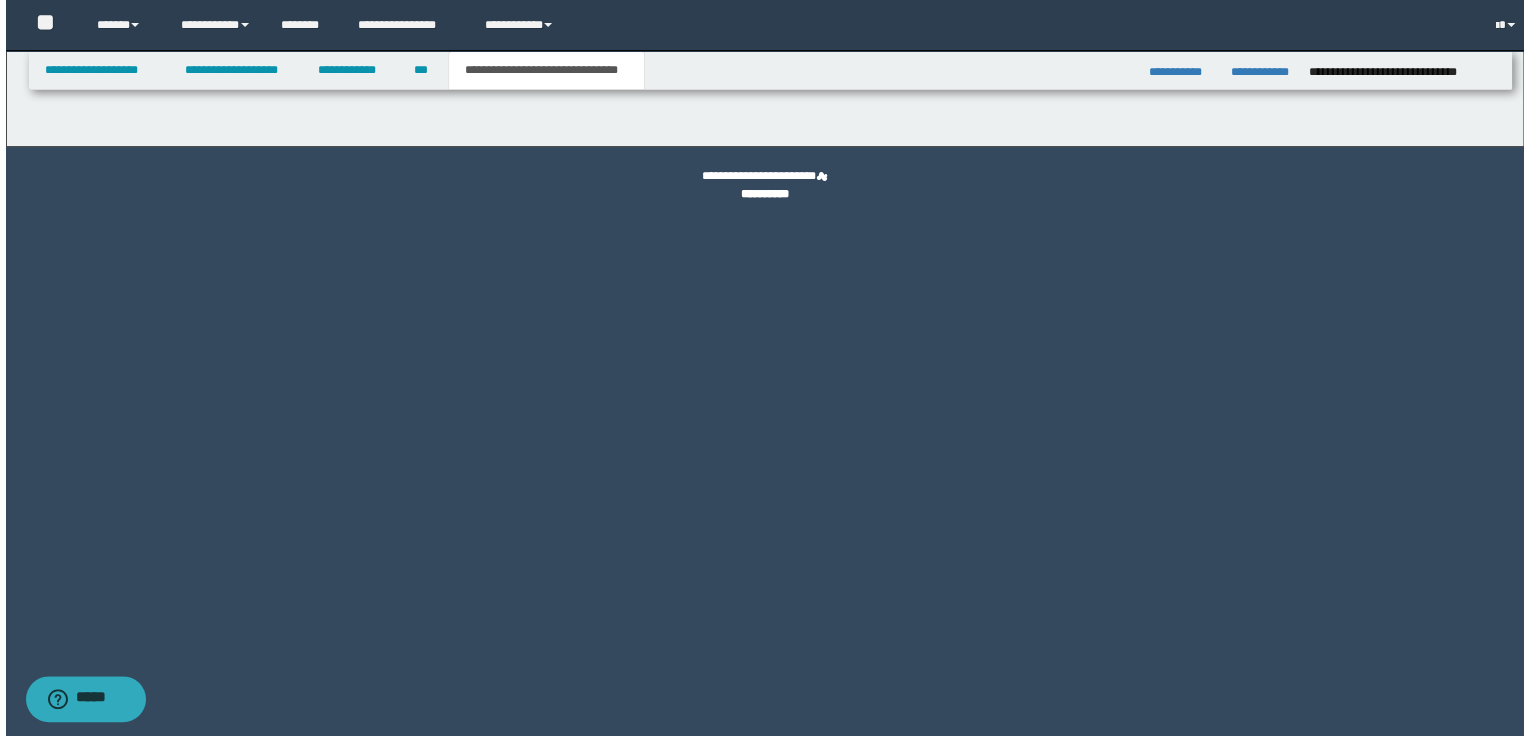 scroll, scrollTop: 0, scrollLeft: 0, axis: both 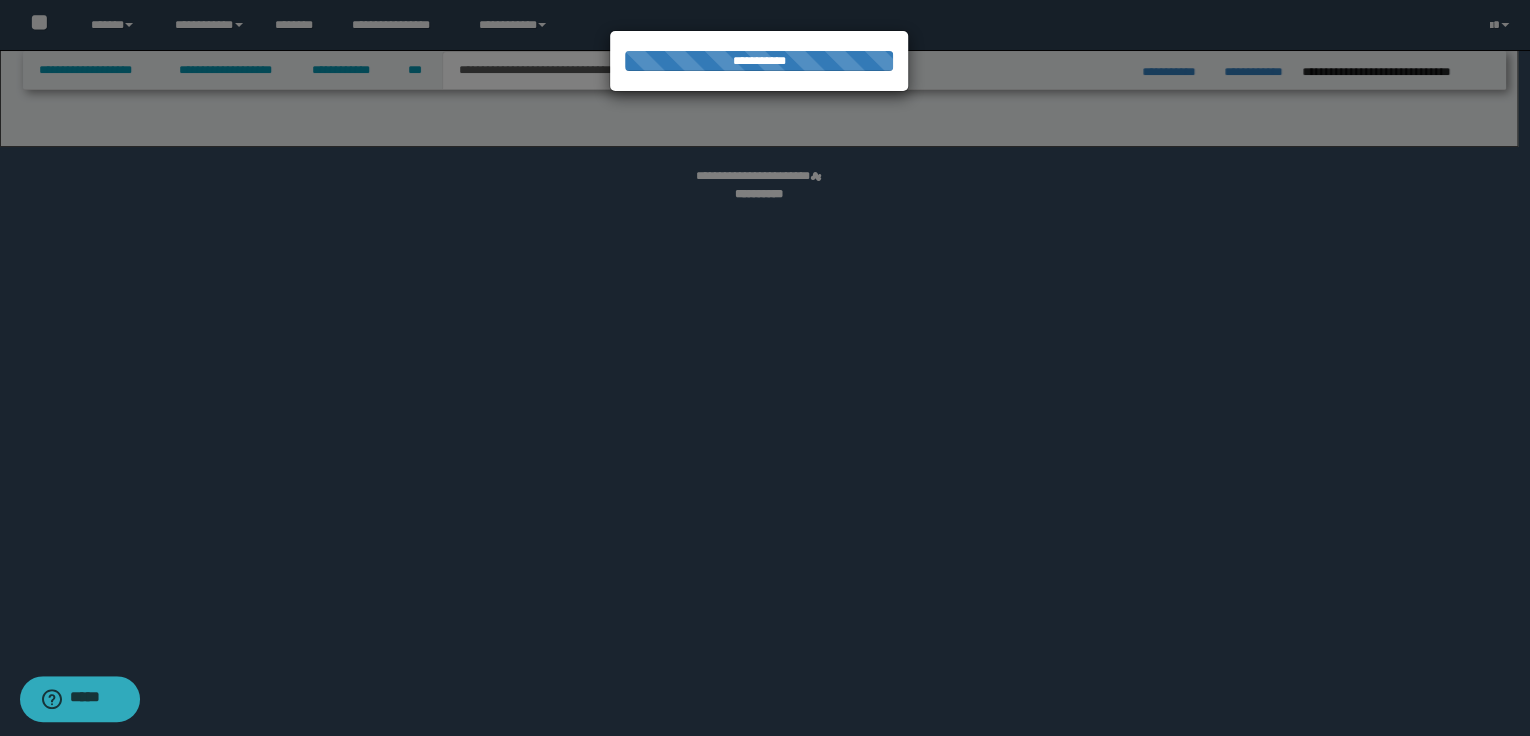 select on "*" 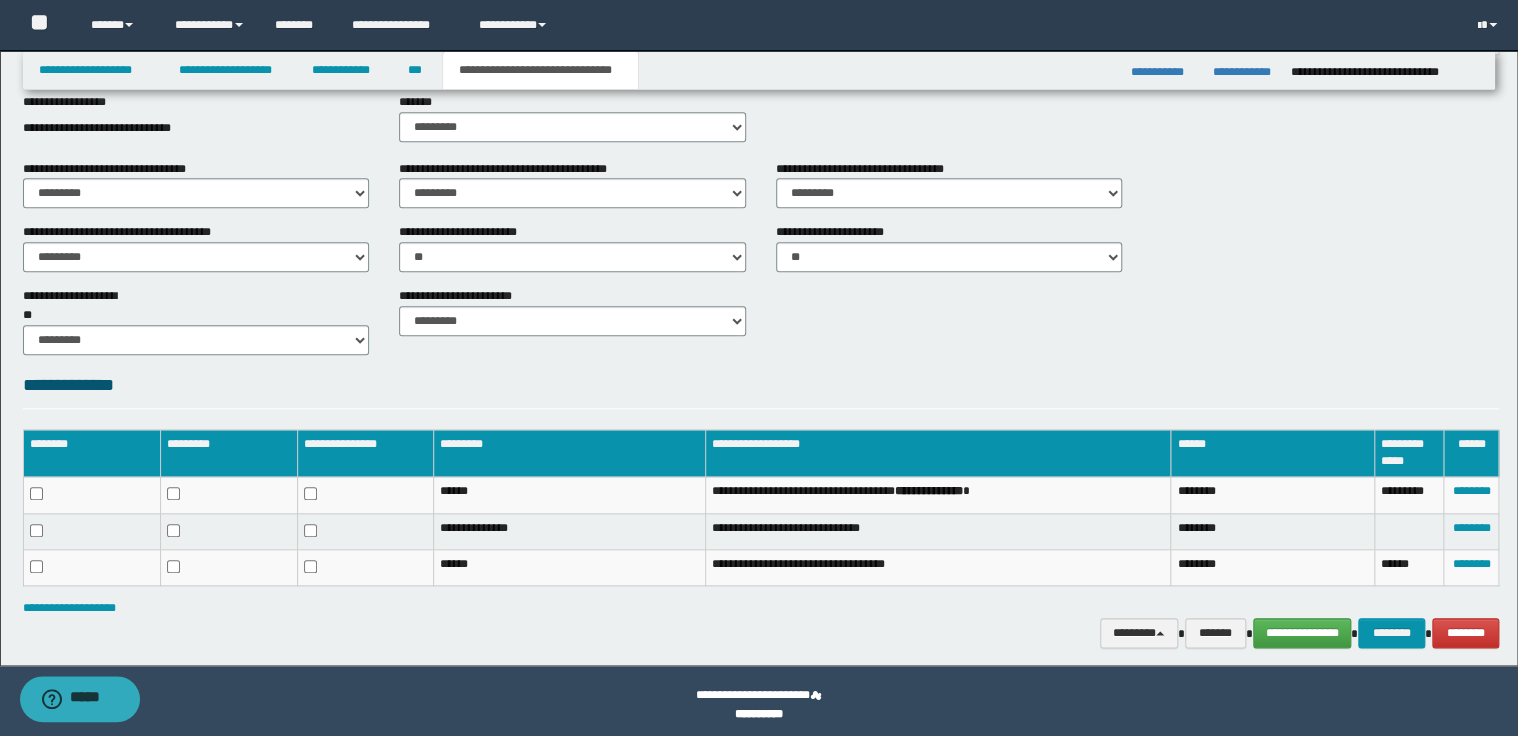 scroll, scrollTop: 812, scrollLeft: 0, axis: vertical 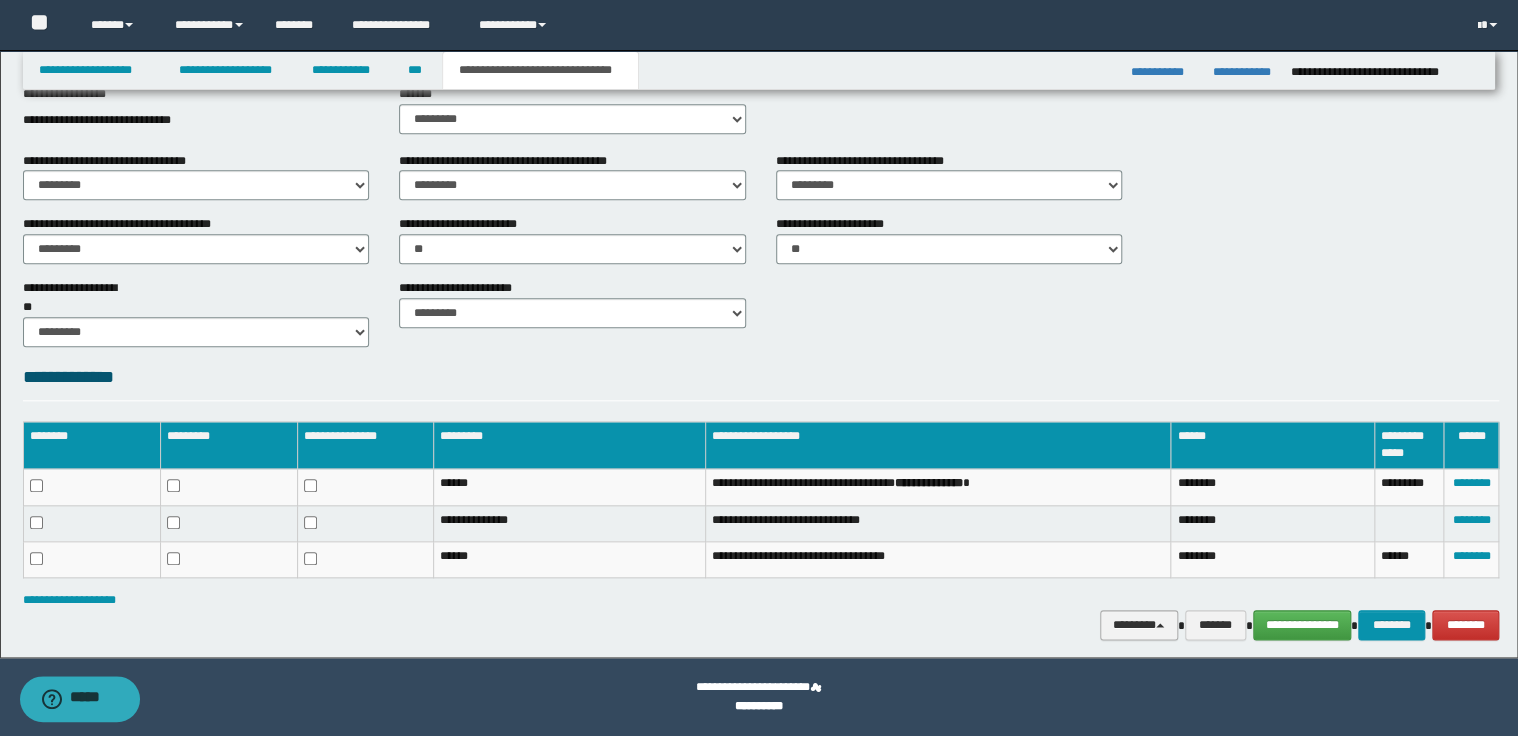 click at bounding box center [1160, 625] 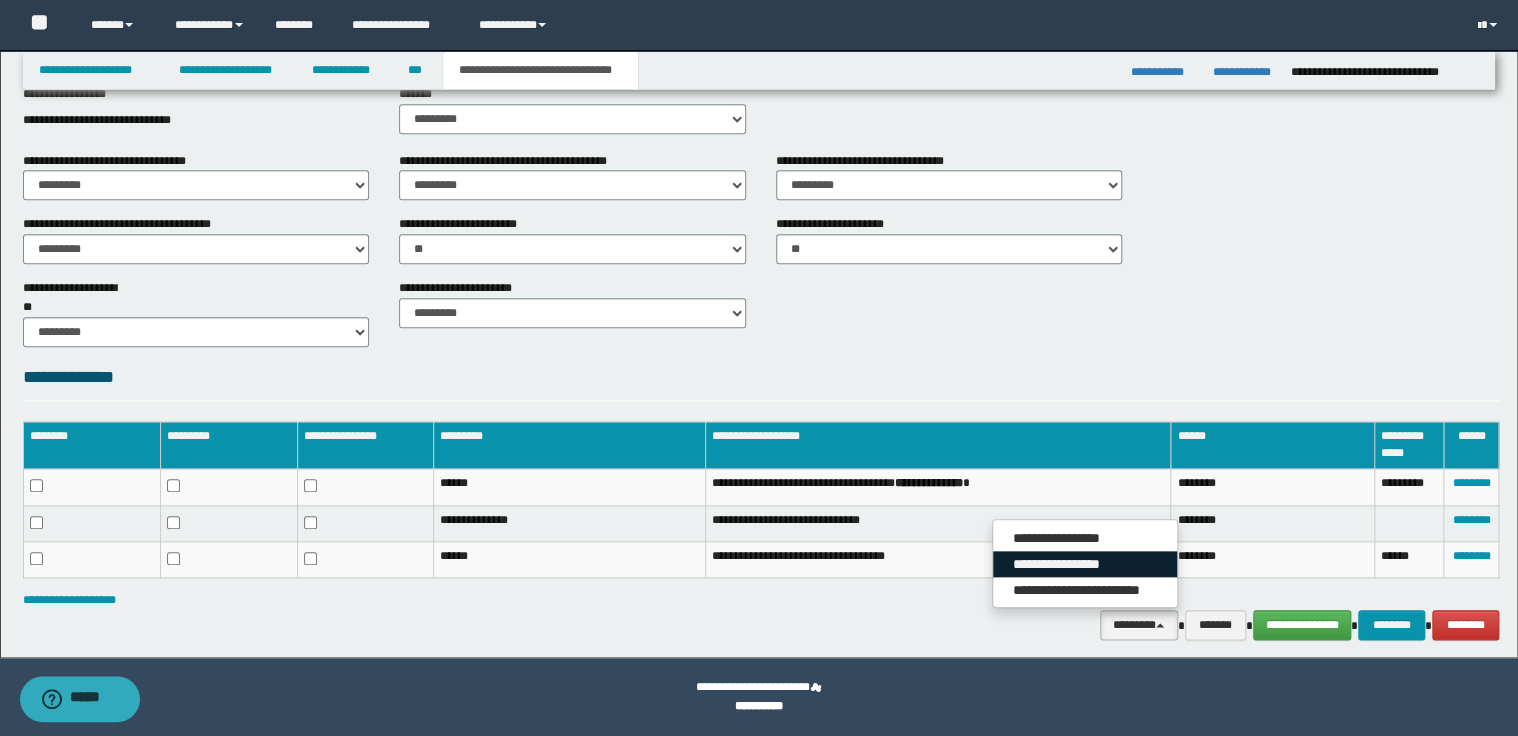 click on "**********" at bounding box center (1085, 564) 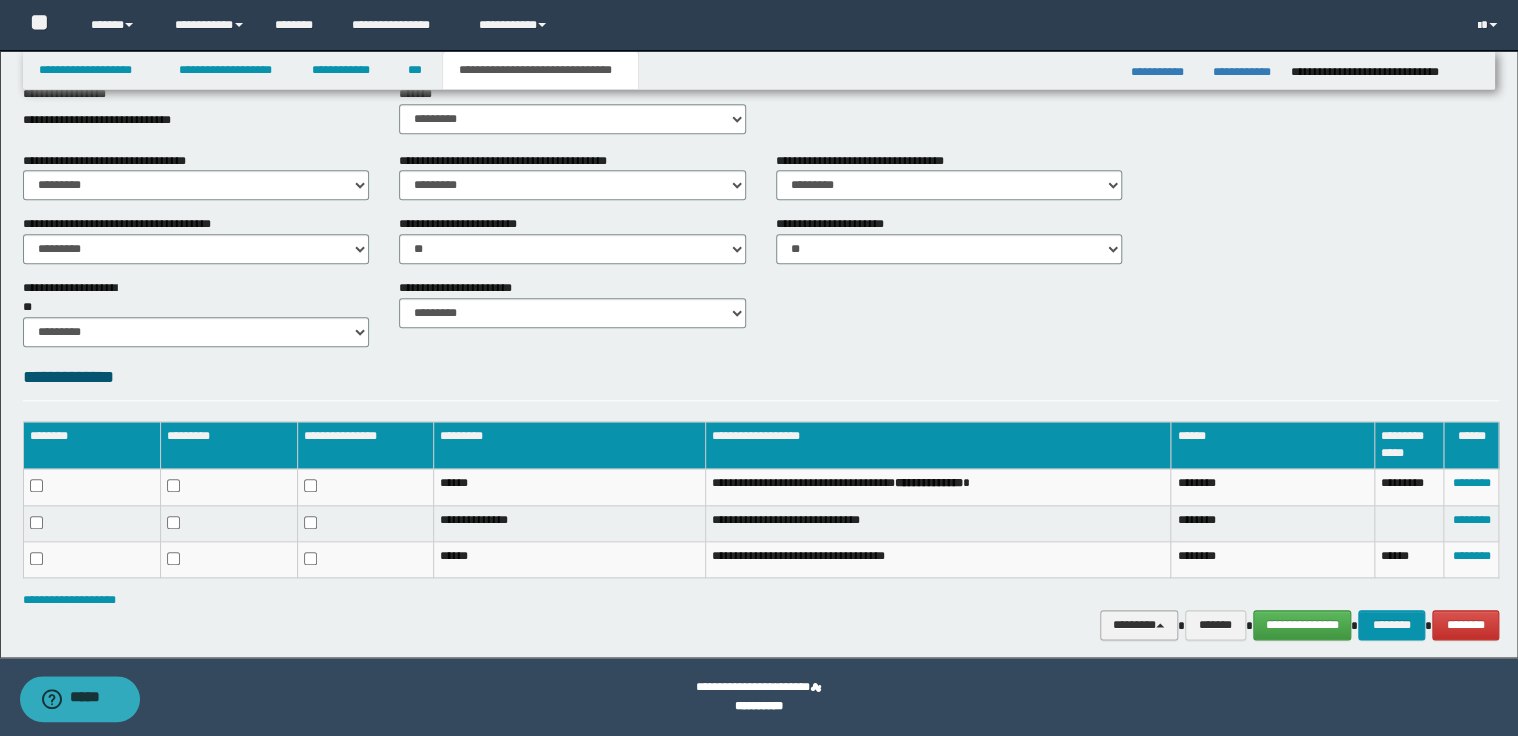 click on "********" at bounding box center [1139, 625] 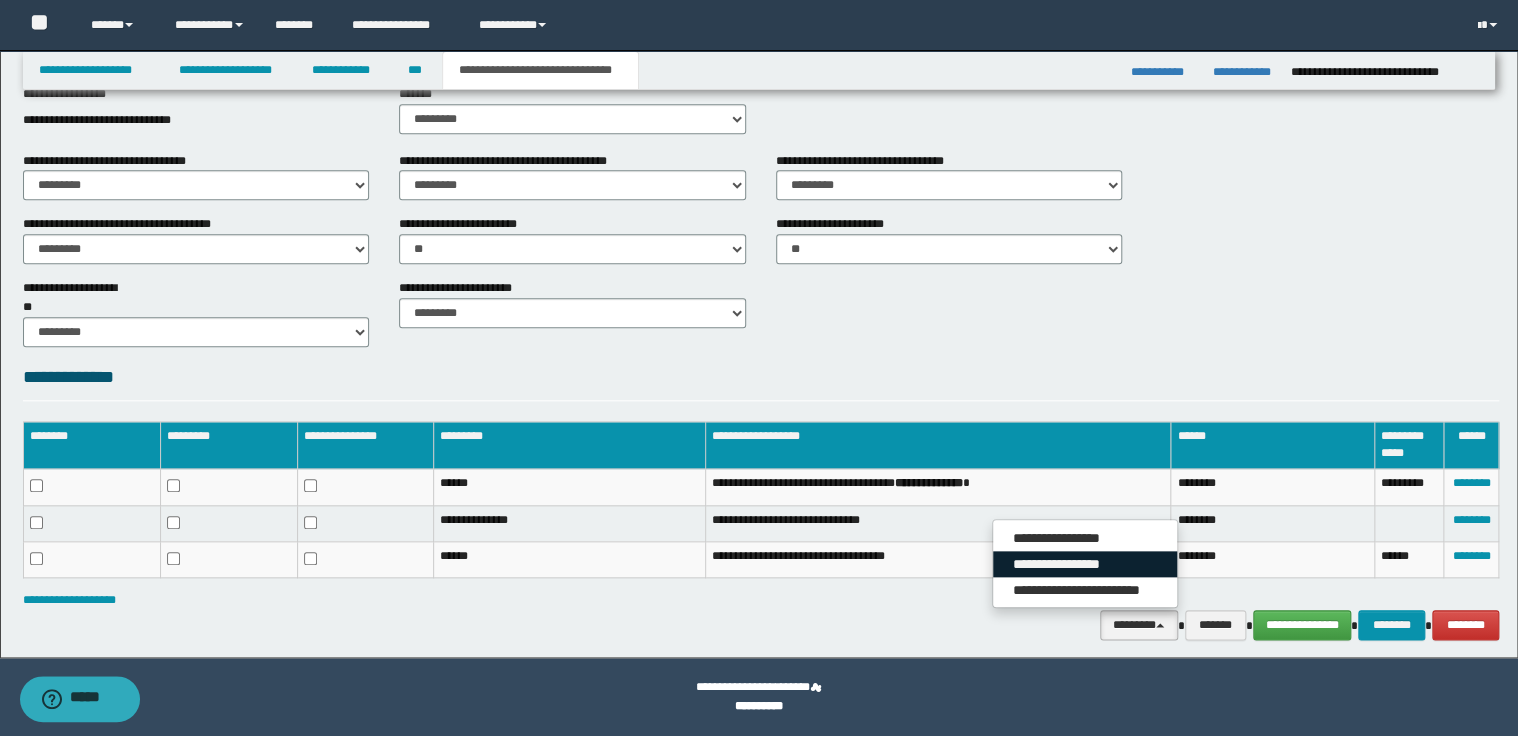 click on "**********" at bounding box center [1085, 564] 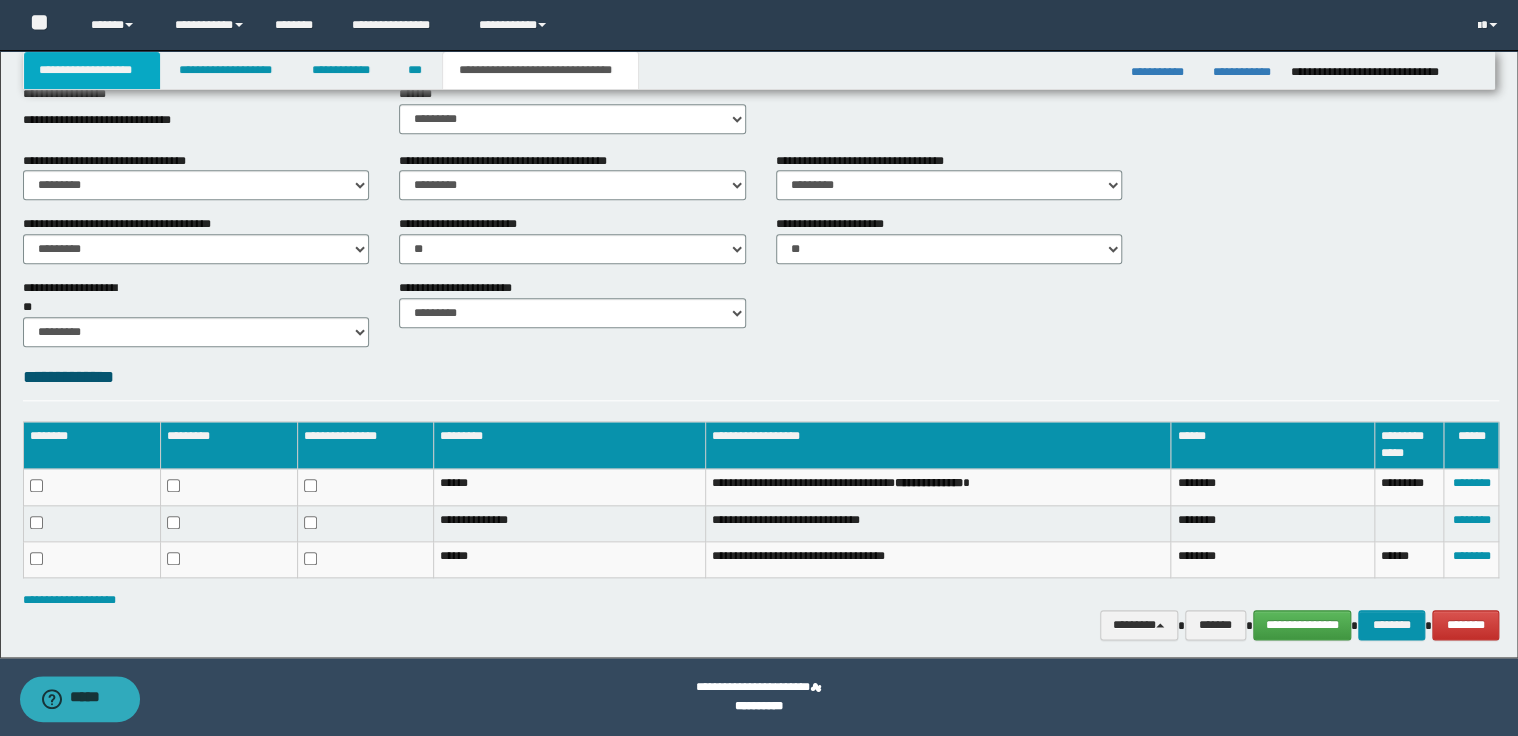 click on "**********" at bounding box center [92, 70] 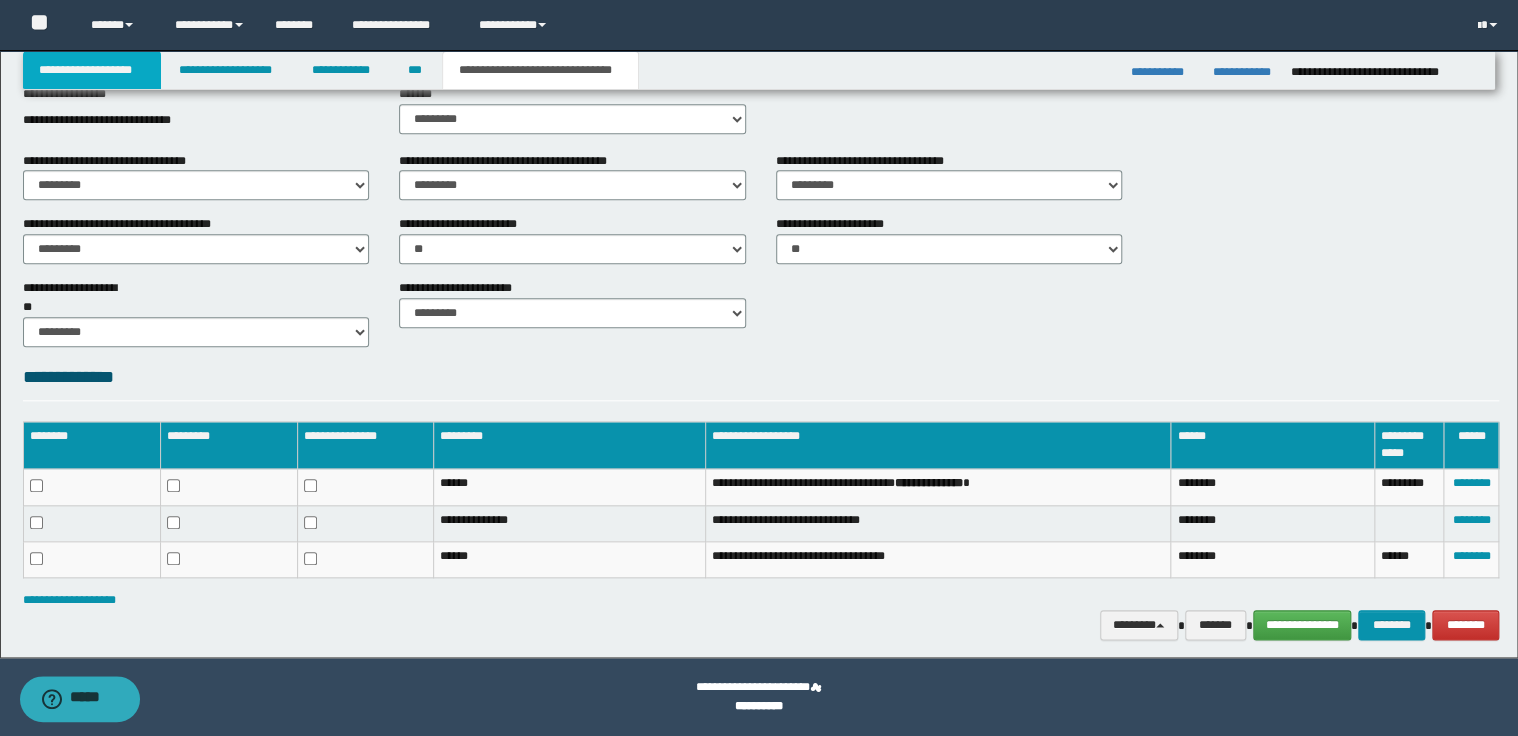 scroll, scrollTop: 211, scrollLeft: 0, axis: vertical 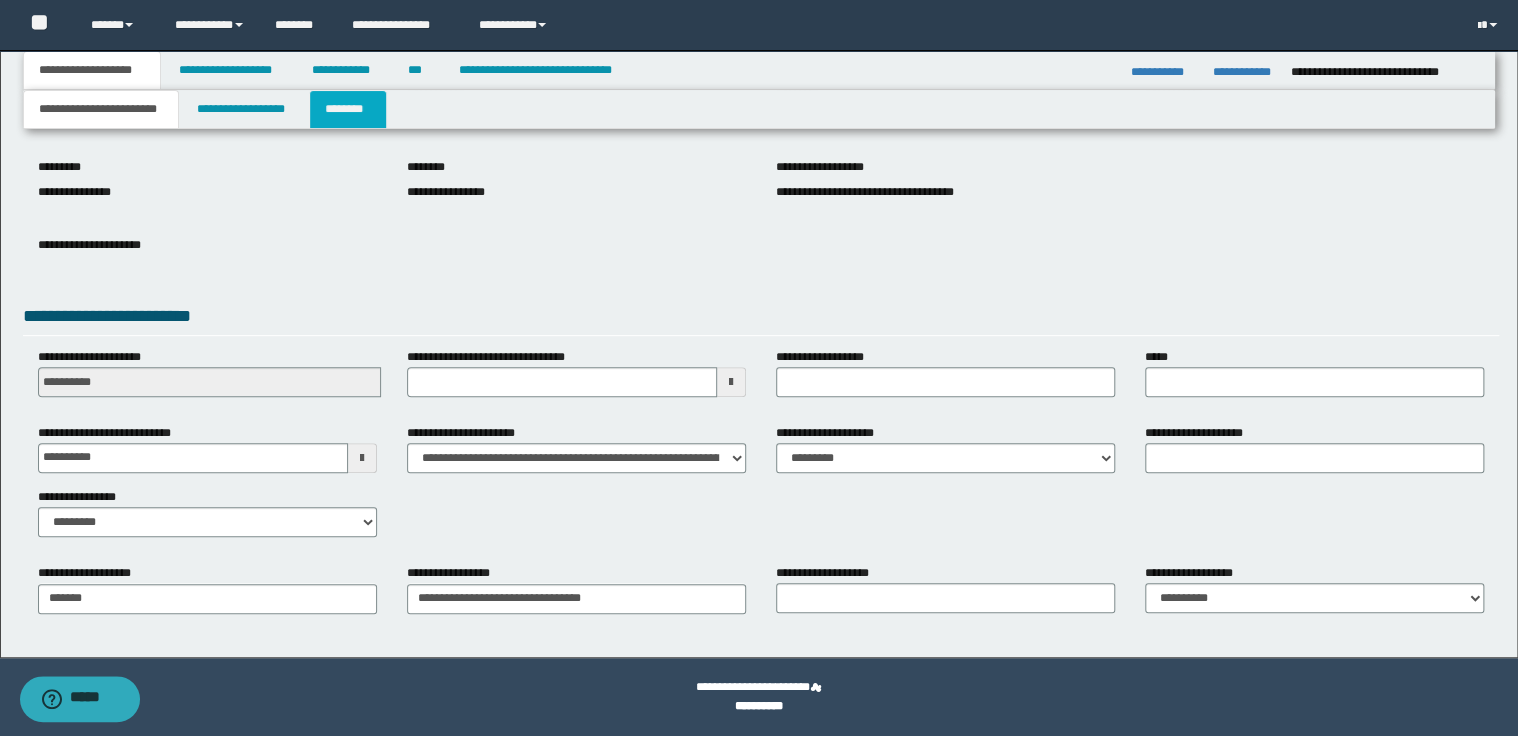 click on "********" at bounding box center [348, 109] 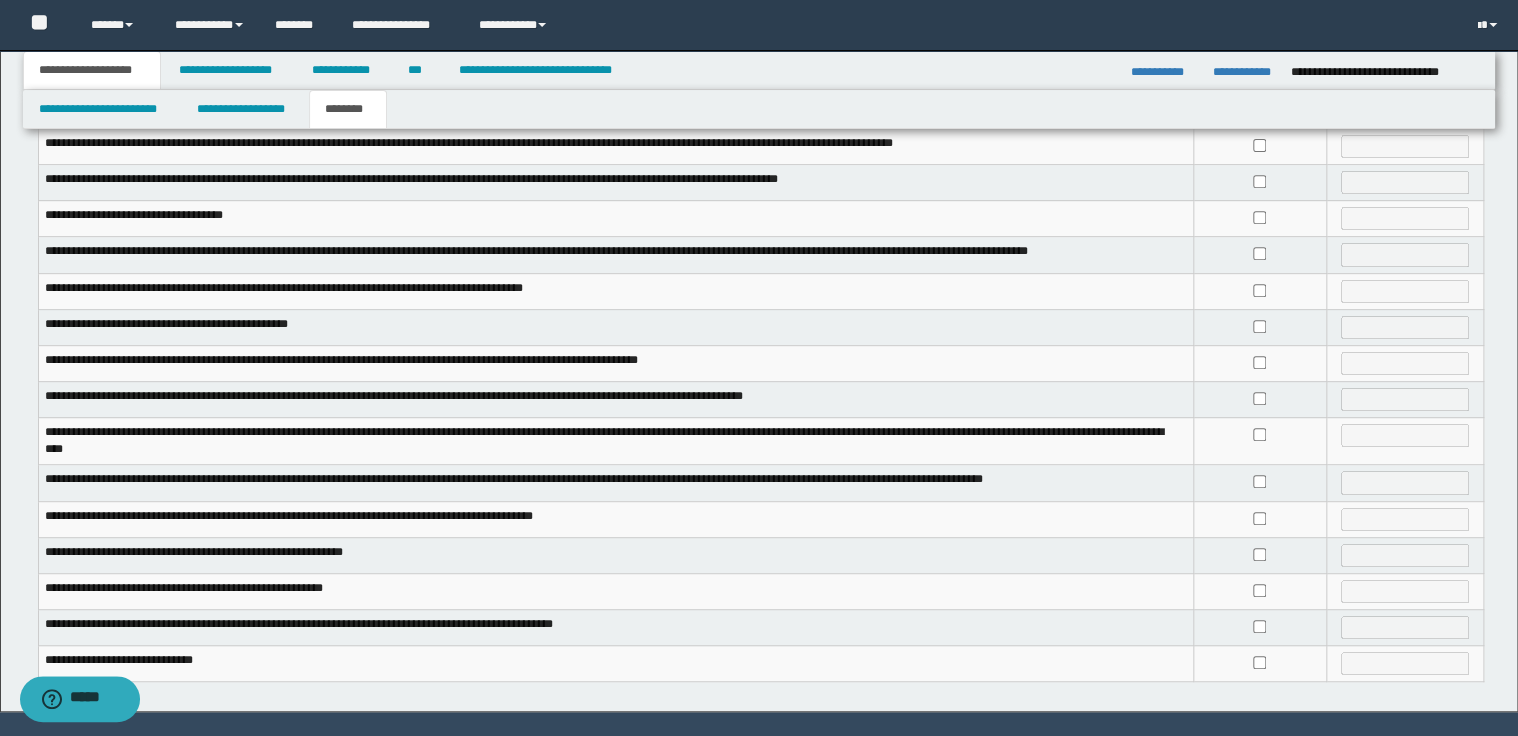 scroll, scrollTop: 373, scrollLeft: 0, axis: vertical 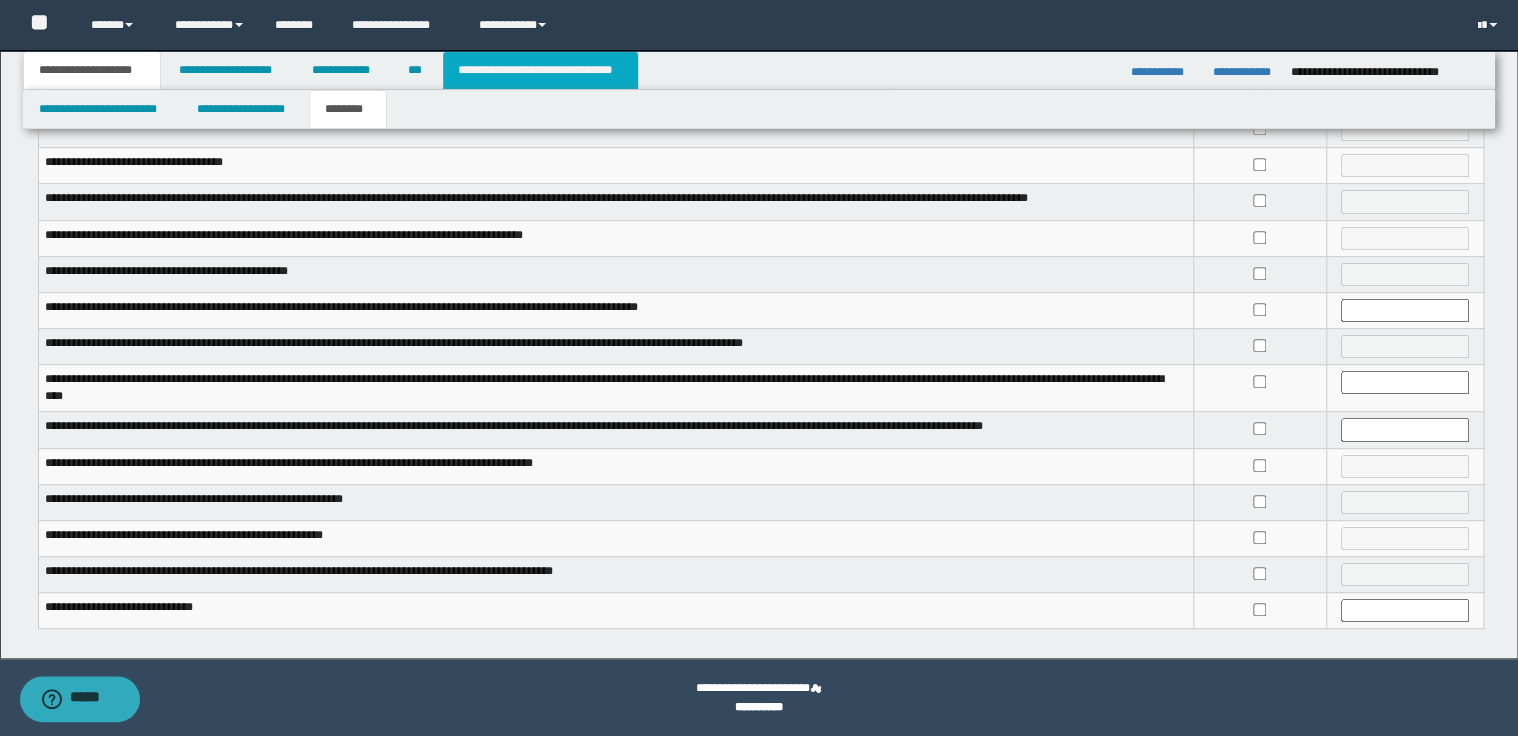 click on "**********" at bounding box center (540, 70) 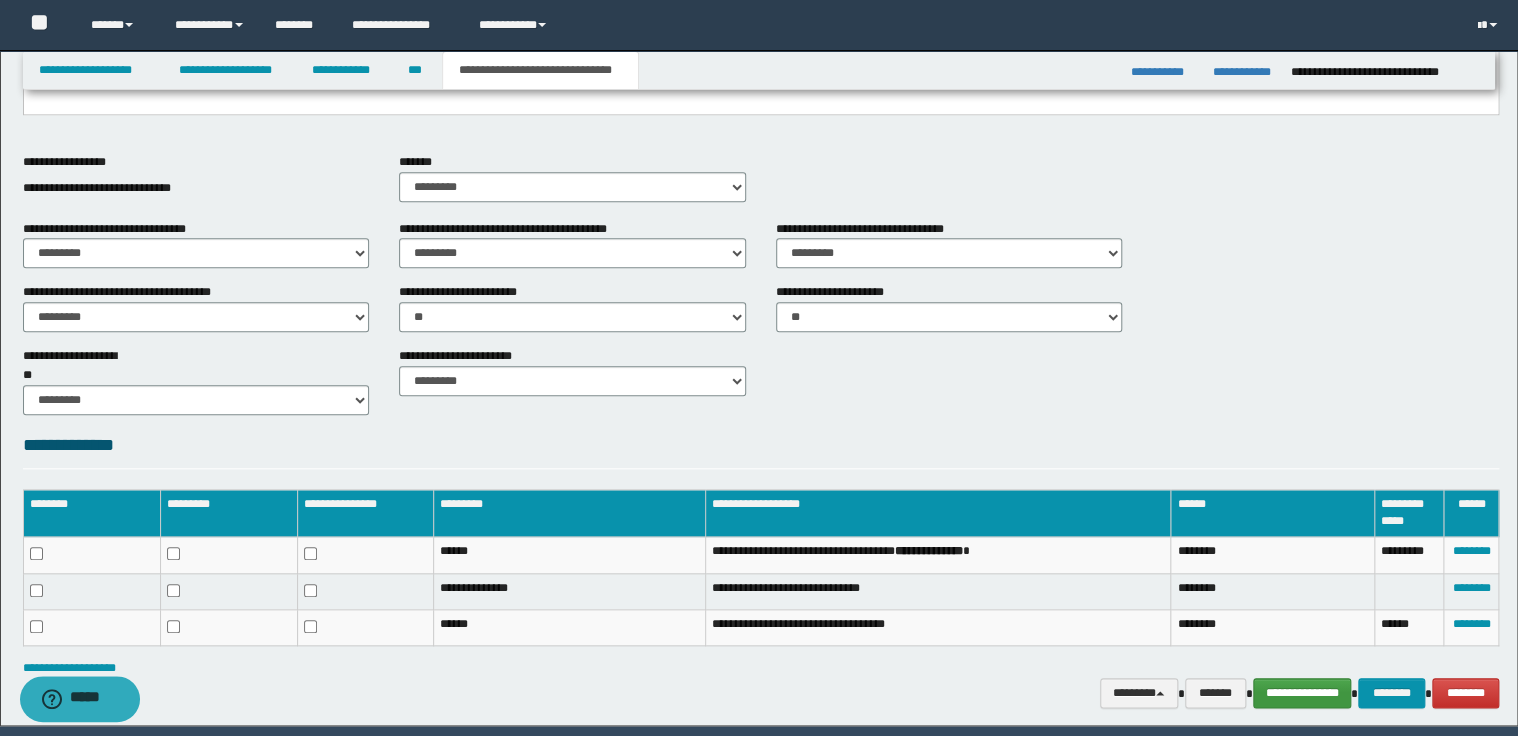 scroll, scrollTop: 812, scrollLeft: 0, axis: vertical 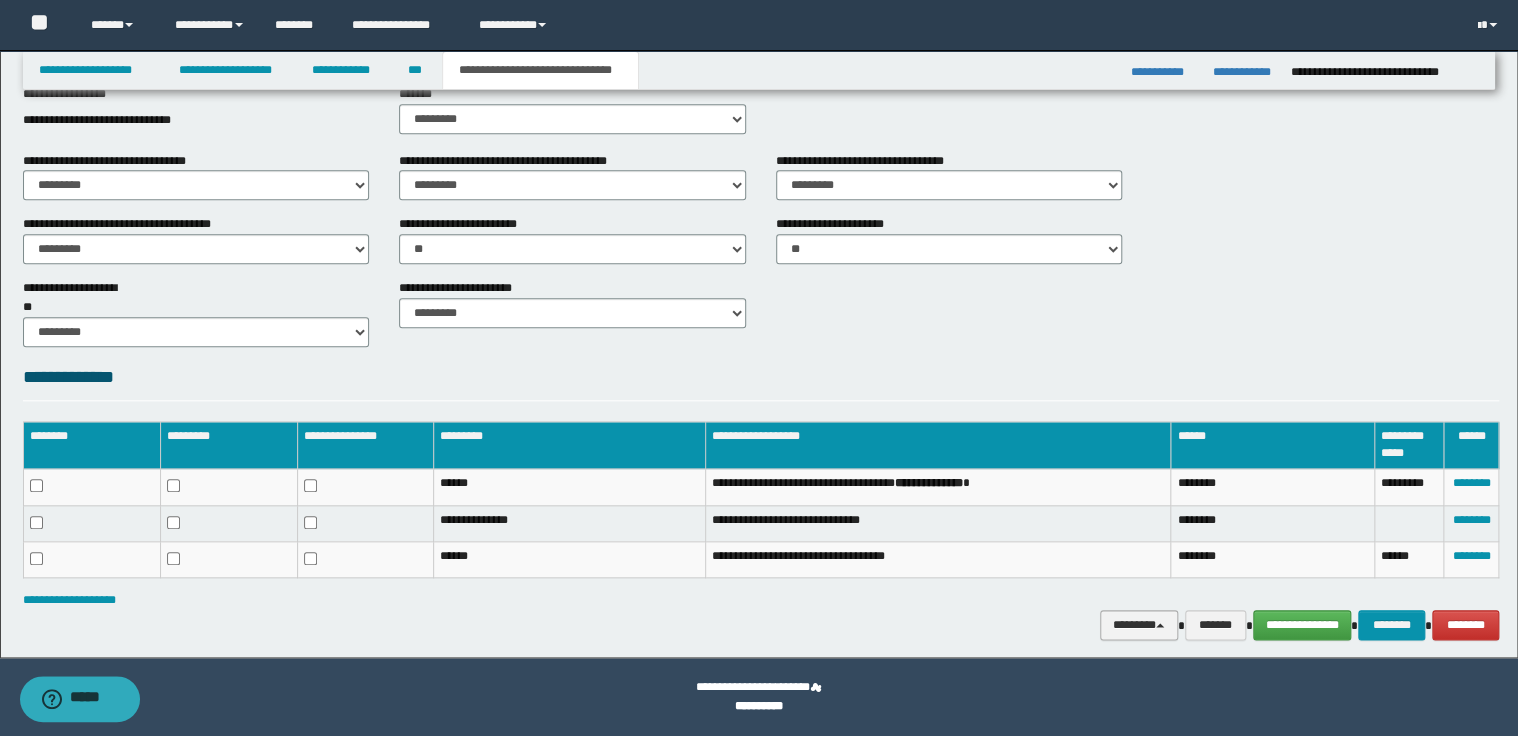 click on "********" at bounding box center (1139, 625) 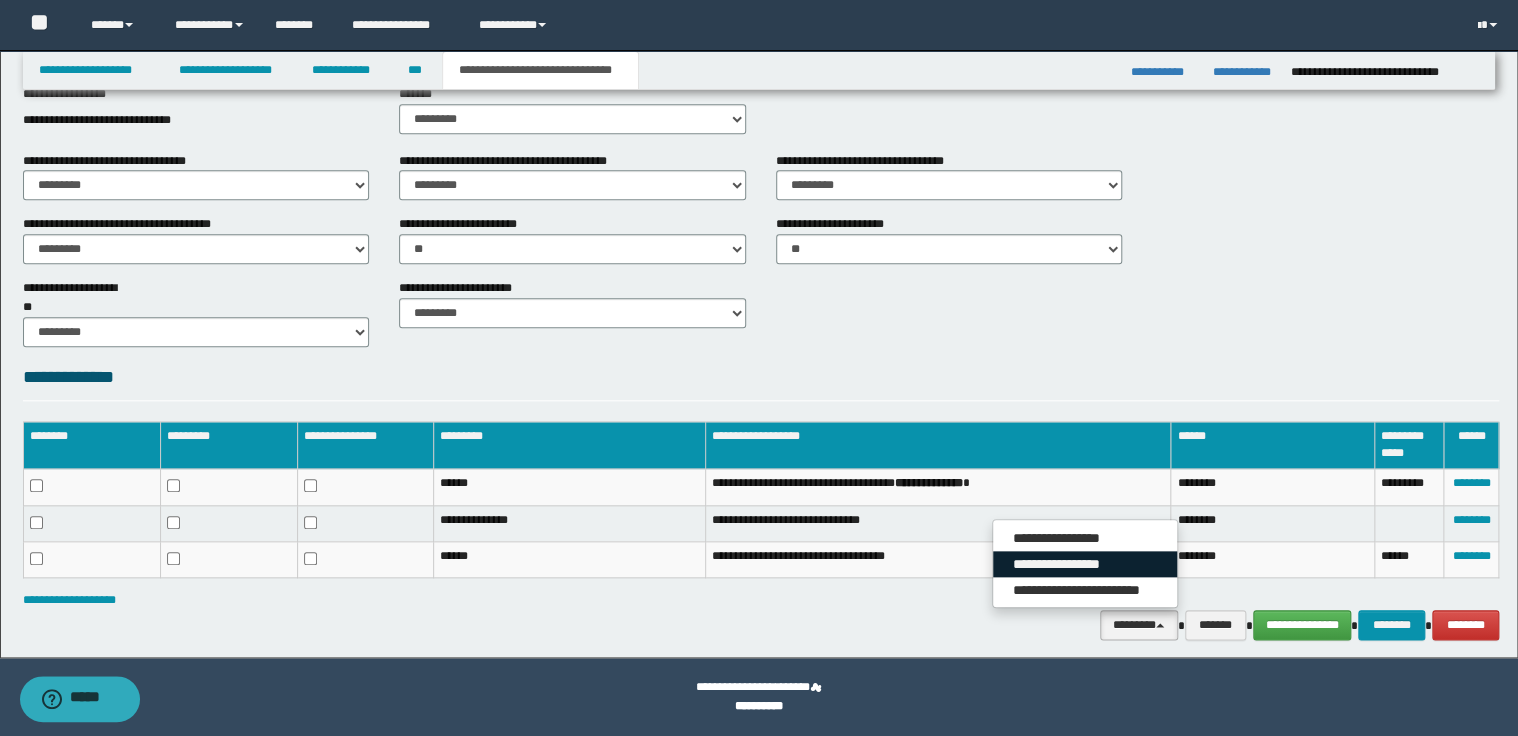 click on "**********" at bounding box center [1085, 564] 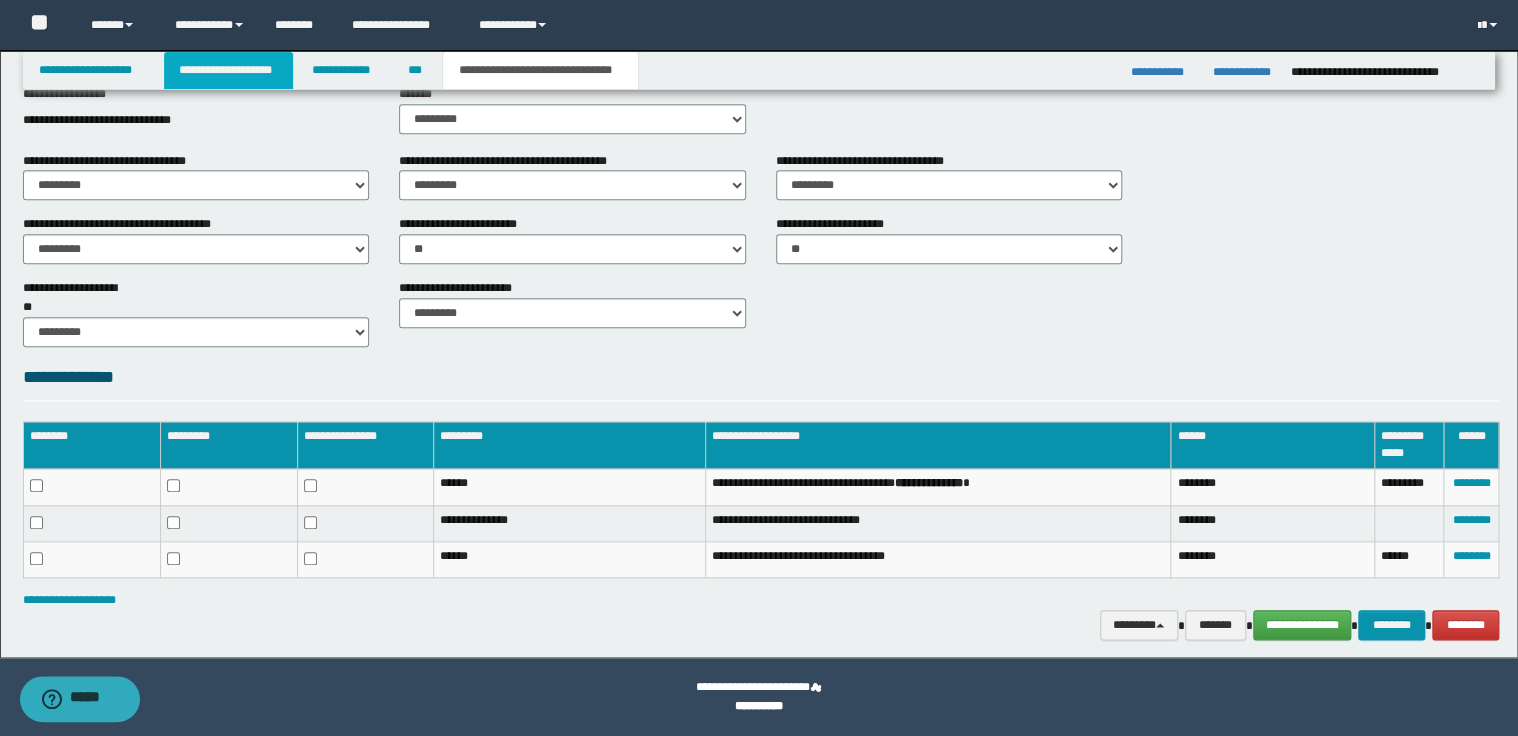 click on "**********" at bounding box center (228, 70) 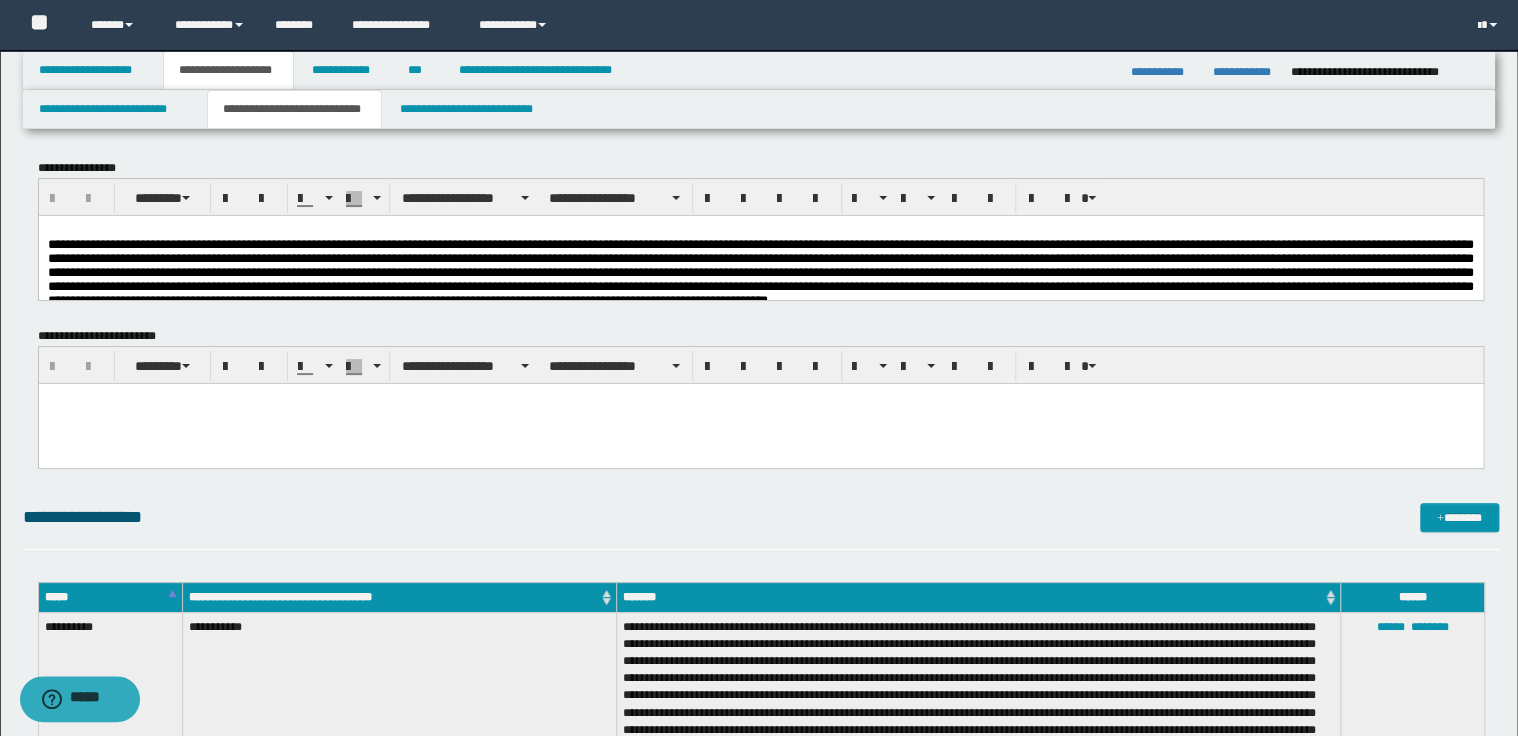 scroll, scrollTop: 0, scrollLeft: 0, axis: both 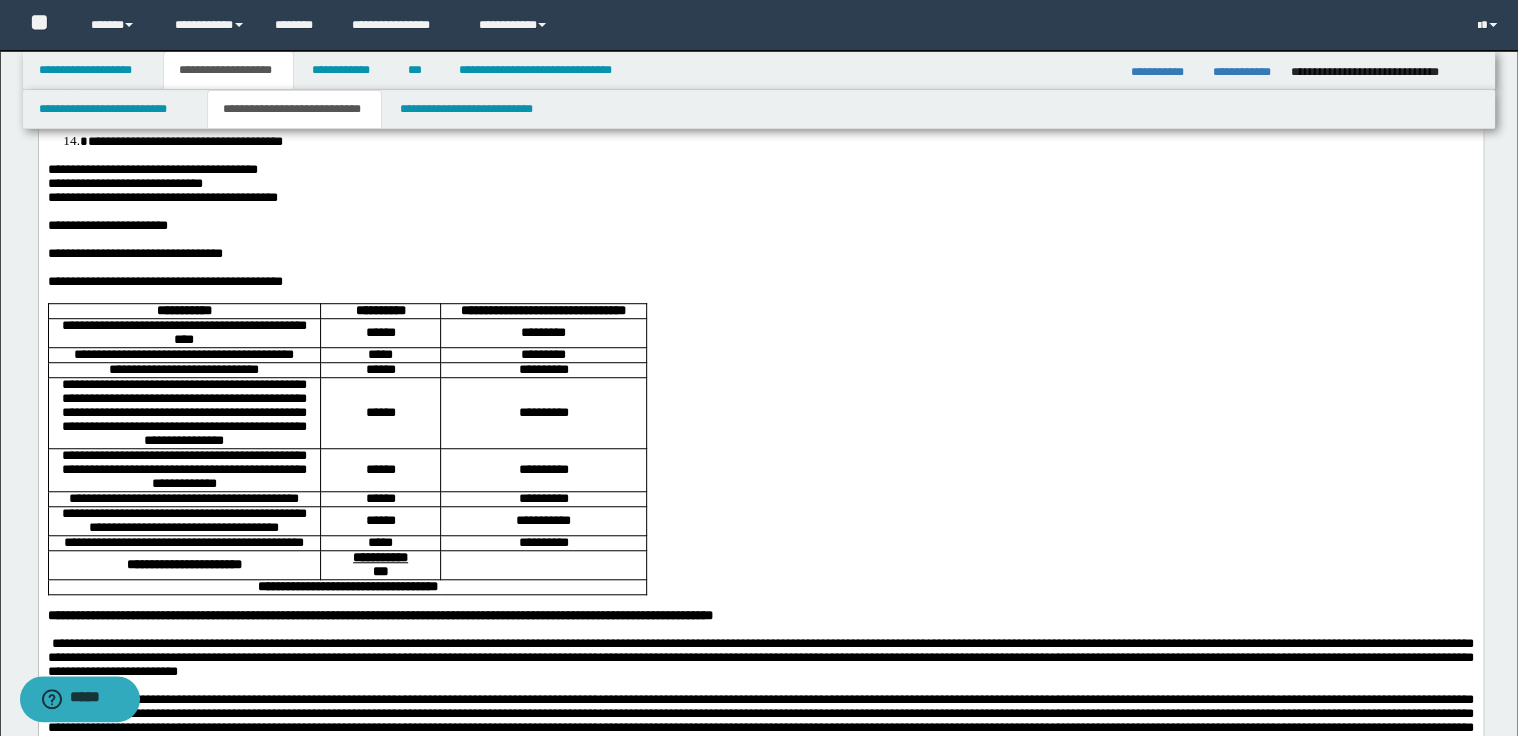 click on "**********" at bounding box center [760, 282] 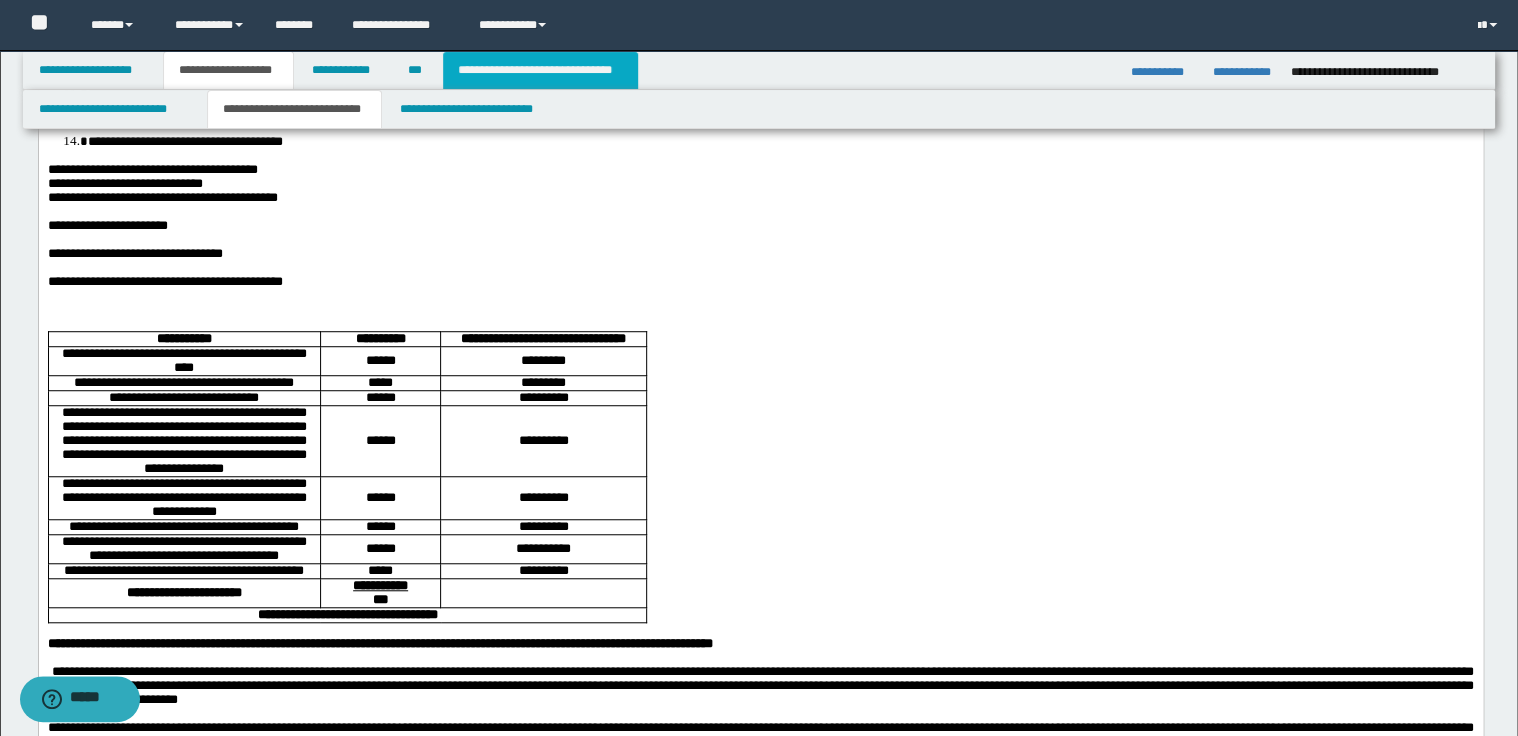 click on "**********" at bounding box center [540, 70] 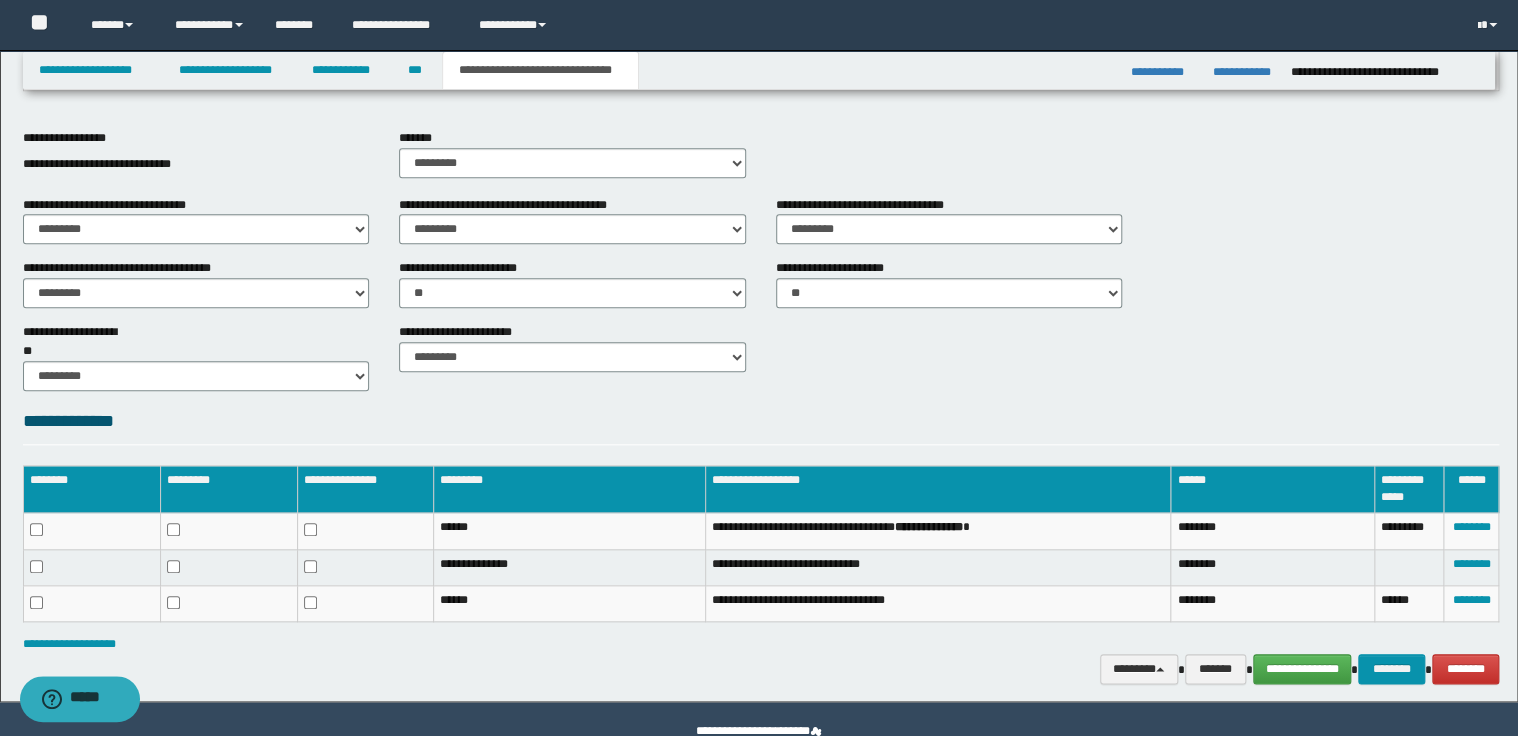 scroll, scrollTop: 812, scrollLeft: 0, axis: vertical 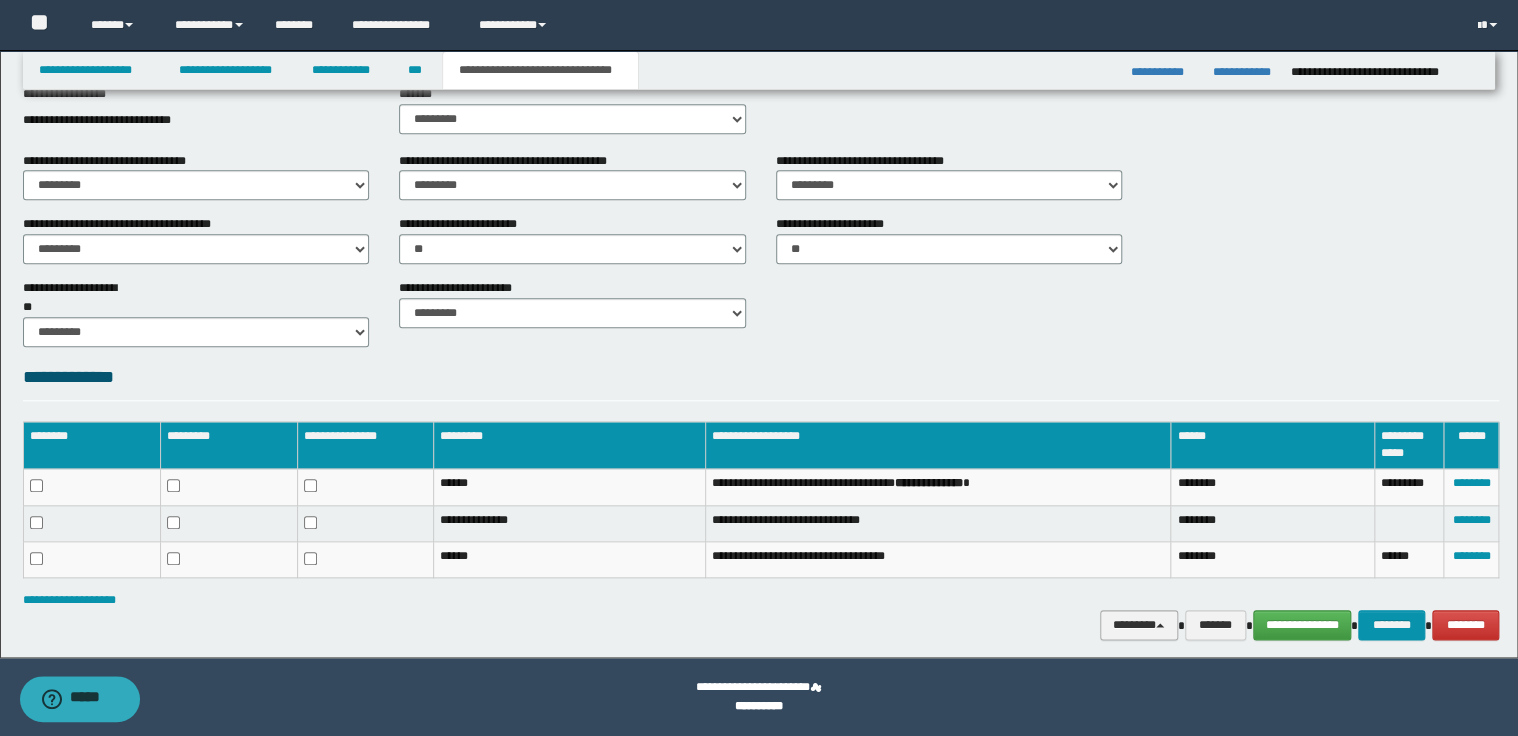 click on "********" at bounding box center (1139, 625) 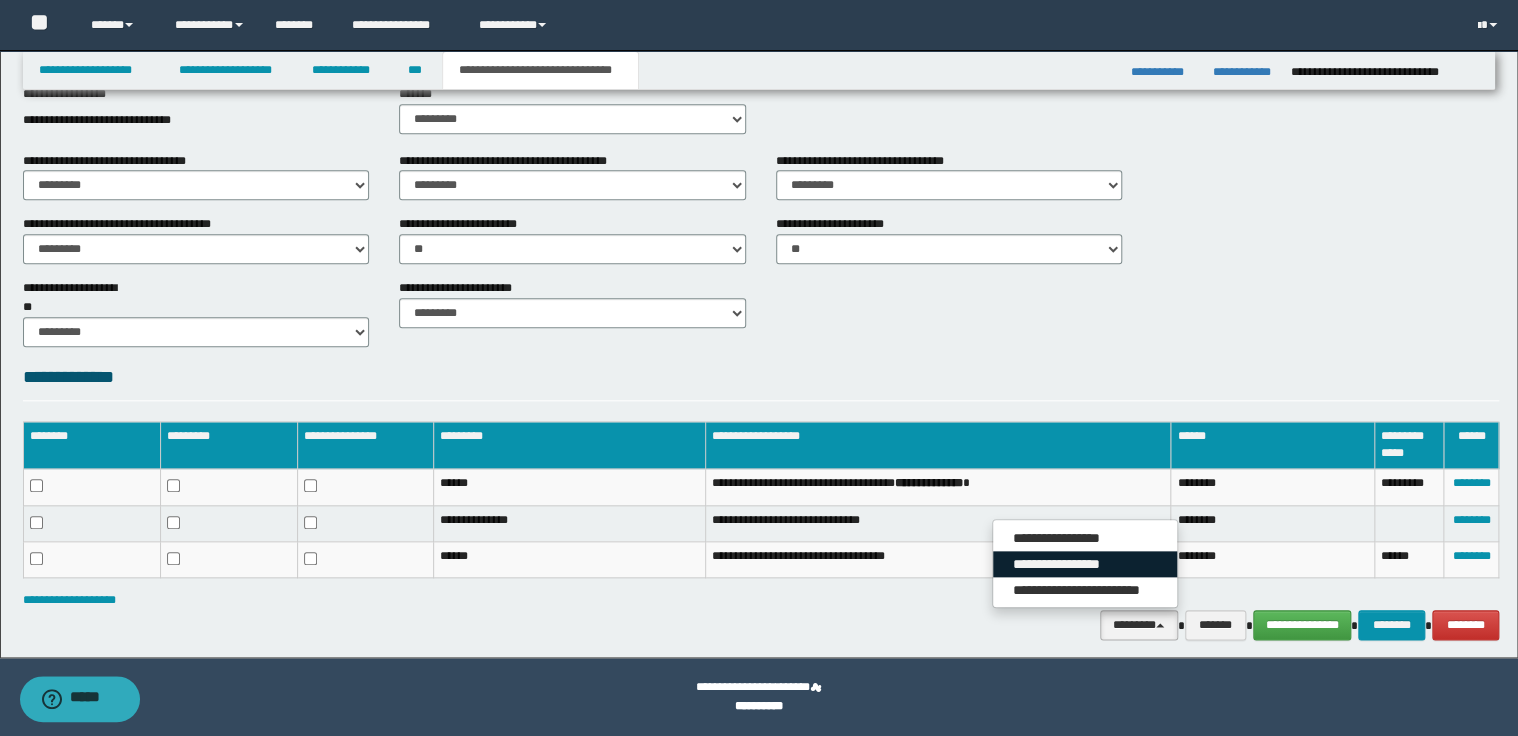 click on "**********" at bounding box center [1085, 564] 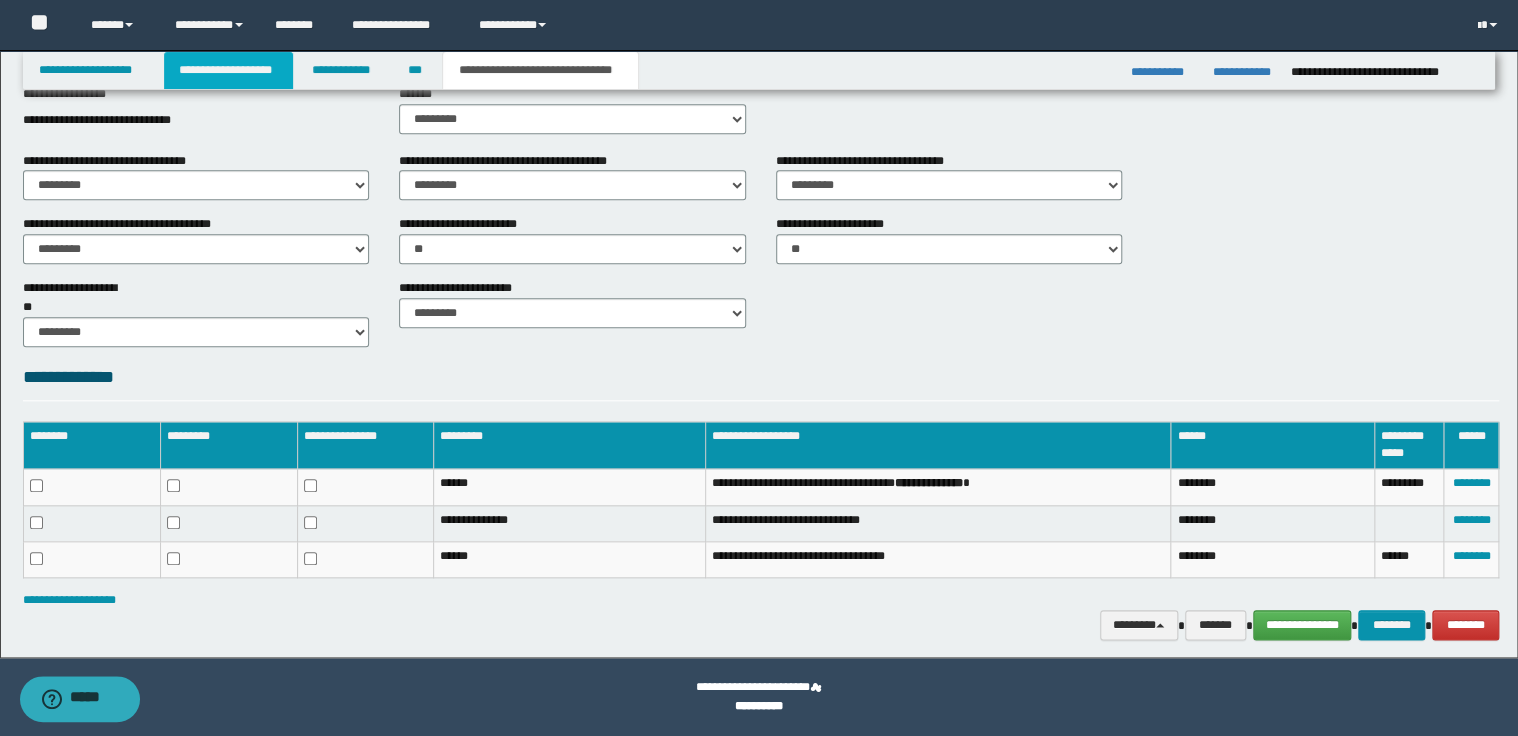 click on "**********" at bounding box center [228, 70] 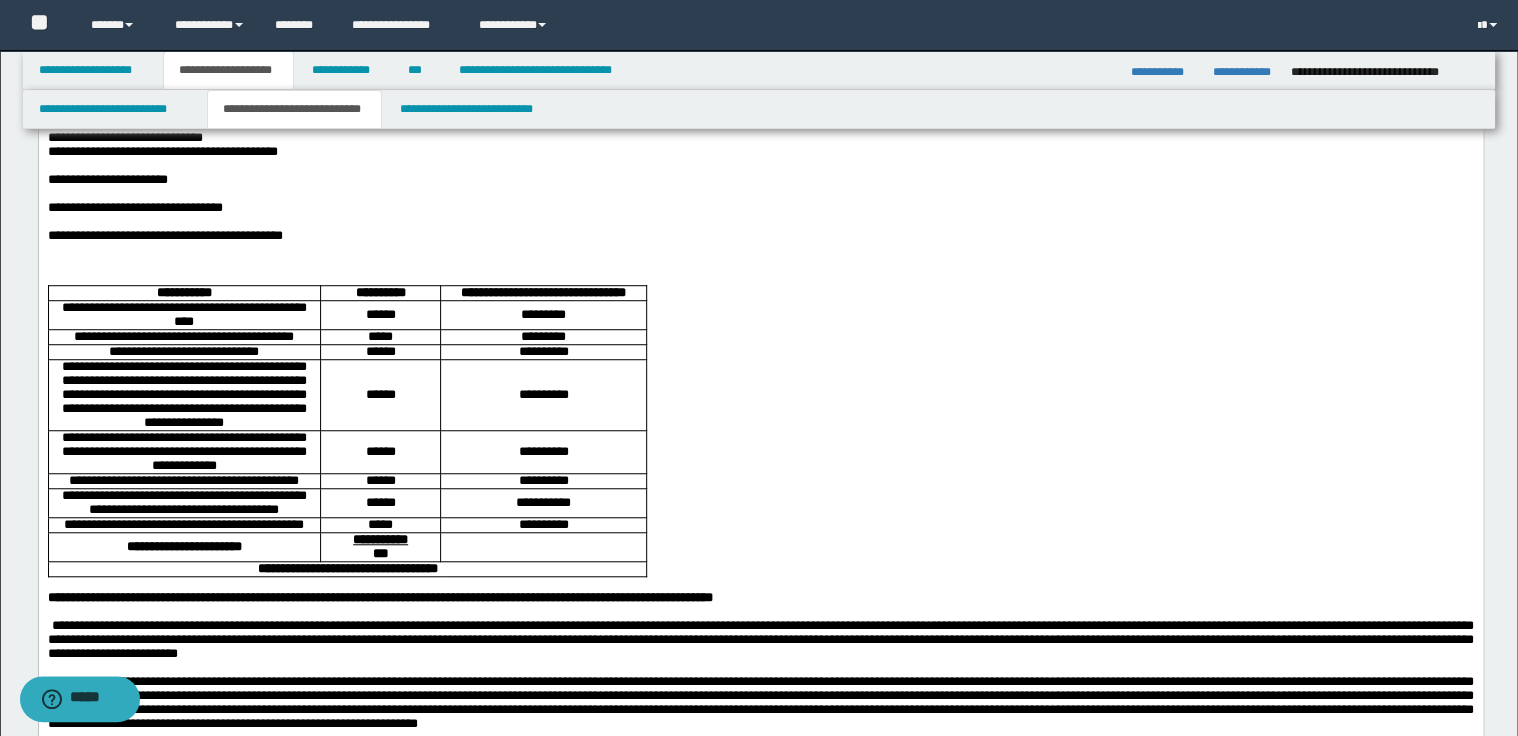 scroll, scrollTop: 523, scrollLeft: 0, axis: vertical 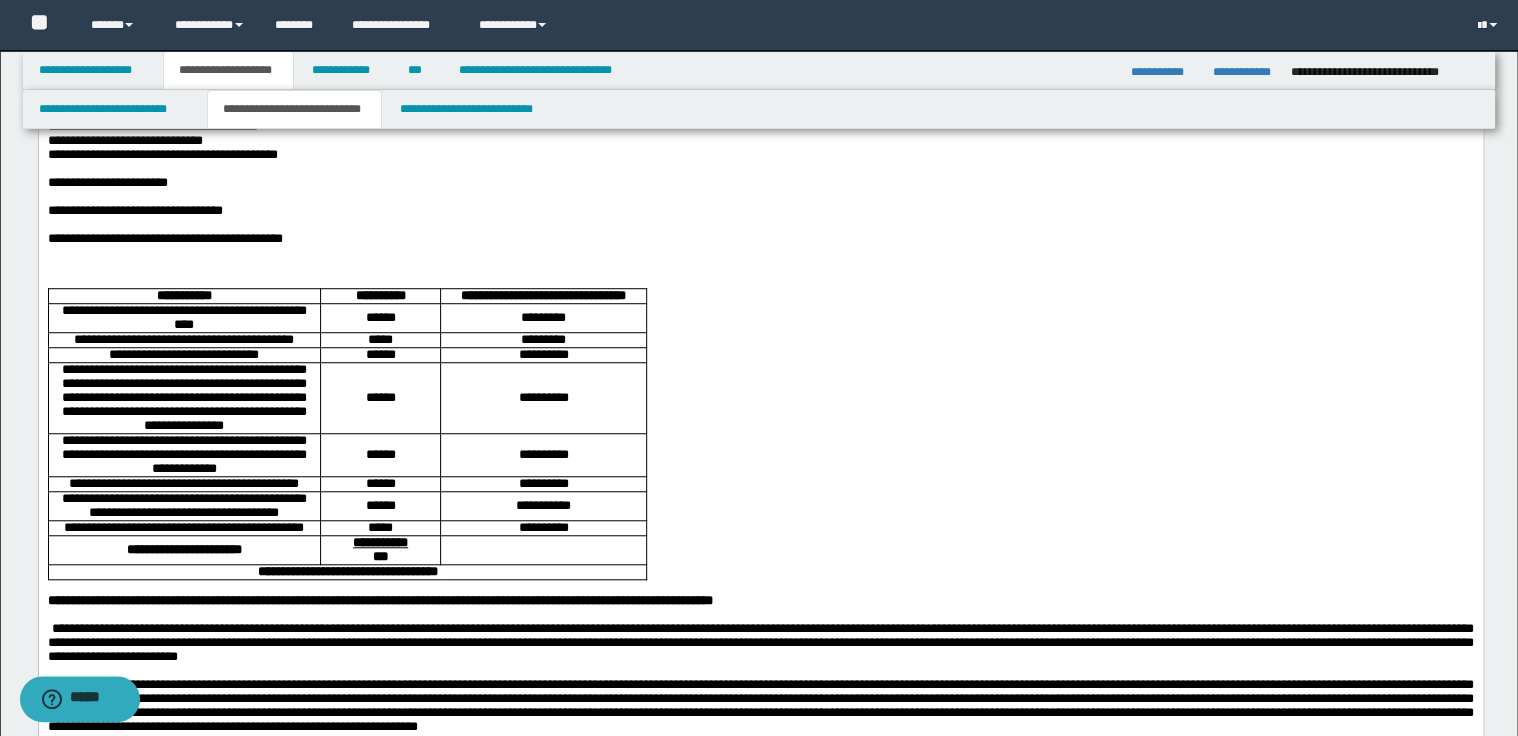 click on "**********" at bounding box center [164, 238] 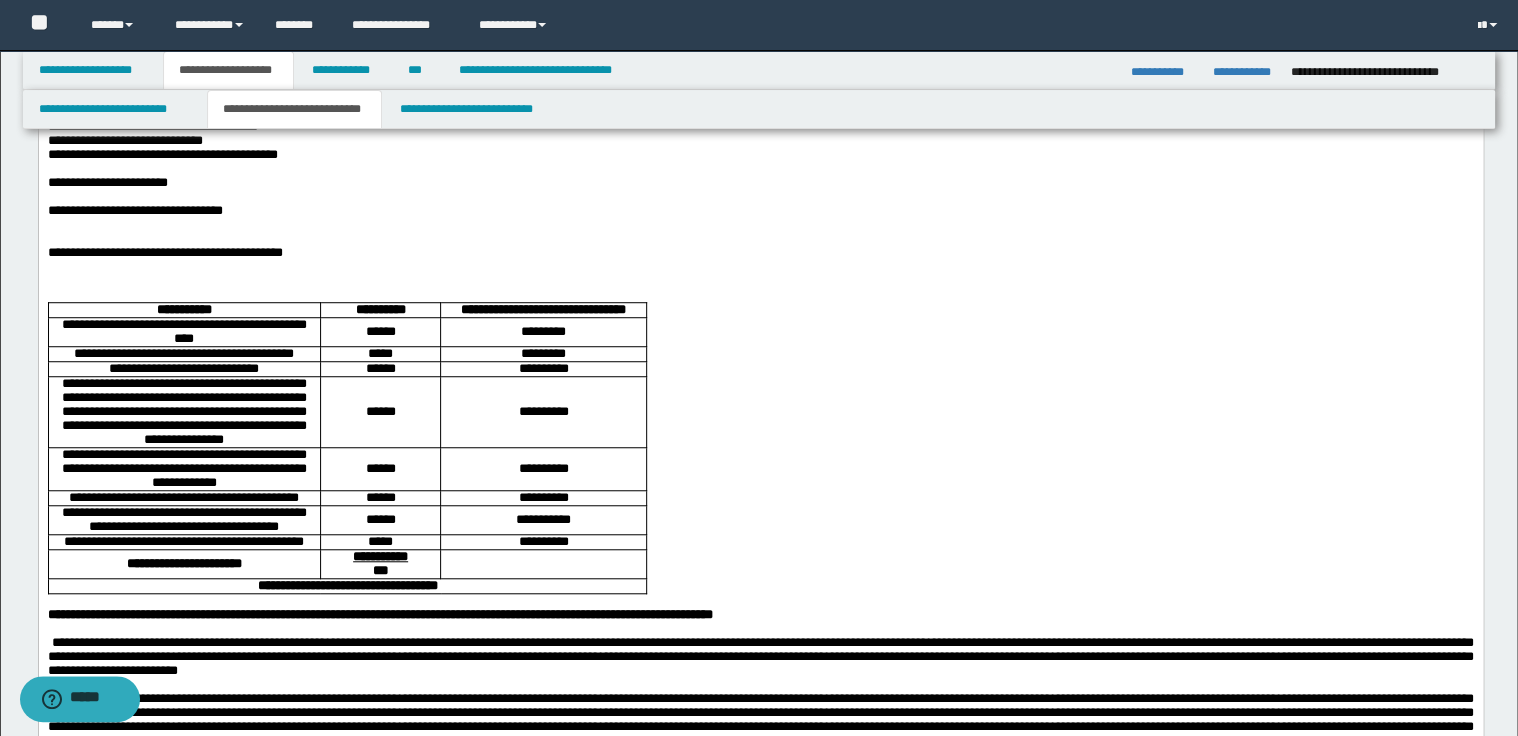 click at bounding box center [760, 295] 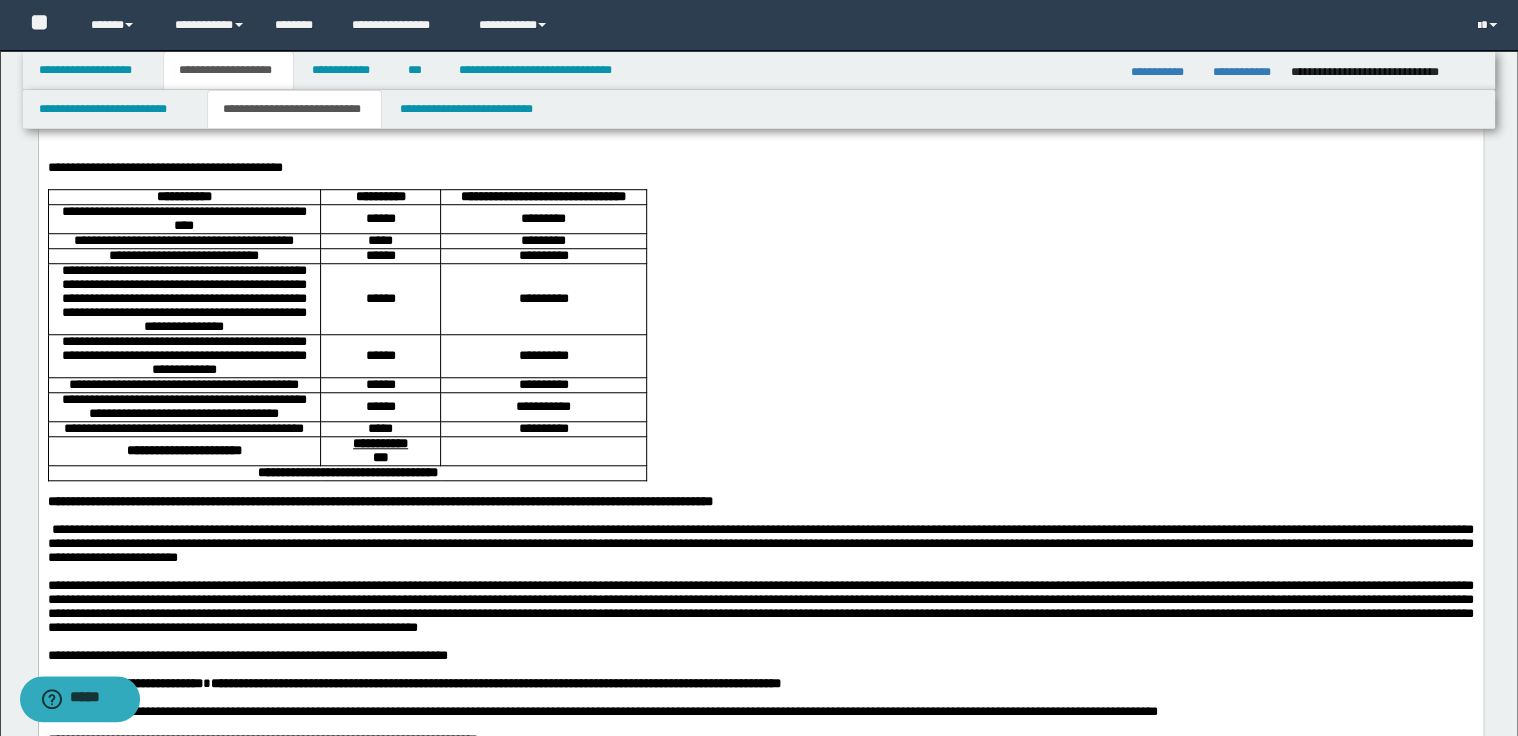 scroll, scrollTop: 683, scrollLeft: 0, axis: vertical 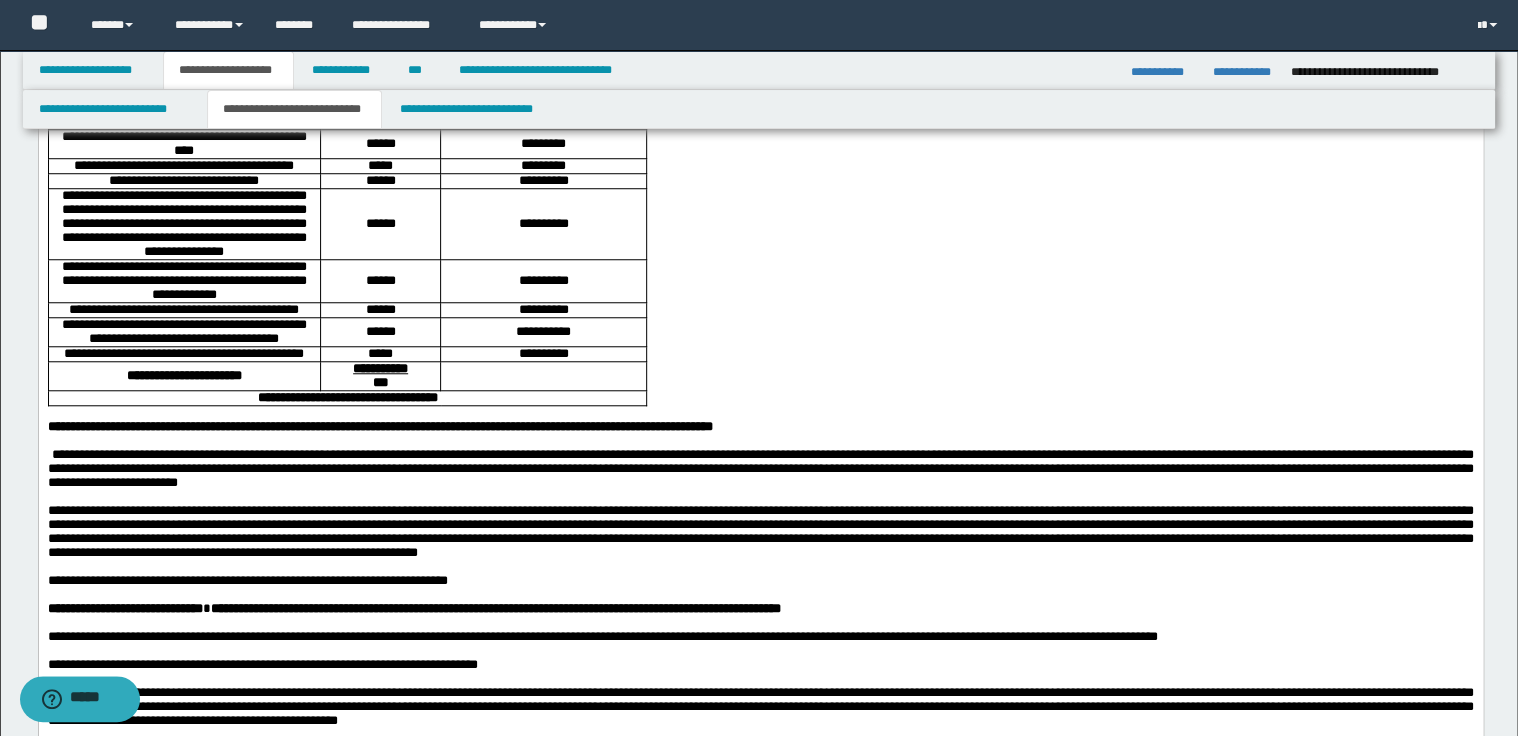 click on "**********" at bounding box center (543, 280) 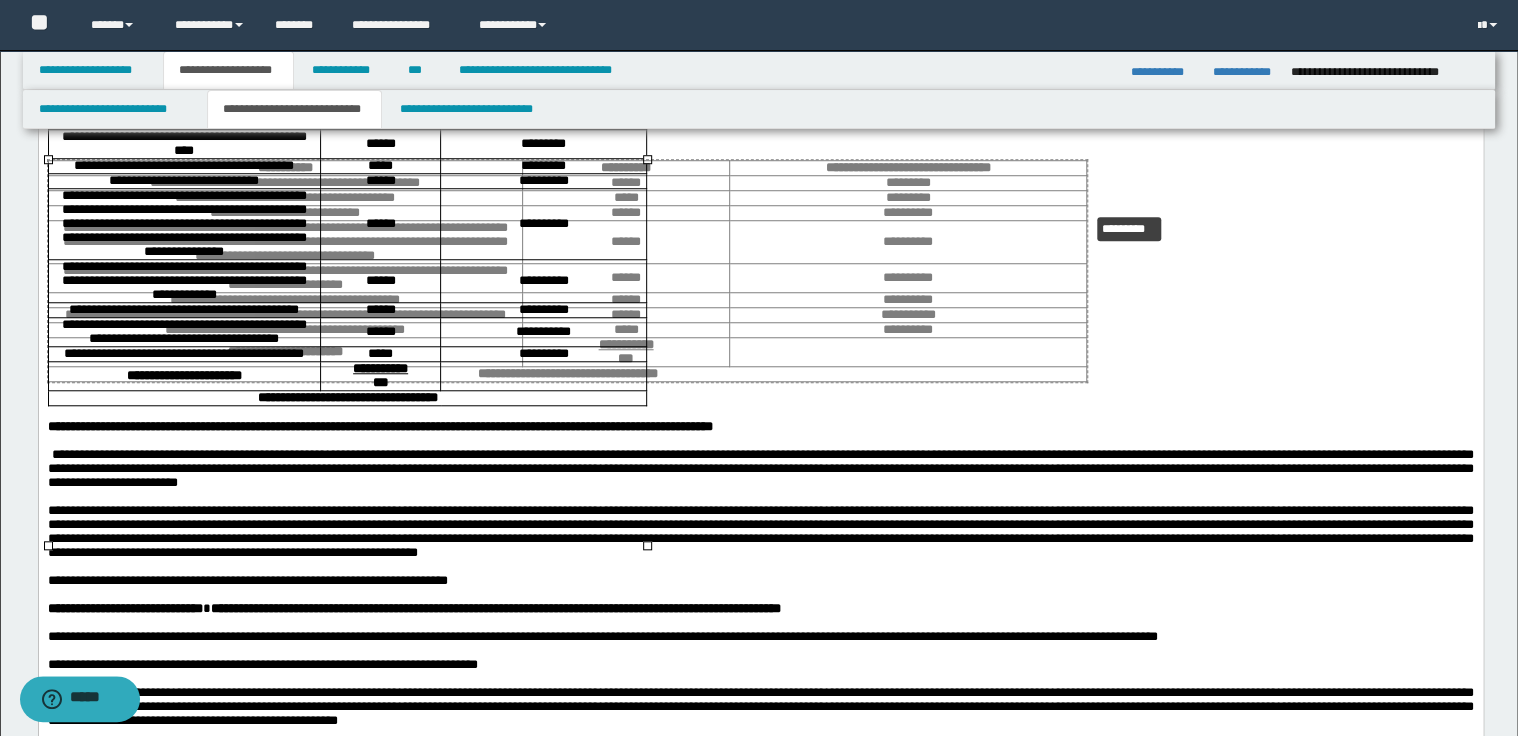 drag, startPoint x: 644, startPoint y: 544, endPoint x: 996, endPoint y: 278, distance: 441.2029 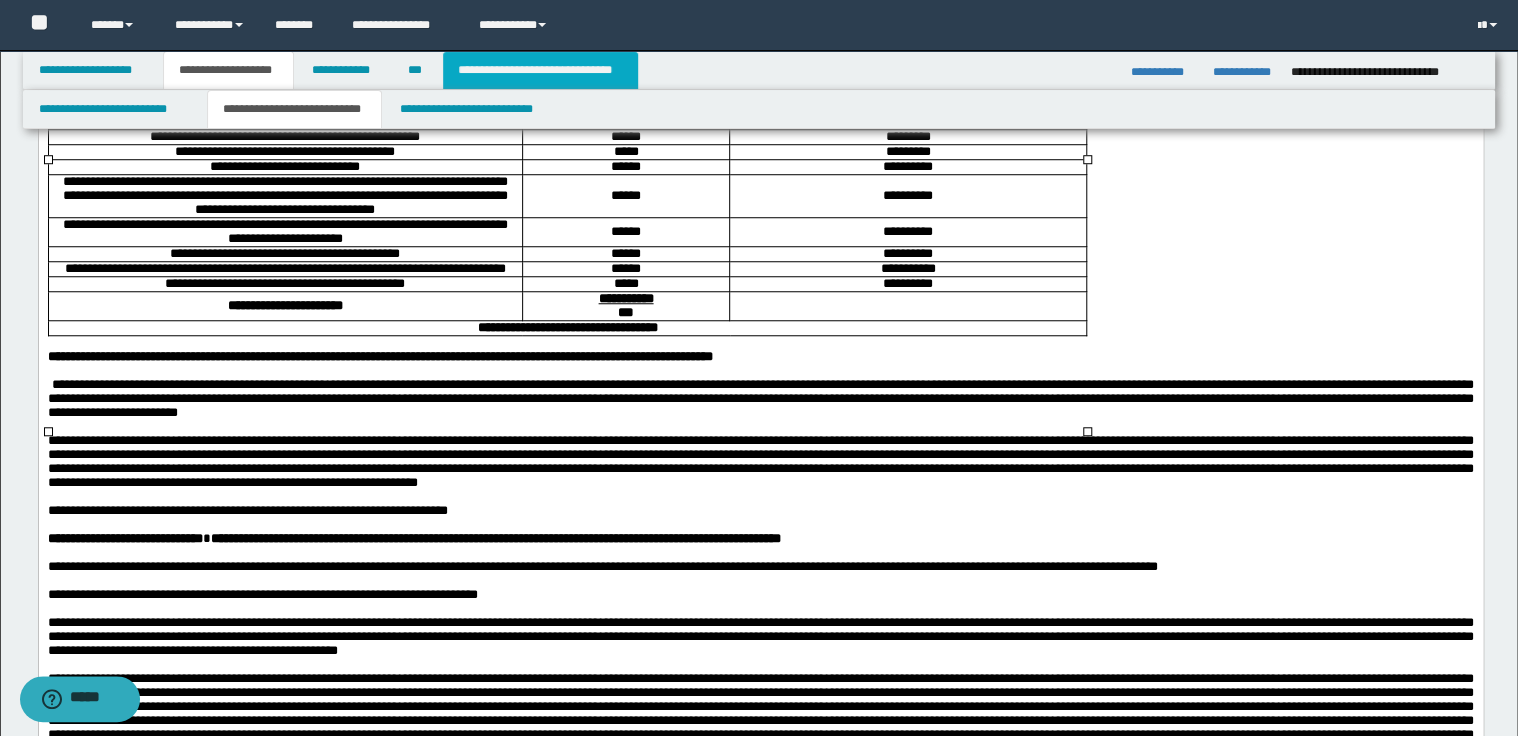 click on "**********" at bounding box center (540, 70) 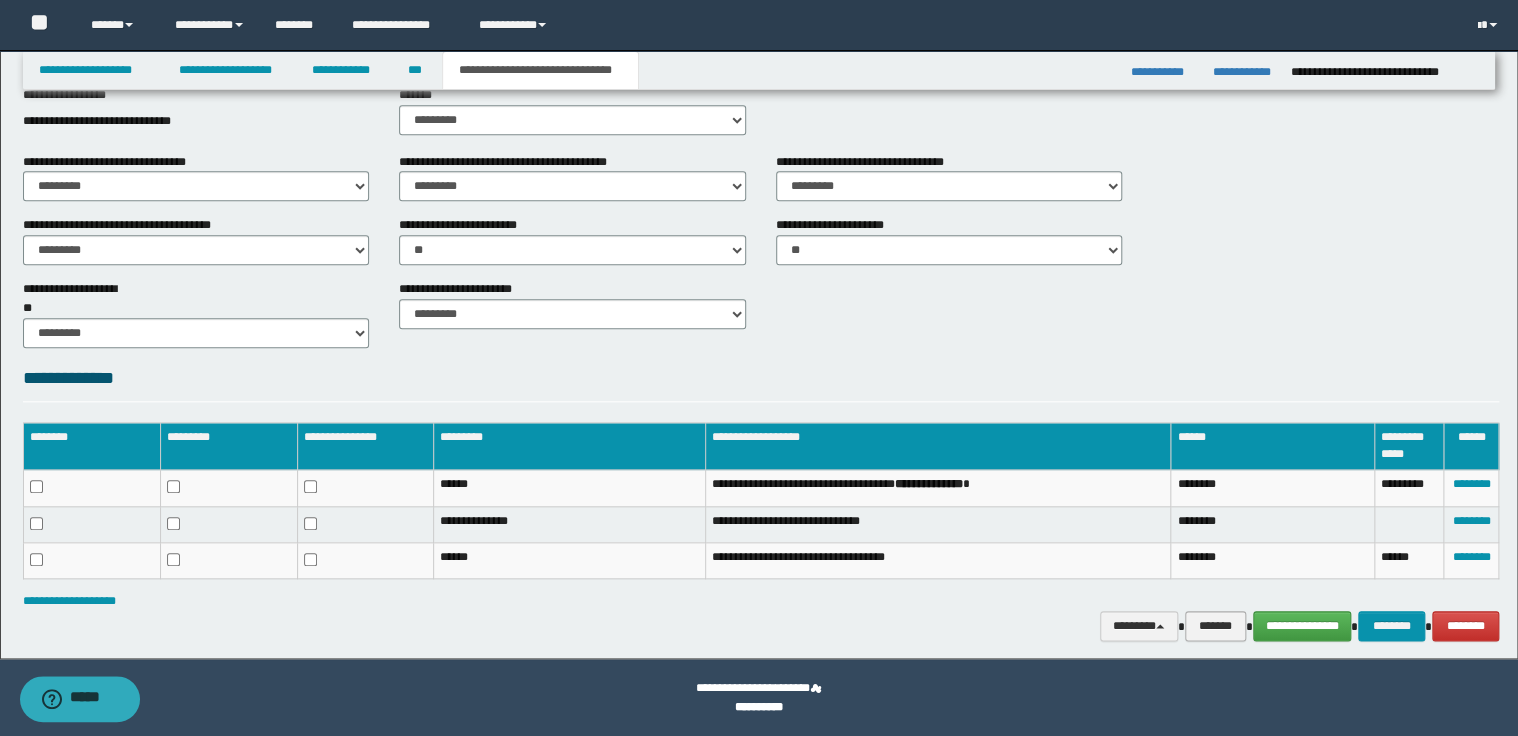 scroll, scrollTop: 812, scrollLeft: 0, axis: vertical 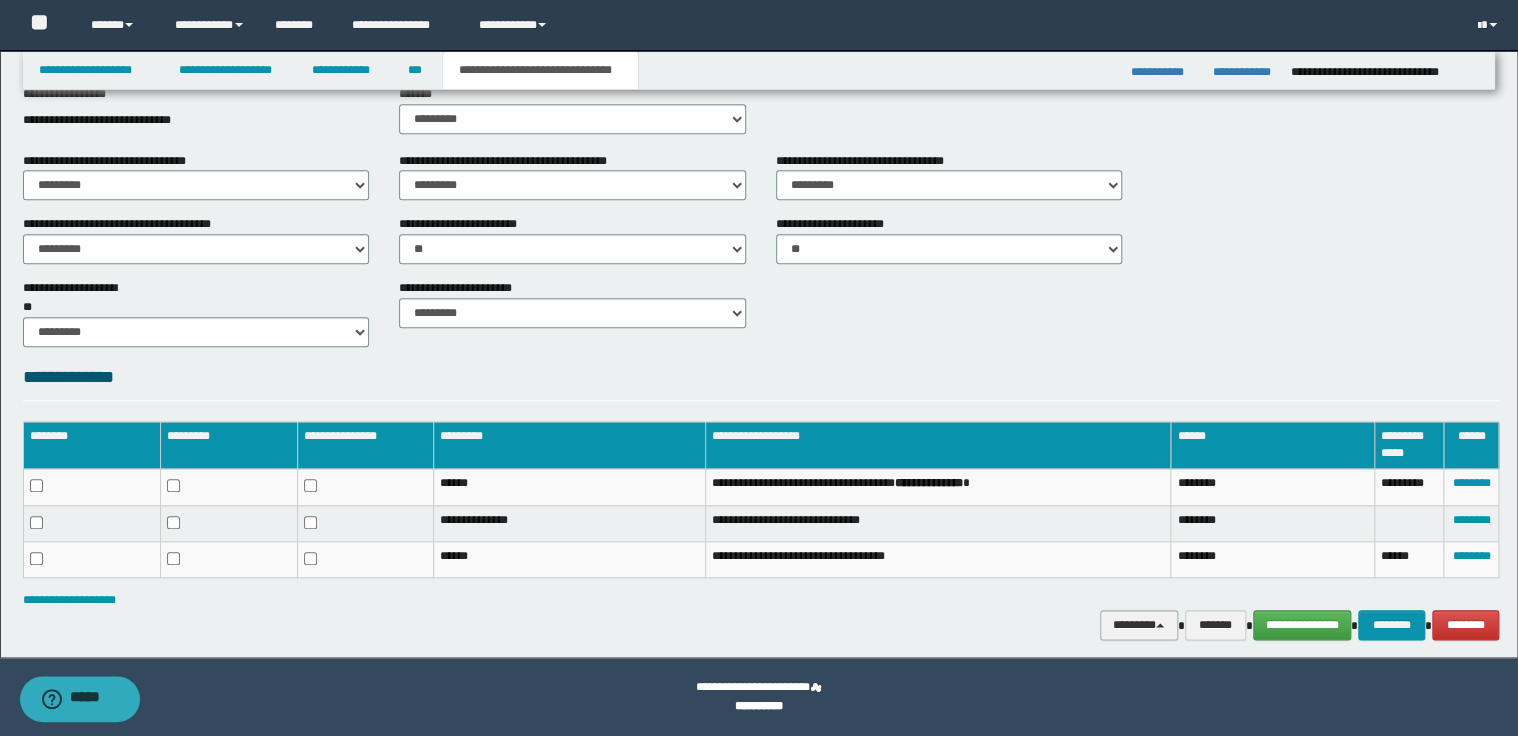 click at bounding box center (1160, 625) 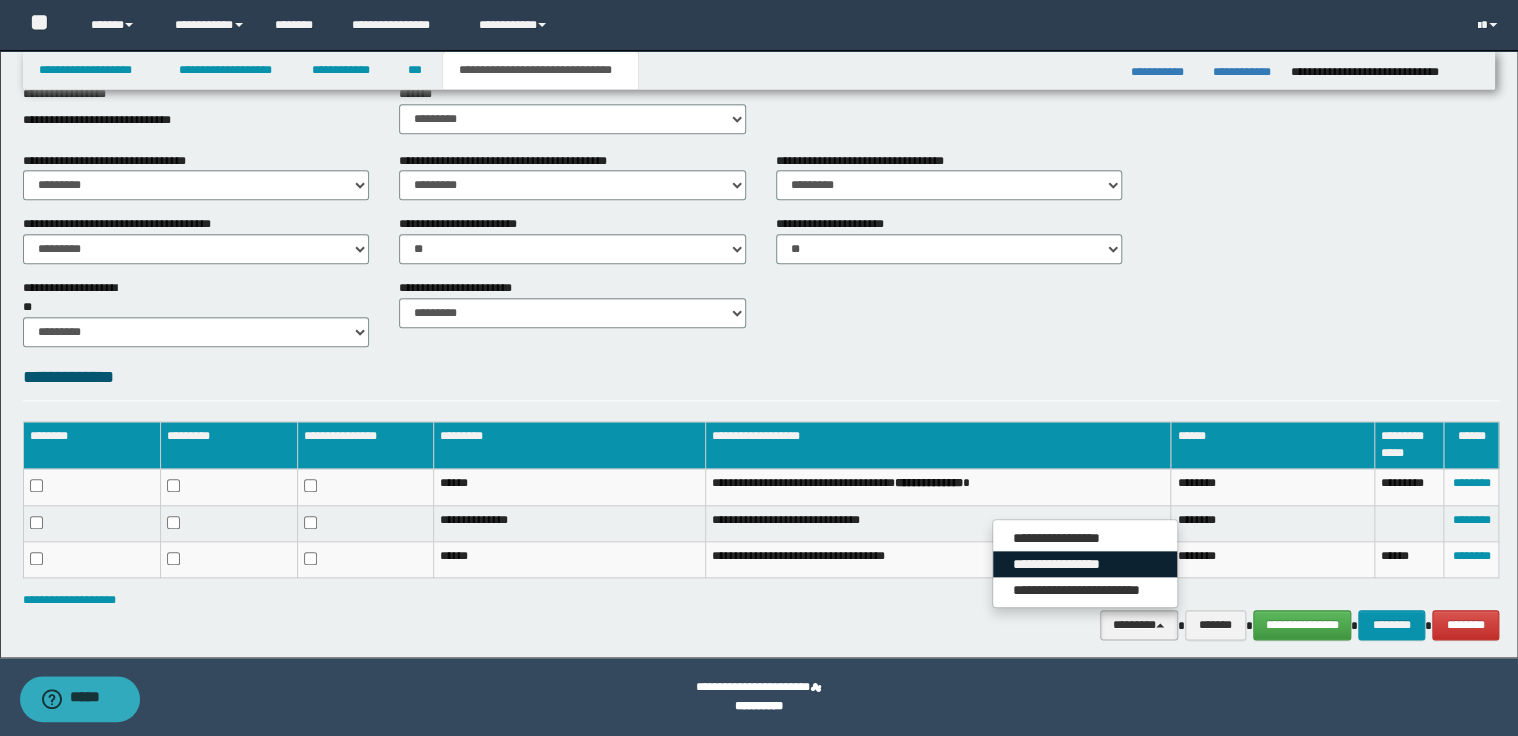 click on "**********" at bounding box center [1085, 564] 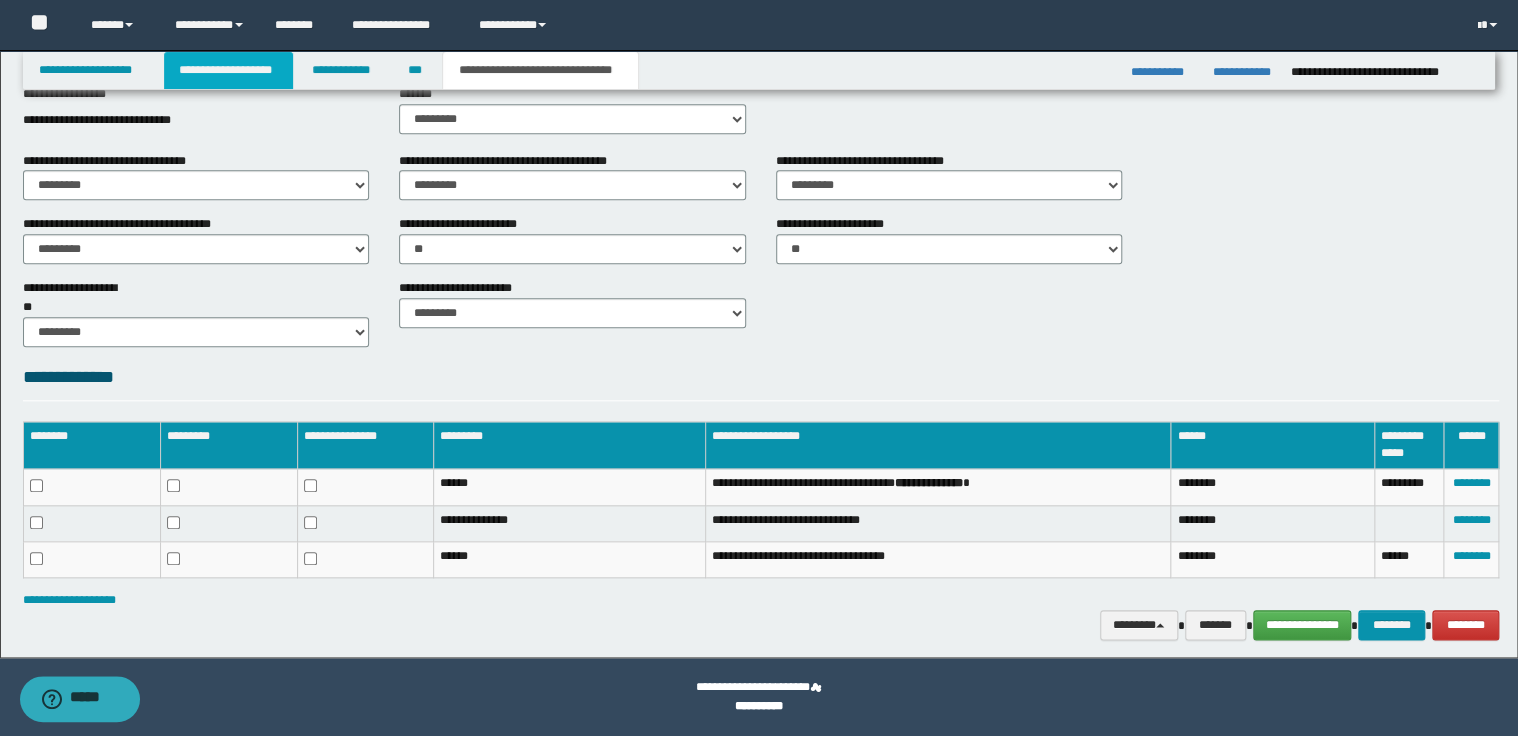 click on "**********" at bounding box center (228, 70) 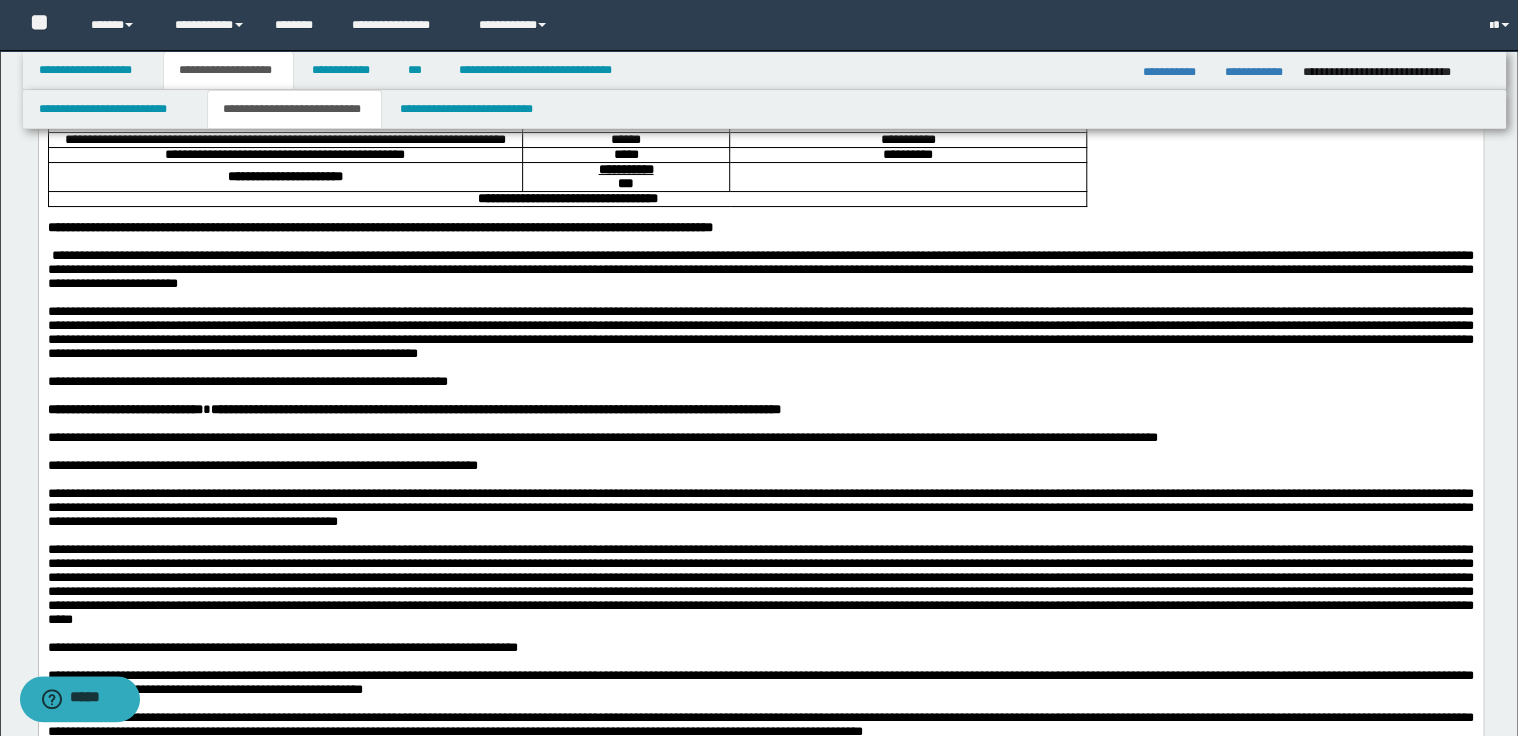scroll, scrollTop: 843, scrollLeft: 0, axis: vertical 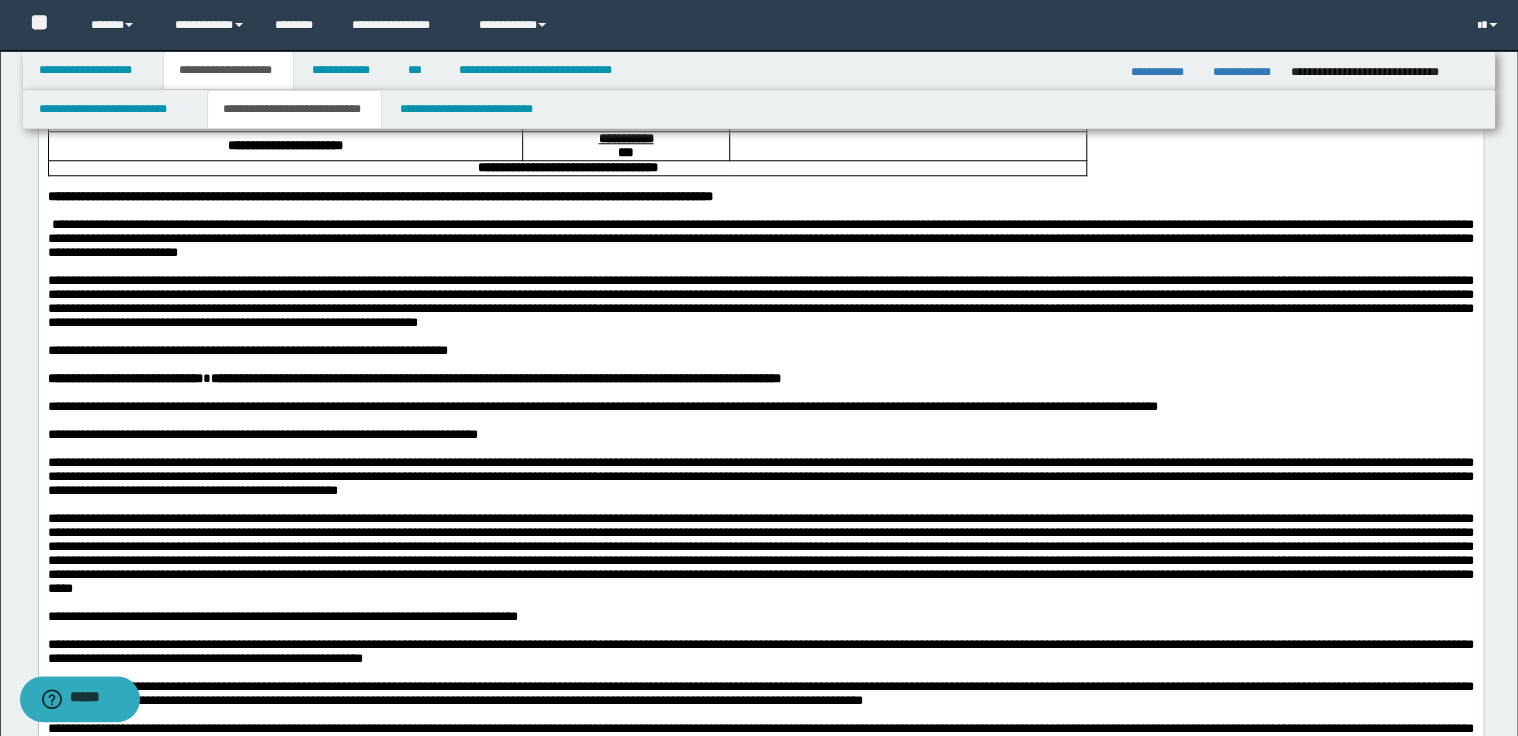 click on "**********" at bounding box center [285, 145] 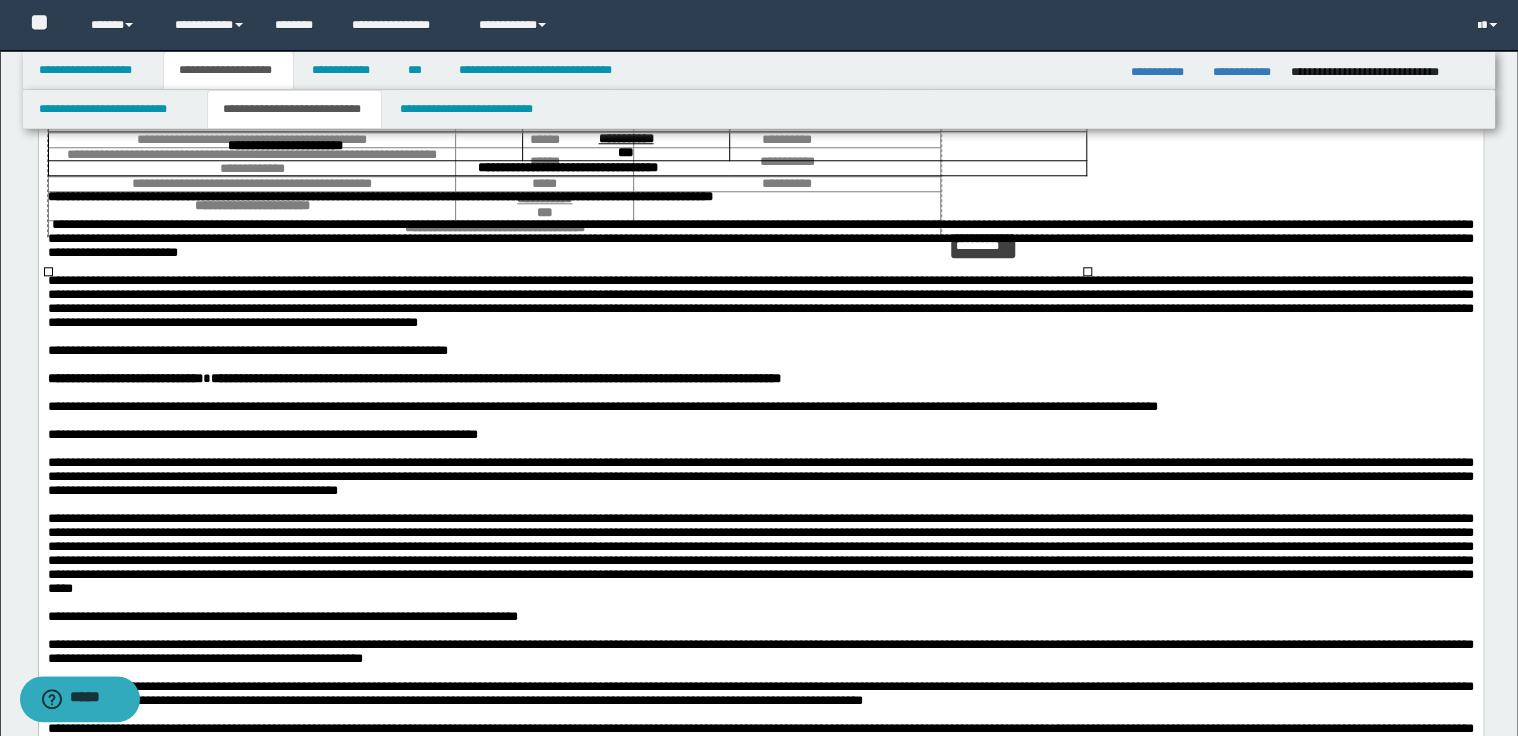 drag, startPoint x: 1083, startPoint y: 272, endPoint x: 967, endPoint y: 238, distance: 120.880104 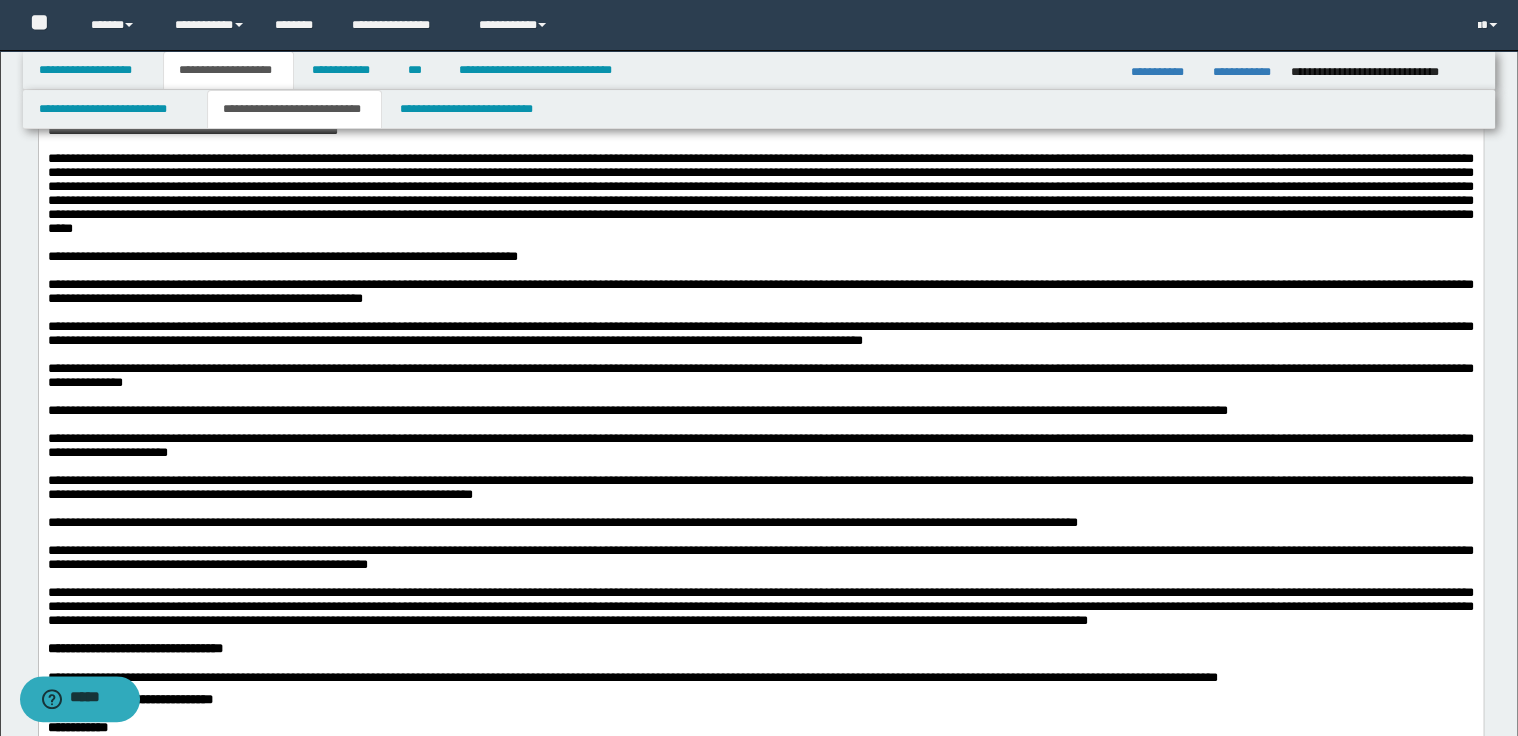 scroll, scrollTop: 1243, scrollLeft: 0, axis: vertical 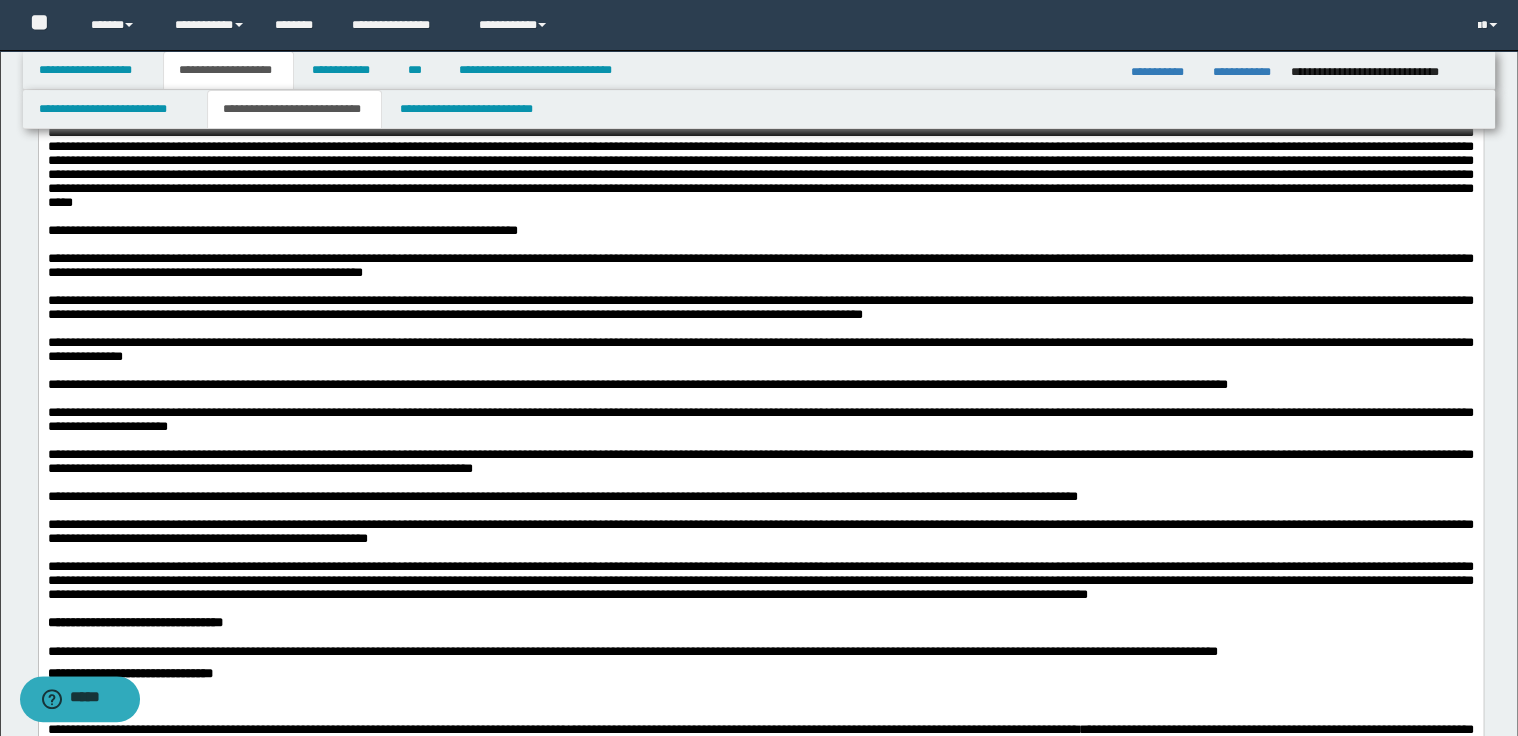 drag, startPoint x: 47, startPoint y: 182, endPoint x: 73, endPoint y: 202, distance: 32.80244 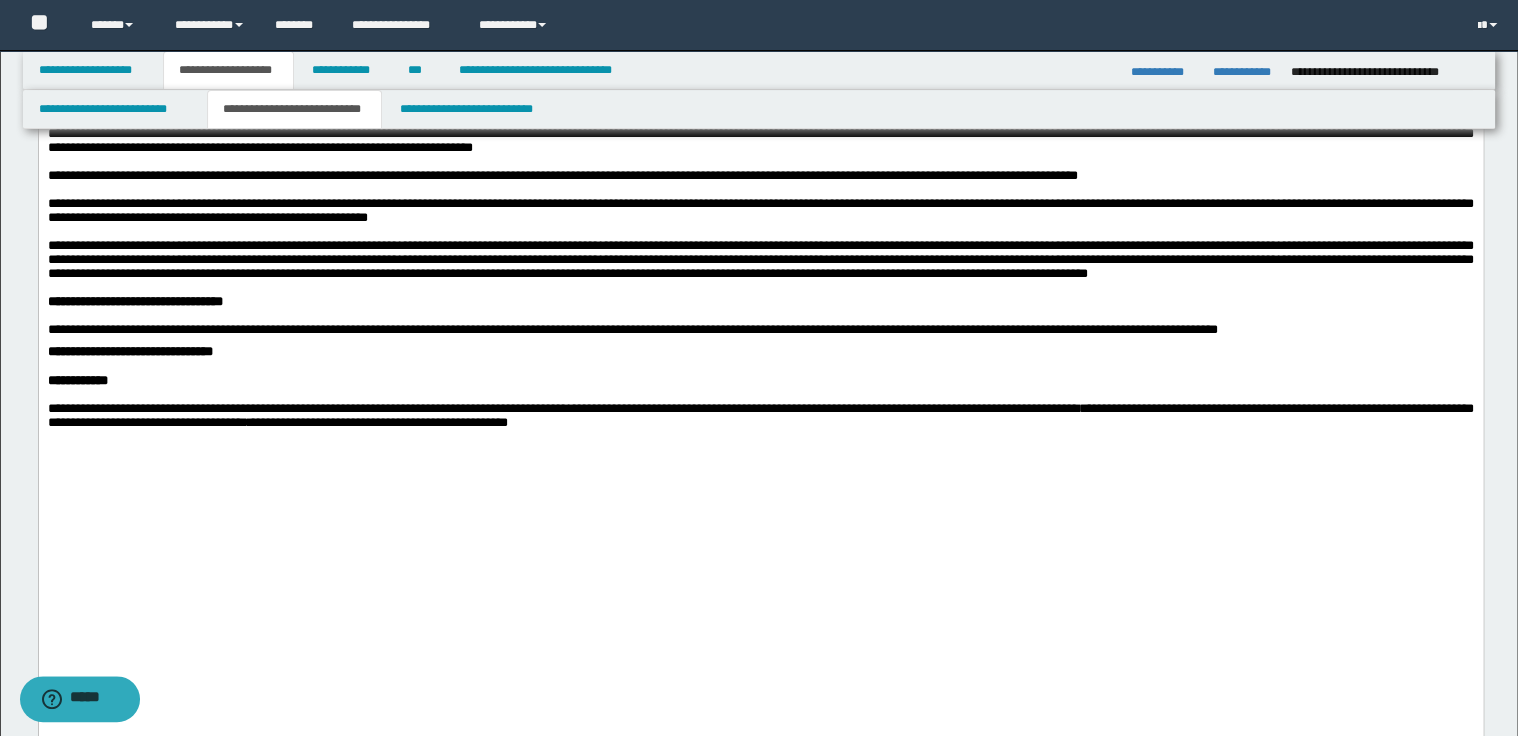 scroll, scrollTop: 1563, scrollLeft: 0, axis: vertical 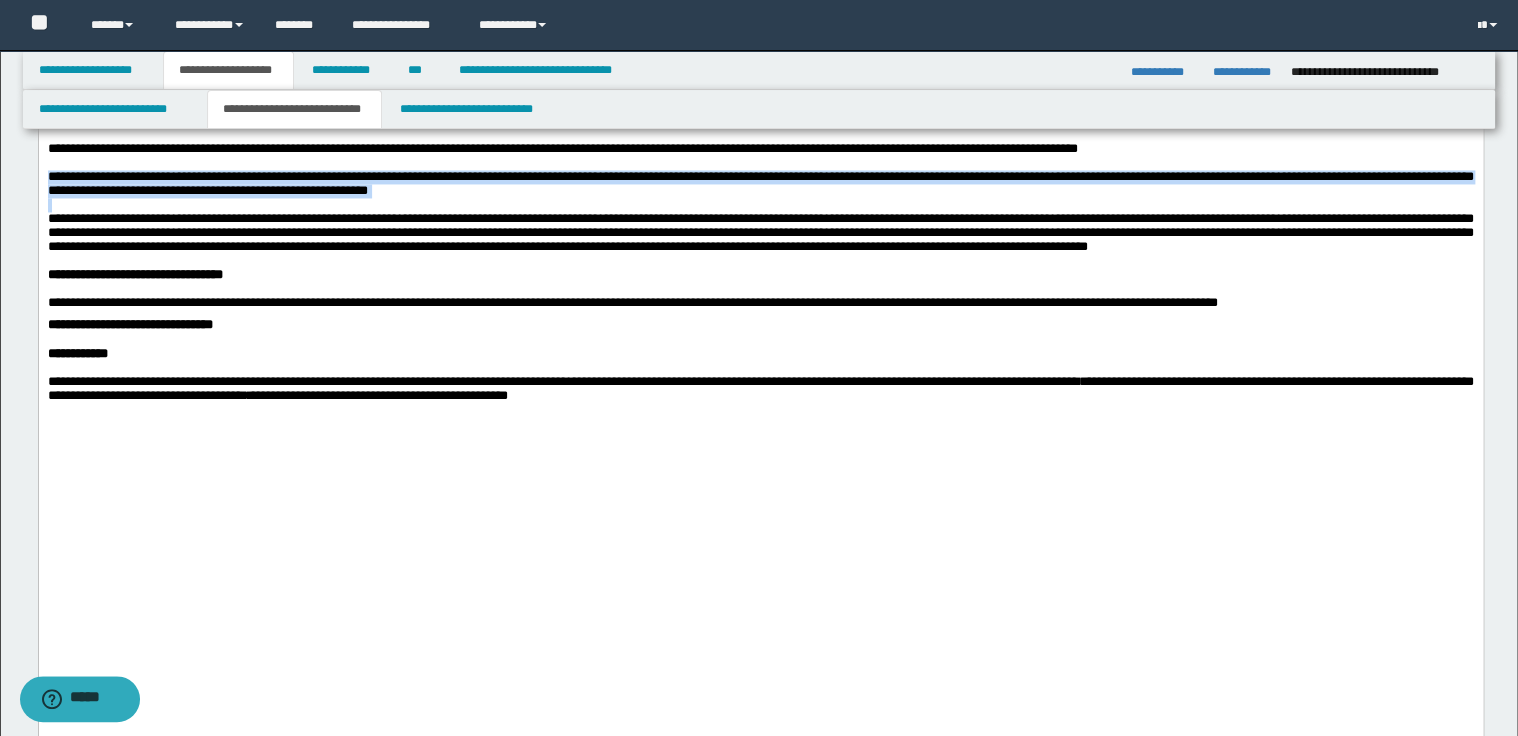 drag, startPoint x: 49, startPoint y: 374, endPoint x: 79, endPoint y: 400, distance: 39.698868 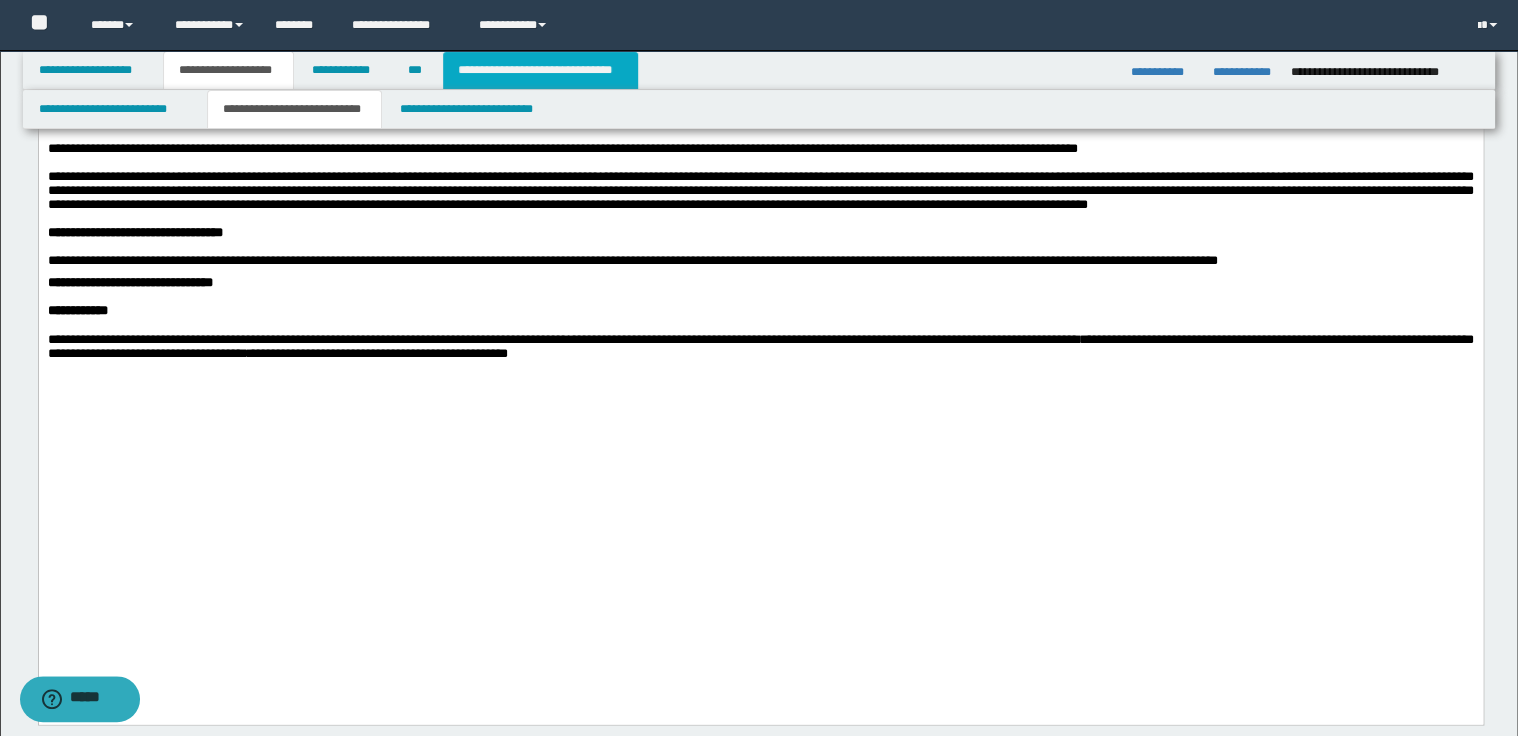 click on "**********" at bounding box center [540, 70] 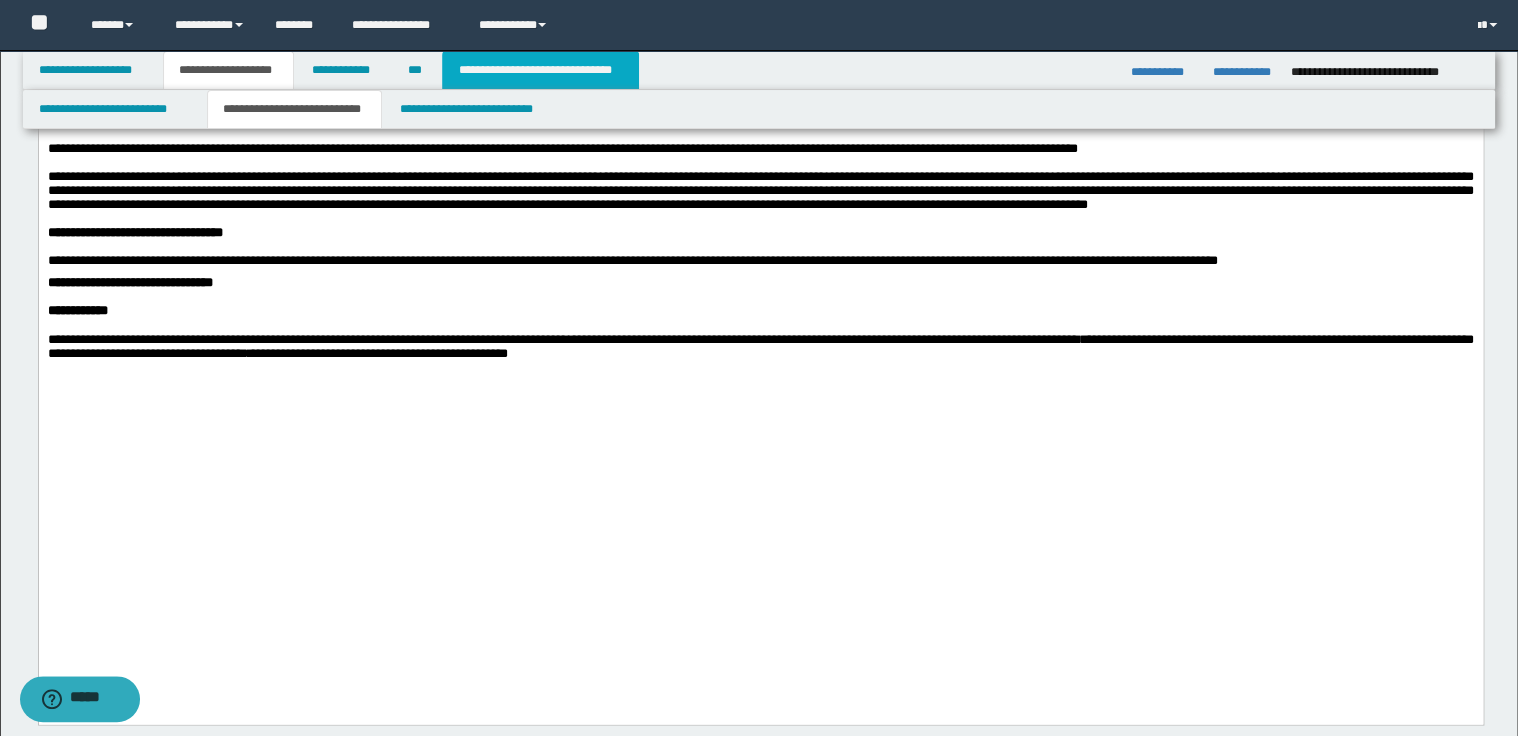 scroll, scrollTop: 812, scrollLeft: 0, axis: vertical 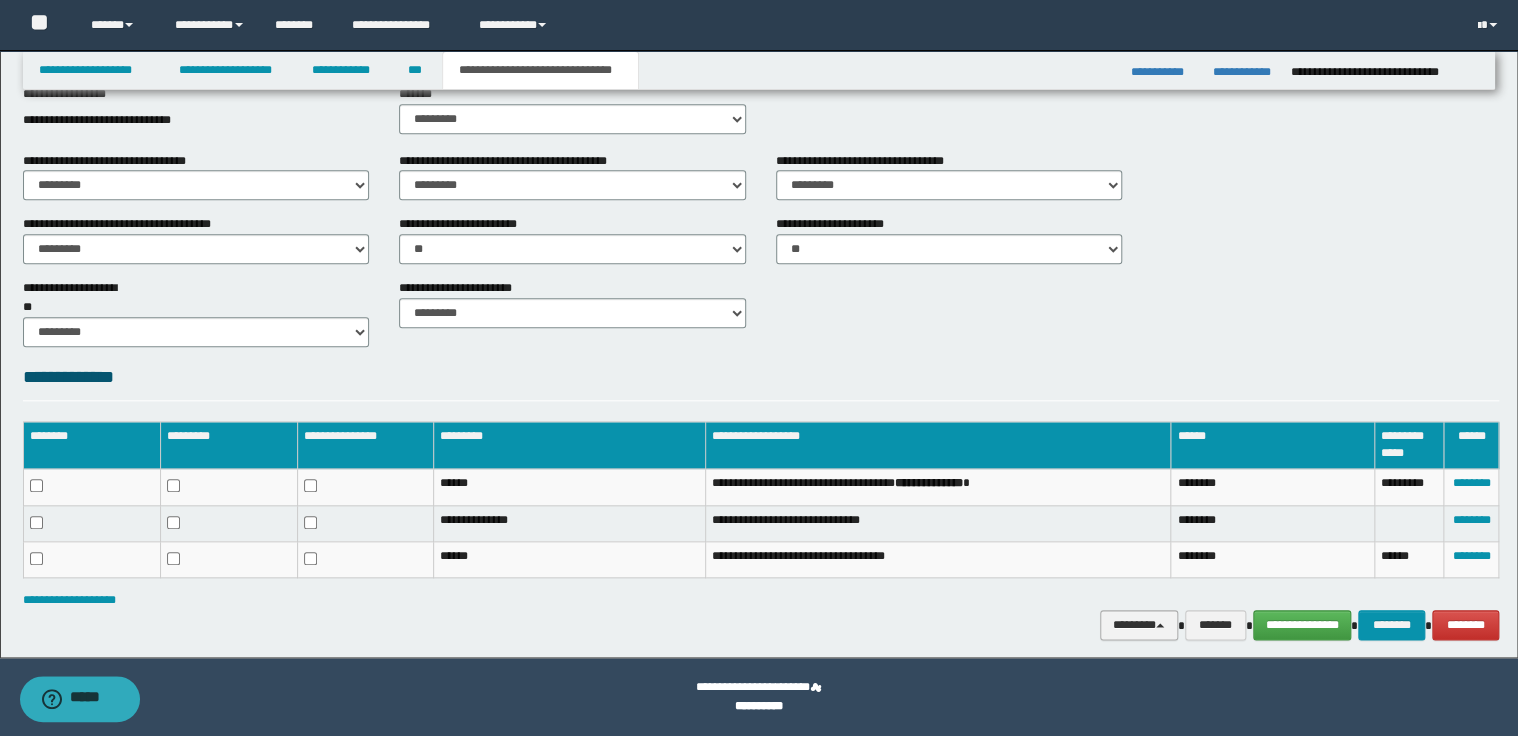 click on "********" at bounding box center [1139, 625] 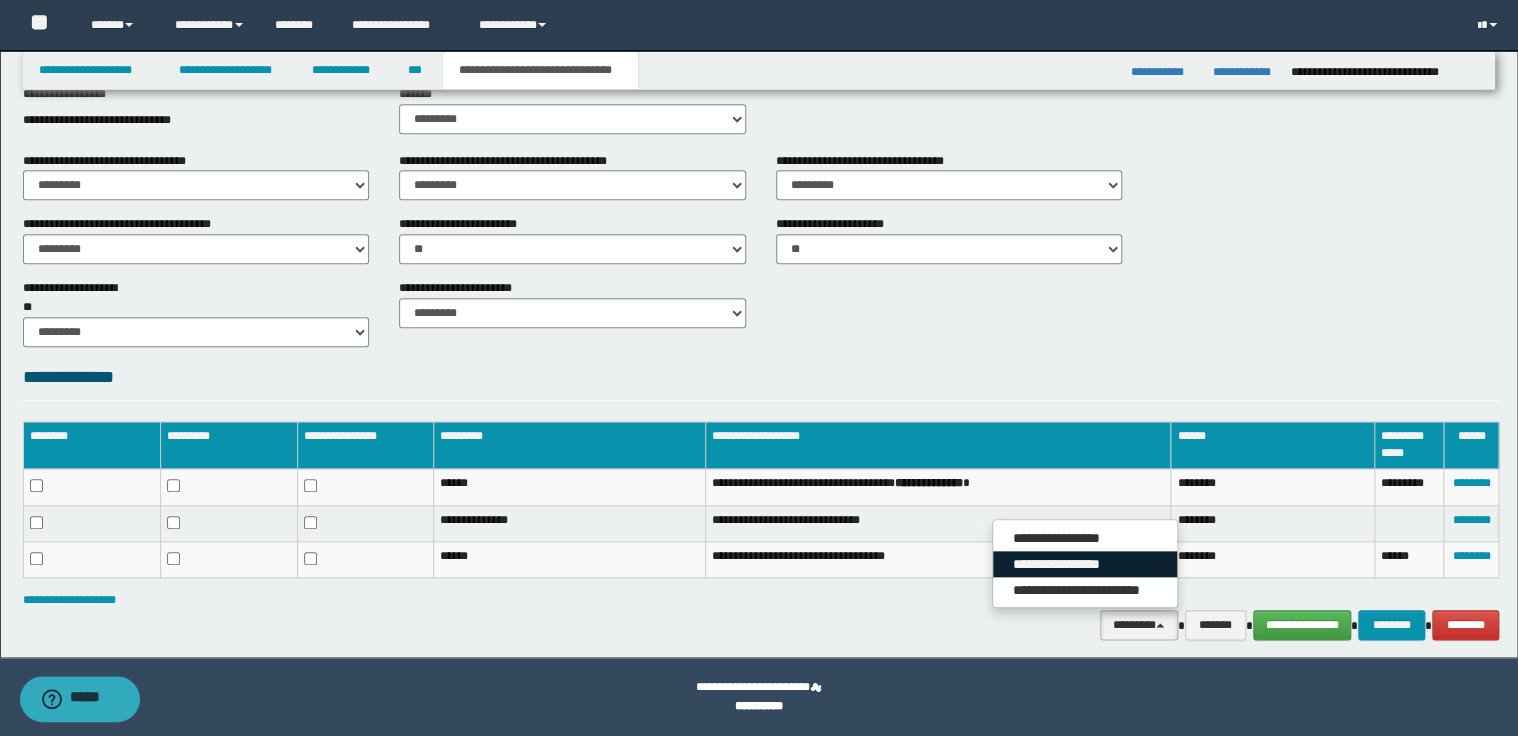 click on "**********" at bounding box center [1085, 564] 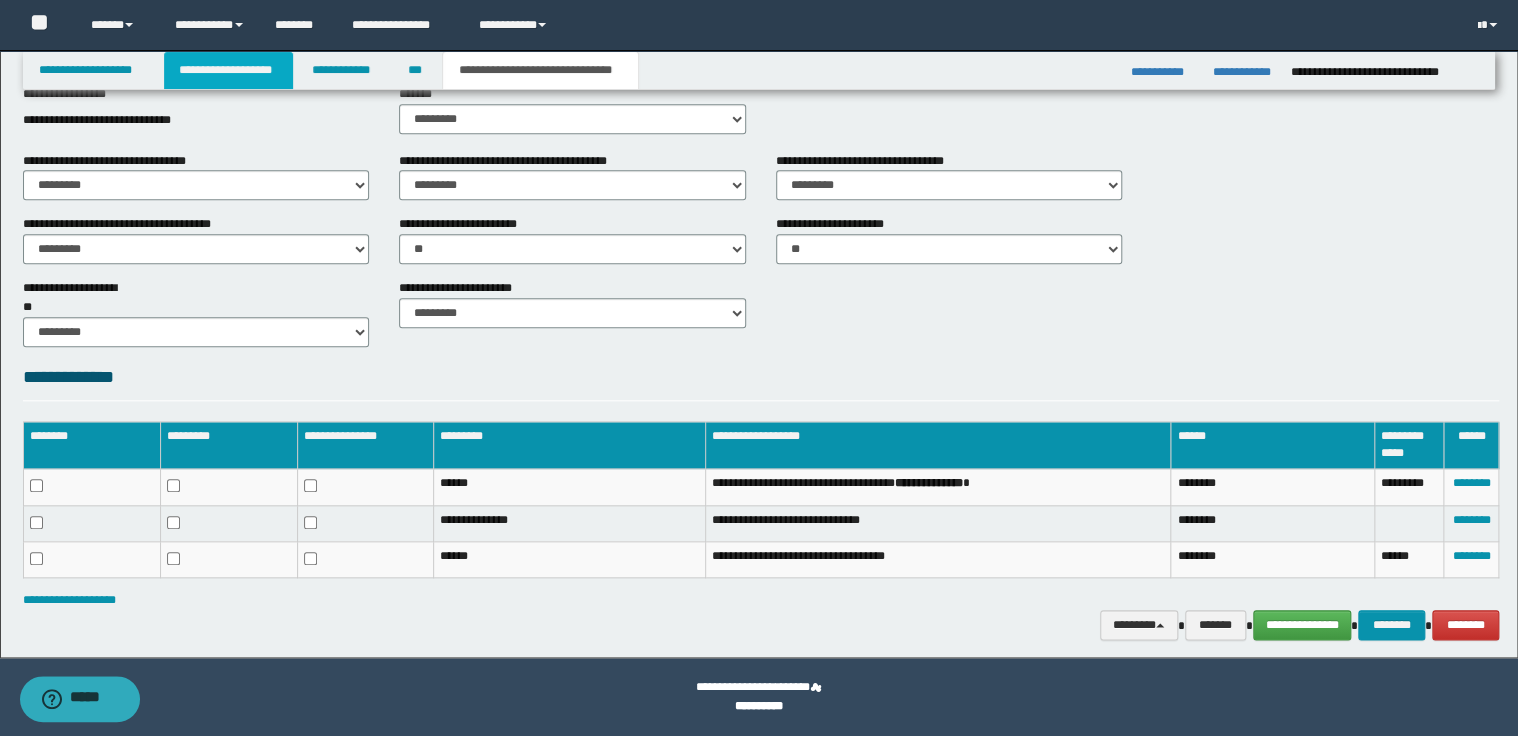 click on "**********" at bounding box center [228, 70] 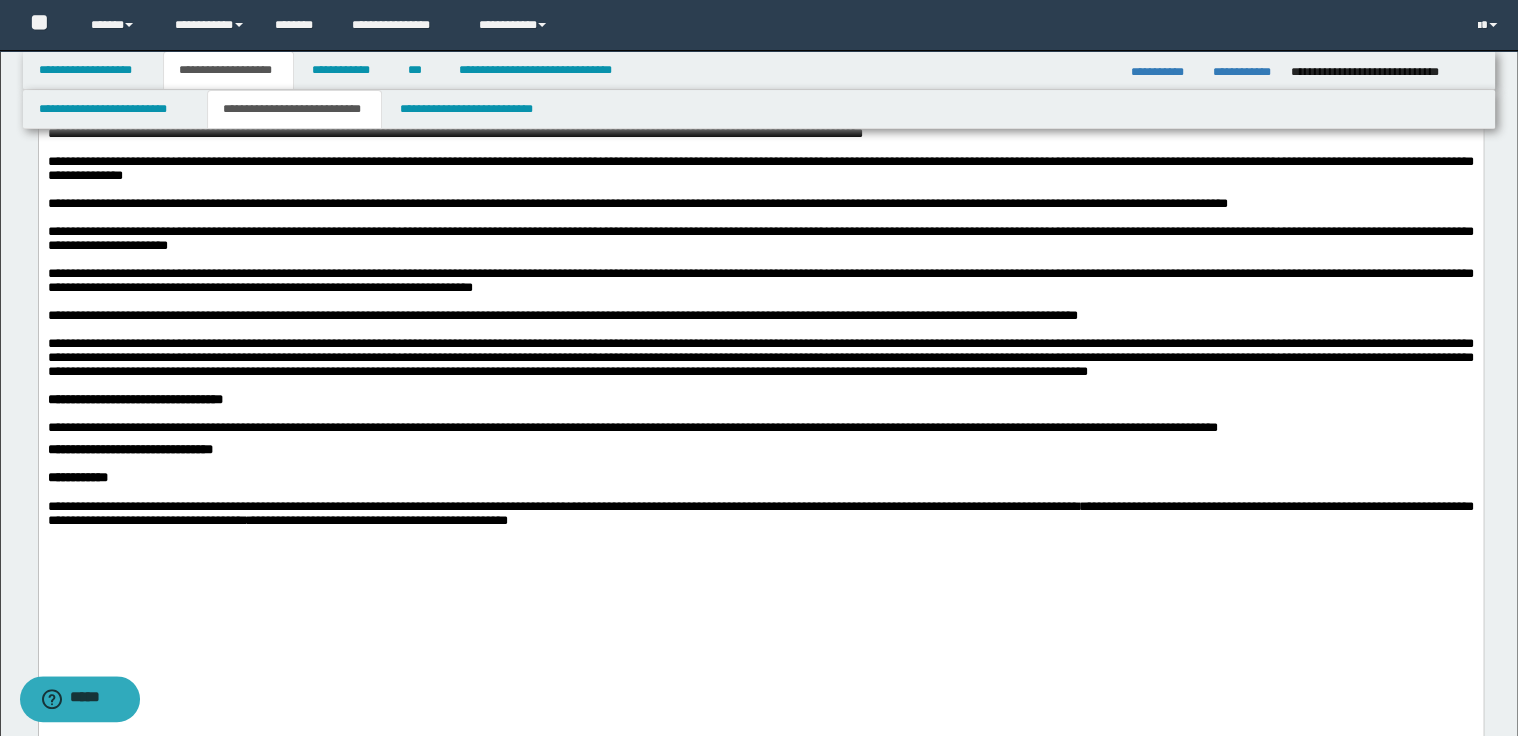 scroll, scrollTop: 1483, scrollLeft: 0, axis: vertical 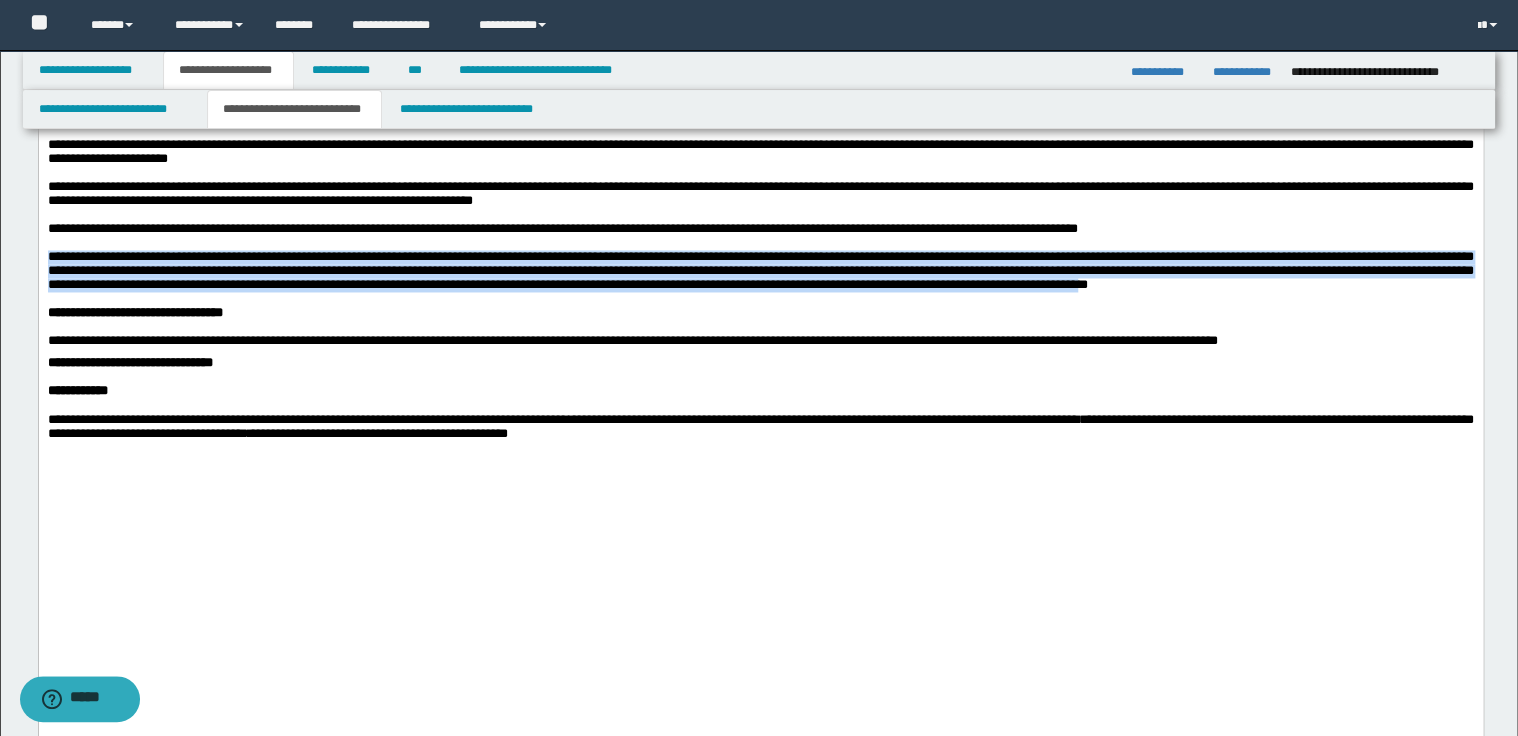 drag, startPoint x: 183, startPoint y: 504, endPoint x: 40, endPoint y: 449, distance: 153.21227 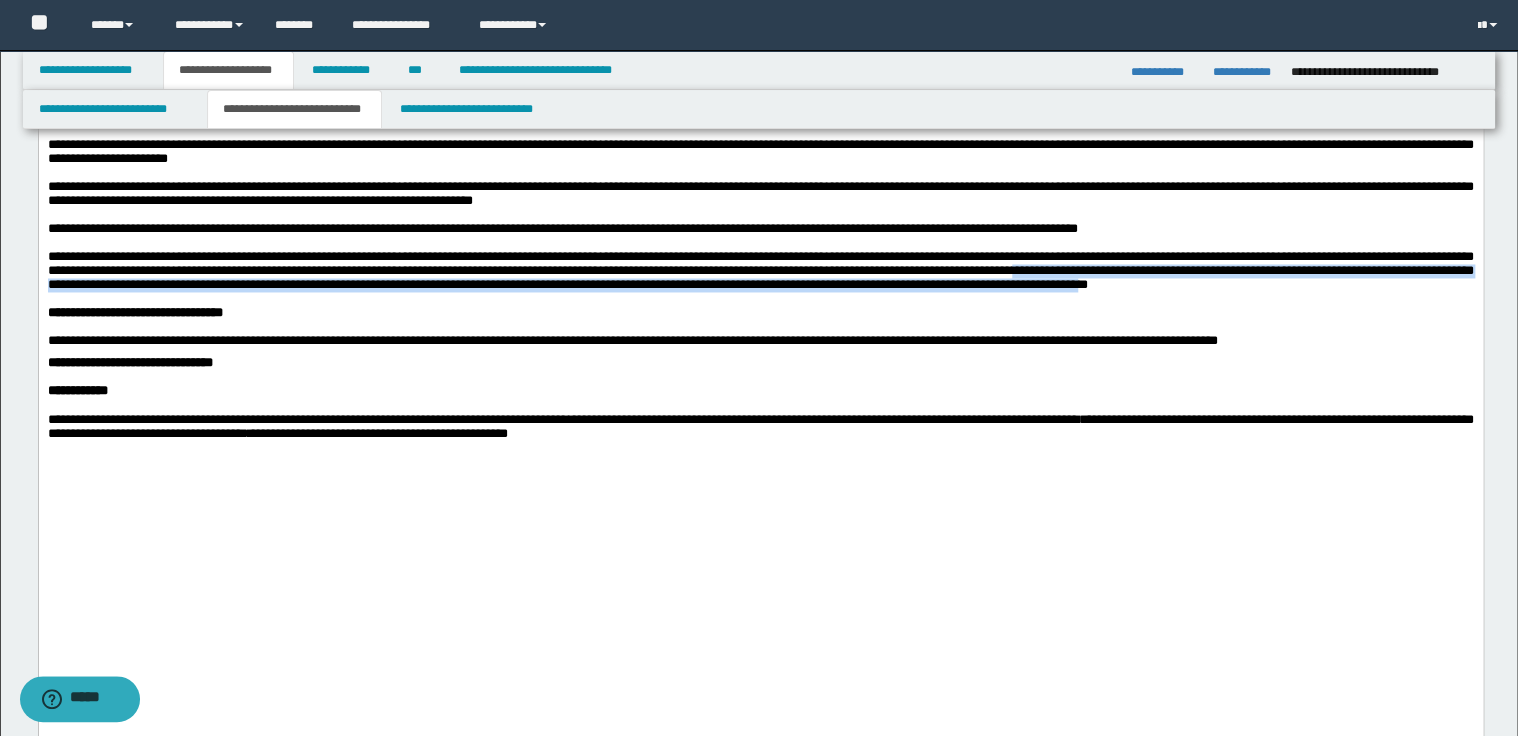 drag, startPoint x: 1343, startPoint y: 468, endPoint x: 186, endPoint y: 502, distance: 1157.4995 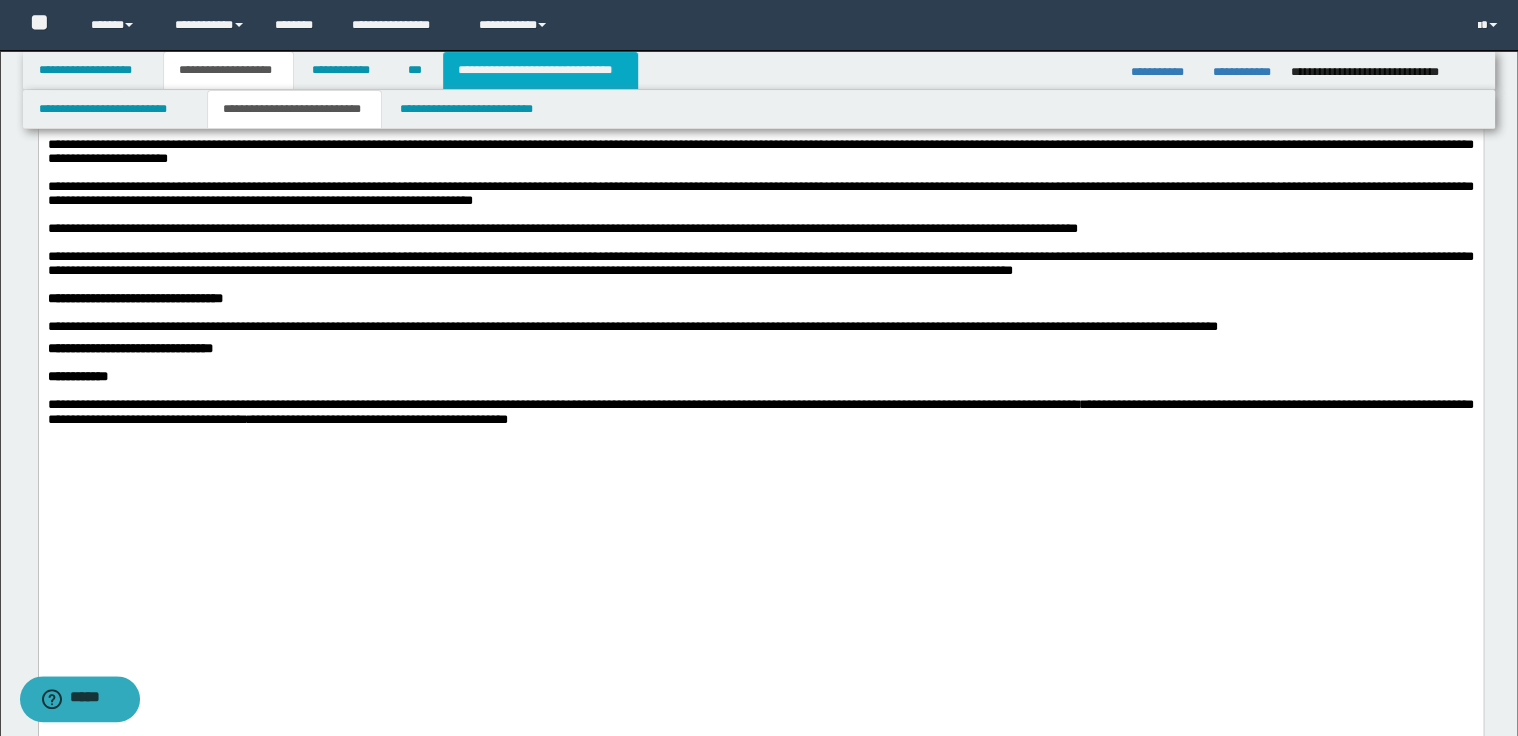 click on "**********" at bounding box center (540, 70) 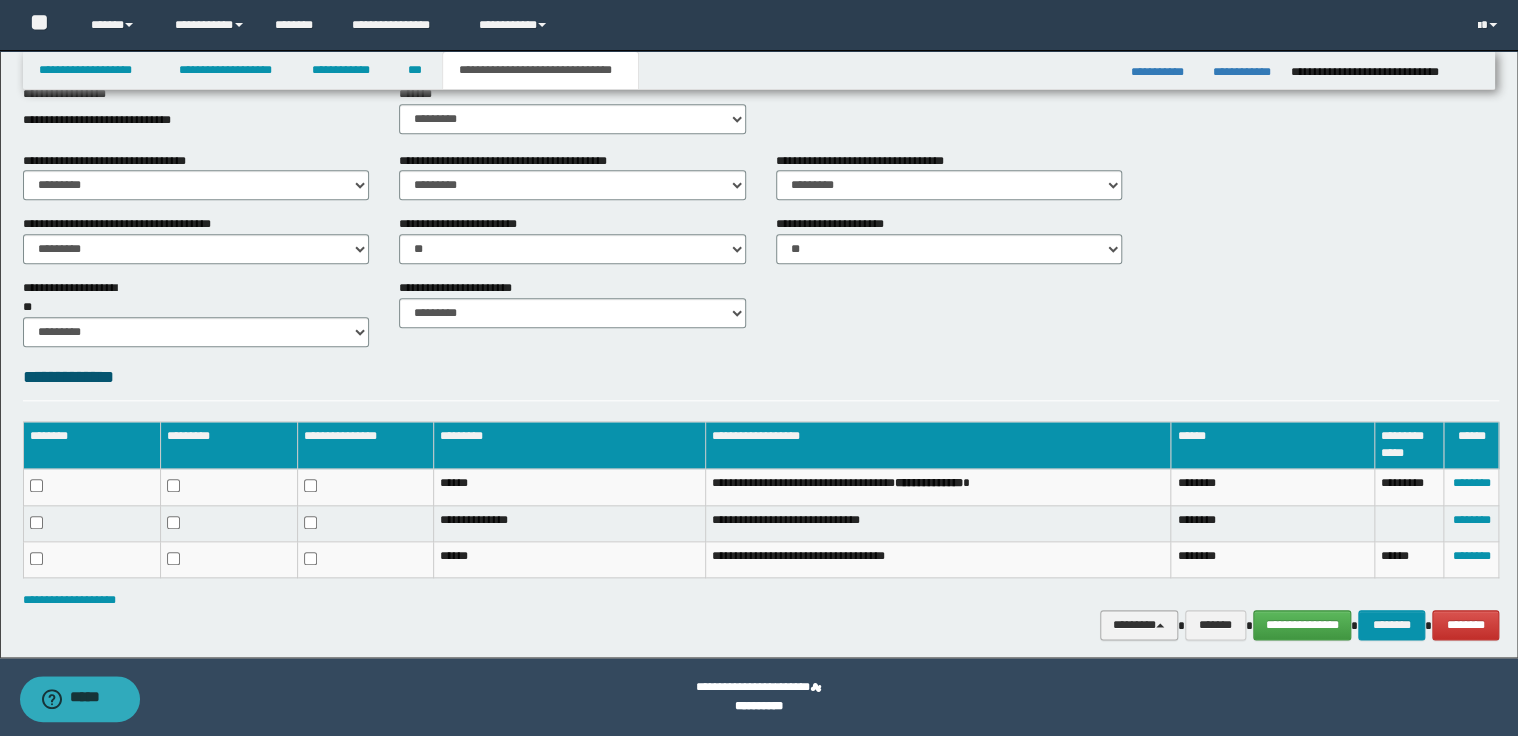 click on "********" at bounding box center (1139, 625) 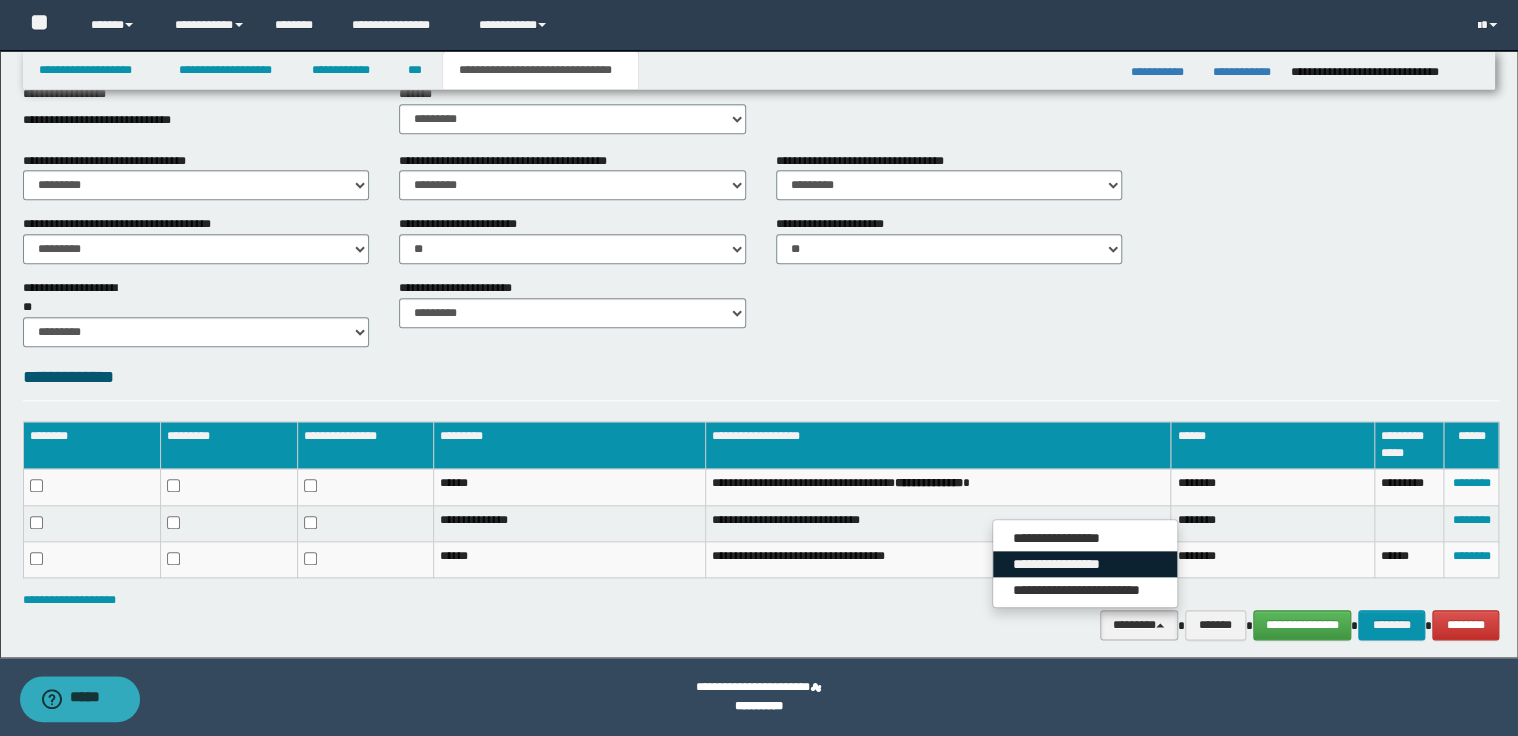 click on "**********" at bounding box center (1085, 564) 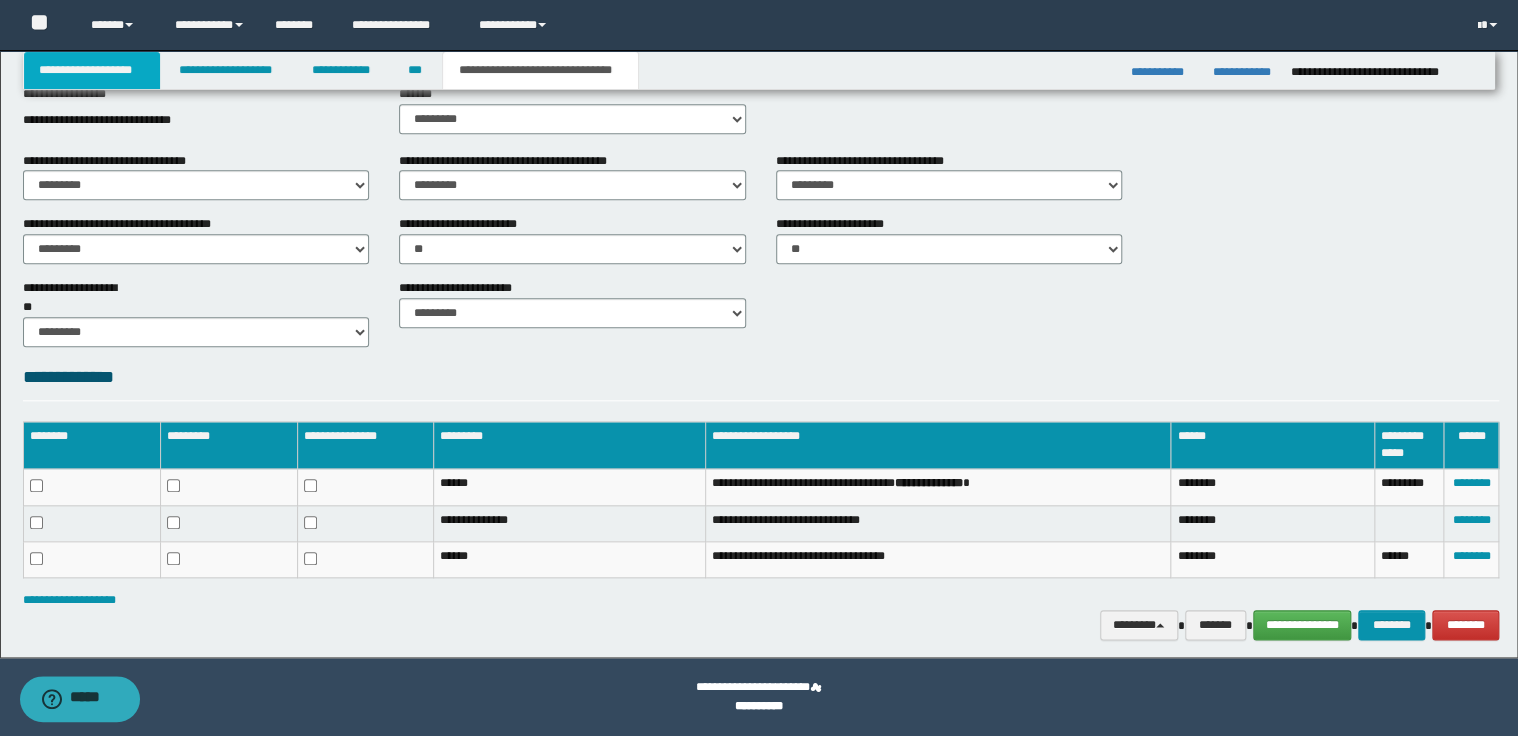drag, startPoint x: 118, startPoint y: 72, endPoint x: 148, endPoint y: 77, distance: 30.413813 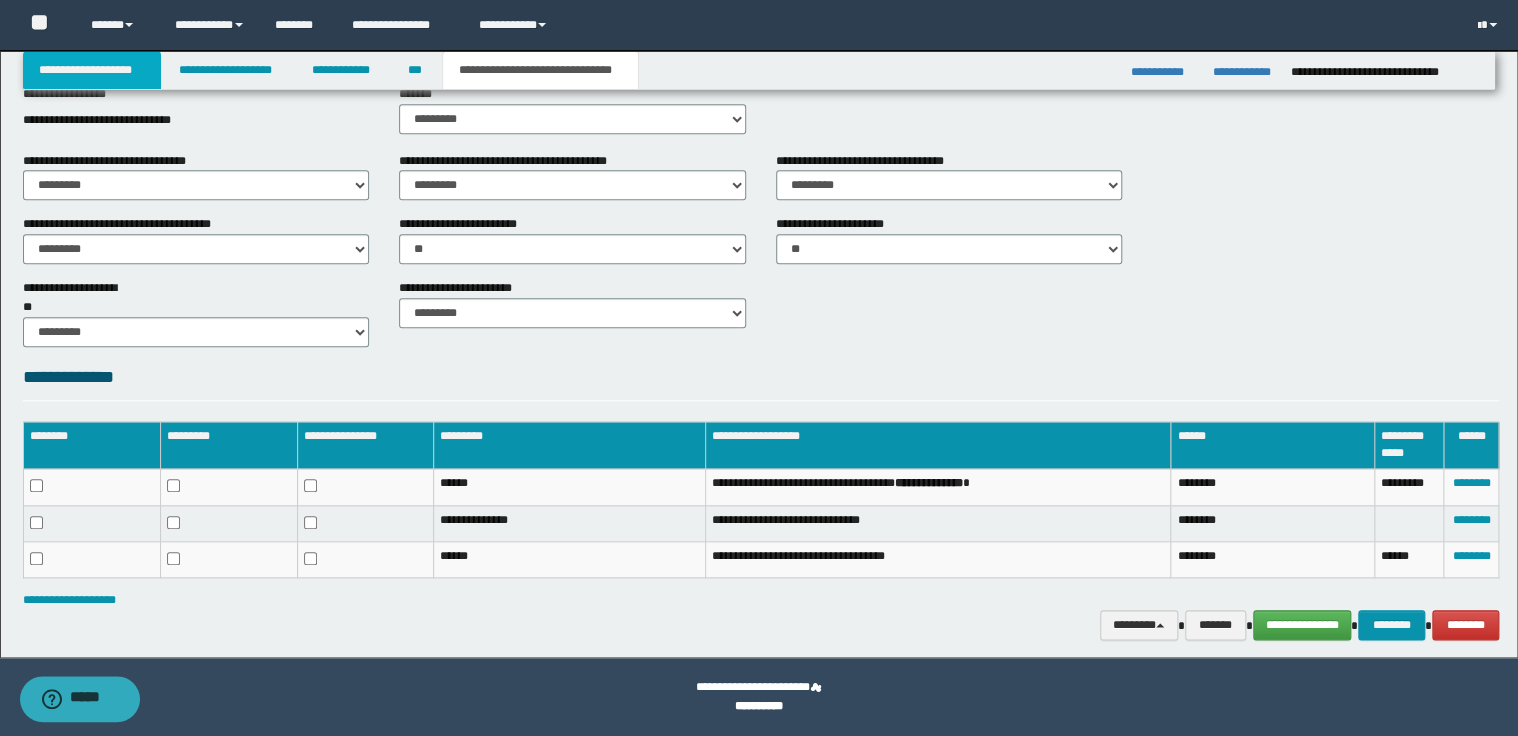 scroll, scrollTop: 373, scrollLeft: 0, axis: vertical 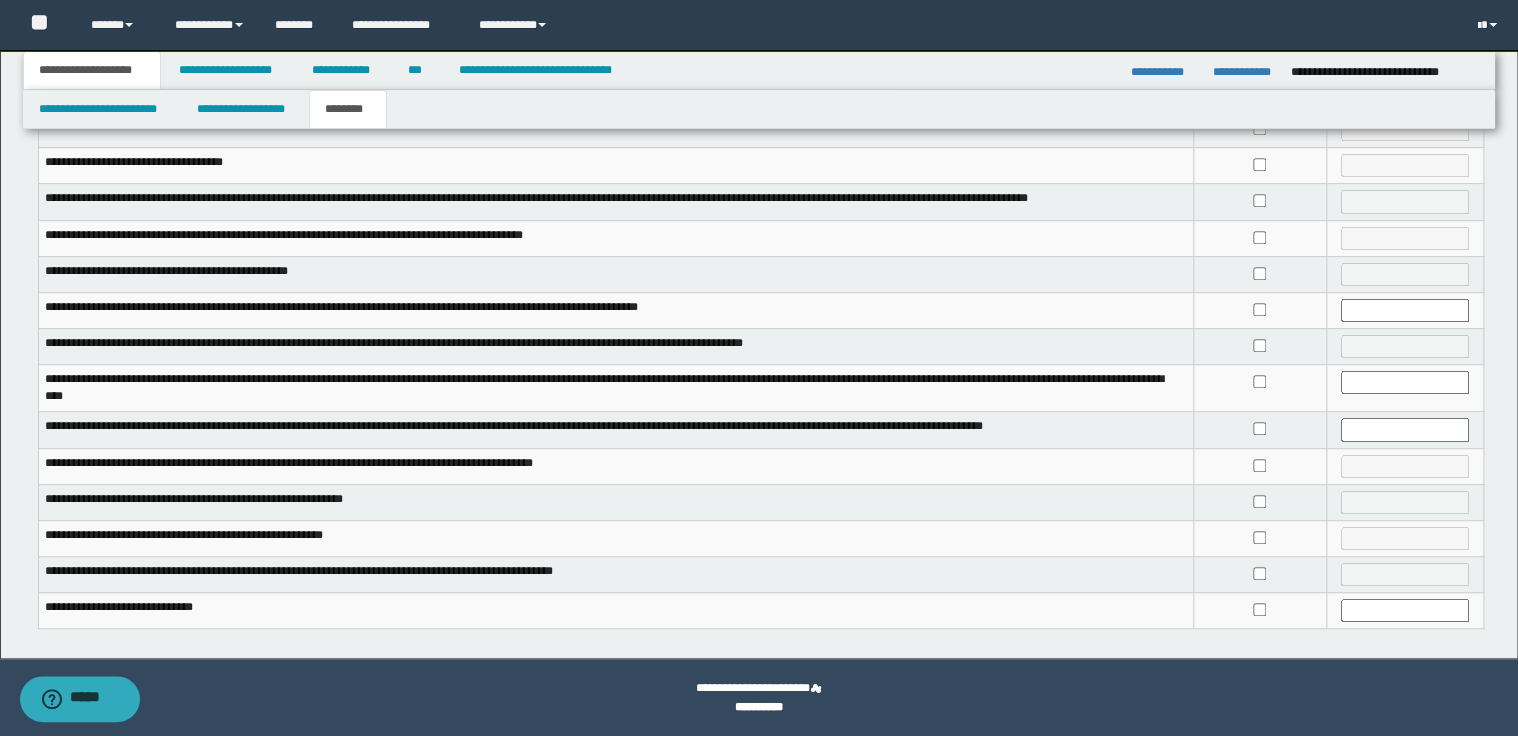 click at bounding box center (1260, 310) 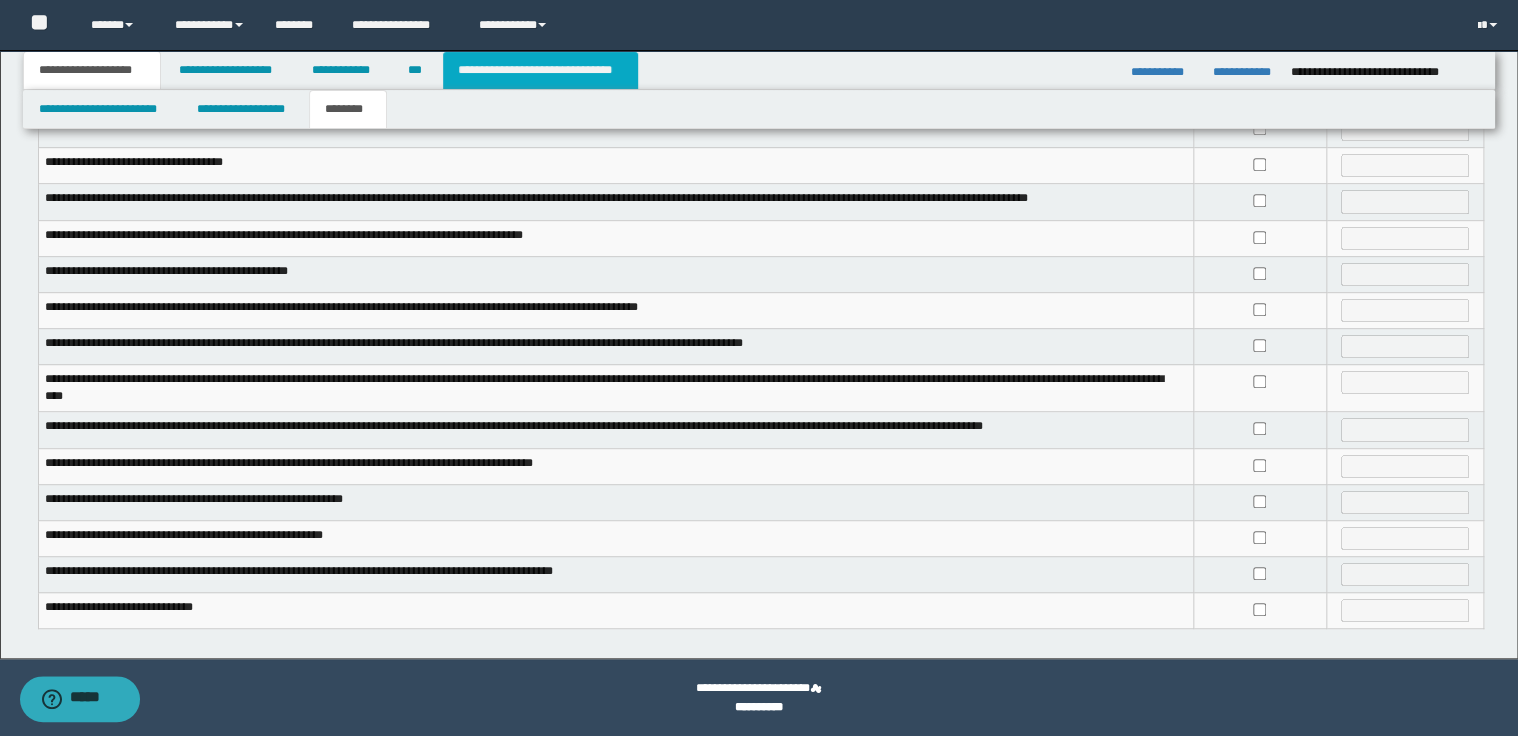 click on "**********" at bounding box center [540, 70] 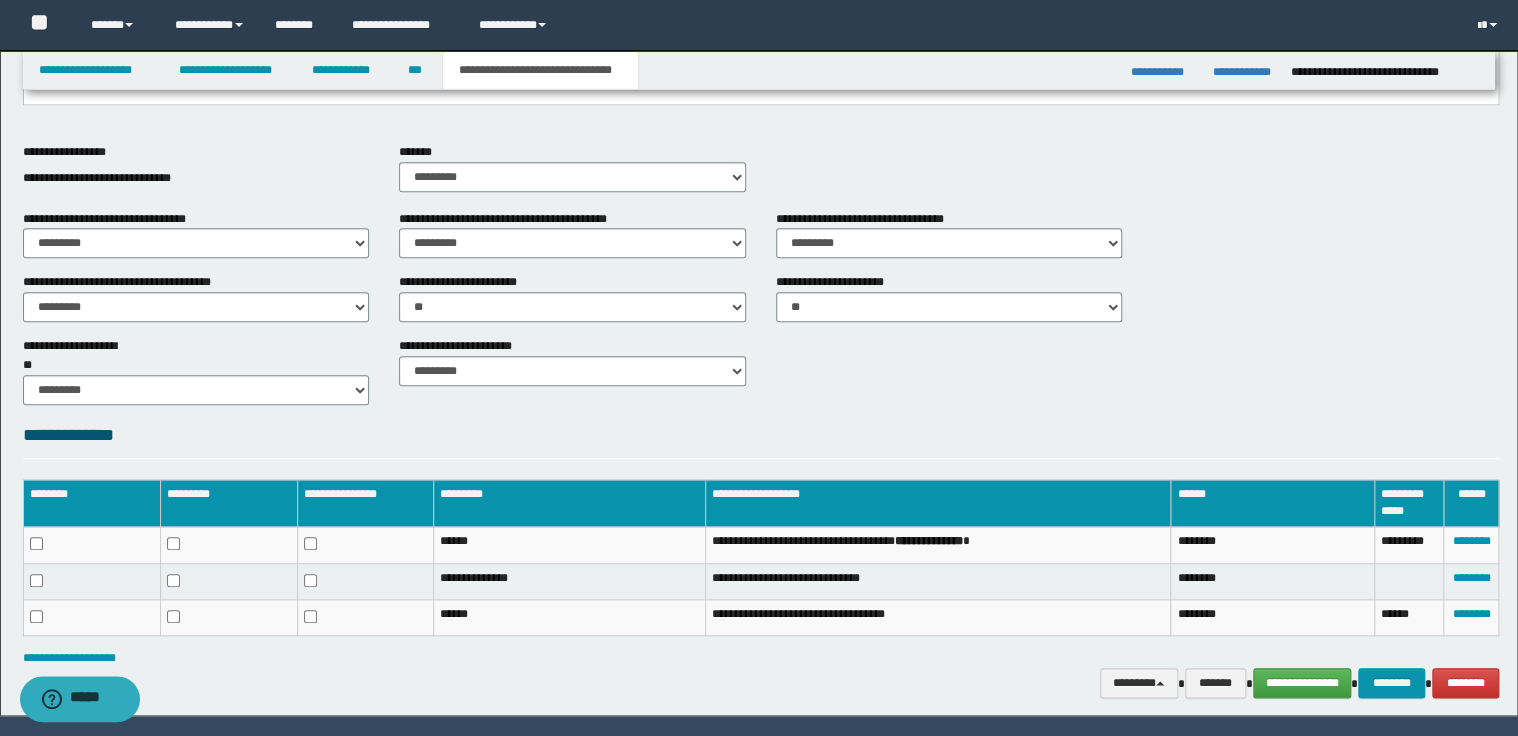scroll, scrollTop: 812, scrollLeft: 0, axis: vertical 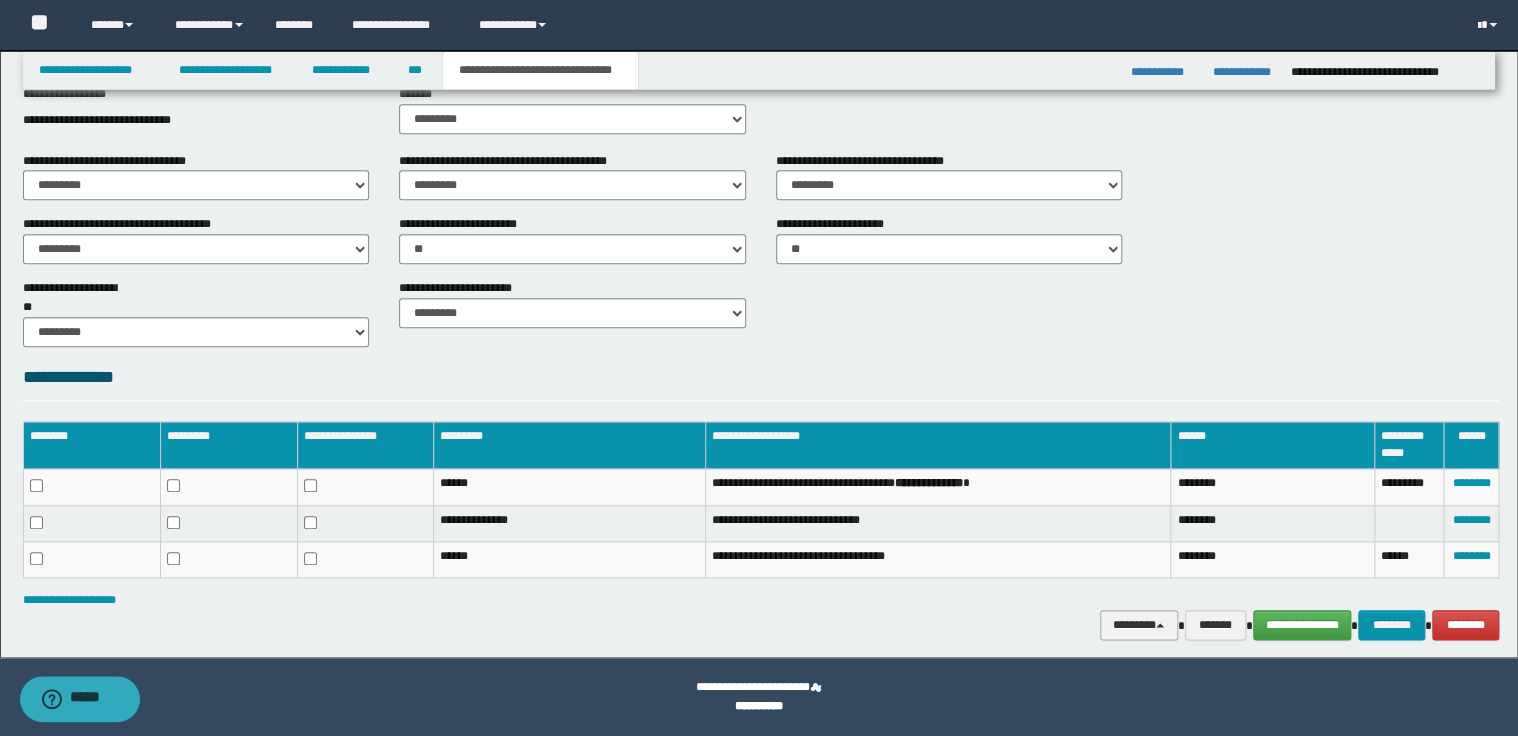 click at bounding box center [1160, 625] 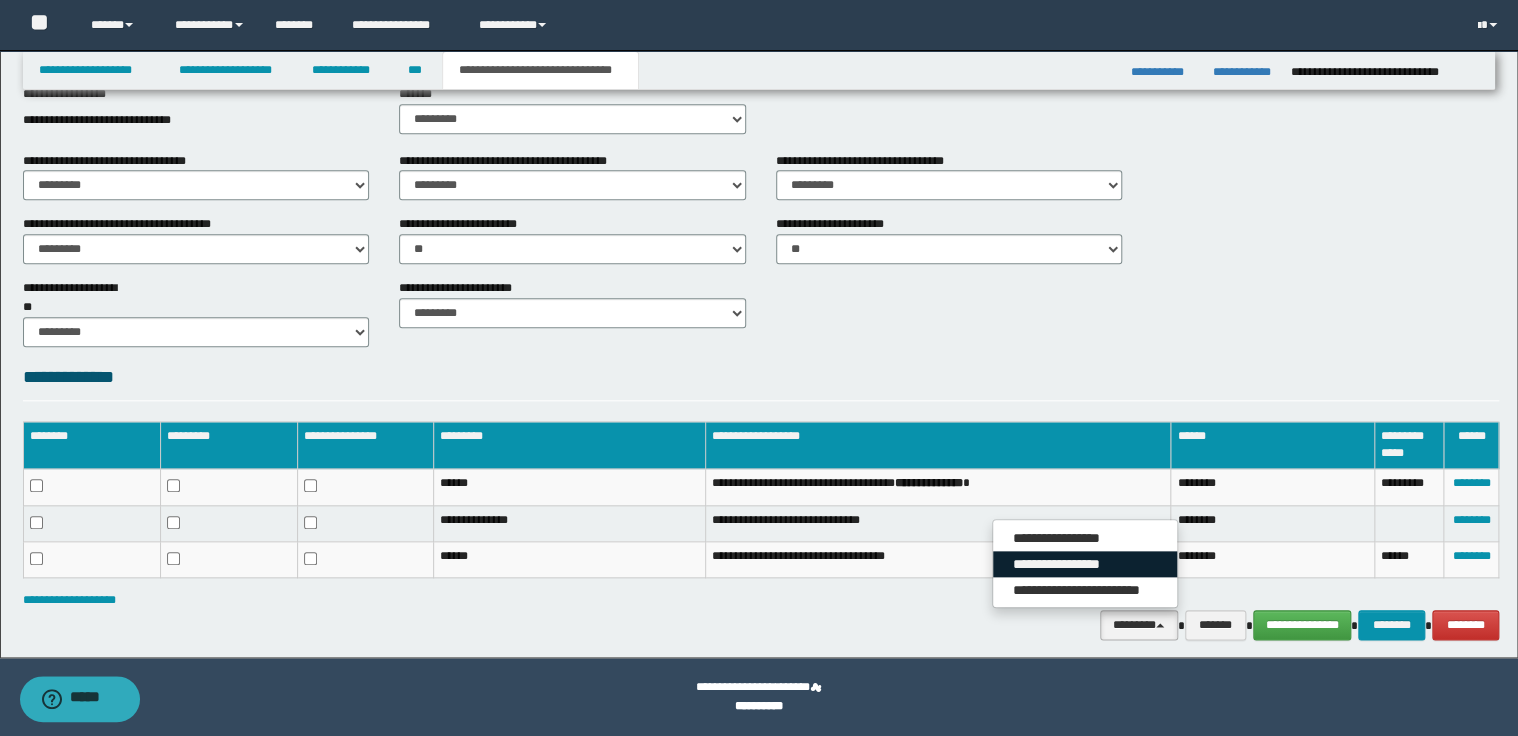 click on "**********" at bounding box center (1085, 564) 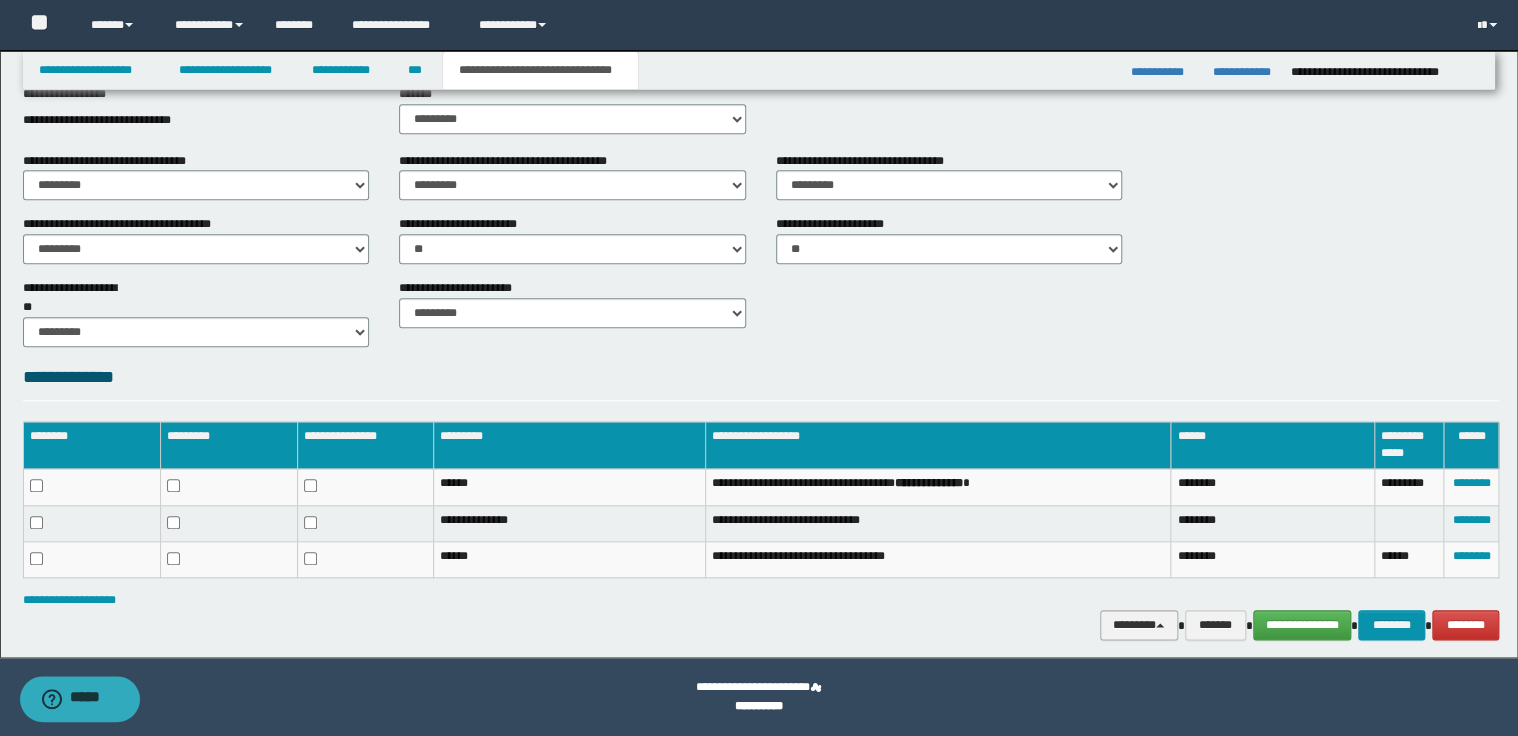 click on "********" at bounding box center (1139, 625) 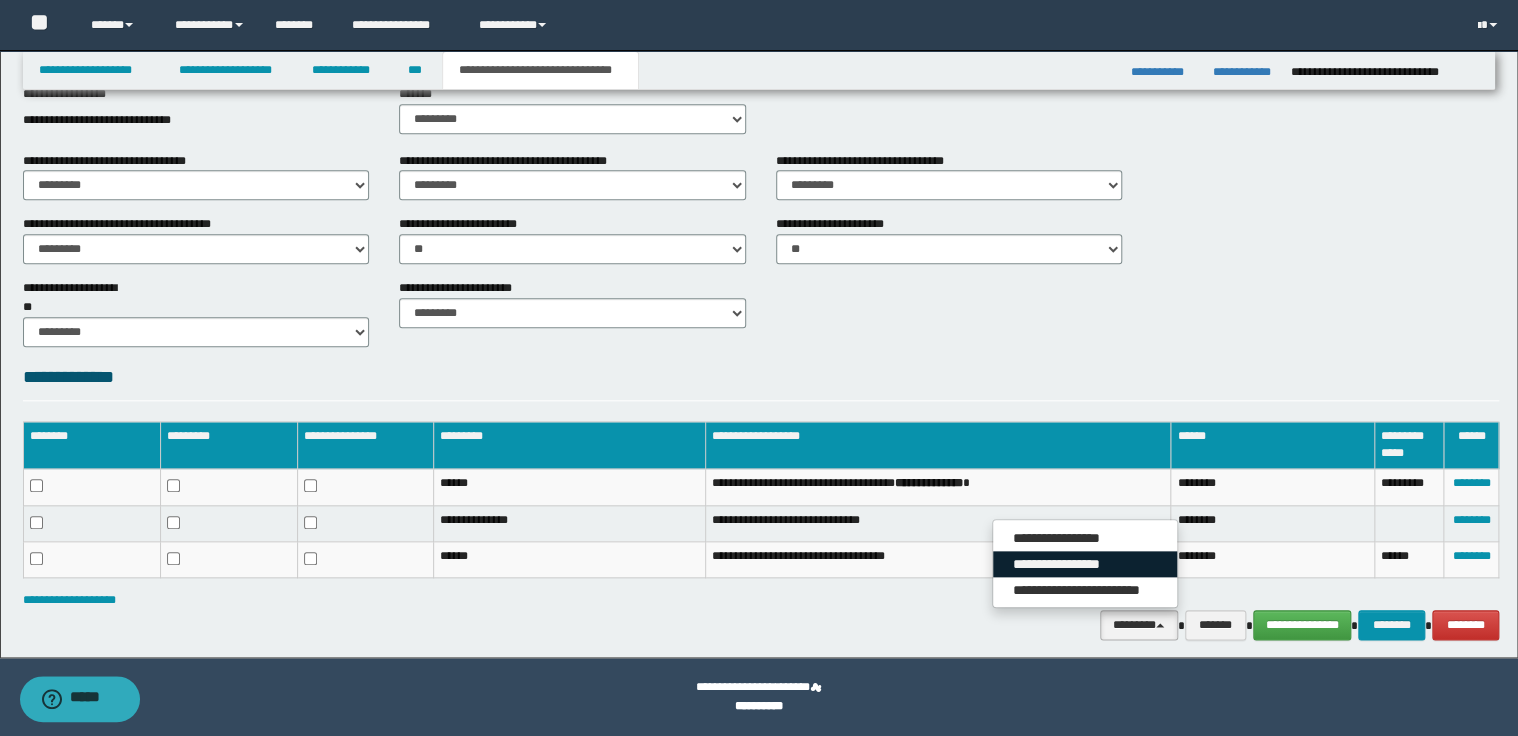 click on "**********" at bounding box center [1085, 564] 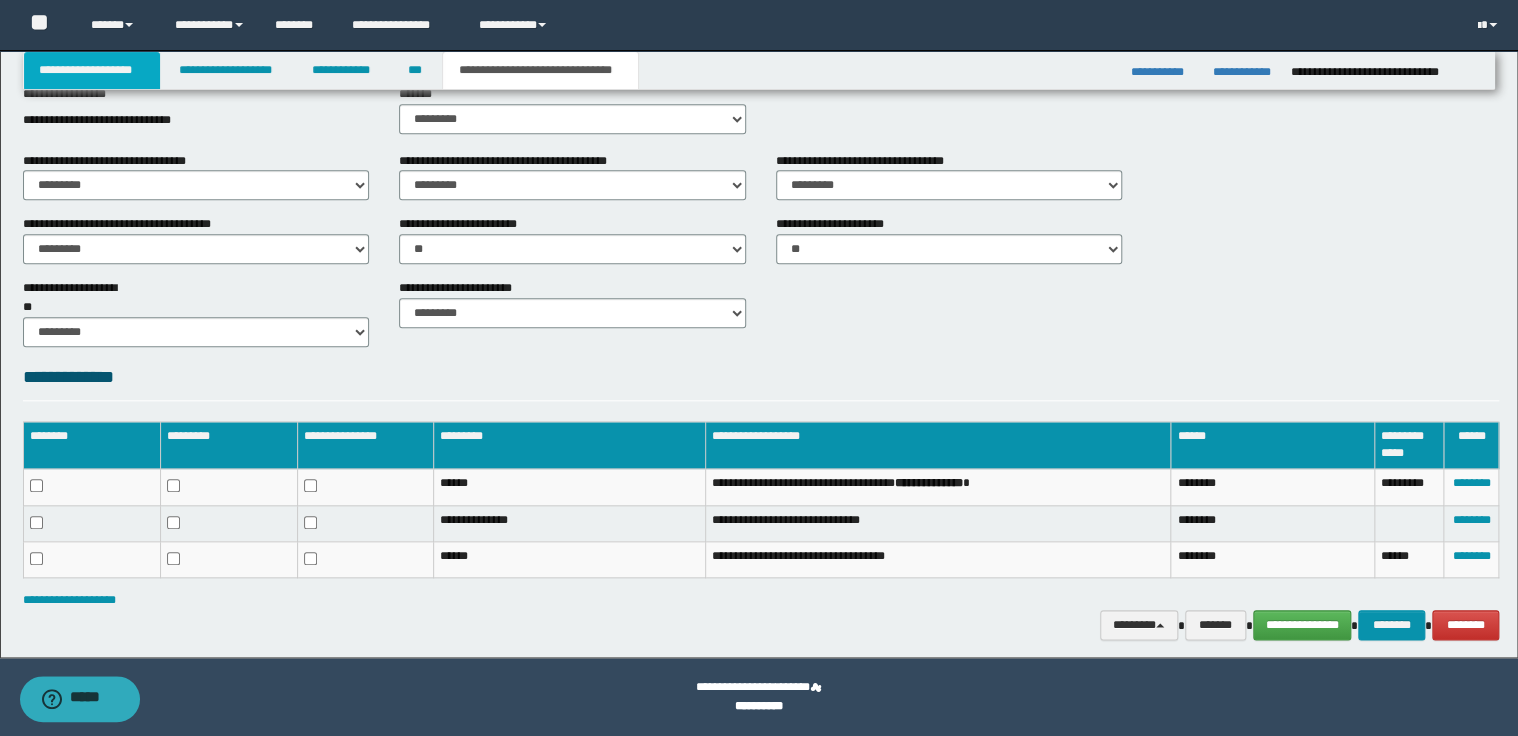 click on "**********" at bounding box center (92, 70) 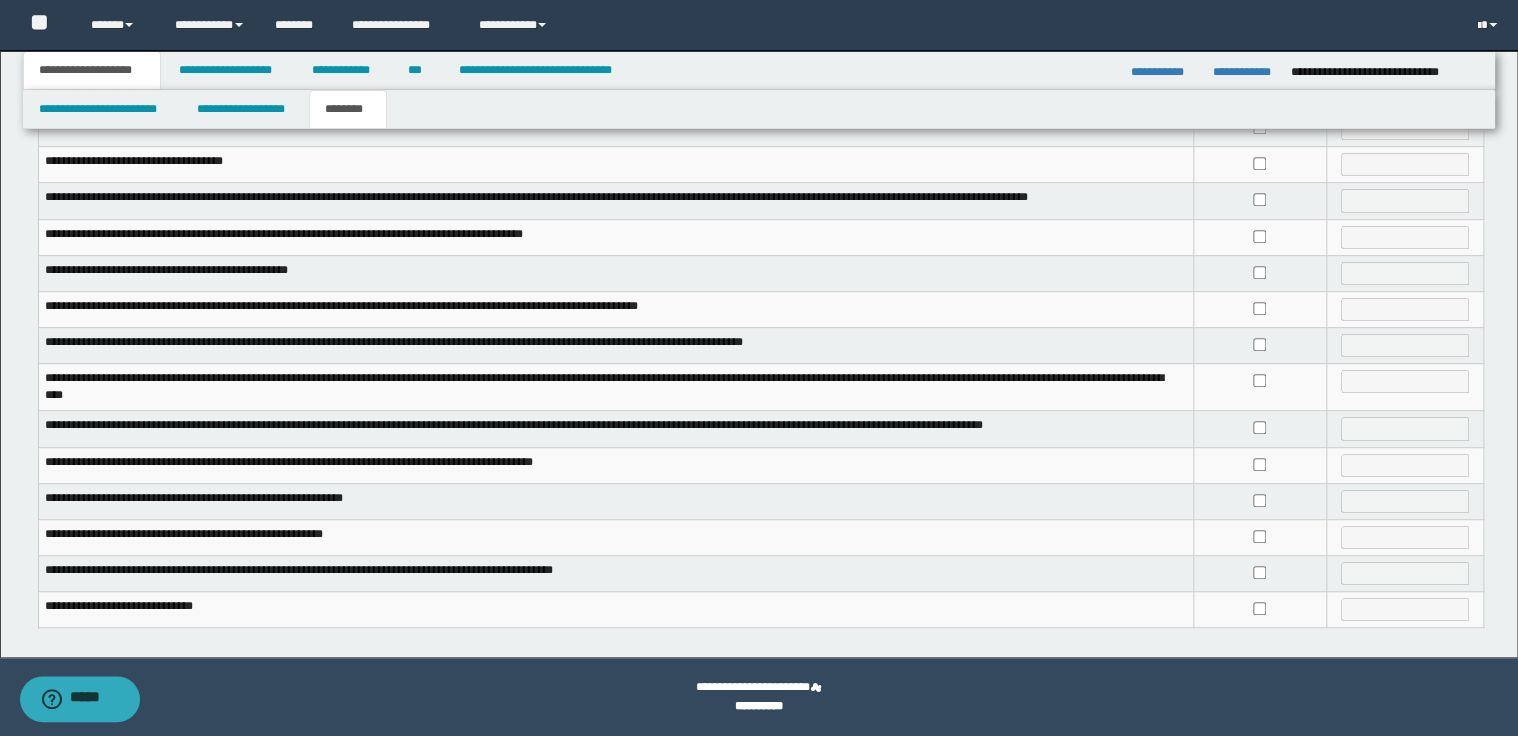 scroll, scrollTop: 373, scrollLeft: 0, axis: vertical 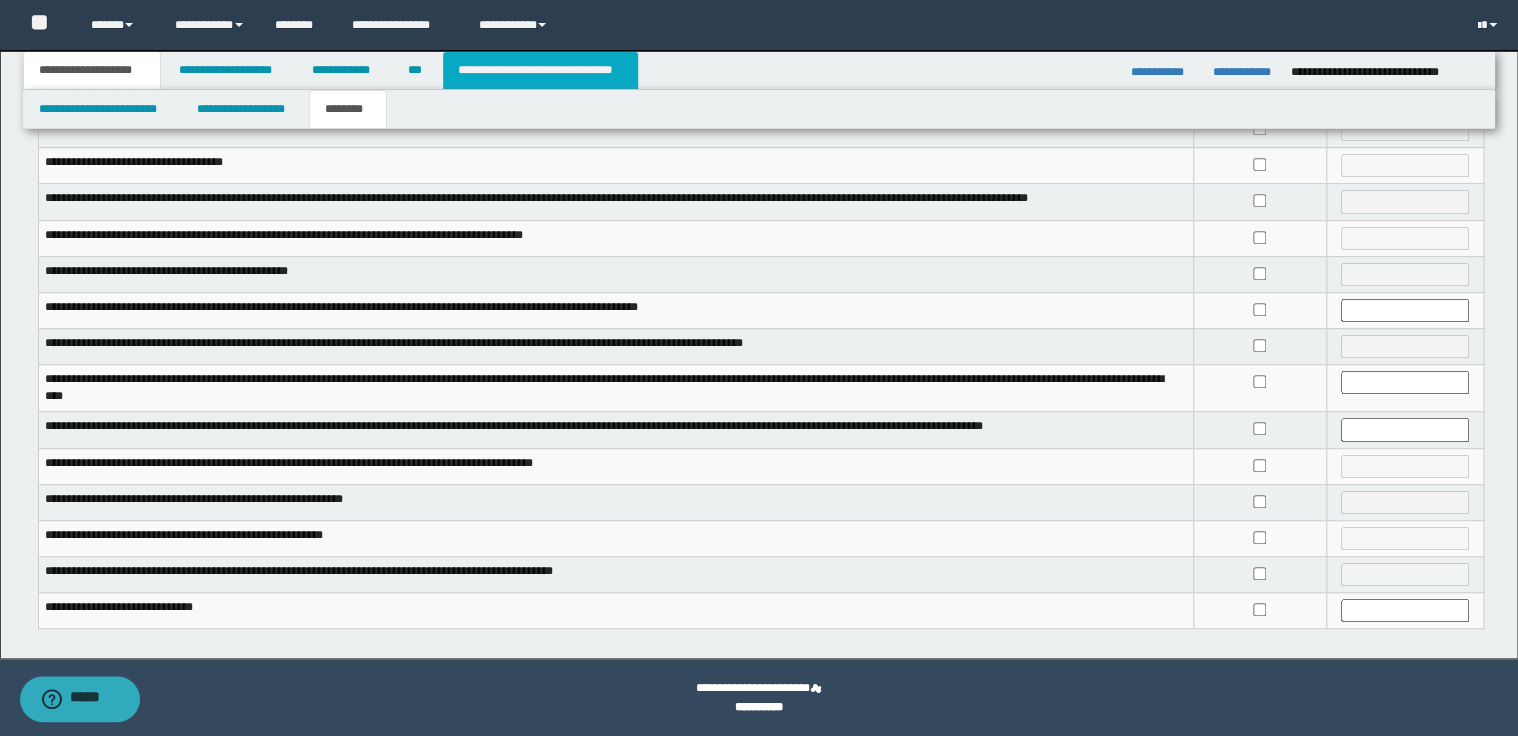 click on "**********" at bounding box center [540, 70] 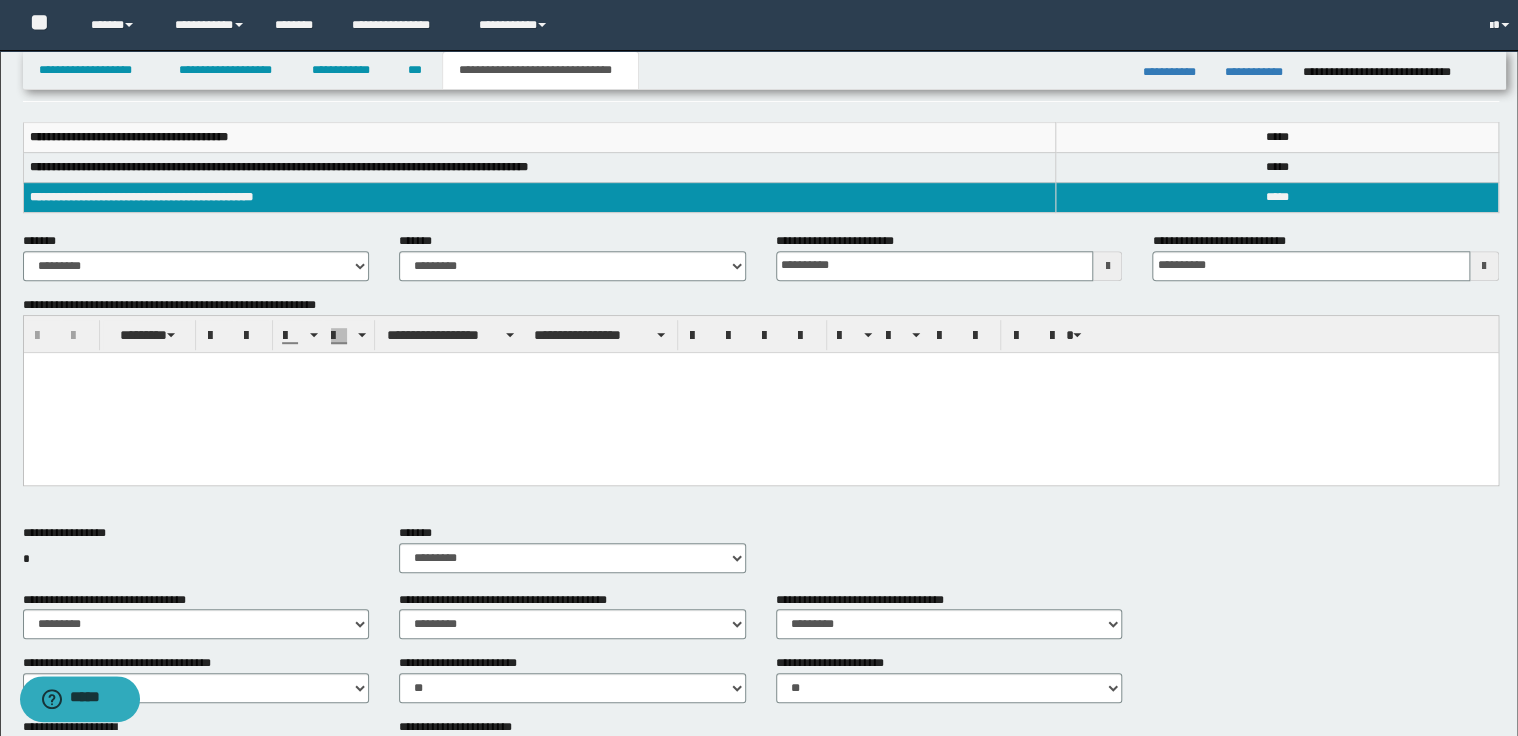 scroll, scrollTop: 342, scrollLeft: 0, axis: vertical 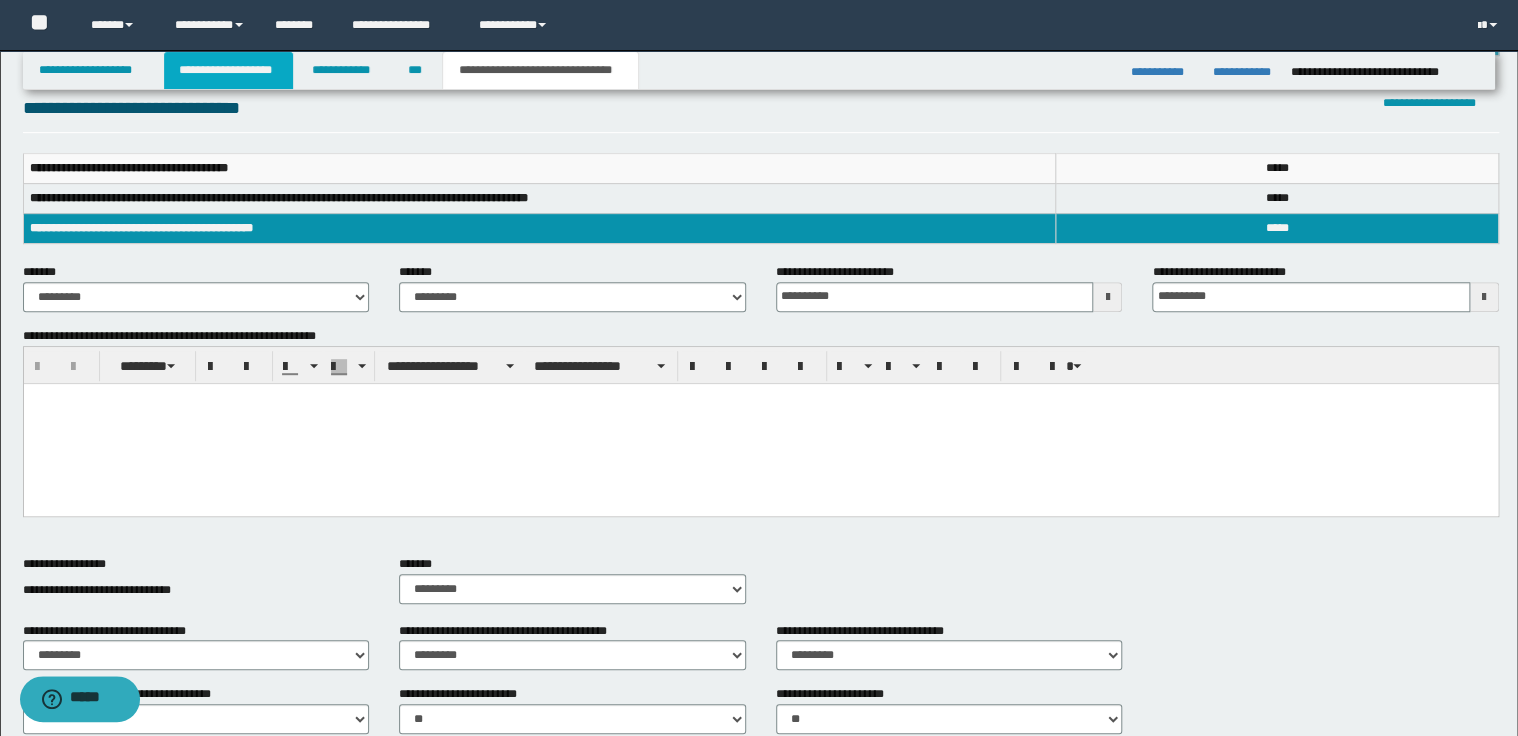 click on "**********" at bounding box center (228, 70) 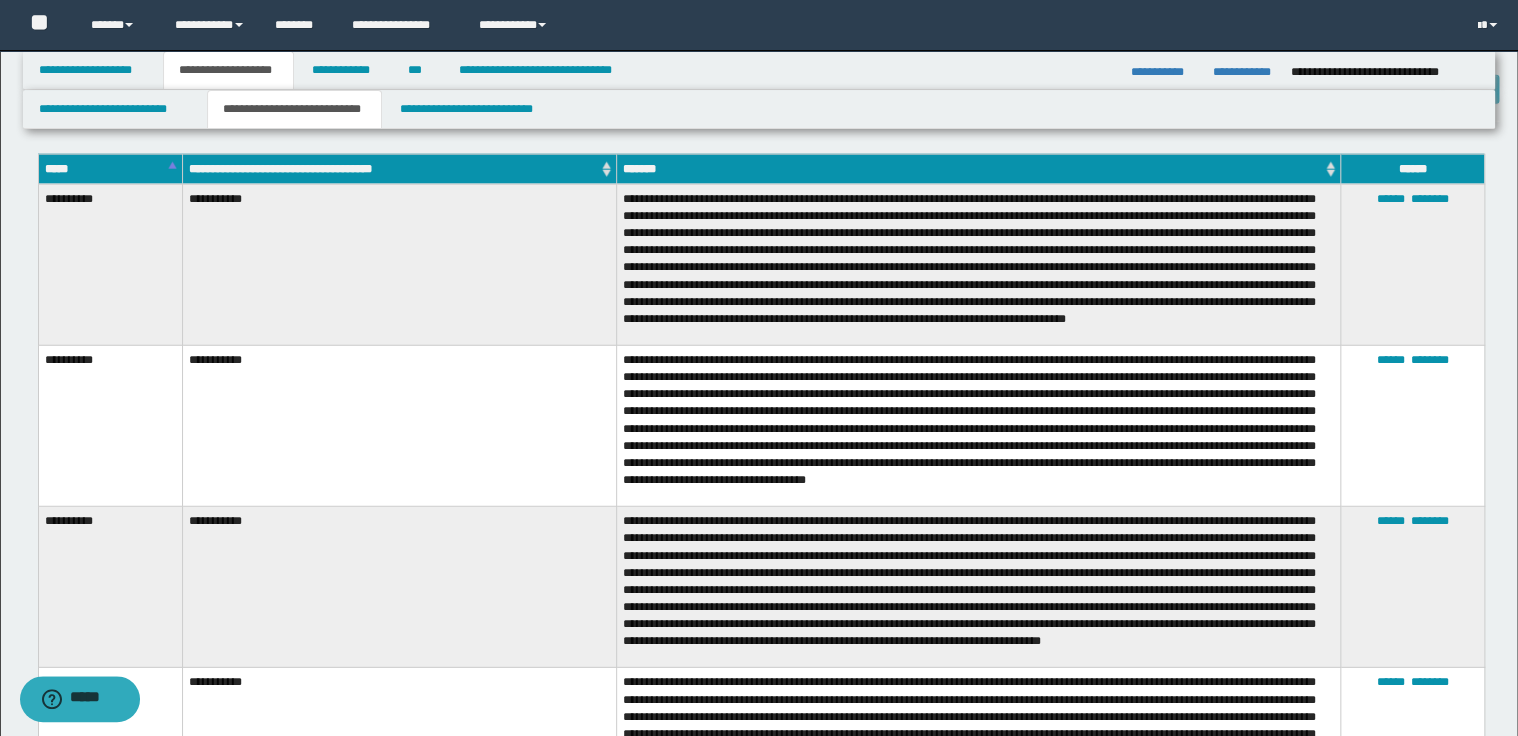 scroll, scrollTop: 2373, scrollLeft: 0, axis: vertical 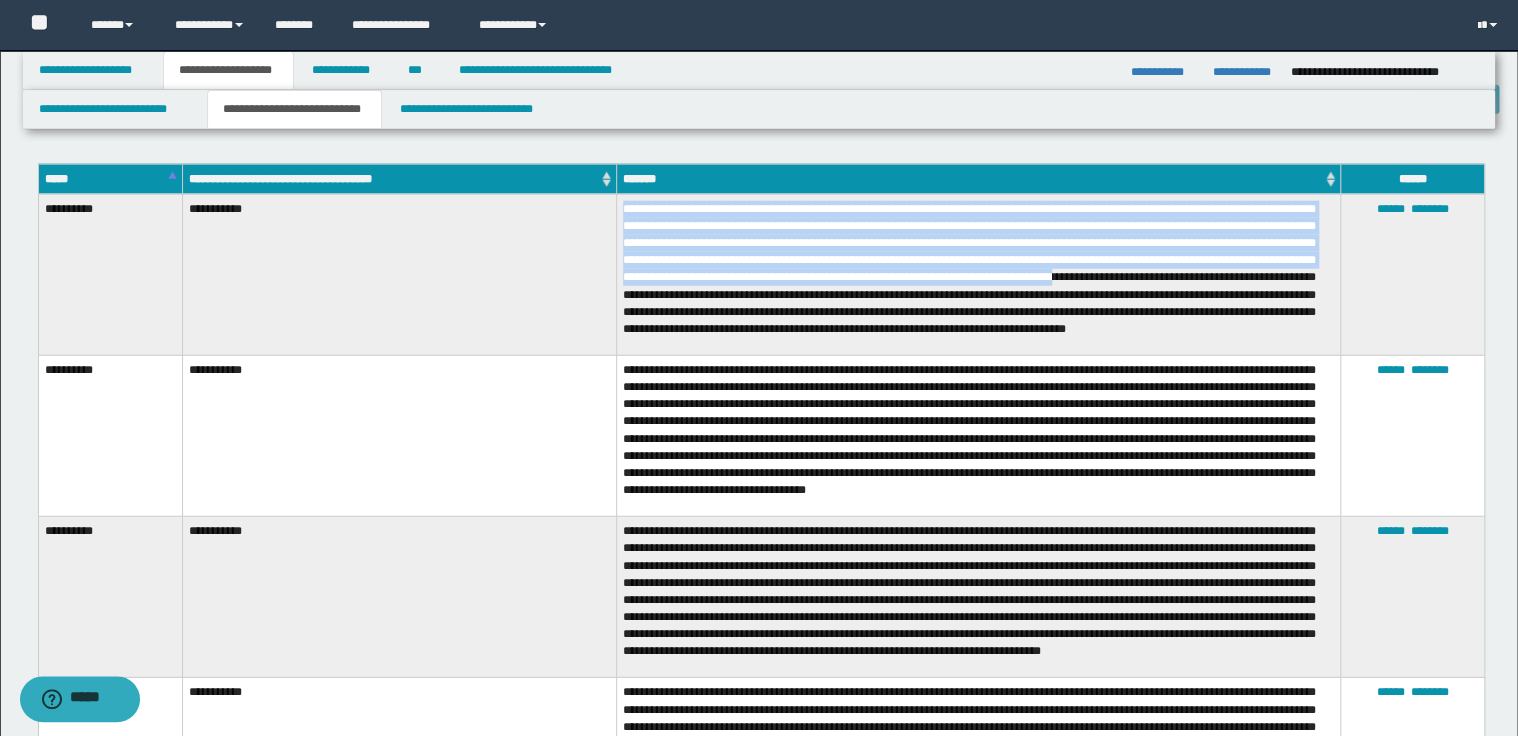 drag, startPoint x: 624, startPoint y: 207, endPoint x: 1308, endPoint y: 270, distance: 686.8952 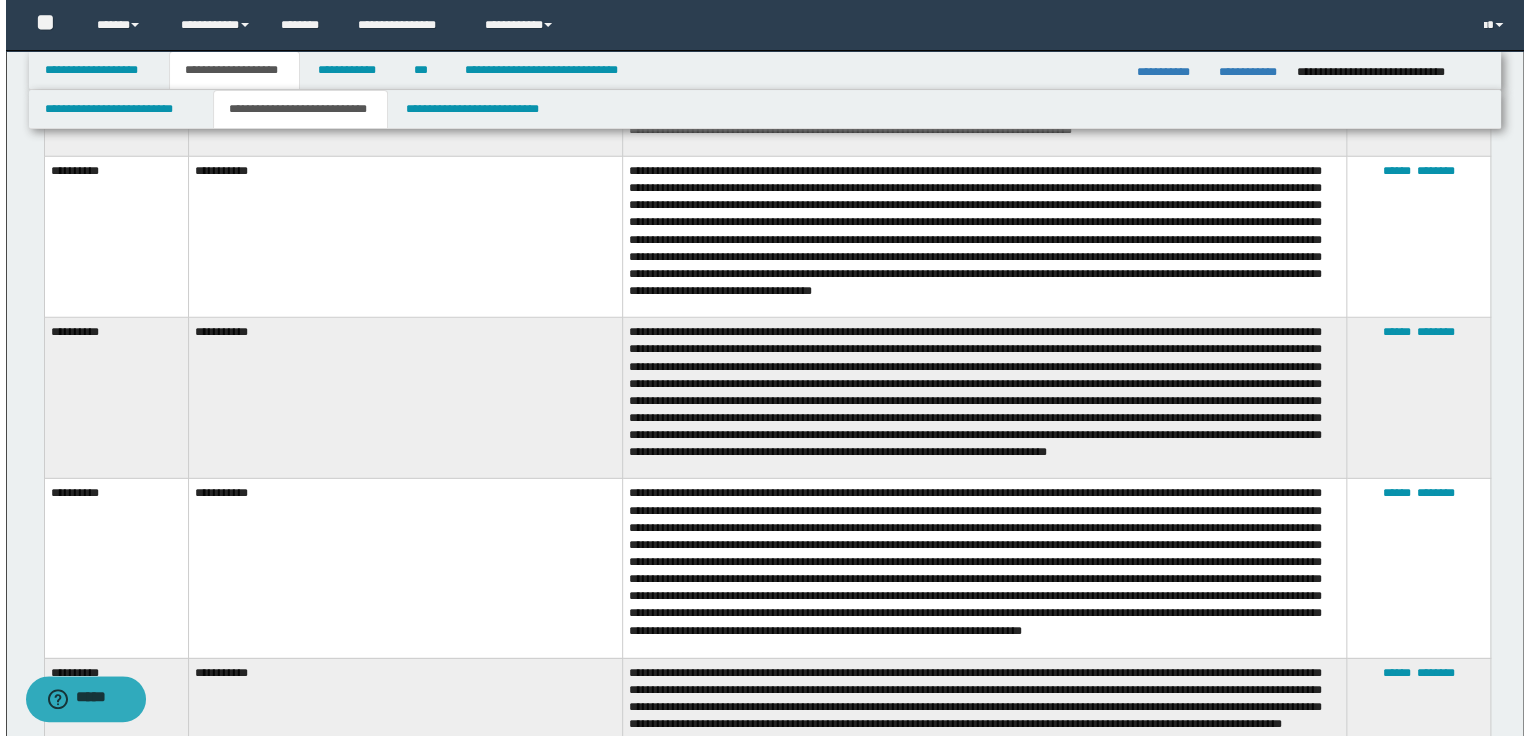 scroll, scrollTop: 2613, scrollLeft: 0, axis: vertical 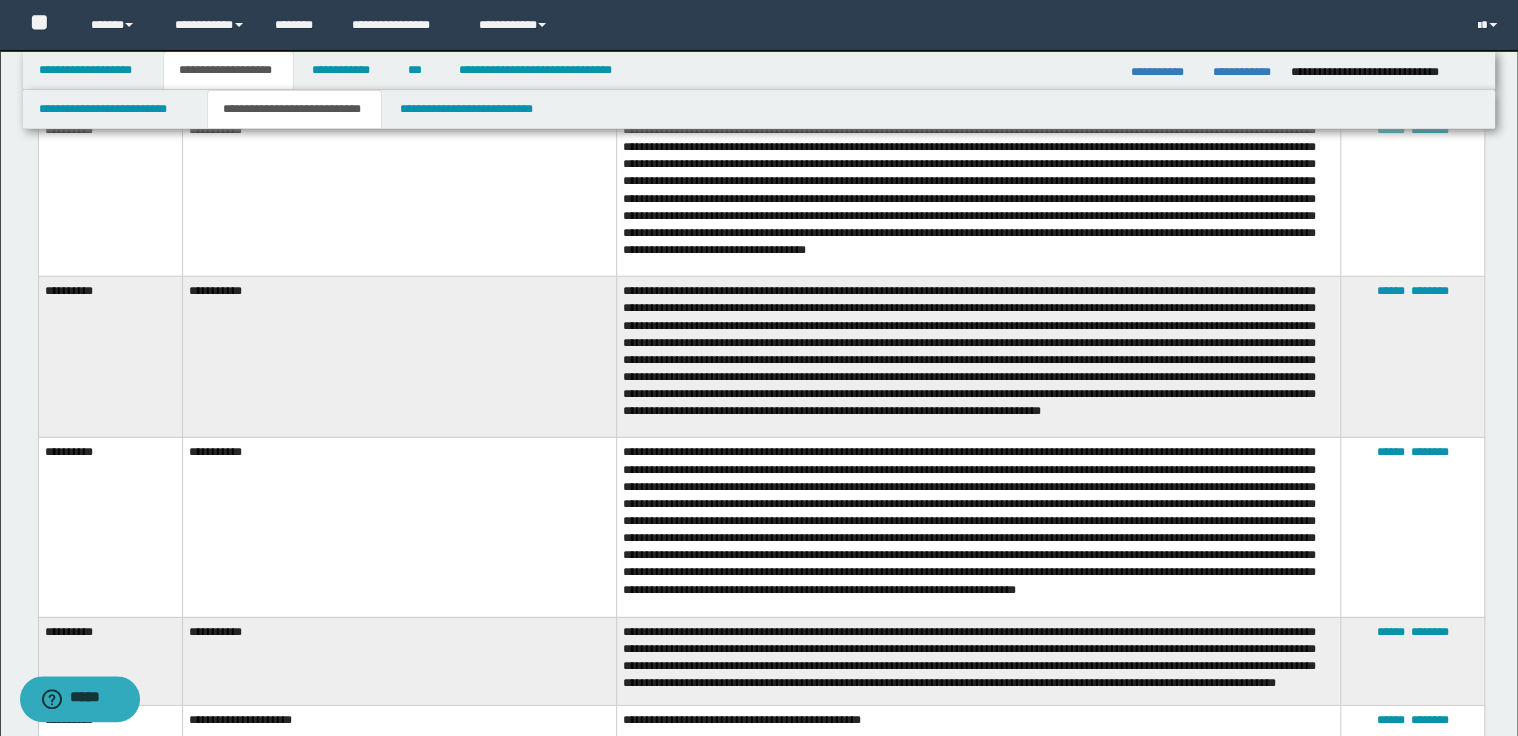 click on "******" at bounding box center [1390, 130] 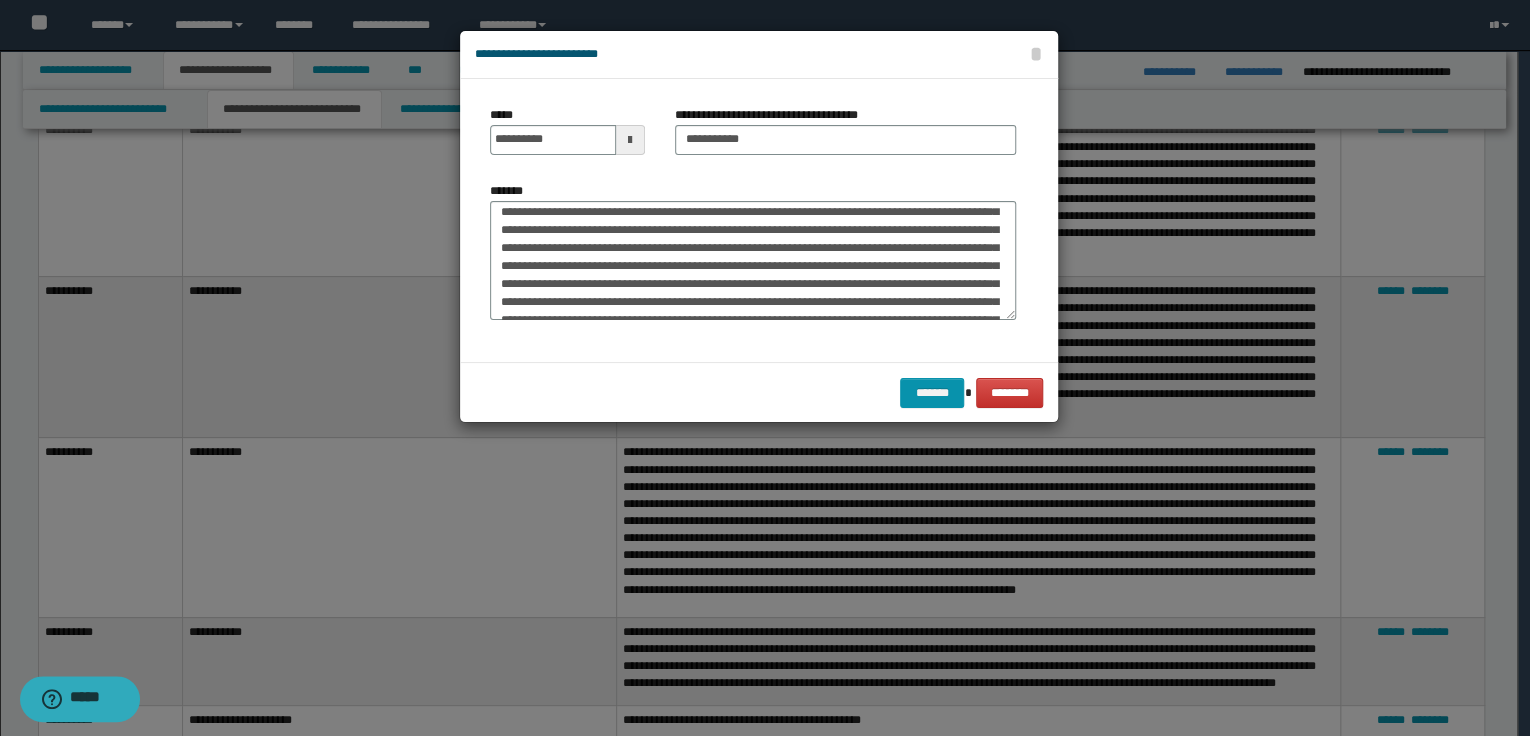 scroll, scrollTop: 108, scrollLeft: 0, axis: vertical 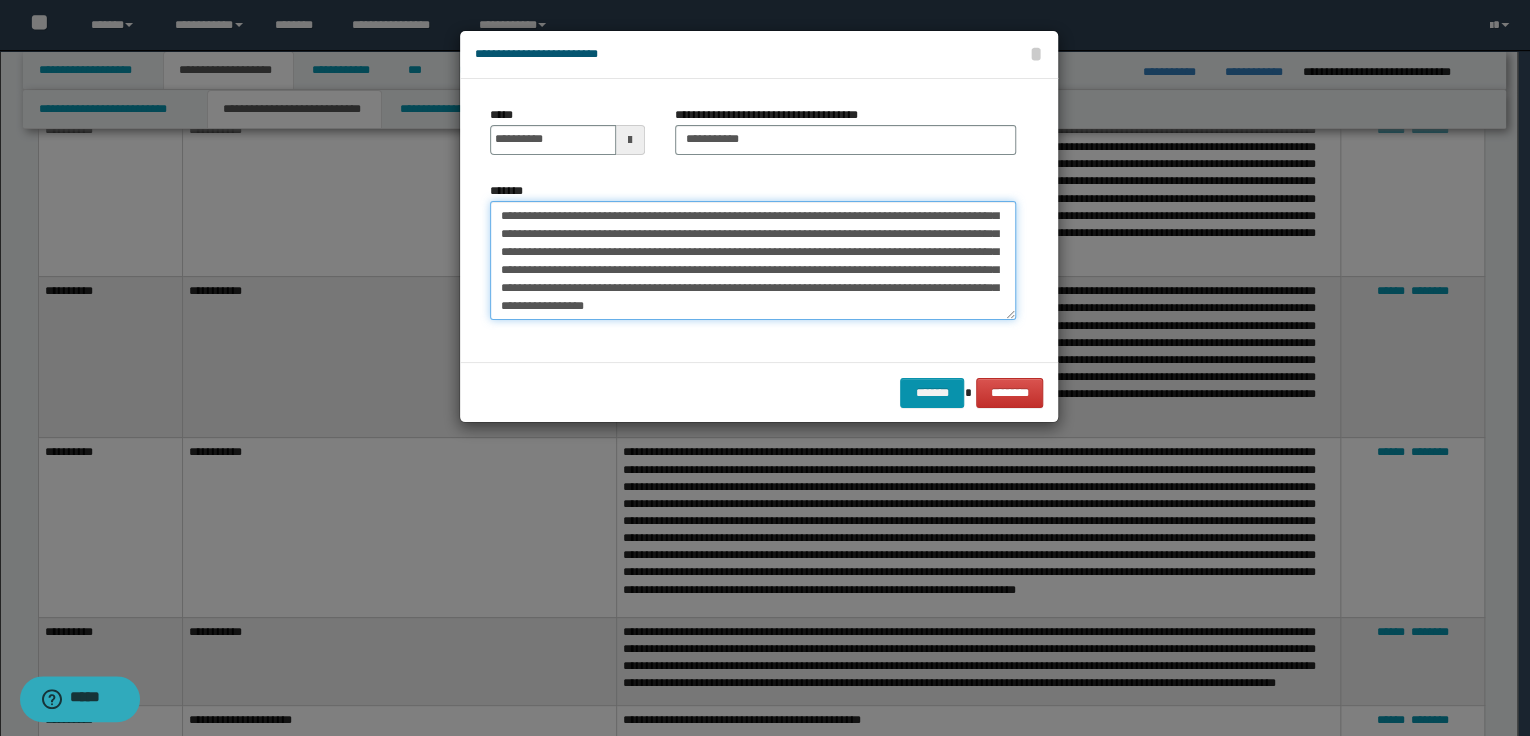 drag, startPoint x: 670, startPoint y: 232, endPoint x: 712, endPoint y: 265, distance: 53.413483 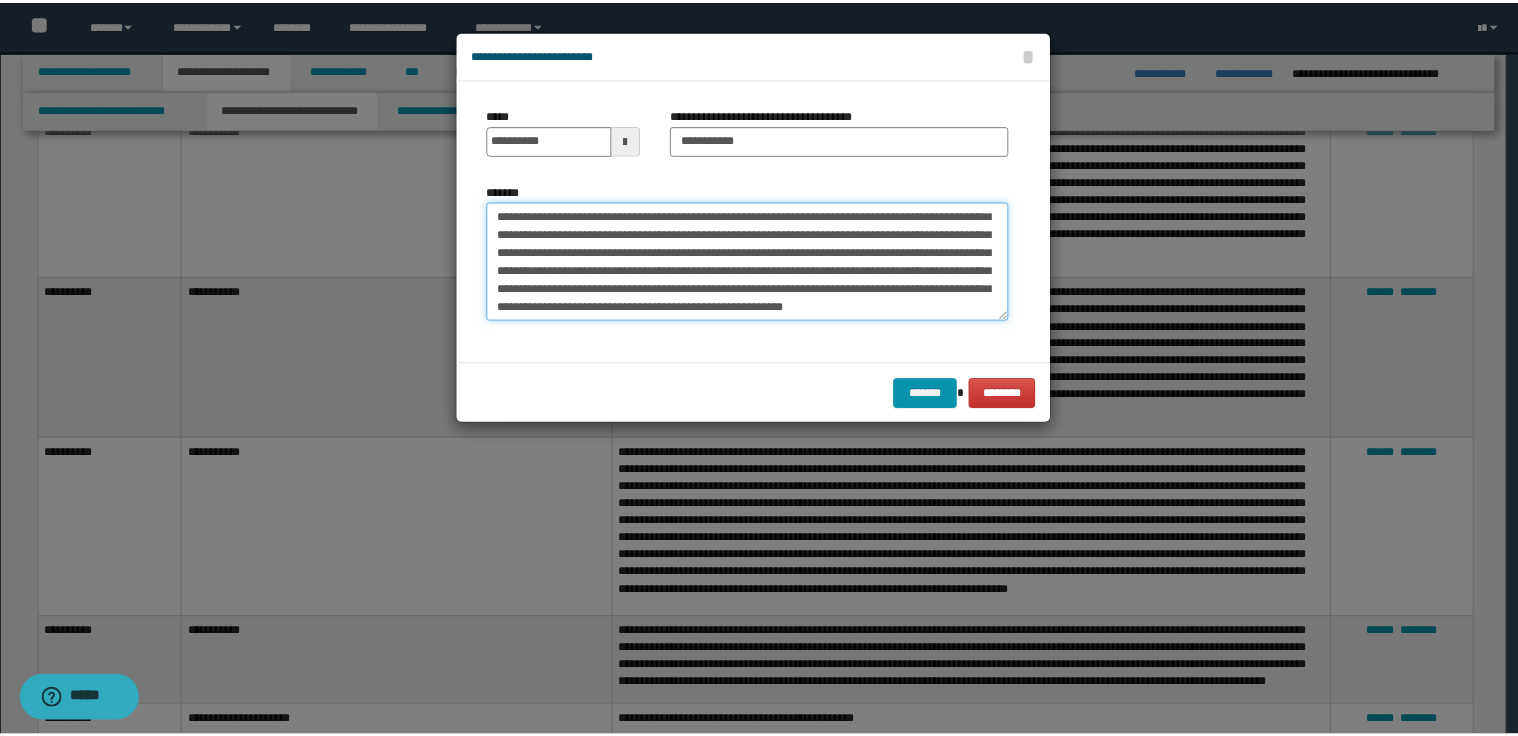 scroll, scrollTop: 72, scrollLeft: 0, axis: vertical 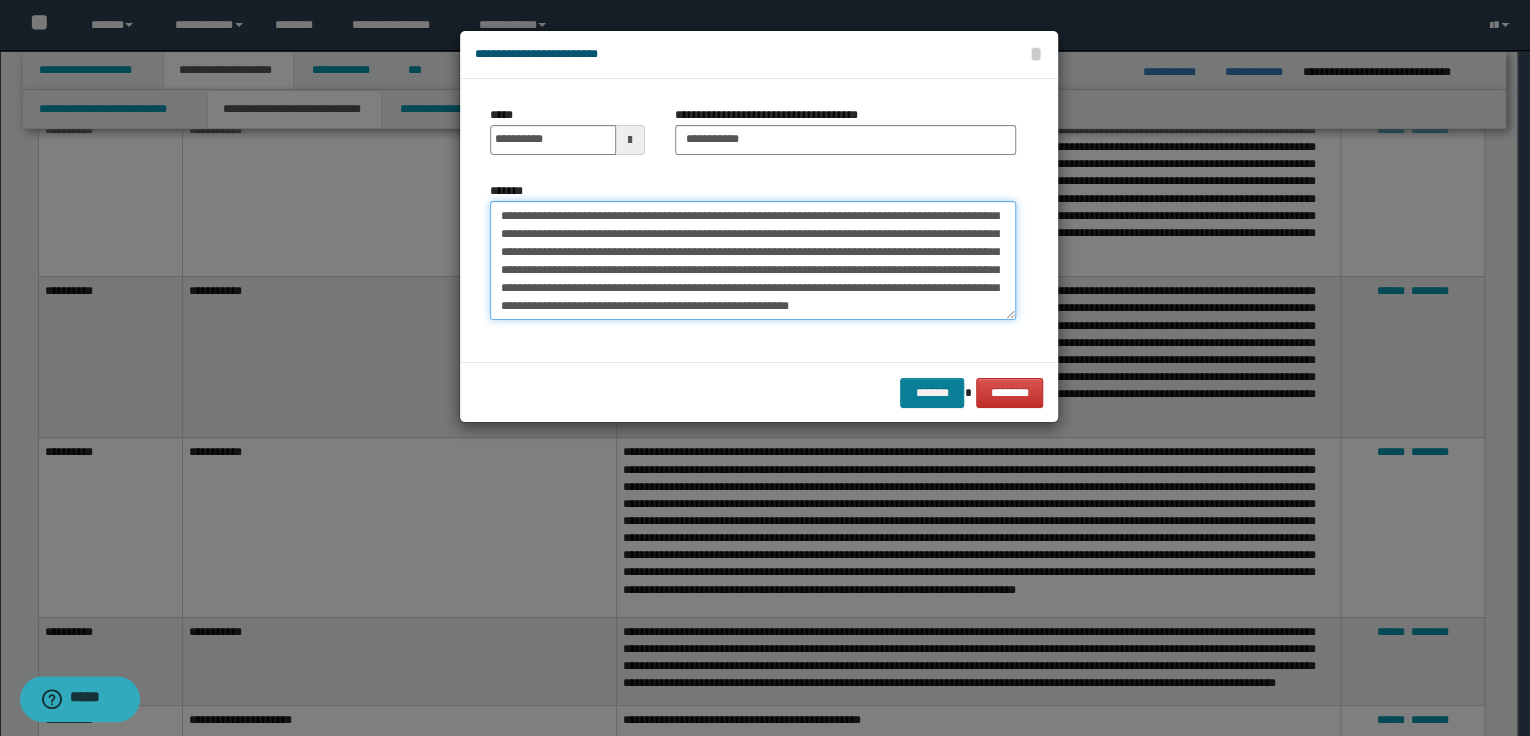 type on "**********" 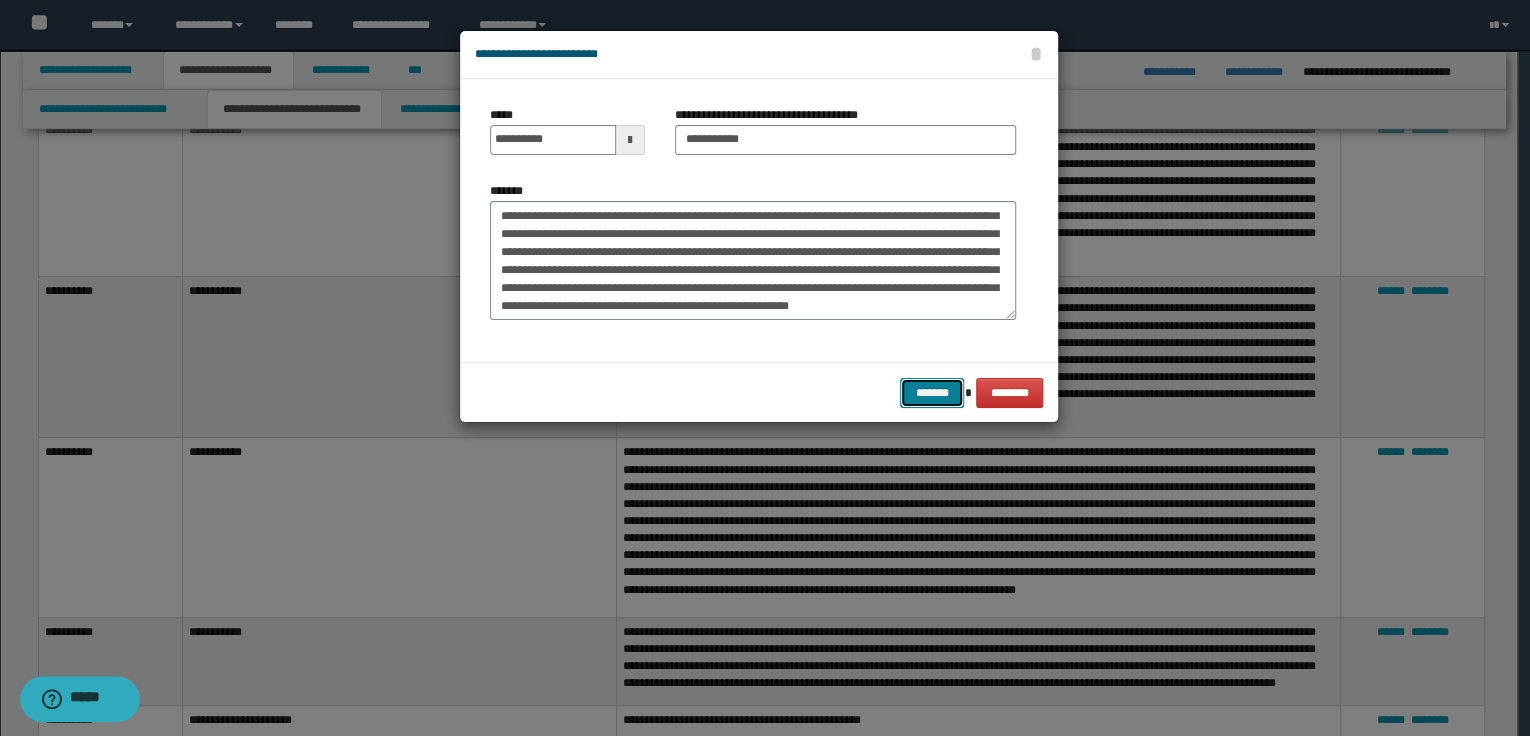 click on "*******" at bounding box center [932, 393] 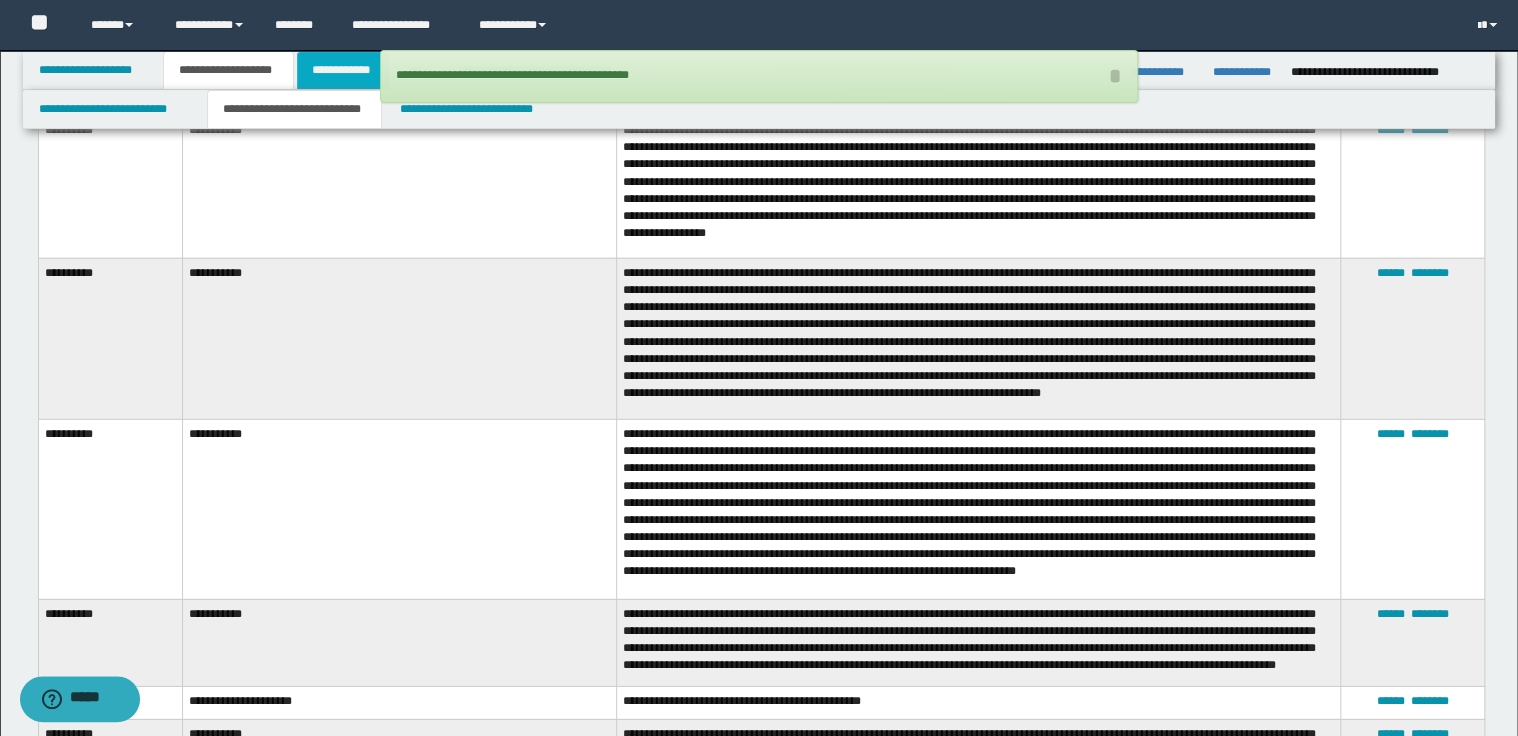 click on "**********" at bounding box center (343, 70) 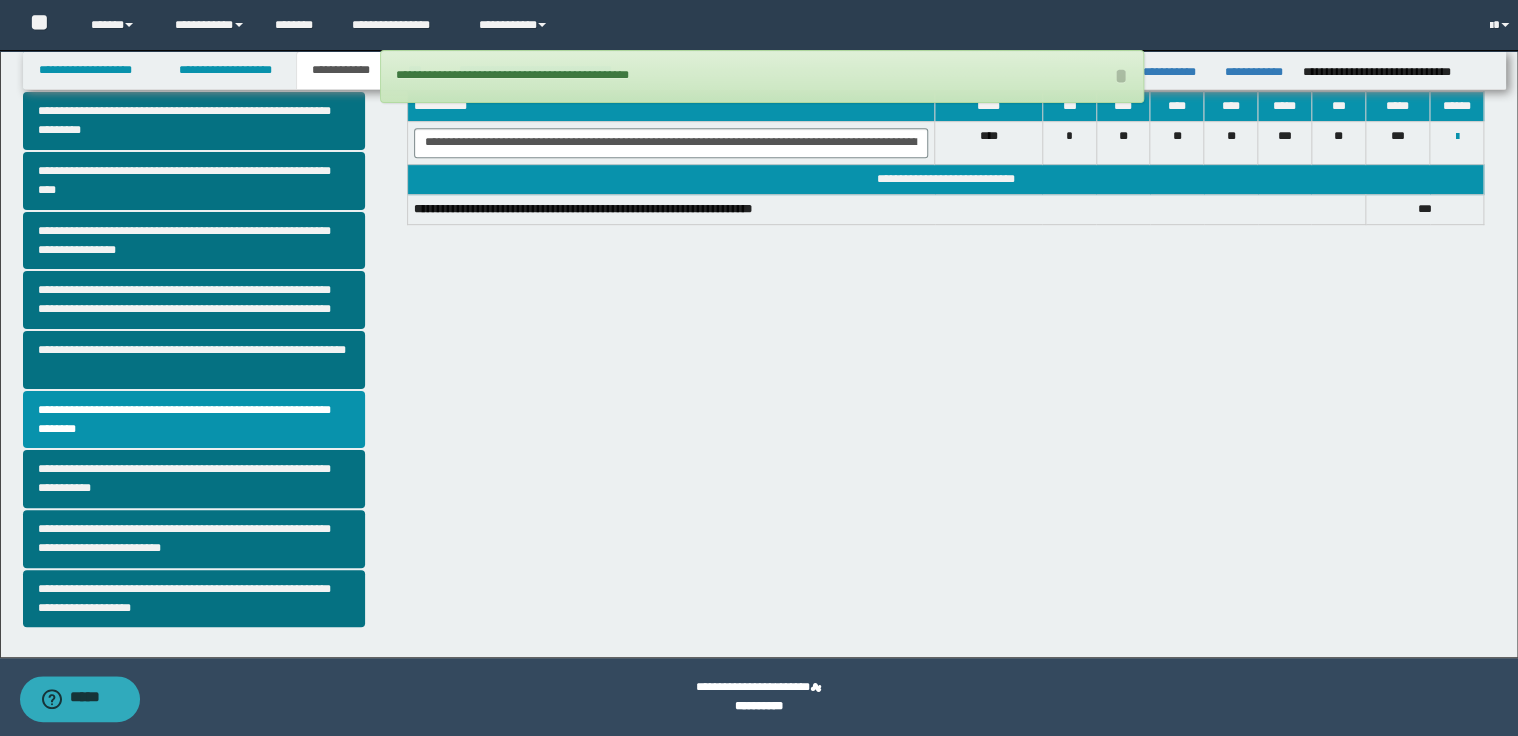 scroll, scrollTop: 375, scrollLeft: 0, axis: vertical 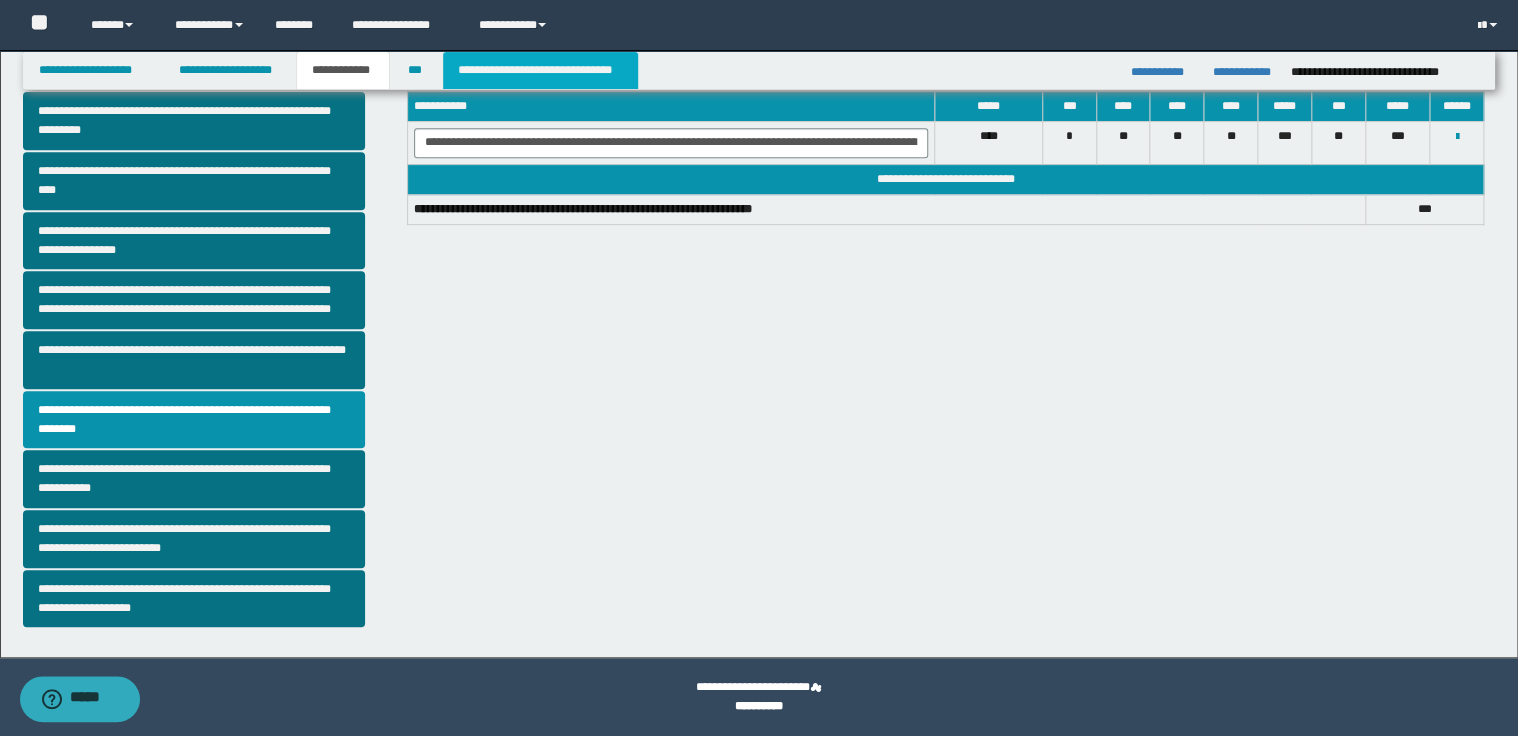 click on "**********" at bounding box center (540, 70) 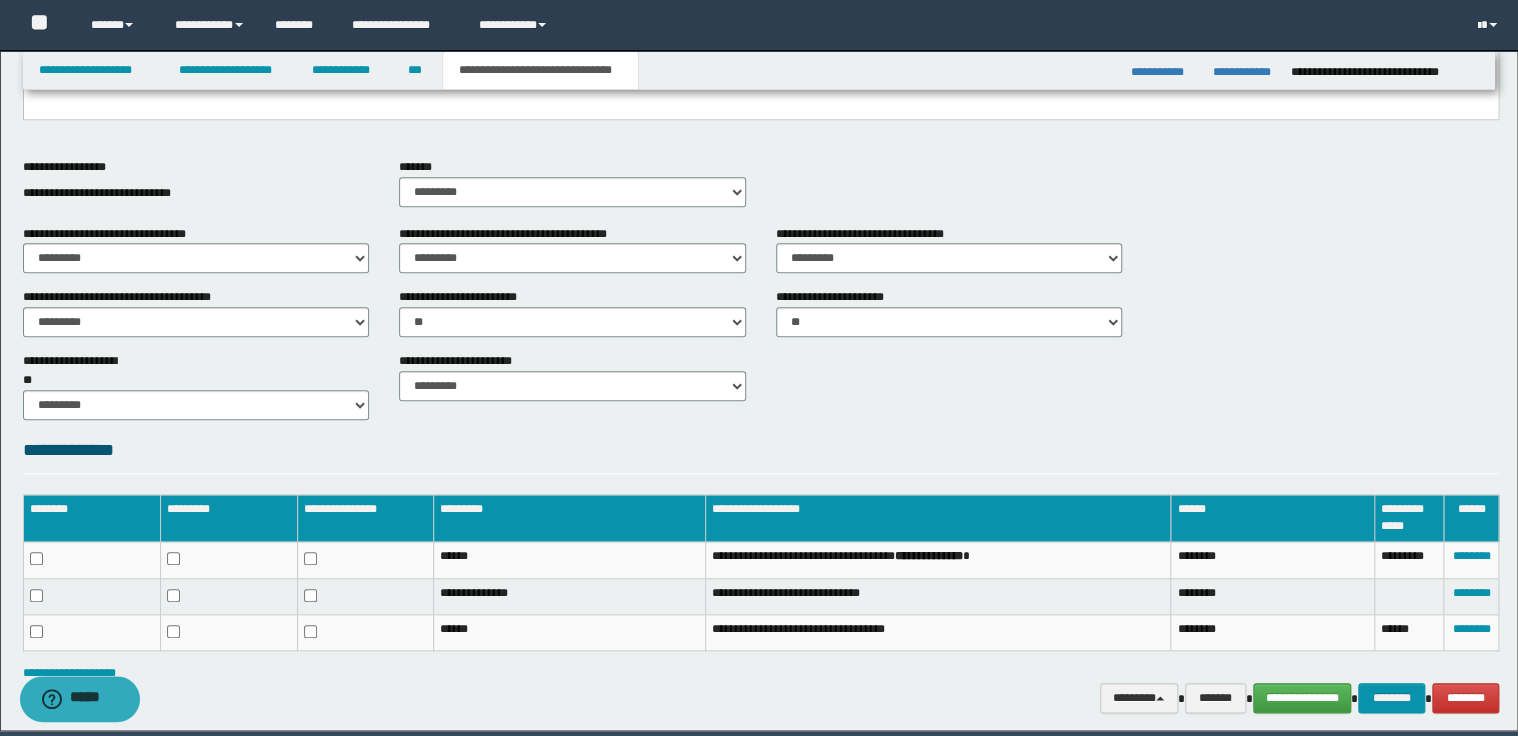 scroll, scrollTop: 812, scrollLeft: 0, axis: vertical 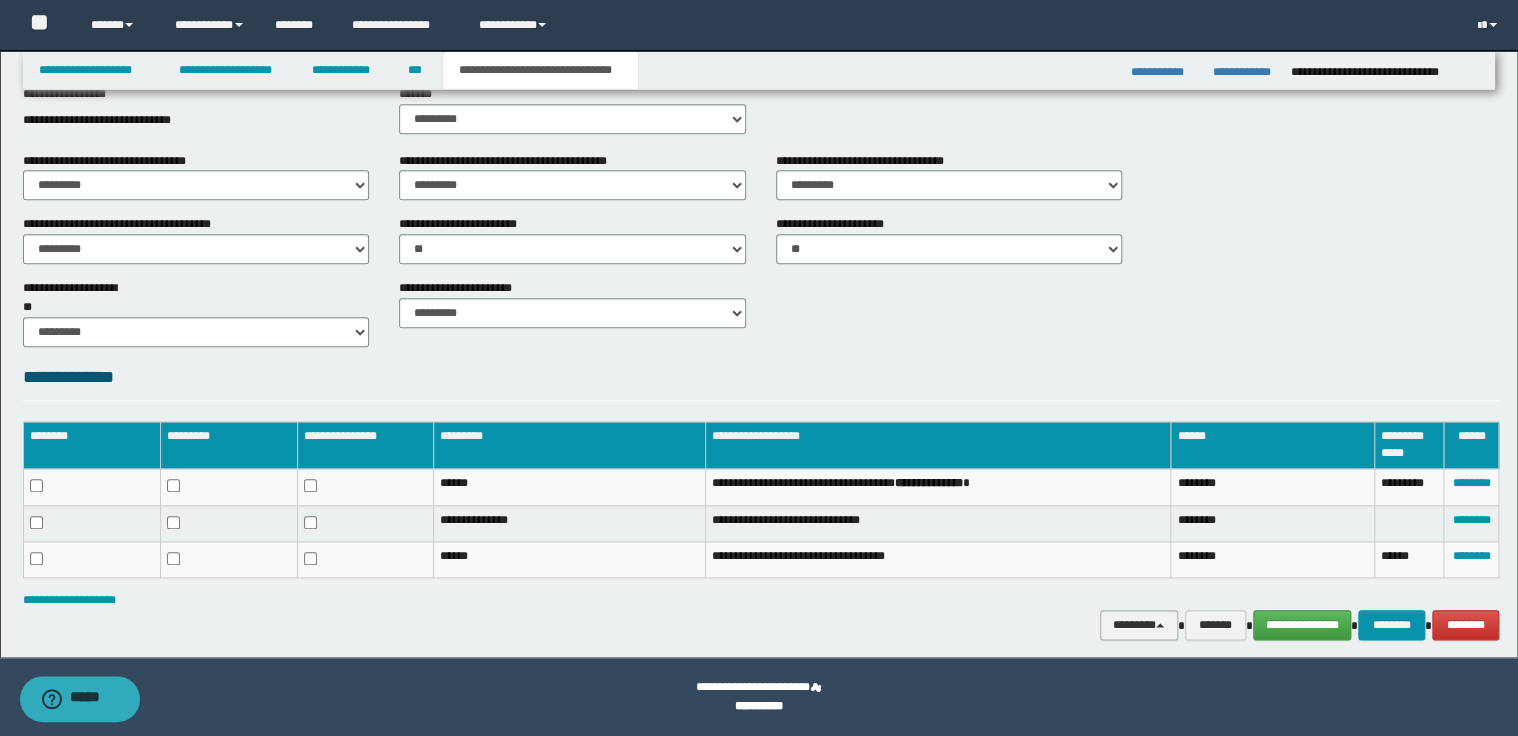 click on "********" at bounding box center [1139, 625] 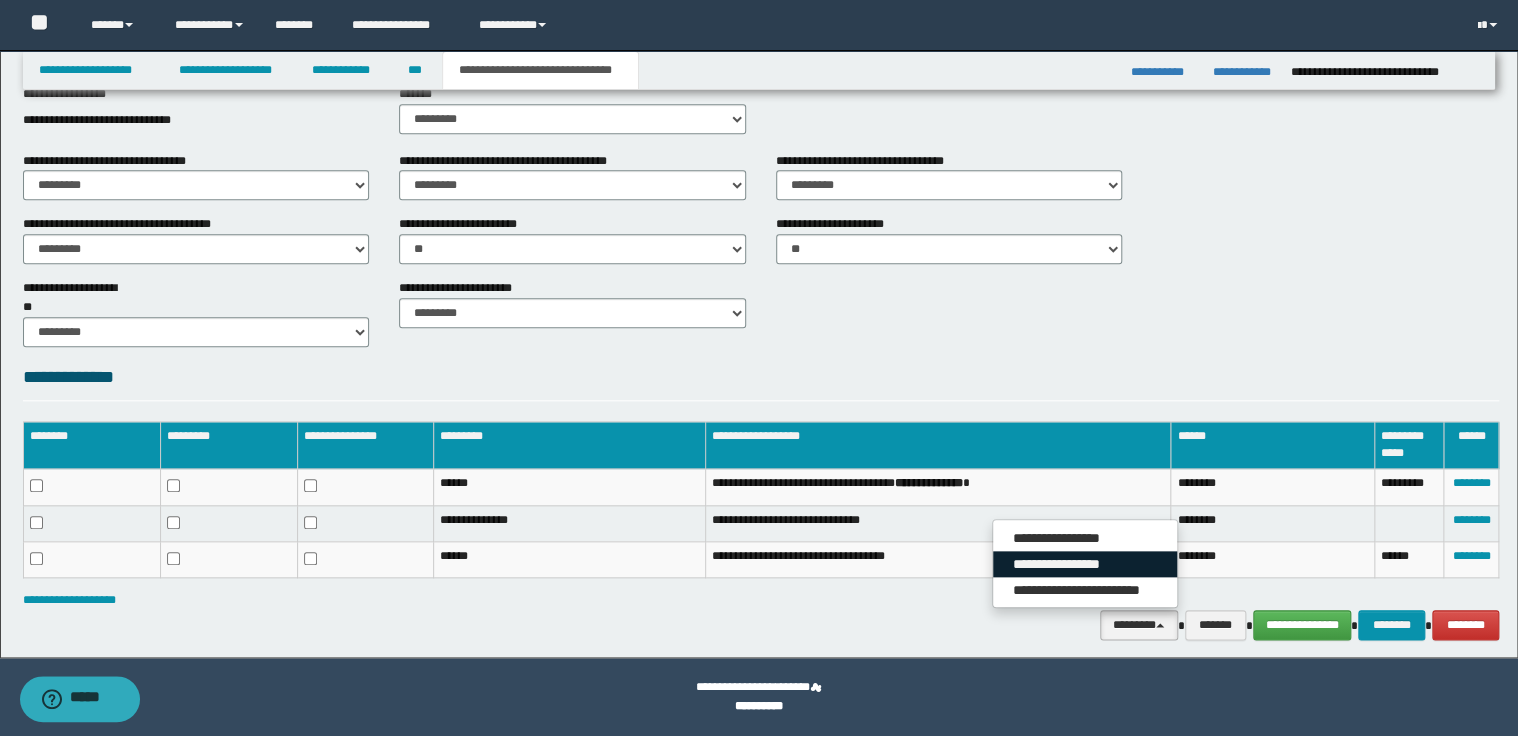 click on "**********" at bounding box center (1085, 564) 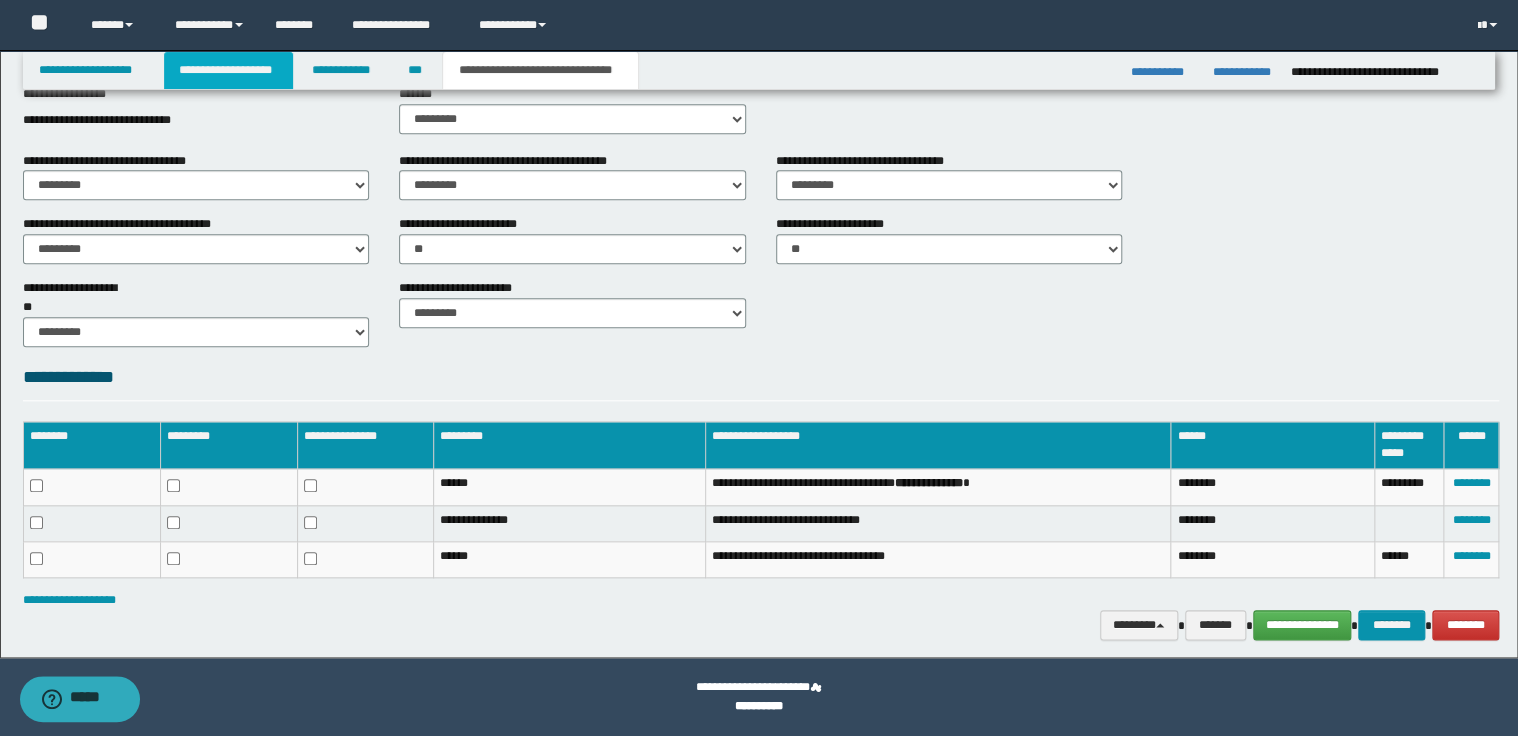 click on "**********" at bounding box center [228, 70] 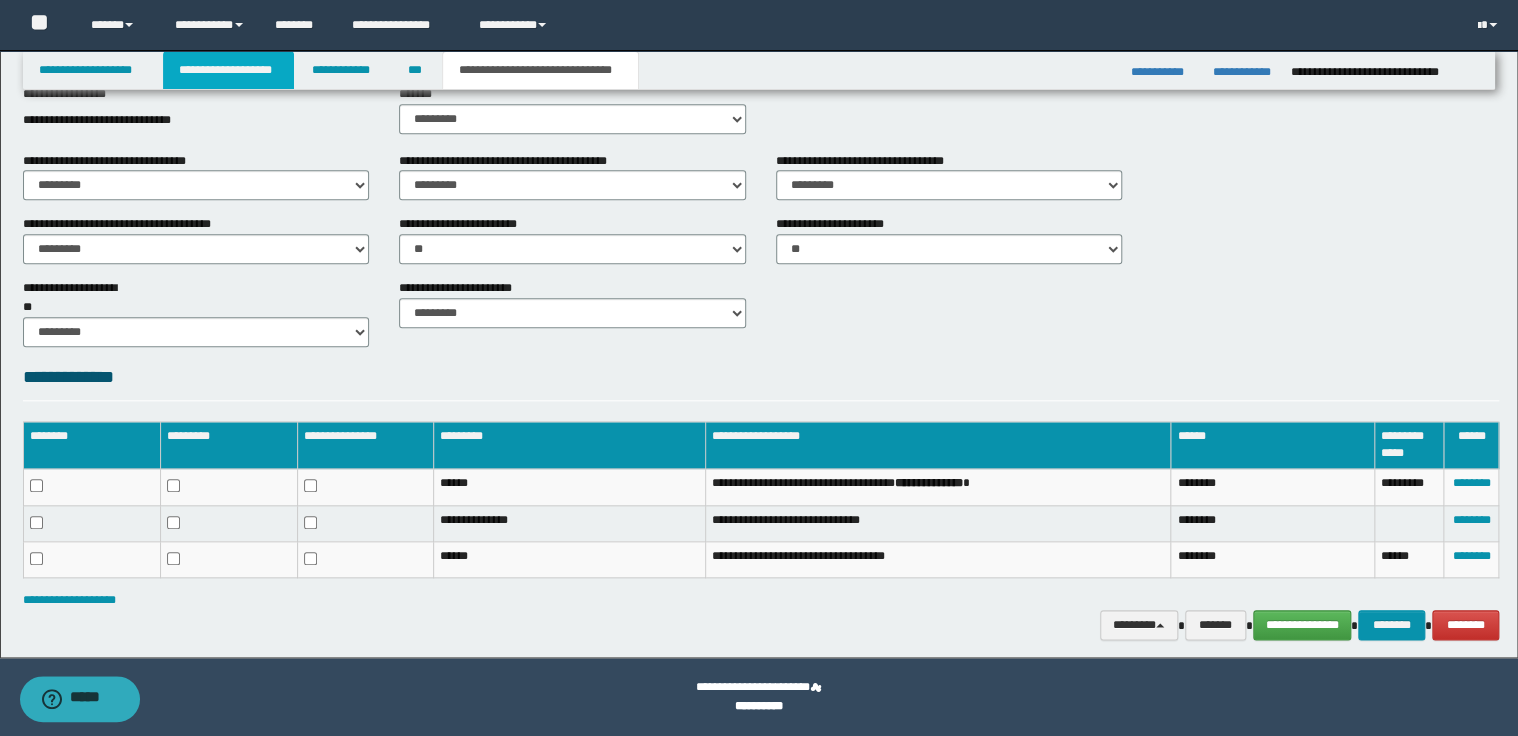 scroll, scrollTop: 843, scrollLeft: 0, axis: vertical 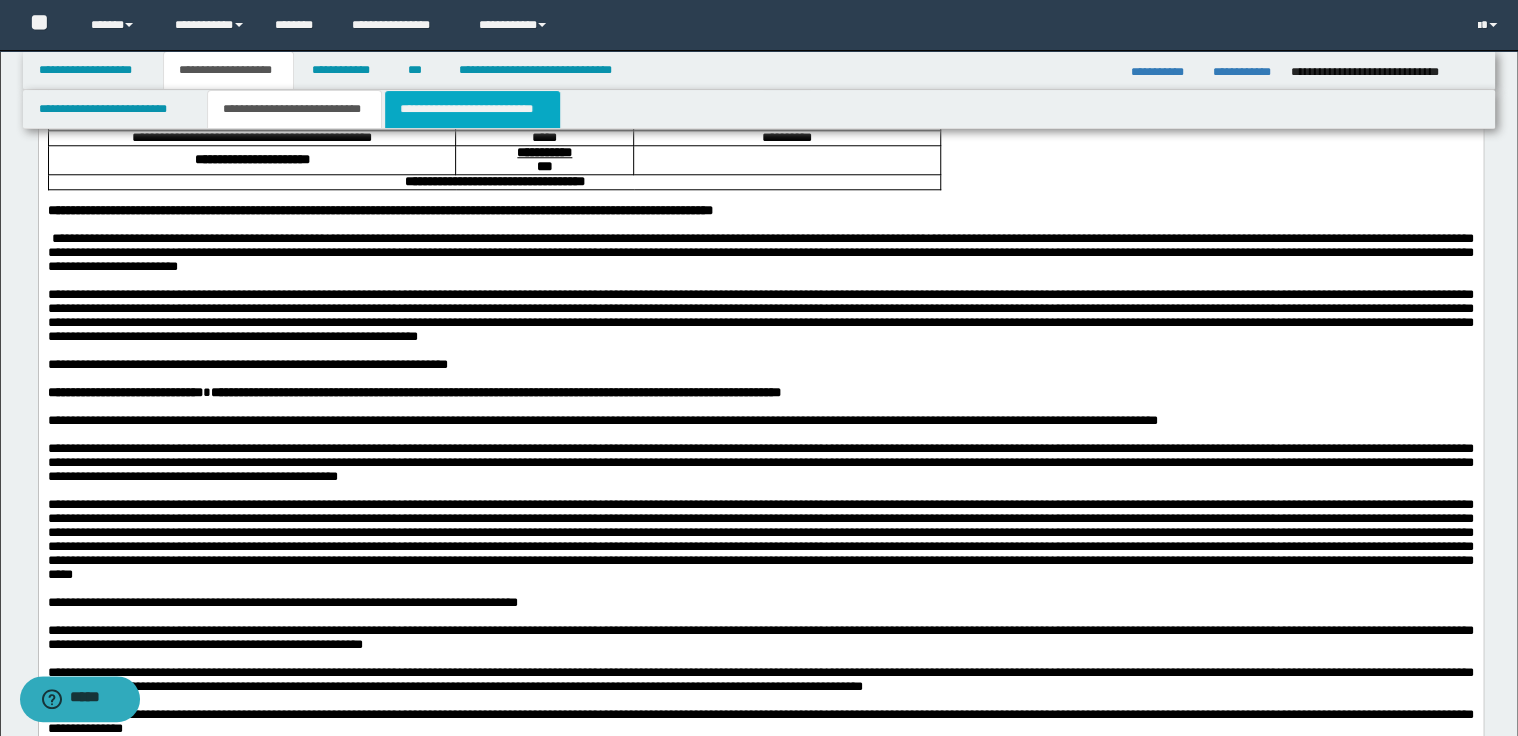 click on "**********" at bounding box center [472, 109] 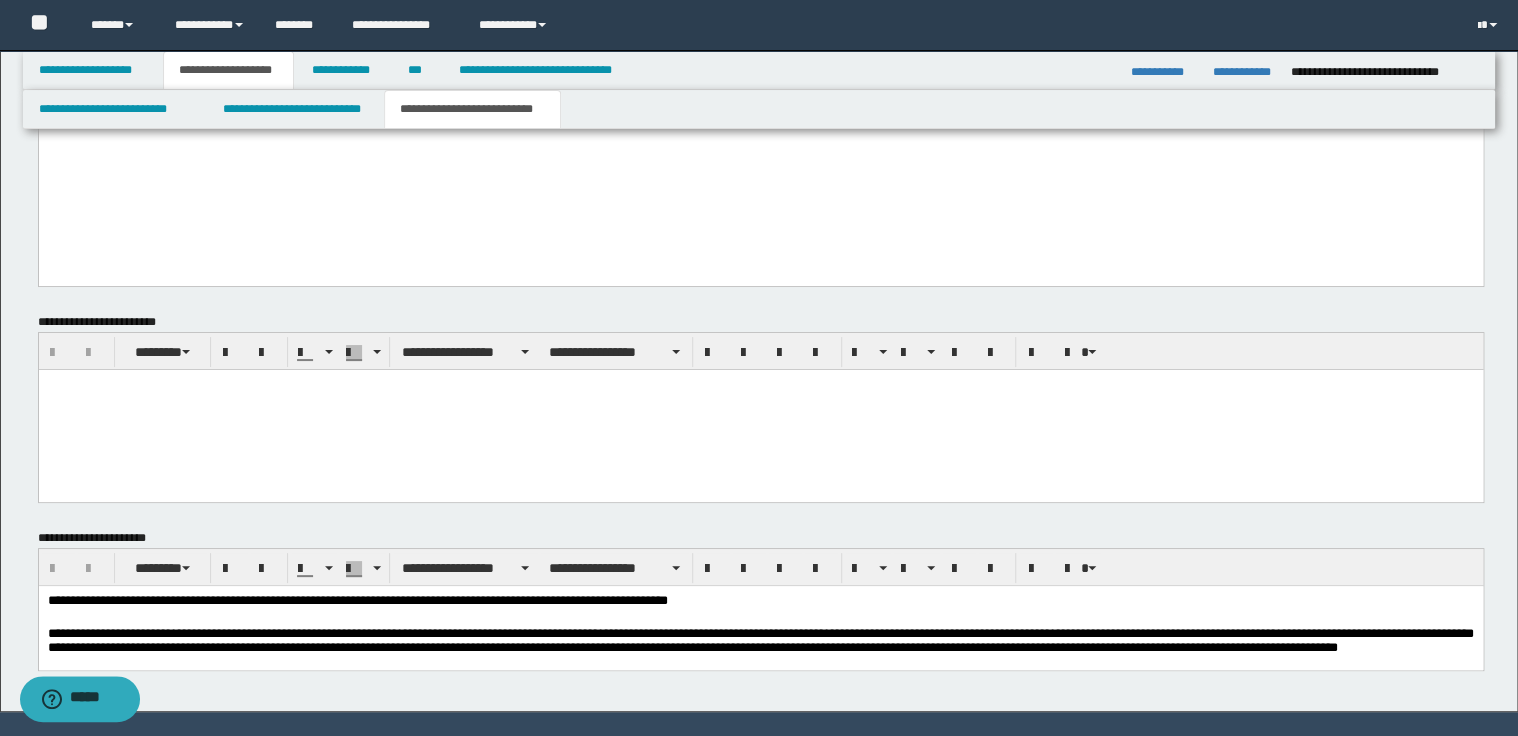 scroll, scrollTop: 3769, scrollLeft: 0, axis: vertical 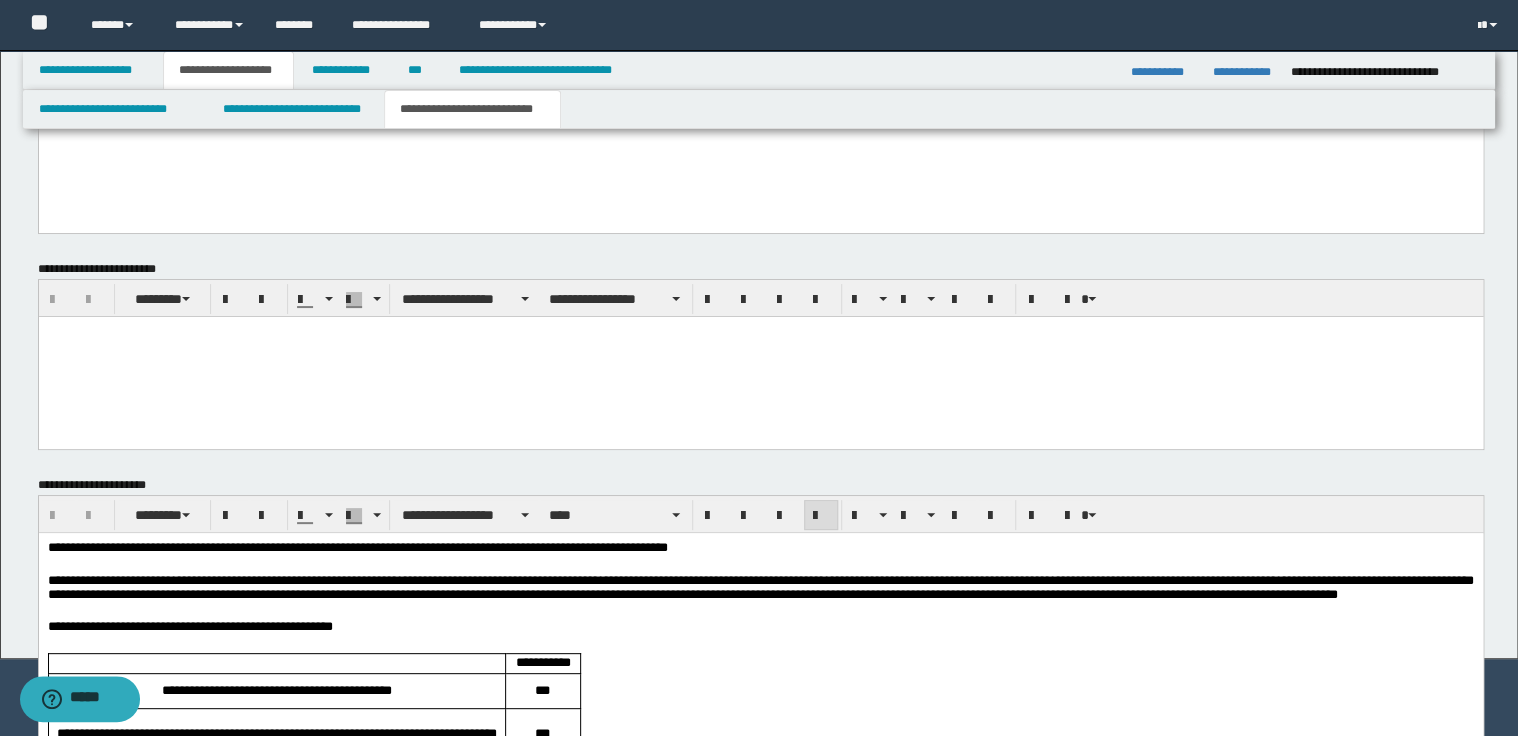 click on "**********" at bounding box center [760, 586] 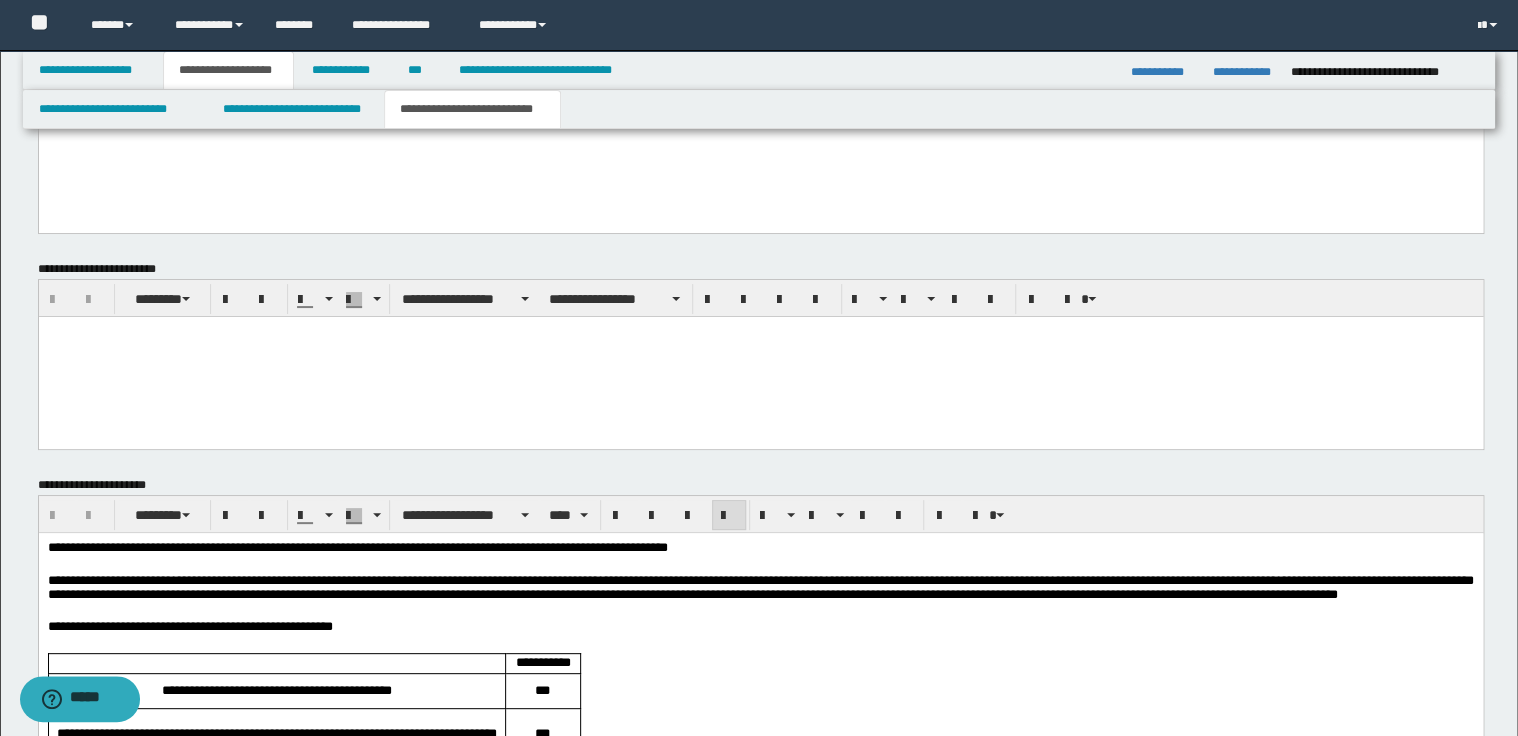 click on "**********" at bounding box center (357, 546) 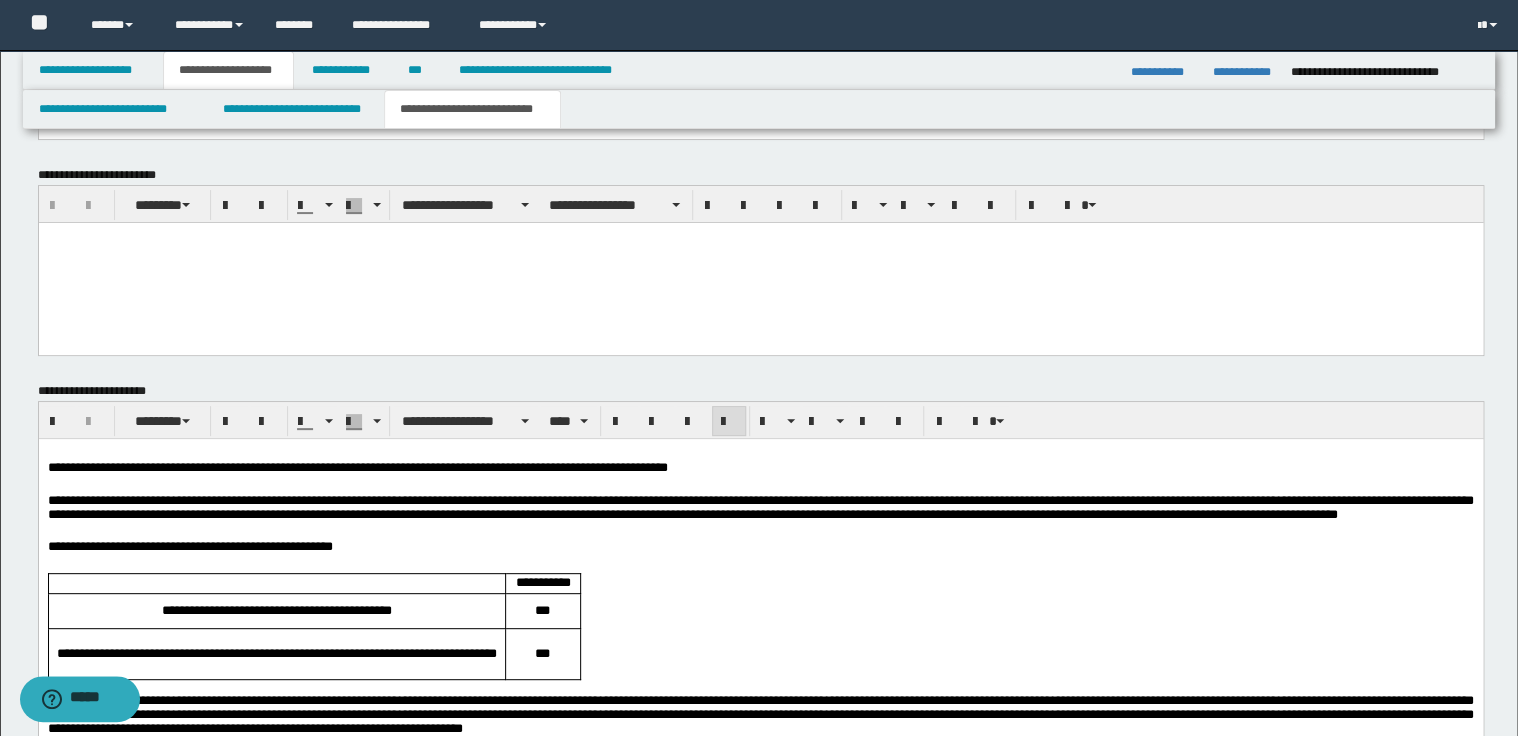 scroll, scrollTop: 4009, scrollLeft: 0, axis: vertical 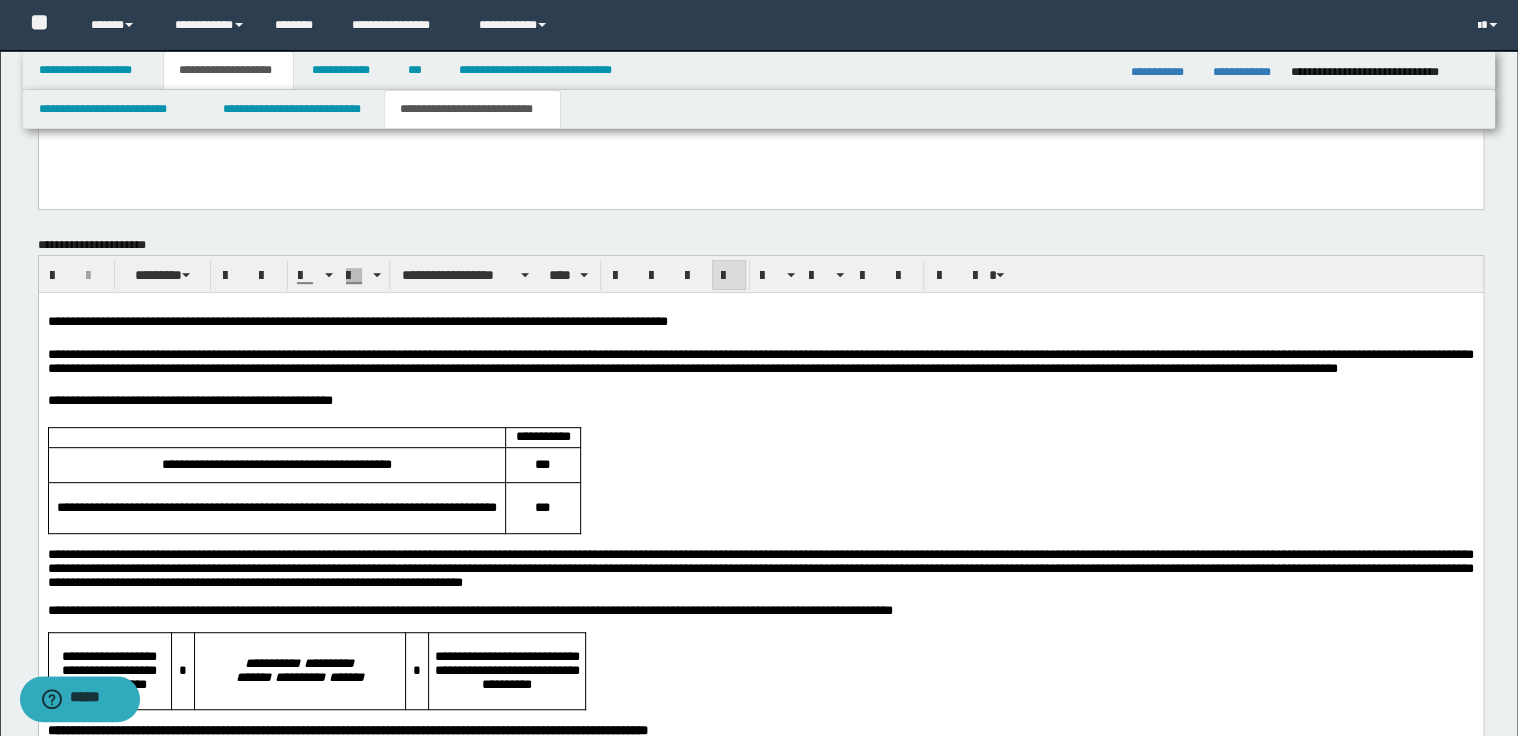 click on "**********" at bounding box center (760, 360) 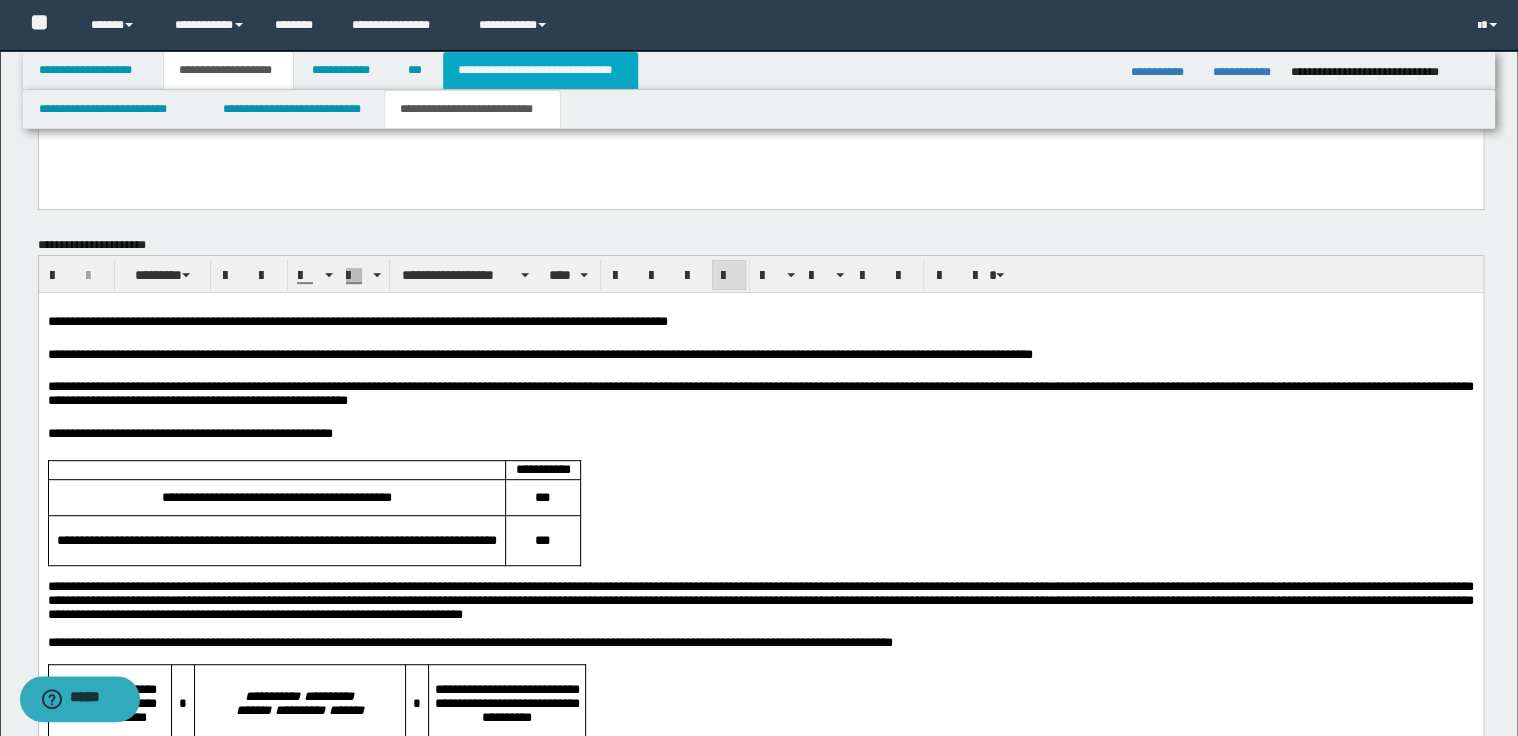 click on "**********" at bounding box center (540, 70) 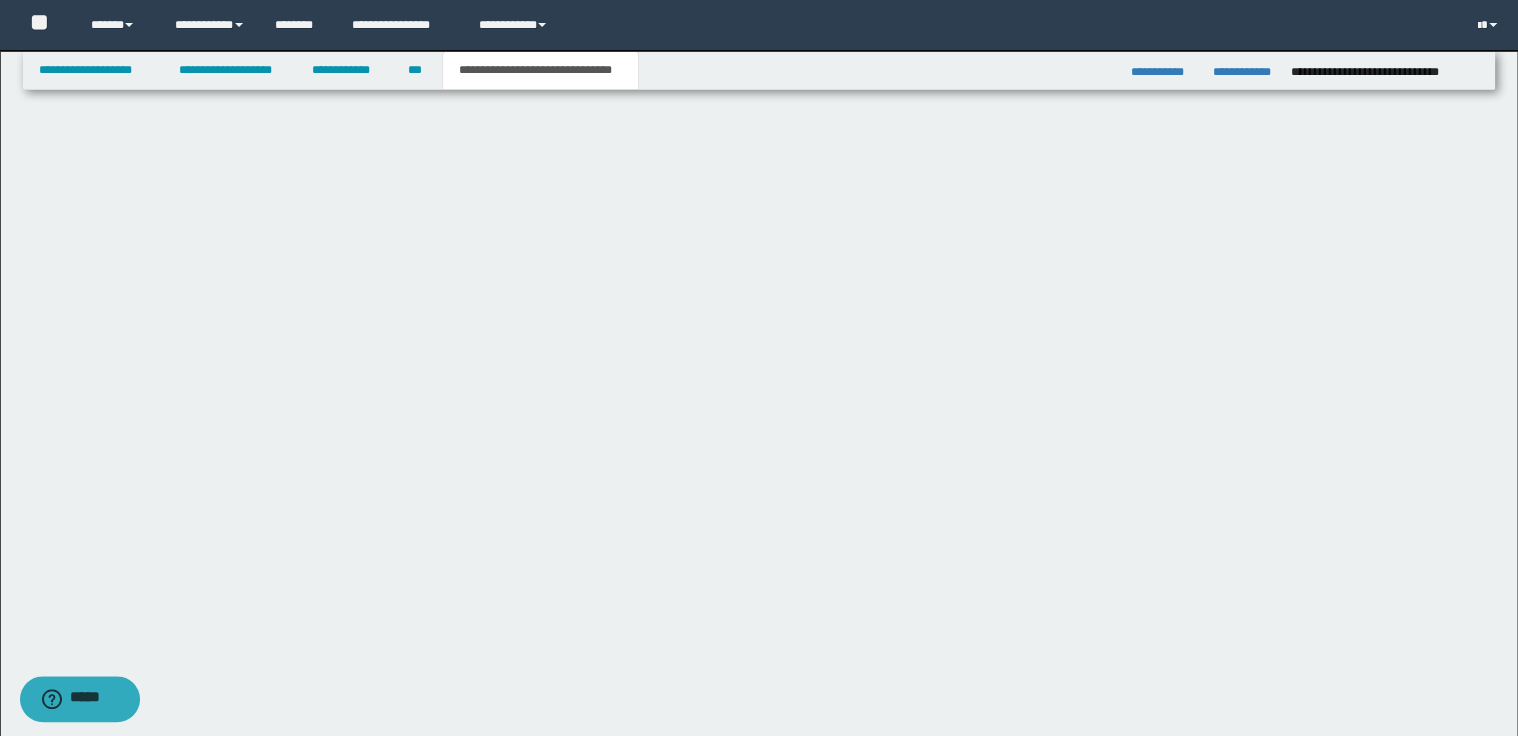 scroll, scrollTop: 812, scrollLeft: 0, axis: vertical 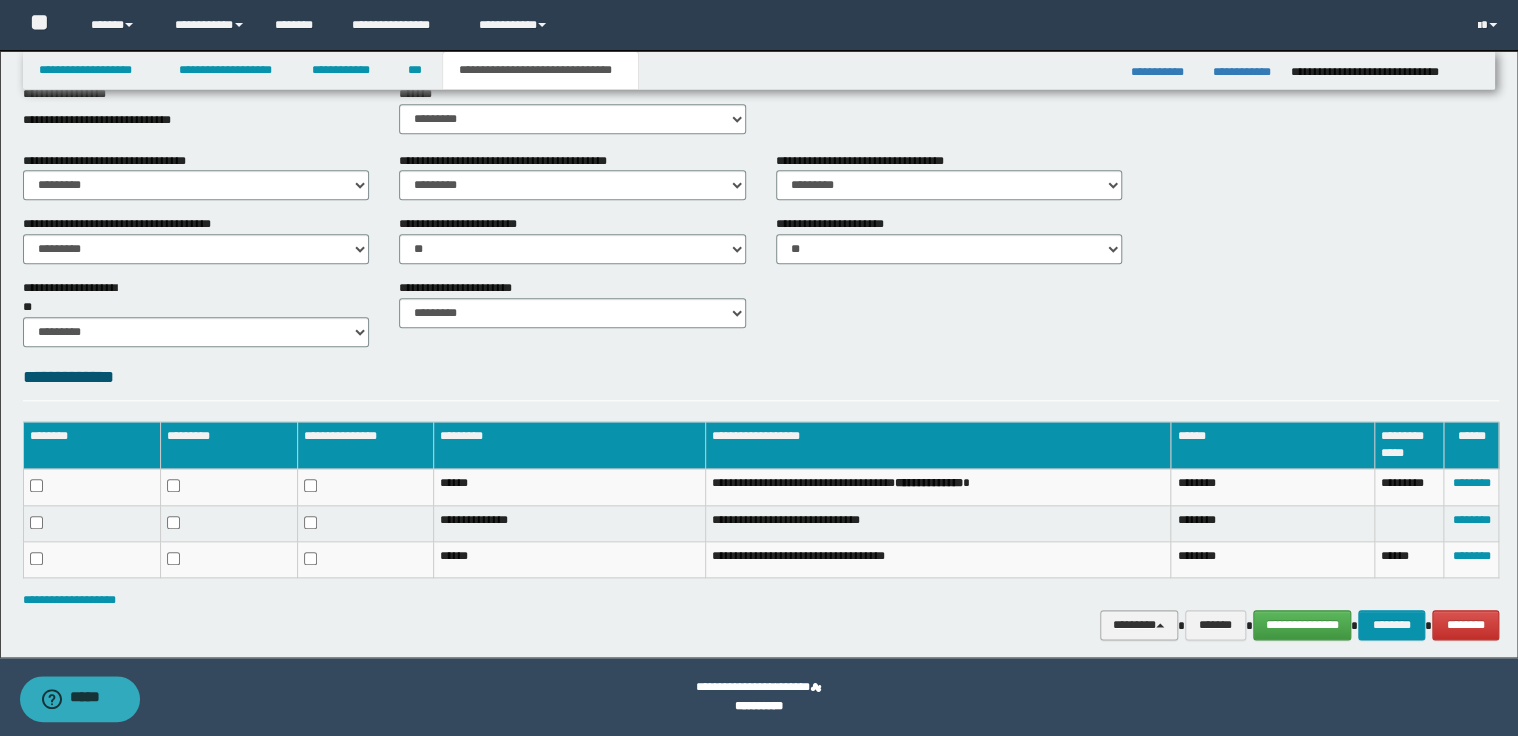 click on "********" at bounding box center [1139, 625] 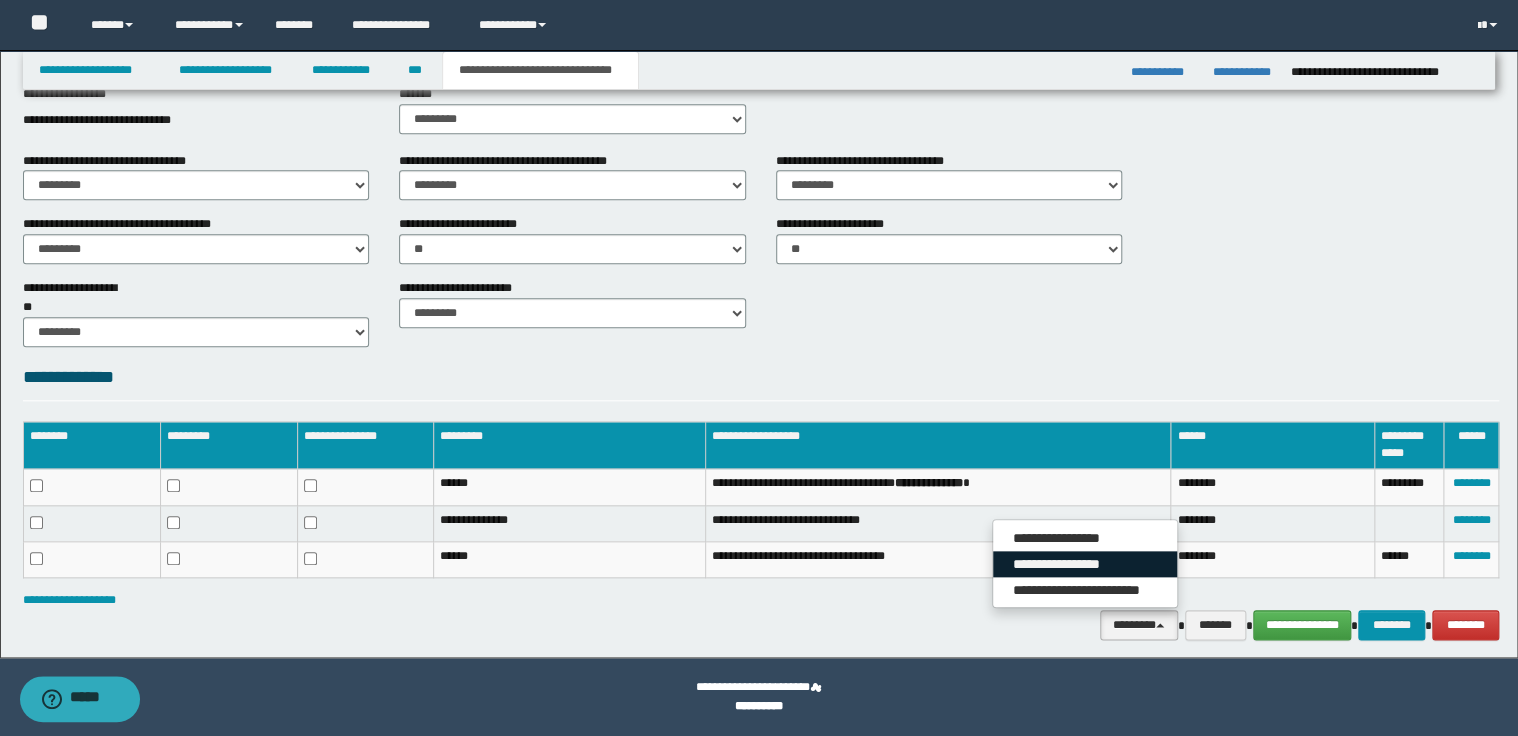 click on "**********" at bounding box center (1085, 564) 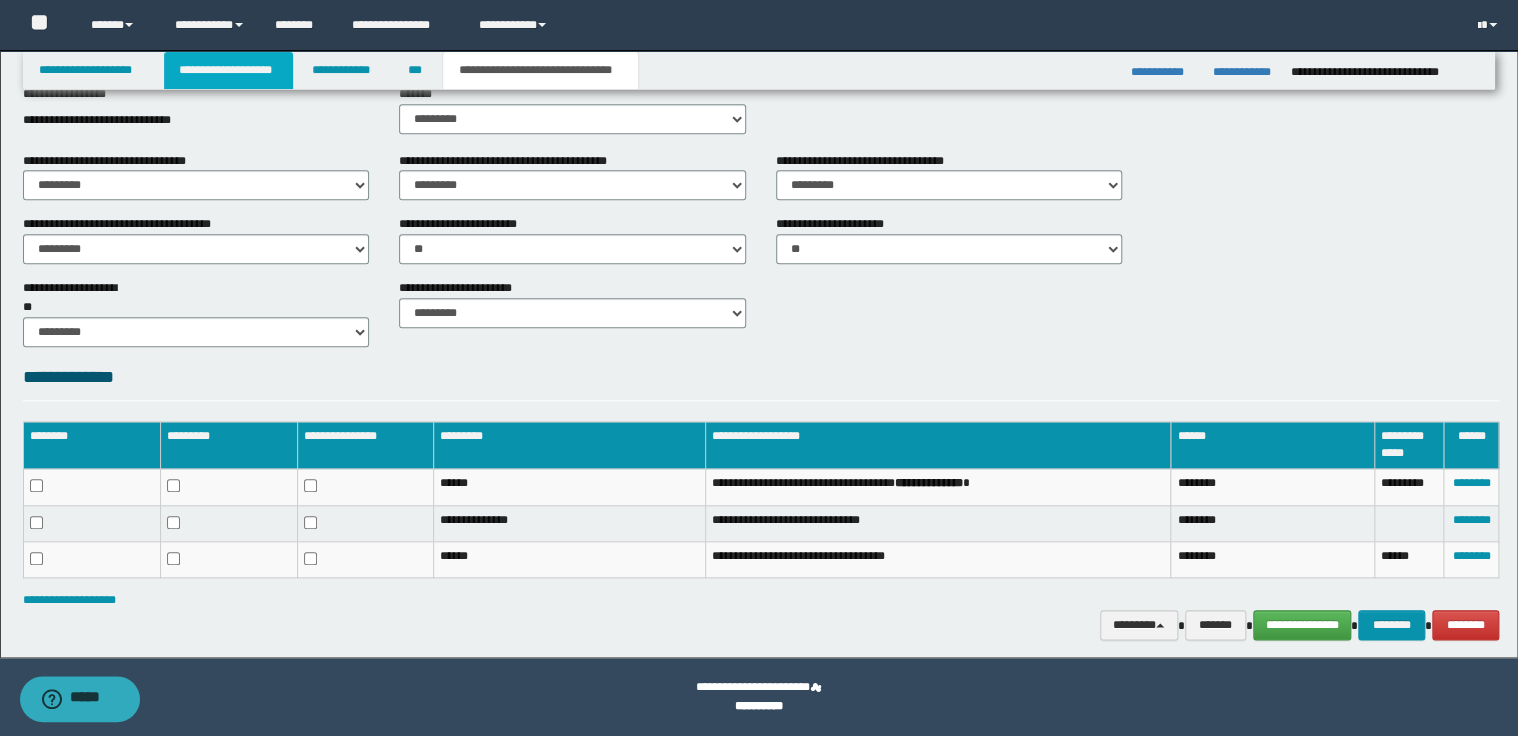 drag, startPoint x: 232, startPoint y: 68, endPoint x: 267, endPoint y: 69, distance: 35.014282 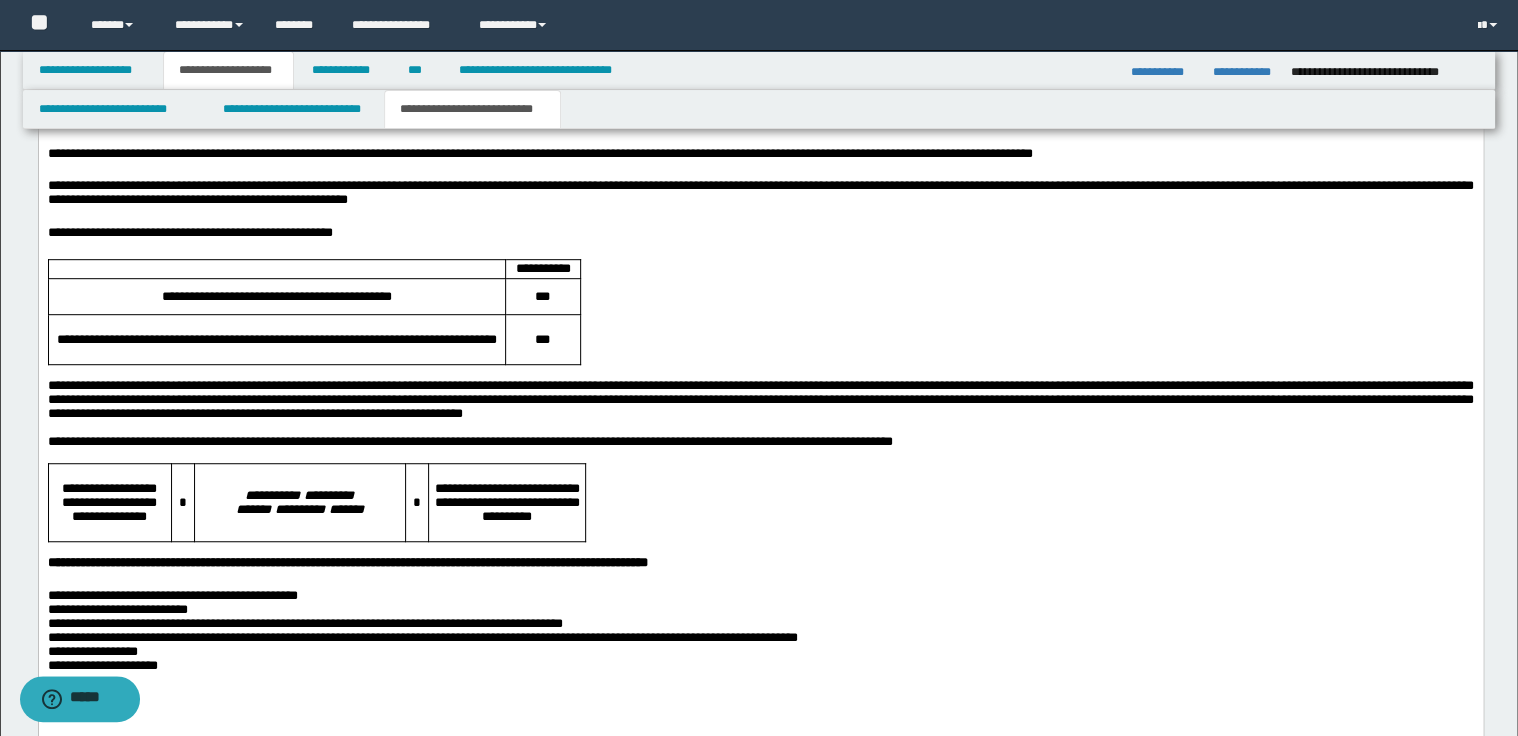 scroll, scrollTop: 4283, scrollLeft: 0, axis: vertical 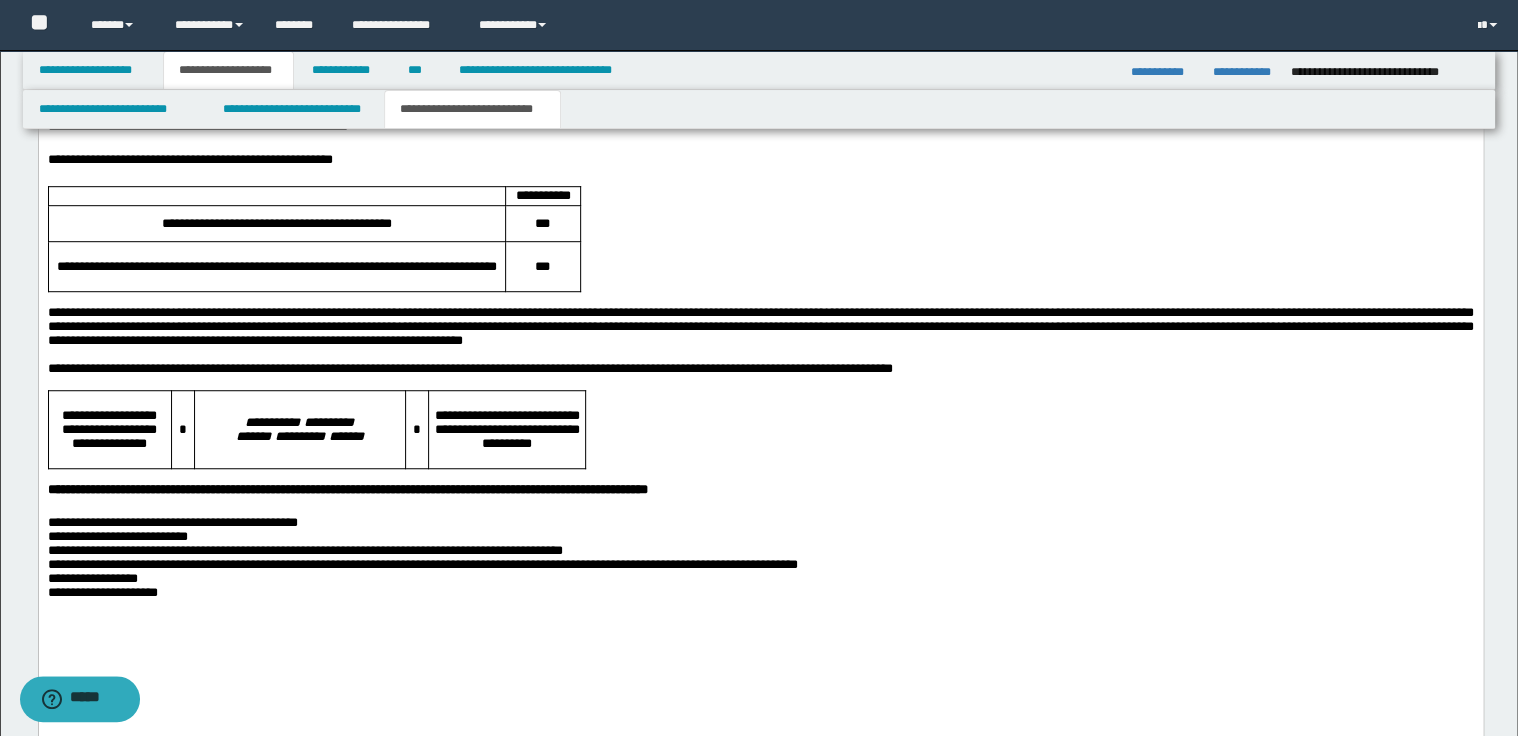 click on "**********" at bounding box center (760, 489) 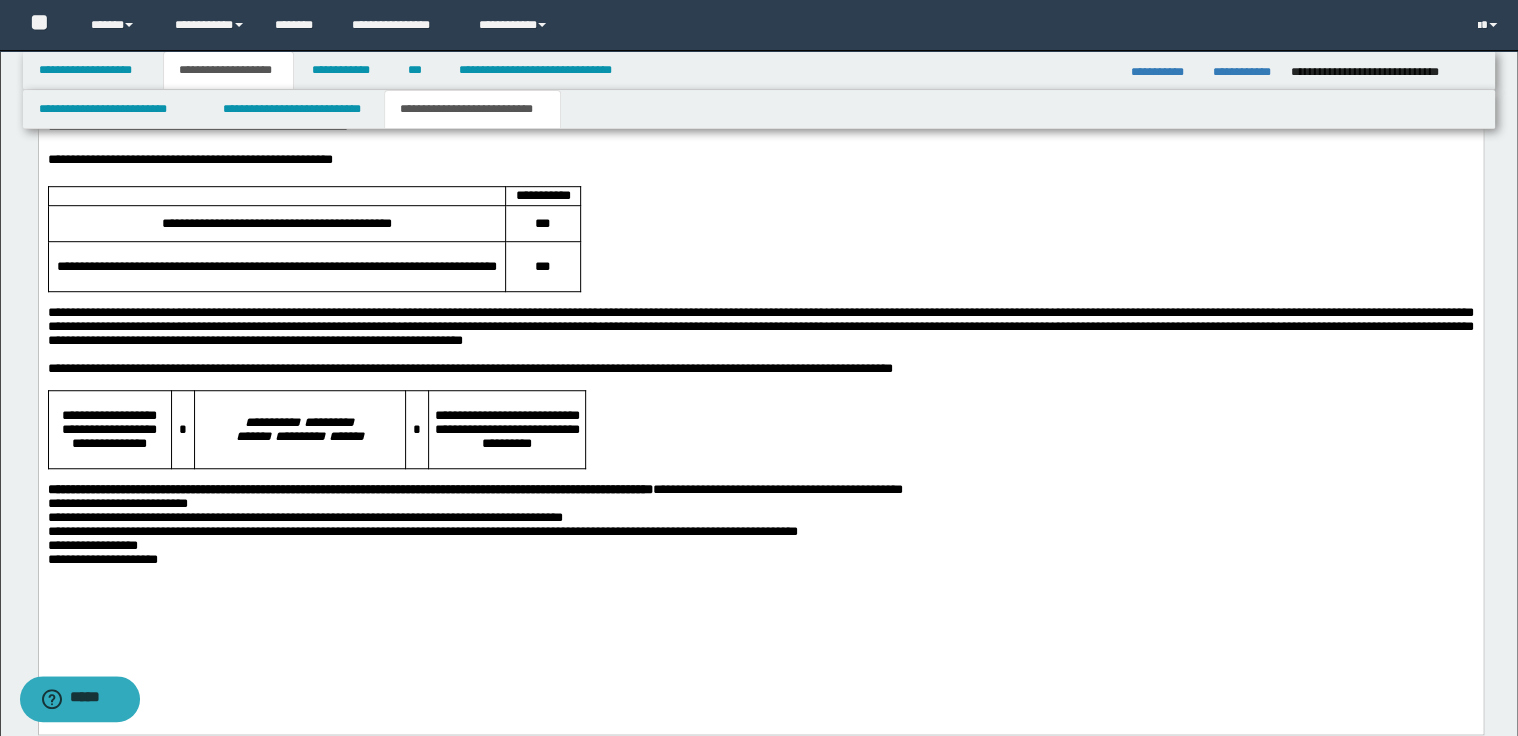 click on "**********" at bounding box center [760, 489] 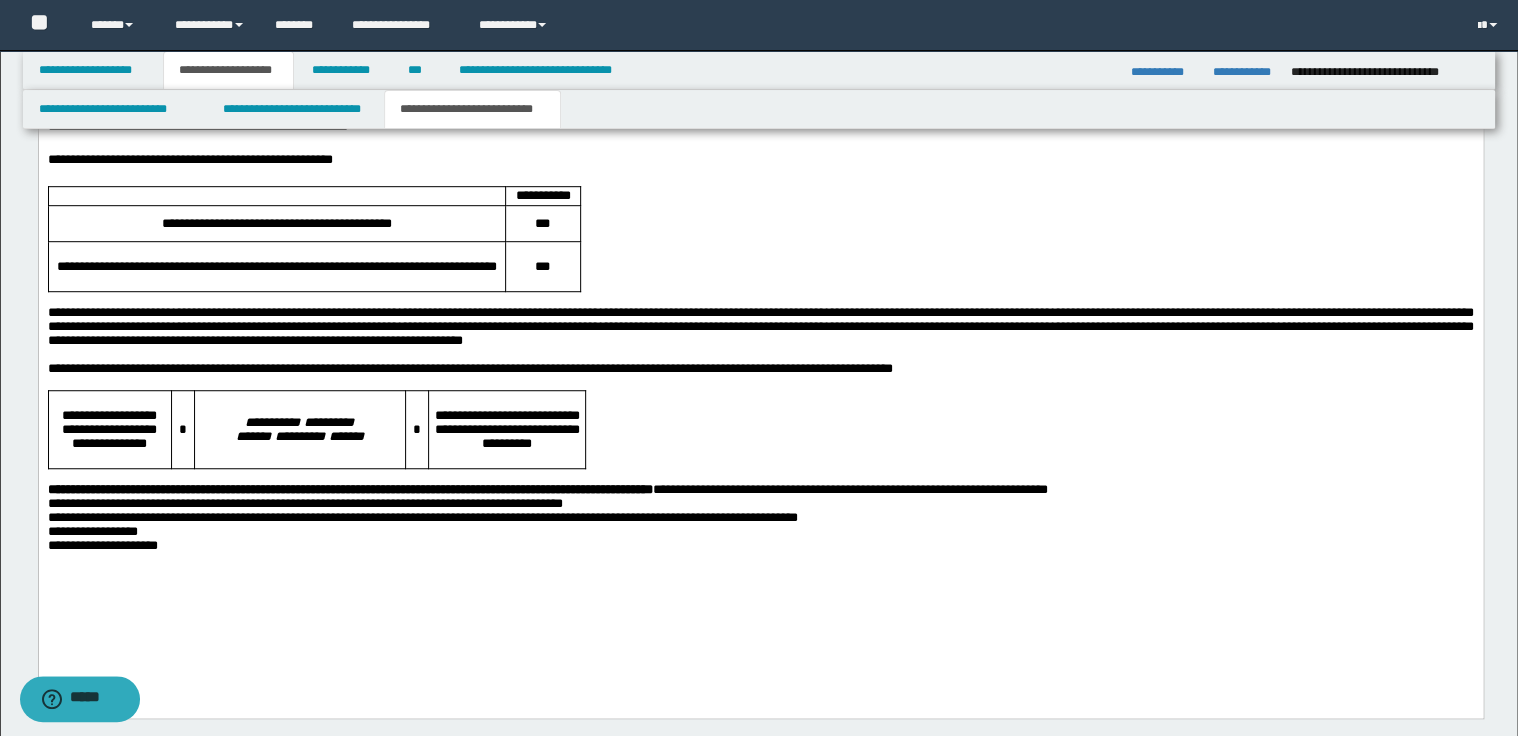 click on "**********" at bounding box center [760, 489] 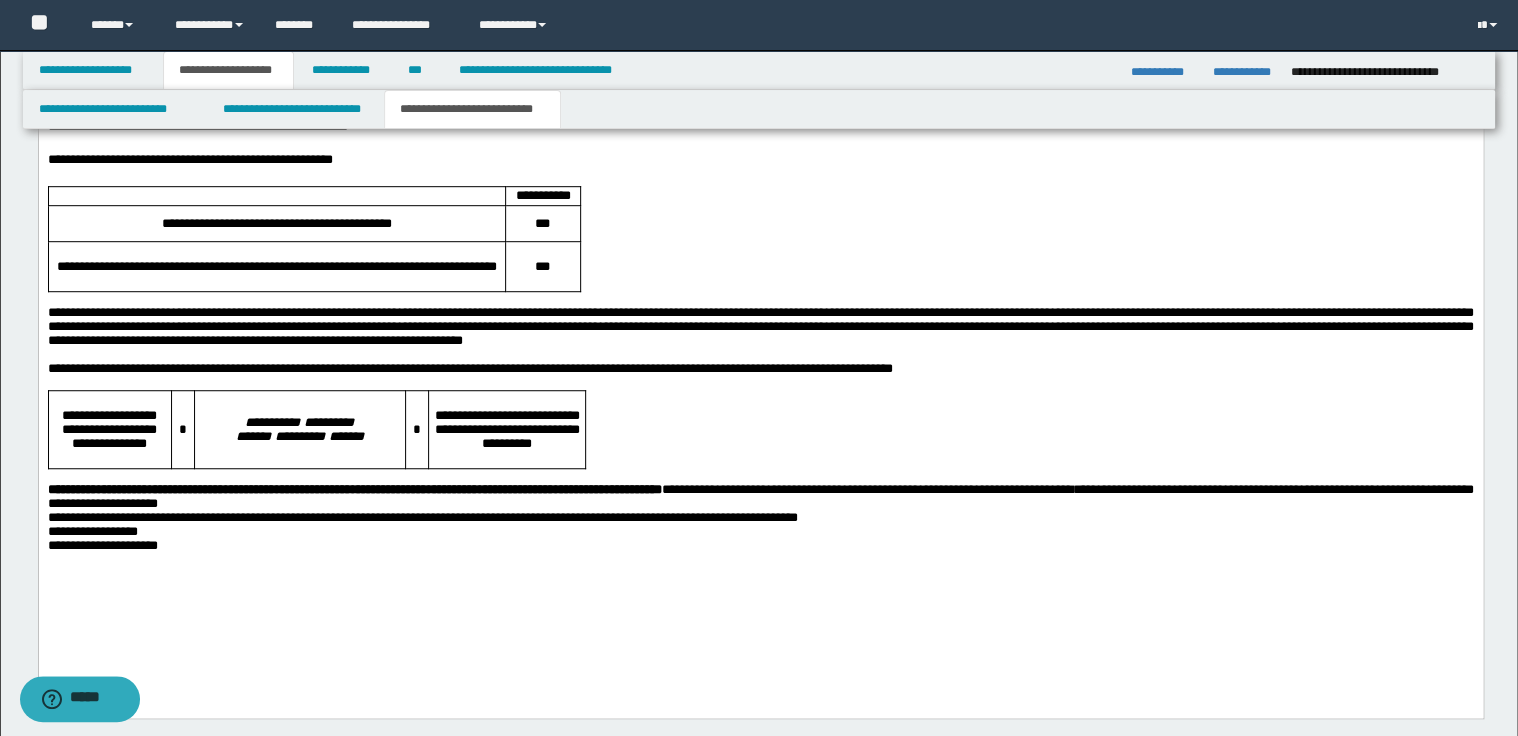 click on "**********" at bounding box center [760, 496] 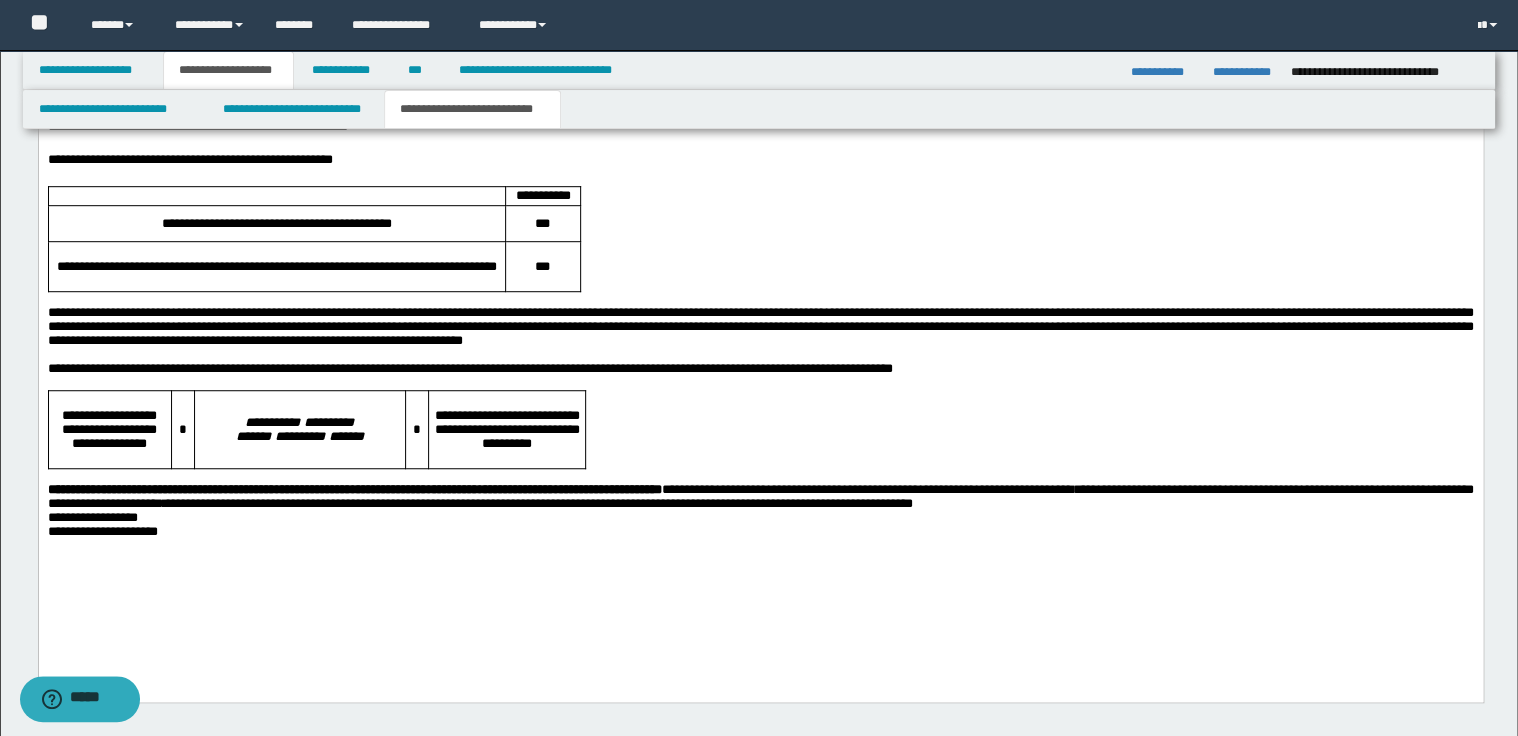 click on "**********" at bounding box center (760, 496) 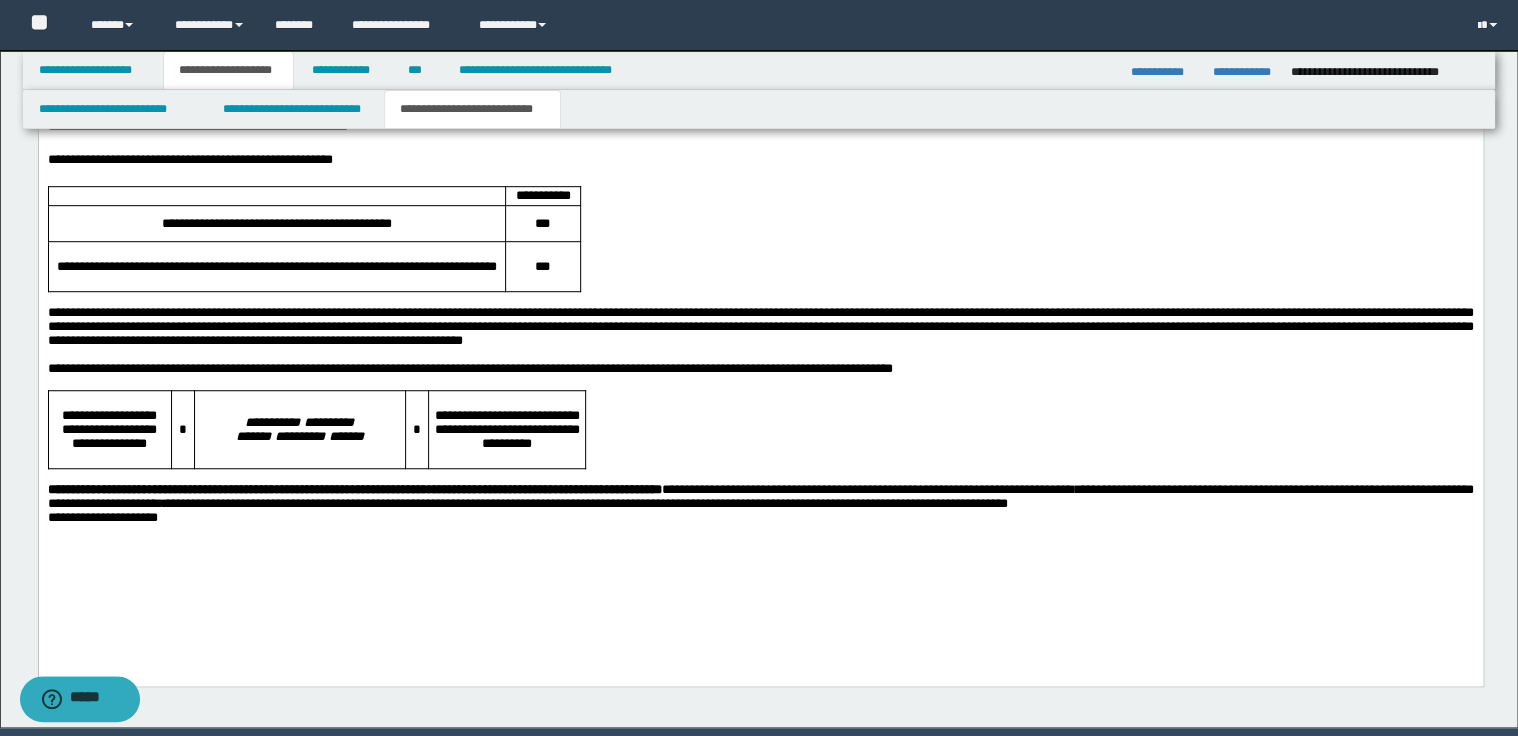 click on "**********" at bounding box center (760, 496) 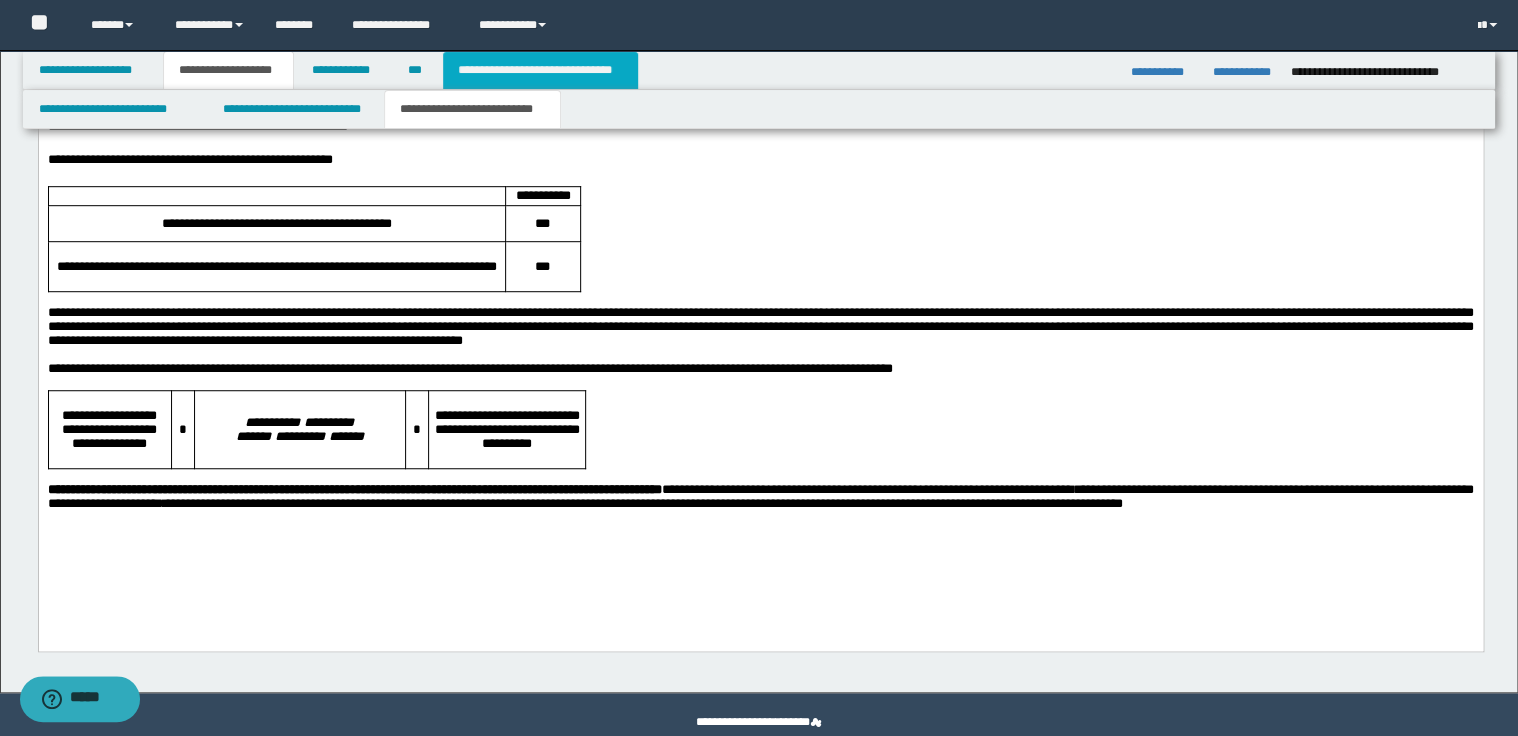 click on "**********" at bounding box center (540, 70) 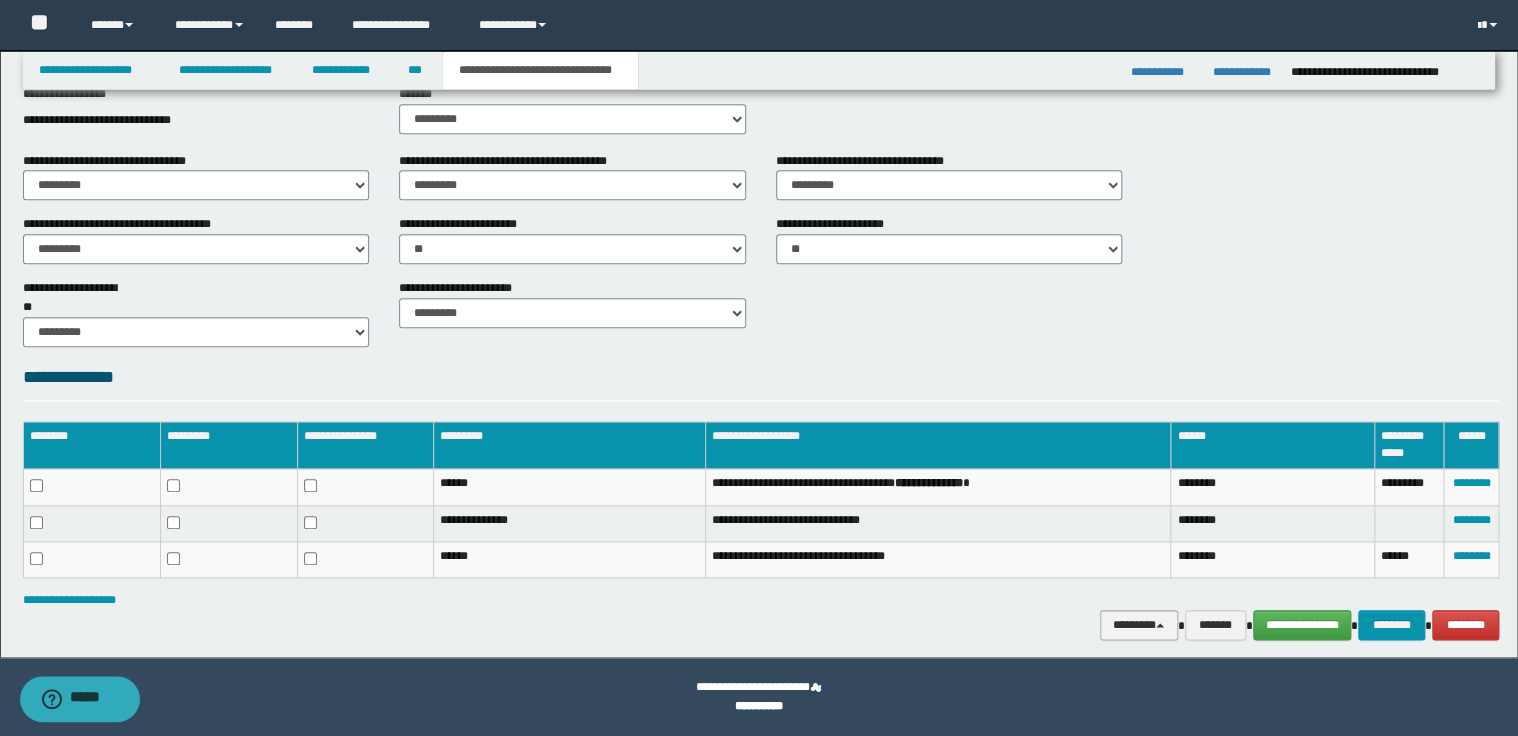 click on "********" at bounding box center [1139, 625] 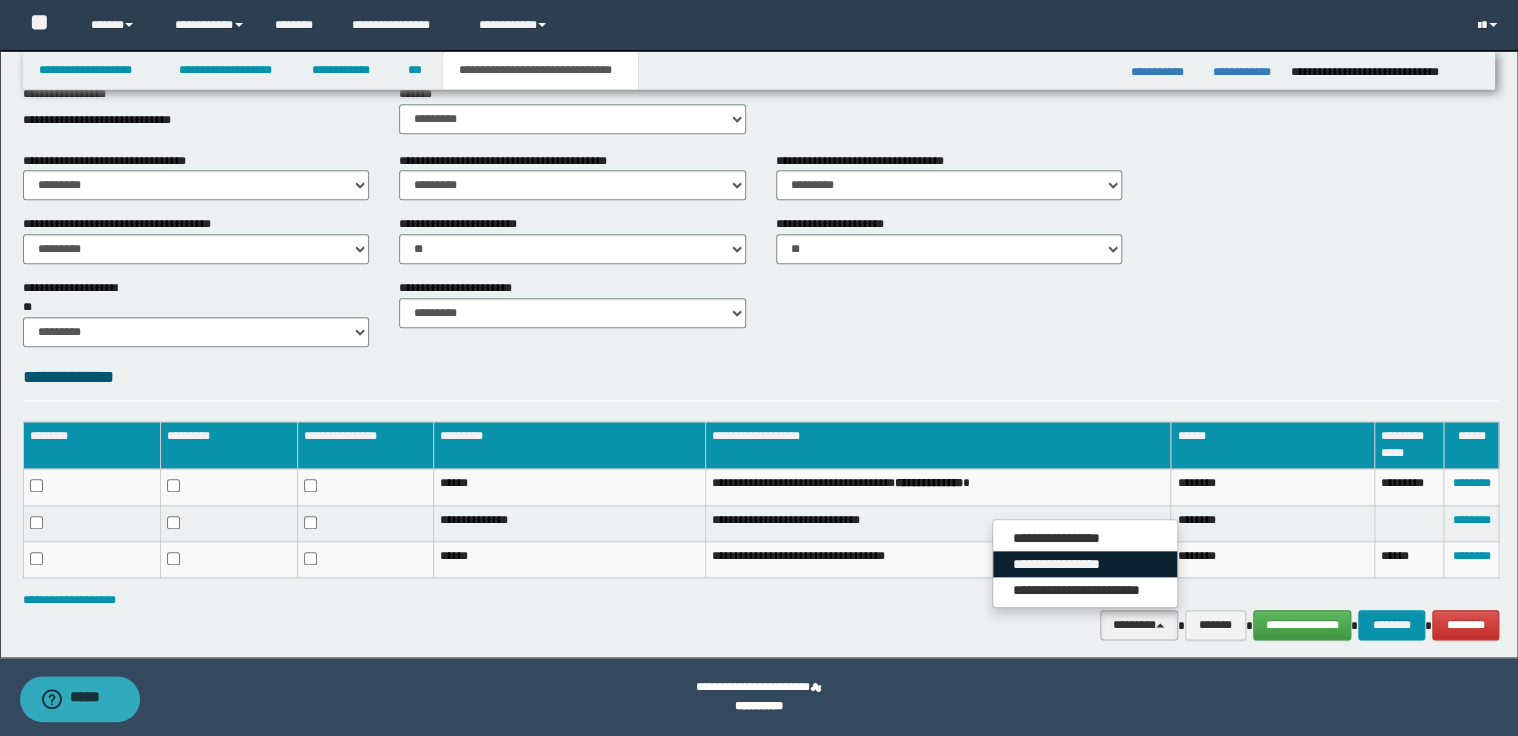 click on "**********" at bounding box center (1085, 564) 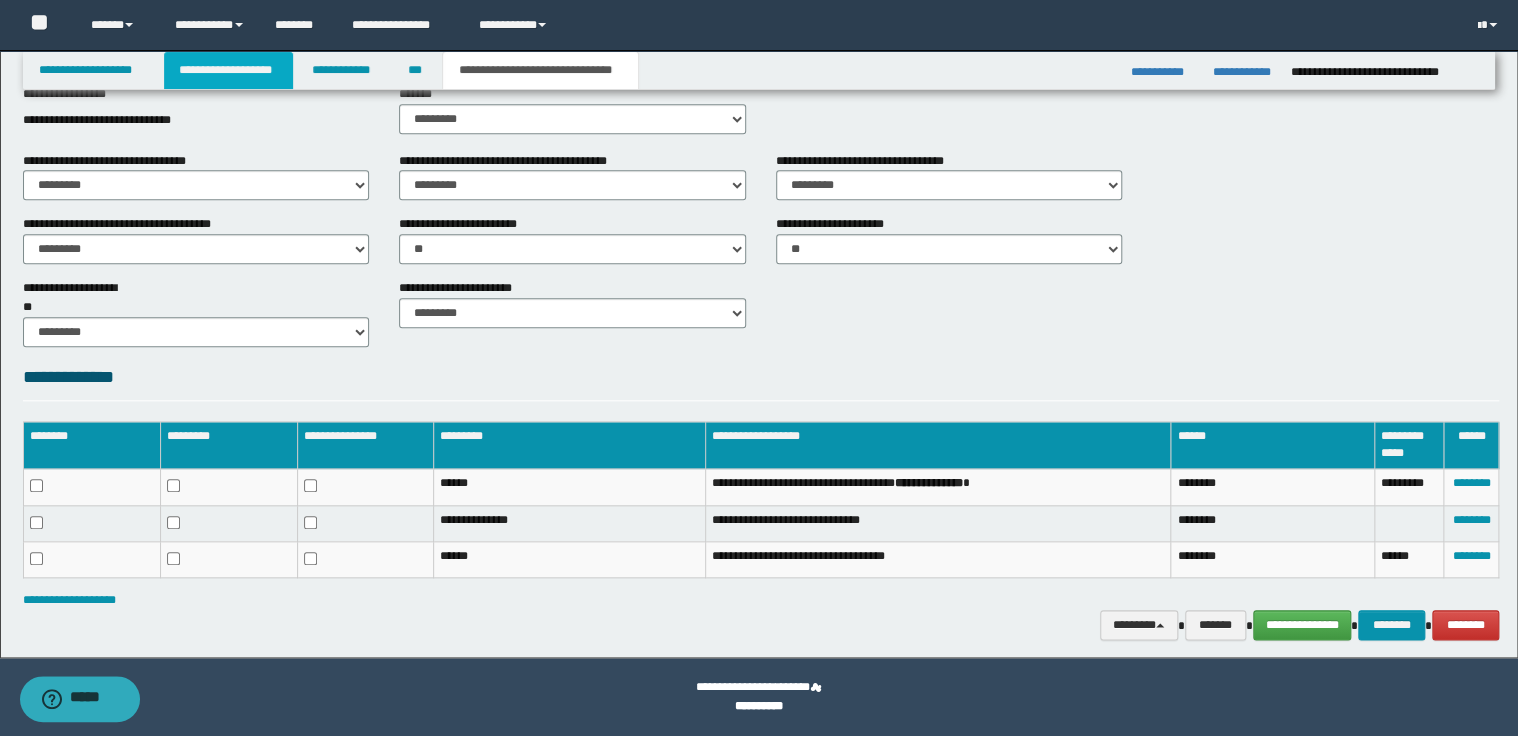 click on "**********" at bounding box center (228, 70) 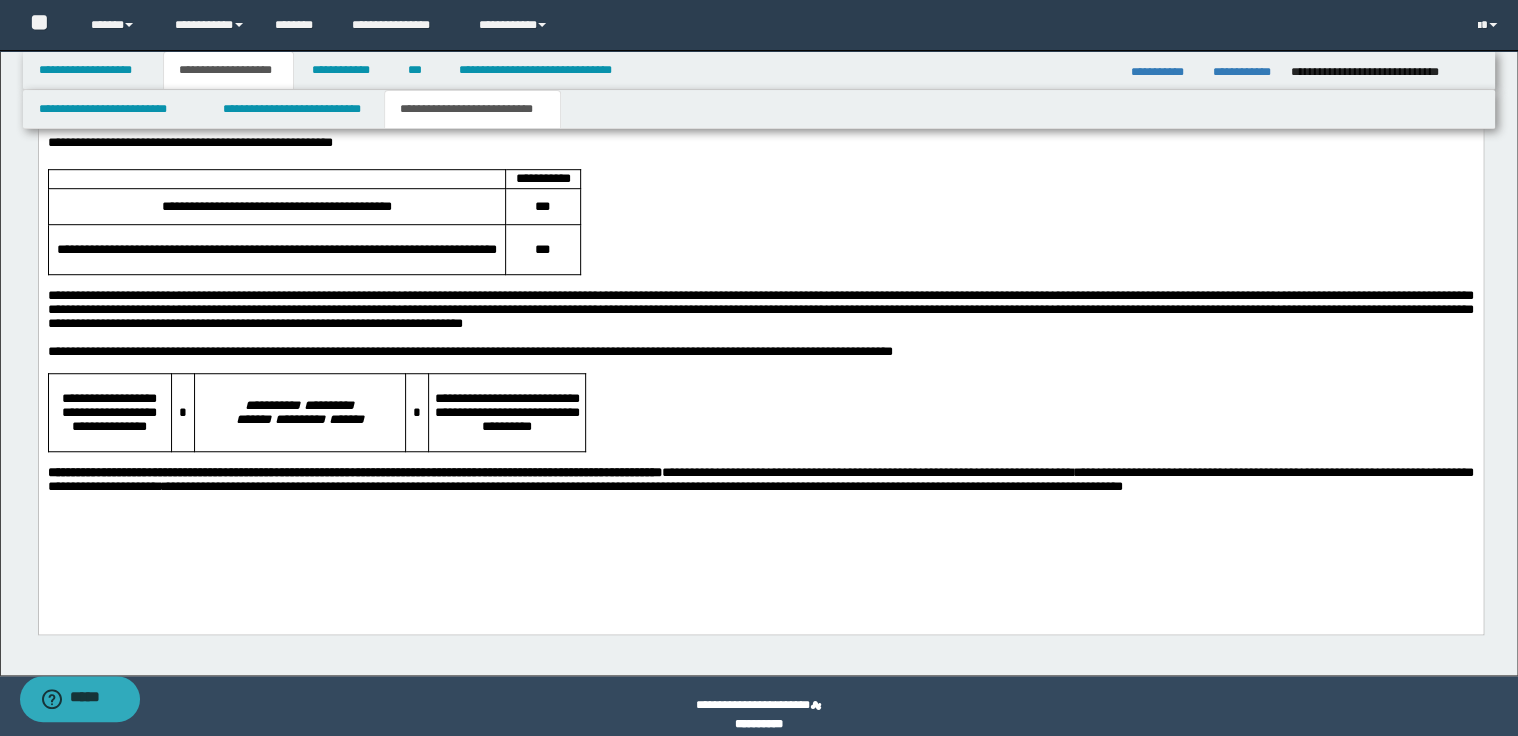 scroll, scrollTop: 4317, scrollLeft: 0, axis: vertical 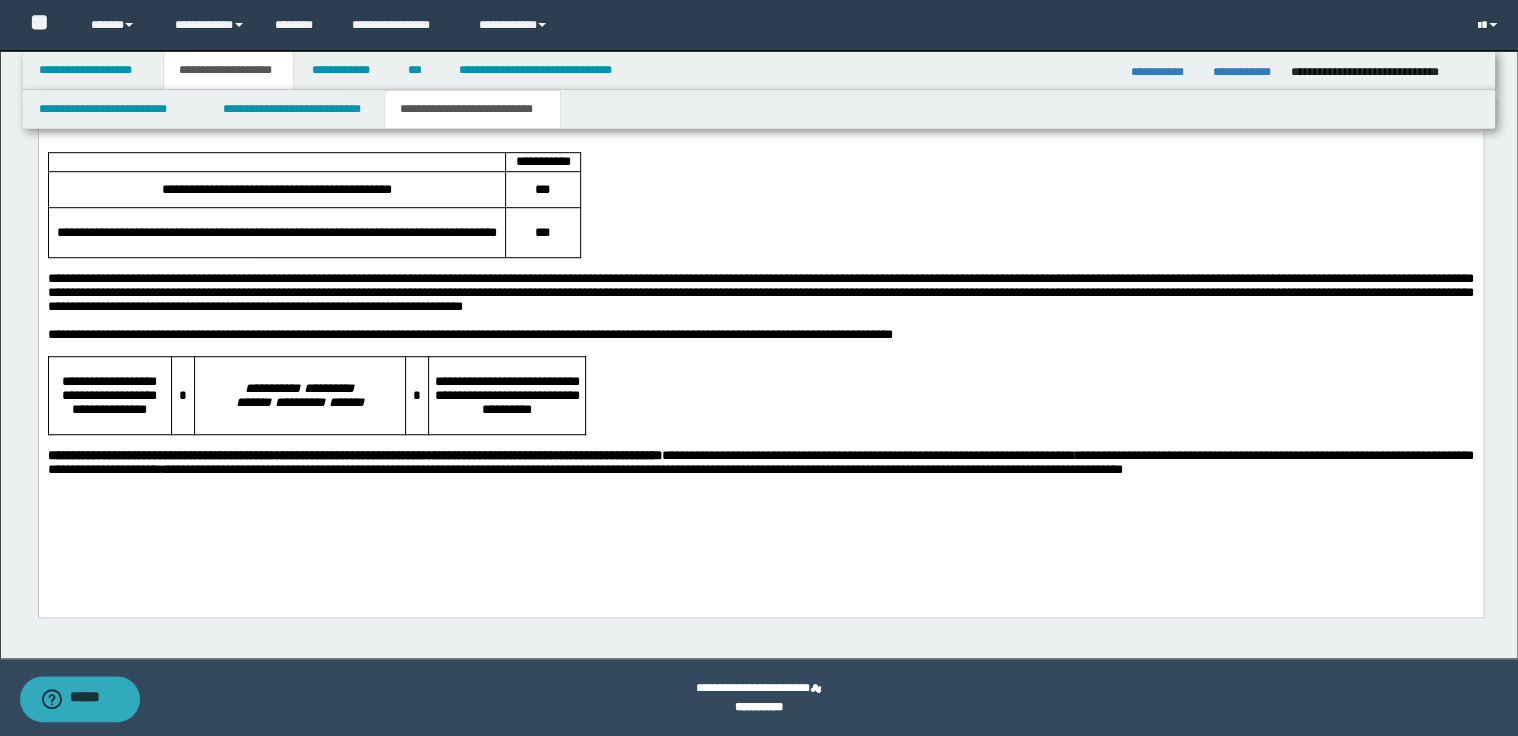 click at bounding box center [760, 321] 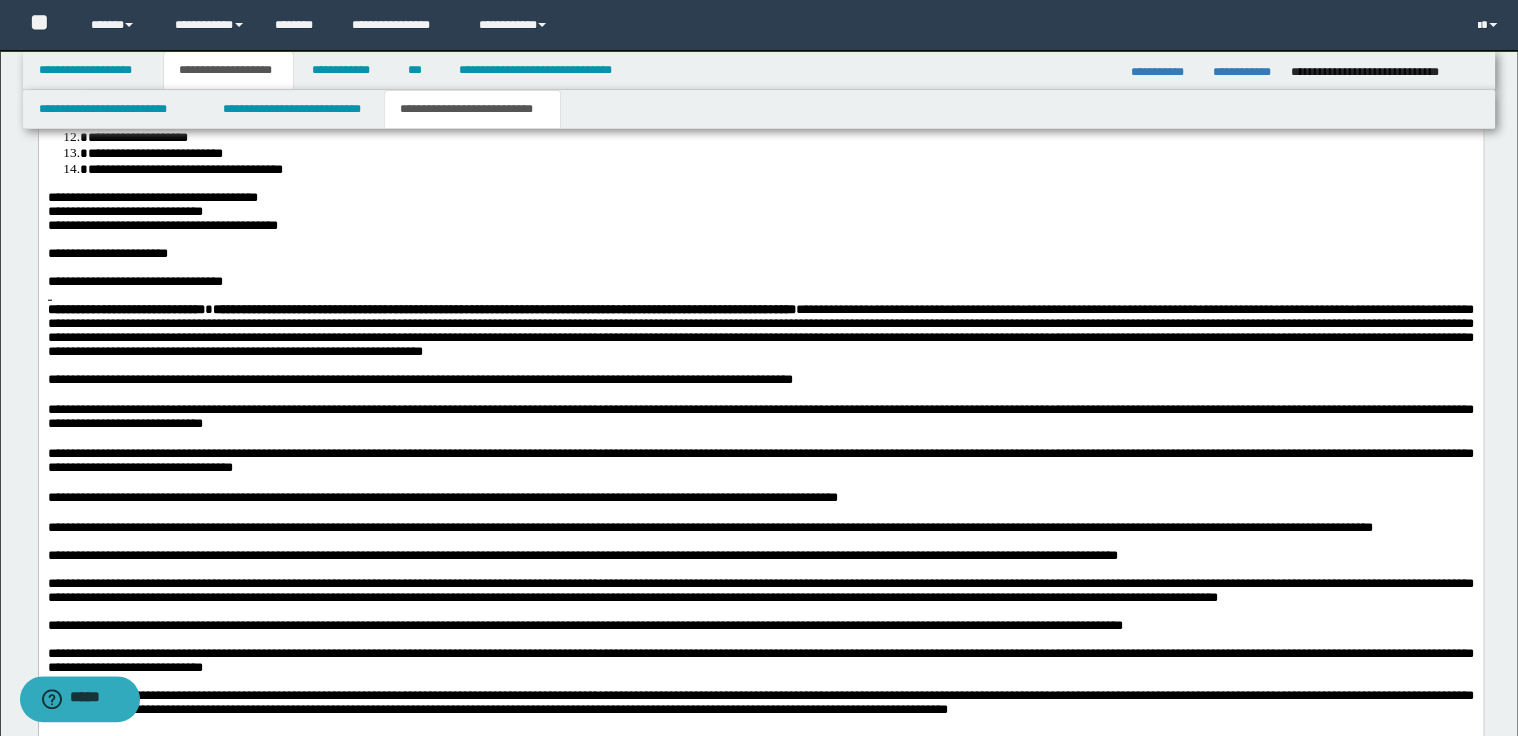 scroll, scrollTop: 2141, scrollLeft: 0, axis: vertical 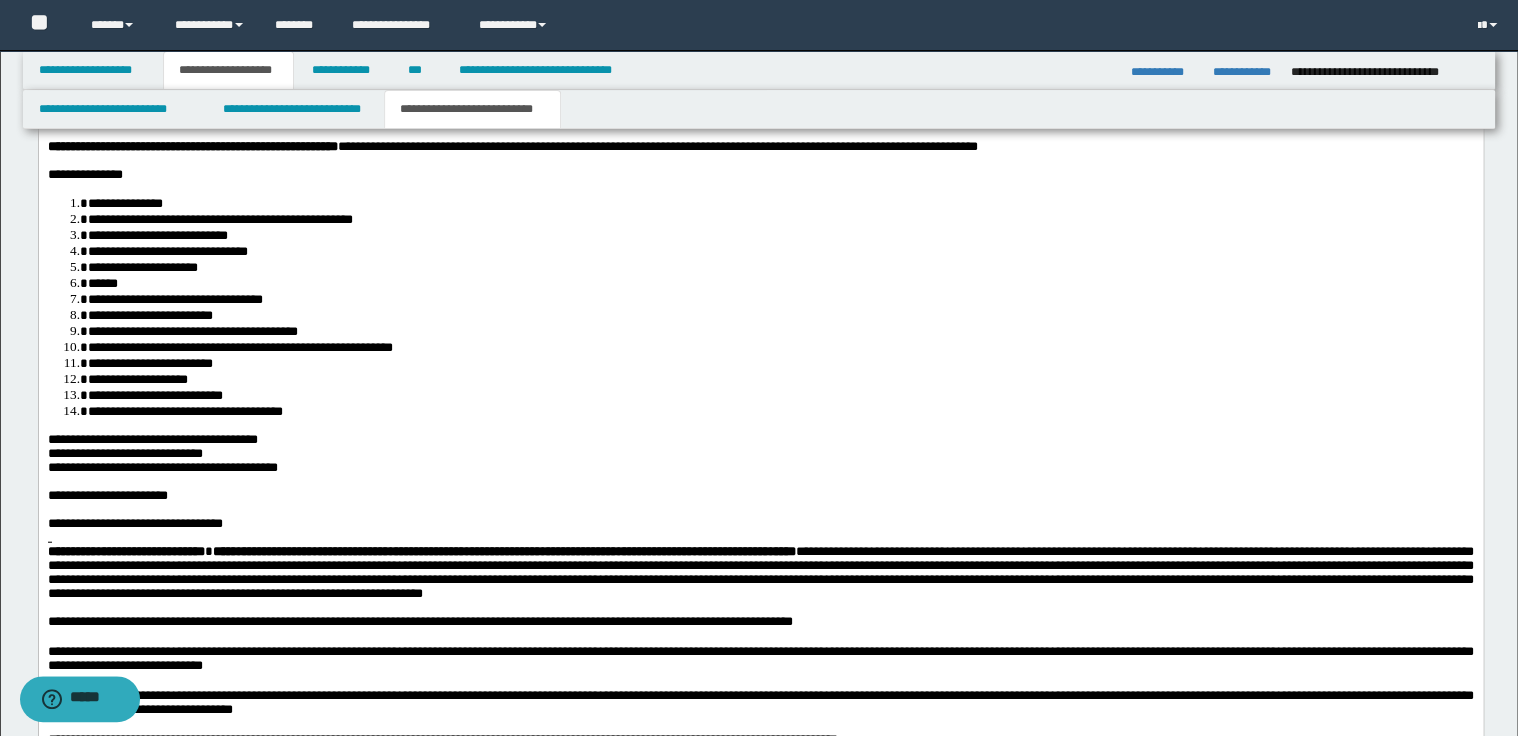 click at bounding box center (760, 510) 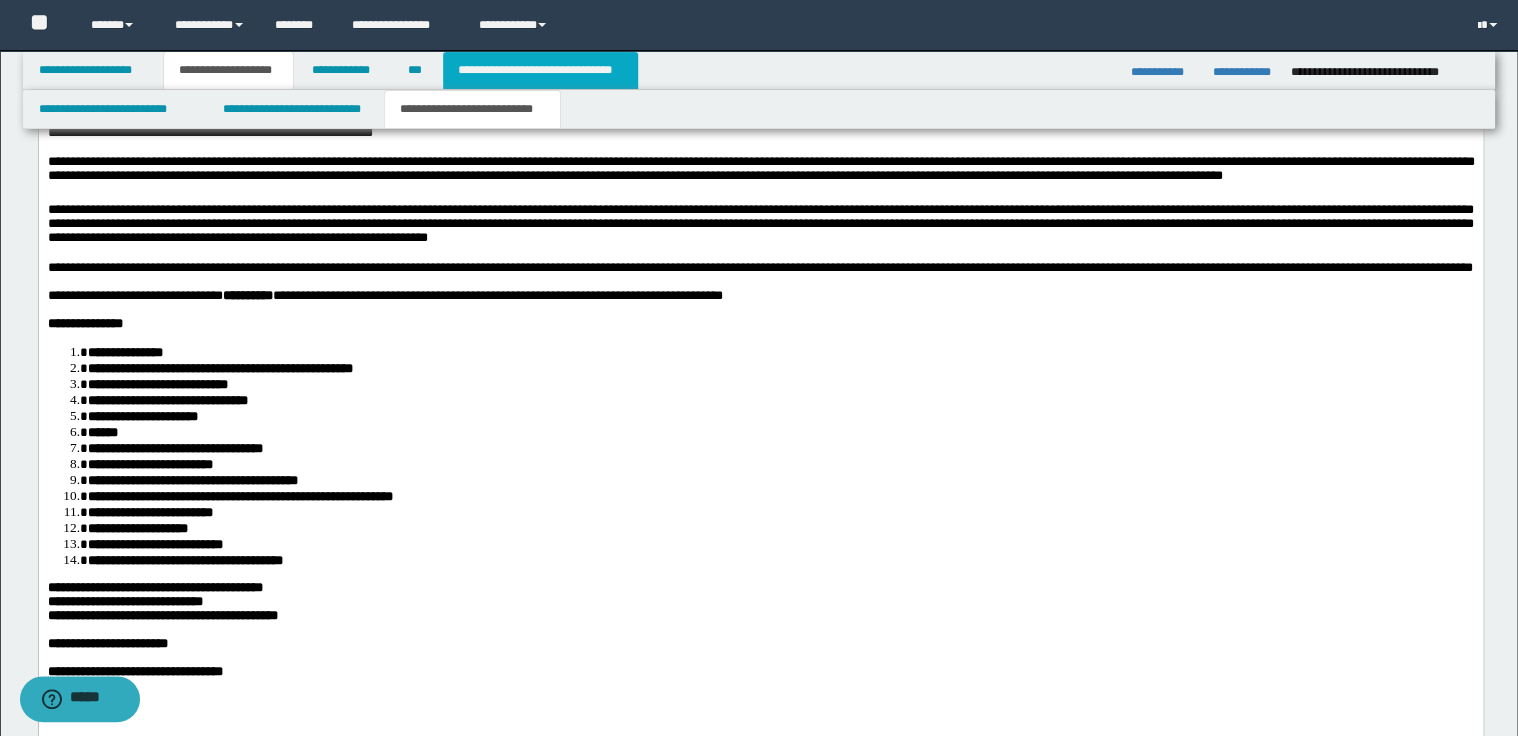 click on "**********" at bounding box center [540, 70] 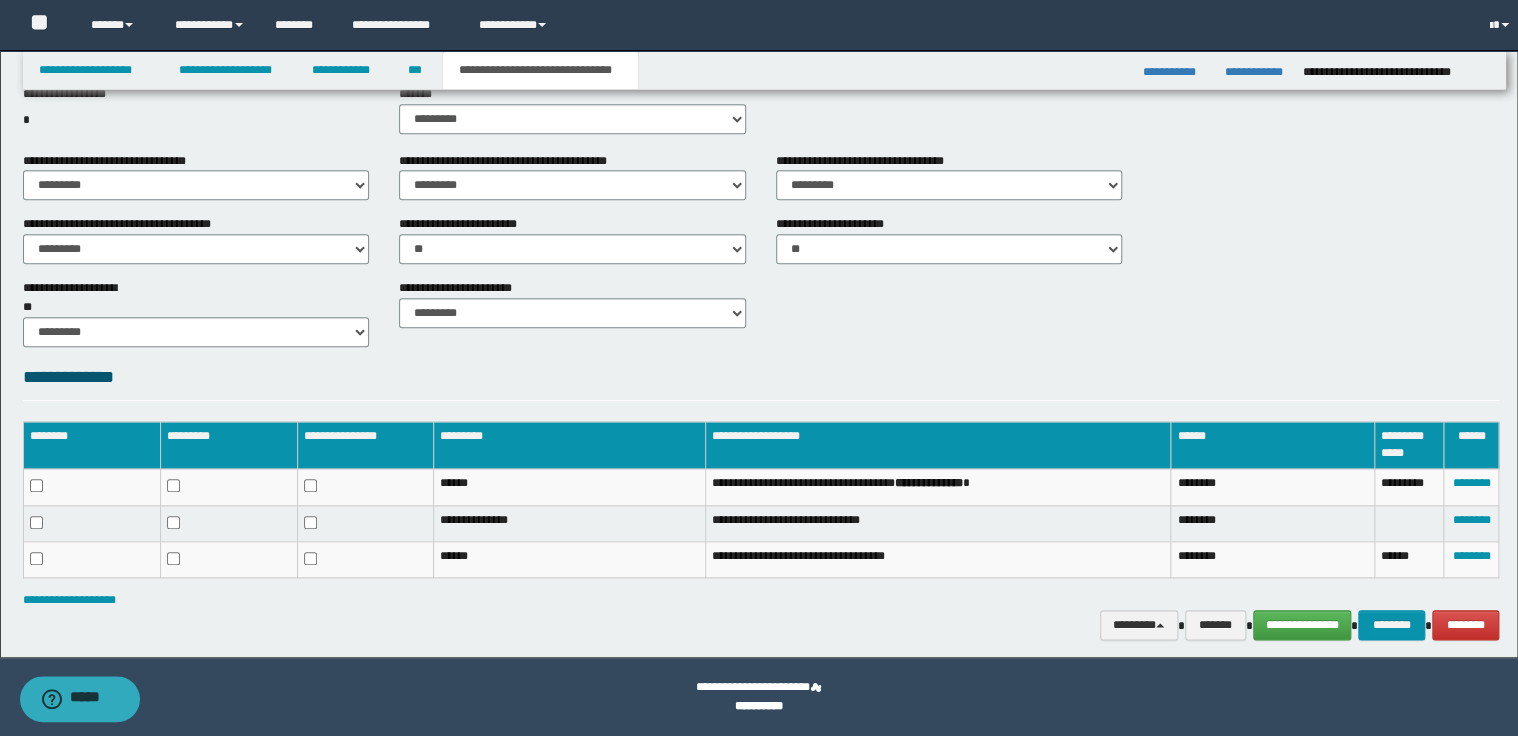 scroll, scrollTop: 812, scrollLeft: 0, axis: vertical 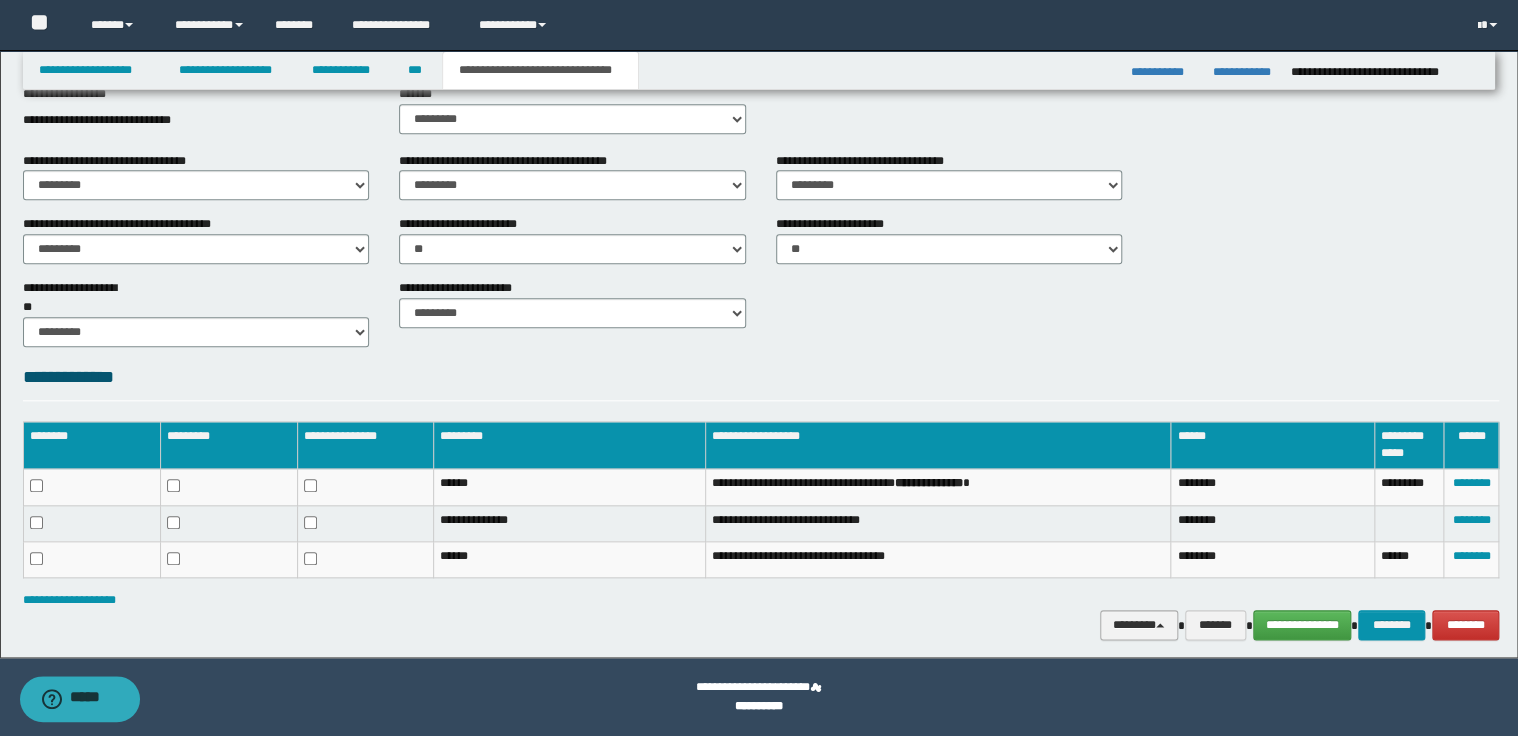 click at bounding box center [1160, 625] 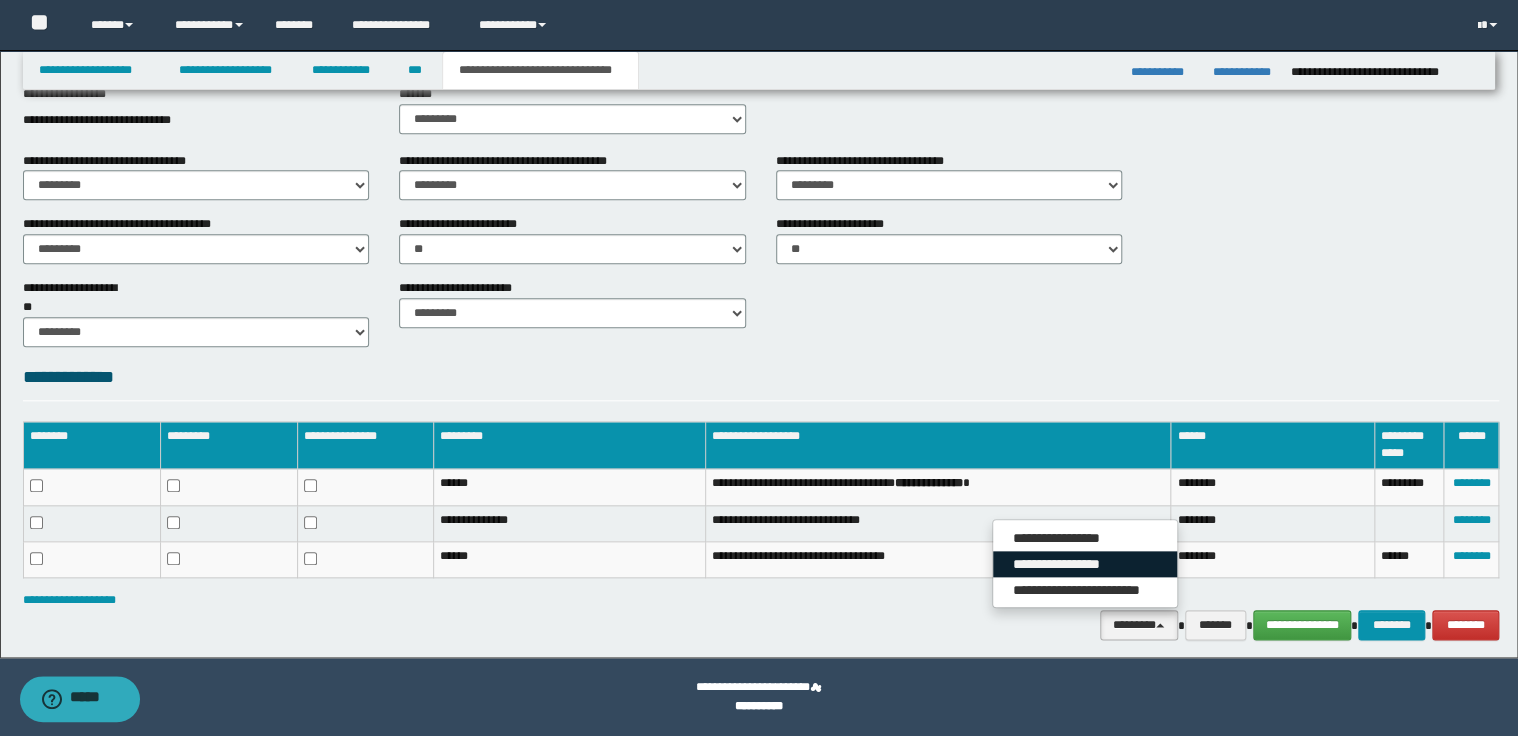 click on "**********" at bounding box center [1085, 564] 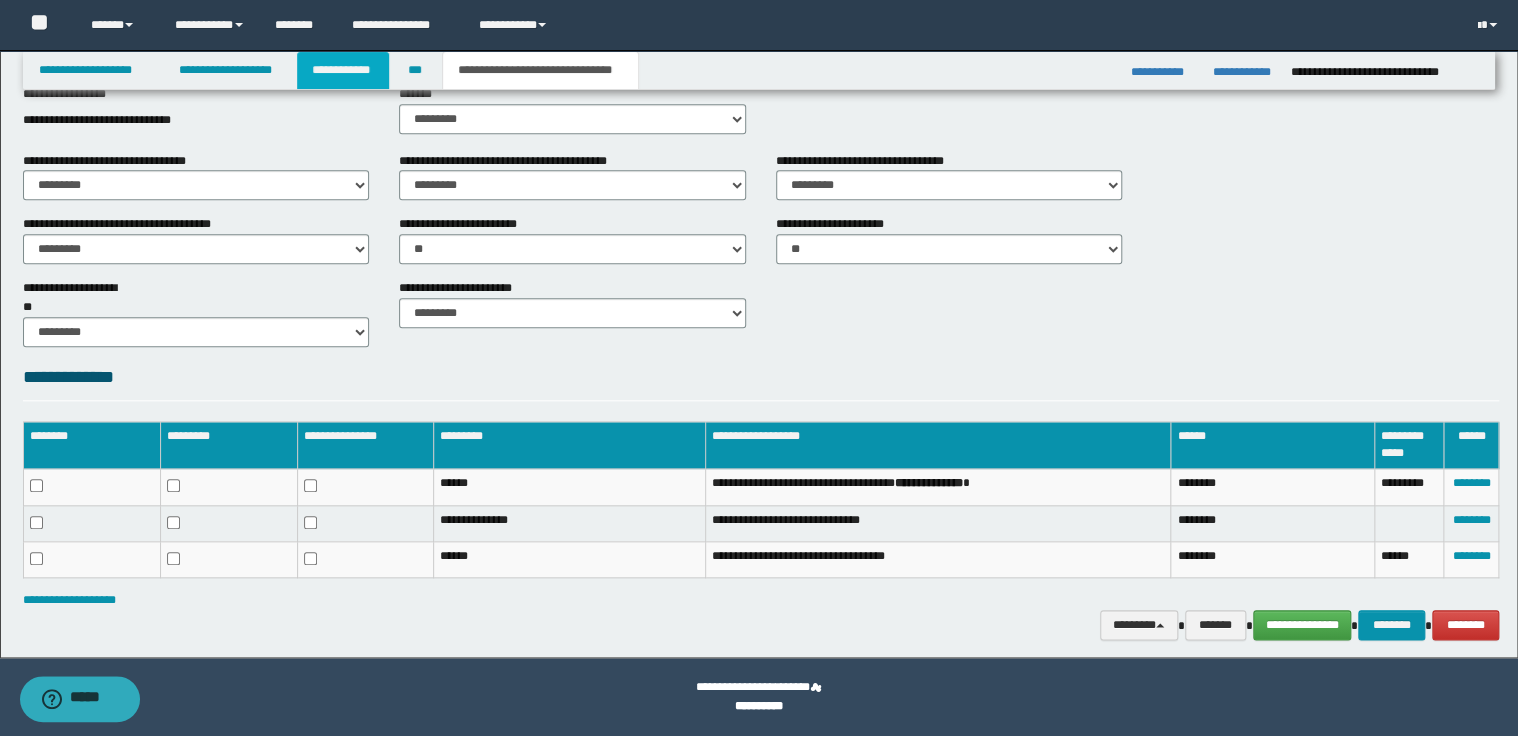 click on "**********" at bounding box center [343, 70] 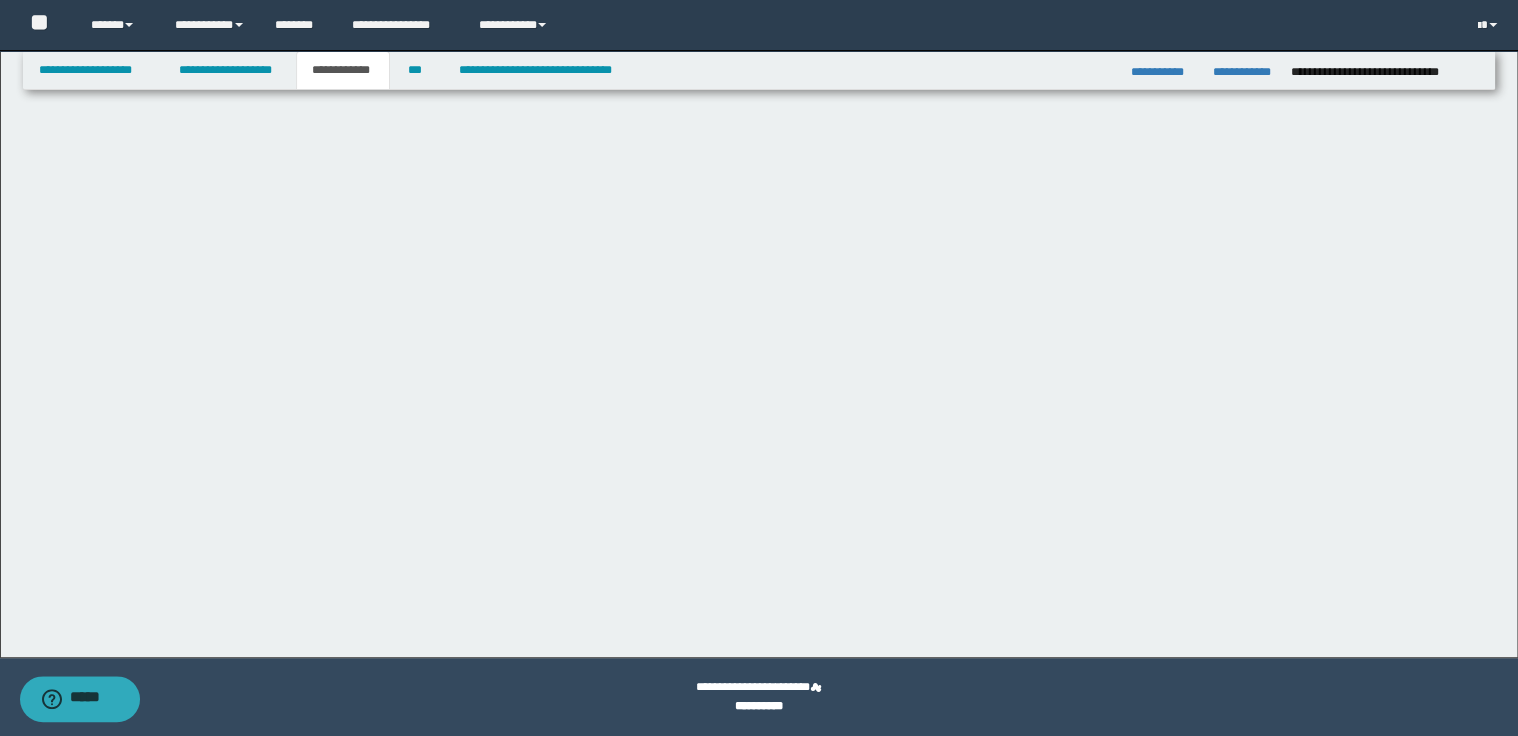 scroll, scrollTop: 375, scrollLeft: 0, axis: vertical 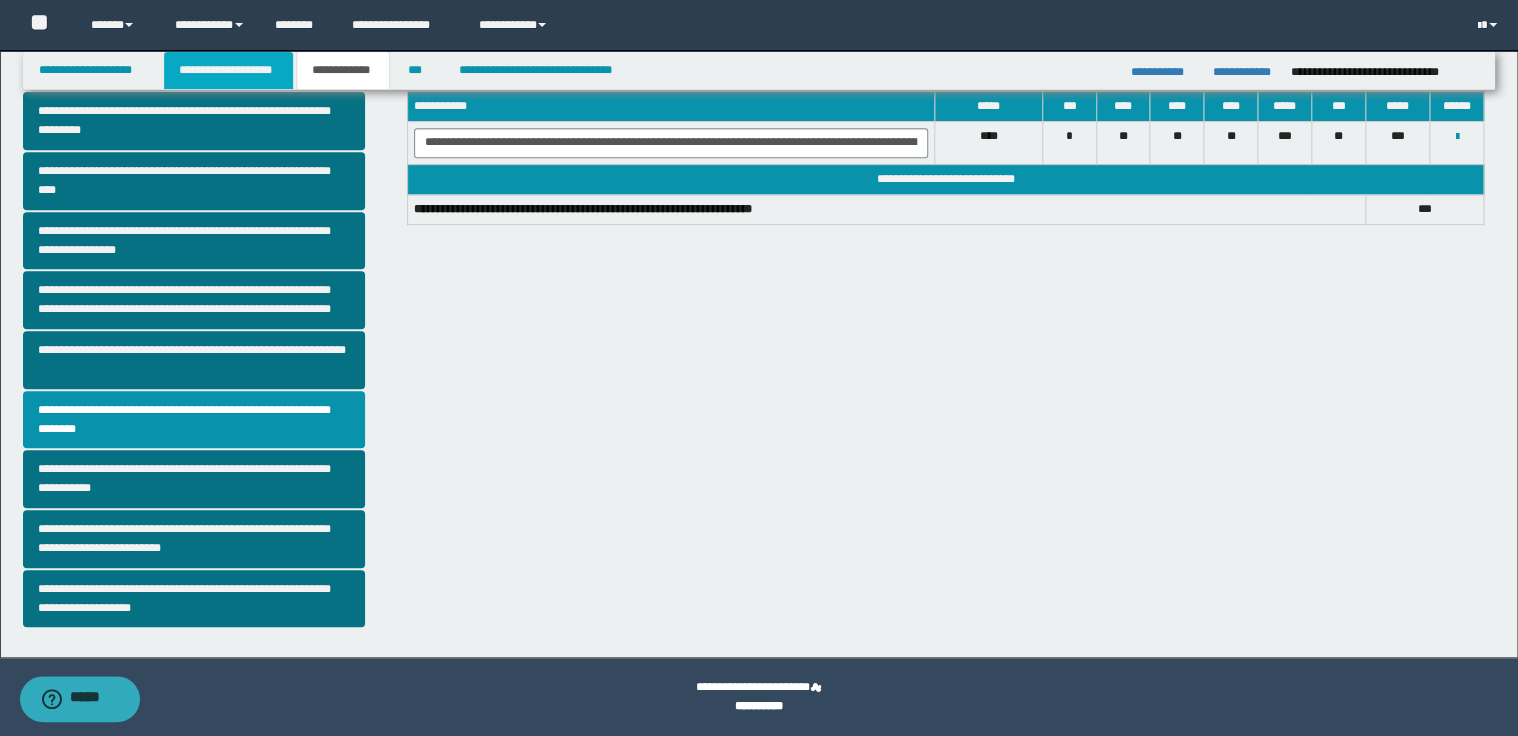 click on "**********" at bounding box center [228, 70] 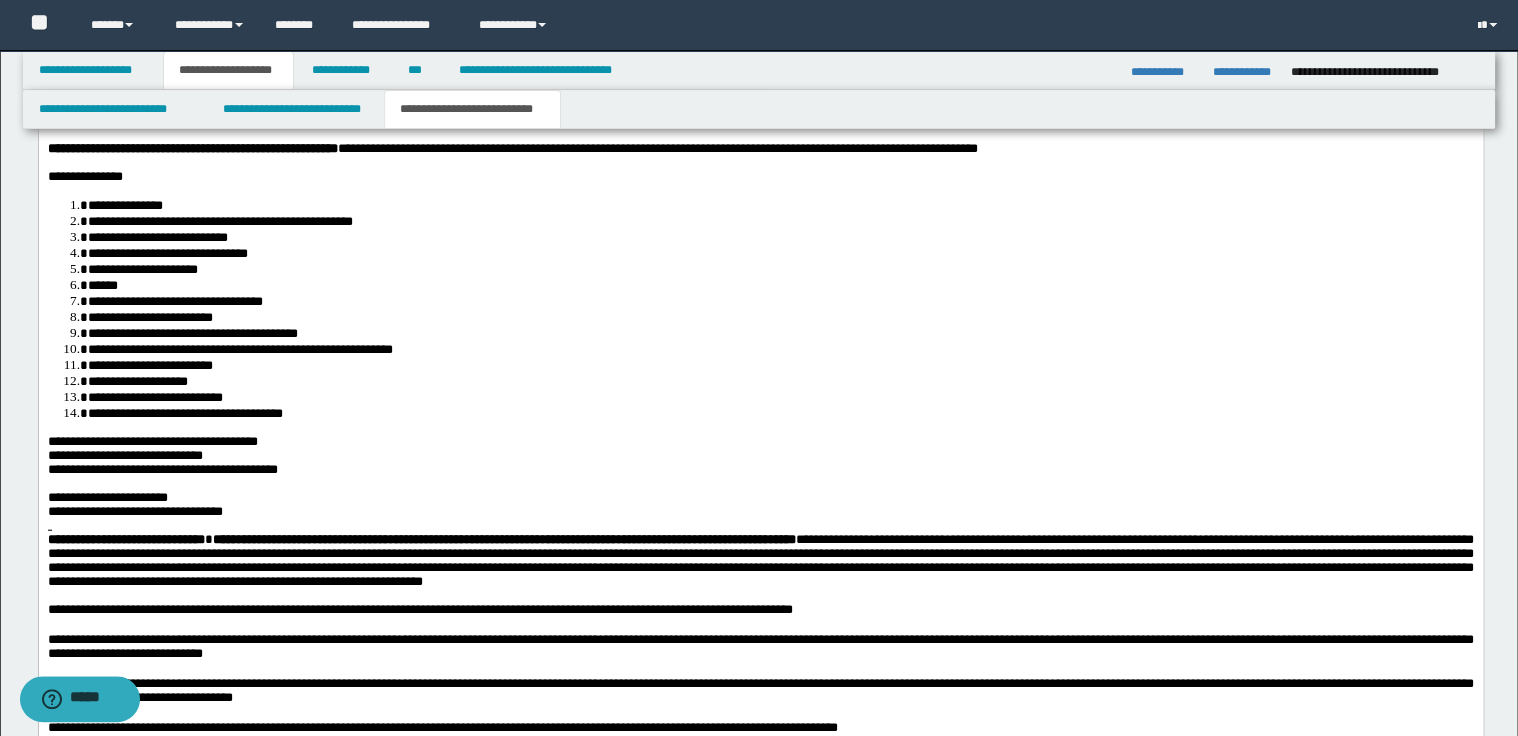 scroll, scrollTop: 2006, scrollLeft: 0, axis: vertical 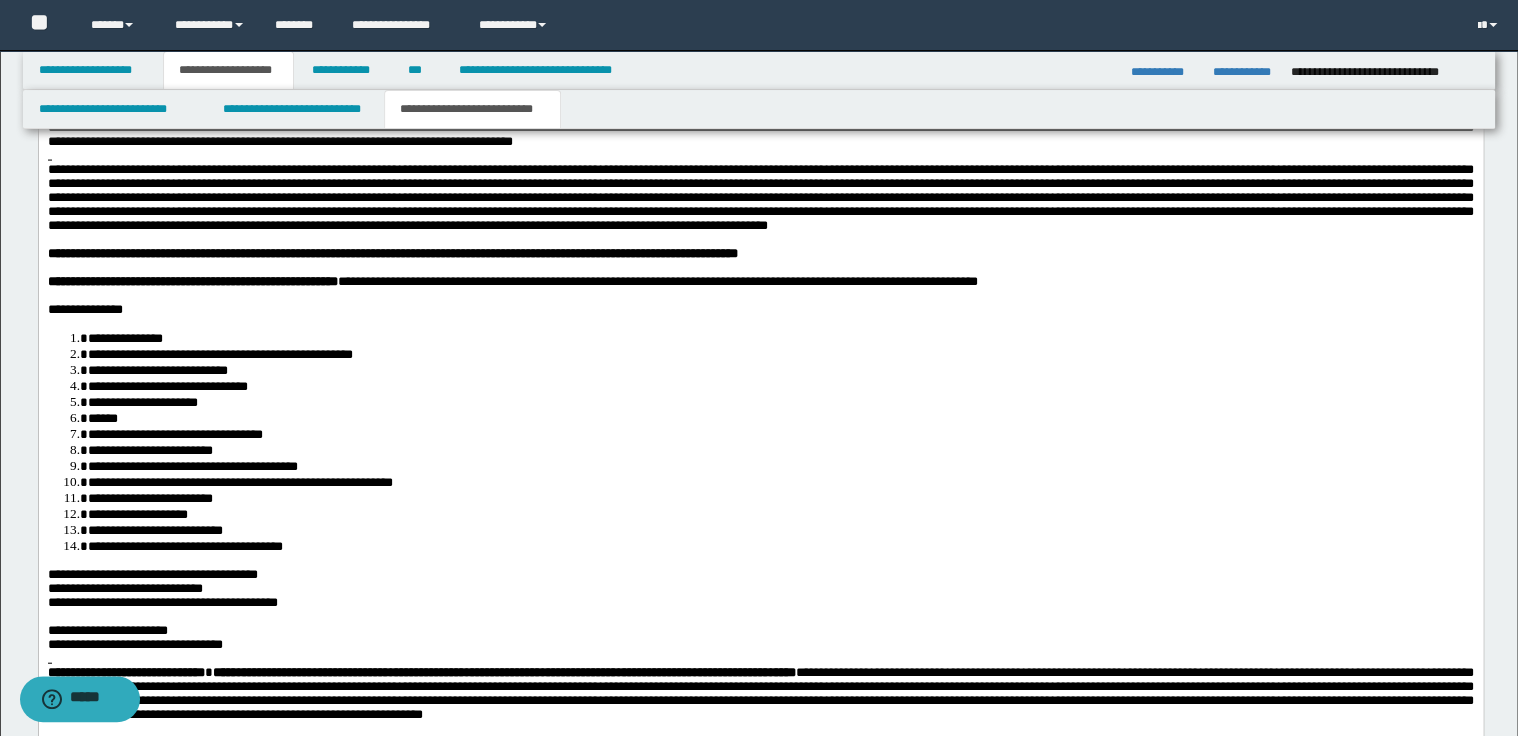 click on "**********" at bounding box center [780, 337] 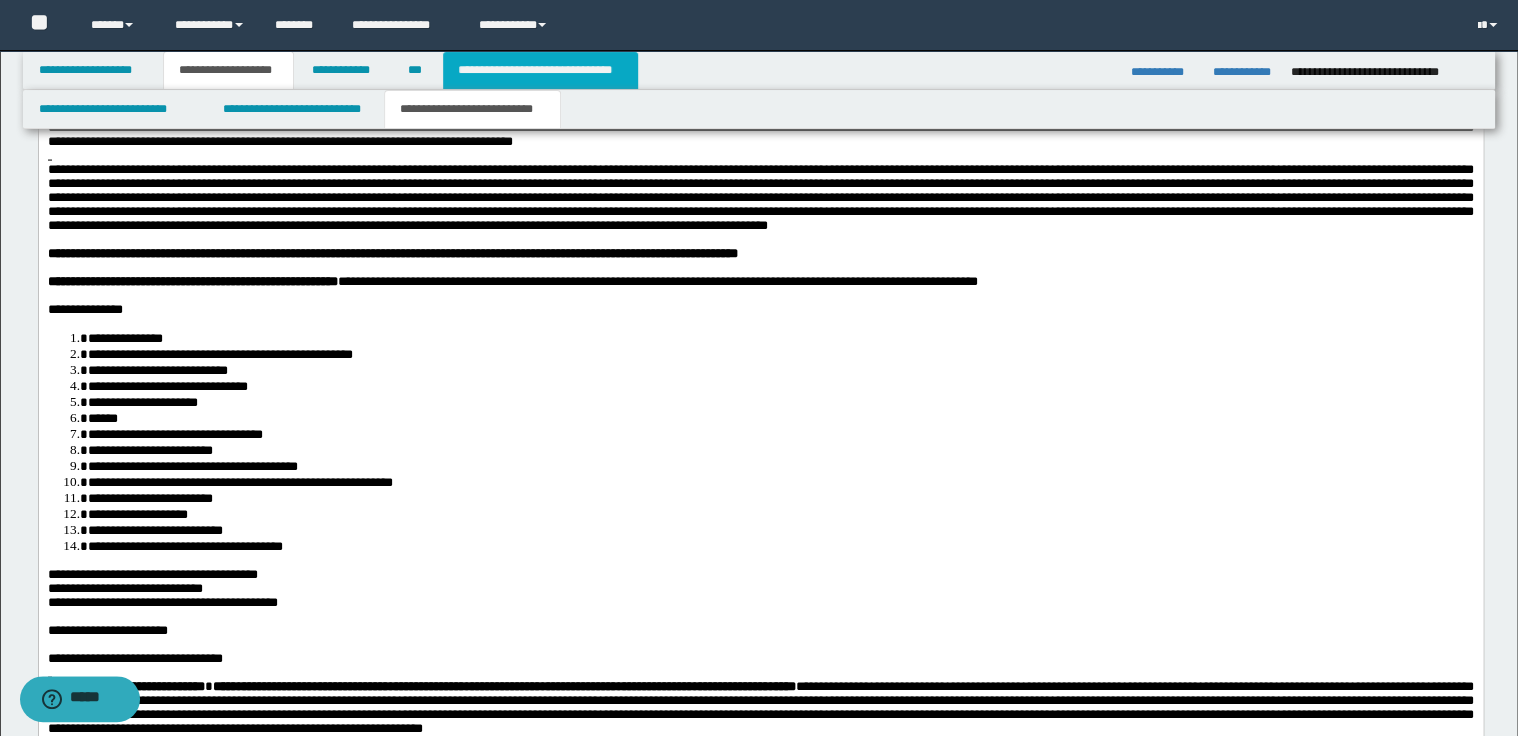 click on "**********" at bounding box center (540, 70) 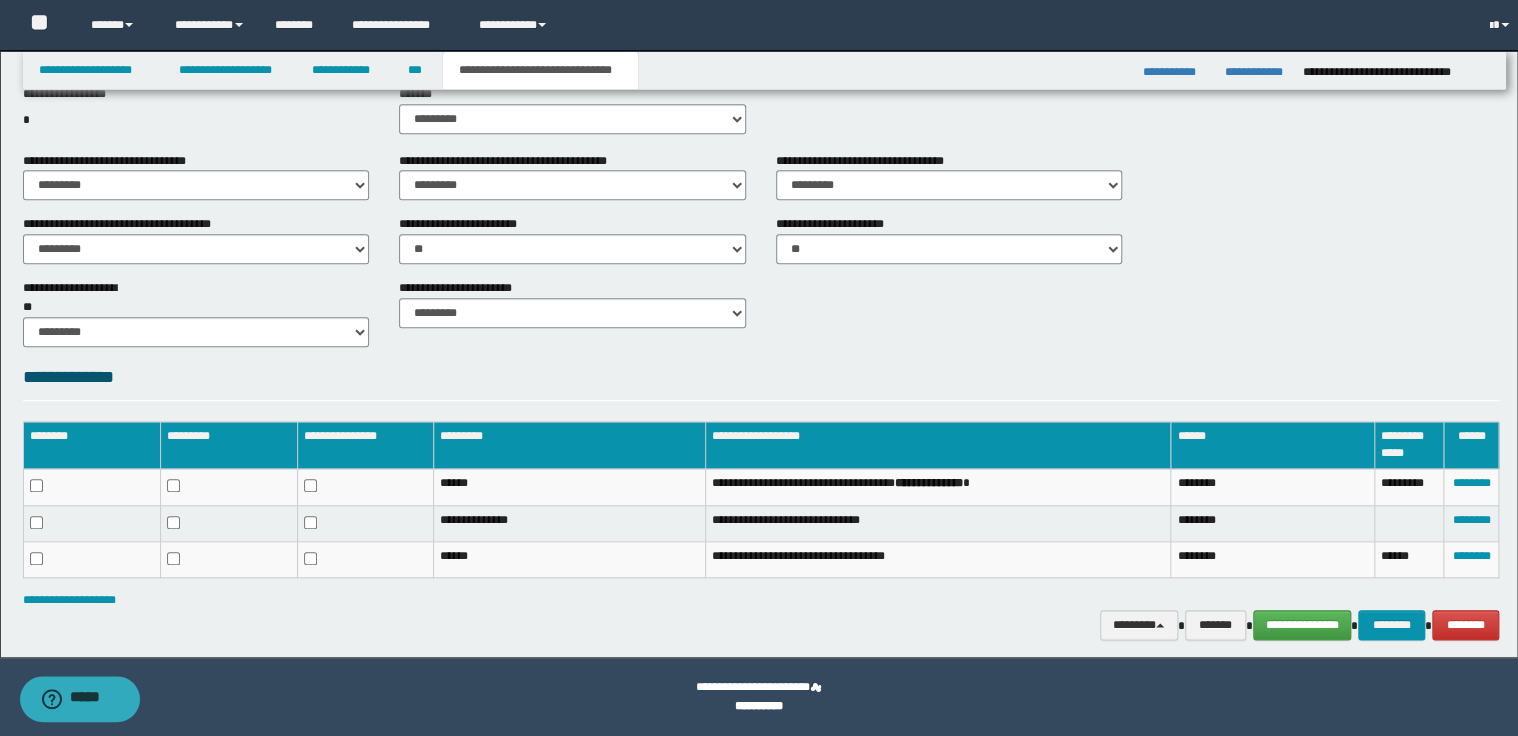 scroll, scrollTop: 812, scrollLeft: 0, axis: vertical 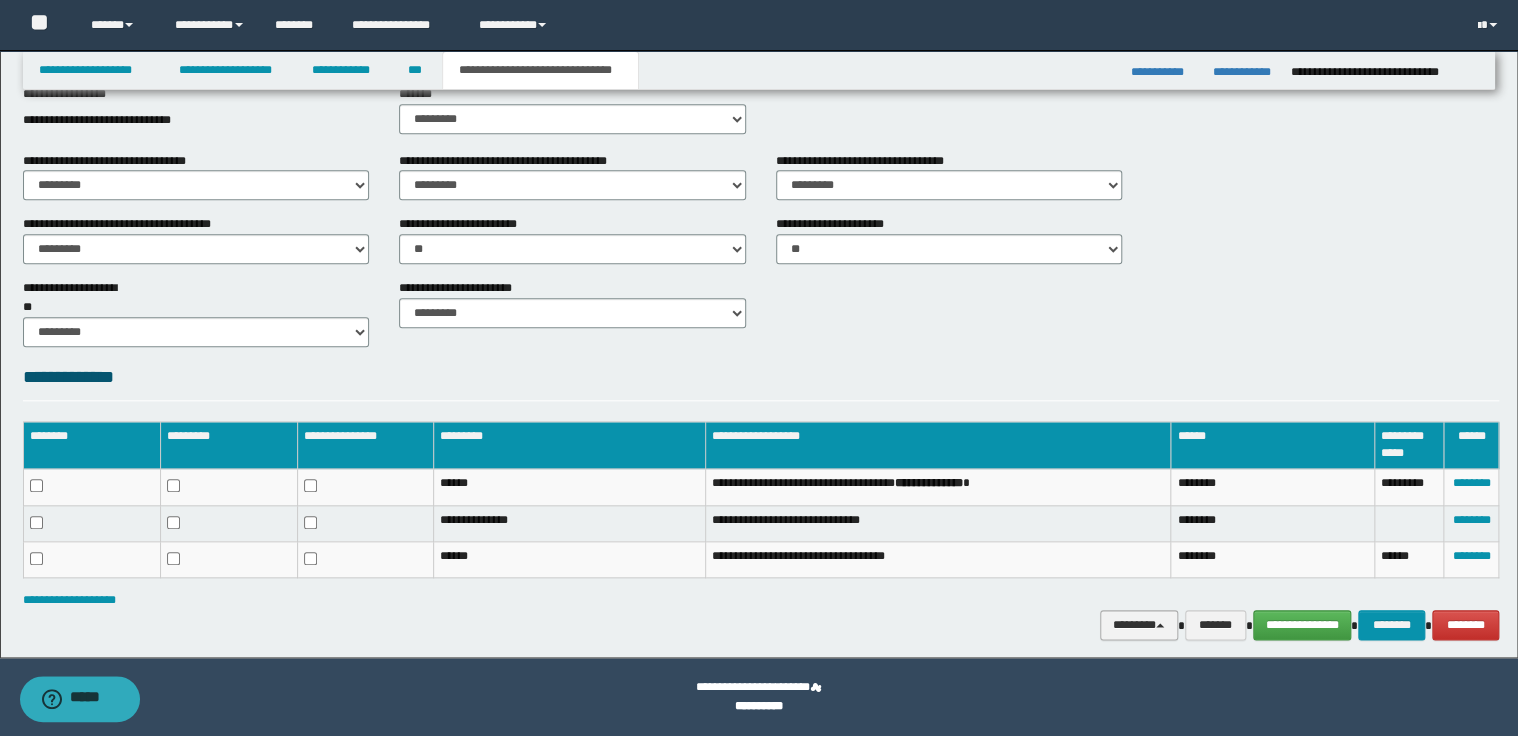 click on "********" at bounding box center [1139, 625] 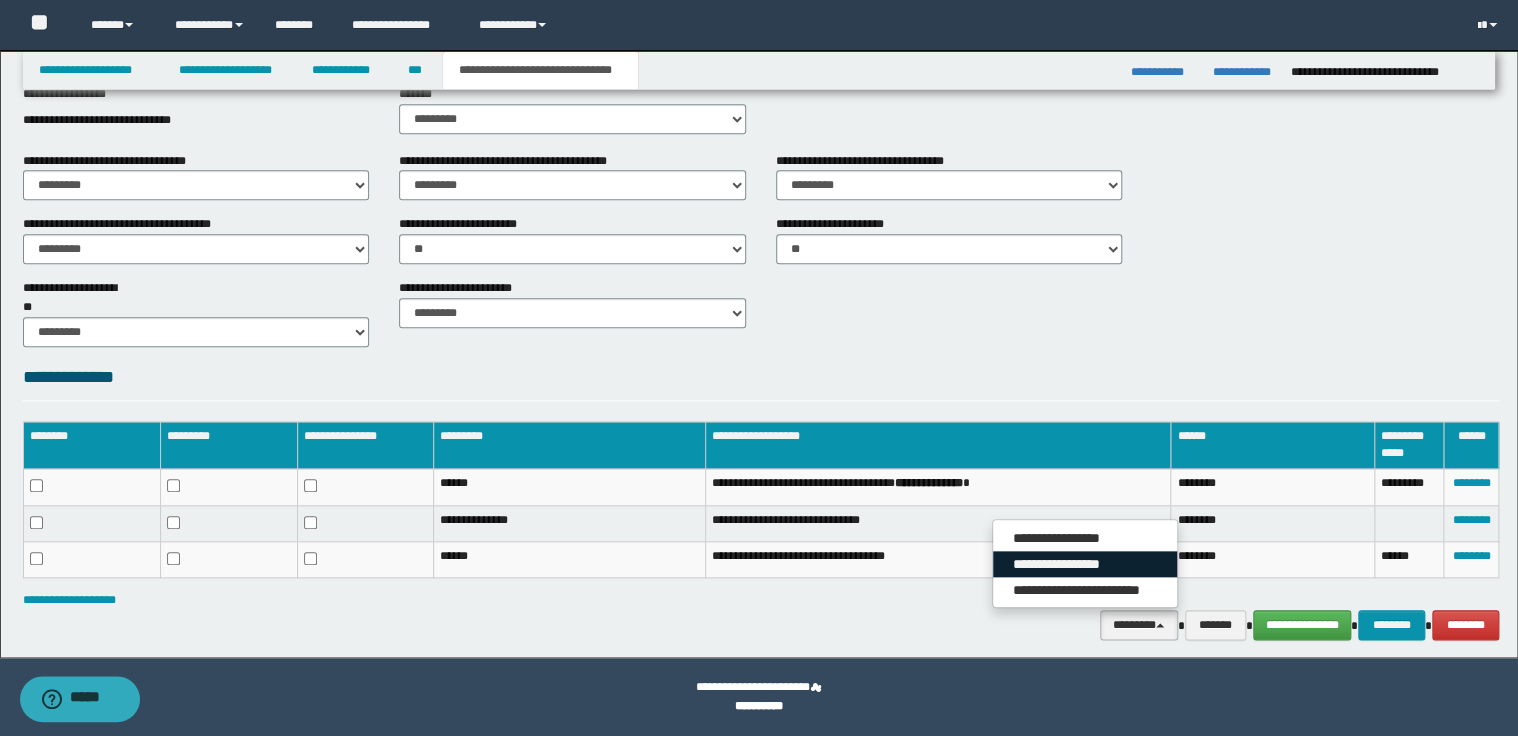 click on "**********" at bounding box center (1085, 564) 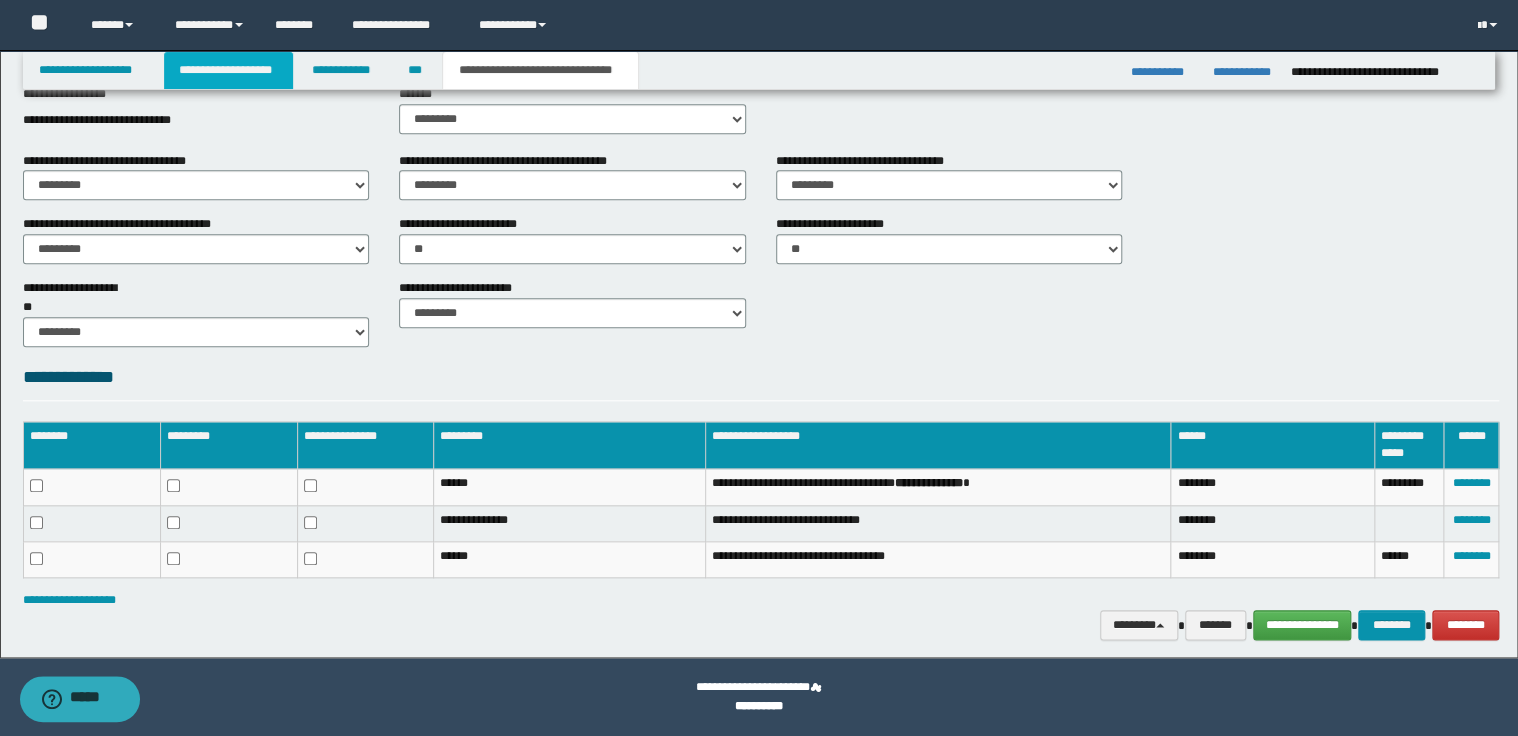 click on "**********" at bounding box center (228, 70) 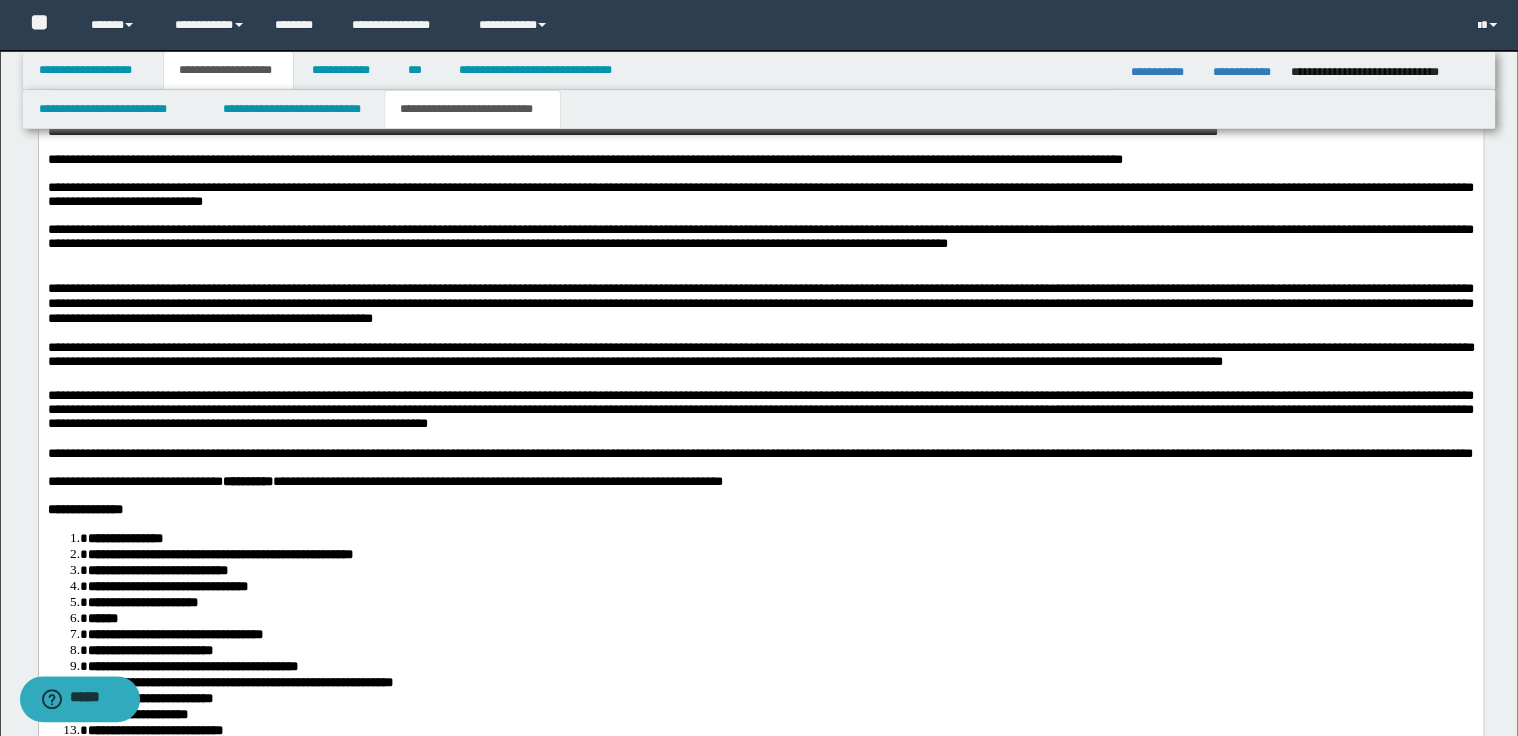 scroll, scrollTop: 2843, scrollLeft: 0, axis: vertical 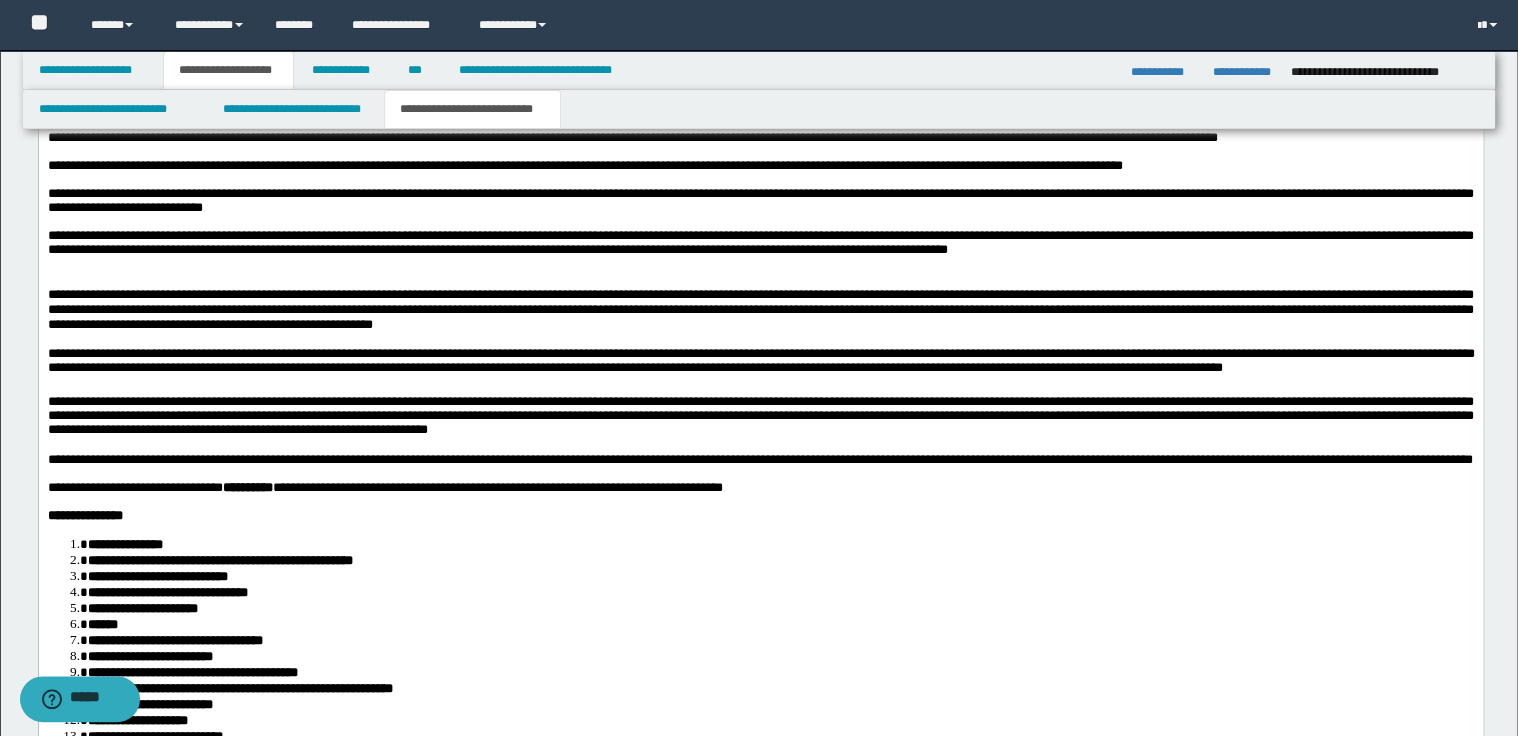 click at bounding box center (760, 280) 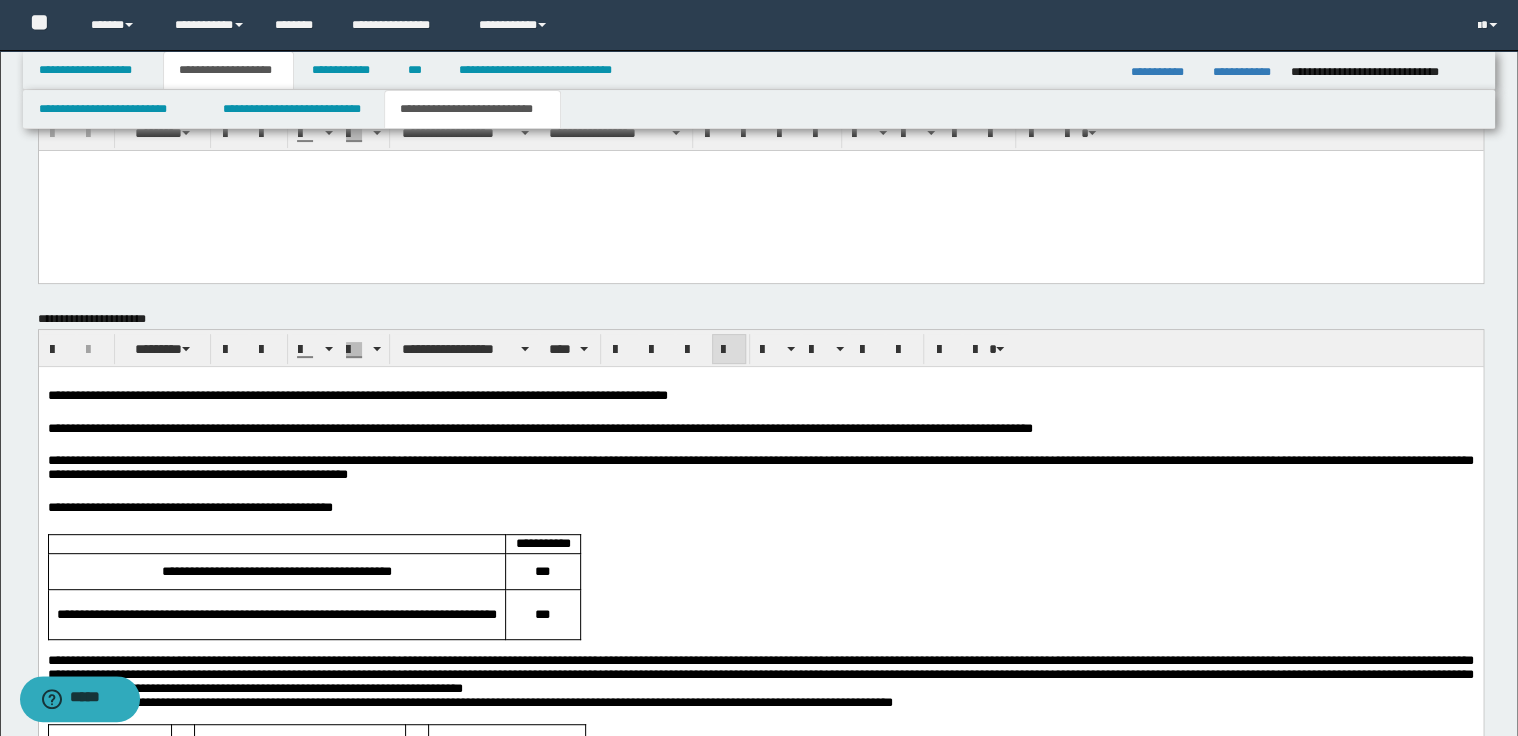 scroll, scrollTop: 4043, scrollLeft: 0, axis: vertical 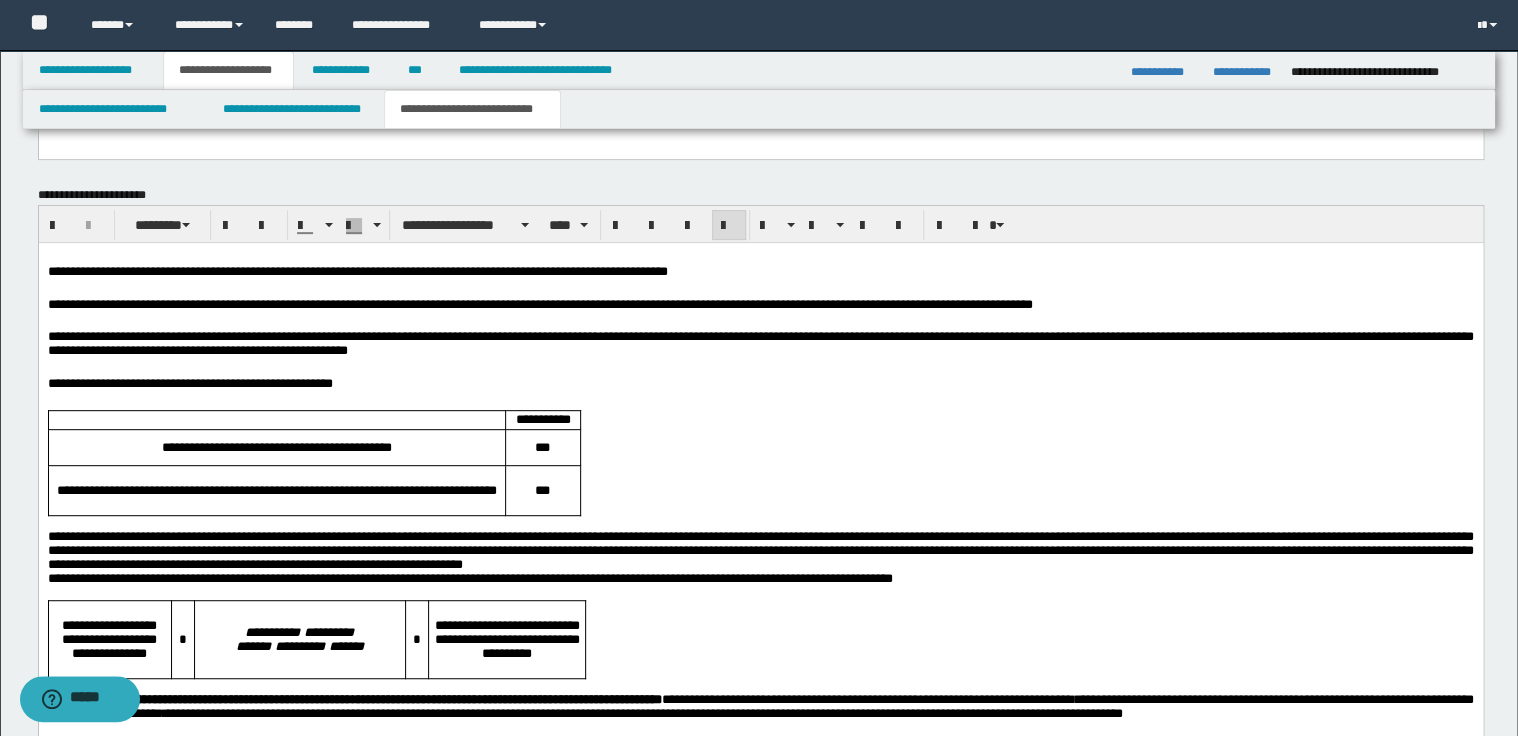 click on "**********" at bounding box center [760, 343] 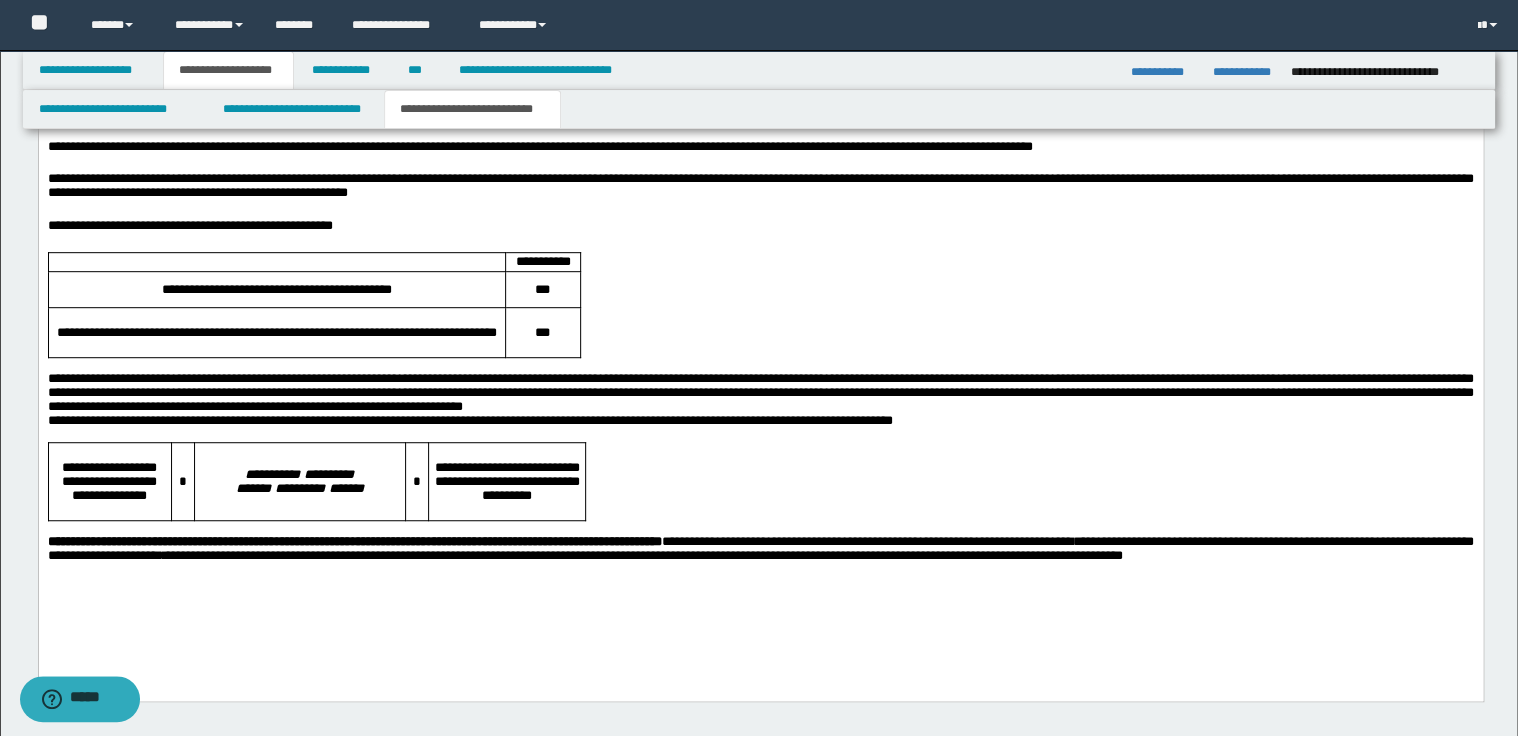 scroll, scrollTop: 4203, scrollLeft: 0, axis: vertical 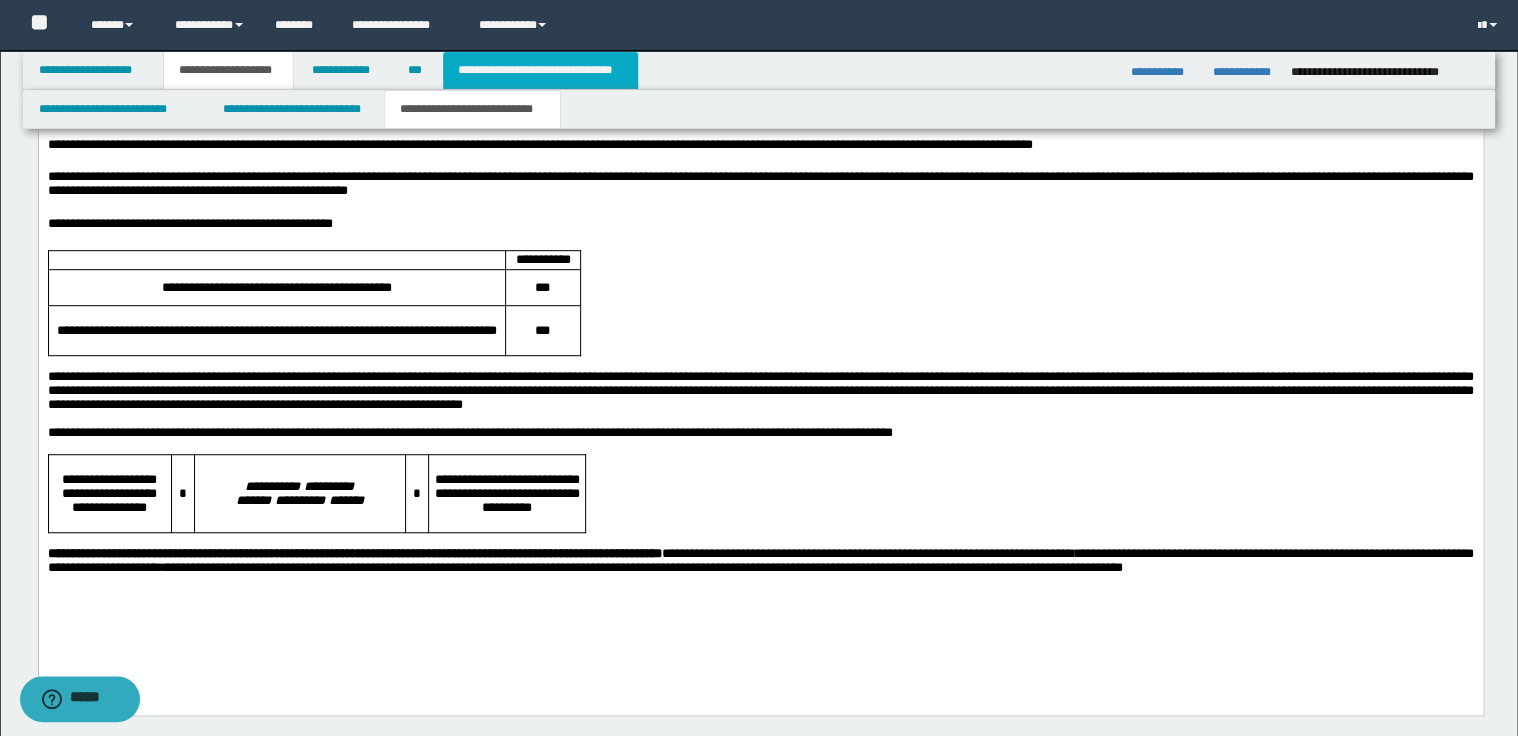 click on "**********" at bounding box center (540, 70) 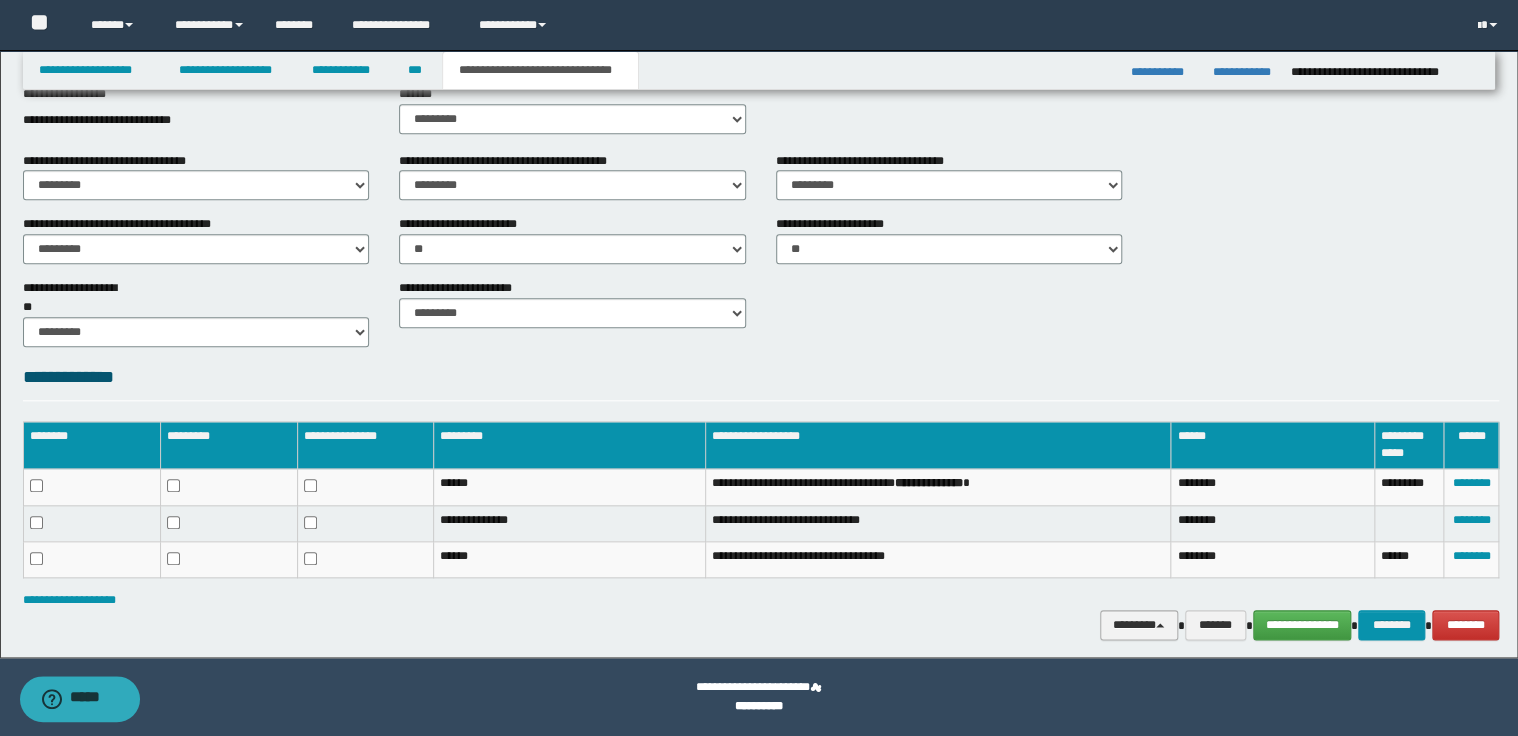 click at bounding box center [1160, 625] 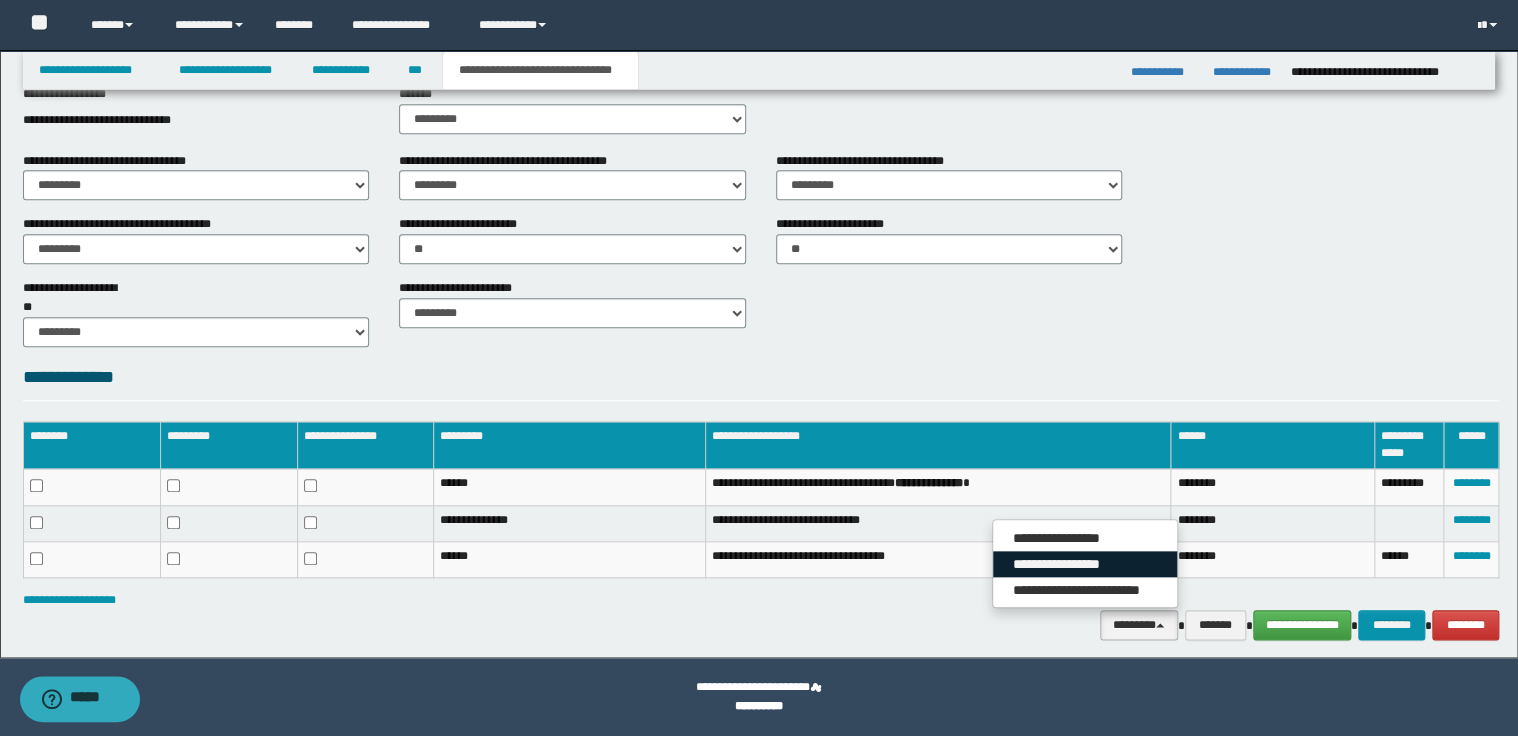 click on "**********" at bounding box center (1085, 564) 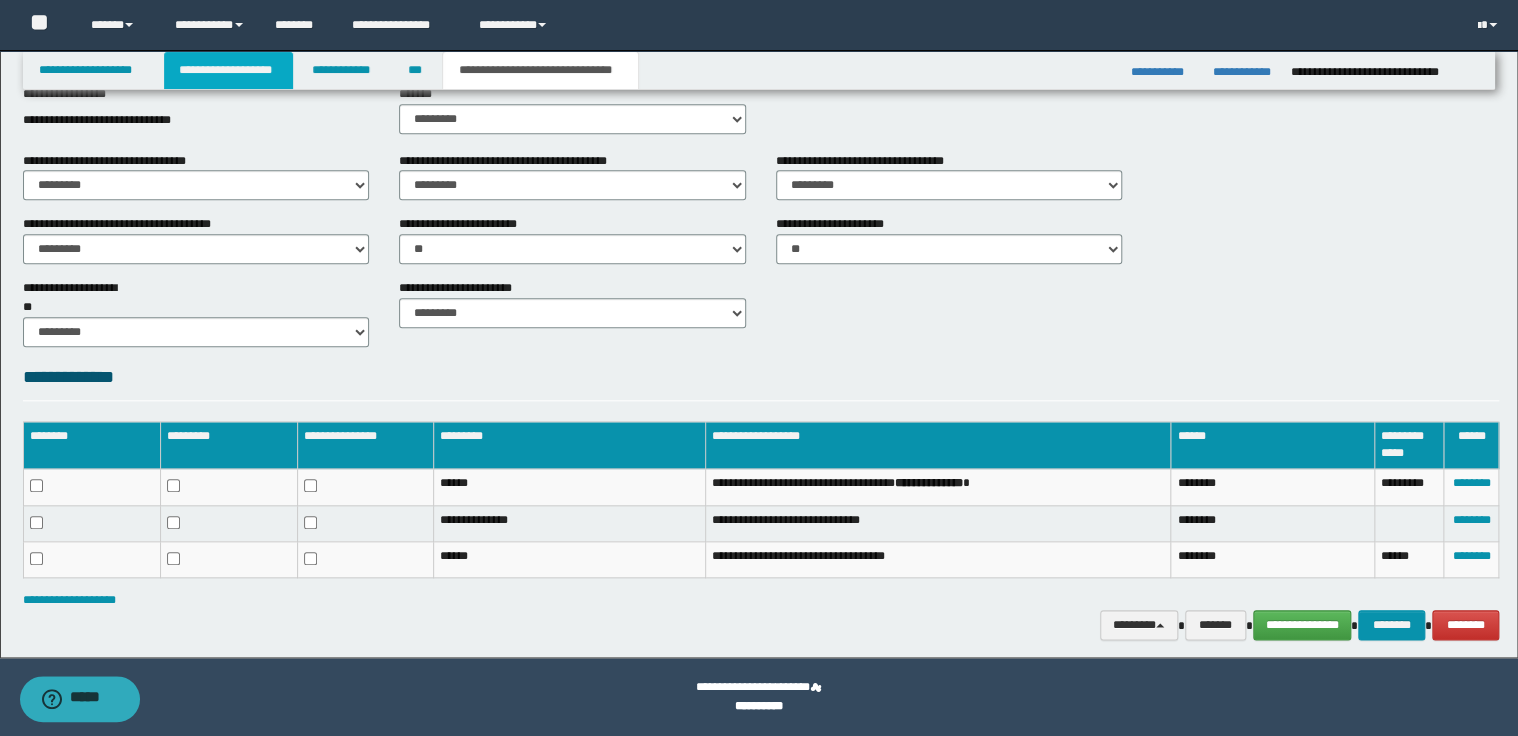 click on "**********" at bounding box center [228, 70] 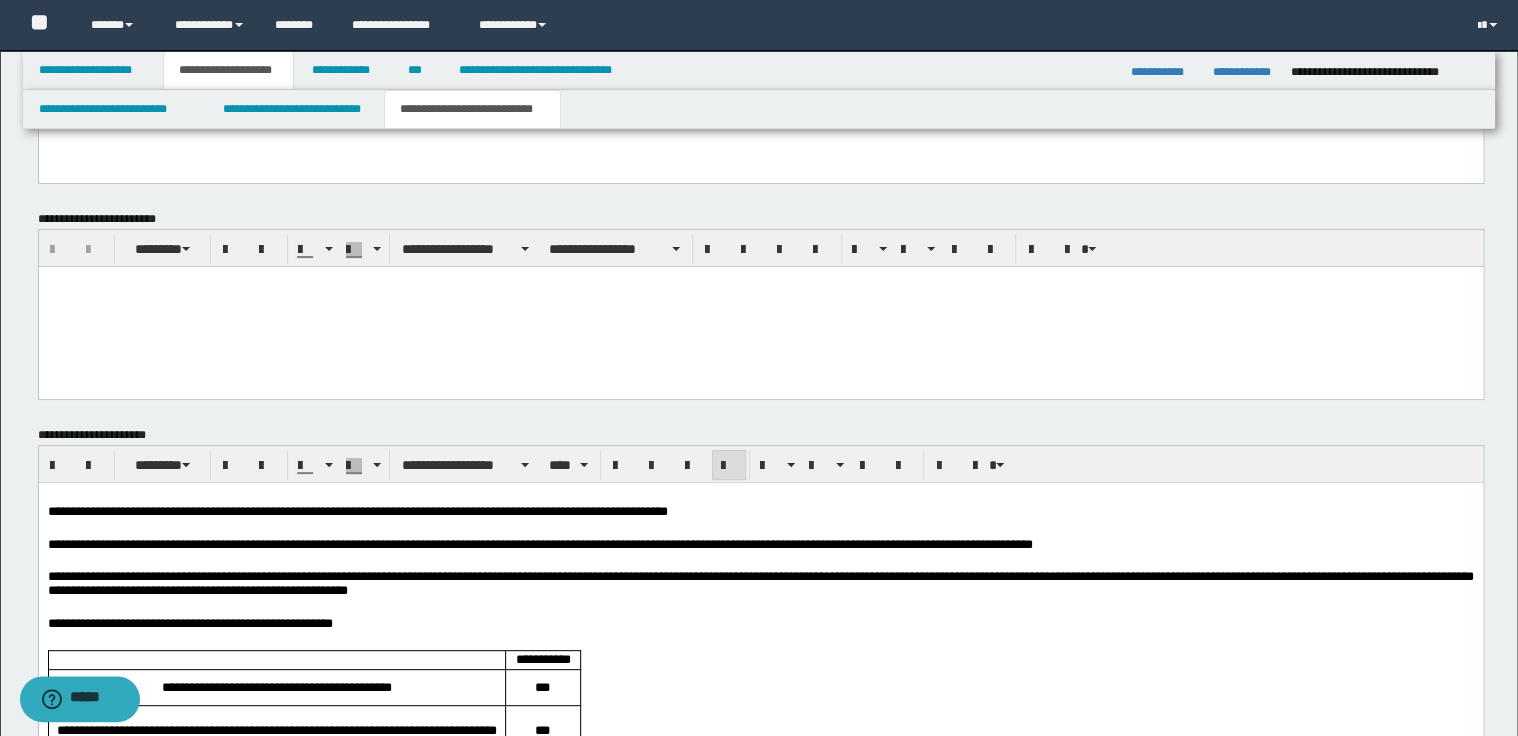 scroll, scrollTop: 4043, scrollLeft: 0, axis: vertical 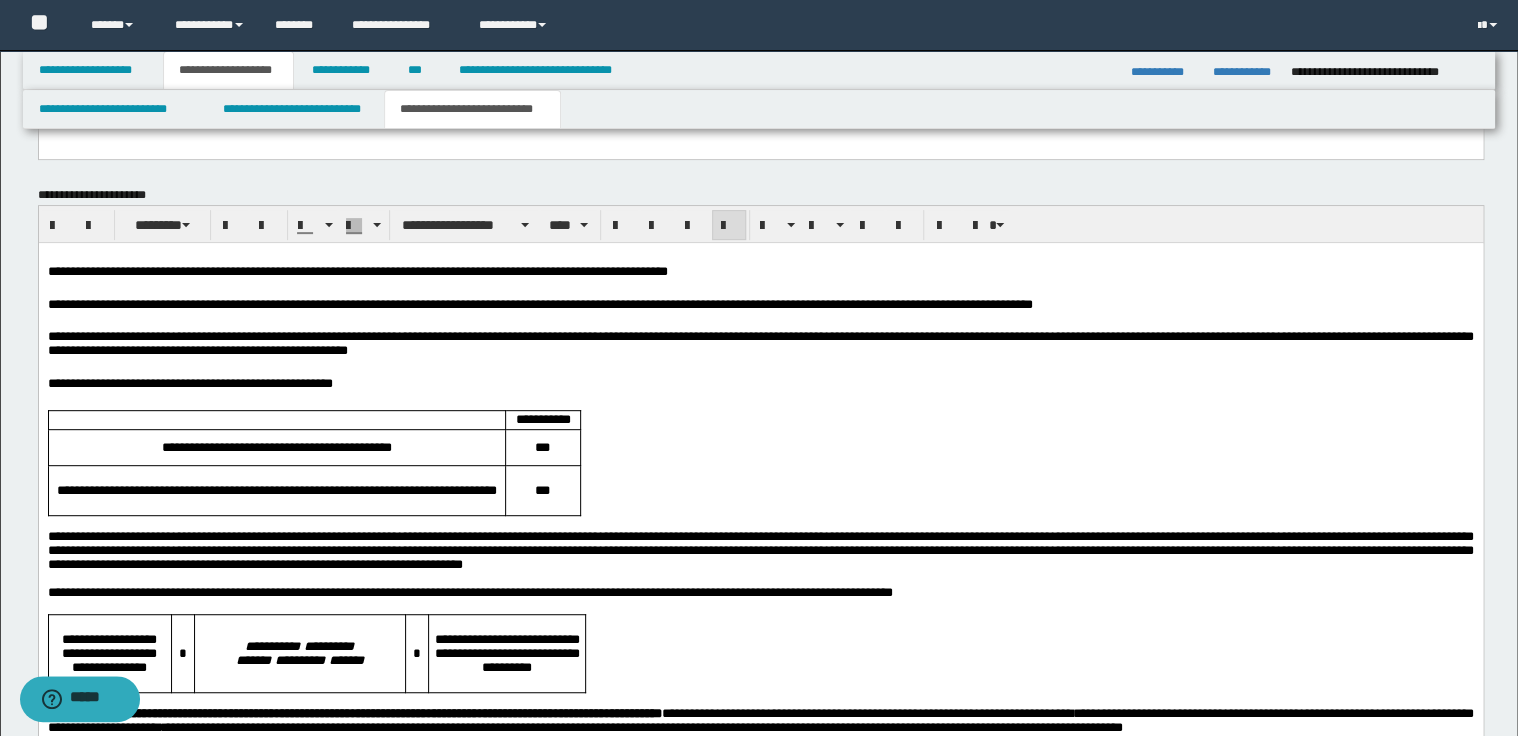 click on "**********" at bounding box center (760, 383) 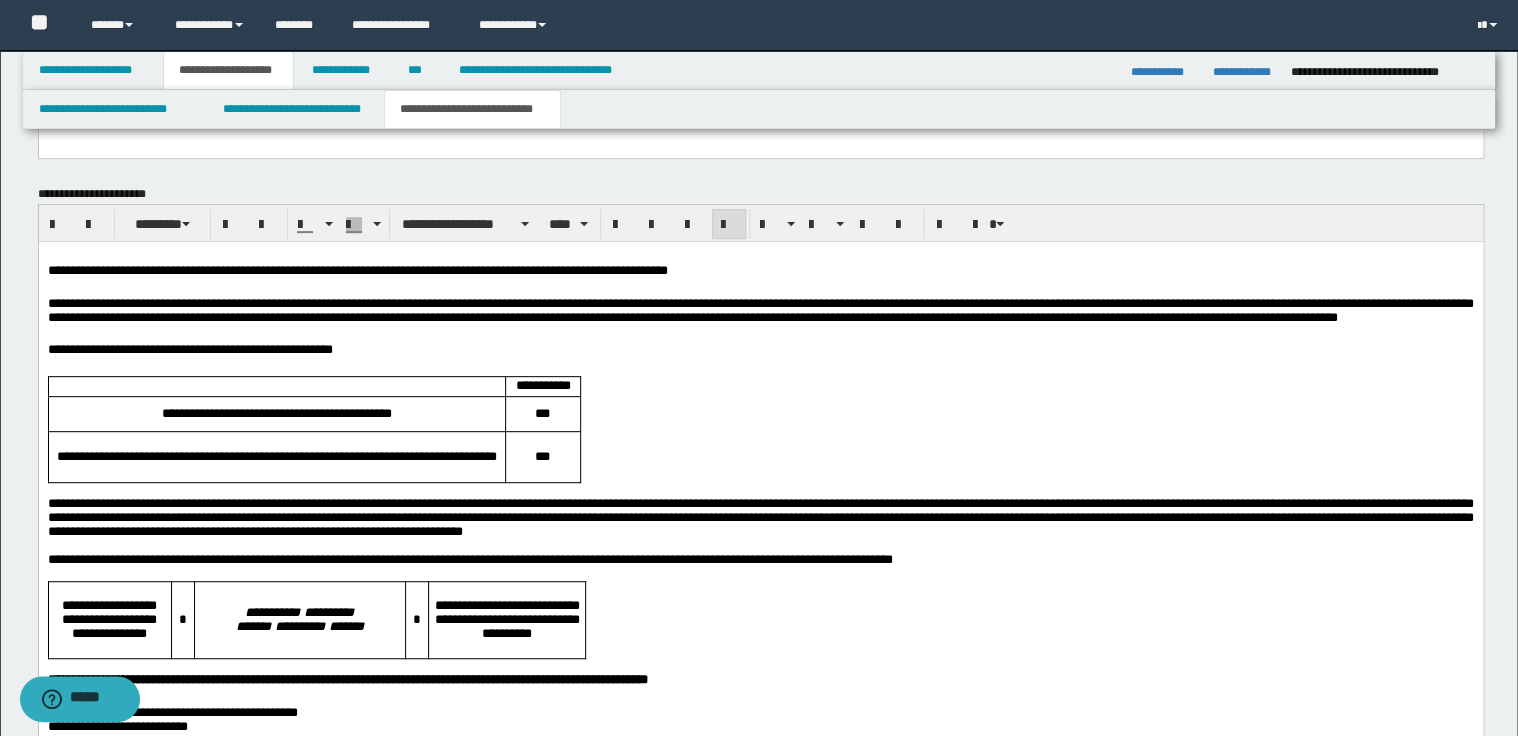 scroll, scrollTop: 4043, scrollLeft: 0, axis: vertical 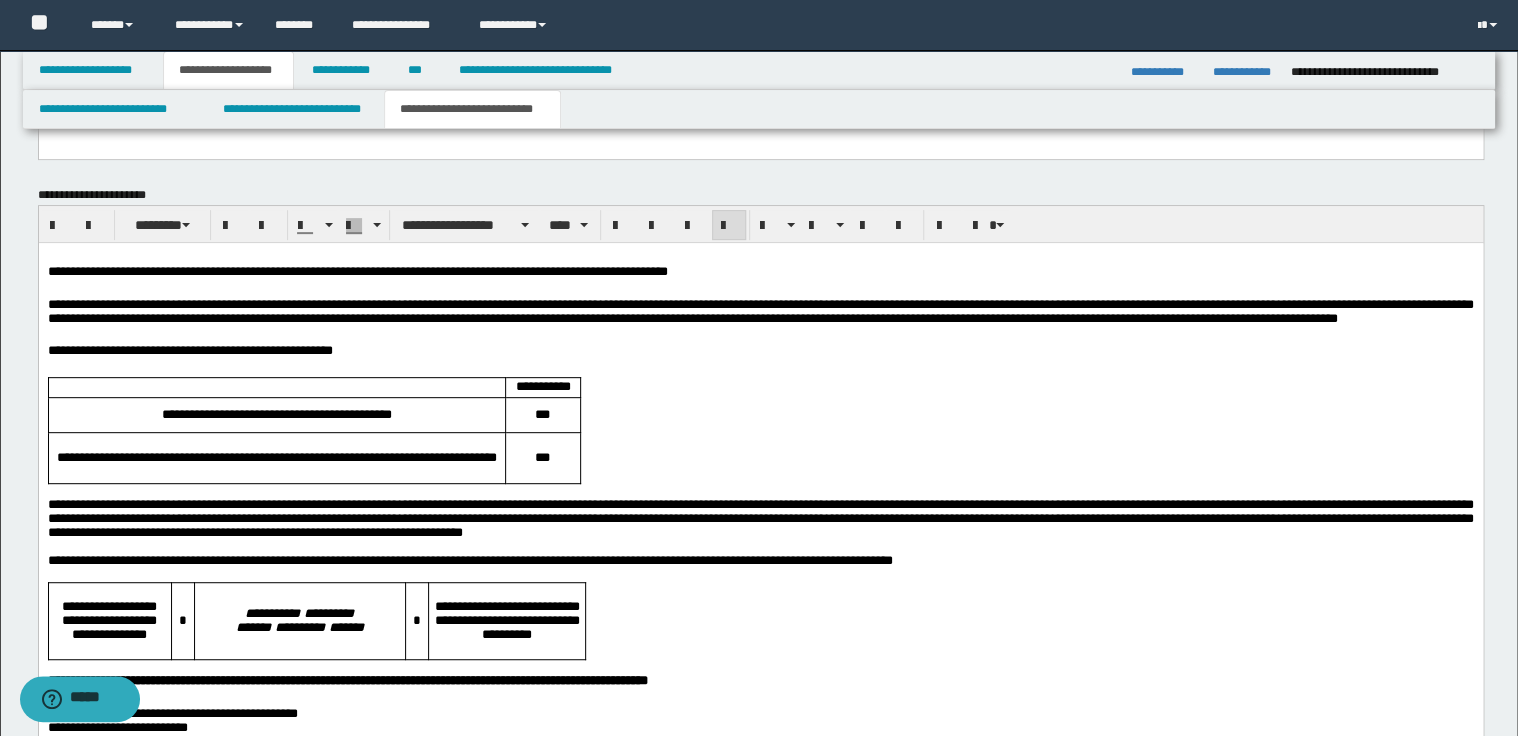 click on "**********" at bounding box center (760, 517) 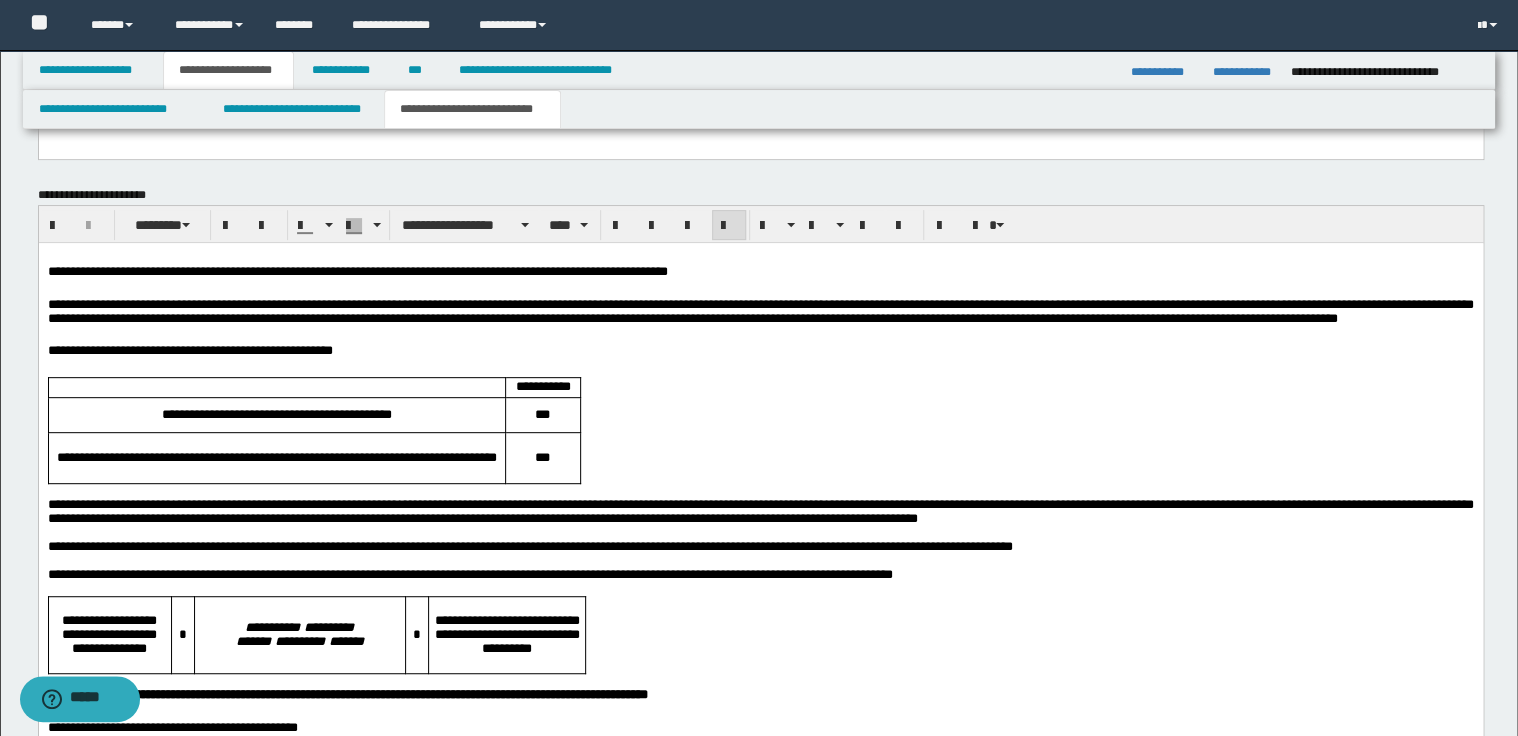 click on "**********" at bounding box center (760, 510) 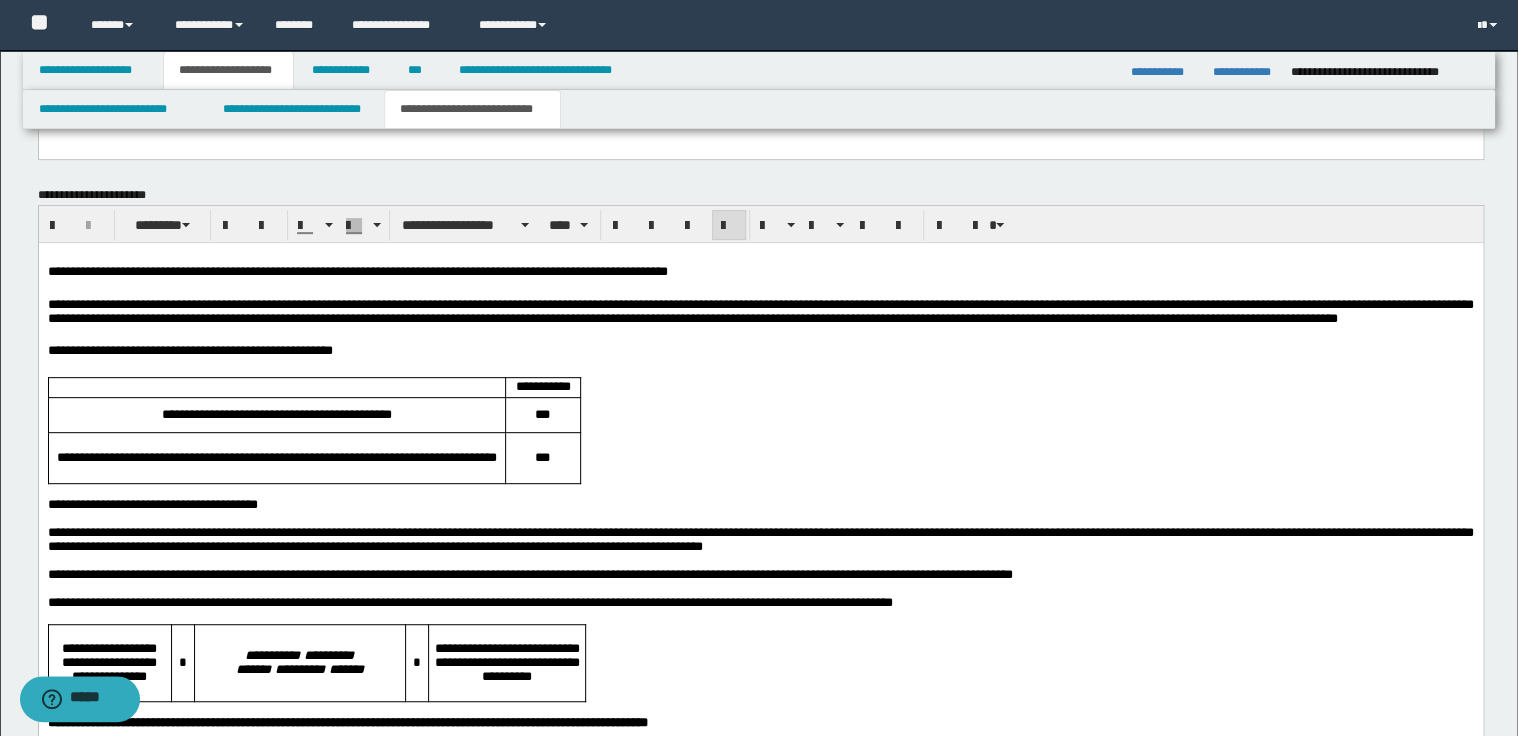 click on "**********" at bounding box center [760, 538] 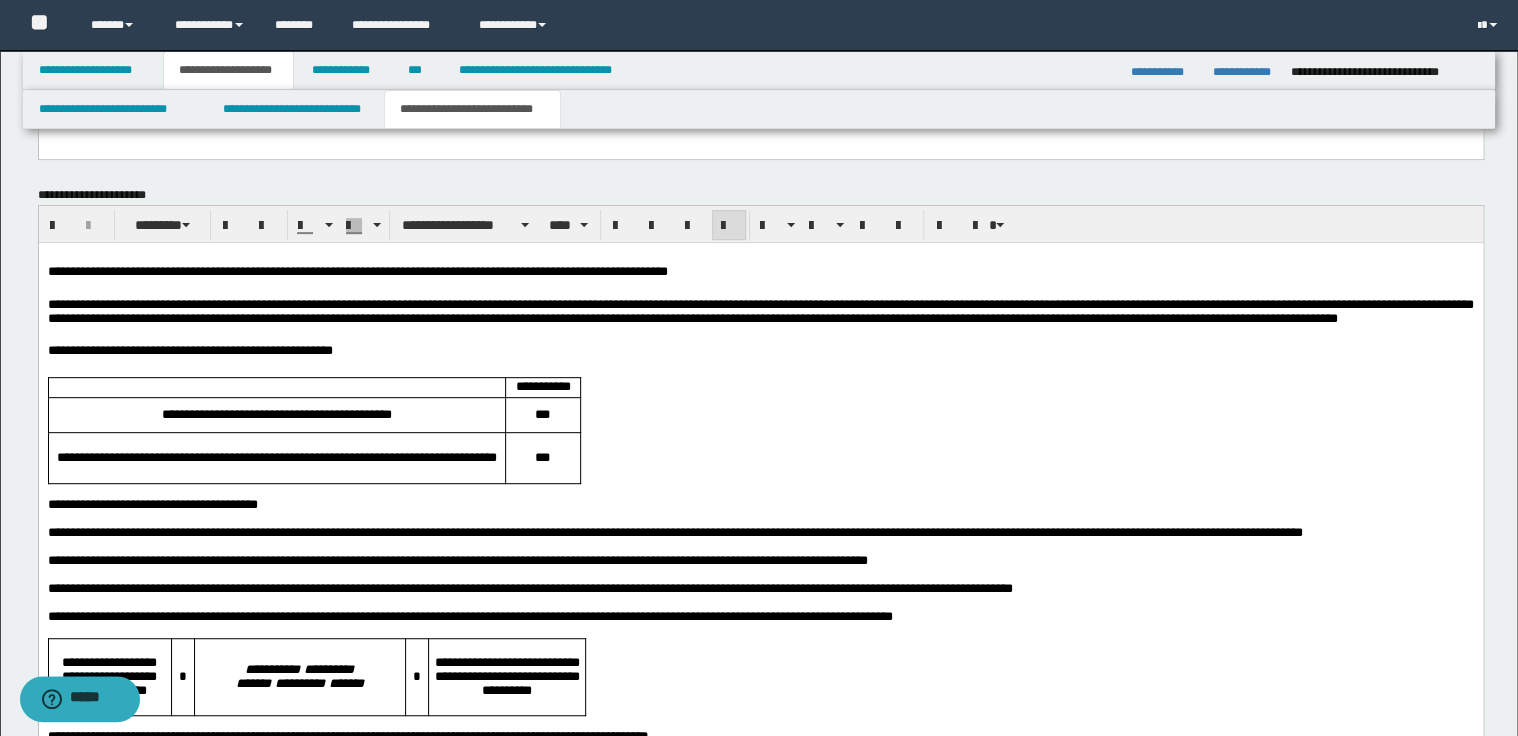 click on "**********" at bounding box center [760, 310] 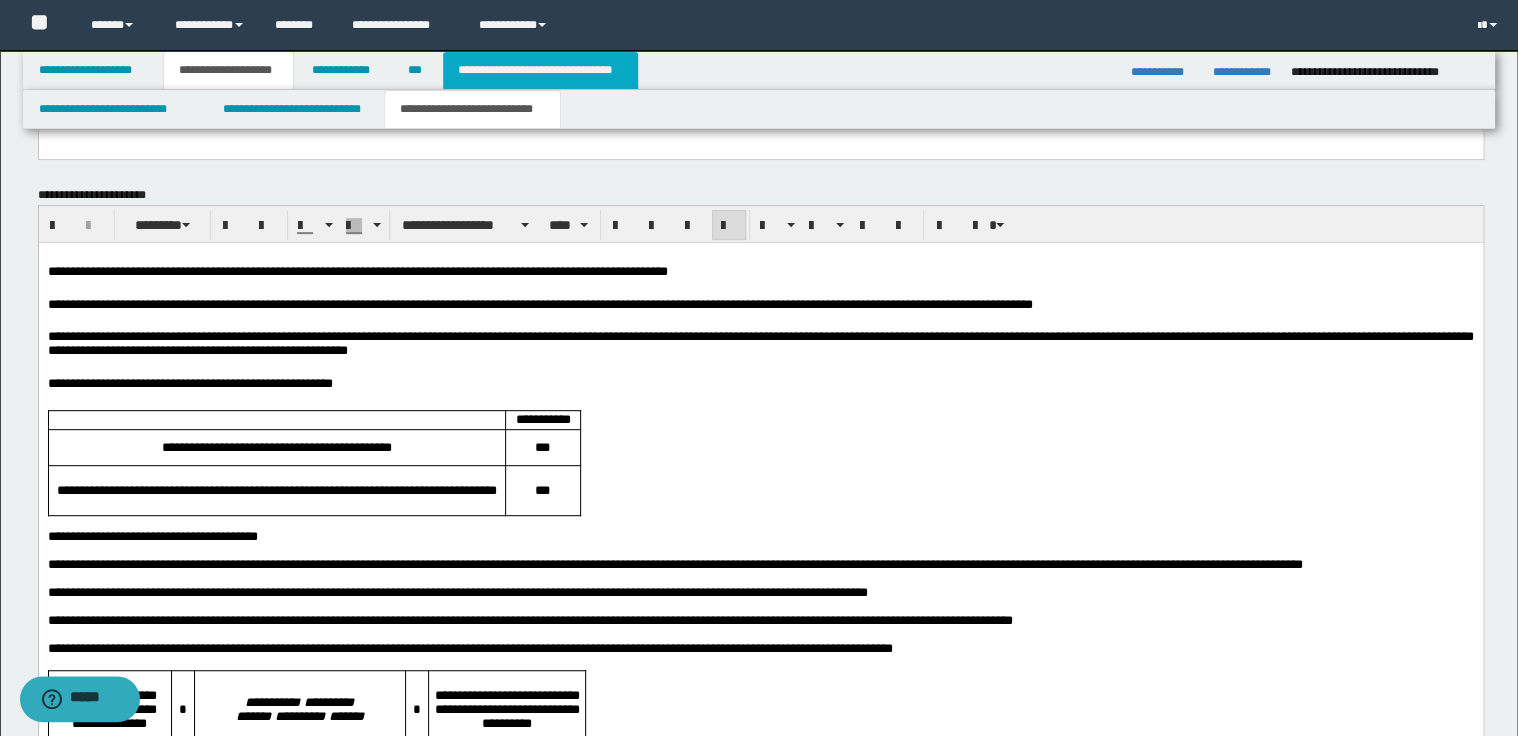 click on "**********" at bounding box center [540, 70] 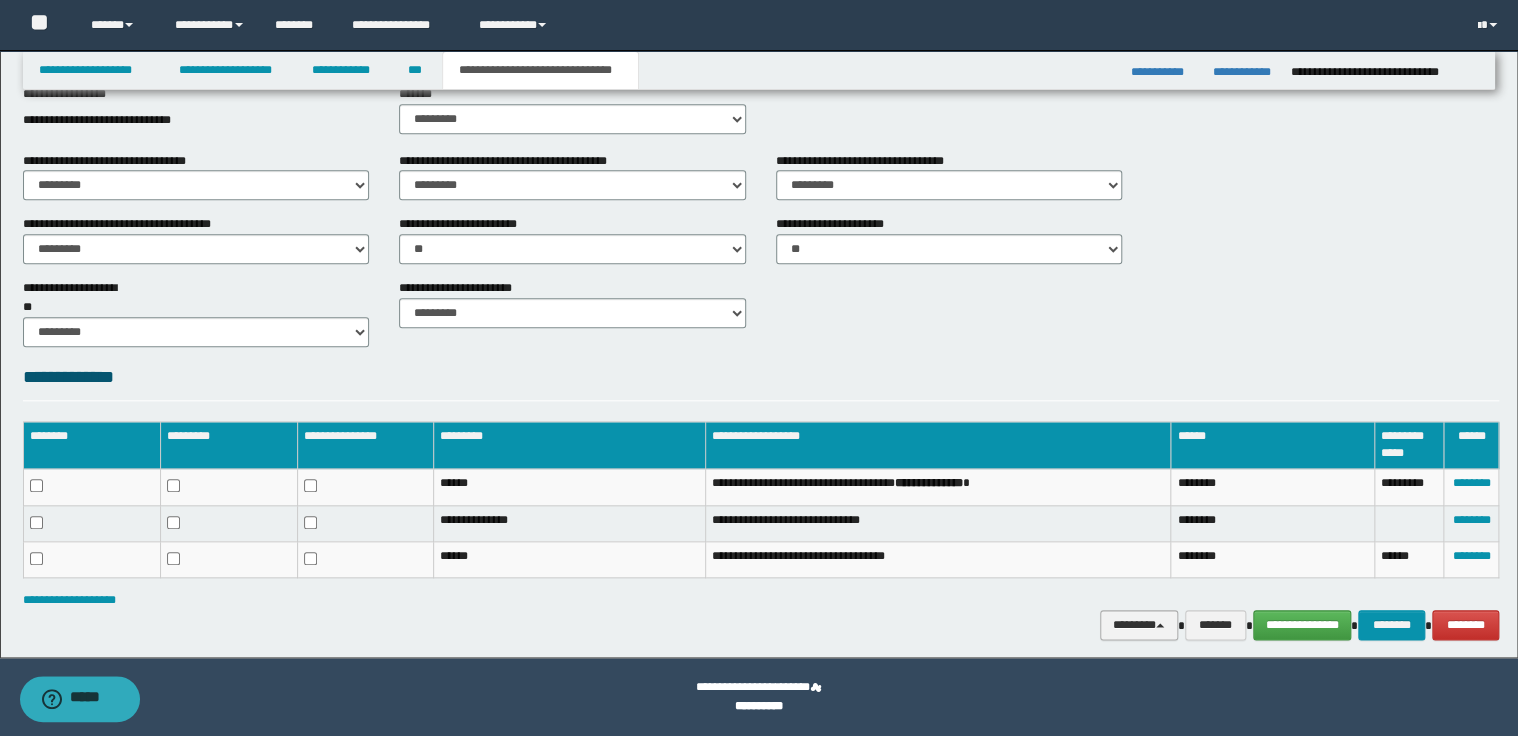 click on "********" at bounding box center (1139, 625) 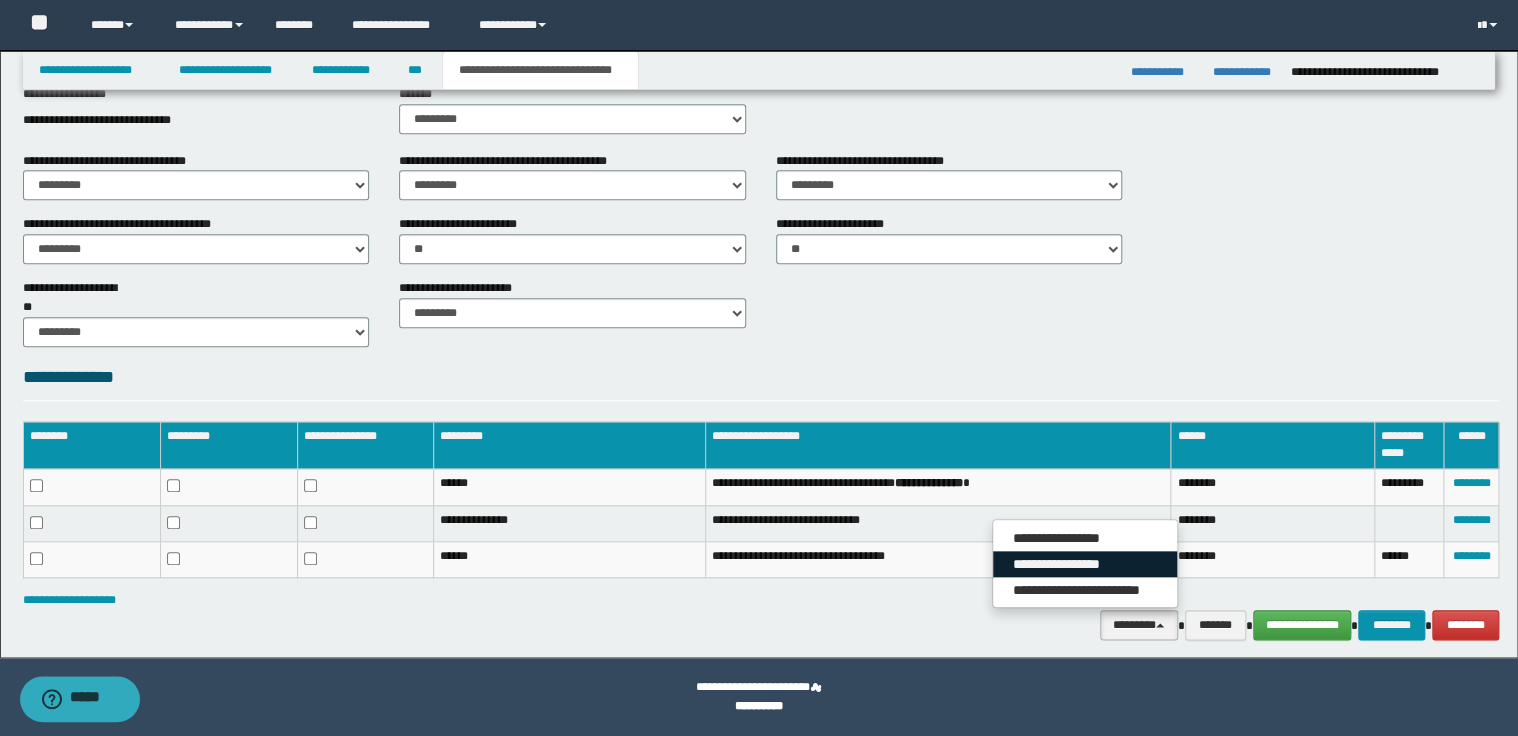 click on "**********" at bounding box center [1085, 564] 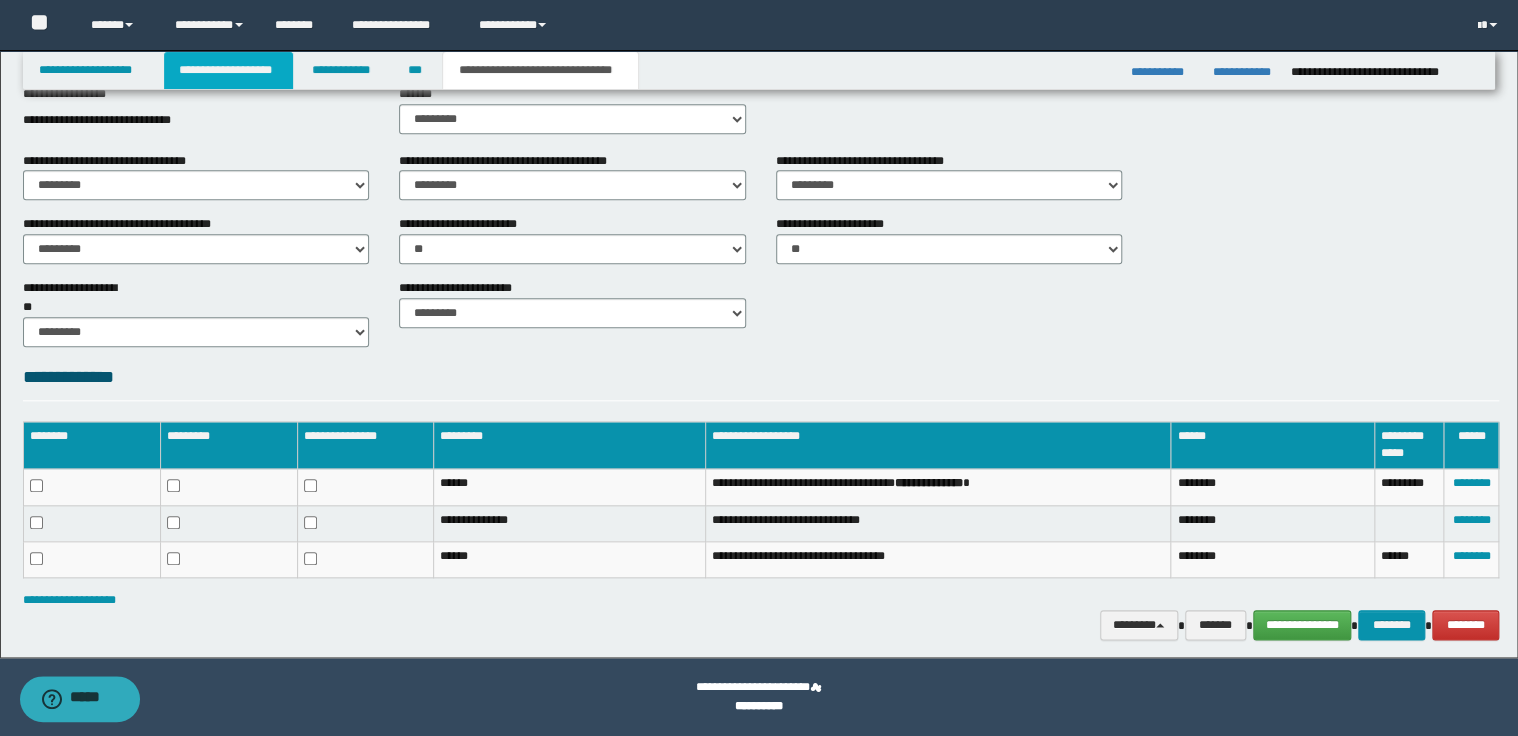 click on "**********" at bounding box center [228, 70] 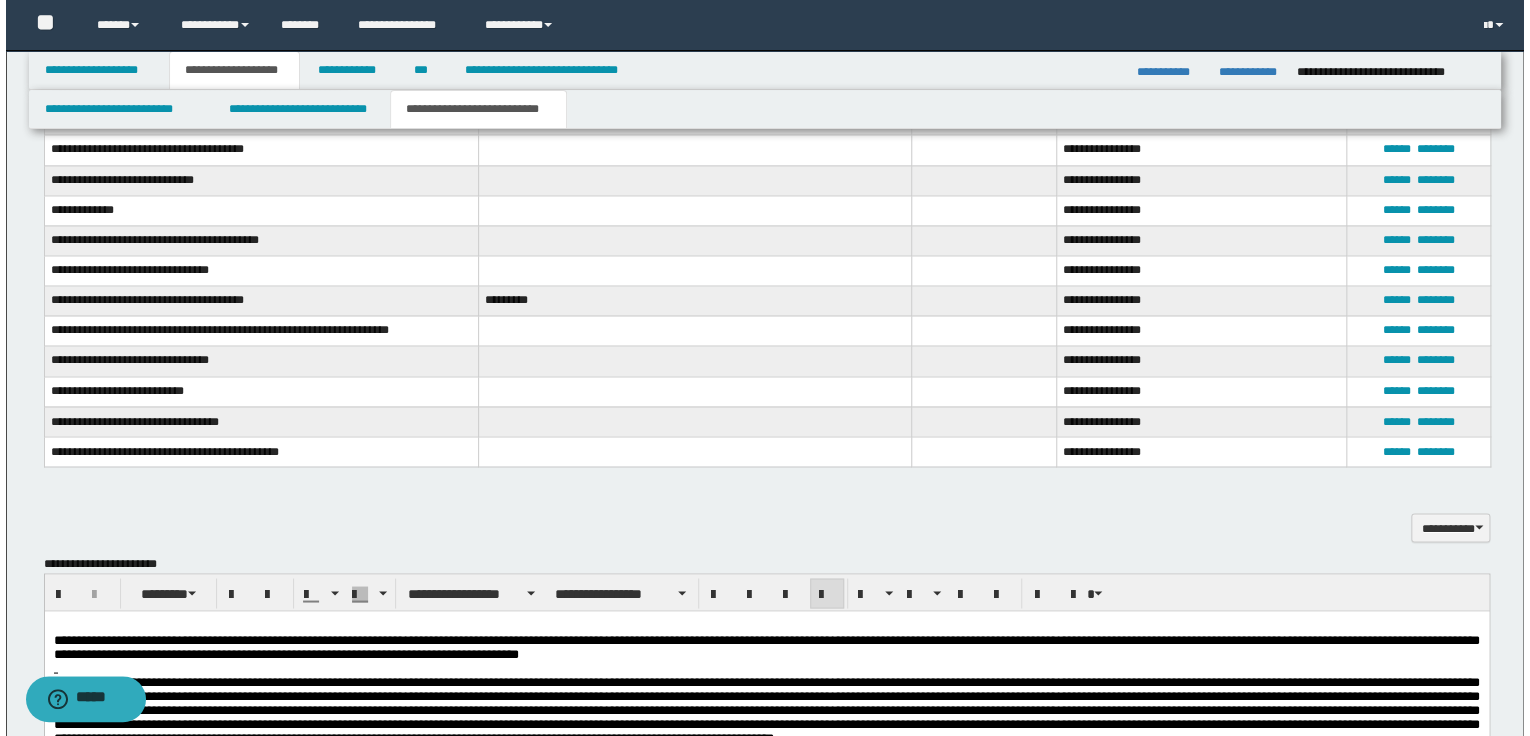 scroll, scrollTop: 1563, scrollLeft: 0, axis: vertical 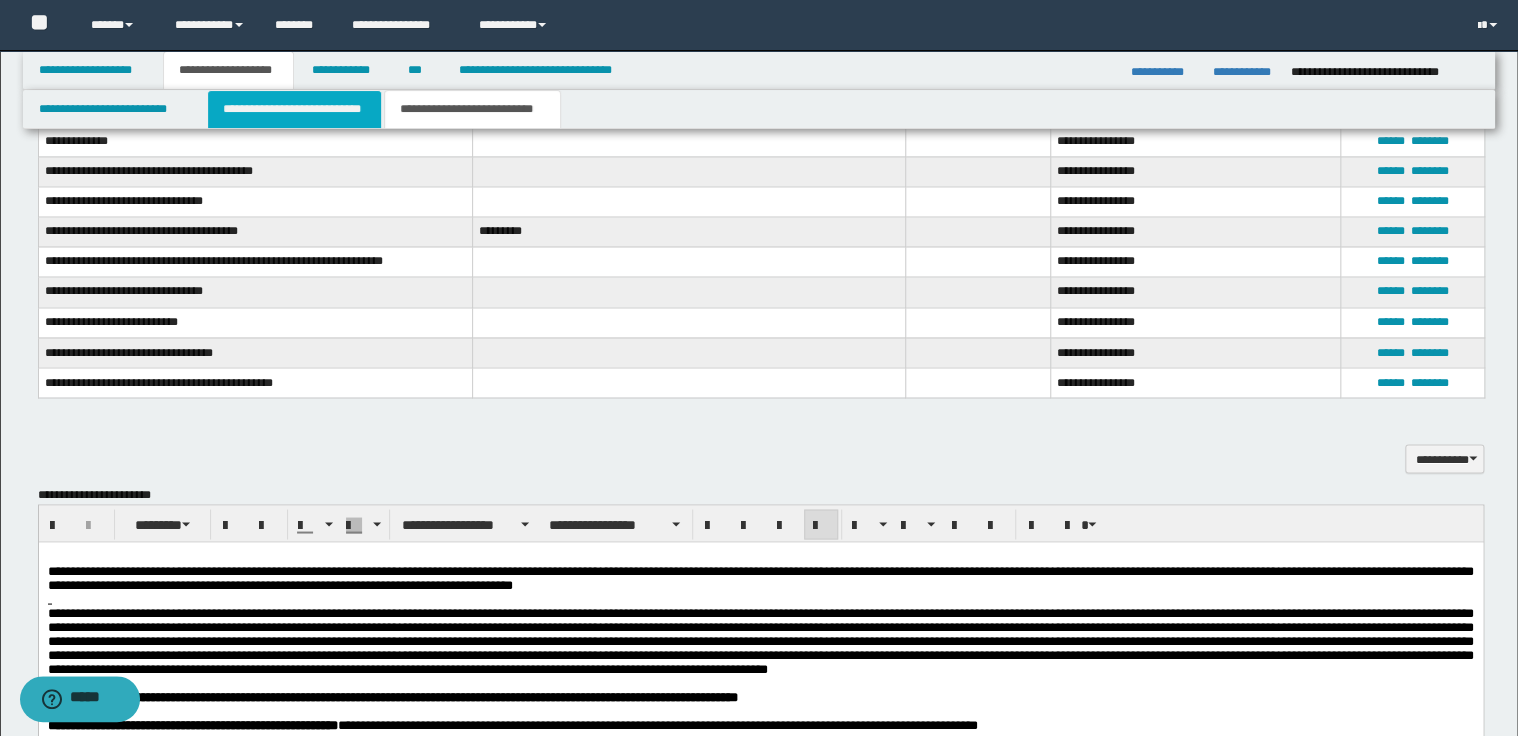 click on "**********" at bounding box center (294, 109) 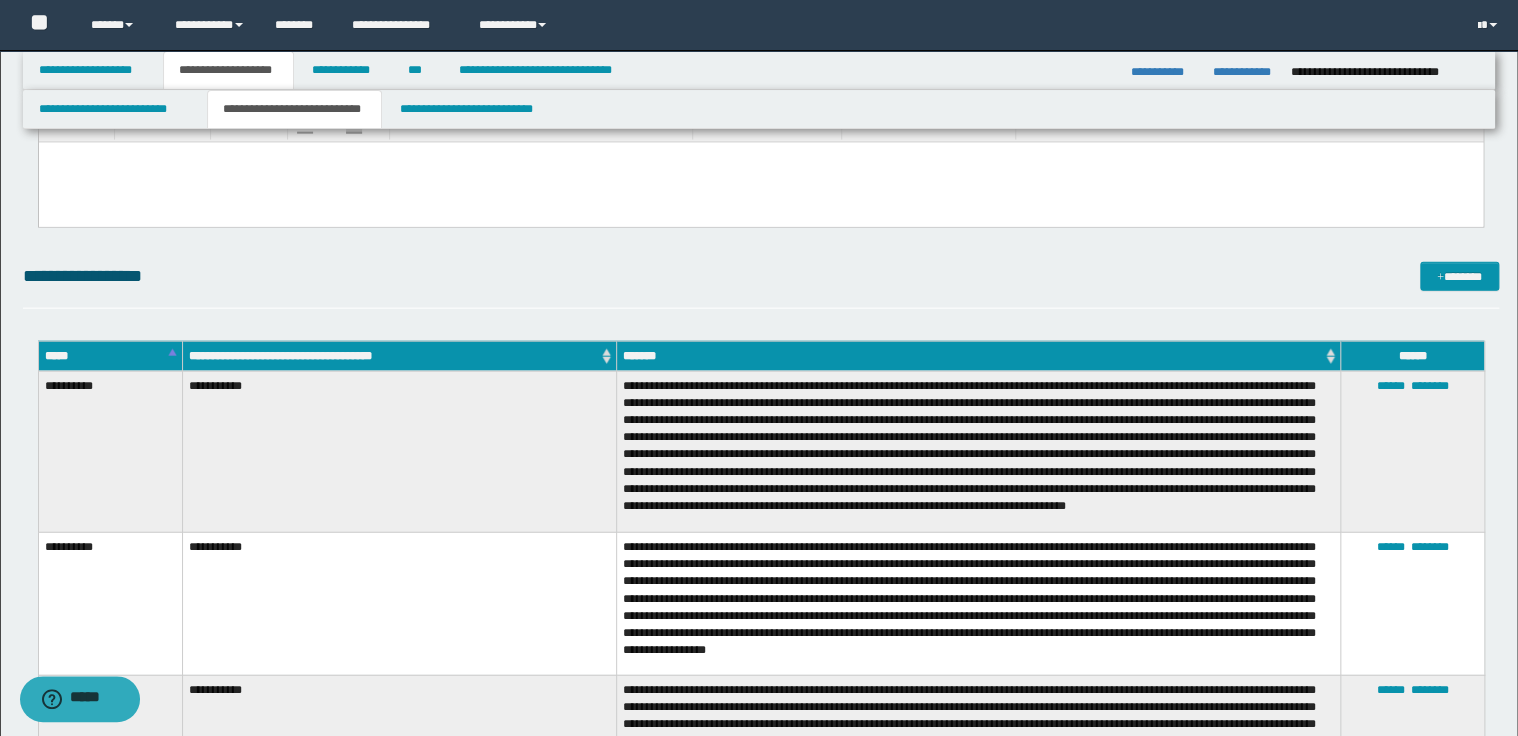 scroll, scrollTop: 2363, scrollLeft: 0, axis: vertical 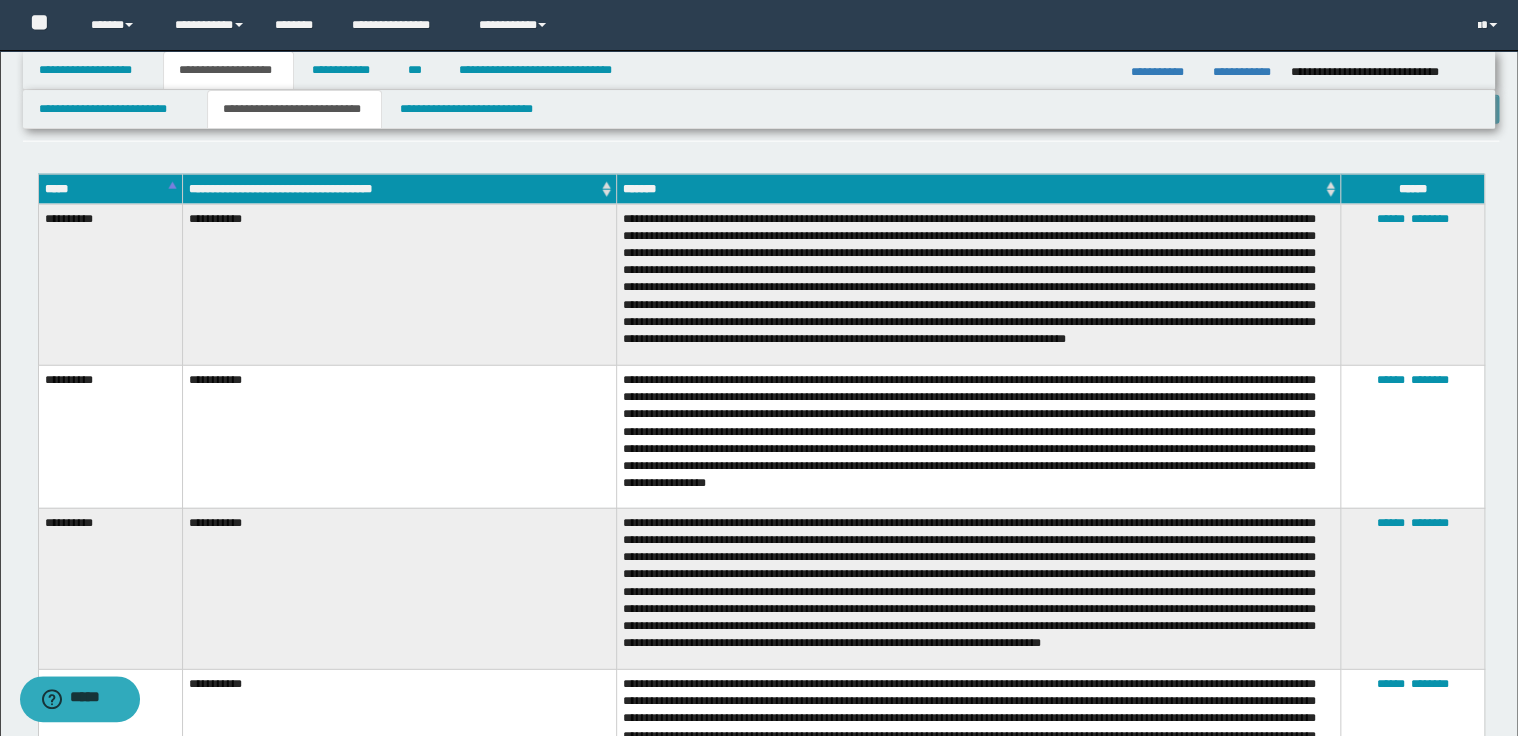 click on "*****" at bounding box center (110, 189) 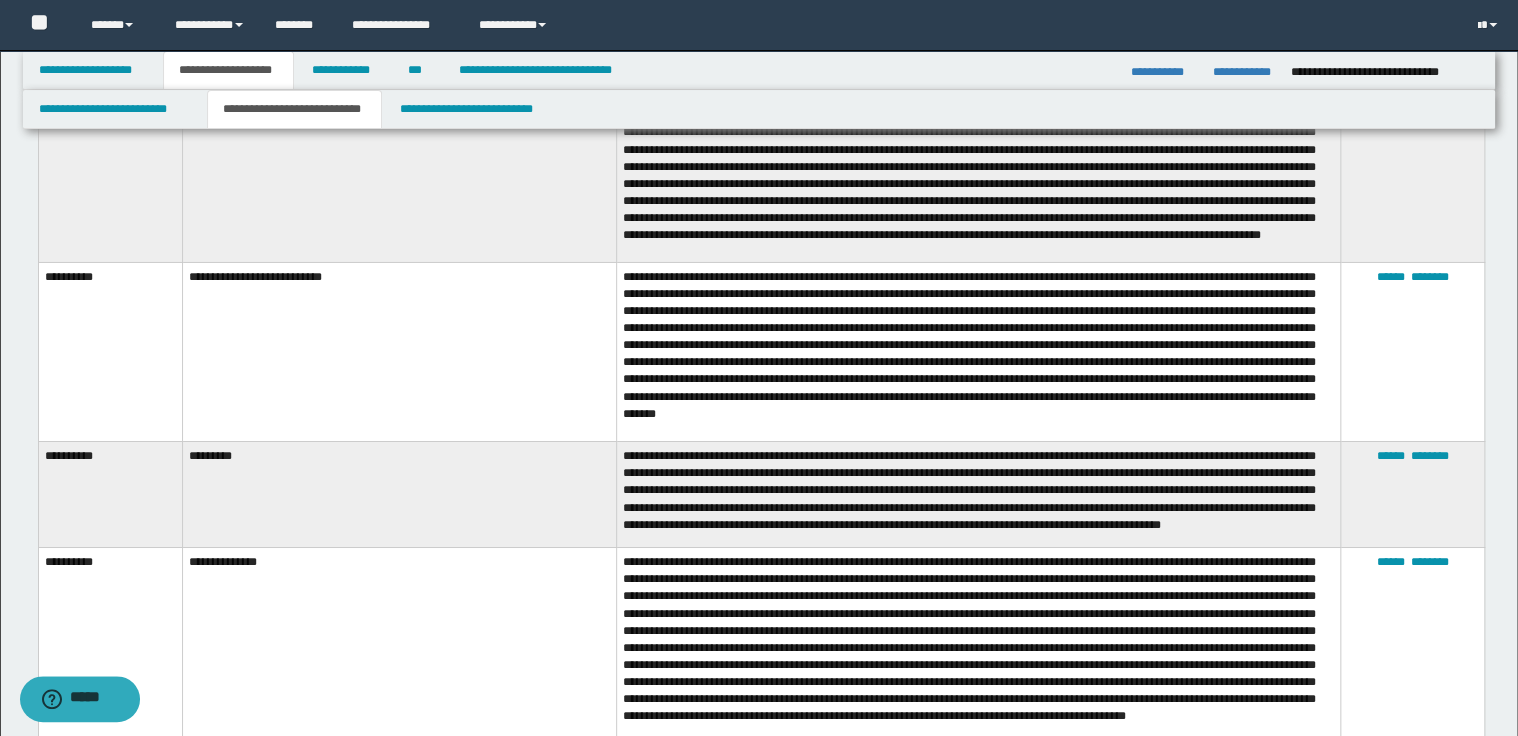 scroll, scrollTop: 3323, scrollLeft: 0, axis: vertical 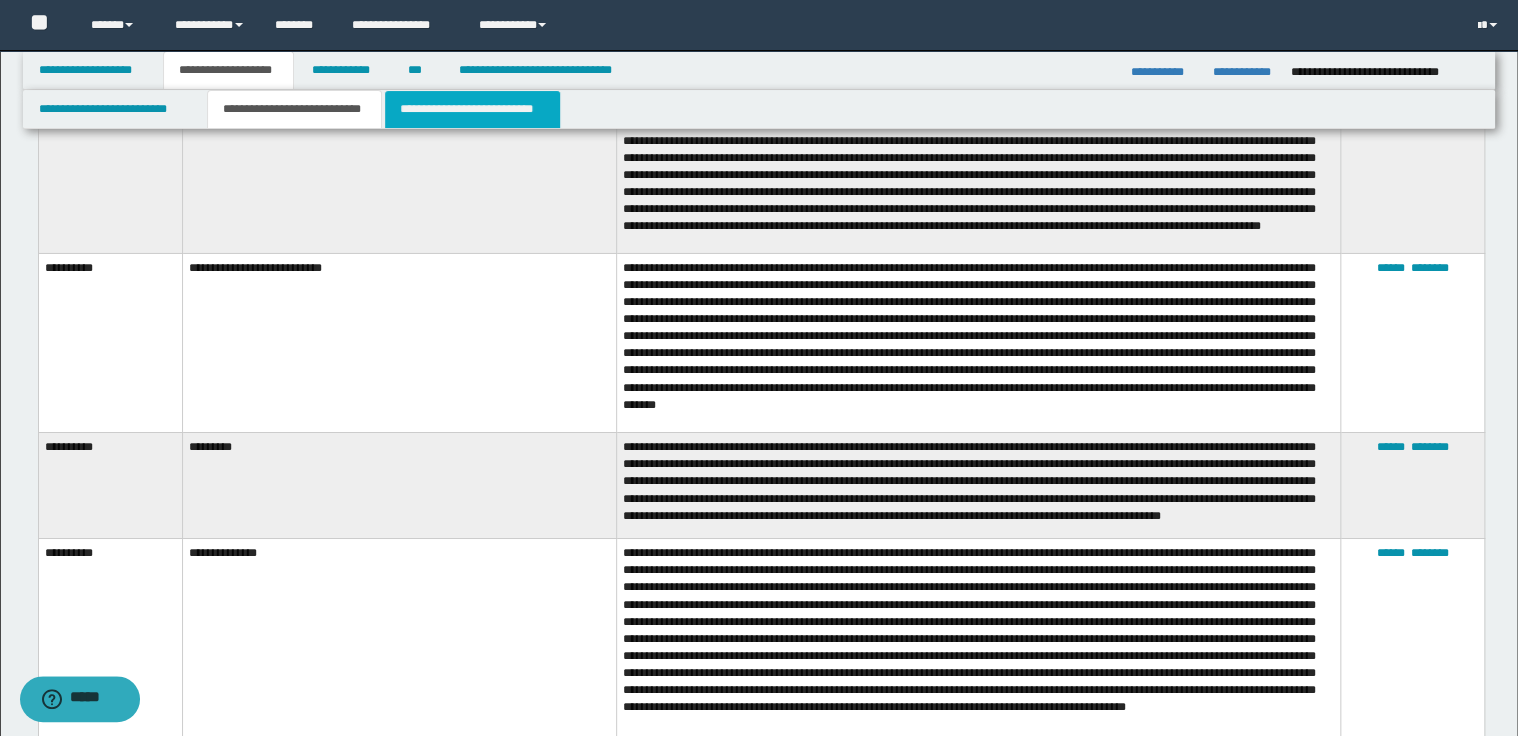 click on "**********" at bounding box center [472, 109] 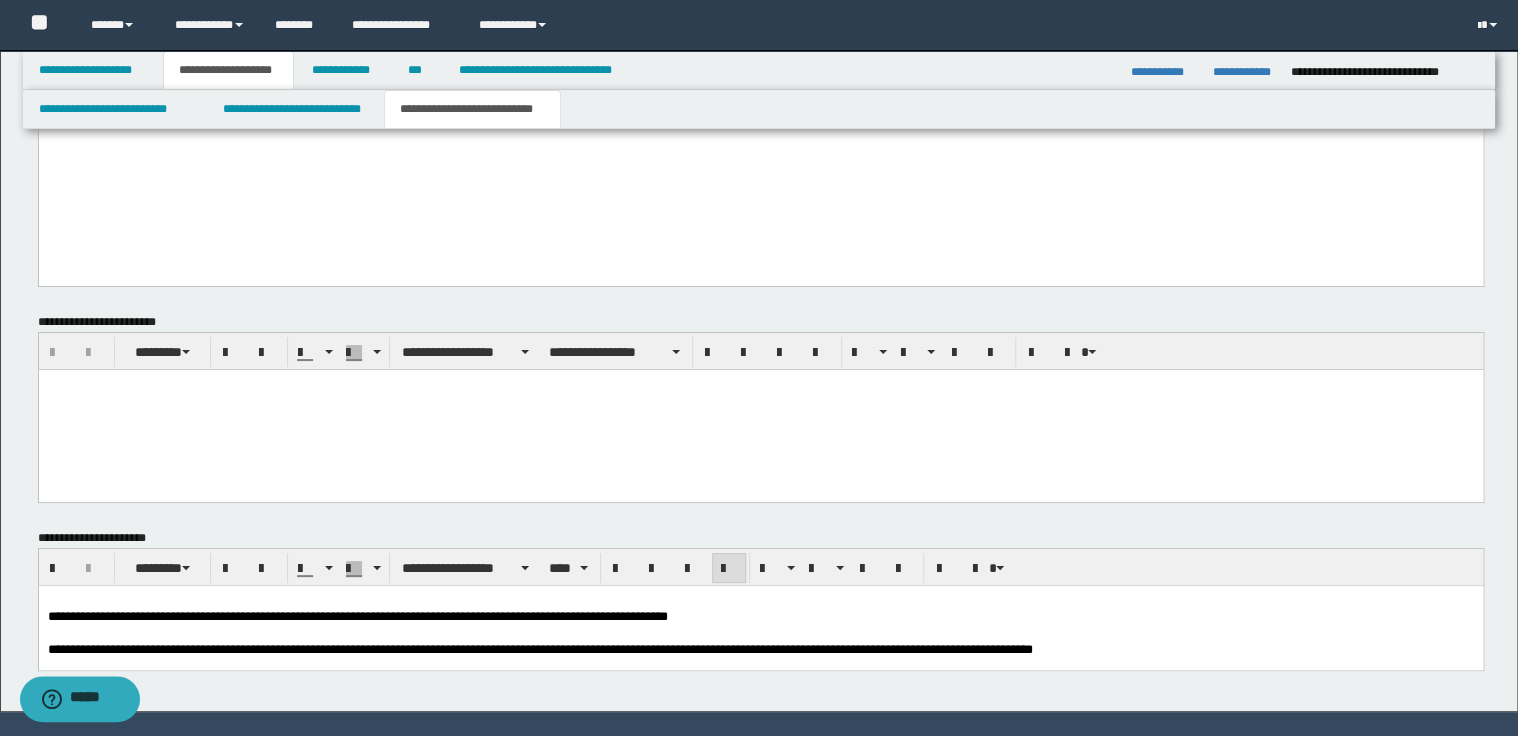 scroll, scrollTop: 3753, scrollLeft: 0, axis: vertical 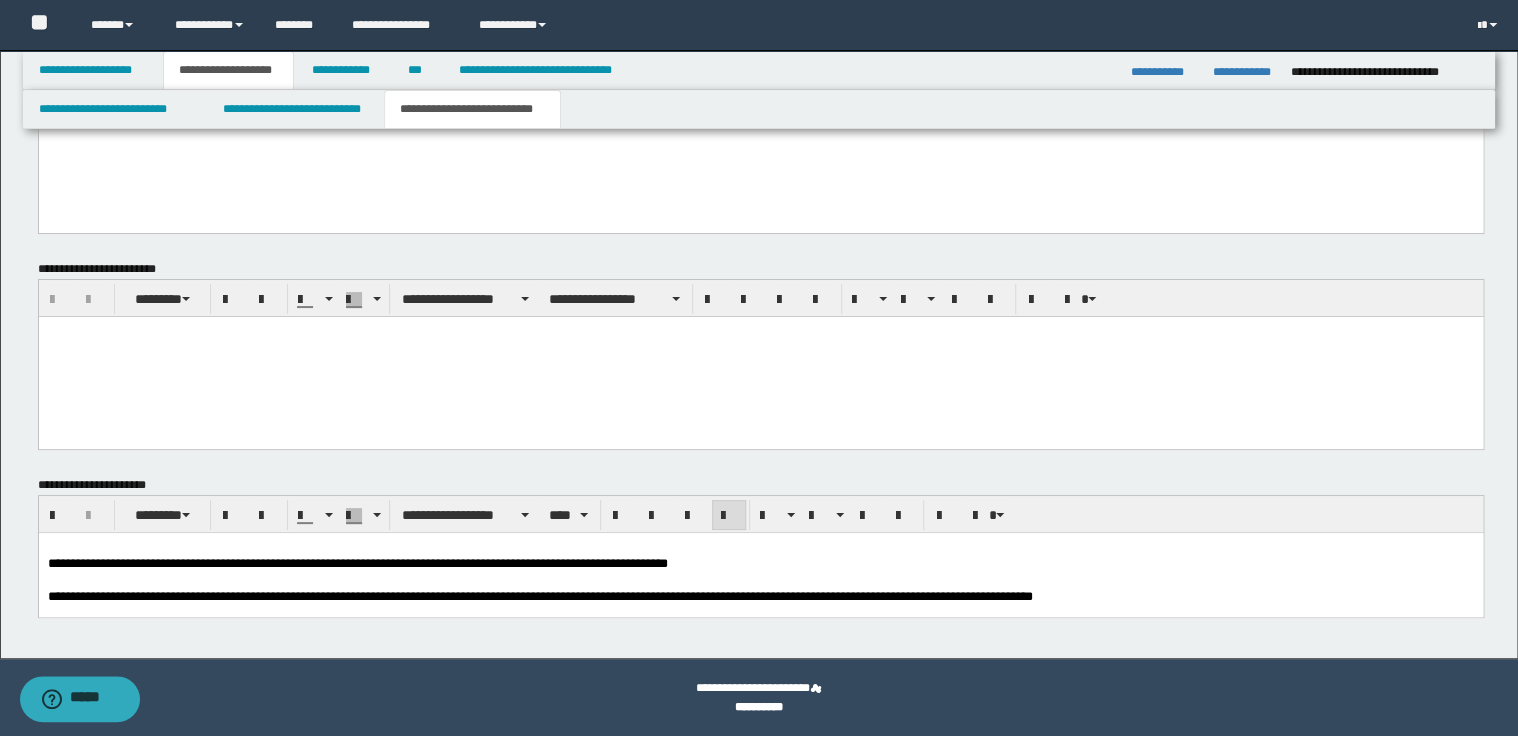 click on "**********" at bounding box center (760, 892) 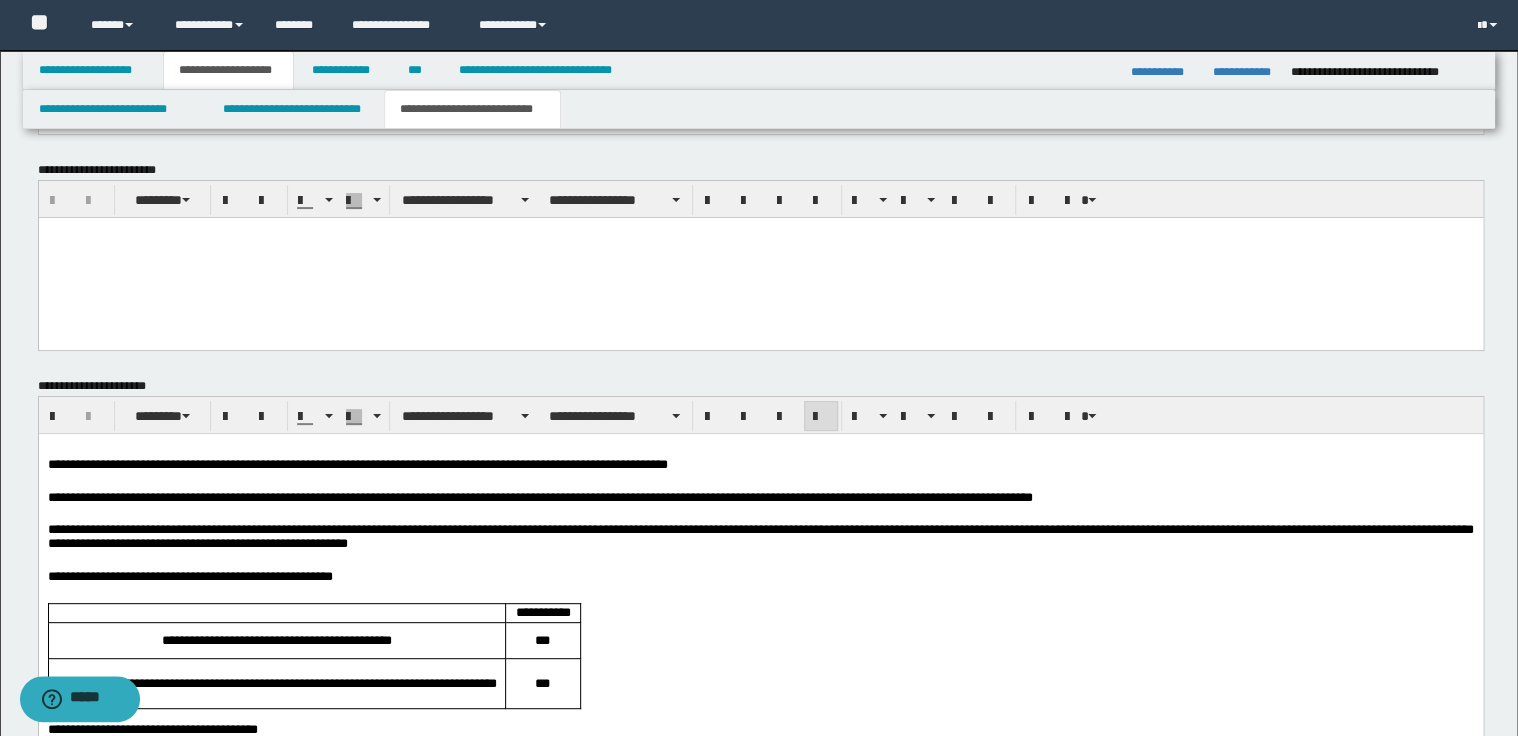 scroll, scrollTop: 4073, scrollLeft: 0, axis: vertical 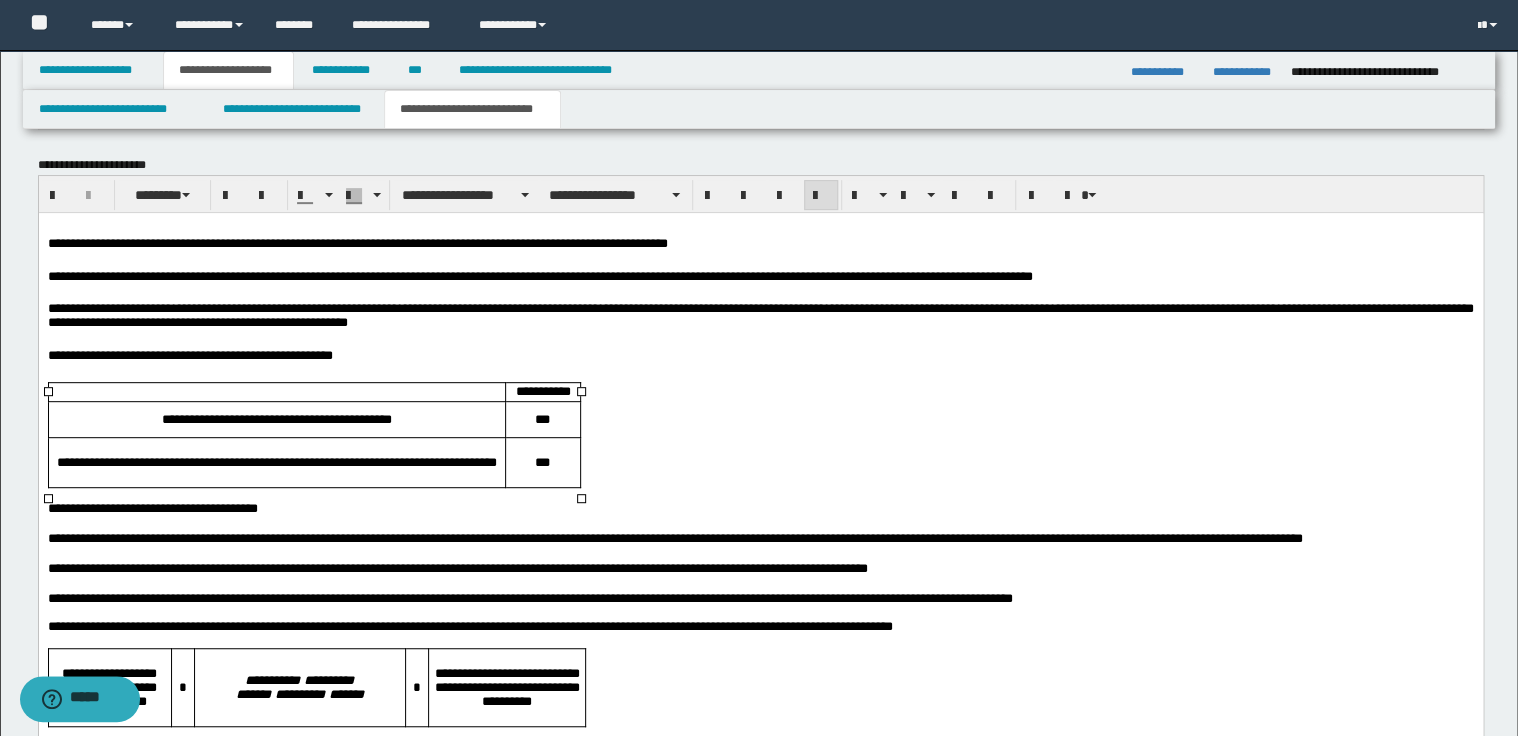 click on "***" at bounding box center (542, 419) 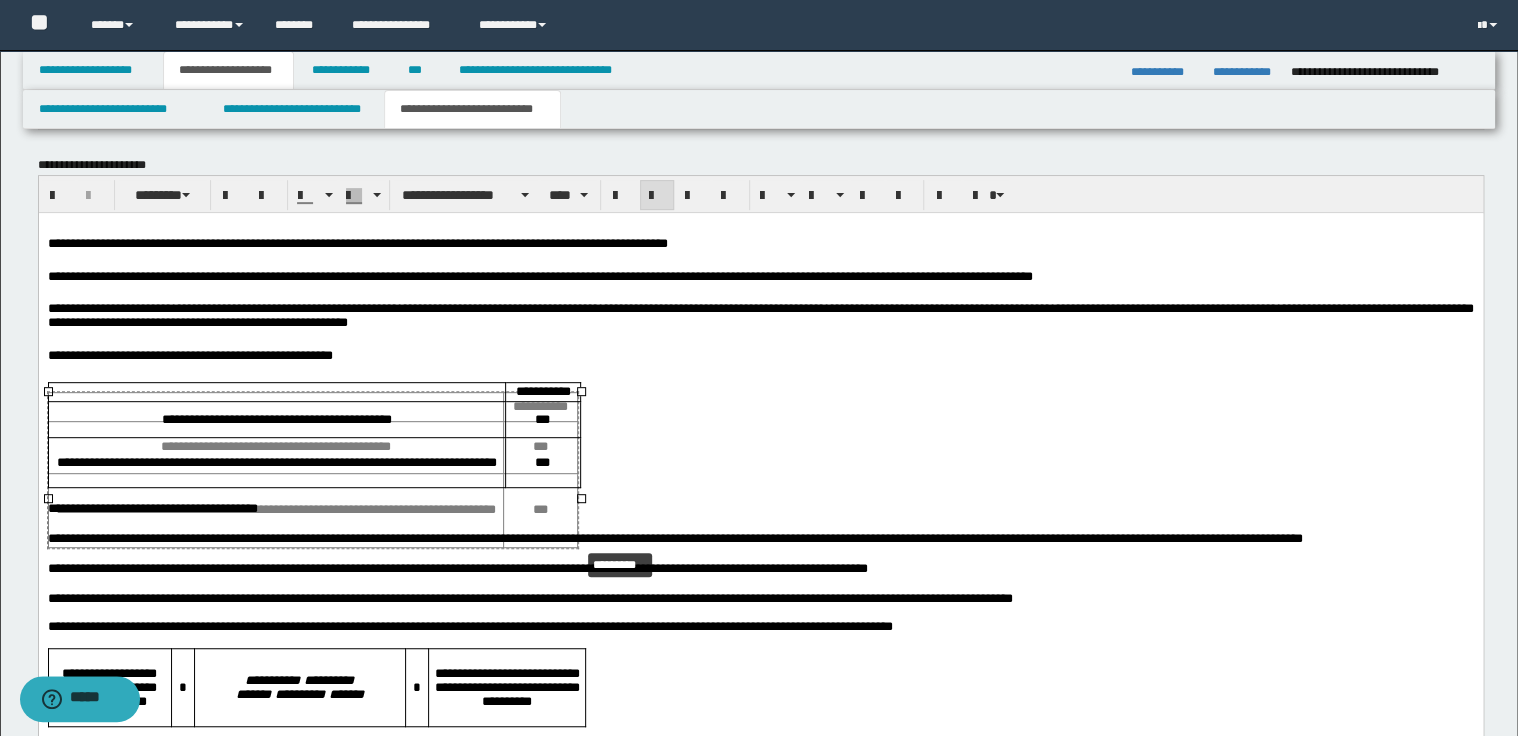 drag, startPoint x: 578, startPoint y: 496, endPoint x: 575, endPoint y: 536, distance: 40.112343 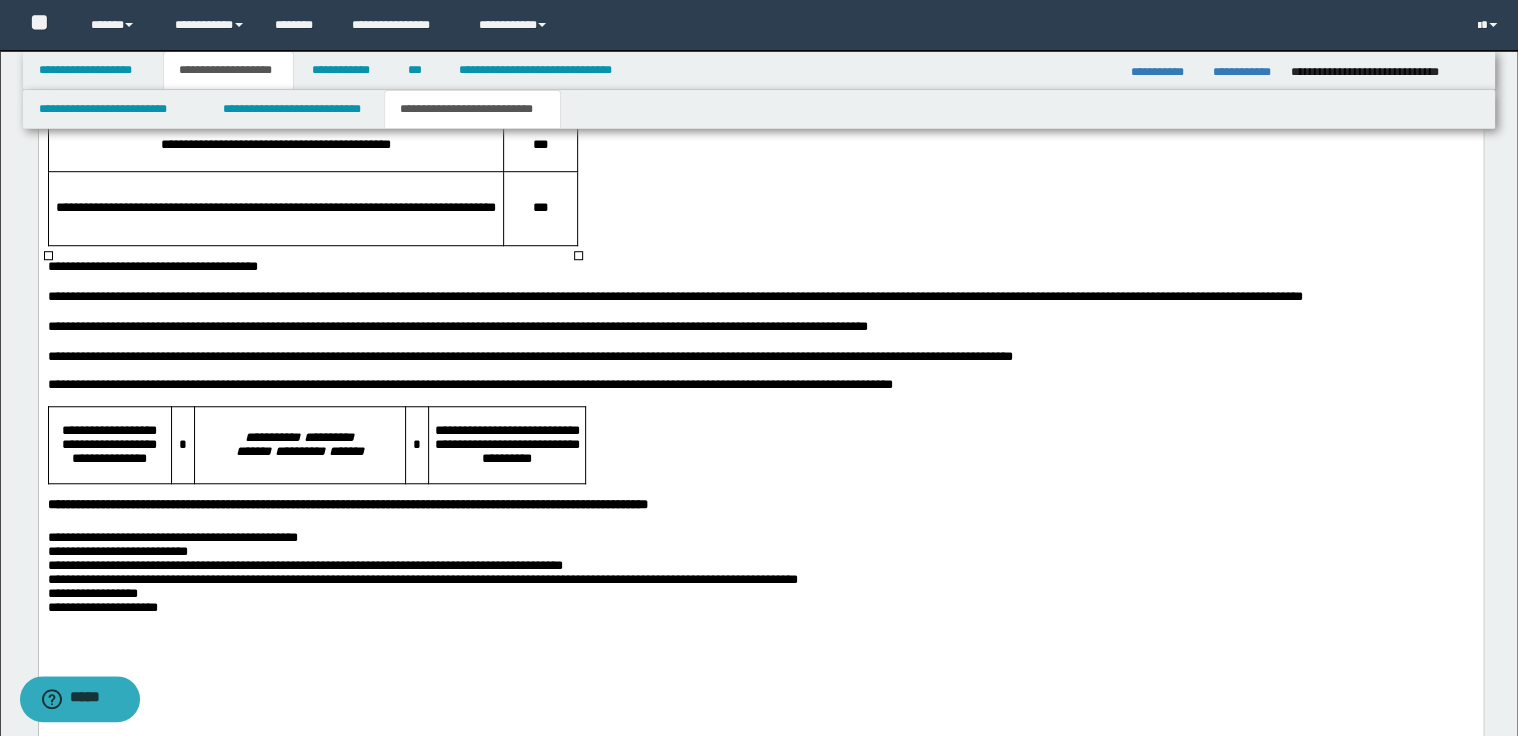 scroll, scrollTop: 4393, scrollLeft: 0, axis: vertical 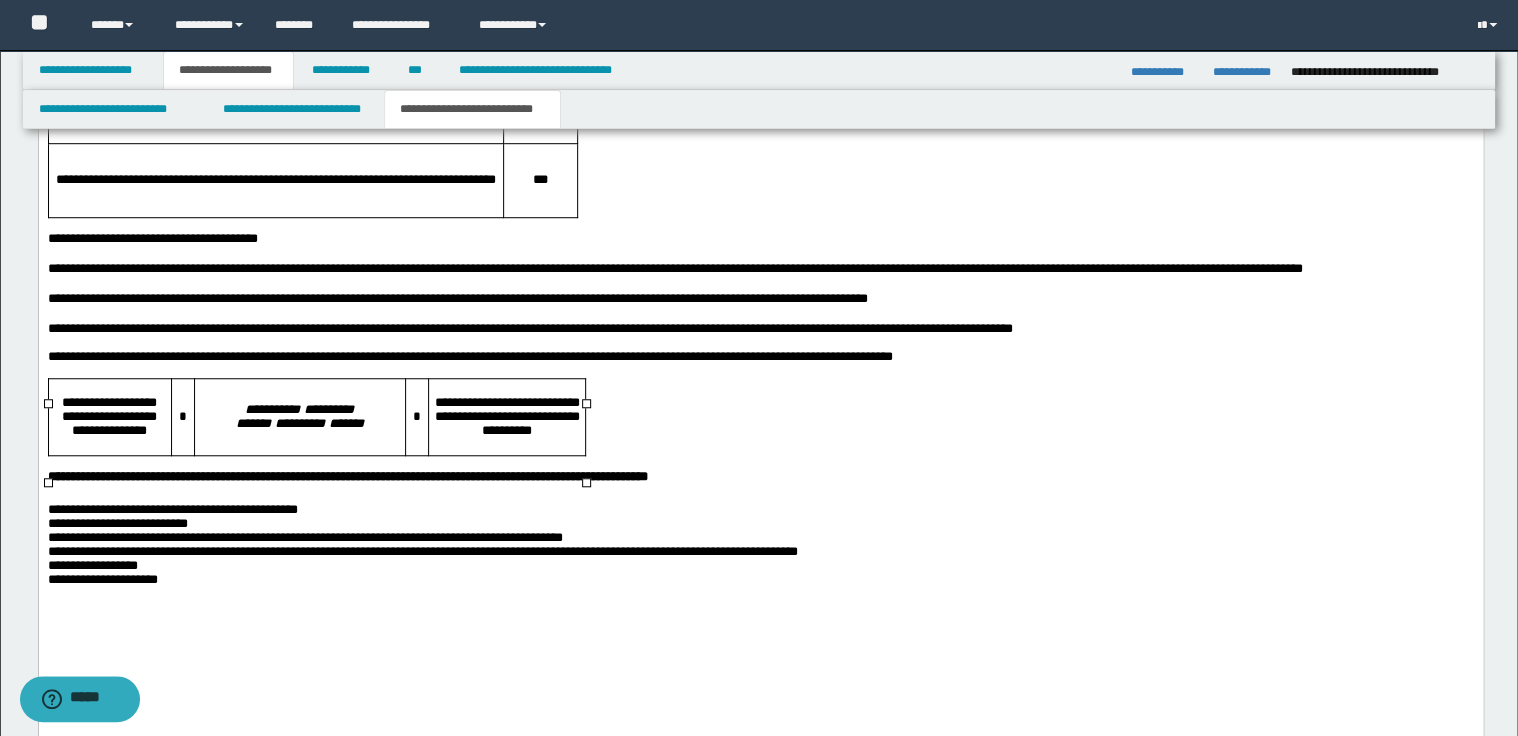 click on "**********" at bounding box center (505, 416) 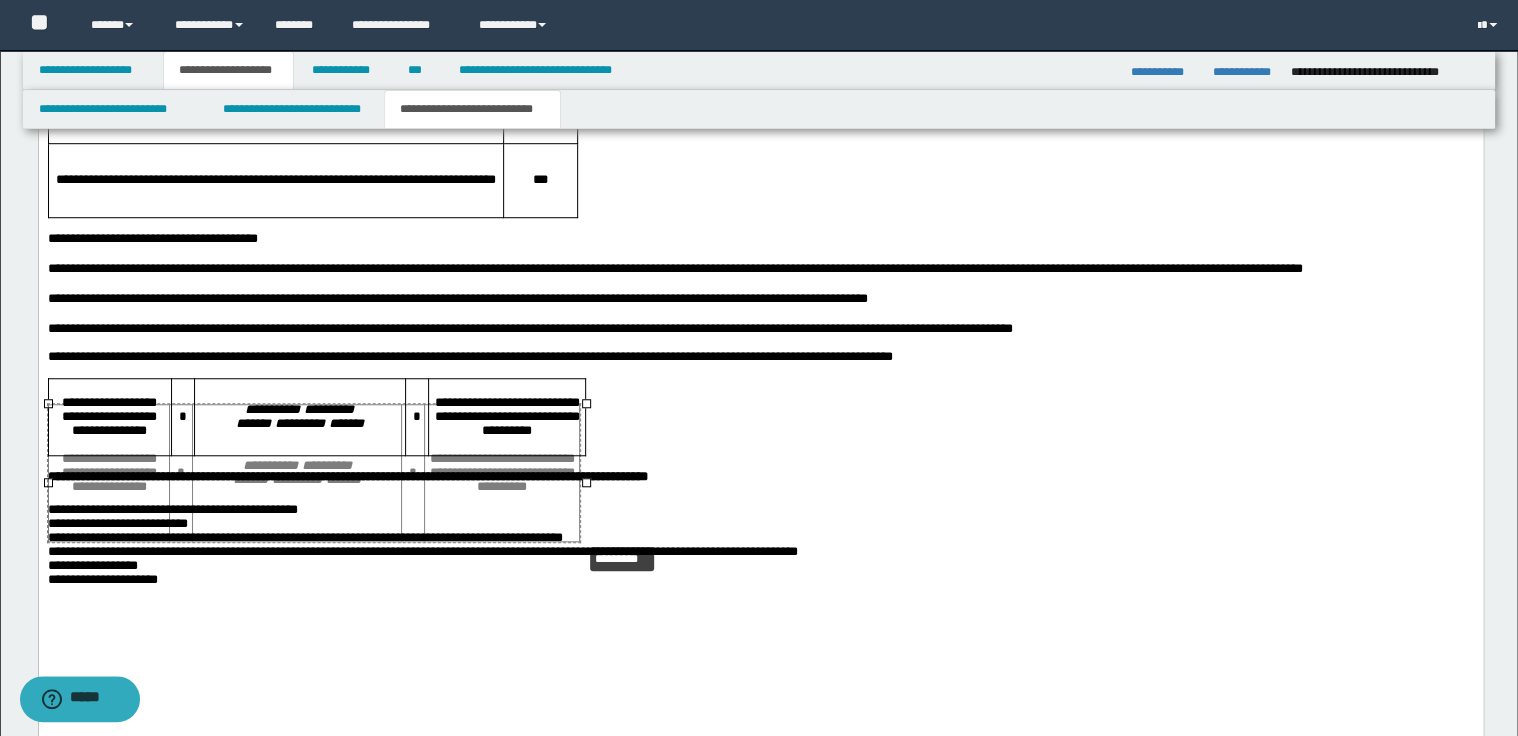 drag, startPoint x: 584, startPoint y: 481, endPoint x: 579, endPoint y: 529, distance: 48.259712 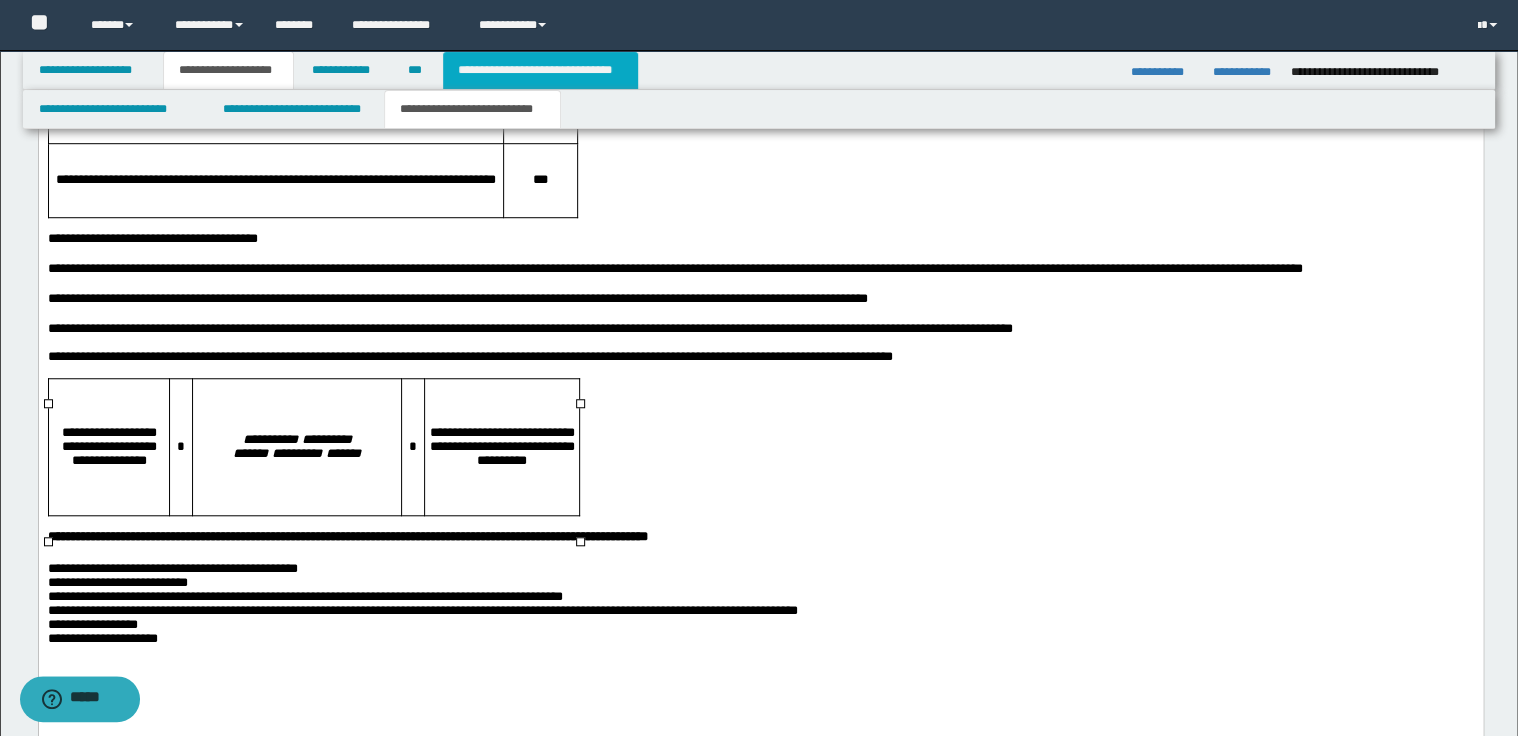 click on "**********" at bounding box center [540, 70] 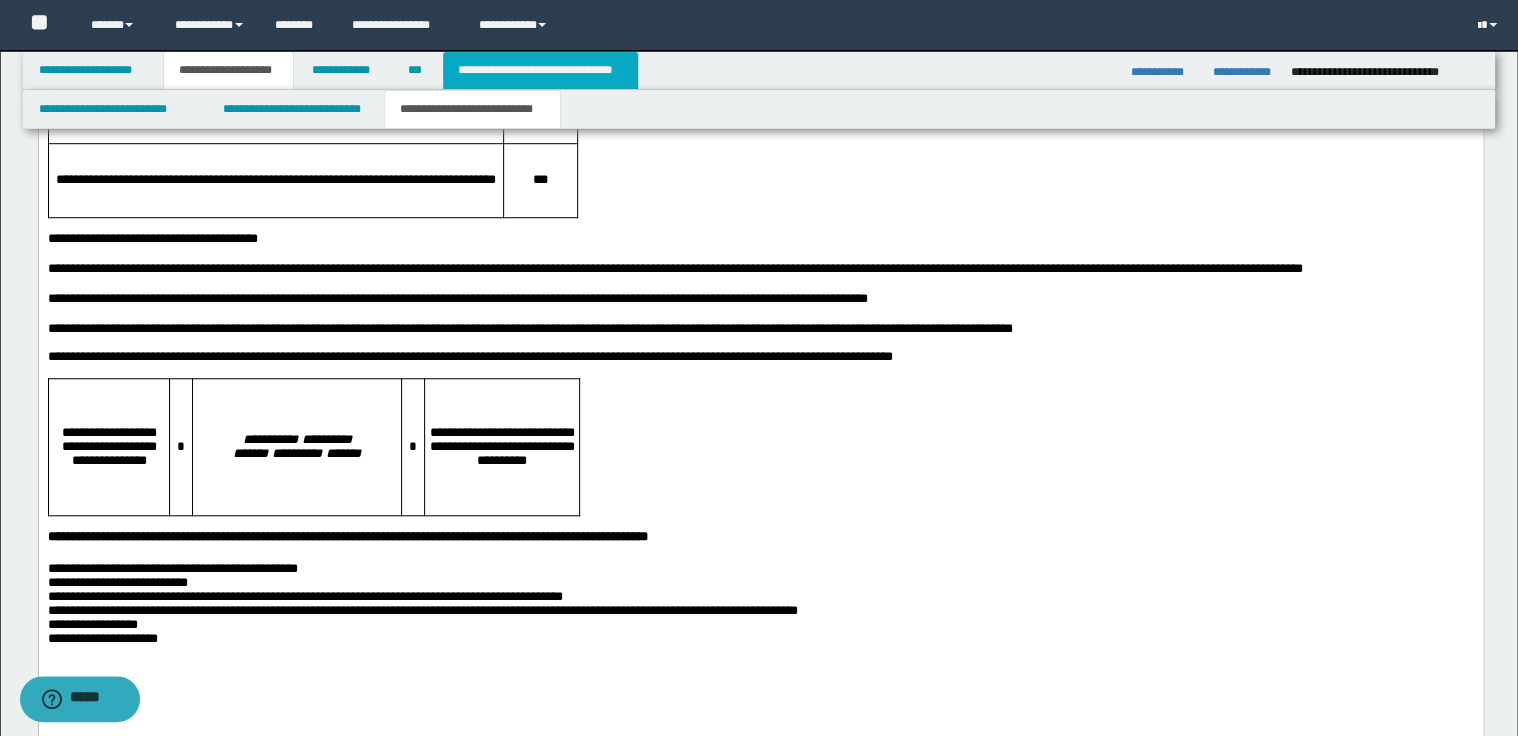 scroll, scrollTop: 812, scrollLeft: 0, axis: vertical 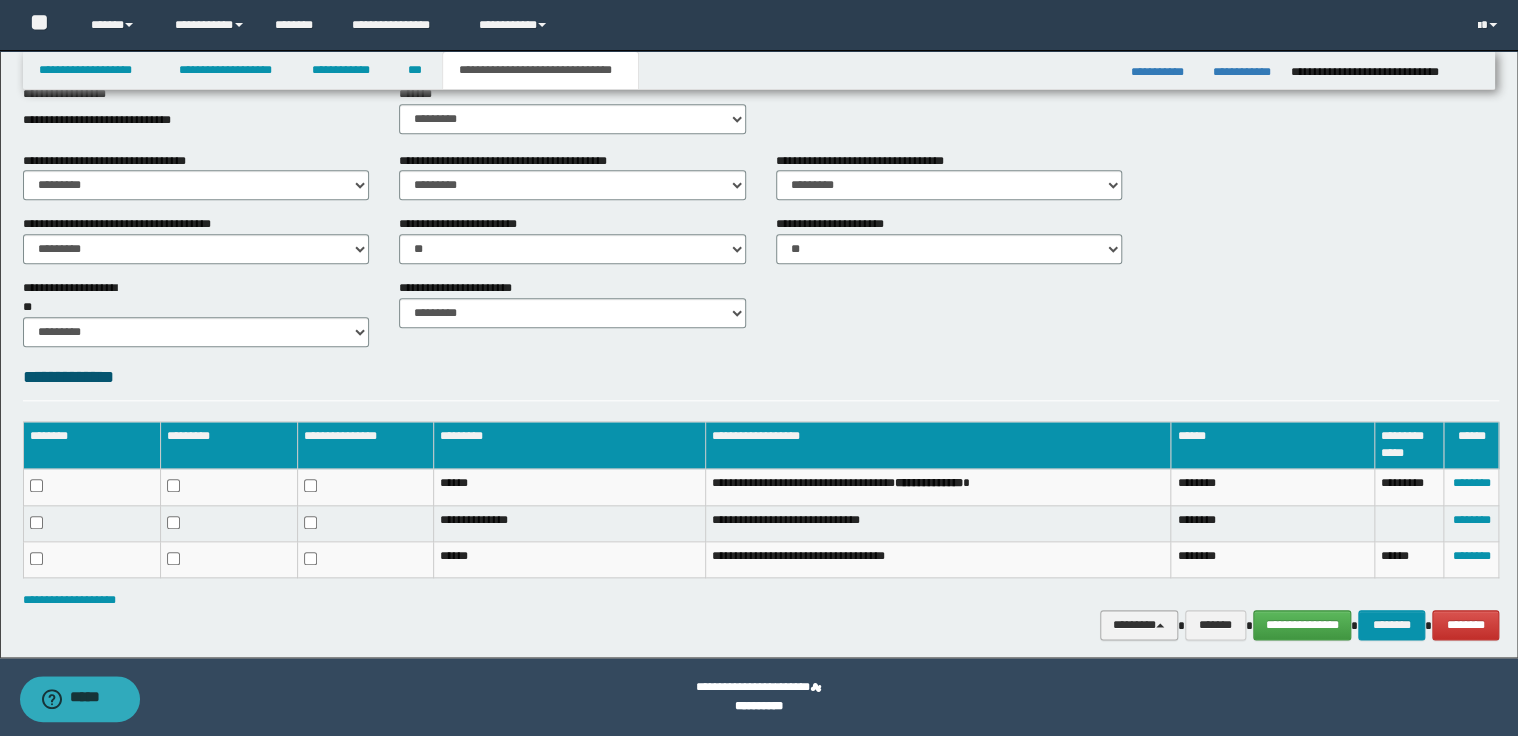 click on "********" at bounding box center (1139, 625) 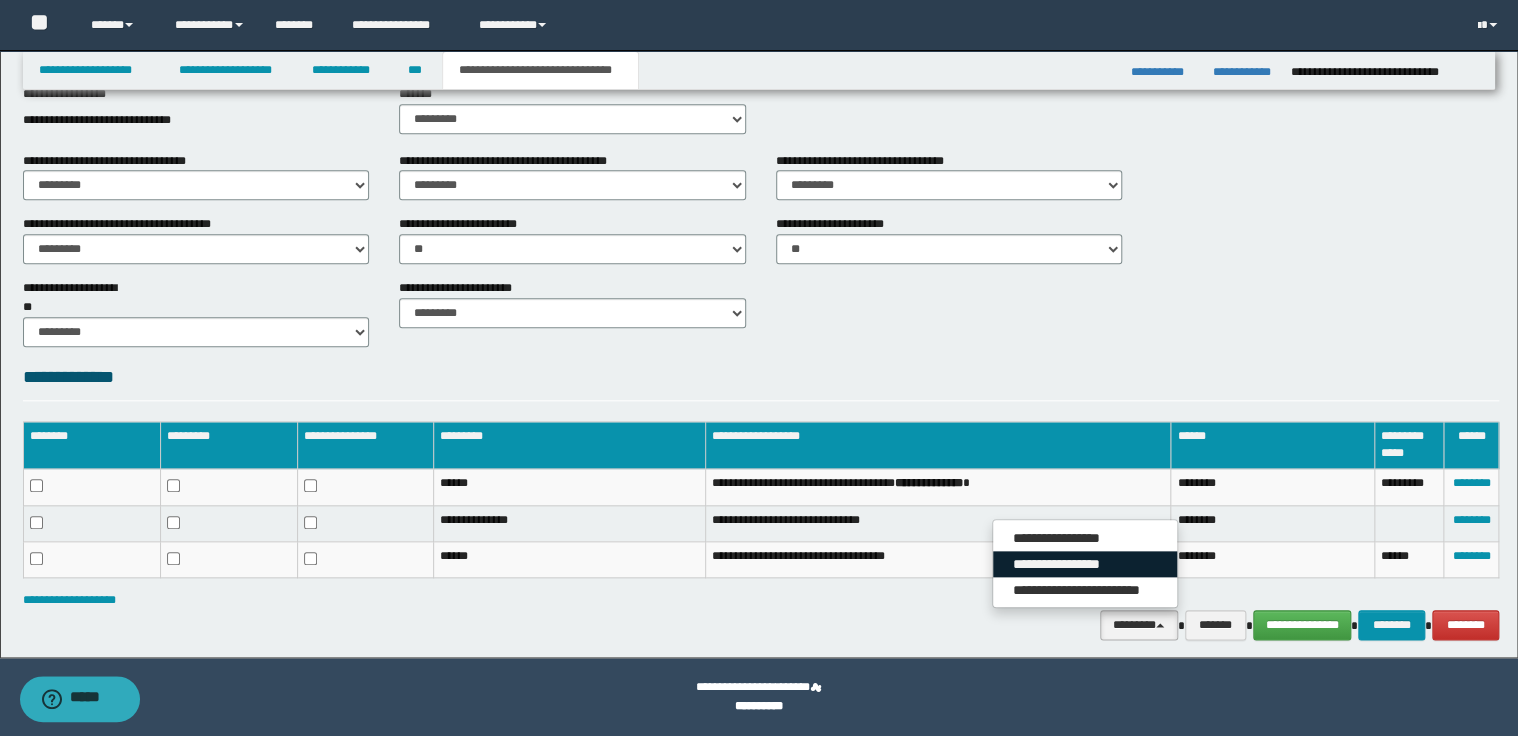 click on "**********" at bounding box center (1085, 564) 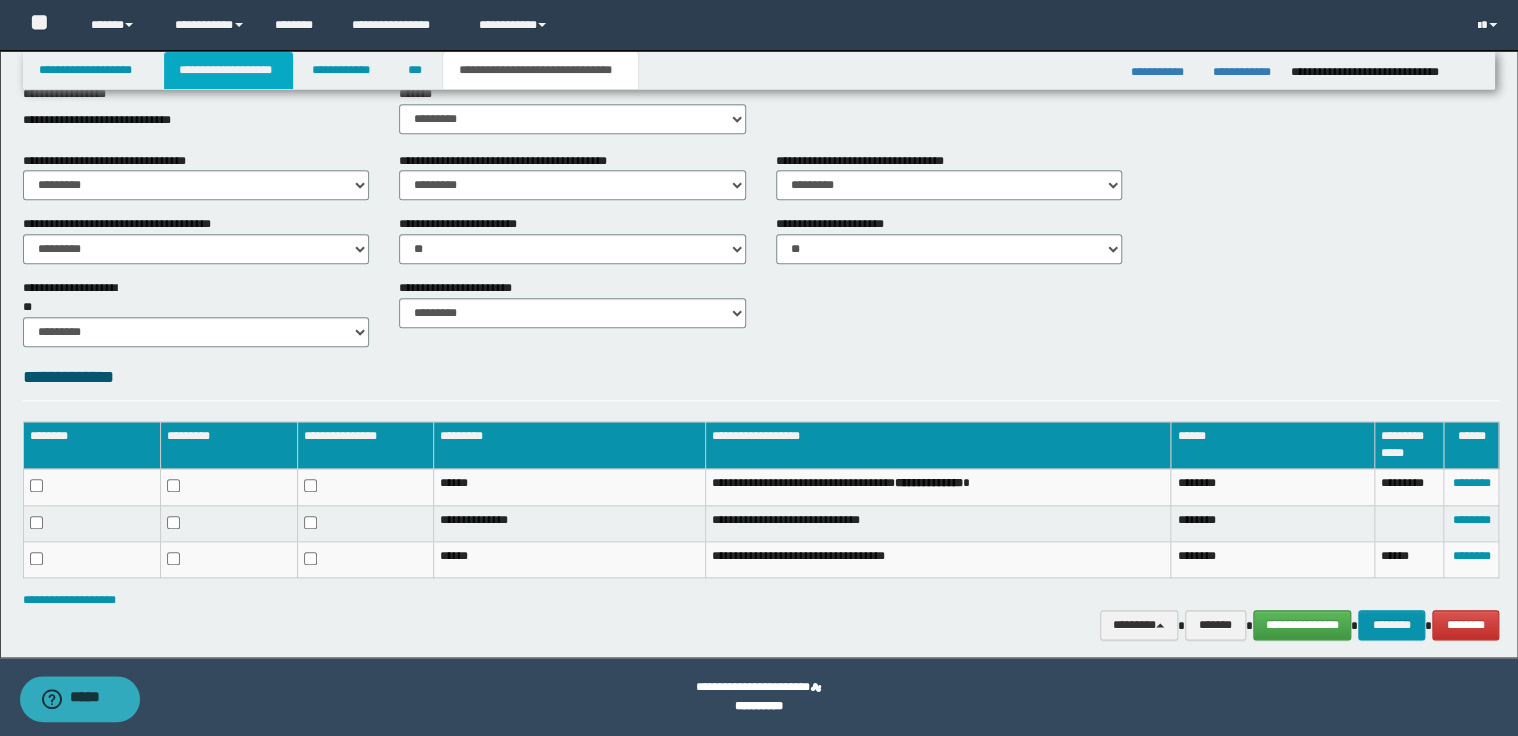 click on "**********" at bounding box center [228, 70] 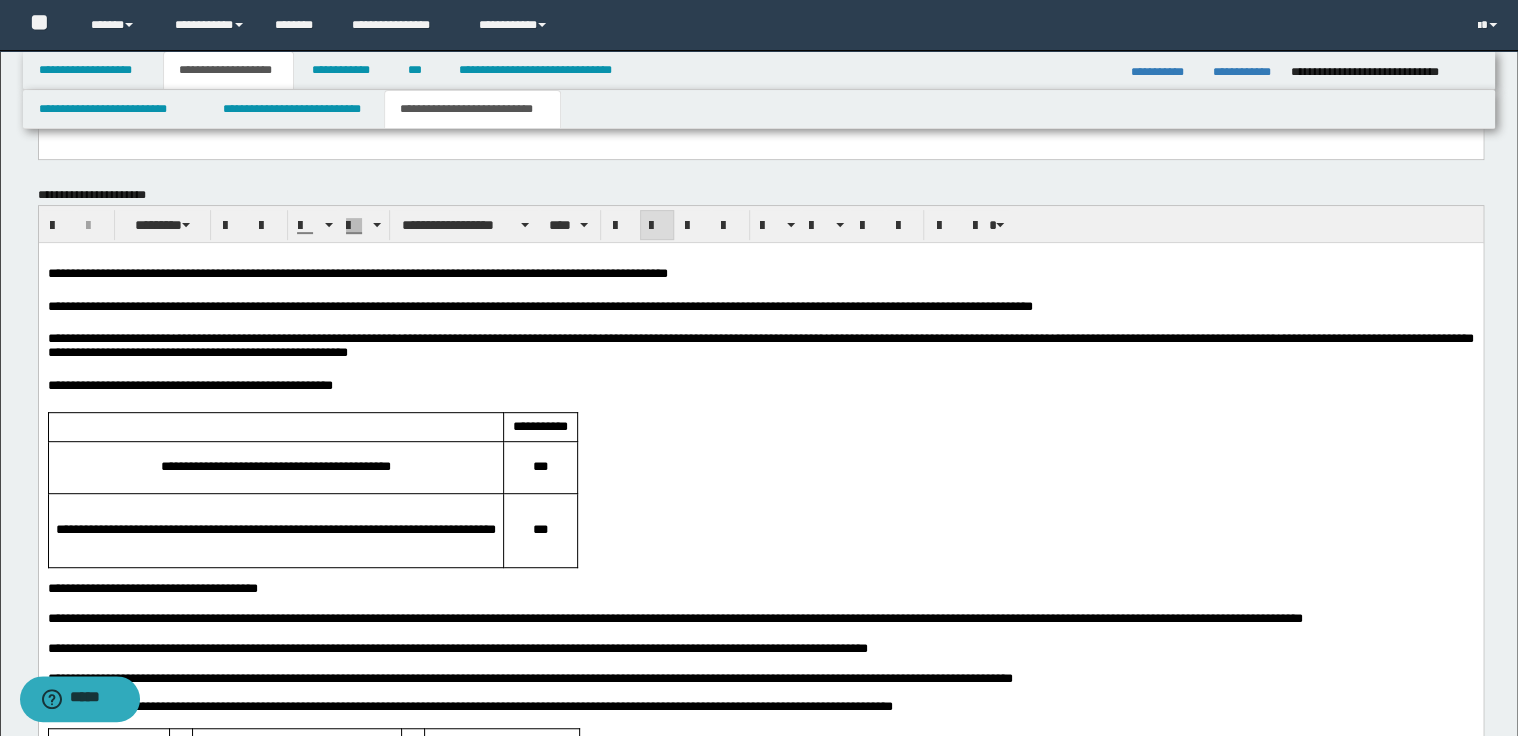 scroll, scrollTop: 4363, scrollLeft: 0, axis: vertical 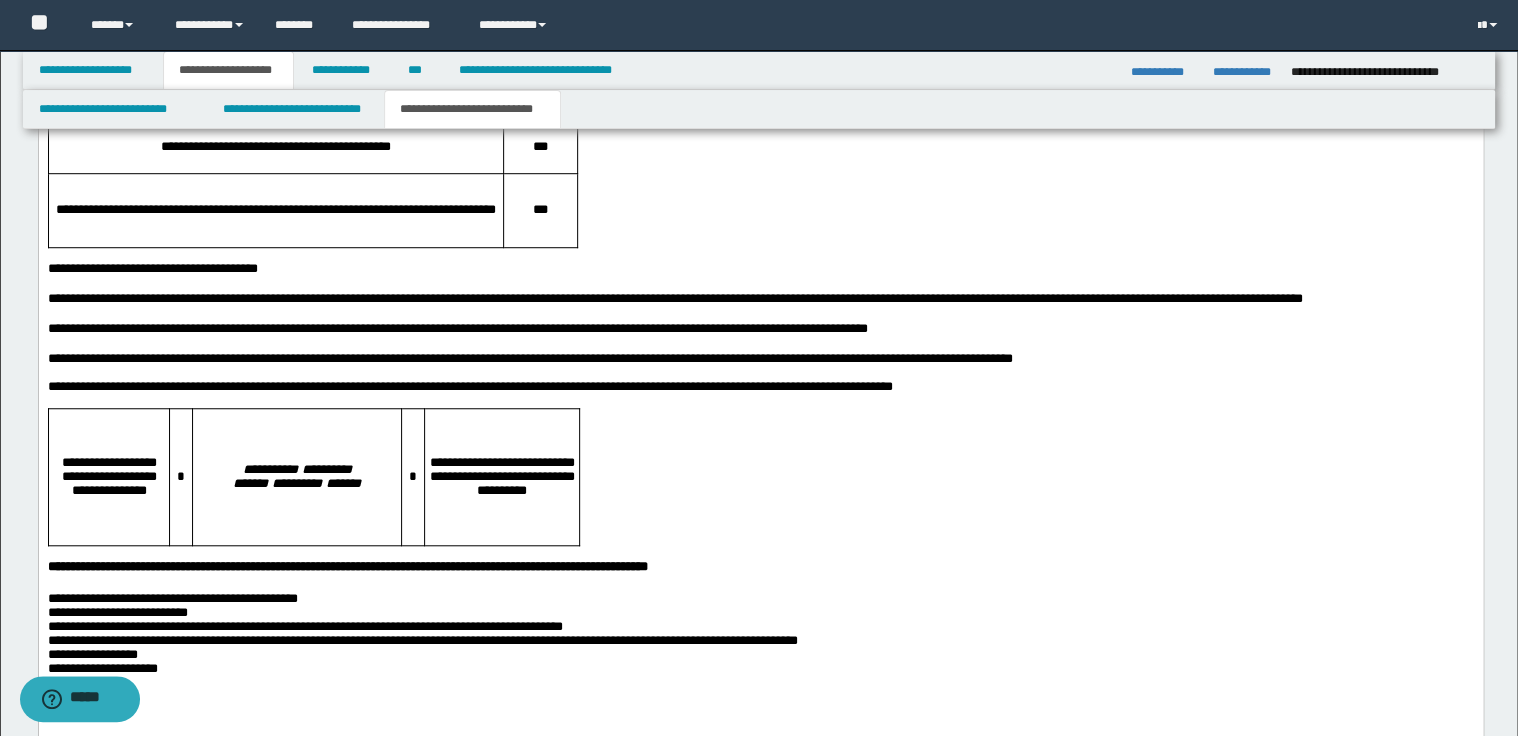 click on "***" at bounding box center (539, 210) 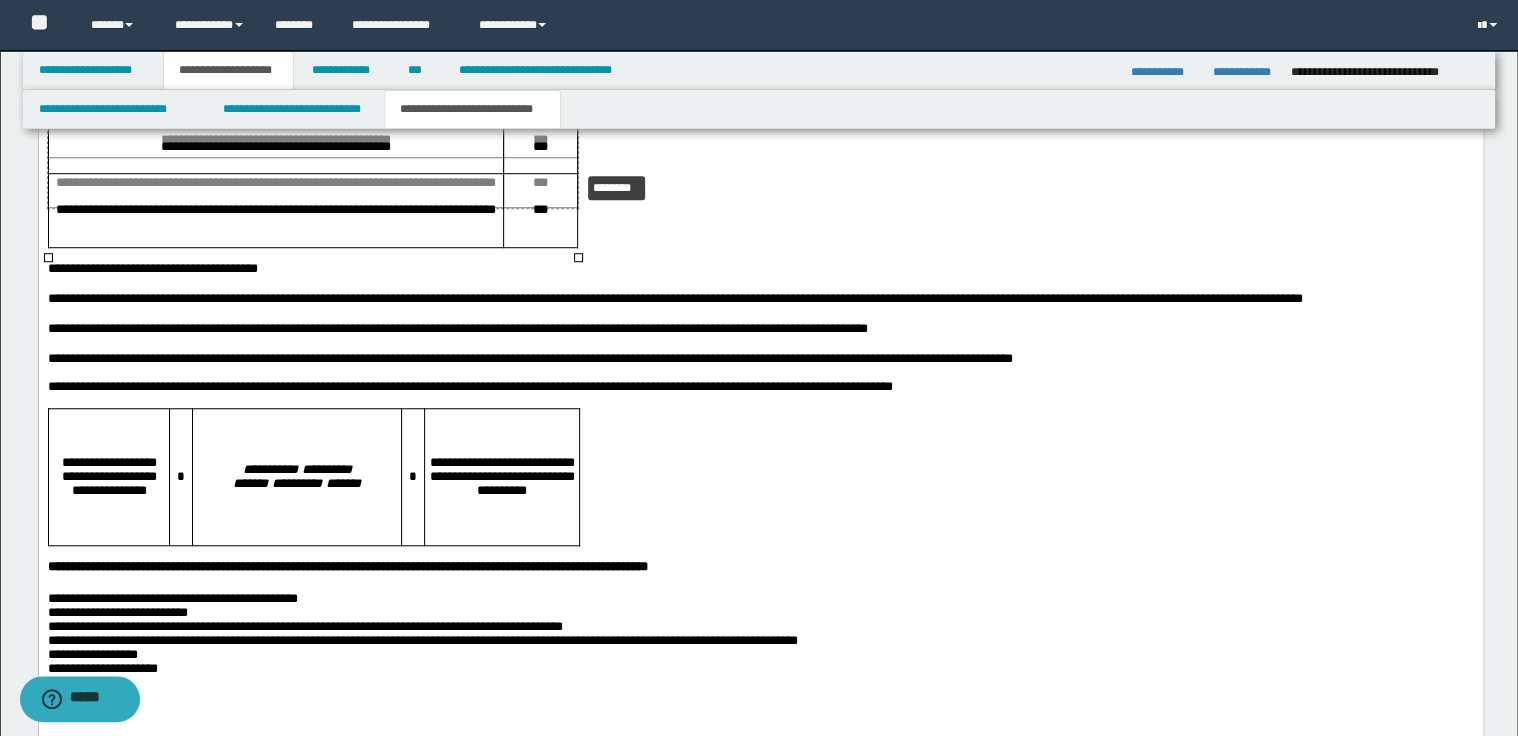drag, startPoint x: 575, startPoint y: 256, endPoint x: 575, endPoint y: 187, distance: 69 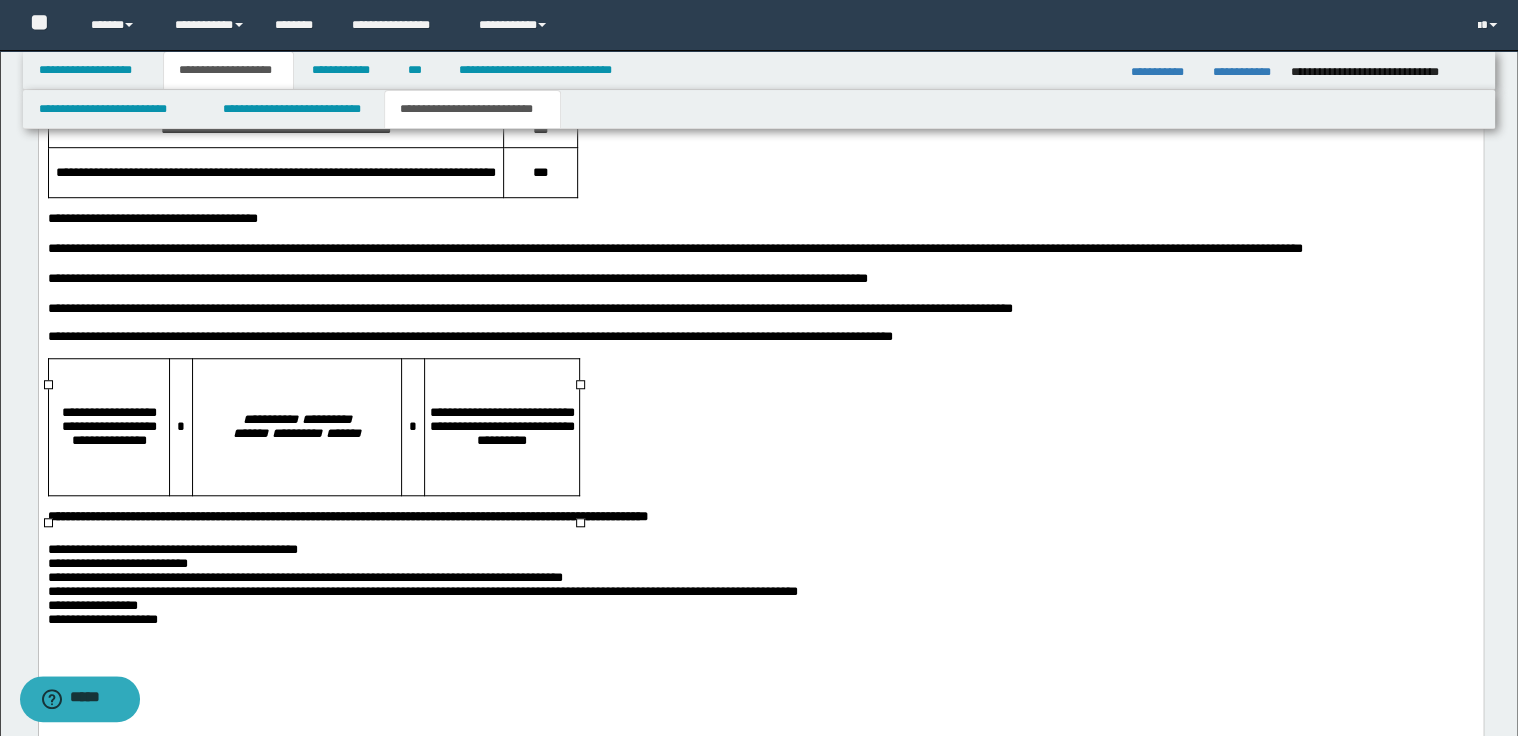 click on "**********" at bounding box center [500, 426] 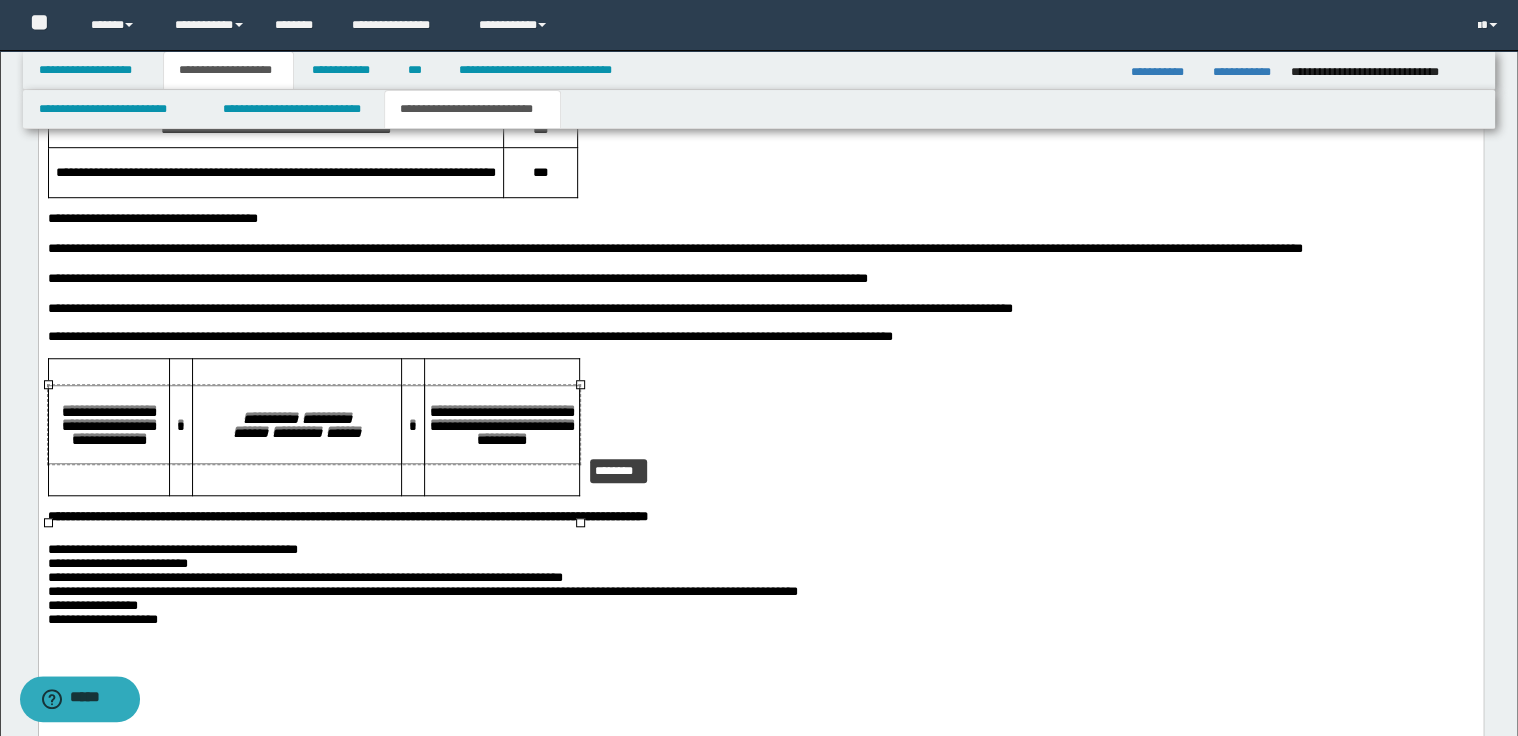 drag, startPoint x: 576, startPoint y: 519, endPoint x: 576, endPoint y: 465, distance: 54 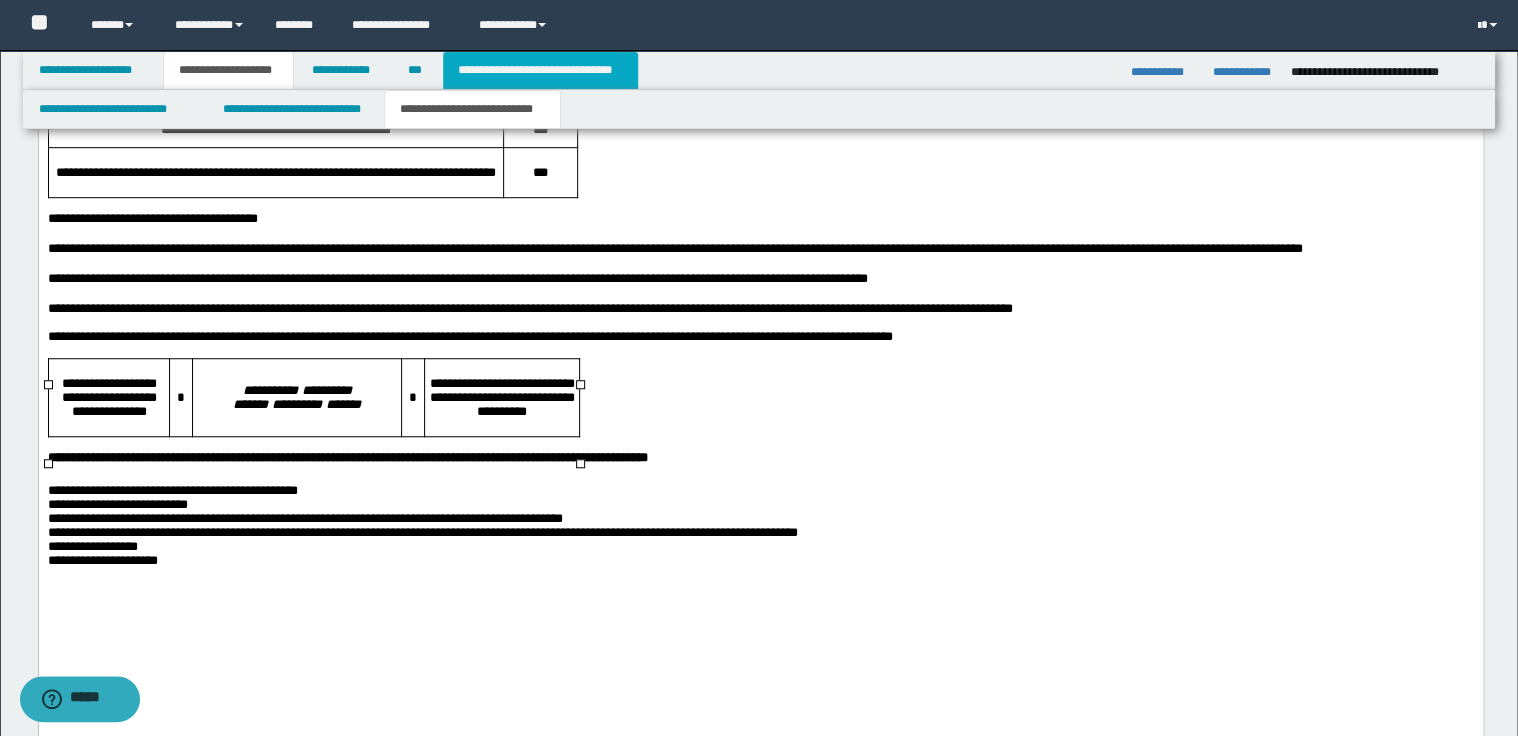 click on "**********" at bounding box center [540, 70] 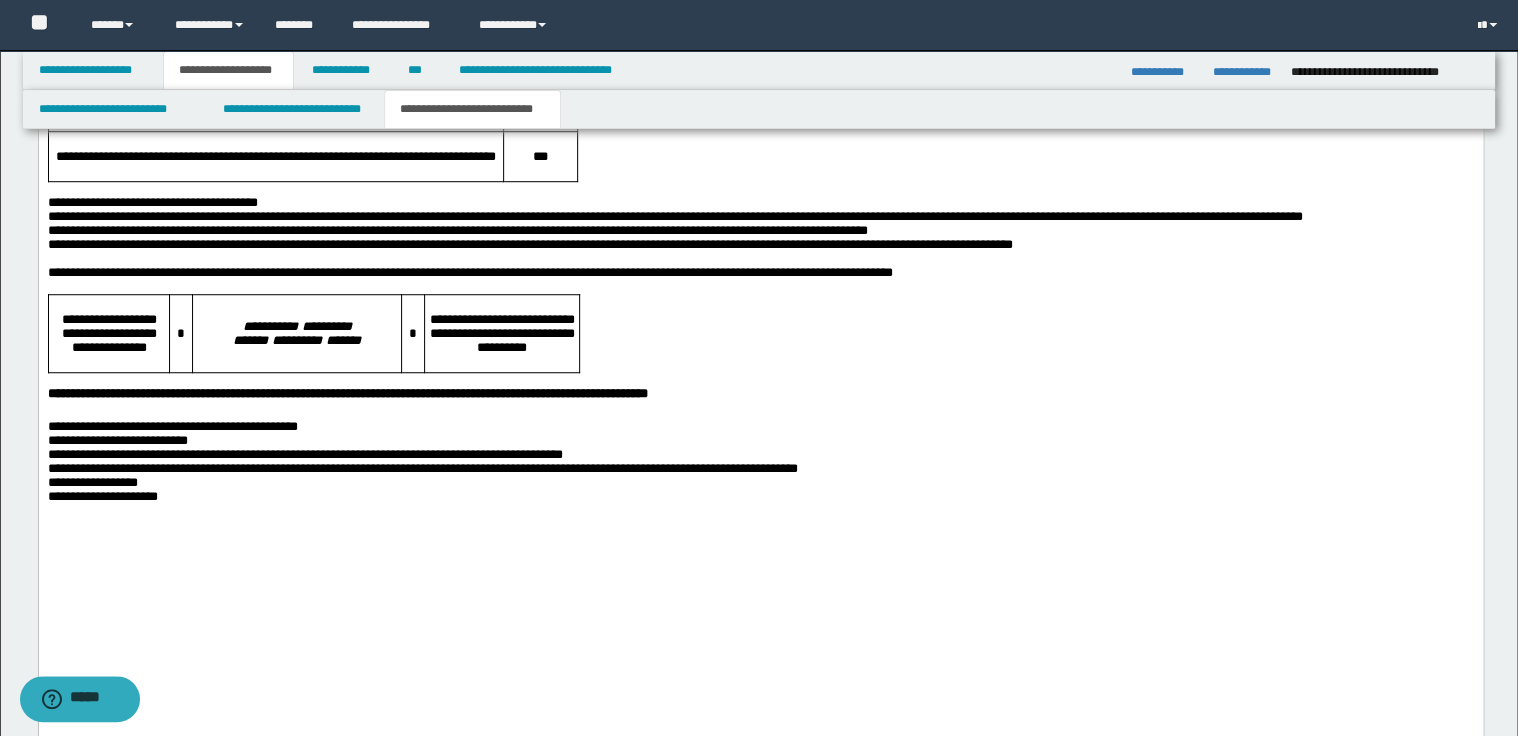 scroll, scrollTop: 812, scrollLeft: 0, axis: vertical 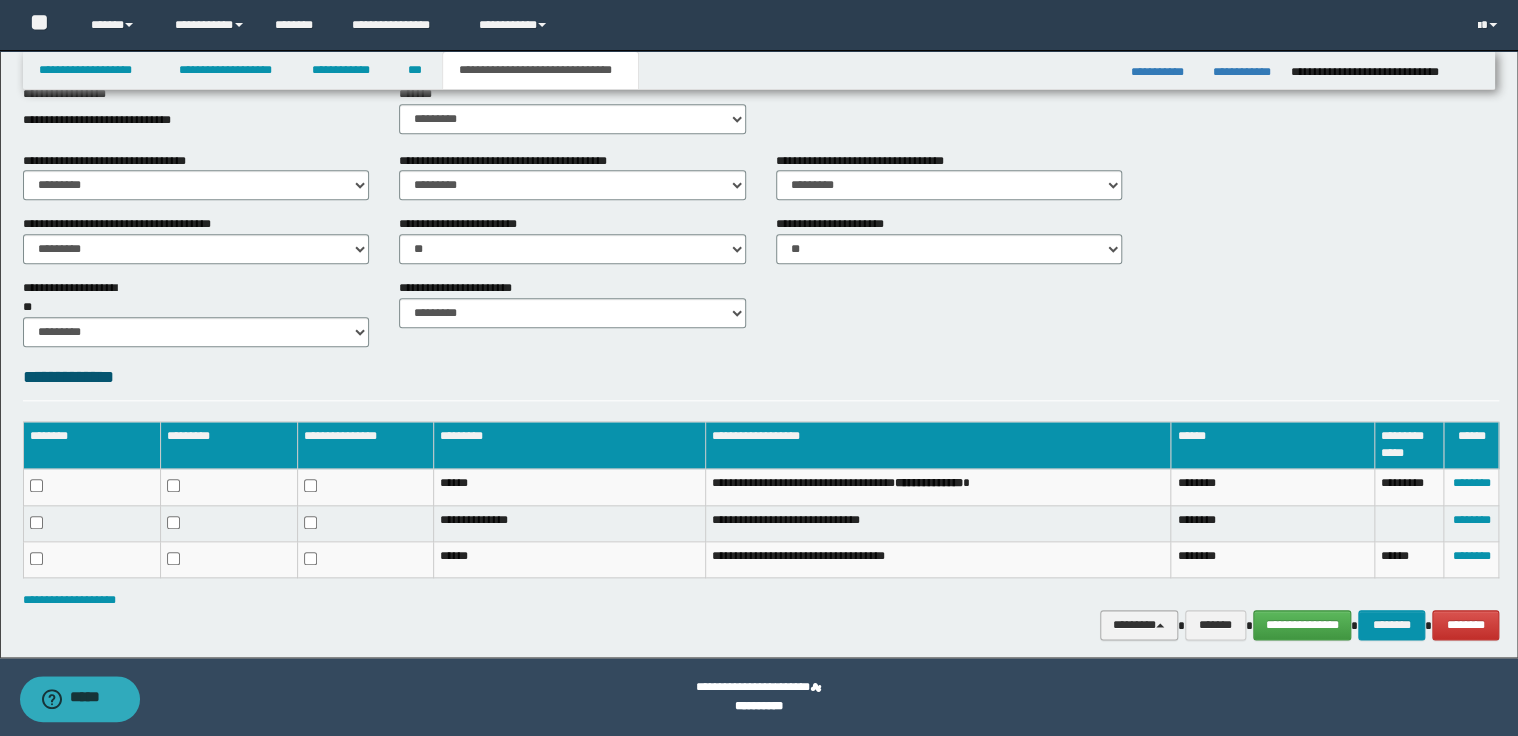 click on "********" at bounding box center [1139, 625] 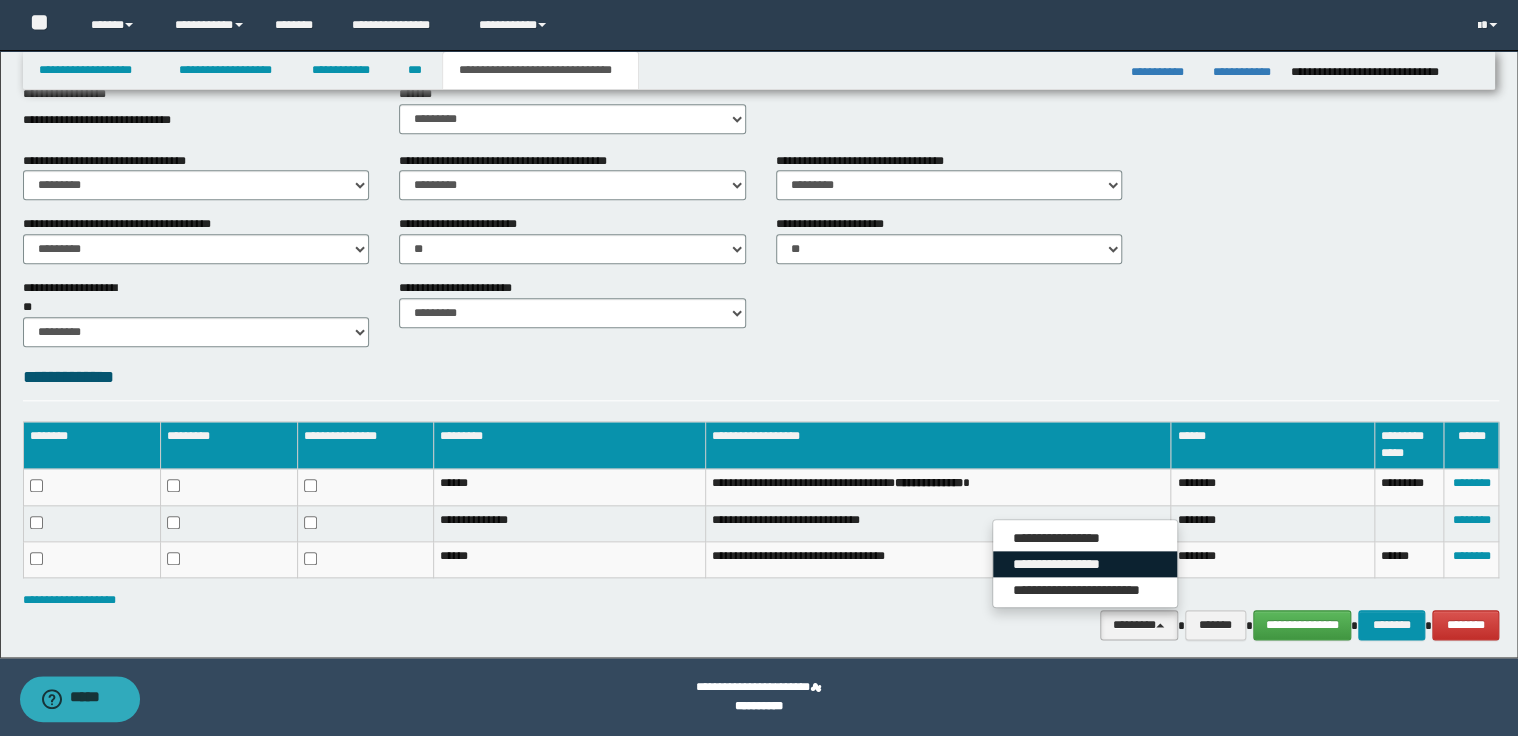 click on "**********" at bounding box center [1085, 564] 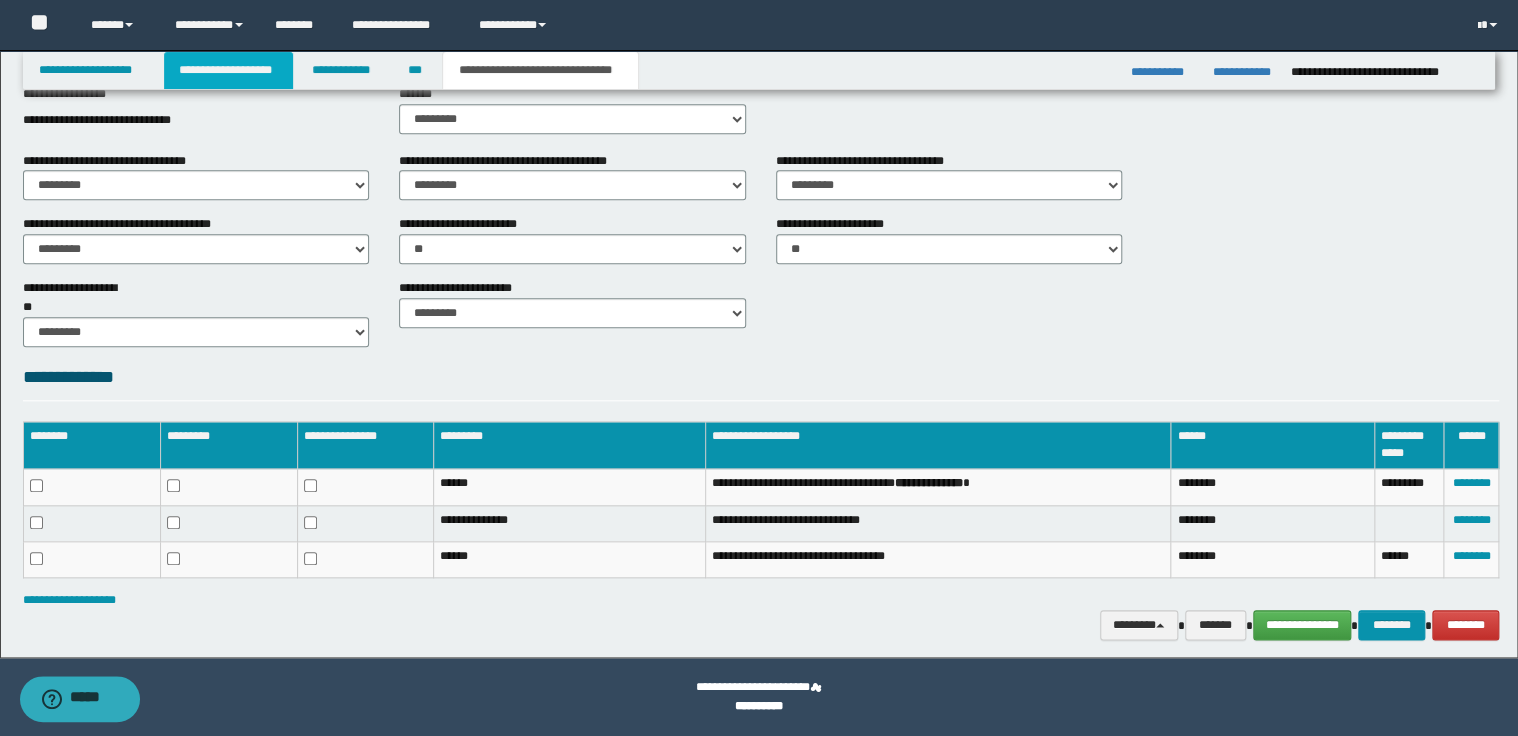 click on "**********" at bounding box center (228, 70) 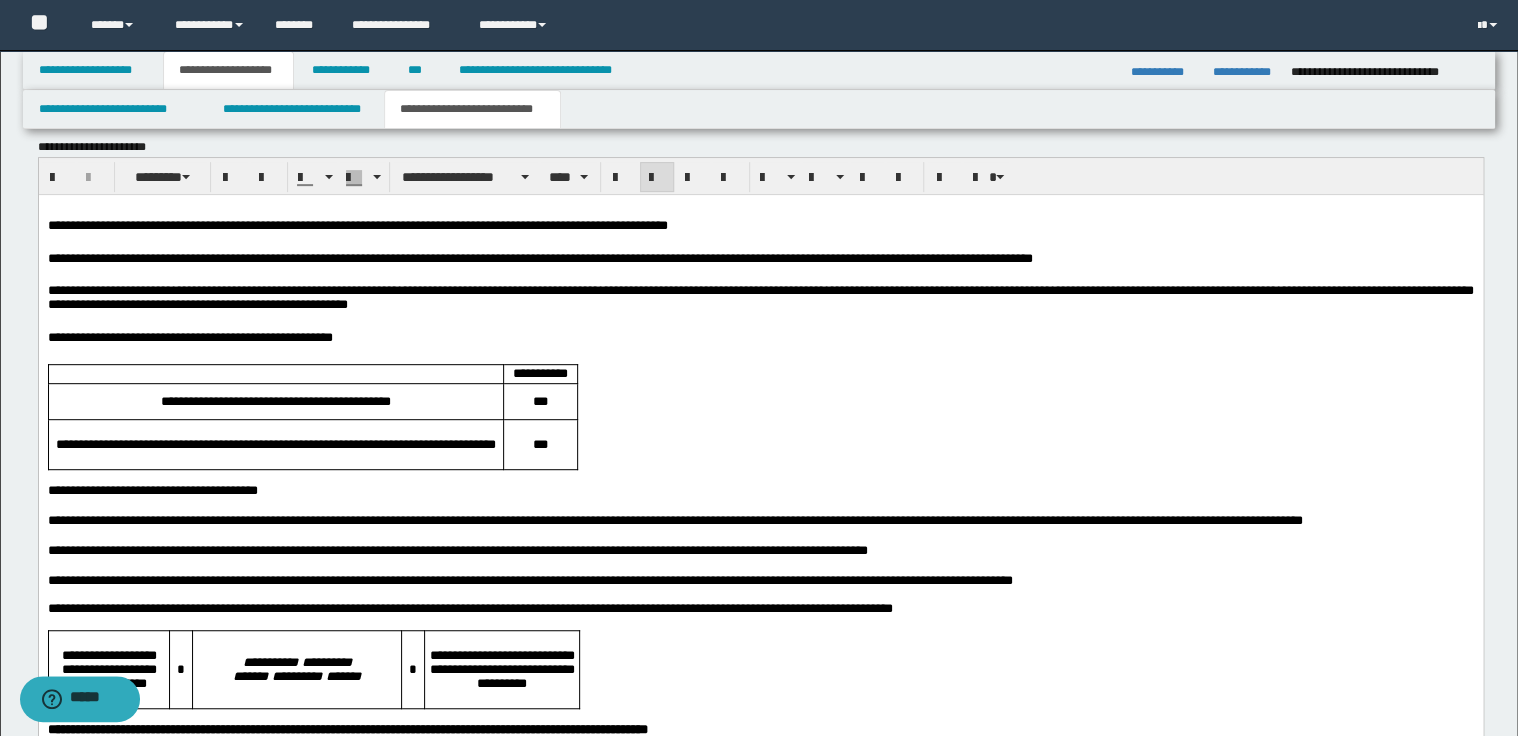 scroll, scrollTop: 3883, scrollLeft: 0, axis: vertical 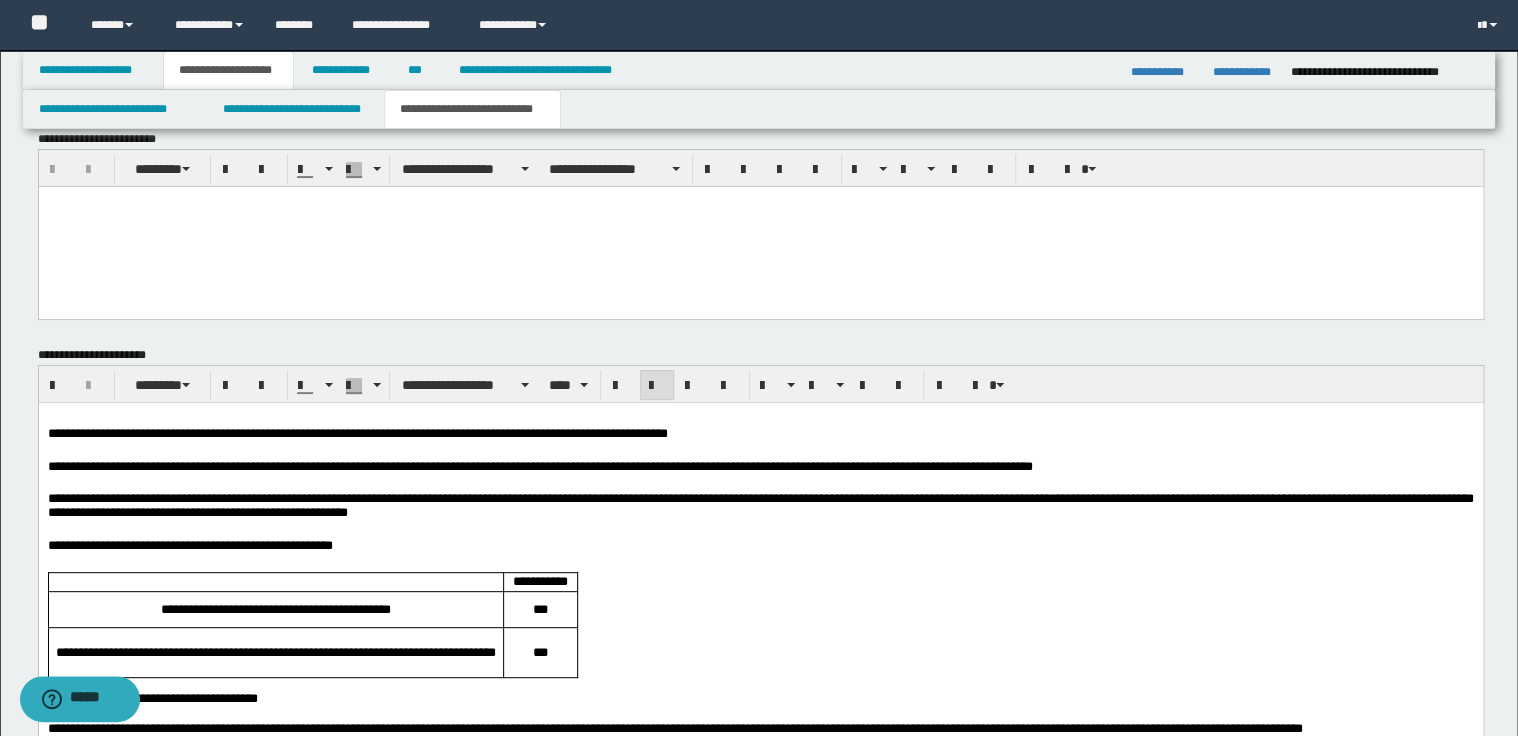 click on "**********" at bounding box center (760, 433) 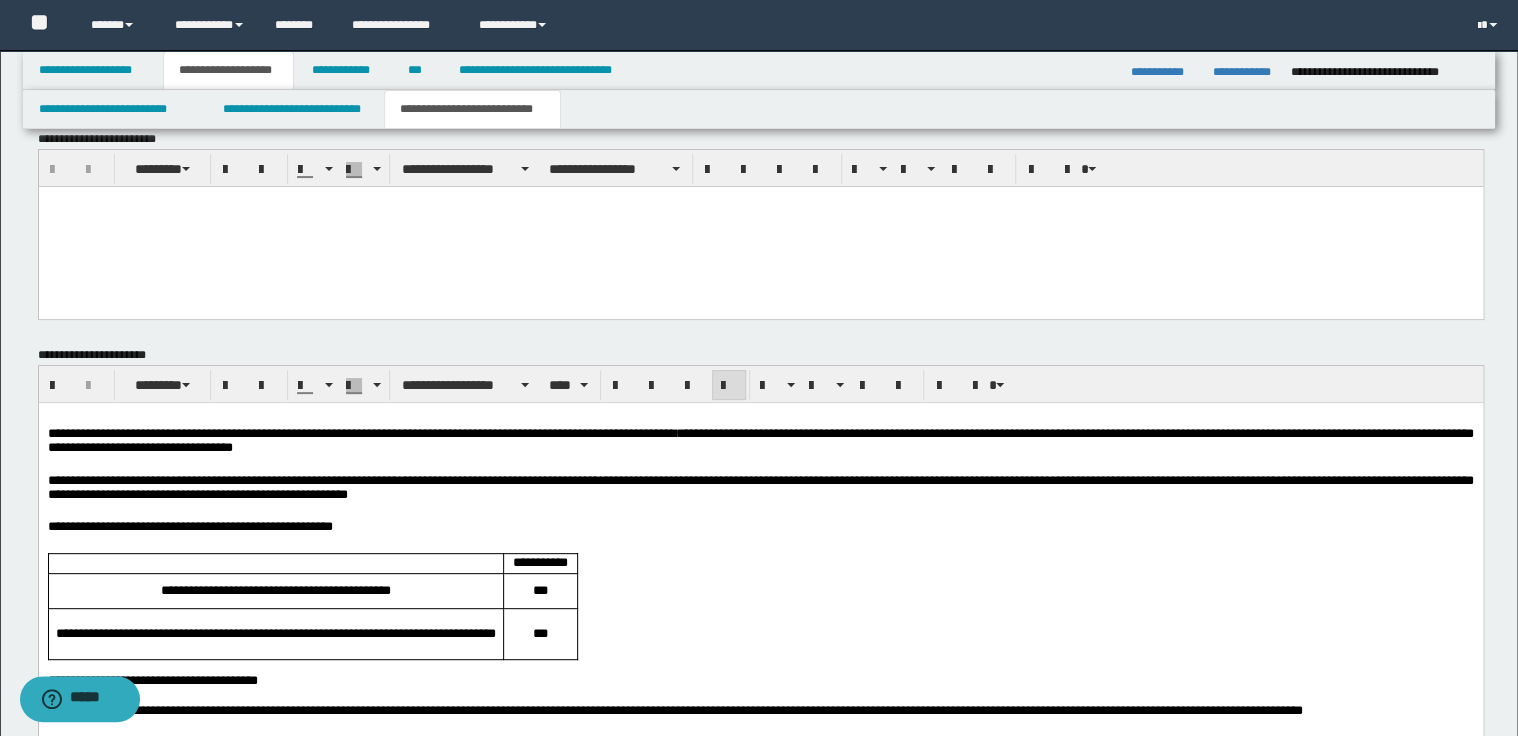 click on "**********" at bounding box center (760, 440) 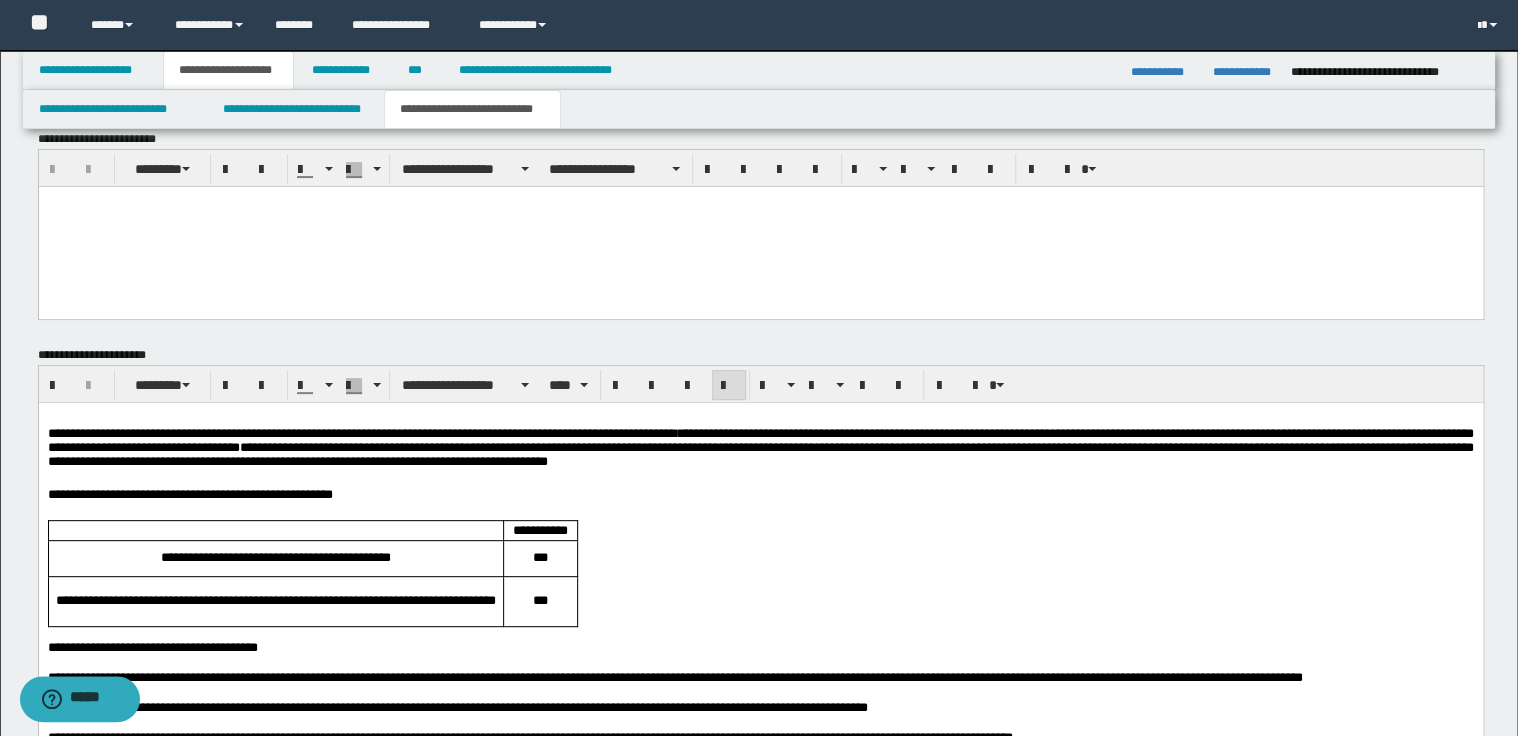 click on "**********" at bounding box center (760, 447) 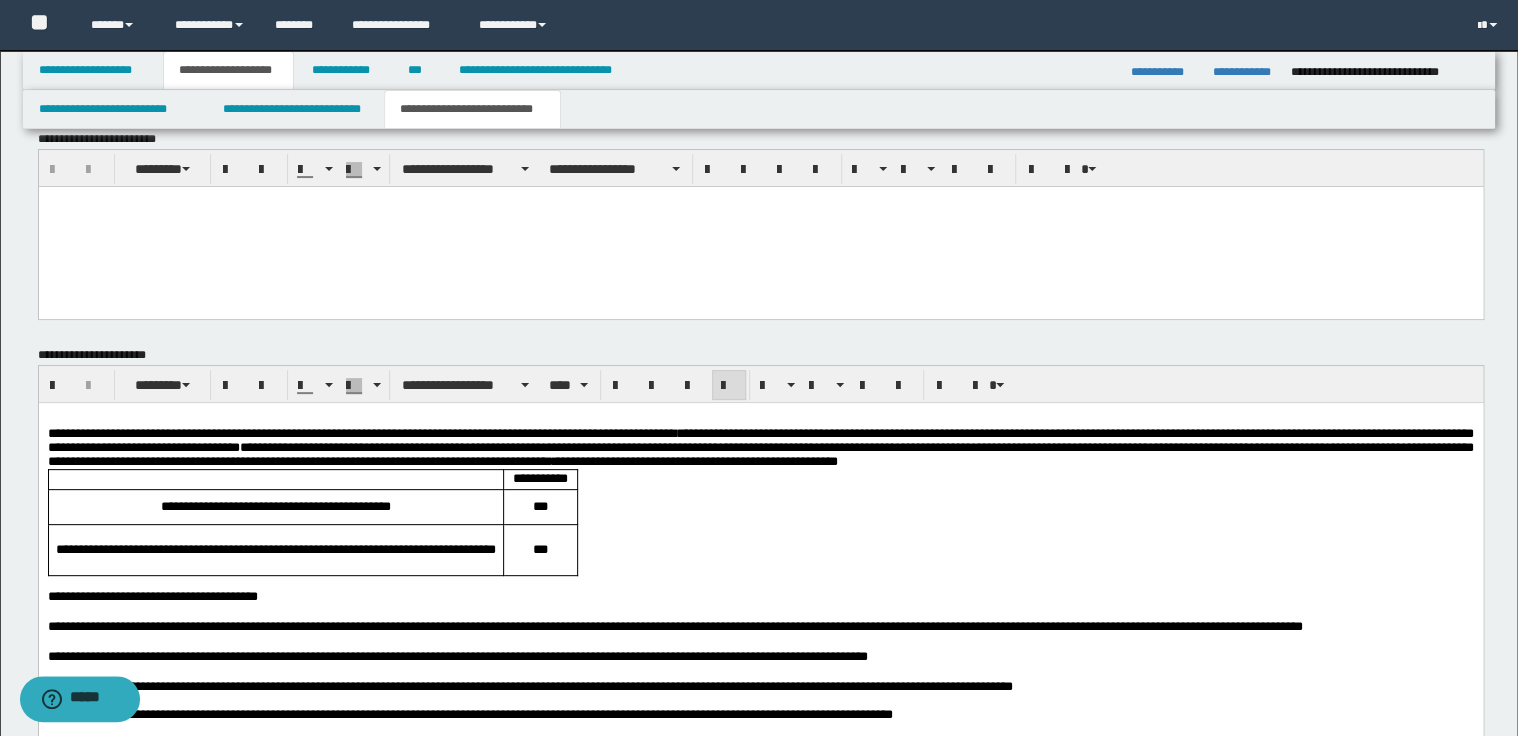 click on "**********" at bounding box center [760, 596] 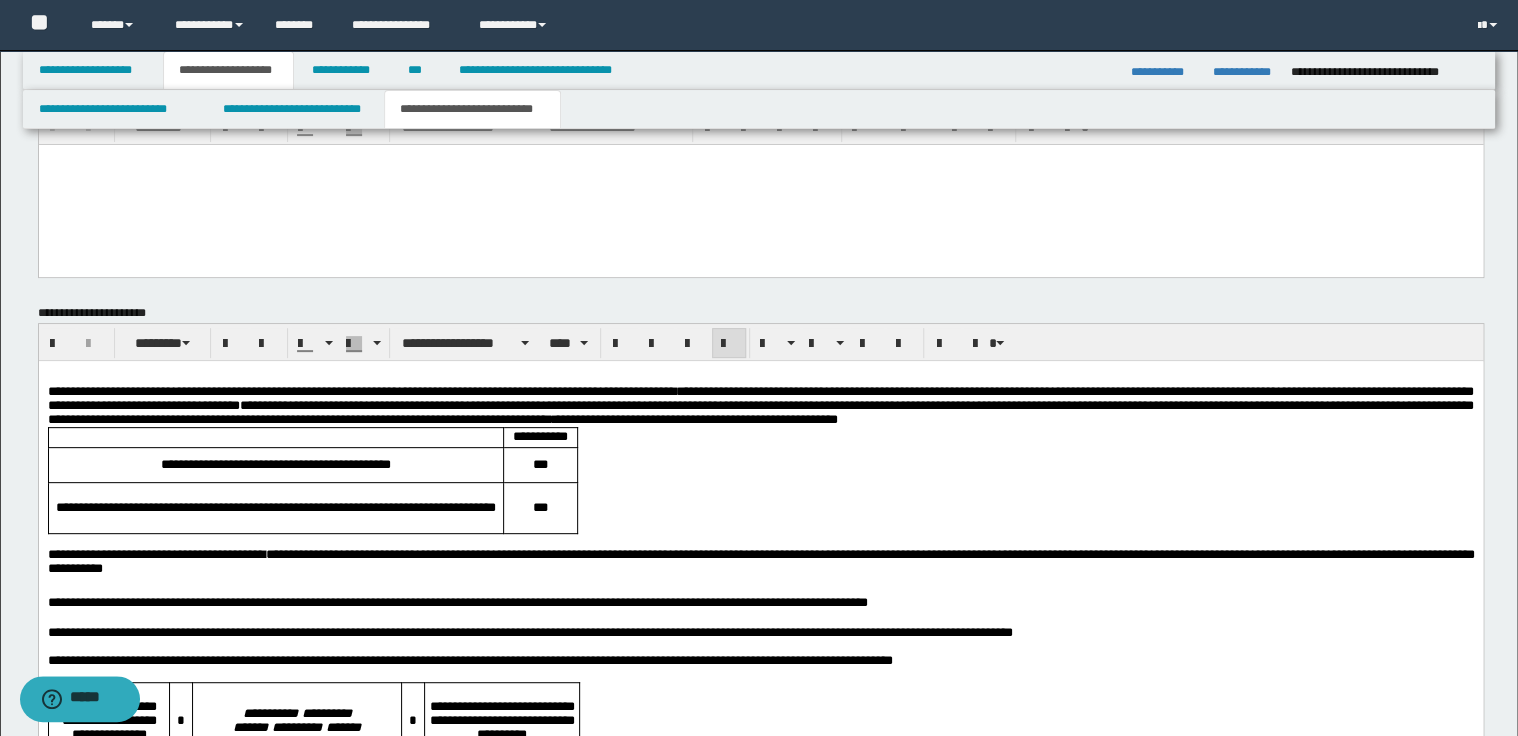 scroll, scrollTop: 3963, scrollLeft: 0, axis: vertical 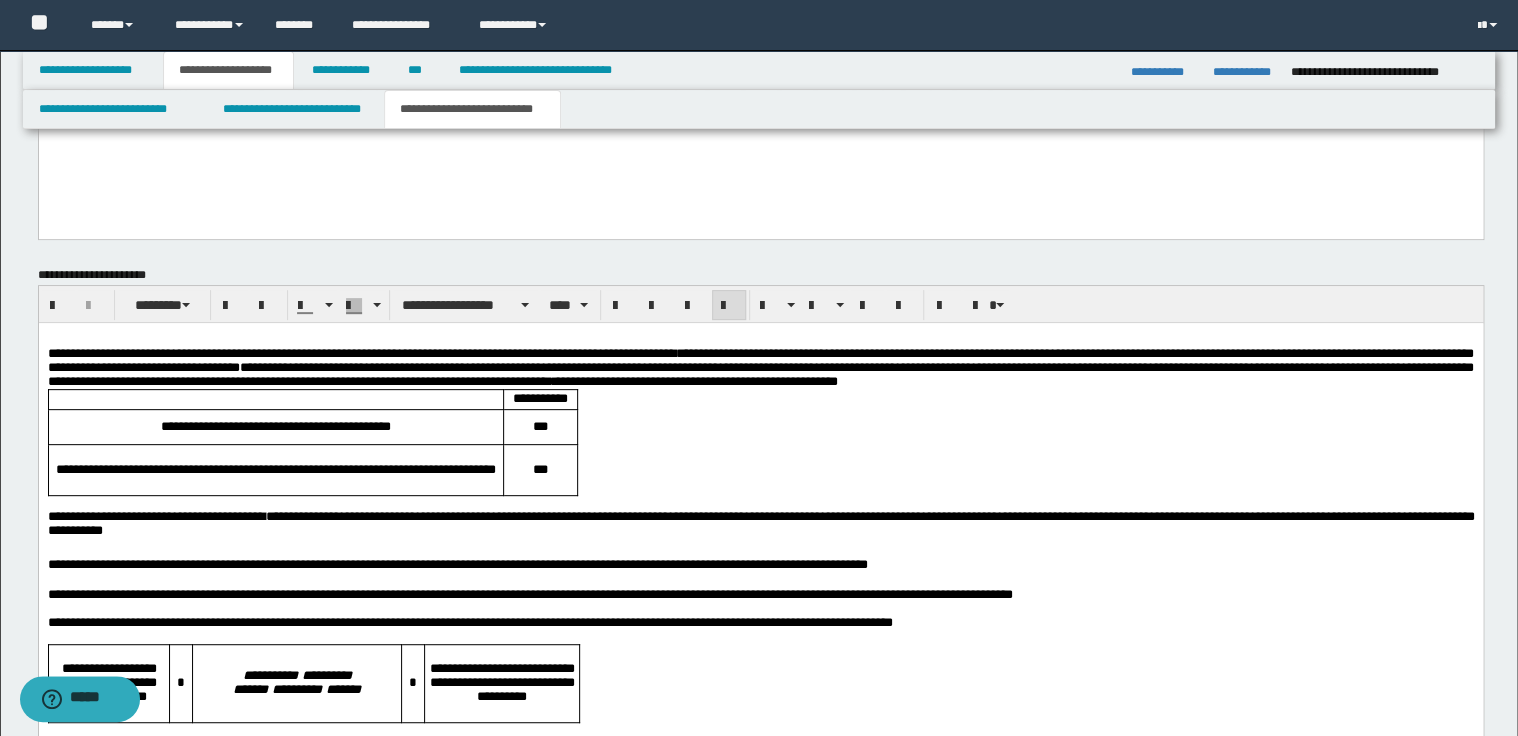 click on "**********" at bounding box center [156, 515] 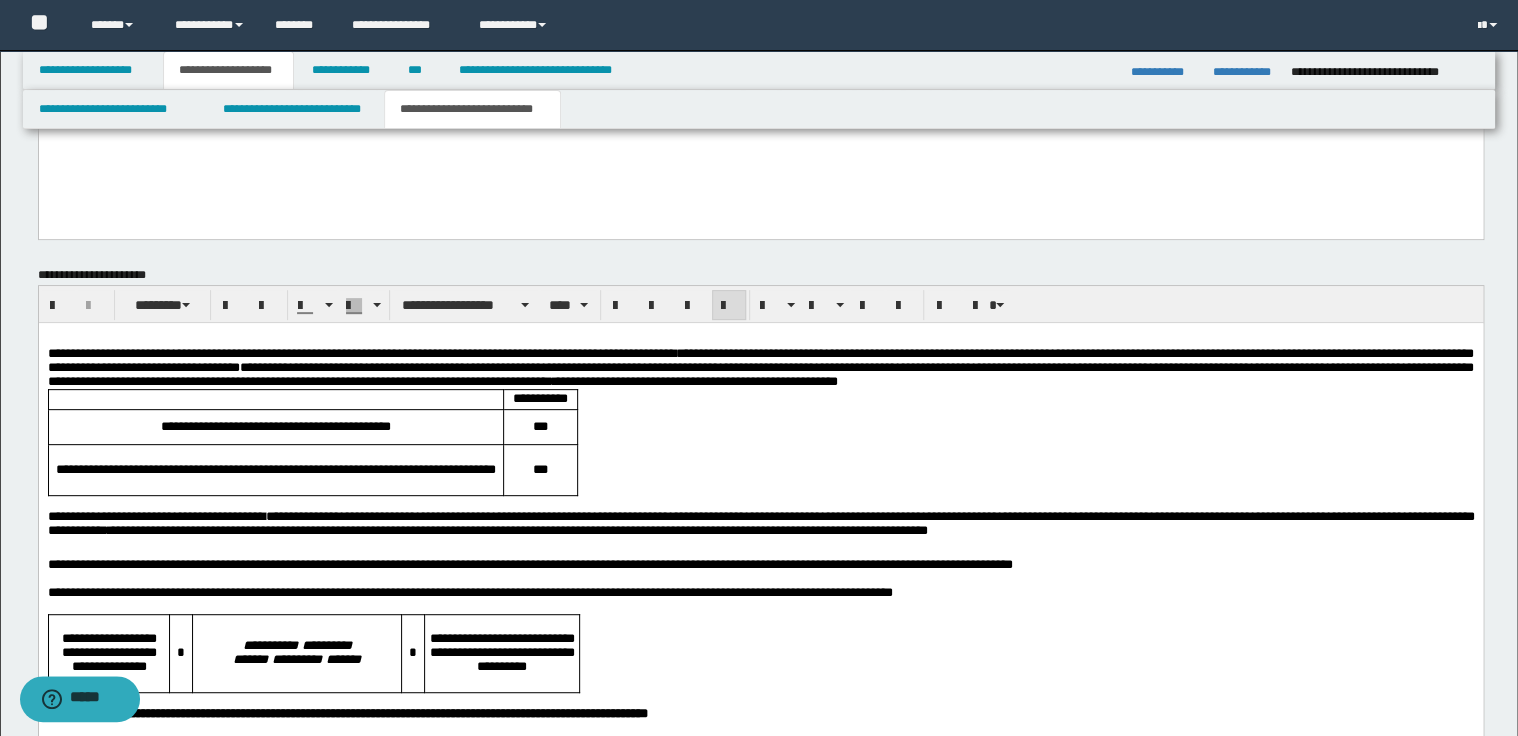 click on "**********" at bounding box center (760, 525) 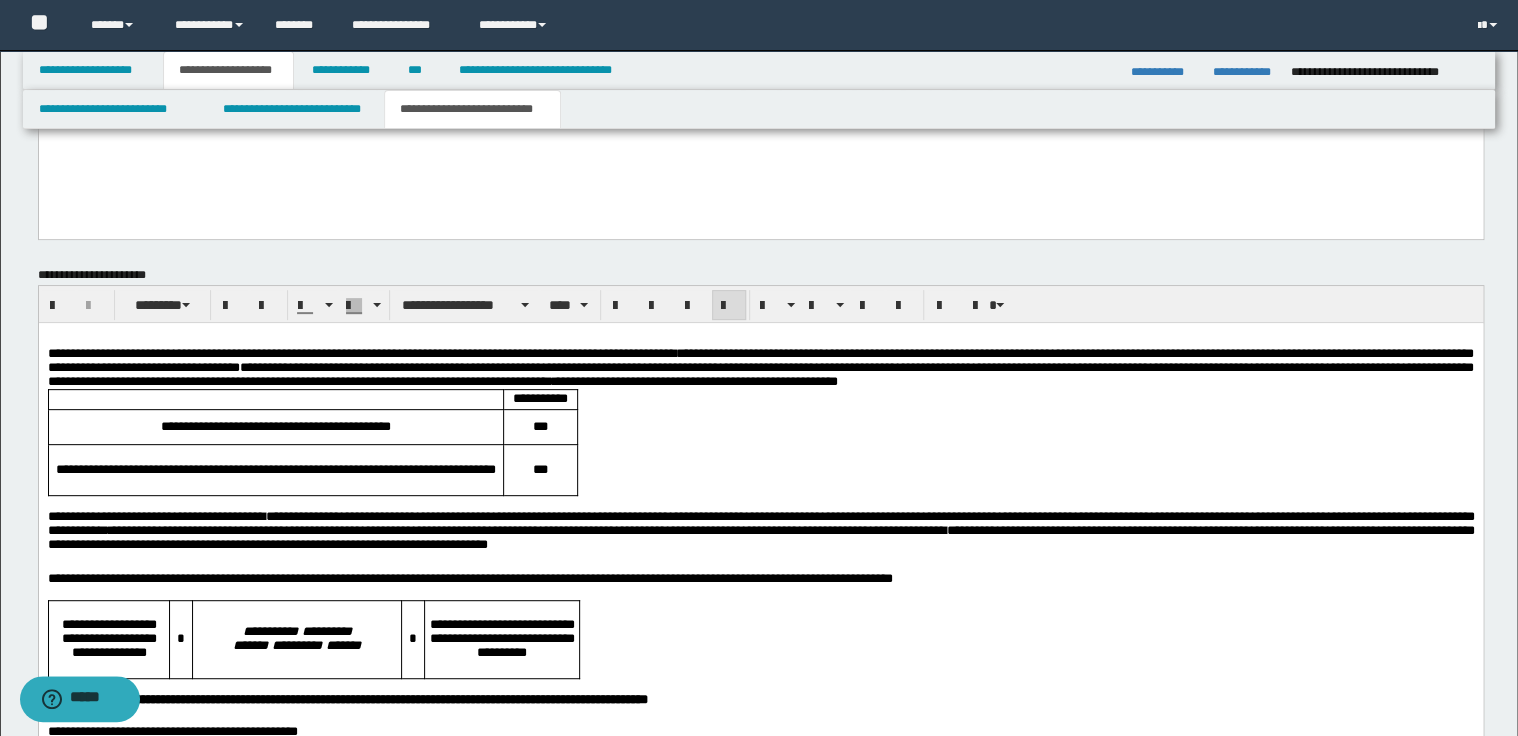 click on "**********" at bounding box center (760, 533) 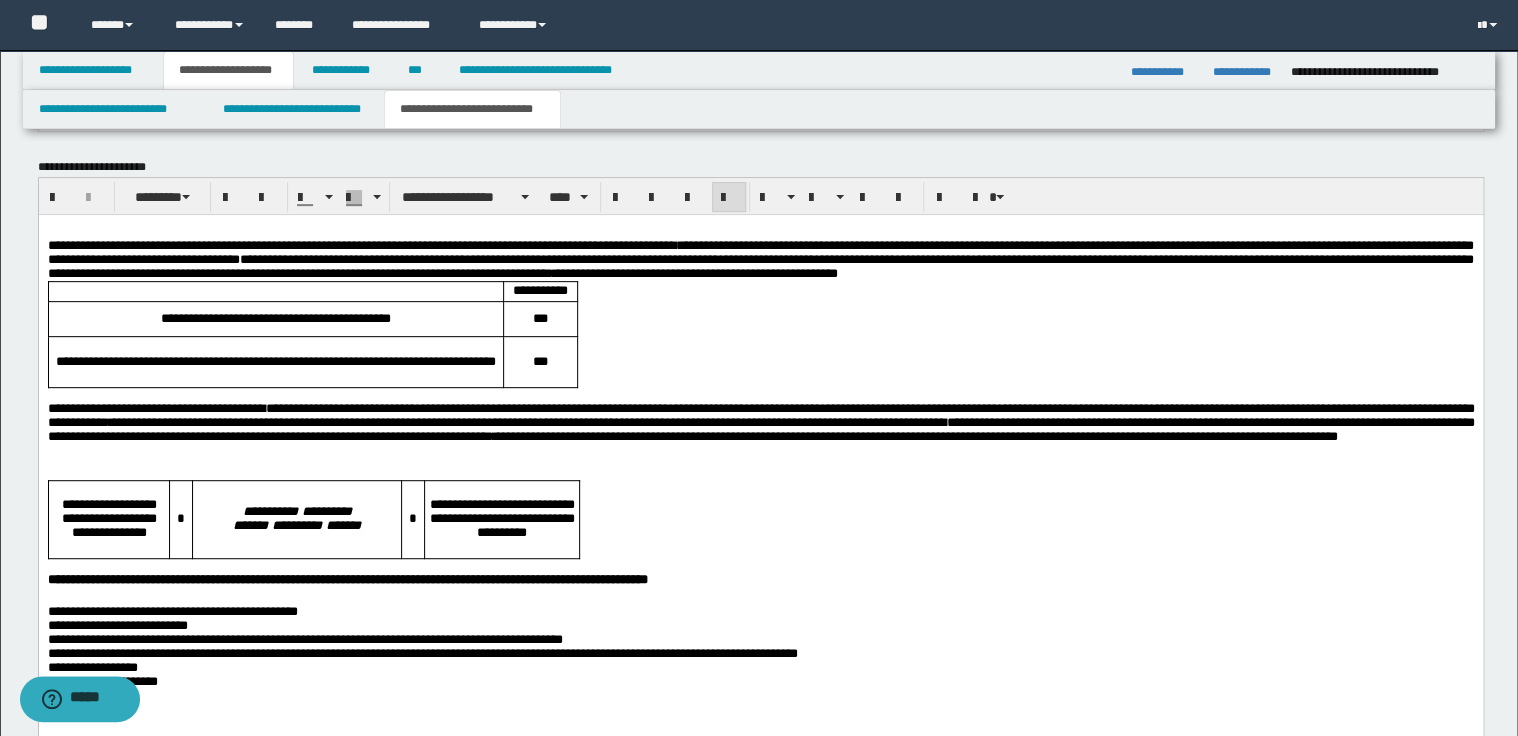 scroll, scrollTop: 4043, scrollLeft: 0, axis: vertical 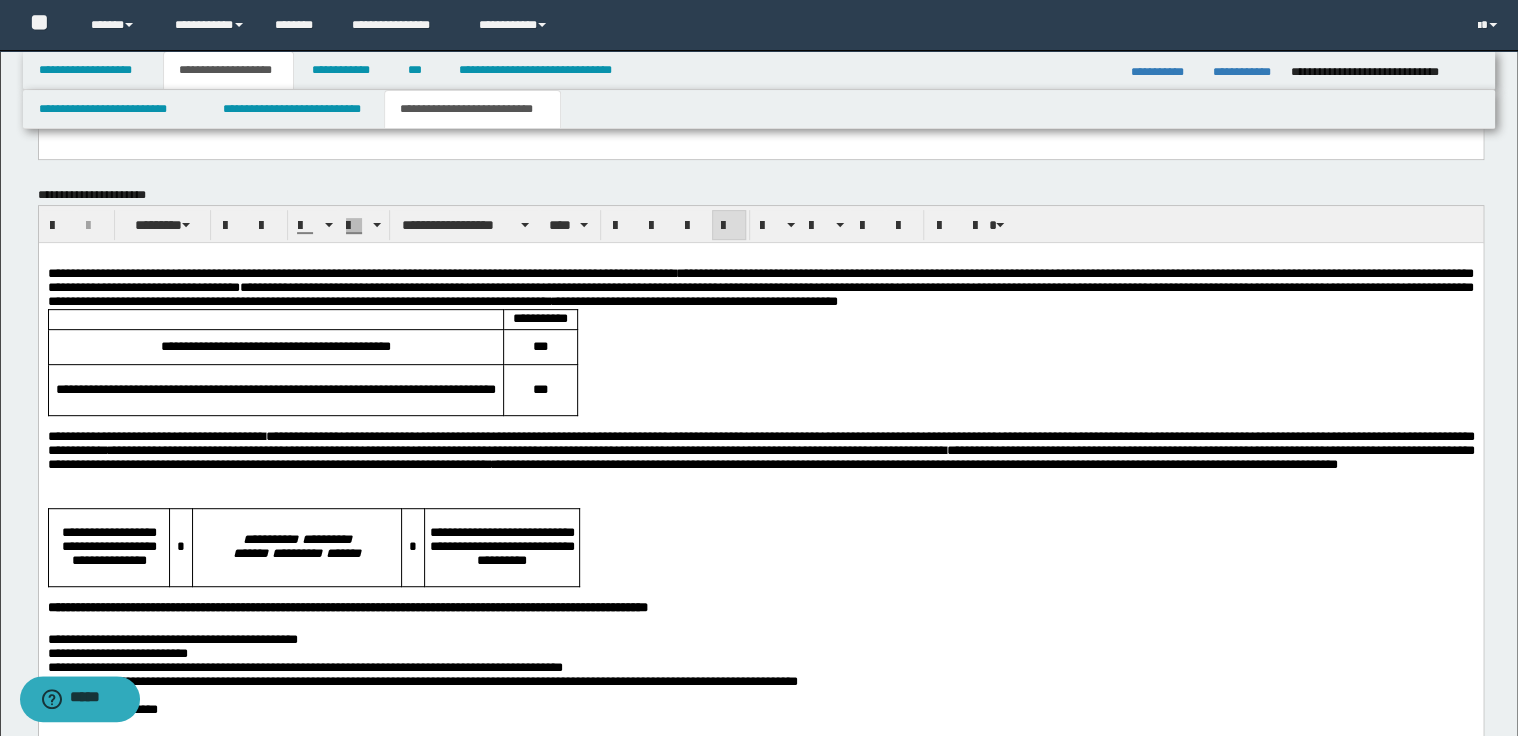 click on "**********" at bounding box center [760, 287] 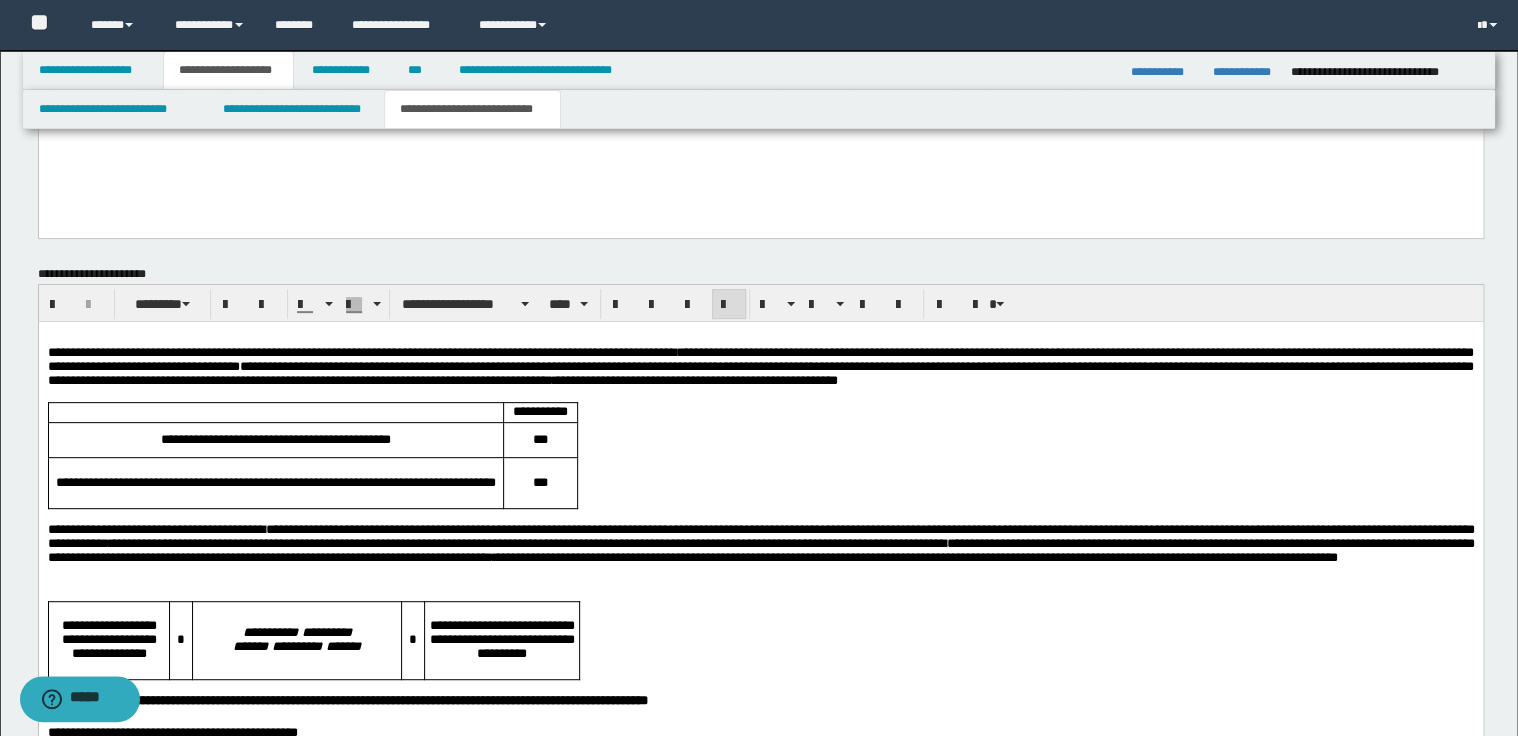 scroll, scrollTop: 3883, scrollLeft: 0, axis: vertical 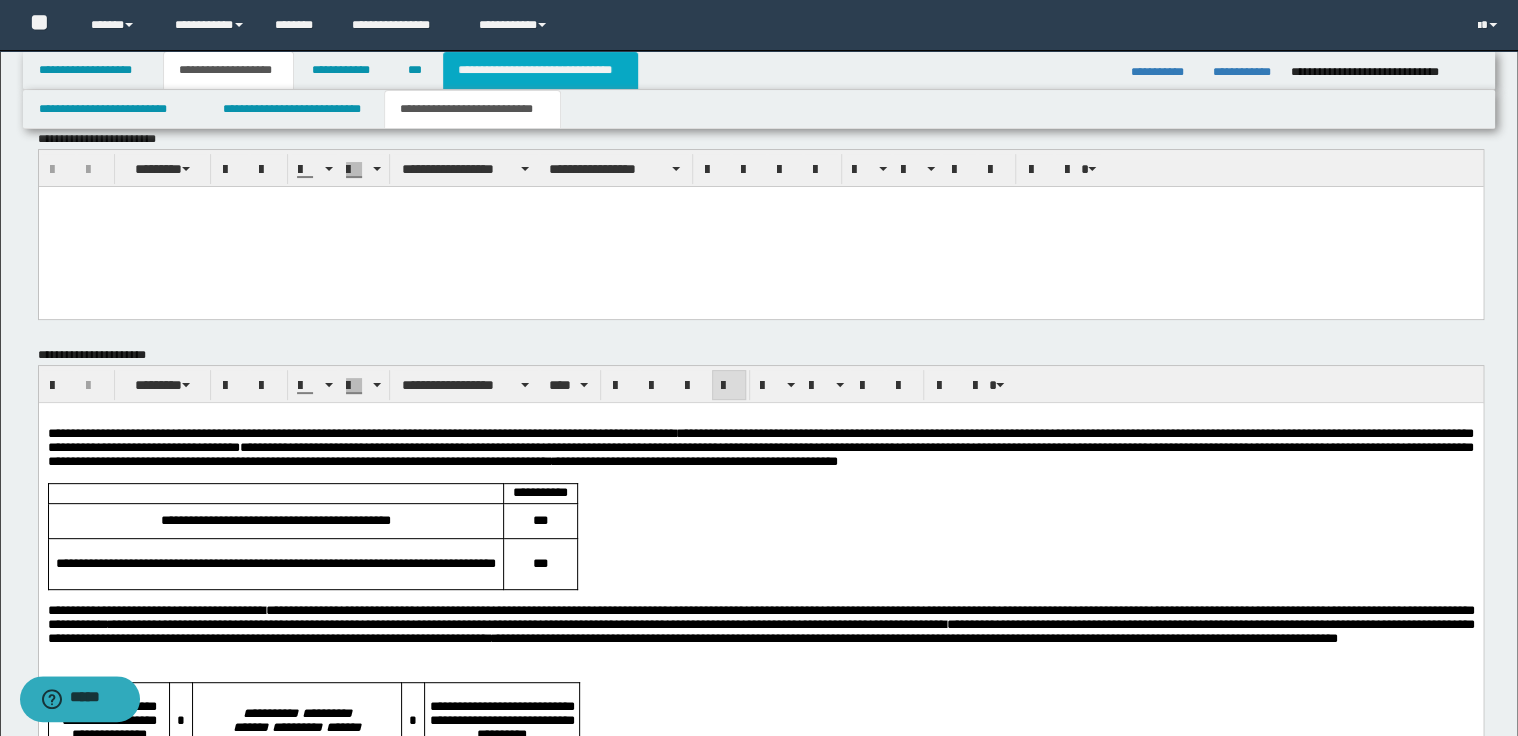 click on "**********" at bounding box center (540, 70) 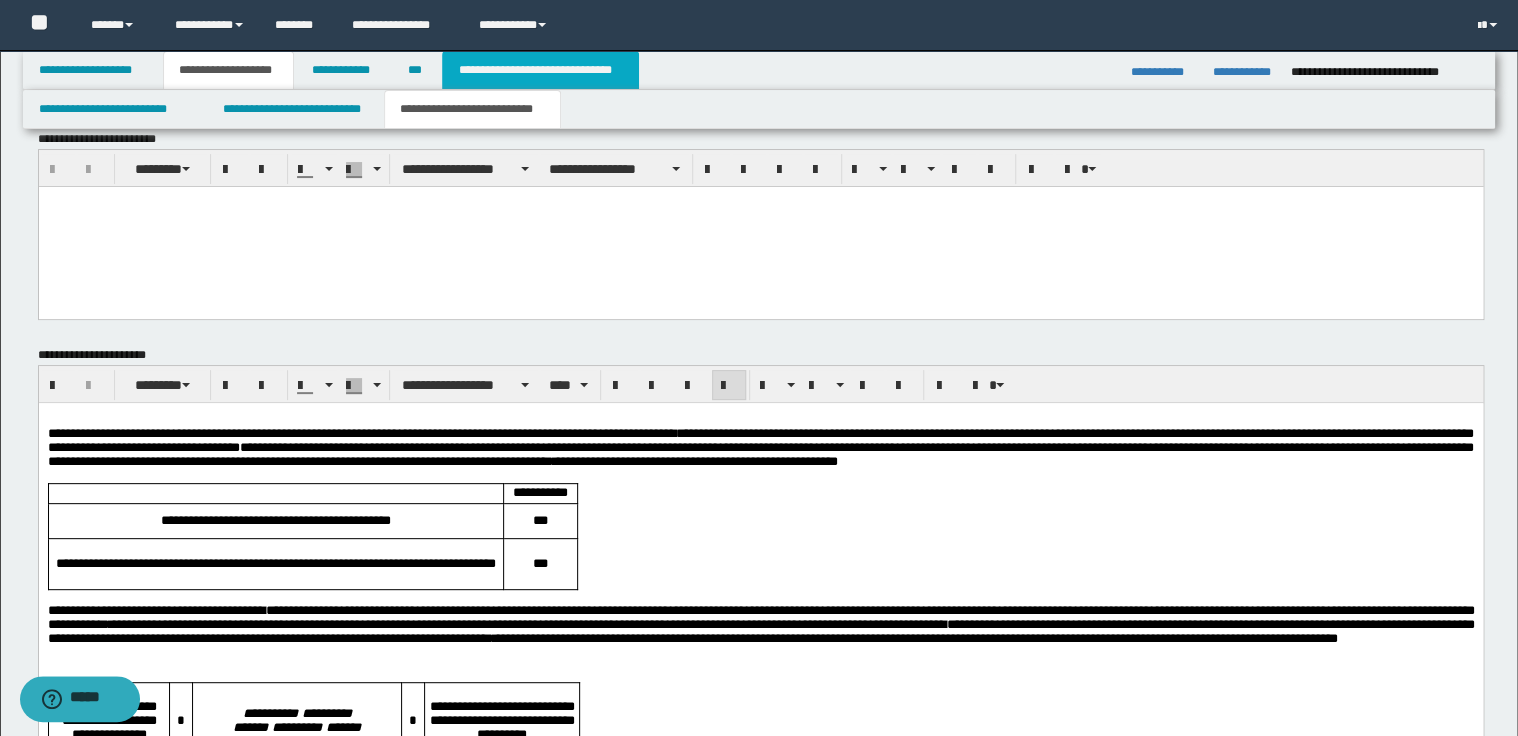 scroll, scrollTop: 812, scrollLeft: 0, axis: vertical 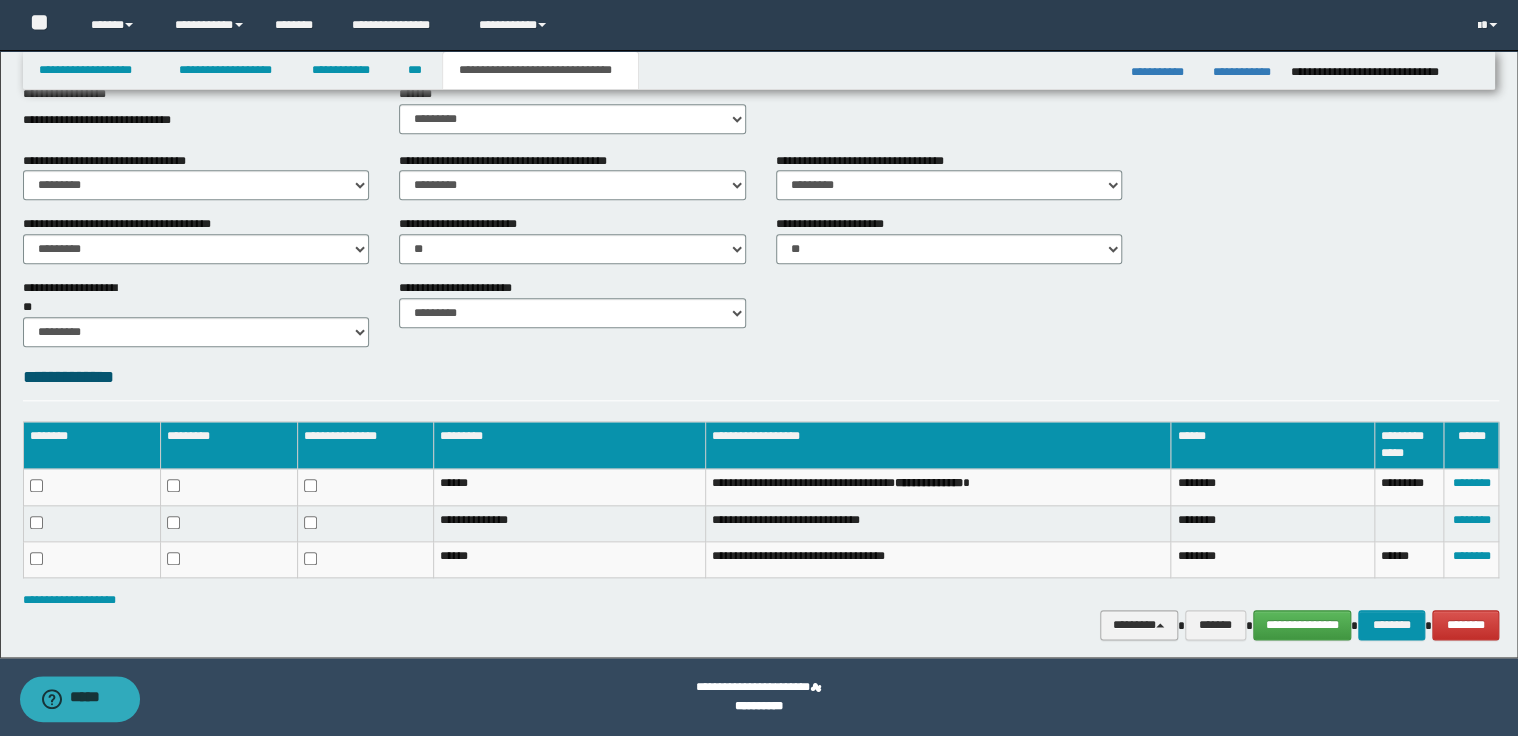 click at bounding box center [1160, 625] 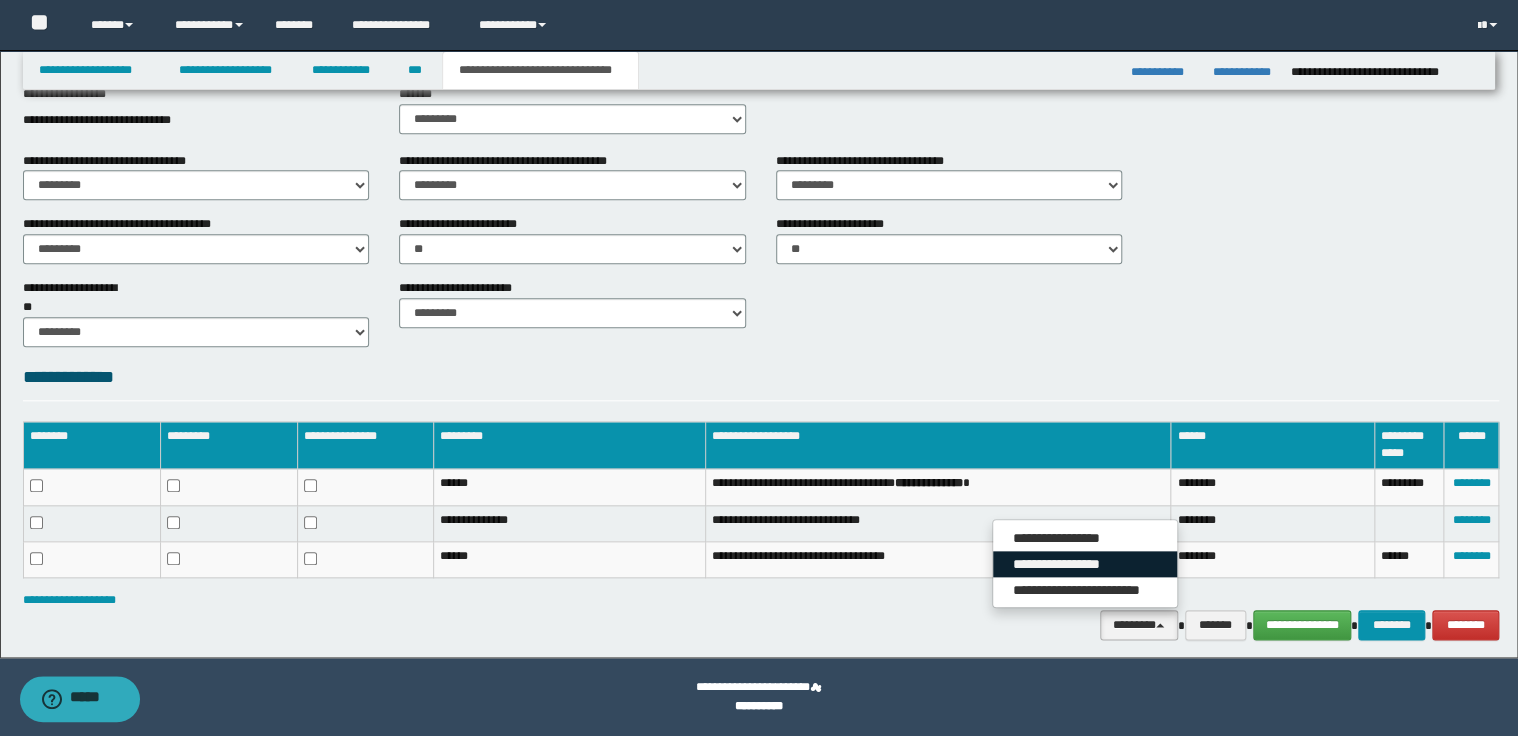click on "**********" at bounding box center [1085, 564] 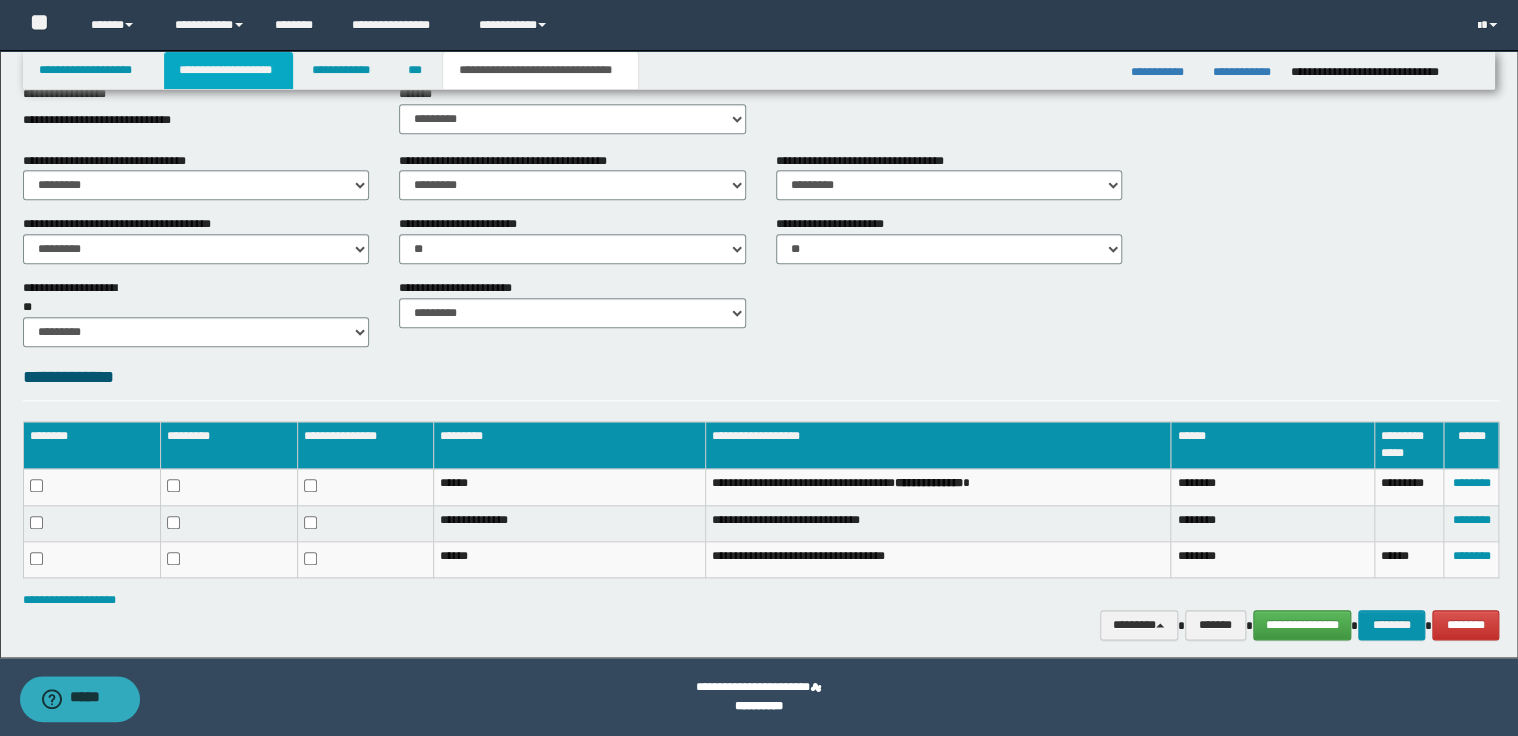 click on "**********" at bounding box center (228, 70) 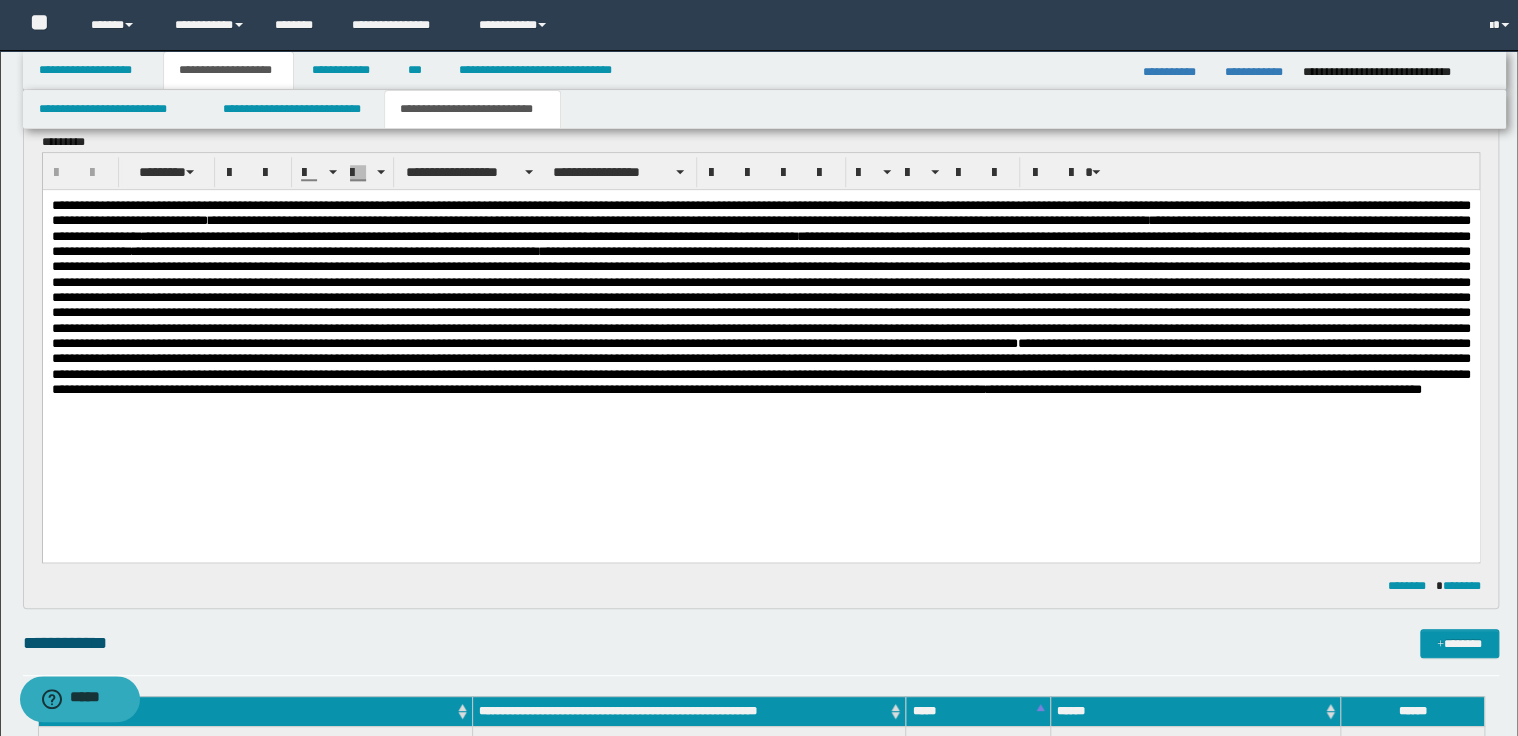 scroll, scrollTop: 843, scrollLeft: 0, axis: vertical 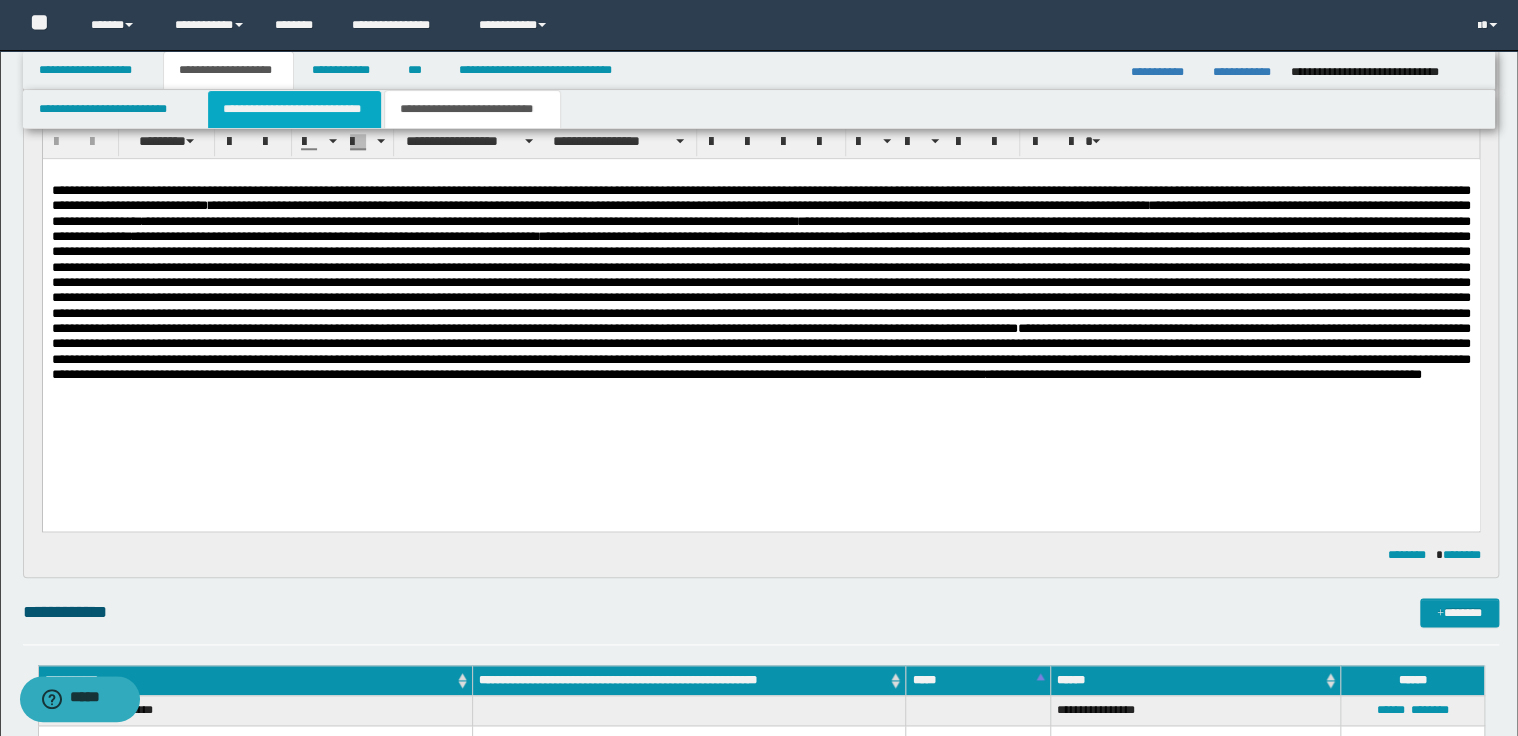 click on "**********" at bounding box center (294, 109) 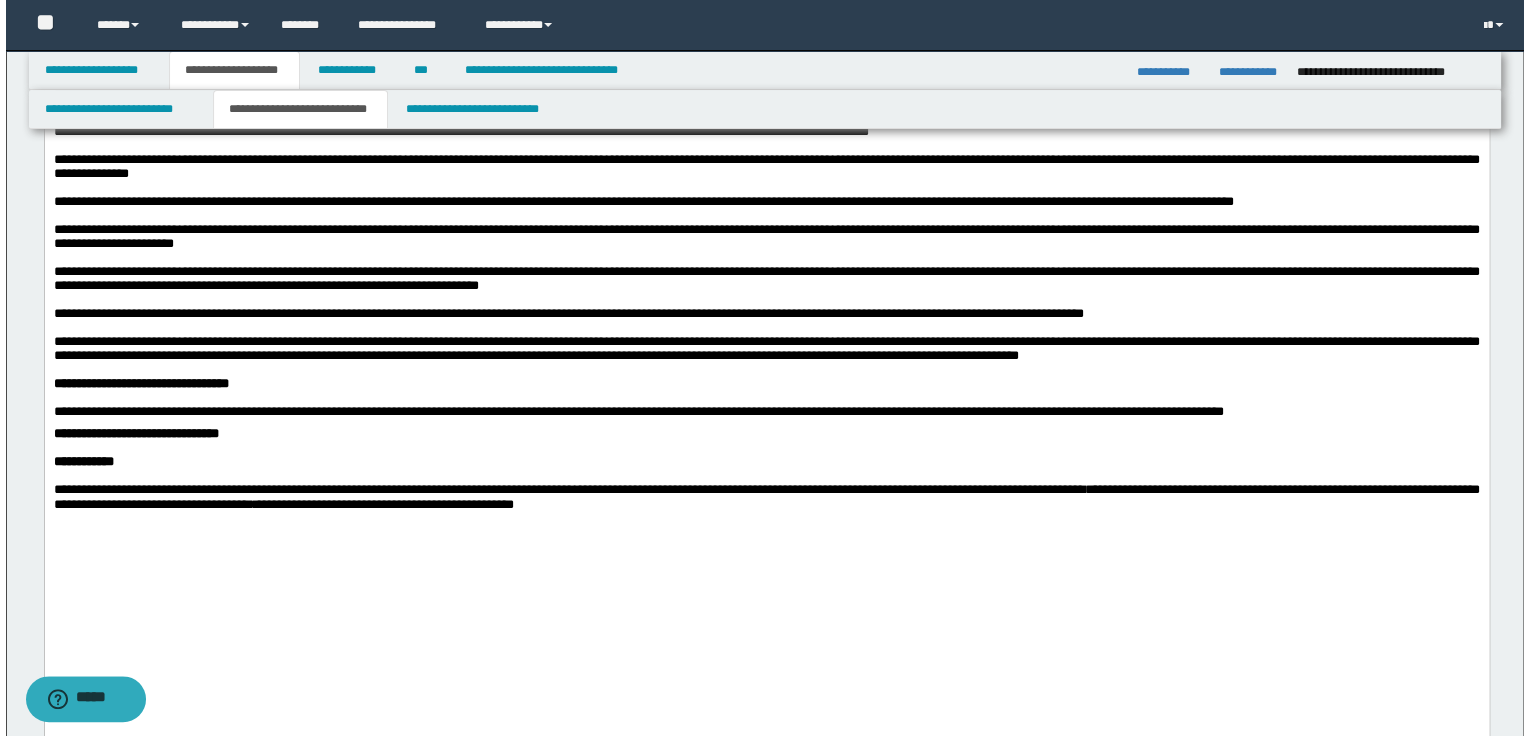 scroll, scrollTop: 1403, scrollLeft: 0, axis: vertical 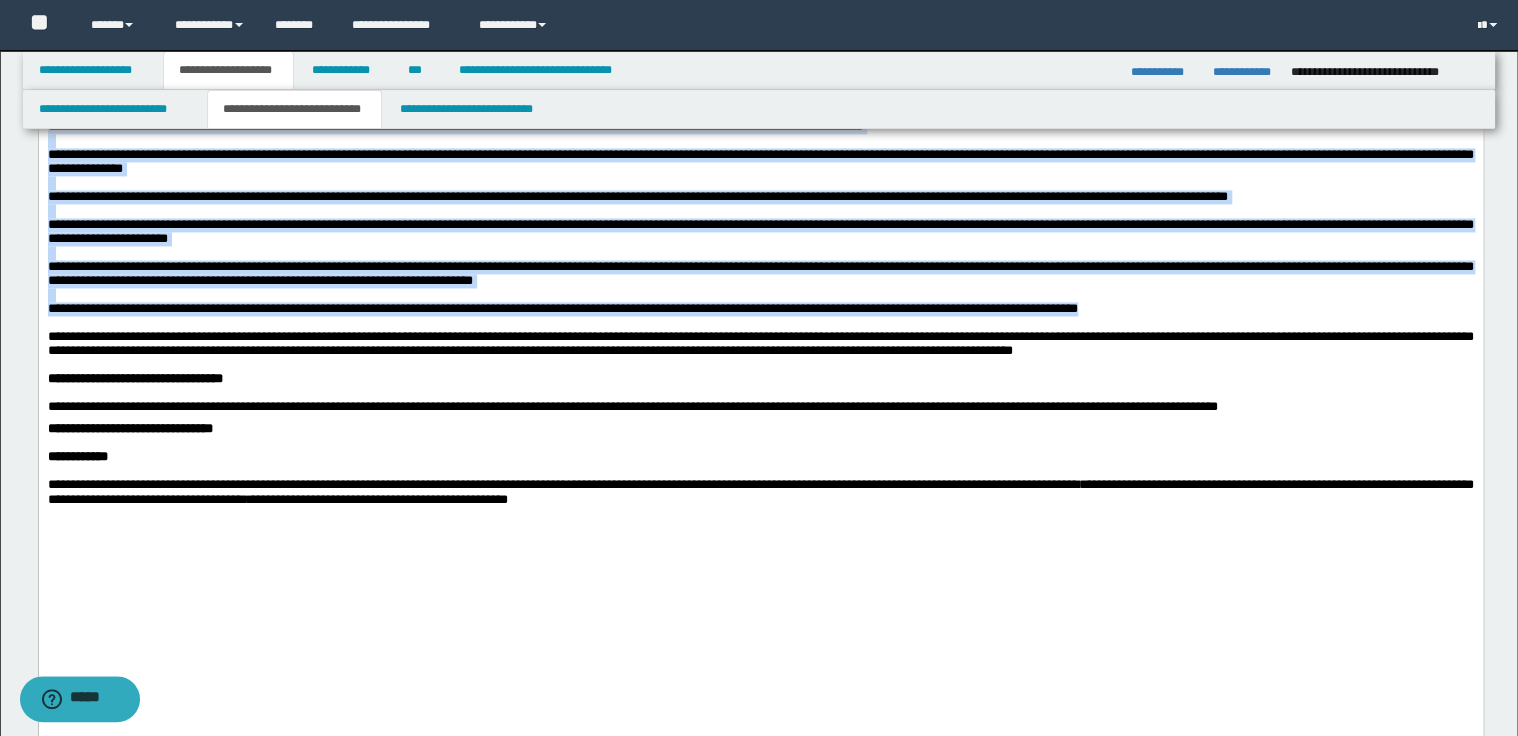 drag, startPoint x: 47, startPoint y: 198, endPoint x: 1175, endPoint y: 505, distance: 1169.0308 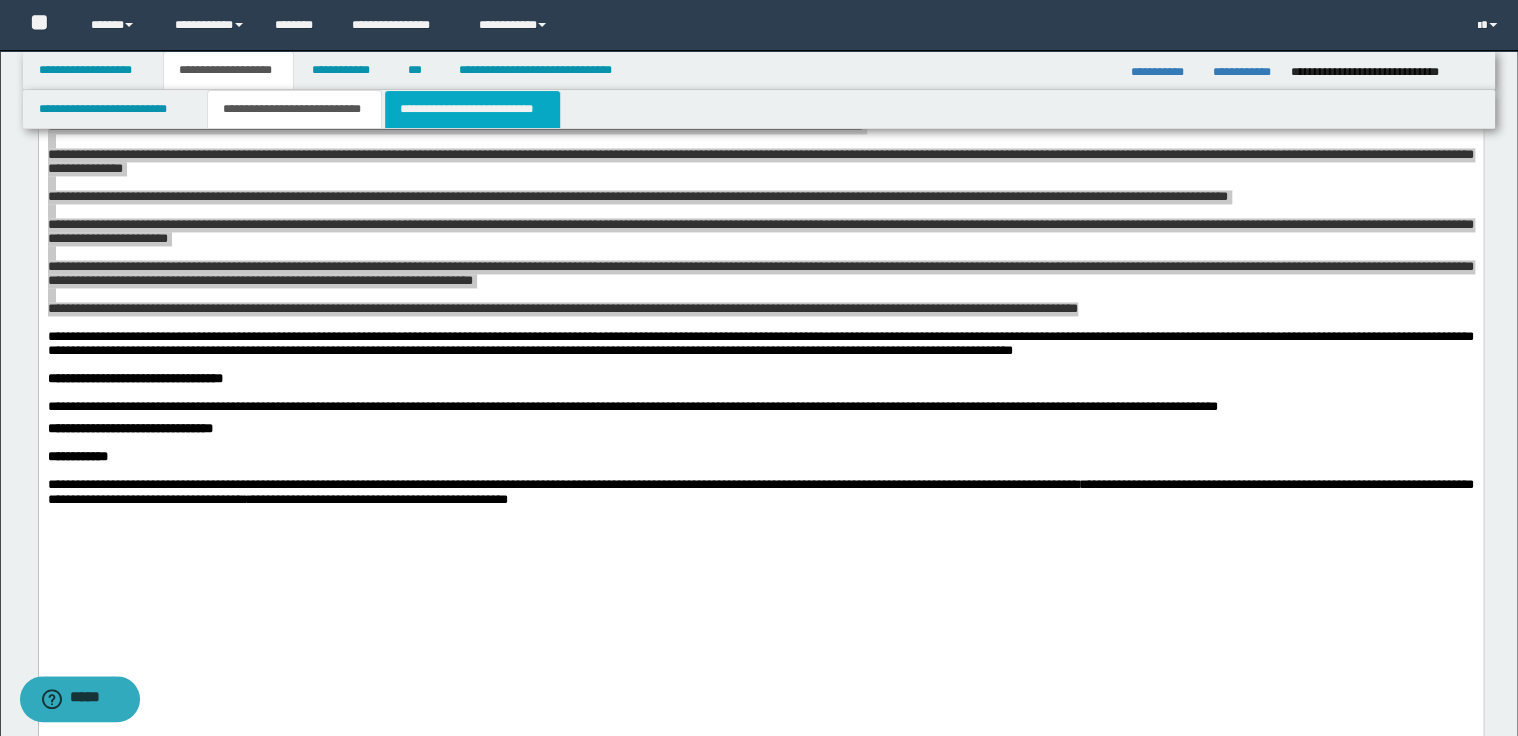 click on "**********" at bounding box center [472, 109] 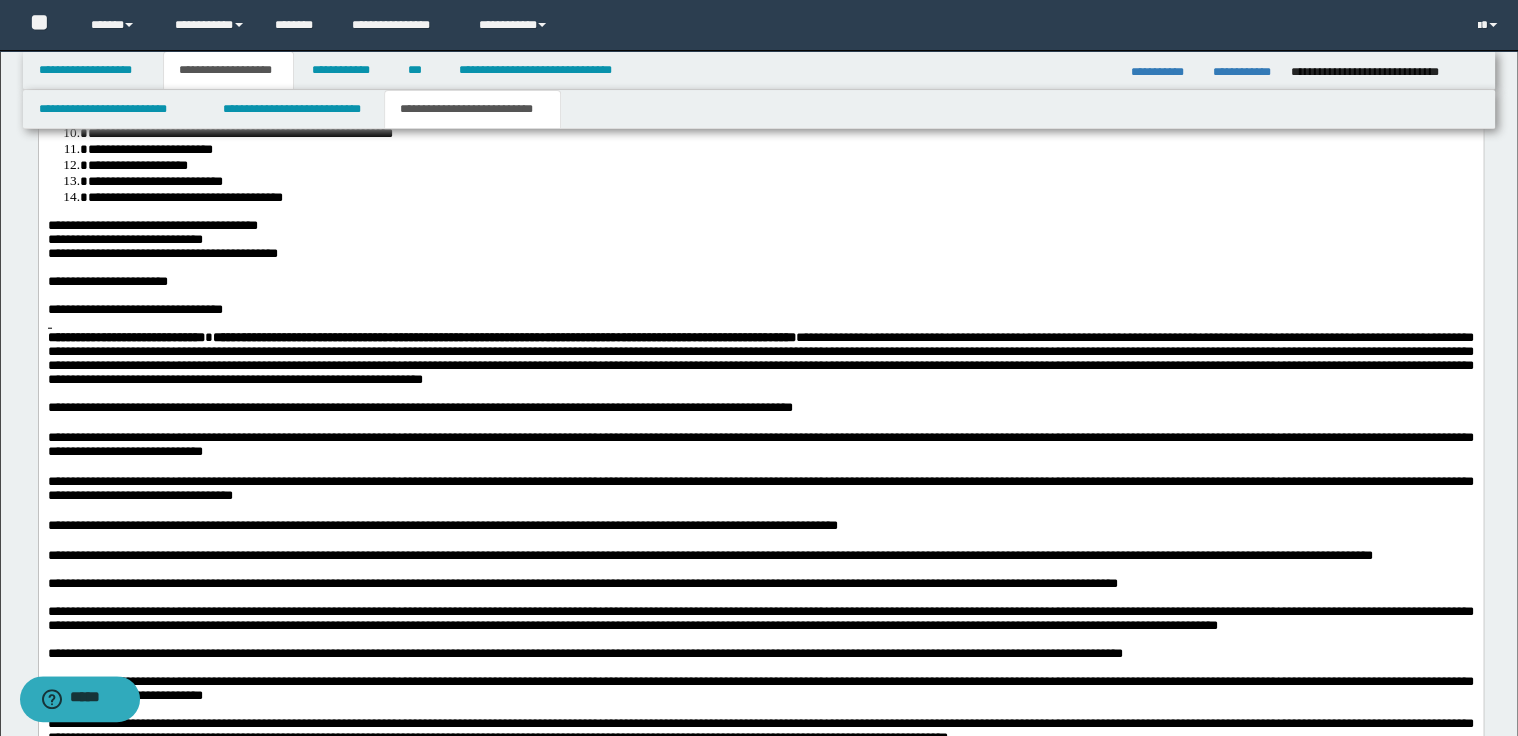 scroll, scrollTop: 2363, scrollLeft: 0, axis: vertical 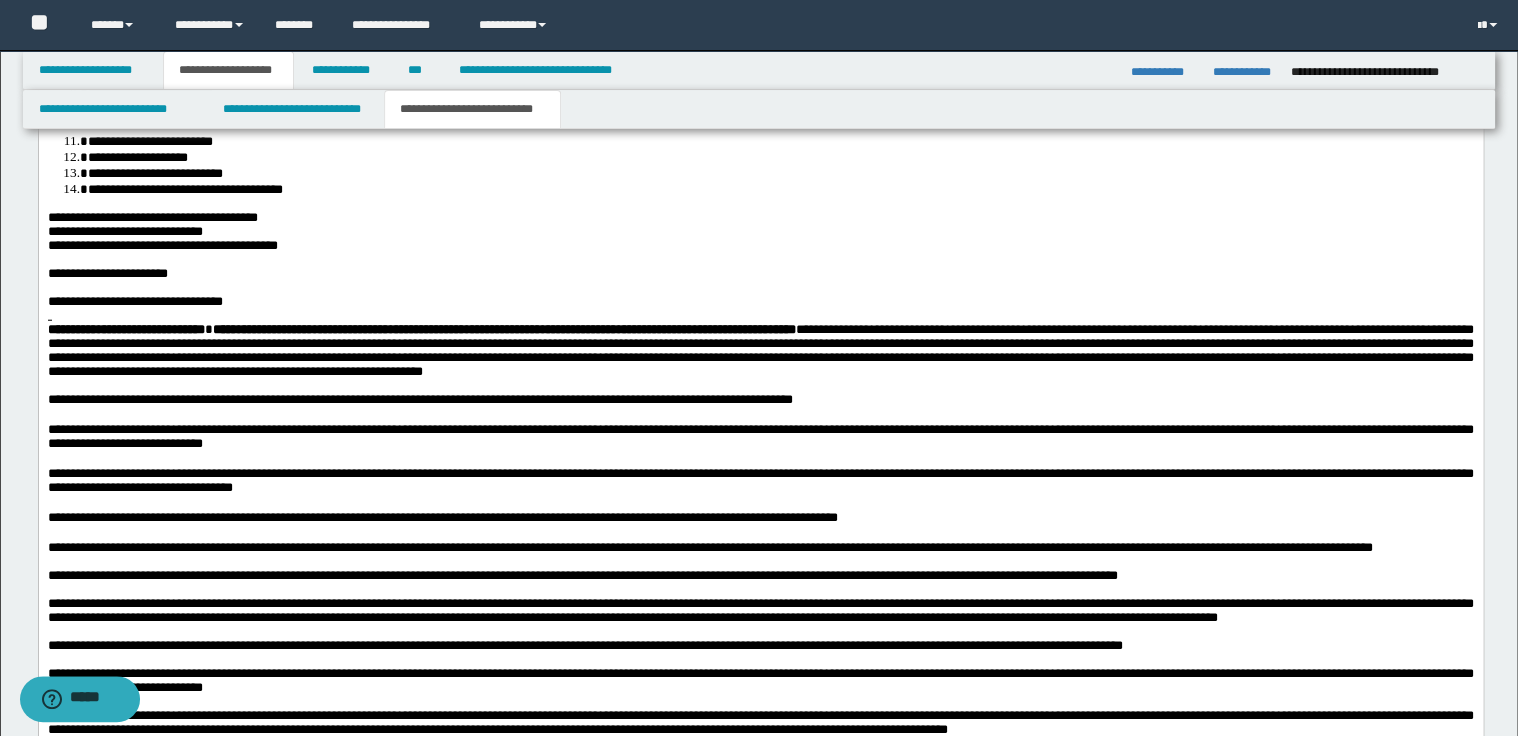 click on "**********" at bounding box center (760, 350) 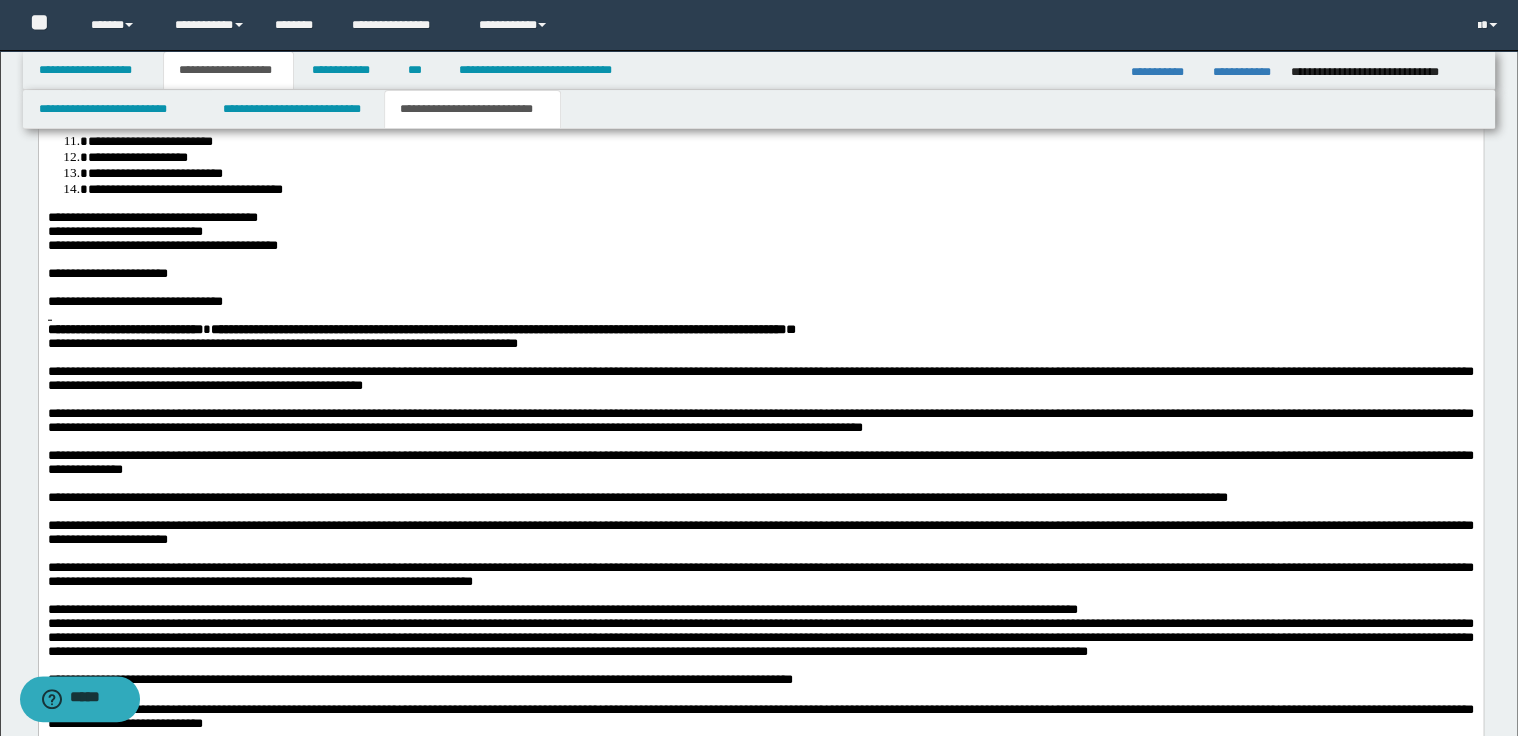 click on "**********" at bounding box center [760, 330] 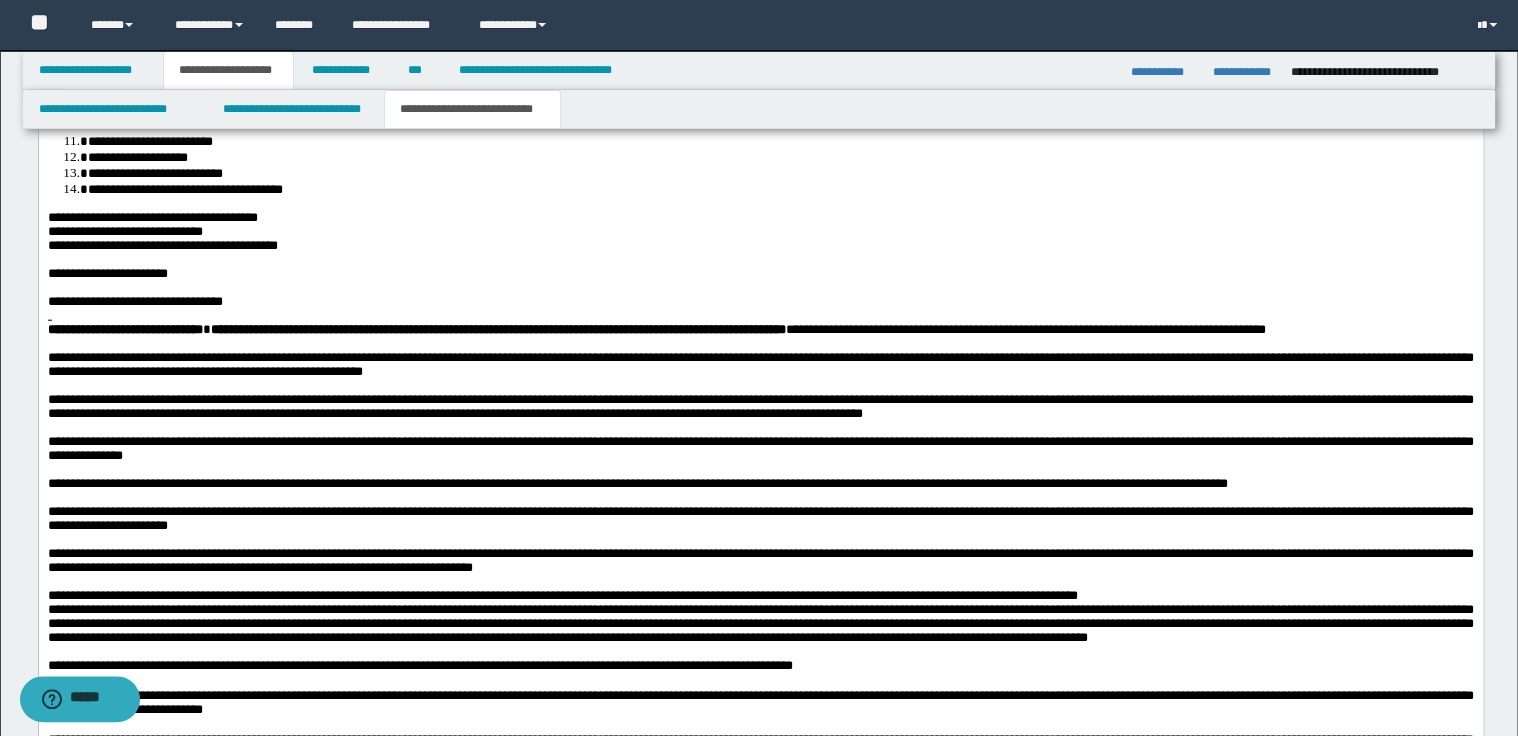 click on "**********" at bounding box center (760, 330) 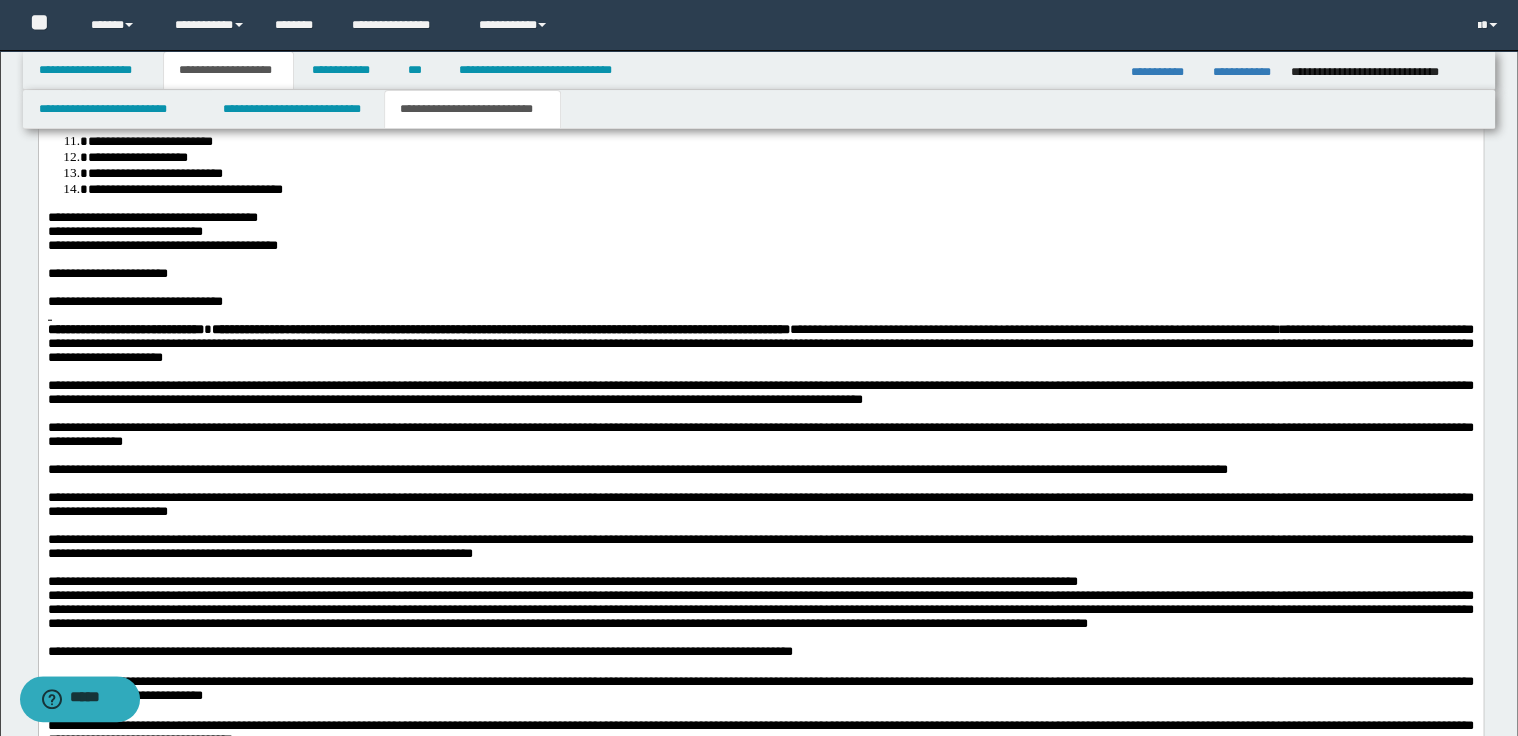 click on "**********" at bounding box center [760, 344] 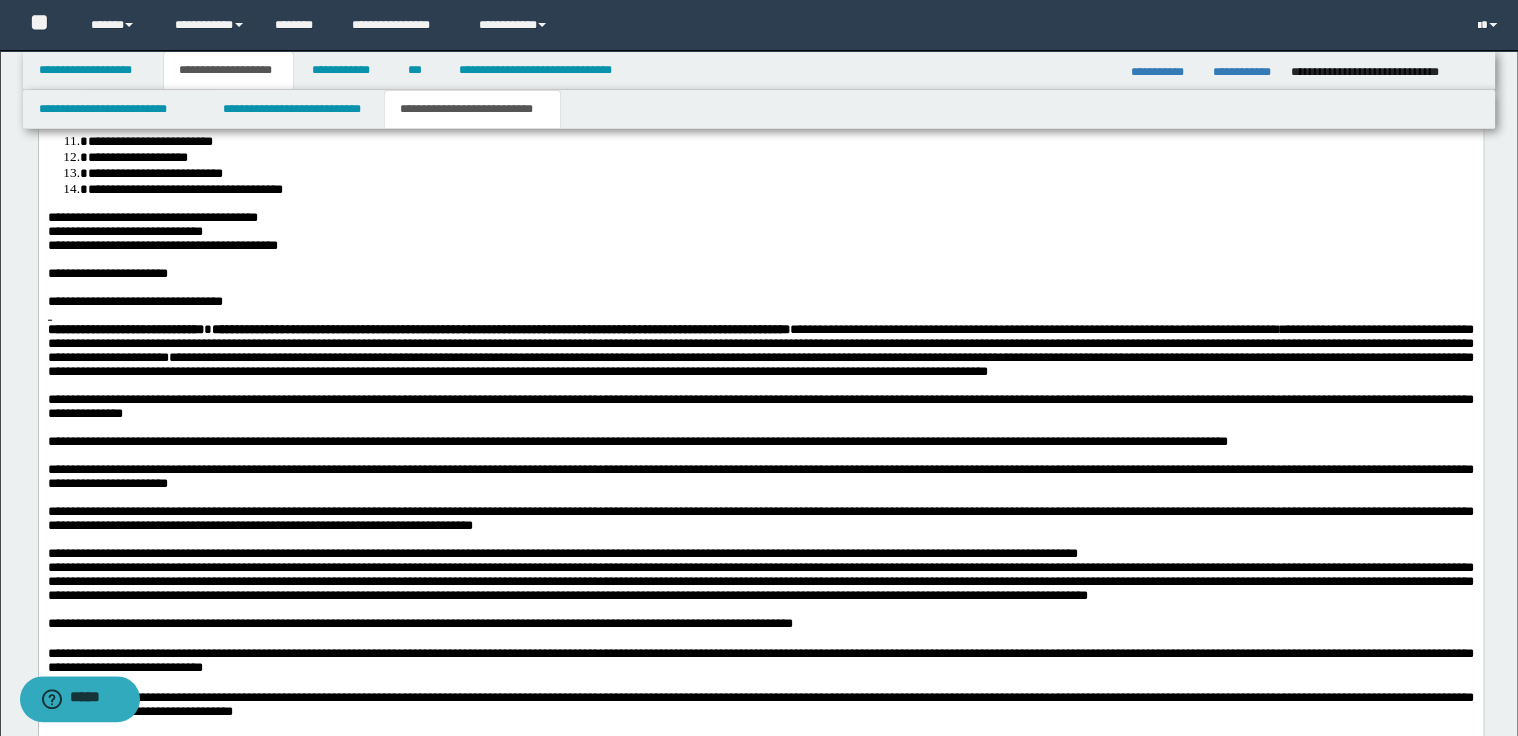 click on "**********" at bounding box center (760, 351) 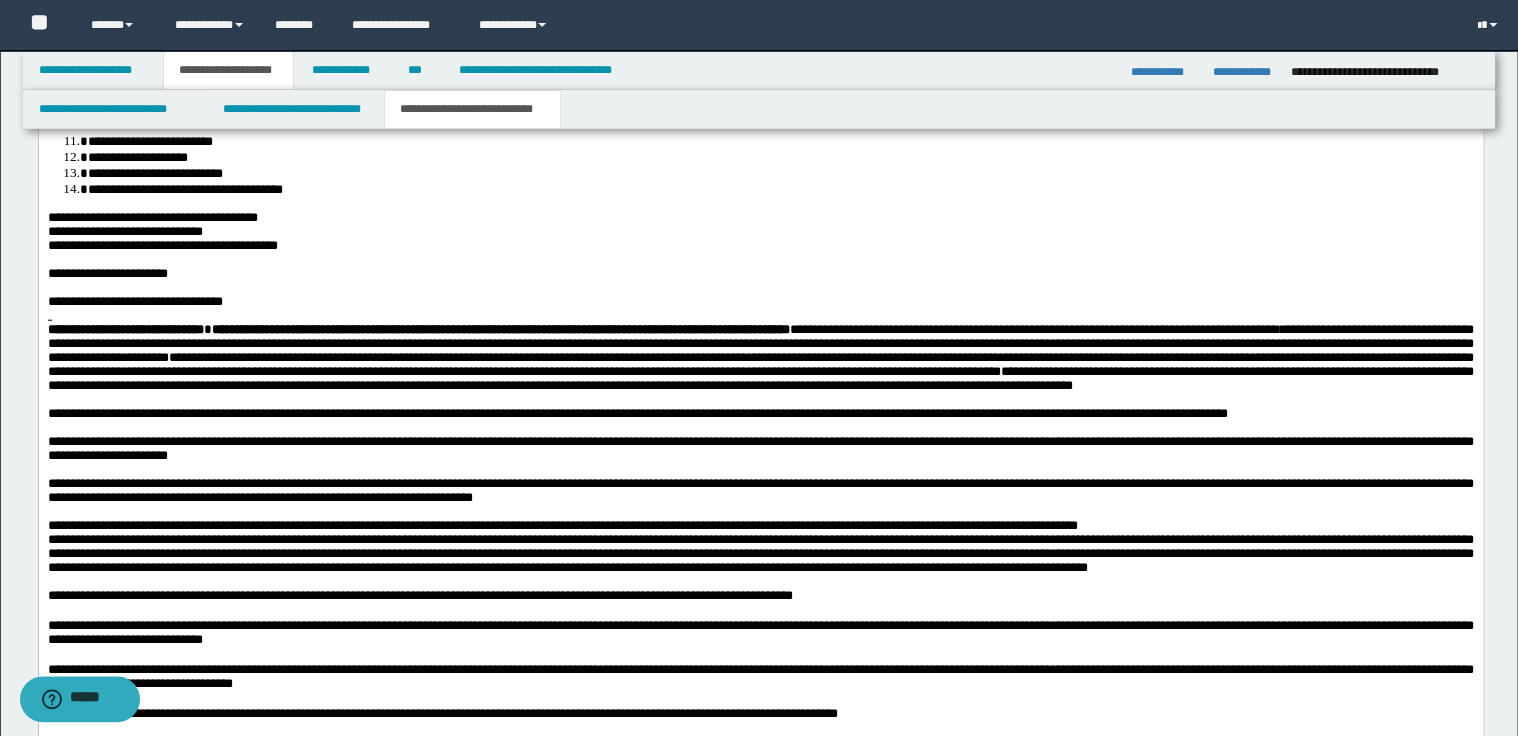 click on "**********" at bounding box center (760, 358) 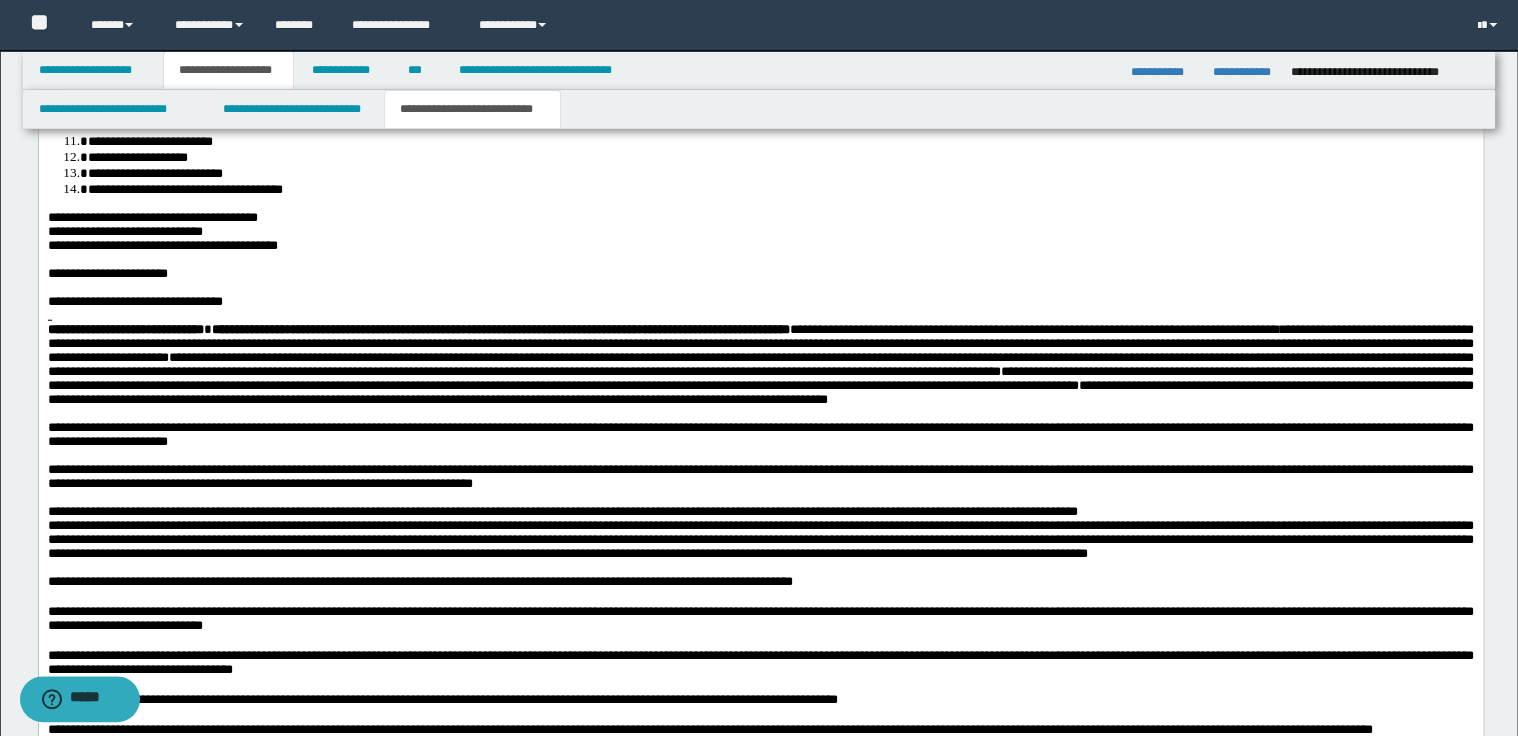 click at bounding box center [760, 414] 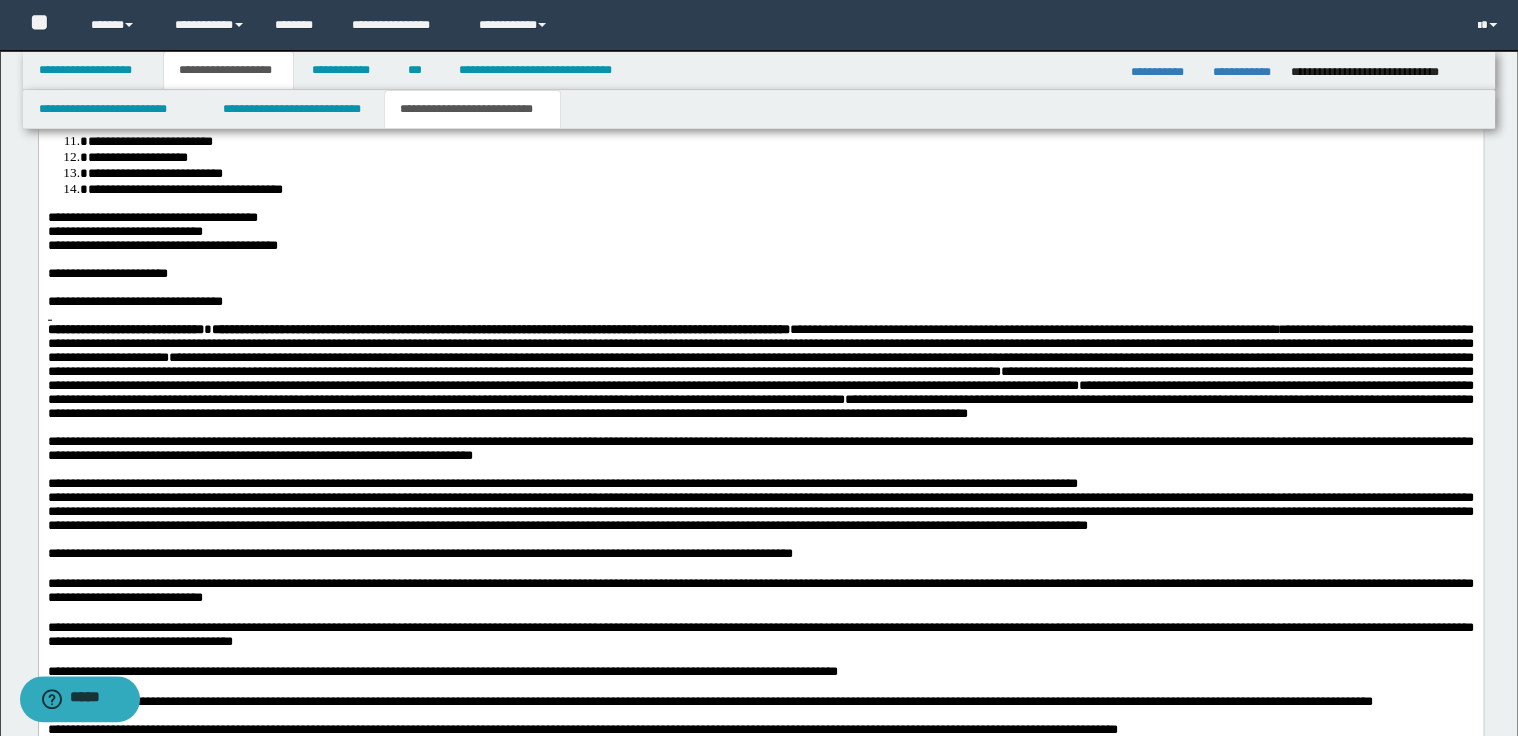 click on "**********" at bounding box center [760, 372] 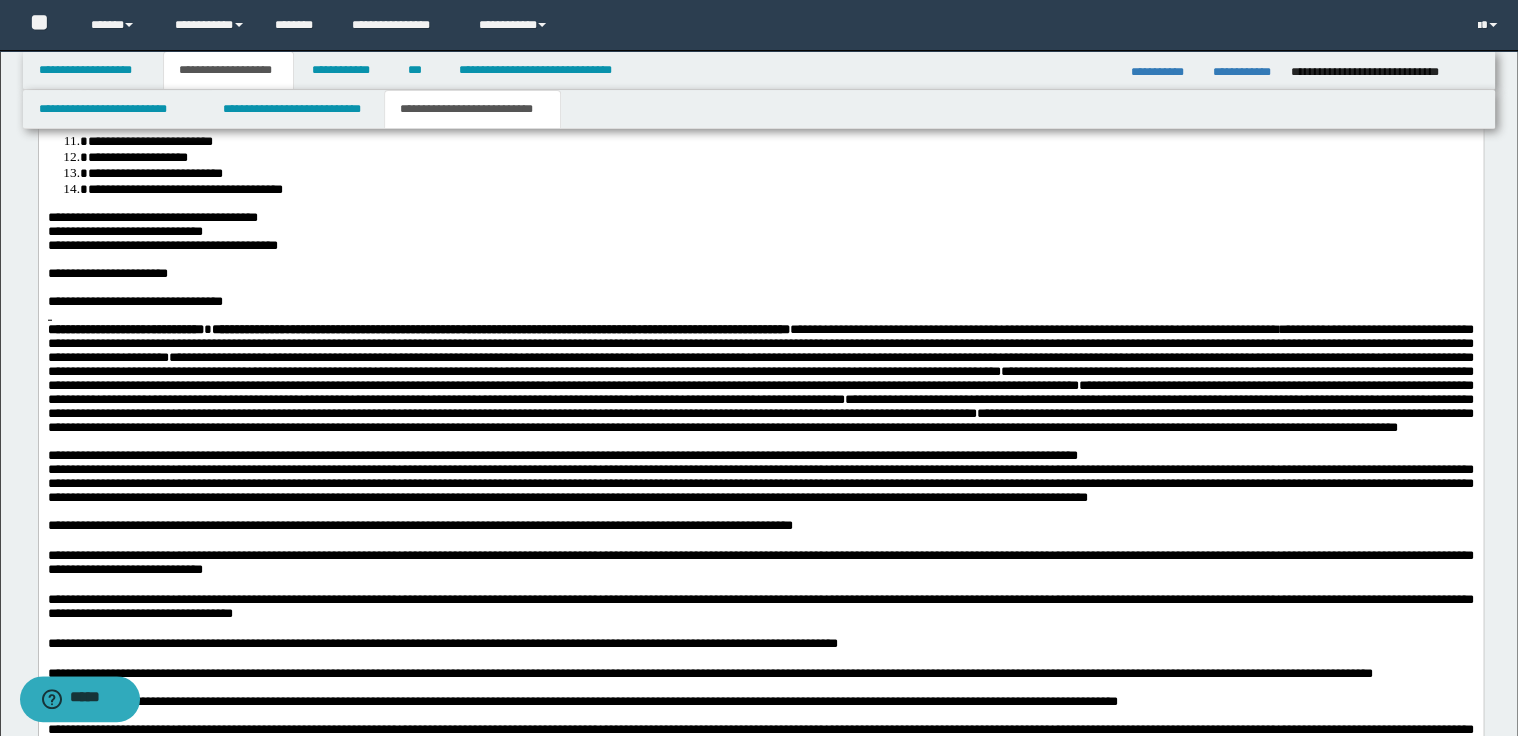 click on "**********" at bounding box center (760, 379) 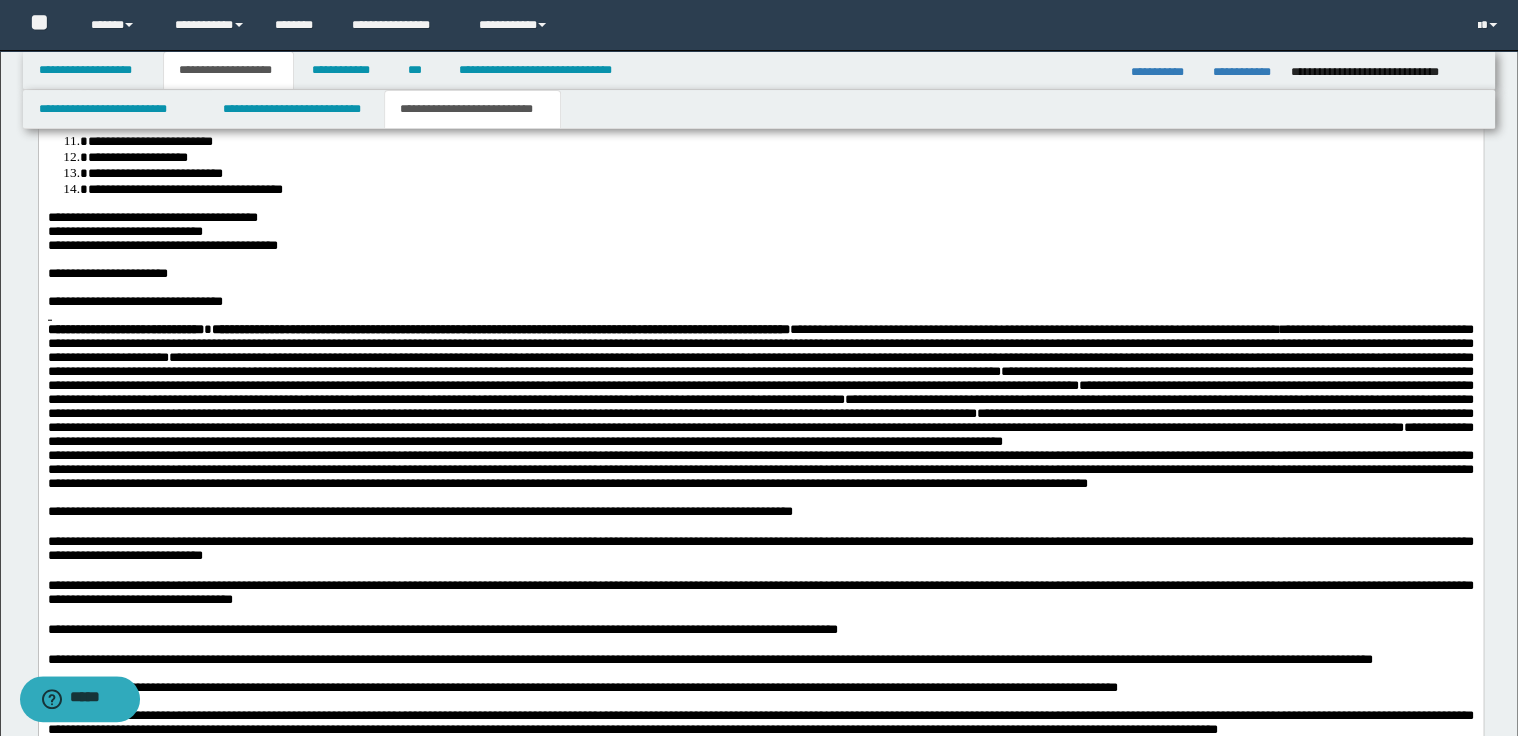 click on "**********" at bounding box center (760, 386) 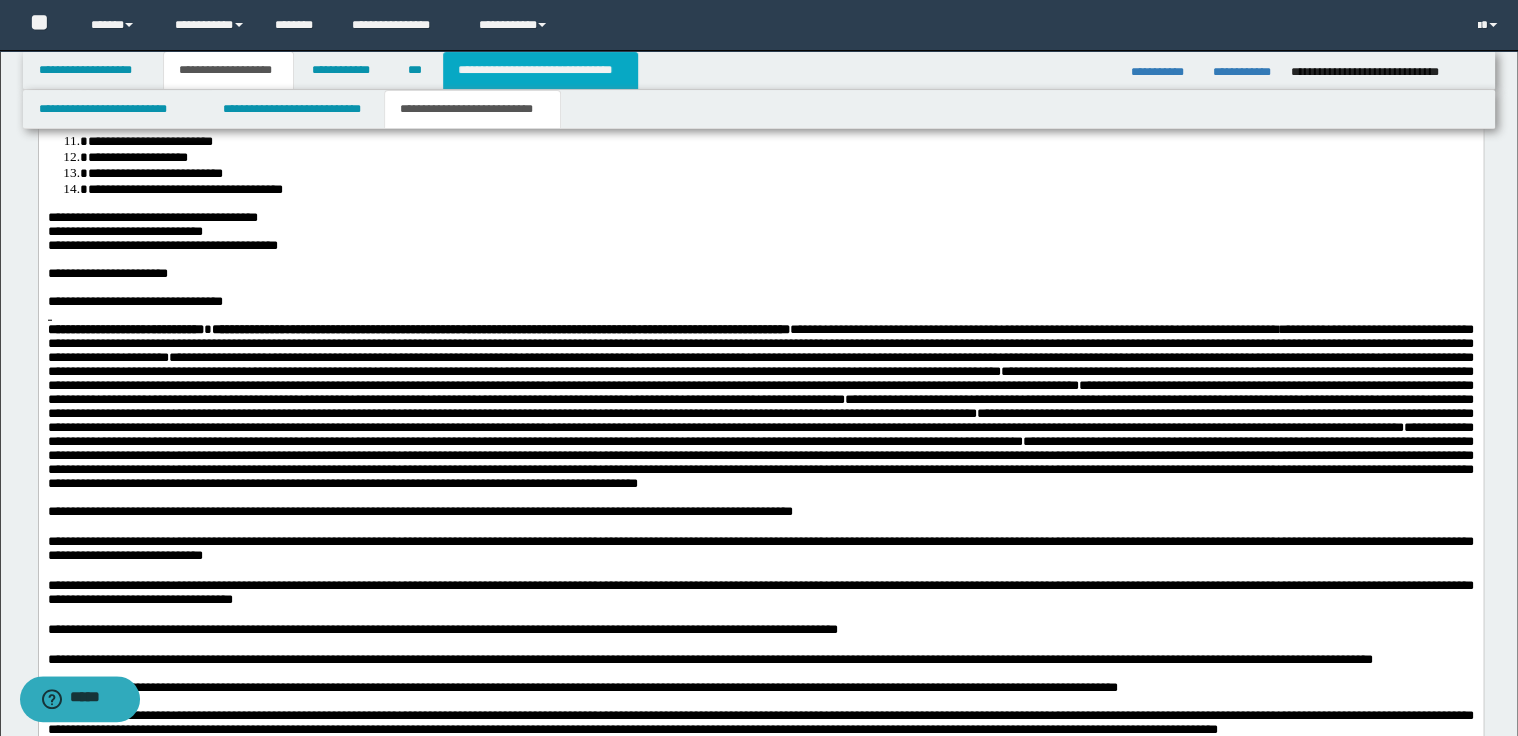 click on "**********" at bounding box center (540, 70) 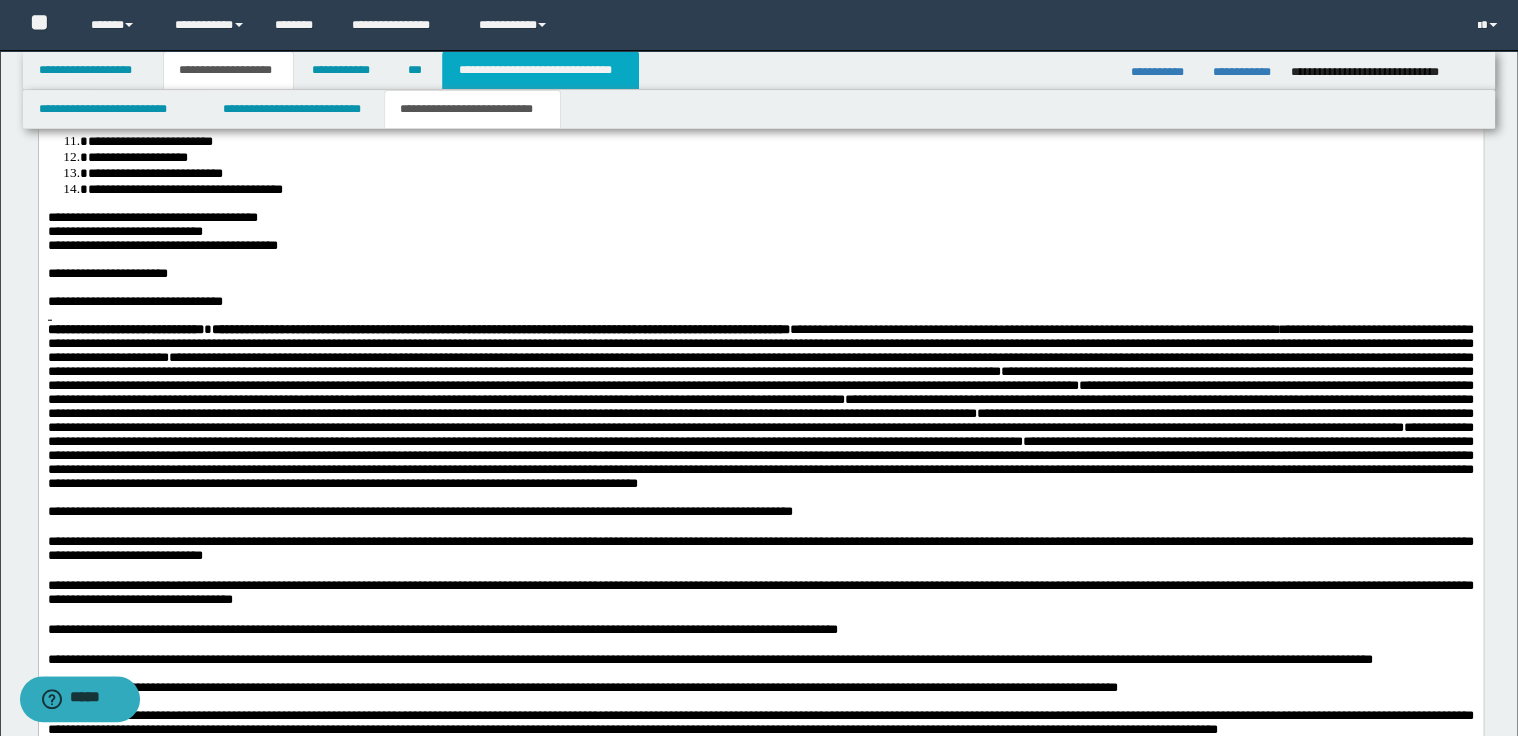 scroll, scrollTop: 812, scrollLeft: 0, axis: vertical 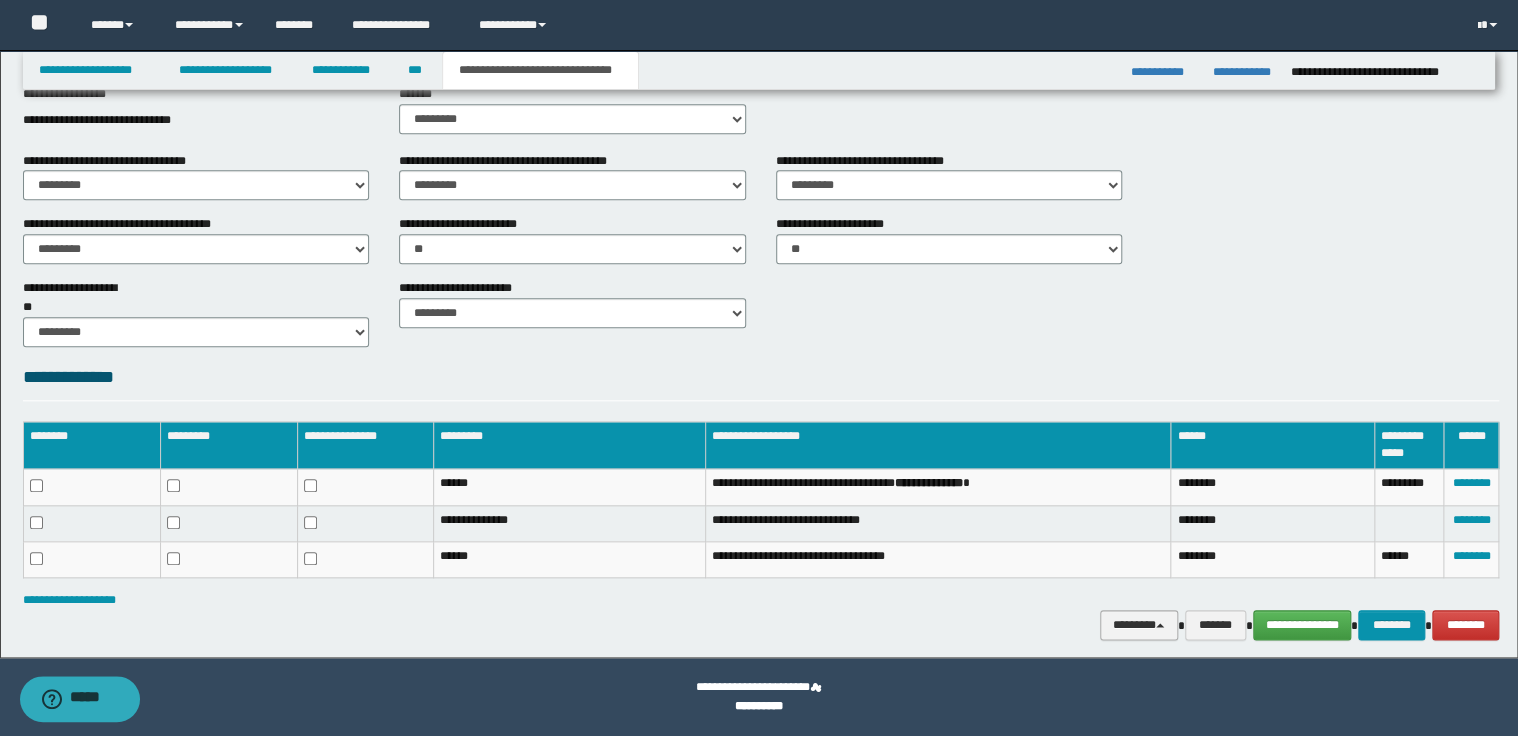 click on "********" at bounding box center (1139, 625) 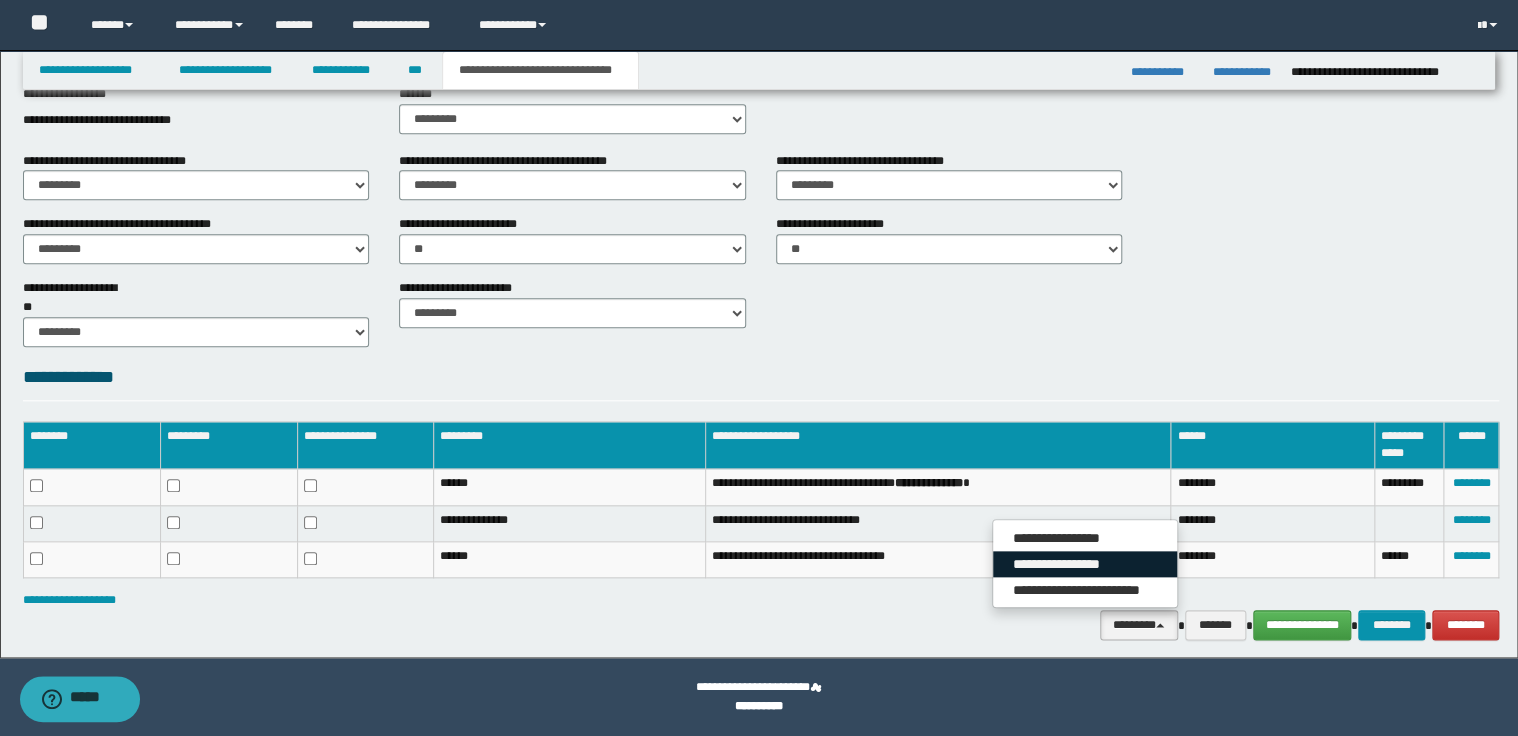 click on "**********" at bounding box center (1085, 564) 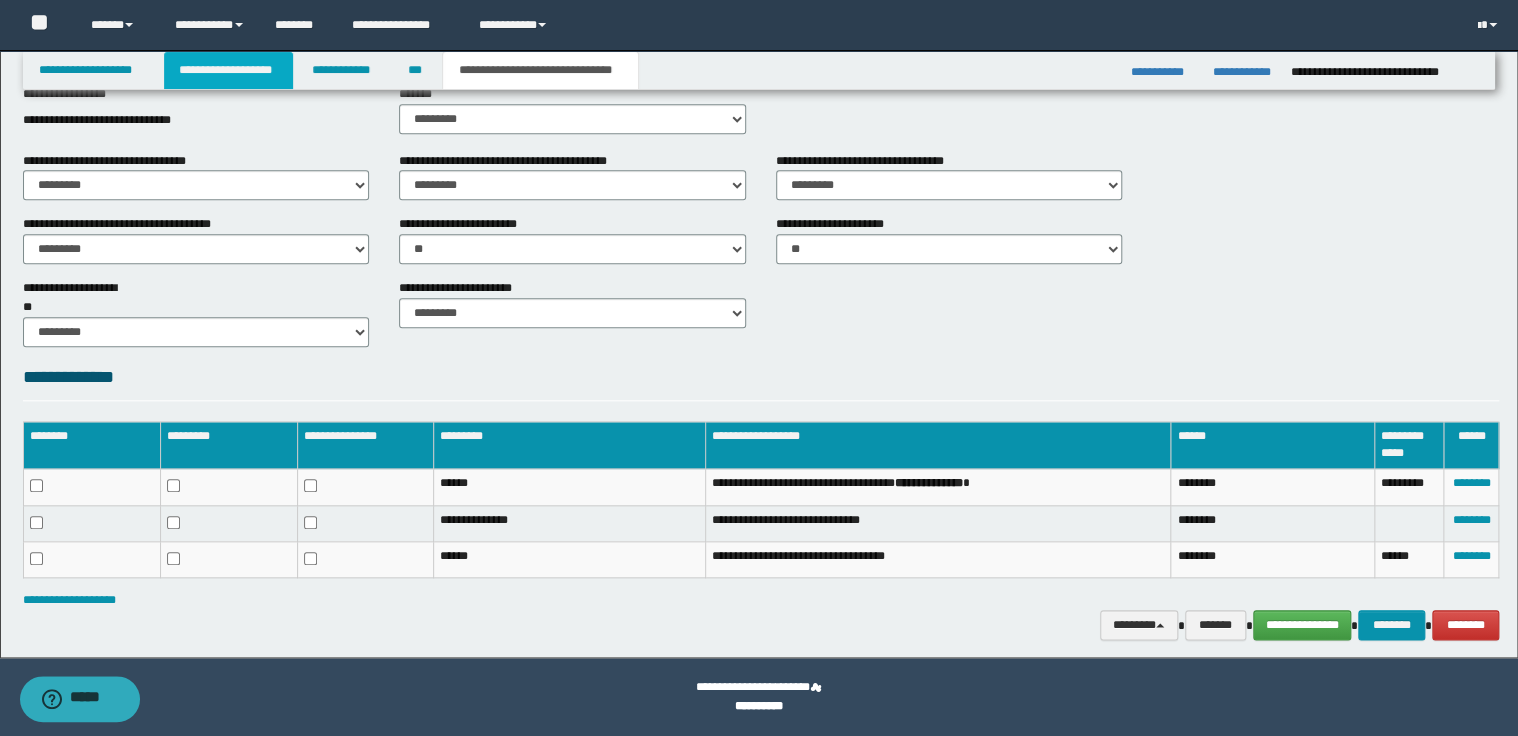 click on "**********" at bounding box center [228, 70] 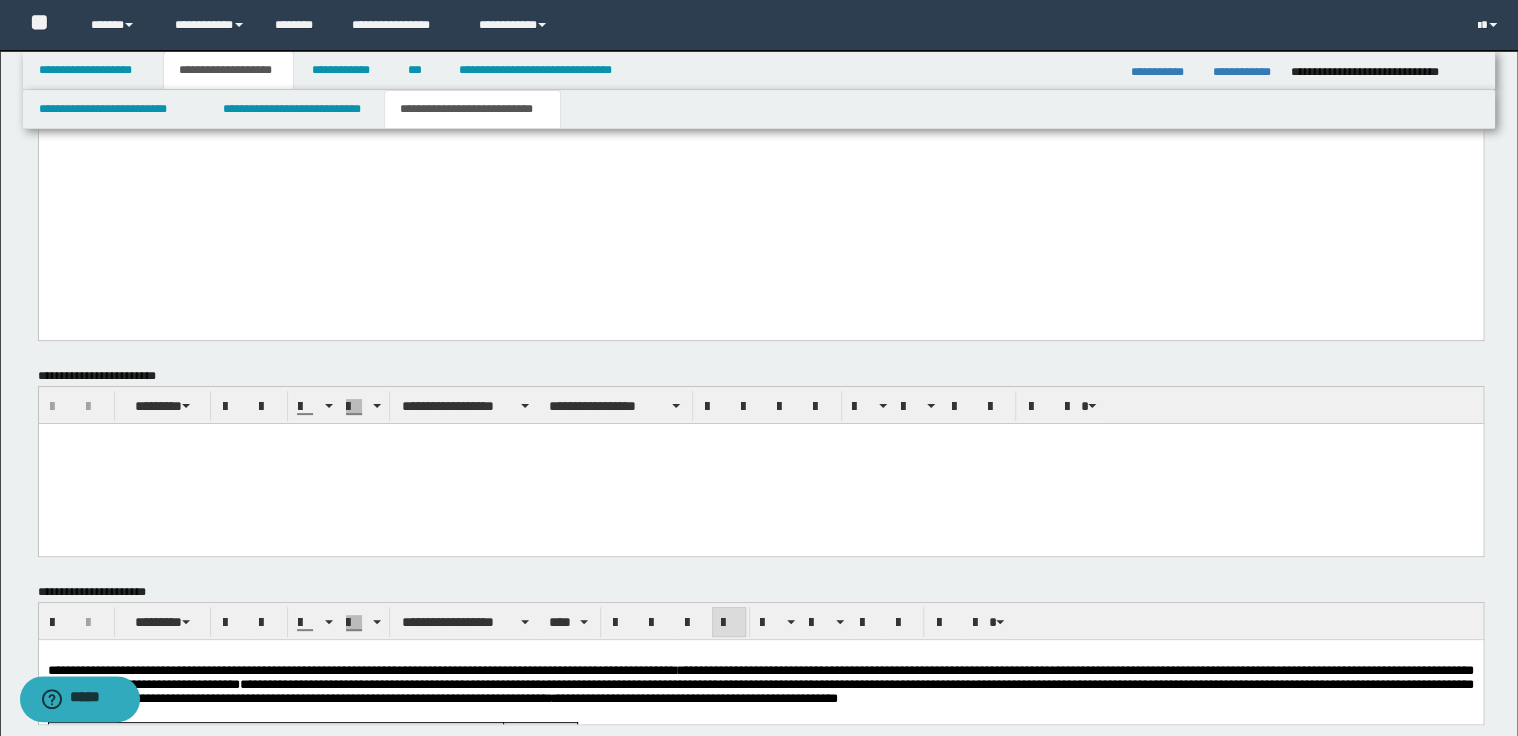 scroll, scrollTop: 3897, scrollLeft: 0, axis: vertical 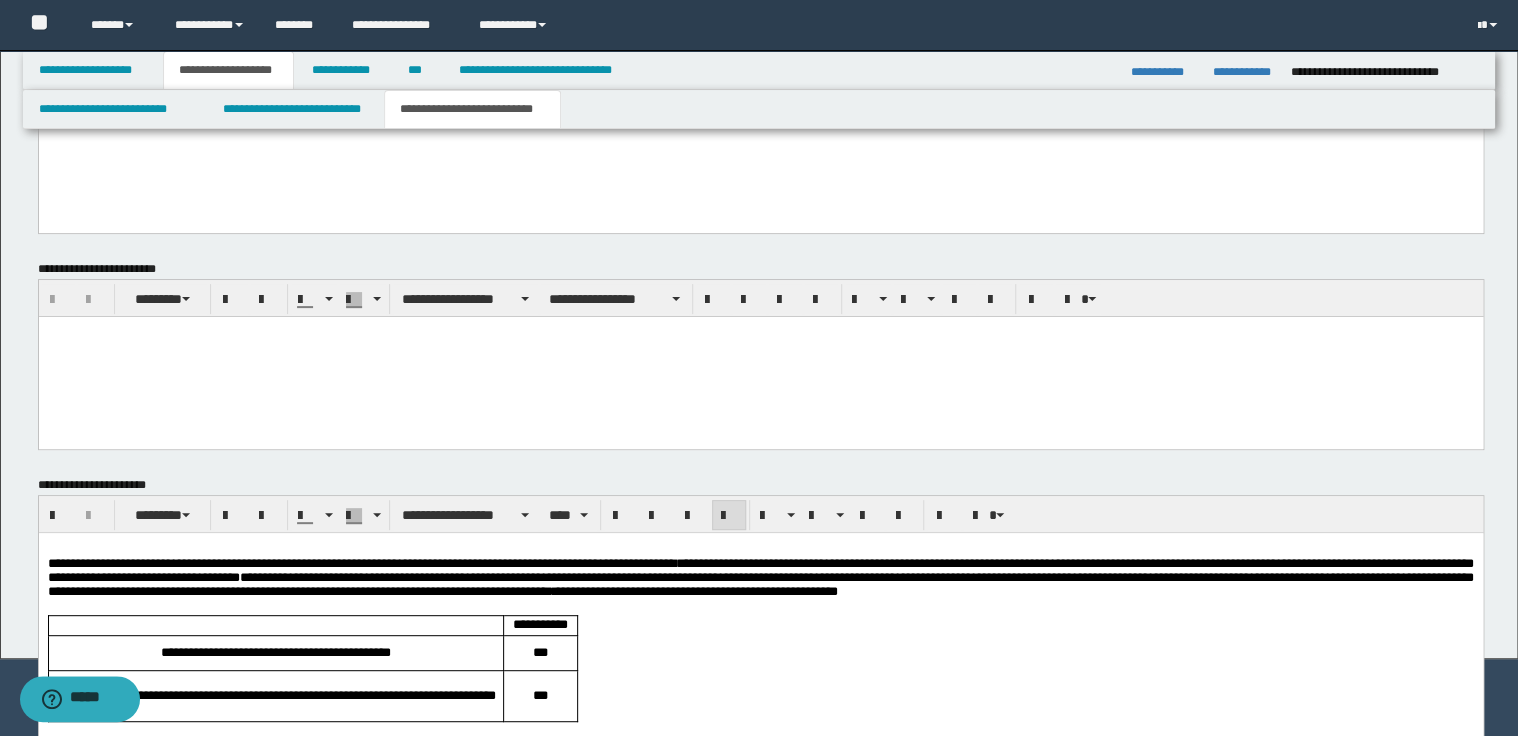 click on "**********" at bounding box center [361, 562] 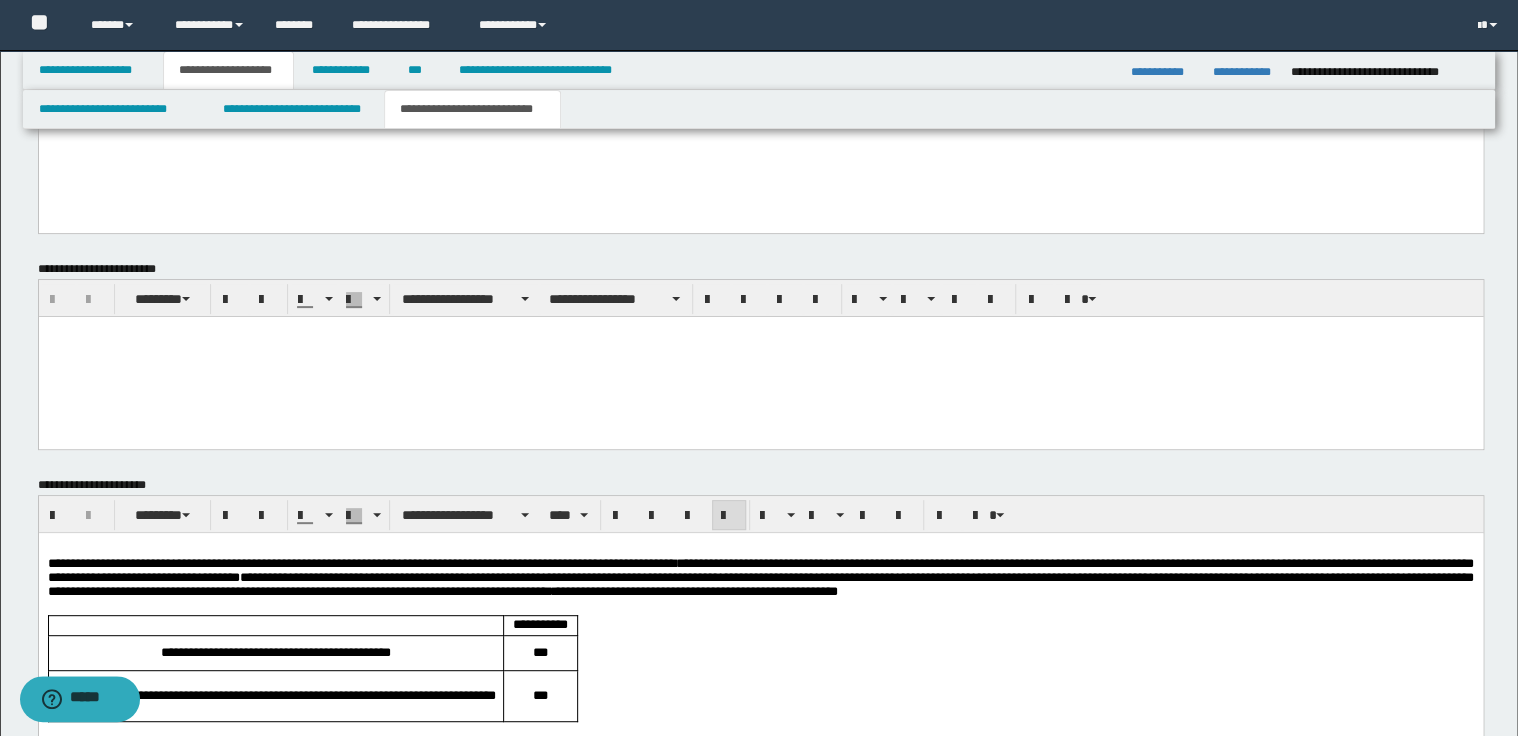scroll, scrollTop: 3977, scrollLeft: 0, axis: vertical 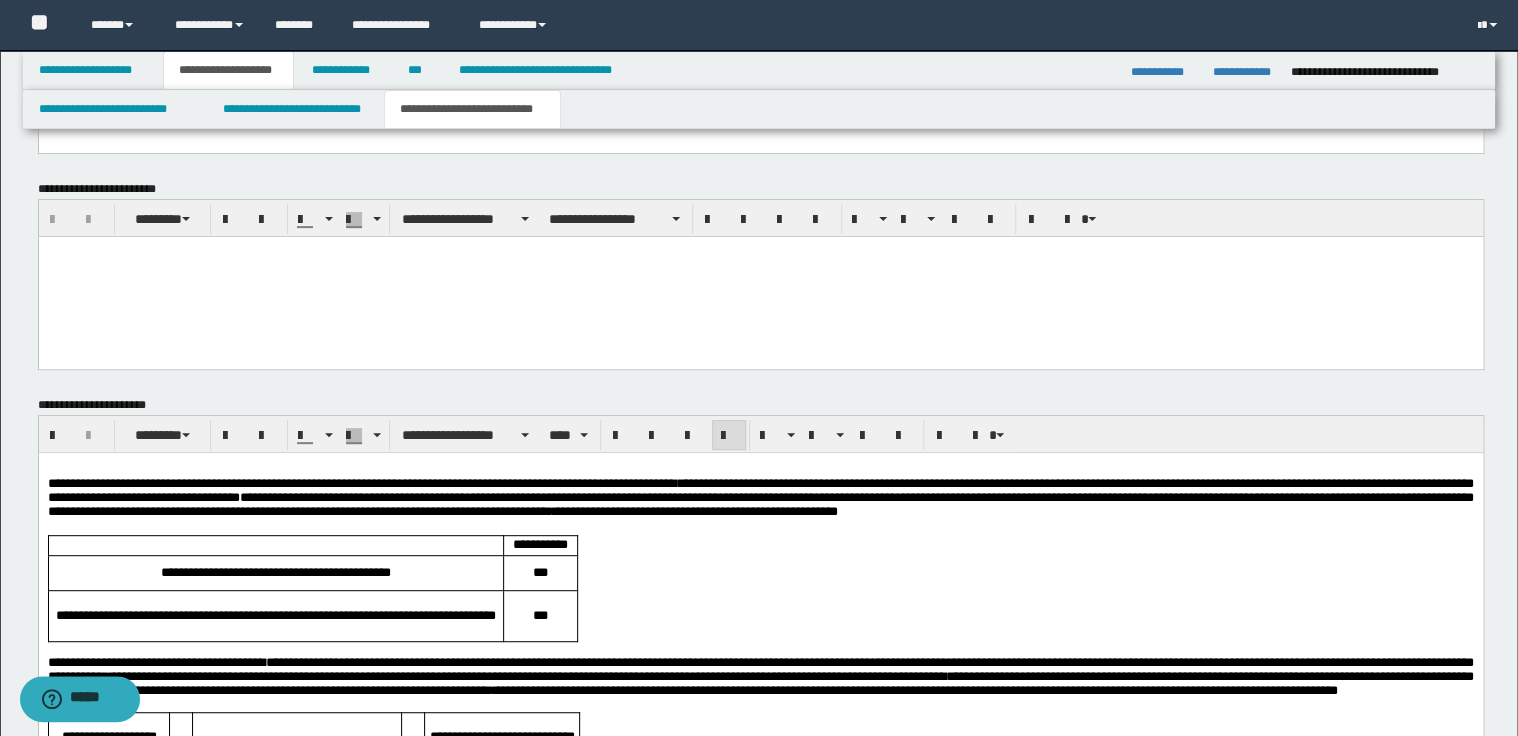 click on "**********" at bounding box center (760, 489) 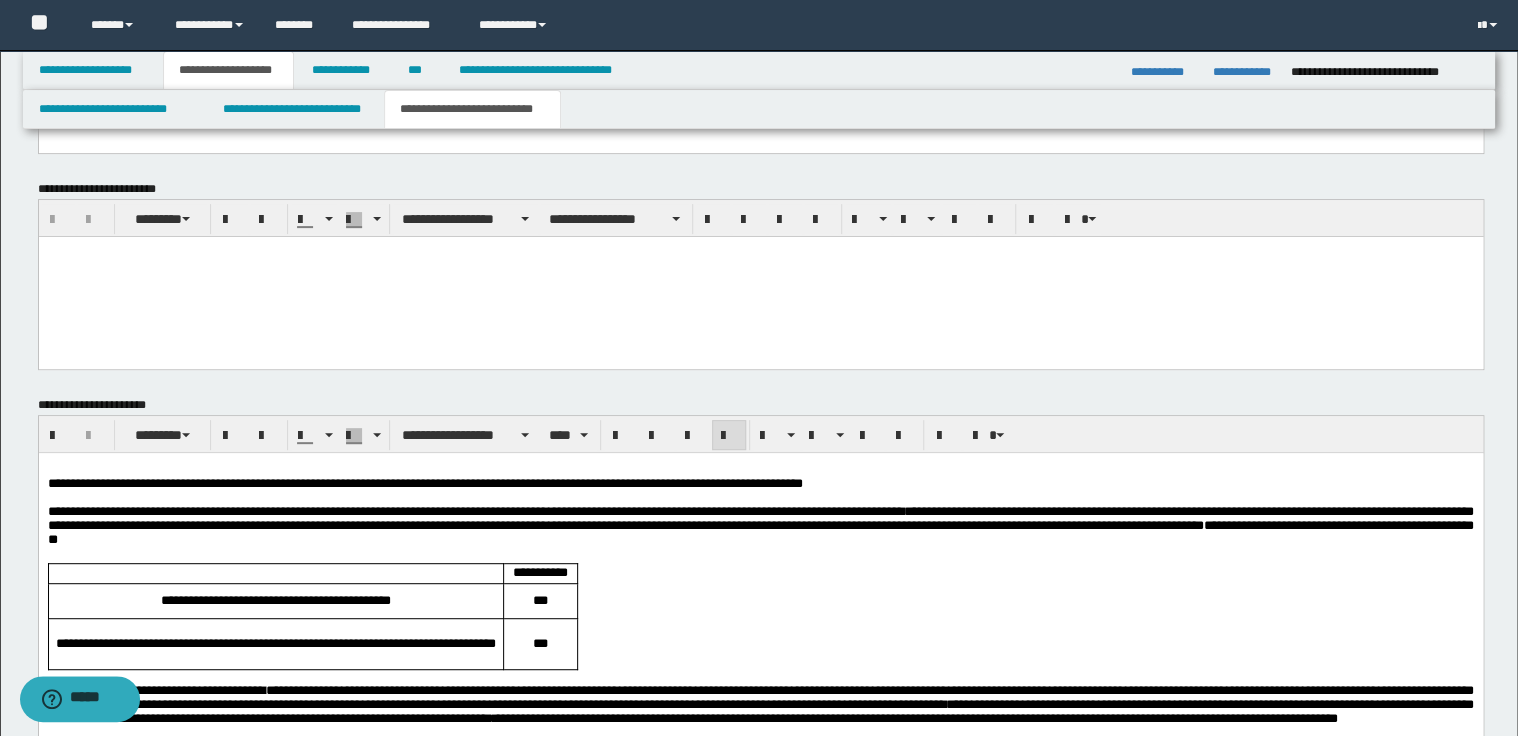 click on "**********" at bounding box center [760, 517] 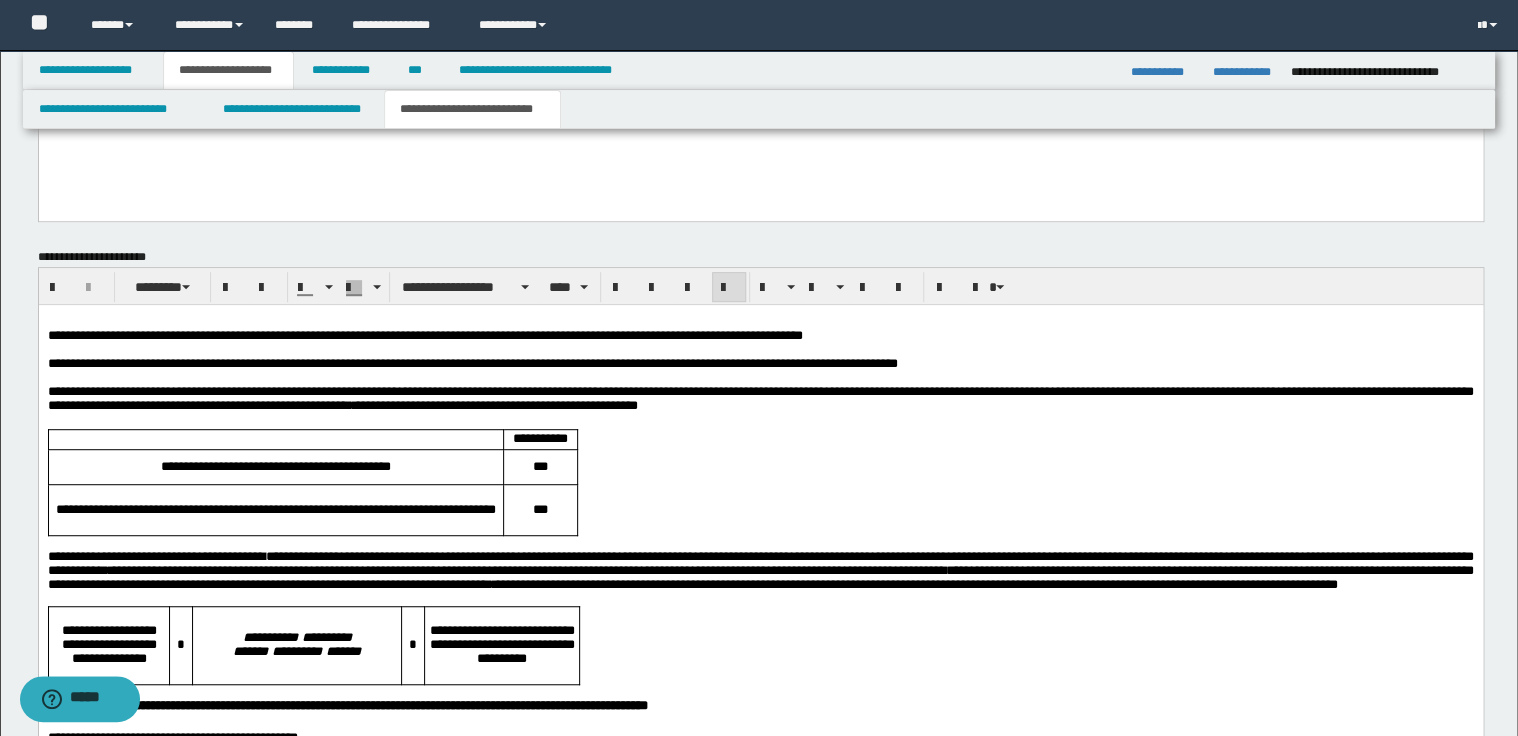 scroll, scrollTop: 4137, scrollLeft: 0, axis: vertical 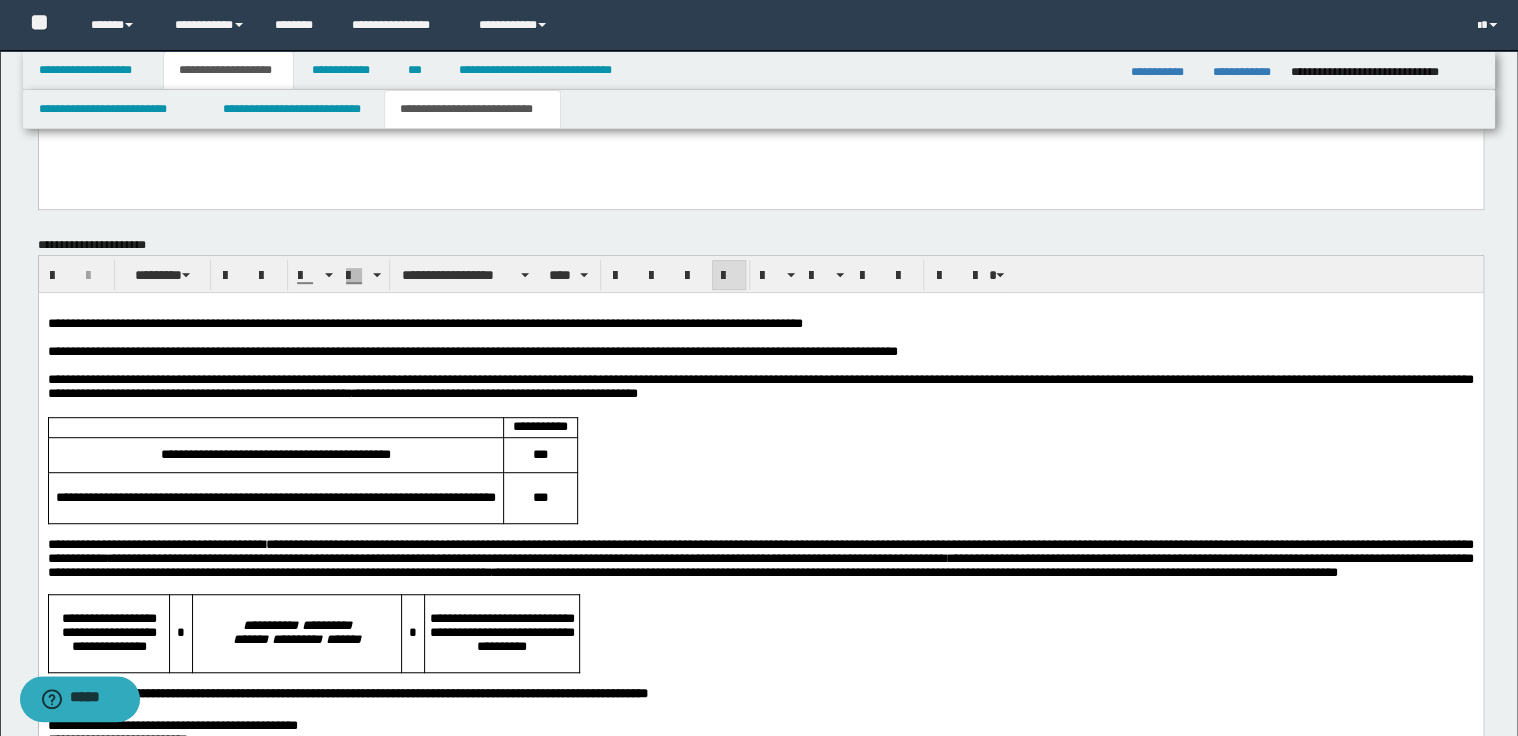 click on "**********" at bounding box center [760, 385] 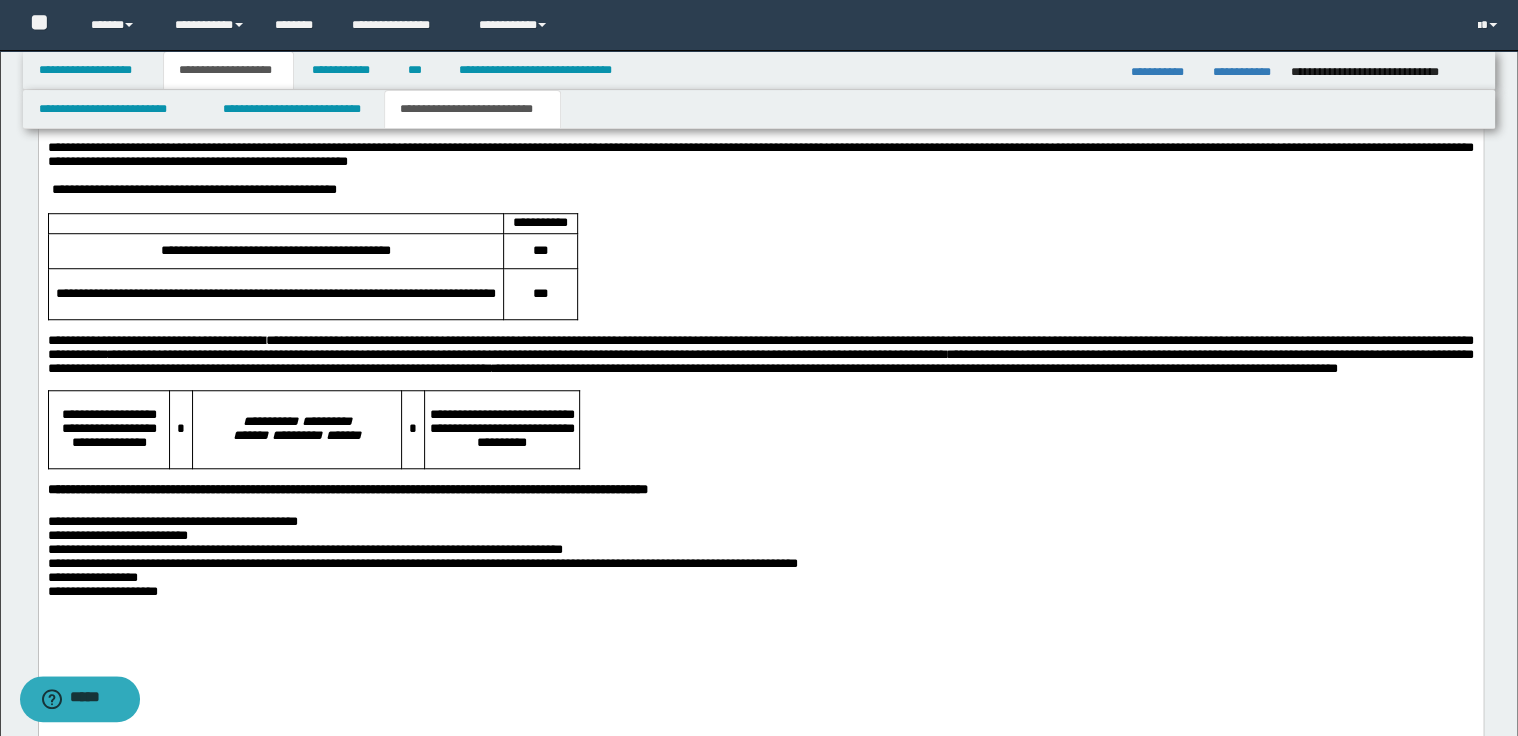 scroll, scrollTop: 4377, scrollLeft: 0, axis: vertical 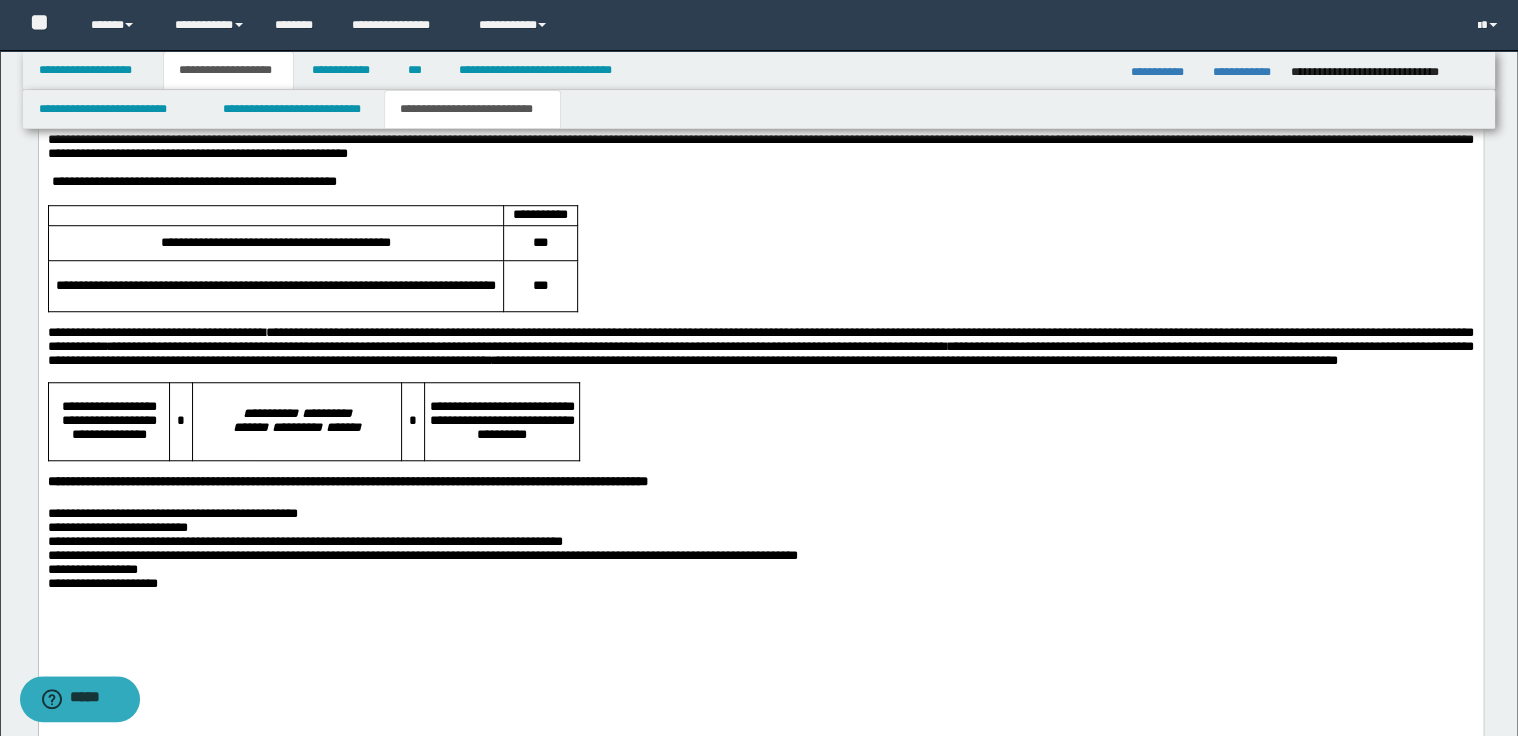 click on "**********" at bounding box center [760, 352] 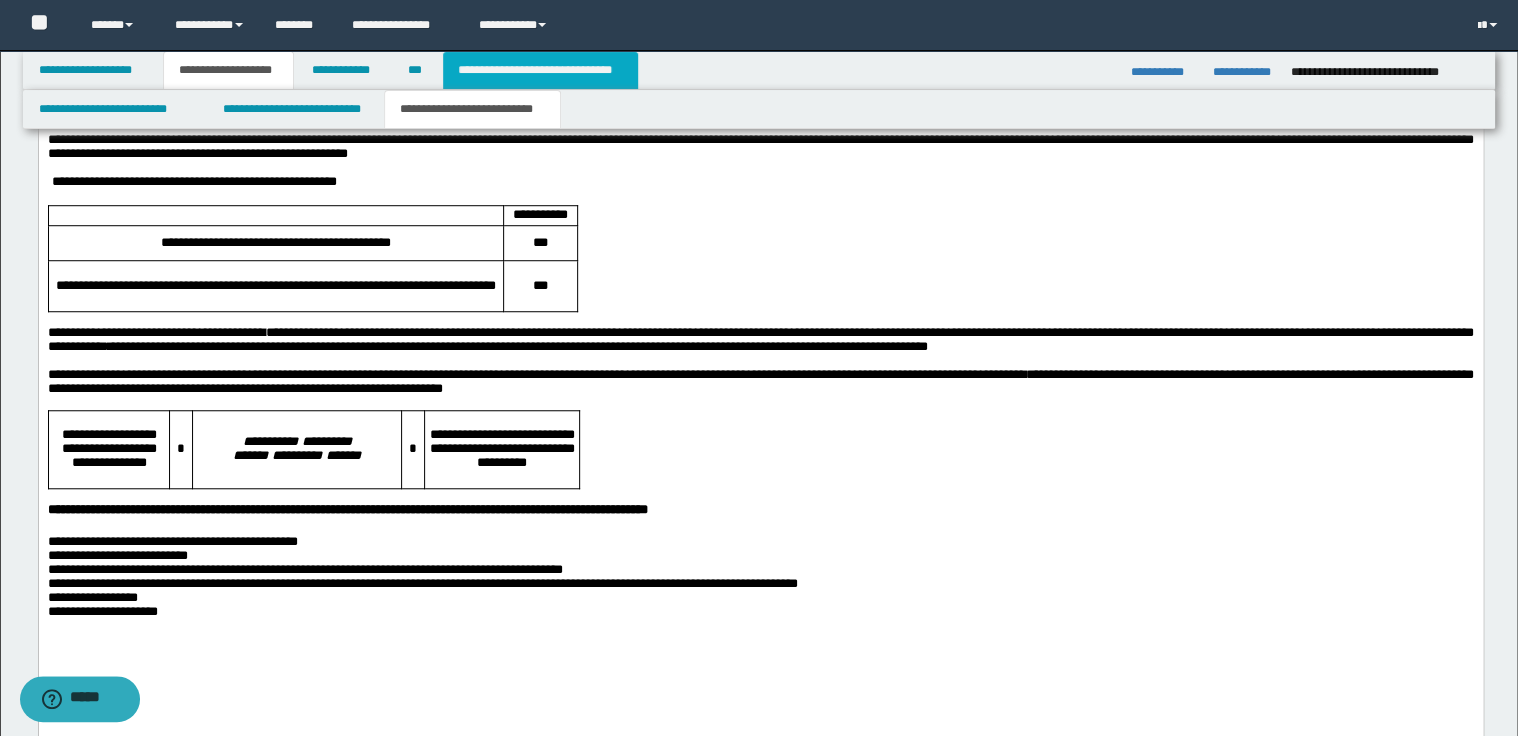 click on "**********" at bounding box center (540, 70) 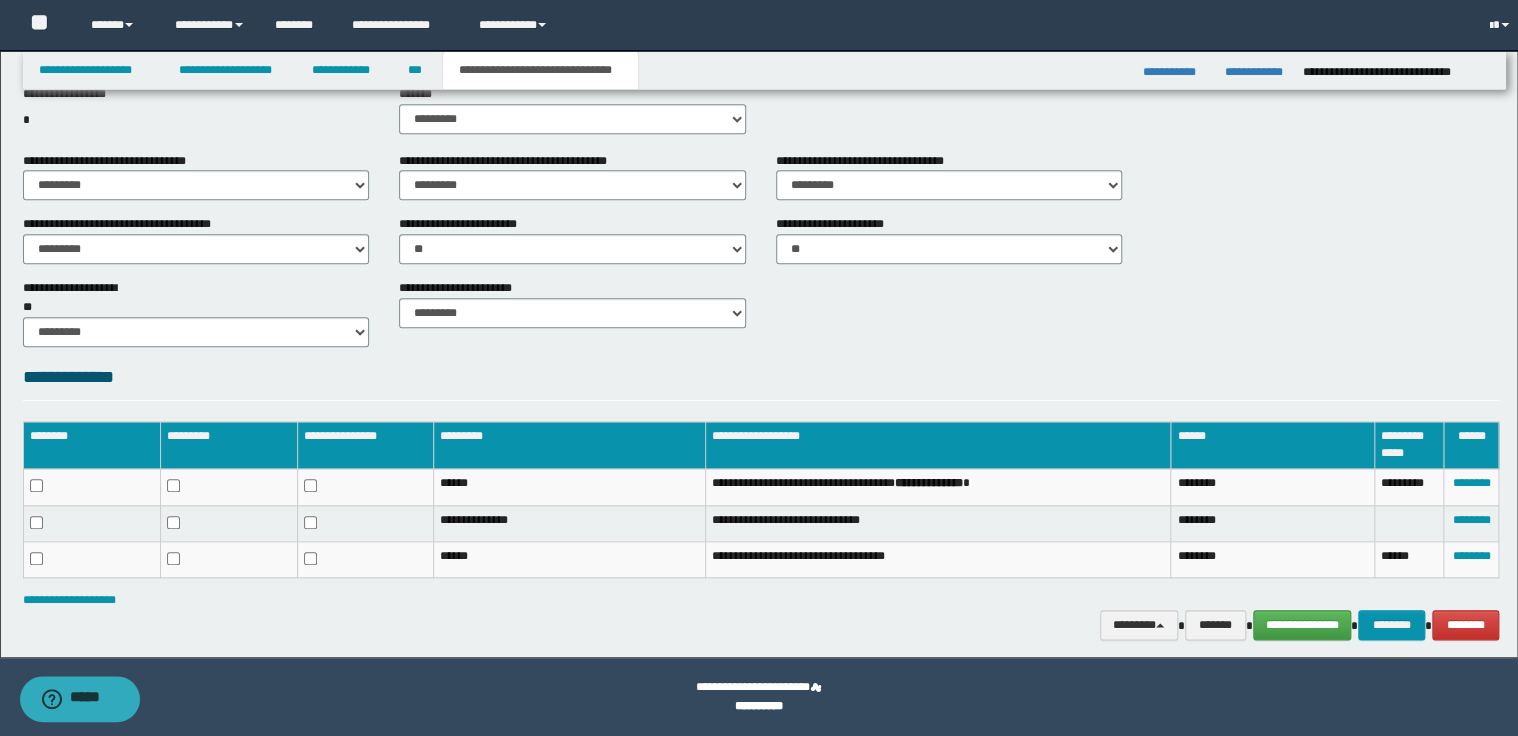 scroll, scrollTop: 812, scrollLeft: 0, axis: vertical 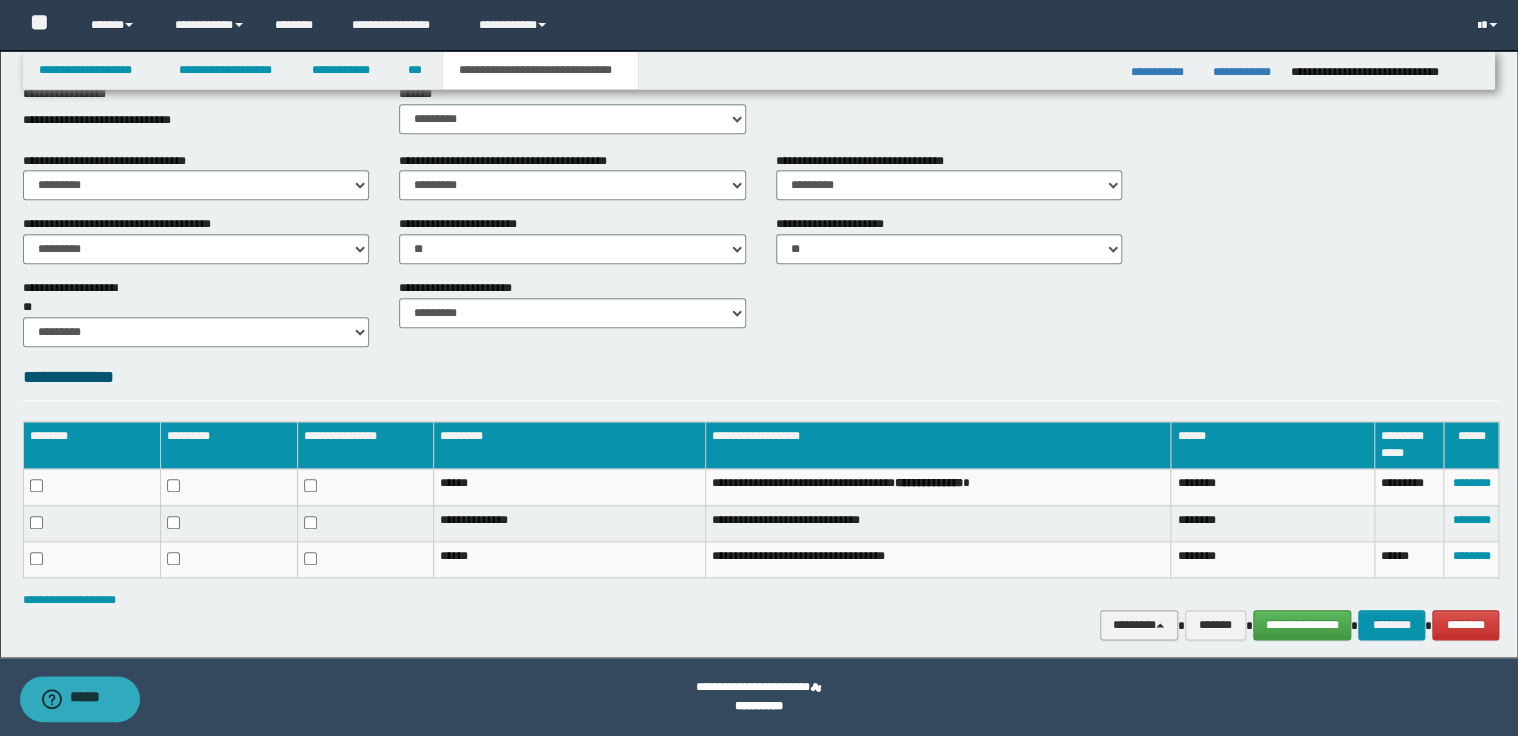 click at bounding box center (1160, 625) 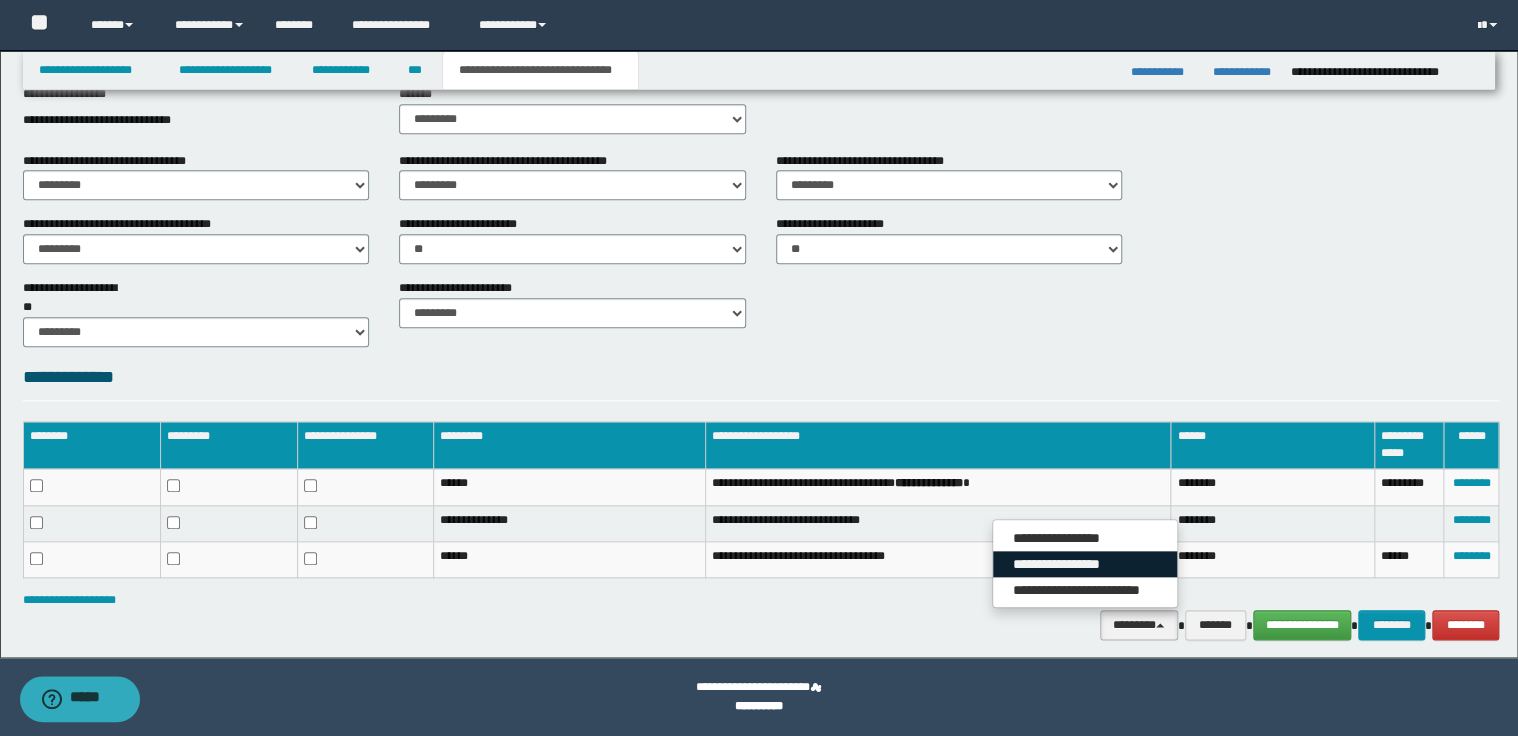 click on "**********" at bounding box center [1085, 564] 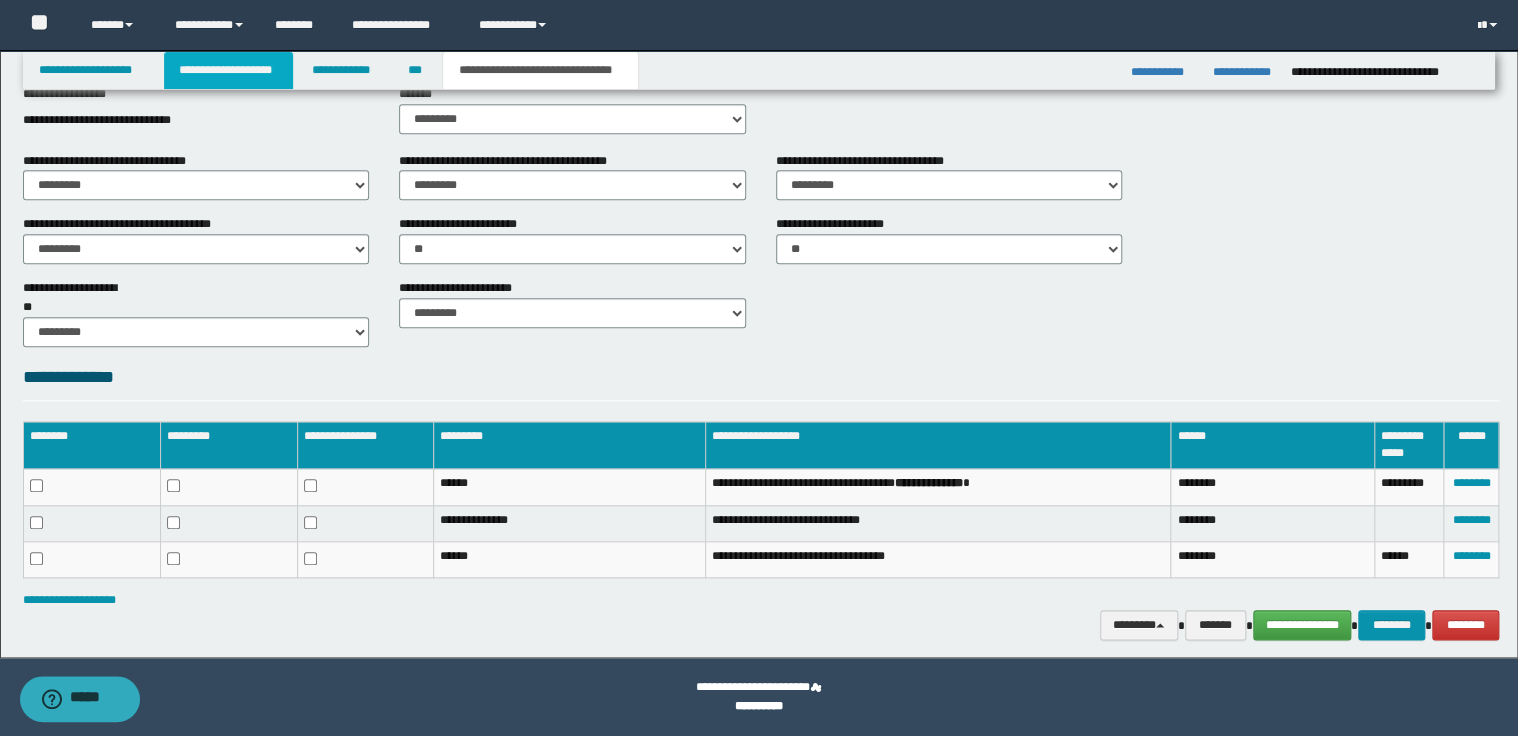 click on "**********" at bounding box center [228, 70] 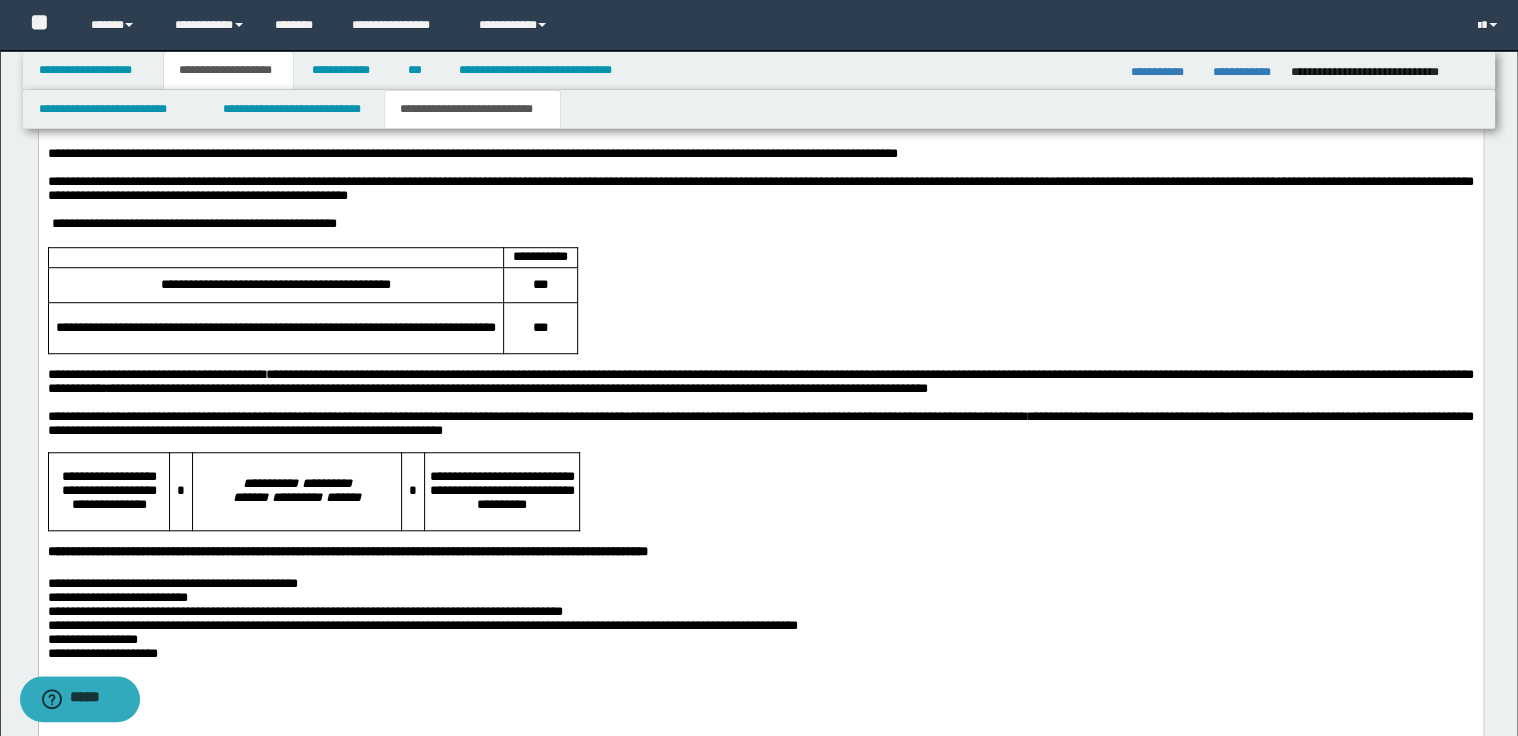 scroll, scrollTop: 4363, scrollLeft: 0, axis: vertical 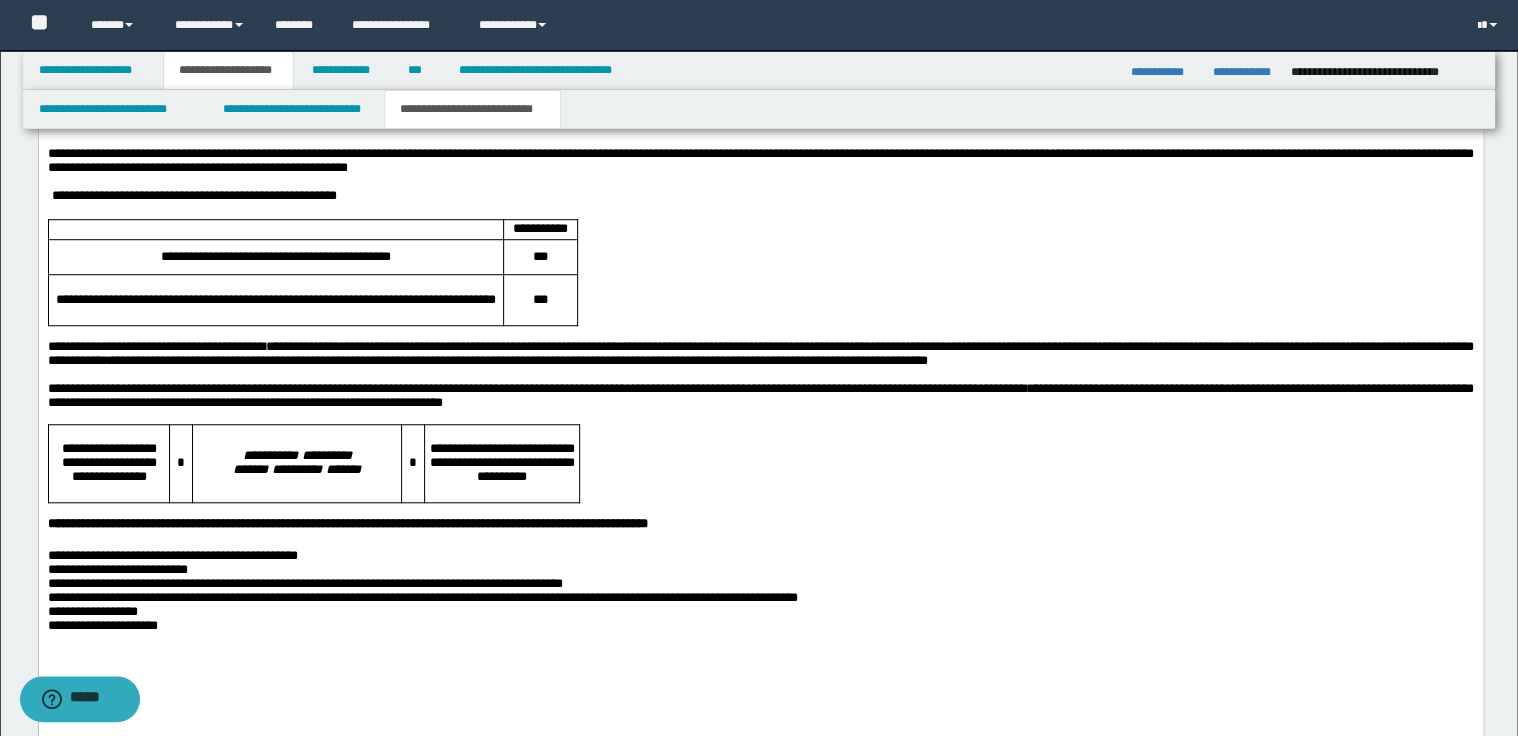 click on "**********" at bounding box center (536, 387) 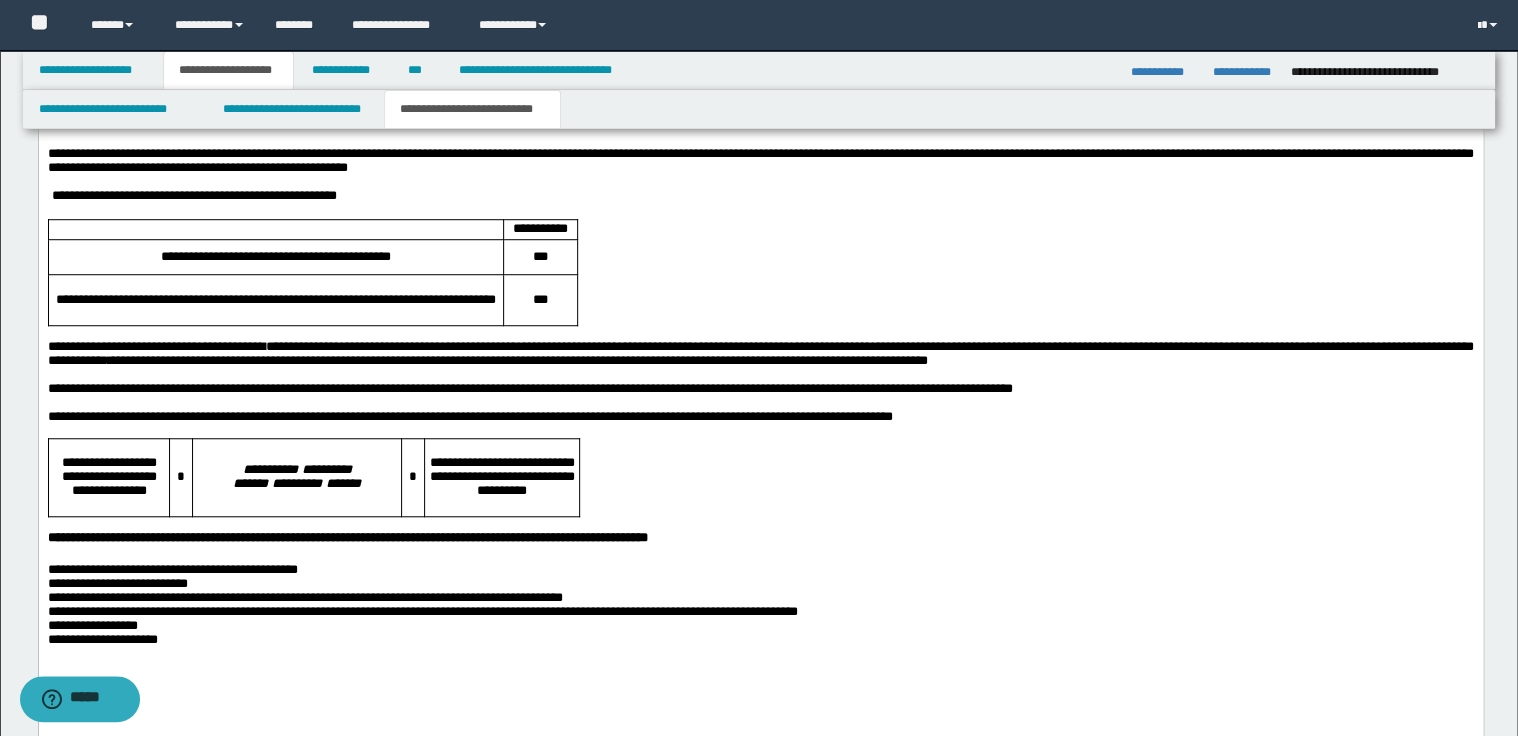 click on "**********" at bounding box center [500, 475] 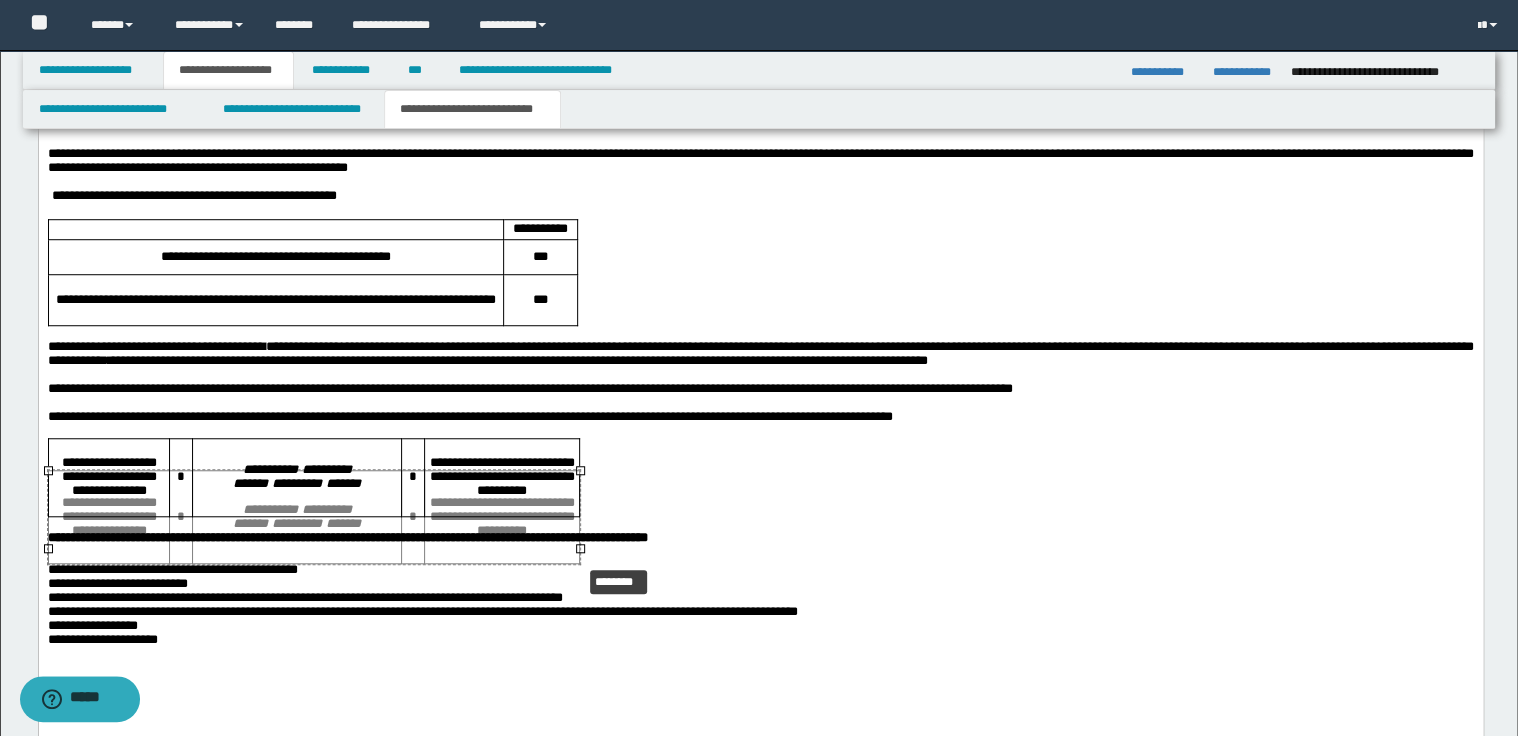 drag, startPoint x: 578, startPoint y: 546, endPoint x: 578, endPoint y: 558, distance: 12 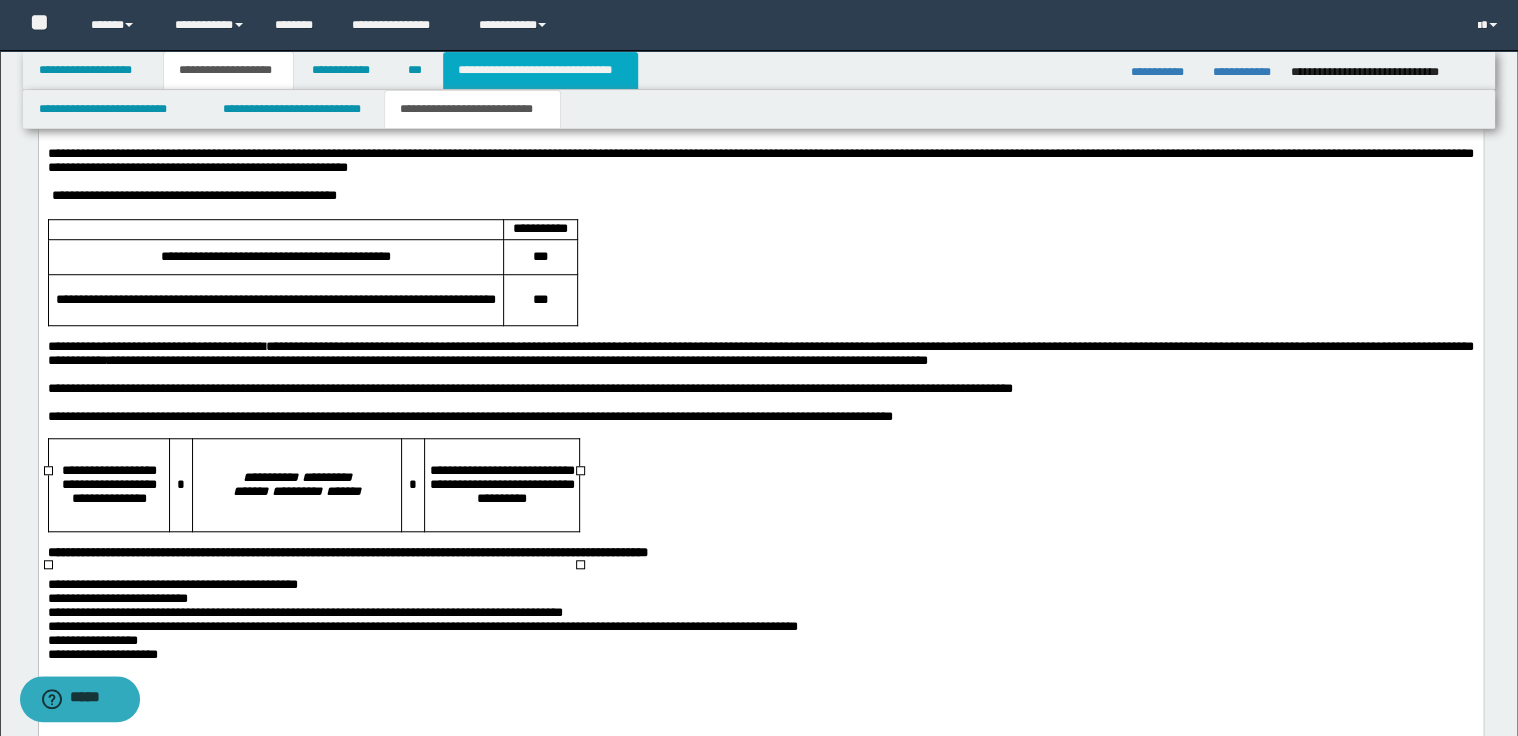 click on "**********" at bounding box center [540, 70] 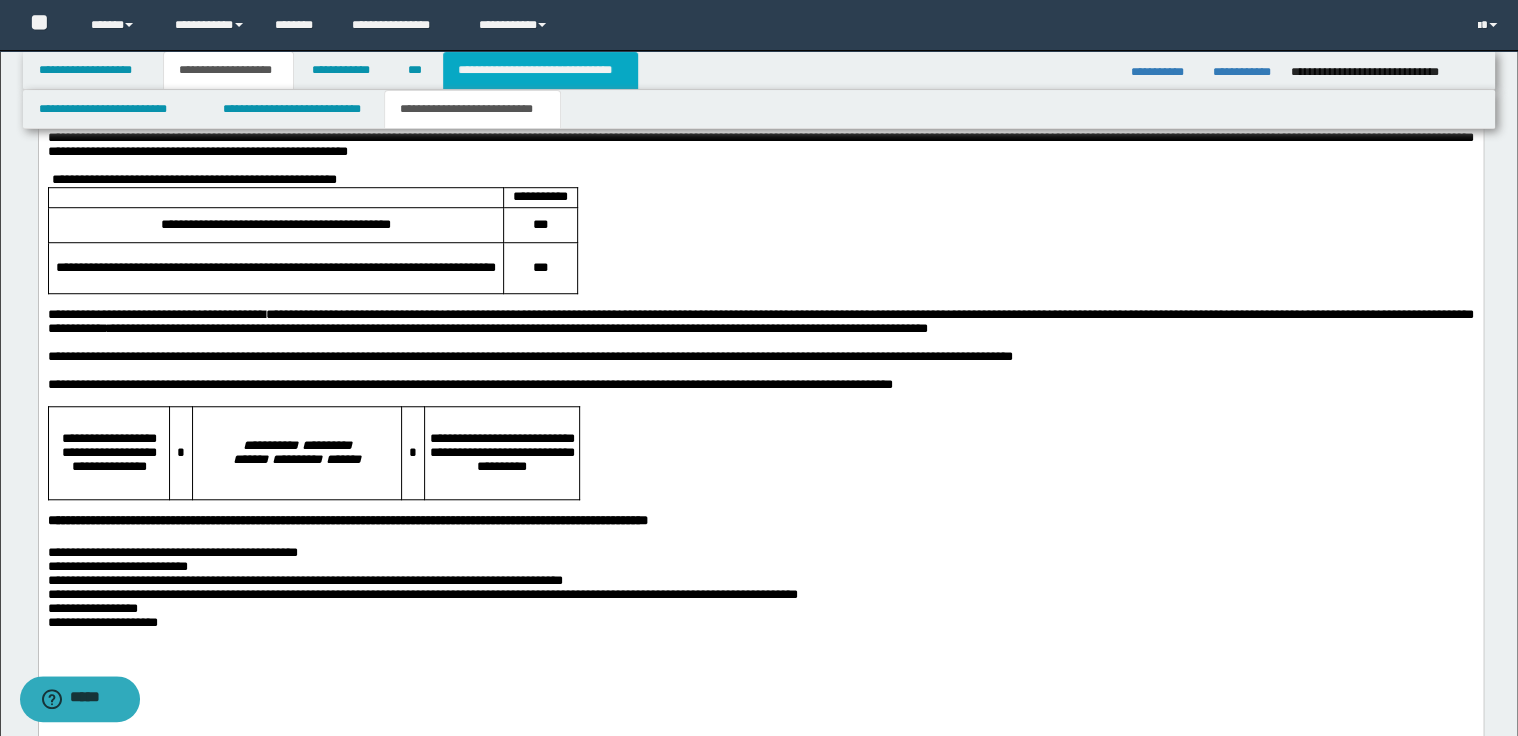 scroll, scrollTop: 812, scrollLeft: 0, axis: vertical 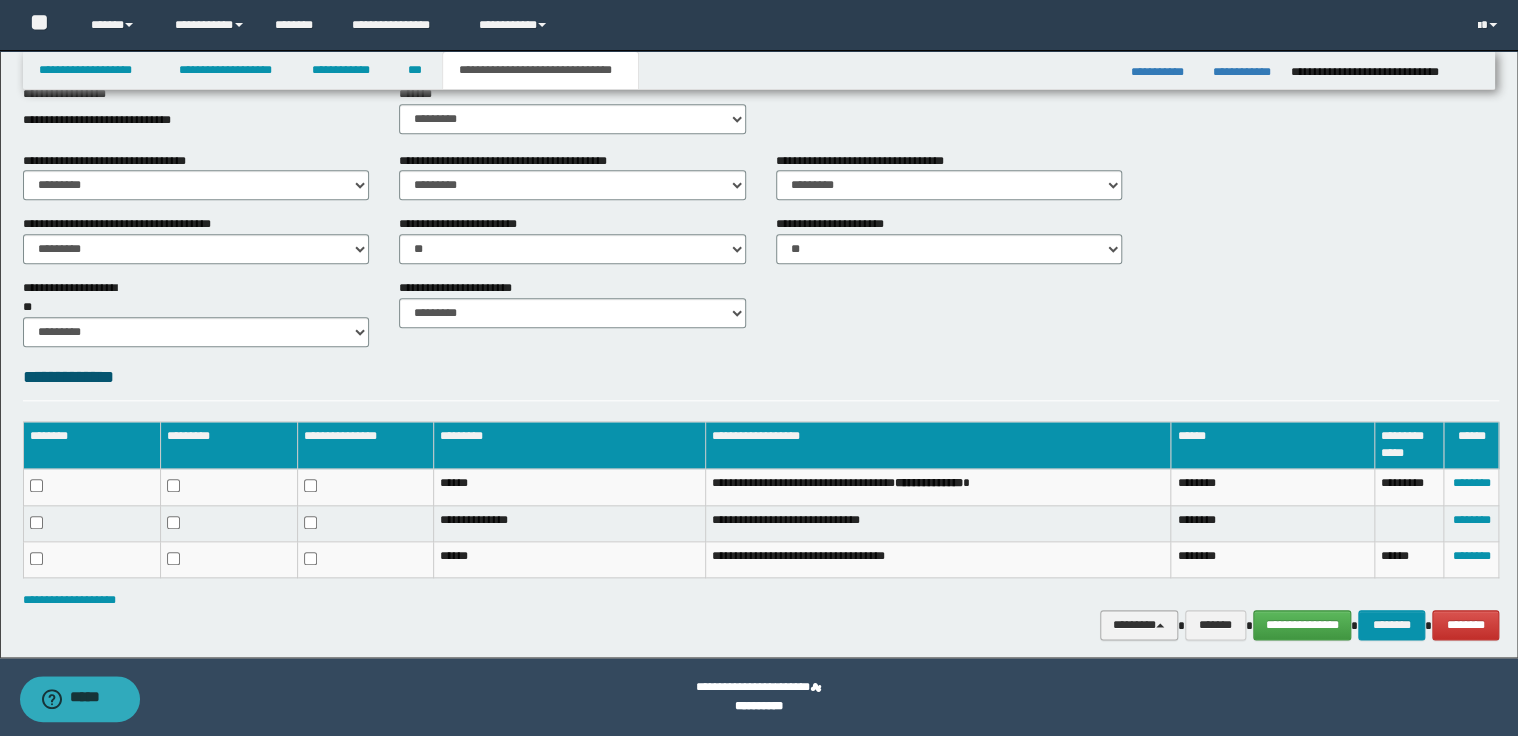 click on "********" at bounding box center (1139, 625) 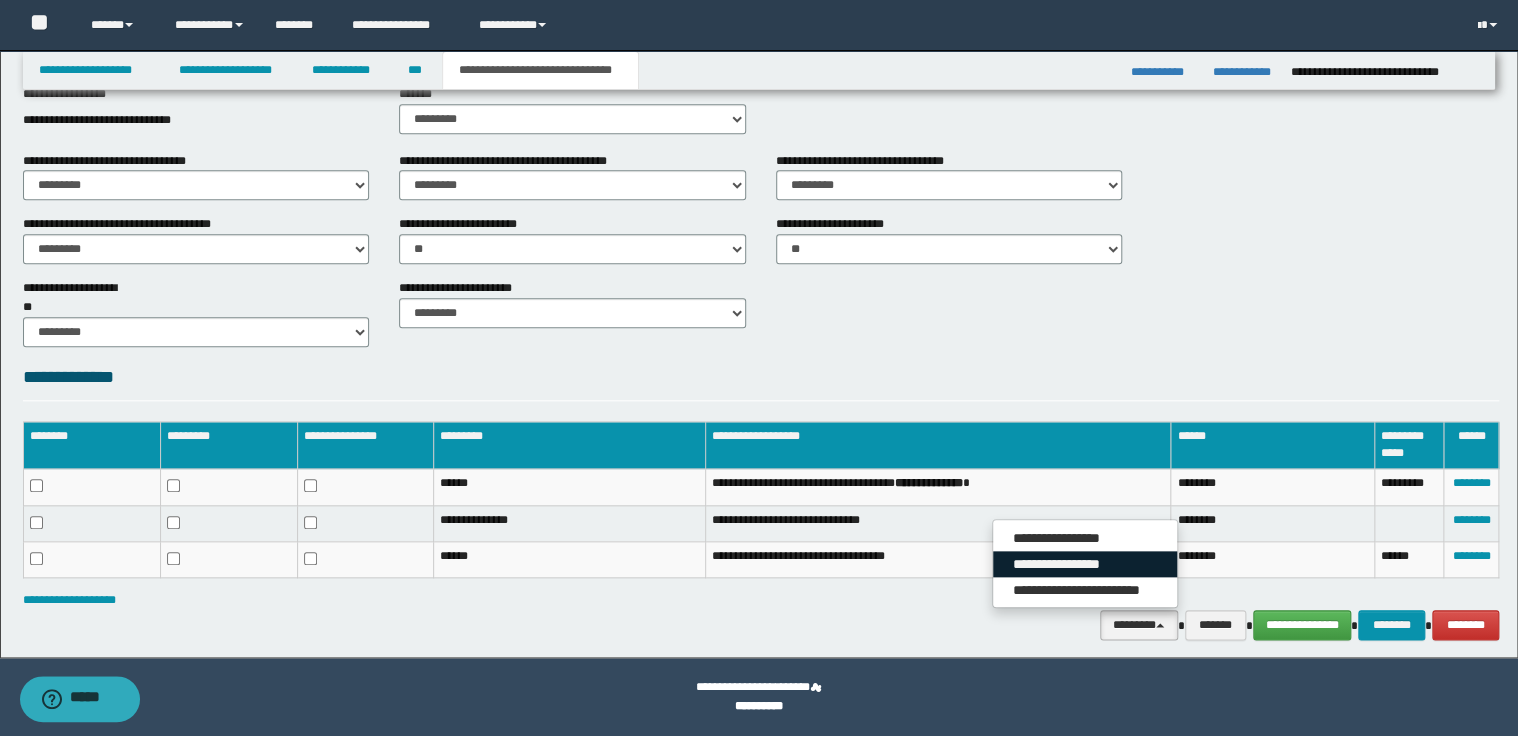 click on "**********" at bounding box center (1085, 564) 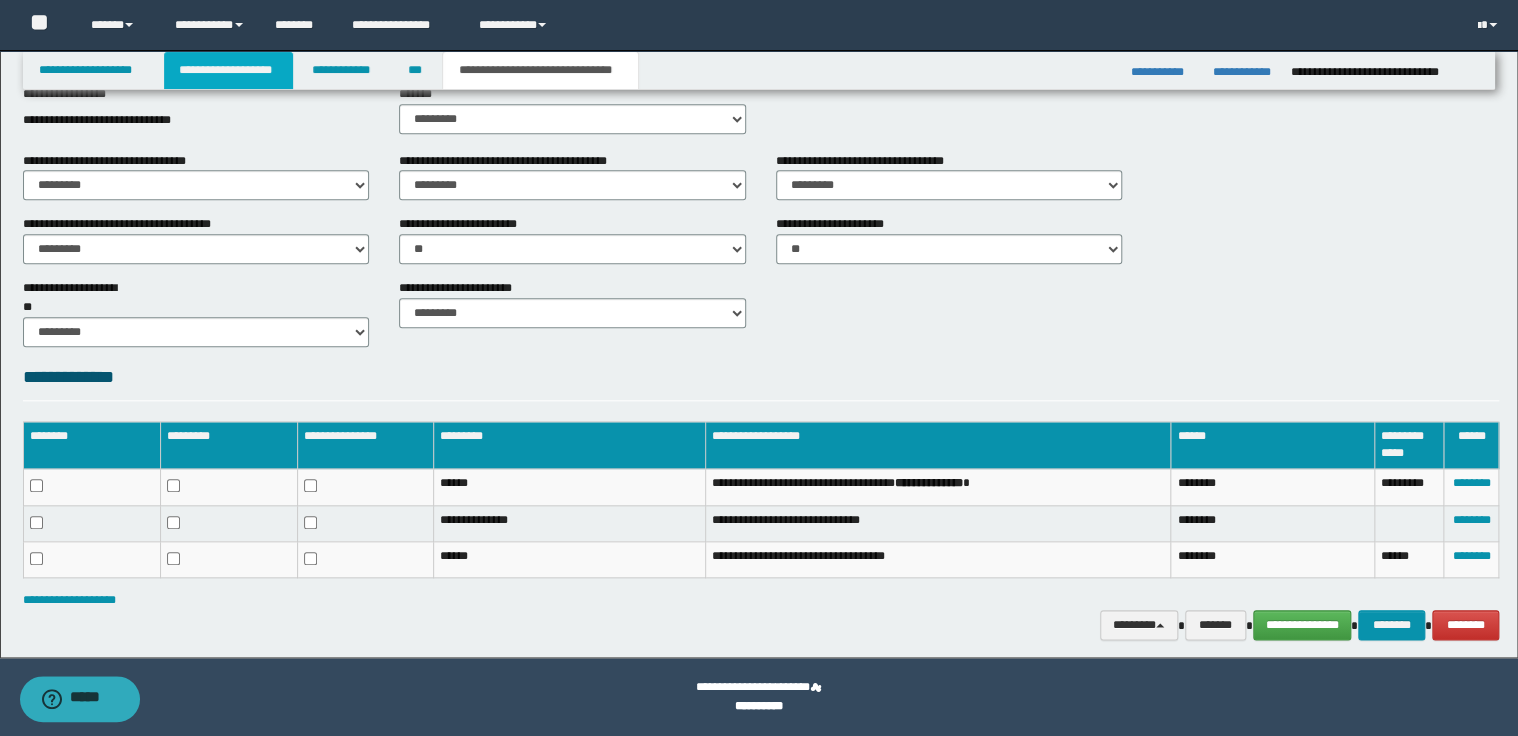click on "**********" at bounding box center (228, 70) 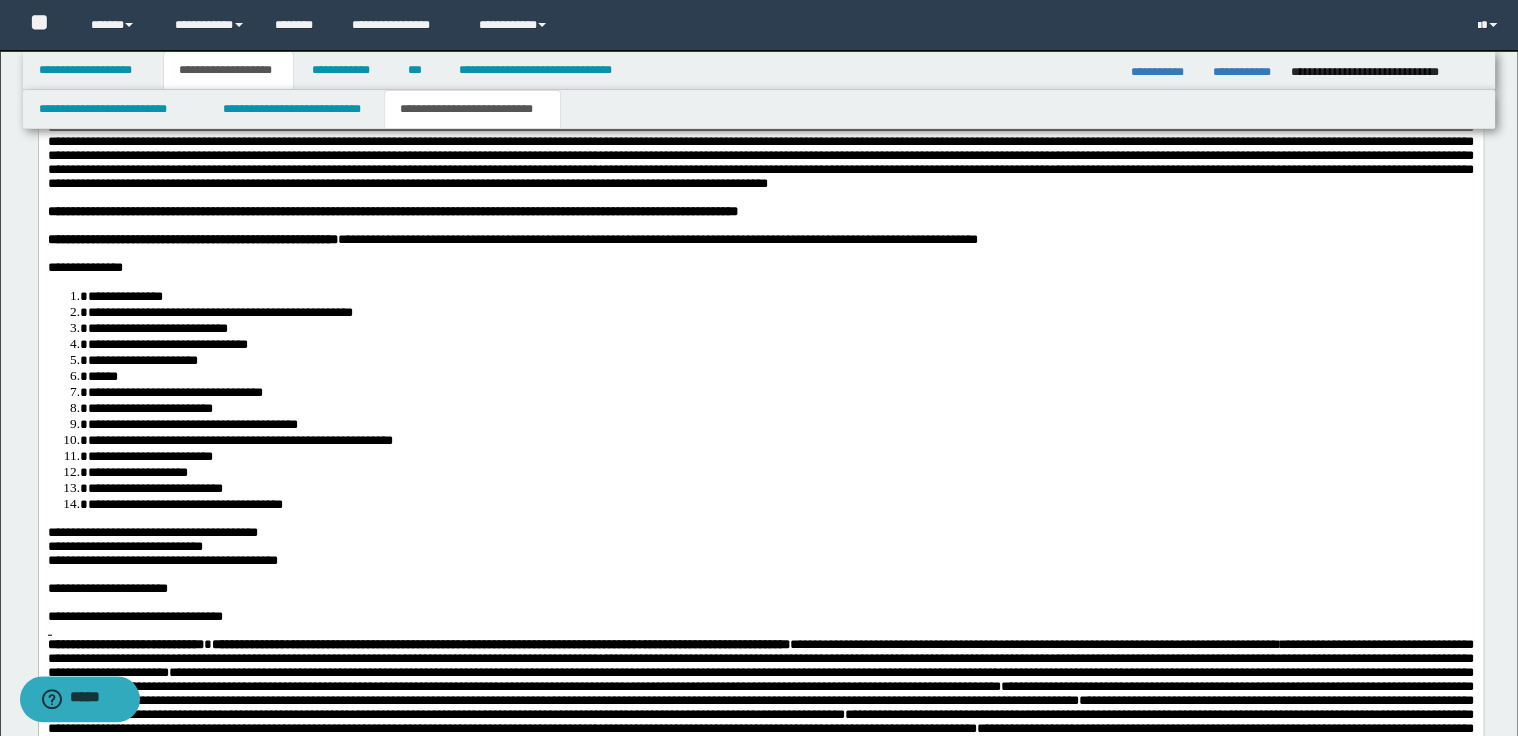 scroll, scrollTop: 2123, scrollLeft: 0, axis: vertical 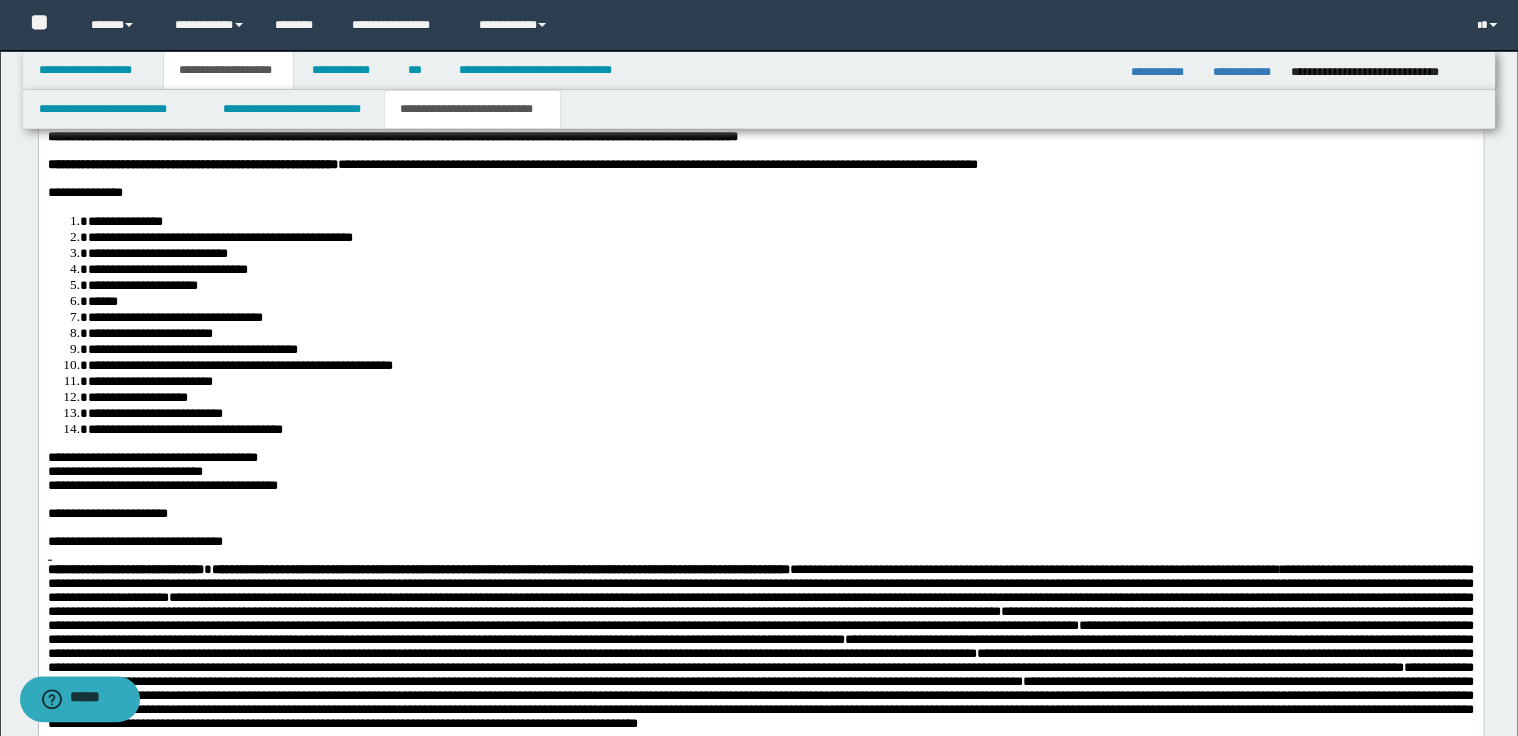 click on "**********" at bounding box center (152, 457) 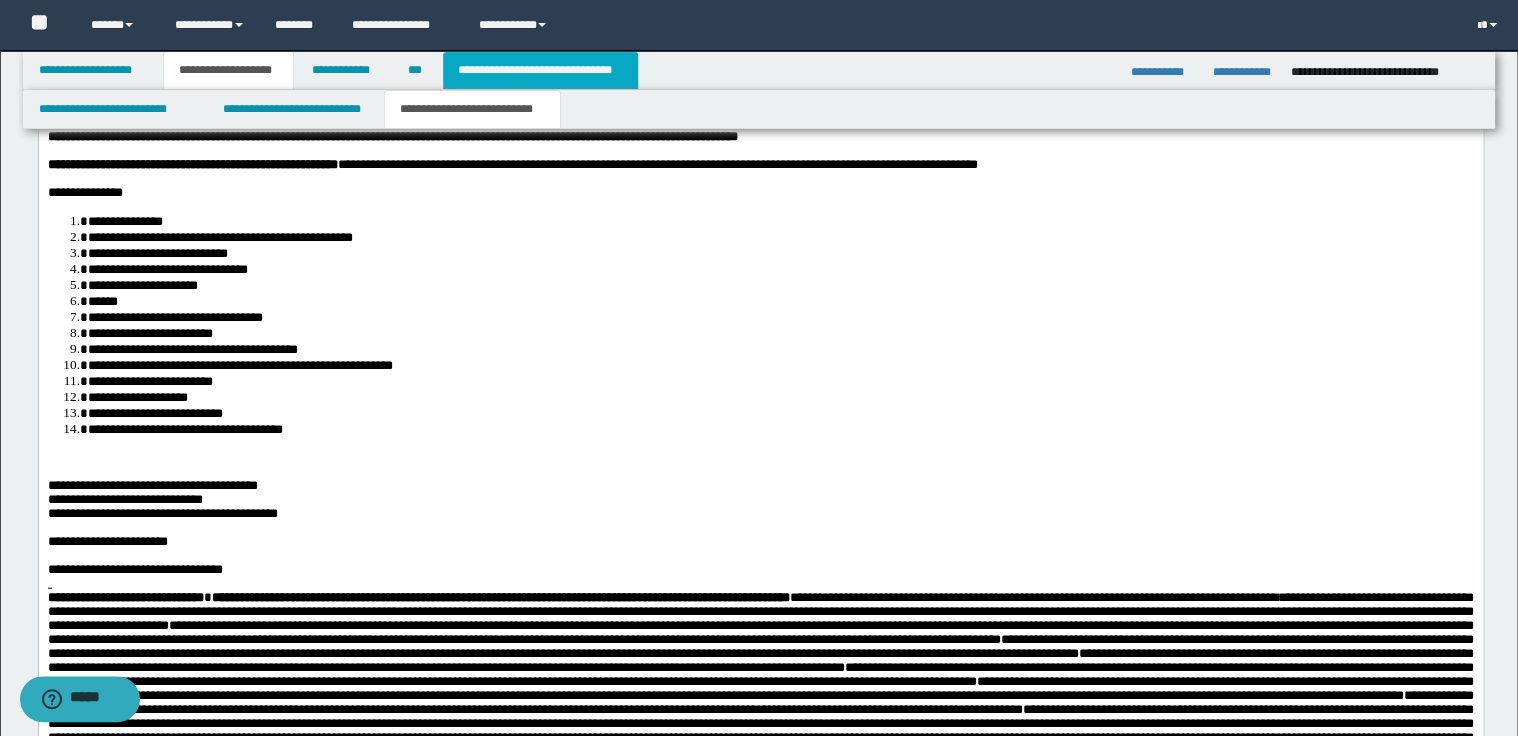 click on "**********" at bounding box center (540, 70) 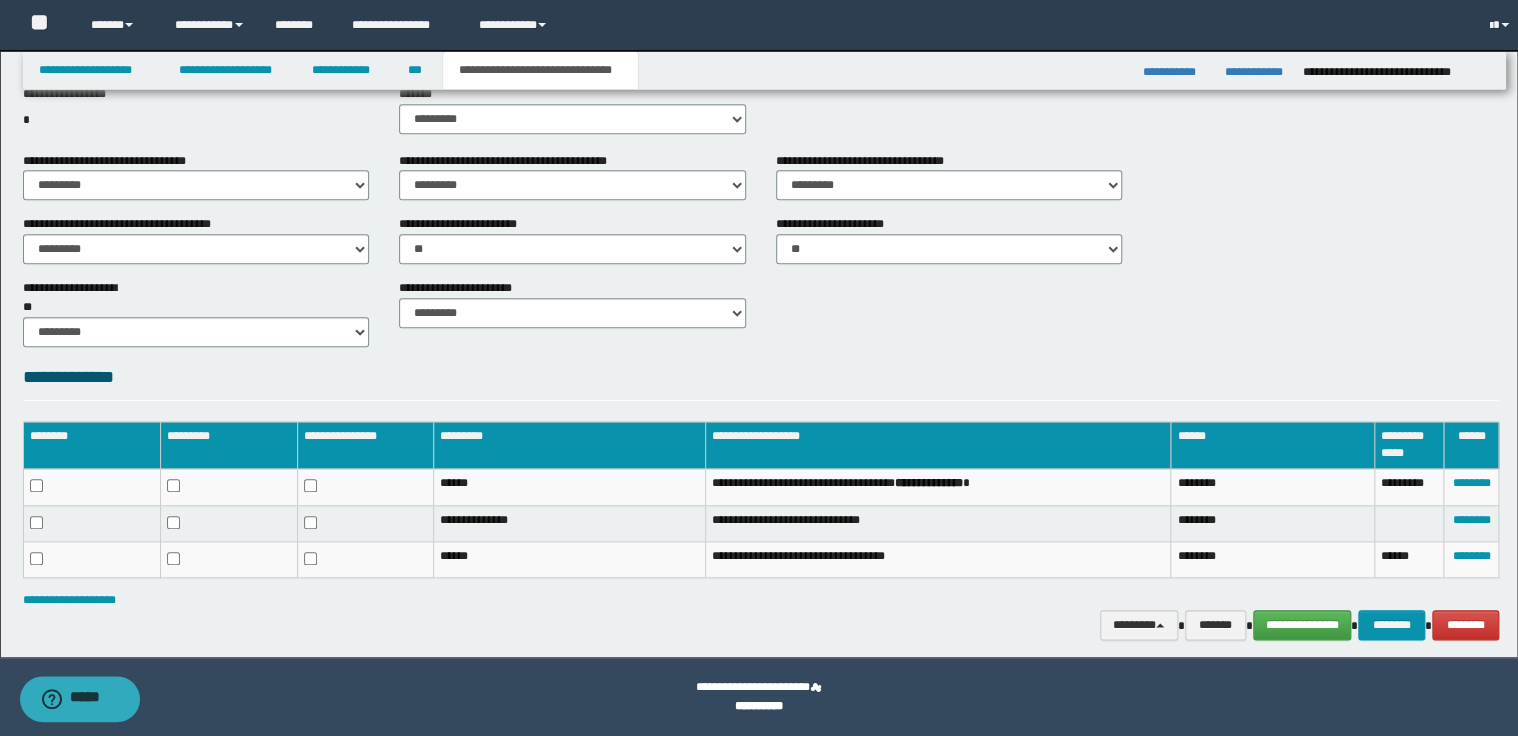 scroll, scrollTop: 812, scrollLeft: 0, axis: vertical 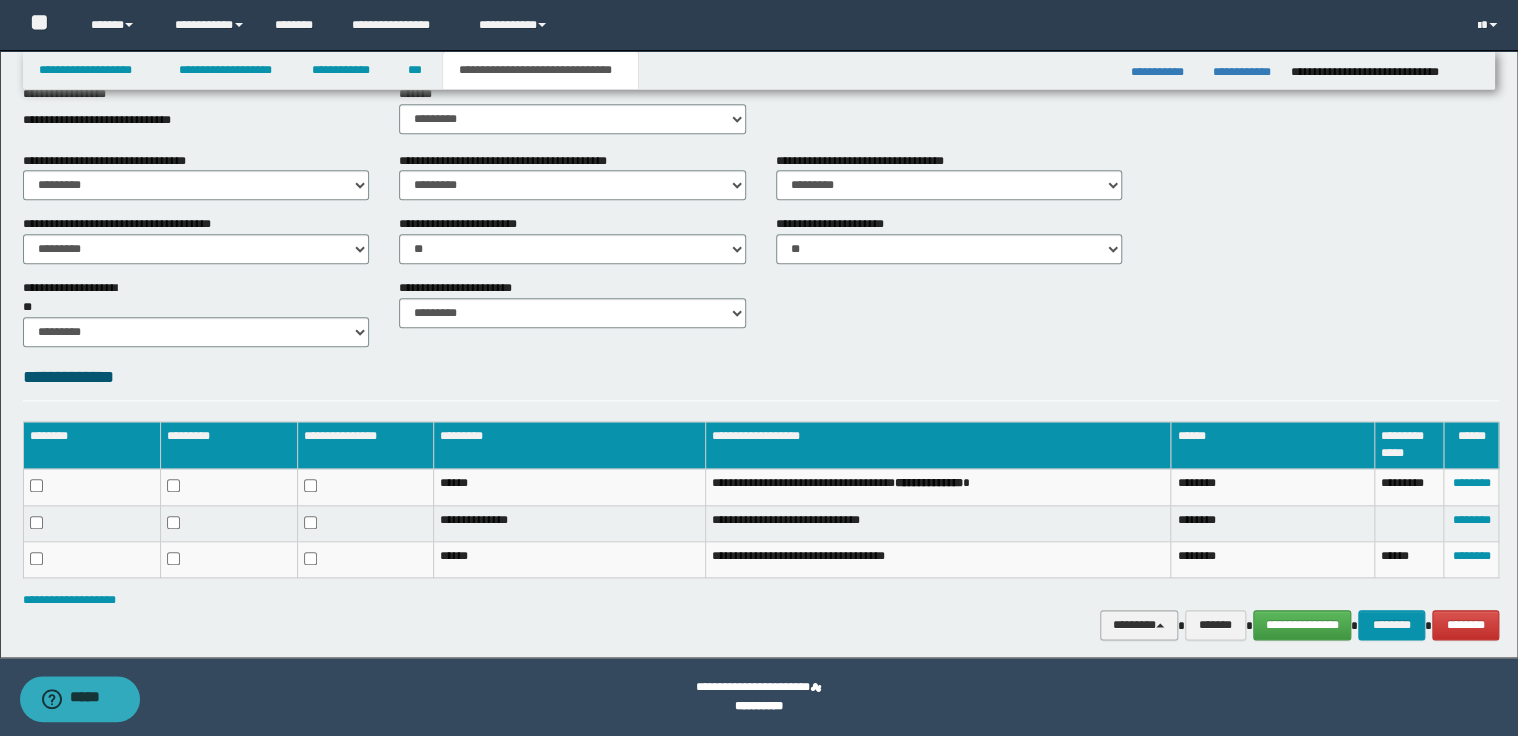 click on "********" at bounding box center (1139, 625) 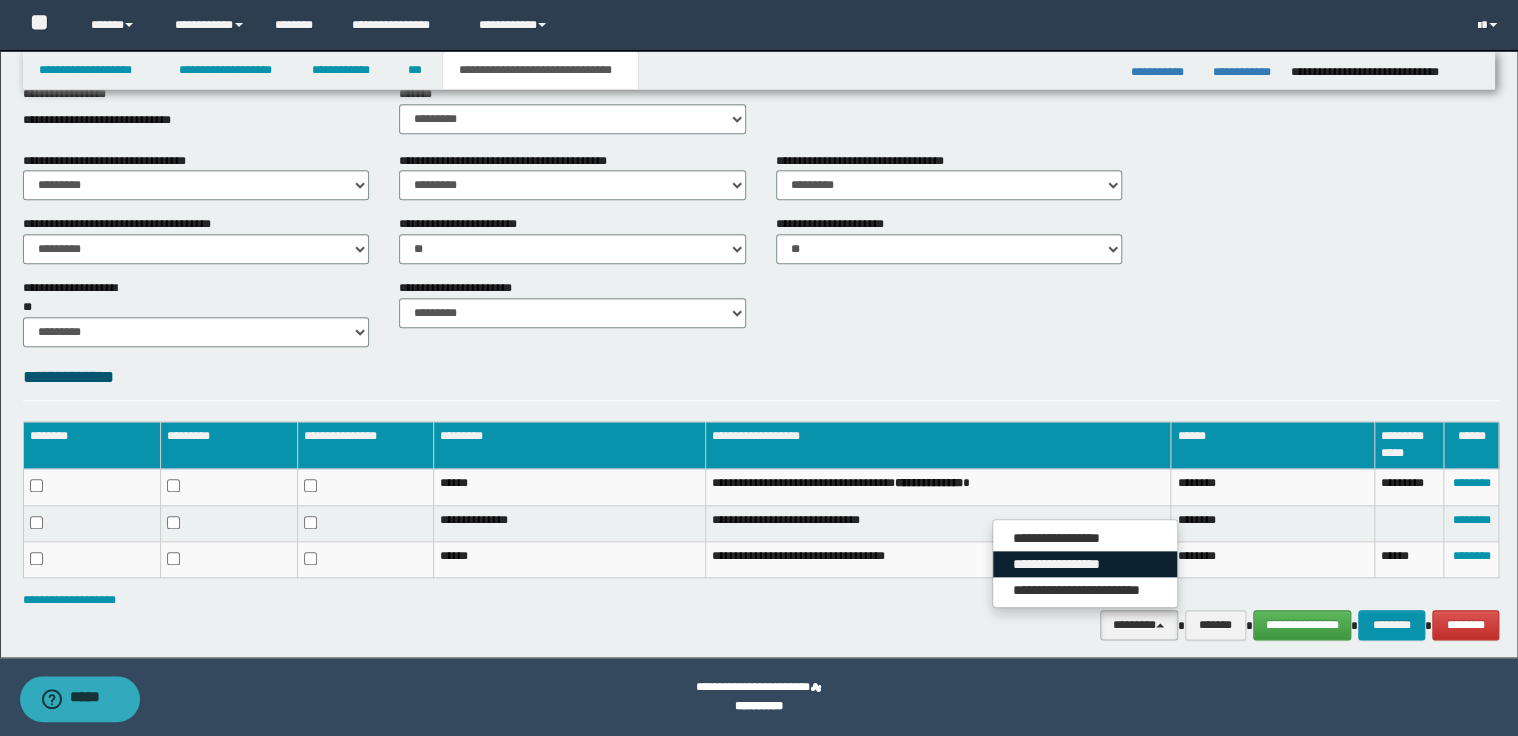 click on "**********" at bounding box center [1085, 564] 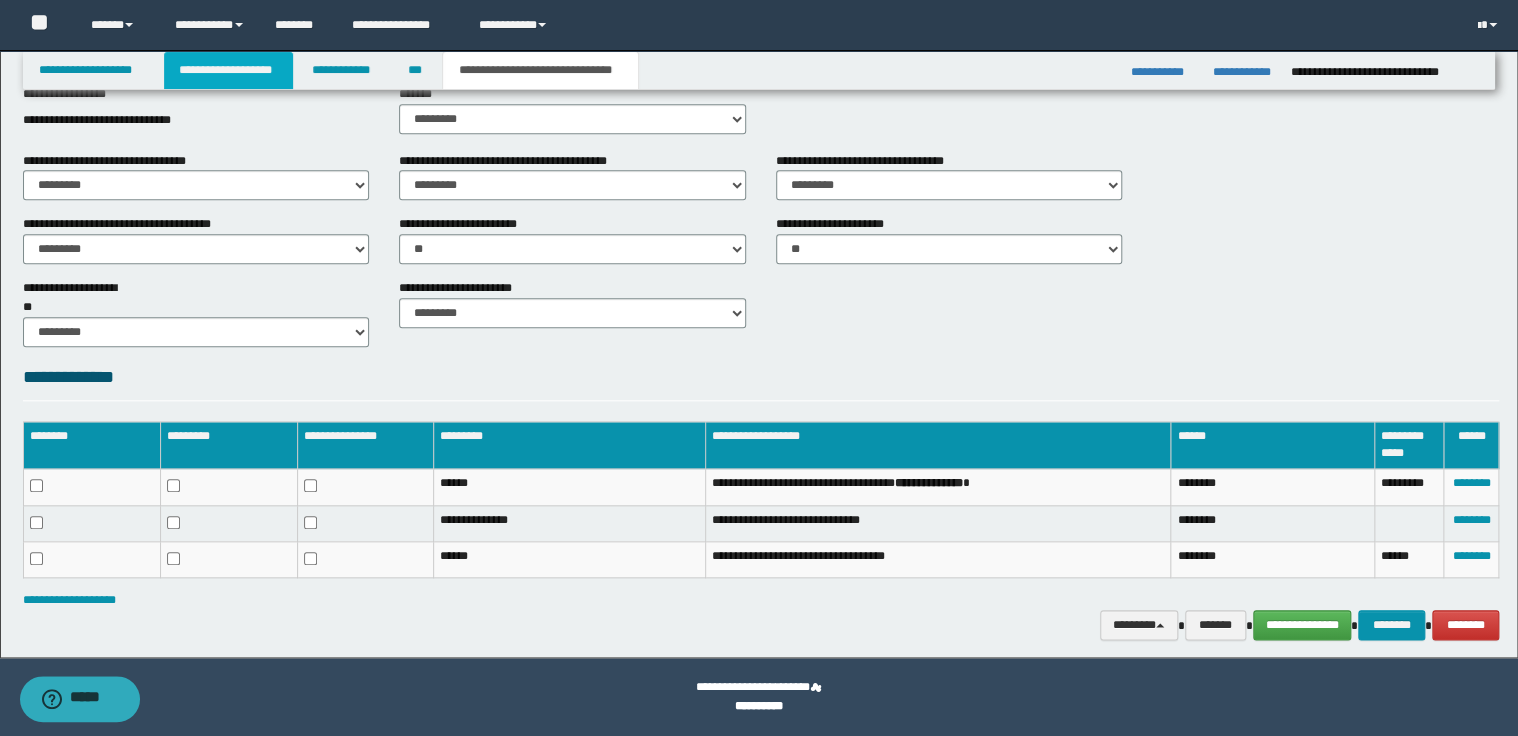 click on "**********" at bounding box center (228, 70) 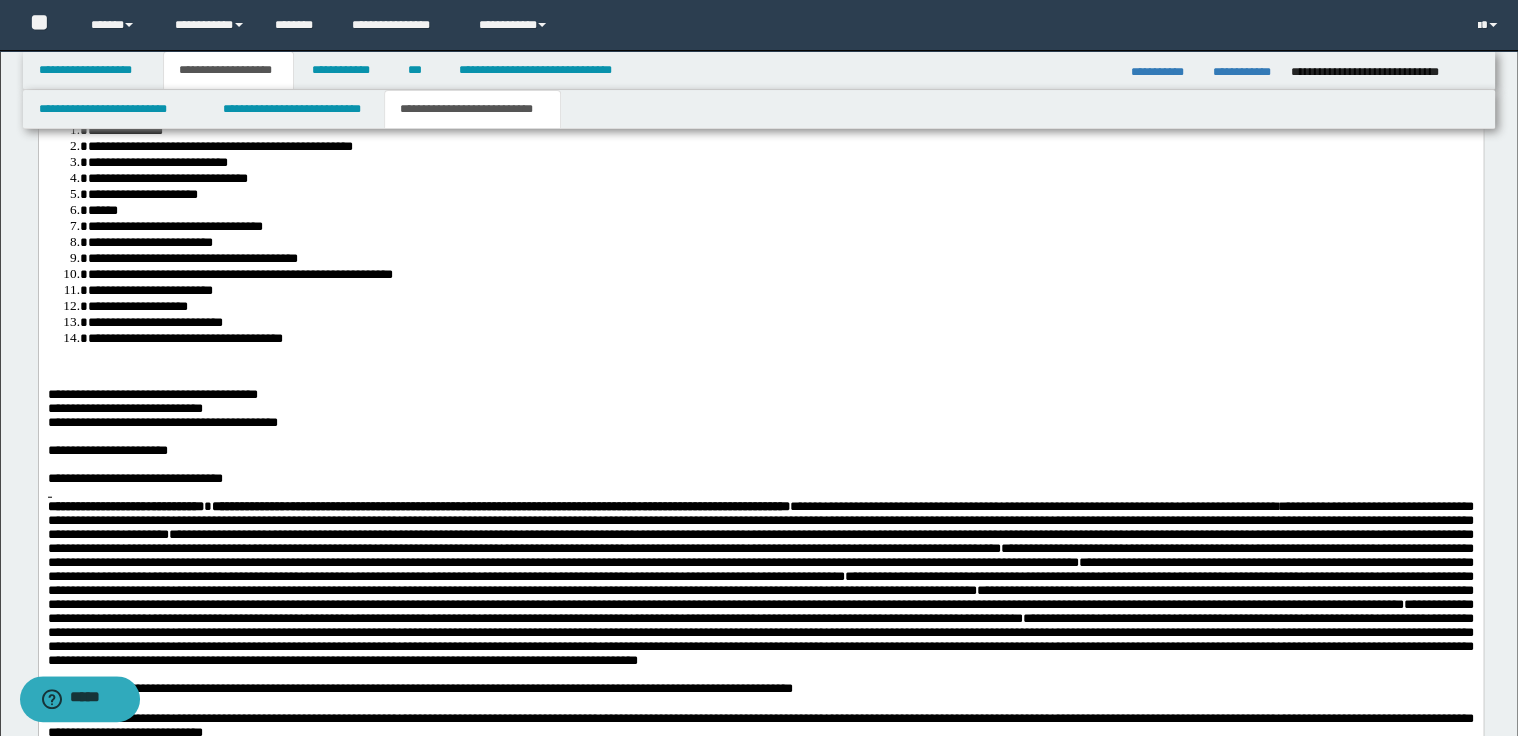 scroll, scrollTop: 2283, scrollLeft: 0, axis: vertical 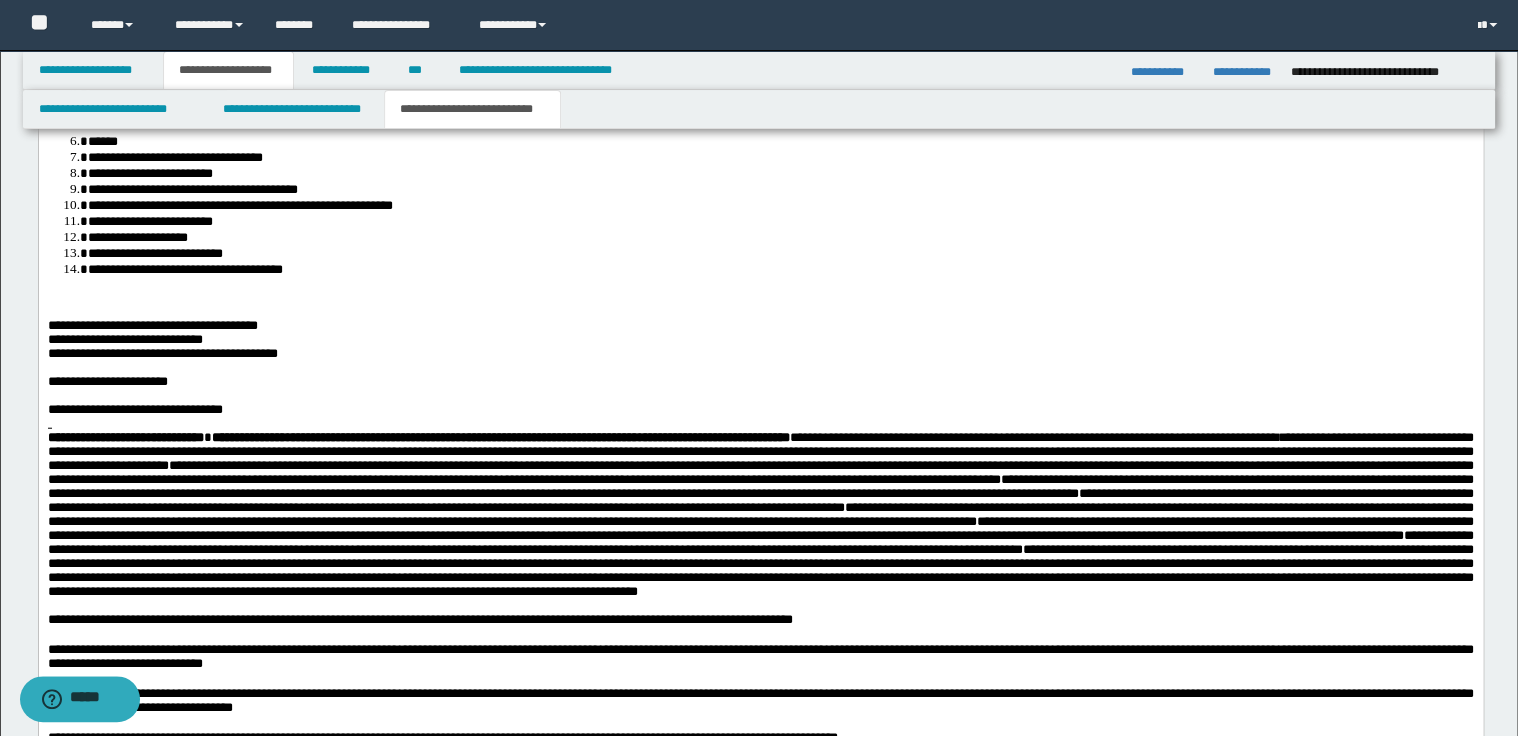 click on "**********" at bounding box center (760, 382) 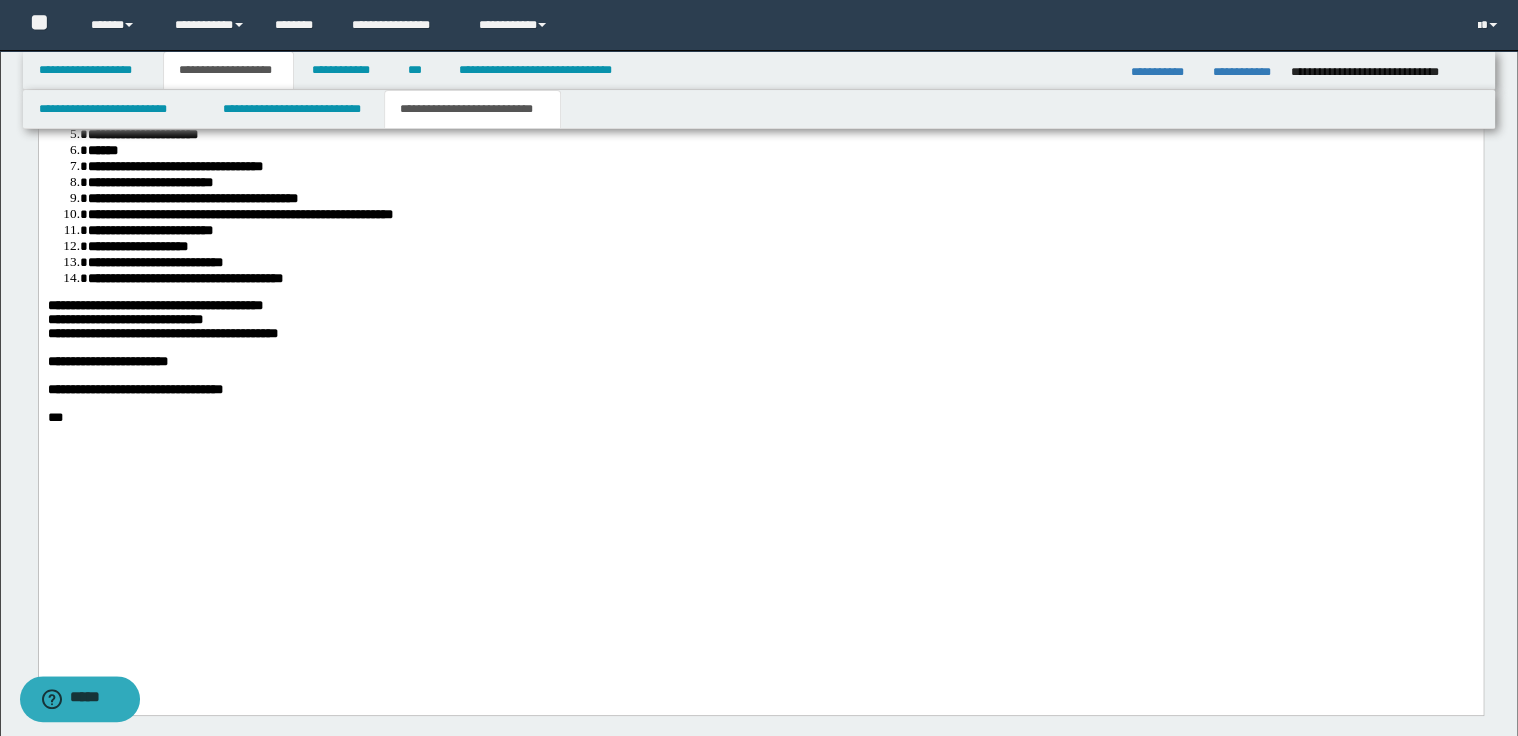 scroll, scrollTop: 3483, scrollLeft: 0, axis: vertical 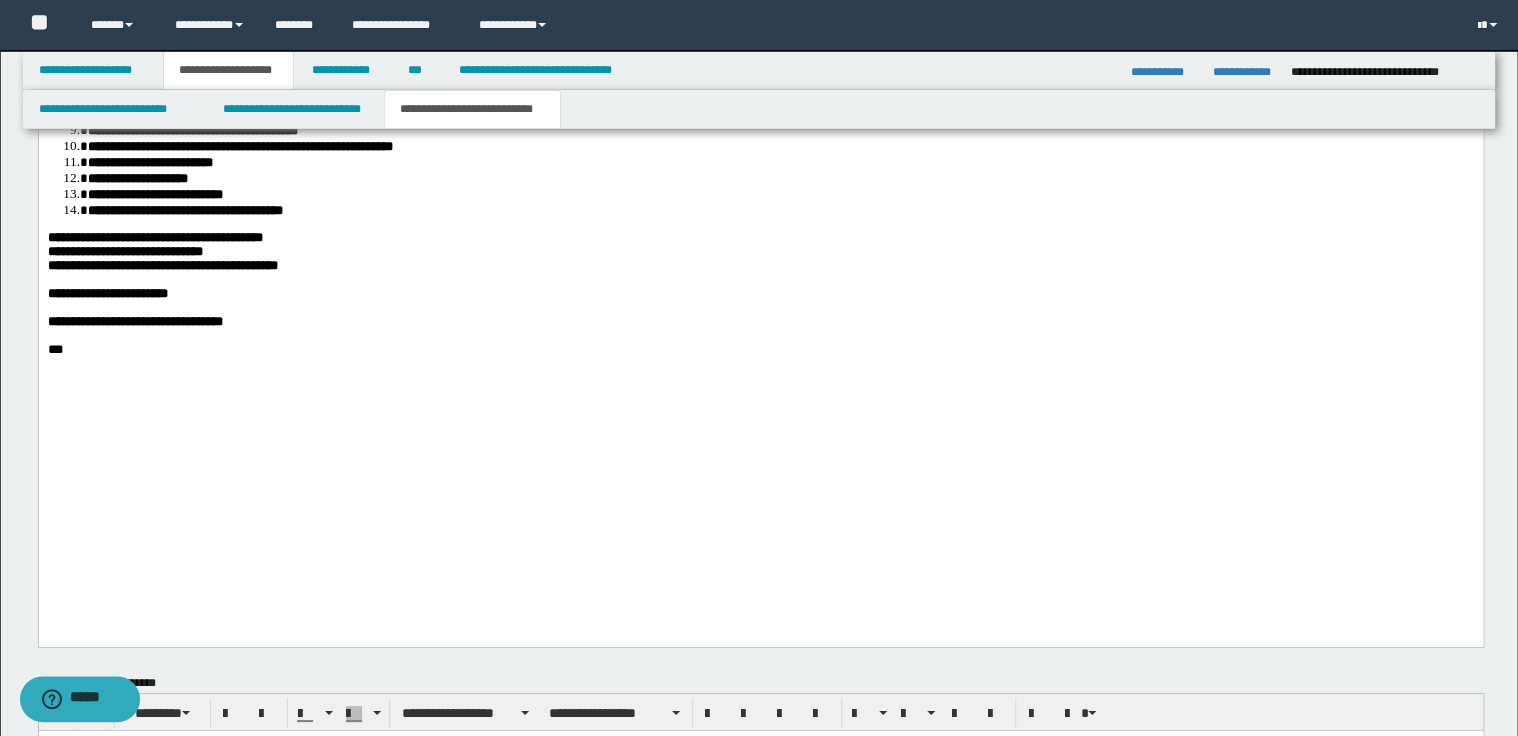 click on "***" at bounding box center (760, 350) 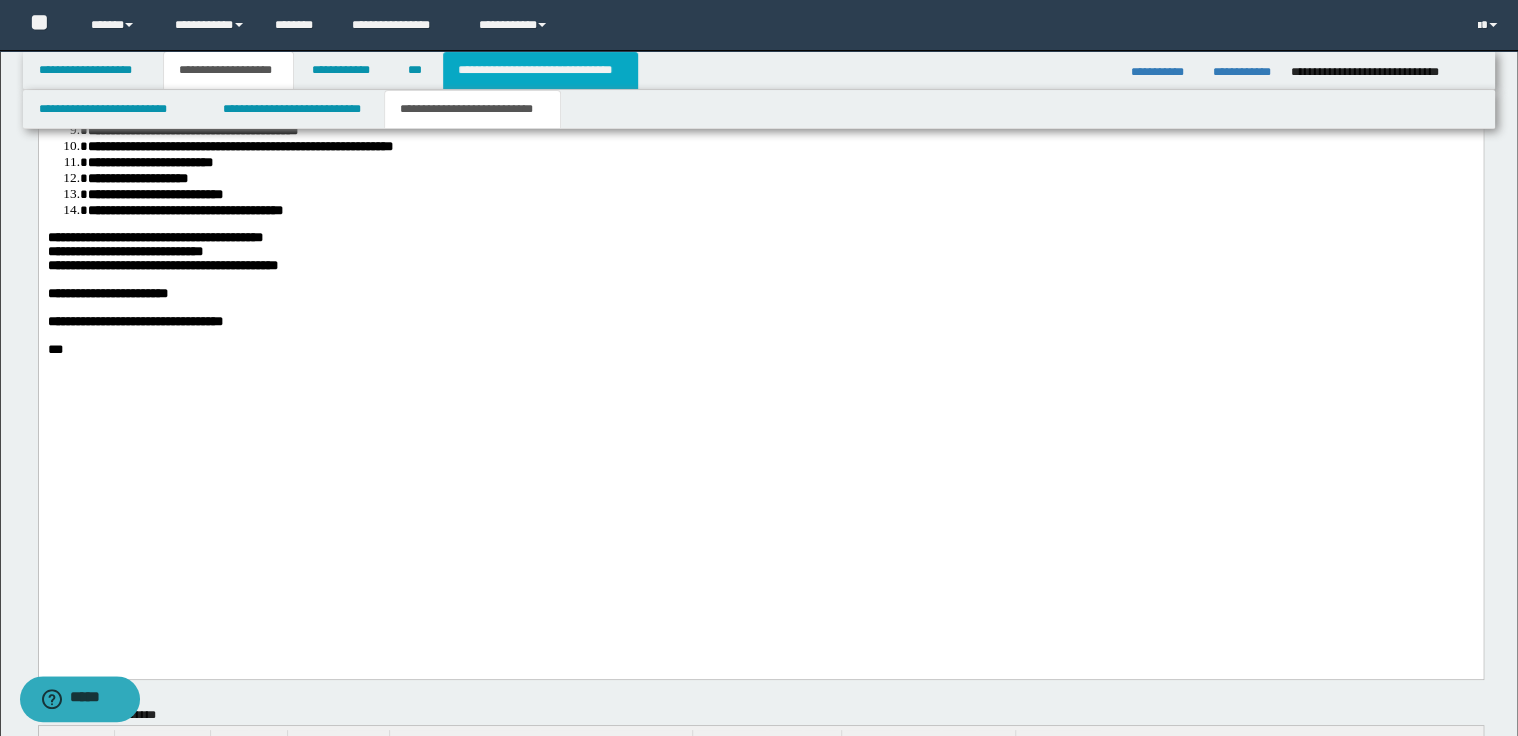 click on "**********" at bounding box center (540, 70) 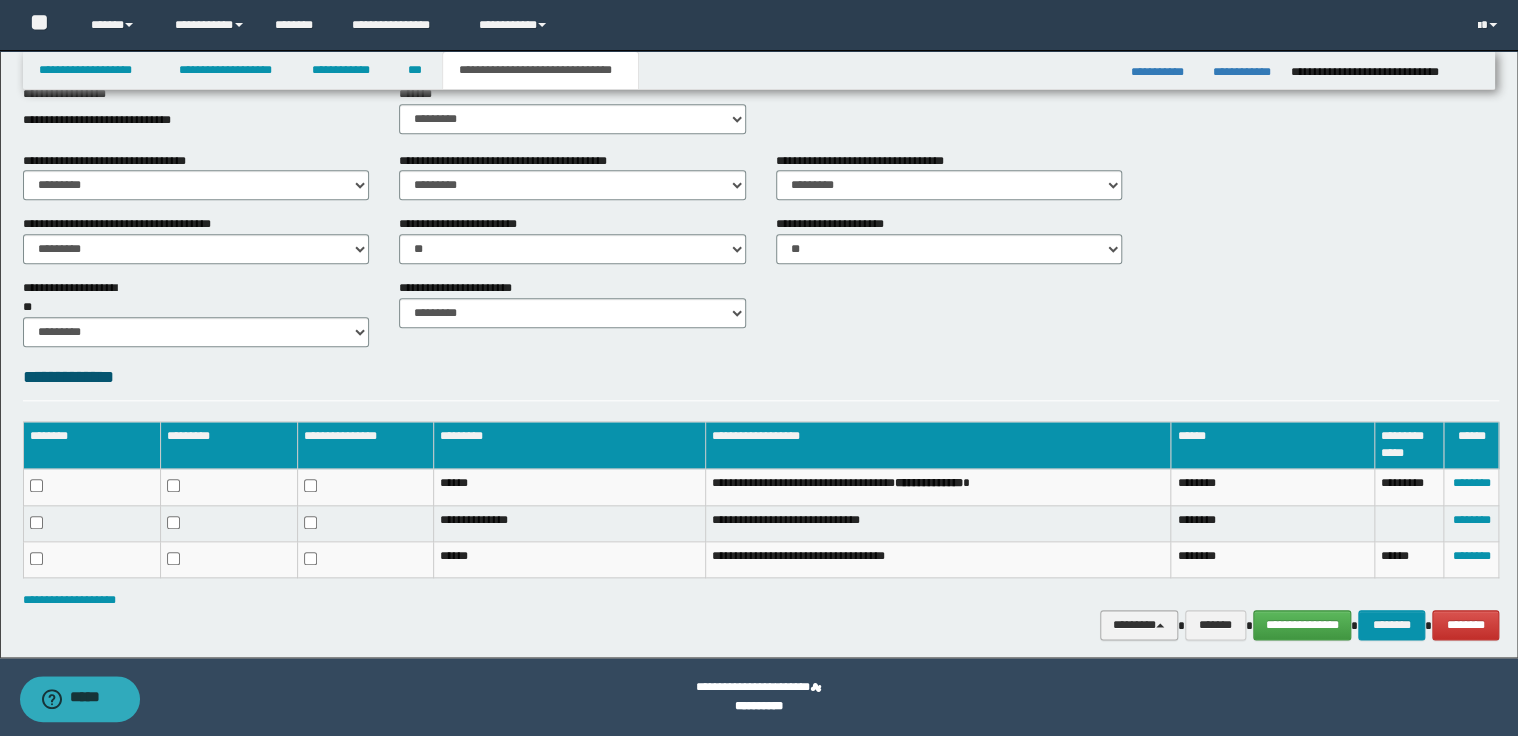 click on "********" at bounding box center [1139, 625] 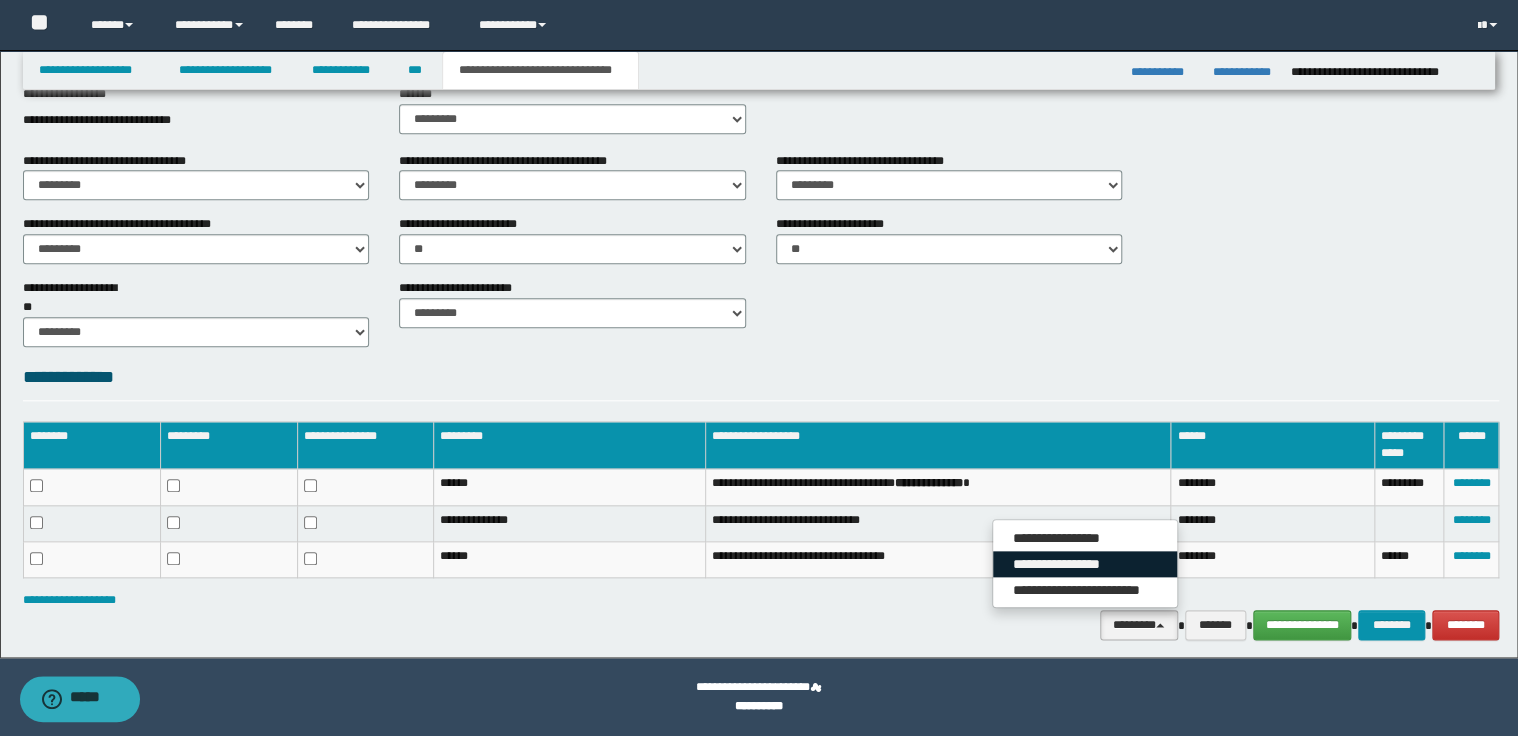 click on "**********" at bounding box center [1085, 564] 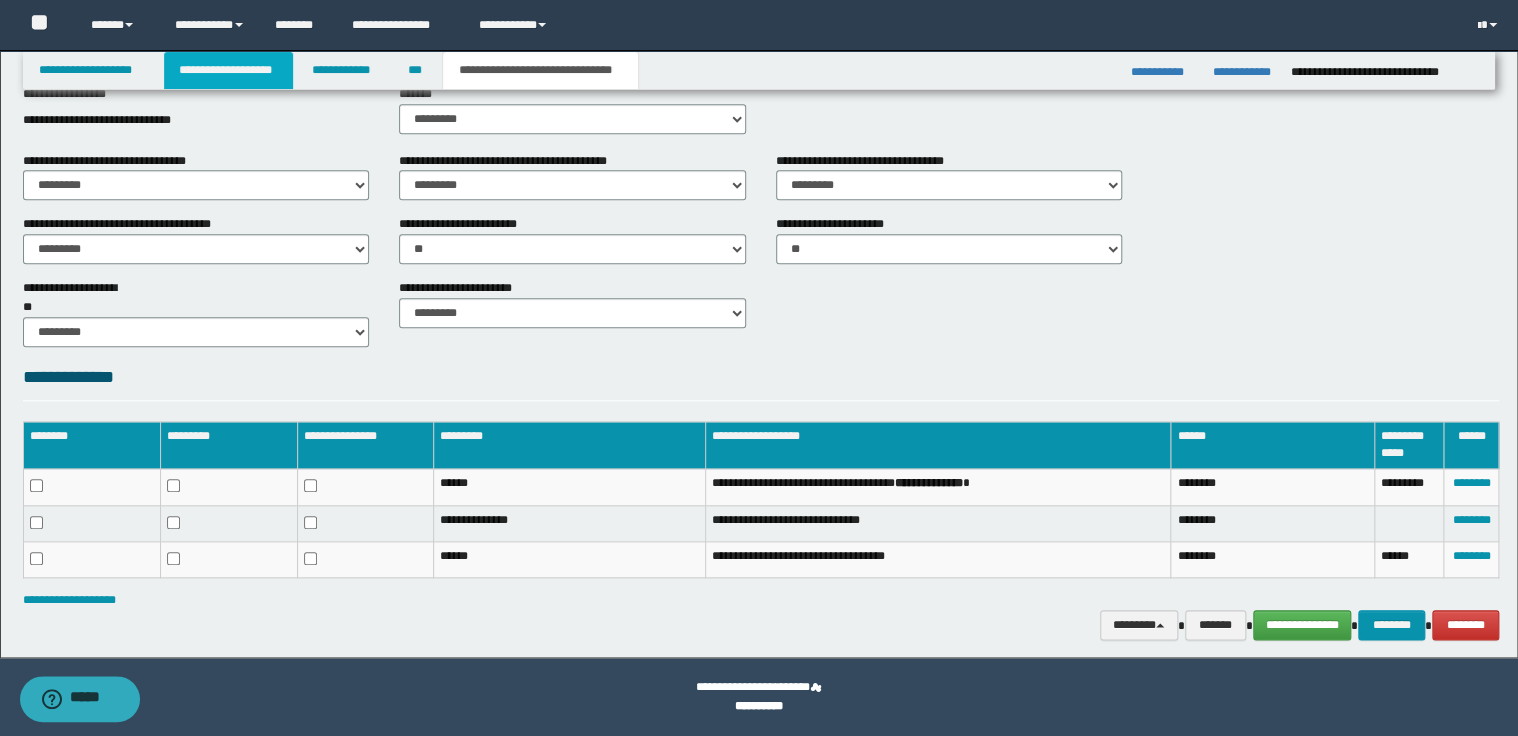 click on "**********" at bounding box center [228, 70] 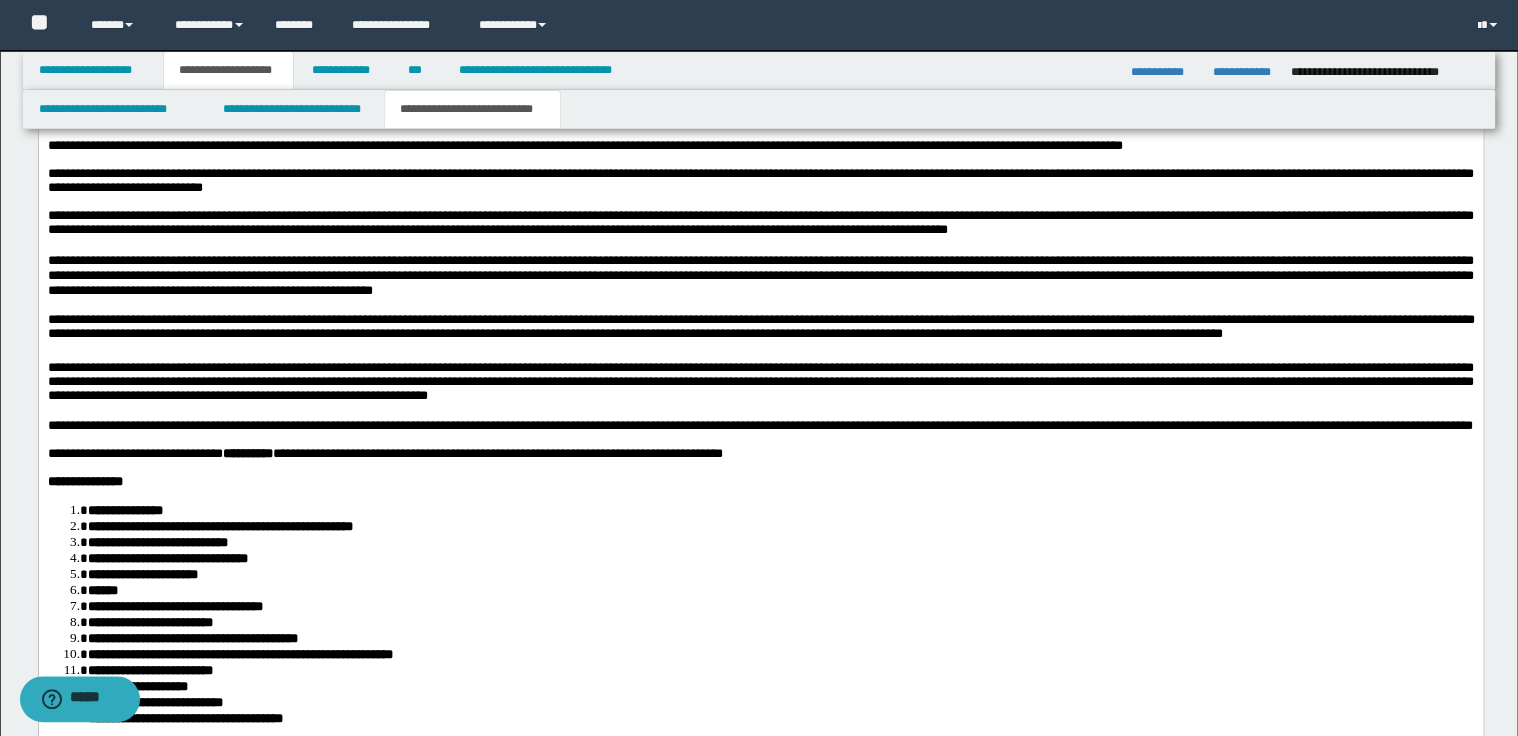 scroll, scrollTop: 3003, scrollLeft: 0, axis: vertical 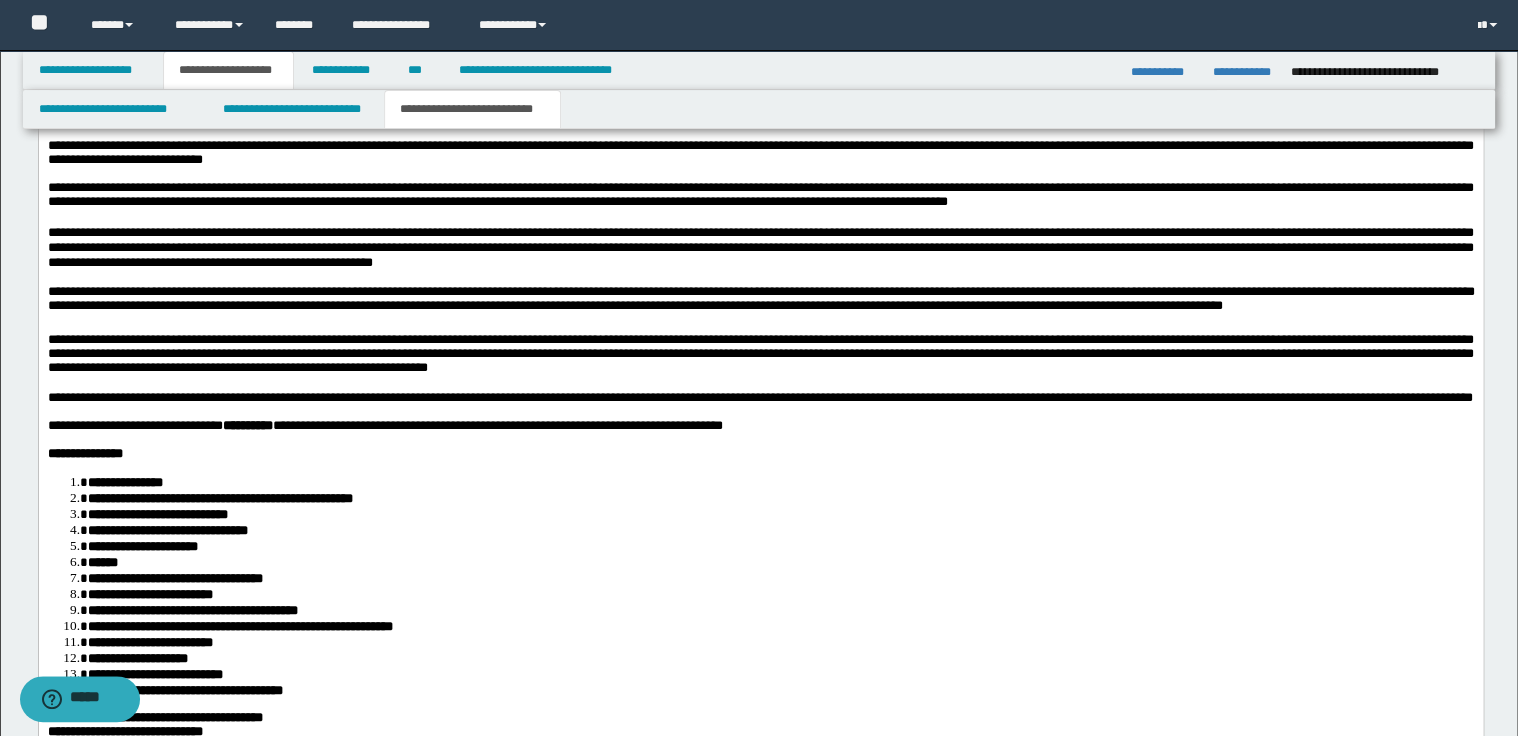 click on "**********" at bounding box center (384, 425) 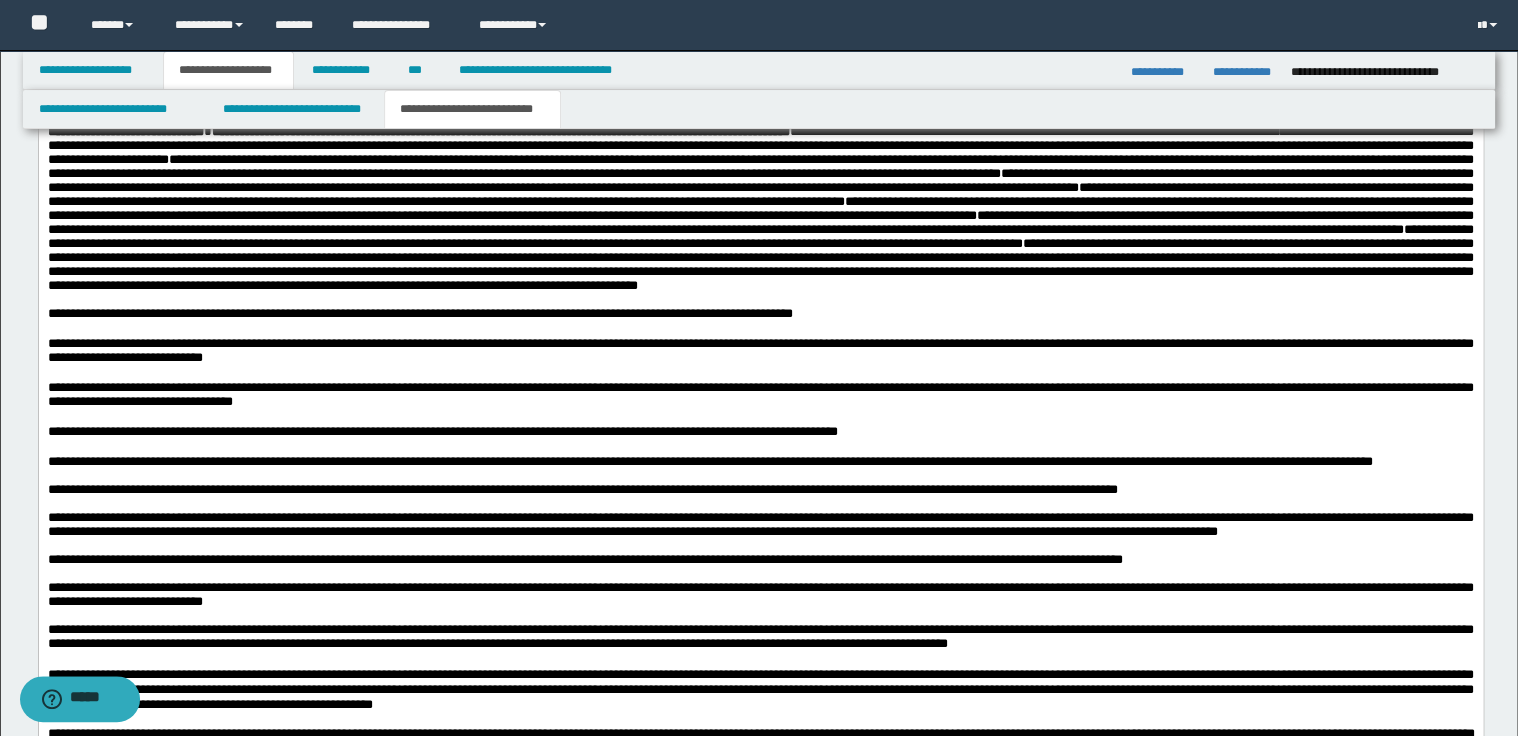 scroll, scrollTop: 2523, scrollLeft: 0, axis: vertical 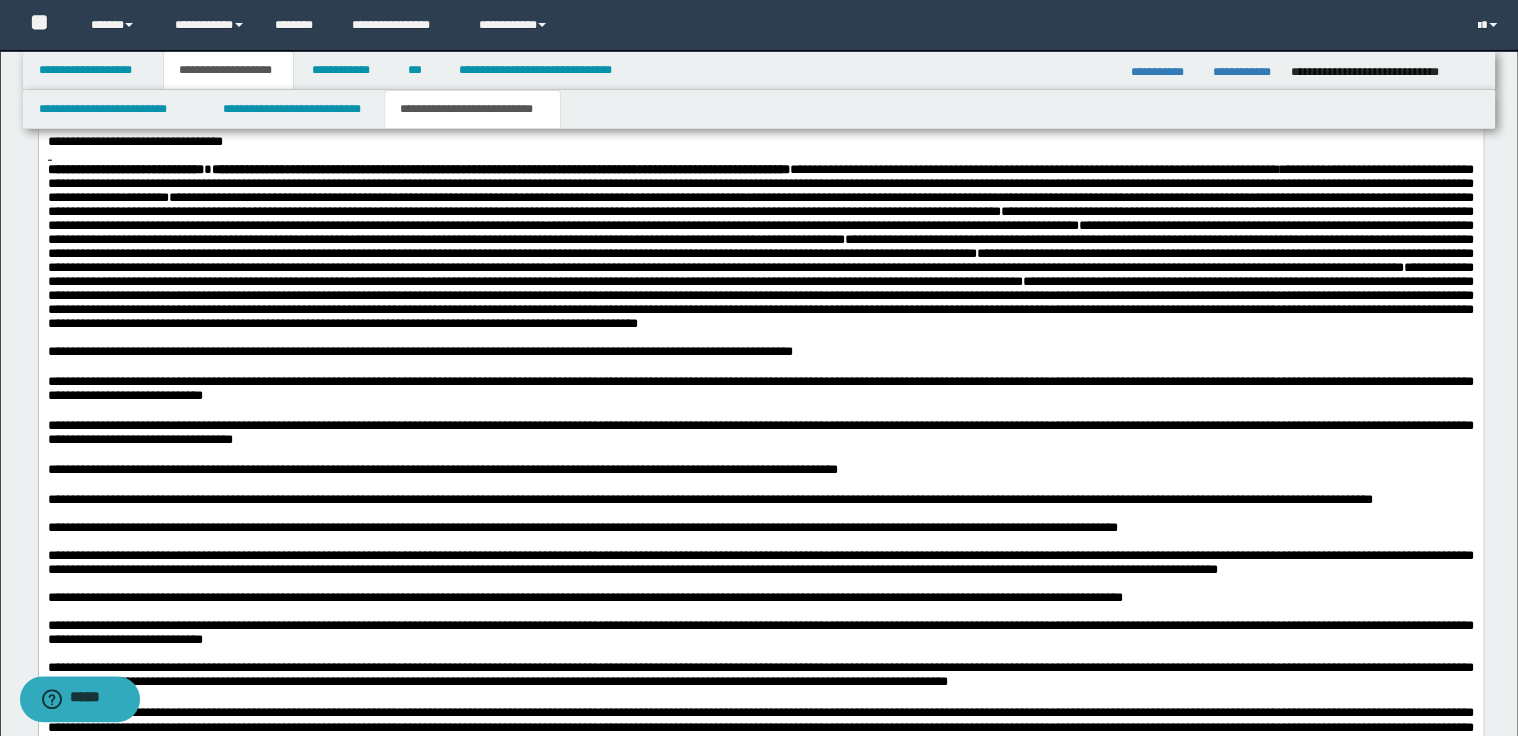 click on "**********" at bounding box center [760, 499] 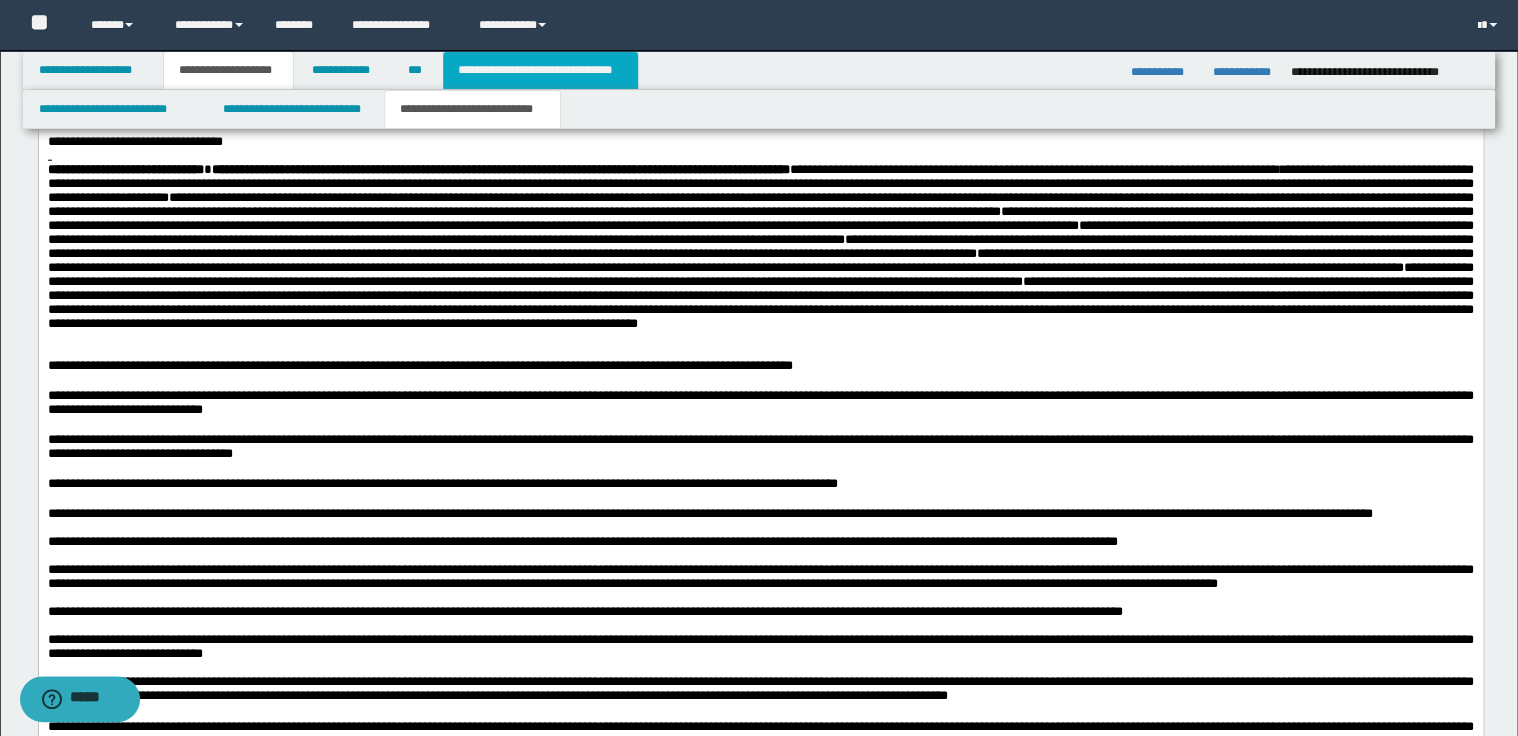 click on "**********" at bounding box center [540, 70] 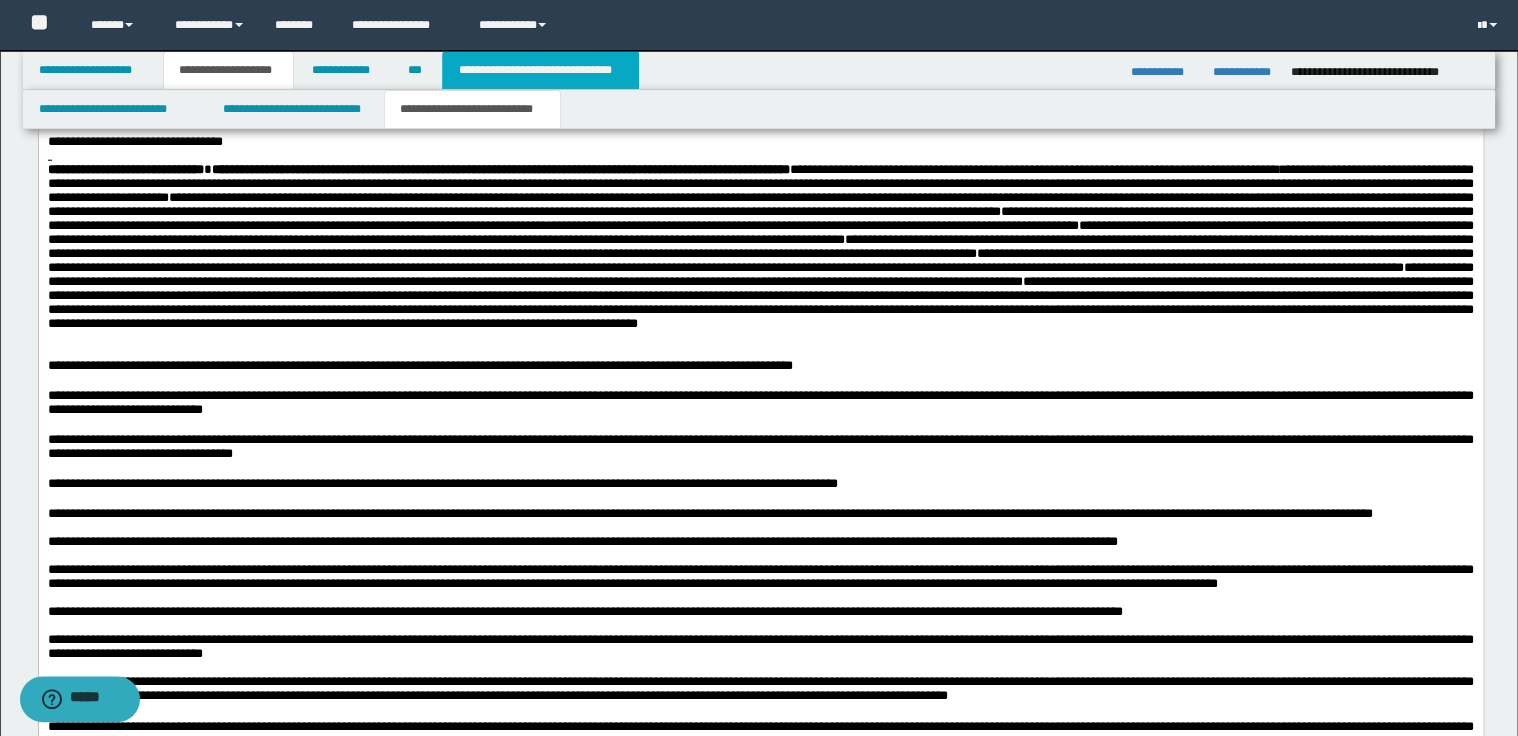 scroll, scrollTop: 812, scrollLeft: 0, axis: vertical 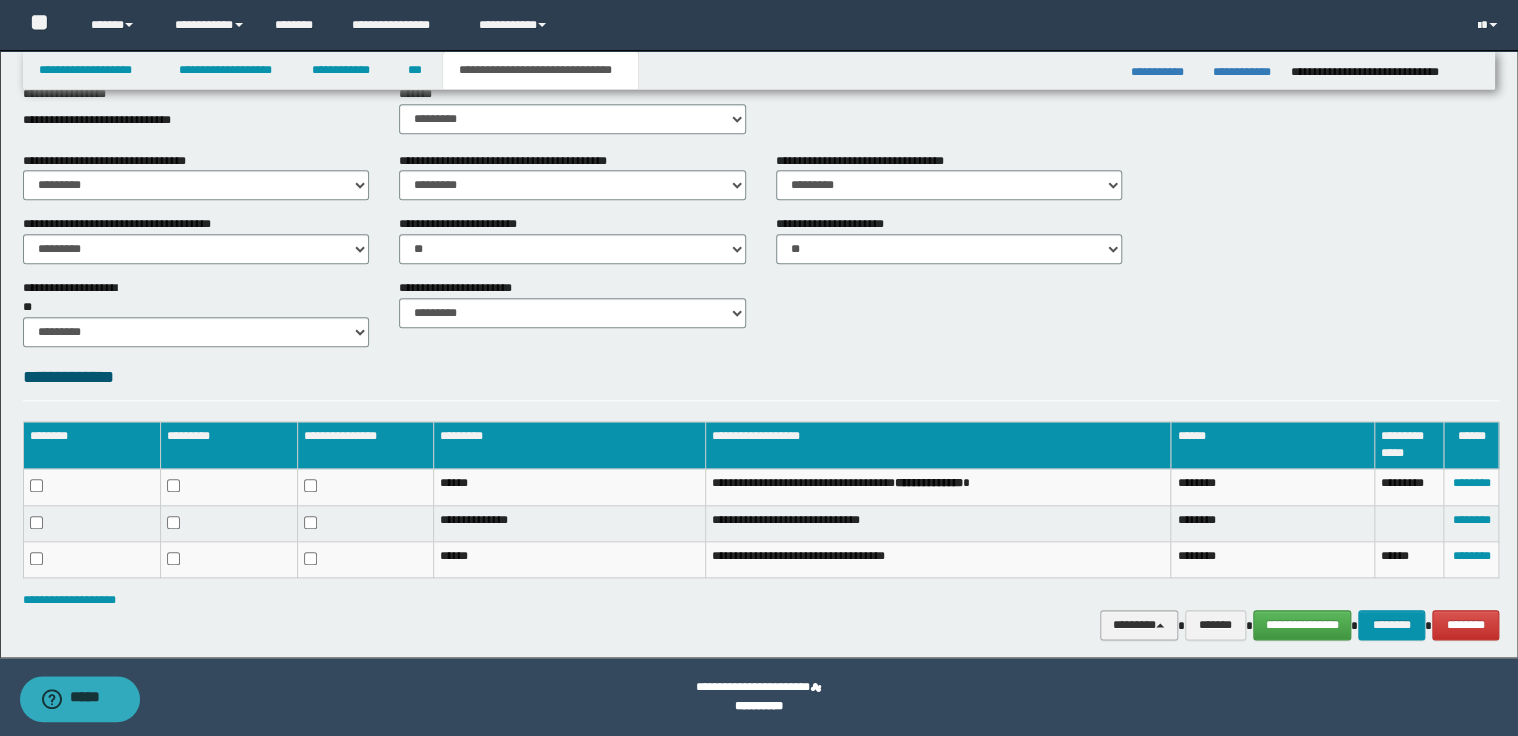 click on "********" at bounding box center (1139, 625) 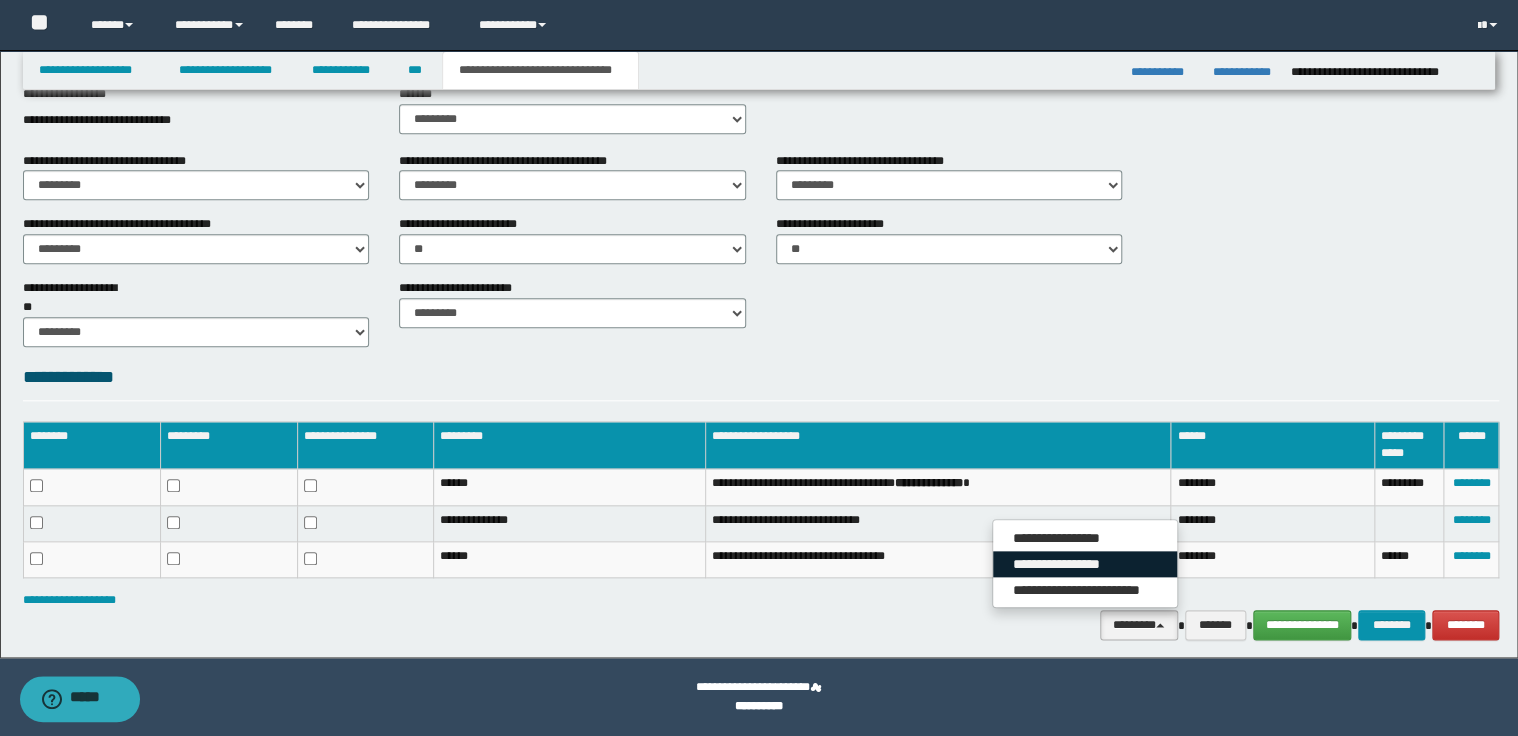 click on "**********" at bounding box center (1085, 564) 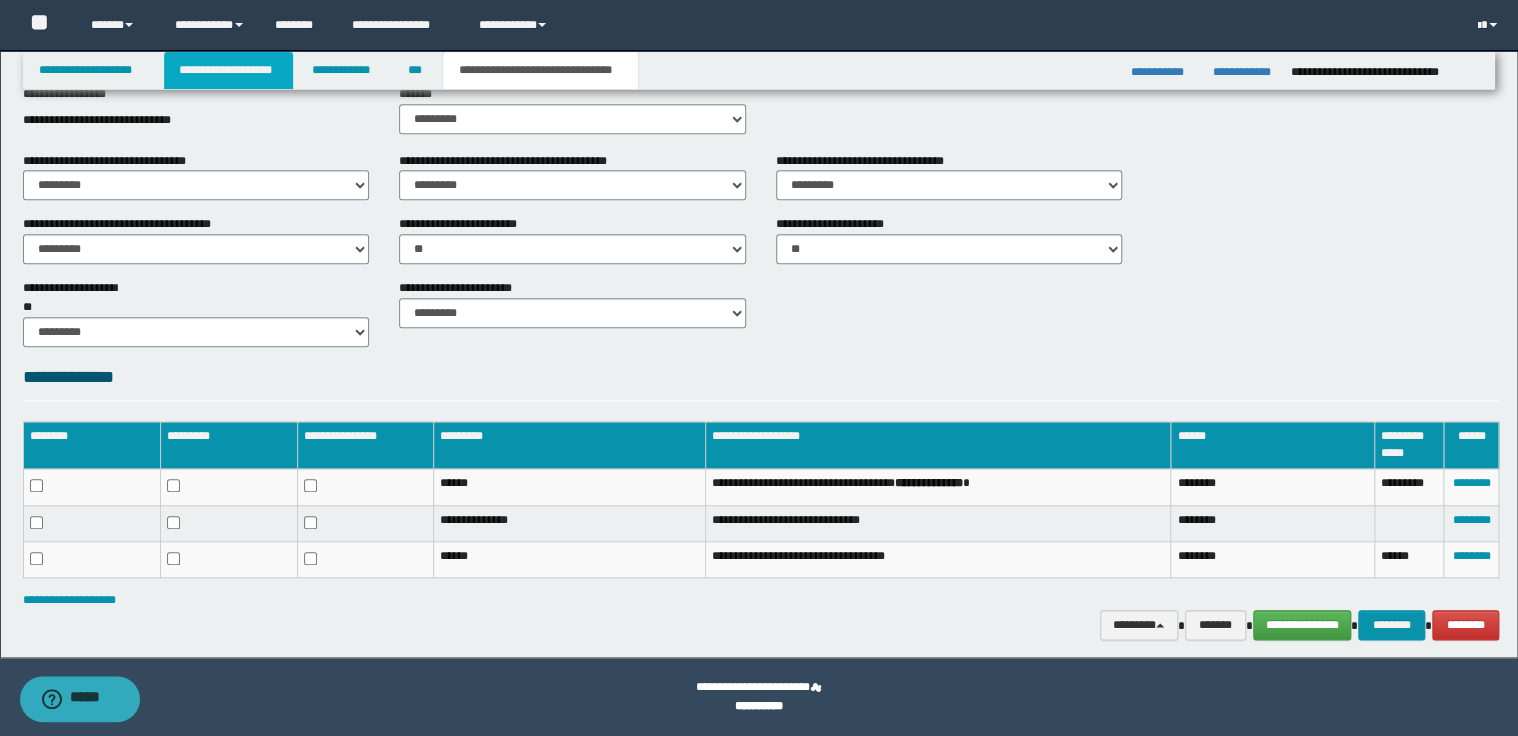 click on "**********" at bounding box center [228, 70] 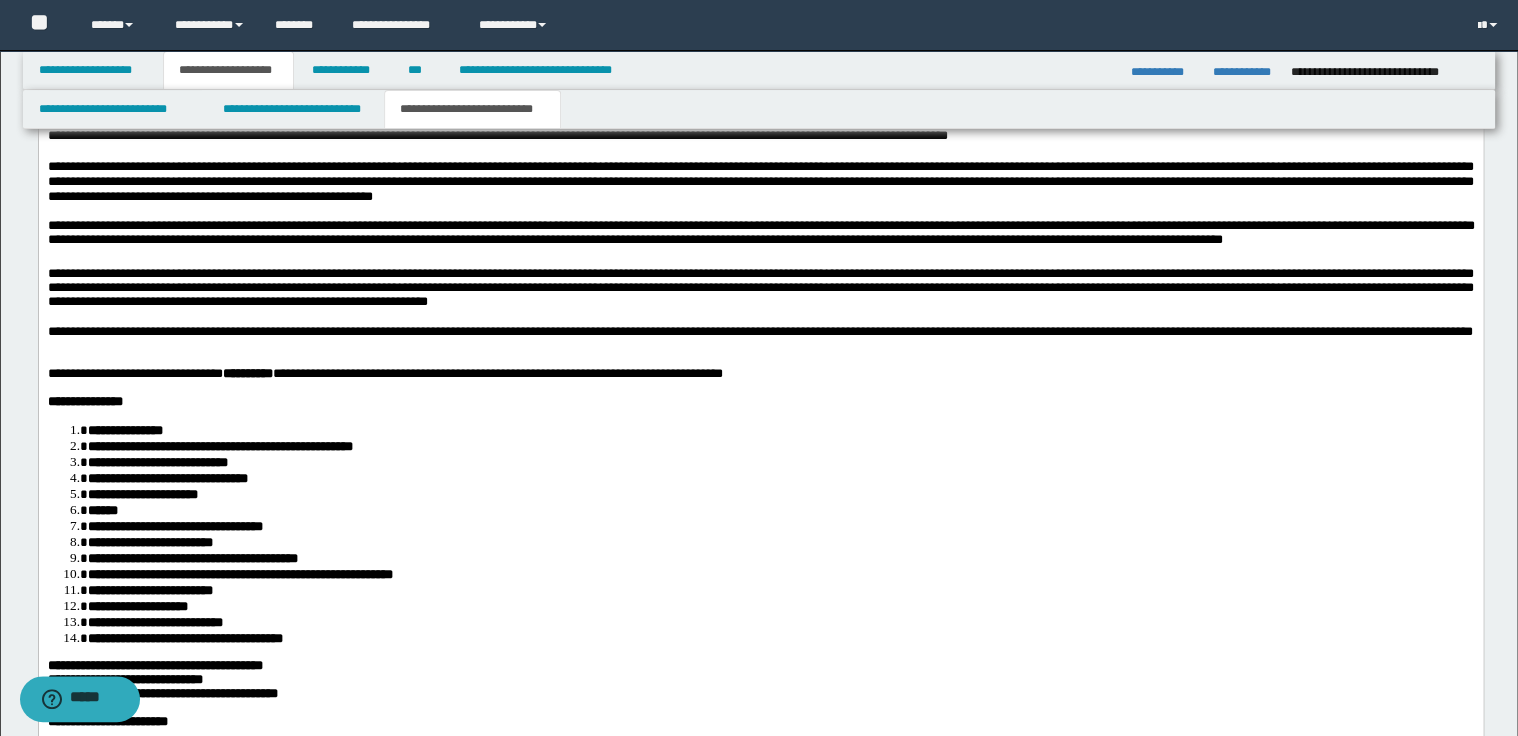 scroll, scrollTop: 3163, scrollLeft: 0, axis: vertical 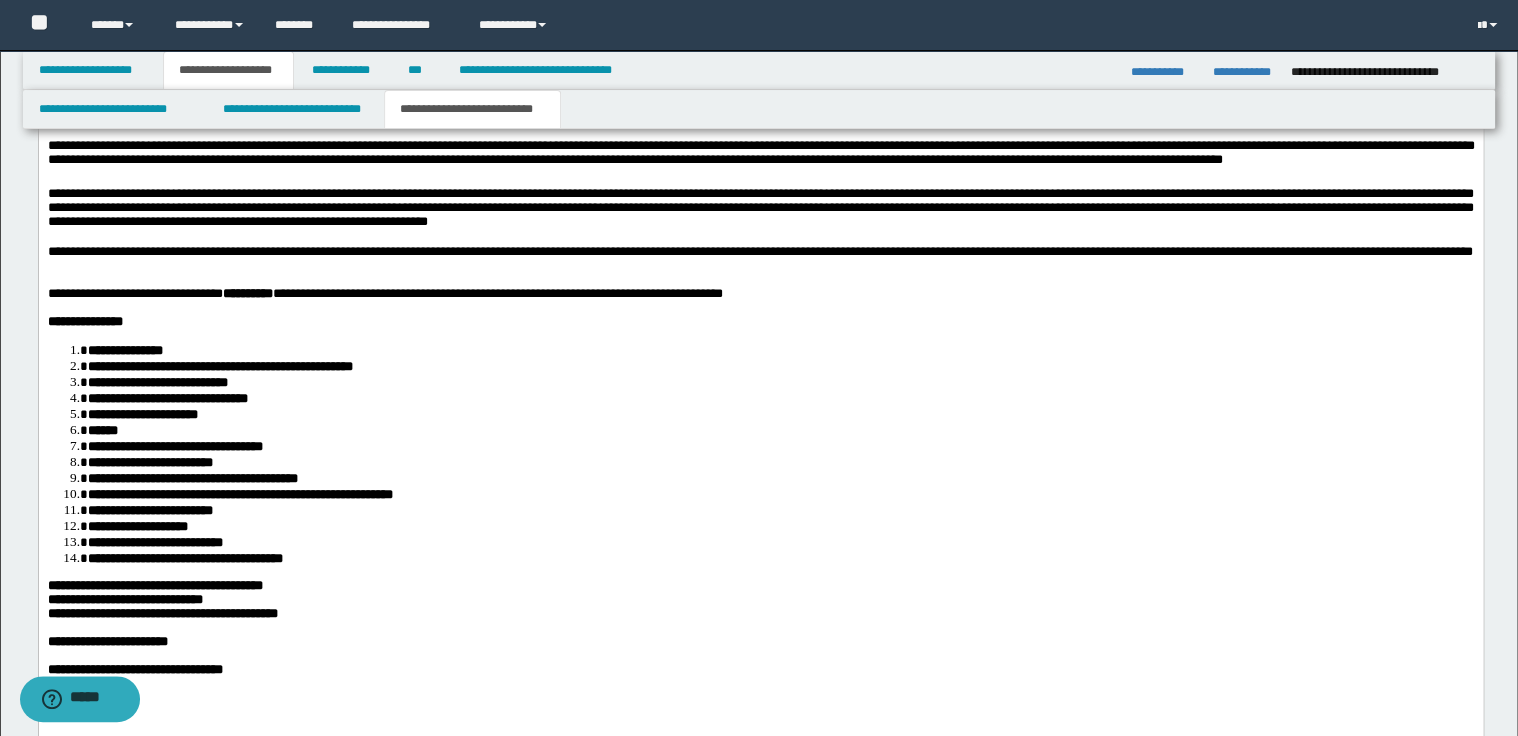 click on "**********" at bounding box center (84, 321) 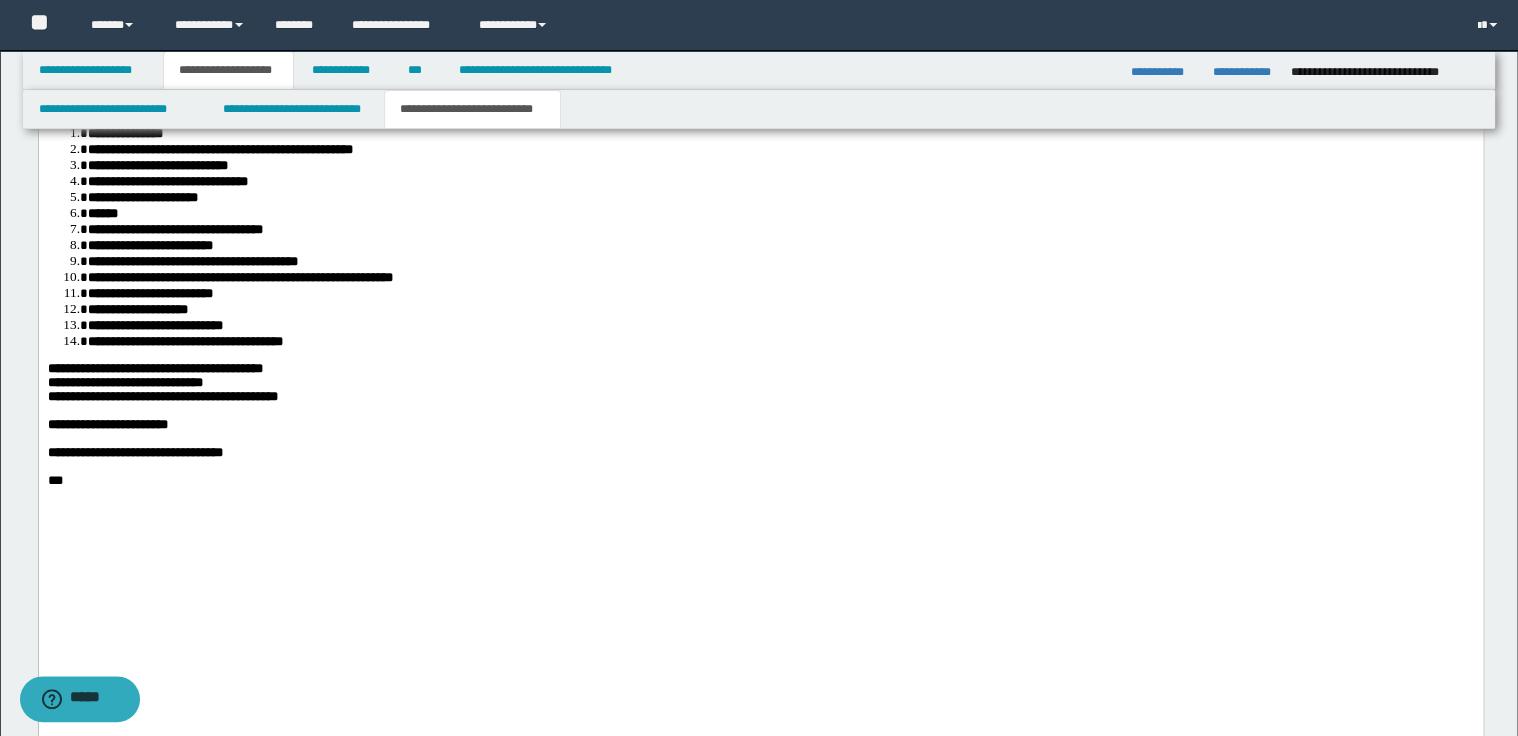 scroll, scrollTop: 3403, scrollLeft: 0, axis: vertical 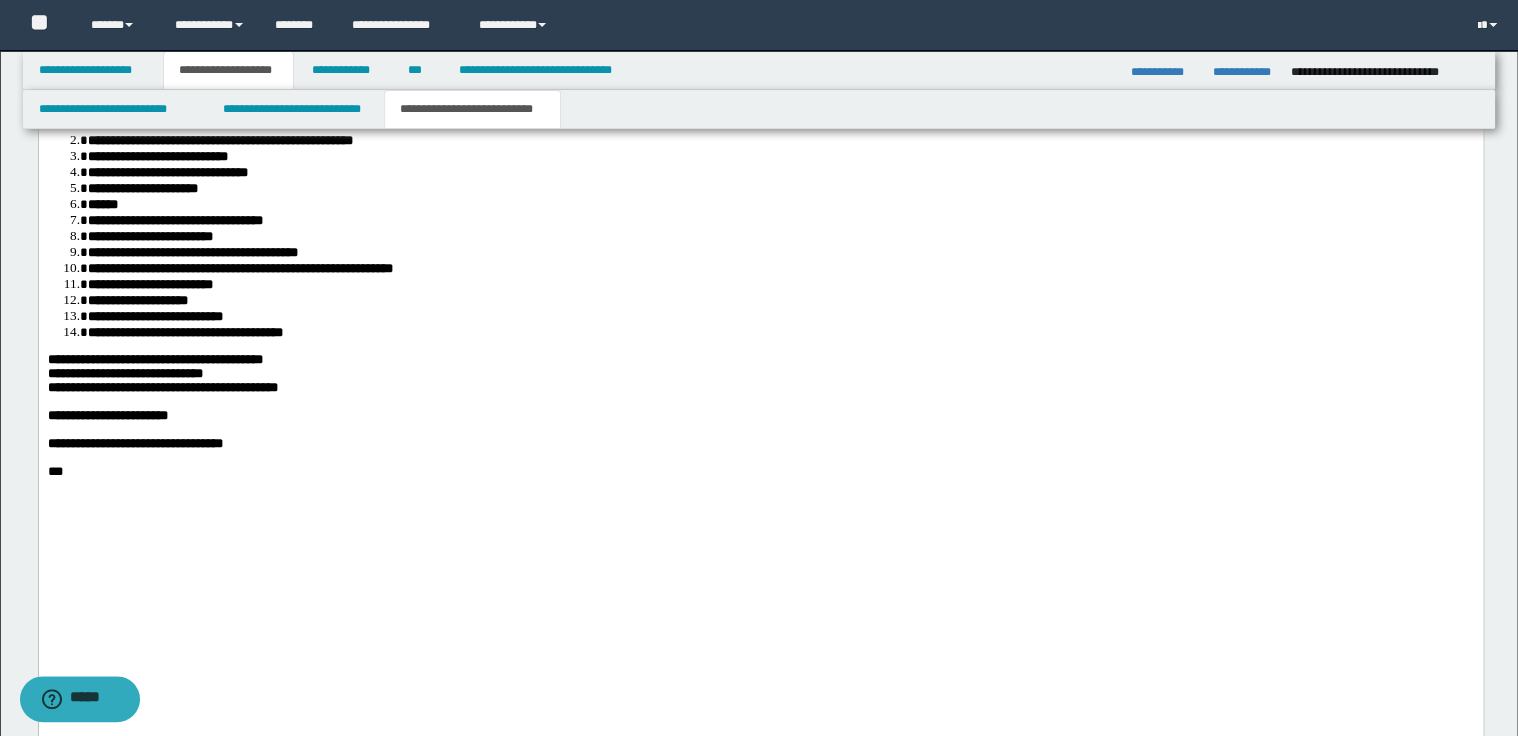 click on "**********" at bounding box center (760, -367) 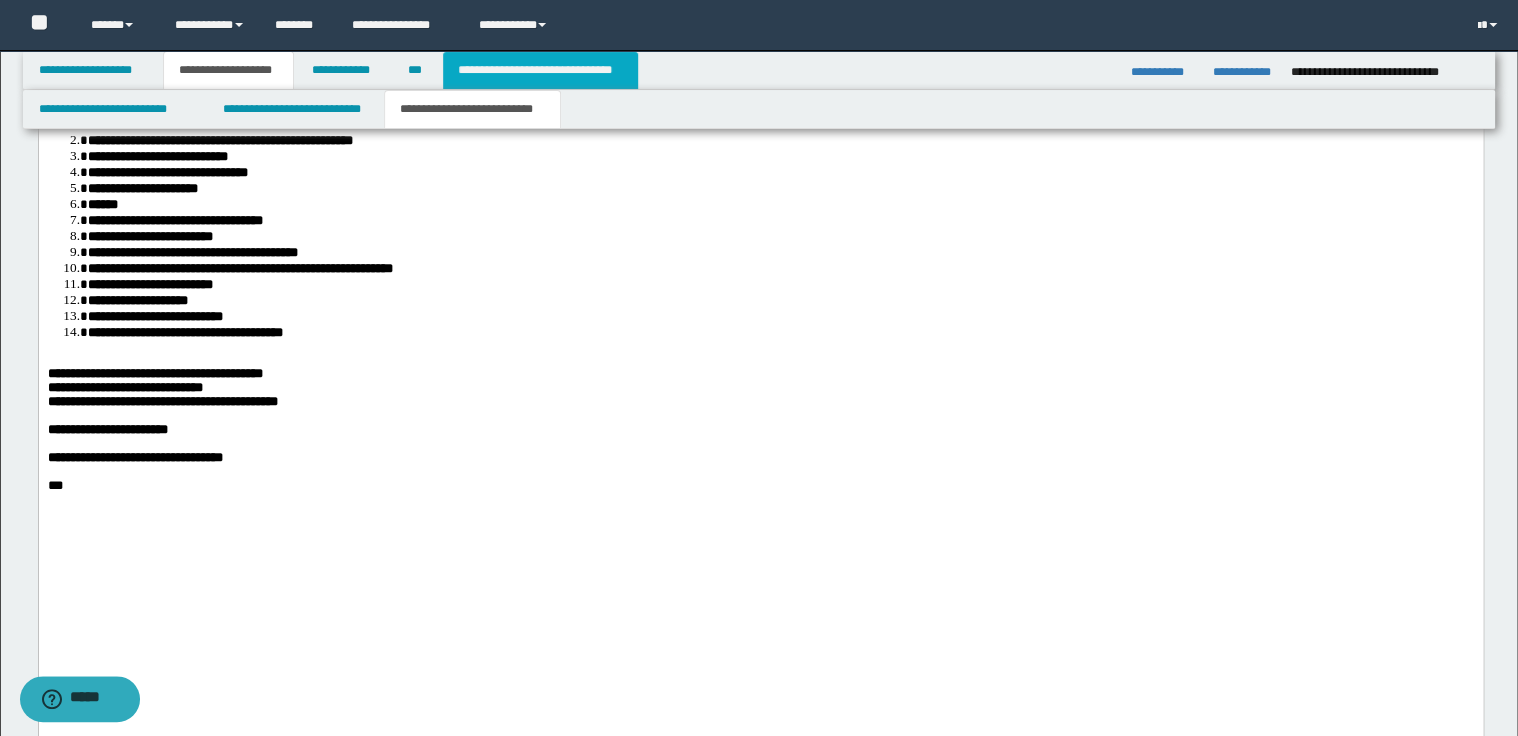 click on "**********" at bounding box center (540, 70) 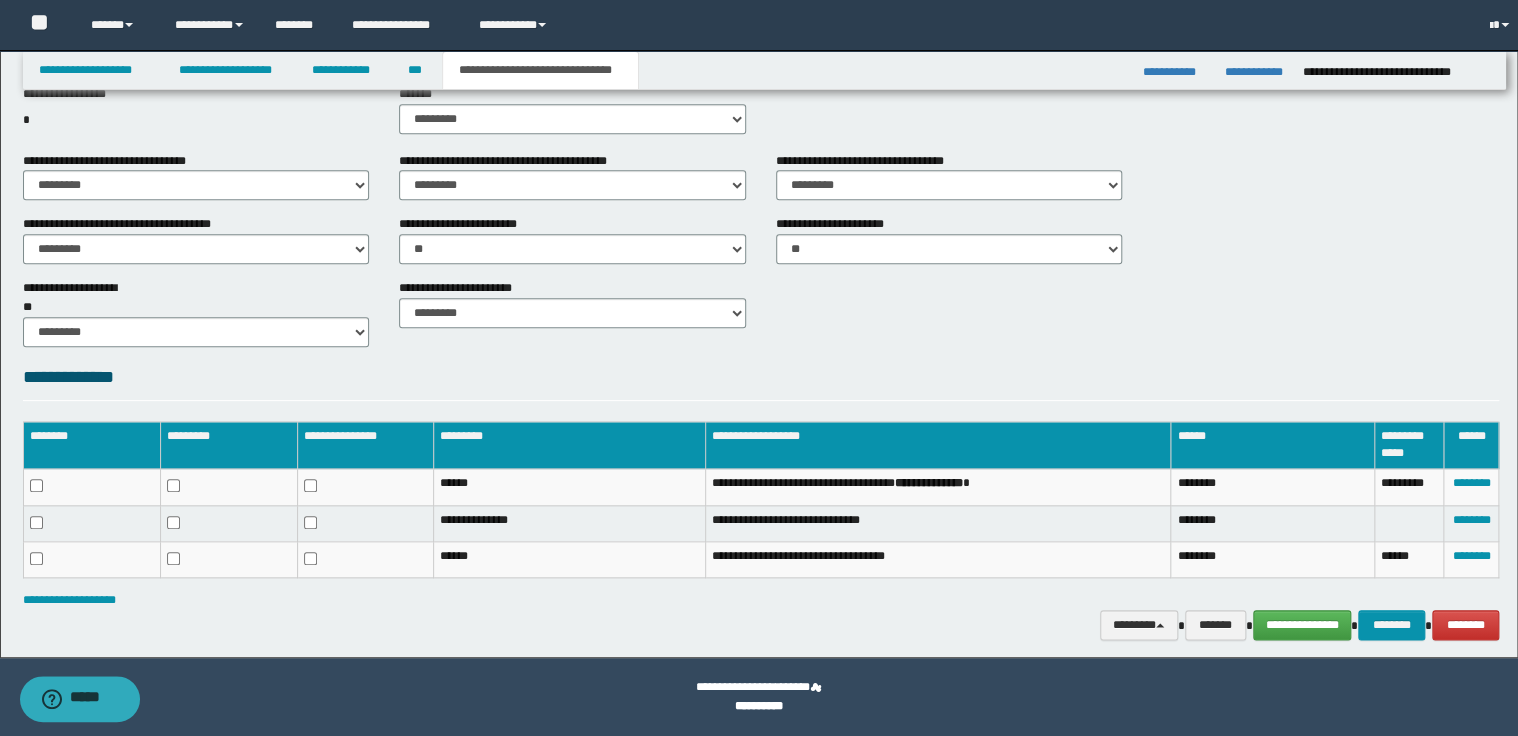 scroll, scrollTop: 812, scrollLeft: 0, axis: vertical 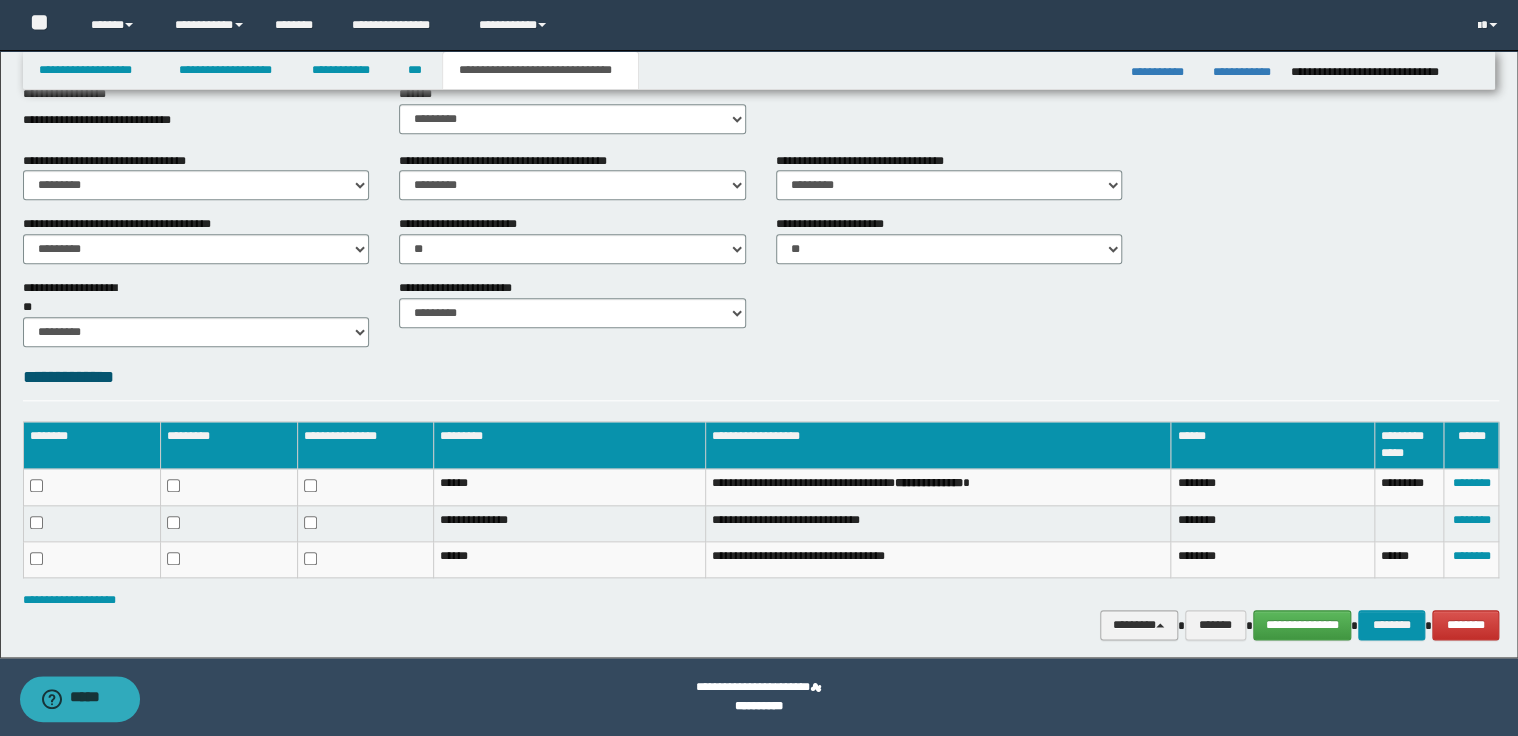 click on "********" at bounding box center (1139, 625) 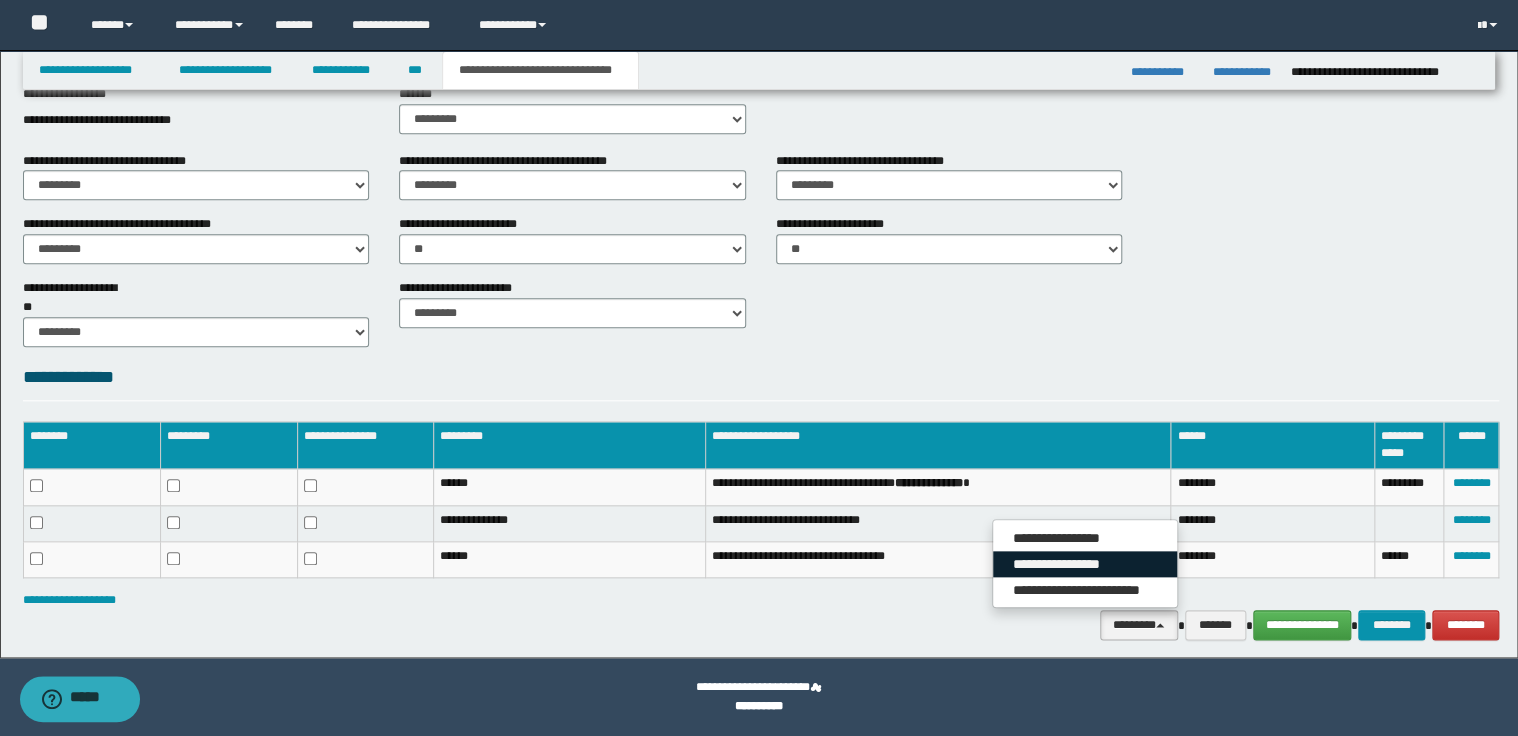 click on "**********" at bounding box center [1085, 564] 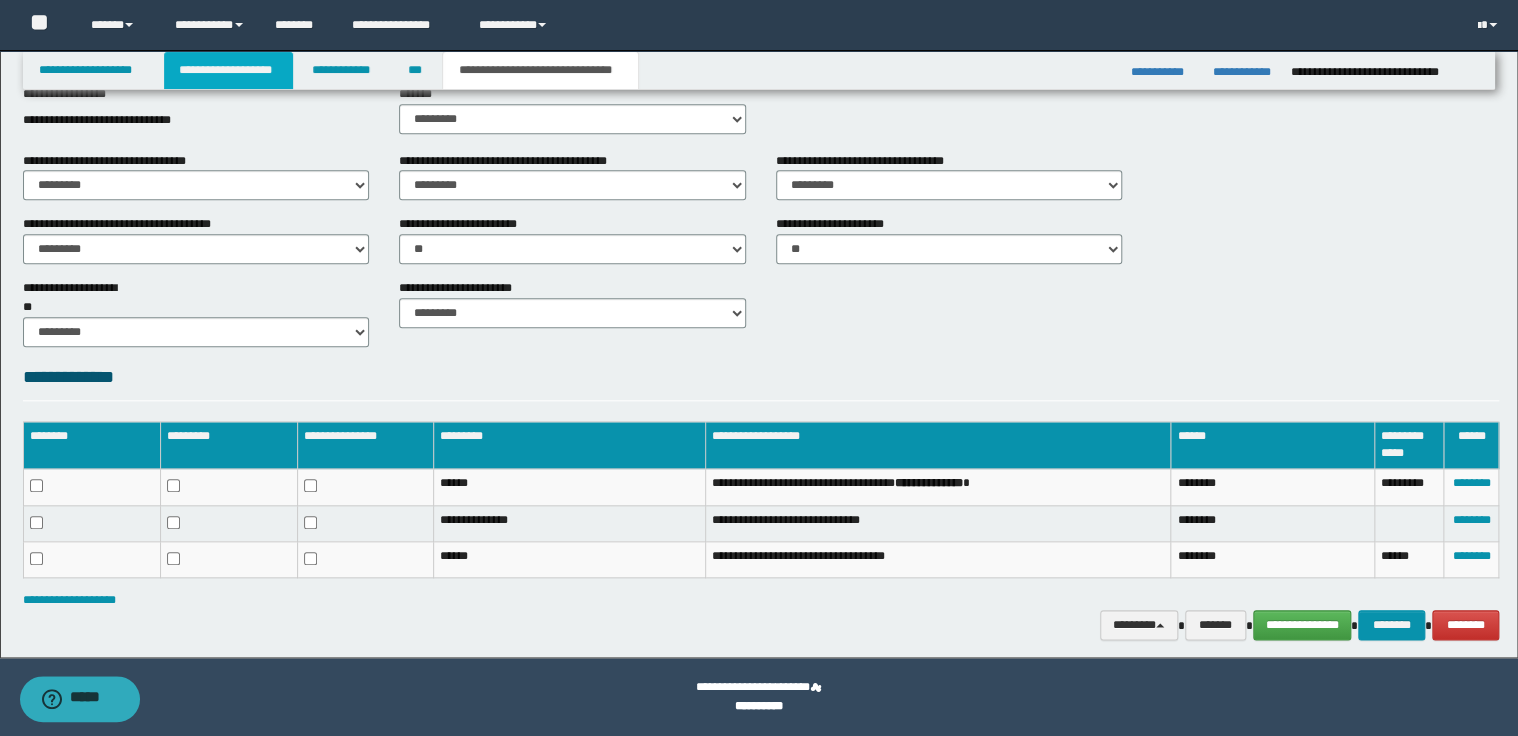 click on "**********" at bounding box center (228, 70) 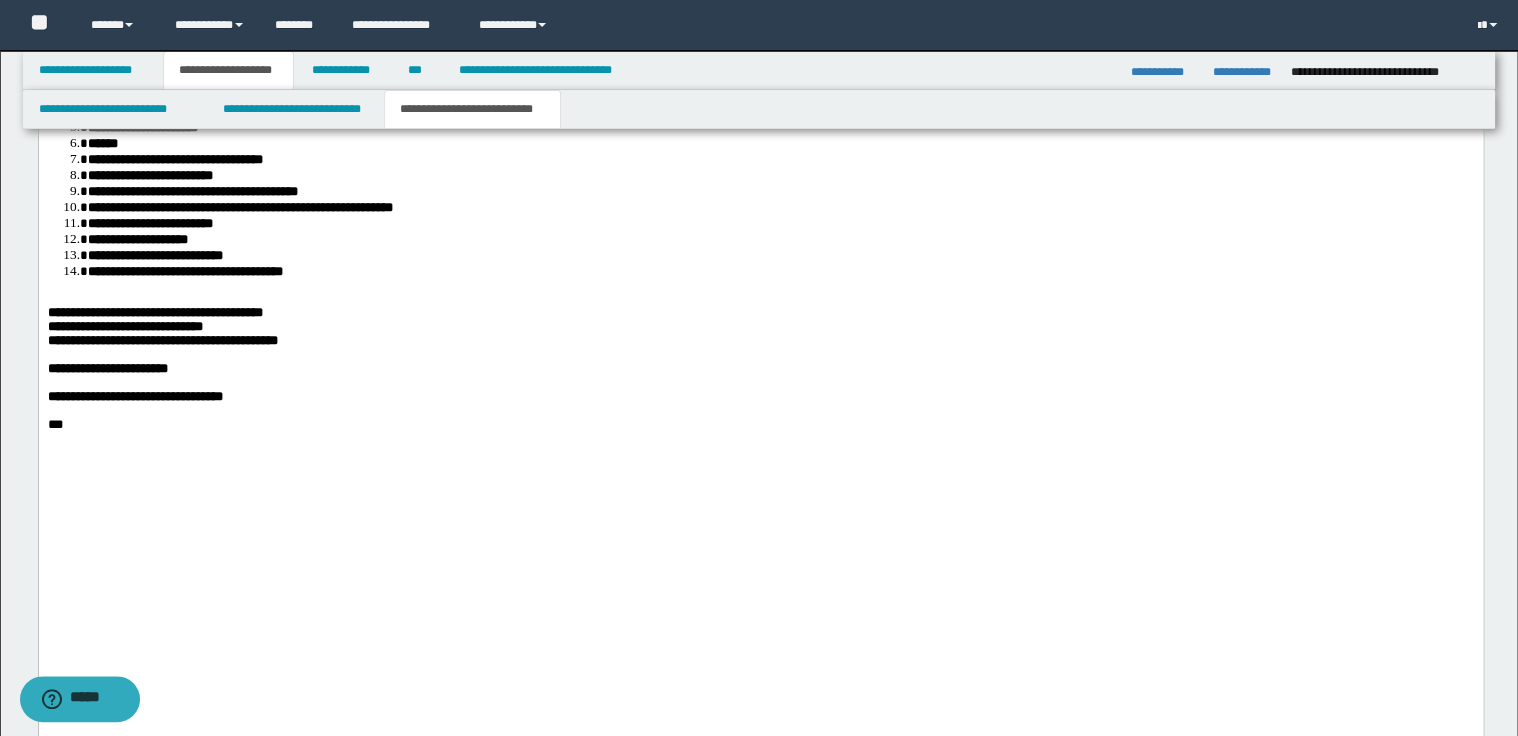 scroll, scrollTop: 3563, scrollLeft: 0, axis: vertical 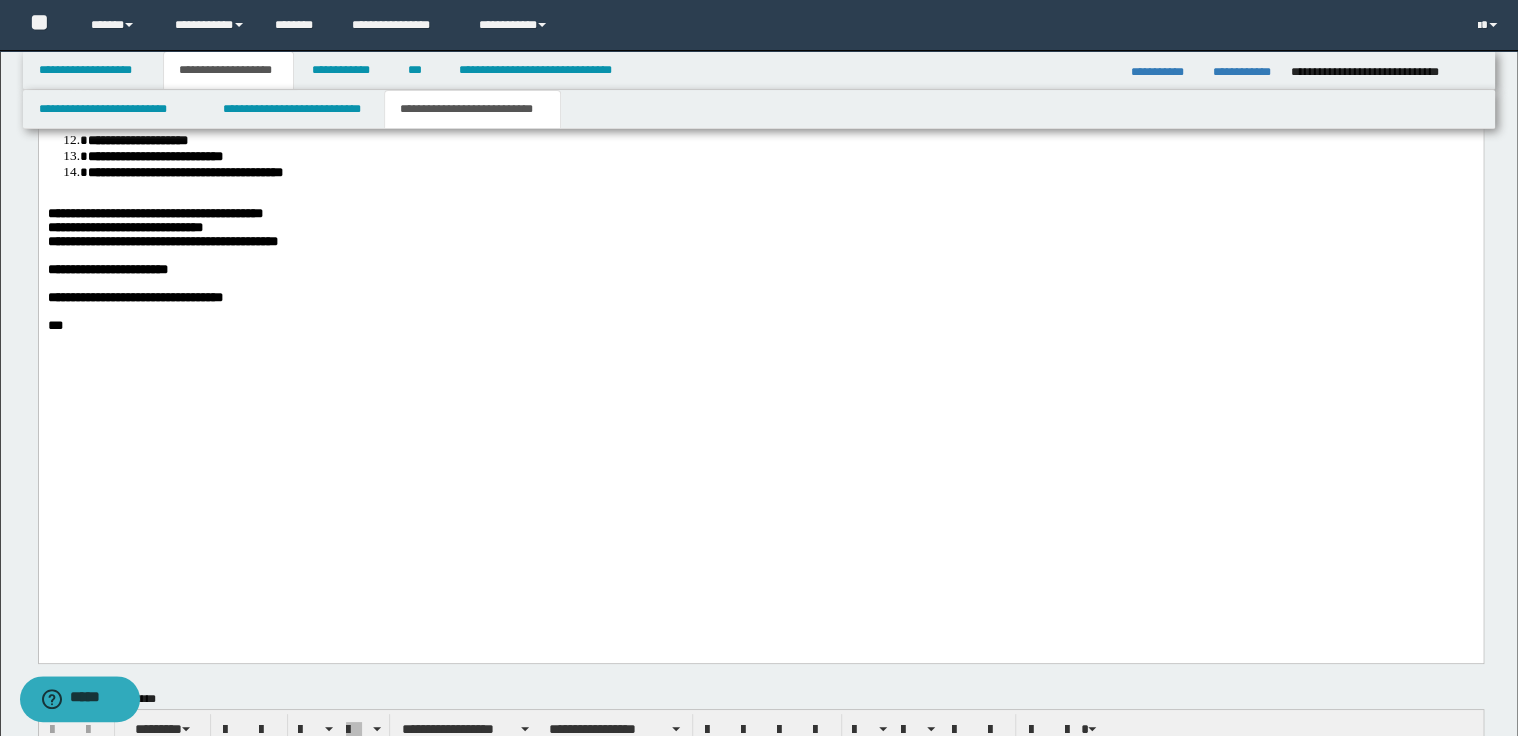 click on "***" at bounding box center [760, 326] 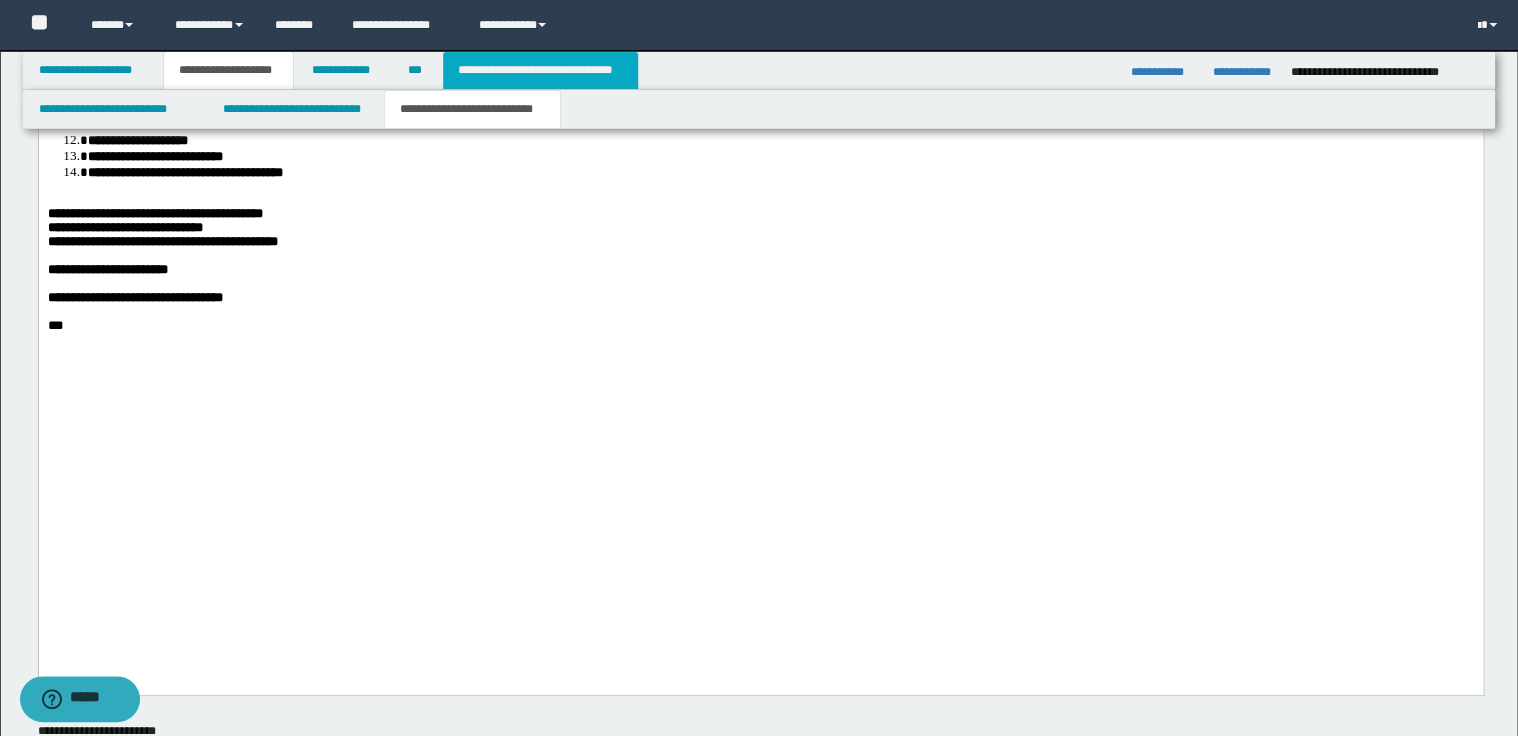 click on "**********" at bounding box center [540, 70] 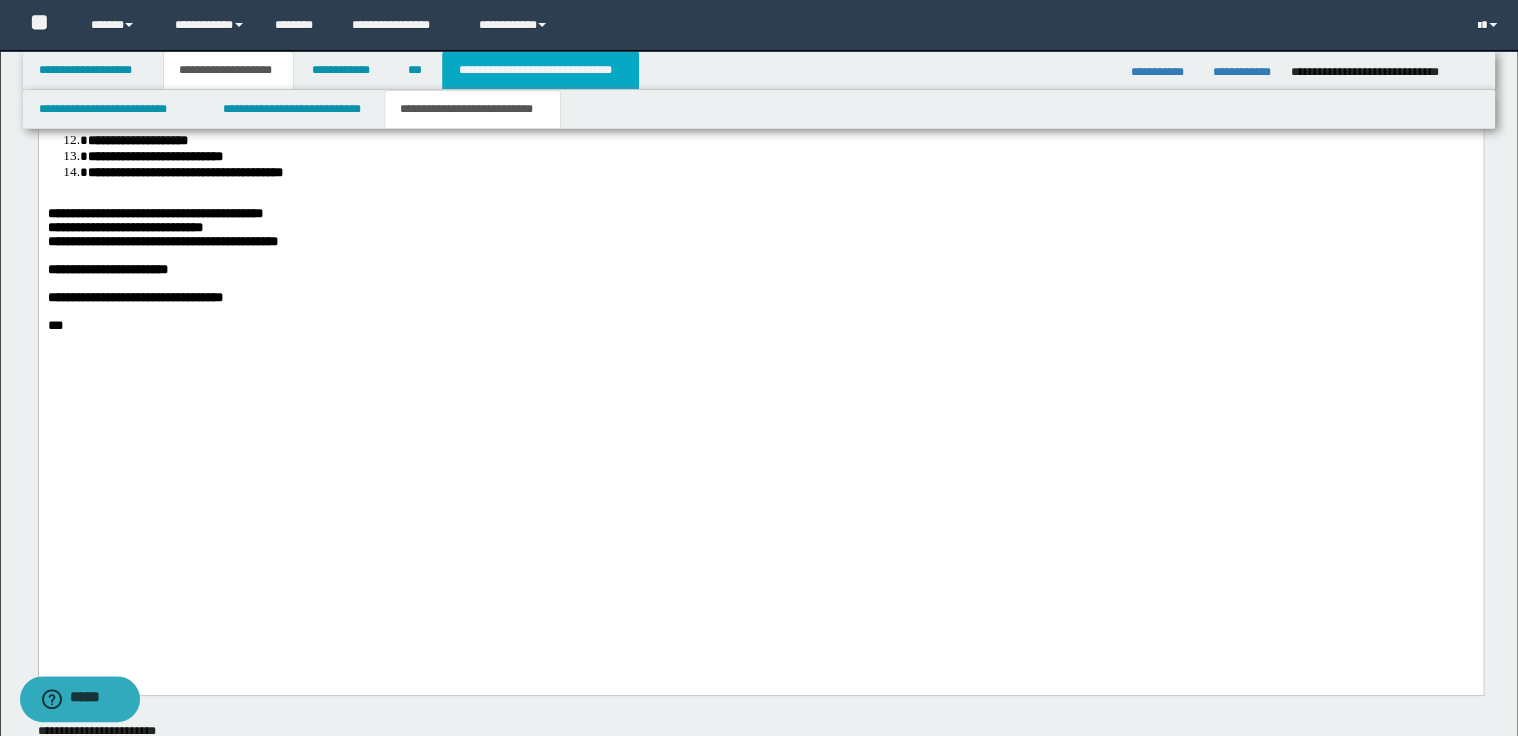 scroll, scrollTop: 812, scrollLeft: 0, axis: vertical 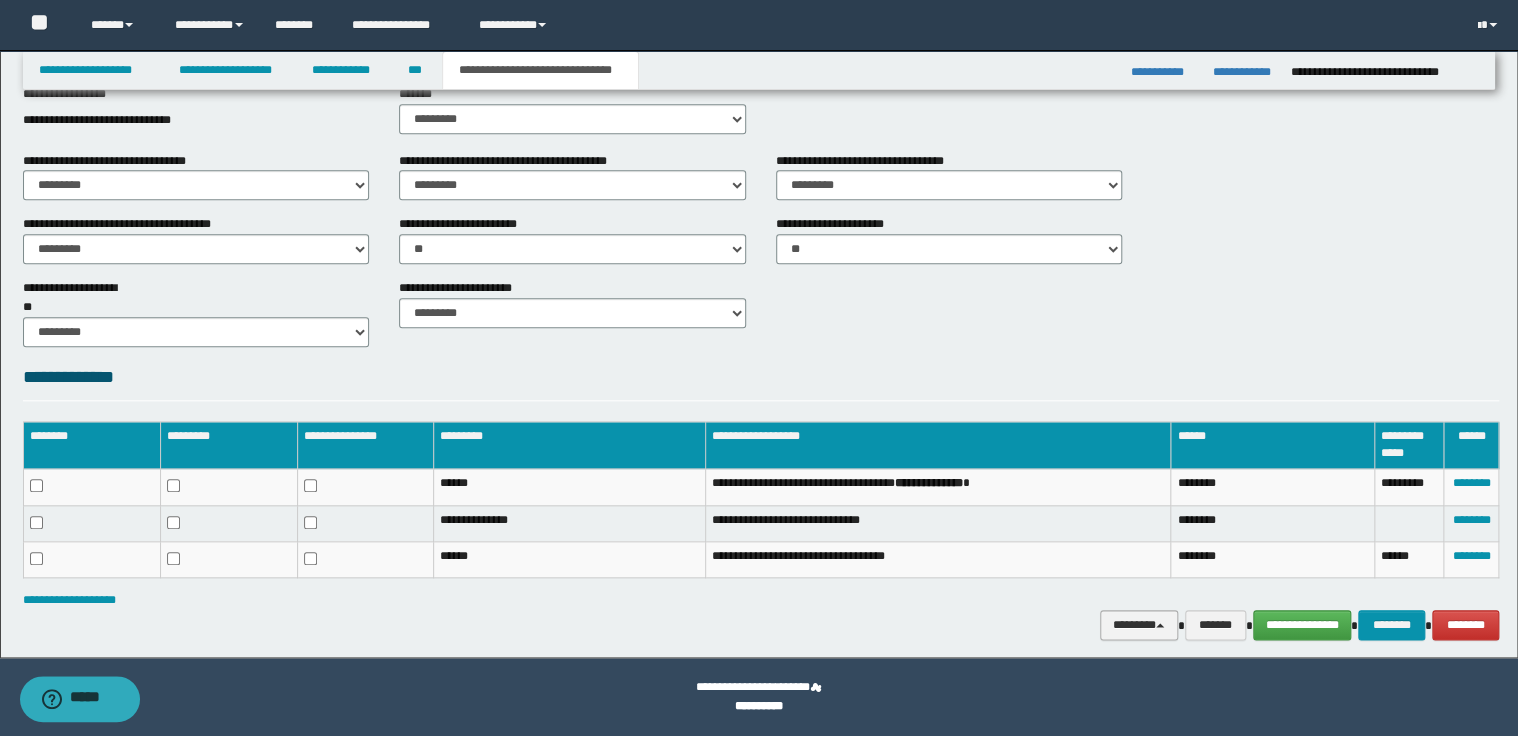 click on "********" at bounding box center (1139, 625) 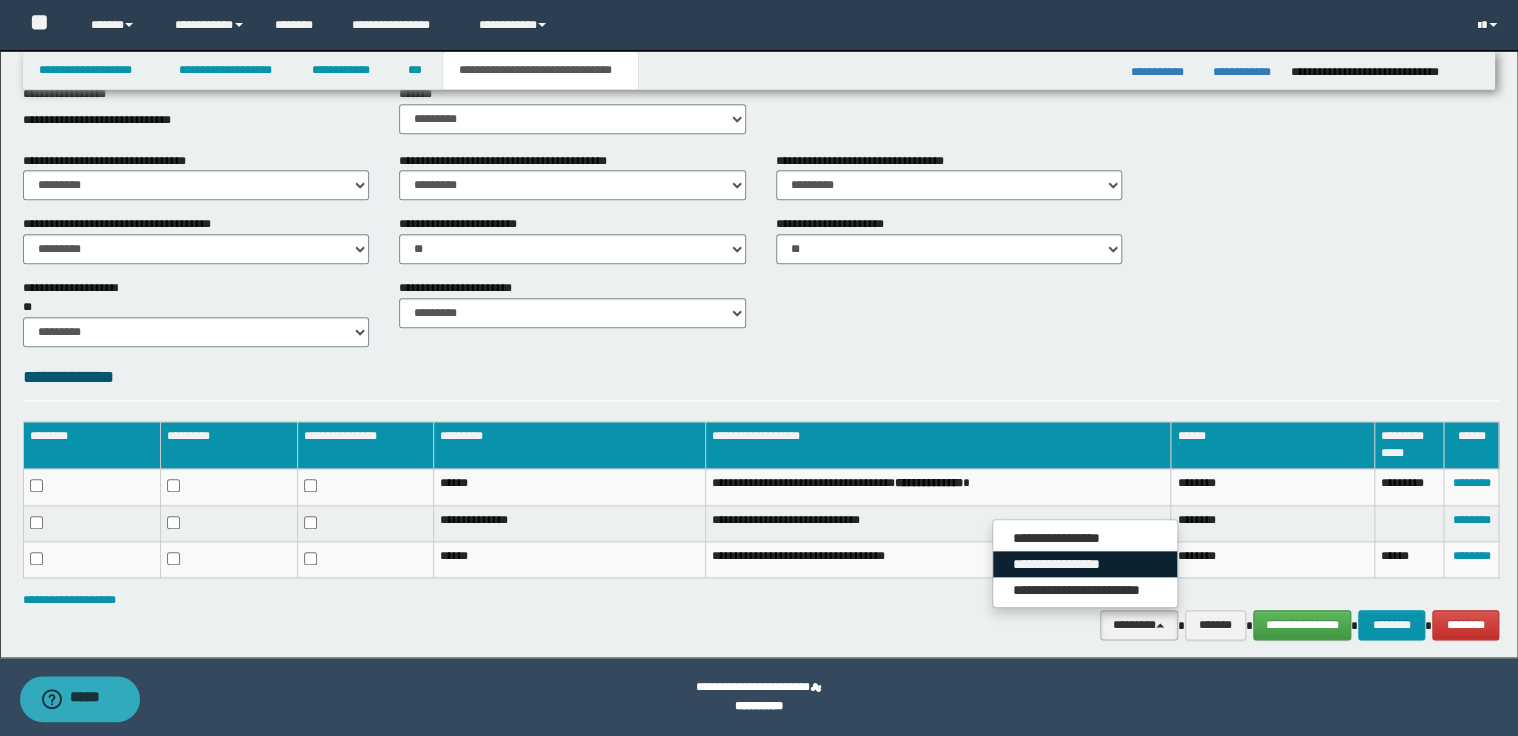 click on "**********" at bounding box center [1085, 564] 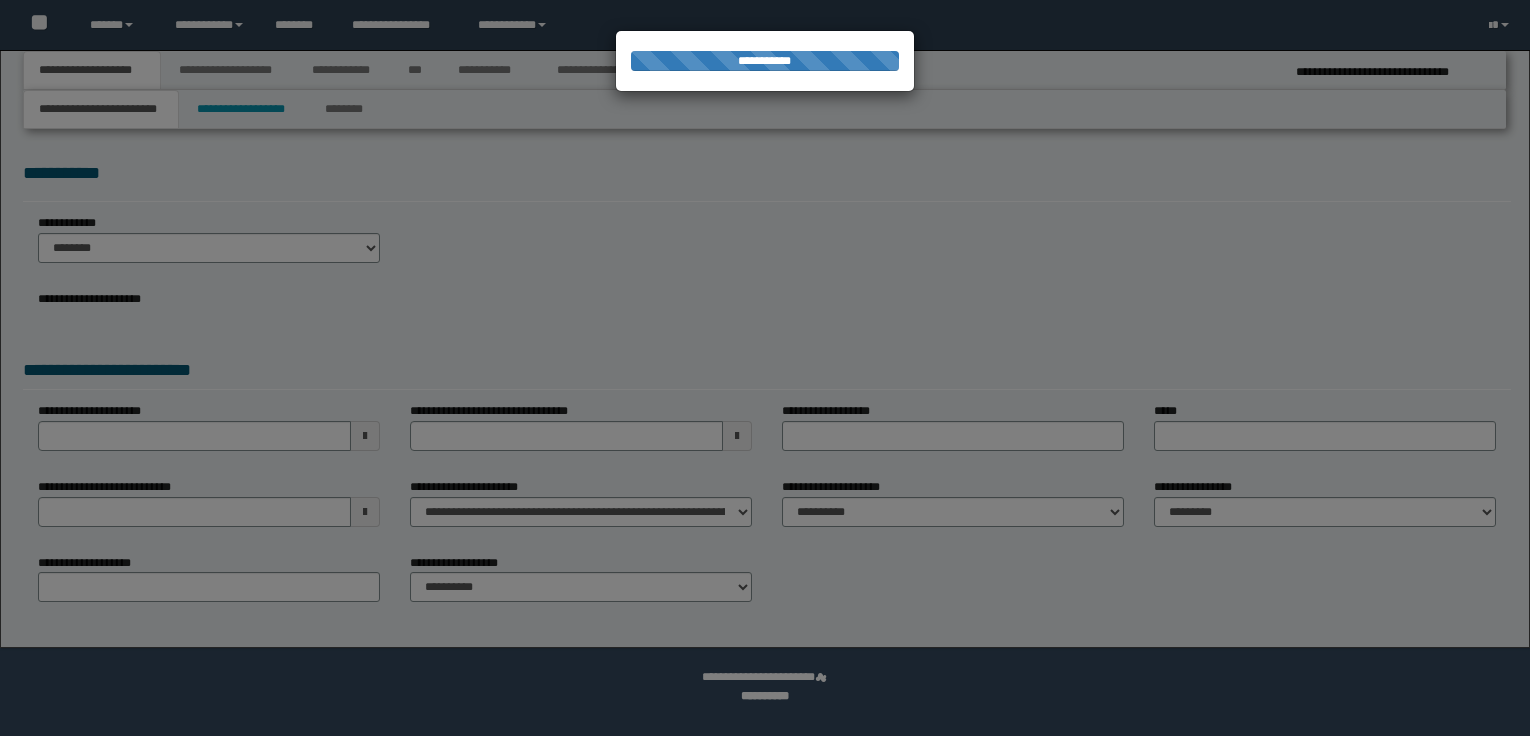 select on "*" 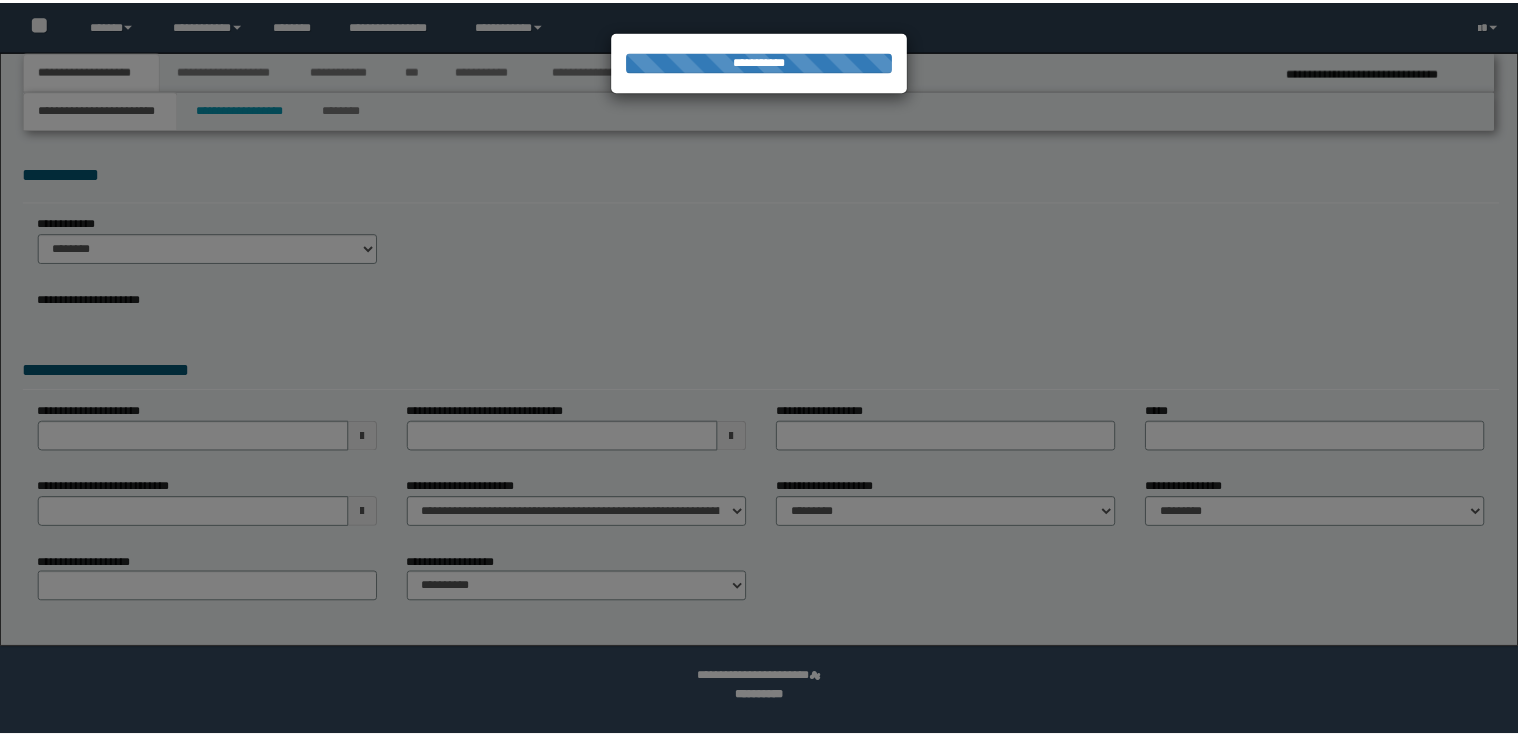 scroll, scrollTop: 0, scrollLeft: 0, axis: both 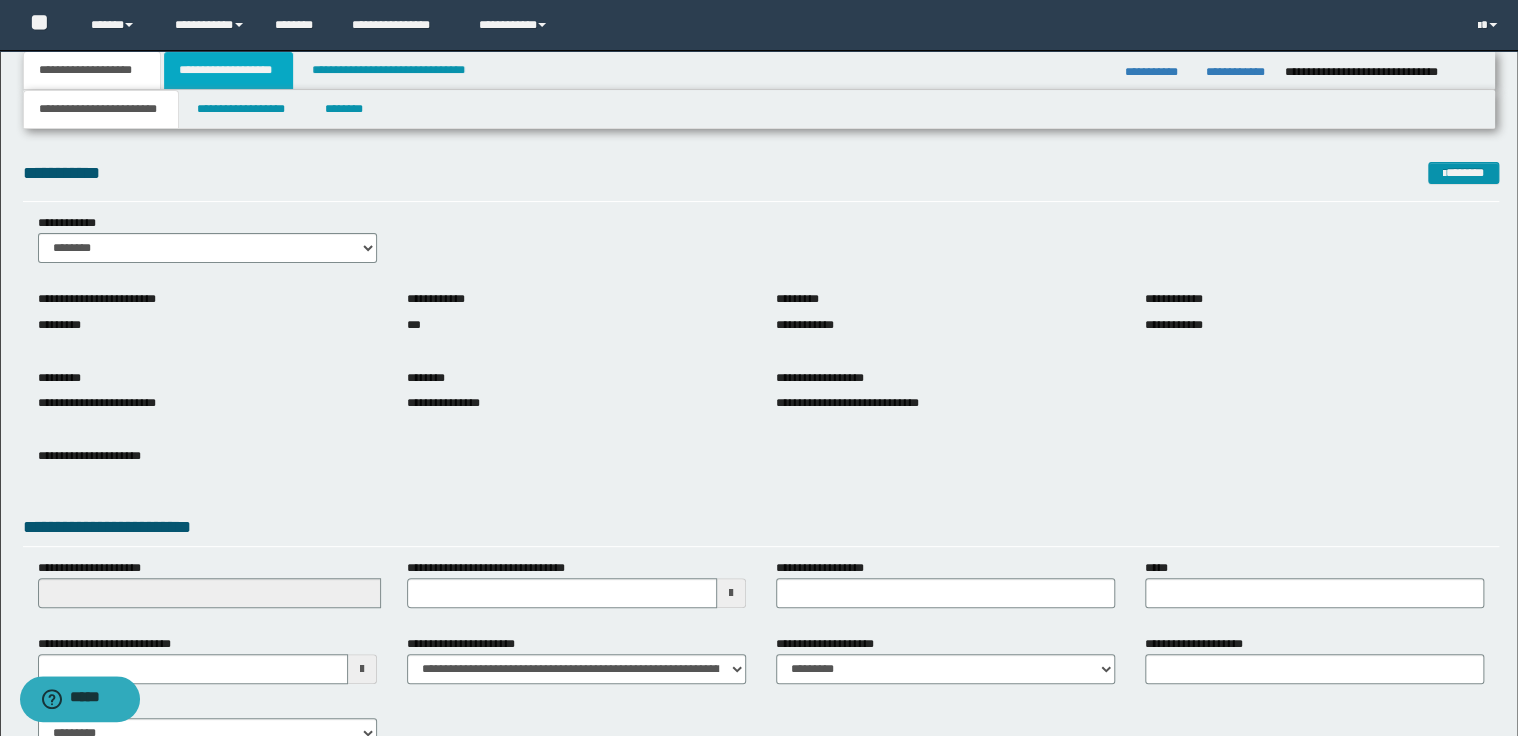 click on "**********" at bounding box center [228, 70] 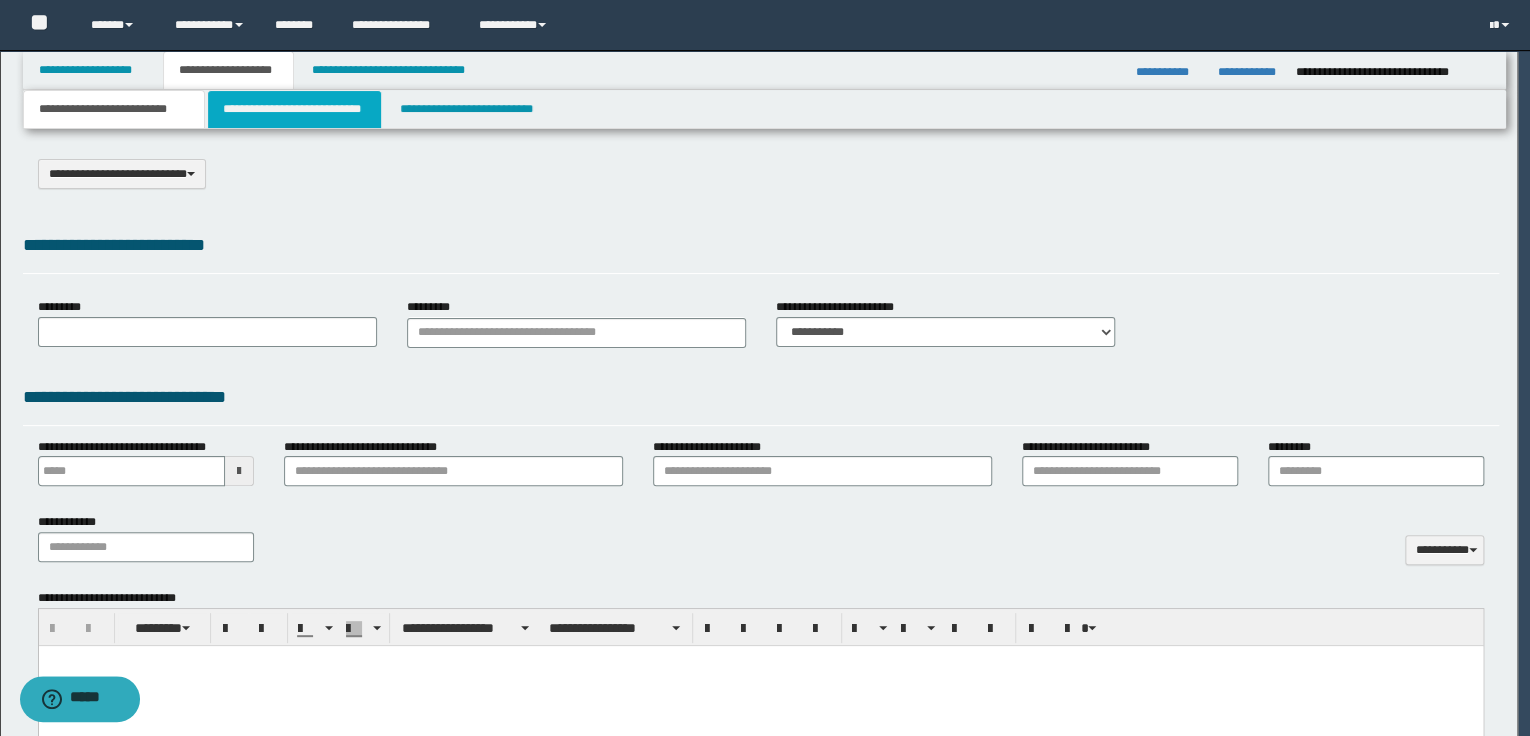 type on "**********" 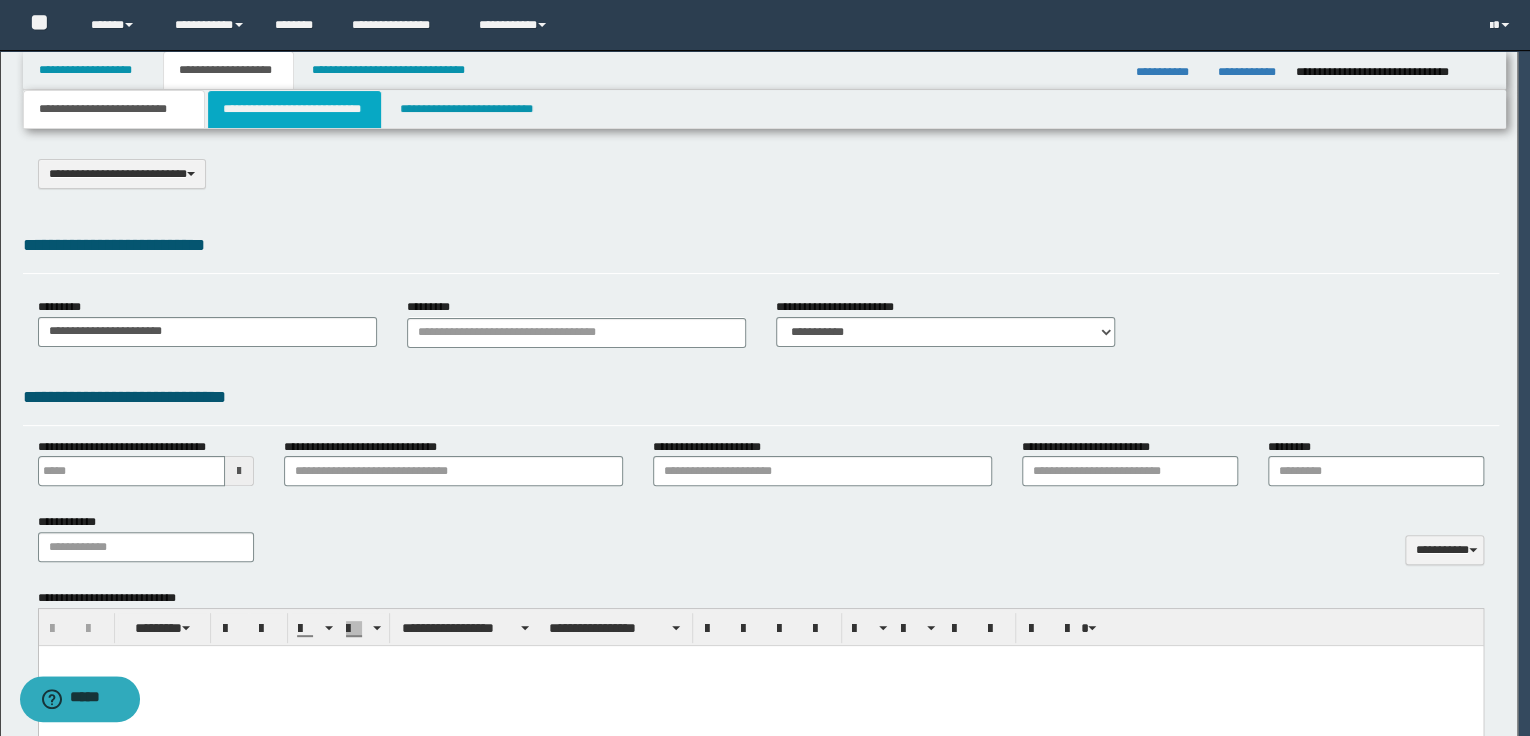 scroll, scrollTop: 0, scrollLeft: 0, axis: both 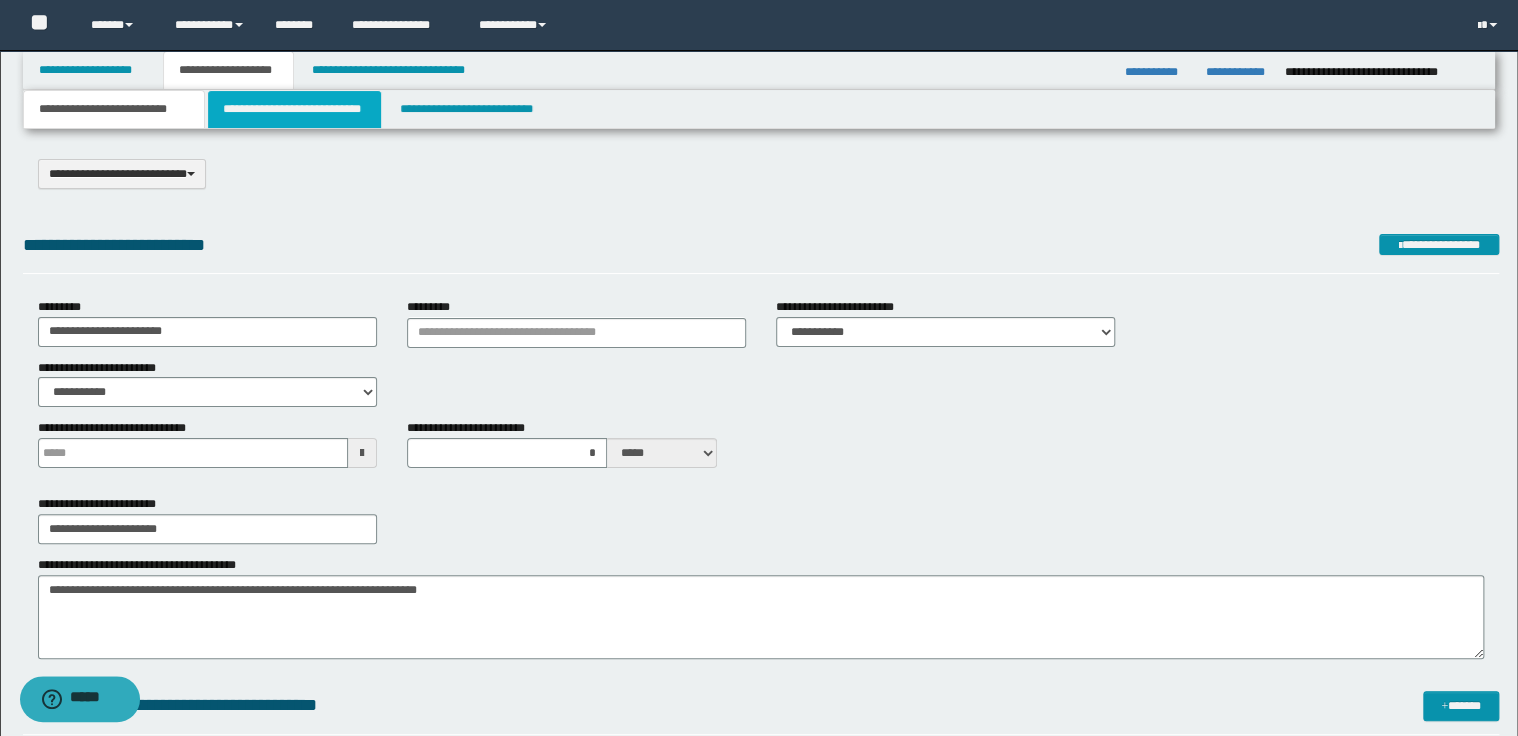 click on "**********" at bounding box center [294, 109] 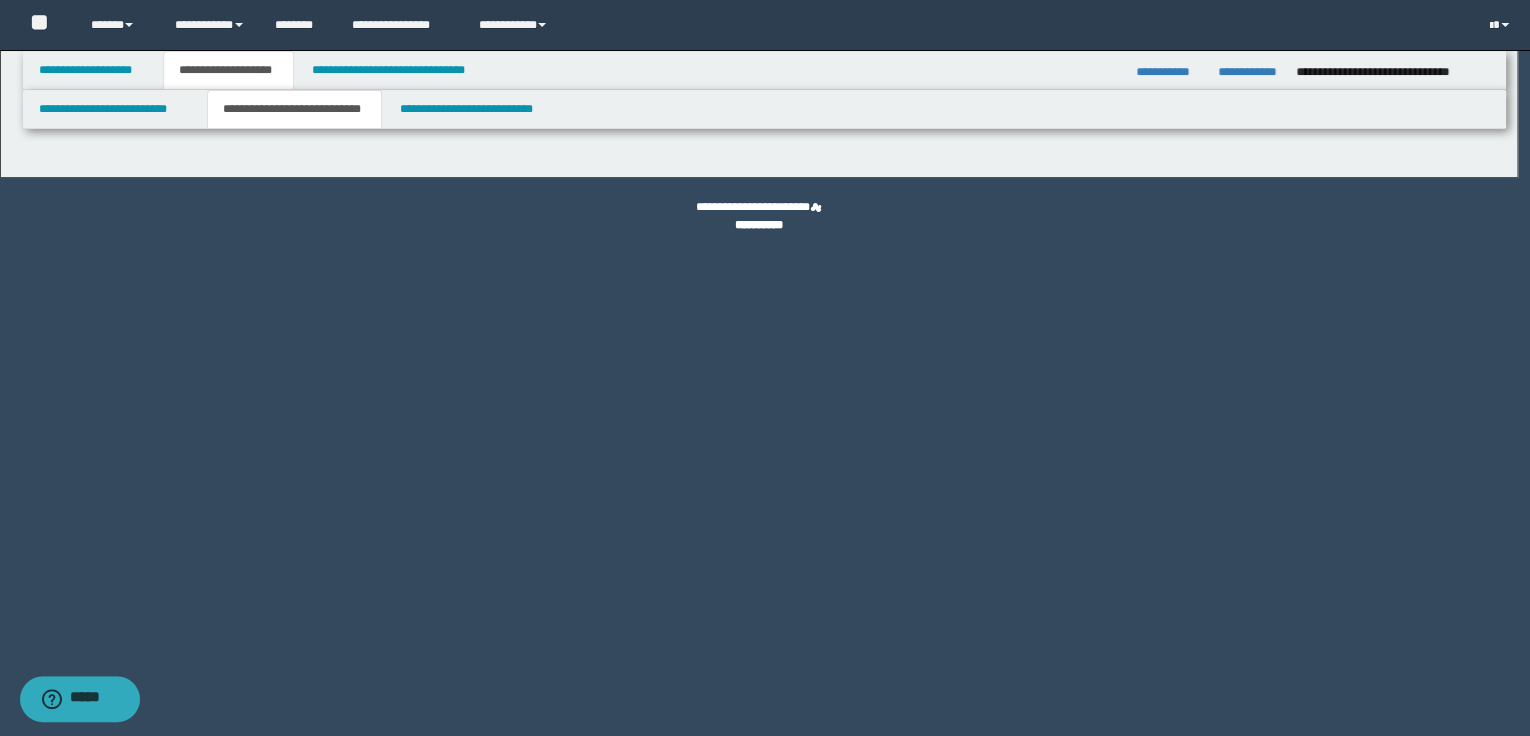 select on "*" 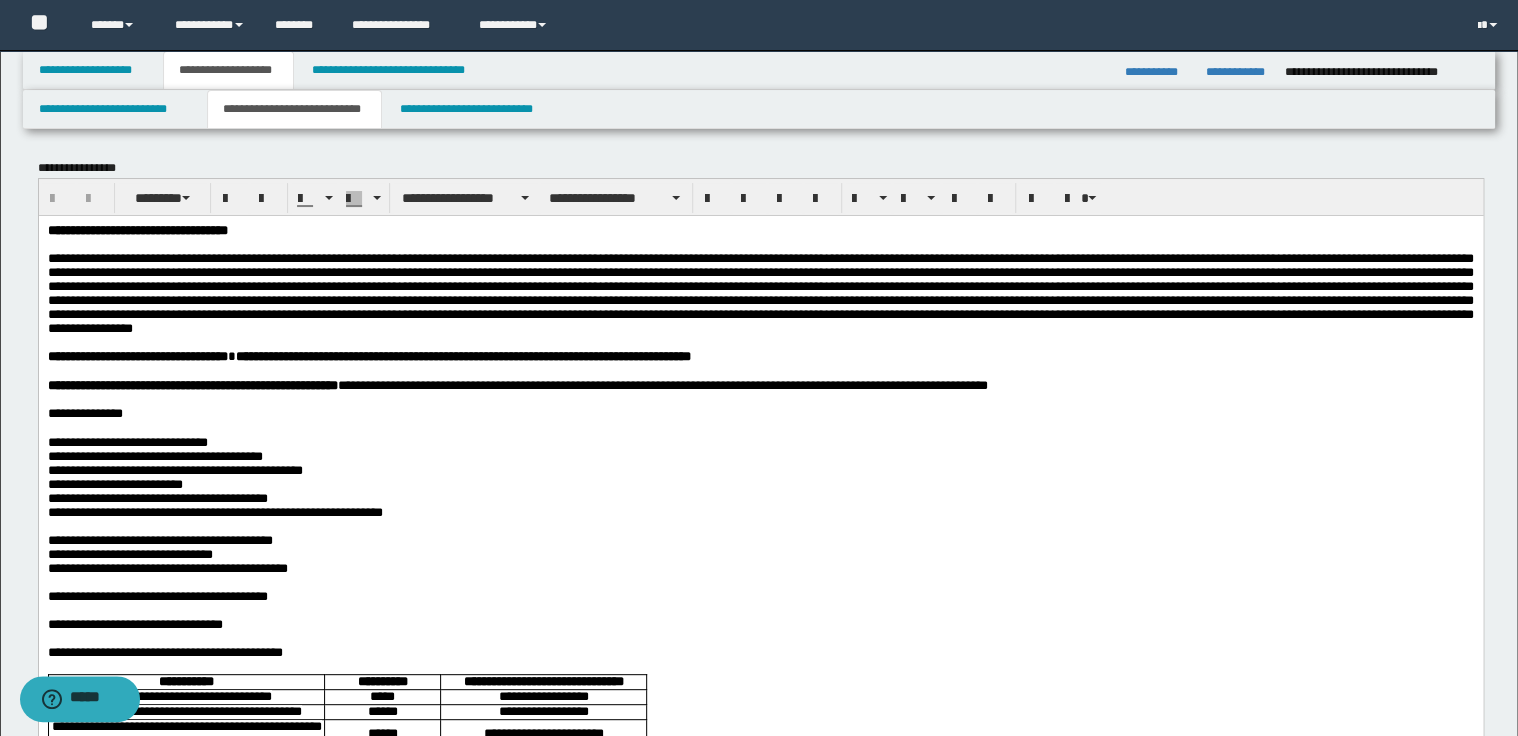 scroll, scrollTop: 240, scrollLeft: 0, axis: vertical 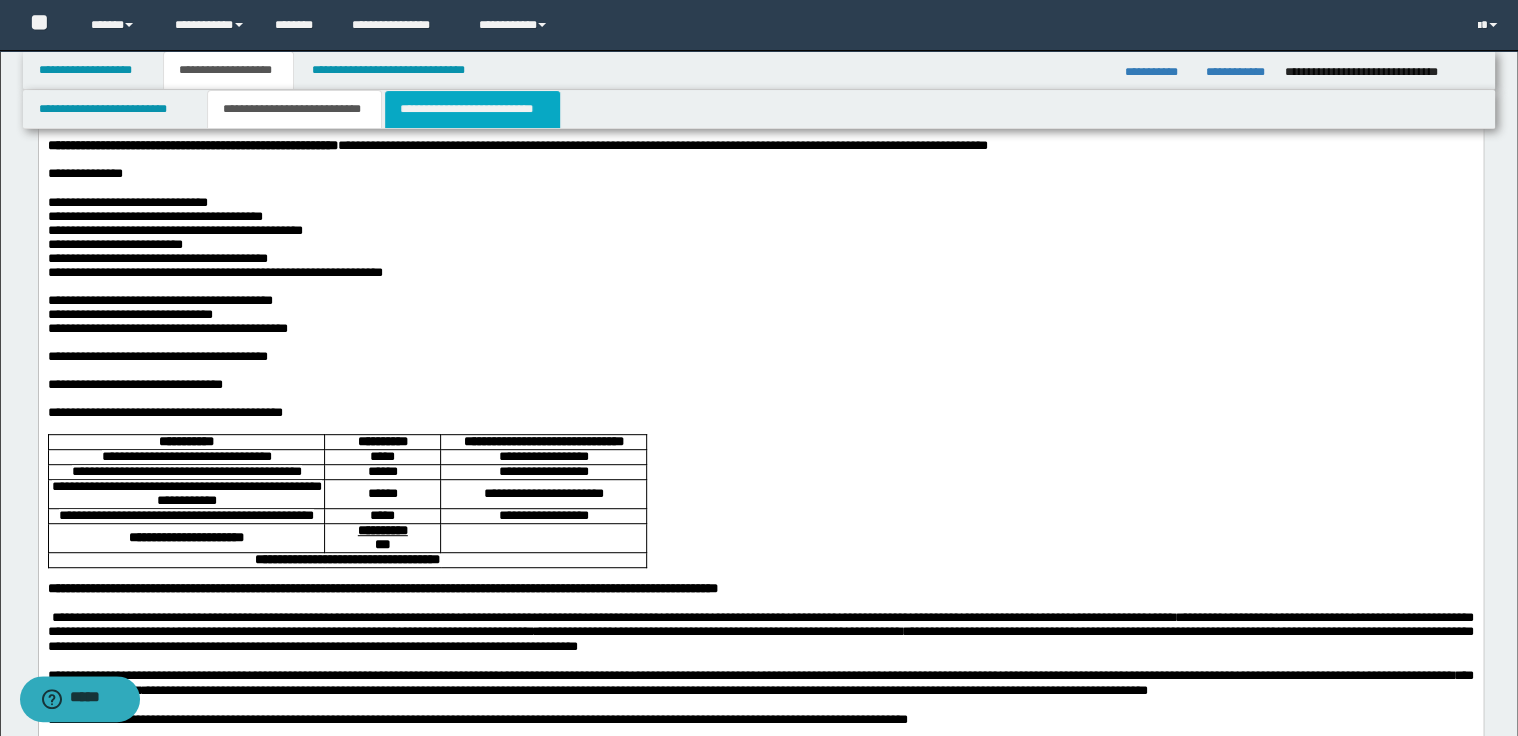 click on "**********" at bounding box center [472, 109] 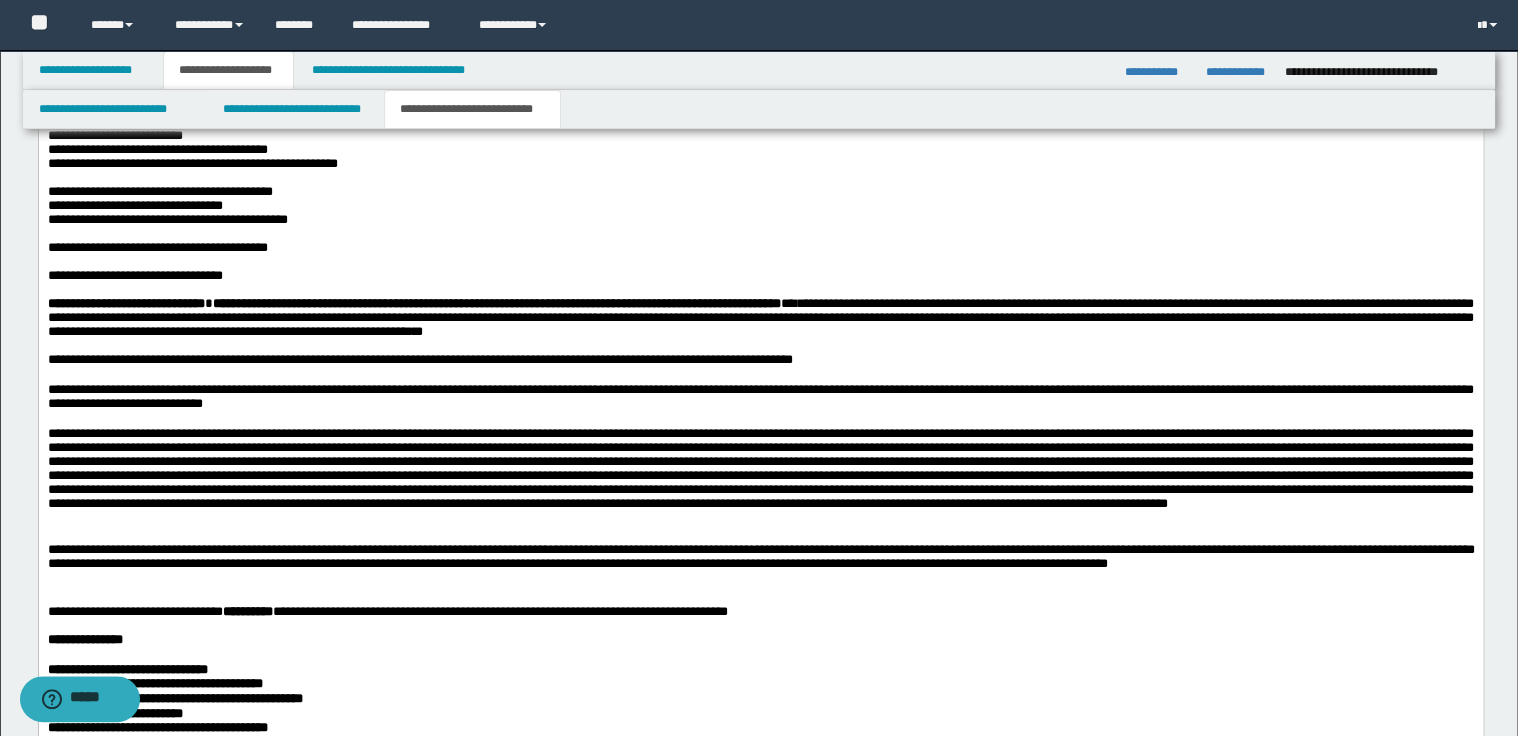 scroll, scrollTop: 2160, scrollLeft: 0, axis: vertical 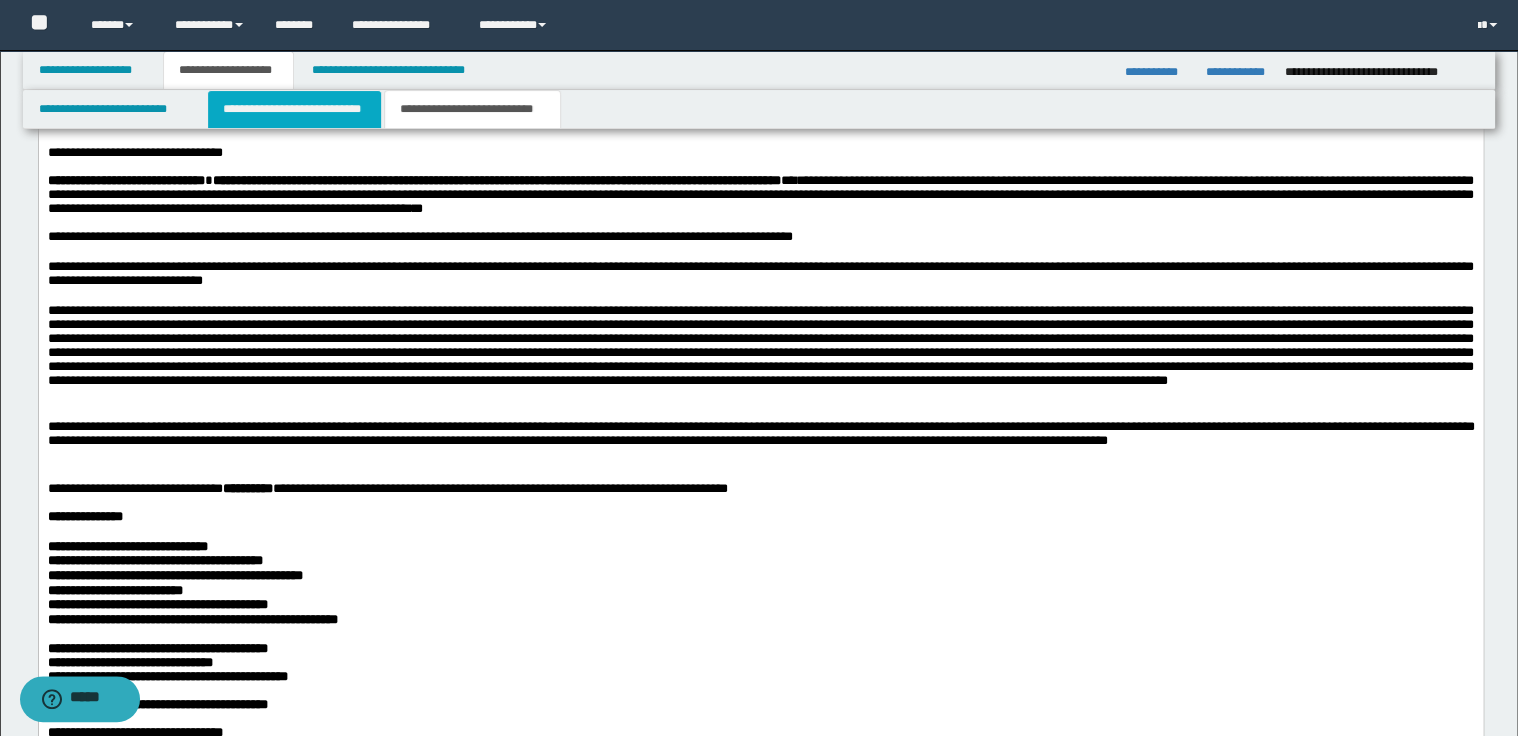 click on "**********" at bounding box center (294, 109) 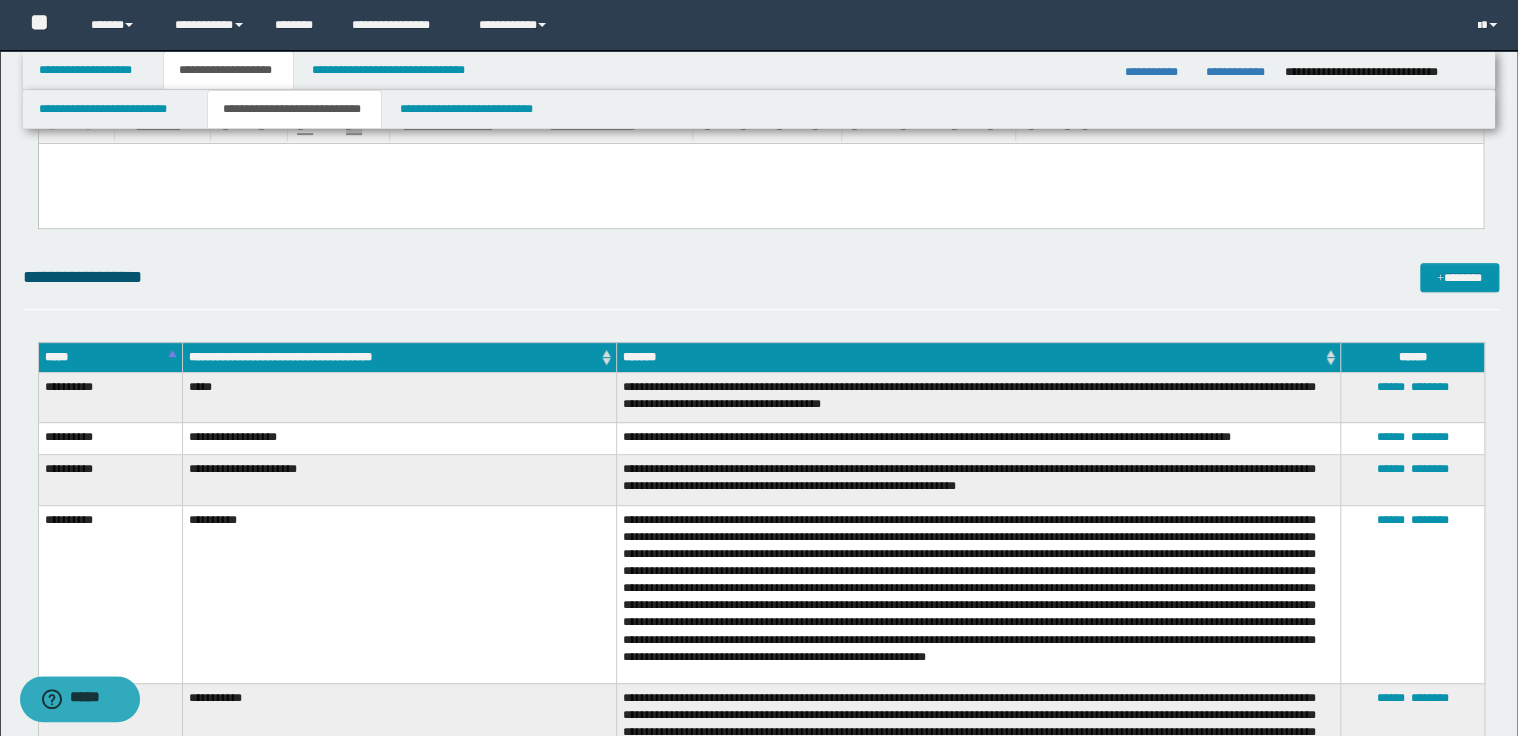 scroll, scrollTop: 0, scrollLeft: 0, axis: both 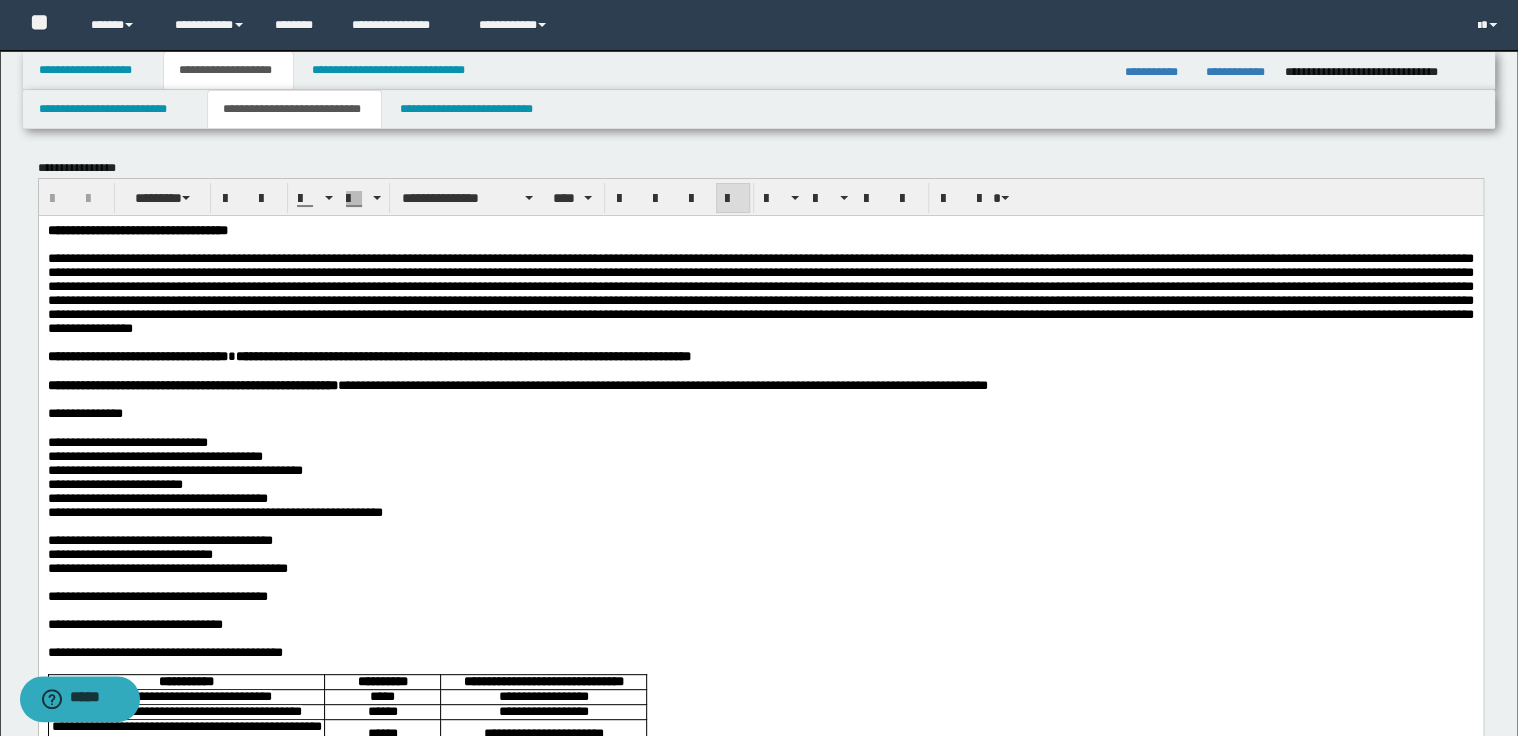 click at bounding box center (760, 292) 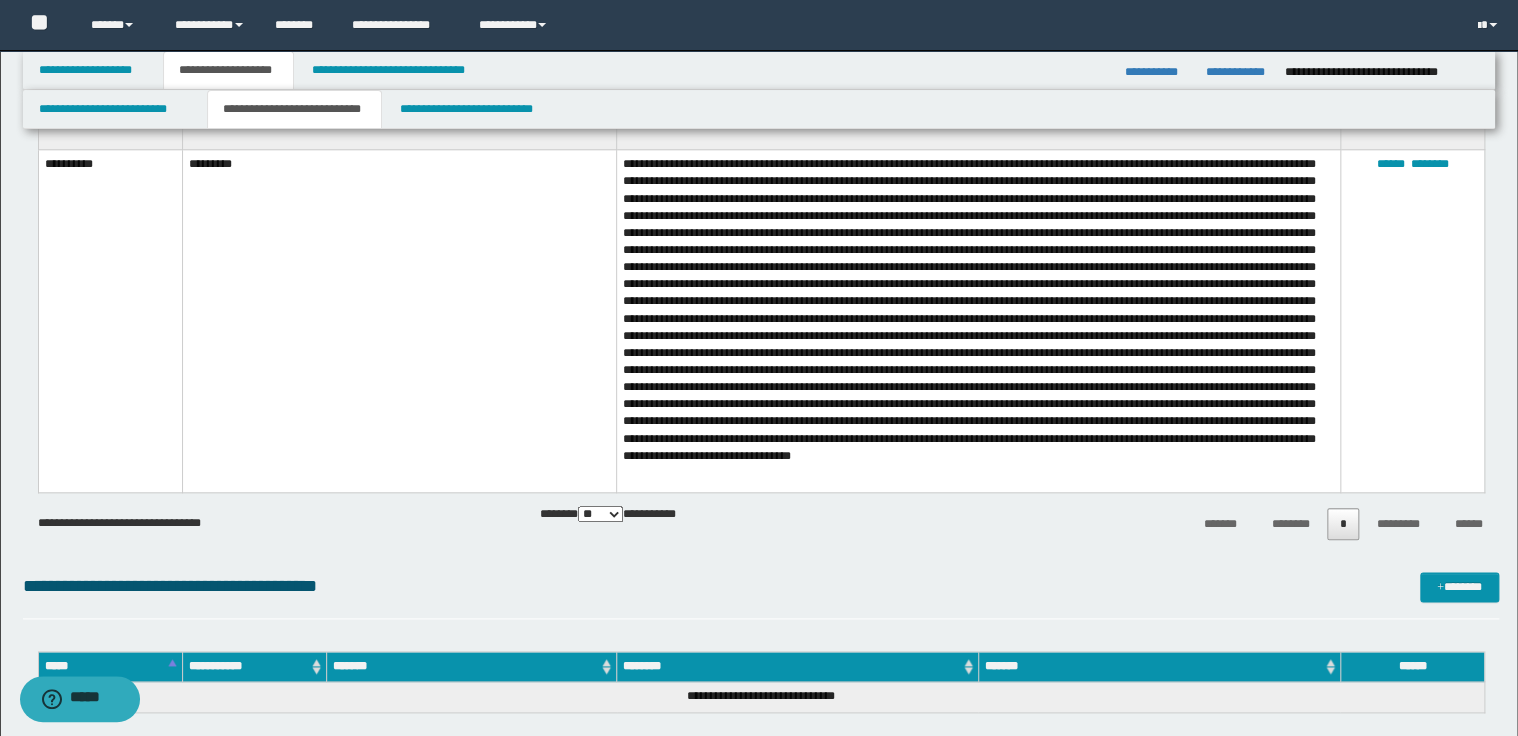 scroll, scrollTop: 12320, scrollLeft: 0, axis: vertical 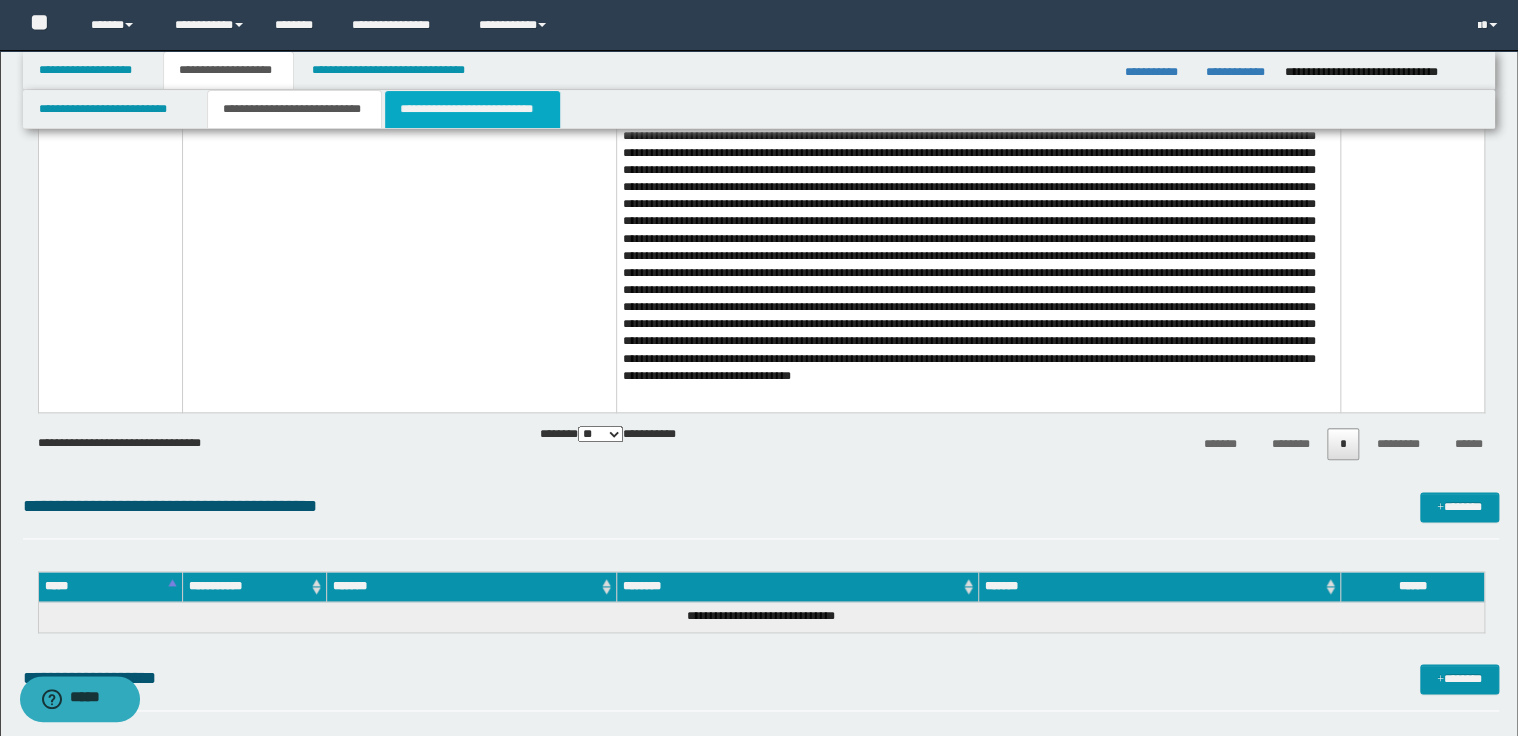 click on "**********" at bounding box center (472, 109) 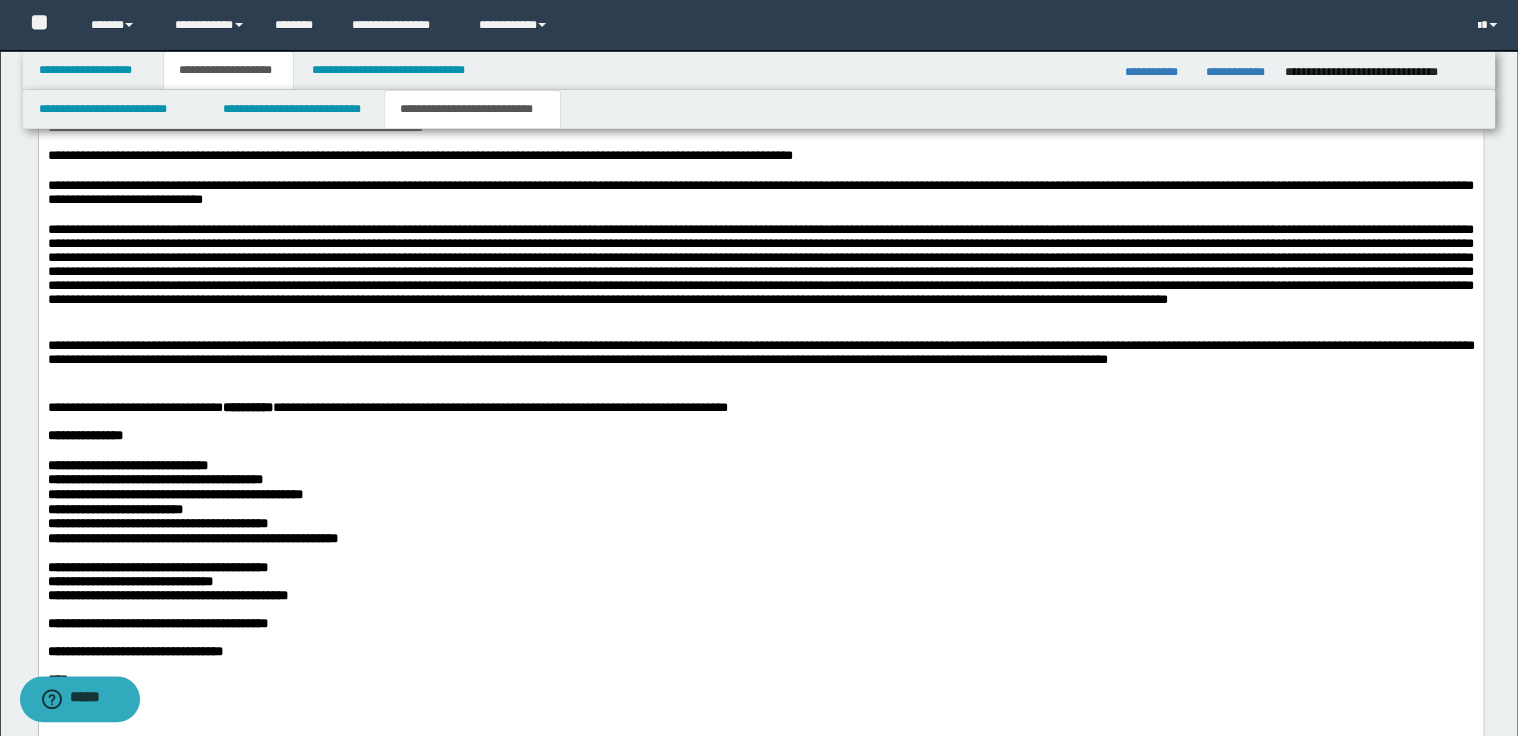 scroll, scrollTop: 2326, scrollLeft: 0, axis: vertical 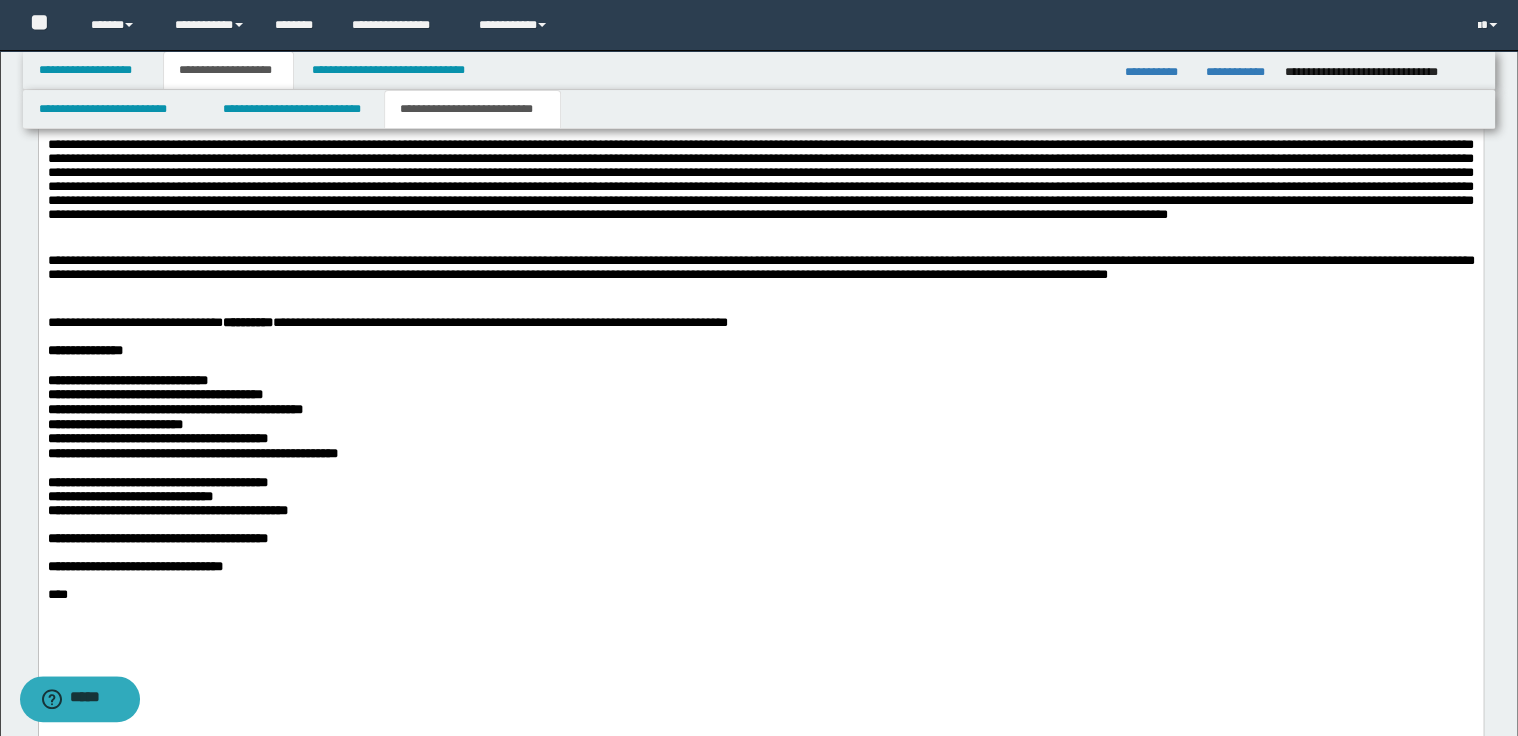 click at bounding box center [760, 246] 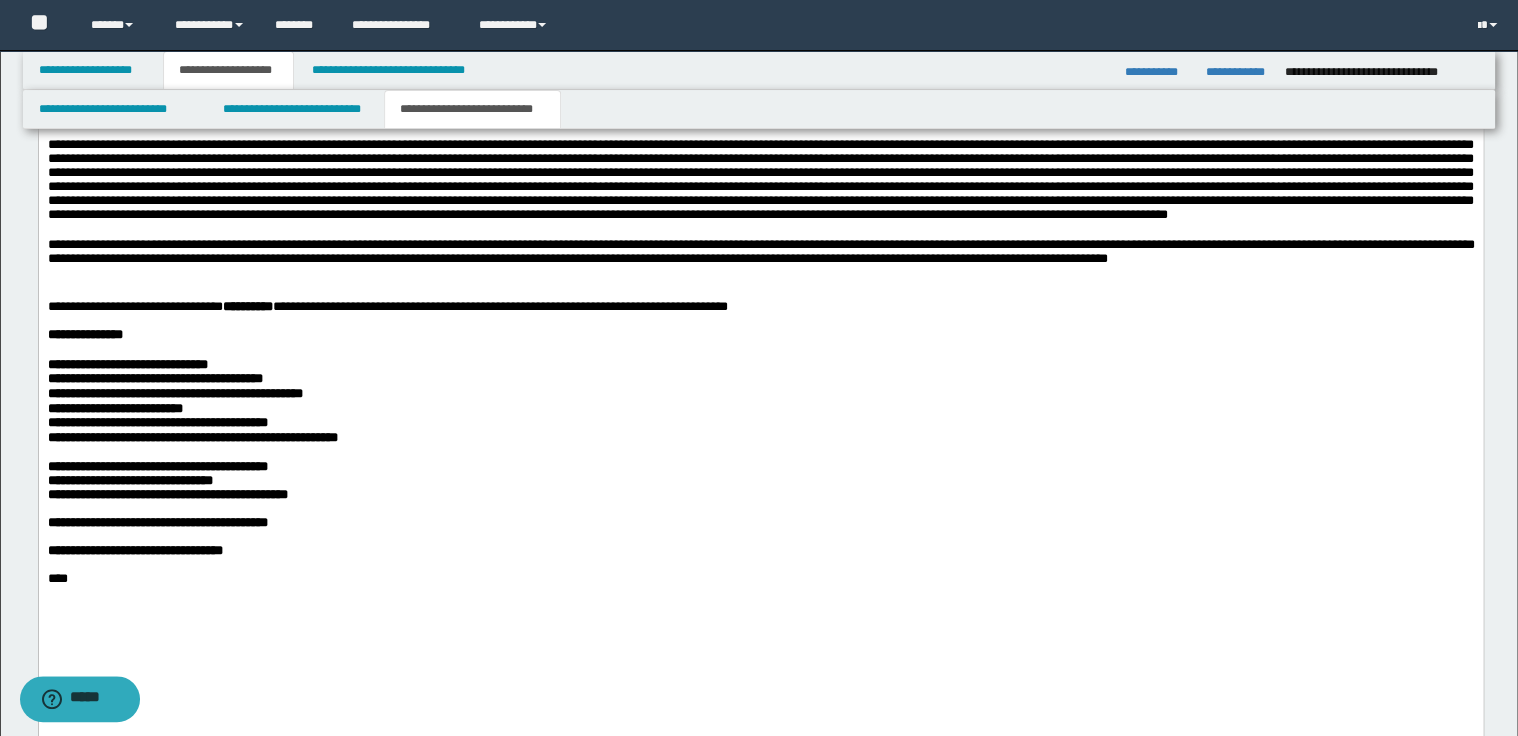 click at bounding box center [760, 278] 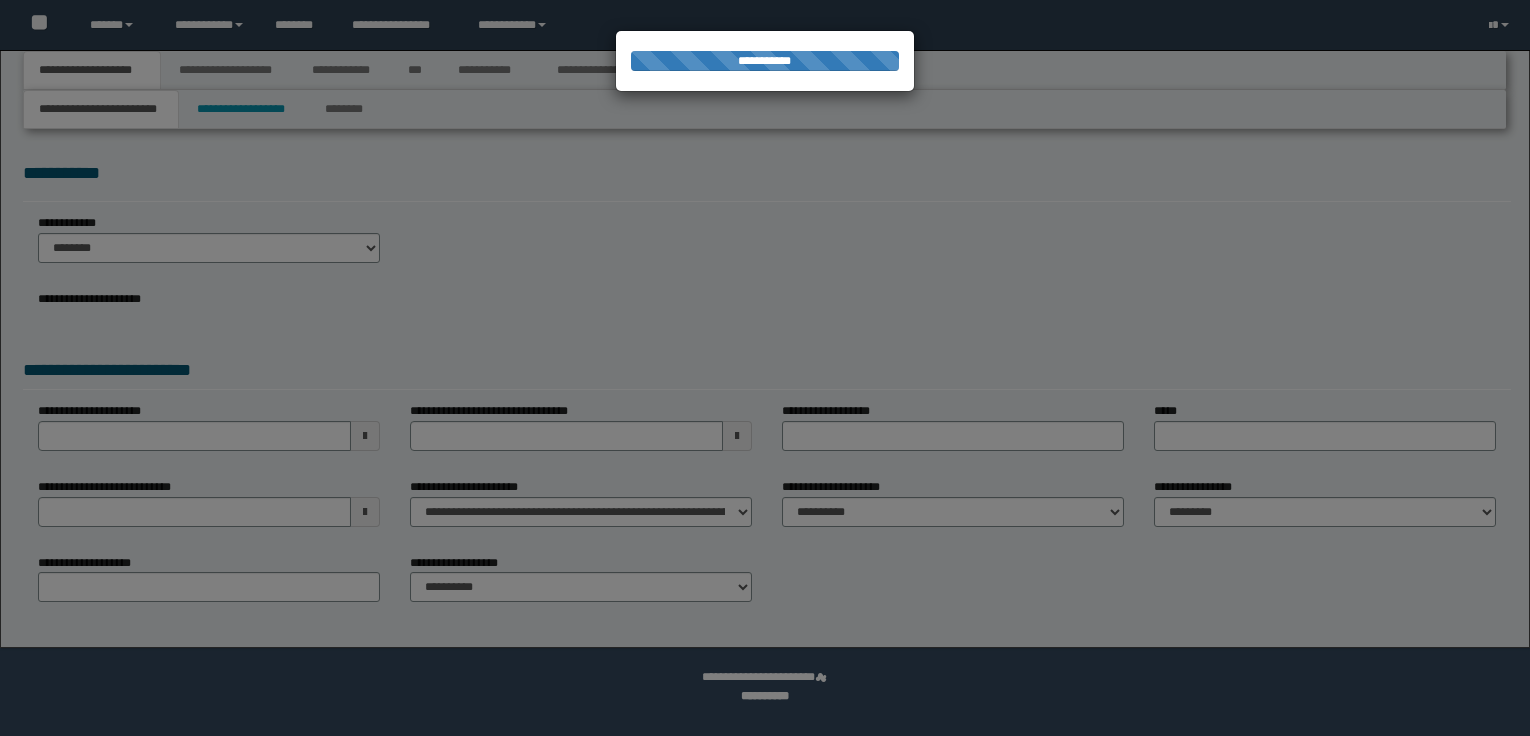scroll, scrollTop: 0, scrollLeft: 0, axis: both 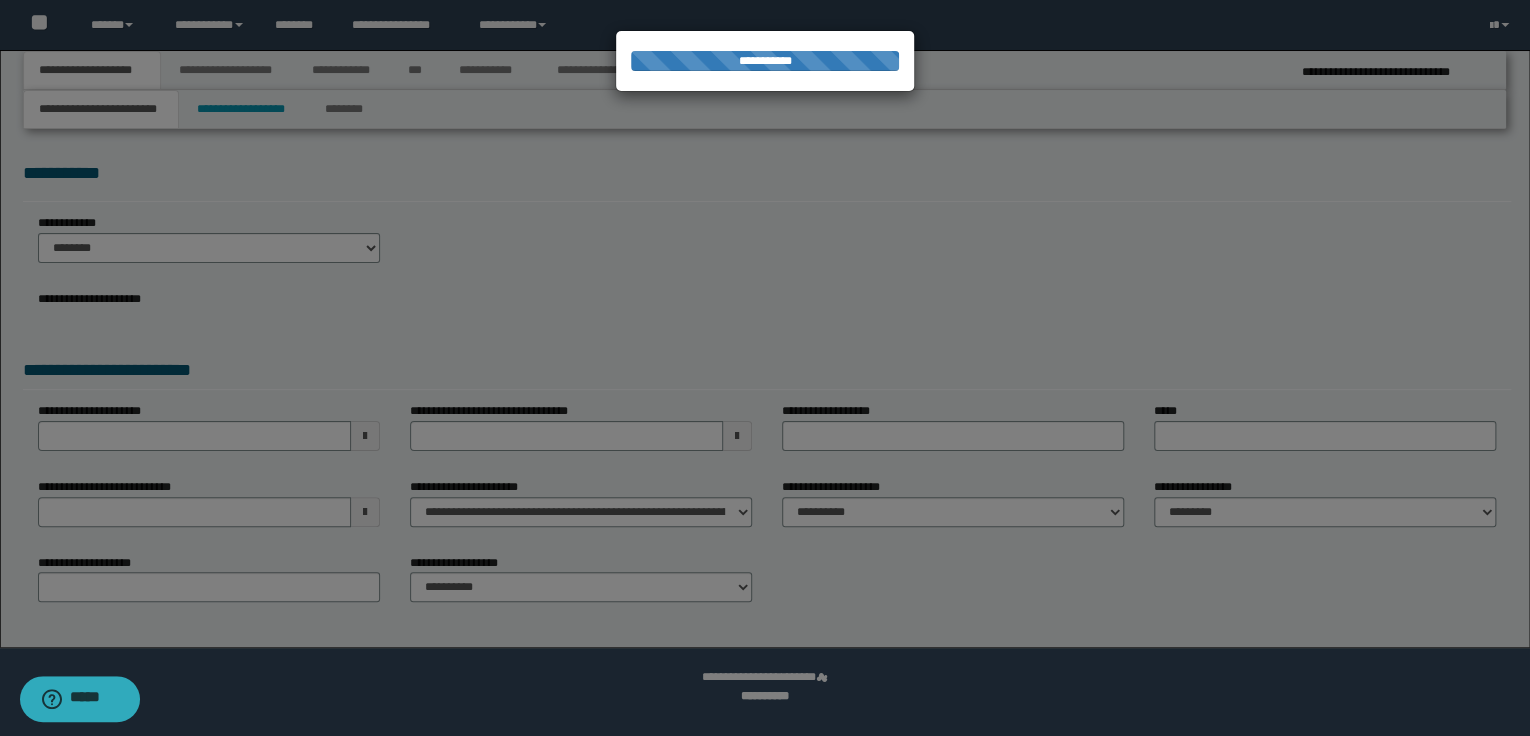 select on "*" 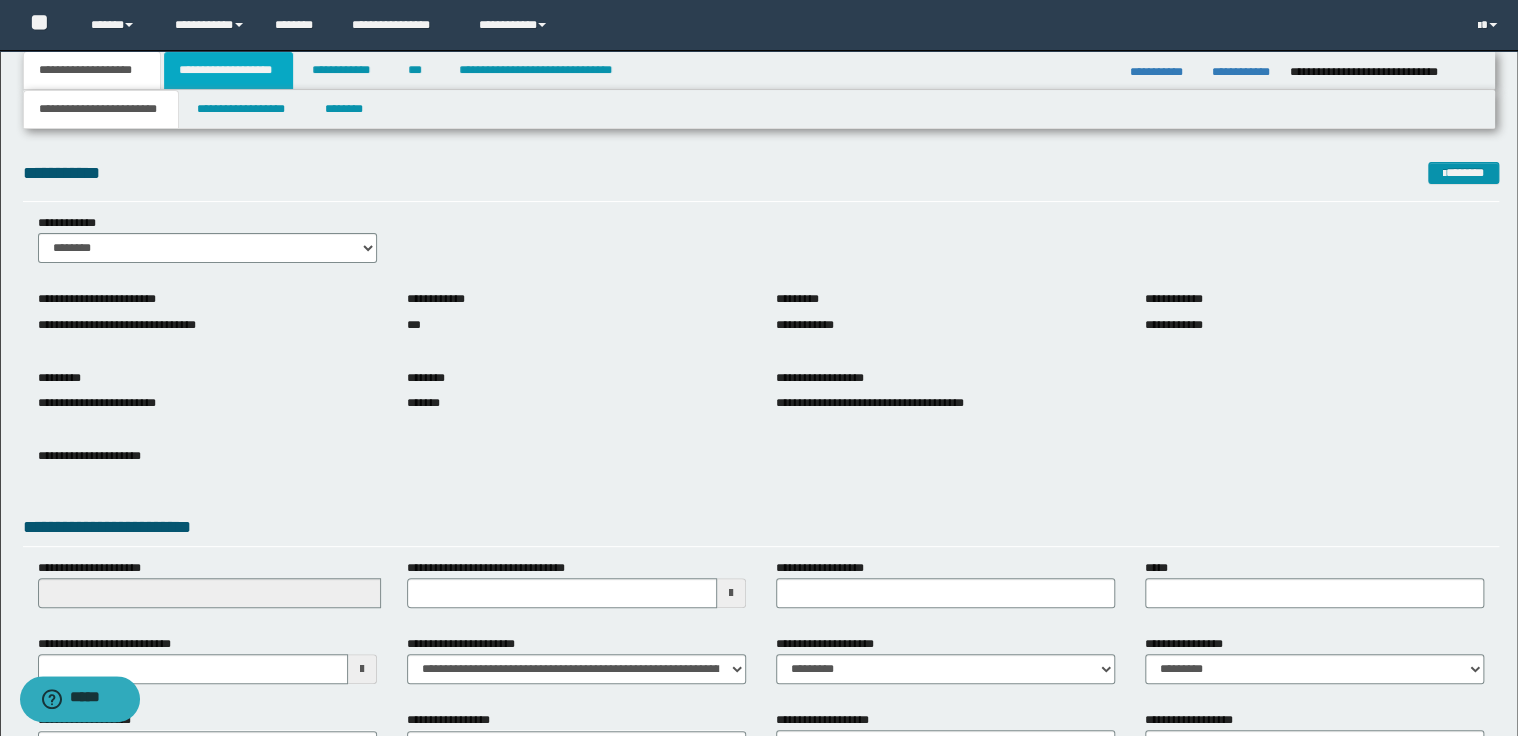 click on "**********" at bounding box center (228, 70) 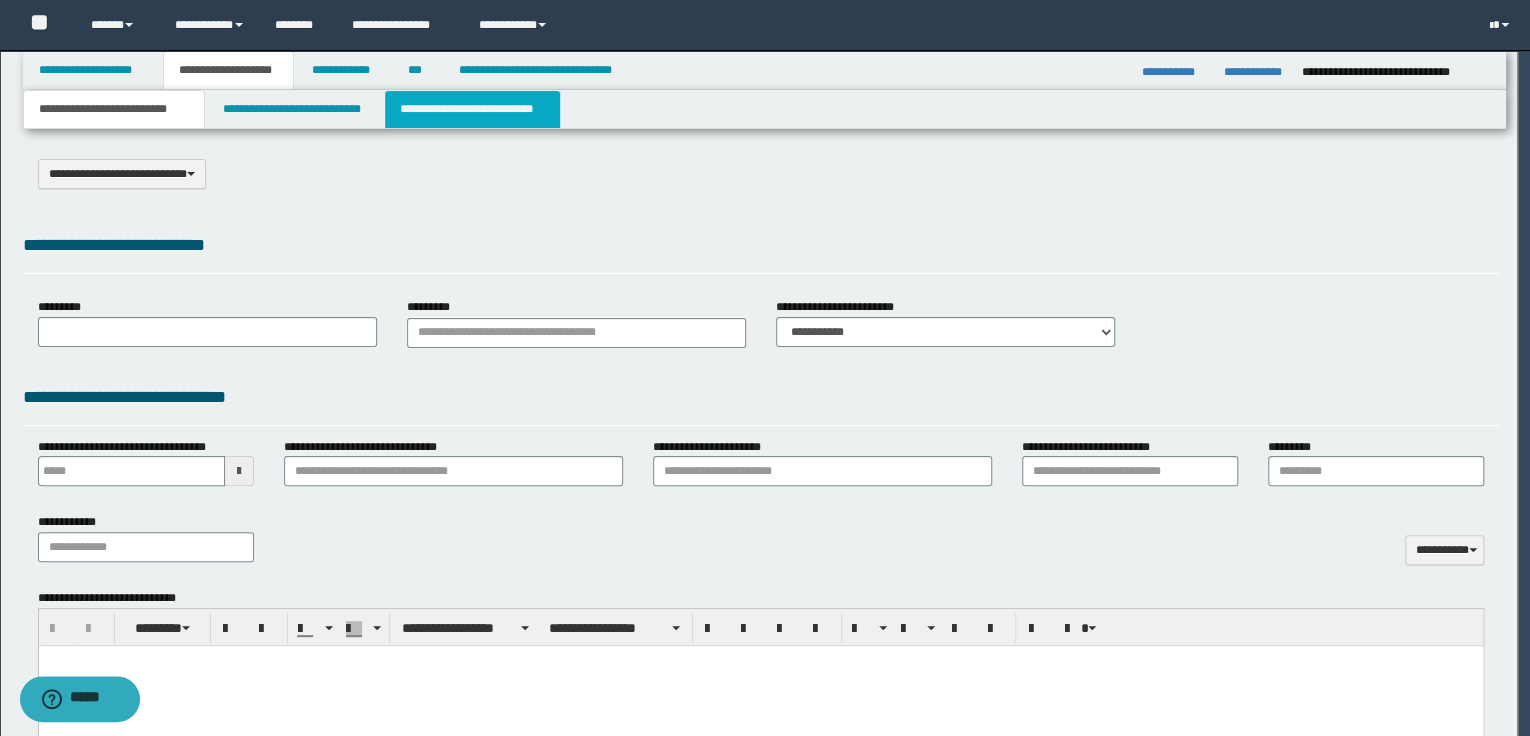 scroll, scrollTop: 0, scrollLeft: 0, axis: both 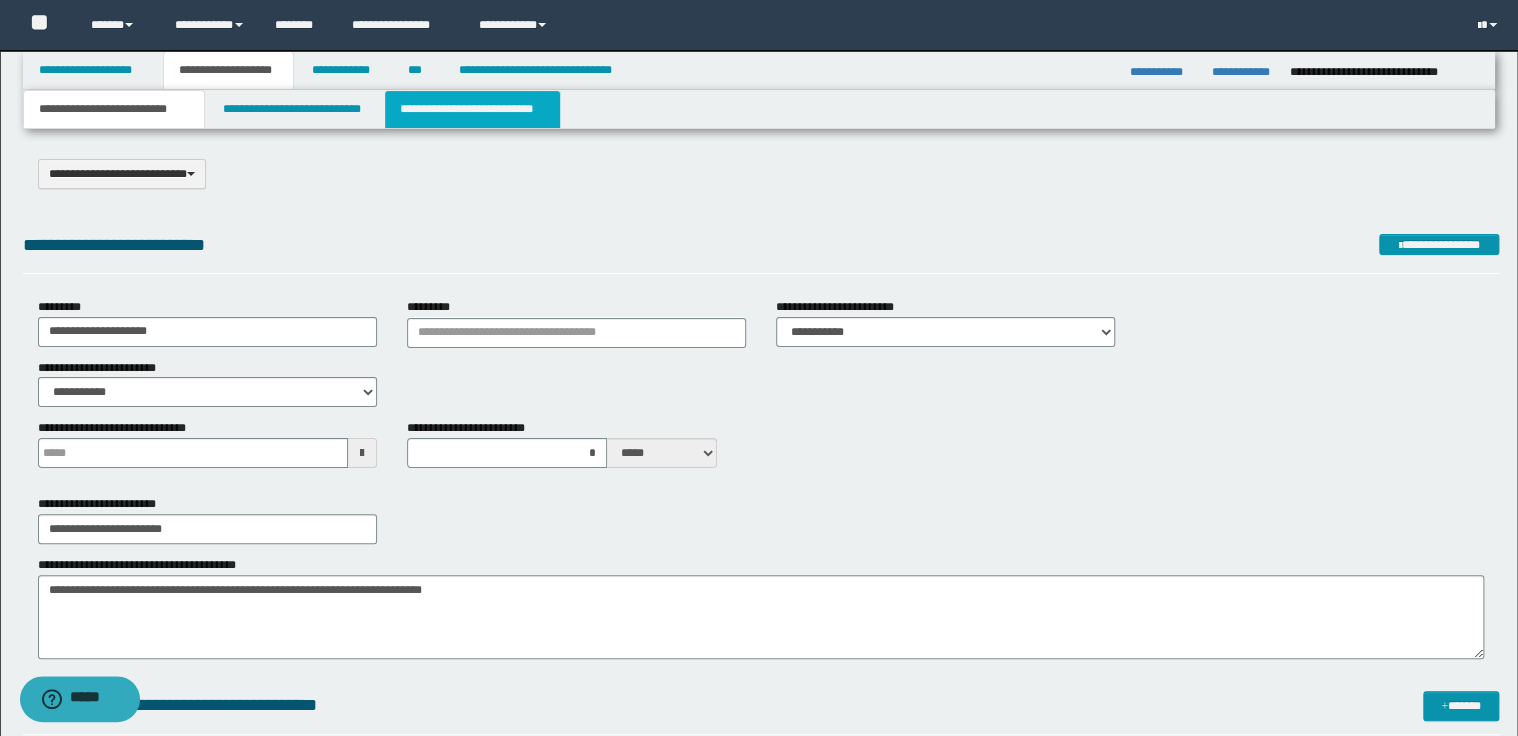 click on "**********" at bounding box center [472, 109] 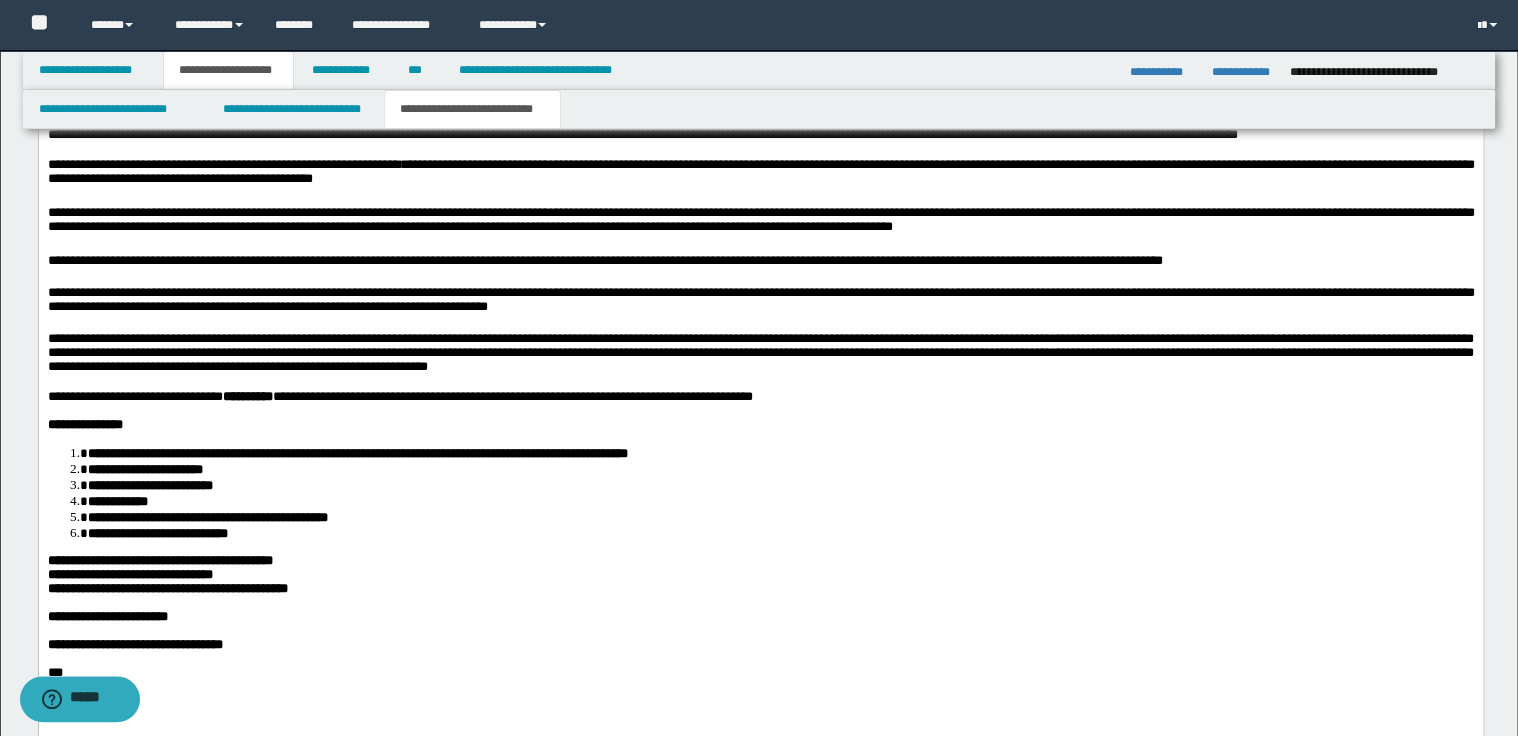 scroll, scrollTop: 2080, scrollLeft: 0, axis: vertical 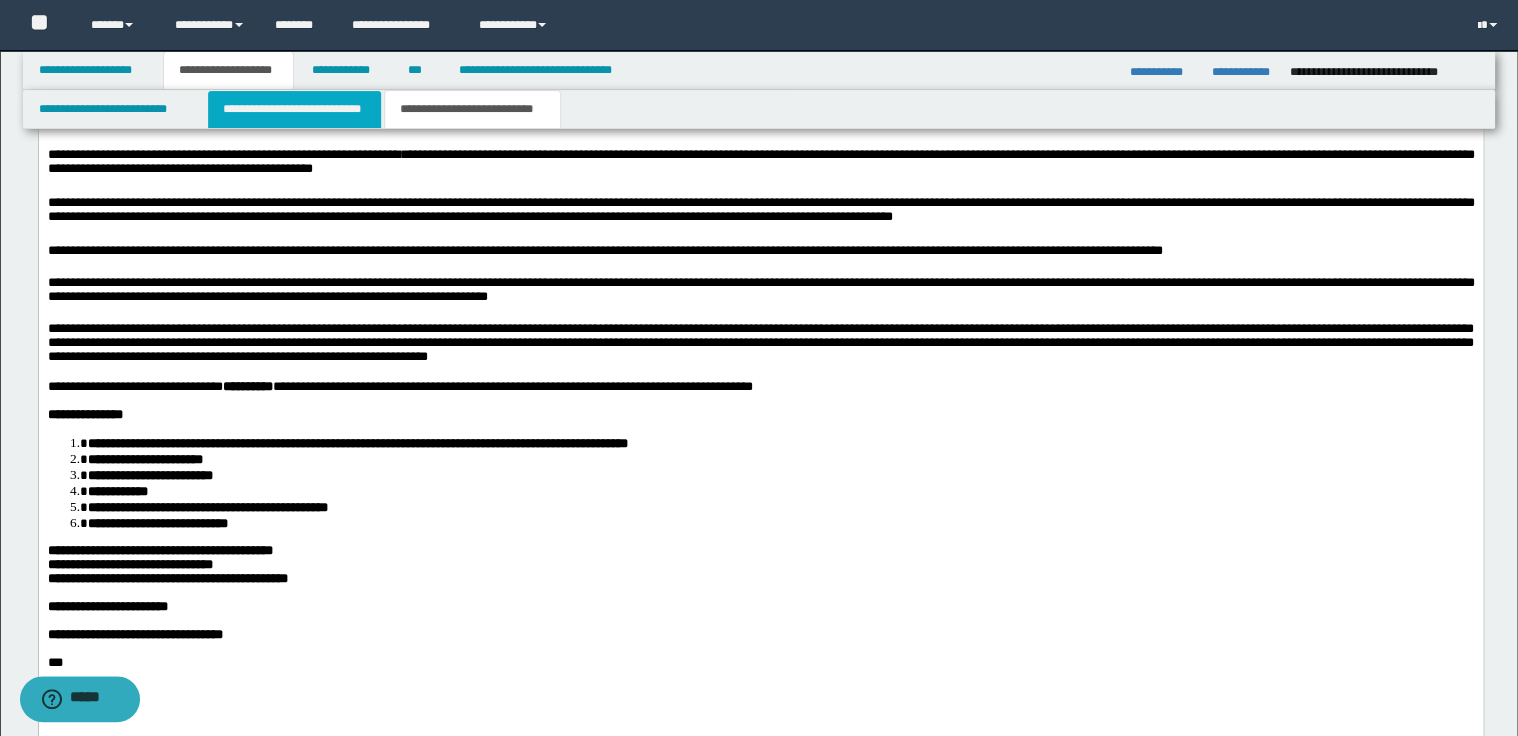 click on "**********" at bounding box center (294, 109) 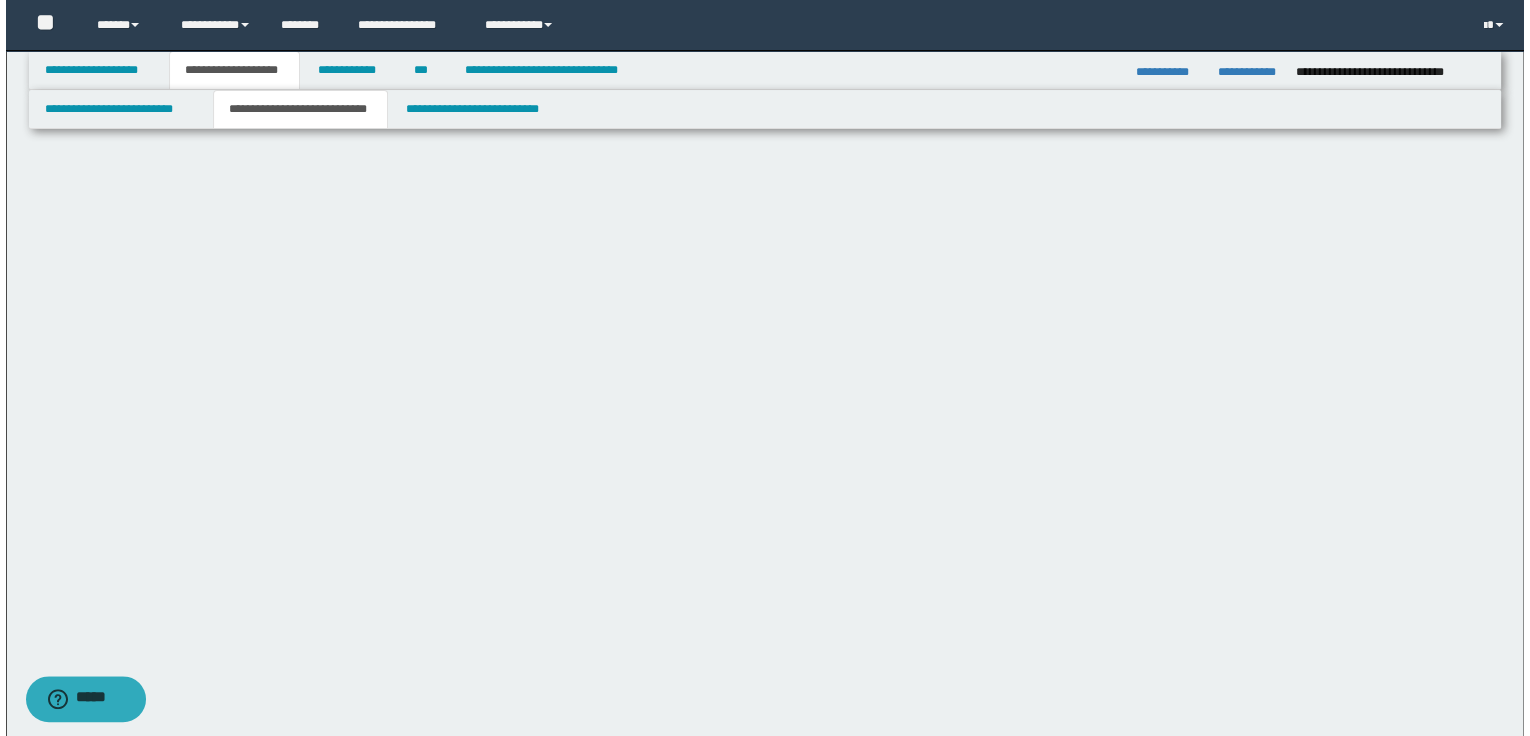 scroll, scrollTop: 0, scrollLeft: 0, axis: both 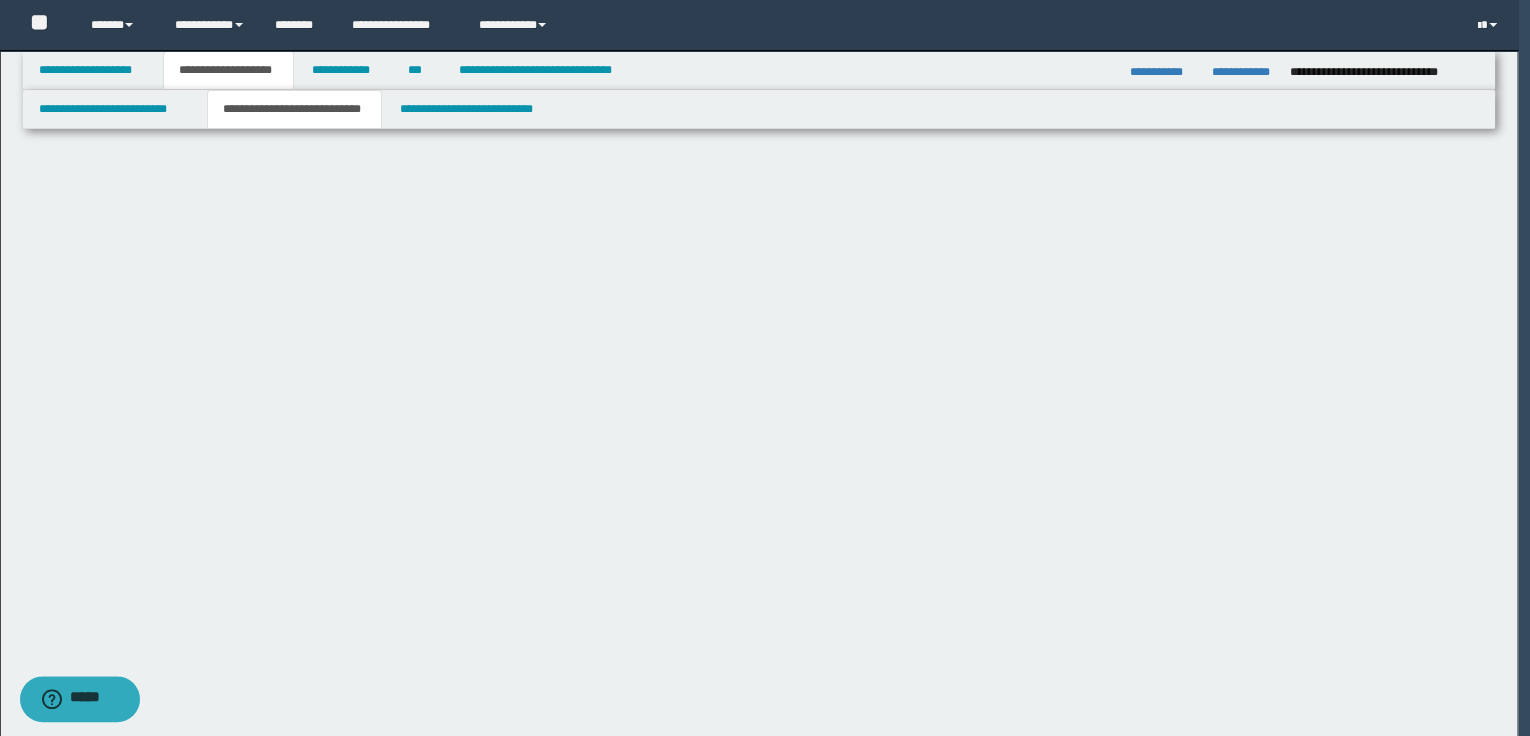 select on "*" 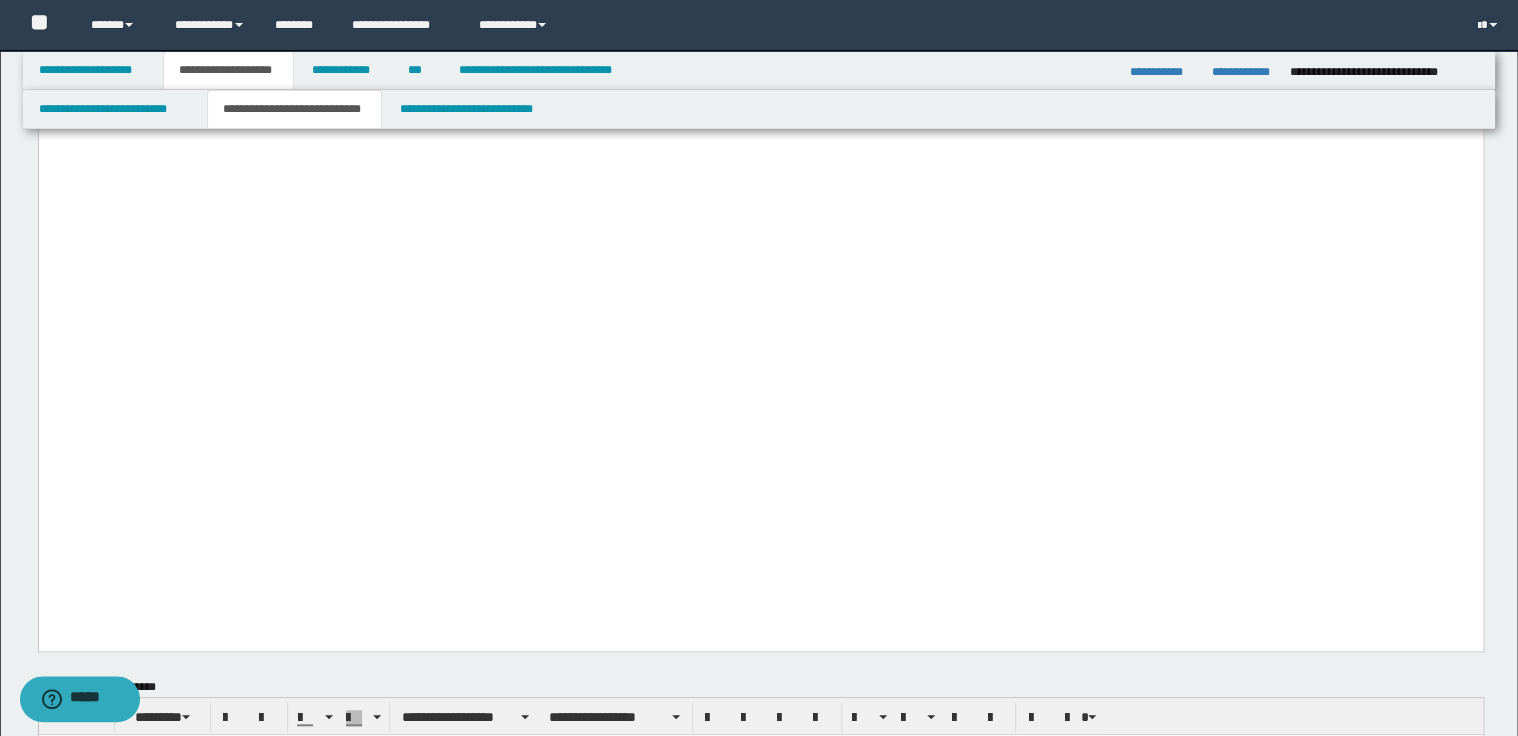 scroll, scrollTop: 4240, scrollLeft: 0, axis: vertical 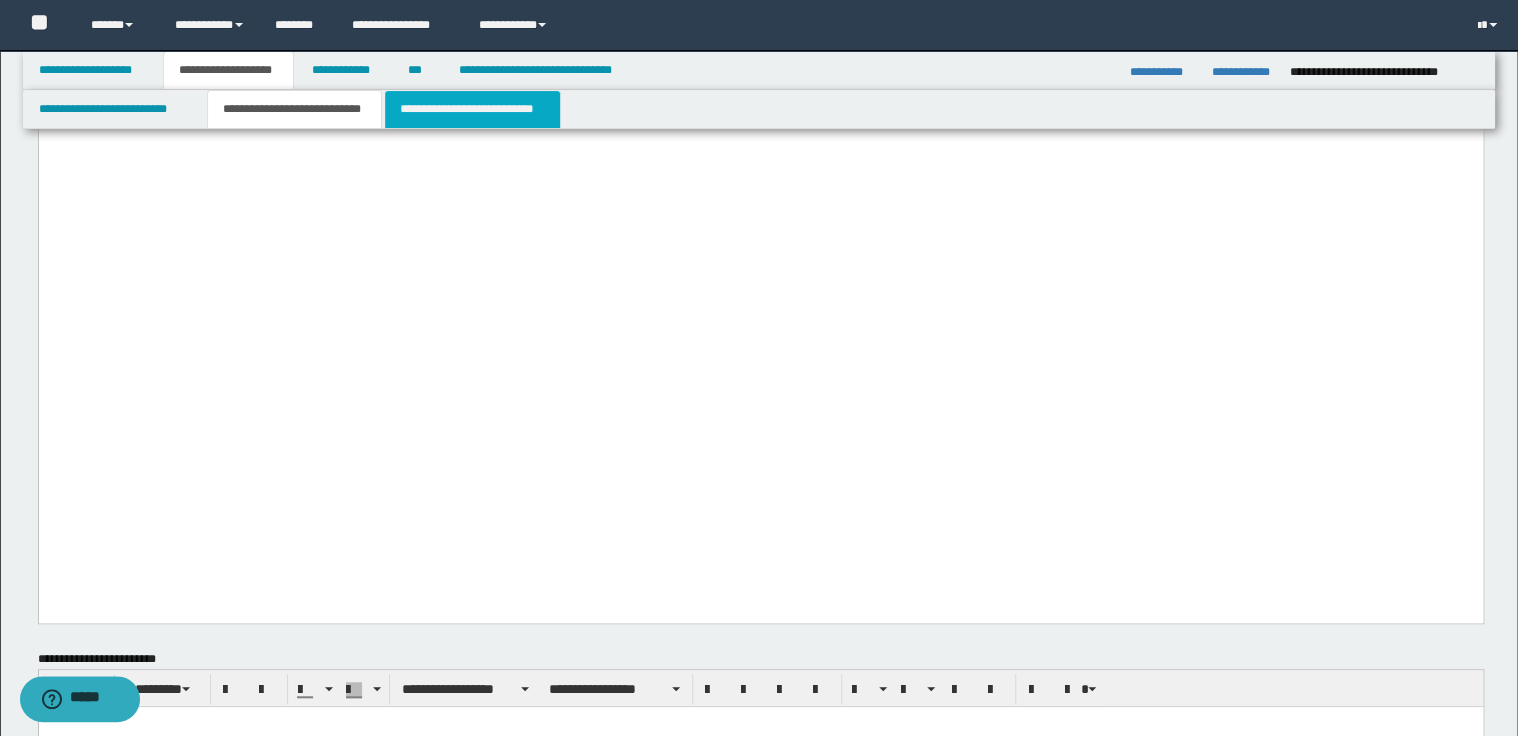 click on "**********" at bounding box center [472, 109] 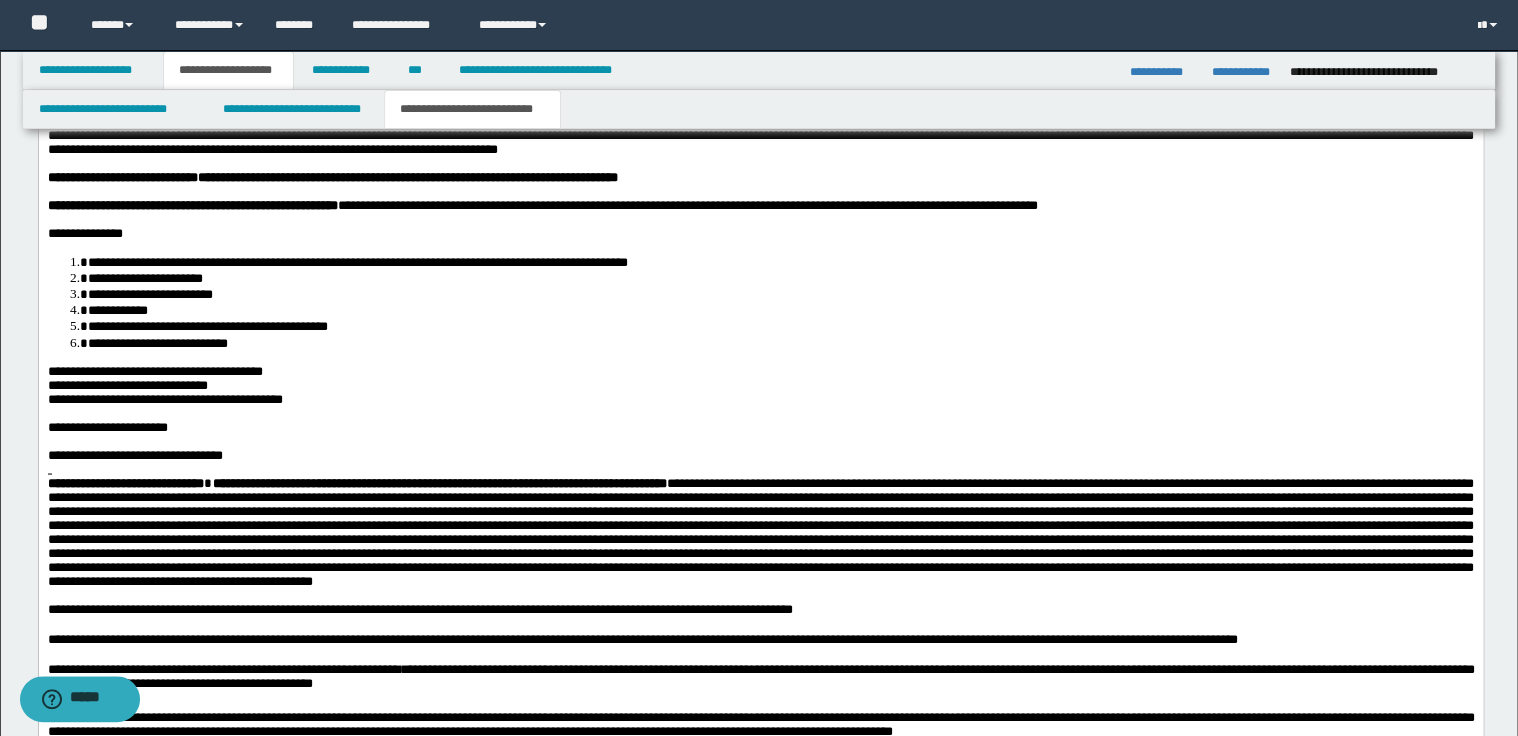 scroll, scrollTop: 1595, scrollLeft: 0, axis: vertical 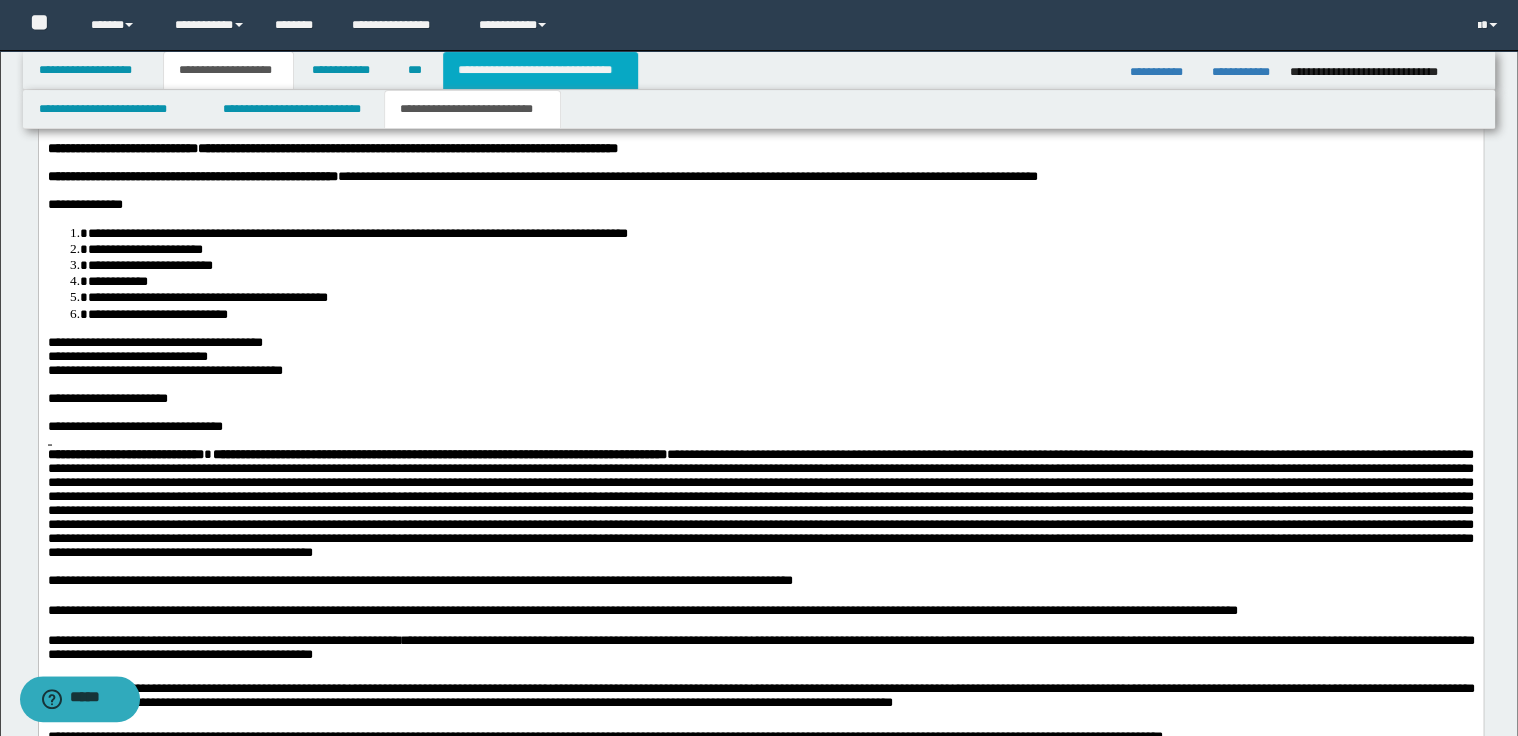 click on "**********" at bounding box center [540, 70] 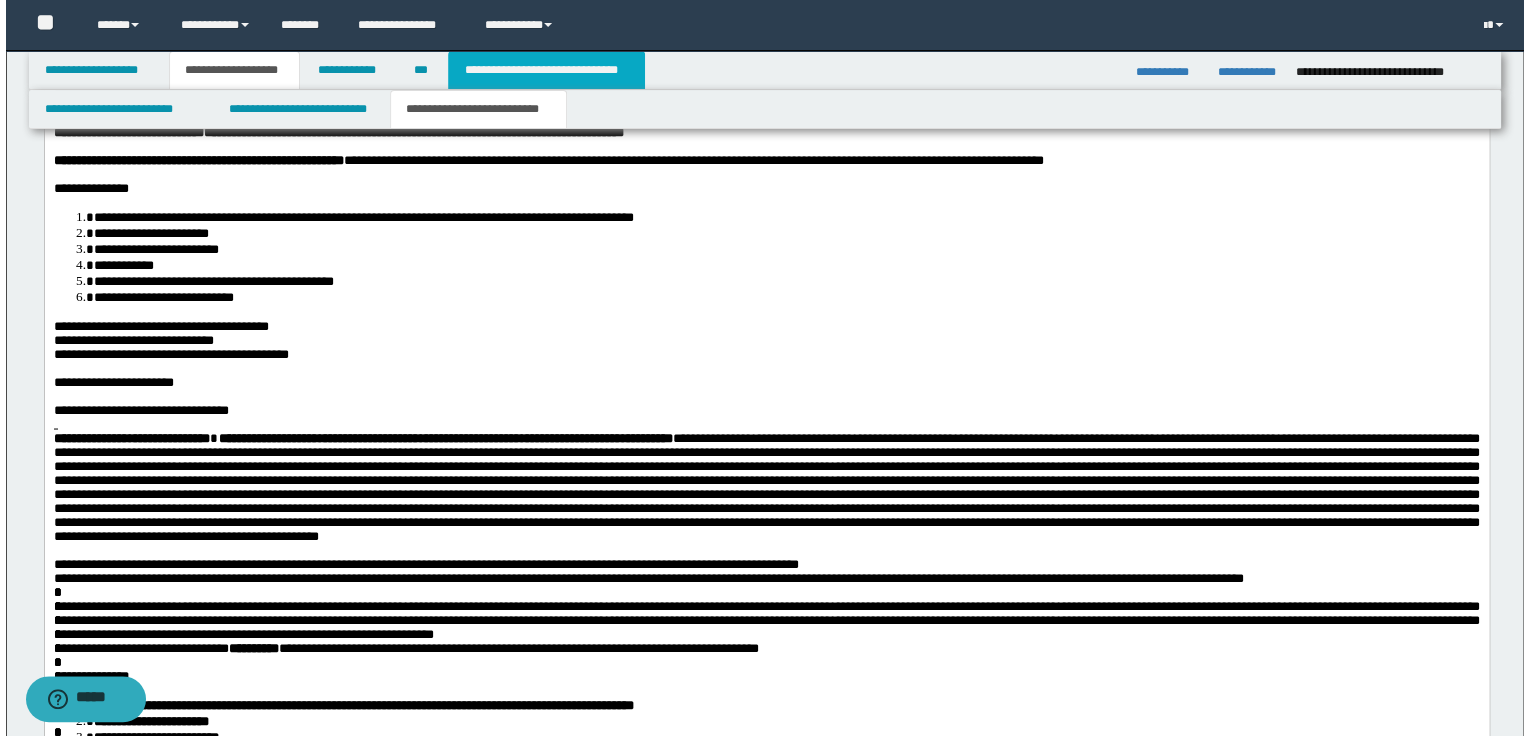 scroll, scrollTop: 0, scrollLeft: 0, axis: both 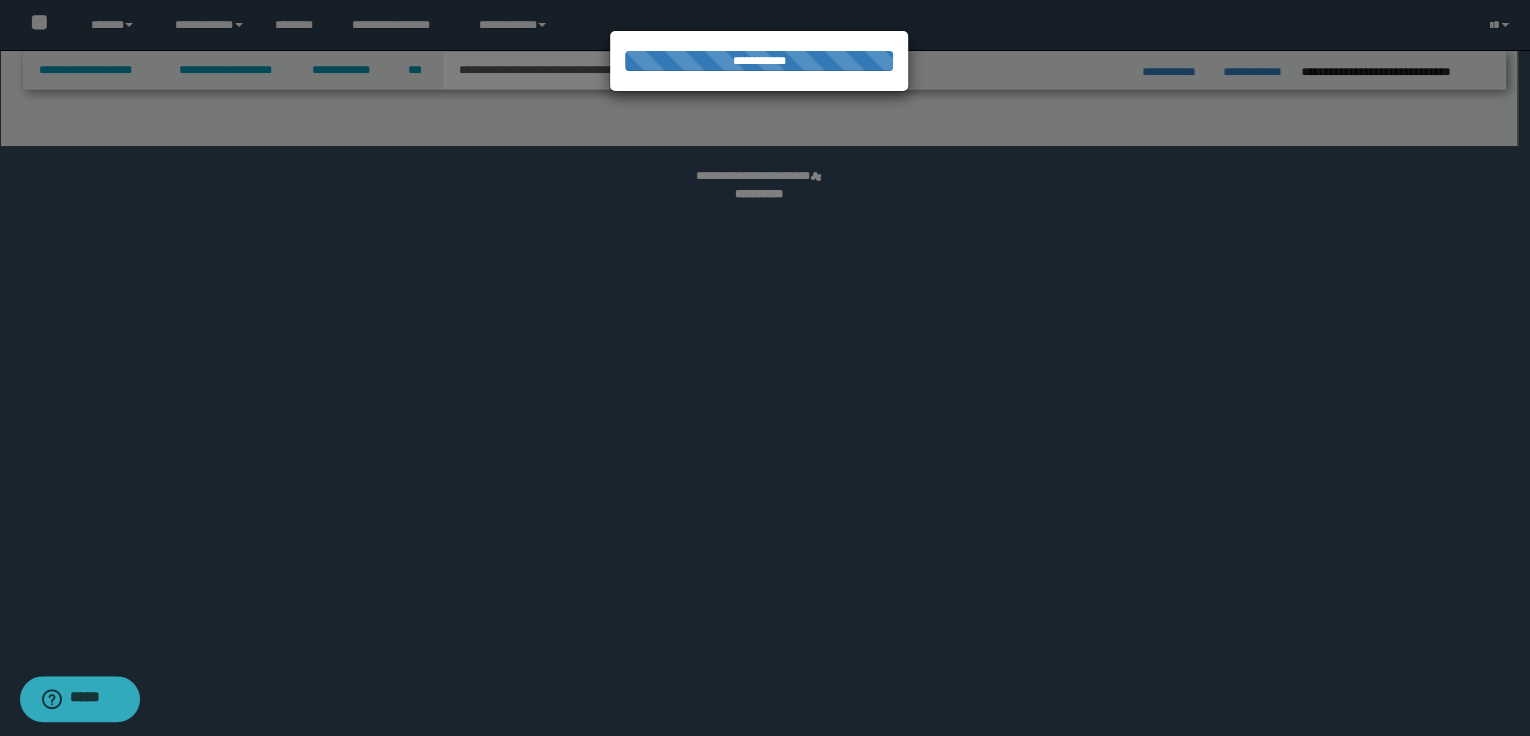 select on "*" 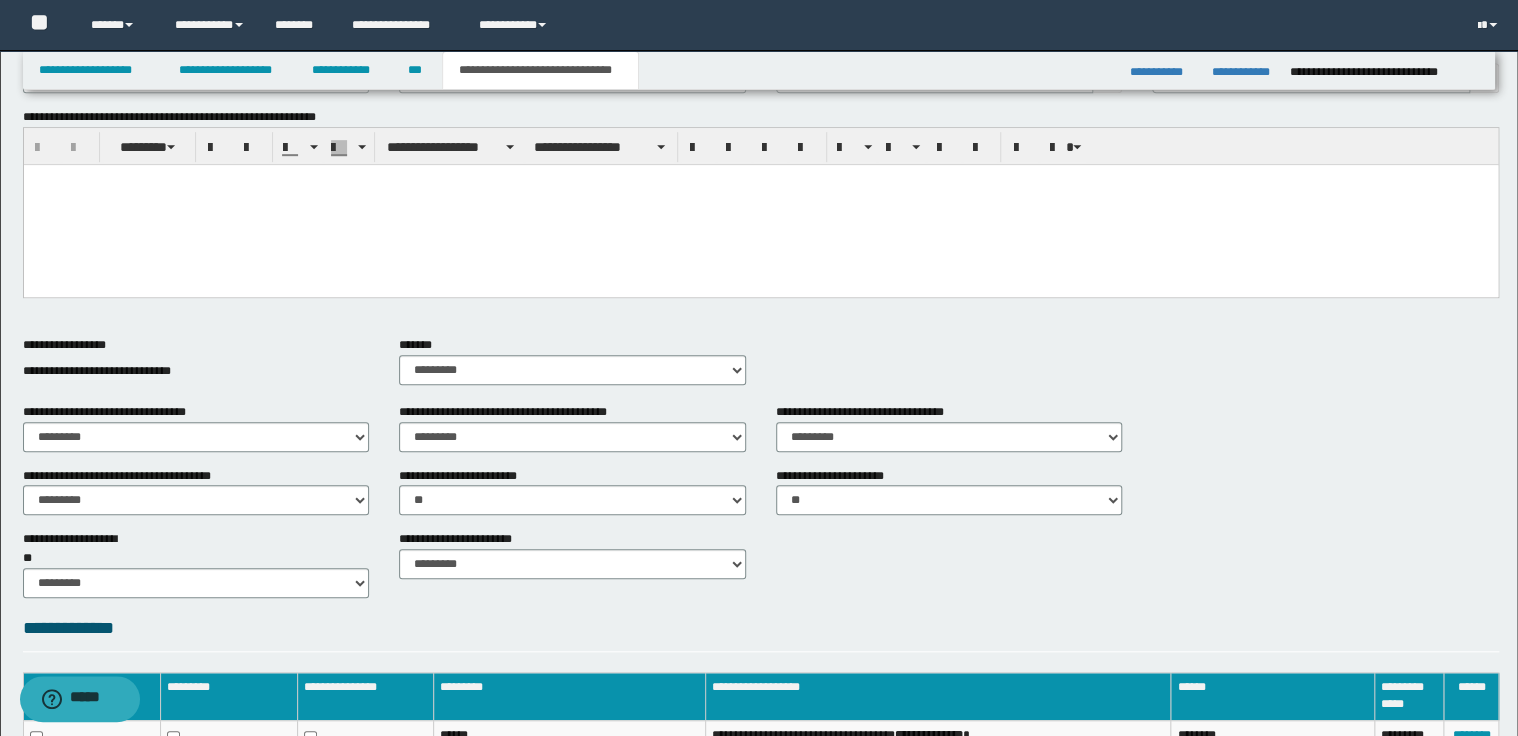 scroll, scrollTop: 480, scrollLeft: 0, axis: vertical 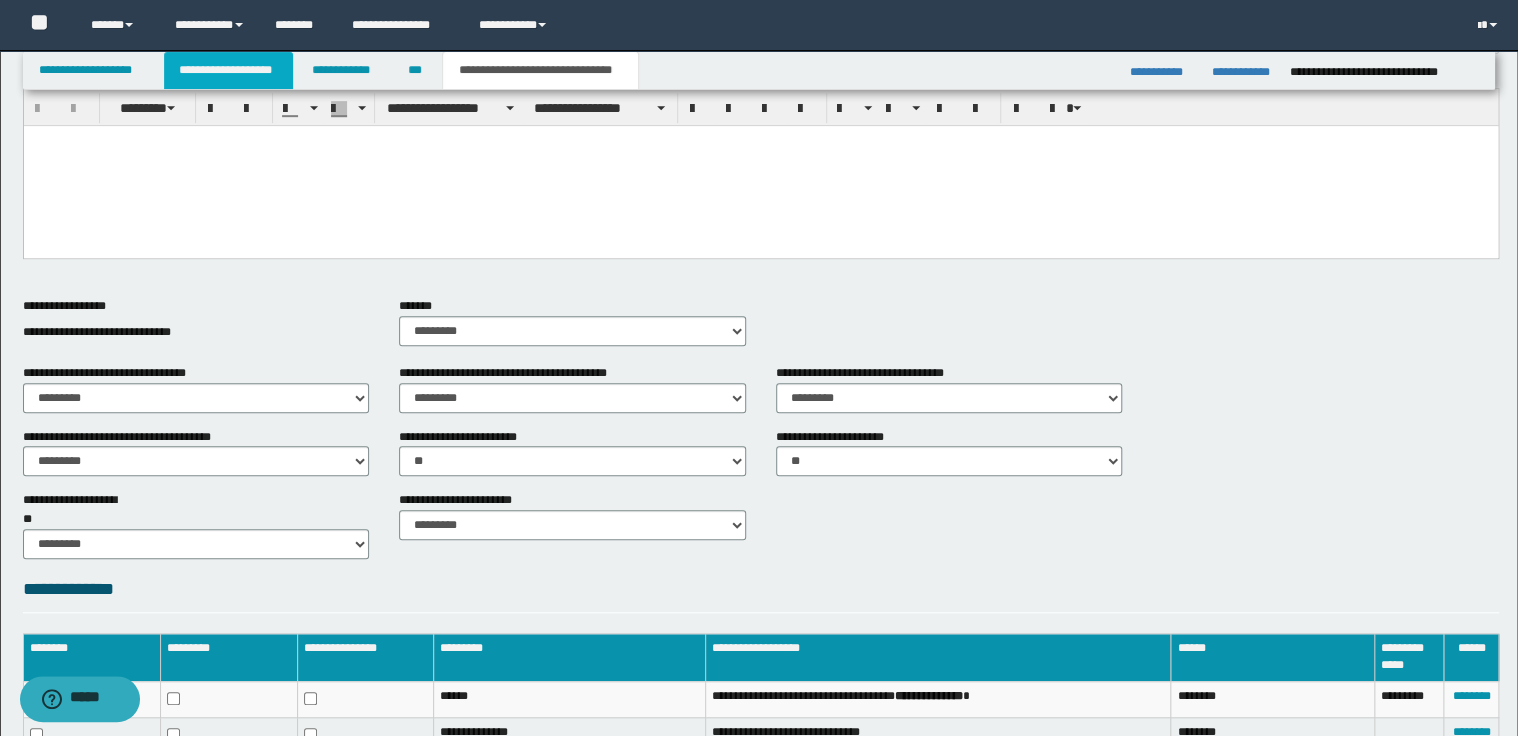 click on "**********" at bounding box center [228, 70] 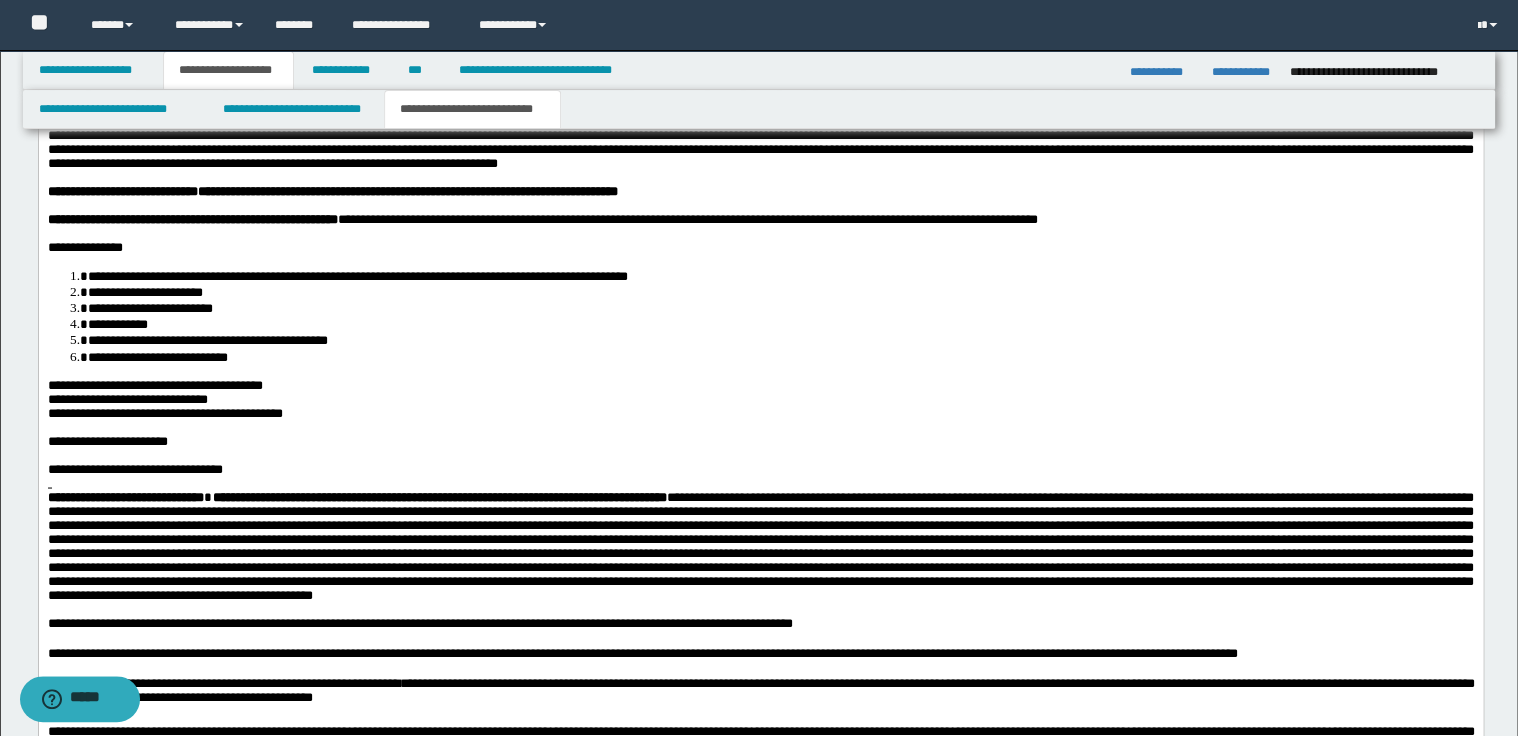 scroll, scrollTop: 1551, scrollLeft: 0, axis: vertical 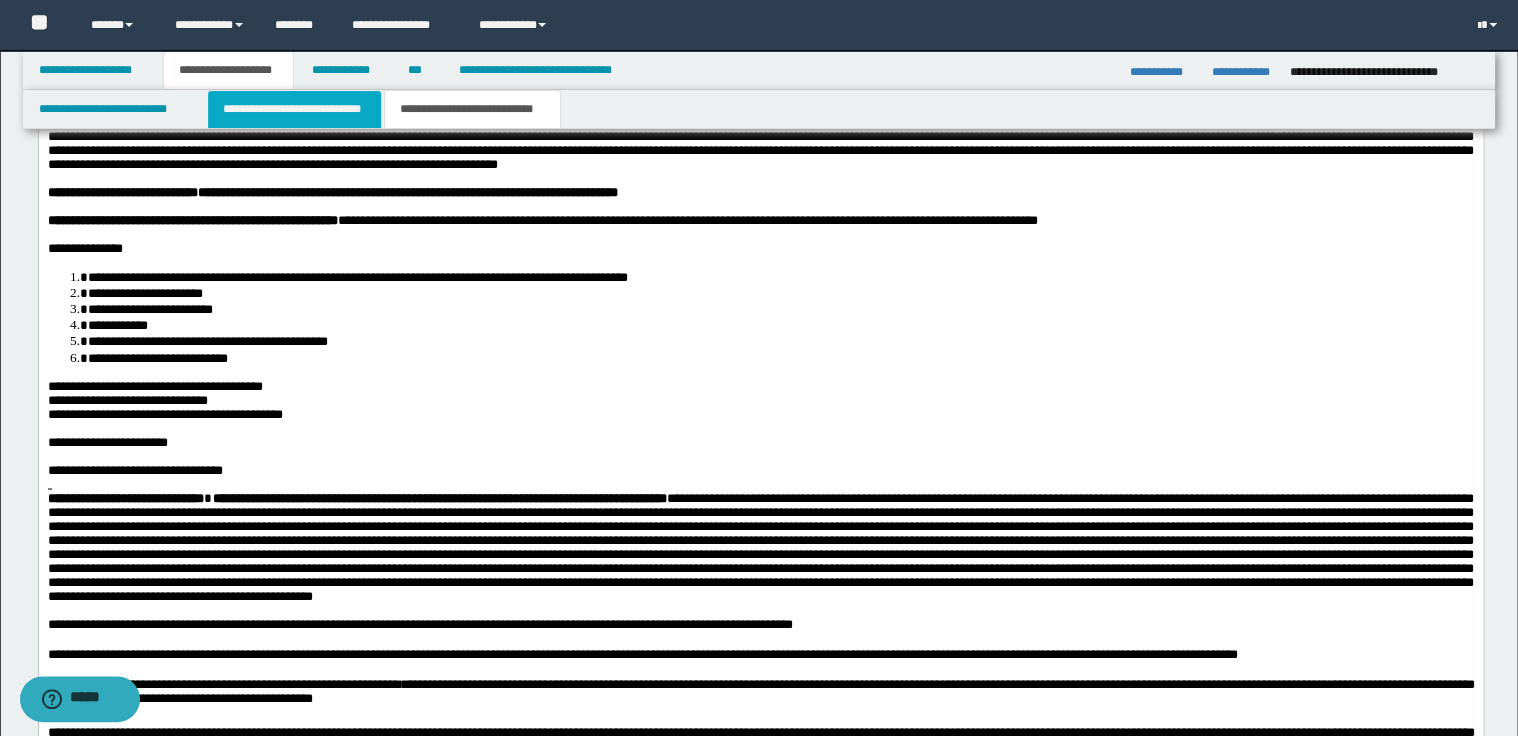 click on "**********" at bounding box center (294, 109) 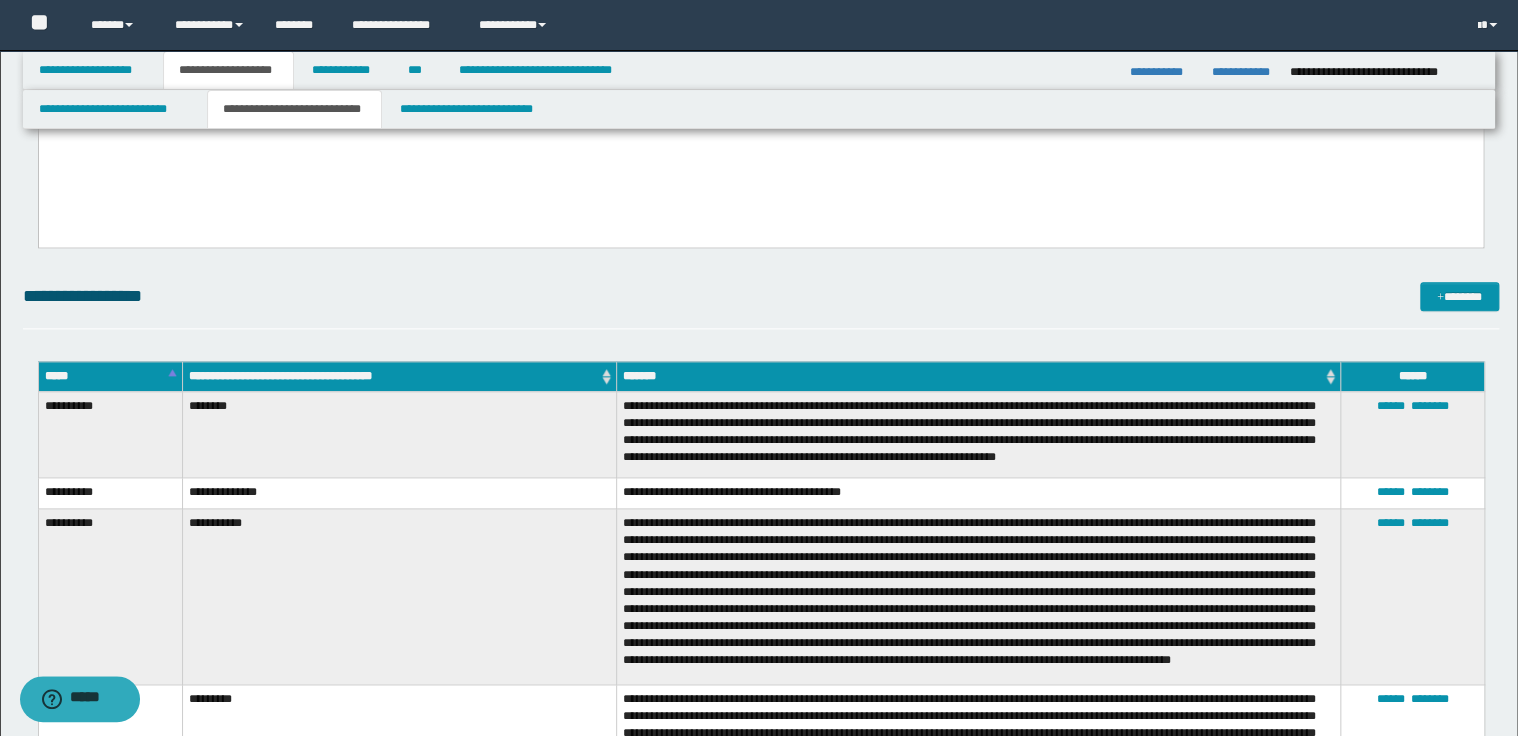 scroll, scrollTop: 4991, scrollLeft: 0, axis: vertical 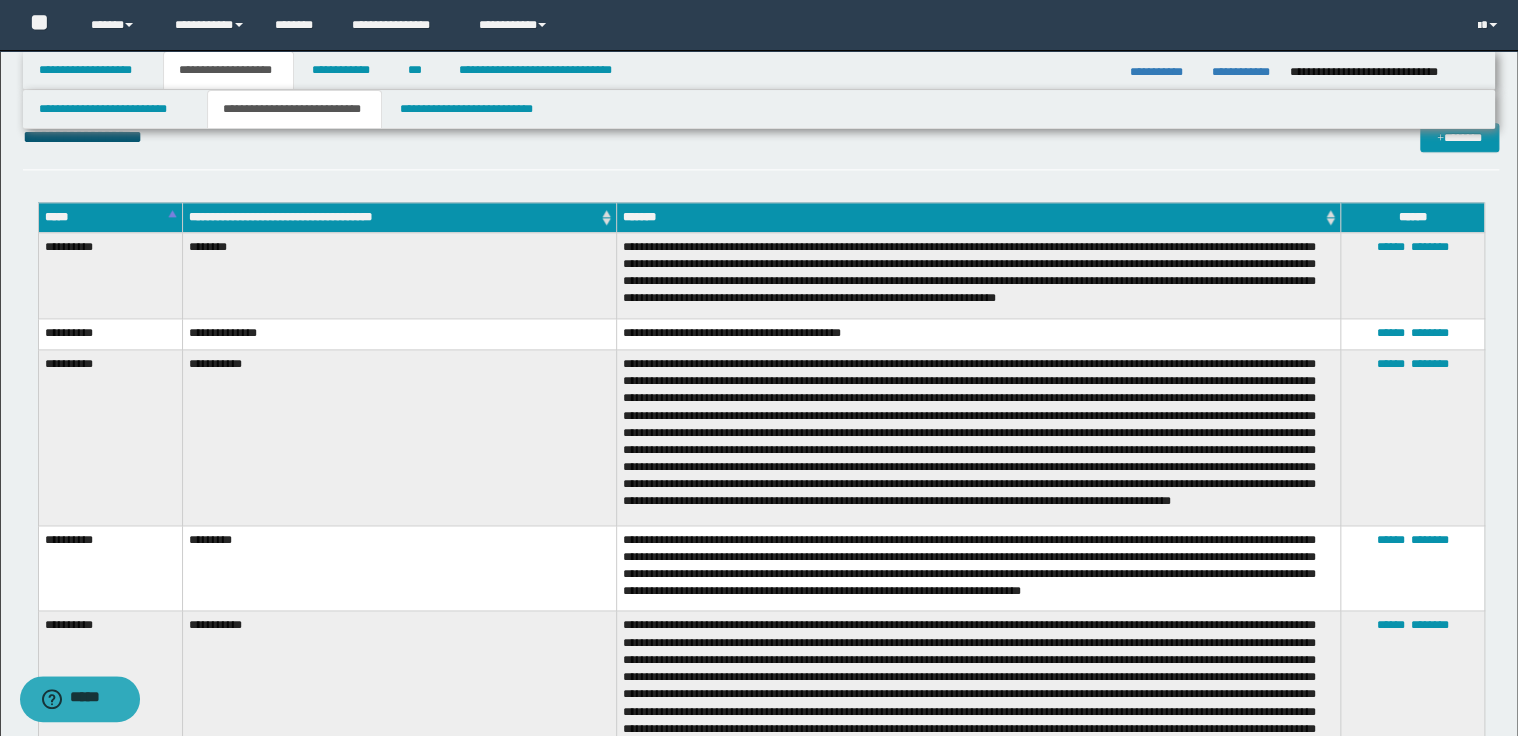 click on "*****" at bounding box center (110, 217) 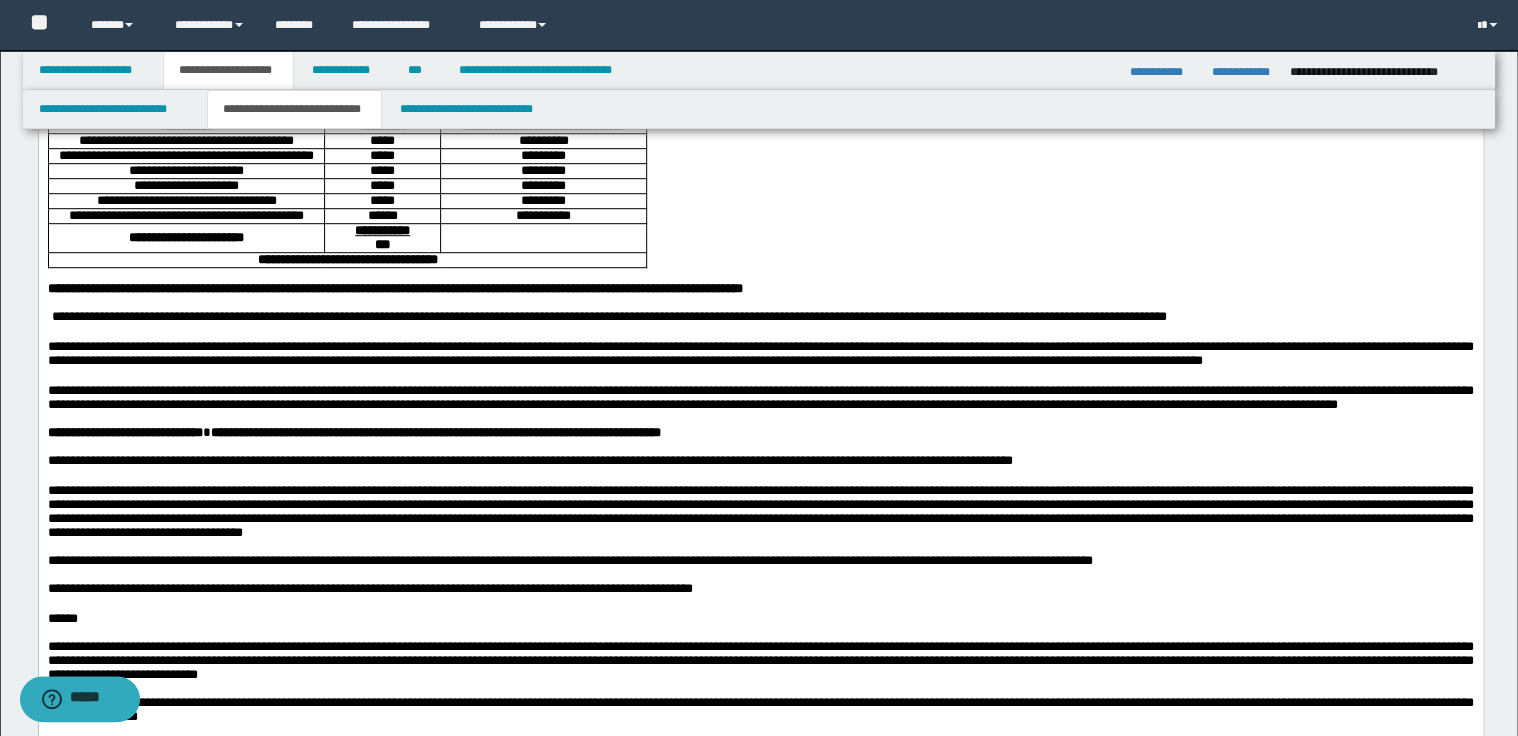 scroll, scrollTop: 431, scrollLeft: 0, axis: vertical 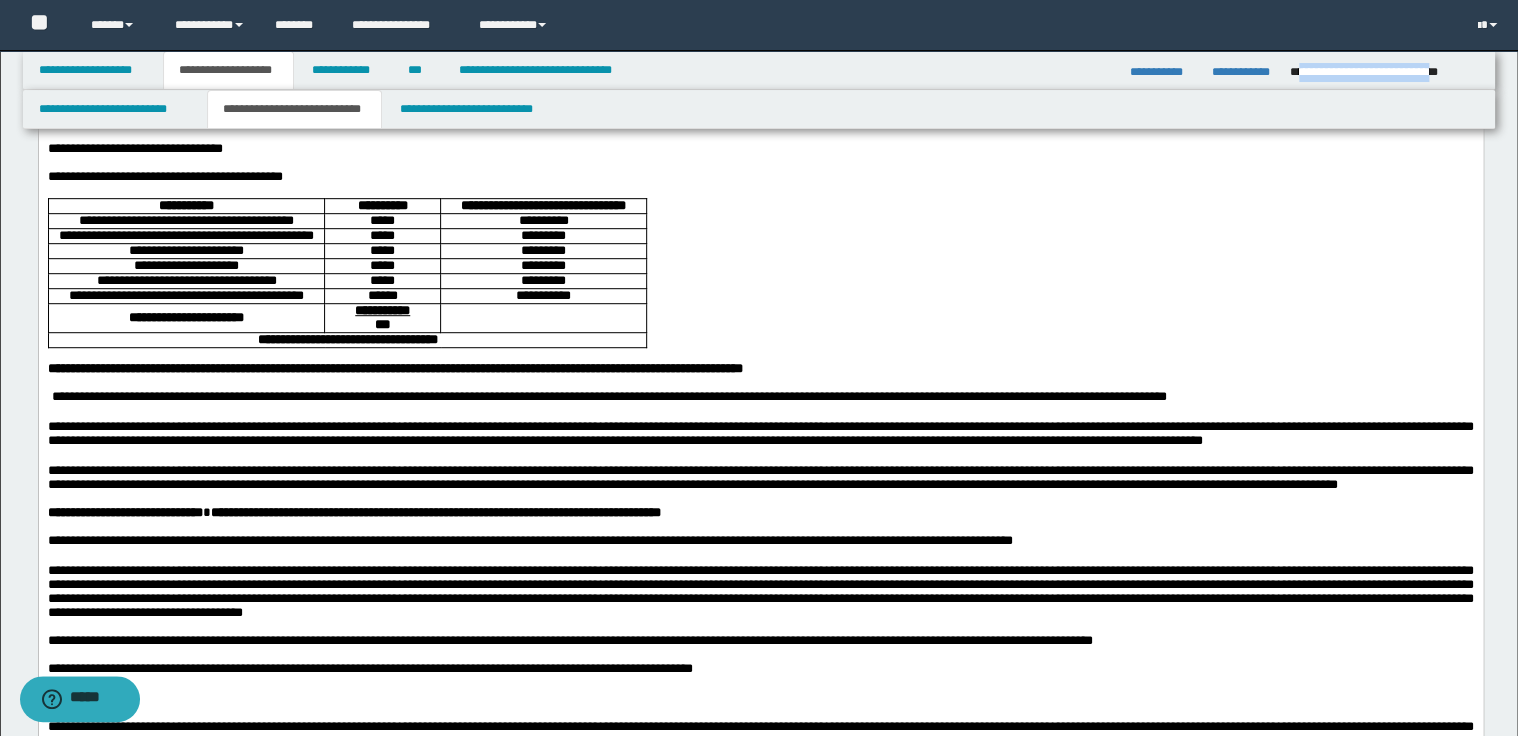 drag, startPoint x: 1298, startPoint y: 70, endPoint x: 1473, endPoint y: 68, distance: 175.01143 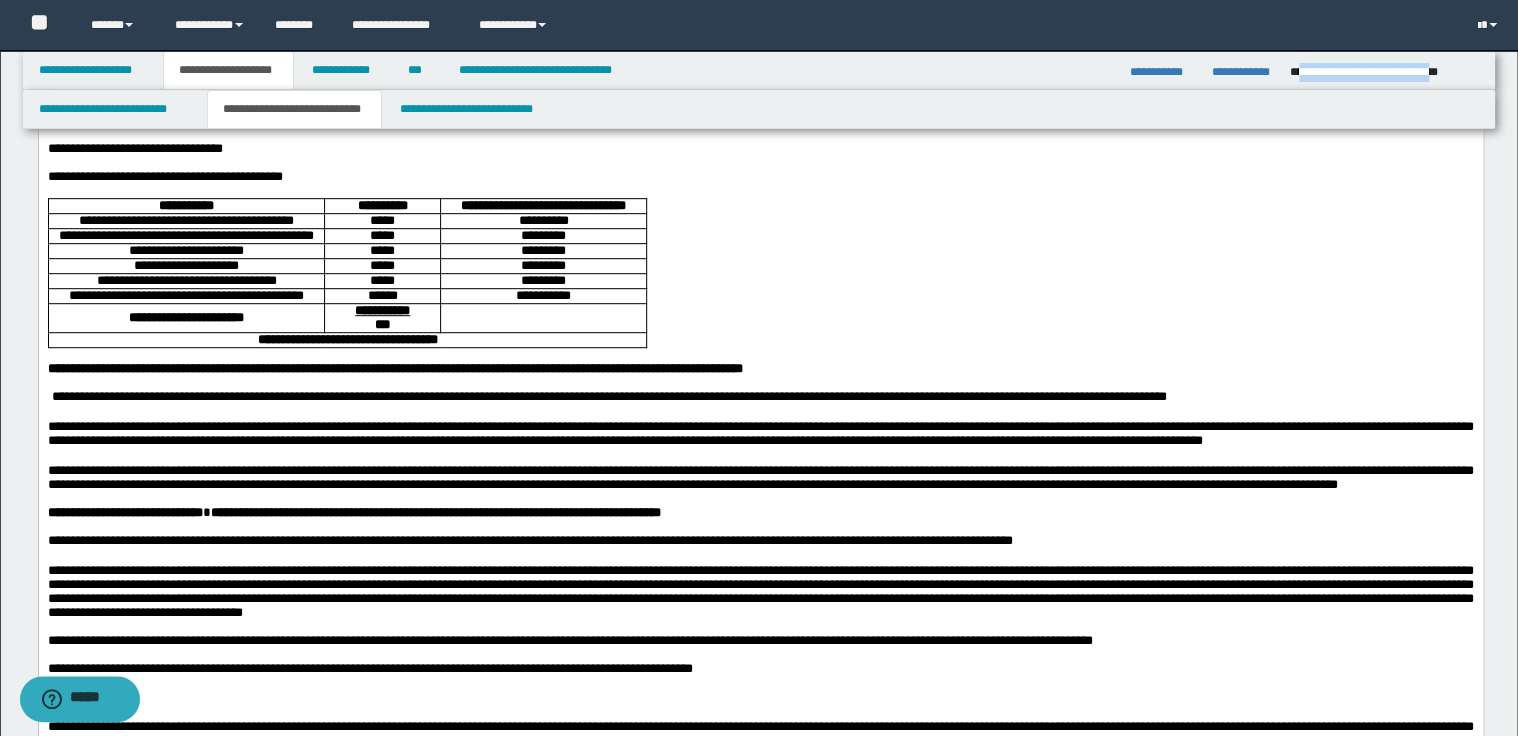 click on "**********" at bounding box center [1386, 72] 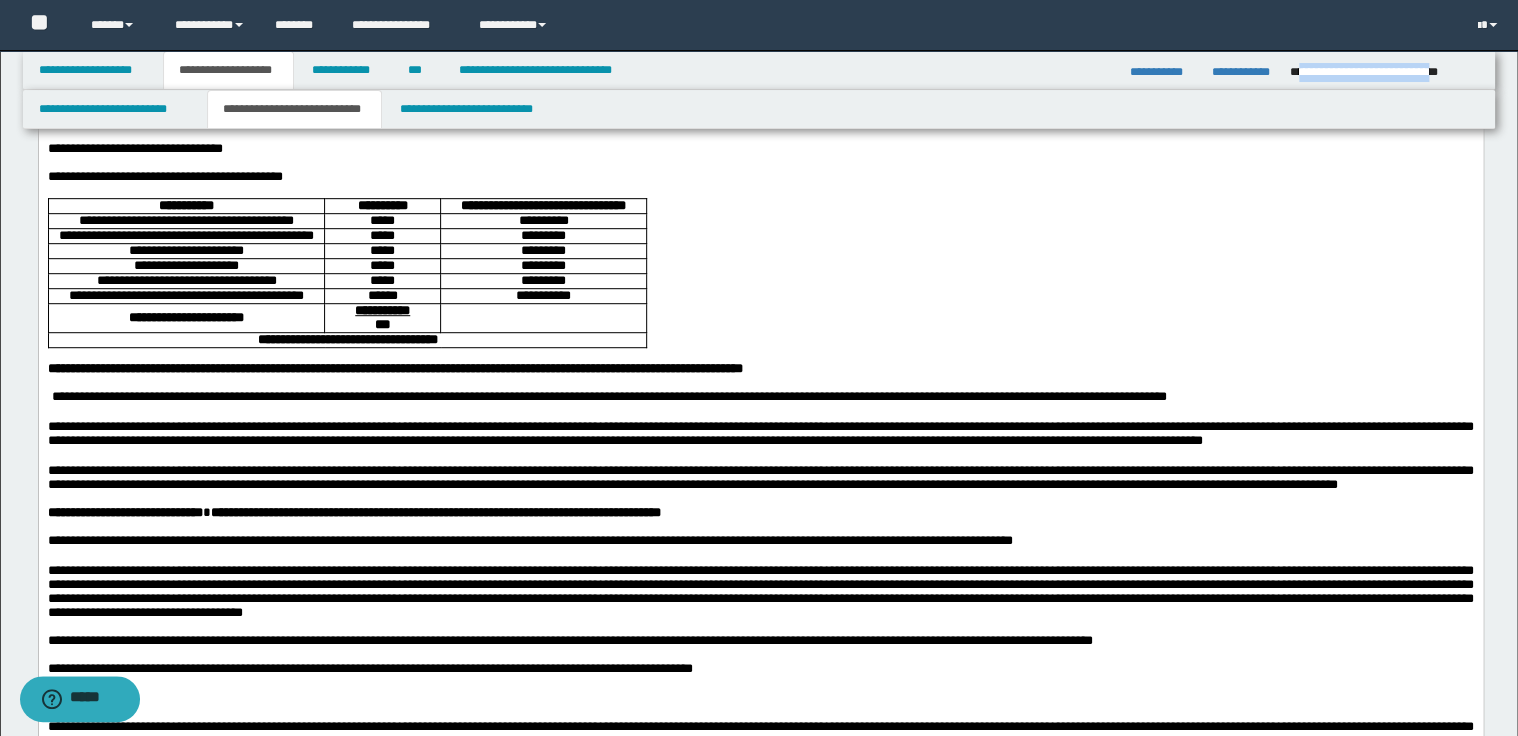 scroll, scrollTop: 351, scrollLeft: 0, axis: vertical 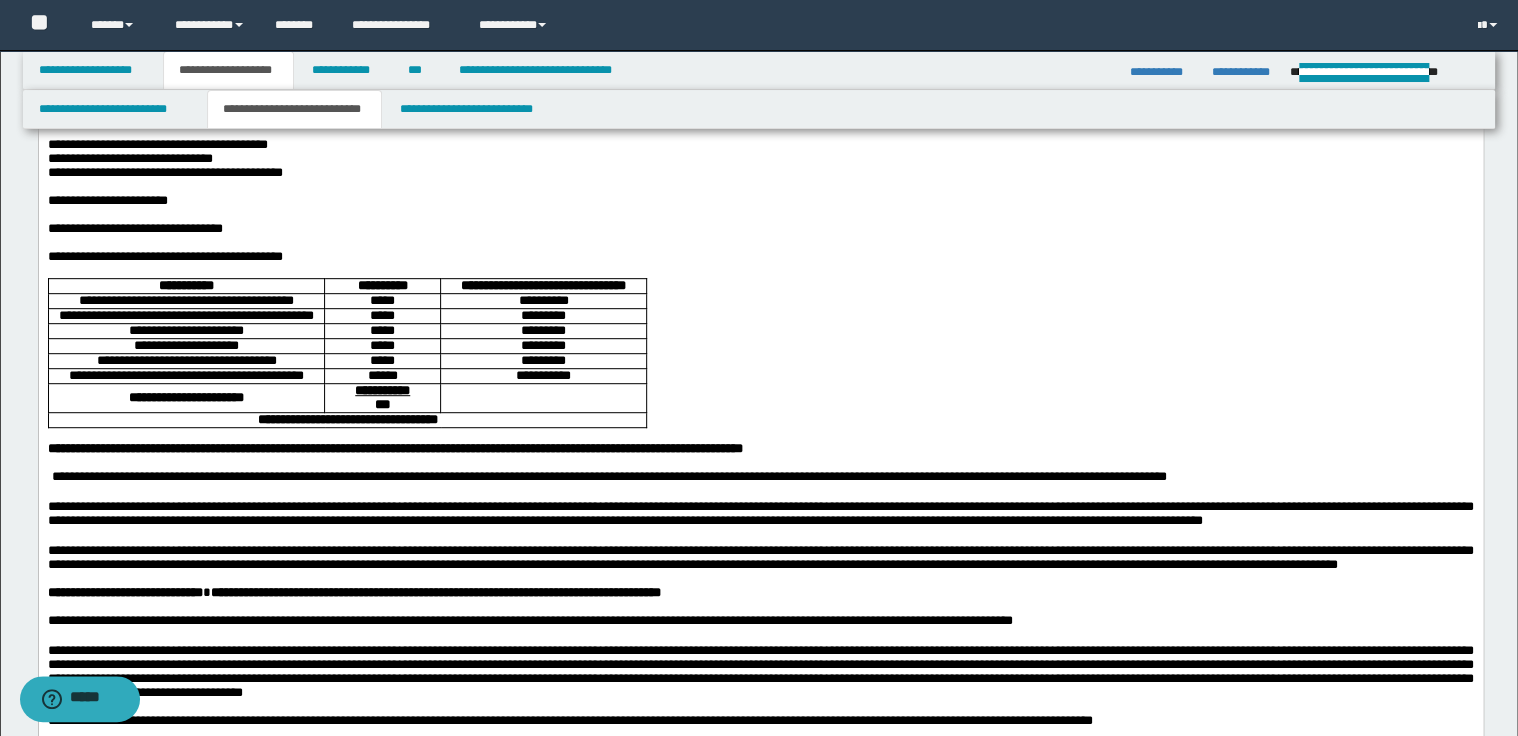 click on "**********" at bounding box center (760, 229) 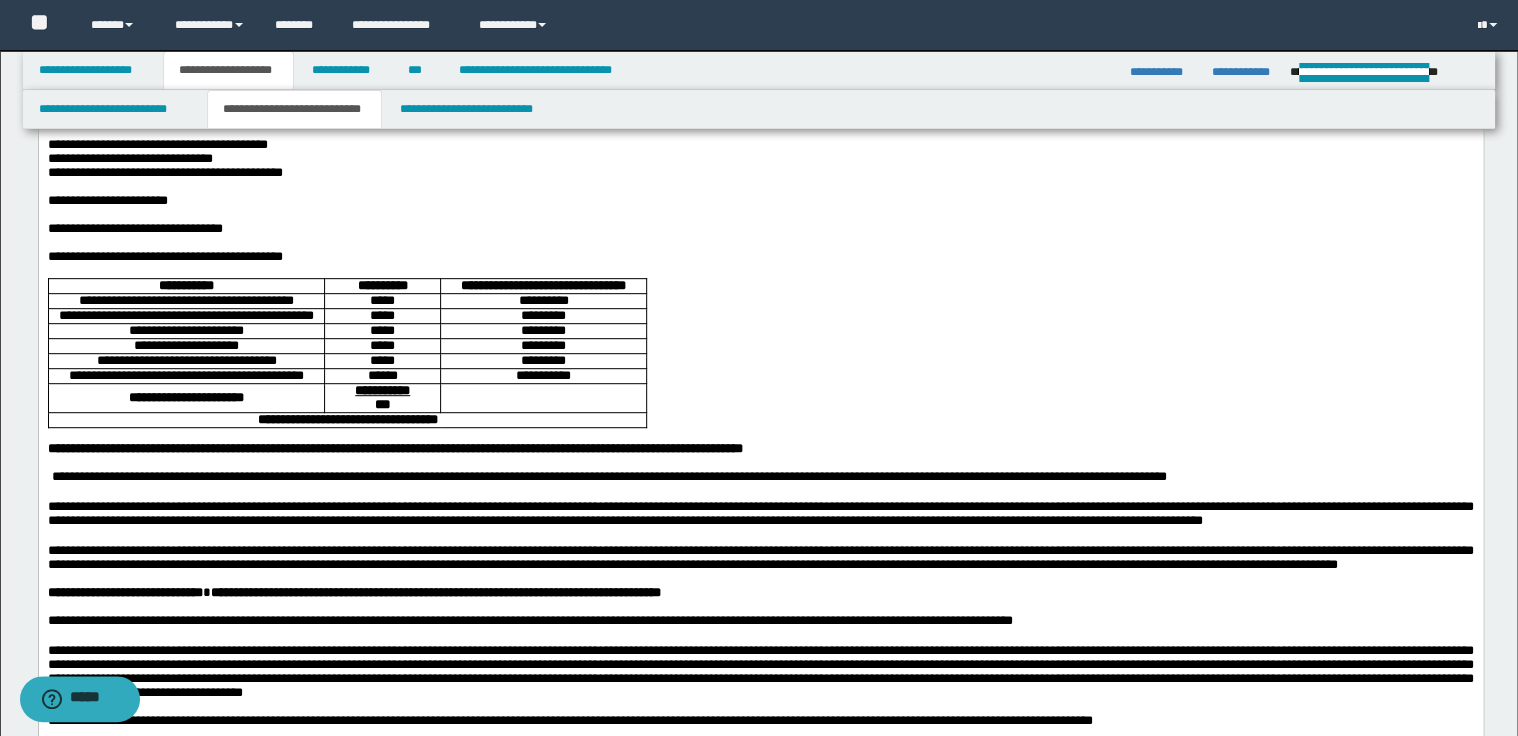 type 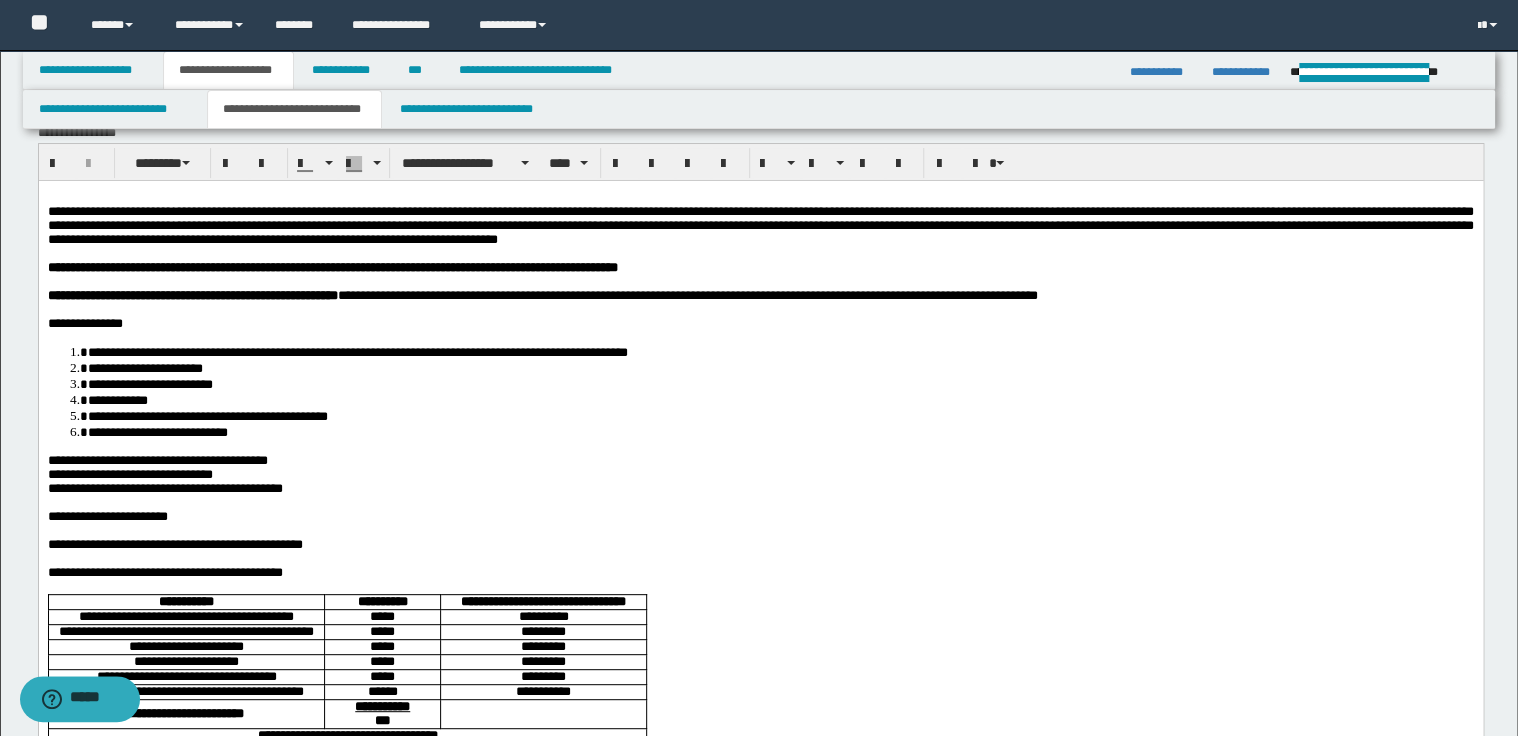 scroll, scrollTop: 0, scrollLeft: 0, axis: both 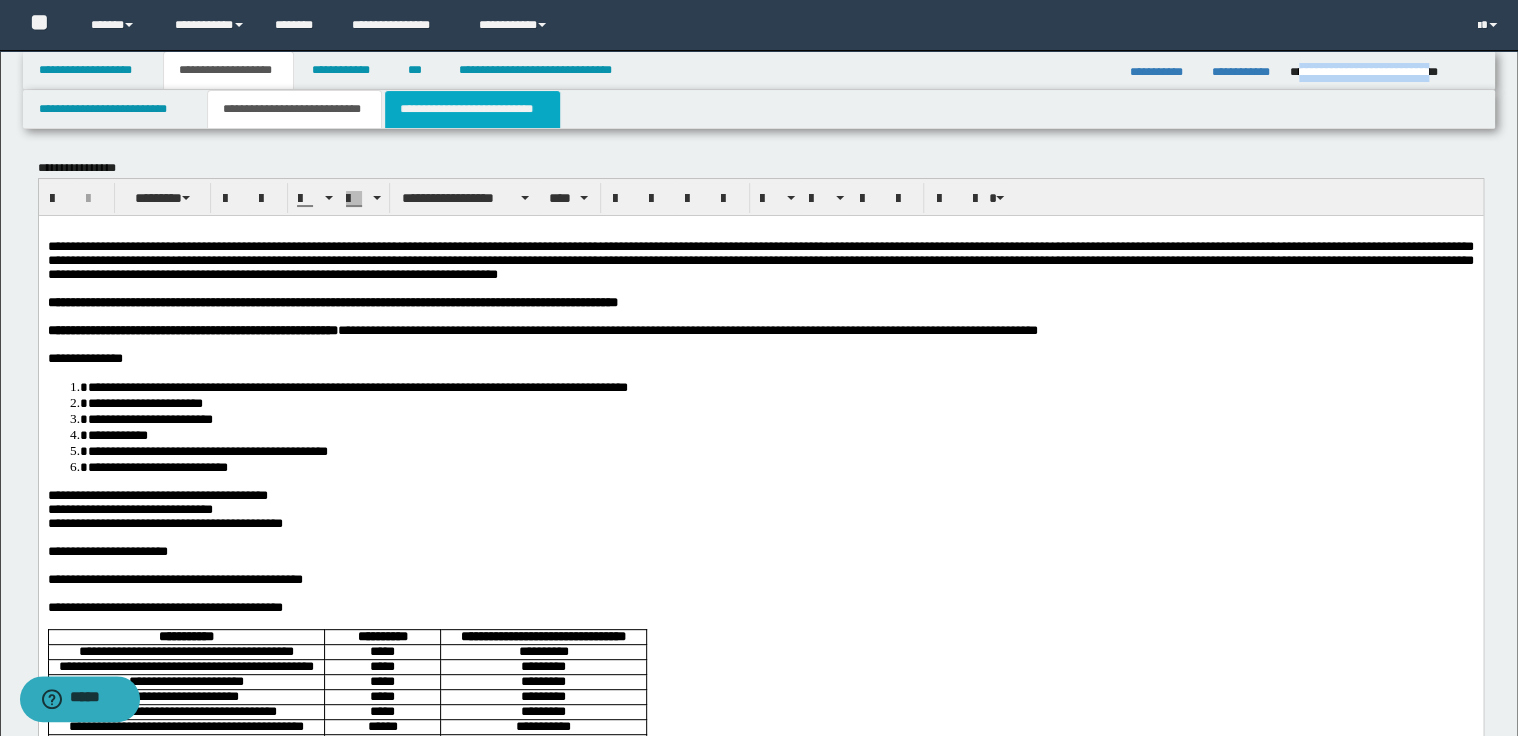 click on "**********" at bounding box center [472, 109] 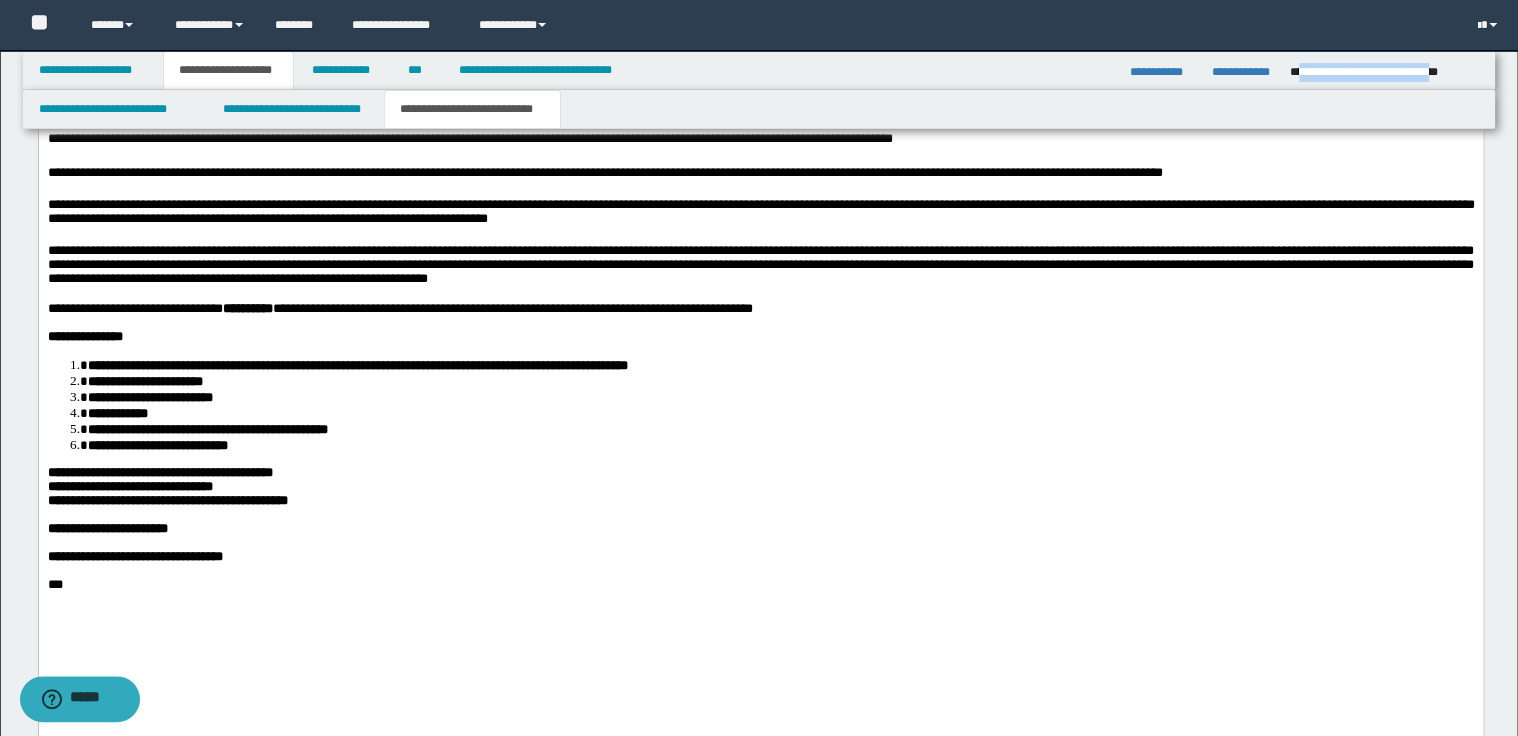 scroll, scrollTop: 2160, scrollLeft: 0, axis: vertical 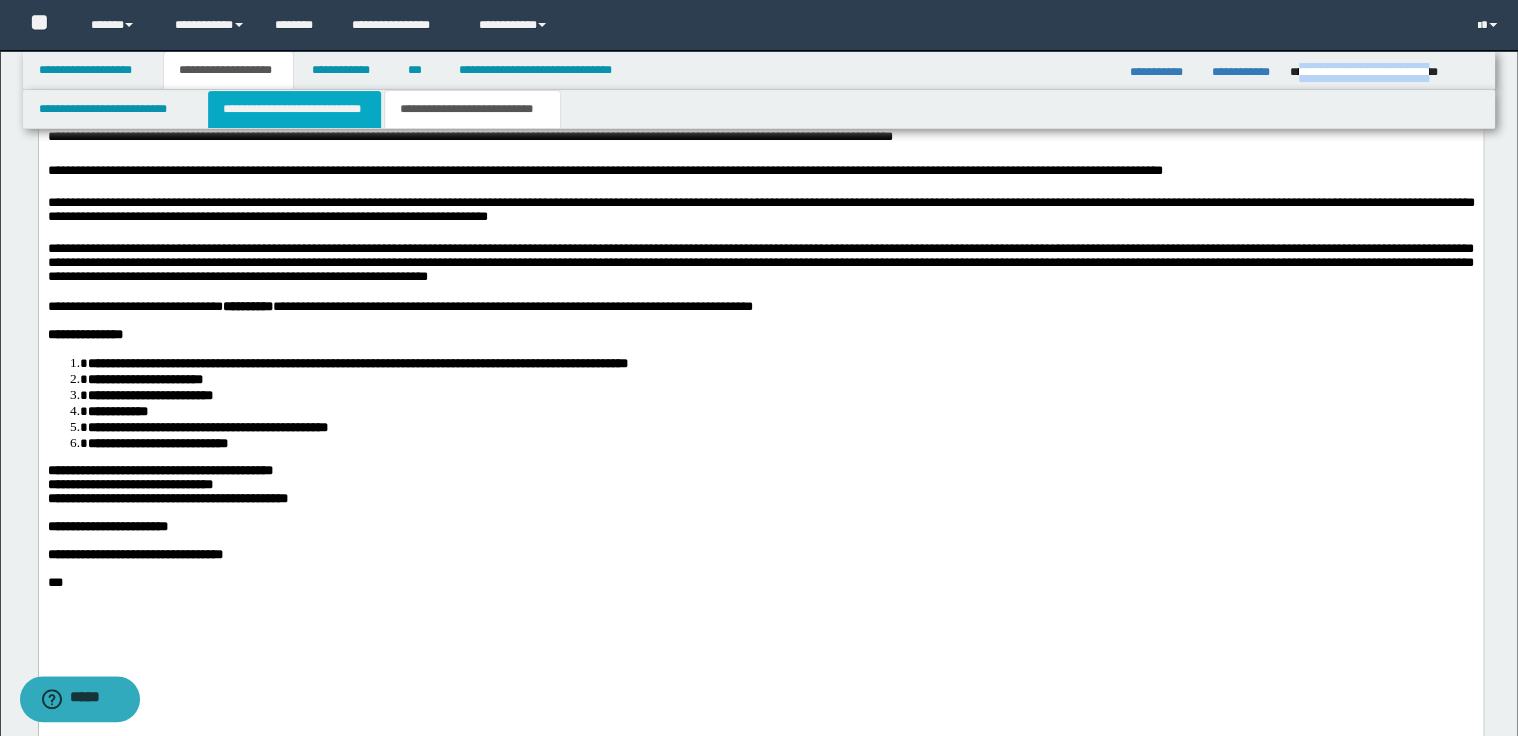 click on "**********" at bounding box center [294, 109] 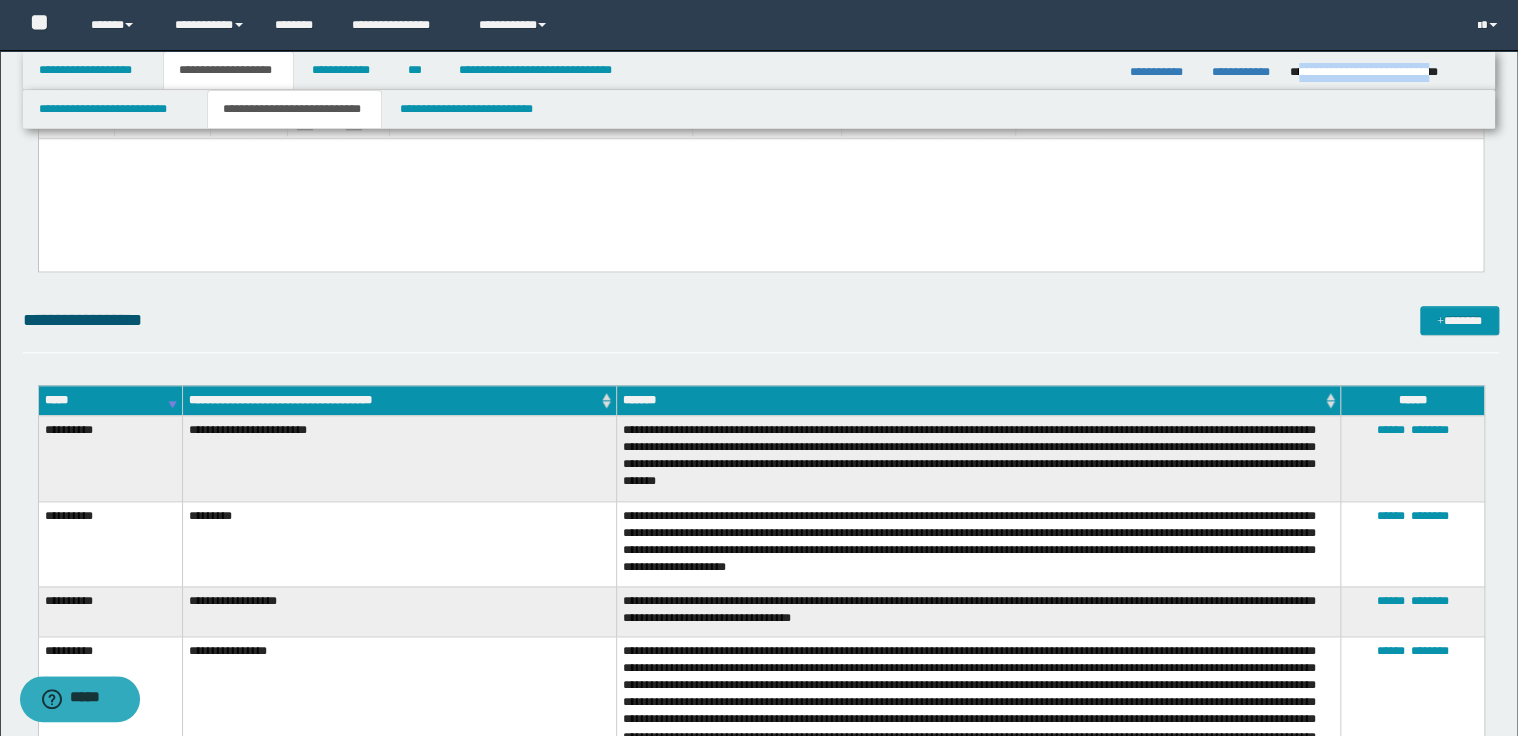 scroll, scrollTop: 4960, scrollLeft: 0, axis: vertical 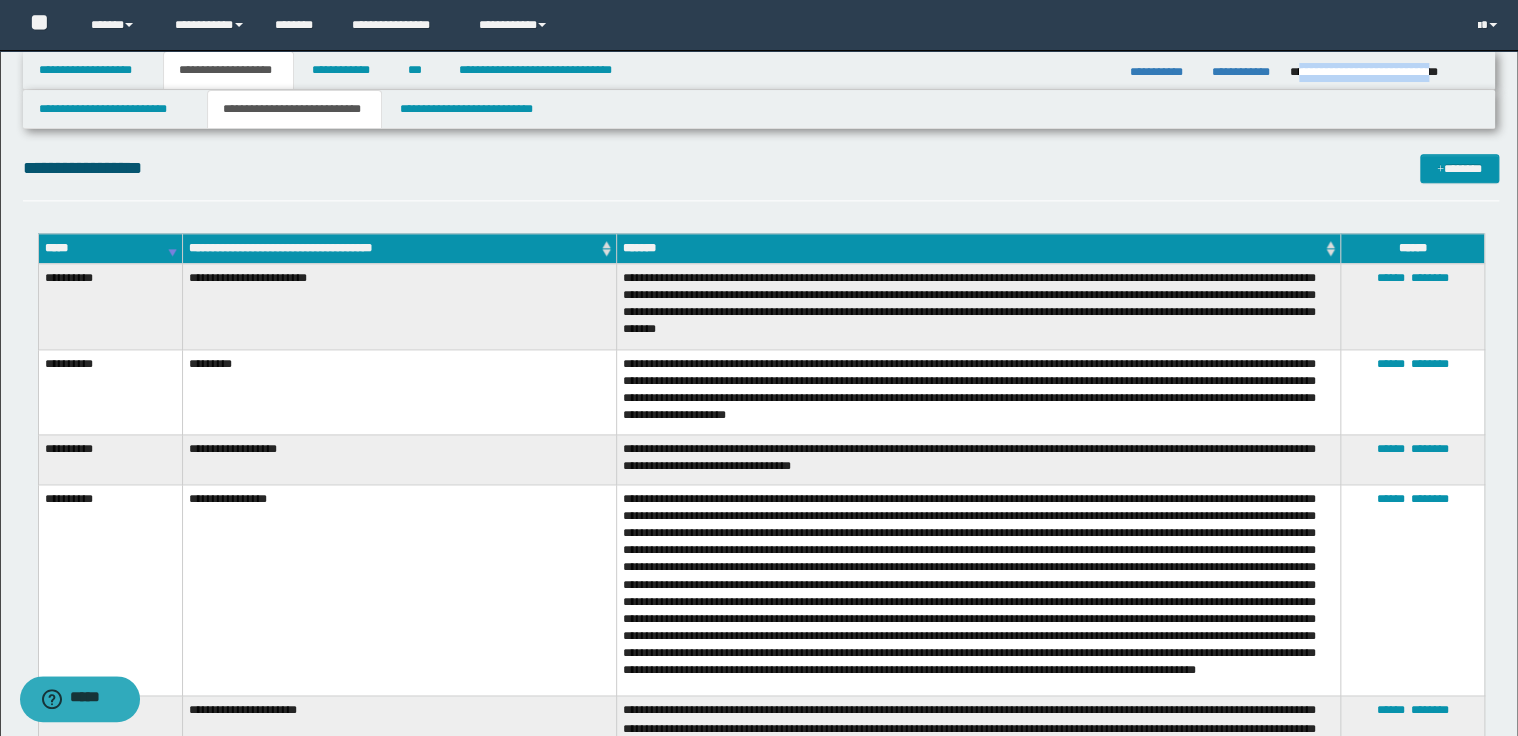 click on "*****" at bounding box center (110, 248) 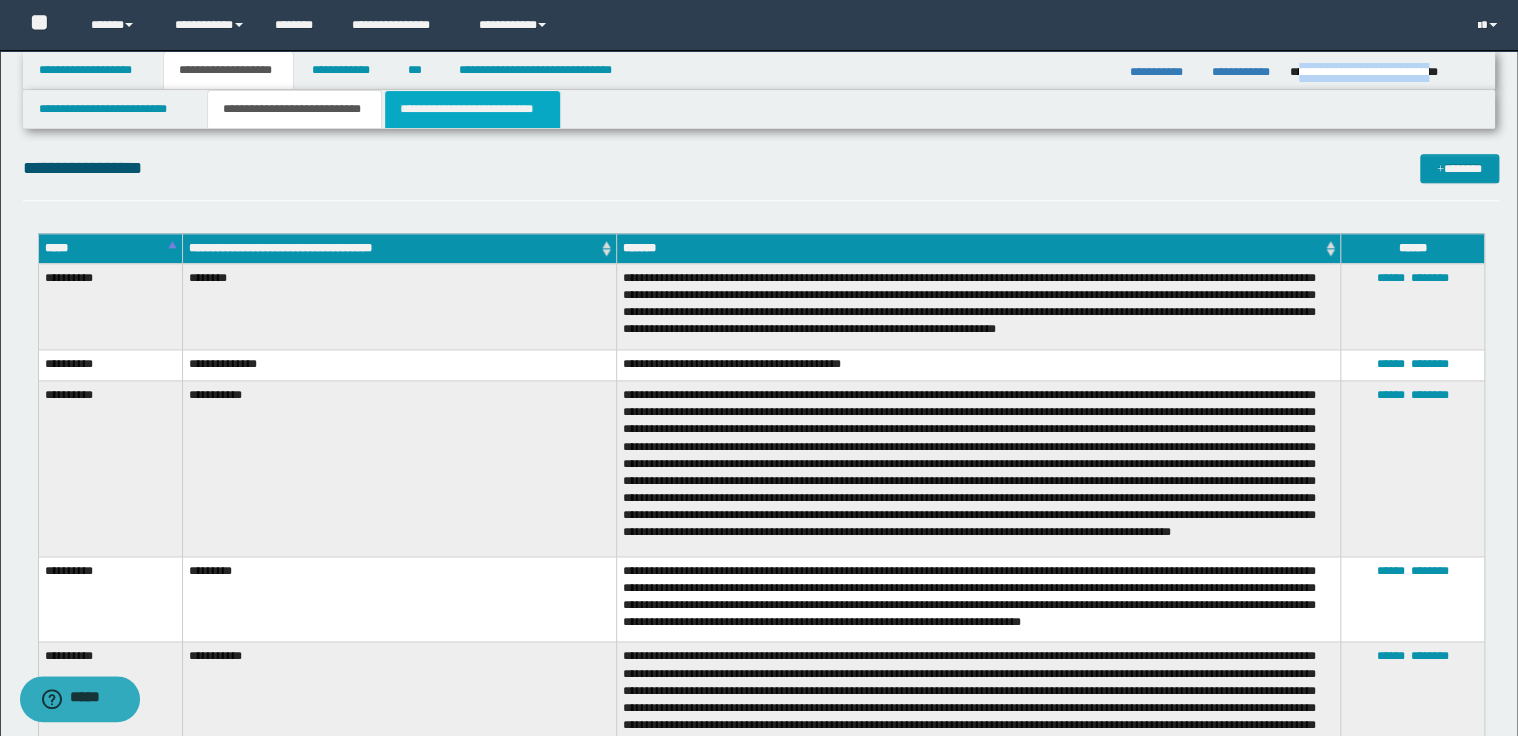 click on "**********" at bounding box center [472, 109] 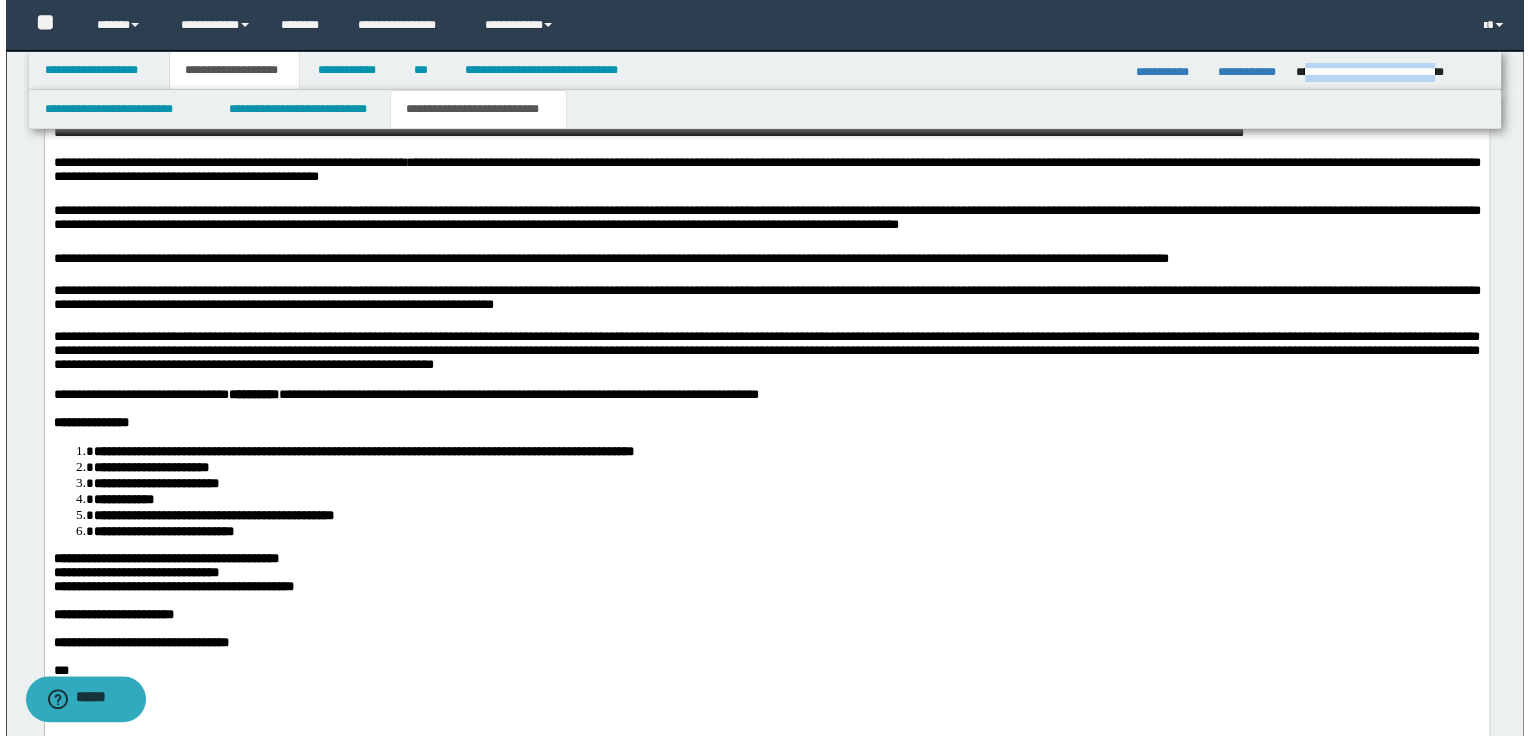 scroll, scrollTop: 1995, scrollLeft: 0, axis: vertical 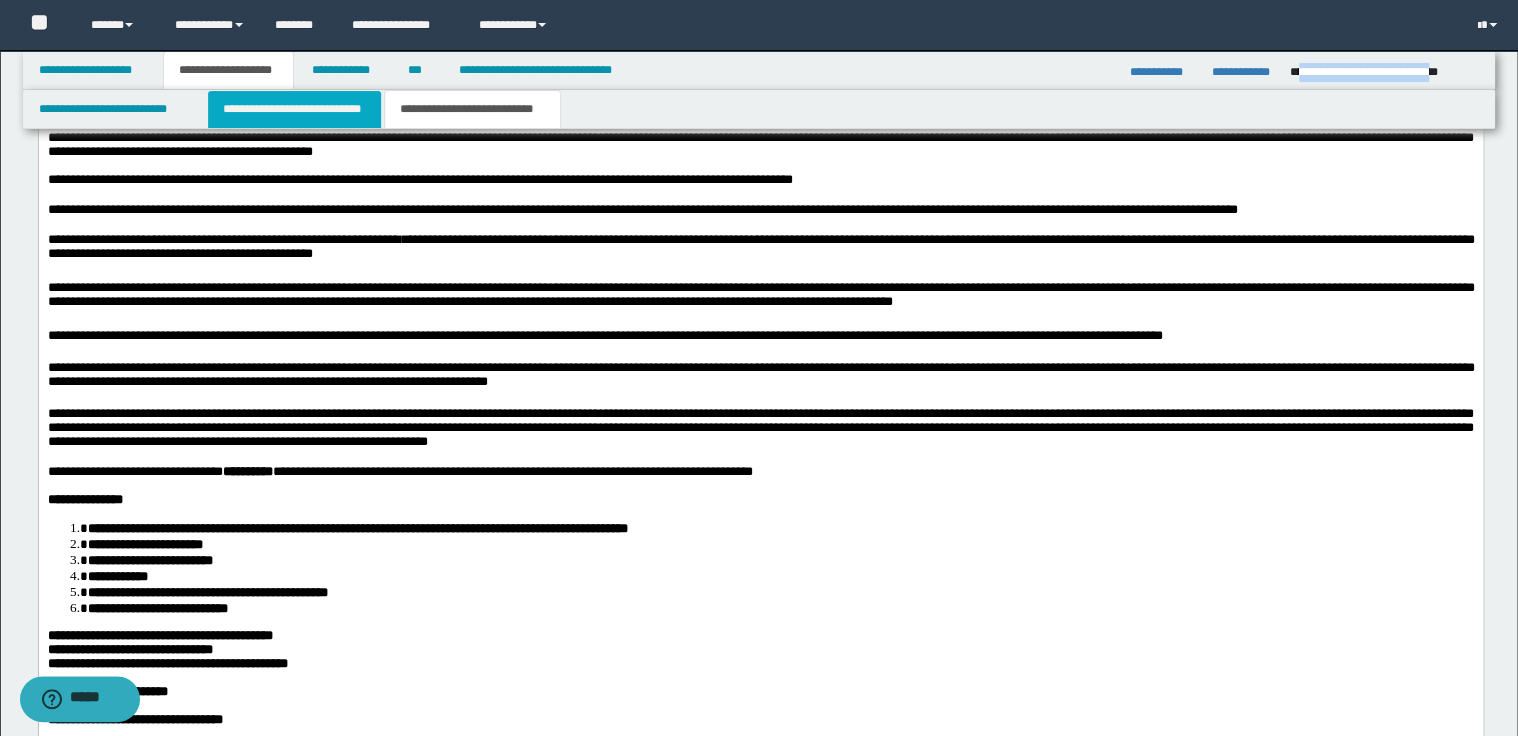 click on "**********" at bounding box center (294, 109) 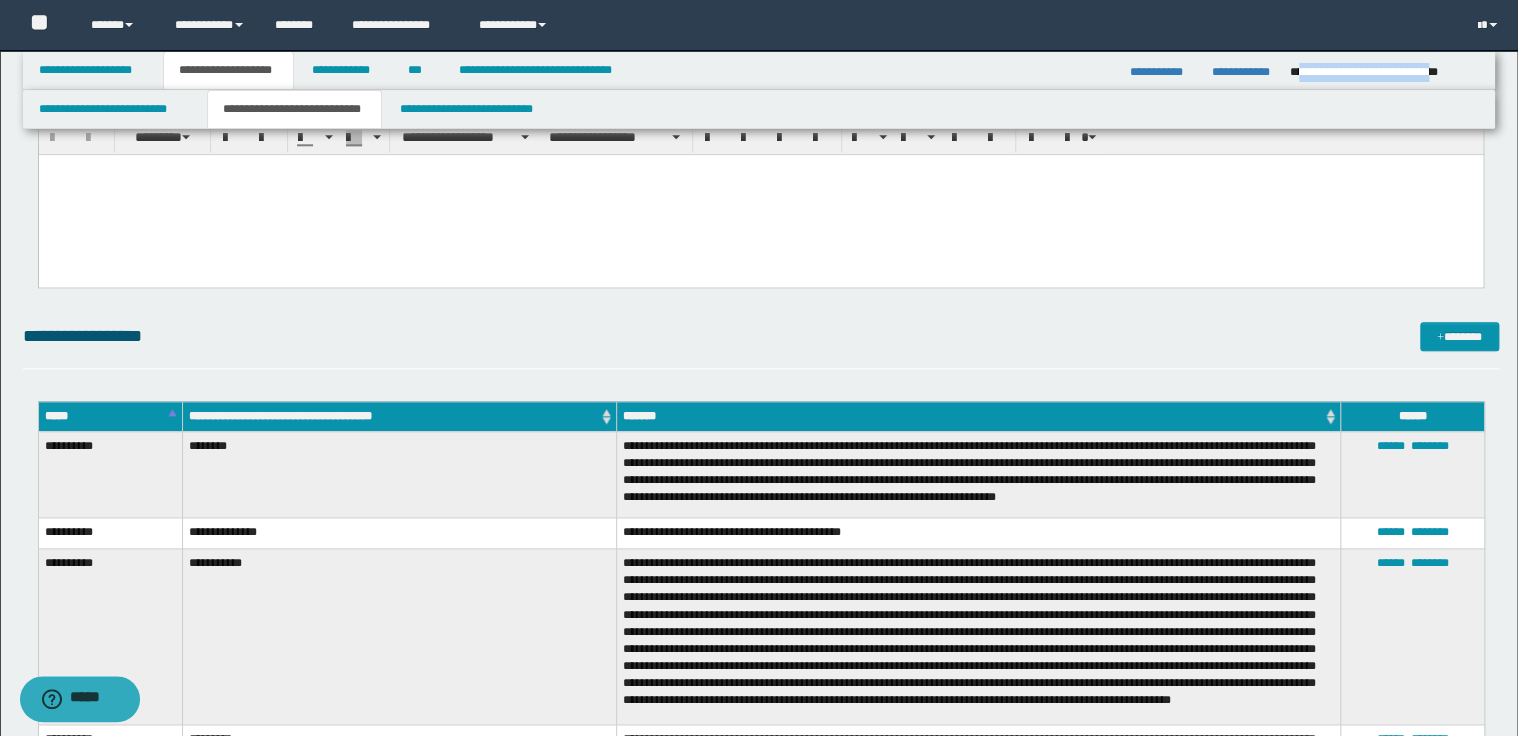 scroll, scrollTop: 4795, scrollLeft: 0, axis: vertical 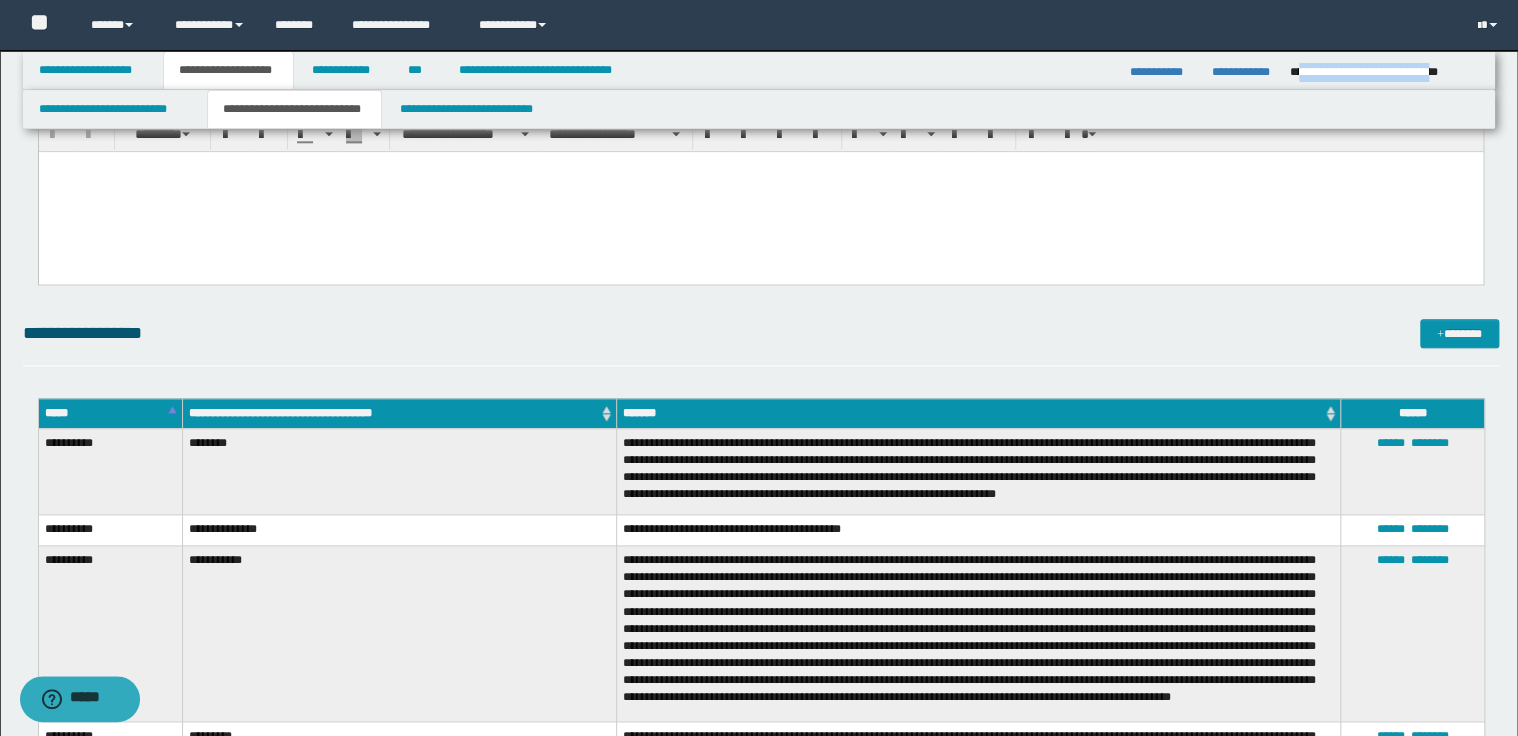 click on "*****" at bounding box center [110, 413] 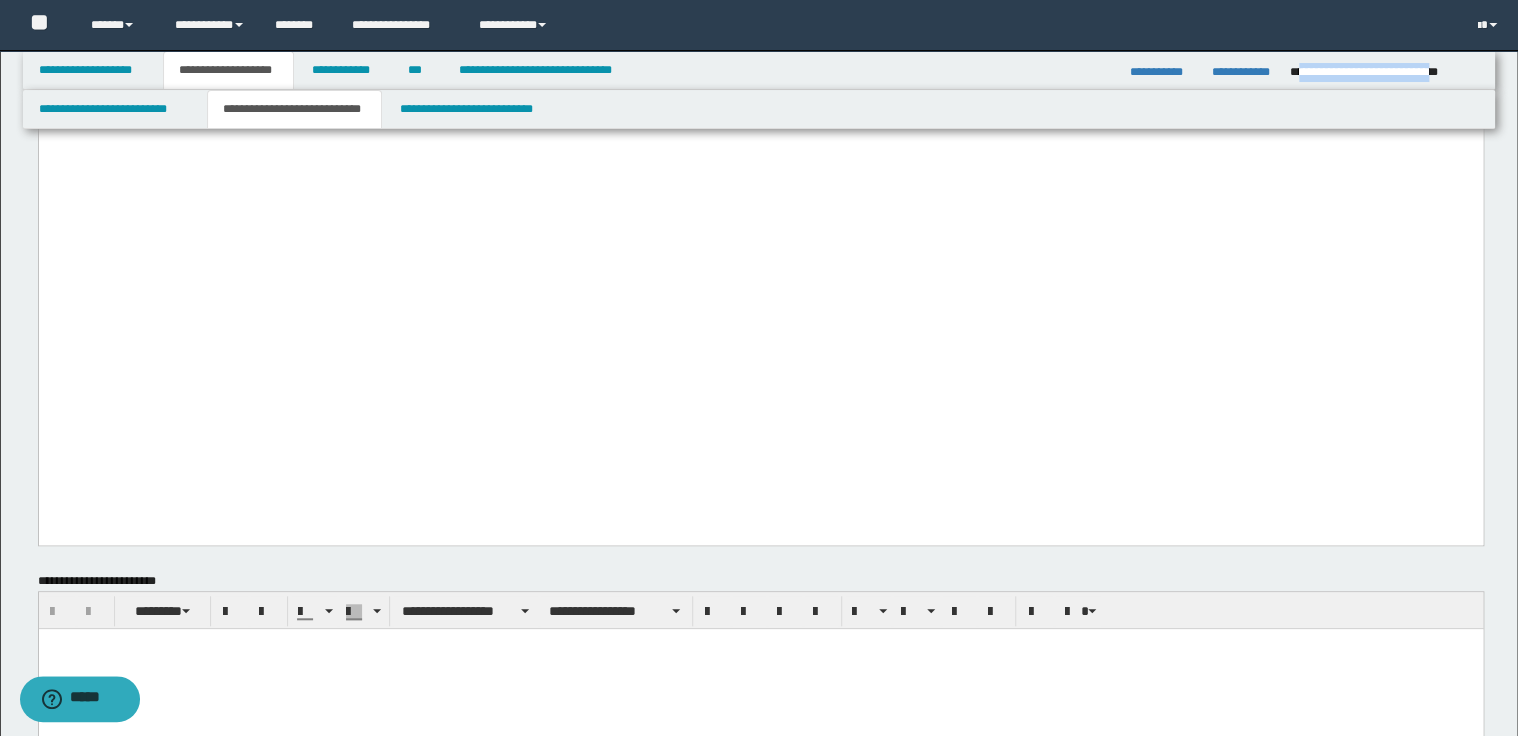 scroll, scrollTop: 4315, scrollLeft: 0, axis: vertical 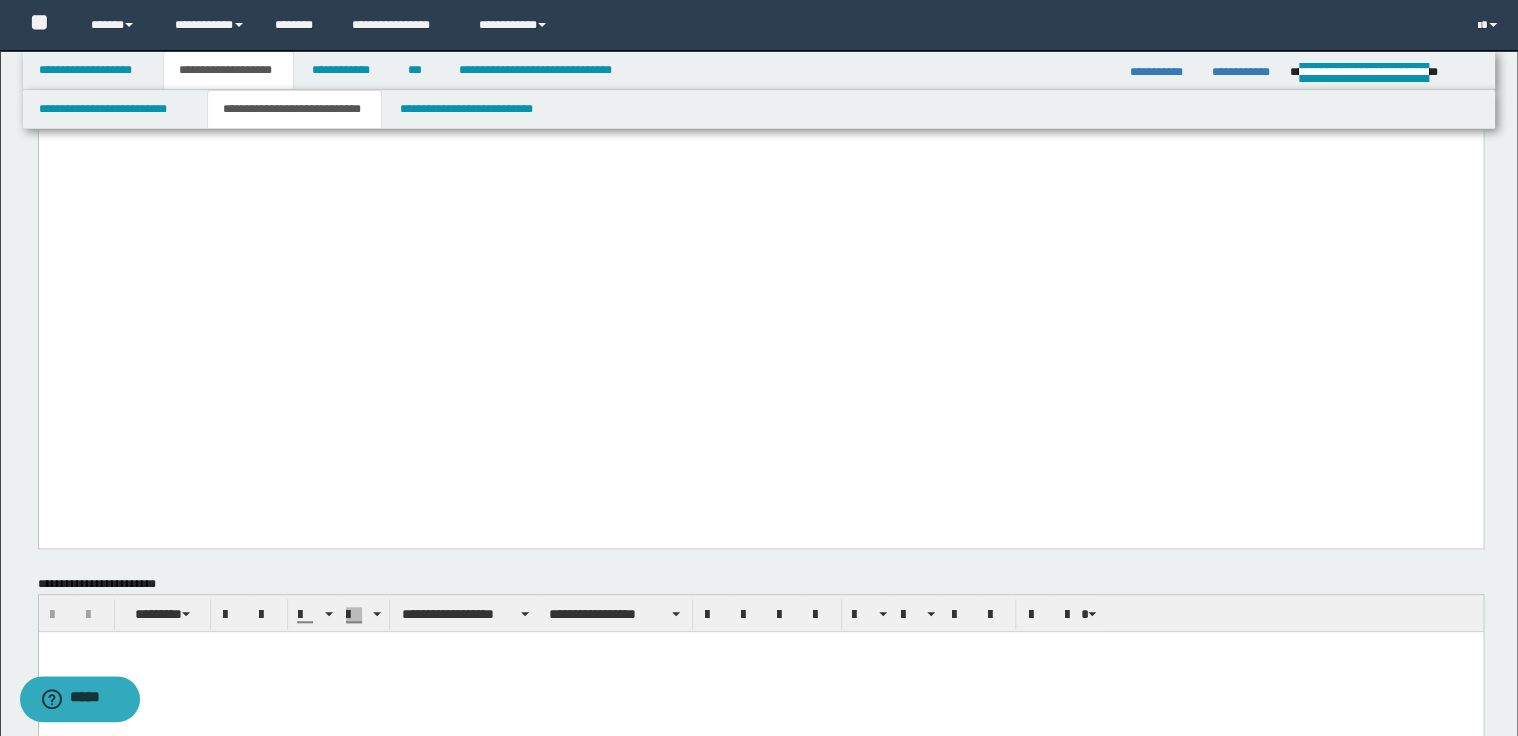 click on "**********" at bounding box center (399, -351) 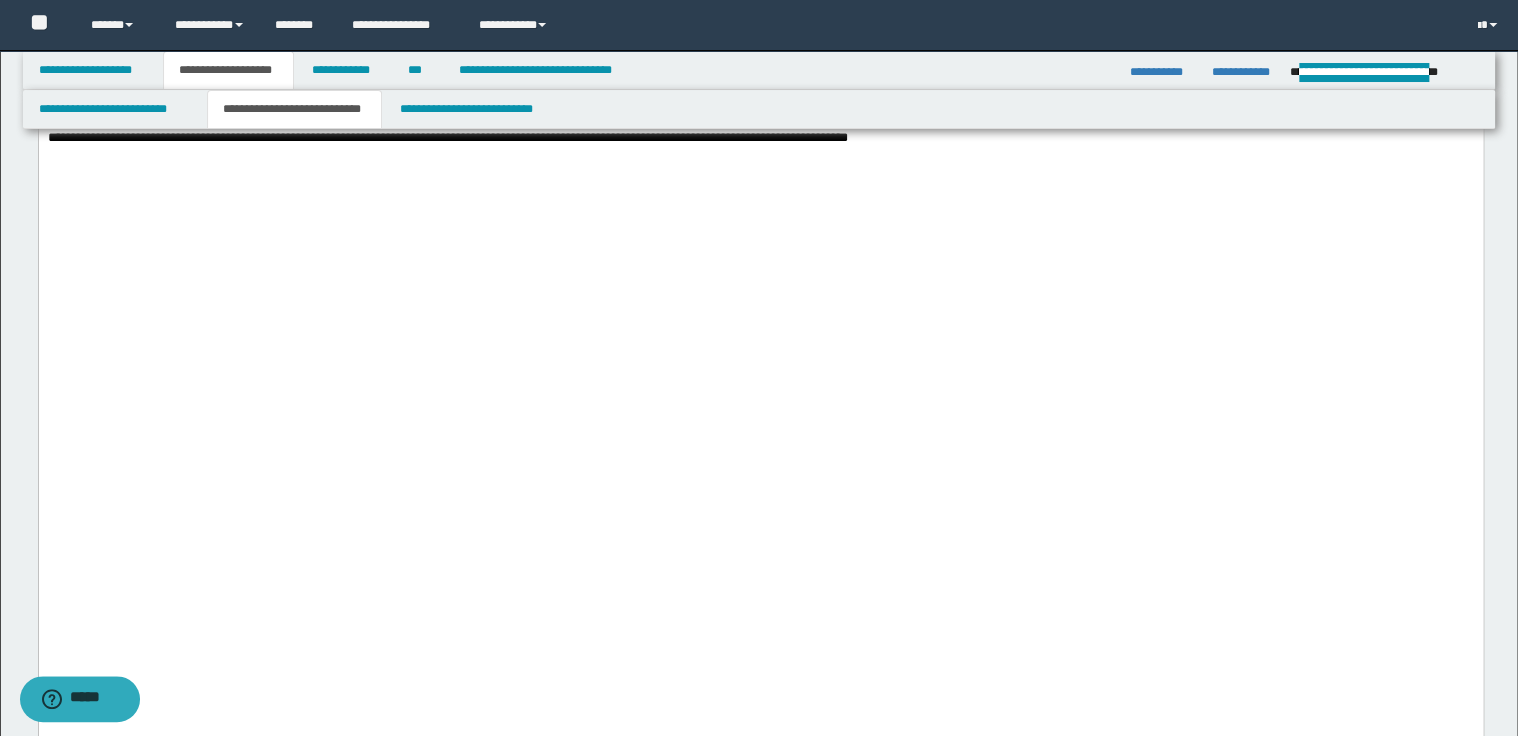 scroll, scrollTop: 3995, scrollLeft: 0, axis: vertical 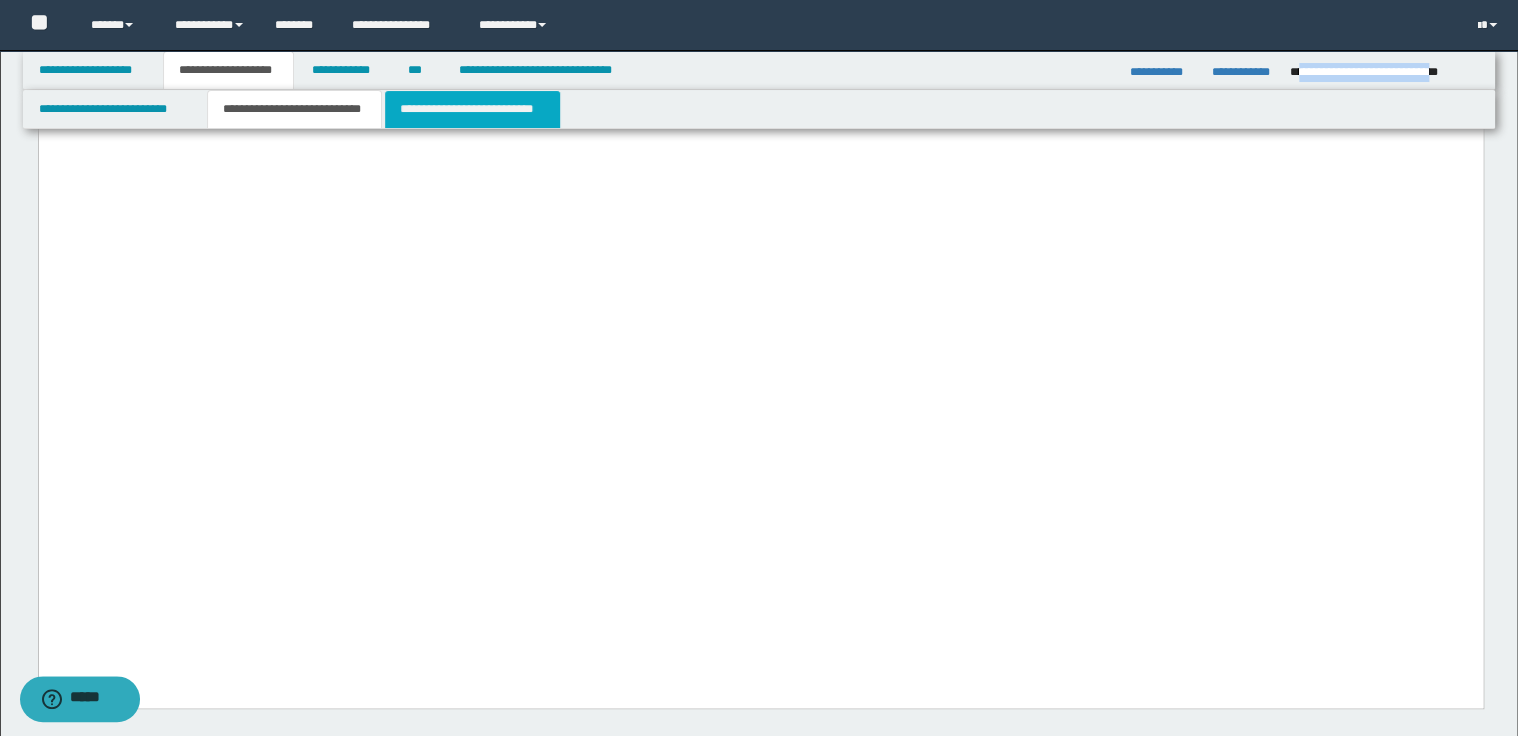 click on "**********" at bounding box center (472, 109) 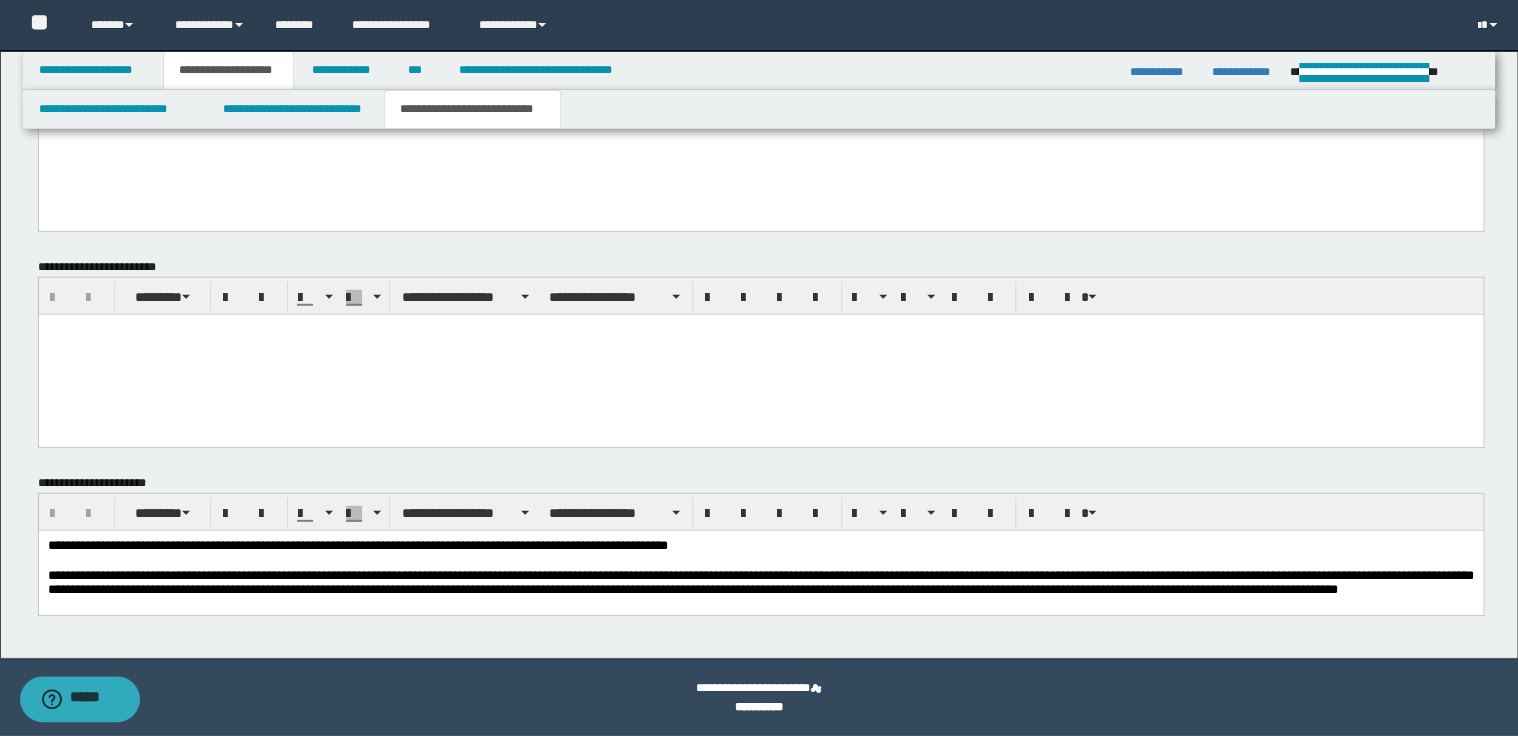 click on "**********" at bounding box center (357, 544) 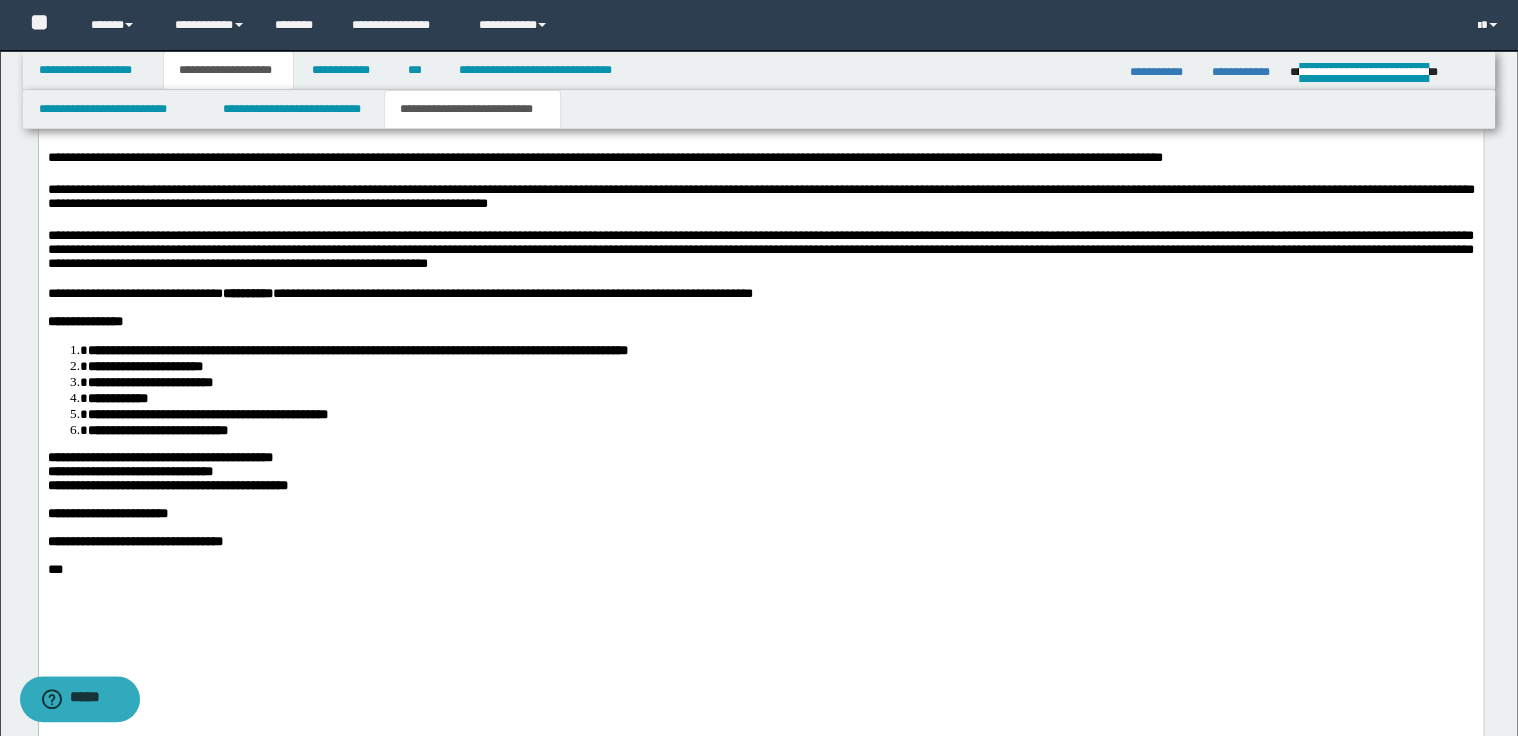 scroll, scrollTop: 2315, scrollLeft: 0, axis: vertical 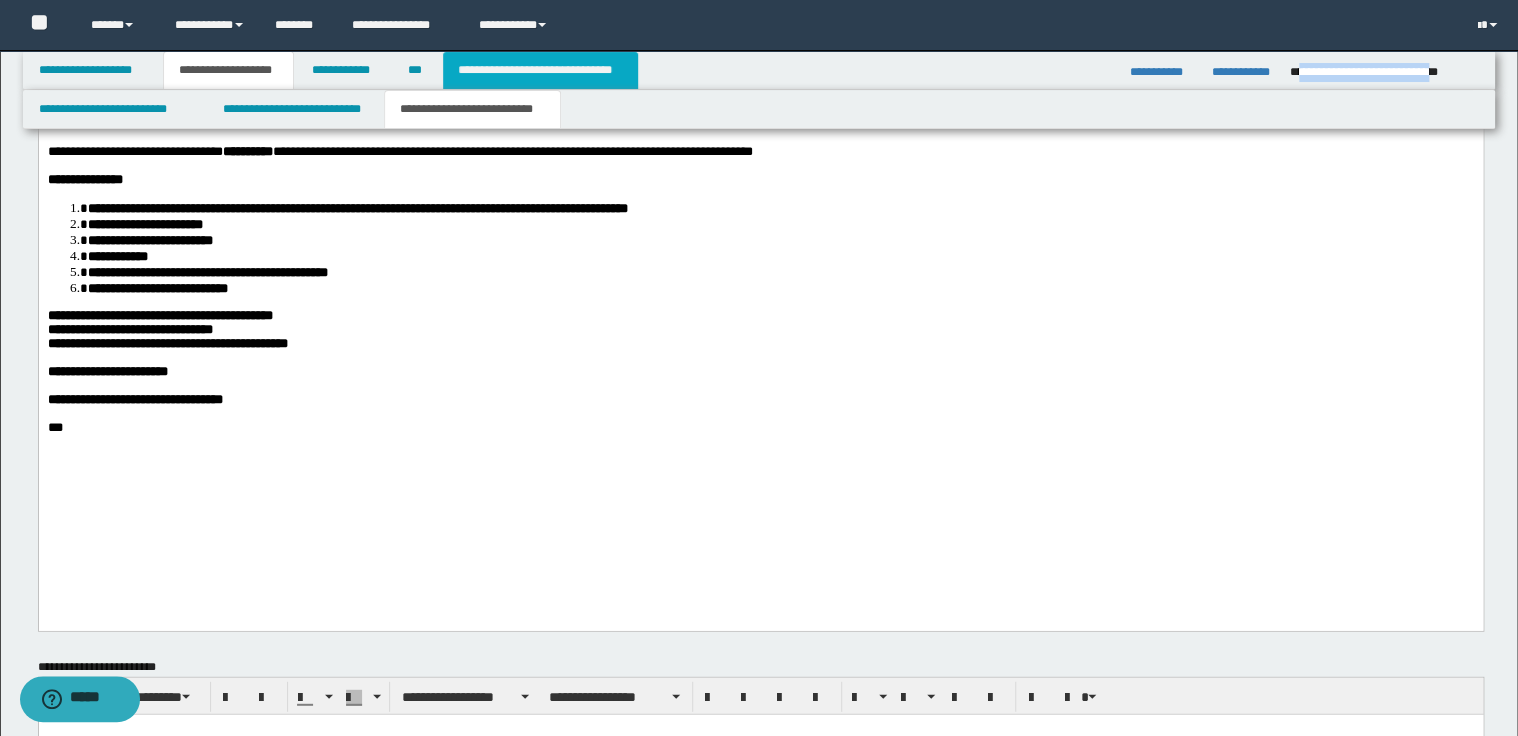 click on "**********" at bounding box center (540, 70) 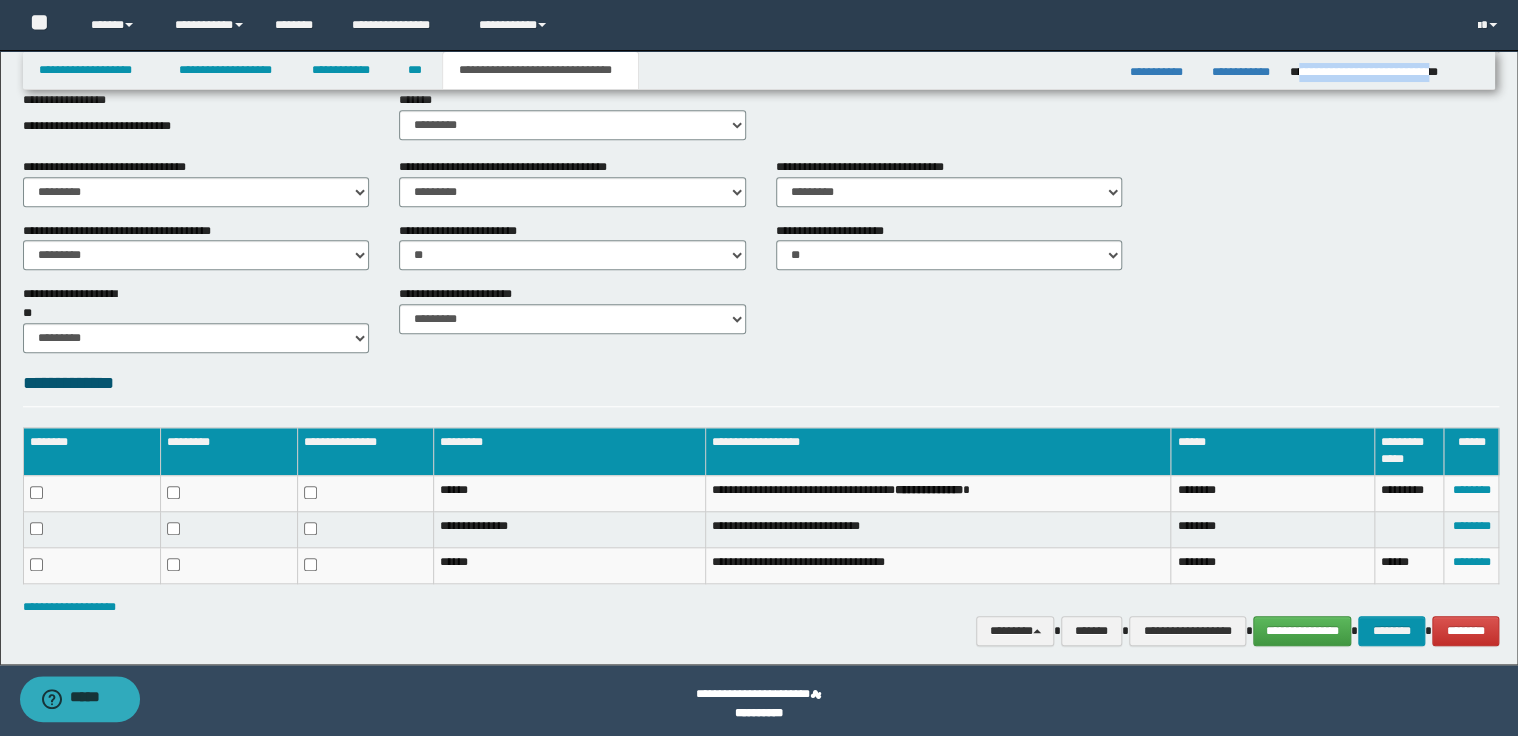 scroll, scrollTop: 626, scrollLeft: 0, axis: vertical 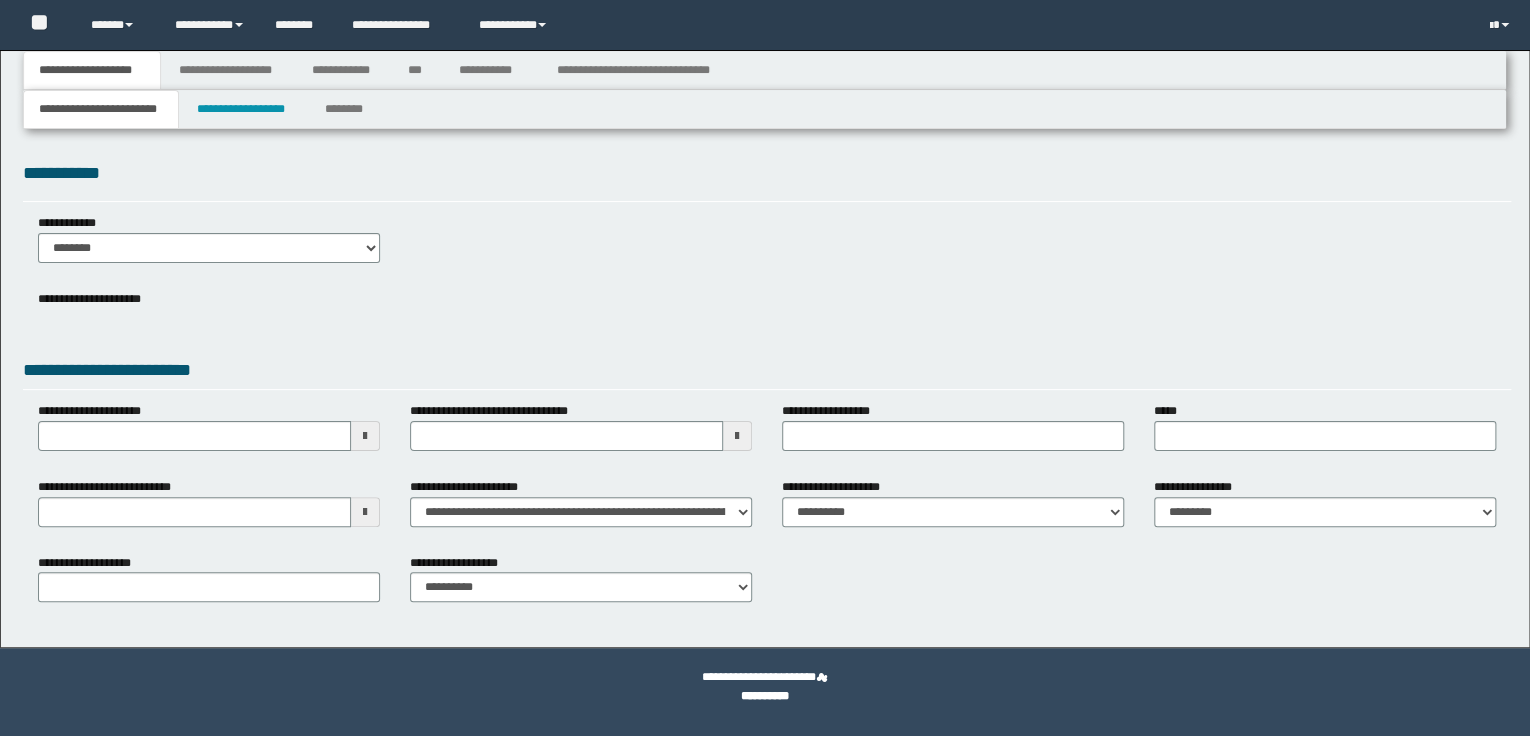 select on "*" 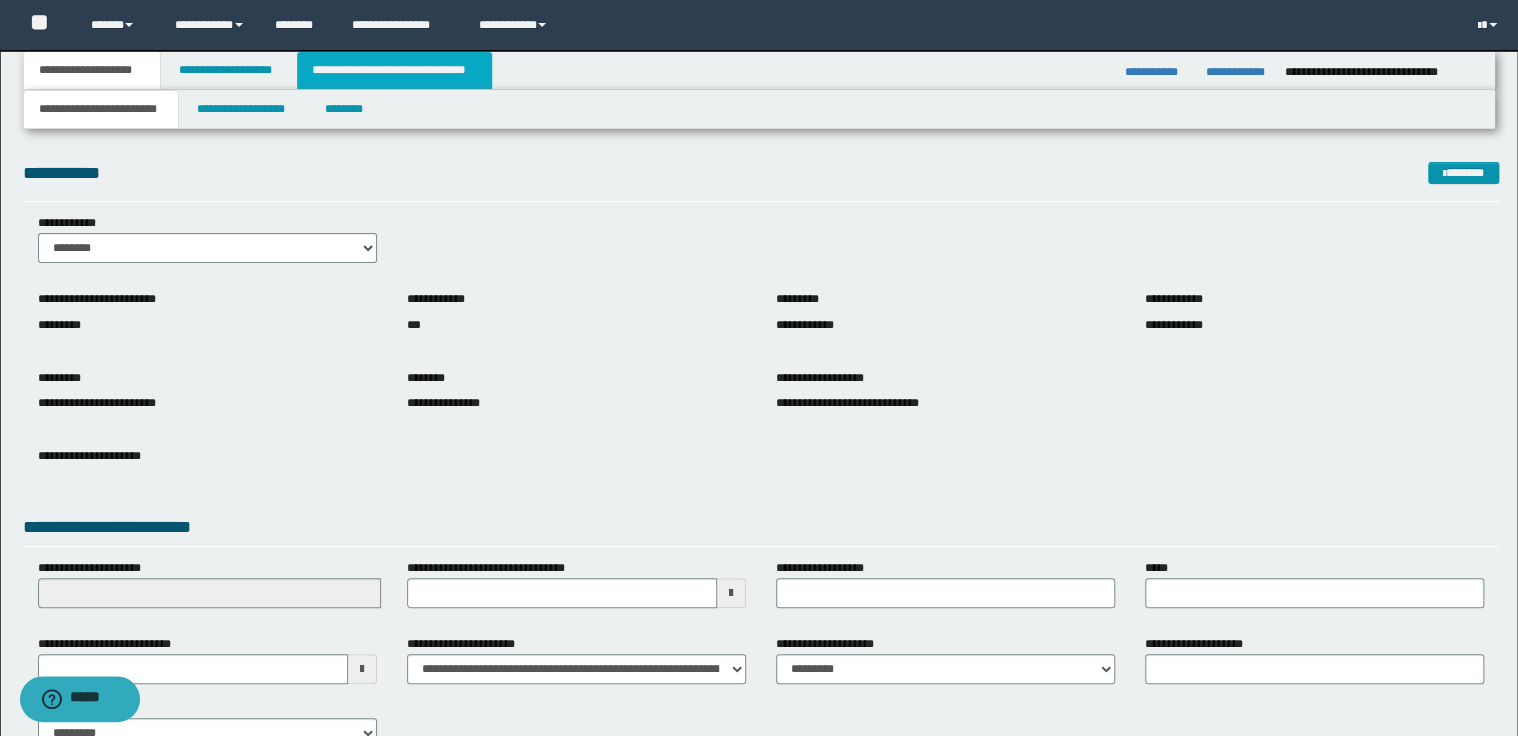click on "**********" at bounding box center [394, 70] 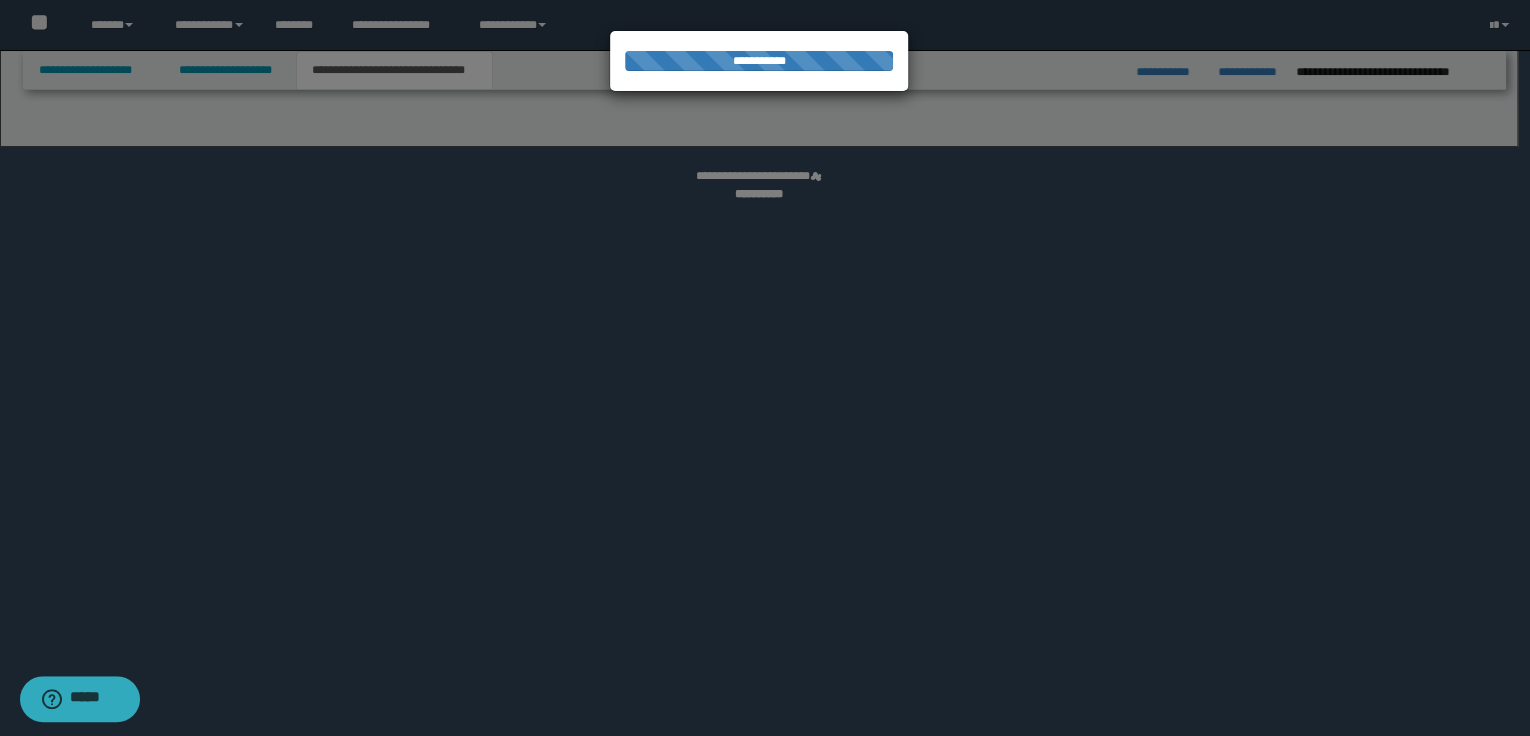 select on "*" 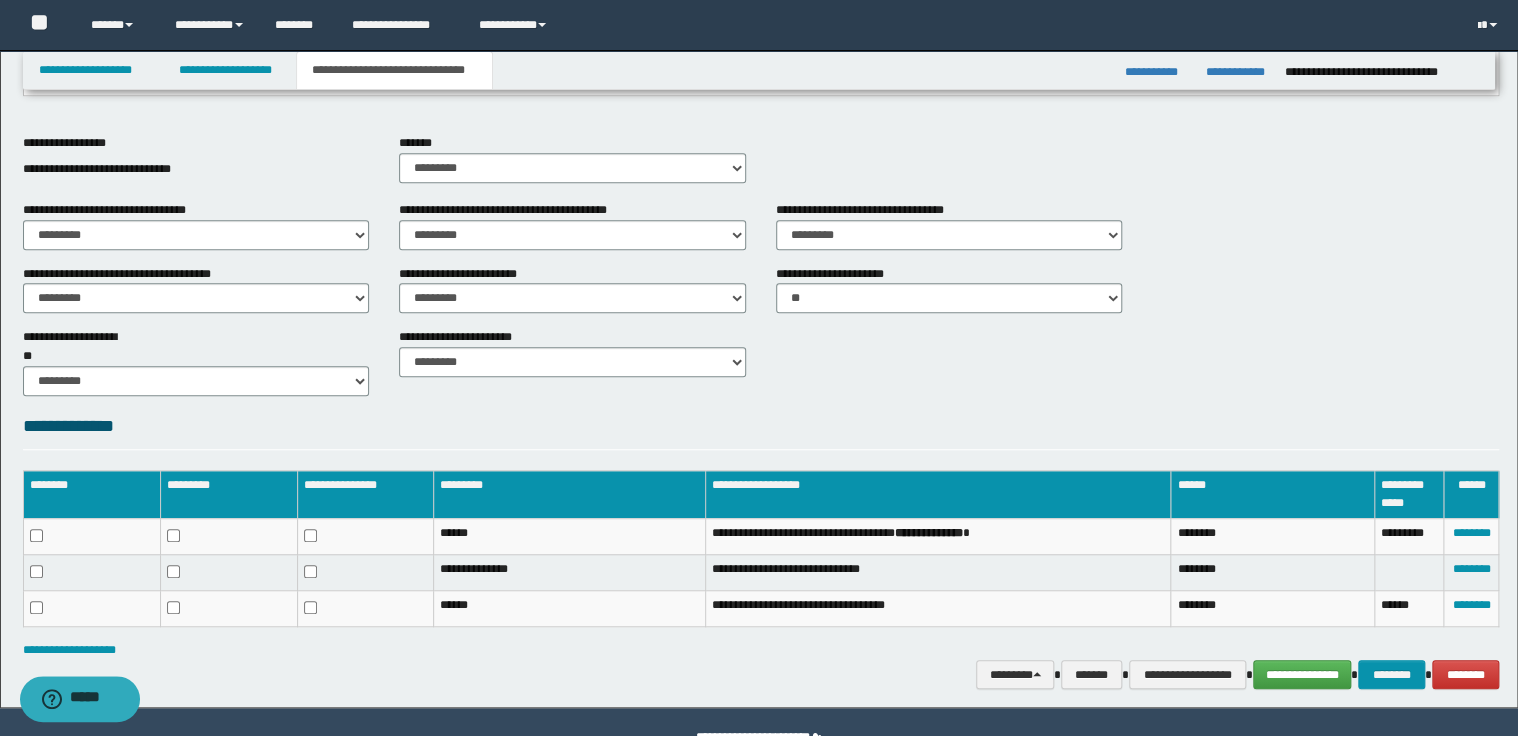 scroll, scrollTop: 529, scrollLeft: 0, axis: vertical 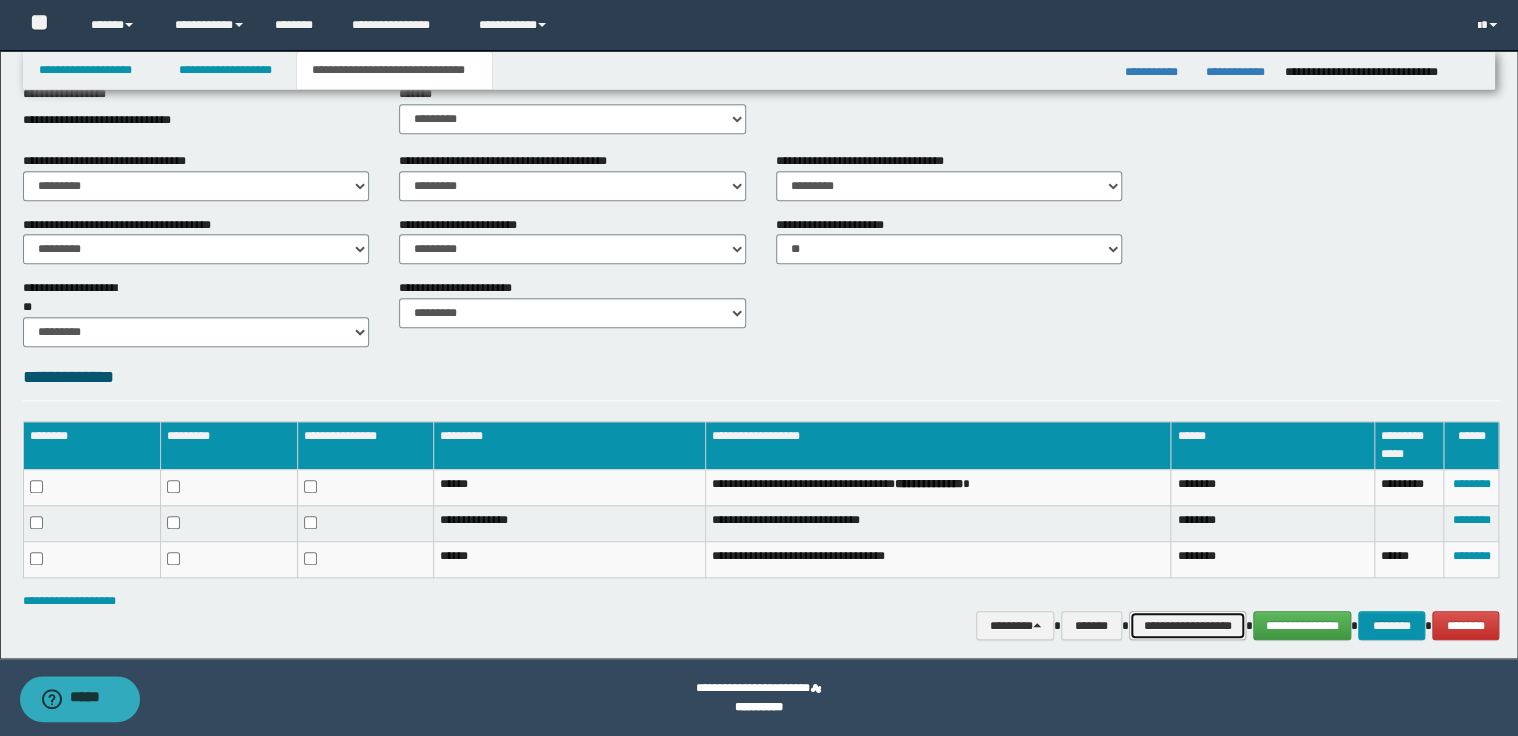 click on "**********" at bounding box center [1187, 626] 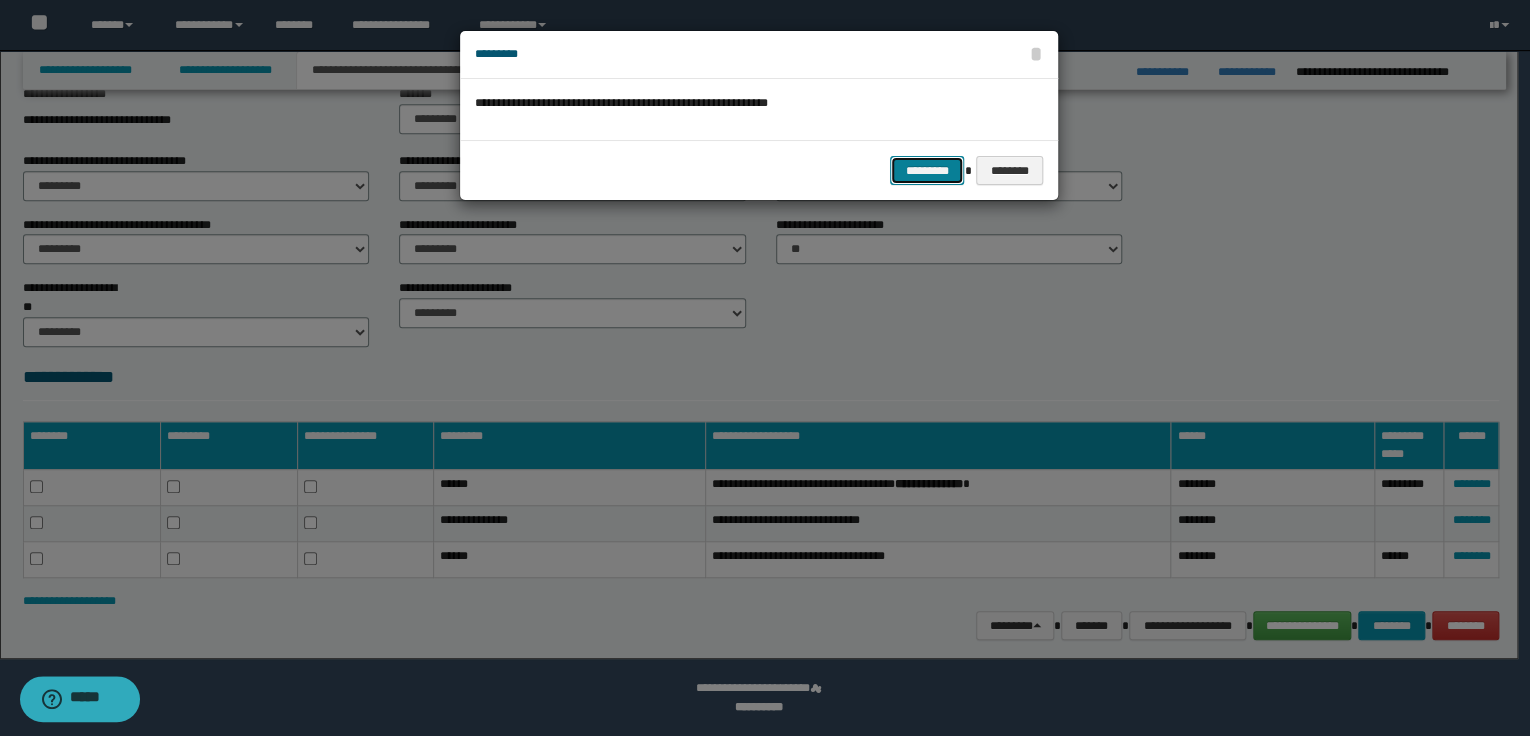 click on "*********" at bounding box center [927, 171] 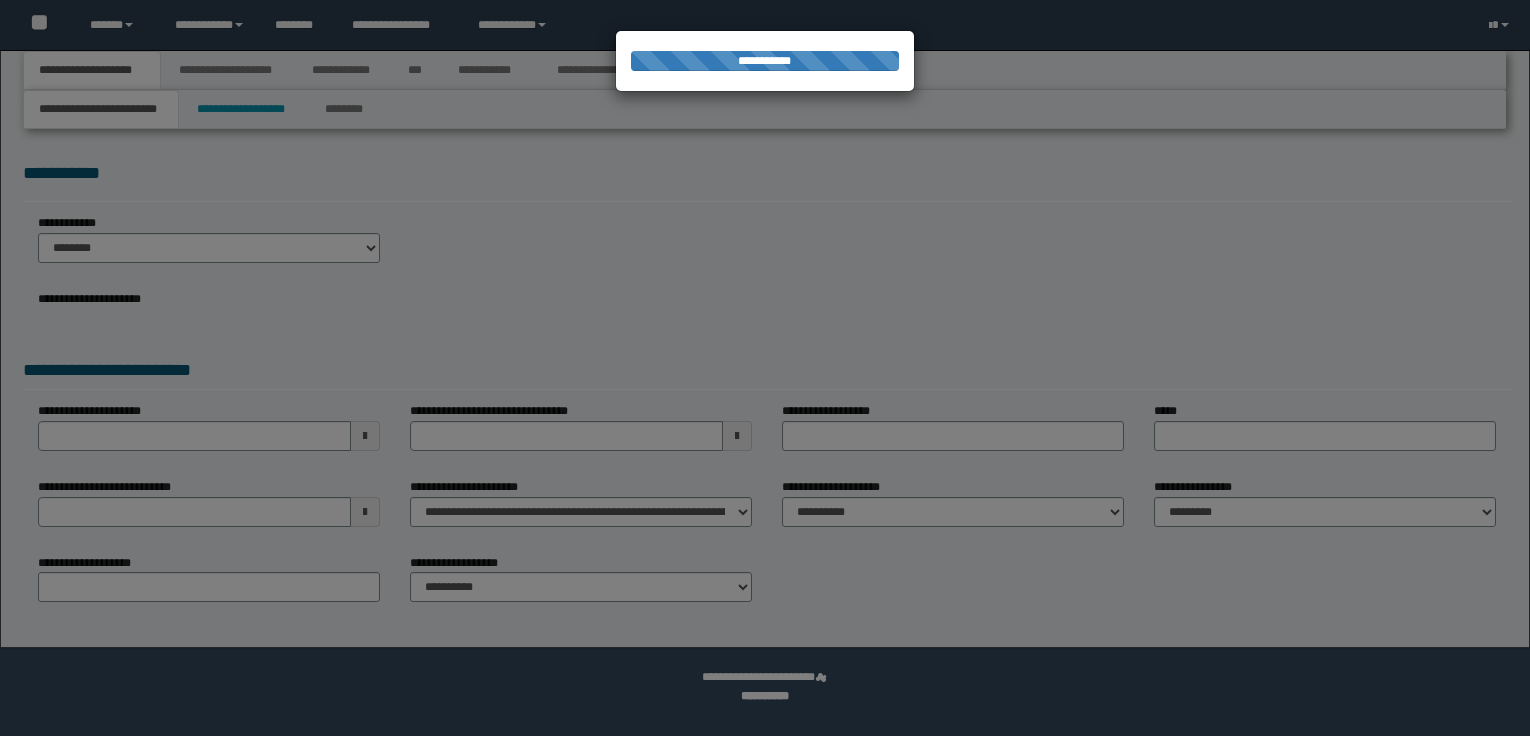 scroll, scrollTop: 0, scrollLeft: 0, axis: both 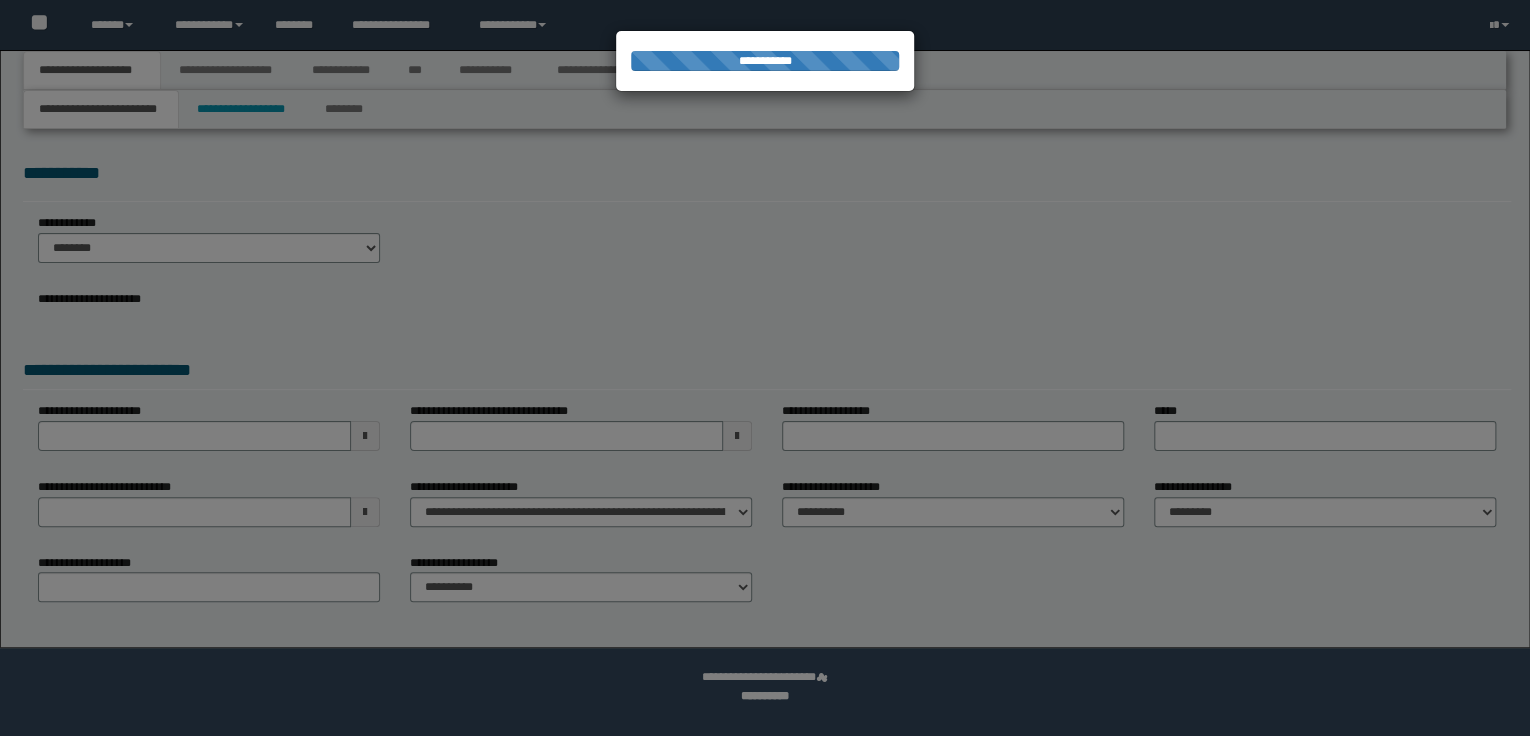 select on "*" 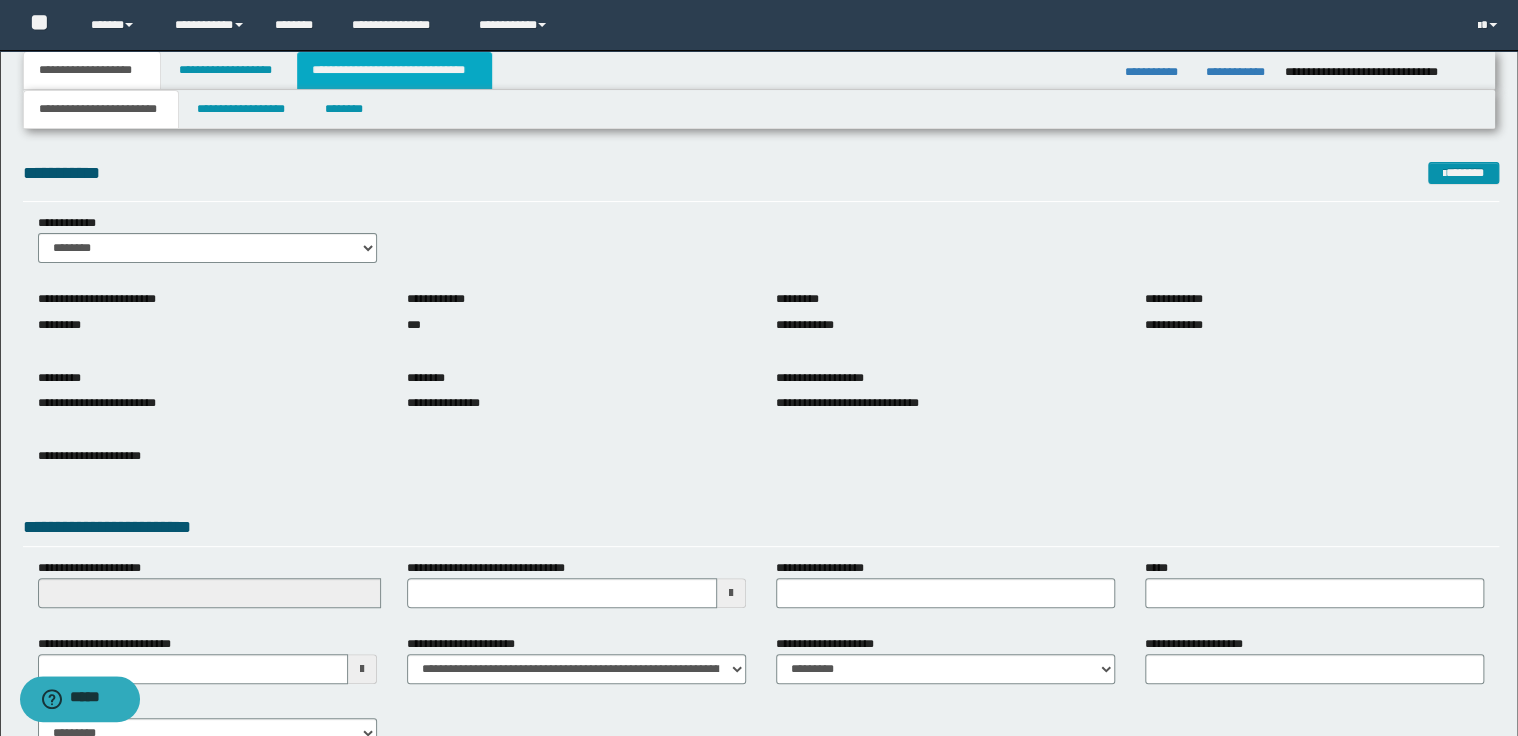click on "**********" at bounding box center (394, 70) 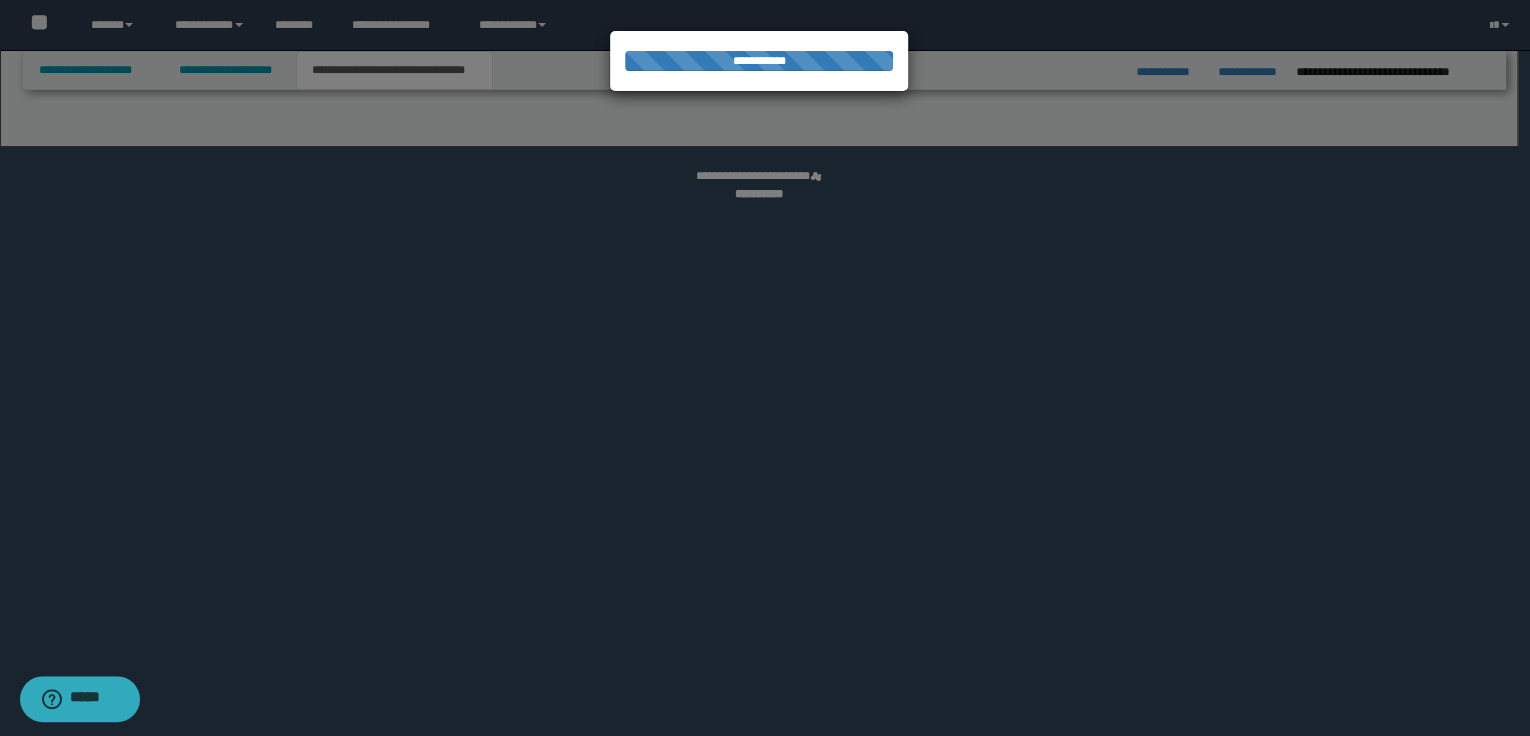 select on "*" 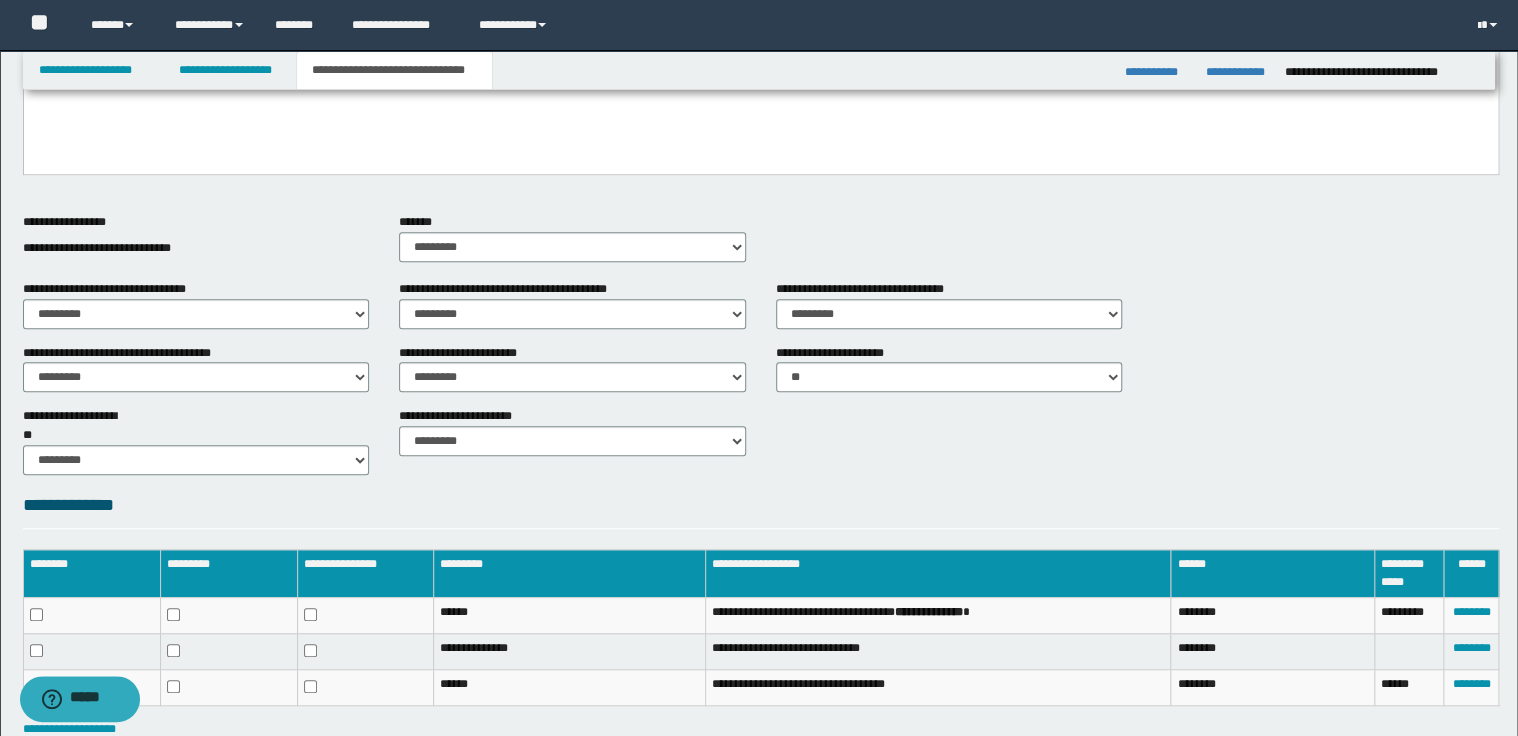 scroll, scrollTop: 529, scrollLeft: 0, axis: vertical 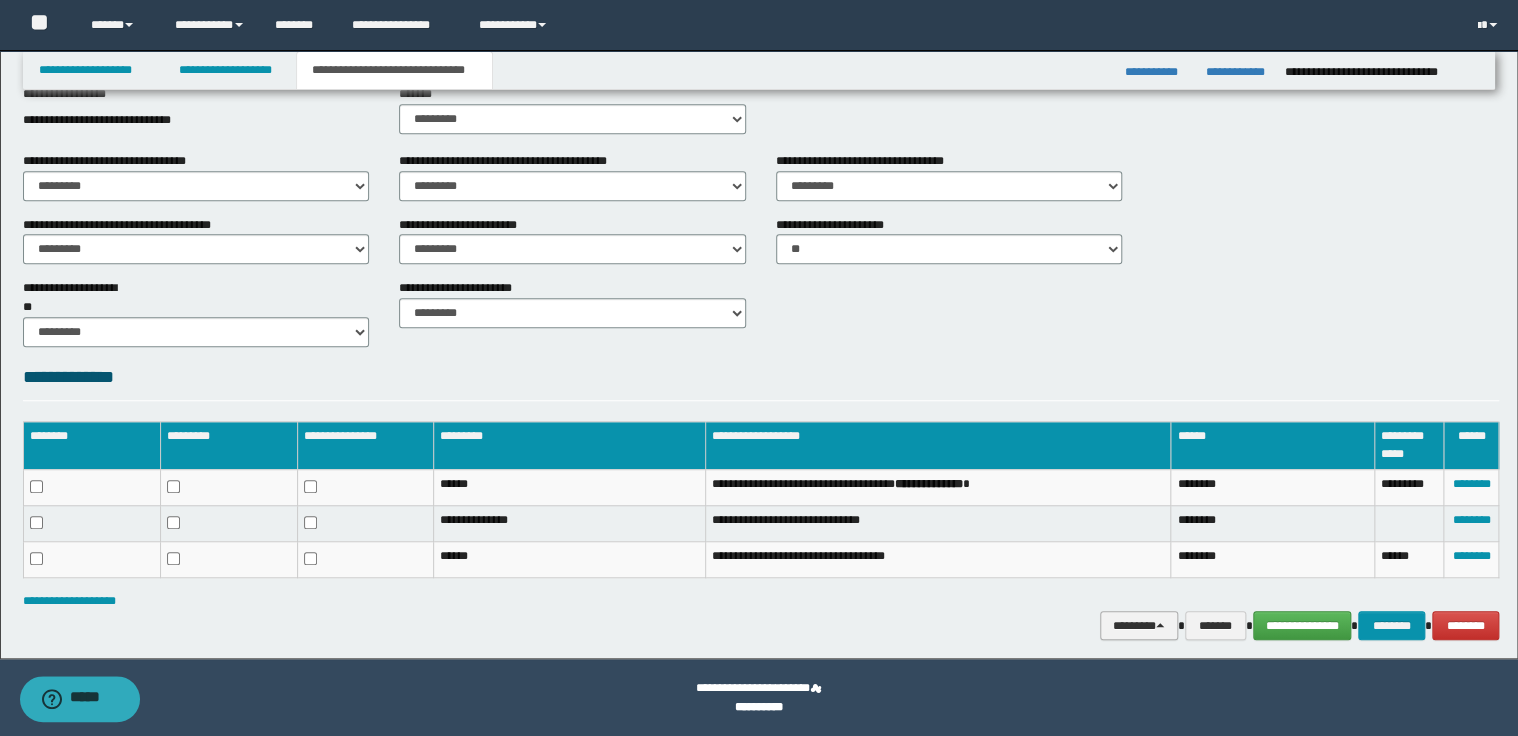 click on "********" at bounding box center [1139, 626] 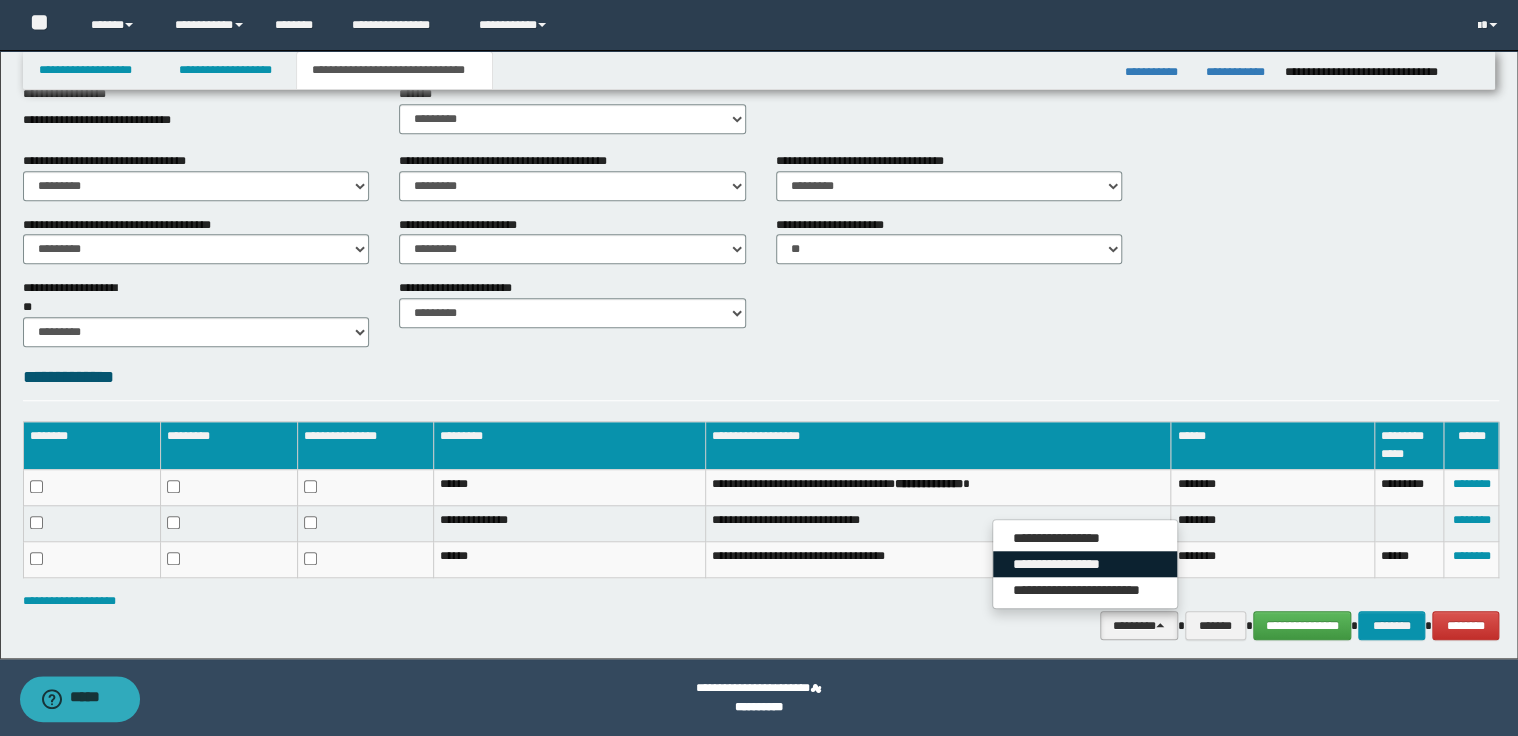 click on "**********" at bounding box center (1085, 564) 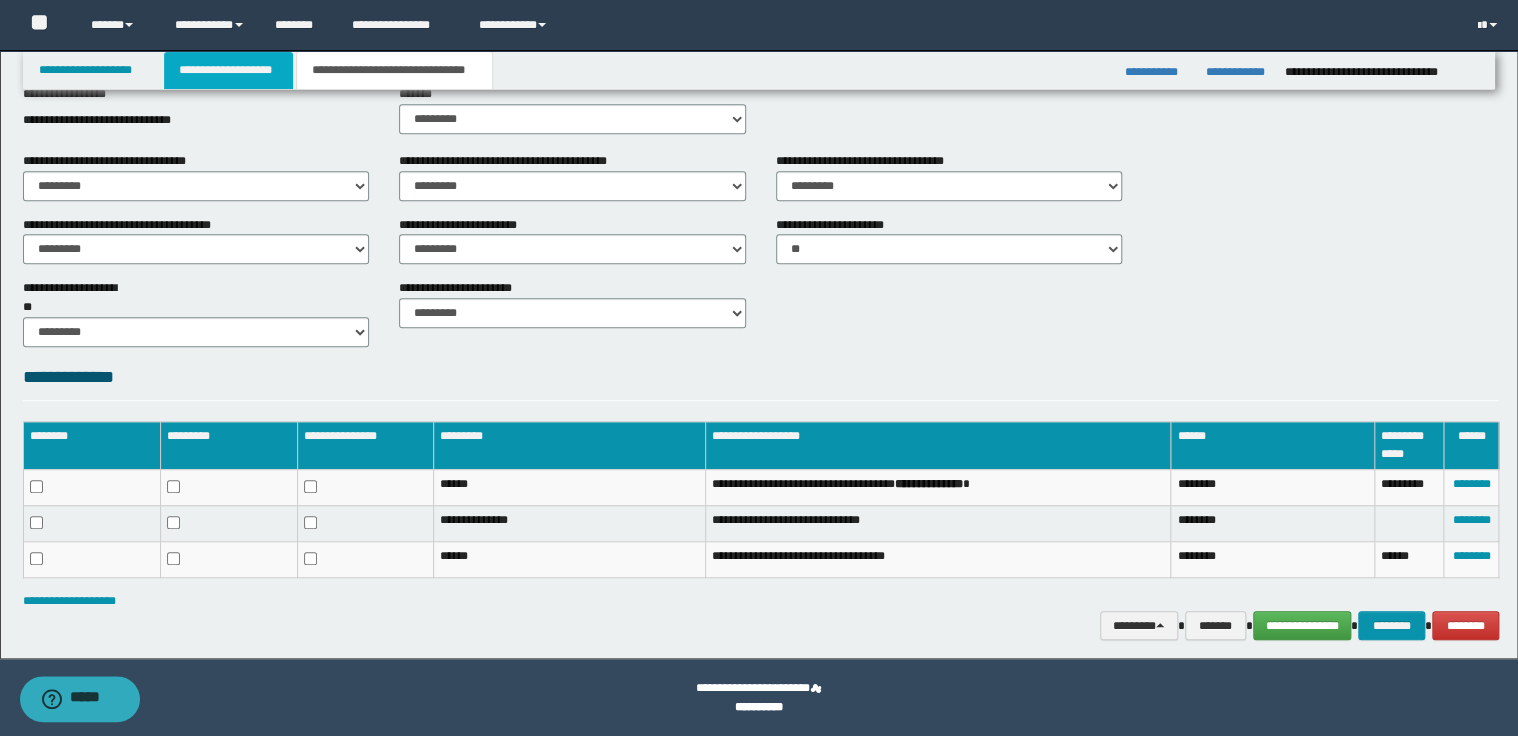 click on "**********" at bounding box center [228, 70] 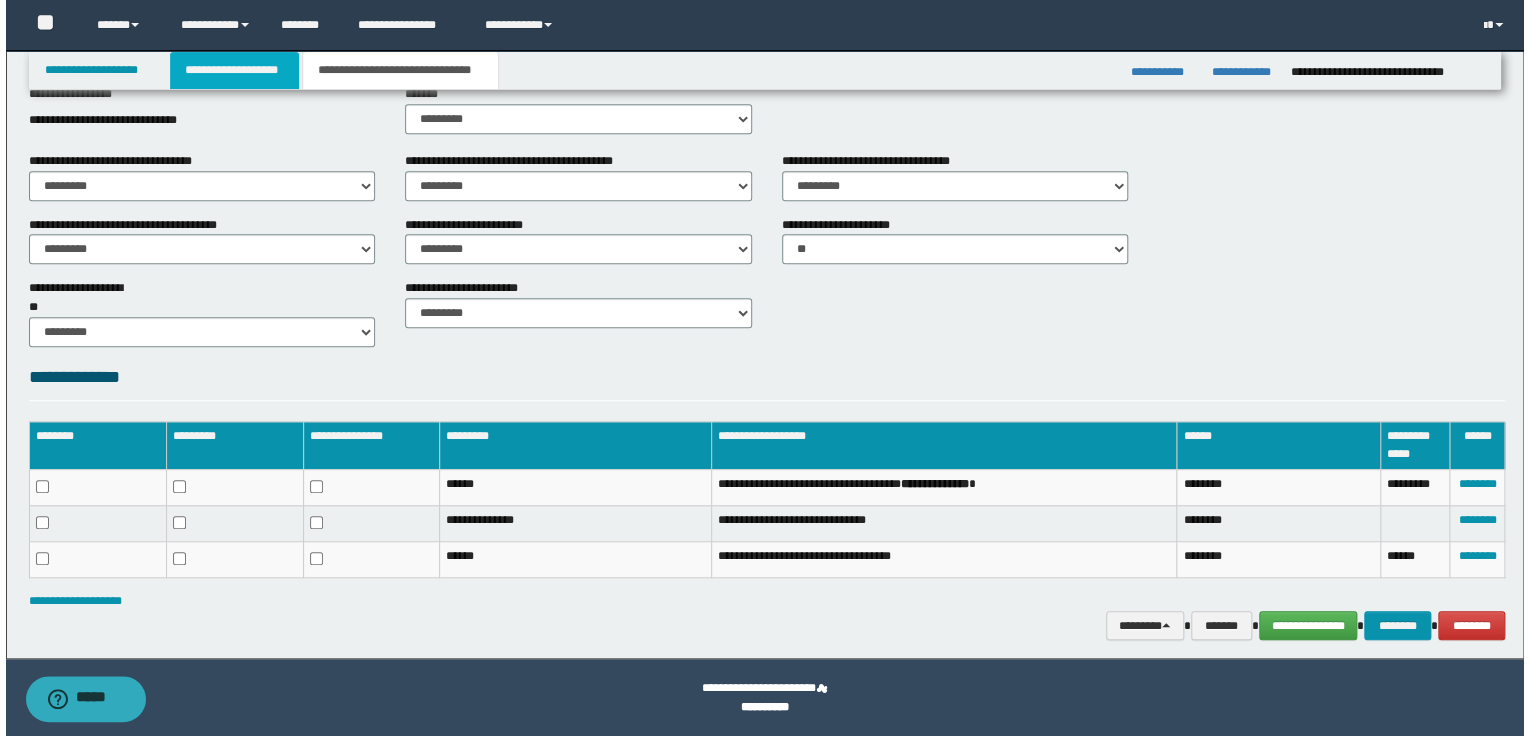 scroll, scrollTop: 0, scrollLeft: 0, axis: both 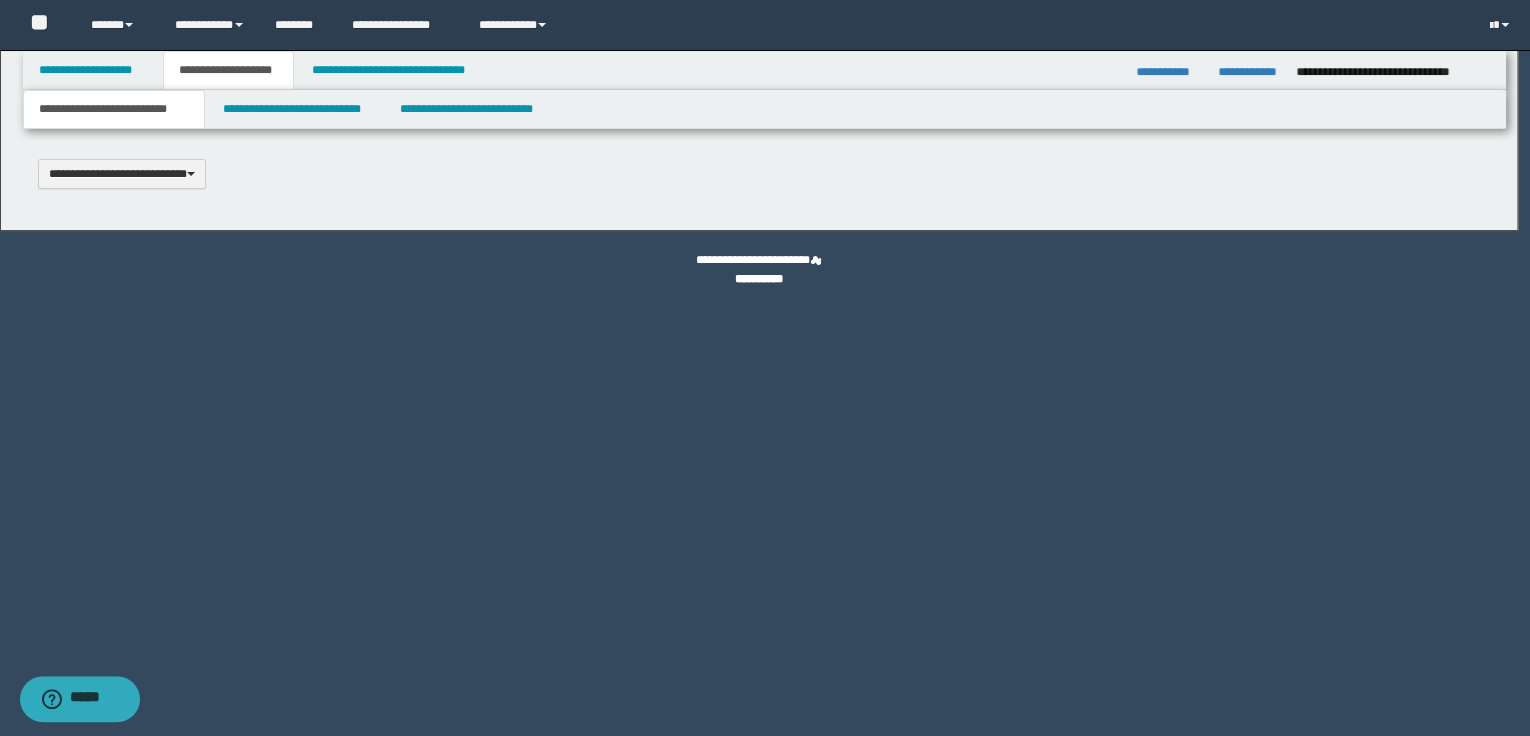 type 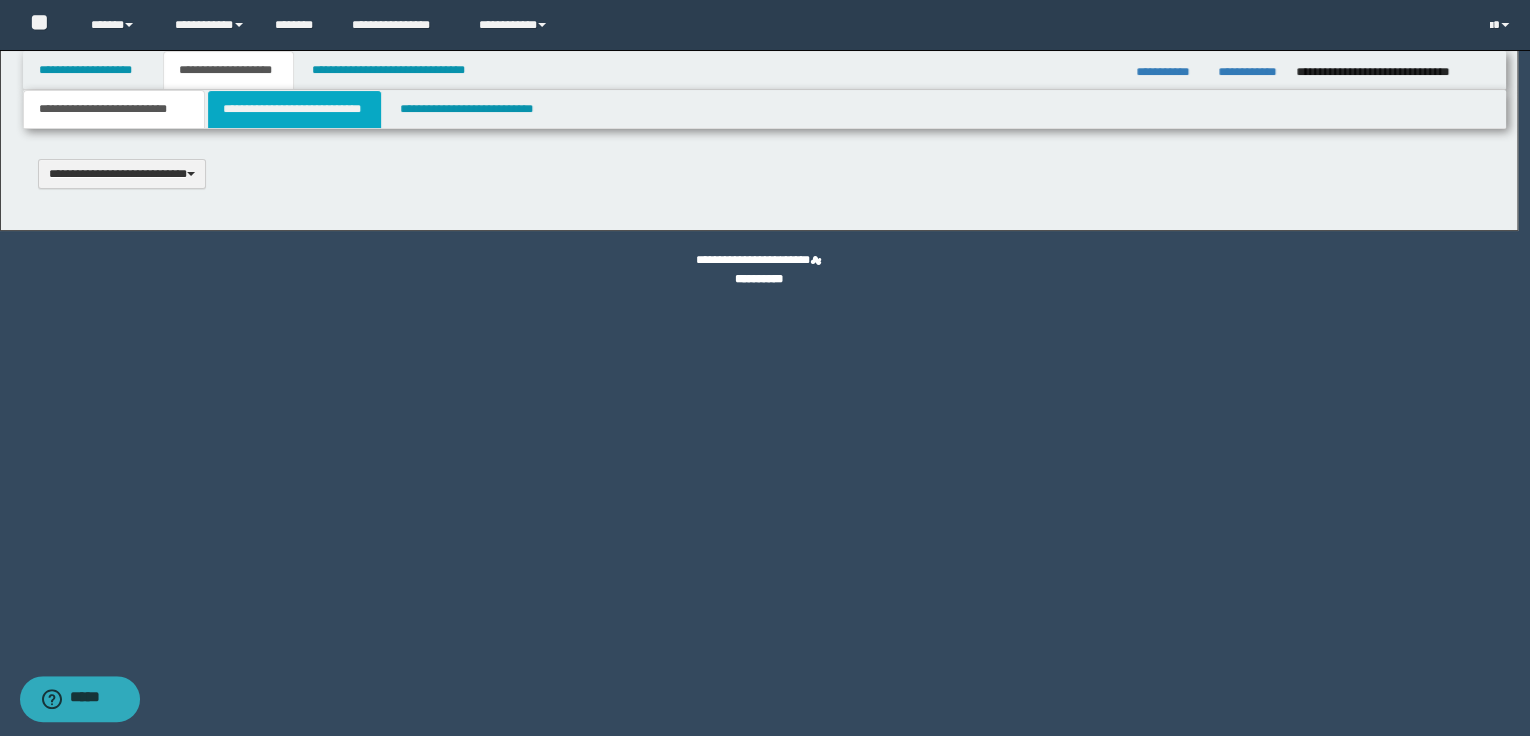 type on "**********" 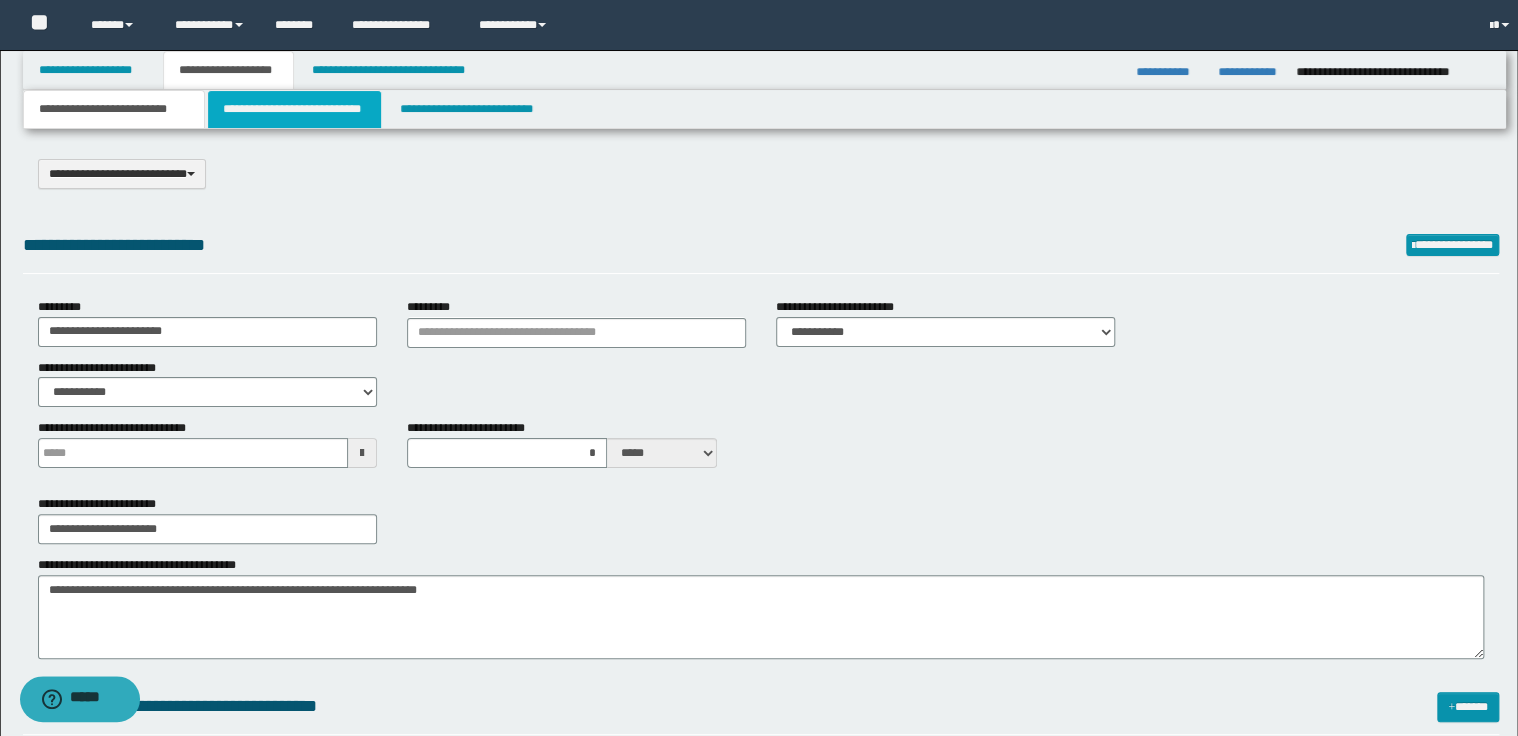 click on "**********" at bounding box center [294, 109] 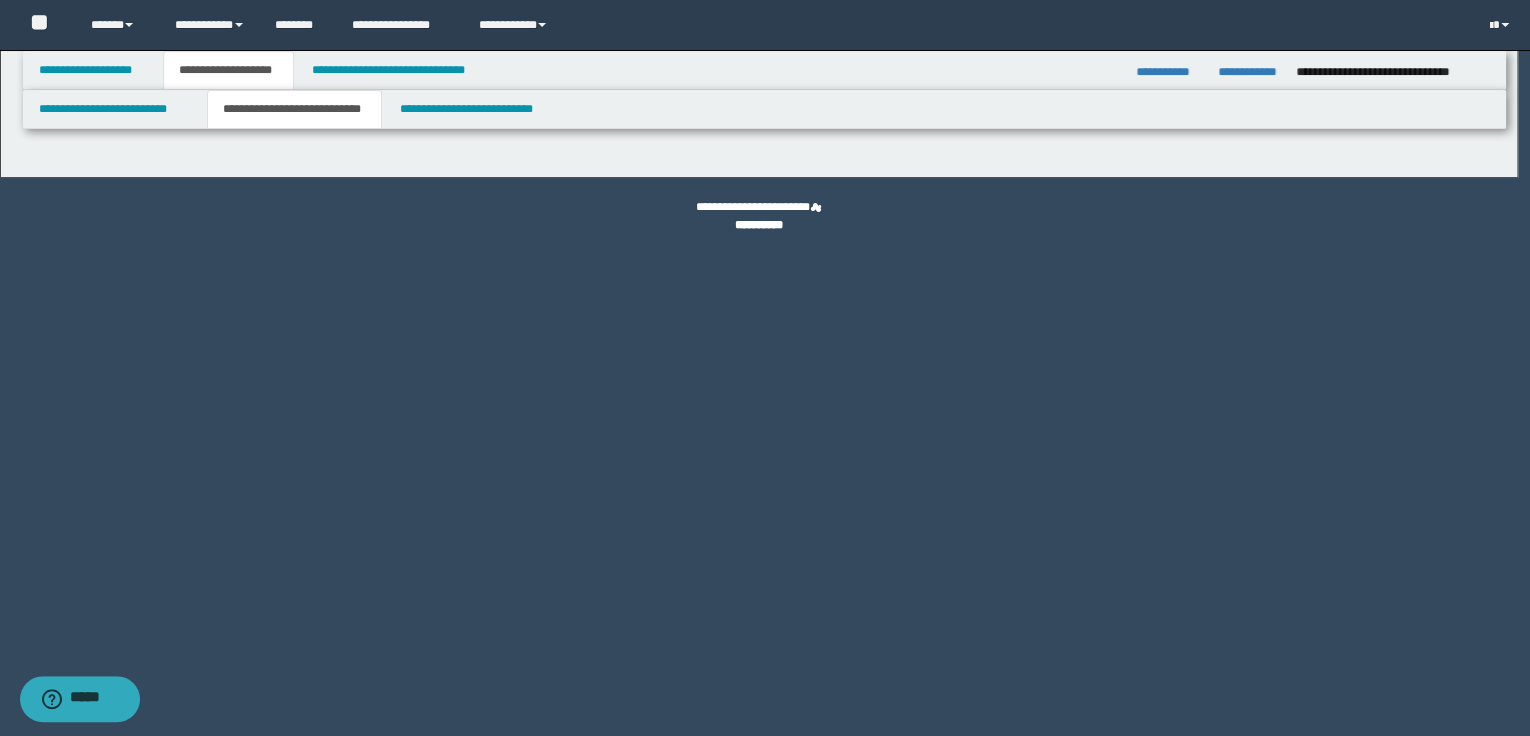 select on "*" 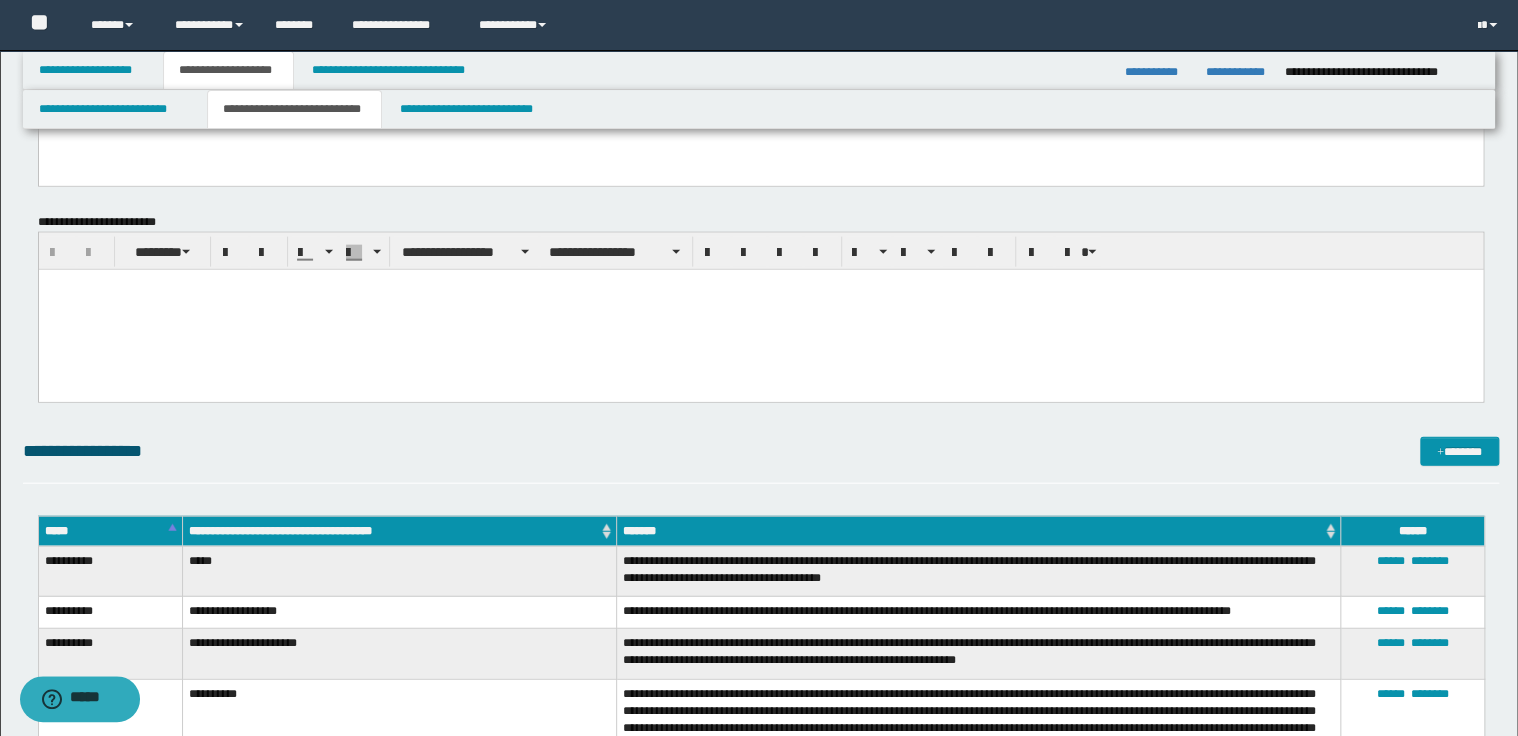 scroll, scrollTop: 2320, scrollLeft: 0, axis: vertical 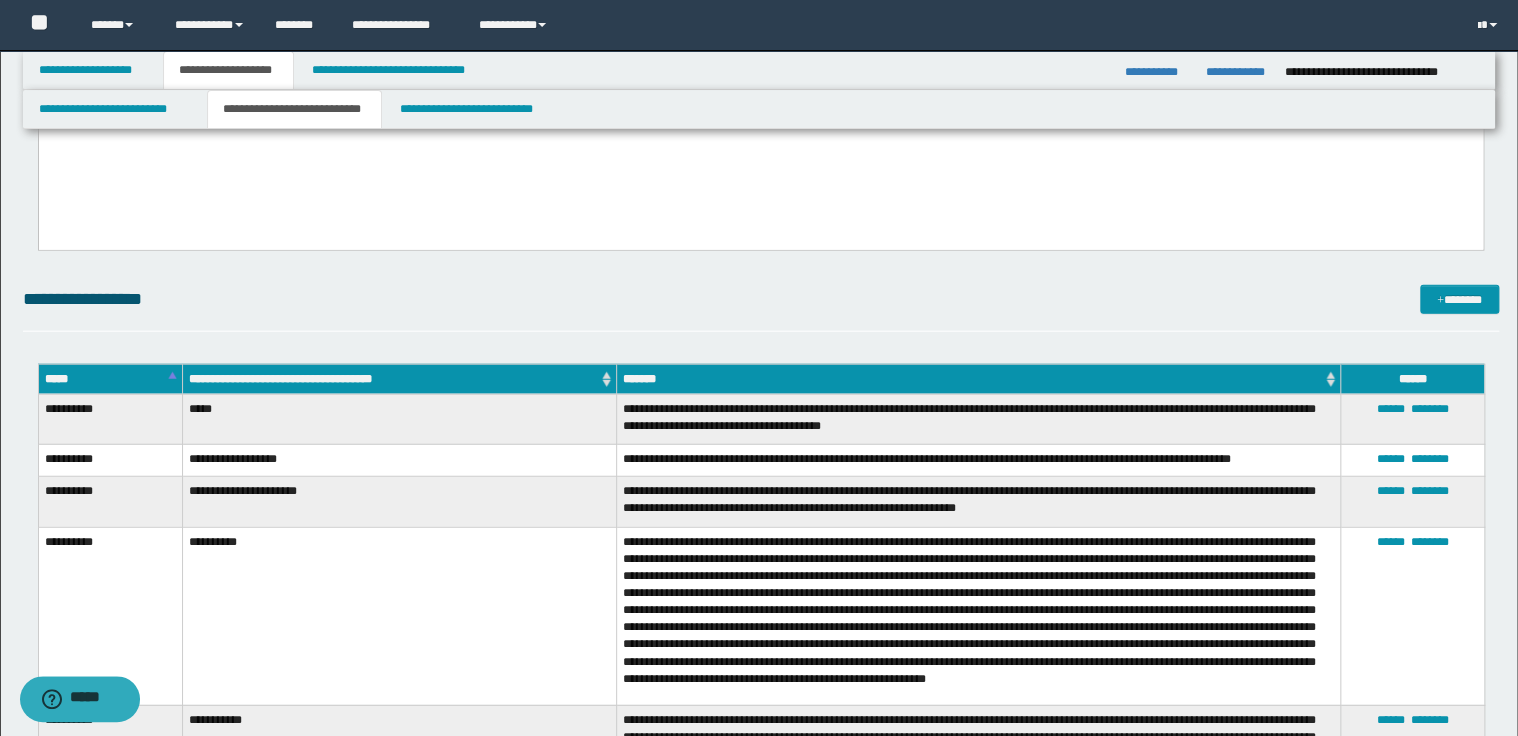 click on "*****" at bounding box center [110, 379] 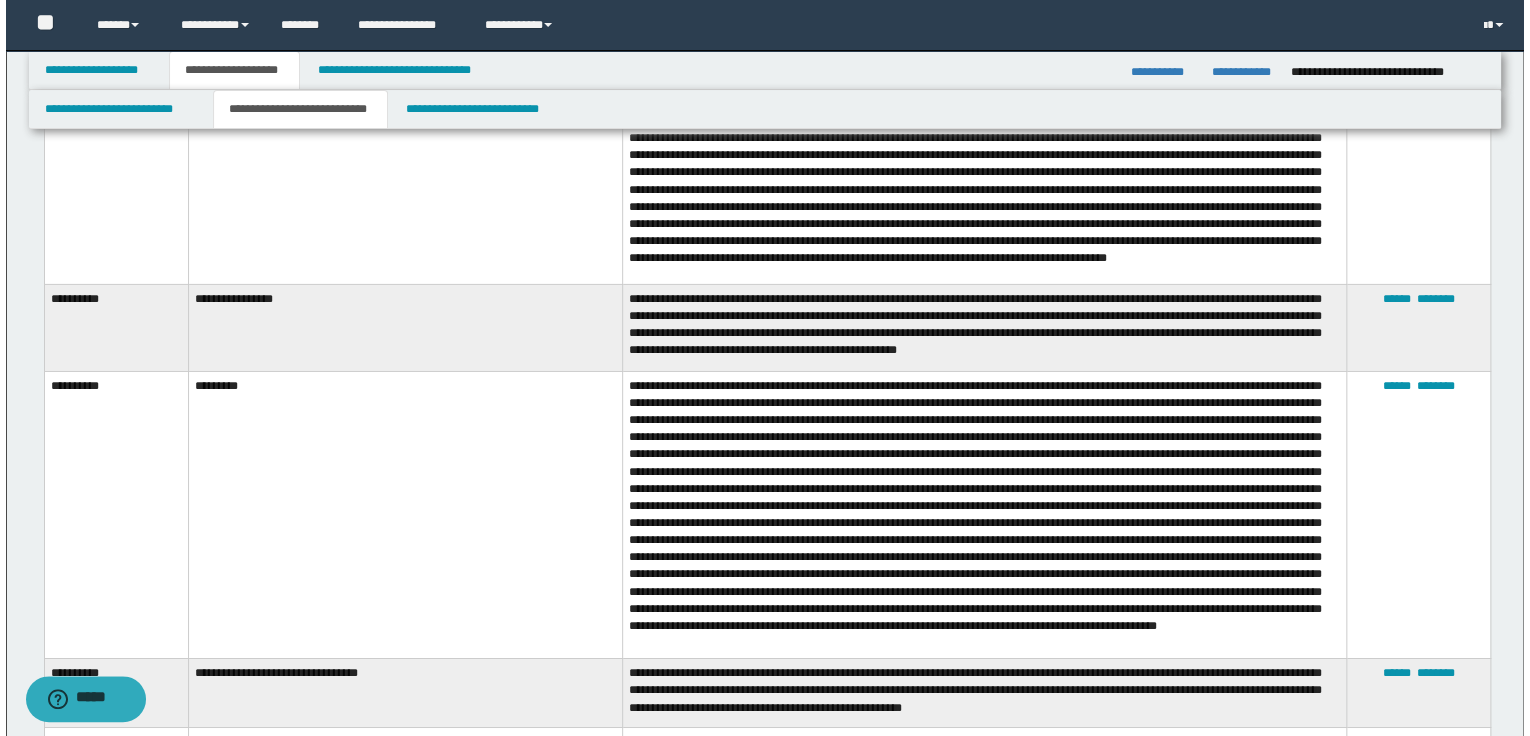 scroll, scrollTop: 7040, scrollLeft: 0, axis: vertical 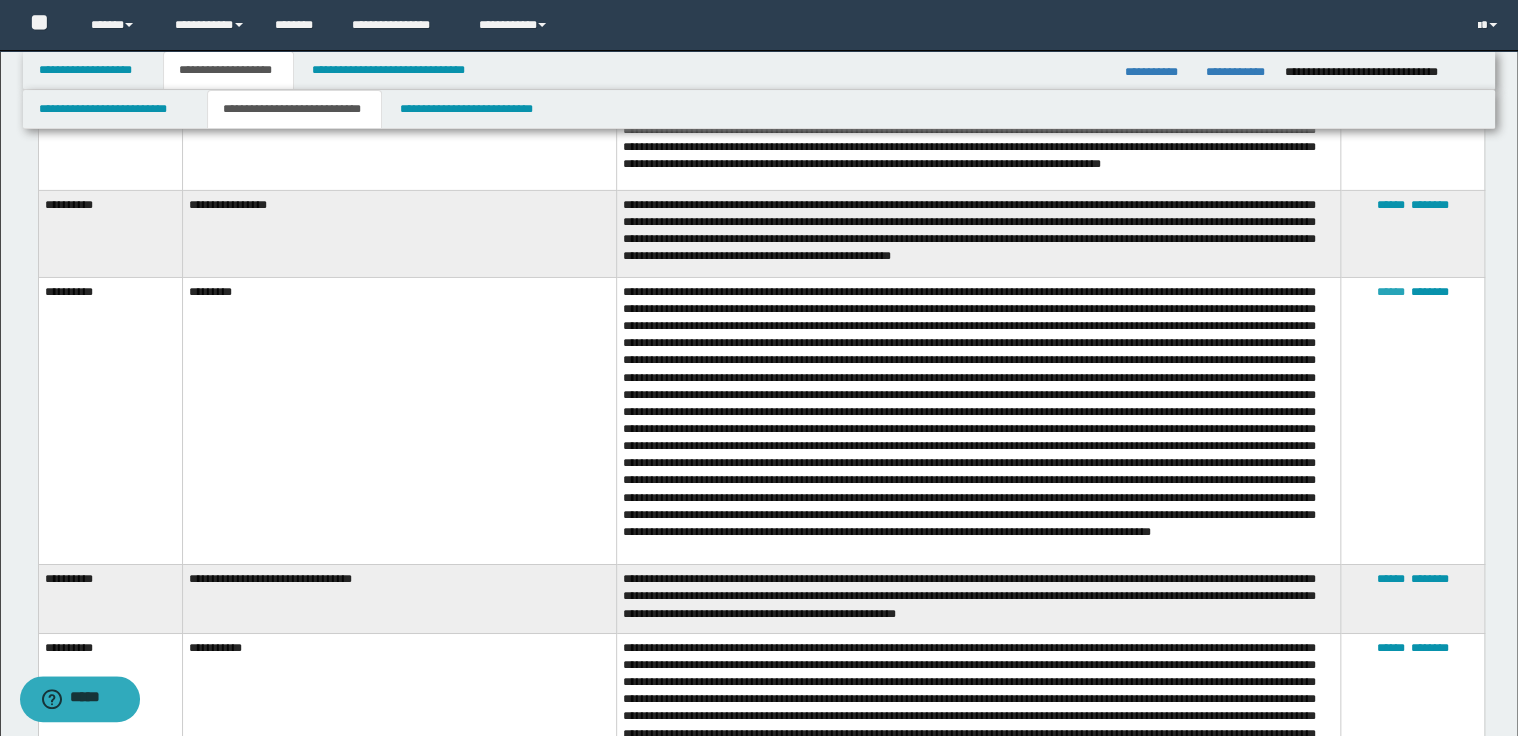 click on "******" at bounding box center [1390, 292] 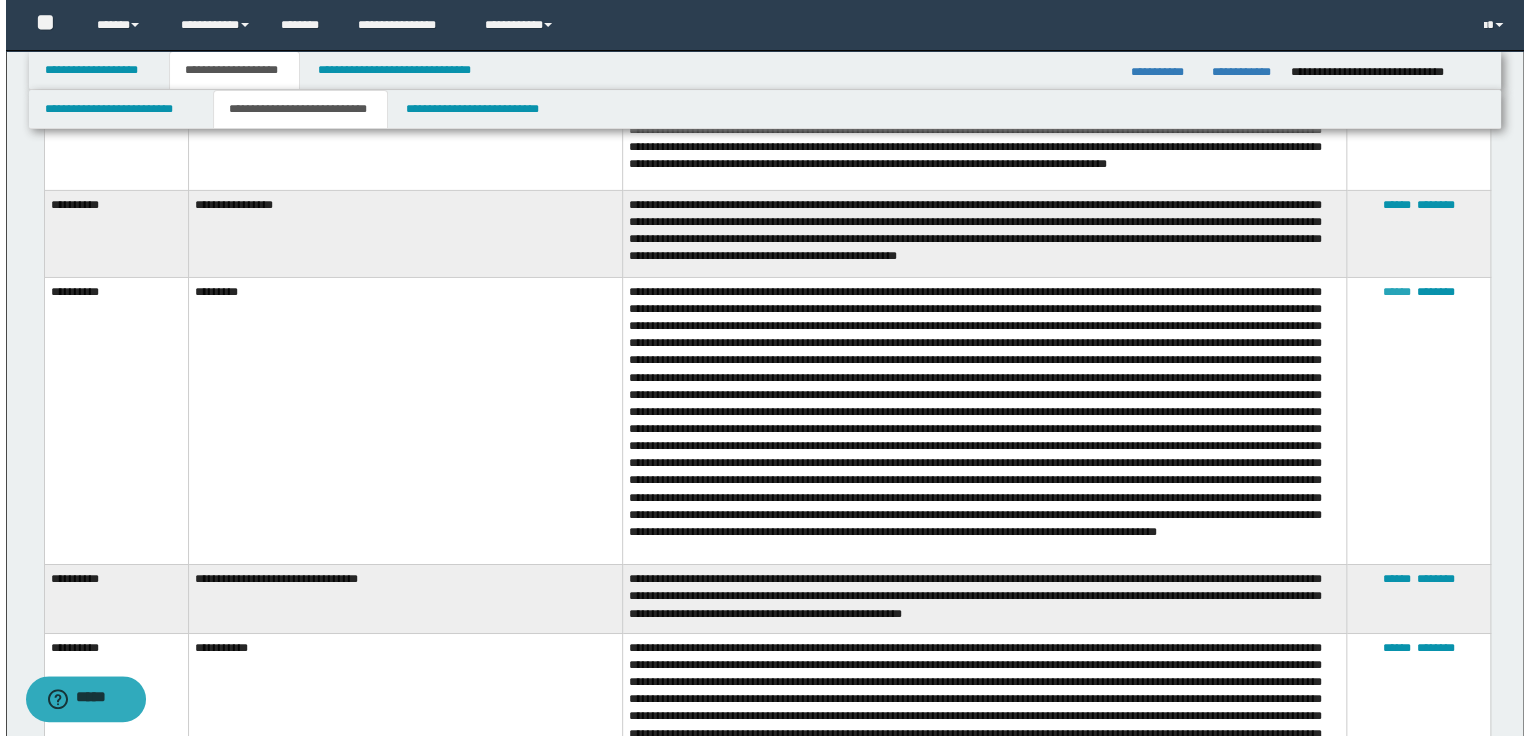 type on "**********" 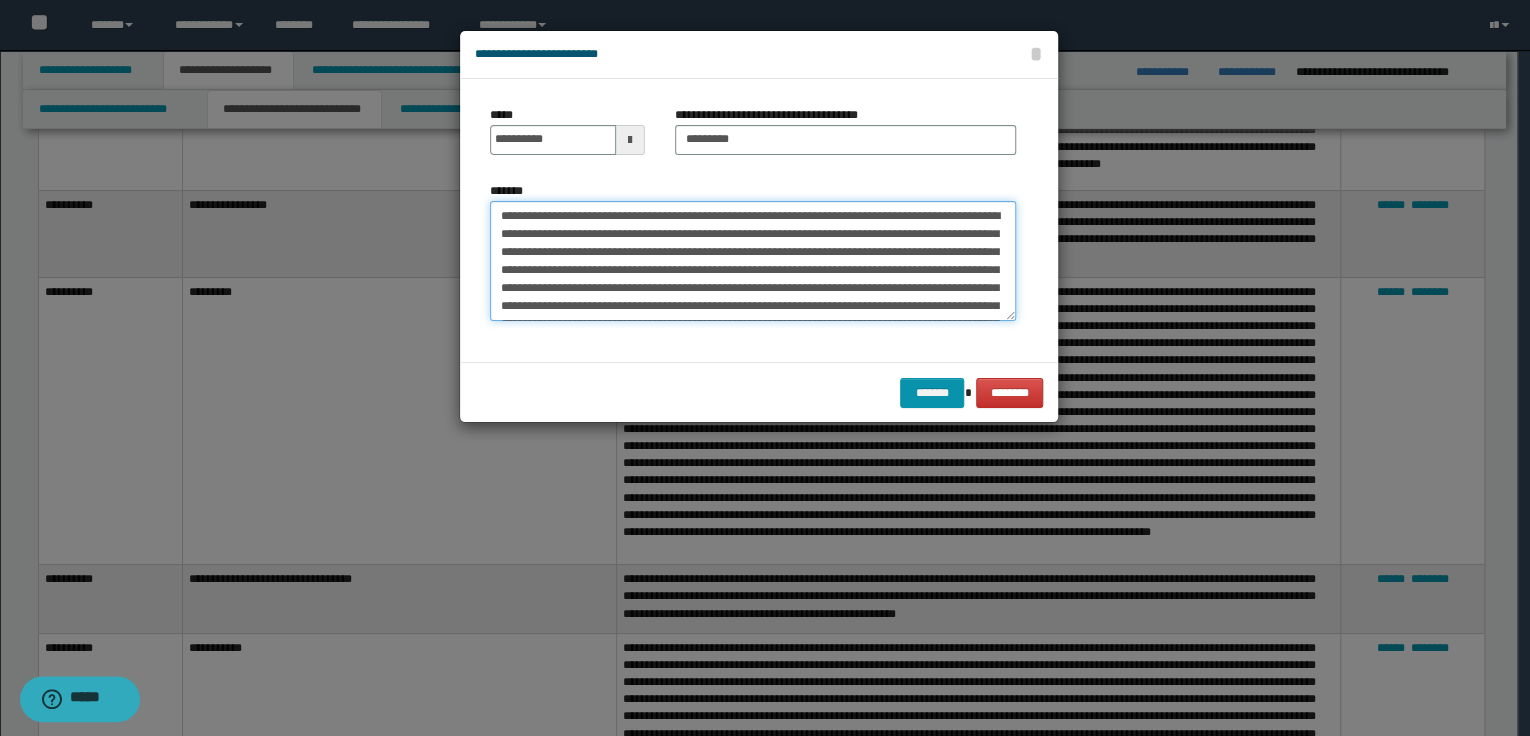click on "*******" at bounding box center [753, 261] 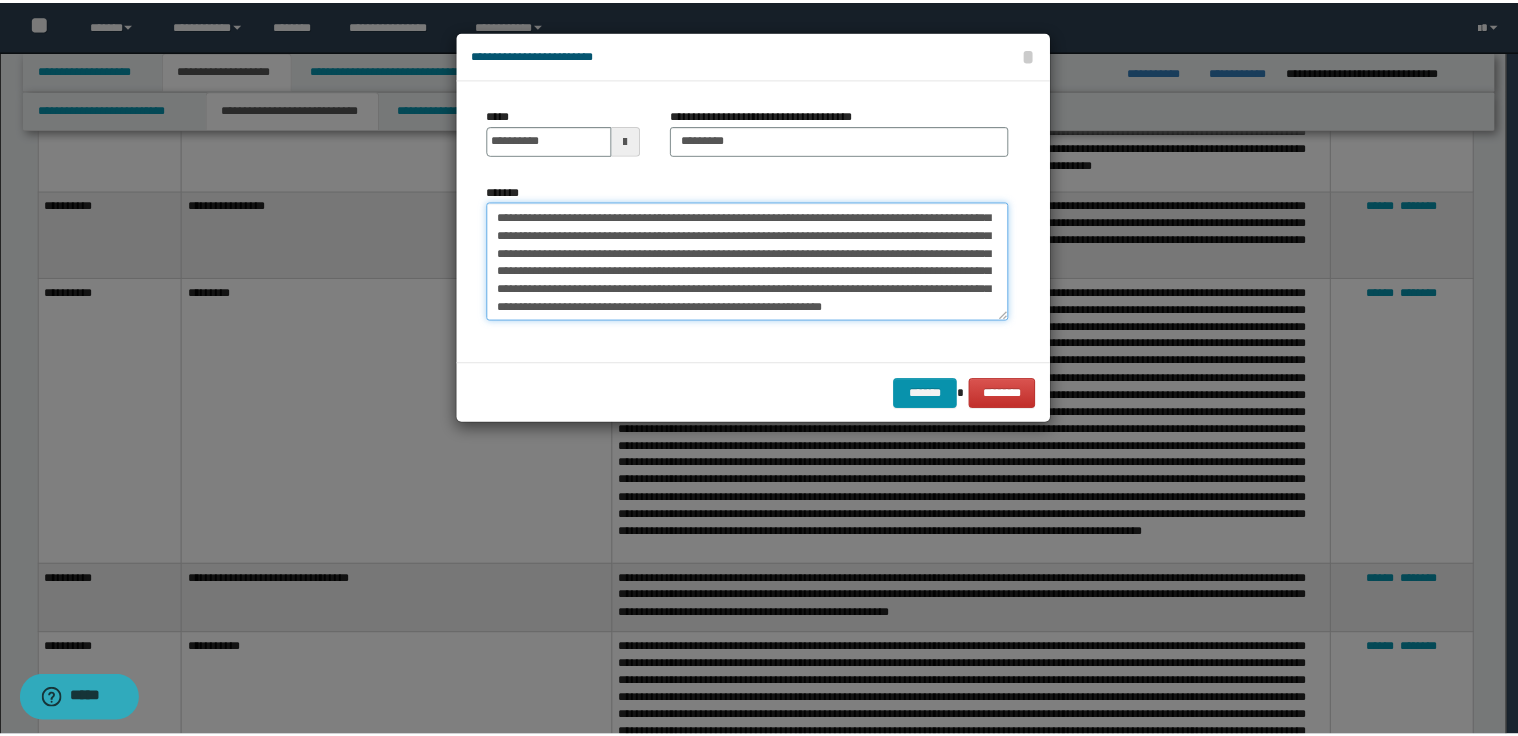 scroll, scrollTop: 324, scrollLeft: 0, axis: vertical 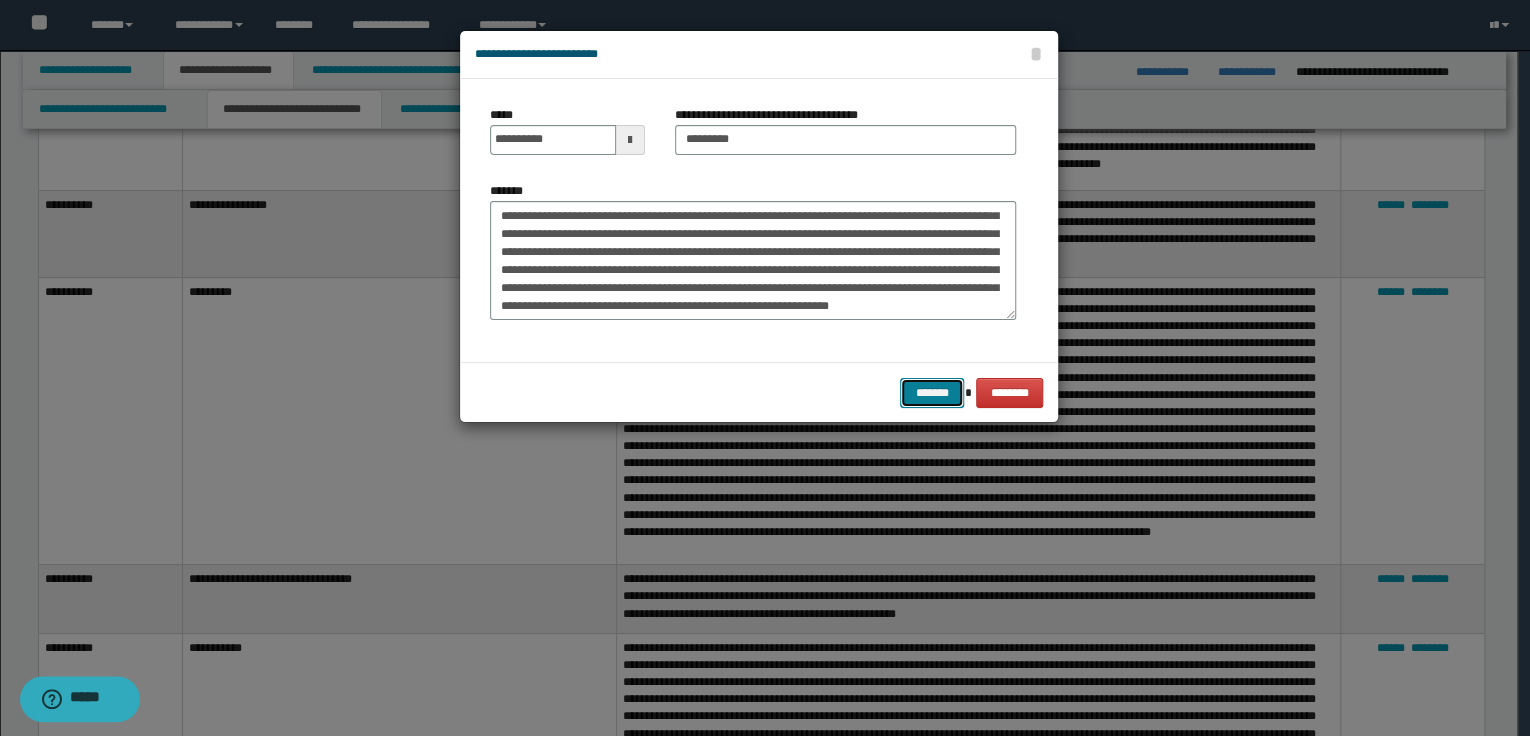 click on "*******" at bounding box center (932, 393) 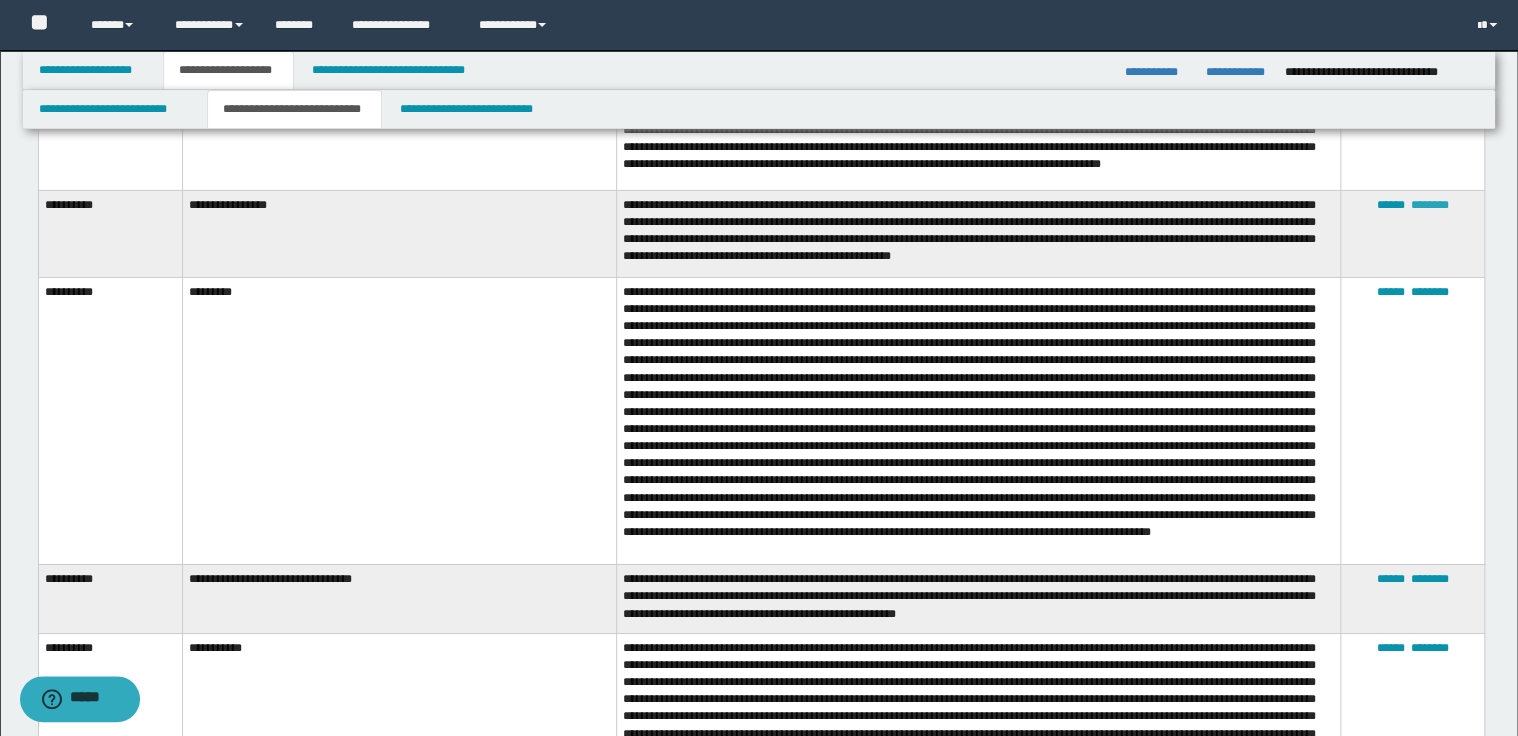click on "********" at bounding box center [1429, 205] 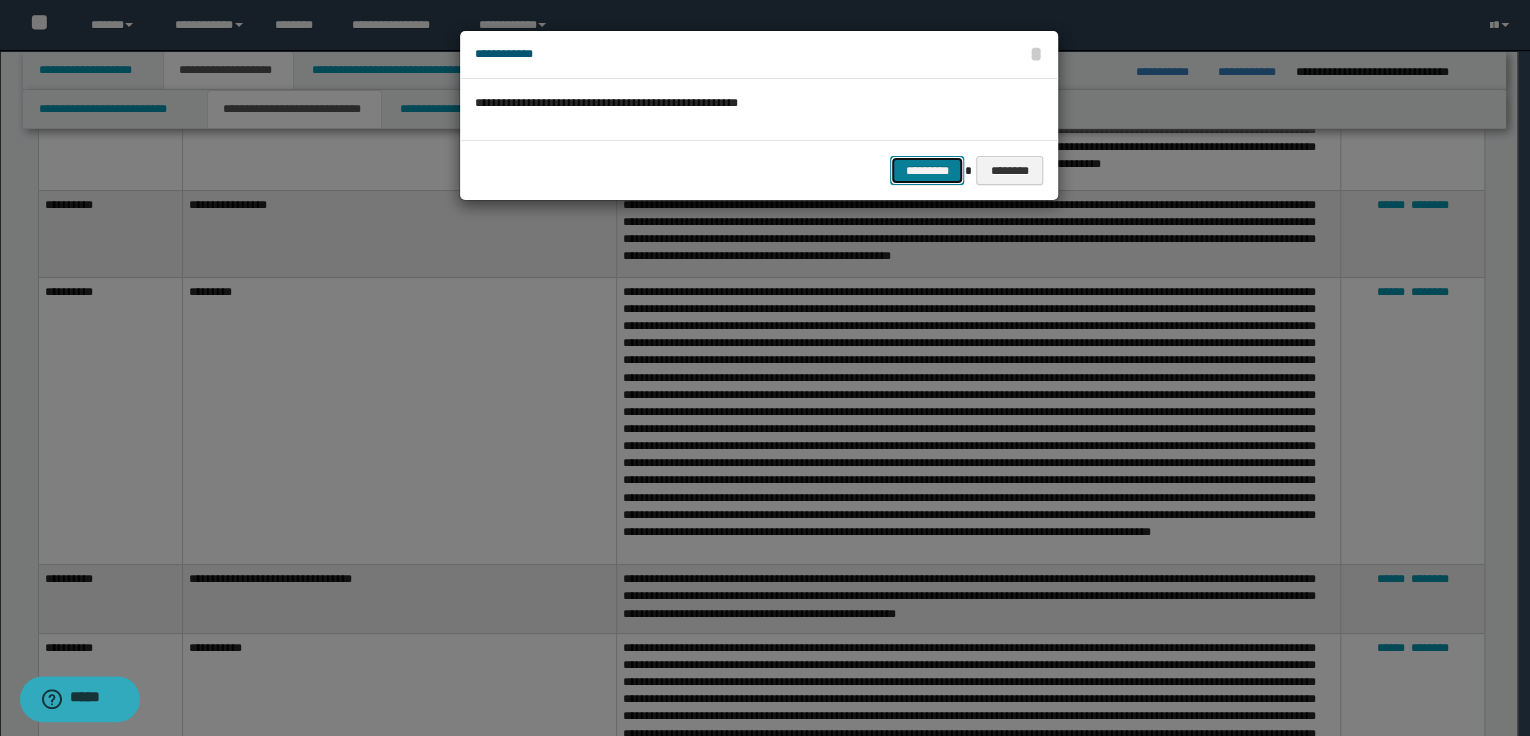 click on "*********" at bounding box center [927, 171] 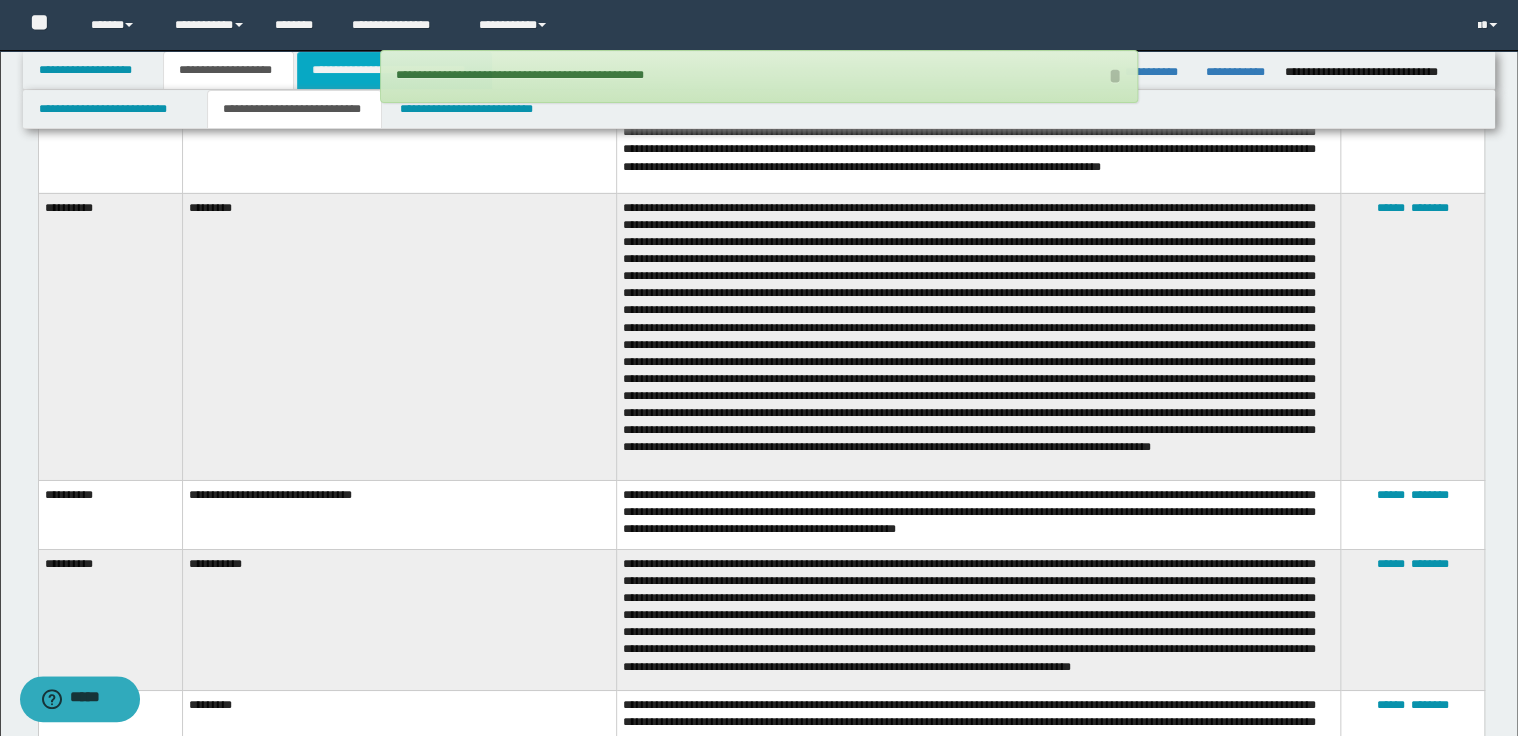 click on "**********" at bounding box center [394, 70] 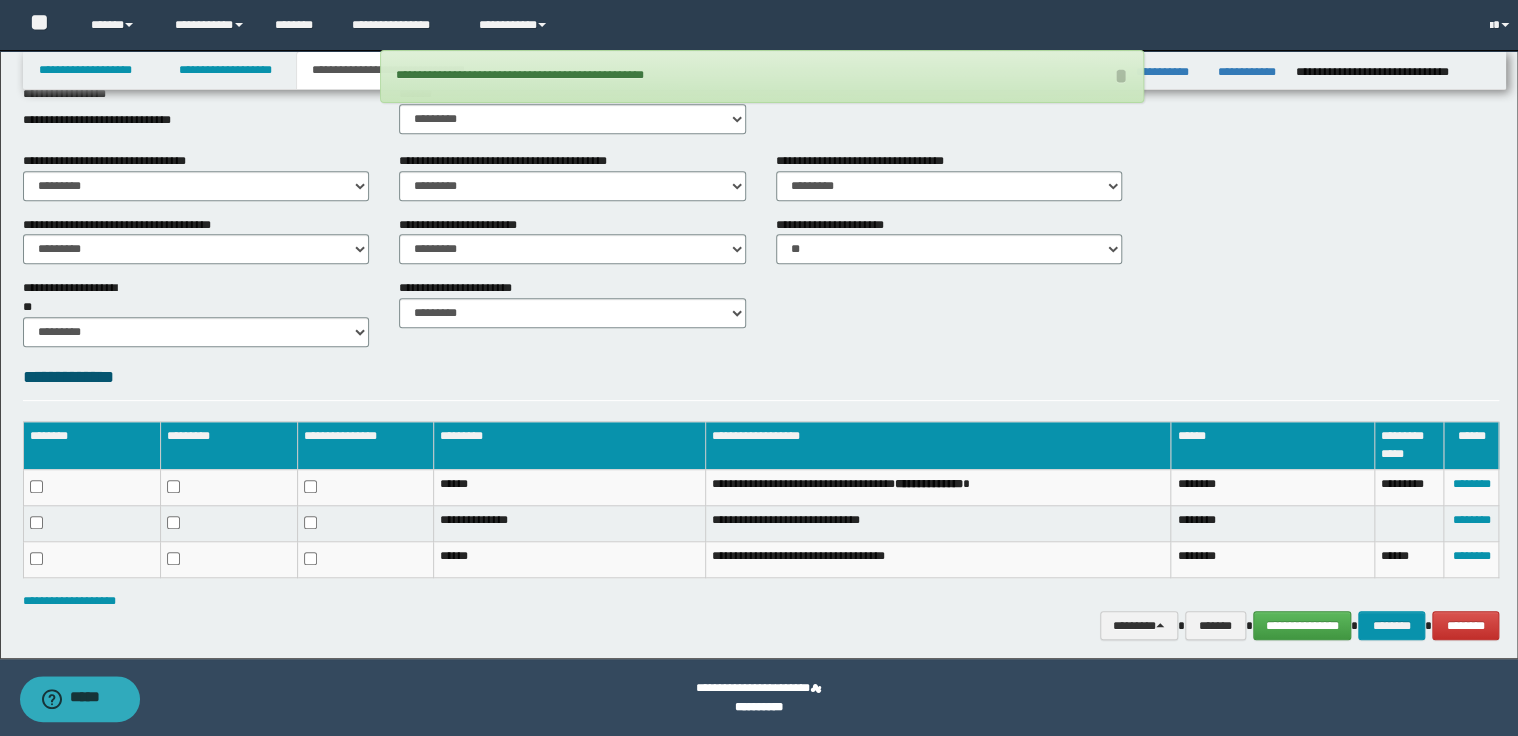 scroll, scrollTop: 529, scrollLeft: 0, axis: vertical 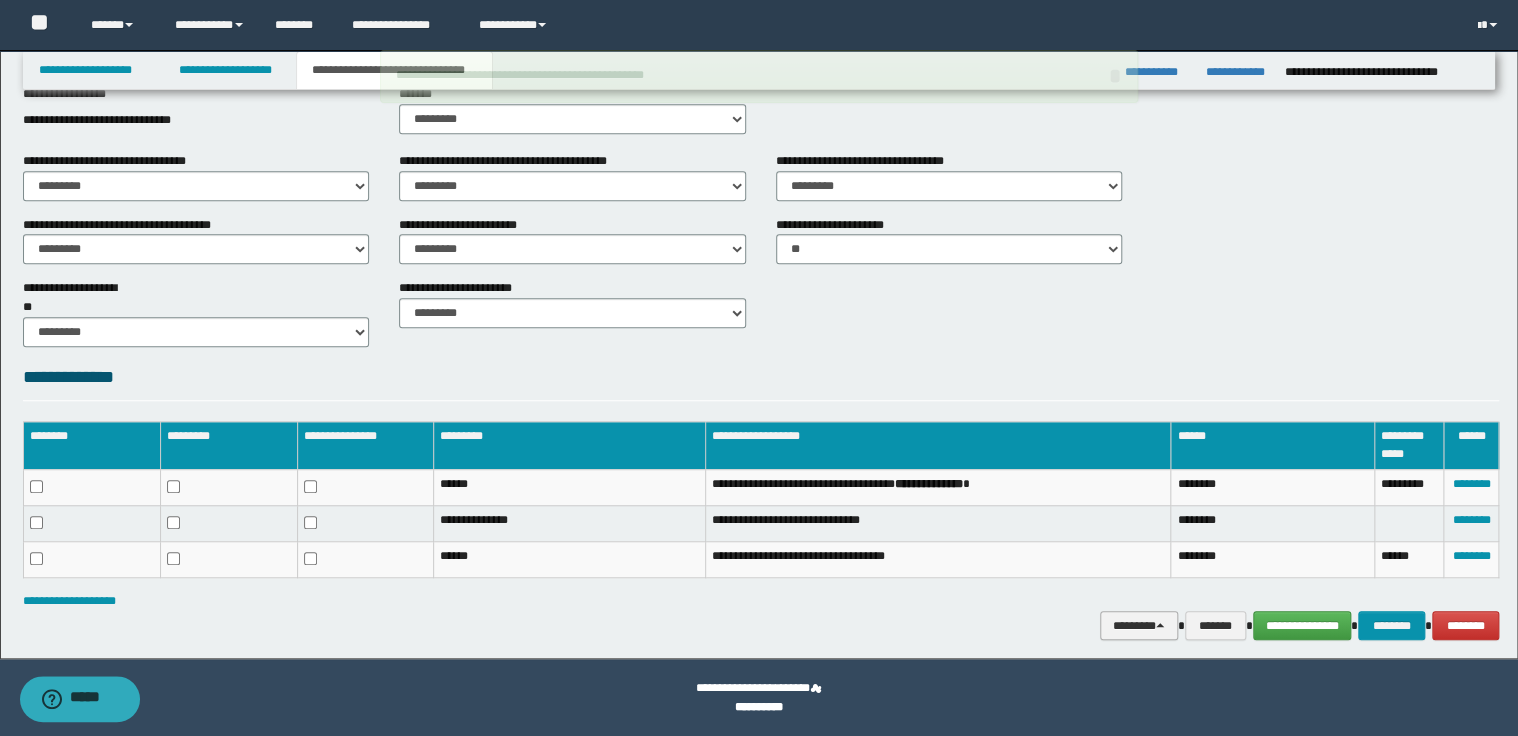 click 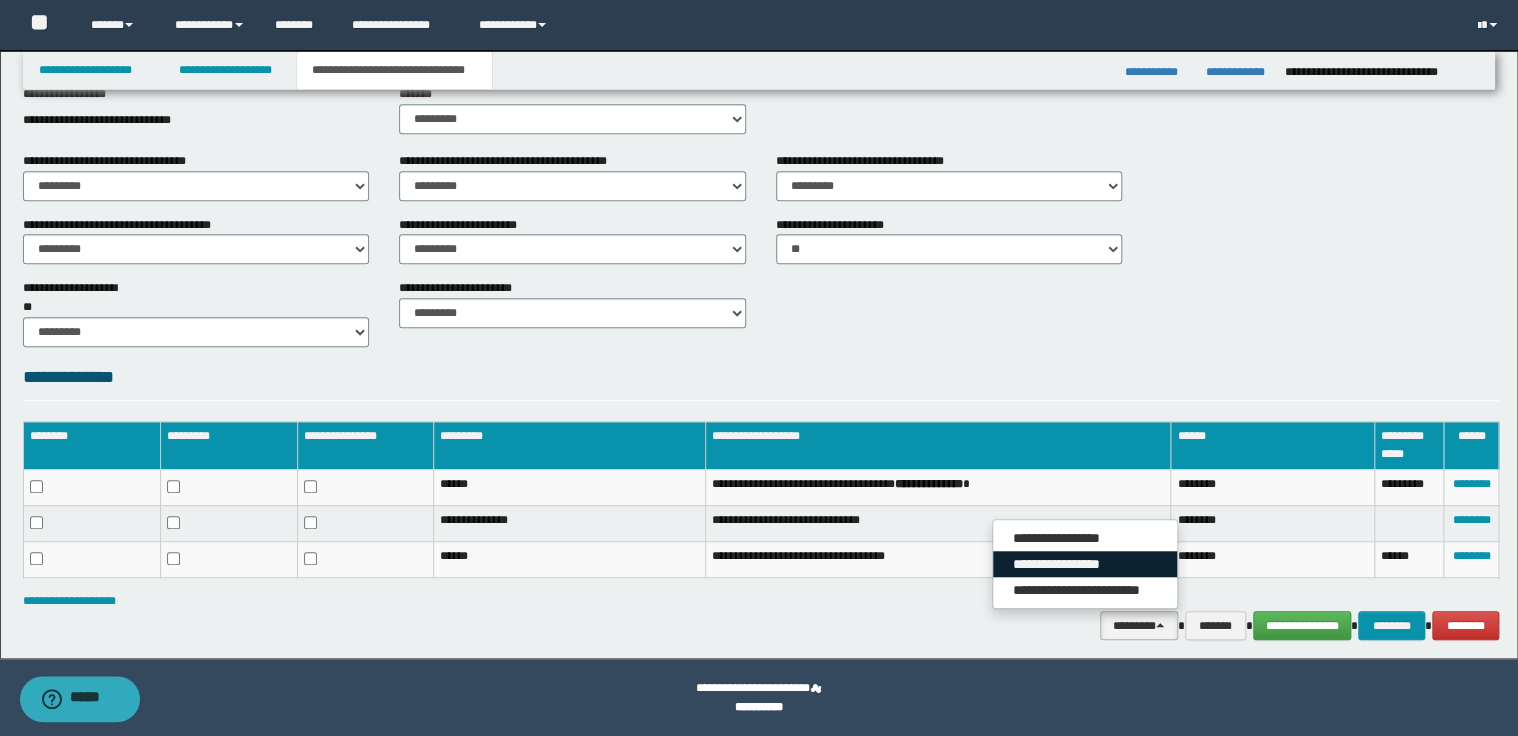click on "**********" 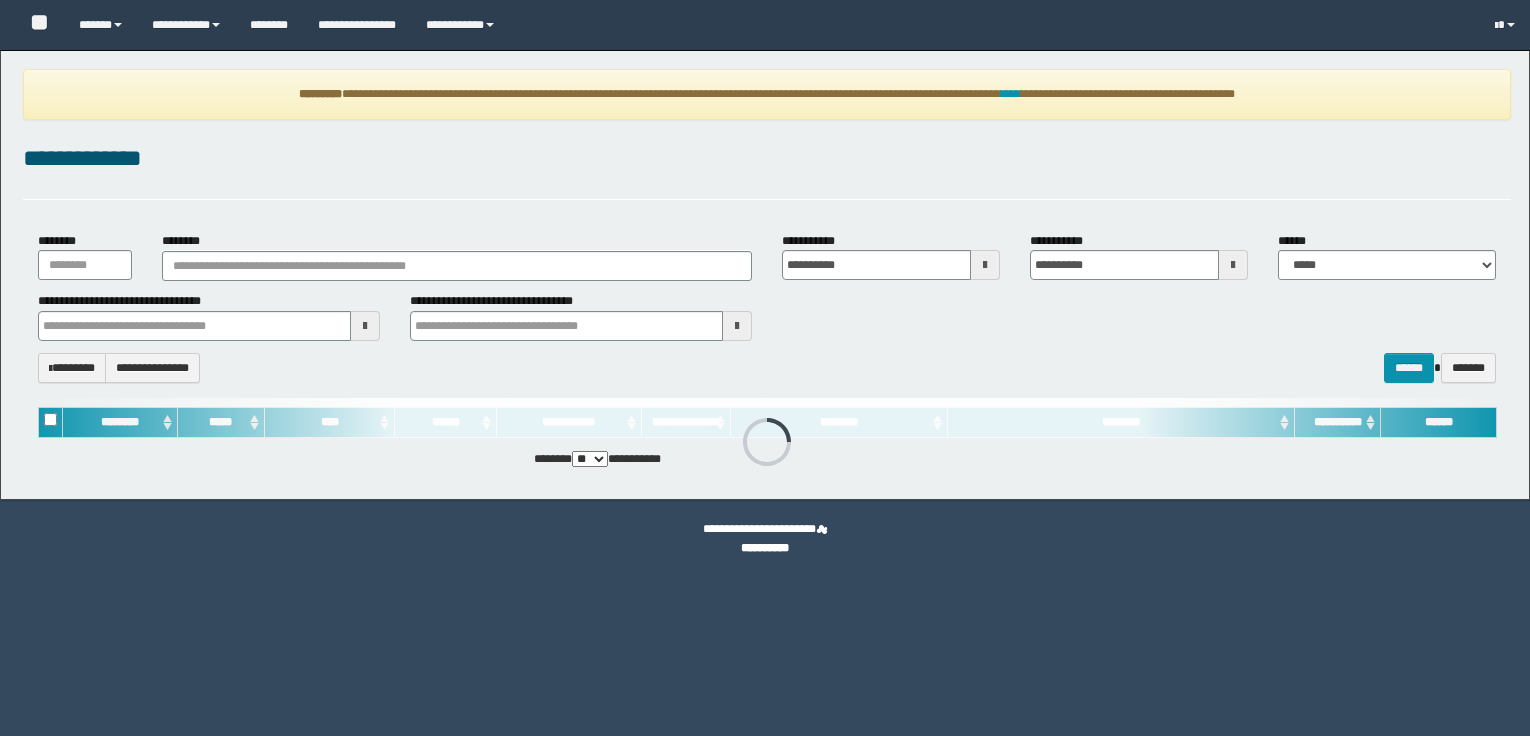 scroll, scrollTop: 0, scrollLeft: 0, axis: both 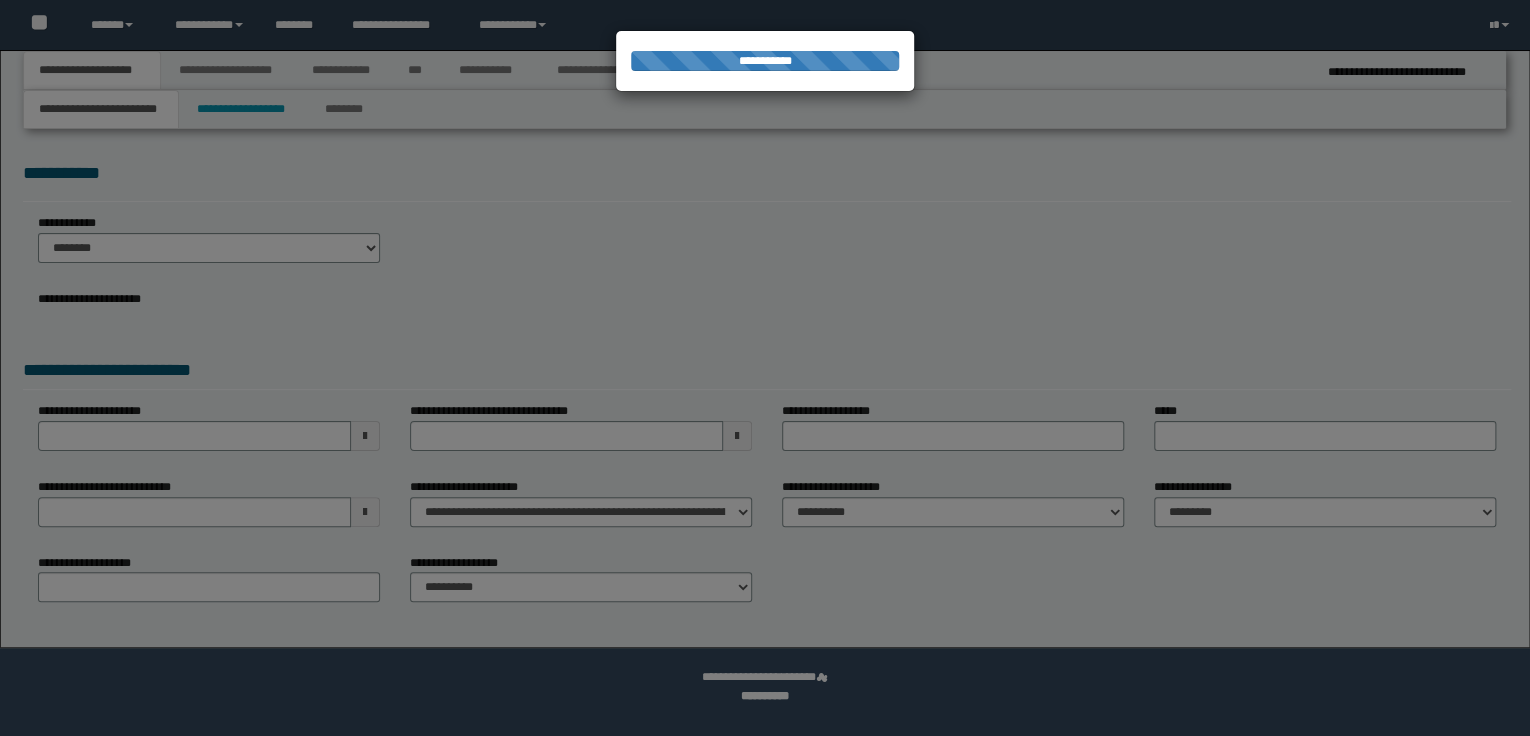 select on "*" 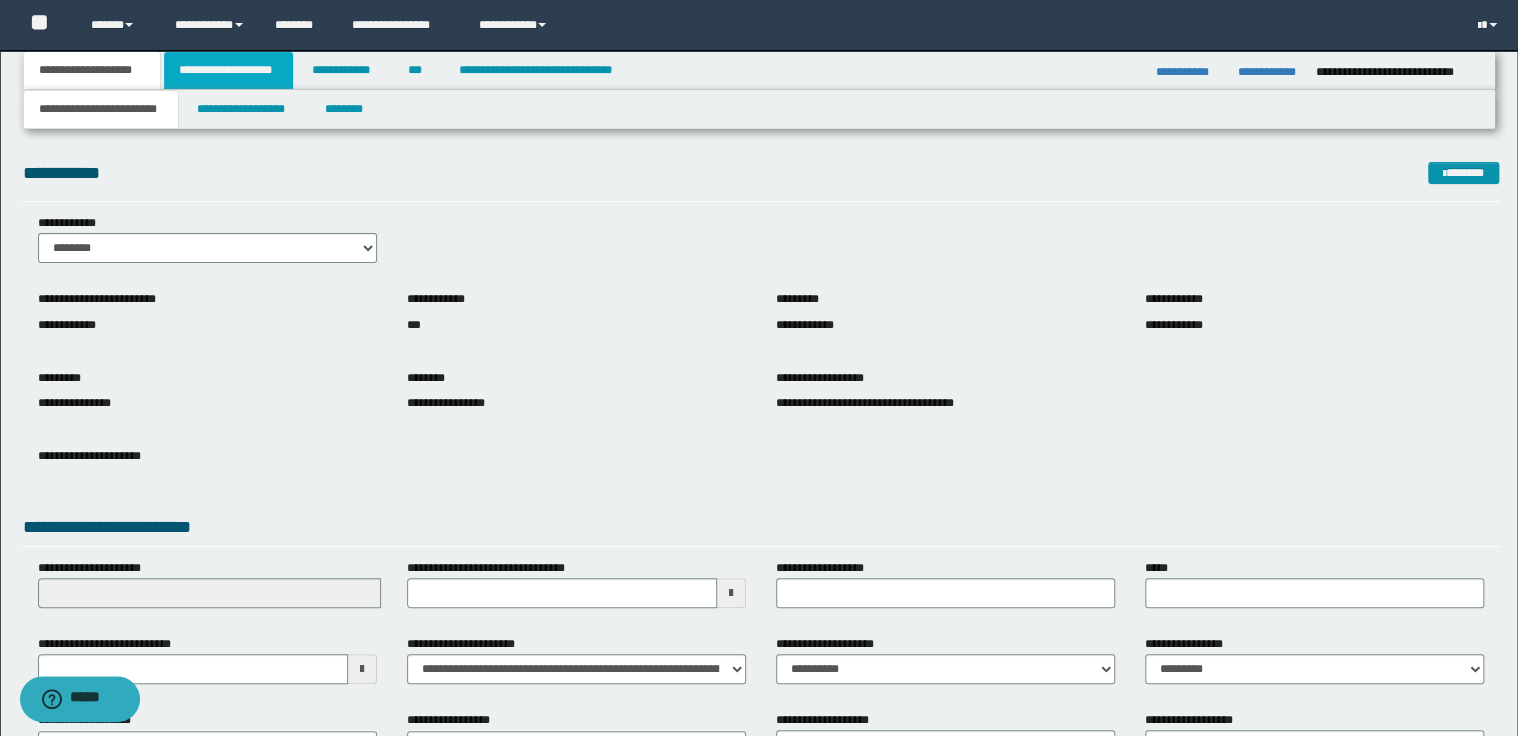click on "**********" at bounding box center [228, 70] 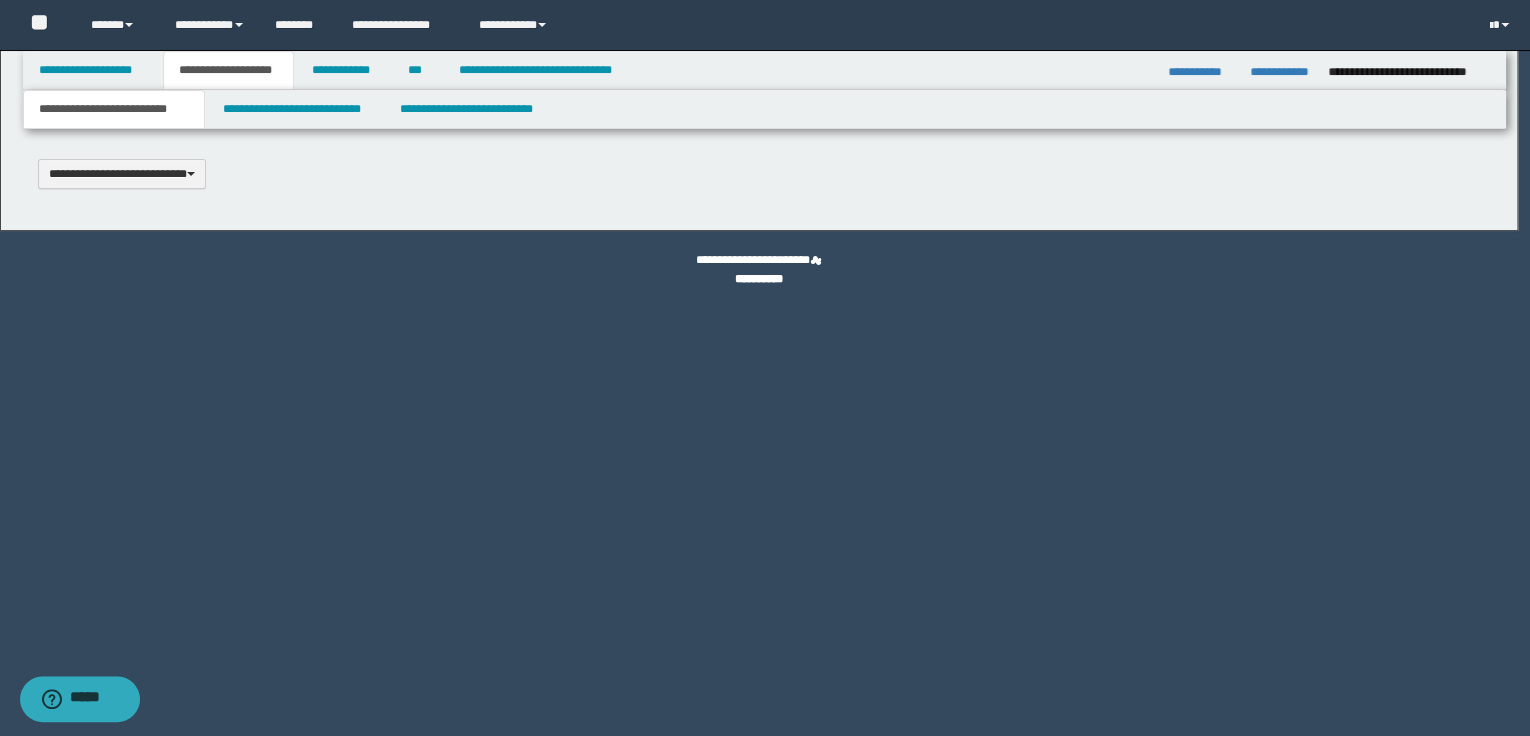type 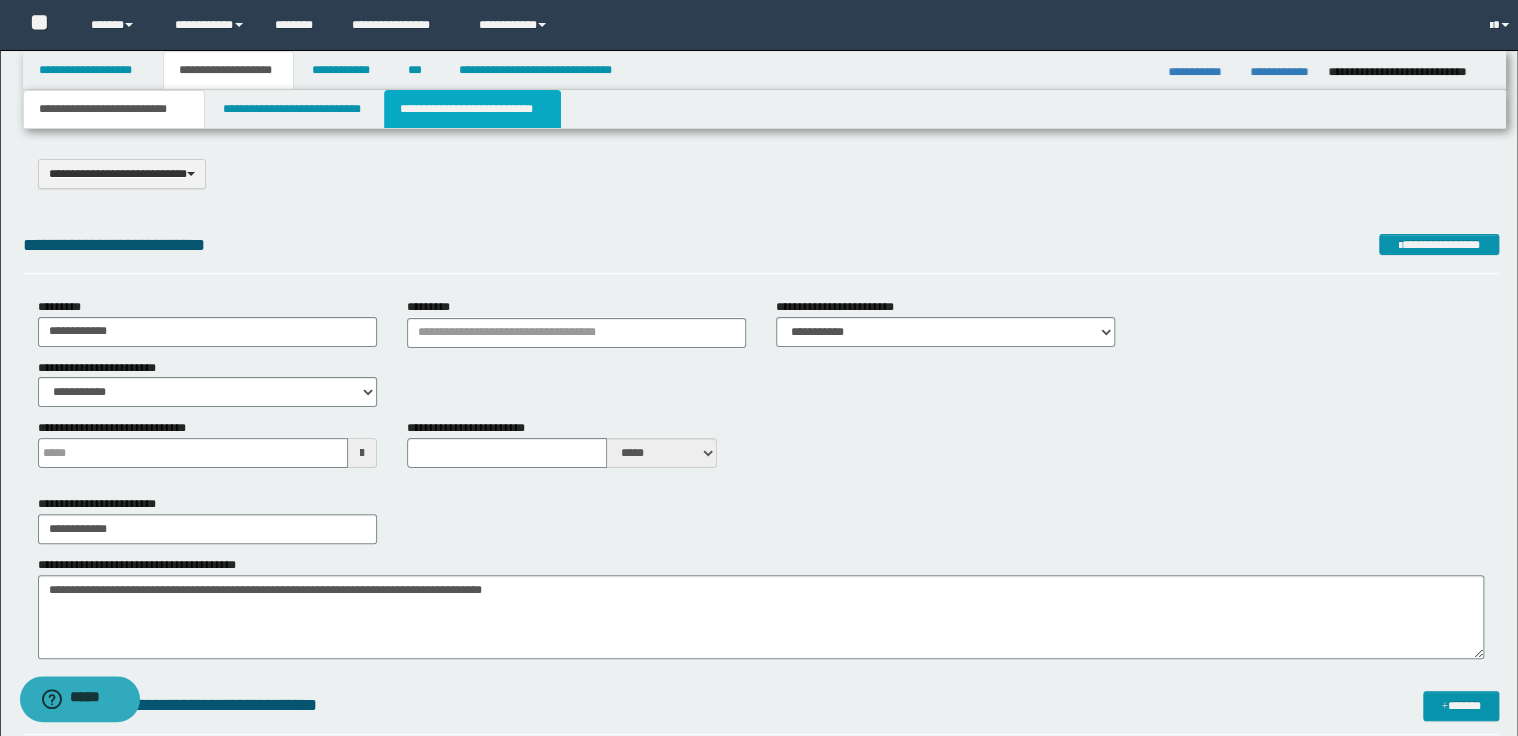 click on "**********" at bounding box center (472, 109) 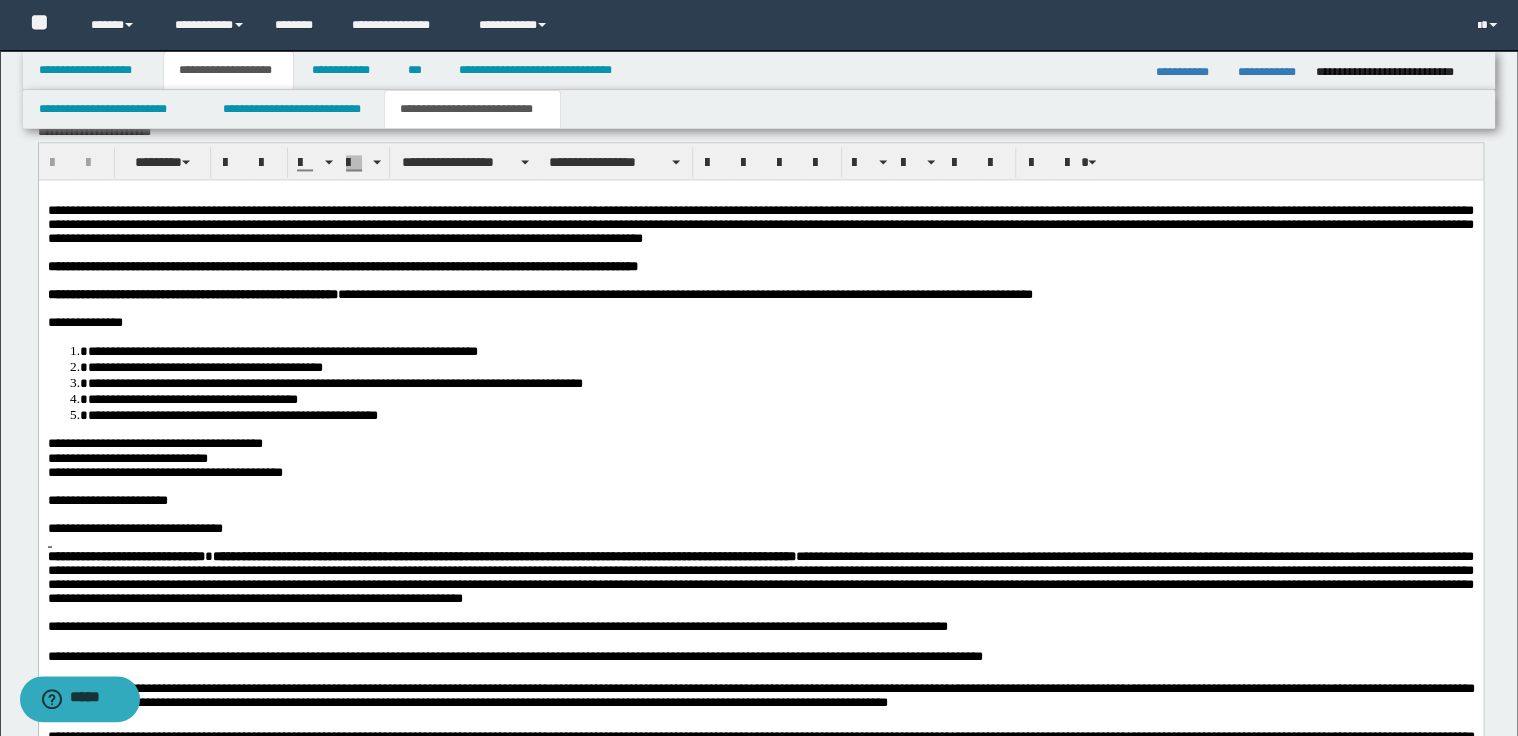 scroll, scrollTop: 1440, scrollLeft: 0, axis: vertical 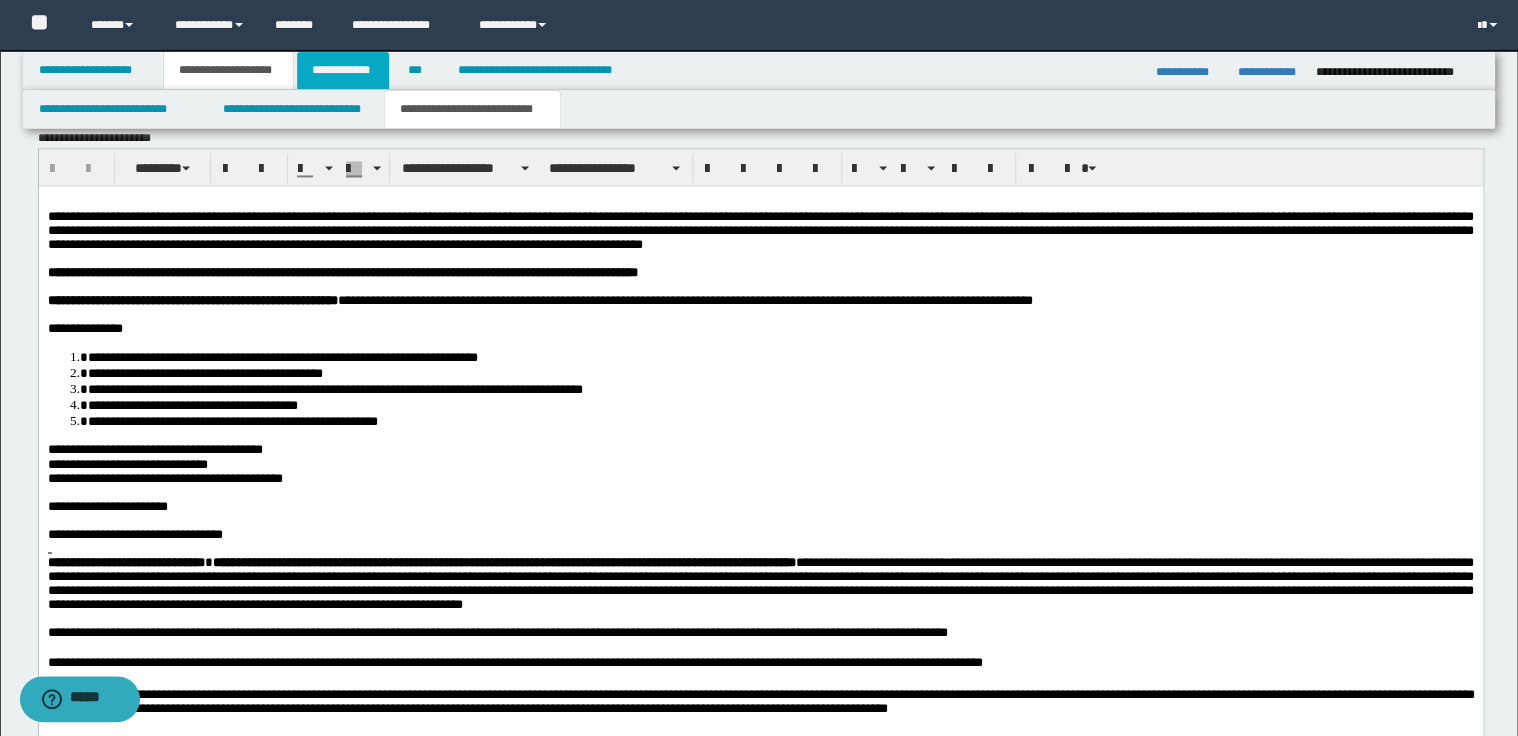 click on "**********" at bounding box center (343, 70) 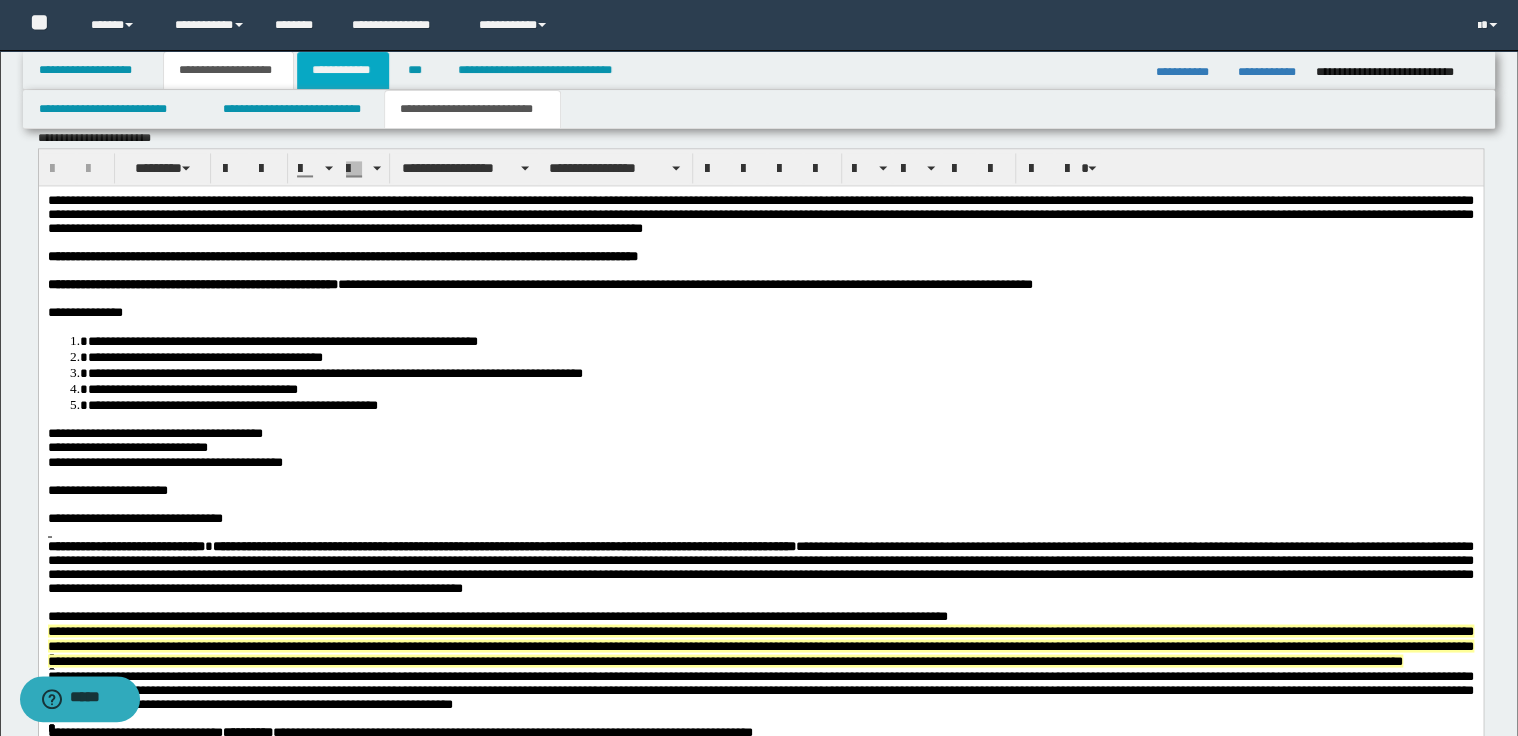 scroll, scrollTop: 375, scrollLeft: 0, axis: vertical 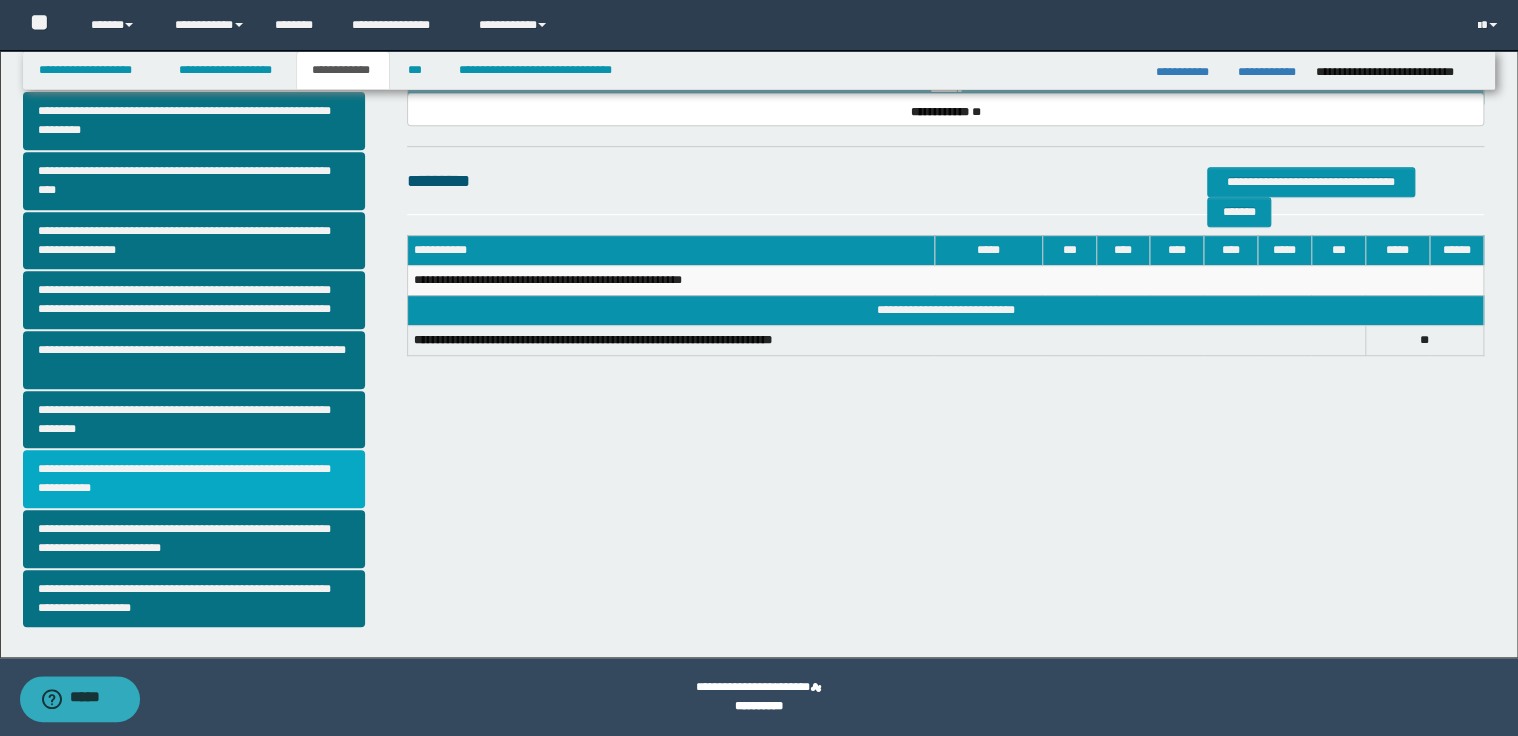 click on "**********" at bounding box center (194, 479) 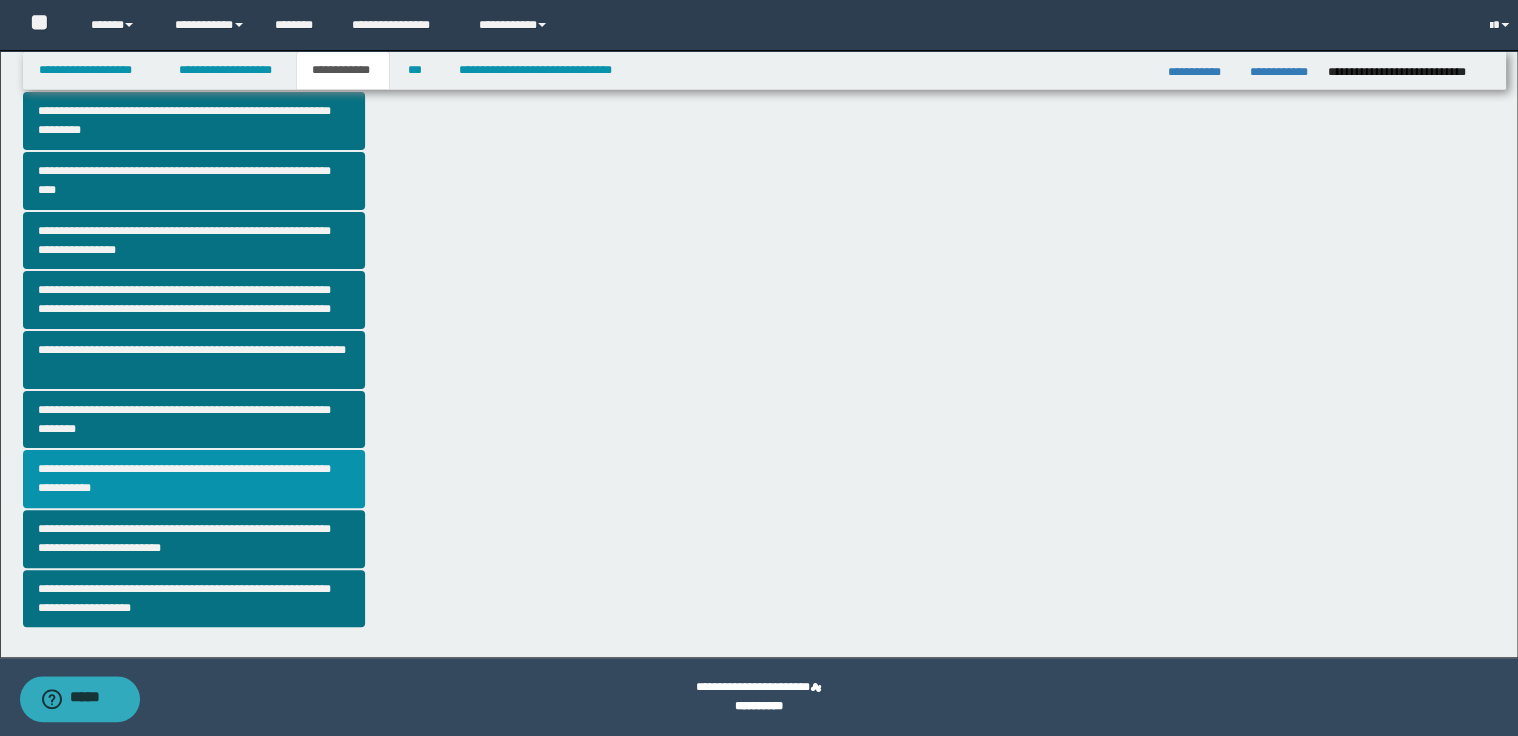 scroll, scrollTop: 0, scrollLeft: 0, axis: both 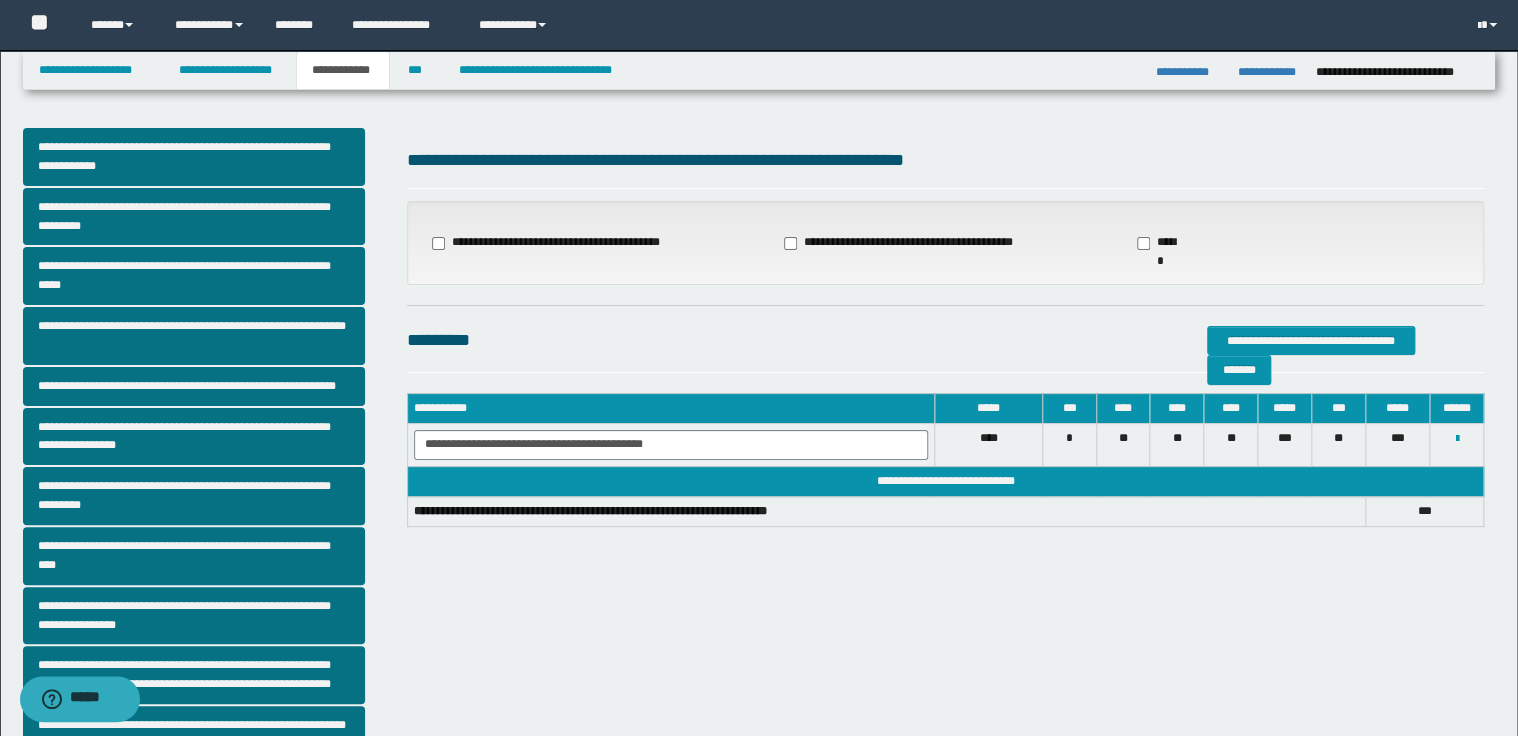 click on "**********" at bounding box center [900, 243] 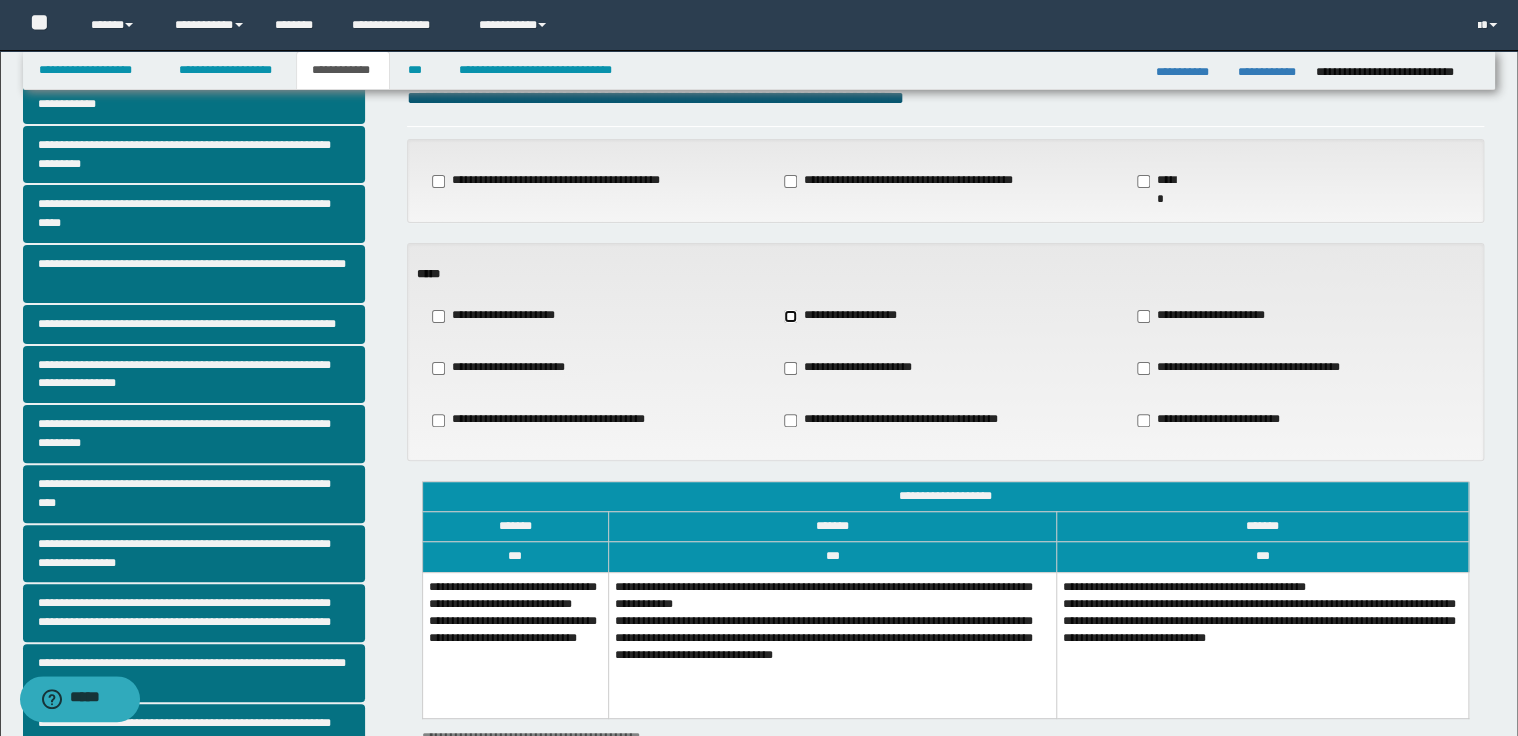 scroll, scrollTop: 160, scrollLeft: 0, axis: vertical 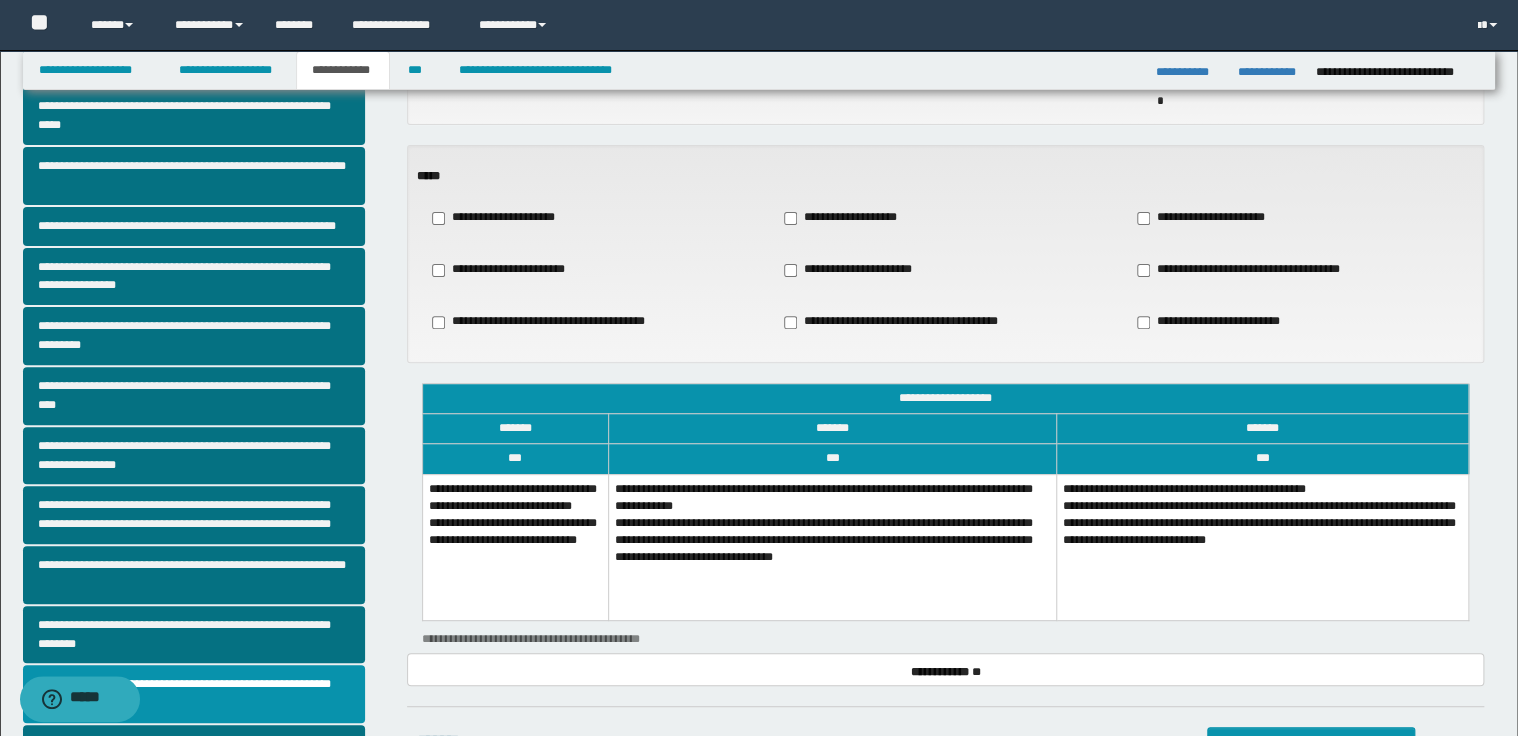 click on "**********" at bounding box center [832, 547] 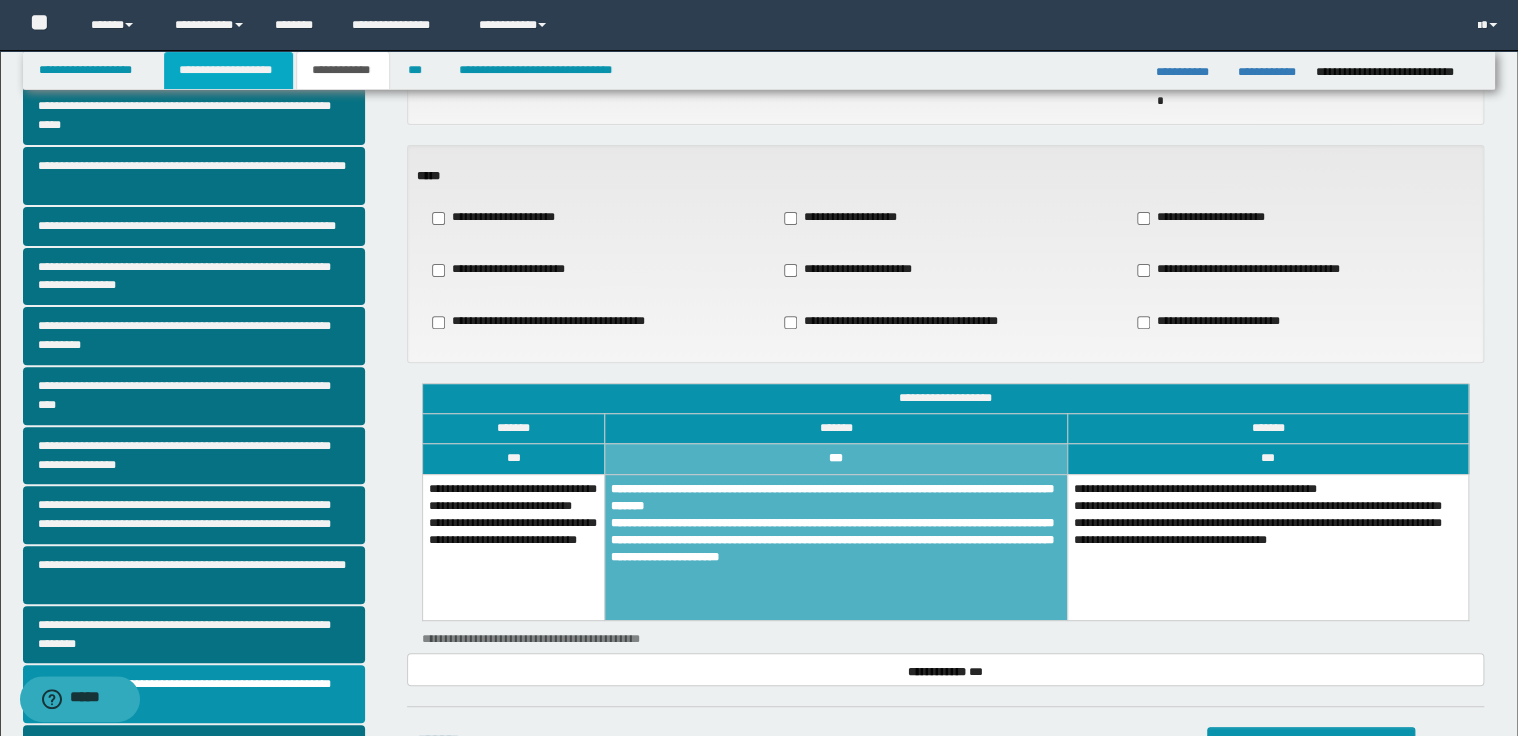 click on "**********" at bounding box center (228, 70) 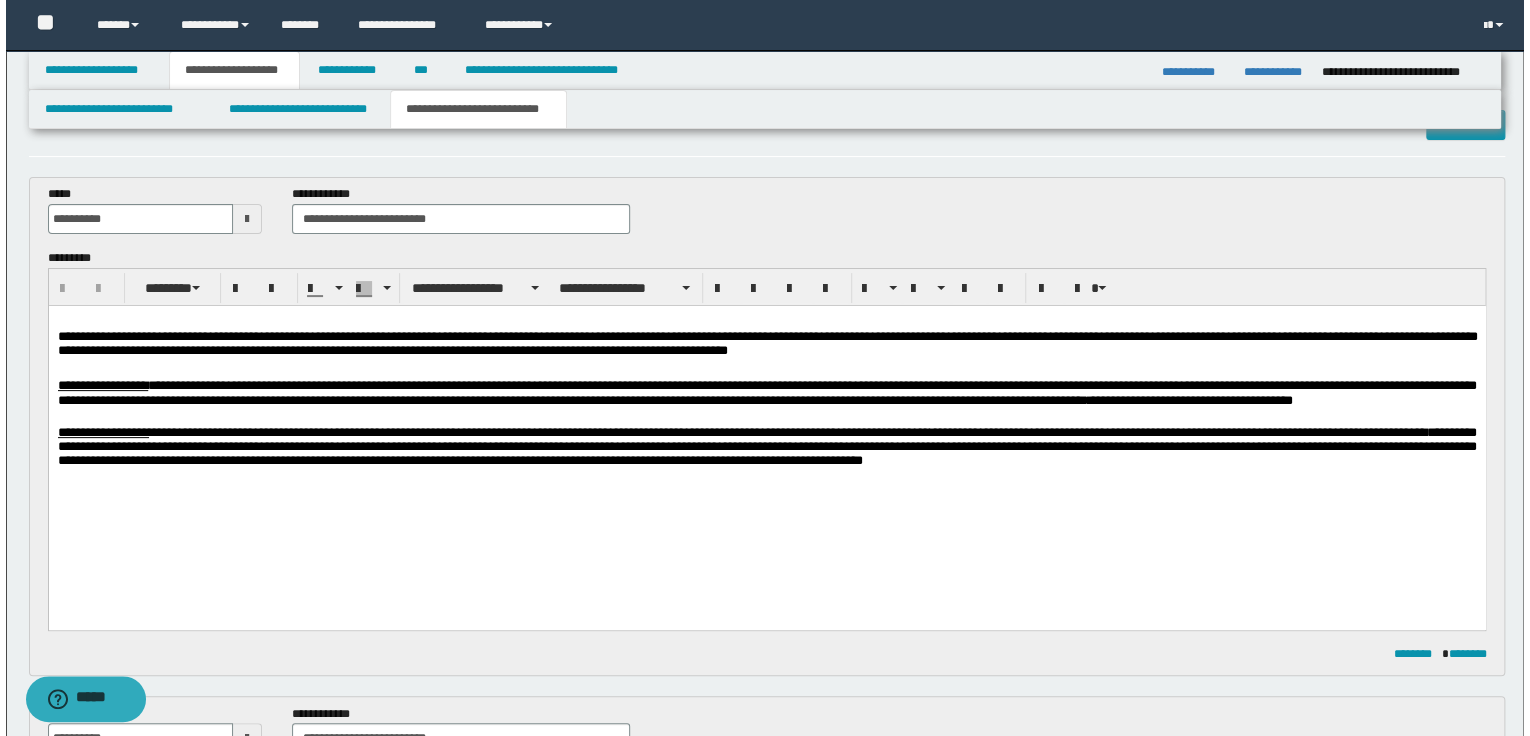 scroll, scrollTop: 0, scrollLeft: 0, axis: both 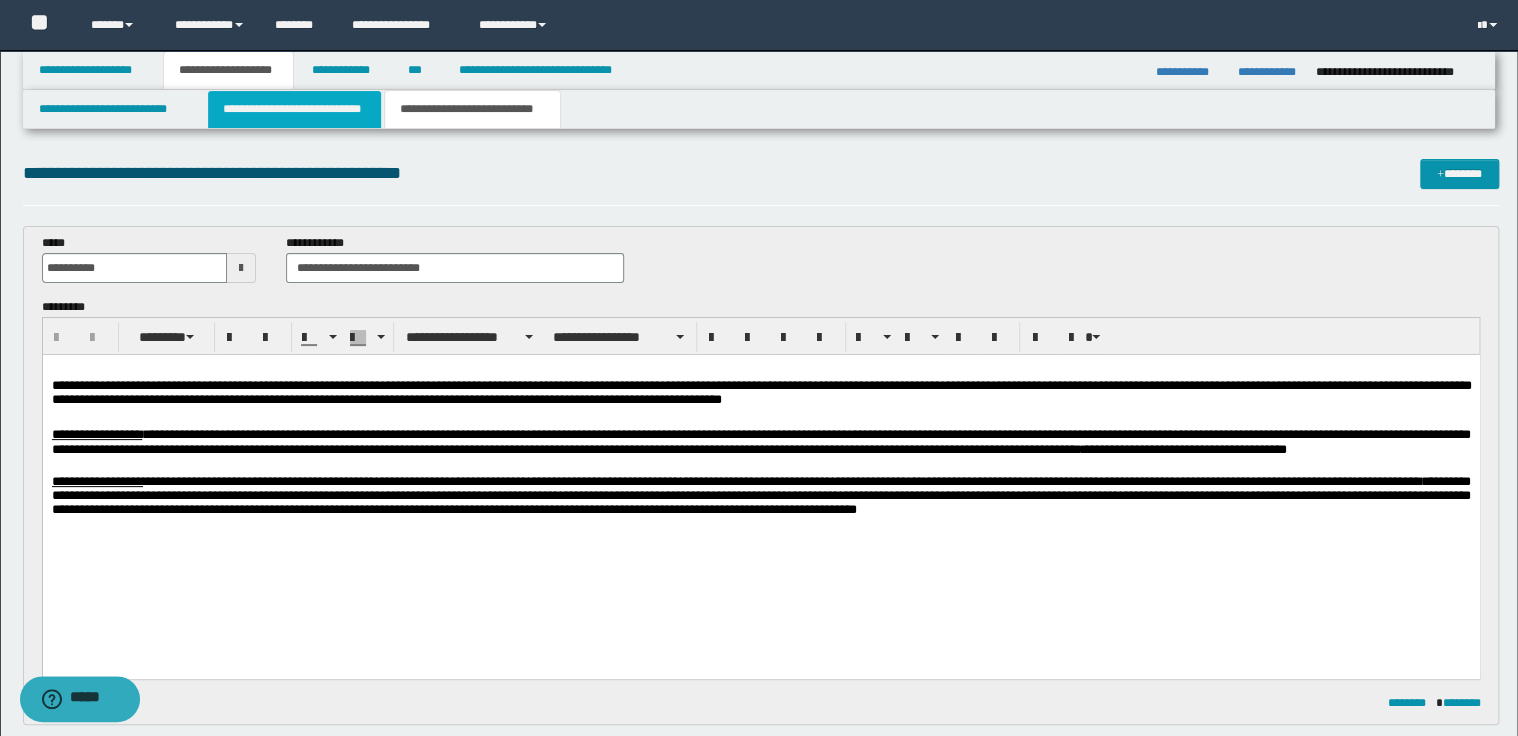 click on "**********" at bounding box center (294, 109) 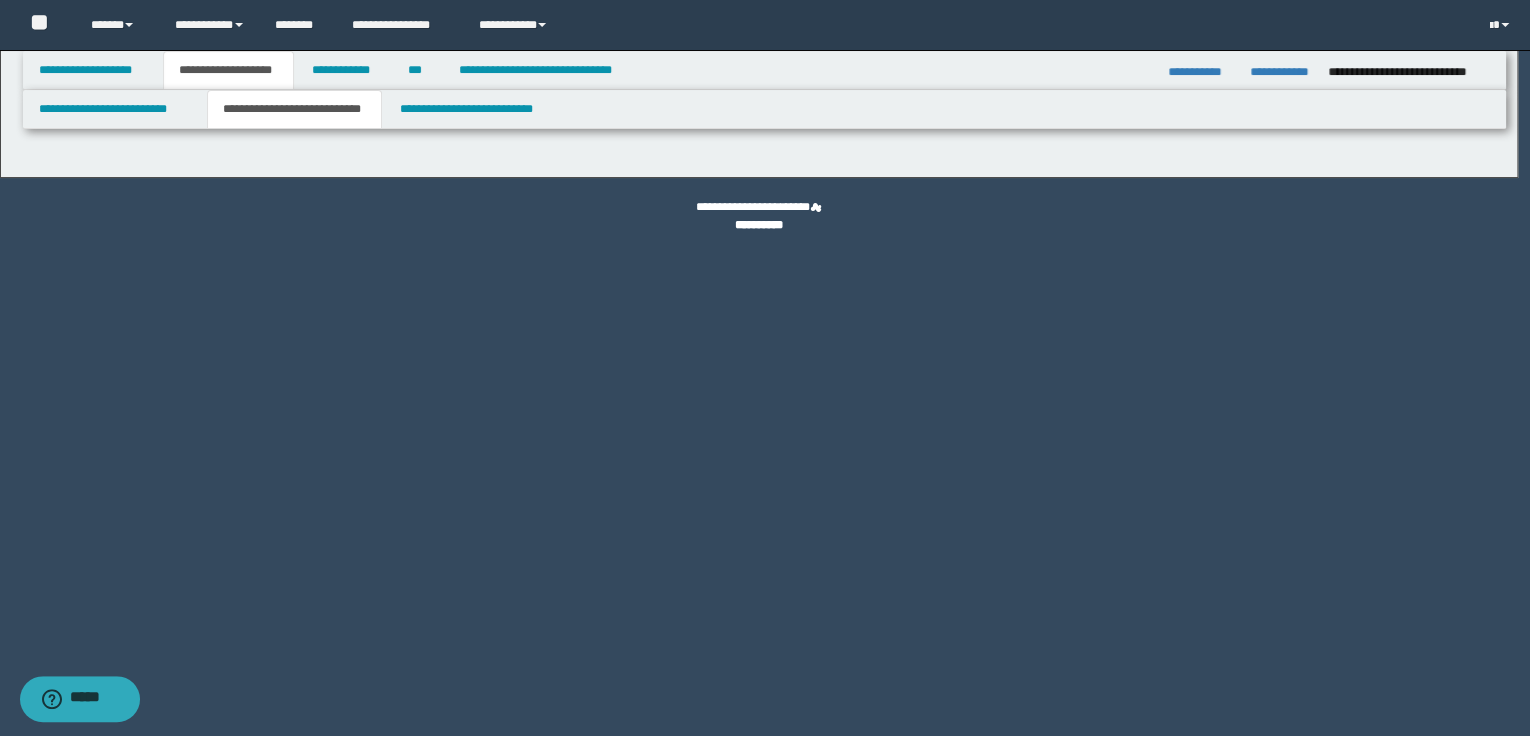 select on "*" 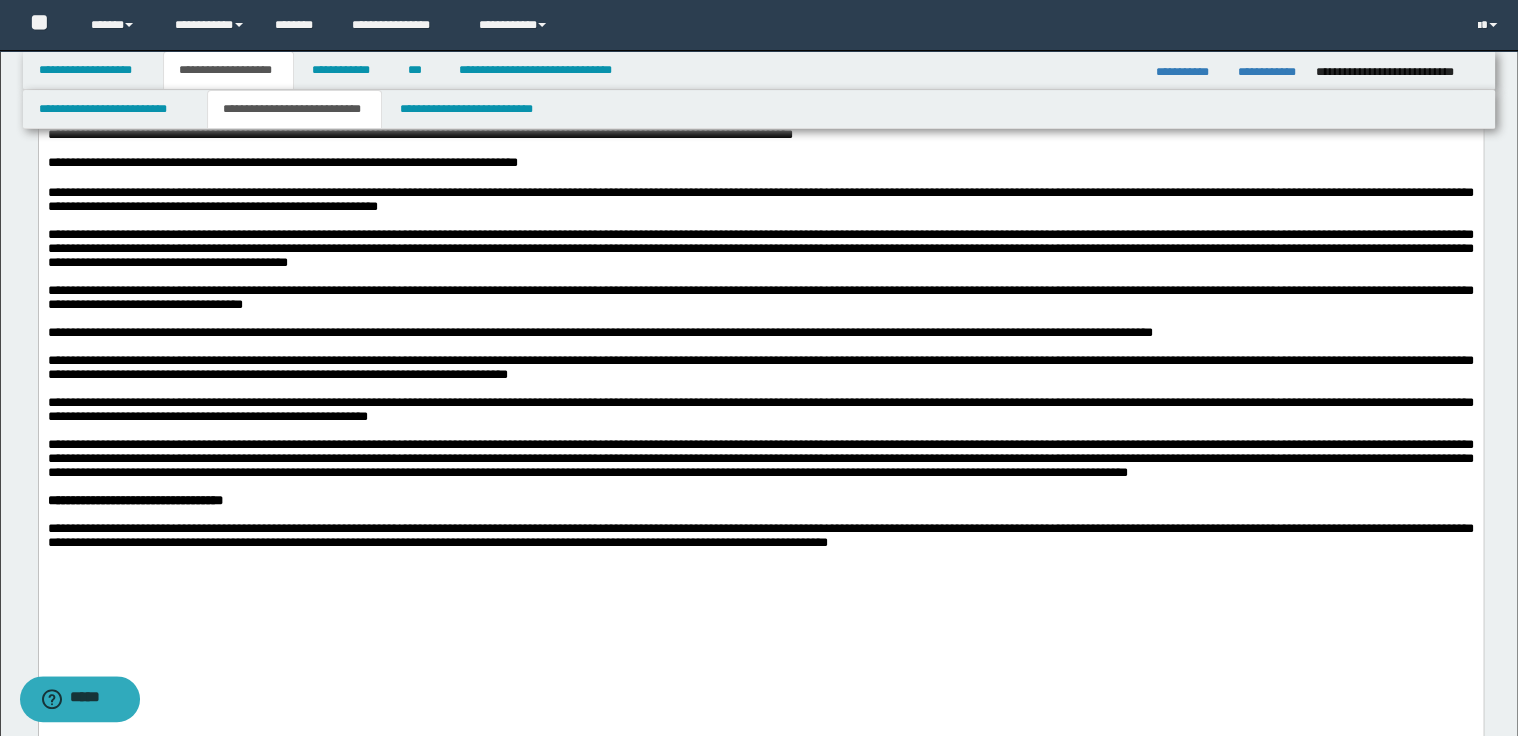 scroll, scrollTop: 1360, scrollLeft: 0, axis: vertical 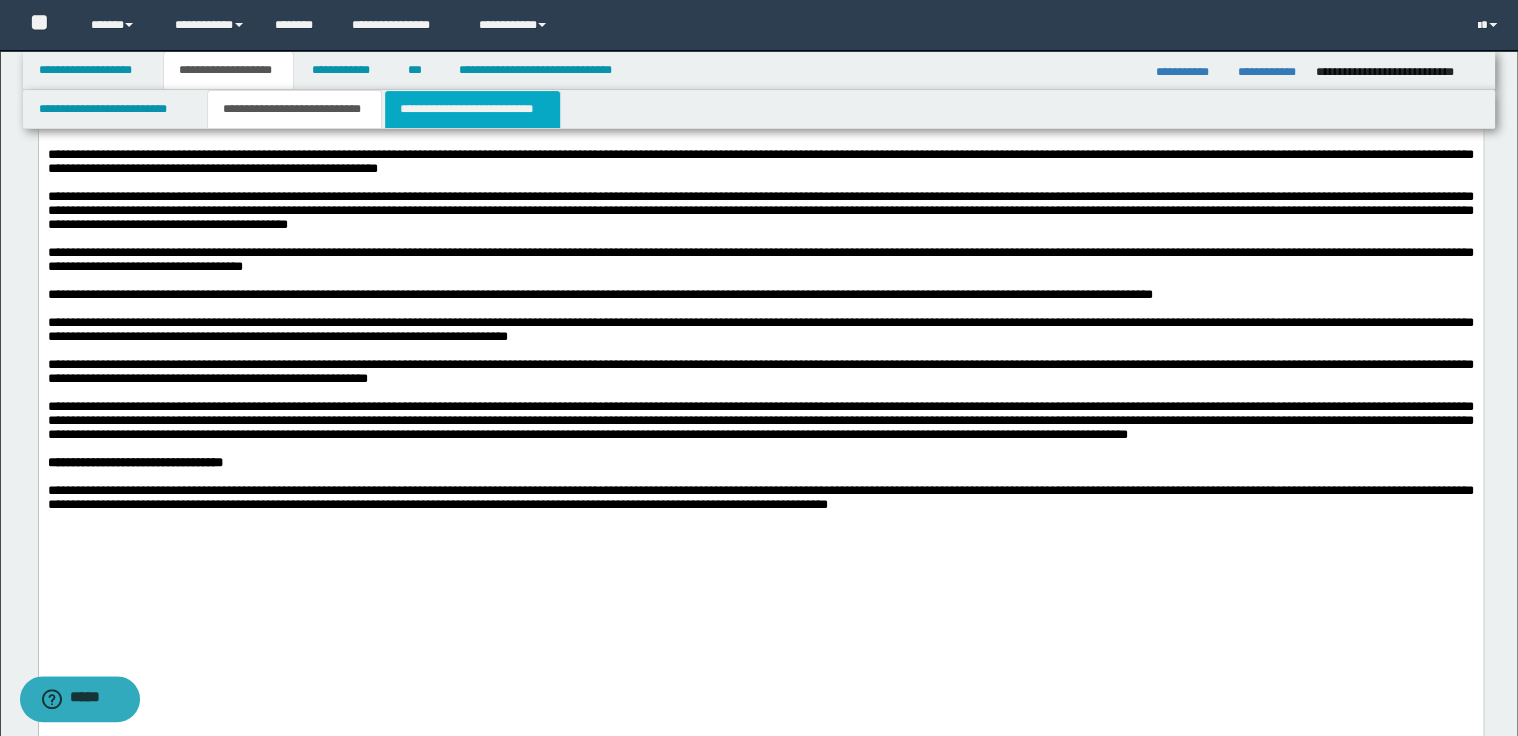 click on "**********" at bounding box center [472, 109] 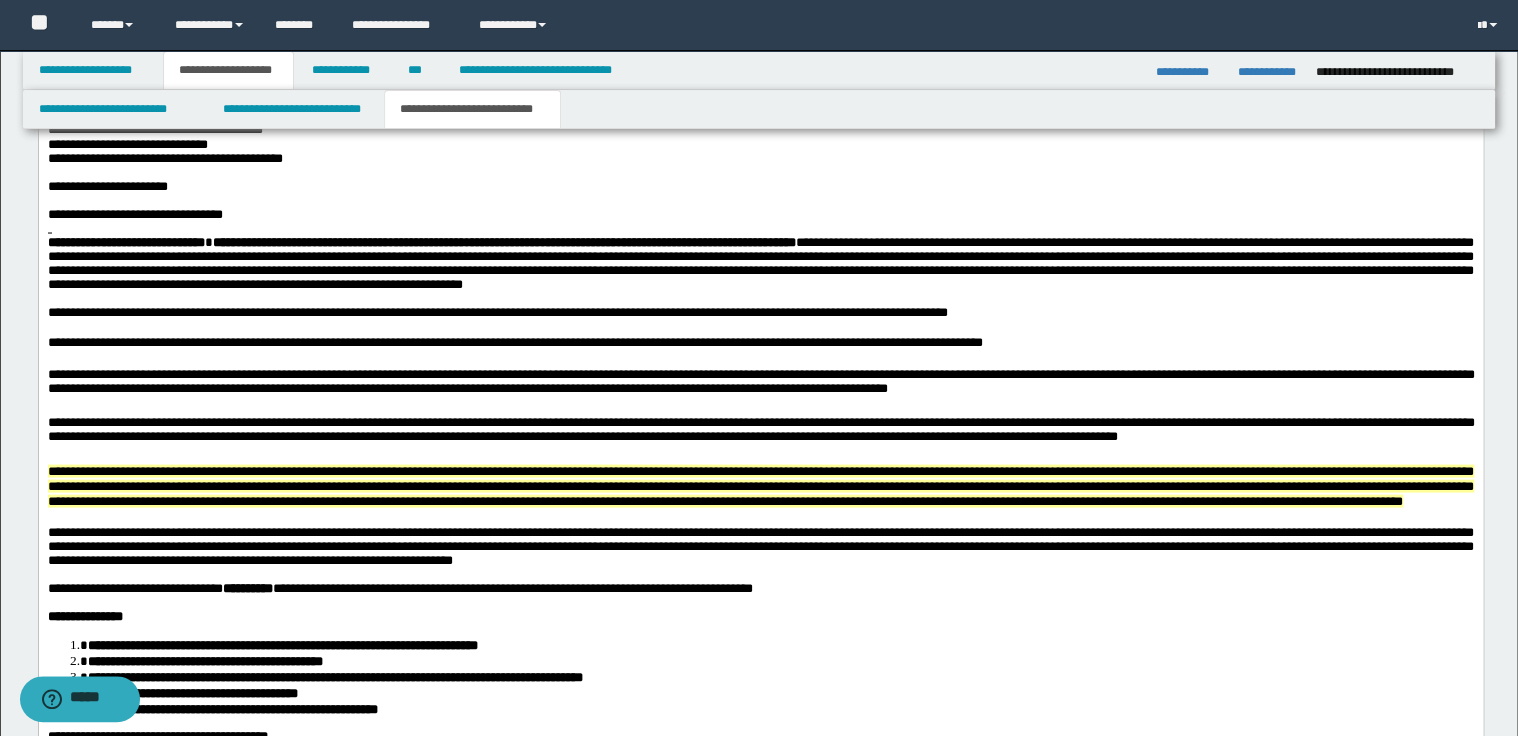 scroll, scrollTop: 1920, scrollLeft: 0, axis: vertical 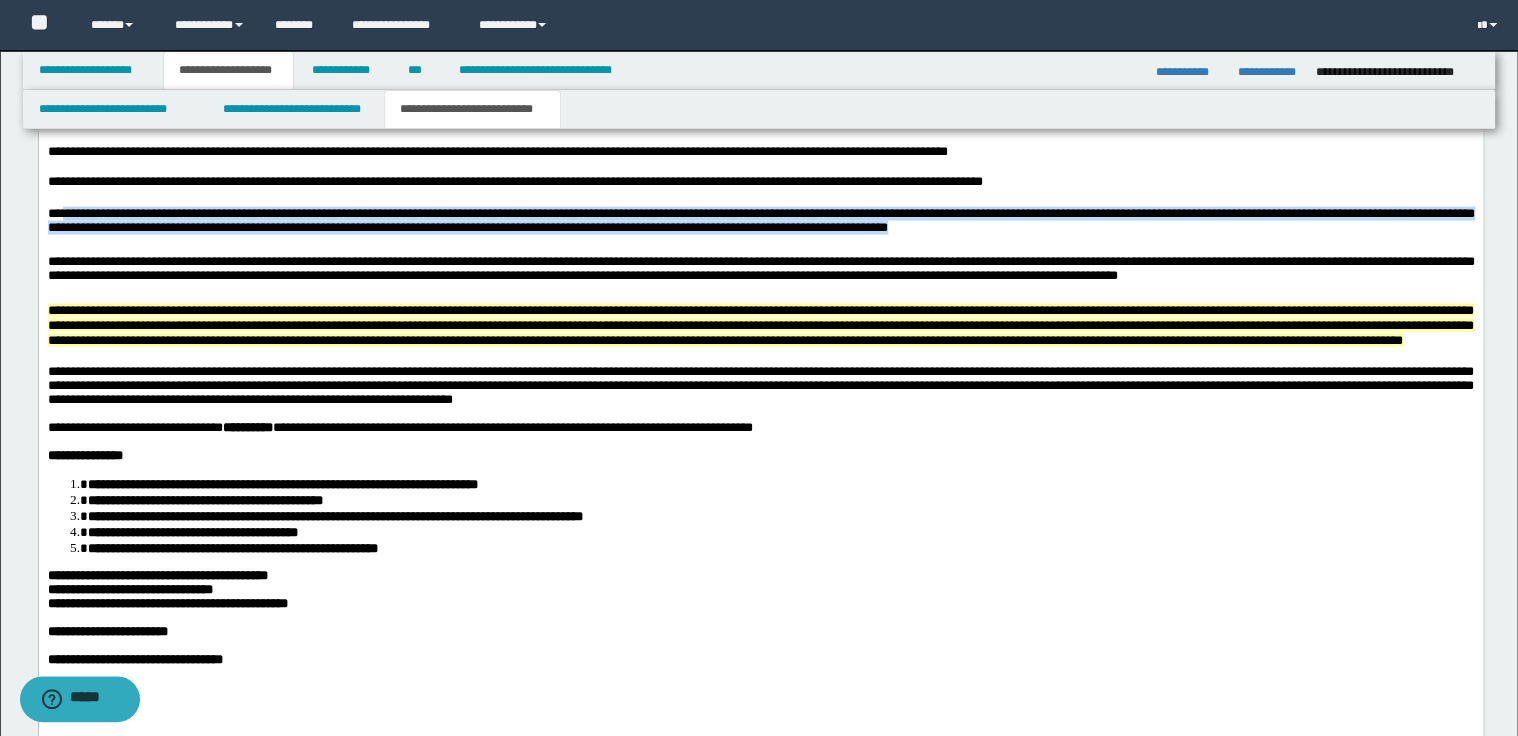 drag, startPoint x: 60, startPoint y: 258, endPoint x: 1026, endPoint y: 270, distance: 966.0745 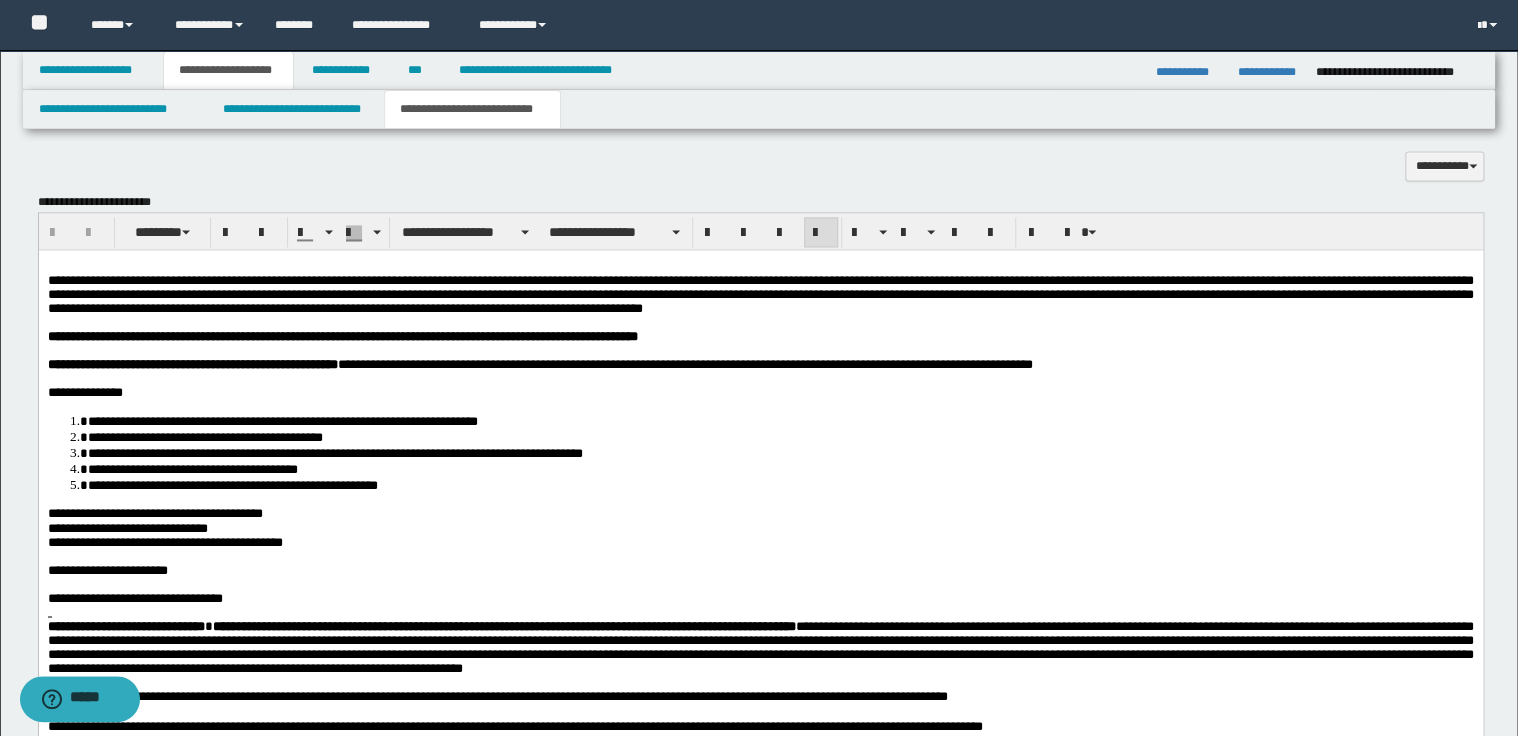 scroll, scrollTop: 1280, scrollLeft: 0, axis: vertical 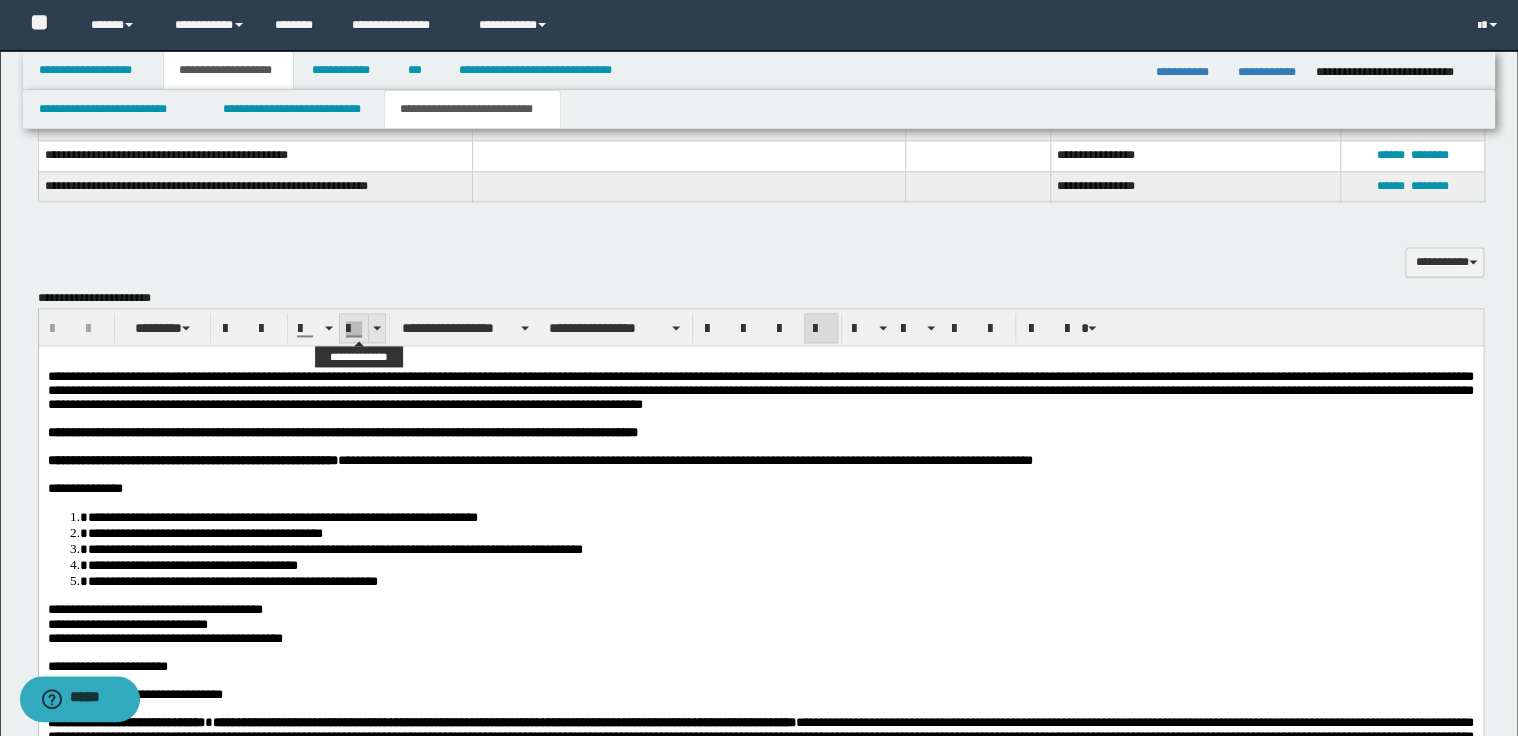 click at bounding box center (376, 328) 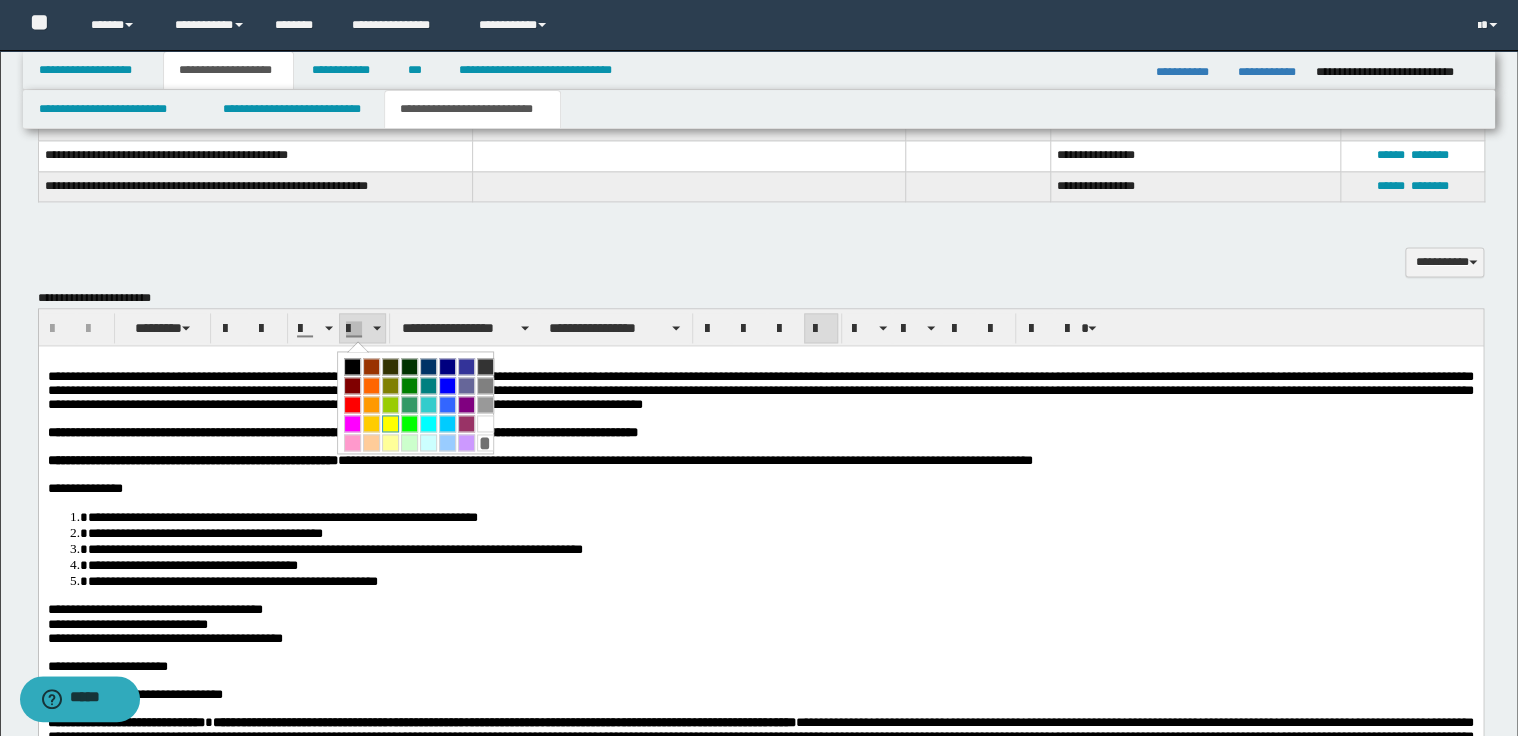 drag, startPoint x: 388, startPoint y: 421, endPoint x: 413, endPoint y: 91, distance: 330.94562 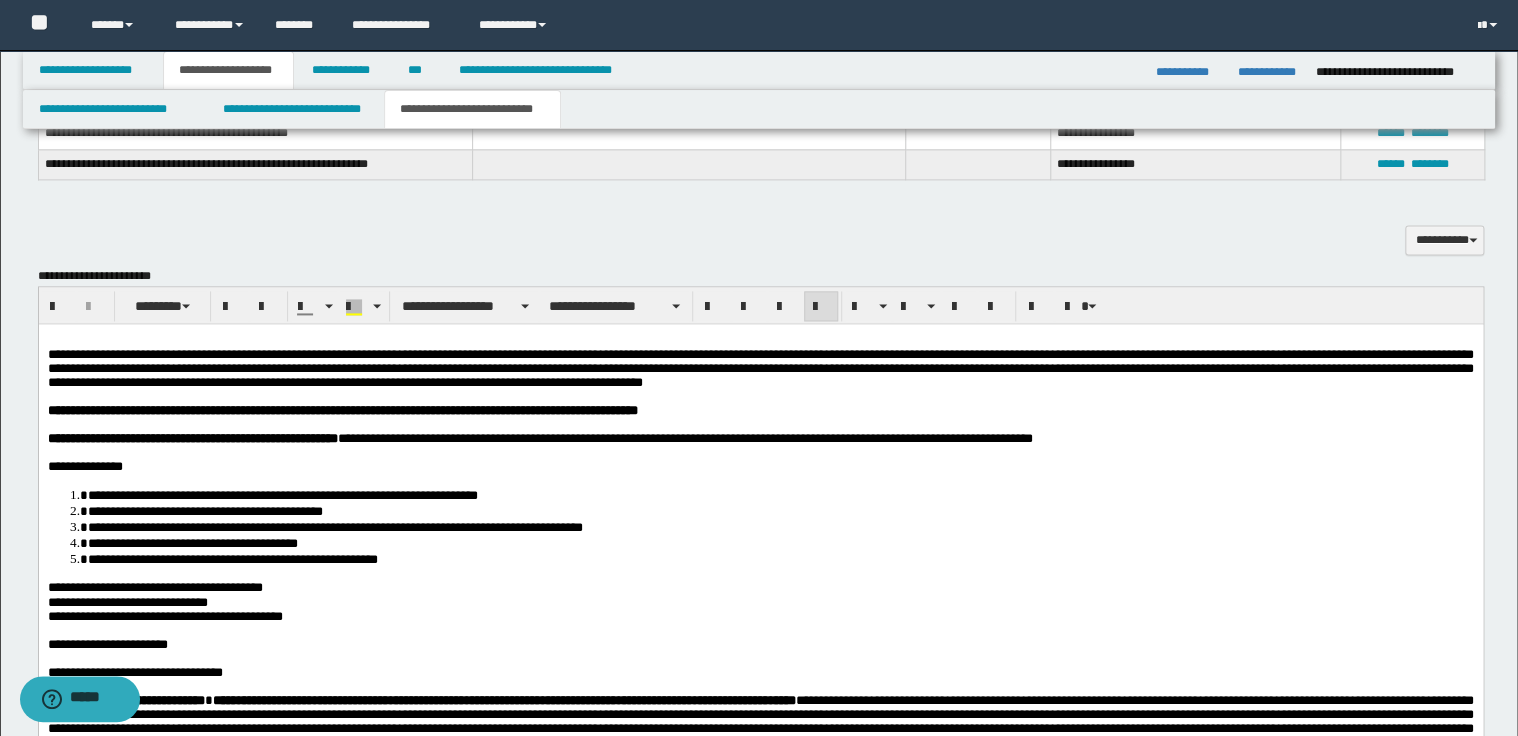 scroll, scrollTop: 1280, scrollLeft: 0, axis: vertical 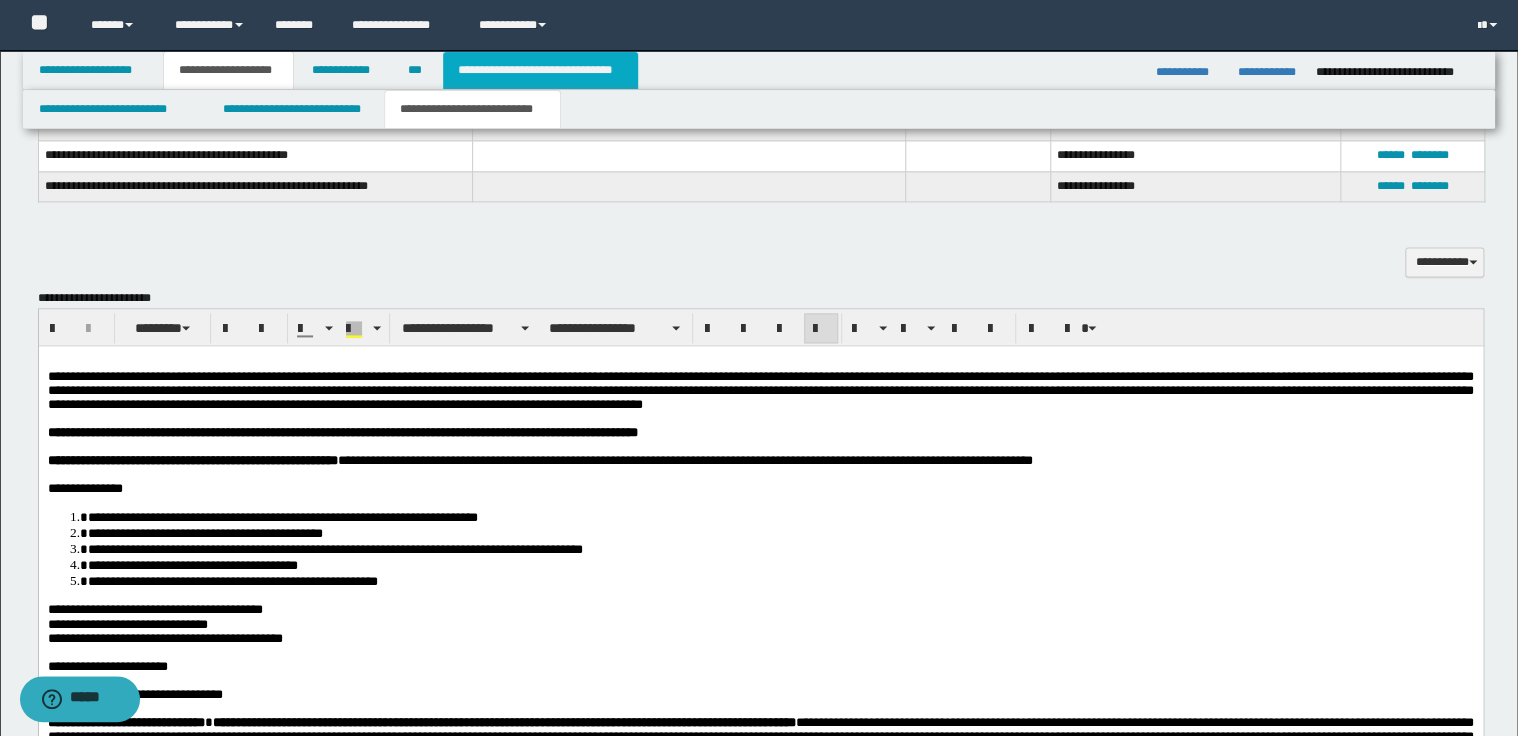 click on "**********" at bounding box center (540, 70) 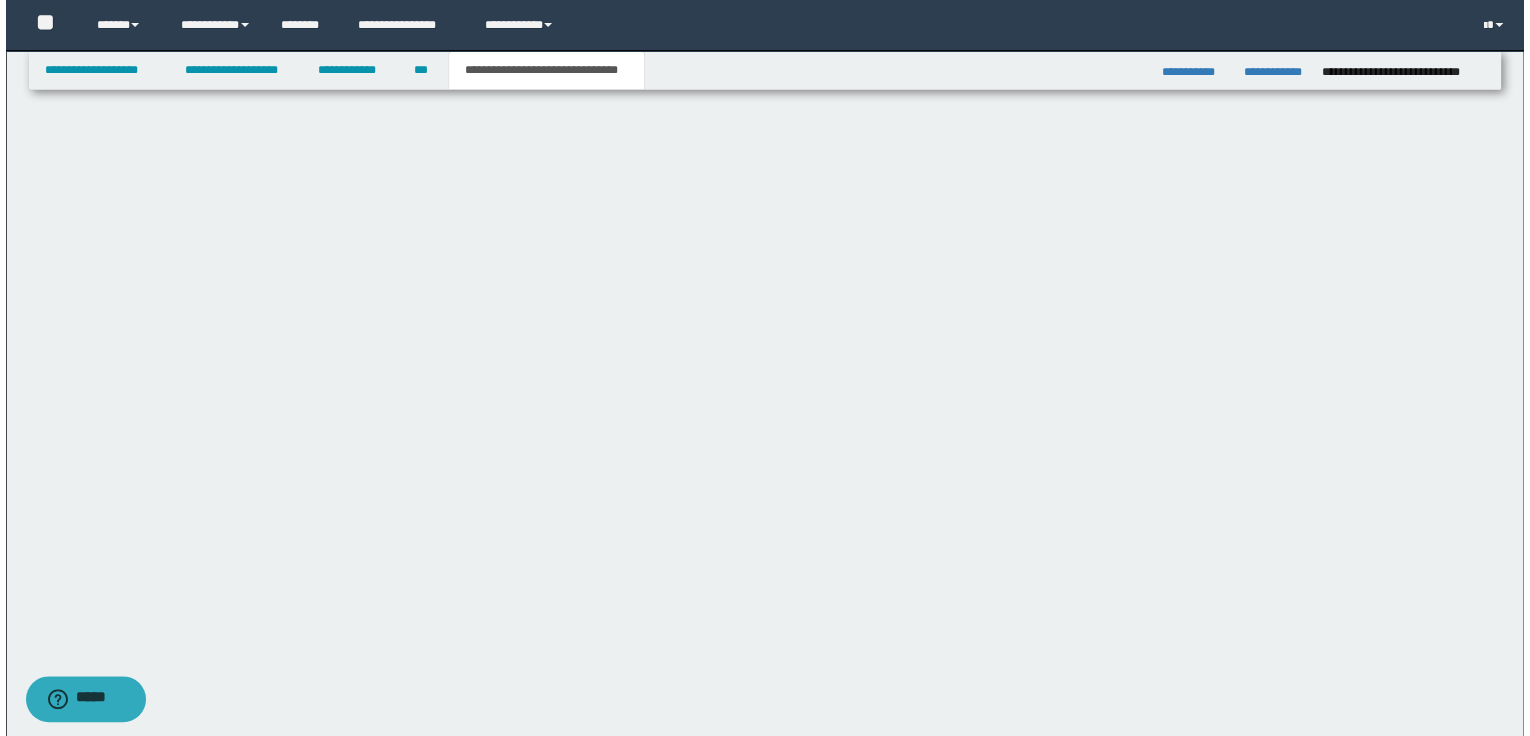 scroll, scrollTop: 0, scrollLeft: 0, axis: both 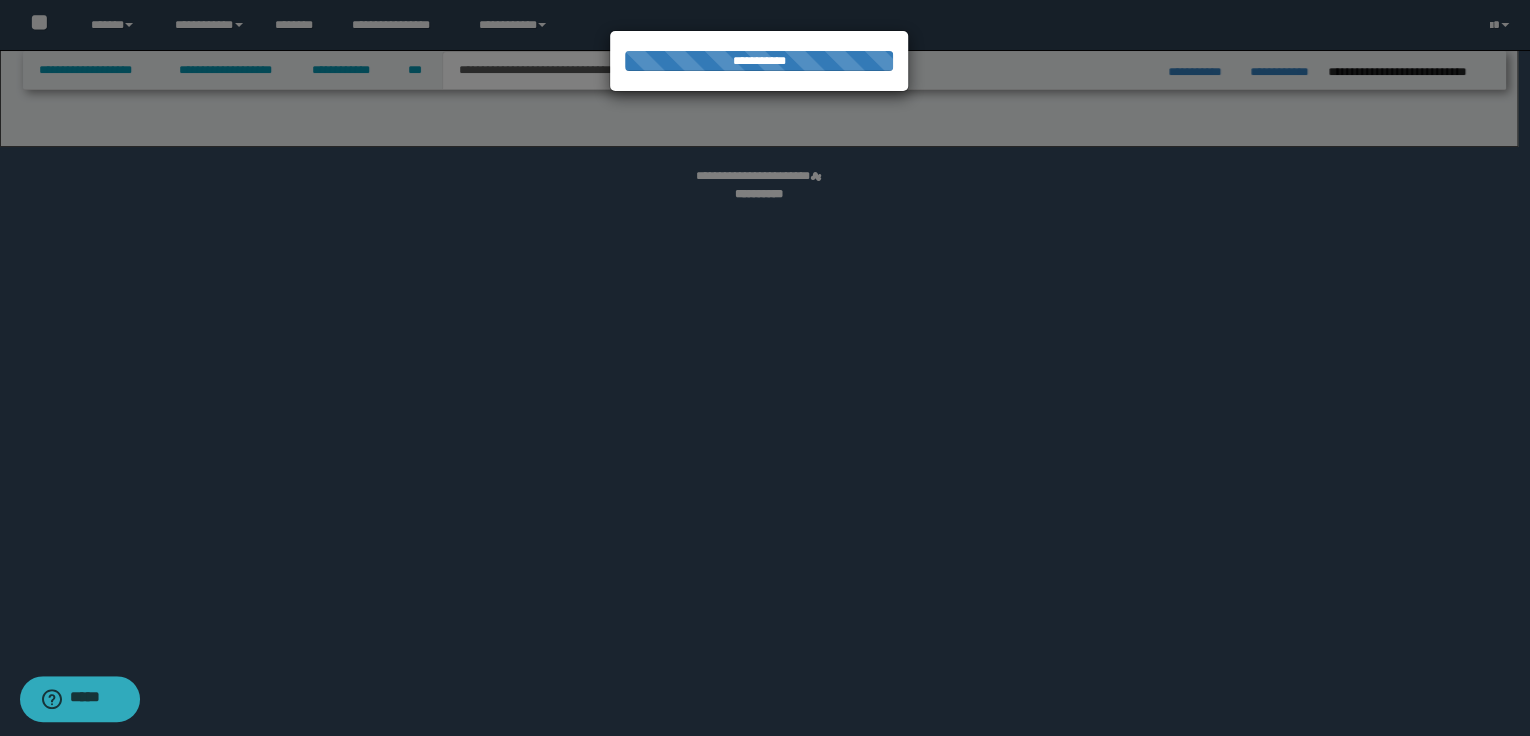 select on "*" 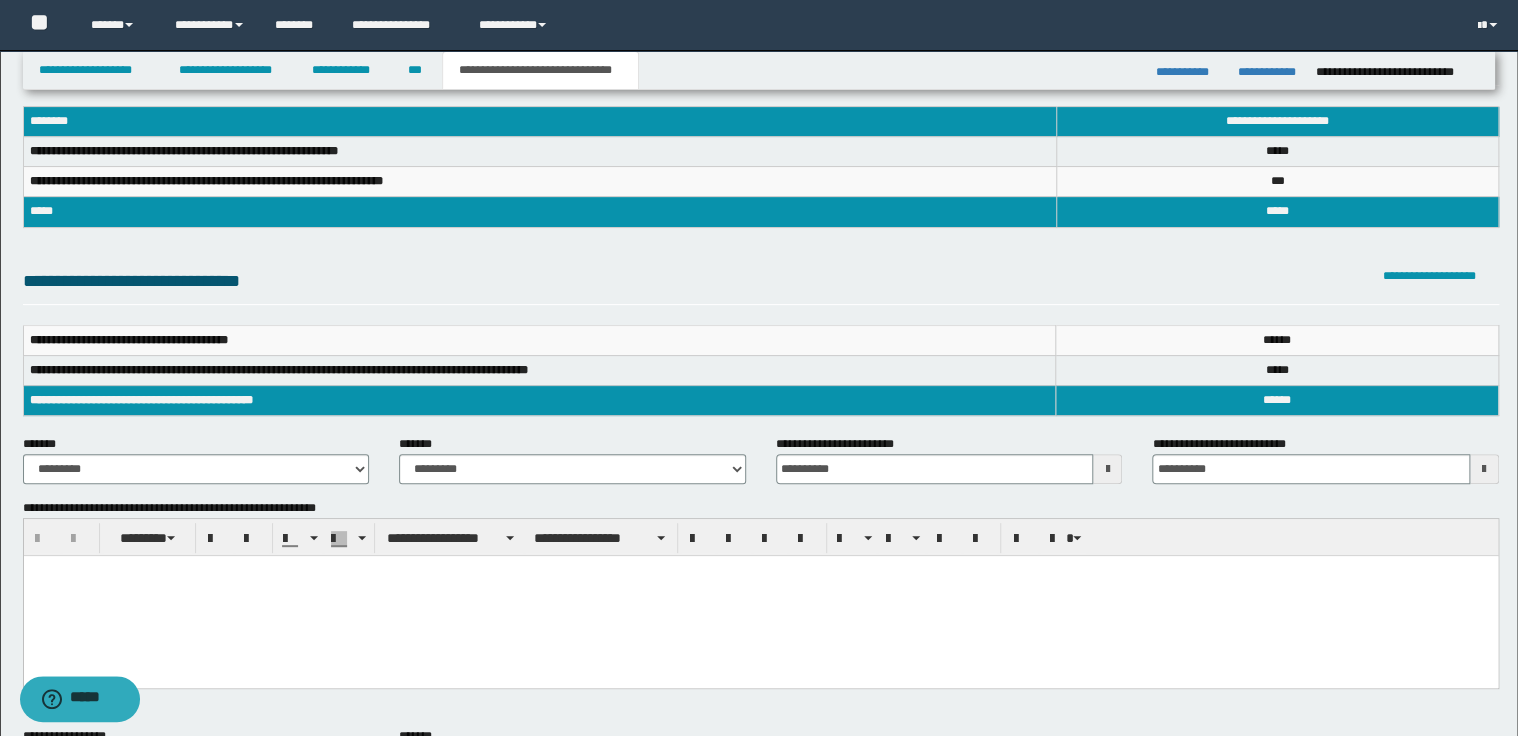 scroll, scrollTop: 0, scrollLeft: 0, axis: both 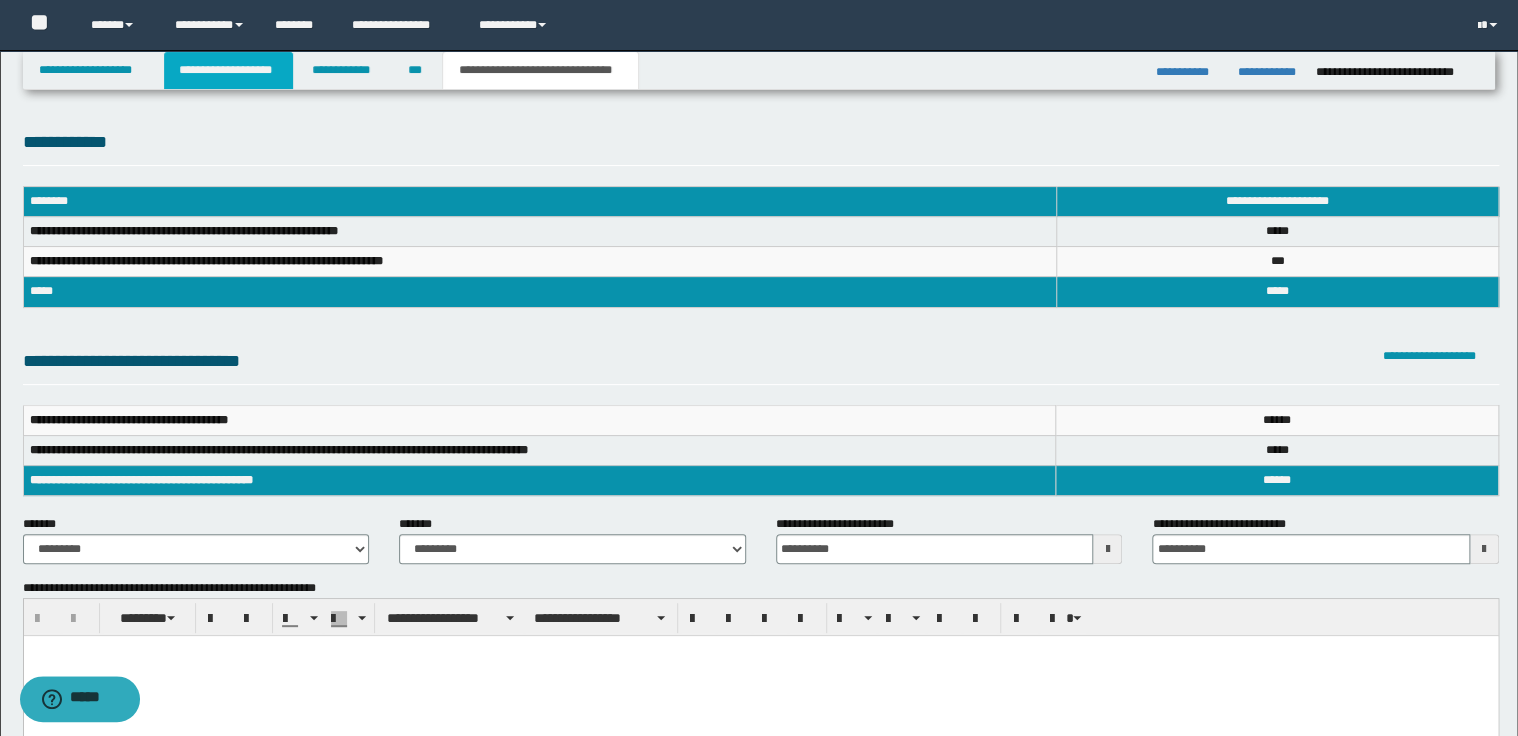 click on "**********" at bounding box center (228, 70) 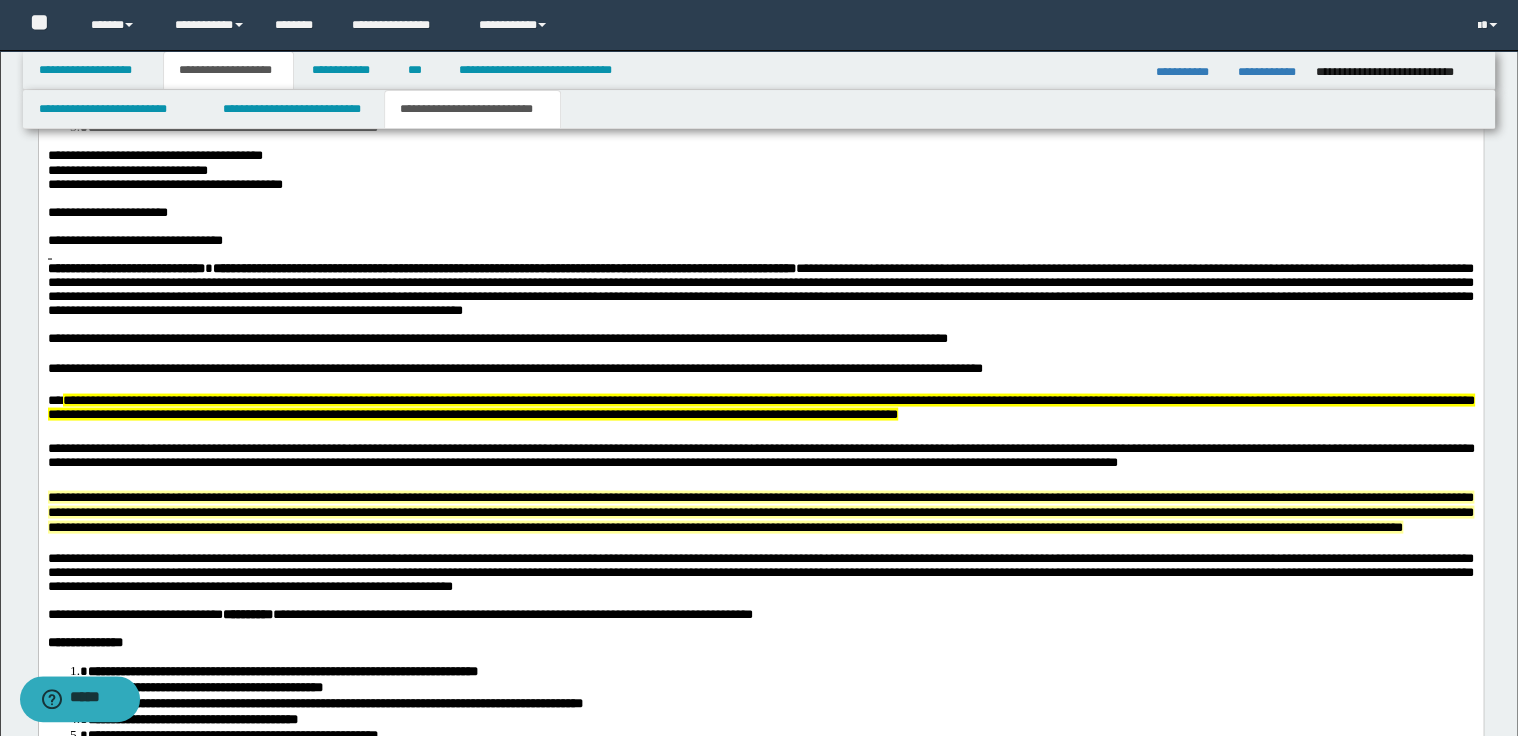 scroll, scrollTop: 1840, scrollLeft: 0, axis: vertical 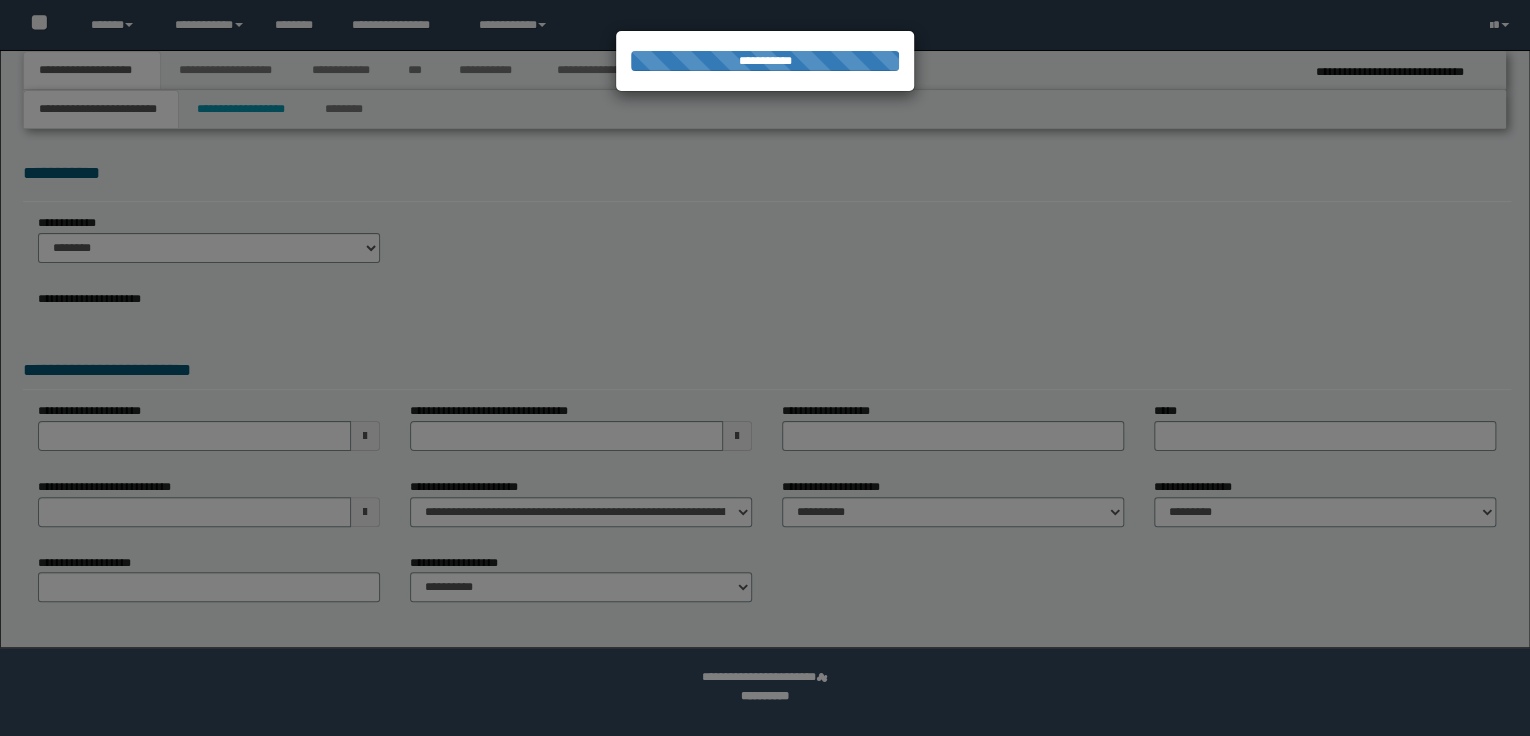 select on "*" 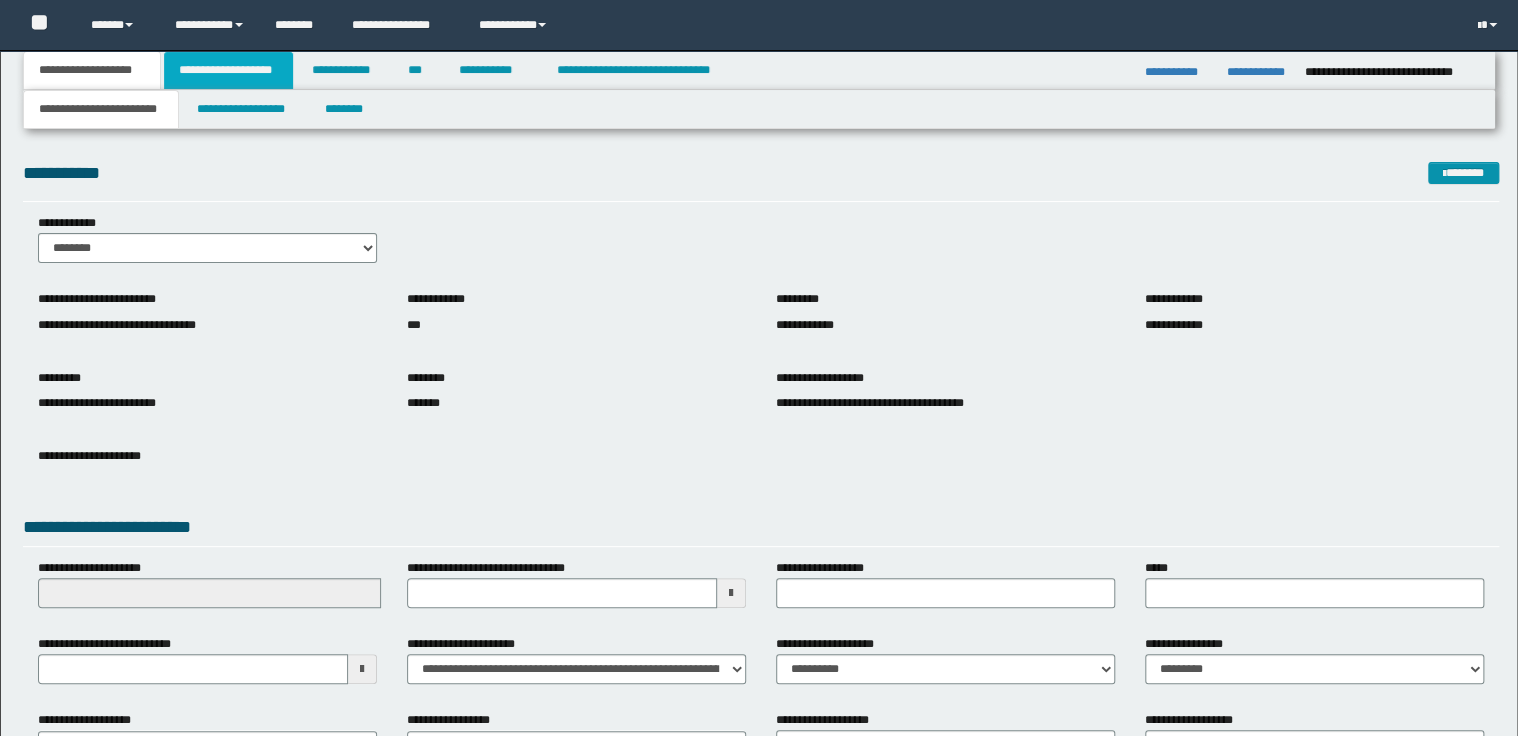 click on "**********" at bounding box center (228, 70) 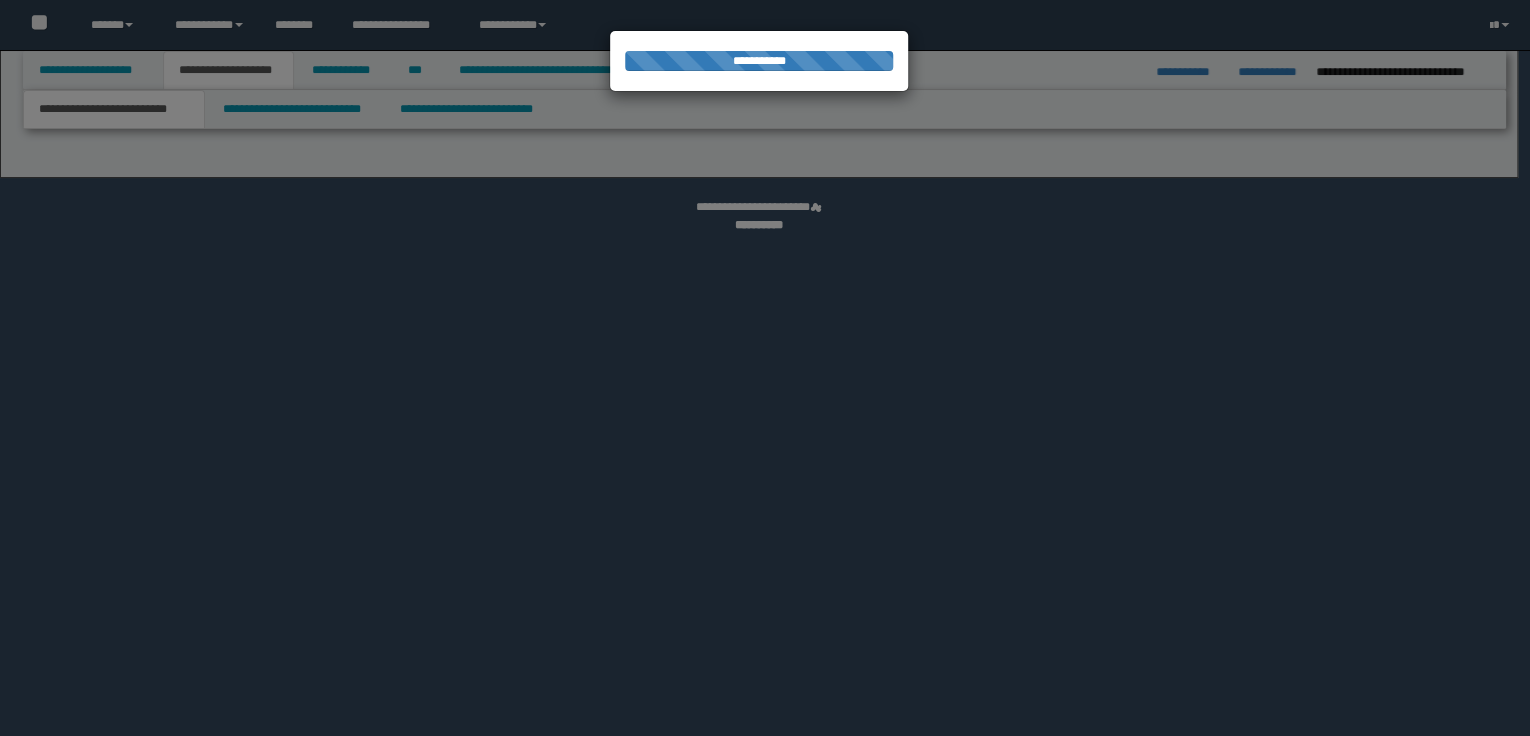 scroll, scrollTop: 0, scrollLeft: 0, axis: both 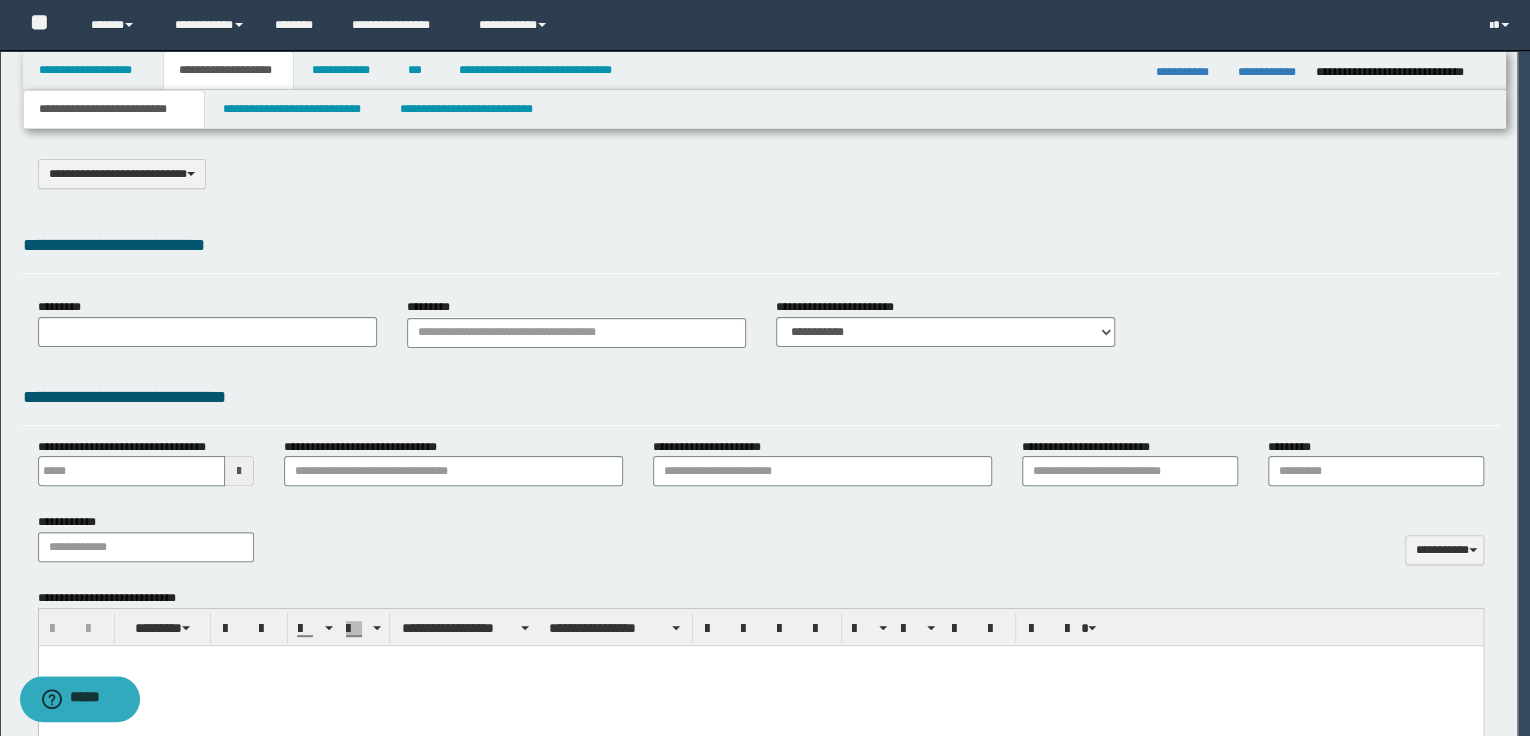 type on "**********" 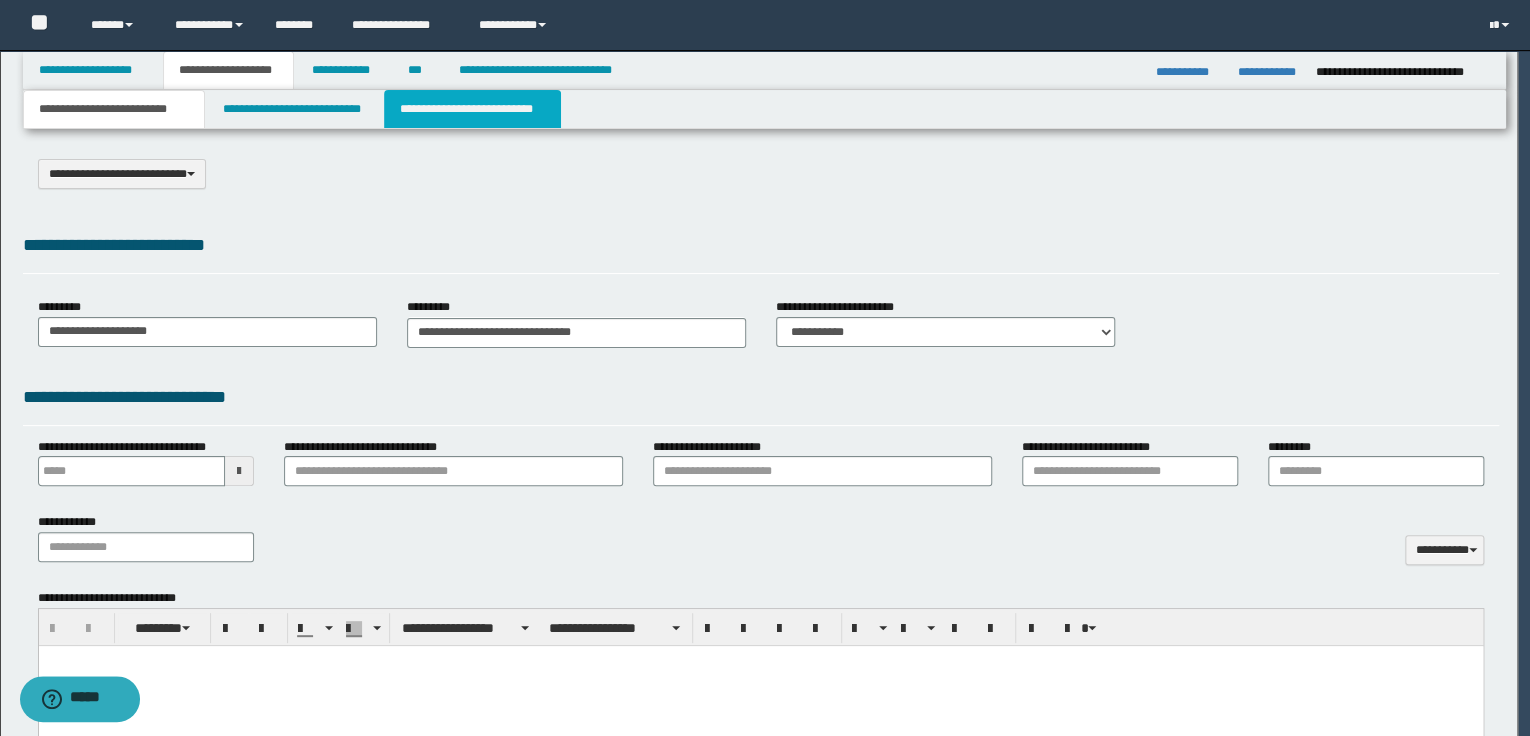 click on "**********" at bounding box center (472, 109) 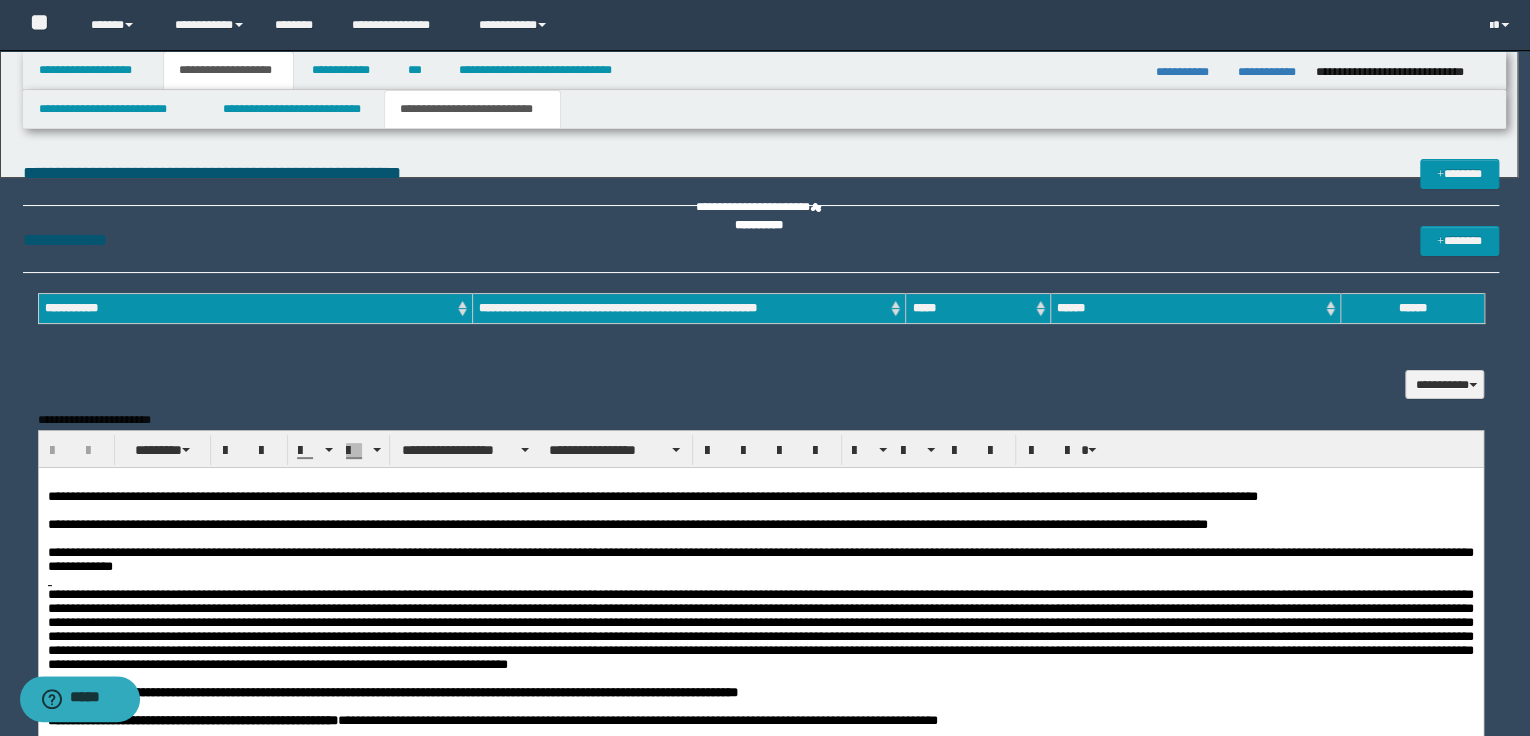 scroll, scrollTop: 0, scrollLeft: 0, axis: both 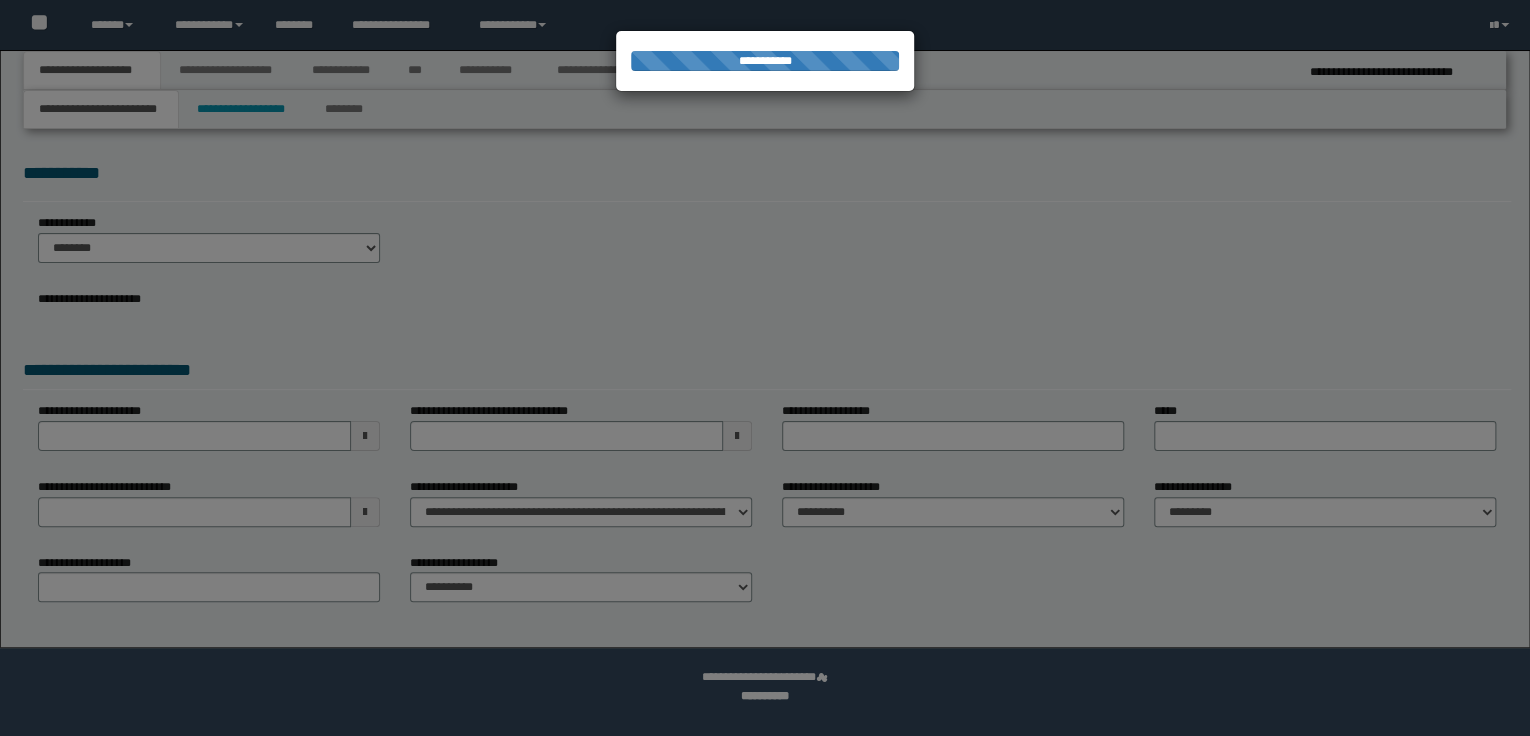 select on "*" 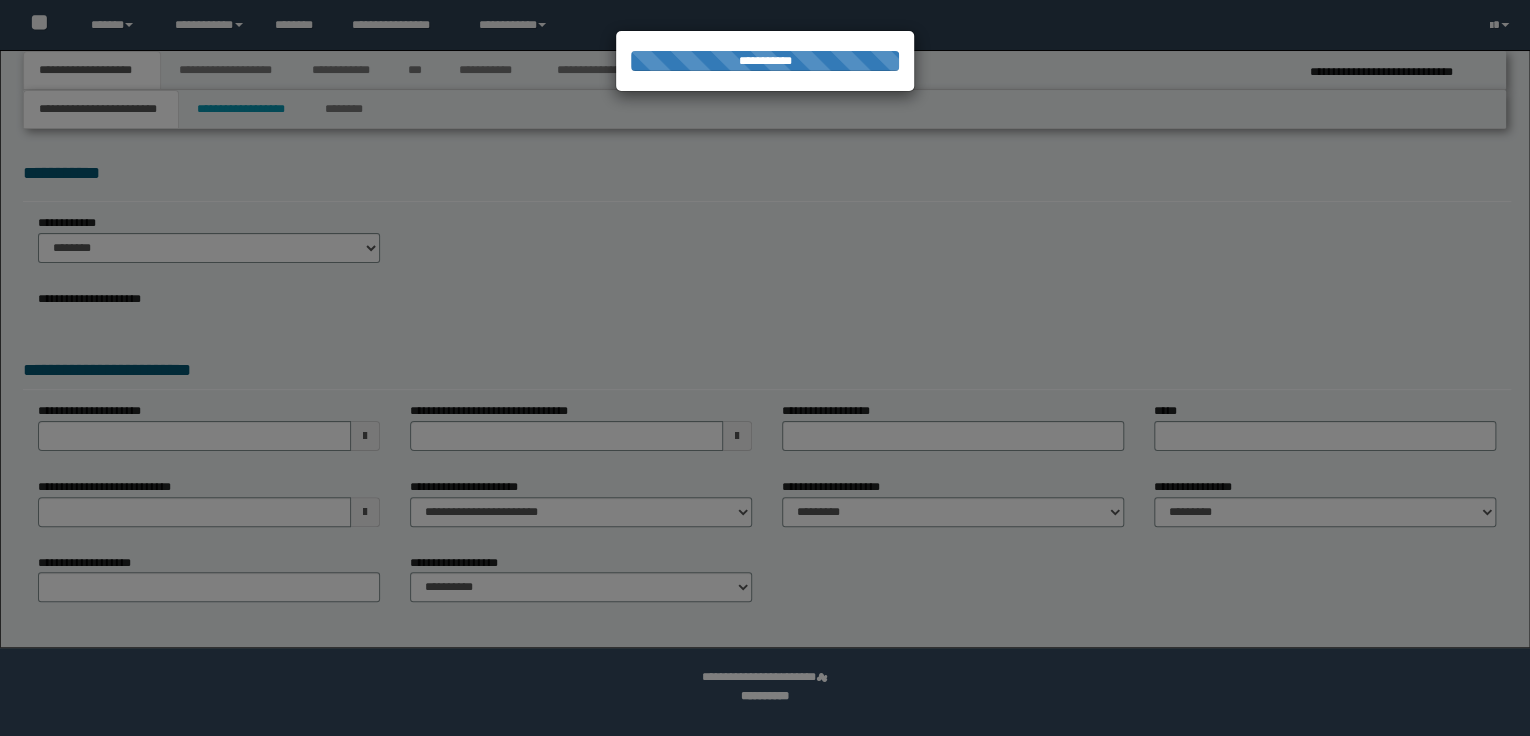select on "*" 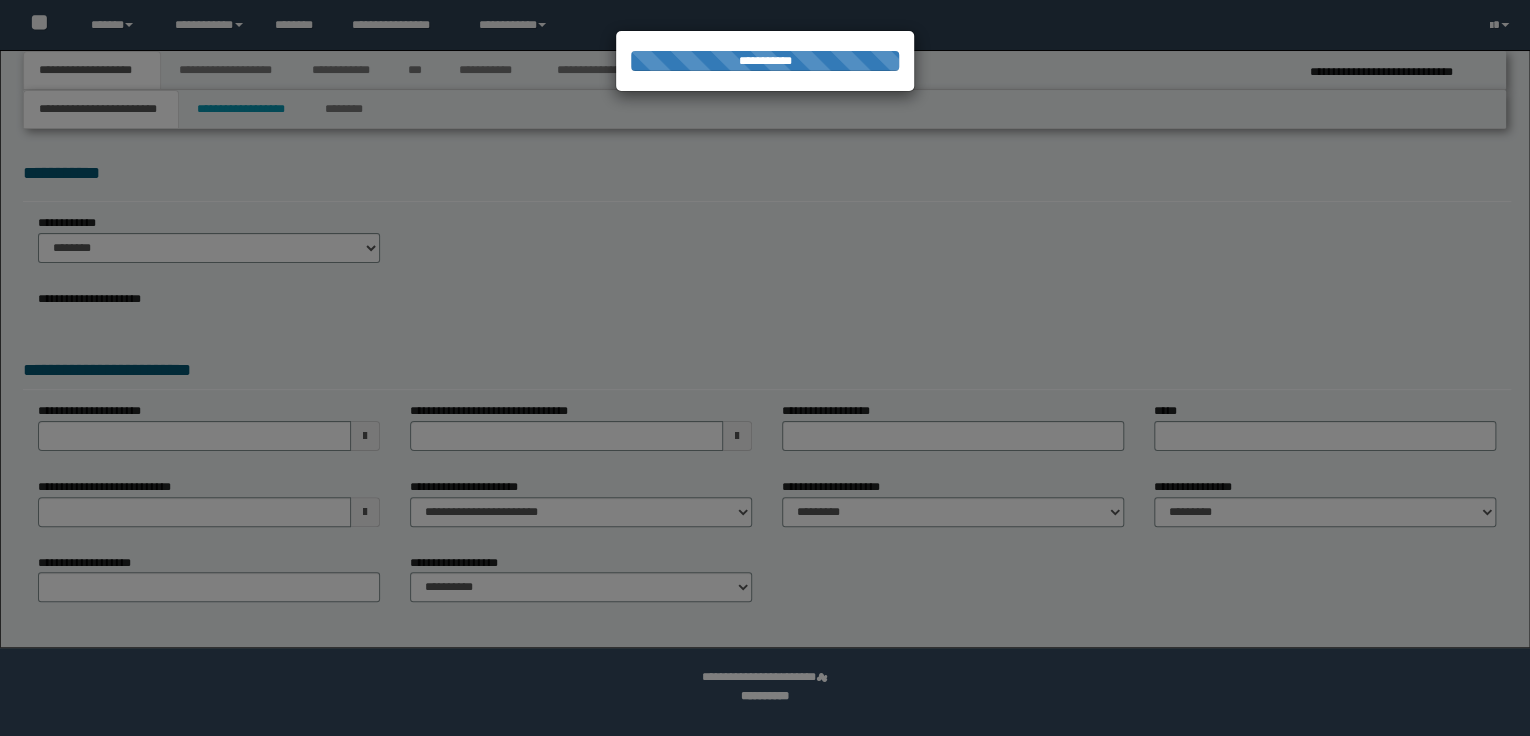 scroll, scrollTop: 0, scrollLeft: 0, axis: both 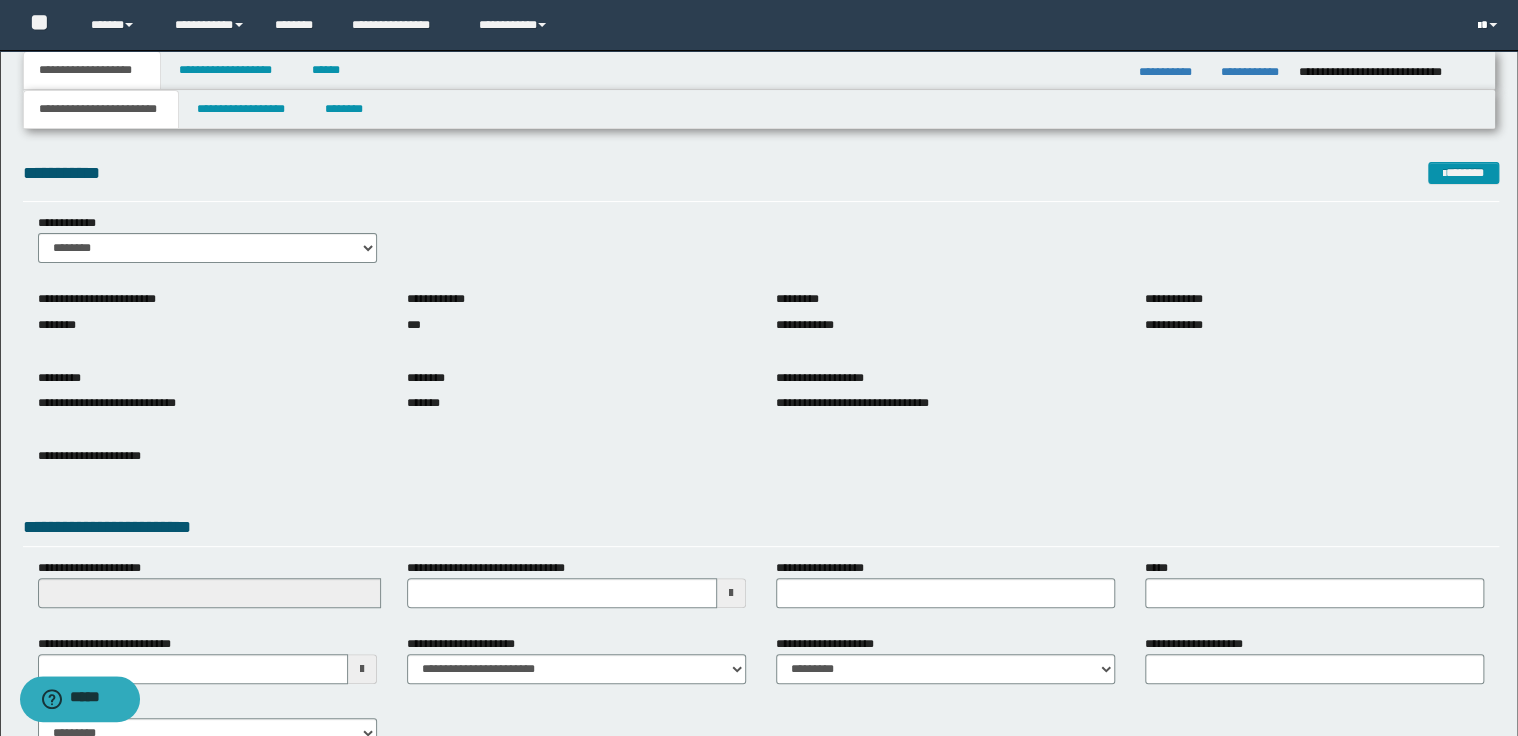 click at bounding box center (1489, 25) 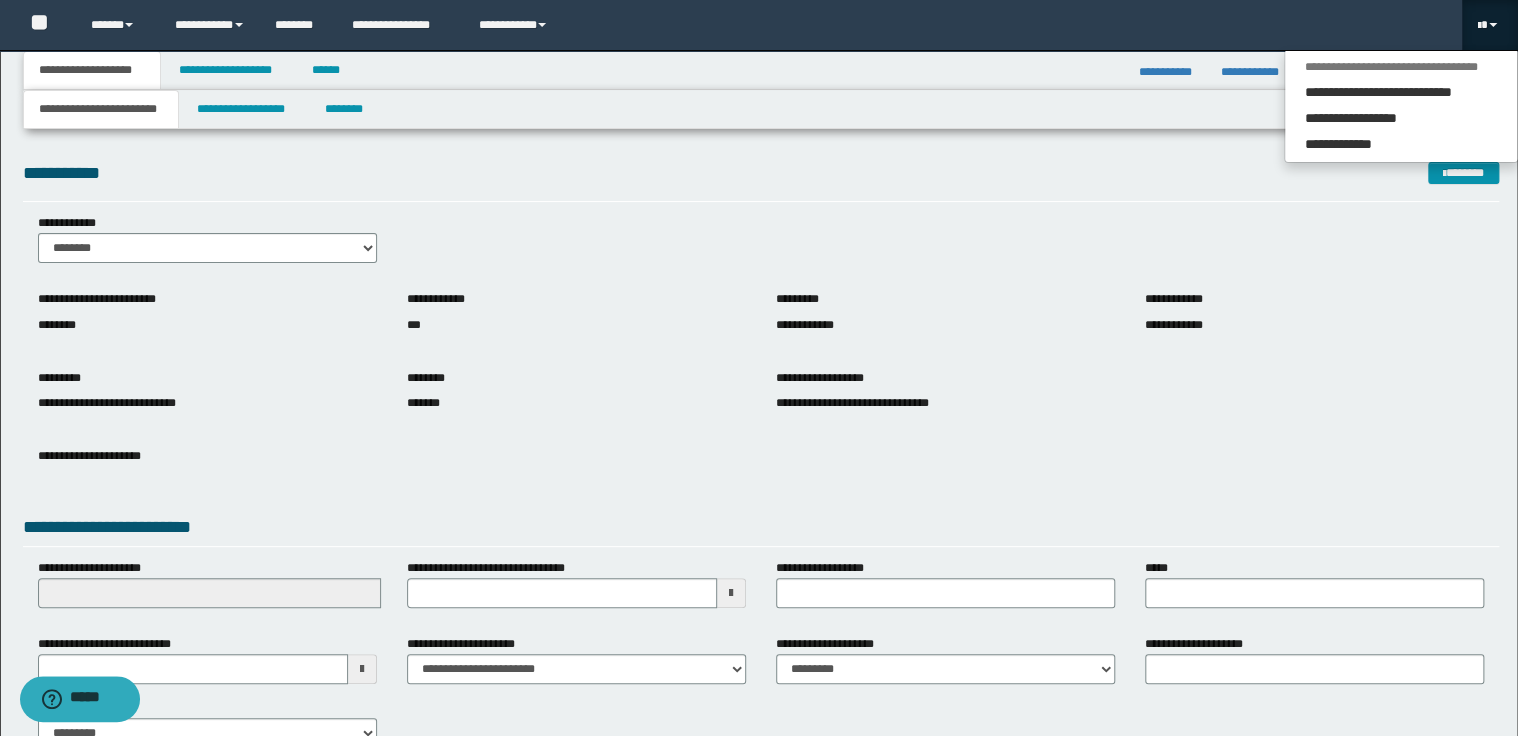 click on "**********" at bounding box center [759, 25] 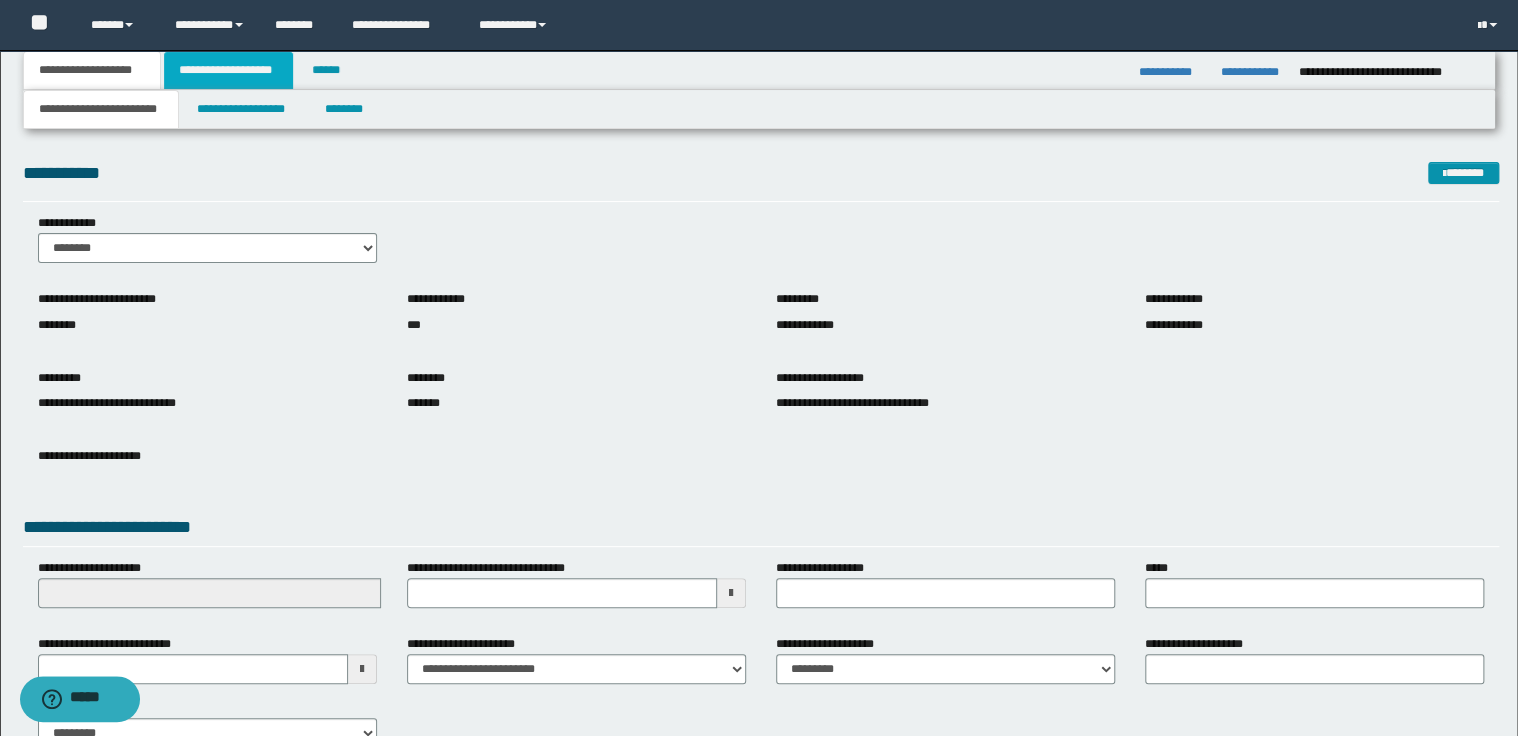 click on "**********" at bounding box center (228, 70) 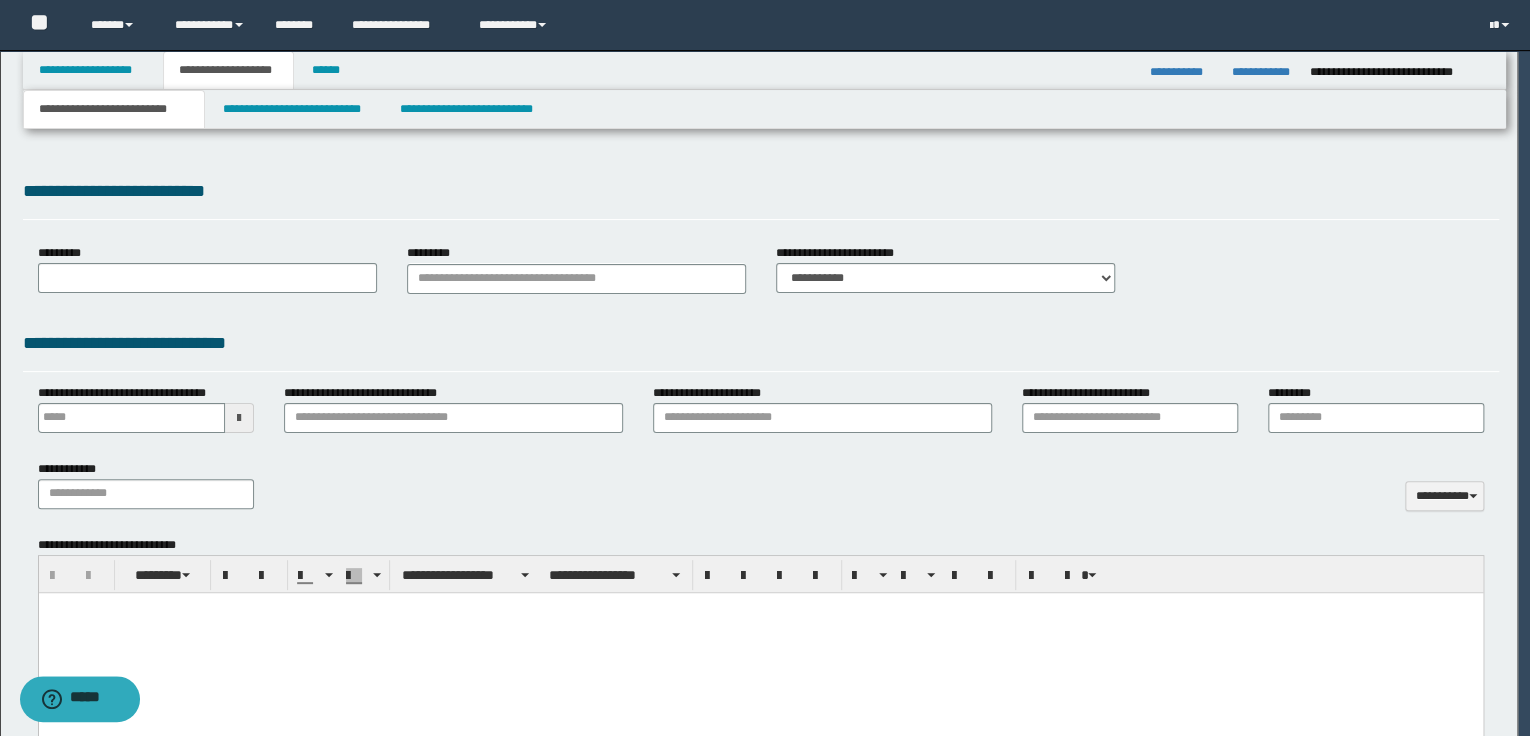 type 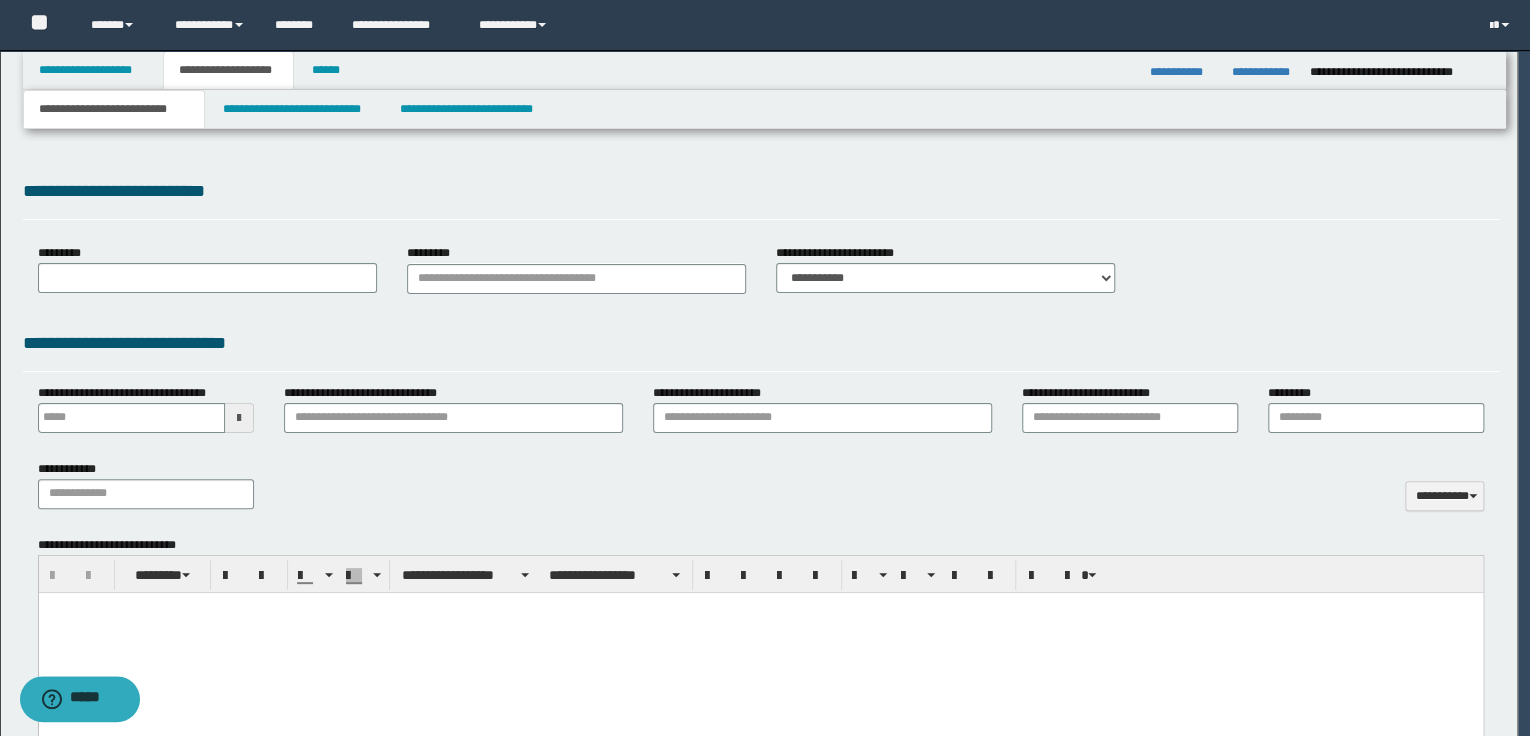 scroll, scrollTop: 0, scrollLeft: 0, axis: both 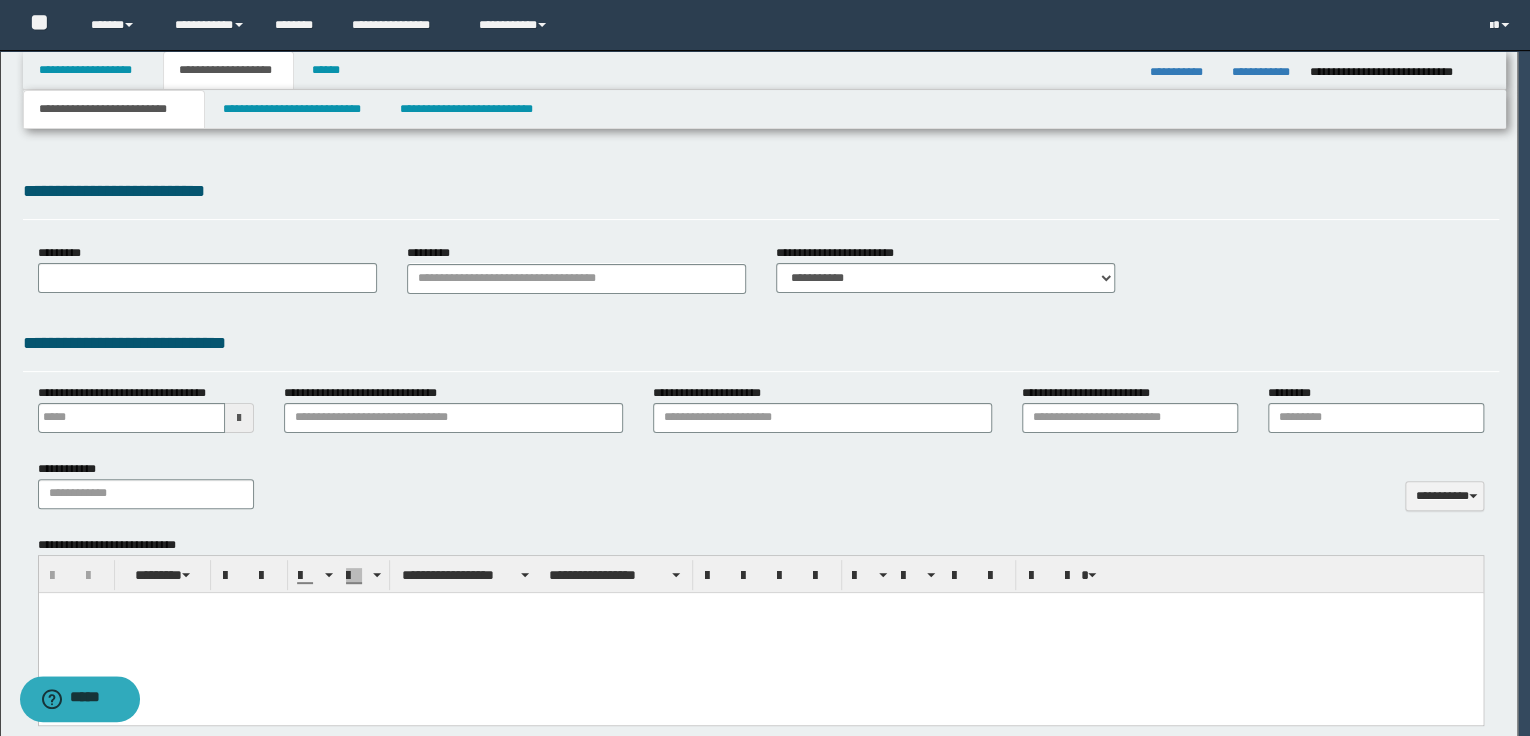 type on "**********" 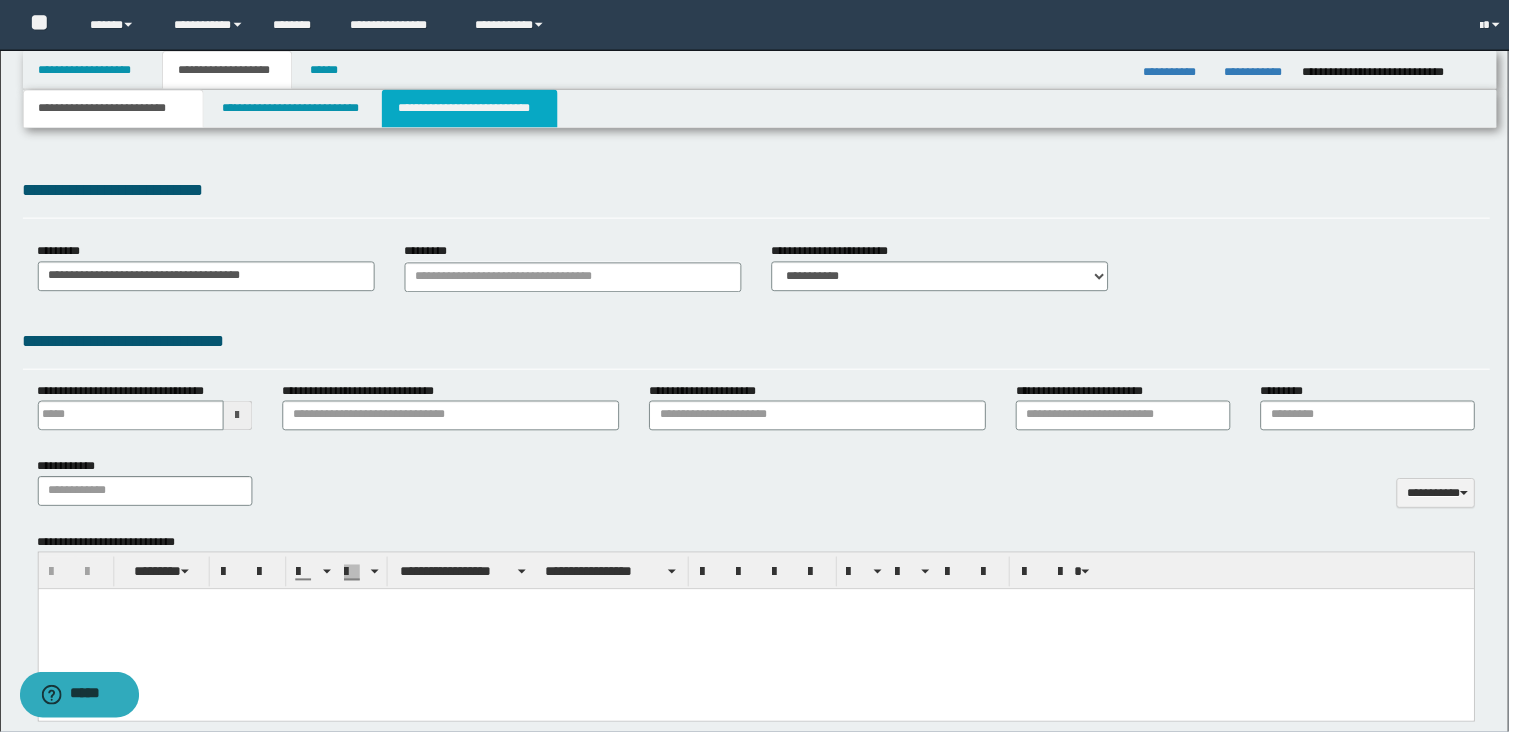 click on "**********" at bounding box center [472, 109] 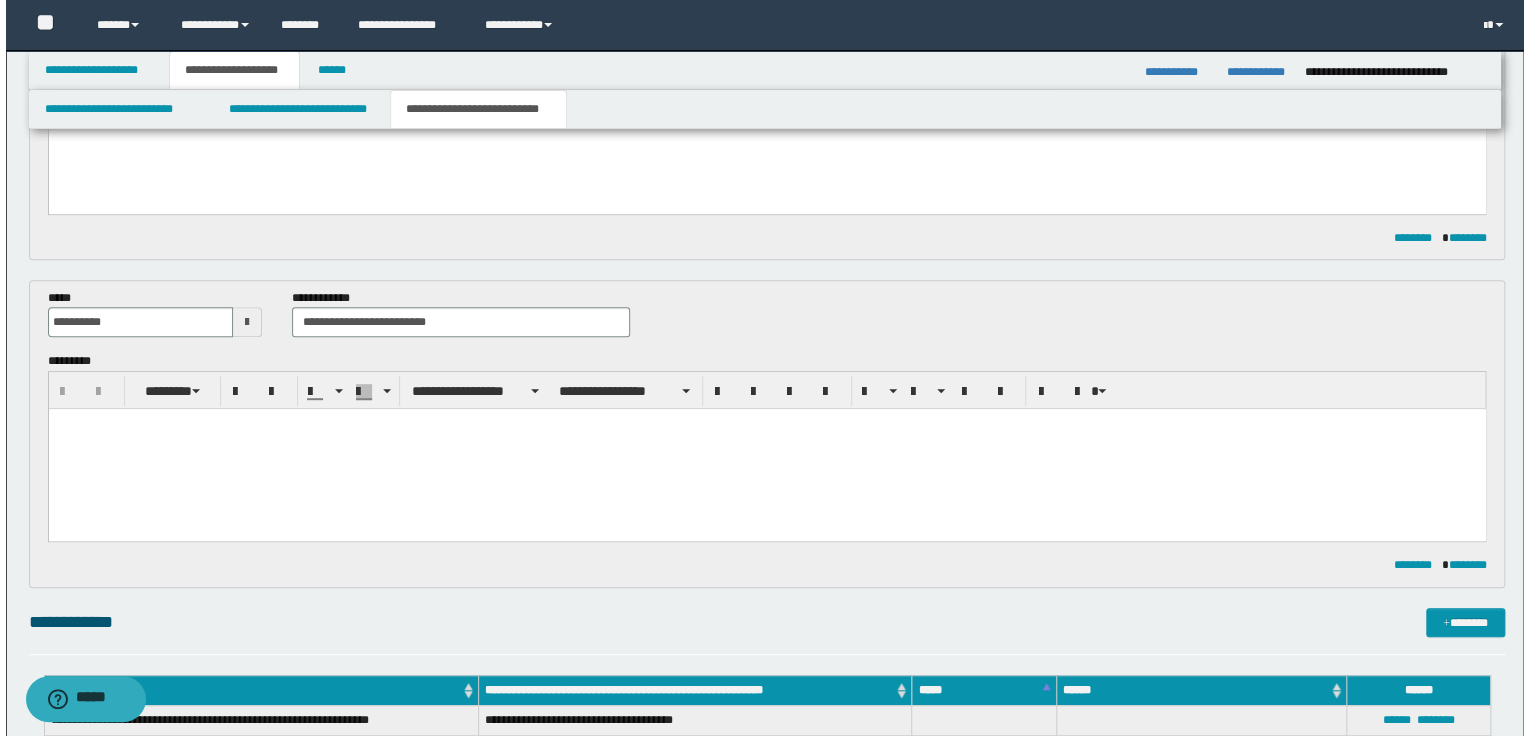 scroll, scrollTop: 320, scrollLeft: 0, axis: vertical 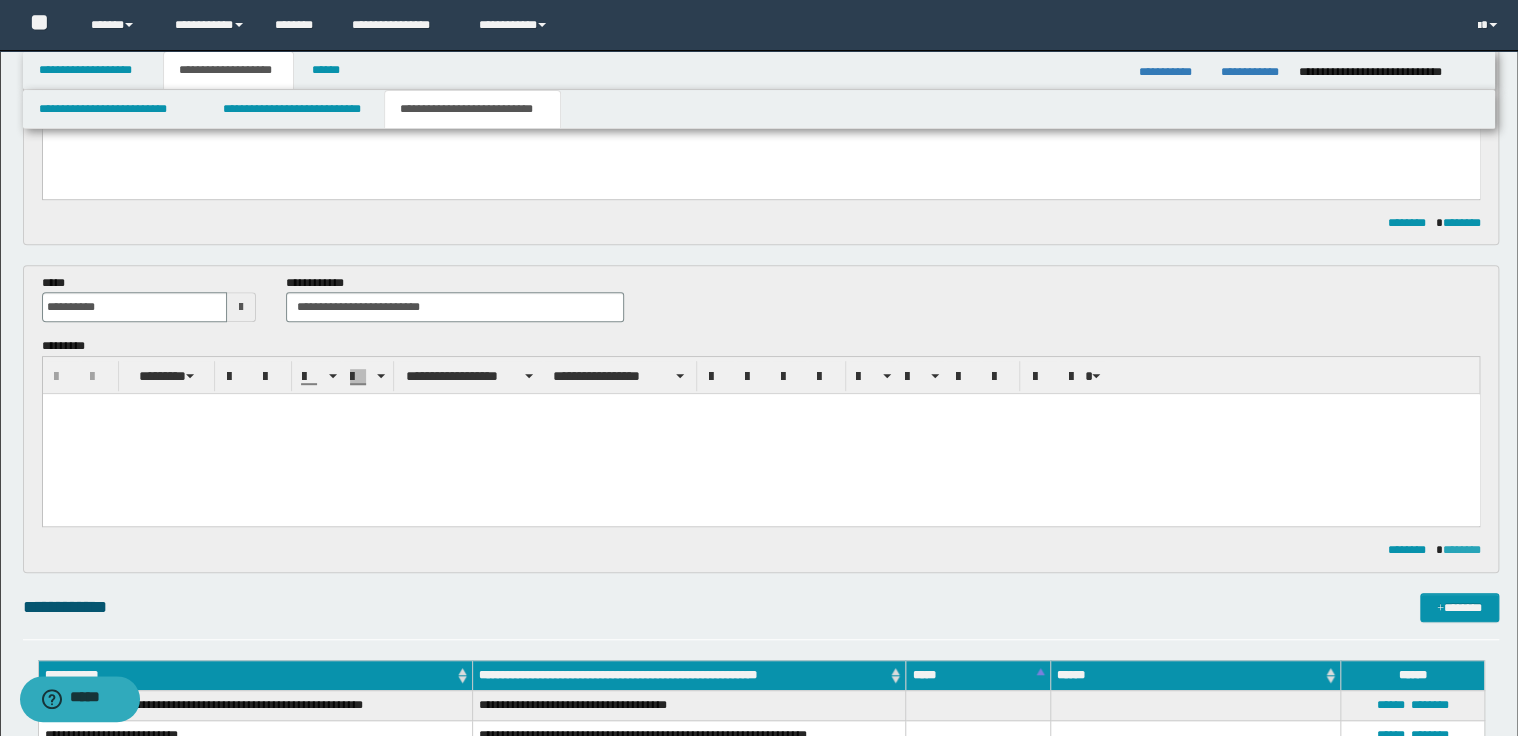 click on "********" at bounding box center (1461, 550) 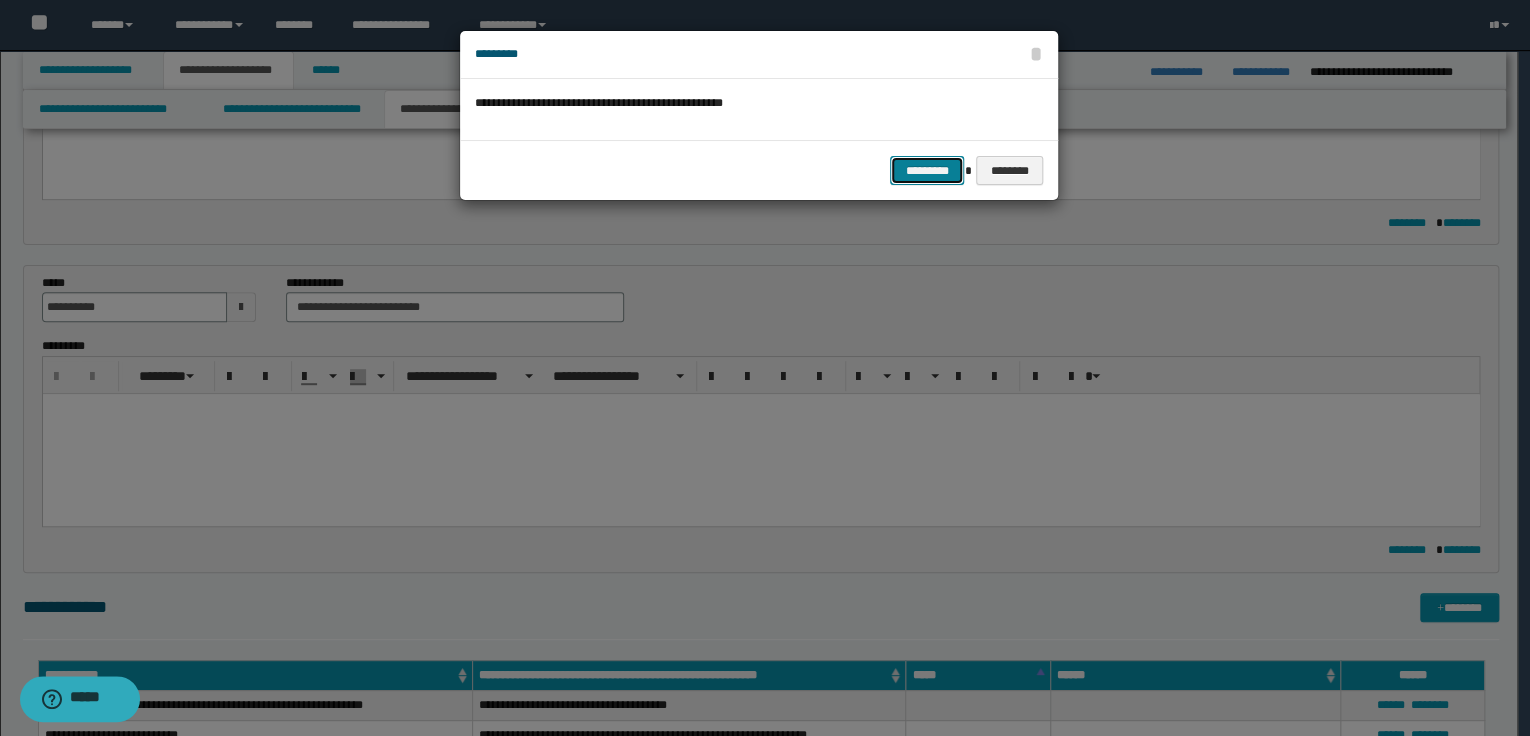 click on "*********" at bounding box center [927, 171] 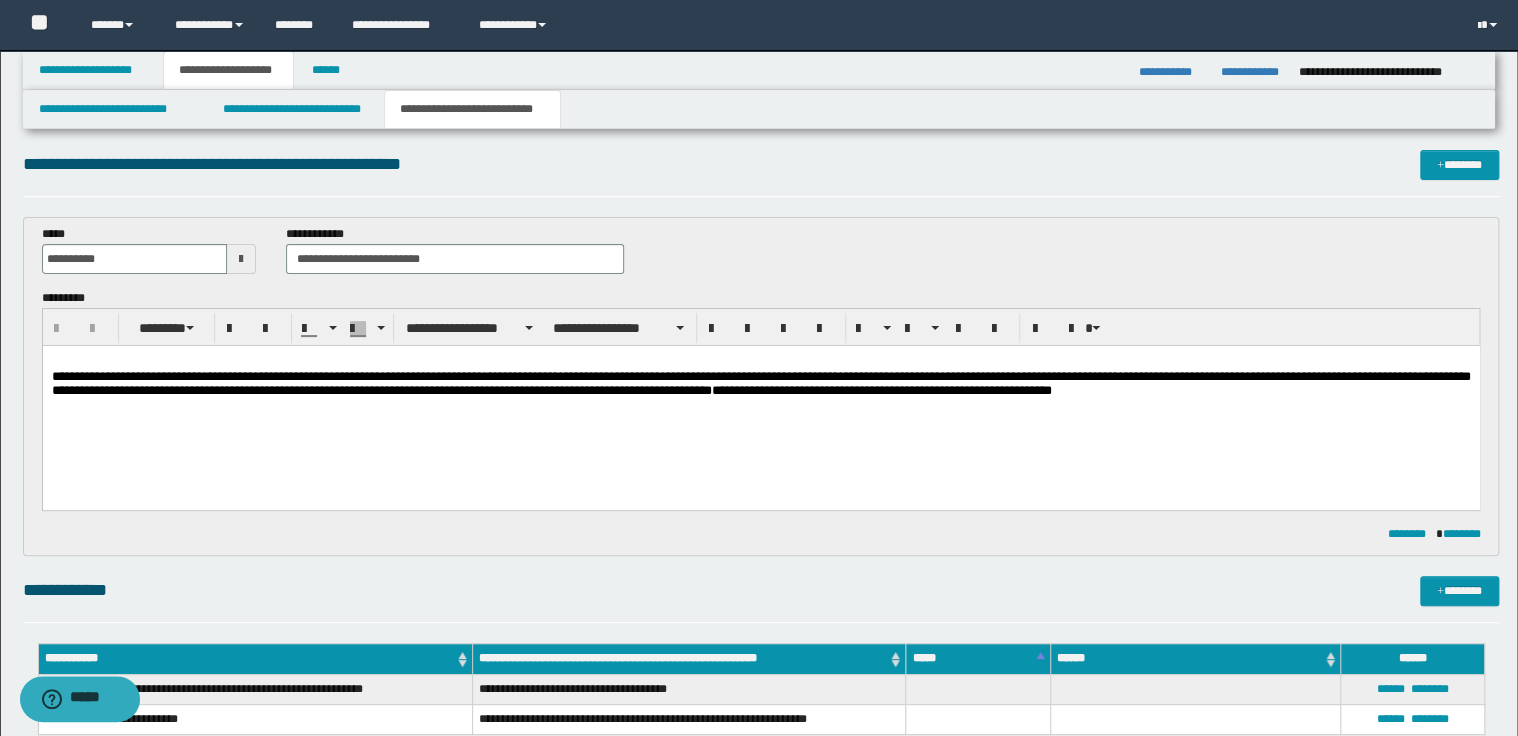 scroll, scrollTop: 0, scrollLeft: 0, axis: both 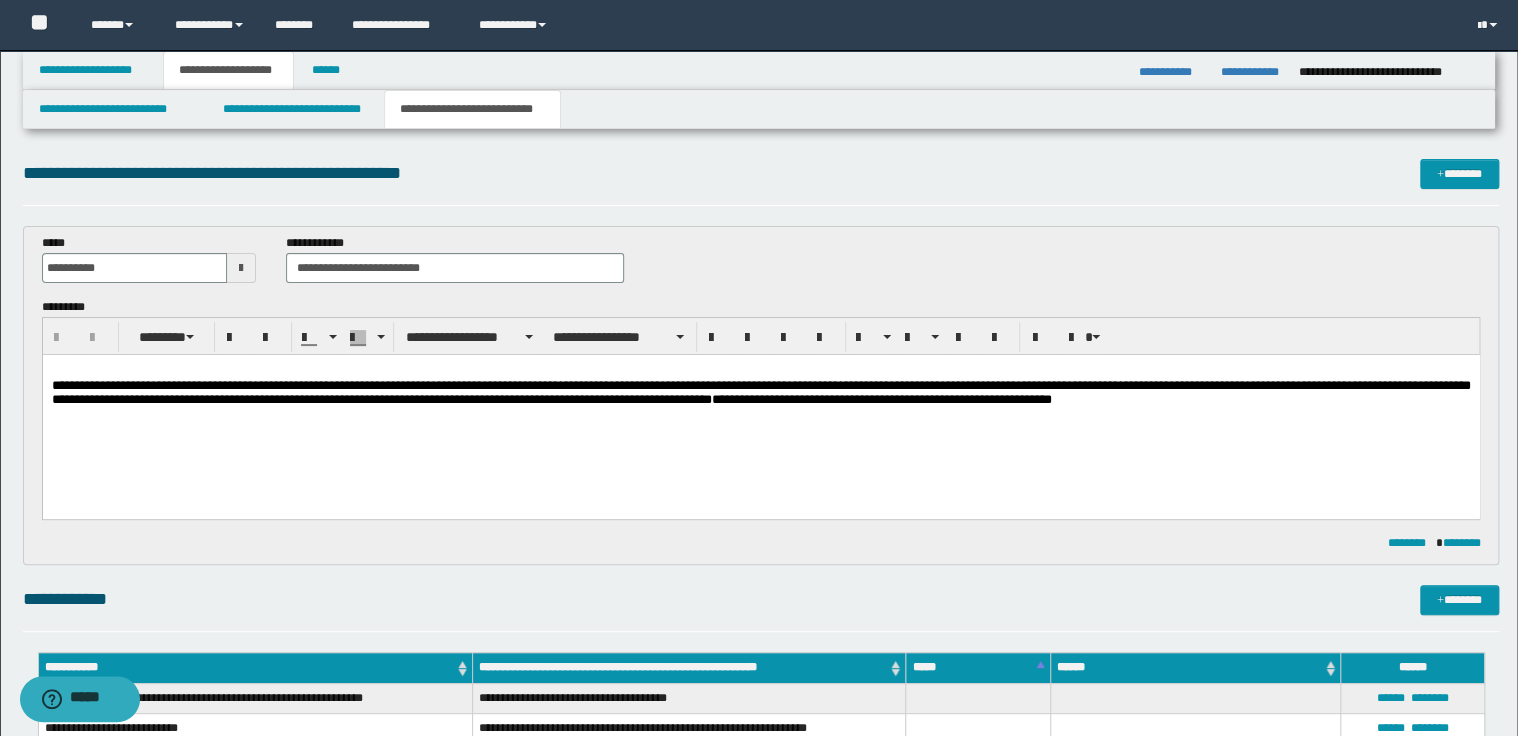 click at bounding box center [1053, 399] 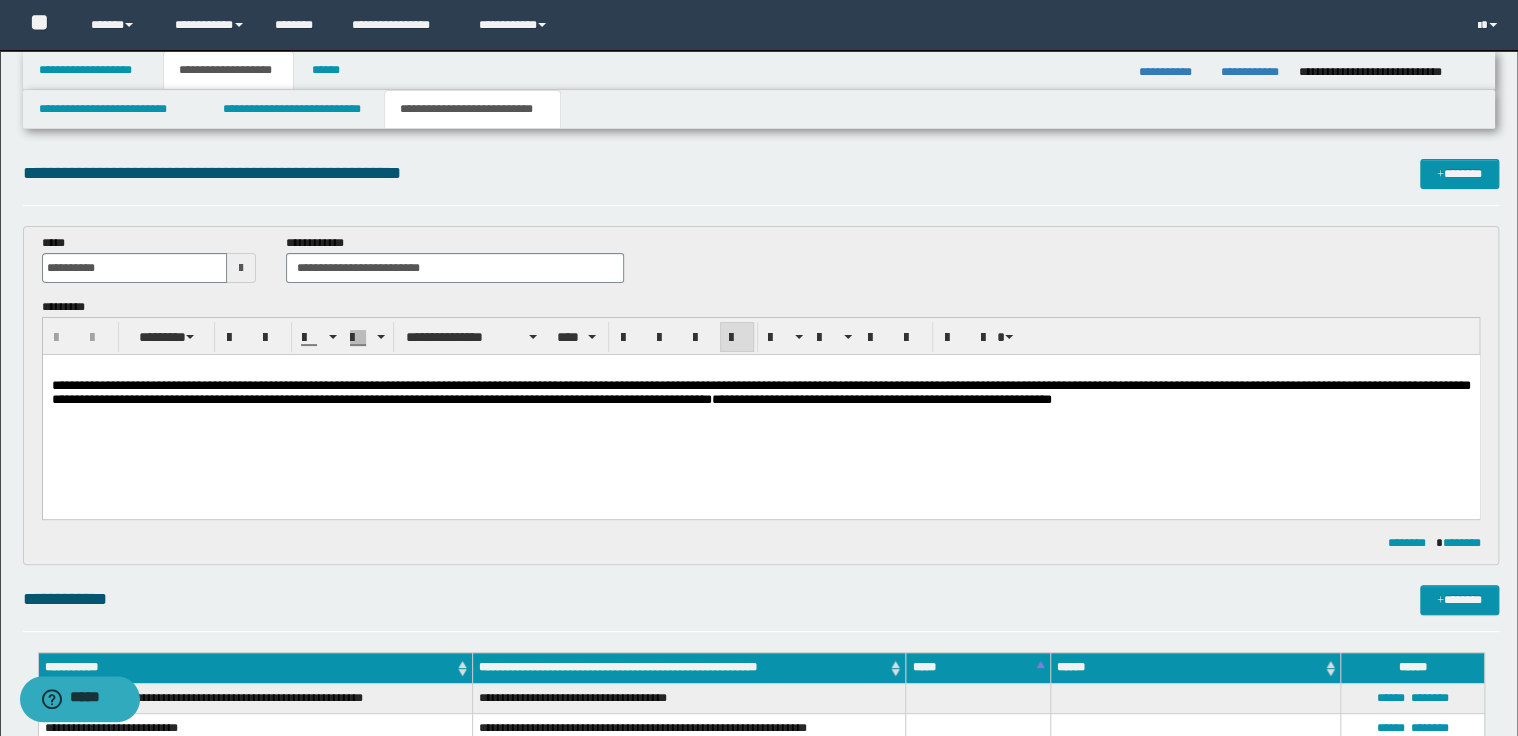 type 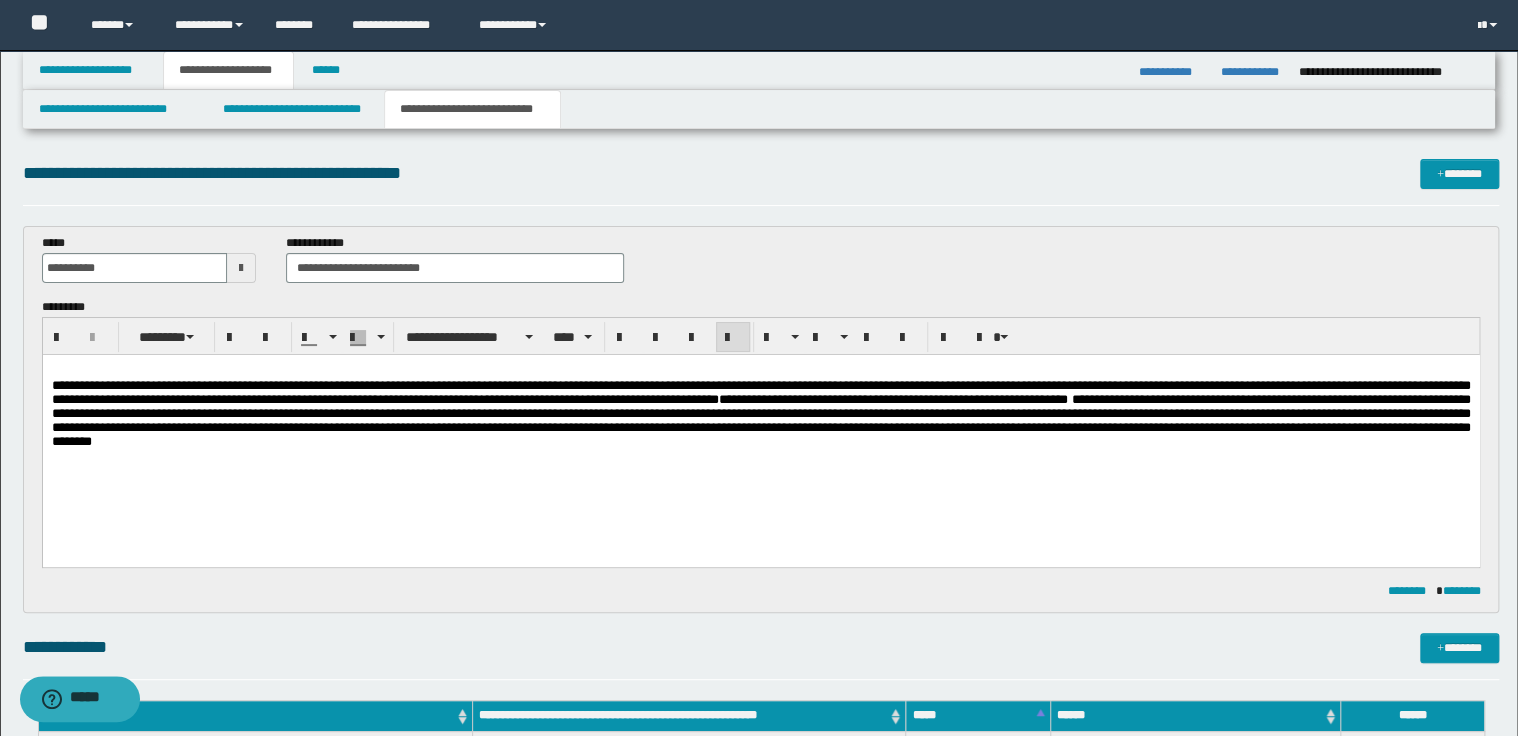 click on "**********" at bounding box center [760, 420] 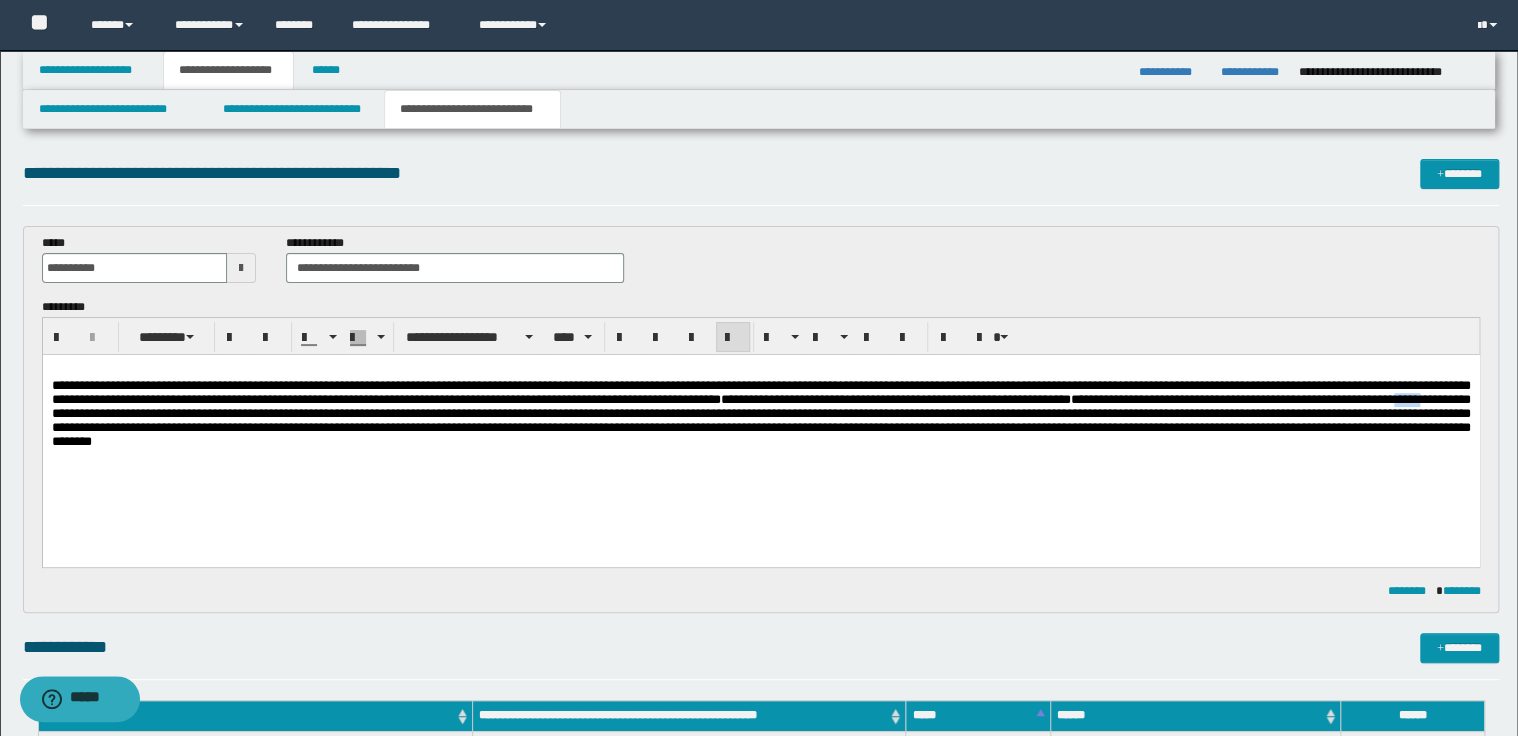 drag, startPoint x: 129, startPoint y: 414, endPoint x: 172, endPoint y: 416, distance: 43.046486 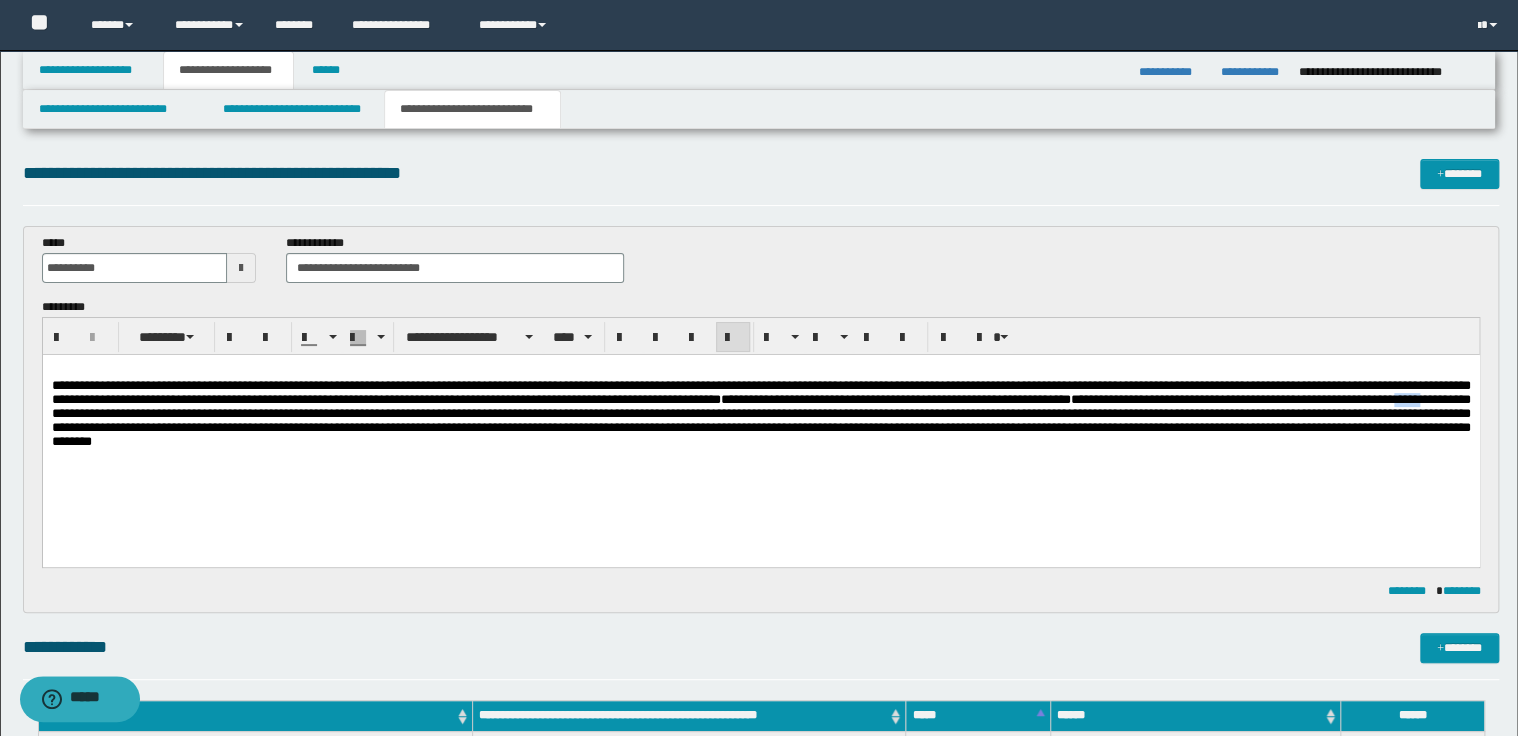click on "**********" at bounding box center [760, 420] 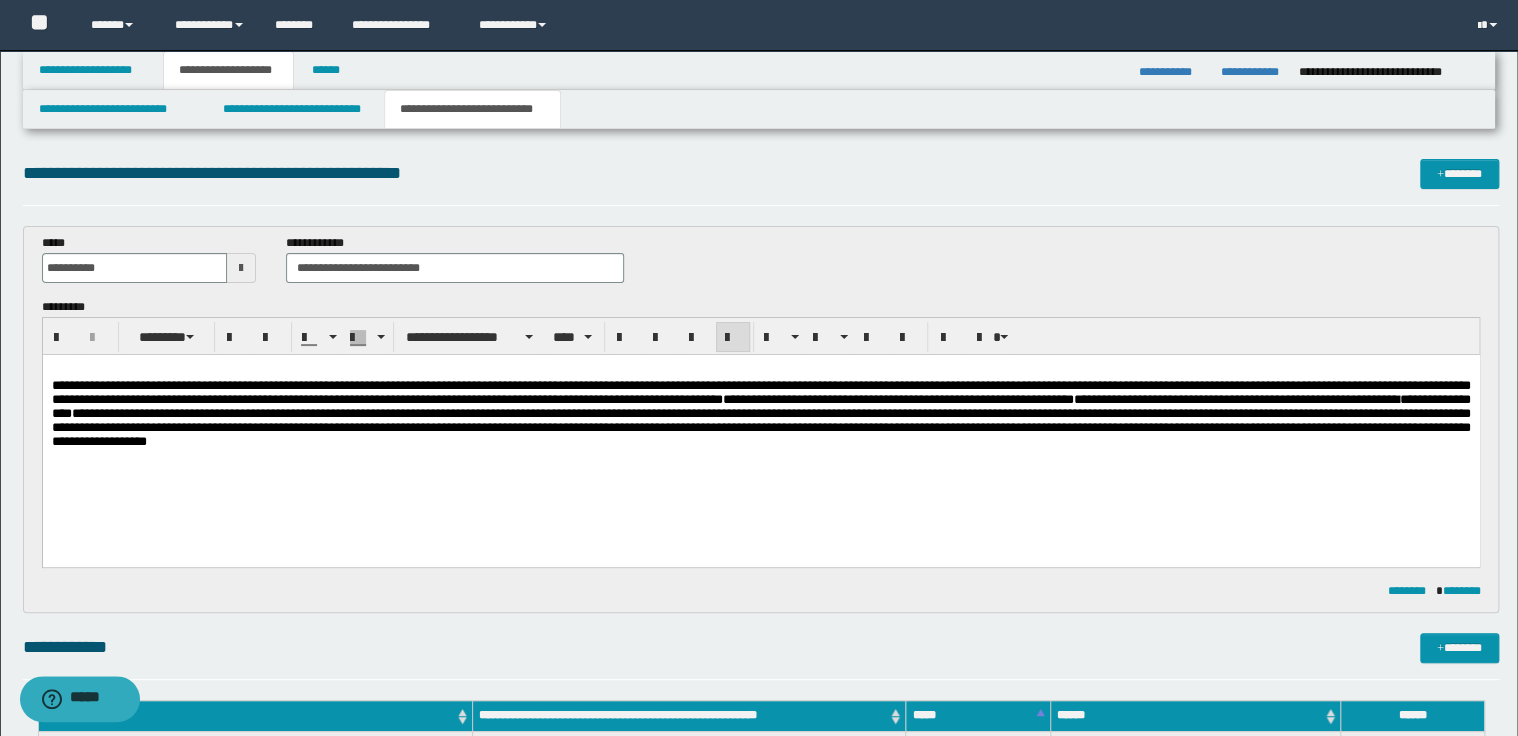 click at bounding box center [241, 268] 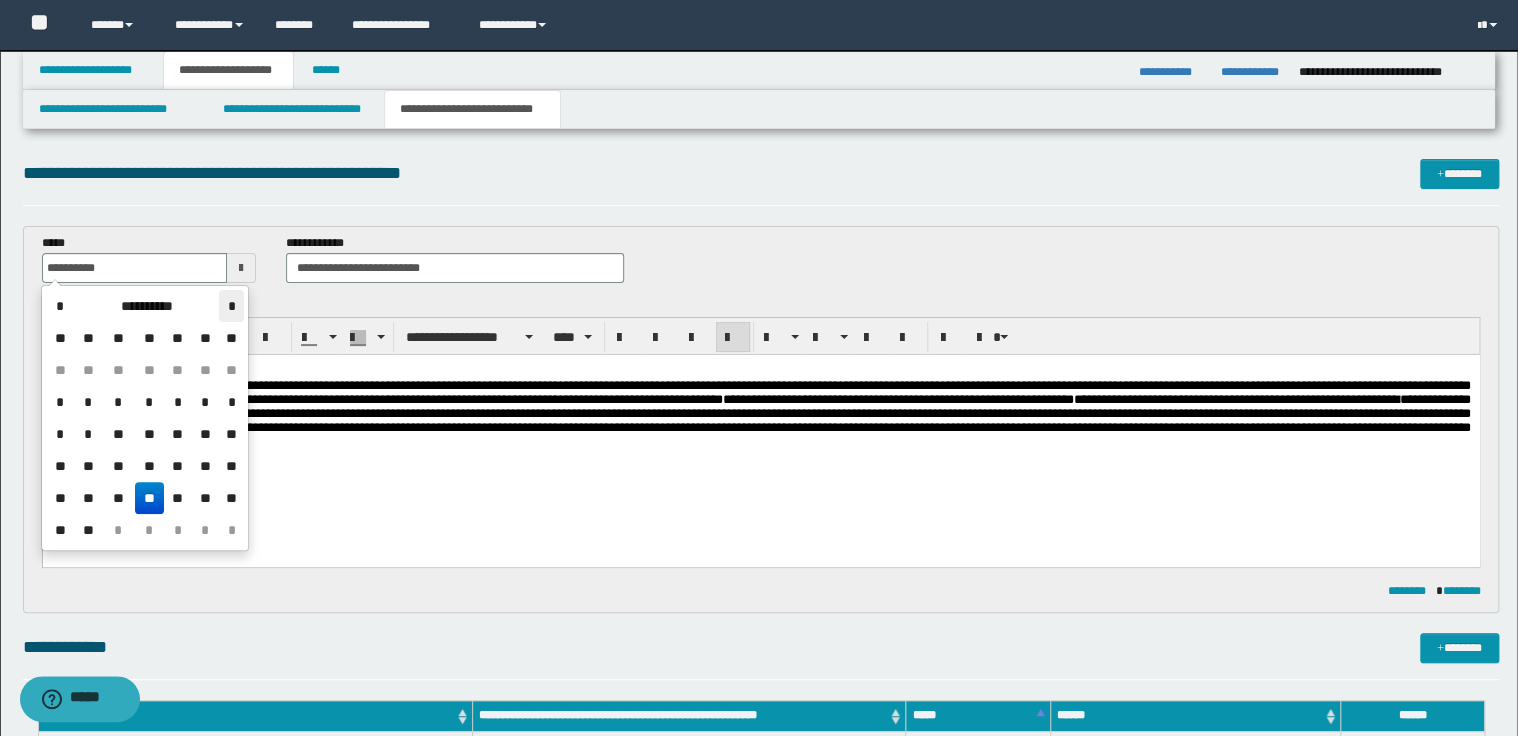 click on "*" at bounding box center (231, 306) 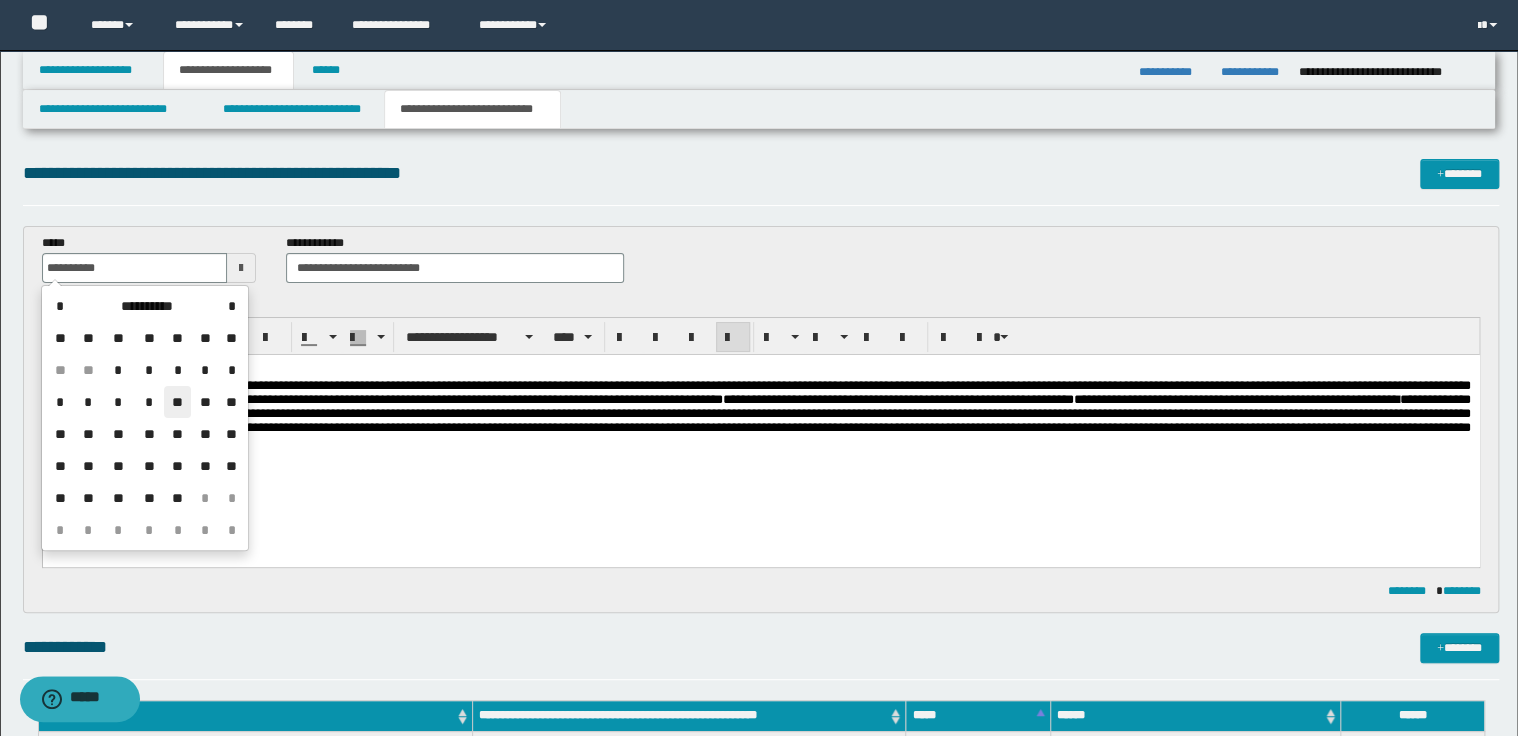 click on "**" at bounding box center (178, 402) 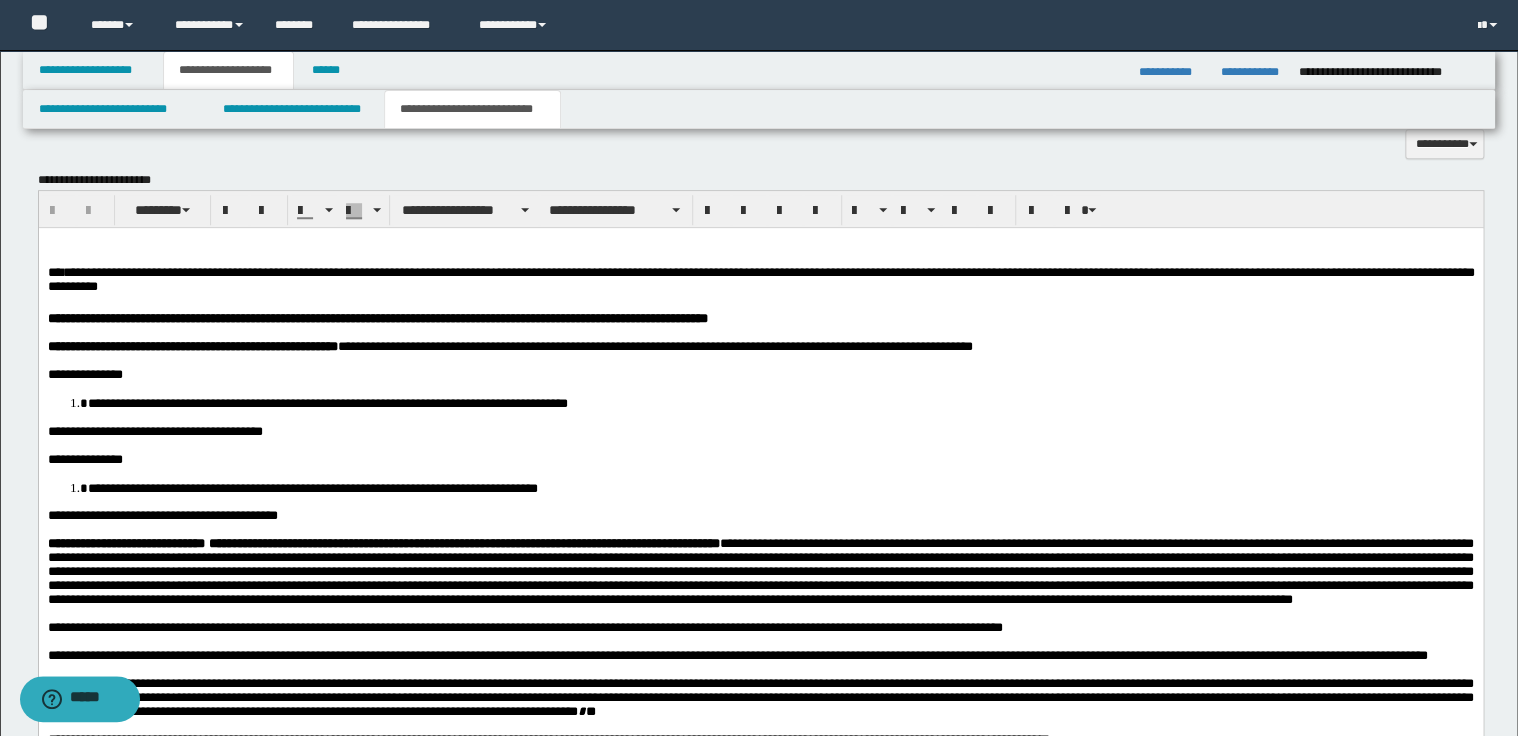 scroll, scrollTop: 720, scrollLeft: 0, axis: vertical 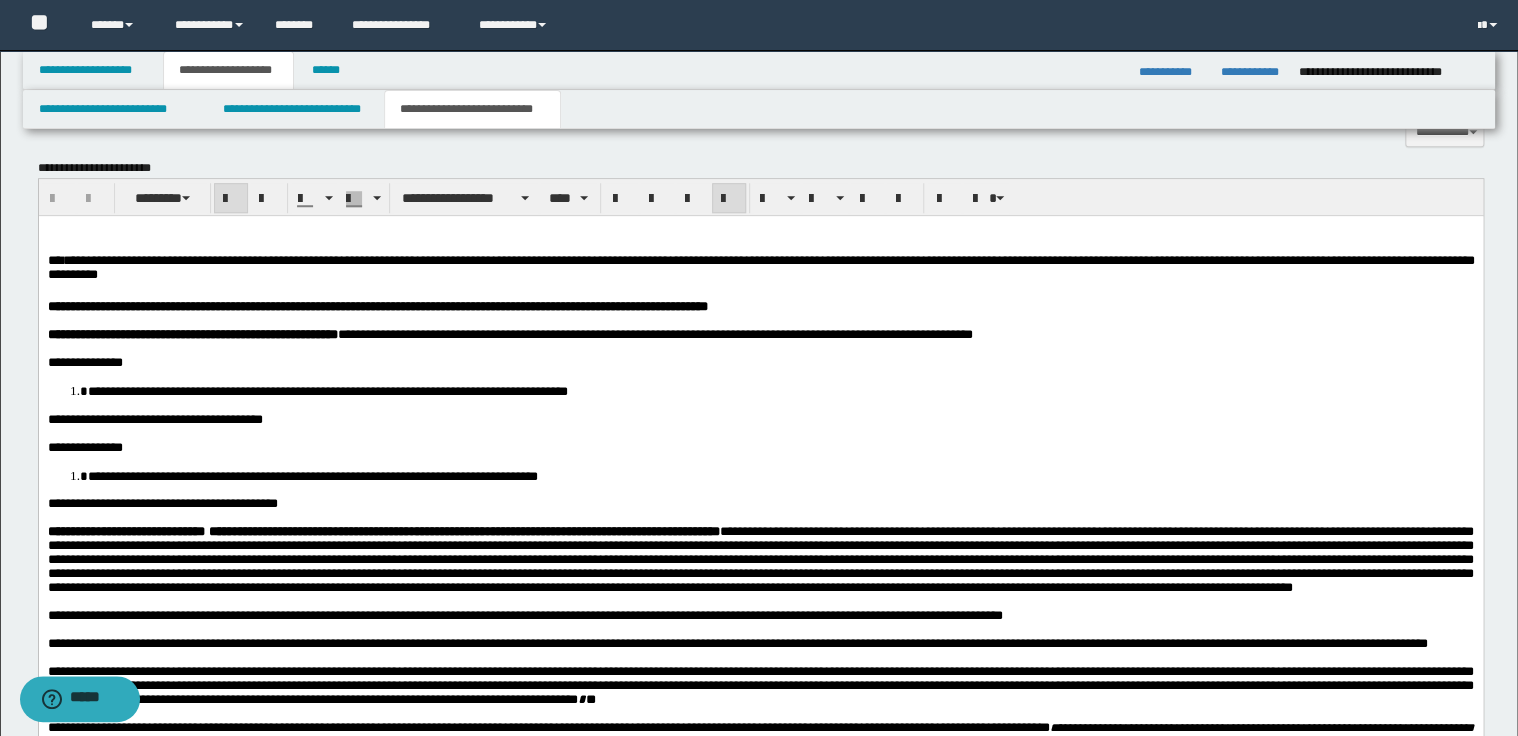 click at bounding box center (760, 230) 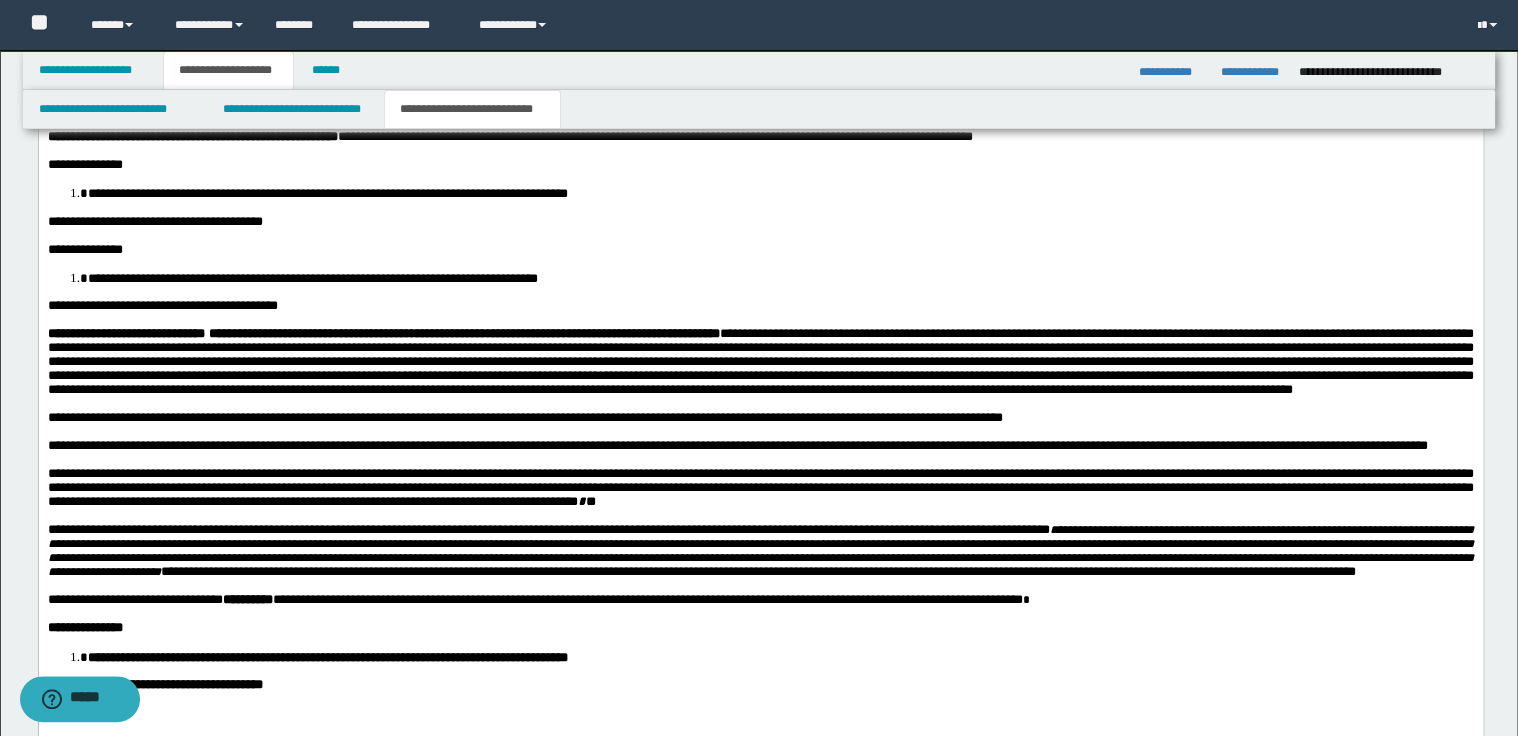 scroll, scrollTop: 1120, scrollLeft: 0, axis: vertical 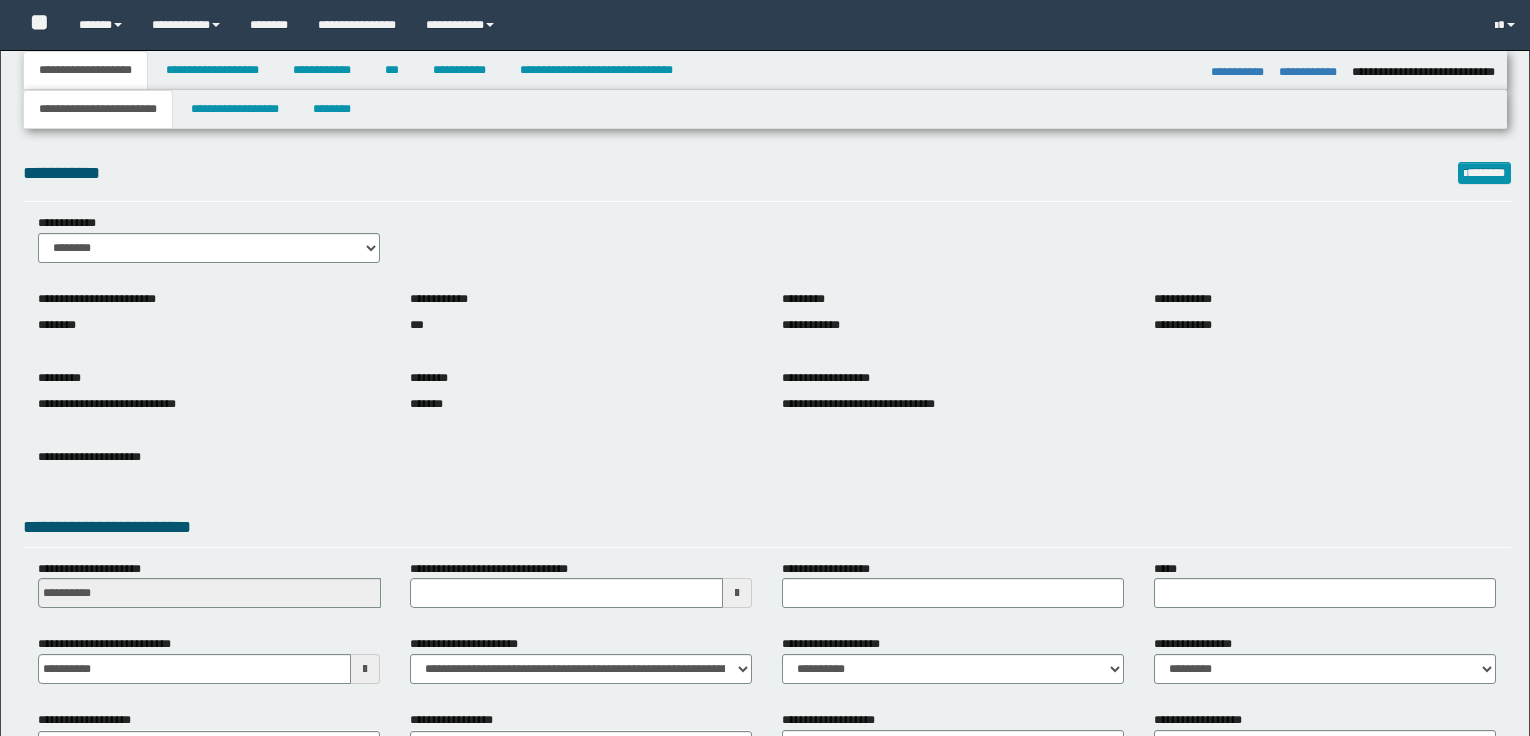 select on "*" 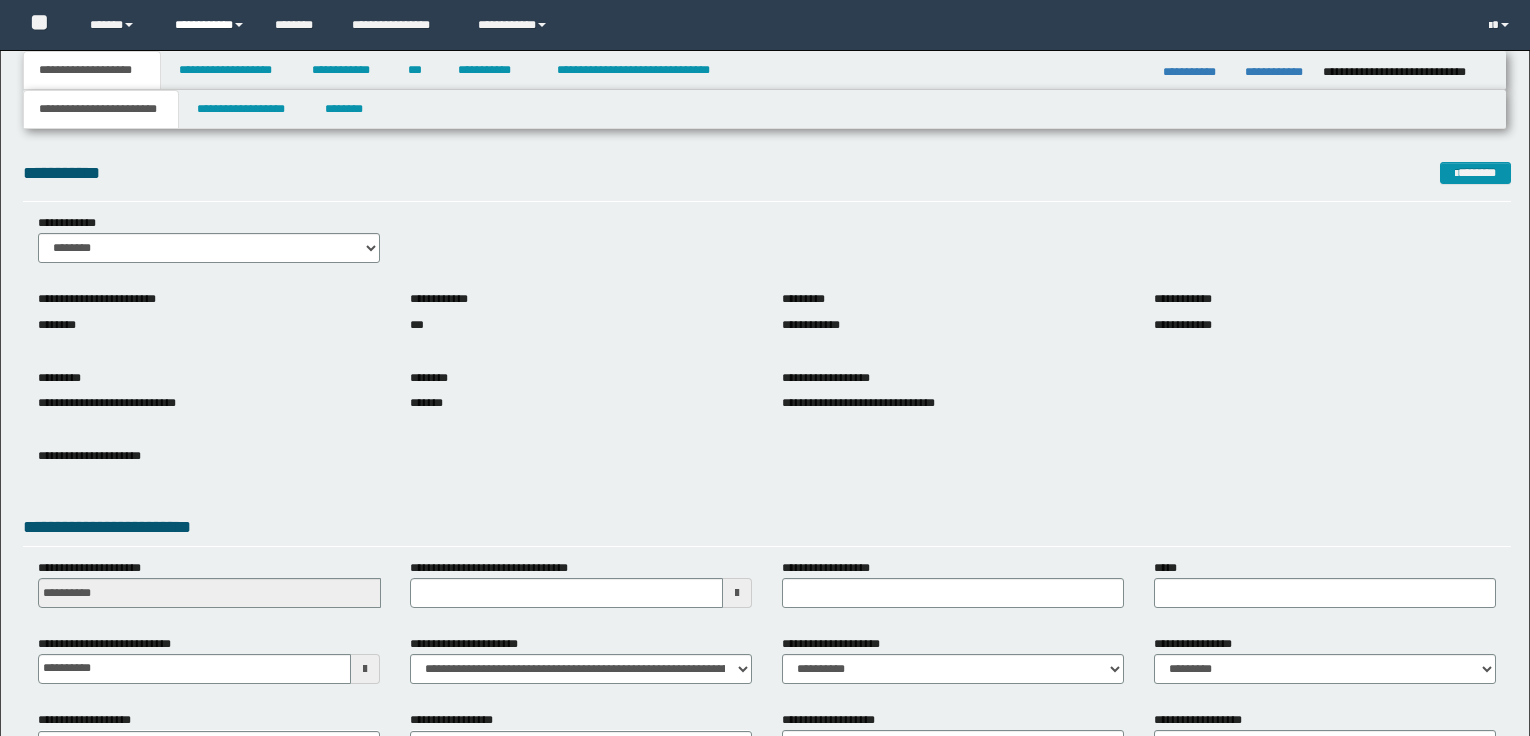 scroll, scrollTop: 0, scrollLeft: 0, axis: both 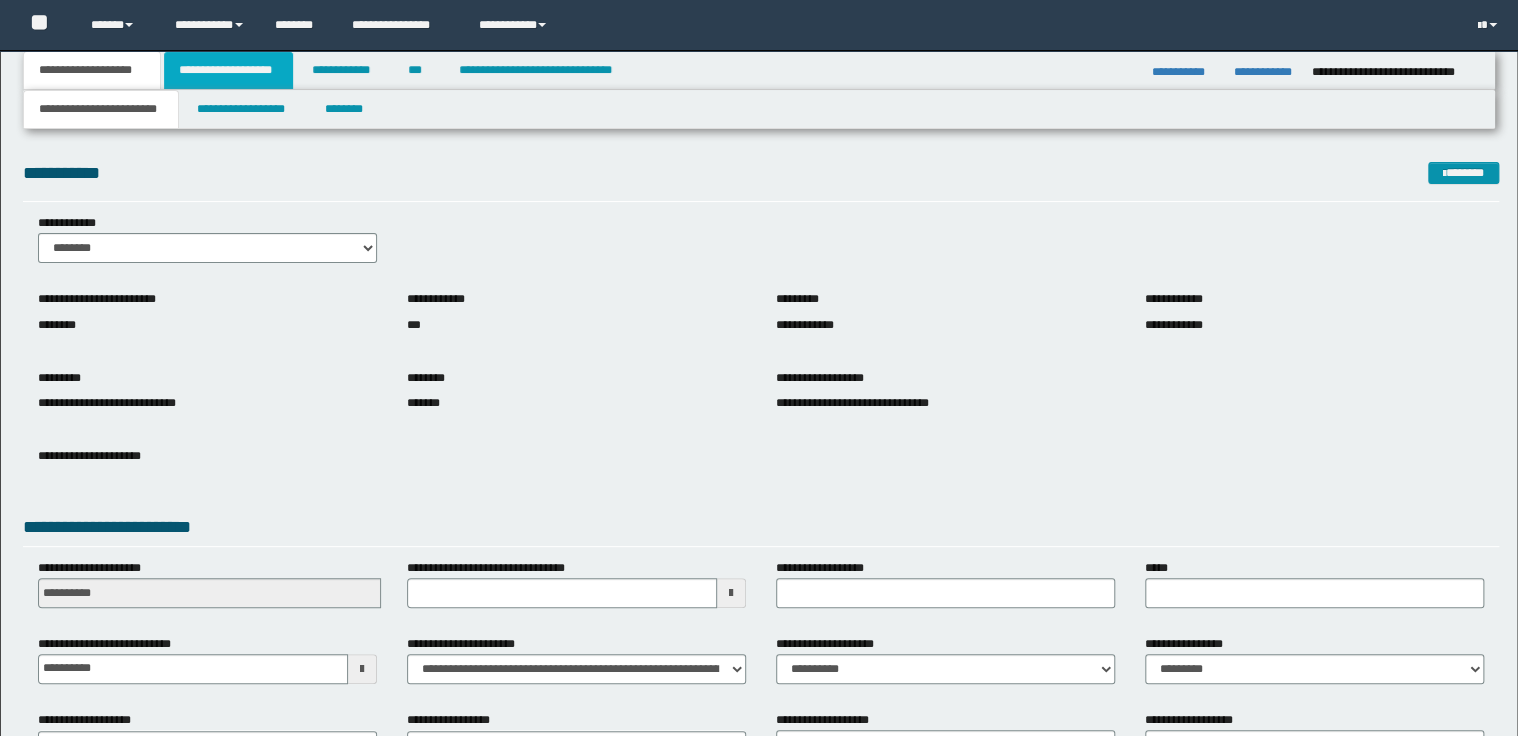 click on "**********" at bounding box center [228, 70] 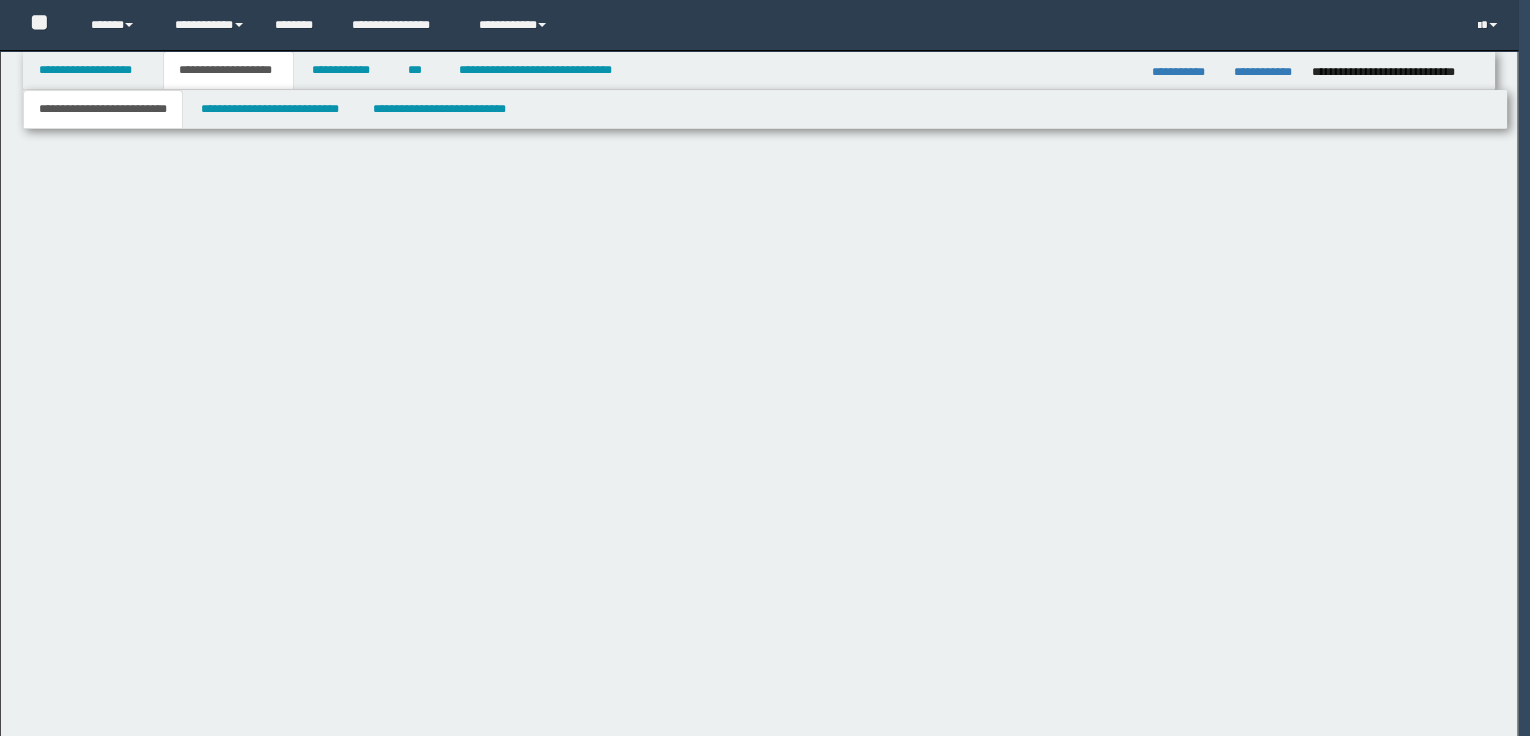scroll, scrollTop: 0, scrollLeft: 0, axis: both 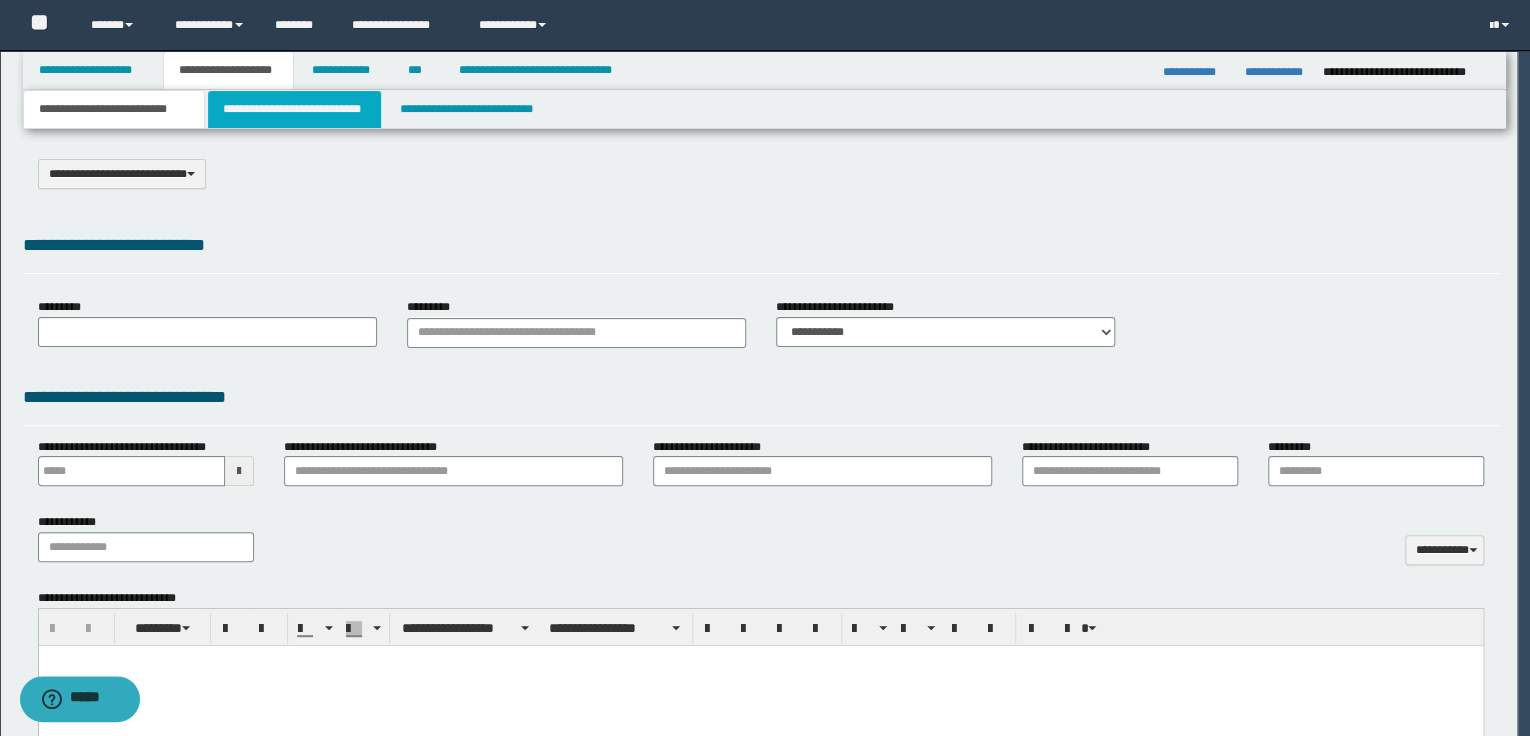 select on "*" 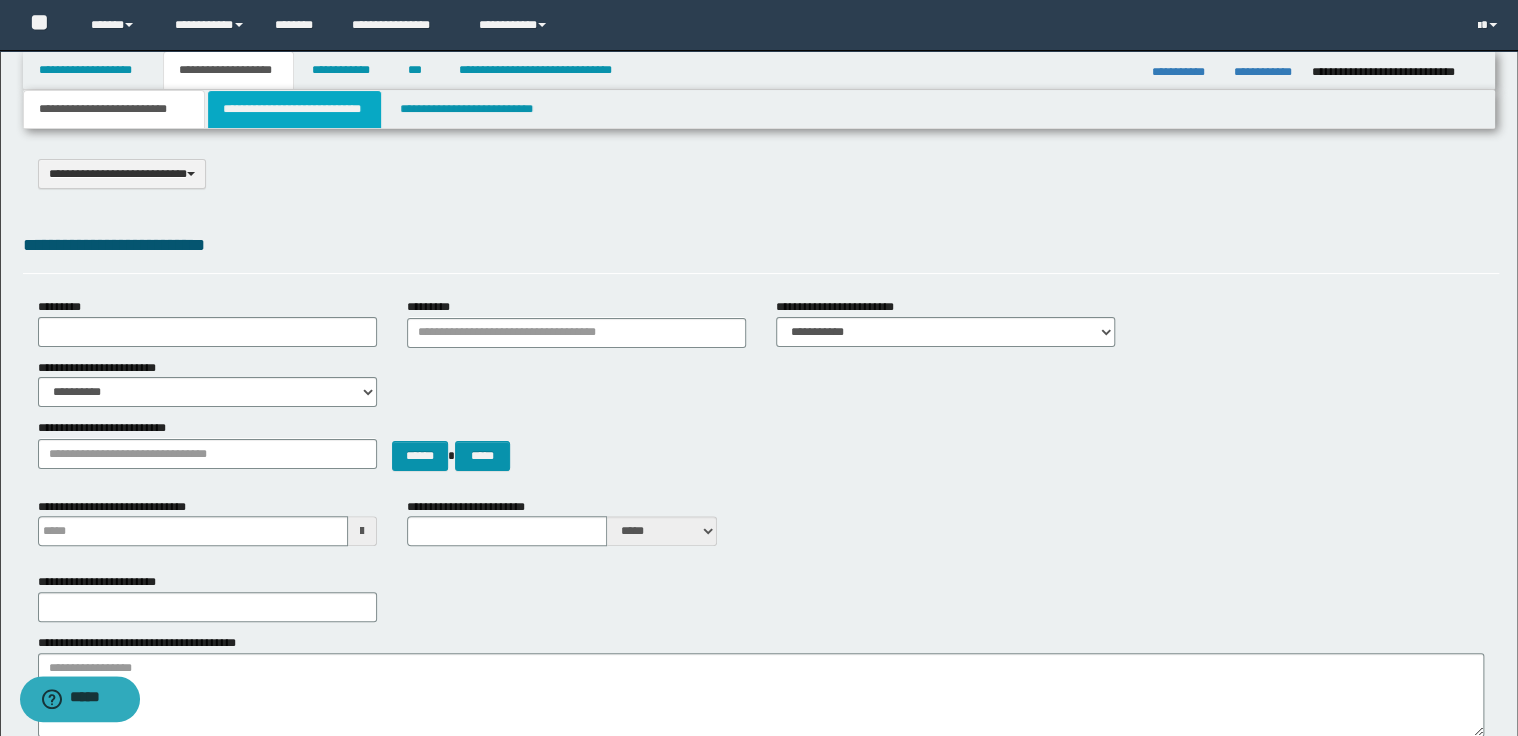 click on "**********" at bounding box center [294, 109] 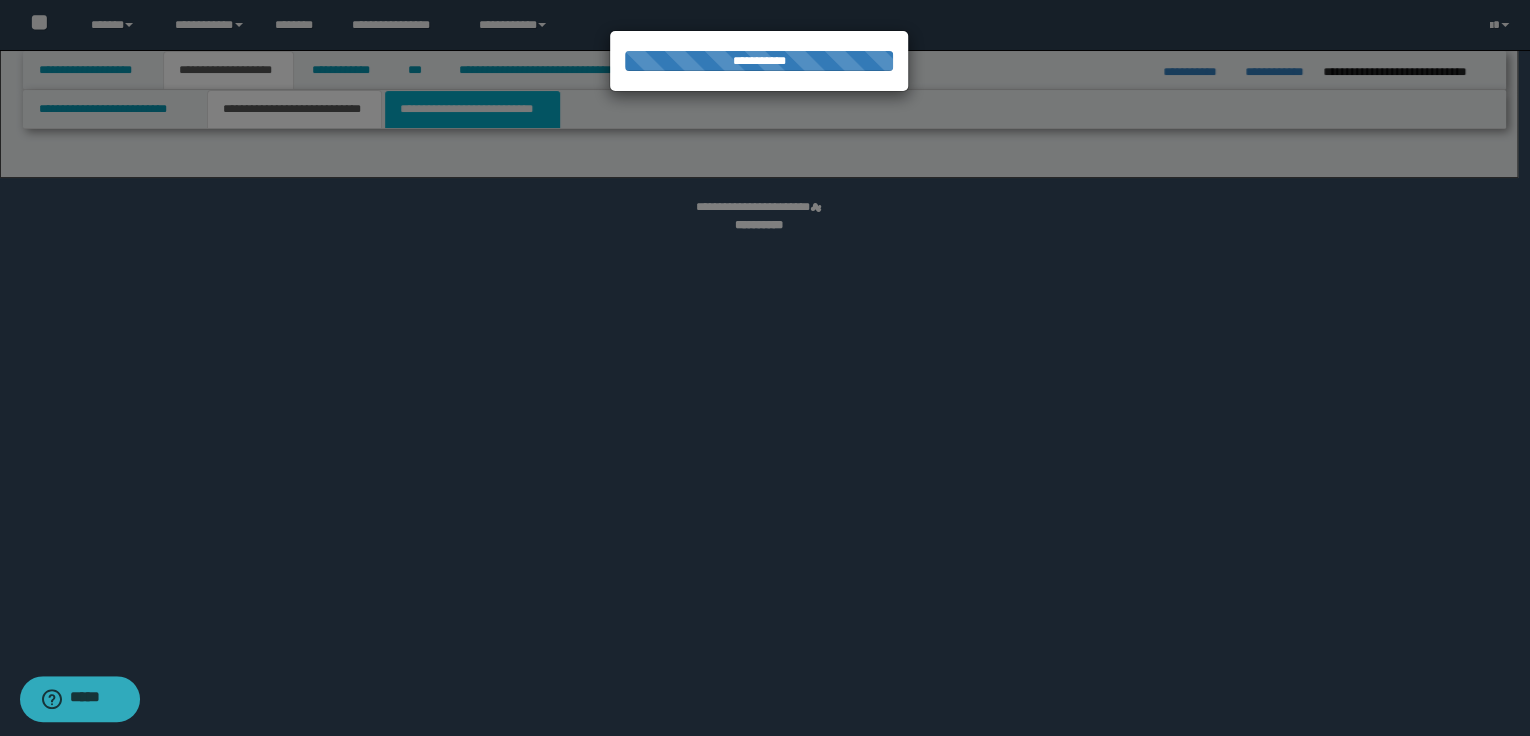select on "*" 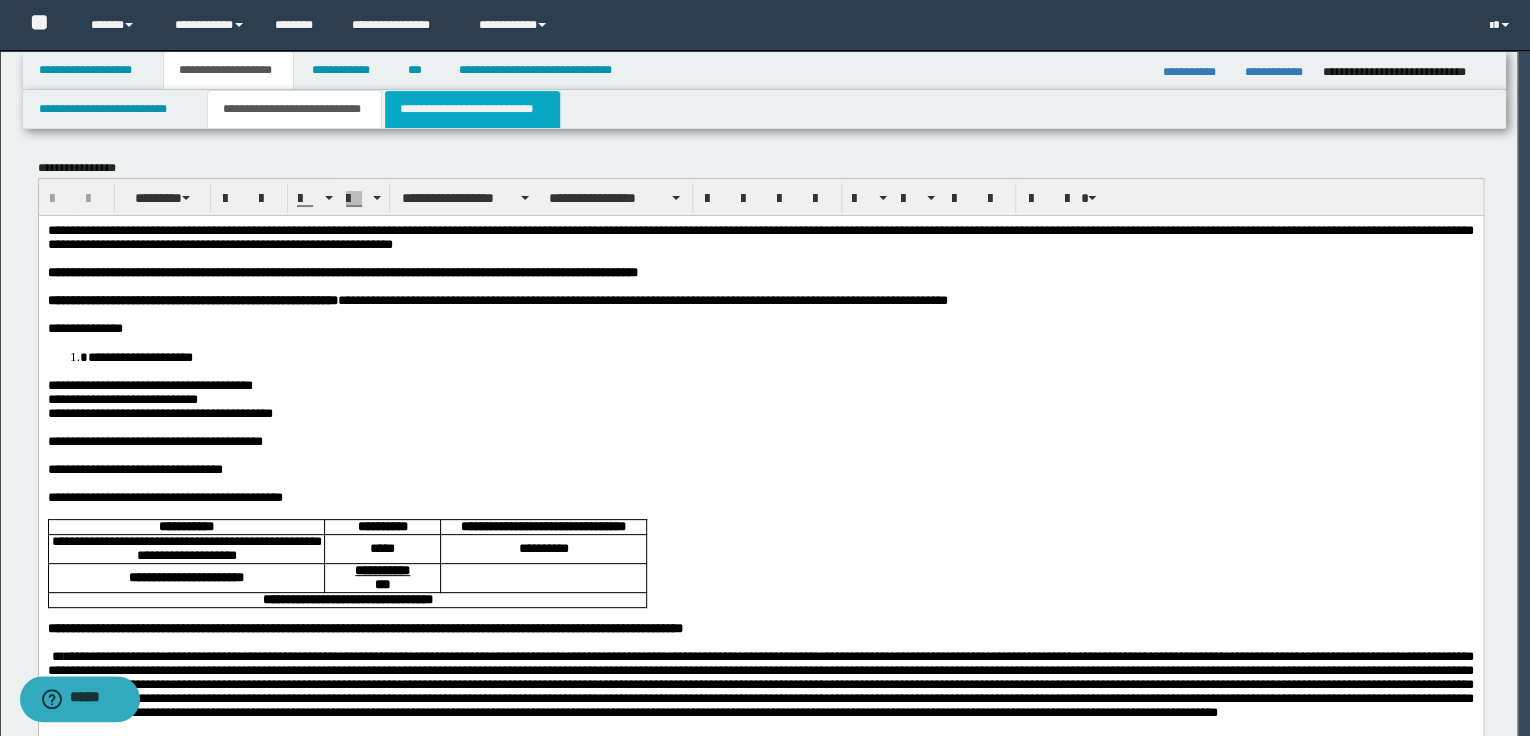 scroll, scrollTop: 0, scrollLeft: 0, axis: both 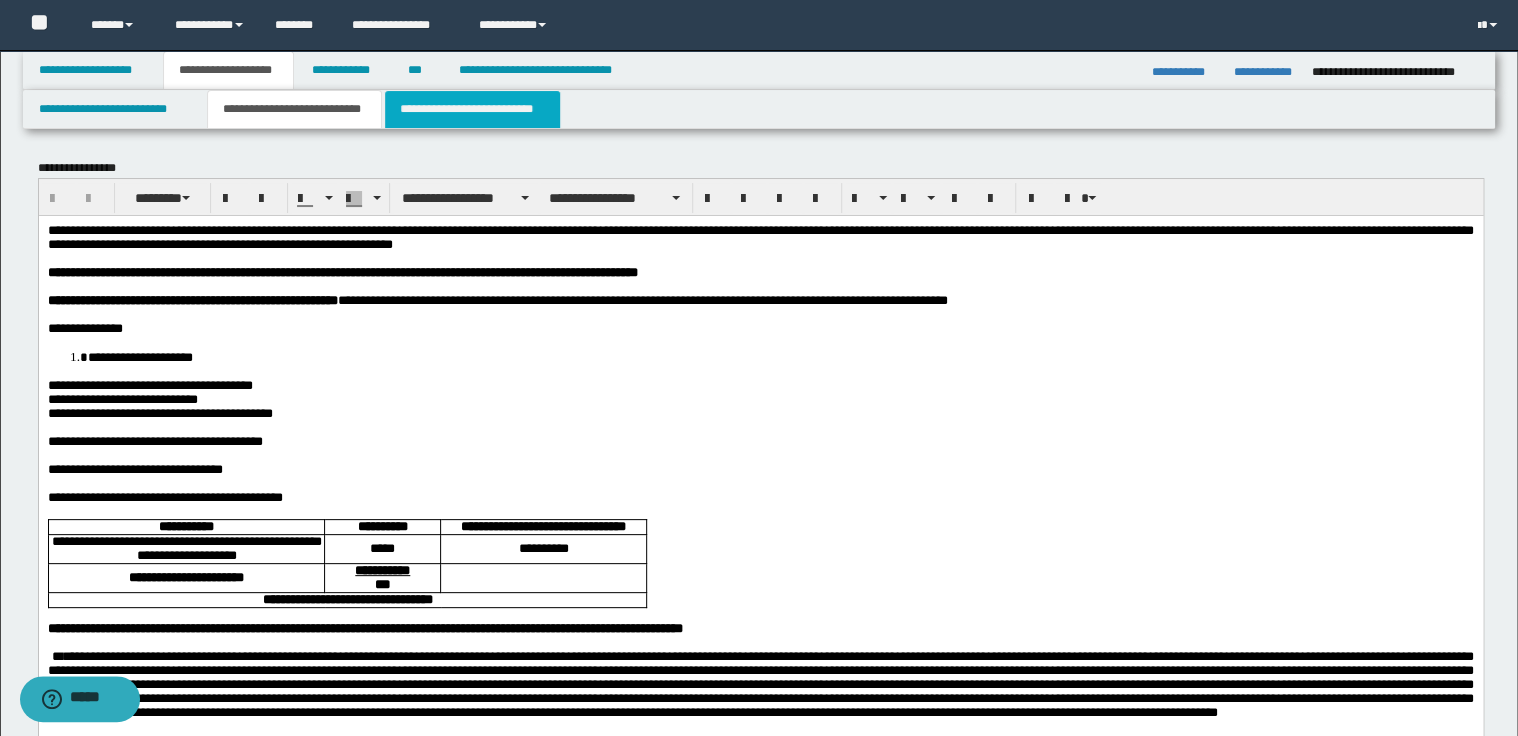 click on "**********" at bounding box center (472, 109) 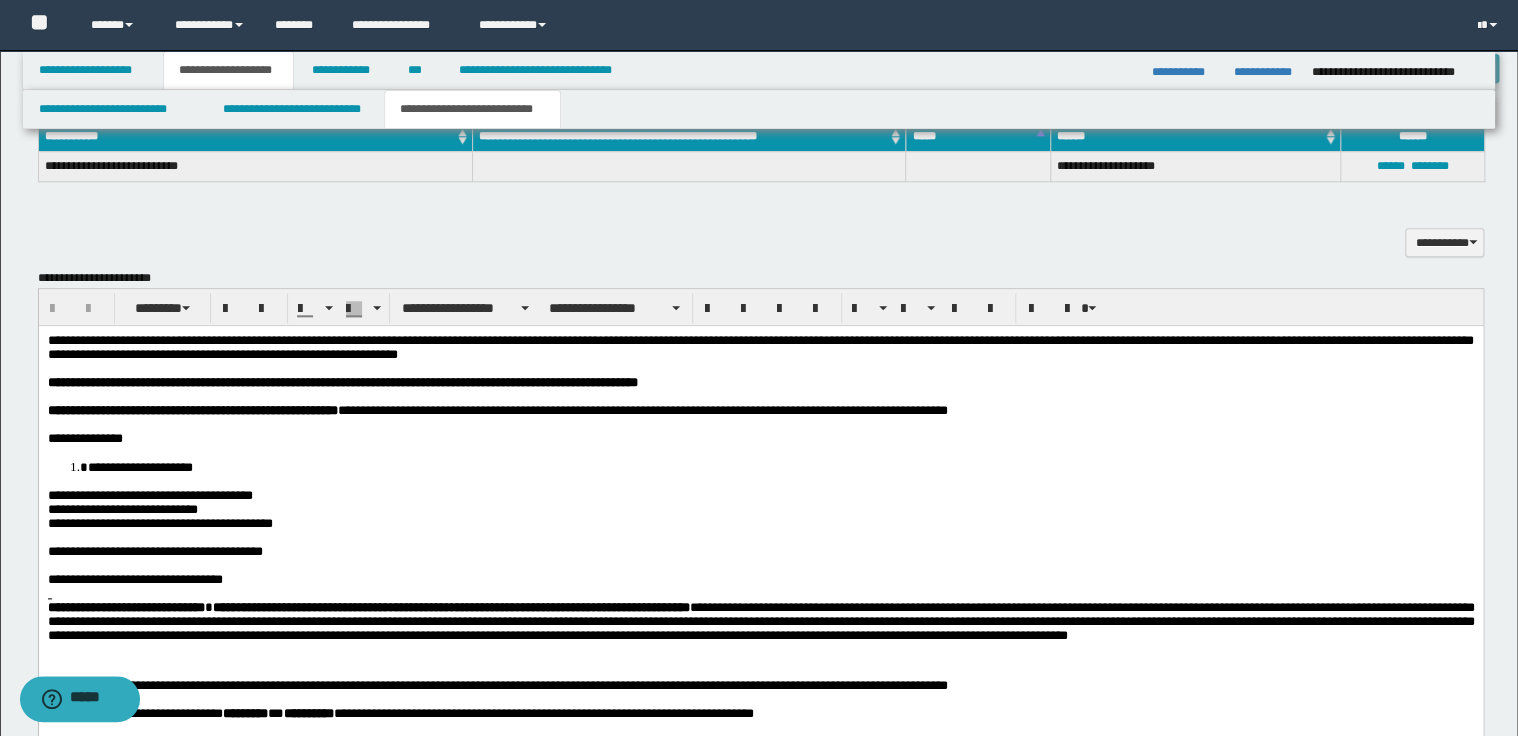 scroll, scrollTop: 880, scrollLeft: 0, axis: vertical 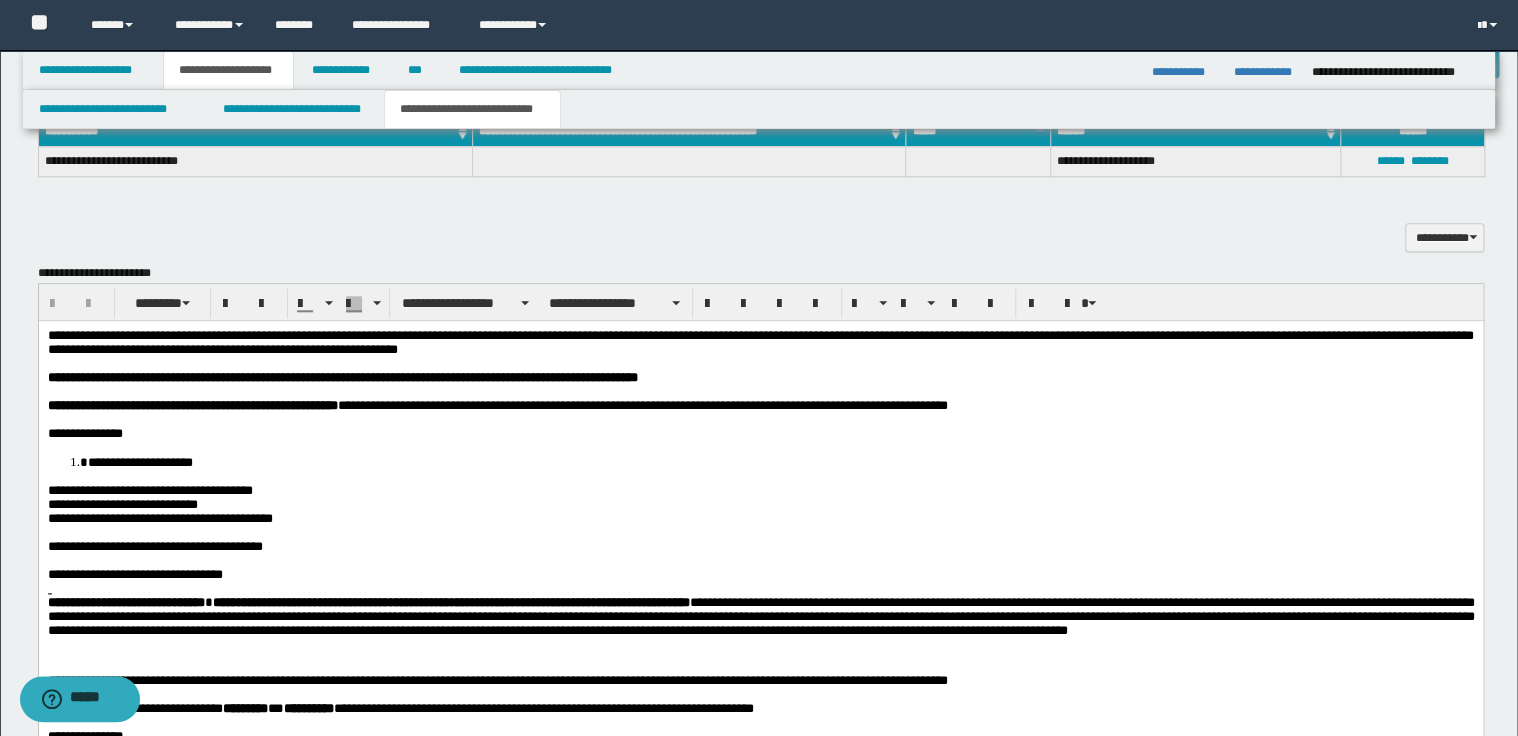click on "**********" at bounding box center (760, 342) 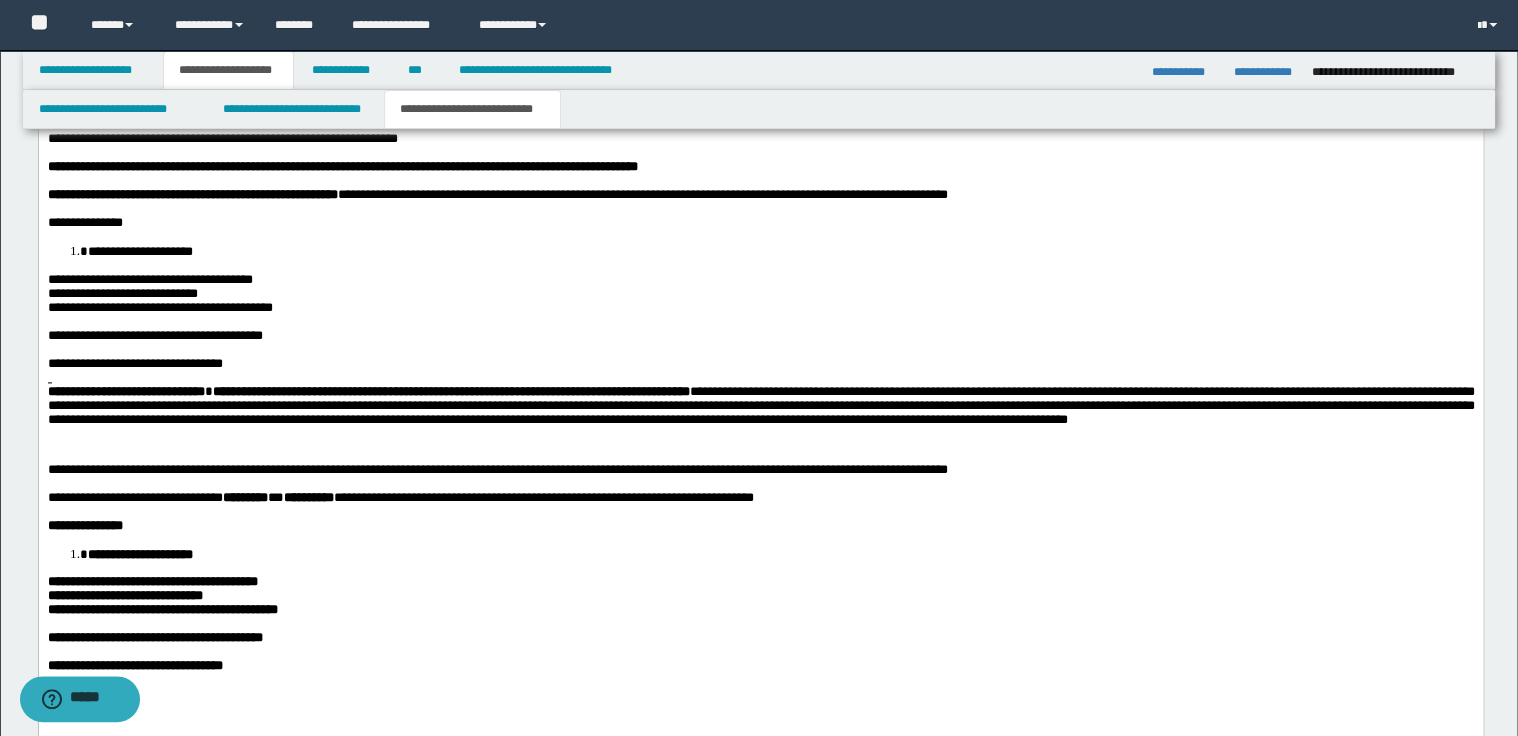 scroll, scrollTop: 1200, scrollLeft: 0, axis: vertical 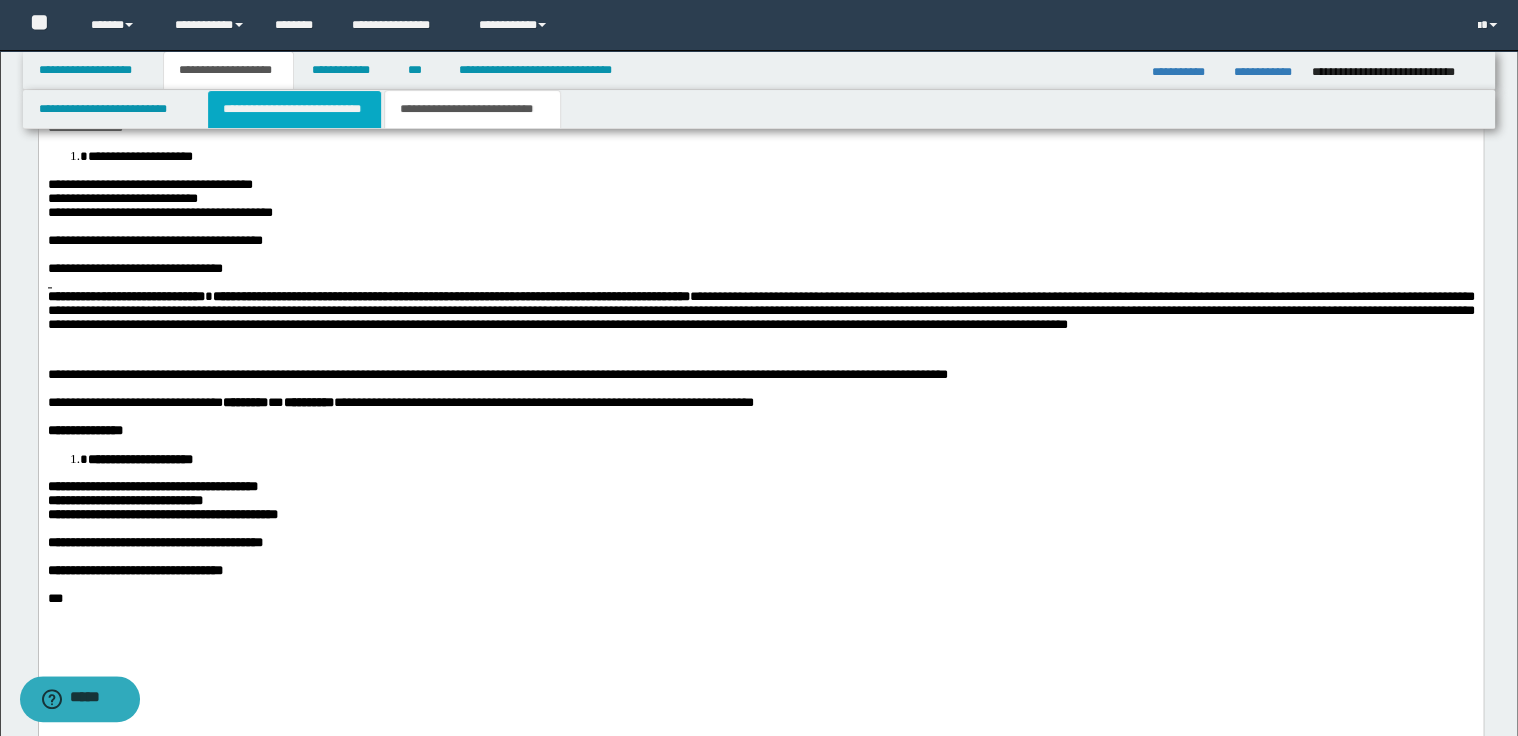 click on "**********" at bounding box center (294, 109) 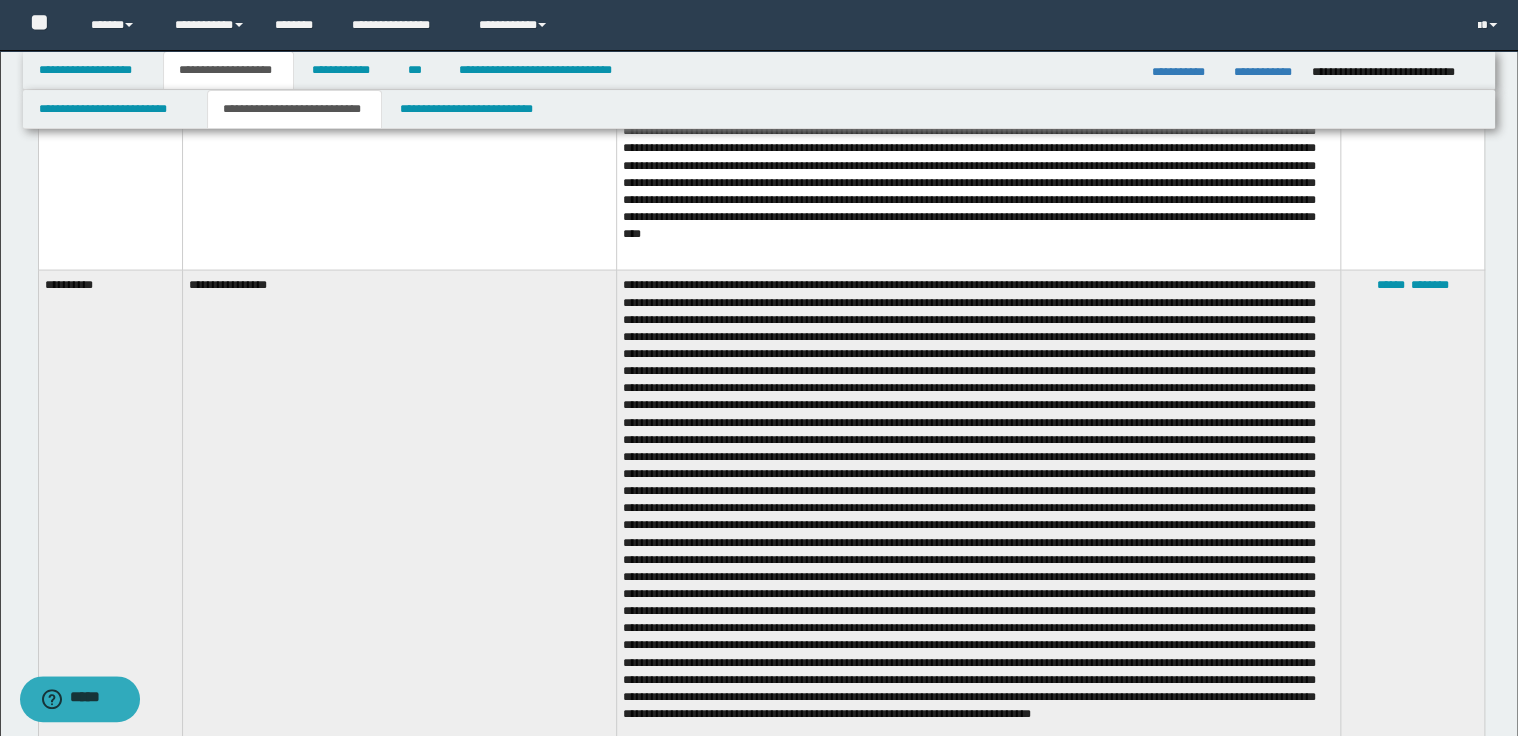 scroll, scrollTop: 1768, scrollLeft: 0, axis: vertical 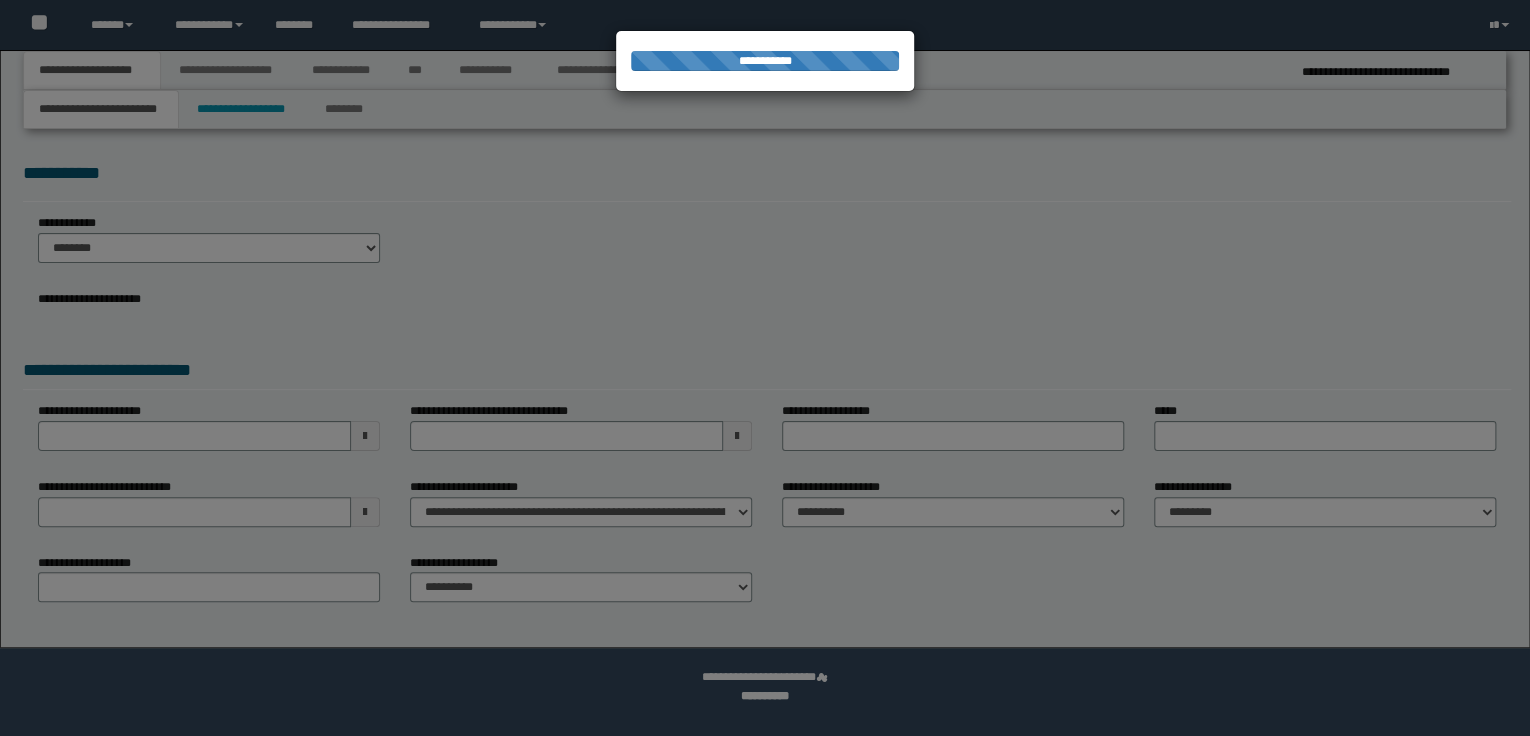 select on "*" 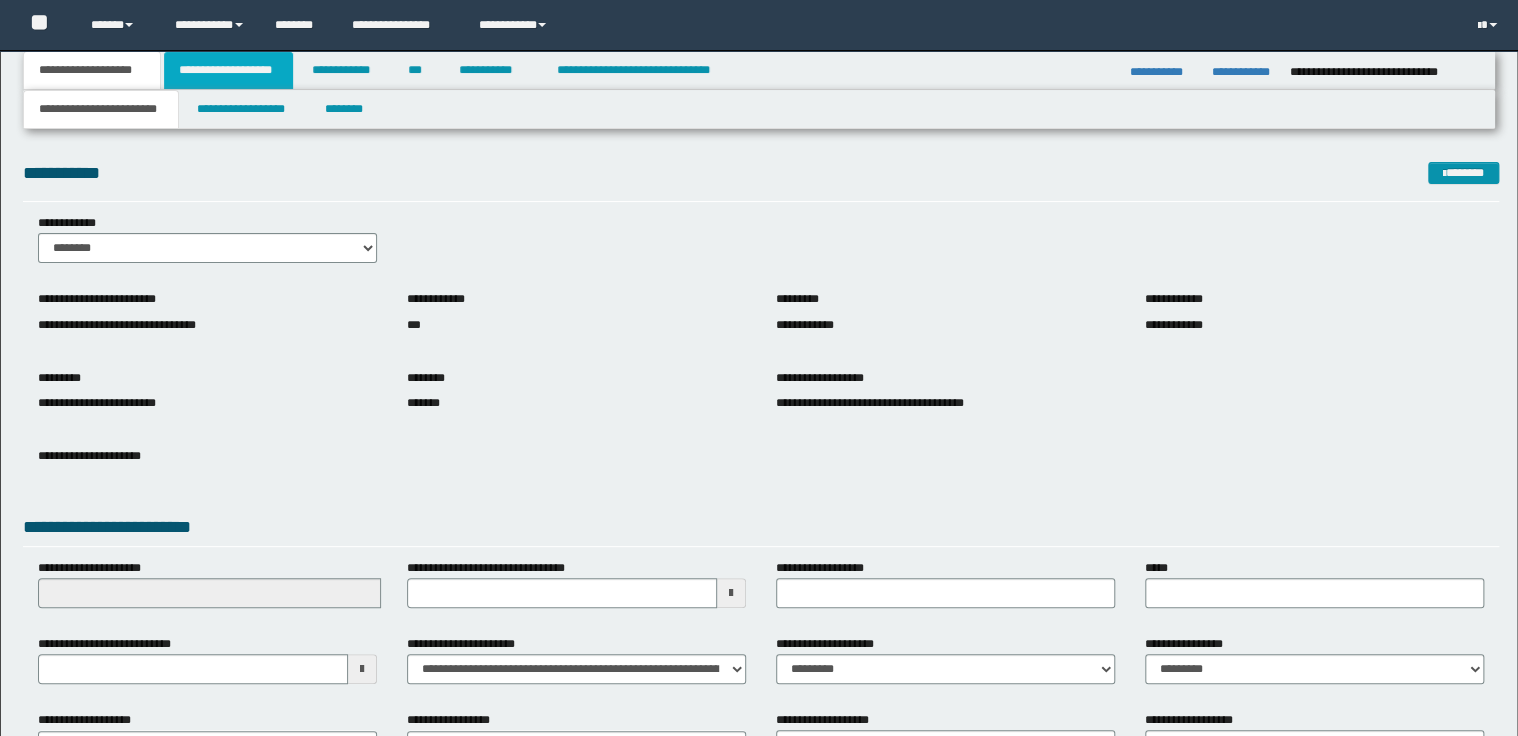 click on "**********" at bounding box center (228, 70) 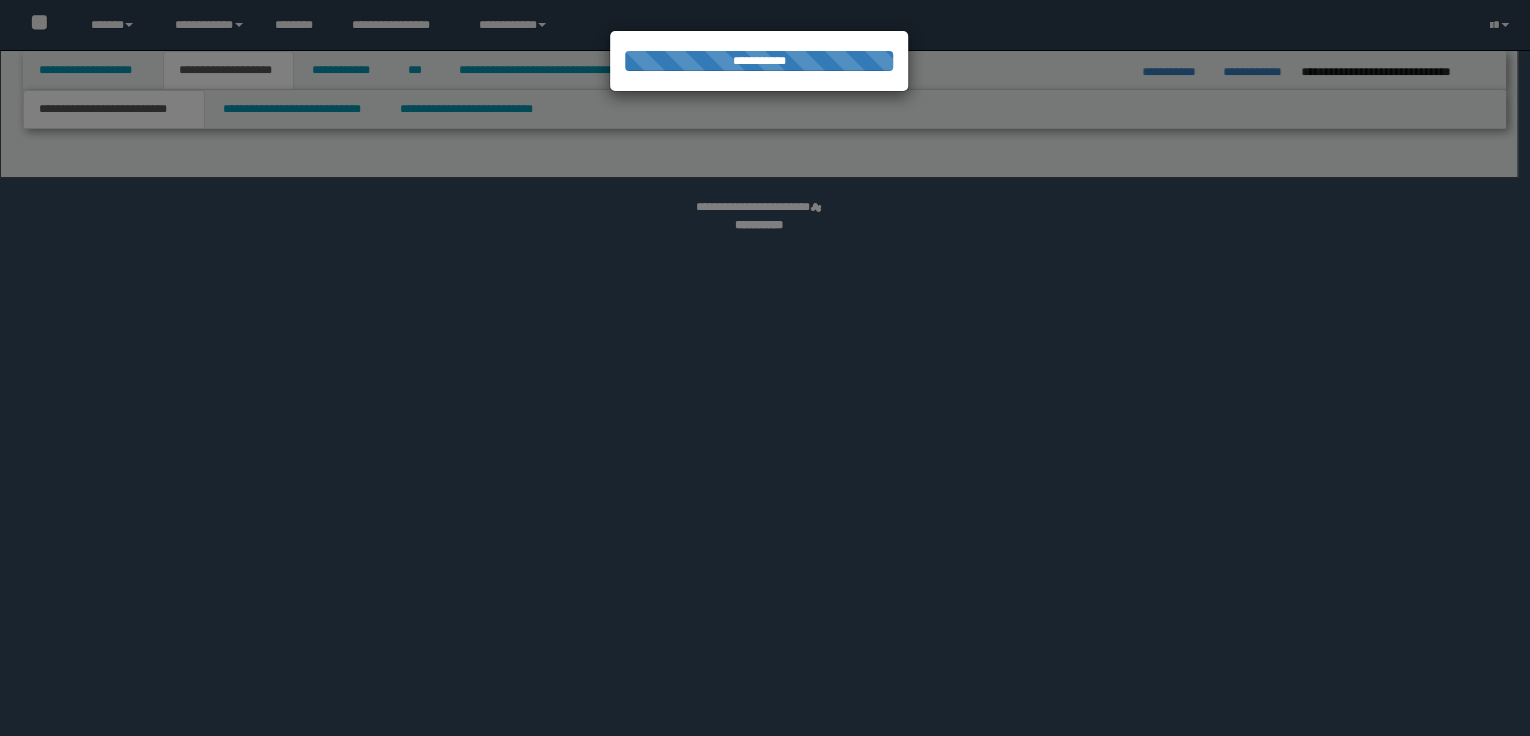 scroll, scrollTop: 0, scrollLeft: 0, axis: both 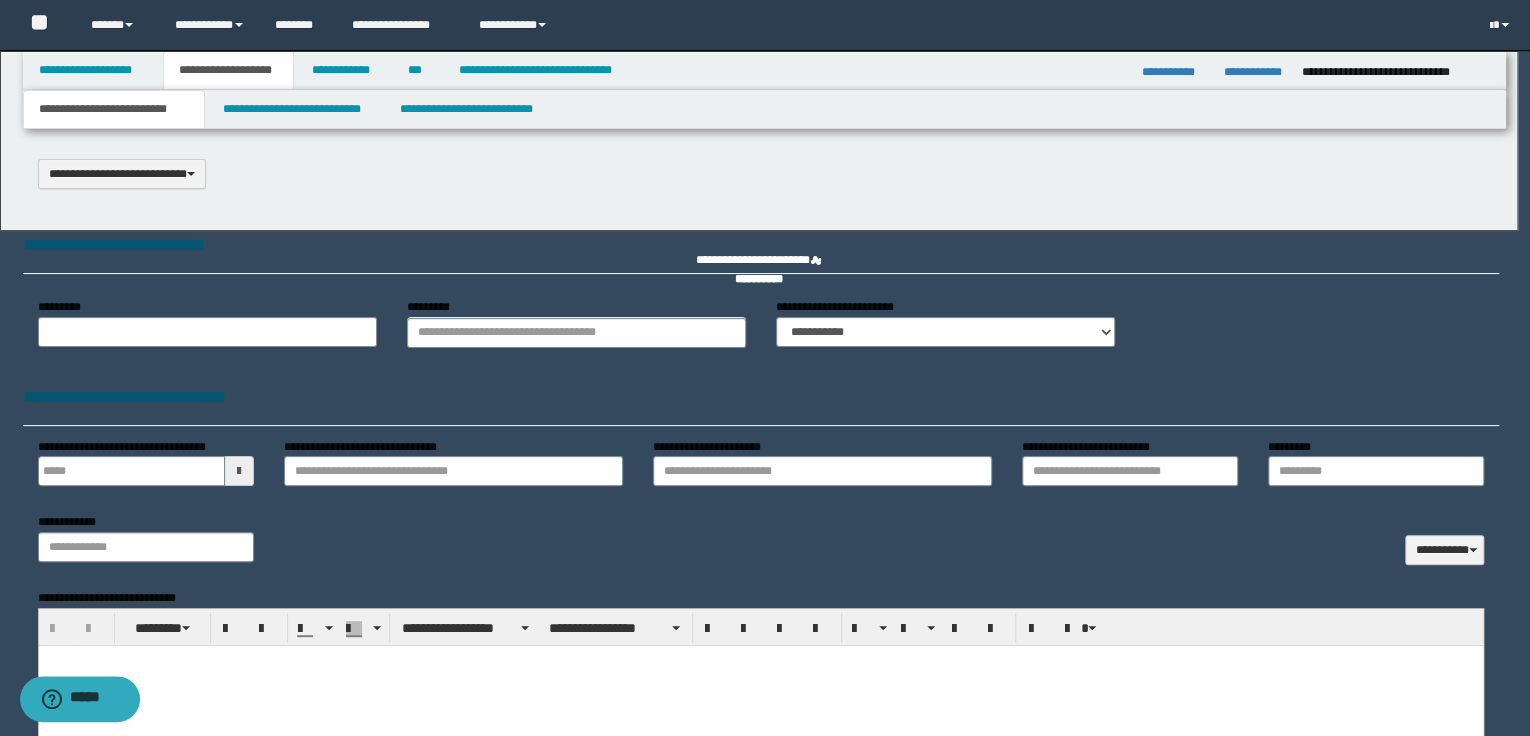 type on "**********" 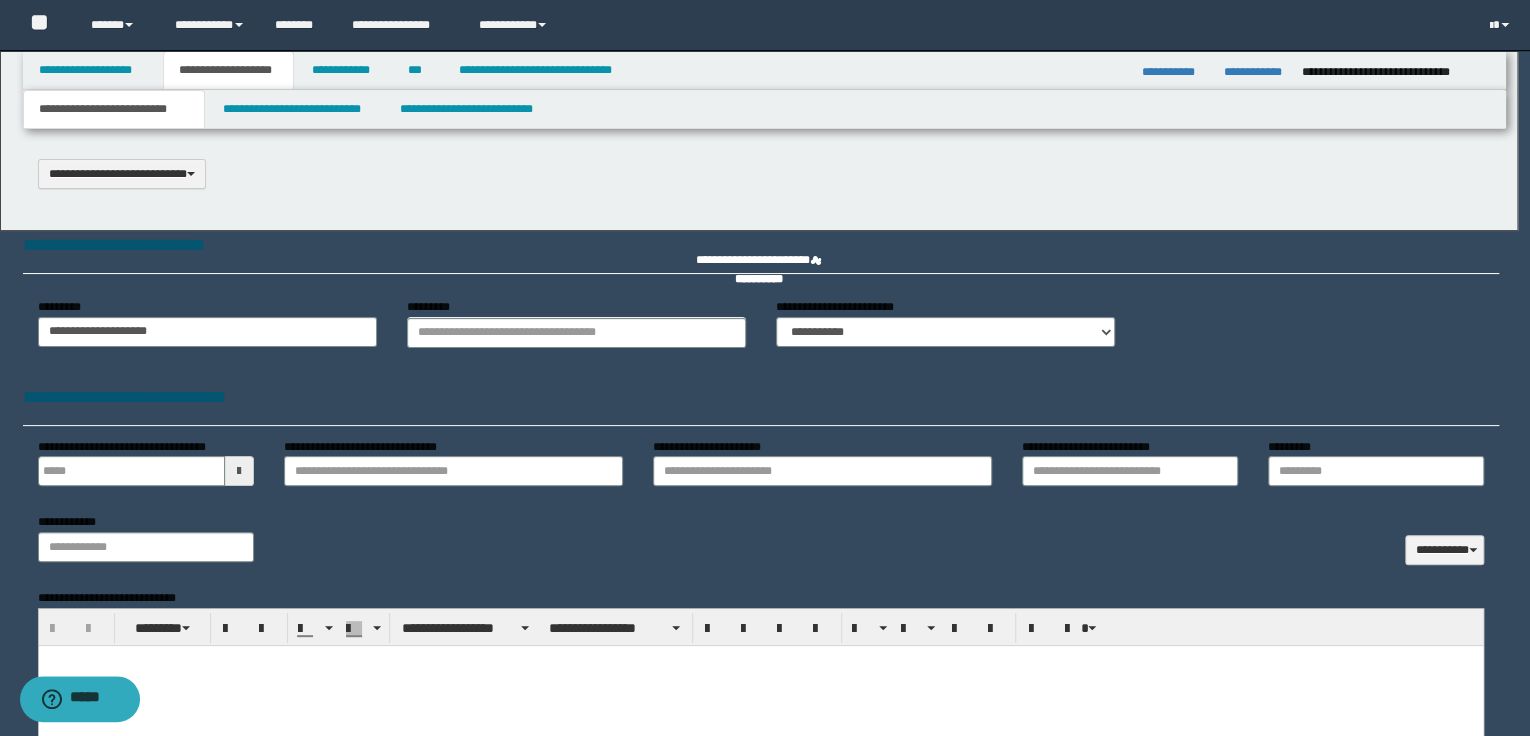 scroll, scrollTop: 0, scrollLeft: 0, axis: both 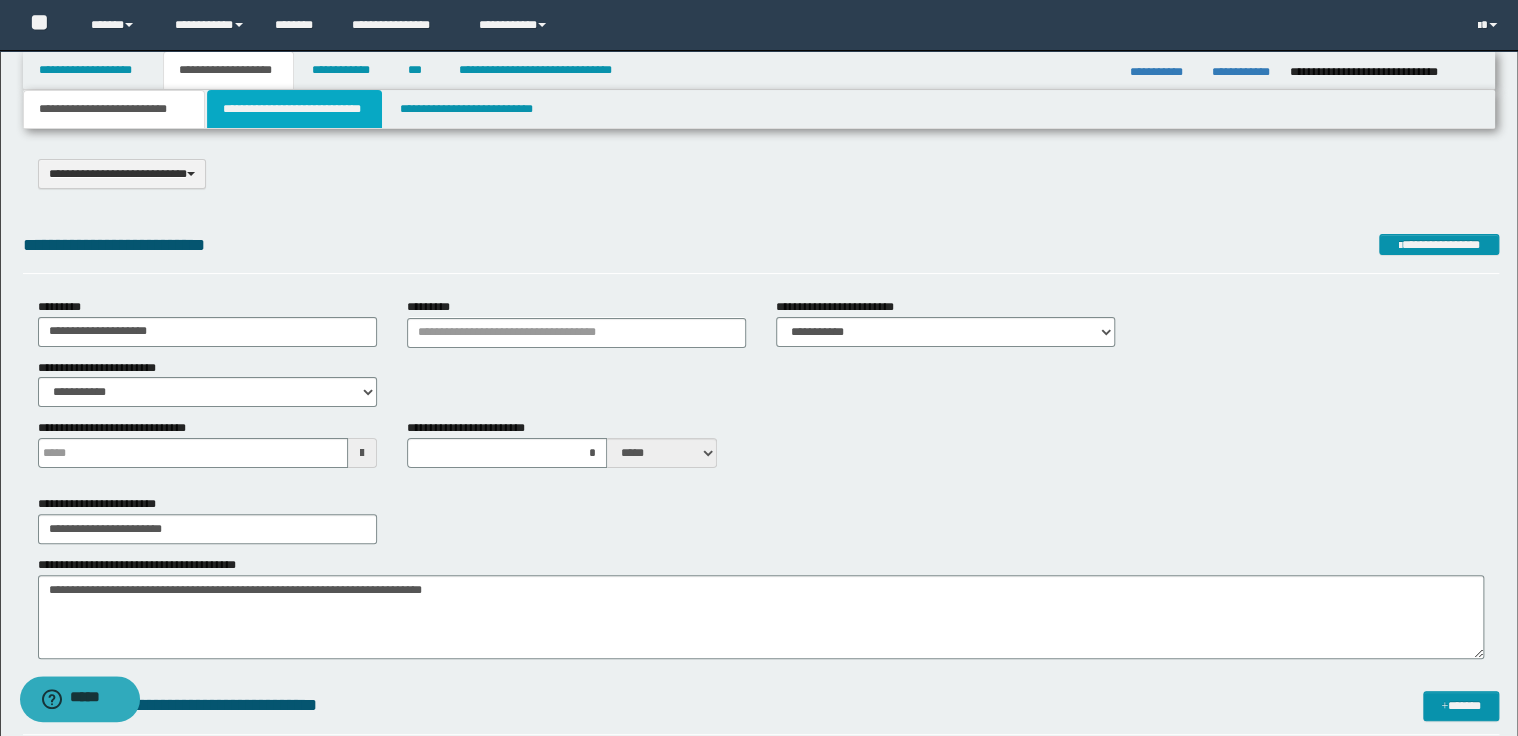 click on "**********" at bounding box center (294, 109) 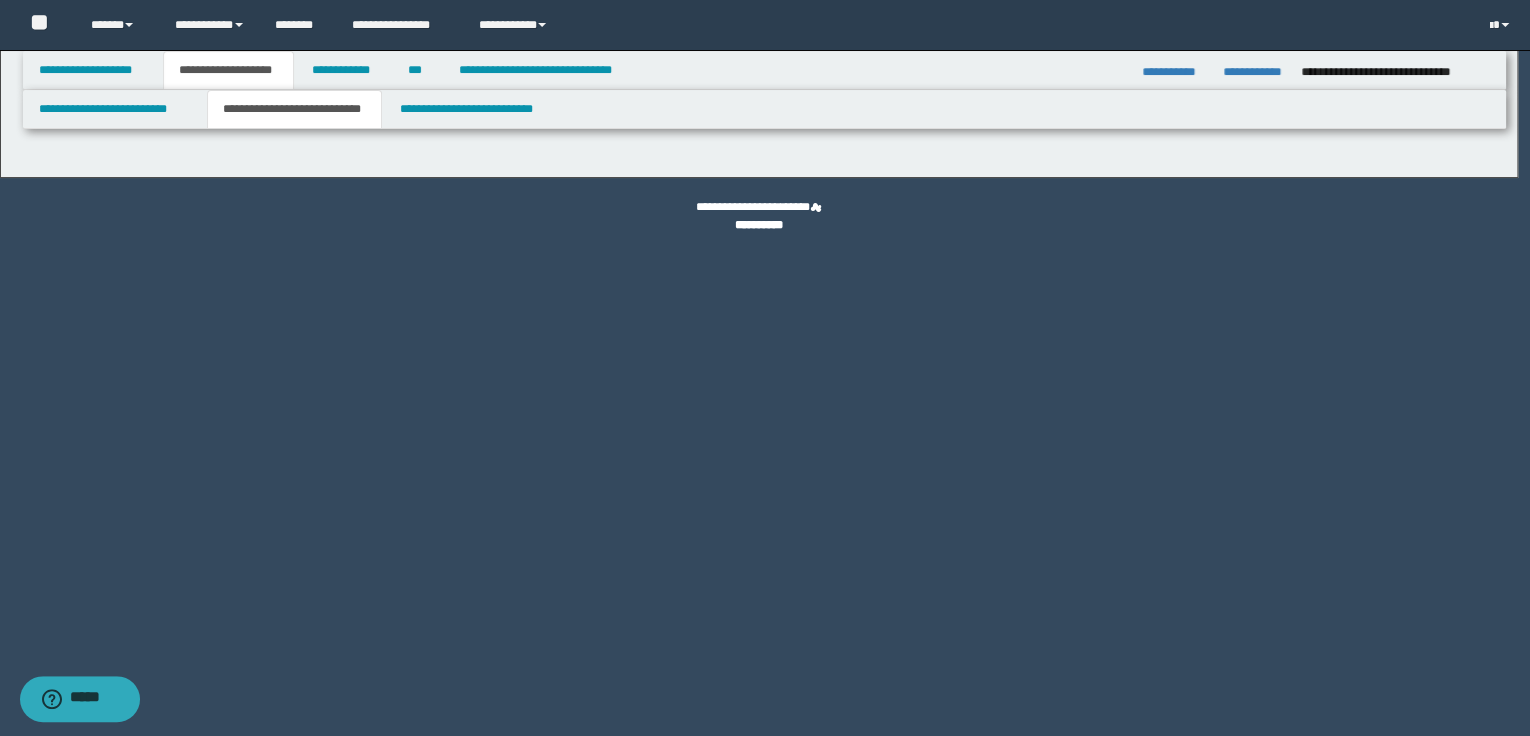 select on "*" 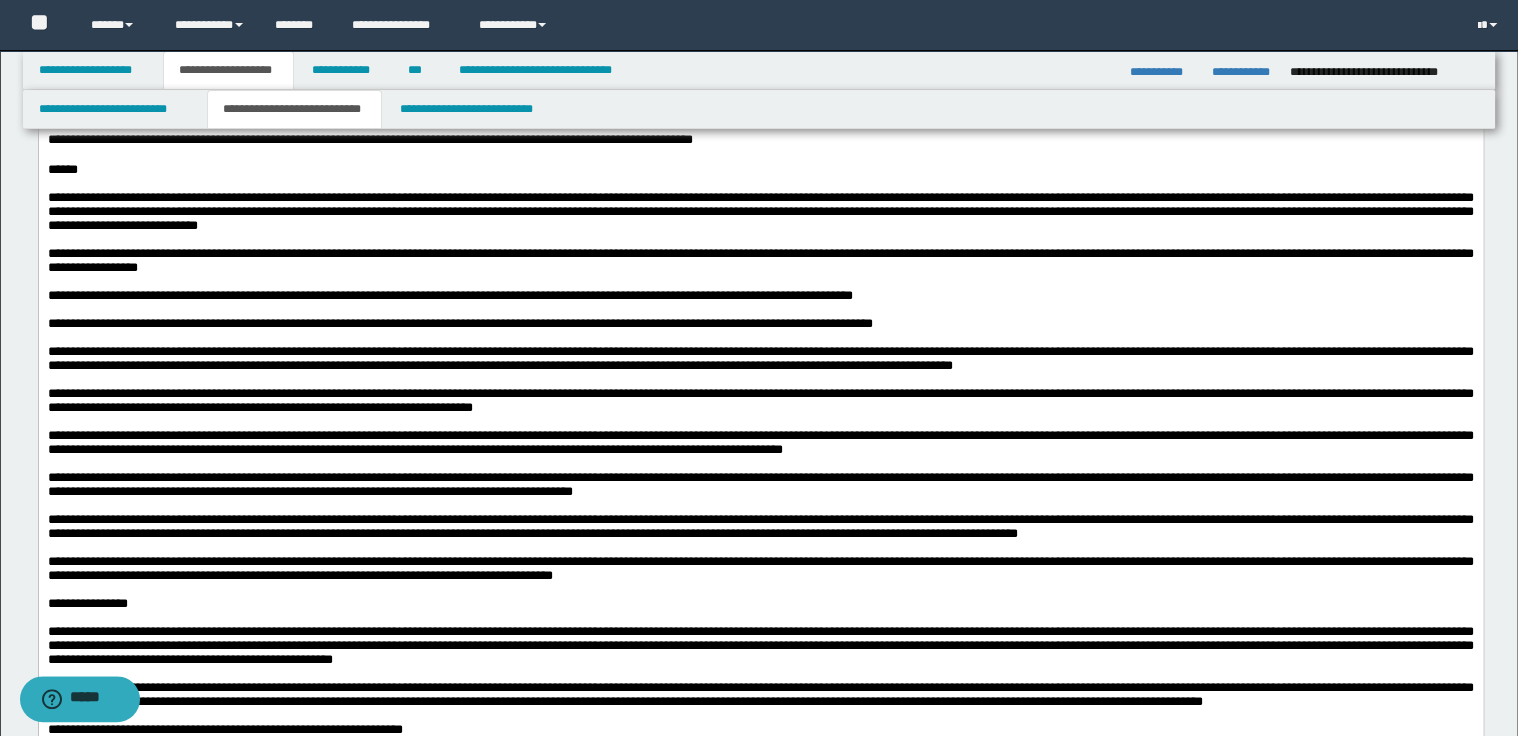 scroll, scrollTop: 480, scrollLeft: 0, axis: vertical 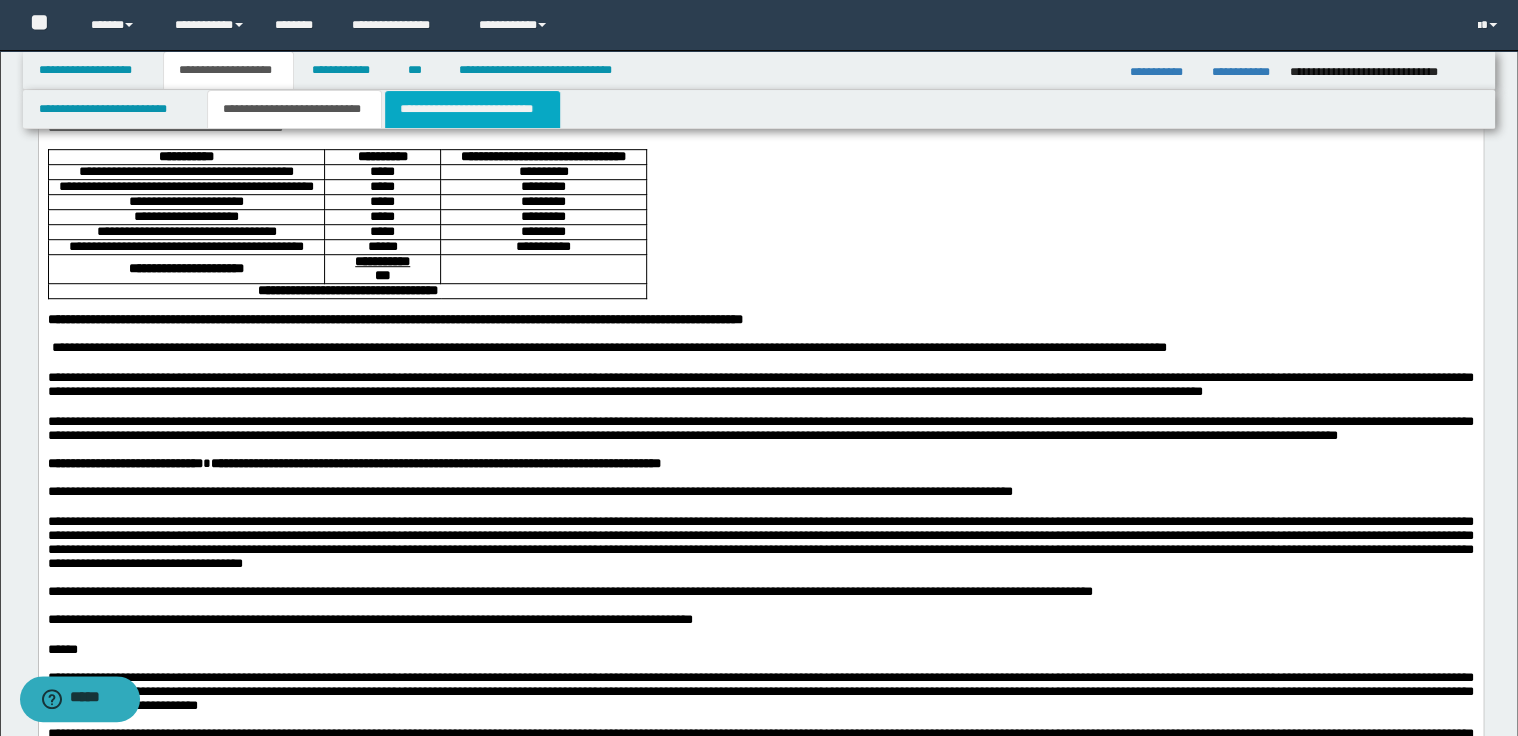 click on "**********" at bounding box center (472, 109) 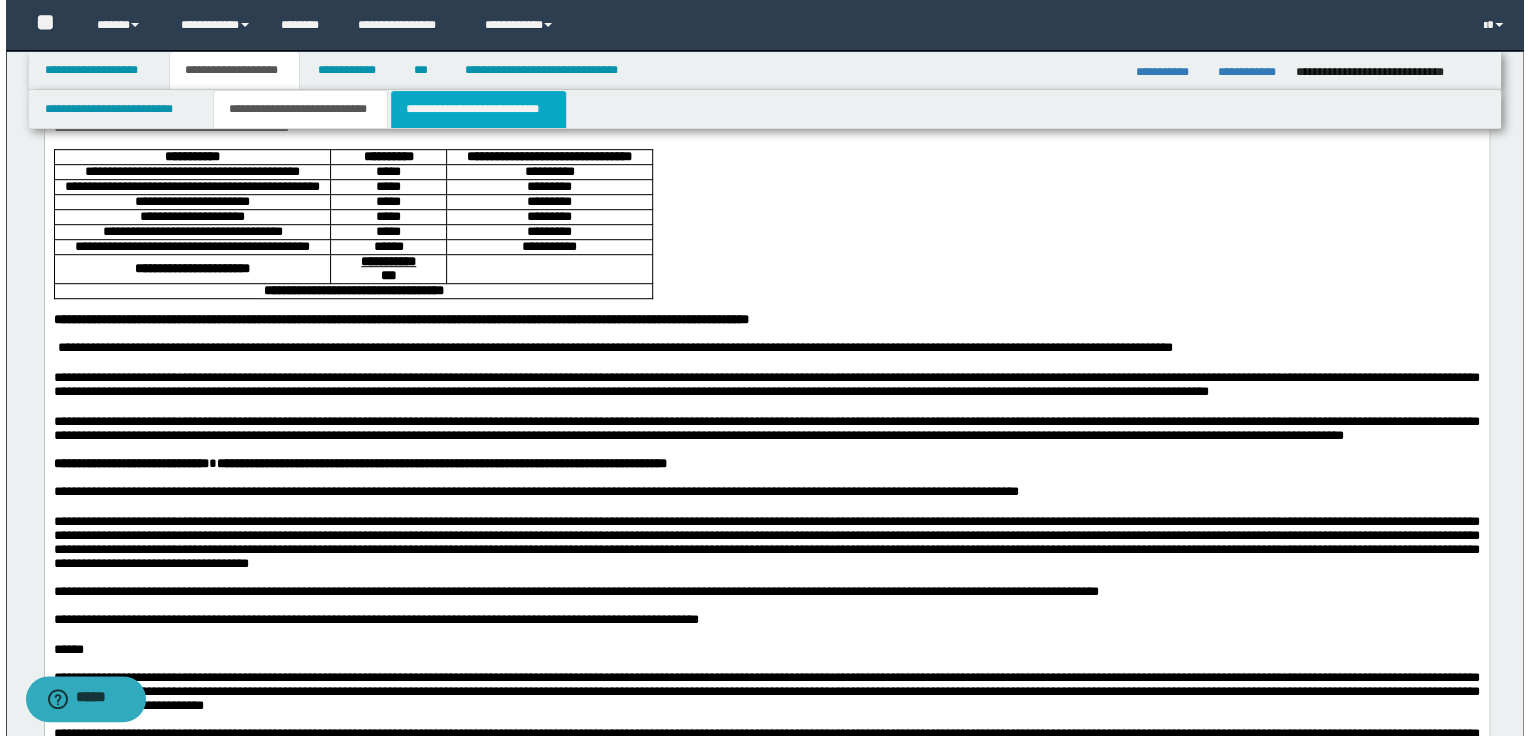scroll, scrollTop: 0, scrollLeft: 0, axis: both 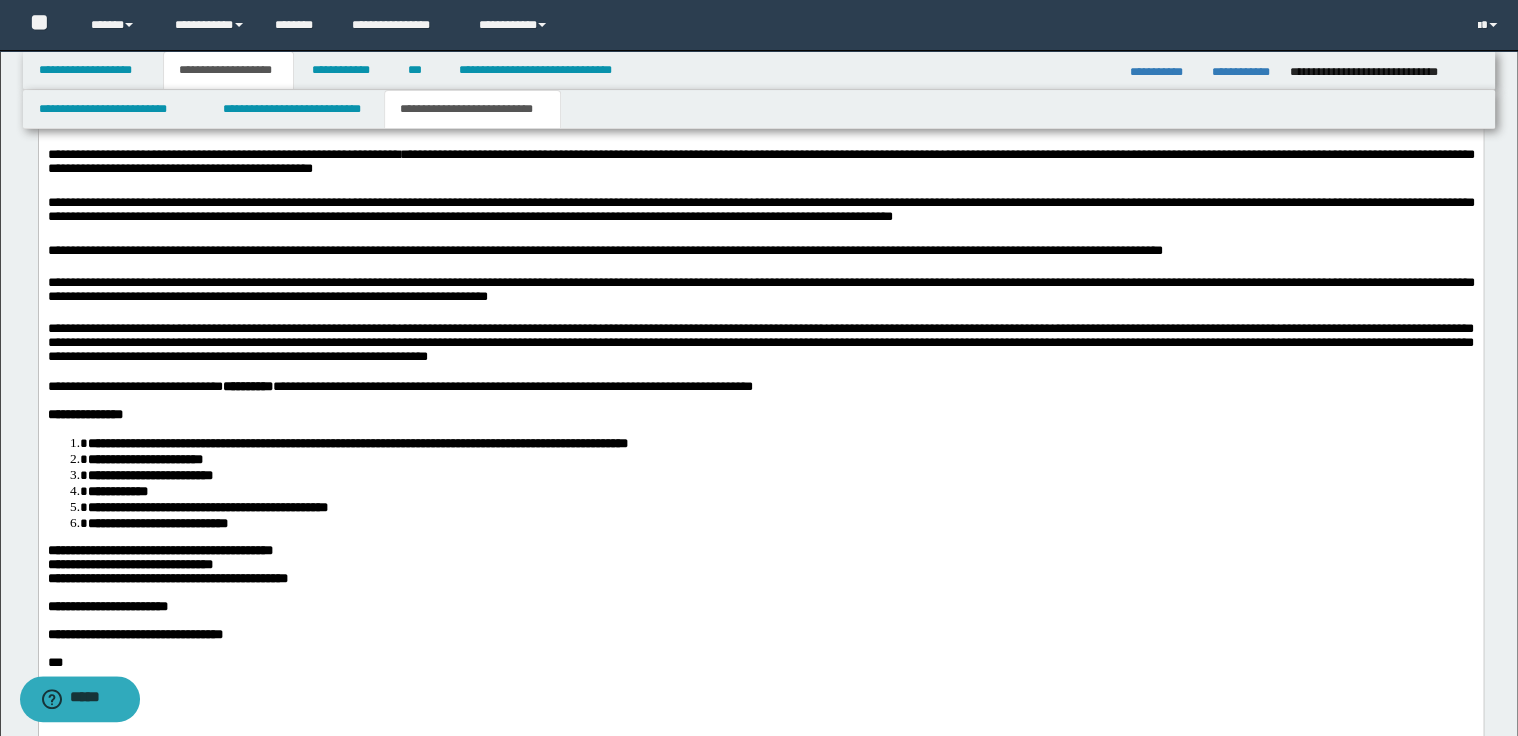 click on "**********" at bounding box center (760, 292) 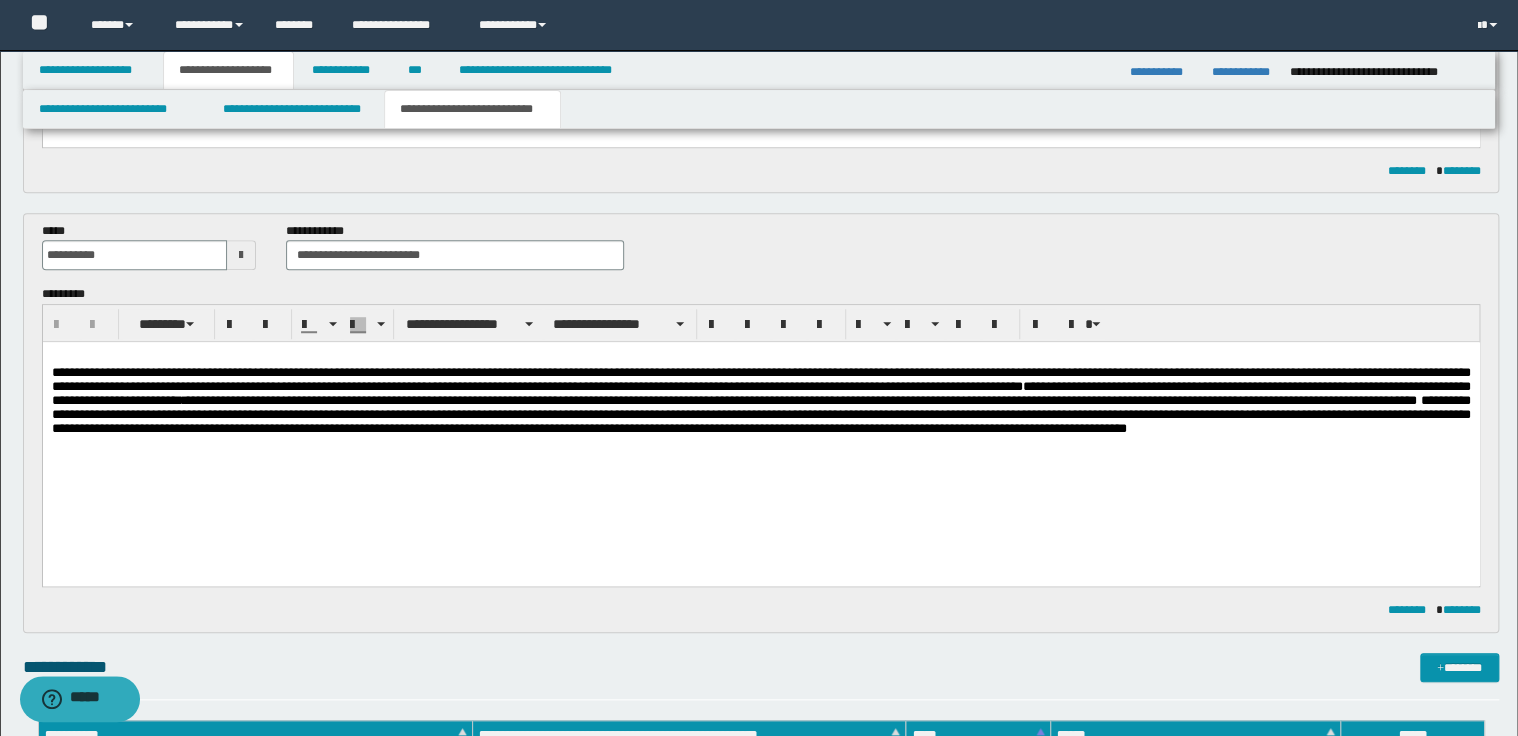 scroll, scrollTop: 560, scrollLeft: 0, axis: vertical 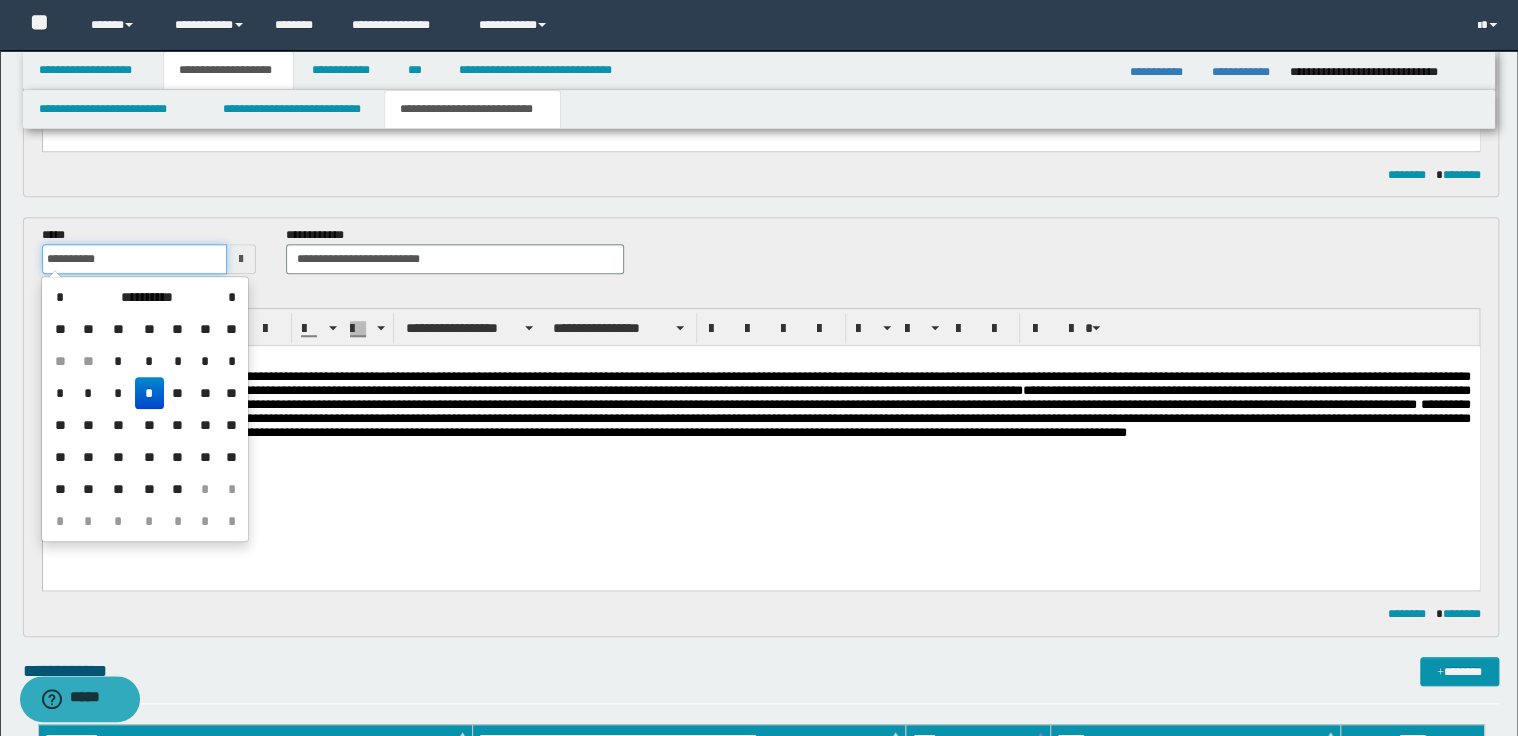 drag, startPoint x: 46, startPoint y: 257, endPoint x: 108, endPoint y: 256, distance: 62.008064 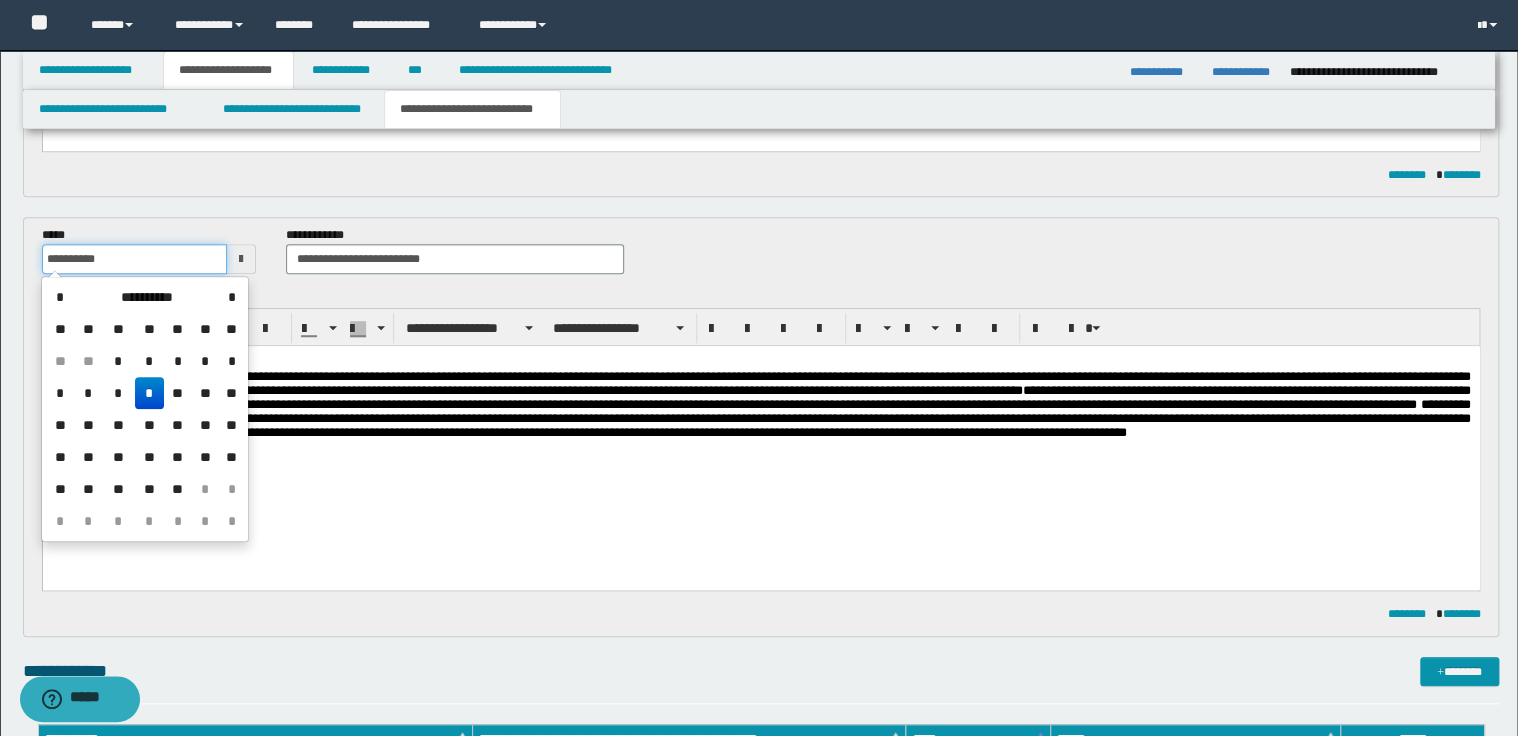 click on "**********" at bounding box center [135, 259] 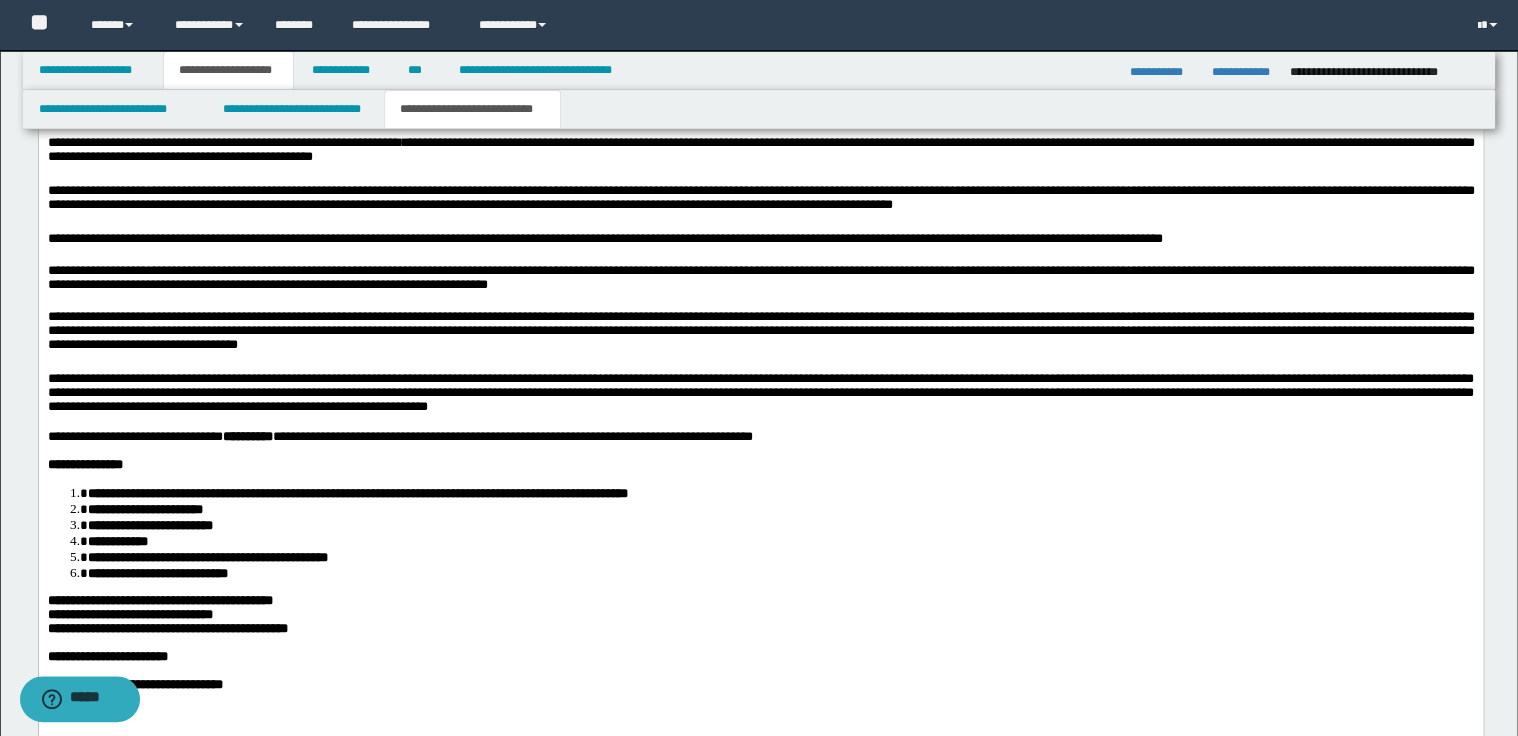 scroll, scrollTop: 2240, scrollLeft: 0, axis: vertical 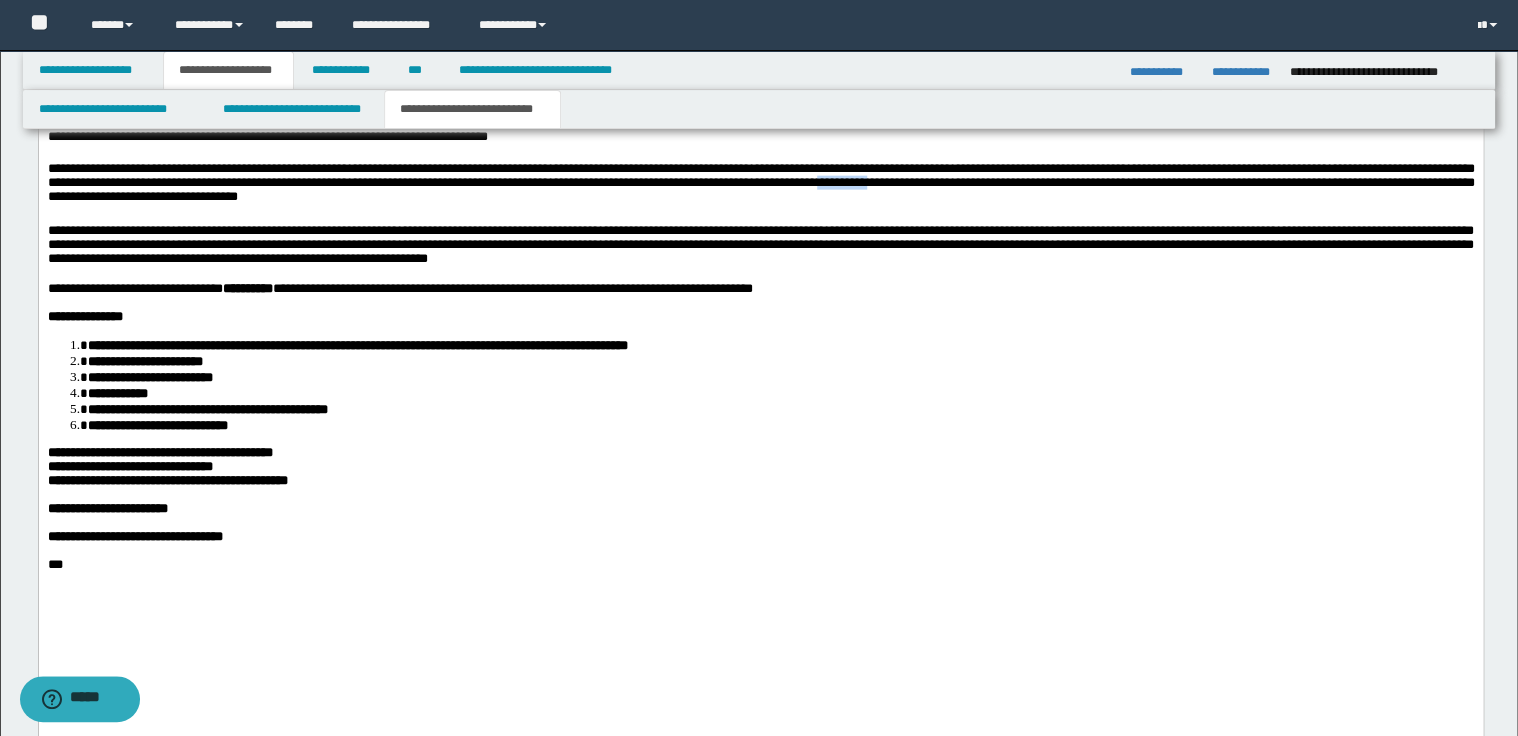 drag, startPoint x: 971, startPoint y: 240, endPoint x: 1030, endPoint y: 242, distance: 59.03389 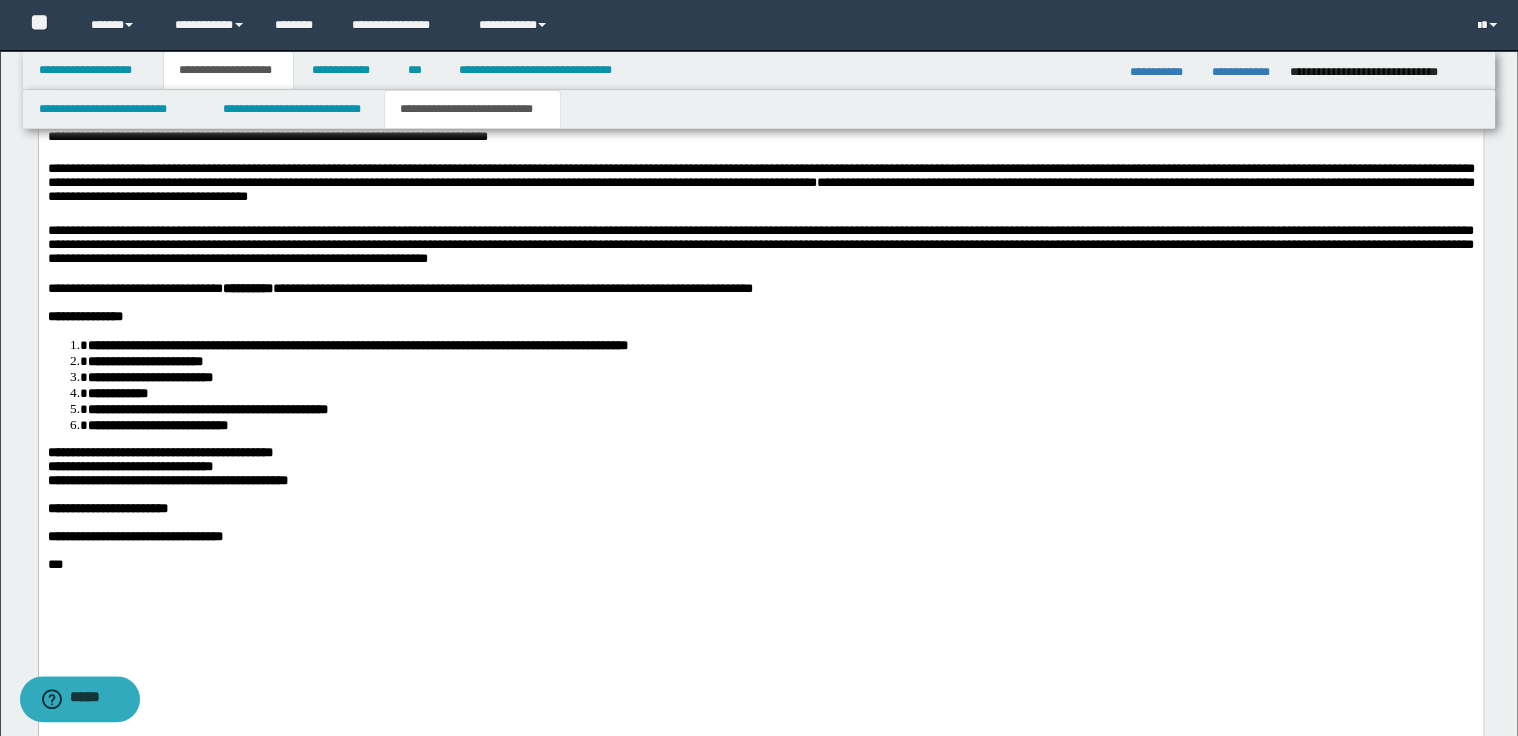 click on "**********" at bounding box center (760, 186) 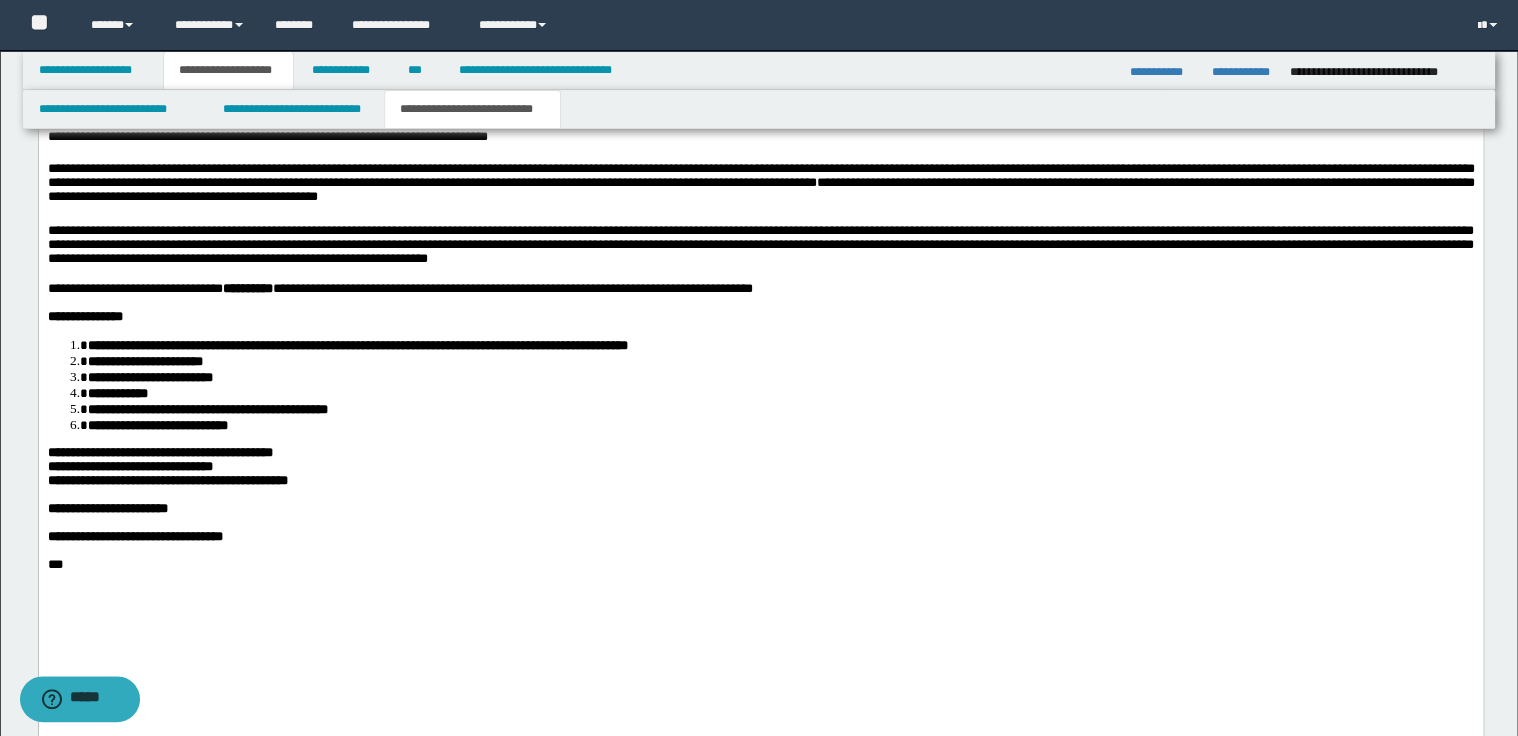 drag, startPoint x: 1465, startPoint y: 243, endPoint x: 523, endPoint y: 240, distance: 942.00476 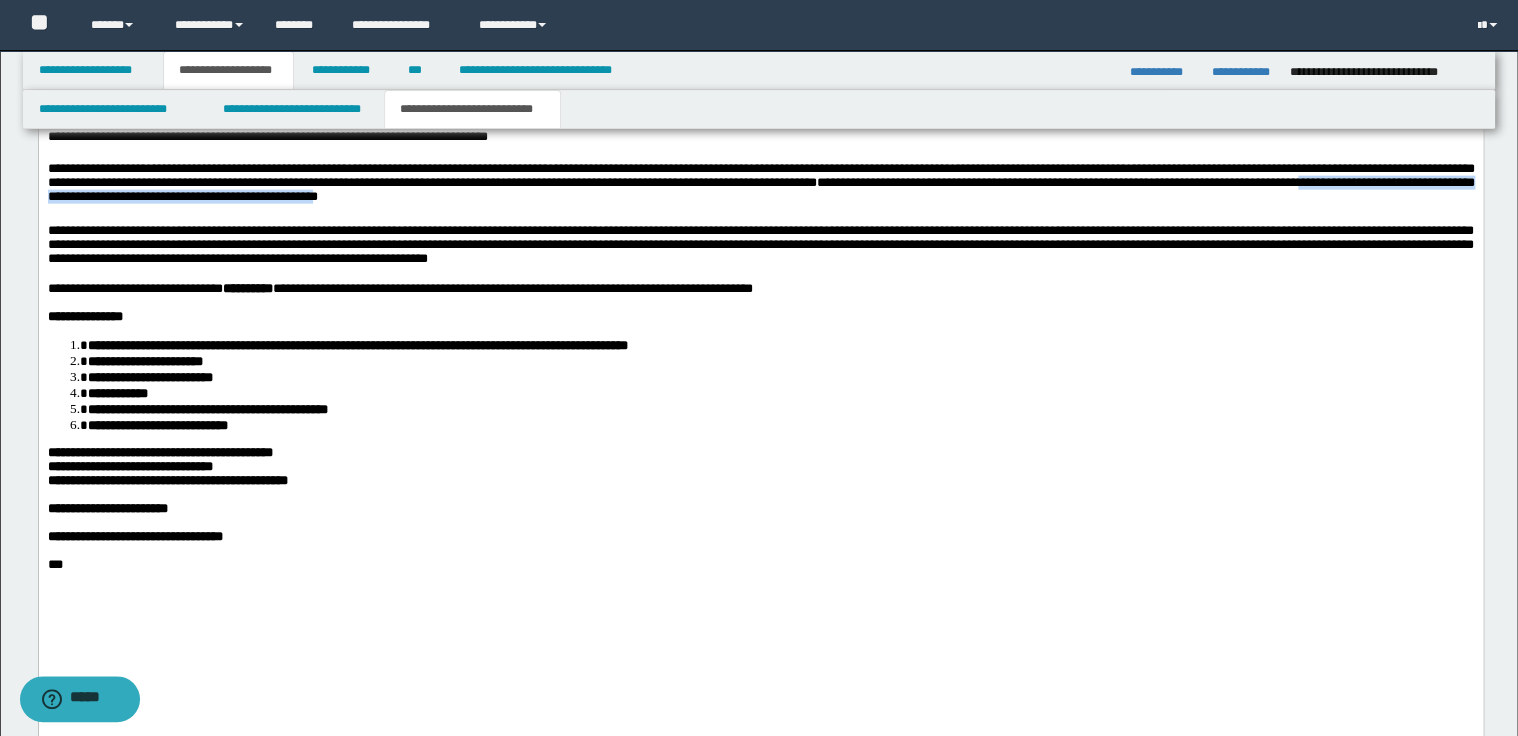drag, startPoint x: 1467, startPoint y: 242, endPoint x: 504, endPoint y: 254, distance: 963.07477 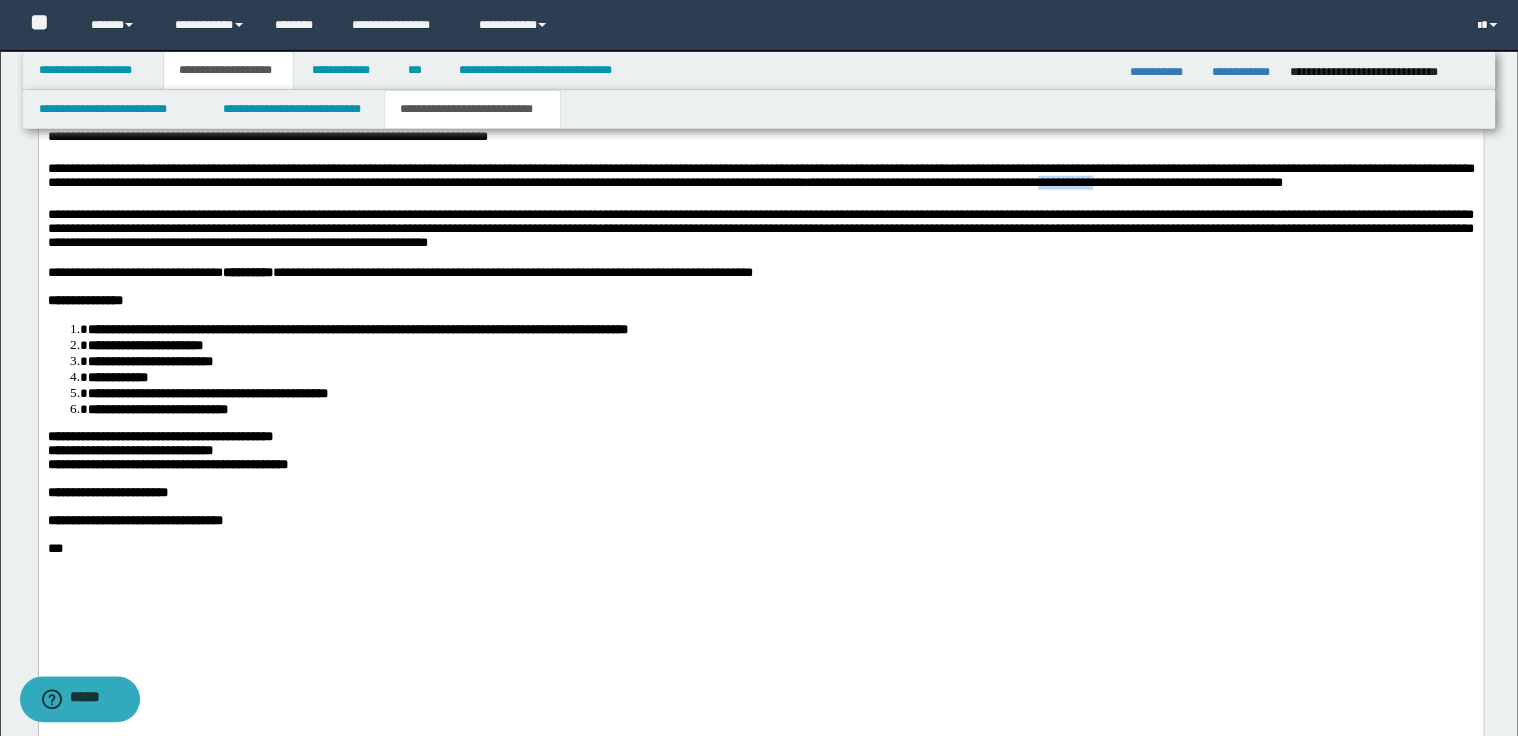 drag, startPoint x: 1207, startPoint y: 245, endPoint x: 1260, endPoint y: 243, distance: 53.037724 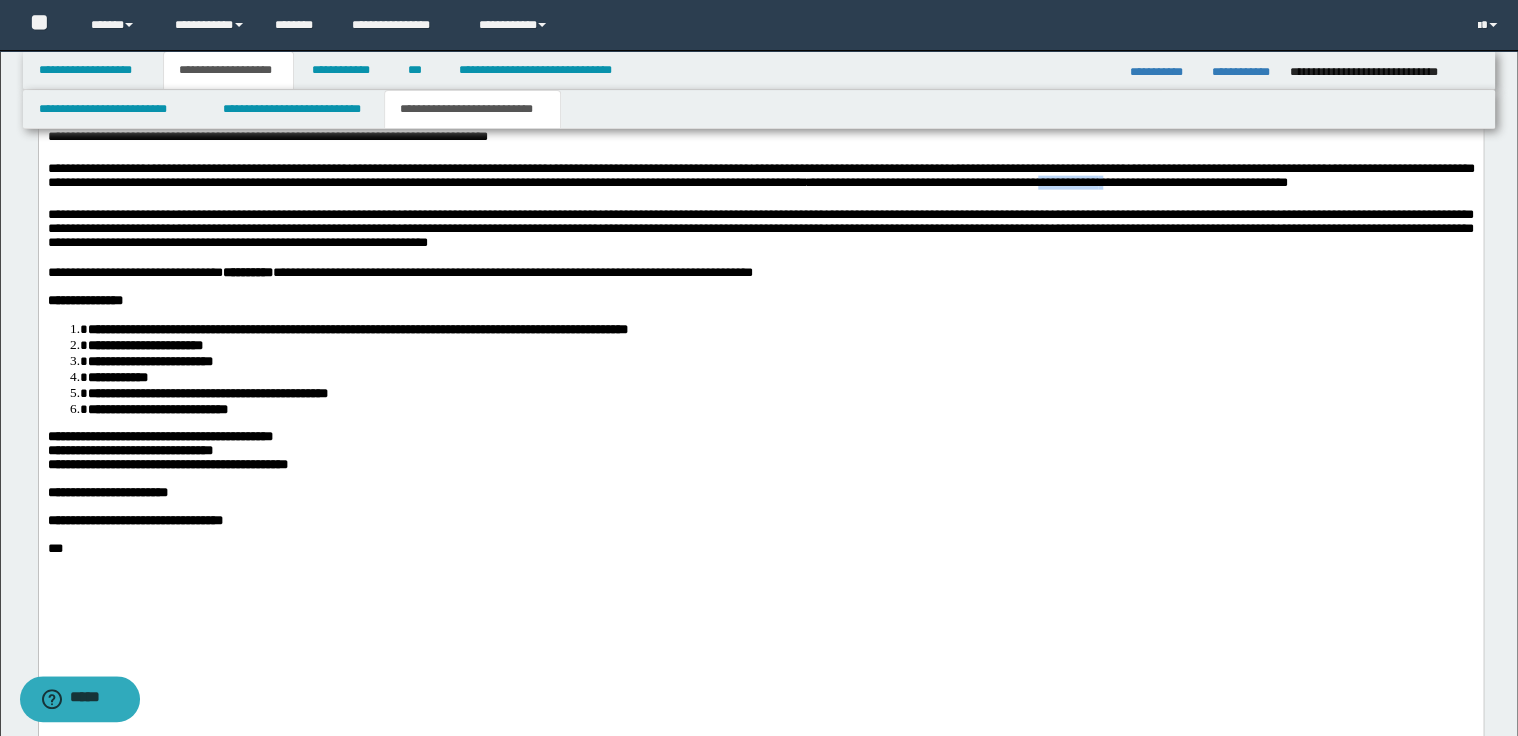 drag, startPoint x: 1207, startPoint y: 241, endPoint x: 1268, endPoint y: 241, distance: 61 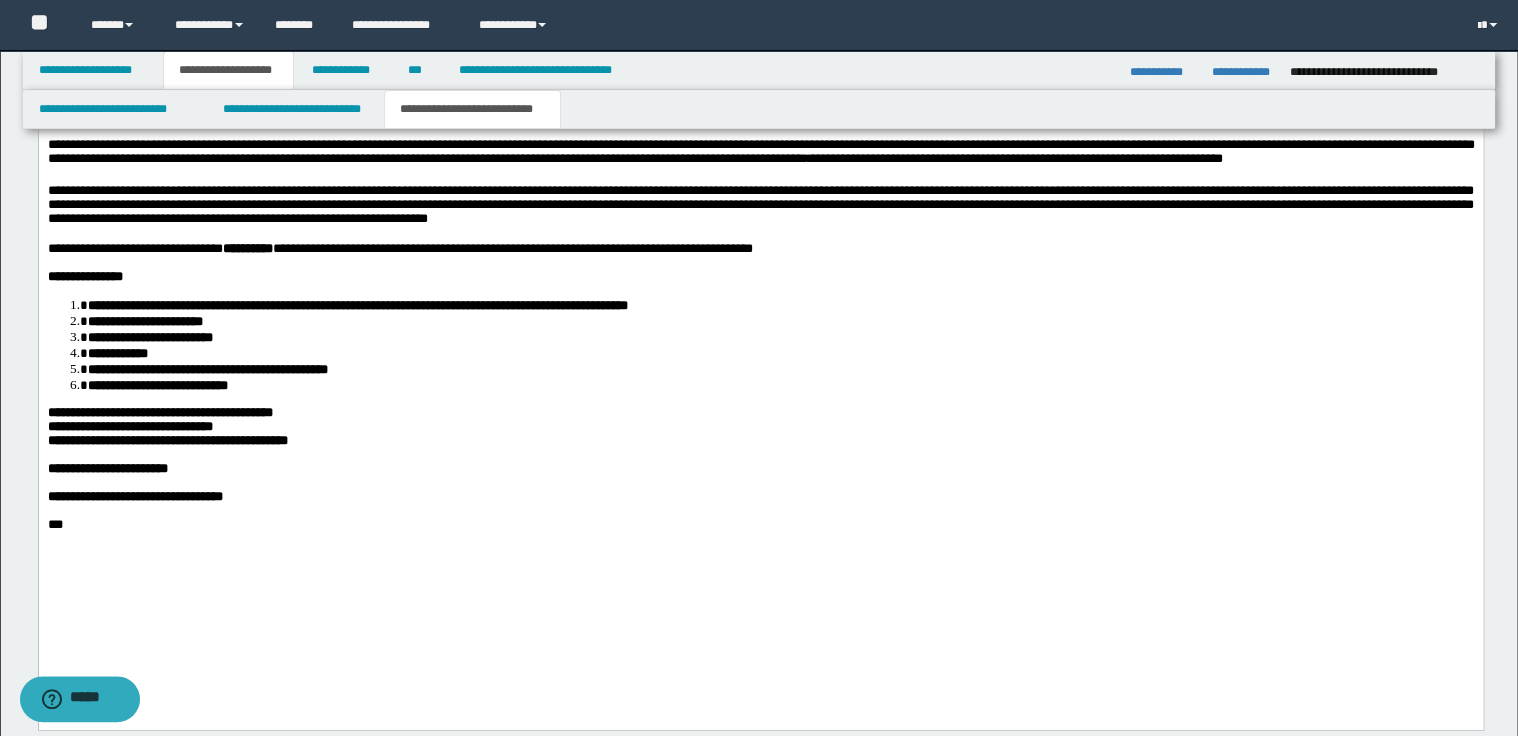 scroll, scrollTop: 2160, scrollLeft: 0, axis: vertical 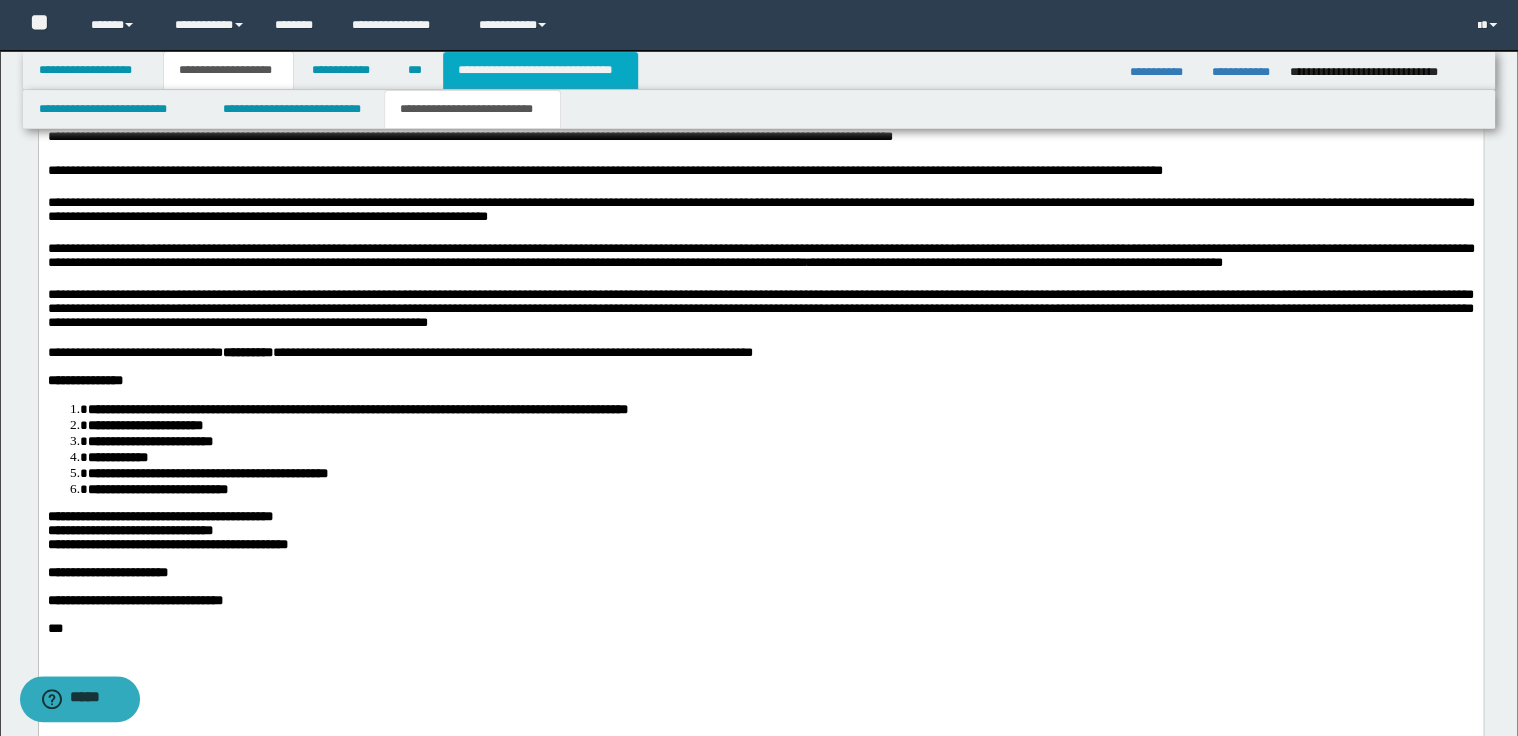 type on "**********" 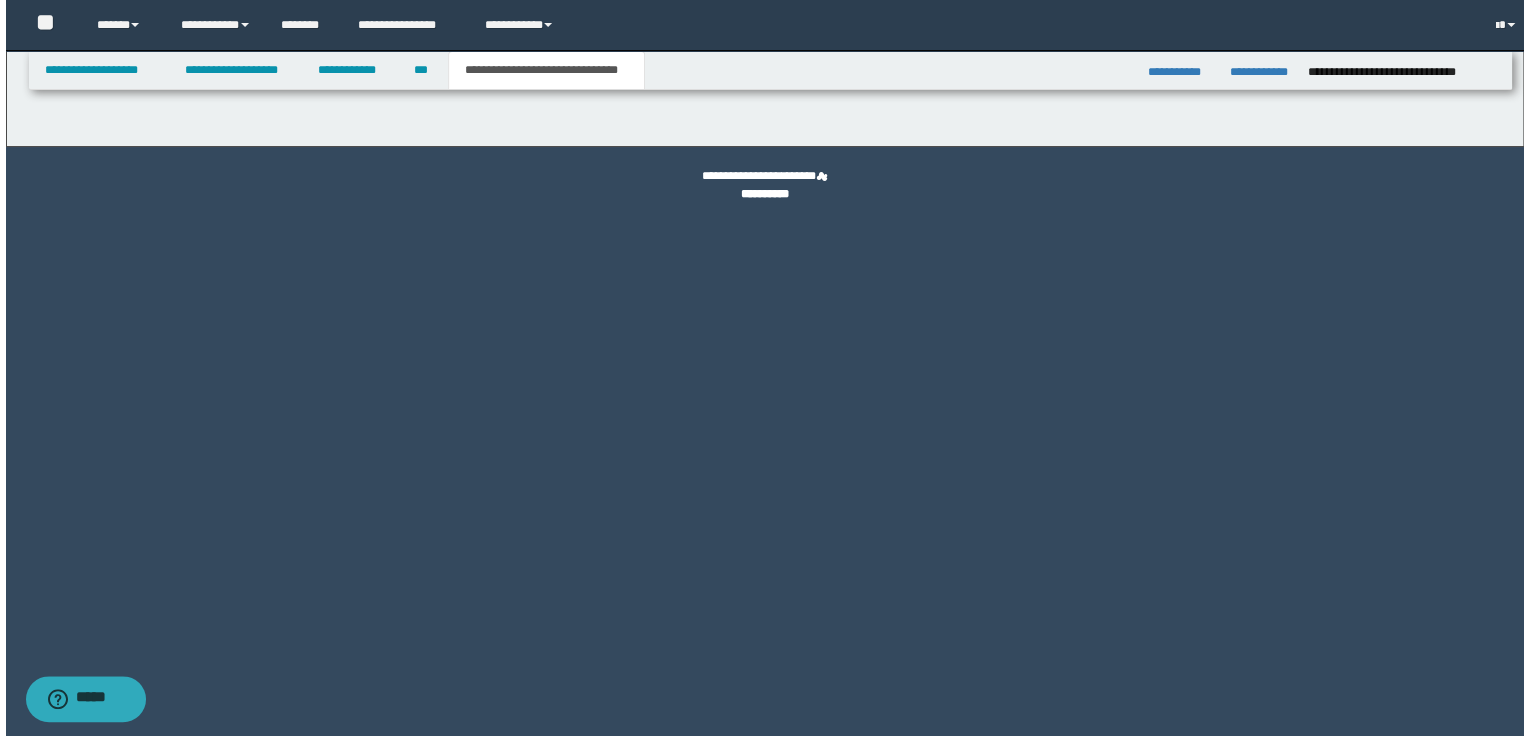scroll, scrollTop: 0, scrollLeft: 0, axis: both 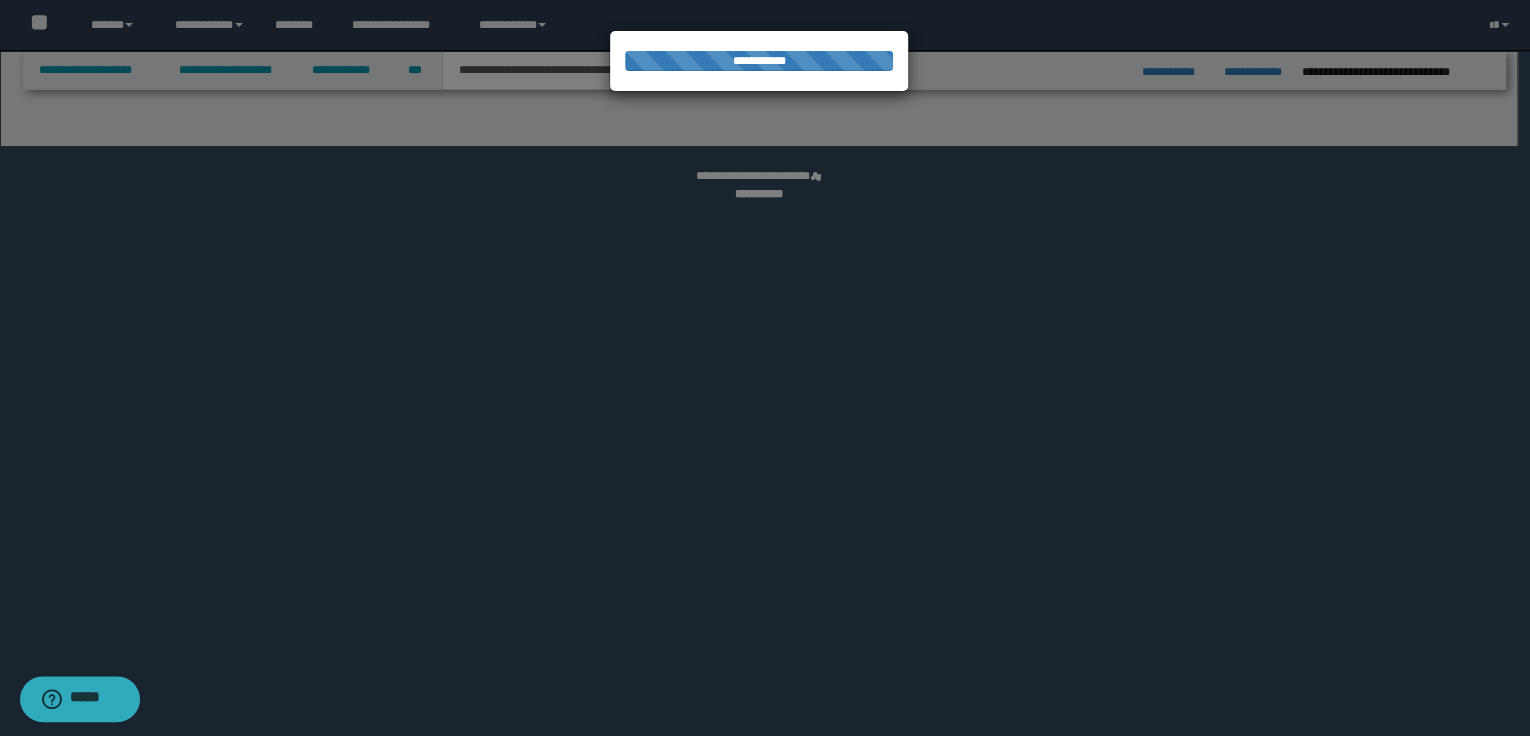 select on "*" 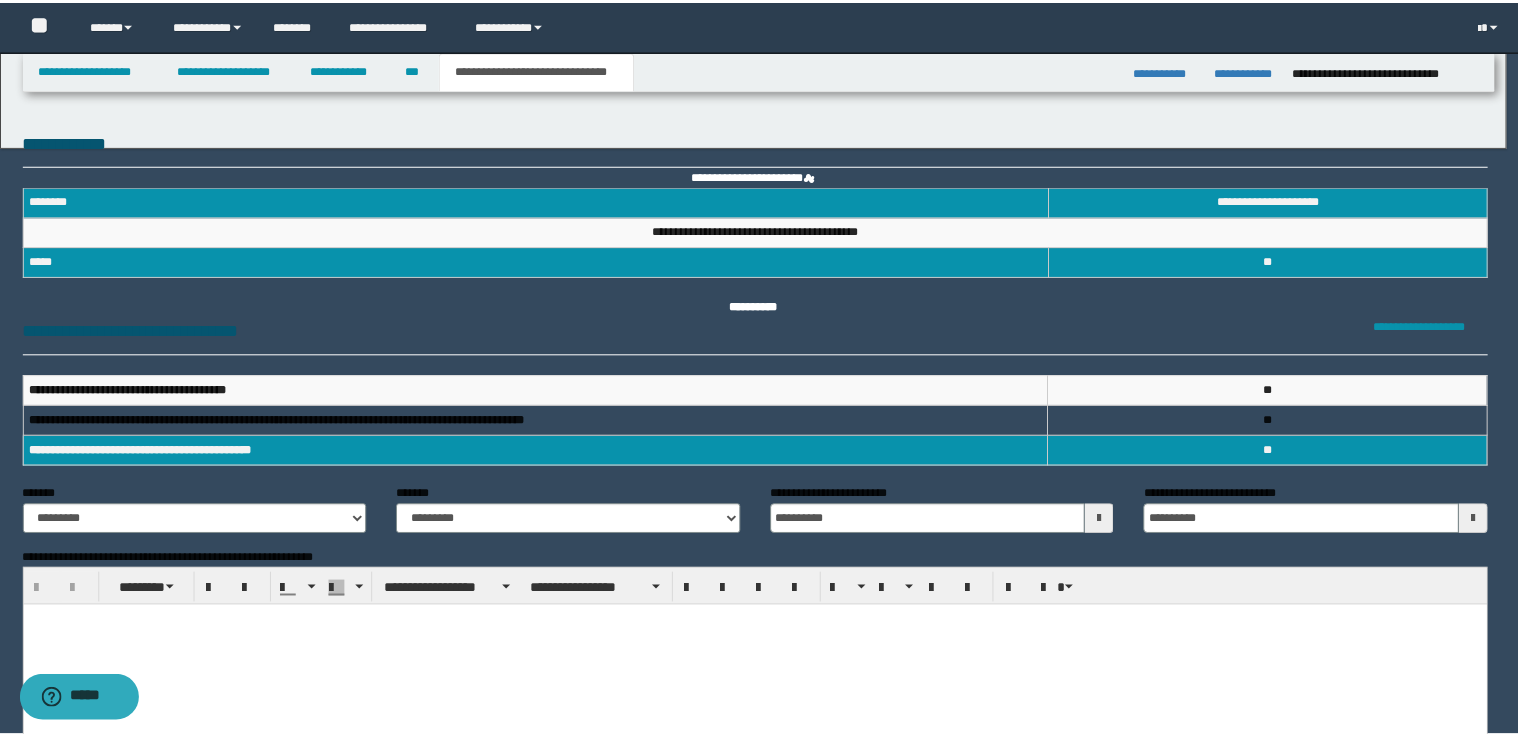 scroll, scrollTop: 0, scrollLeft: 0, axis: both 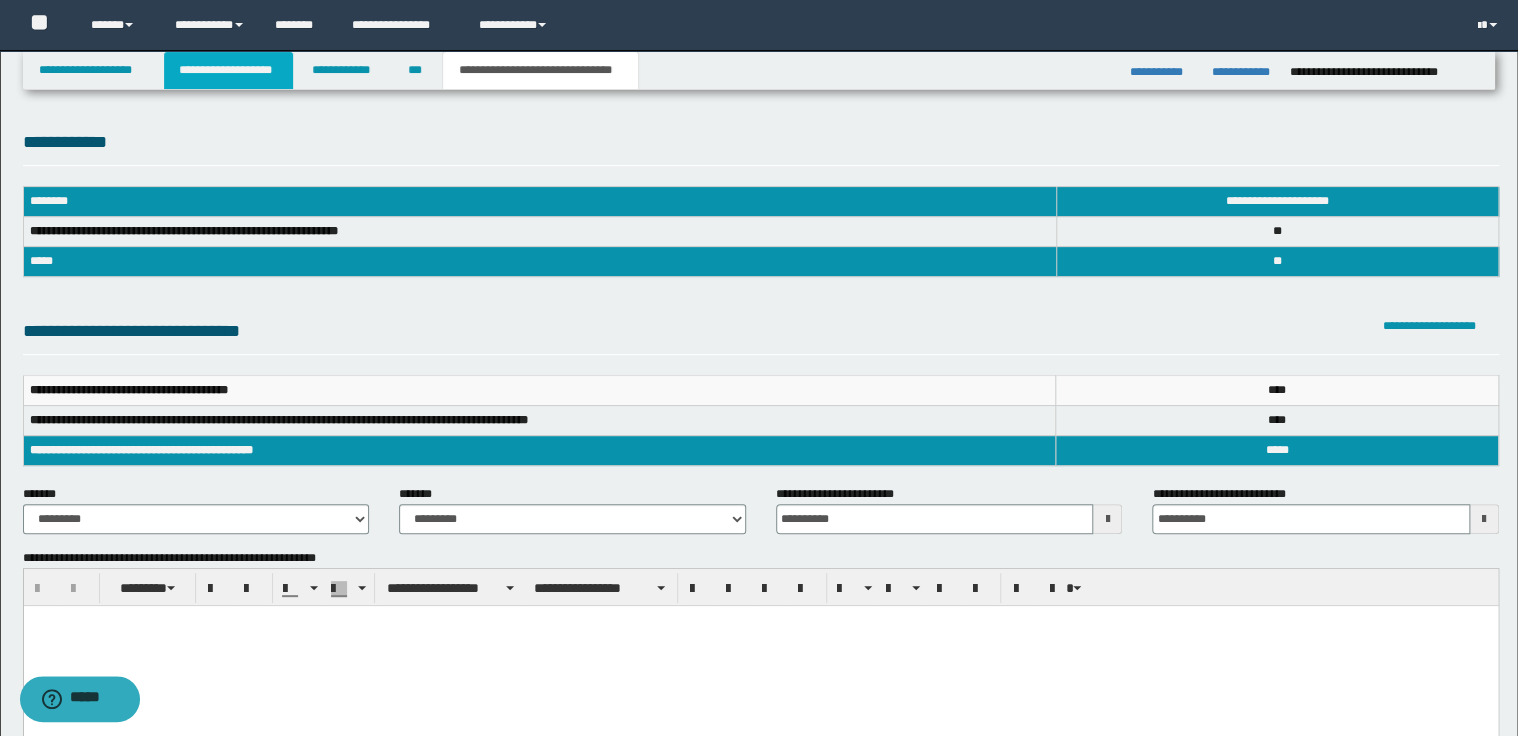 click on "**********" at bounding box center [228, 70] 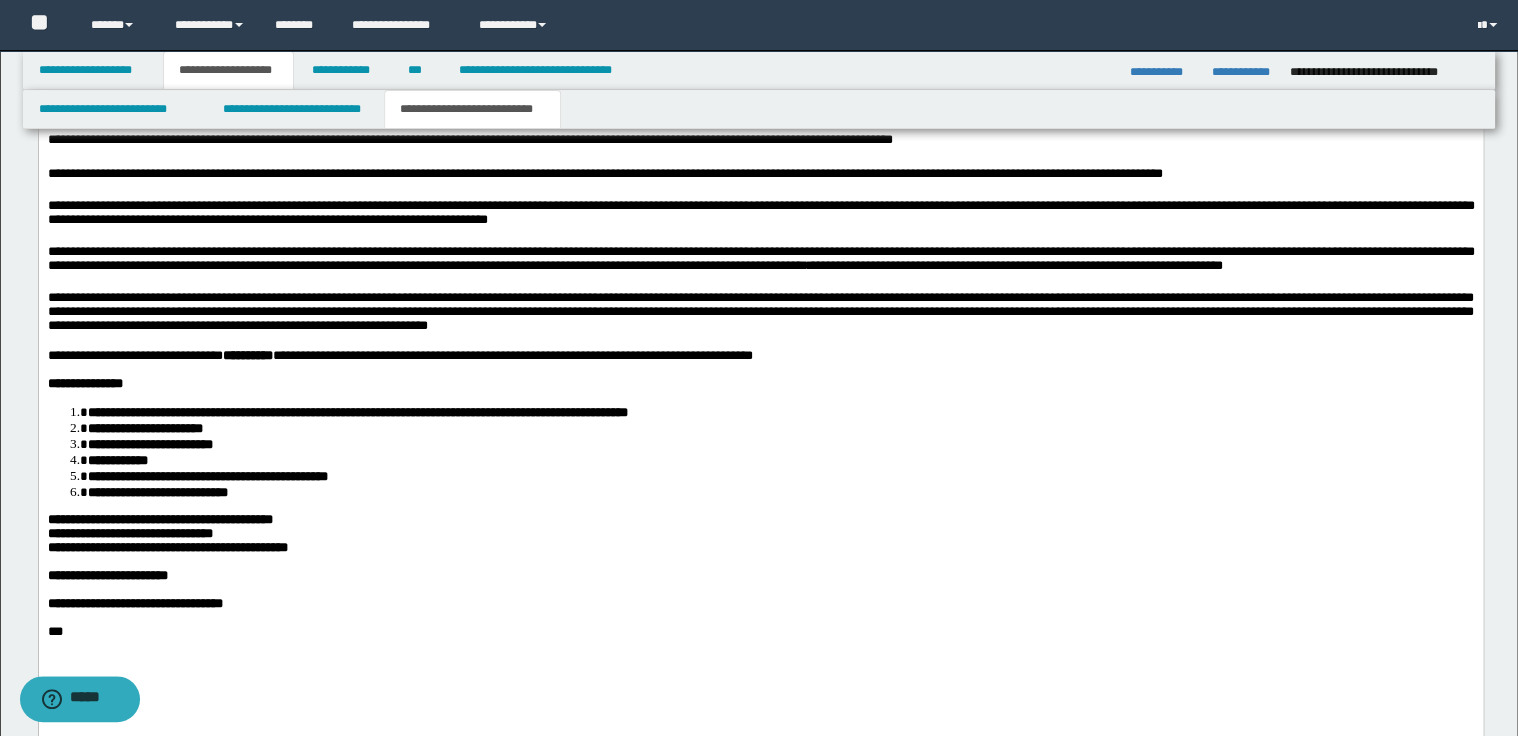 scroll, scrollTop: 2160, scrollLeft: 0, axis: vertical 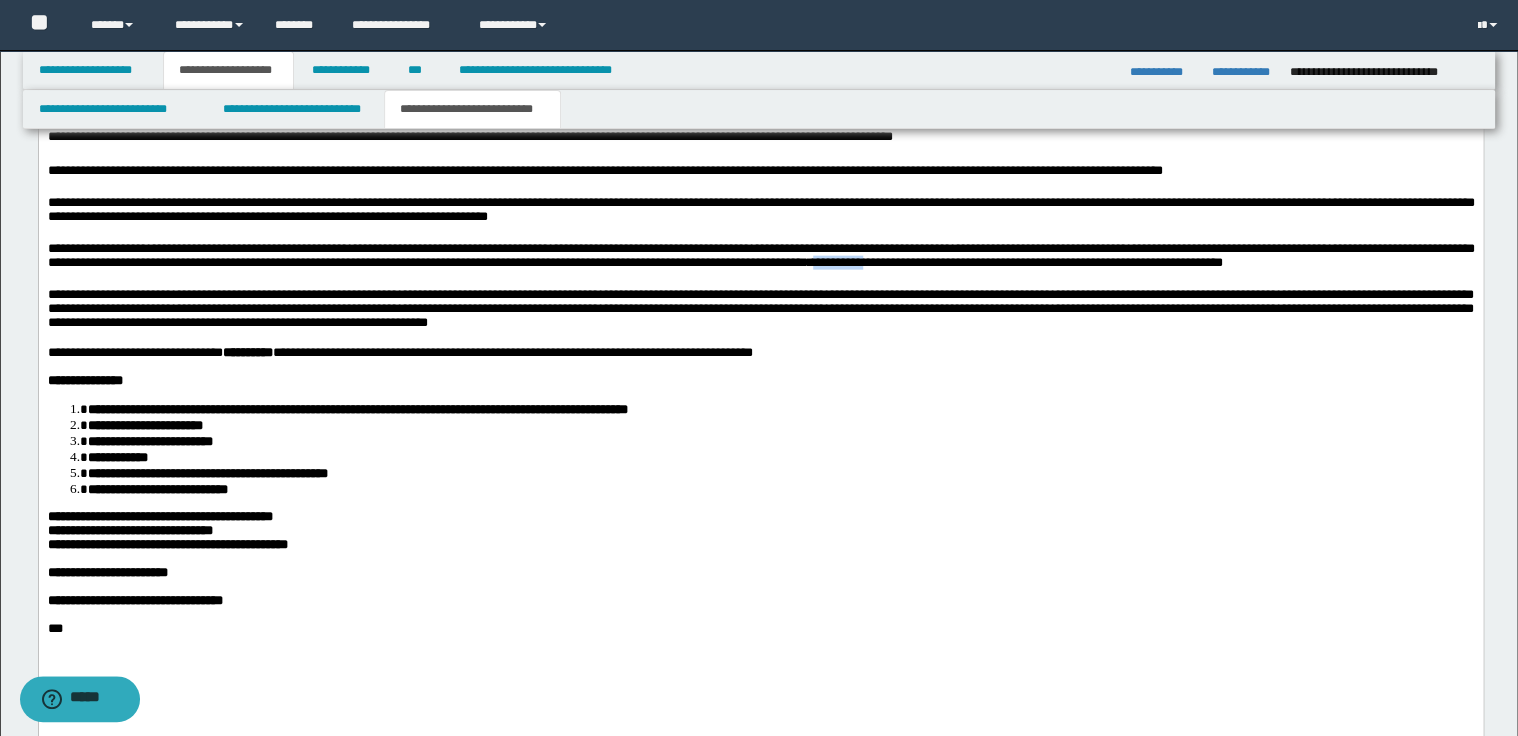 drag, startPoint x: 959, startPoint y: 321, endPoint x: 1020, endPoint y: 320, distance: 61.008198 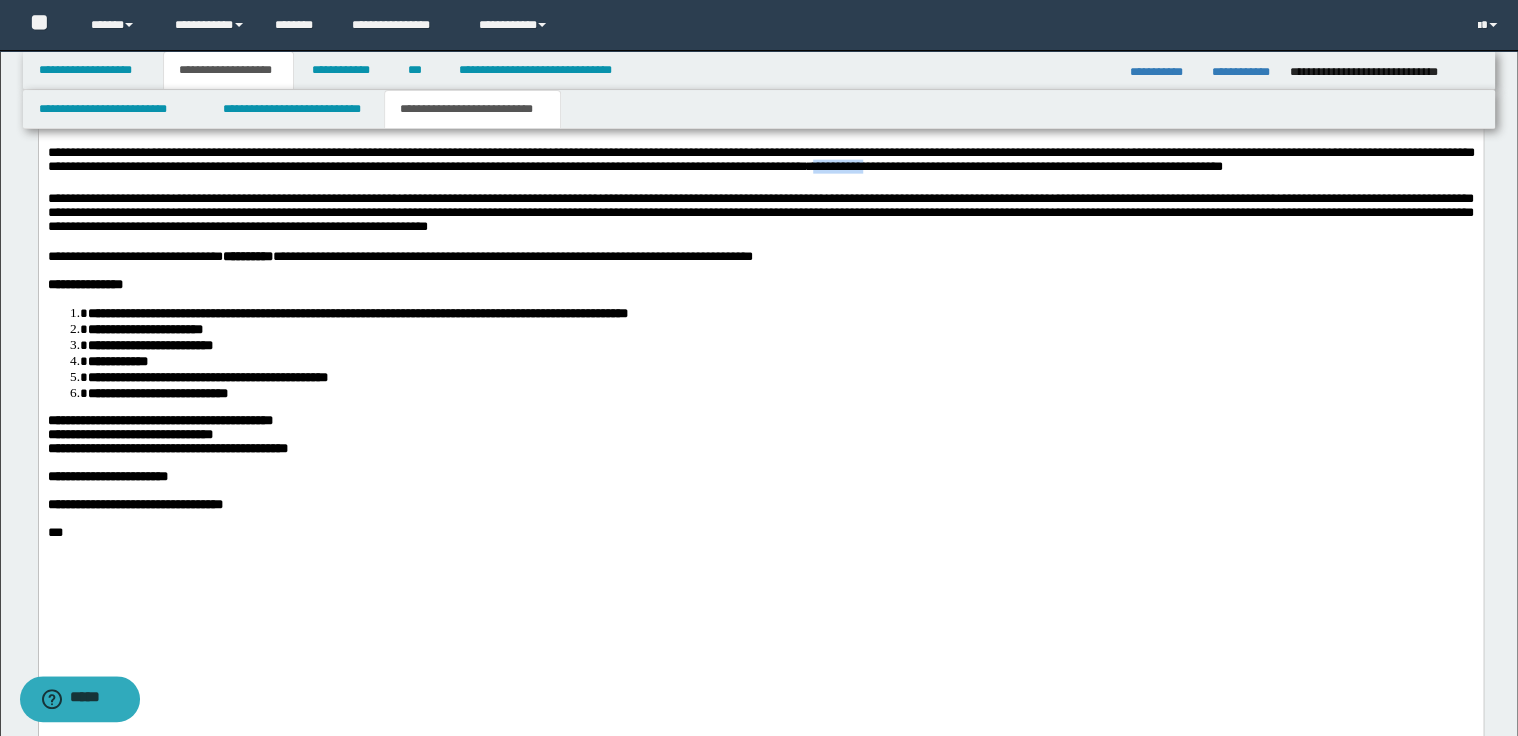 scroll, scrollTop: 2400, scrollLeft: 0, axis: vertical 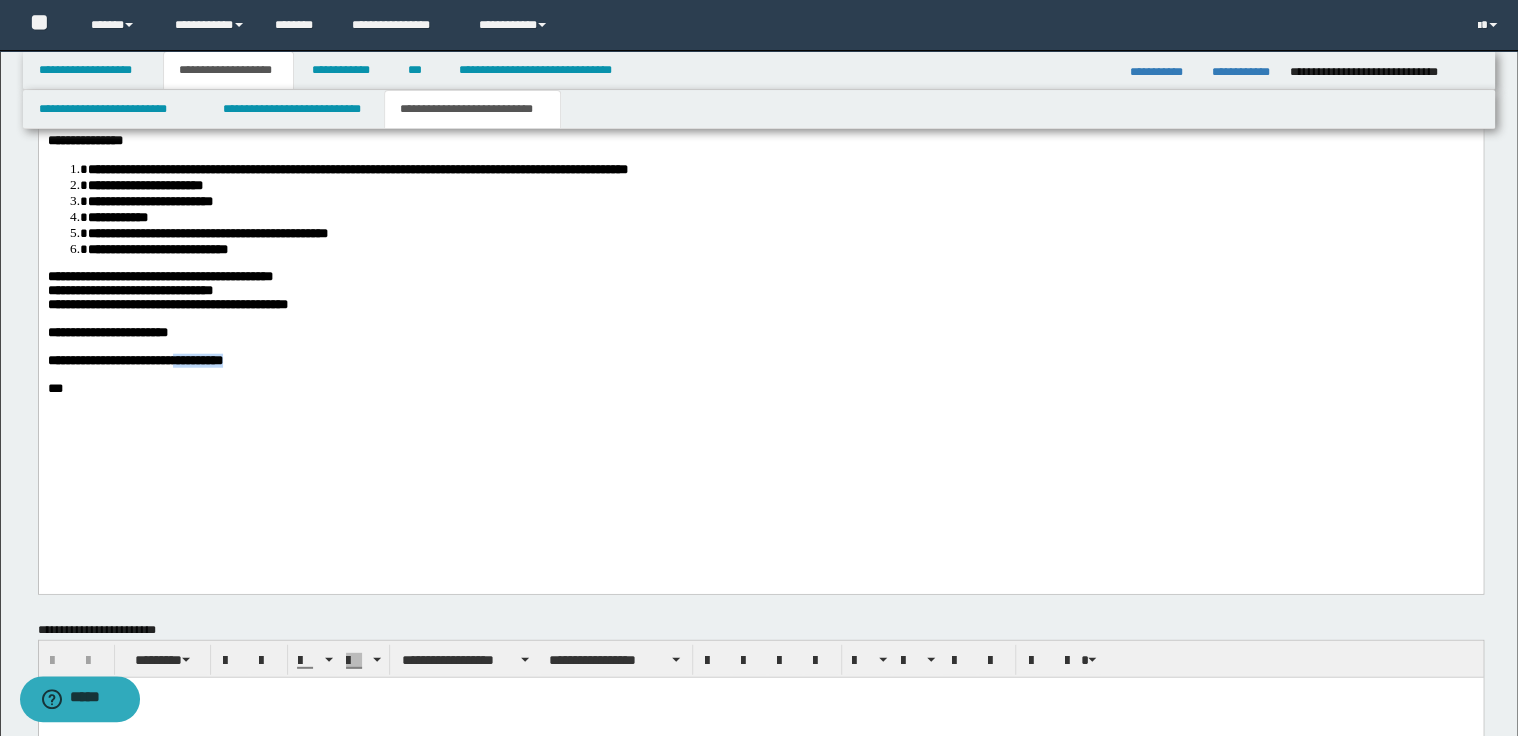 drag, startPoint x: 252, startPoint y: 443, endPoint x: 319, endPoint y: 442, distance: 67.00746 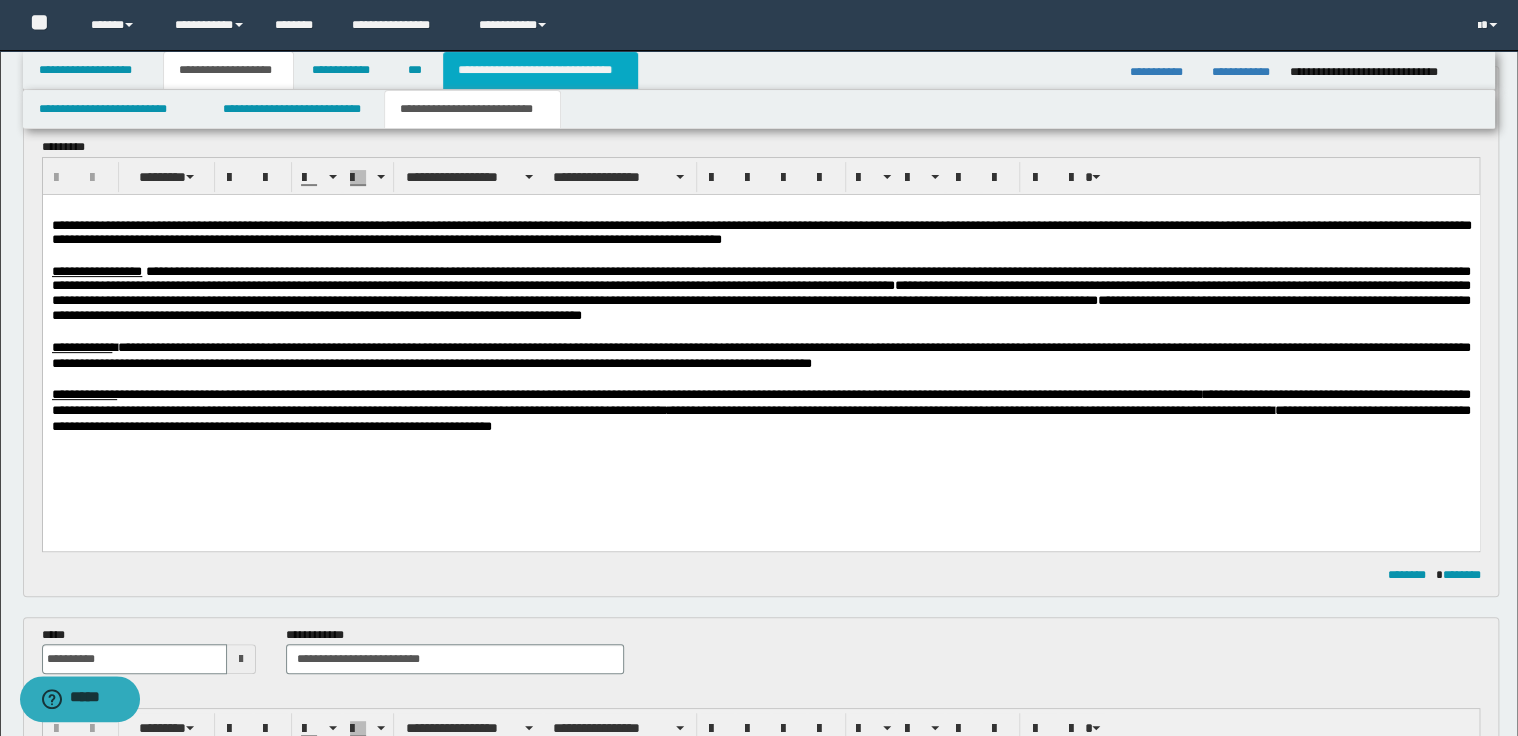 click on "**********" at bounding box center (540, 70) 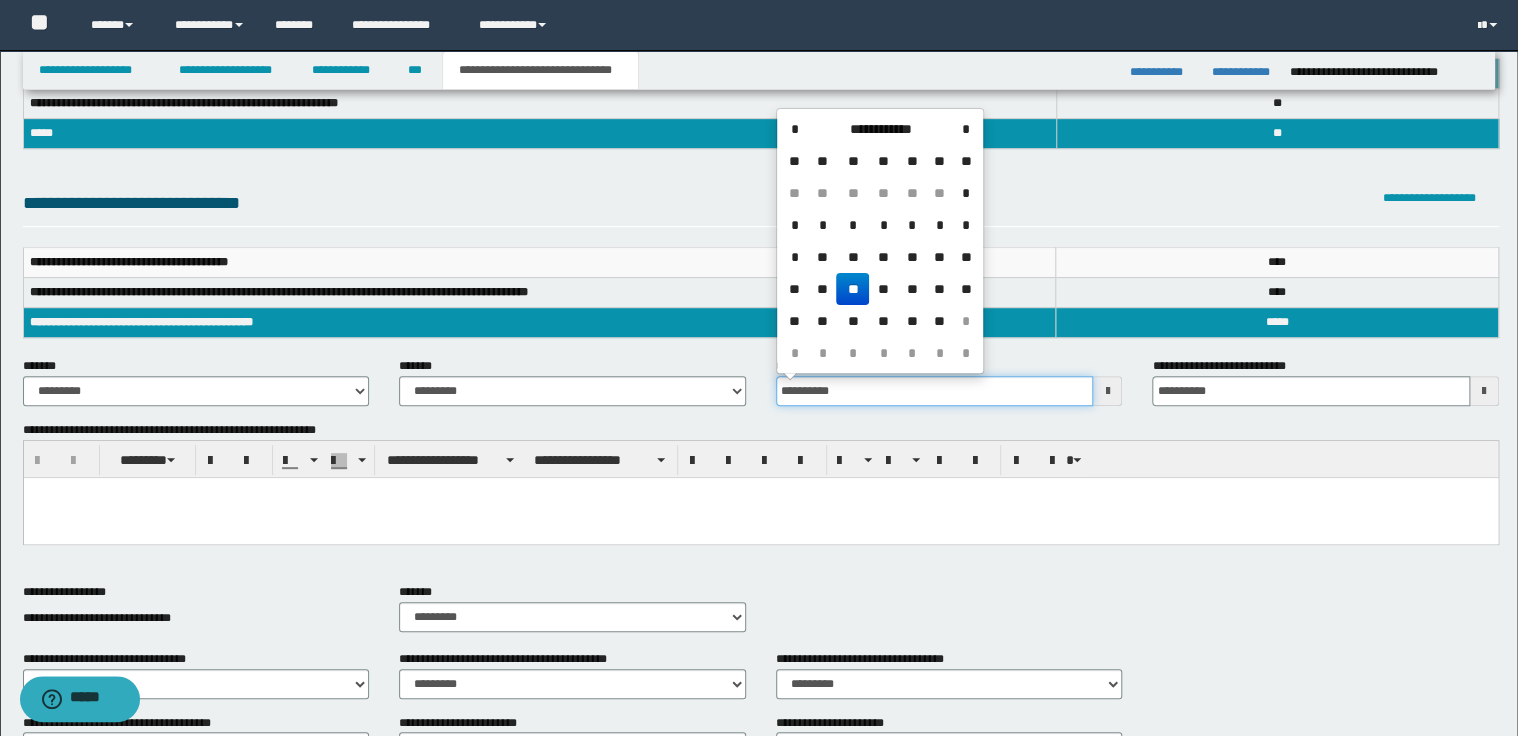 drag, startPoint x: 852, startPoint y: 393, endPoint x: 777, endPoint y: 388, distance: 75.16648 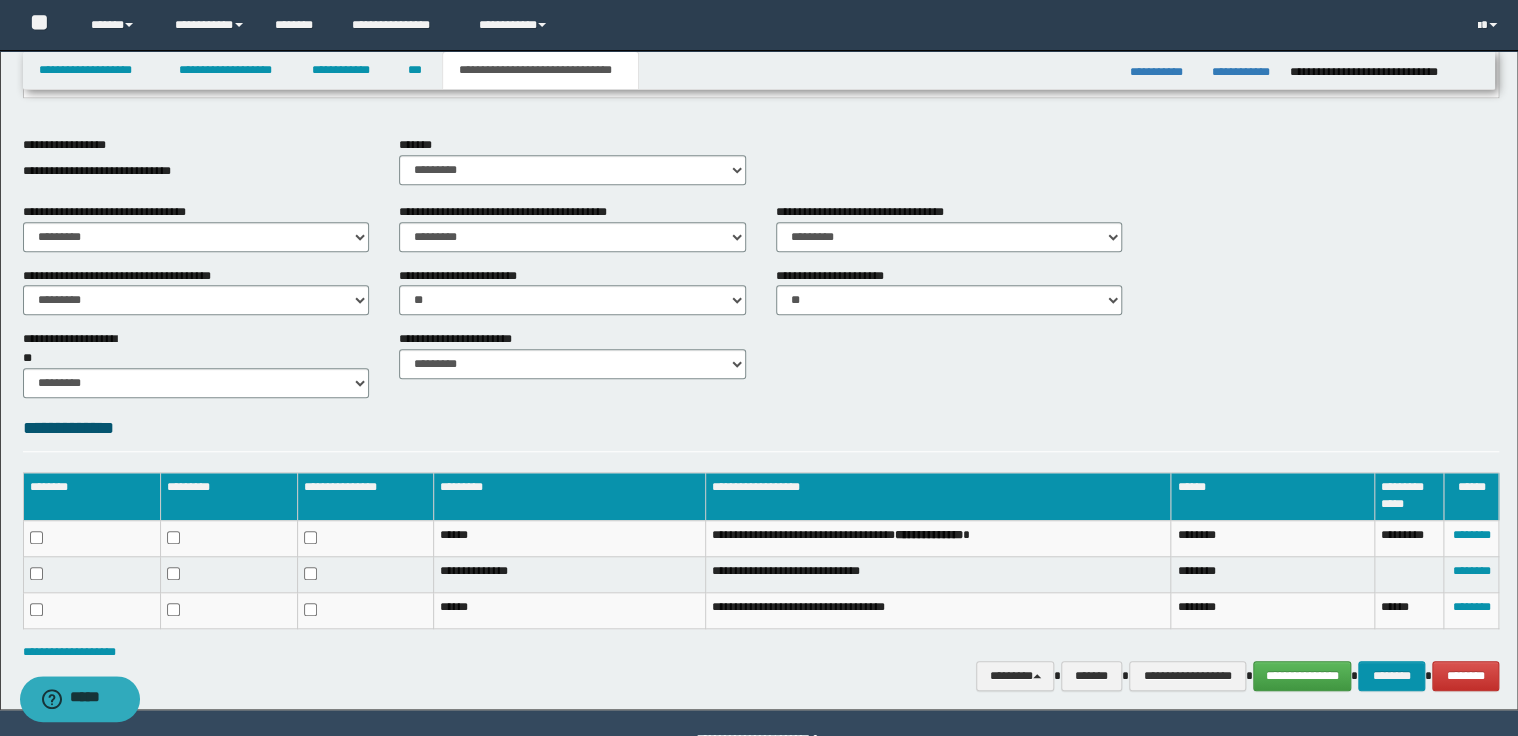 scroll, scrollTop: 626, scrollLeft: 0, axis: vertical 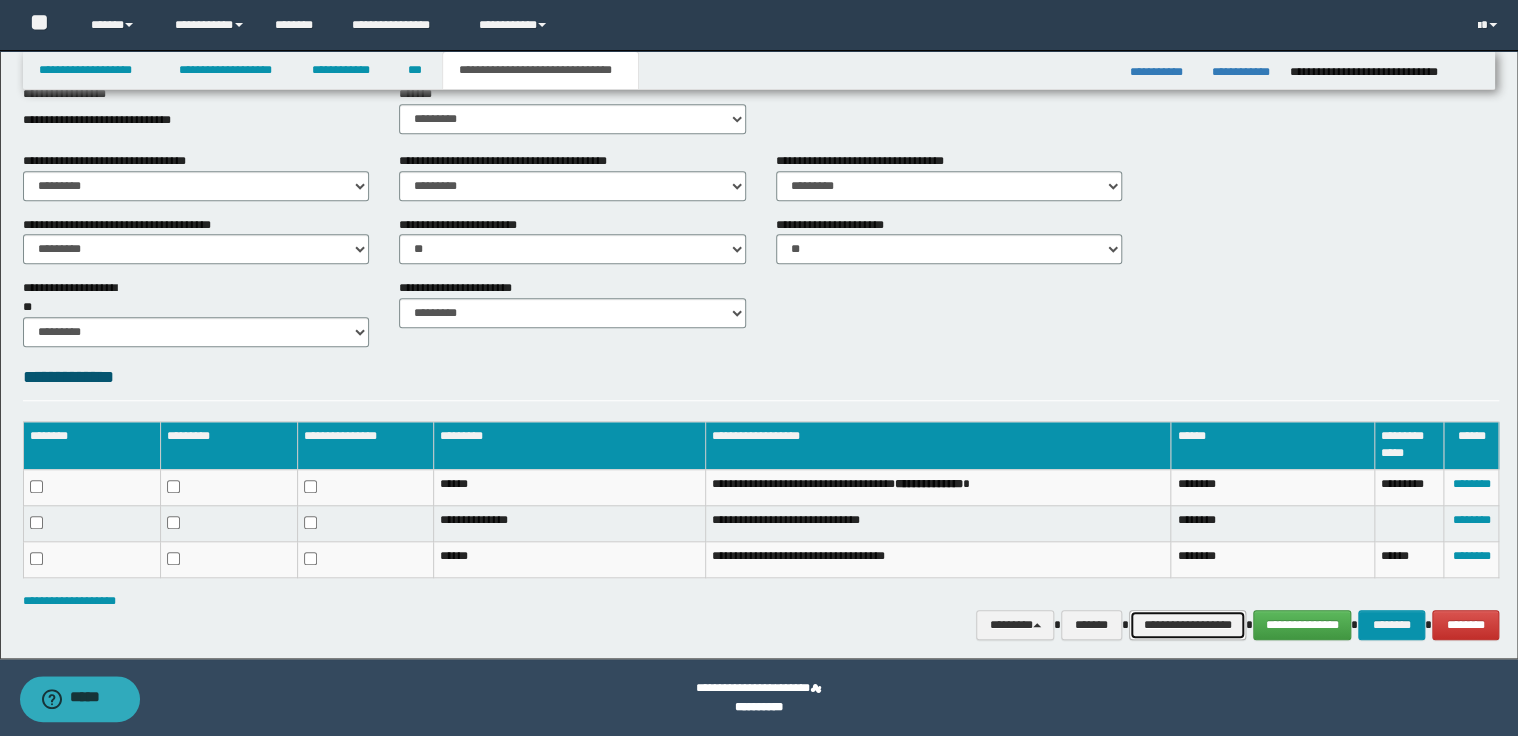 type on "**********" 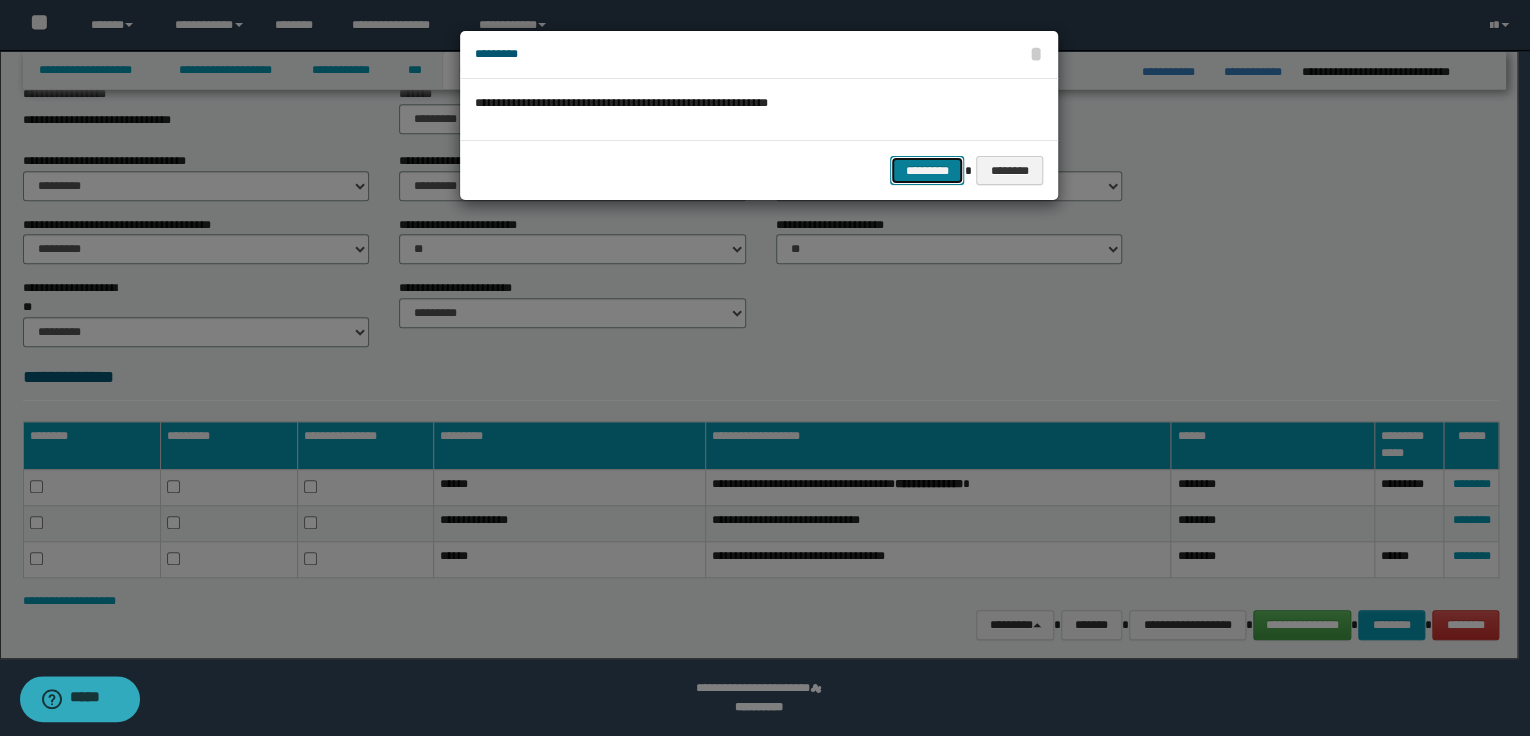click on "*********" at bounding box center (927, 171) 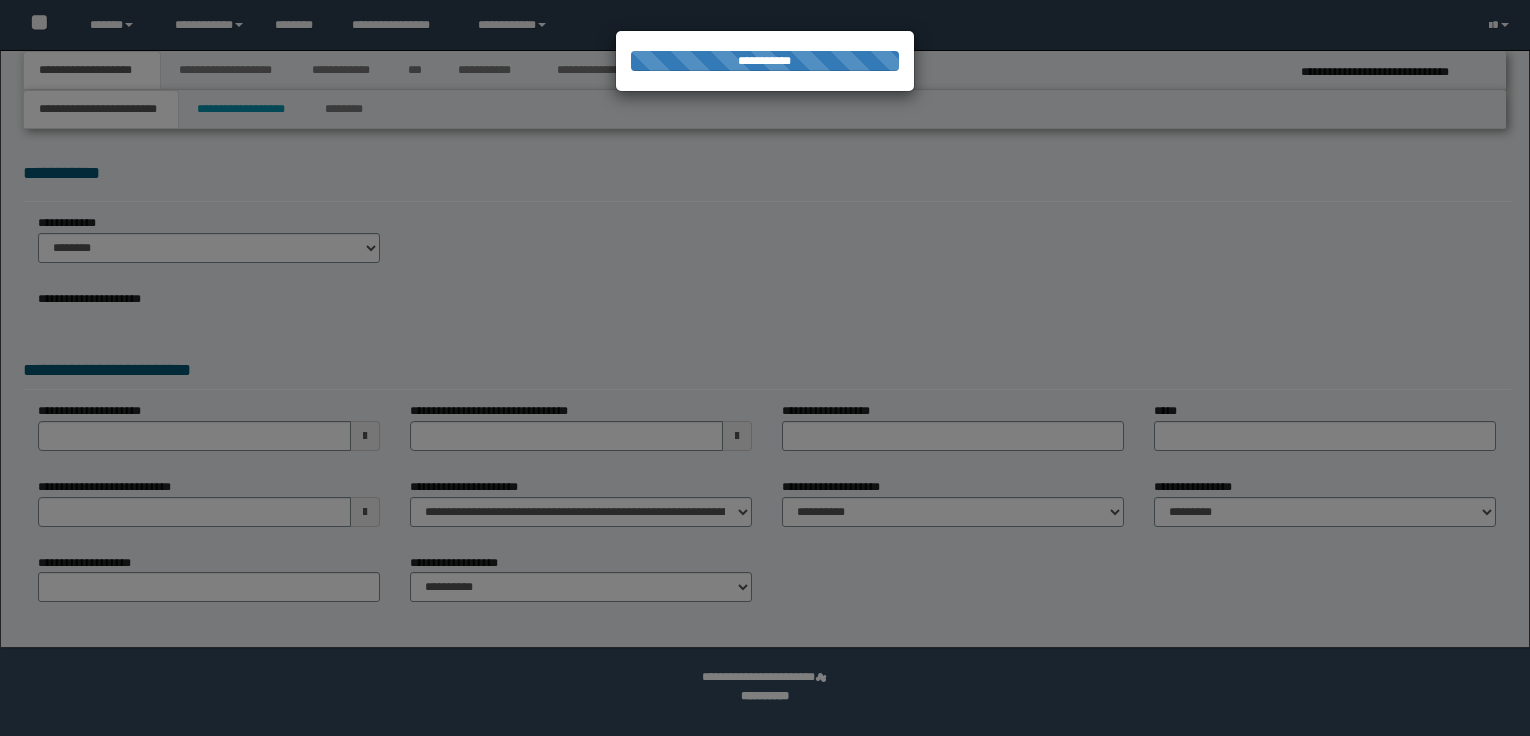 scroll, scrollTop: 0, scrollLeft: 0, axis: both 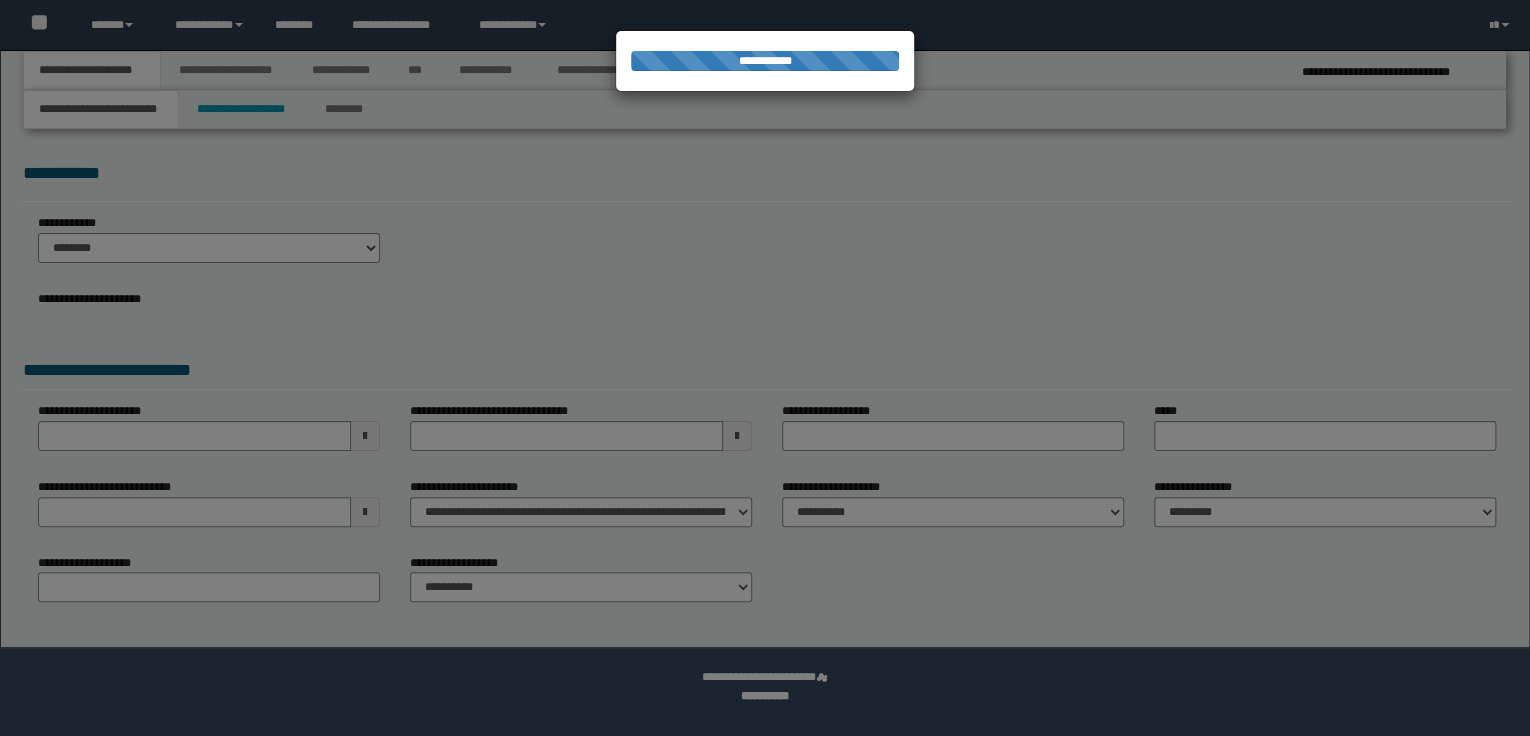 select on "*" 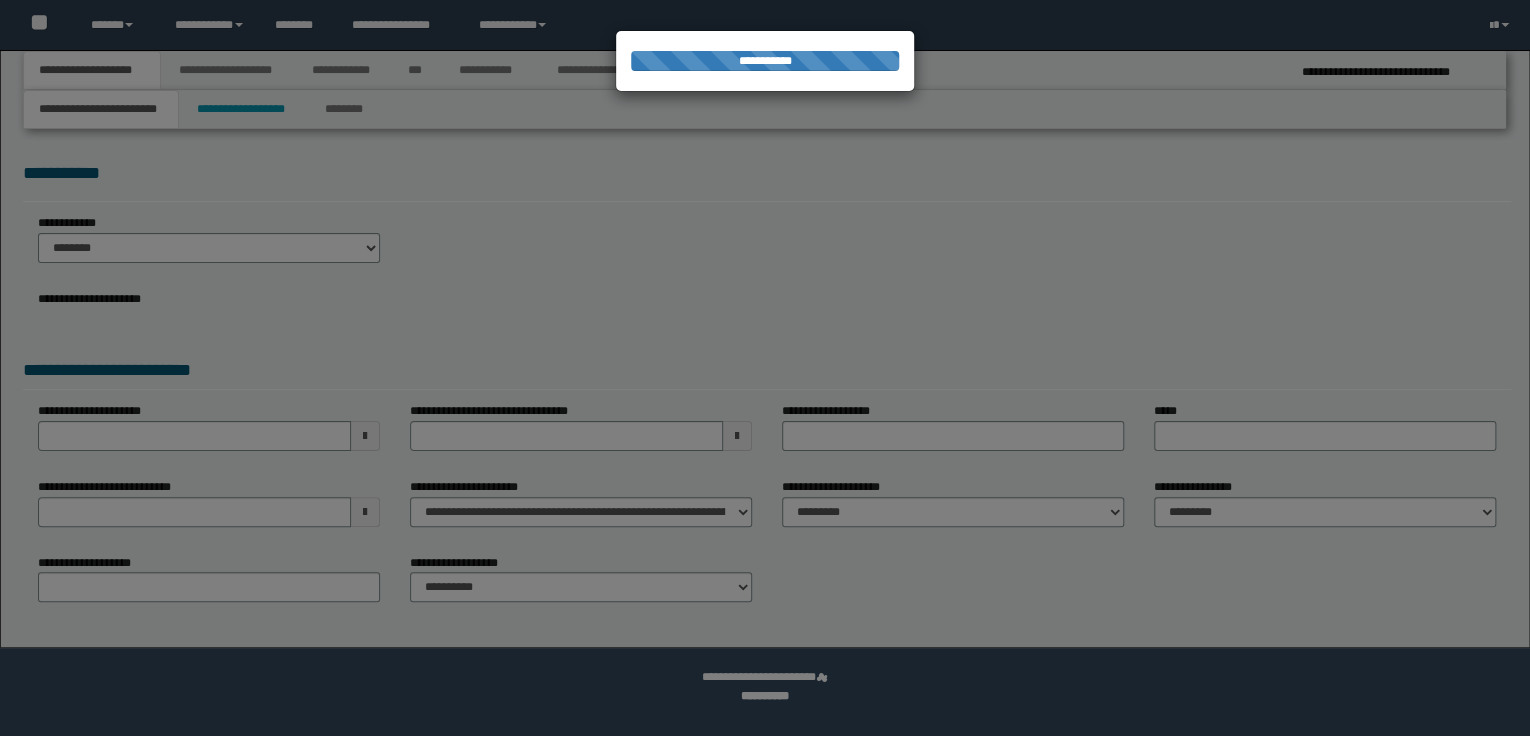 scroll, scrollTop: 0, scrollLeft: 0, axis: both 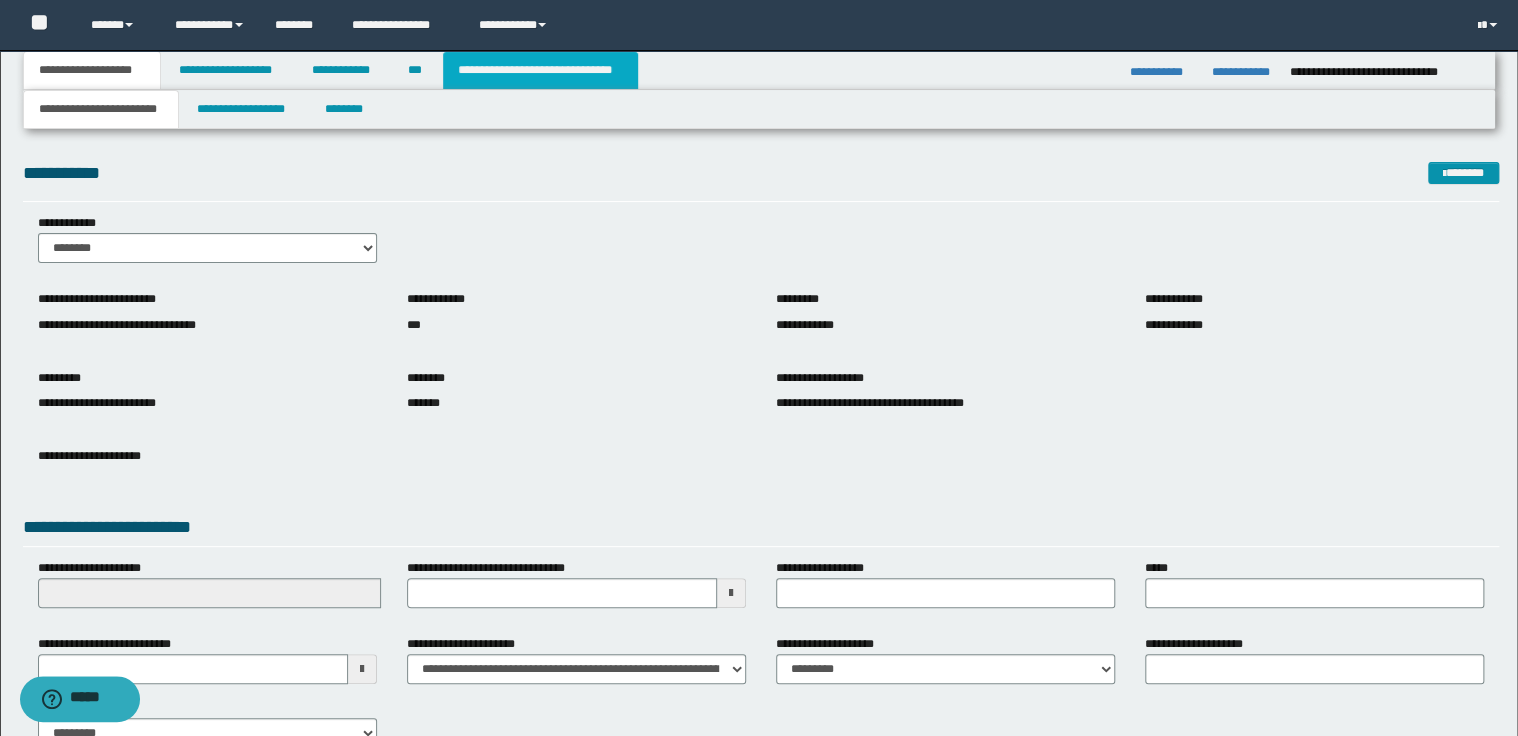 click on "**********" at bounding box center [540, 70] 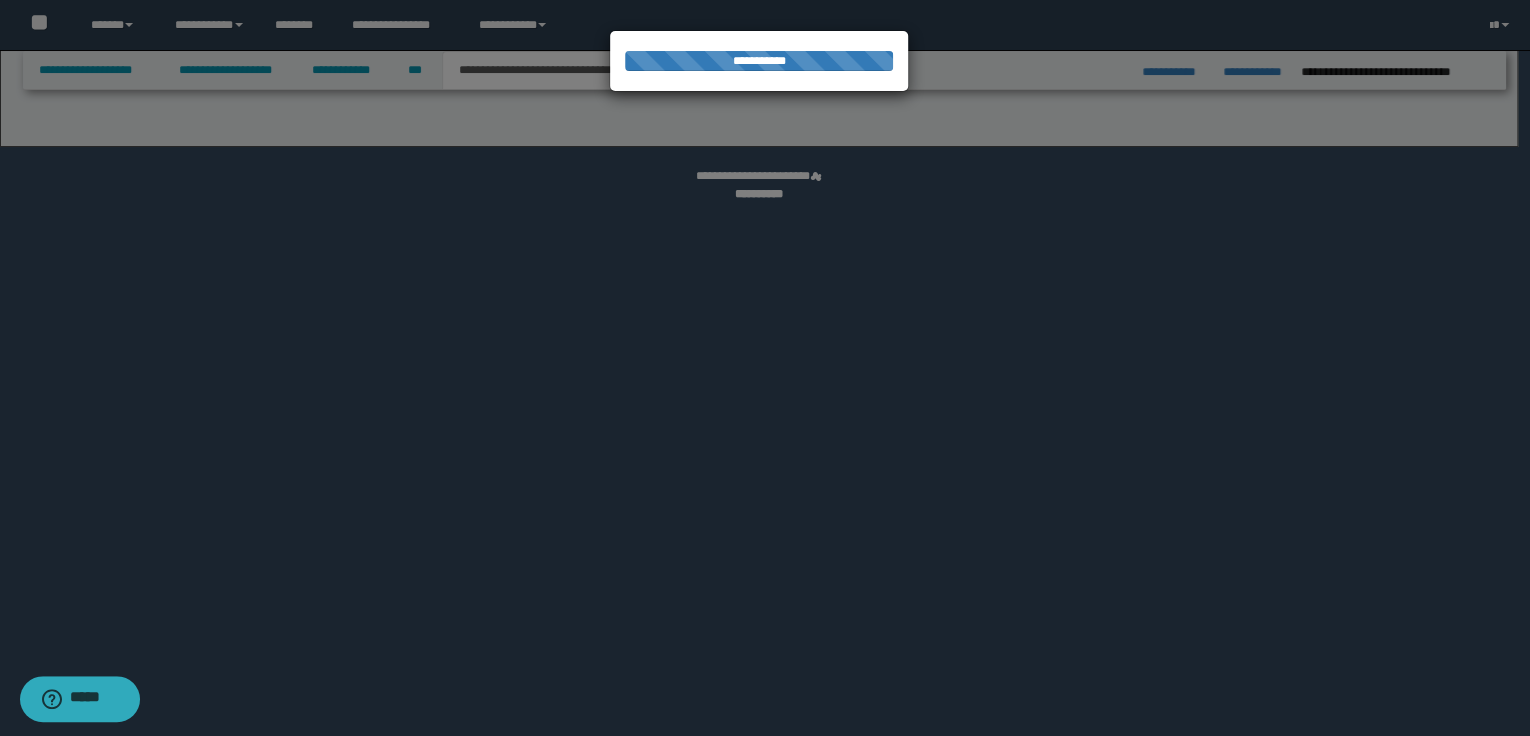 select on "*" 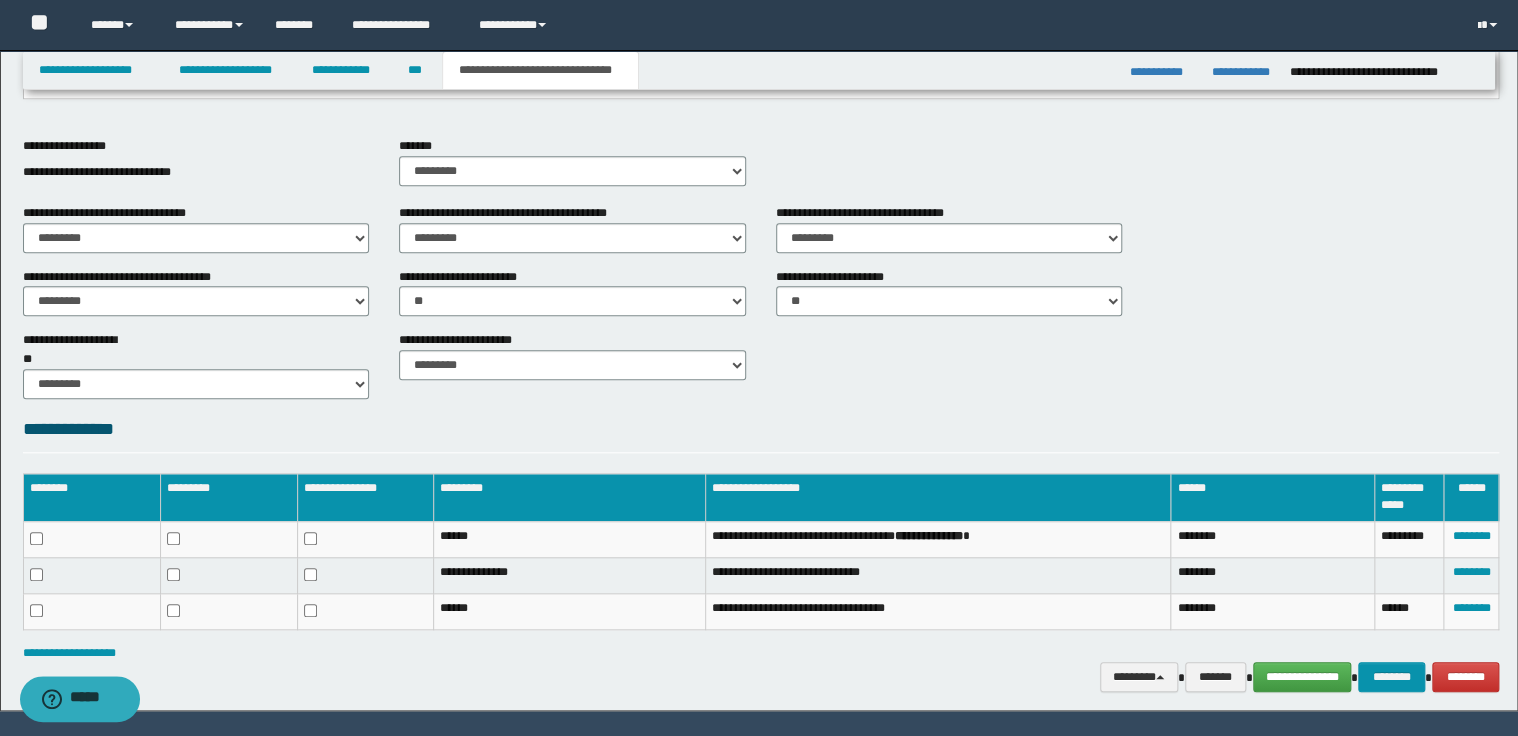 scroll, scrollTop: 692, scrollLeft: 0, axis: vertical 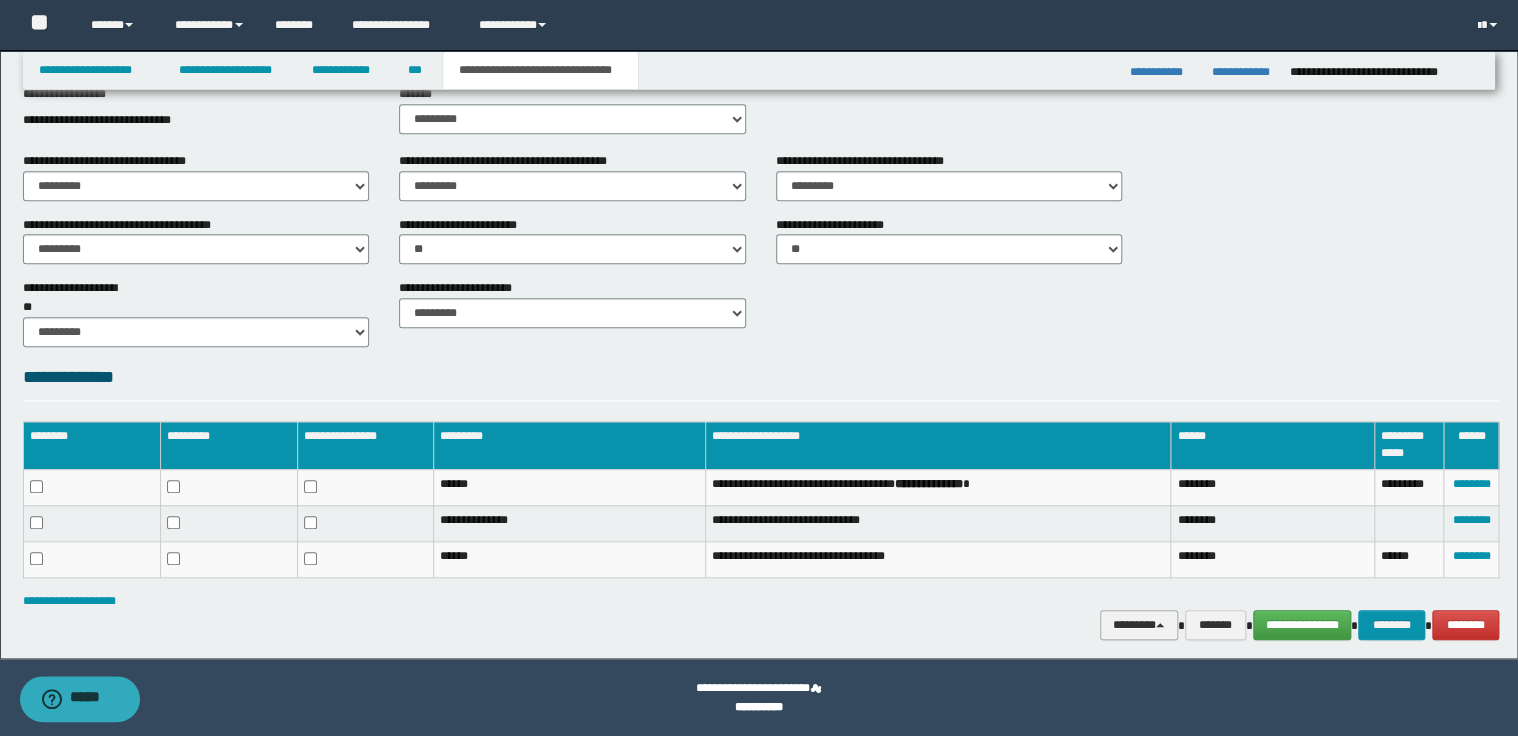 click on "********" at bounding box center [1139, 625] 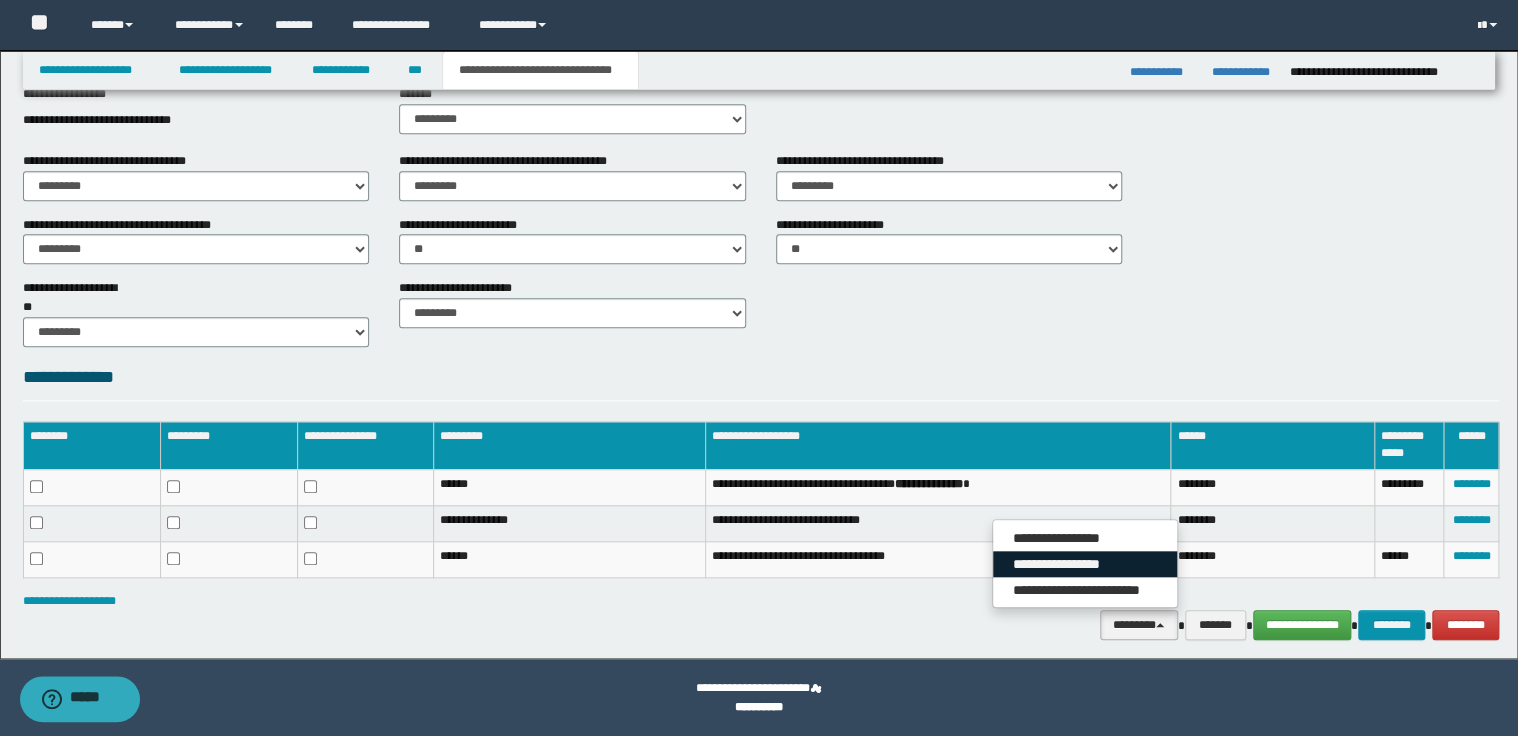 click on "**********" at bounding box center [1085, 564] 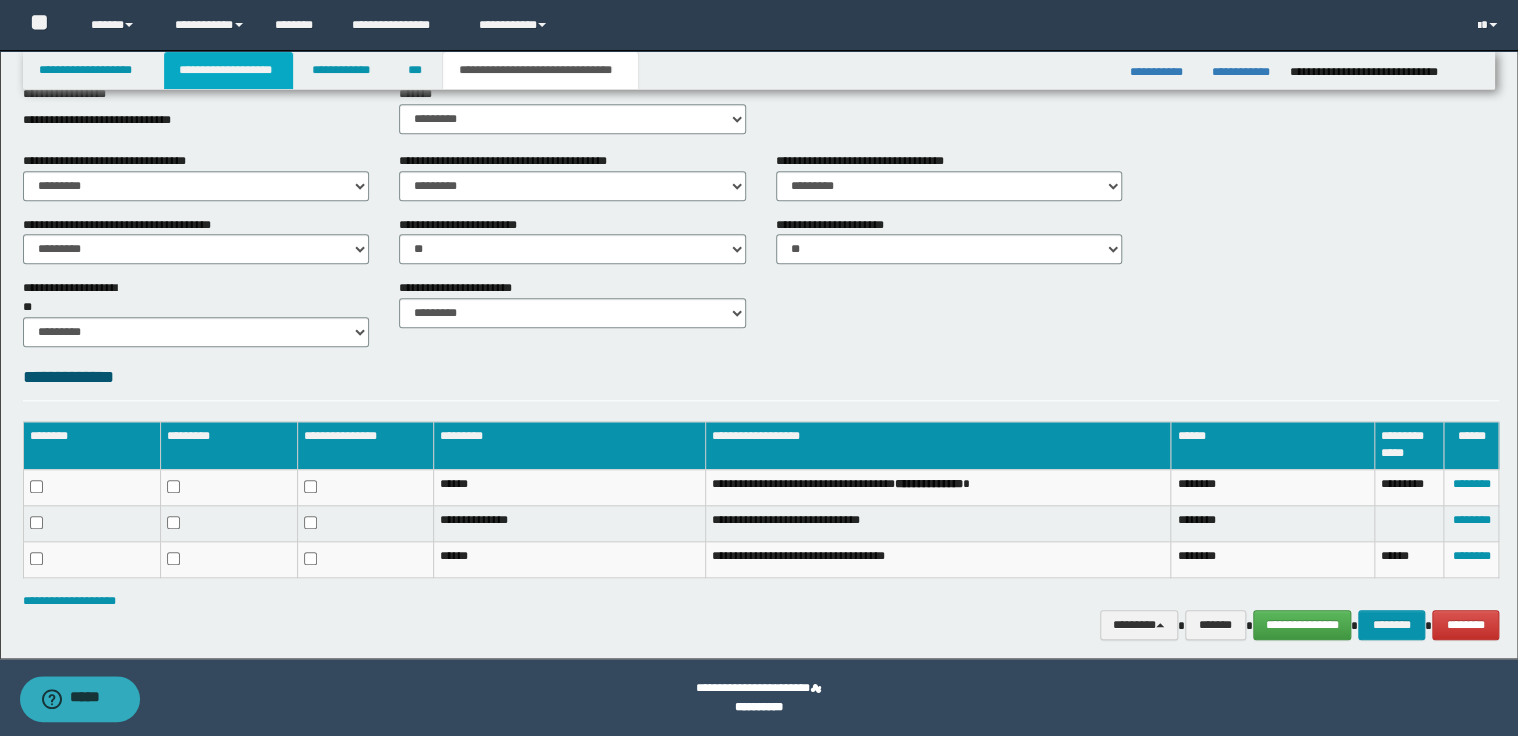 click on "**********" at bounding box center [228, 70] 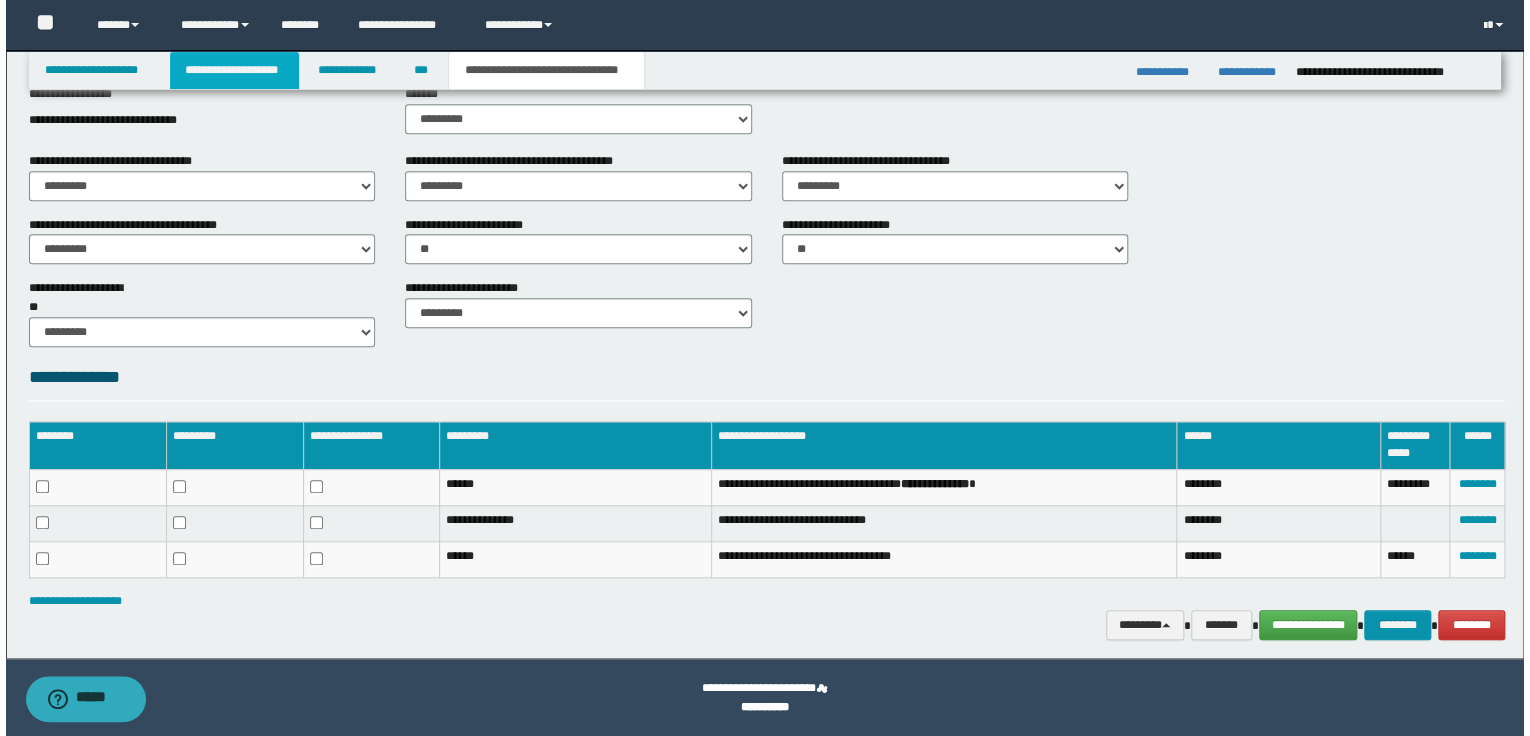 scroll, scrollTop: 0, scrollLeft: 0, axis: both 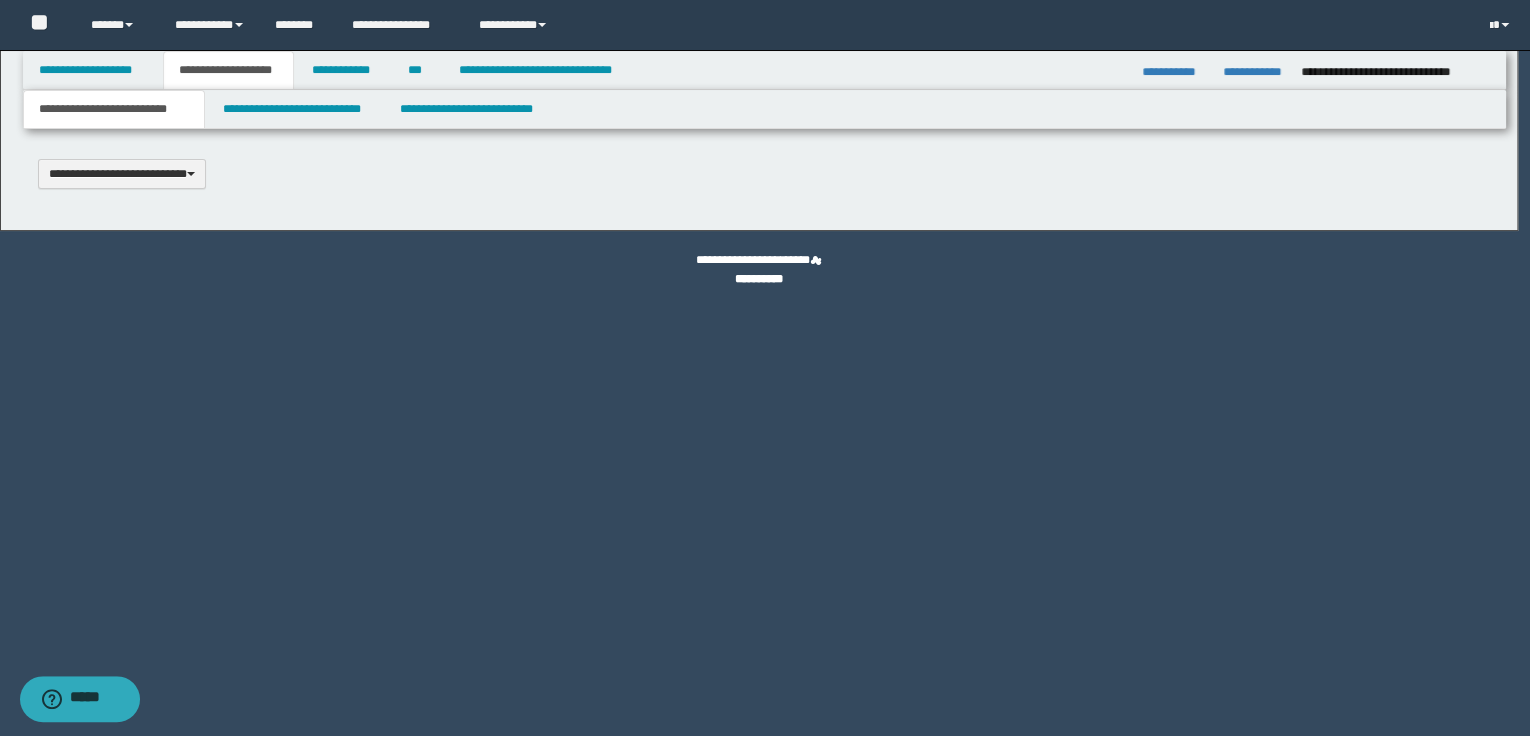 type 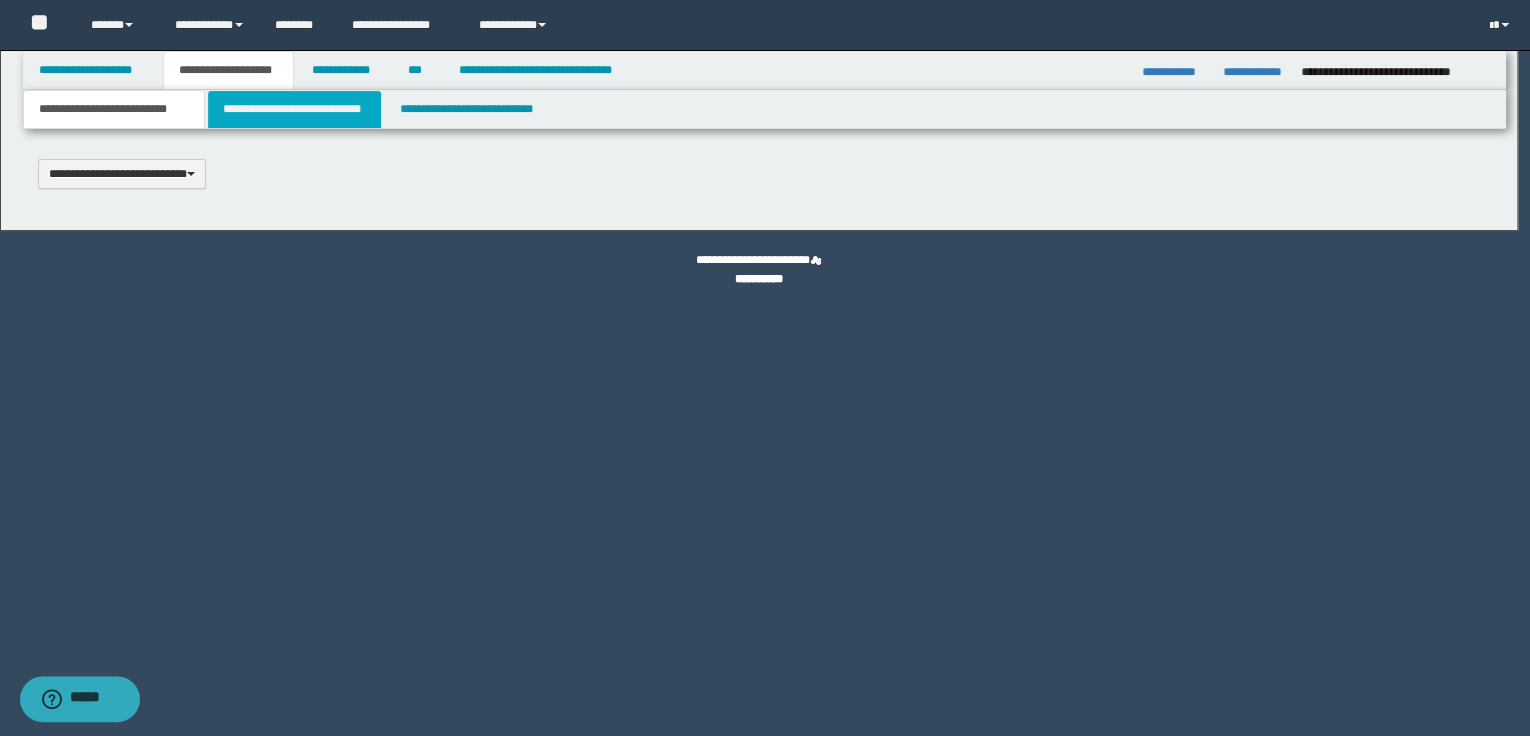 scroll, scrollTop: 0, scrollLeft: 0, axis: both 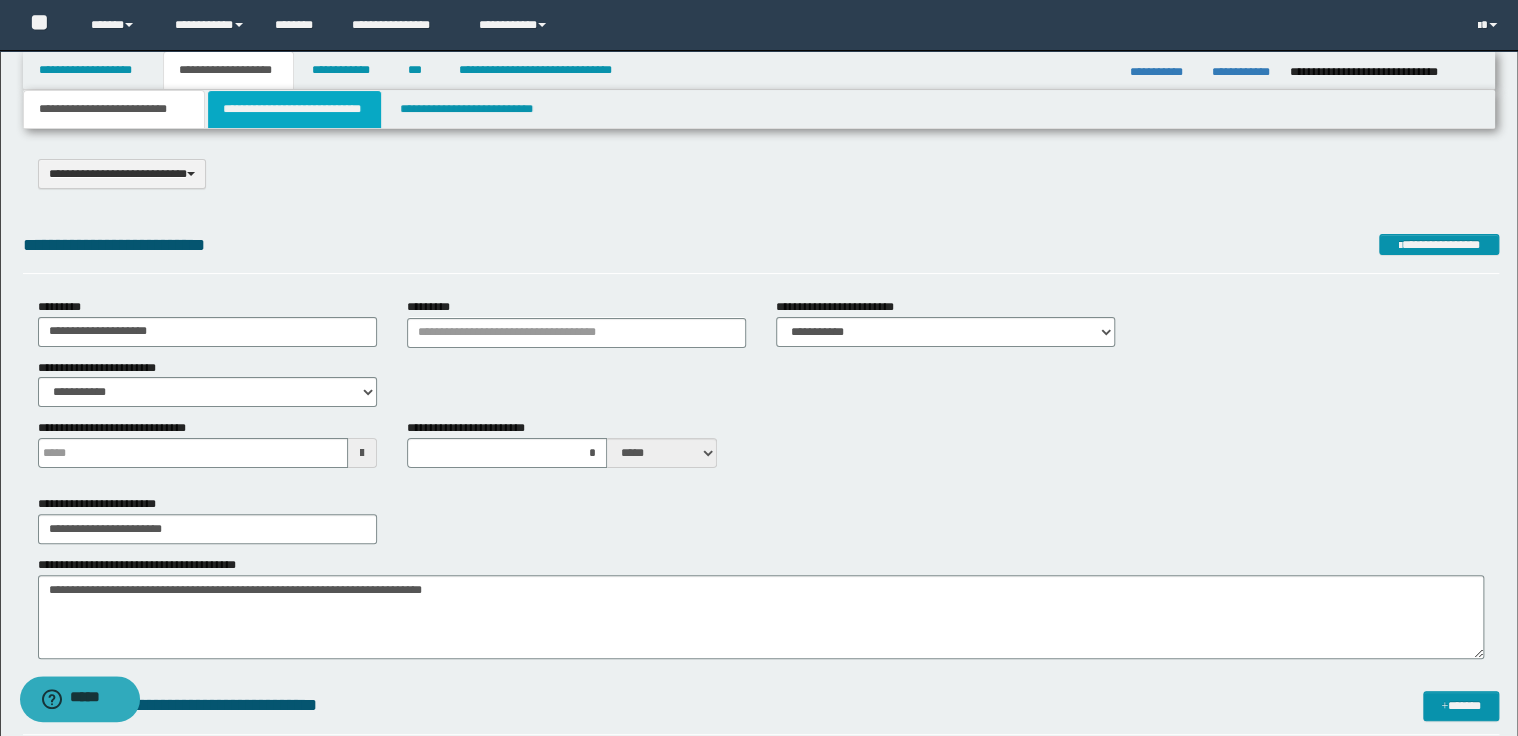 click on "**********" at bounding box center [294, 109] 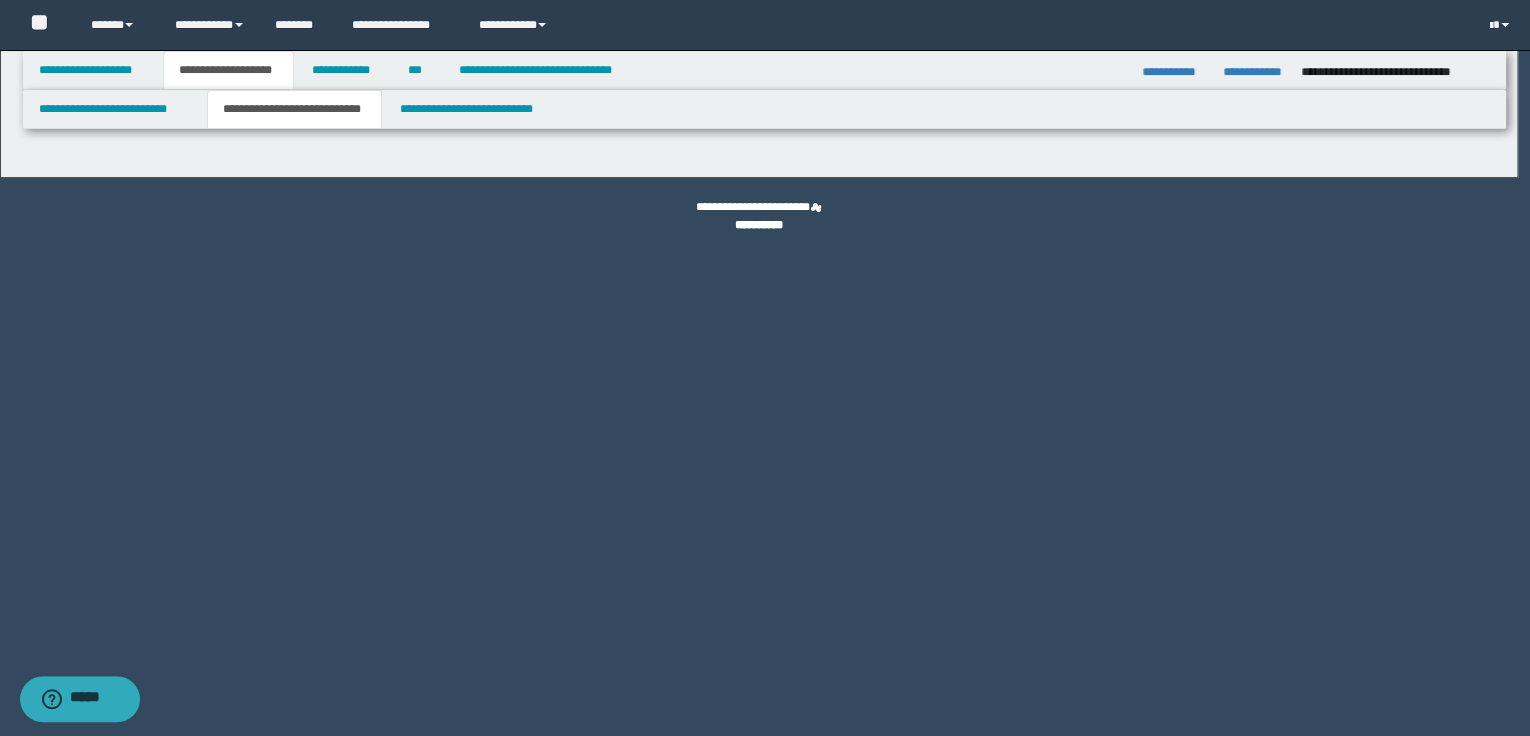 select on "*" 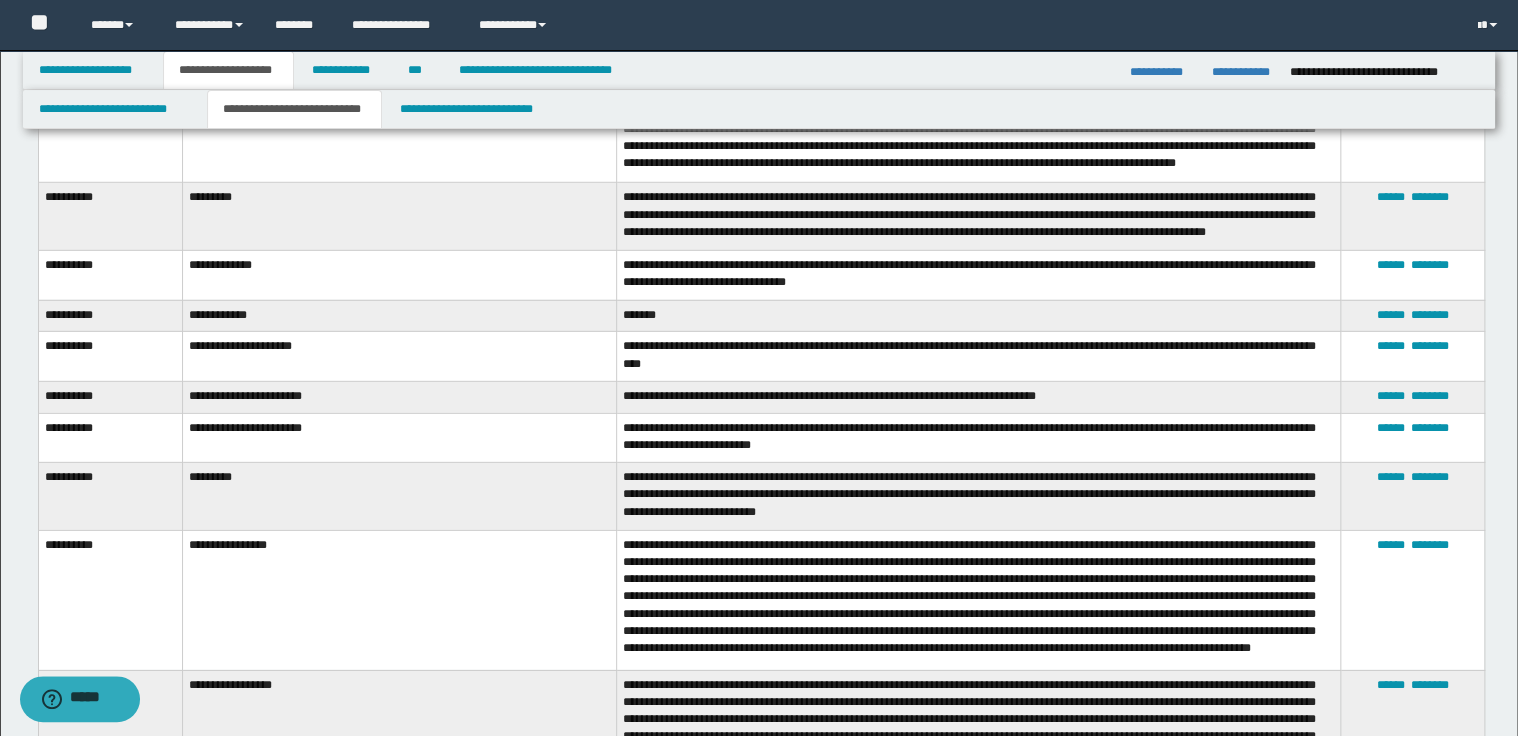 scroll, scrollTop: 6560, scrollLeft: 0, axis: vertical 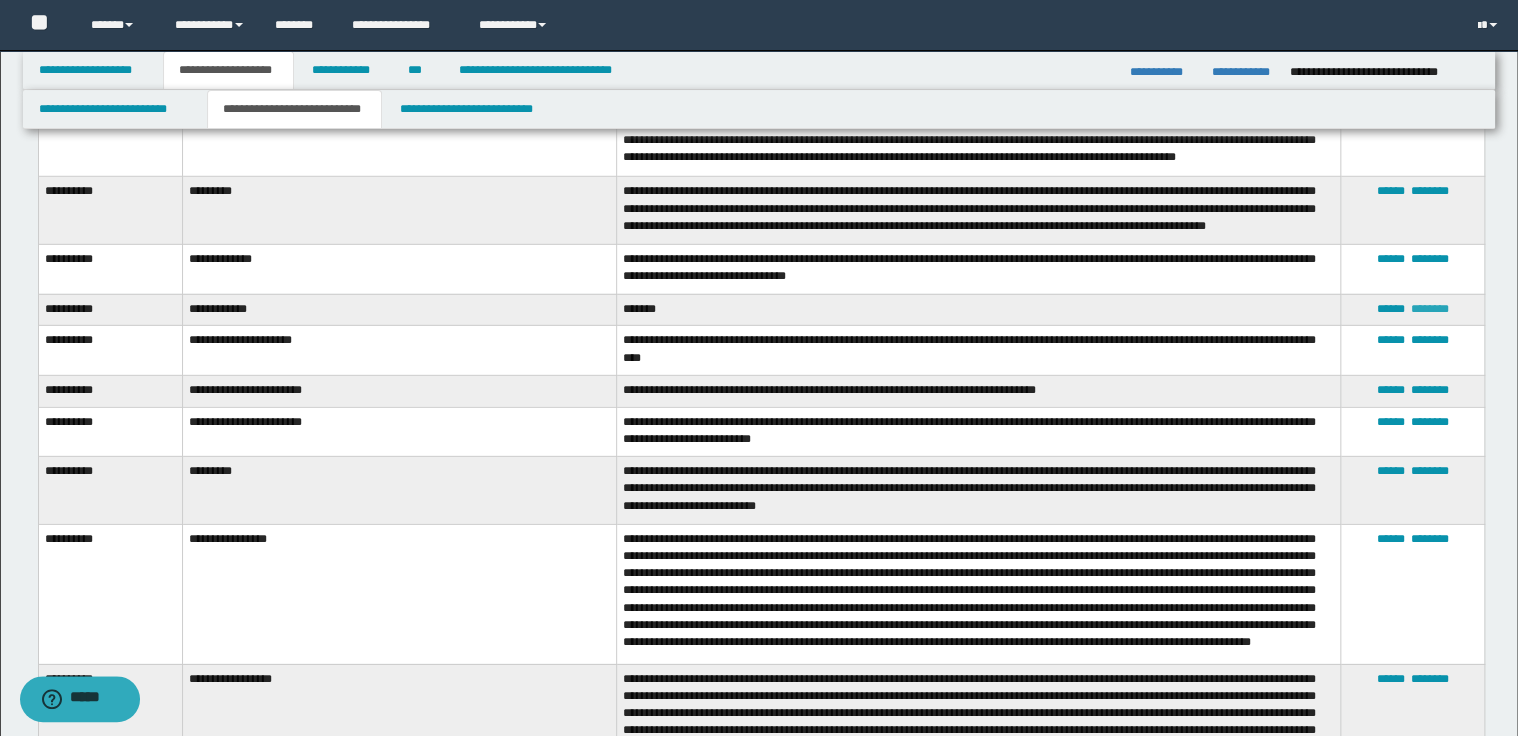 click on "********" at bounding box center (1429, 309) 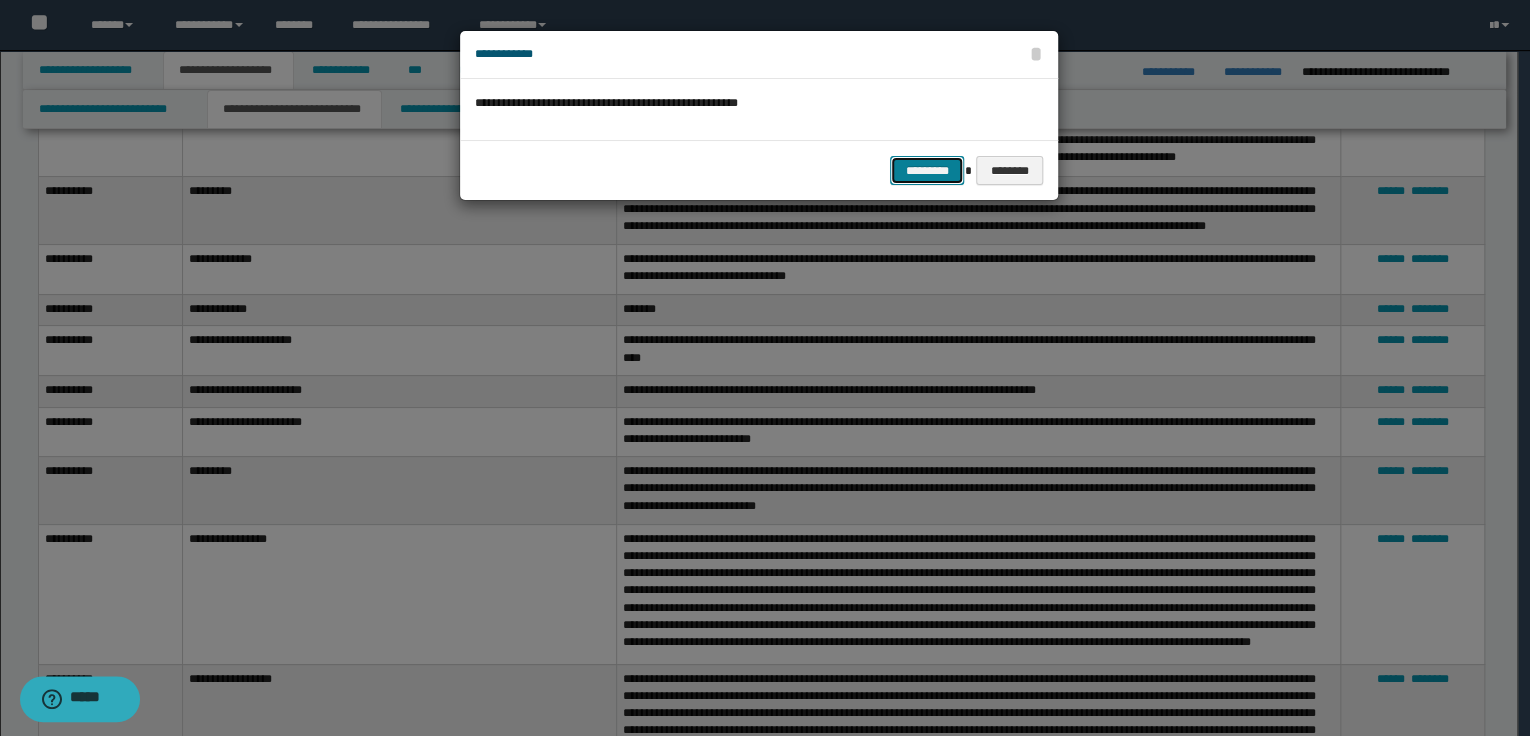 drag, startPoint x: 935, startPoint y: 167, endPoint x: 922, endPoint y: 164, distance: 13.341664 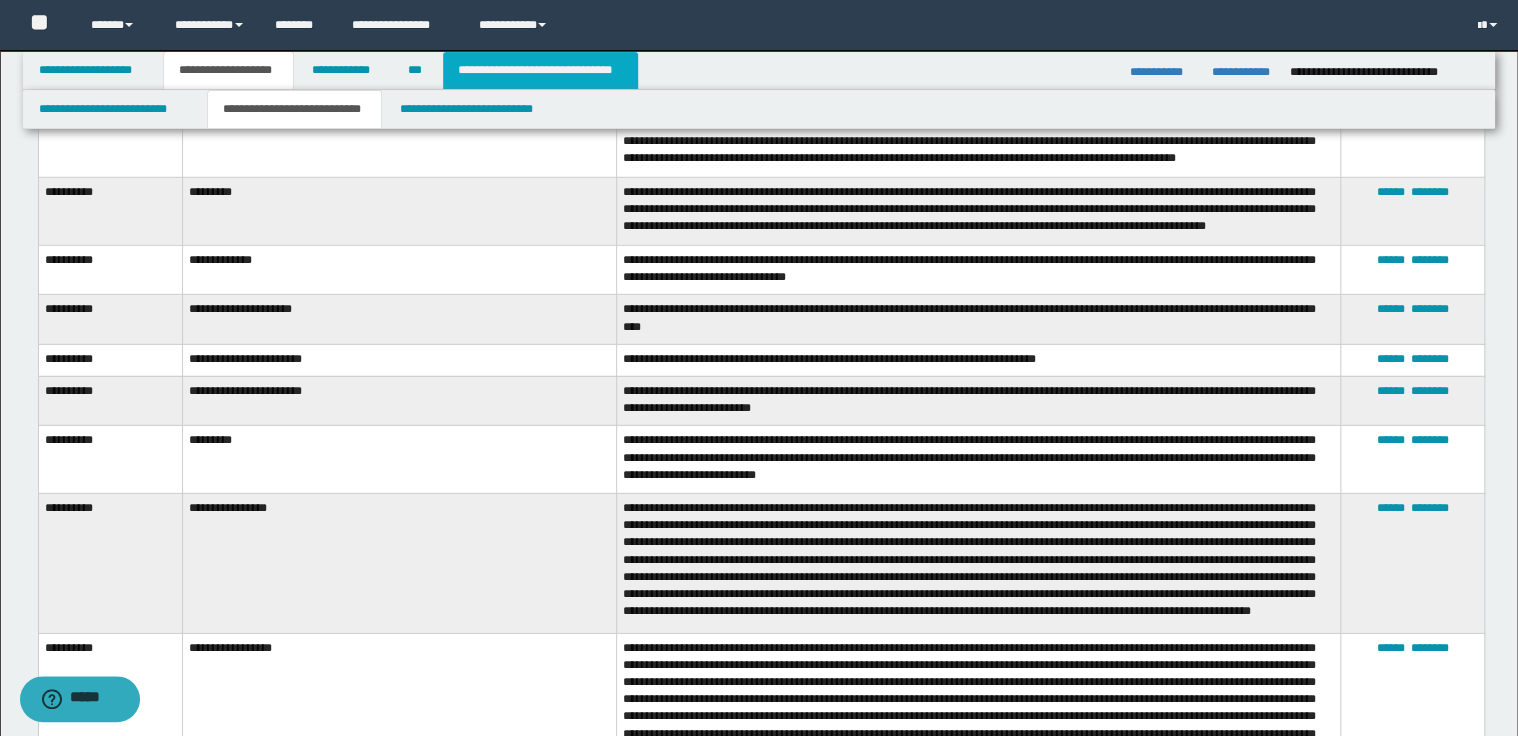 click on "**********" at bounding box center [540, 70] 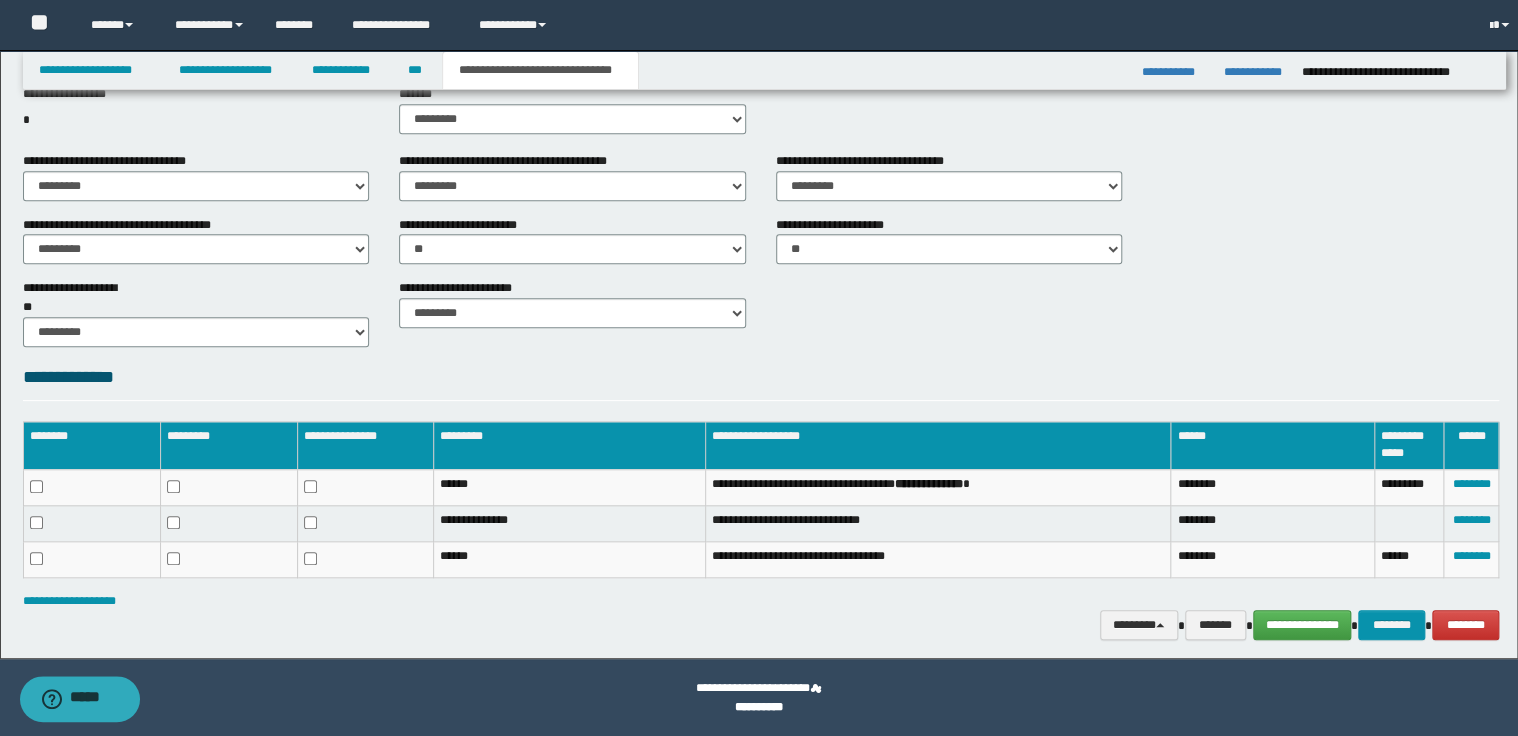 scroll, scrollTop: 692, scrollLeft: 0, axis: vertical 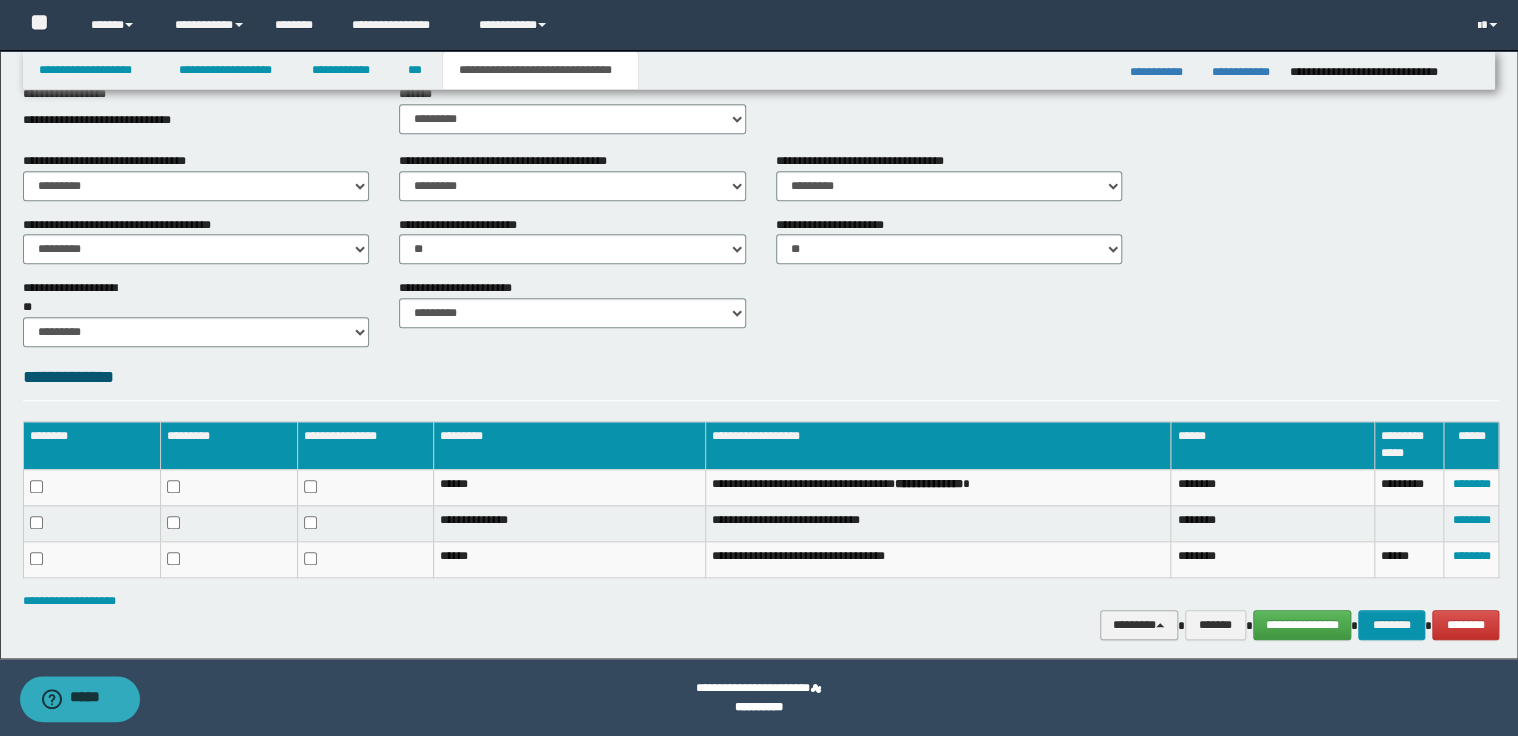 click at bounding box center [1160, 625] 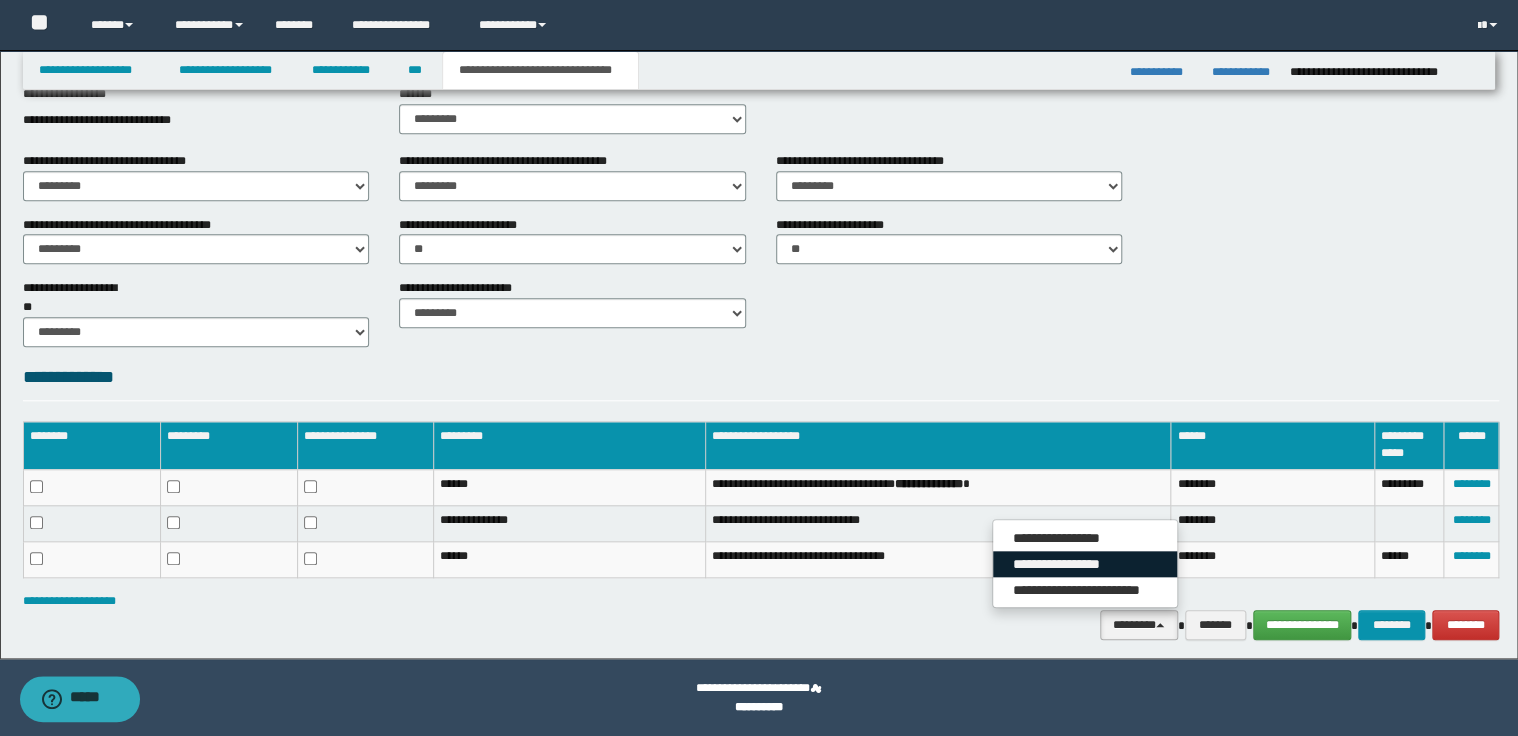 click on "**********" at bounding box center [1085, 564] 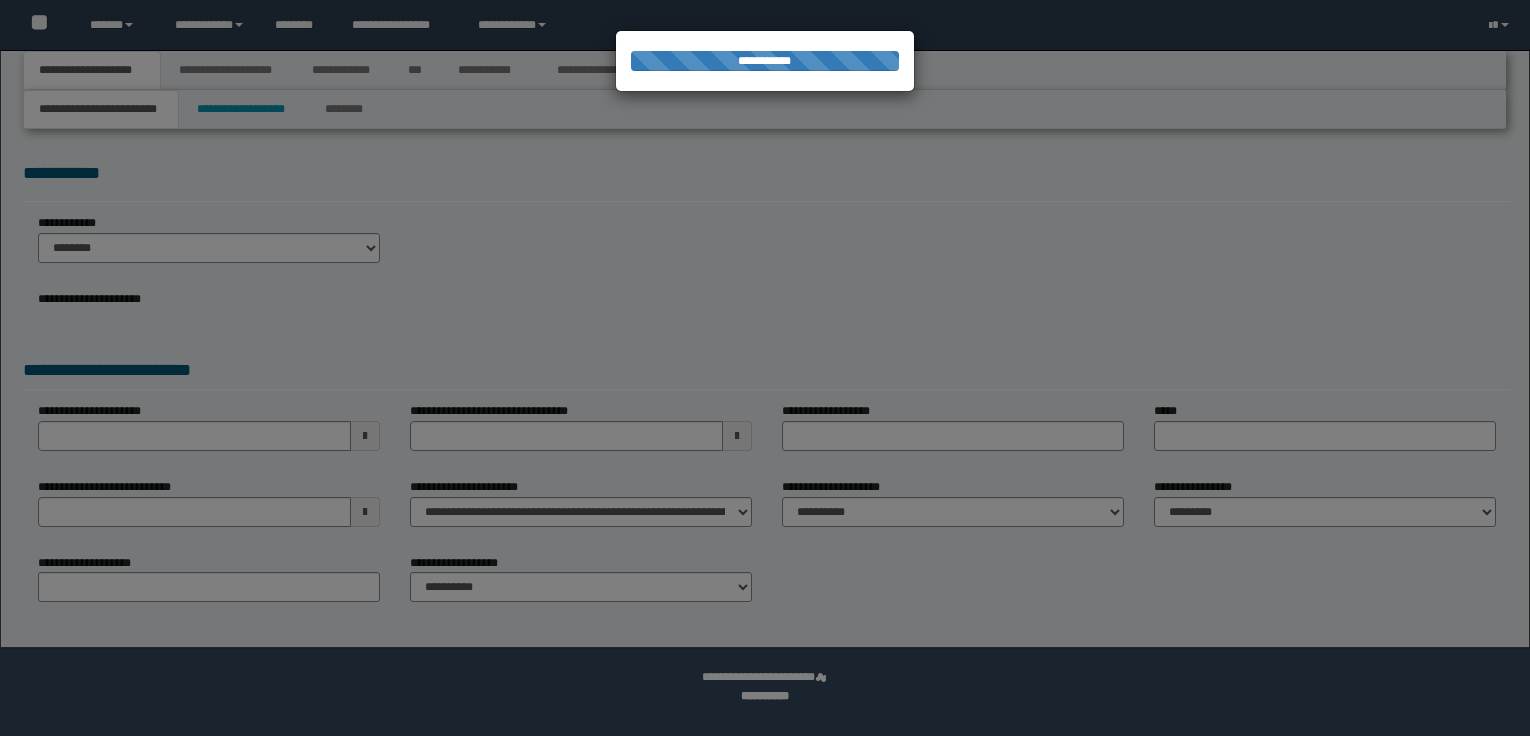 scroll, scrollTop: 0, scrollLeft: 0, axis: both 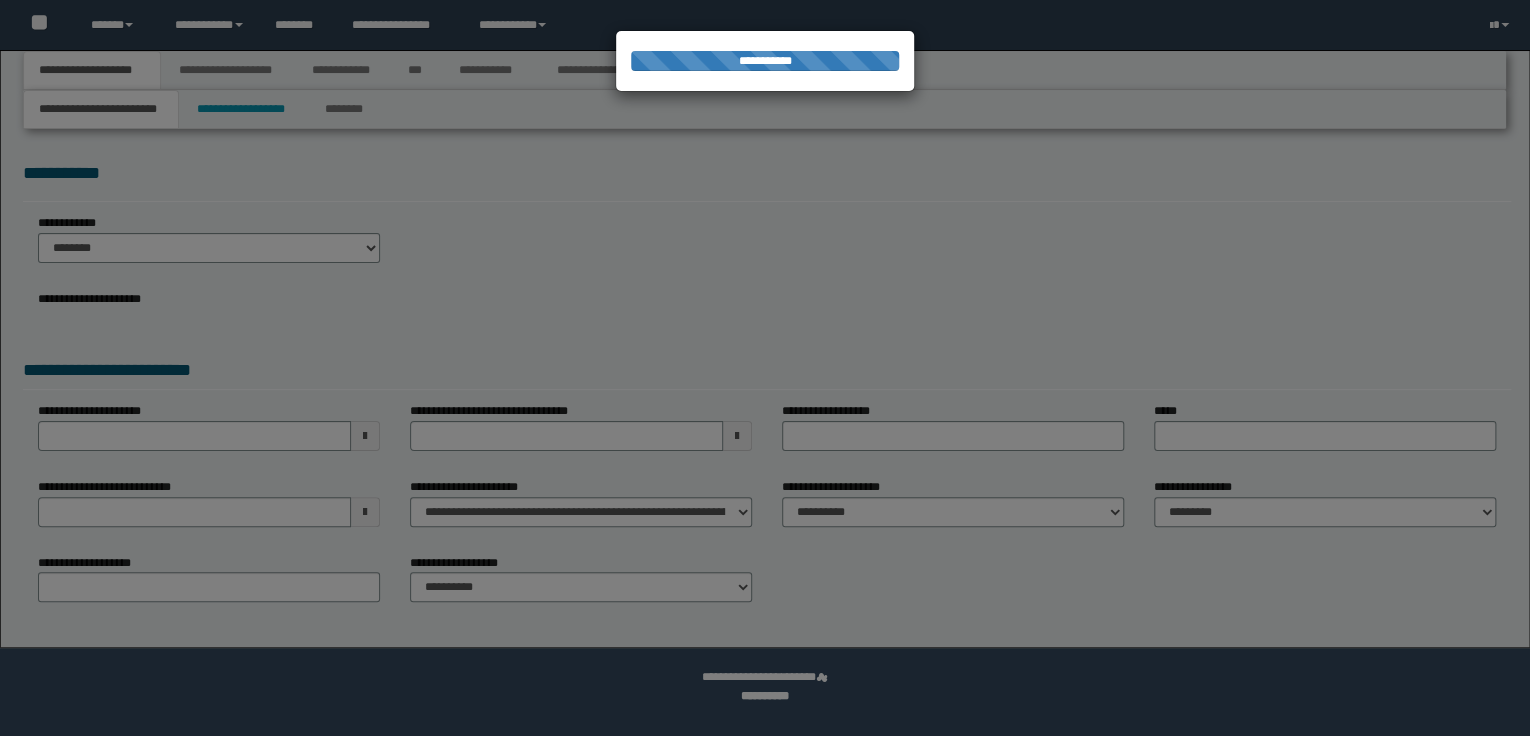 select on "*" 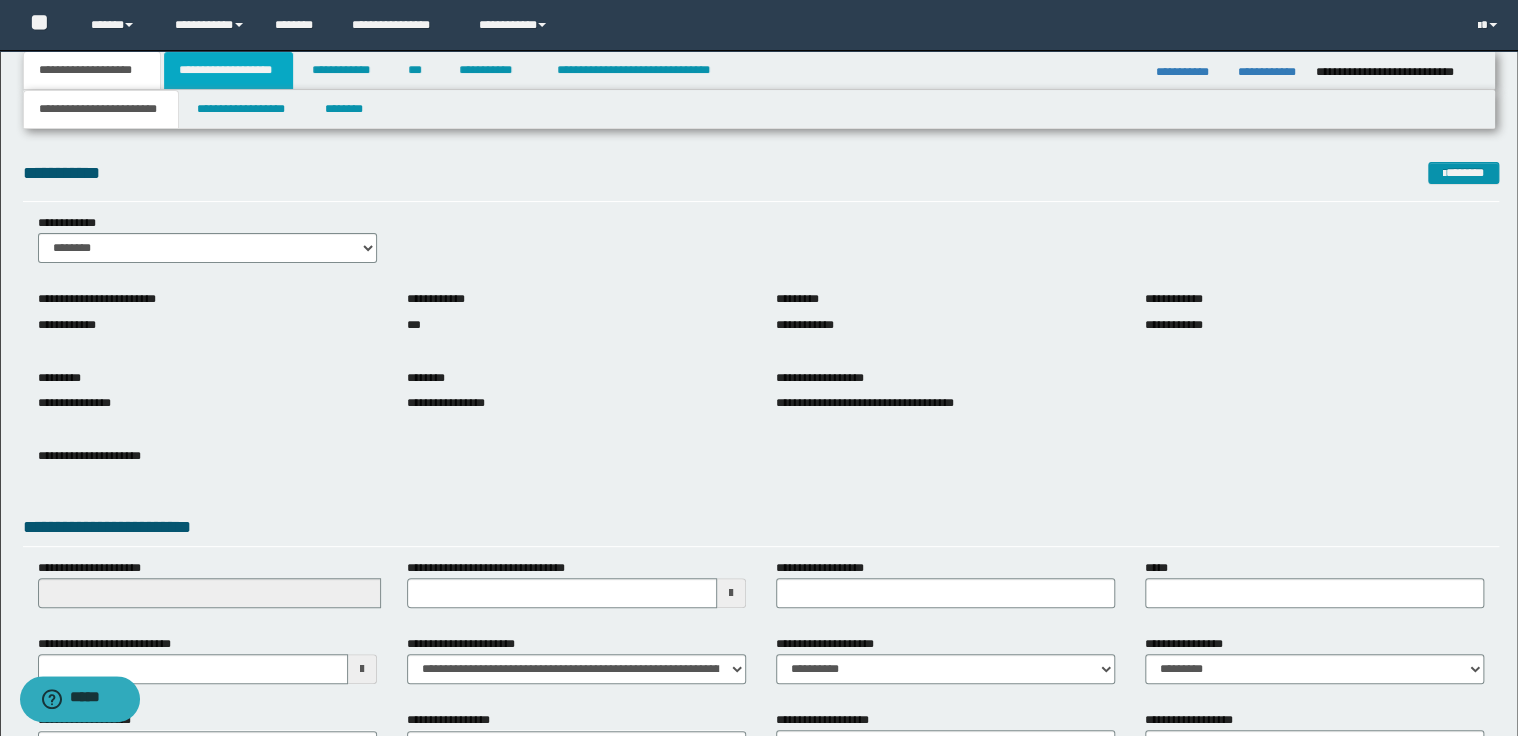 click on "**********" at bounding box center [228, 70] 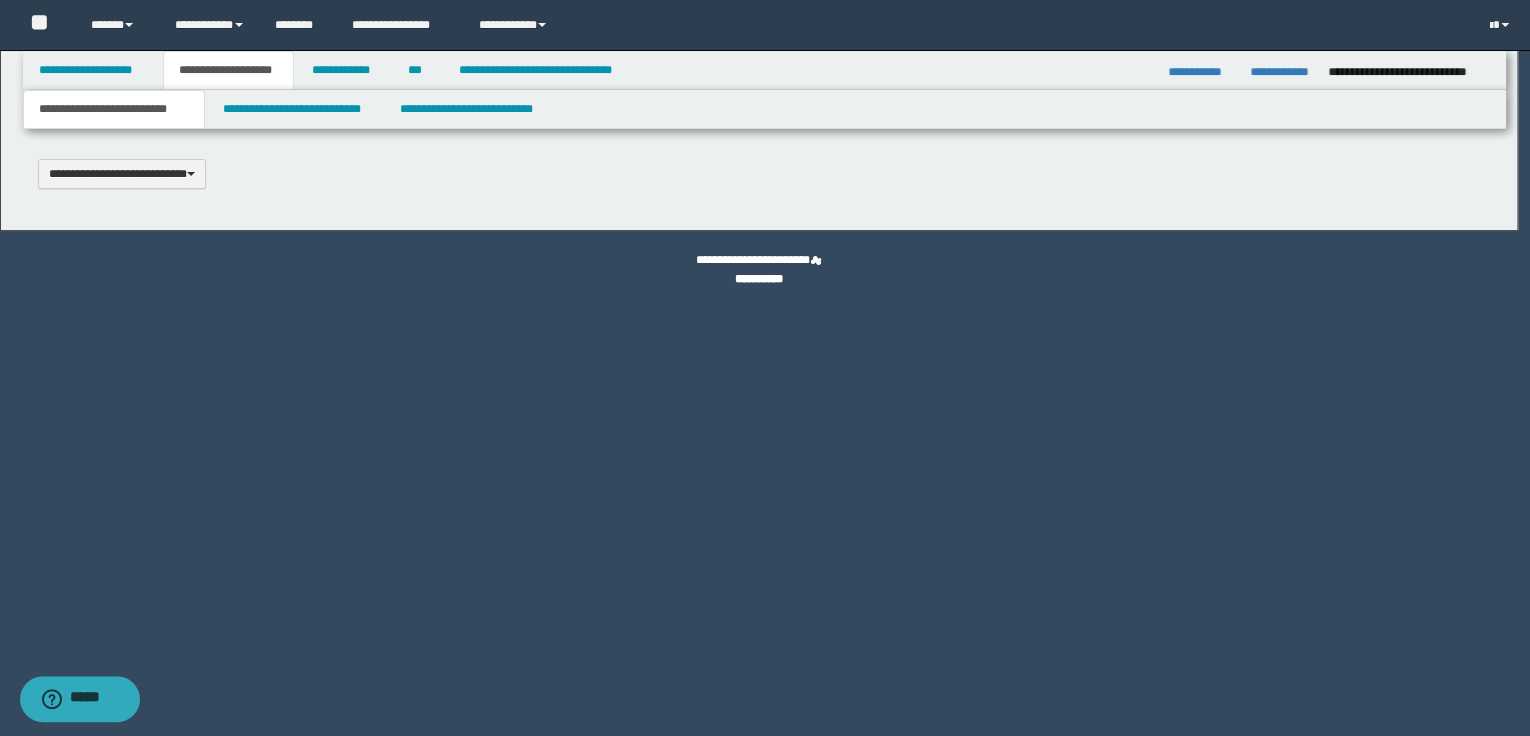 type 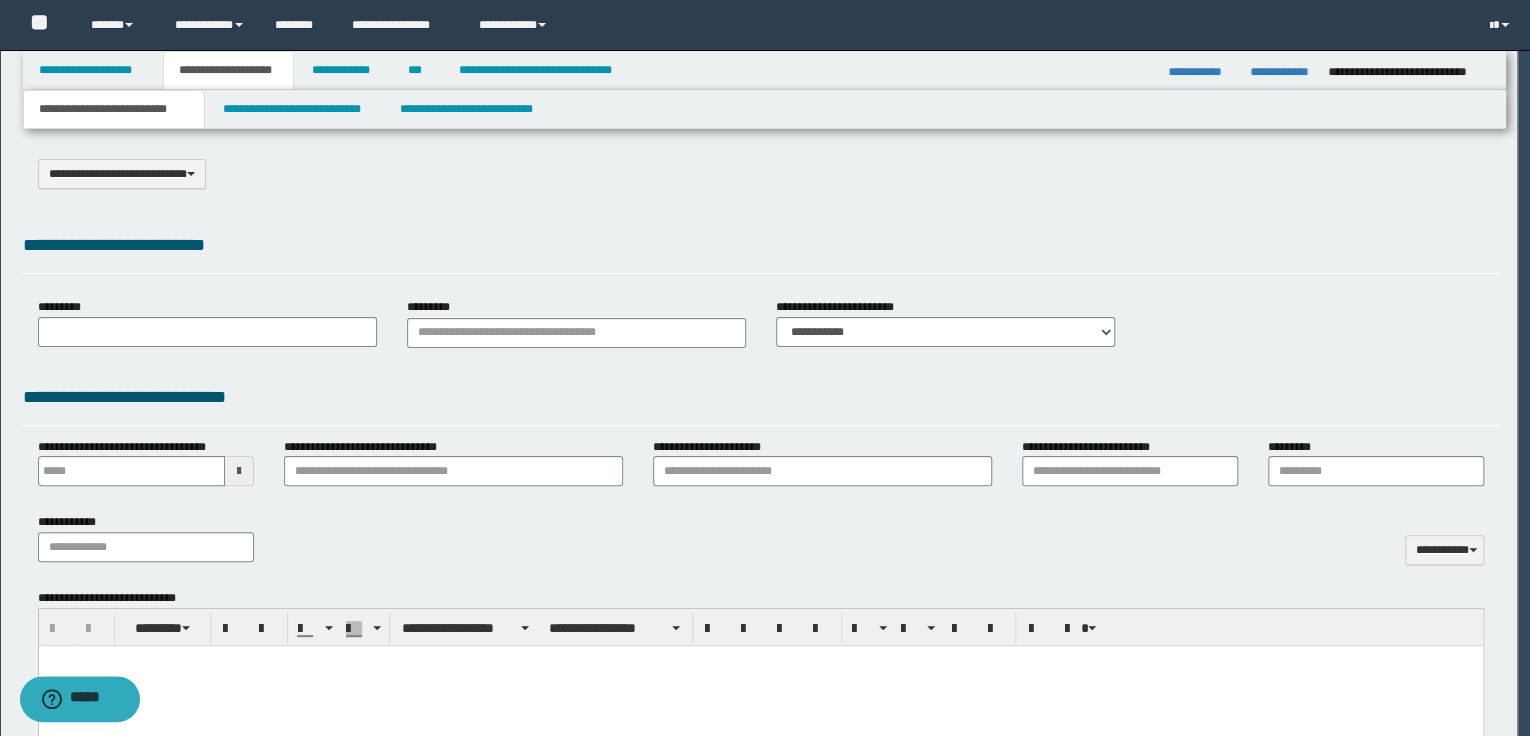 type on "**********" 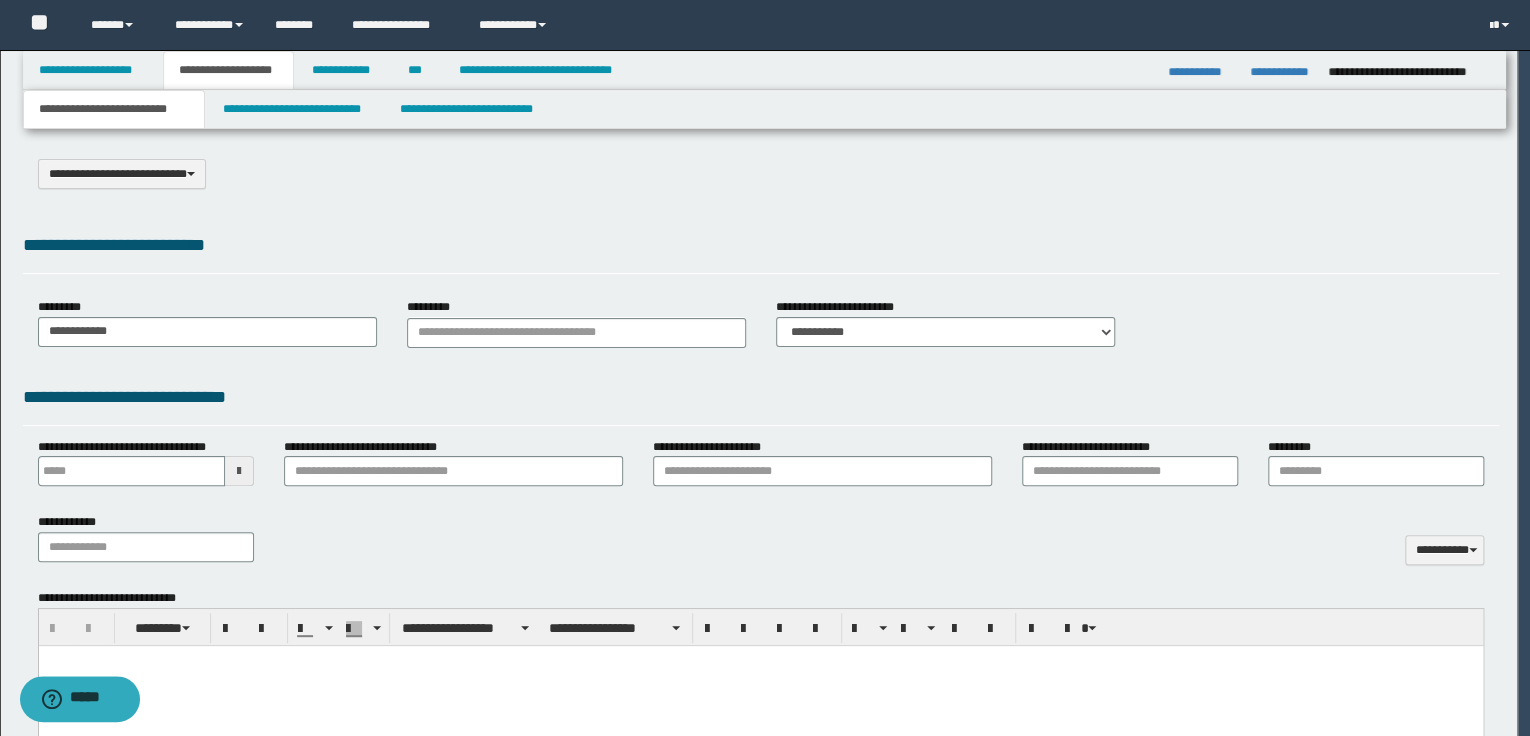 type on "**********" 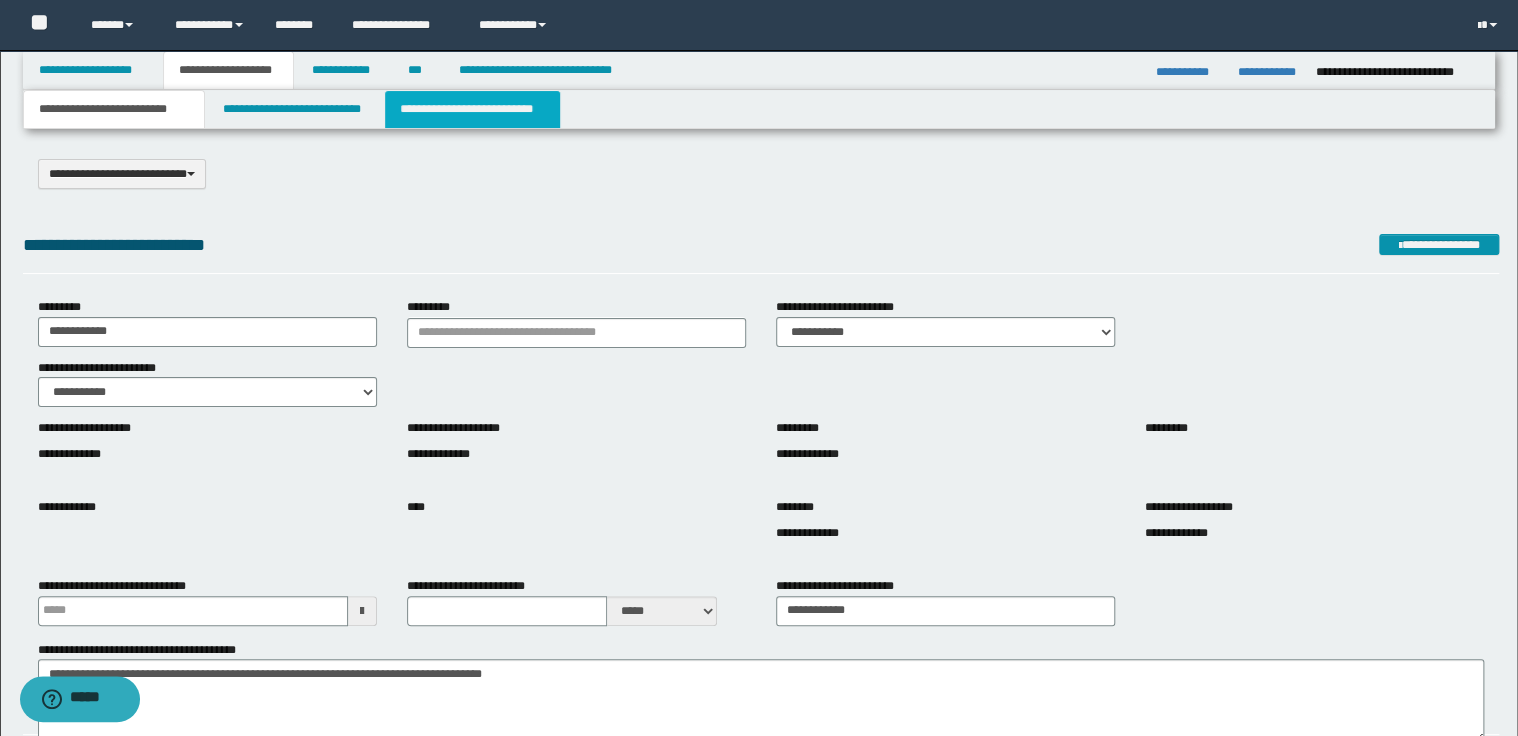 click on "**********" at bounding box center [472, 109] 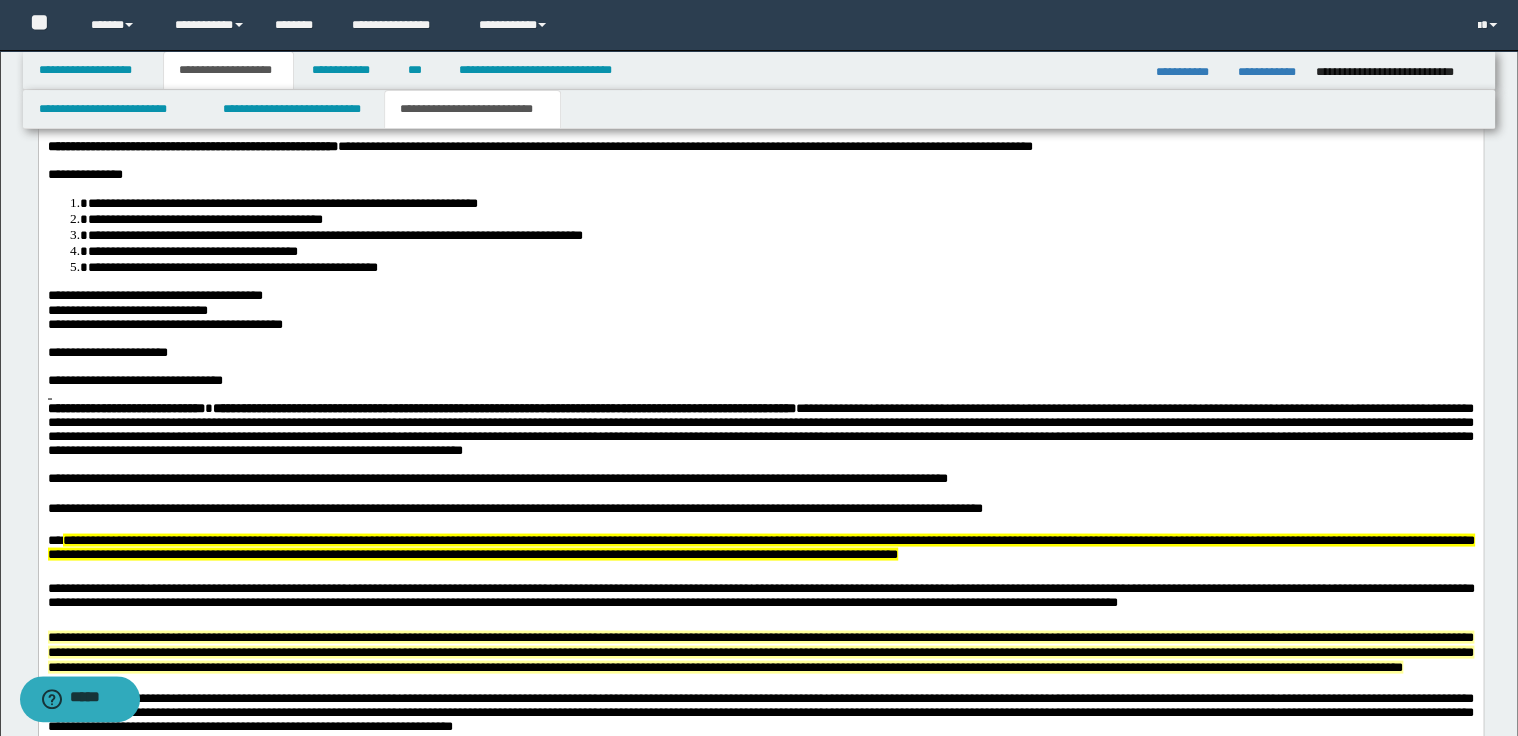 scroll, scrollTop: 1680, scrollLeft: 0, axis: vertical 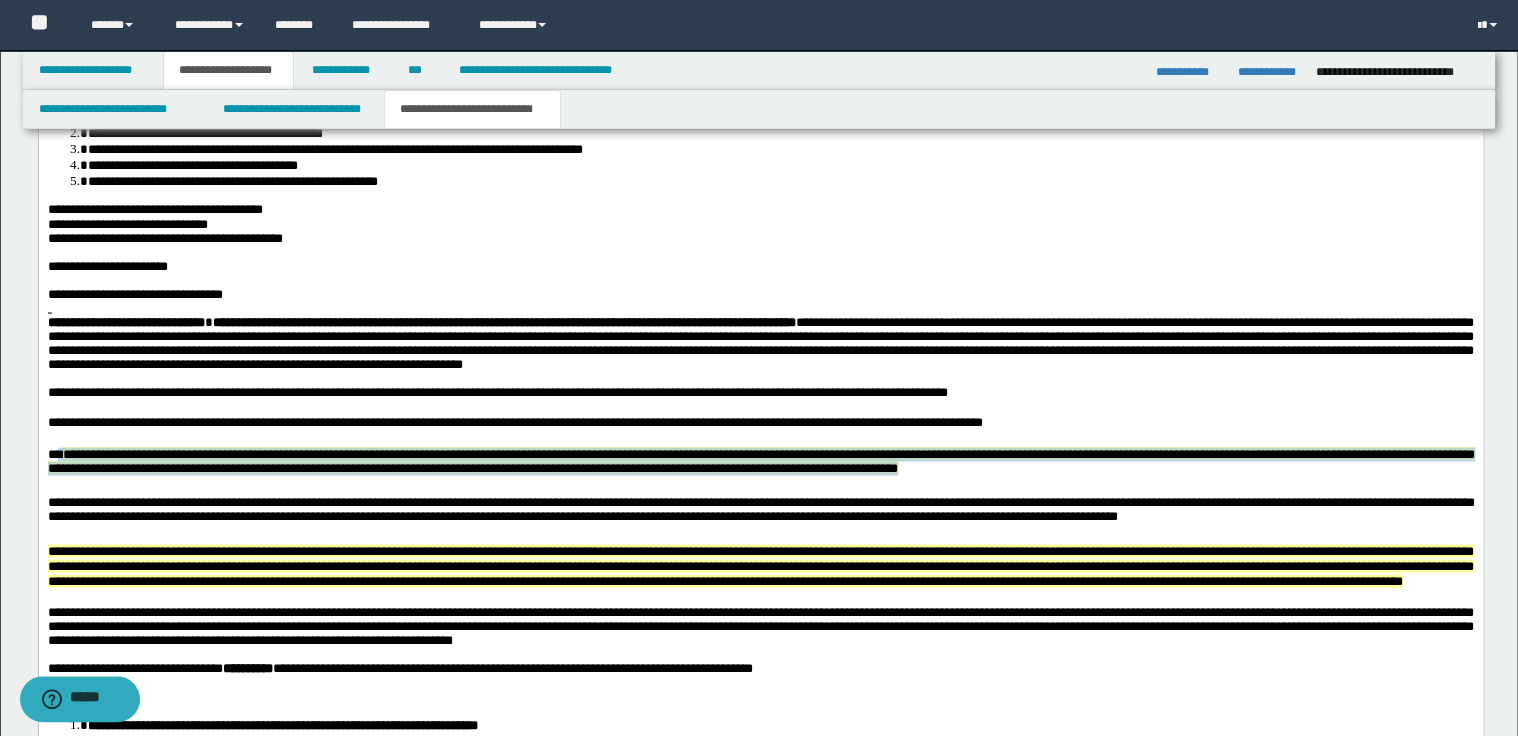 drag, startPoint x: 56, startPoint y: 497, endPoint x: 1053, endPoint y: 520, distance: 997.26526 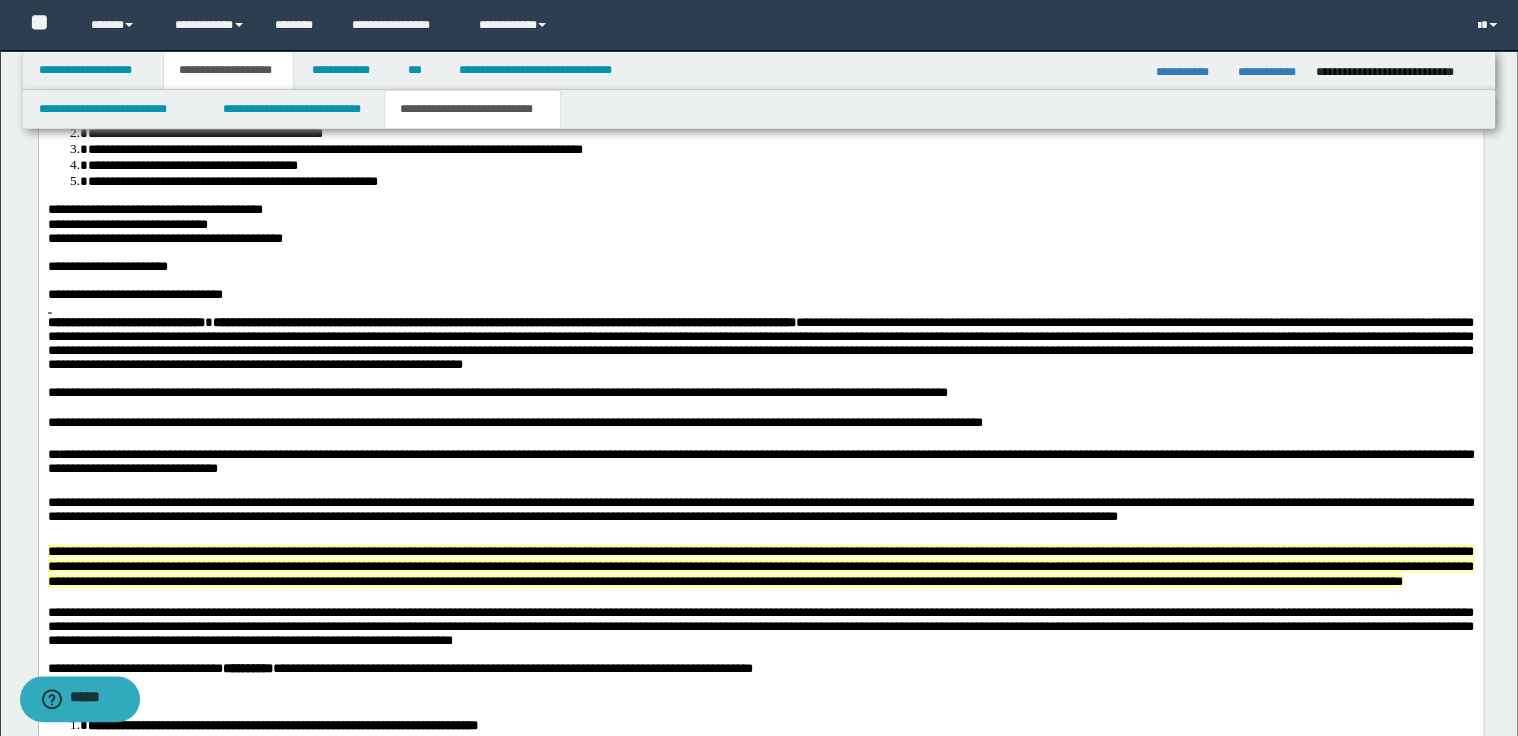click on "**********" at bounding box center (760, 463) 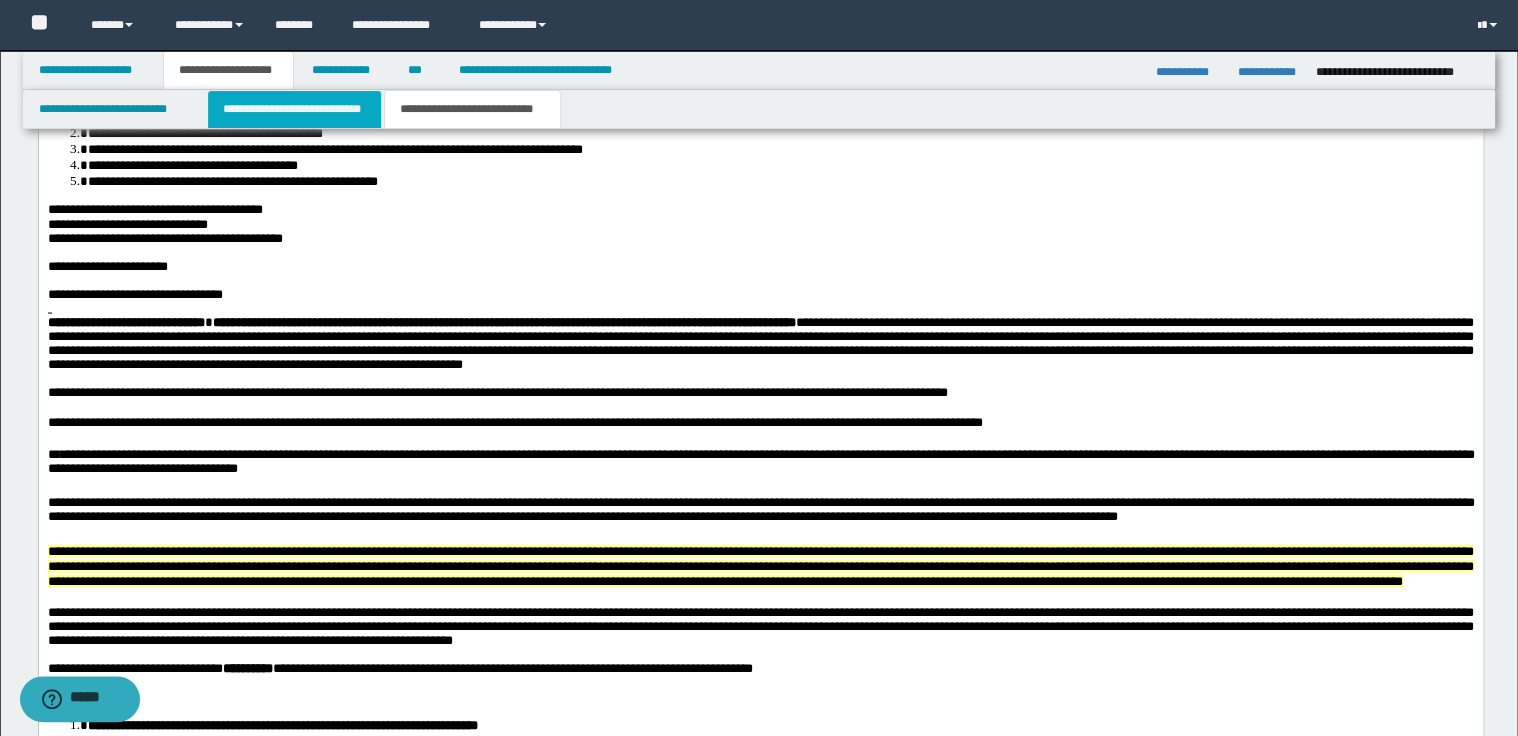 click on "**********" at bounding box center (294, 109) 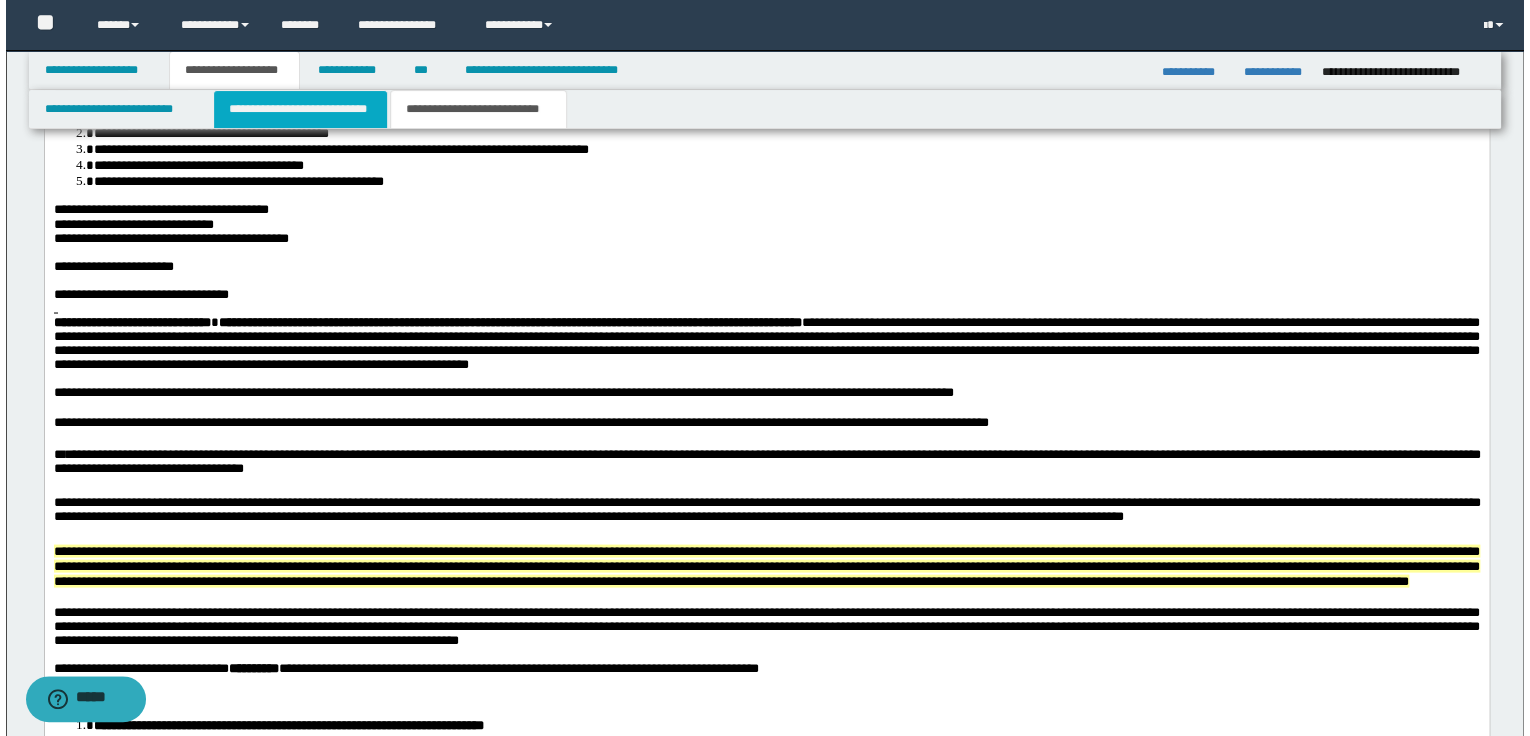 scroll, scrollTop: 0, scrollLeft: 0, axis: both 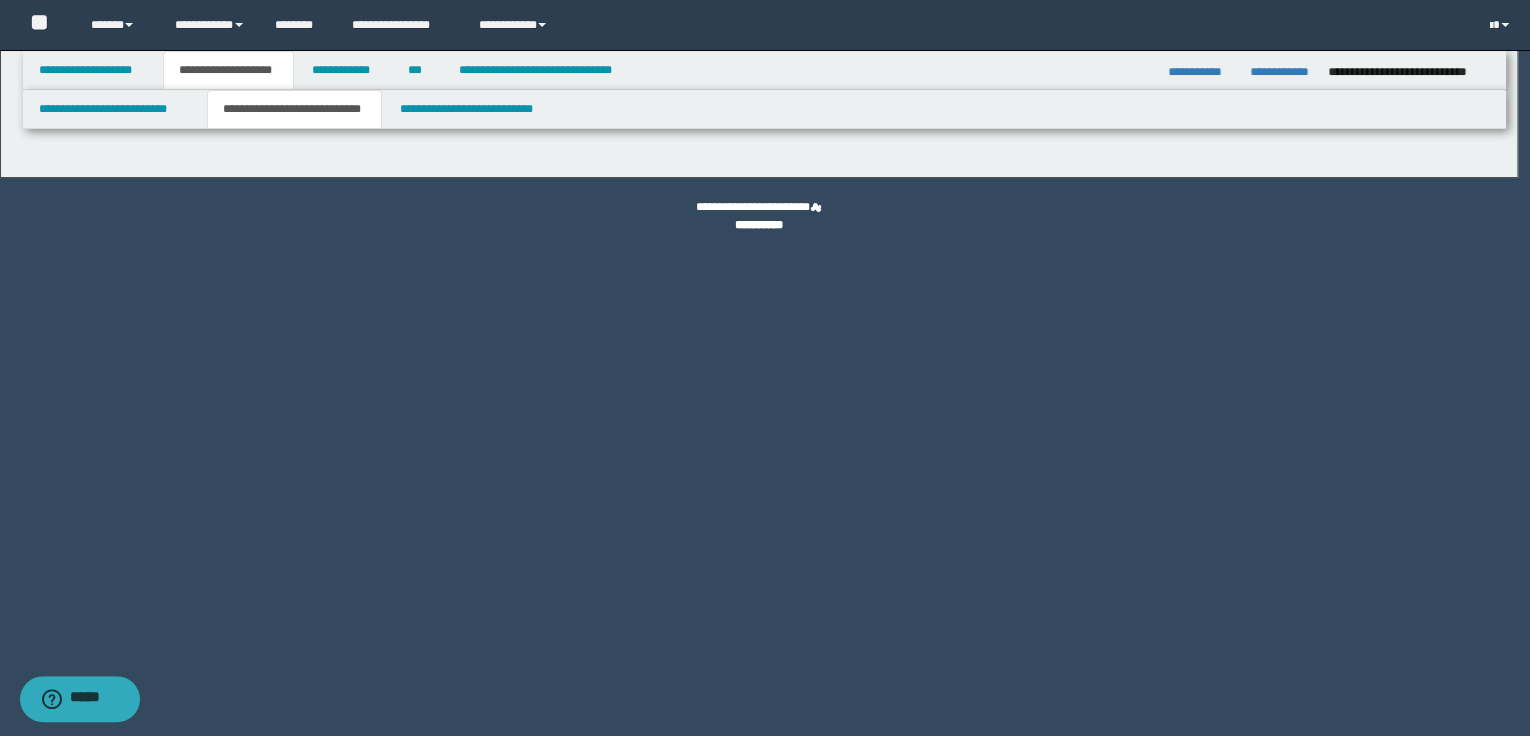 select on "*" 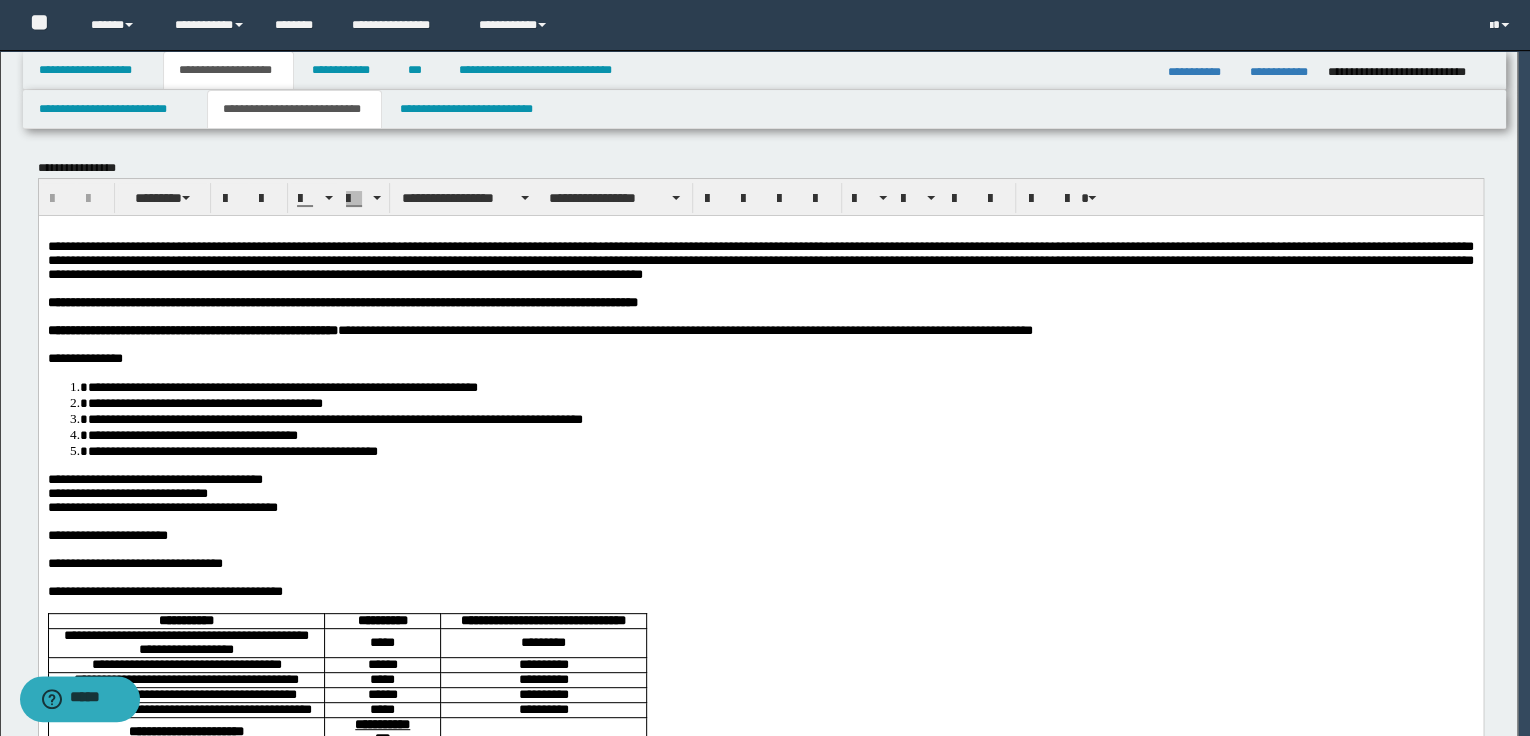 scroll, scrollTop: 0, scrollLeft: 0, axis: both 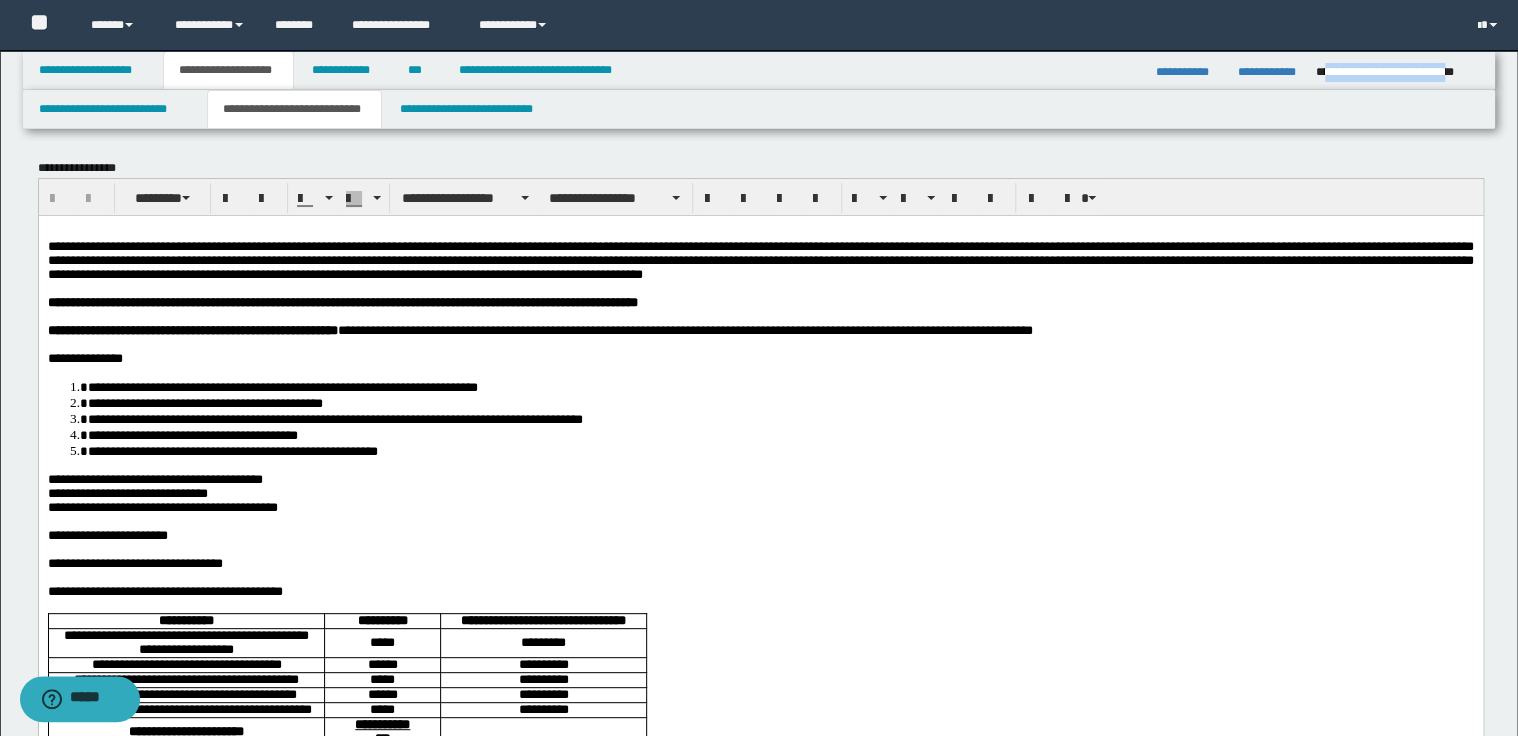 drag, startPoint x: 1324, startPoint y: 73, endPoint x: 1474, endPoint y: 73, distance: 150 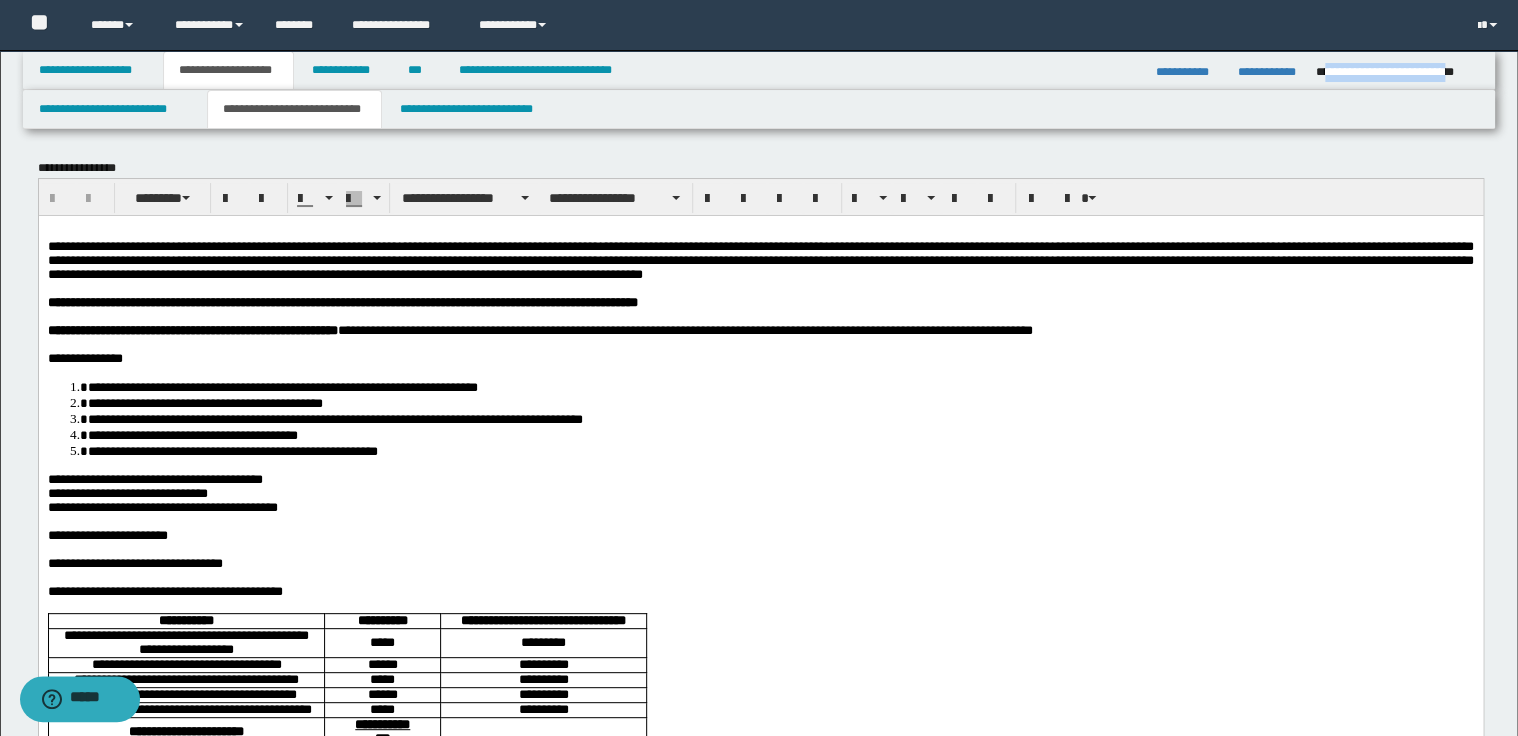 click on "**********" at bounding box center (1399, 72) 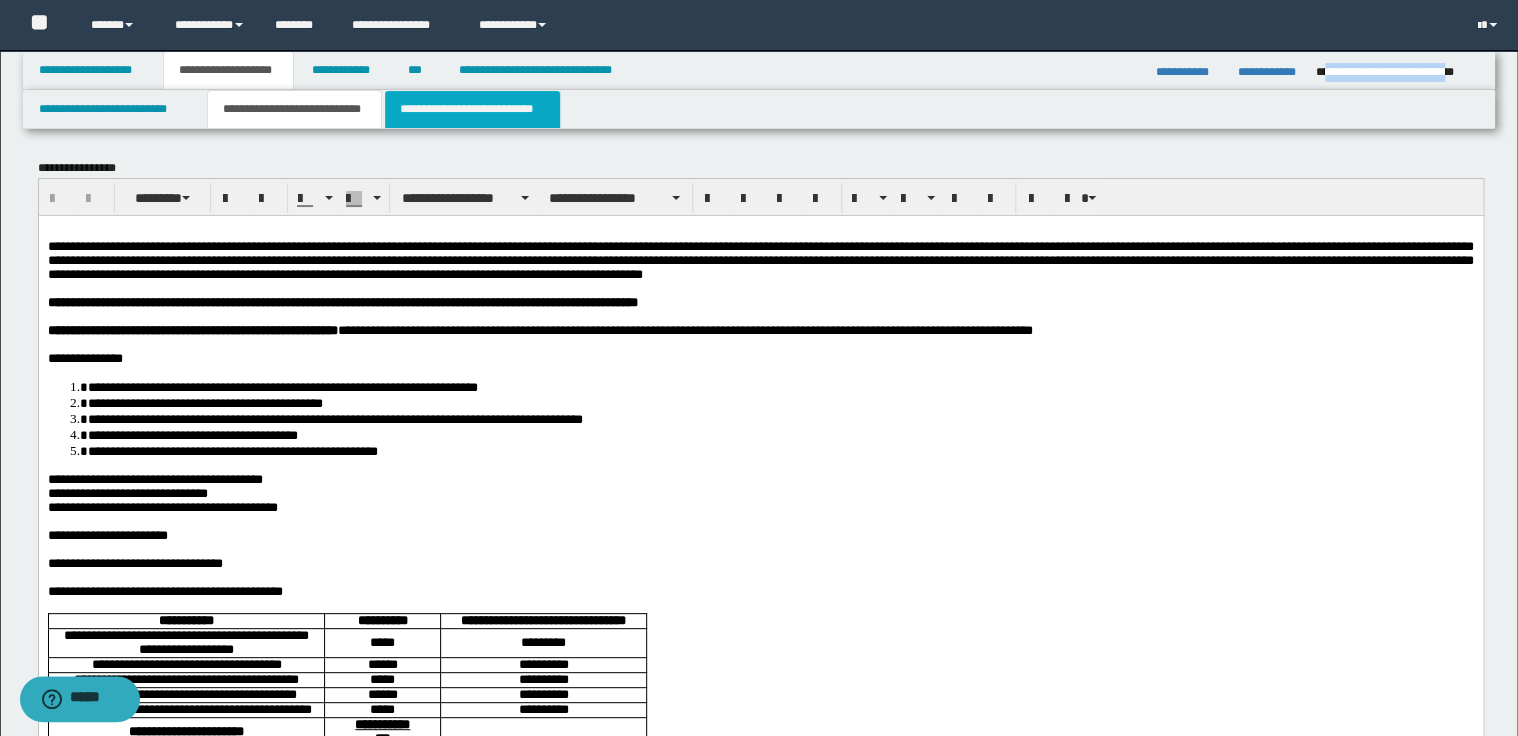 click on "**********" at bounding box center (472, 109) 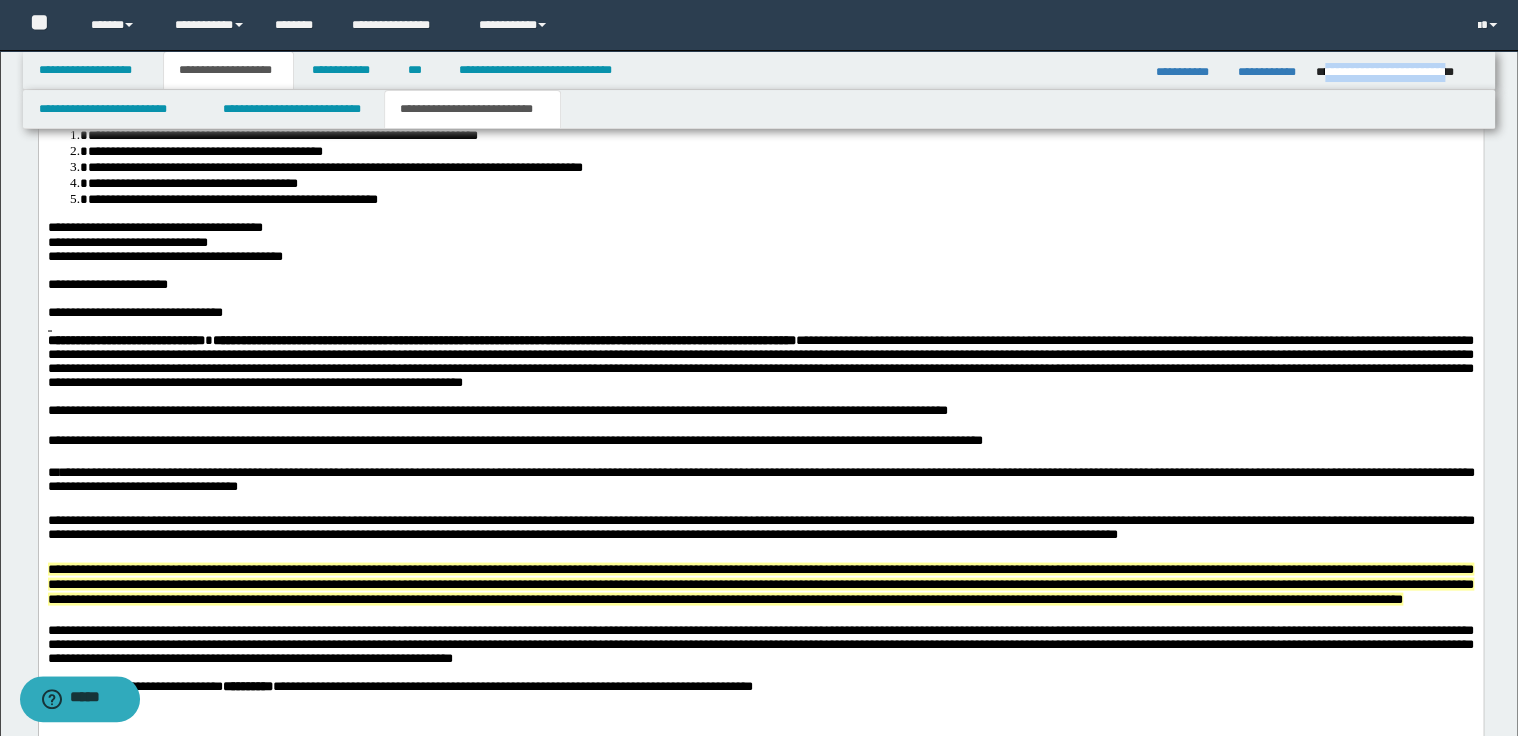 scroll, scrollTop: 1760, scrollLeft: 0, axis: vertical 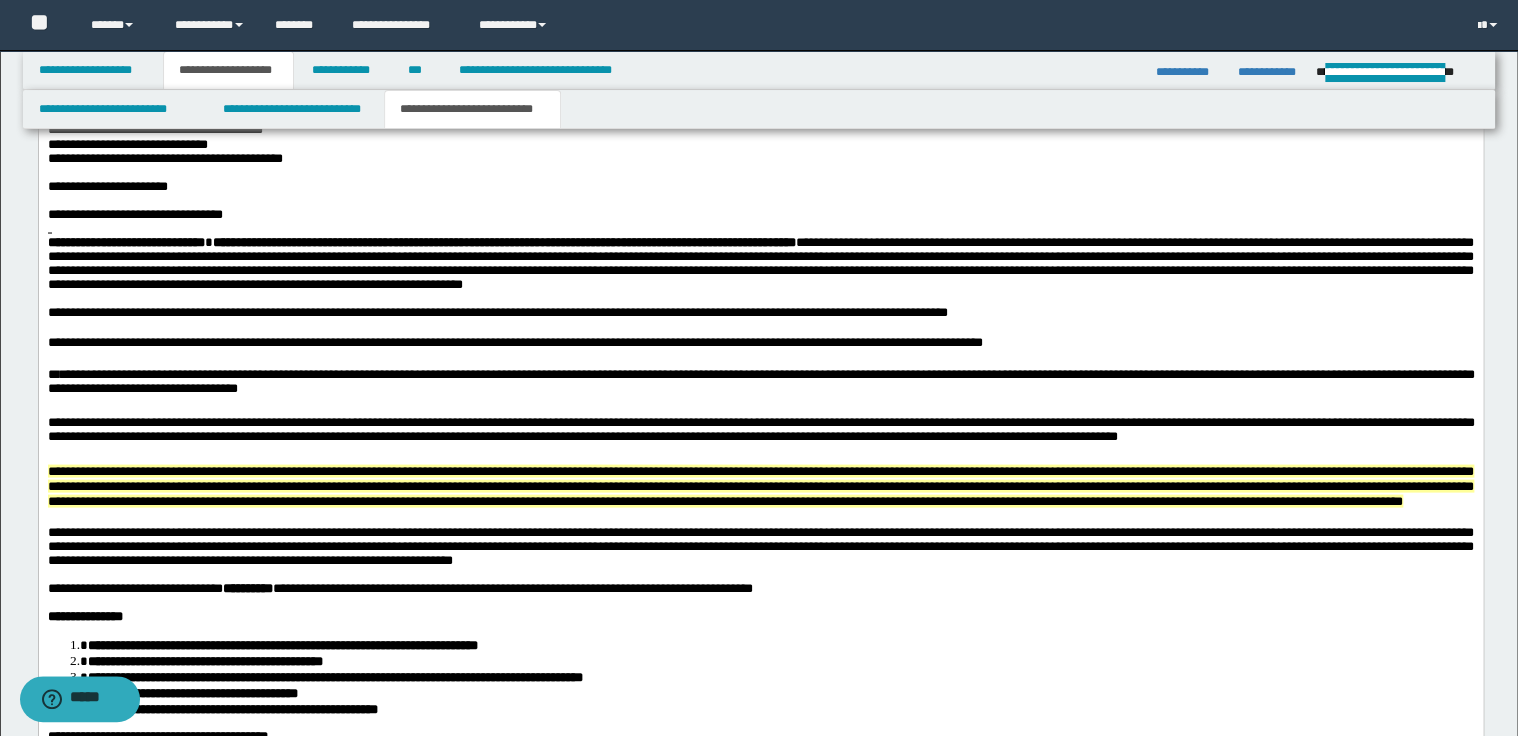 click on "**********" at bounding box center [760, 383] 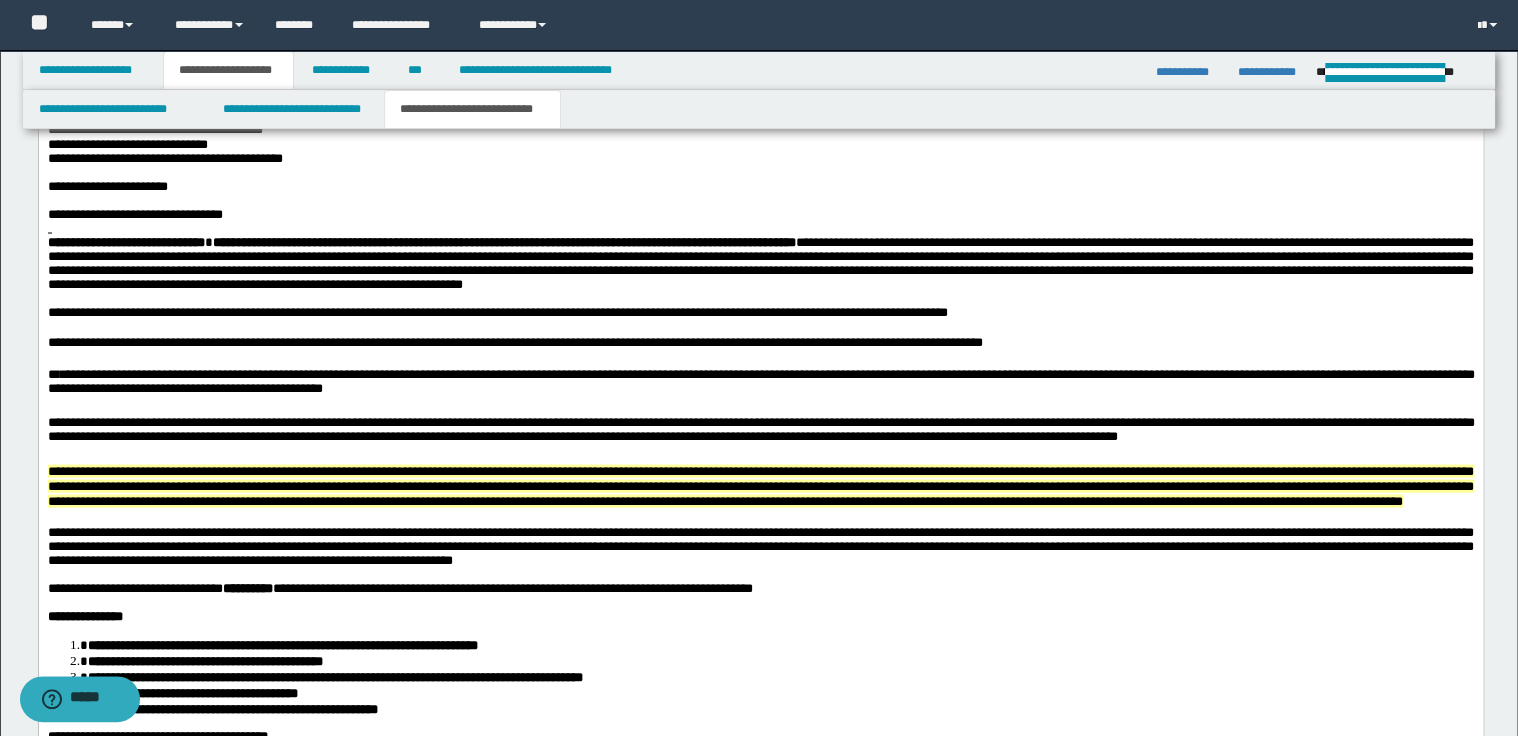 click on "**********" at bounding box center [503, 241] 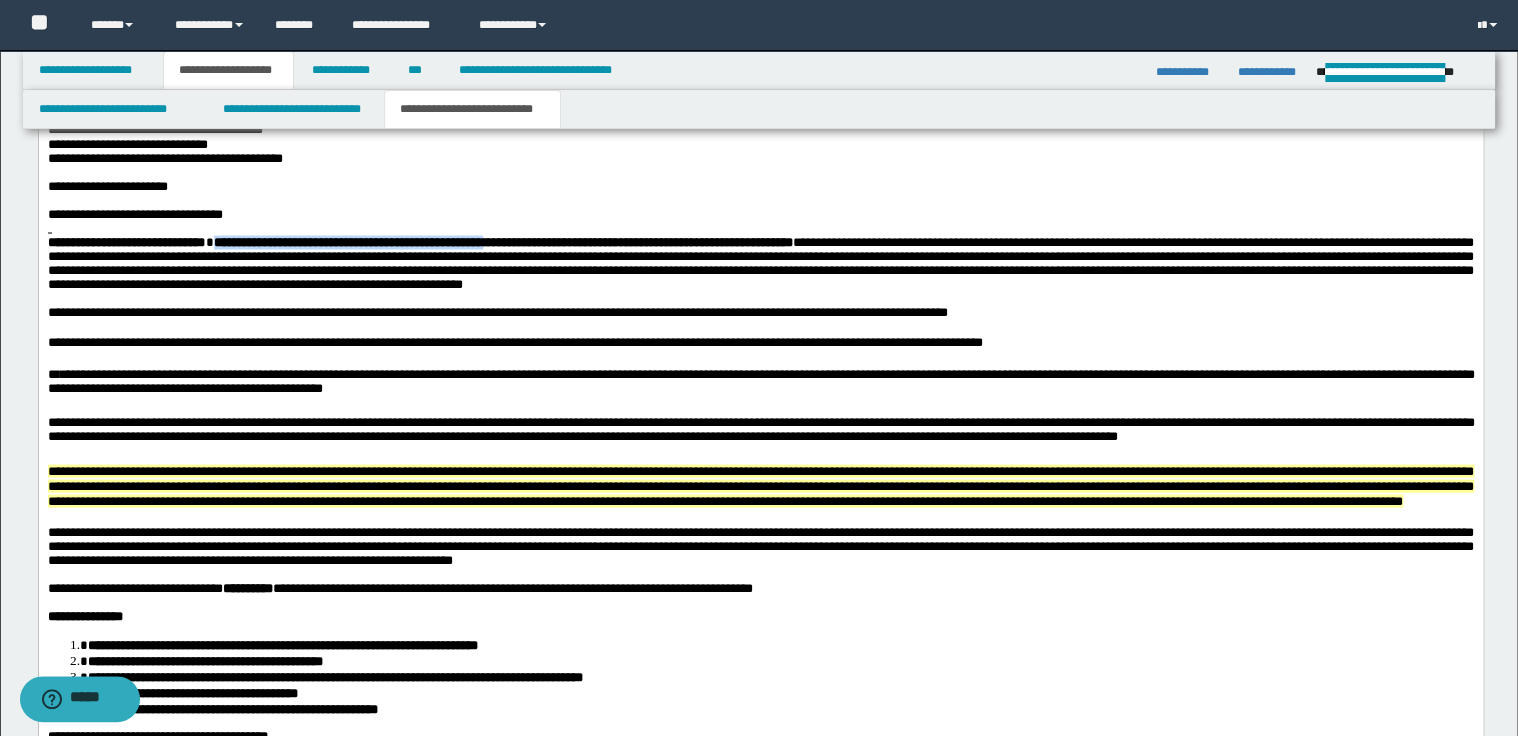drag, startPoint x: 241, startPoint y: 277, endPoint x: 594, endPoint y: 277, distance: 353 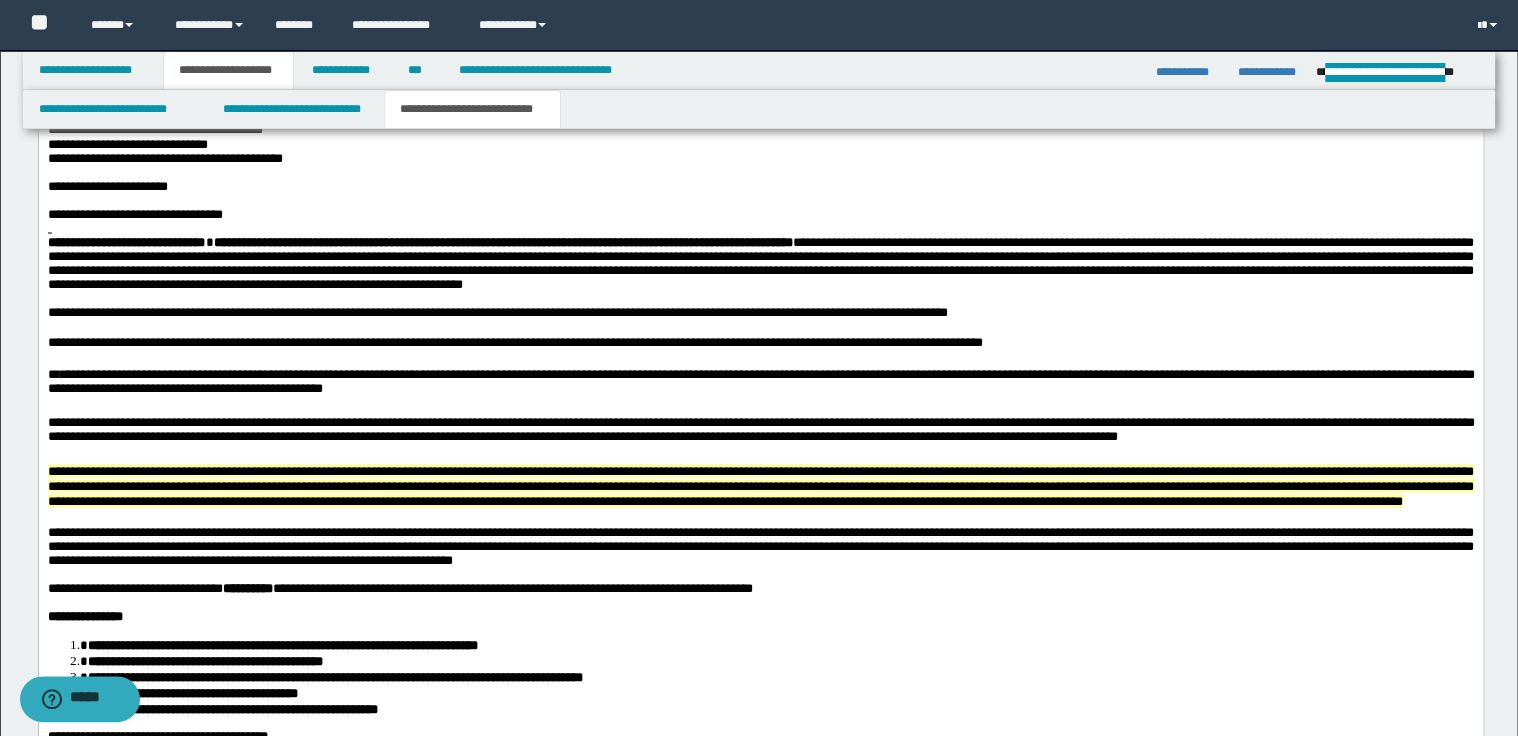 click on "**********" at bounding box center (760, 383) 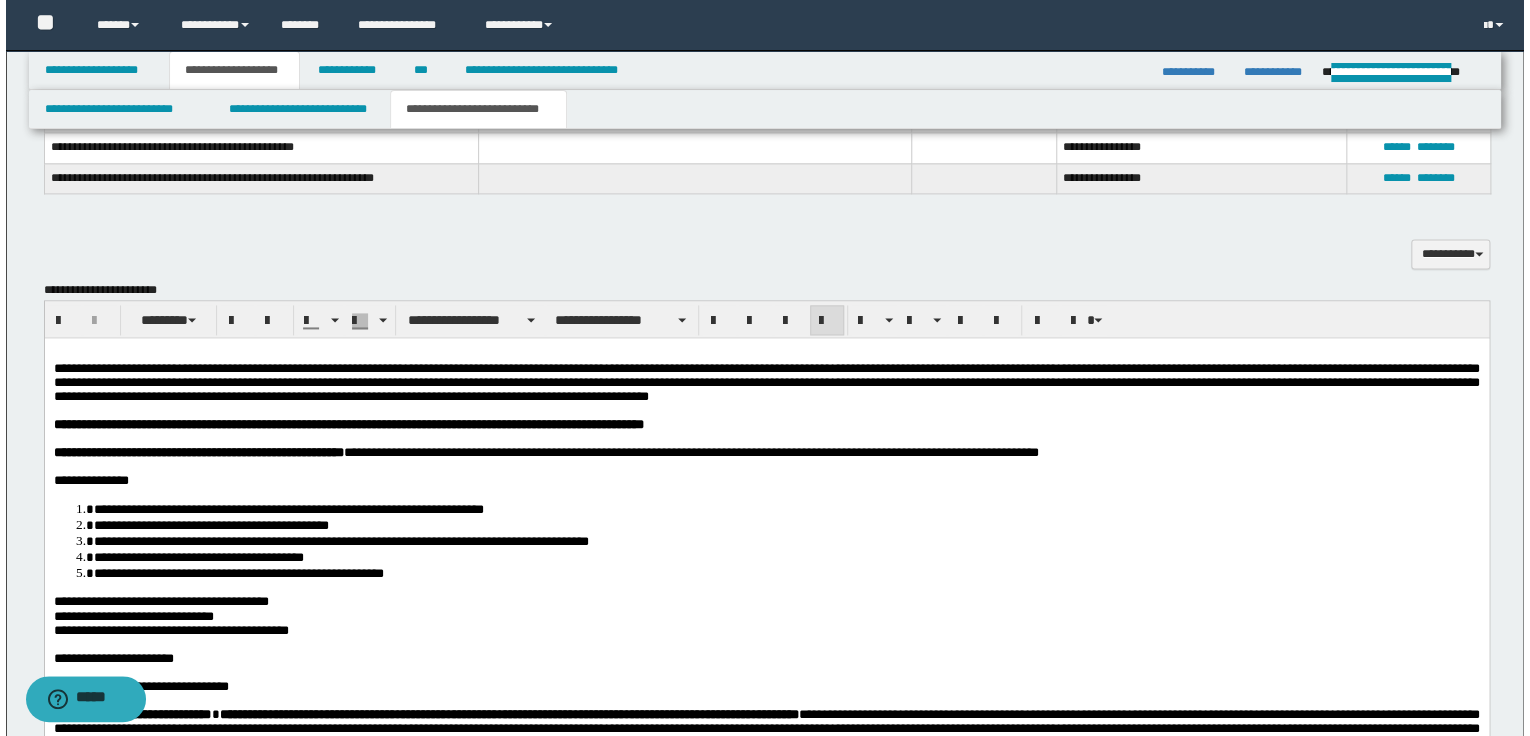 scroll, scrollTop: 1280, scrollLeft: 0, axis: vertical 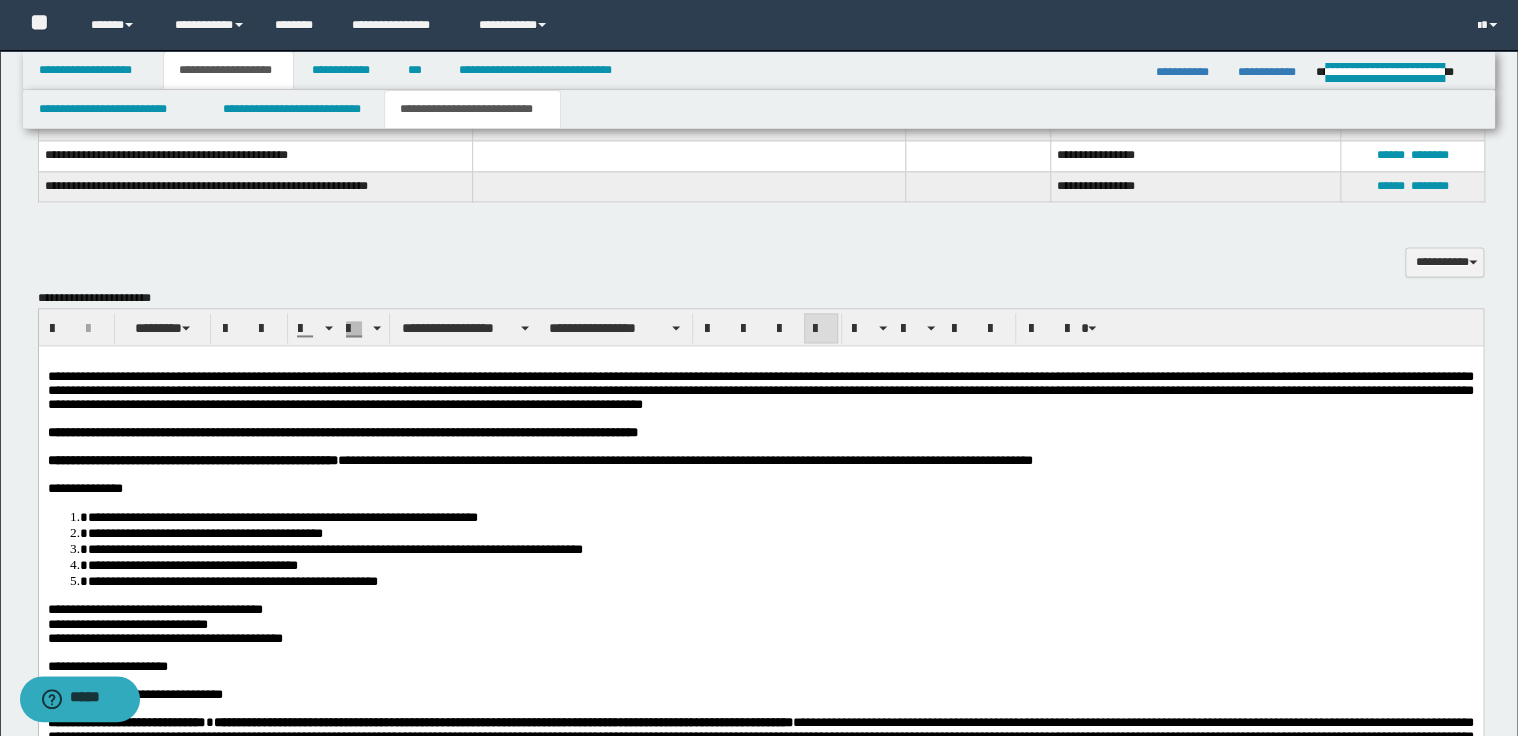 click on "**********" at bounding box center (760, 389) 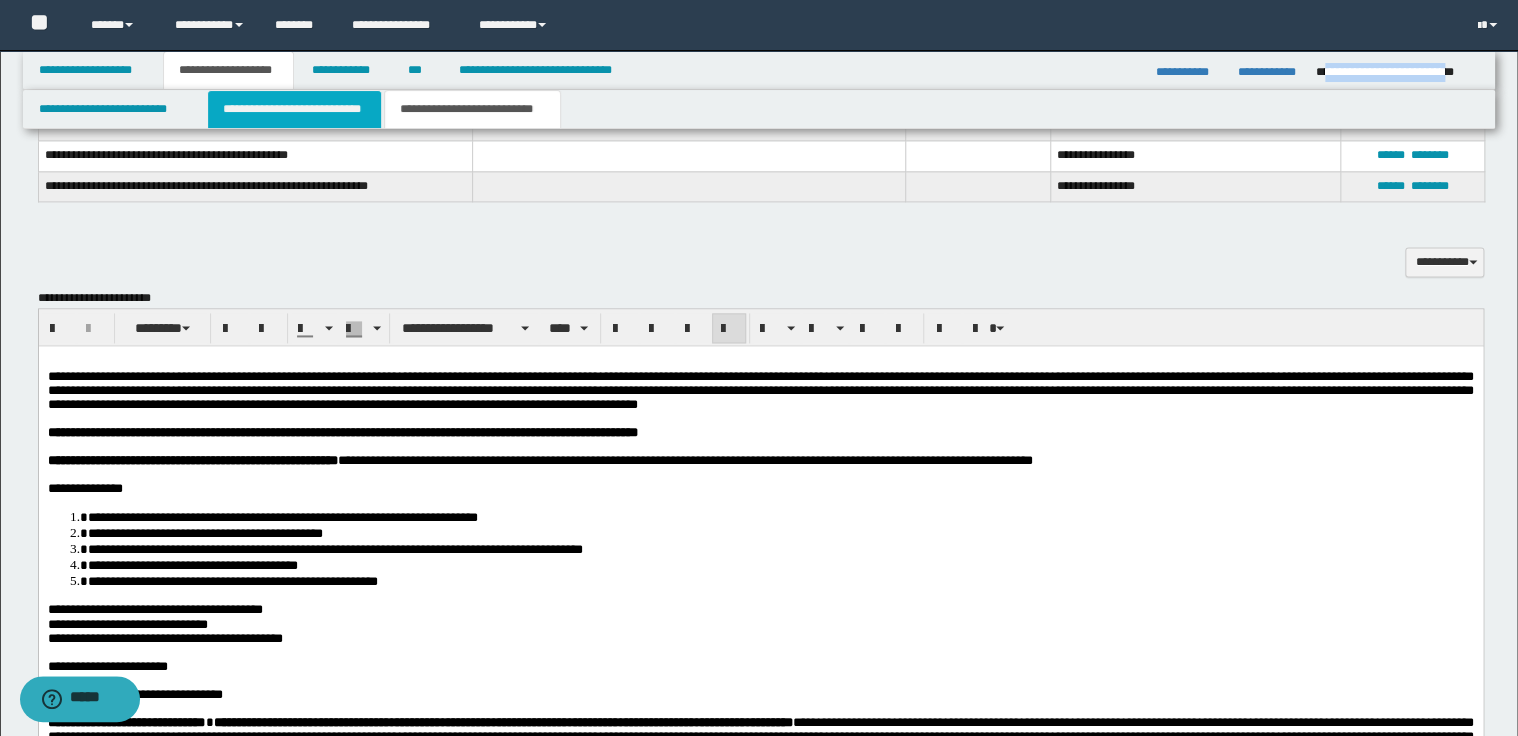 click on "**********" at bounding box center [294, 109] 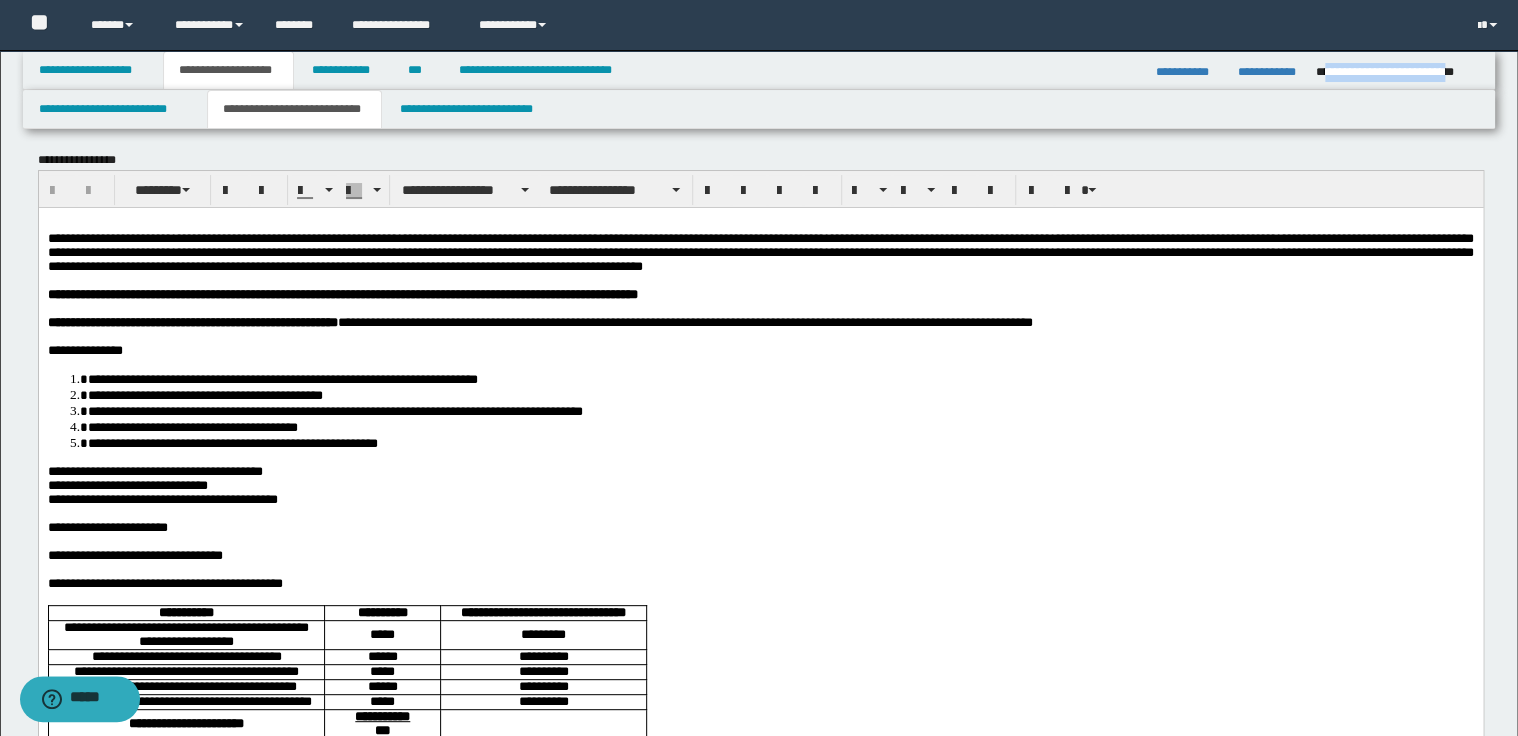 scroll, scrollTop: 0, scrollLeft: 0, axis: both 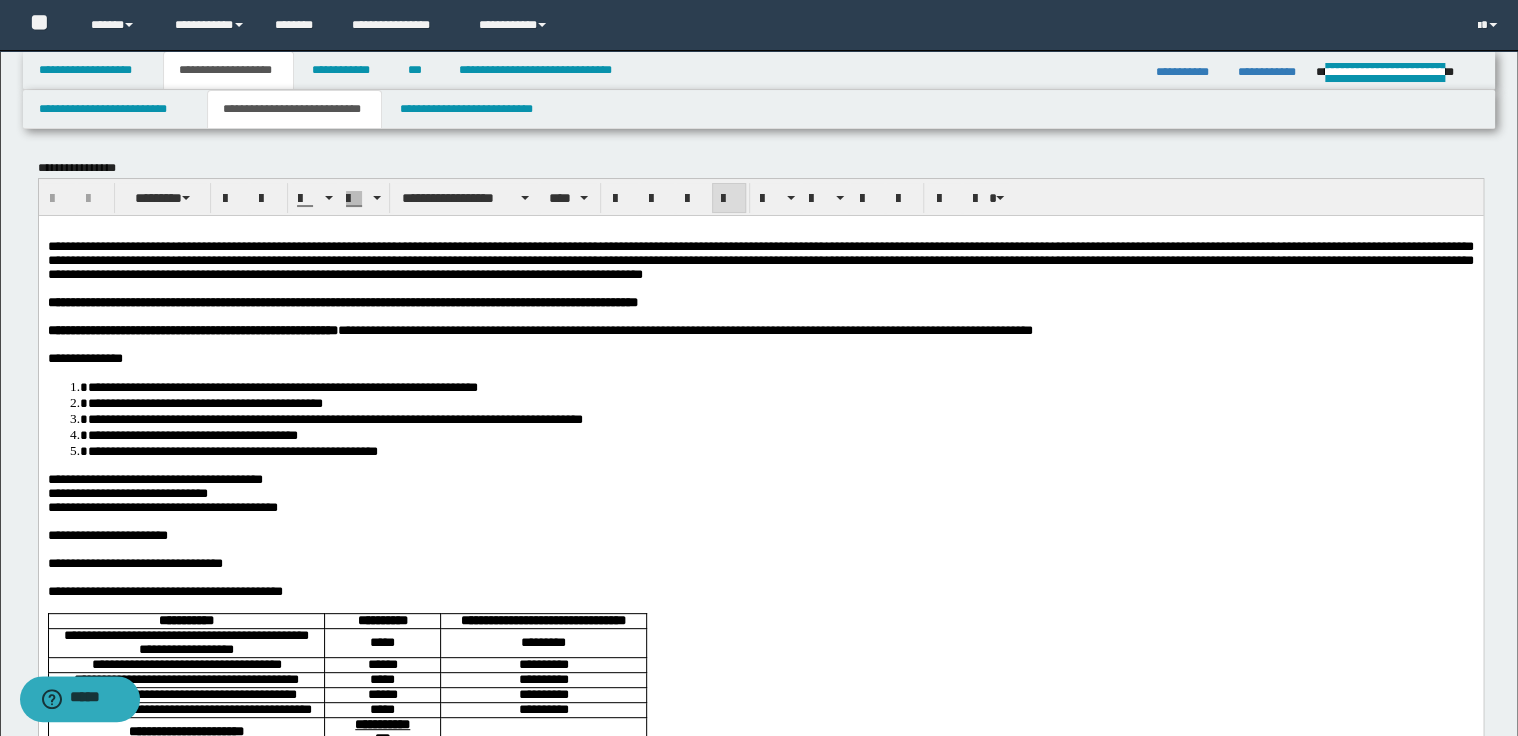 click on "**********" at bounding box center (760, 259) 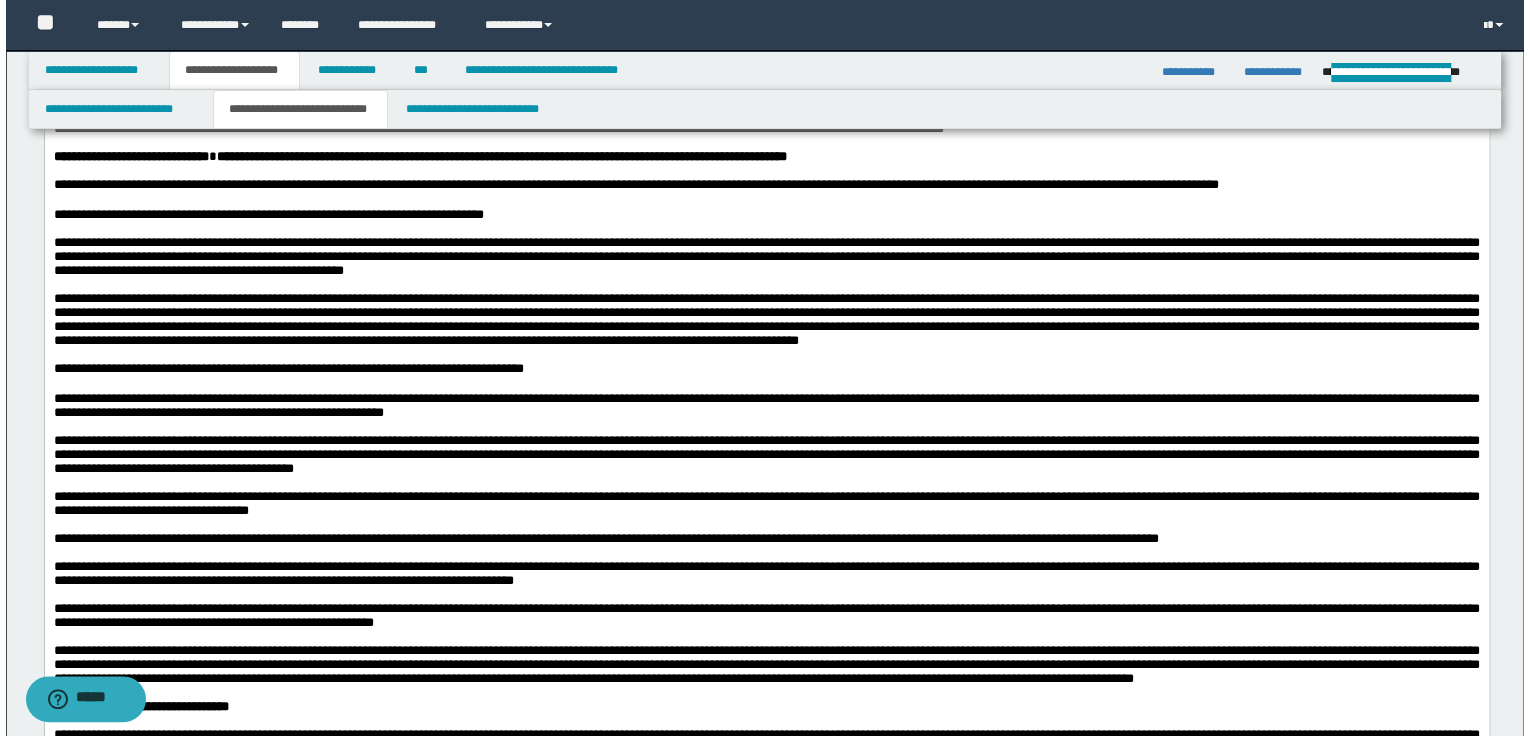 scroll, scrollTop: 1120, scrollLeft: 0, axis: vertical 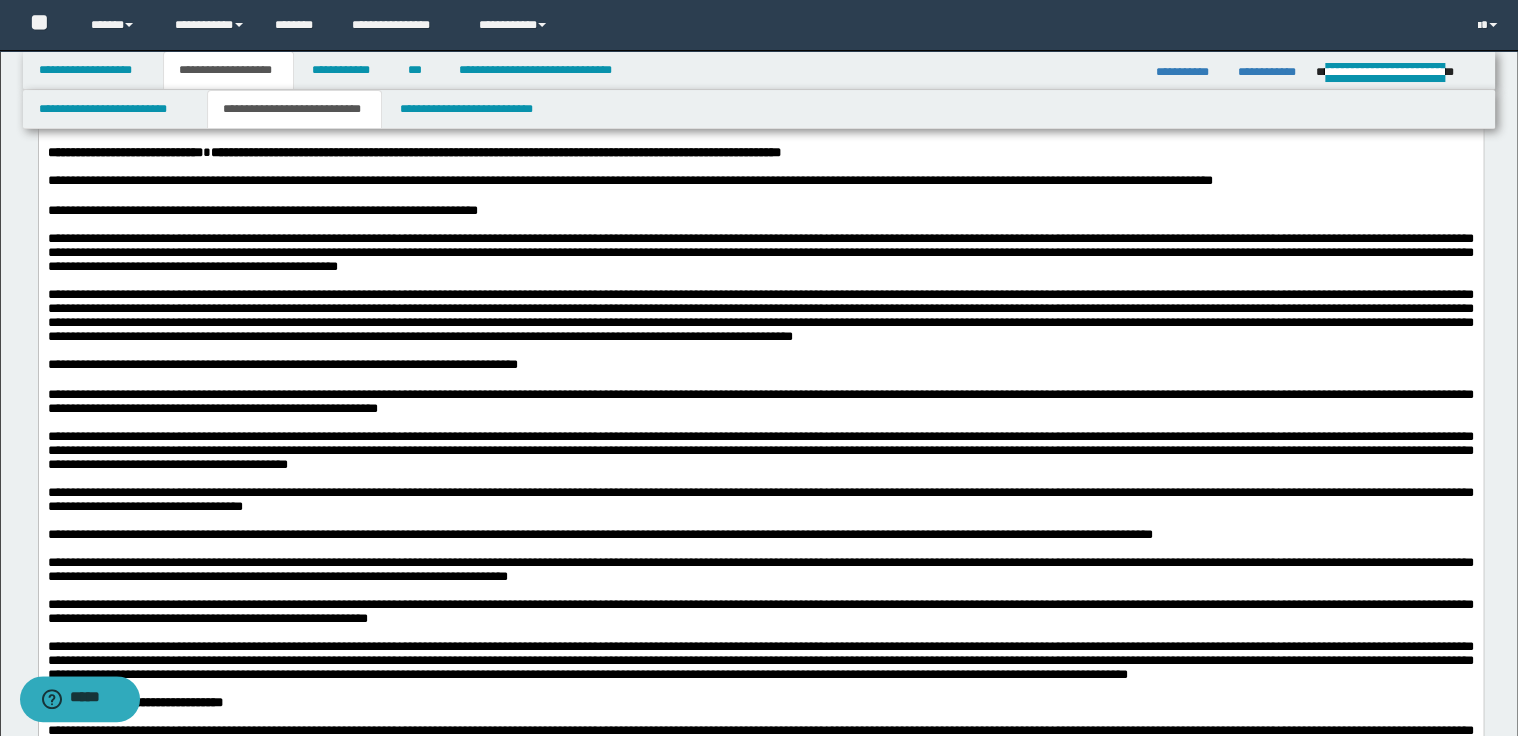 click on "**********" at bounding box center (495, 152) 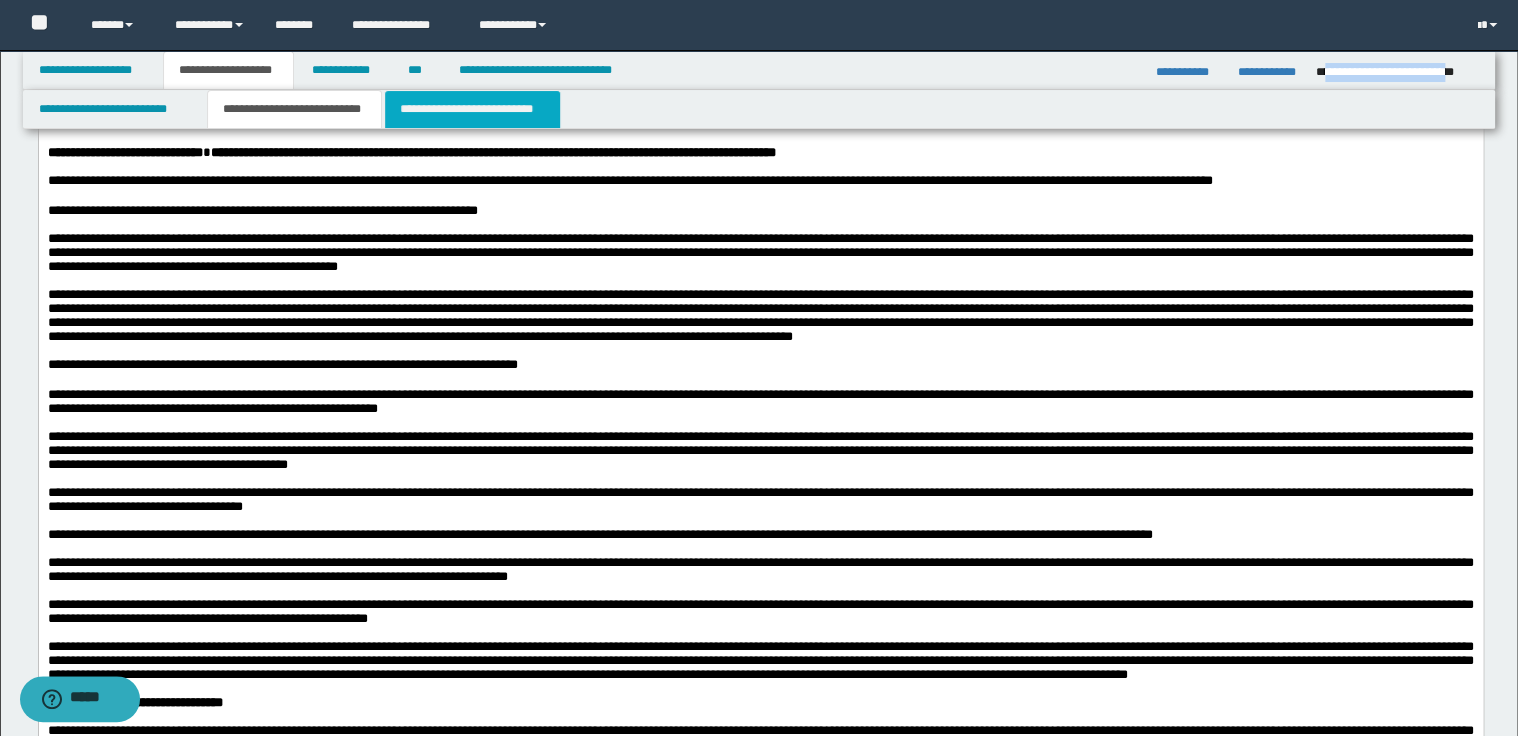 click on "**********" at bounding box center (472, 109) 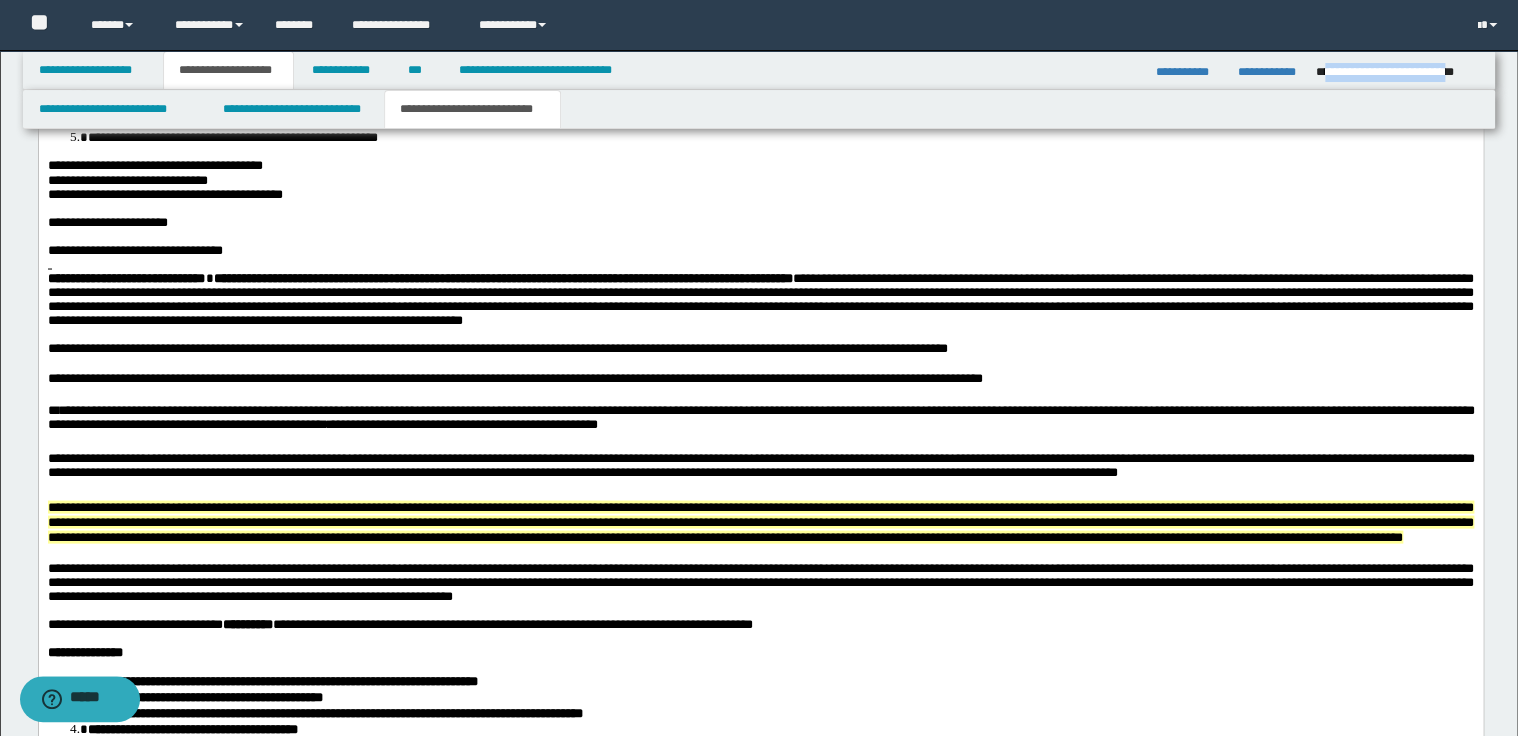 scroll, scrollTop: 1760, scrollLeft: 0, axis: vertical 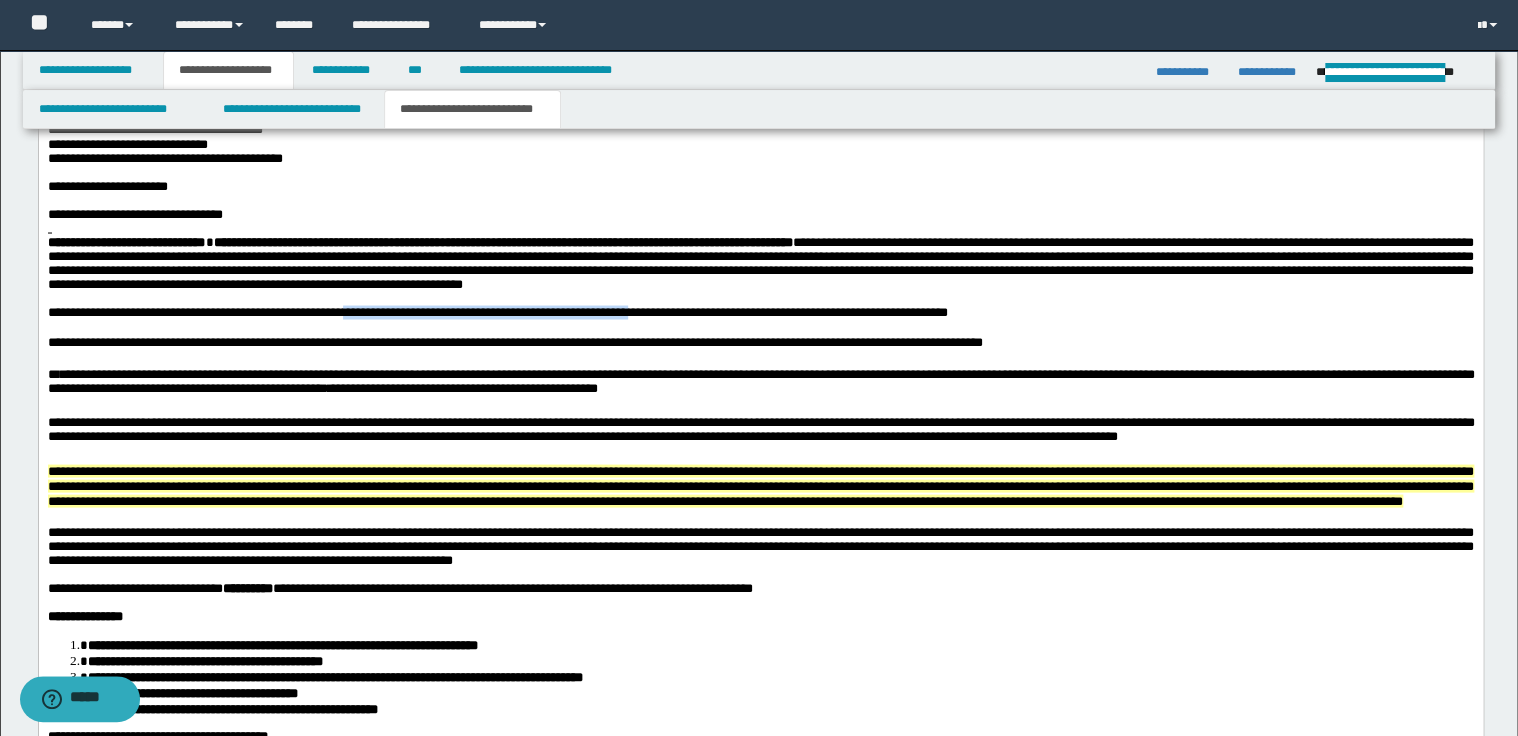 drag, startPoint x: 348, startPoint y: 357, endPoint x: 640, endPoint y: 355, distance: 292.00684 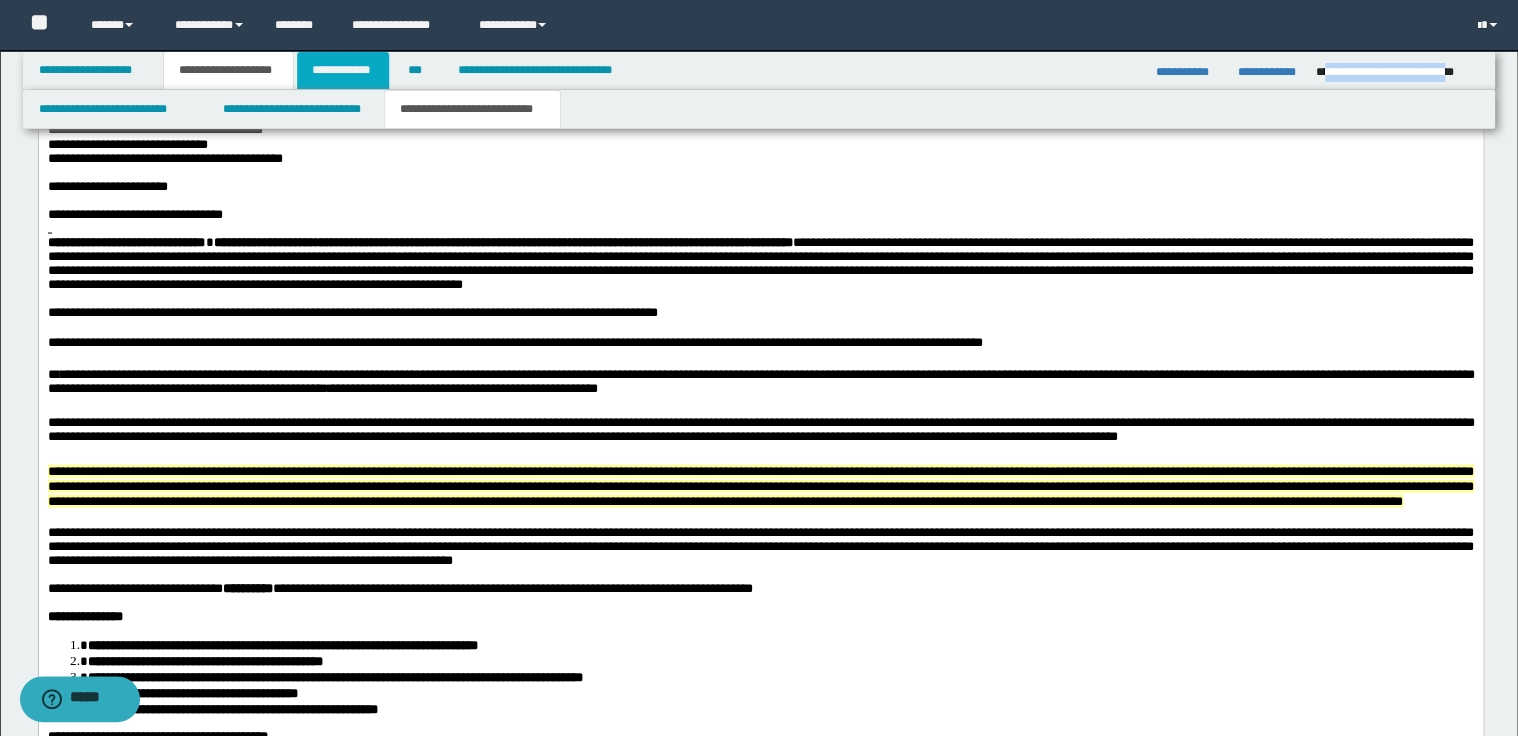 click on "**********" at bounding box center (343, 70) 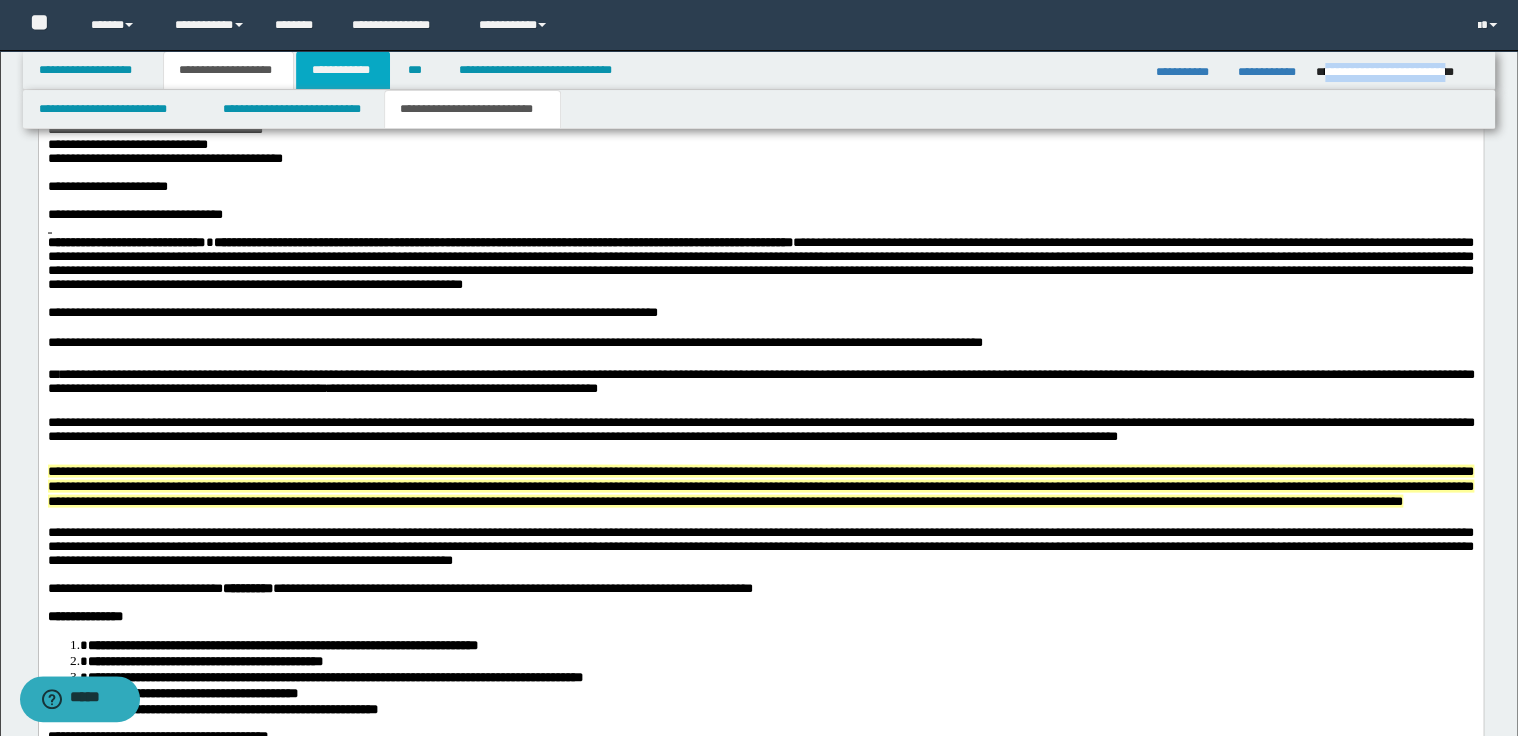 scroll, scrollTop: 375, scrollLeft: 0, axis: vertical 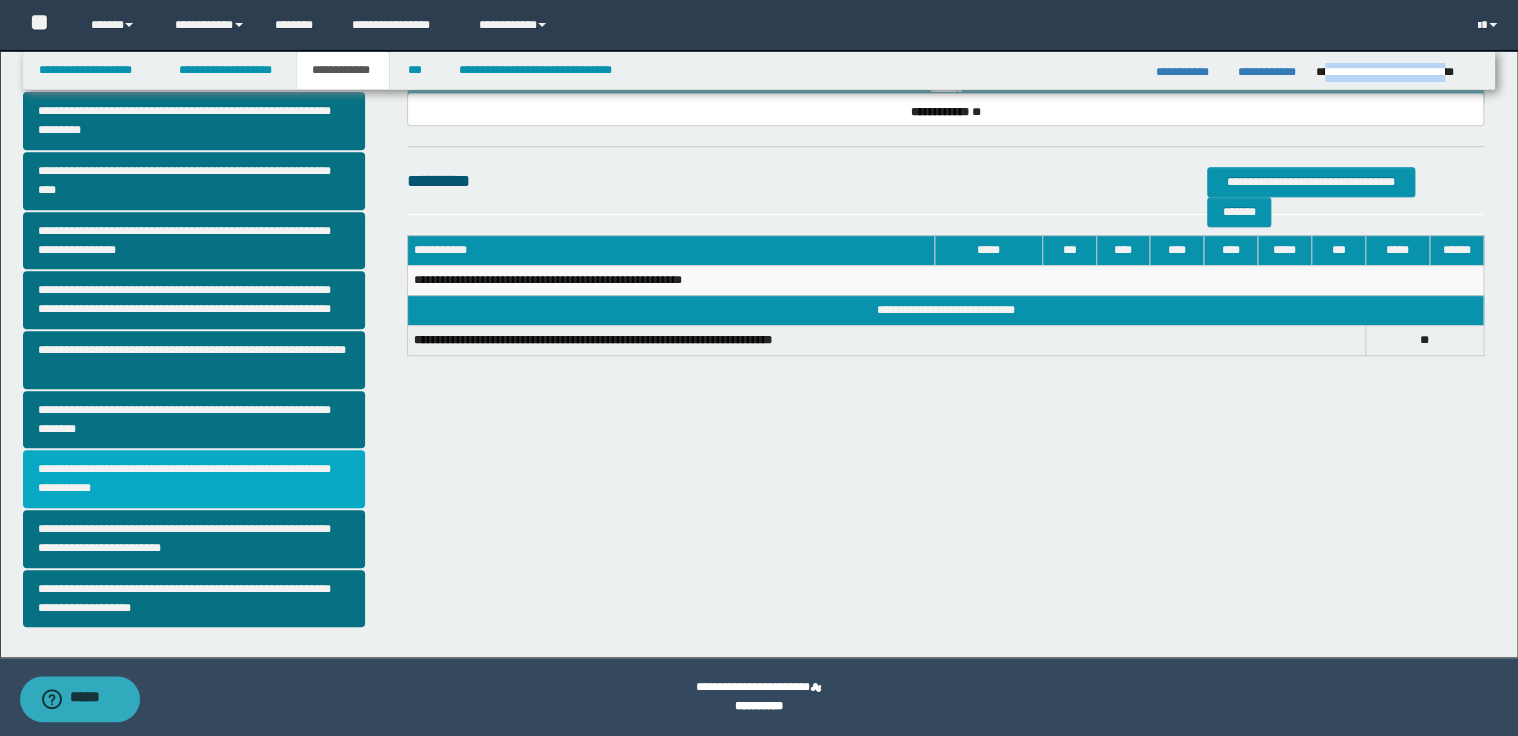 click on "**********" at bounding box center [194, 479] 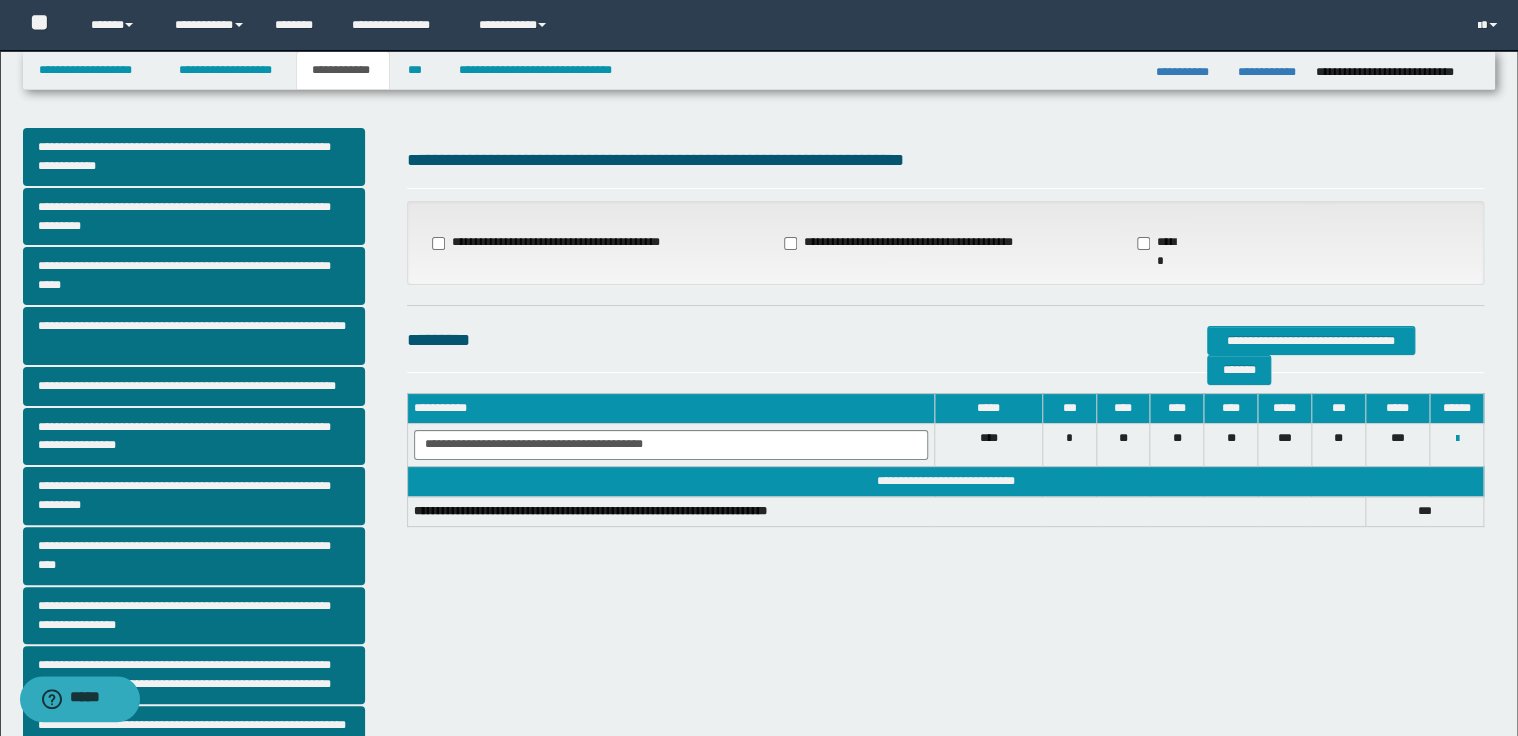 click on "**********" at bounding box center (945, 243) 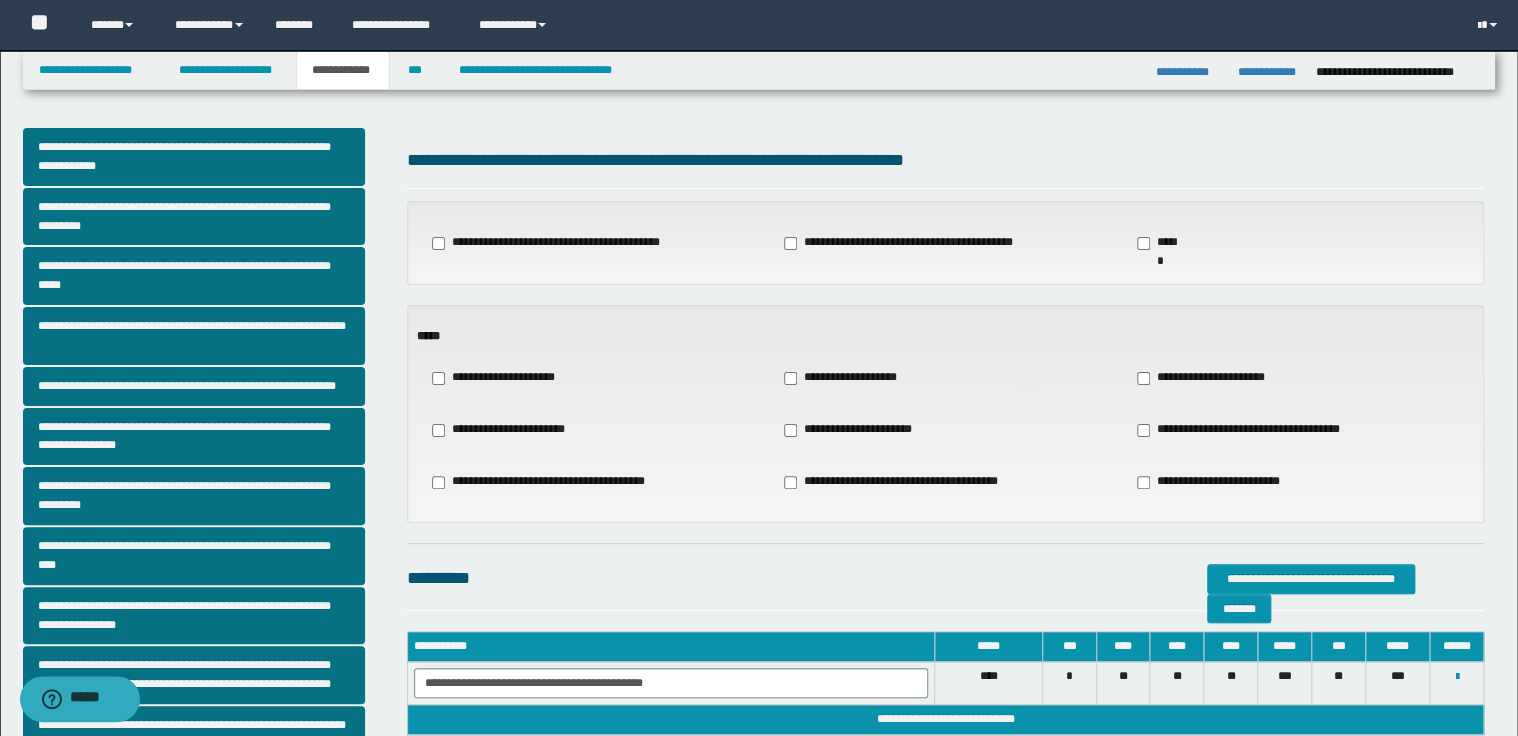 click on "**********" at bounding box center [848, 378] 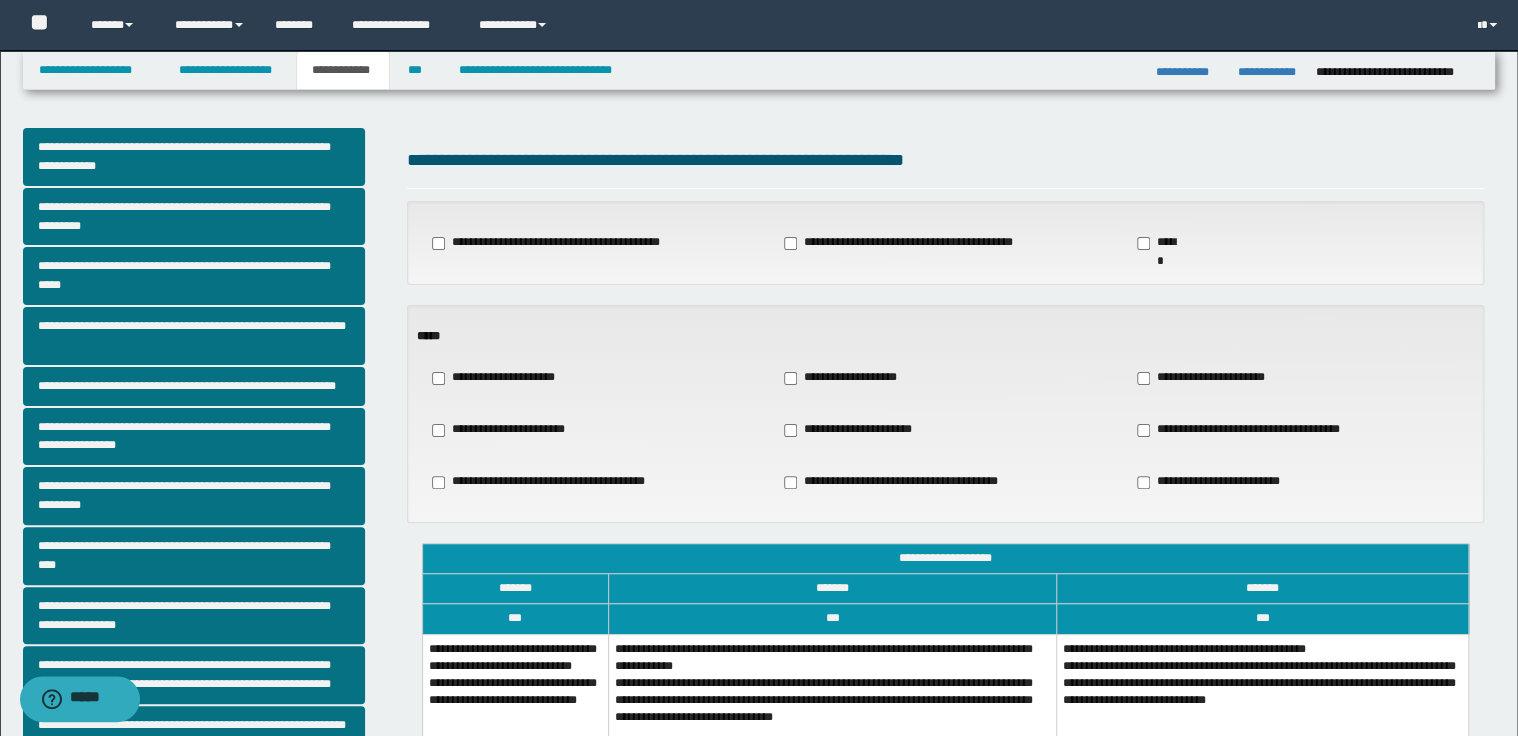 click on "**********" at bounding box center [832, 707] 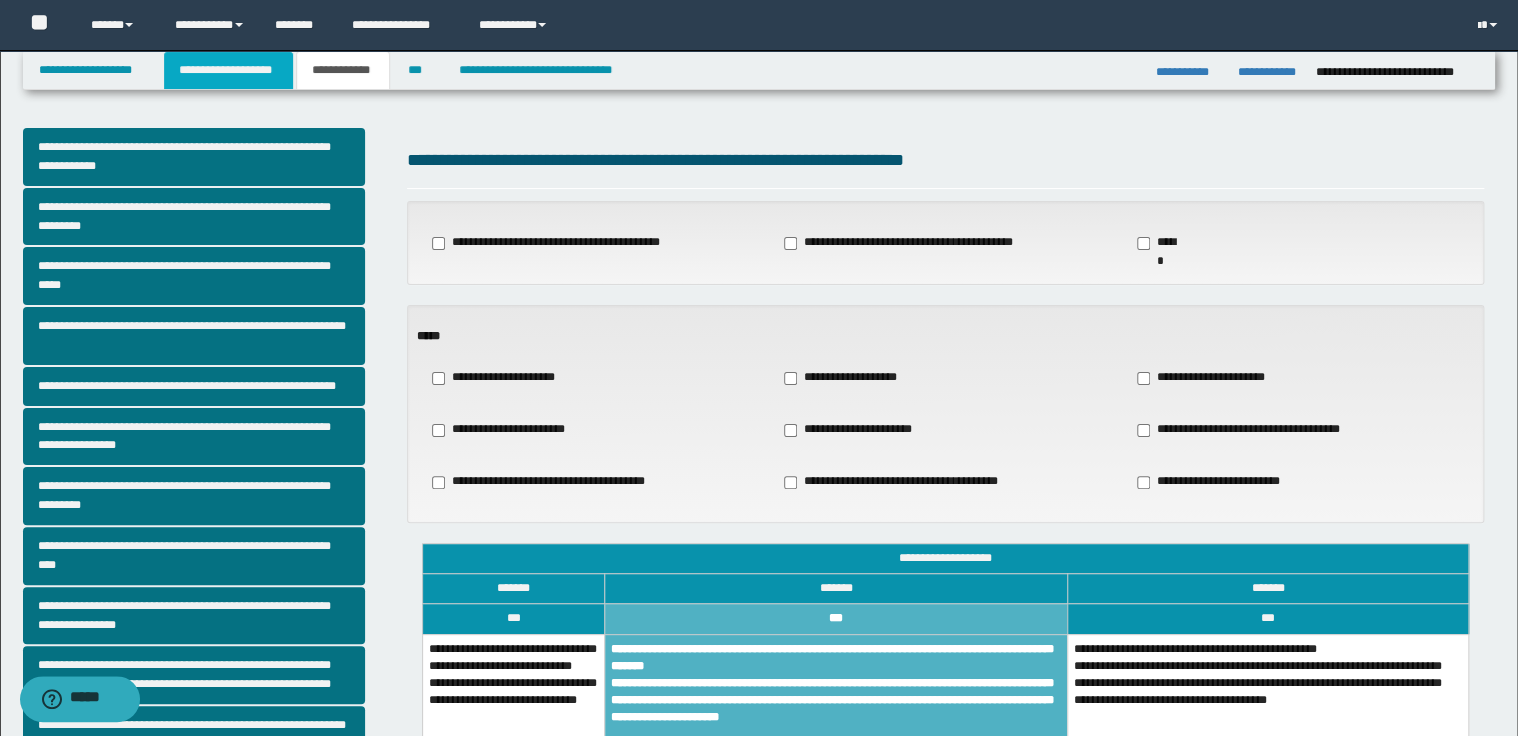 click on "**********" at bounding box center (228, 70) 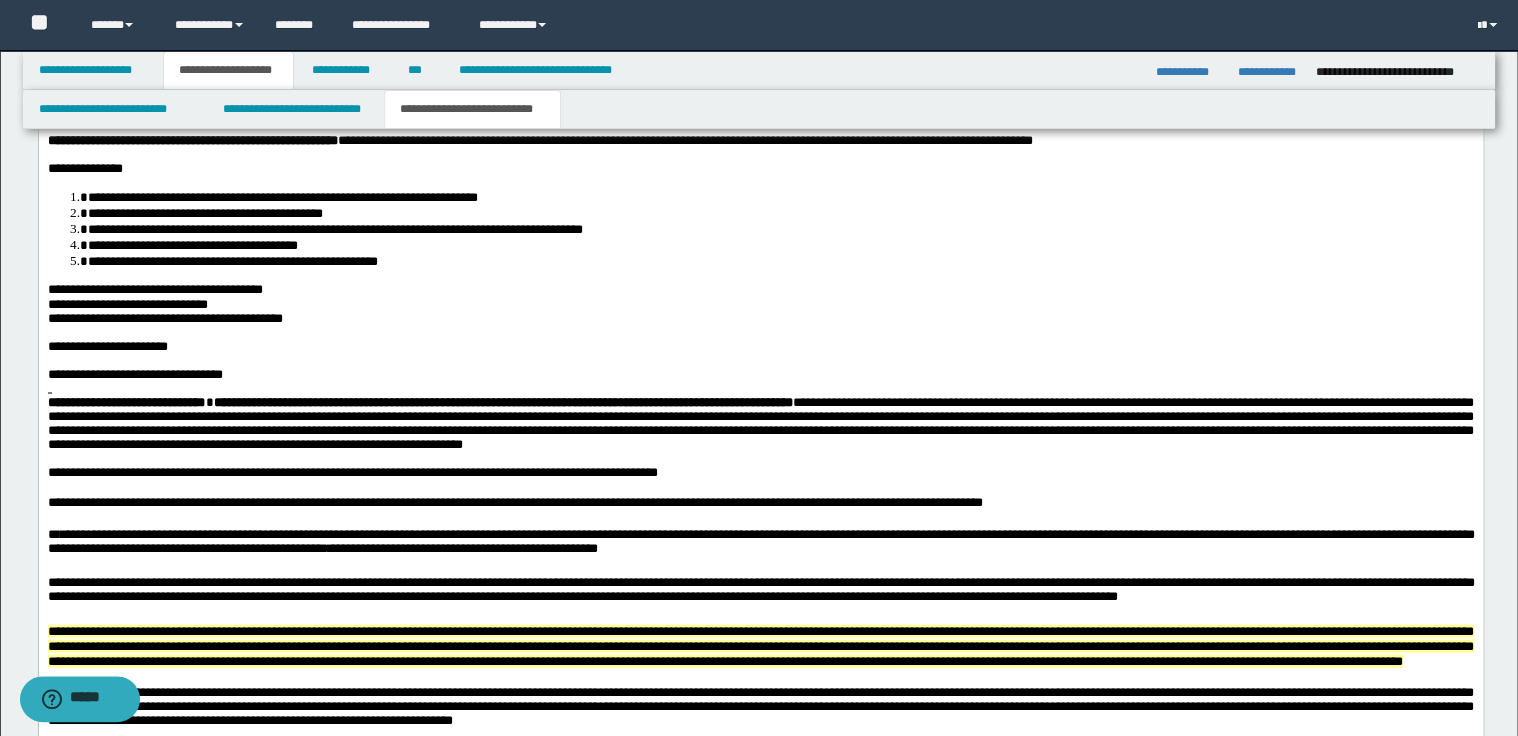 scroll, scrollTop: 1680, scrollLeft: 0, axis: vertical 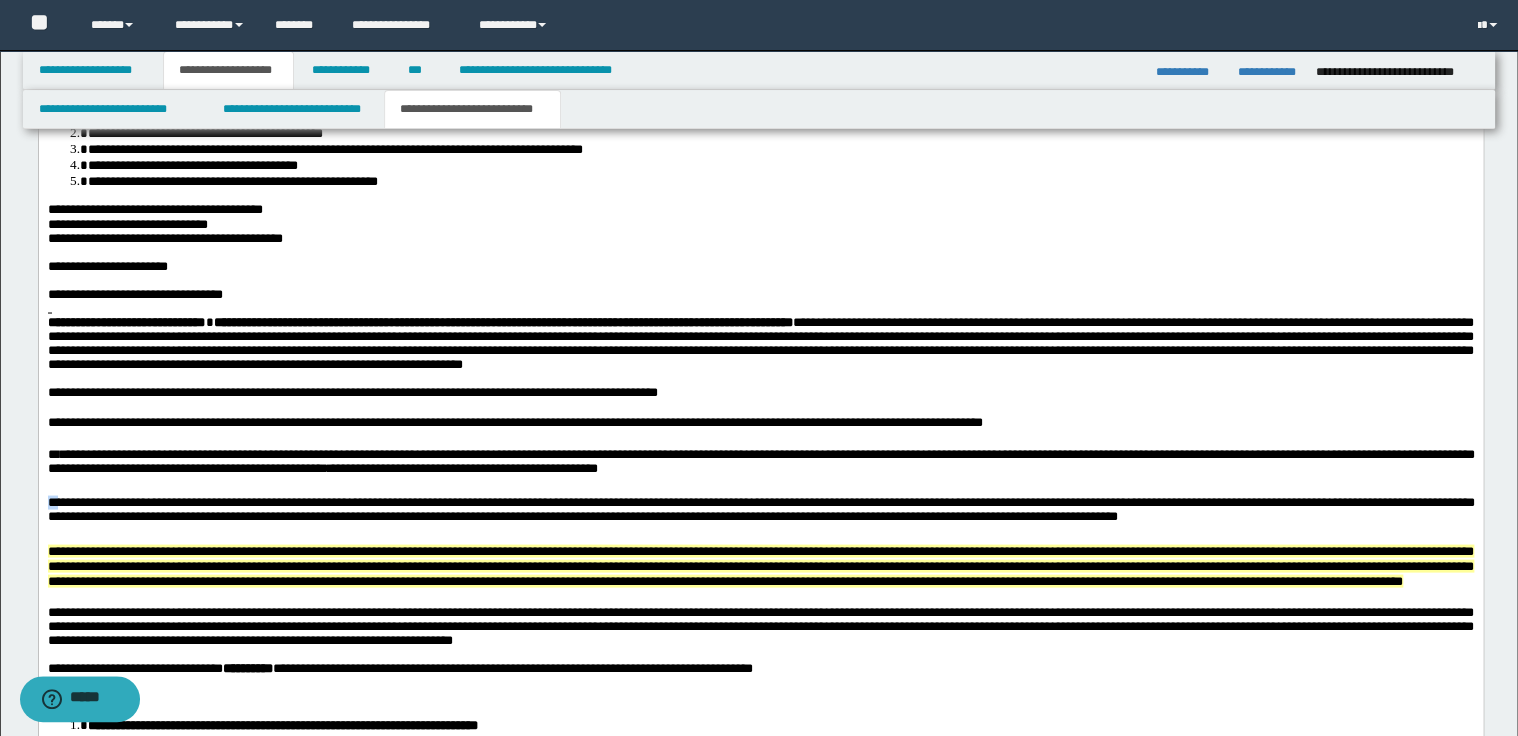 drag, startPoint x: 57, startPoint y: 545, endPoint x: 206, endPoint y: 537, distance: 149.21461 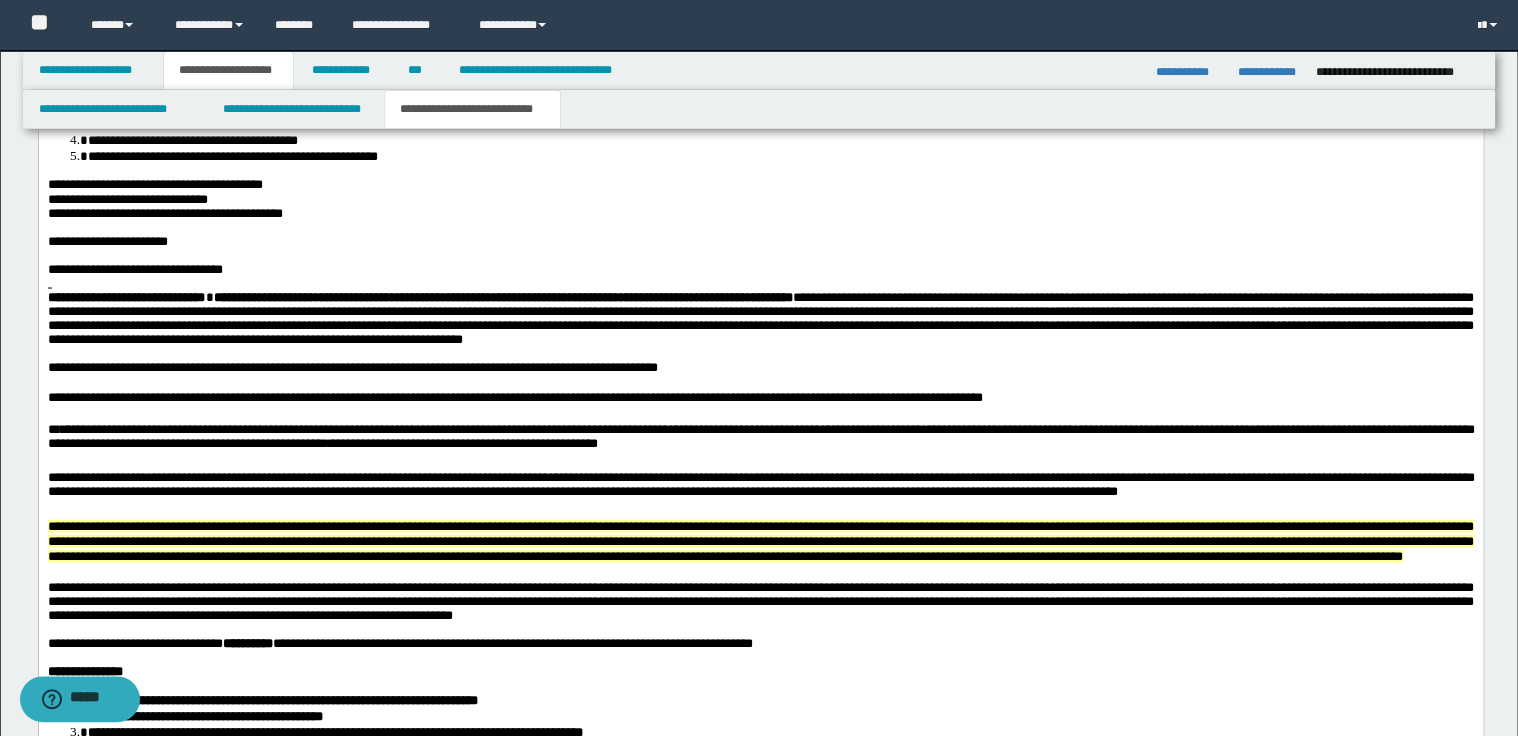 scroll, scrollTop: 1680, scrollLeft: 0, axis: vertical 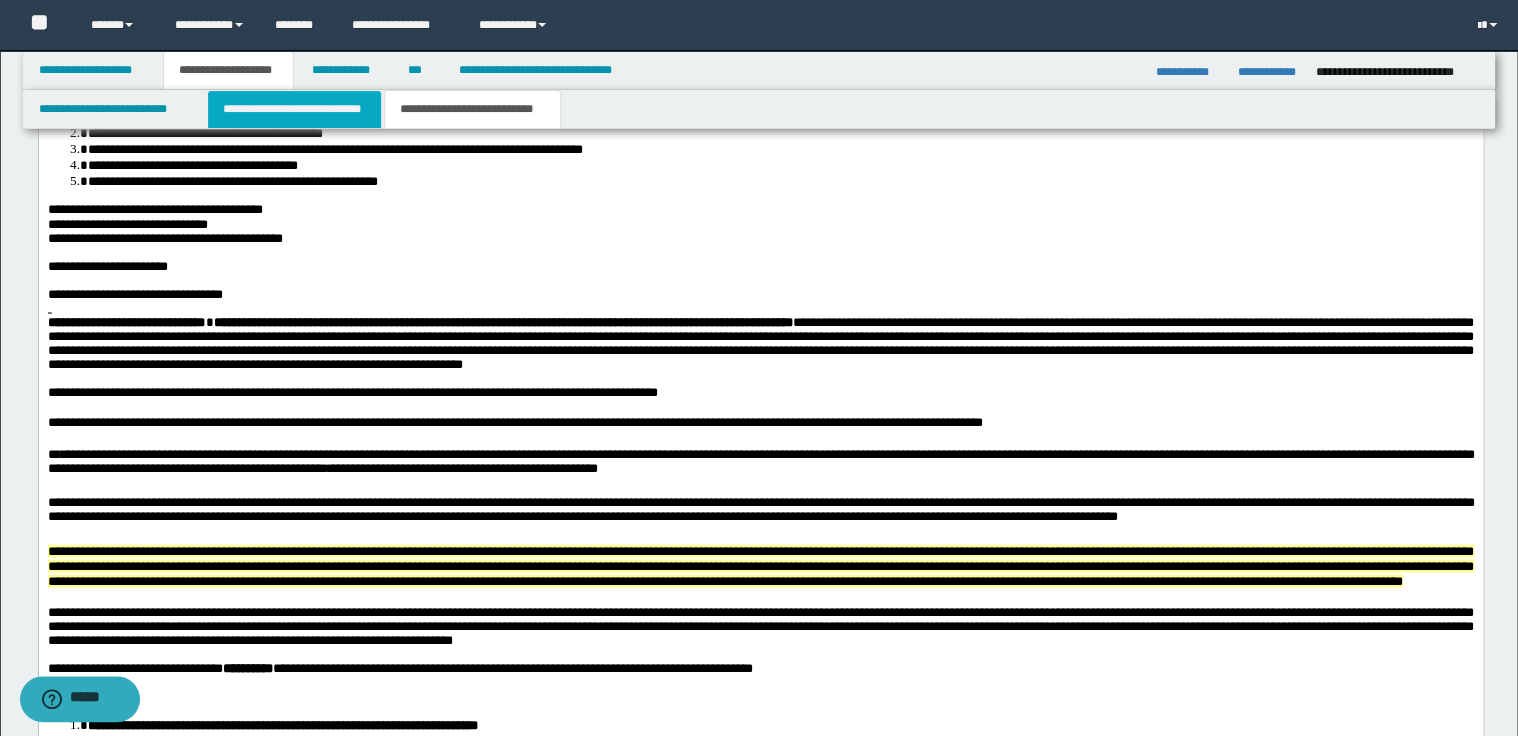 click on "**********" at bounding box center (294, 109) 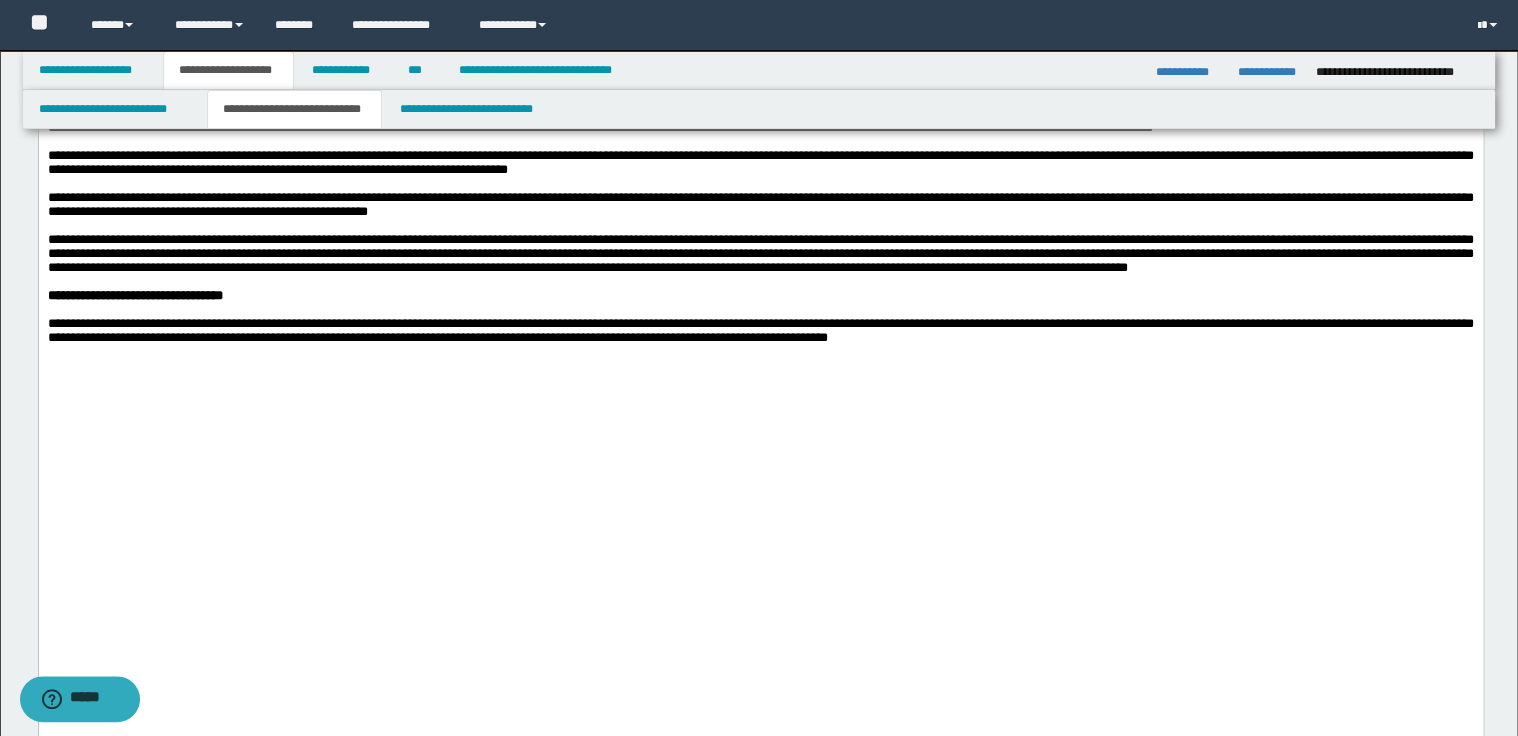 scroll, scrollTop: 1520, scrollLeft: 0, axis: vertical 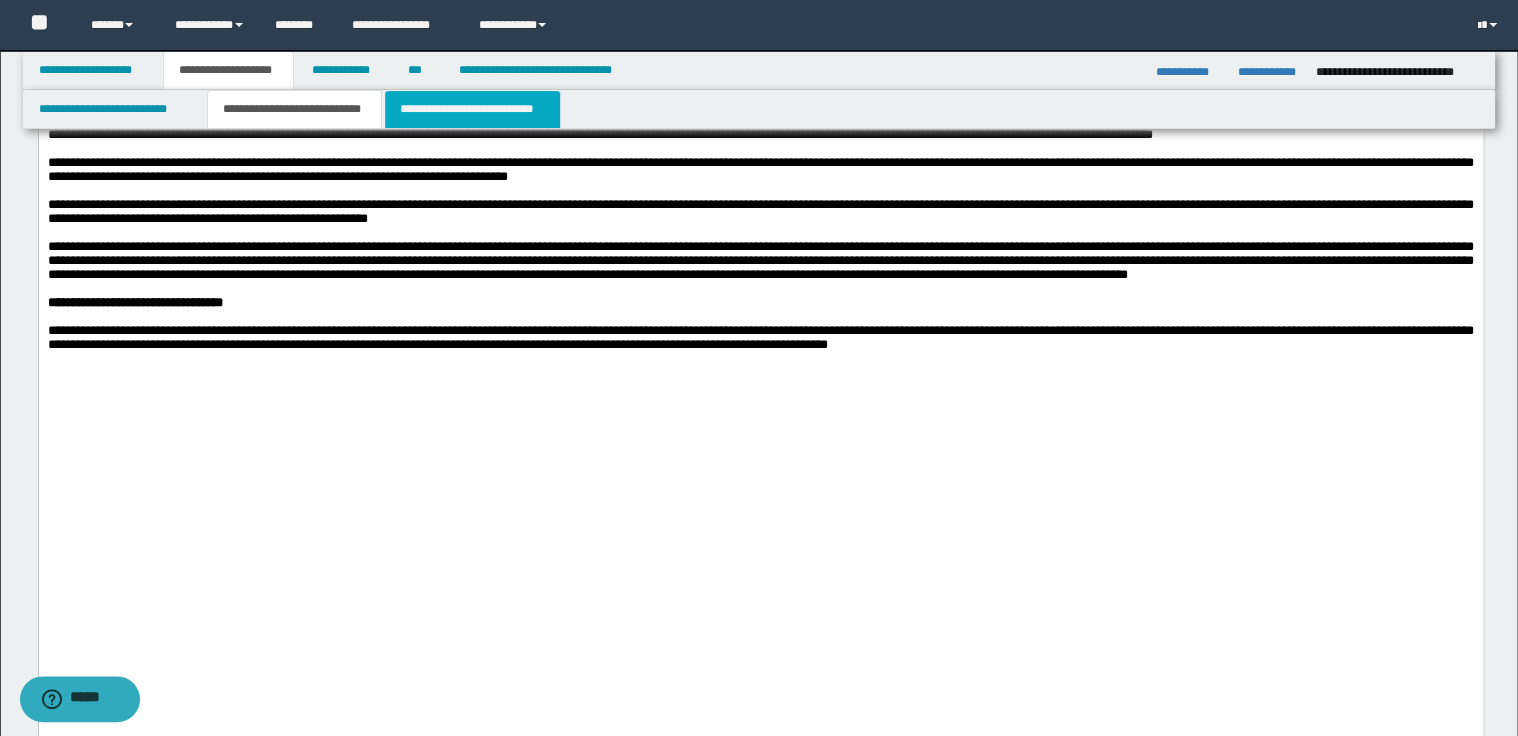 click on "**********" at bounding box center [472, 109] 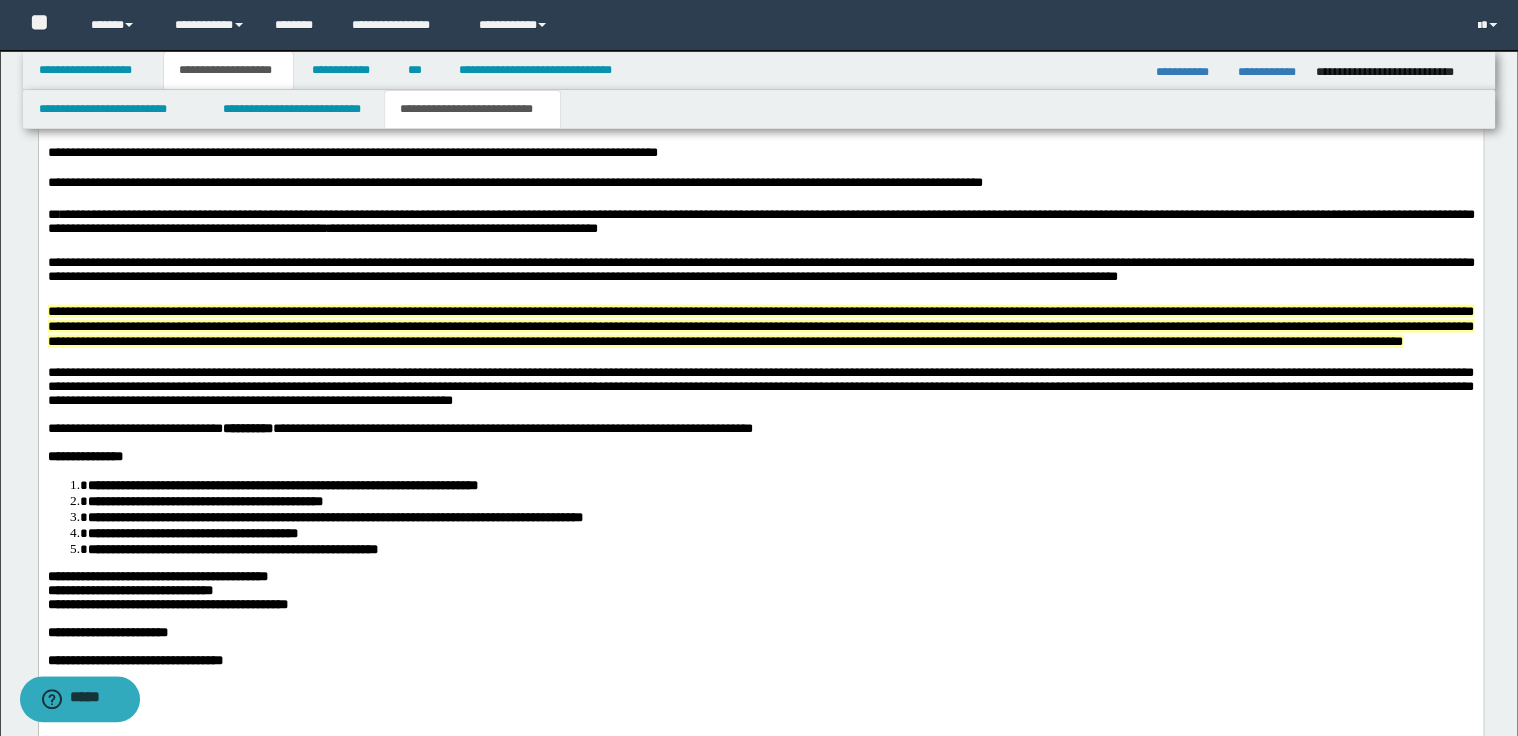 scroll, scrollTop: 1920, scrollLeft: 0, axis: vertical 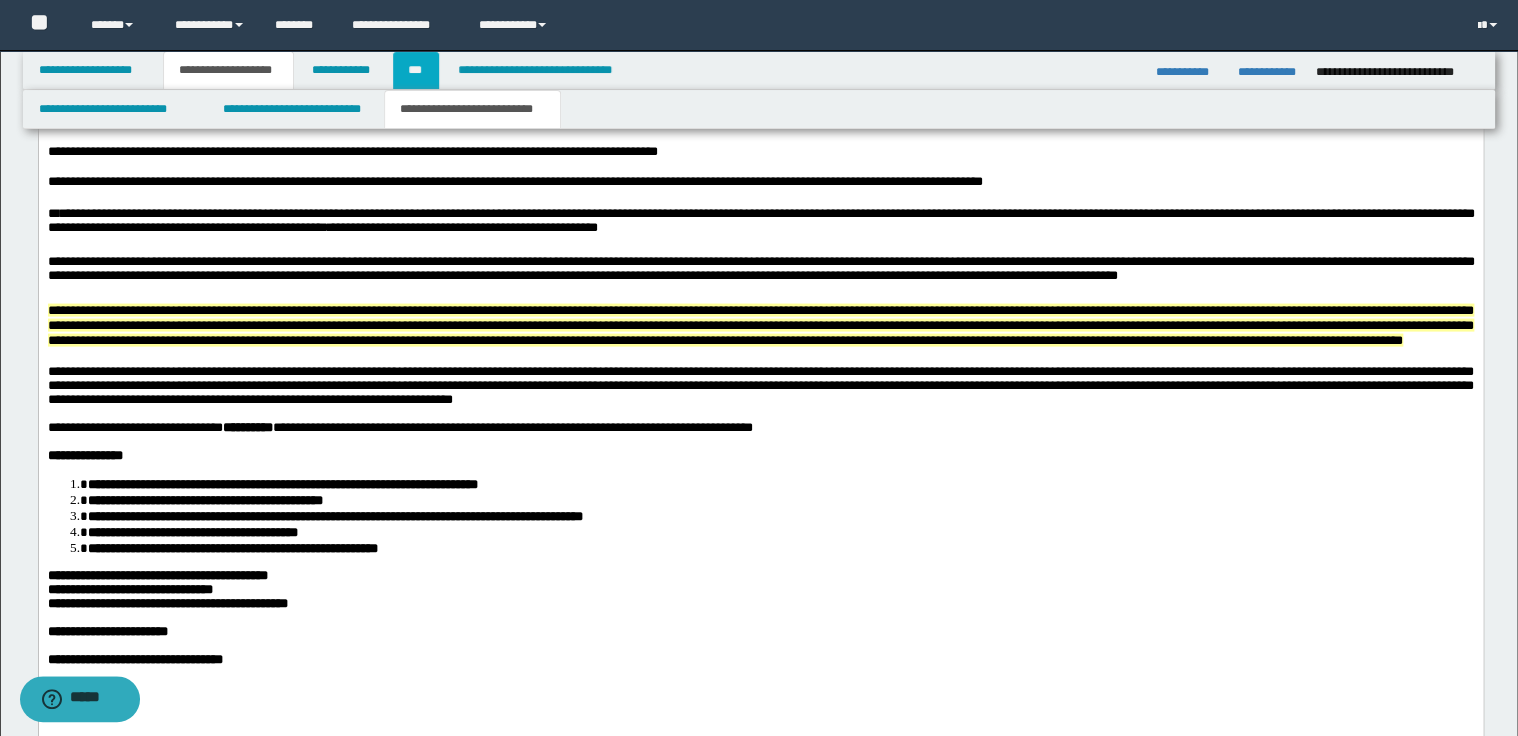 click on "***" at bounding box center (416, 70) 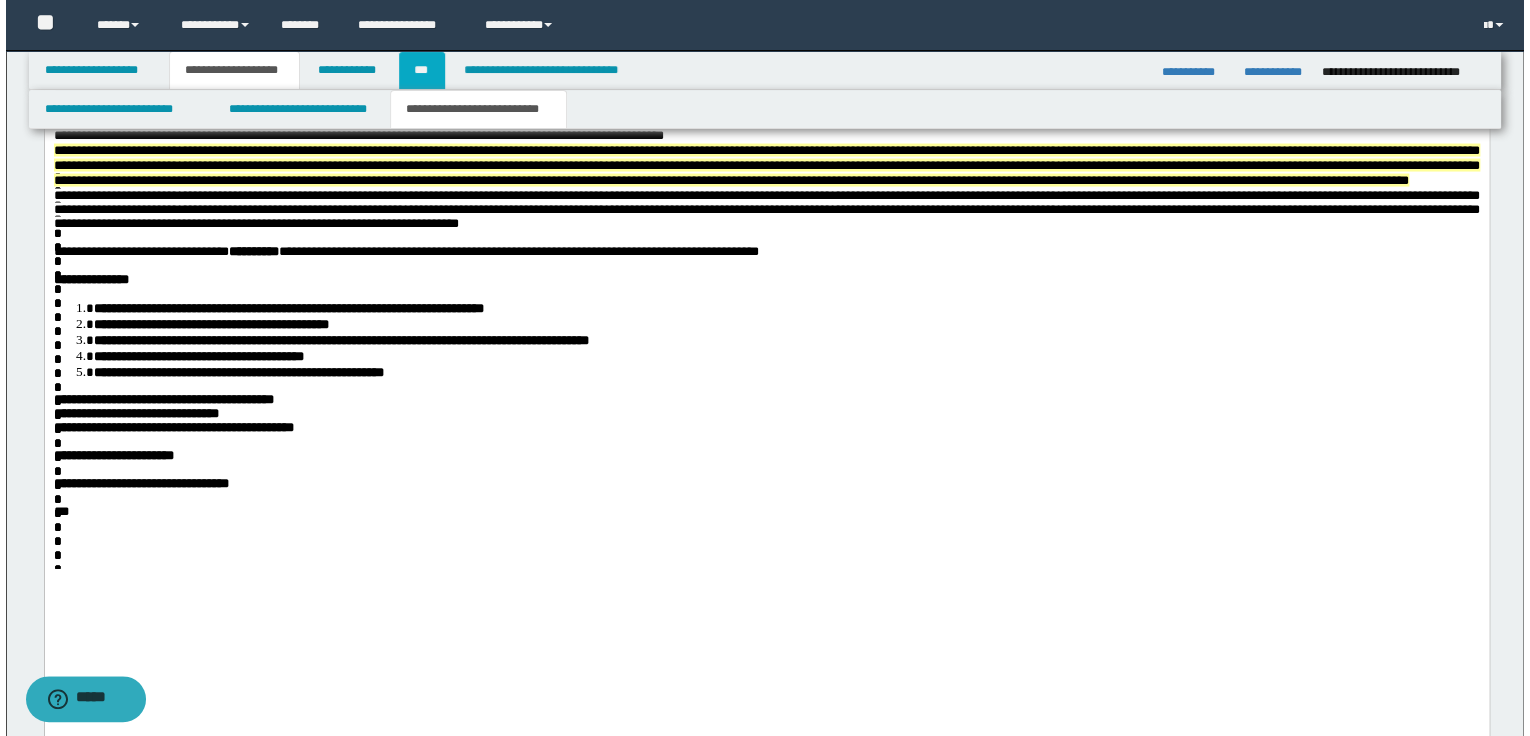 scroll, scrollTop: 0, scrollLeft: 0, axis: both 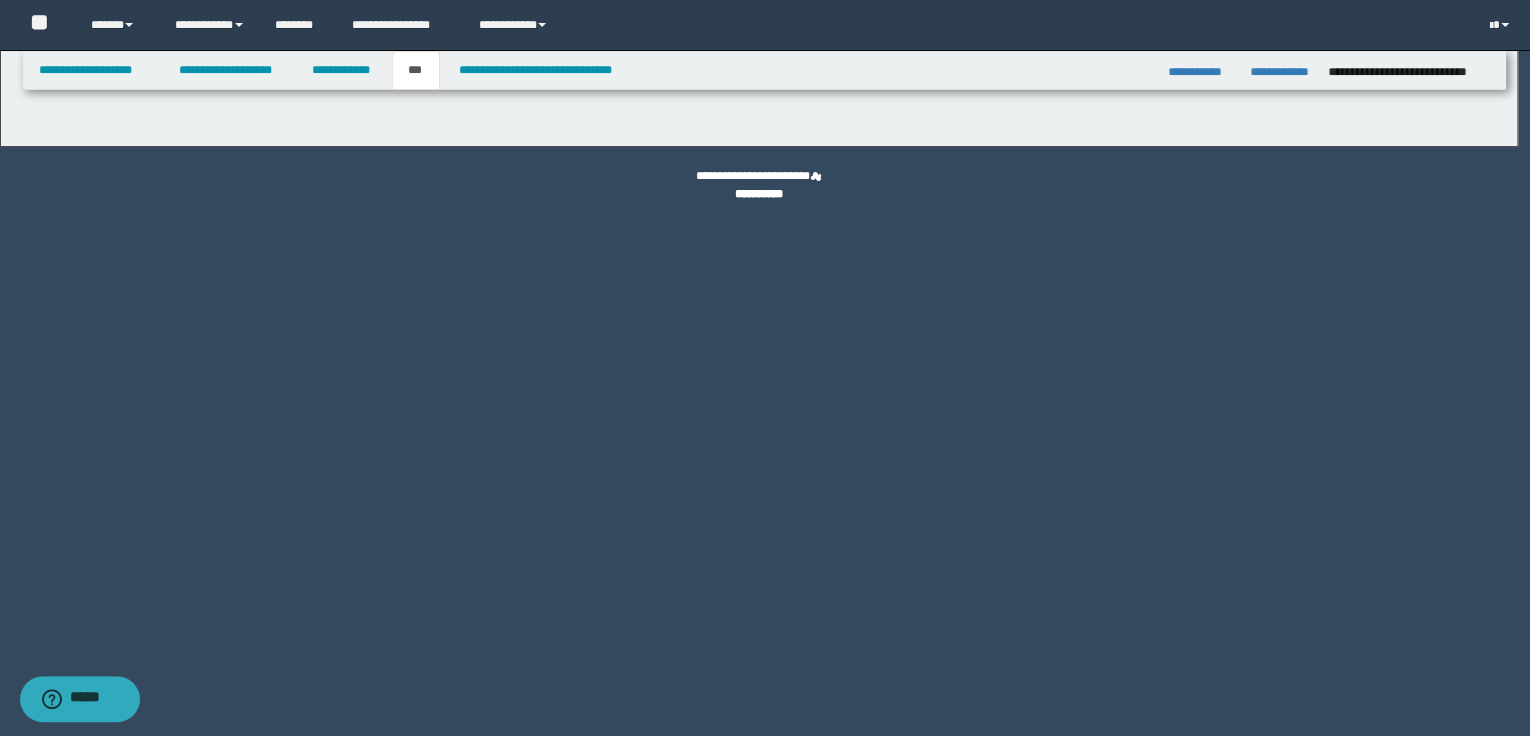 select on "**" 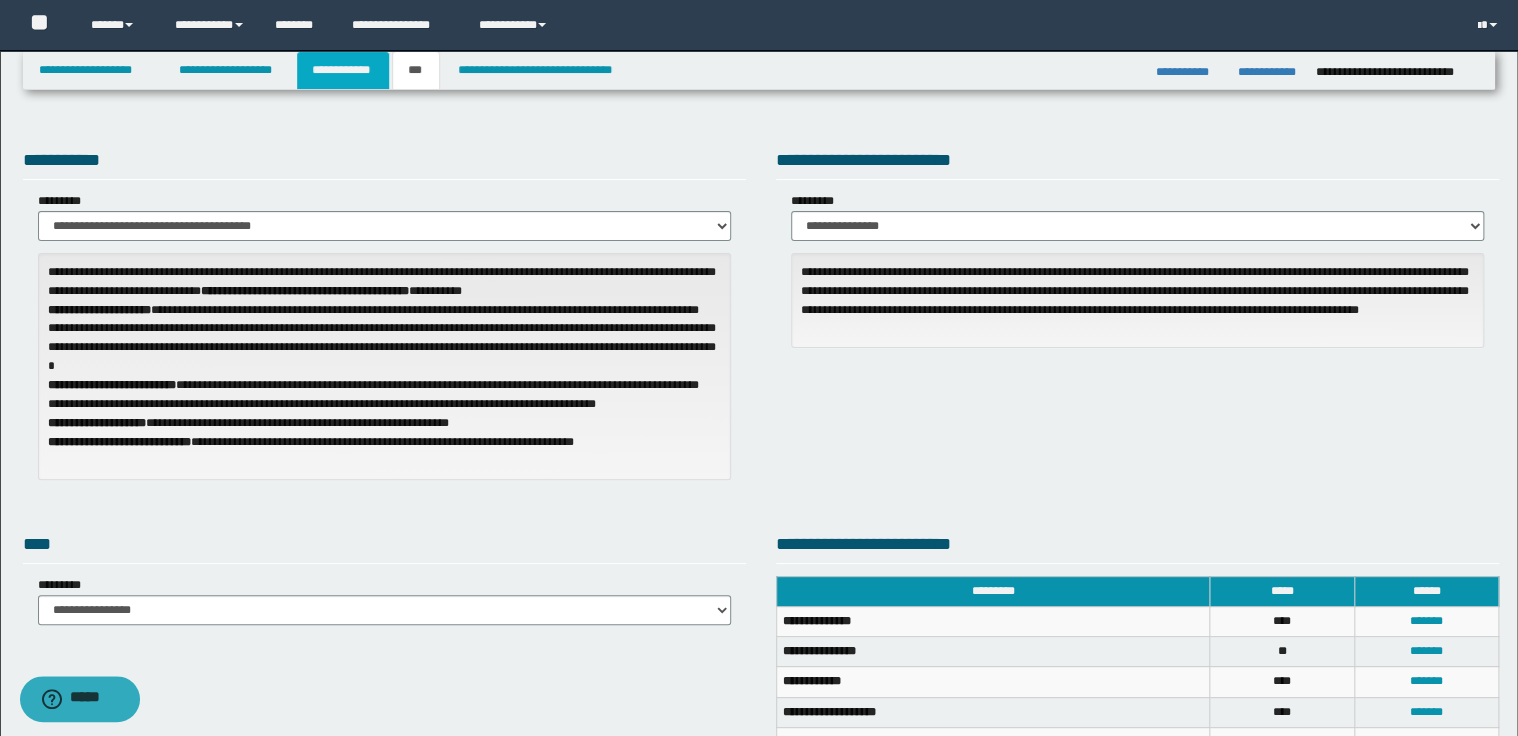 click on "**********" at bounding box center (343, 70) 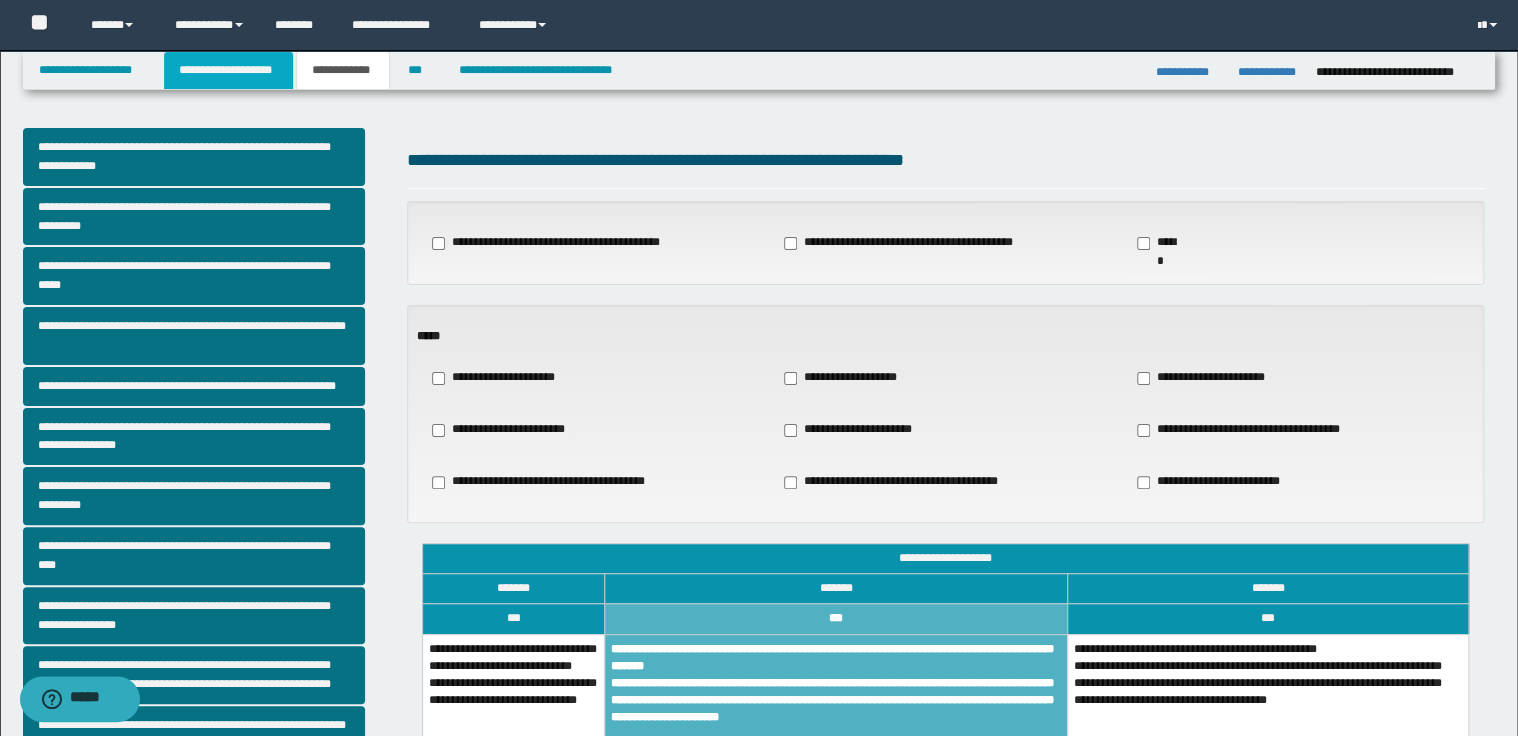 click on "**********" at bounding box center [228, 70] 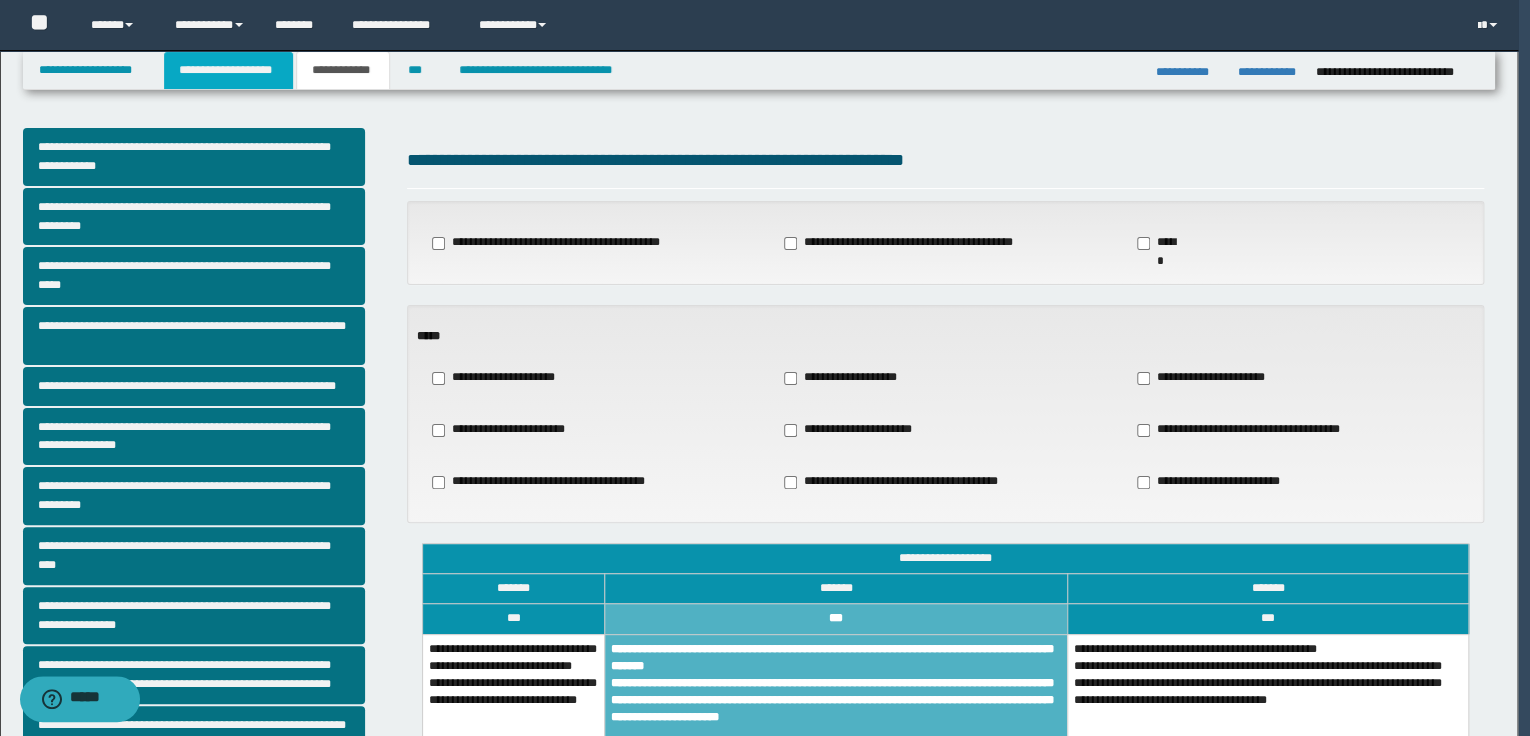 type 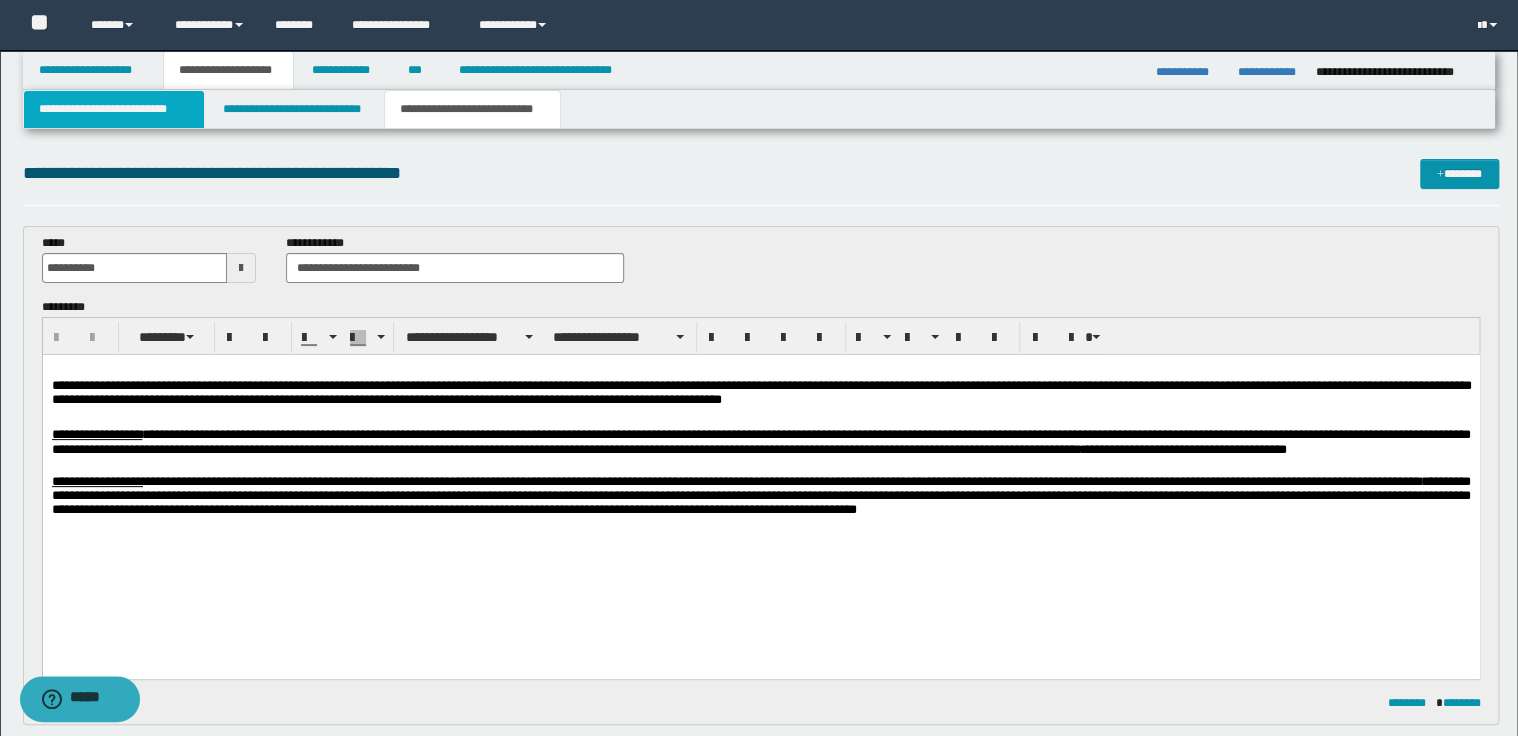 click on "**********" at bounding box center [114, 109] 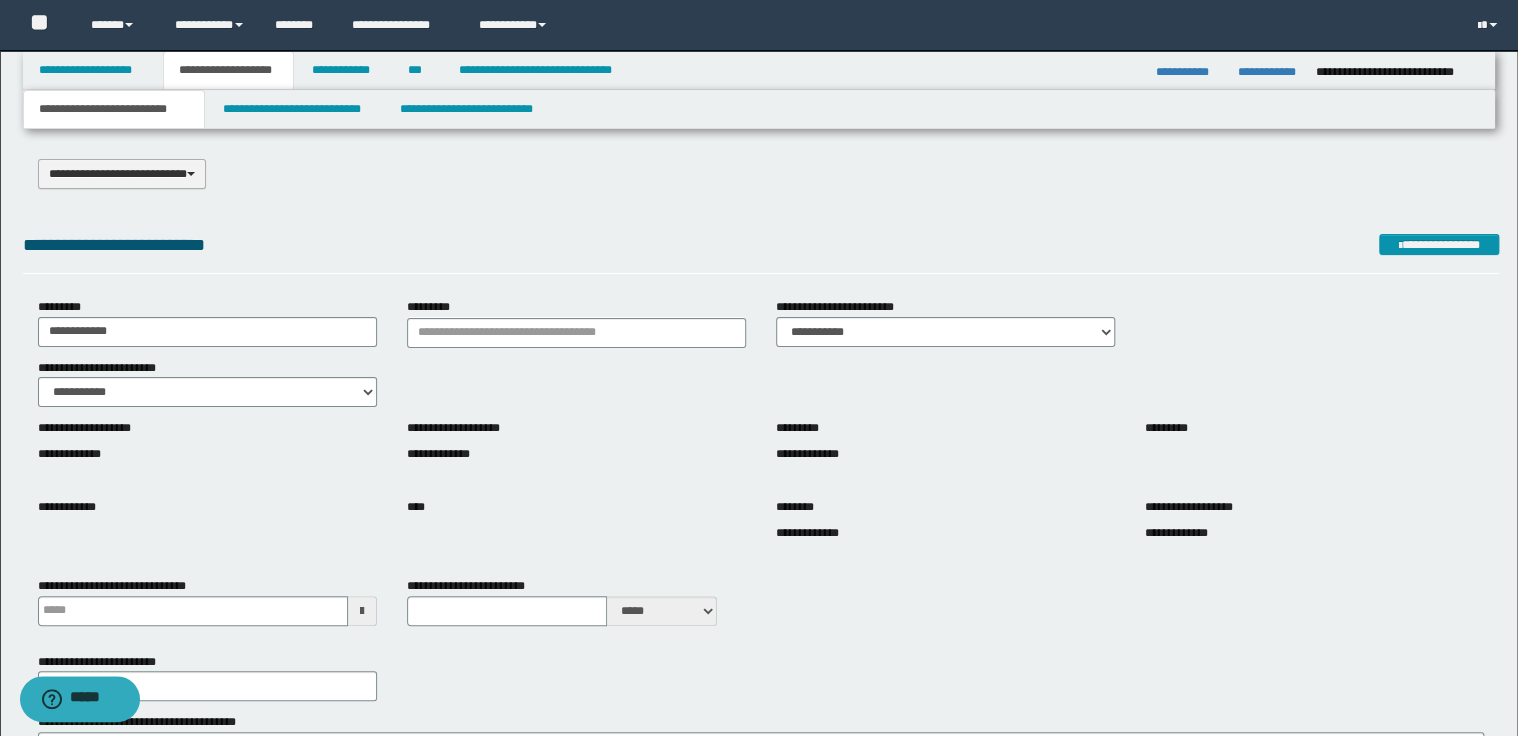 click on "**********" at bounding box center [122, 174] 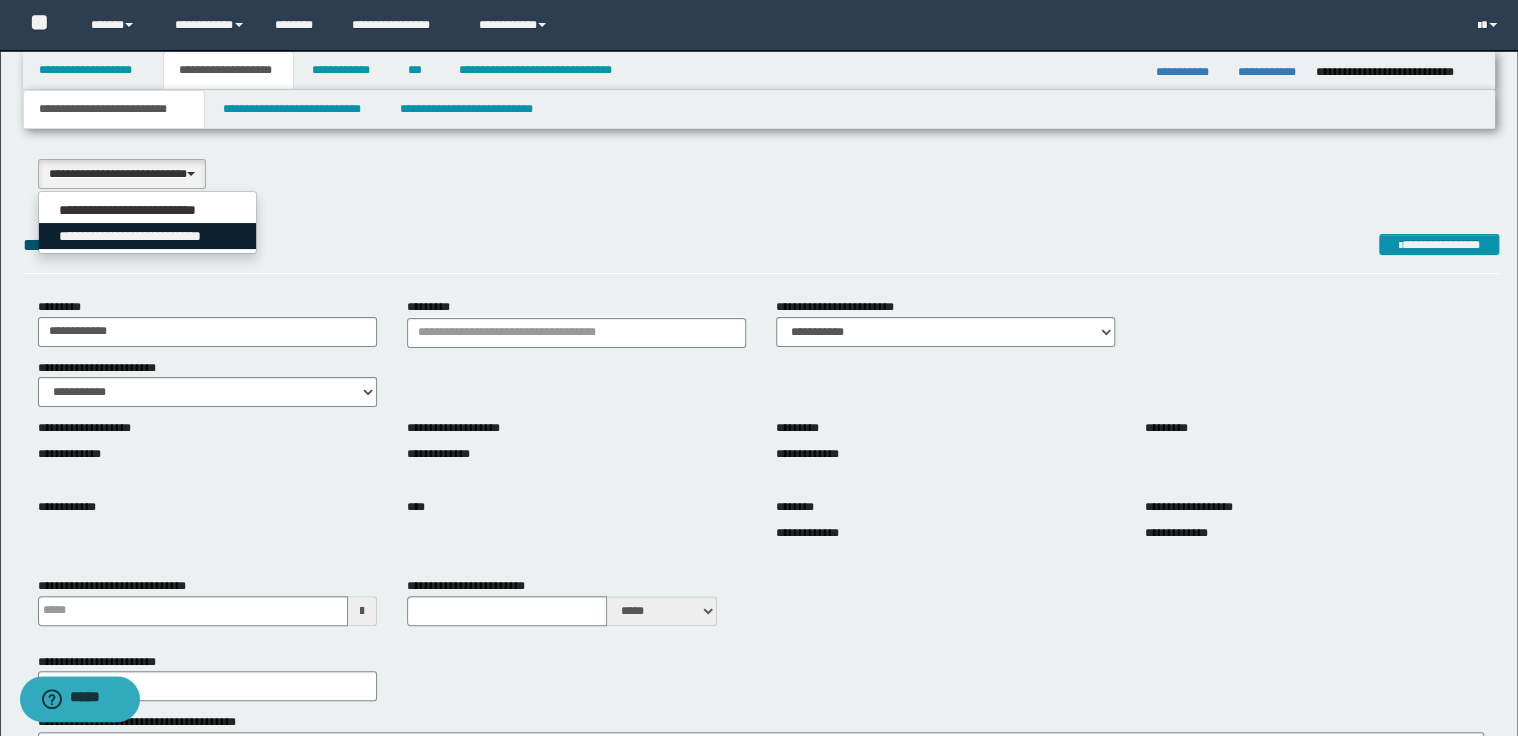 click on "**********" at bounding box center [148, 236] 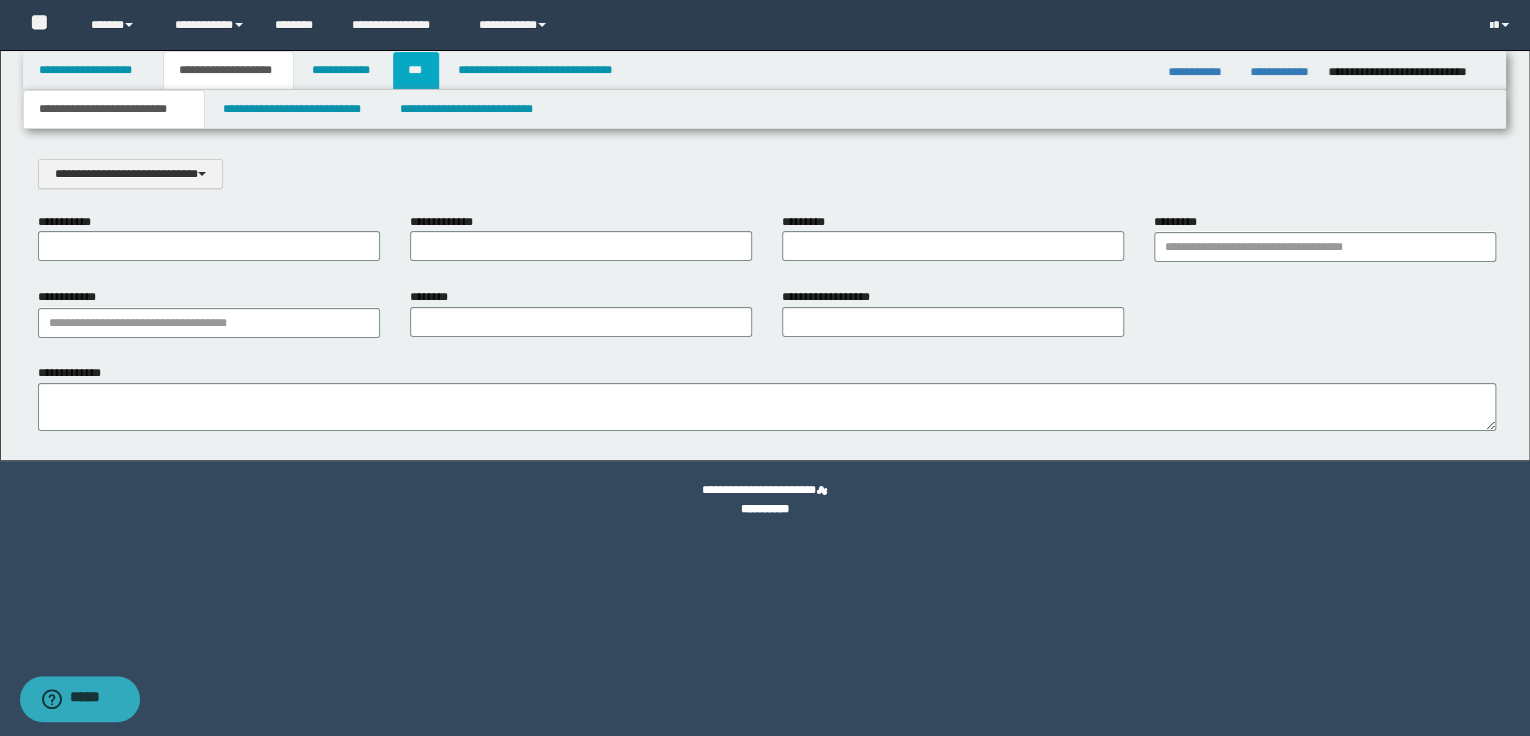 click on "***" at bounding box center [416, 70] 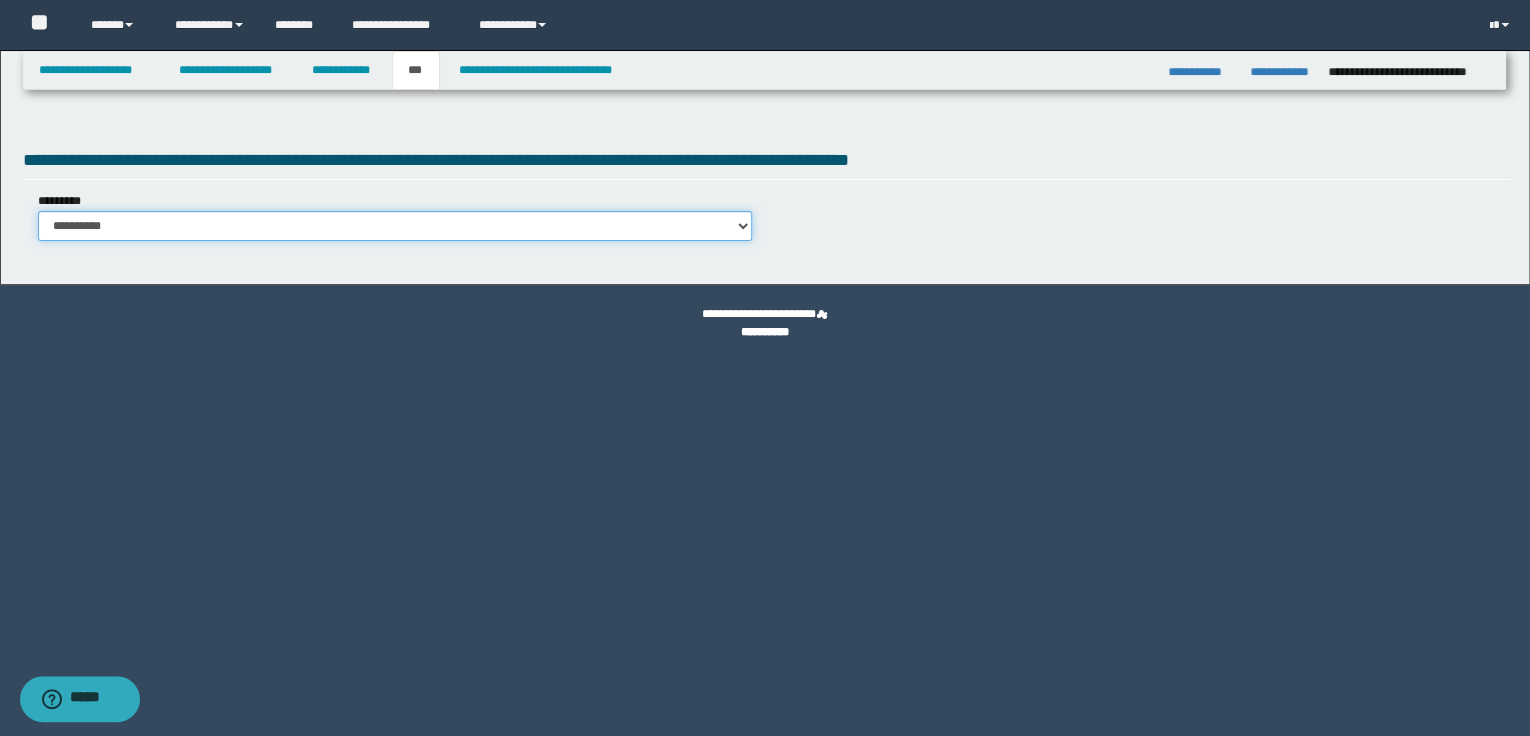 click on "**********" at bounding box center [395, 226] 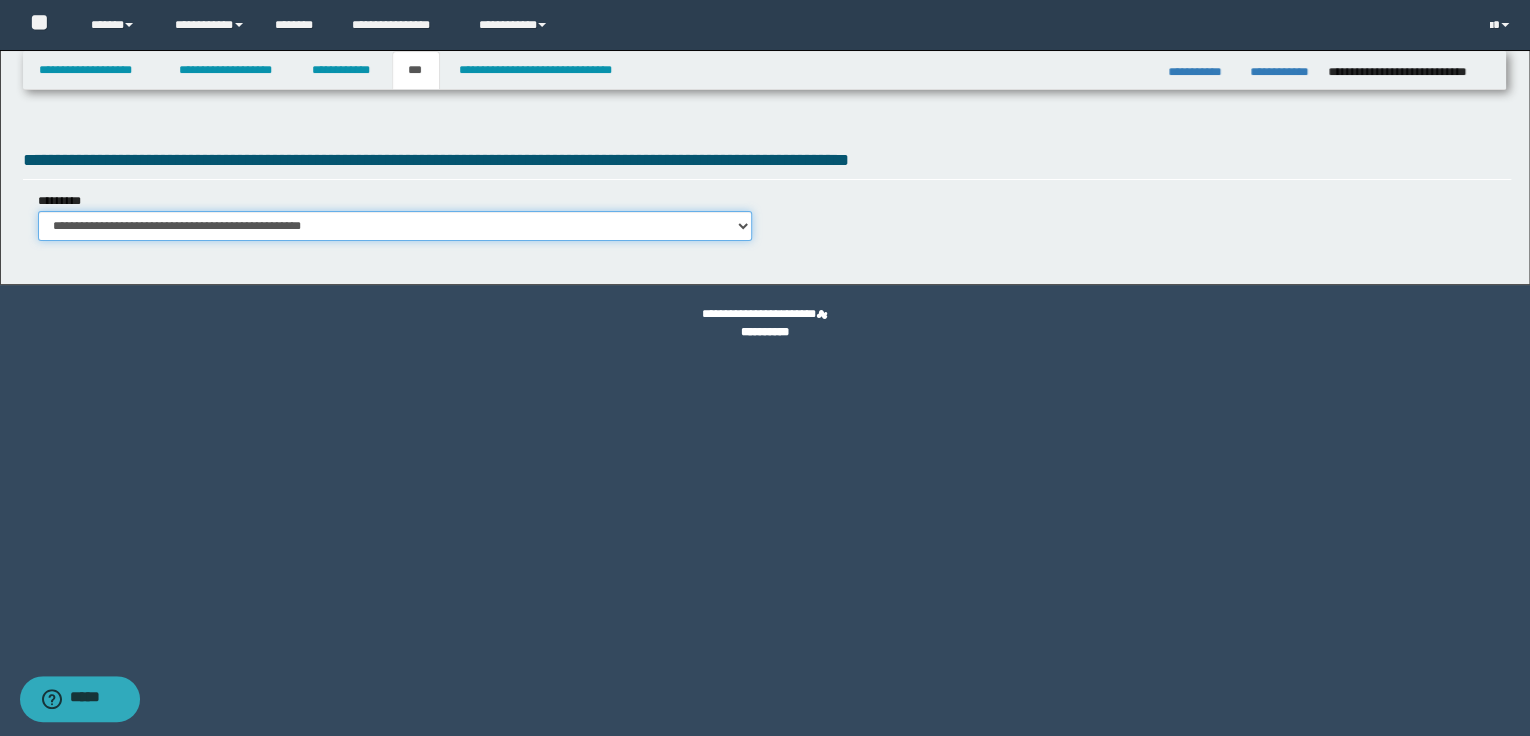 click on "**********" at bounding box center (395, 226) 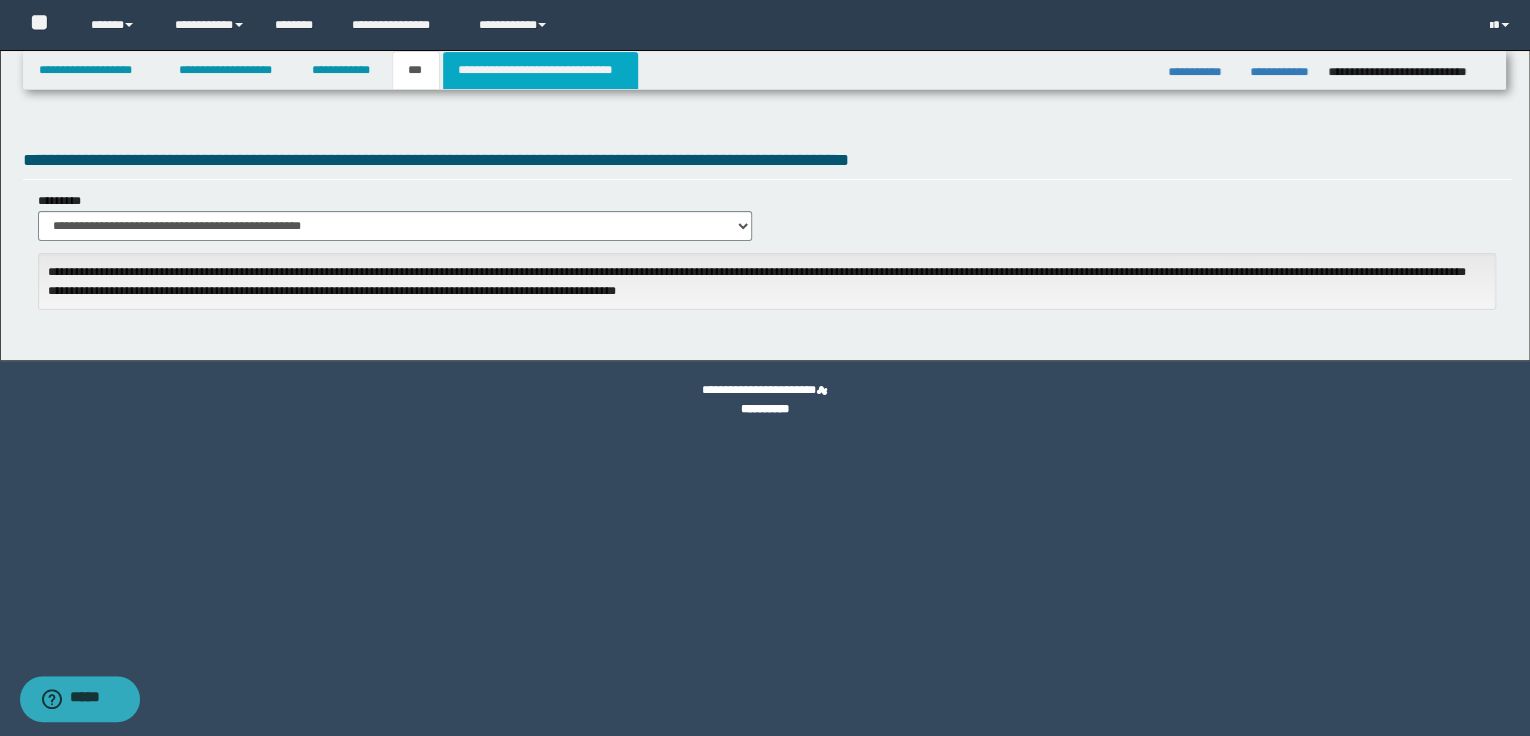 click on "**********" at bounding box center (540, 70) 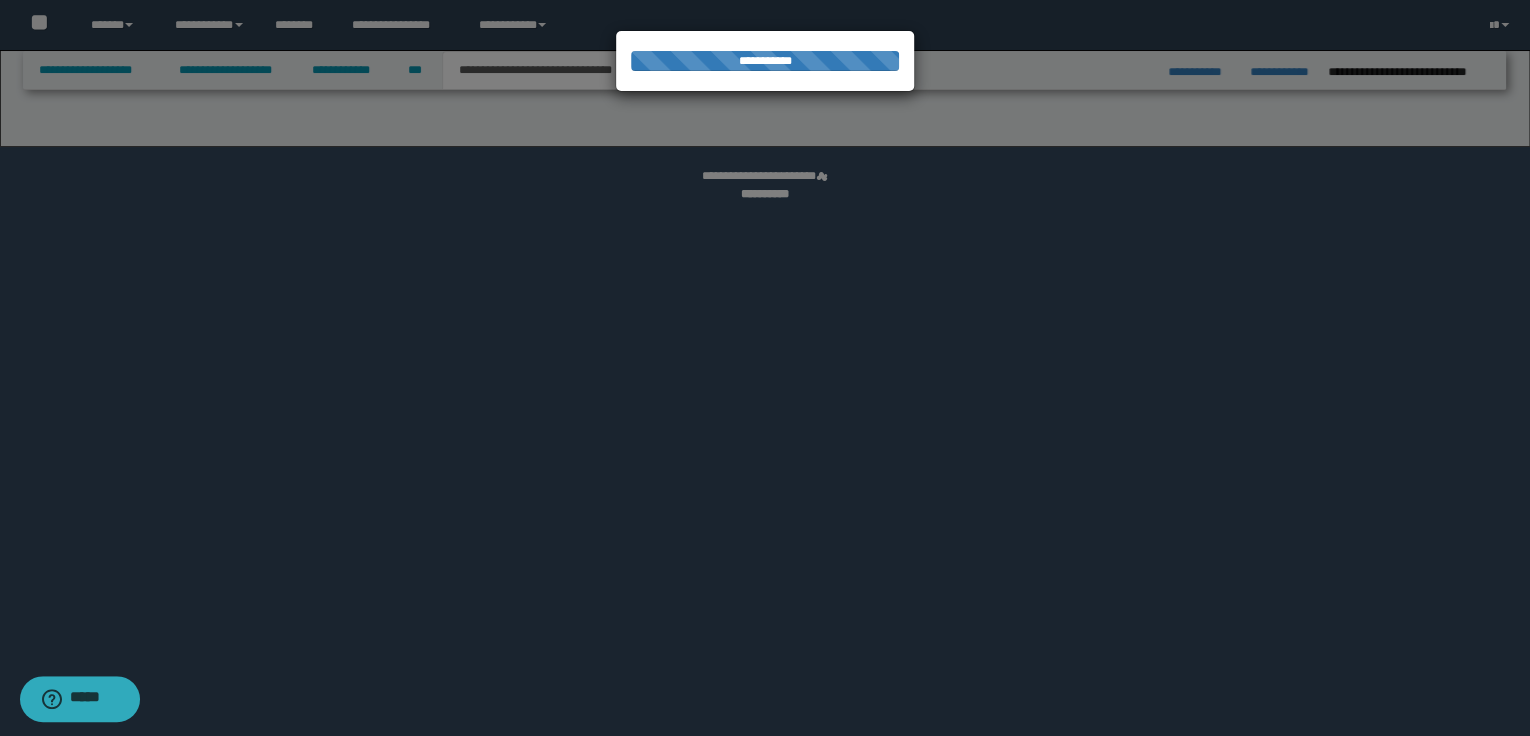 select on "*" 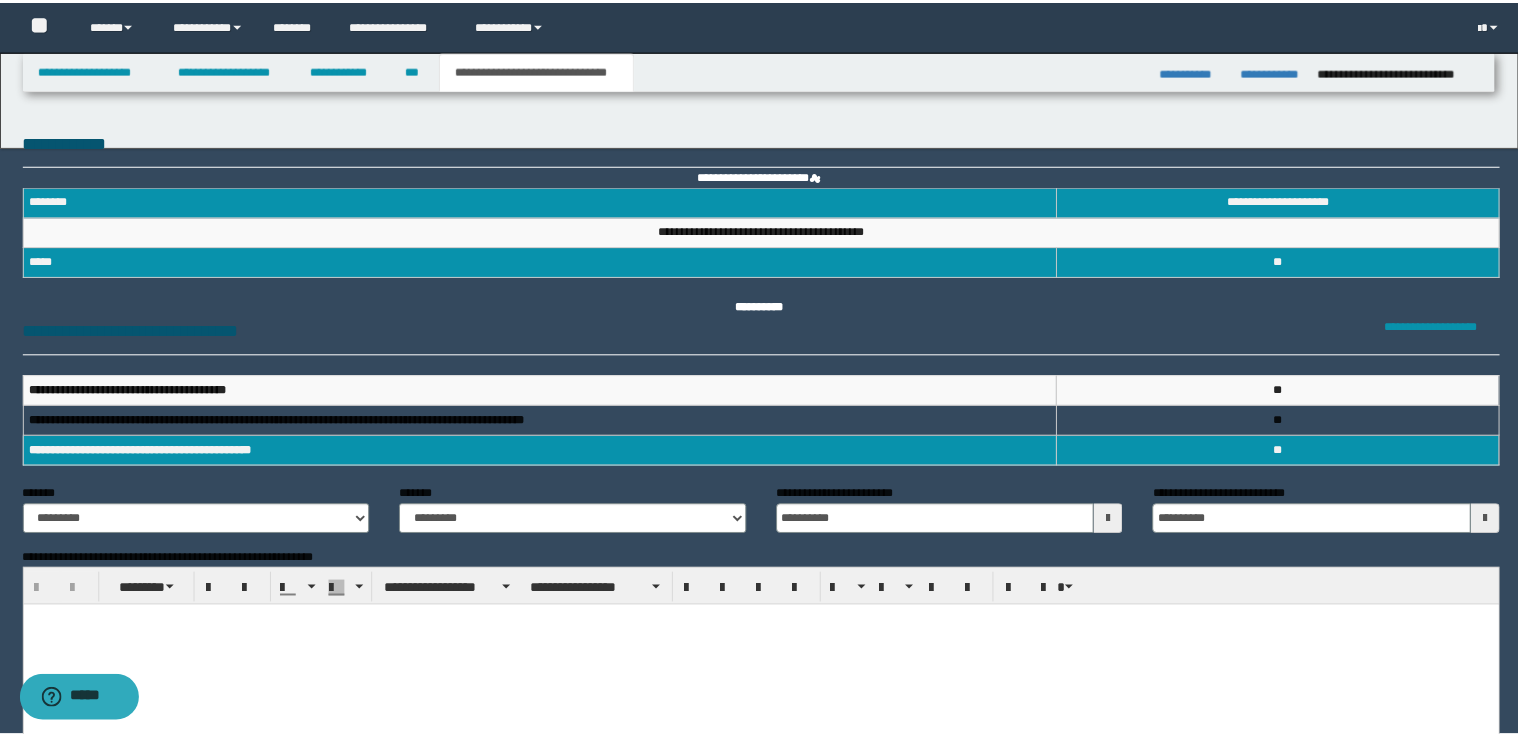 scroll, scrollTop: 0, scrollLeft: 0, axis: both 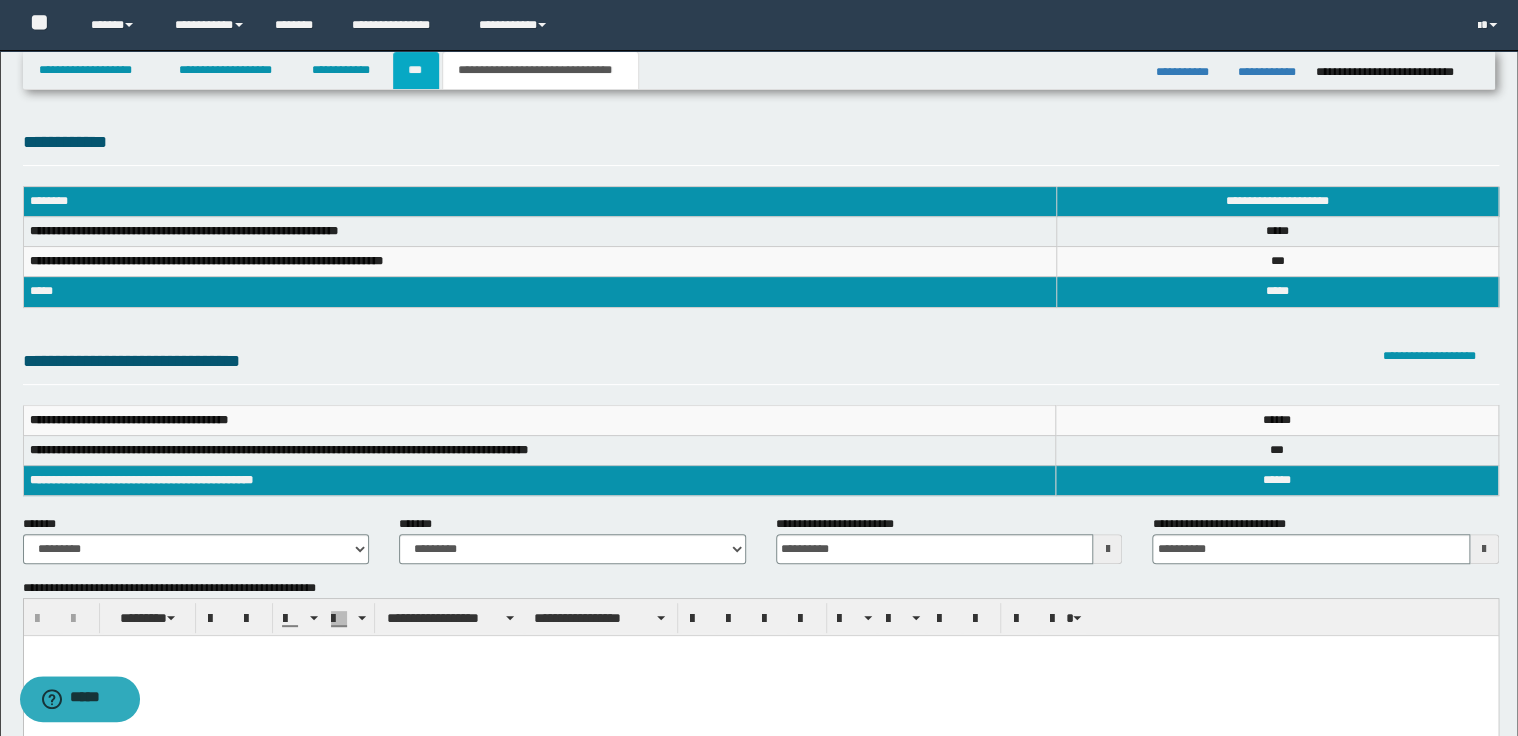 click on "***" at bounding box center [416, 70] 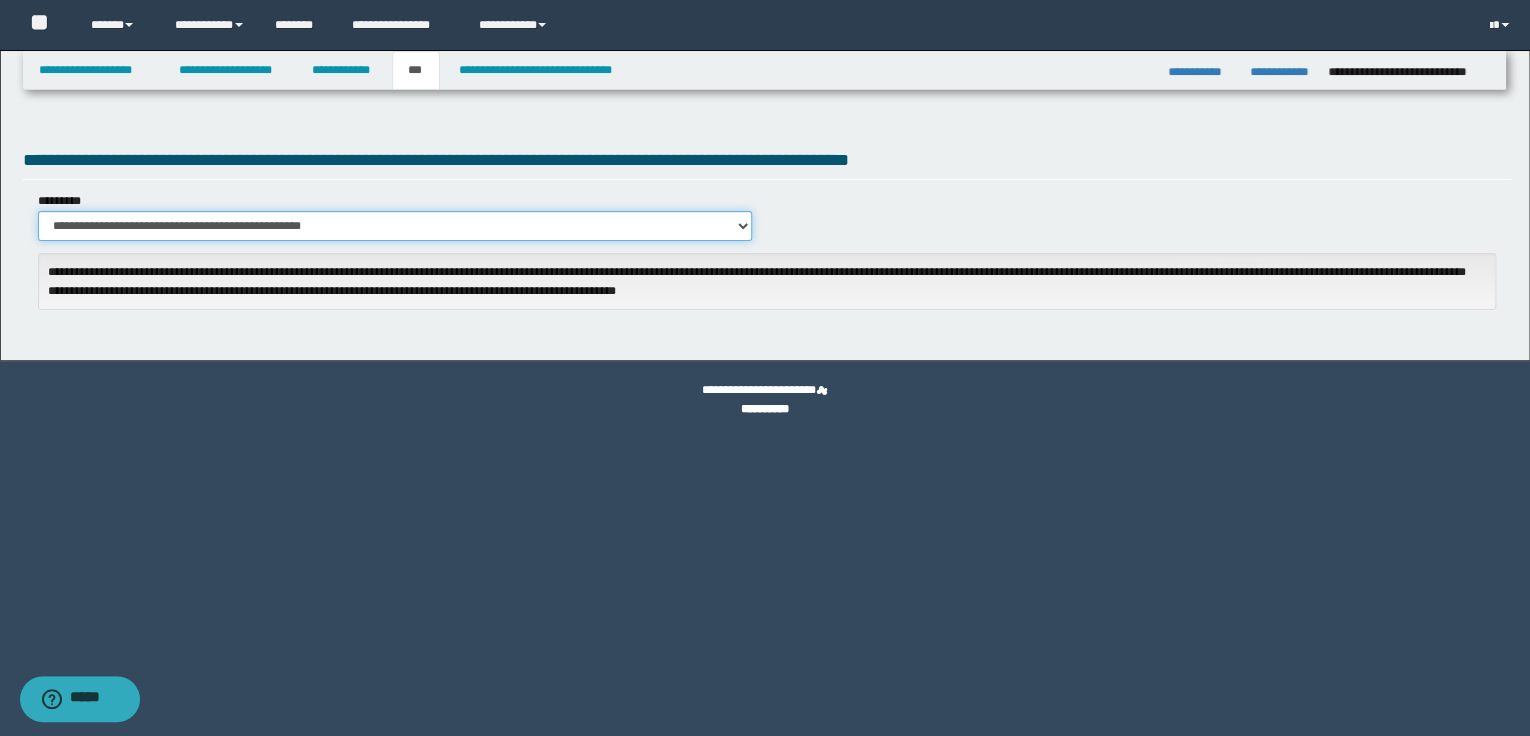 click on "**********" at bounding box center [395, 226] 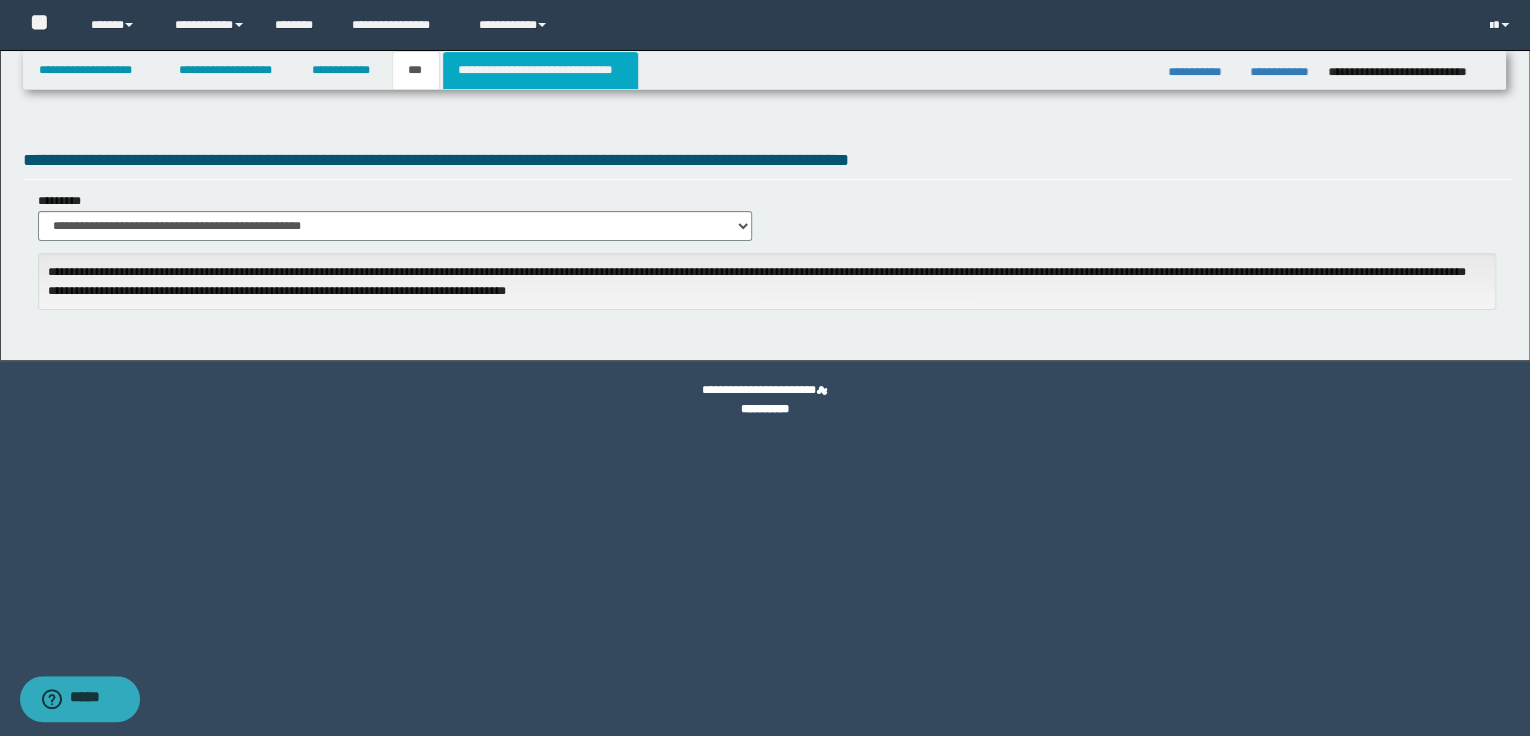 click on "**********" at bounding box center (540, 70) 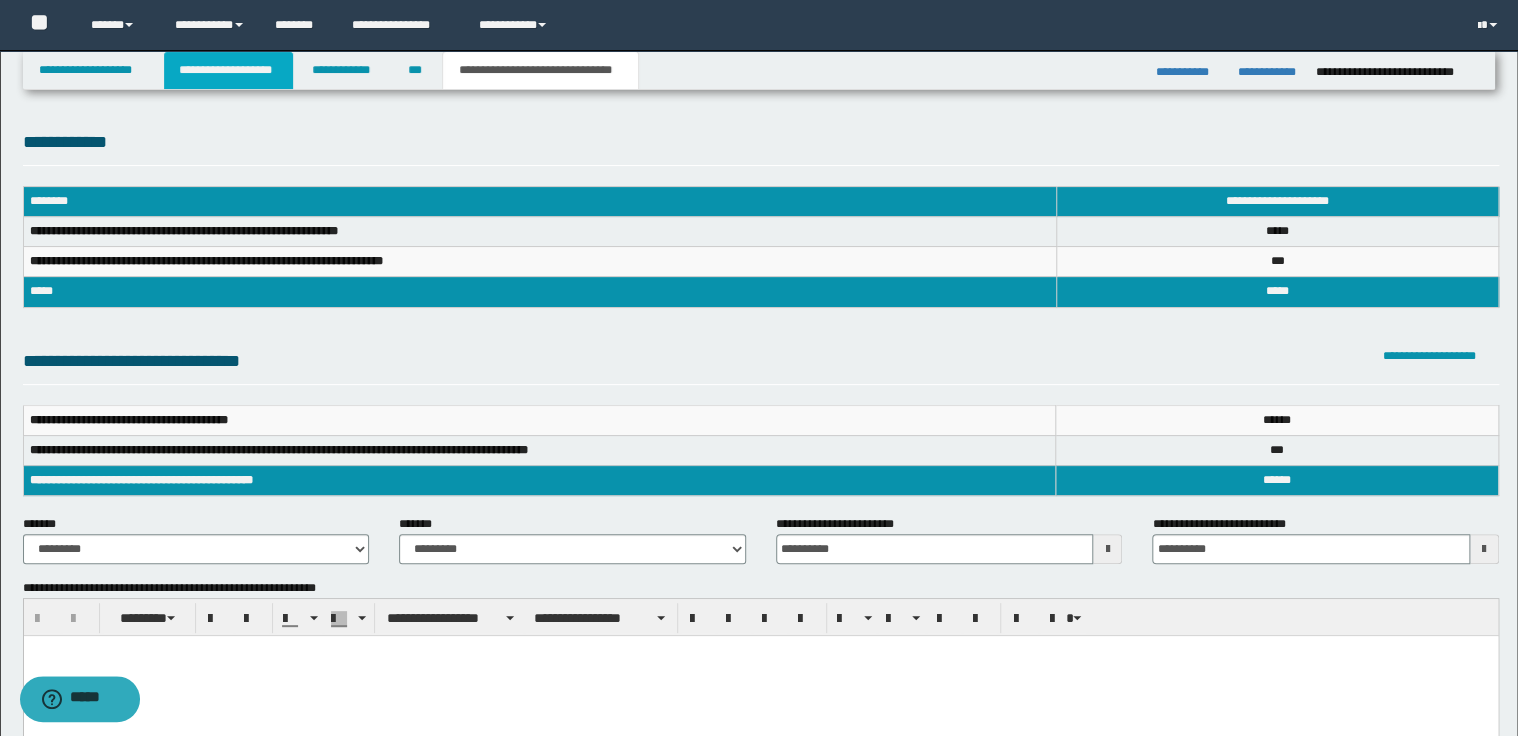 click on "**********" at bounding box center [228, 70] 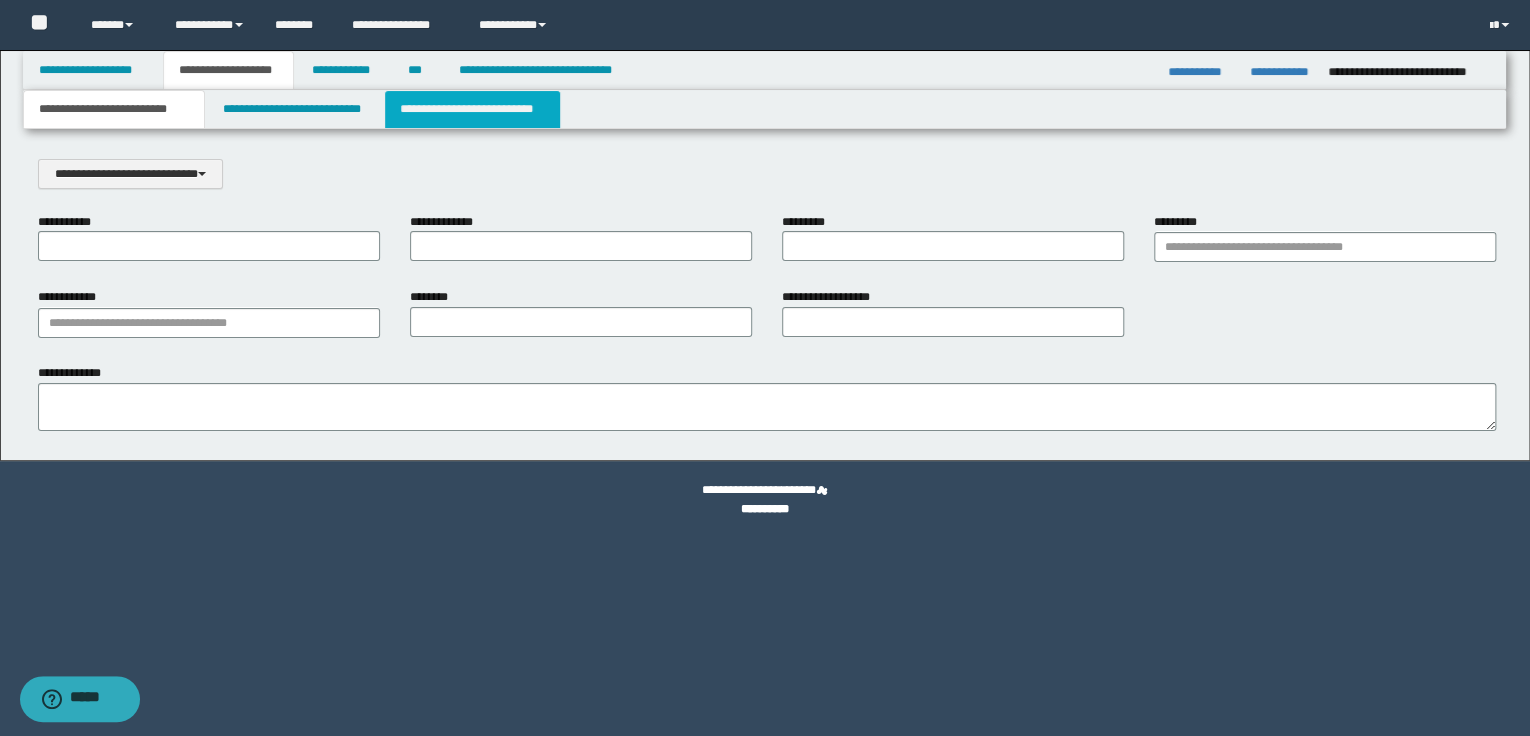click on "**********" at bounding box center (472, 109) 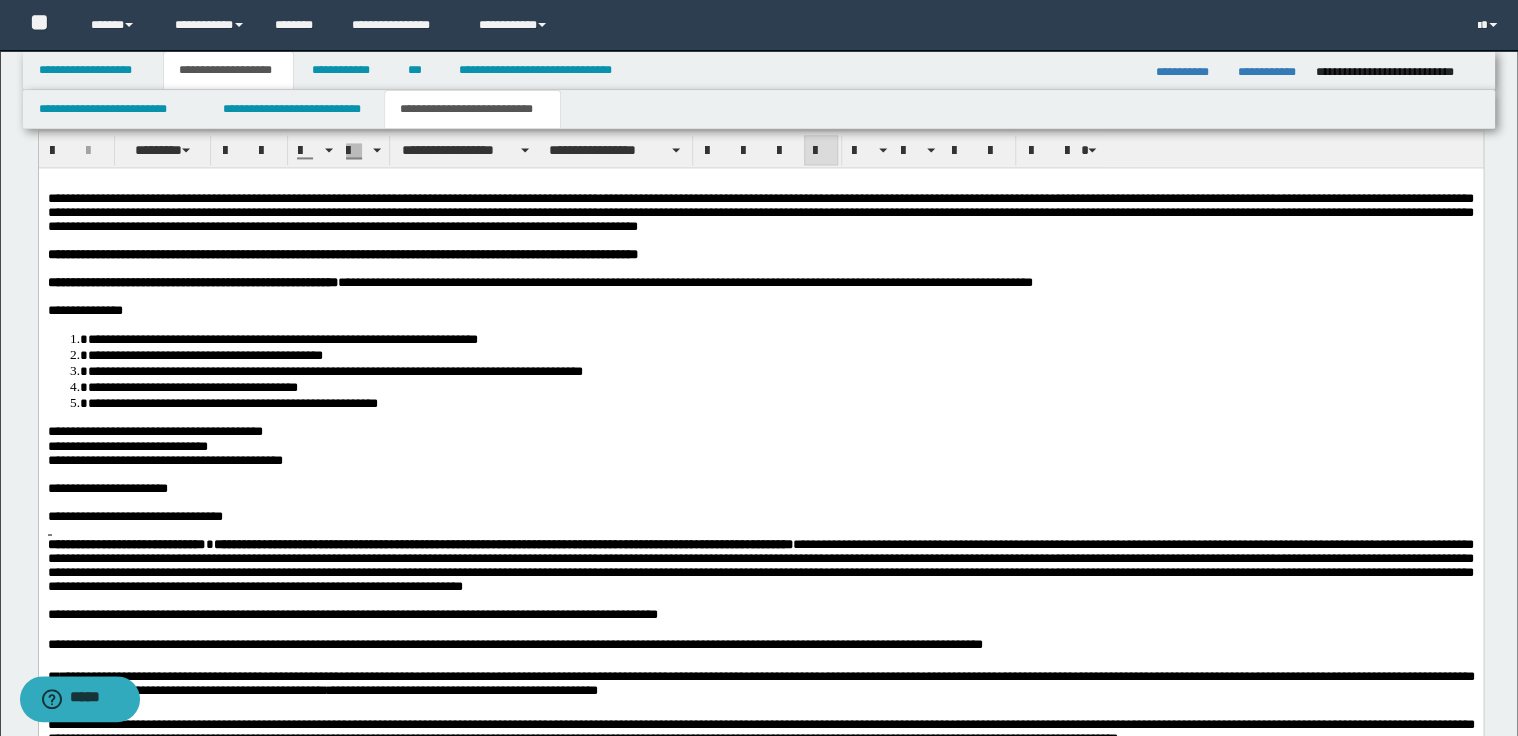 scroll, scrollTop: 1440, scrollLeft: 0, axis: vertical 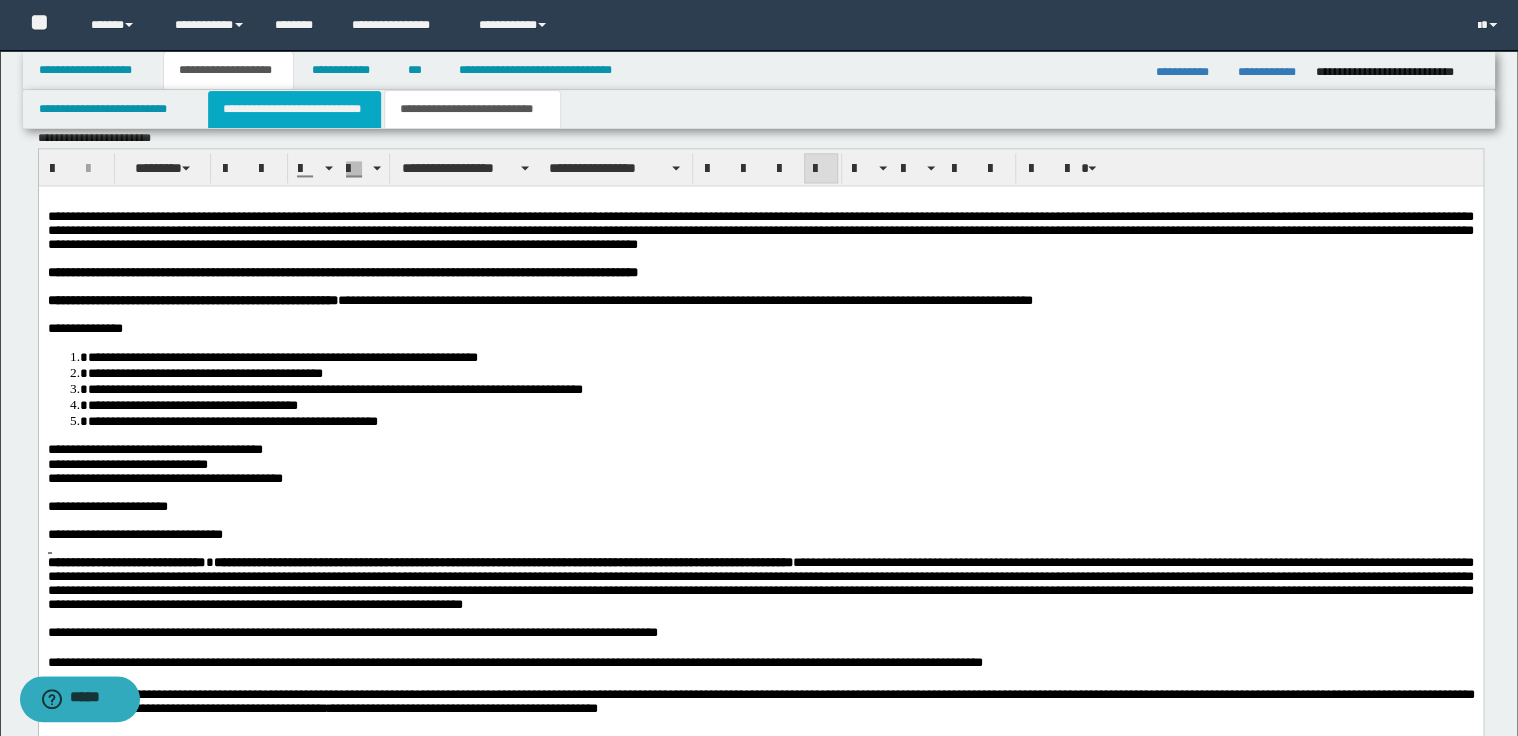 click on "**********" at bounding box center [294, 109] 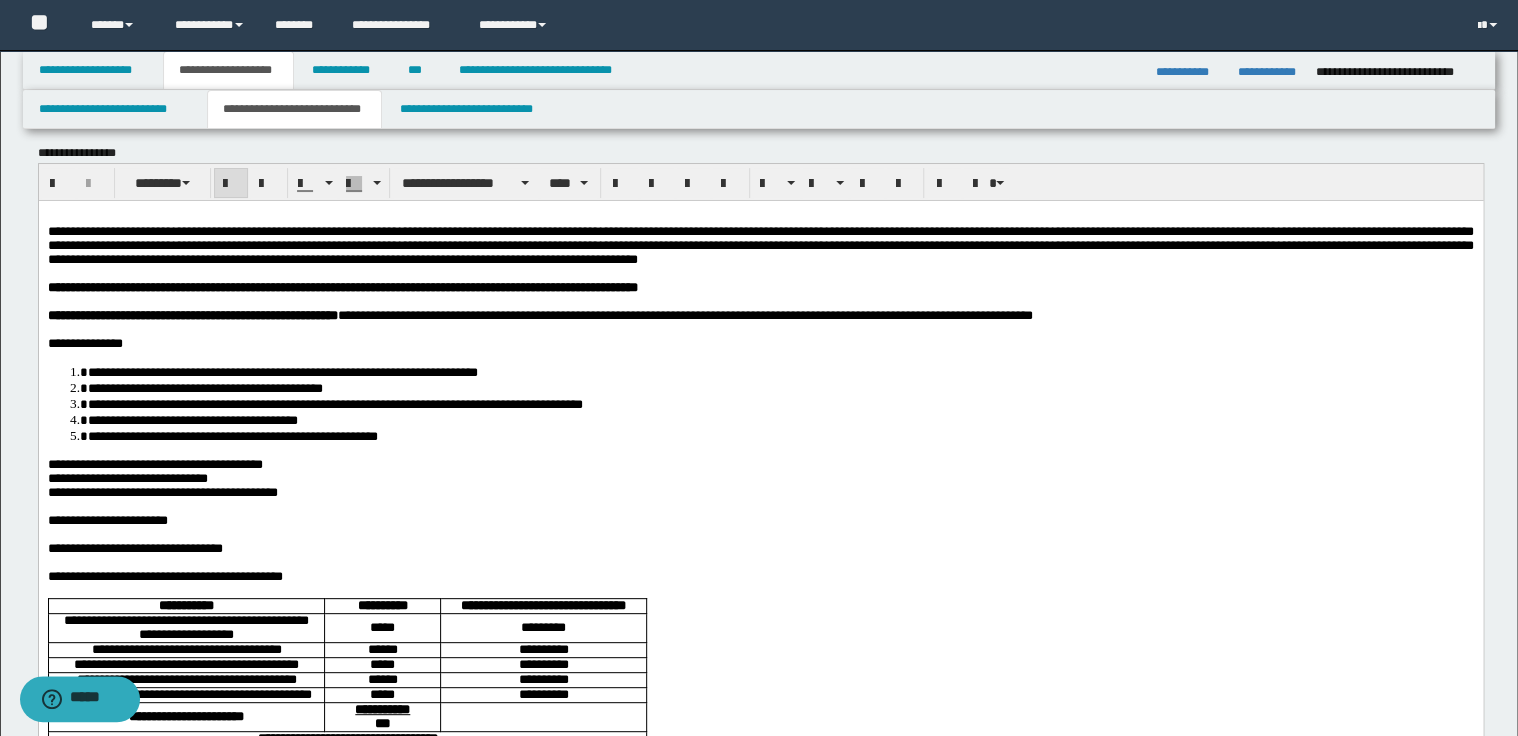 scroll, scrollTop: 0, scrollLeft: 0, axis: both 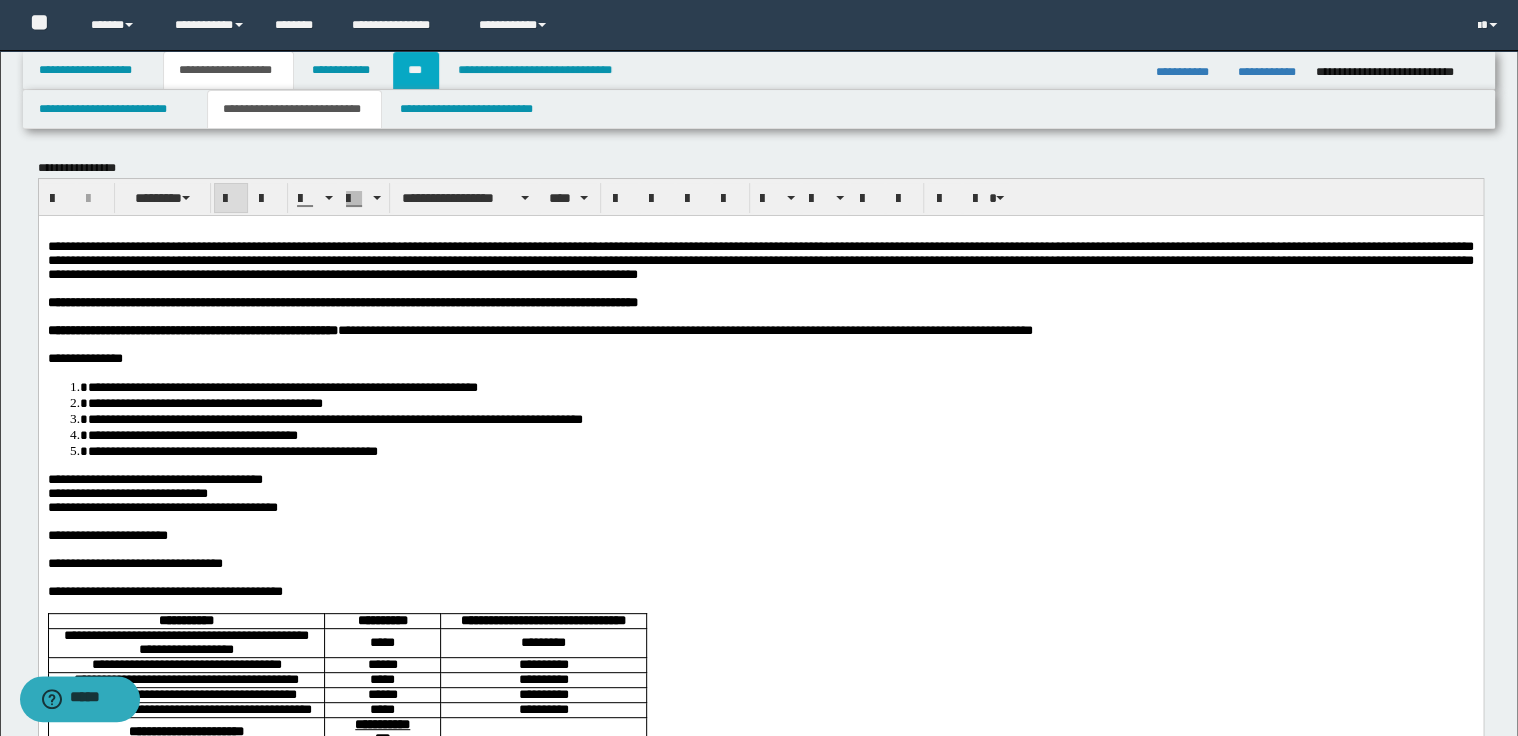 click on "***" at bounding box center (416, 70) 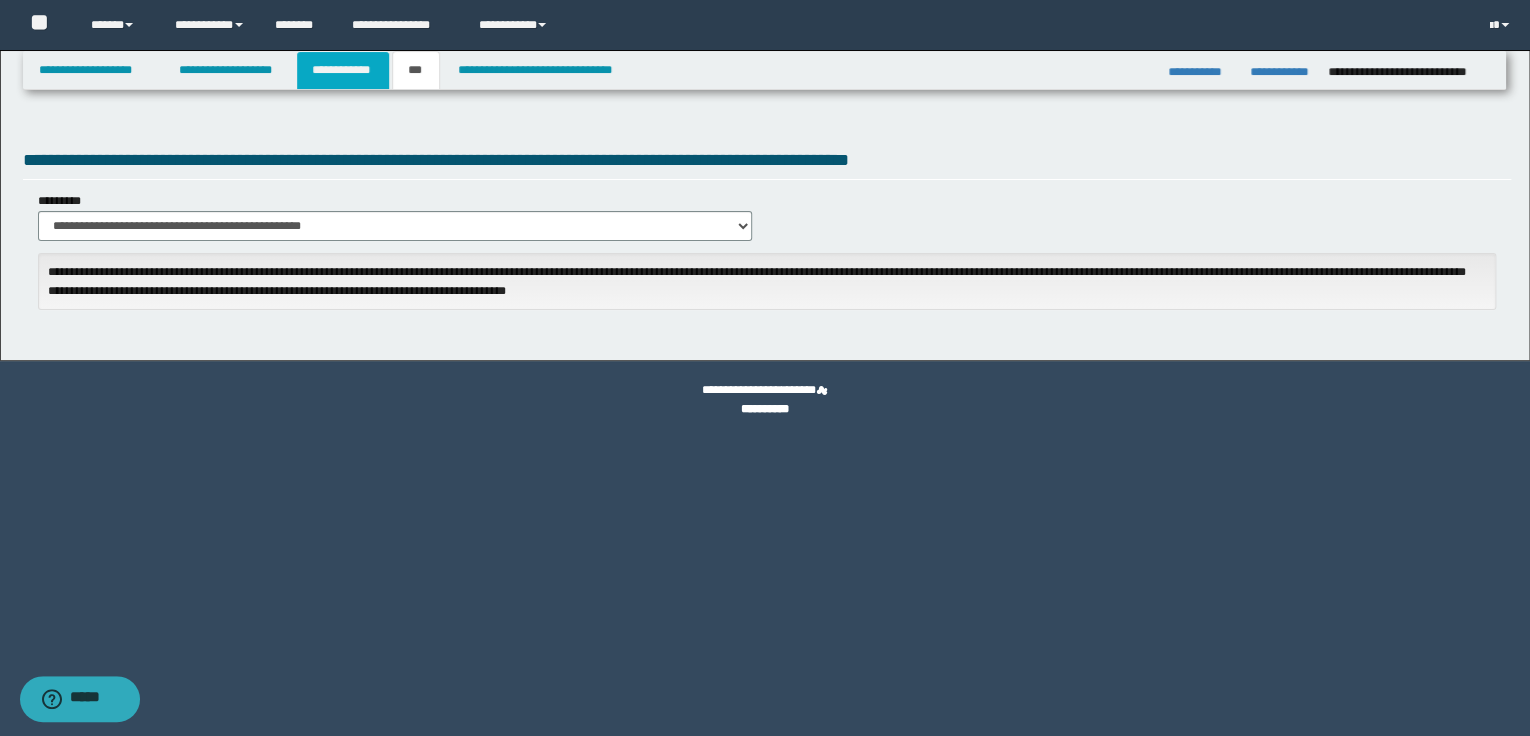 click on "**********" at bounding box center (343, 70) 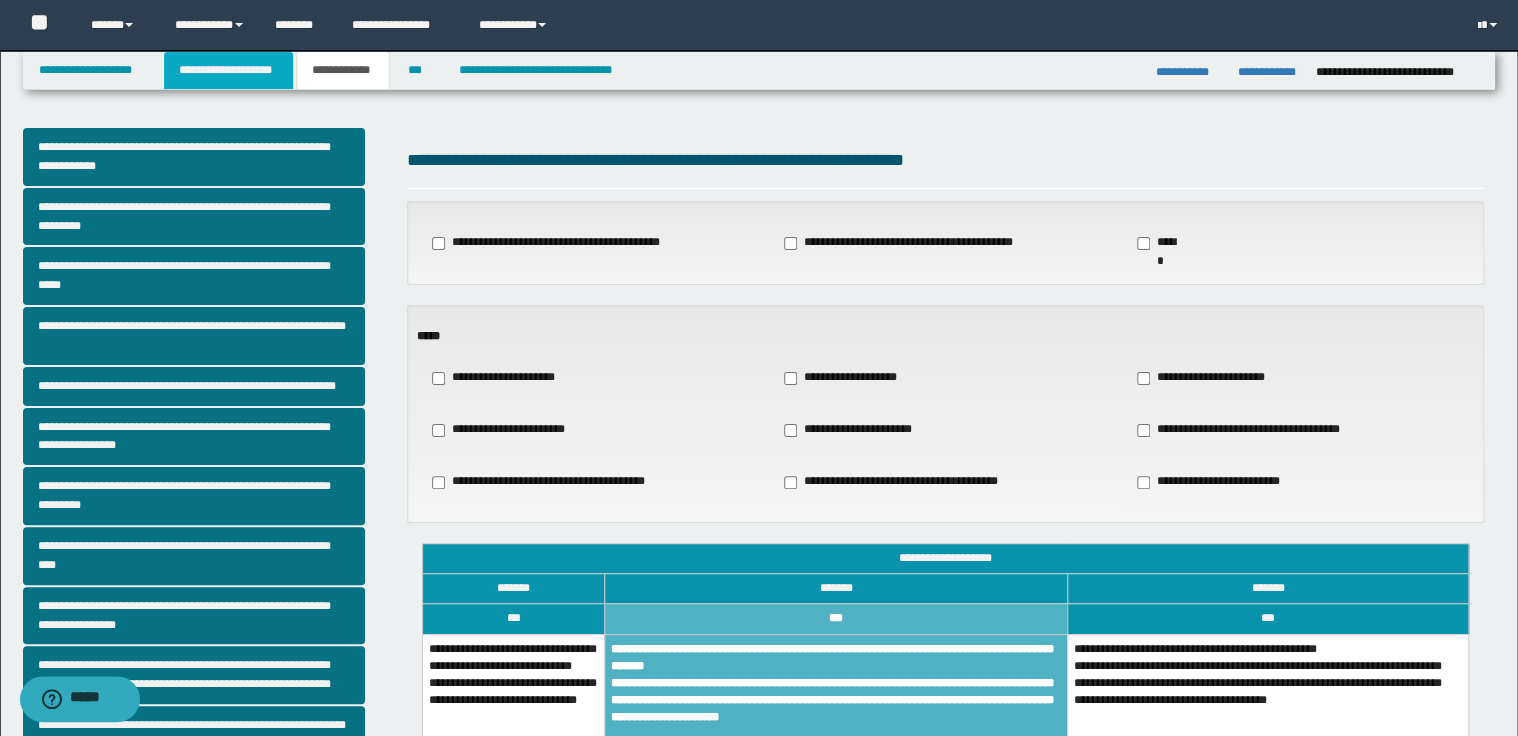 click on "**********" at bounding box center (228, 70) 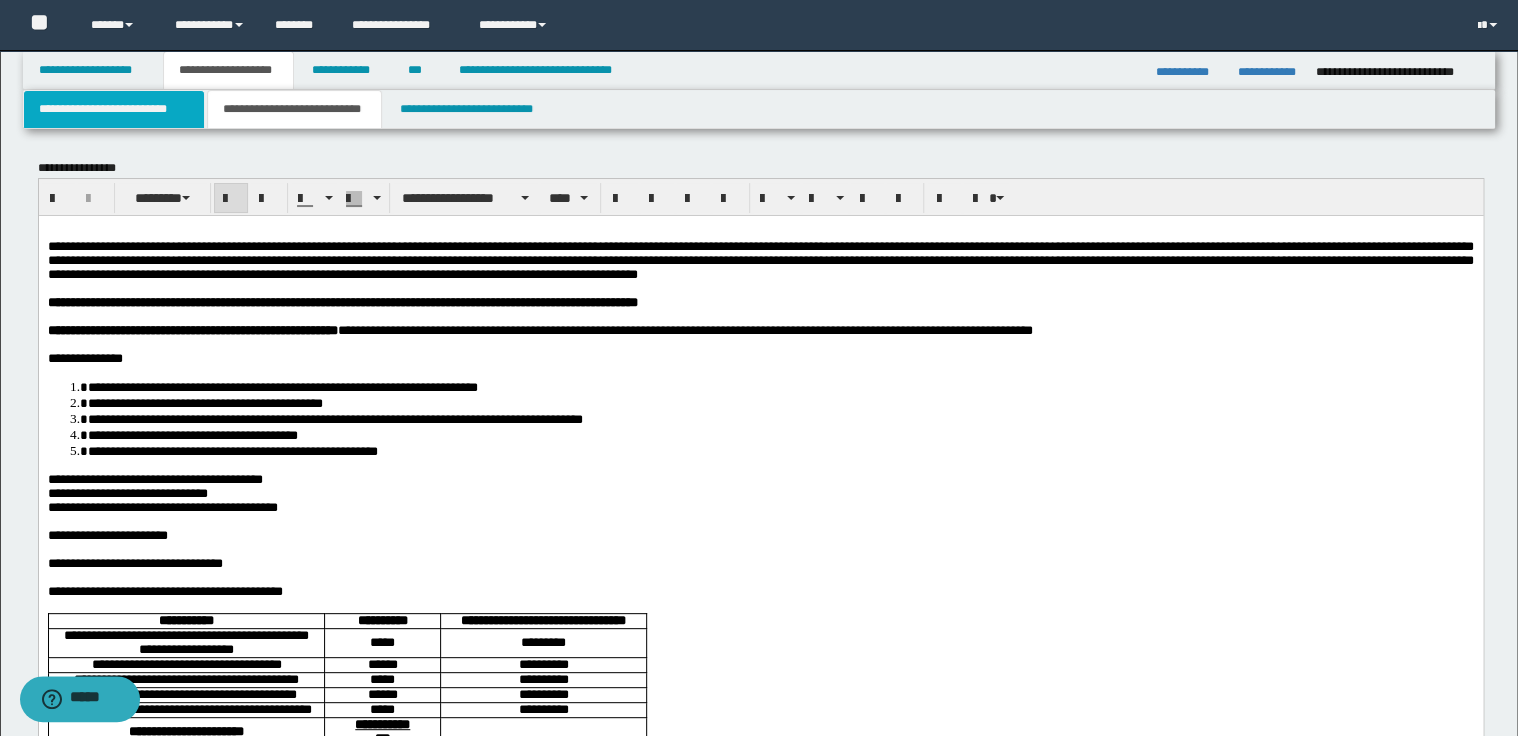 click on "**********" at bounding box center [114, 109] 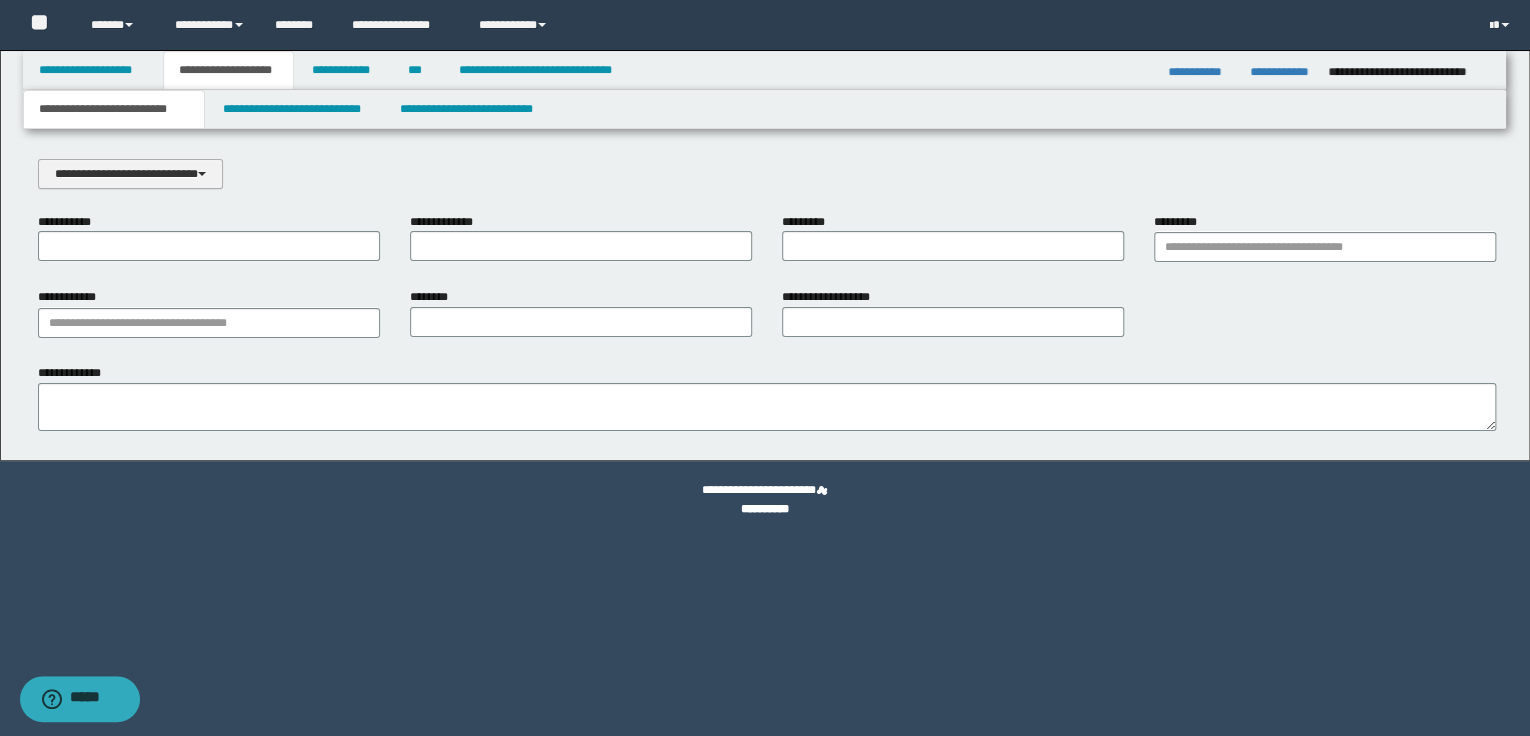 click on "**********" at bounding box center (130, 174) 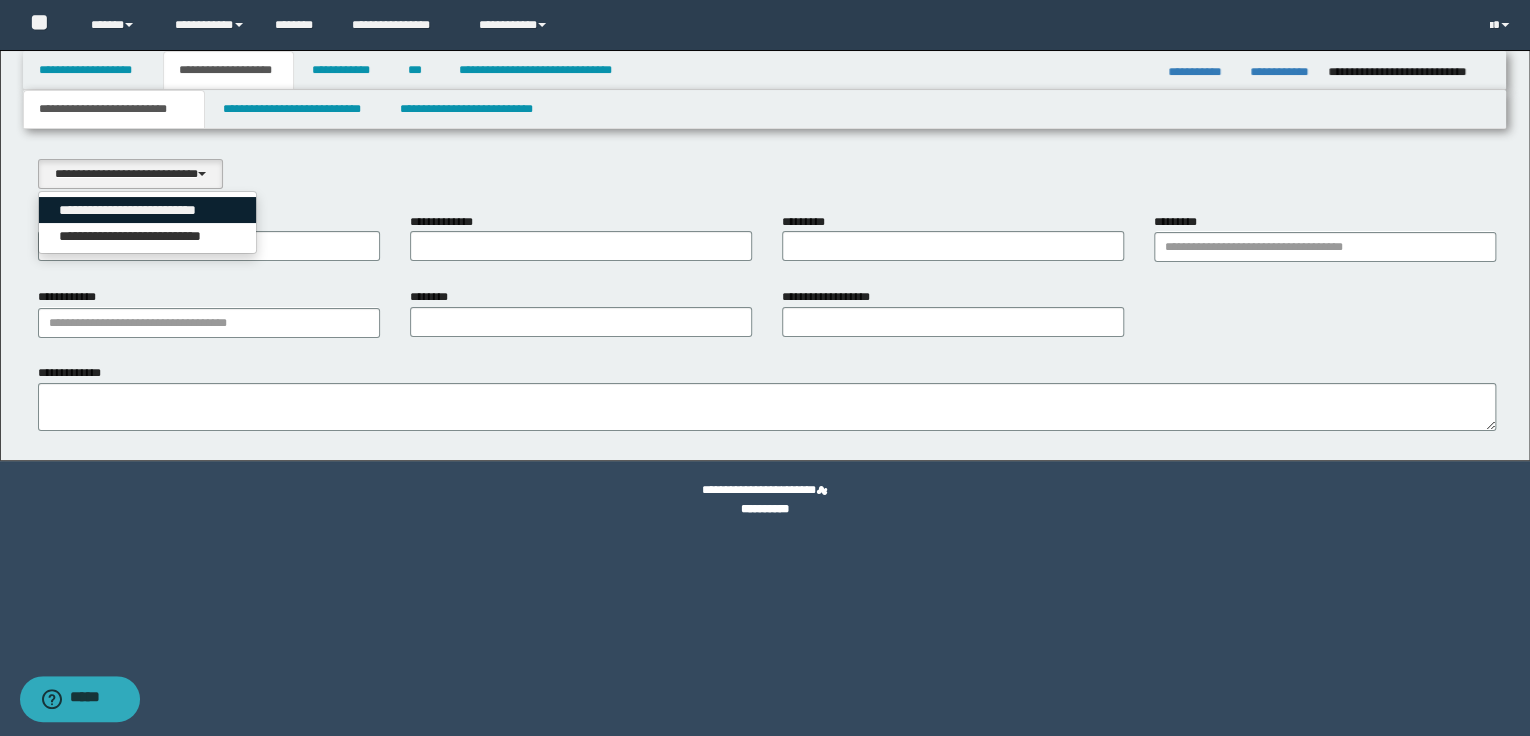 click on "**********" at bounding box center [148, 210] 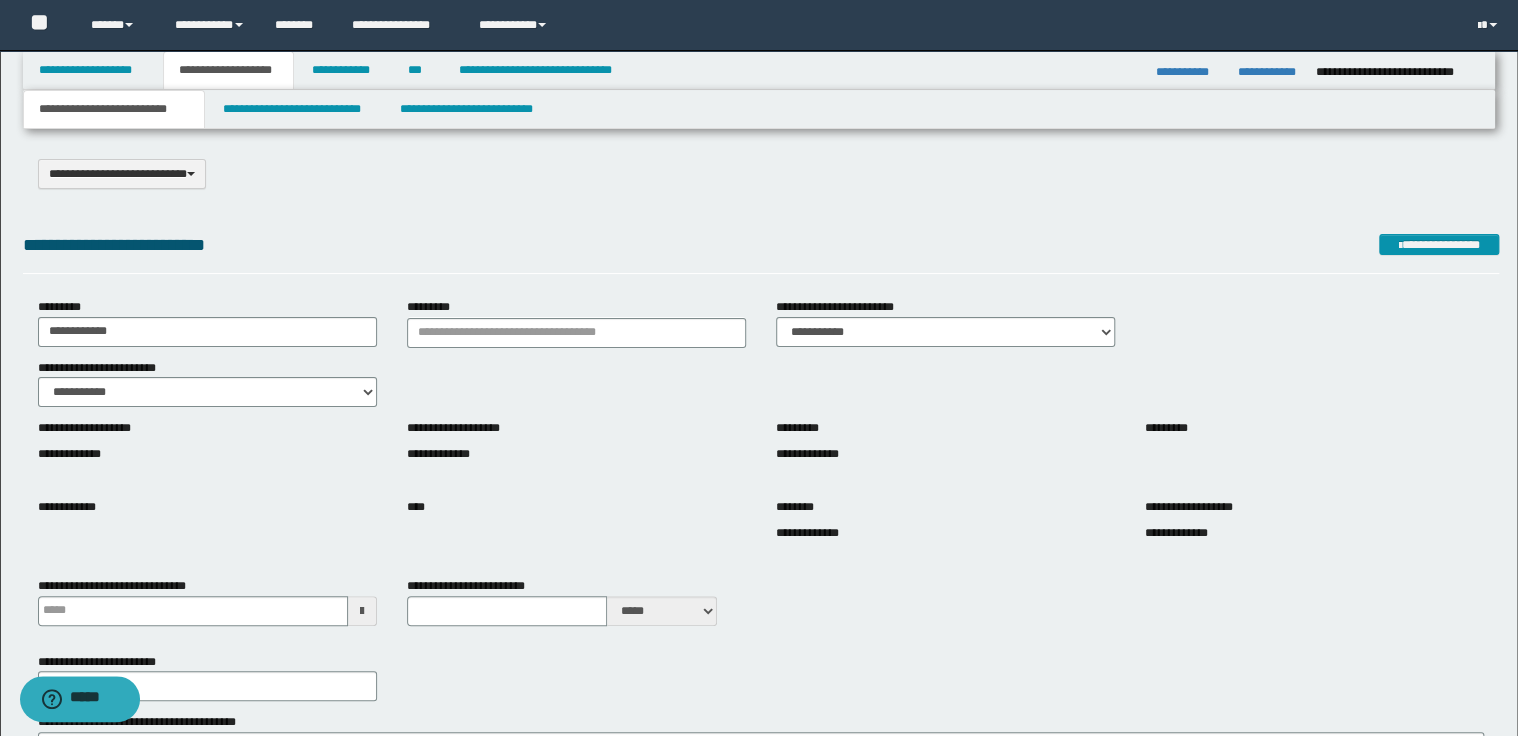 type 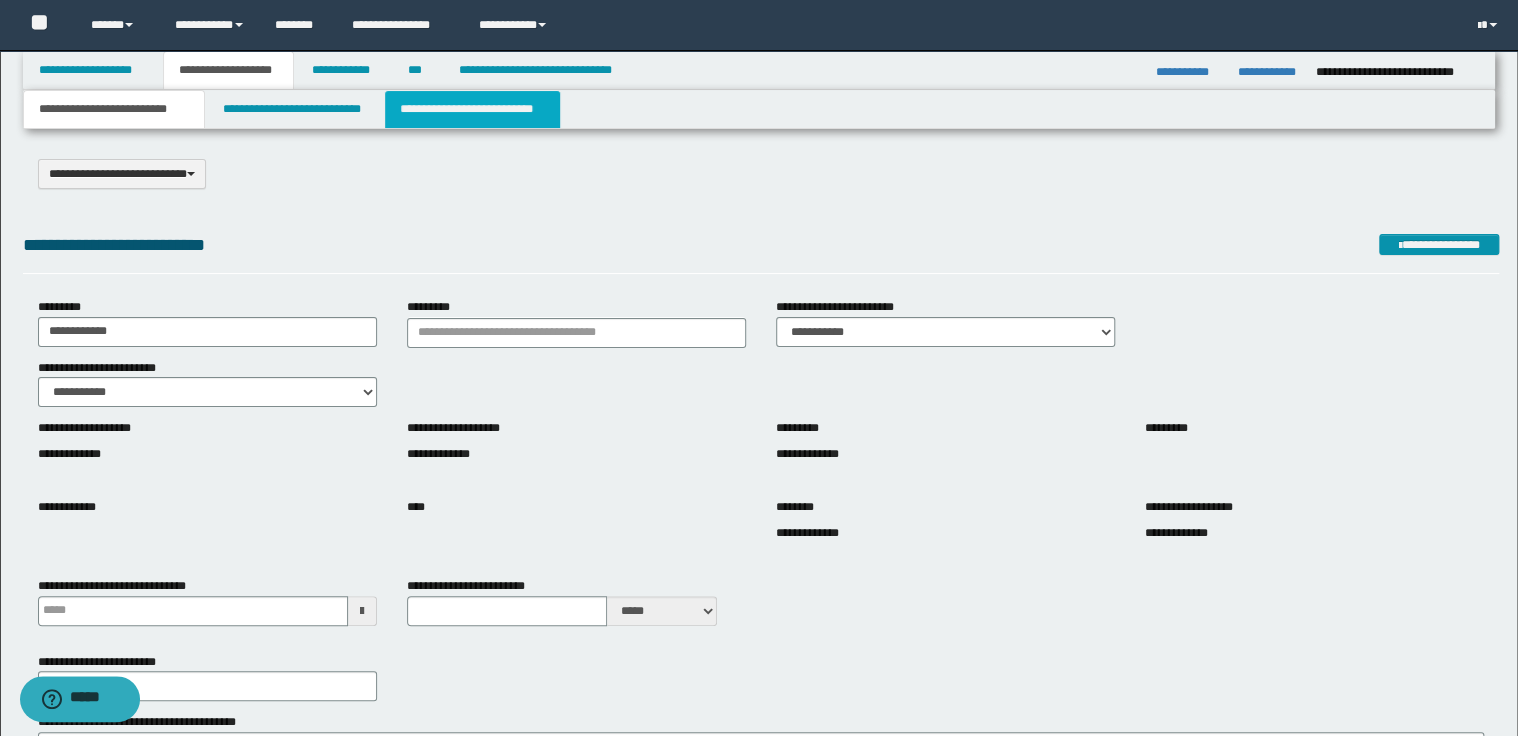 click on "**********" at bounding box center (472, 109) 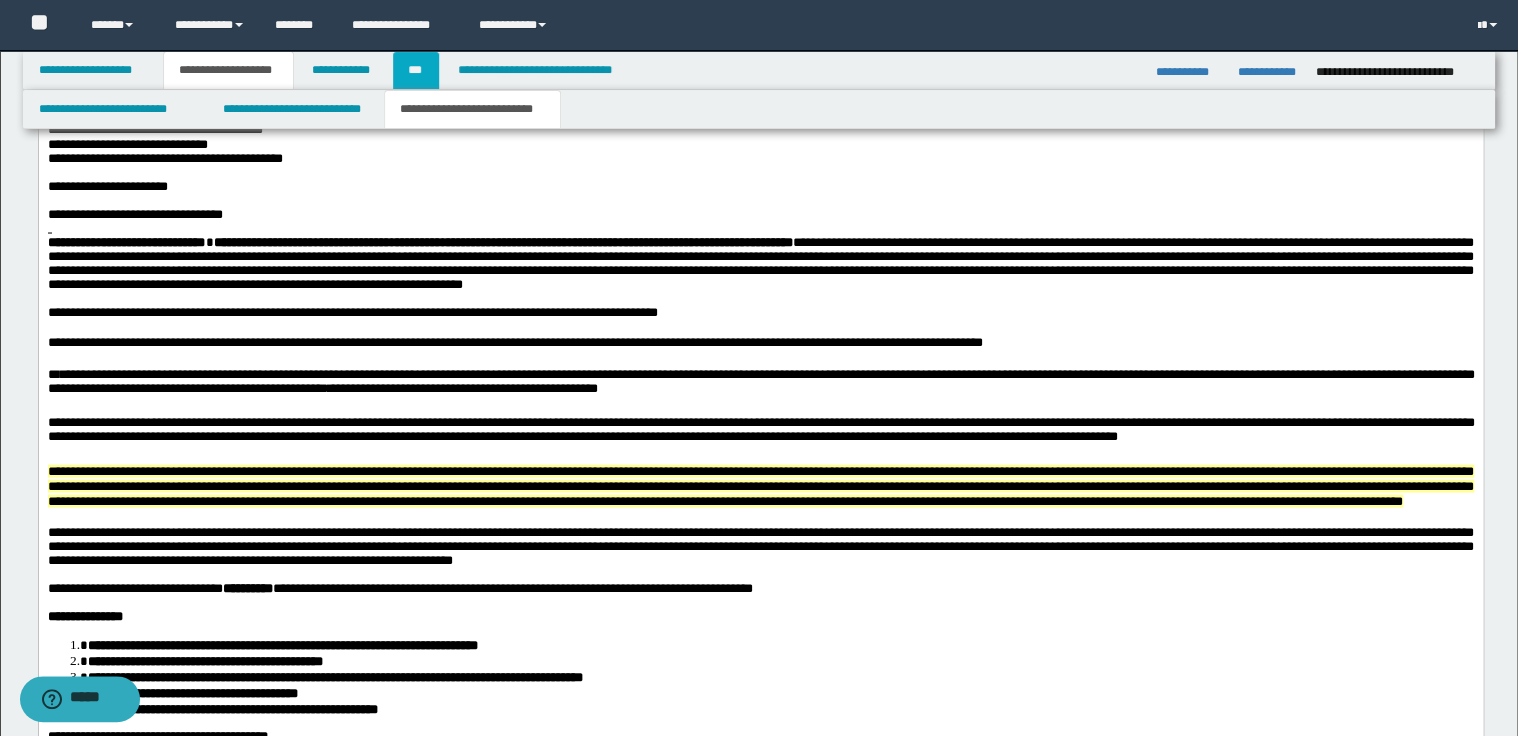 click on "***" at bounding box center (416, 70) 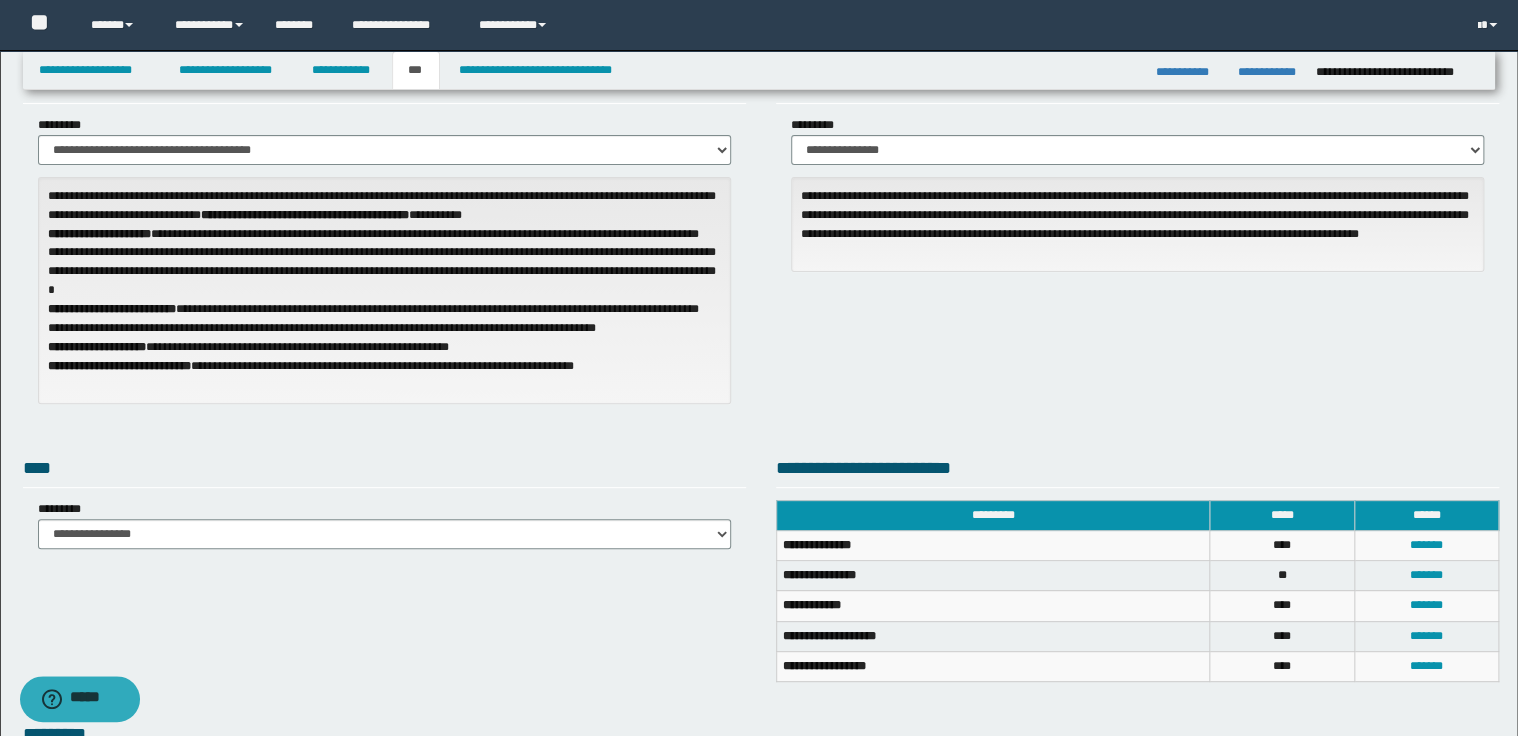 scroll, scrollTop: 67, scrollLeft: 0, axis: vertical 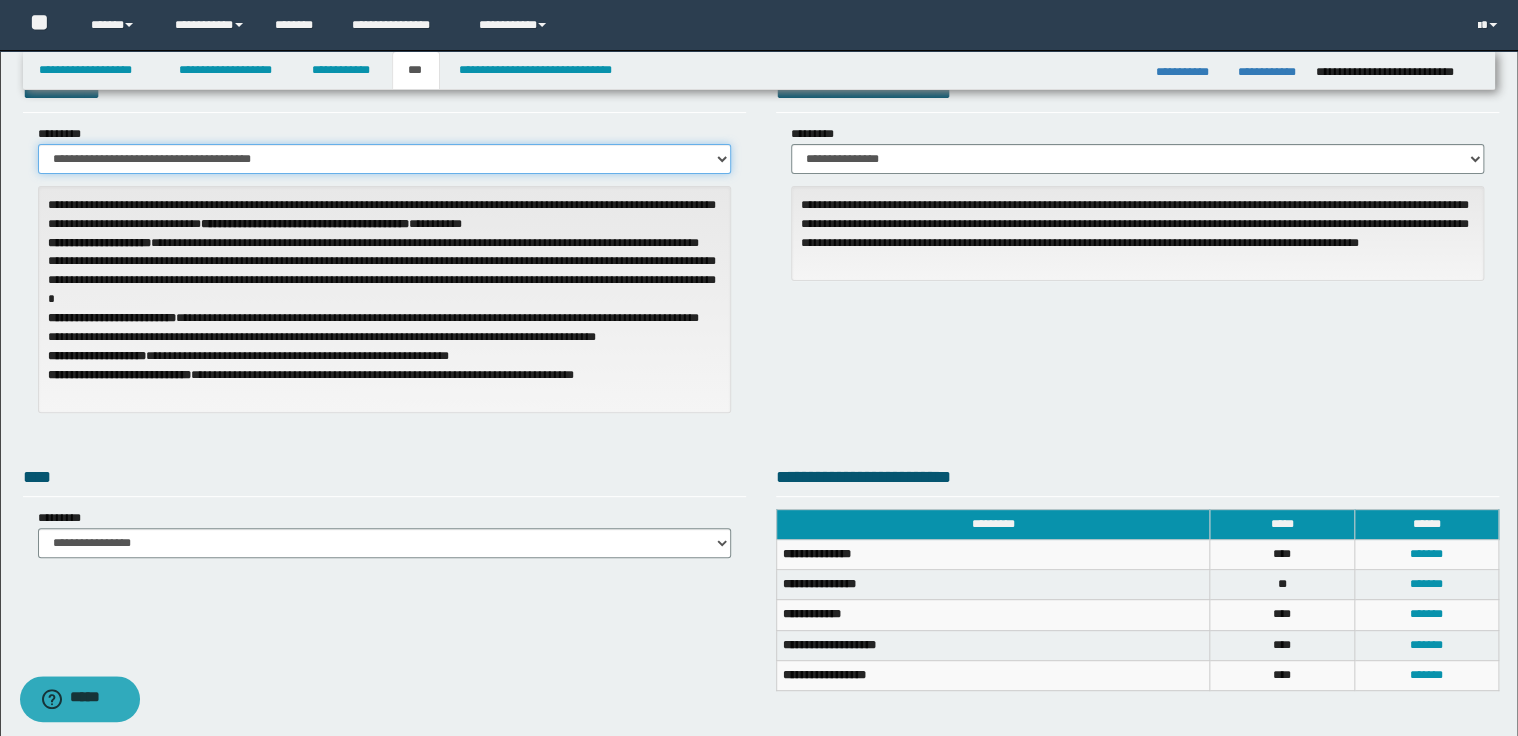 click on "**********" at bounding box center (384, 159) 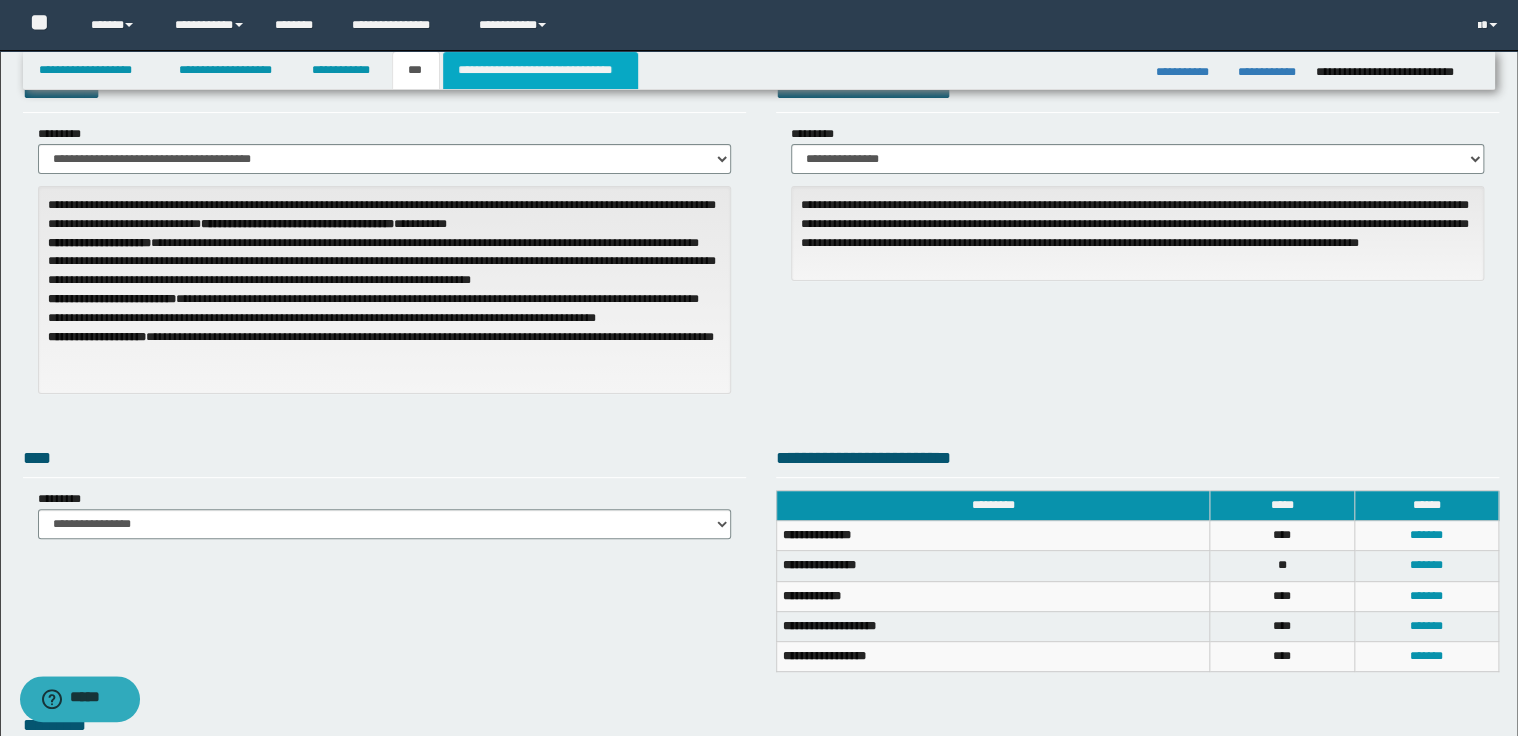 click on "**********" at bounding box center [540, 70] 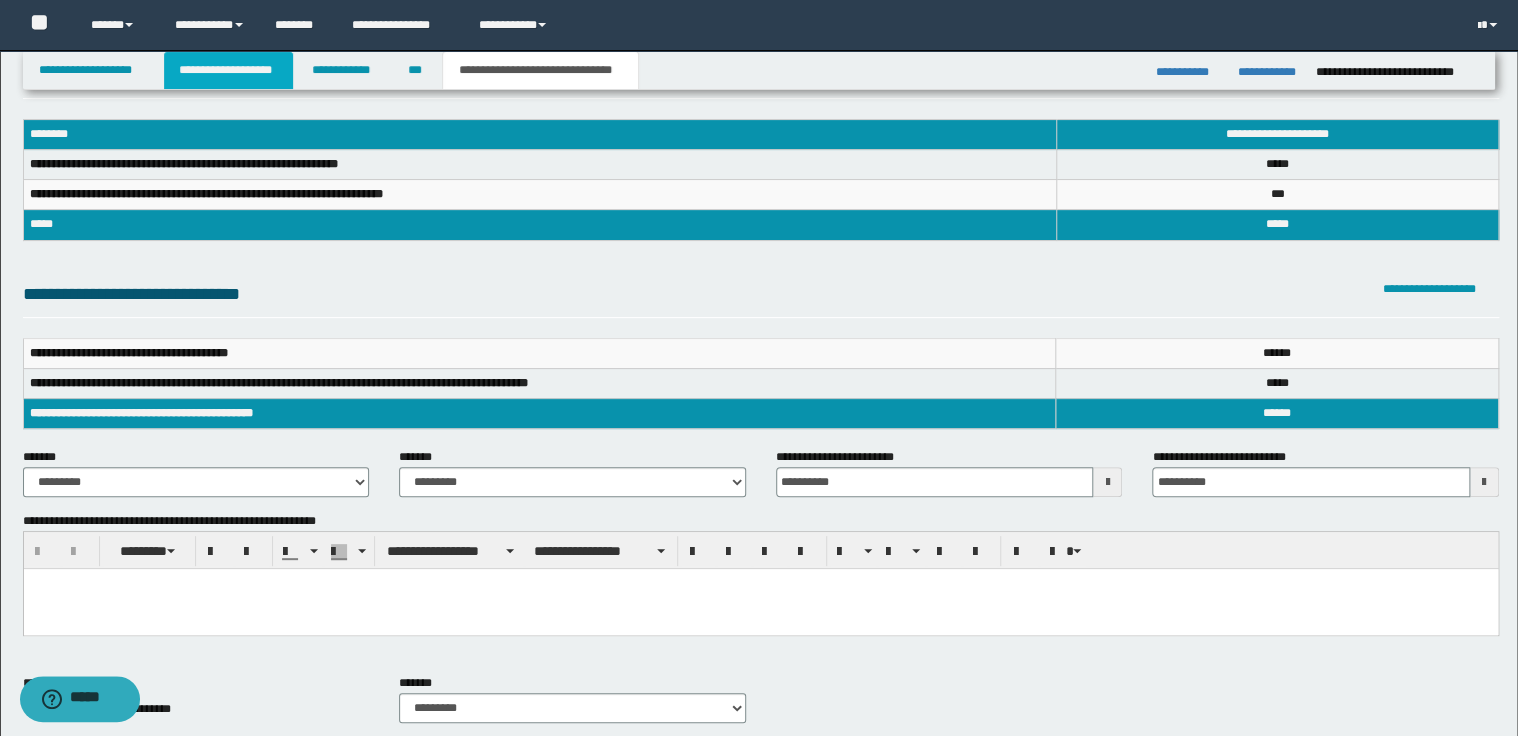 click on "**********" at bounding box center [228, 70] 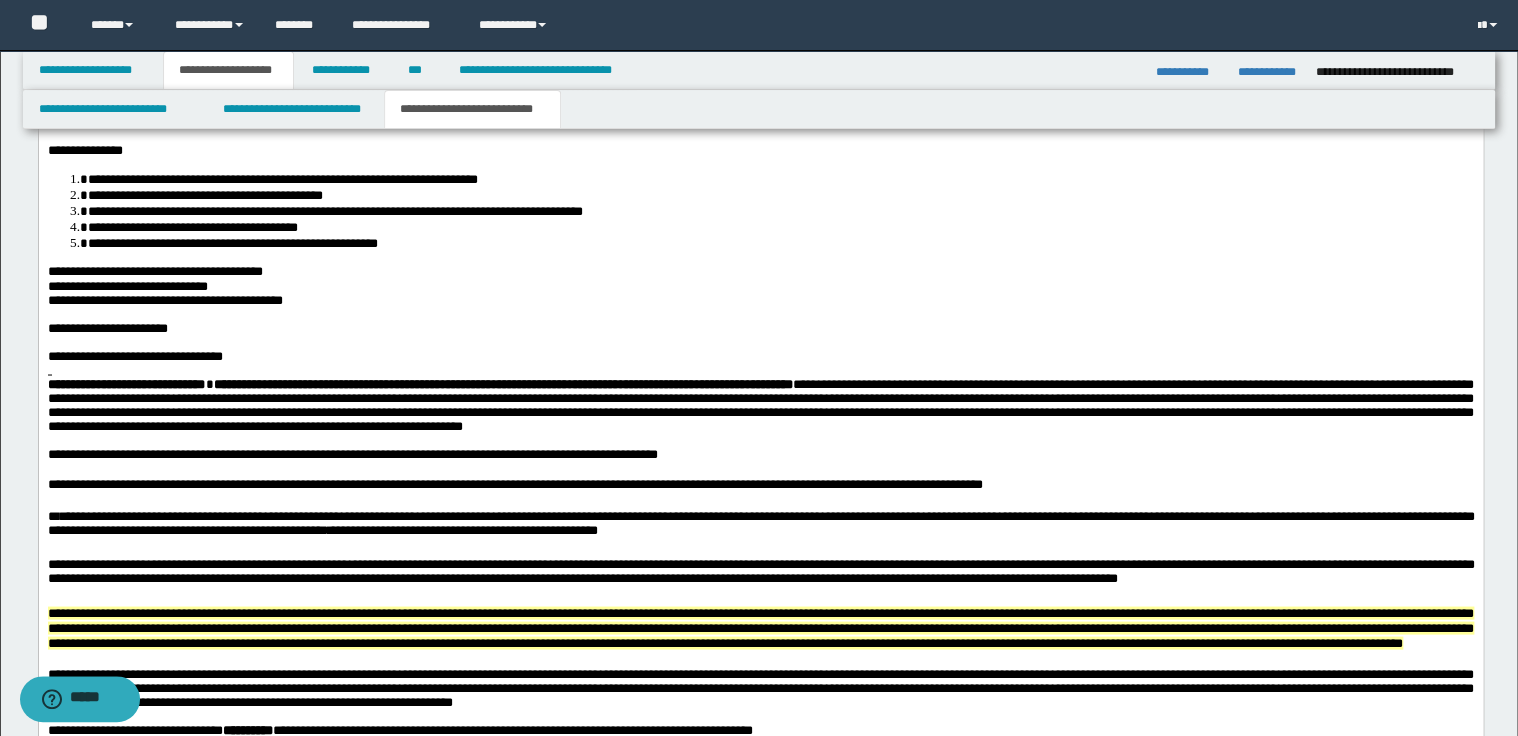scroll, scrollTop: 1858, scrollLeft: 0, axis: vertical 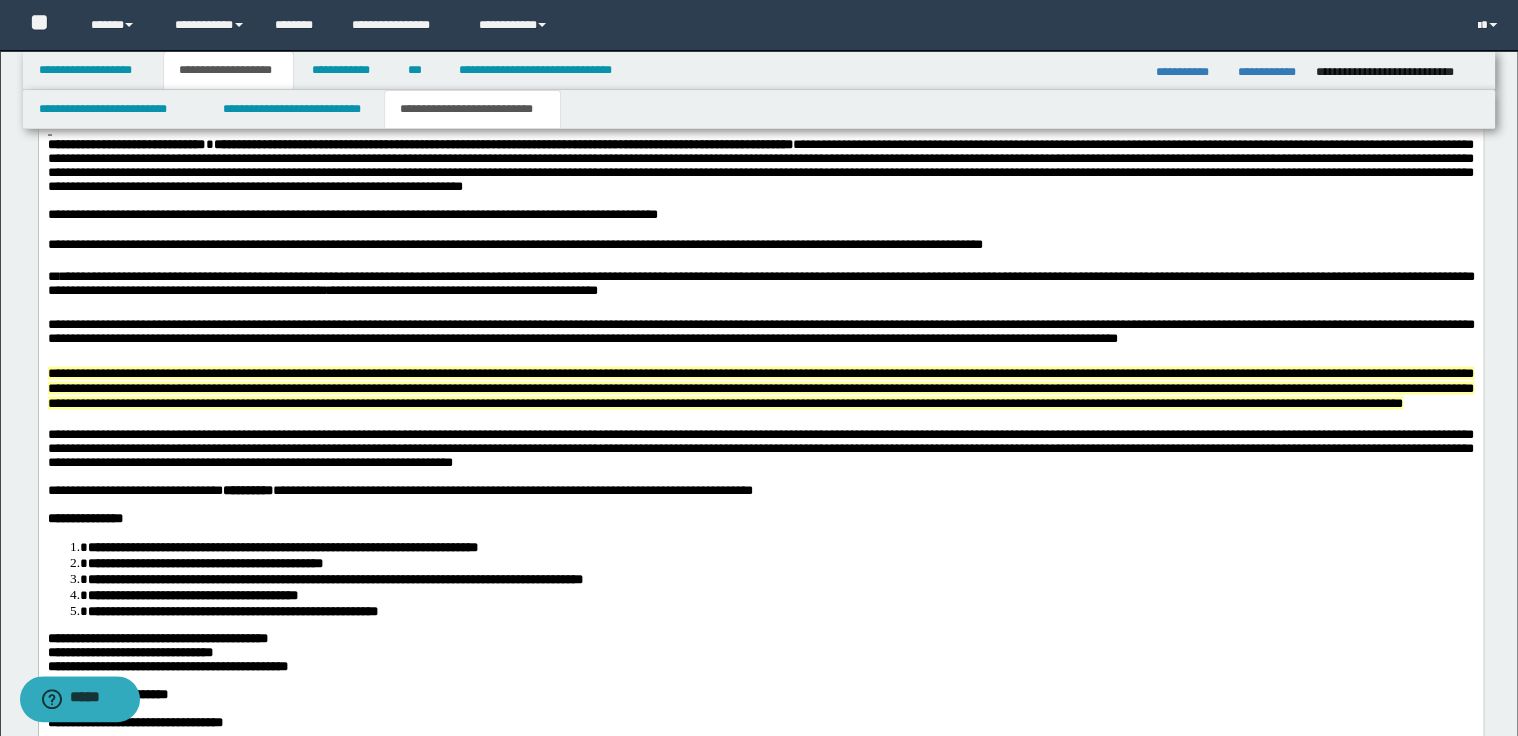 click on "**********" at bounding box center [760, 285] 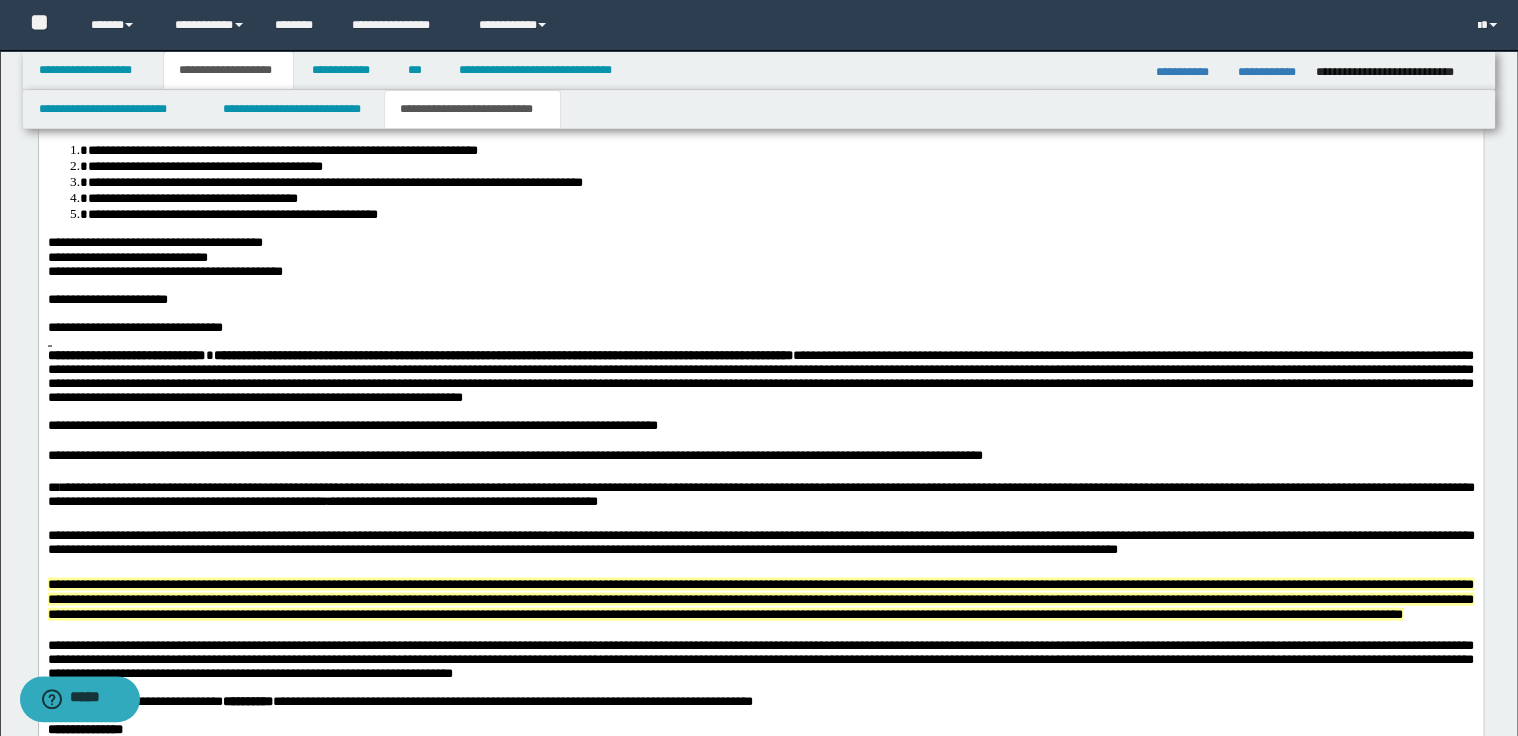 scroll, scrollTop: 1618, scrollLeft: 0, axis: vertical 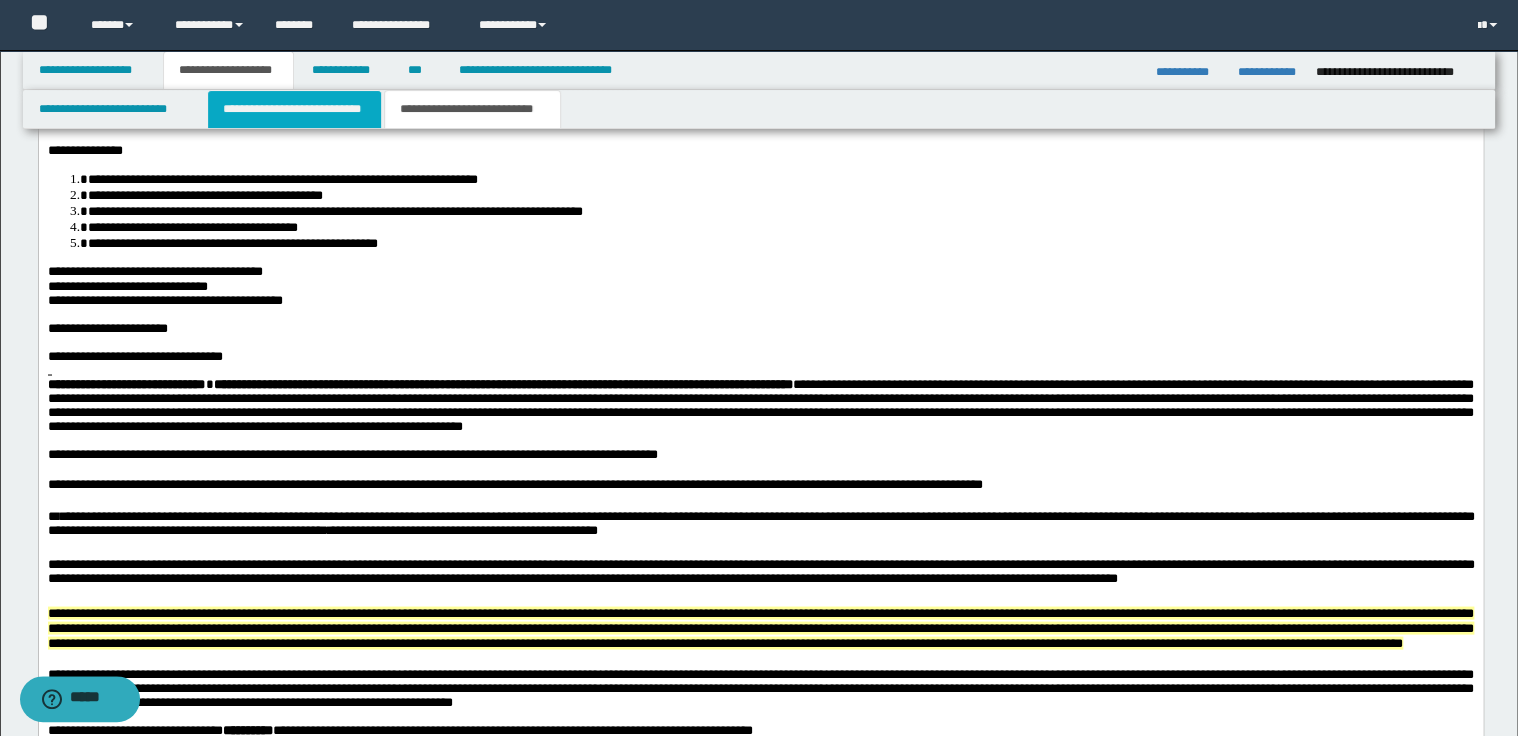 click on "**********" at bounding box center [294, 109] 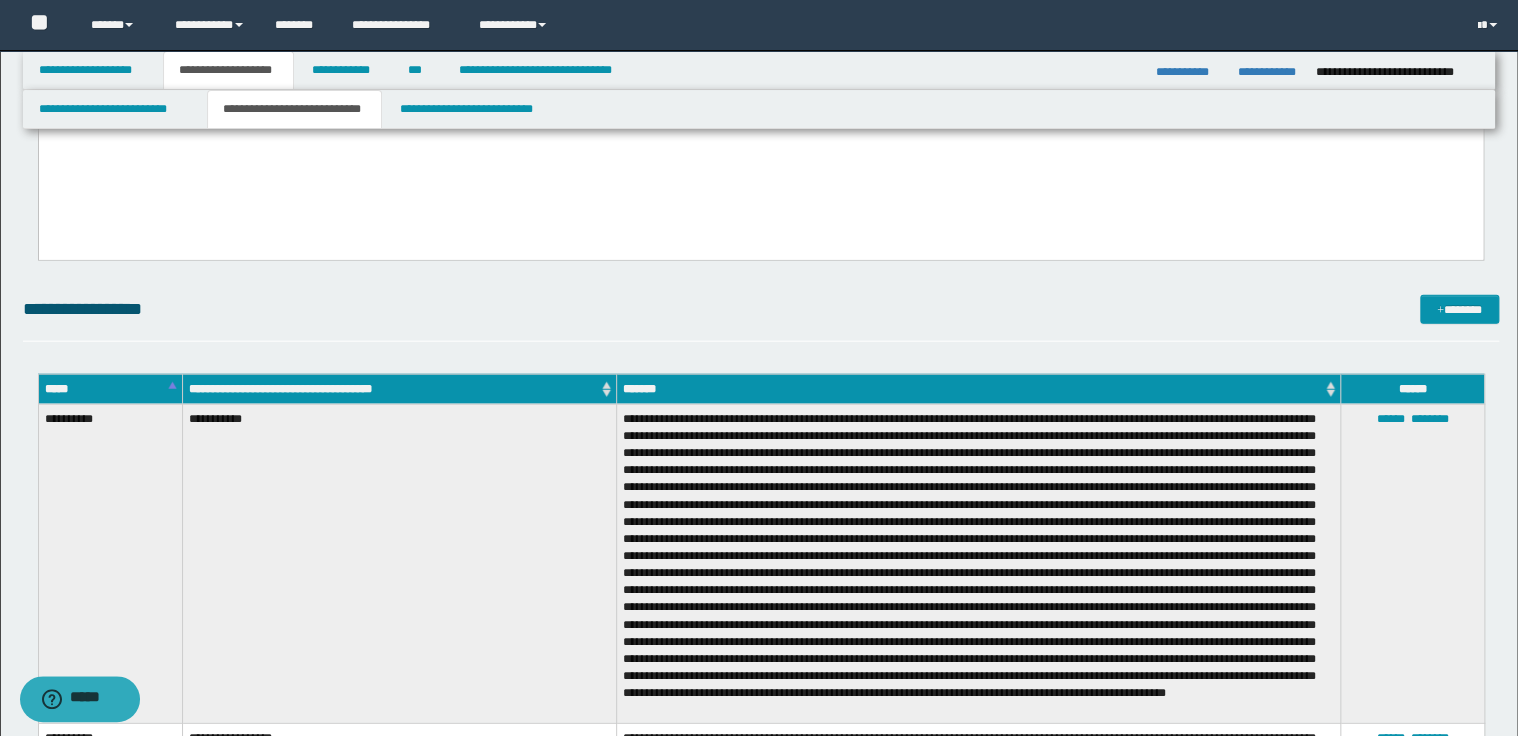 scroll, scrollTop: 2418, scrollLeft: 0, axis: vertical 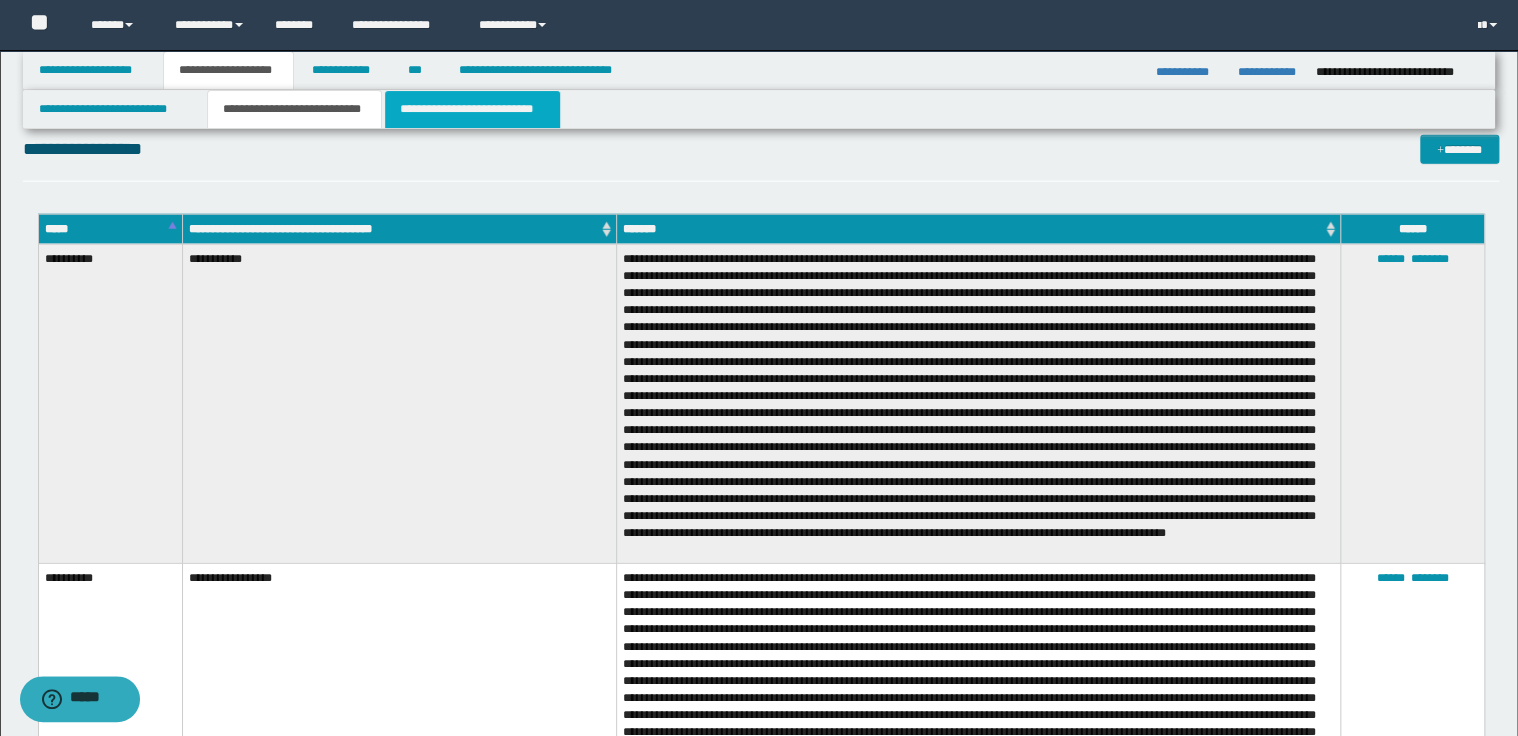 click on "**********" at bounding box center [472, 109] 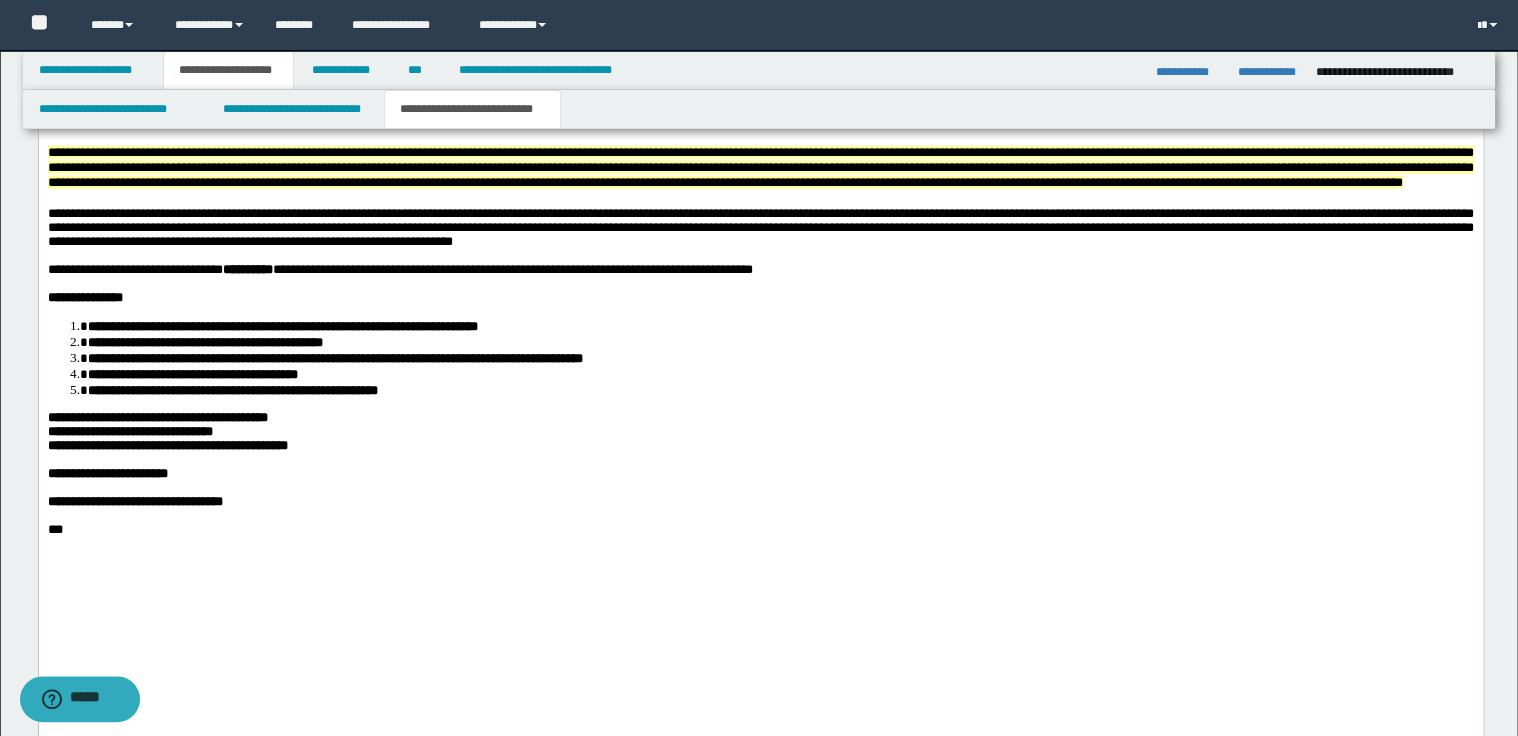 scroll, scrollTop: 1938, scrollLeft: 0, axis: vertical 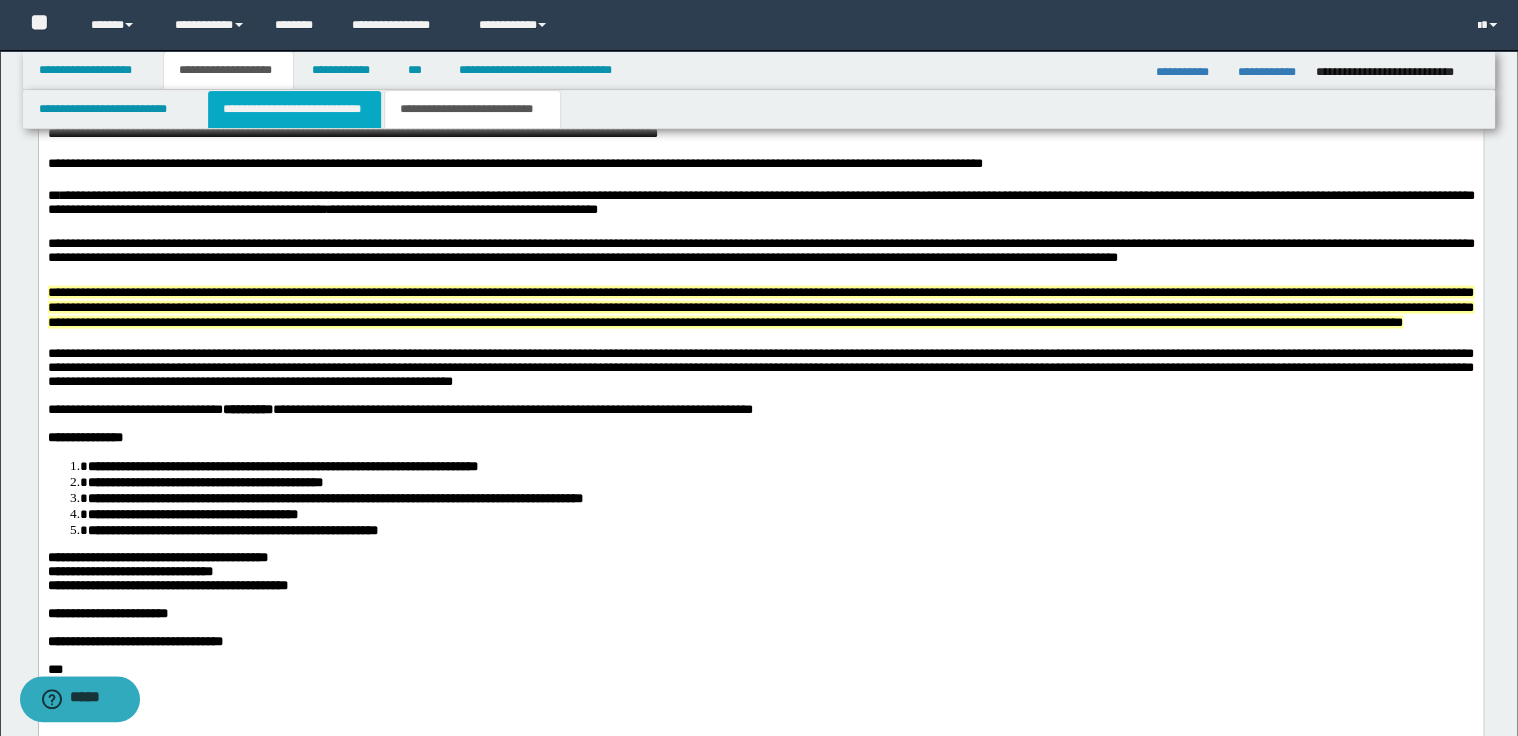 click on "**********" at bounding box center [294, 109] 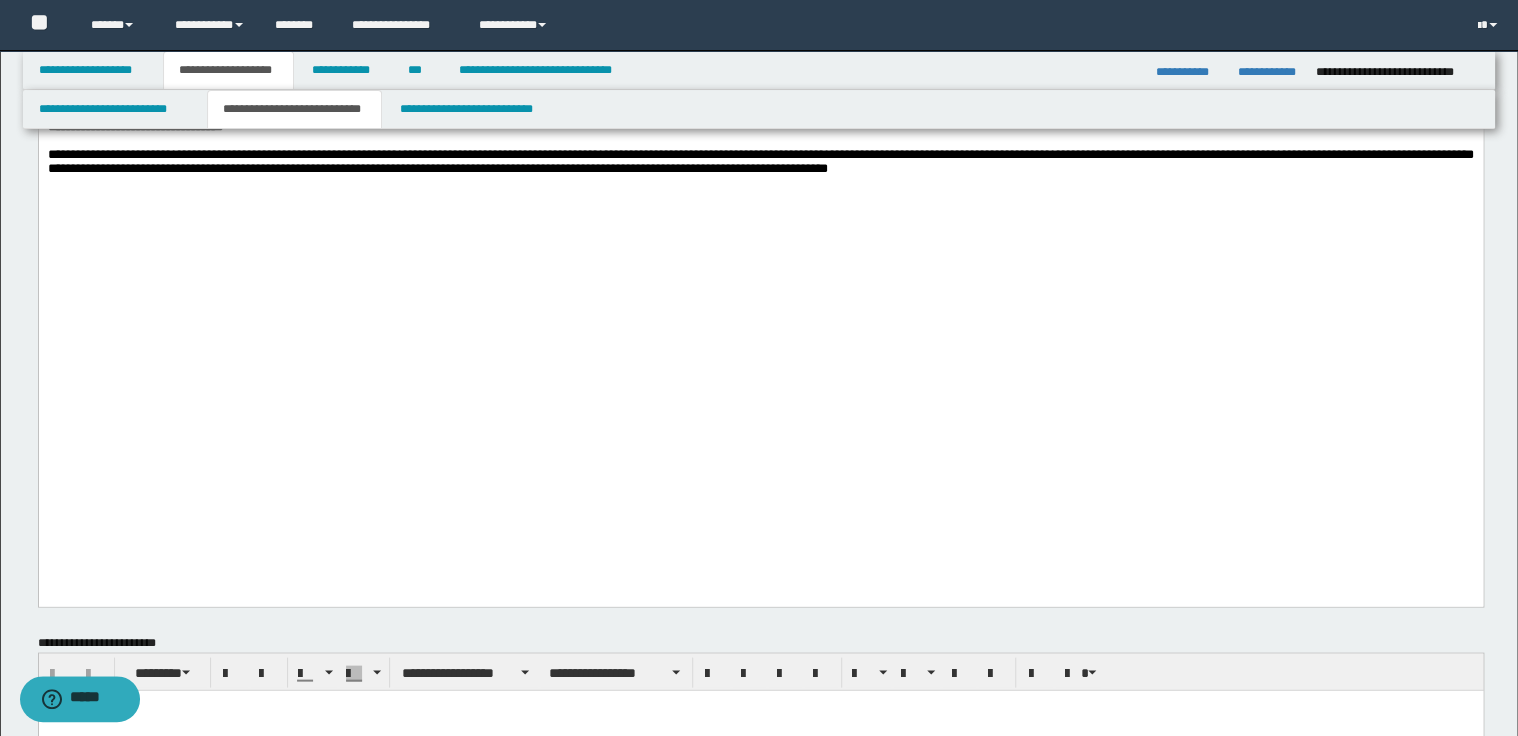 scroll, scrollTop: 1538, scrollLeft: 0, axis: vertical 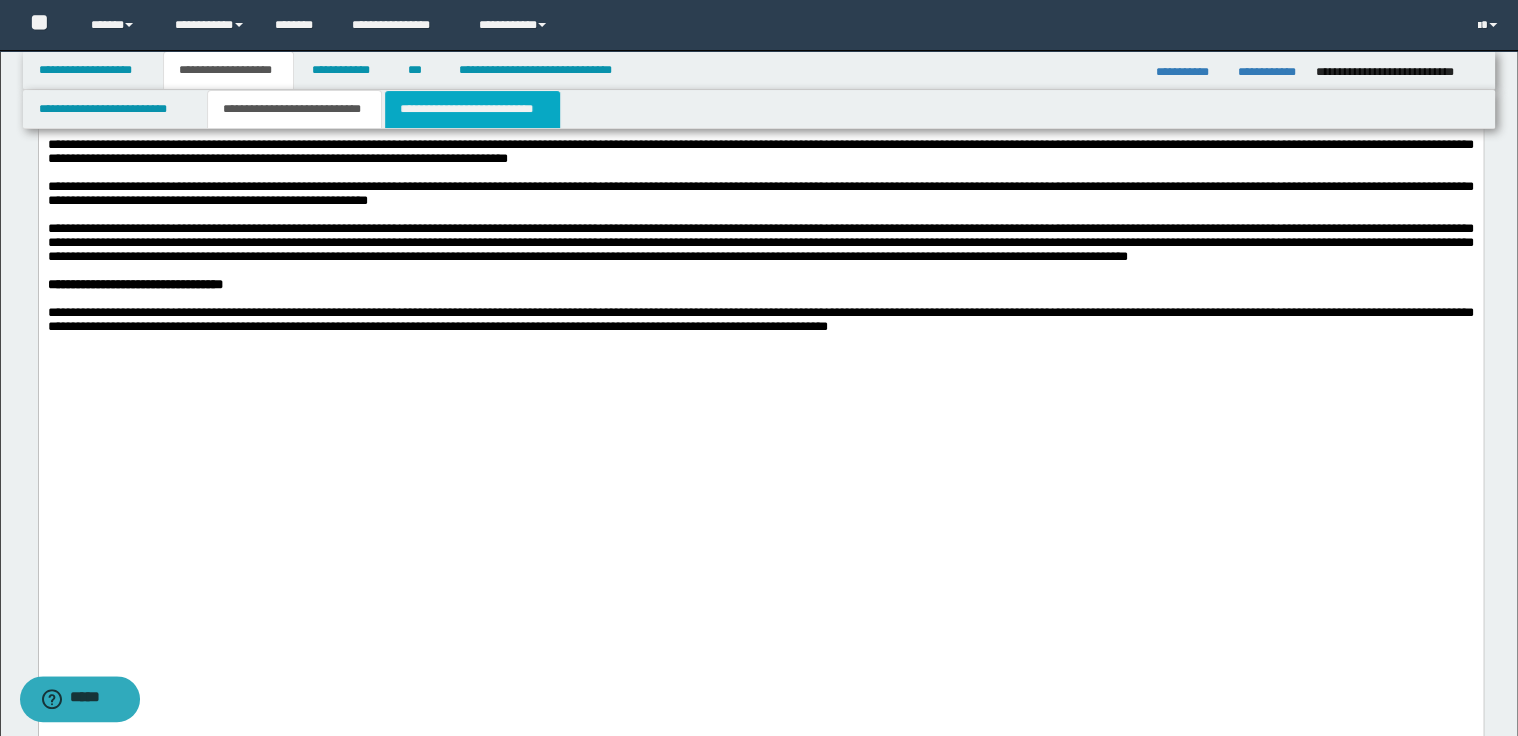 click on "**********" at bounding box center [472, 109] 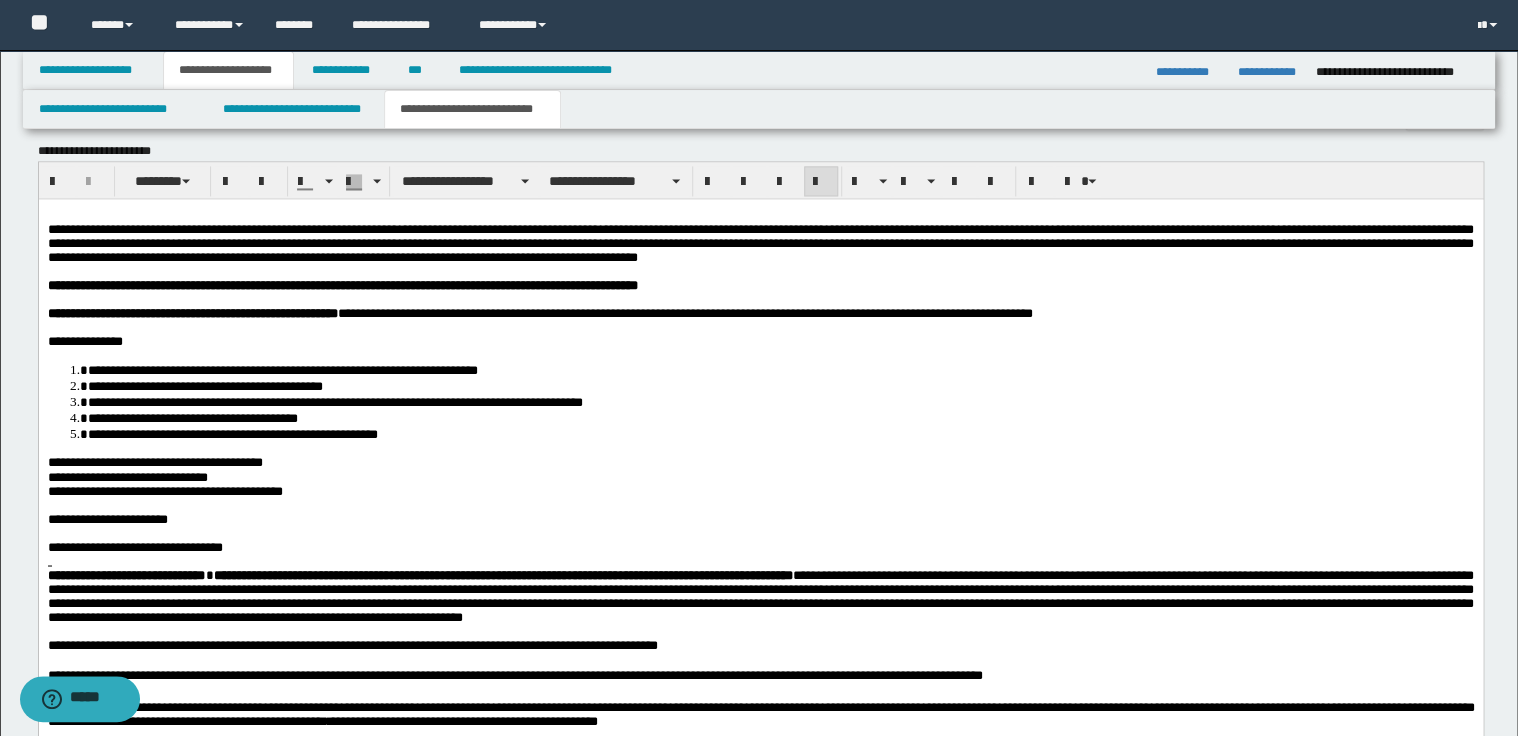 scroll, scrollTop: 1378, scrollLeft: 0, axis: vertical 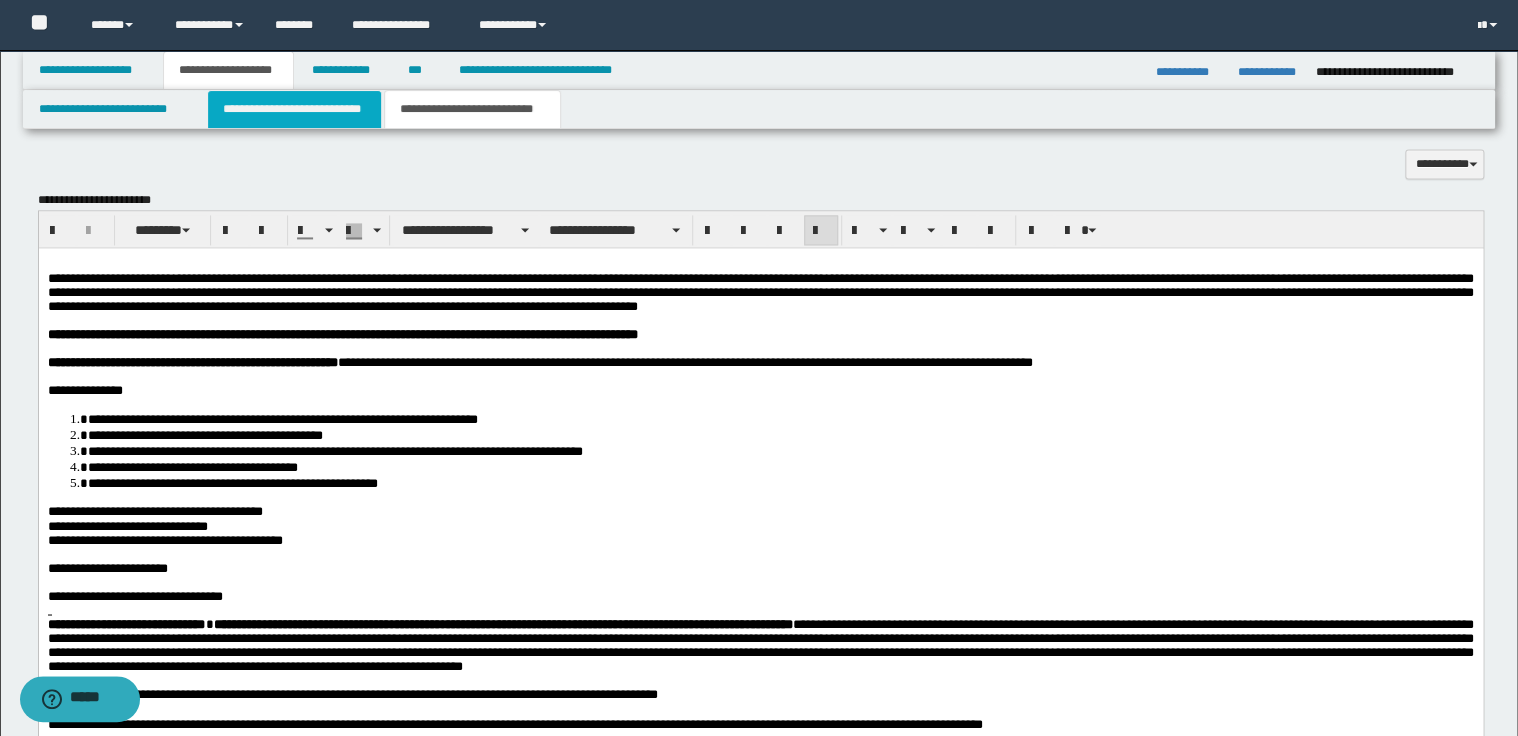 click on "**********" at bounding box center [294, 109] 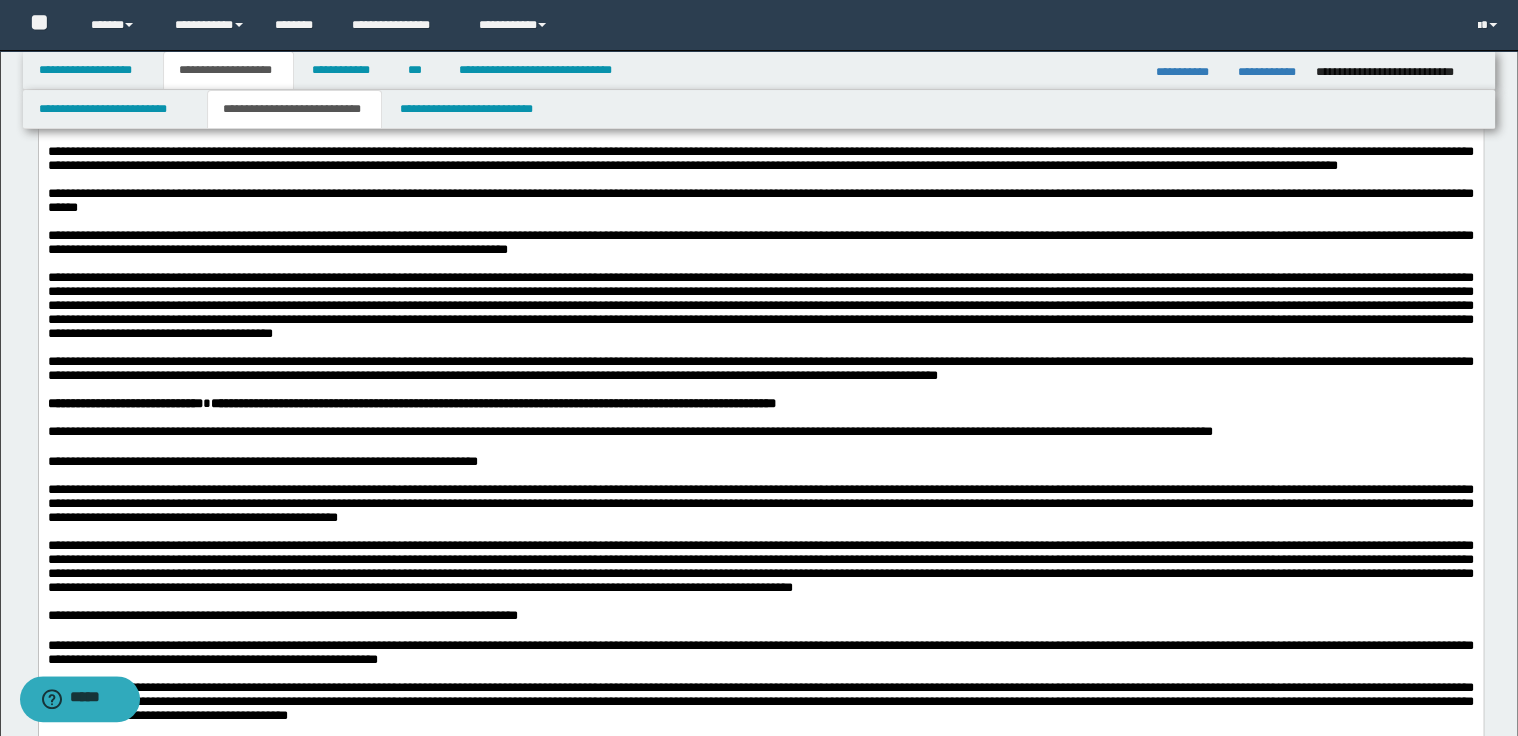 scroll, scrollTop: 898, scrollLeft: 0, axis: vertical 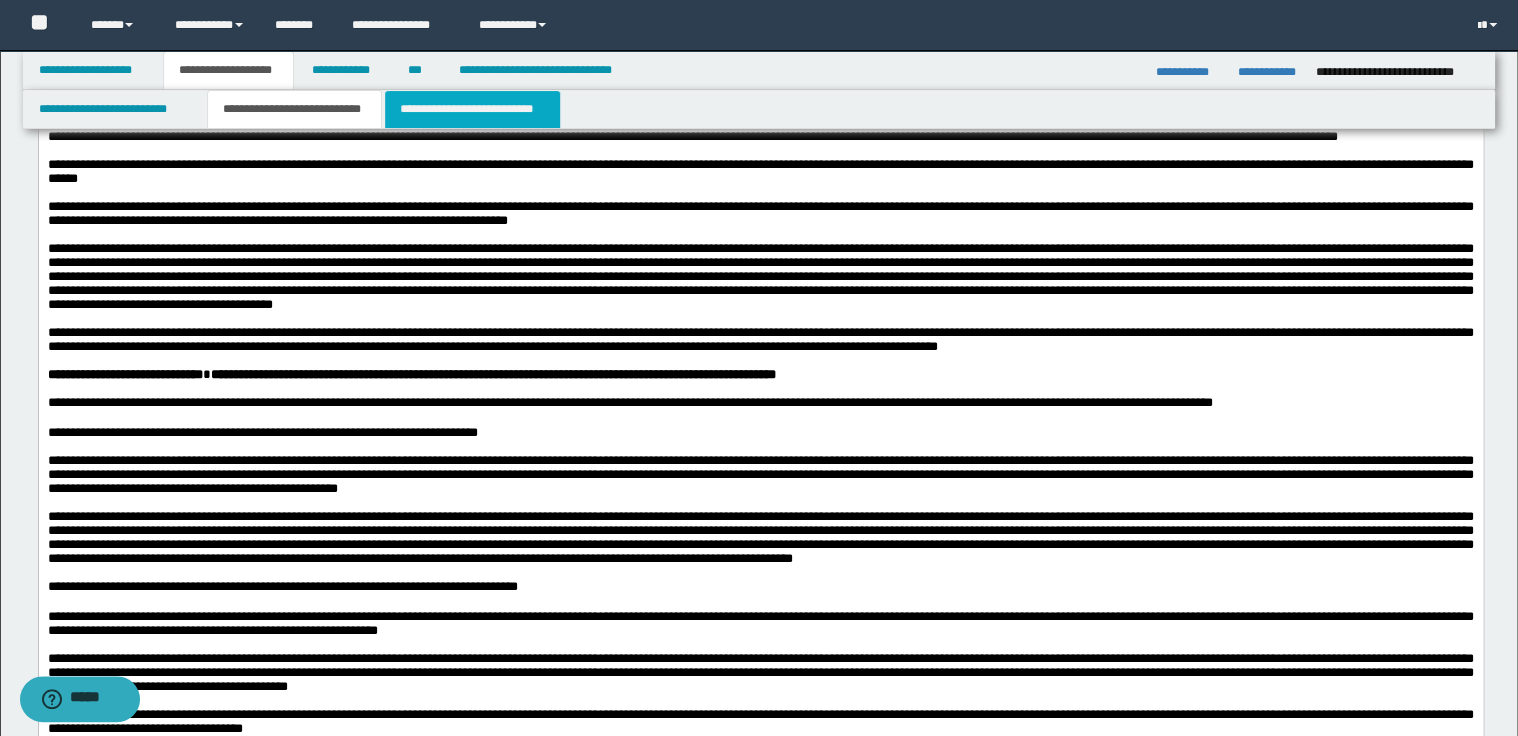 click on "**********" at bounding box center (472, 109) 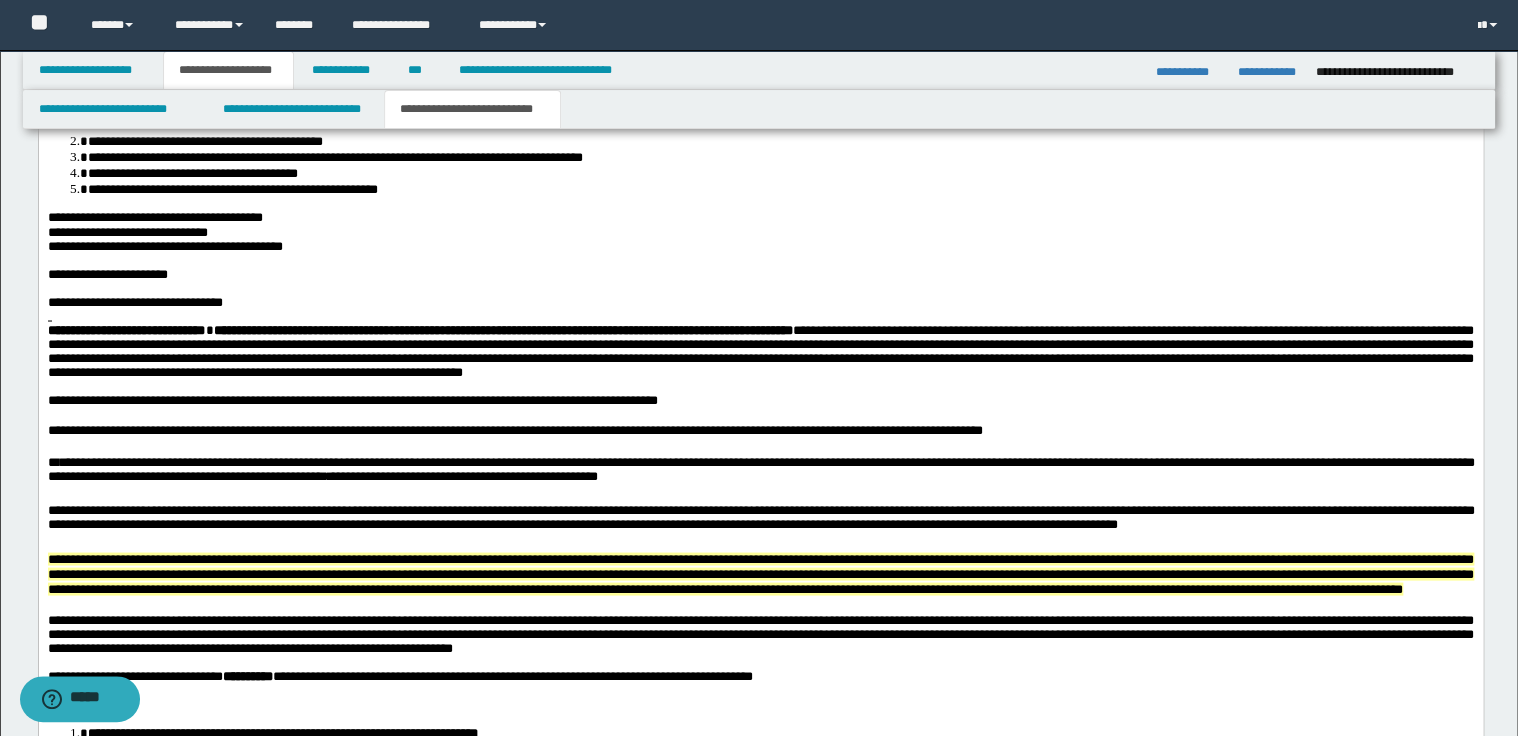 scroll, scrollTop: 1698, scrollLeft: 0, axis: vertical 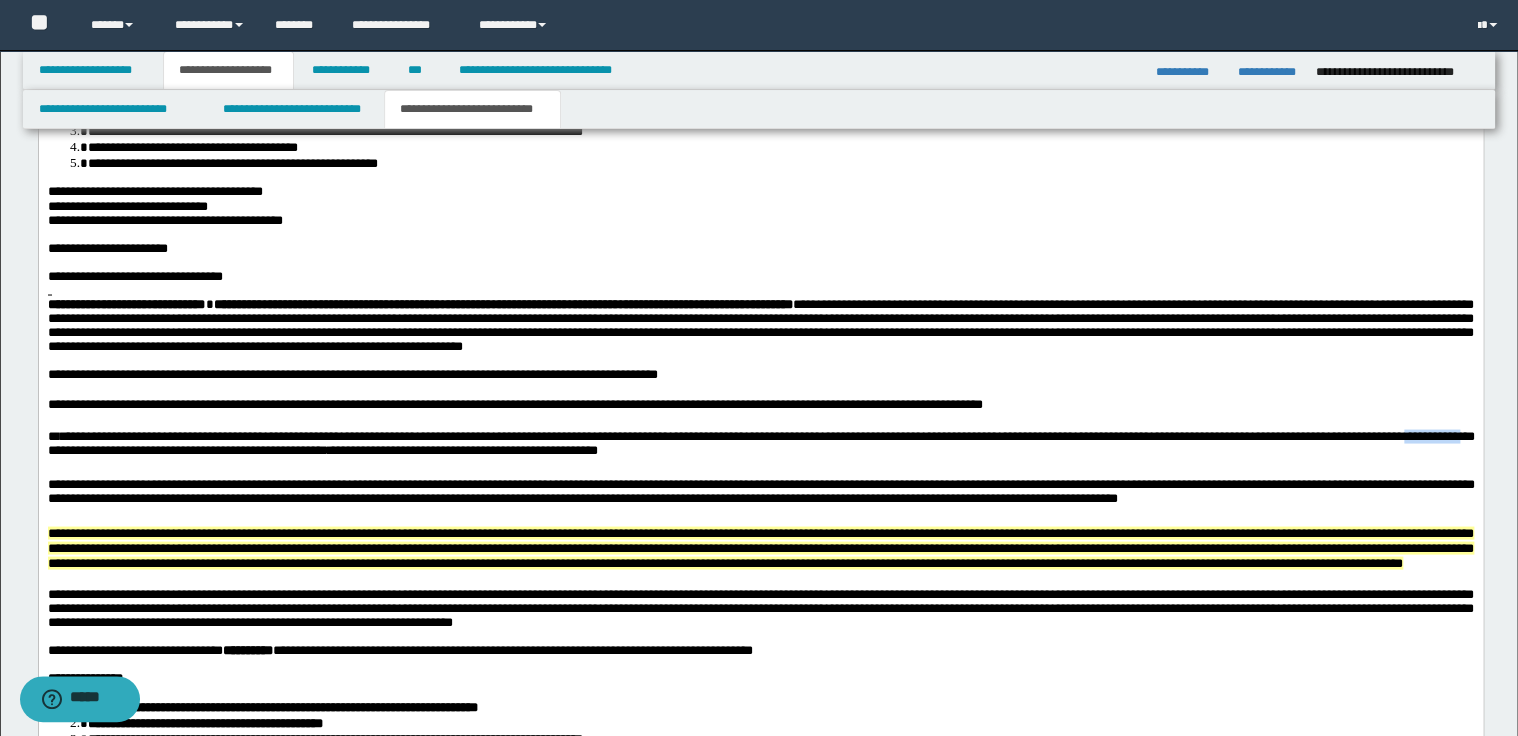 drag, startPoint x: 48, startPoint y: 494, endPoint x: 112, endPoint y: 496, distance: 64.03124 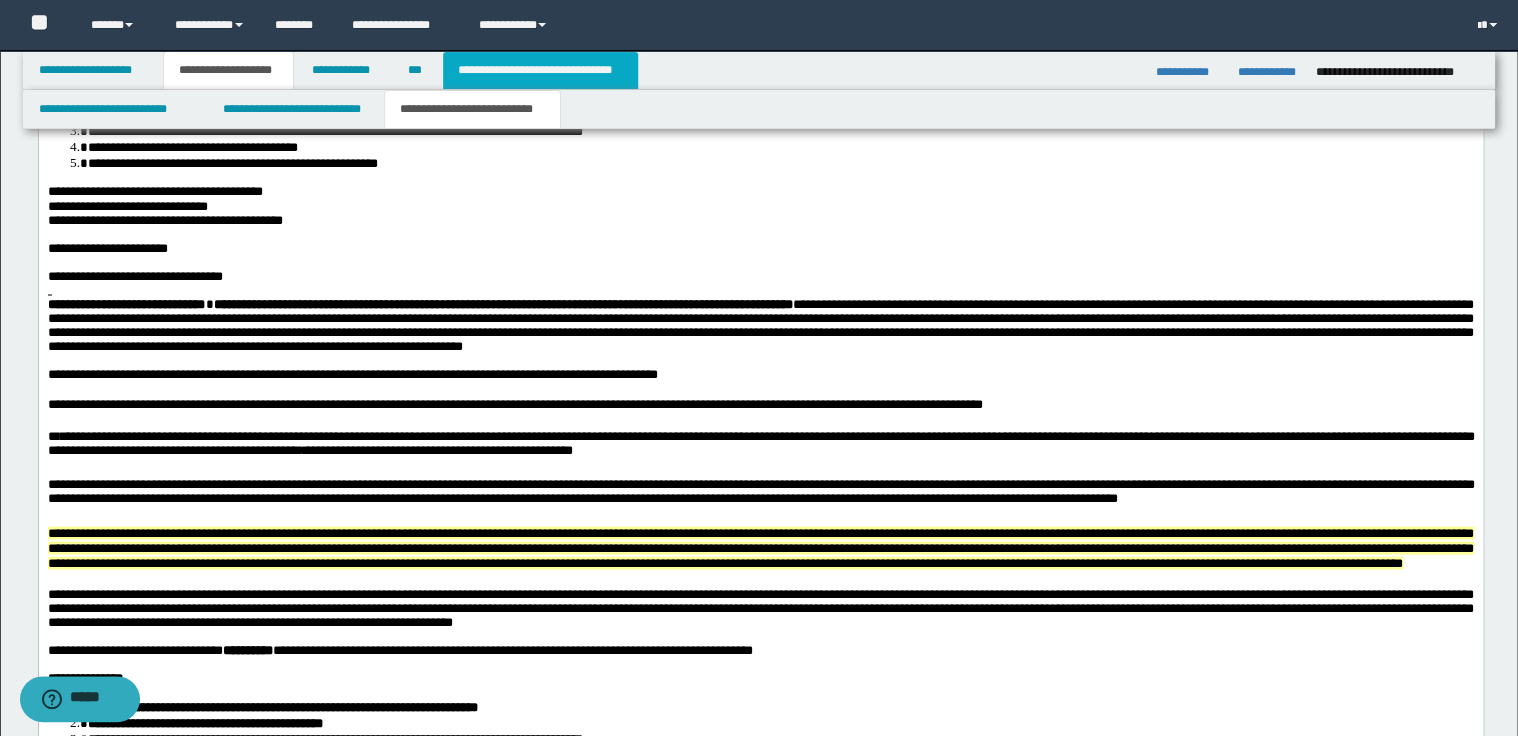 click on "**********" at bounding box center [540, 70] 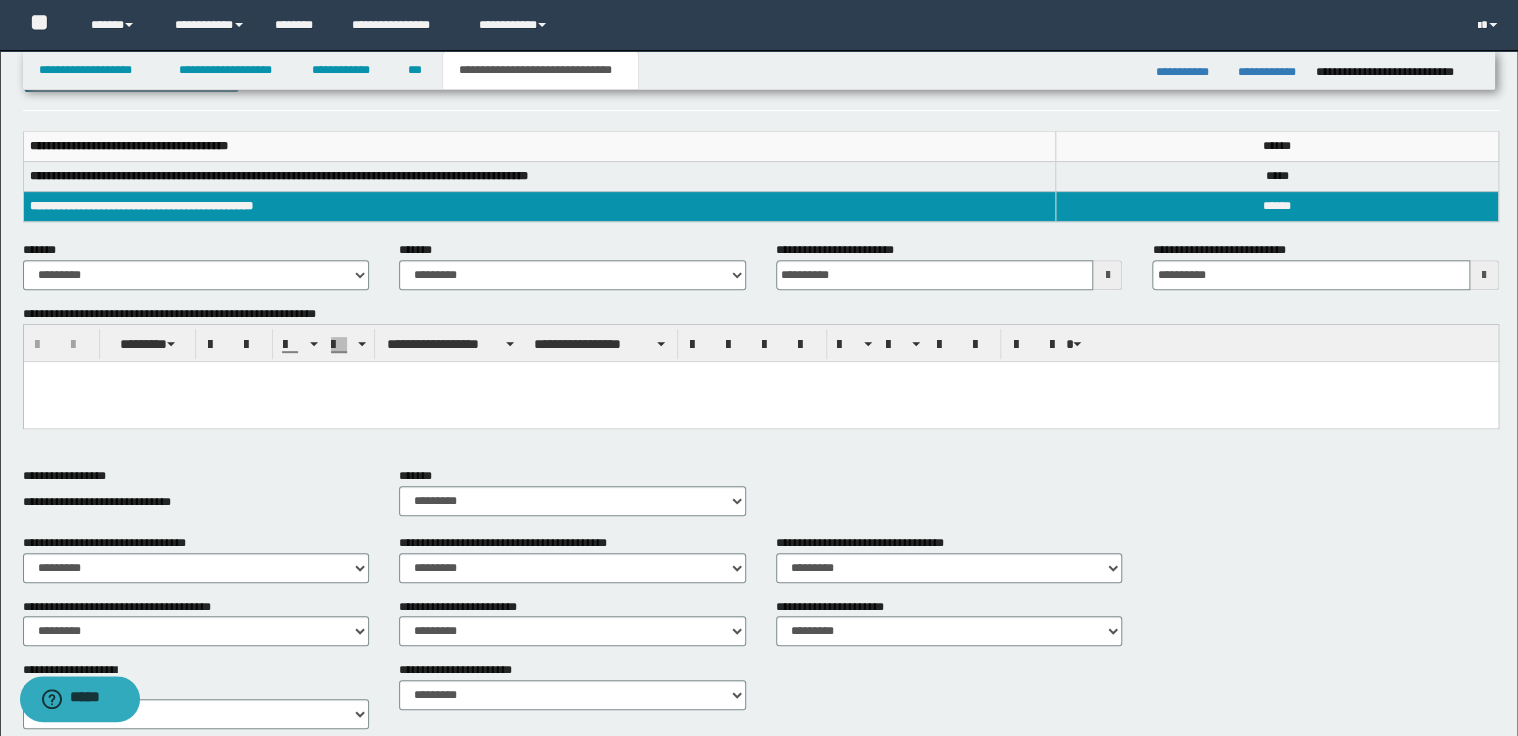 scroll, scrollTop: 114, scrollLeft: 0, axis: vertical 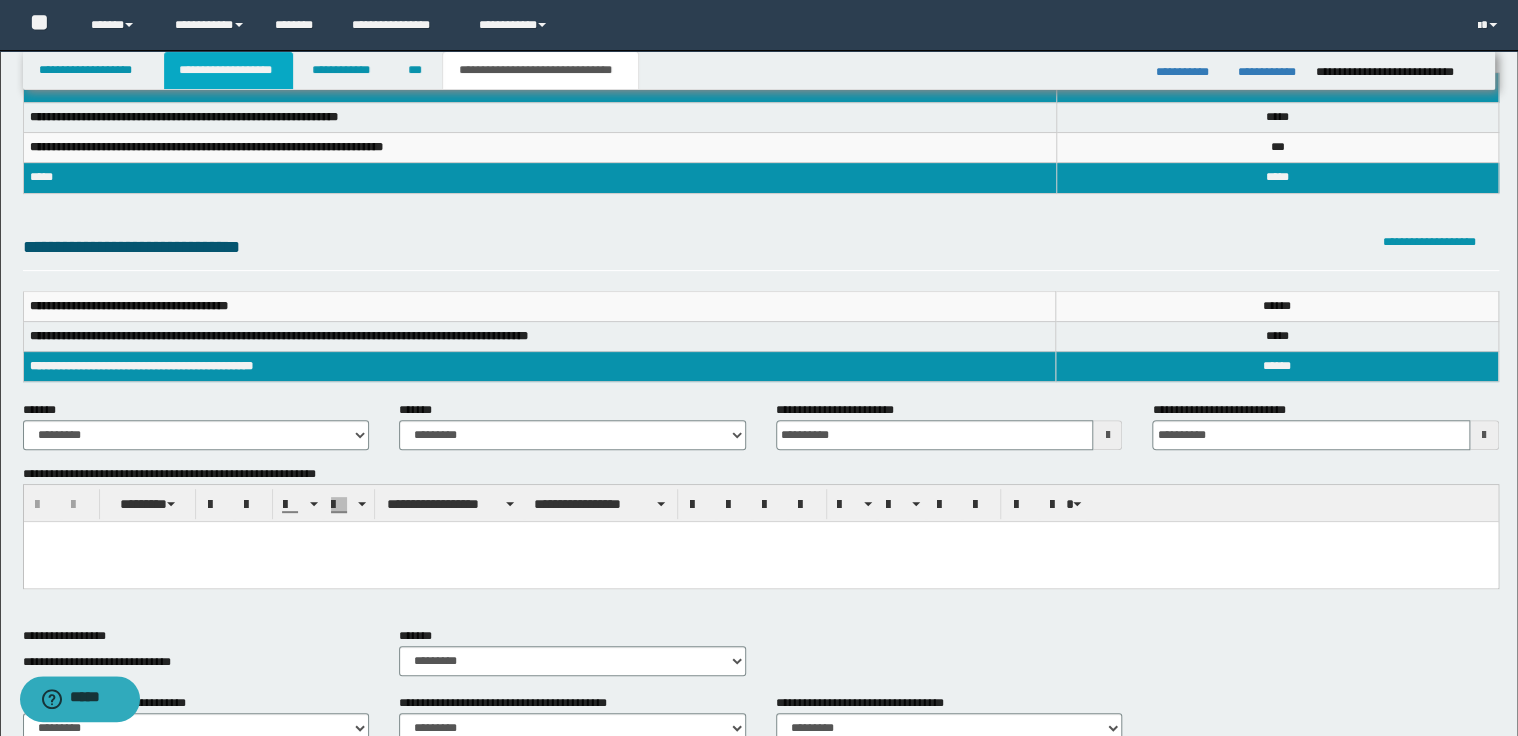 click on "**********" at bounding box center [228, 70] 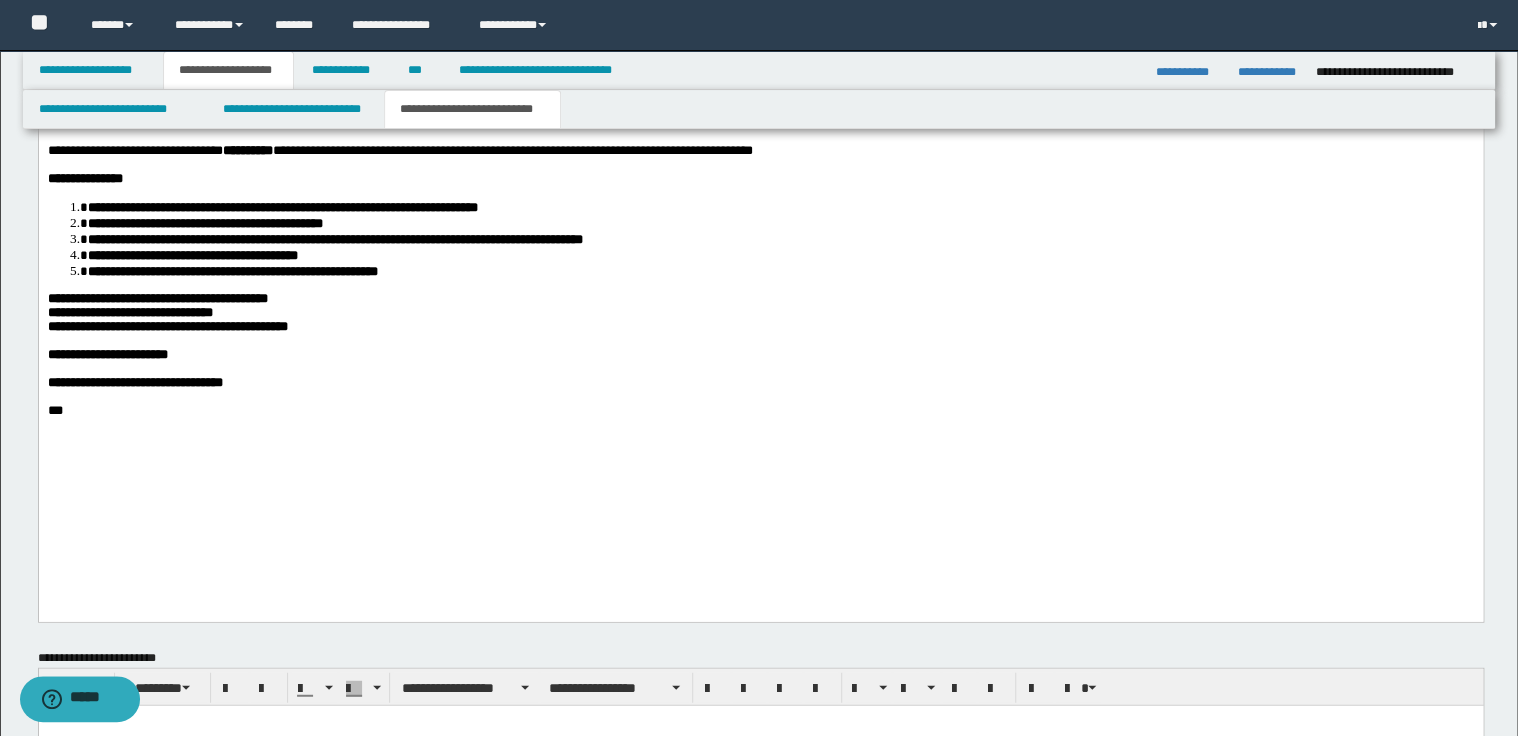 scroll, scrollTop: 2225, scrollLeft: 0, axis: vertical 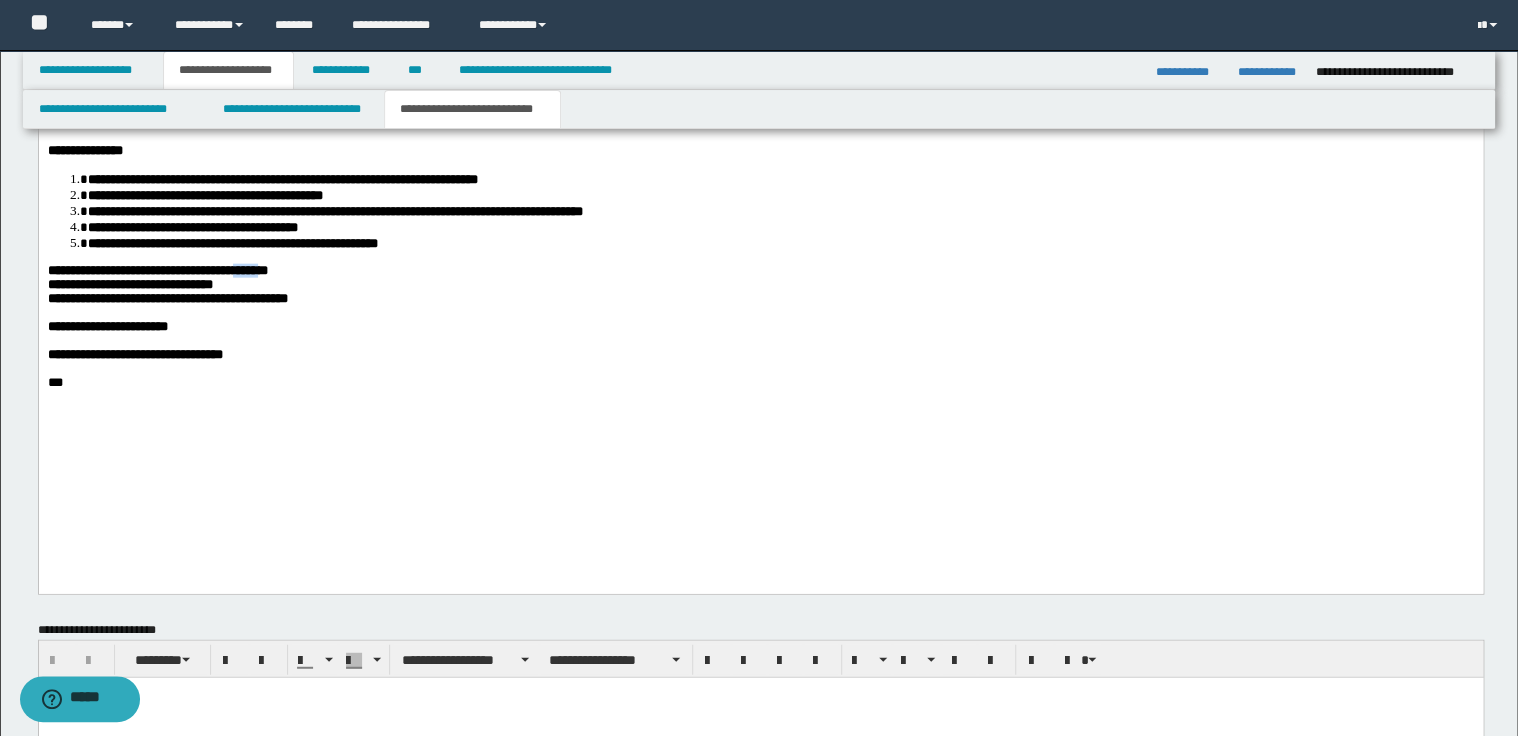 drag, startPoint x: 230, startPoint y: 348, endPoint x: 259, endPoint y: 348, distance: 29 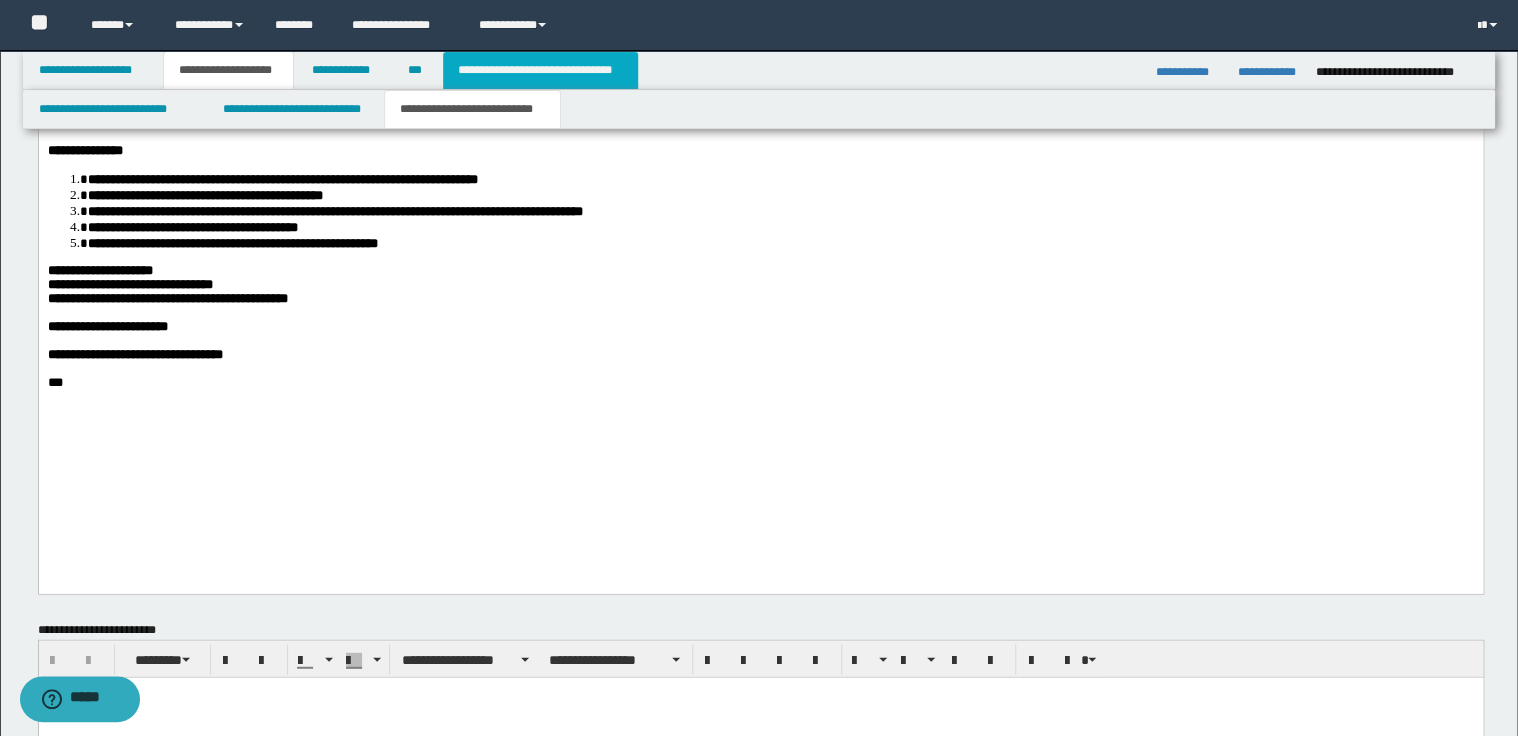 click on "**********" at bounding box center (540, 70) 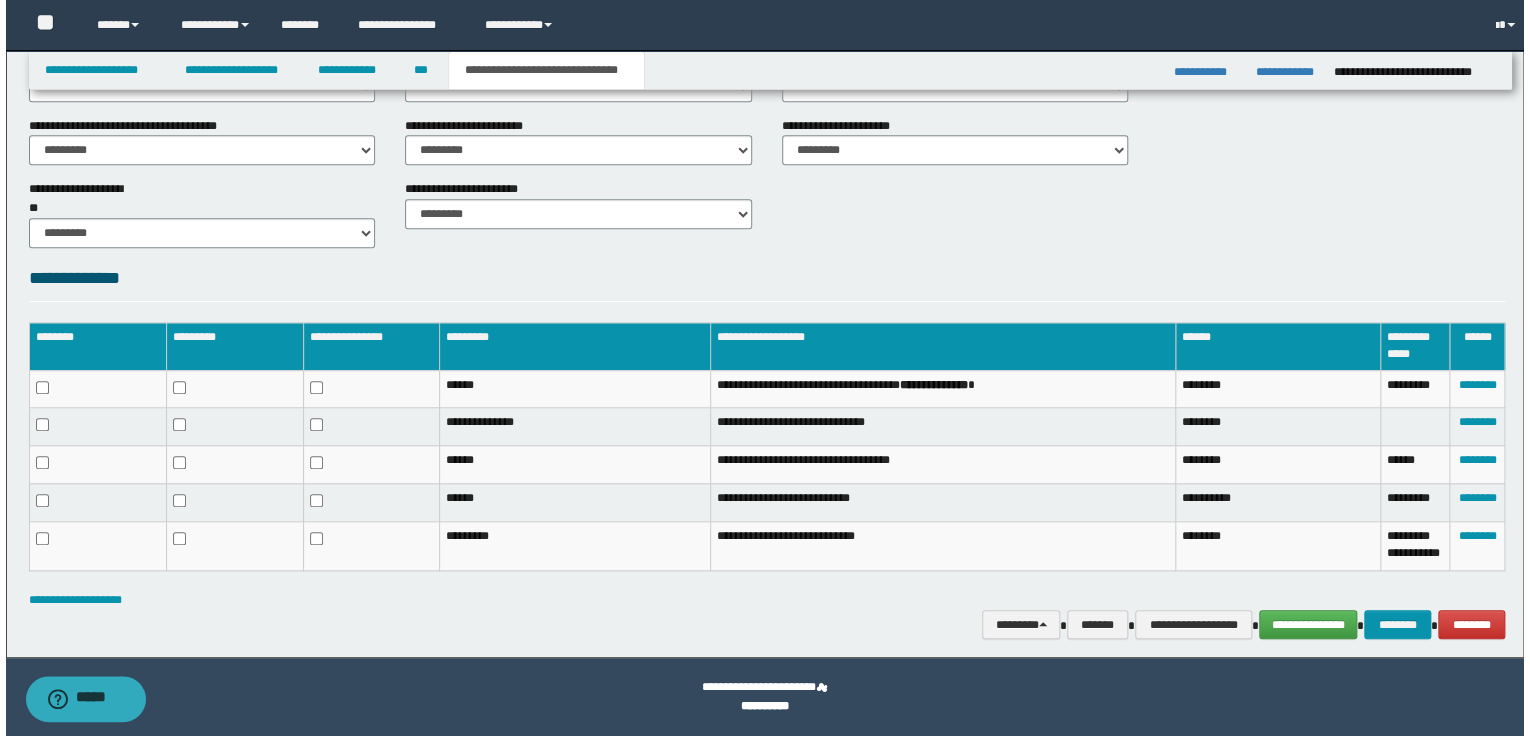 scroll, scrollTop: 754, scrollLeft: 0, axis: vertical 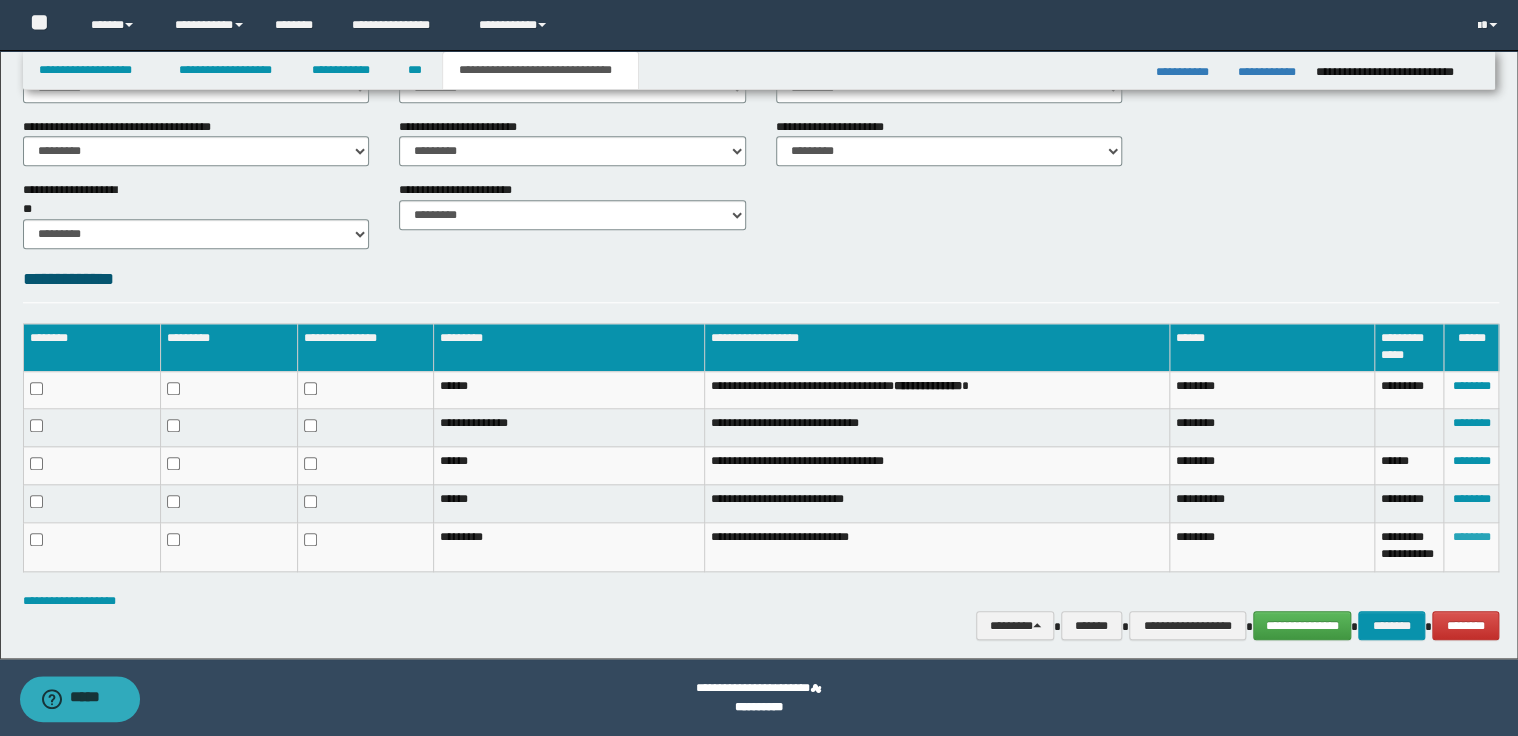 click on "********" at bounding box center [1471, 537] 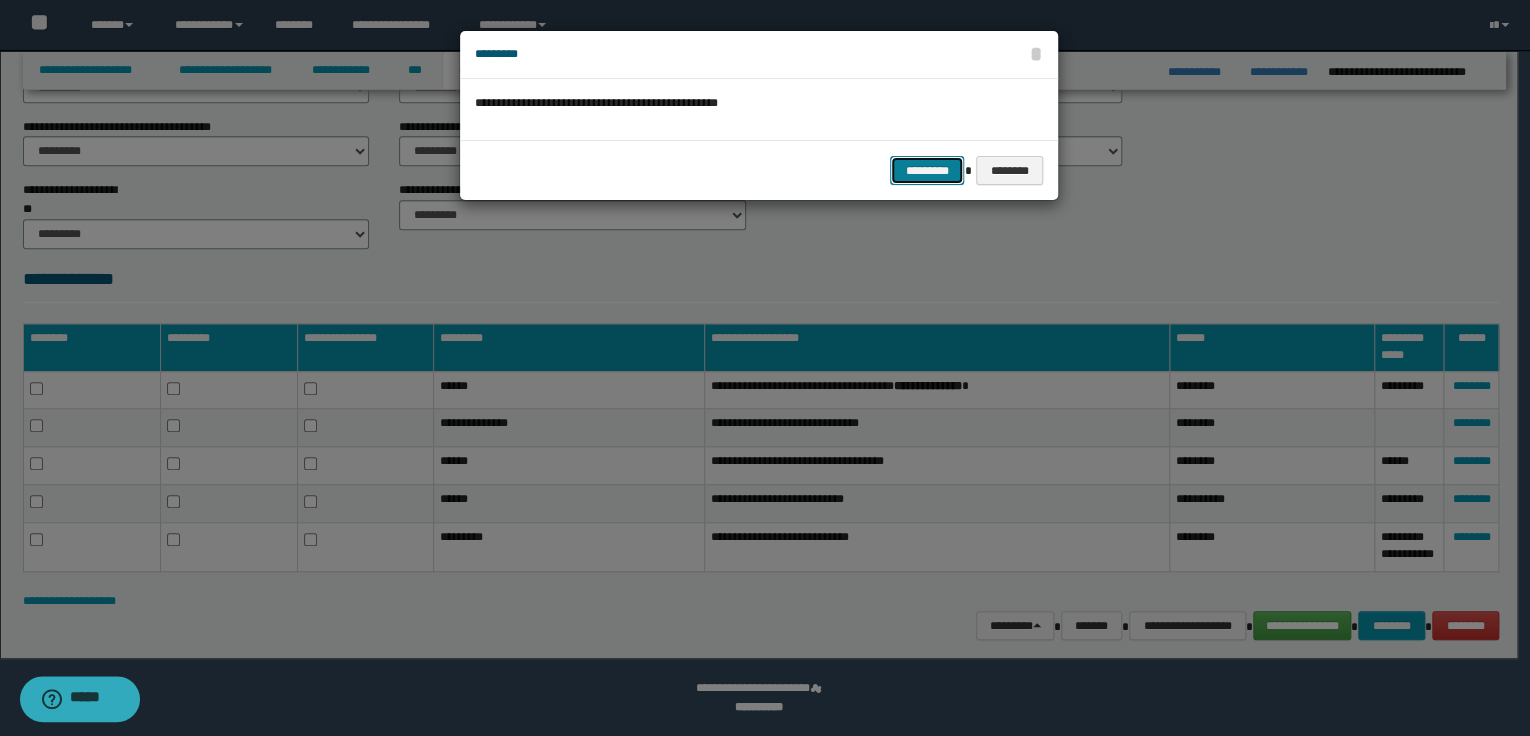 click on "*********" at bounding box center (927, 171) 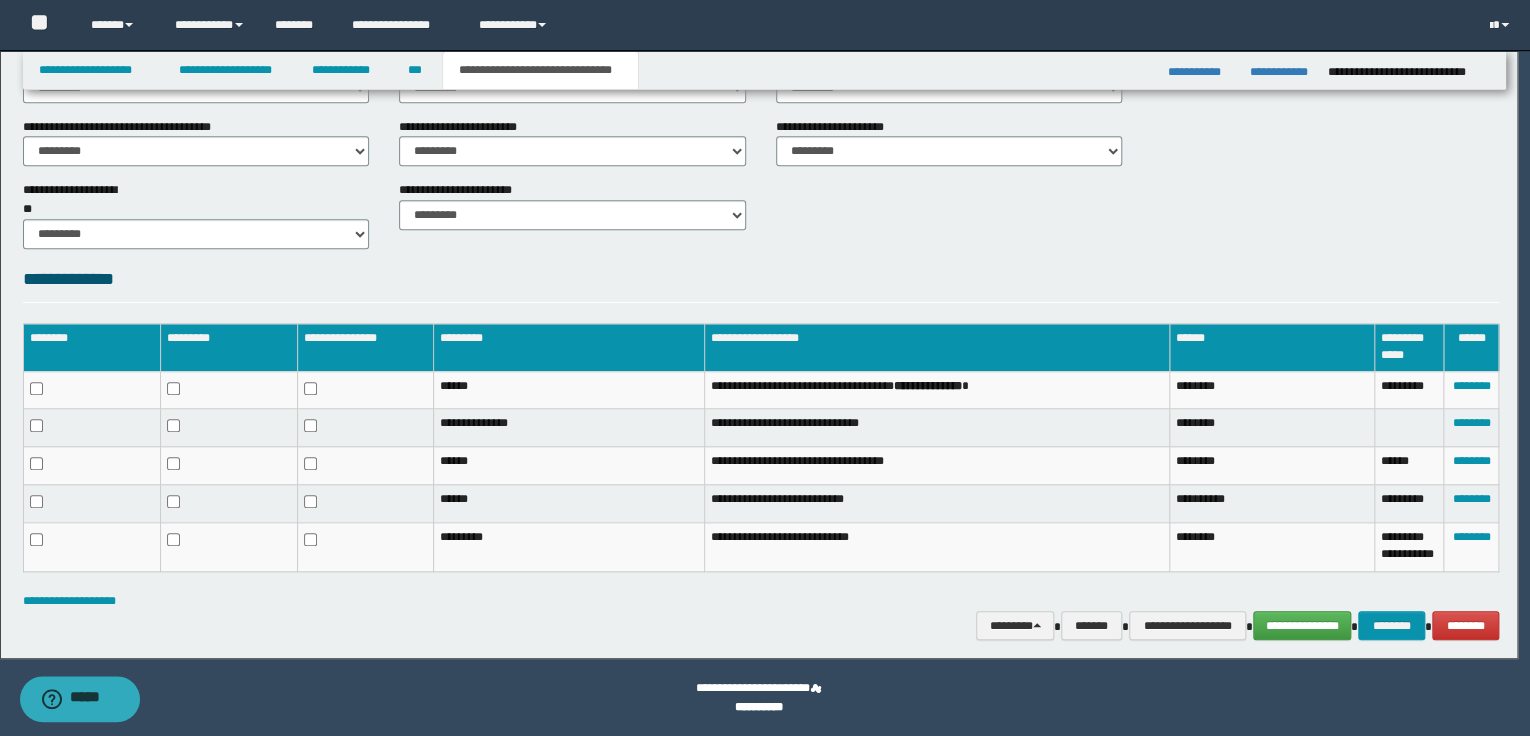 scroll, scrollTop: 690, scrollLeft: 0, axis: vertical 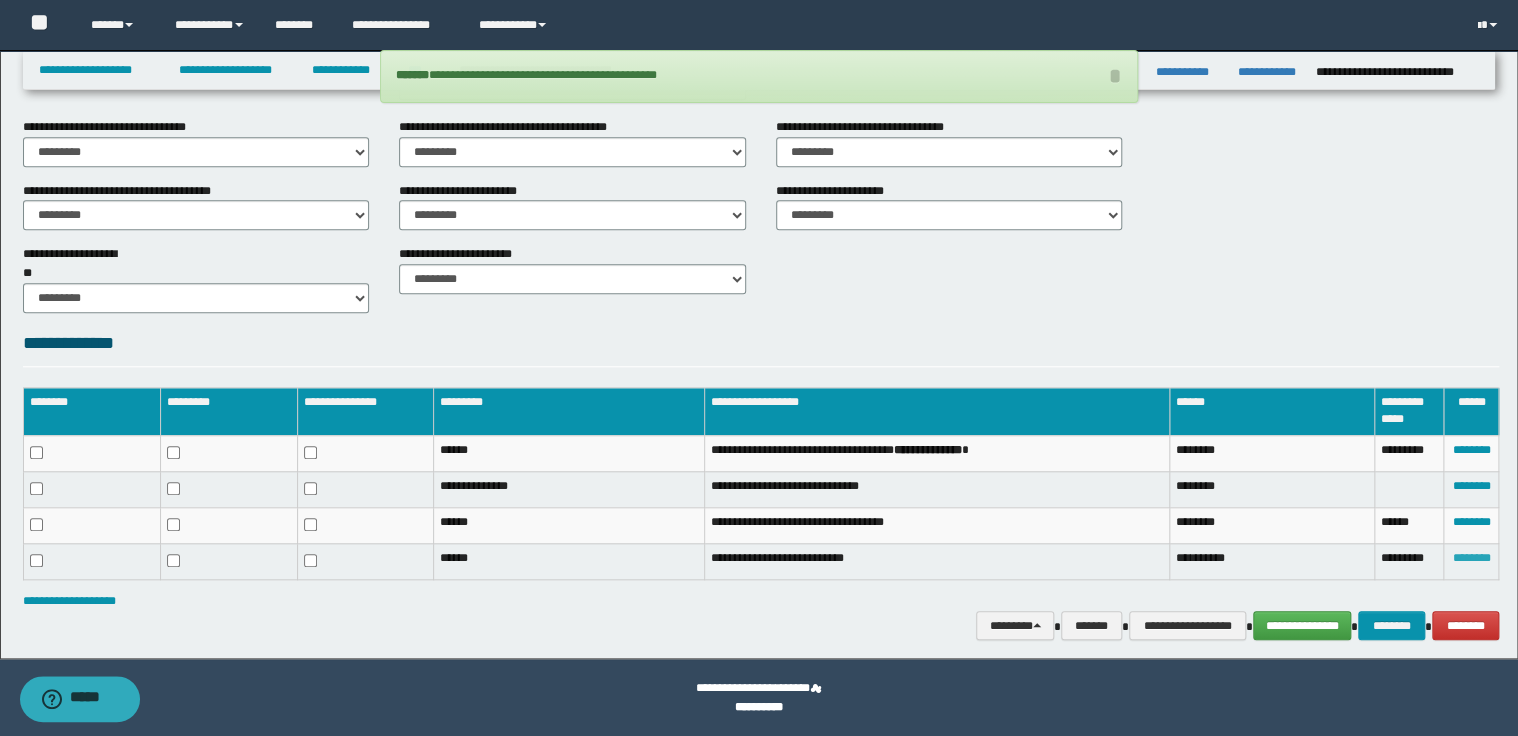 click on "********" at bounding box center (1471, 558) 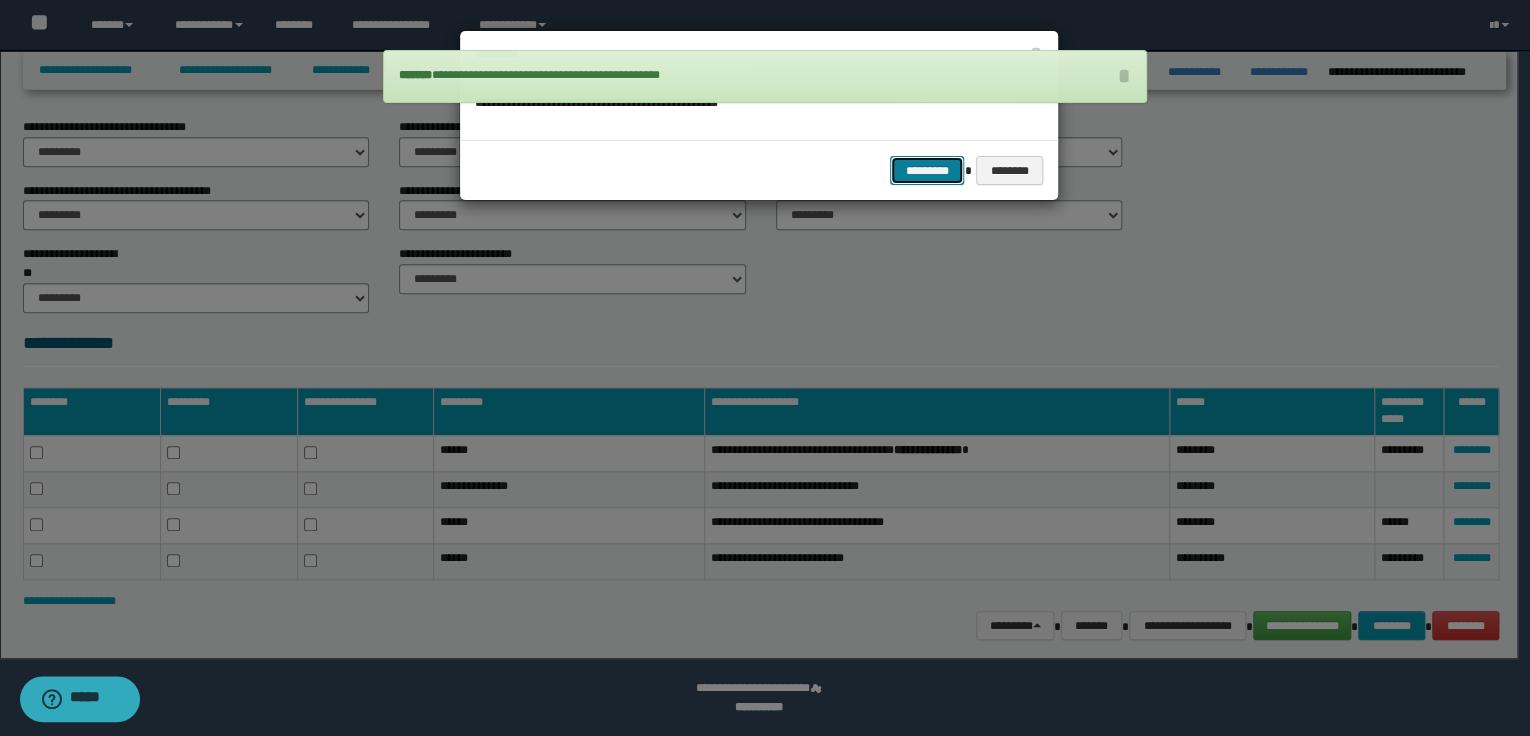 click on "*********" at bounding box center [927, 171] 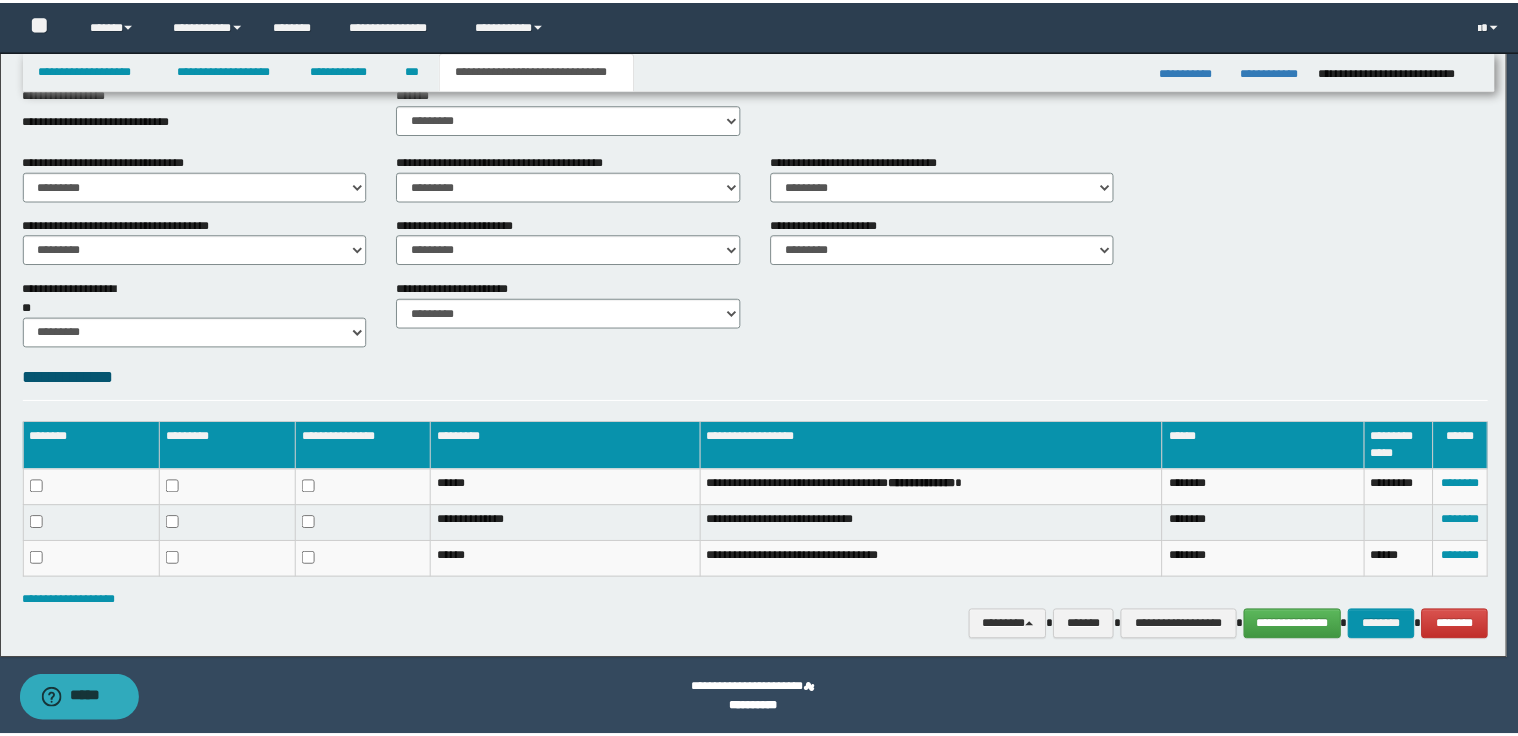 scroll, scrollTop: 656, scrollLeft: 0, axis: vertical 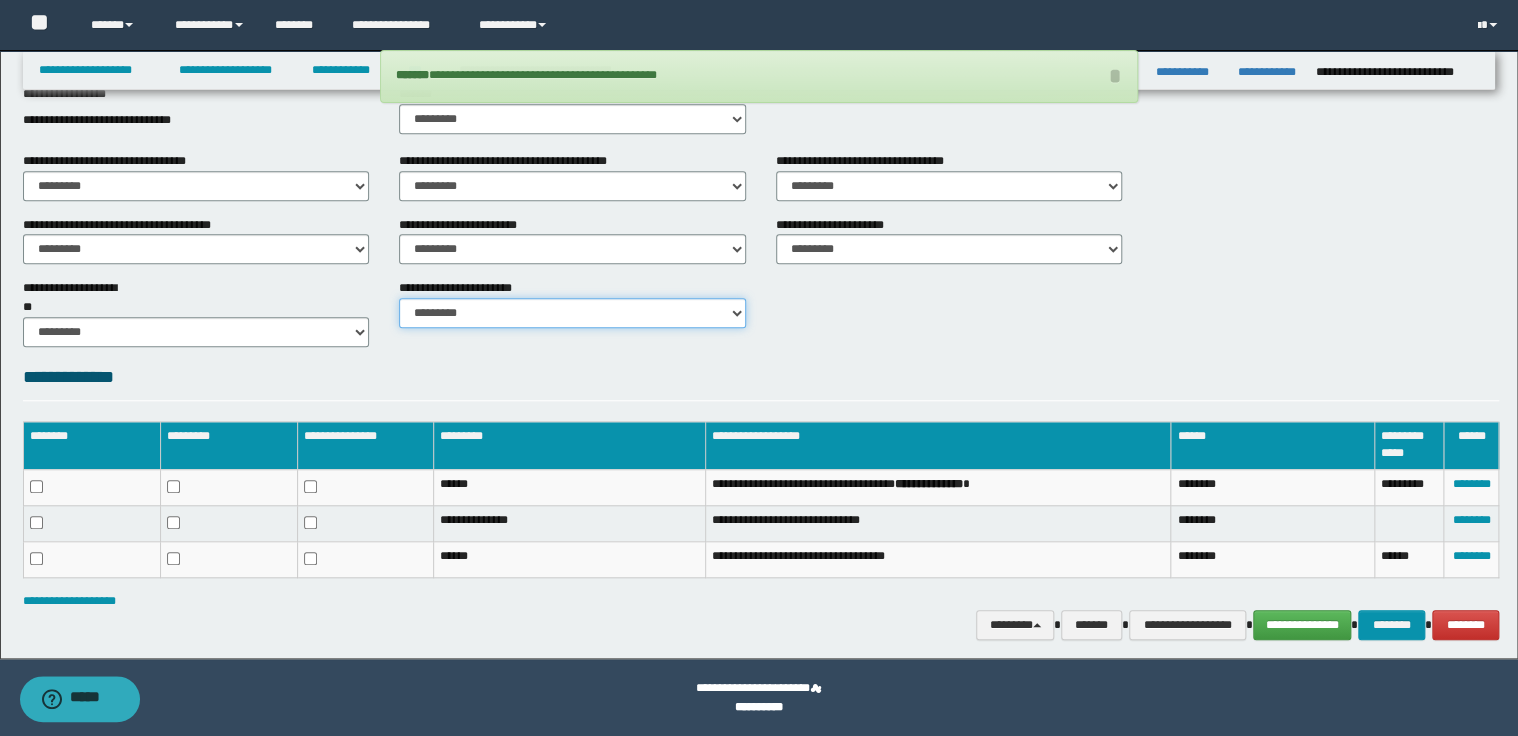click on "*********
*********
*********" at bounding box center [572, 313] 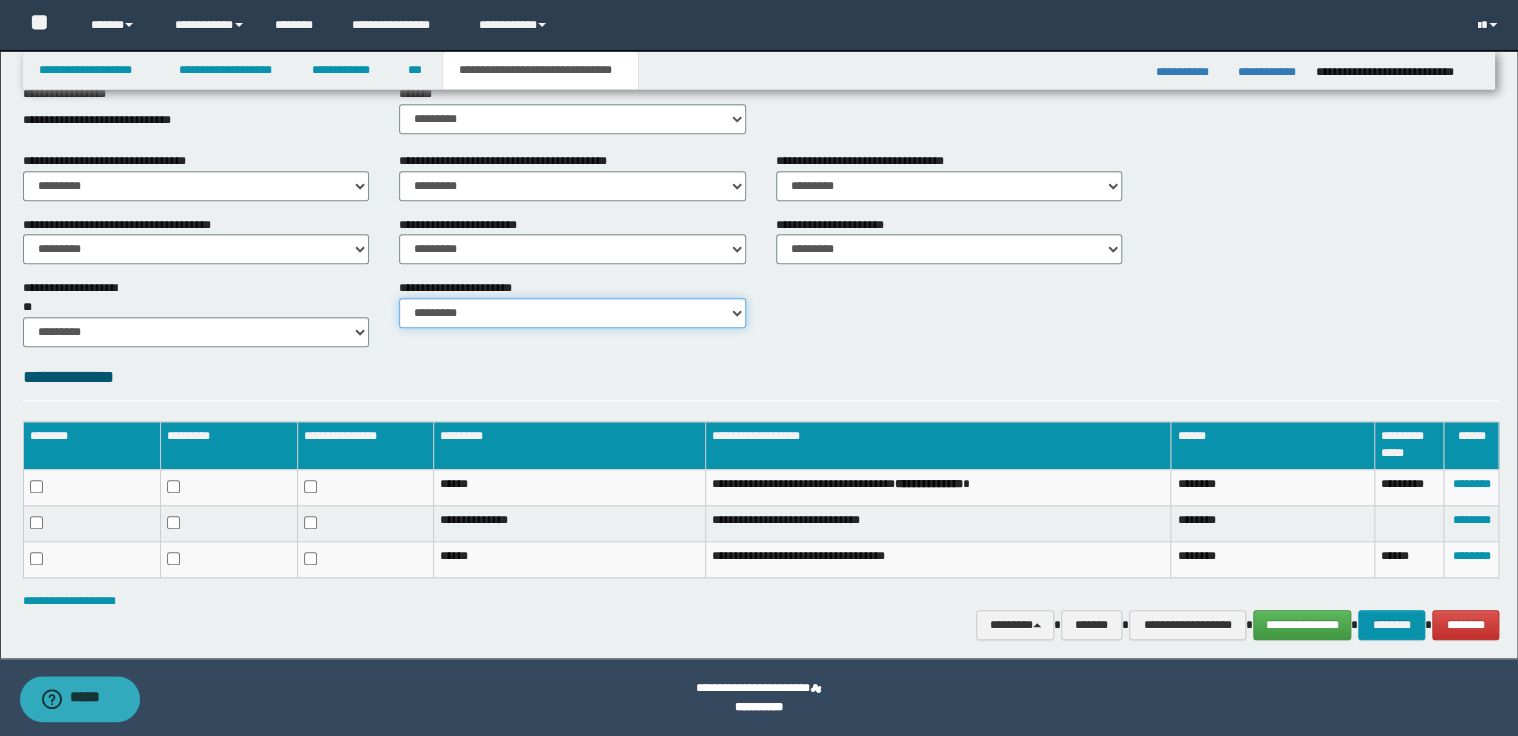 click on "*********
*********
*********" at bounding box center [572, 313] 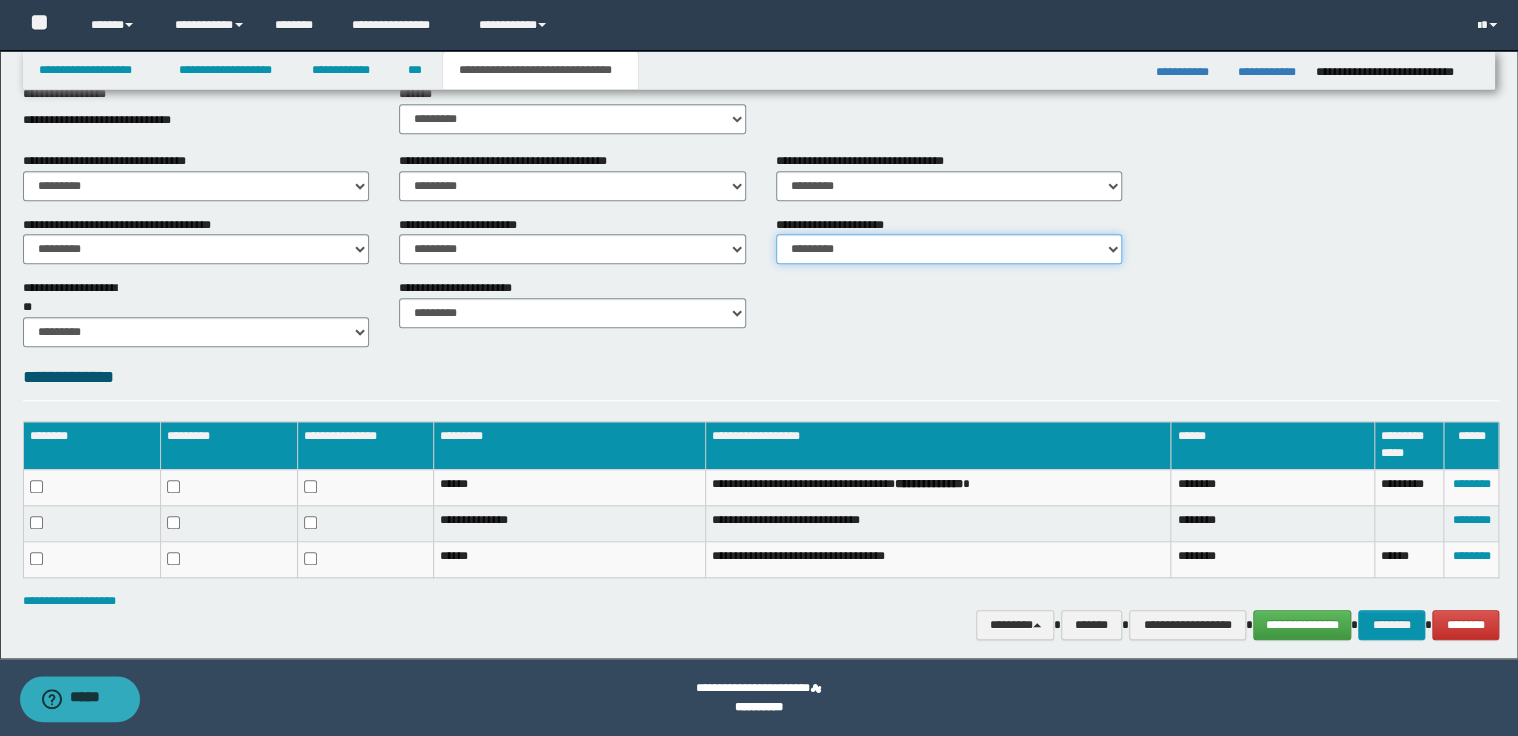 click on "*********
**
**" at bounding box center [949, 249] 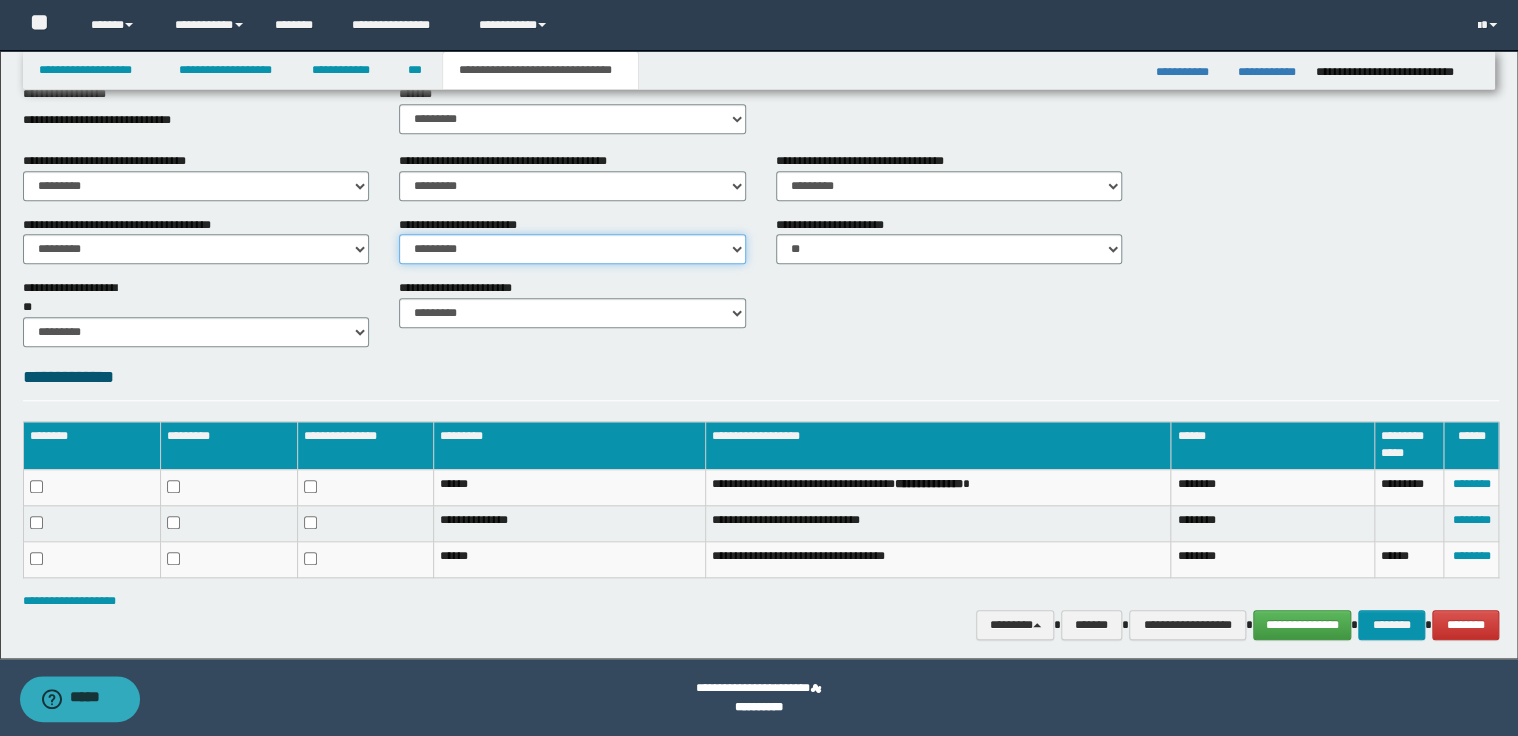 click on "*********
**
**" at bounding box center [572, 249] 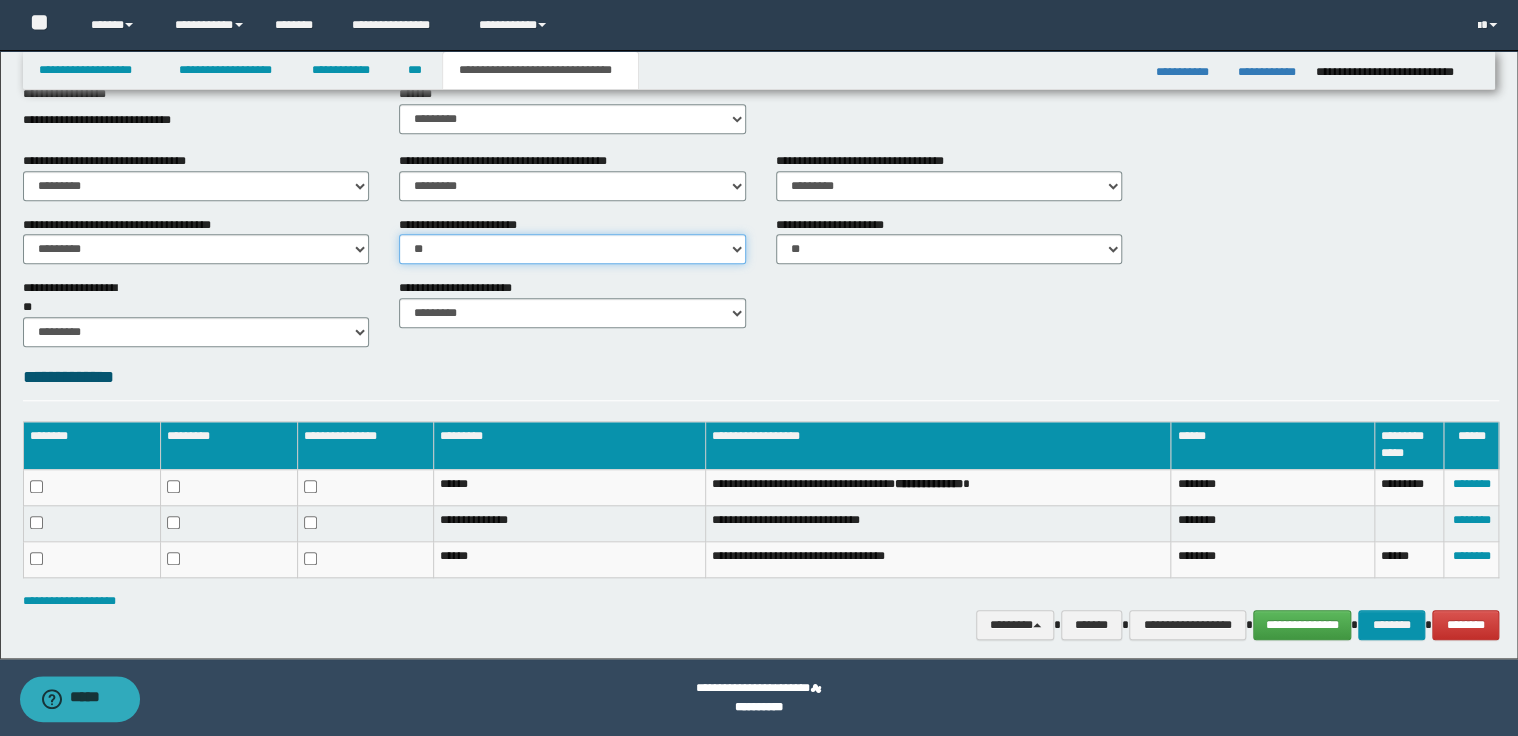 click on "*********
**
**" at bounding box center [572, 249] 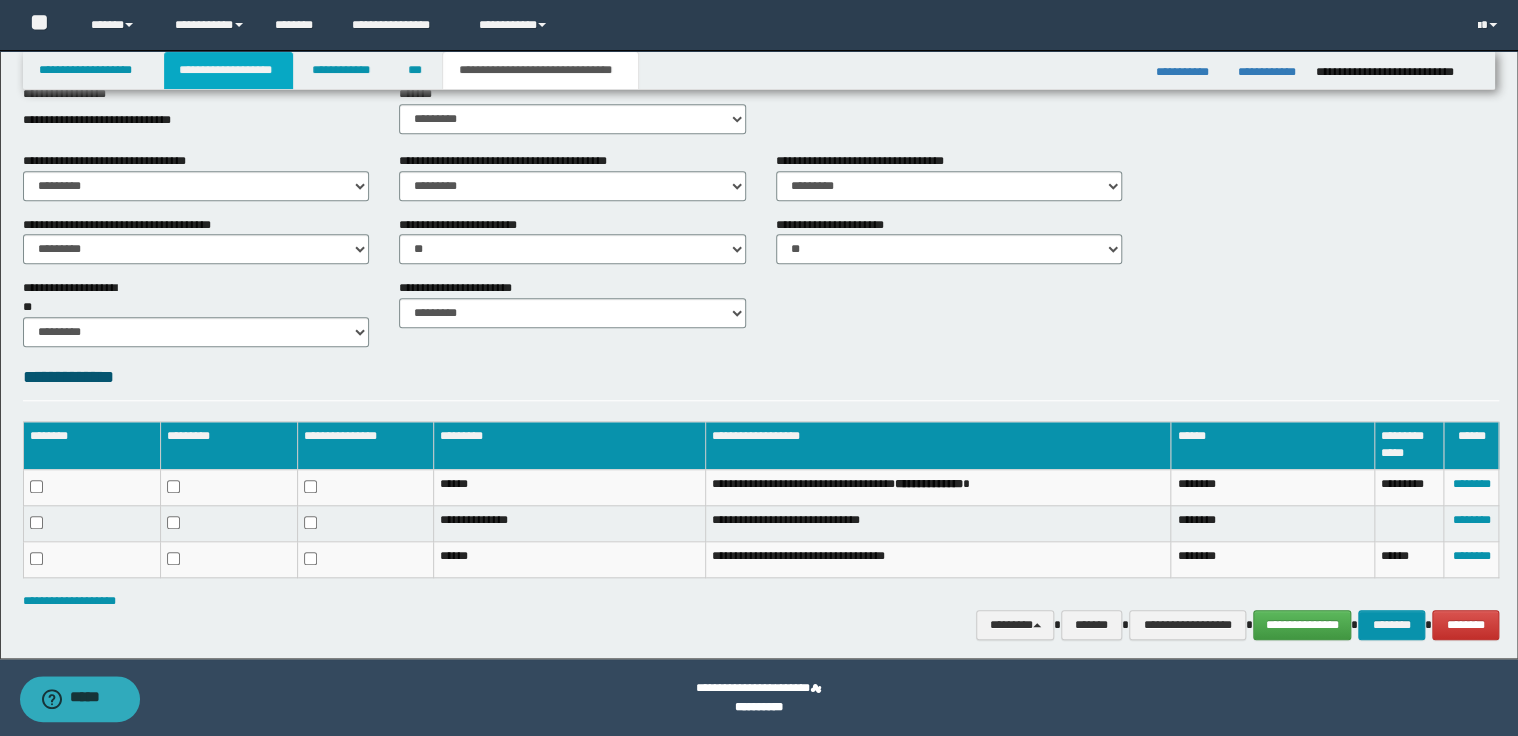 click on "**********" at bounding box center [228, 70] 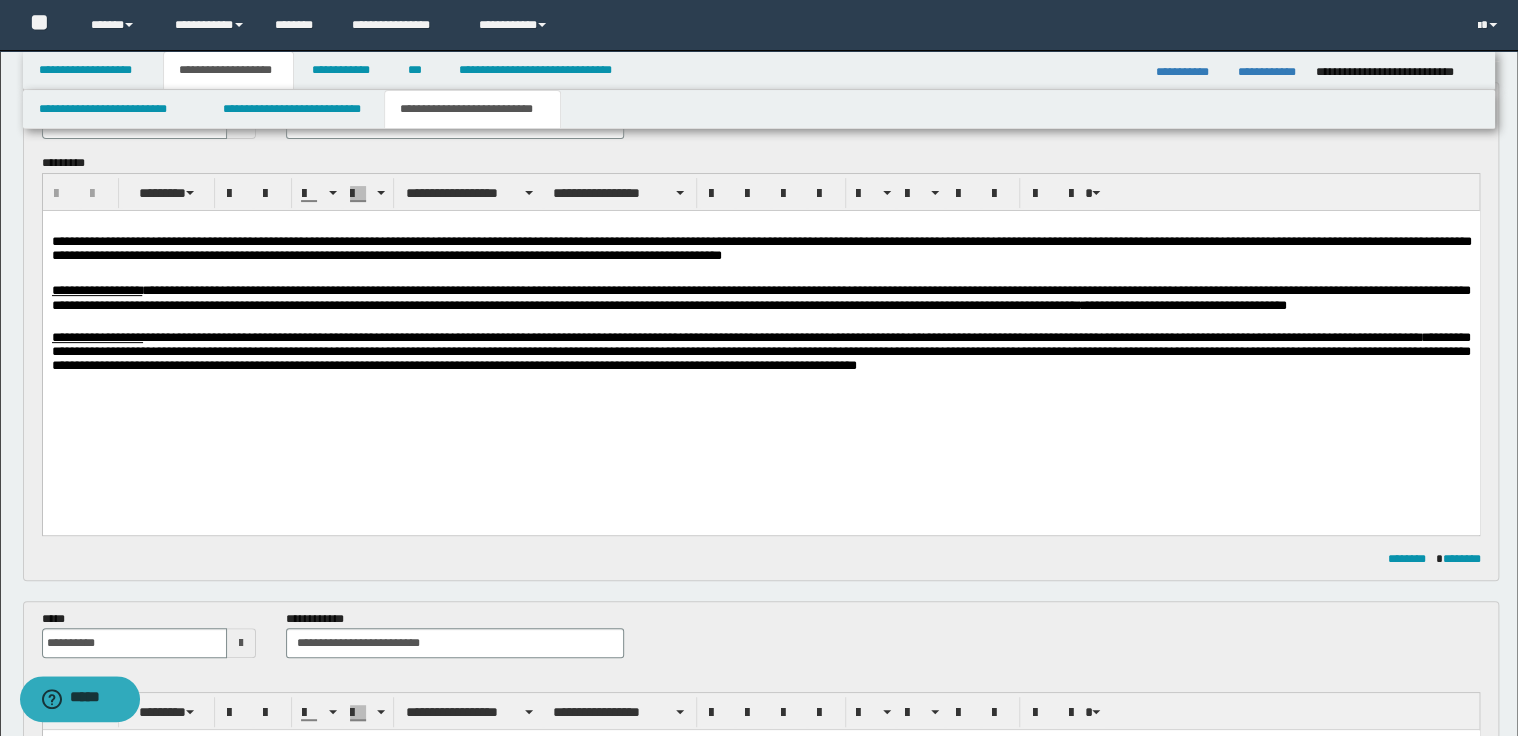 scroll, scrollTop: 127, scrollLeft: 0, axis: vertical 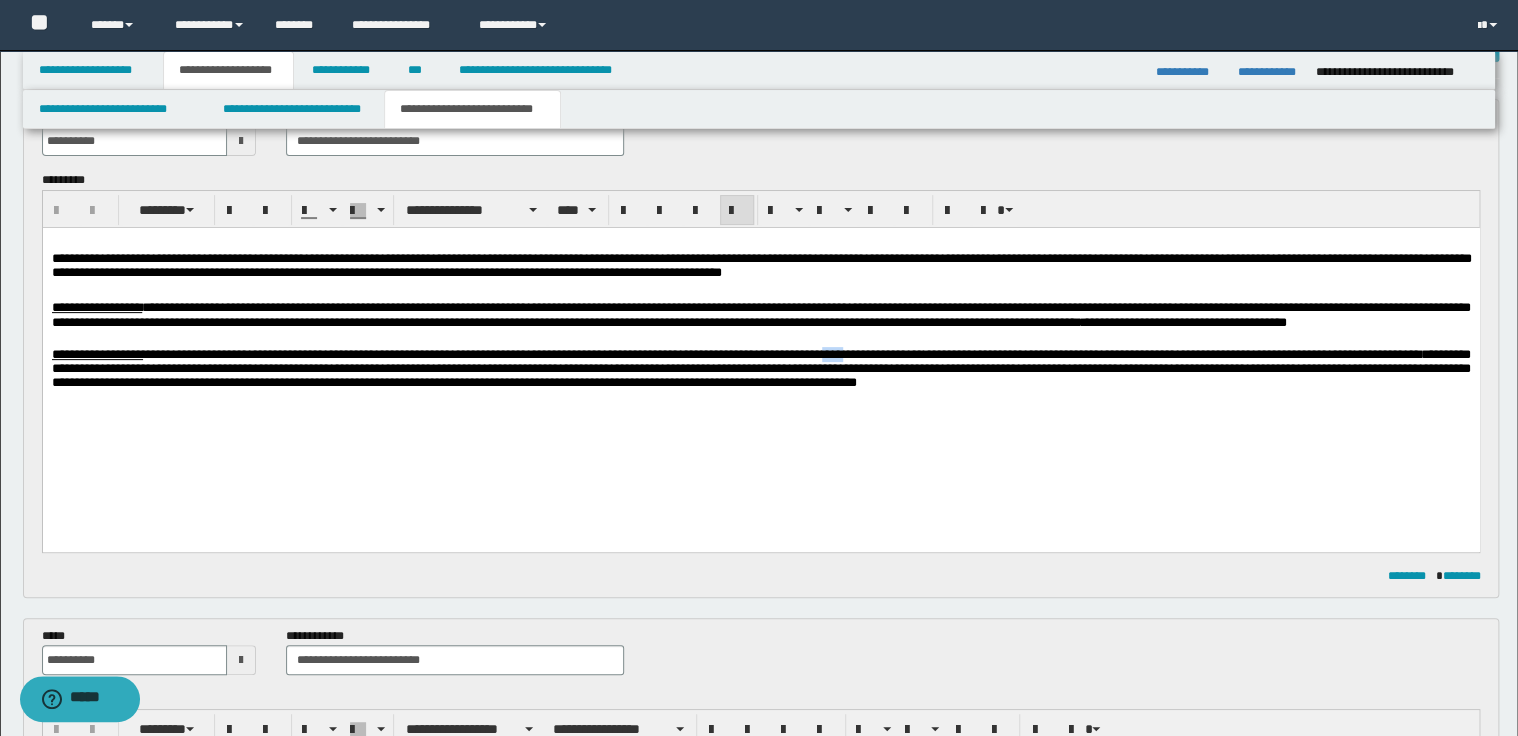 drag, startPoint x: 920, startPoint y: 371, endPoint x: 943, endPoint y: 369, distance: 23.086792 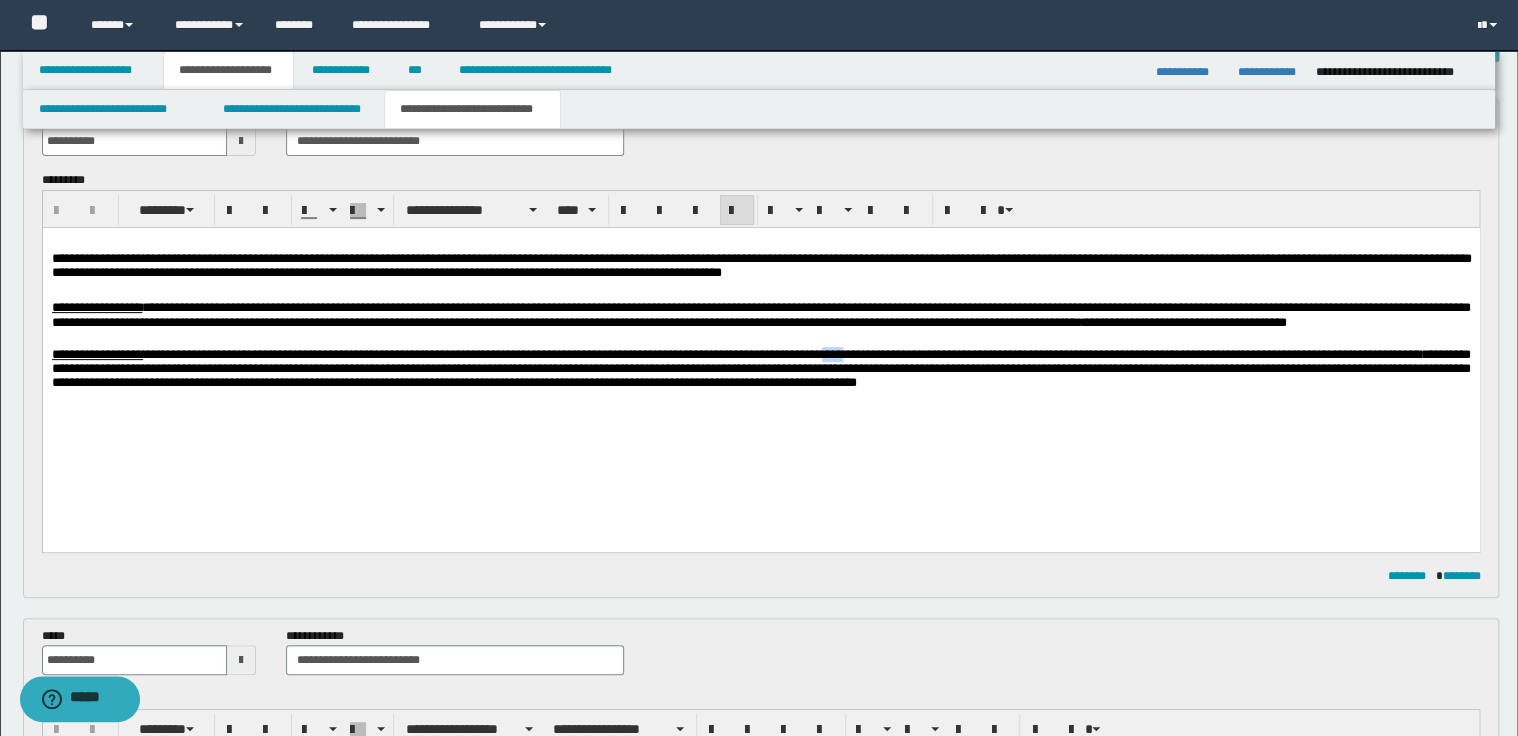 click on "**********" at bounding box center (487, 354) 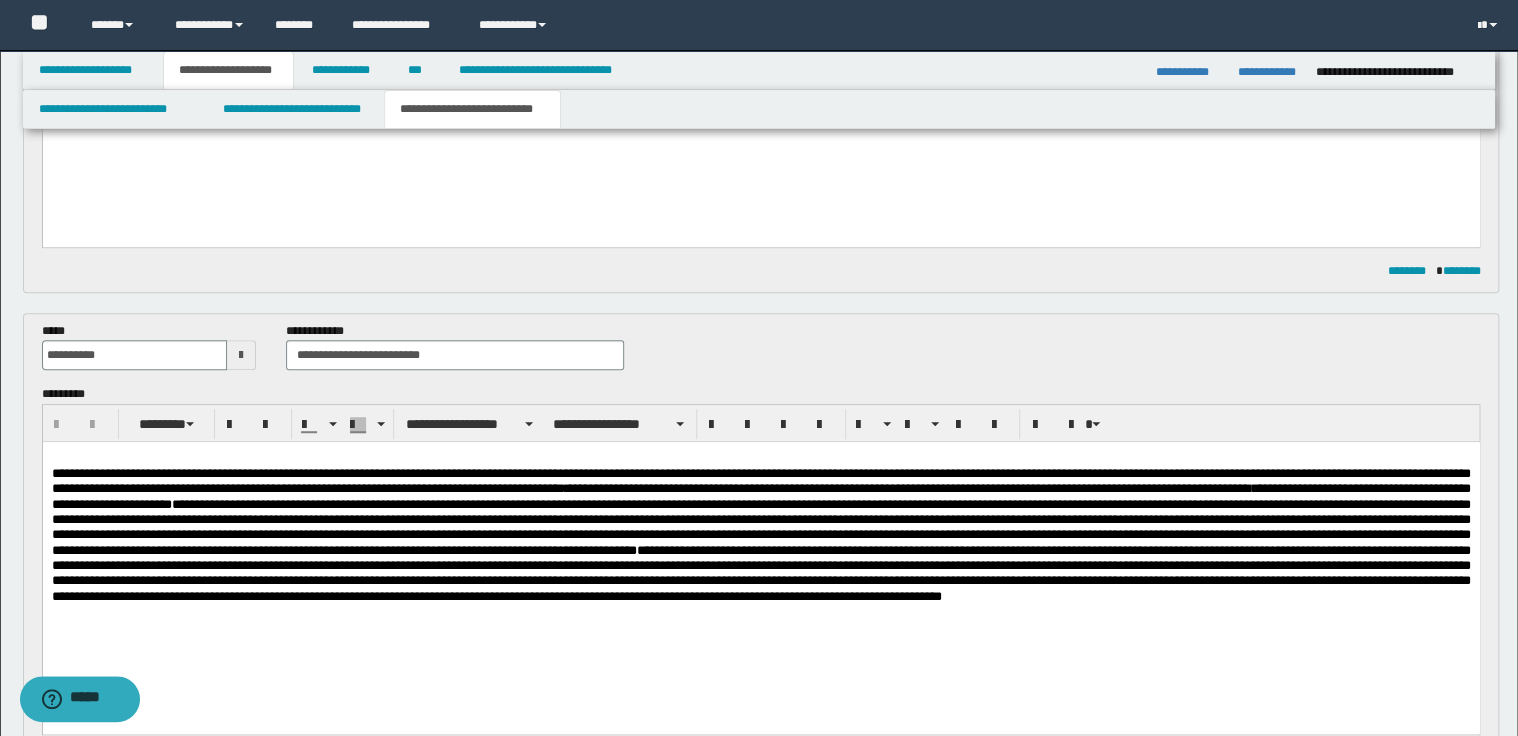 scroll, scrollTop: 447, scrollLeft: 0, axis: vertical 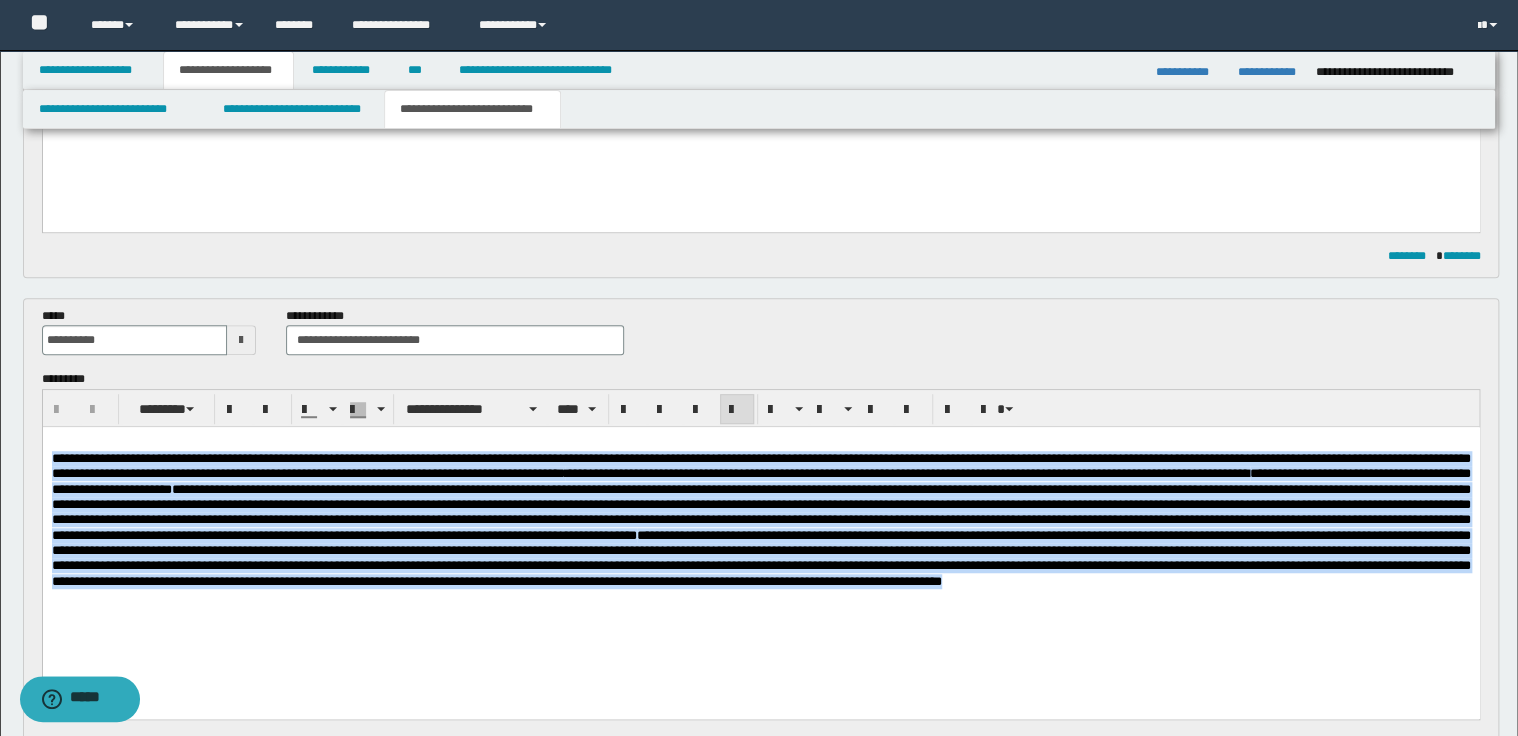 drag, startPoint x: 211, startPoint y: 605, endPoint x: 27, endPoint y: 465, distance: 231.20554 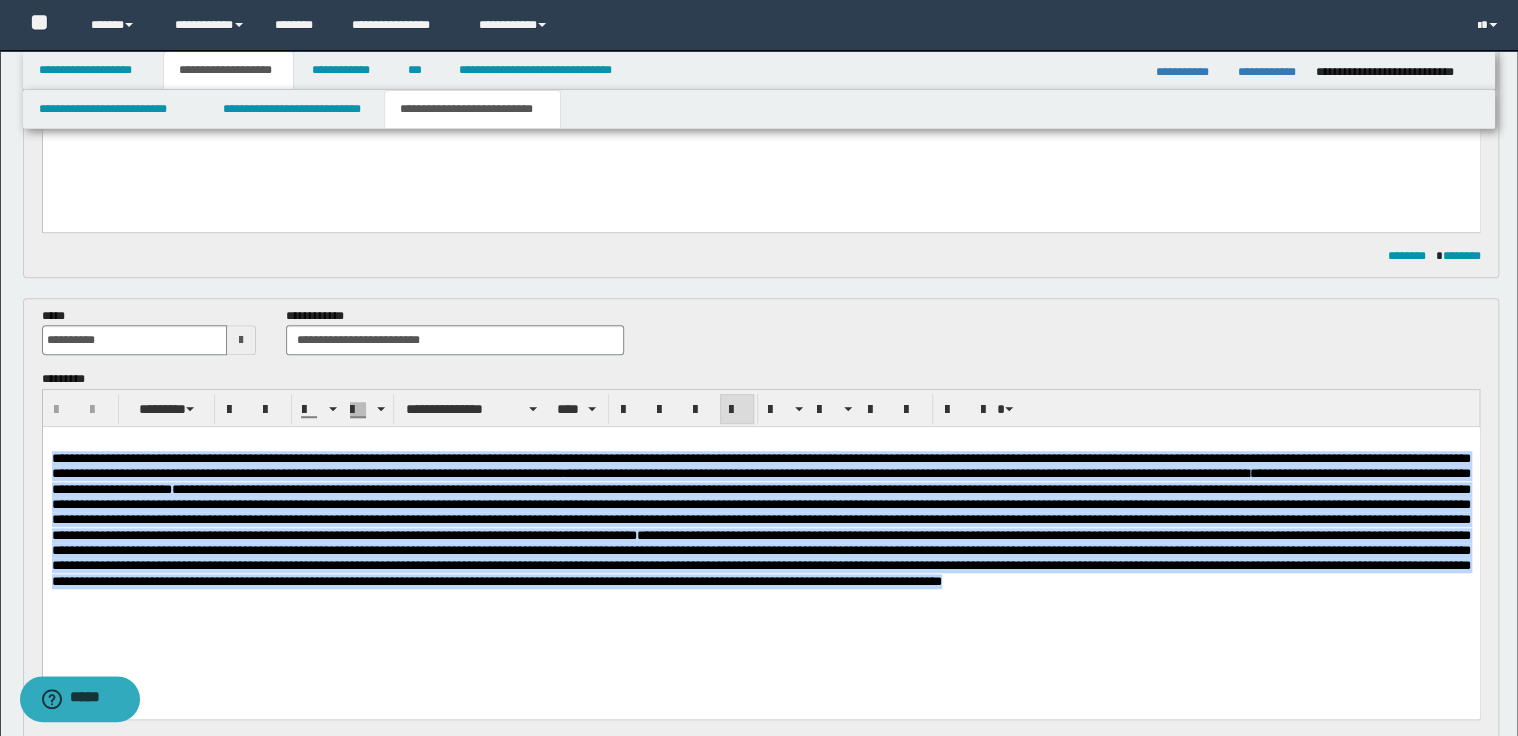 click on "**********" at bounding box center [760, 537] 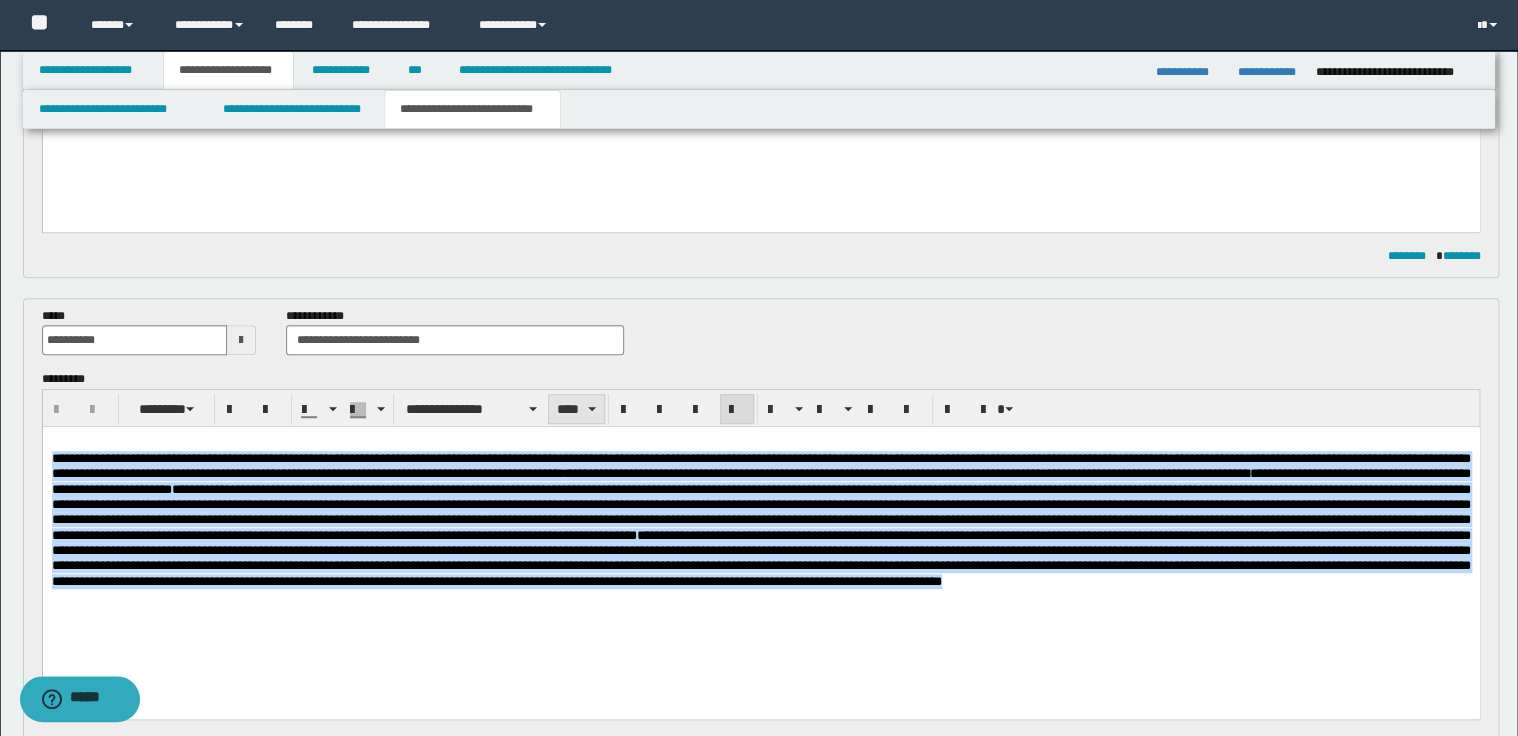 click on "****" at bounding box center (576, 409) 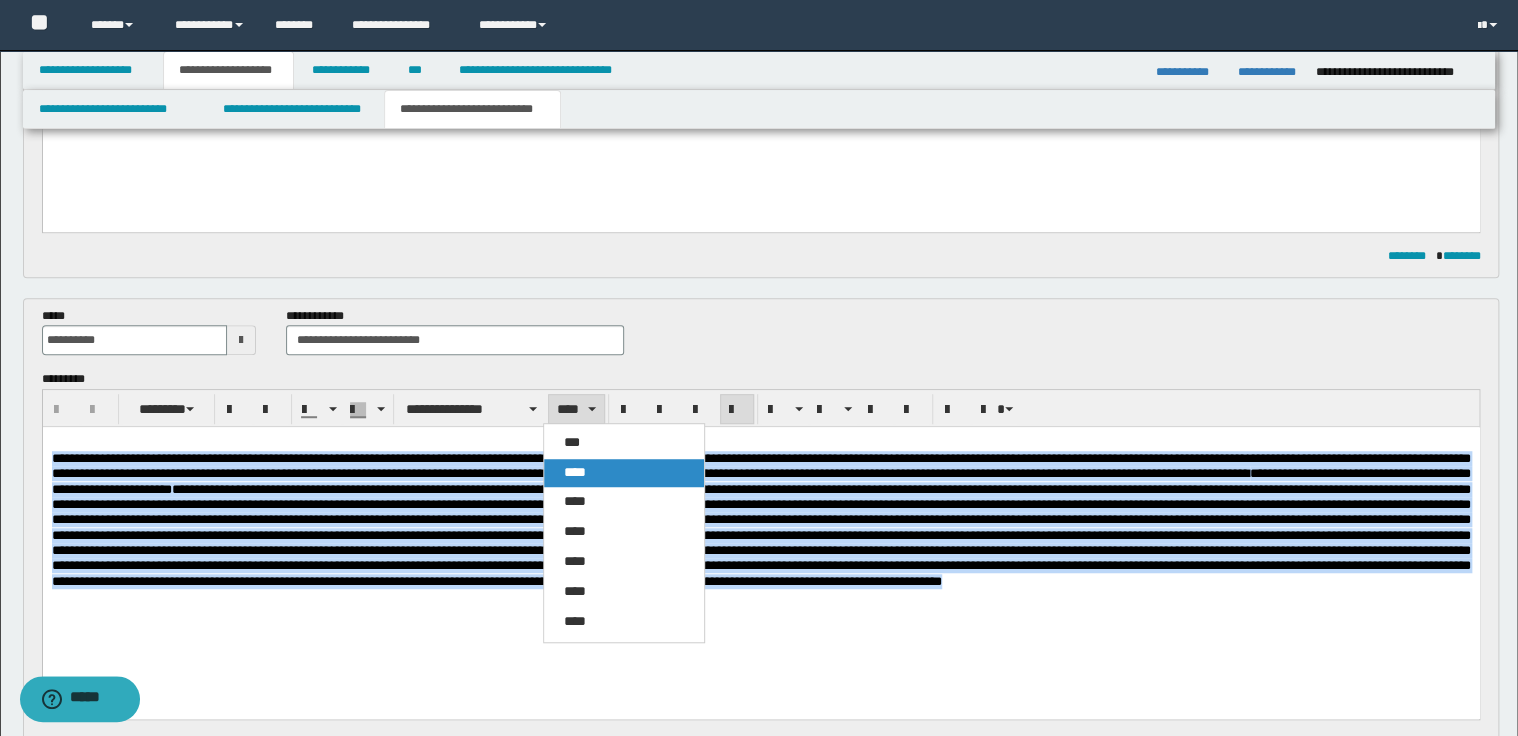 click on "****" at bounding box center (575, 472) 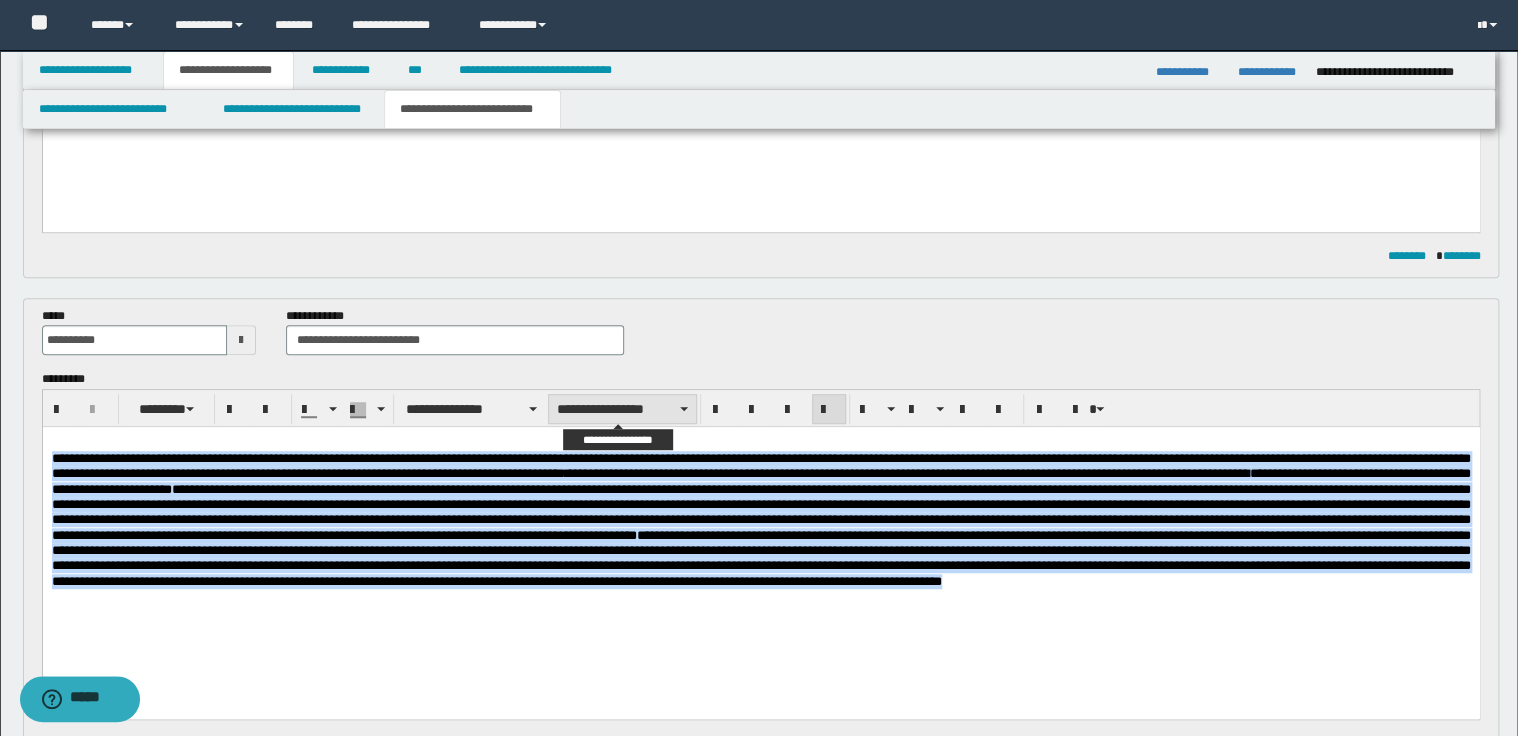 click on "**********" at bounding box center (622, 409) 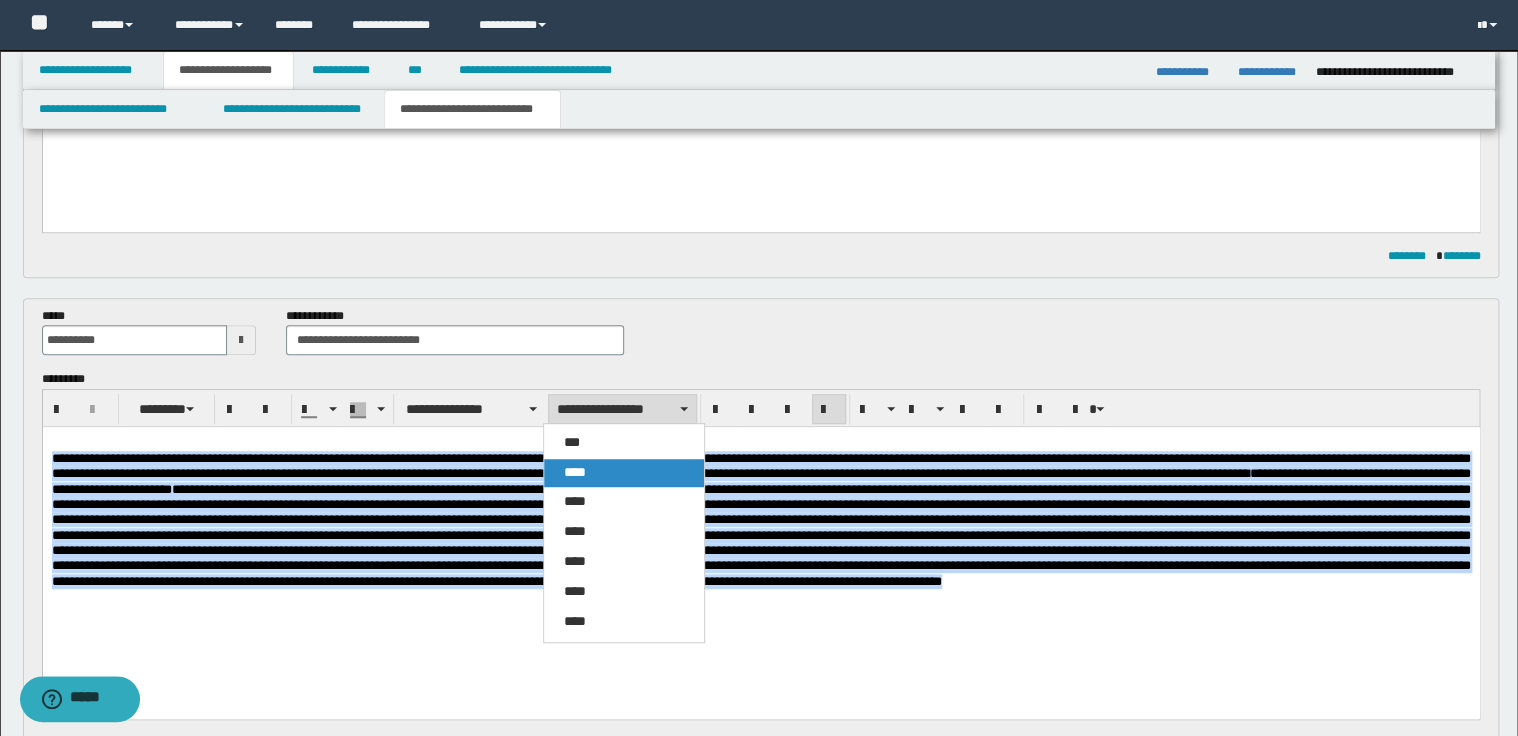 click on "****" at bounding box center [575, 472] 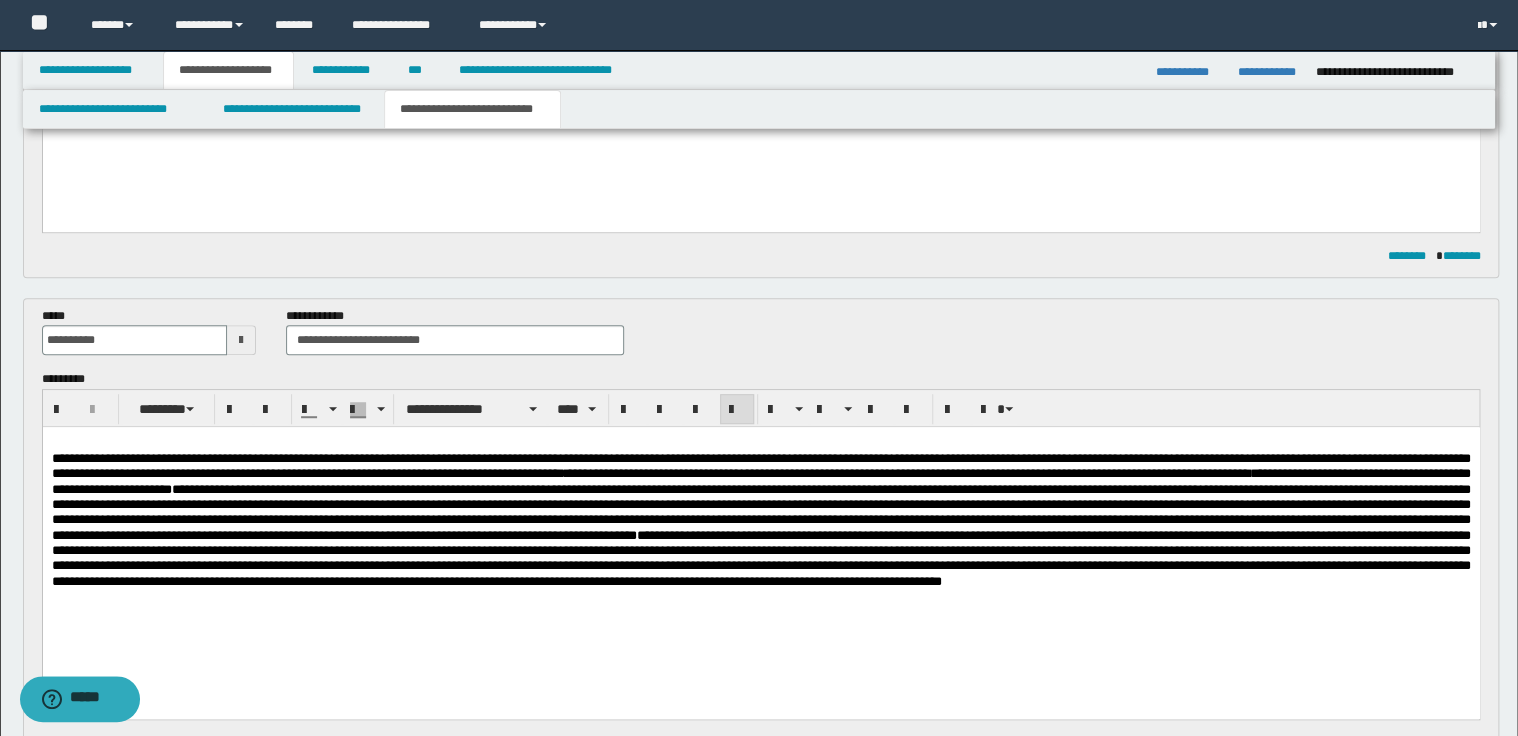 click on "**********" at bounding box center (760, 512) 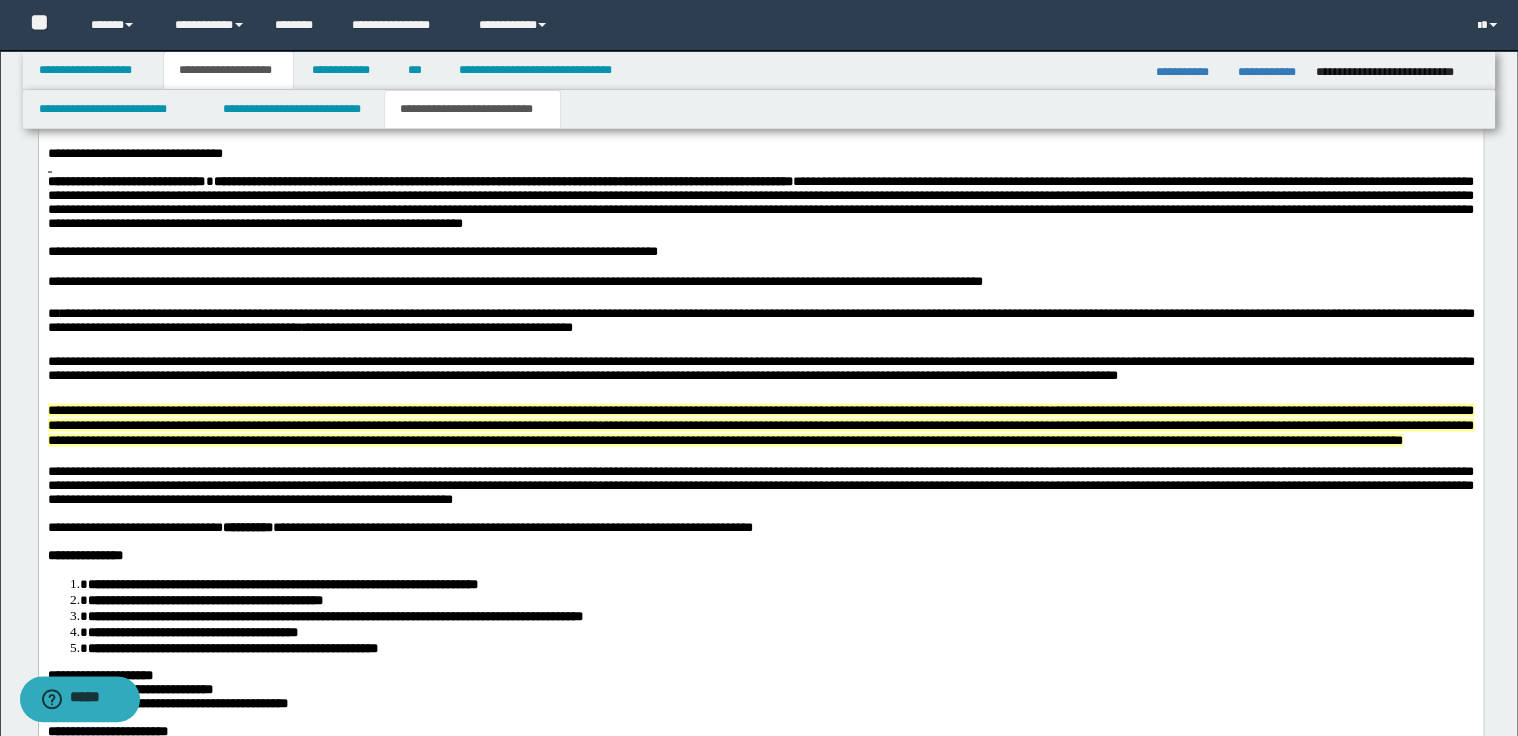 scroll, scrollTop: 1887, scrollLeft: 0, axis: vertical 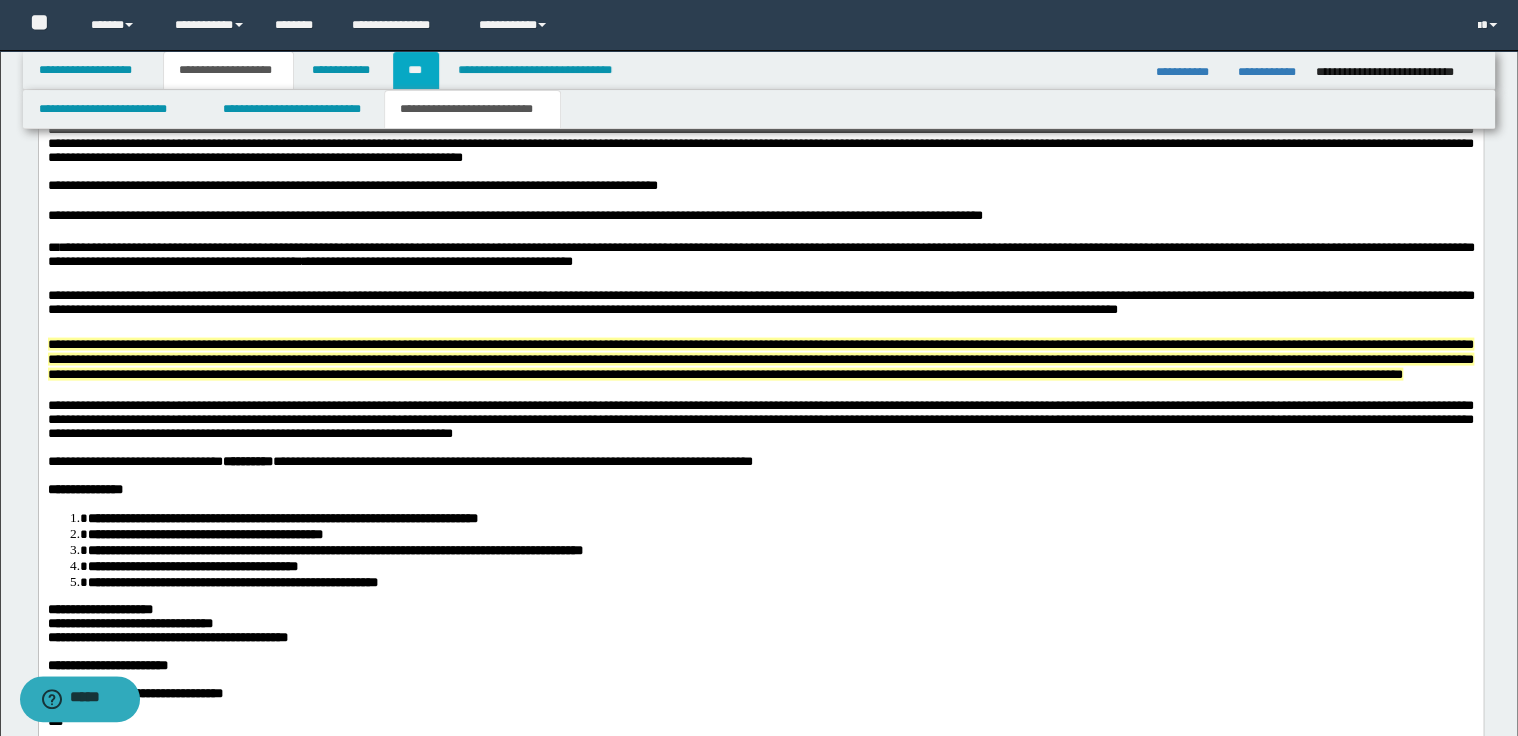 click on "***" at bounding box center [416, 70] 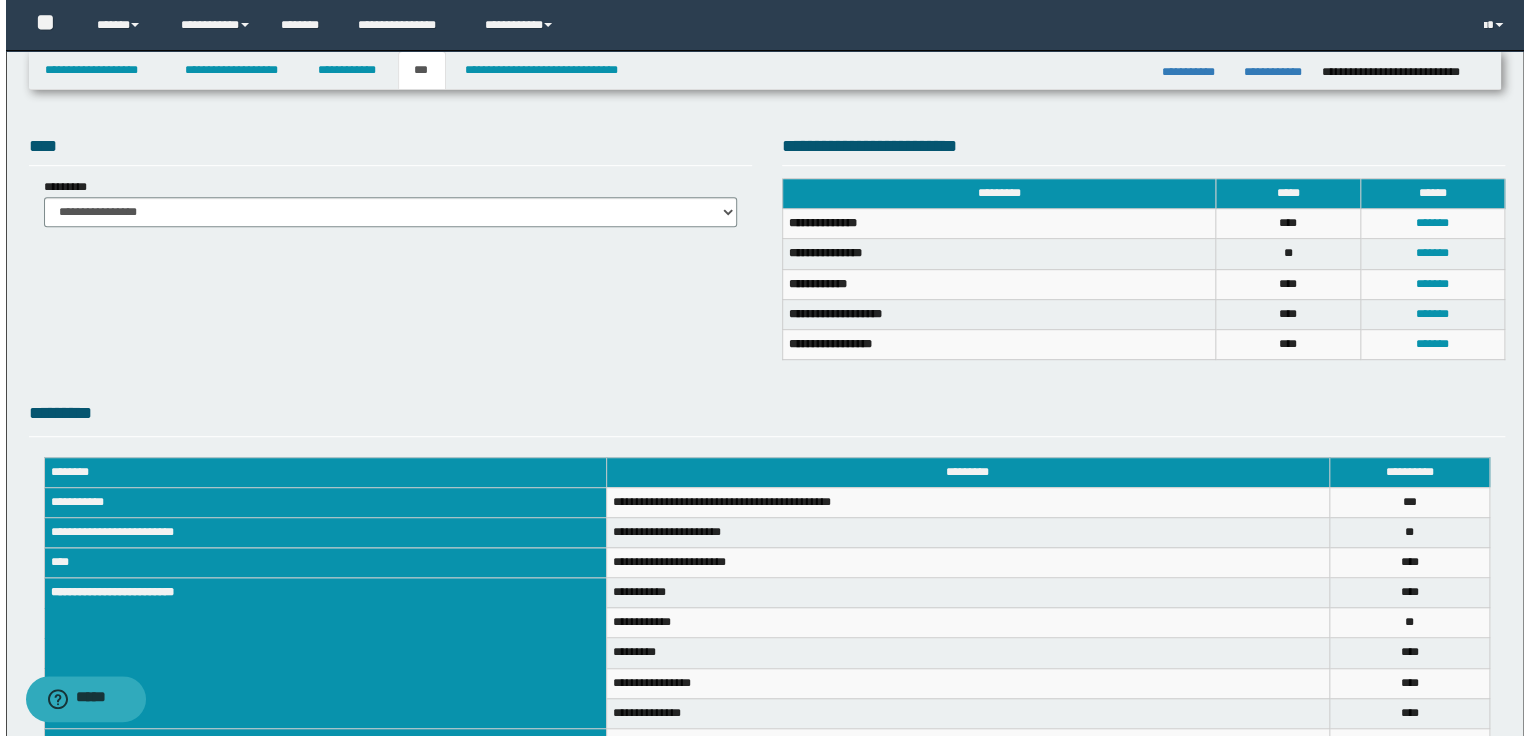 scroll, scrollTop: 448, scrollLeft: 0, axis: vertical 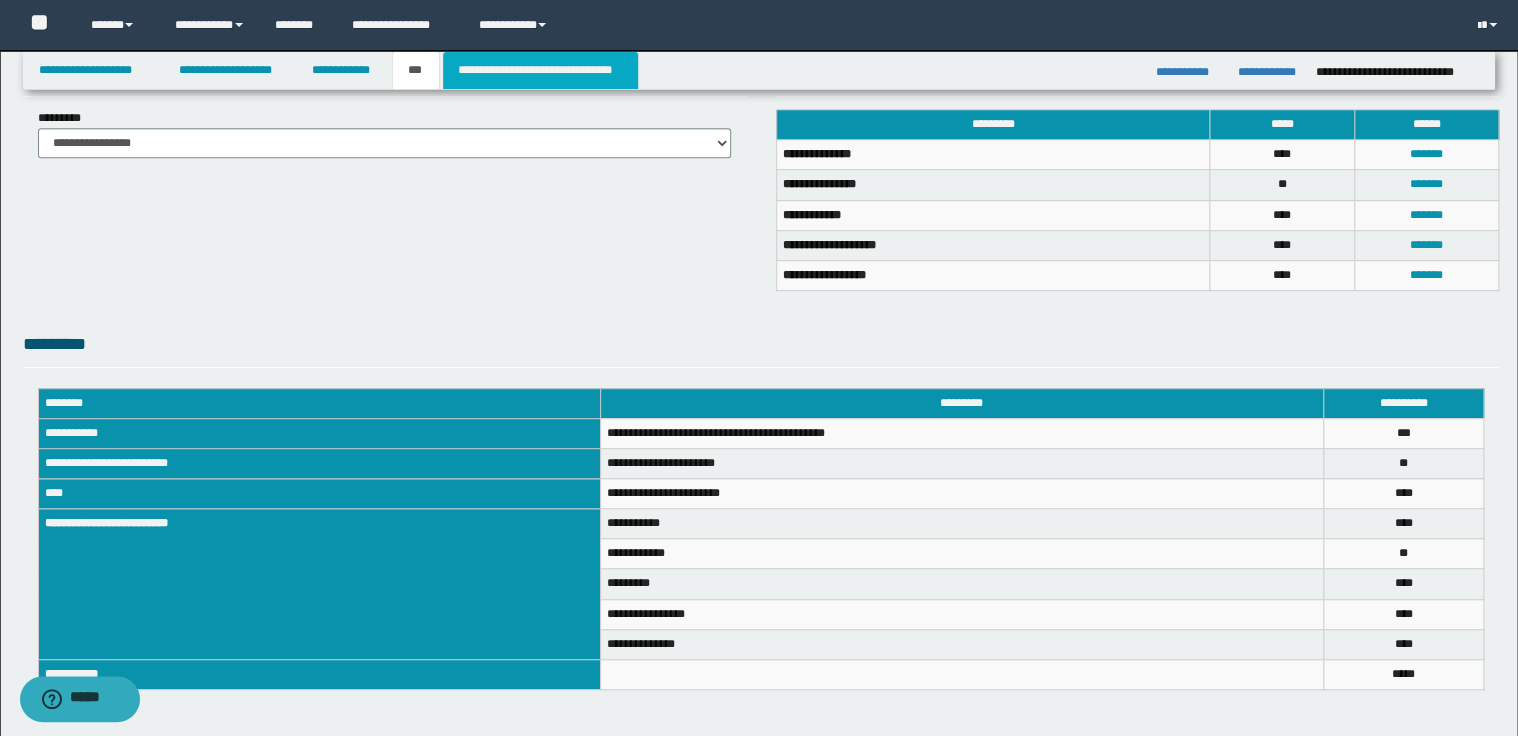 click on "**********" at bounding box center [540, 70] 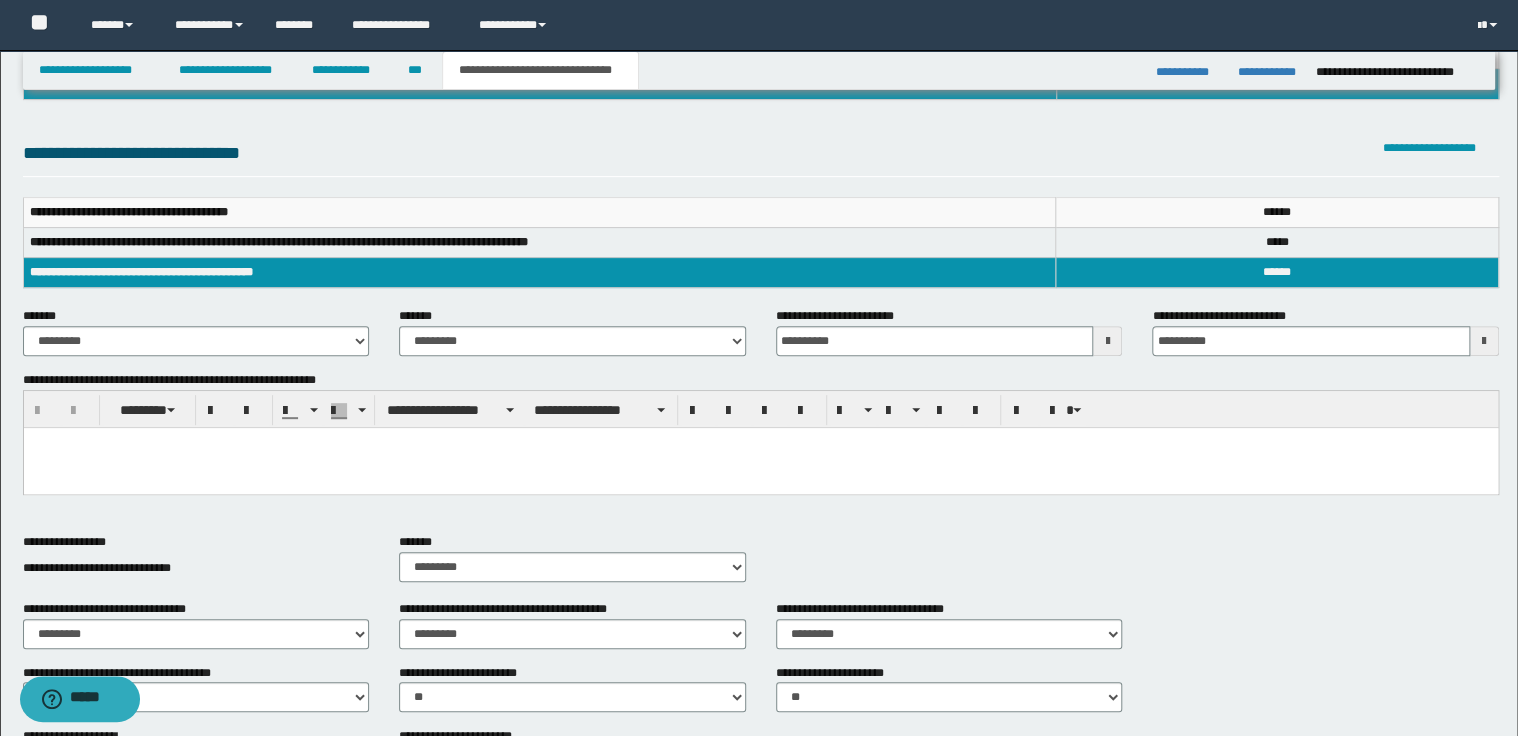 scroll, scrollTop: 128, scrollLeft: 0, axis: vertical 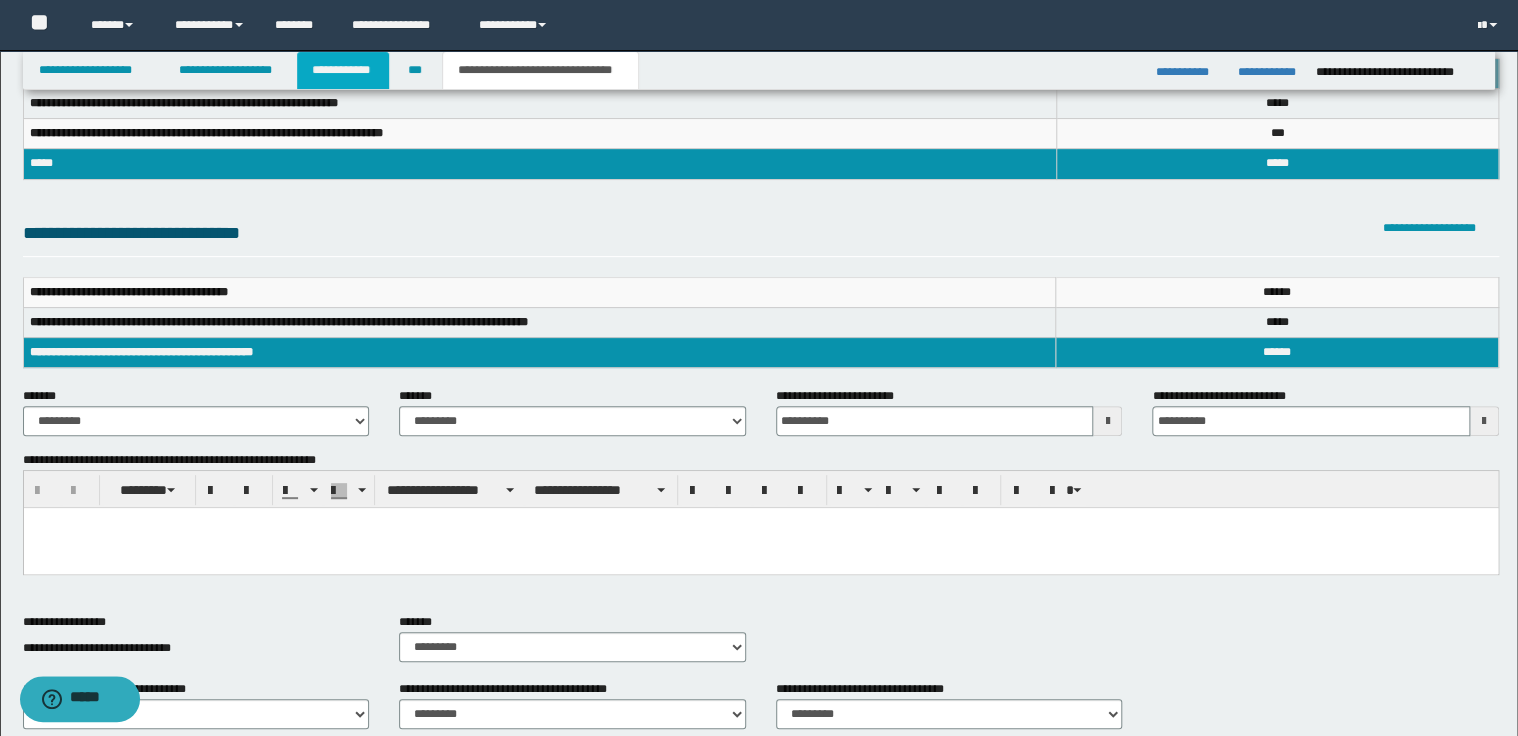 click on "**********" at bounding box center [343, 70] 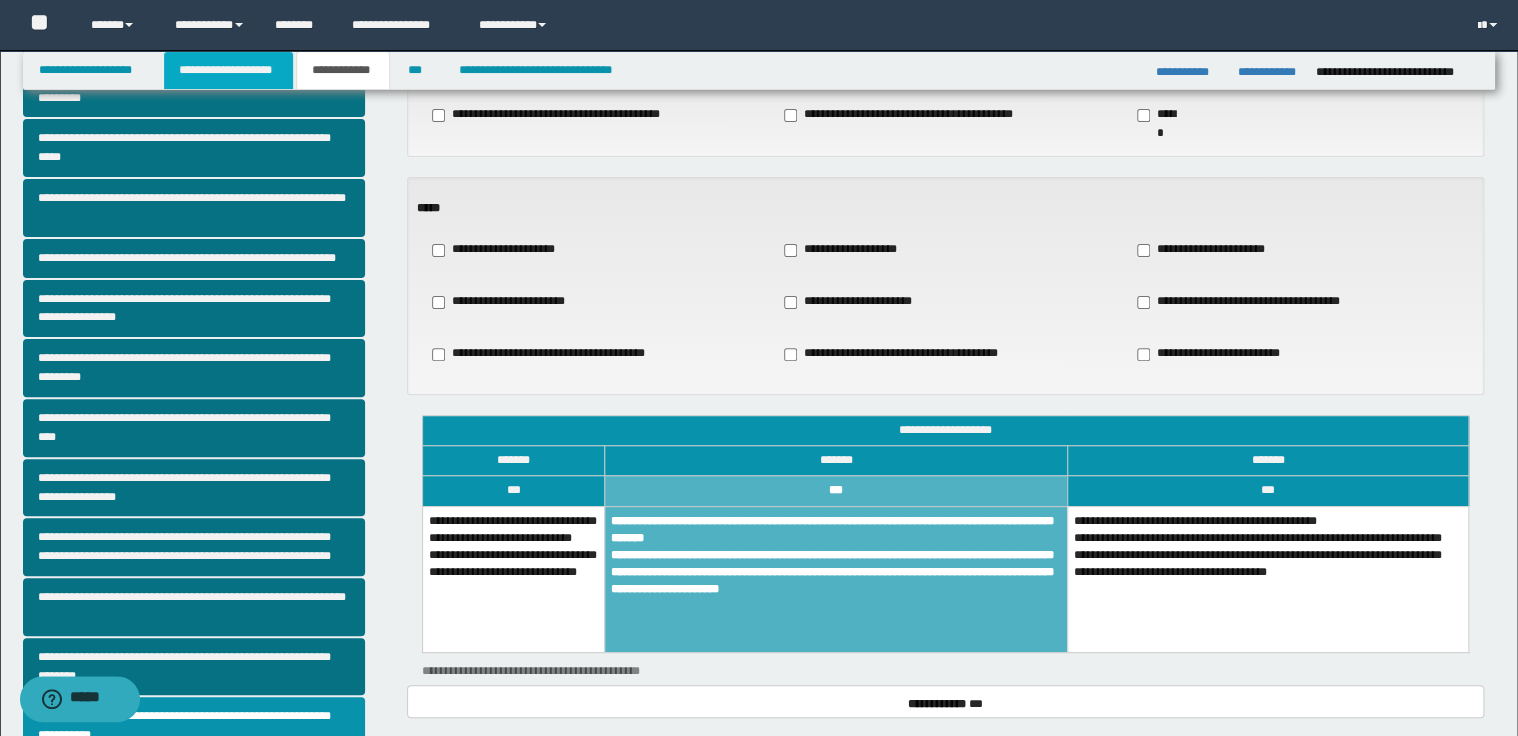 click on "**********" at bounding box center [228, 70] 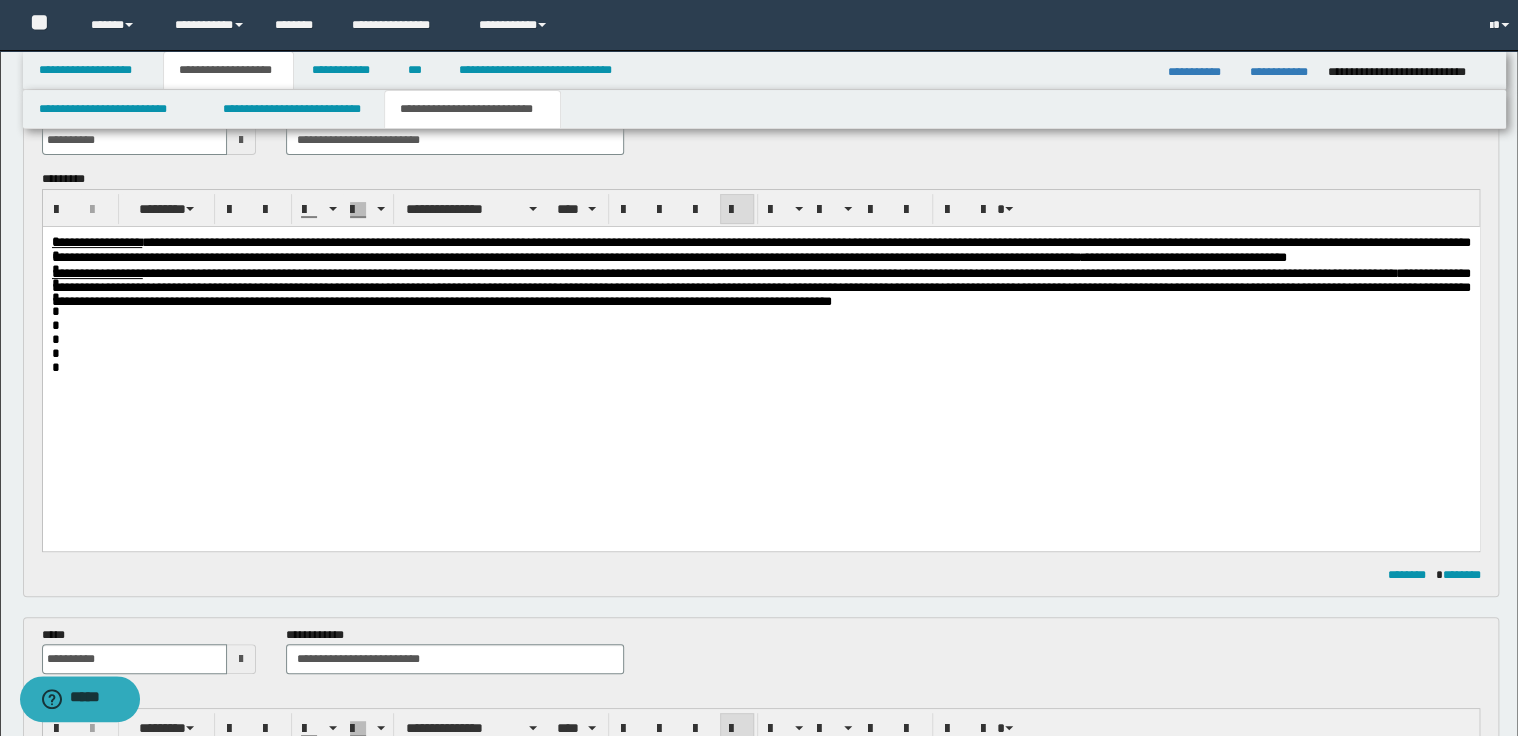 scroll, scrollTop: 159, scrollLeft: 0, axis: vertical 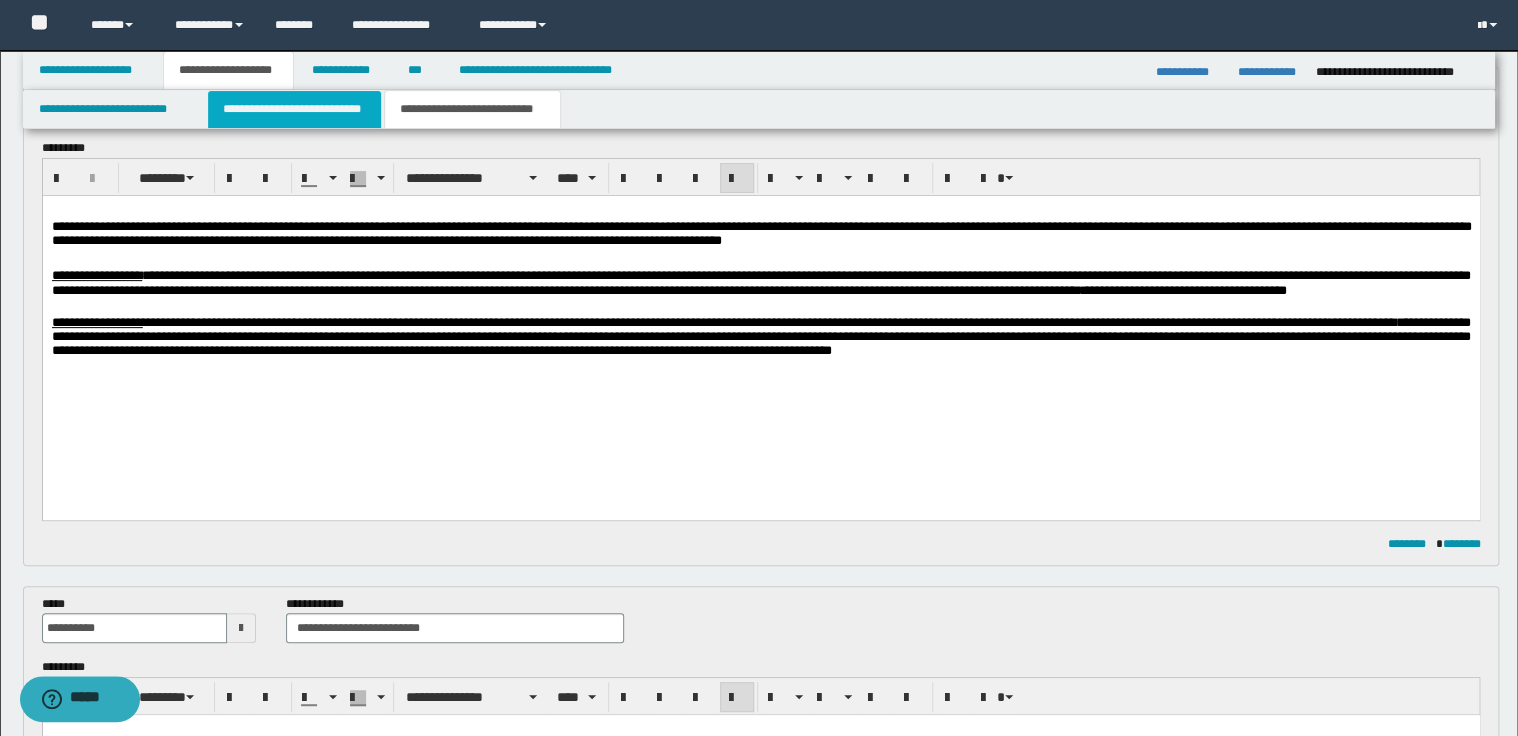 click on "**********" at bounding box center (294, 109) 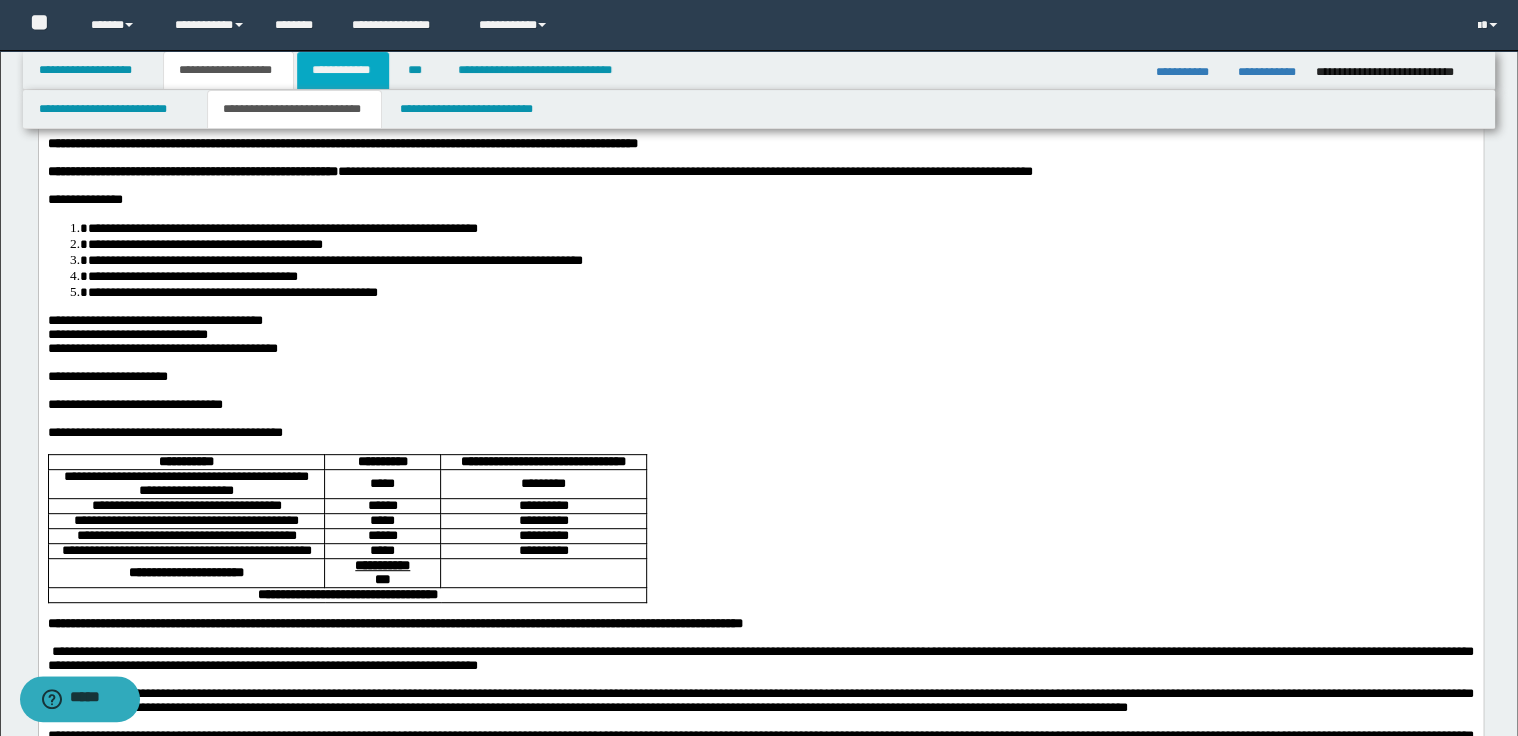 click on "**********" at bounding box center [343, 70] 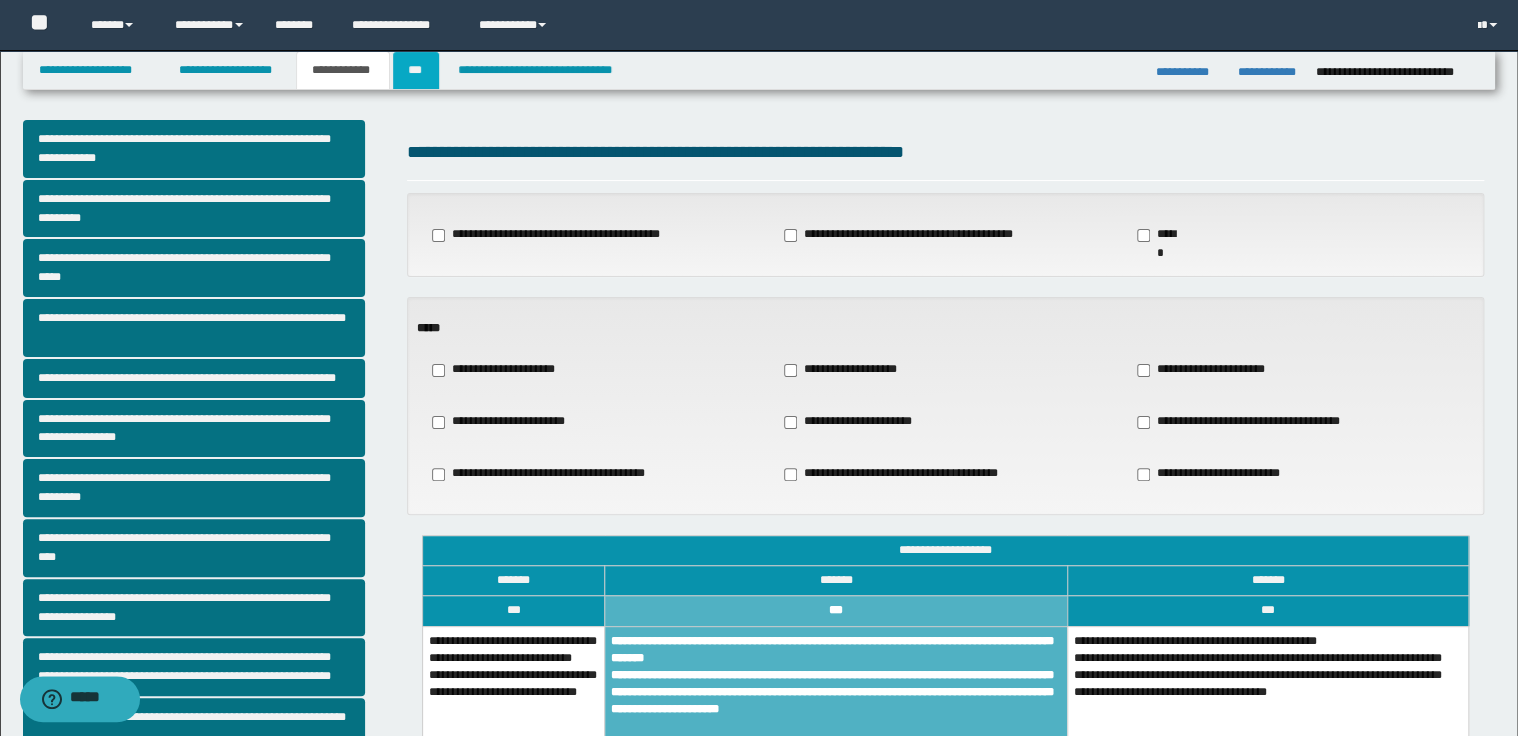 scroll, scrollTop: 0, scrollLeft: 0, axis: both 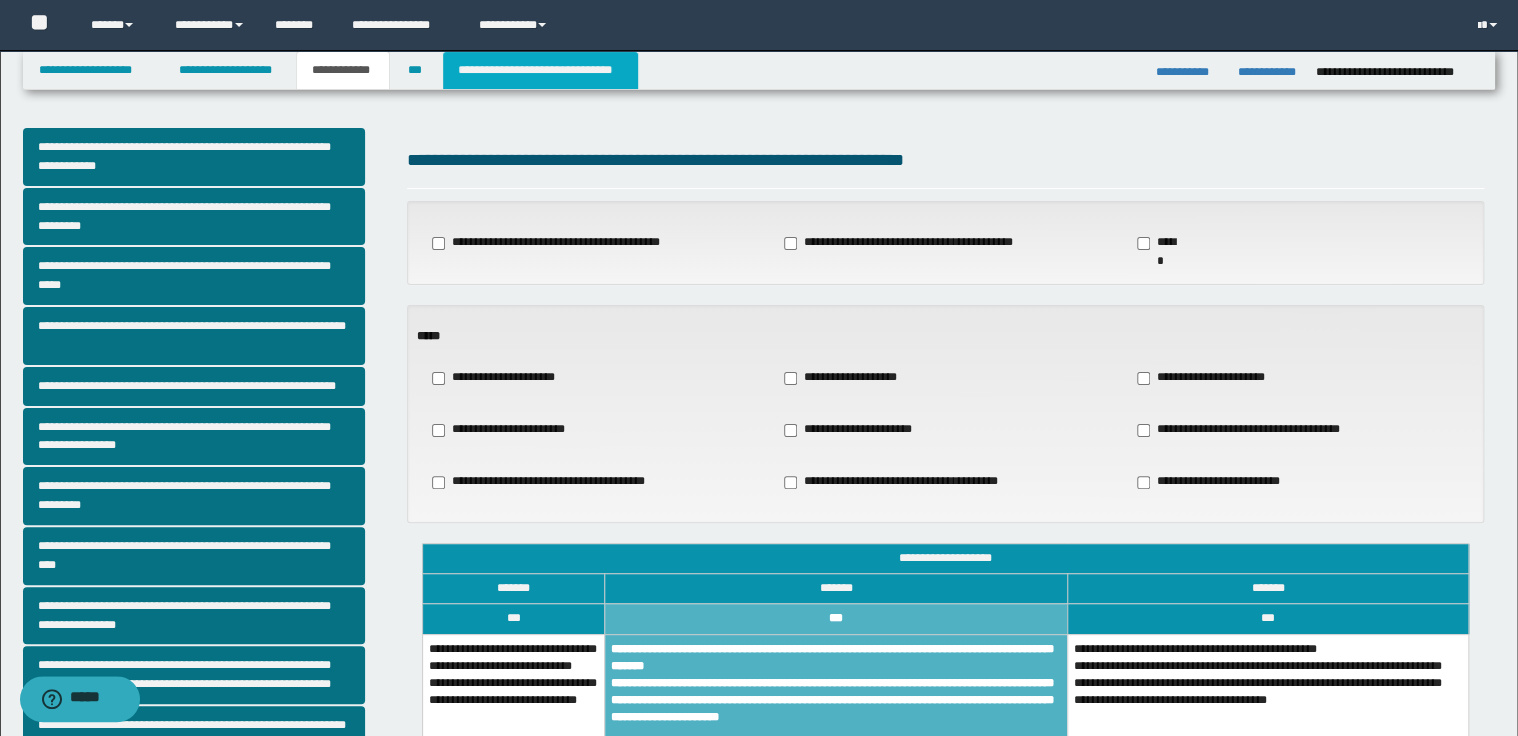click on "**********" at bounding box center (540, 70) 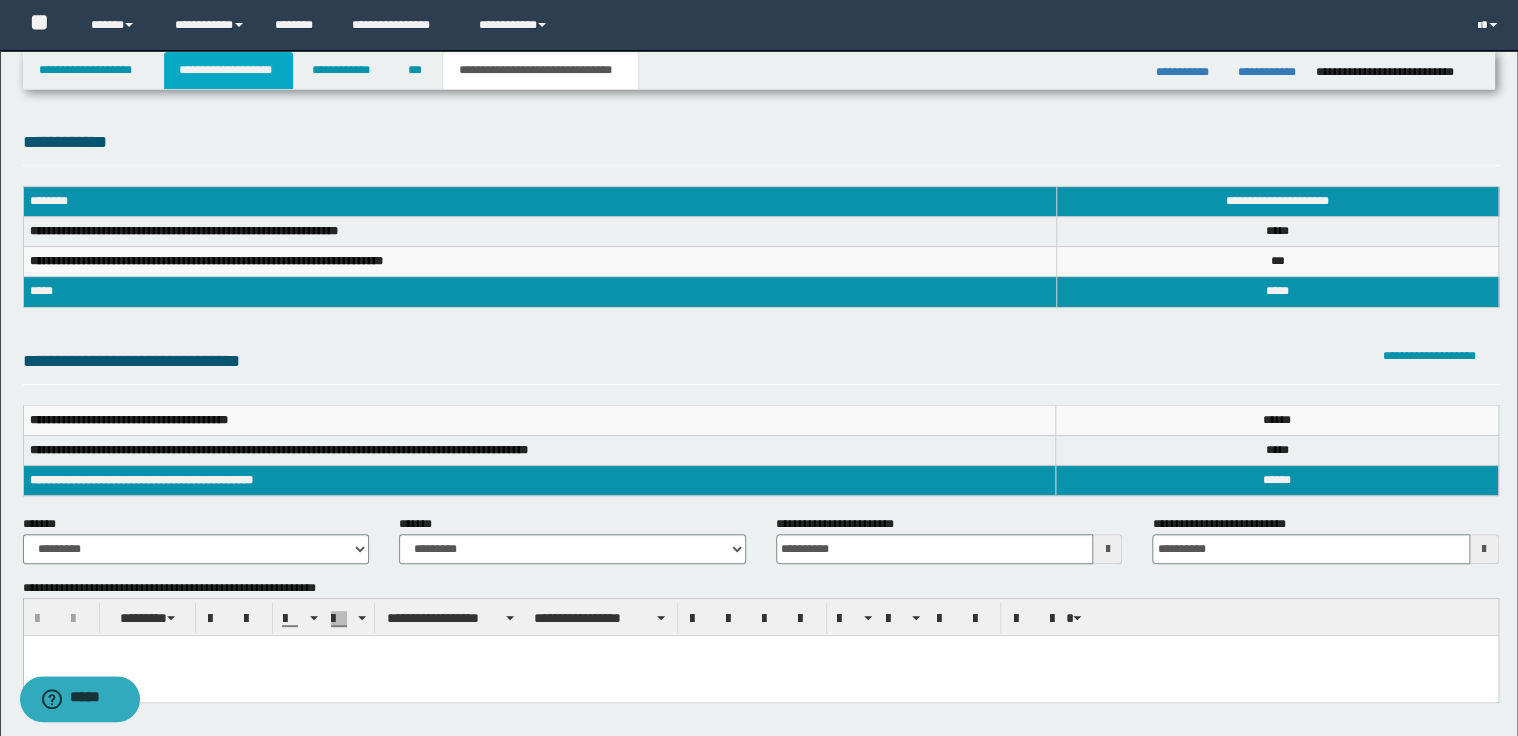 click on "**********" at bounding box center [228, 70] 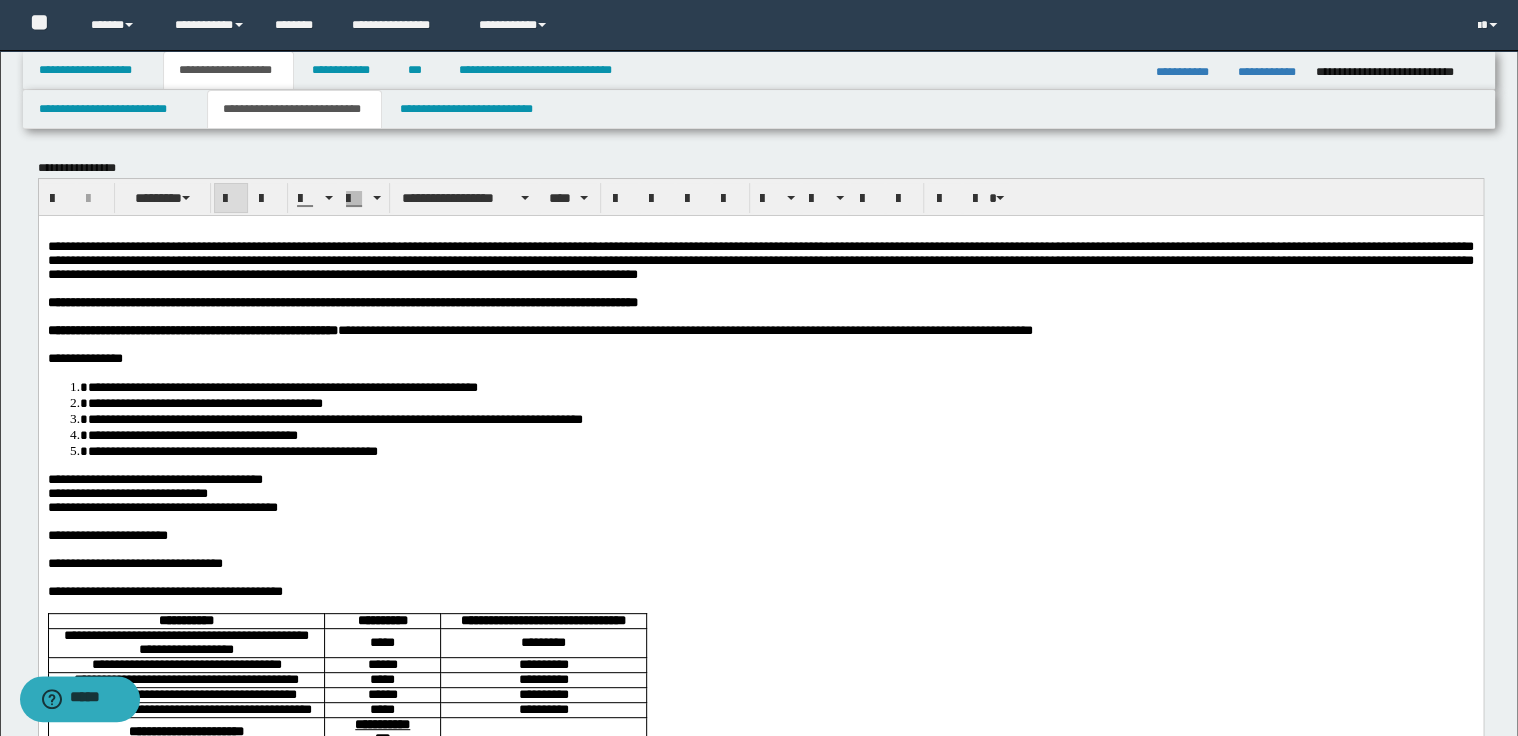 scroll, scrollTop: 240, scrollLeft: 0, axis: vertical 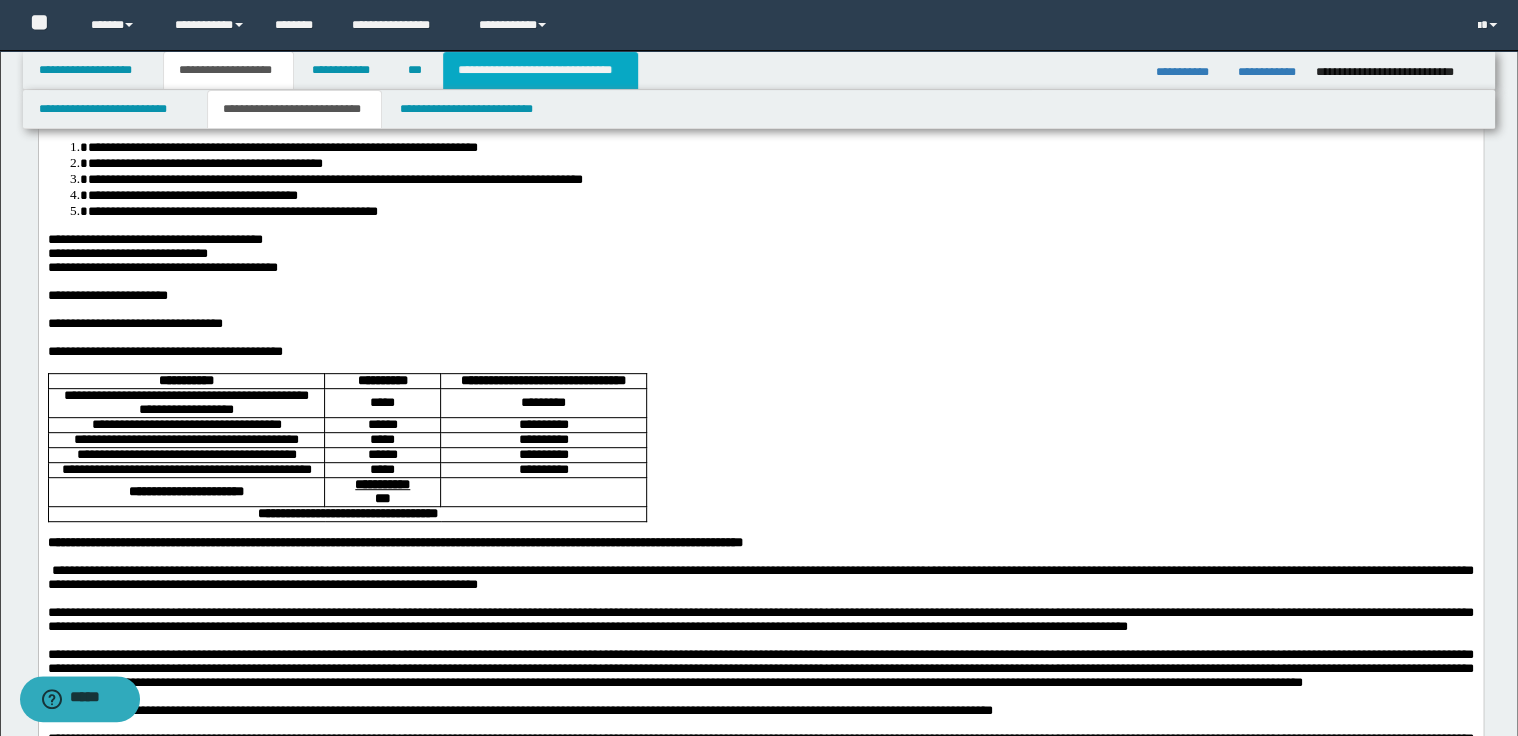 click on "**********" at bounding box center (540, 70) 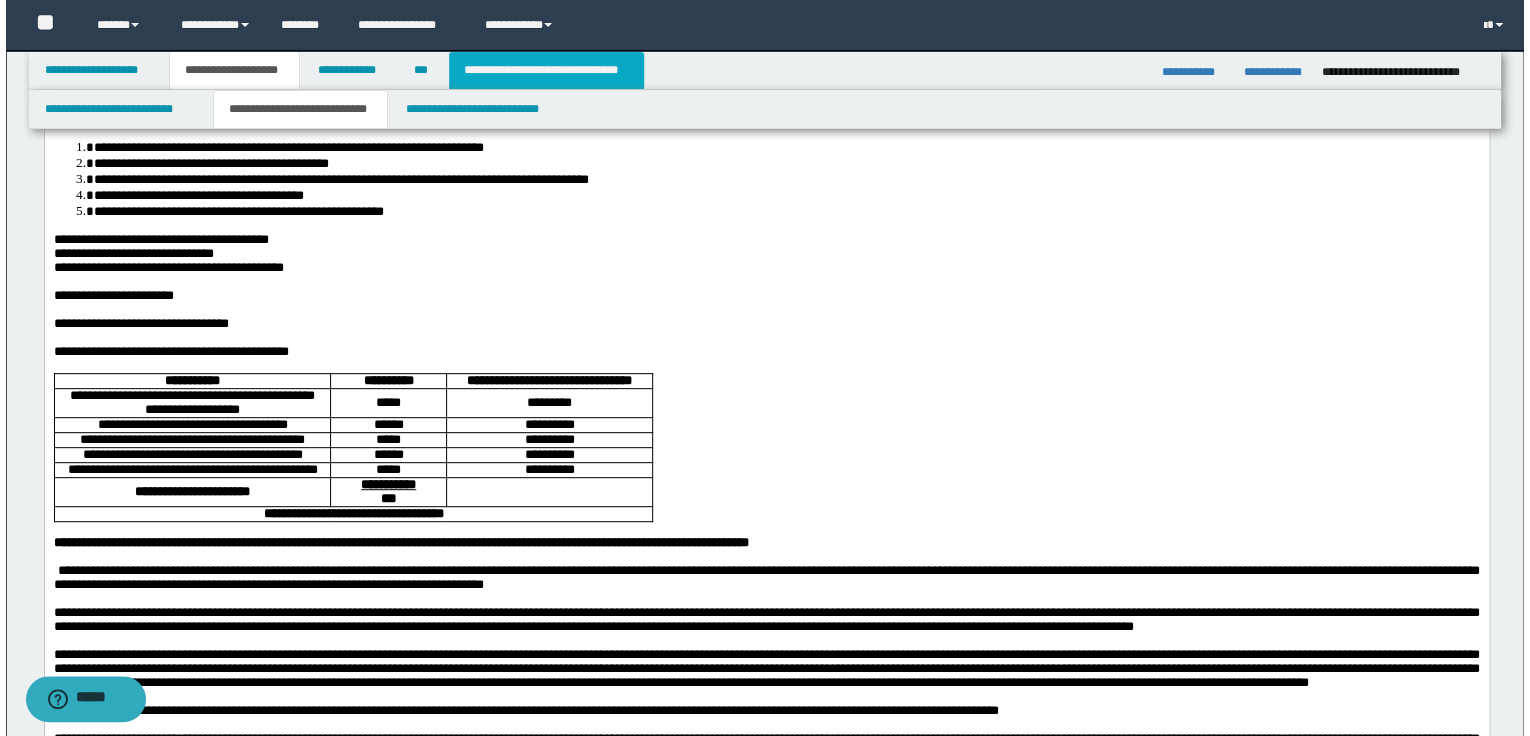 type on "**********" 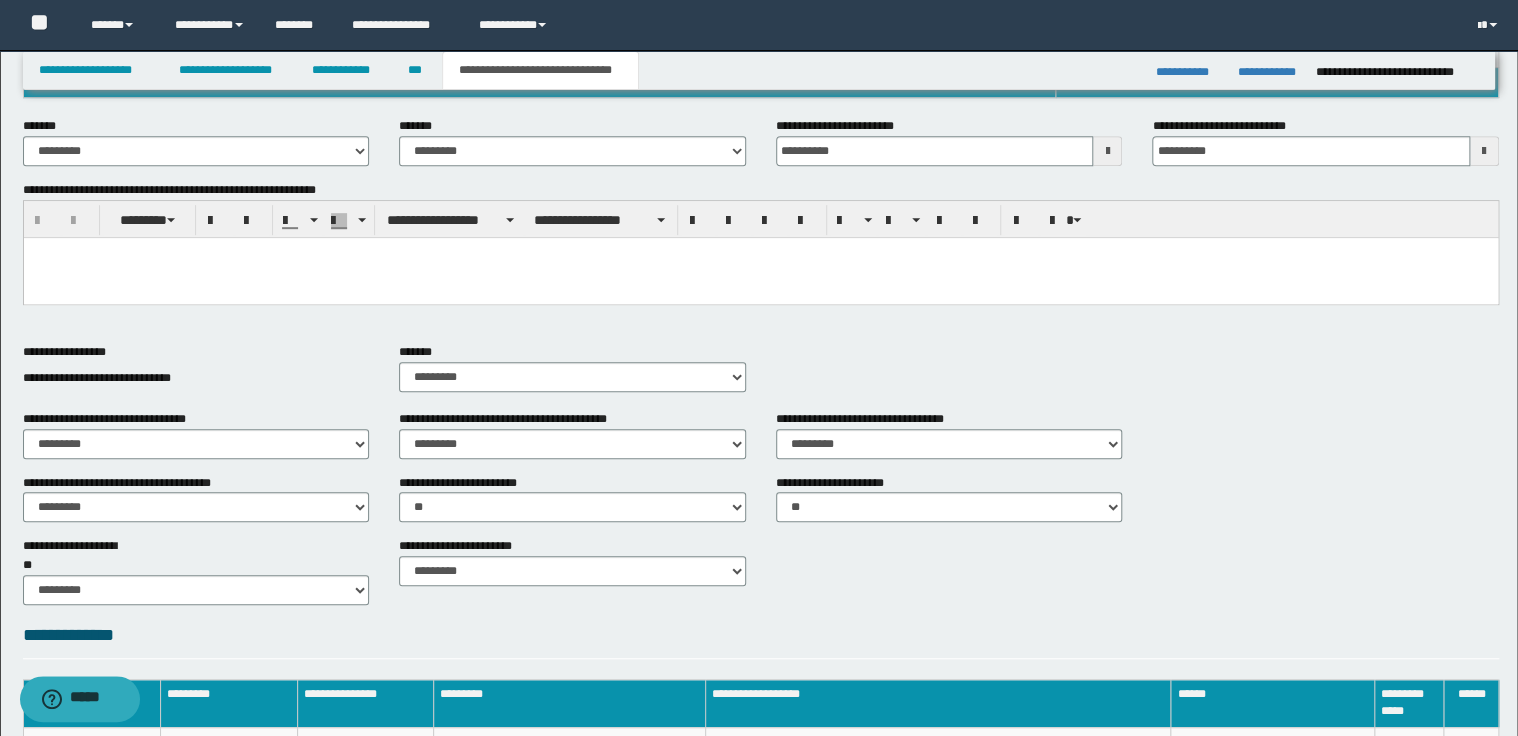 scroll, scrollTop: 400, scrollLeft: 0, axis: vertical 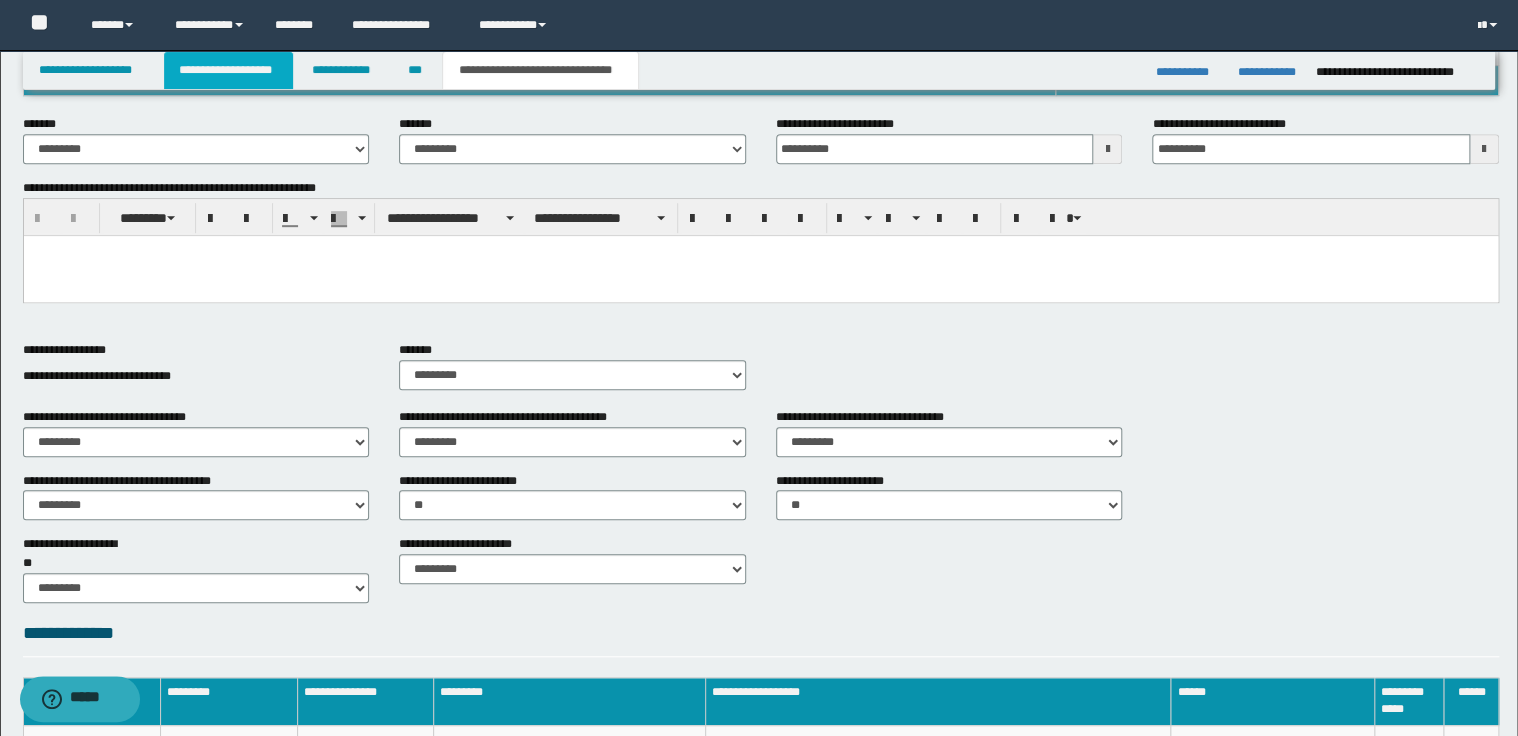 click on "**********" at bounding box center (228, 70) 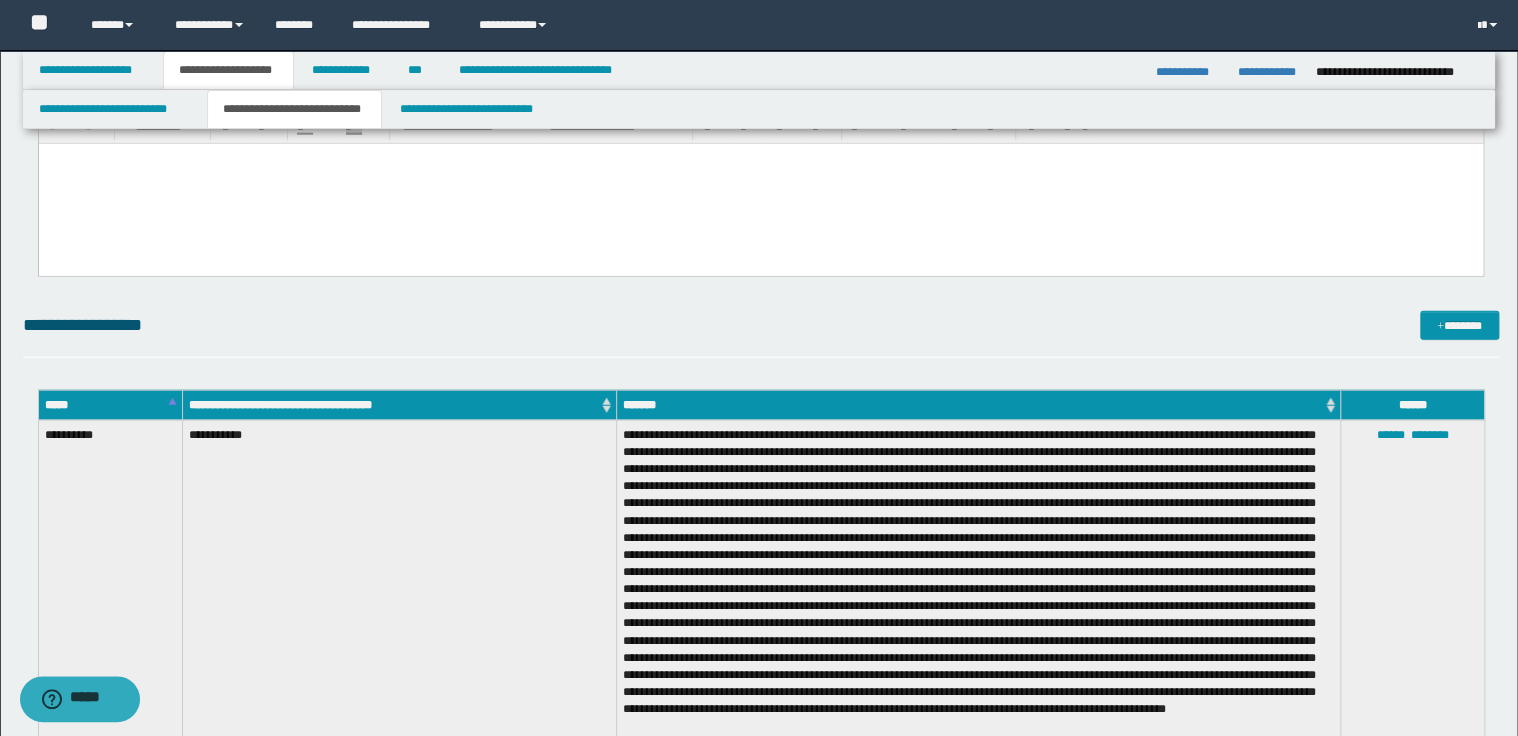 scroll, scrollTop: 2031, scrollLeft: 0, axis: vertical 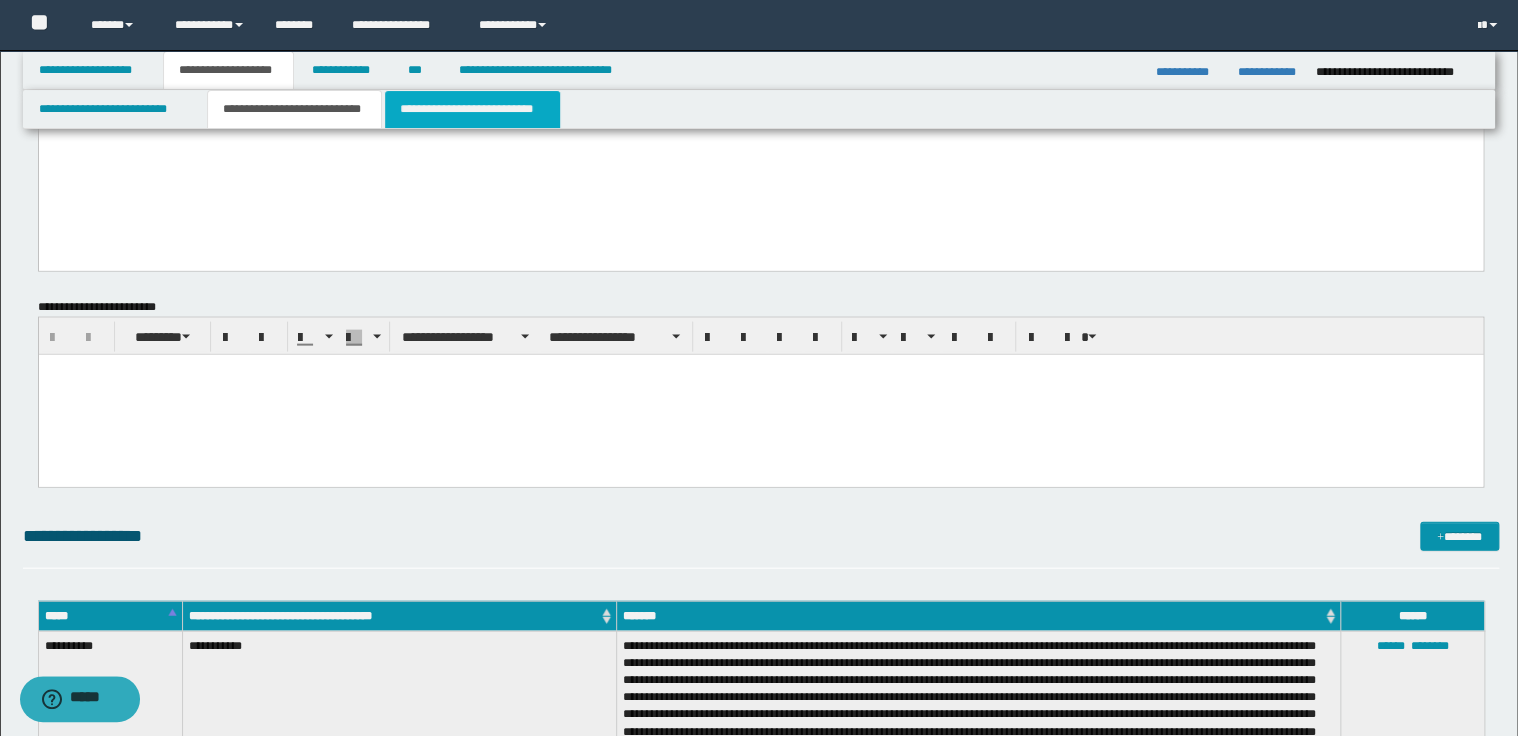 click on "**********" at bounding box center [472, 109] 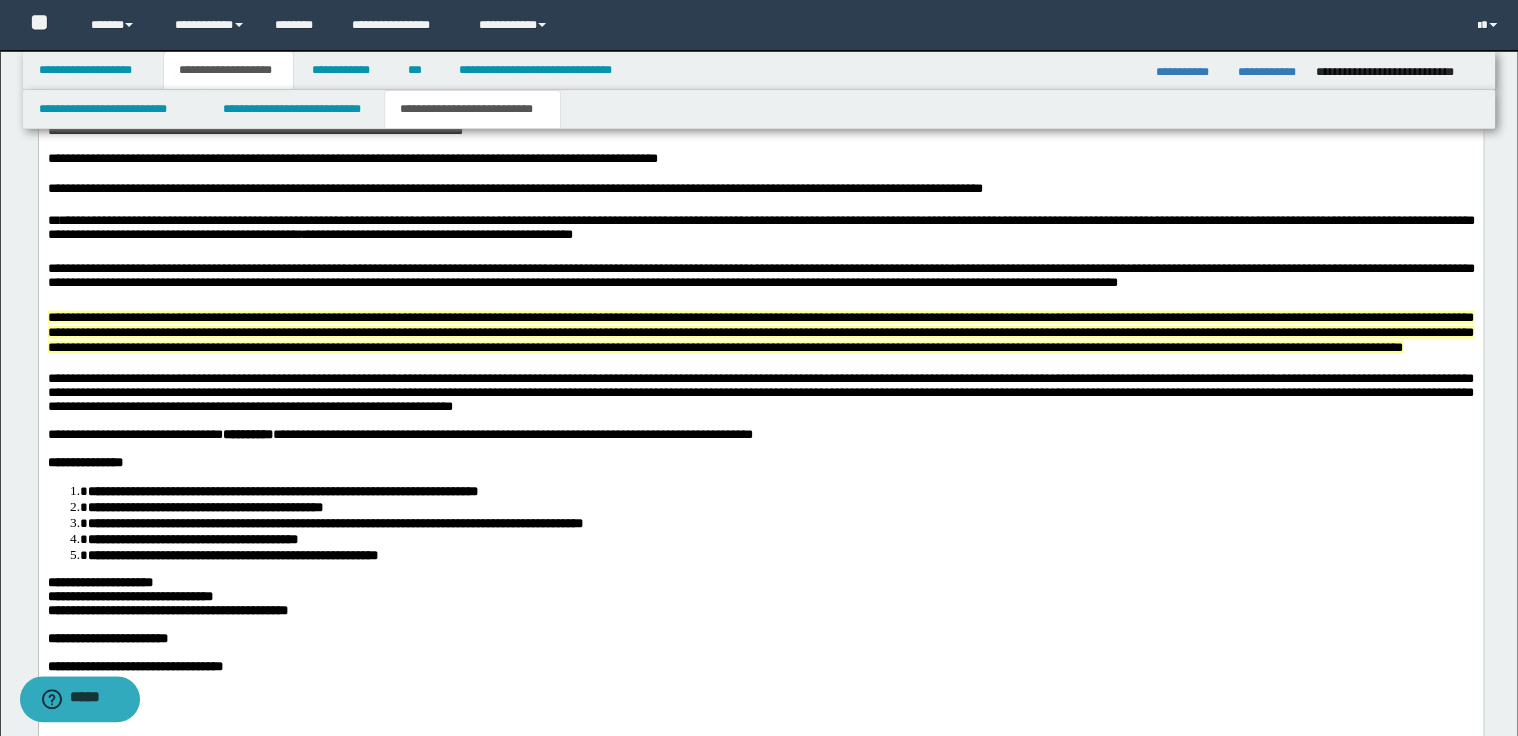 scroll, scrollTop: 1951, scrollLeft: 0, axis: vertical 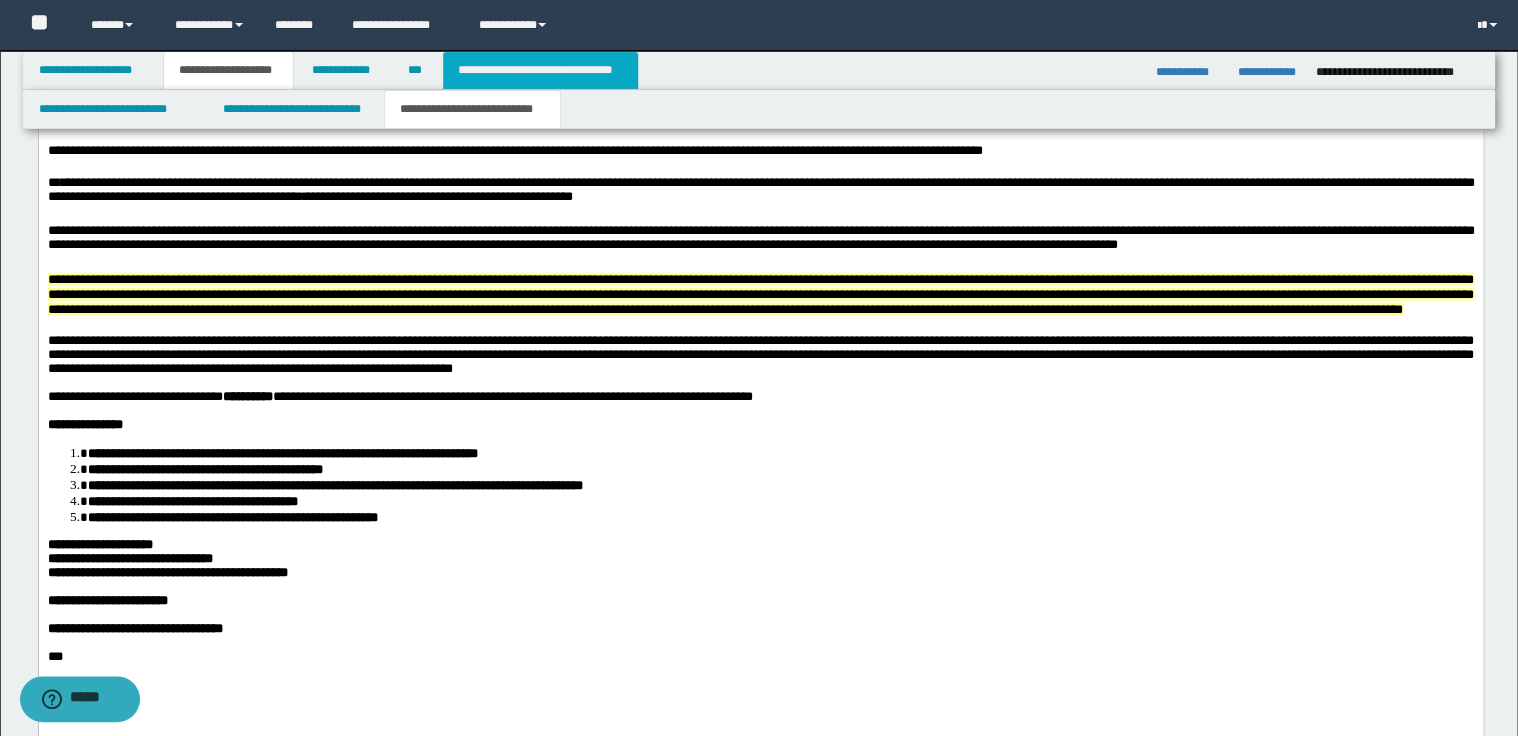 click on "**********" at bounding box center (540, 70) 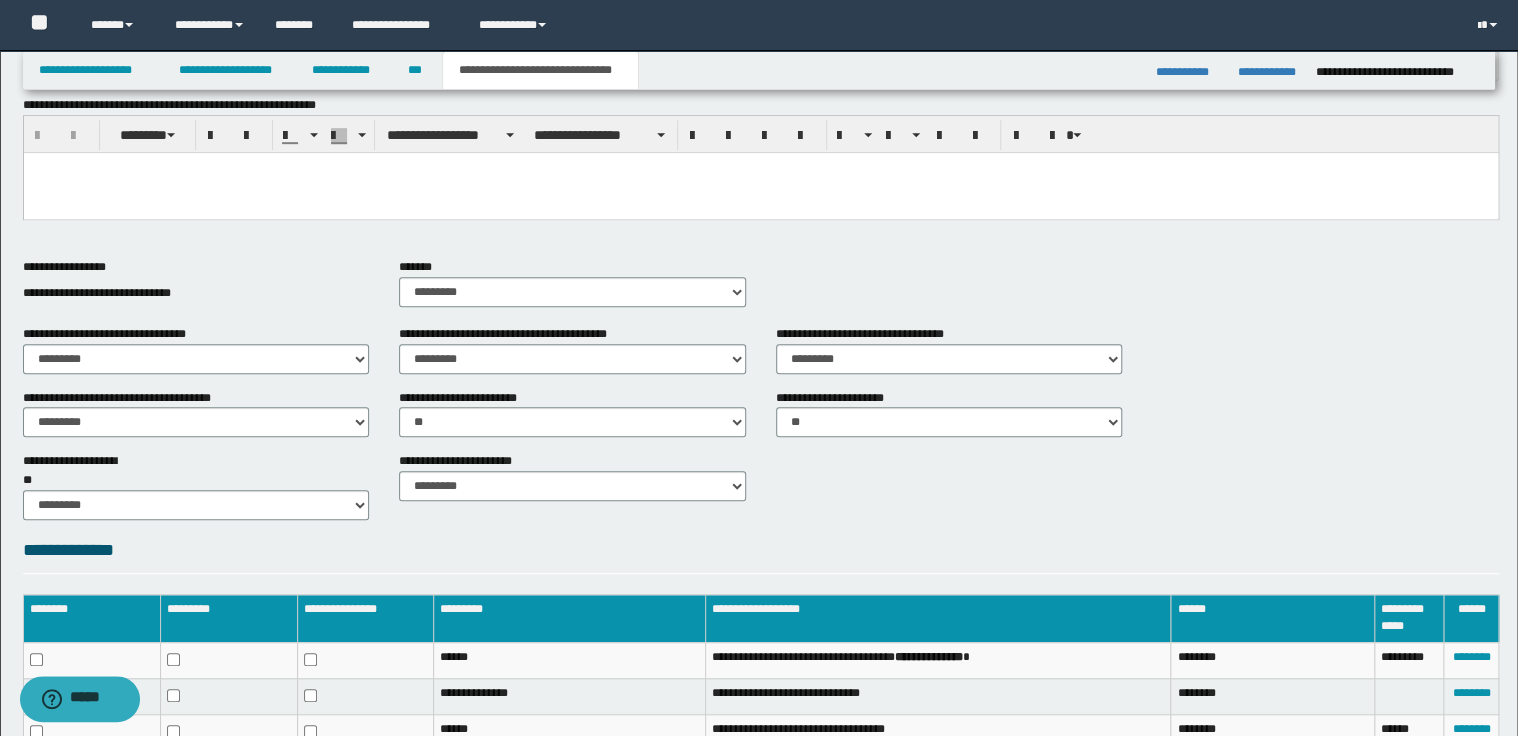 scroll, scrollTop: 176, scrollLeft: 0, axis: vertical 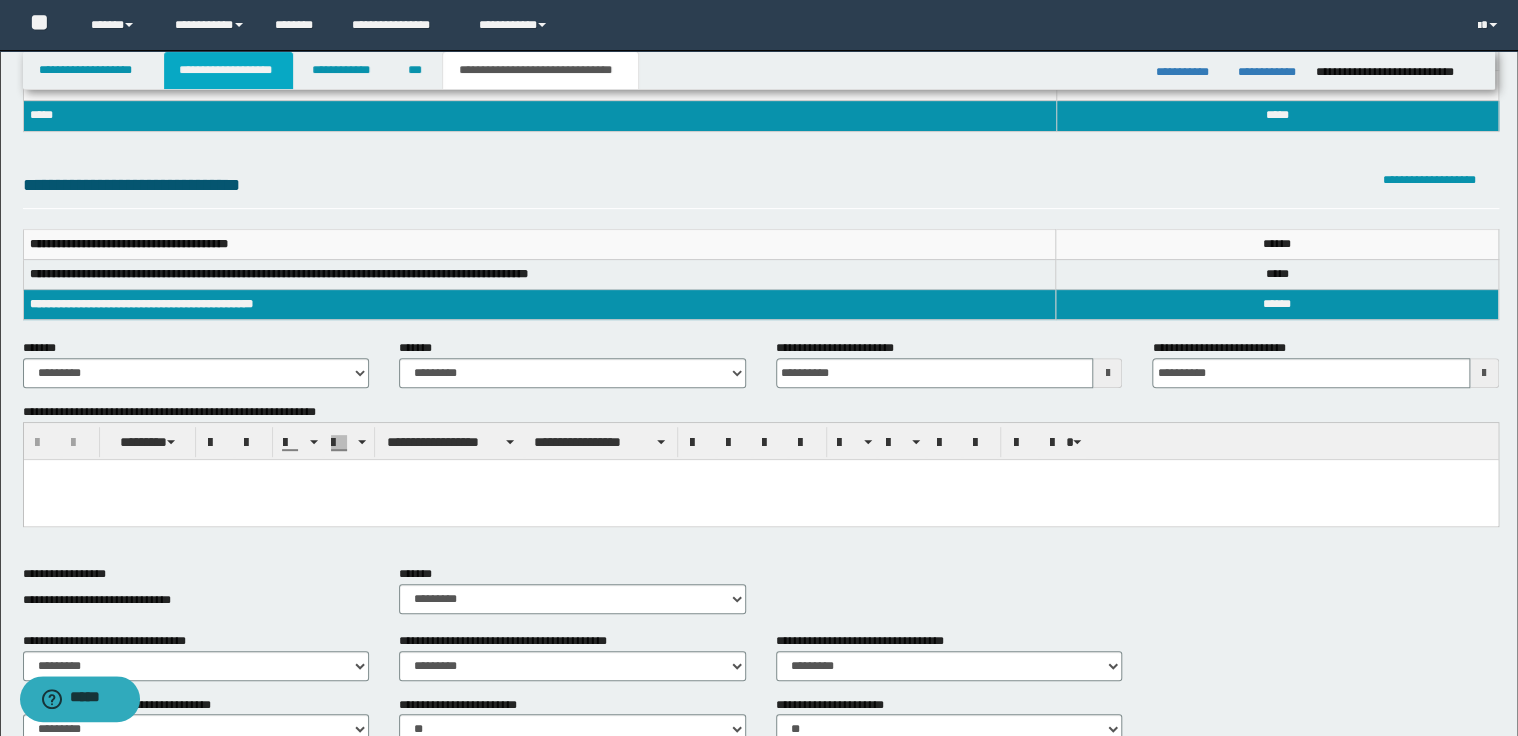 click on "**********" at bounding box center (228, 70) 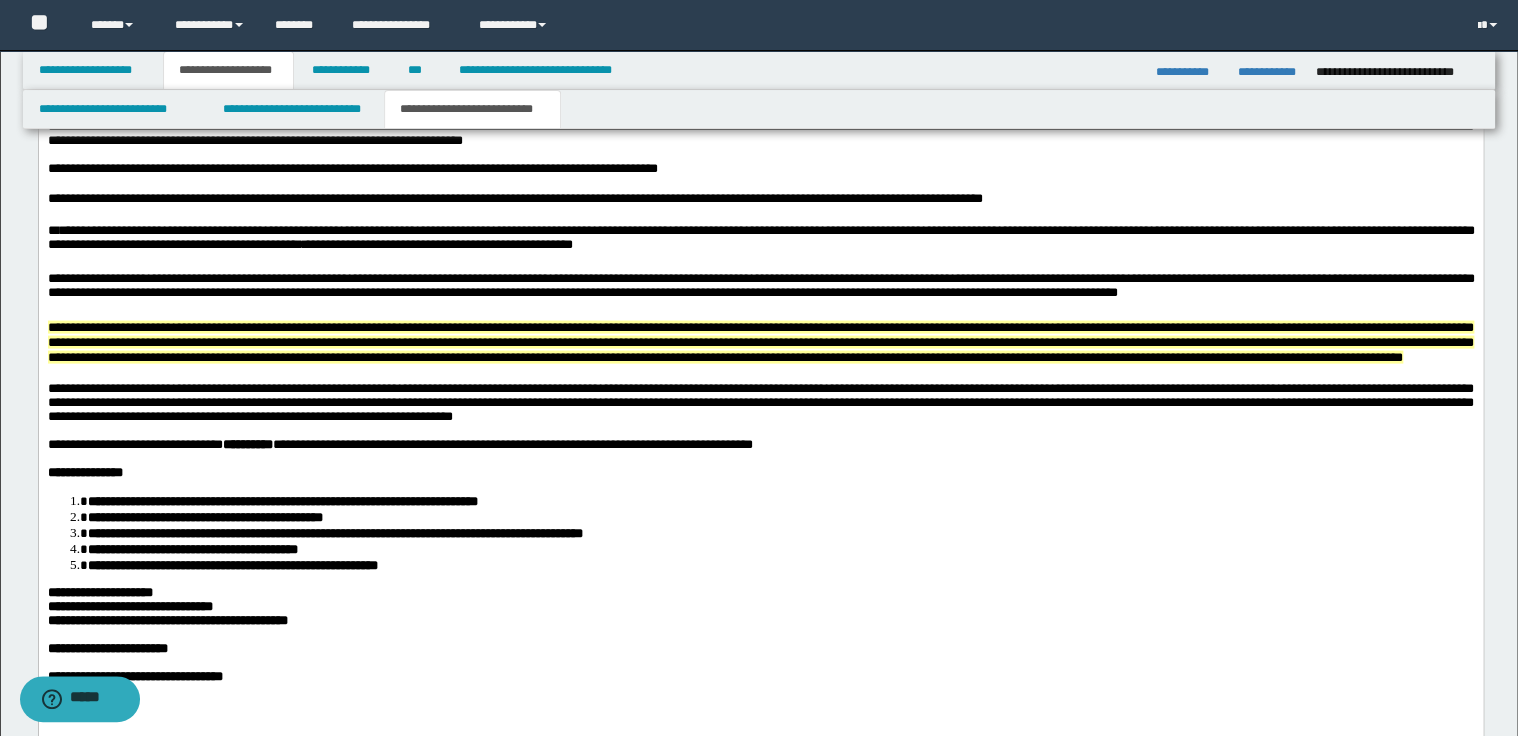 scroll, scrollTop: 1967, scrollLeft: 0, axis: vertical 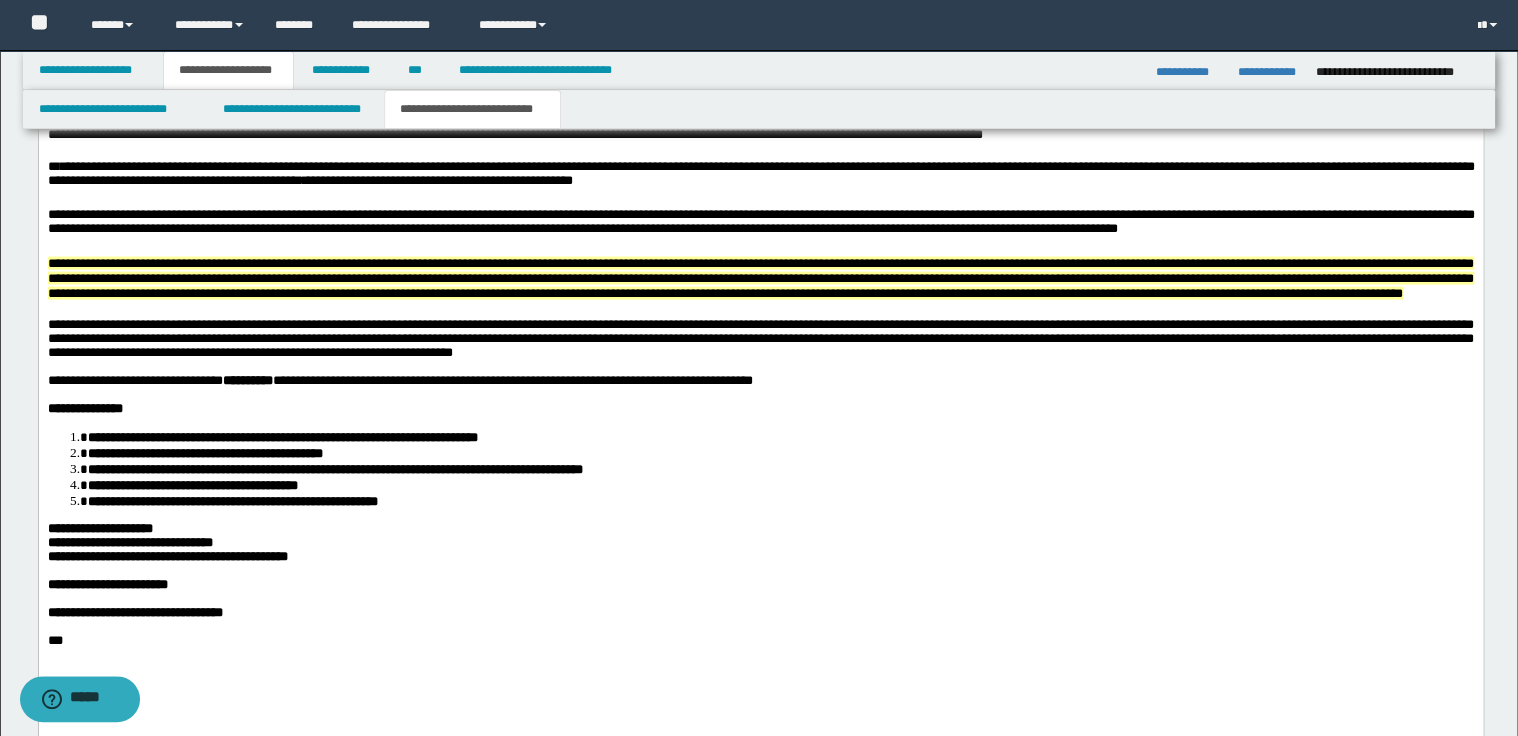 click on "**********" at bounding box center (129, 542) 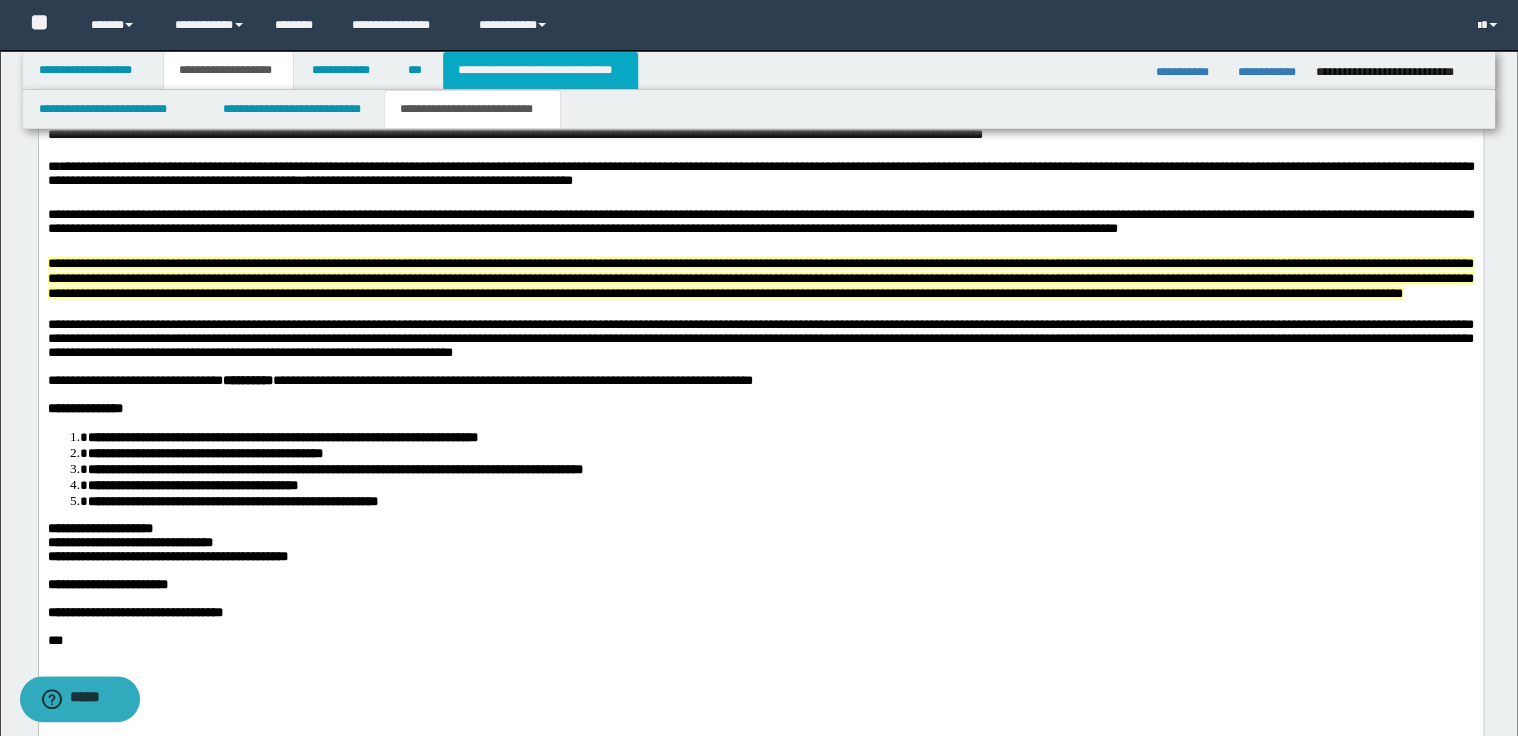 click on "**********" at bounding box center (540, 70) 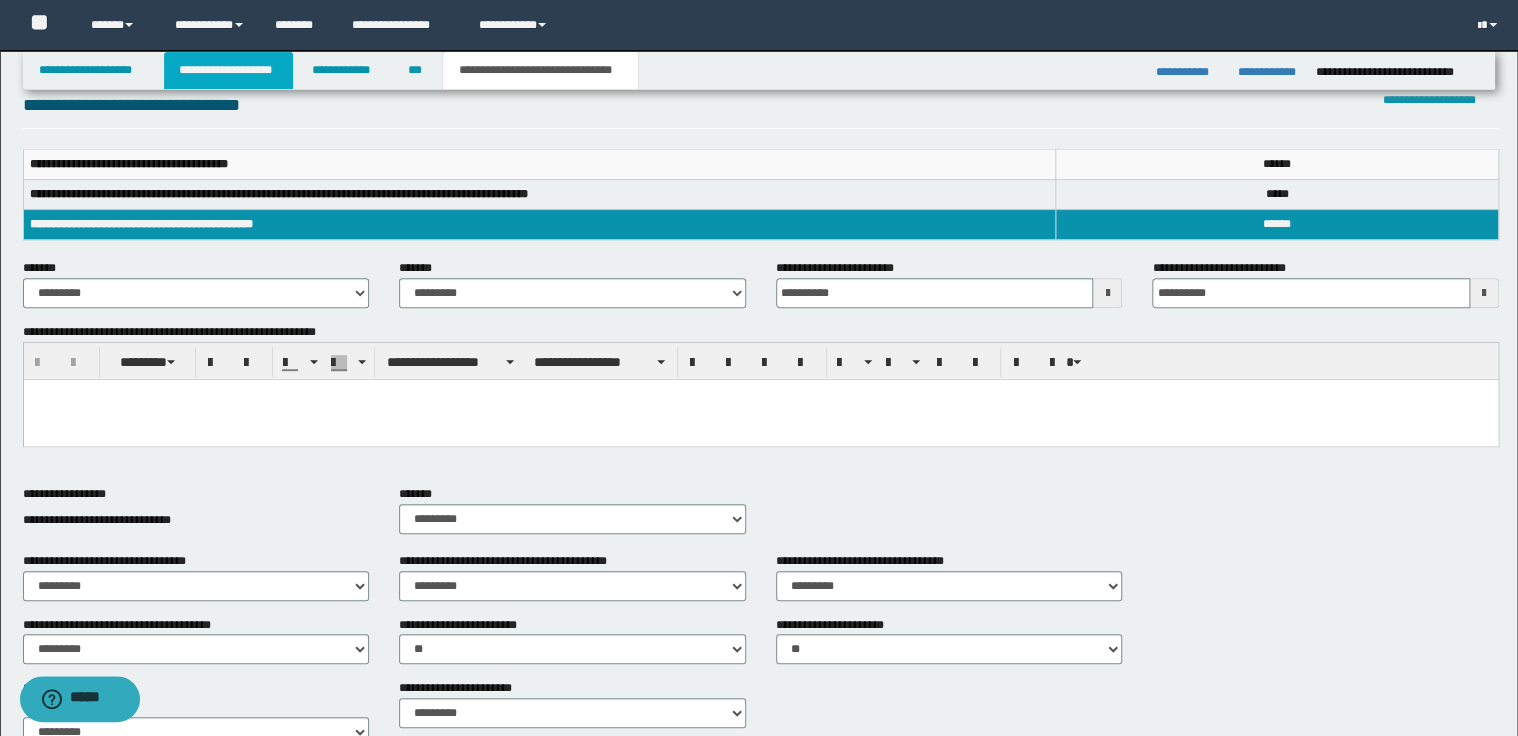 click on "**********" at bounding box center [228, 70] 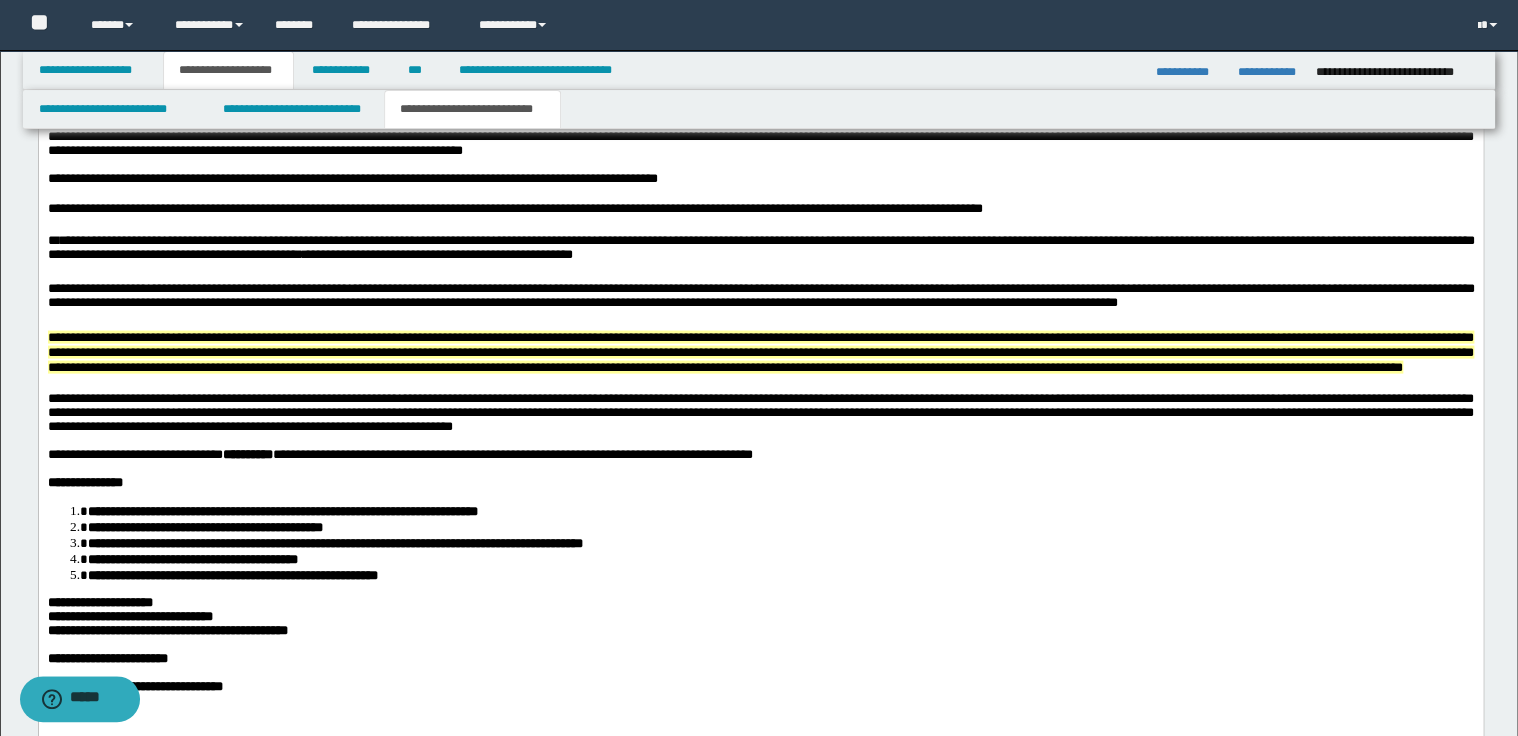 scroll, scrollTop: 1967, scrollLeft: 0, axis: vertical 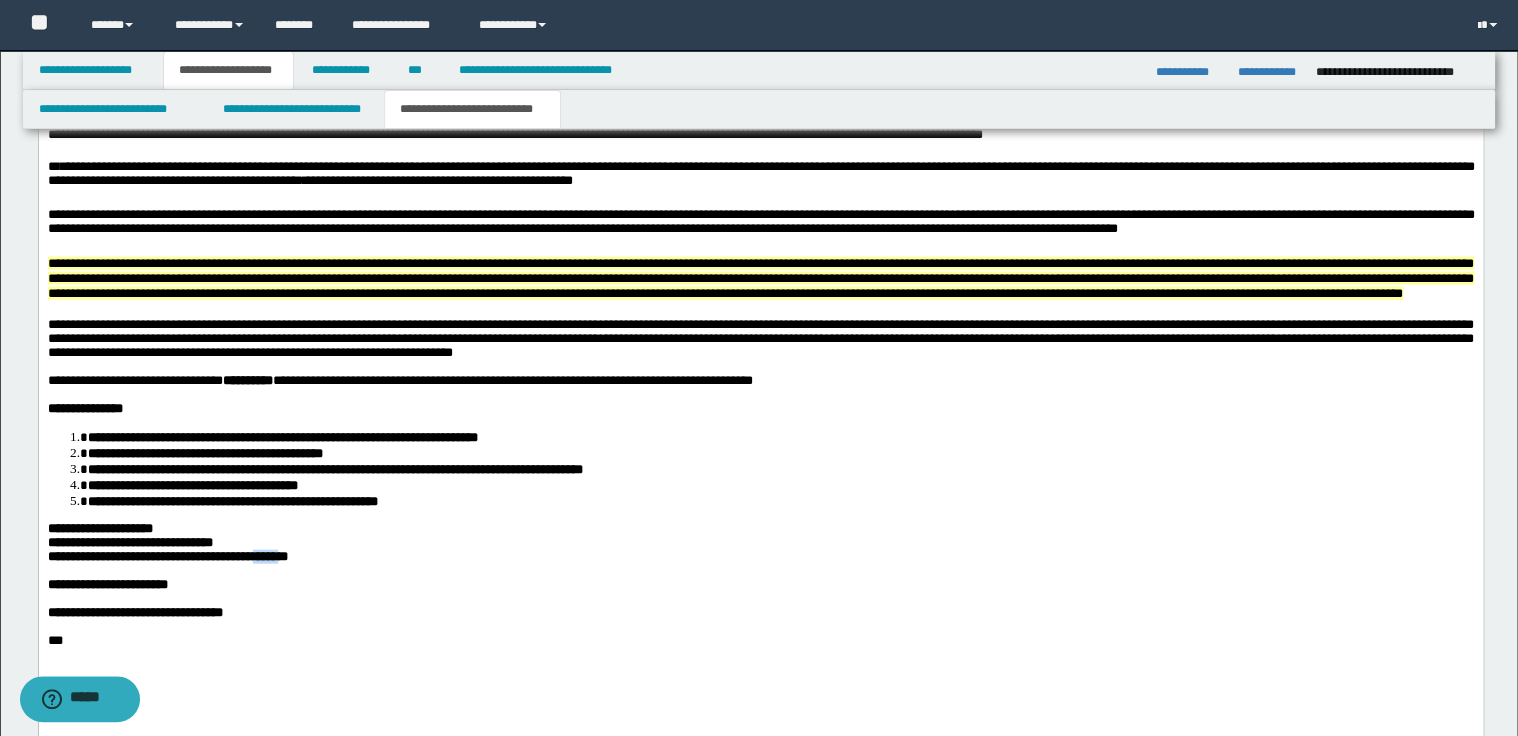 drag, startPoint x: 231, startPoint y: 638, endPoint x: 256, endPoint y: 637, distance: 25.019993 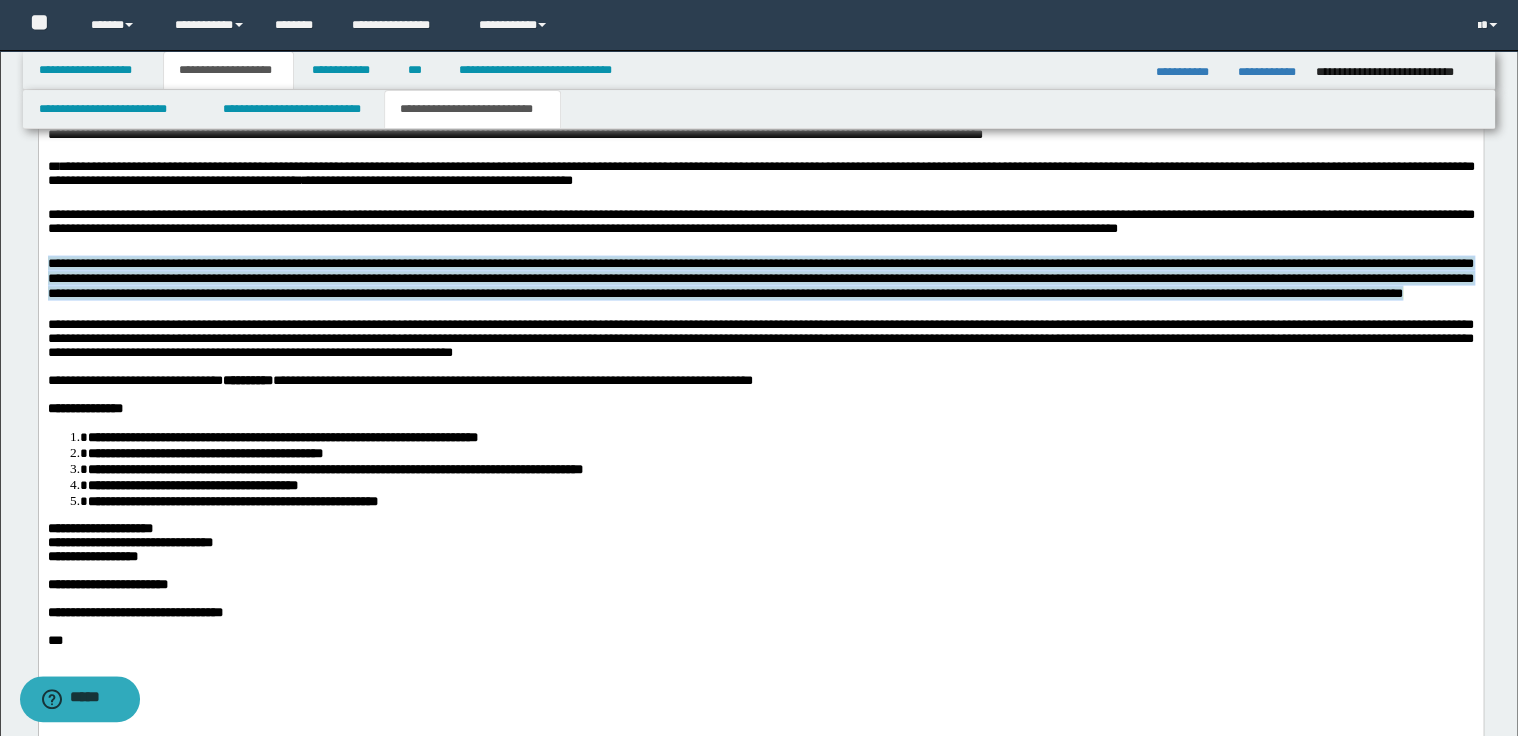 drag, startPoint x: 49, startPoint y: 309, endPoint x: 750, endPoint y: 354, distance: 702.4429 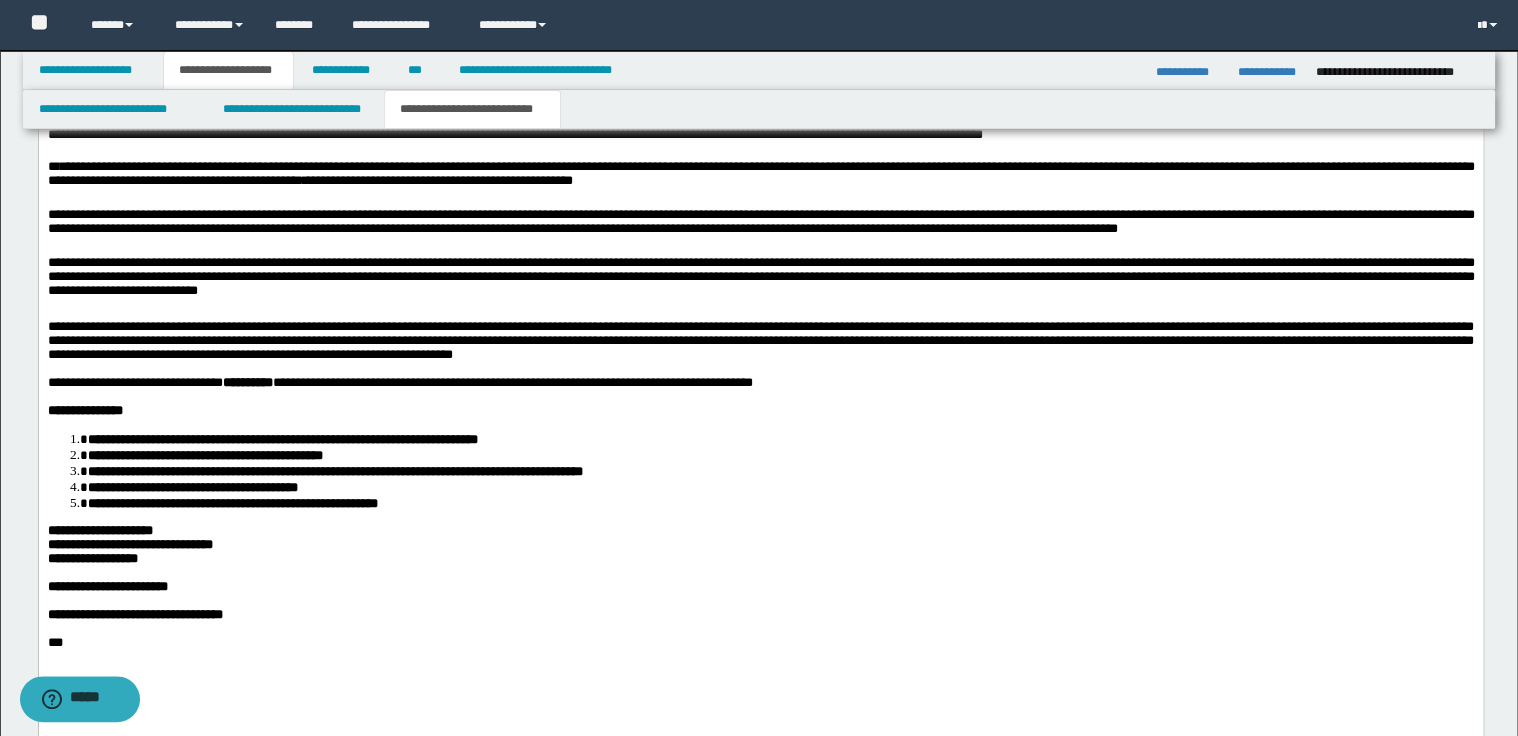 click on "**********" at bounding box center (760, 280) 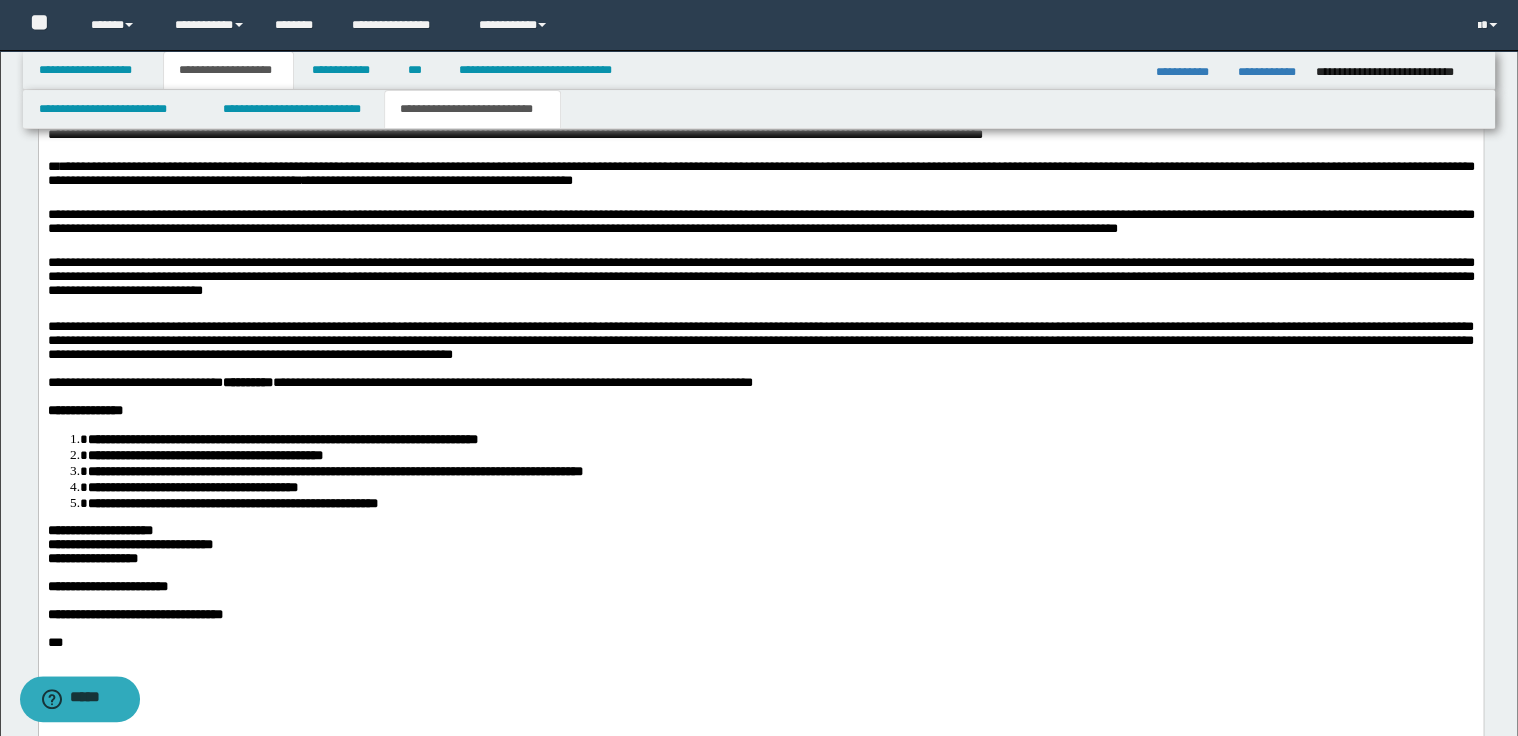 click on "**********" at bounding box center [760, 280] 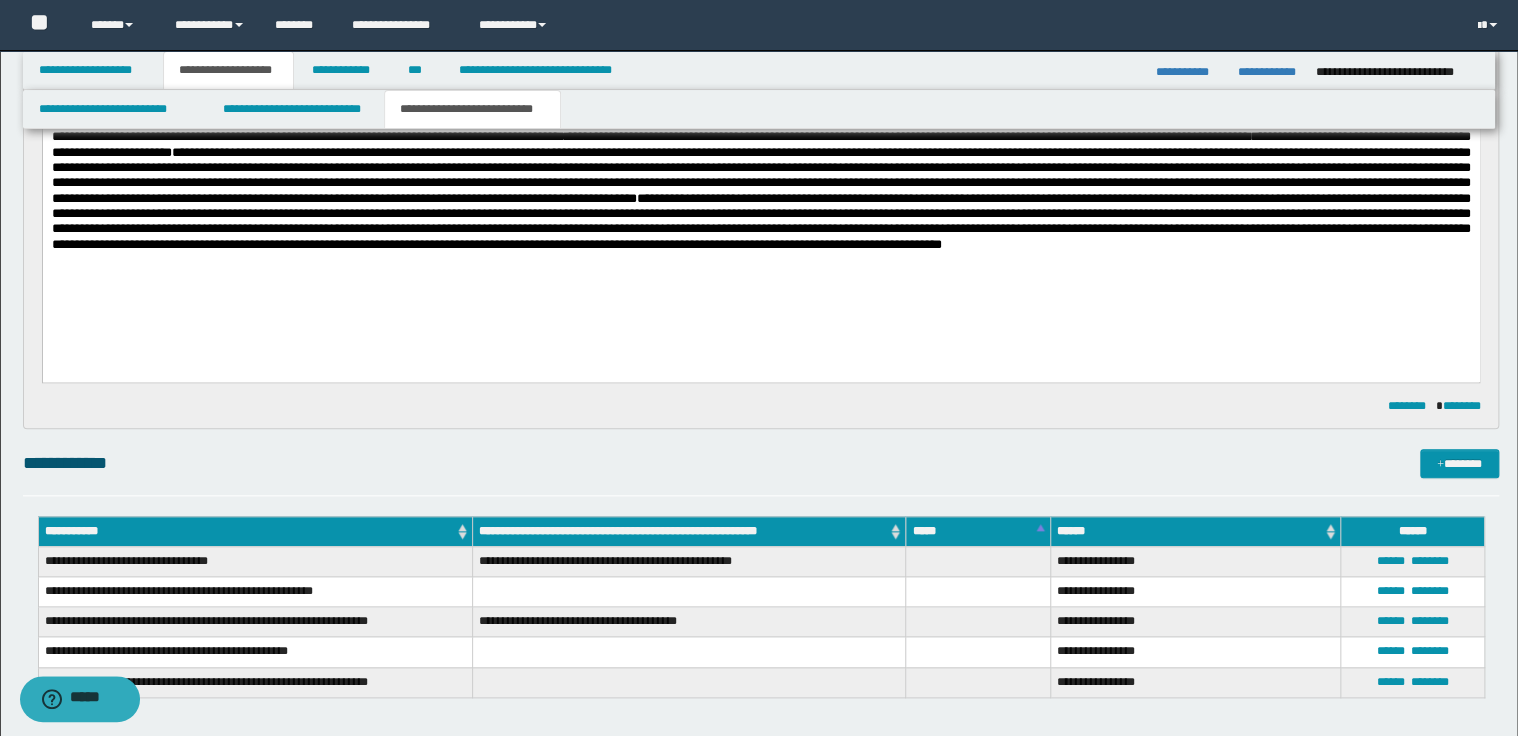scroll, scrollTop: 607, scrollLeft: 0, axis: vertical 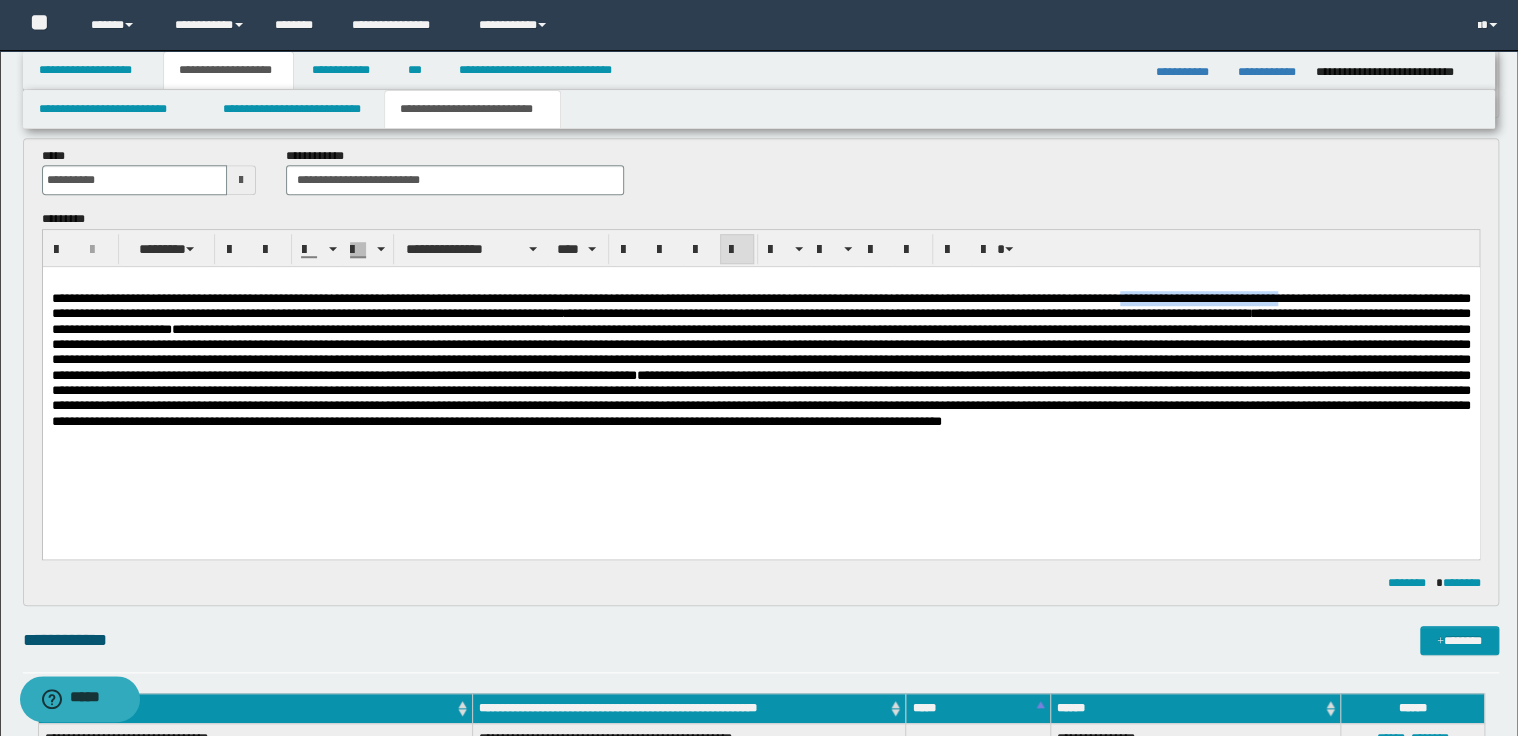drag, startPoint x: 1176, startPoint y: 295, endPoint x: 1348, endPoint y: 300, distance: 172.07266 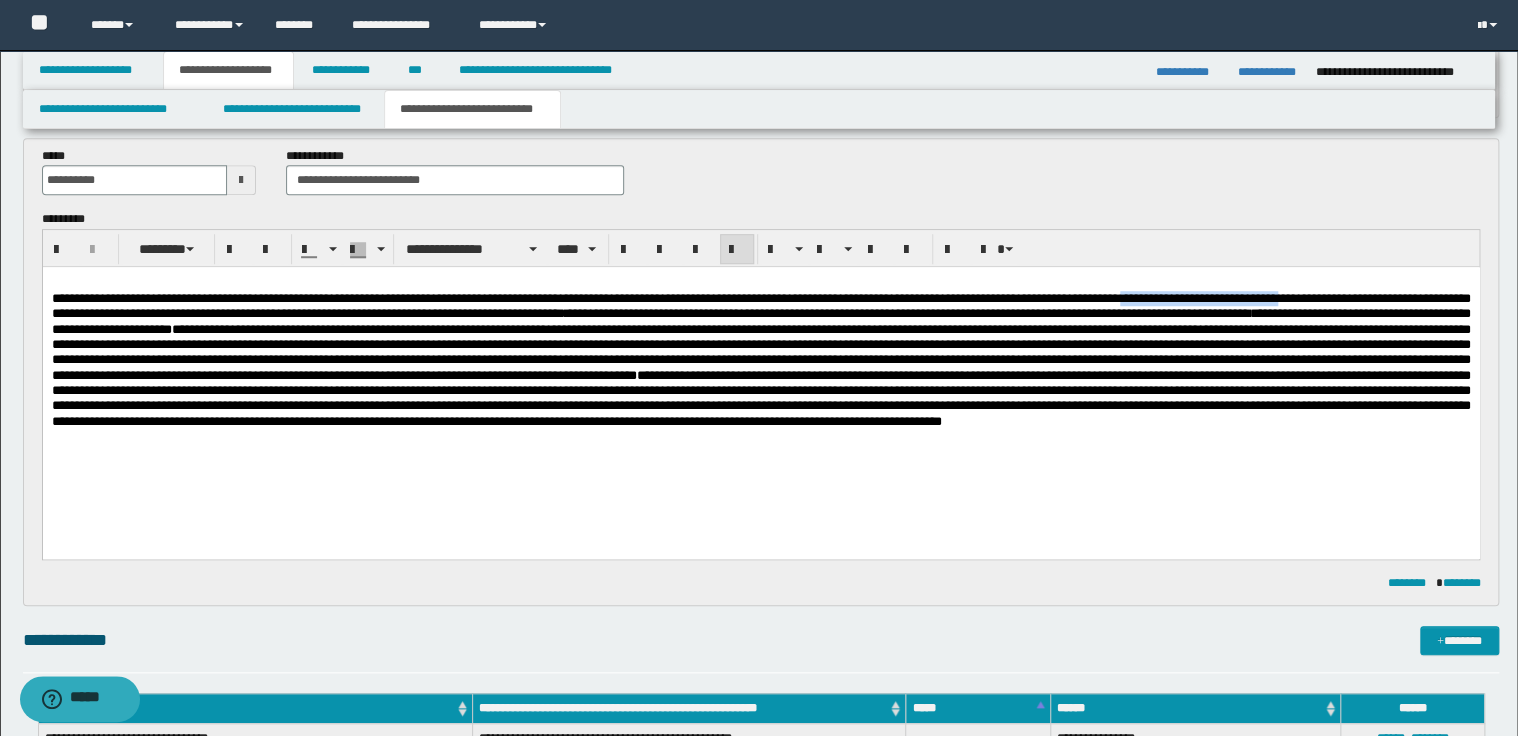 click on "**********" at bounding box center [760, 306] 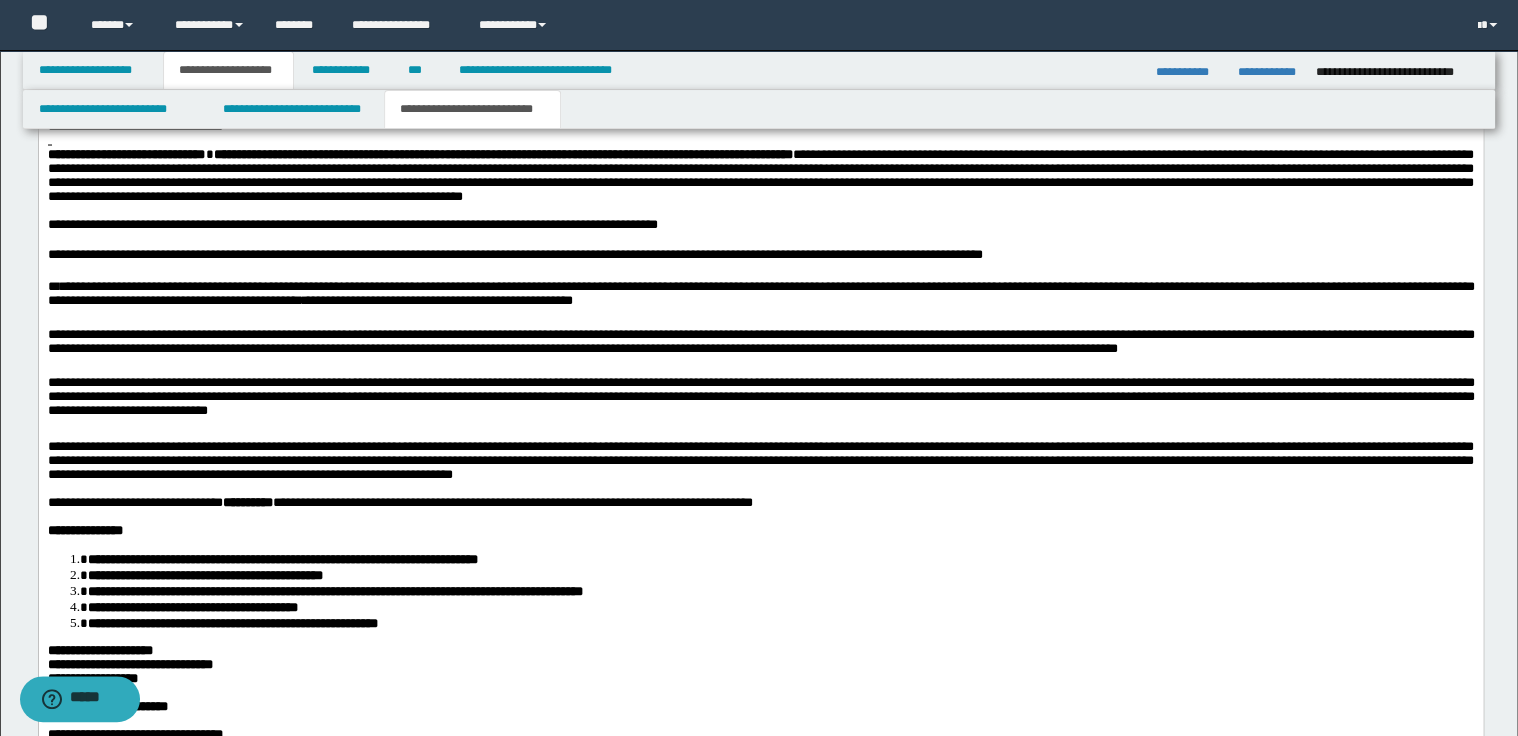 scroll, scrollTop: 1887, scrollLeft: 0, axis: vertical 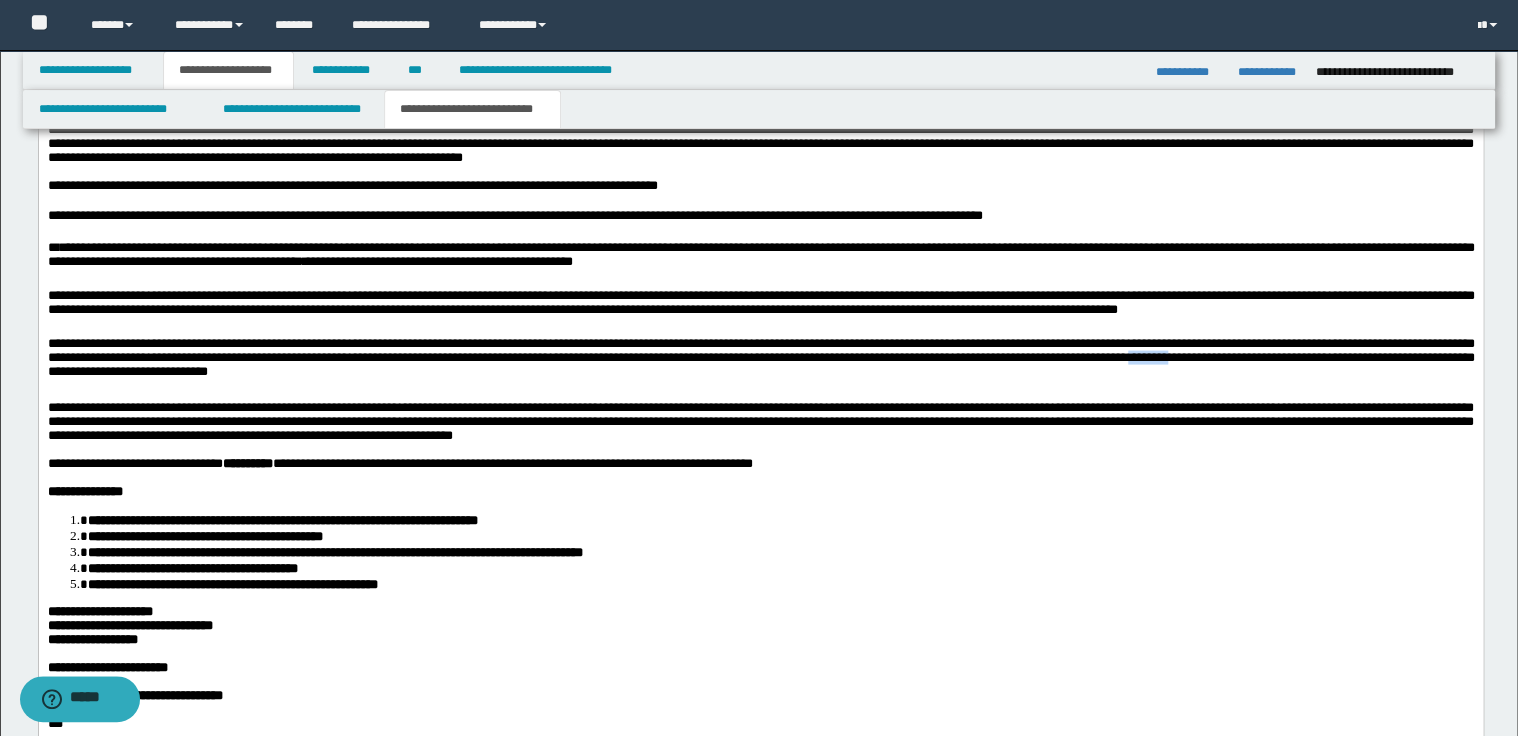 drag, startPoint x: 1253, startPoint y: 402, endPoint x: 1329, endPoint y: 402, distance: 76 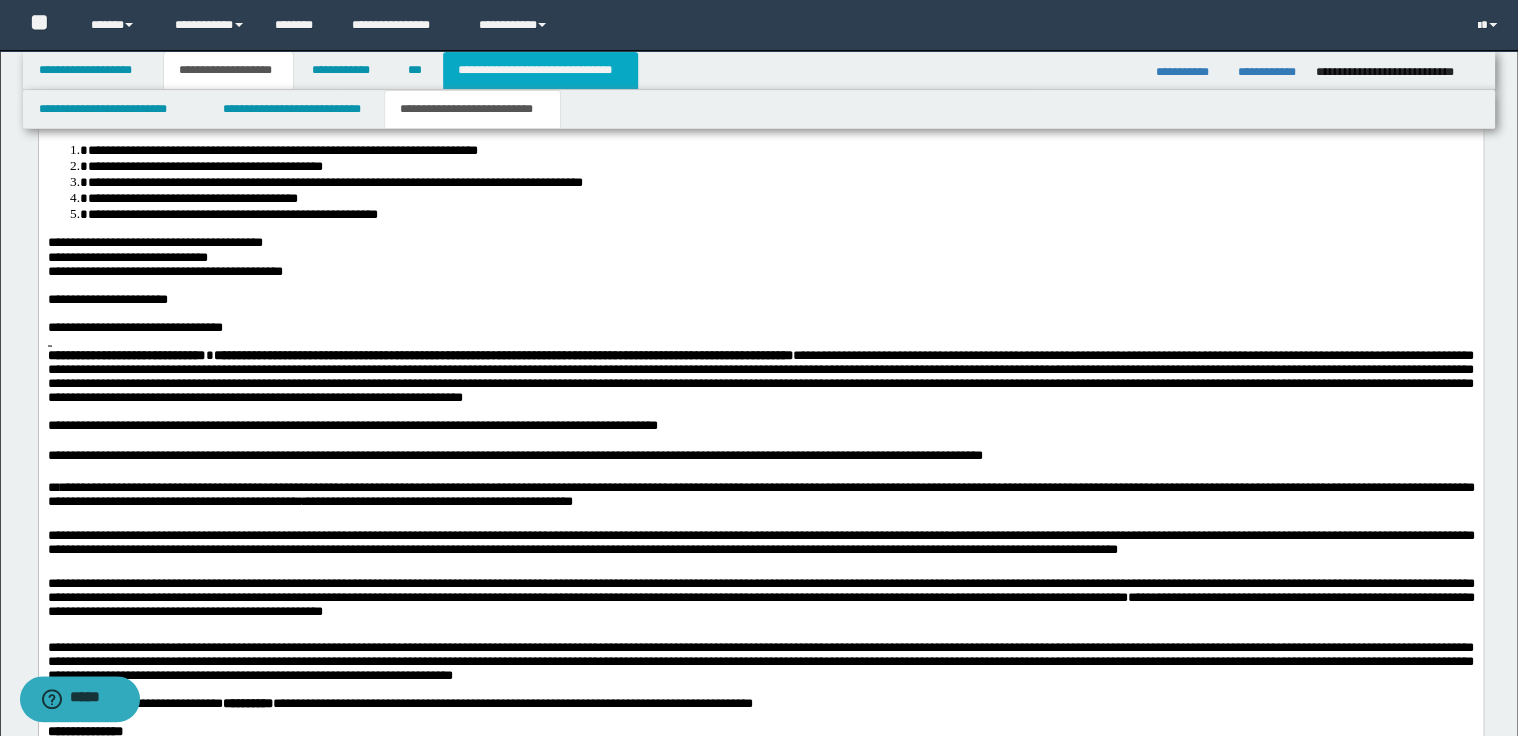 click on "**********" at bounding box center (540, 70) 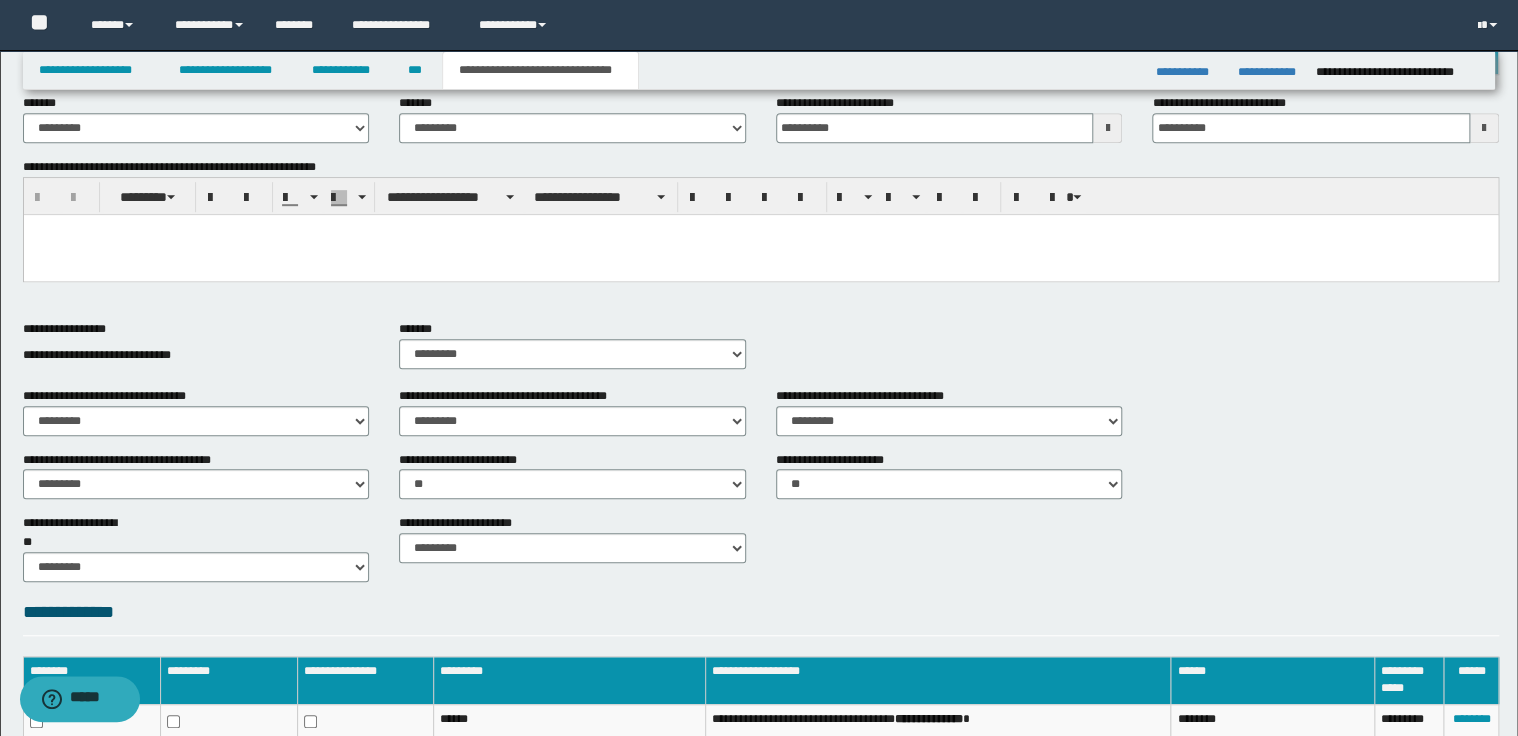 scroll, scrollTop: 496, scrollLeft: 0, axis: vertical 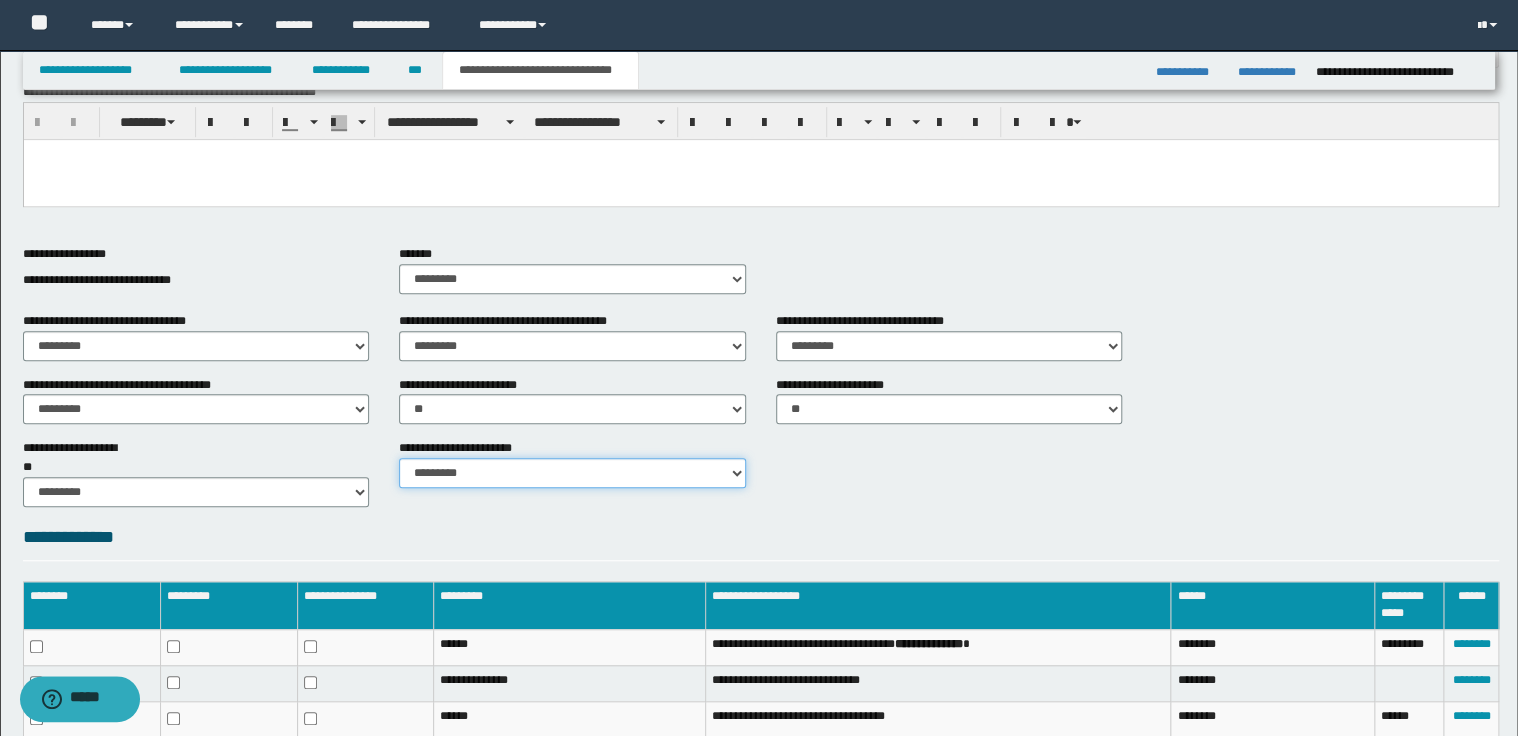 click on "*********
*********
*********" at bounding box center (572, 473) 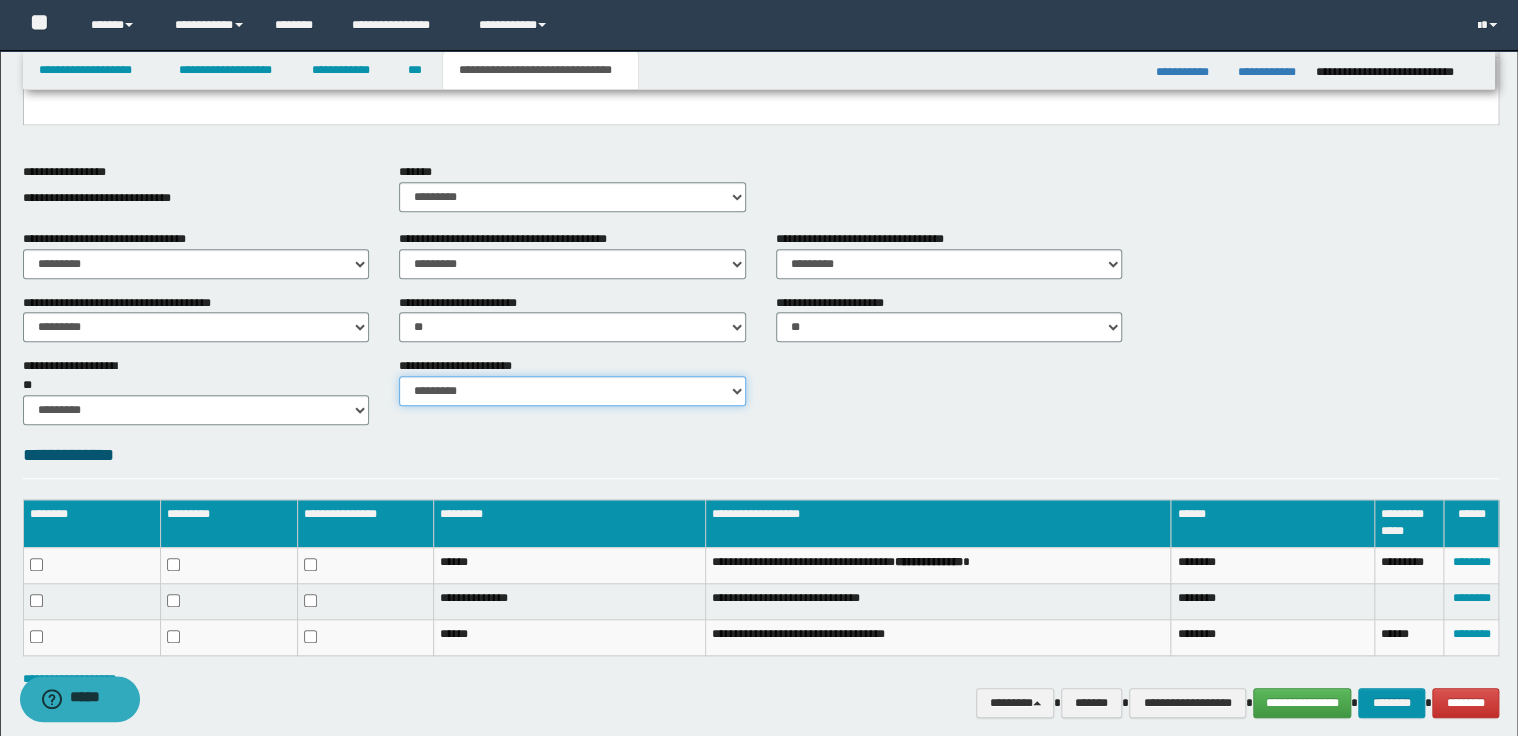 scroll, scrollTop: 656, scrollLeft: 0, axis: vertical 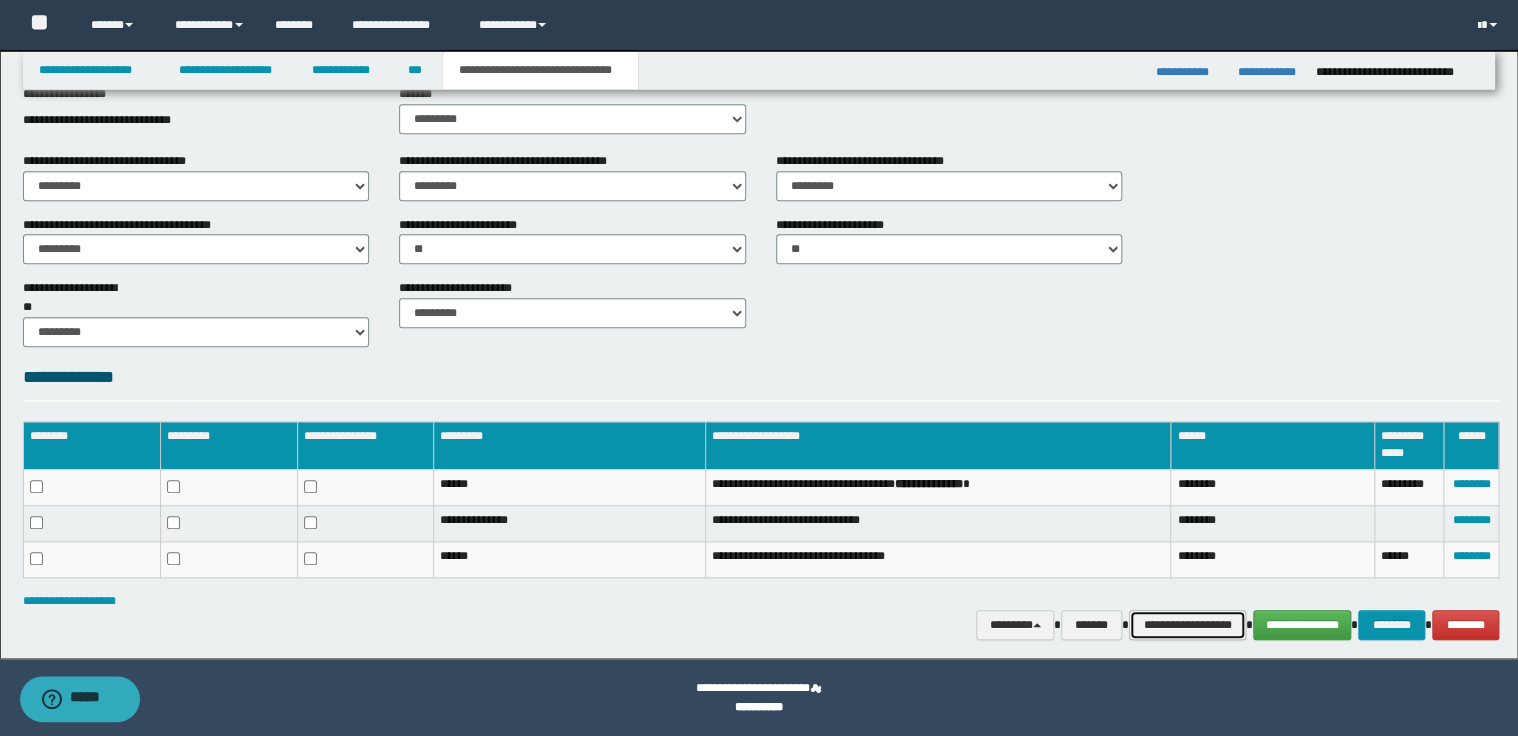 click on "**********" at bounding box center (1187, 625) 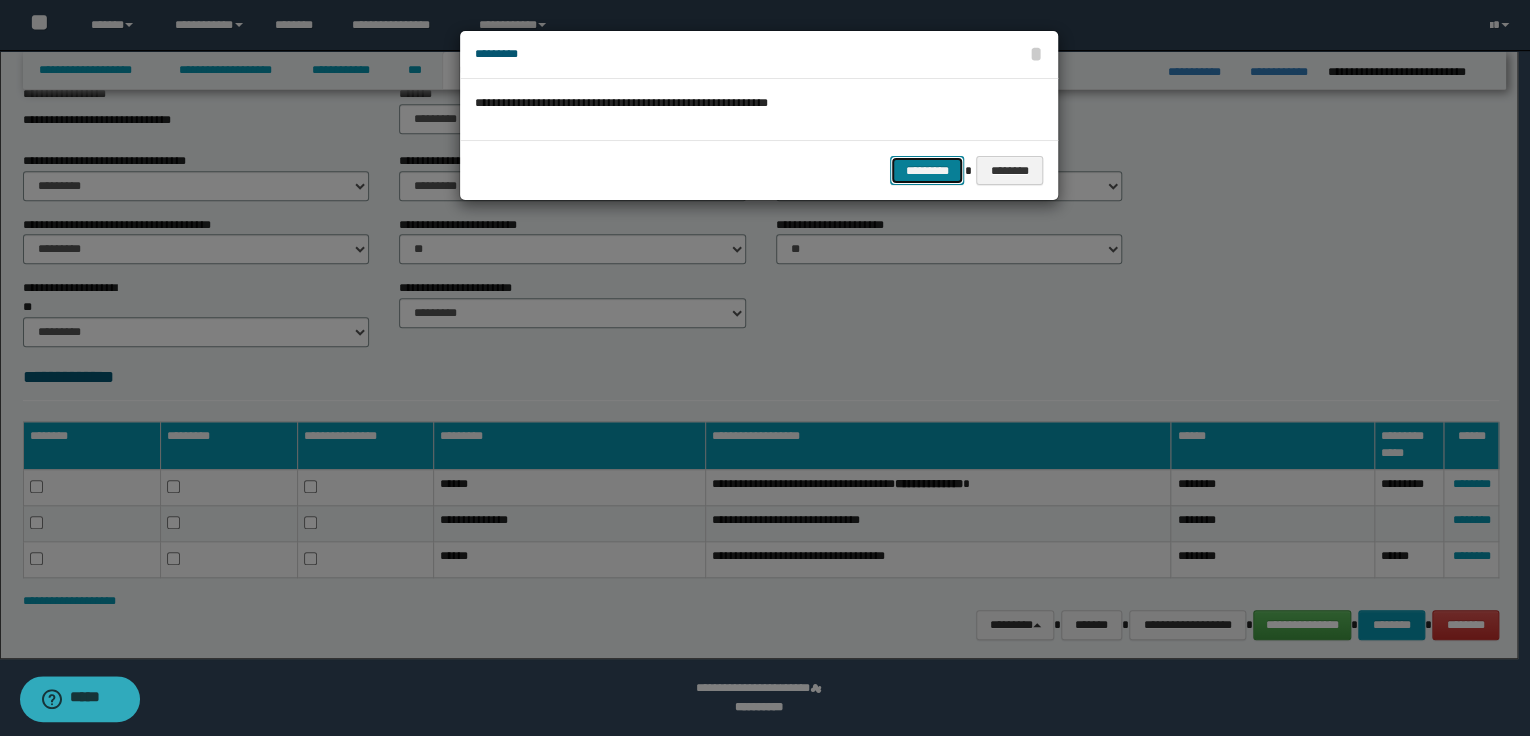 click on "*********" at bounding box center (927, 171) 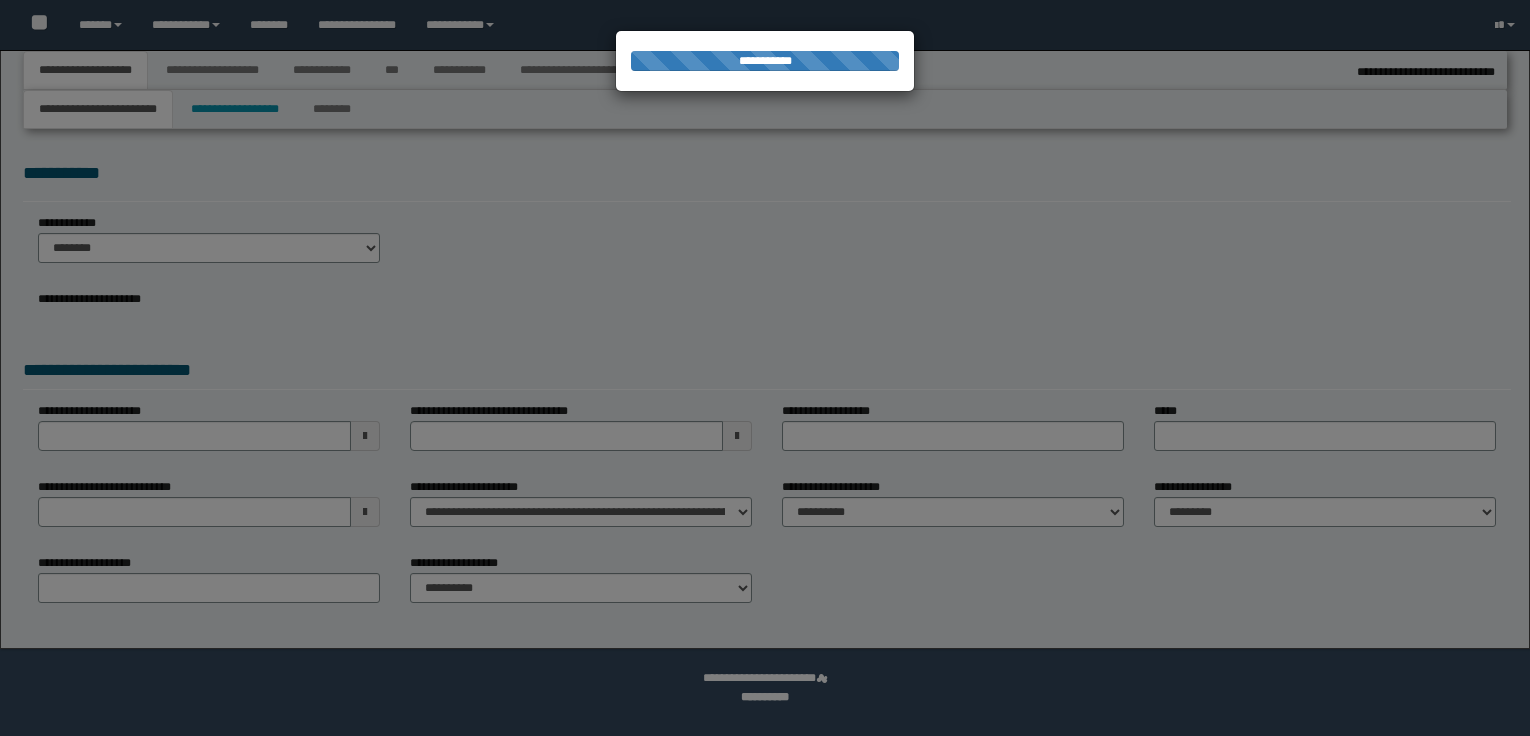 select on "*" 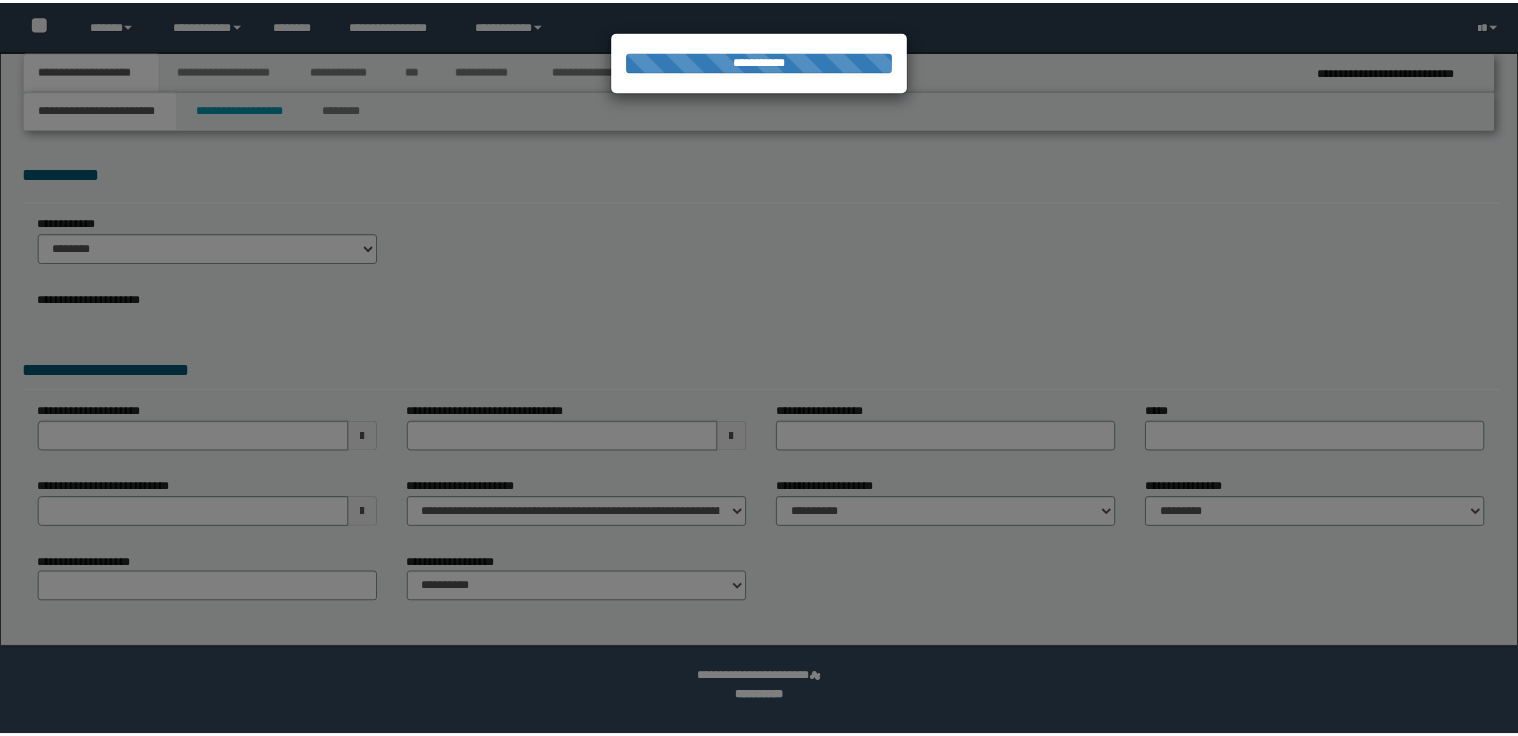 scroll, scrollTop: 0, scrollLeft: 0, axis: both 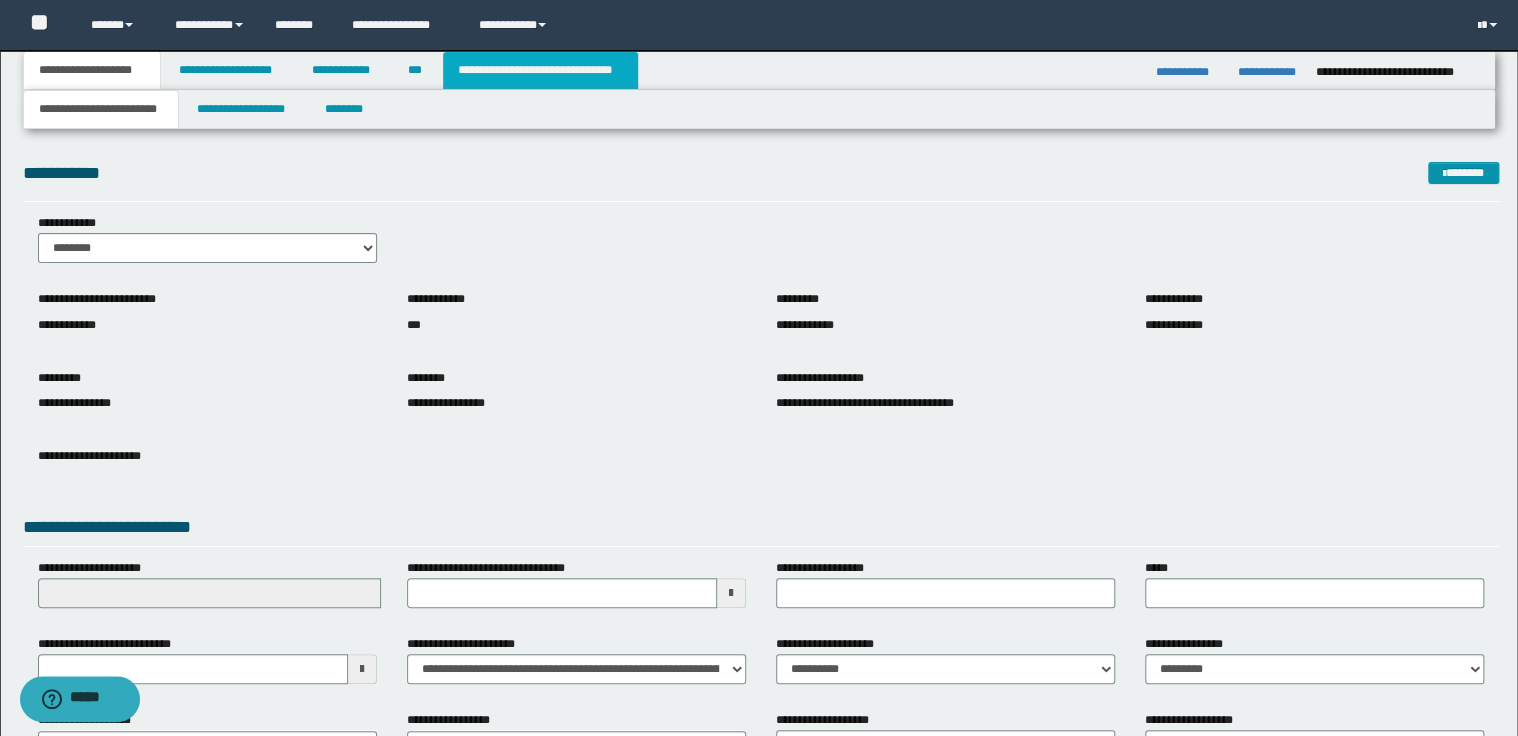 click on "**********" at bounding box center (540, 70) 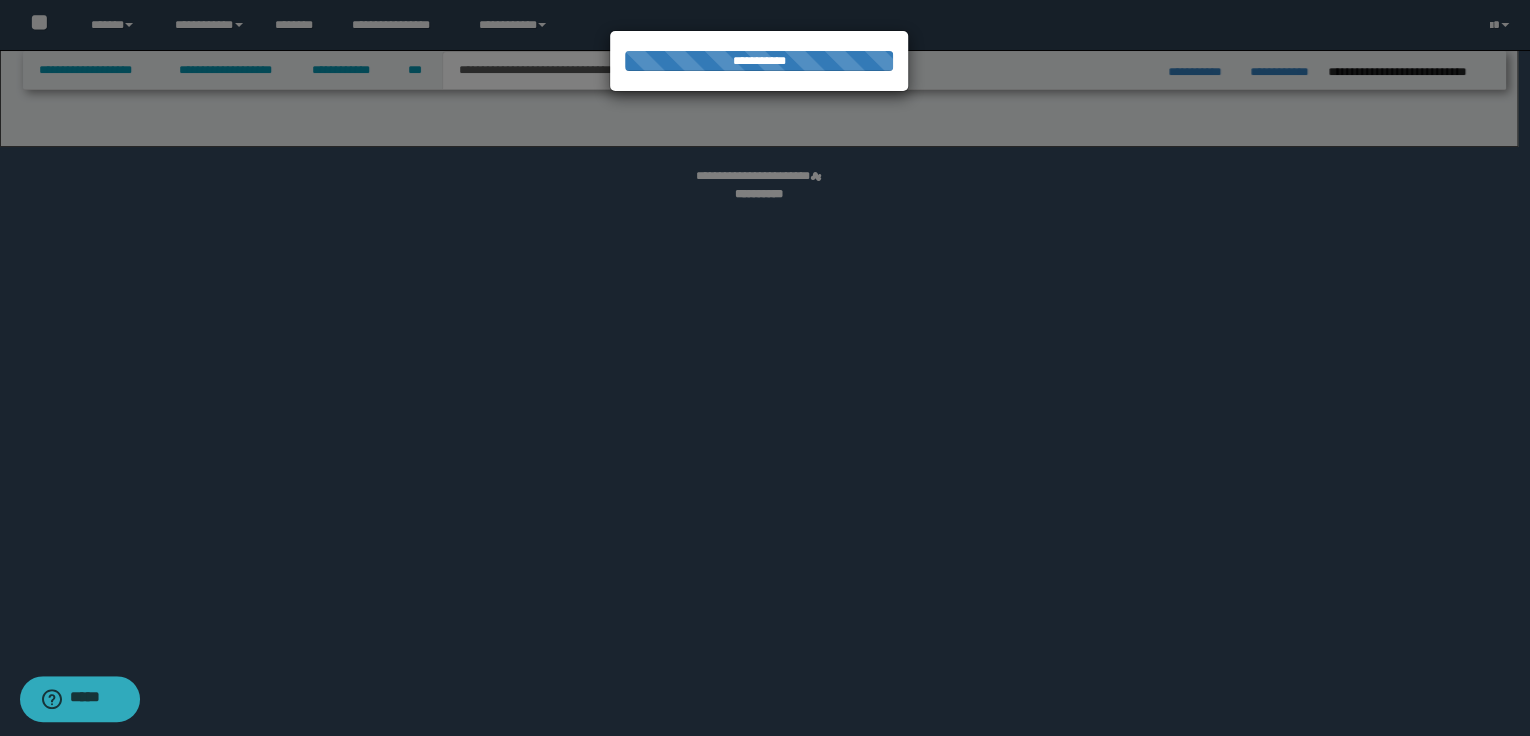 select on "*" 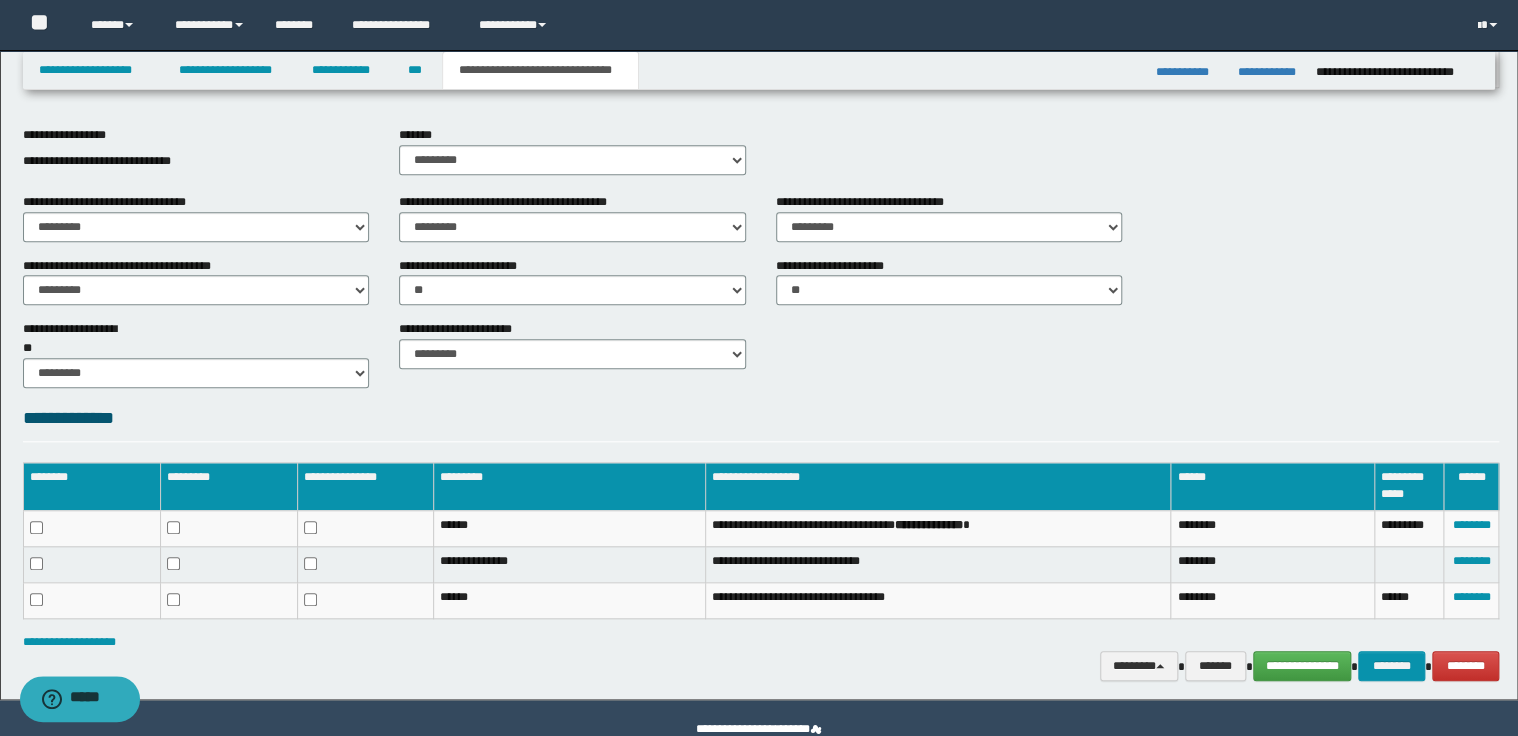 scroll, scrollTop: 722, scrollLeft: 0, axis: vertical 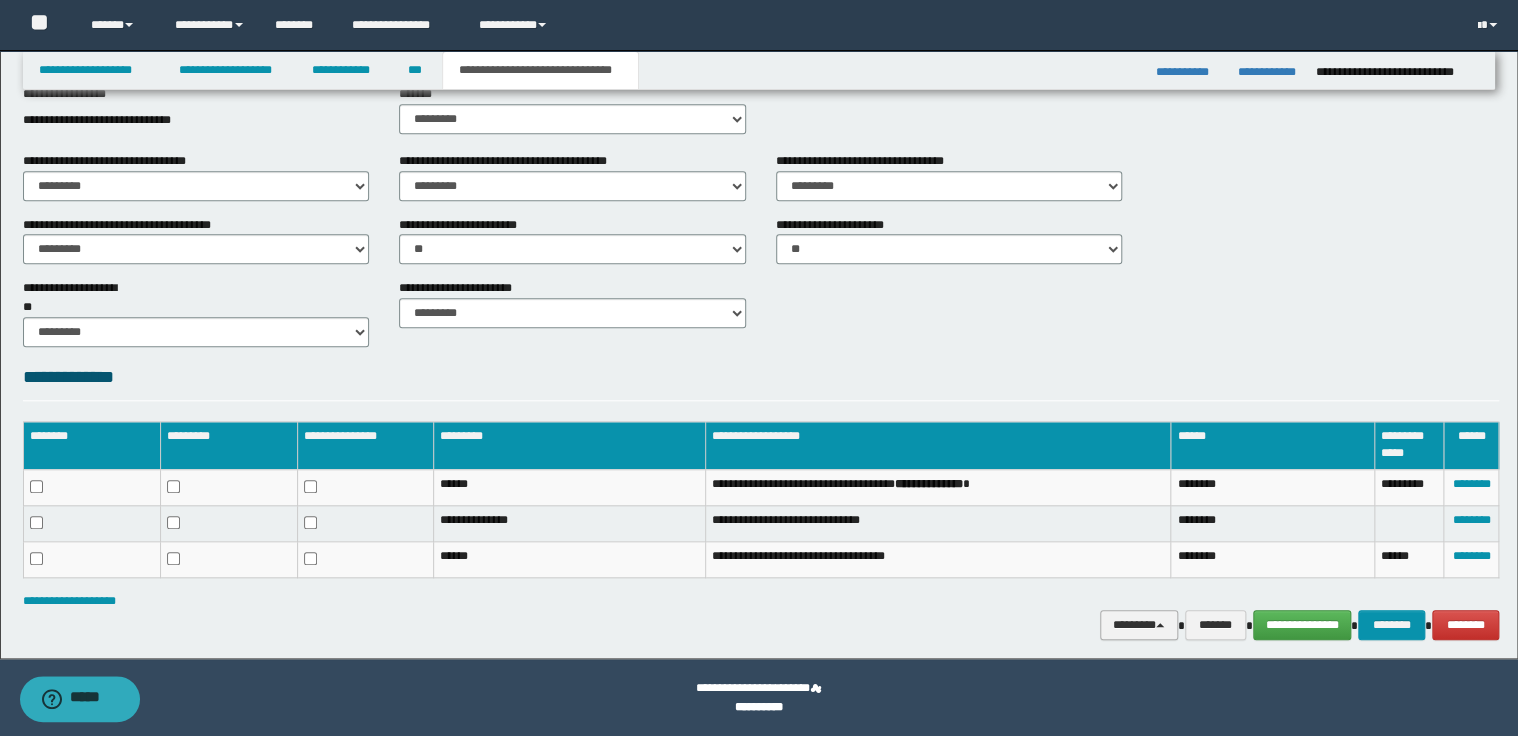 drag, startPoint x: 1179, startPoint y: 624, endPoint x: 1153, endPoint y: 597, distance: 37.48333 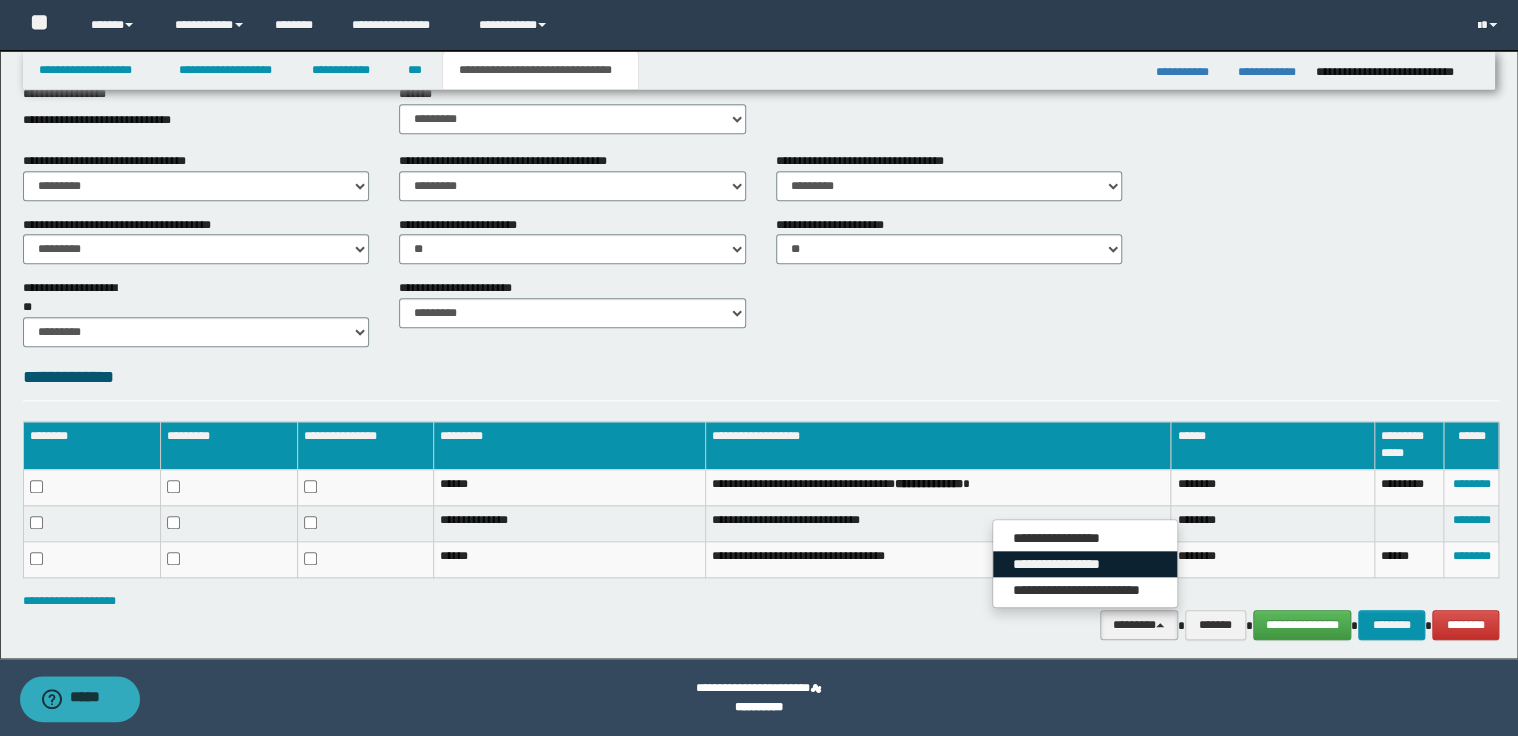 click on "**********" at bounding box center (1085, 564) 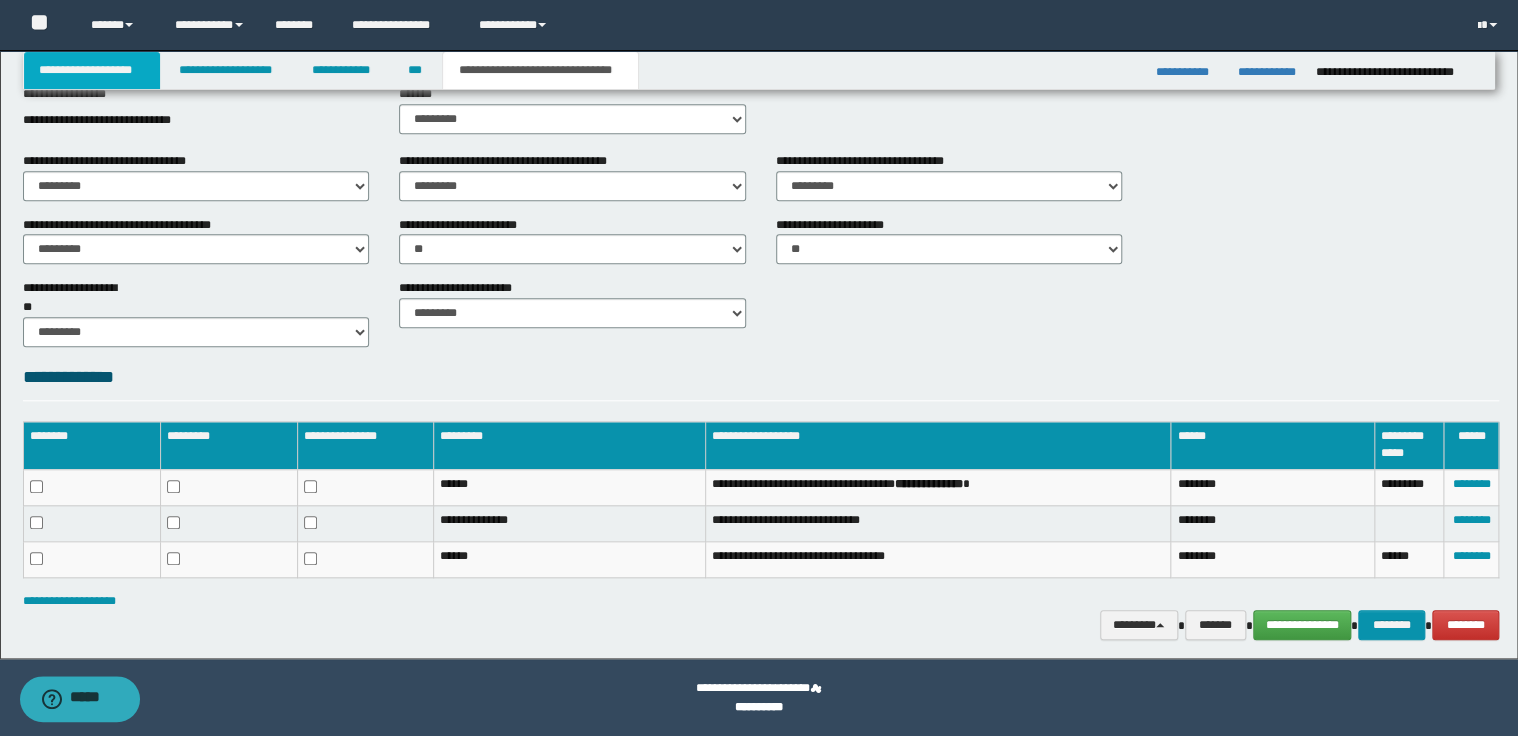 click on "**********" at bounding box center (92, 70) 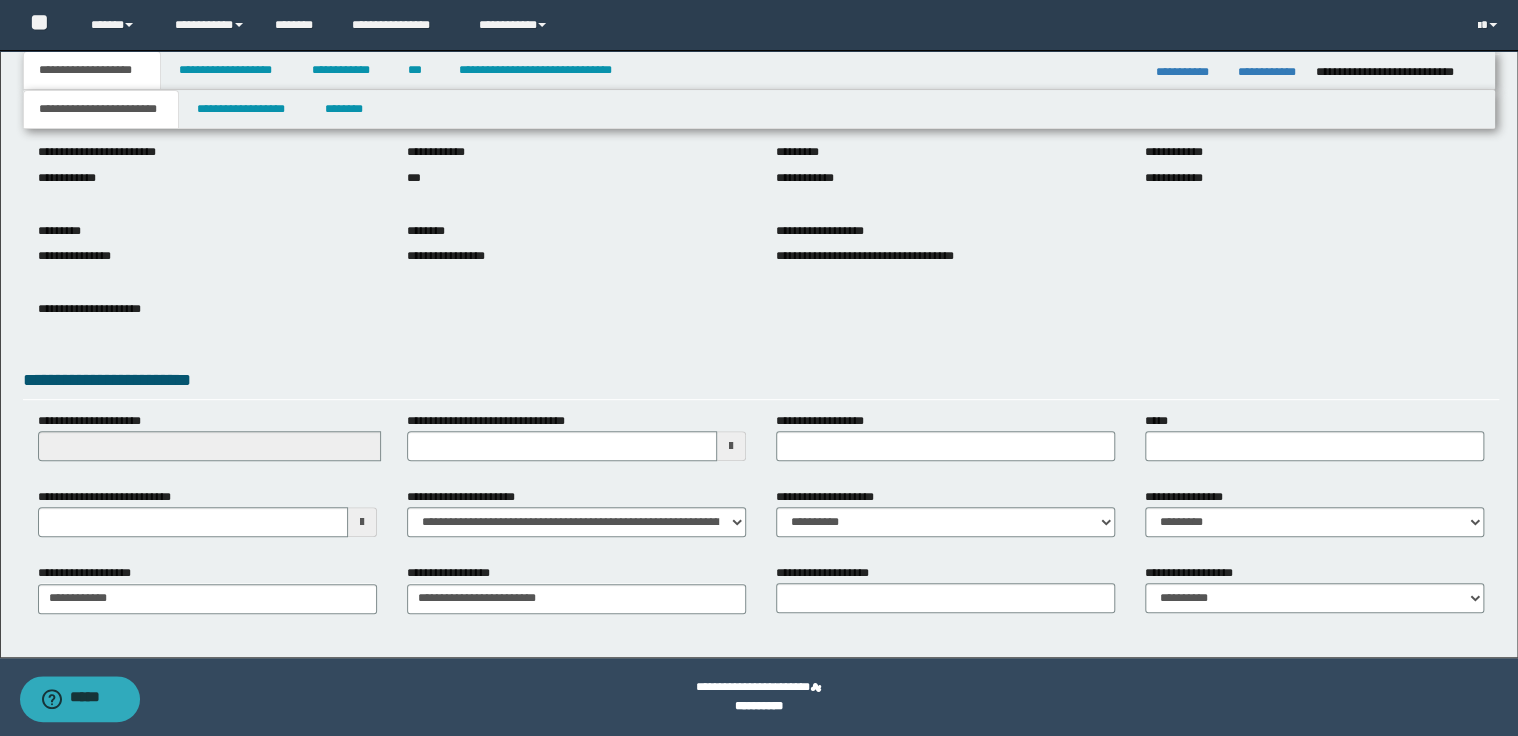 scroll, scrollTop: 147, scrollLeft: 0, axis: vertical 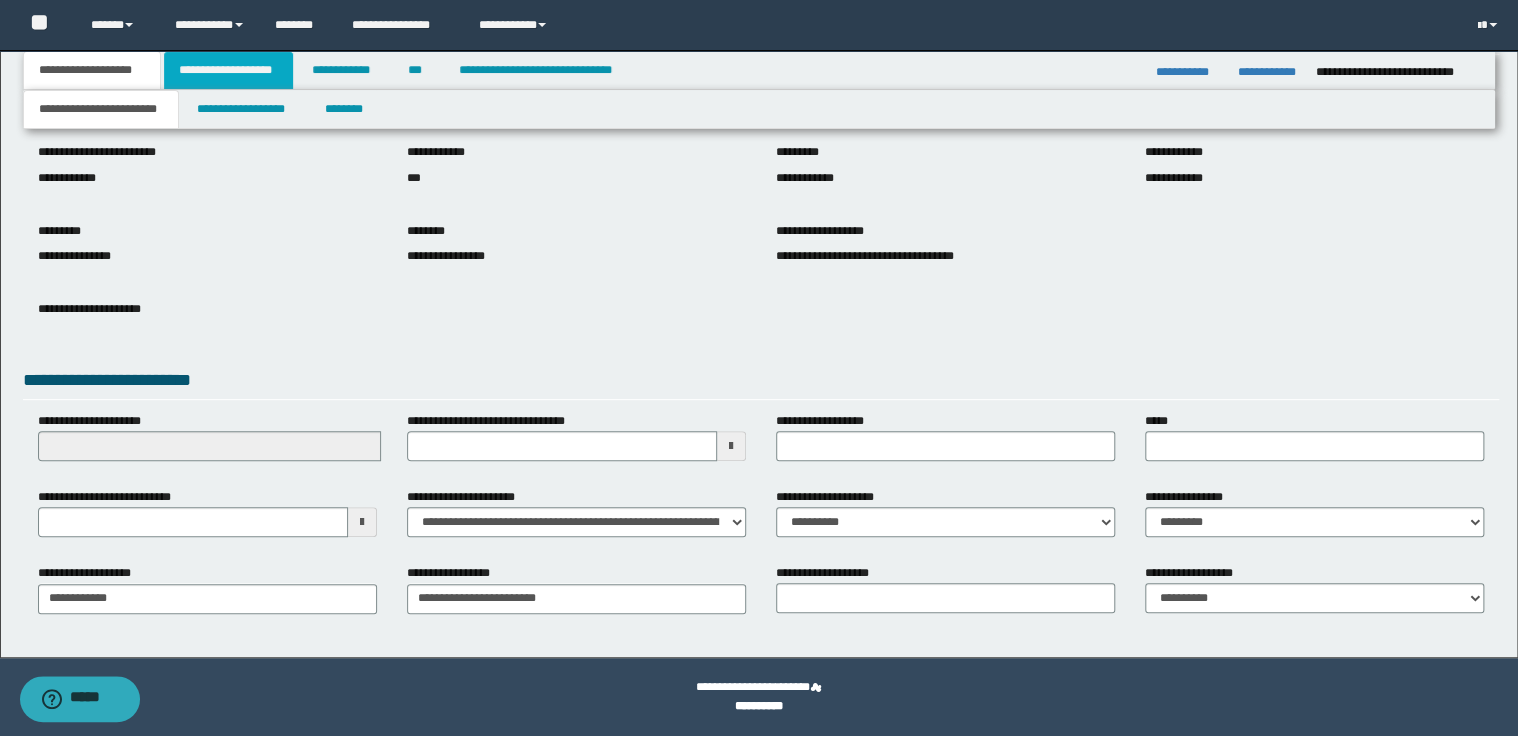 click on "**********" at bounding box center [228, 70] 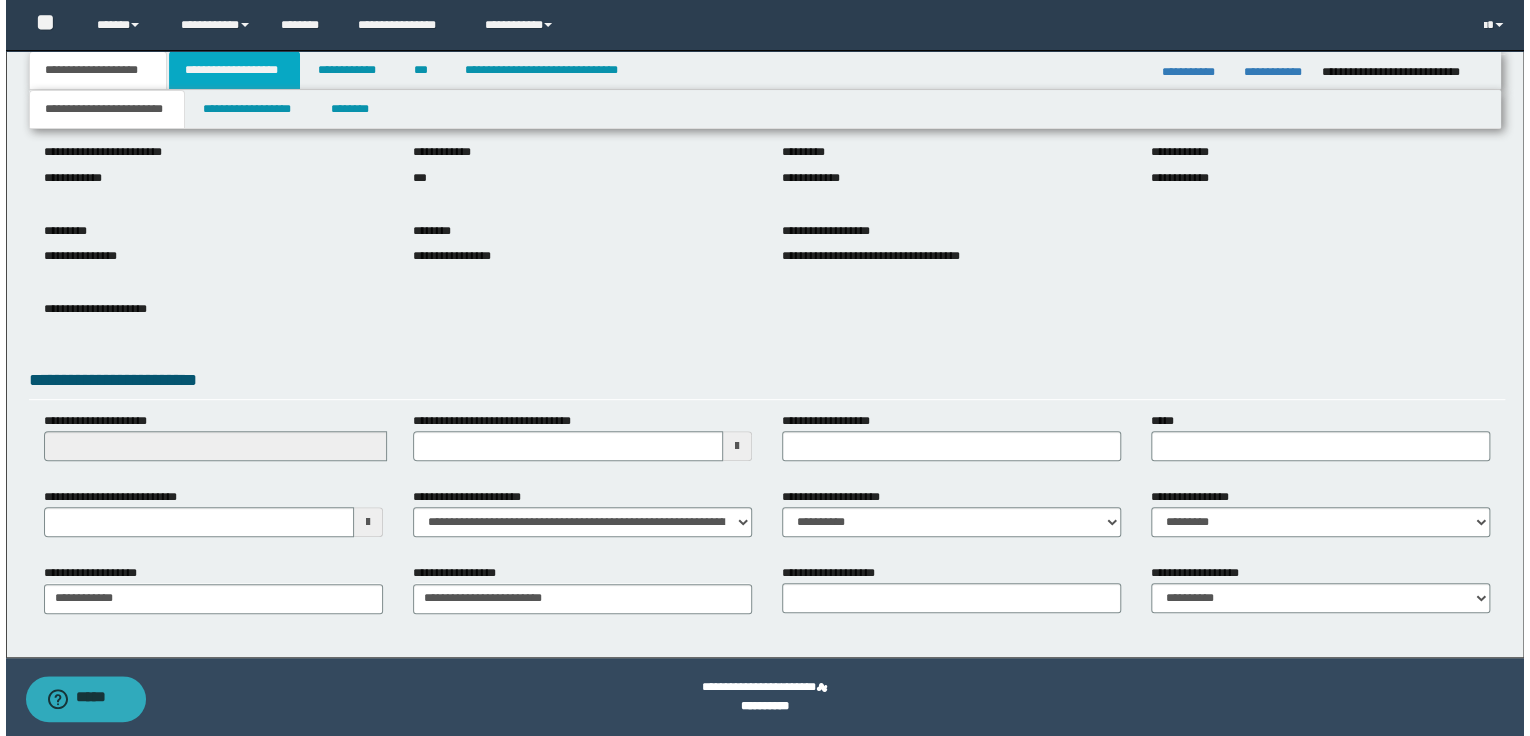 scroll, scrollTop: 0, scrollLeft: 0, axis: both 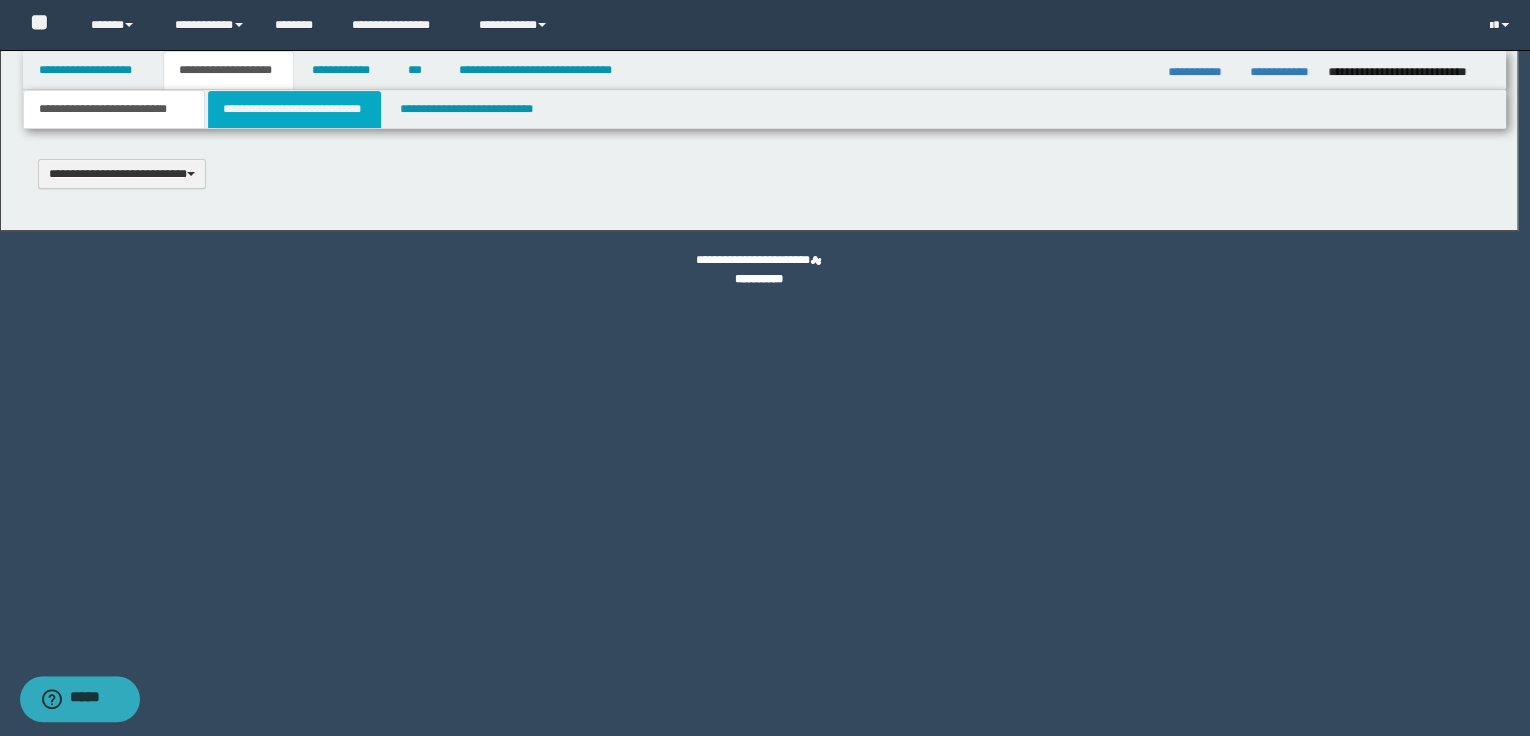 type 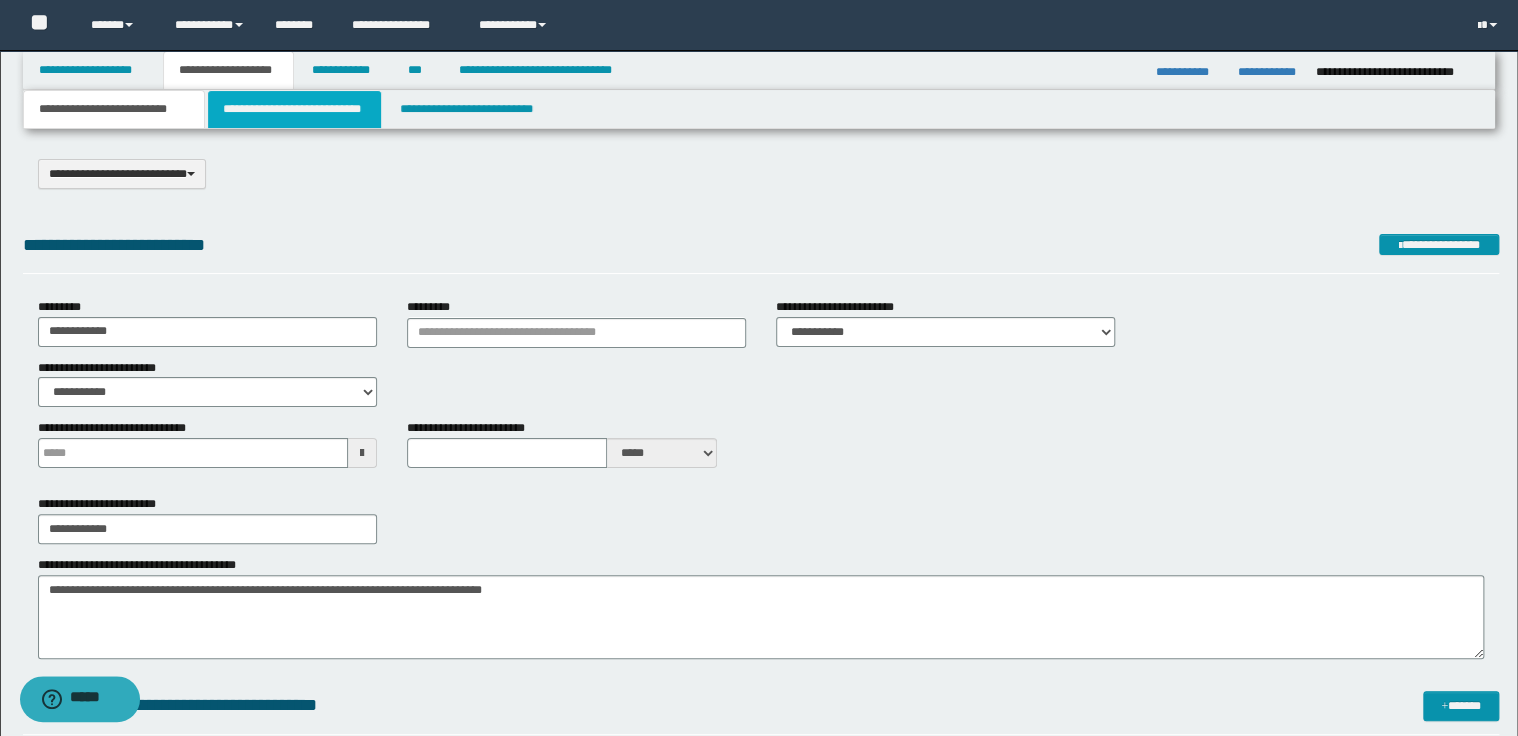 click on "**********" at bounding box center (294, 109) 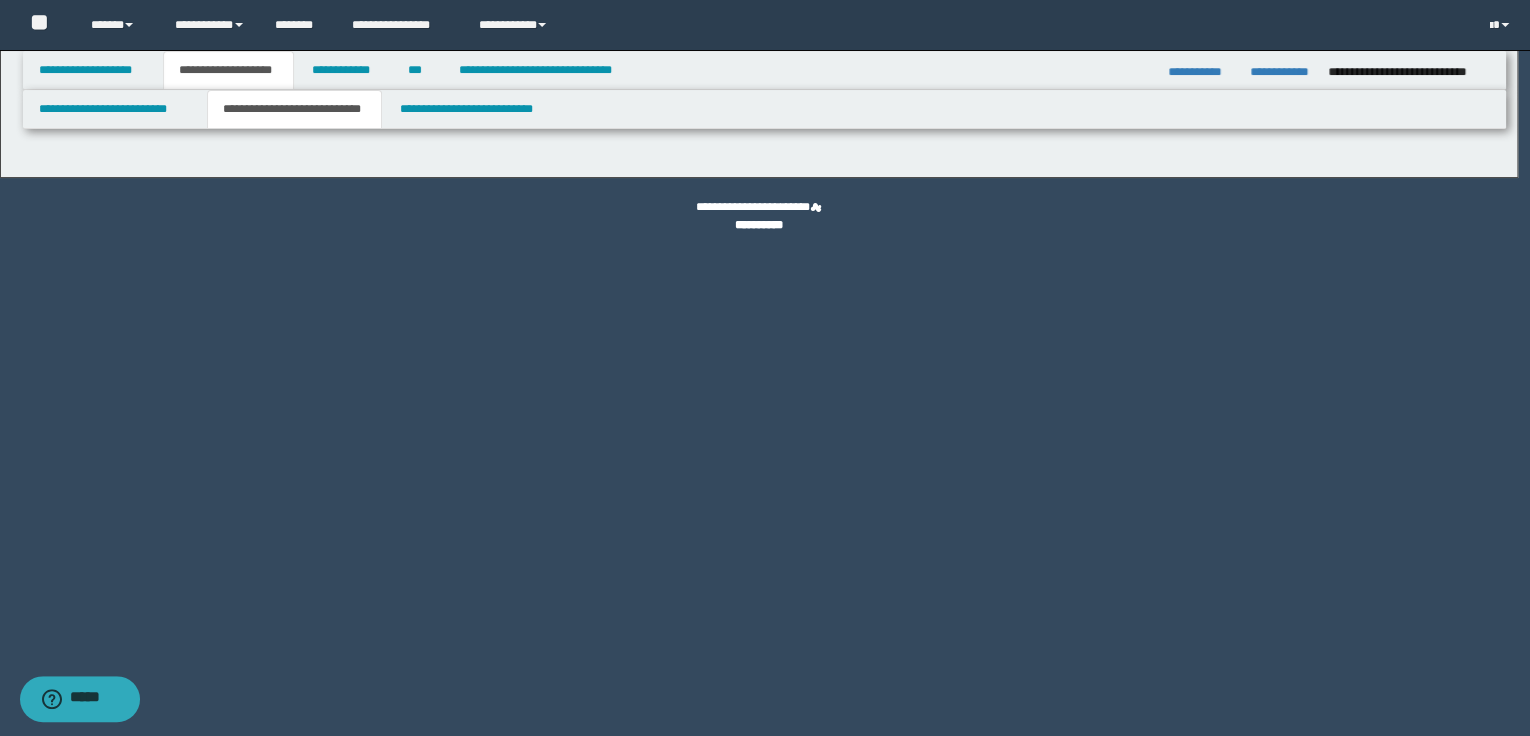 select on "*" 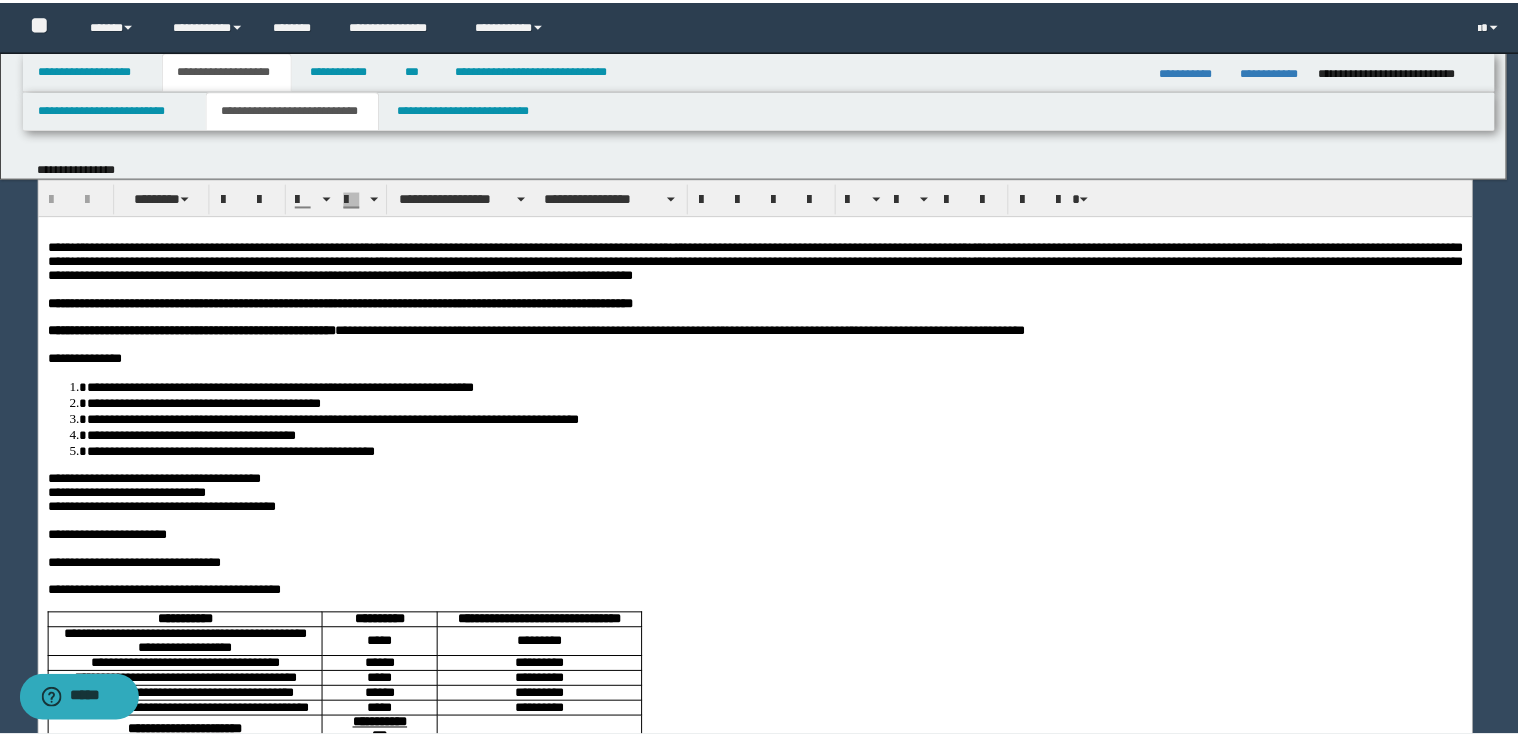 scroll, scrollTop: 0, scrollLeft: 0, axis: both 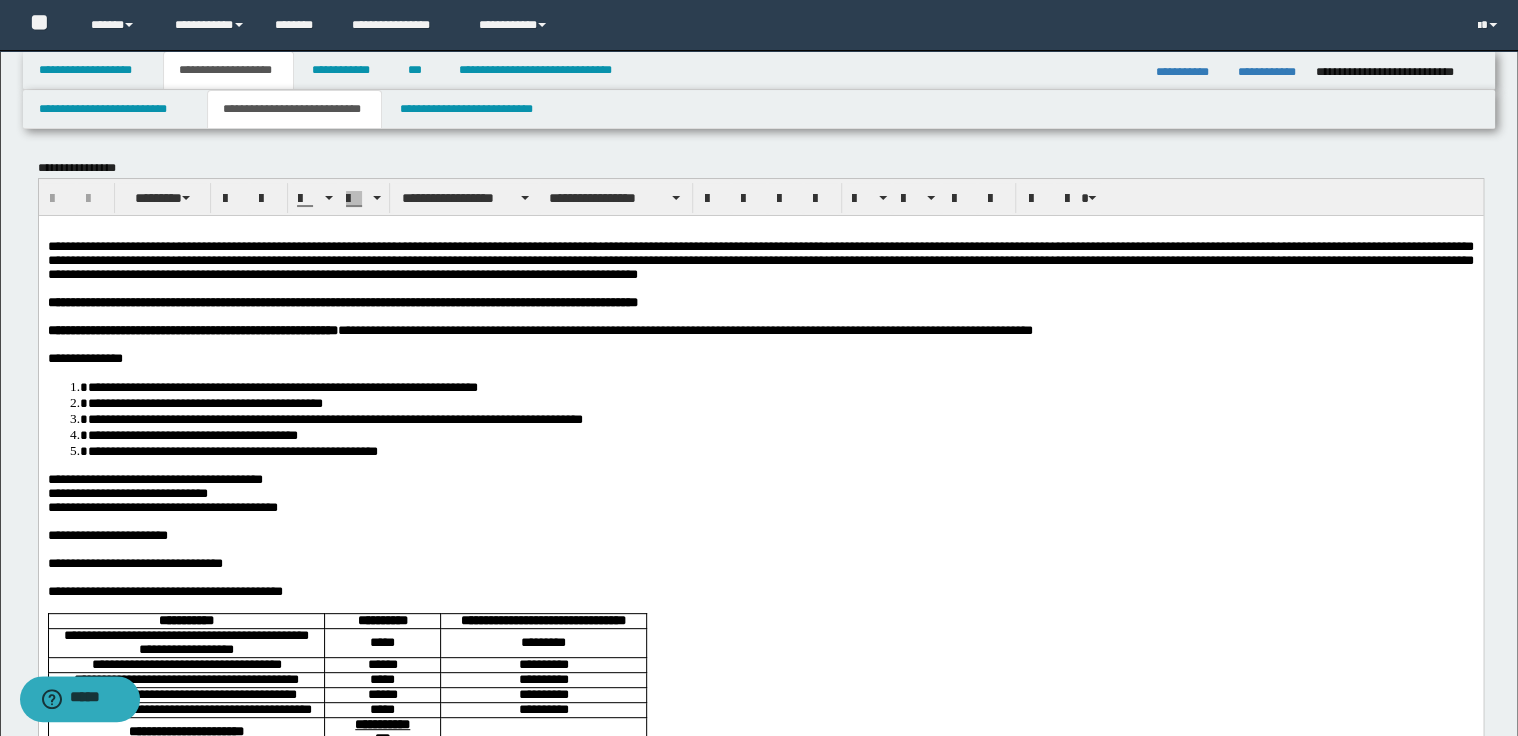 click on "**********" at bounding box center [760, 358] 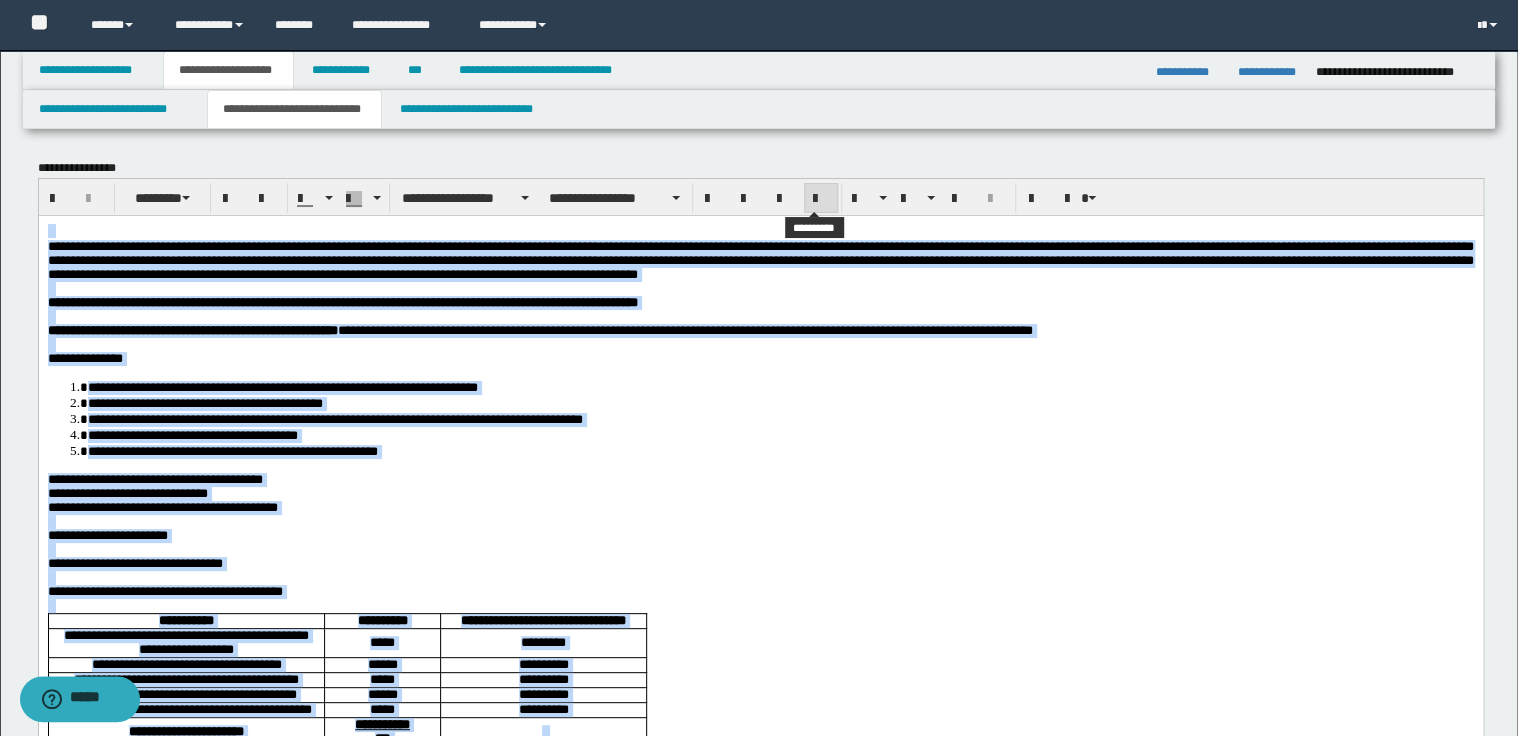 click at bounding box center [821, 199] 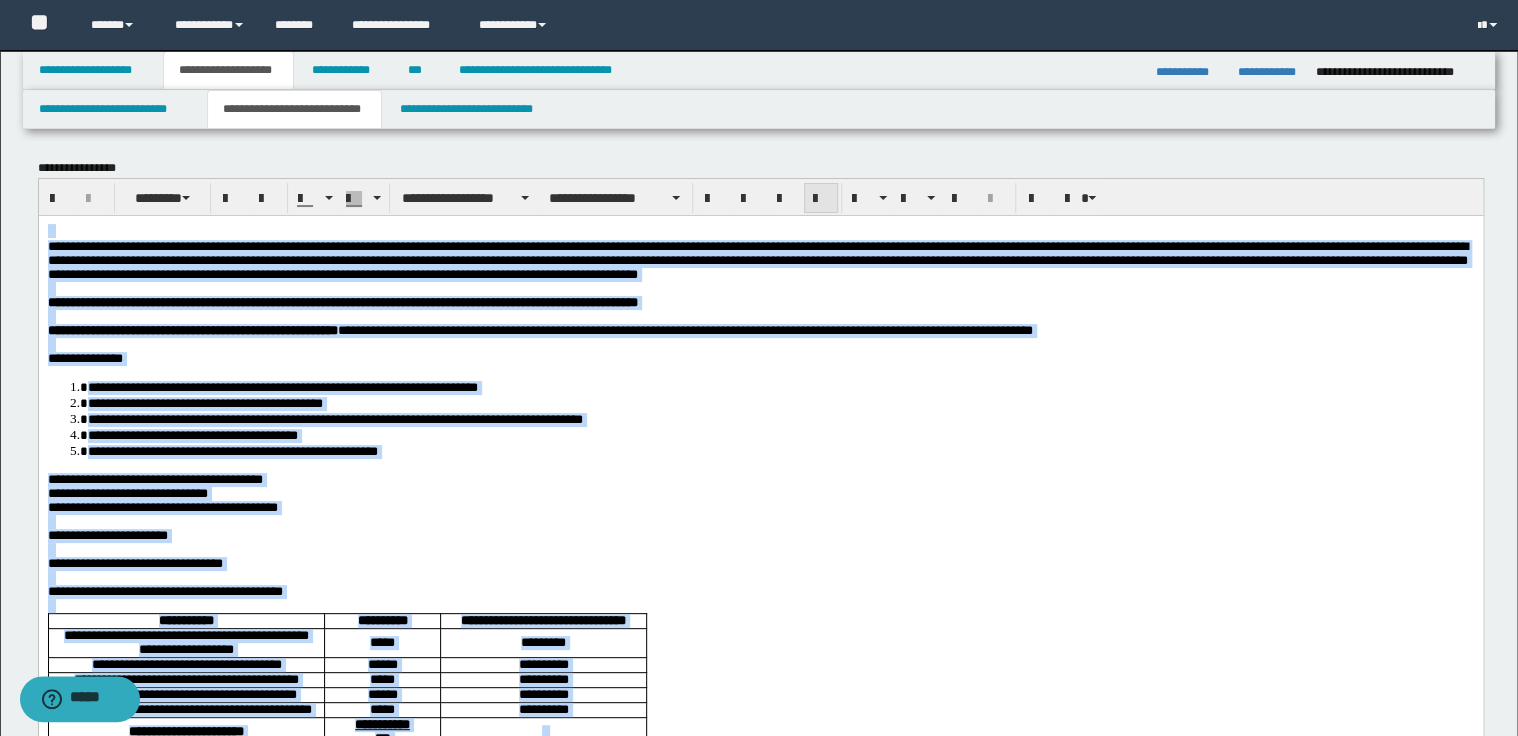 click at bounding box center [821, 199] 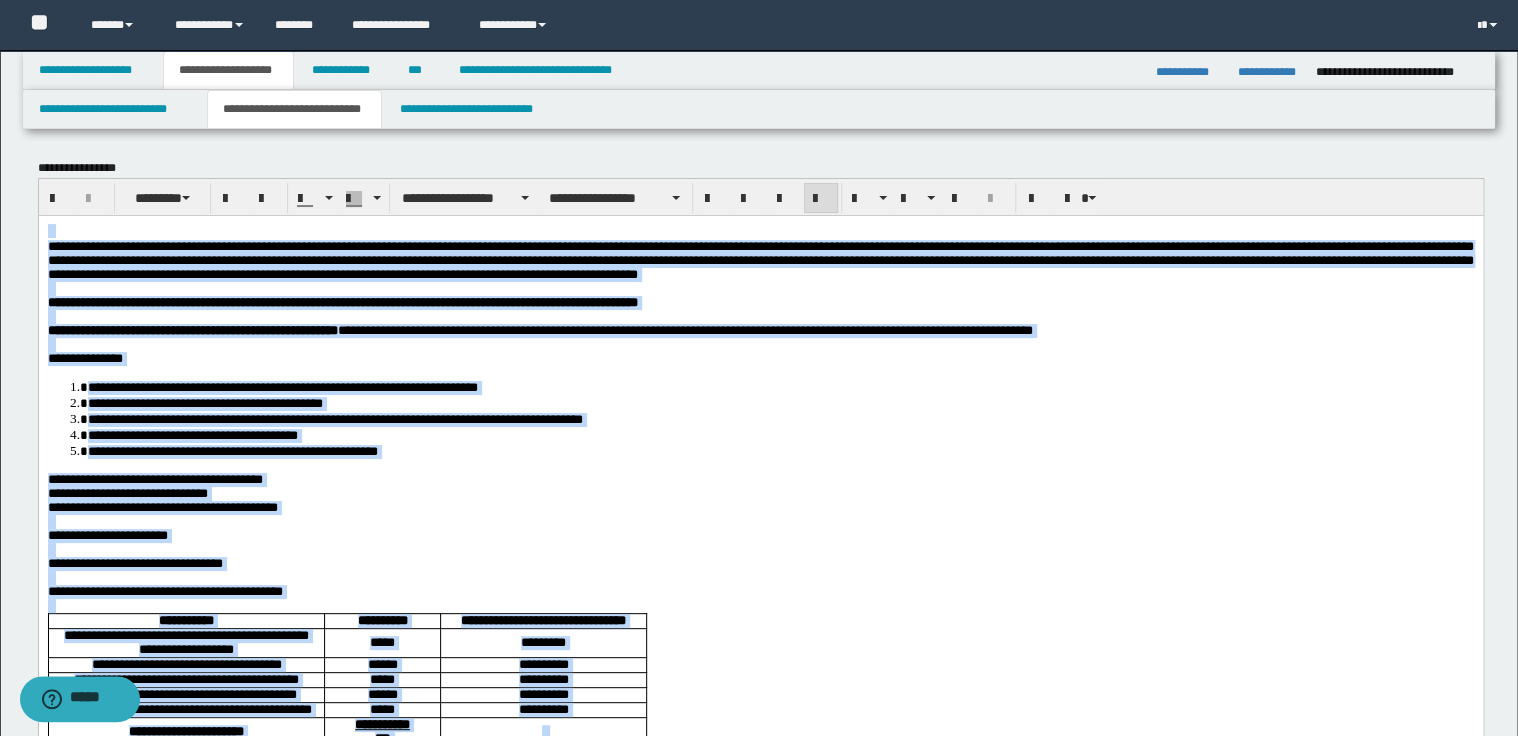 click on "**********" at bounding box center (760, 302) 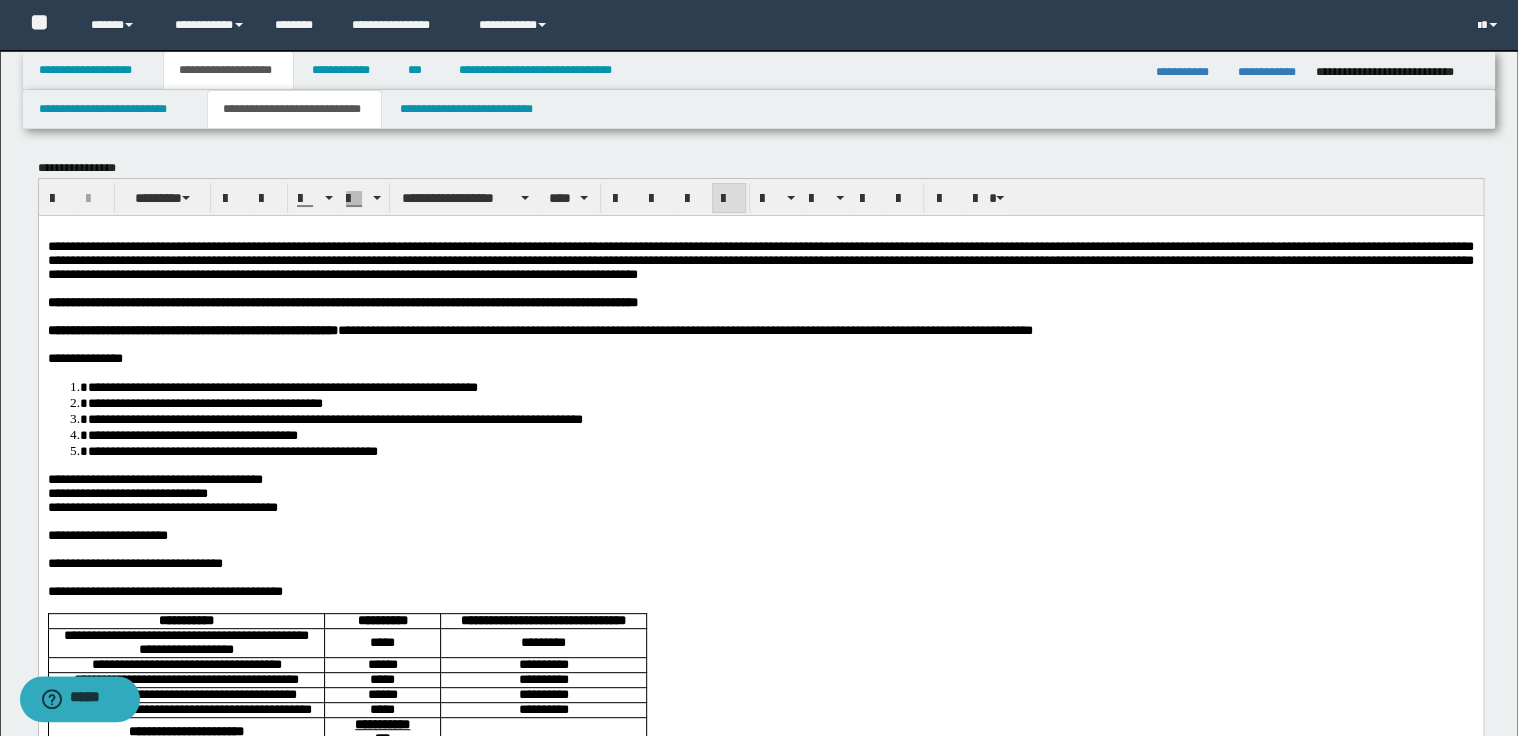 click at bounding box center [760, 344] 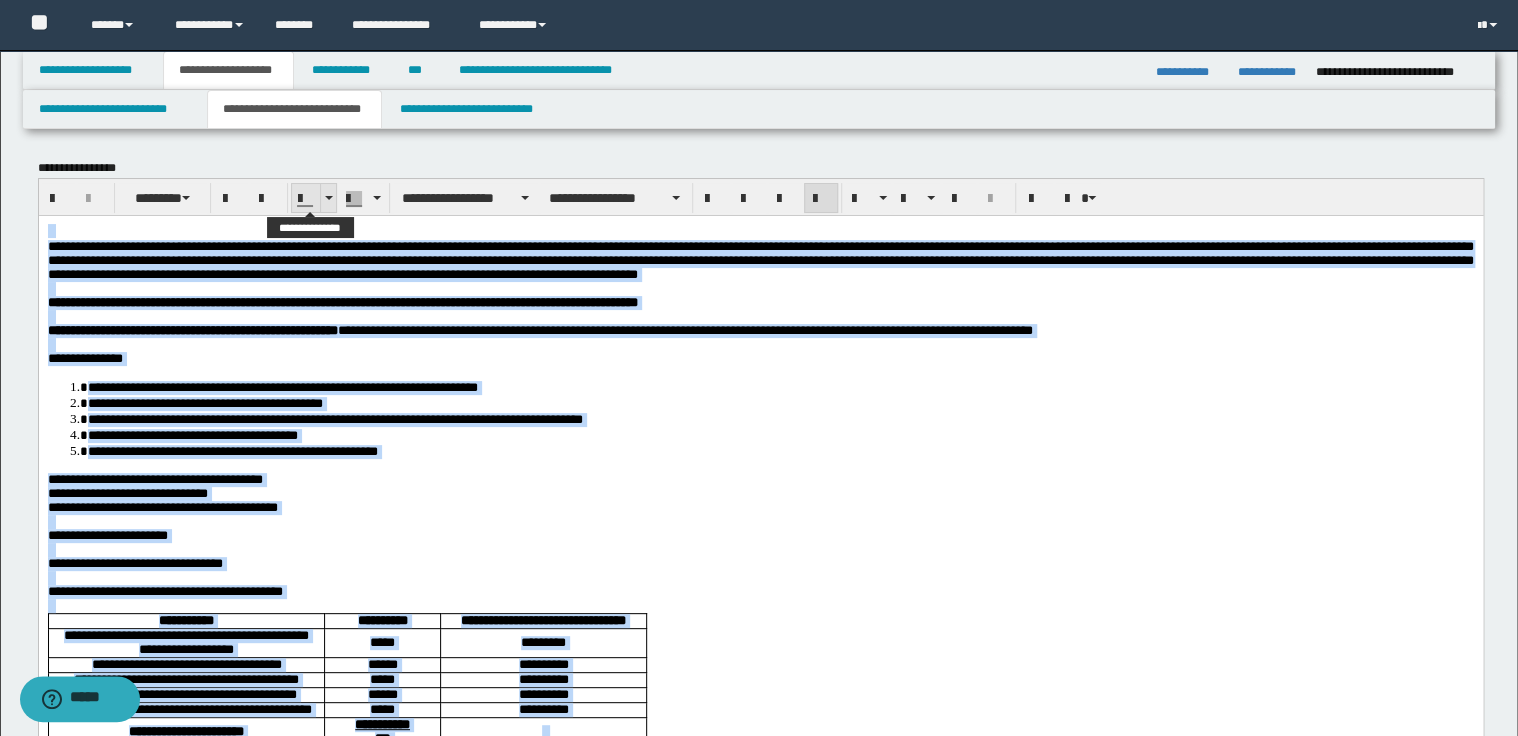 click at bounding box center (328, 198) 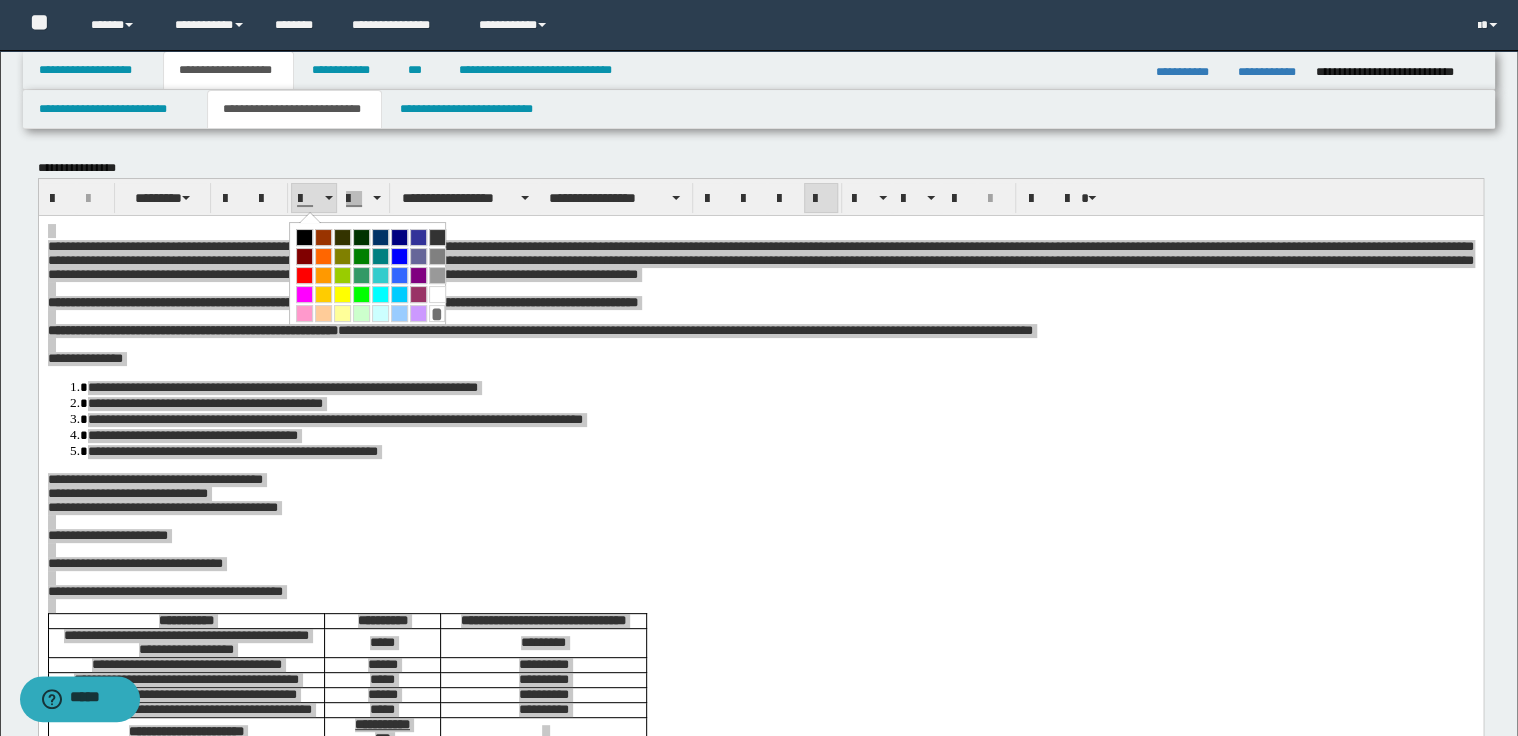 click at bounding box center [304, 237] 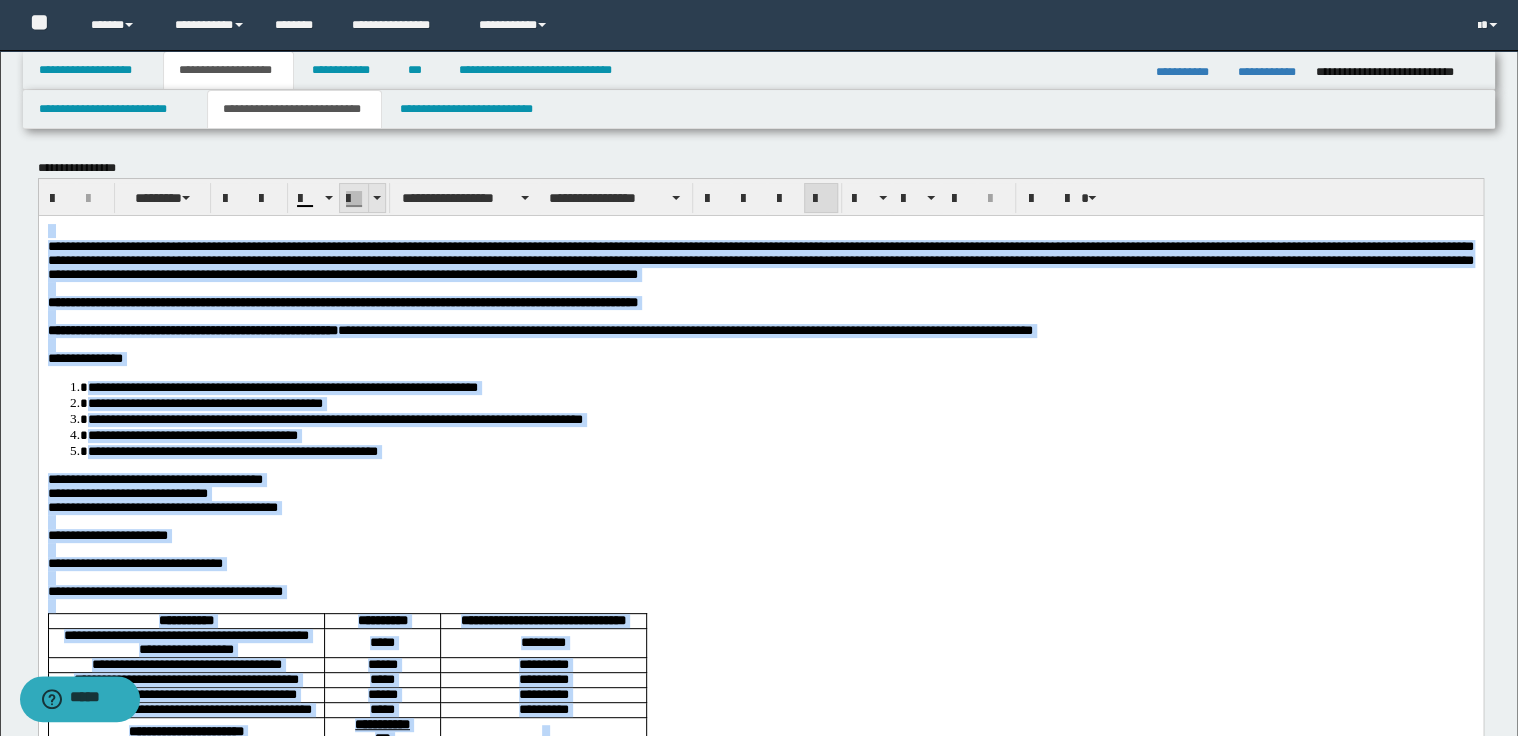 click at bounding box center (376, 198) 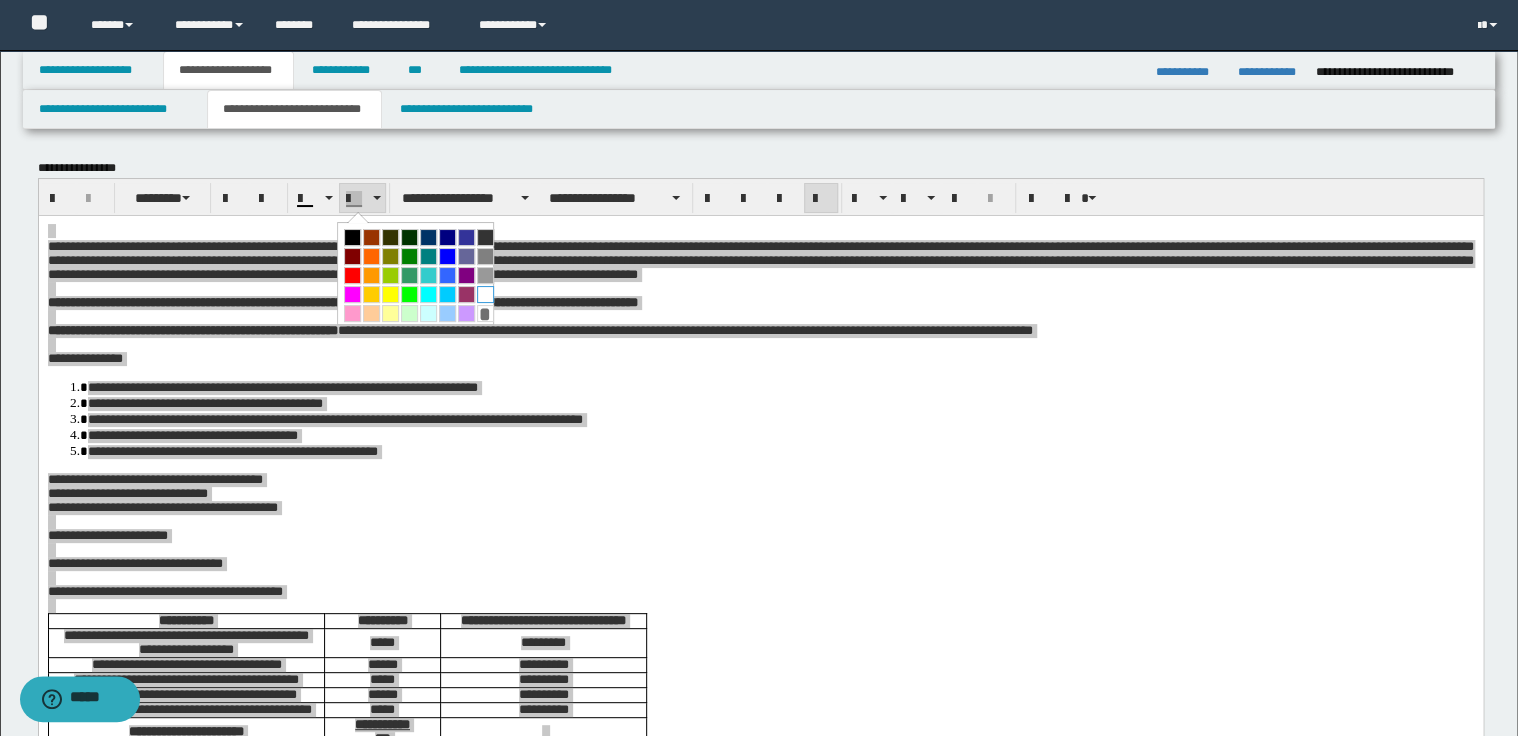 drag, startPoint x: 478, startPoint y: 290, endPoint x: 393, endPoint y: 65, distance: 240.52026 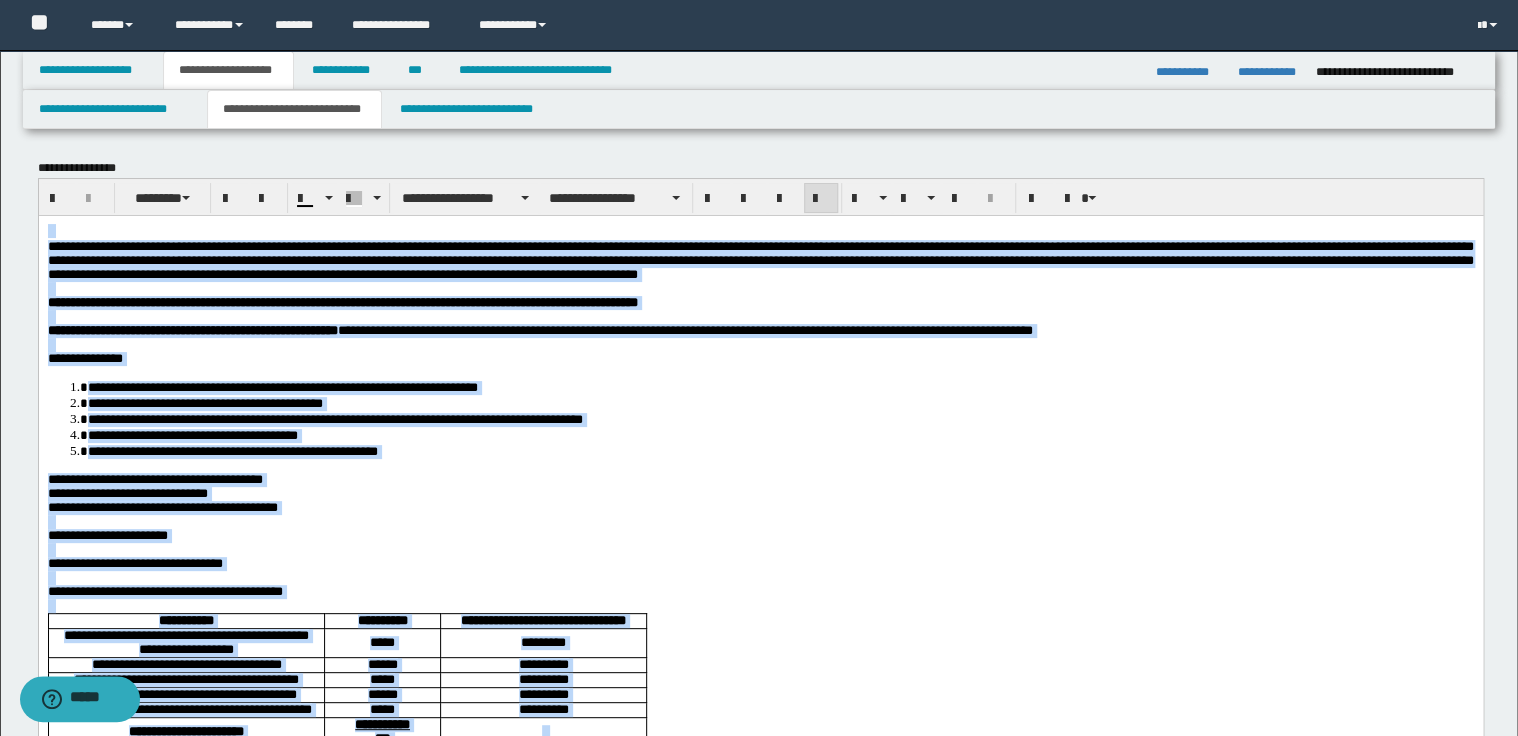 click at bounding box center (760, 288) 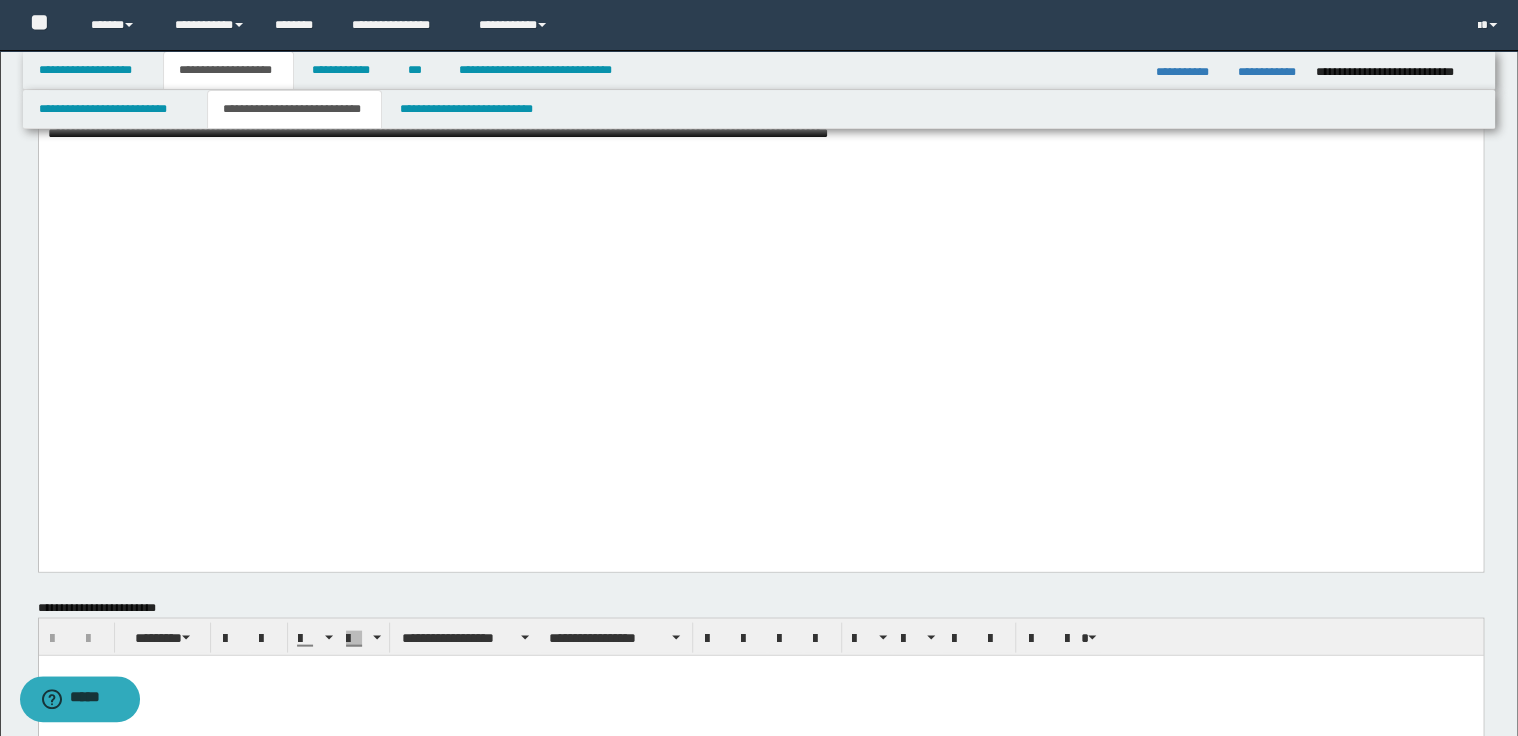 scroll, scrollTop: 1760, scrollLeft: 0, axis: vertical 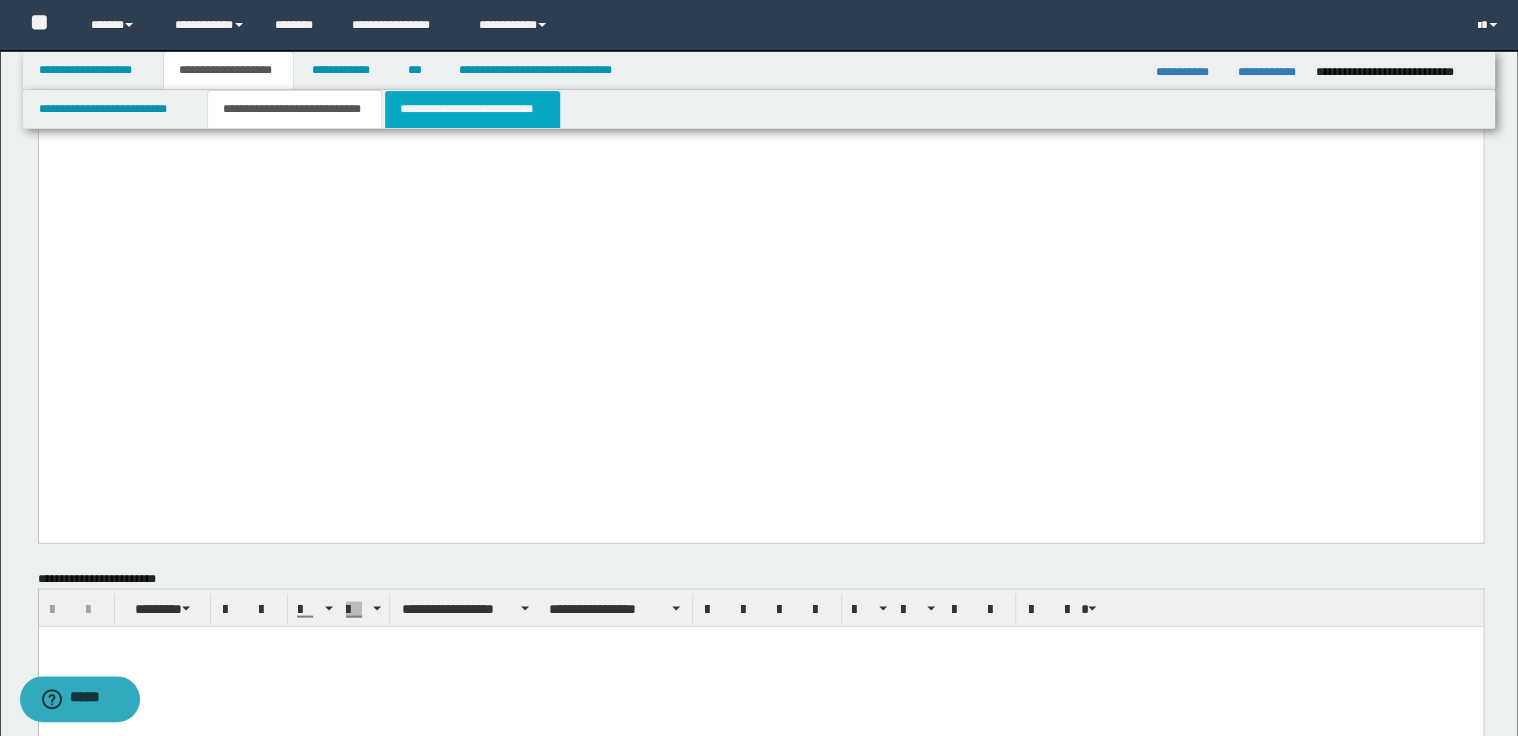 click on "**********" at bounding box center [472, 109] 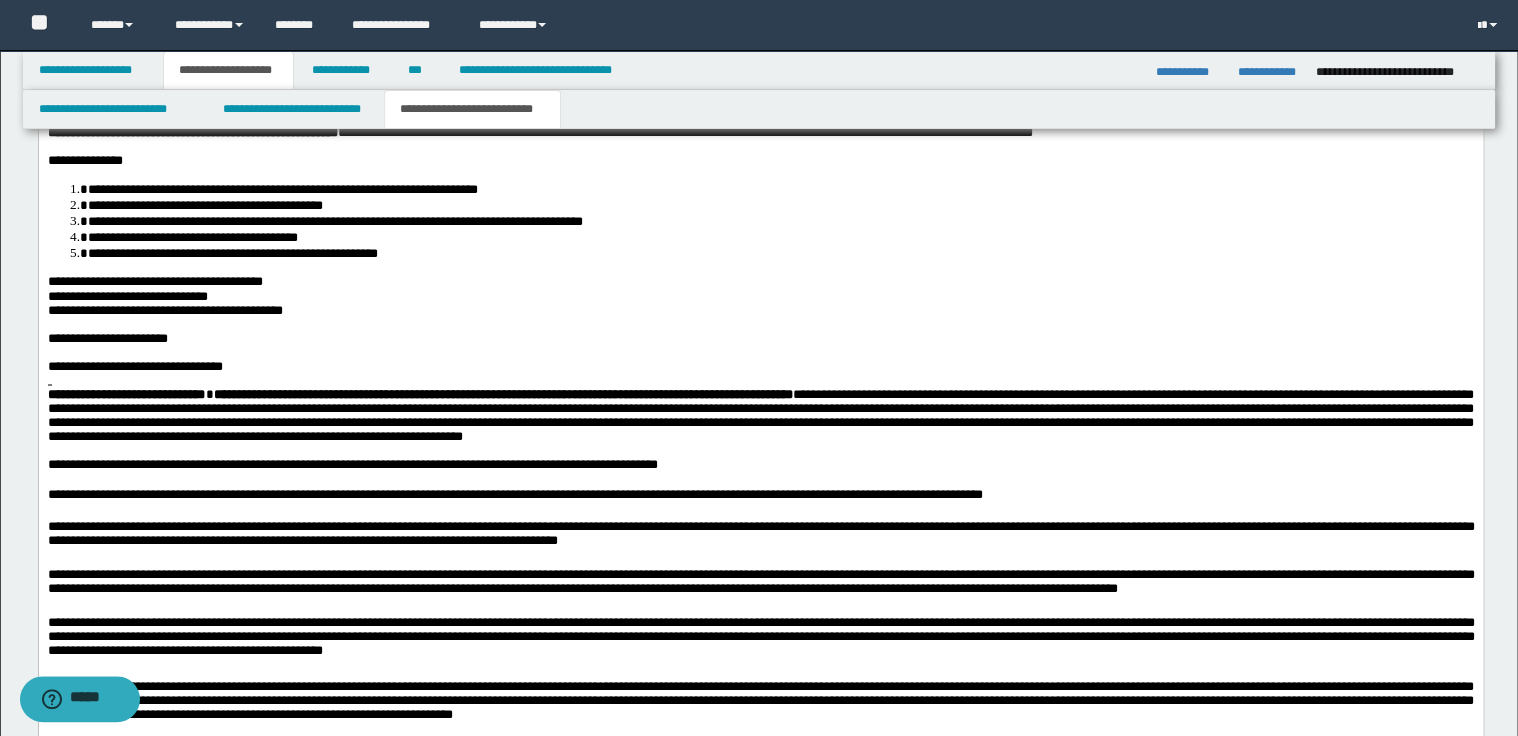scroll, scrollTop: 1600, scrollLeft: 0, axis: vertical 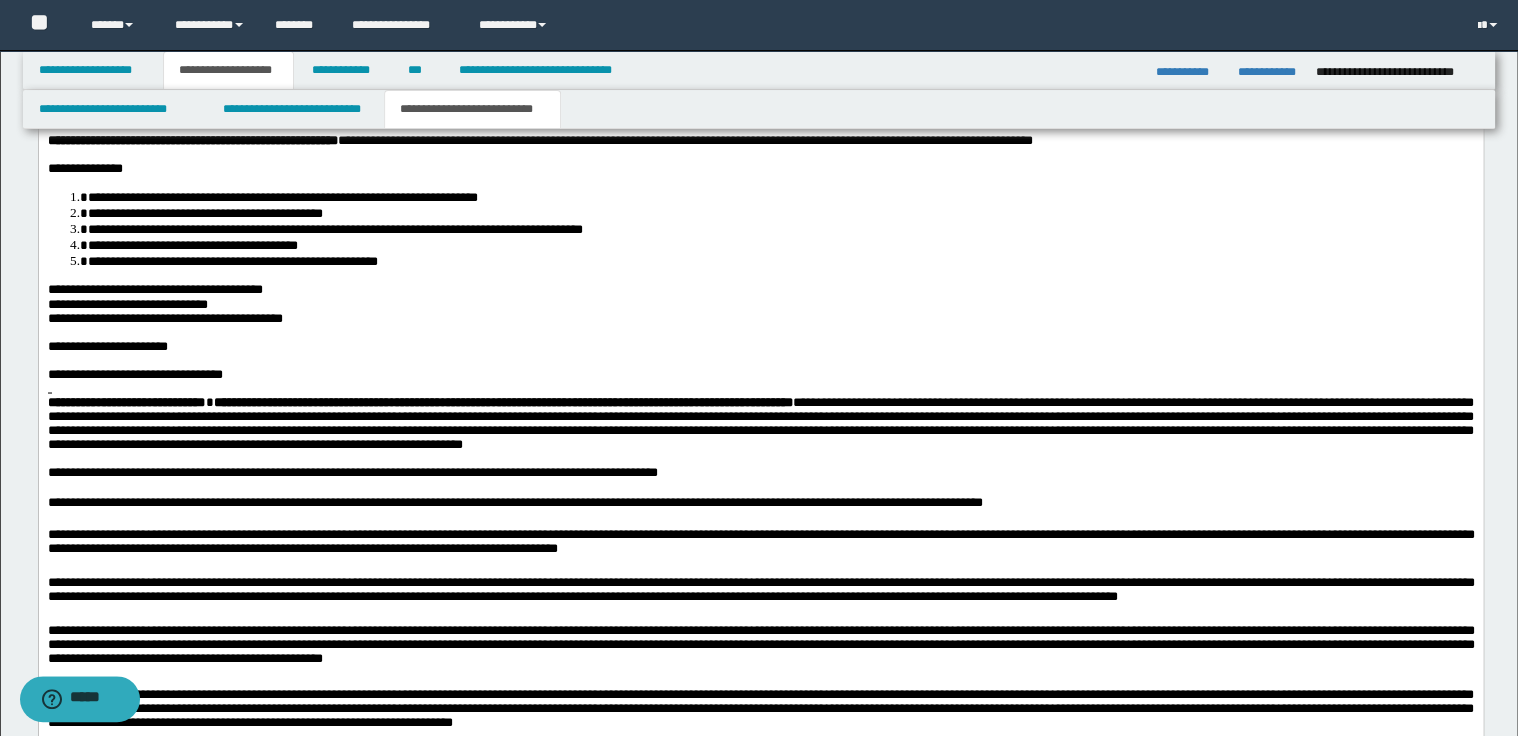 click on "**********" at bounding box center [760, 289] 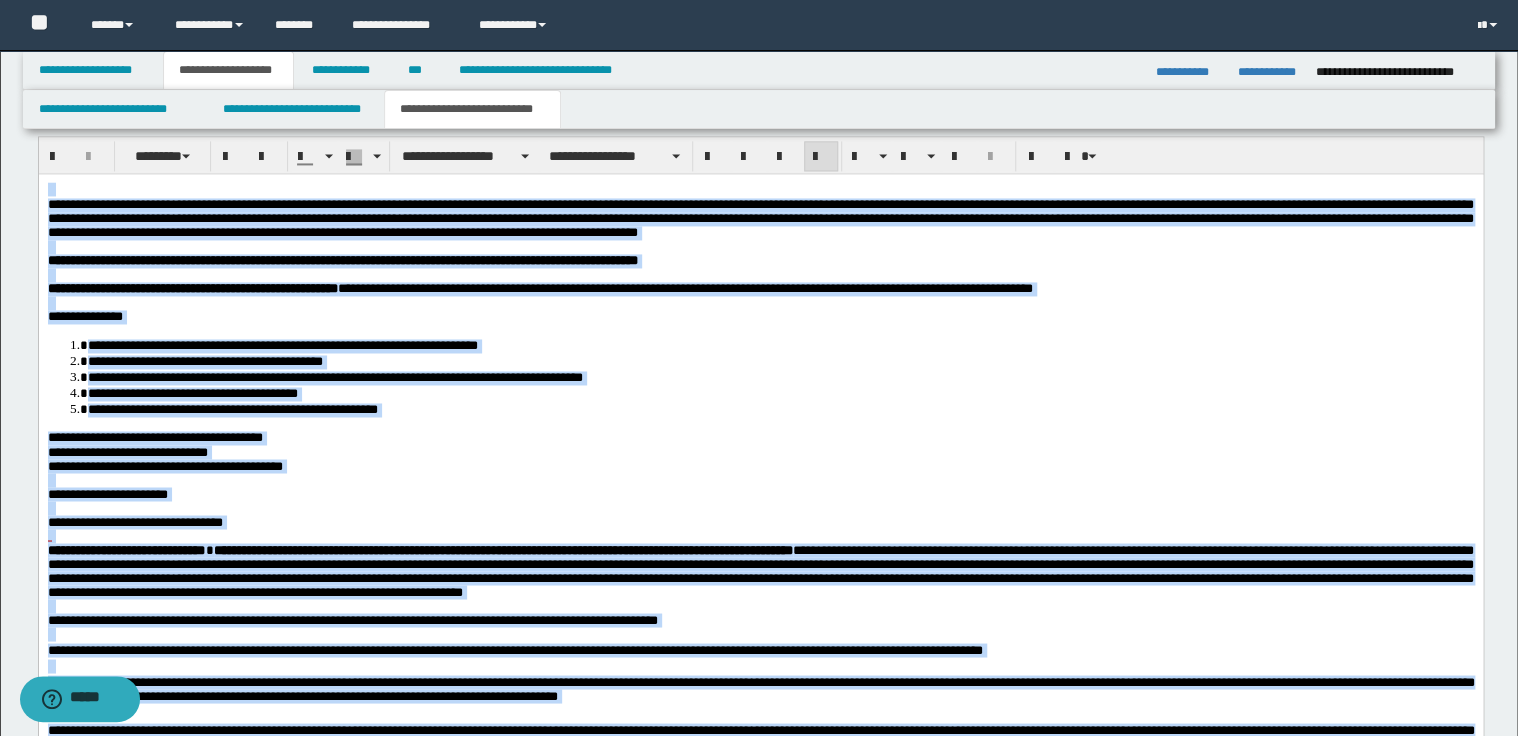 scroll, scrollTop: 1440, scrollLeft: 0, axis: vertical 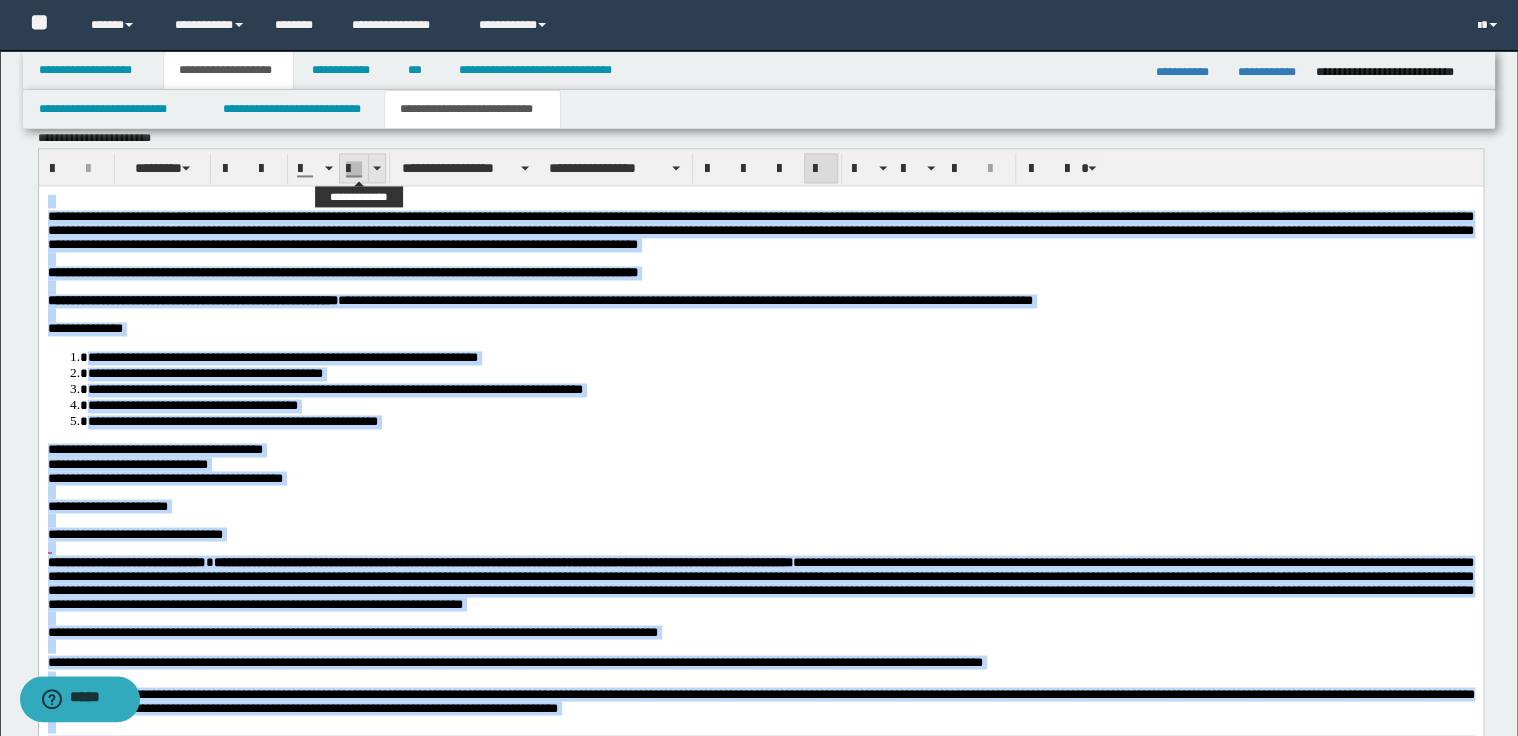 click at bounding box center (377, 168) 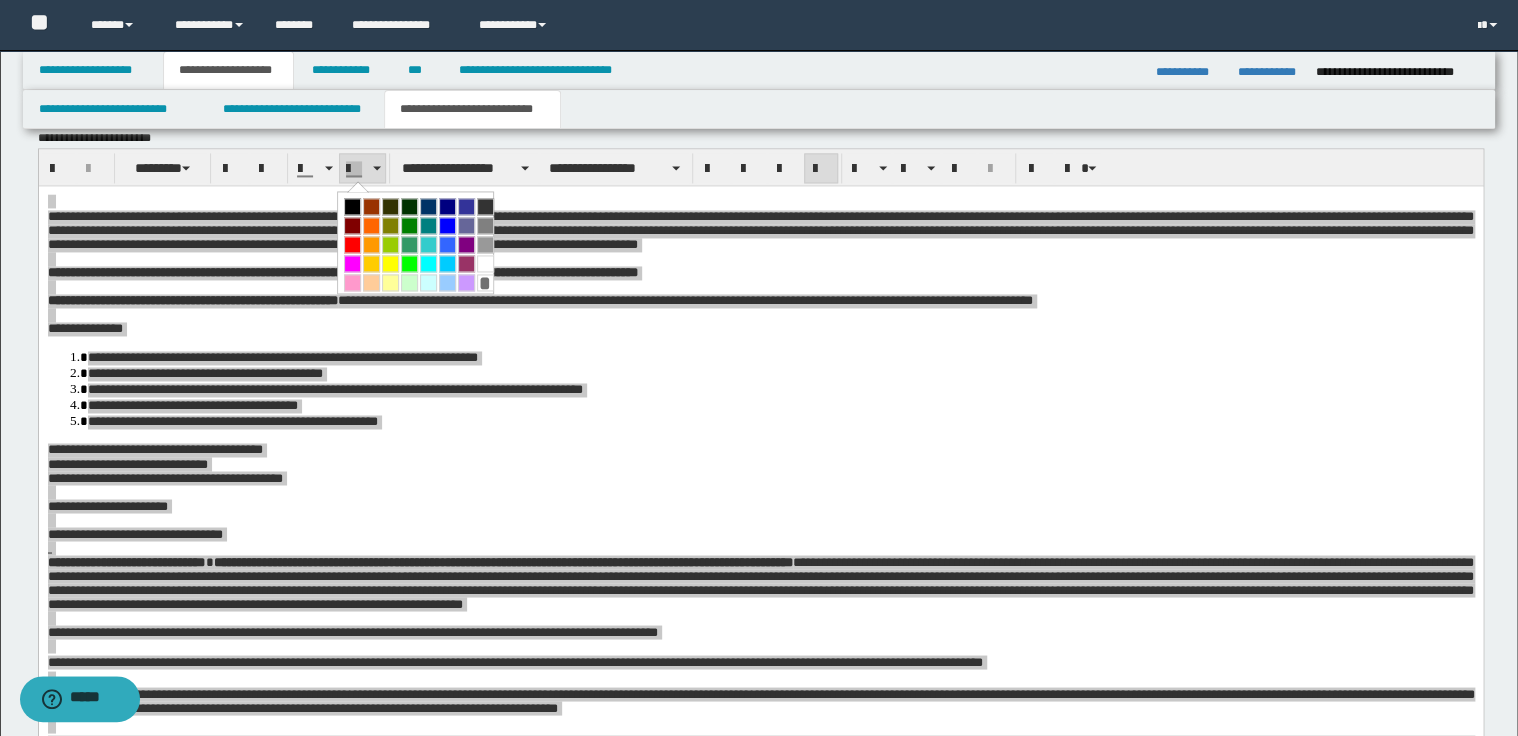 click at bounding box center (485, 263) 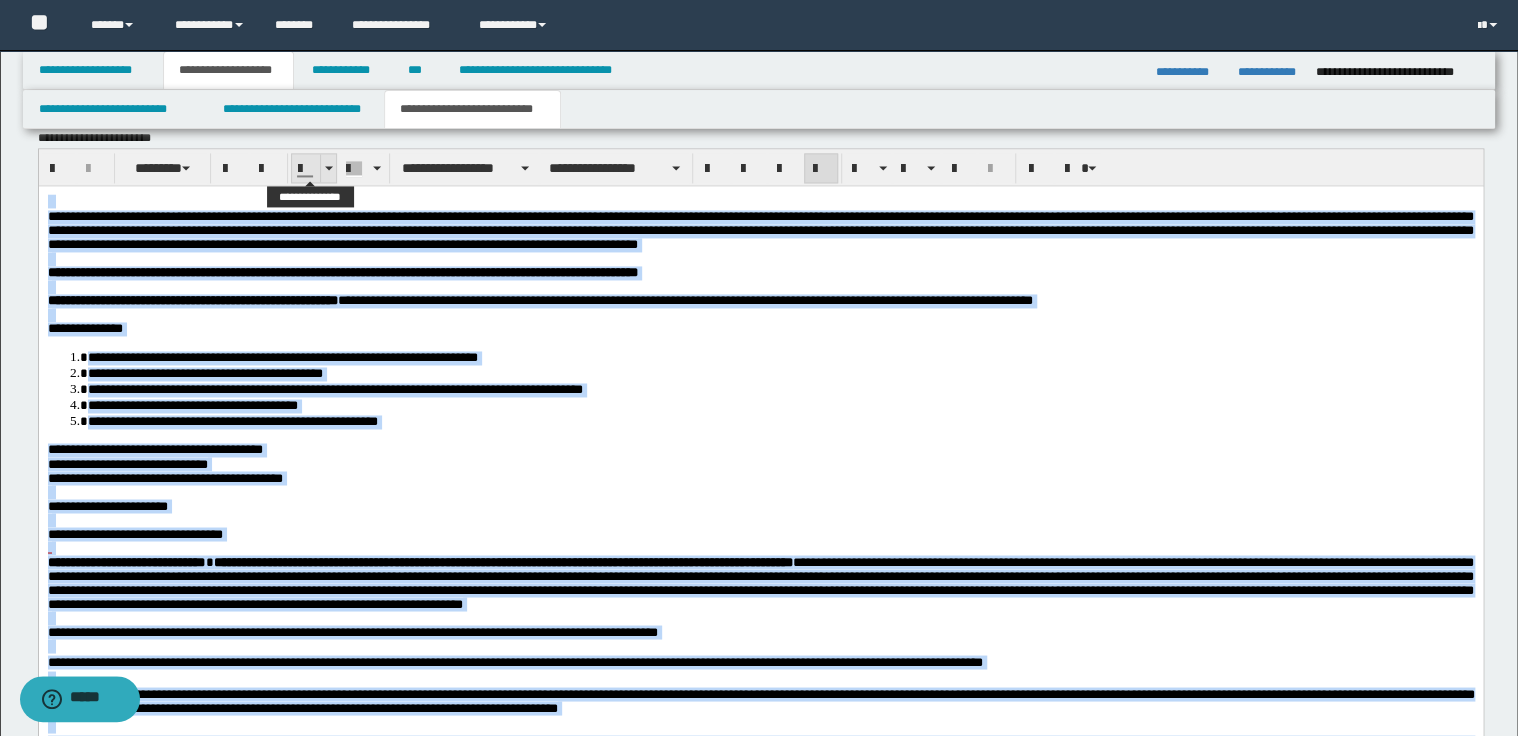 click at bounding box center (328, 168) 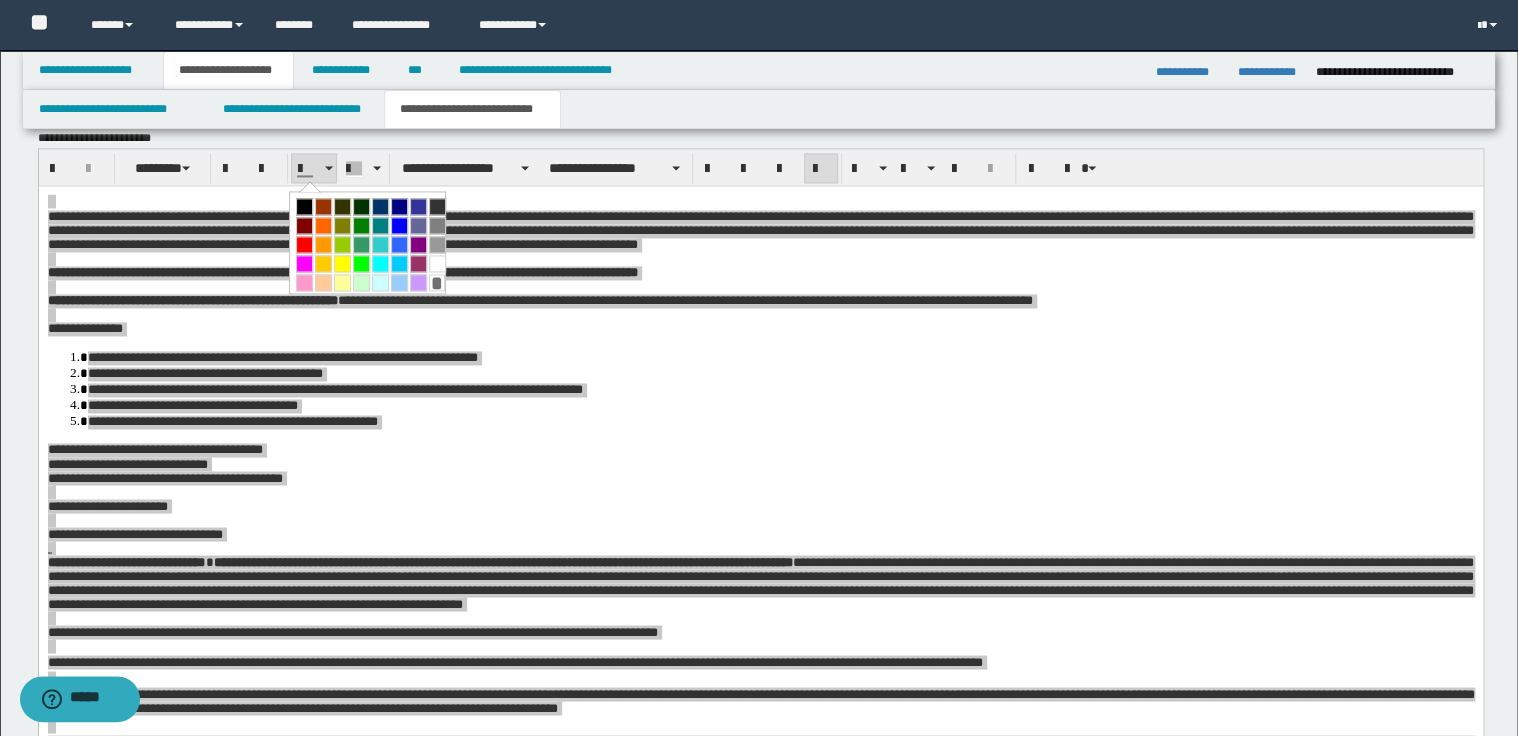 click at bounding box center (304, 206) 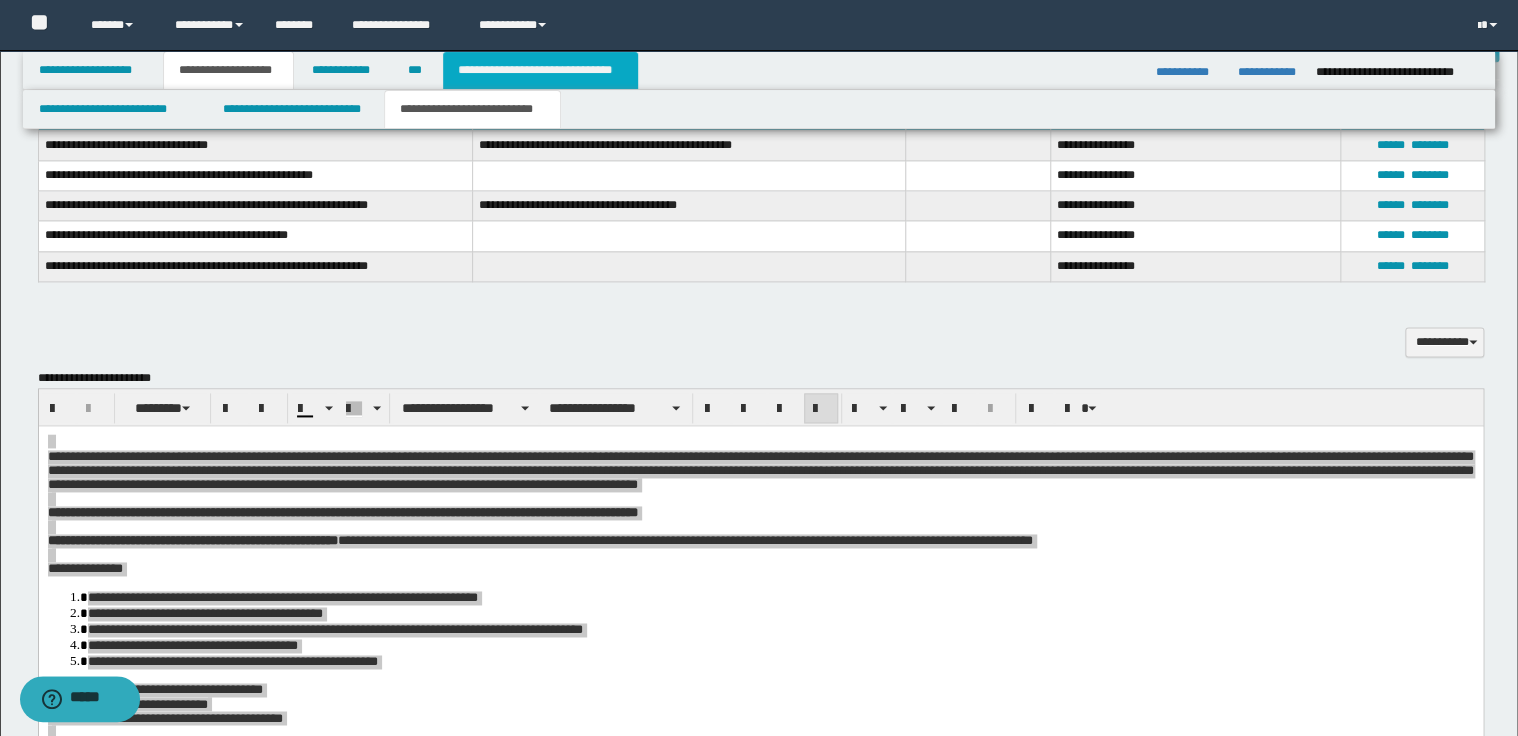 click on "**********" at bounding box center (540, 70) 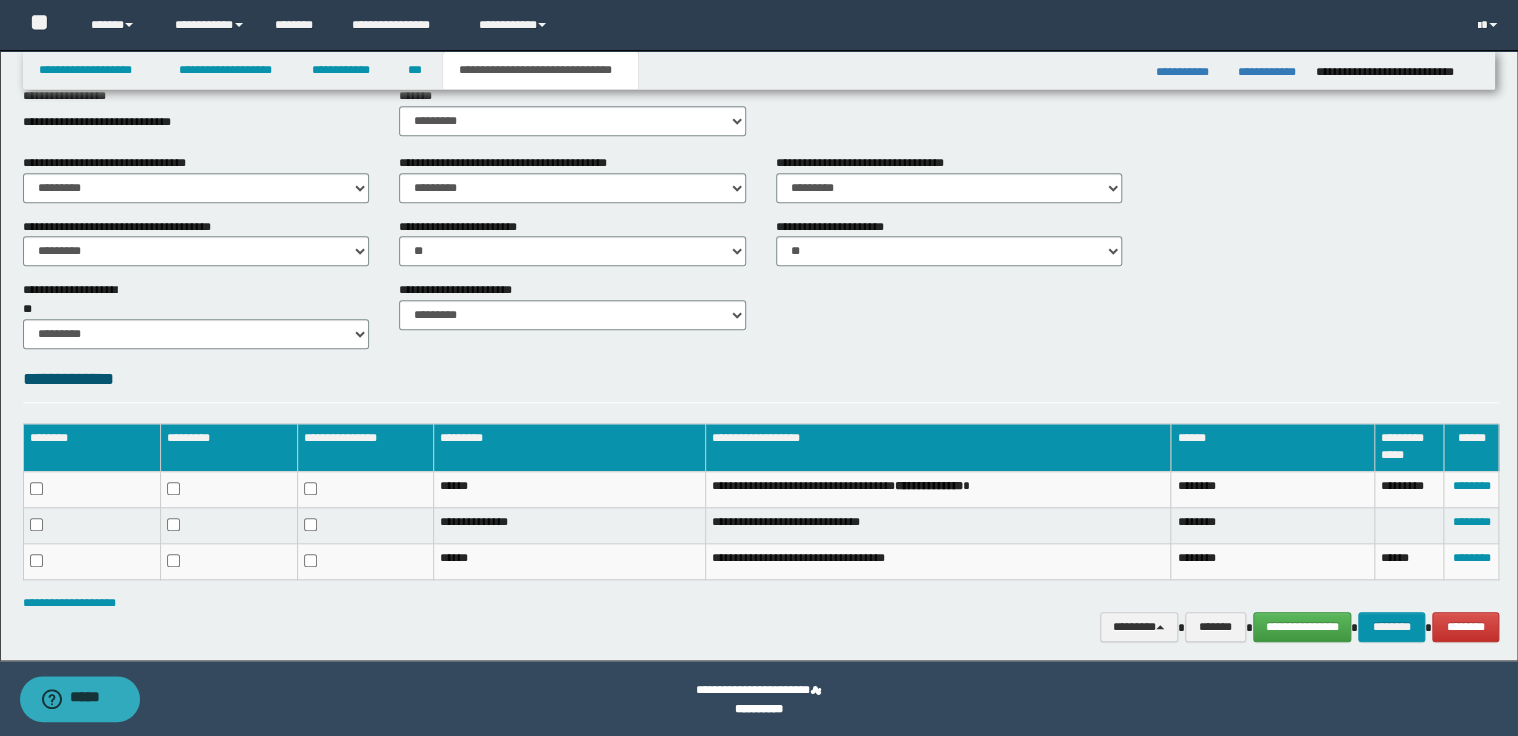 scroll, scrollTop: 722, scrollLeft: 0, axis: vertical 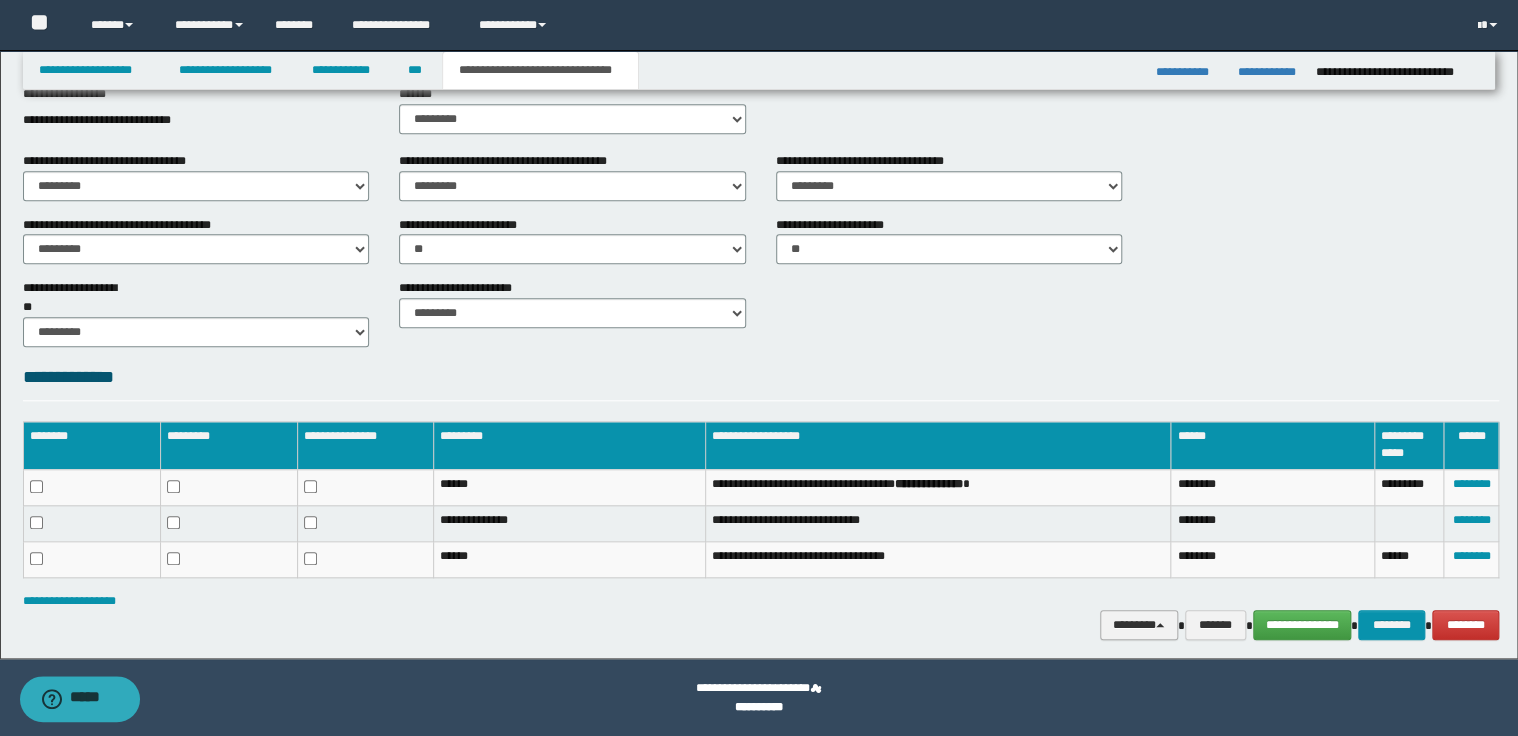 click at bounding box center [1160, 625] 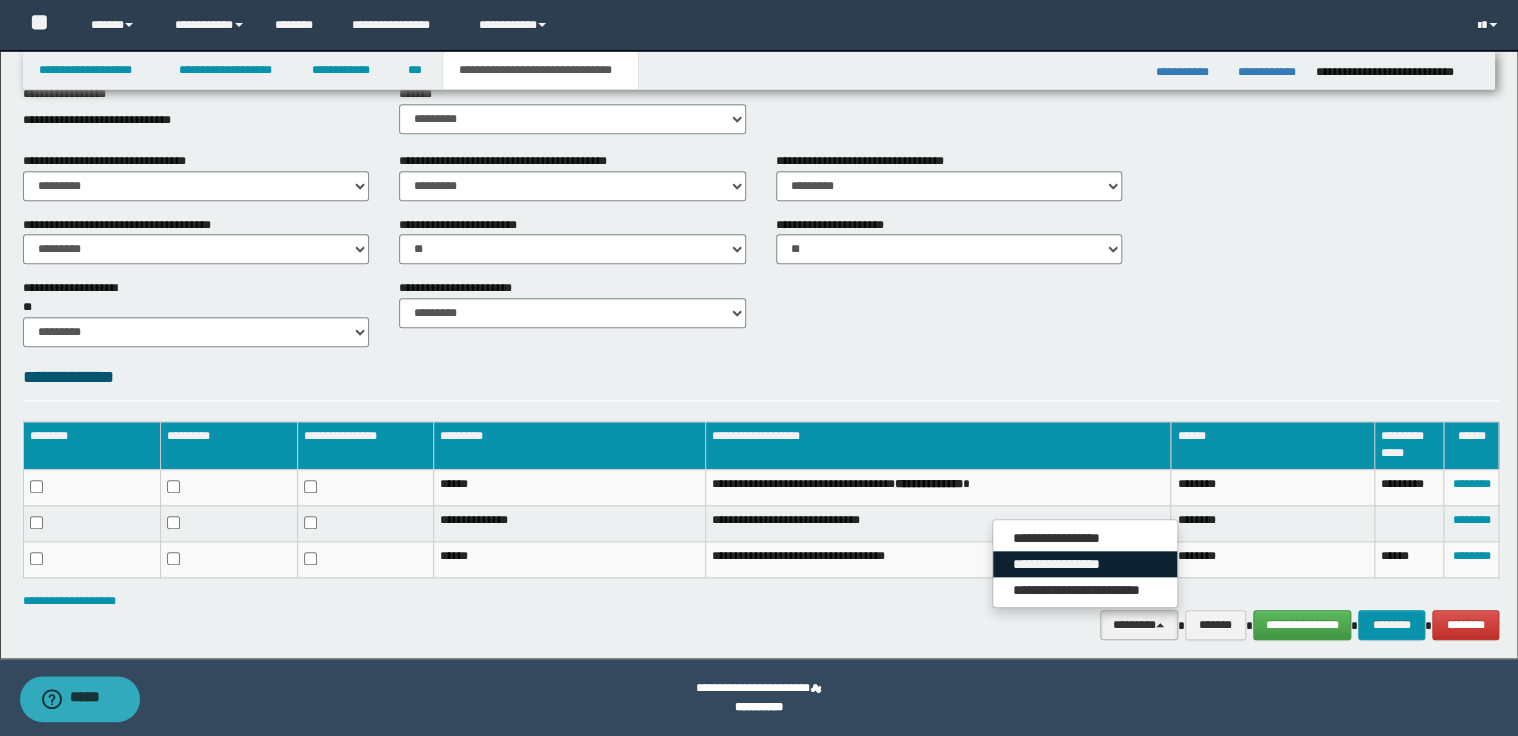 click on "**********" at bounding box center (1085, 564) 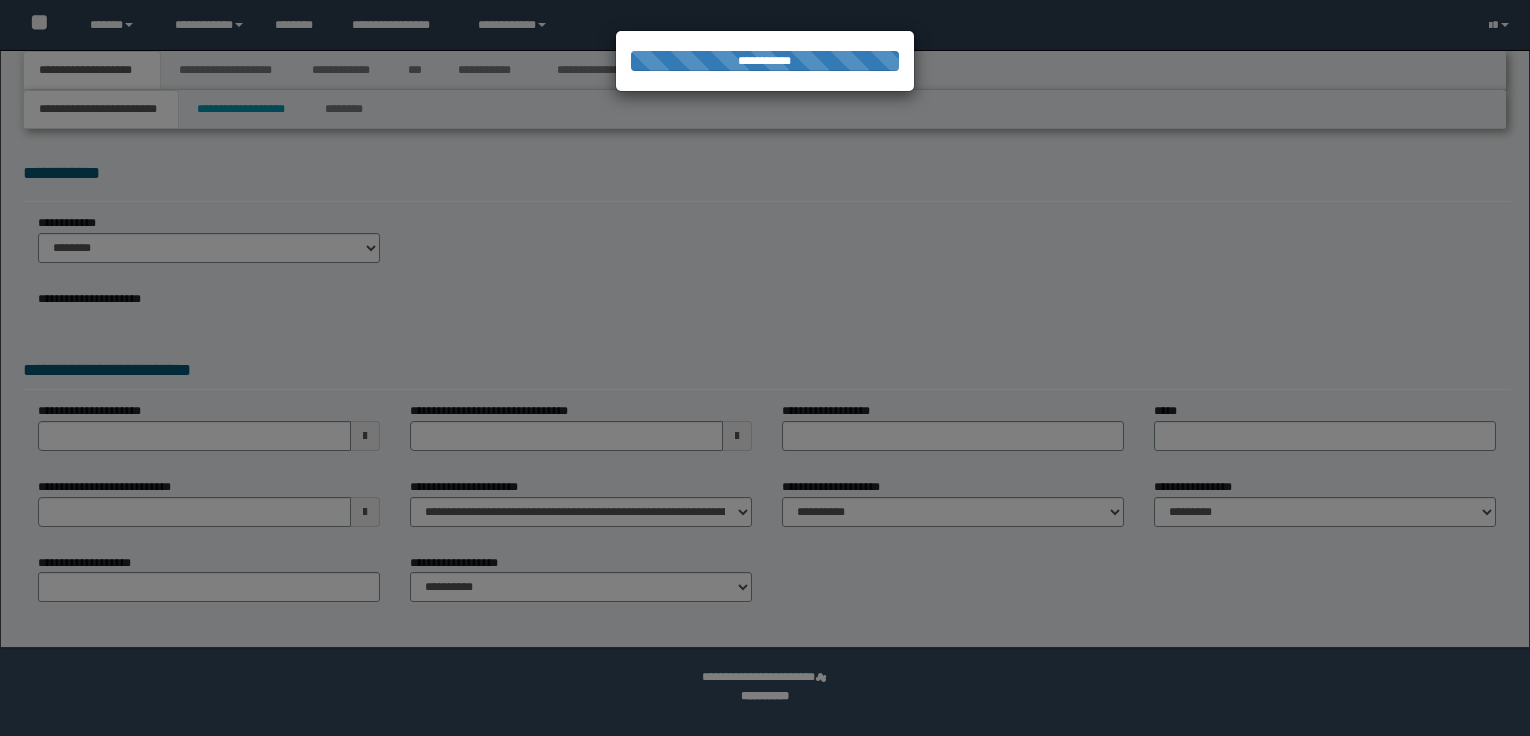 scroll, scrollTop: 0, scrollLeft: 0, axis: both 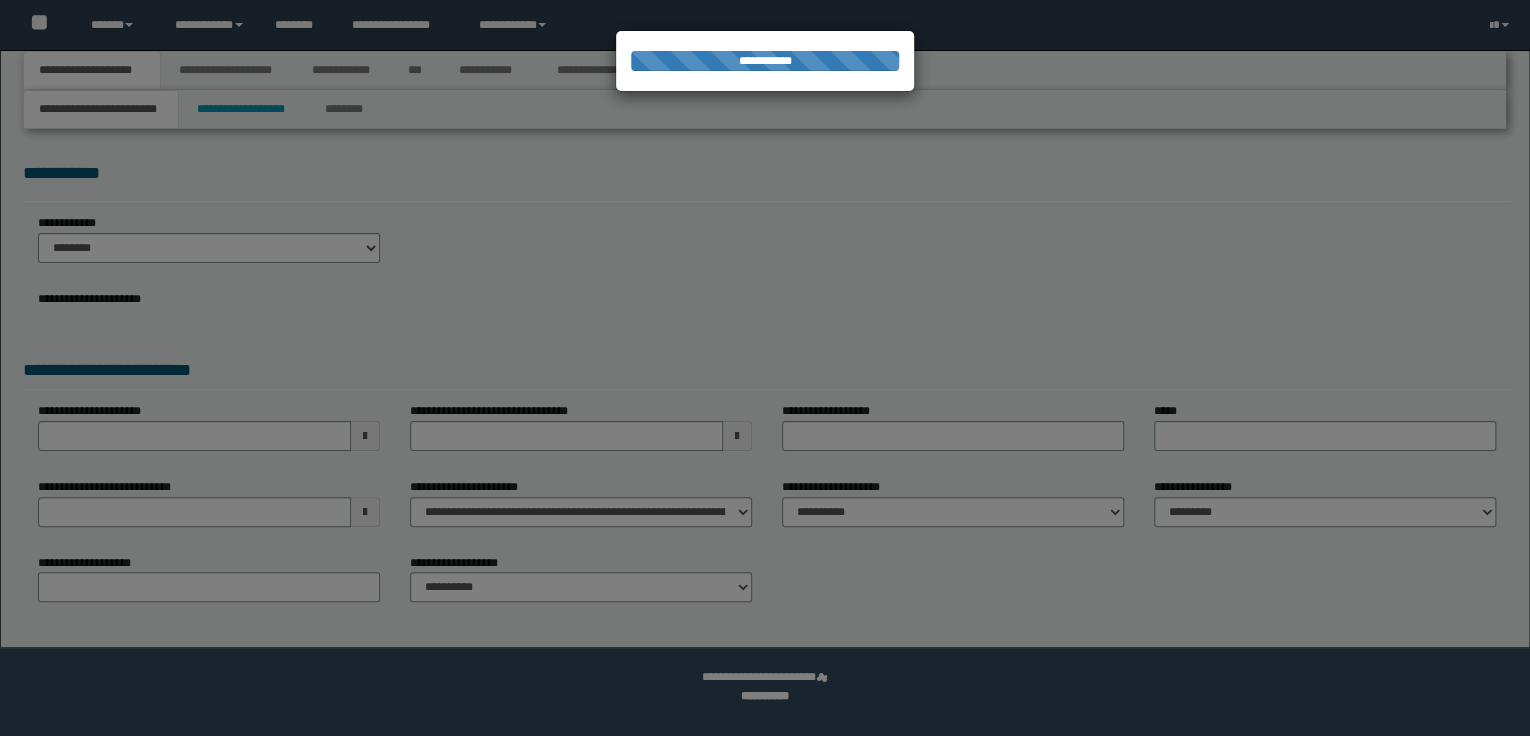 select on "*" 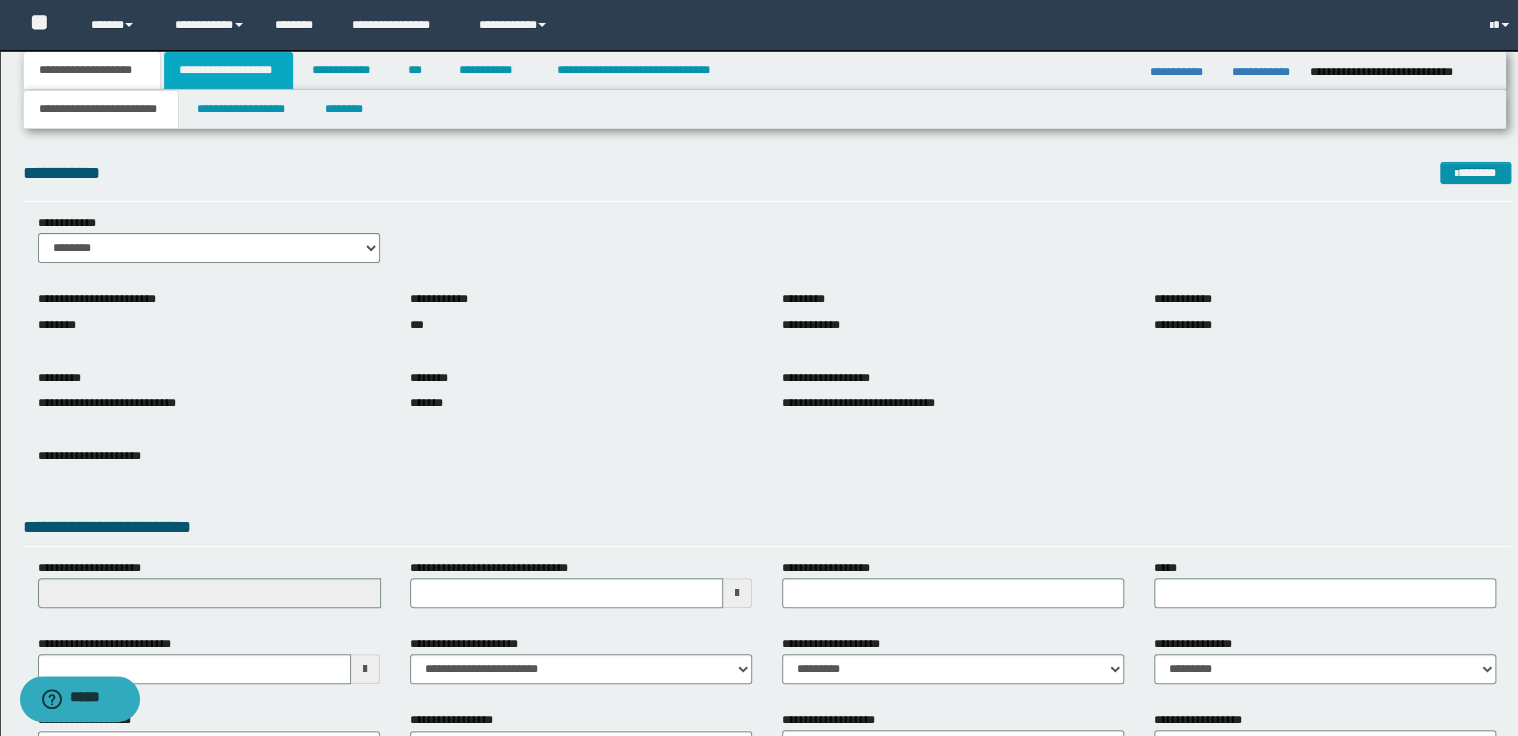 click on "**********" at bounding box center [228, 70] 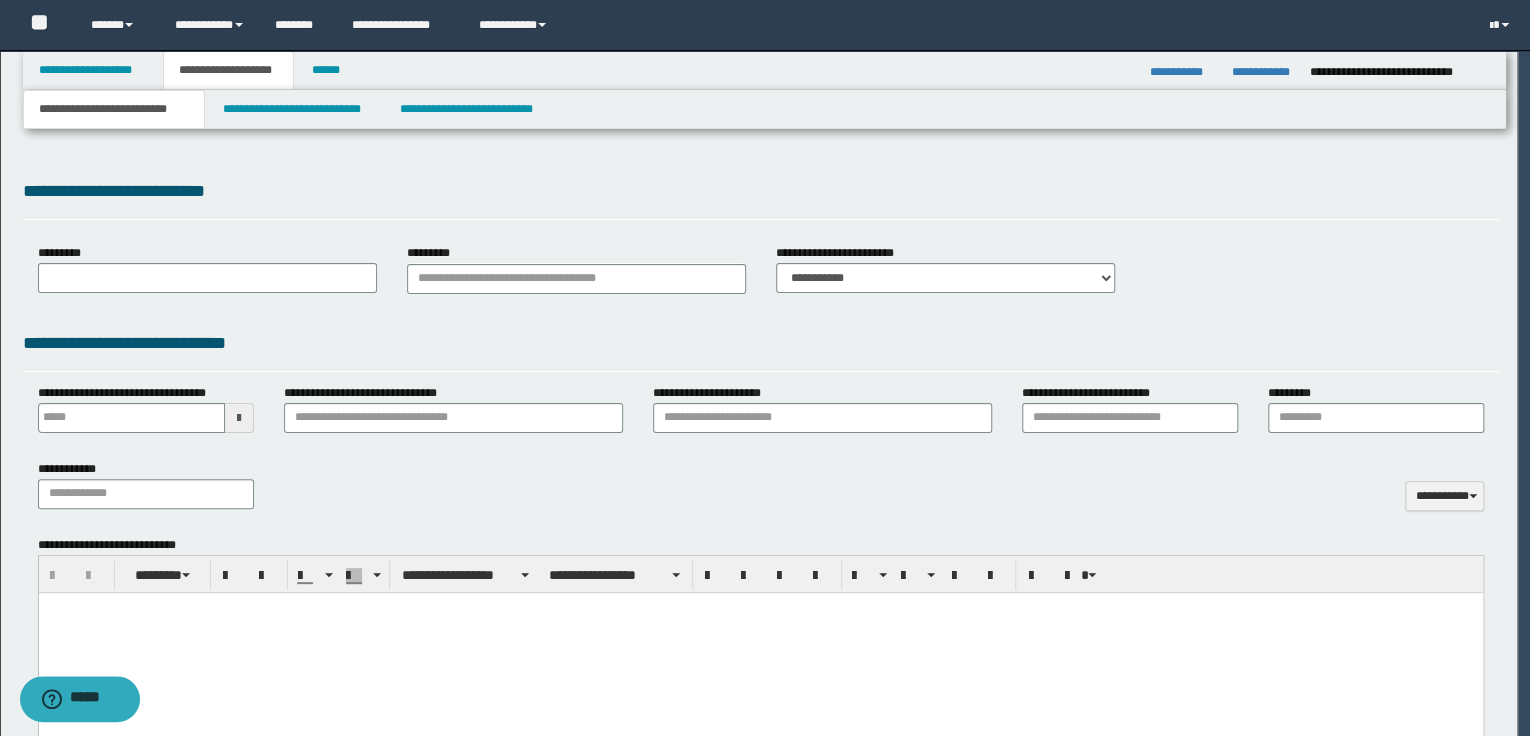 type 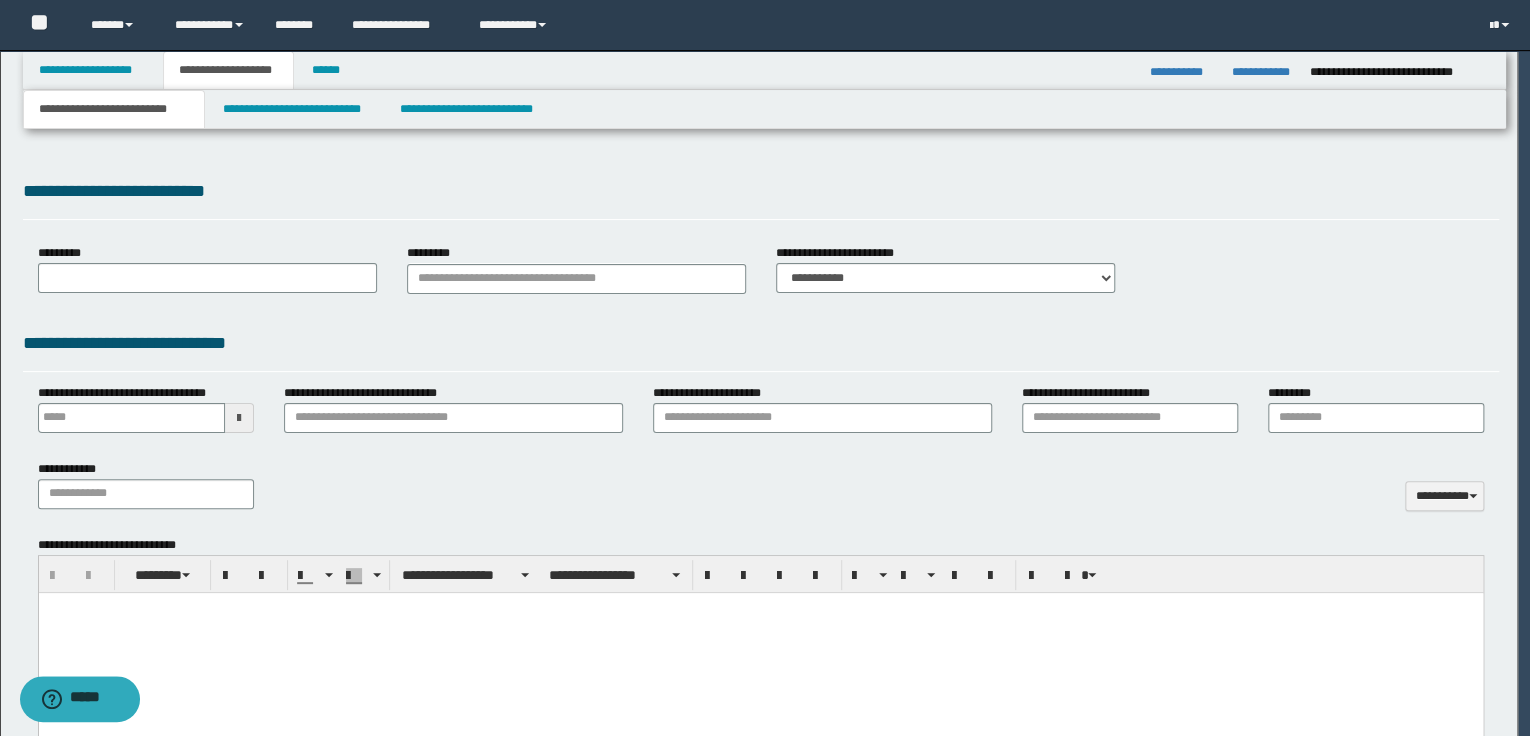 scroll, scrollTop: 0, scrollLeft: 0, axis: both 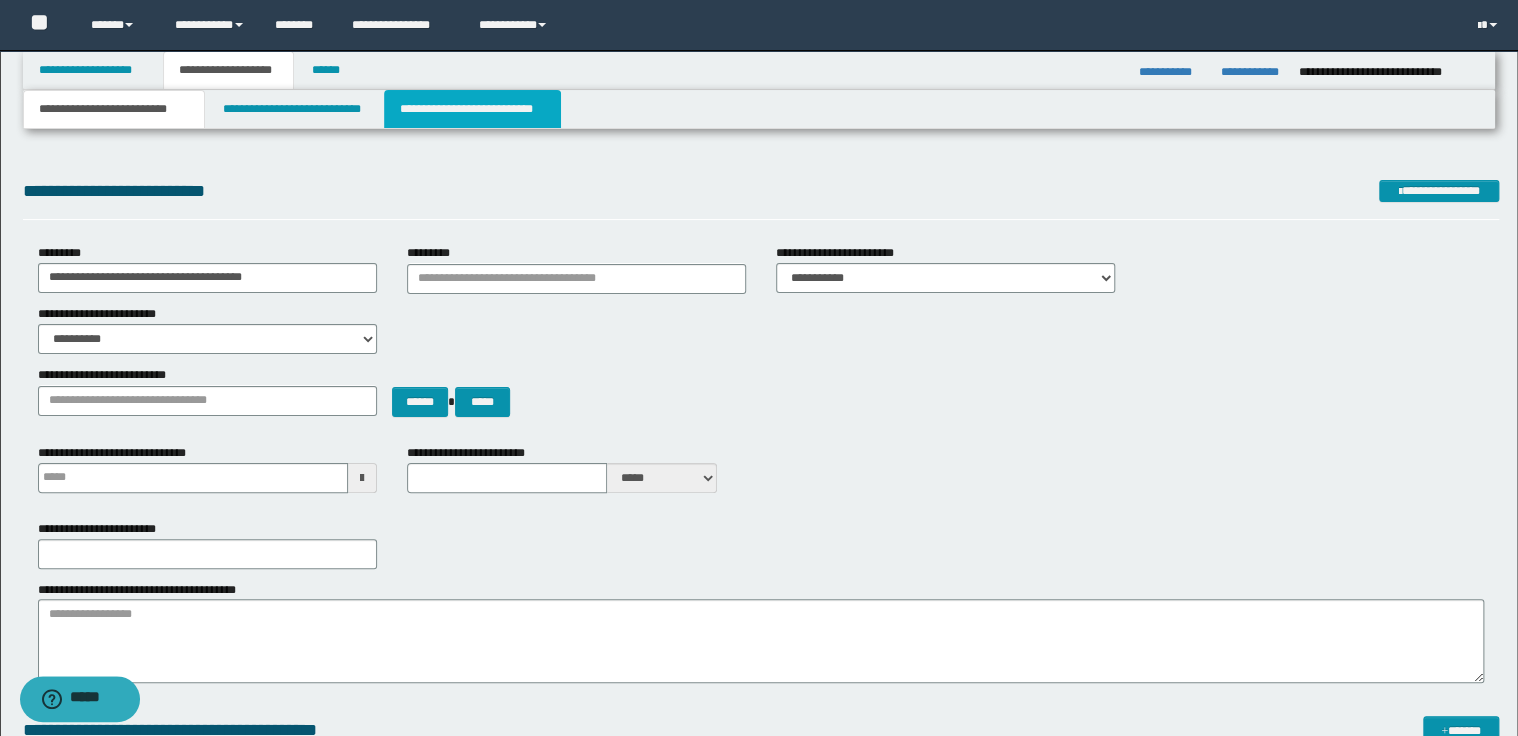 click on "**********" at bounding box center (472, 109) 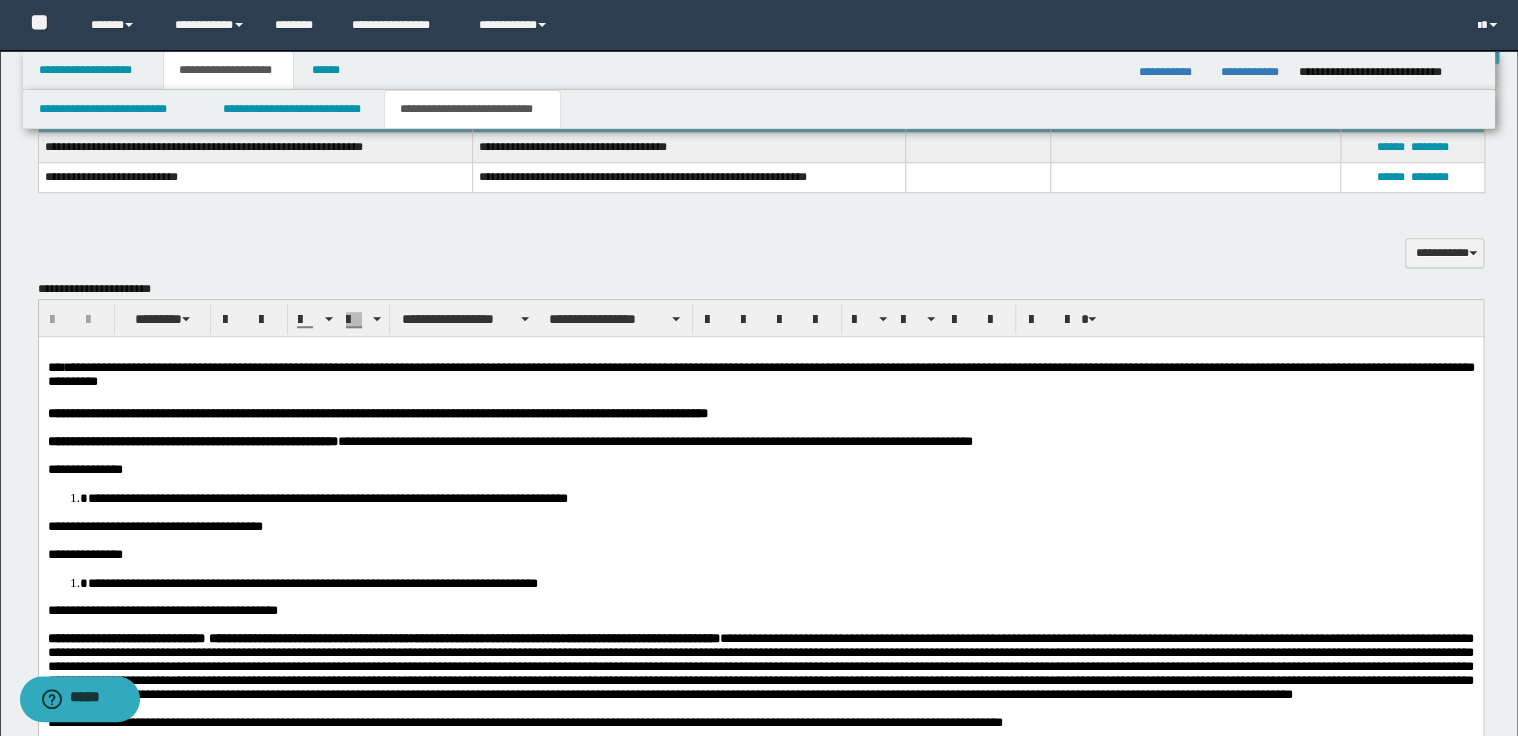 scroll, scrollTop: 560, scrollLeft: 0, axis: vertical 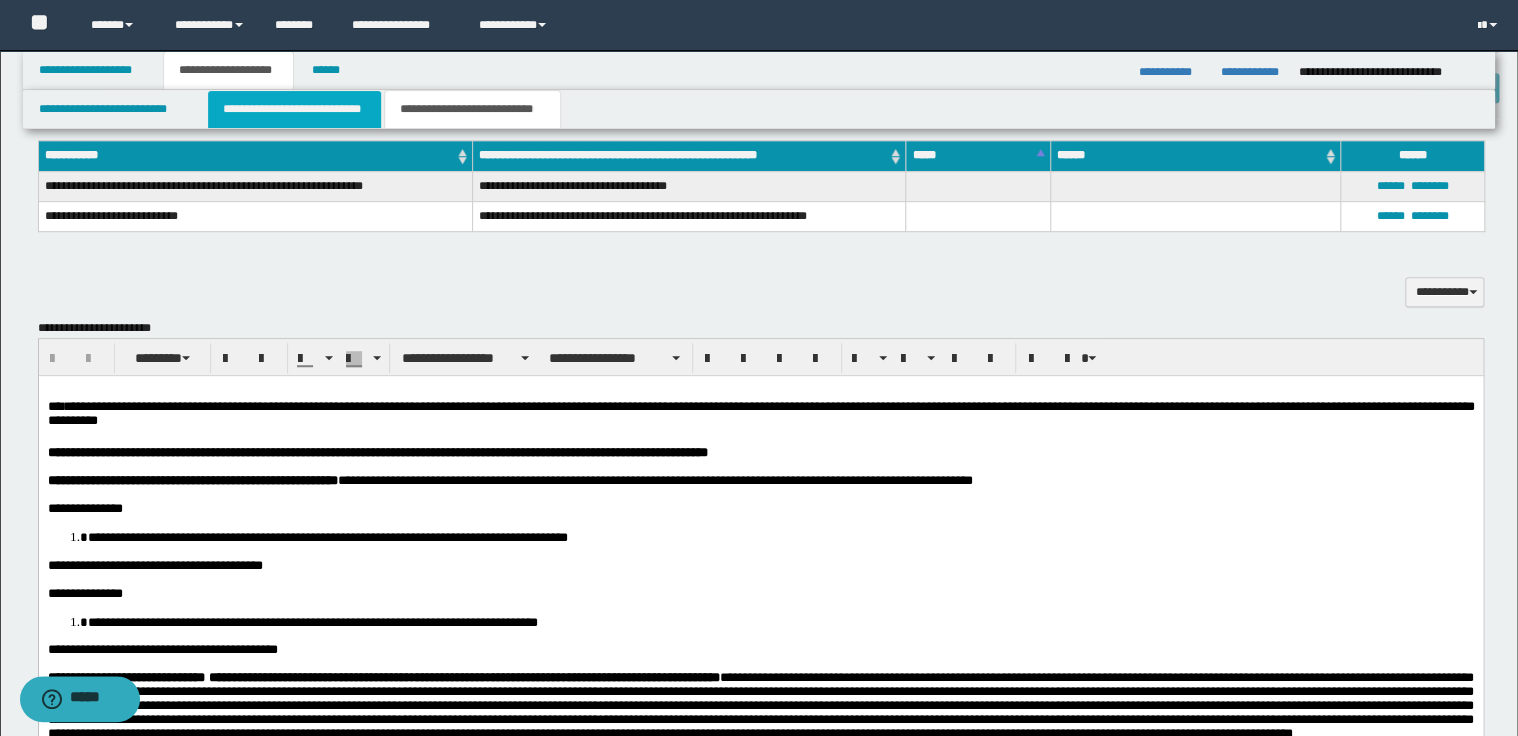 click on "**********" at bounding box center [294, 109] 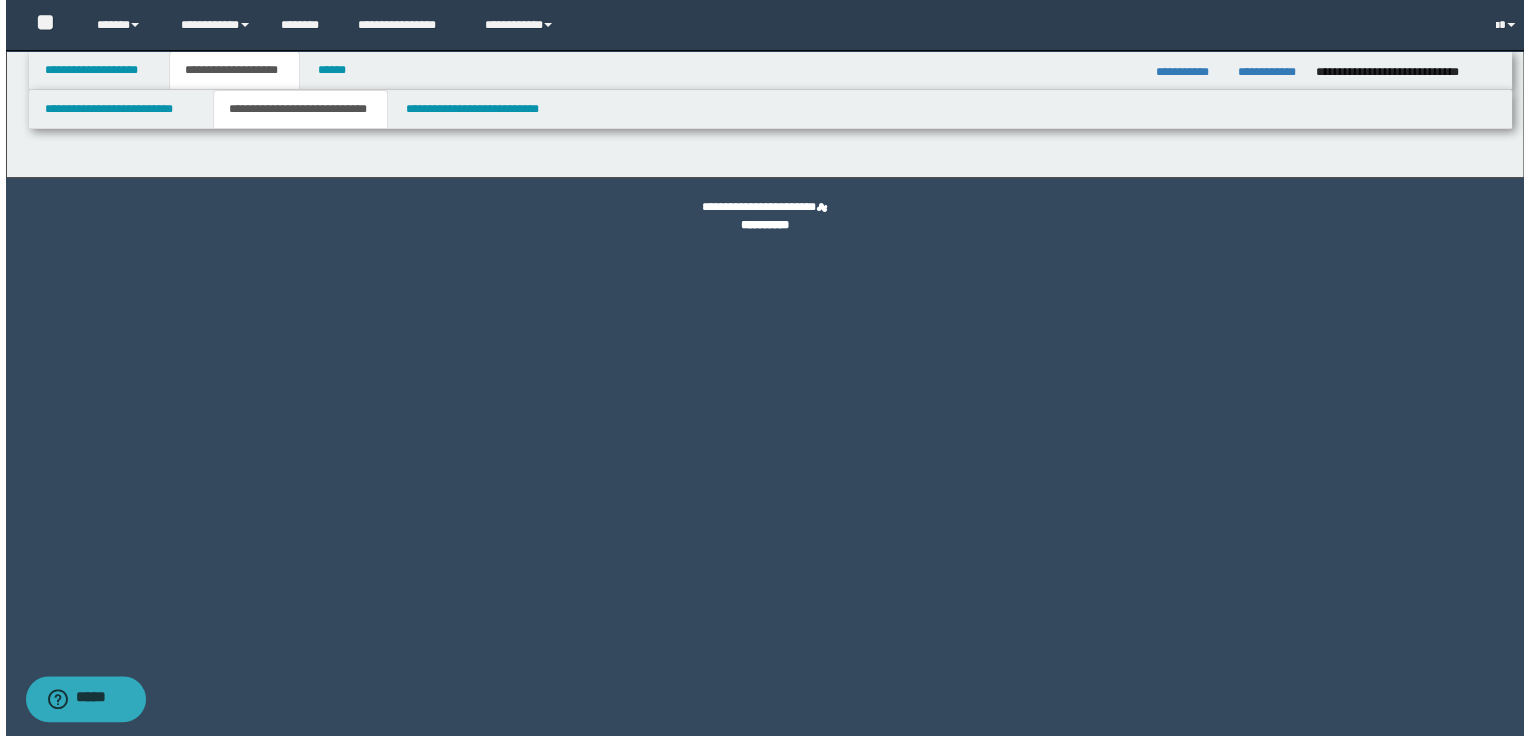 scroll, scrollTop: 0, scrollLeft: 0, axis: both 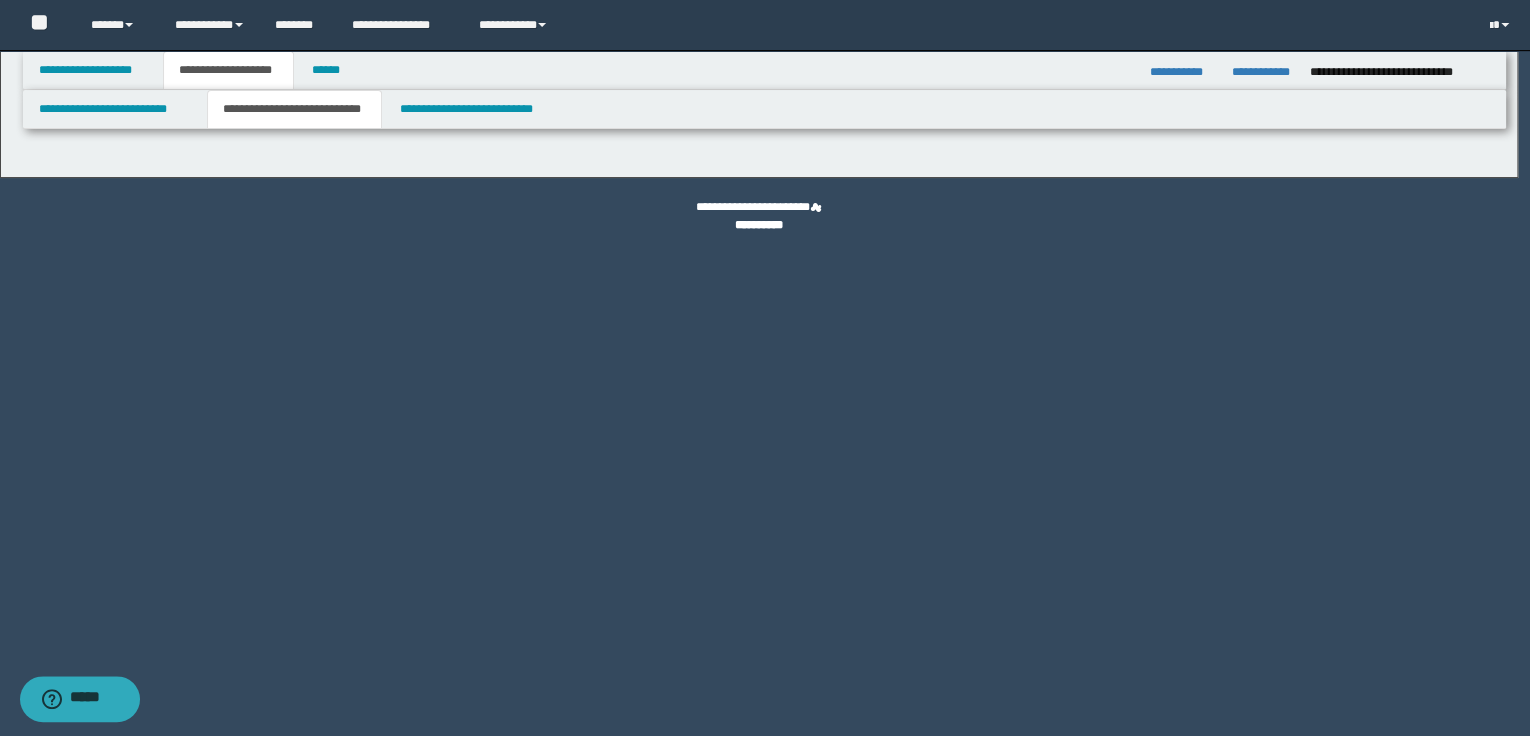 select on "*" 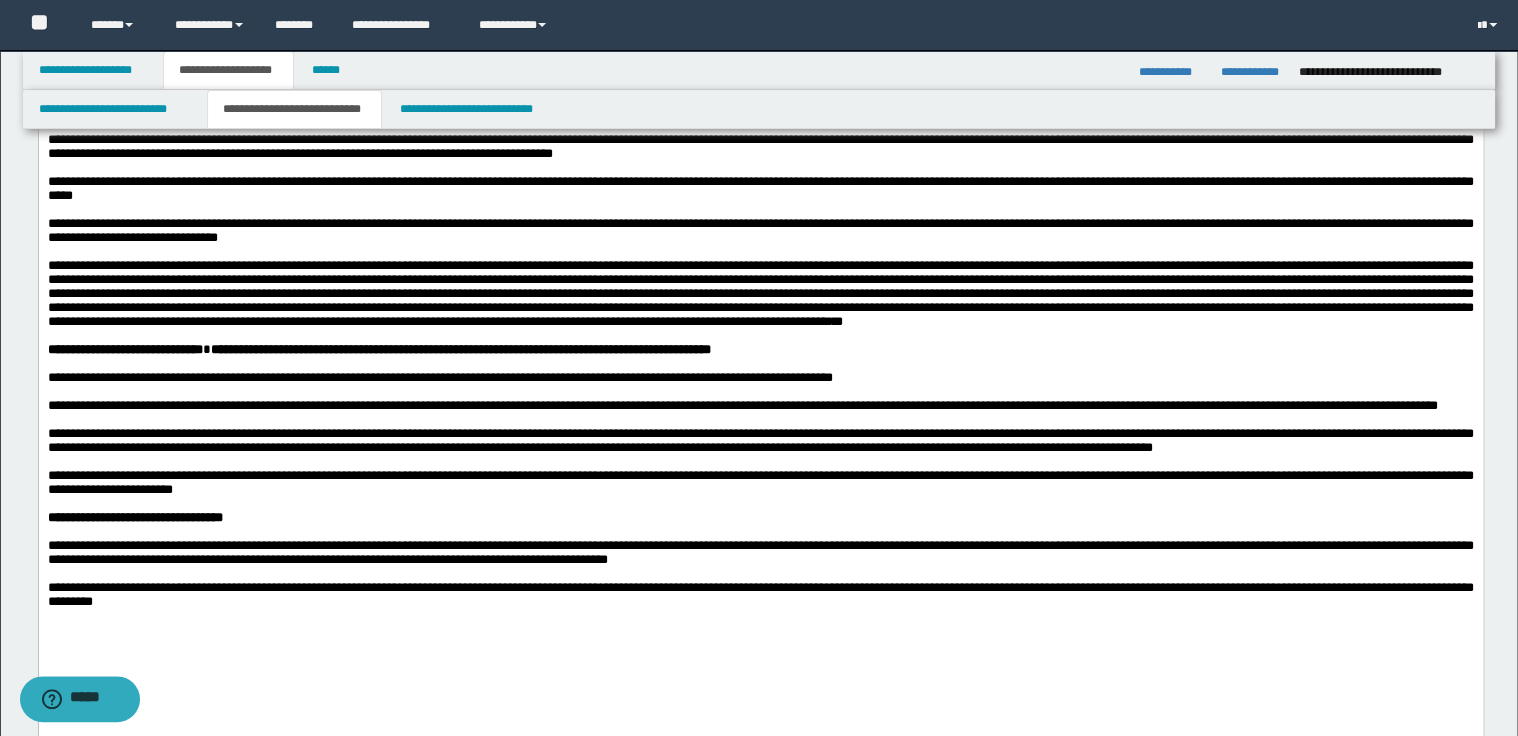 scroll, scrollTop: 480, scrollLeft: 0, axis: vertical 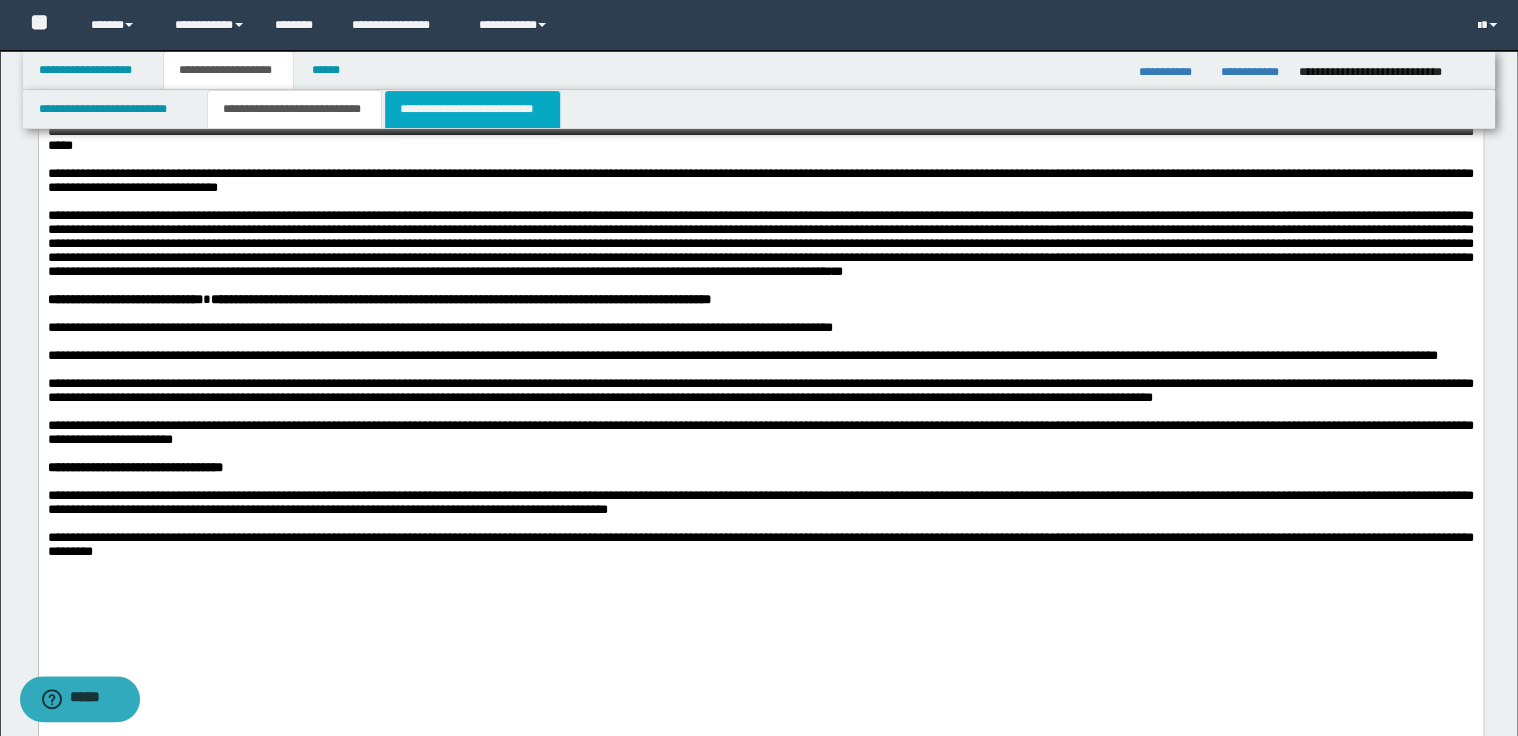 click on "**********" at bounding box center (472, 109) 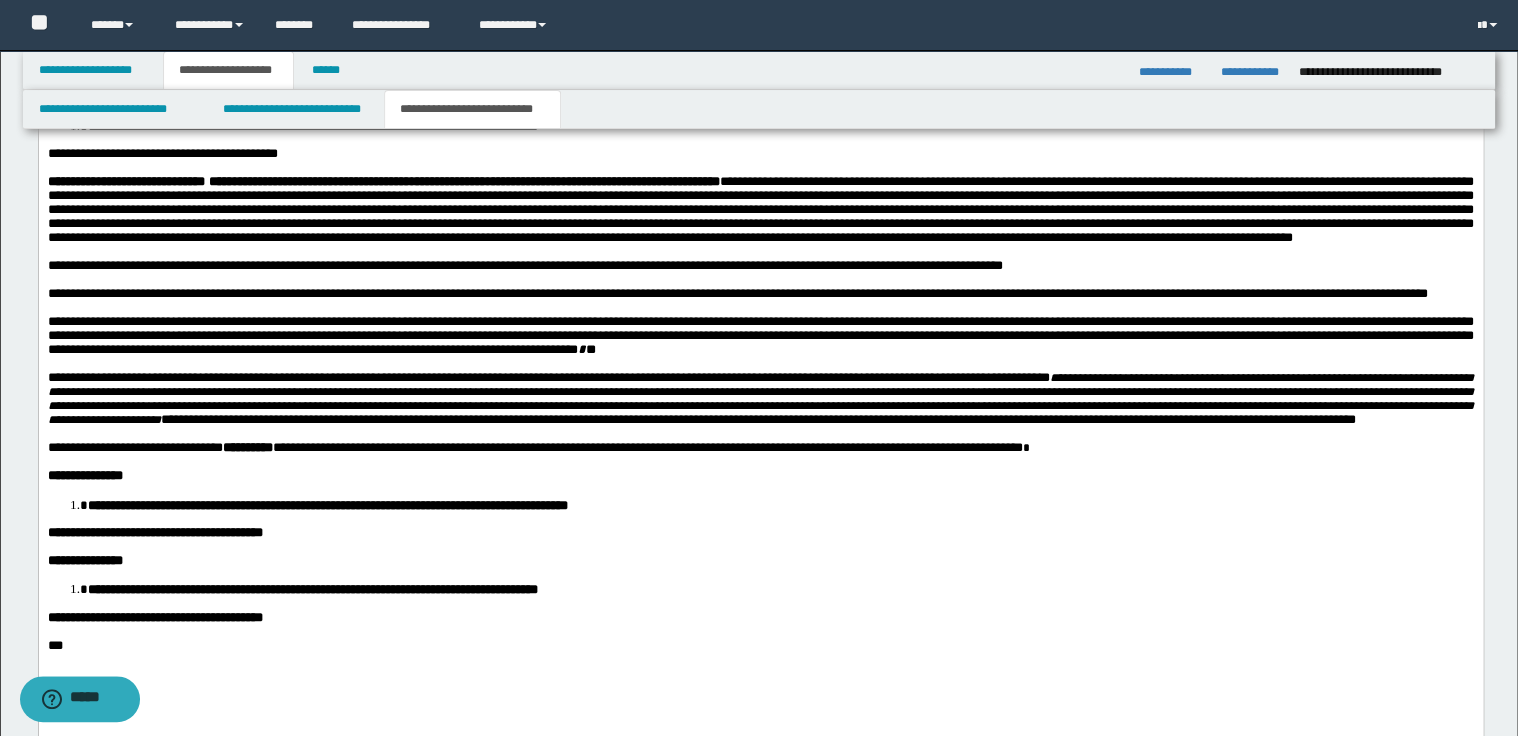 scroll, scrollTop: 1120, scrollLeft: 0, axis: vertical 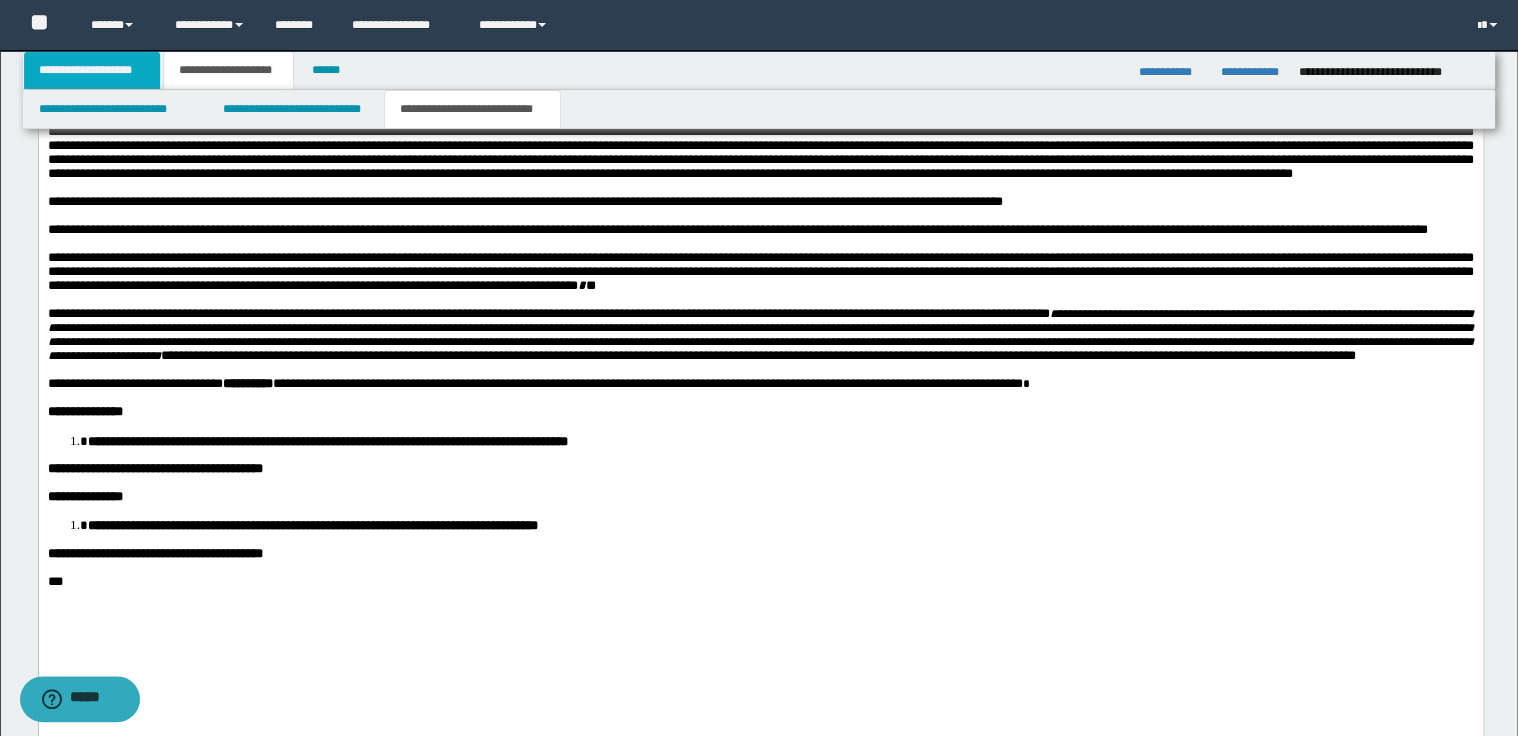 click on "**********" at bounding box center (92, 70) 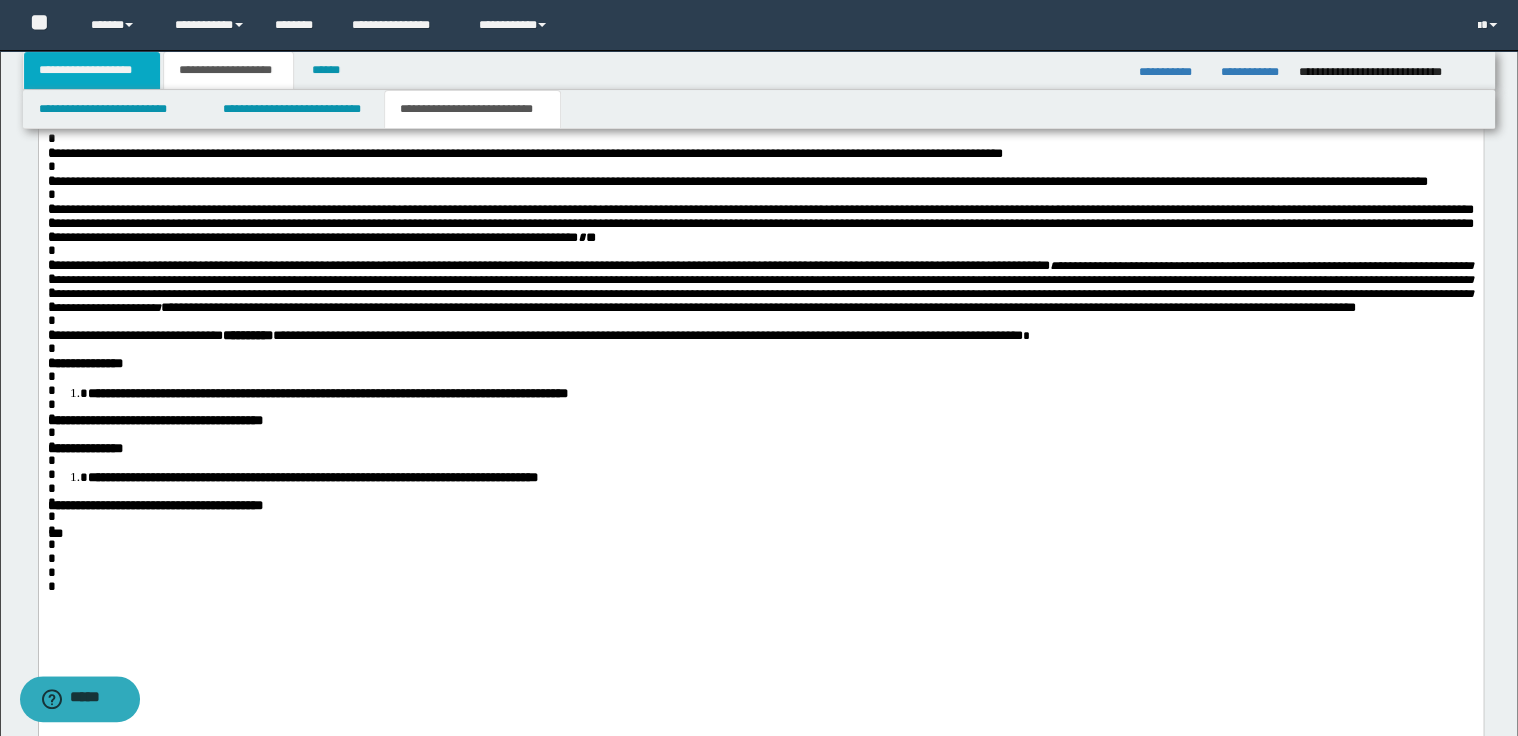 scroll, scrollTop: 211, scrollLeft: 0, axis: vertical 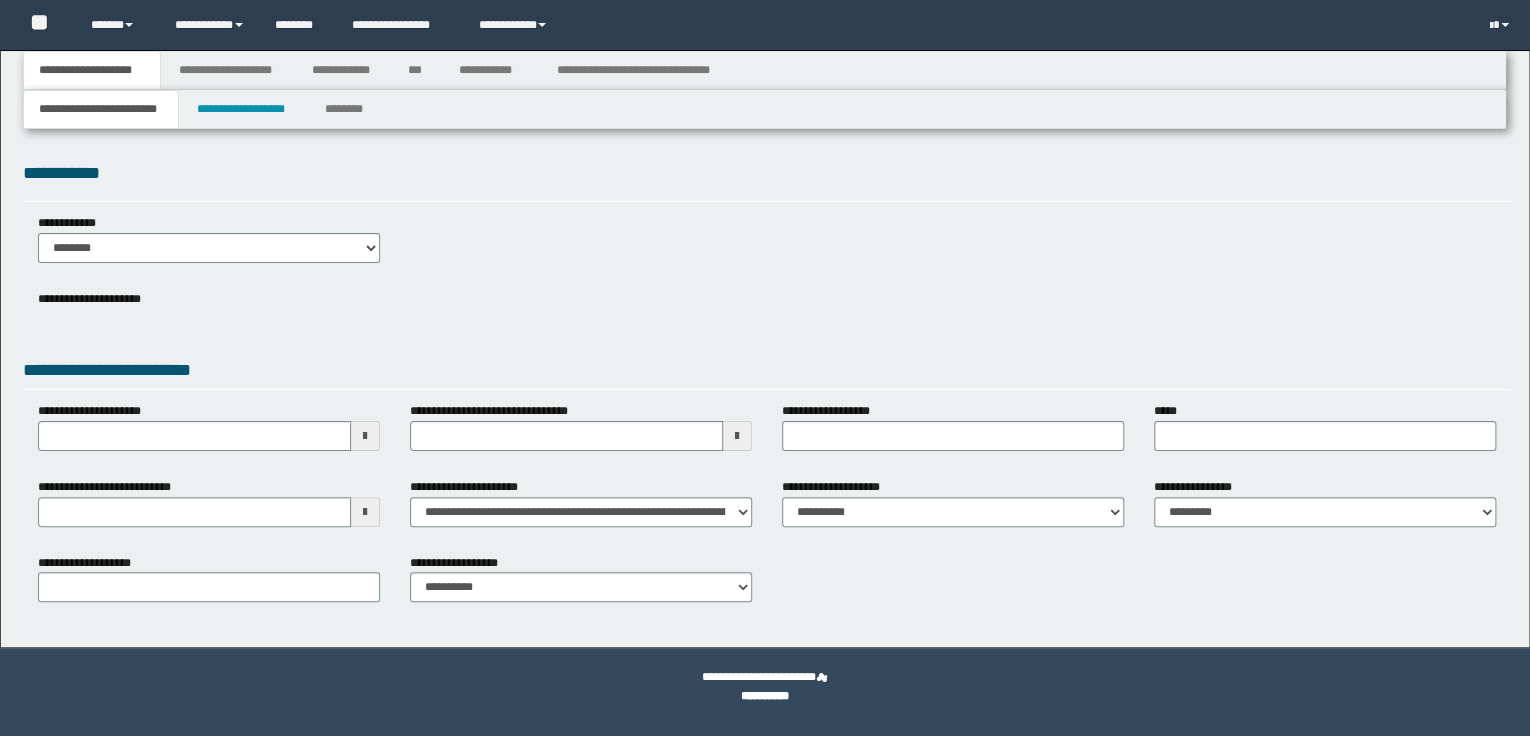 select on "*" 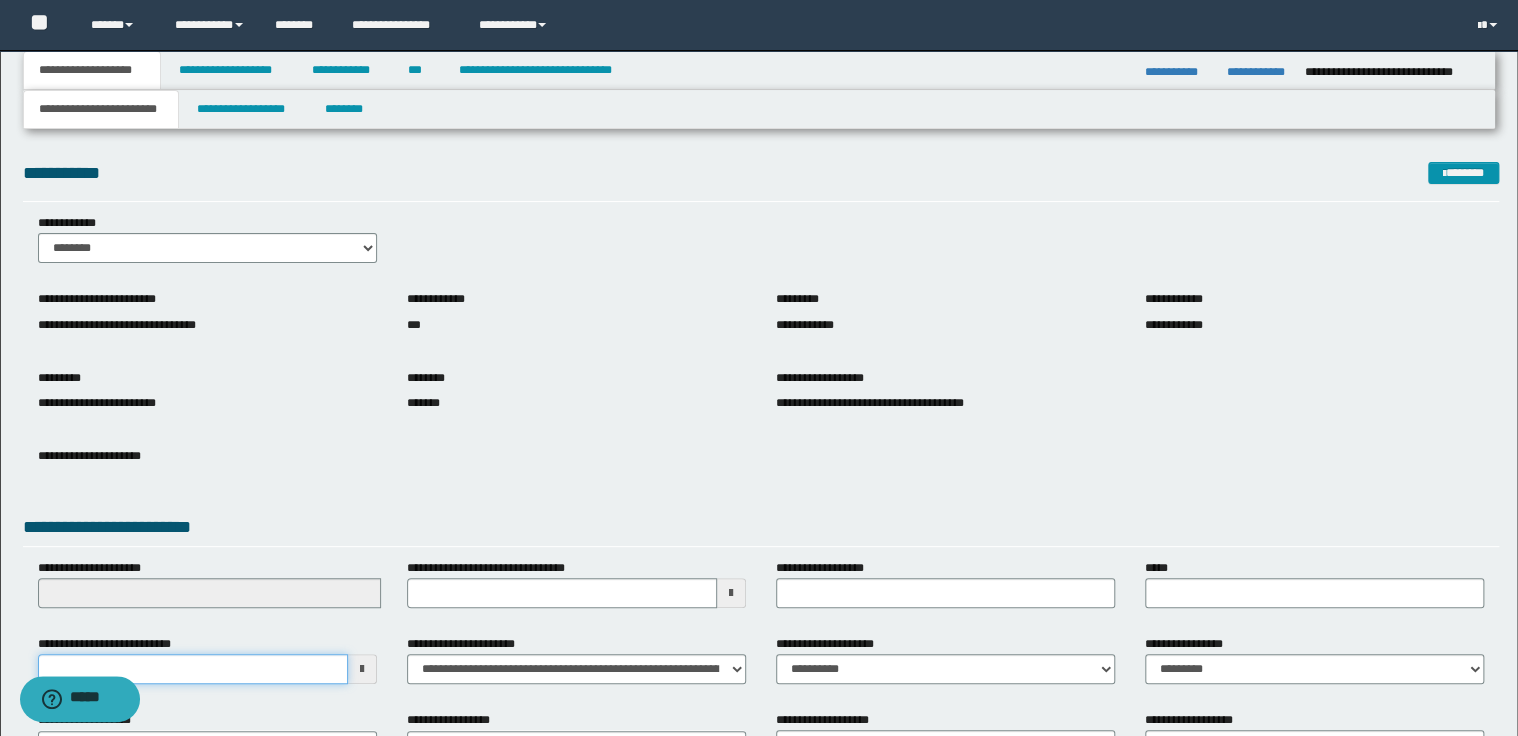 click on "**********" at bounding box center (193, 669) 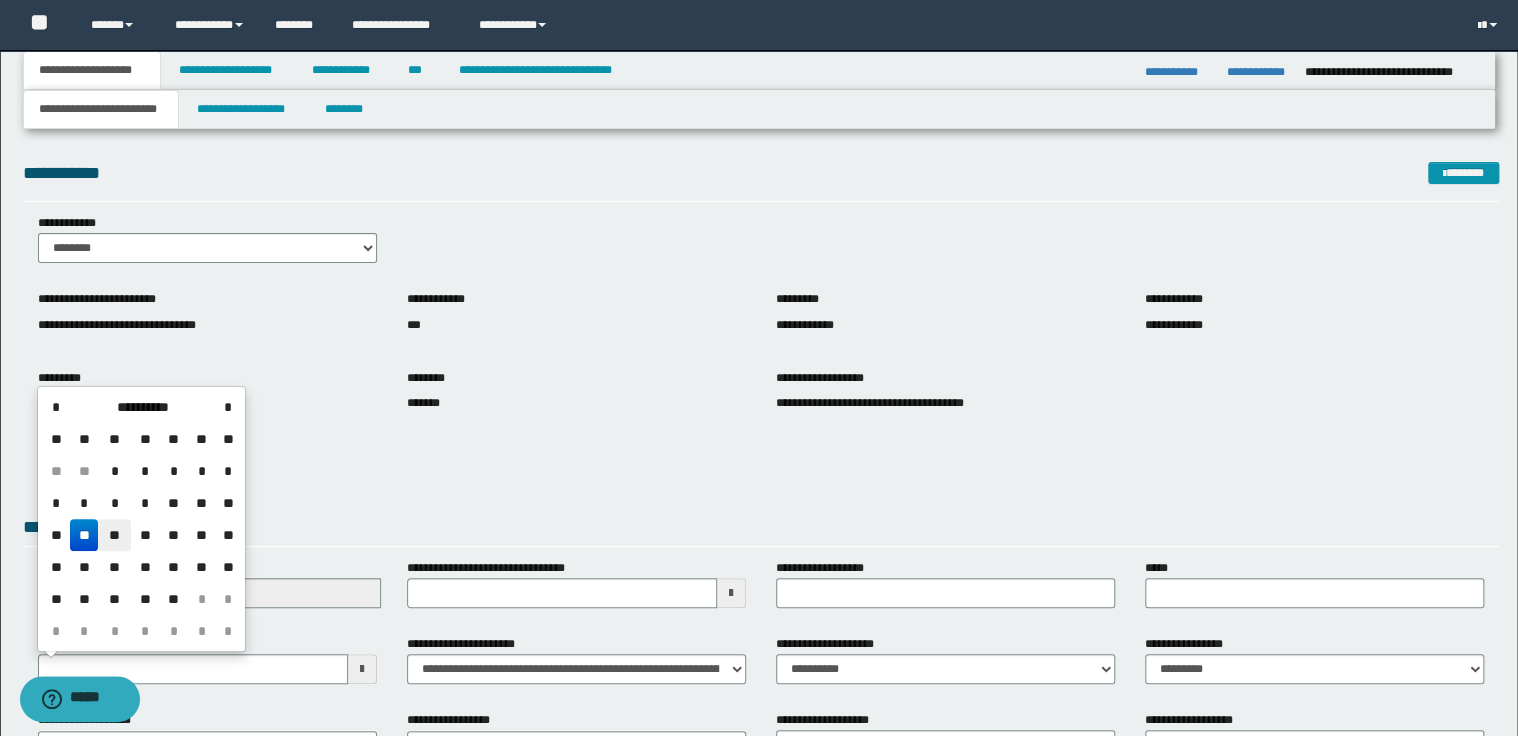 click on "**" at bounding box center (114, 535) 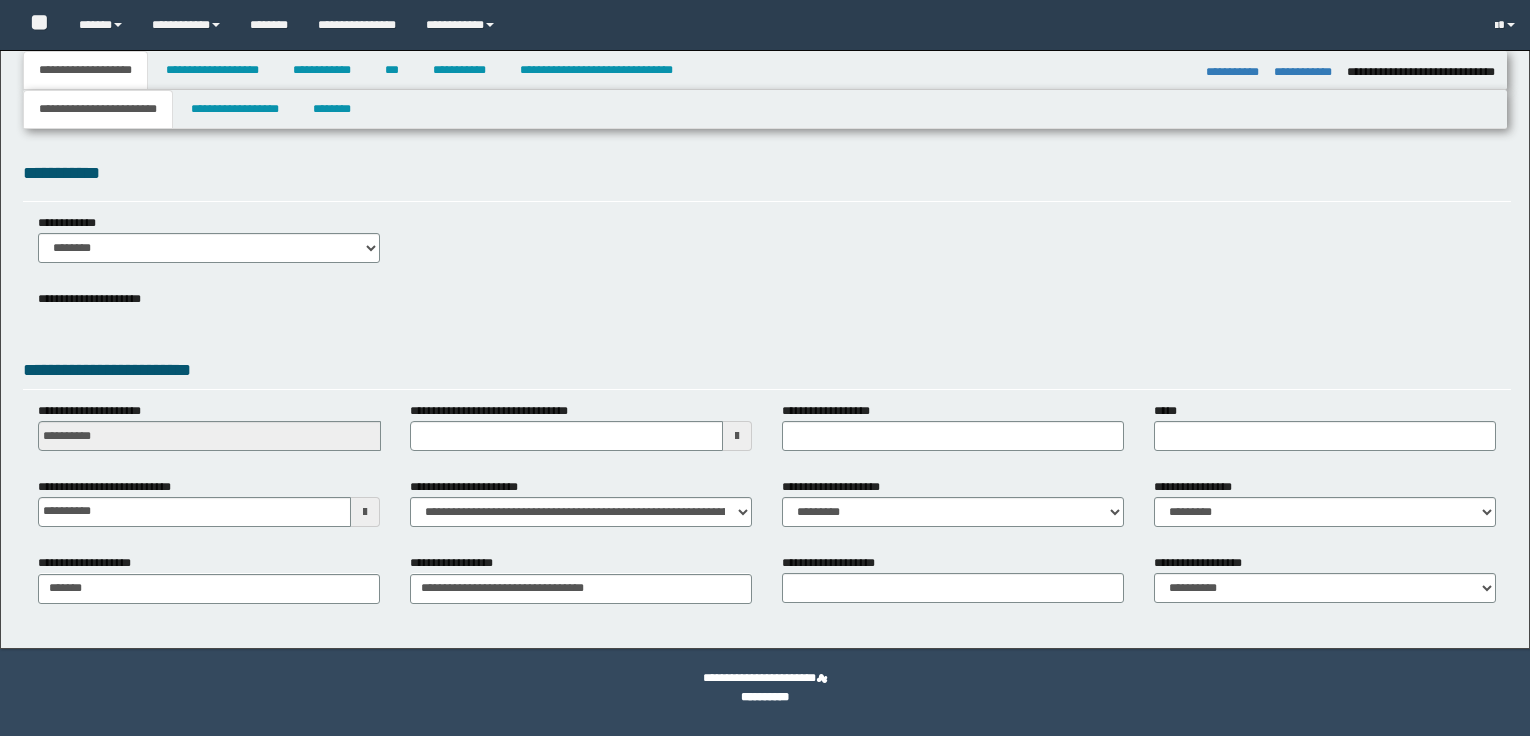 select on "*" 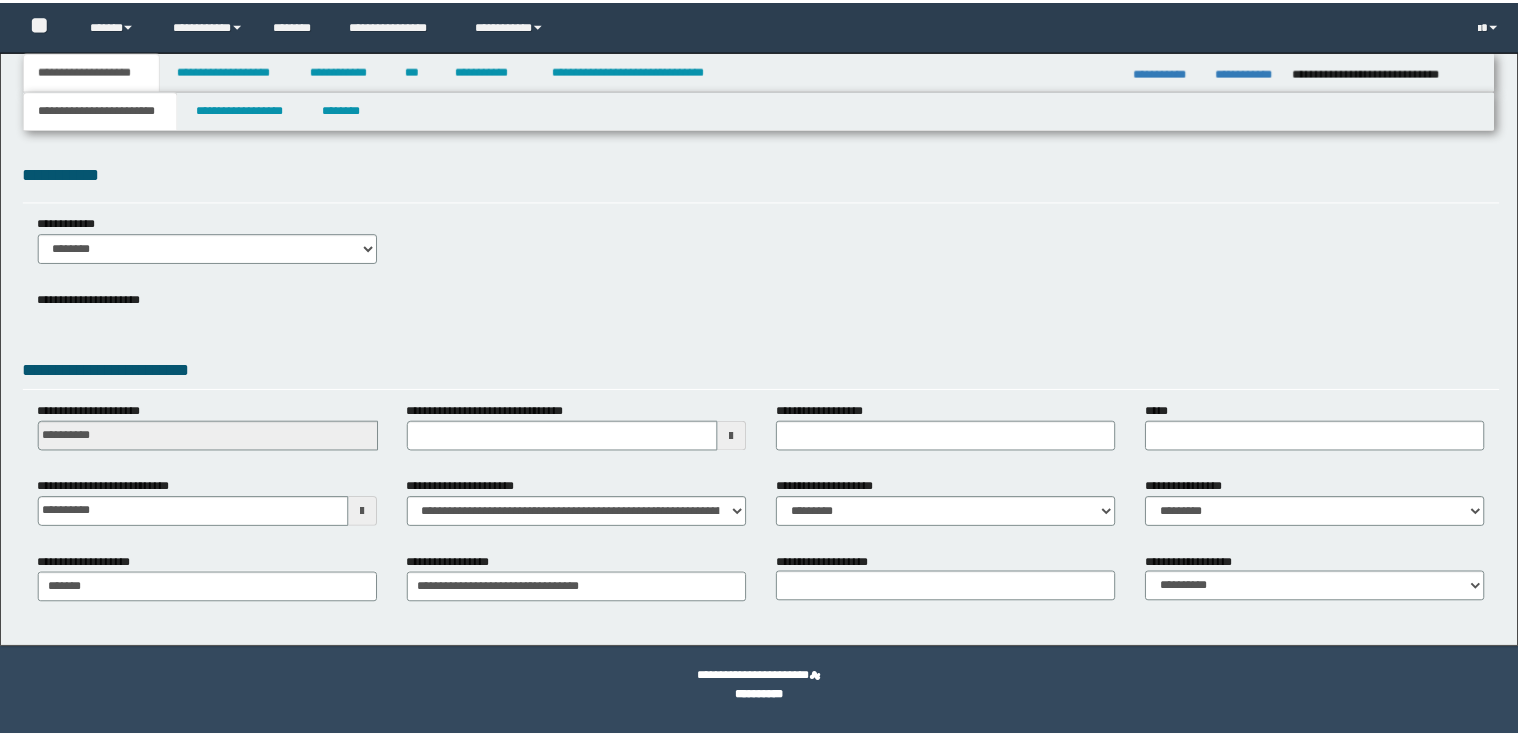scroll, scrollTop: 0, scrollLeft: 0, axis: both 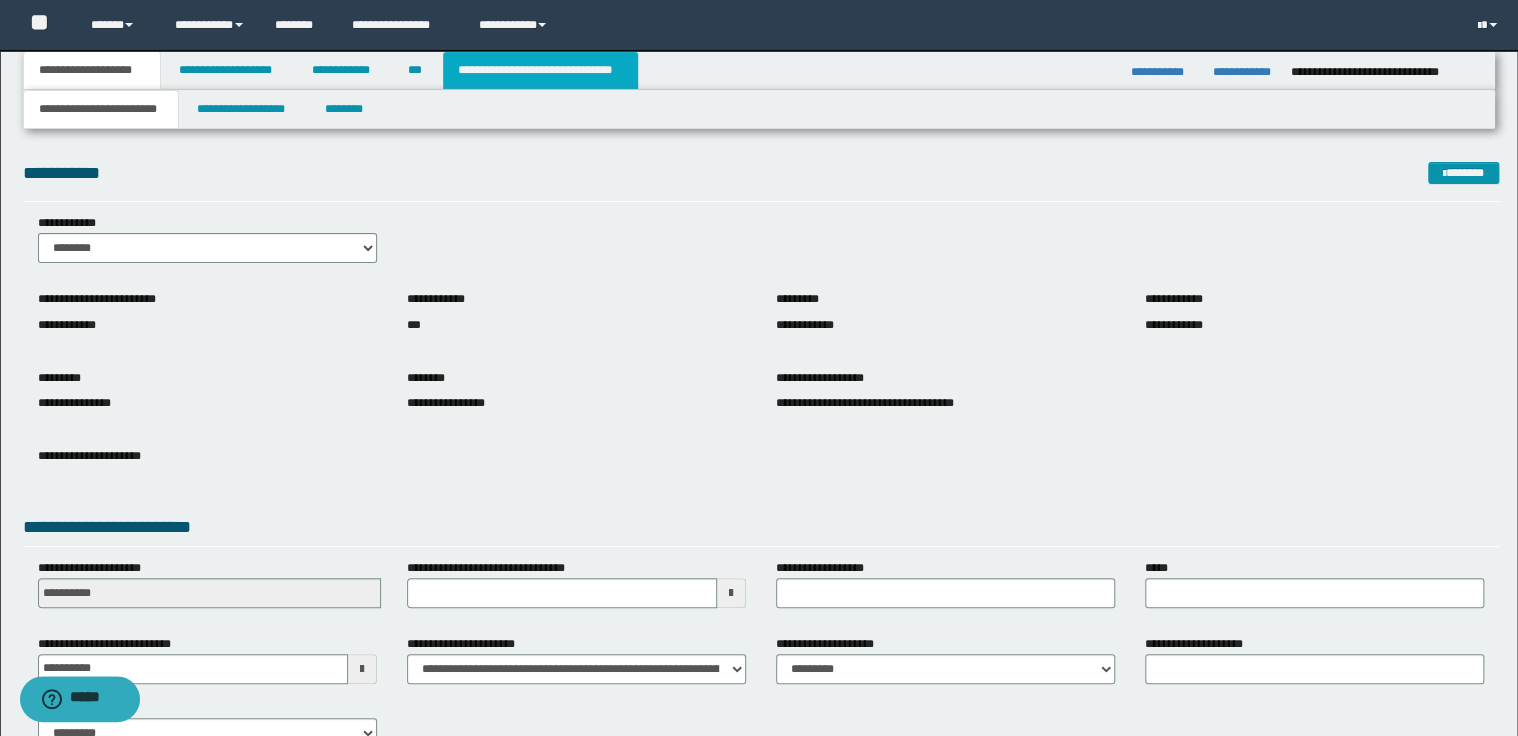 click on "**********" at bounding box center (540, 70) 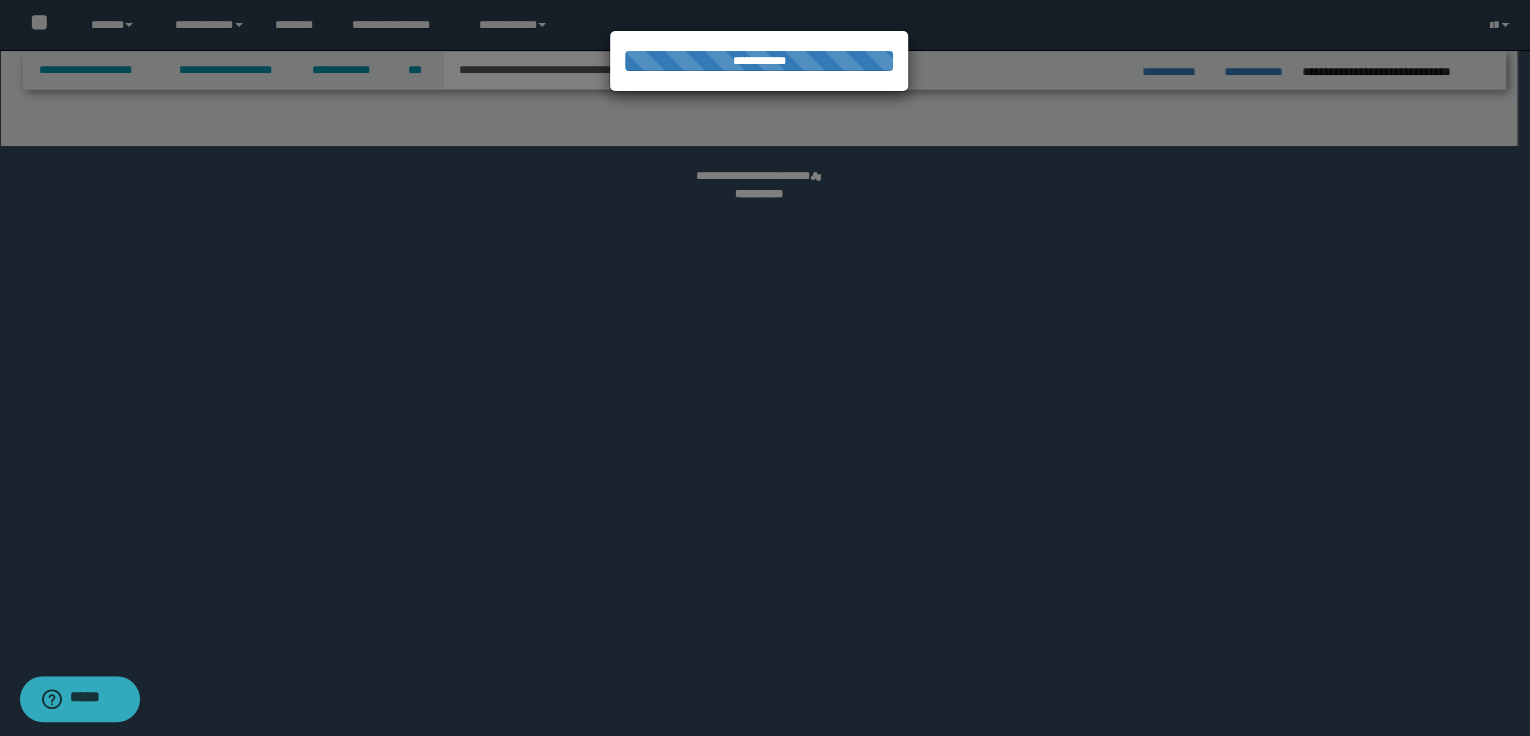 select on "*" 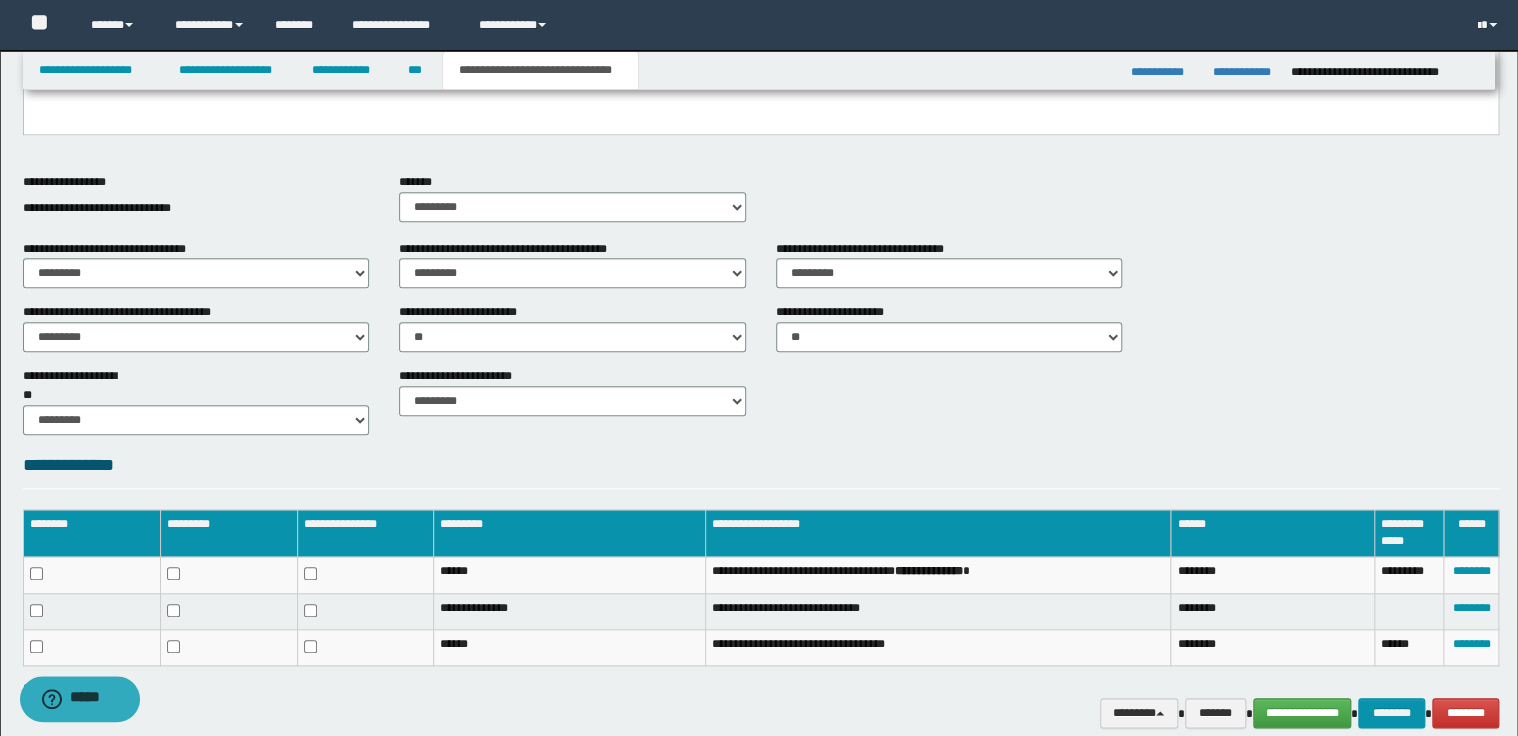scroll, scrollTop: 812, scrollLeft: 0, axis: vertical 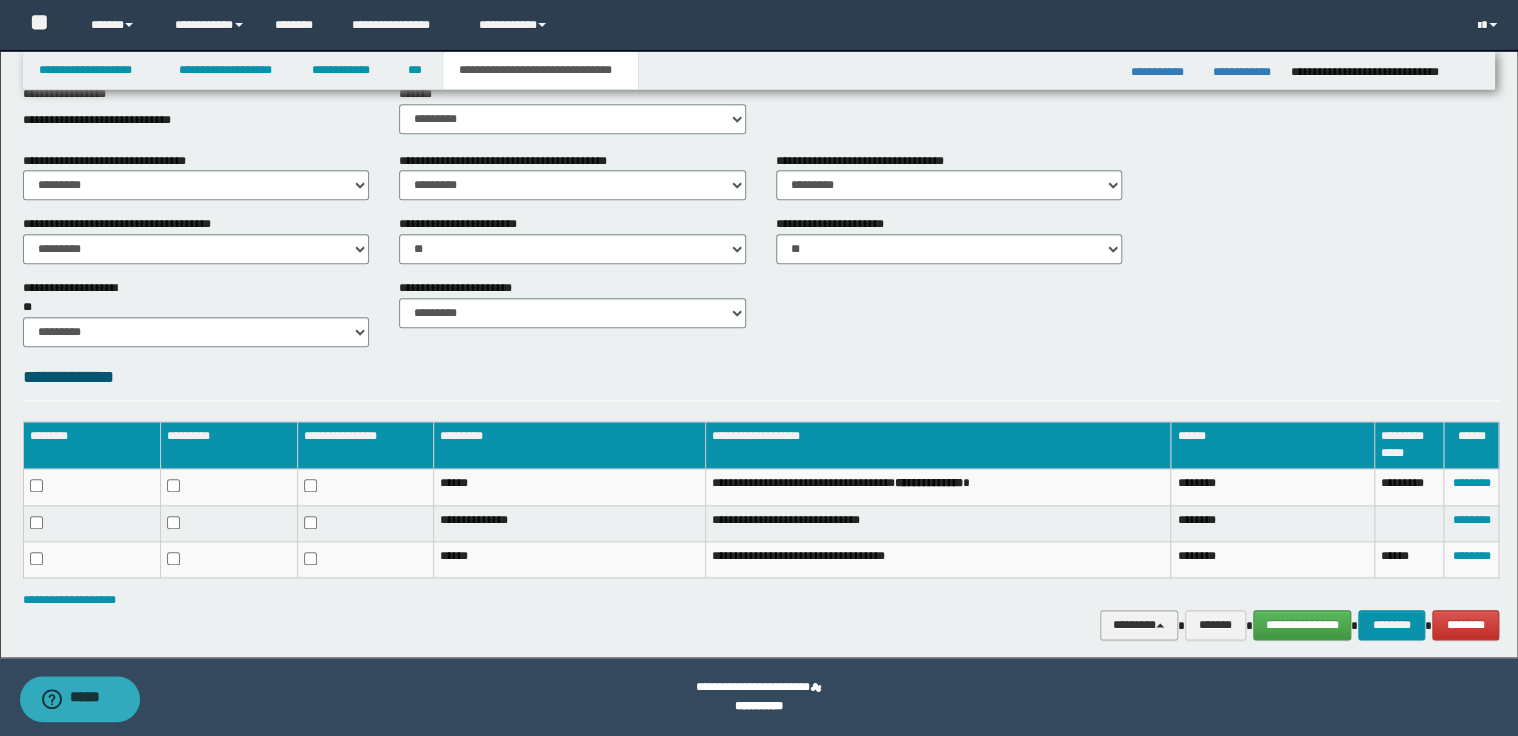 click on "********" at bounding box center [1139, 625] 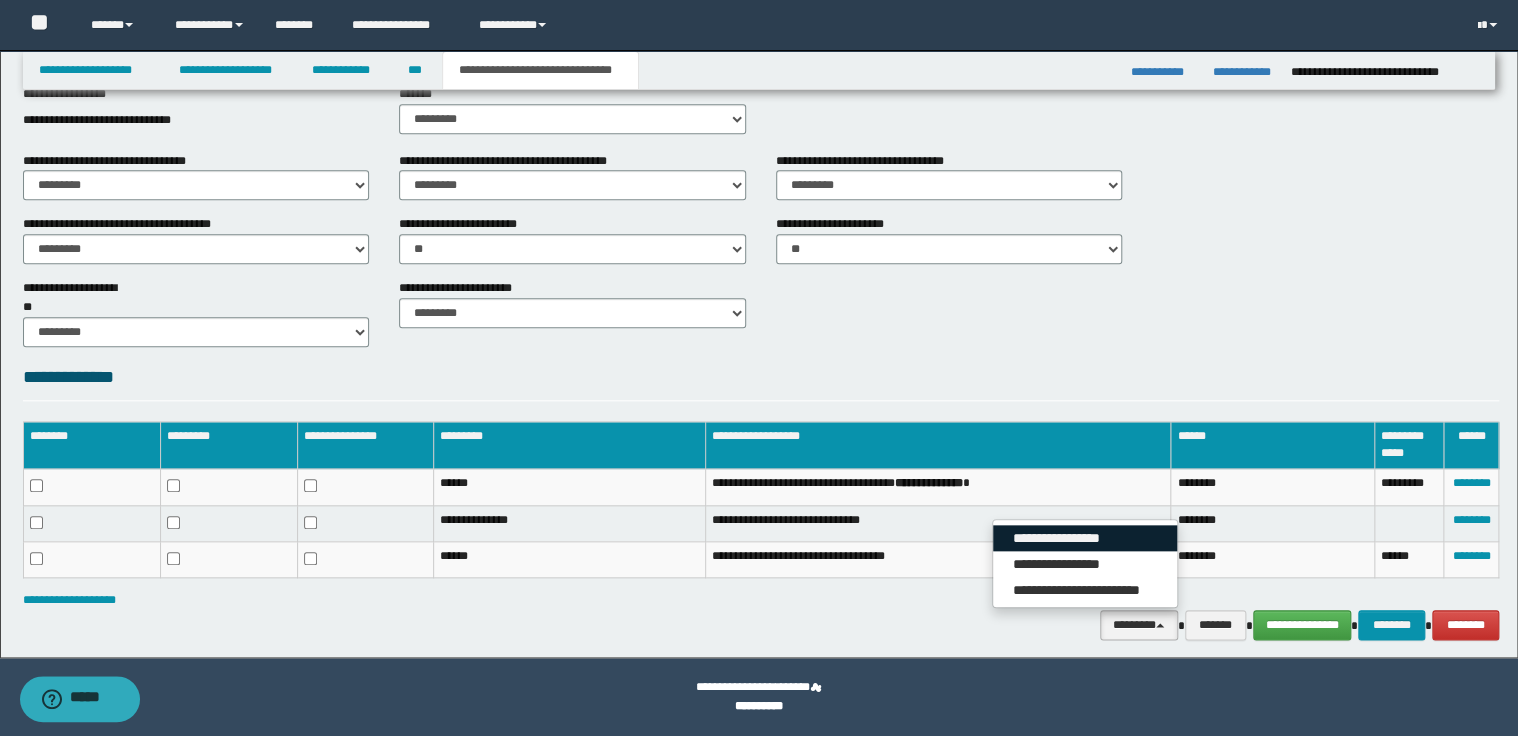 click on "**********" at bounding box center [1085, 538] 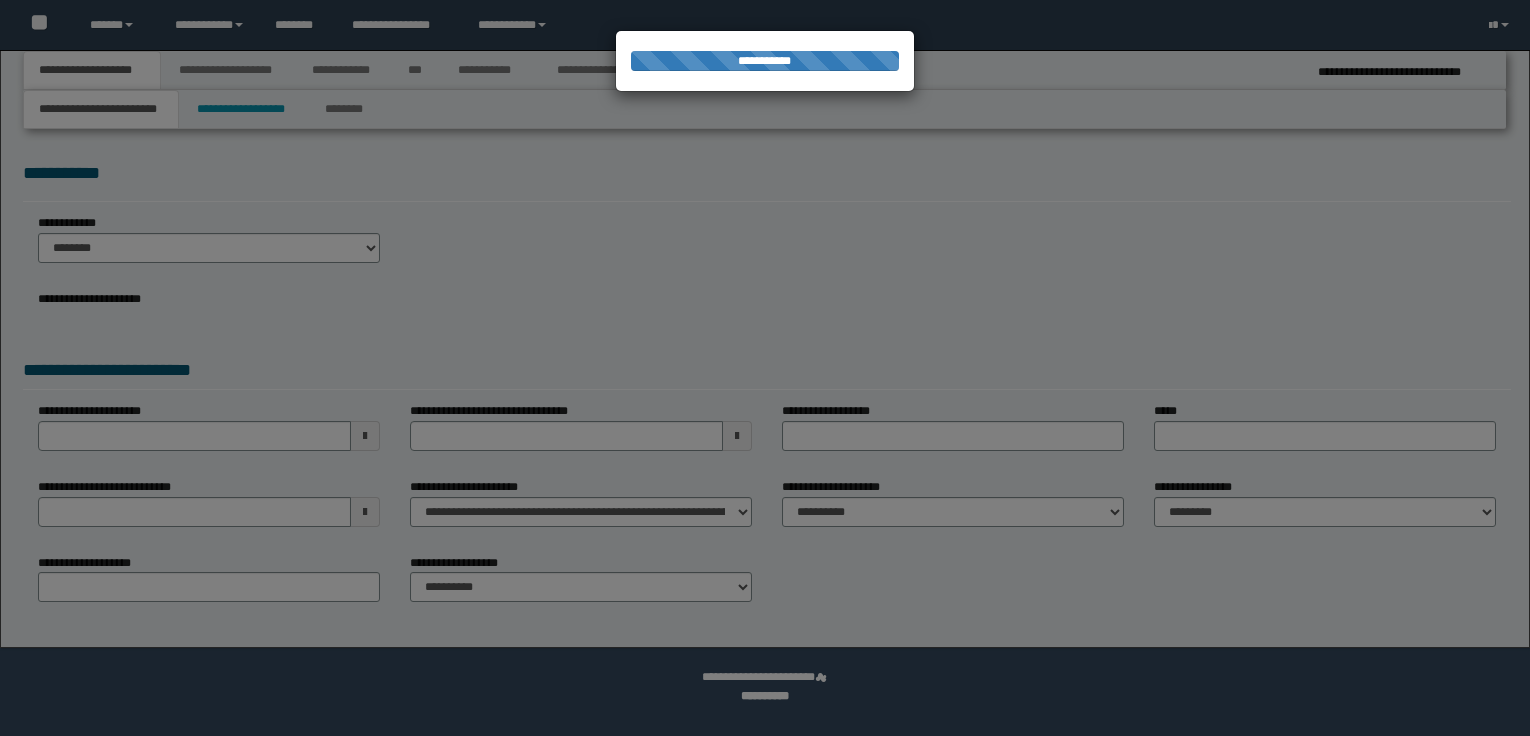 scroll, scrollTop: 0, scrollLeft: 0, axis: both 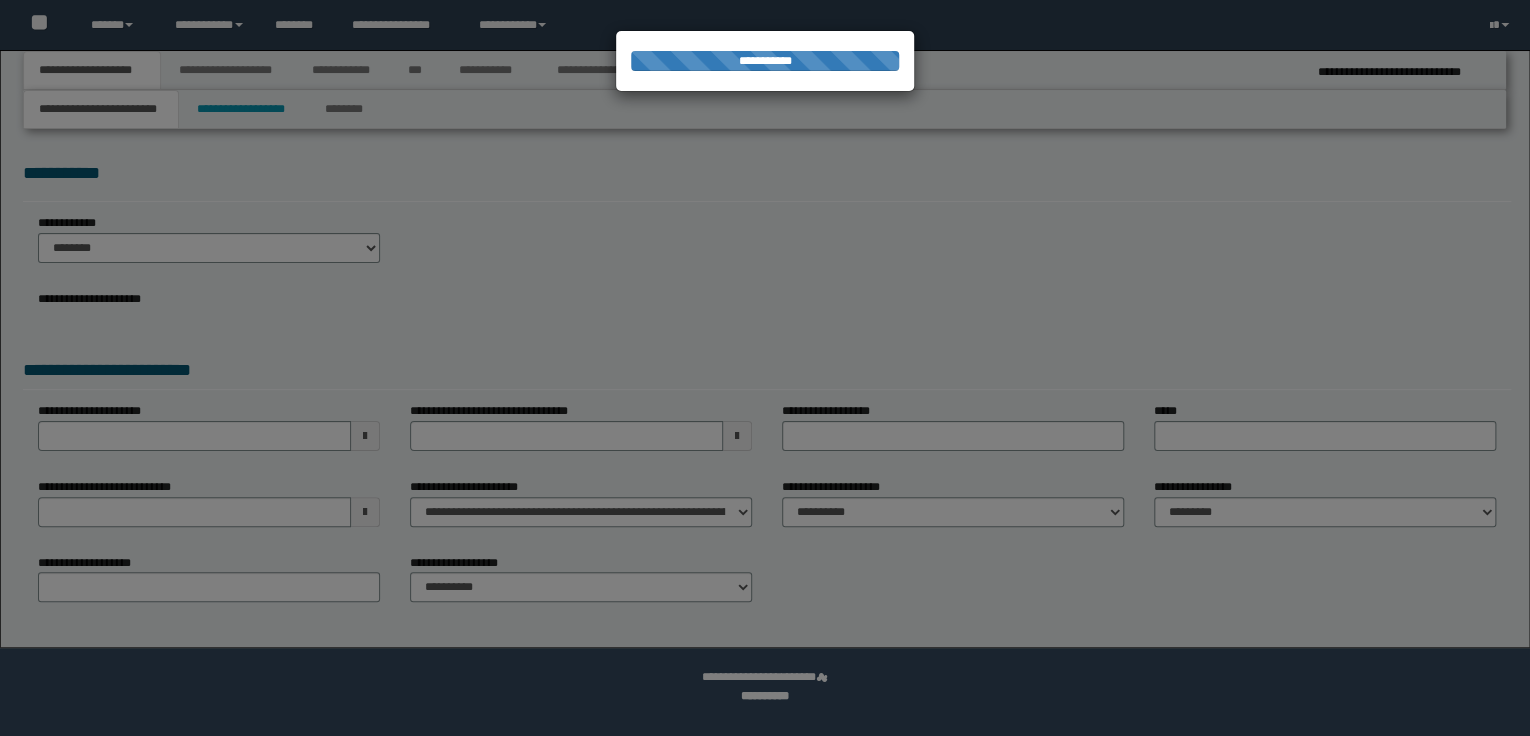 select on "*" 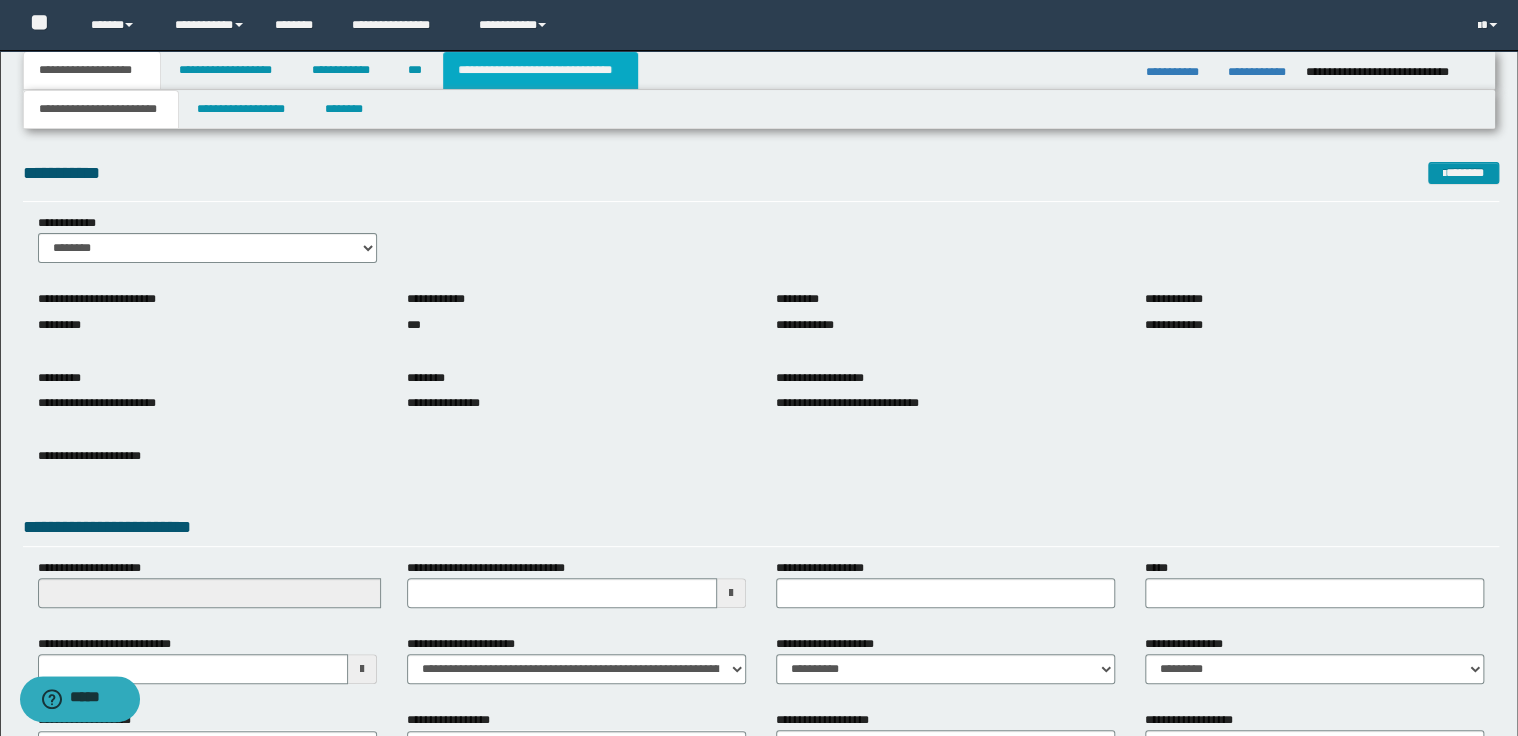click on "**********" at bounding box center [540, 70] 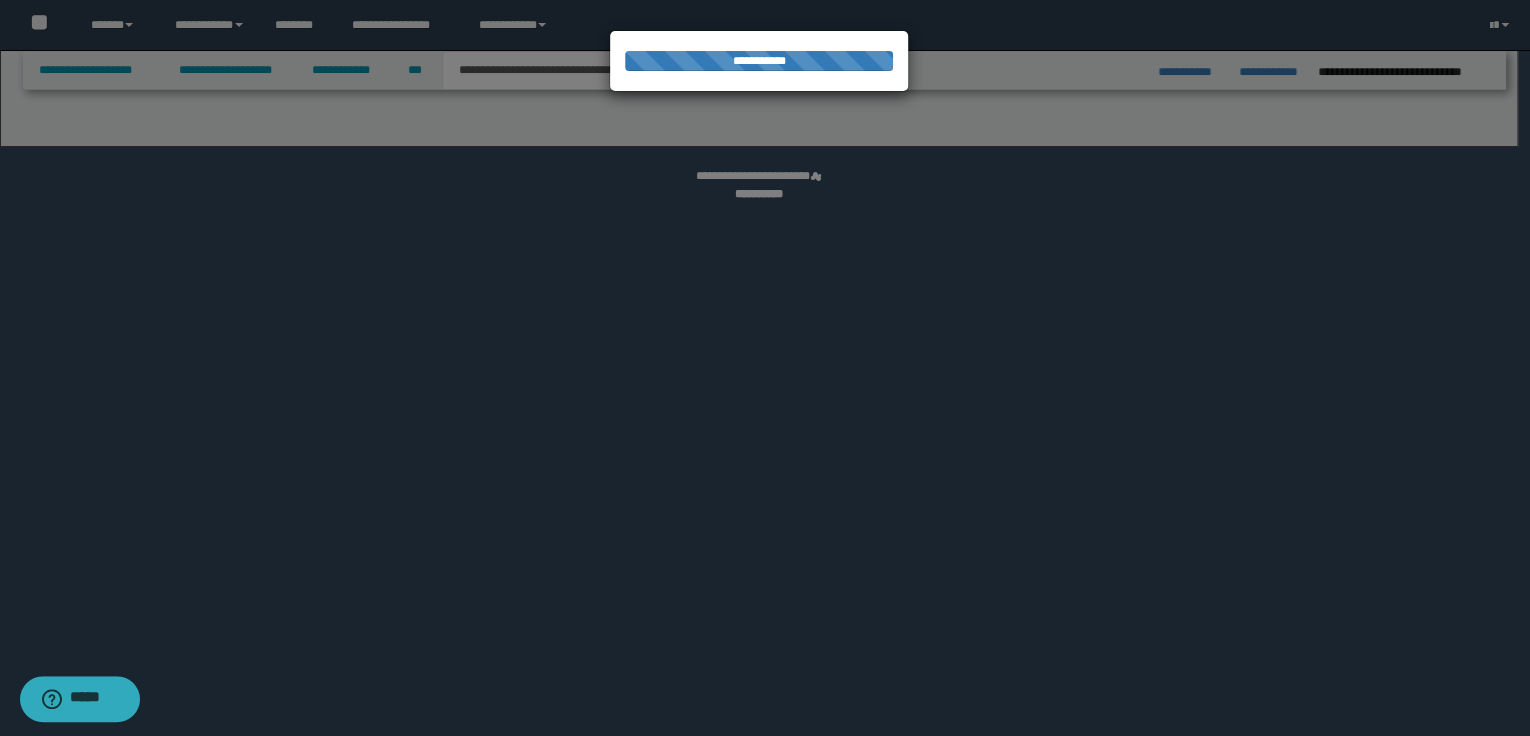 select on "*" 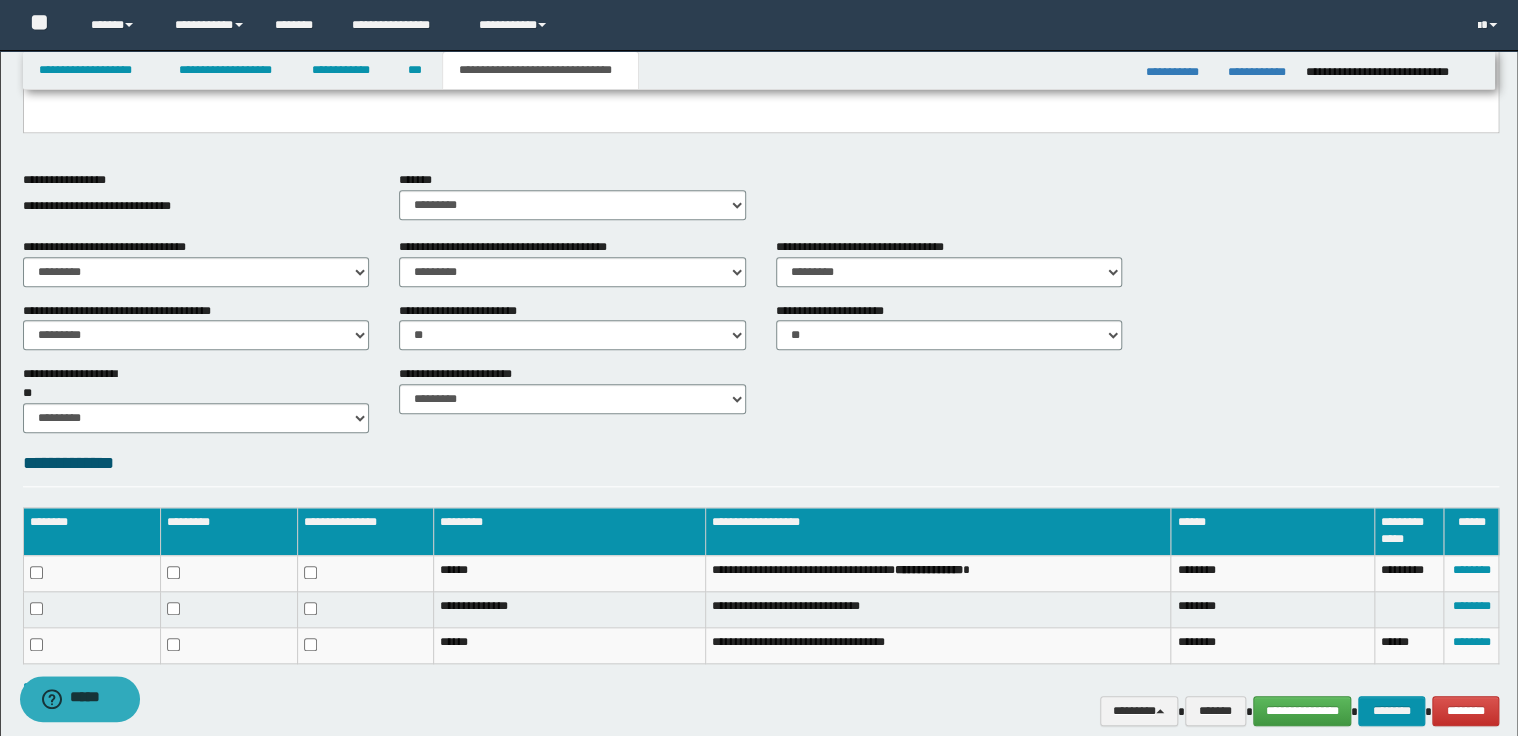 scroll, scrollTop: 720, scrollLeft: 0, axis: vertical 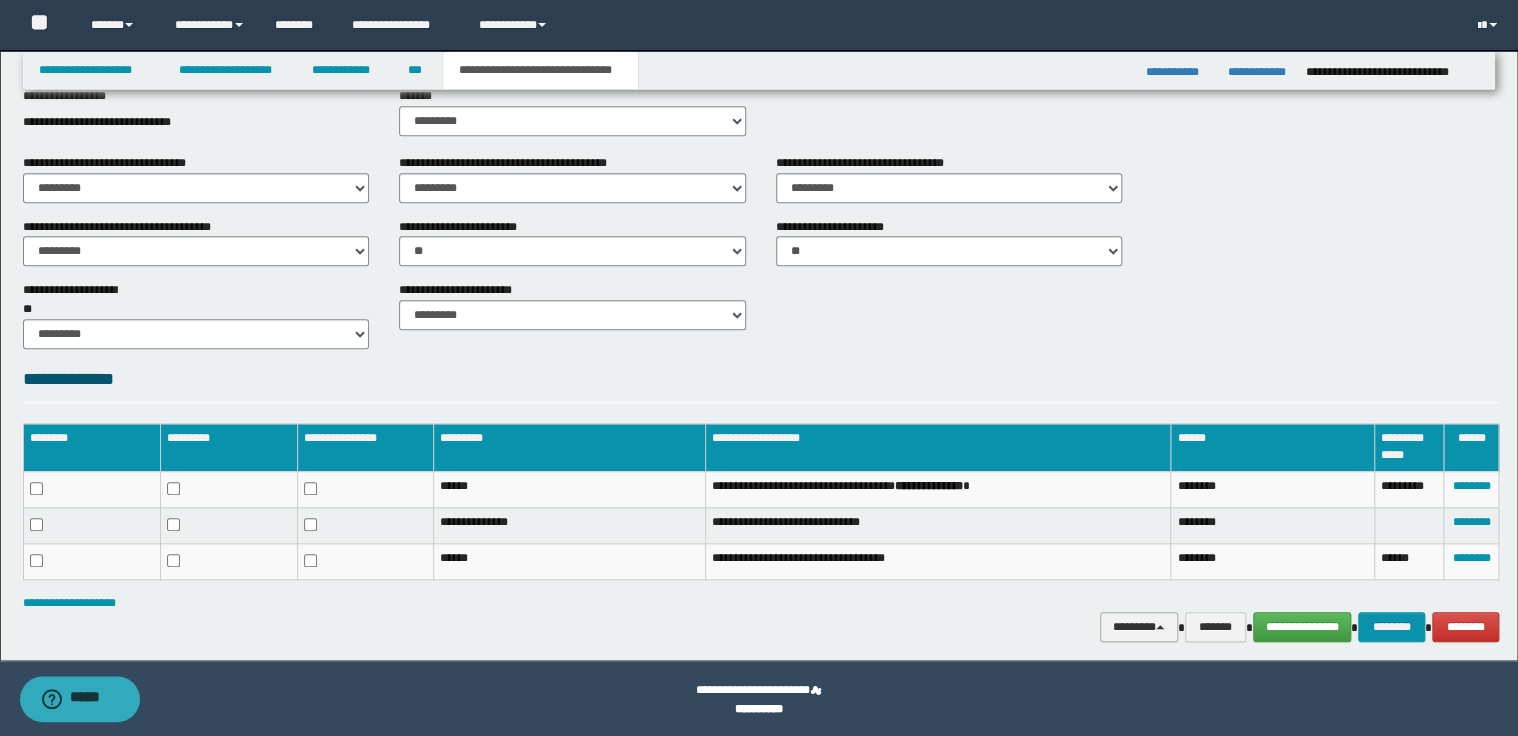click on "********" at bounding box center (1139, 627) 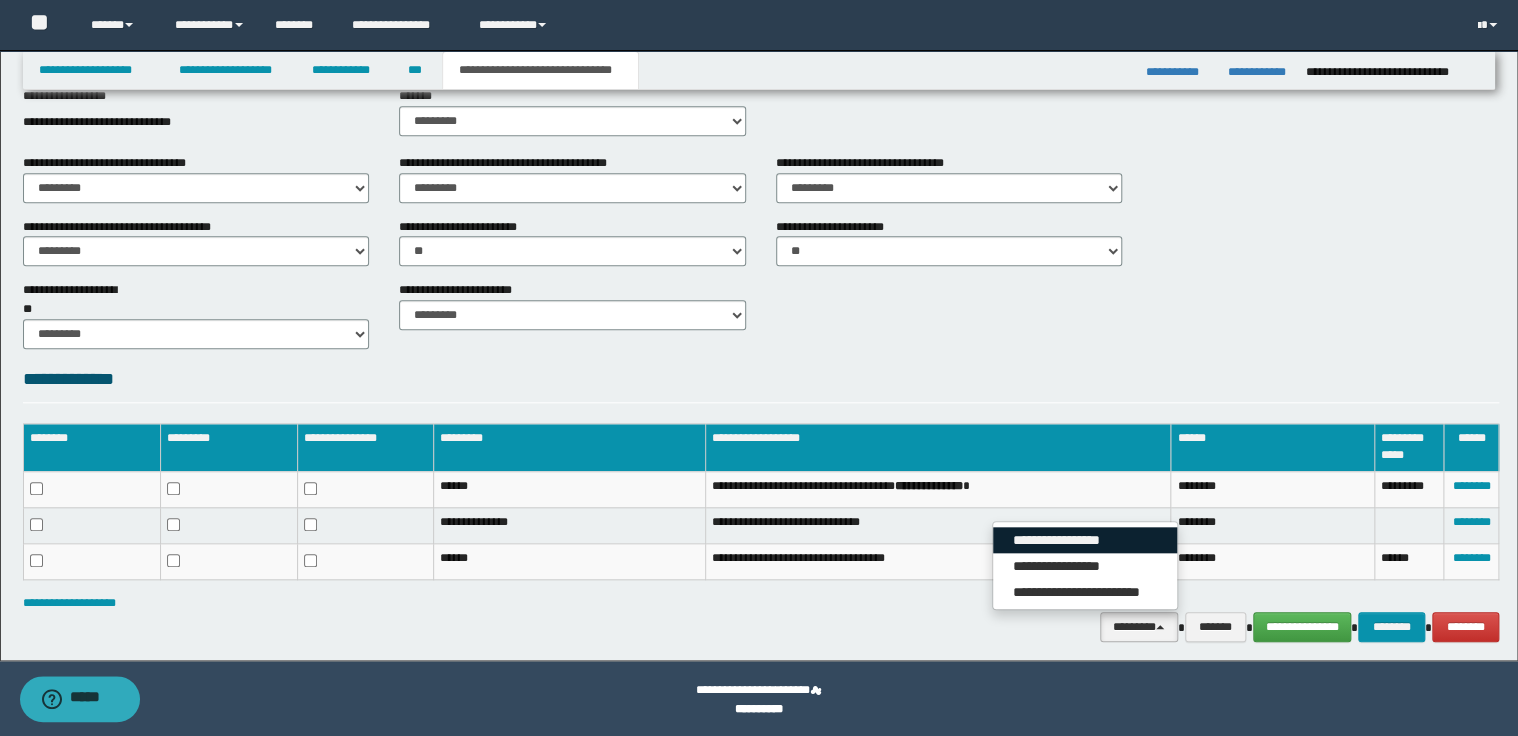 click on "**********" at bounding box center (1085, 540) 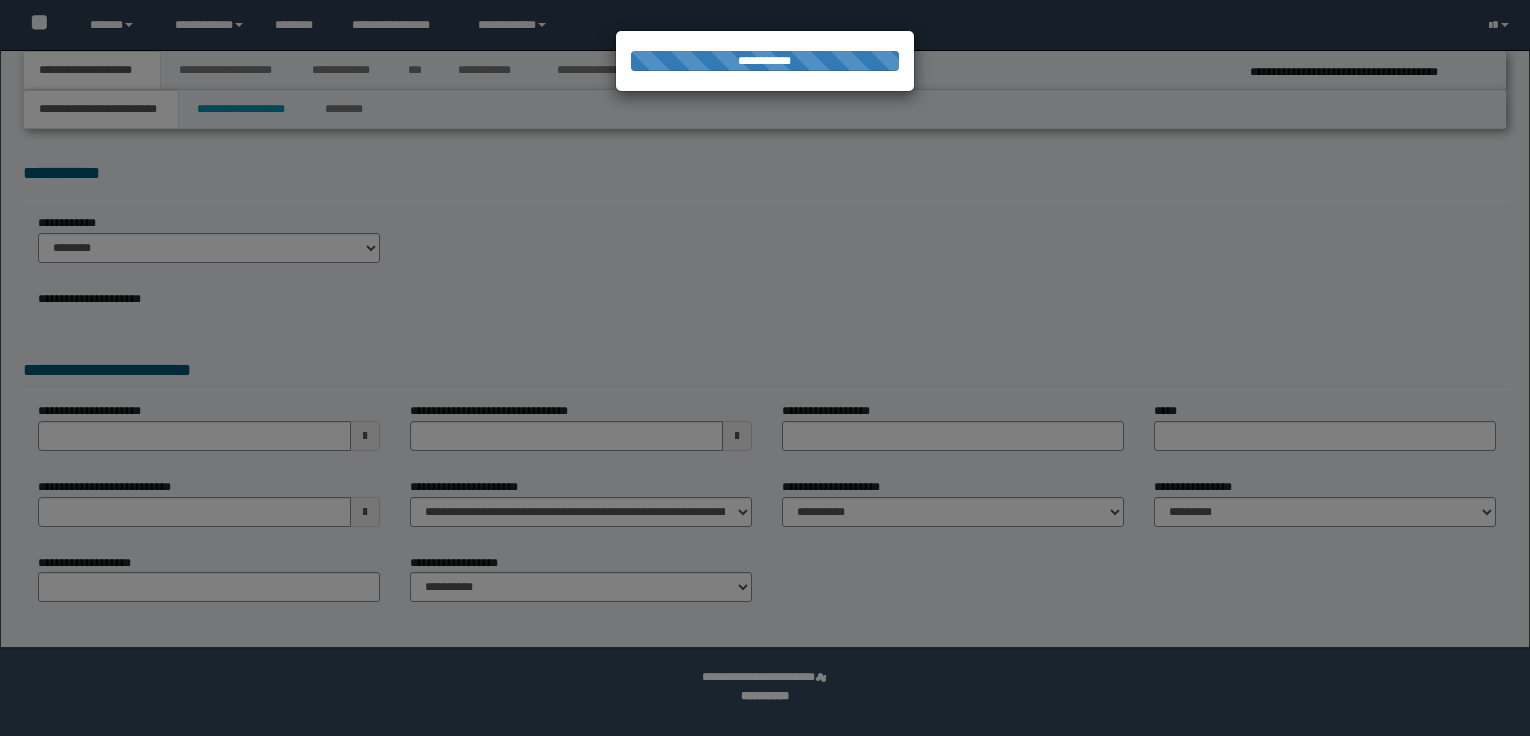 scroll, scrollTop: 0, scrollLeft: 0, axis: both 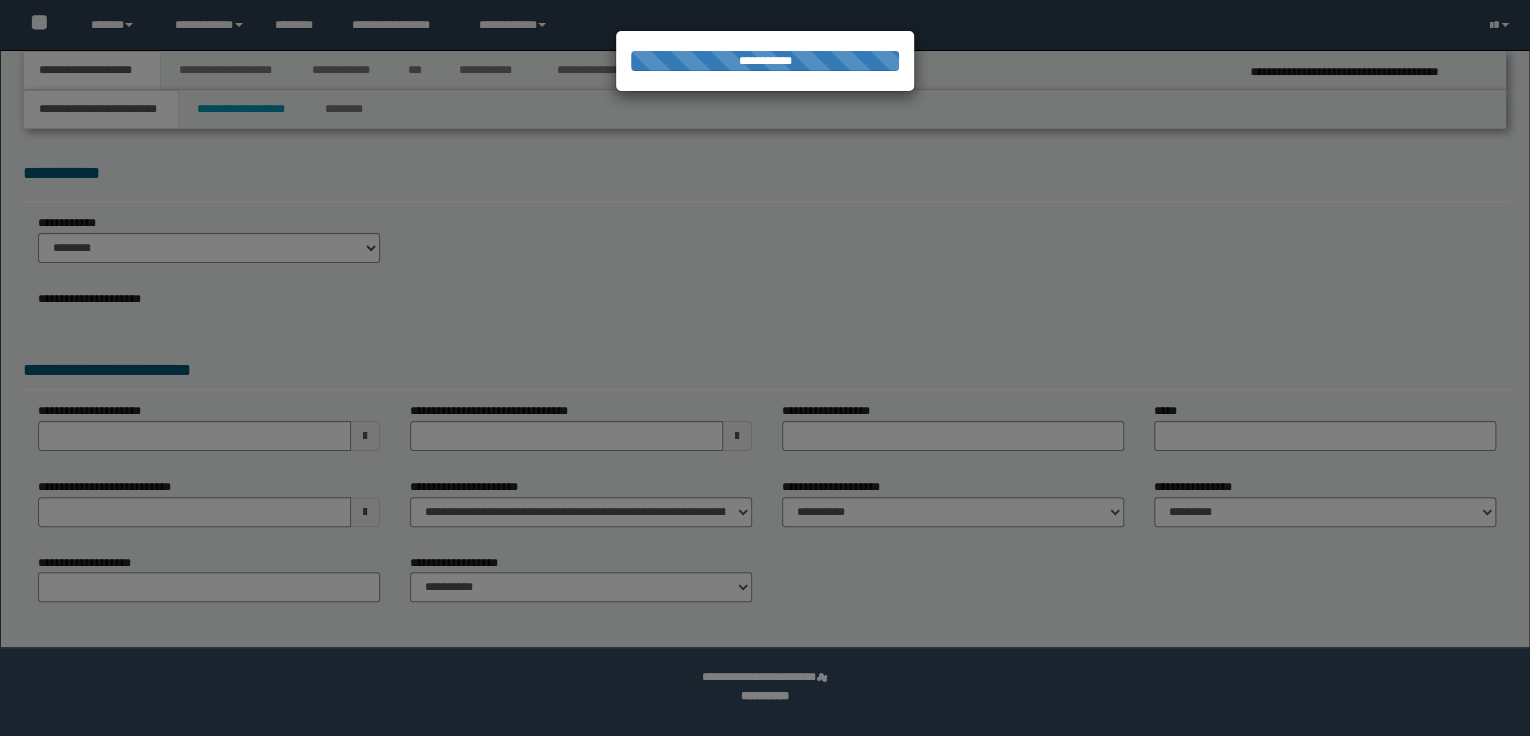 select on "**" 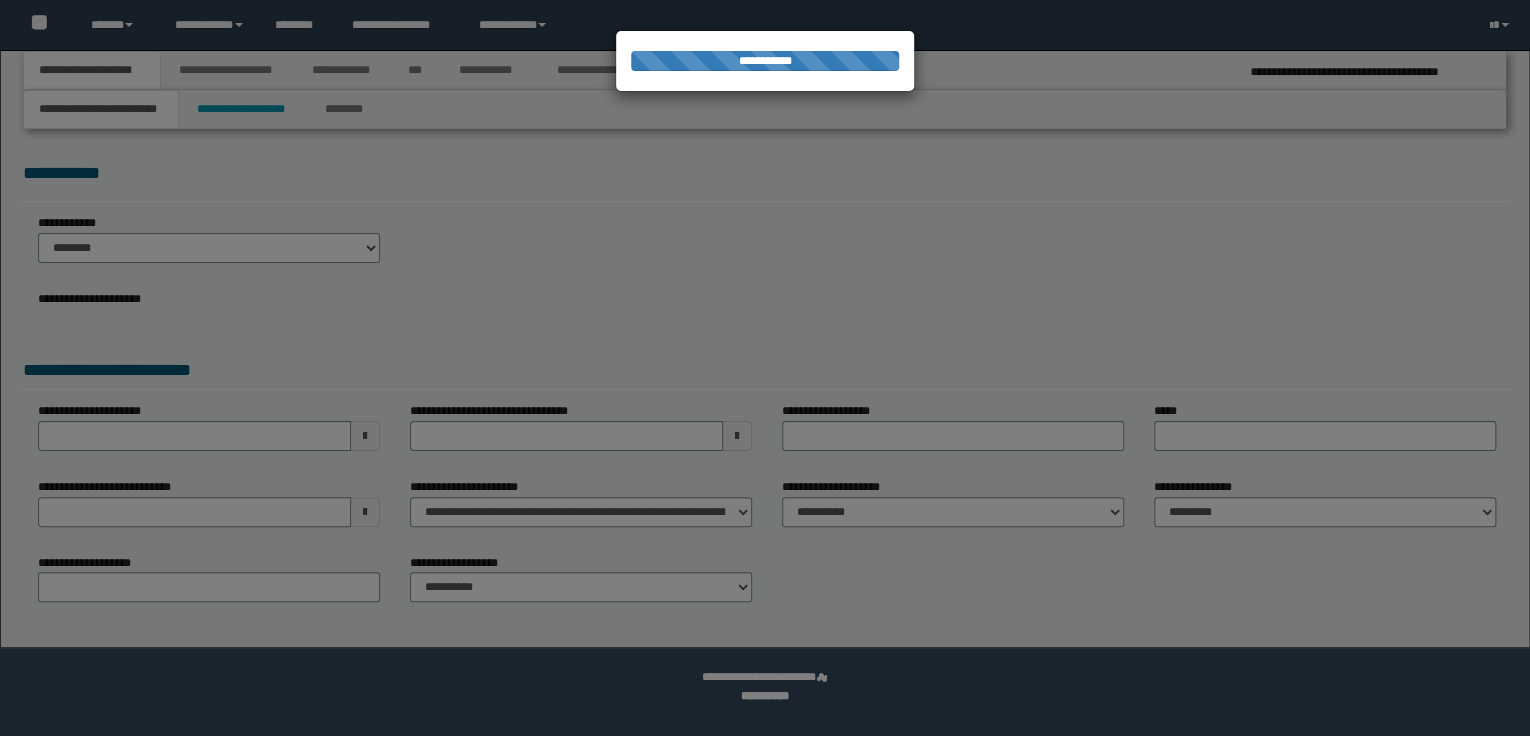 scroll, scrollTop: 0, scrollLeft: 0, axis: both 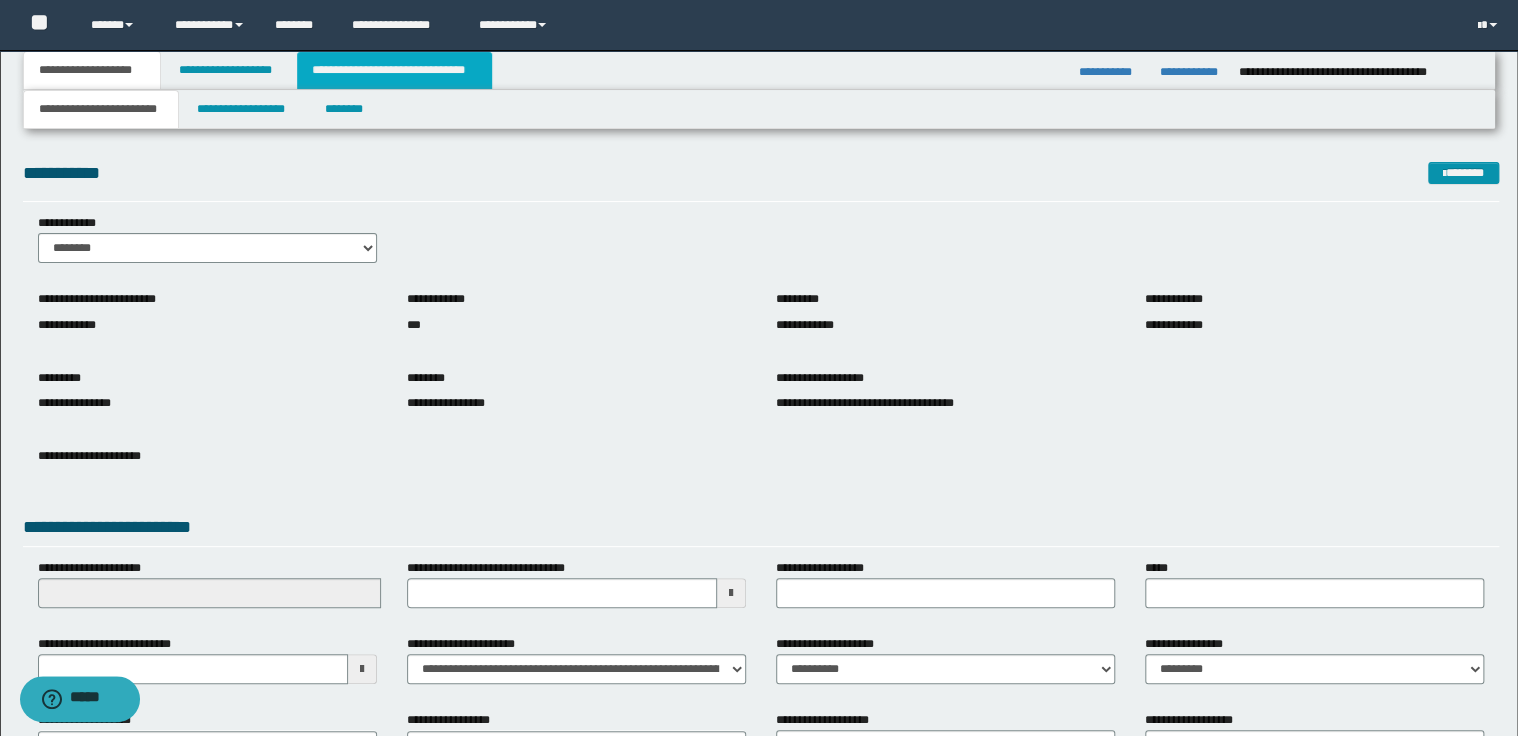 click on "**********" at bounding box center (394, 70) 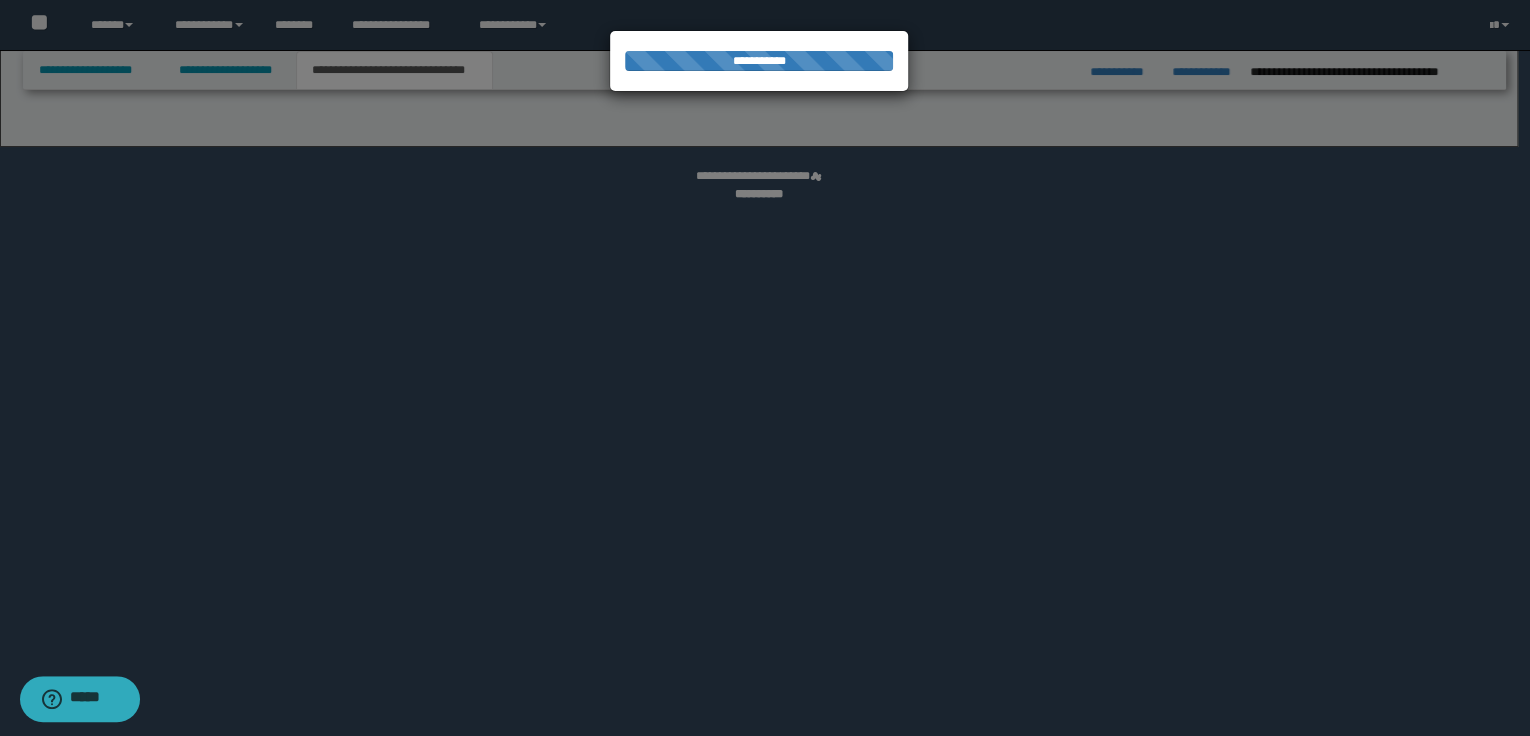 select on "*" 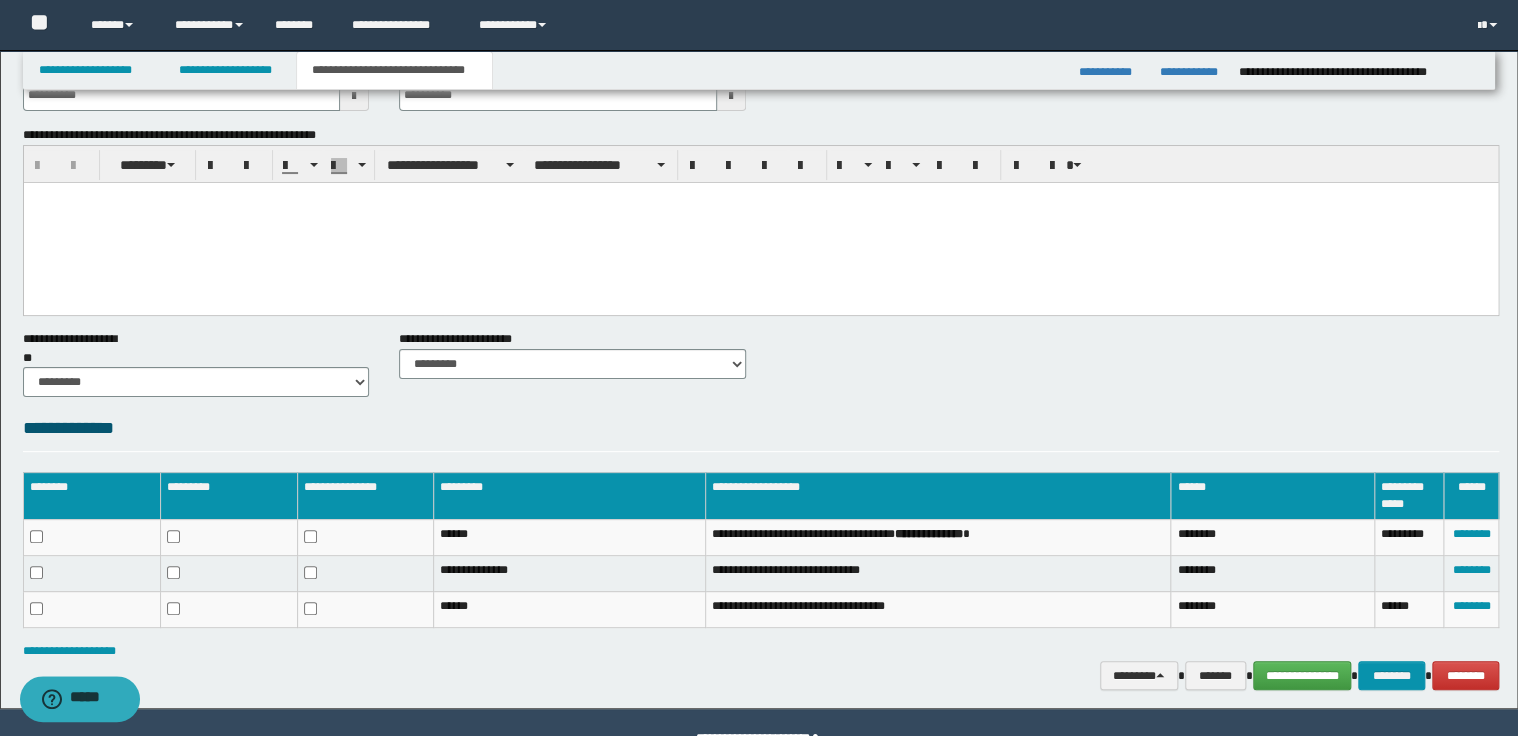 scroll, scrollTop: 116, scrollLeft: 0, axis: vertical 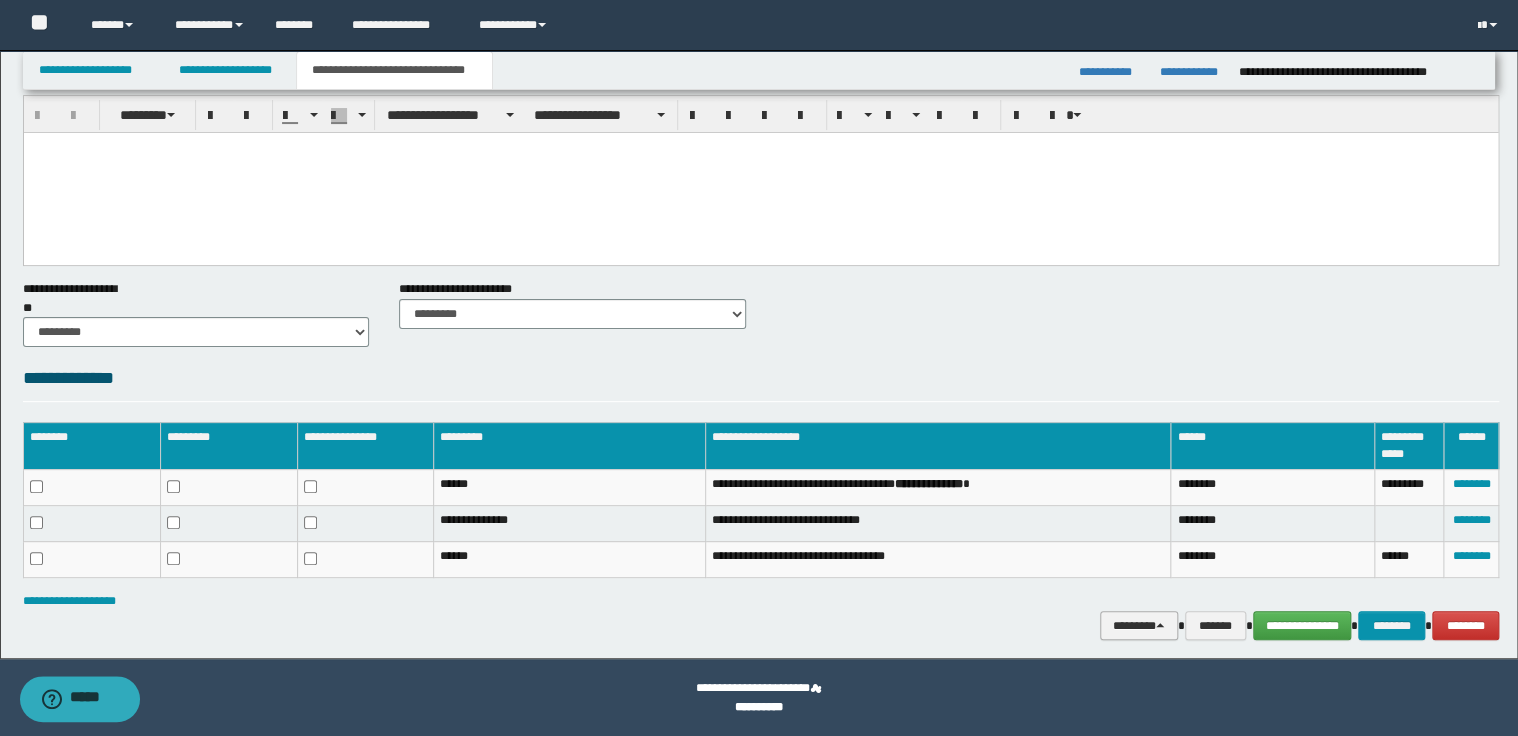 click on "********" at bounding box center (1139, 626) 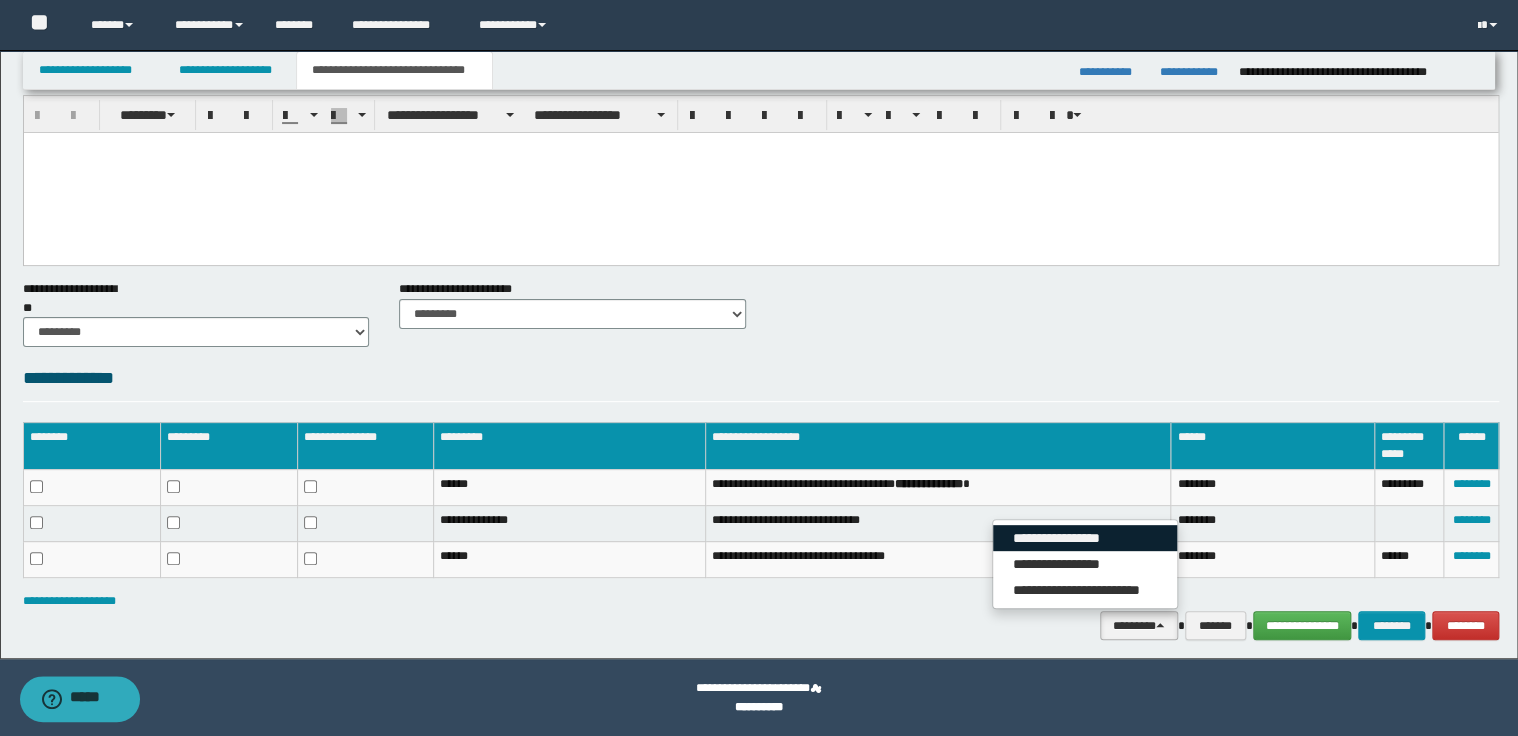 click on "**********" at bounding box center [1085, 538] 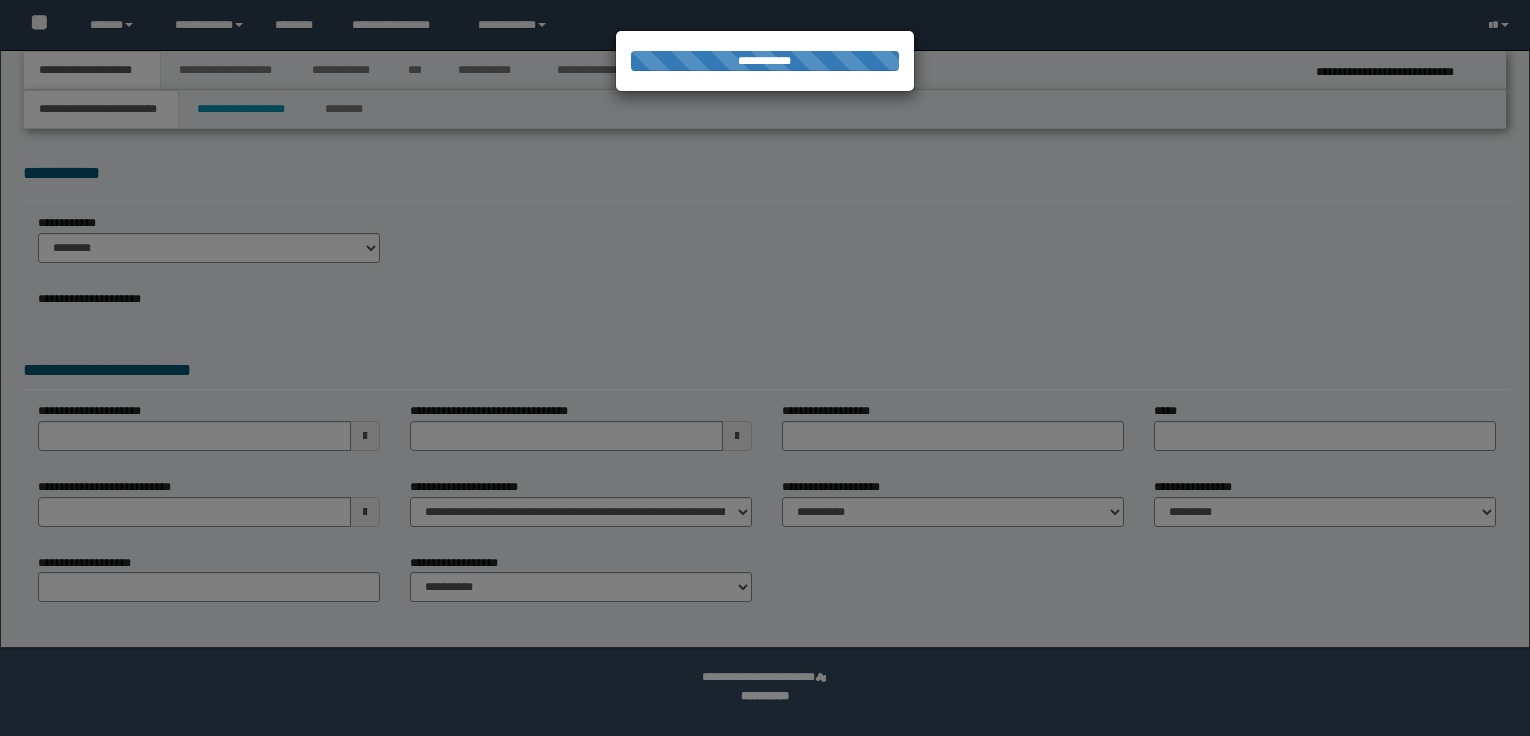 scroll, scrollTop: 0, scrollLeft: 0, axis: both 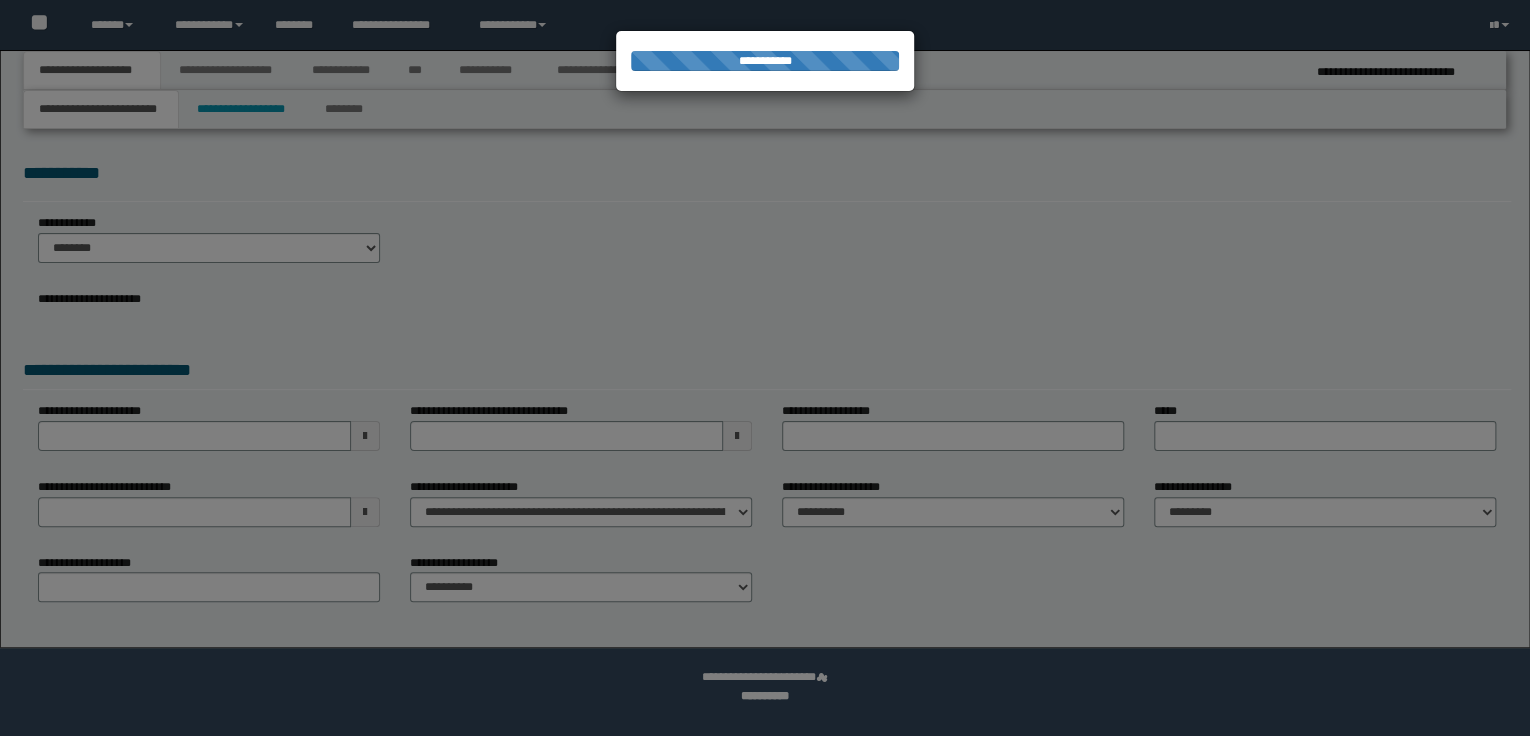 select on "*" 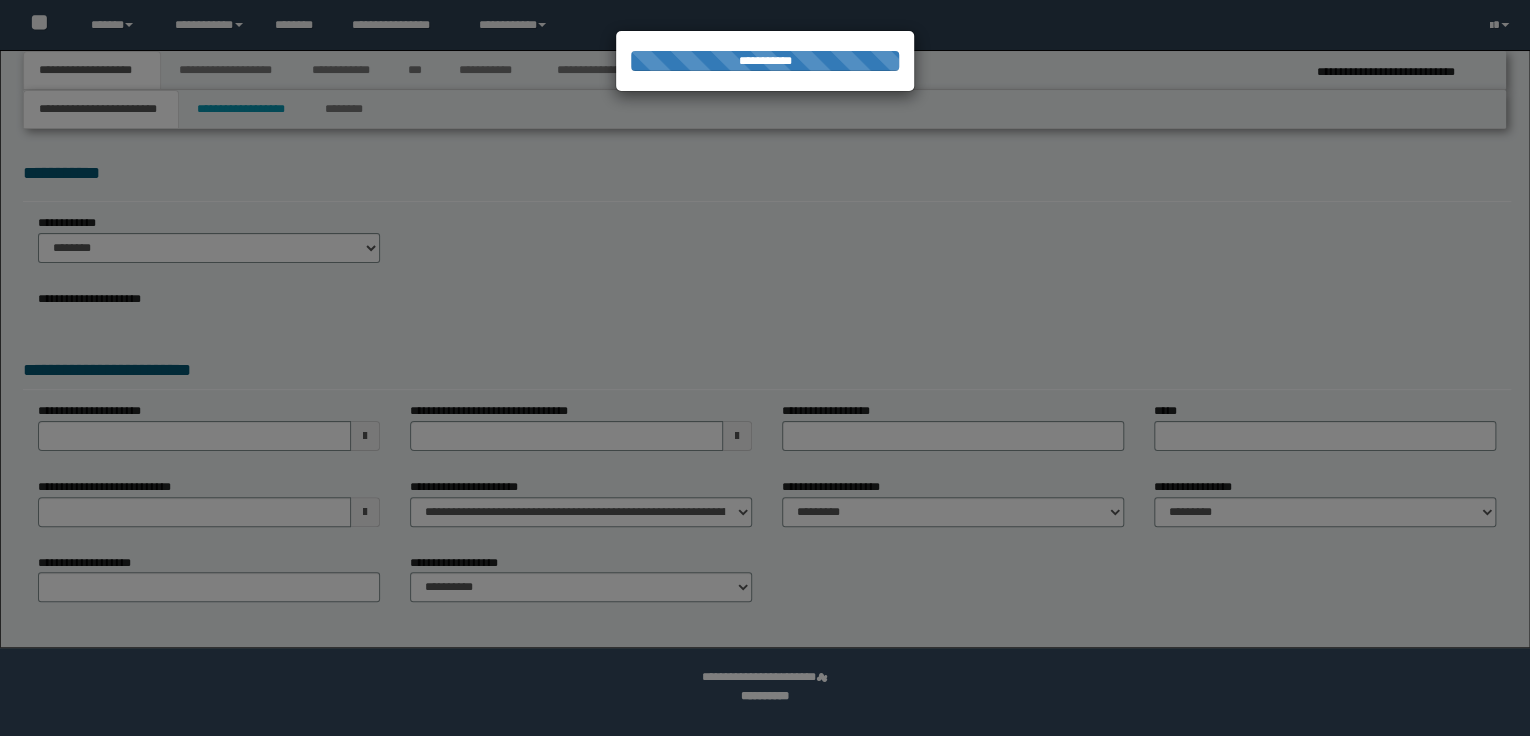 scroll, scrollTop: 0, scrollLeft: 0, axis: both 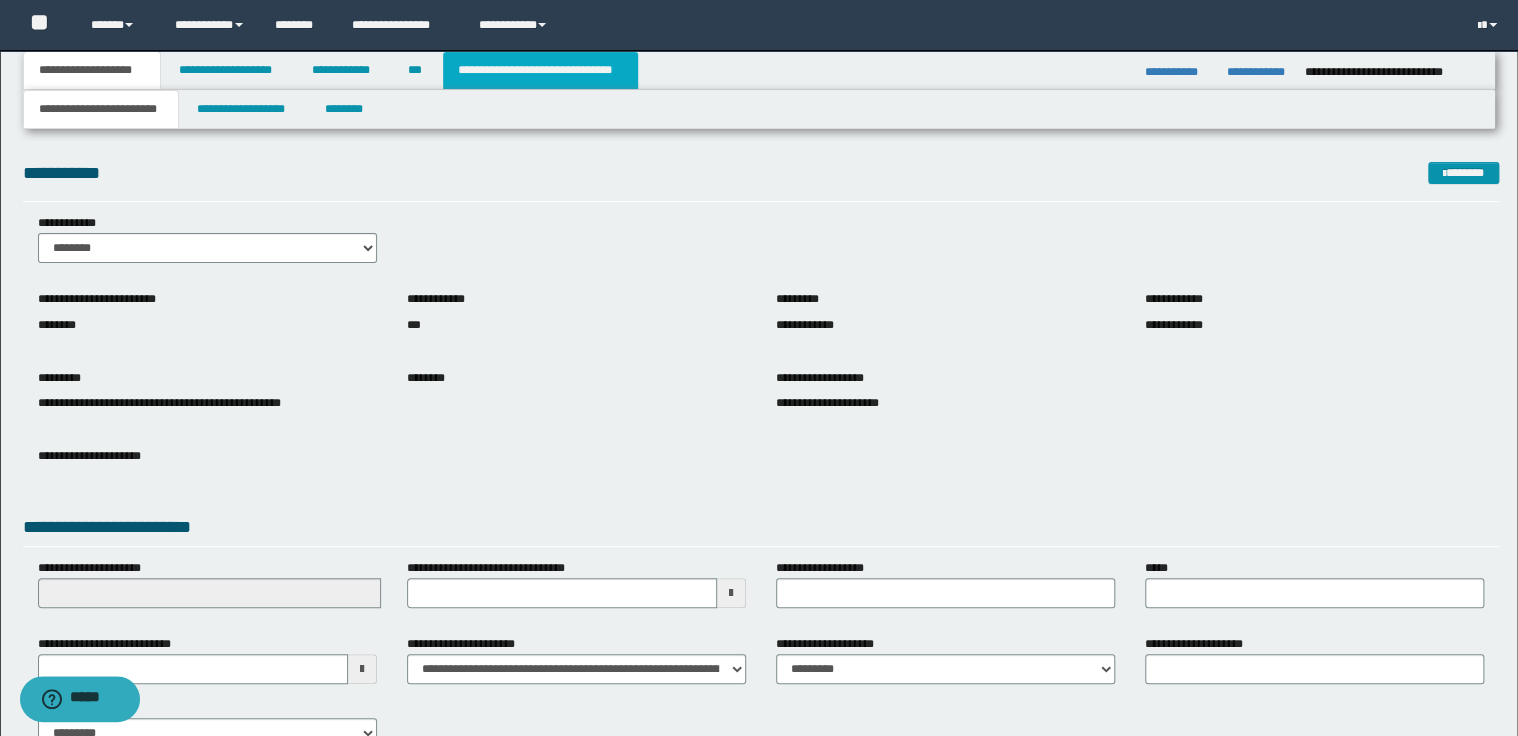 drag, startPoint x: 516, startPoint y: 69, endPoint x: 526, endPoint y: 75, distance: 11.661903 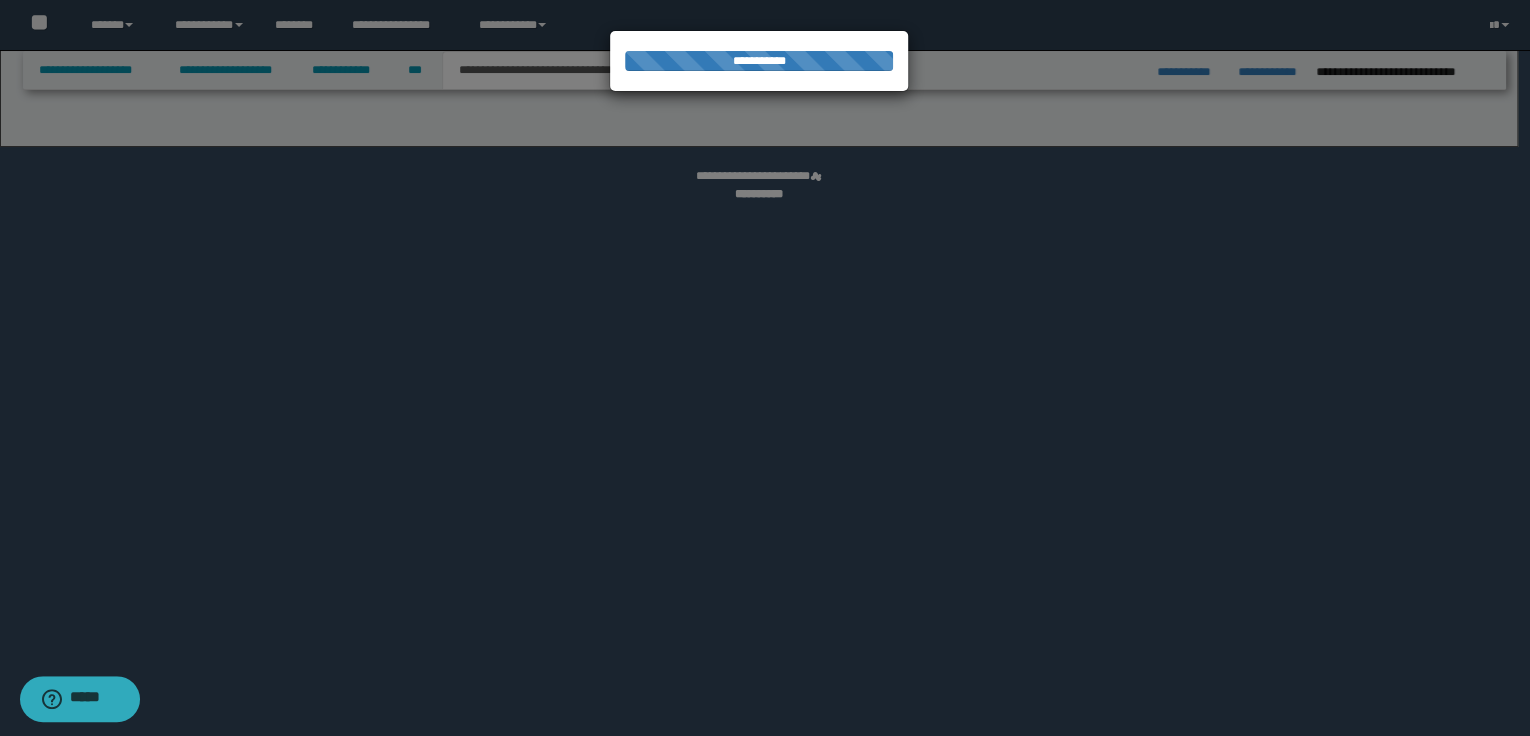select on "*" 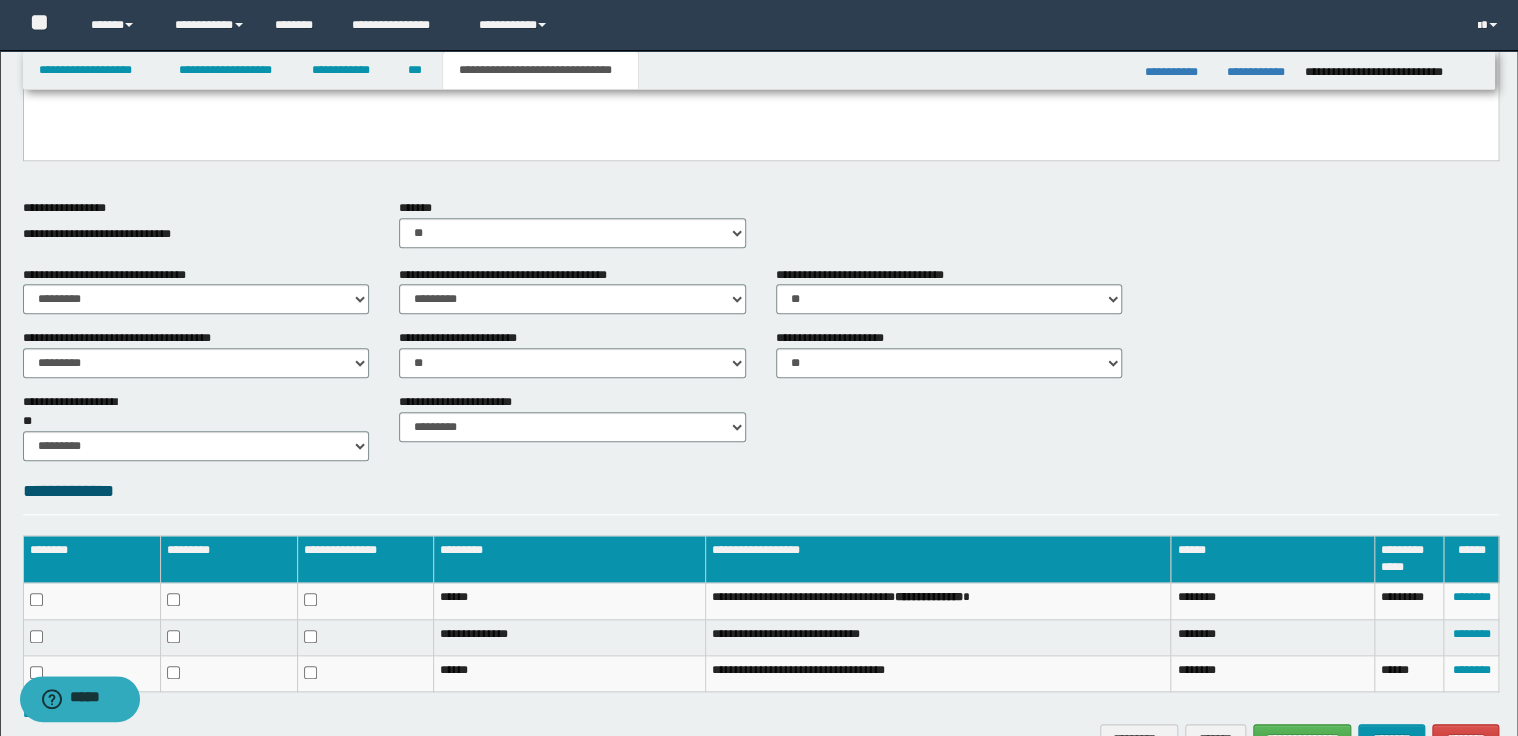 scroll, scrollTop: 812, scrollLeft: 0, axis: vertical 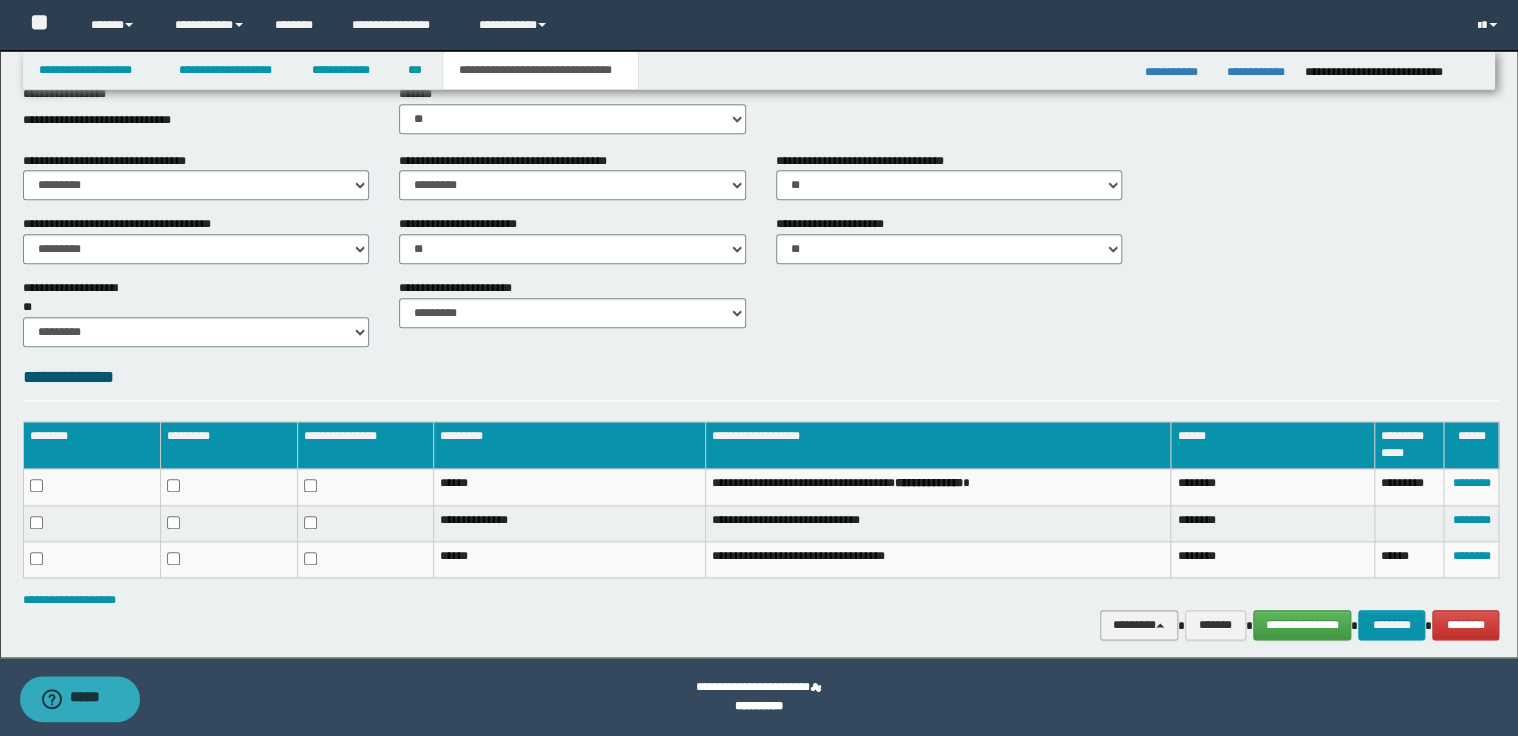 click on "********" at bounding box center (1139, 625) 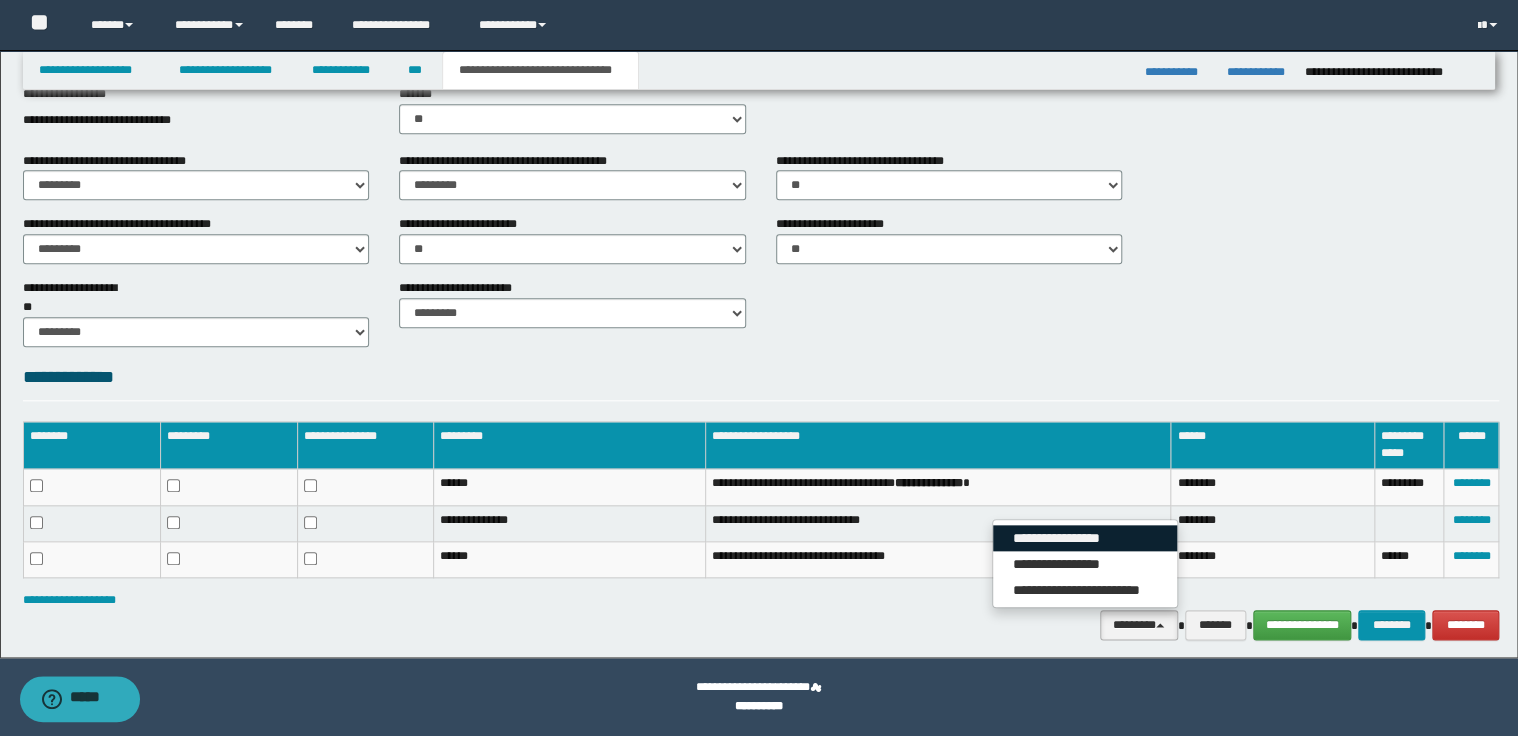 click on "**********" at bounding box center (1085, 538) 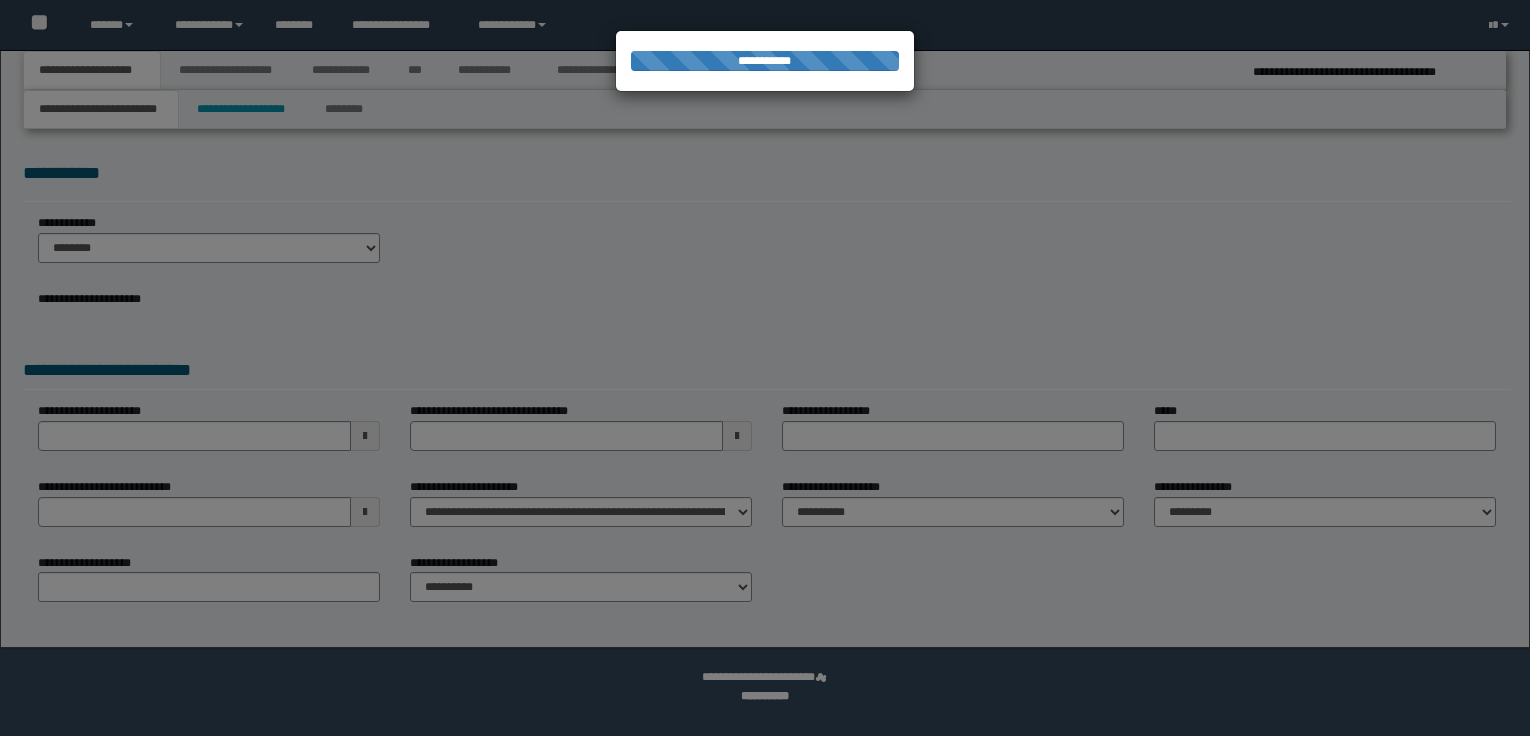 scroll, scrollTop: 0, scrollLeft: 0, axis: both 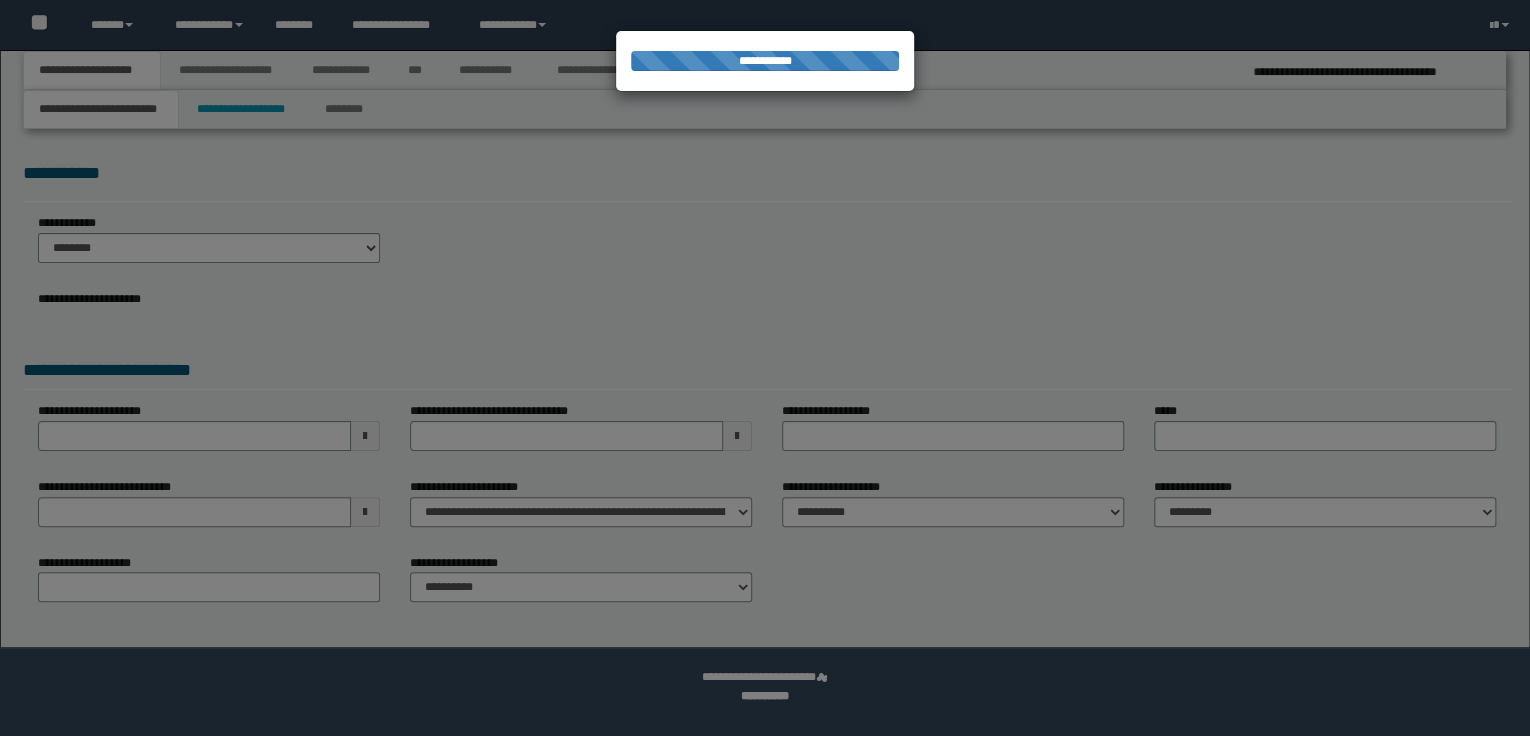 select on "*" 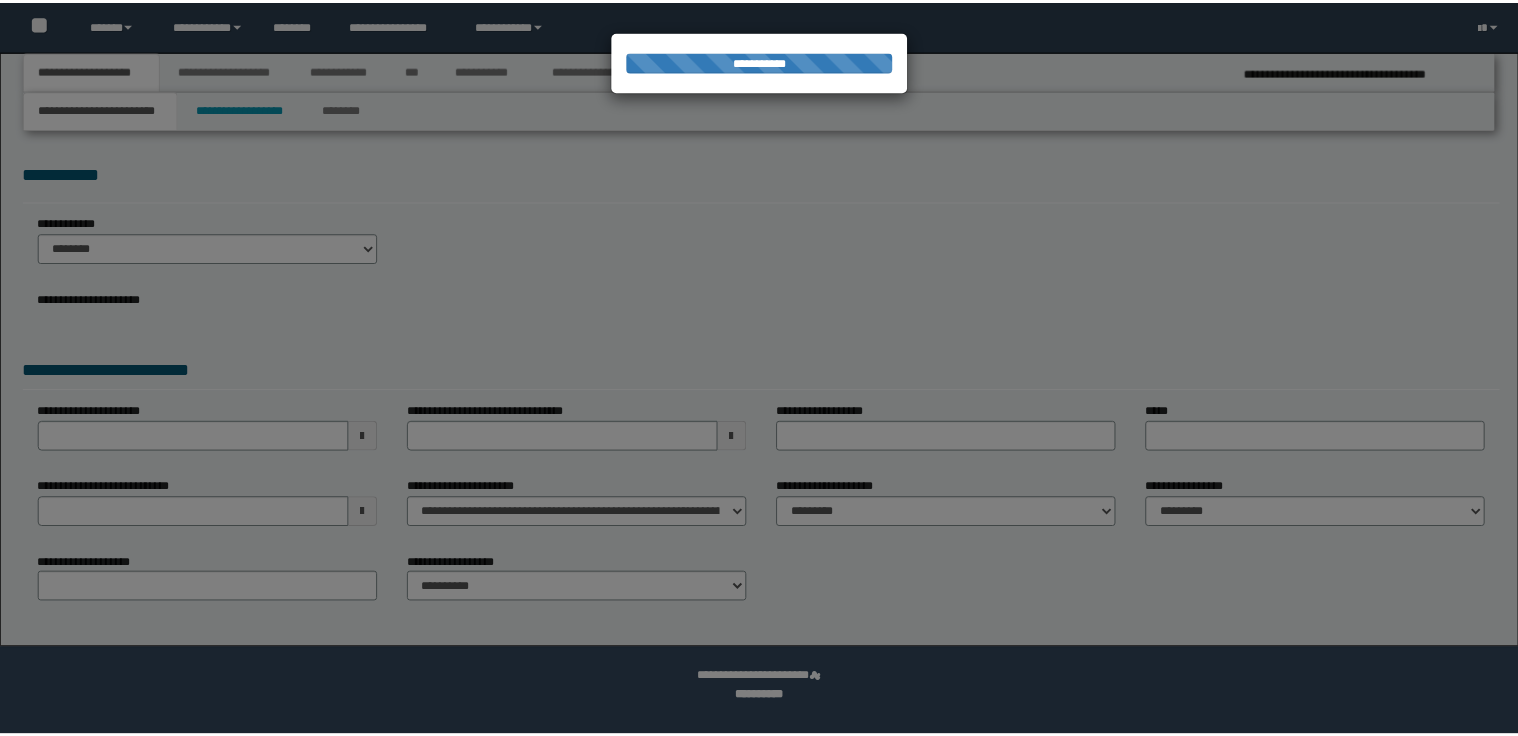 scroll, scrollTop: 0, scrollLeft: 0, axis: both 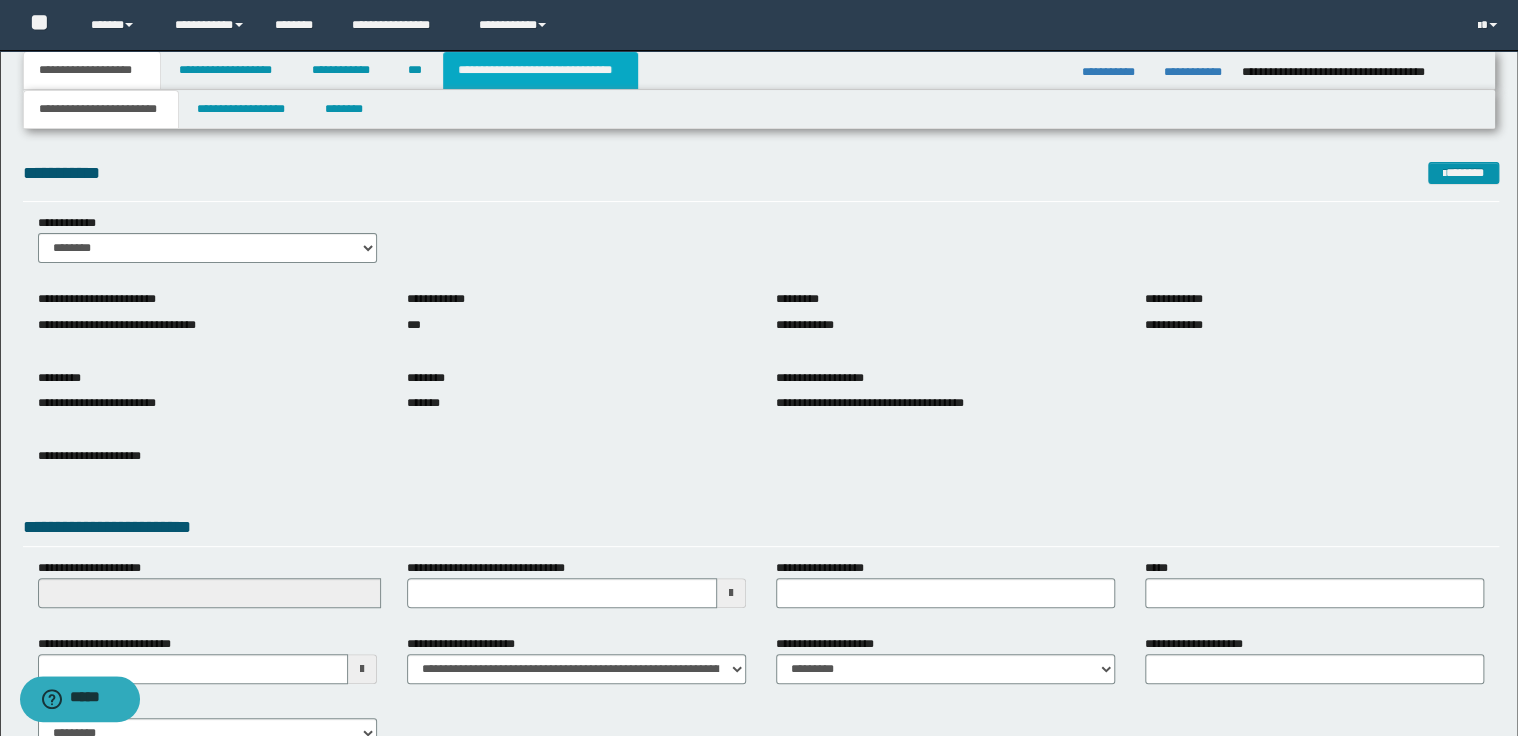 click on "**********" at bounding box center [540, 70] 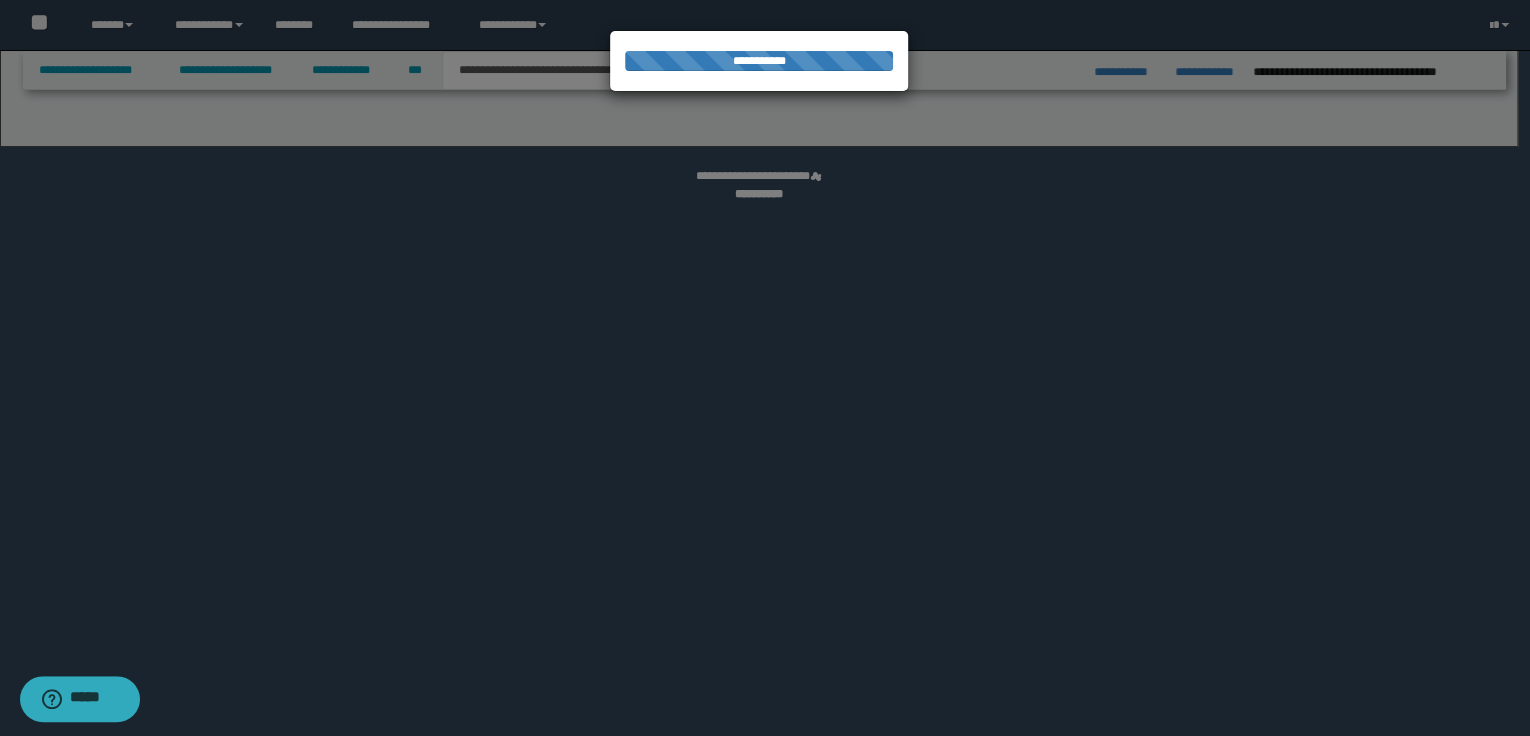 select on "*" 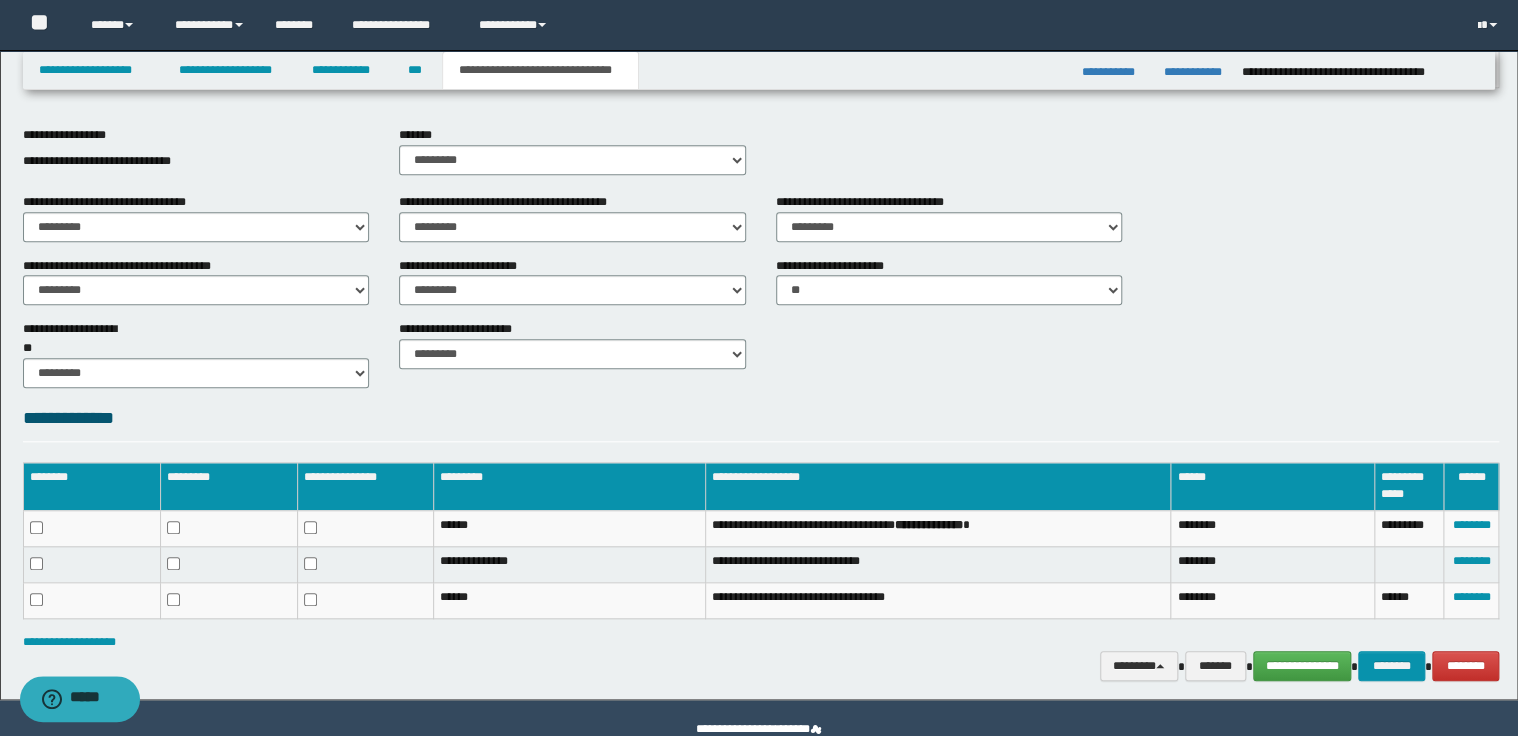 scroll, scrollTop: 722, scrollLeft: 0, axis: vertical 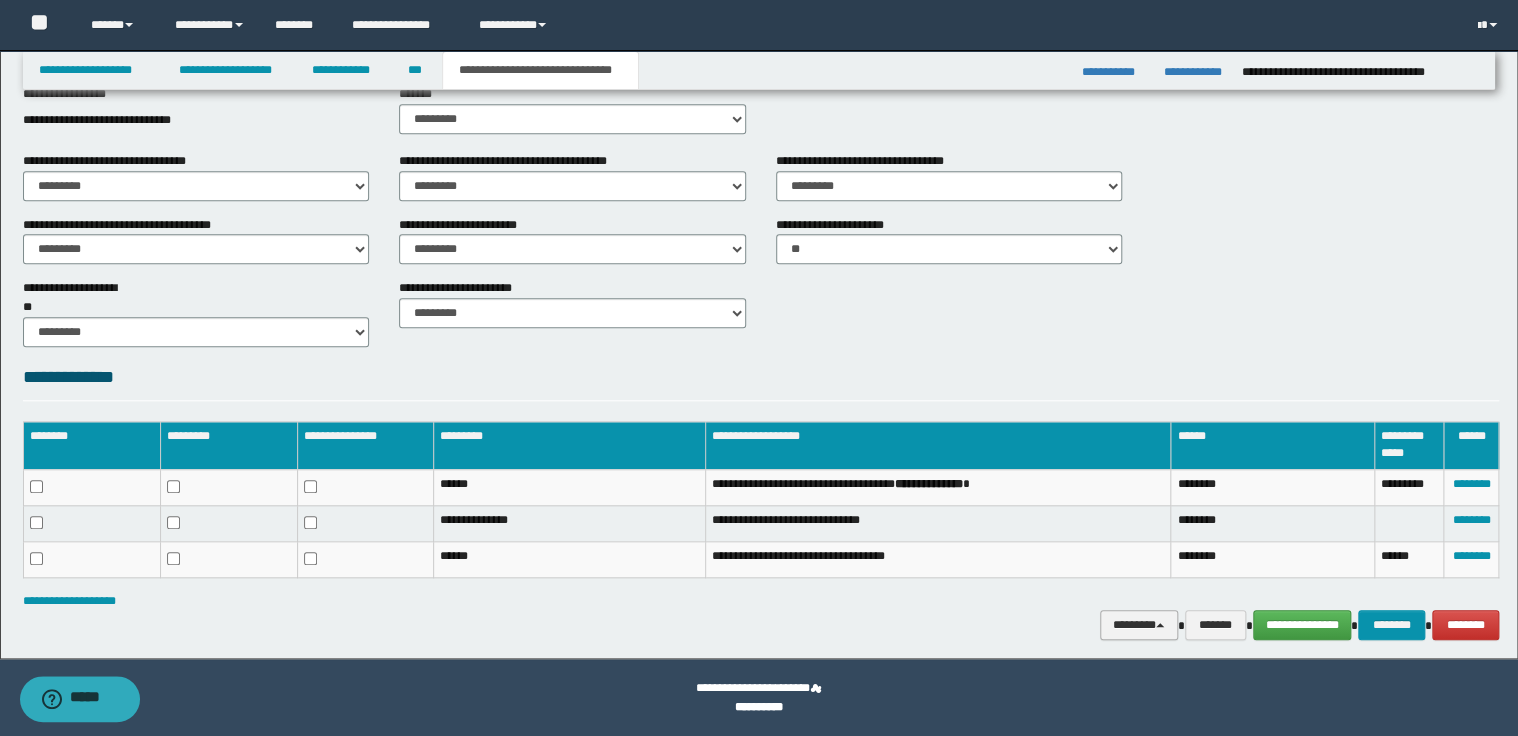 click on "********" at bounding box center (1139, 625) 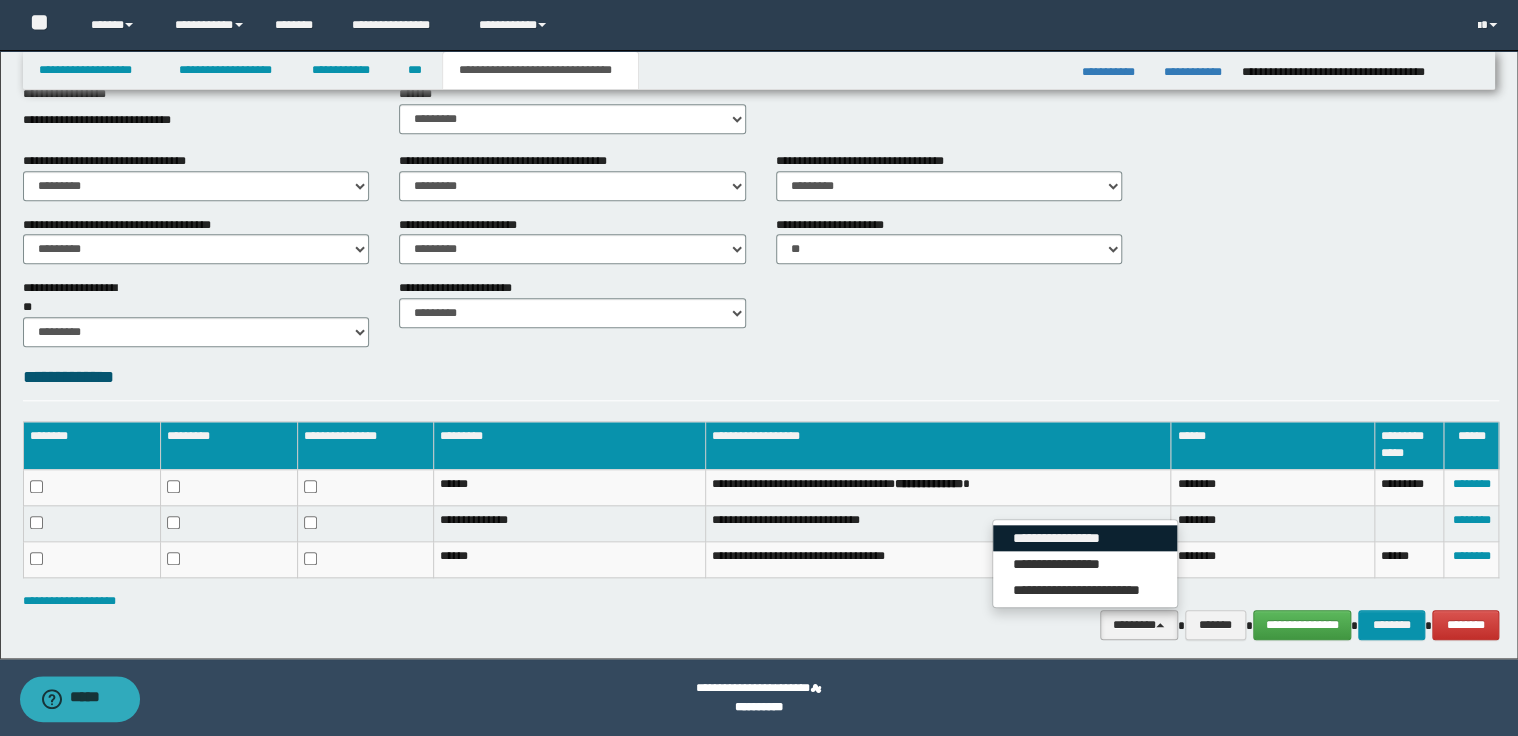 click on "**********" at bounding box center [1085, 538] 